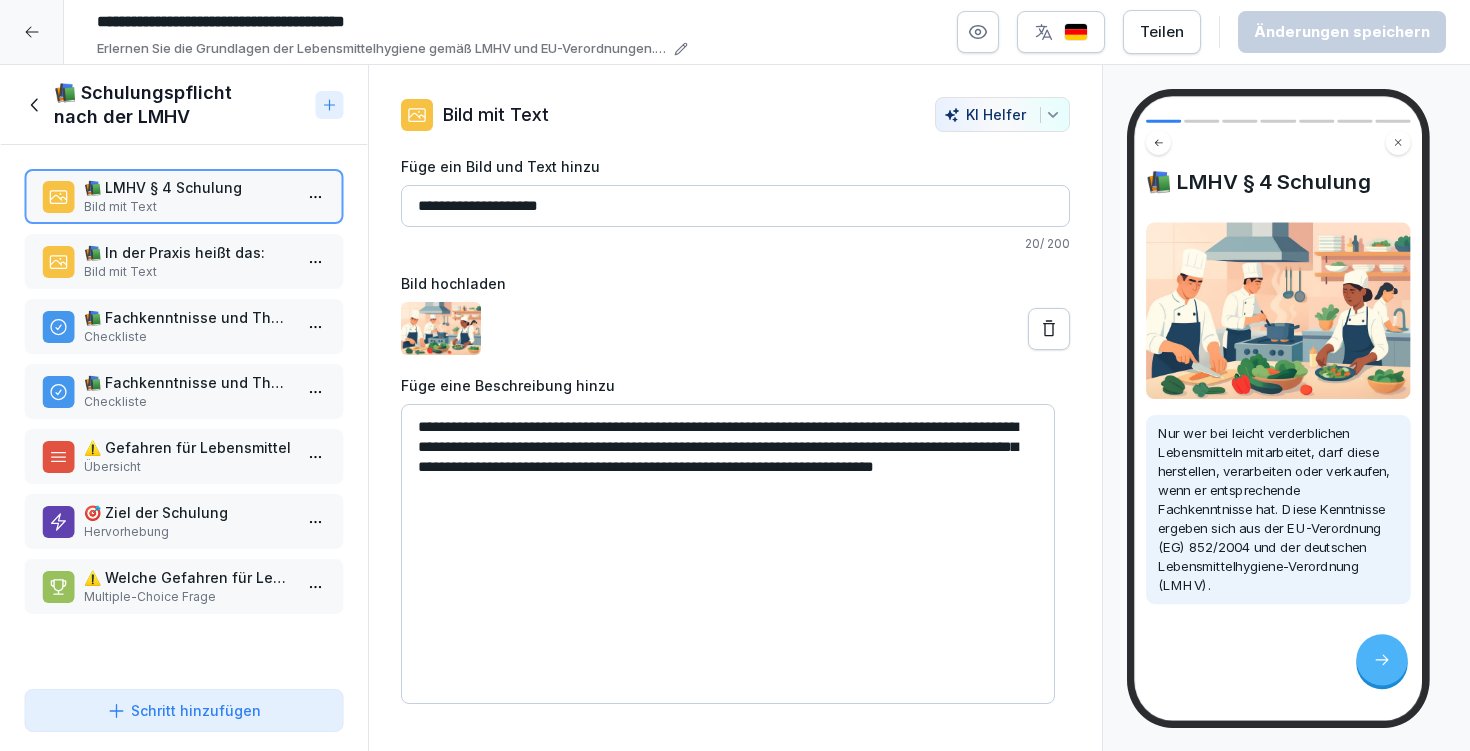 scroll, scrollTop: 0, scrollLeft: 0, axis: both 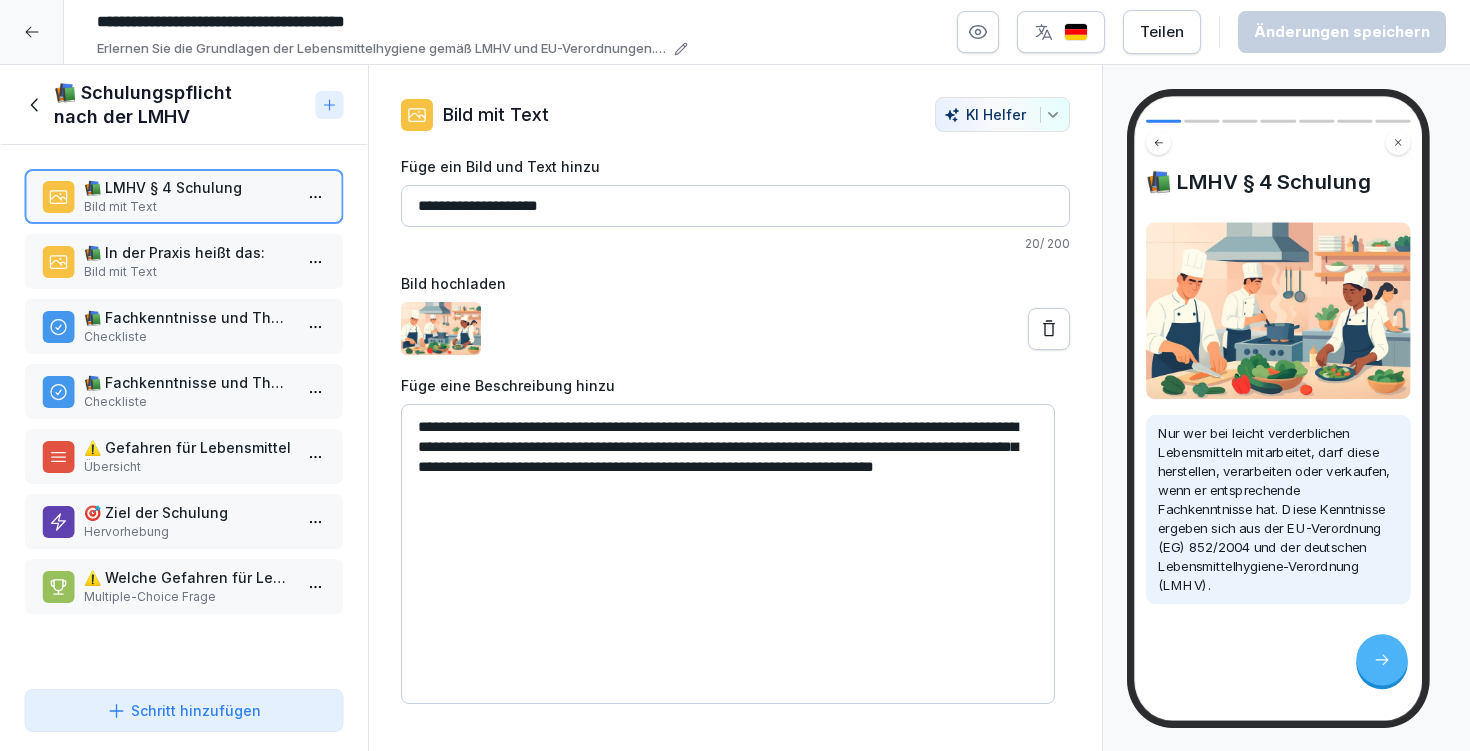 click on "📚 In der Praxis heißt das:" at bounding box center [188, 252] 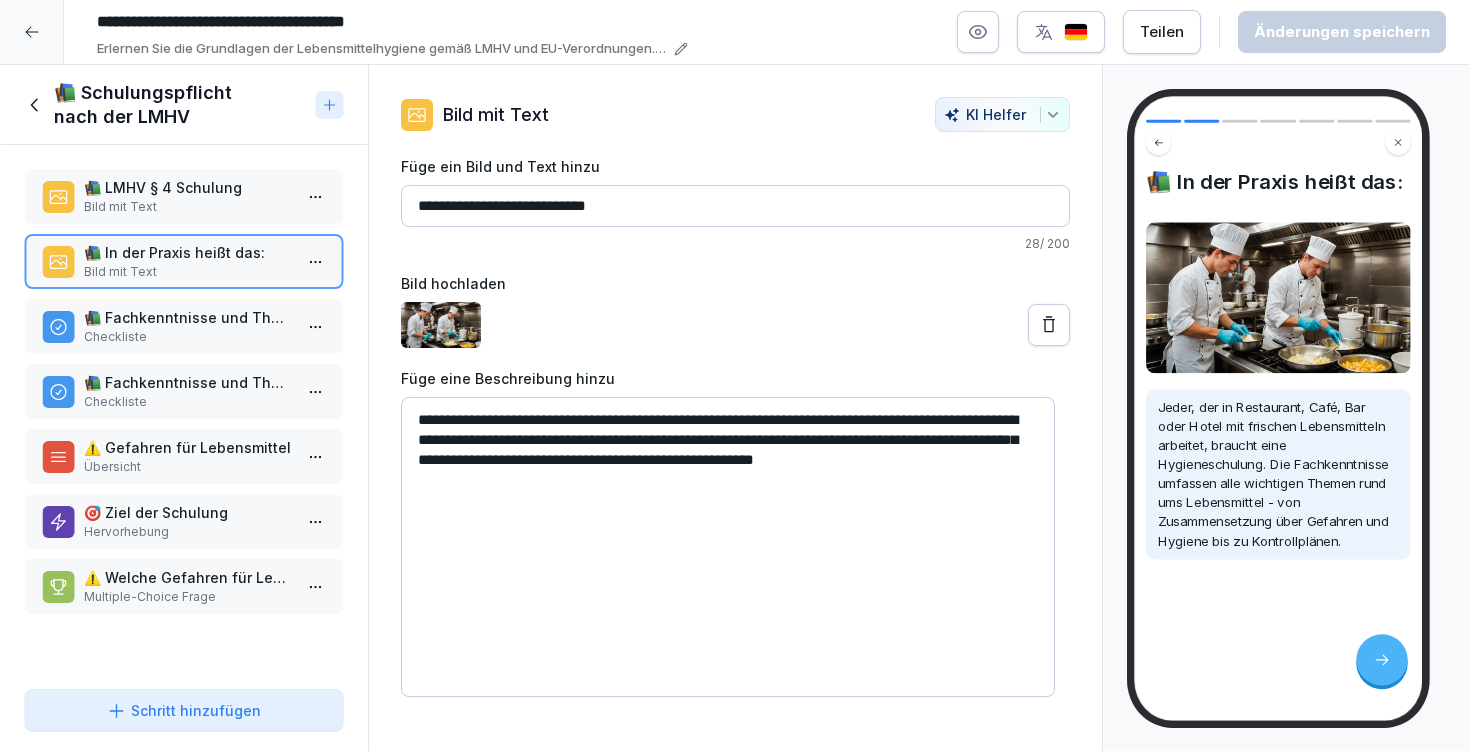 click on "Bild mit Text" at bounding box center [188, 207] 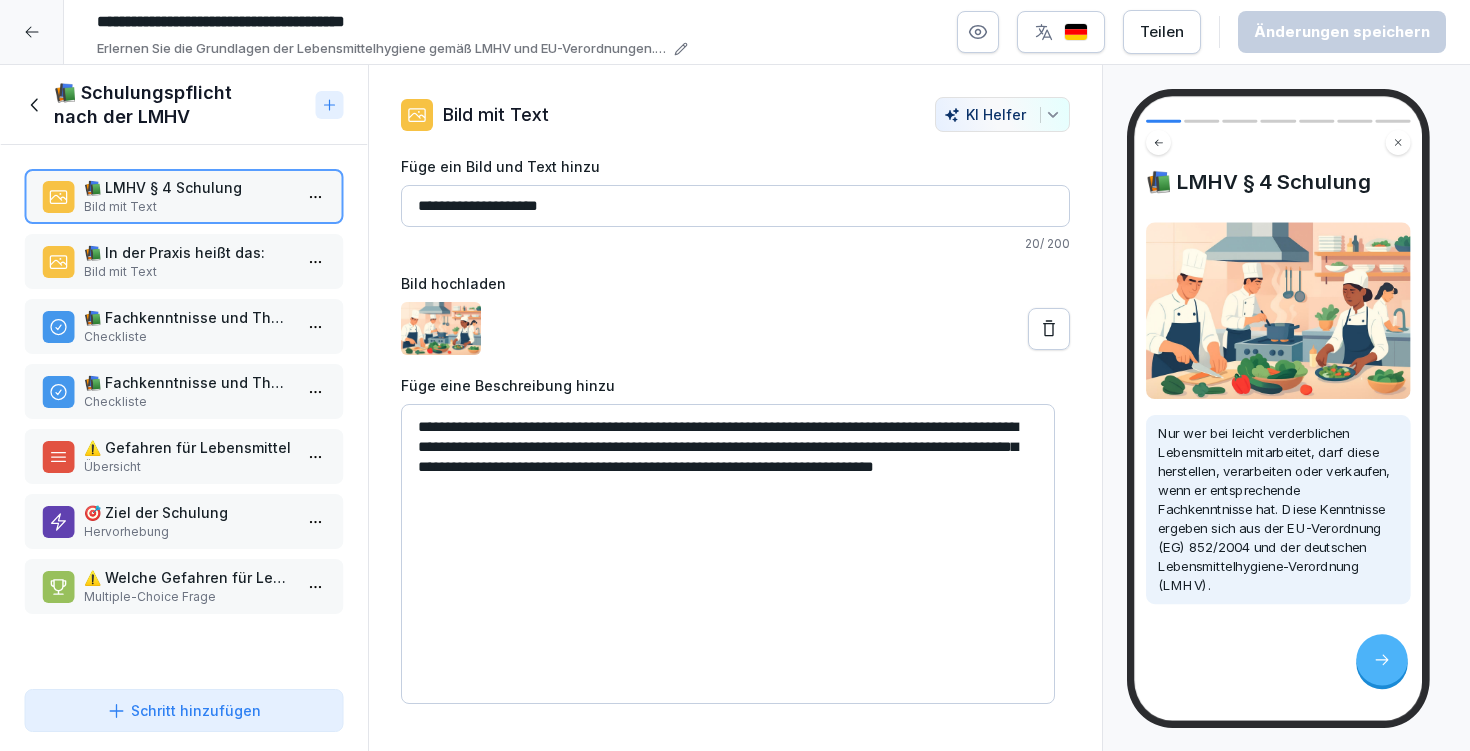 drag, startPoint x: 625, startPoint y: 210, endPoint x: 396, endPoint y: 211, distance: 229.00218 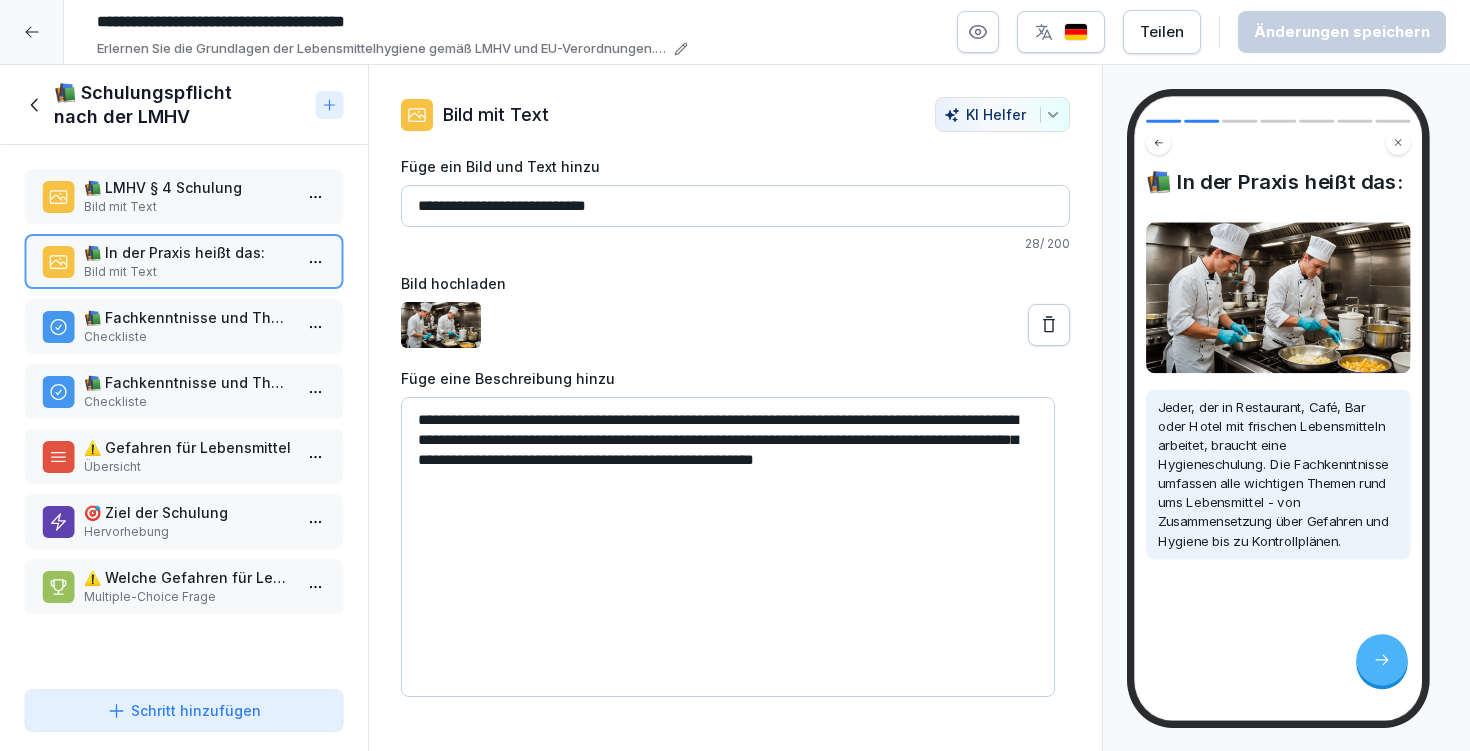 drag, startPoint x: 580, startPoint y: 215, endPoint x: 416, endPoint y: 210, distance: 164.0762 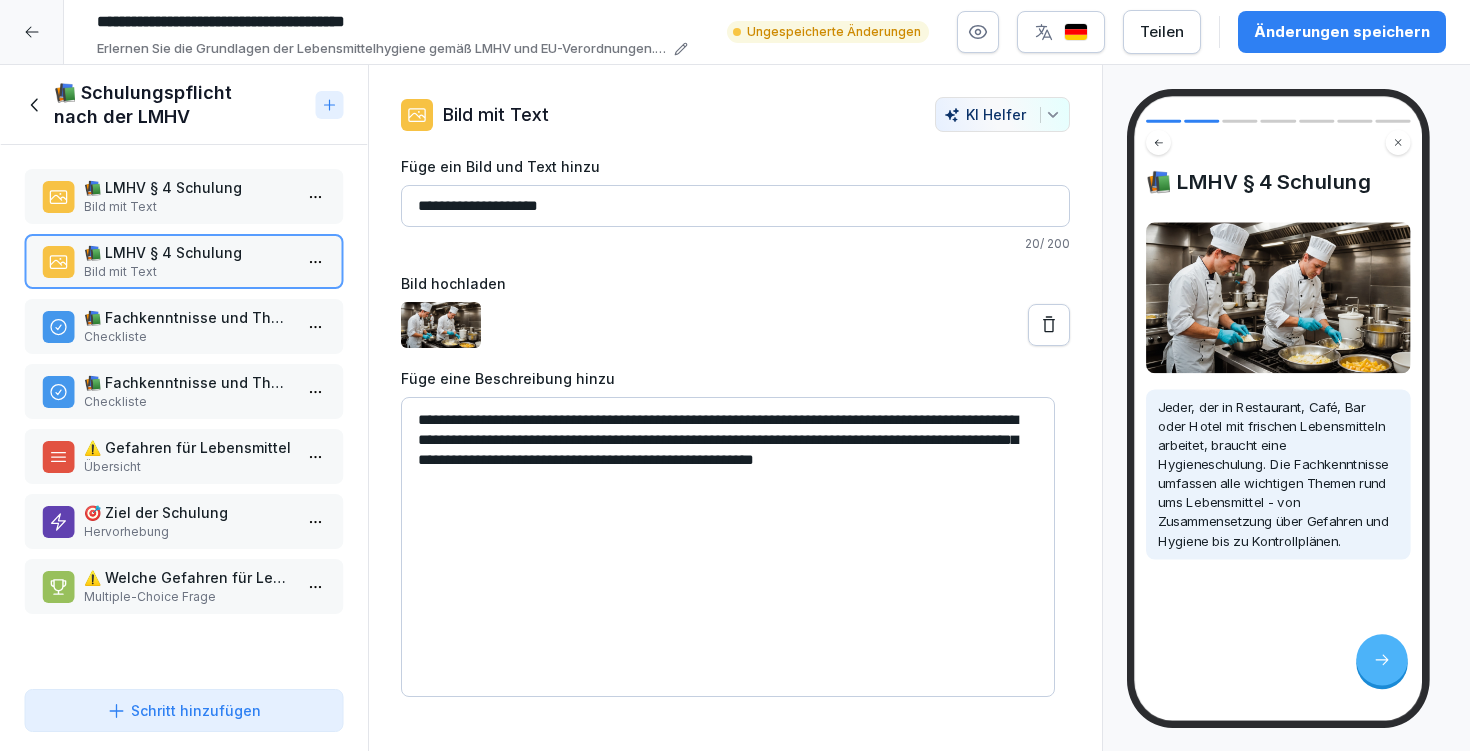 type on "**********" 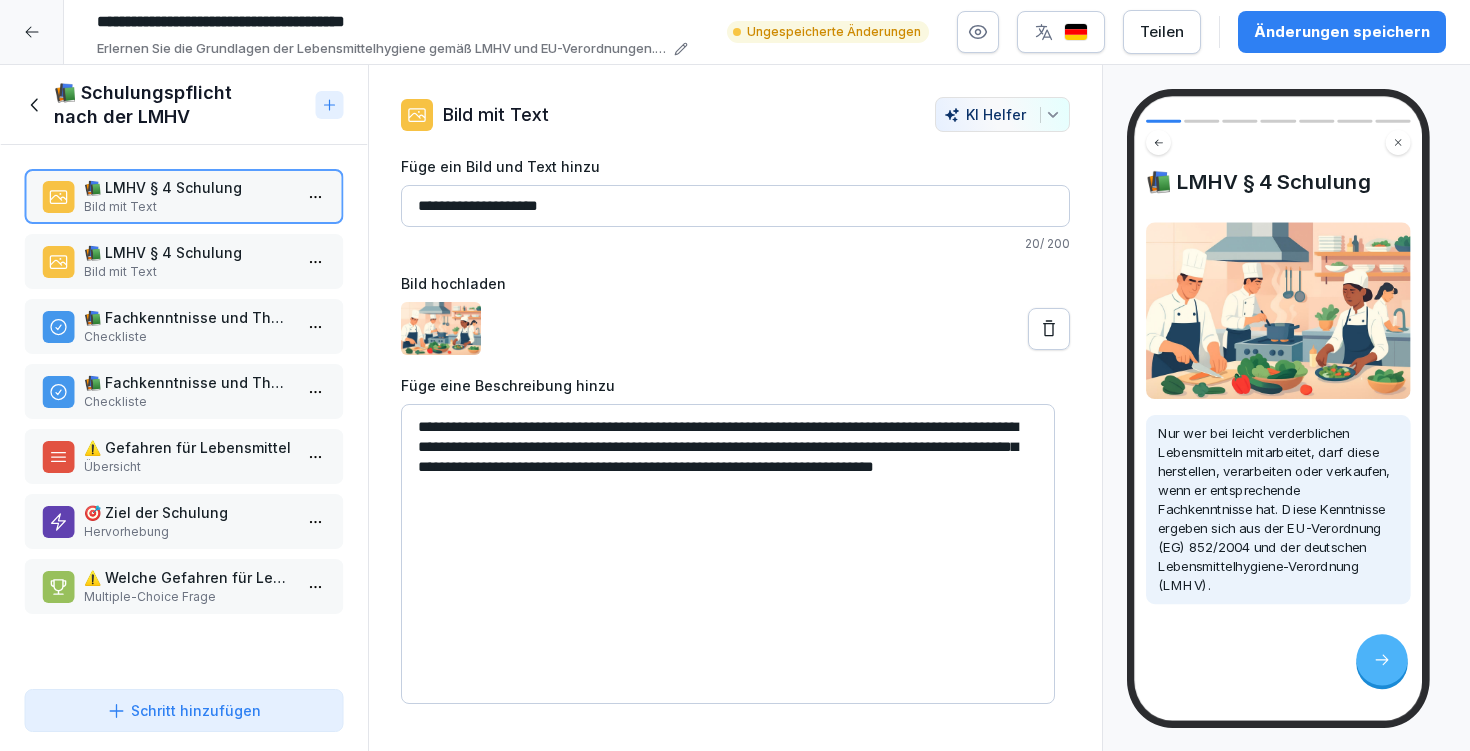 click on "📚 LMHV § 4 Schulung" at bounding box center [188, 252] 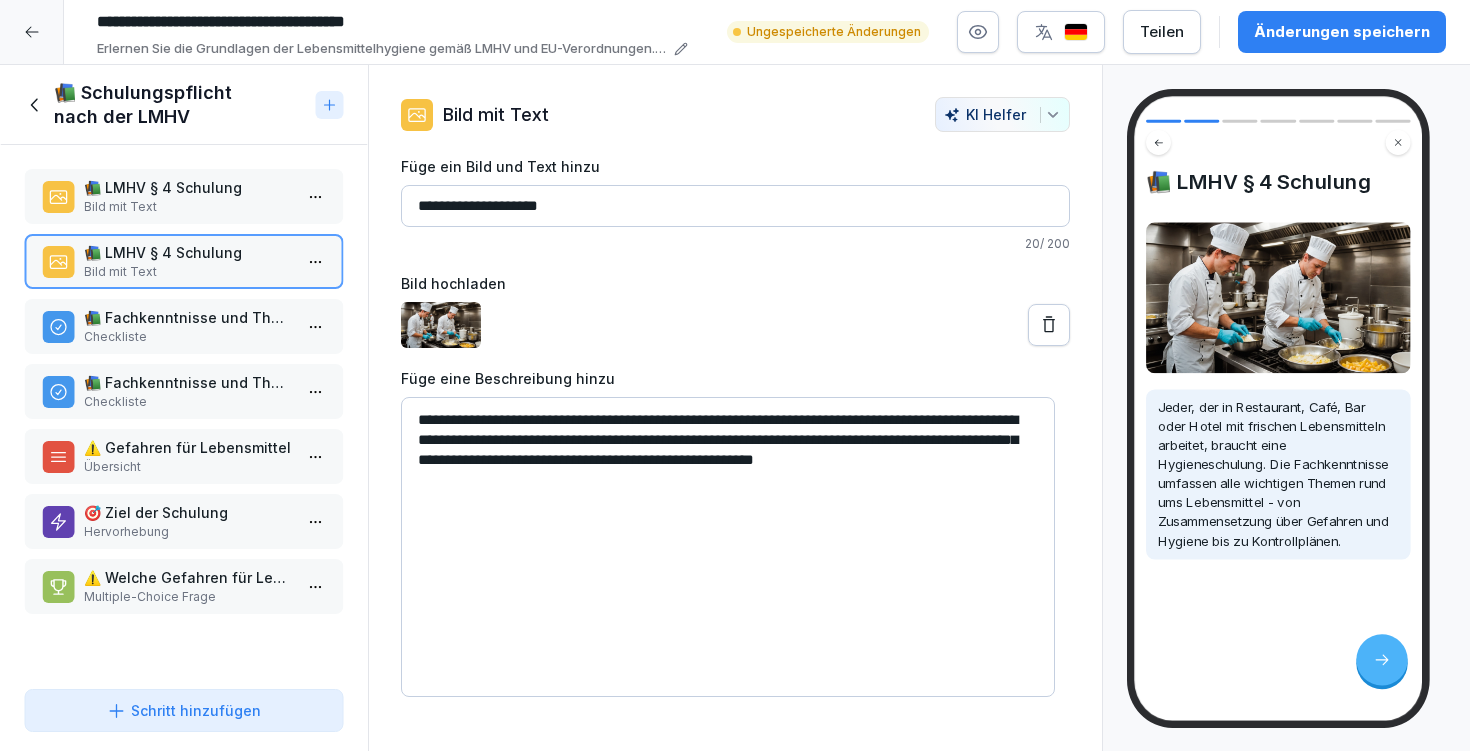click on "📚 LMHV § 4 Schulung" at bounding box center [188, 187] 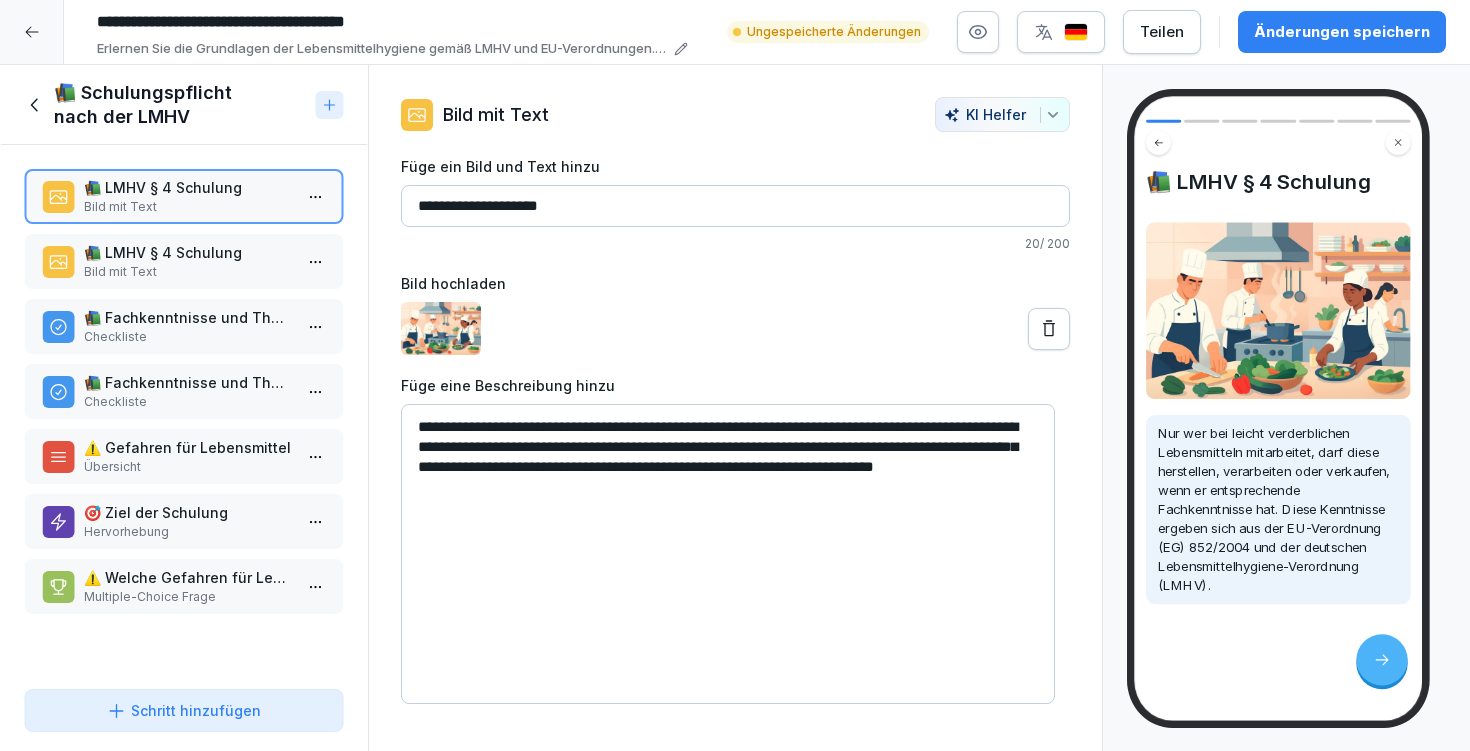 click on "**********" at bounding box center (735, 375) 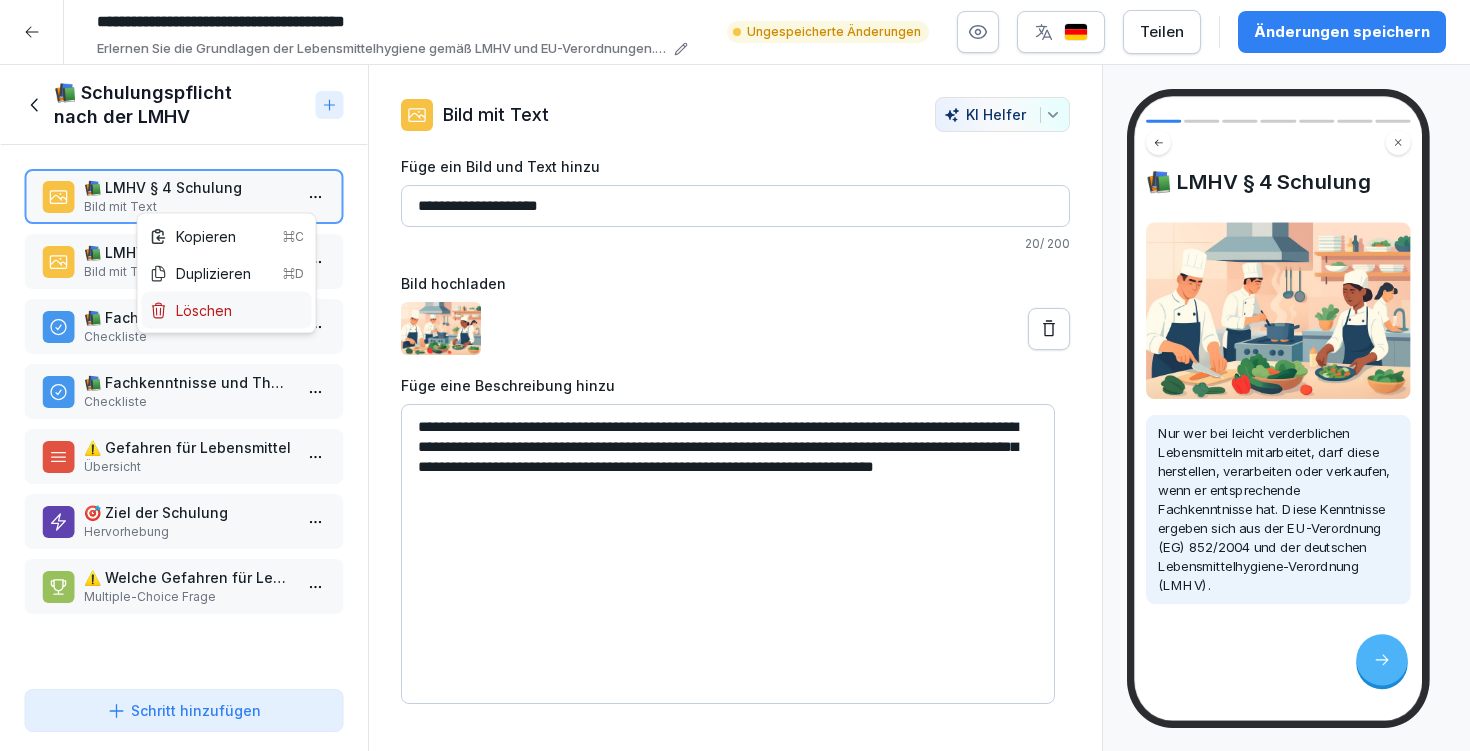 click on "Löschen" at bounding box center (227, 310) 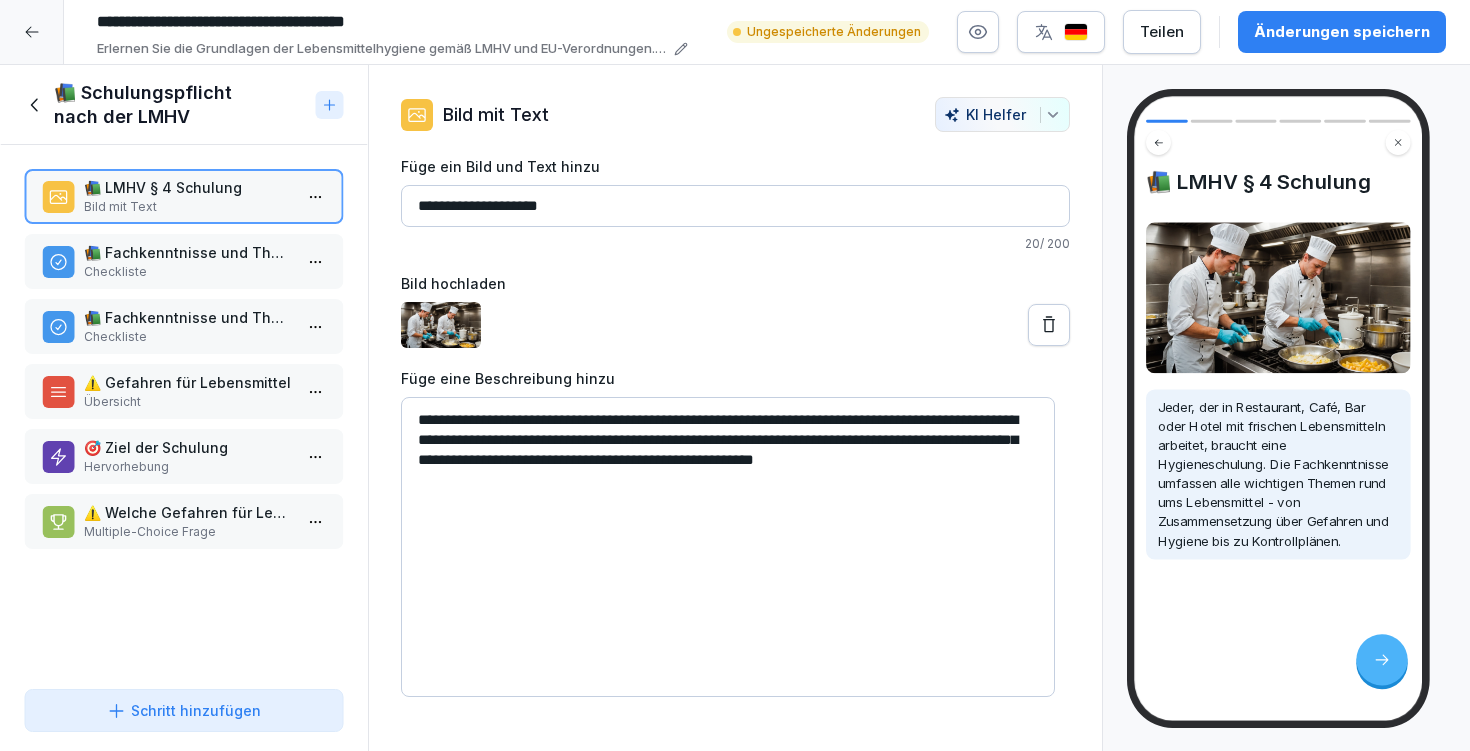 click on "Checkliste" at bounding box center (188, 272) 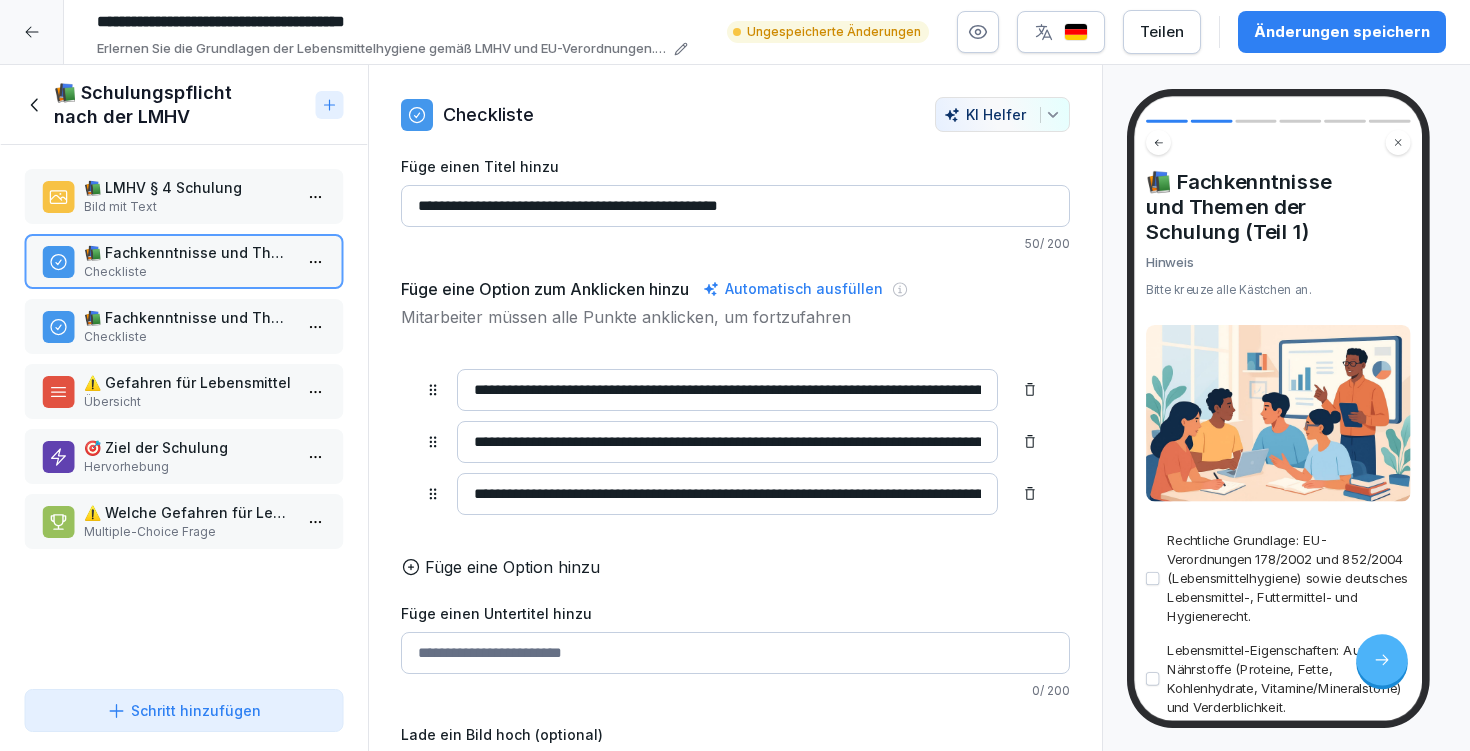 scroll, scrollTop: 84, scrollLeft: 0, axis: vertical 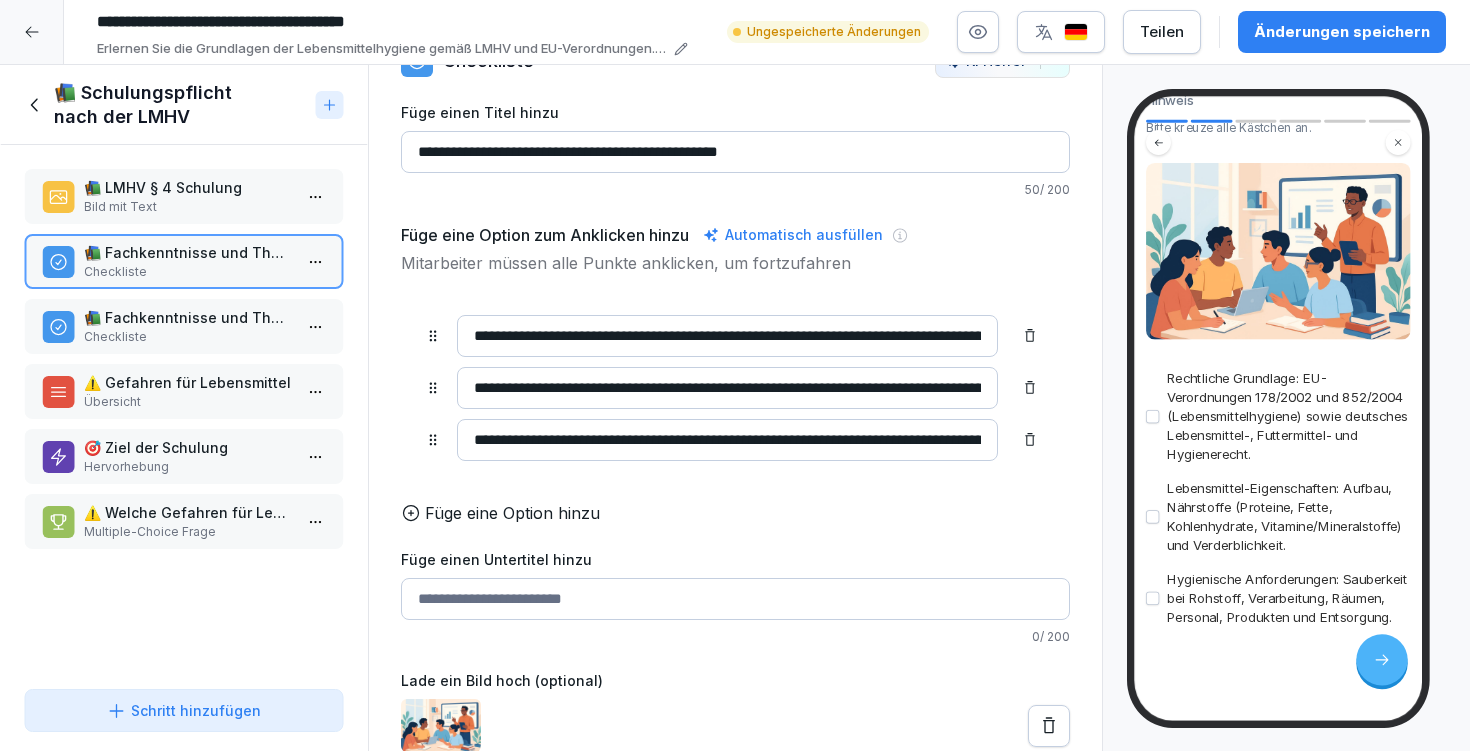 click on "Änderungen speichern" at bounding box center [1342, 32] 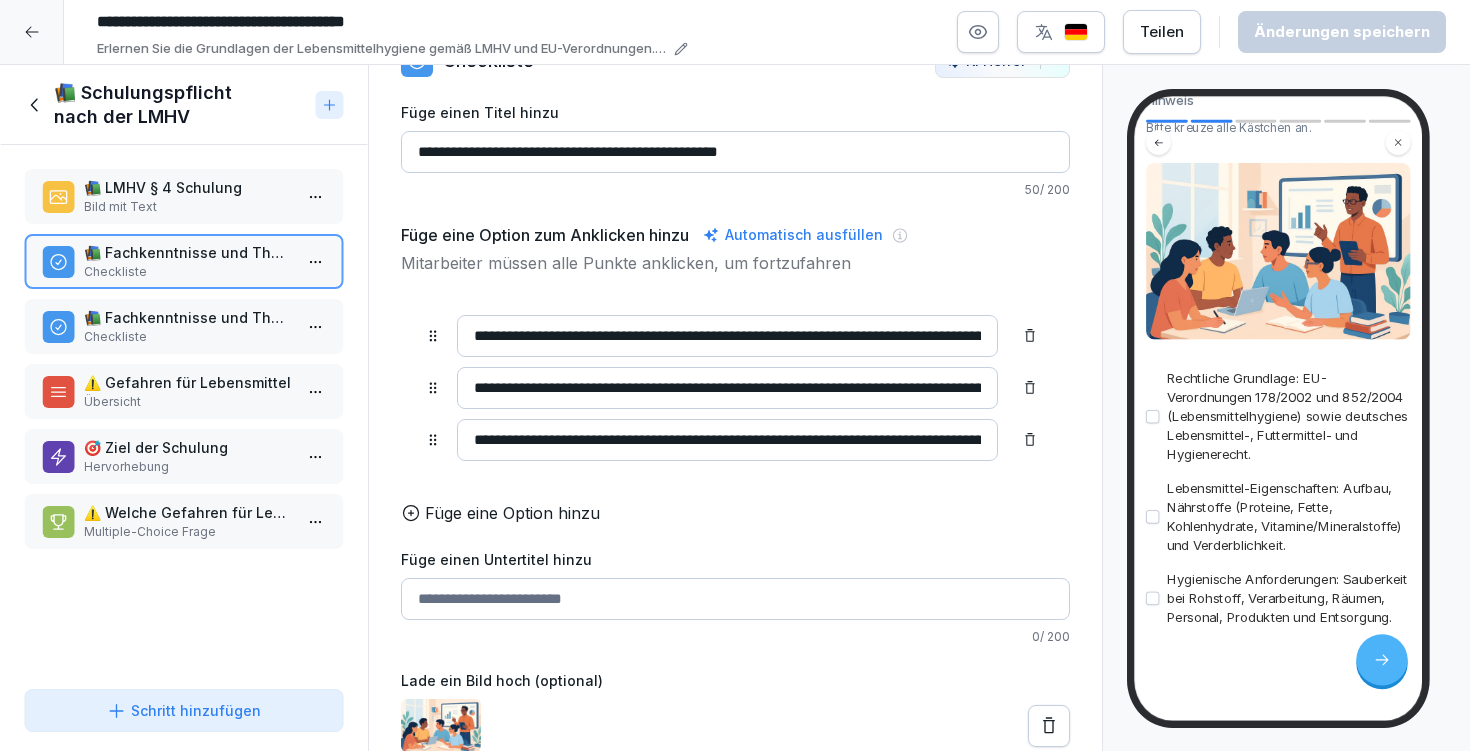 click on "📚 Fachkenntnisse und Themen der Schulung (Teil 2) Checkliste" at bounding box center (184, 326) 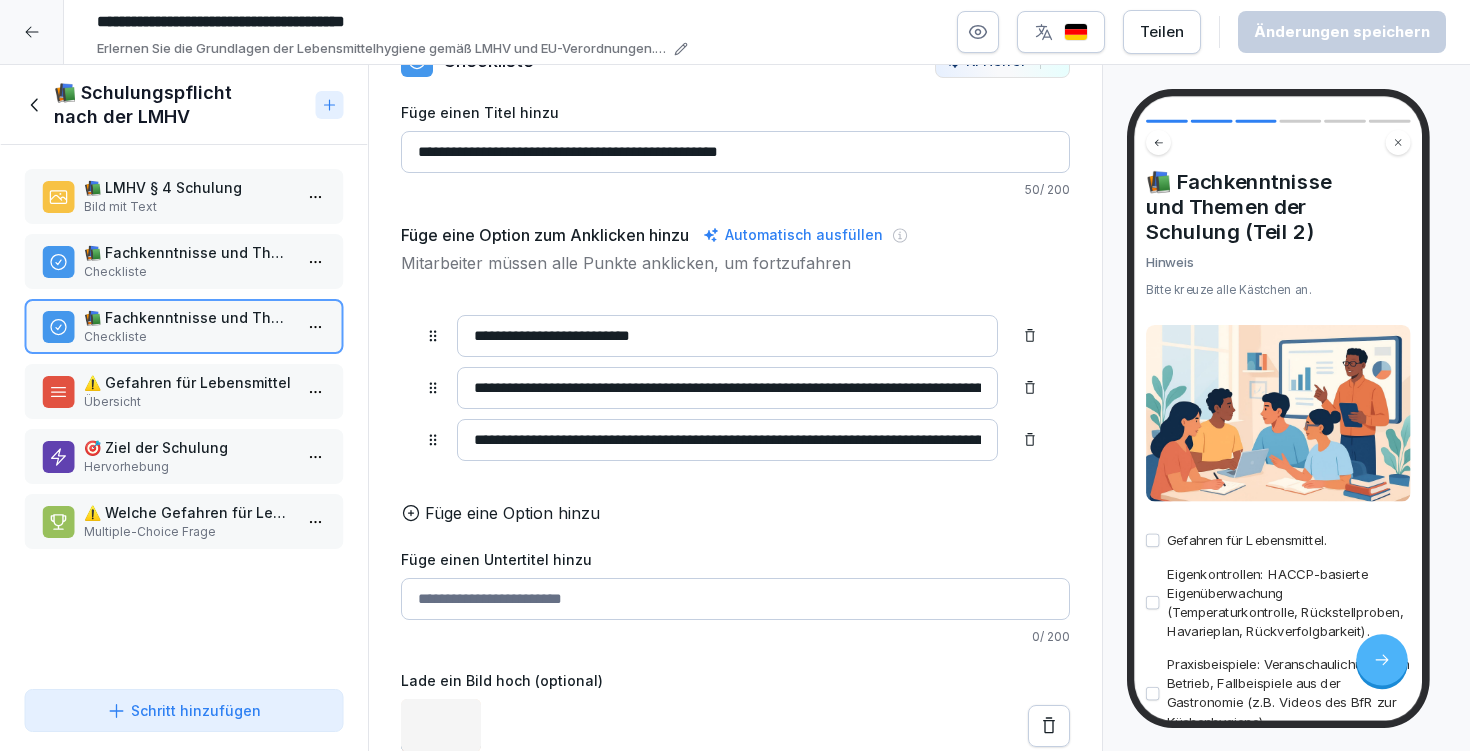 click on "⚠️ Gefahren für Lebensmittel" at bounding box center (188, 382) 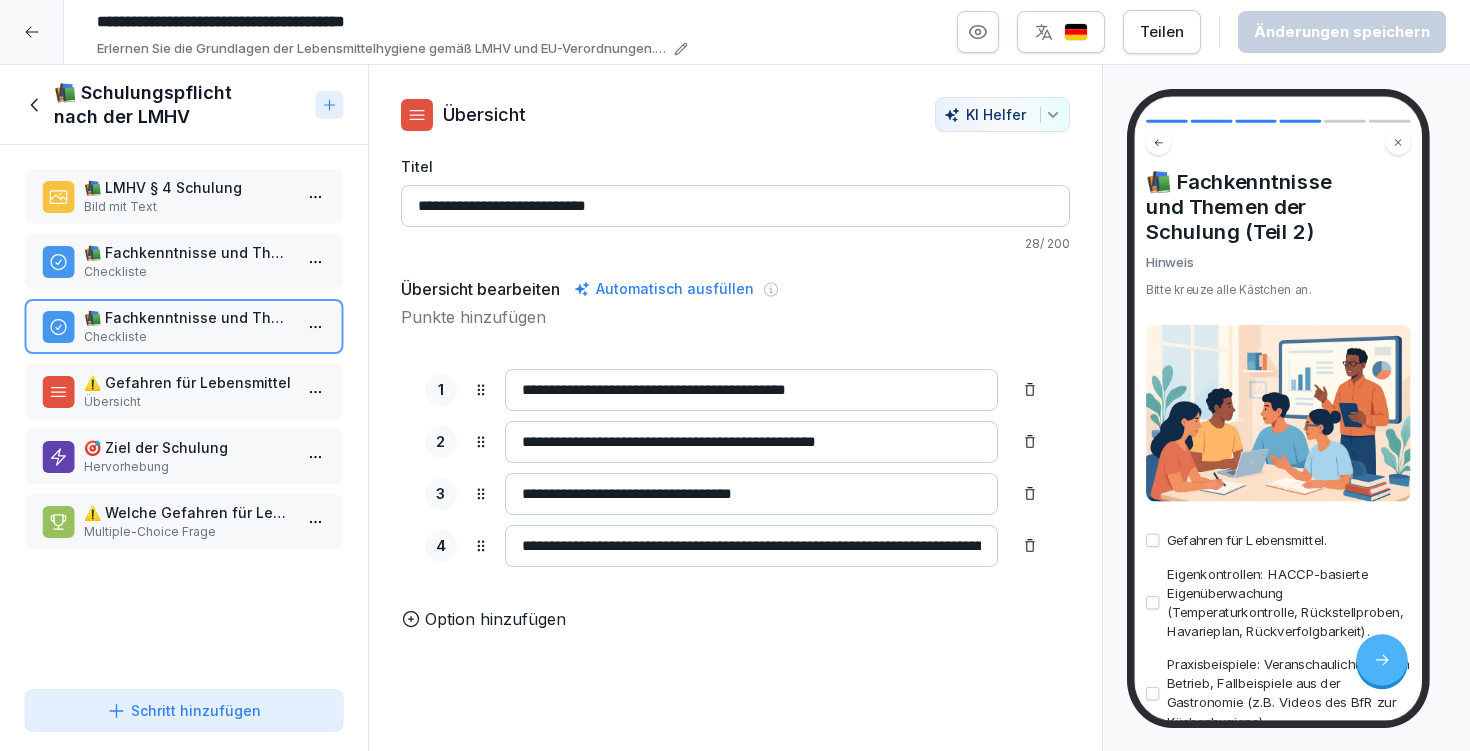 scroll, scrollTop: 0, scrollLeft: 0, axis: both 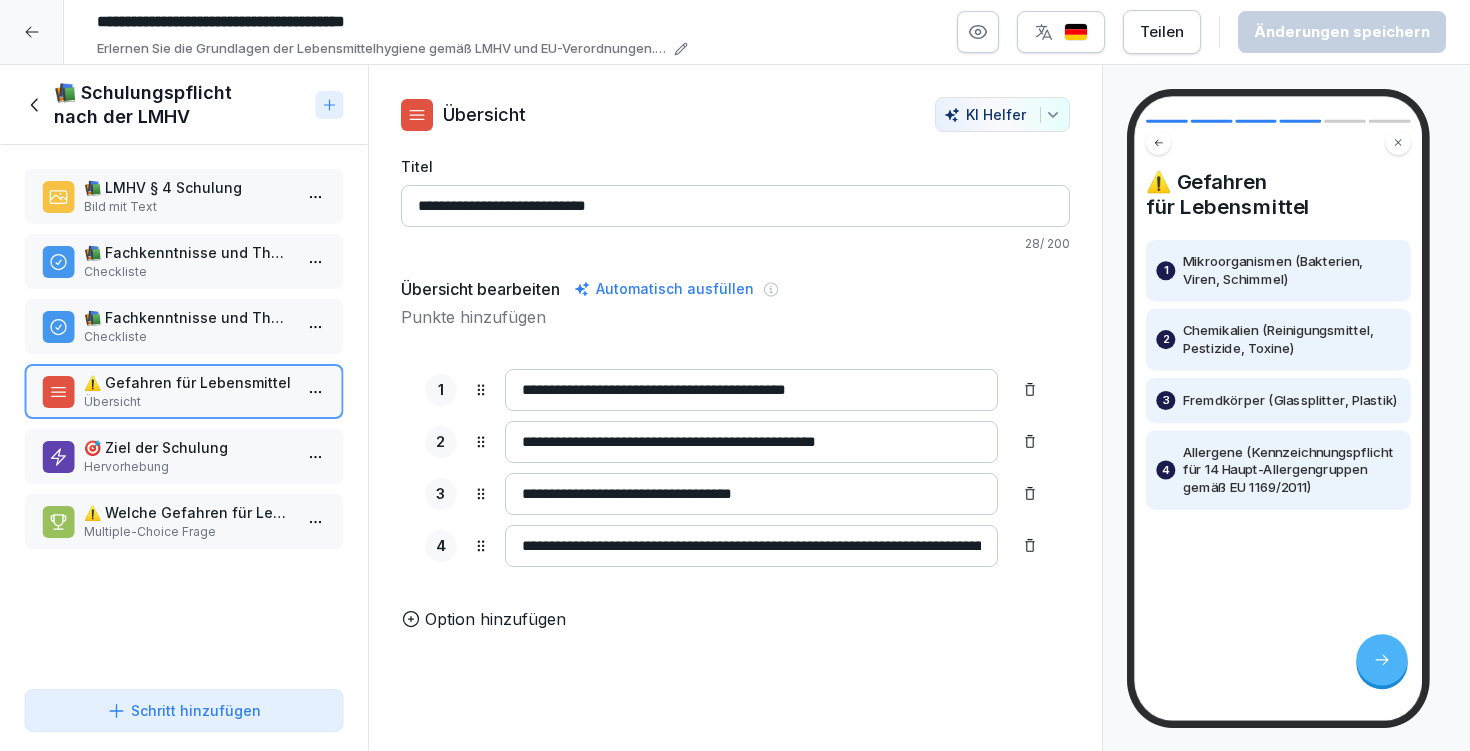 click on "Checkliste" at bounding box center (188, 337) 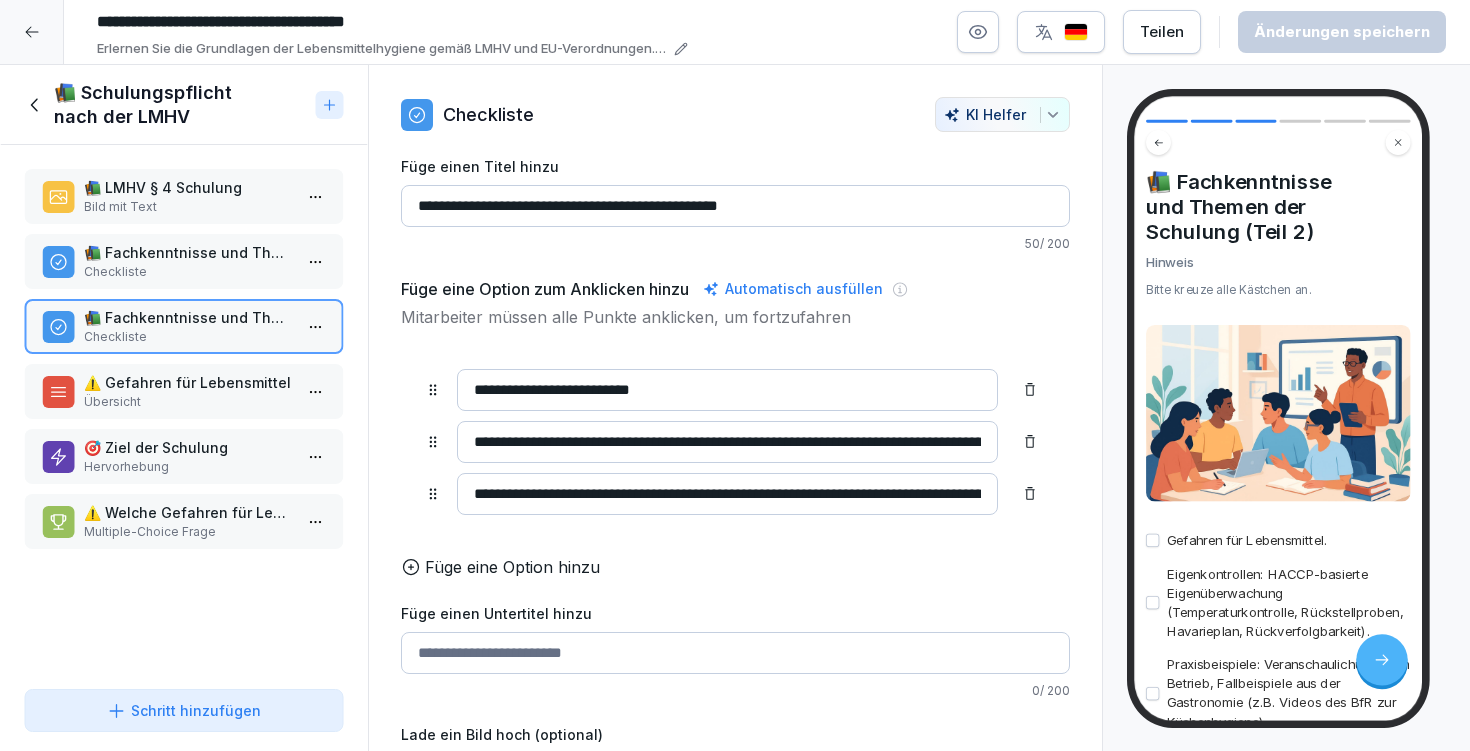 click on "Checkliste" at bounding box center (188, 272) 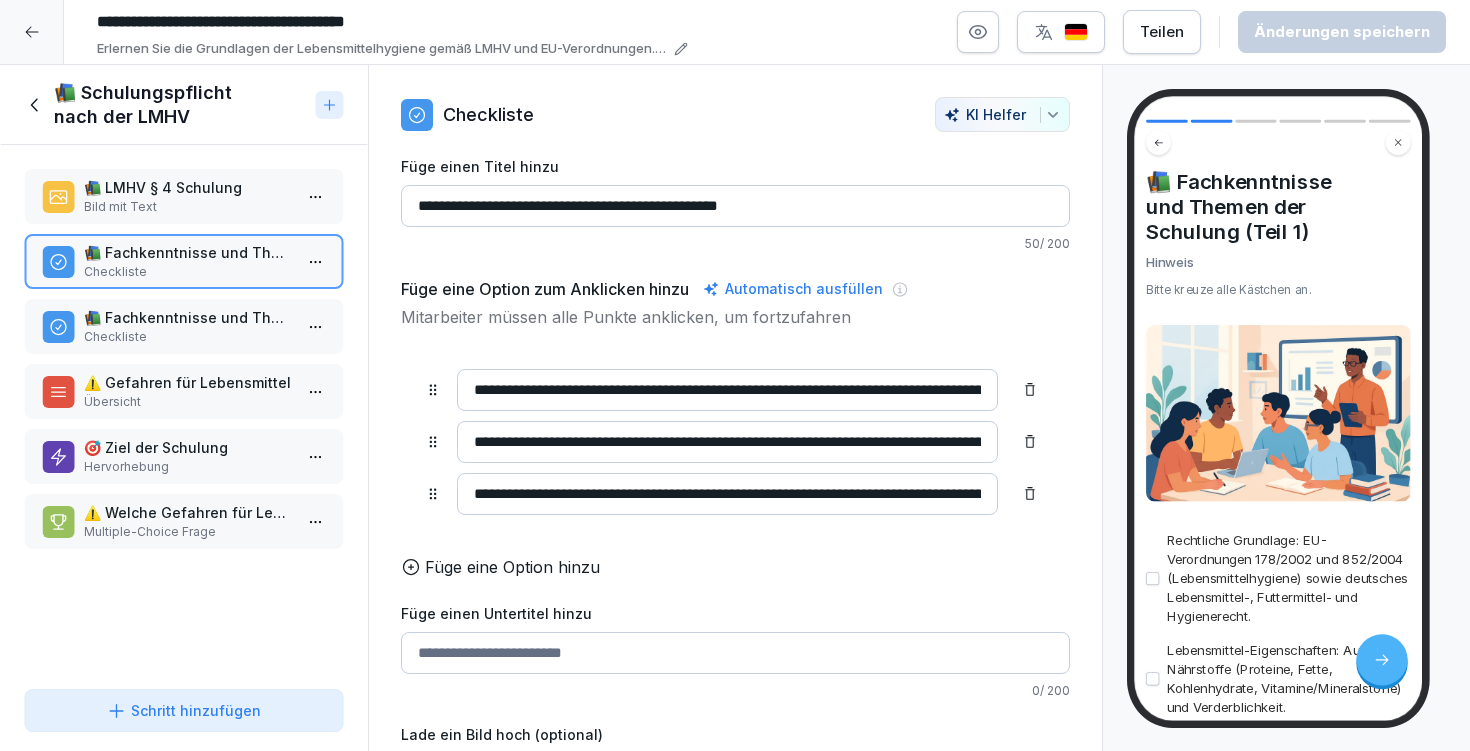 click on "📚 Schulungspflicht nach der LMHV" at bounding box center (181, 105) 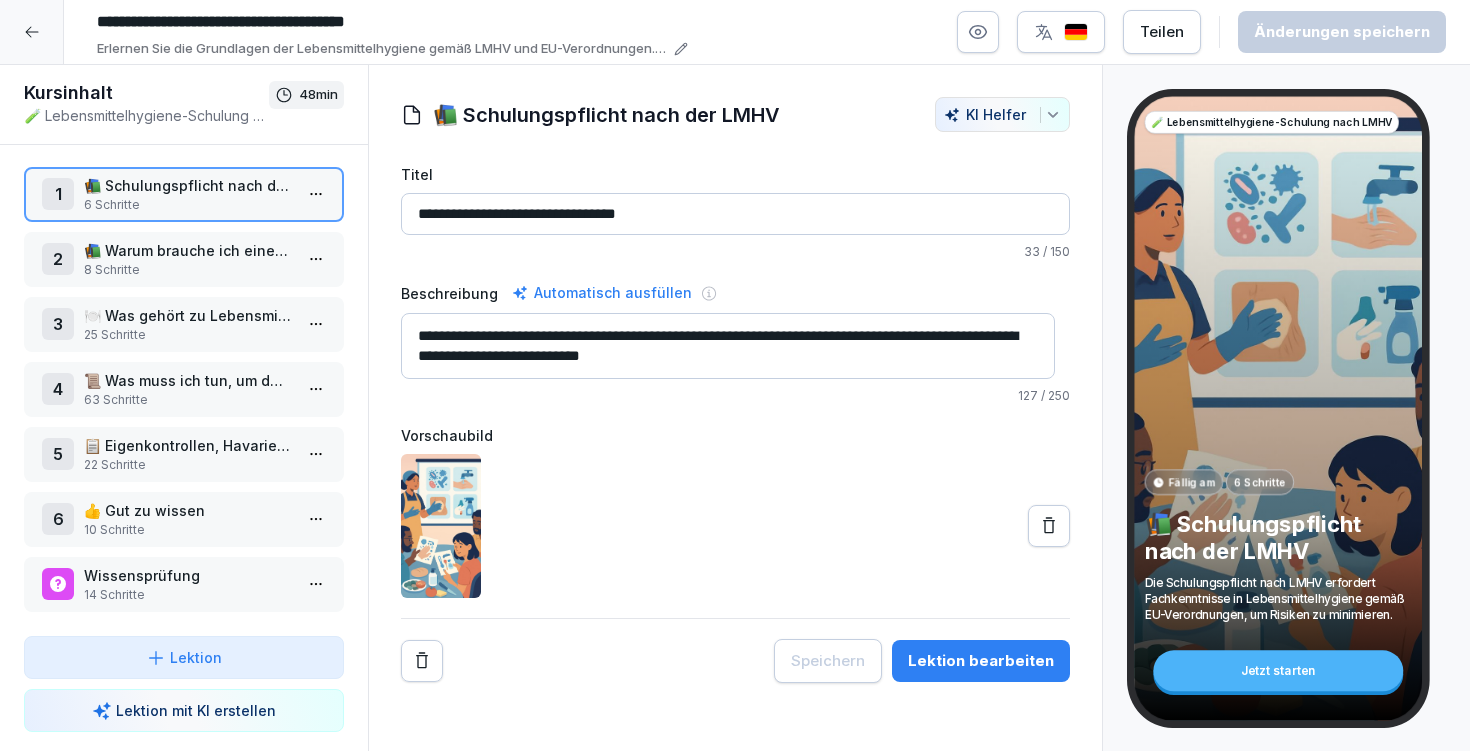 click on "8 Schritte" at bounding box center (188, 270) 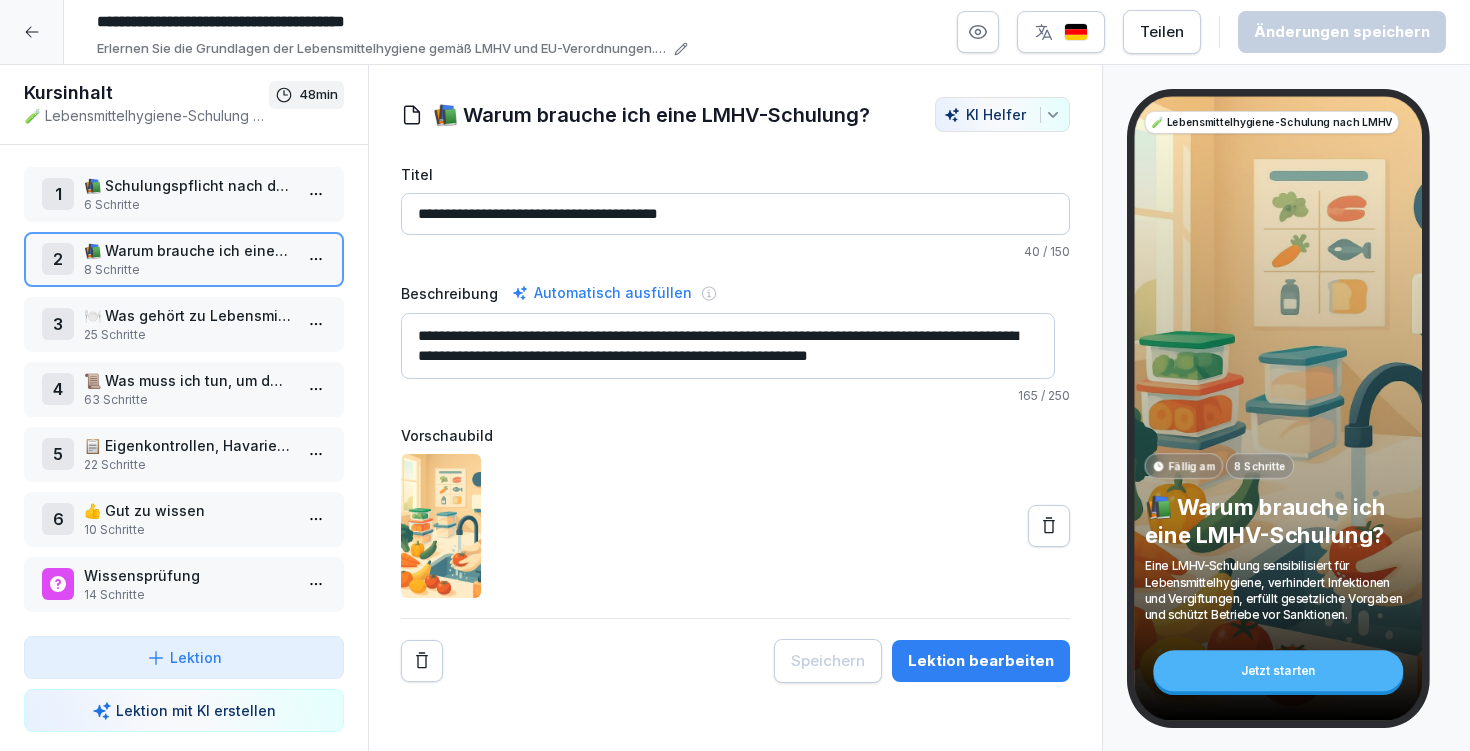 click on "Lektion bearbeiten" at bounding box center [981, 661] 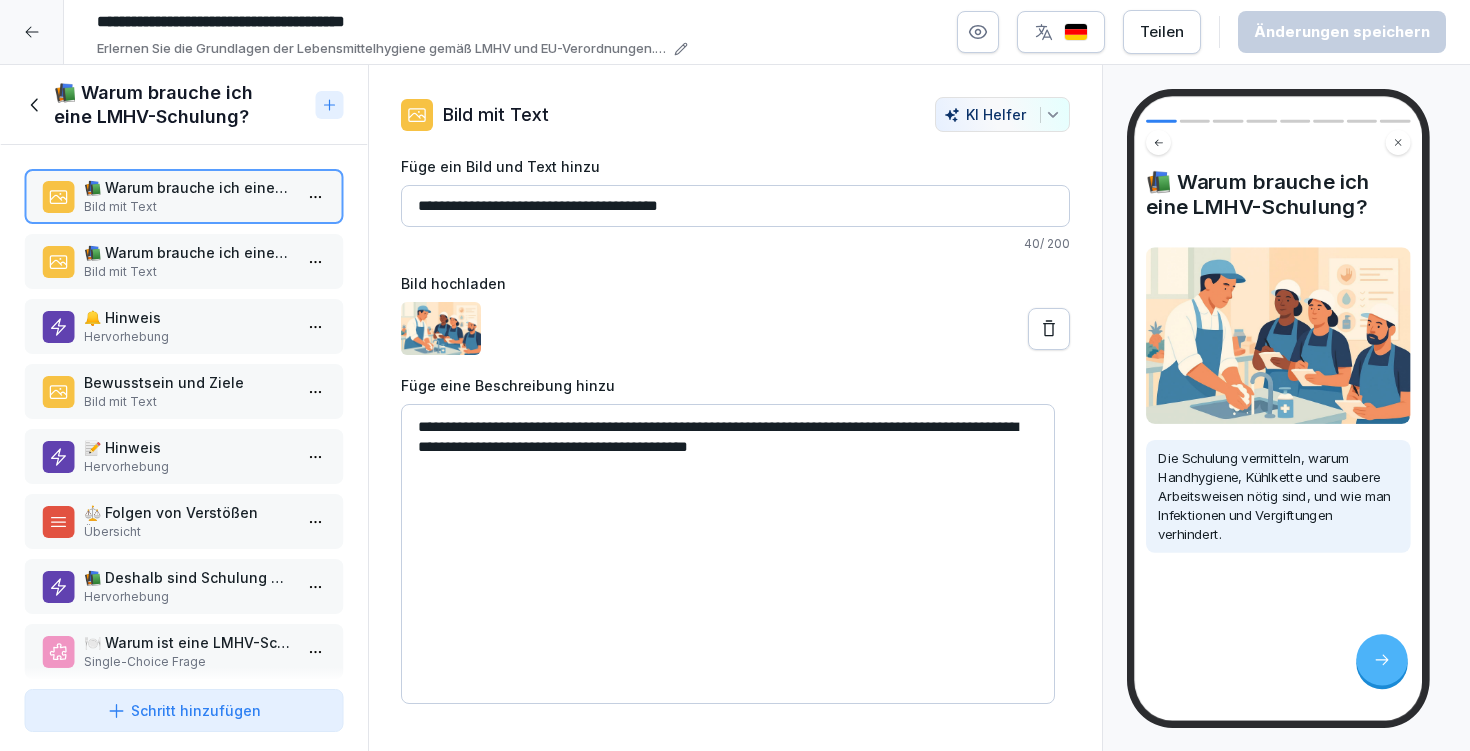 click on "📚 Warum brauche ich eine LMHV-Schulung?" at bounding box center (188, 252) 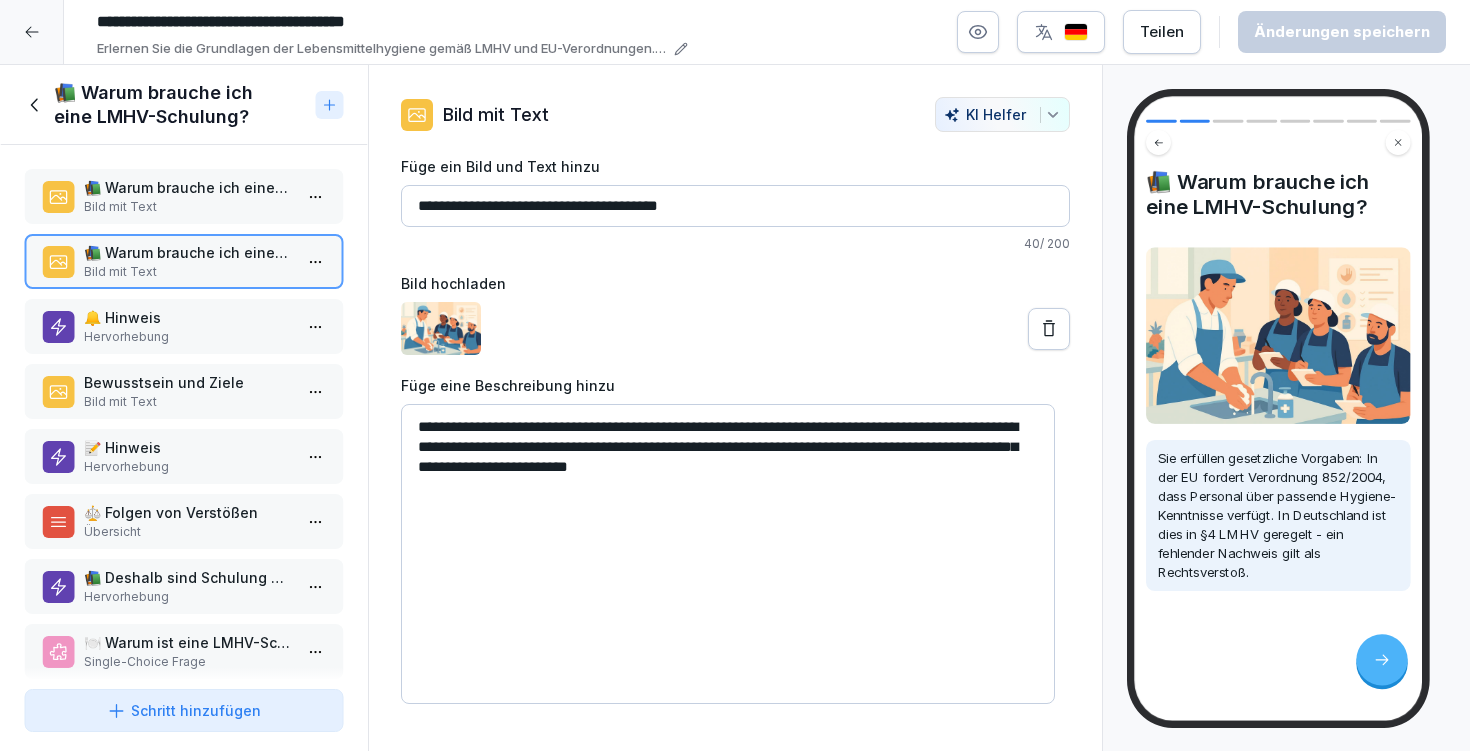 click on "🔔 Hinweis" at bounding box center (188, 317) 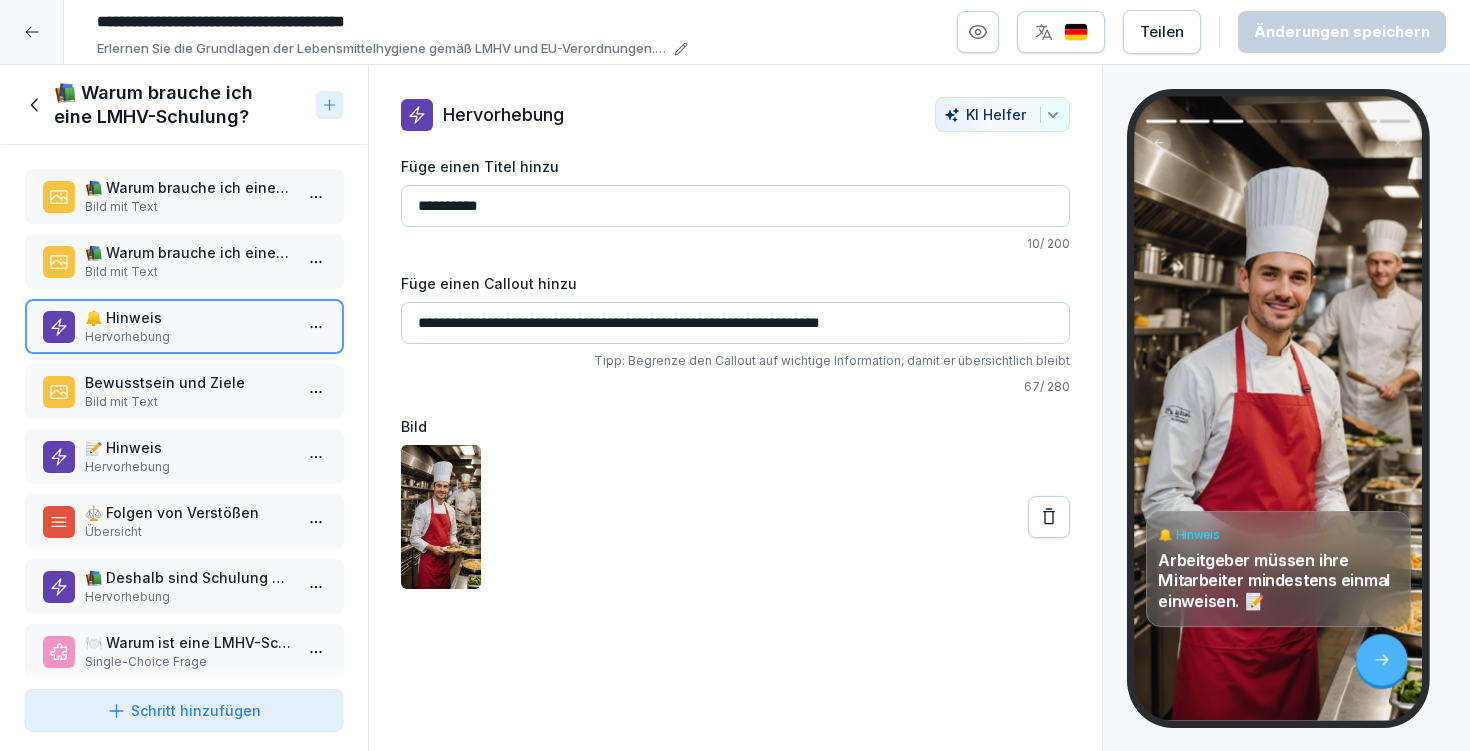 click on "Bewusstsein und Ziele" at bounding box center (188, 382) 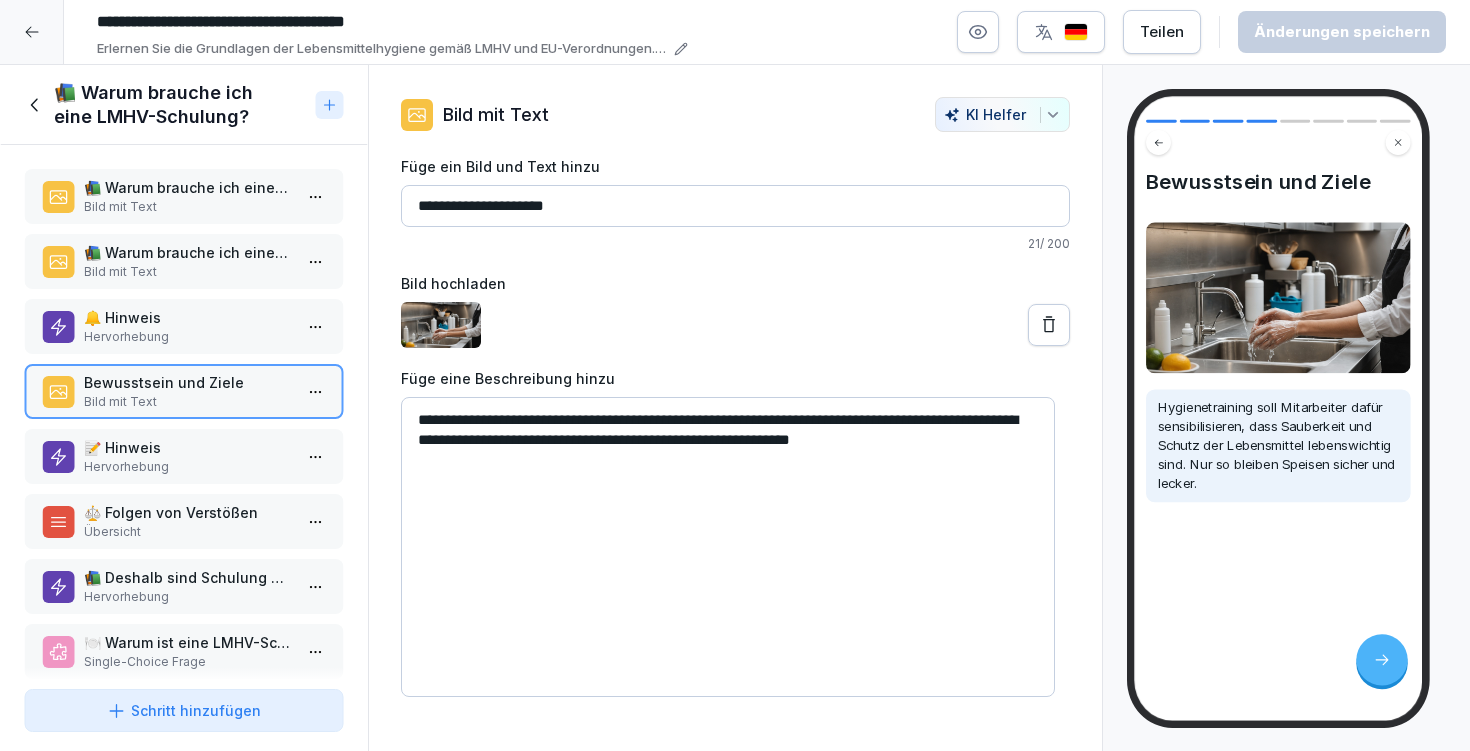 click on "Hervorhebung" at bounding box center (188, 337) 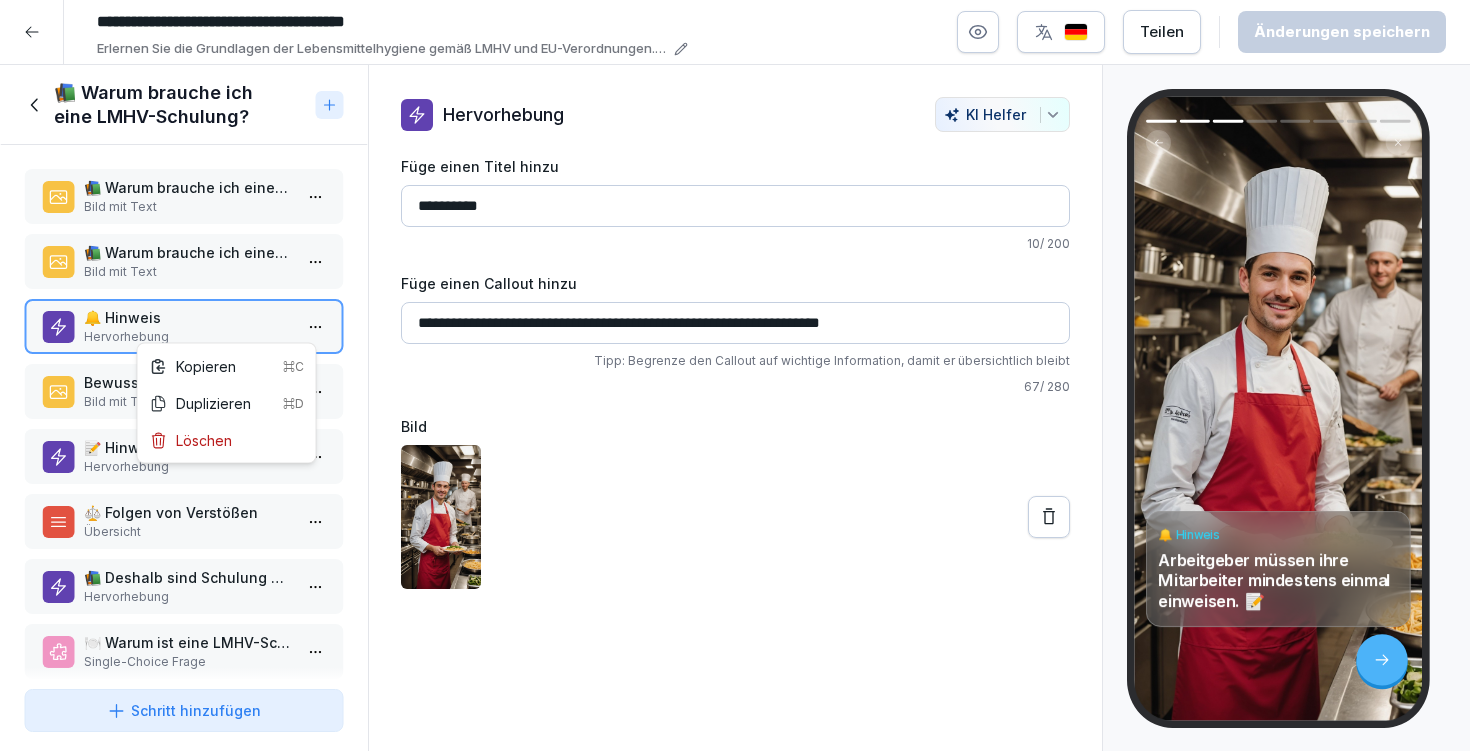 click on "**********" at bounding box center (735, 375) 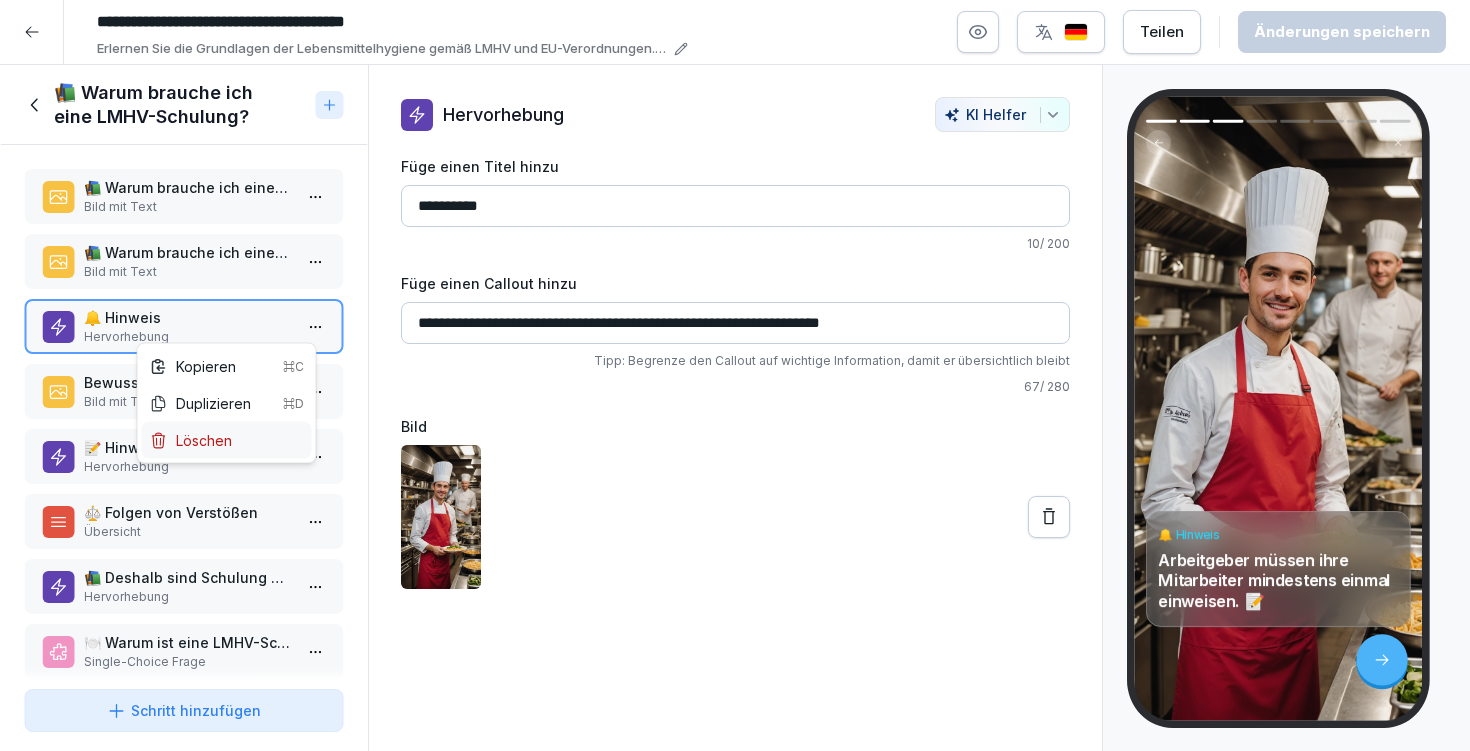 click on "Löschen" at bounding box center (227, 440) 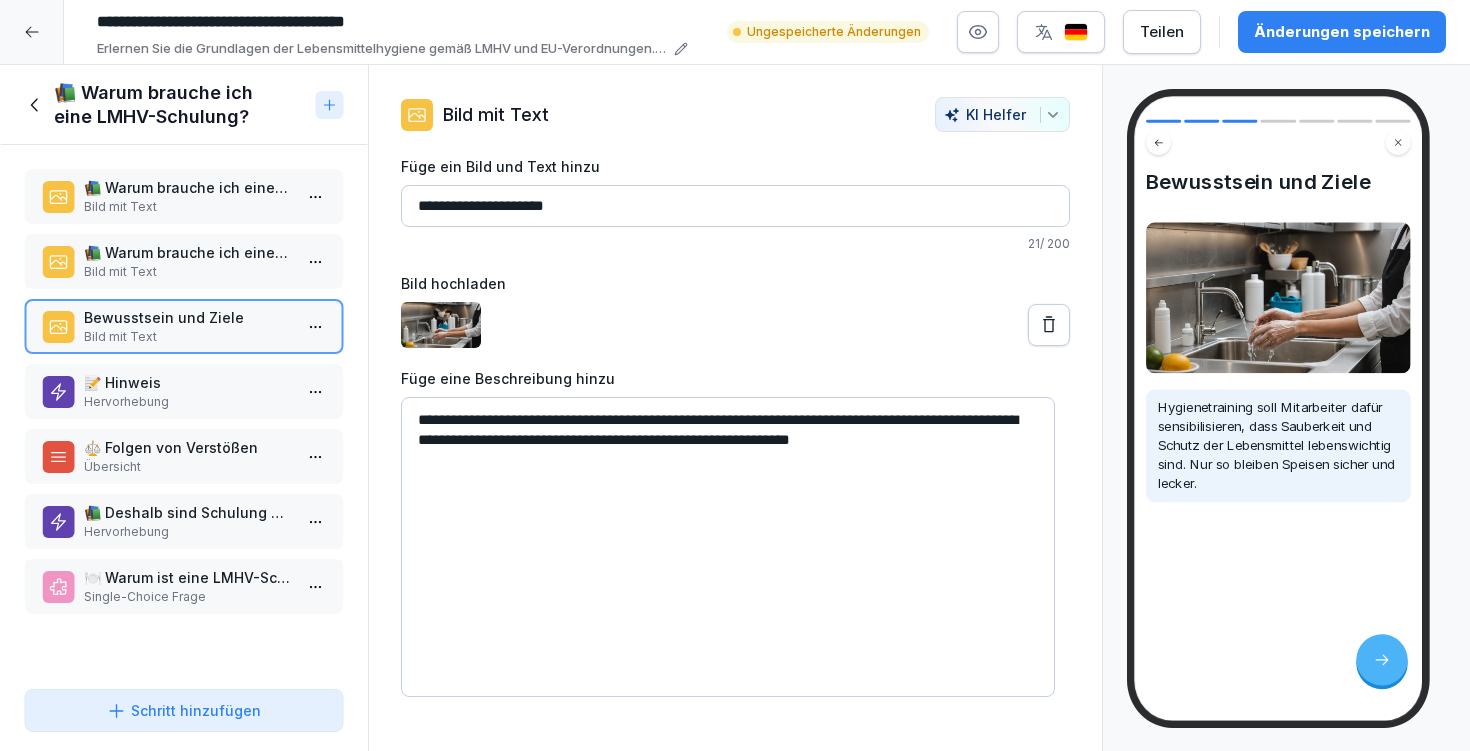 click on "Hervorhebung" at bounding box center (188, 402) 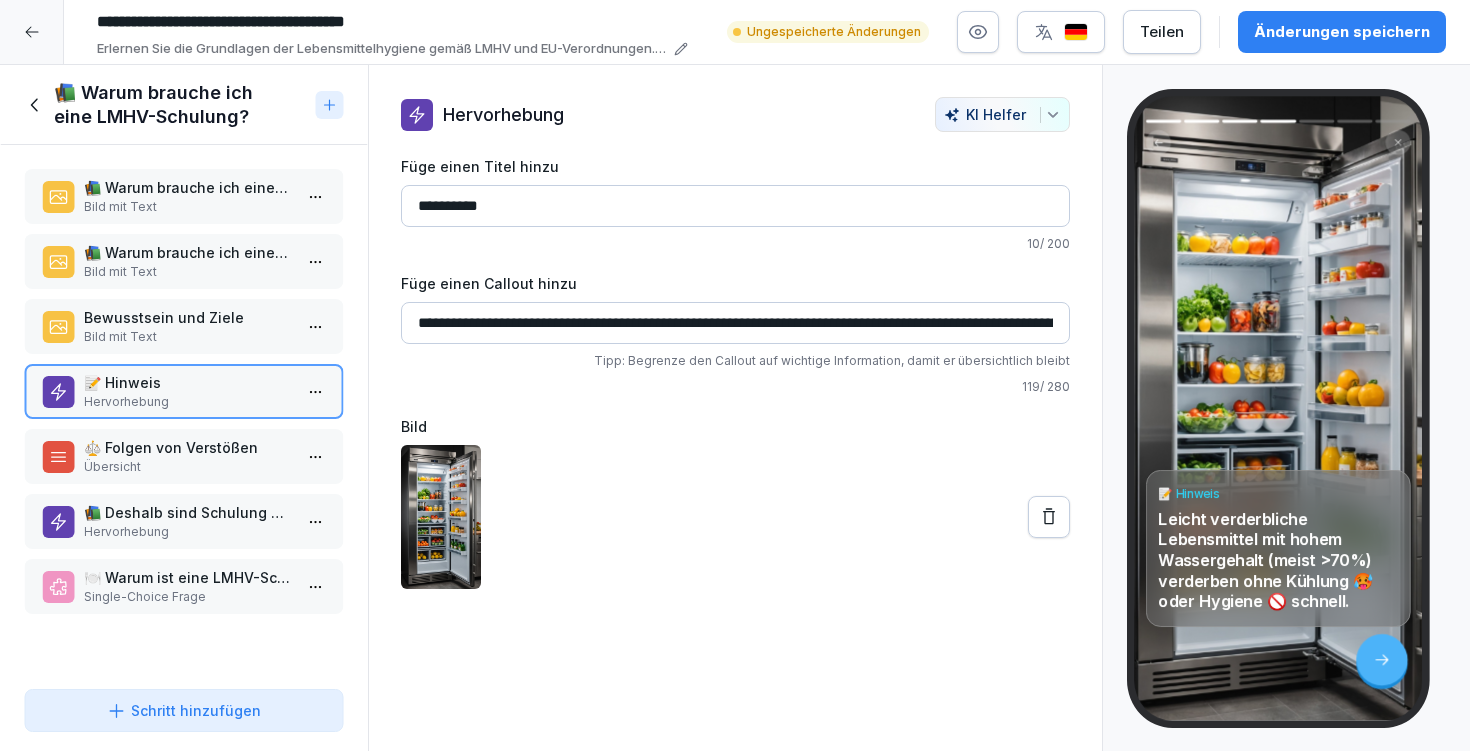 click on "⚖️ Folgen von Verstößen" at bounding box center [188, 447] 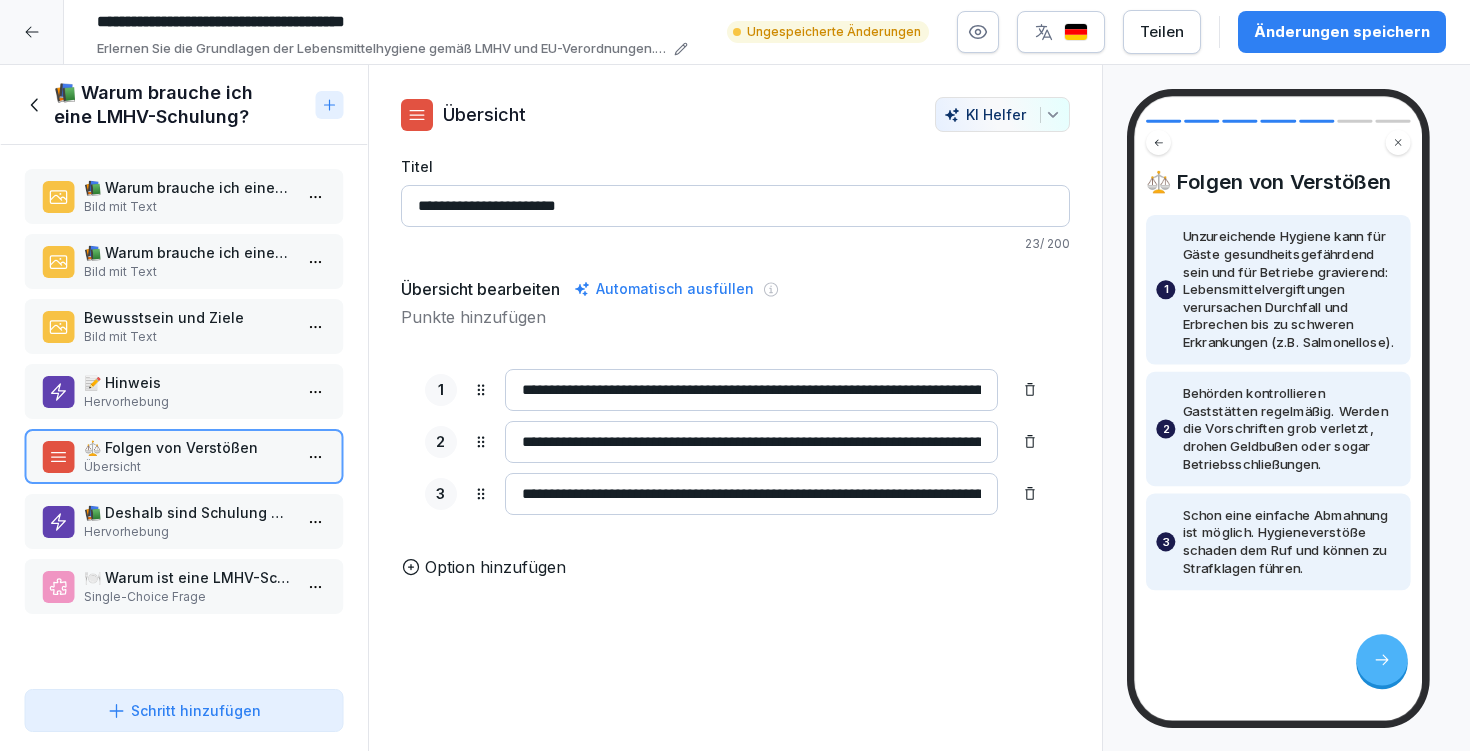 click on "Änderungen speichern" at bounding box center [1342, 32] 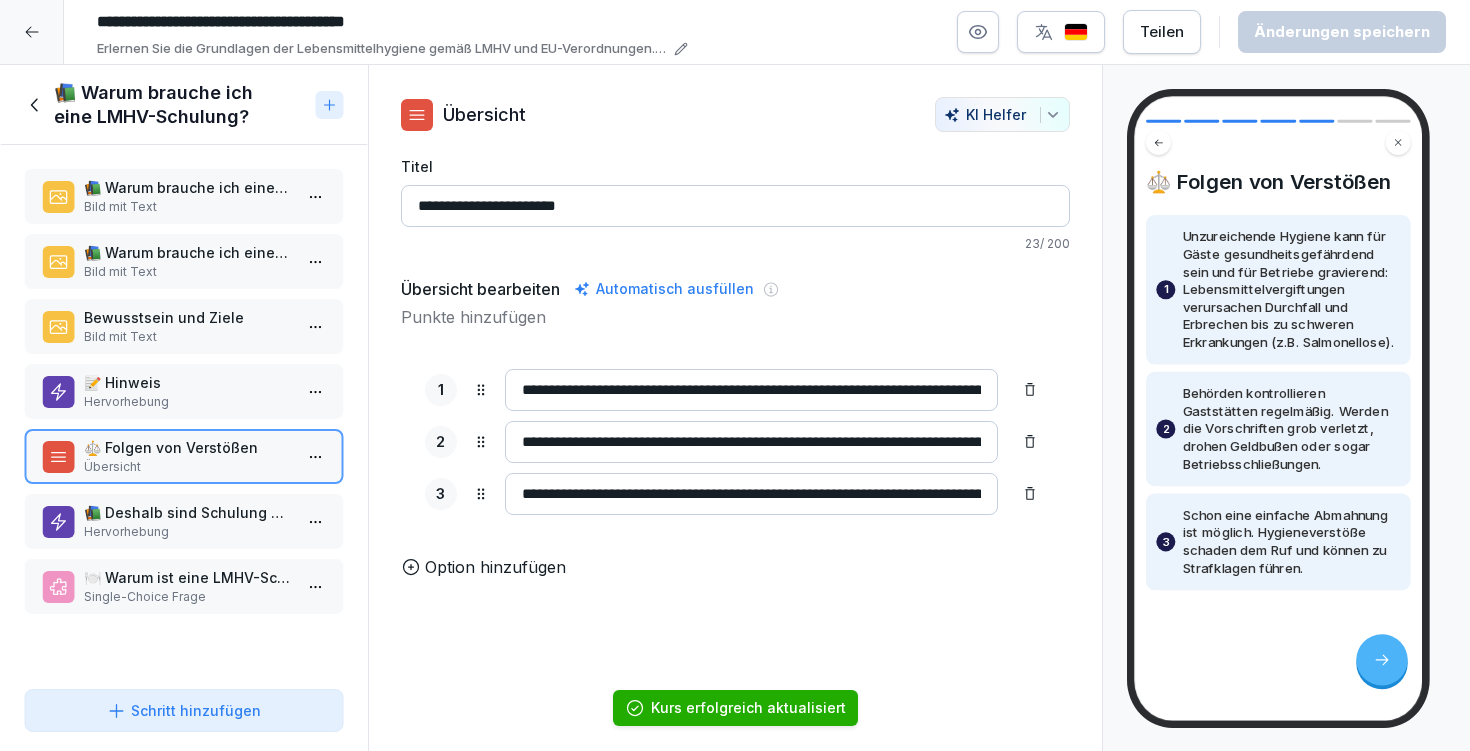 click on "📚 Warum brauche ich eine LMHV-Schulung? Bild mit Text 📚 Warum brauche ich eine LMHV-Schulung? Bild mit Text Bewusstsein und Ziele Bild mit Text 📝 Hinweis Hervorhebung ⚖️ Folgen von Verstößen Übersicht 📚 Deshalb sind Schulung und Praxis wichtig:  Hervorhebung 🍽️ Warum ist eine LMHV-Schulung für Mitarbeiter in der Gastronomie wichtig? Single-Choice Frage
To pick up a draggable item, press the space bar.
While dragging, use the arrow keys to move the item.
Press space again to drop the item in its new position, or press escape to cancel.
Draggable item tnguejy9garqrvahnl0d7u5i was dropped over droppable area tnguejy9garqrvahnl0d7u5i" at bounding box center [184, 413] 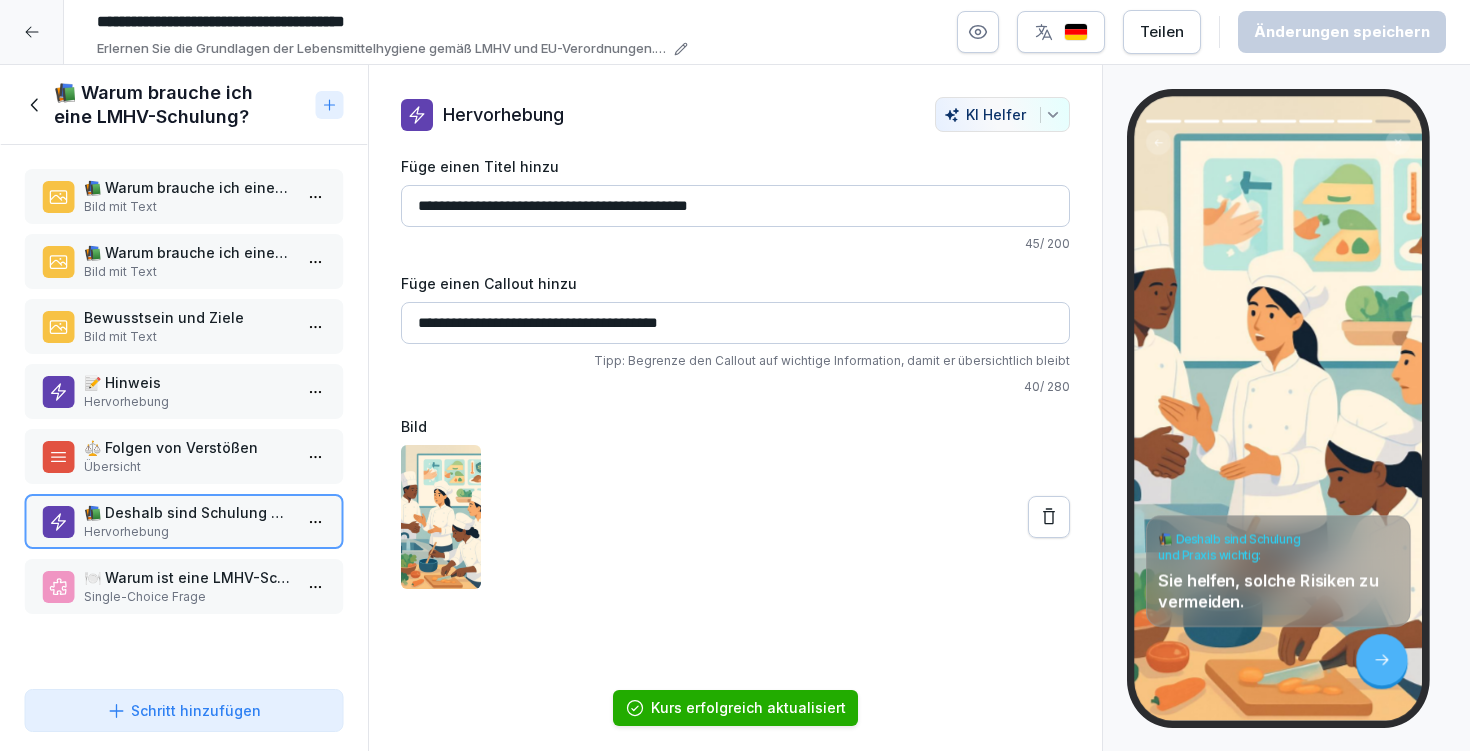 click on "📚 Warum brauche ich eine LMHV-Schulung?" at bounding box center [181, 105] 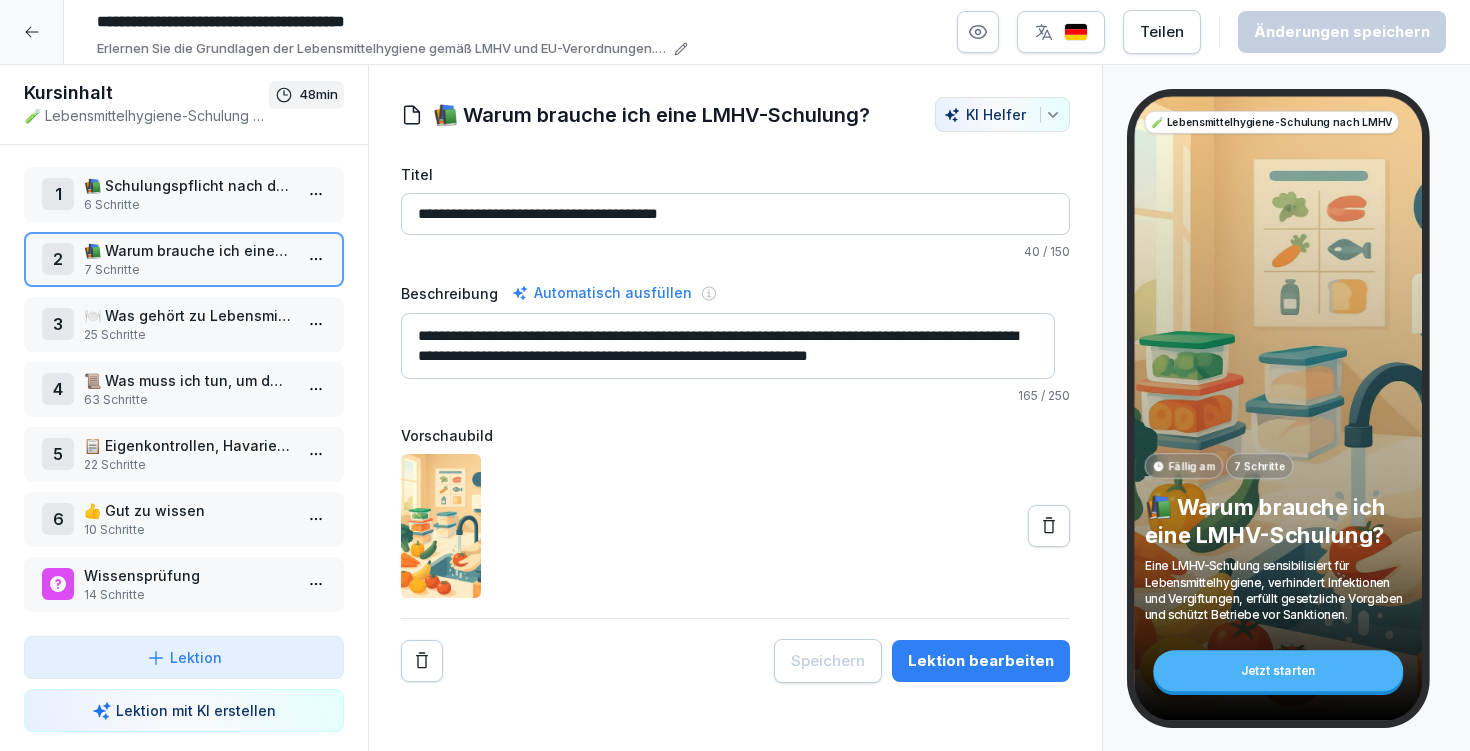 click on "🍽️ Was gehört zu Lebensmittelhygiene?" at bounding box center (188, 315) 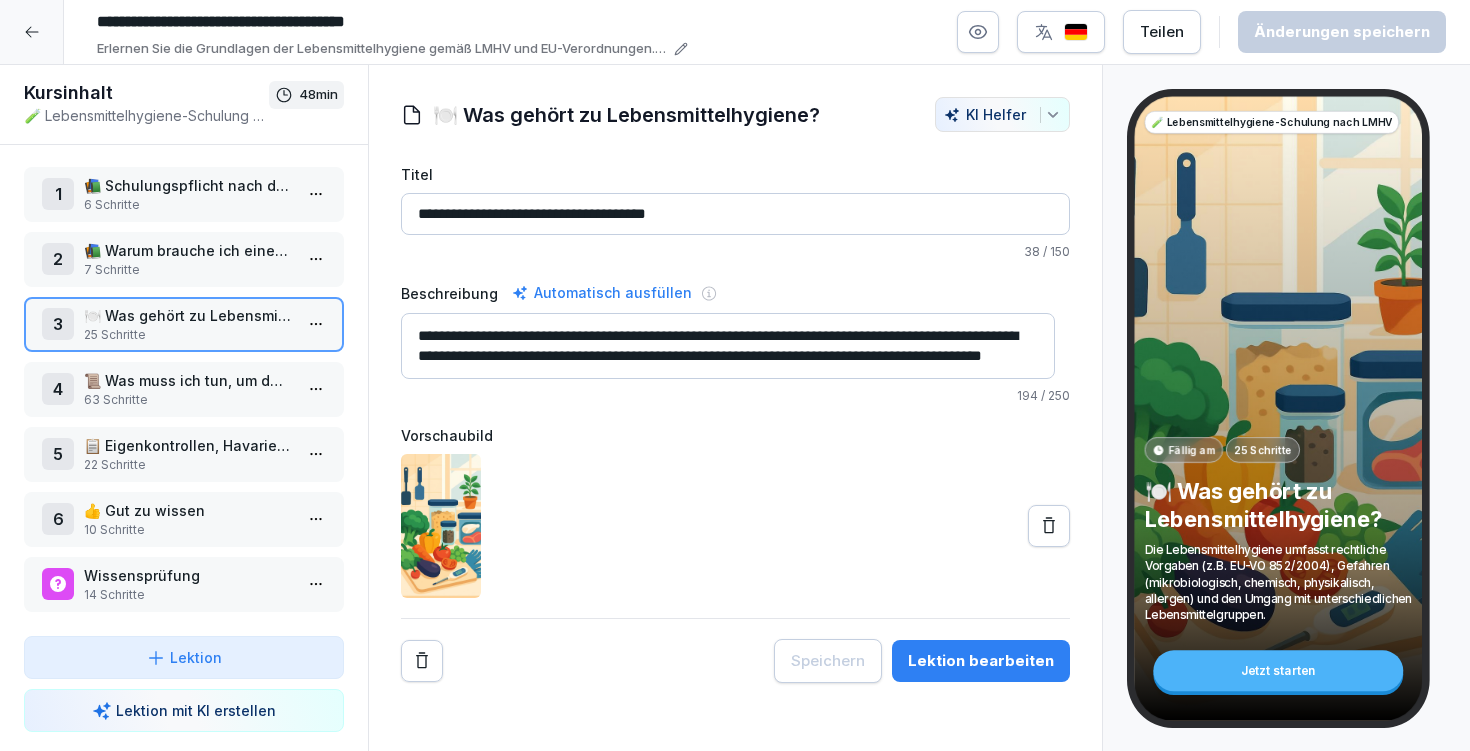 click on "Lektion bearbeiten" at bounding box center [981, 661] 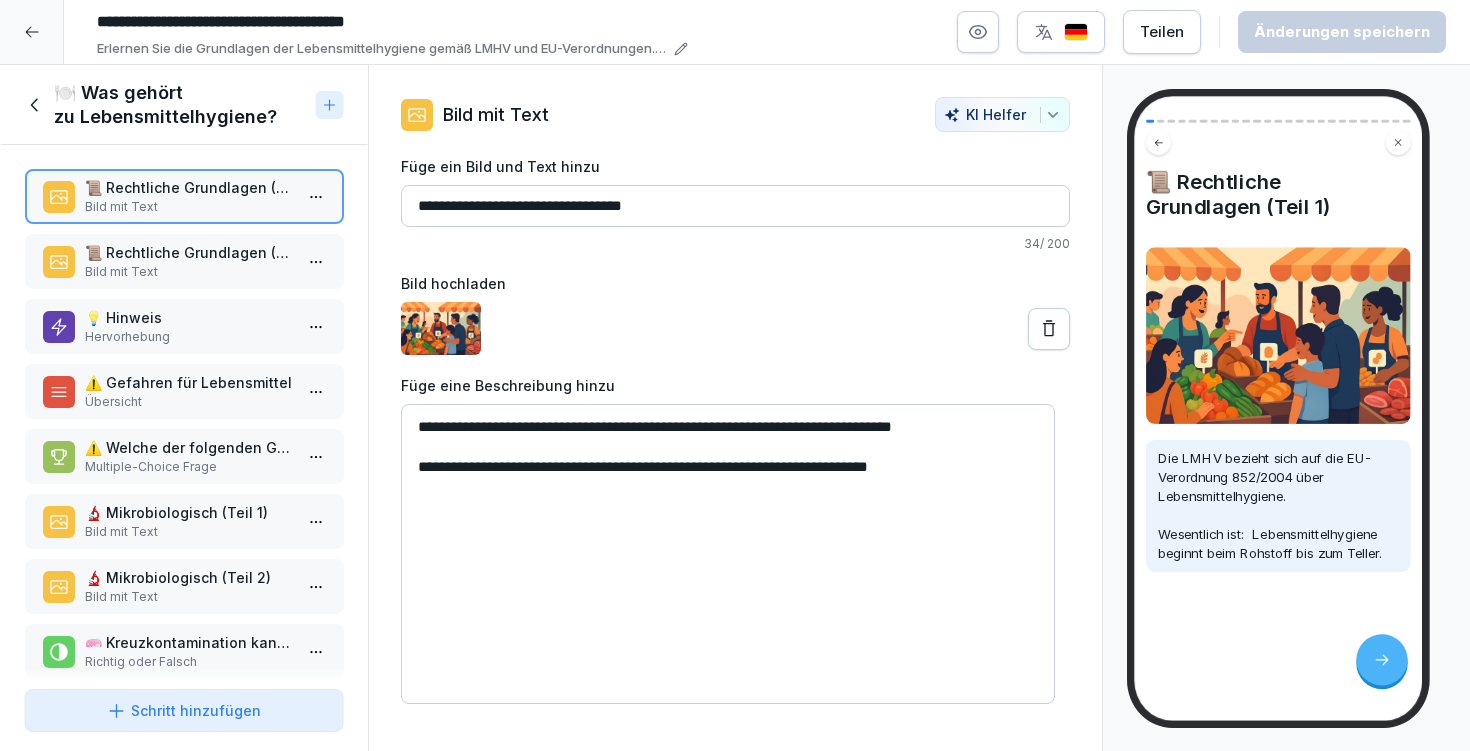 click on "Bild mit Text" at bounding box center (188, 272) 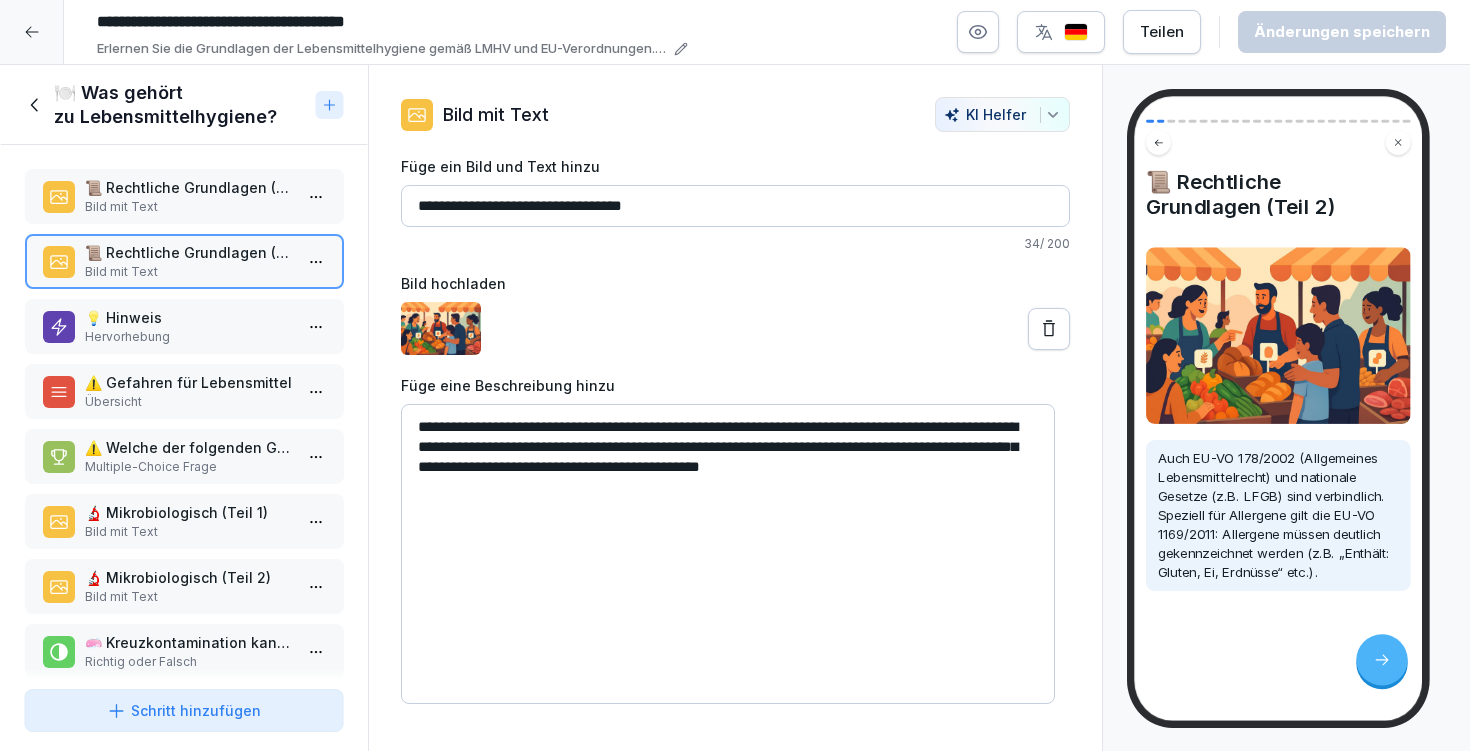 click on "💡 Hinweis" at bounding box center (188, 317) 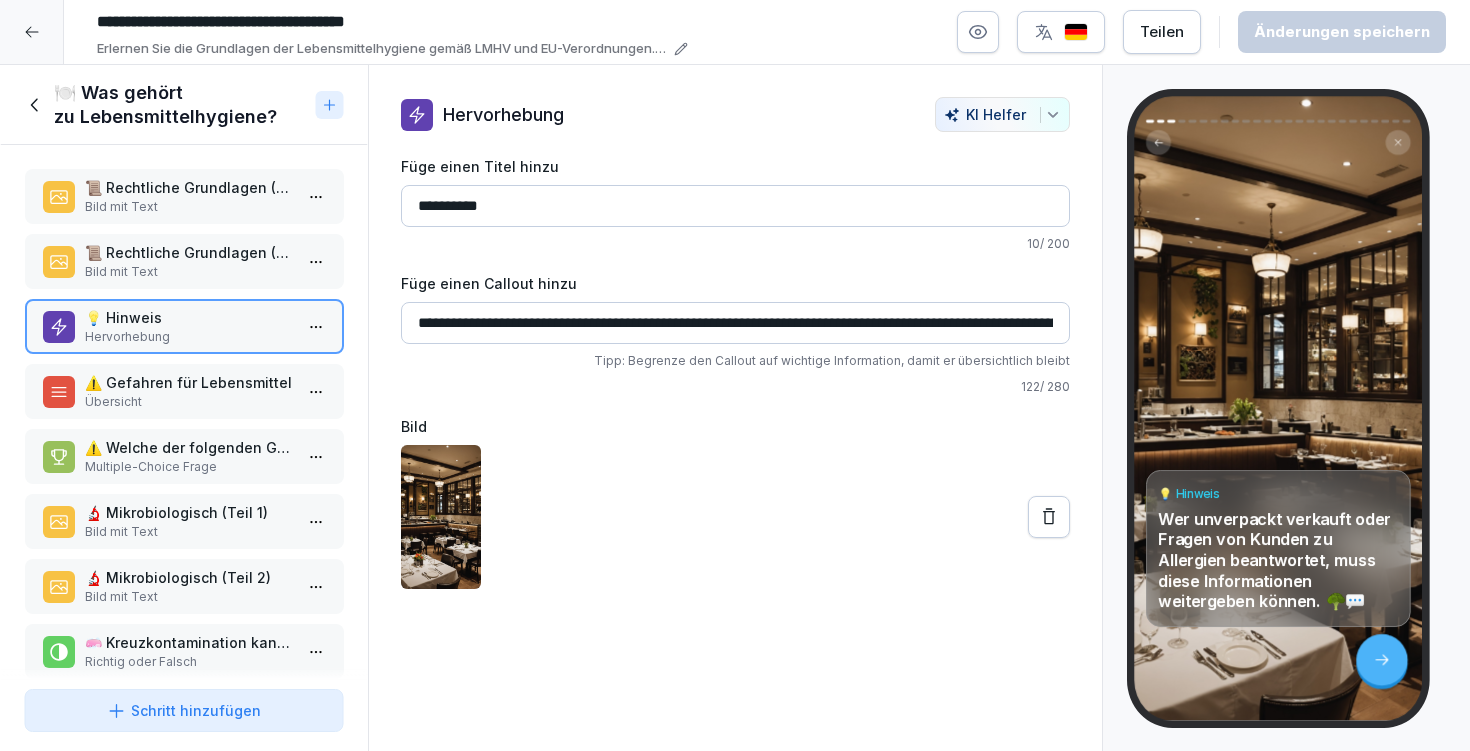 click on "⚠️ Gefahren für Lebensmittel" at bounding box center (188, 382) 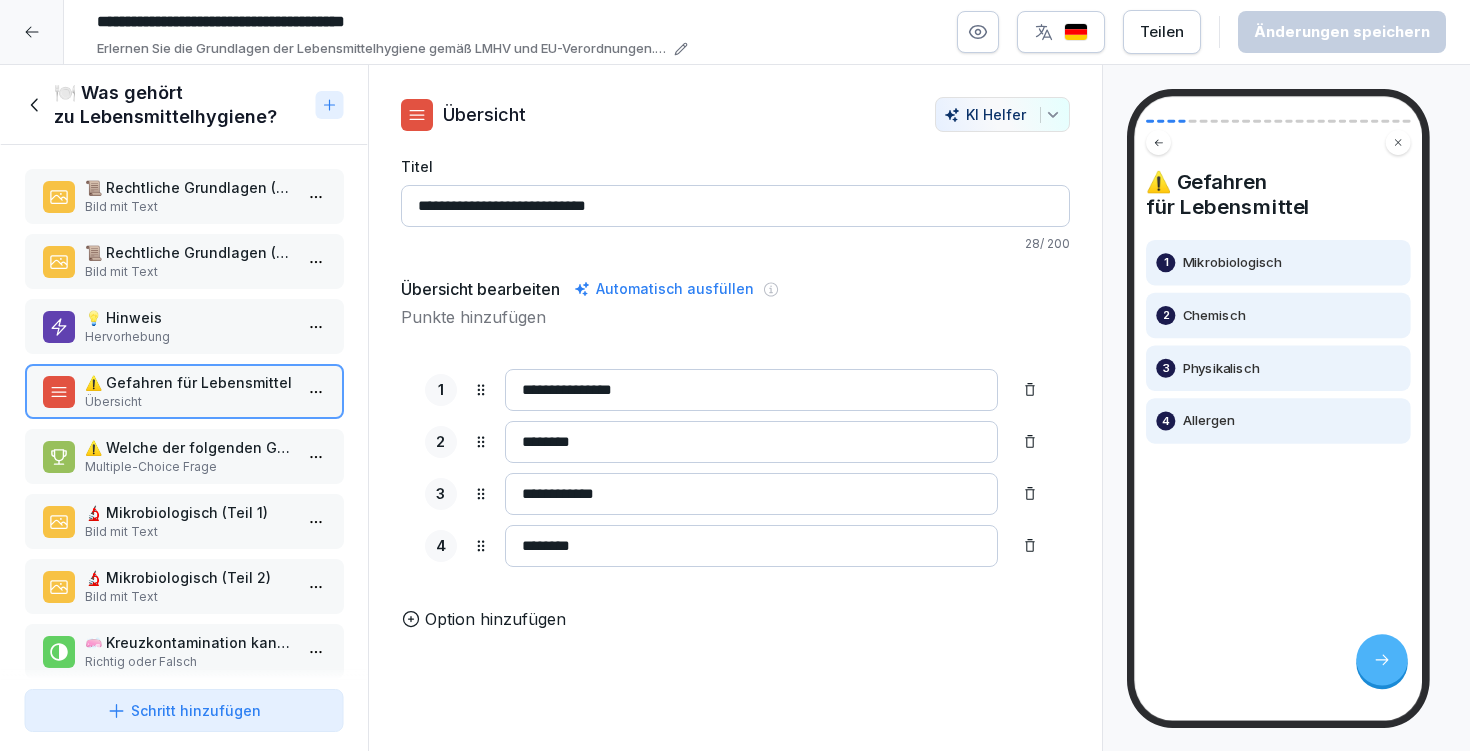 click on "⚠️ Welche der folgenden Gefahren gehören zu den Hauptgefahrengruppen für Lebensmittel?" at bounding box center (188, 447) 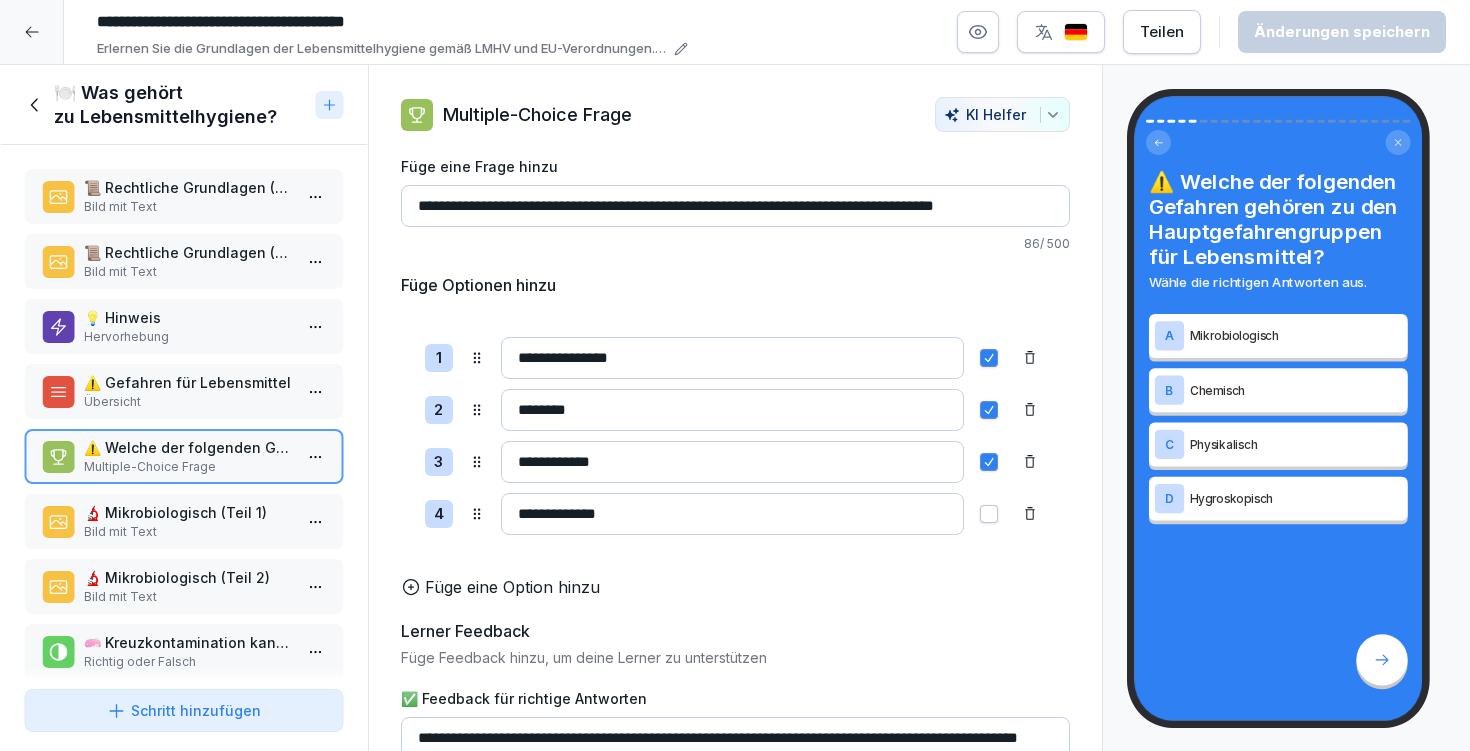 click on "🔬 Mikrobiologisch (Teil 1)" at bounding box center (188, 512) 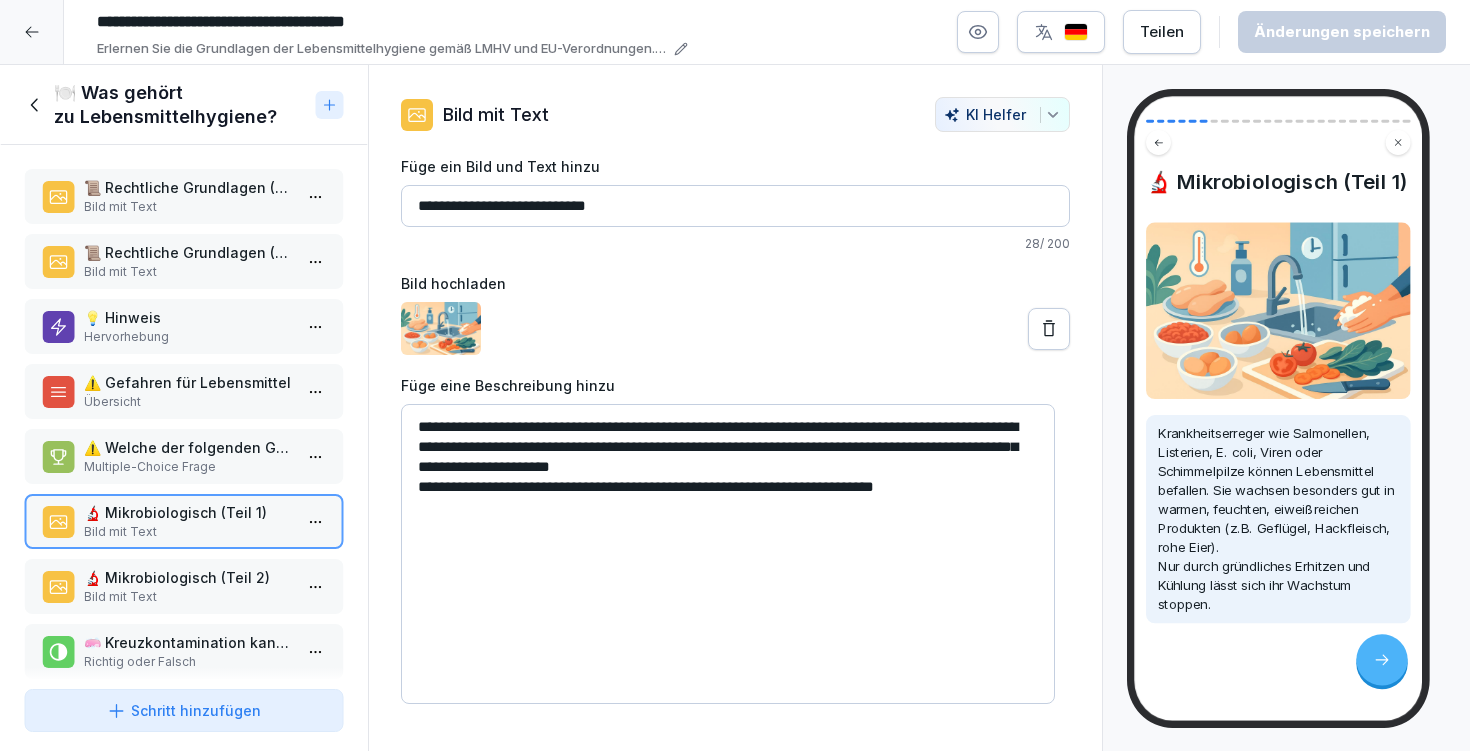 click on "🔬 Mikrobiologisch (Teil 2)" at bounding box center [188, 577] 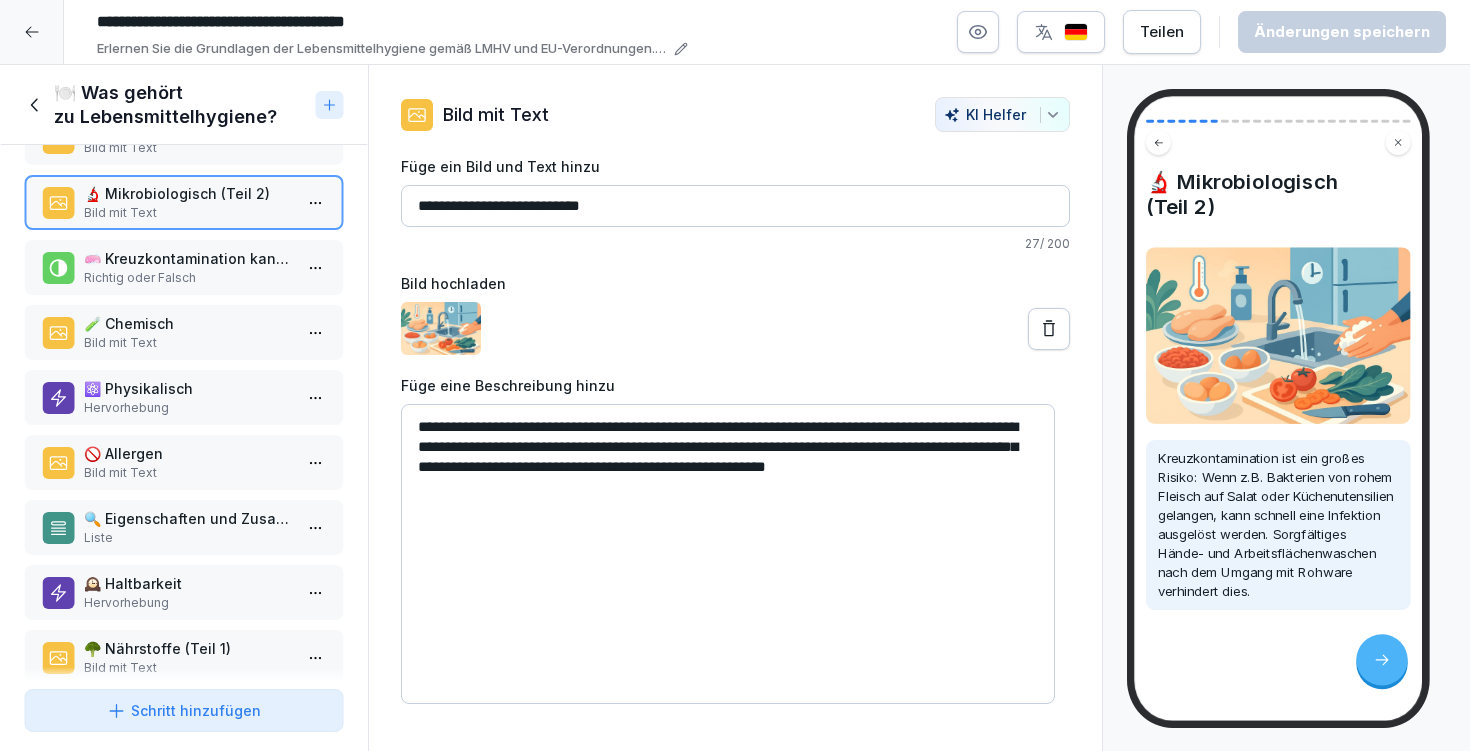 scroll, scrollTop: 388, scrollLeft: 0, axis: vertical 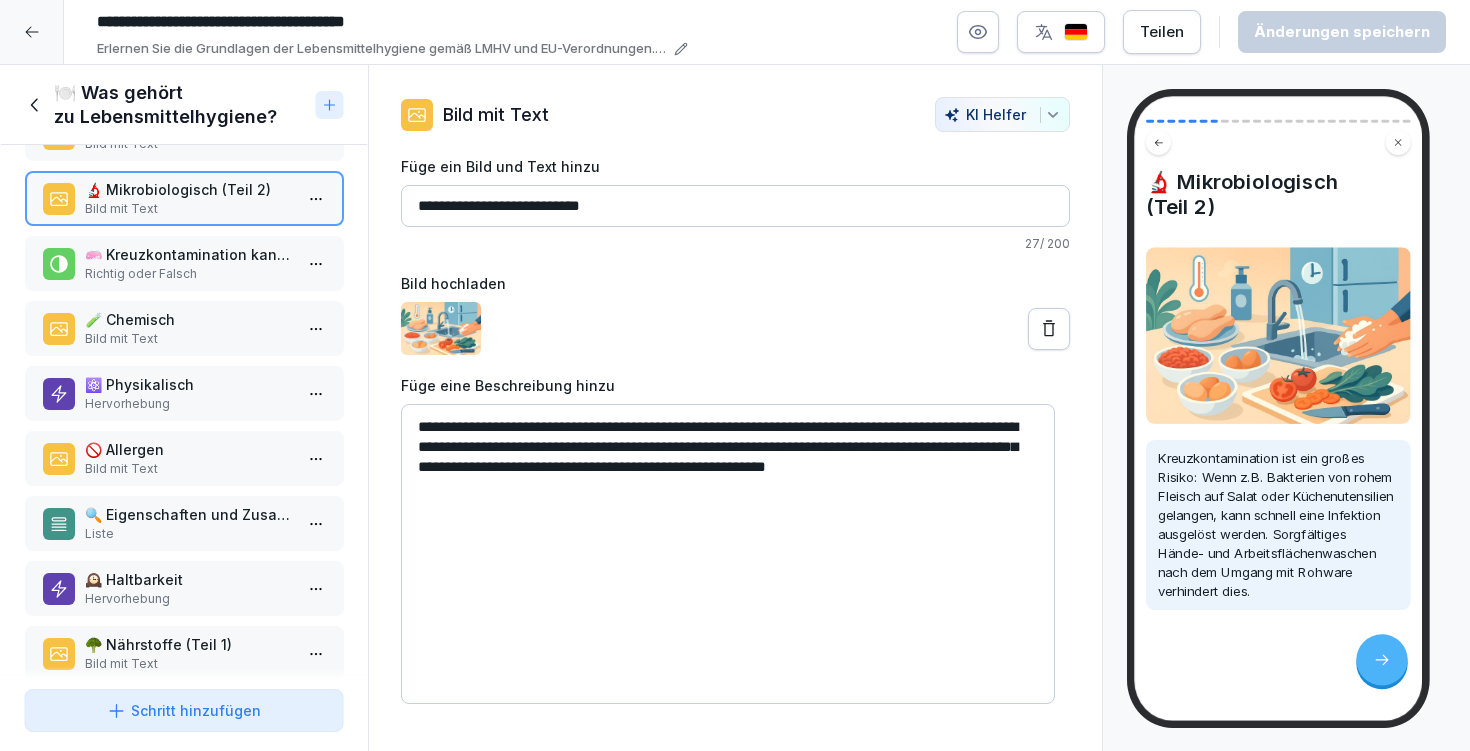 click on "Bild mit Text" at bounding box center (188, 469) 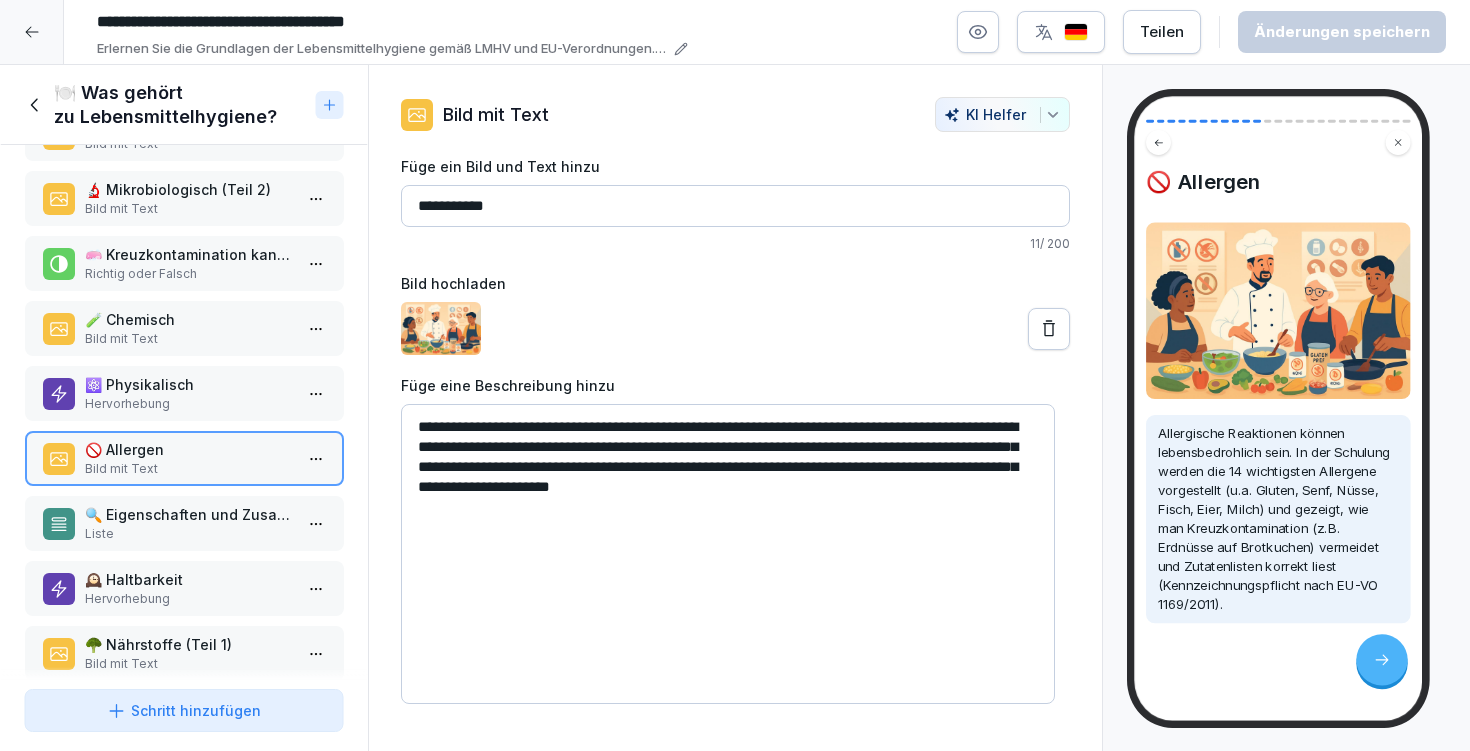 click on "🔍 Eigenschaften und Zusammensetzung" at bounding box center [188, 514] 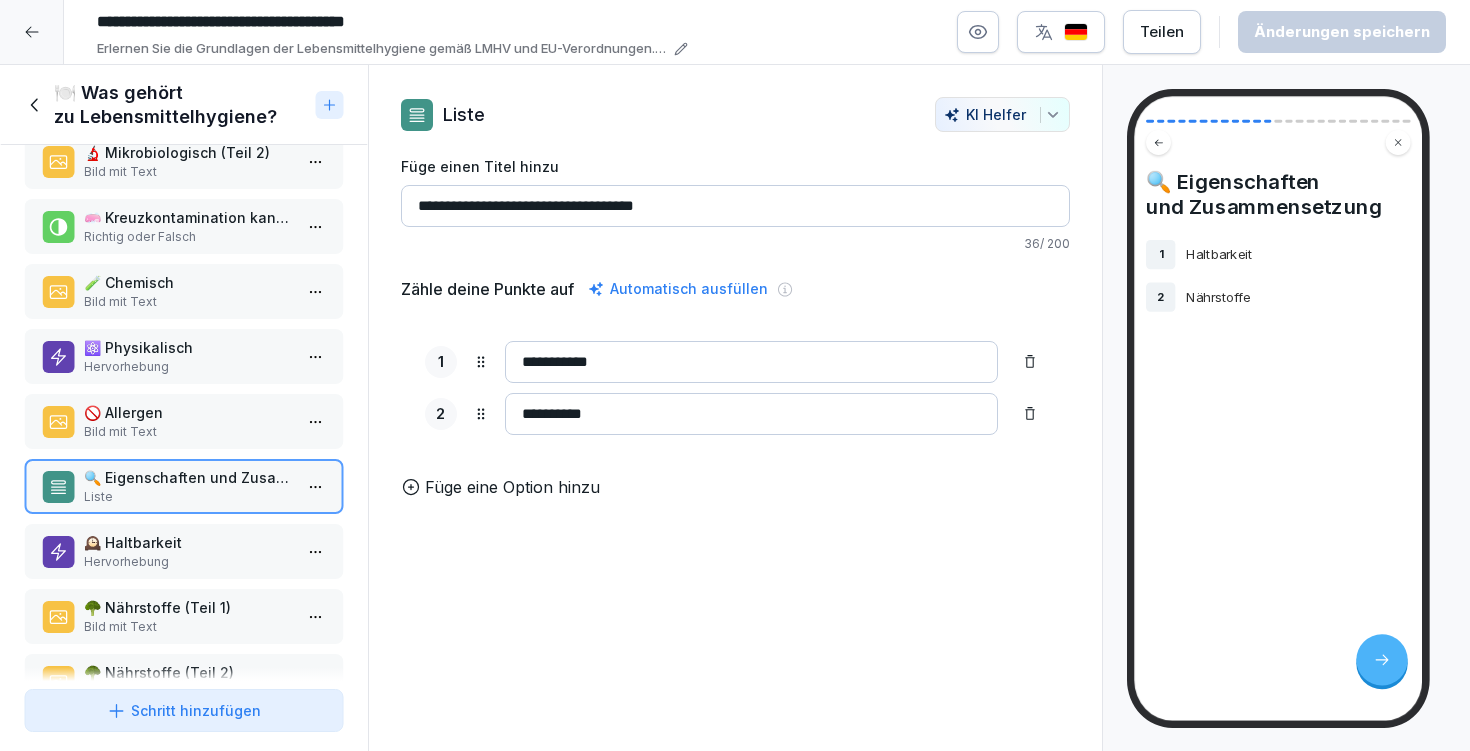 scroll, scrollTop: 581, scrollLeft: 0, axis: vertical 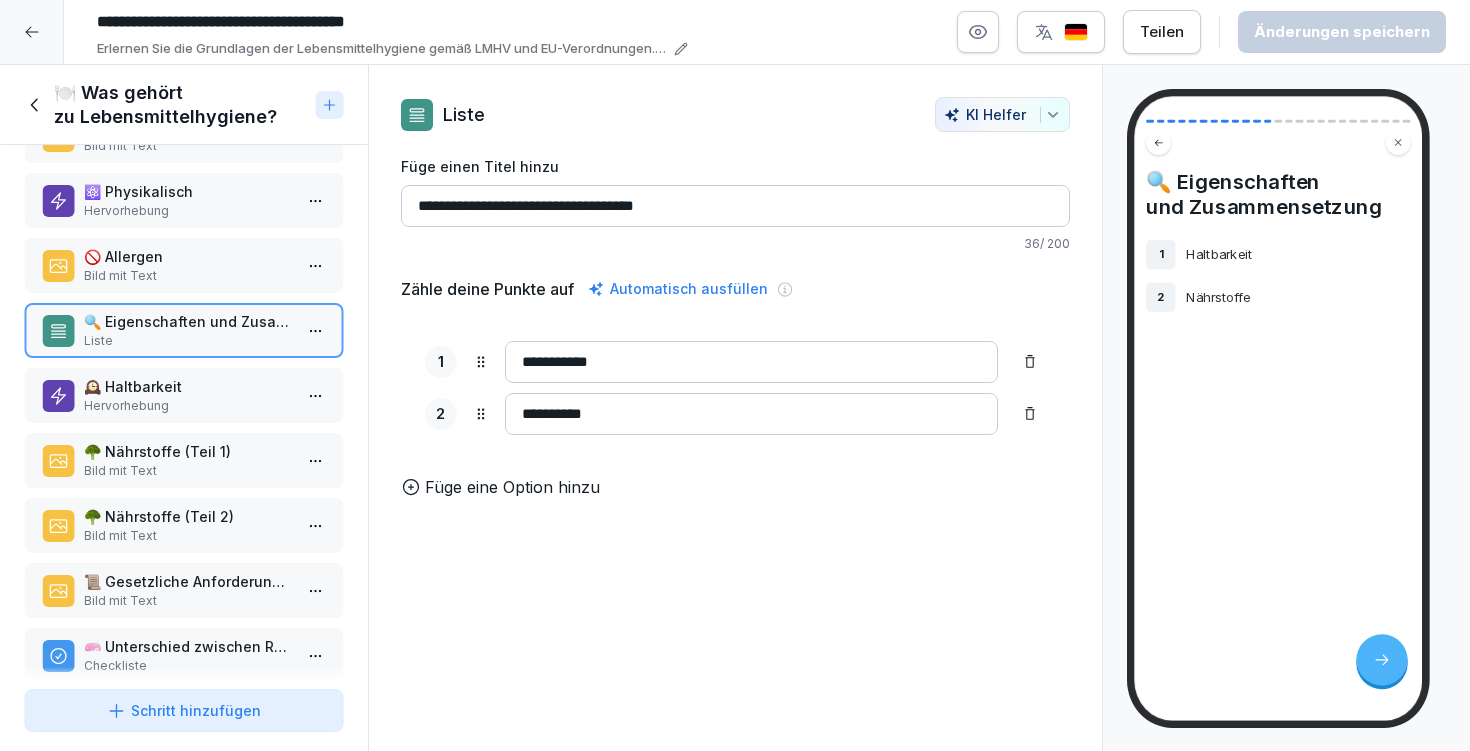 click on "🥦 Nährstoffe (Teil 2) Bild mit Text" at bounding box center [184, 525] 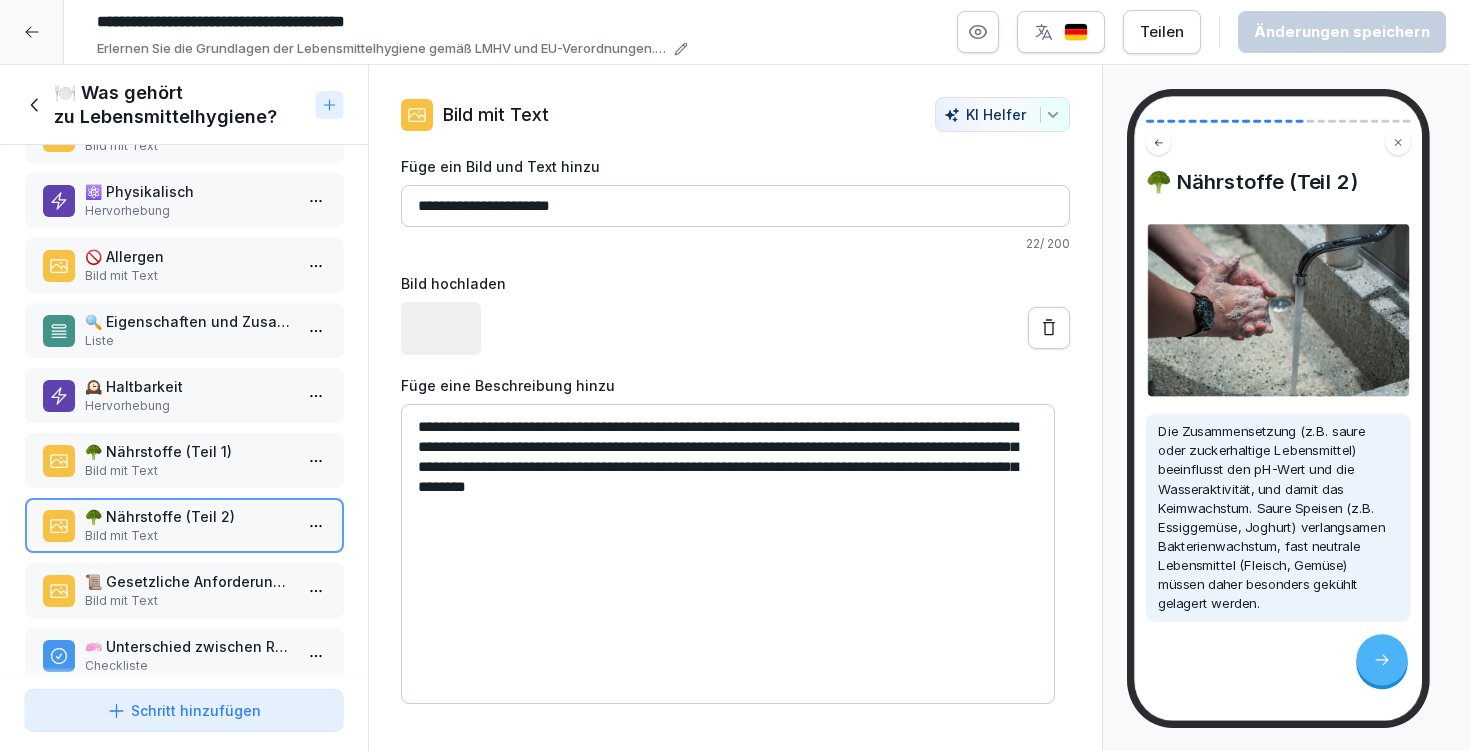 click on "Bild mit Text" at bounding box center (188, 471) 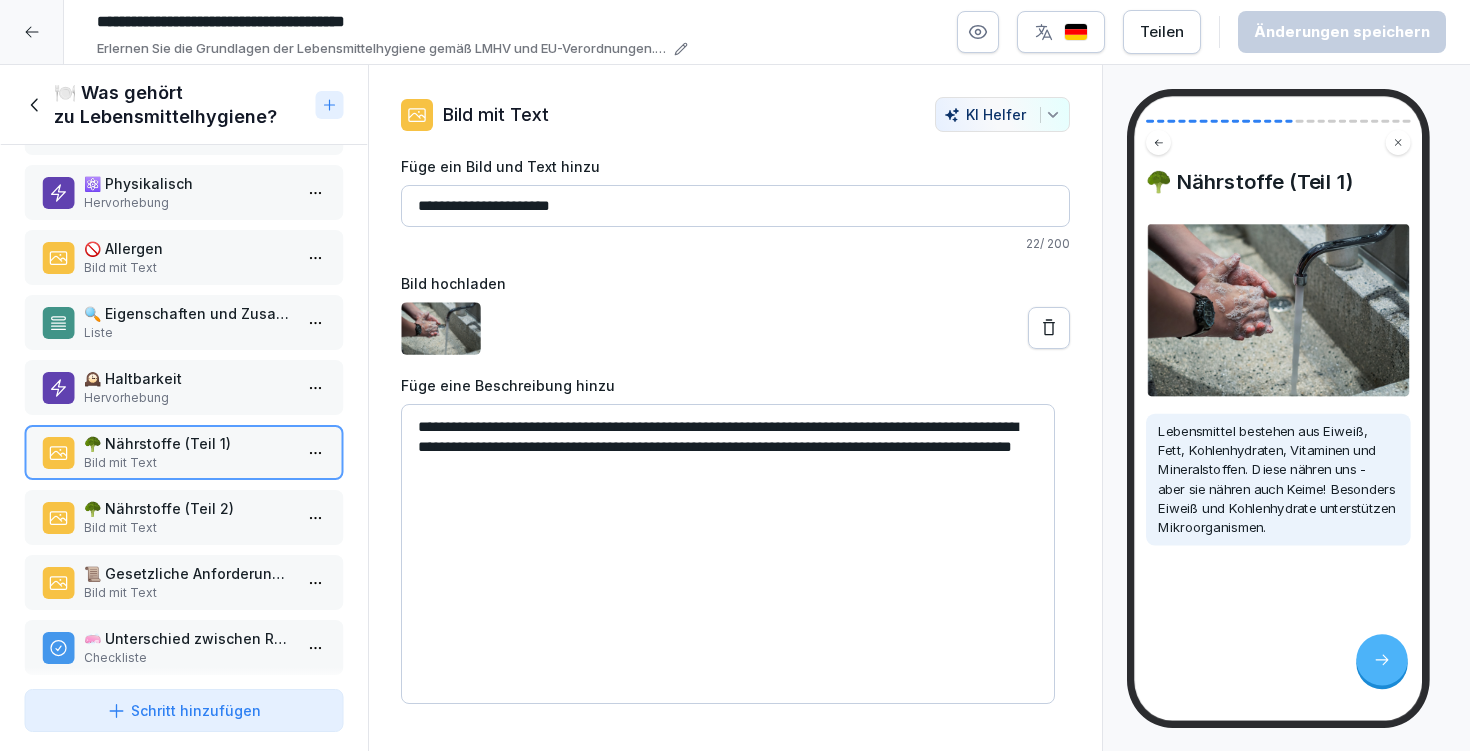 scroll, scrollTop: 594, scrollLeft: 0, axis: vertical 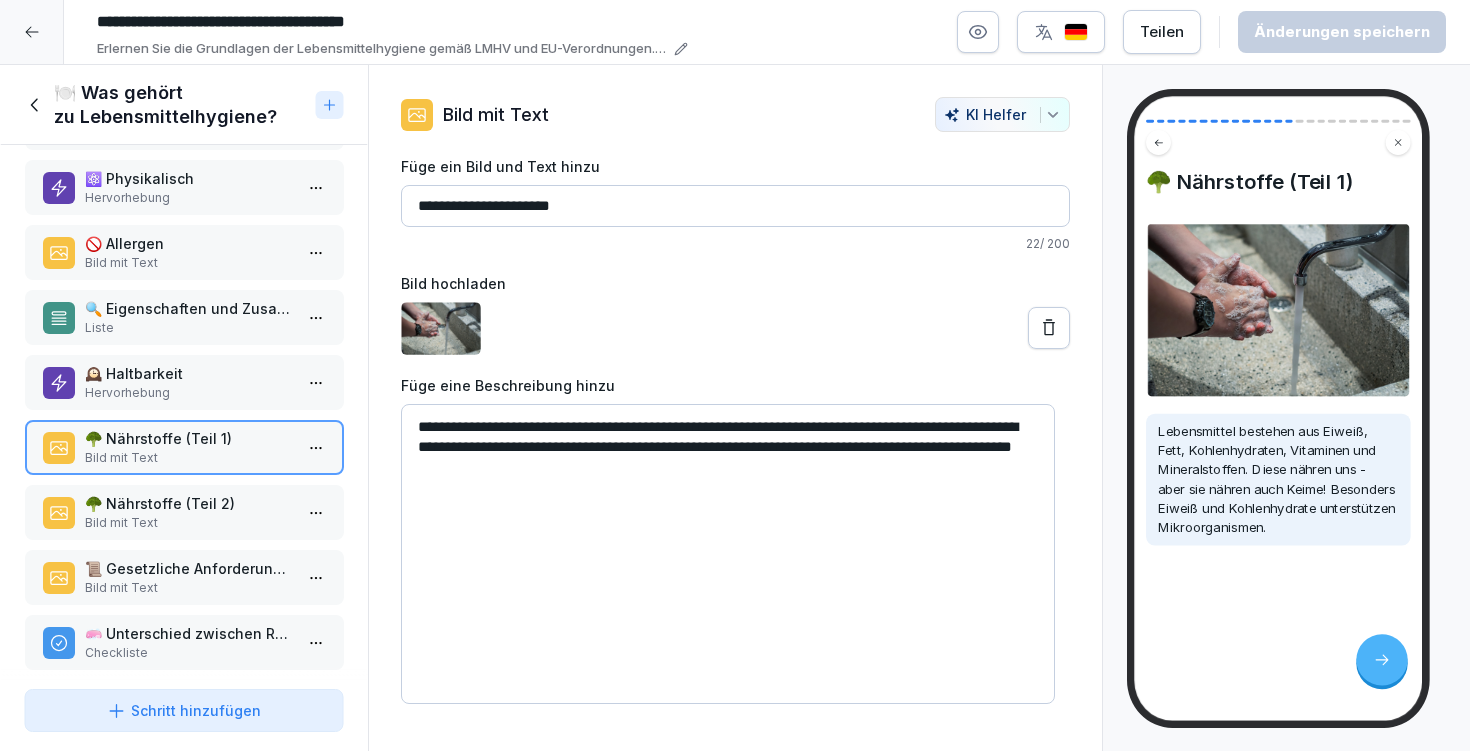 click on "Bild mit Text" at bounding box center [188, 588] 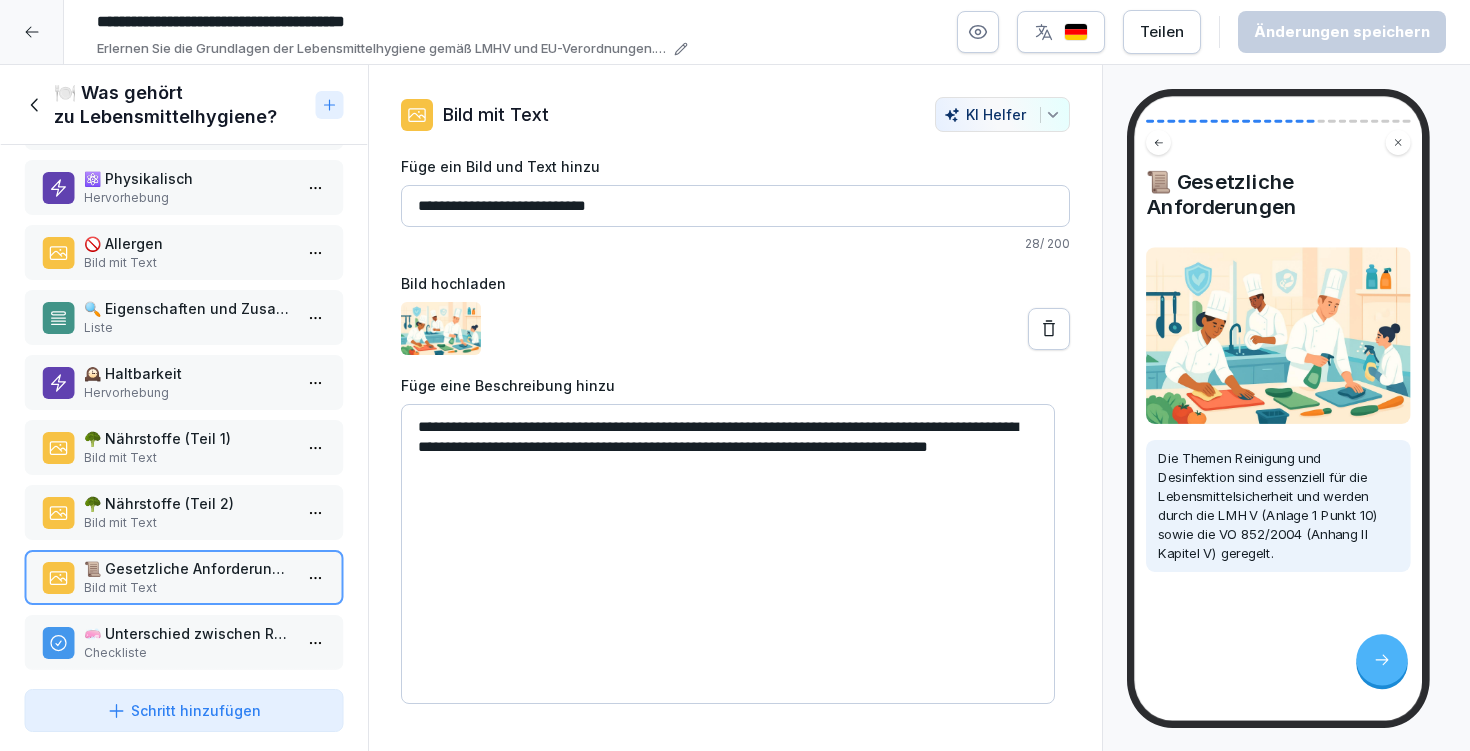 click on "Checkliste" at bounding box center [188, 653] 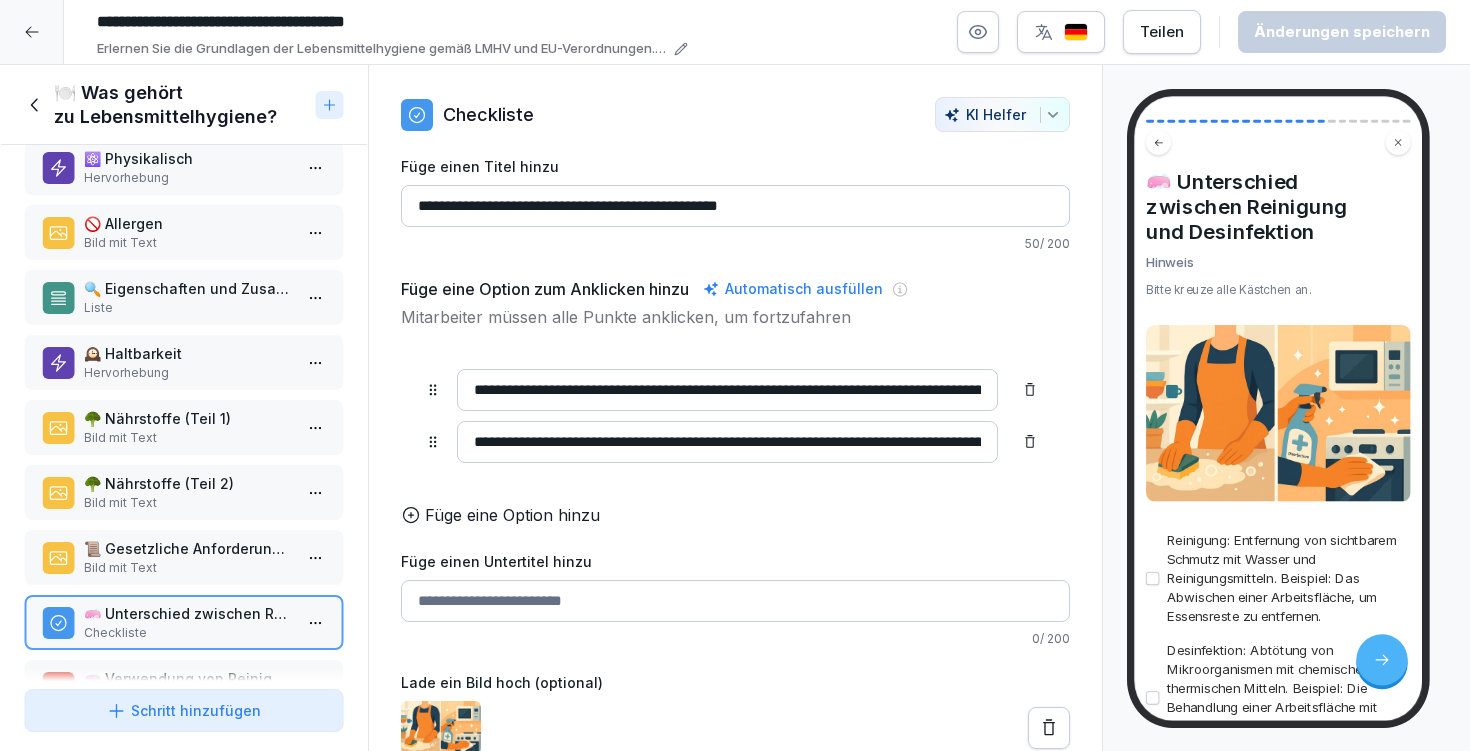 scroll, scrollTop: 786, scrollLeft: 0, axis: vertical 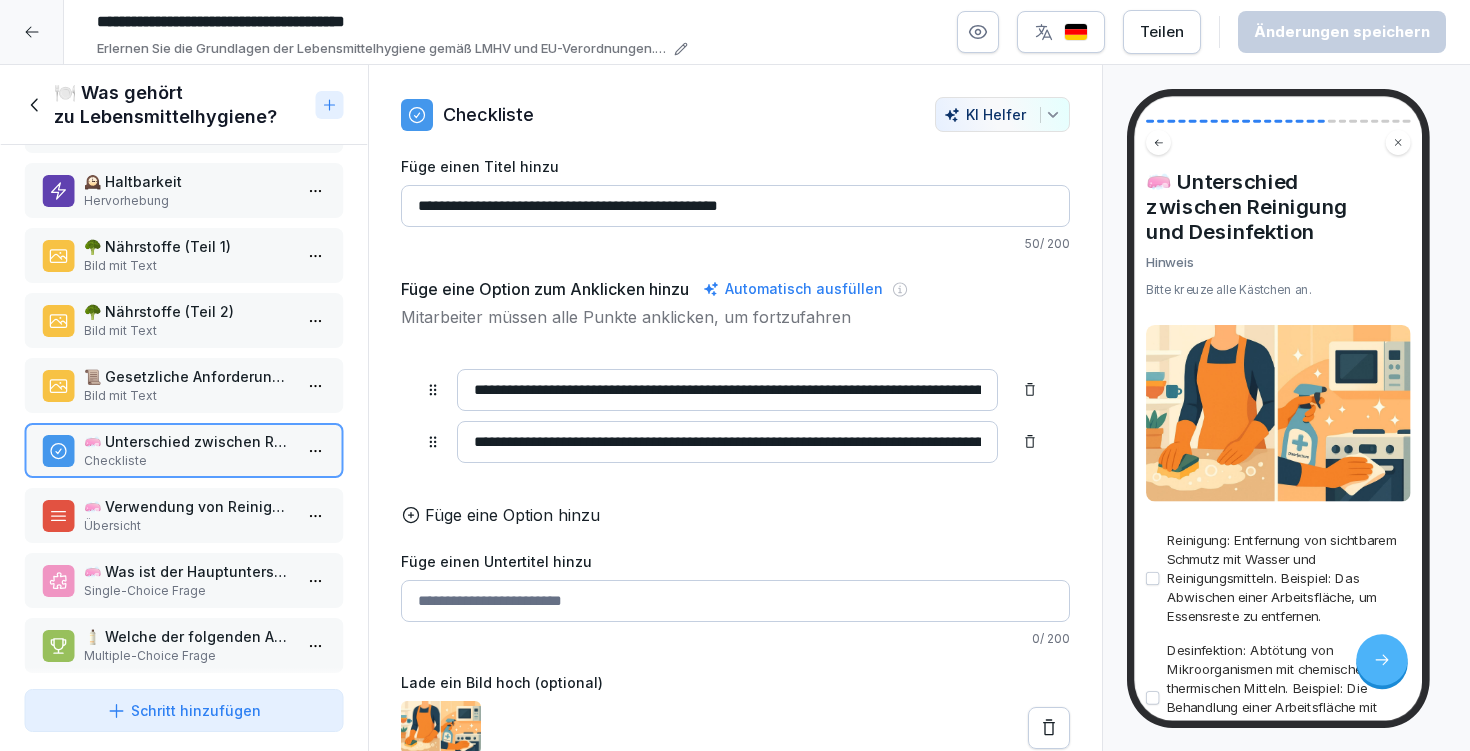 click on "📜 Gesetzliche Anforderungen" at bounding box center (188, 376) 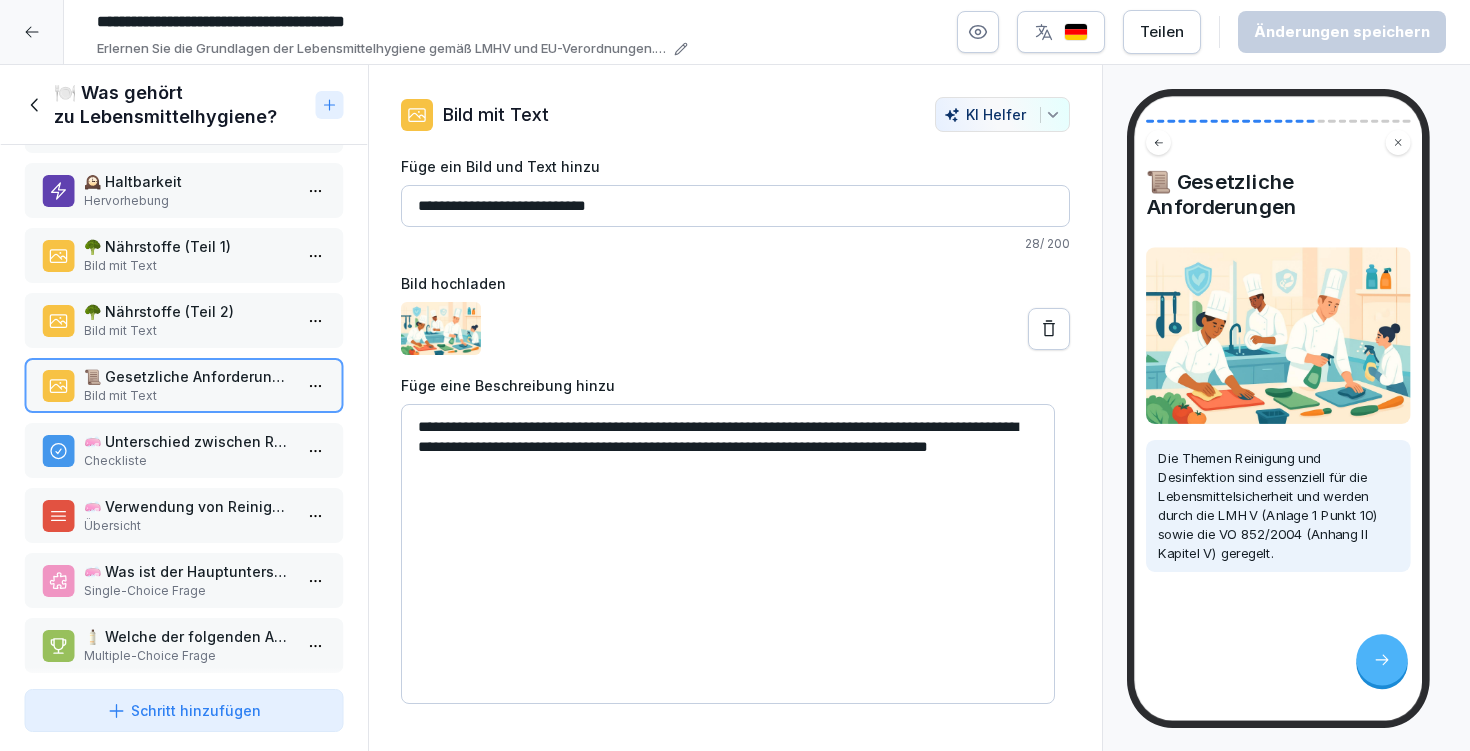 click on "**********" at bounding box center (735, 375) 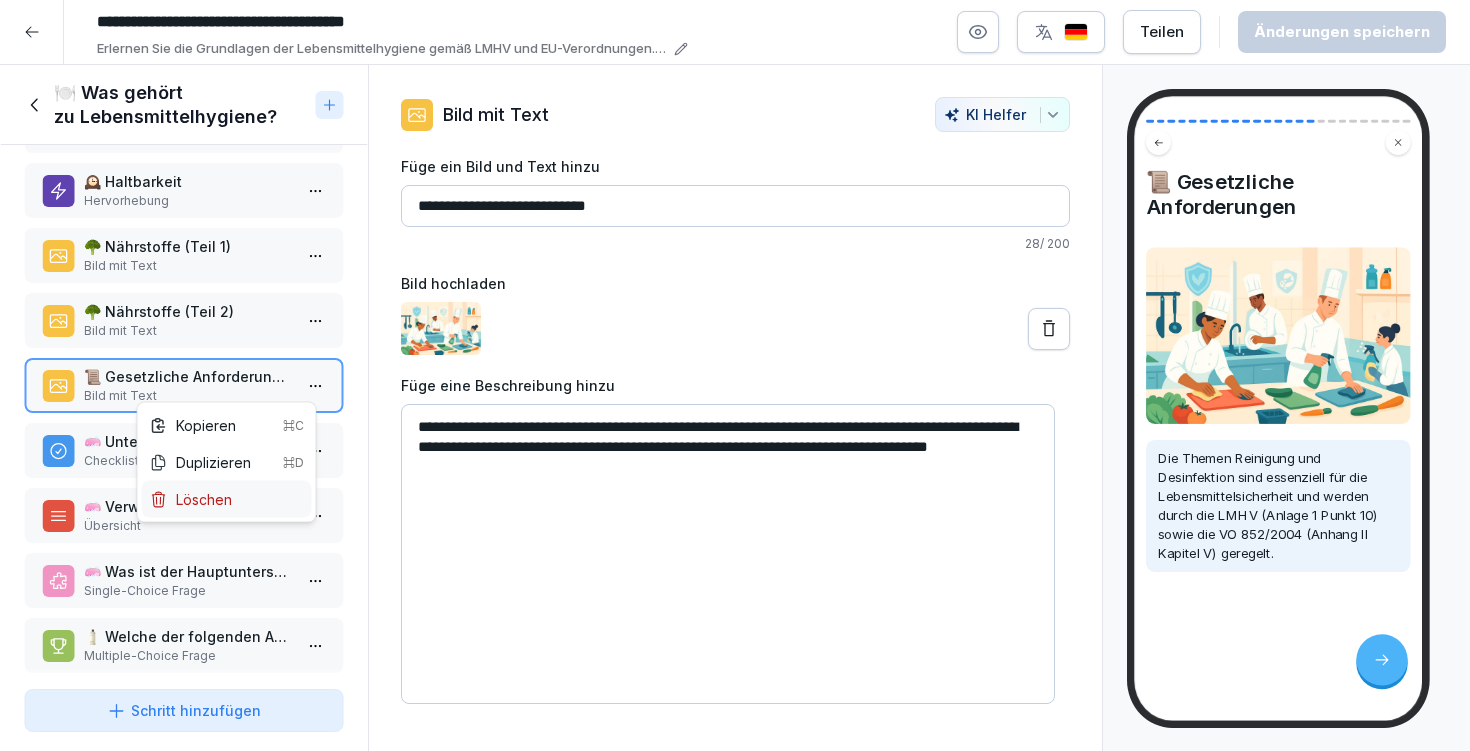 click on "Löschen" at bounding box center [227, 499] 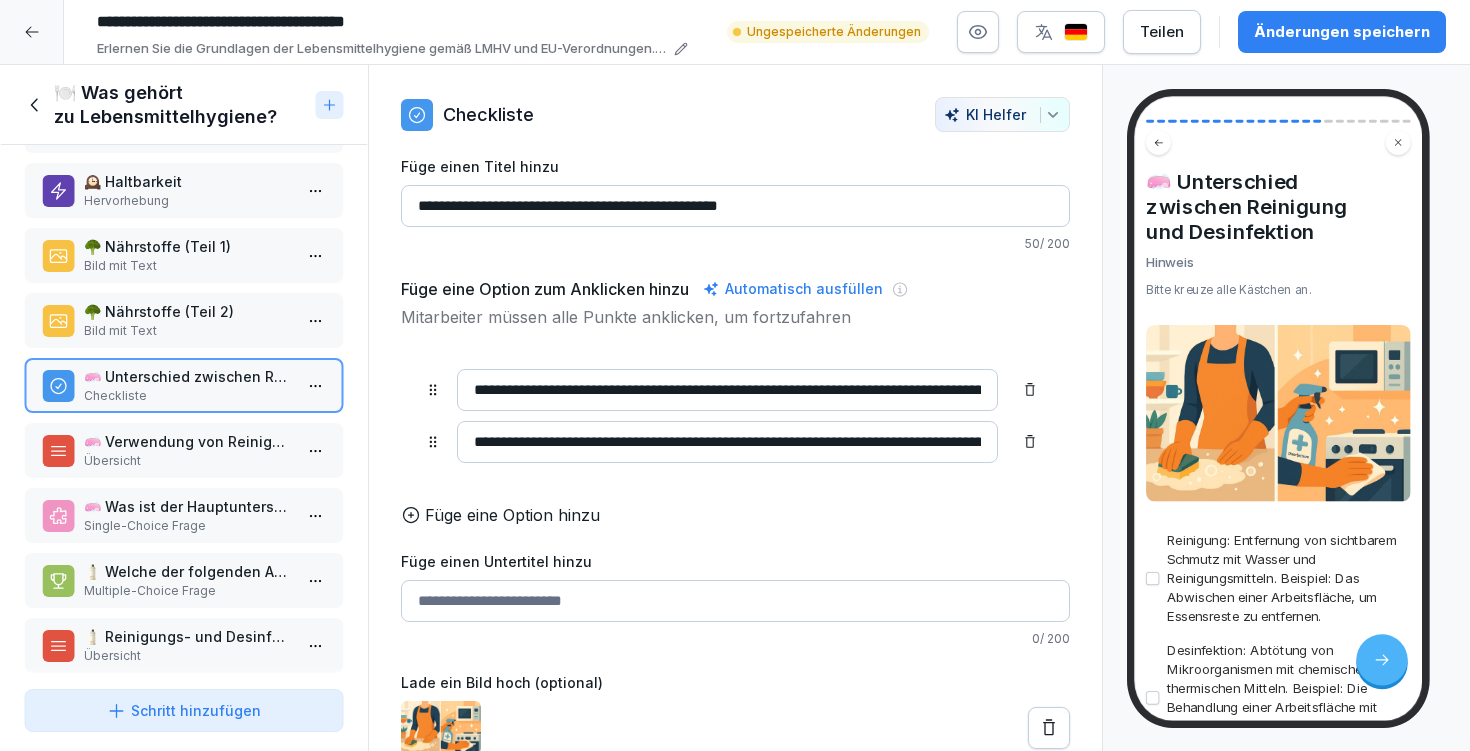 click on "Änderungen speichern" at bounding box center (1342, 32) 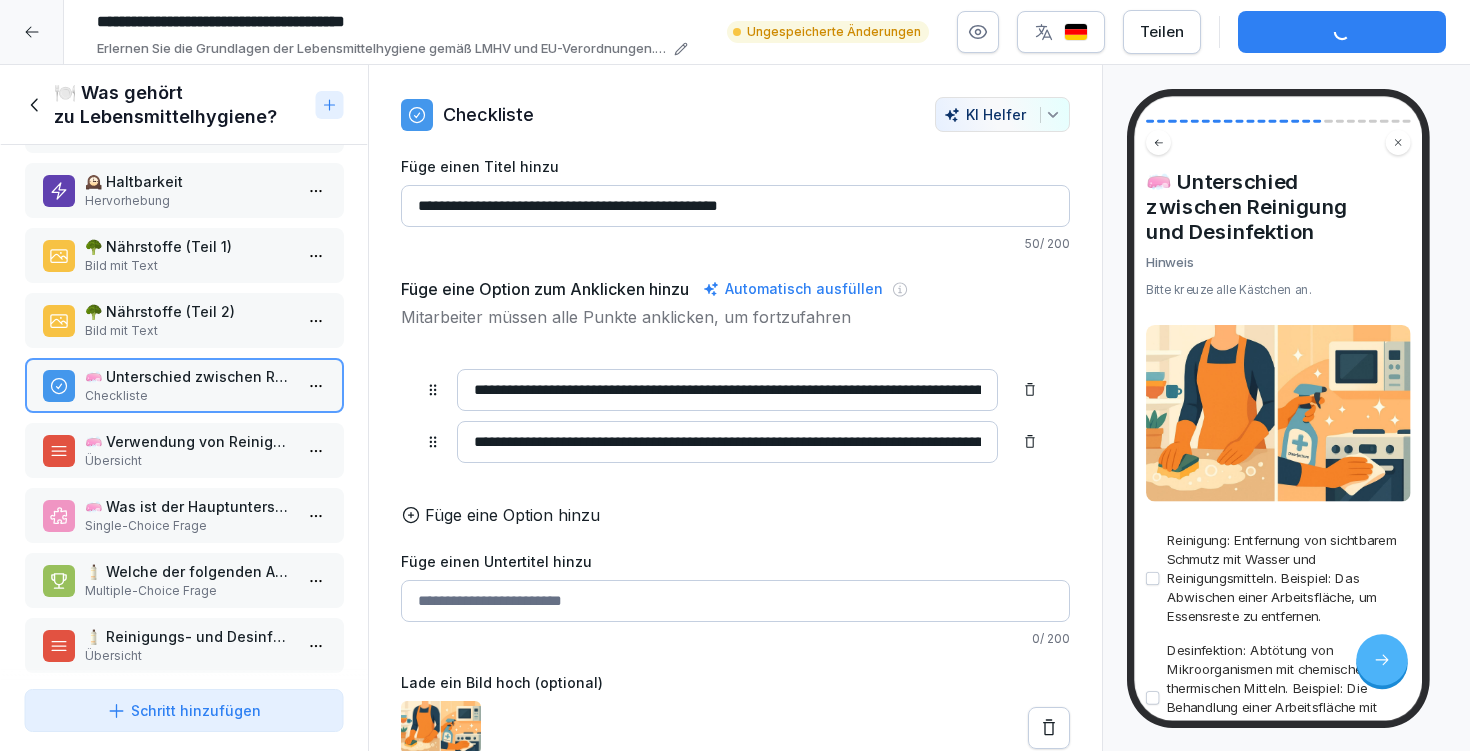 click on "🧴 Welche der folgenden Aussagen sind korrekt bezüglich der Verwendung von Reinigungs- und Desinfektionsmitteln?" at bounding box center (188, 571) 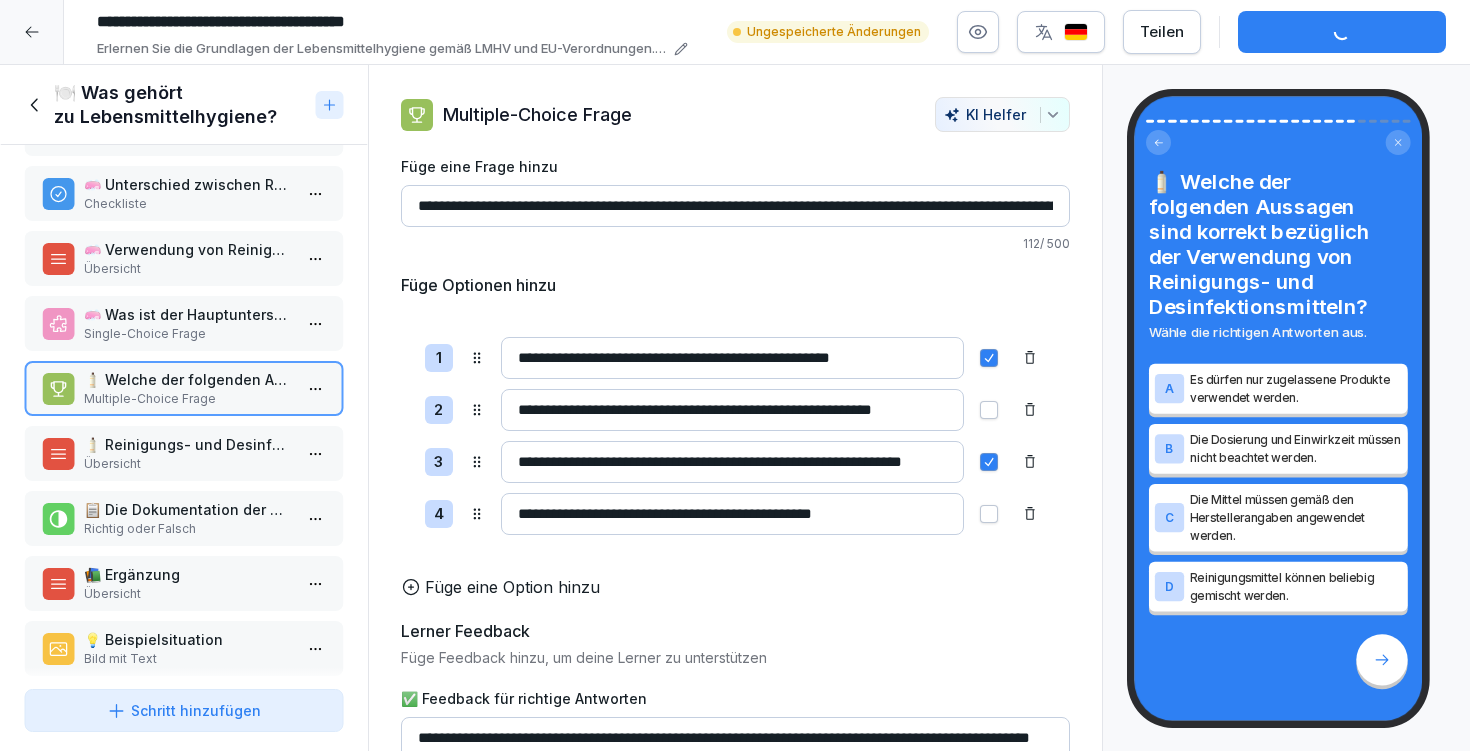 scroll, scrollTop: 1077, scrollLeft: 0, axis: vertical 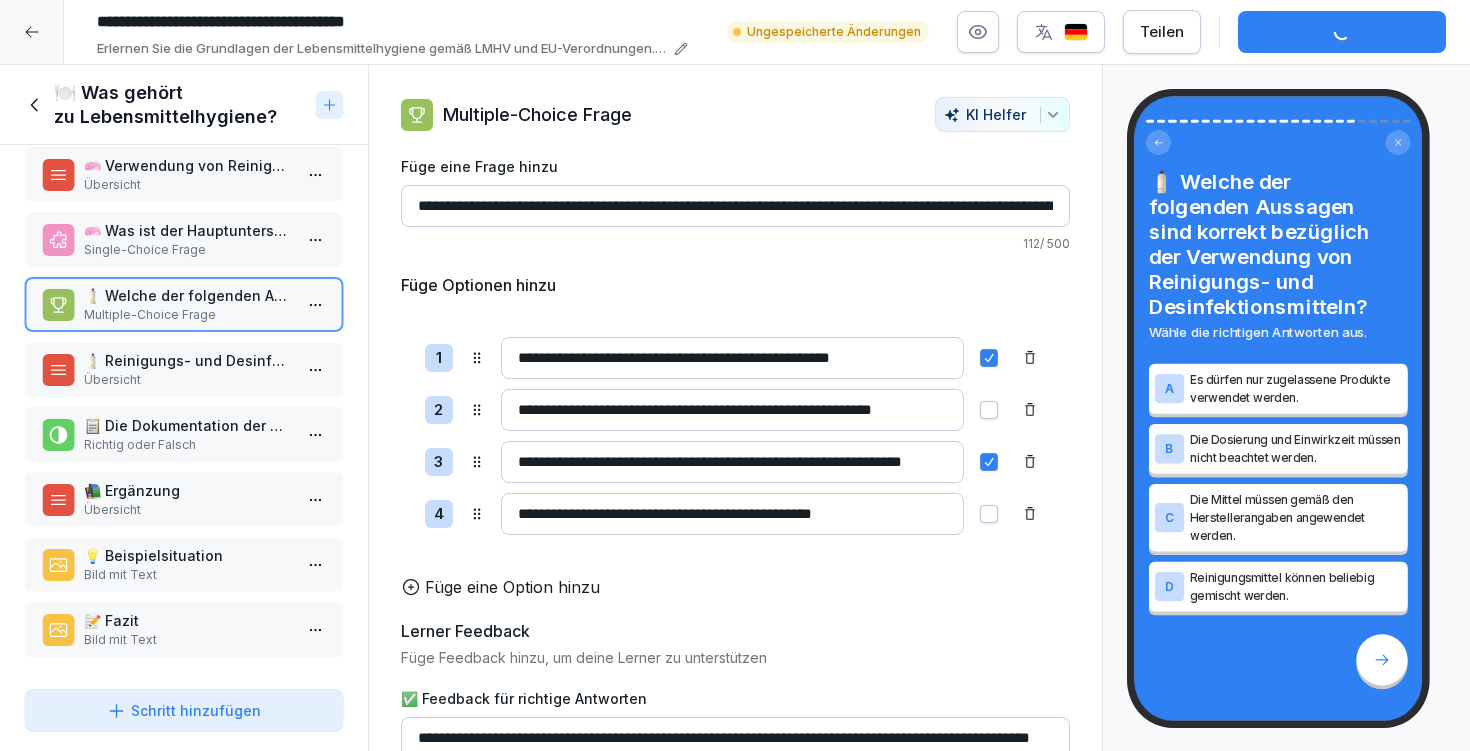 click on "💡 Beispielsituation" at bounding box center (188, 555) 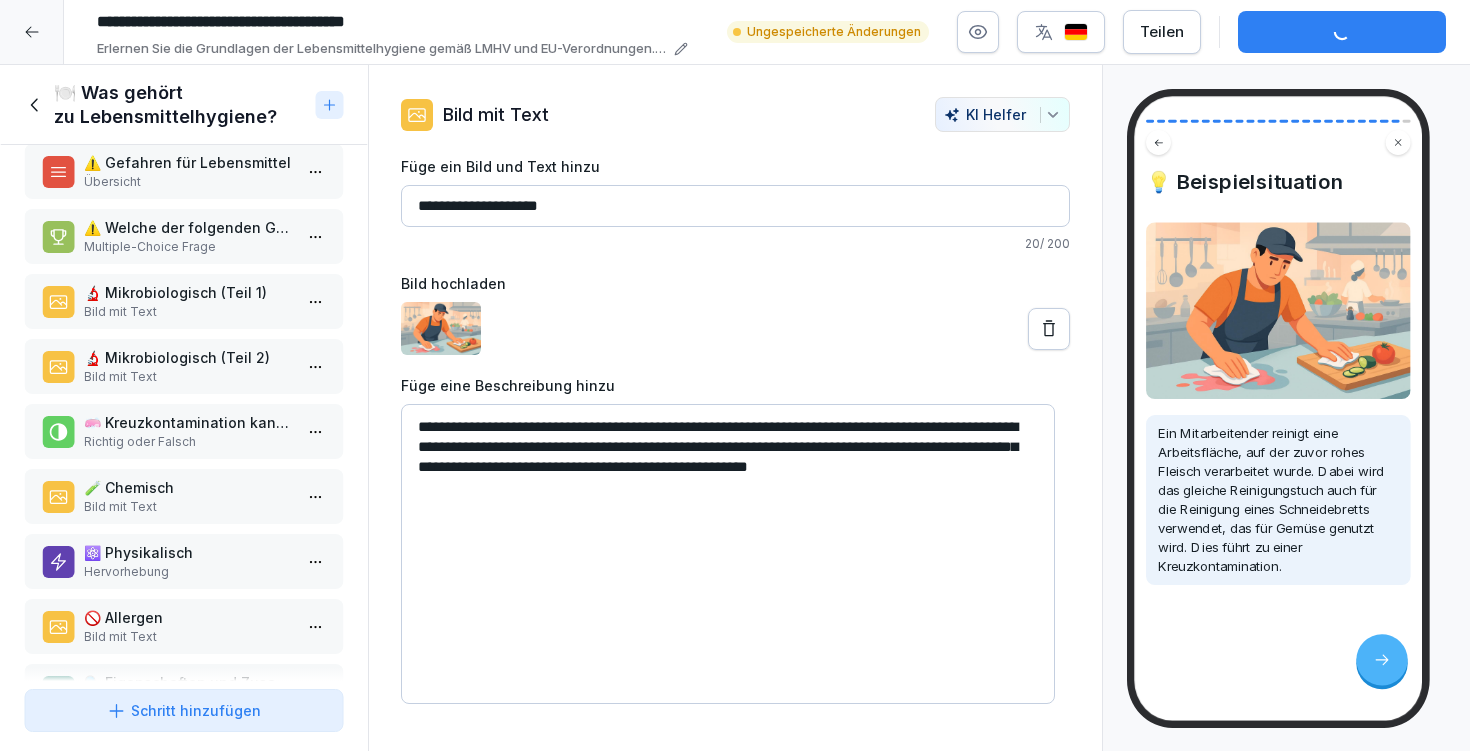 scroll, scrollTop: 0, scrollLeft: 0, axis: both 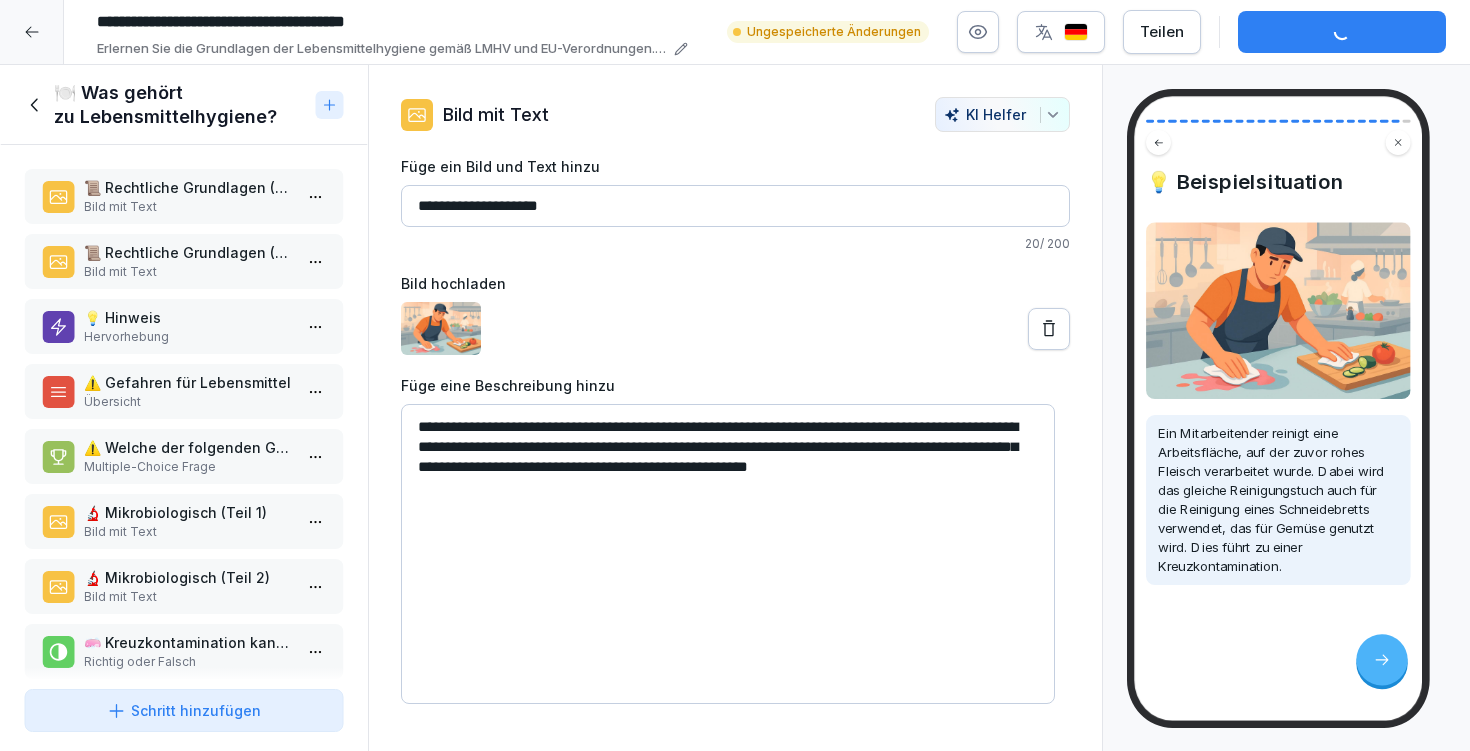 click on "🍽️ Was gehört zu Lebensmittelhygiene?" at bounding box center (181, 105) 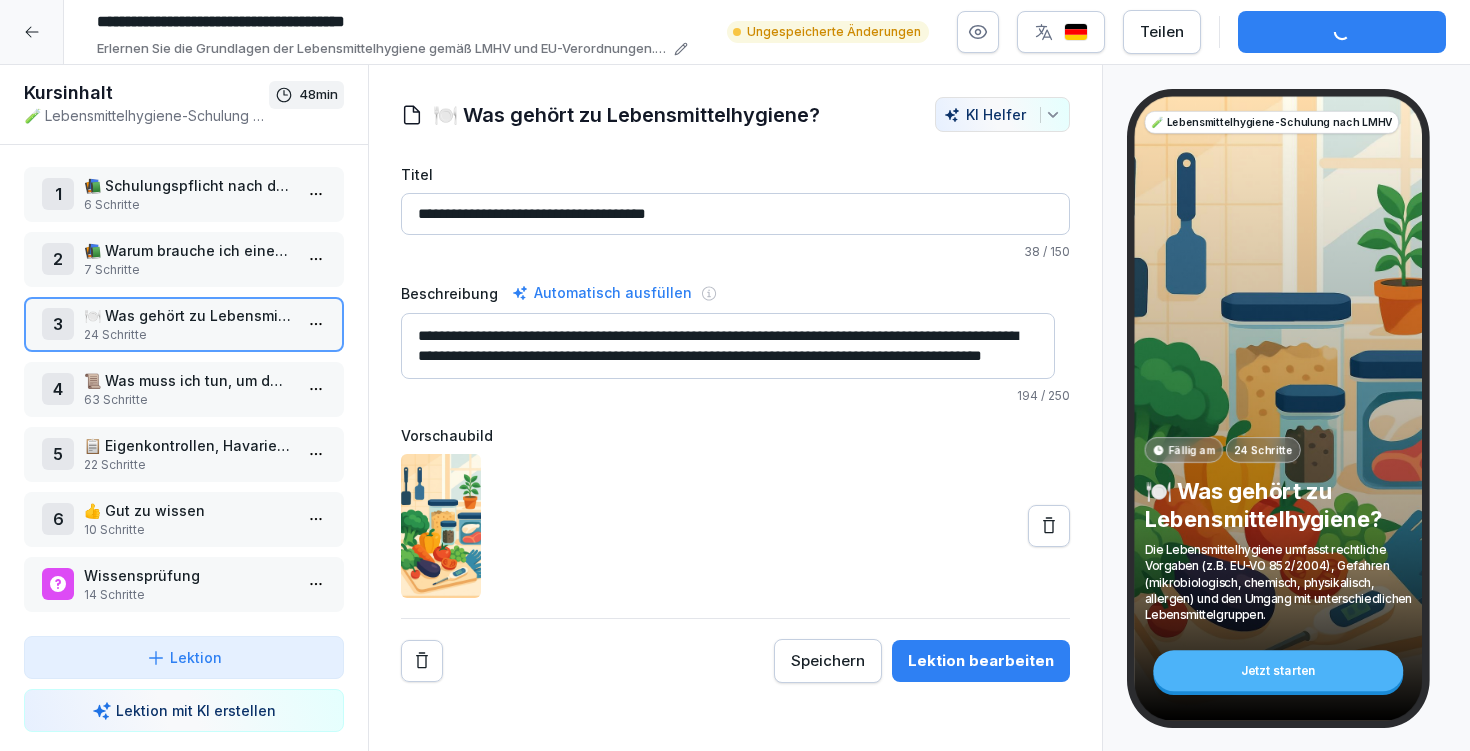 click on "📜 Was muss ich tun, um das Gesetz einzuhalten?" at bounding box center (188, 380) 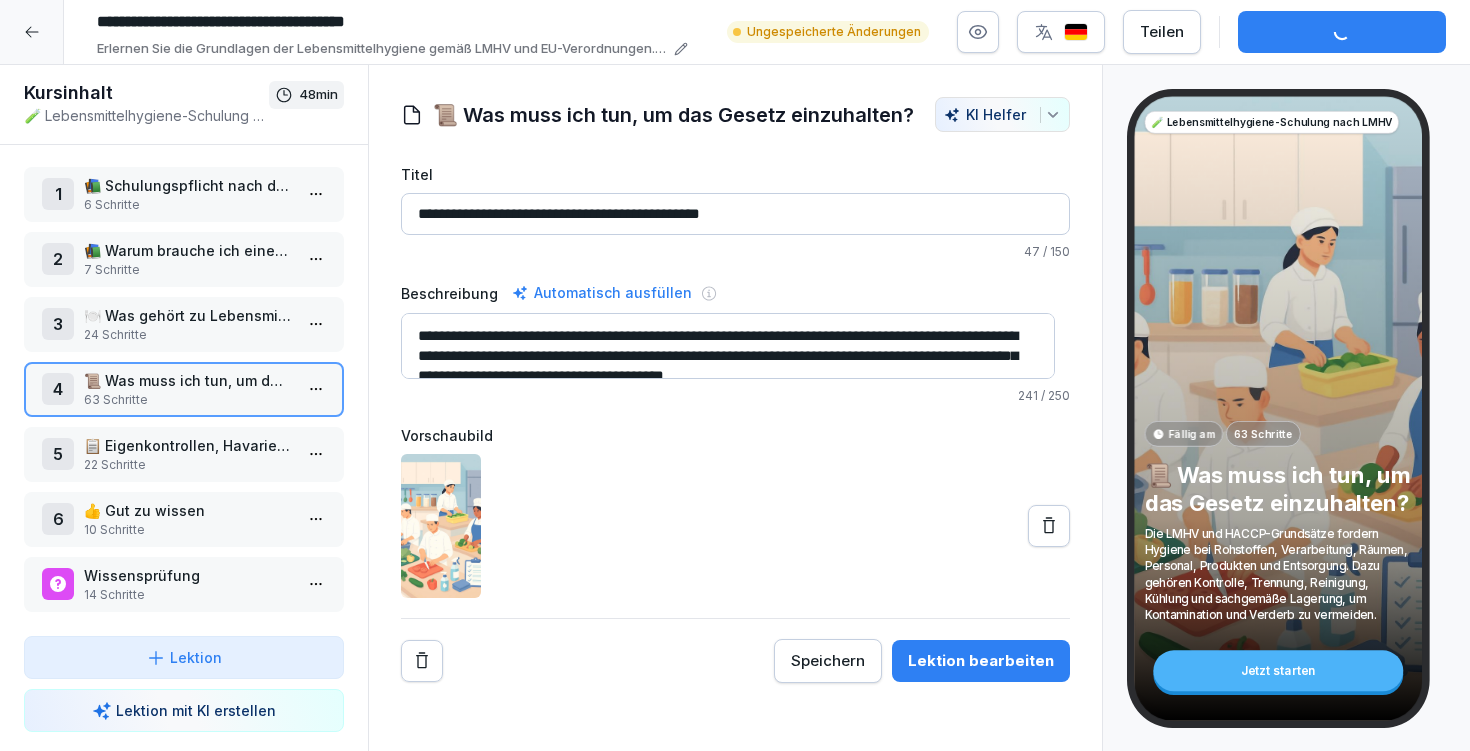 click on "Lektion bearbeiten" at bounding box center (981, 661) 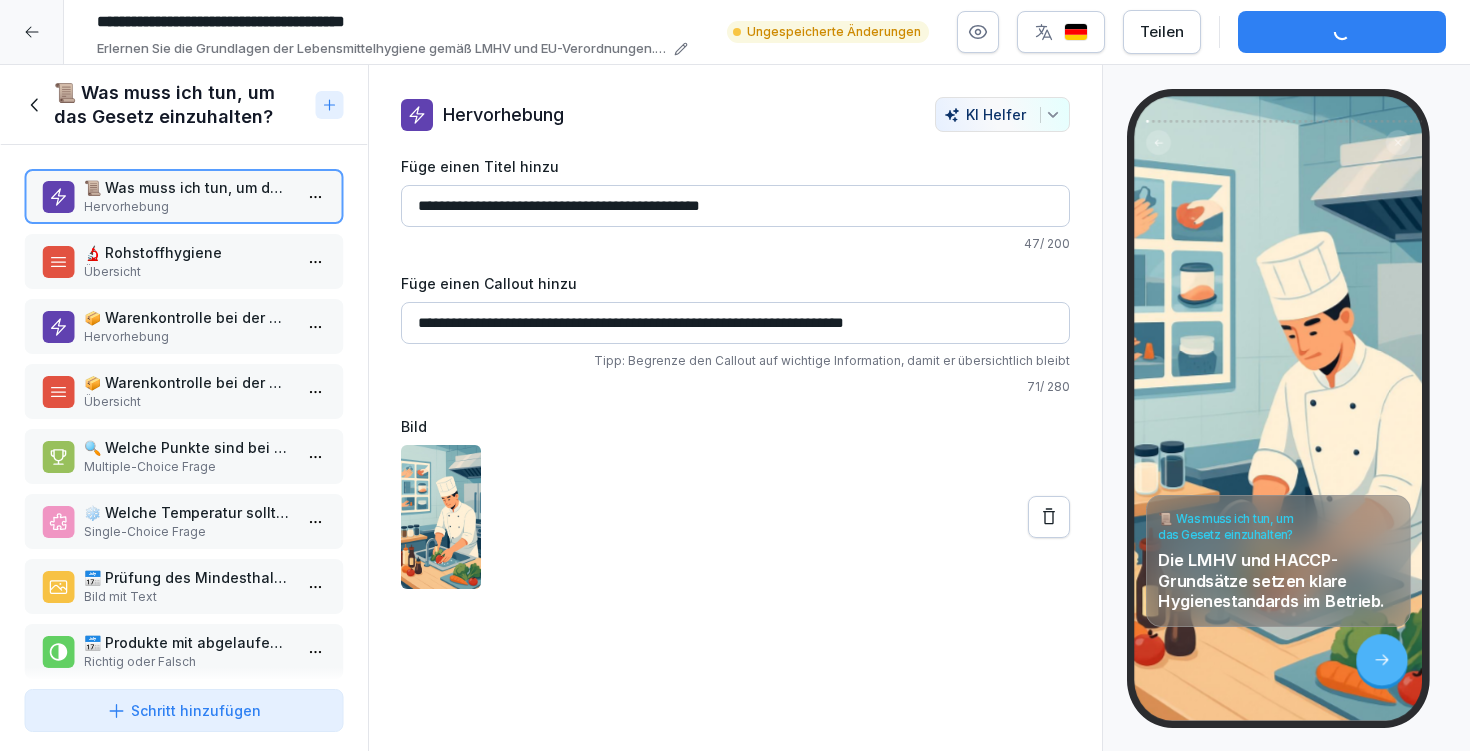 click on "Übersicht" at bounding box center [188, 272] 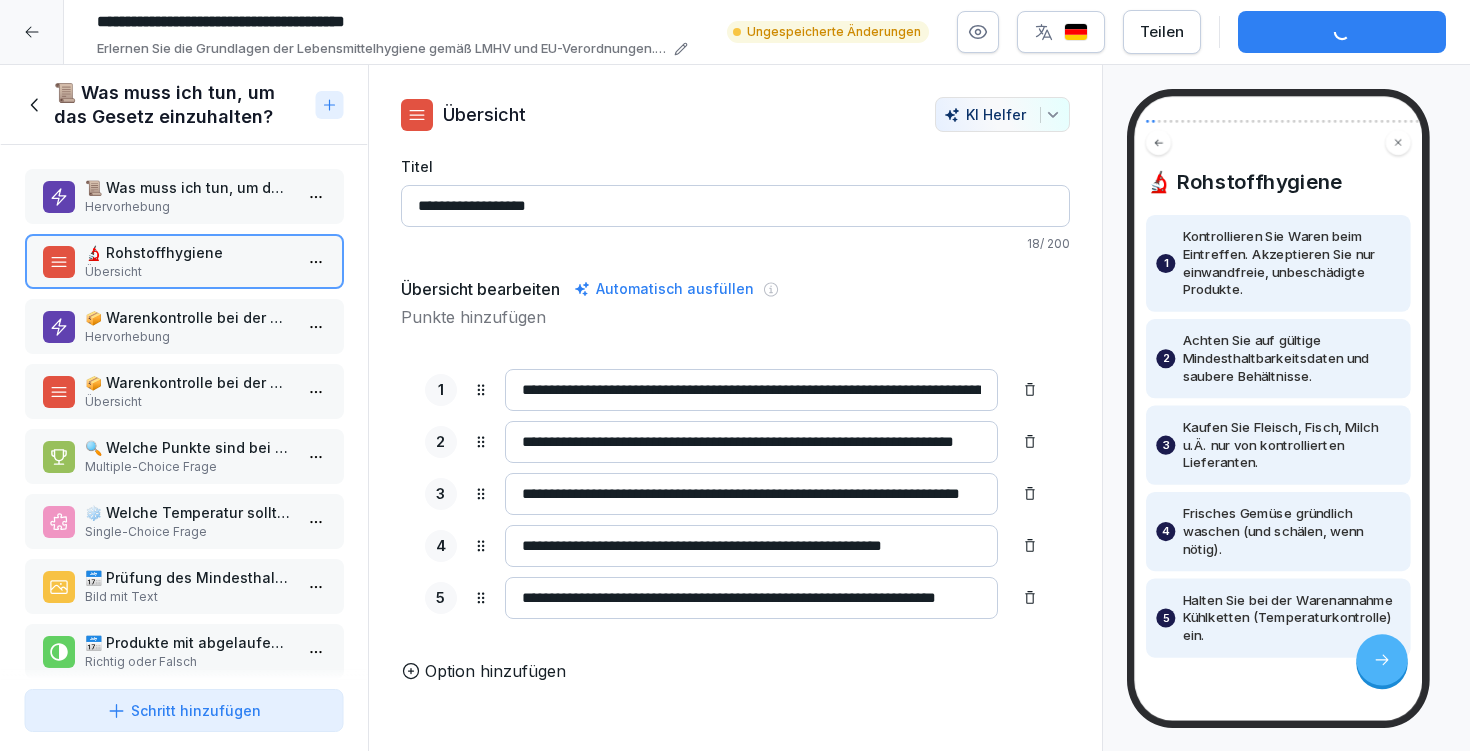 click on "Hervorhebung" at bounding box center (188, 337) 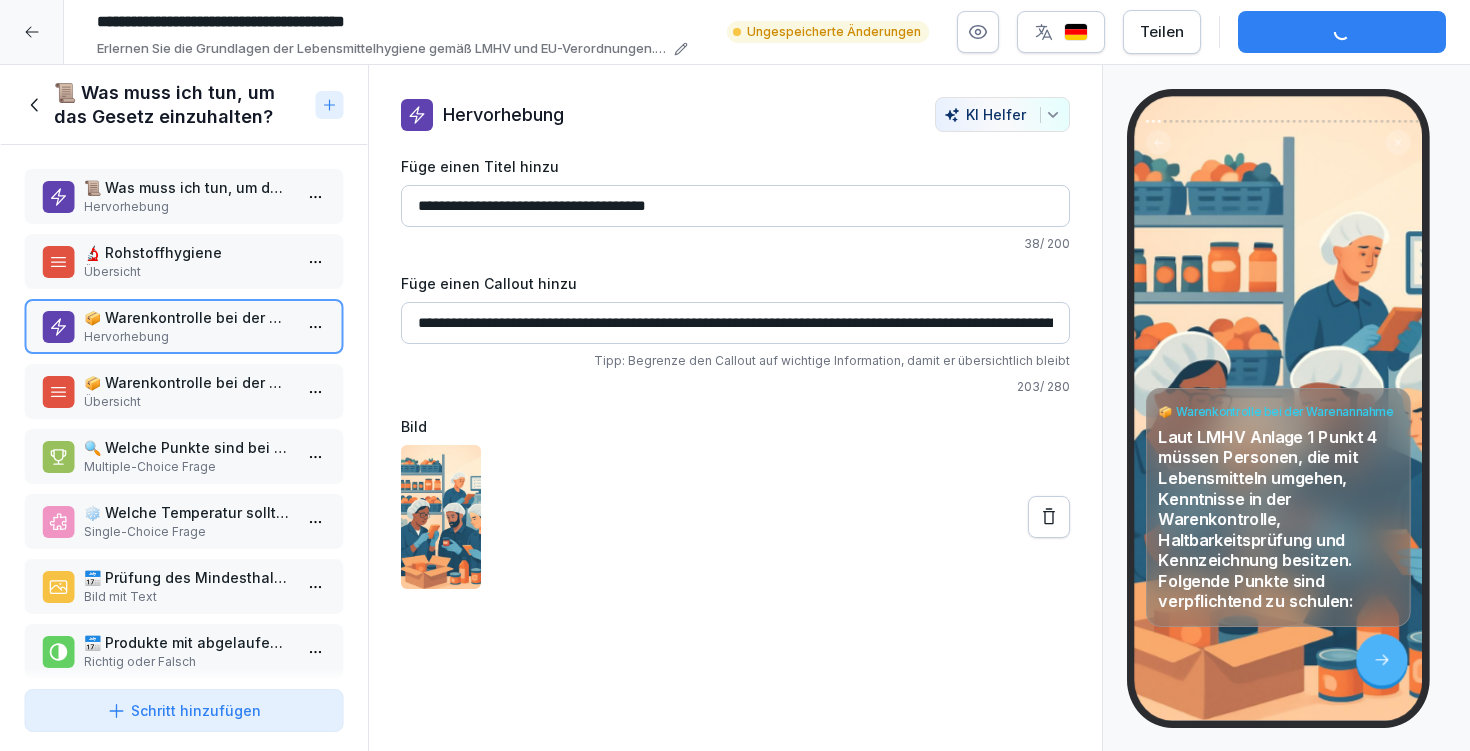 click on "Übersicht" at bounding box center [188, 402] 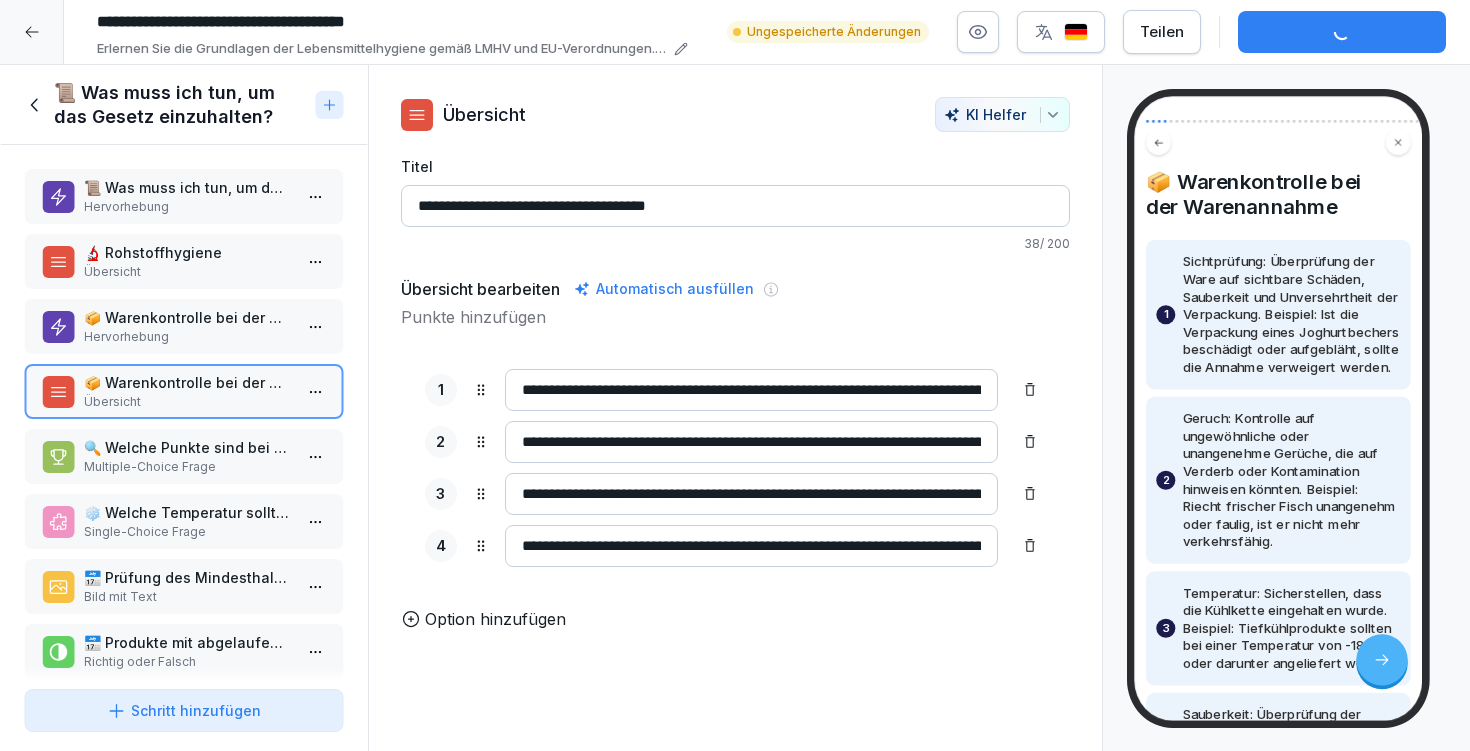 click on "🔍 Welche Punkte sind bei der Sichtprüfung von Waren zu beachten?" at bounding box center (188, 447) 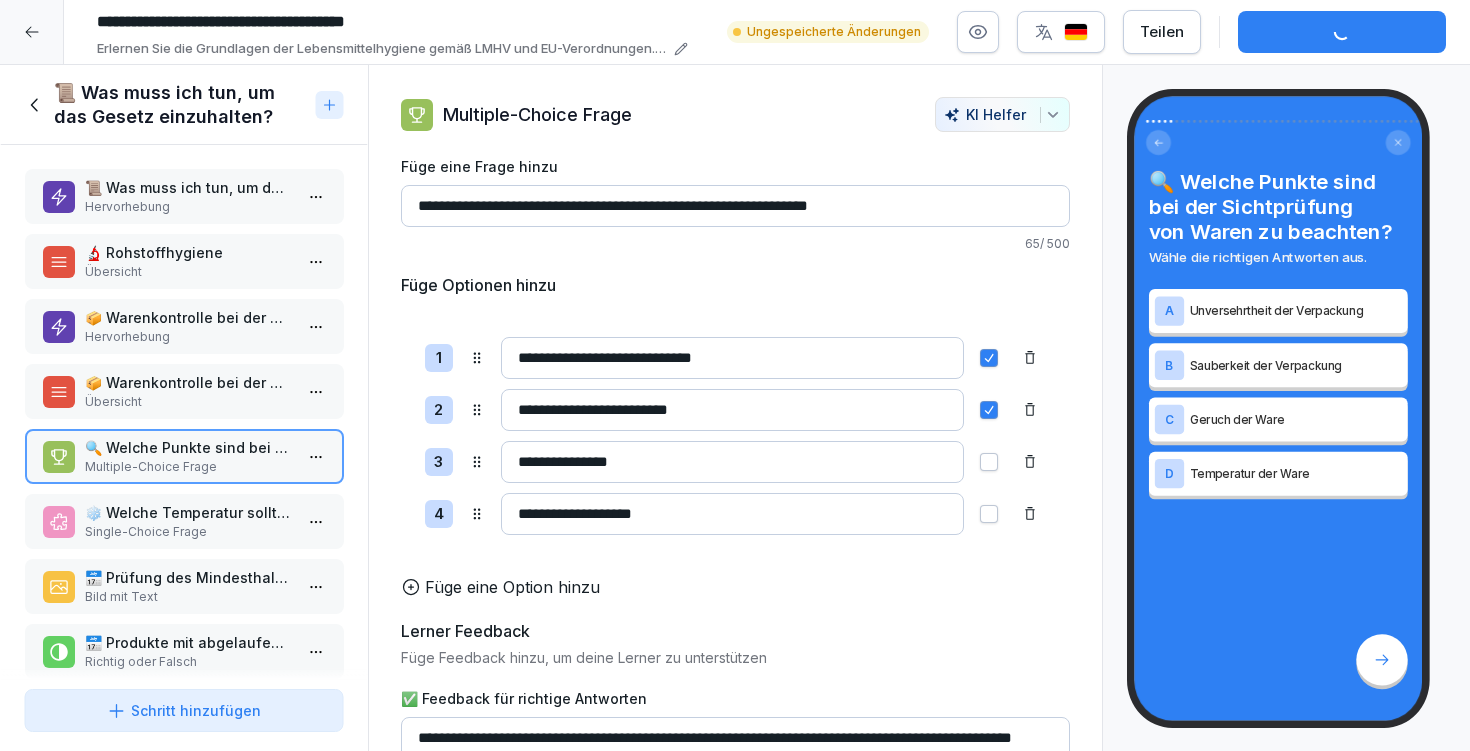 click on "❄️ Welche Temperatur sollte bei der Warenannahme von Tiefkühlprodukten eingehalten werden?" at bounding box center [188, 512] 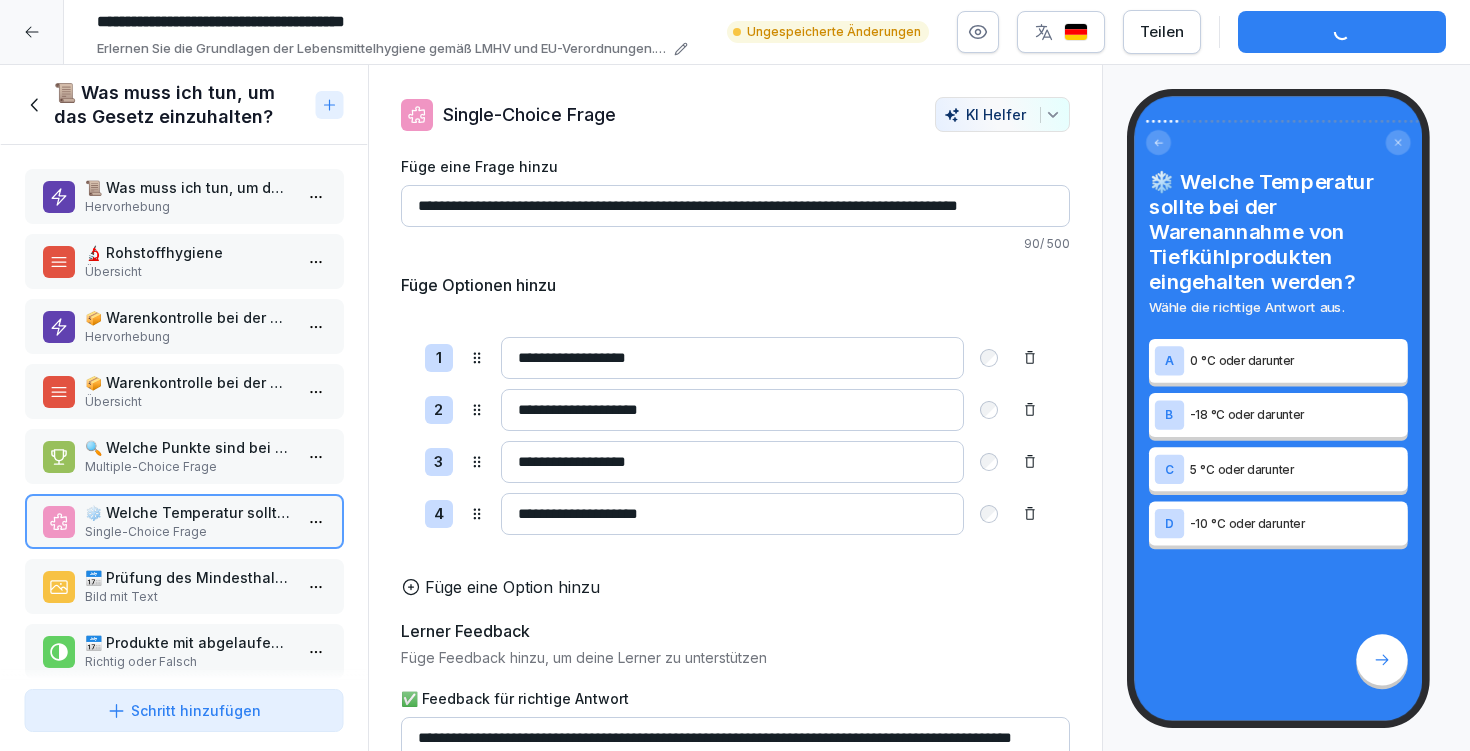 click on "Bild mit Text" at bounding box center [188, 597] 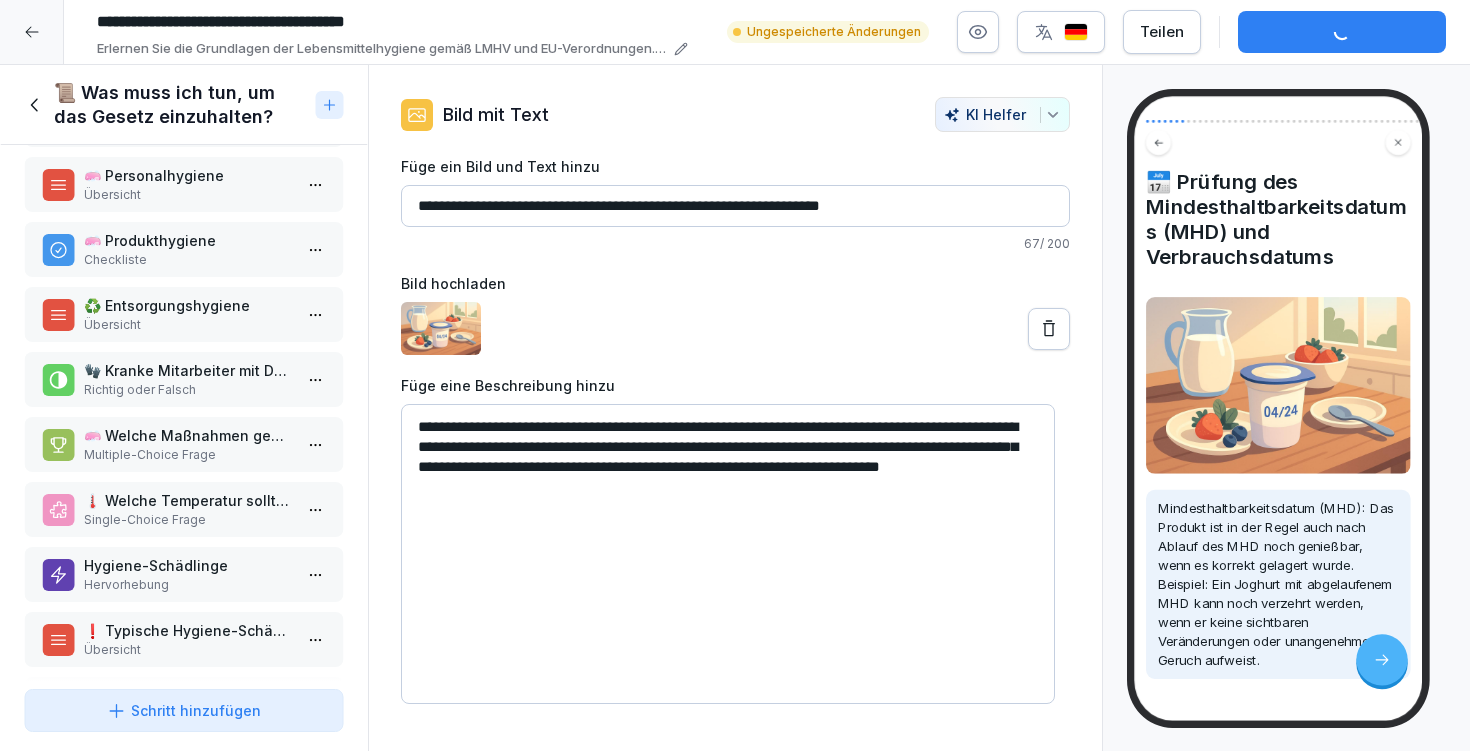 scroll, scrollTop: 0, scrollLeft: 0, axis: both 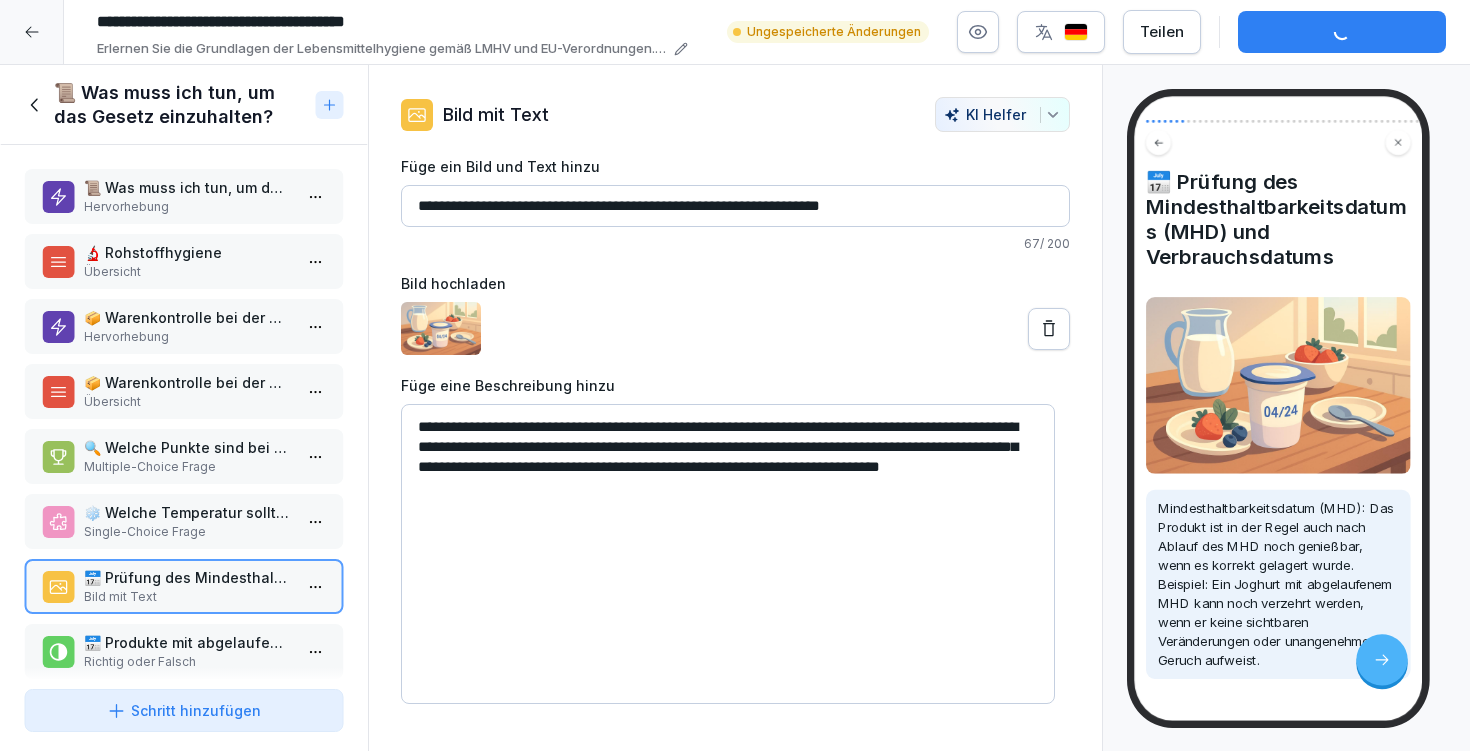 click on "📜 Was muss ich tun, um das Gesetz einzuhalten?" at bounding box center [181, 105] 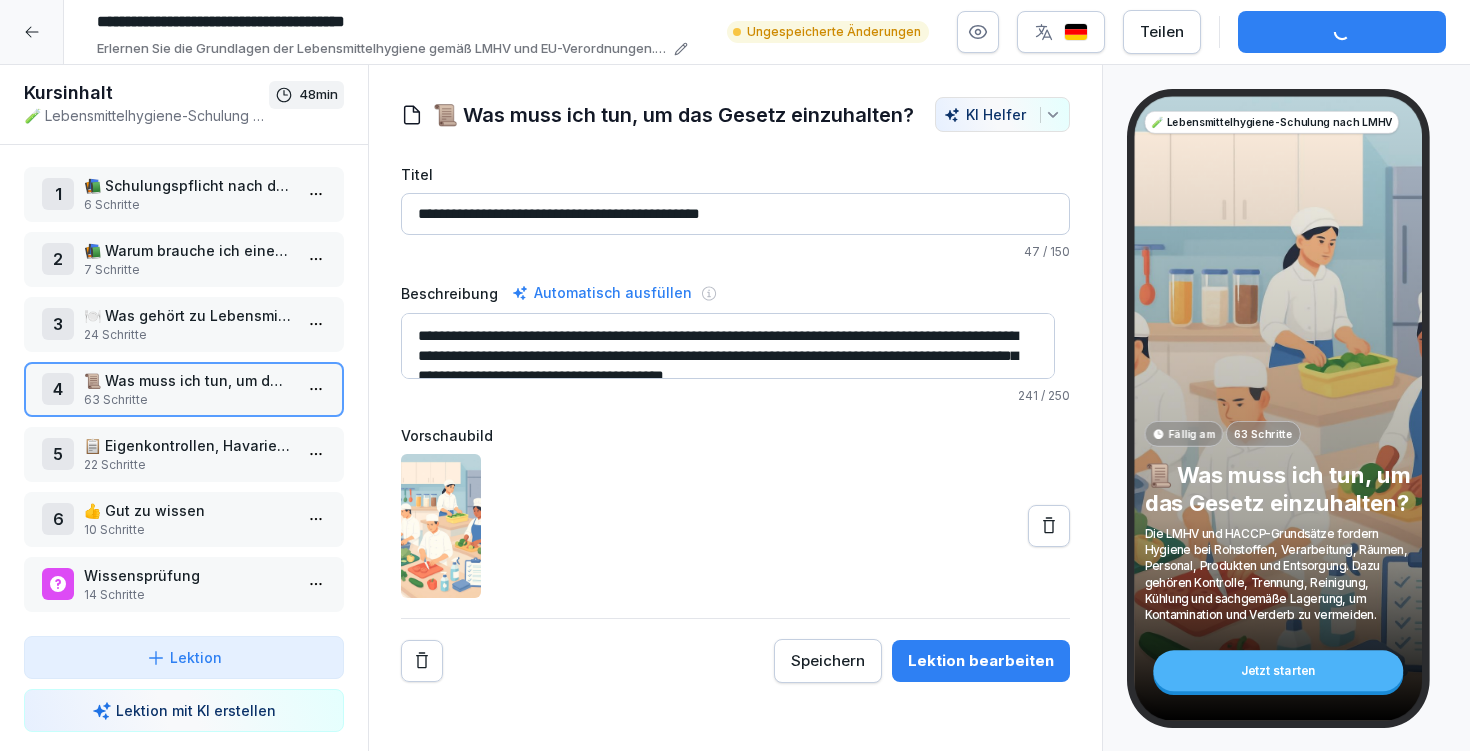click on "6 Schritte" at bounding box center (188, 205) 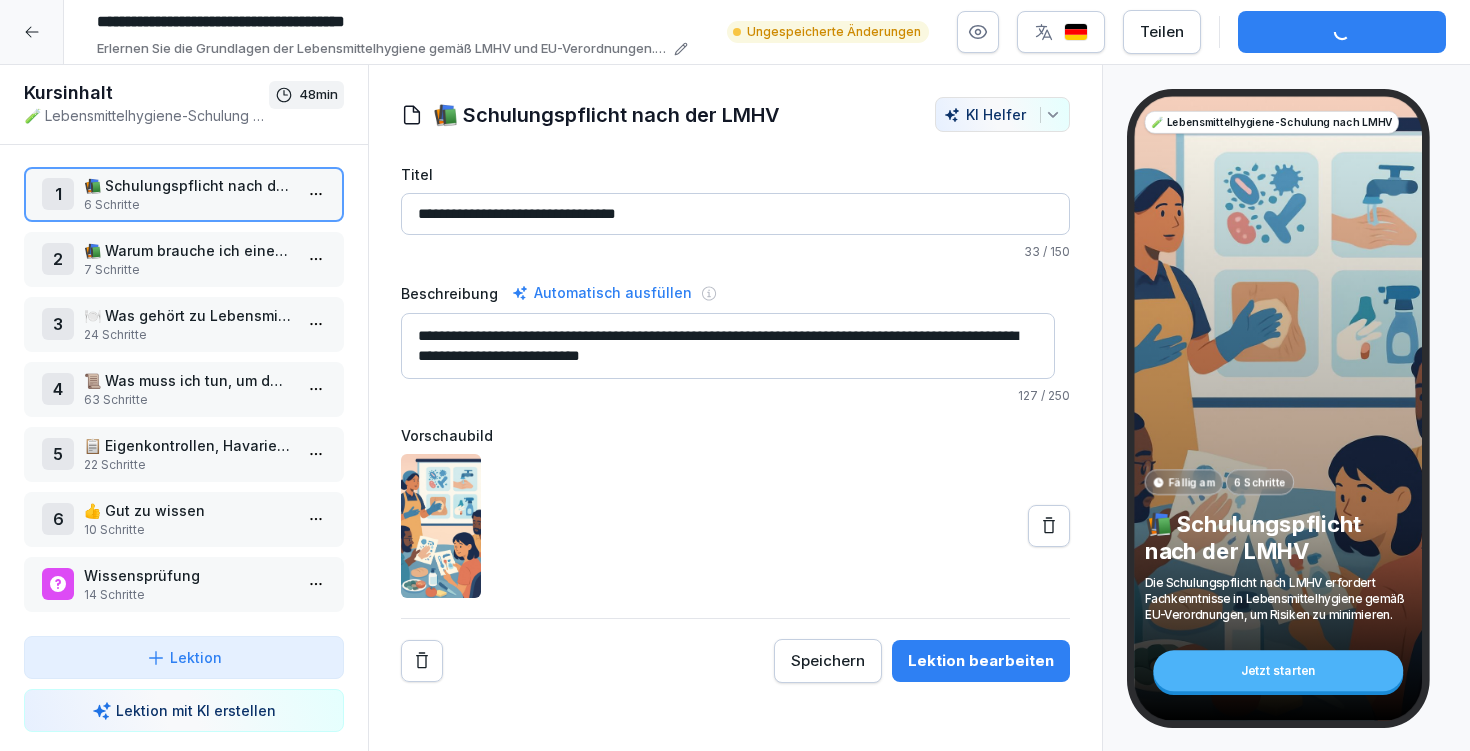 click on "Lektion bearbeiten" at bounding box center (981, 661) 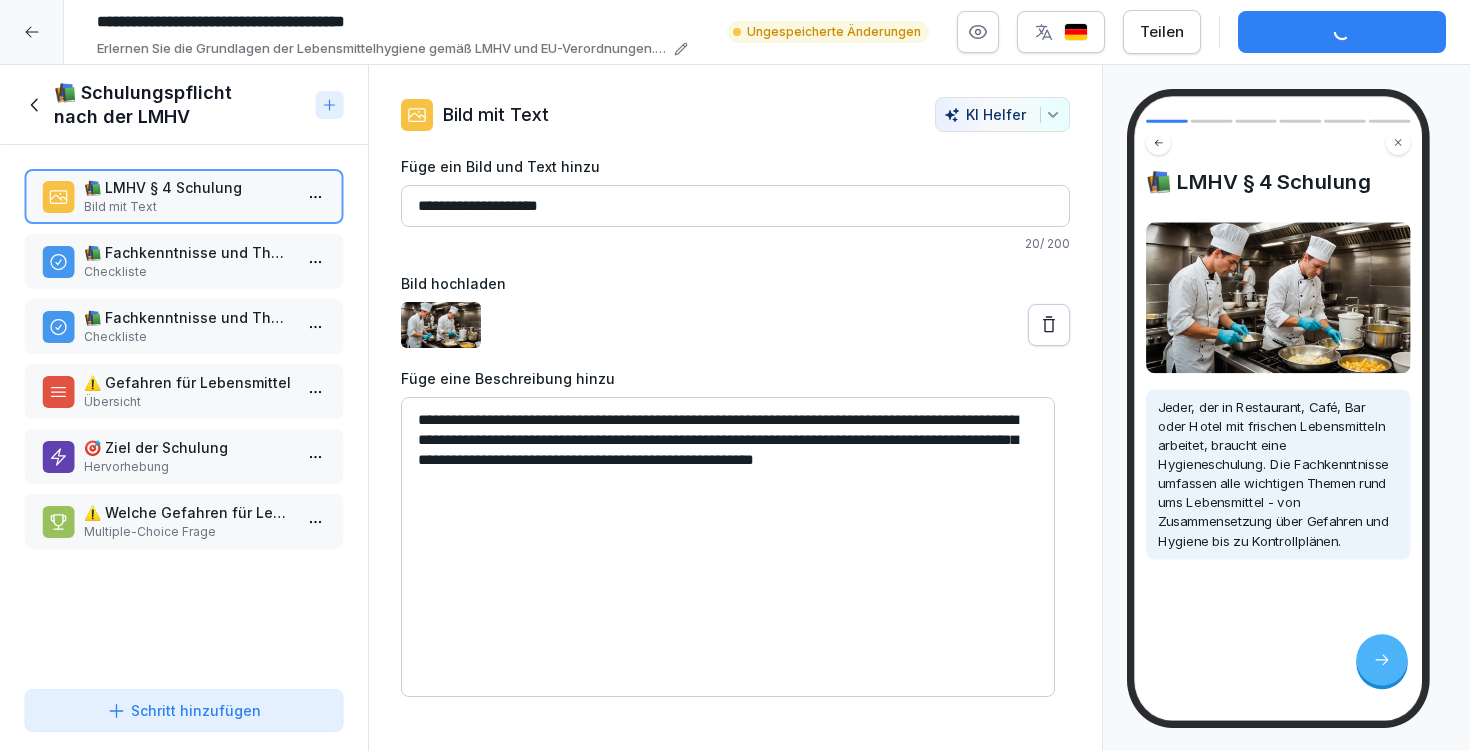 click on "**********" at bounding box center (728, 547) 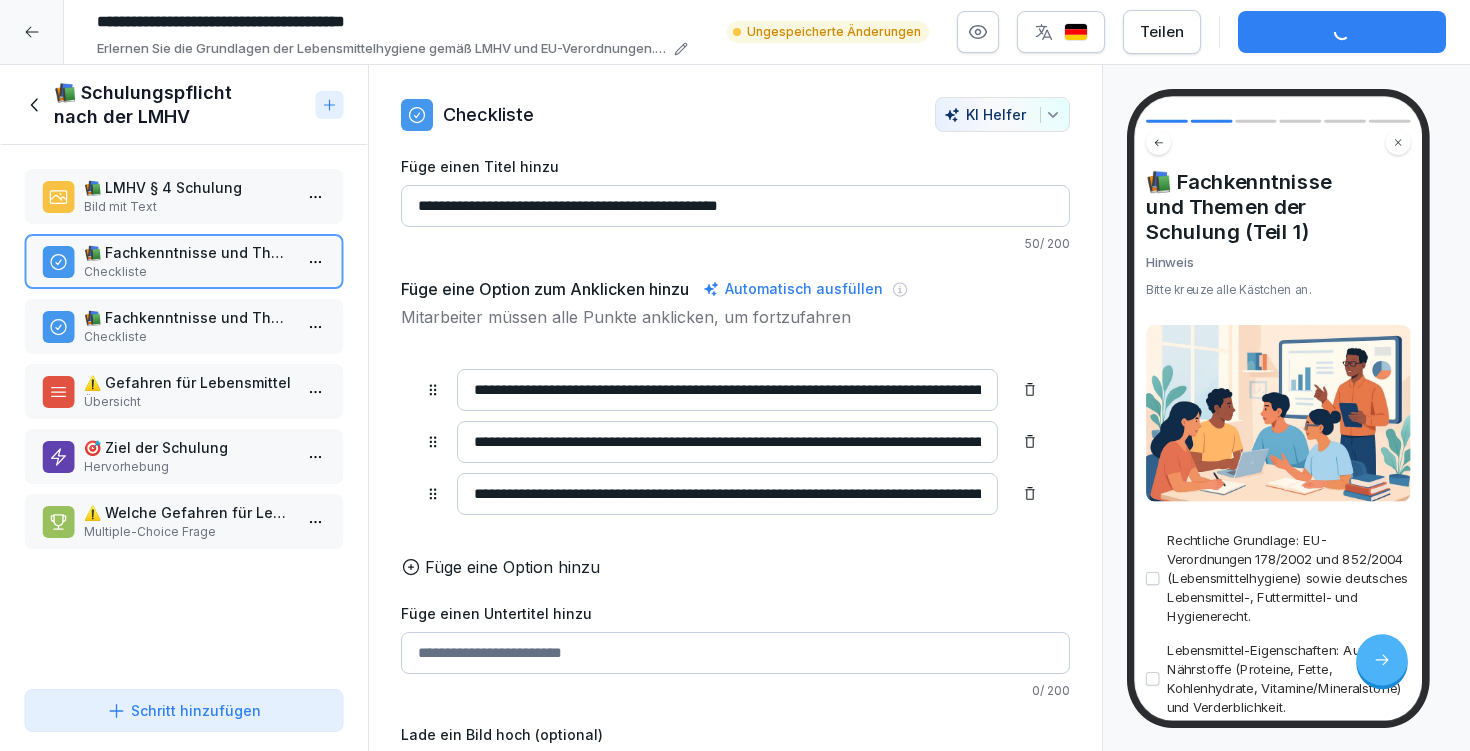 click on "📚 Fachkenntnisse und Themen der Schulung (Teil 2)" at bounding box center [188, 317] 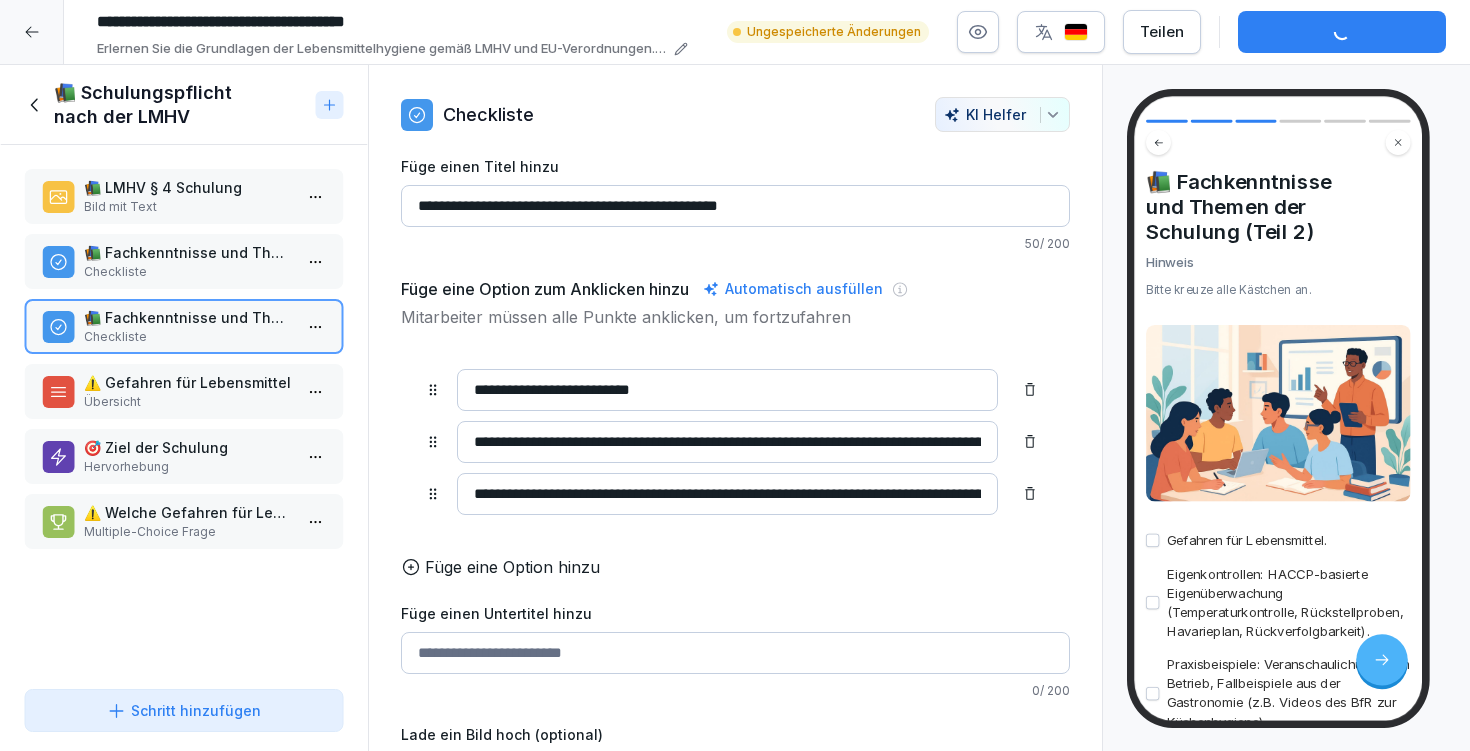 click on "⚠️ Gefahren für Lebensmittel" at bounding box center [188, 382] 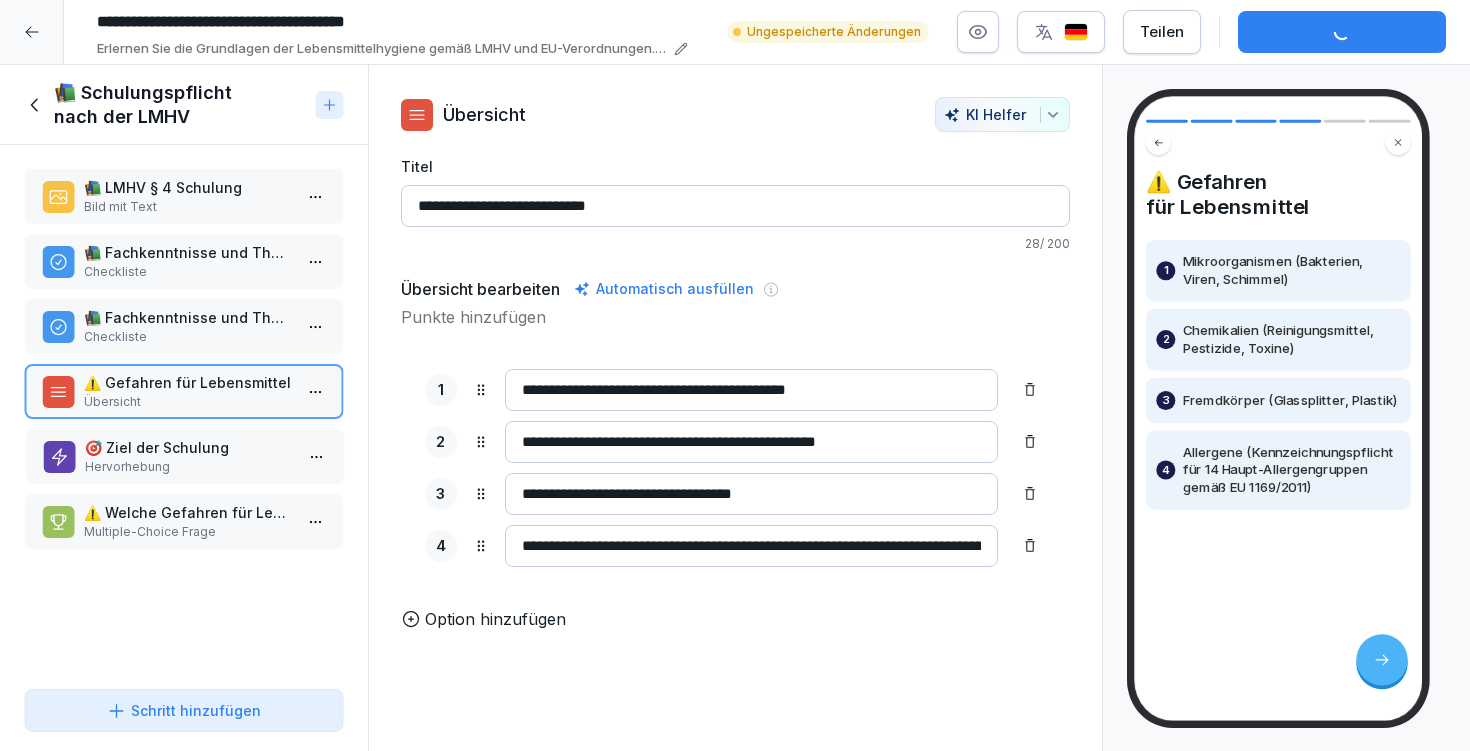 click on "🎯 Ziel der Schulung" at bounding box center [189, 447] 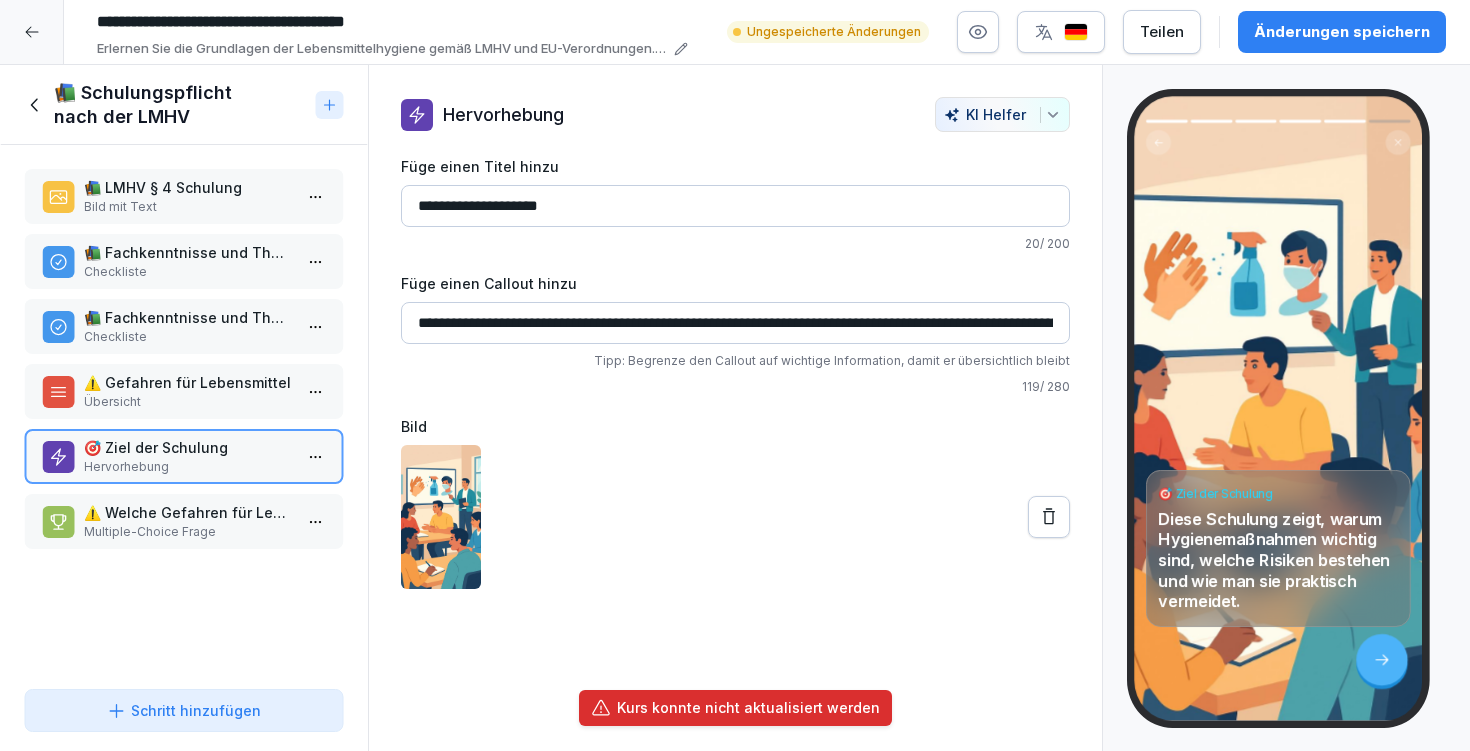 click on "Änderungen speichern" at bounding box center (1342, 32) 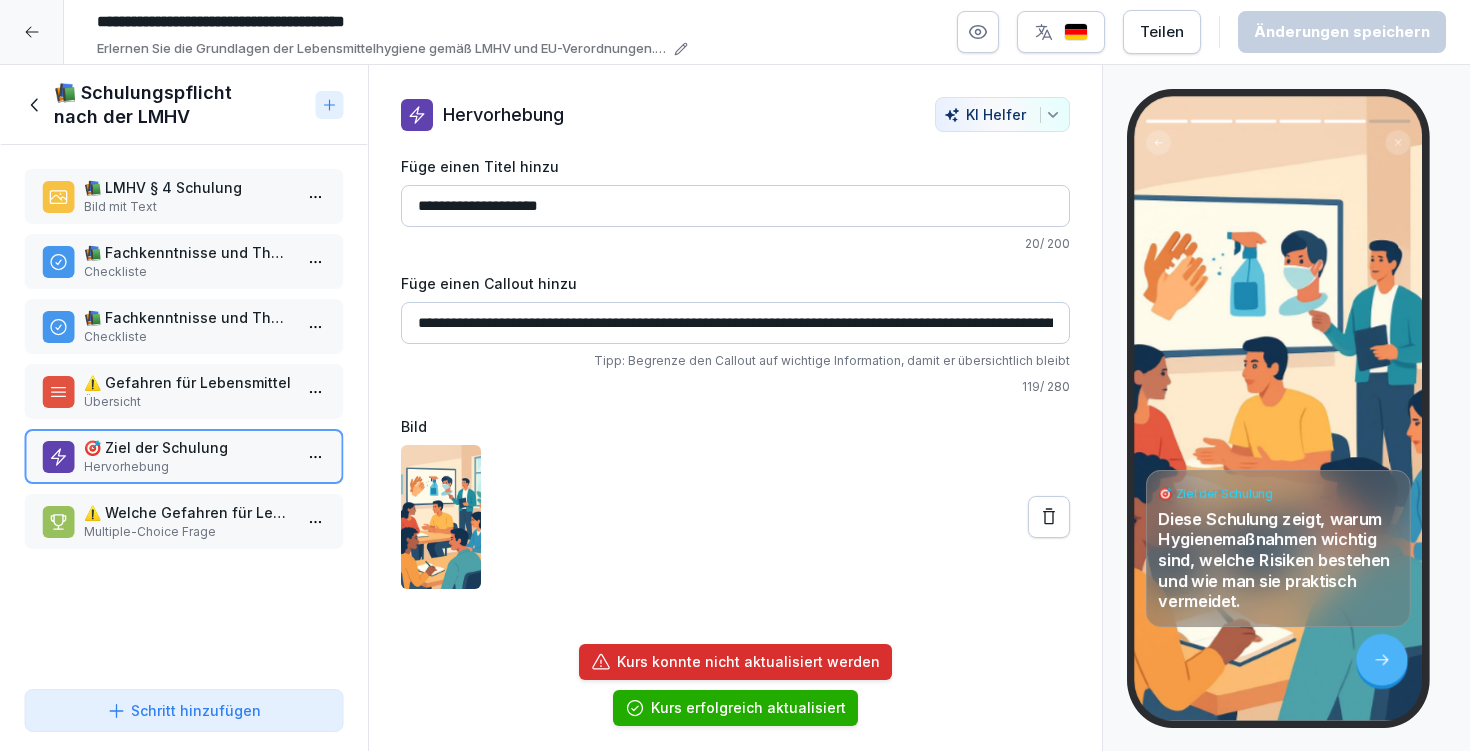 click on "Multiple-Choice Frage" at bounding box center (188, 532) 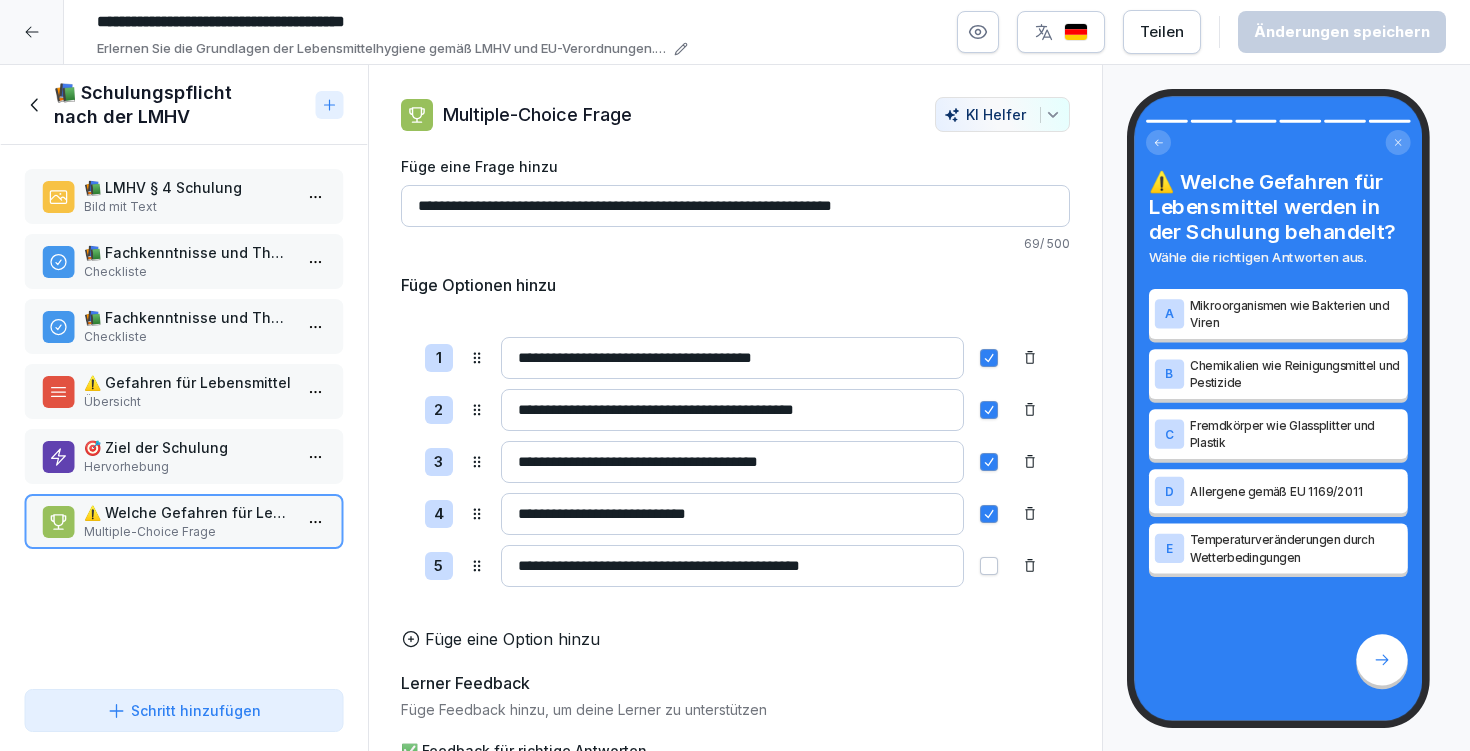 click 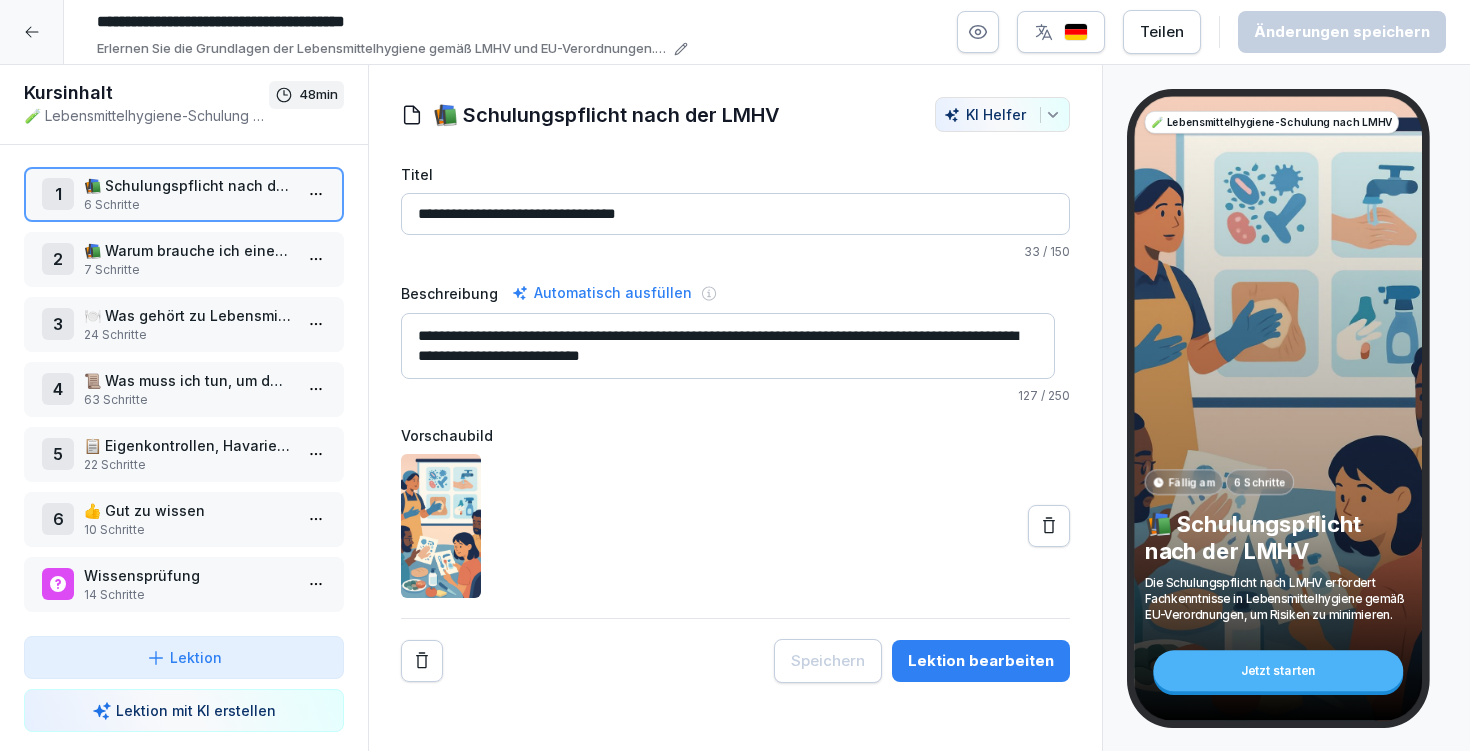 click on "🍽️ Was gehört zu Lebensmittelhygiene?" at bounding box center [188, 315] 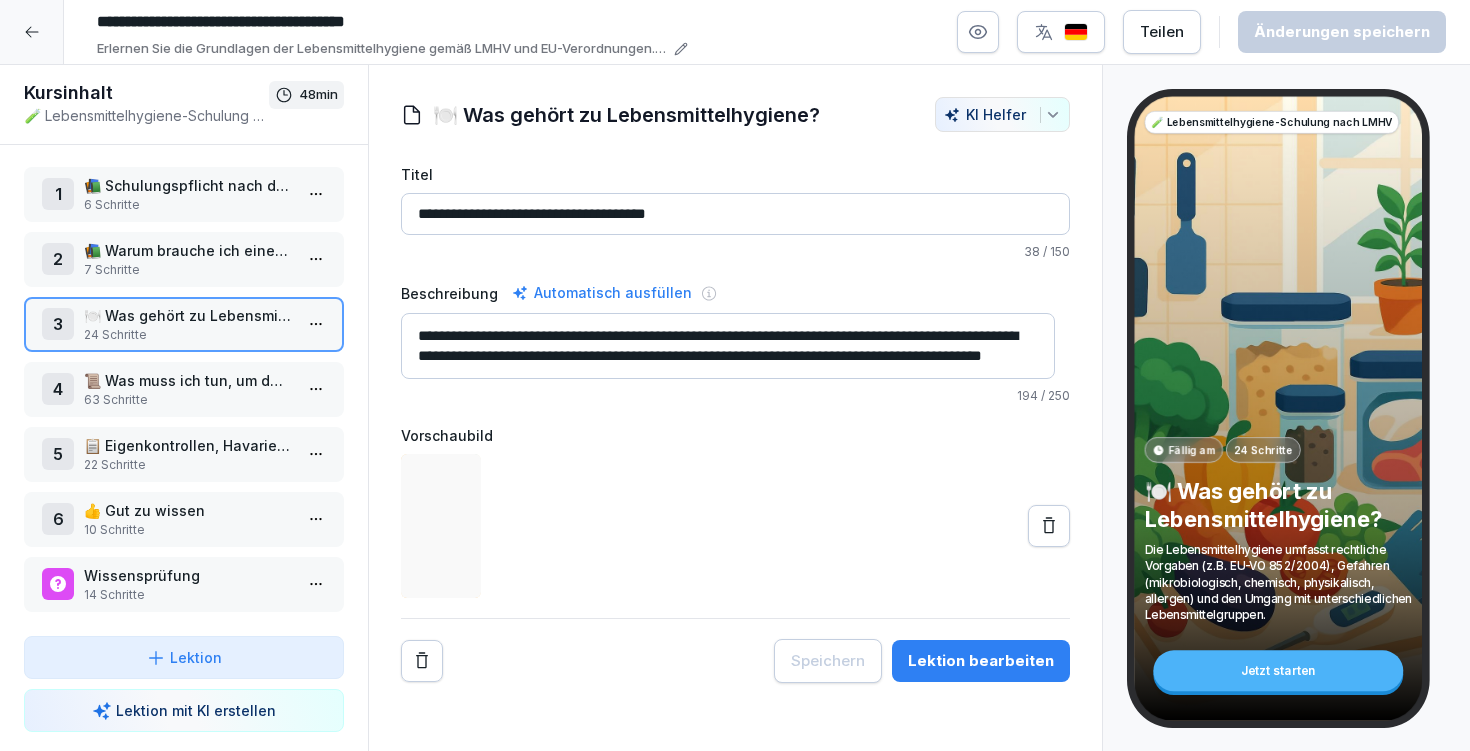 click on "Lektion bearbeiten" at bounding box center [981, 661] 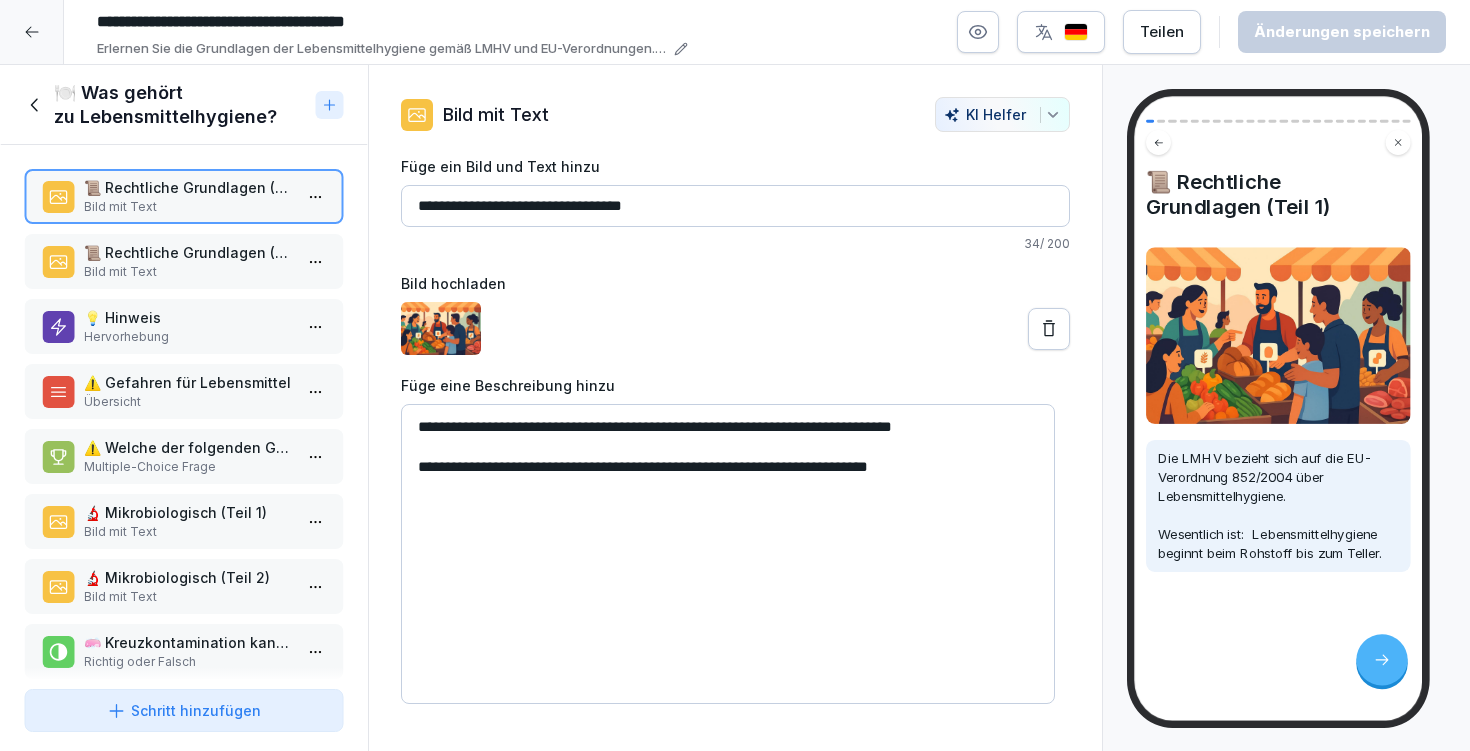 click on "⚠️ Gefahren für Lebensmittel" at bounding box center [188, 382] 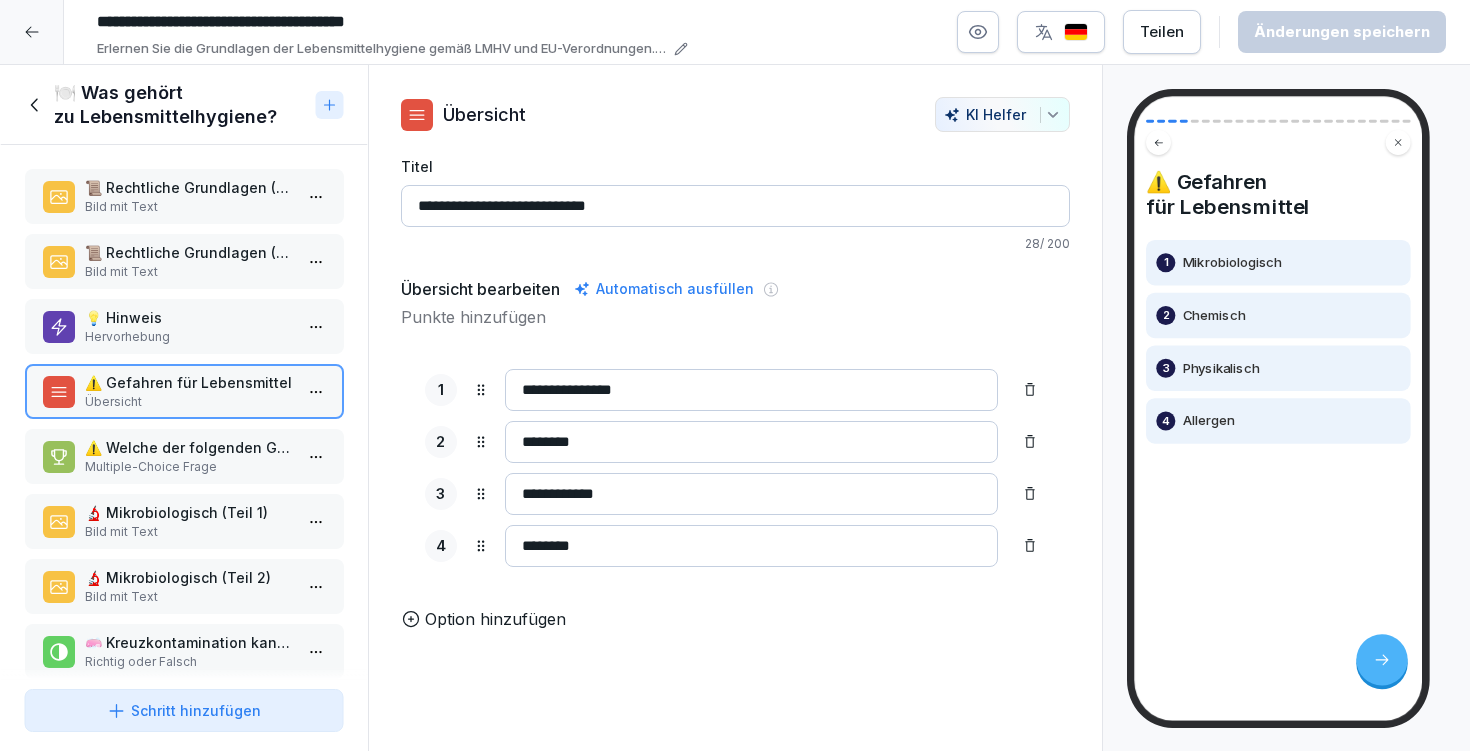 click on "⚠️ Welche der folgenden Gefahren gehören zu den Hauptgefahrengruppen für Lebensmittel?" at bounding box center [188, 447] 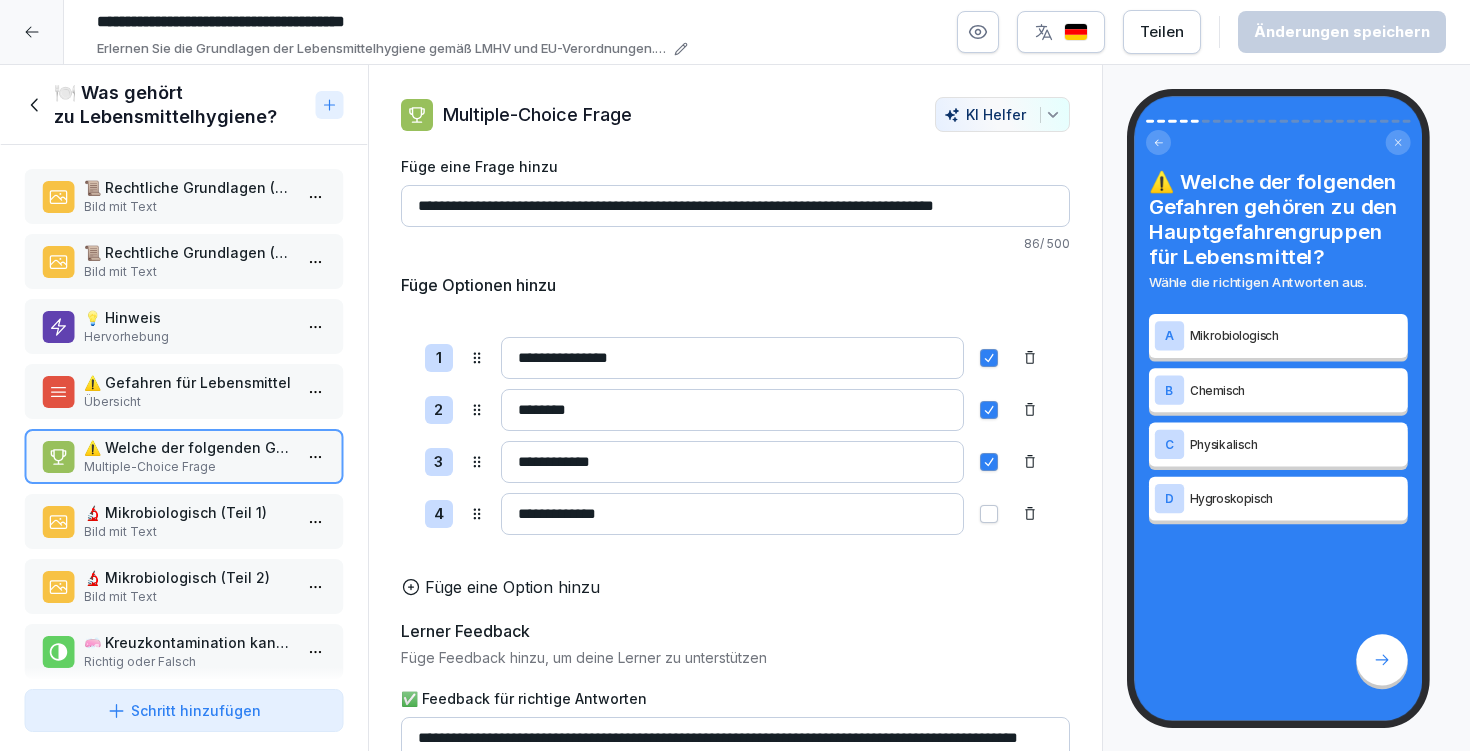 click on "🔬 Mikrobiologisch (Teil 1)" at bounding box center (188, 512) 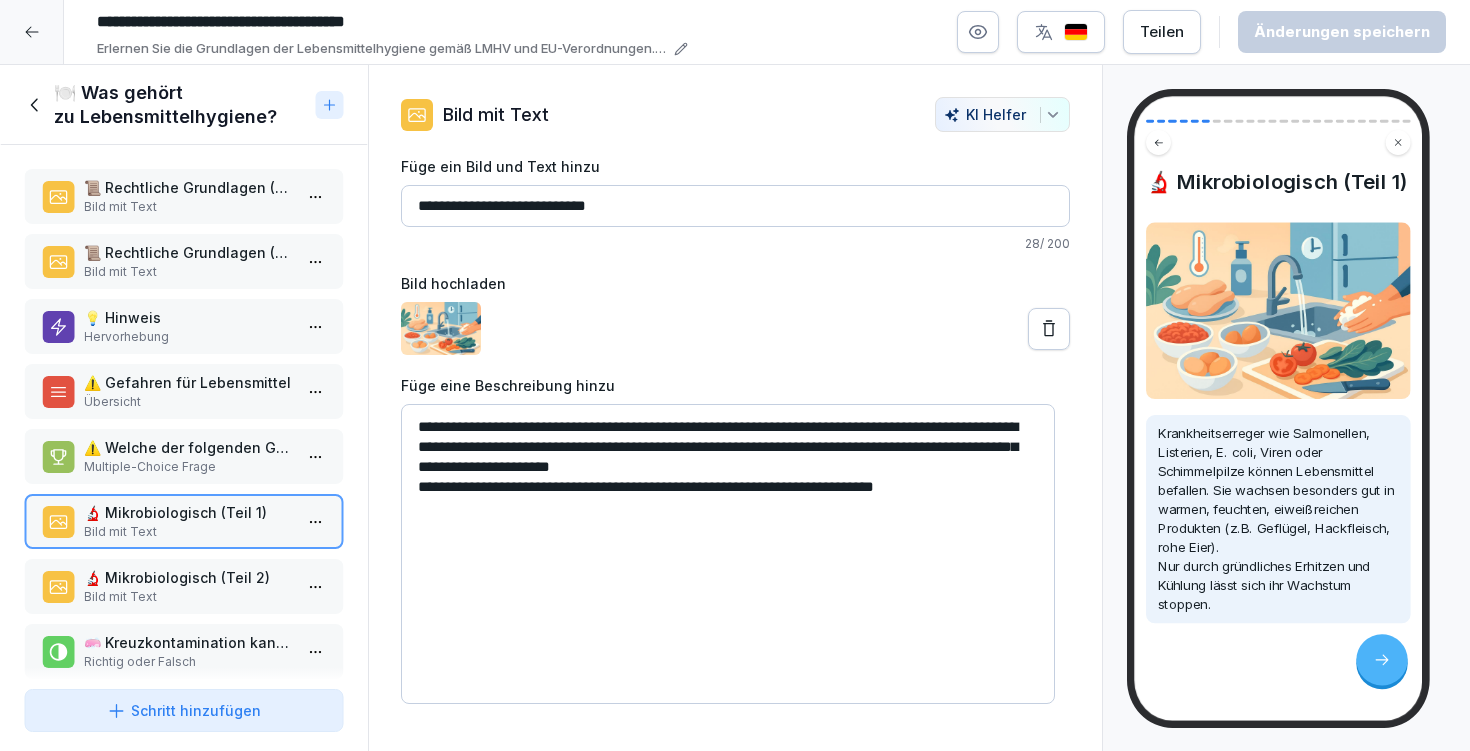 click on "🔬 Mikrobiologisch (Teil 2) Bild mit Text" at bounding box center [184, 586] 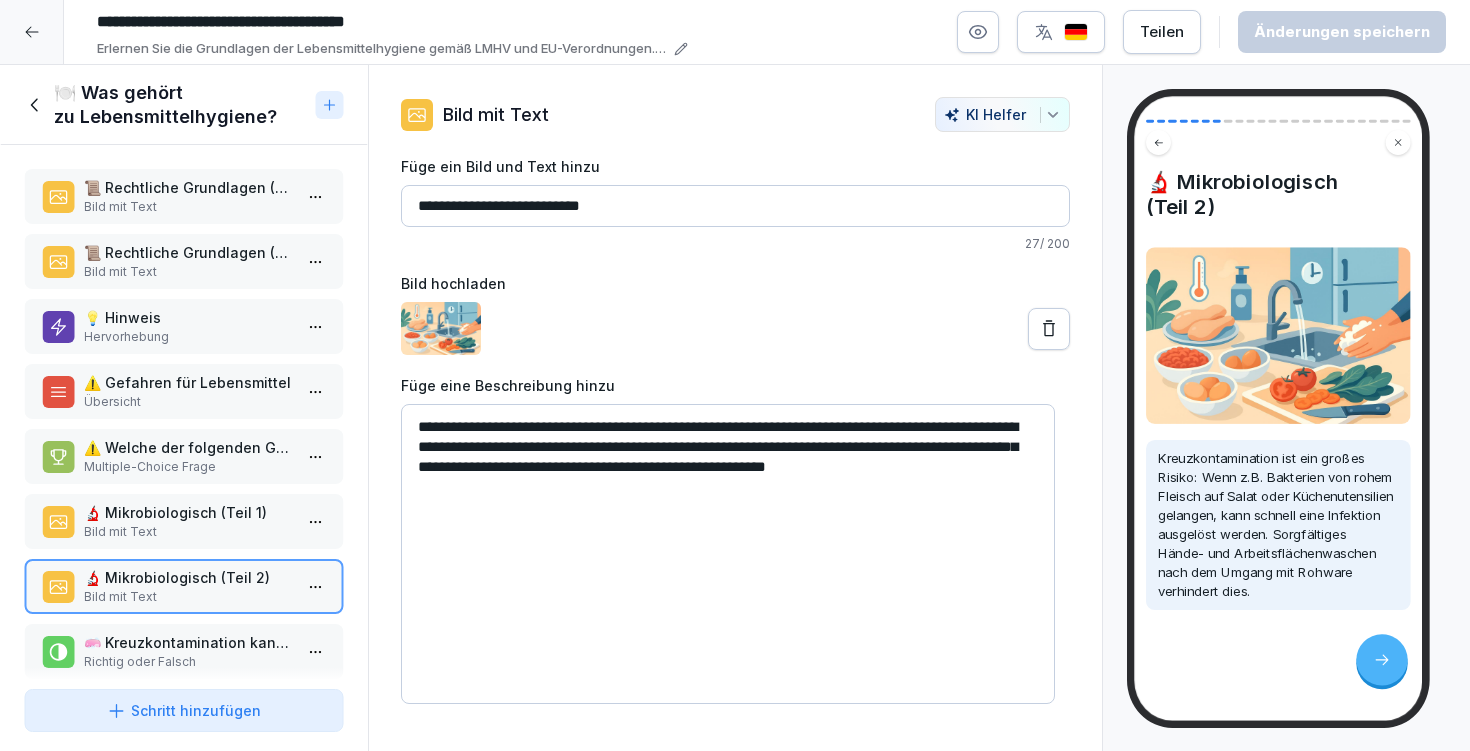 scroll, scrollTop: 155, scrollLeft: 0, axis: vertical 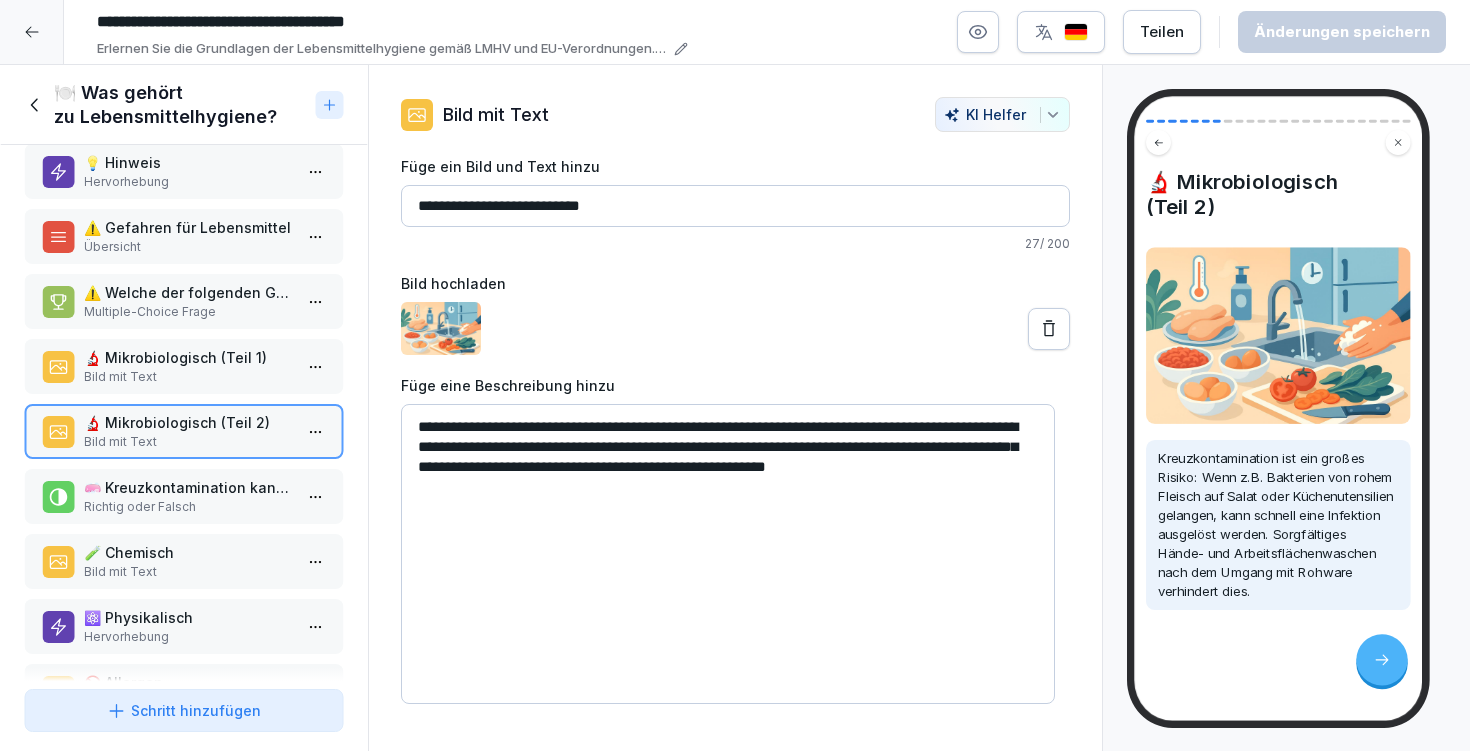click on "Bild mit Text" at bounding box center [188, 572] 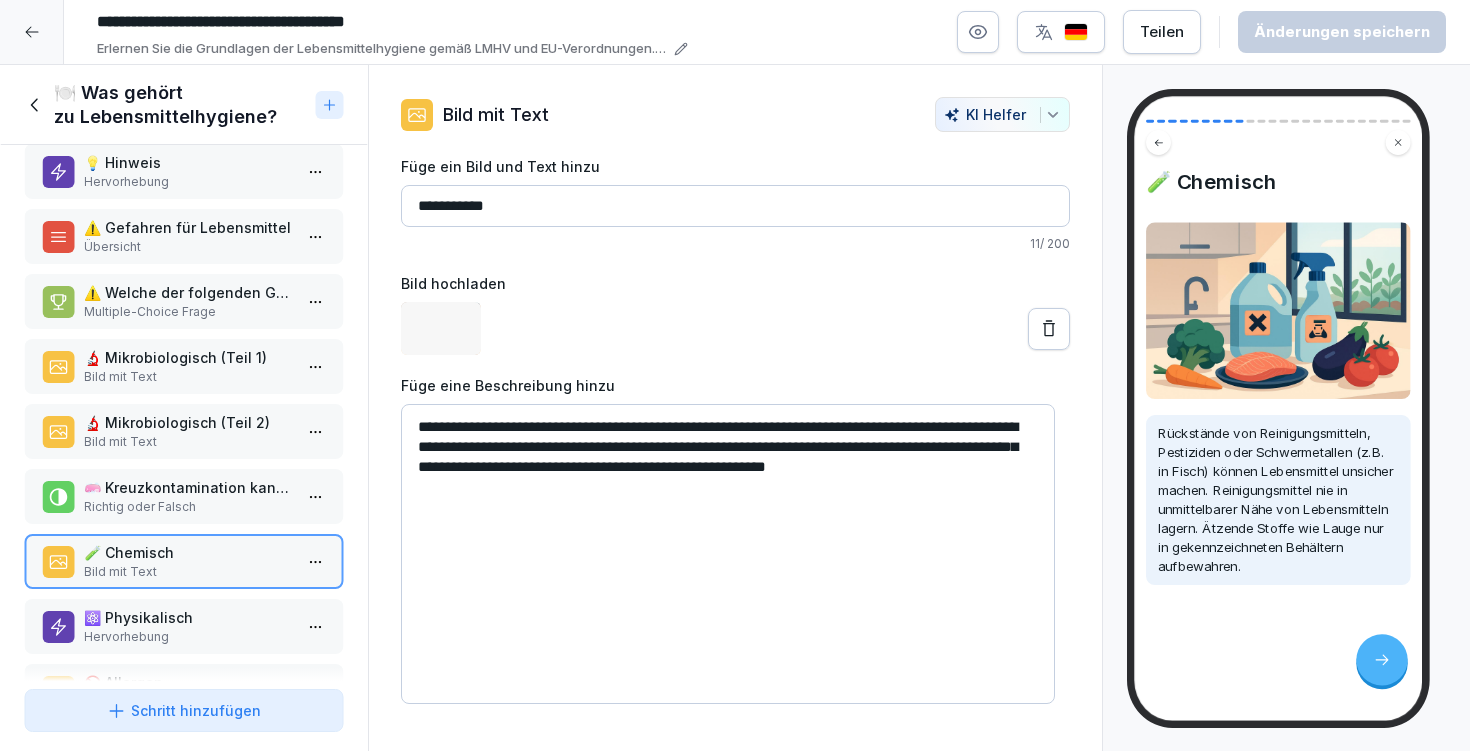 click on "Hervorhebung" at bounding box center (188, 637) 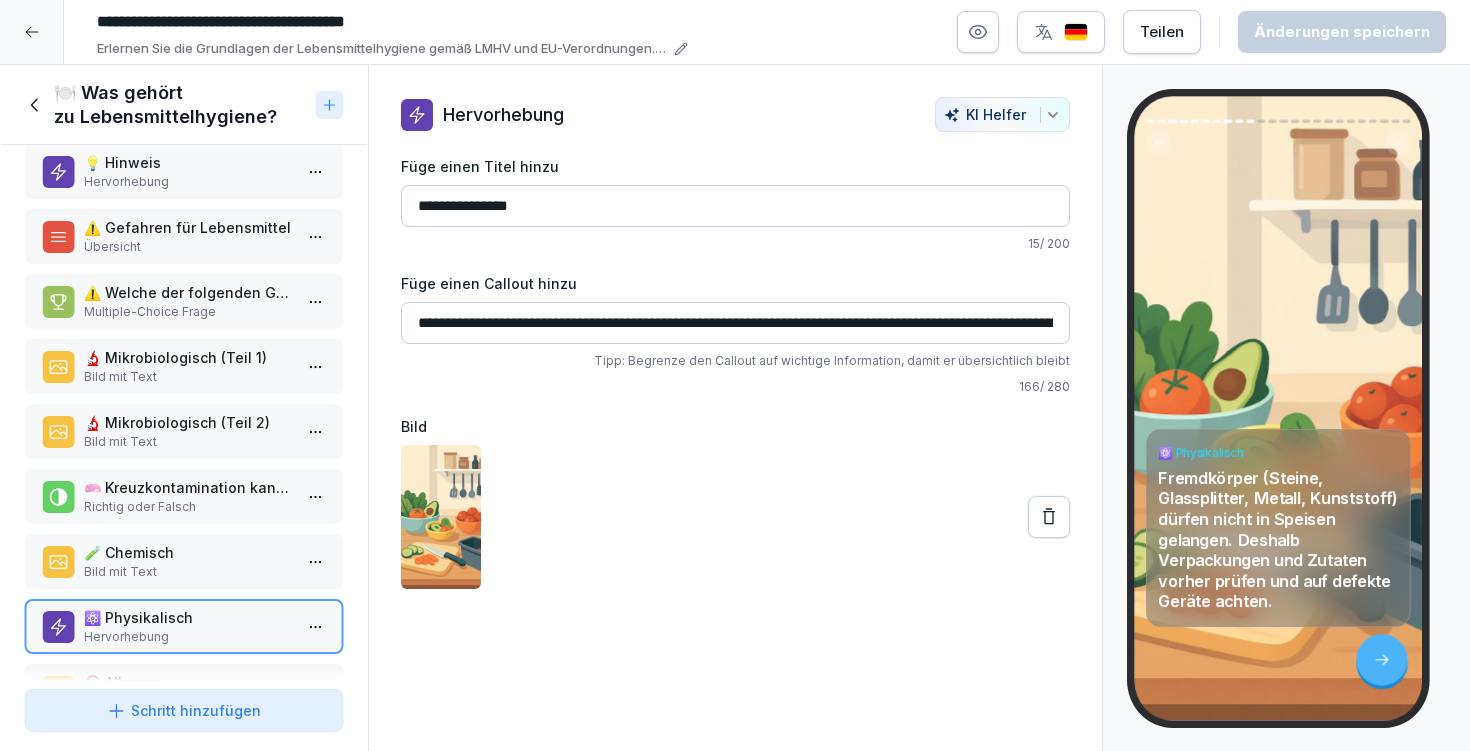 click on "🍽️ Was gehört zu Lebensmittelhygiene?" at bounding box center (166, 105) 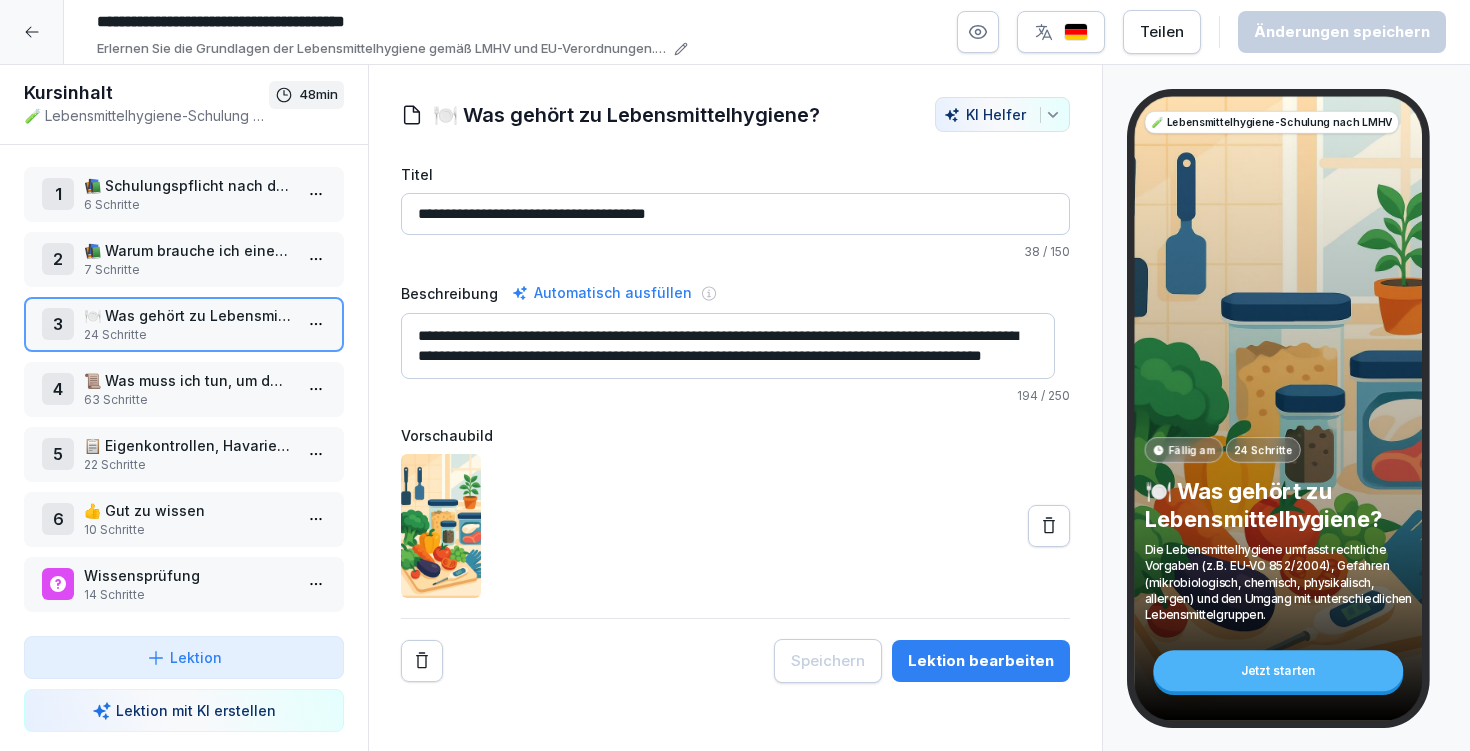 click on "6 Schritte" at bounding box center [188, 205] 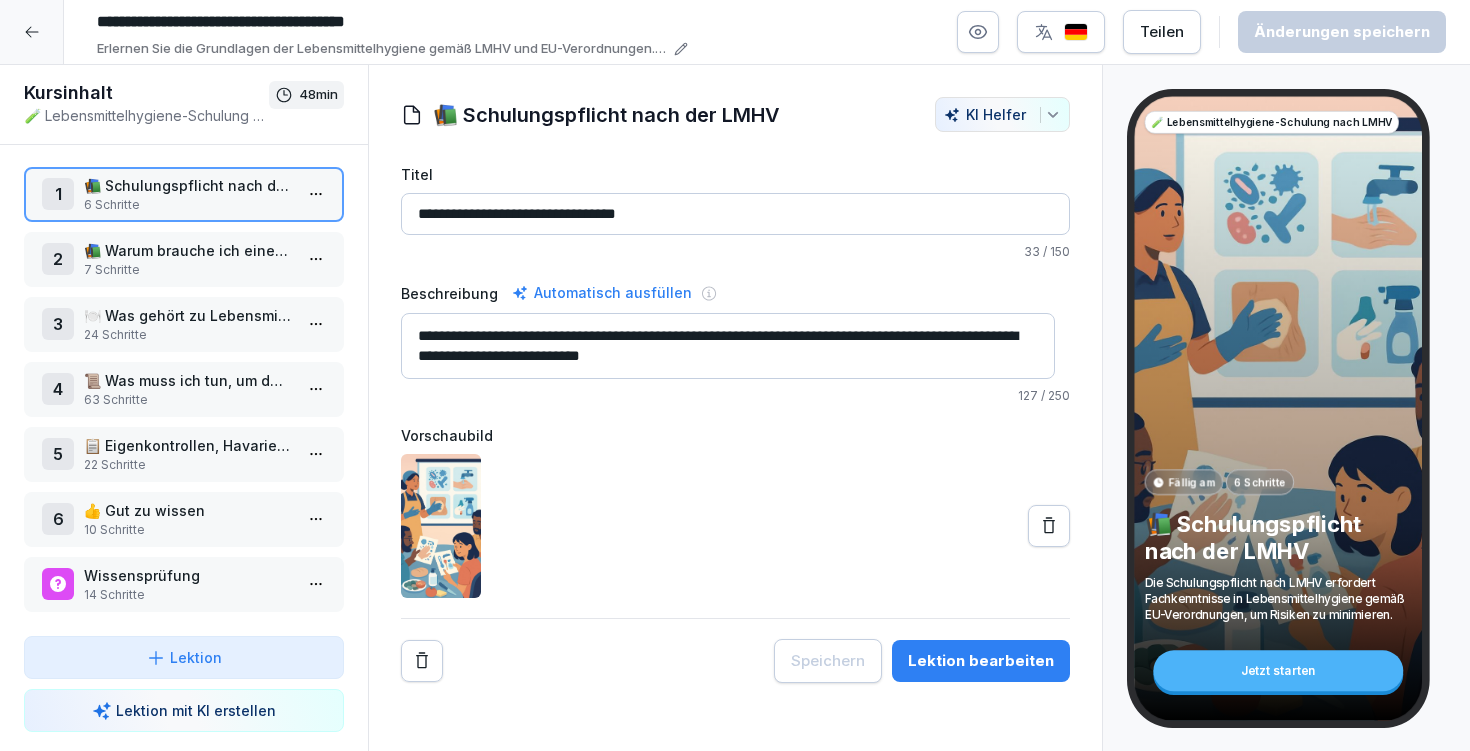 click on "Lektion bearbeiten" at bounding box center [981, 661] 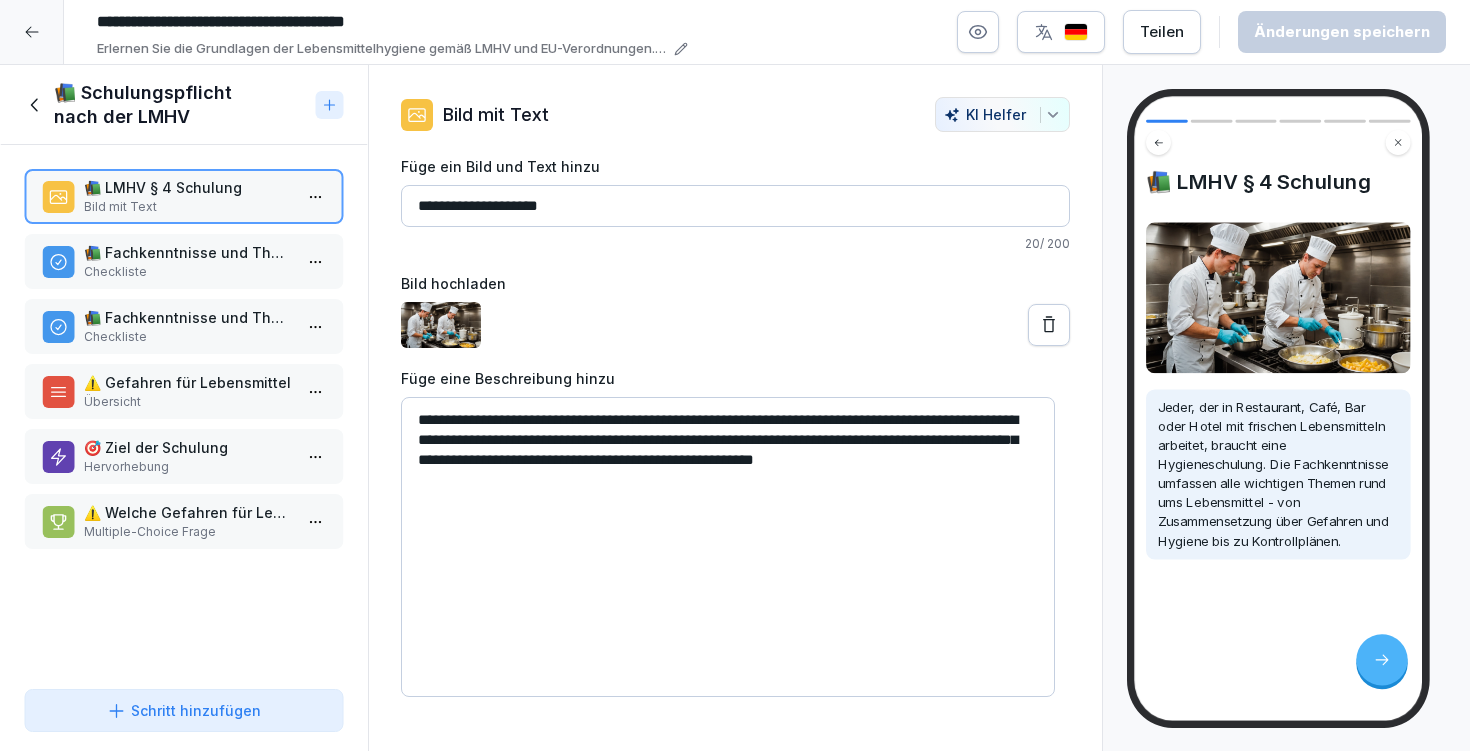 click on "⚠️ Gefahren für Lebensmittel" at bounding box center (188, 382) 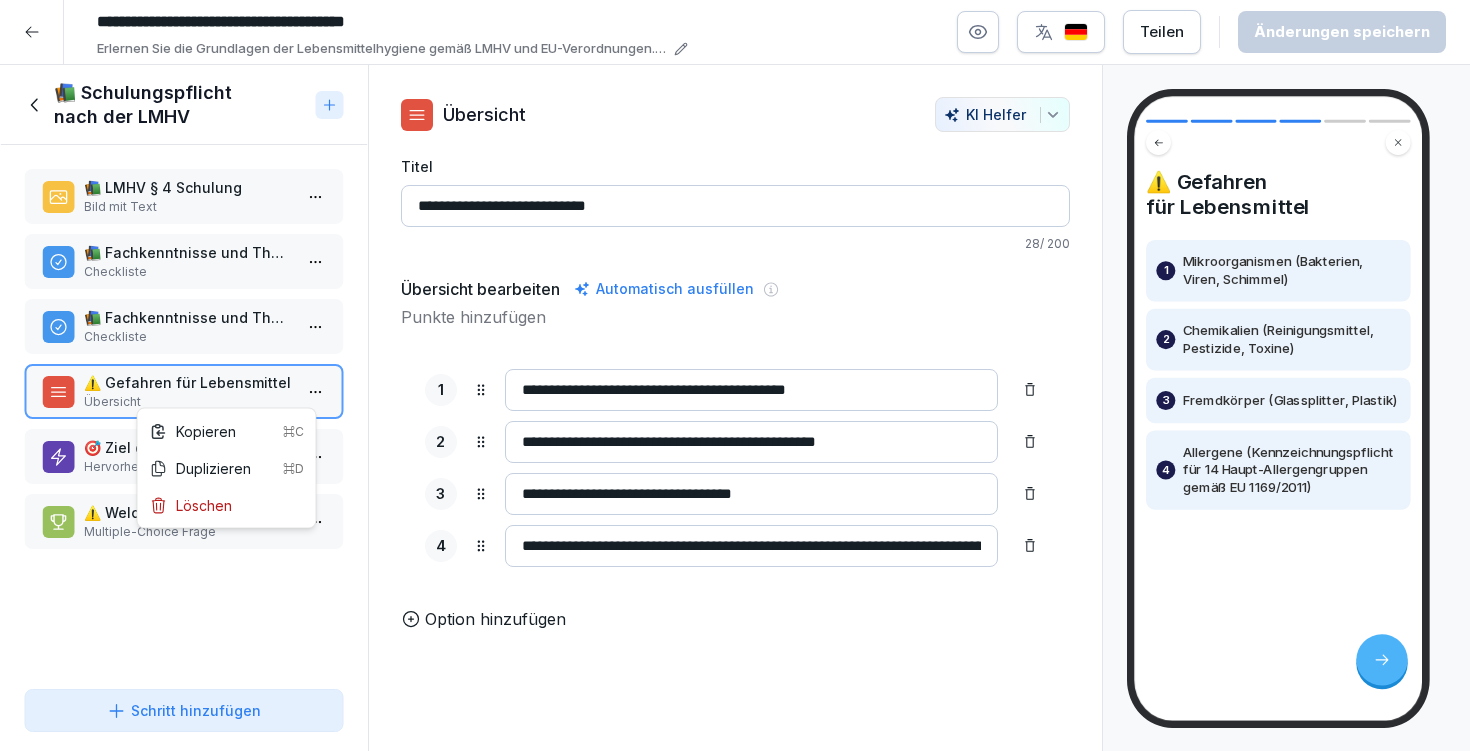click on "**********" at bounding box center [735, 375] 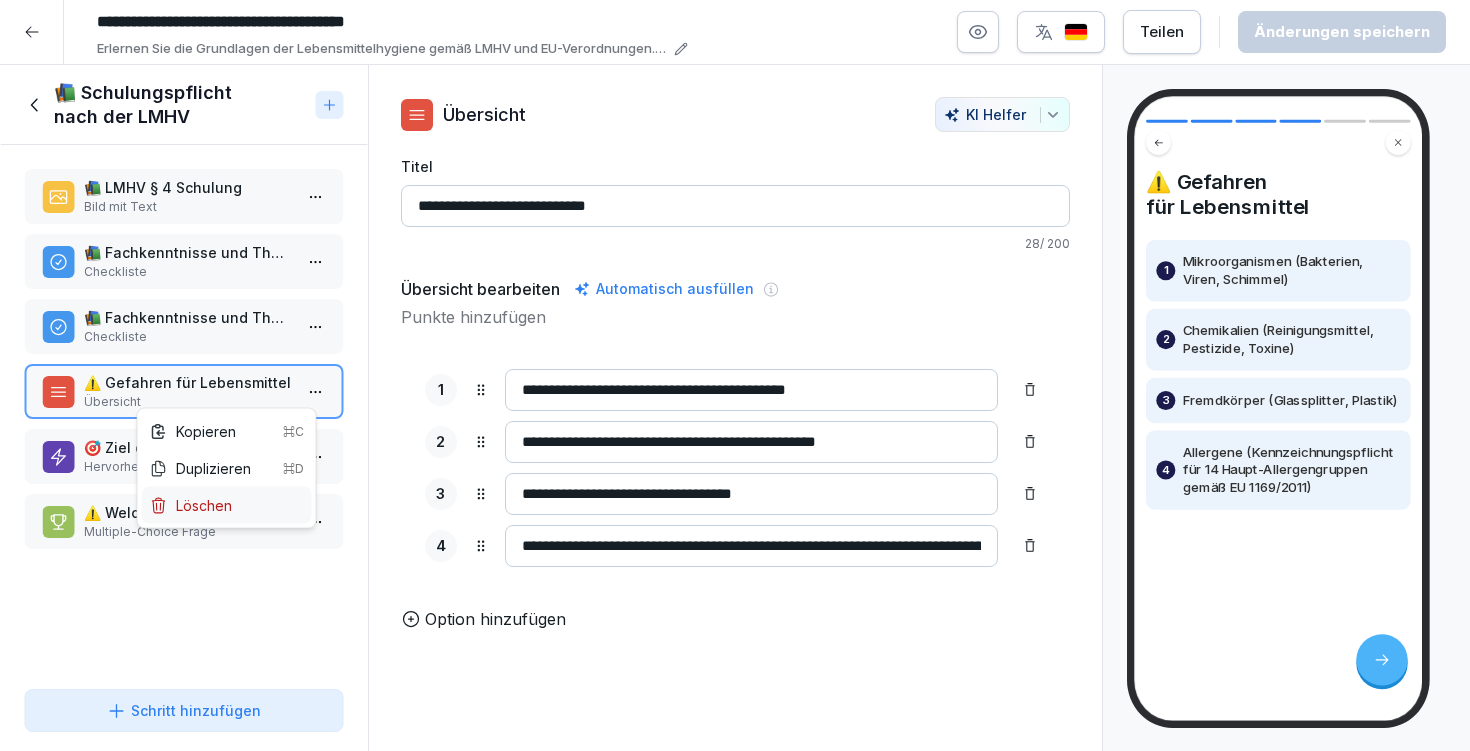 click on "Löschen" at bounding box center (227, 505) 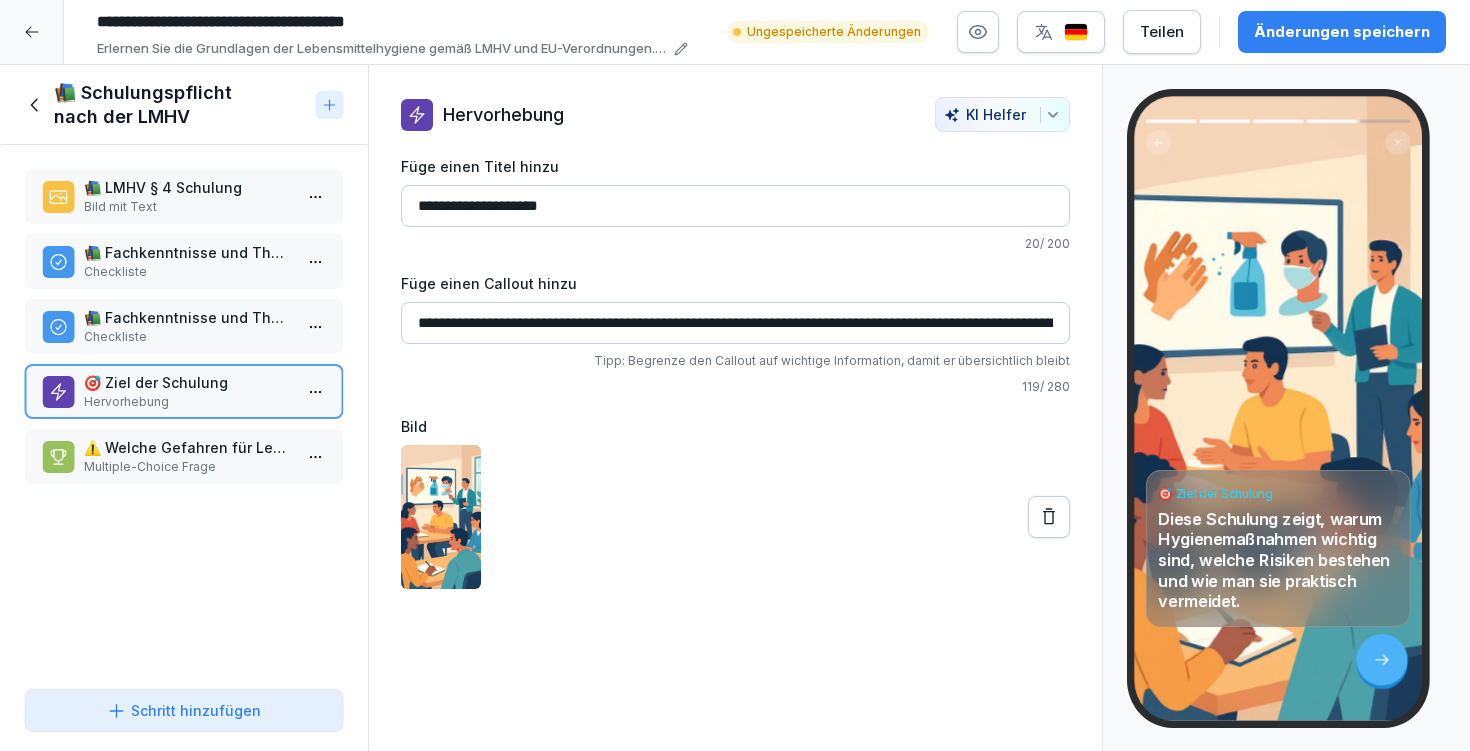 click on "⚠️ Welche Gefahren für Lebensmittel werden in der Schulung behandelt?" at bounding box center (188, 447) 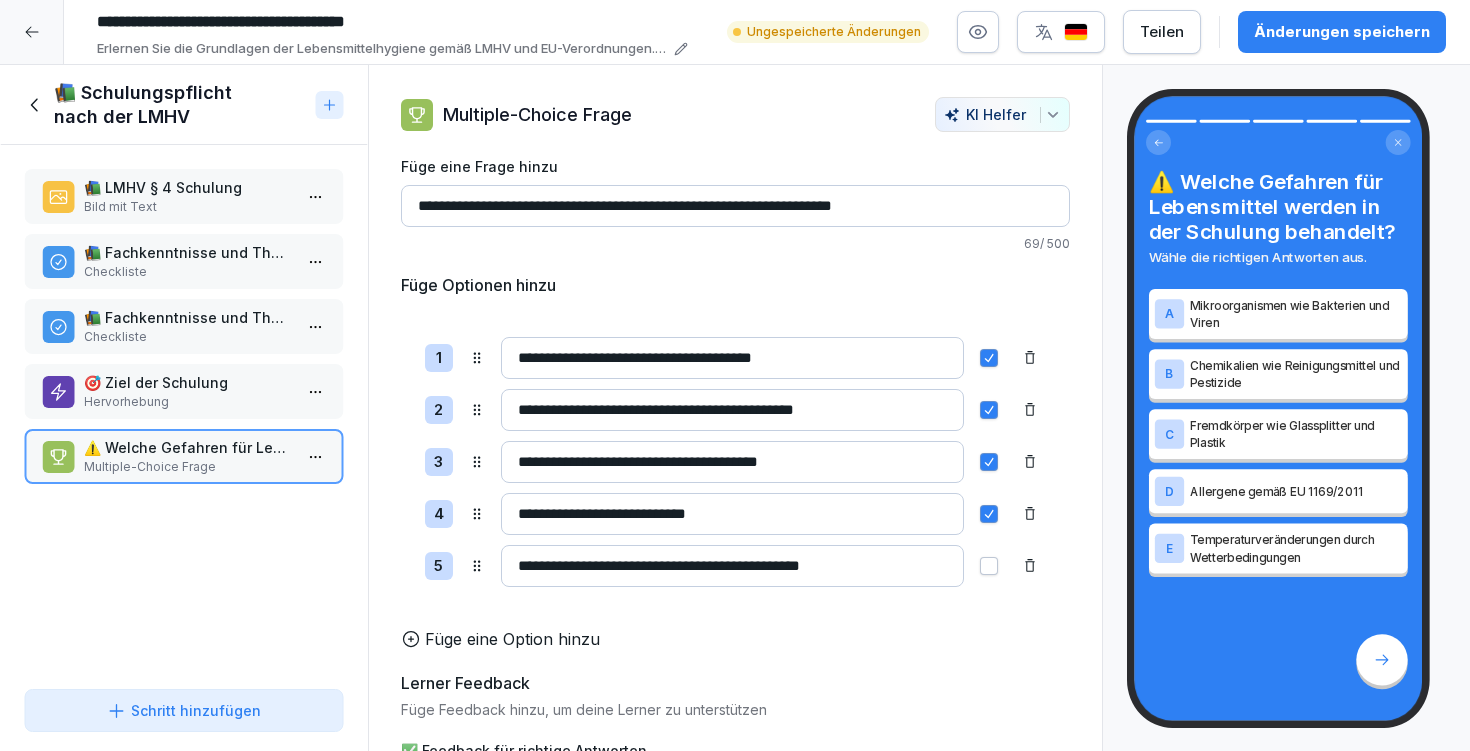 click on "**********" at bounding box center [735, 375] 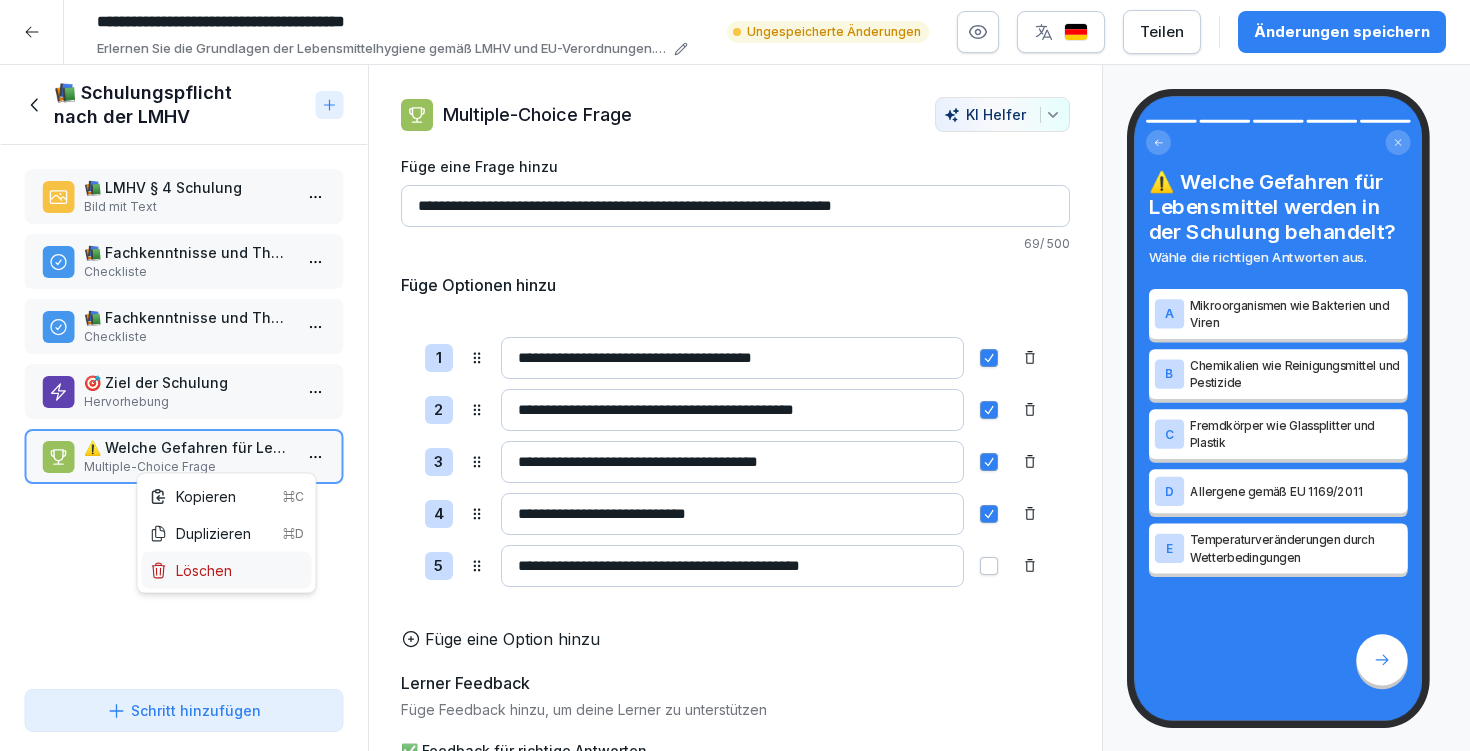 click on "Löschen" at bounding box center (227, 570) 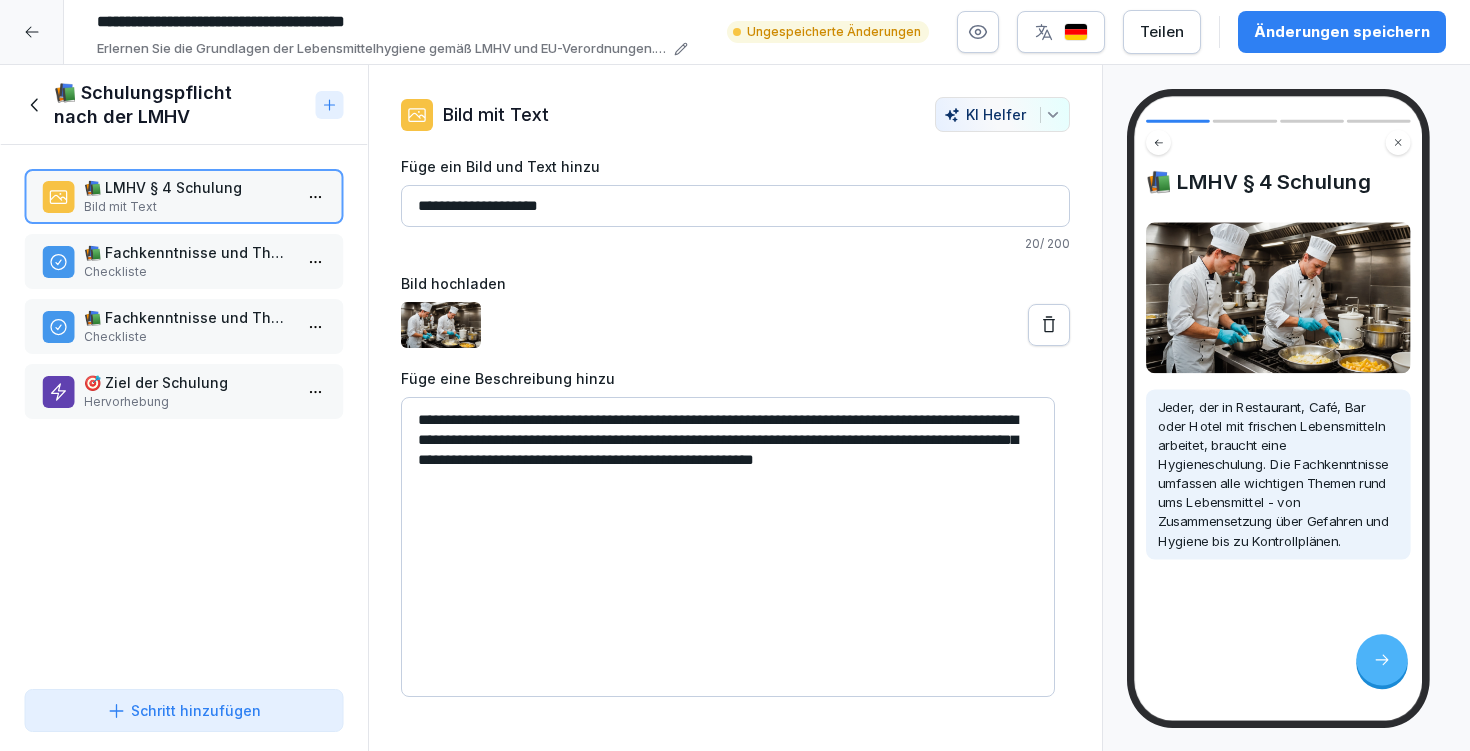 click on "Änderungen speichern" at bounding box center (1342, 32) 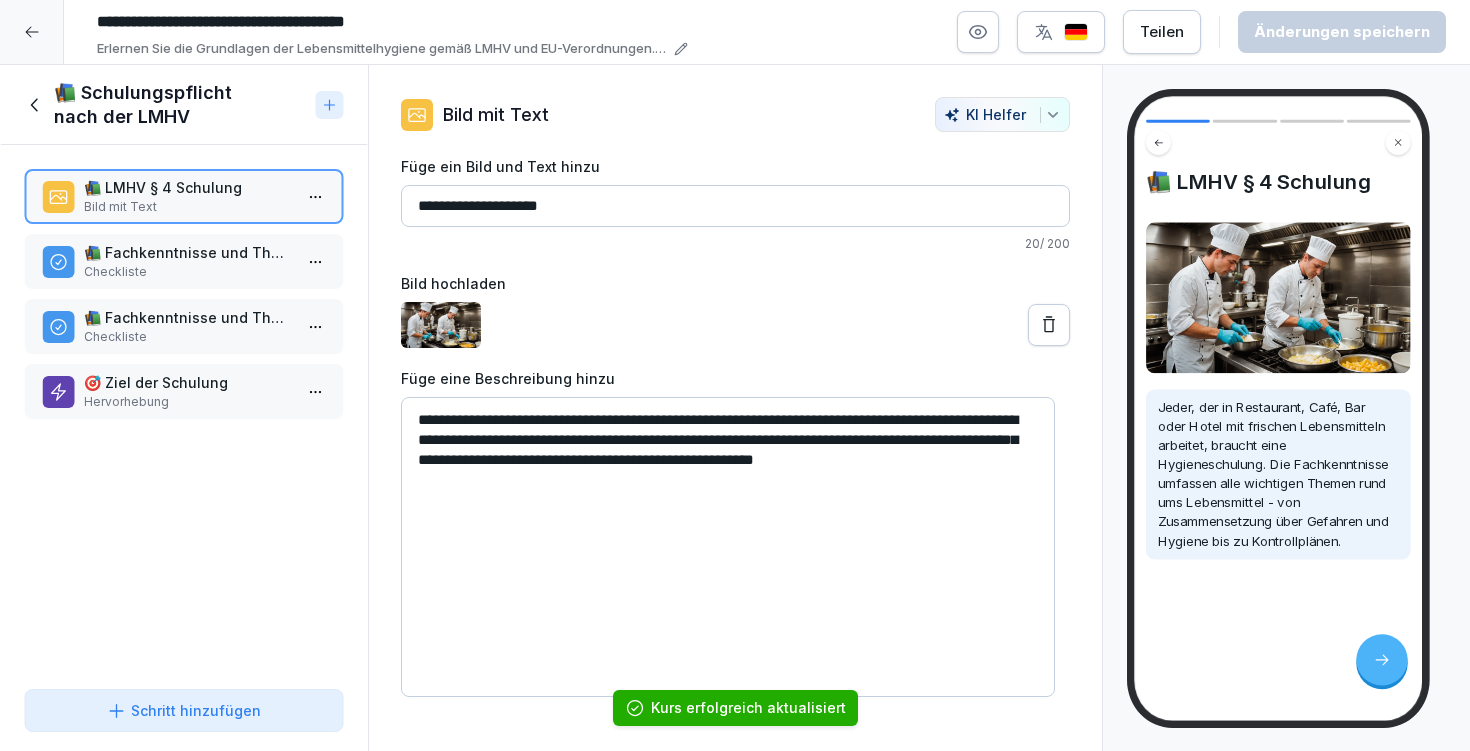 click 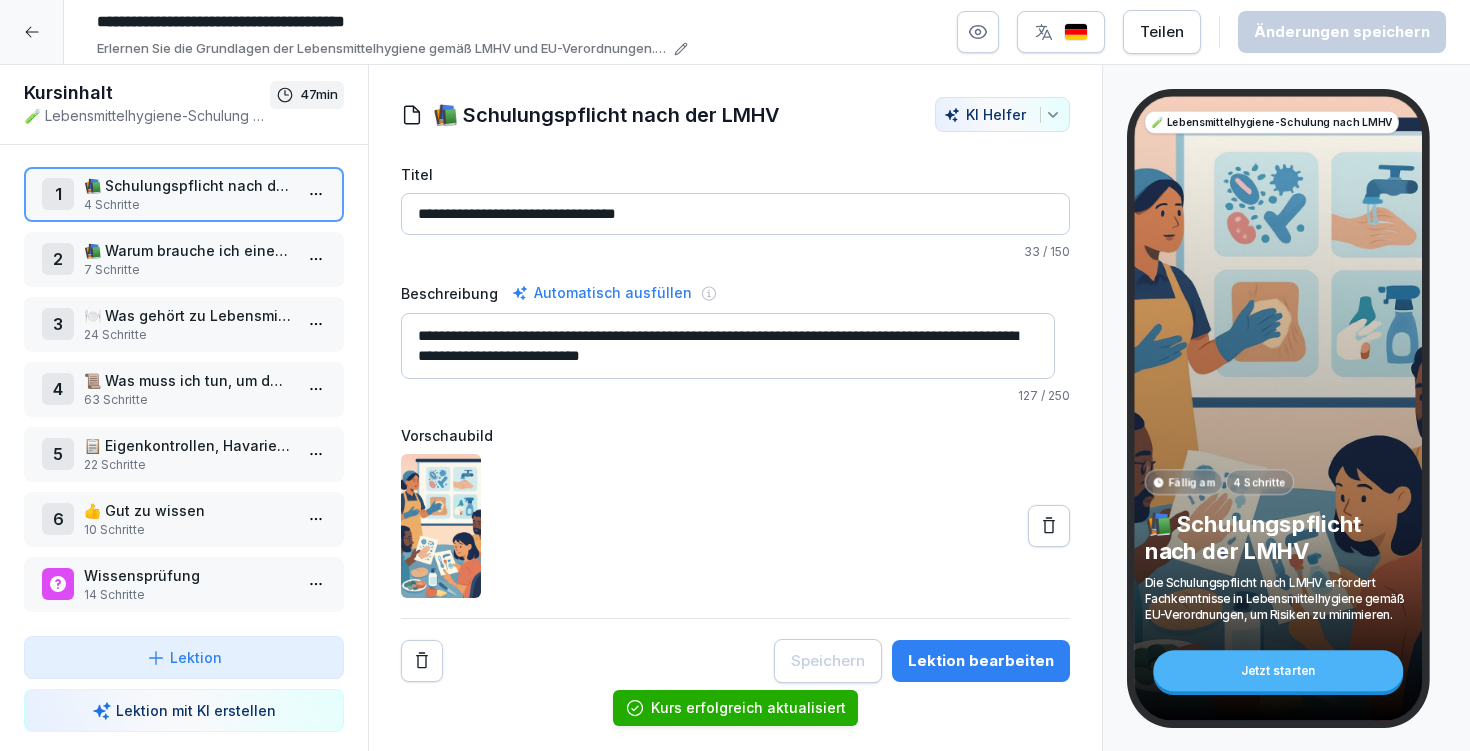 click on "4 Schritte" at bounding box center (188, 205) 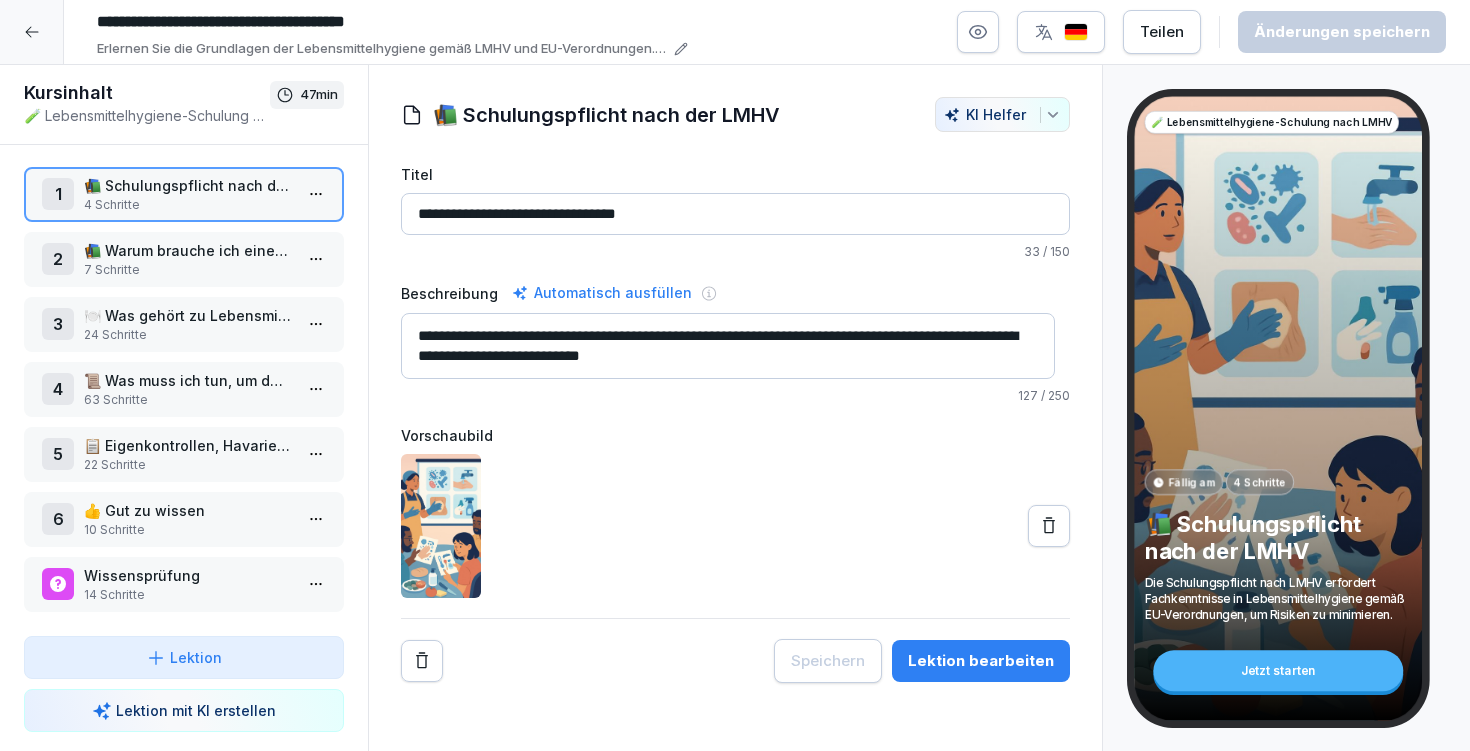 click on "📚 Warum brauche ich eine LMHV-Schulung?" at bounding box center [188, 250] 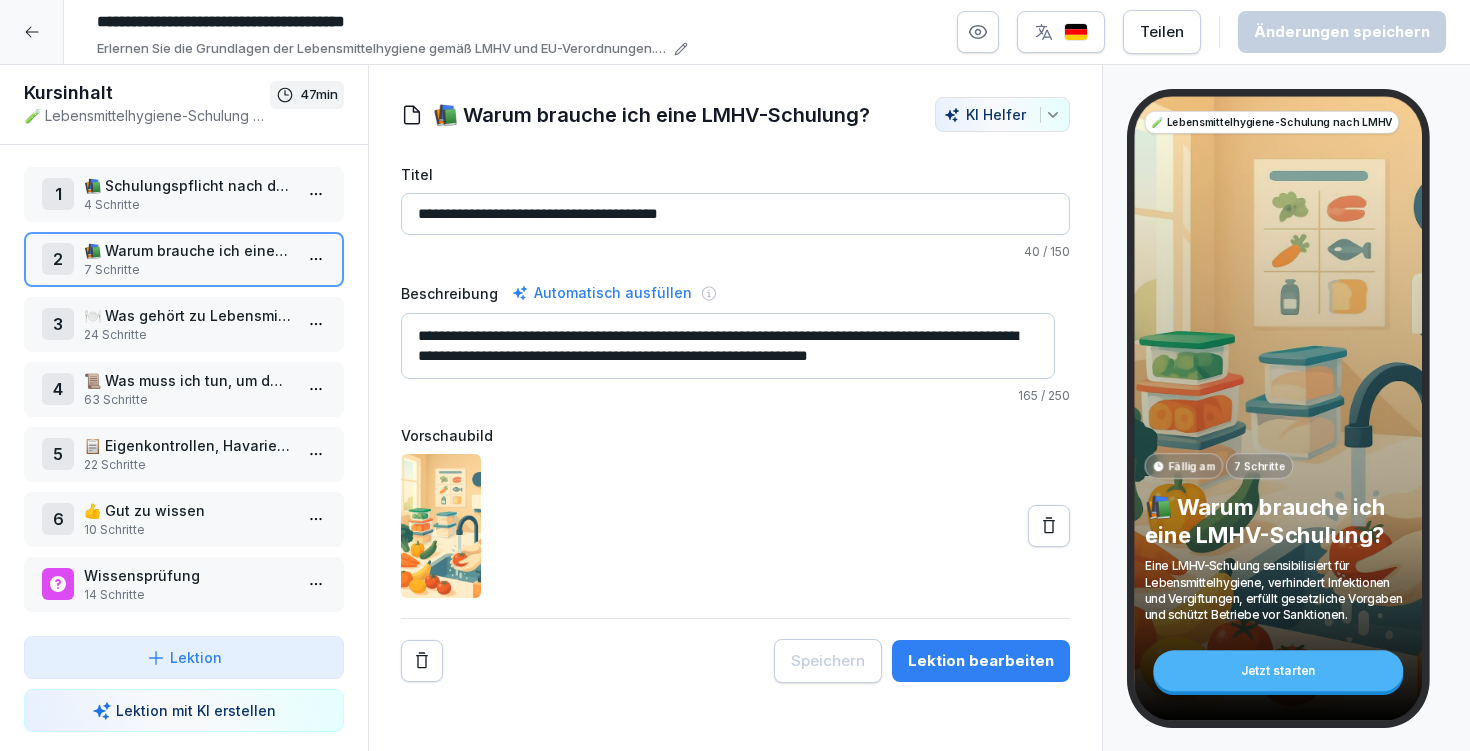 click on "Lektion bearbeiten" at bounding box center [981, 661] 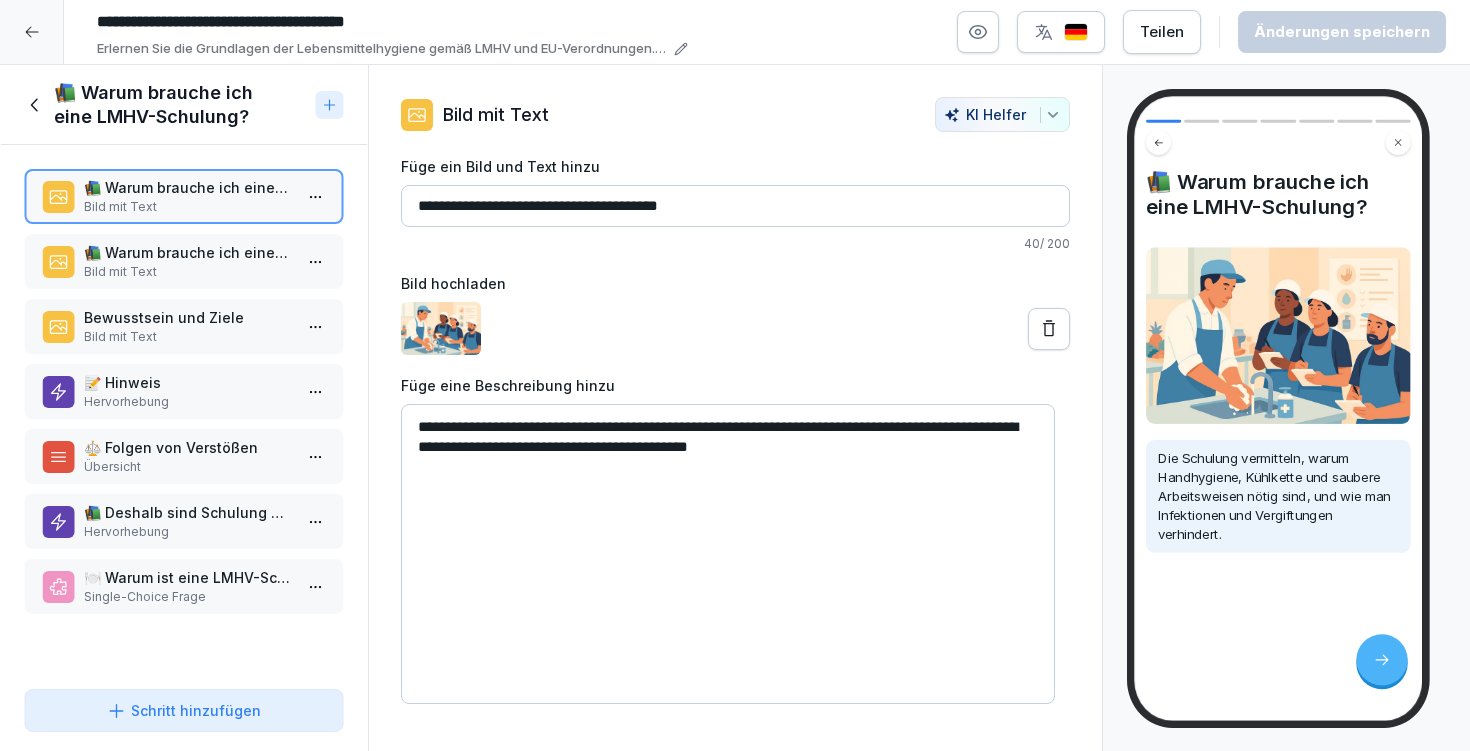 click on "📚 Warum brauche ich eine LMHV-Schulung?" at bounding box center [188, 252] 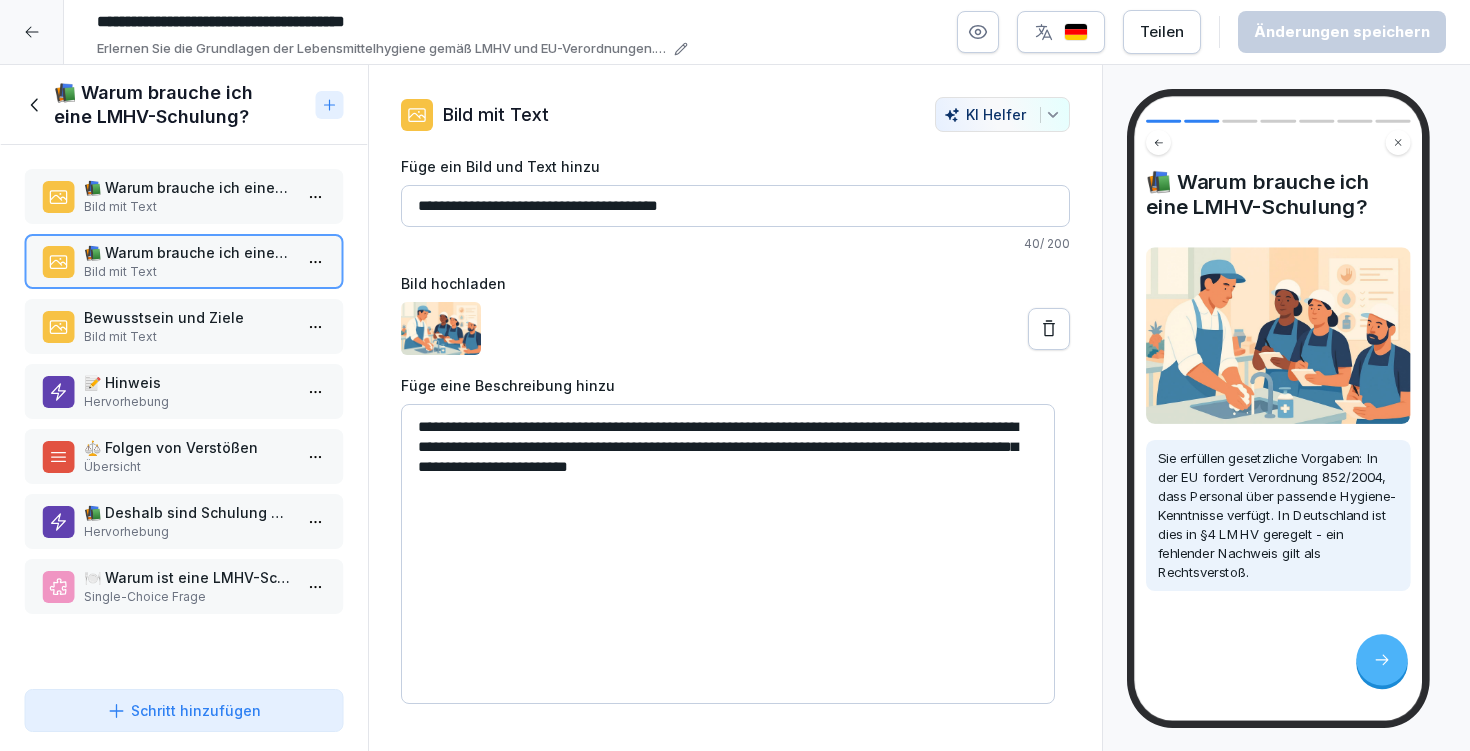 drag, startPoint x: 954, startPoint y: 511, endPoint x: 432, endPoint y: 391, distance: 535.61554 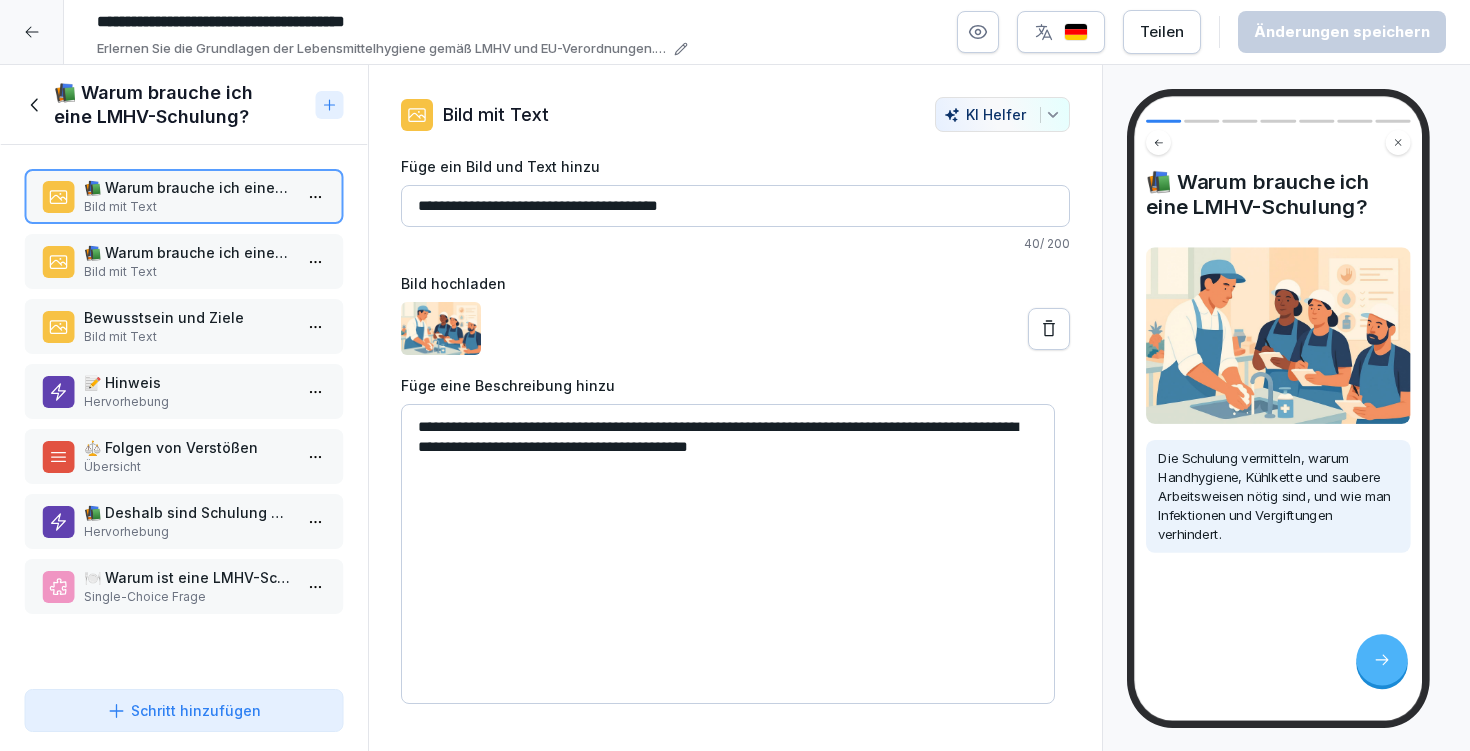 click on "**********" at bounding box center (728, 554) 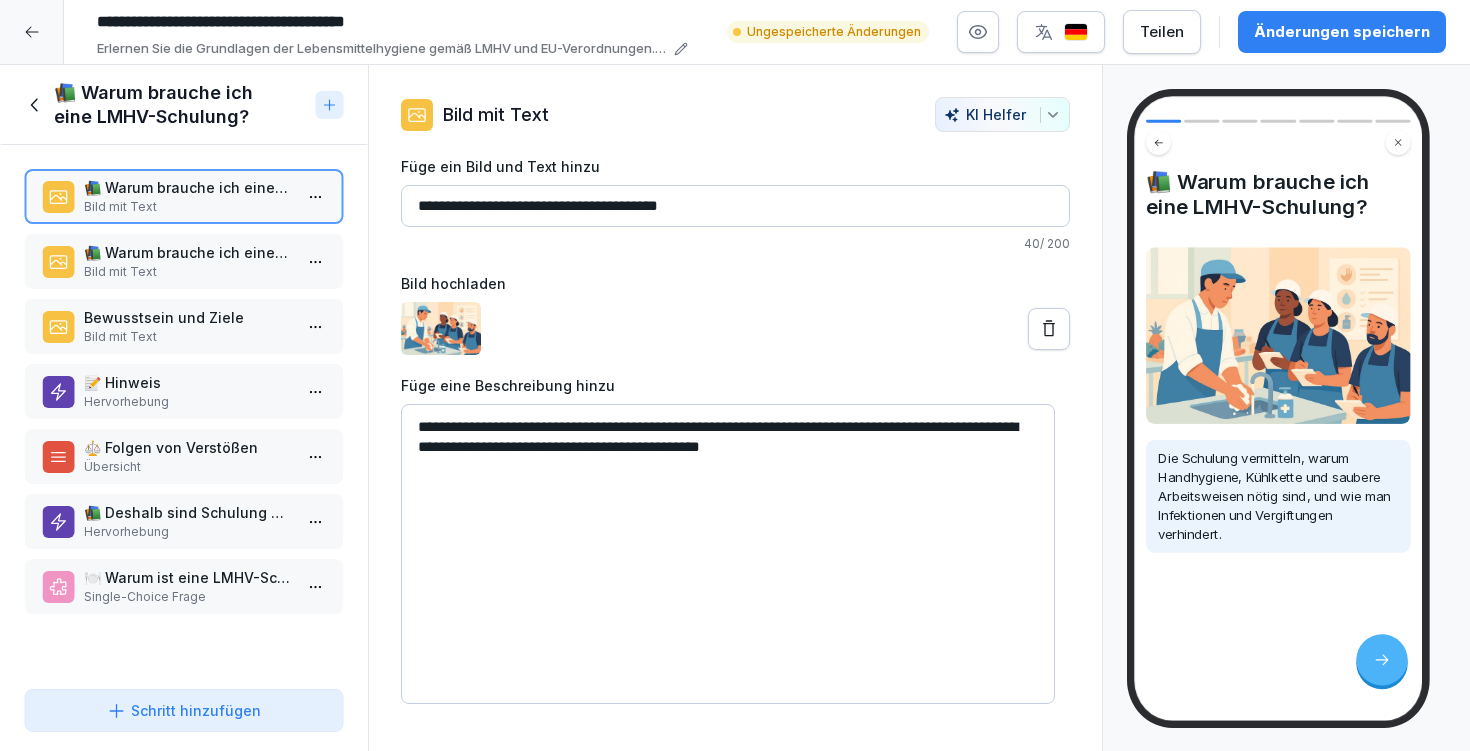 paste on "**********" 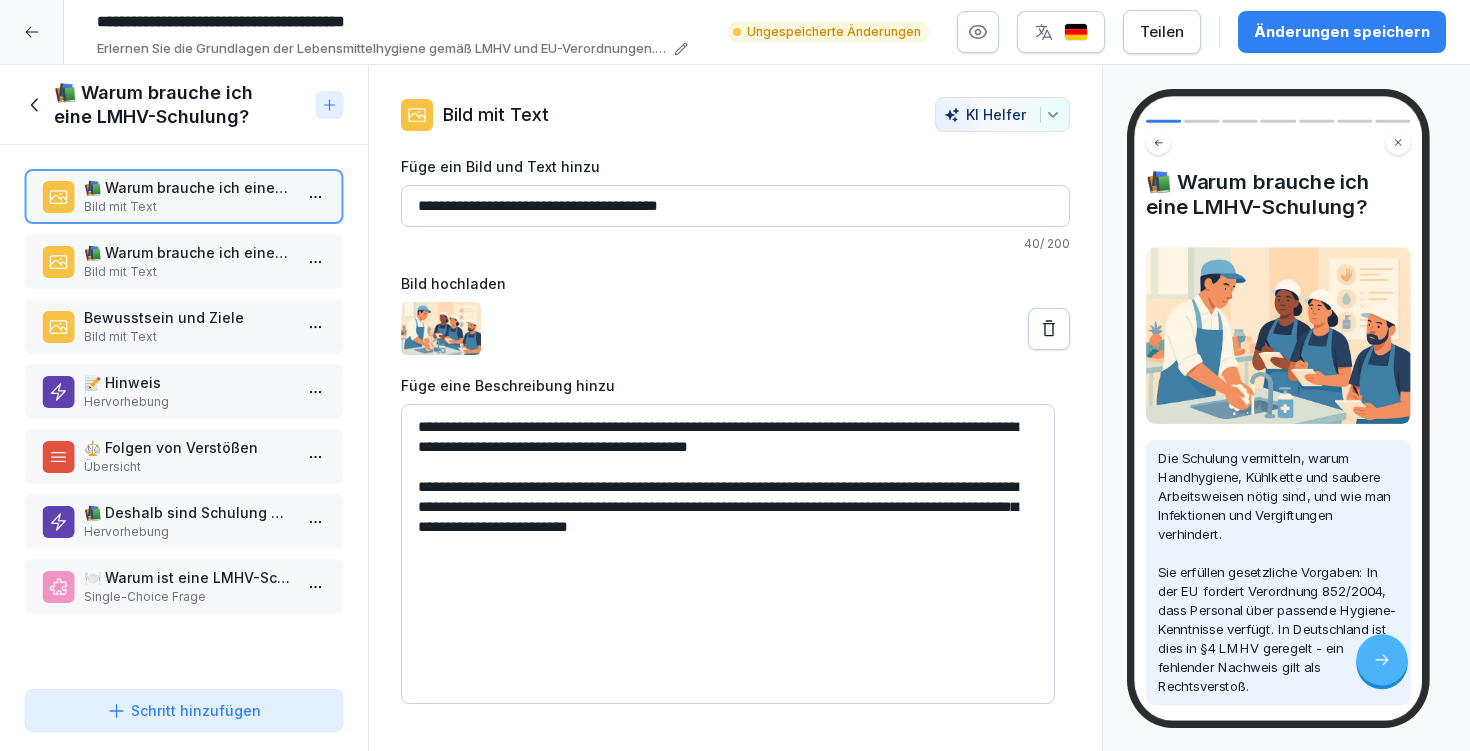 type on "**********" 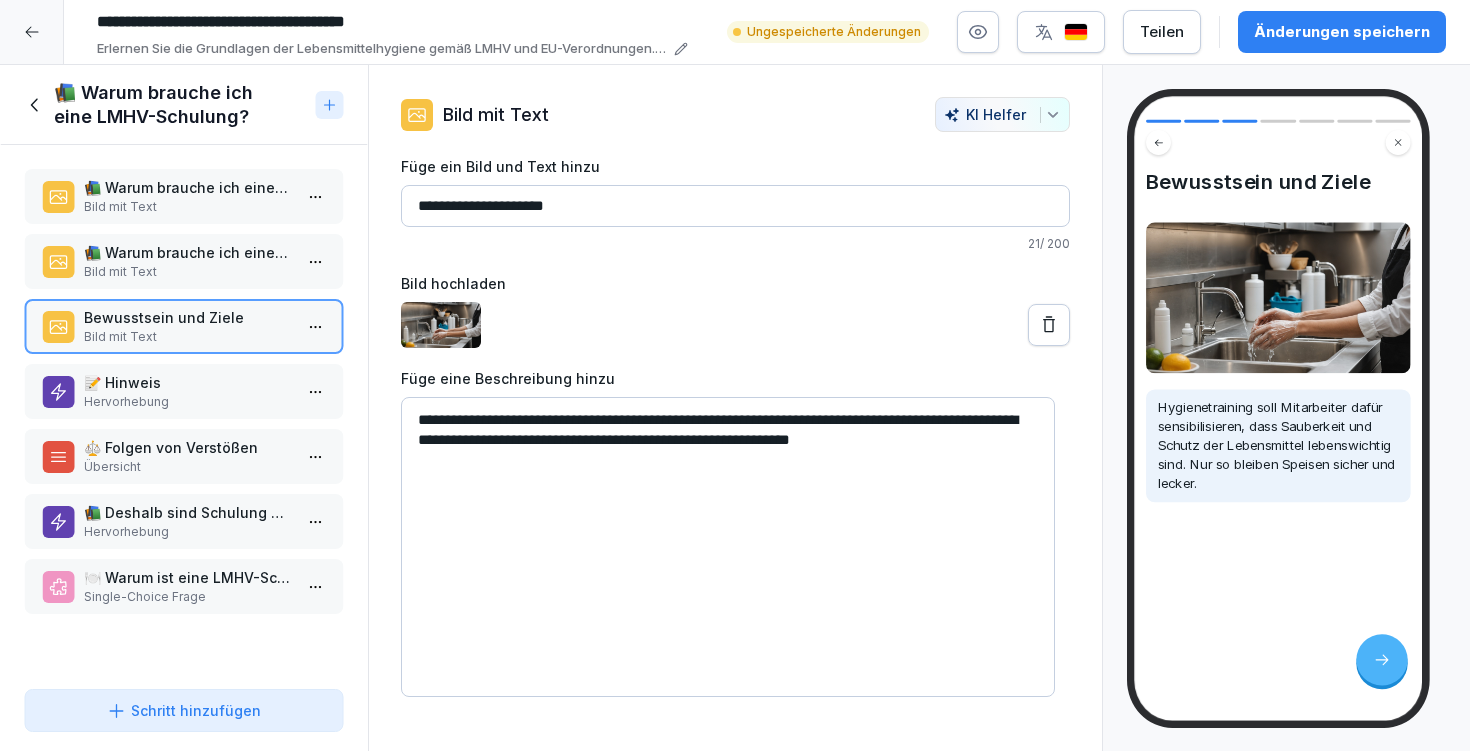 drag, startPoint x: 1049, startPoint y: 489, endPoint x: 428, endPoint y: 405, distance: 626.6554 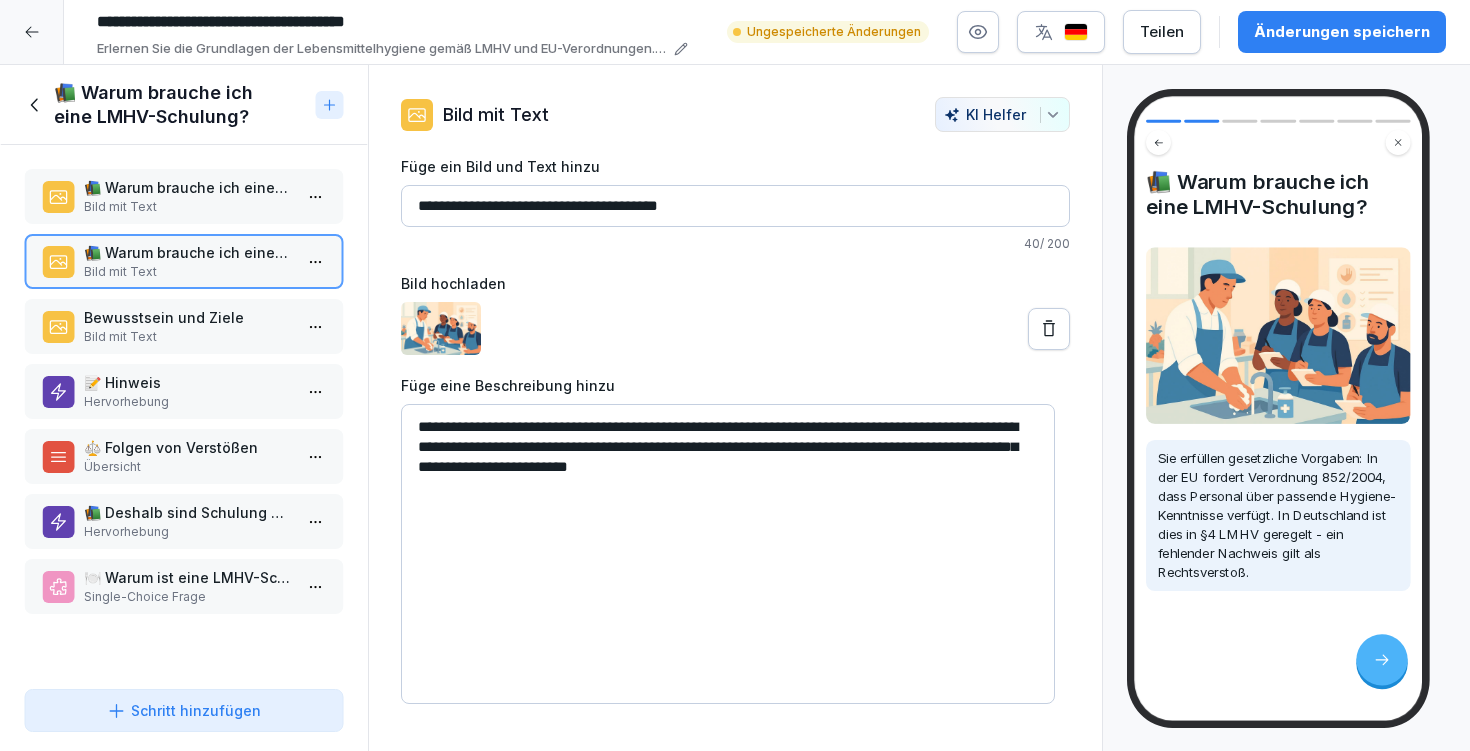 click on "📚 Warum brauche ich eine LMHV-Schulung? Bild mit Text" at bounding box center (184, 196) 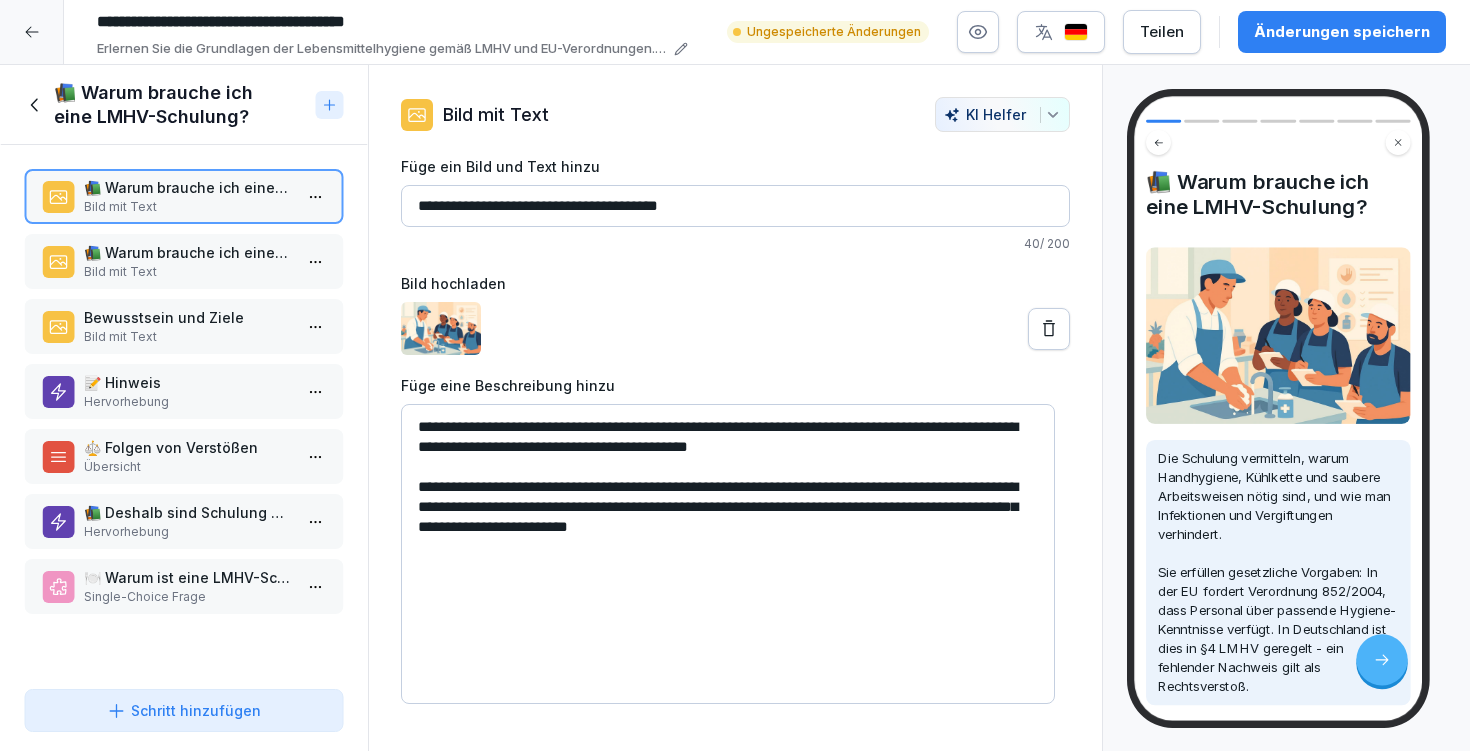 click on "**********" at bounding box center [728, 554] 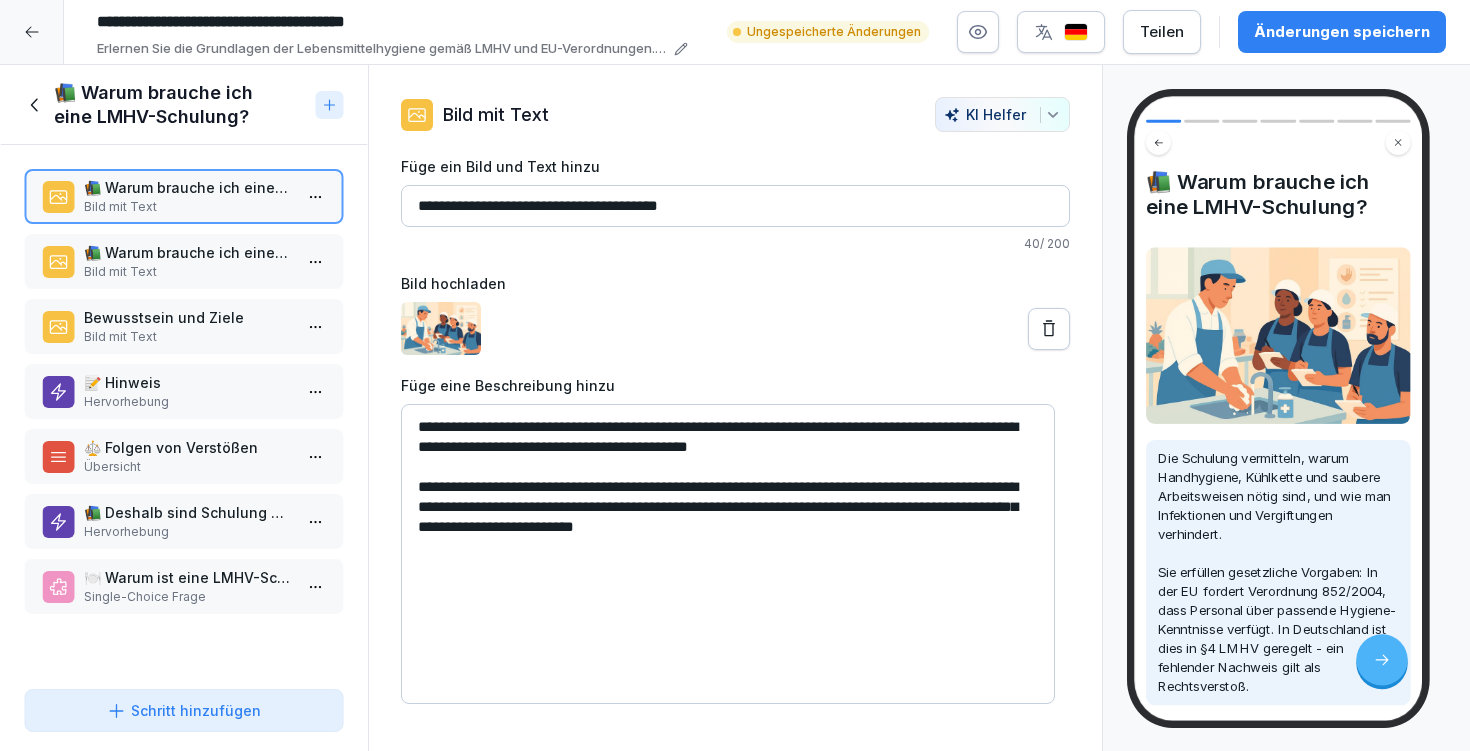 paste on "**********" 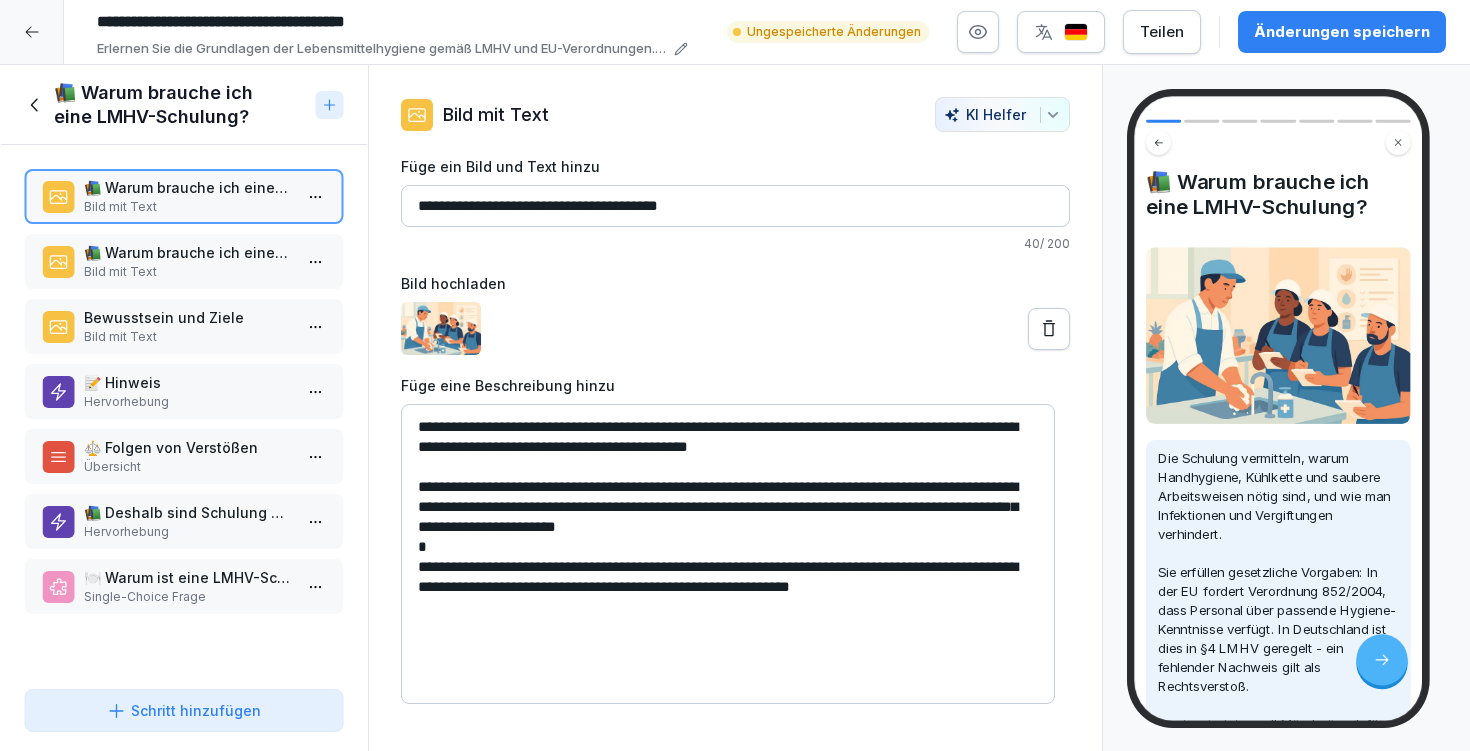 type on "**********" 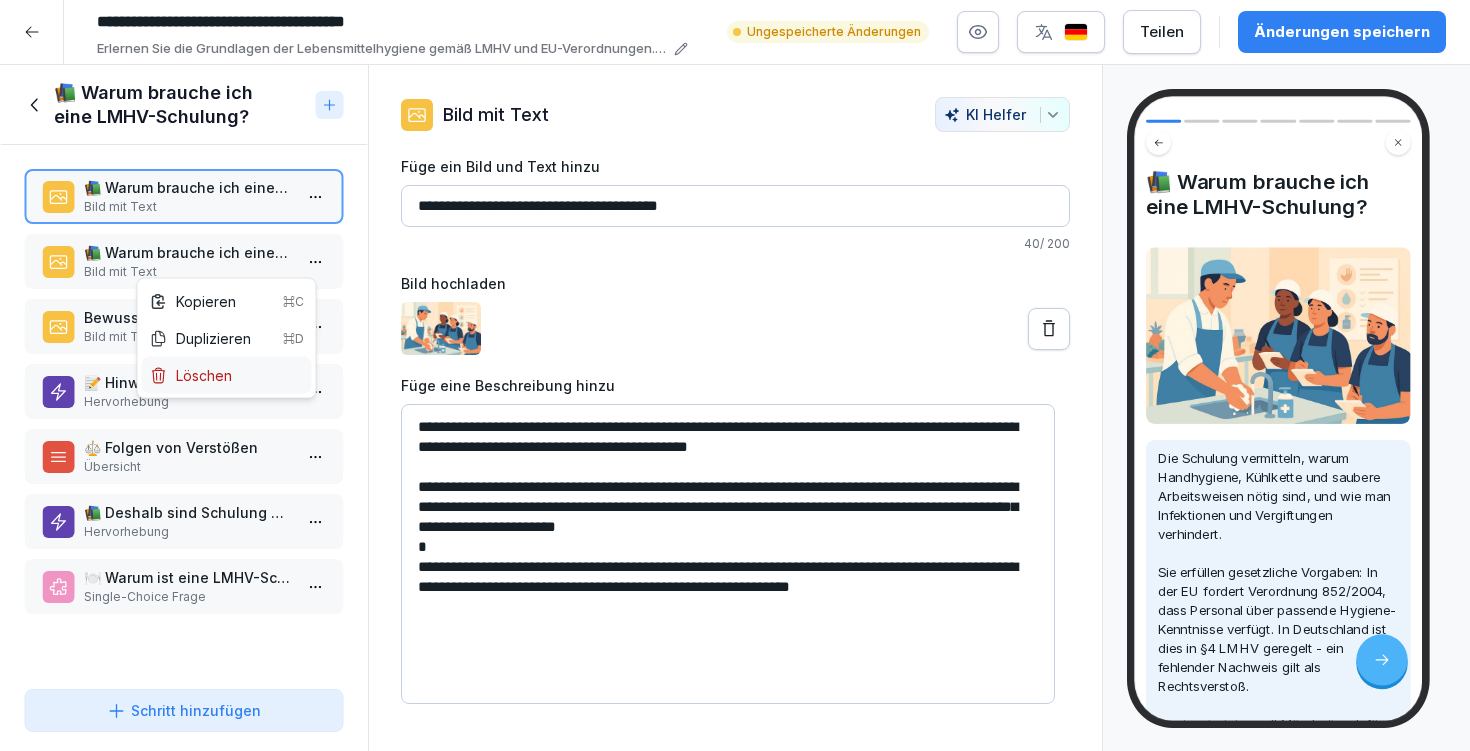 click on "Löschen" at bounding box center [227, 375] 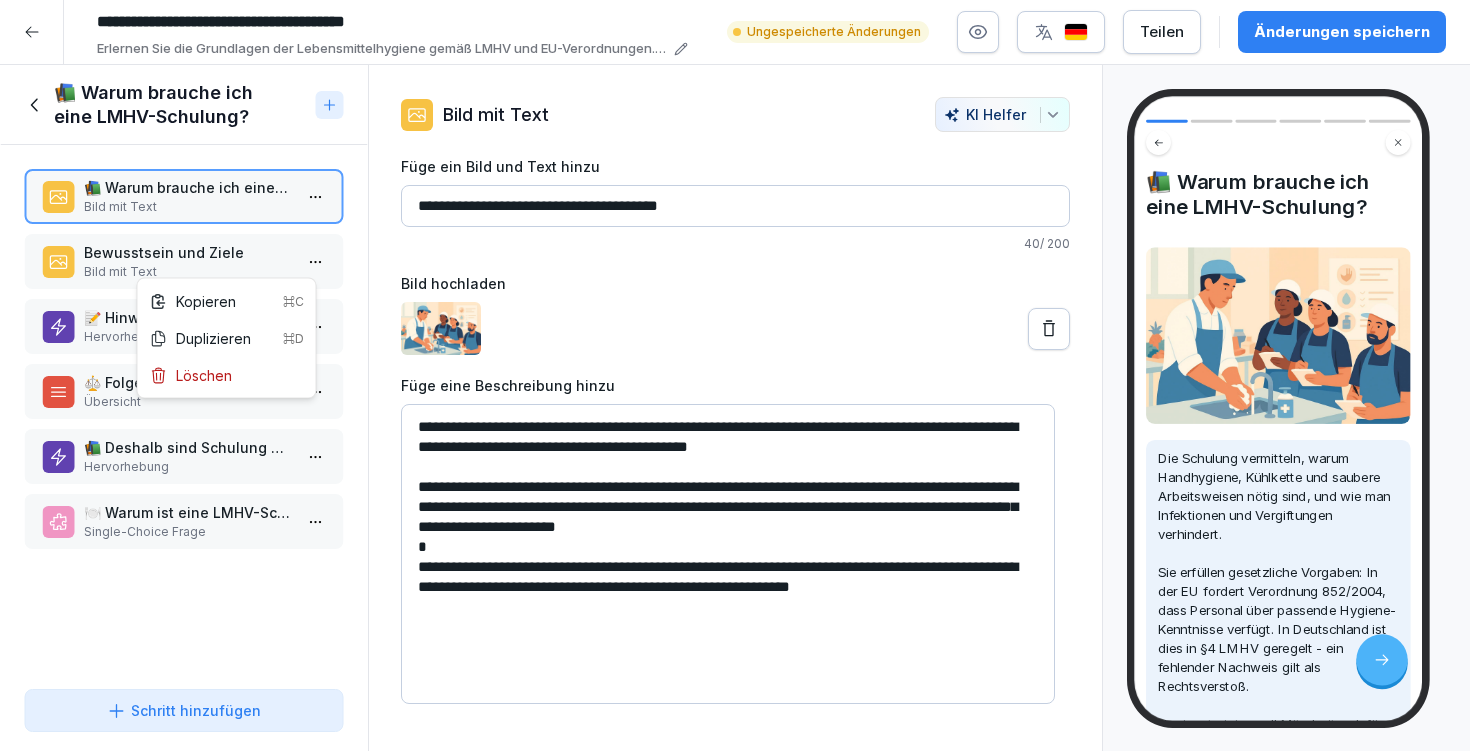 click on "**********" at bounding box center (735, 375) 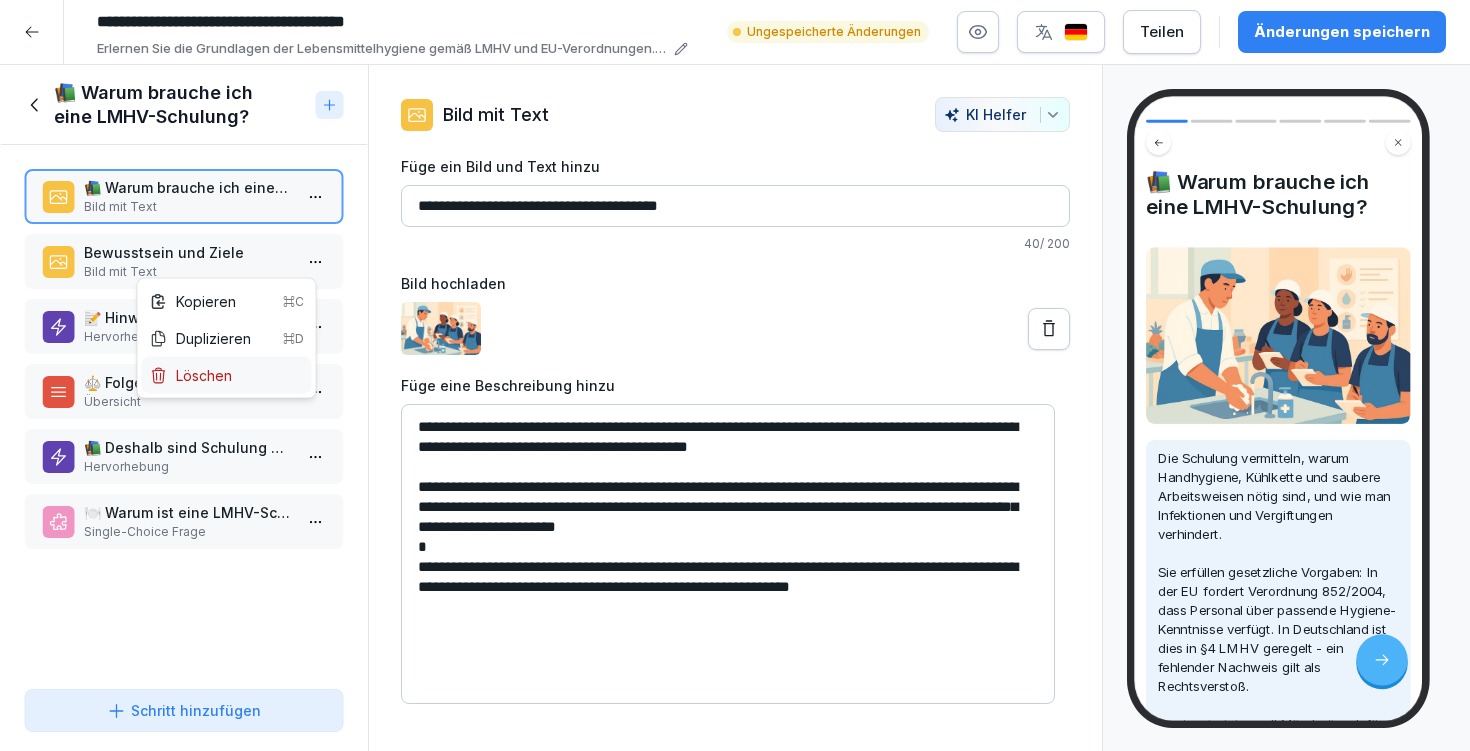 click on "Löschen" at bounding box center (227, 375) 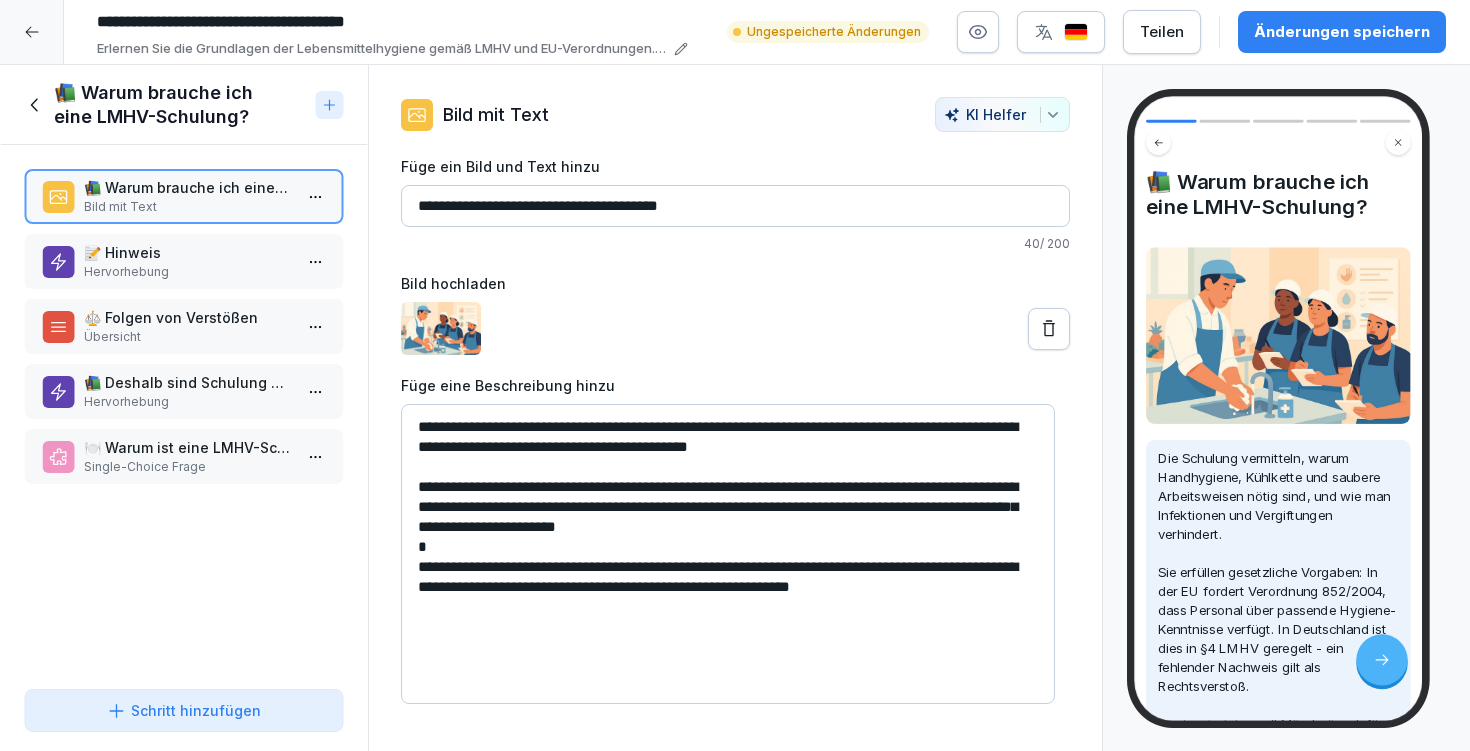 click on "Änderungen speichern" at bounding box center (1342, 32) 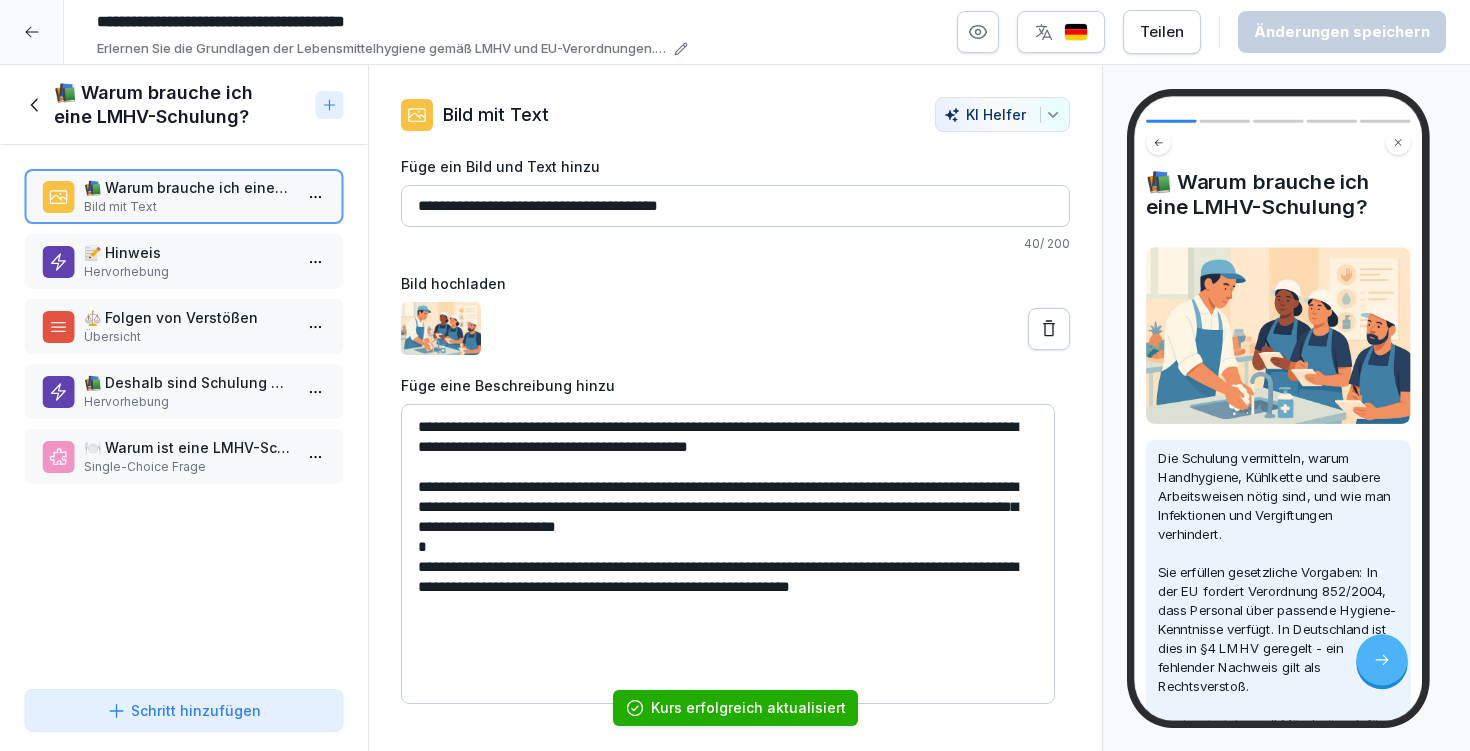 click on "📝 Hinweis" at bounding box center (188, 252) 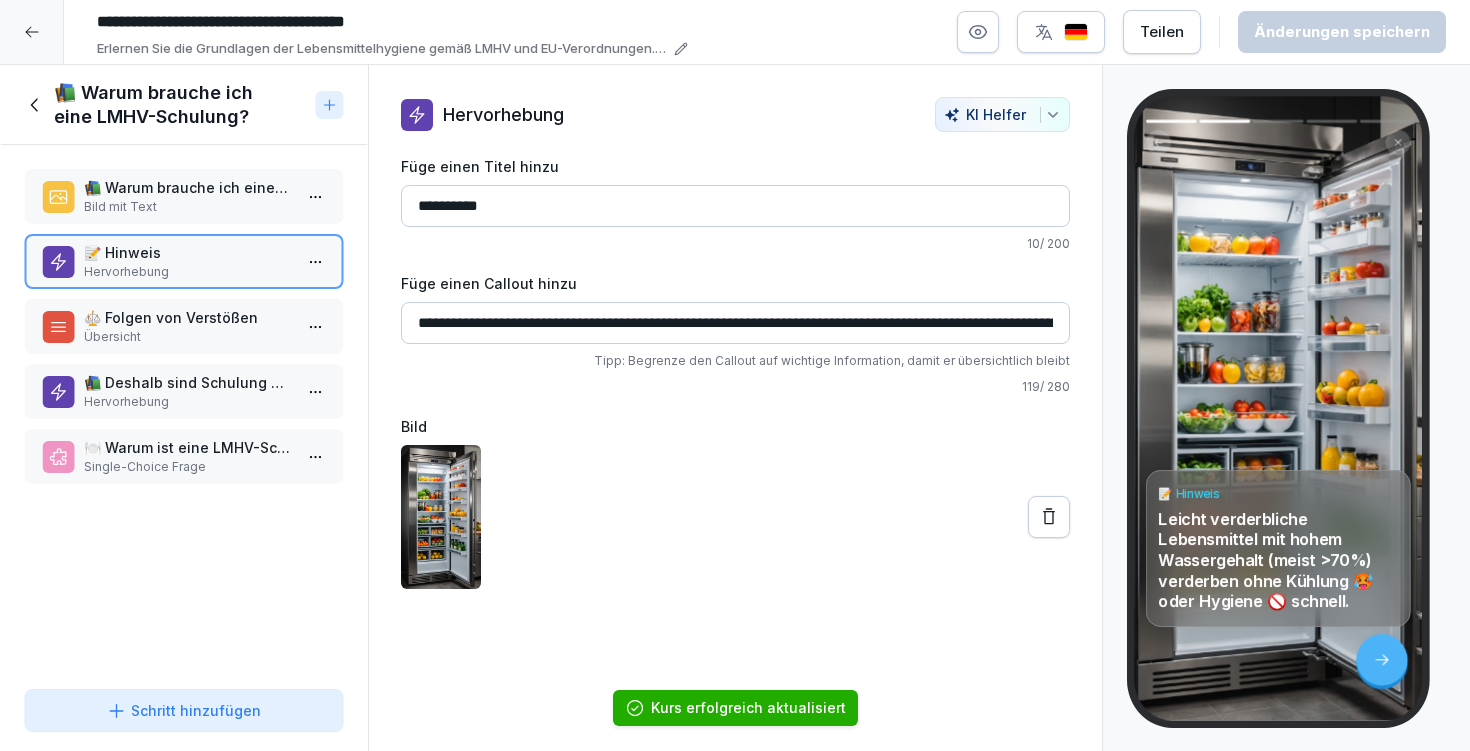 click on "⚖️ Folgen von Verstößen Übersicht" at bounding box center (184, 326) 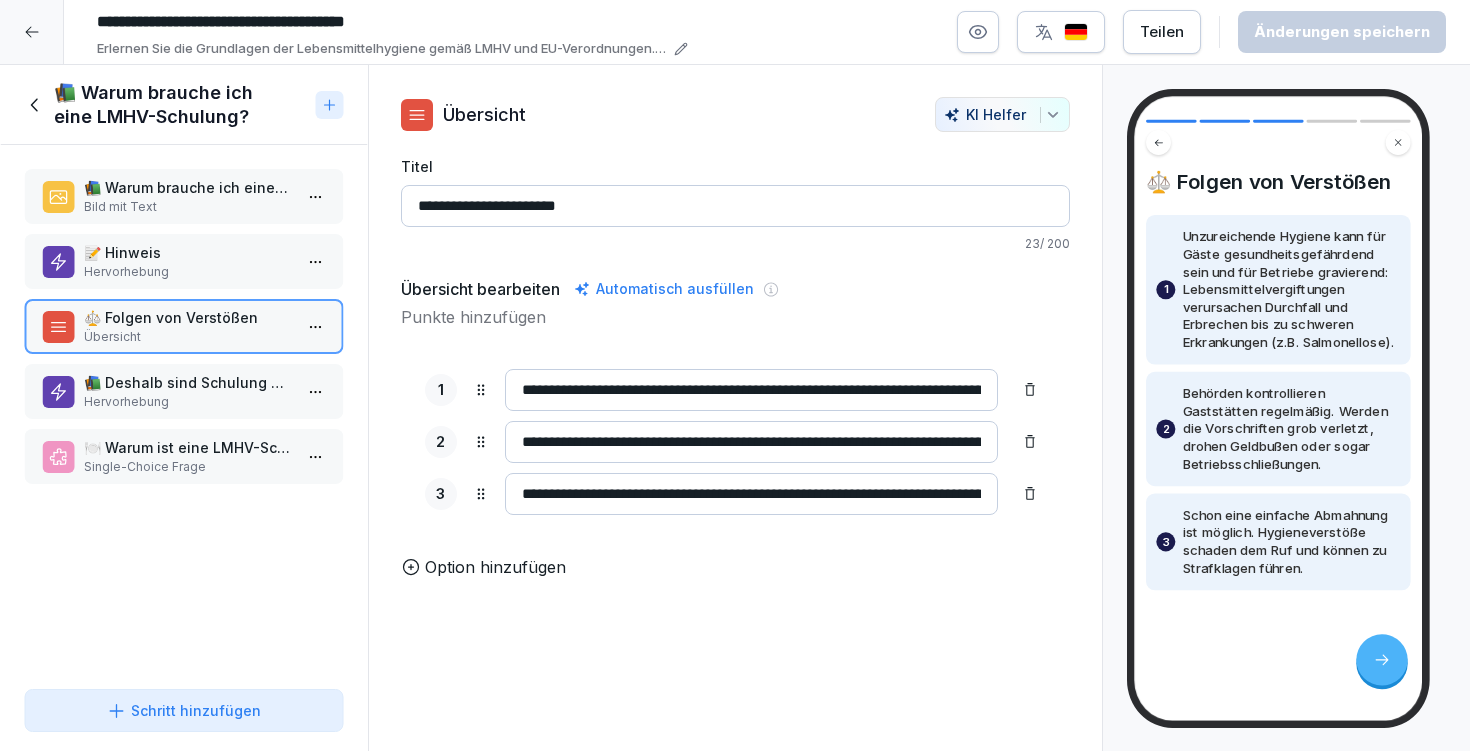 click on "📚 Deshalb sind Schulung und Praxis wichtig:" at bounding box center (188, 382) 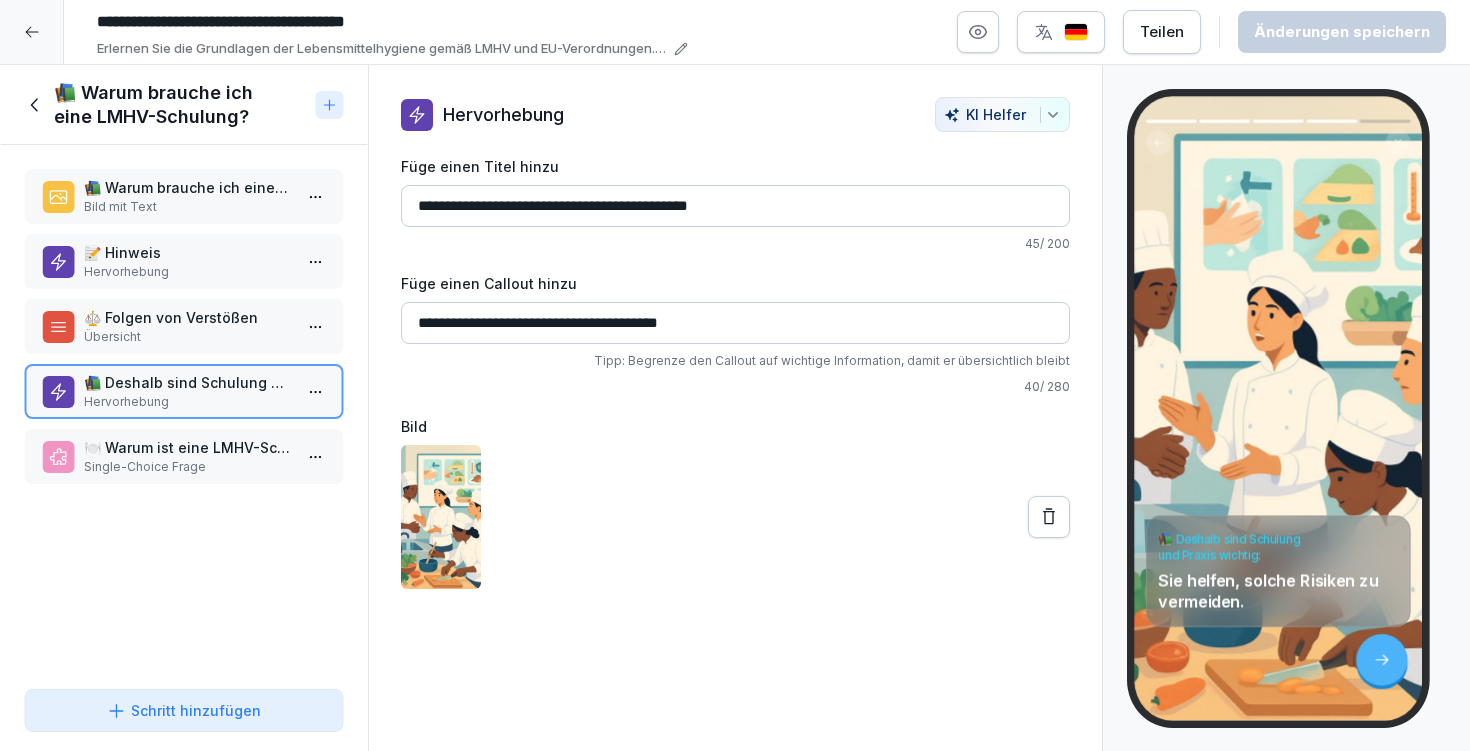 click on "**********" at bounding box center [735, 375] 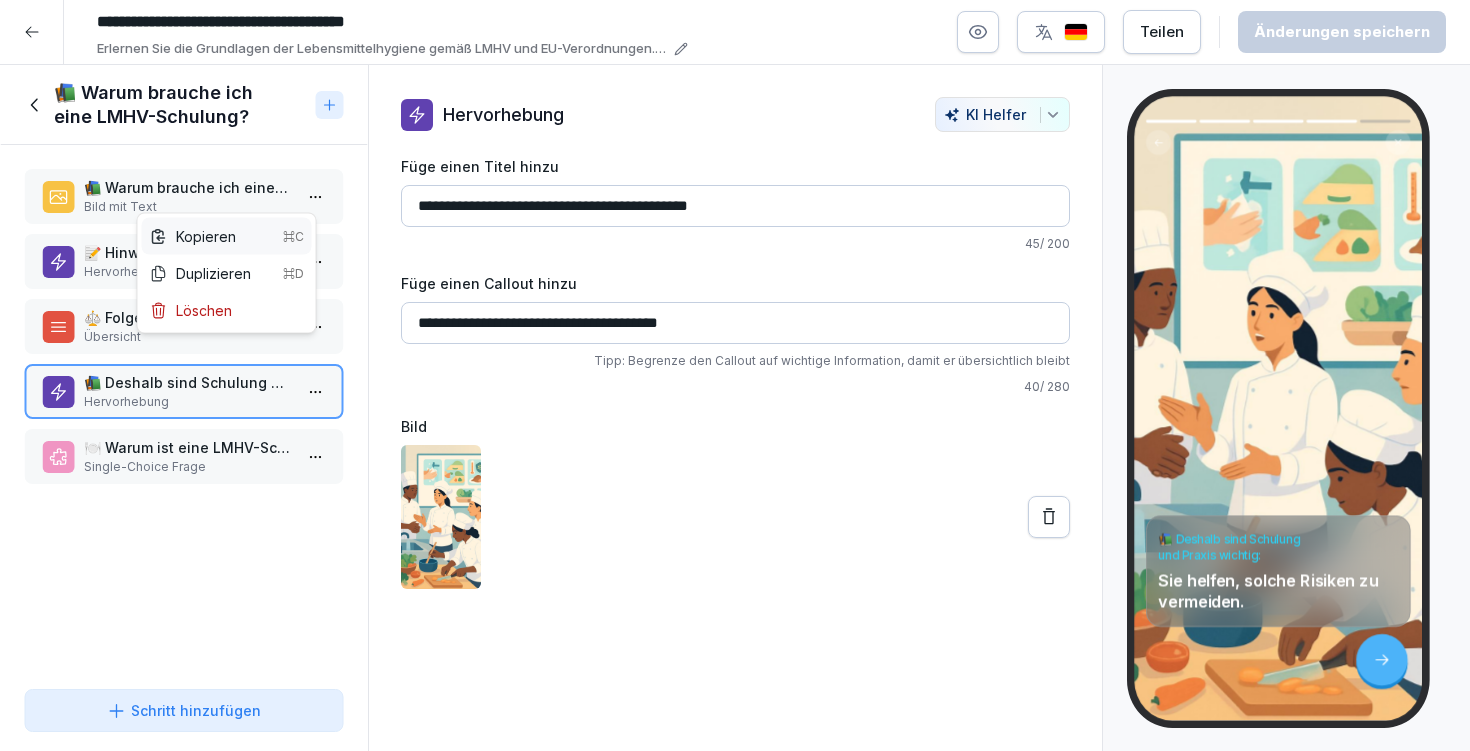 click on "Kopieren ⌘C" at bounding box center [227, 236] 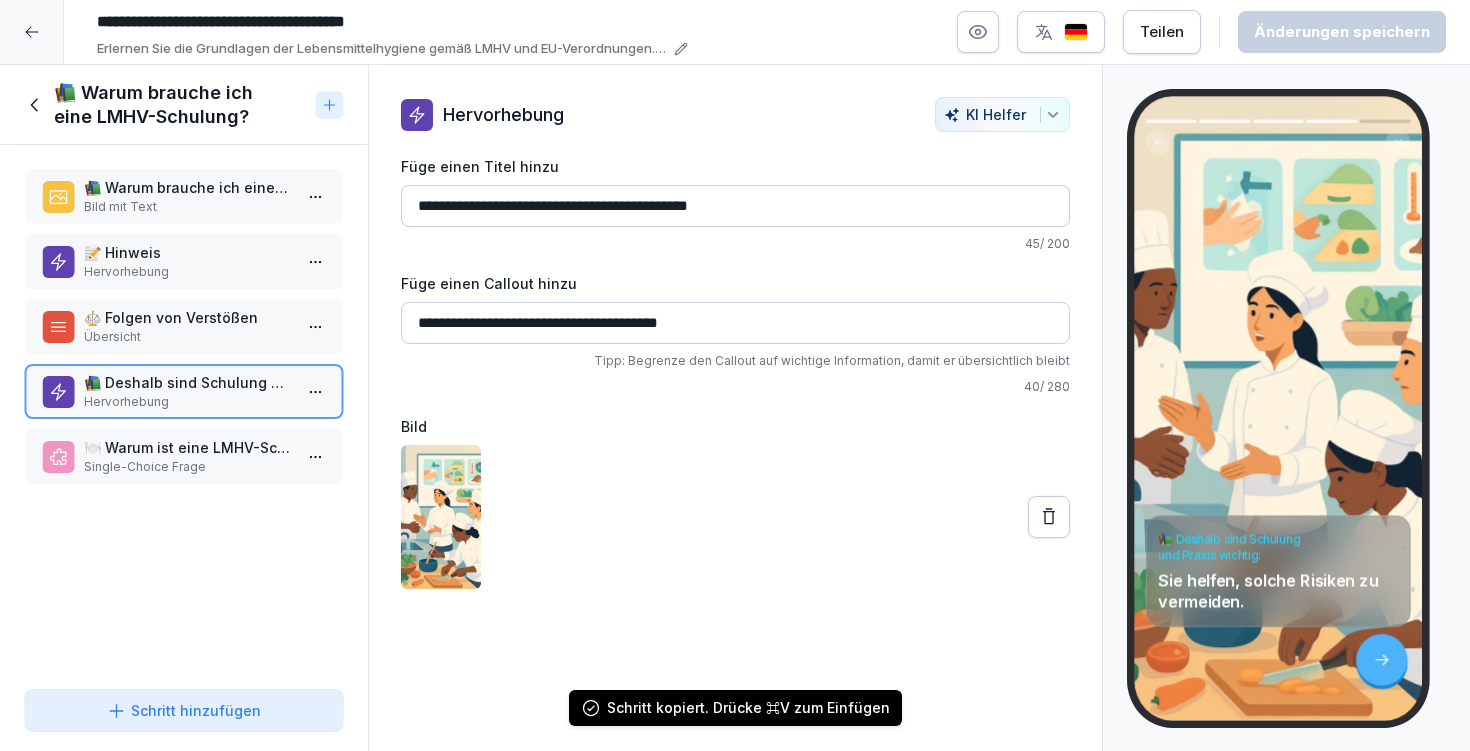 click on "📚 Warum brauche ich eine LMHV-Schulung?" at bounding box center [181, 105] 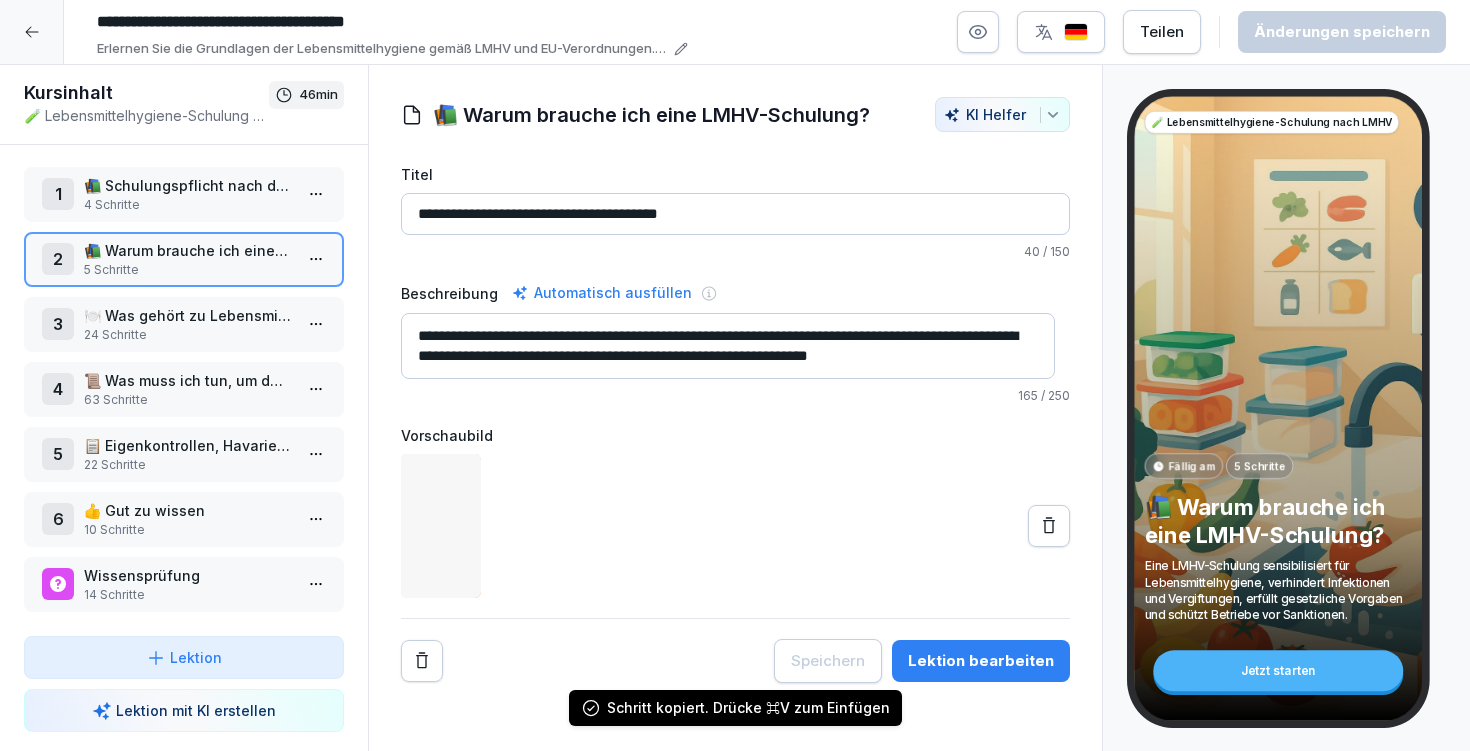 click on "4 Schritte" at bounding box center [188, 205] 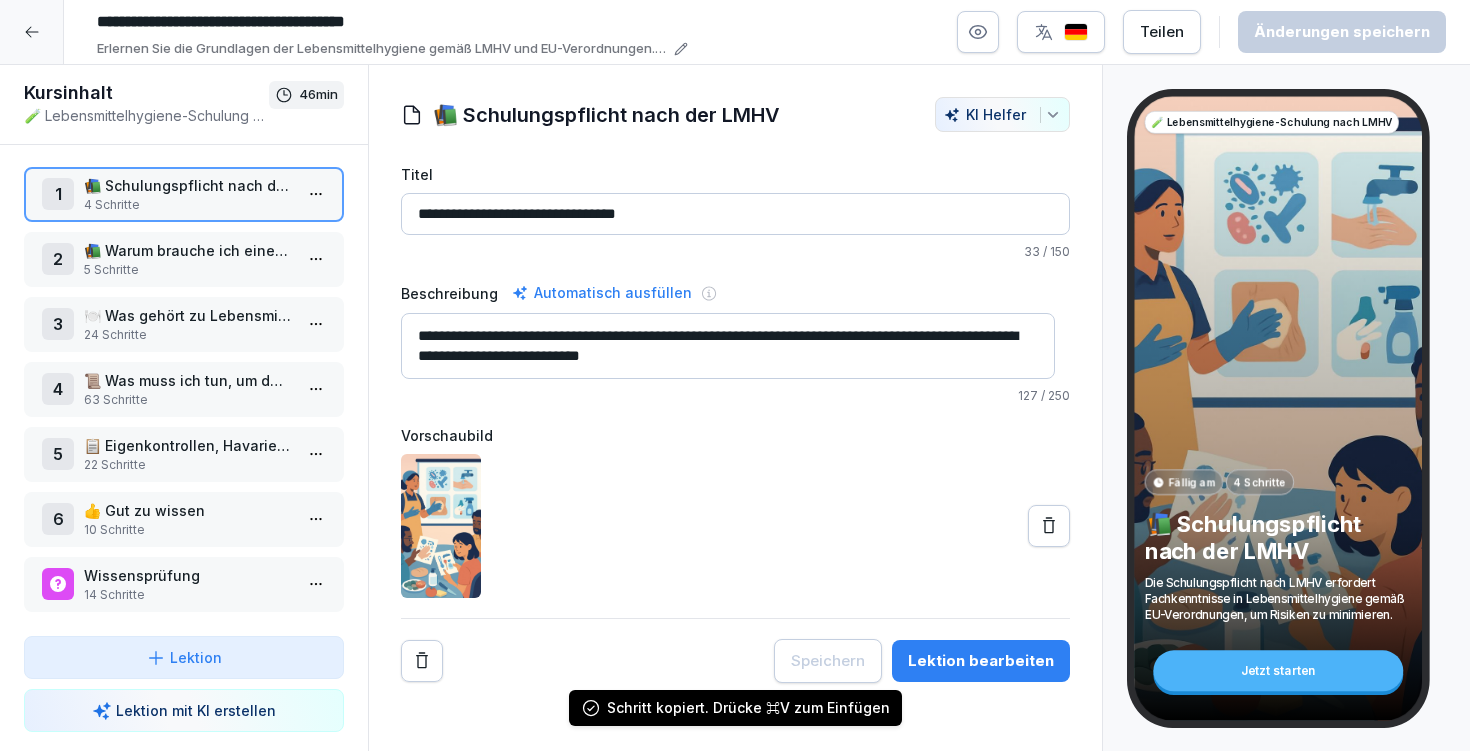 click on "Lektion bearbeiten" at bounding box center [981, 661] 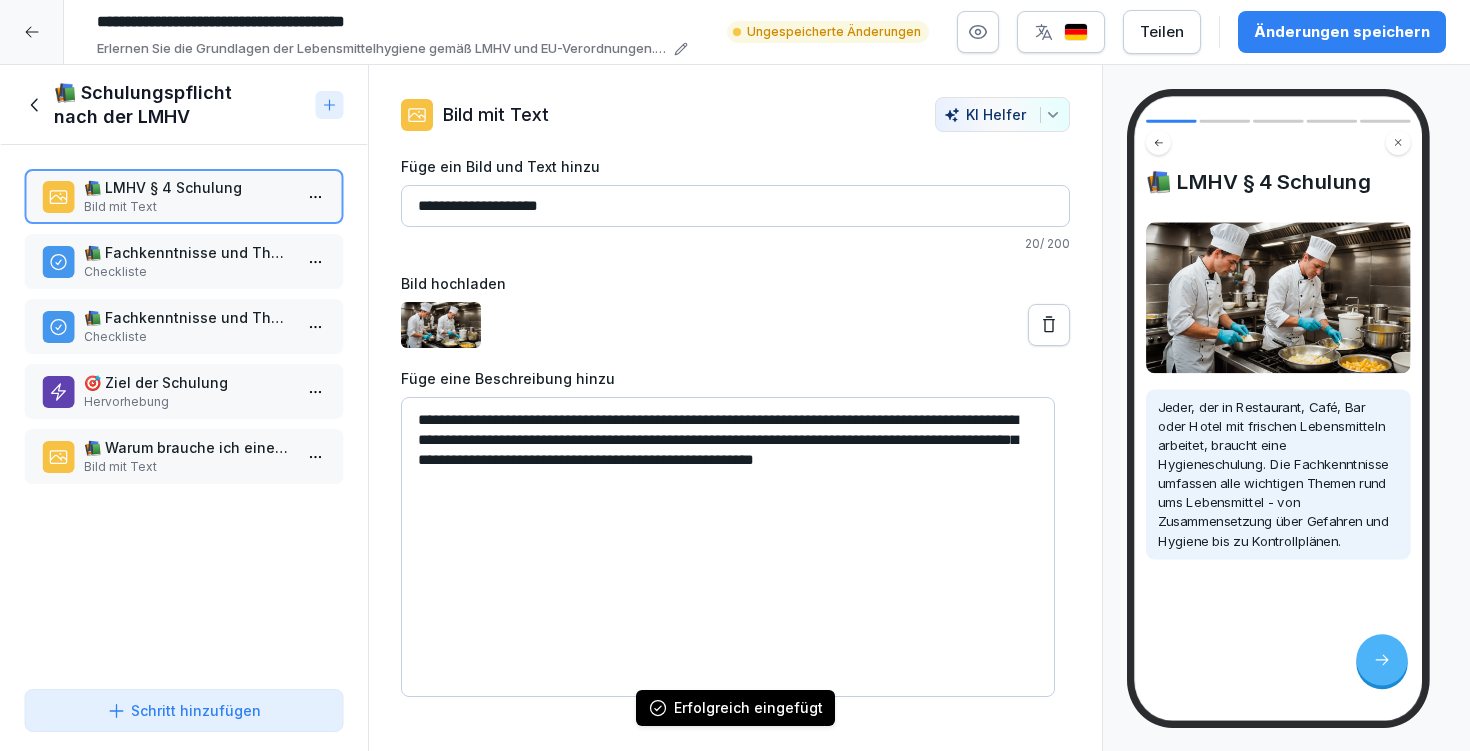 click on "📚 Schulungspflicht nach der LMHV" at bounding box center [181, 105] 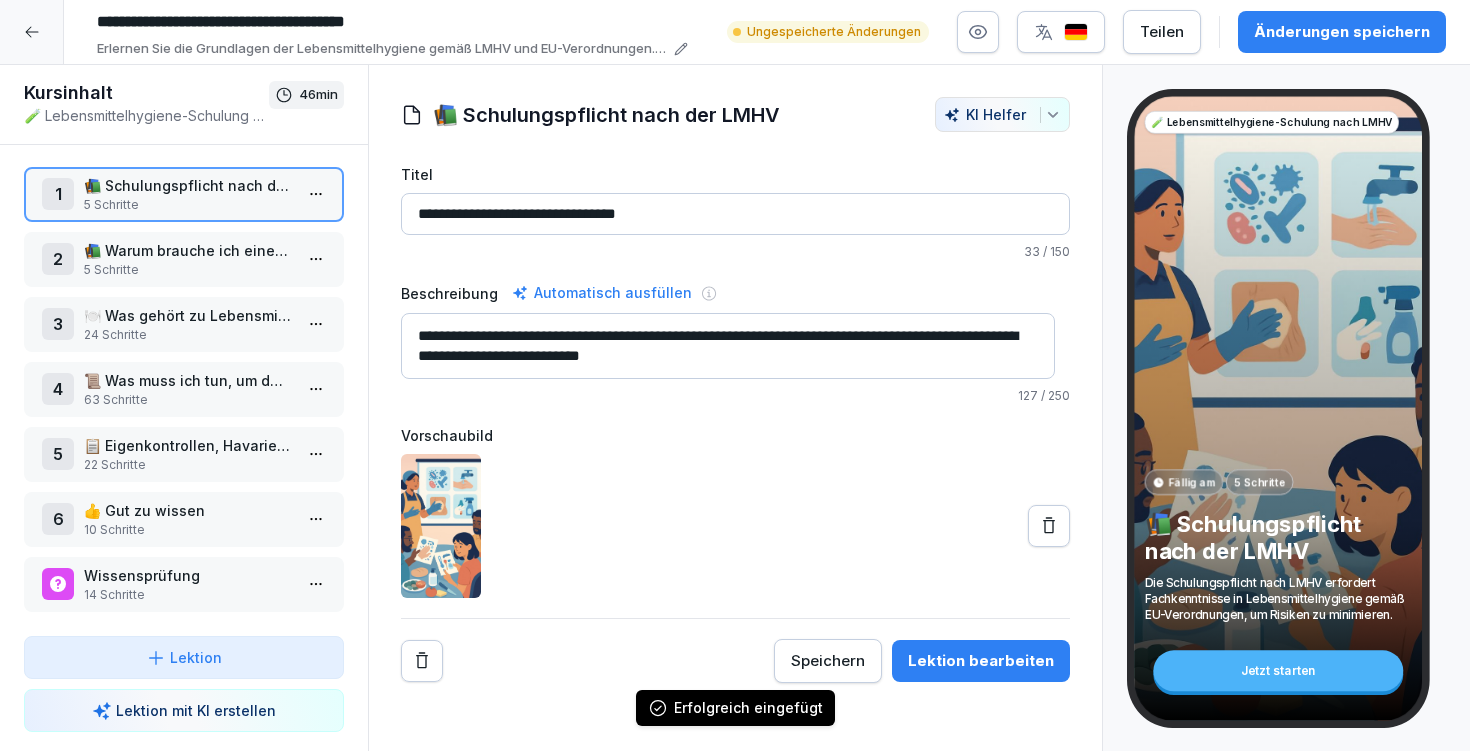 click on "📚 Warum brauche ich eine LMHV-Schulung?" at bounding box center [188, 250] 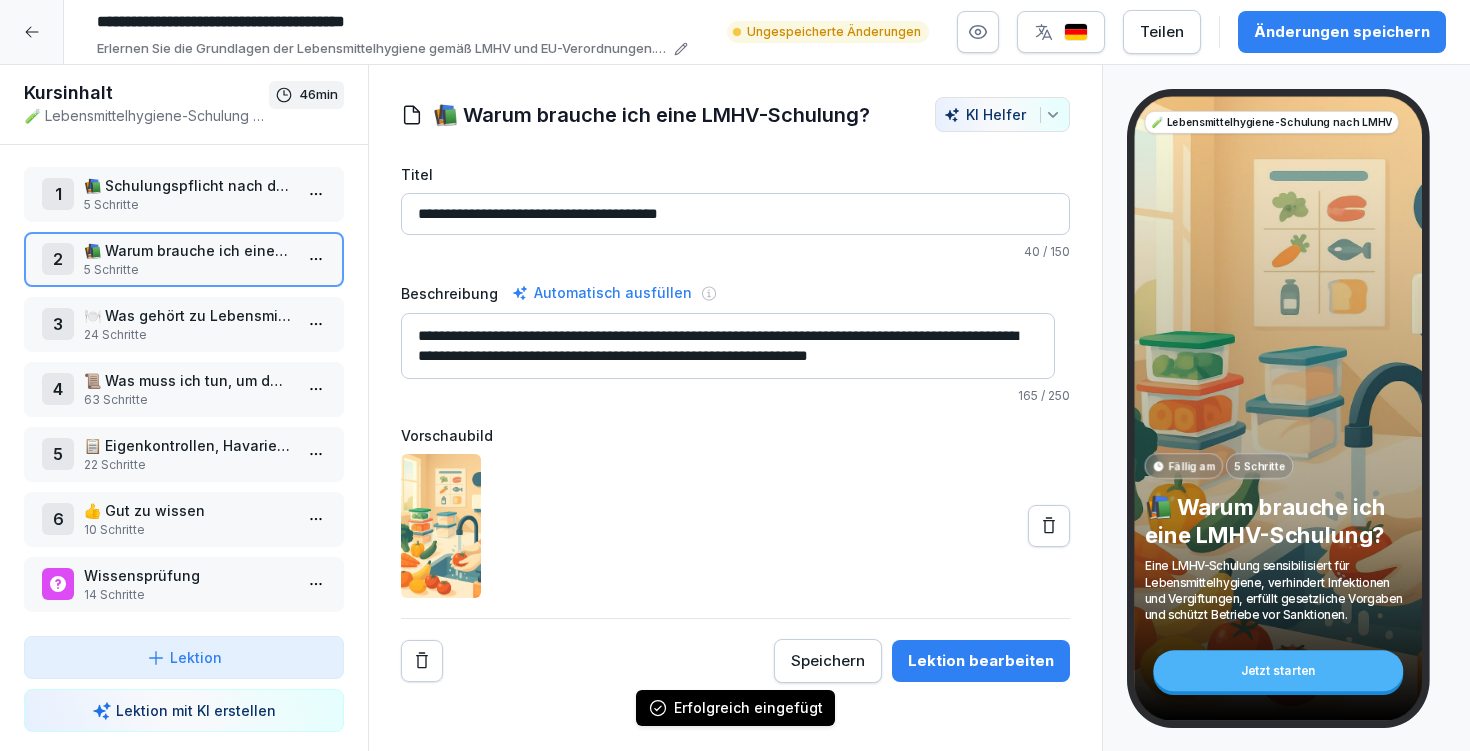 click on "Lektion bearbeiten" at bounding box center [981, 661] 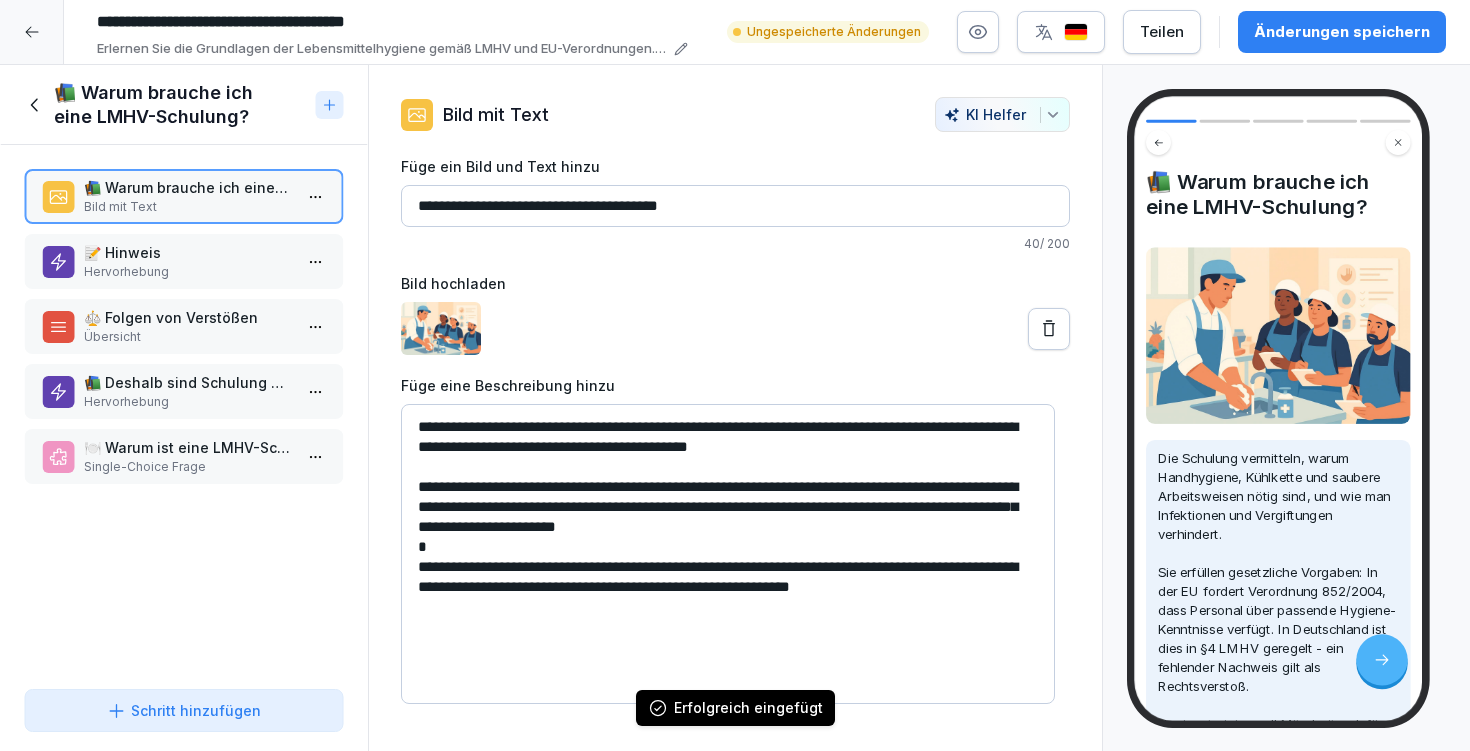 click on "Hervorhebung" at bounding box center (188, 272) 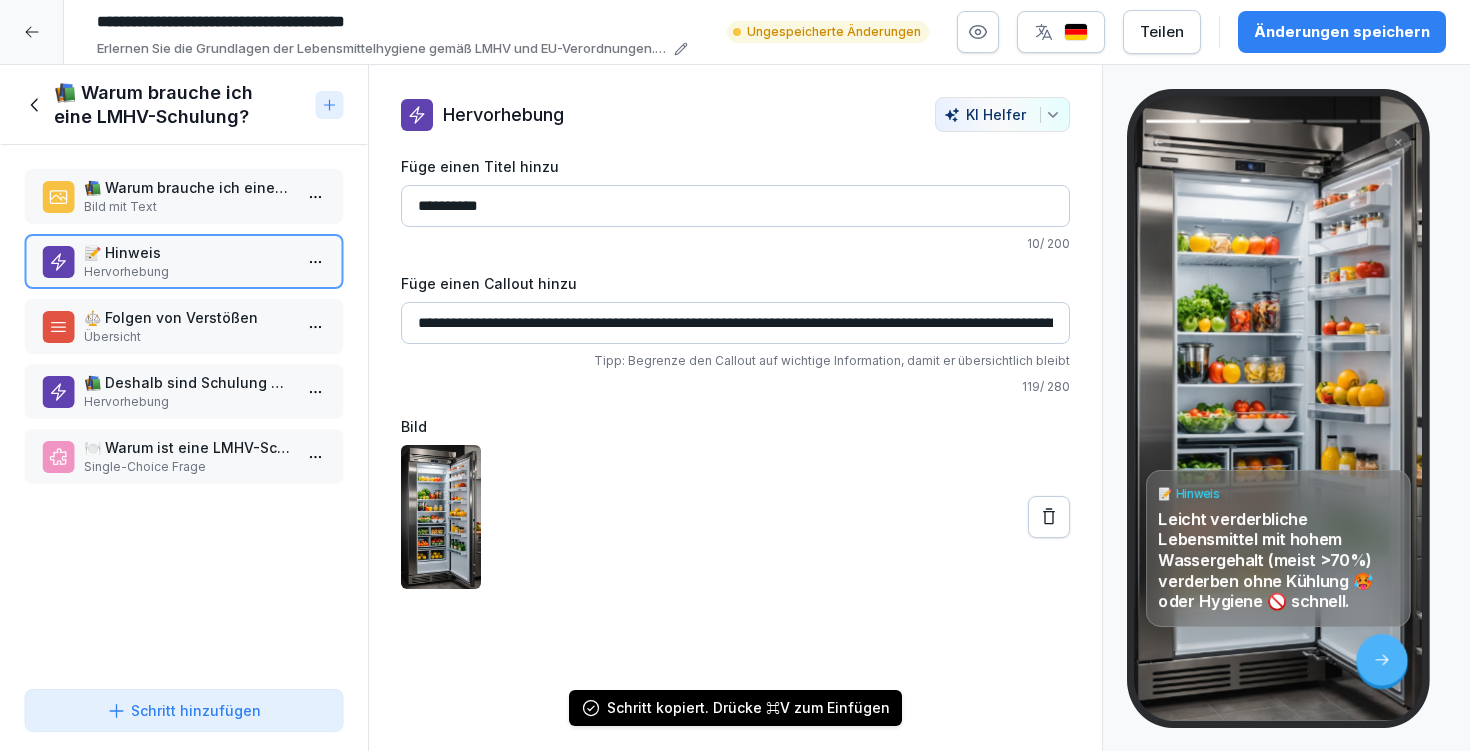 click on "📚 Warum brauche ich eine LMHV-Schulung?" at bounding box center [181, 105] 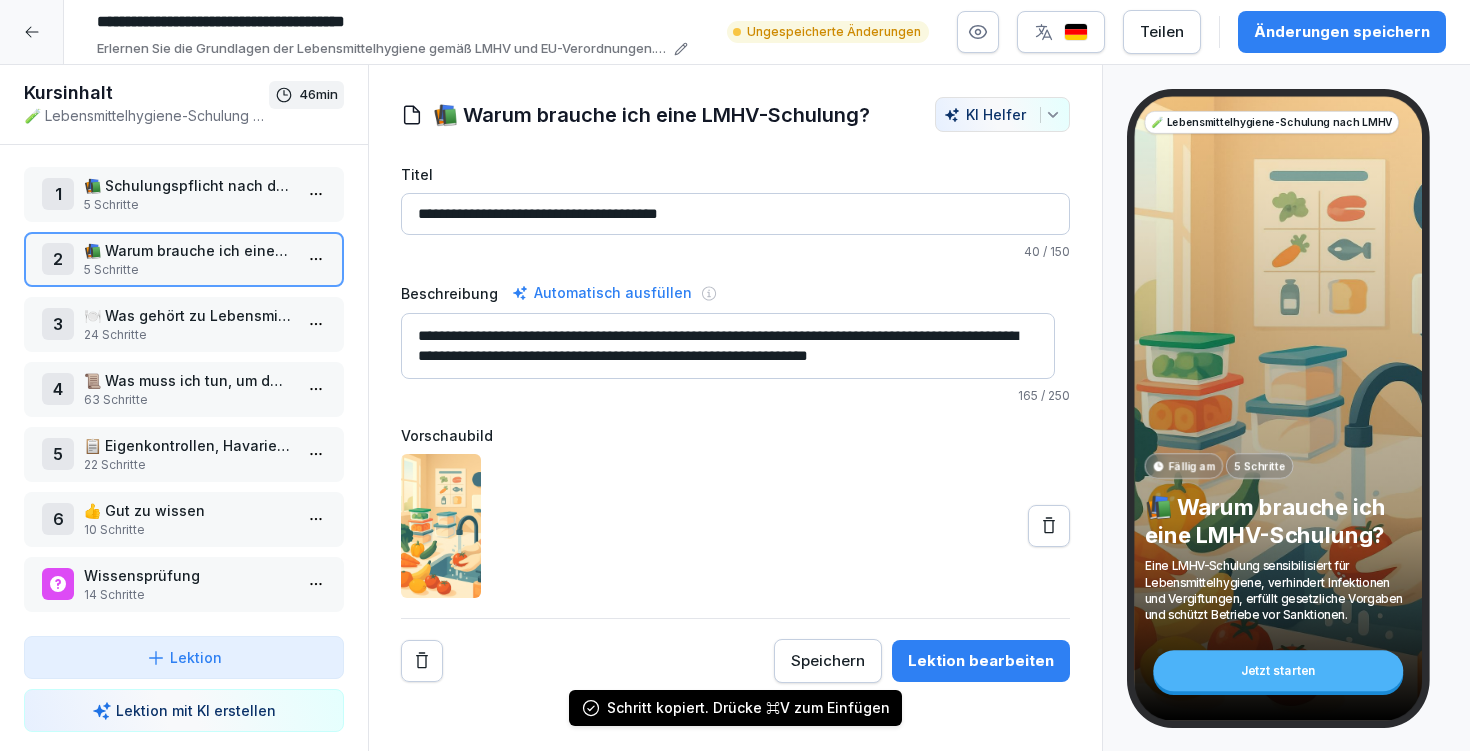 click on "📚 Schulungspflicht nach der LMHV" at bounding box center [188, 185] 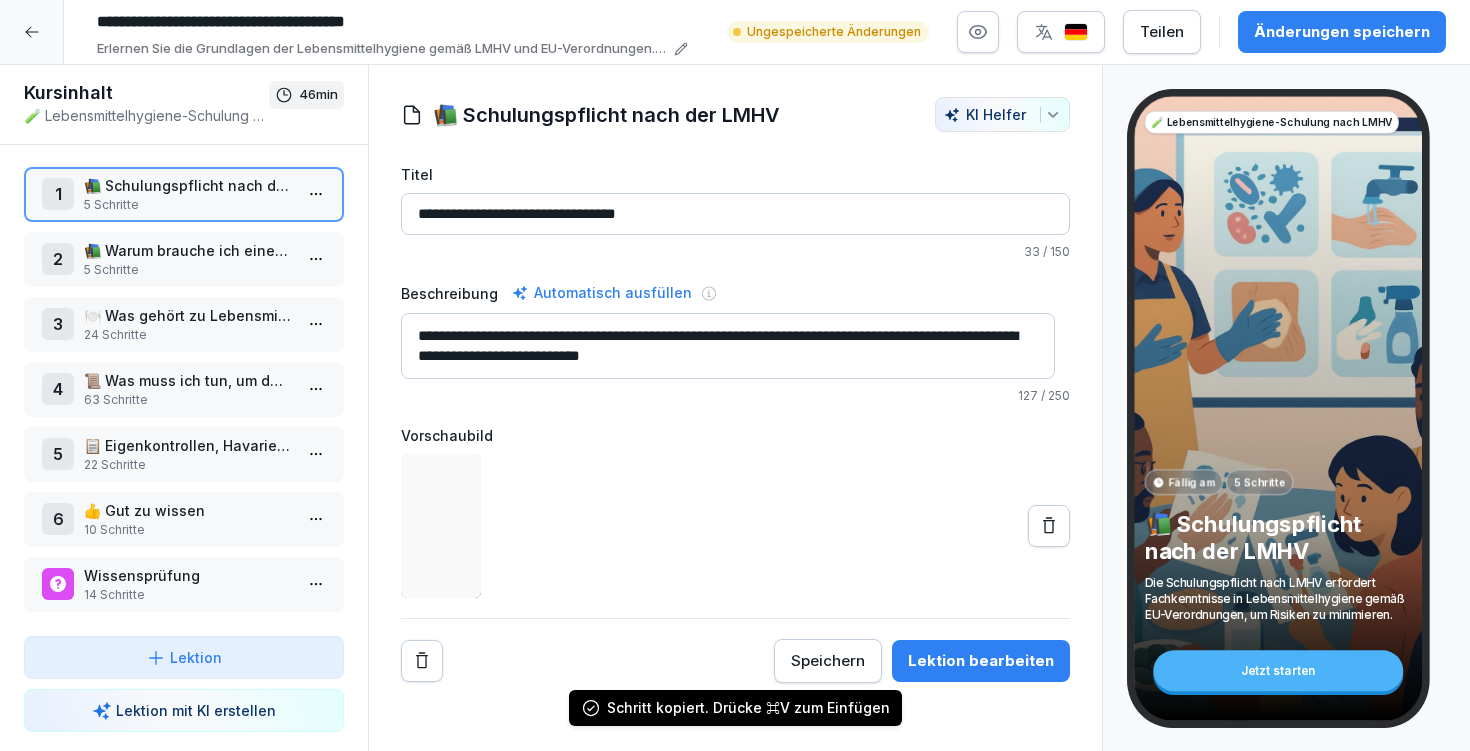 click on "**********" at bounding box center [735, 408] 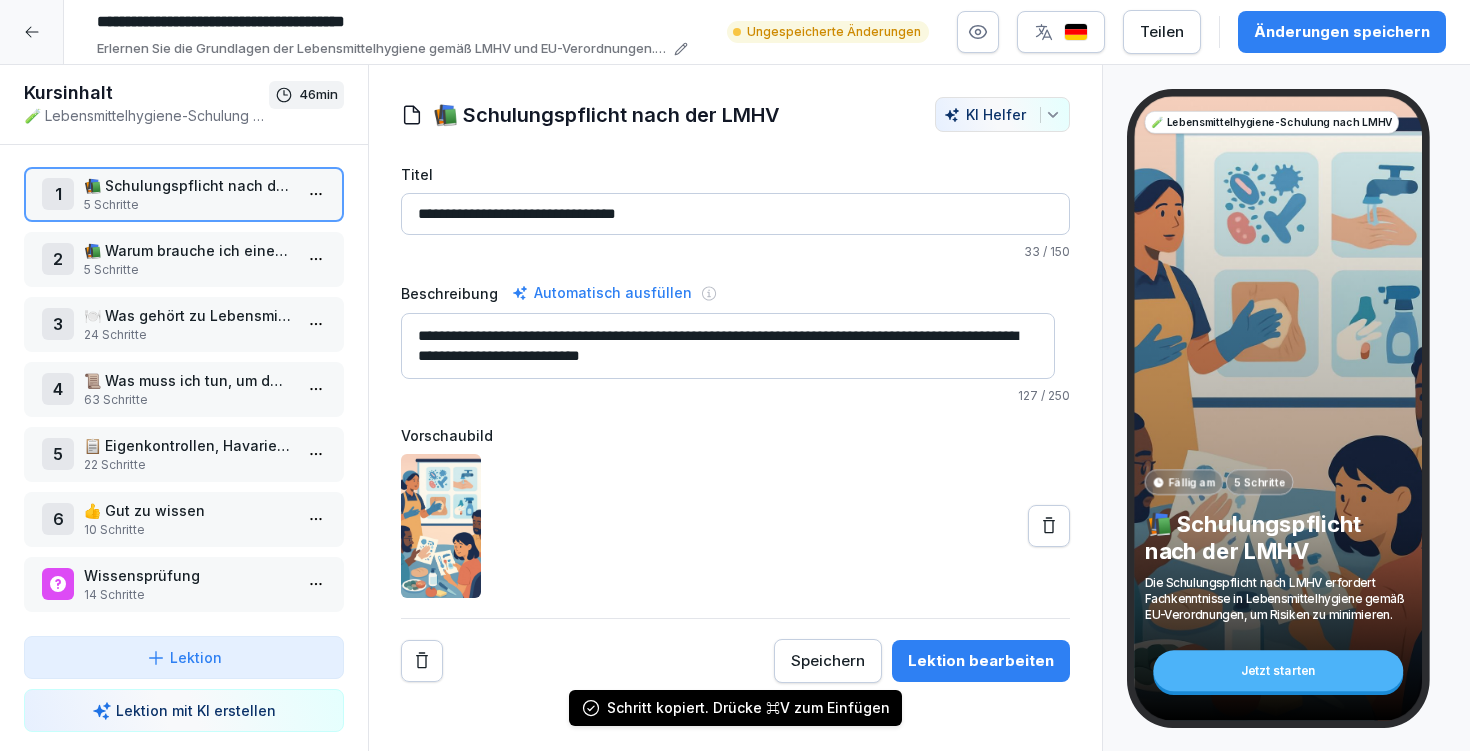 click on "Lektion bearbeiten" at bounding box center (981, 661) 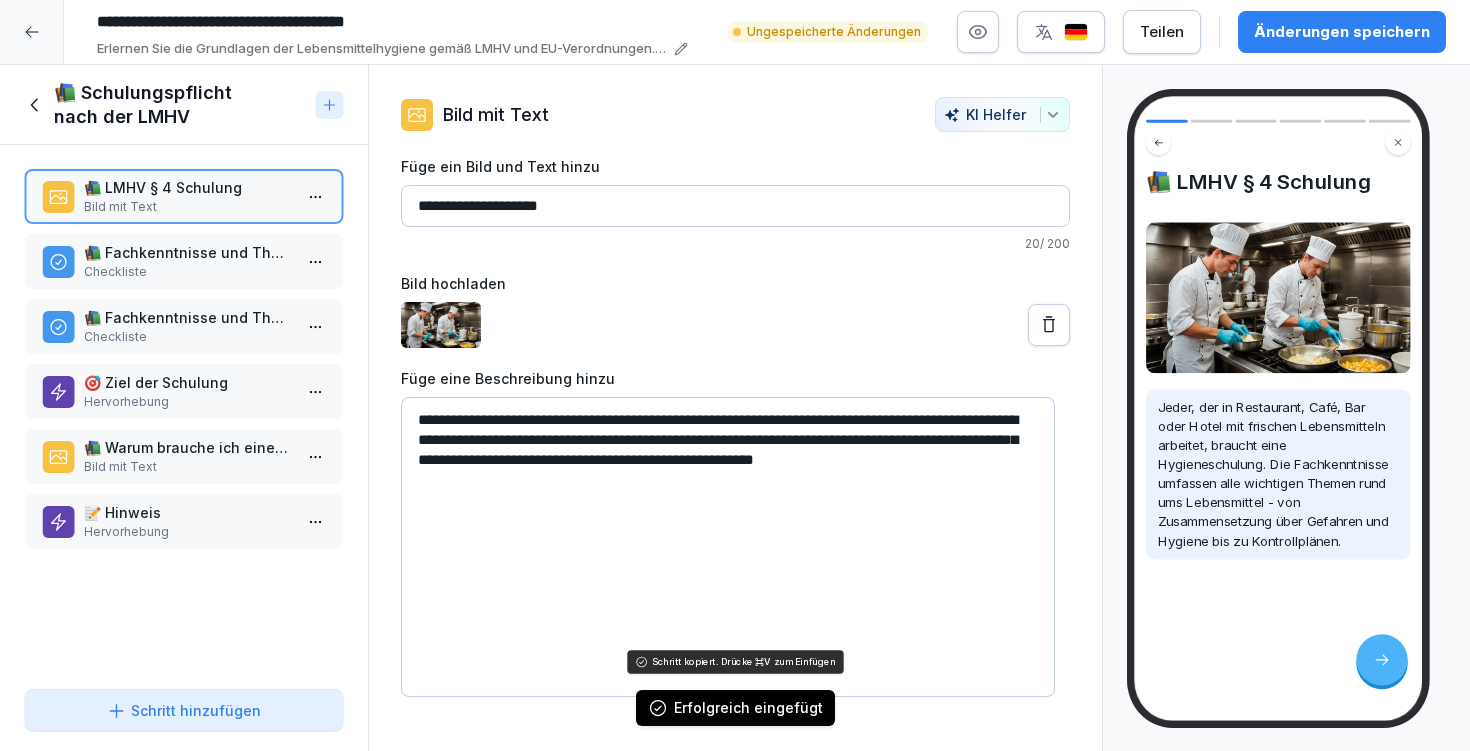 click on "📚 Schulungspflicht nach der LMHV" at bounding box center (181, 105) 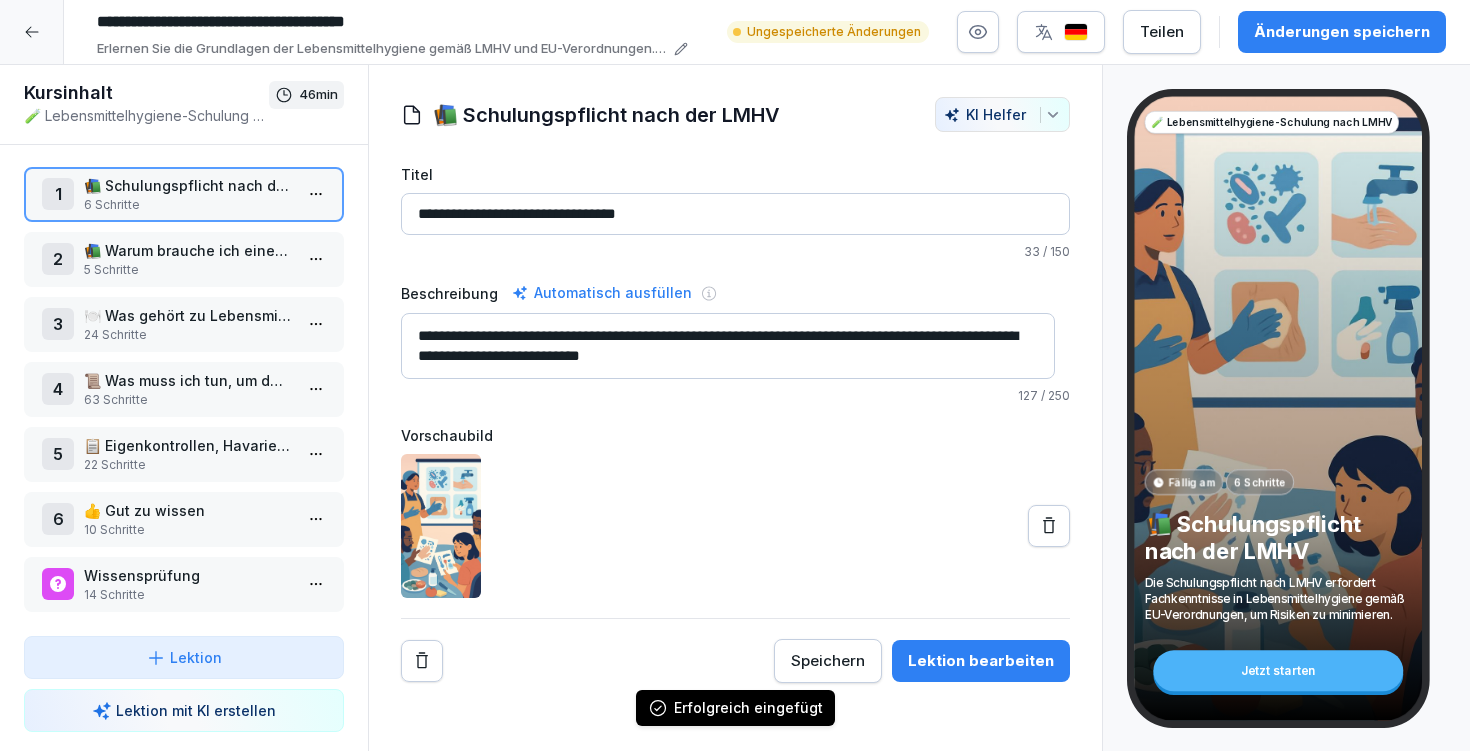 click on "📚 Warum brauche ich eine LMHV-Schulung?" at bounding box center [188, 250] 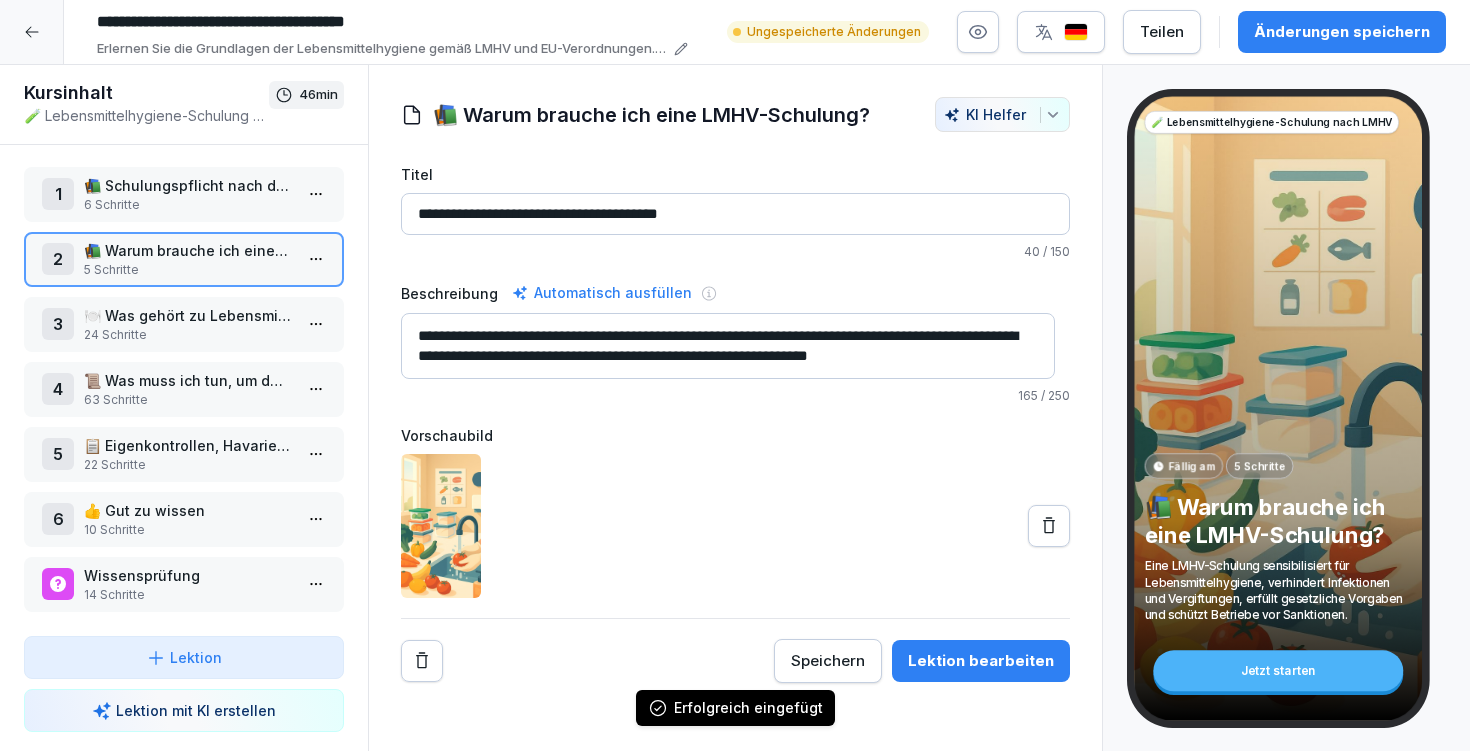click on "Lektion bearbeiten" at bounding box center (981, 661) 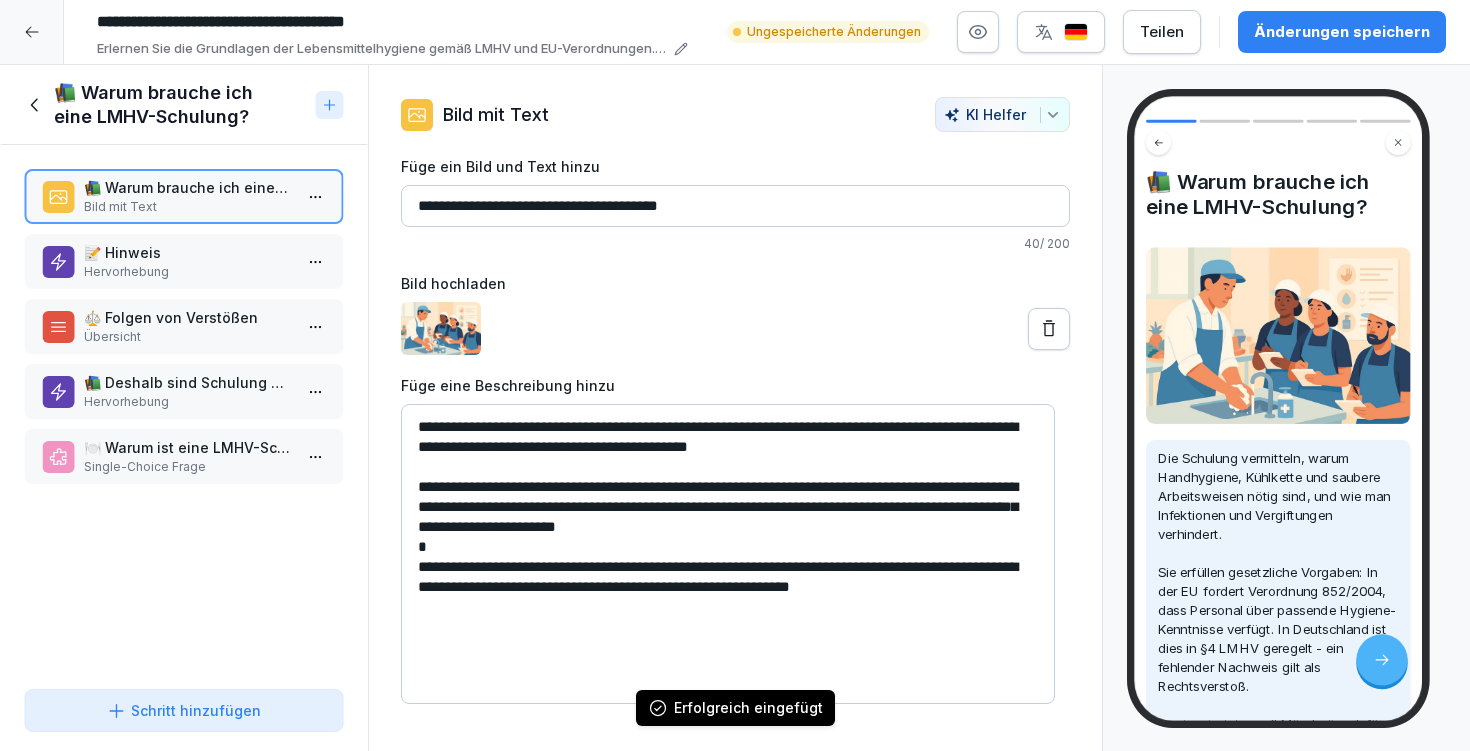 click on "Übersicht" at bounding box center [188, 337] 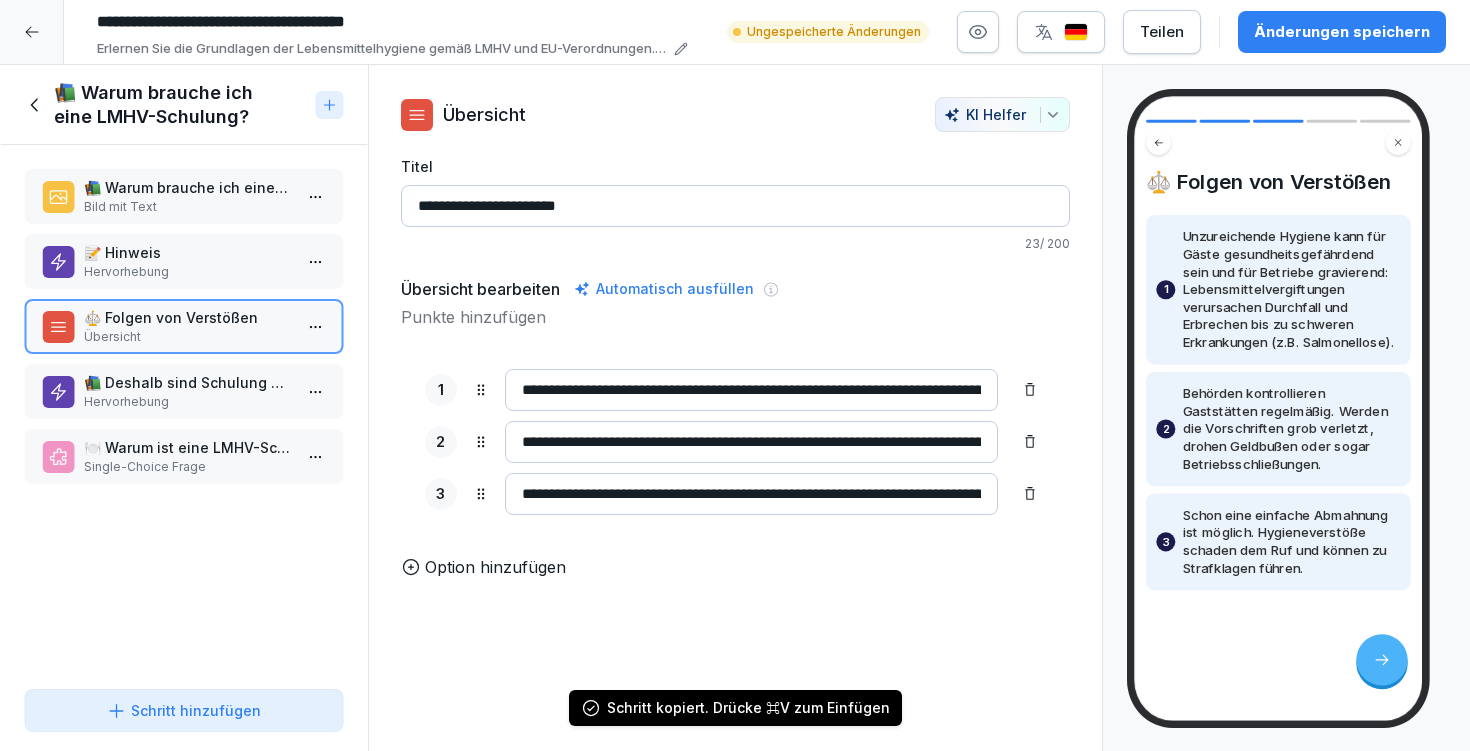 click 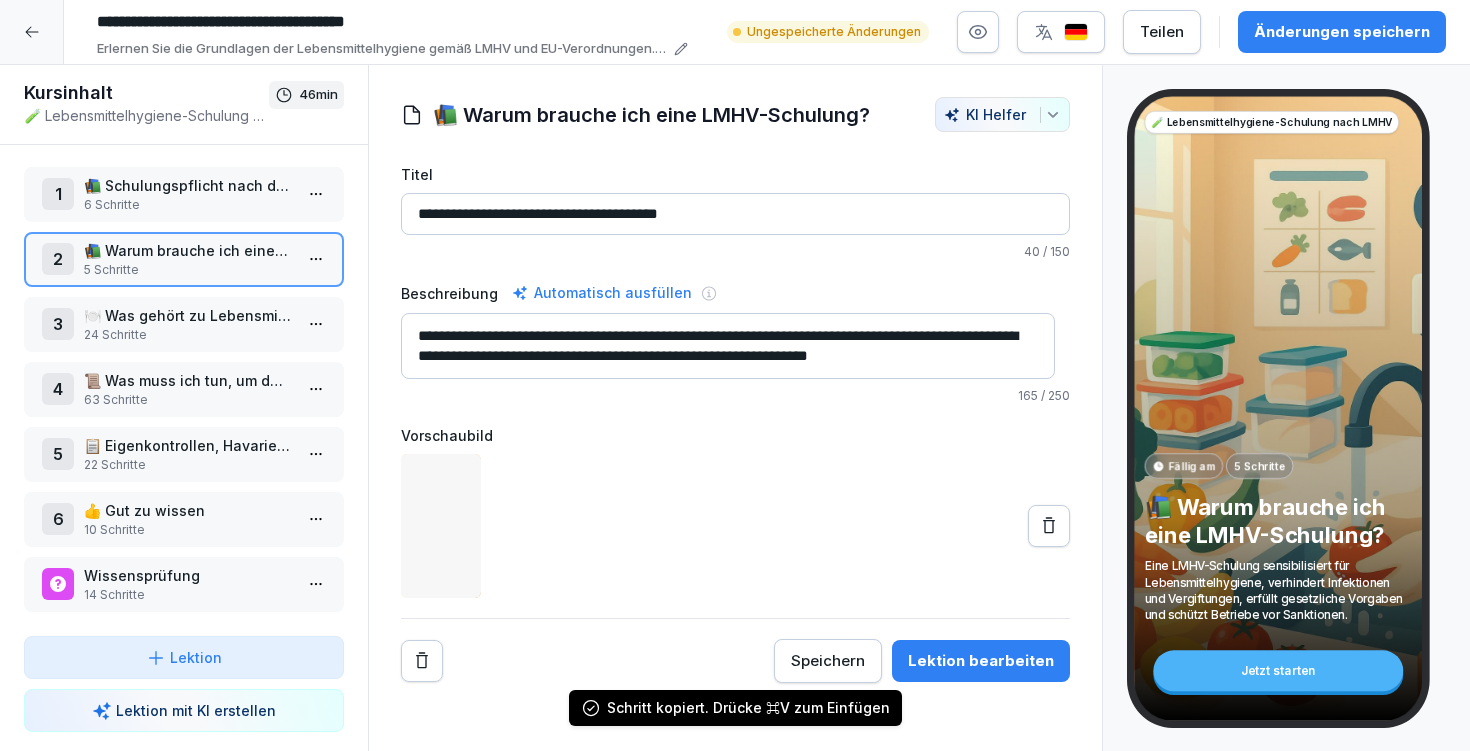 click on "6 Schritte" at bounding box center (188, 205) 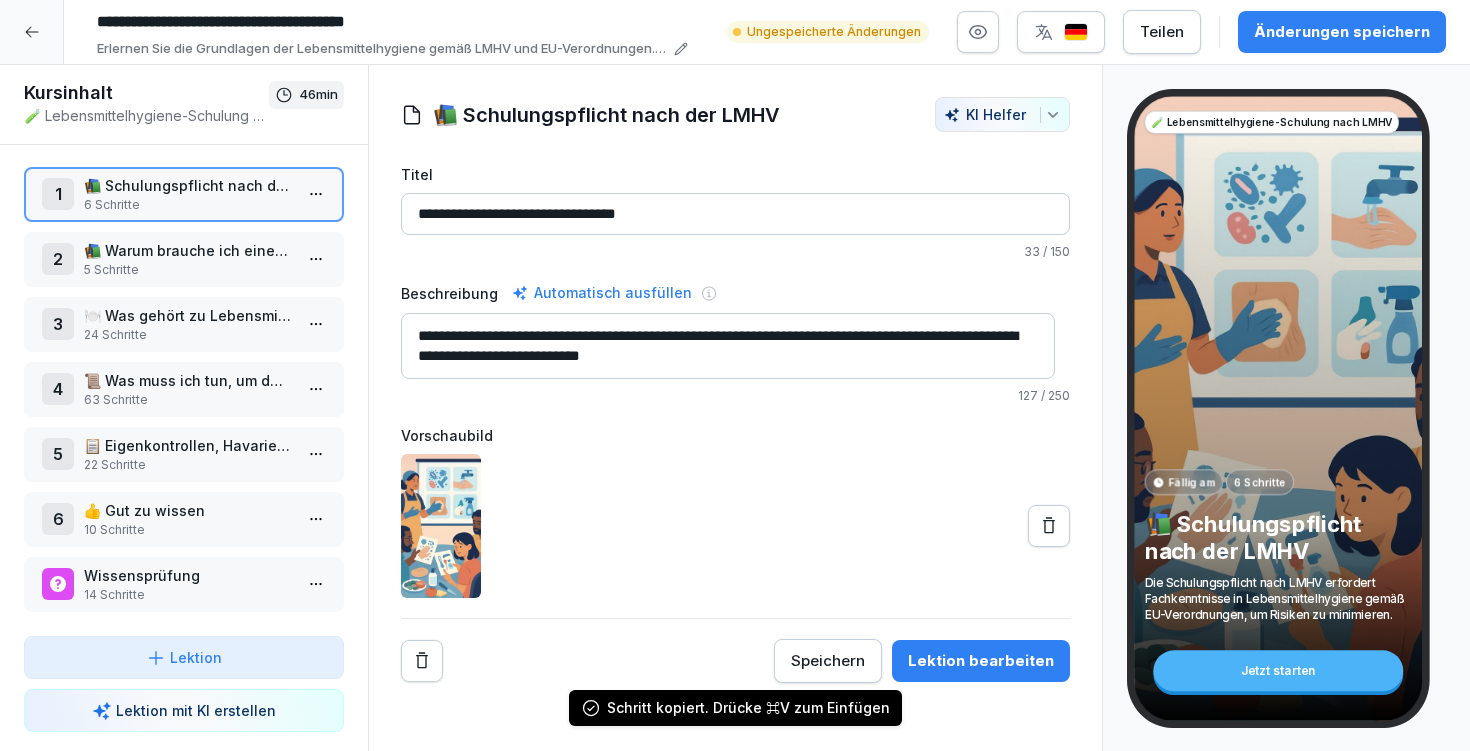 click on "Lektion bearbeiten" at bounding box center (981, 661) 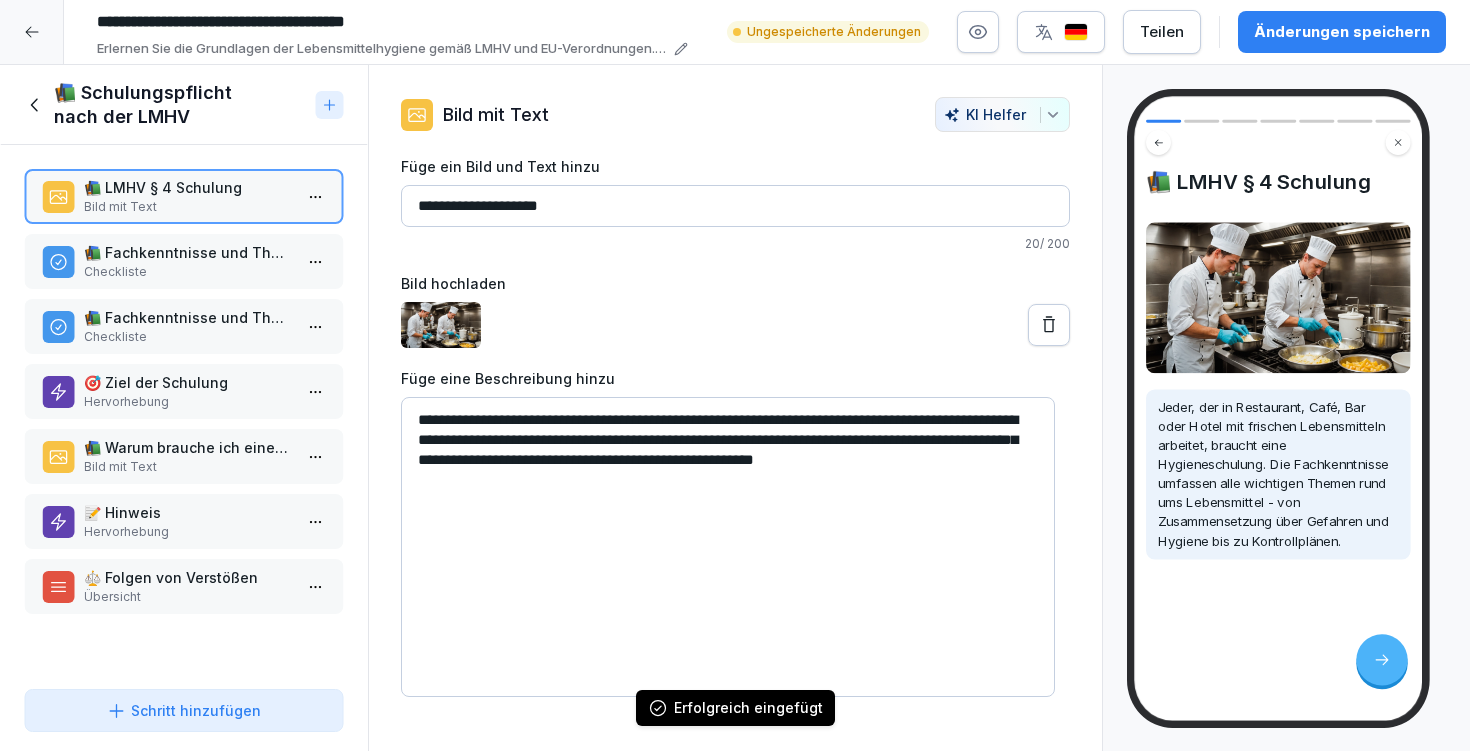 click on "📚 Schulungspflicht nach der LMHV" at bounding box center (181, 105) 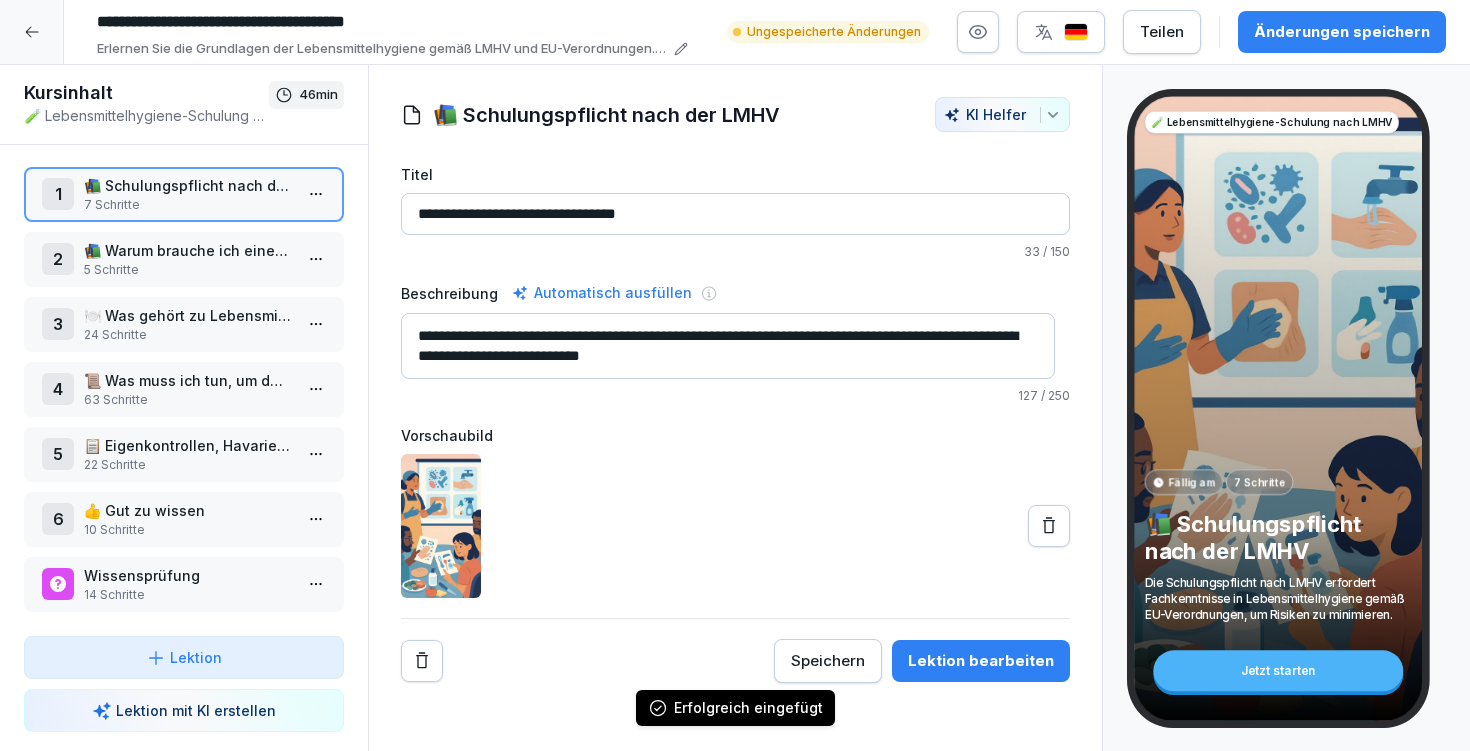 click on "5 Schritte" at bounding box center [188, 270] 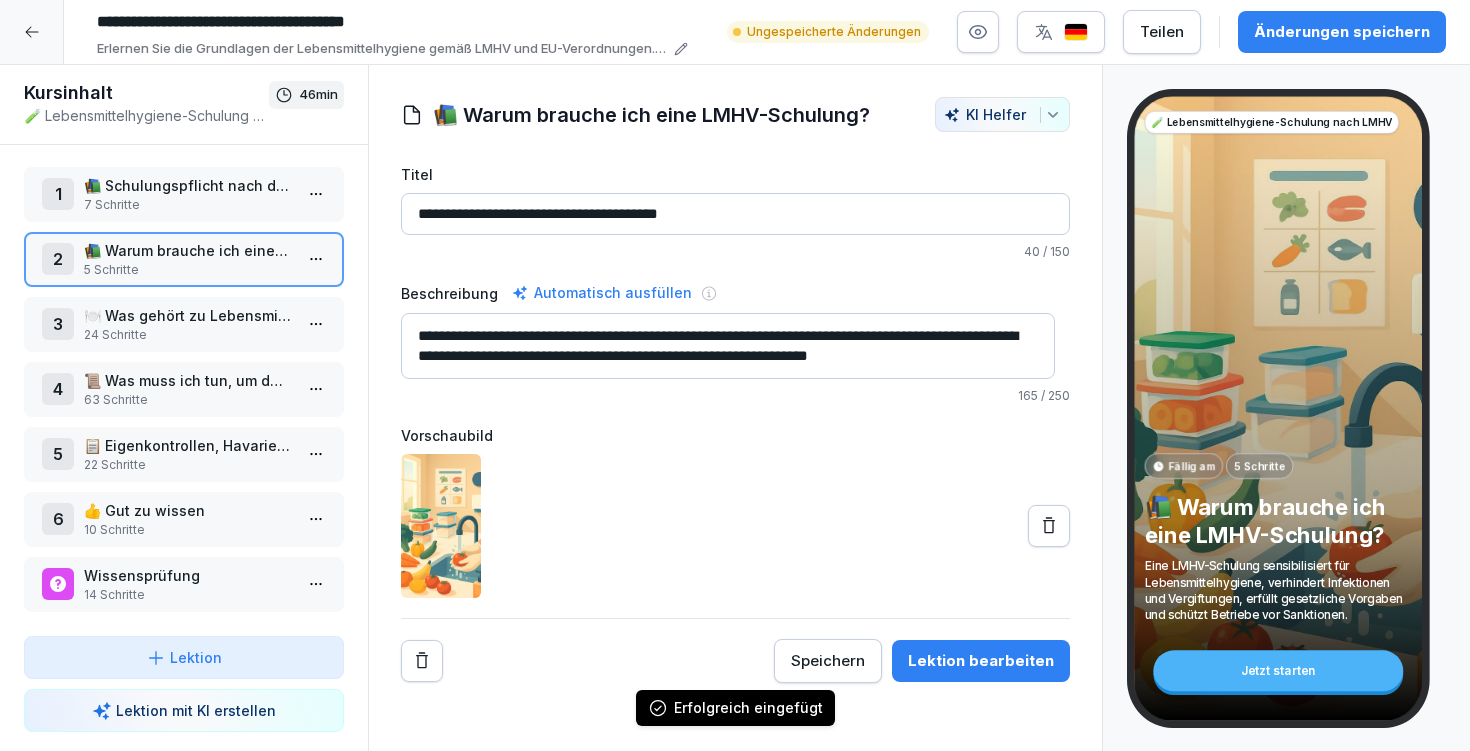 click on "Lektion bearbeiten" at bounding box center [981, 661] 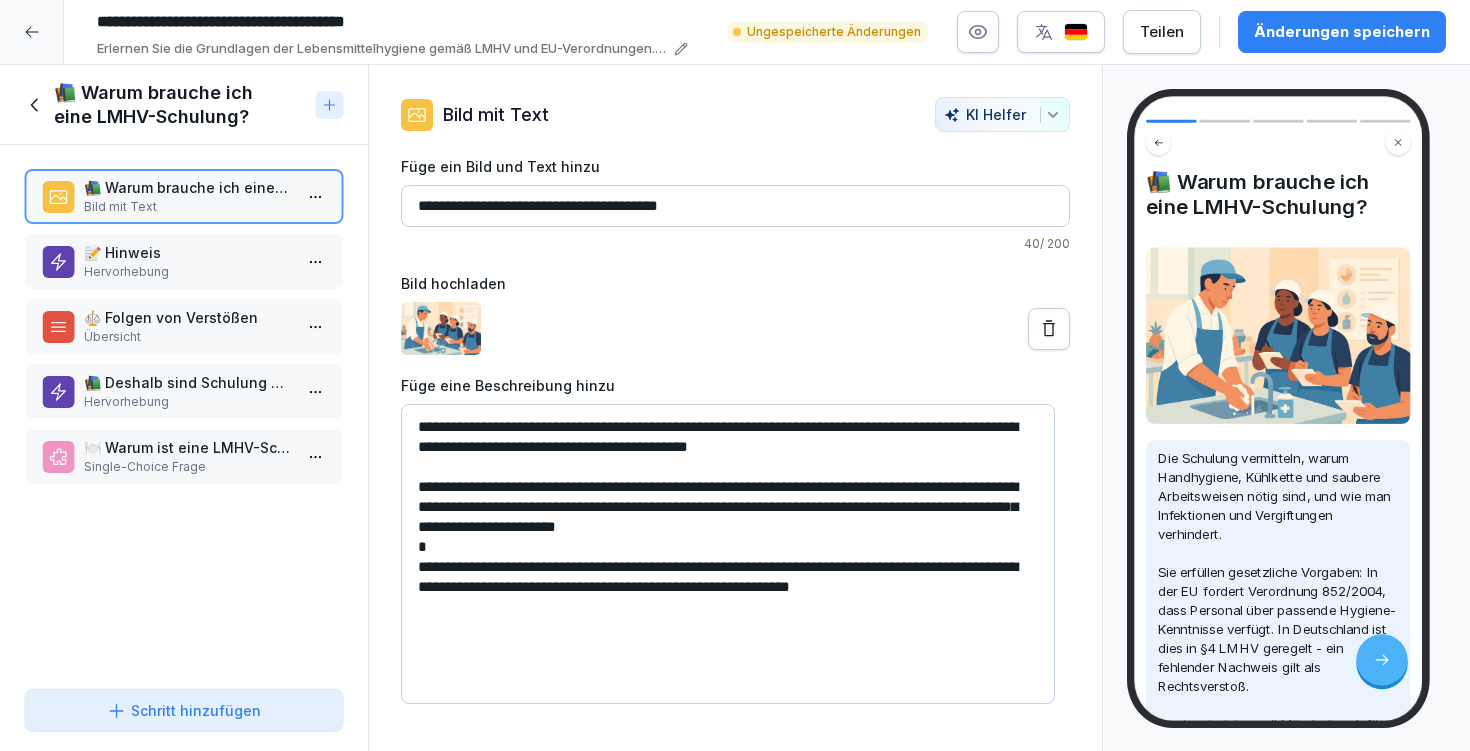 click on "Hervorhebung" at bounding box center (188, 402) 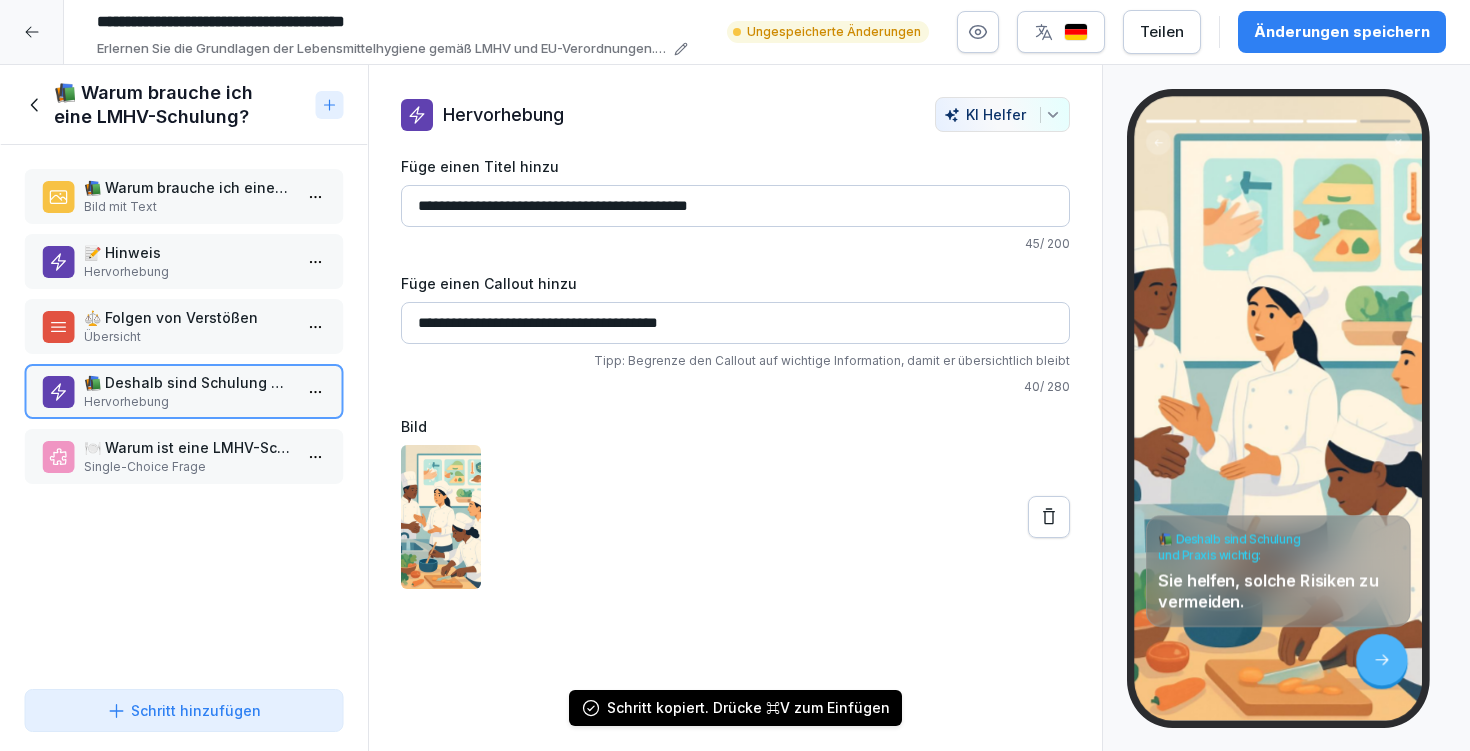 click on "Single-Choice Frage" at bounding box center (188, 467) 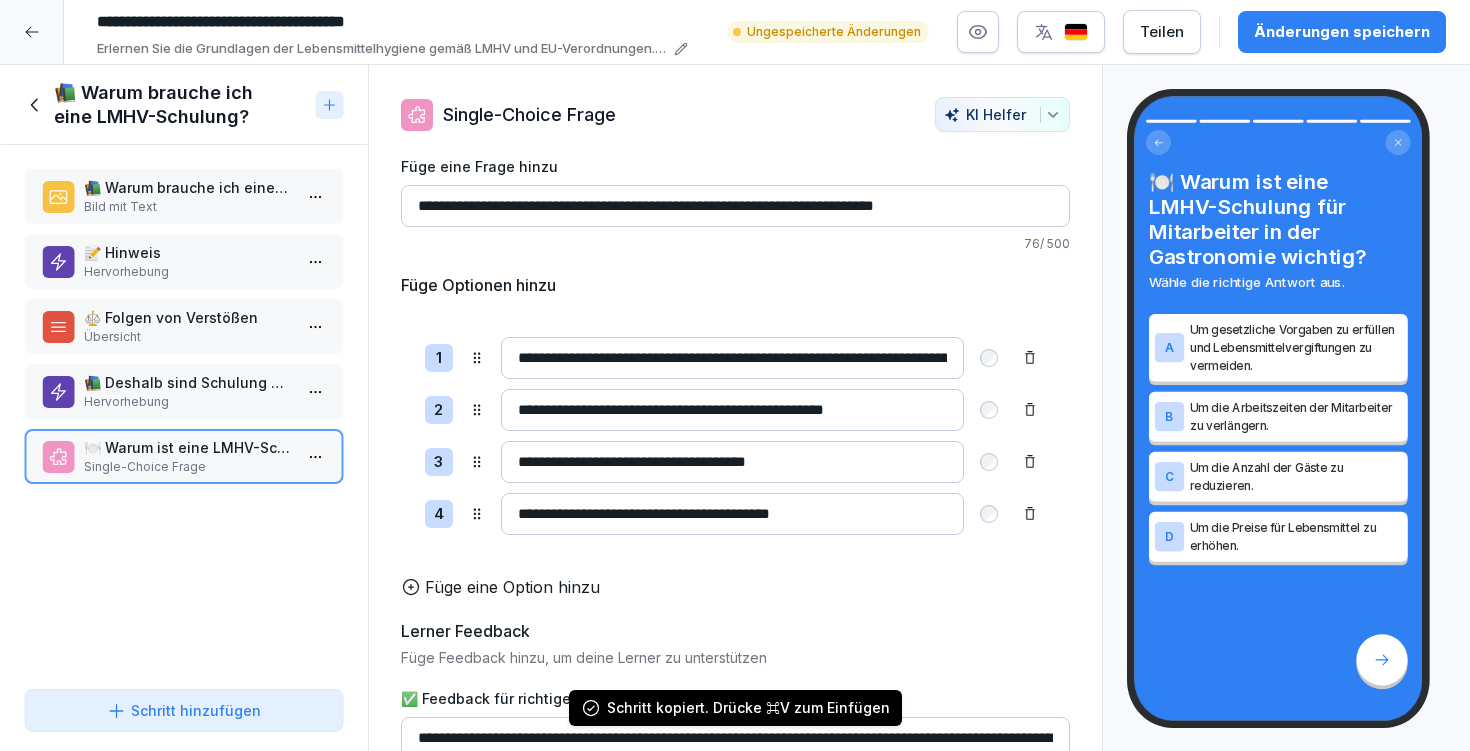 click on "📚 Warum brauche ich eine LMHV-Schulung?" at bounding box center [181, 105] 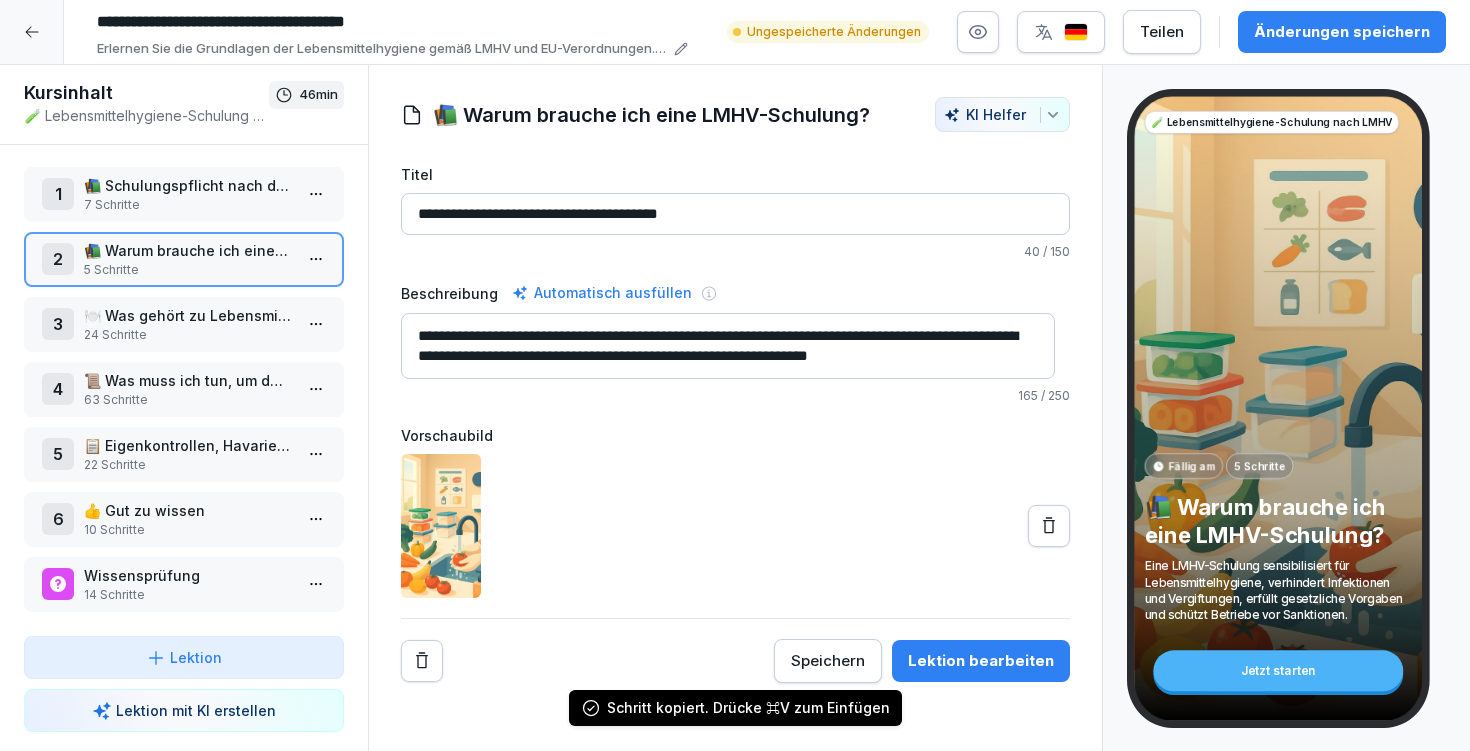 click on "7 Schritte" at bounding box center [188, 205] 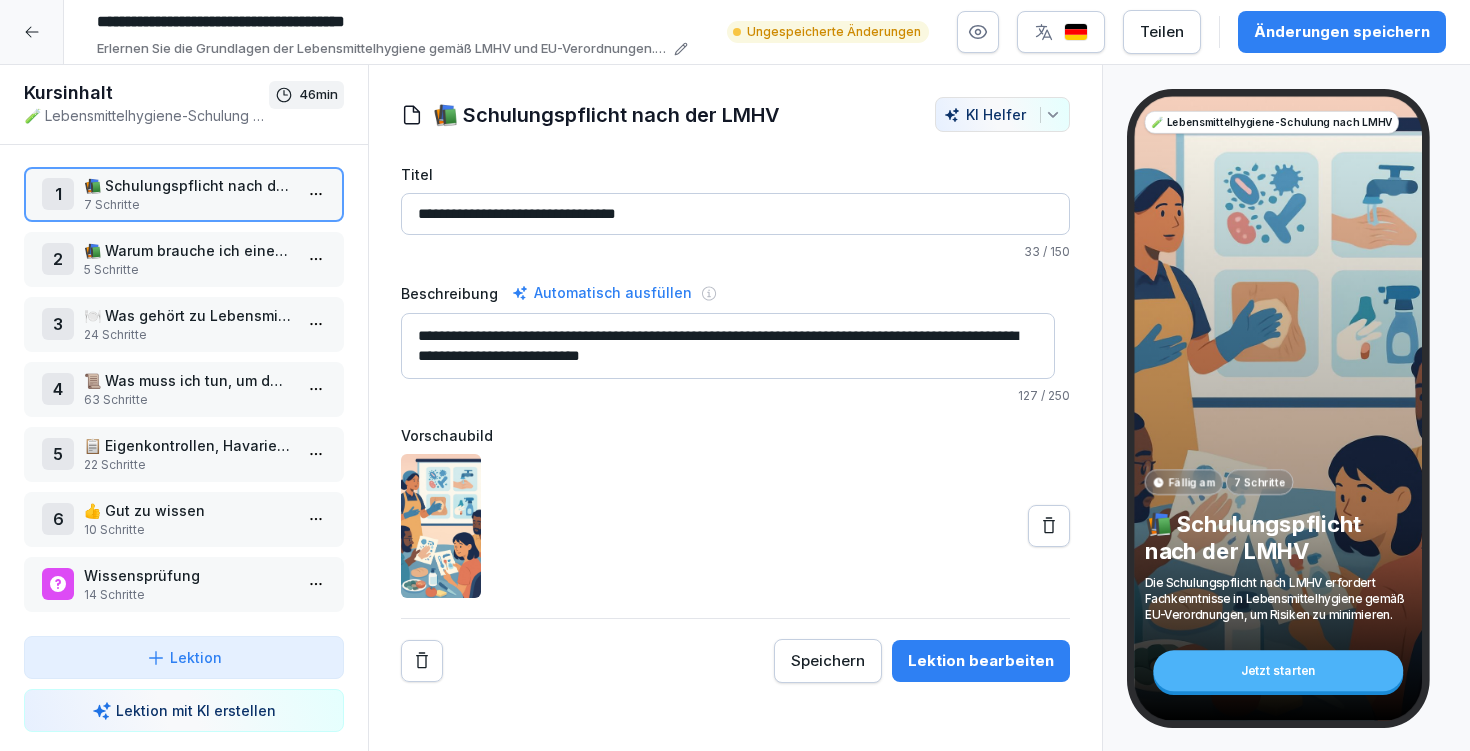 click on "Lektion bearbeiten" at bounding box center [981, 661] 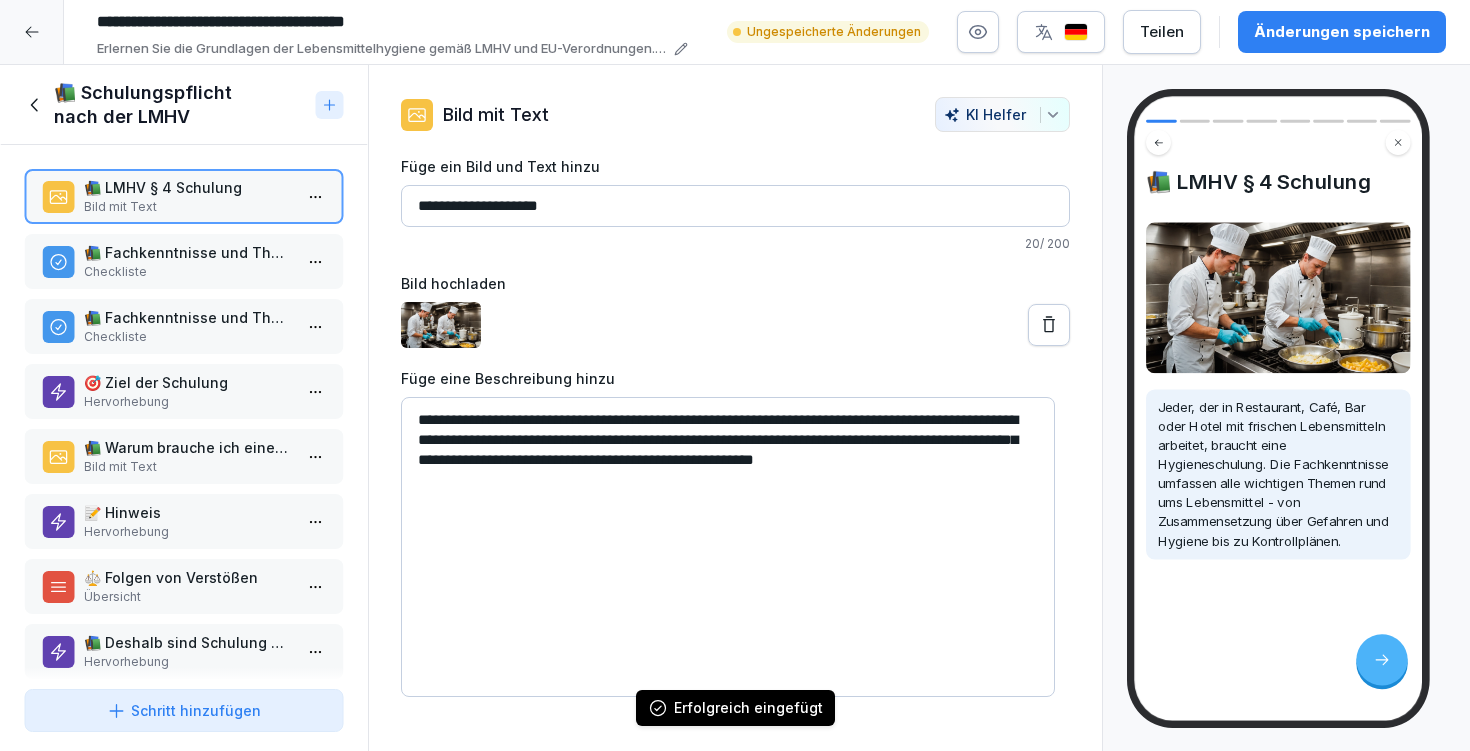 click on "📚 Schulungspflicht nach der LMHV" at bounding box center (181, 105) 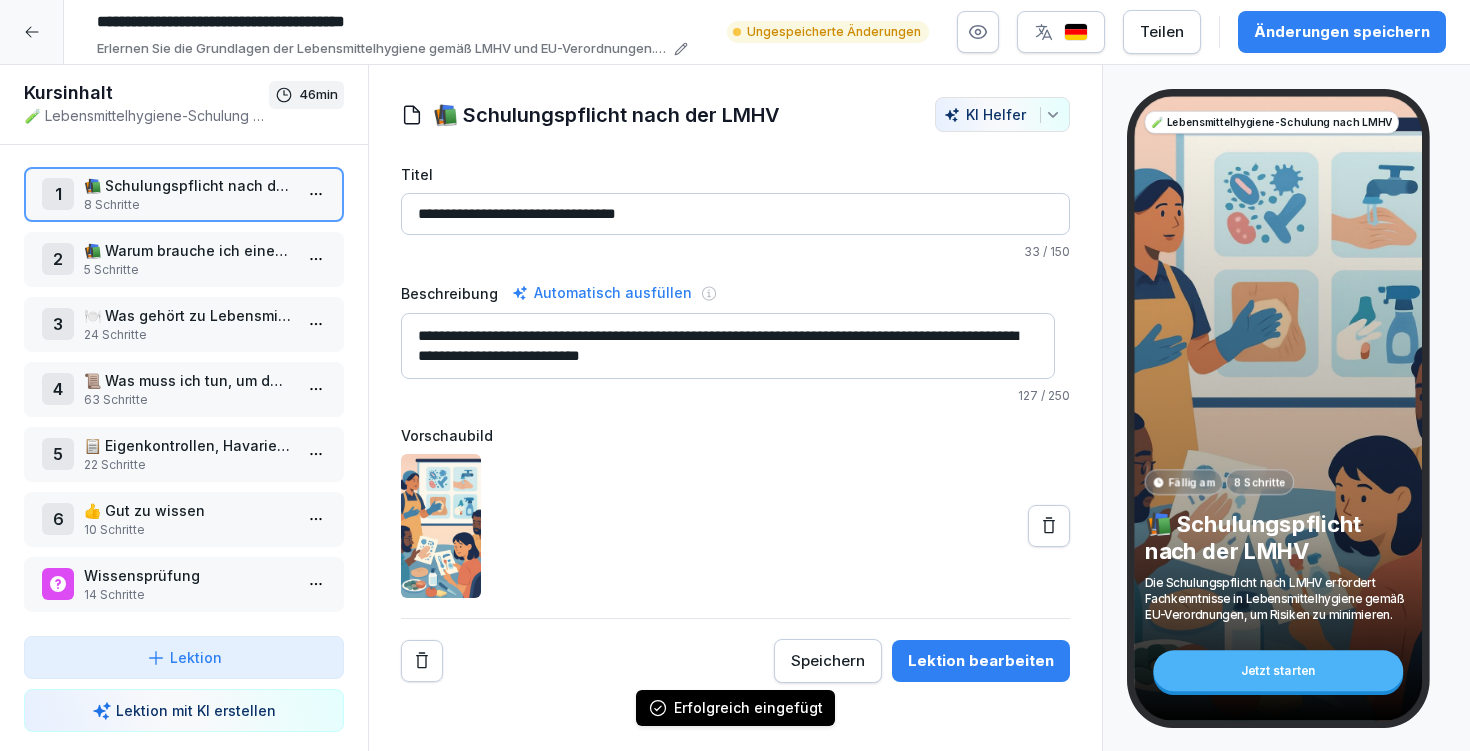 click on "📚 Warum brauche ich eine LMHV-Schulung?" at bounding box center (188, 250) 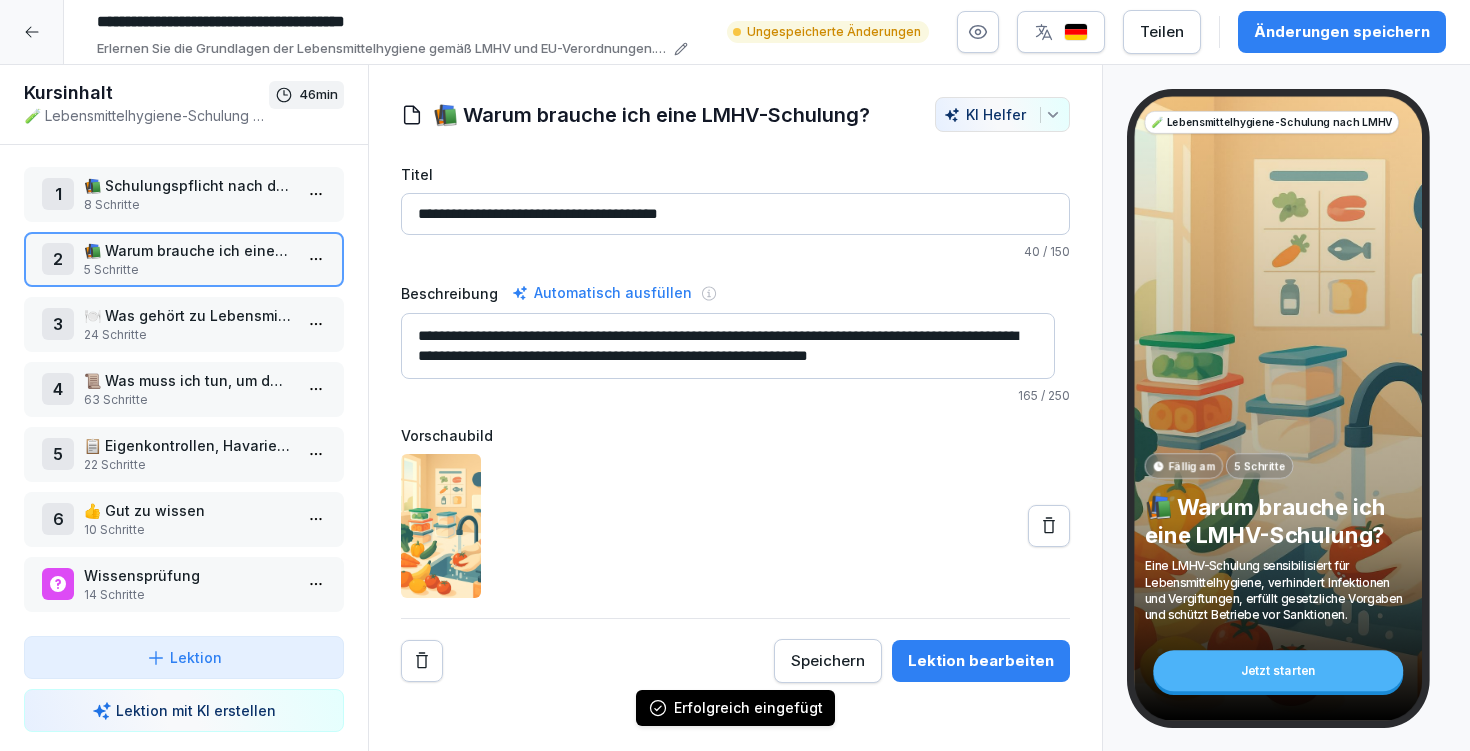 click on "Lektion bearbeiten" at bounding box center (981, 661) 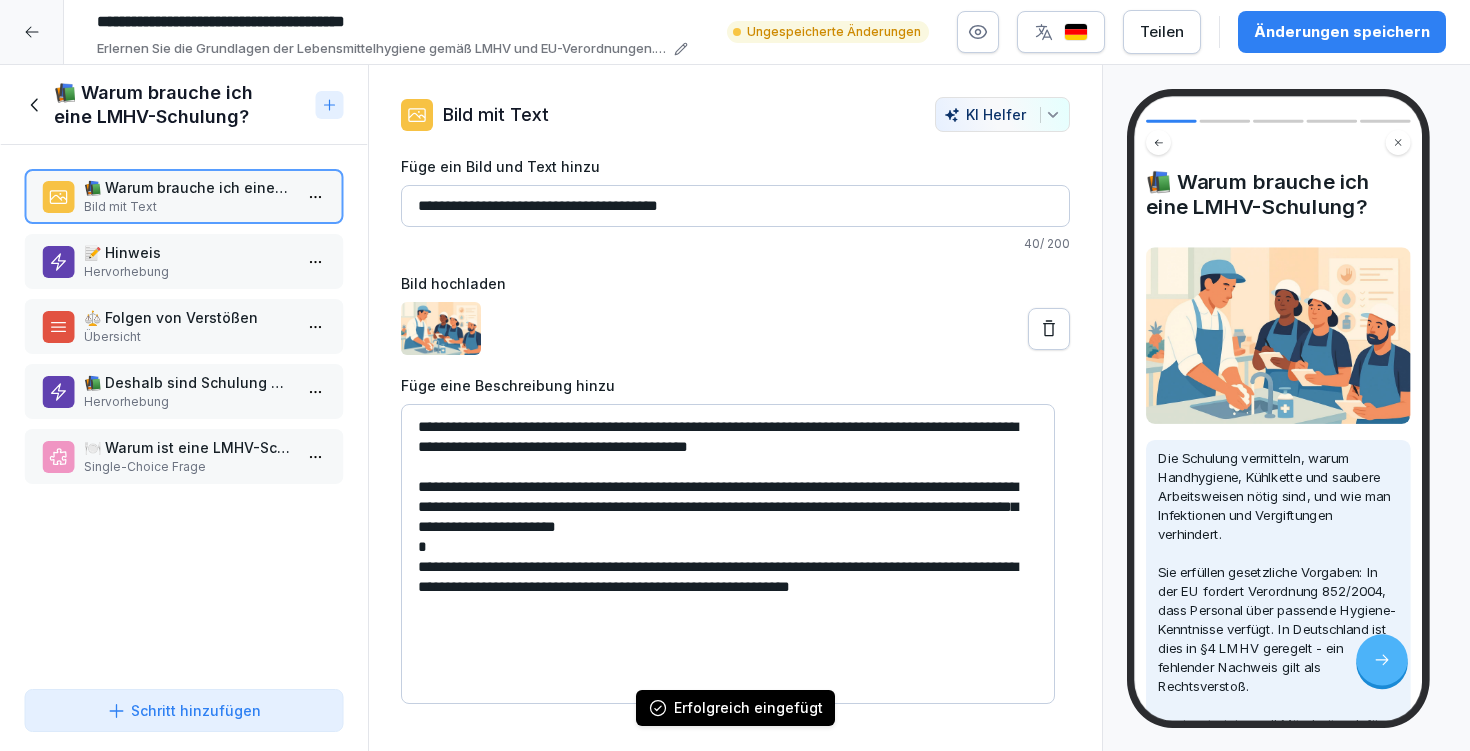 click on "🍽️ Warum ist eine LMHV-Schulung für Mitarbeiter in der Gastronomie wichtig?" at bounding box center [188, 447] 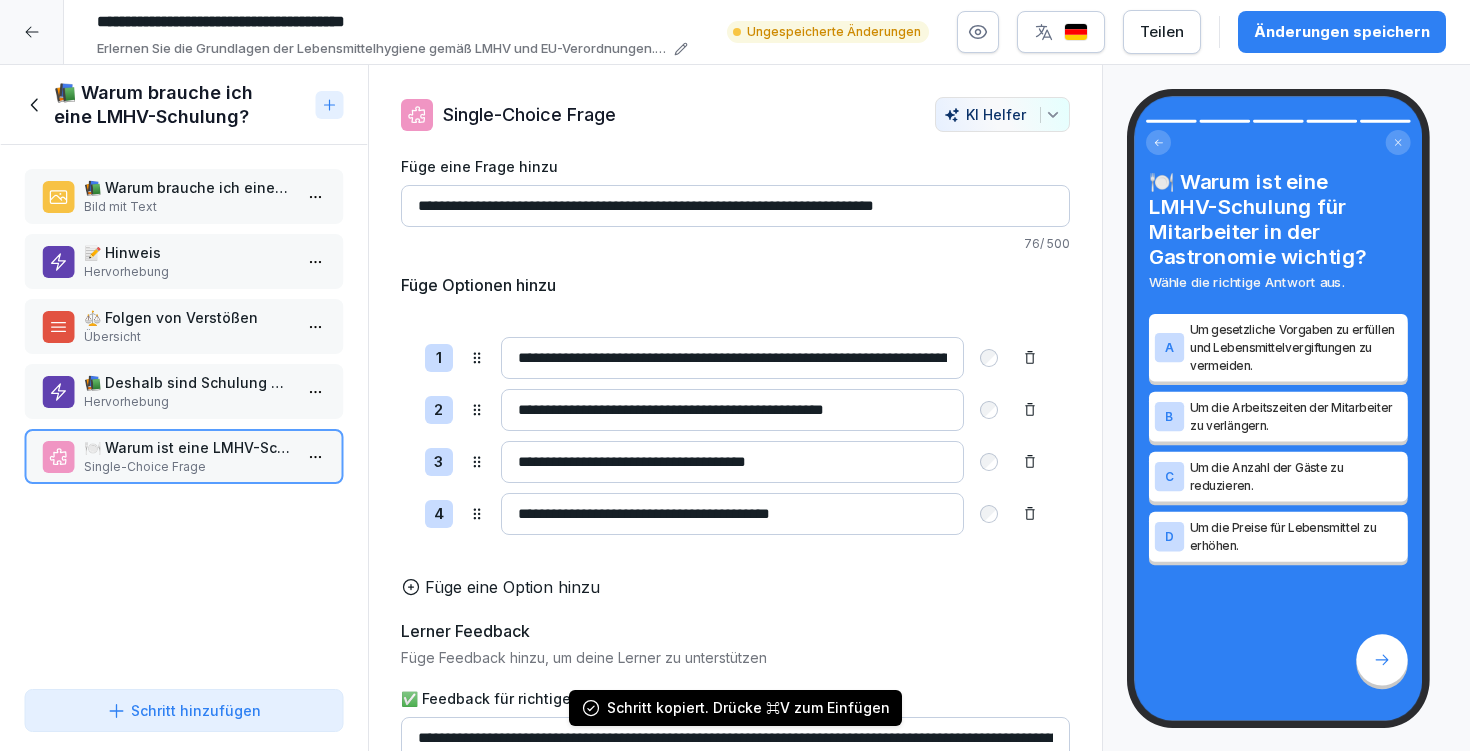 click on "📚 Warum brauche ich eine LMHV-Schulung?" at bounding box center [181, 105] 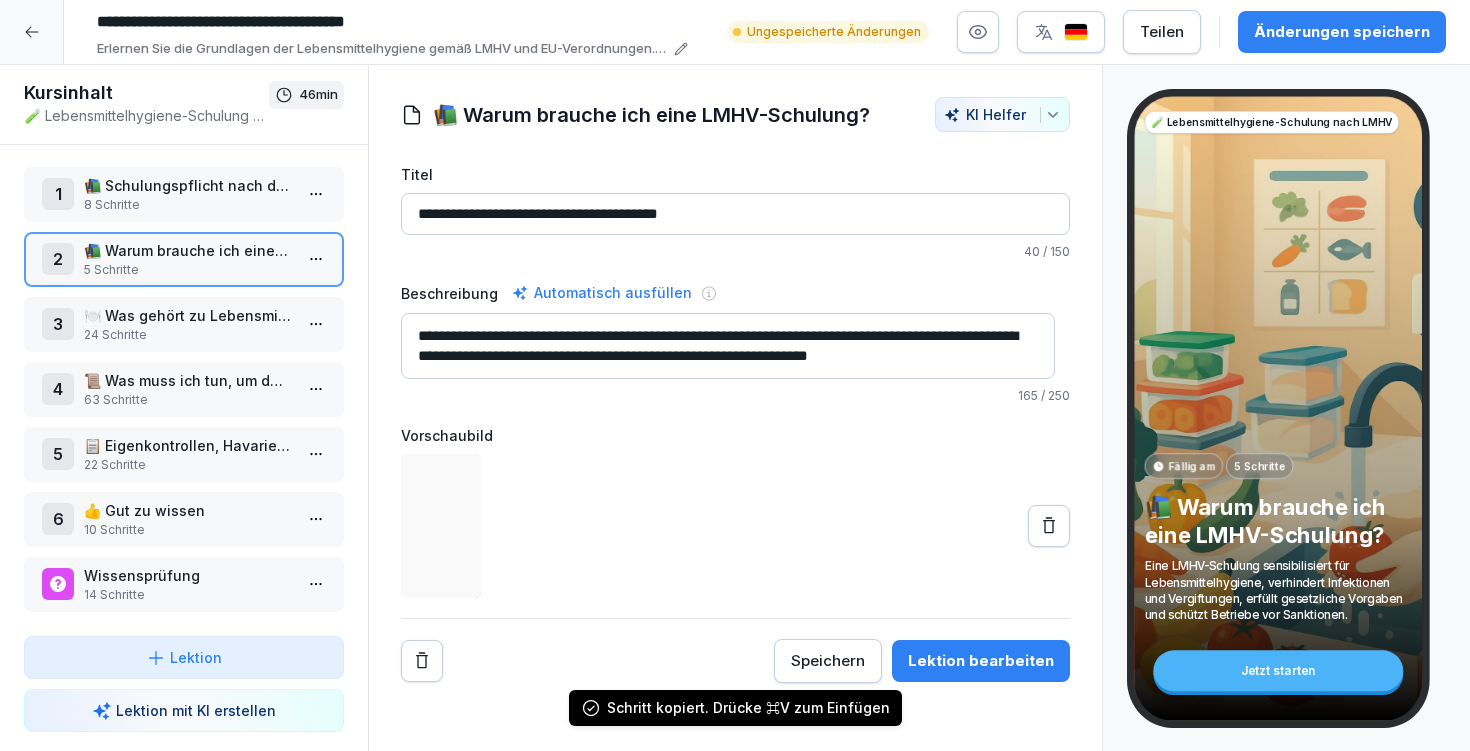 click on "📚 Schulungspflicht nach der LMHV" at bounding box center [188, 185] 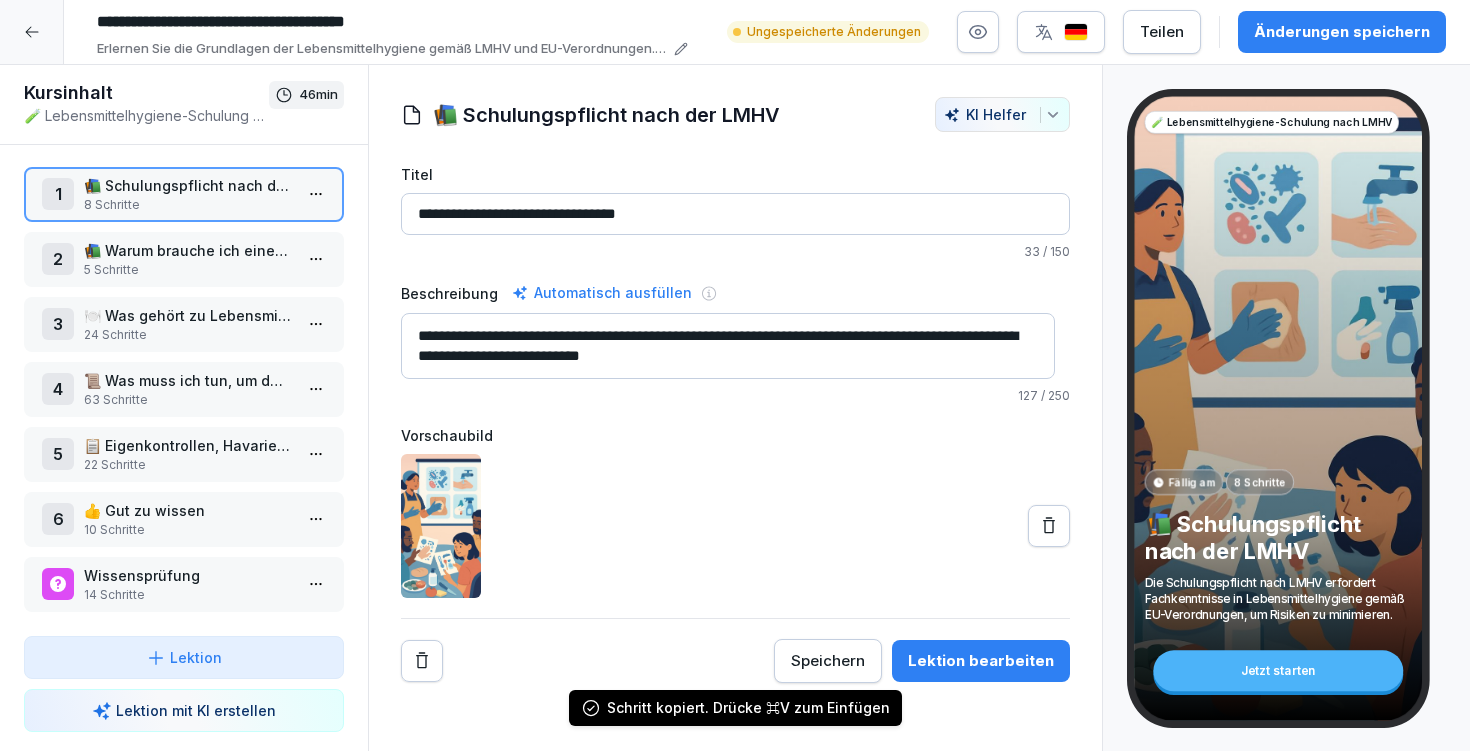 click on "Lektion bearbeiten" at bounding box center (981, 661) 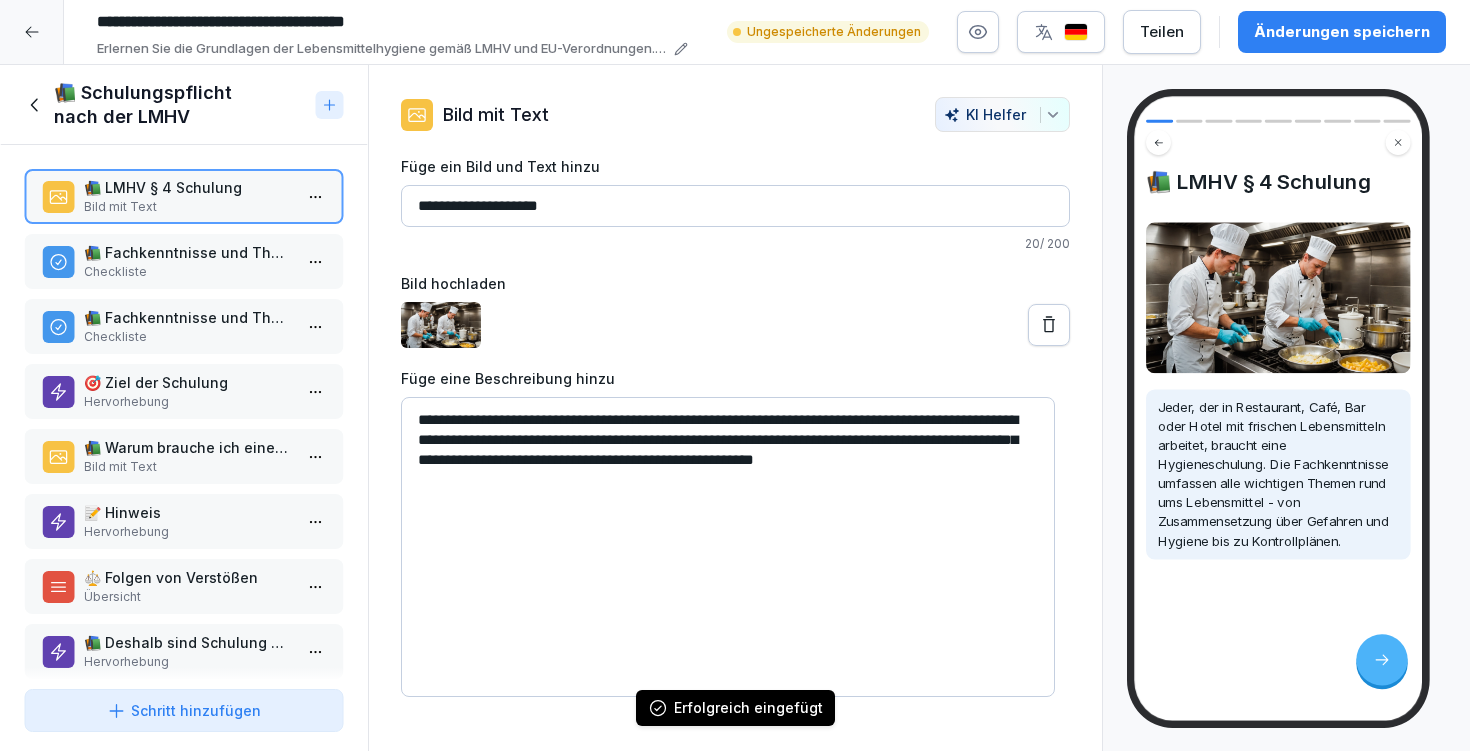 click on "📚 Schulungspflicht nach der LMHV" at bounding box center [181, 105] 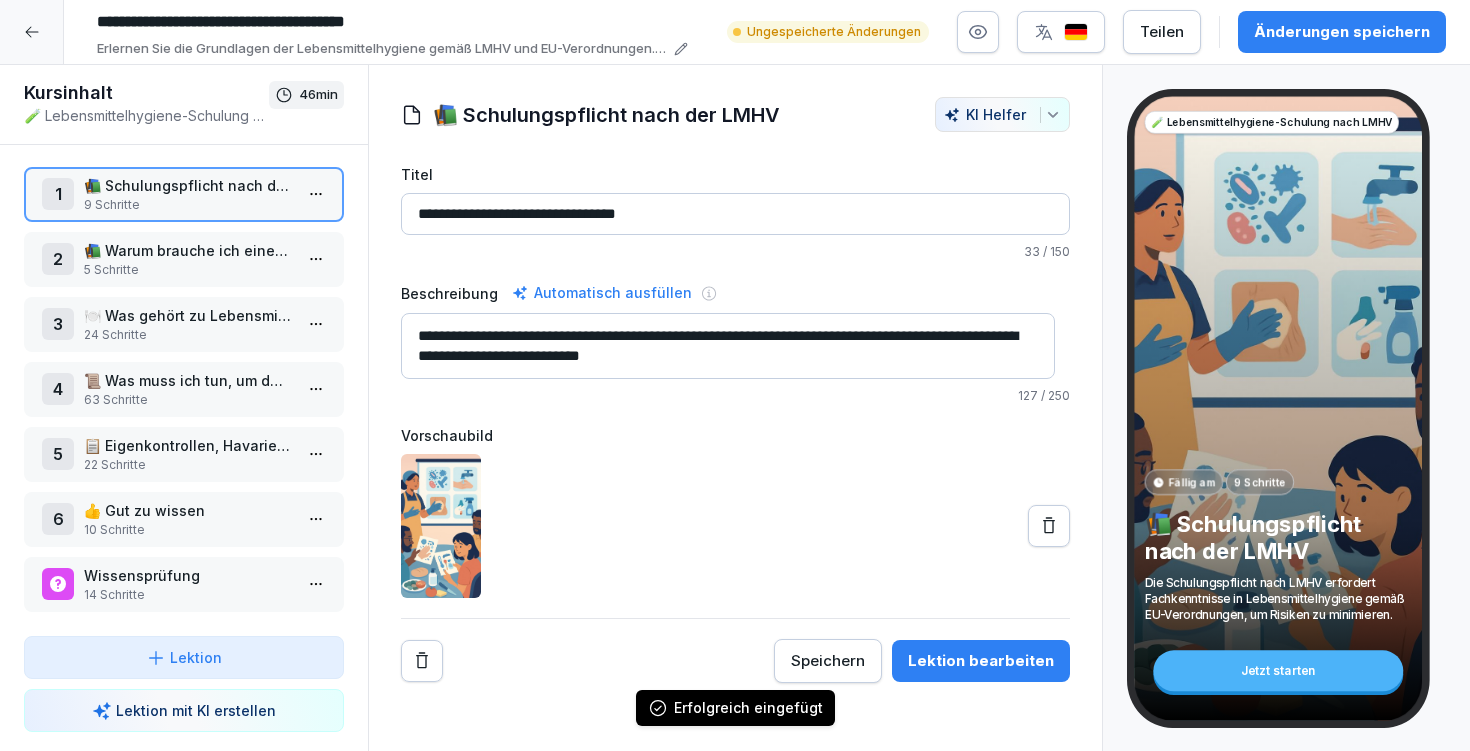 click on "**********" at bounding box center (735, 375) 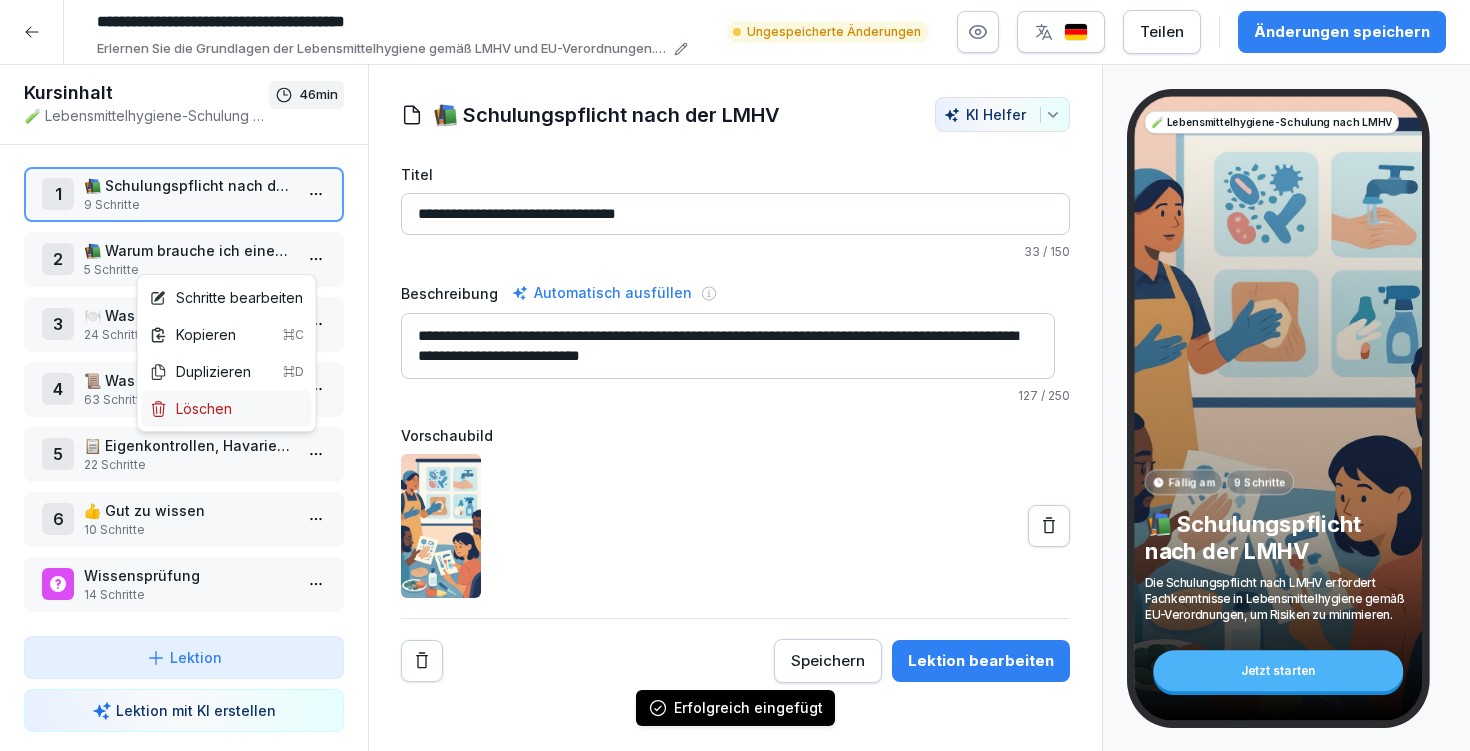 click on "Löschen" at bounding box center (227, 408) 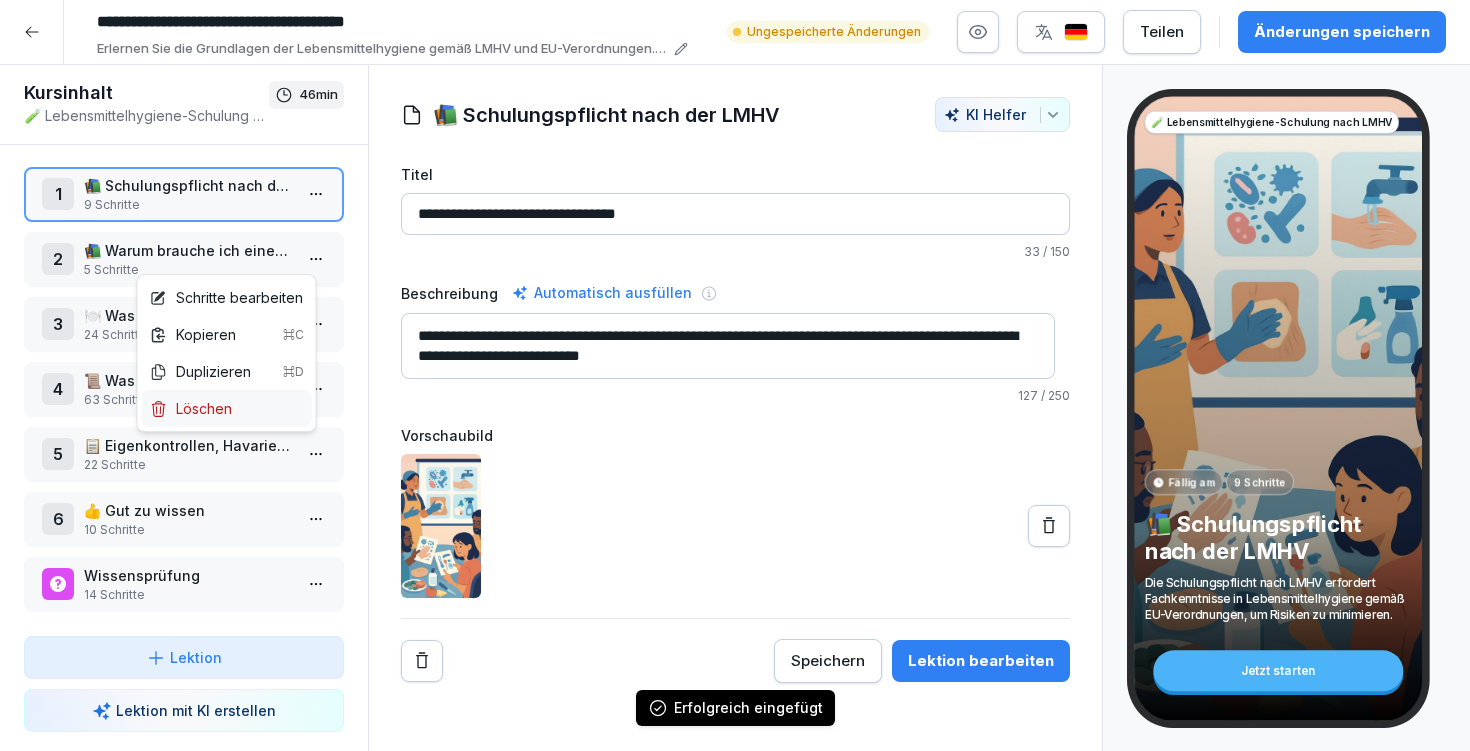 scroll, scrollTop: 0, scrollLeft: 0, axis: both 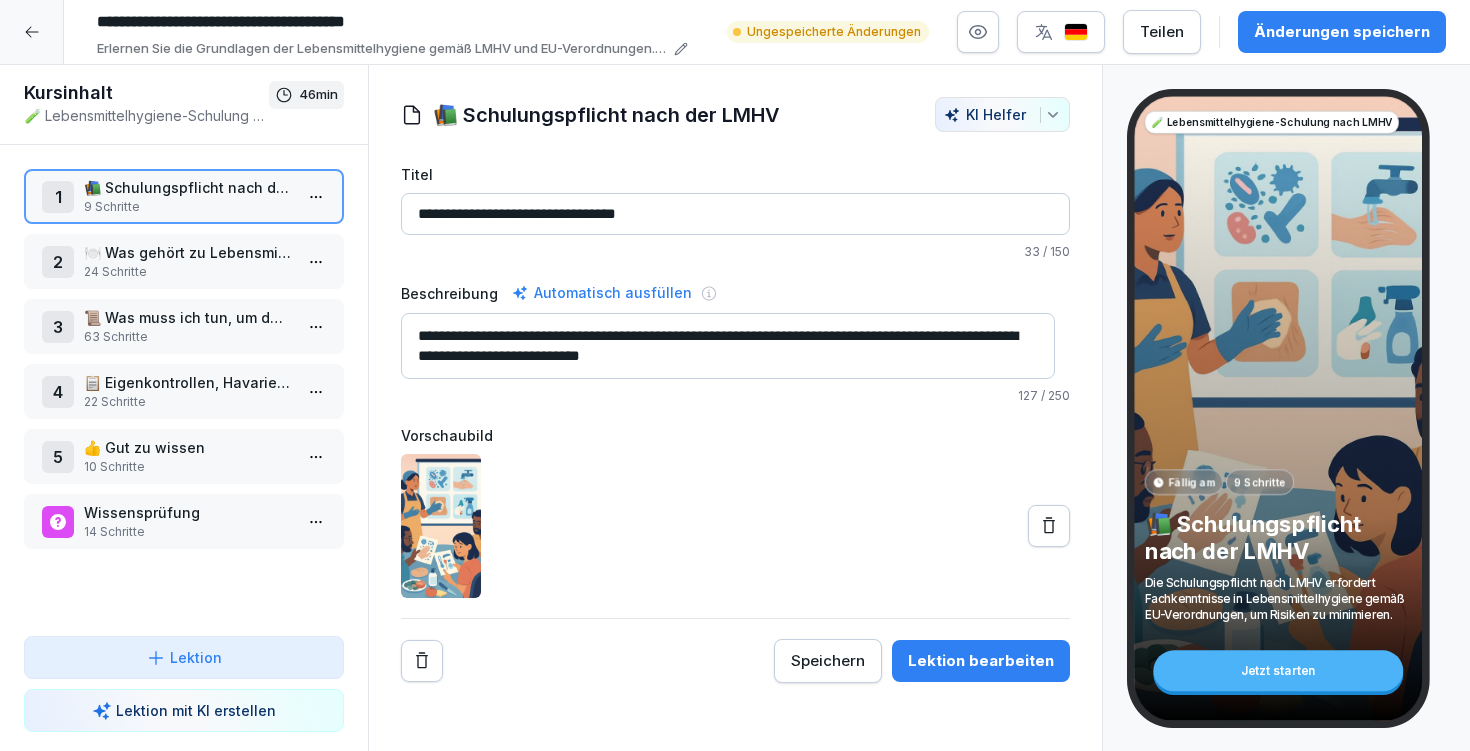 click on "Änderungen speichern" at bounding box center [1342, 32] 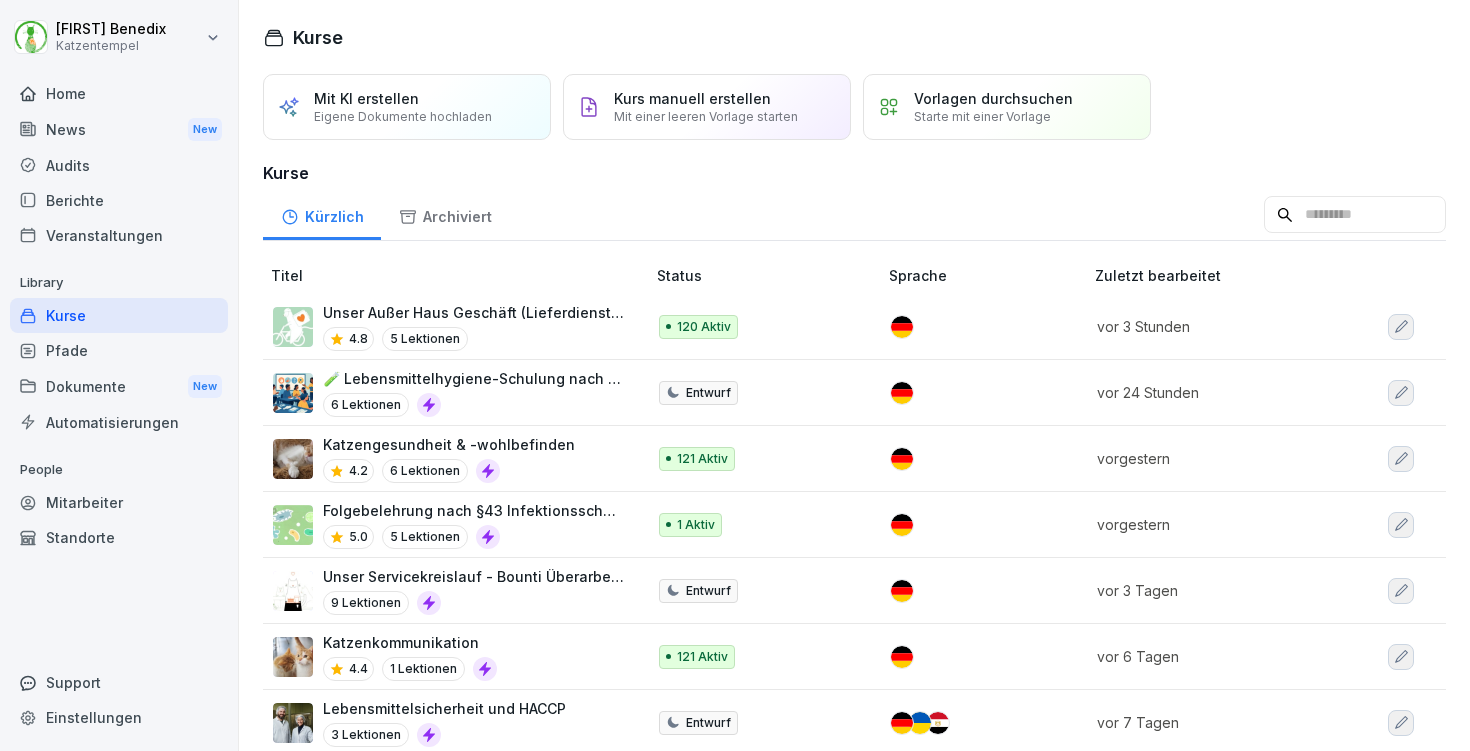 scroll, scrollTop: 0, scrollLeft: 0, axis: both 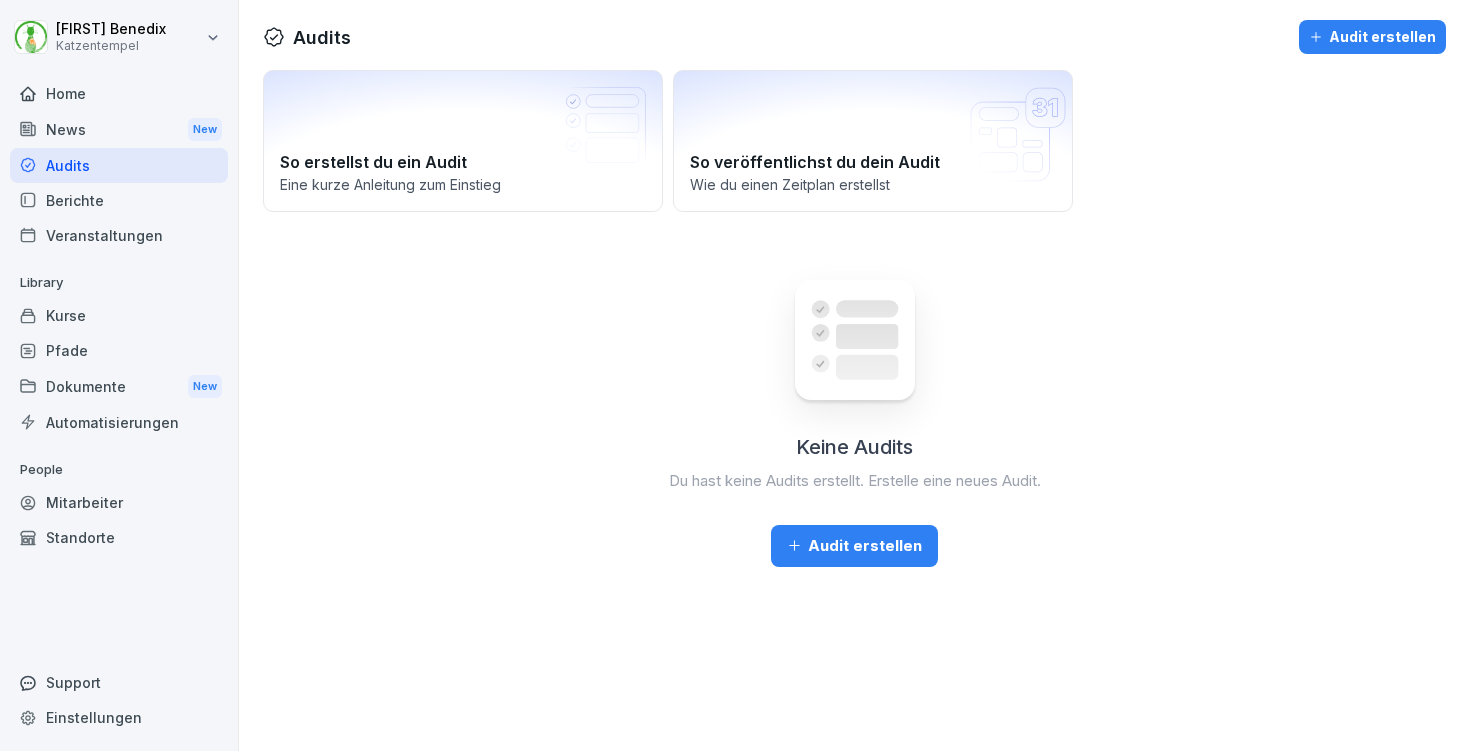 click on "Kurse" at bounding box center (119, 315) 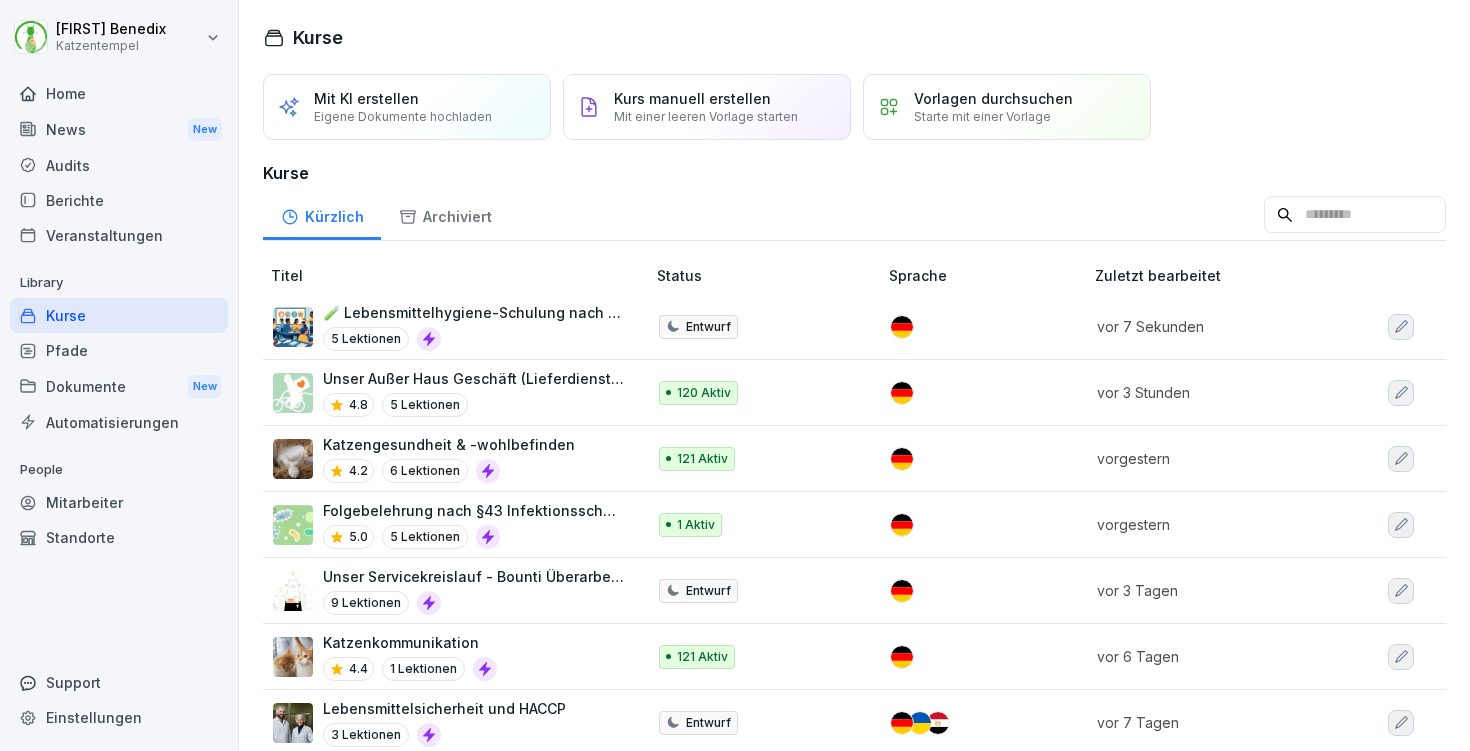 click on "Folgebelehrung nach §43 Infektionsschutzgesetz (IfSG) 5.0 5 Lektionen" at bounding box center (456, 525) 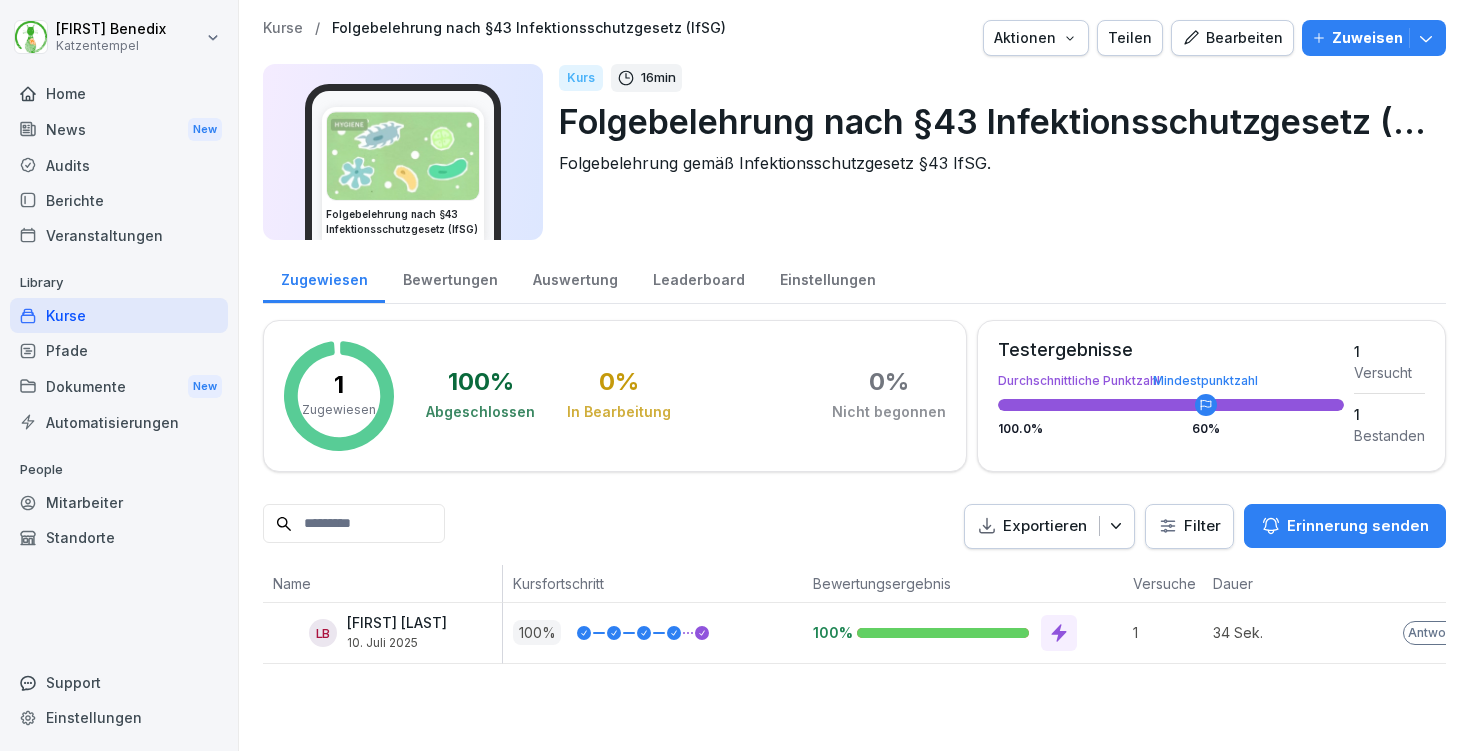 scroll, scrollTop: 0, scrollLeft: 0, axis: both 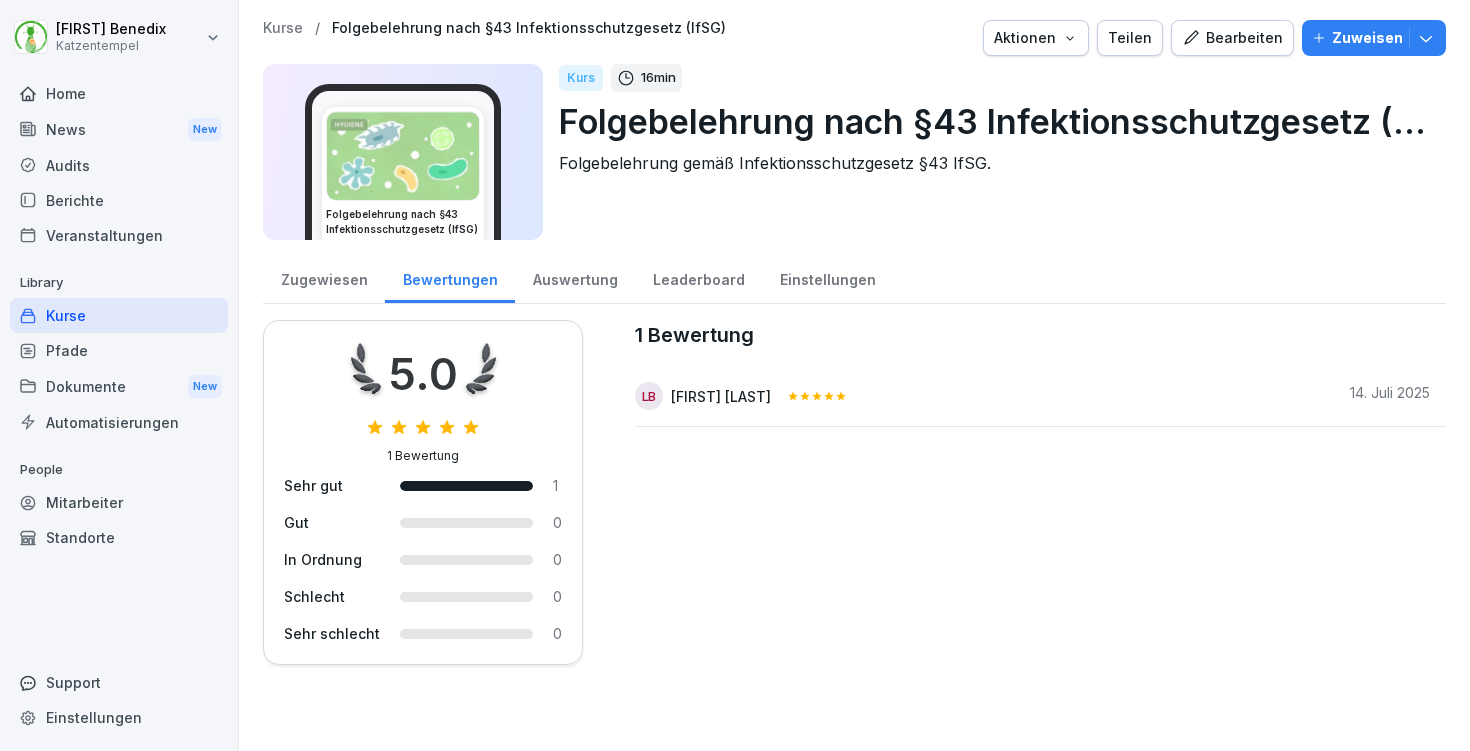 click on "Zugewiesen" at bounding box center (324, 277) 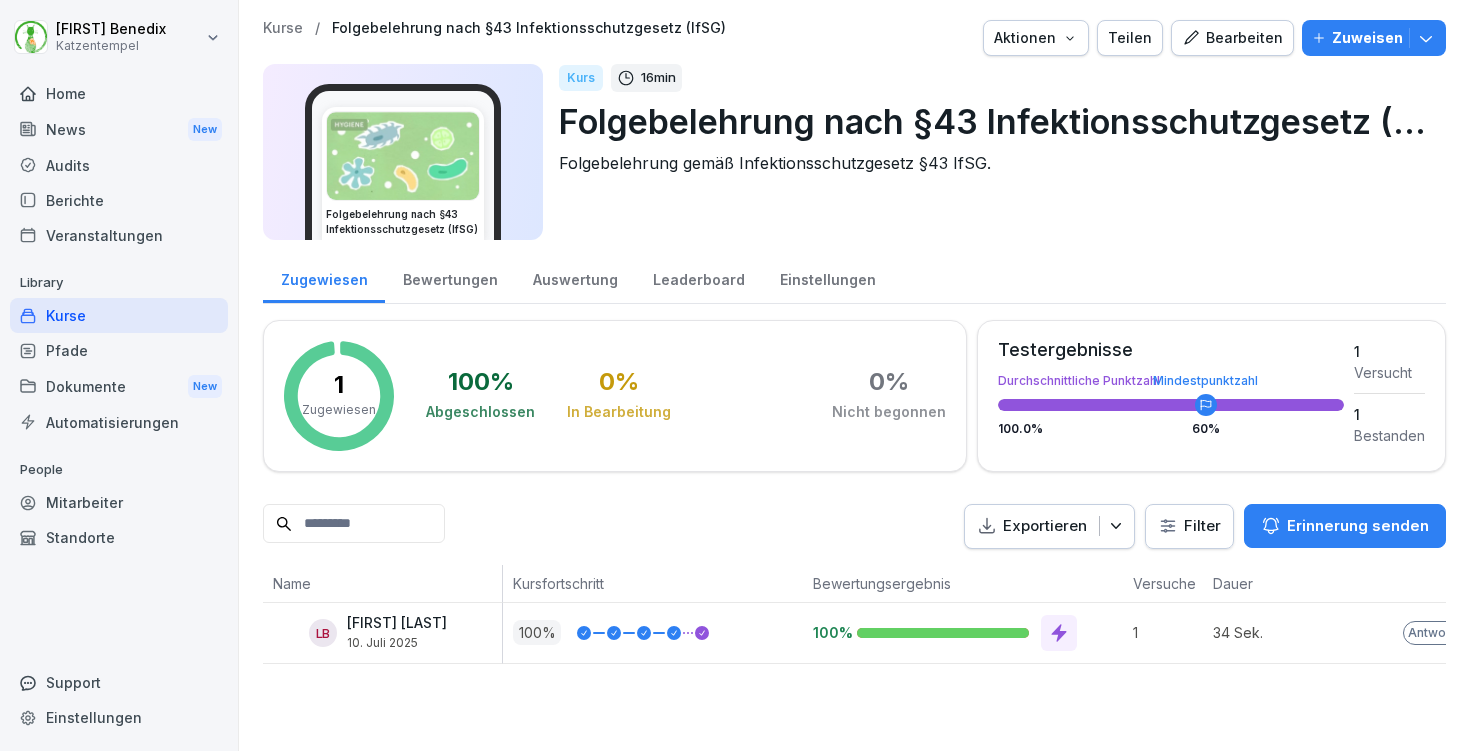 click on "Bearbeiten" at bounding box center (1232, 38) 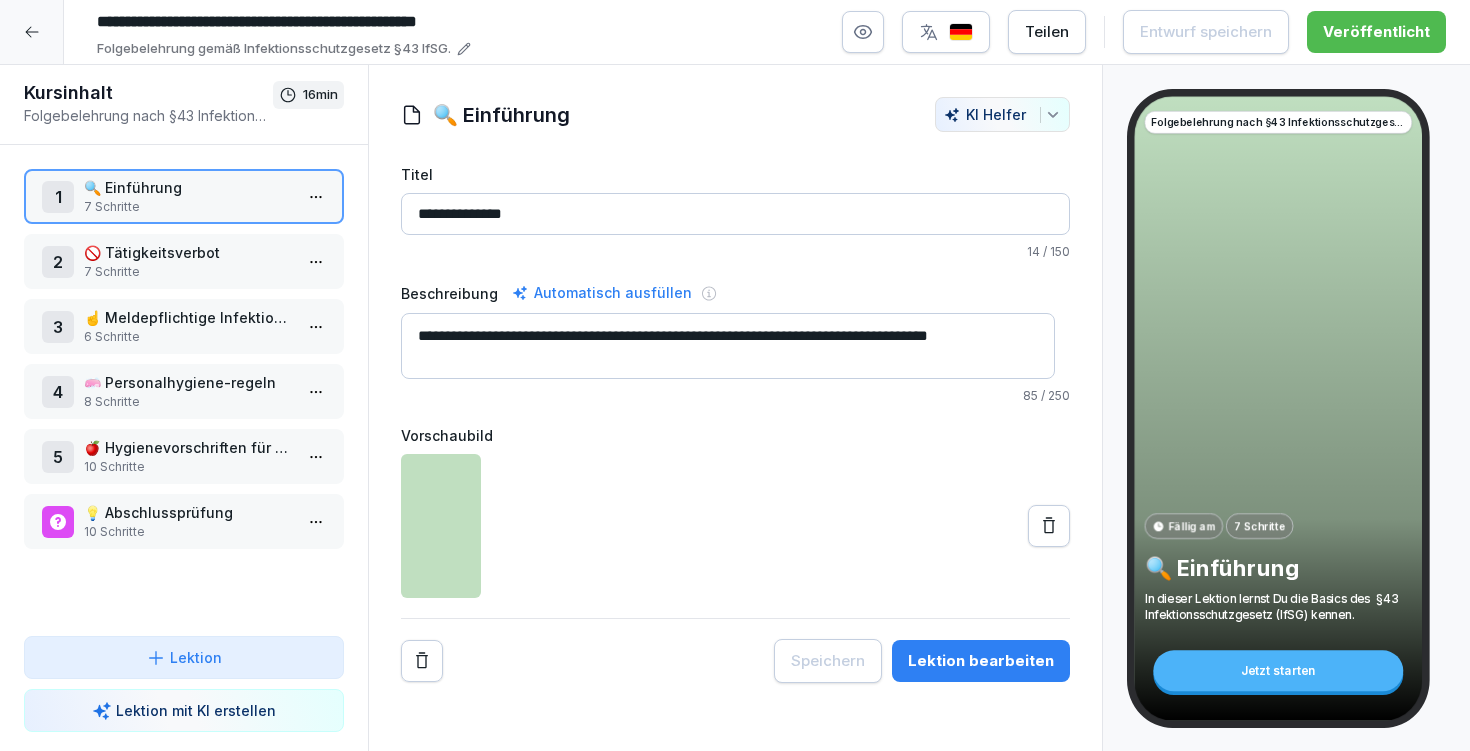 click at bounding box center (32, 32) 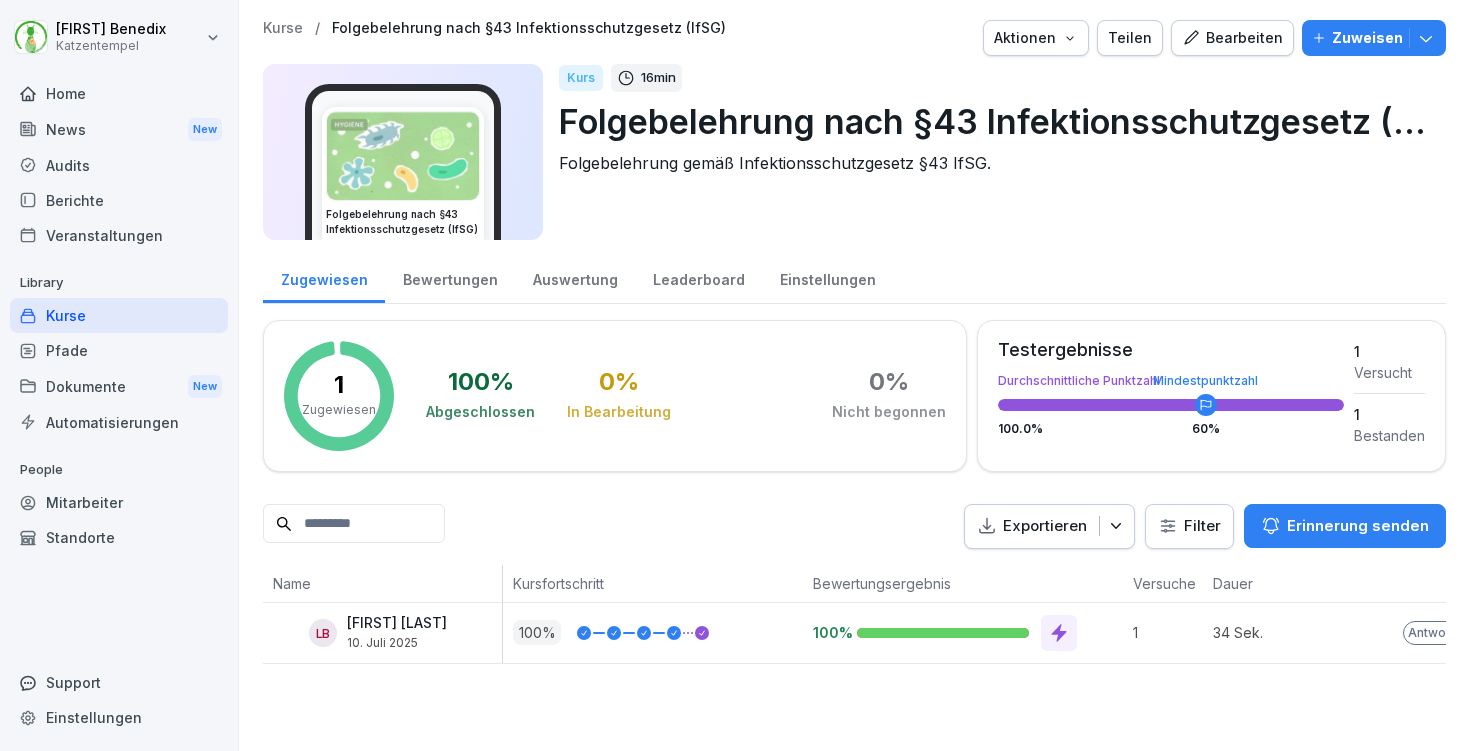 click on "Kurse" at bounding box center [283, 28] 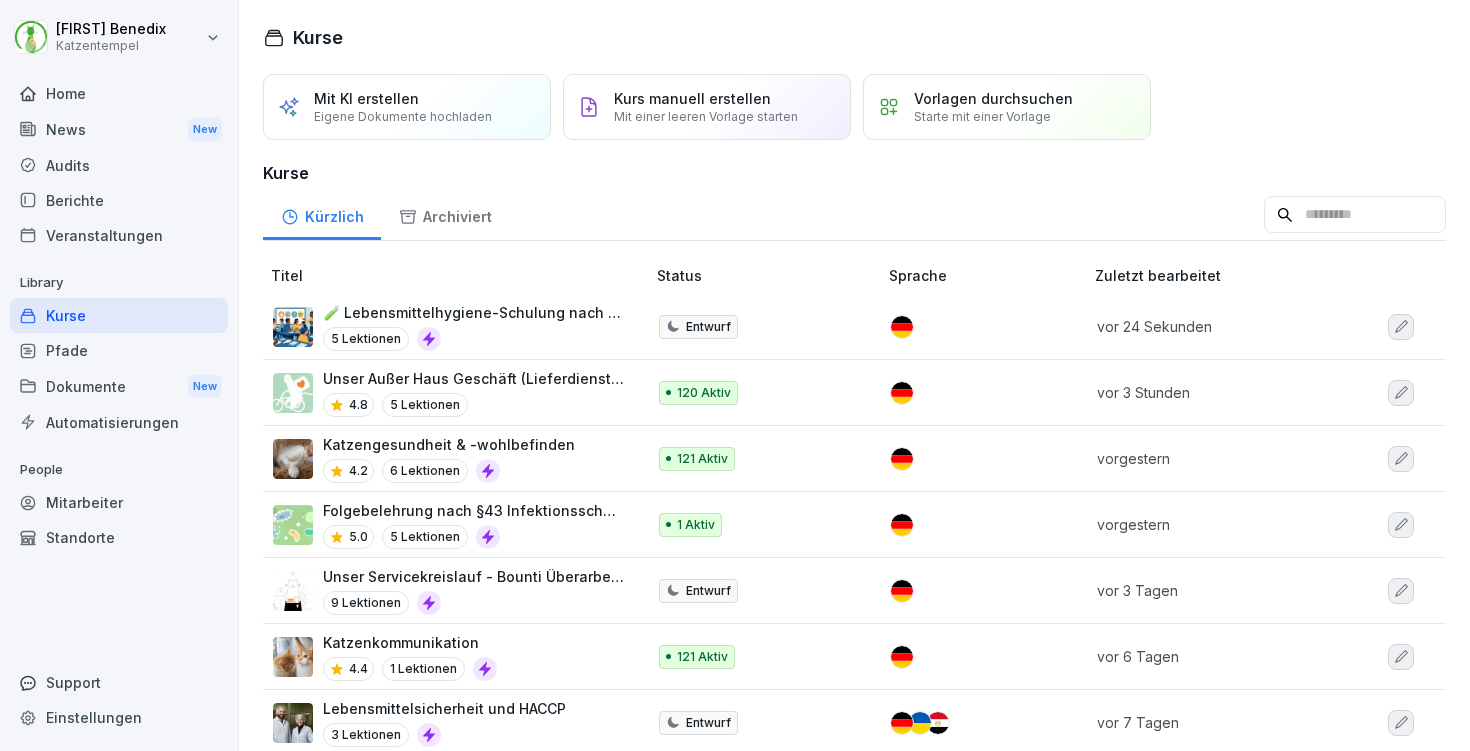 click on "5 Lektionen" at bounding box center (474, 339) 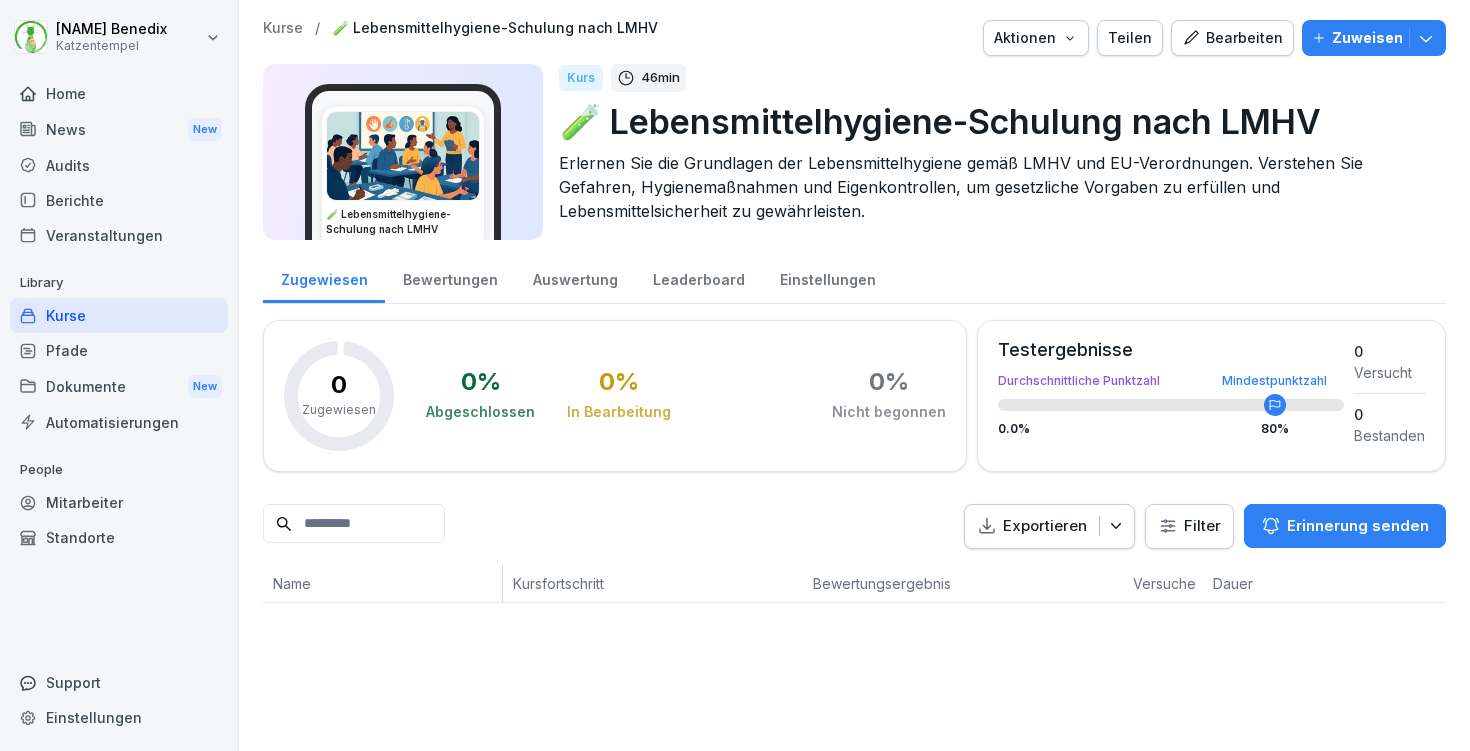 scroll, scrollTop: 0, scrollLeft: 0, axis: both 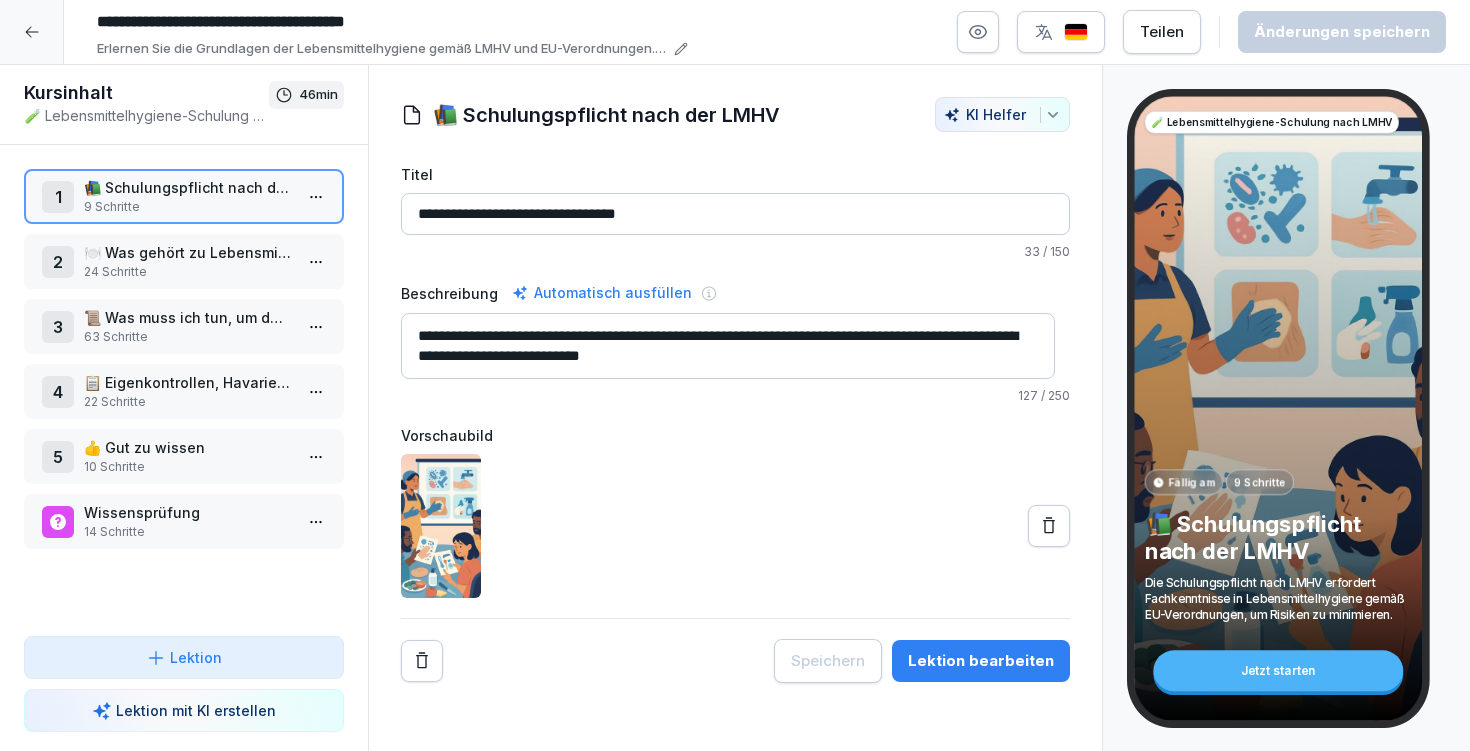 click on "**********" at bounding box center (388, 22) 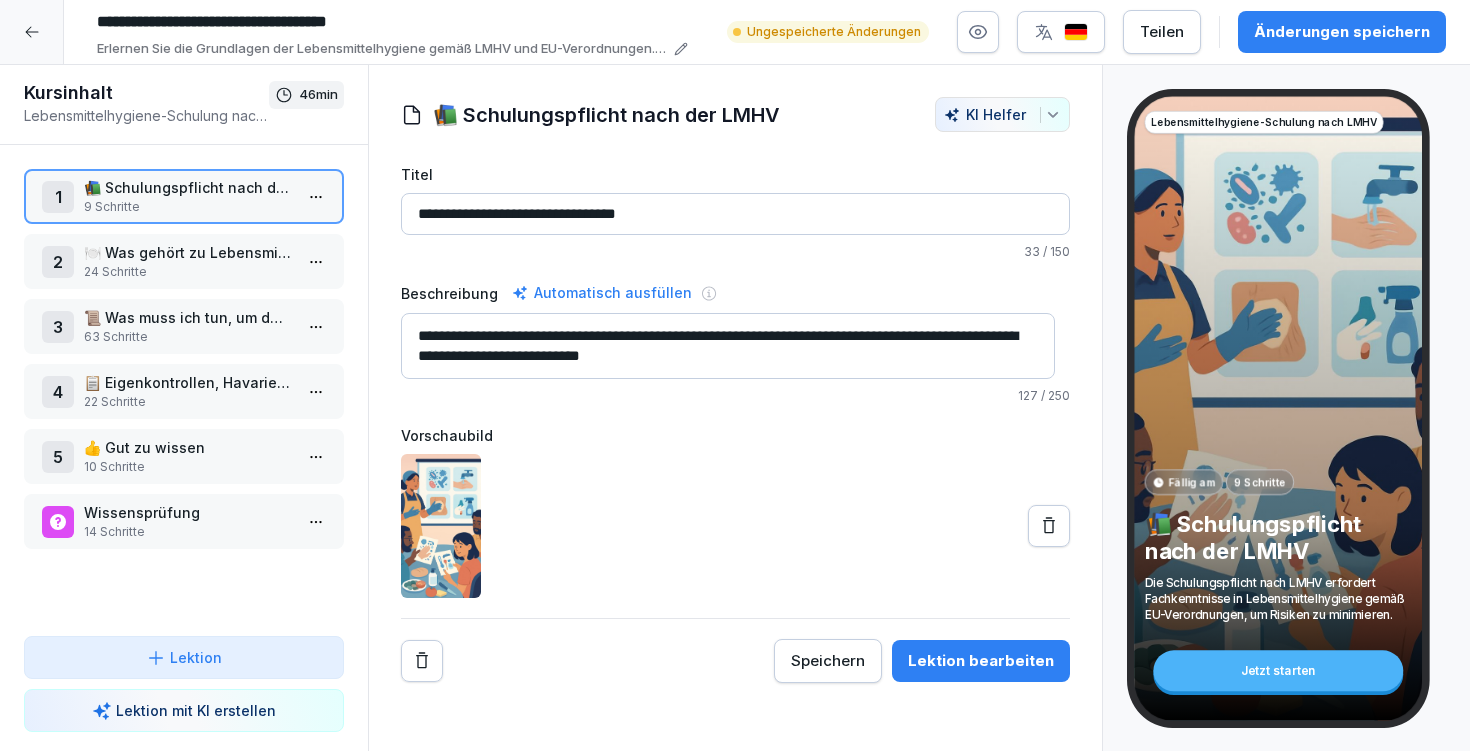 type on "**********" 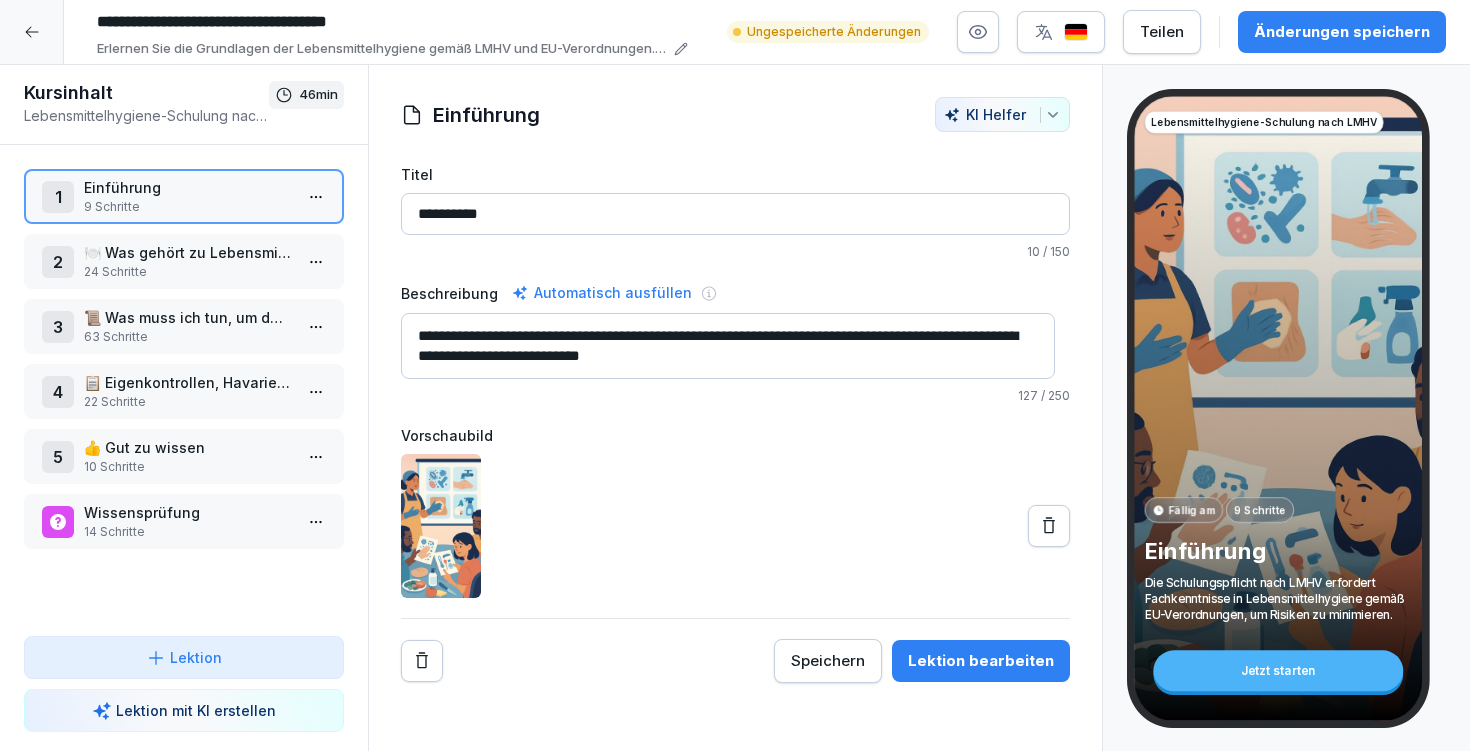 click on "**********" at bounding box center (735, 214) 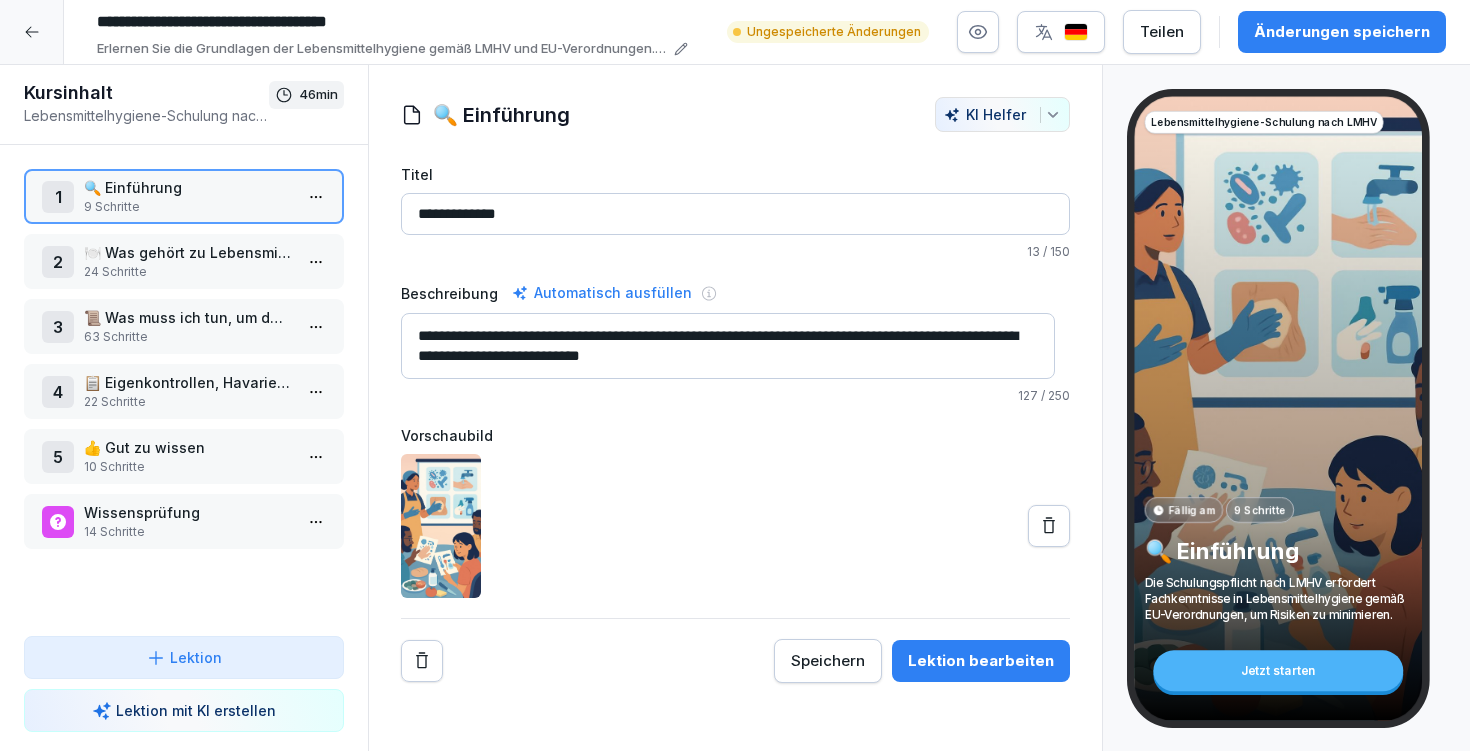 type on "**********" 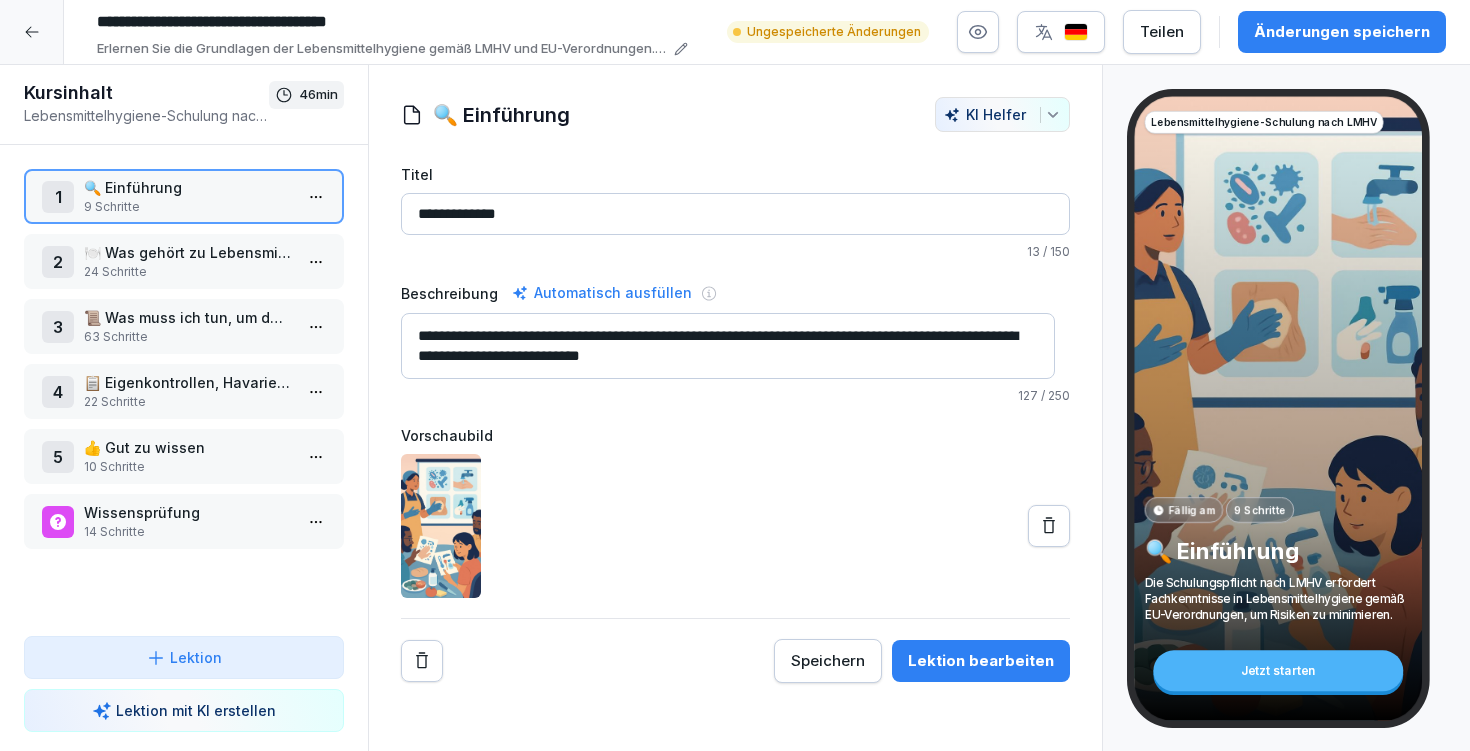 drag, startPoint x: 824, startPoint y: 371, endPoint x: 422, endPoint y: 318, distance: 405.47873 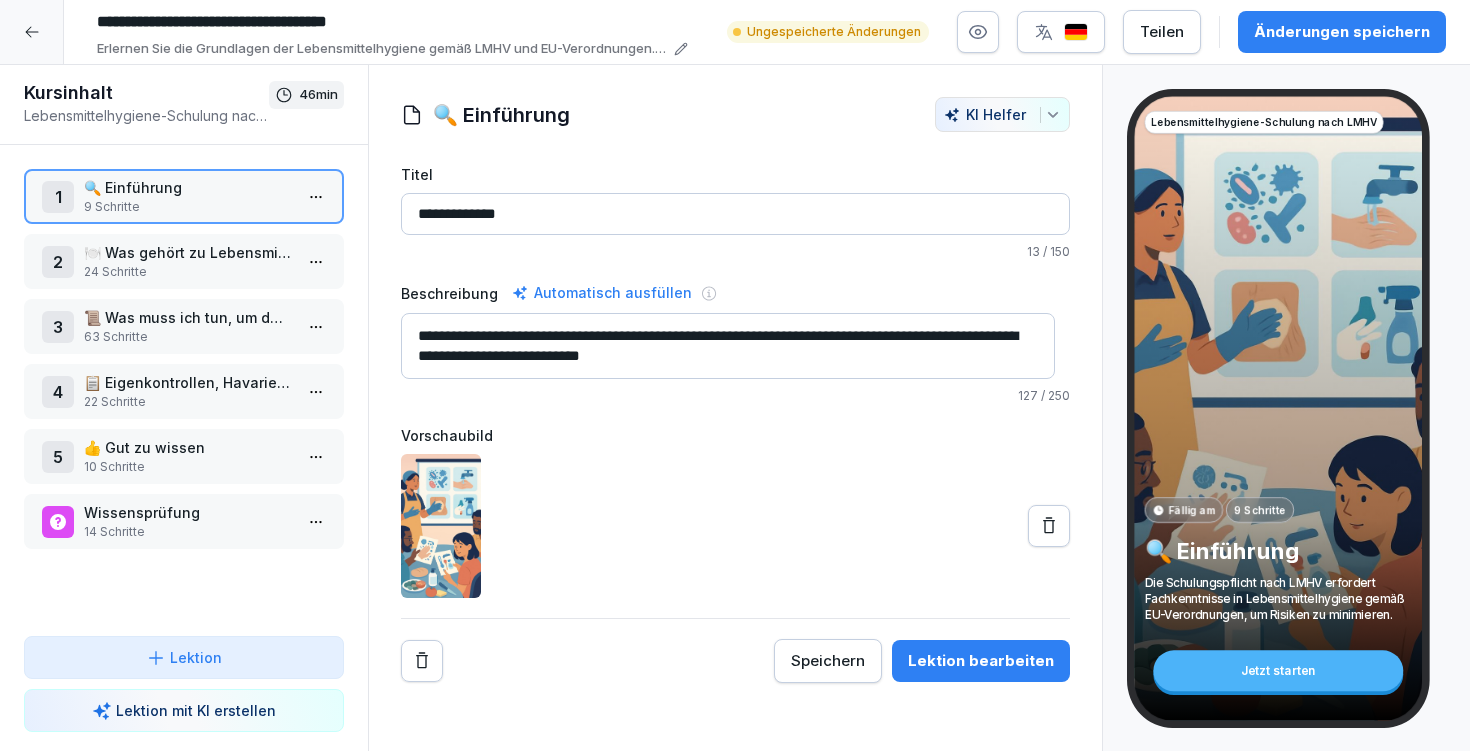 click on "**********" at bounding box center [728, 346] 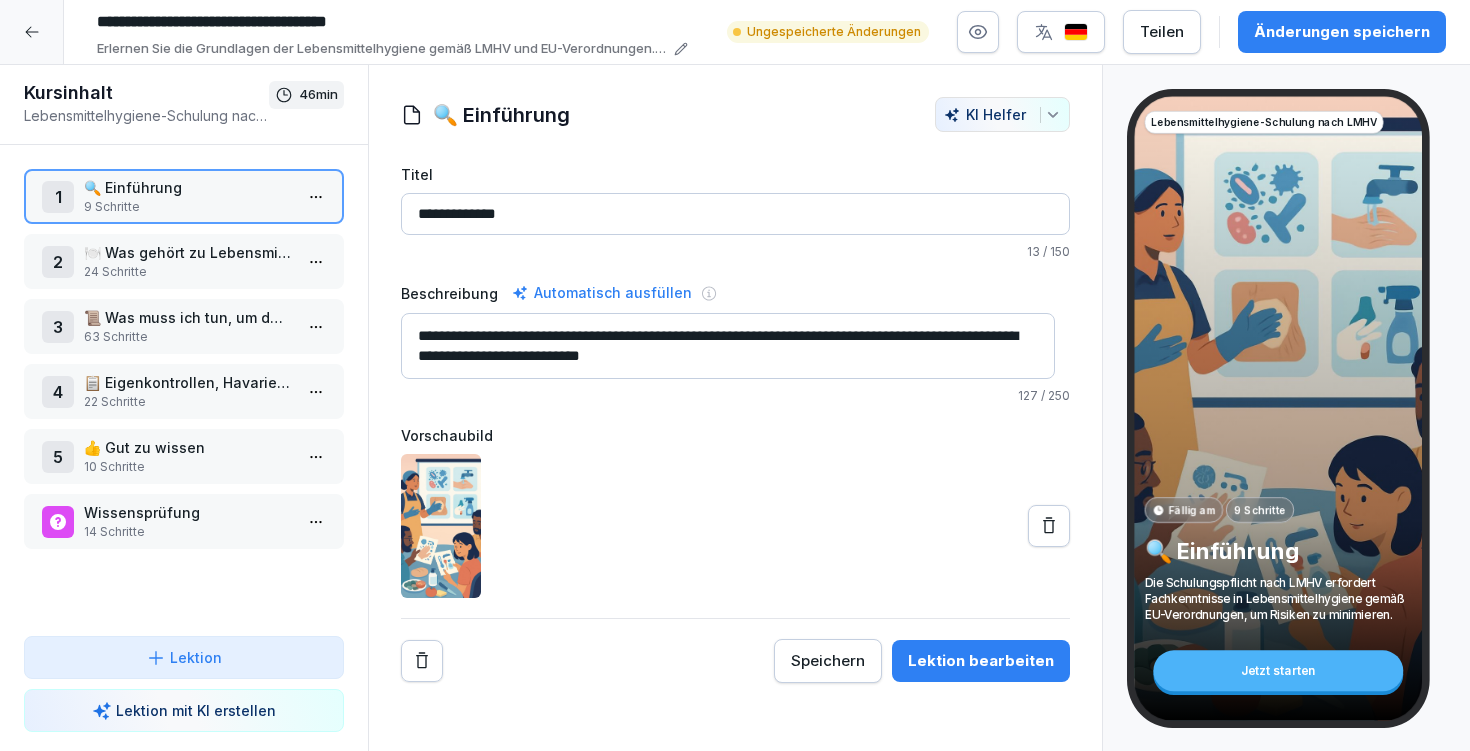 paste on "**********" 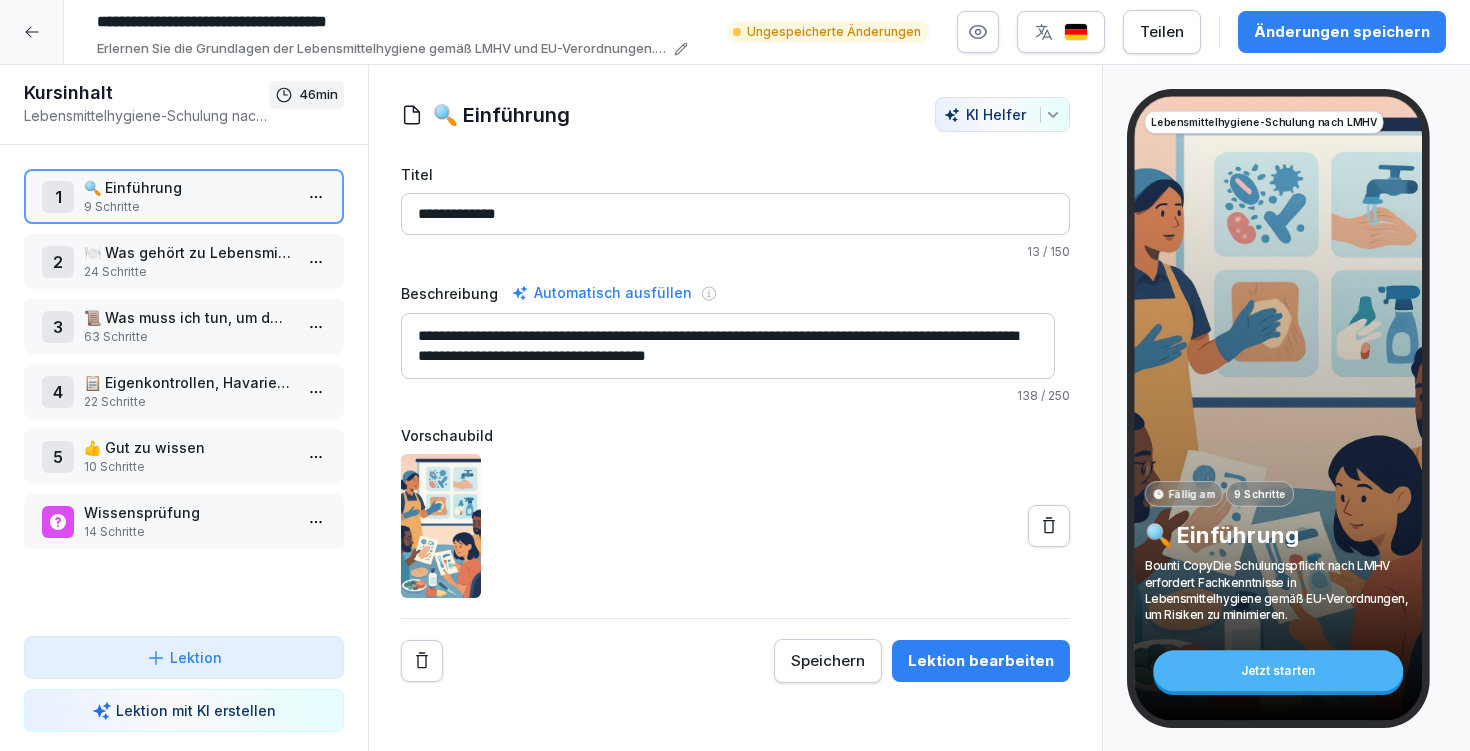 type on "**********" 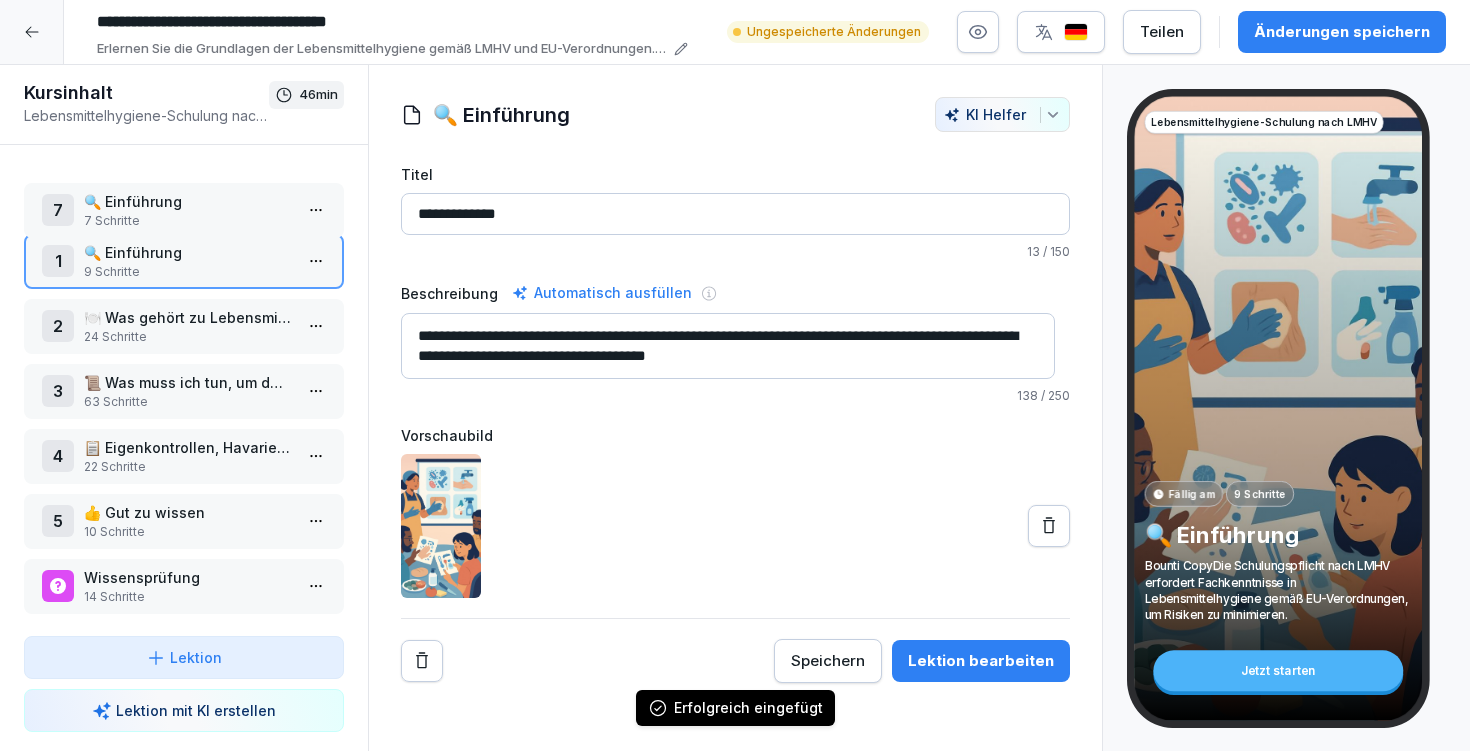 drag, startPoint x: 158, startPoint y: 586, endPoint x: 214, endPoint y: 210, distance: 380.14734 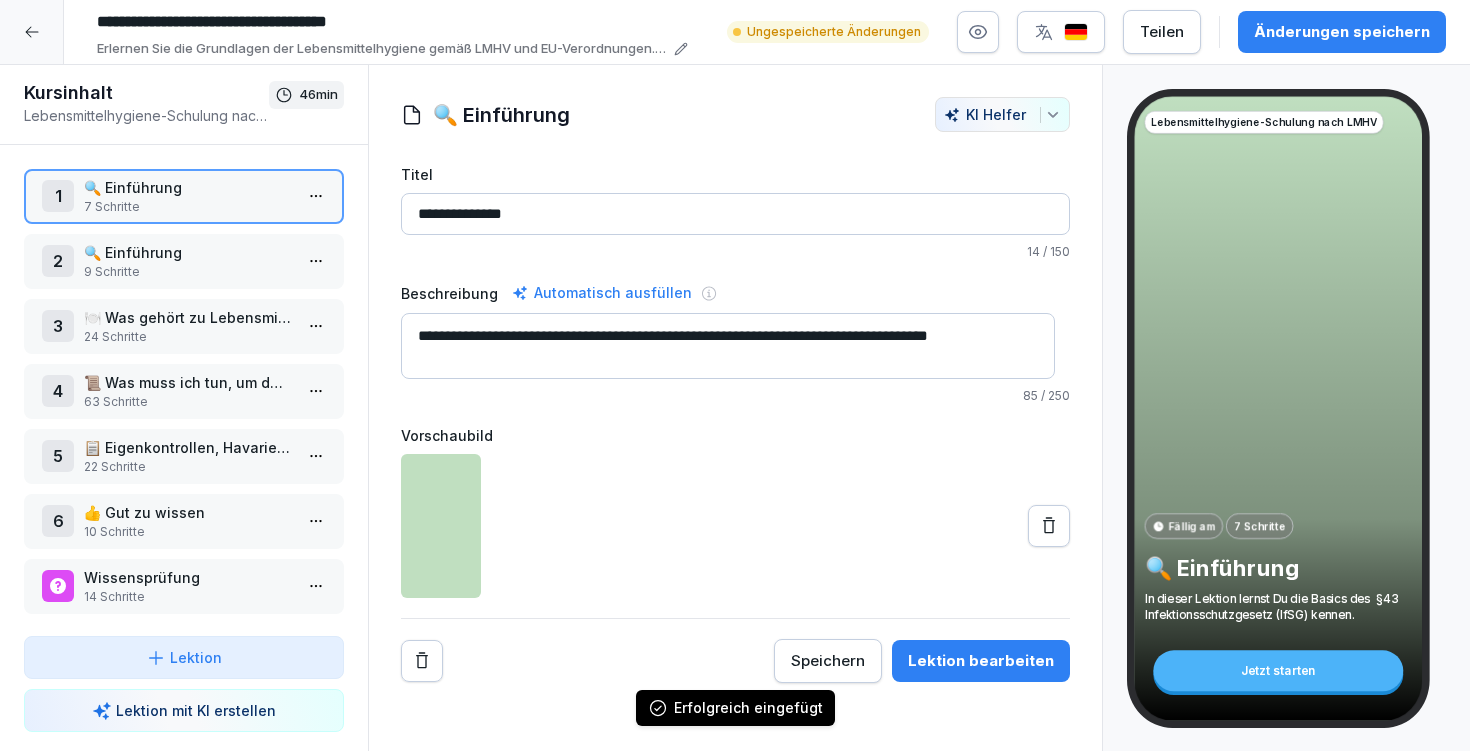 click on "🔍 Einführung" at bounding box center [188, 187] 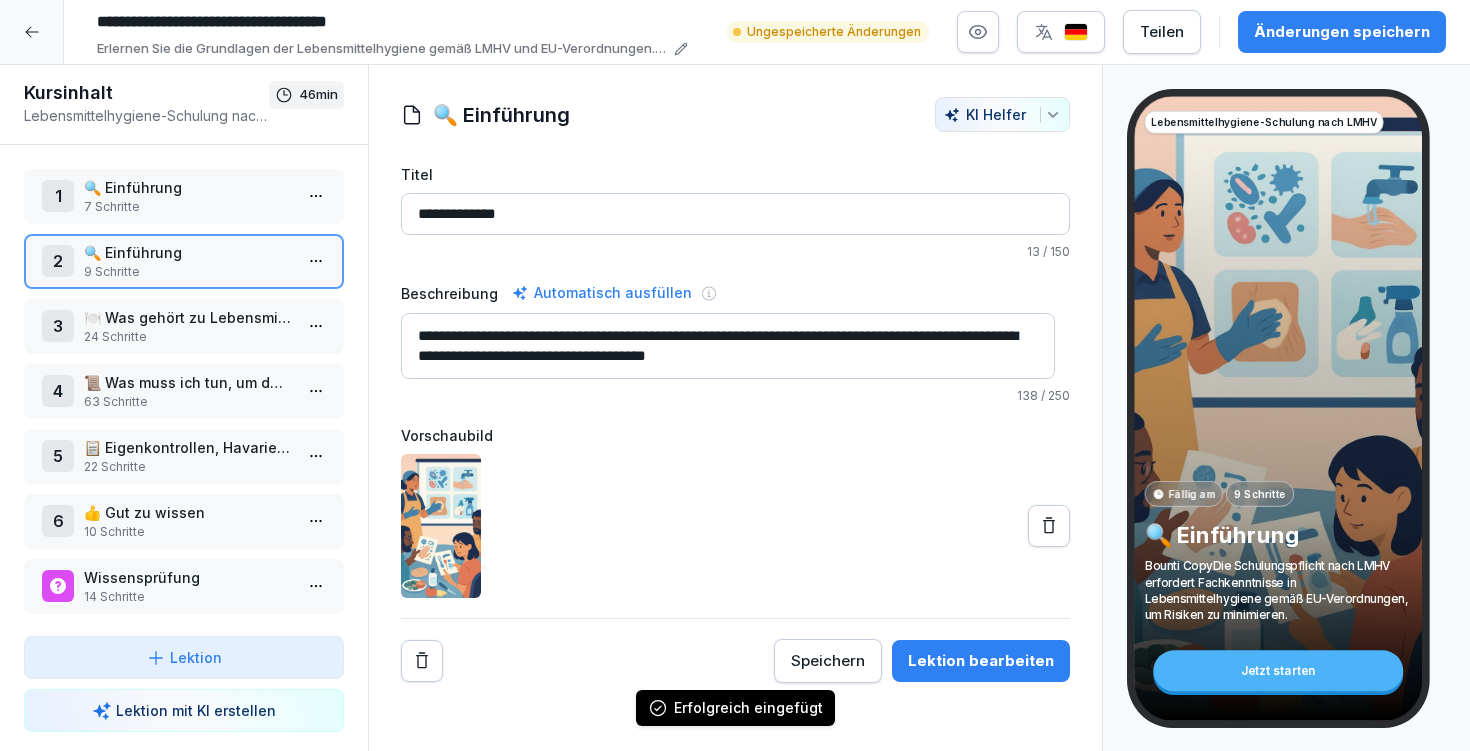 click on "🔍 Einführung" at bounding box center [188, 187] 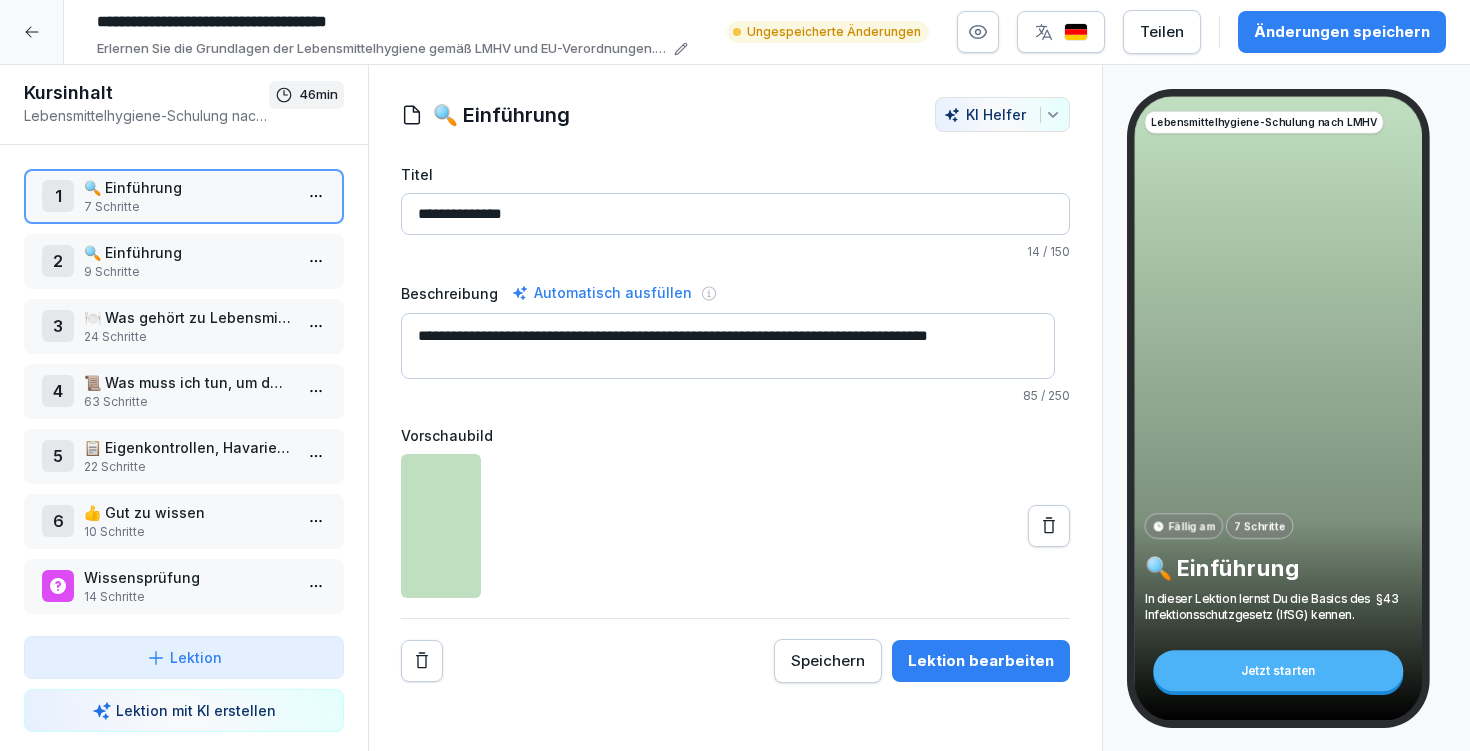 click on "Änderungen speichern" at bounding box center (1342, 32) 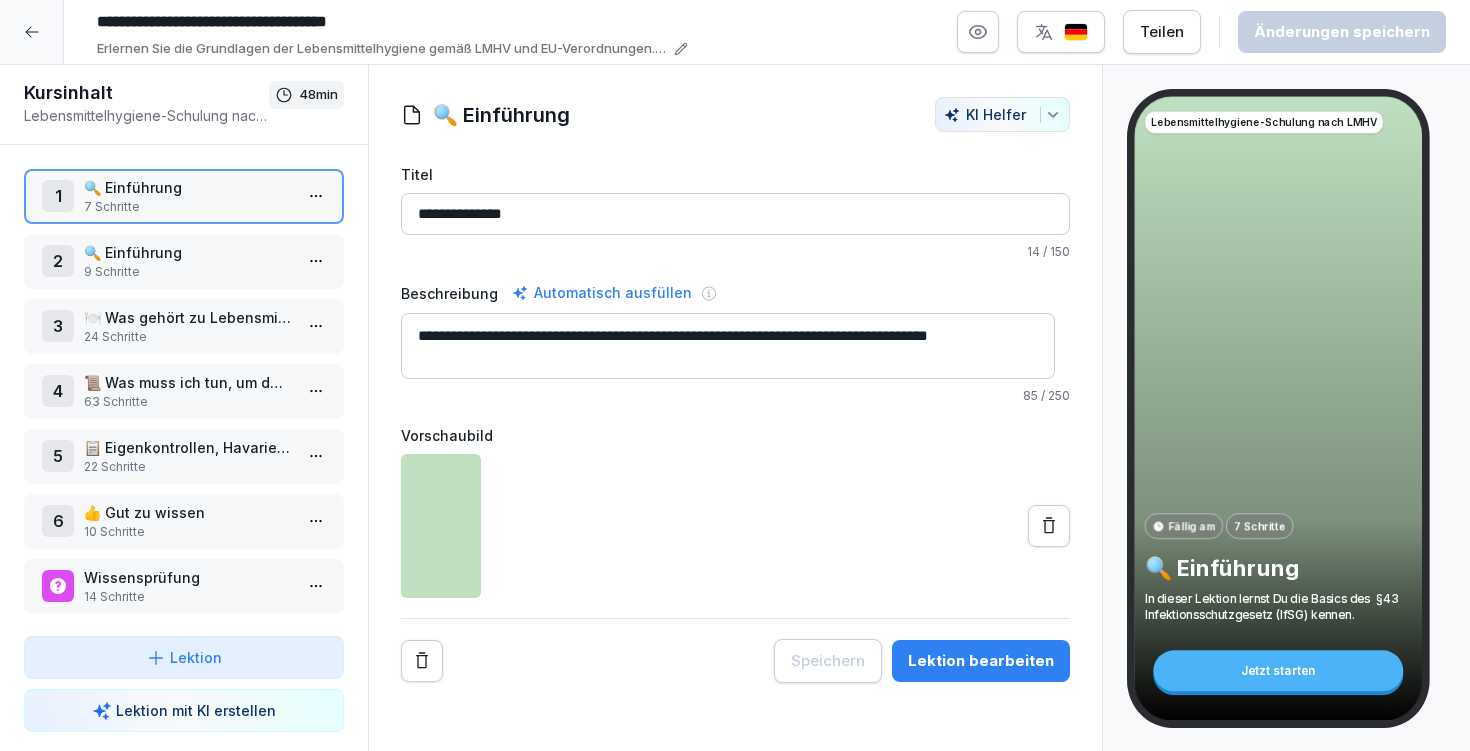 click on "**********" at bounding box center (388, 22) 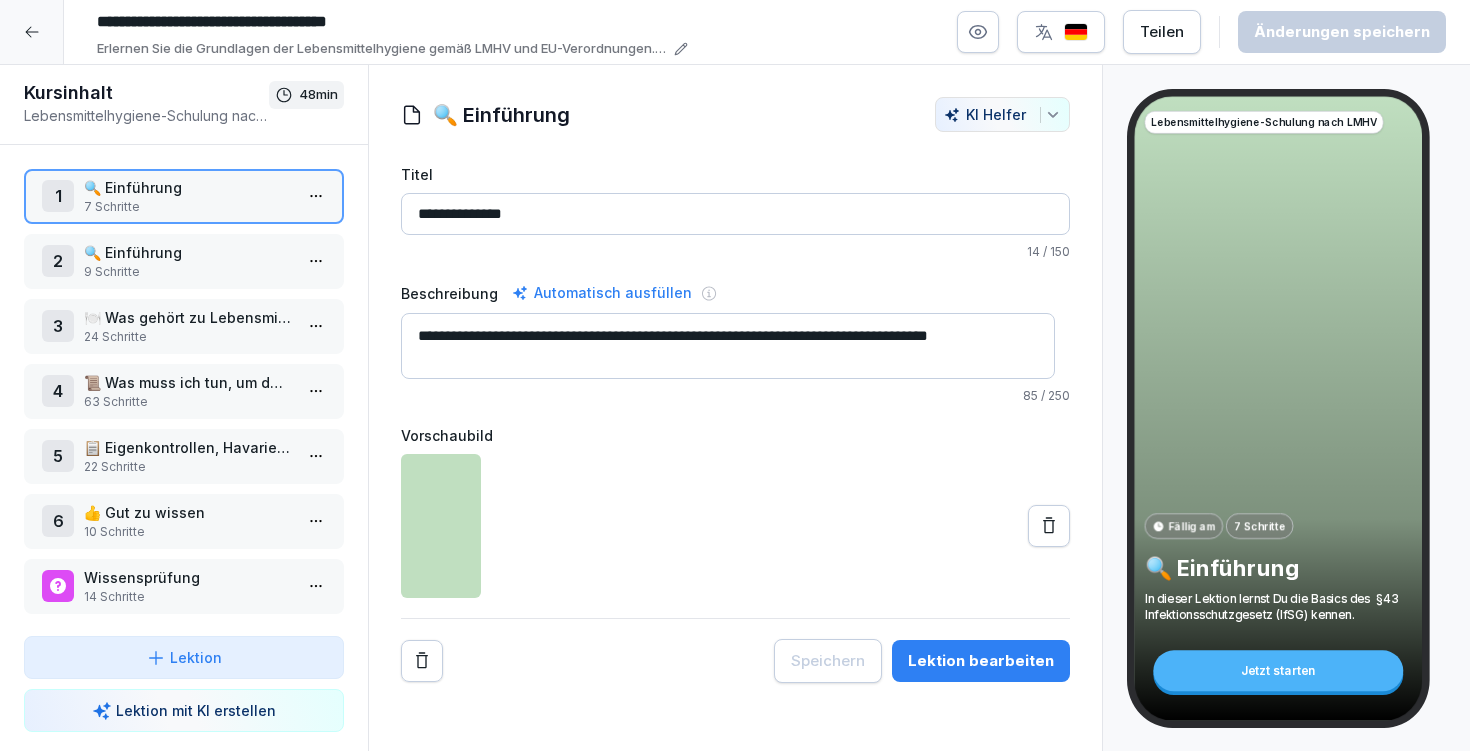 drag, startPoint x: 704, startPoint y: 335, endPoint x: 1019, endPoint y: 329, distance: 315.05713 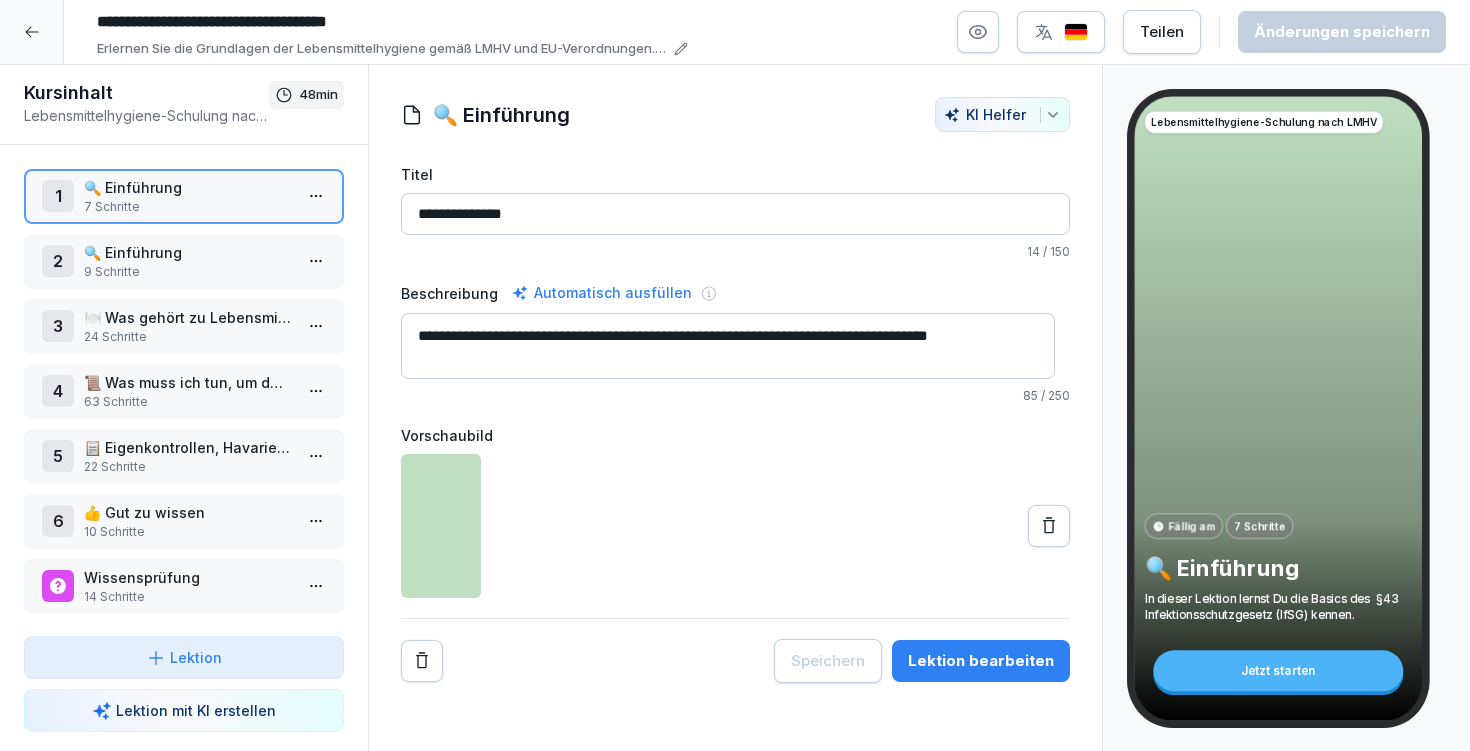click on "**********" at bounding box center (728, 346) 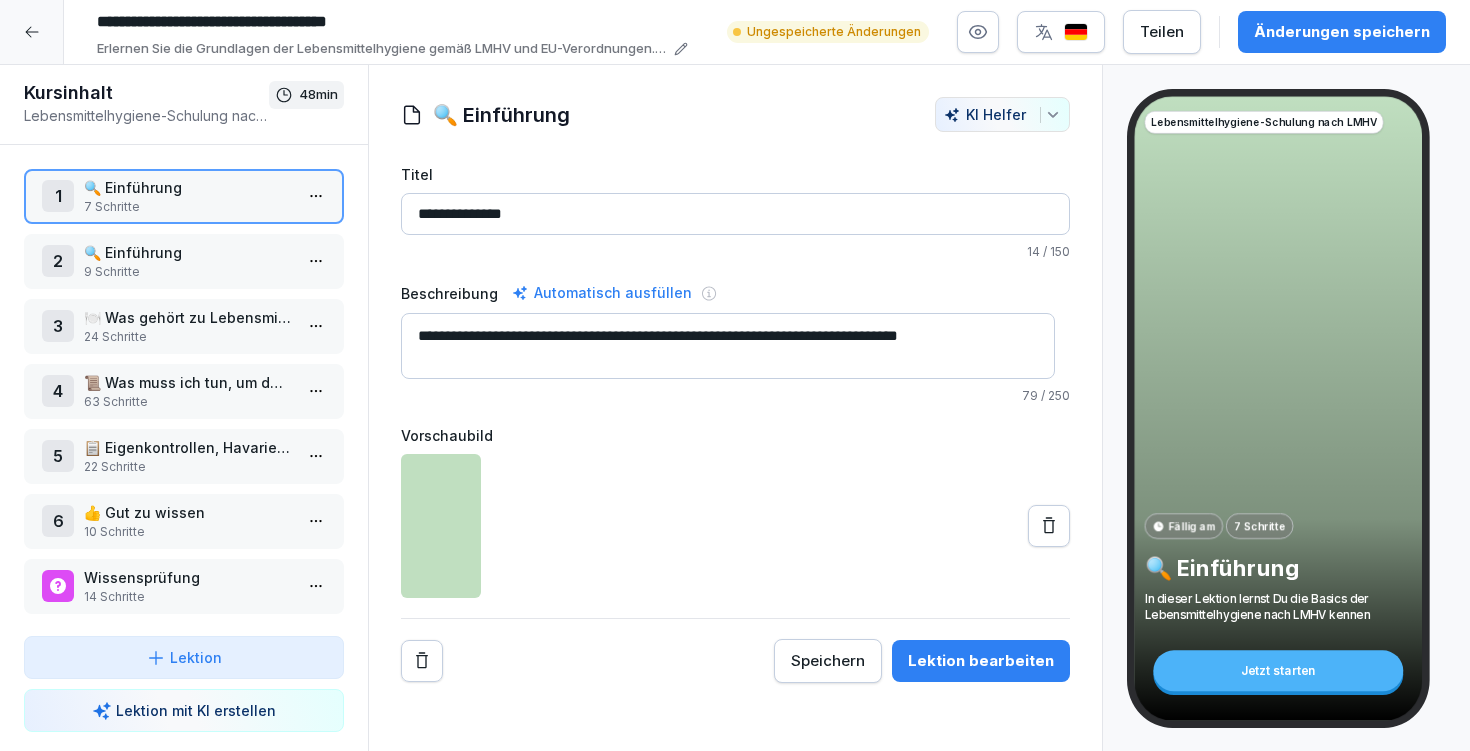 type on "**********" 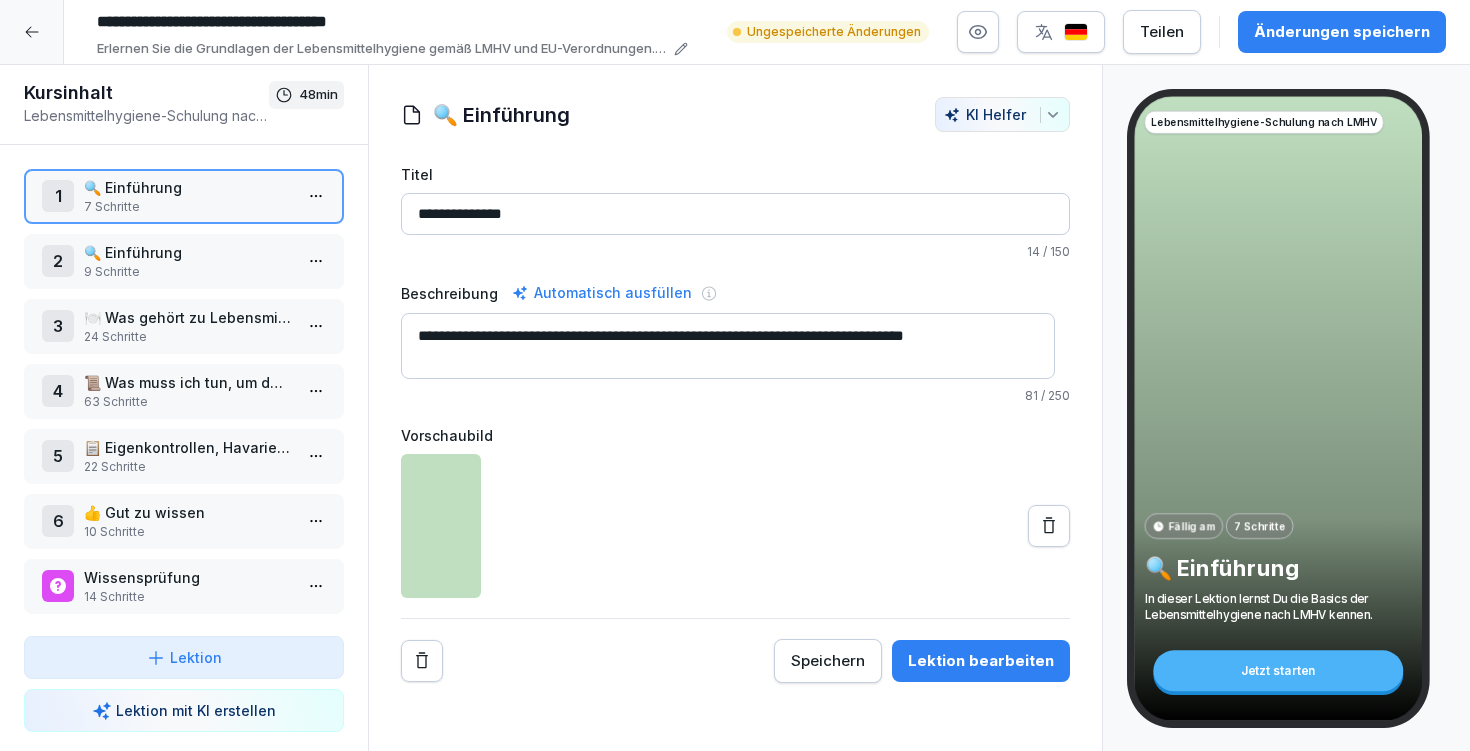 click on "Speichern" at bounding box center (828, 661) 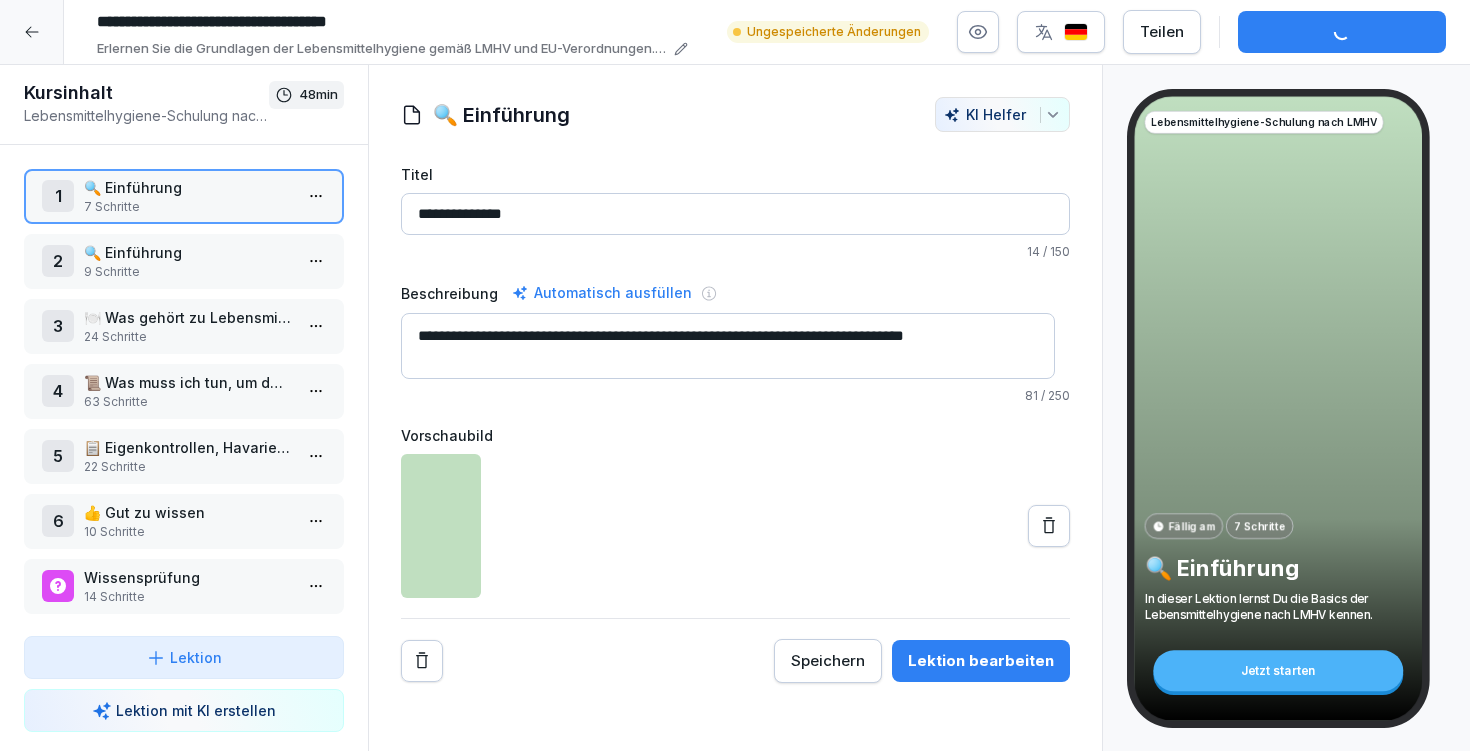 click on "Lektion bearbeiten" at bounding box center [981, 661] 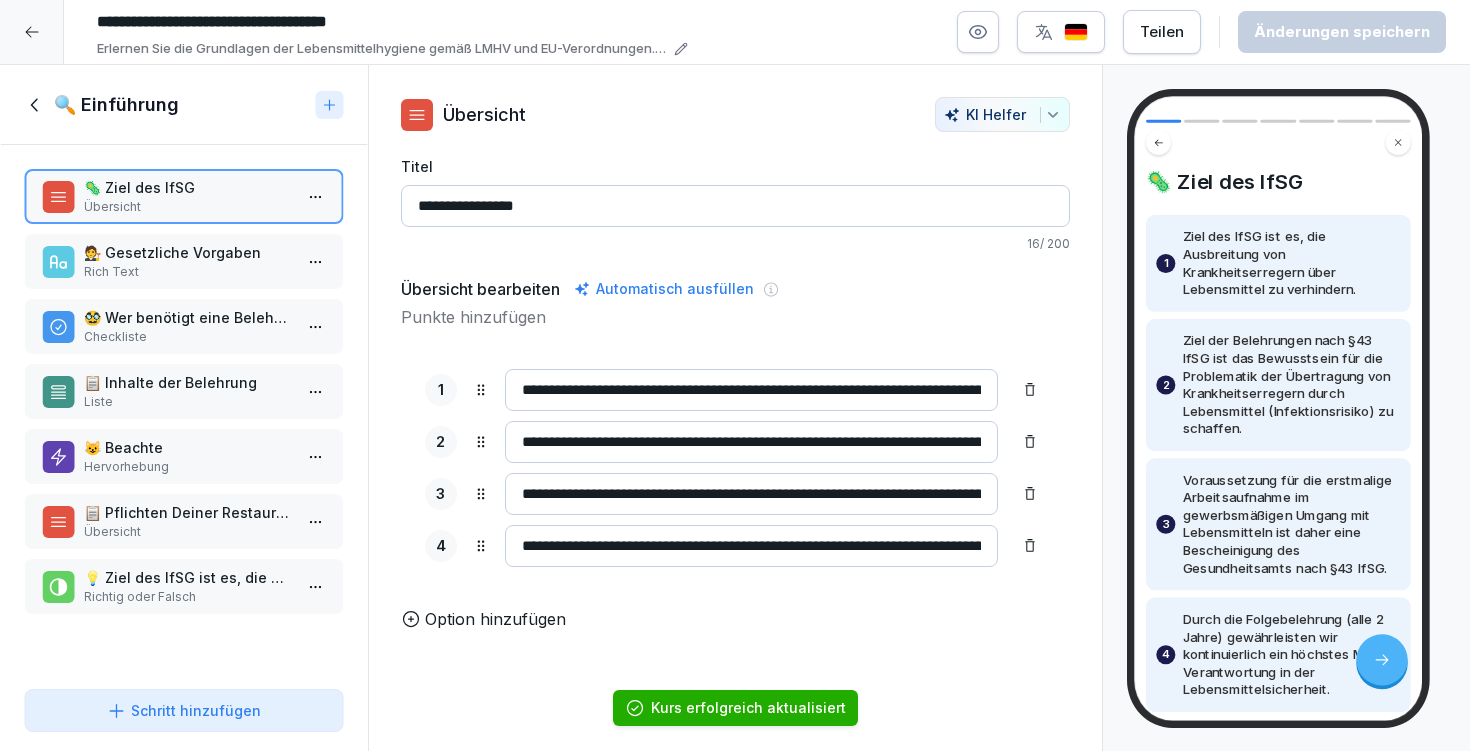 click on "🧑‍⚖️ Gesetzliche Vorgaben" at bounding box center (188, 252) 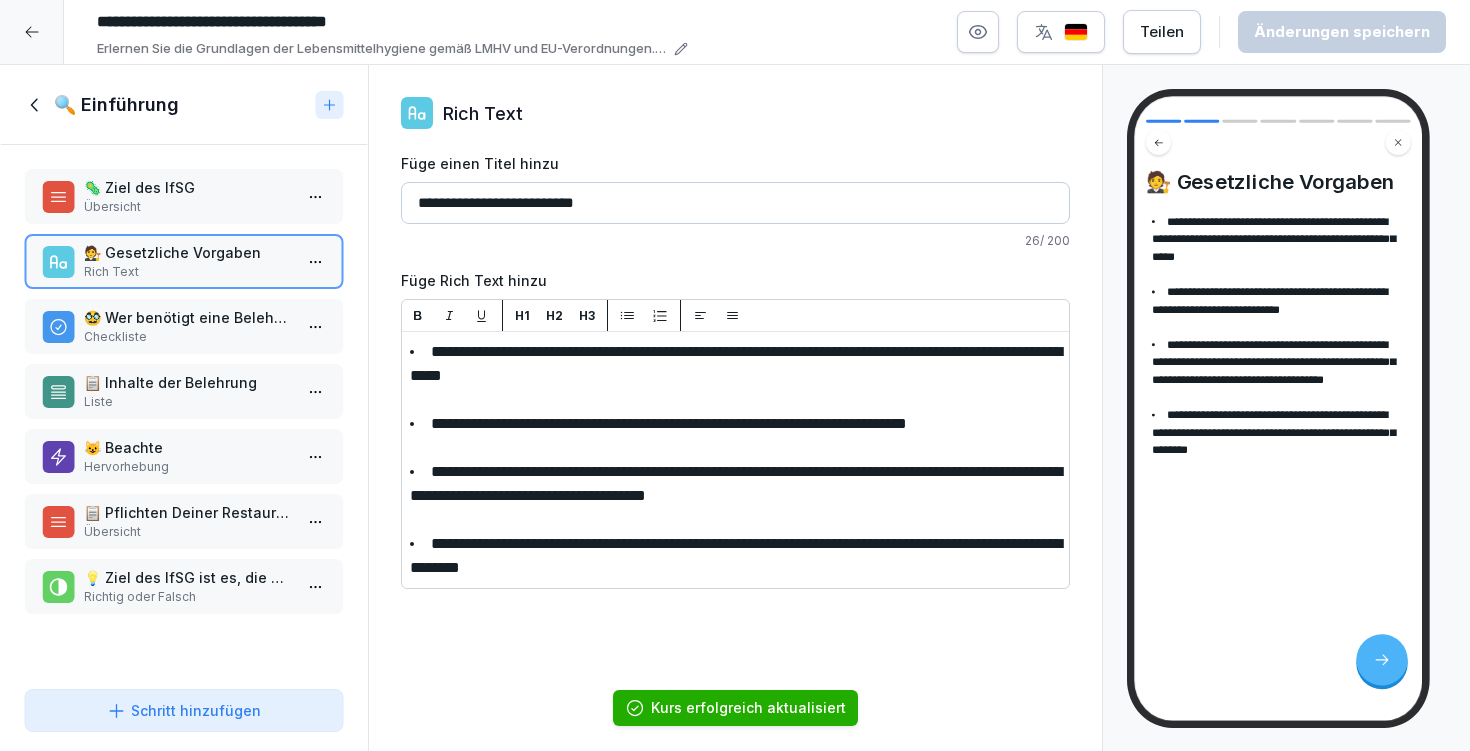 click on "🥸 Wer benötigt eine Belehrung?" at bounding box center (188, 317) 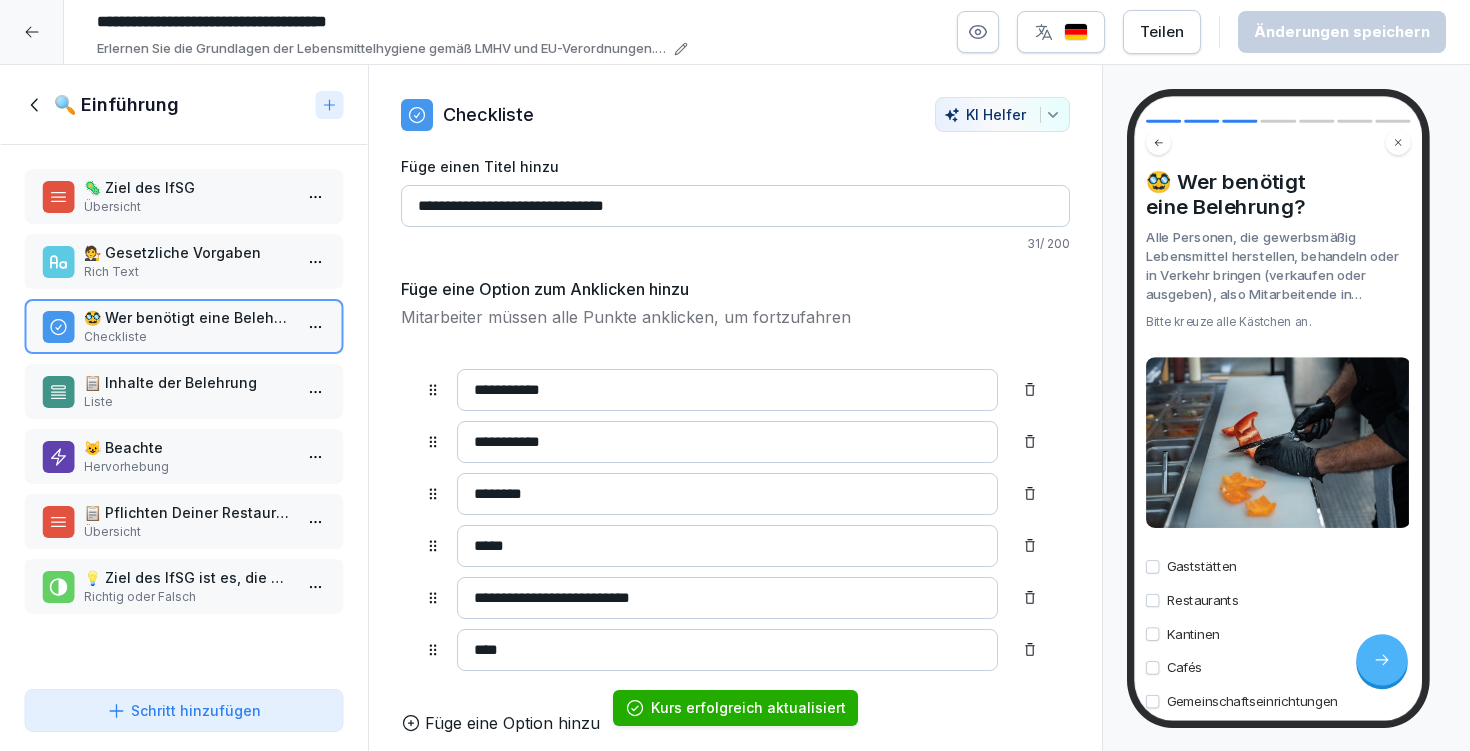 click on "📋 Inhalte der Belehrung" at bounding box center (188, 382) 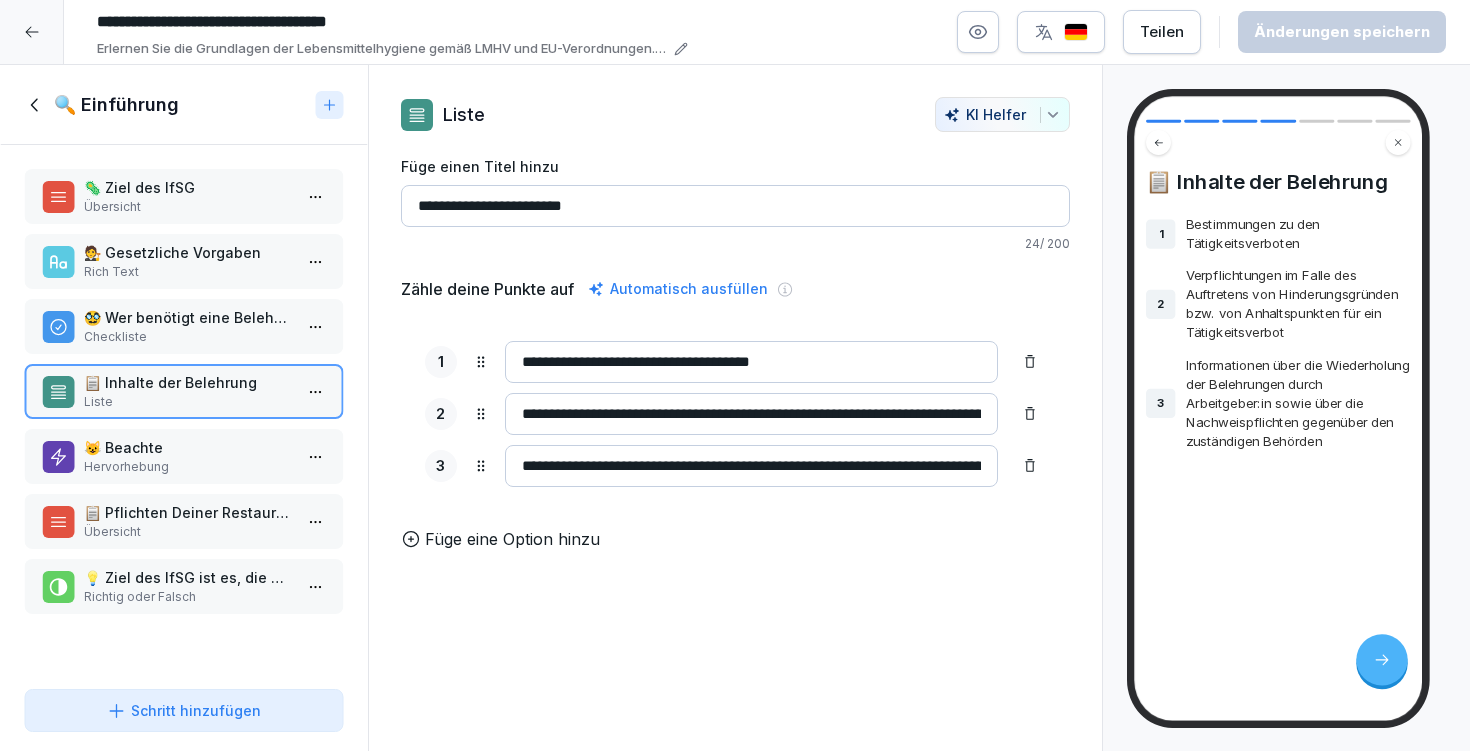 click on "😺 Beachte" at bounding box center (188, 447) 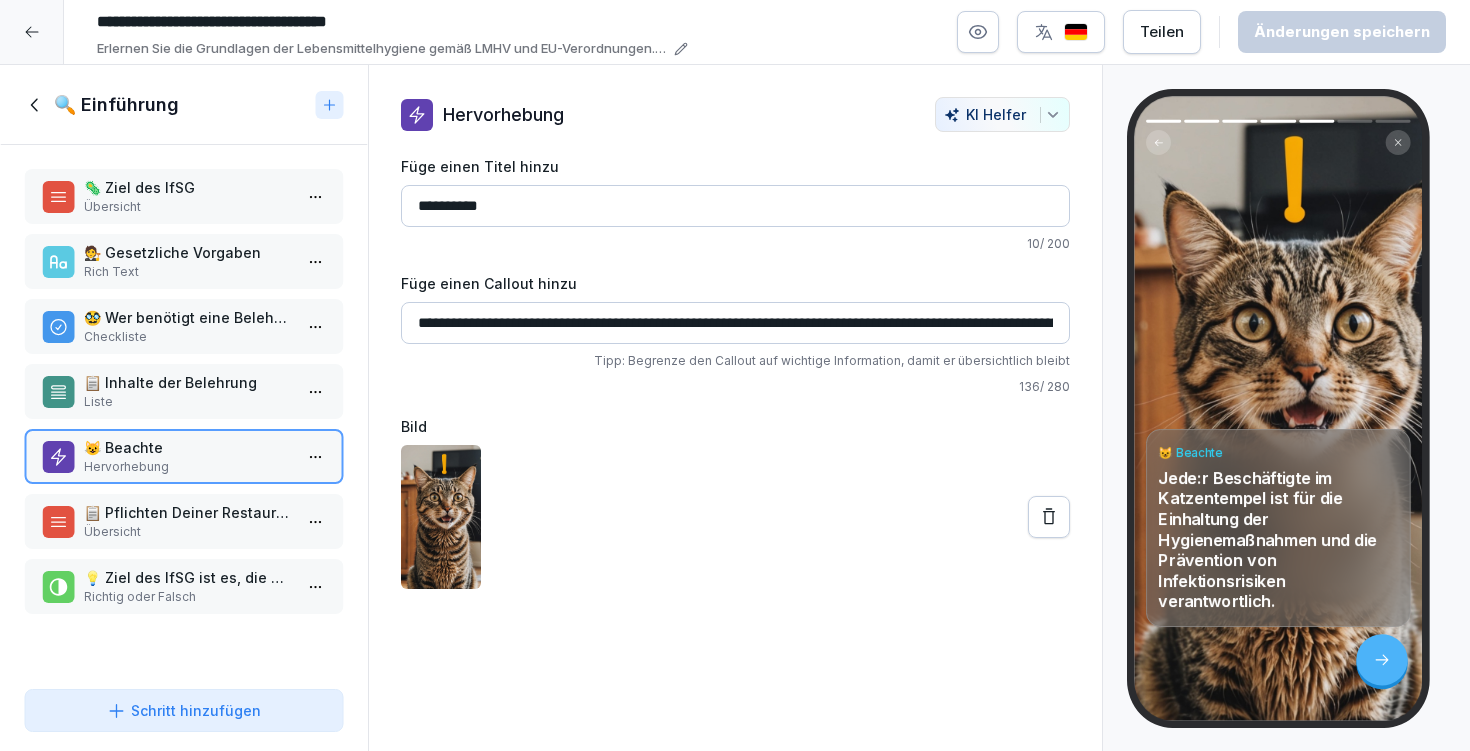 click on "📋 Pflichten Deiner Restaurantleitung Übersicht" at bounding box center [184, 521] 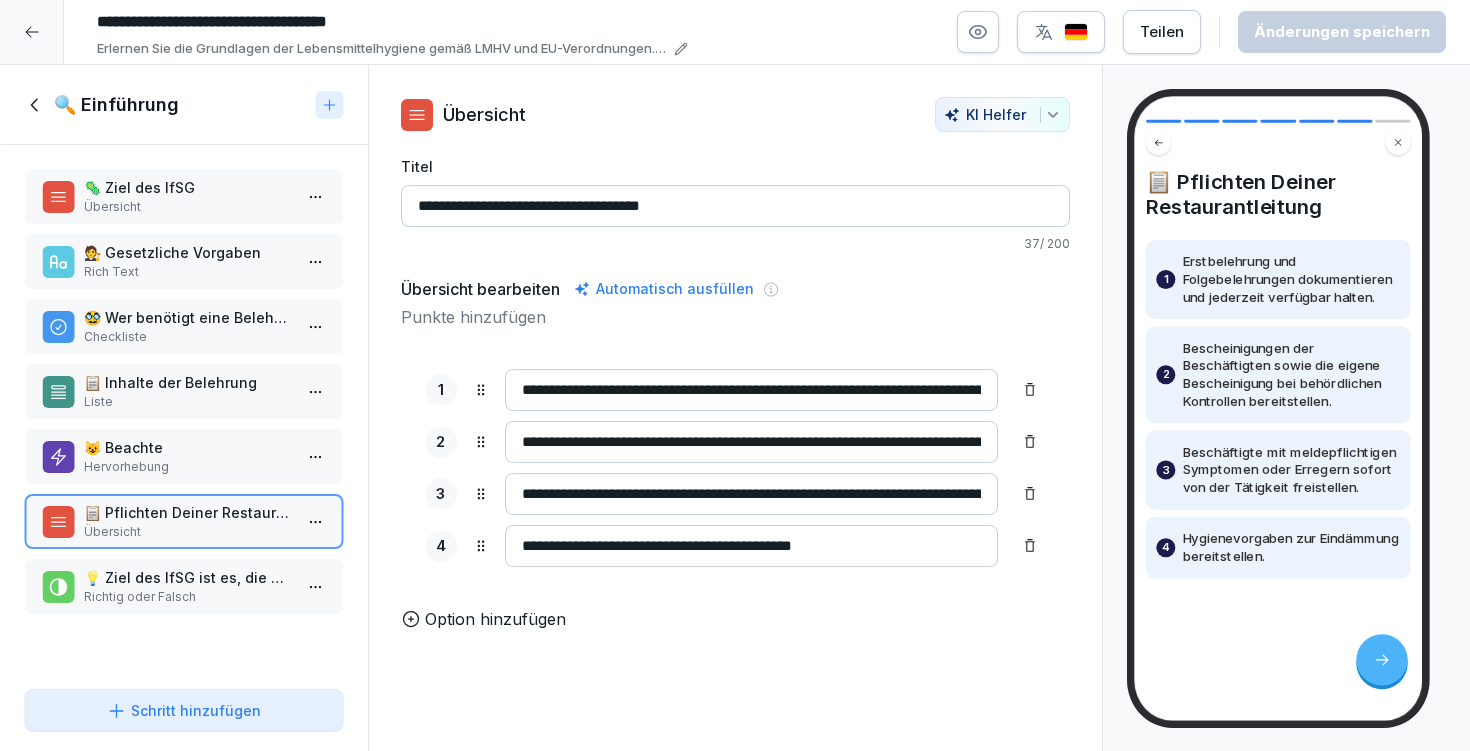 click on "💡 Ziel des IfSG ist es, die Ausbreitung von Krankheitserregern über Lebensmittel zu verhindern." at bounding box center [188, 577] 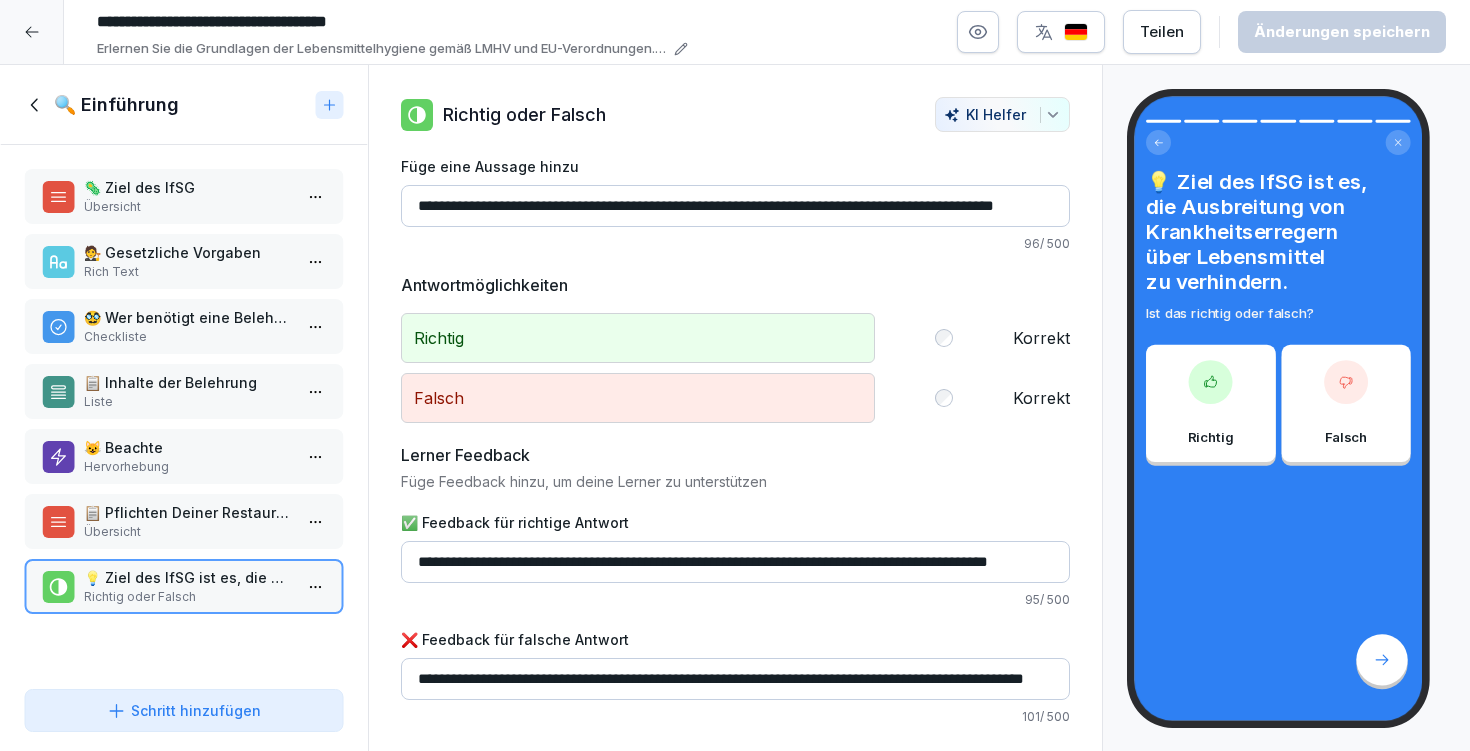 click on "🔍 Einführung" at bounding box center [116, 105] 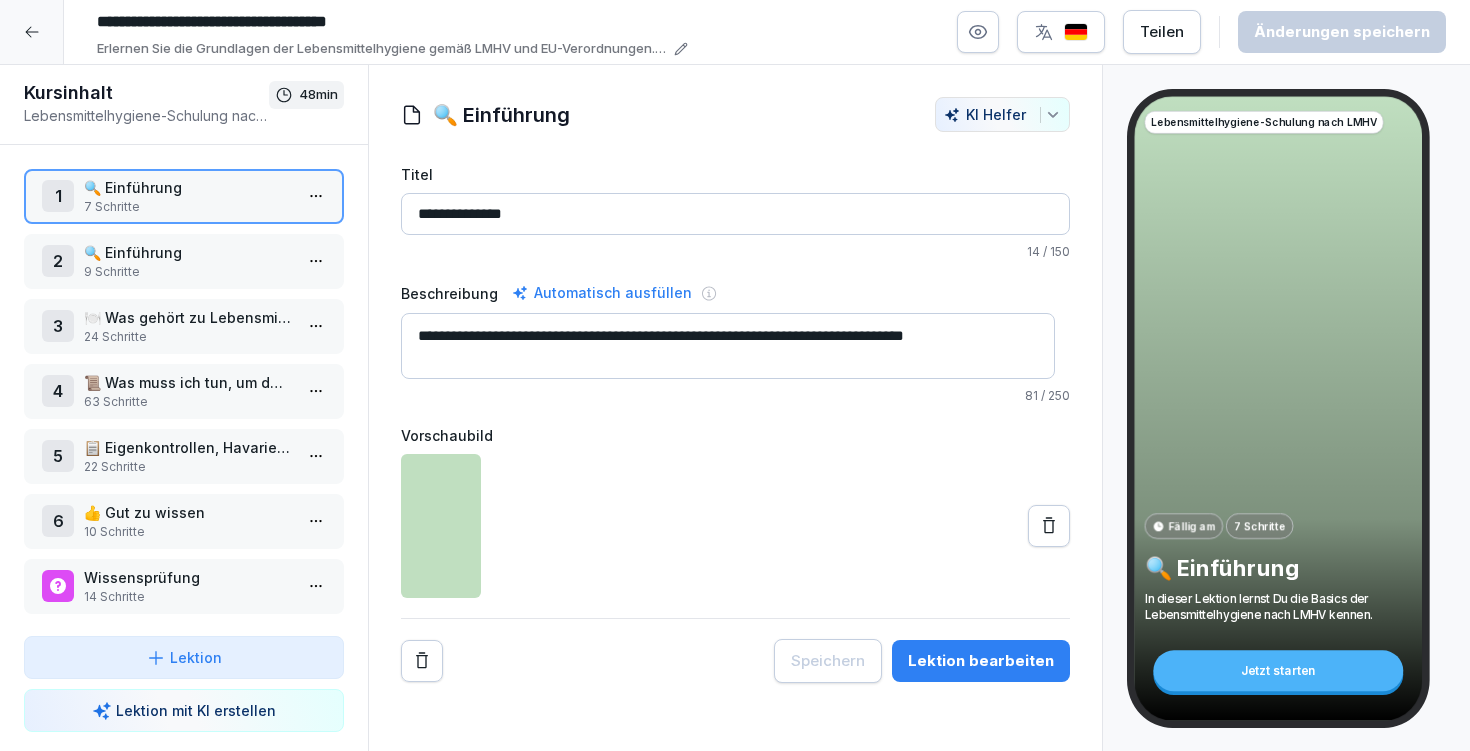 click on "**********" at bounding box center (735, 408) 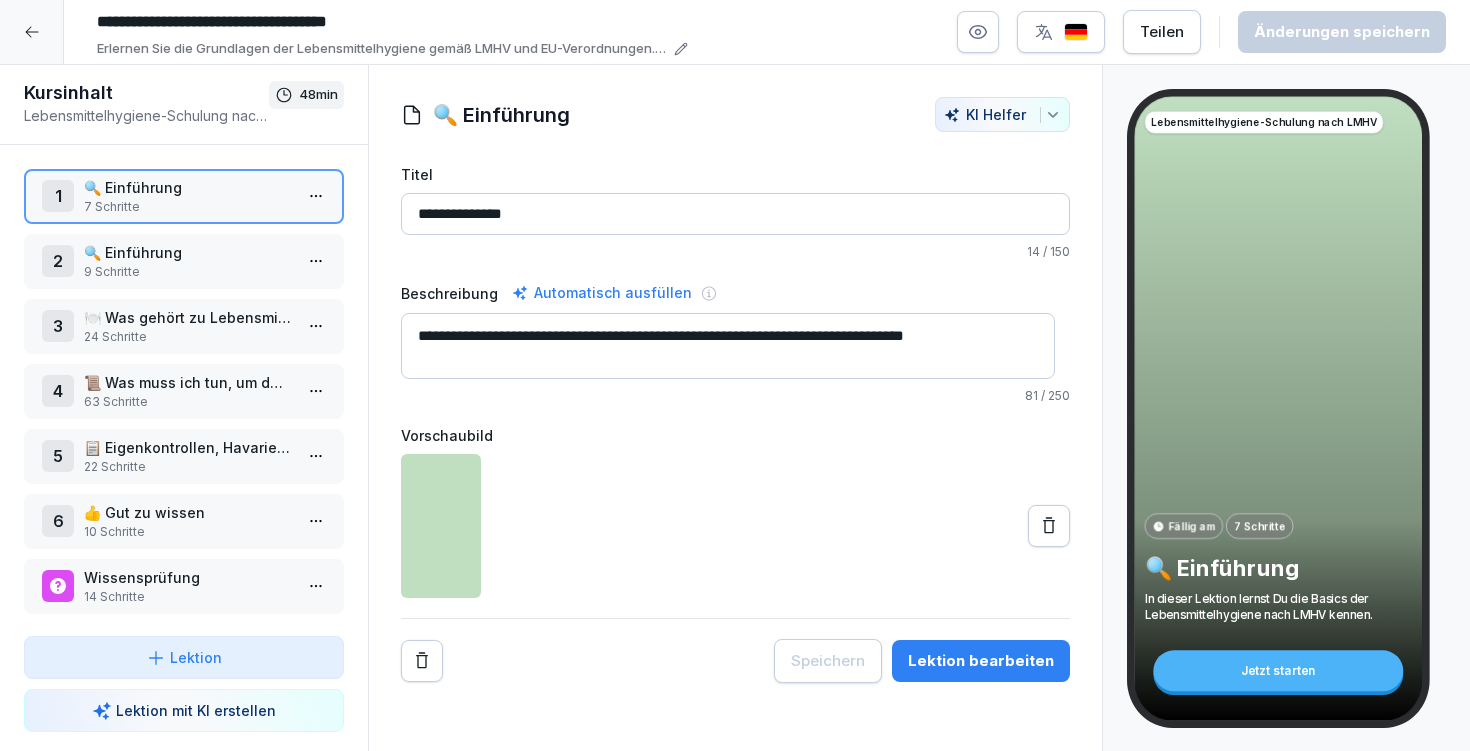 click on "Lektion bearbeiten" at bounding box center (981, 661) 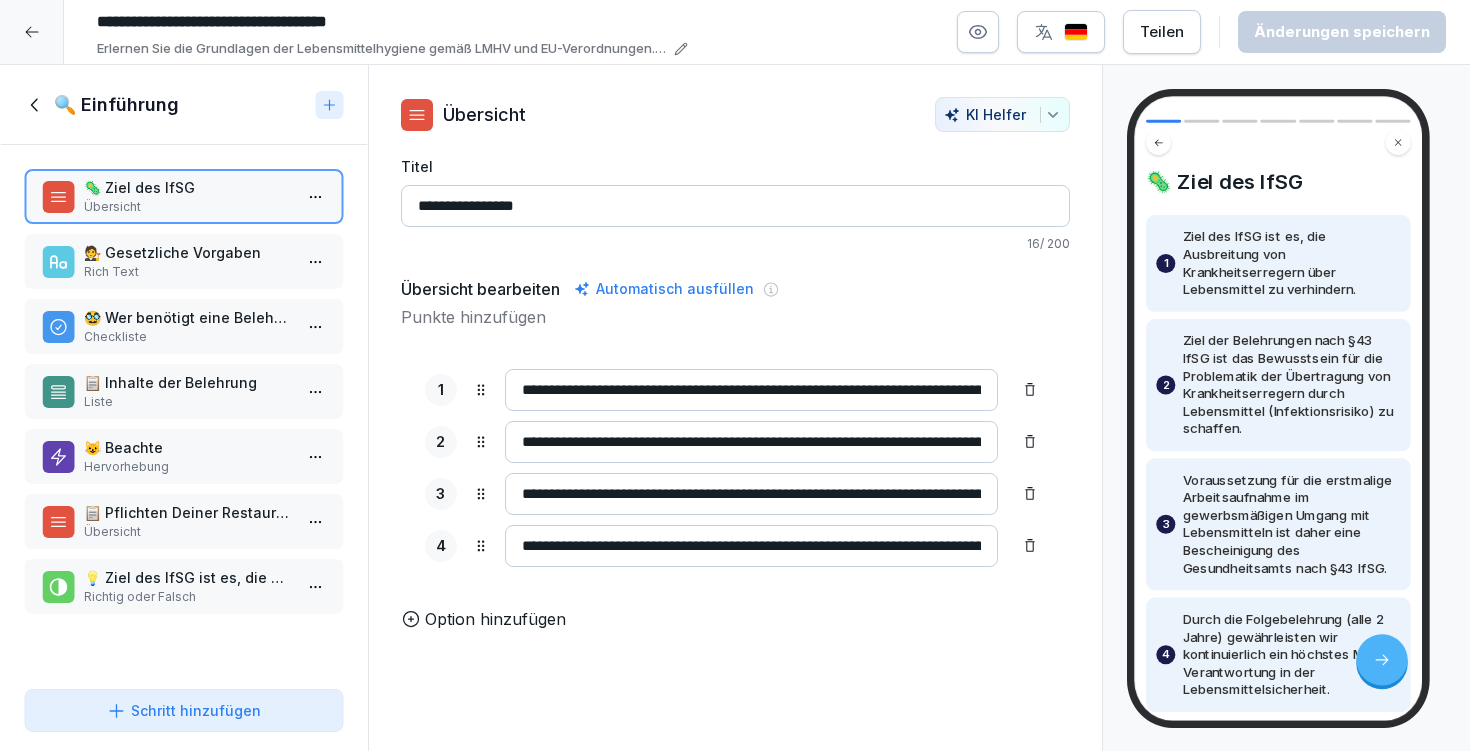 drag, startPoint x: 473, startPoint y: 207, endPoint x: 622, endPoint y: 215, distance: 149.21461 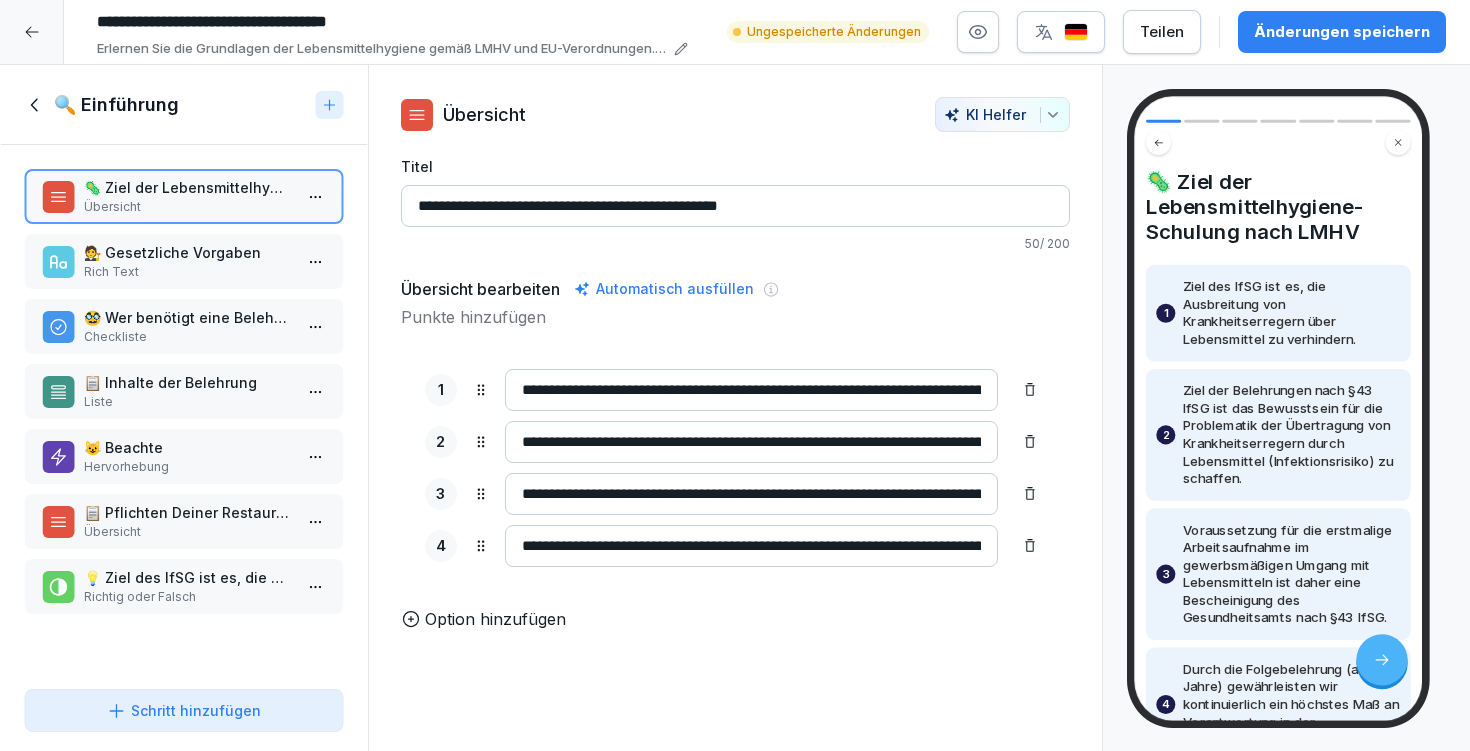 type on "**********" 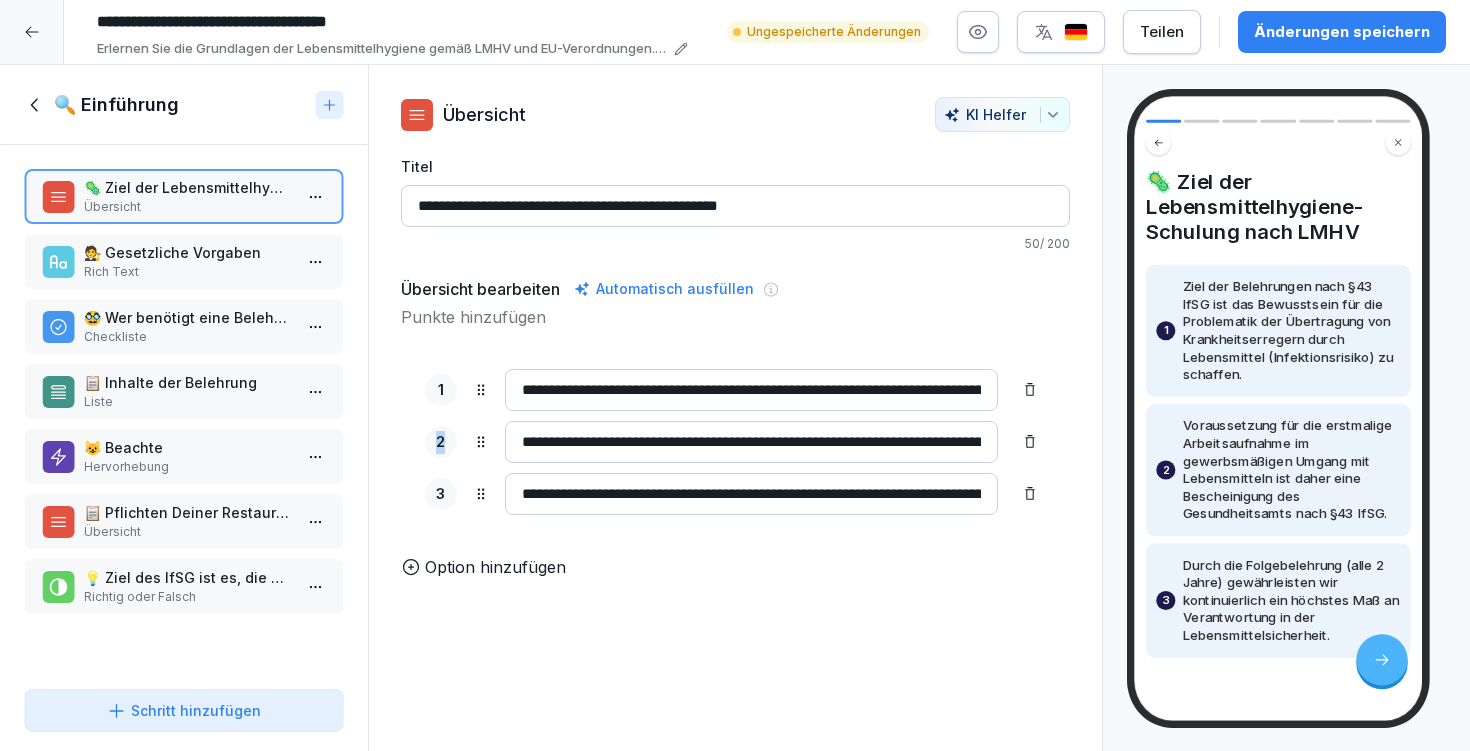 click 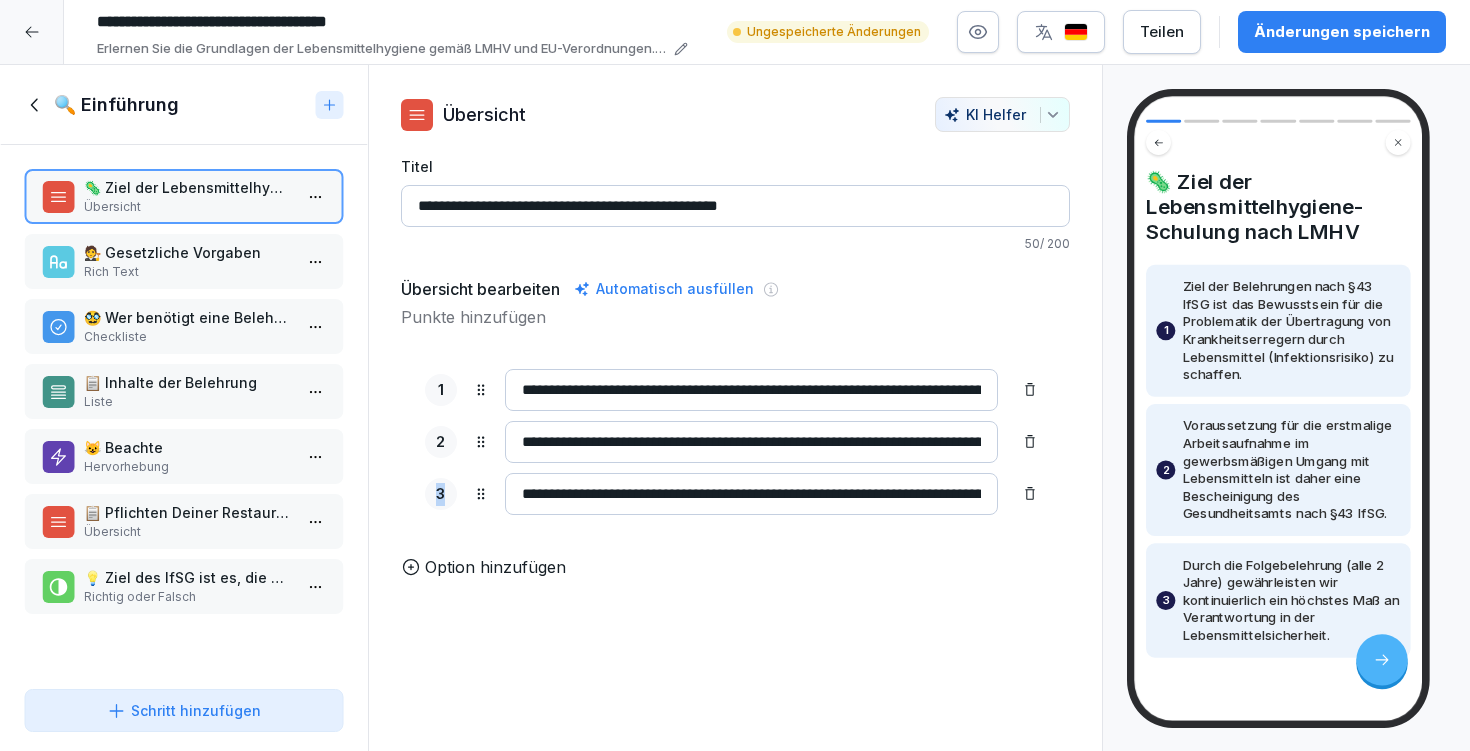 click 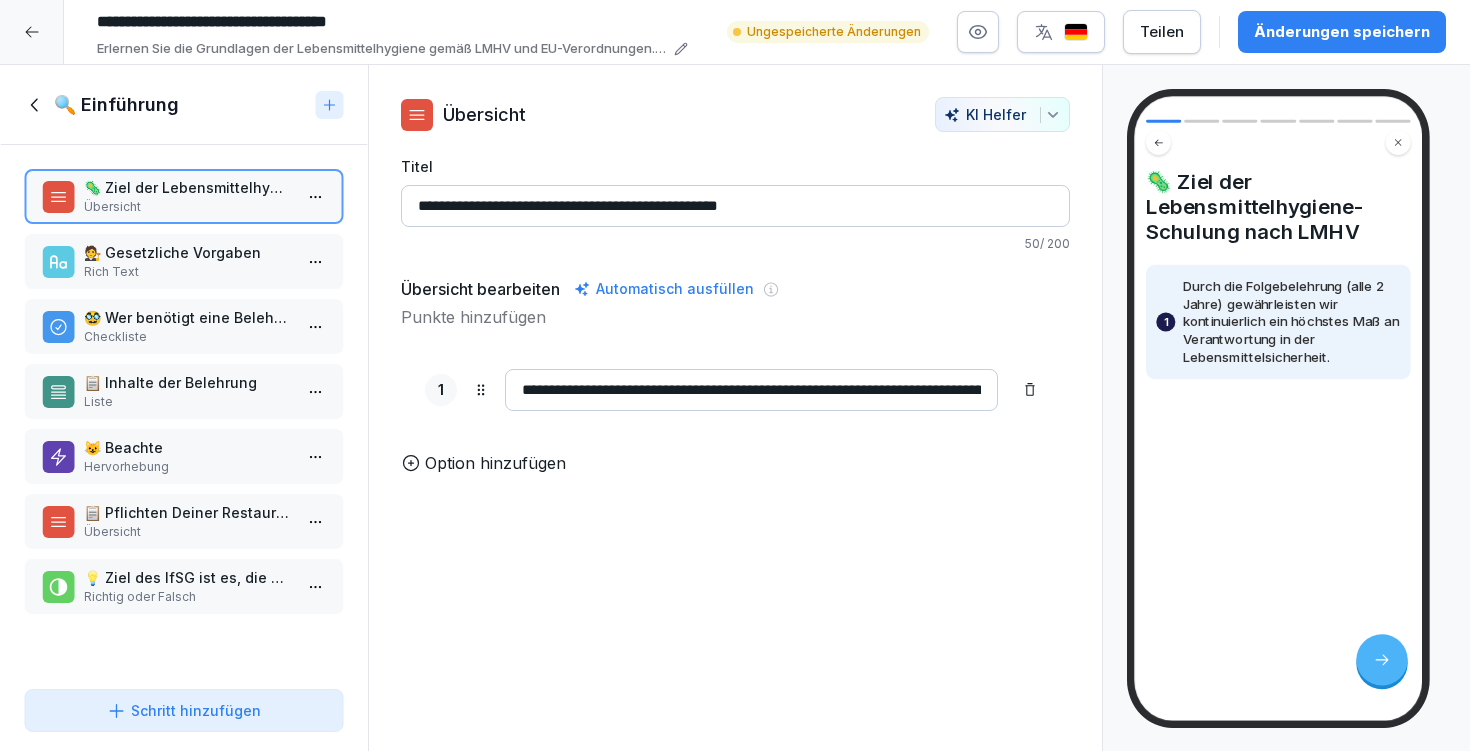 click 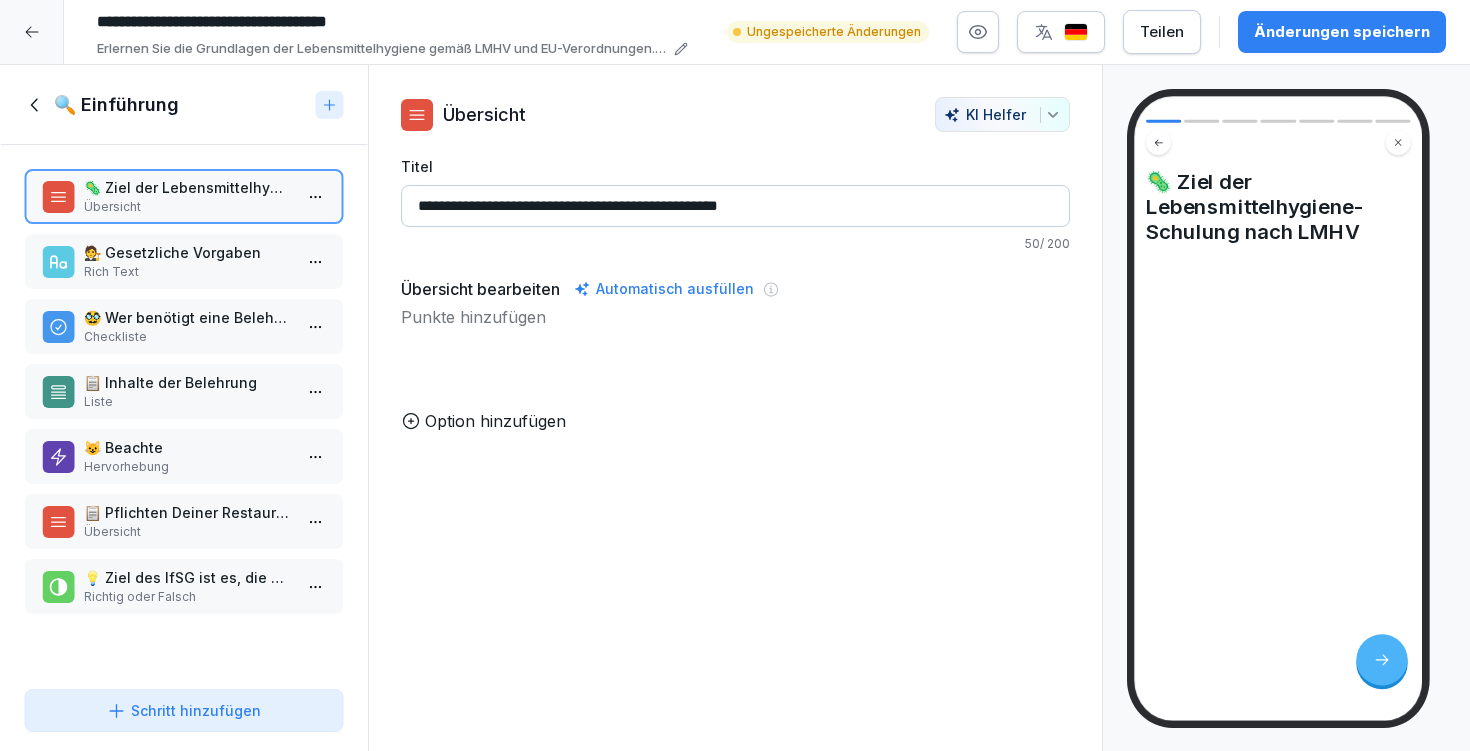 click on "Option hinzufügen" at bounding box center (495, 421) 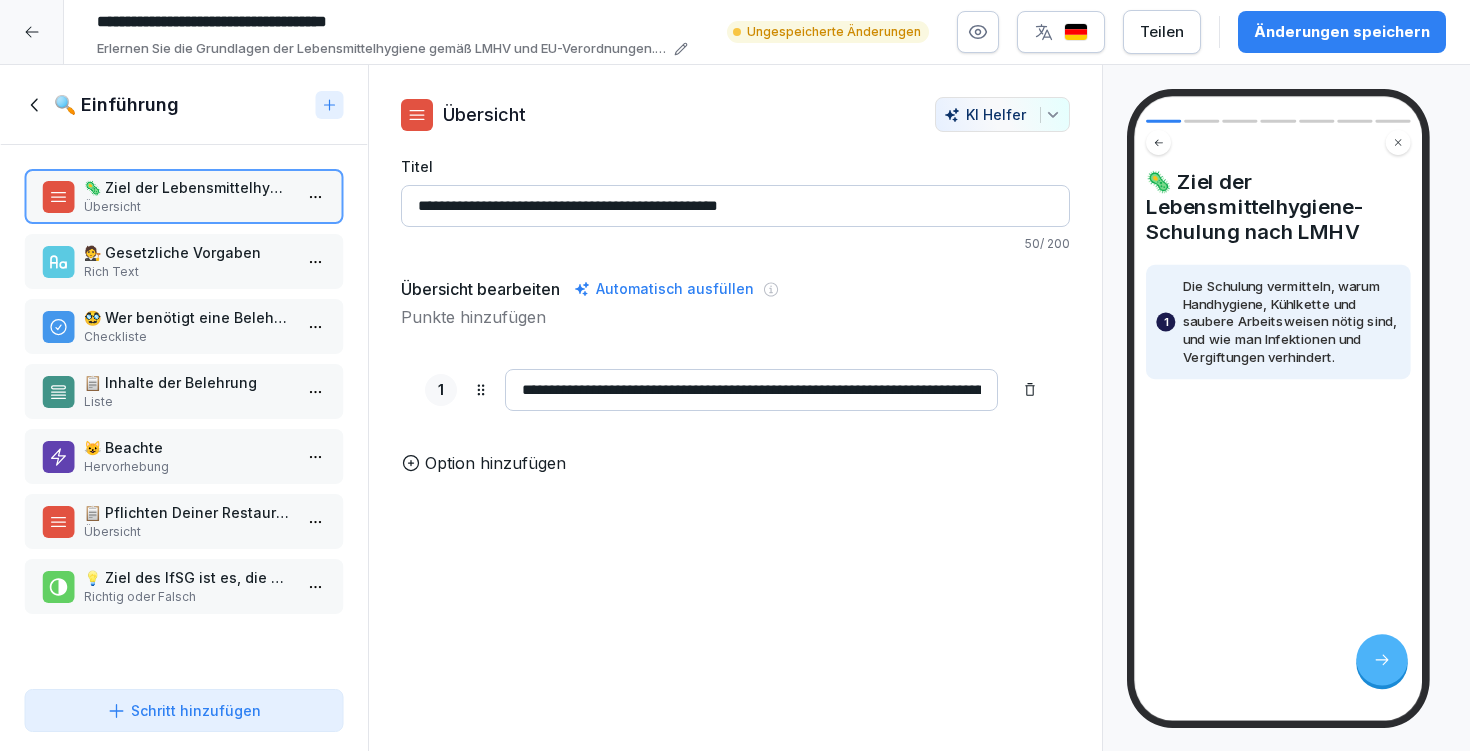 type on "**********" 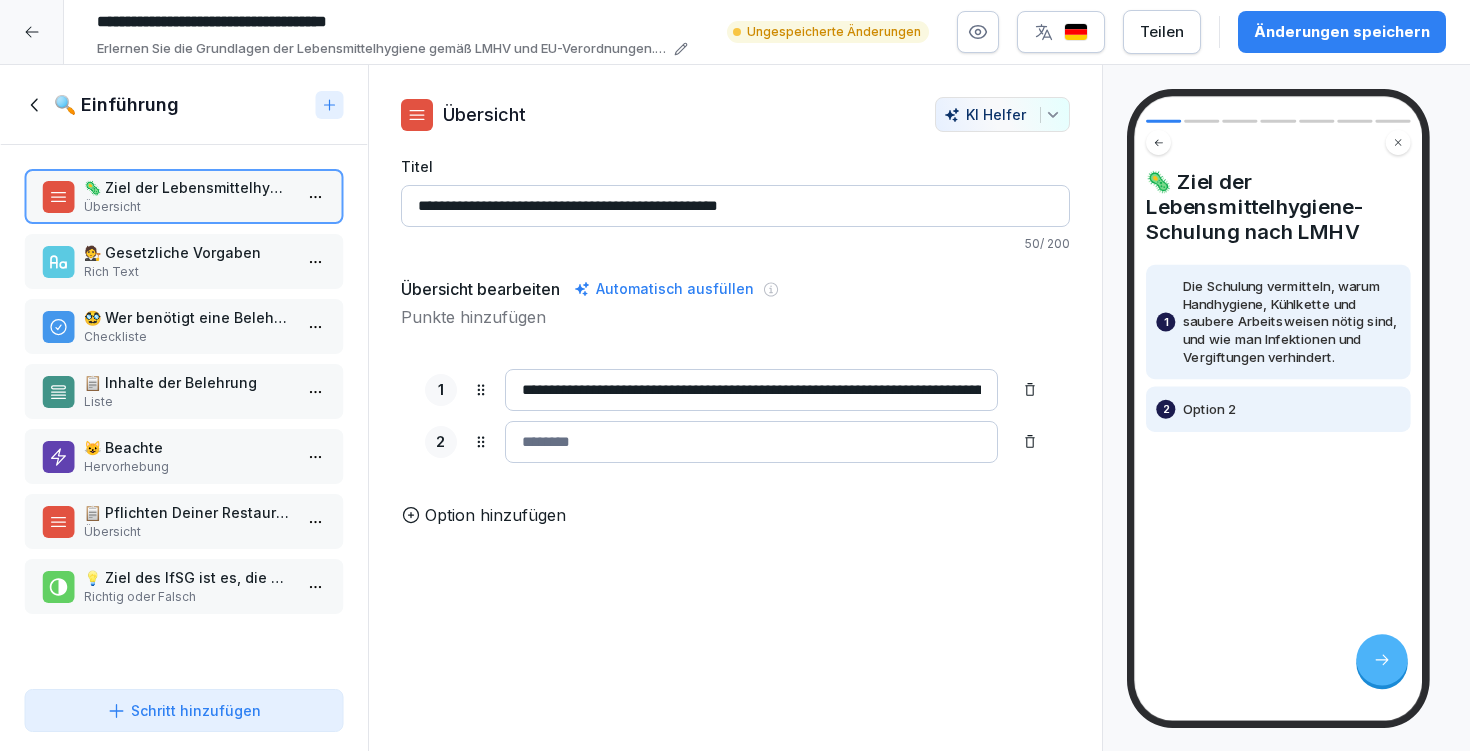 click at bounding box center [751, 442] 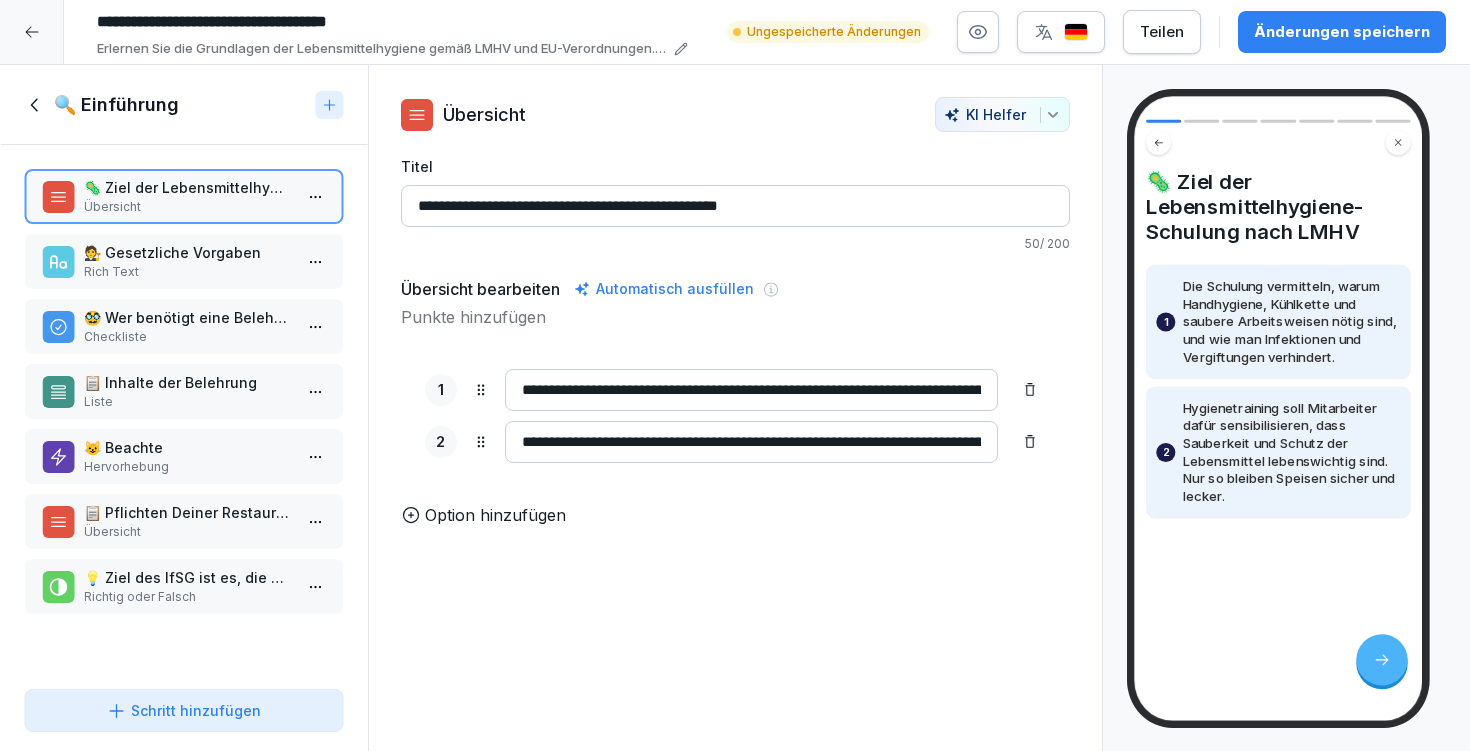 type on "**********" 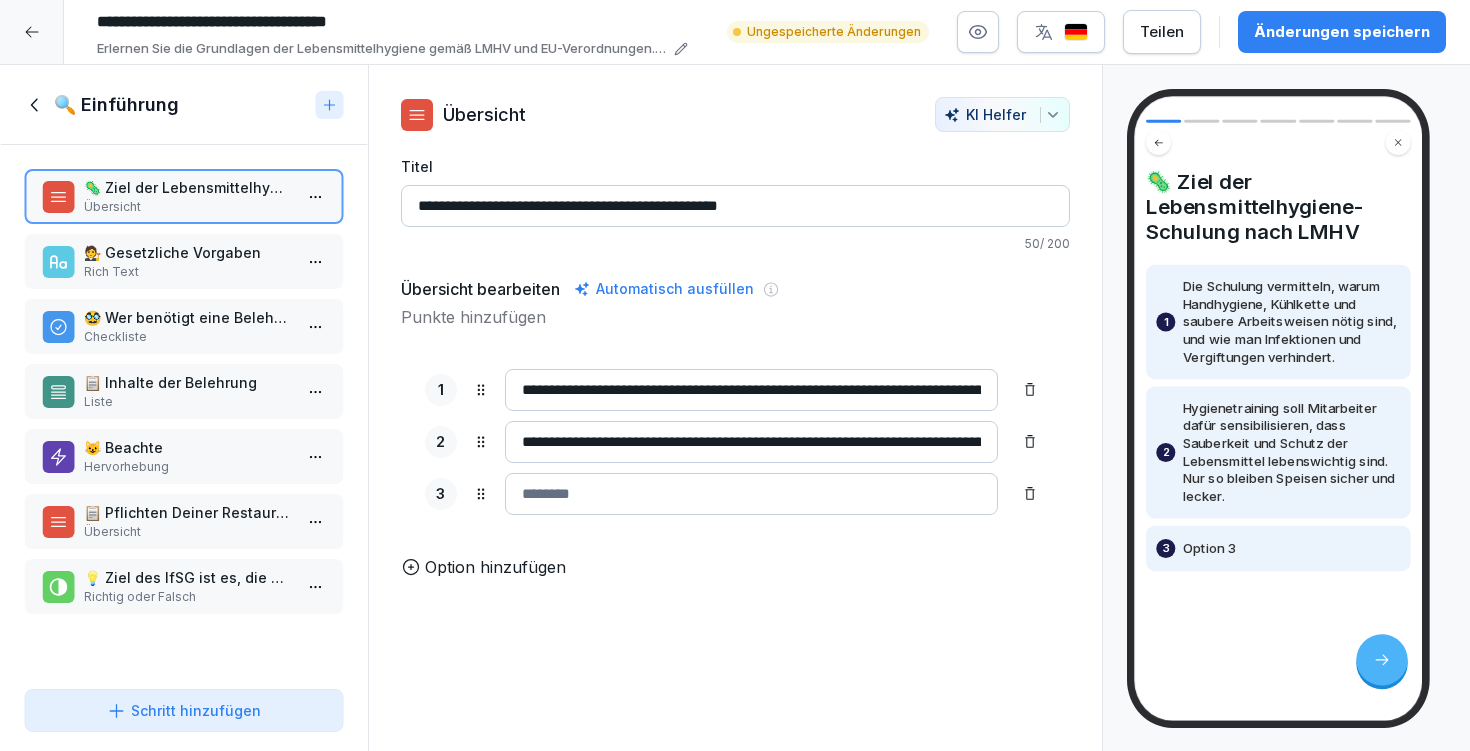 click 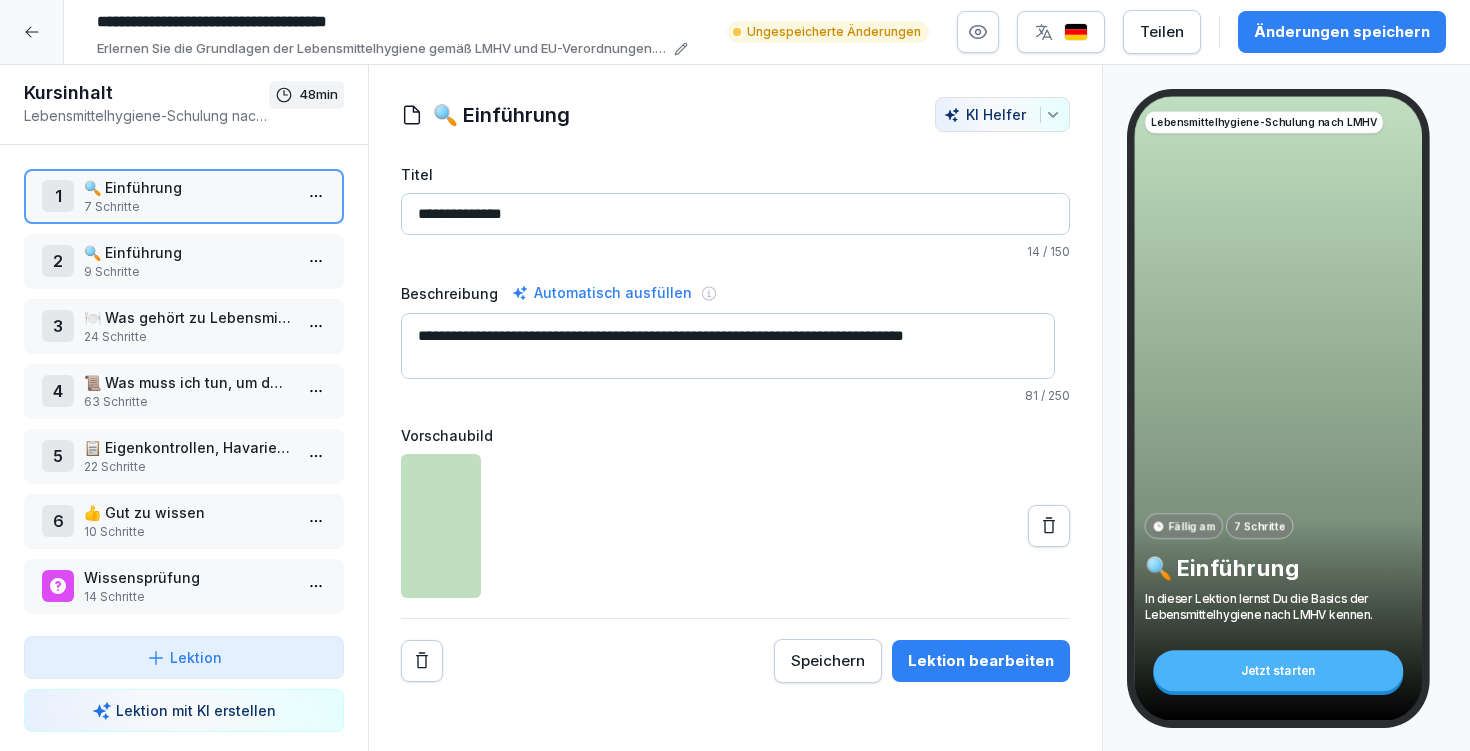 click at bounding box center (32, 32) 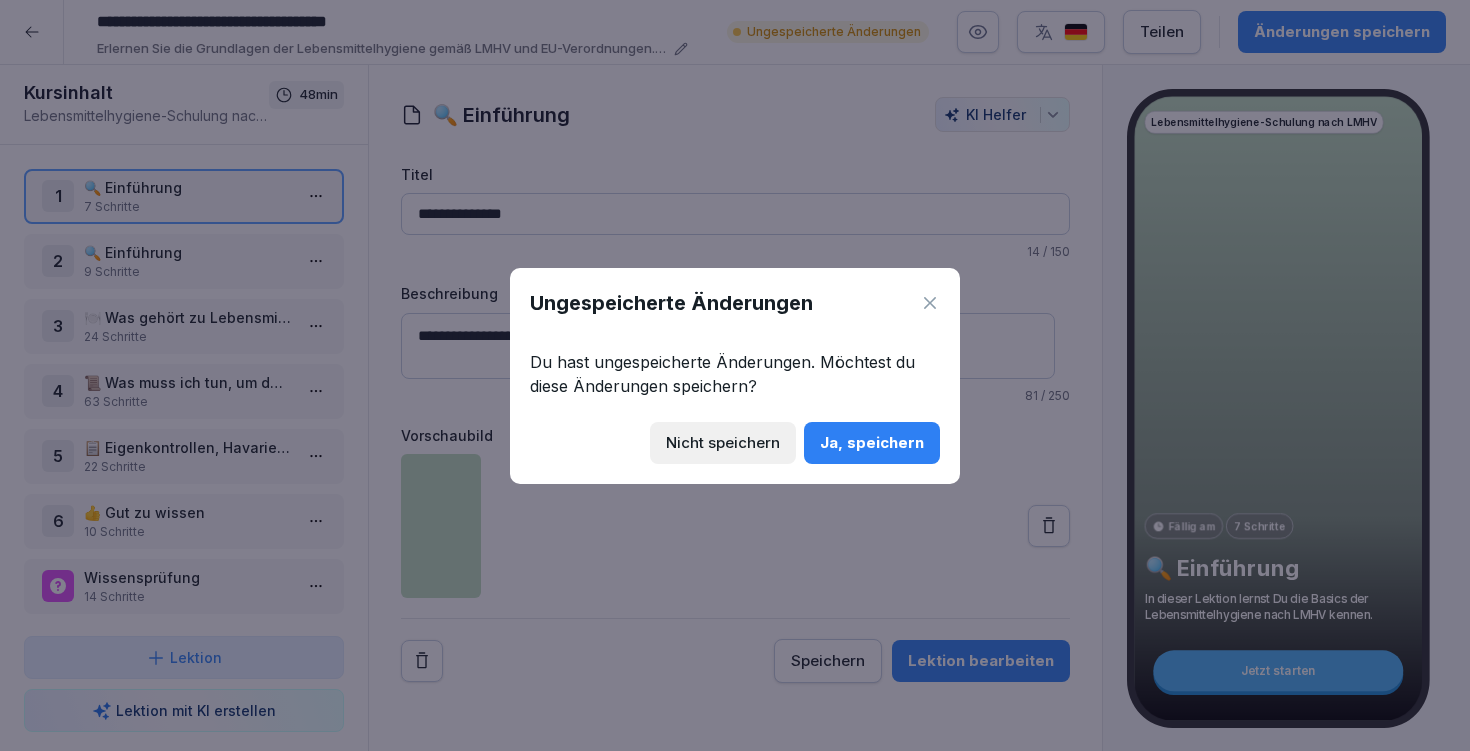 click on "Nicht speichern" at bounding box center [723, 443] 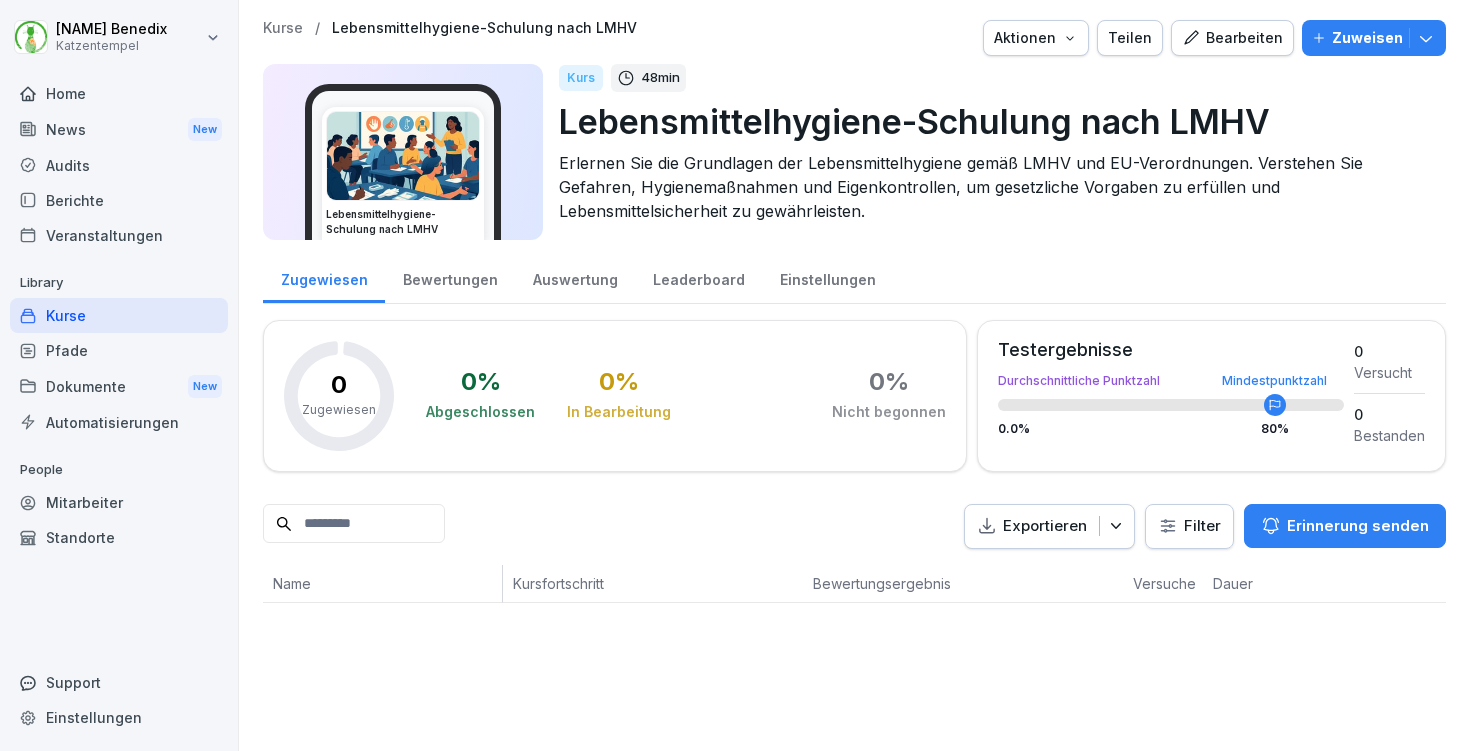 click on "Bearbeiten" at bounding box center [1232, 38] 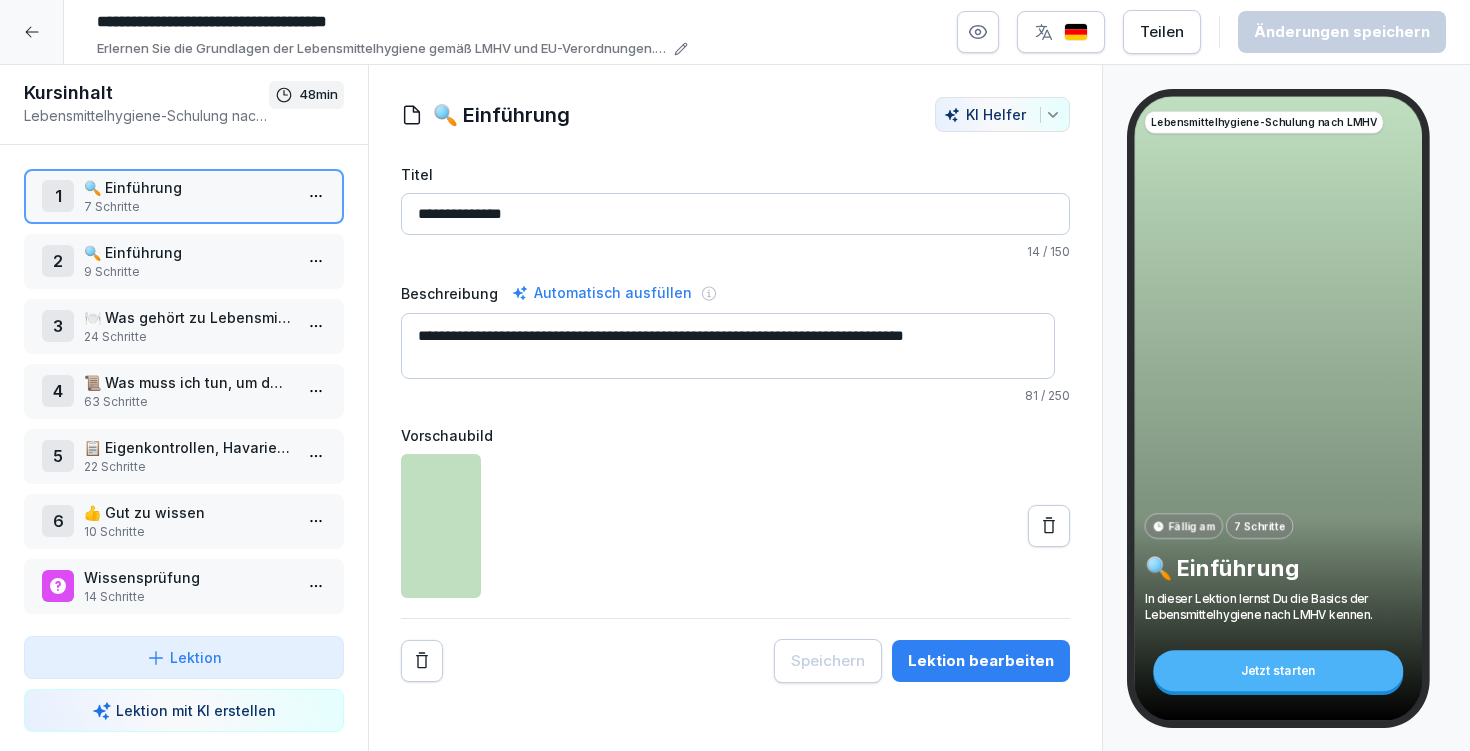 click on "Lektion bearbeiten" at bounding box center (981, 661) 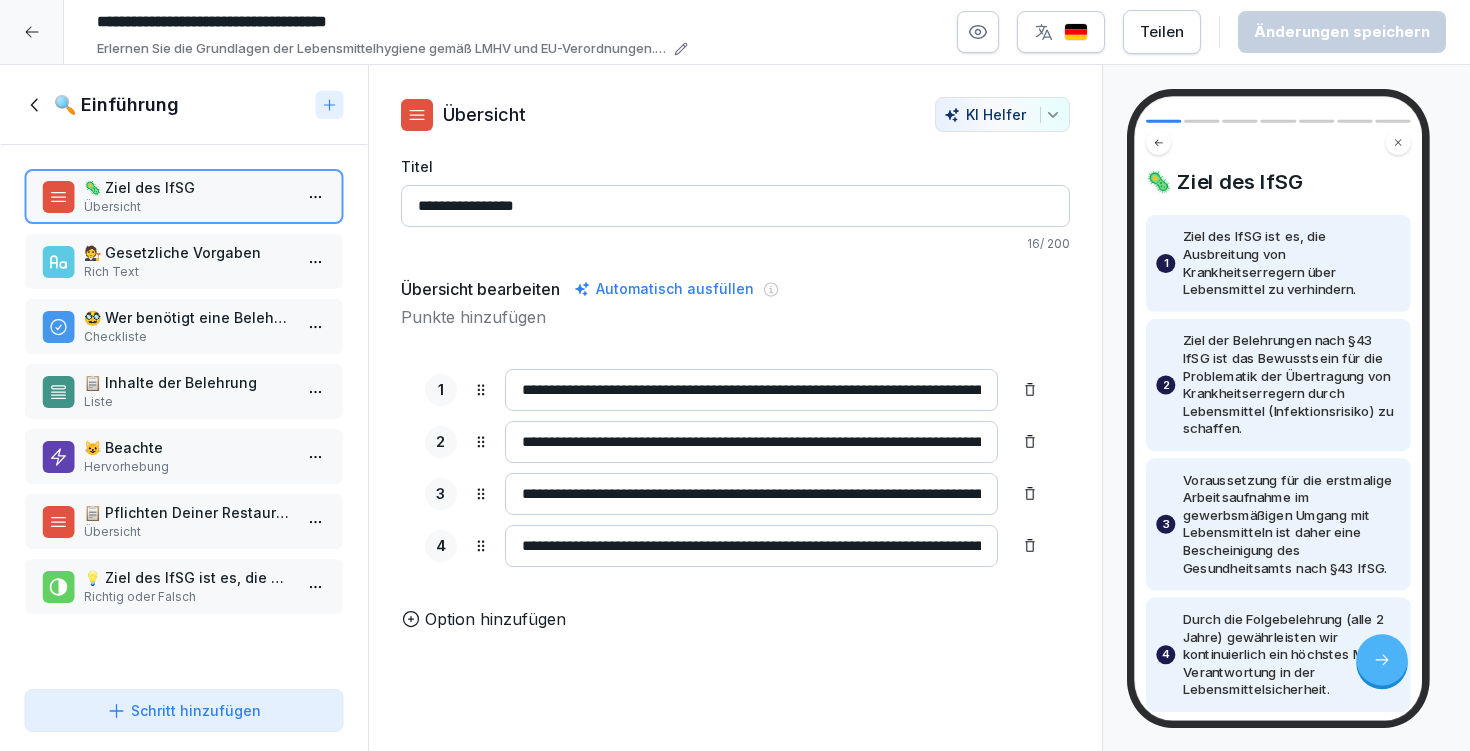click on "🦠 Ziel des IfSG" at bounding box center (188, 187) 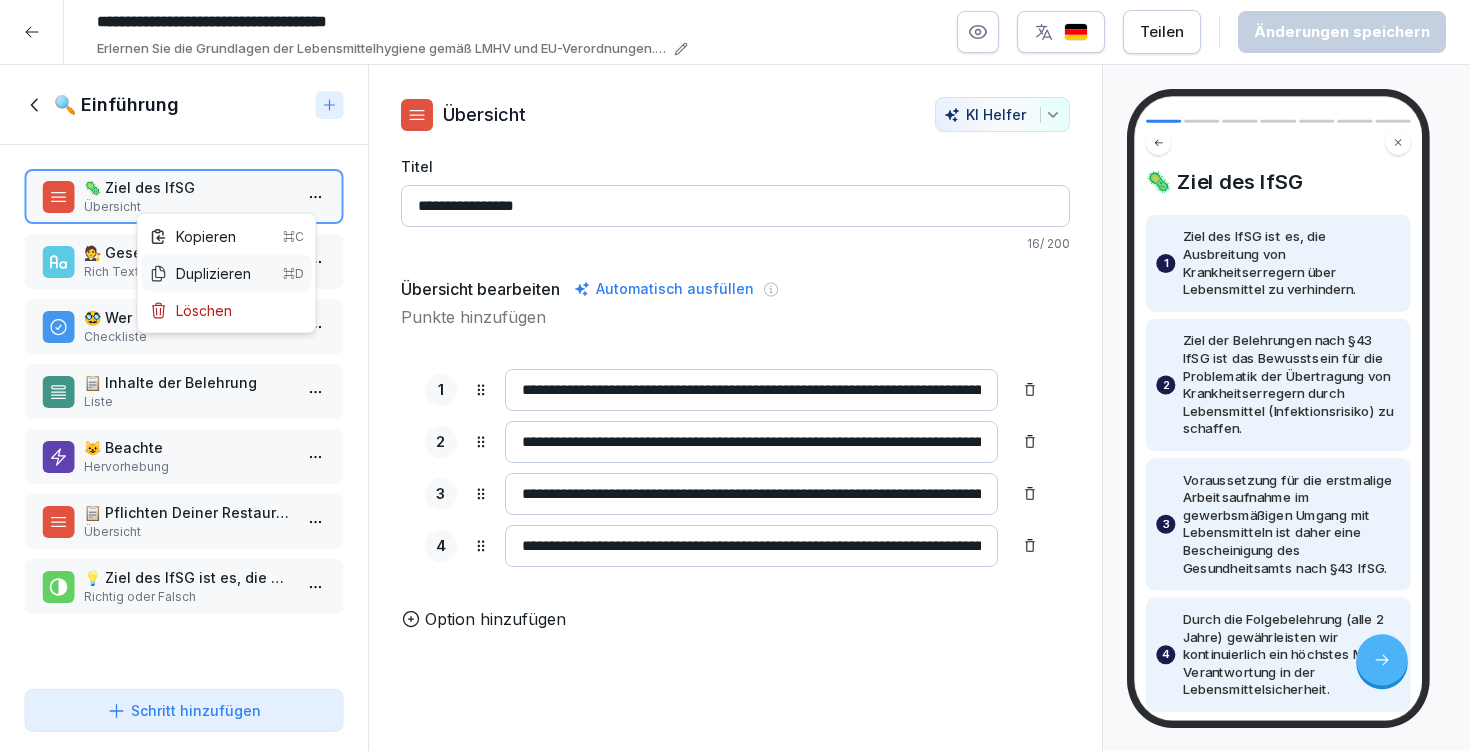 click on "Duplizieren ⌘D" at bounding box center (227, 273) 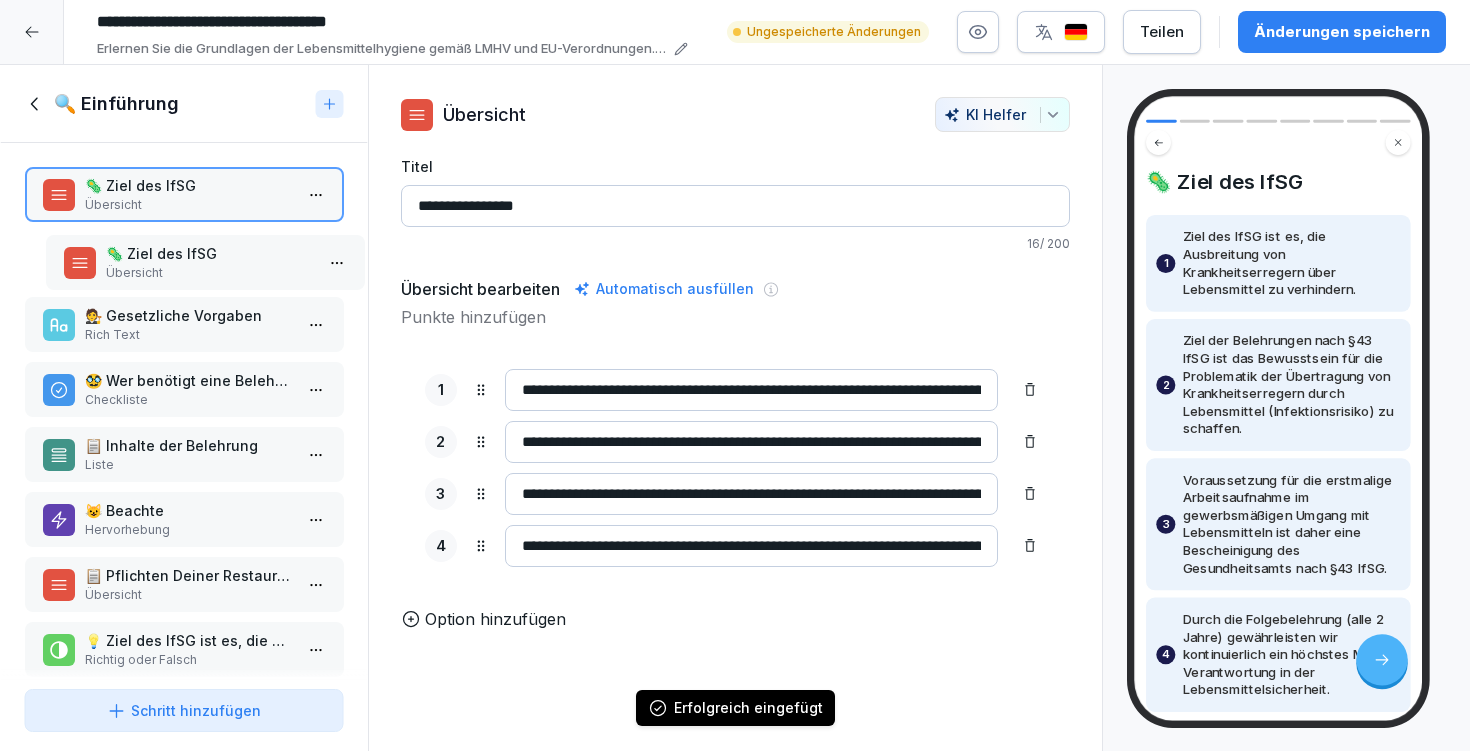drag, startPoint x: 172, startPoint y: 643, endPoint x: 188, endPoint y: 255, distance: 388.32974 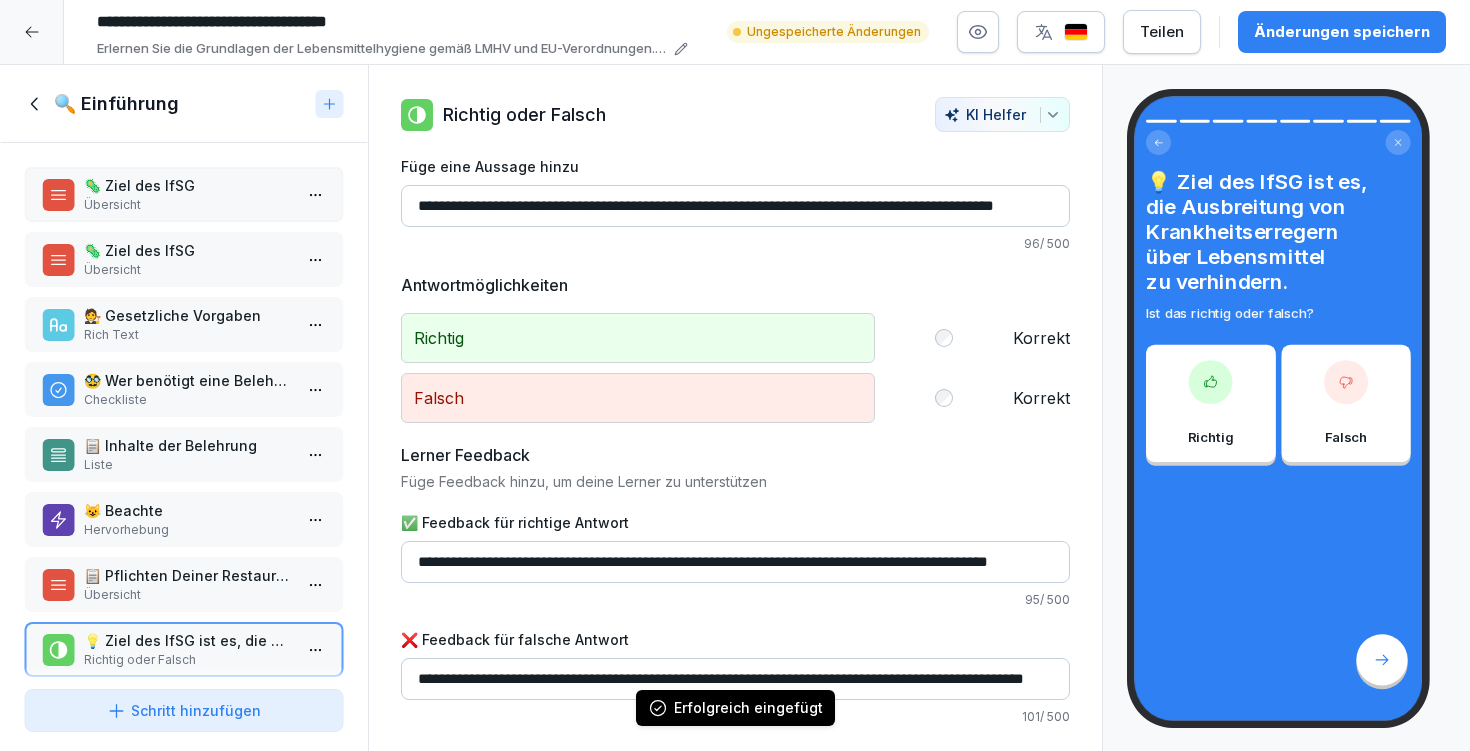 click on "🦠 Ziel des IfSG" at bounding box center [188, 250] 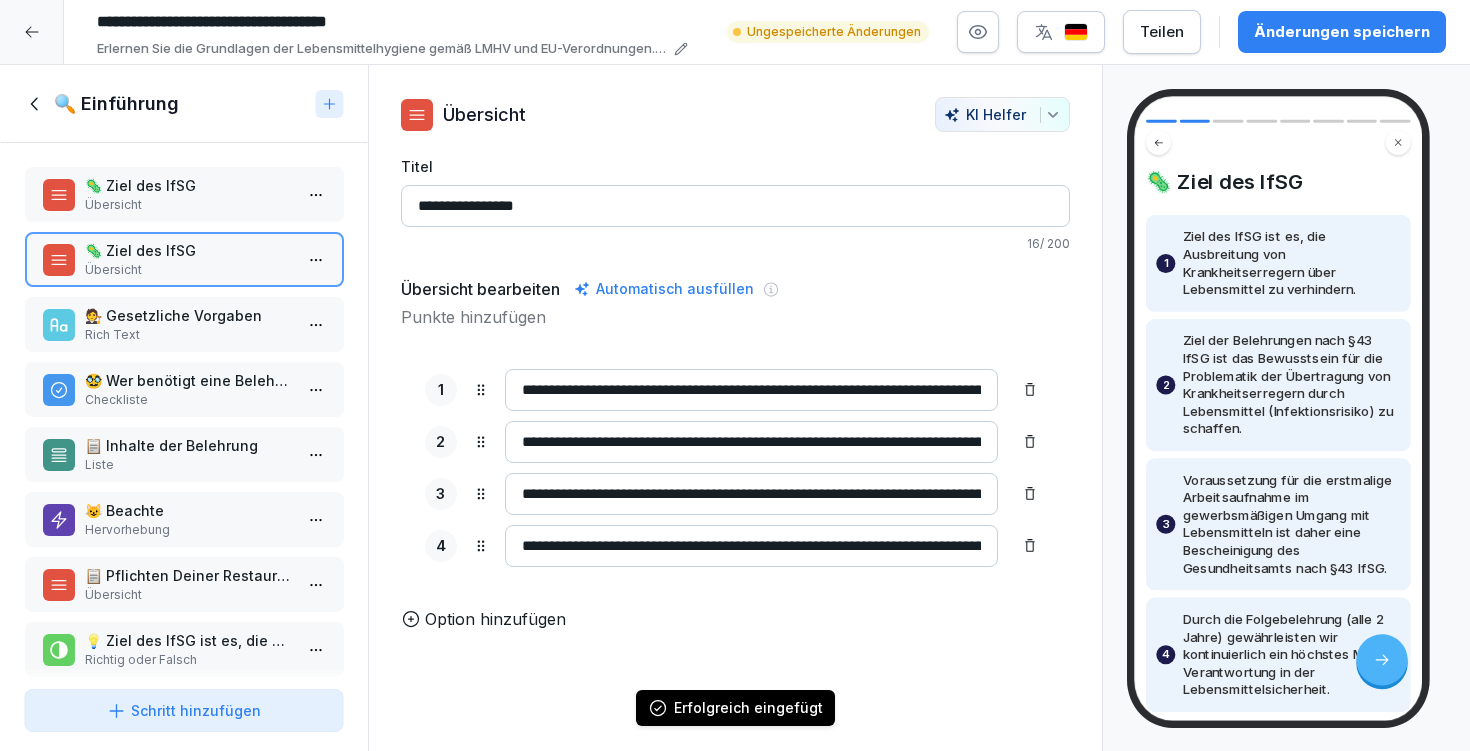 drag, startPoint x: 178, startPoint y: 190, endPoint x: 236, endPoint y: 183, distance: 58.420887 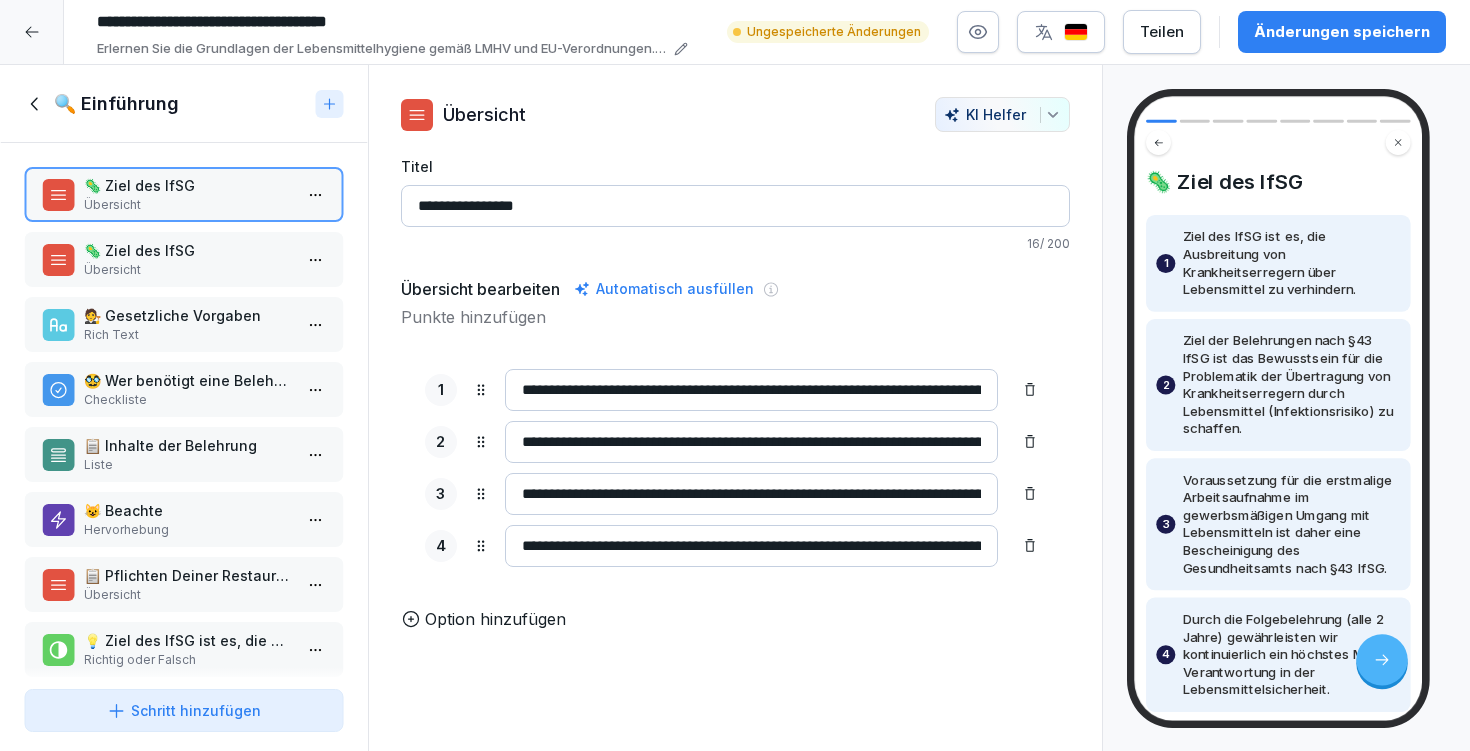 drag, startPoint x: 551, startPoint y: 206, endPoint x: 472, endPoint y: 210, distance: 79.101204 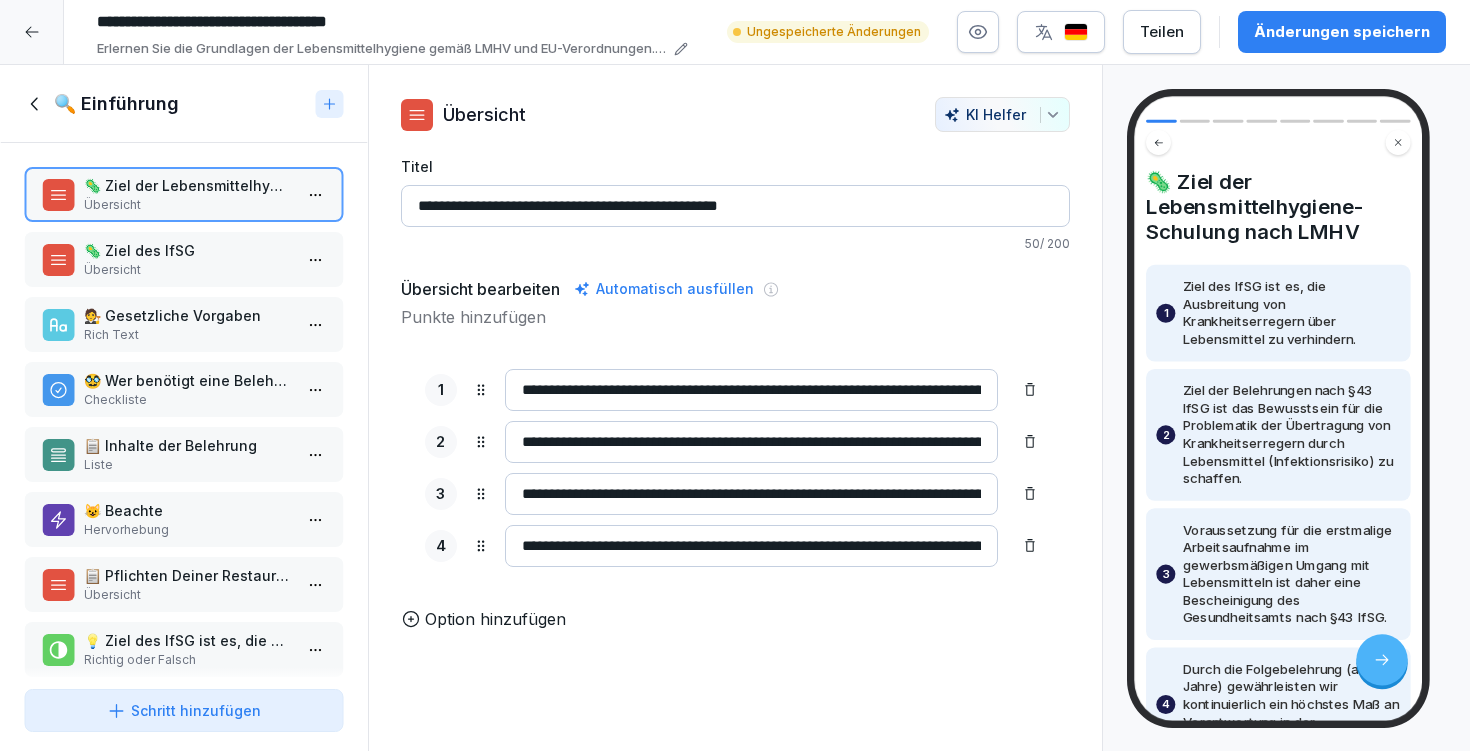 type on "**********" 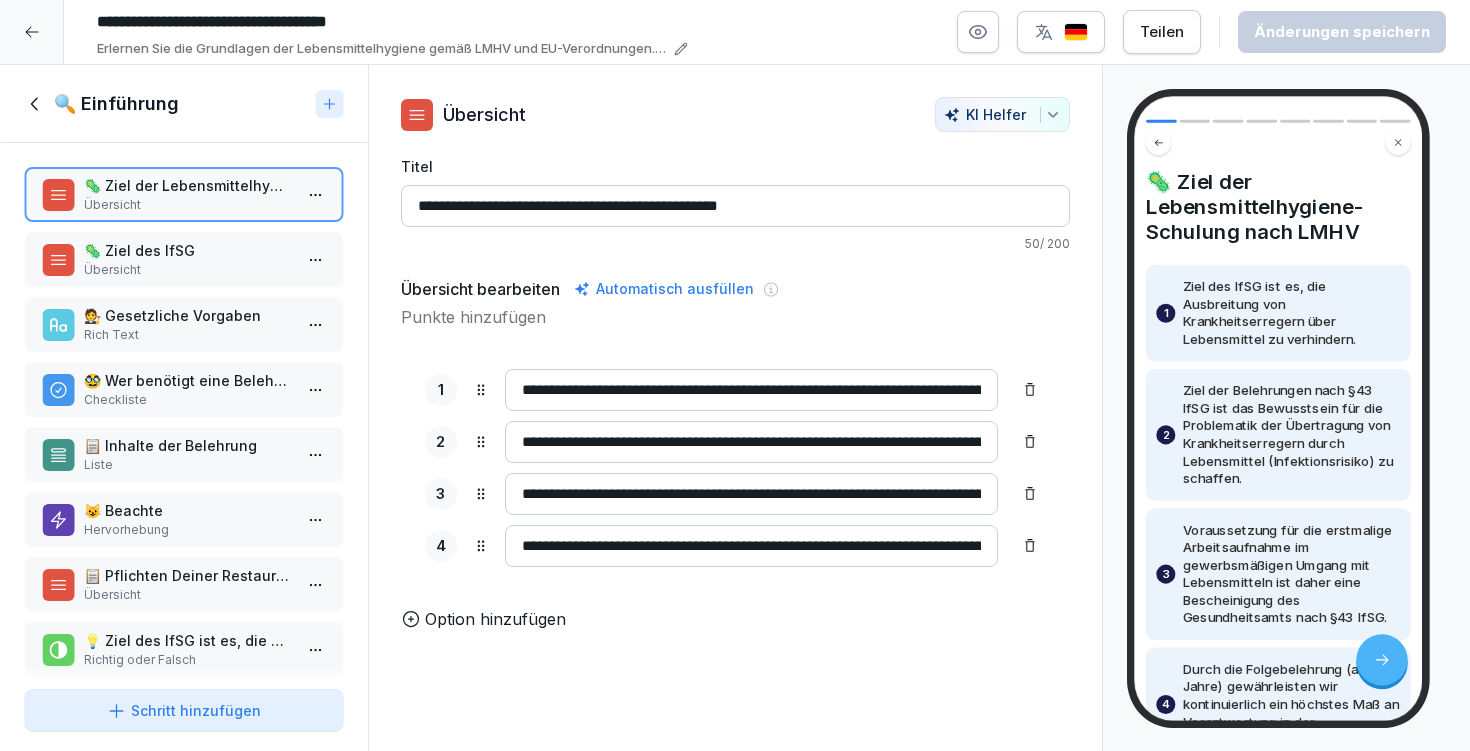 drag, startPoint x: 580, startPoint y: 437, endPoint x: 774, endPoint y: 444, distance: 194.12625 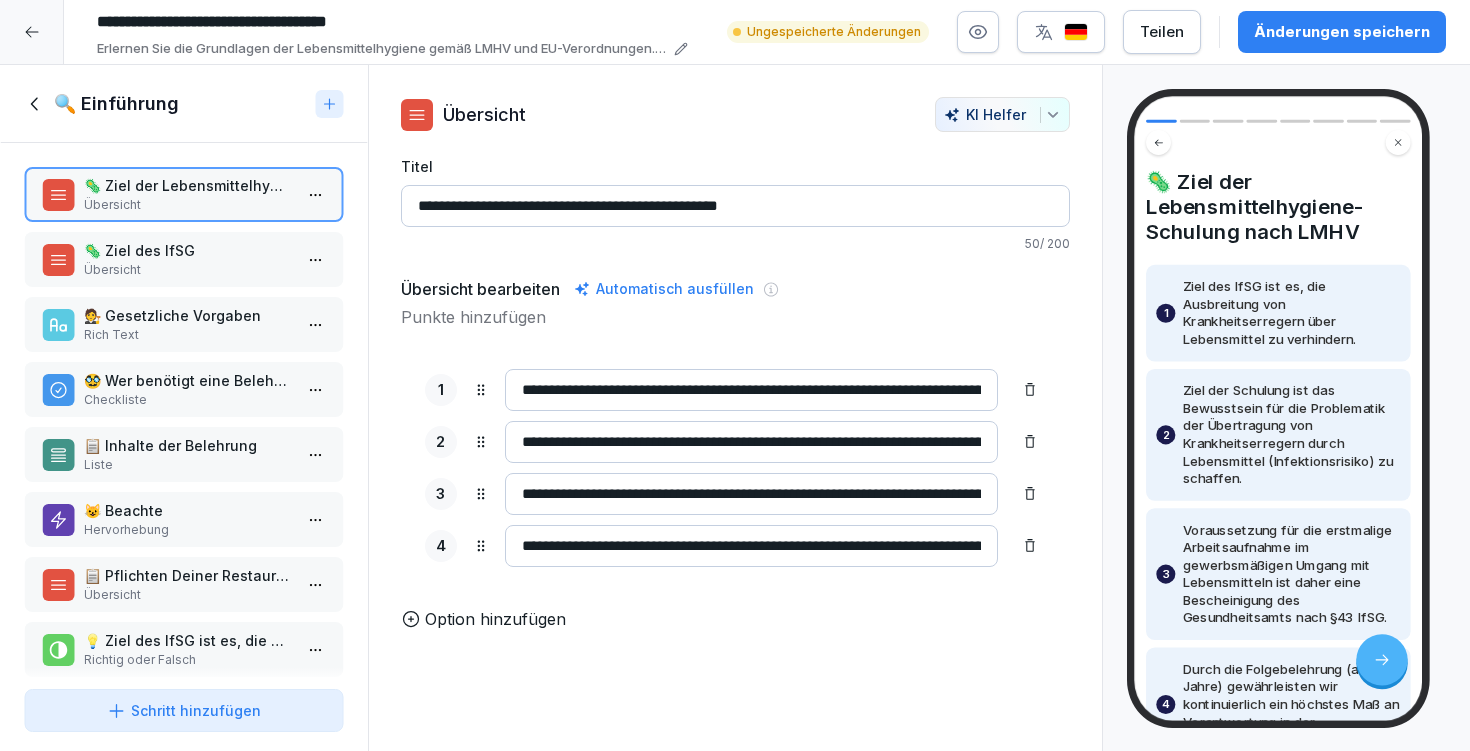 drag, startPoint x: 810, startPoint y: 442, endPoint x: 964, endPoint y: 447, distance: 154.08115 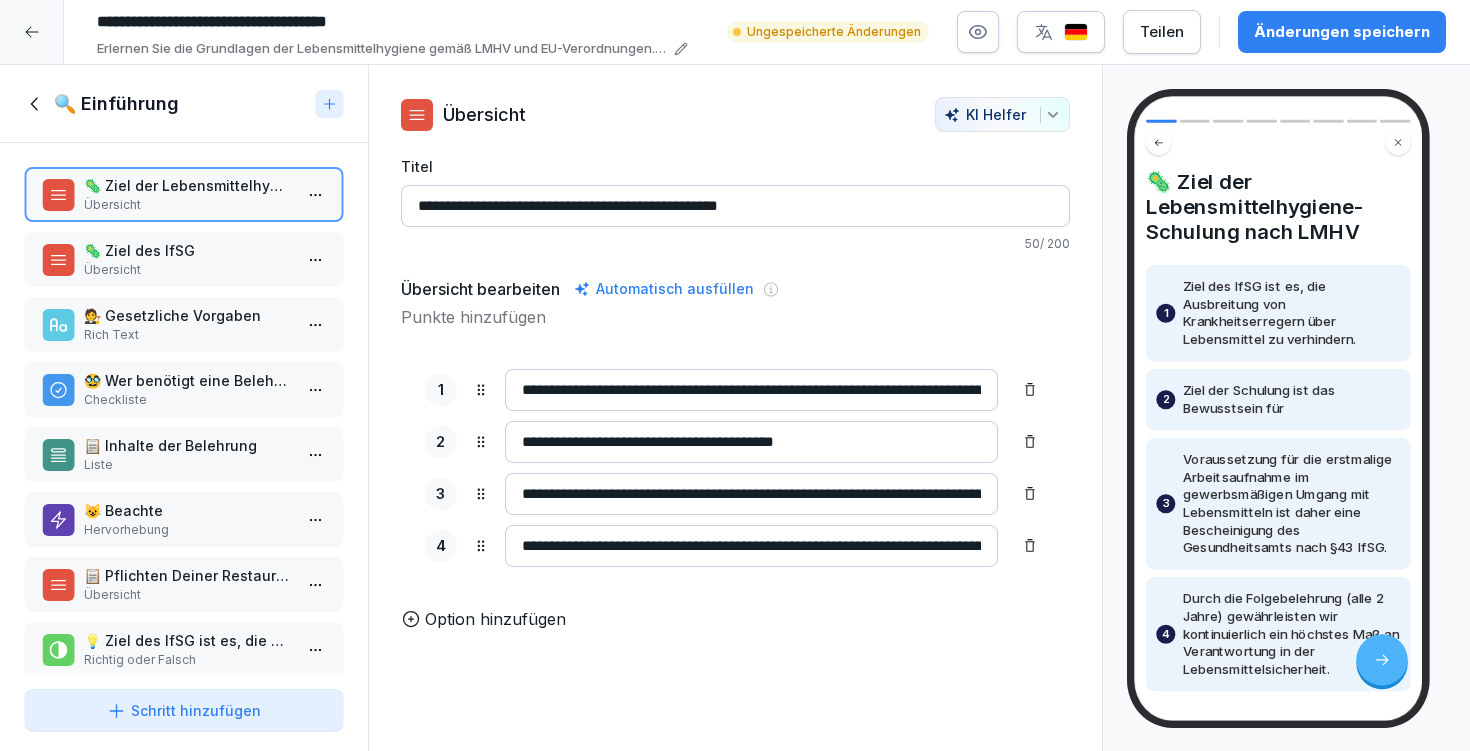 paste on "**********" 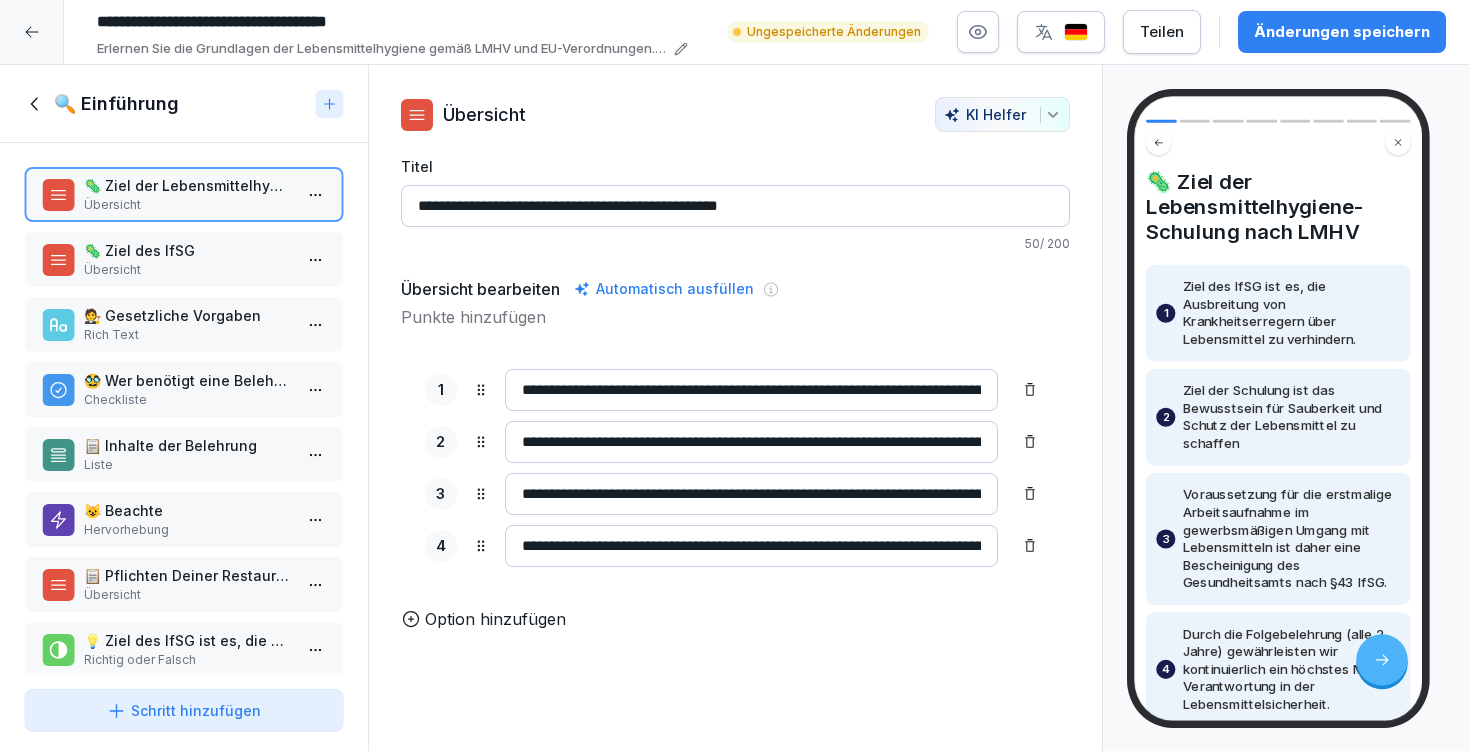 drag, startPoint x: 554, startPoint y: 450, endPoint x: 486, endPoint y: 445, distance: 68.18358 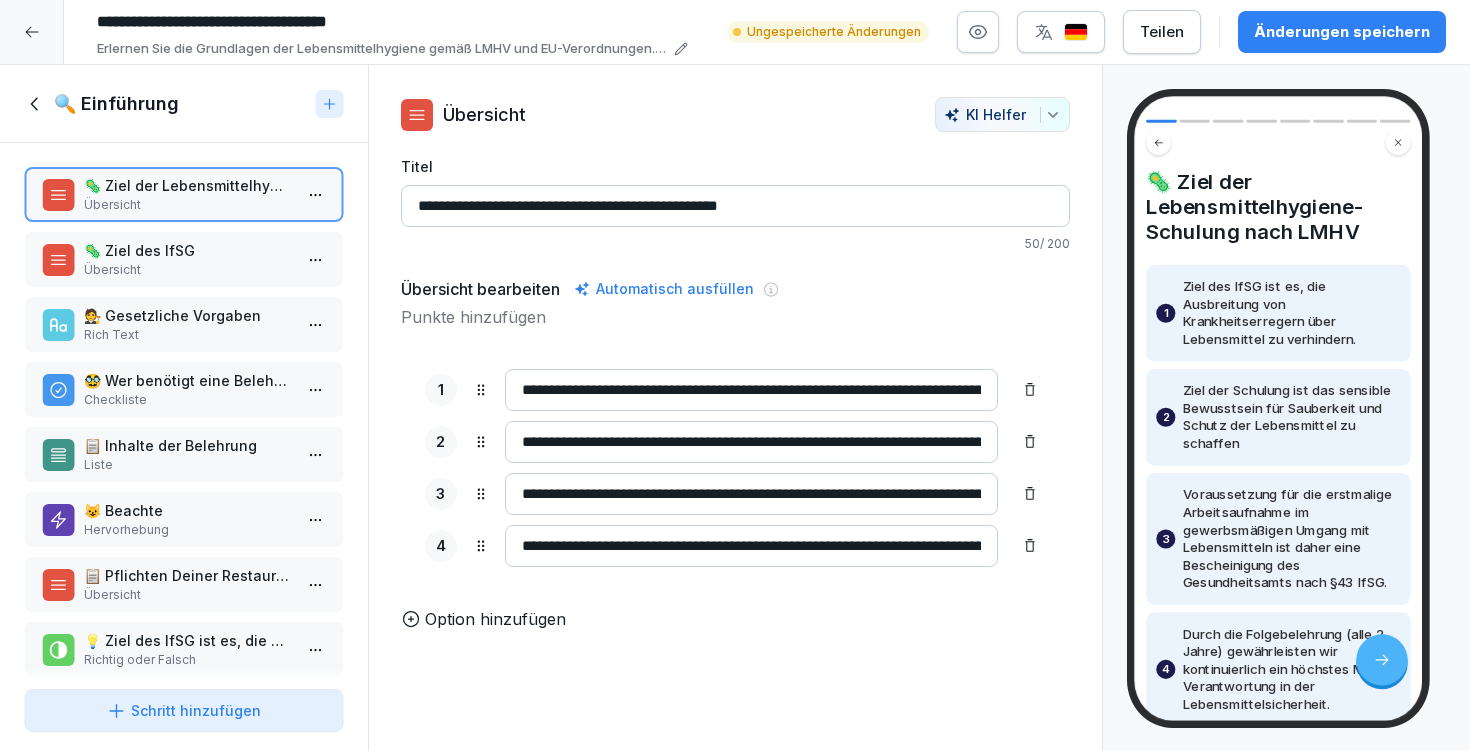 drag, startPoint x: 944, startPoint y: 444, endPoint x: 1010, endPoint y: 447, distance: 66.068146 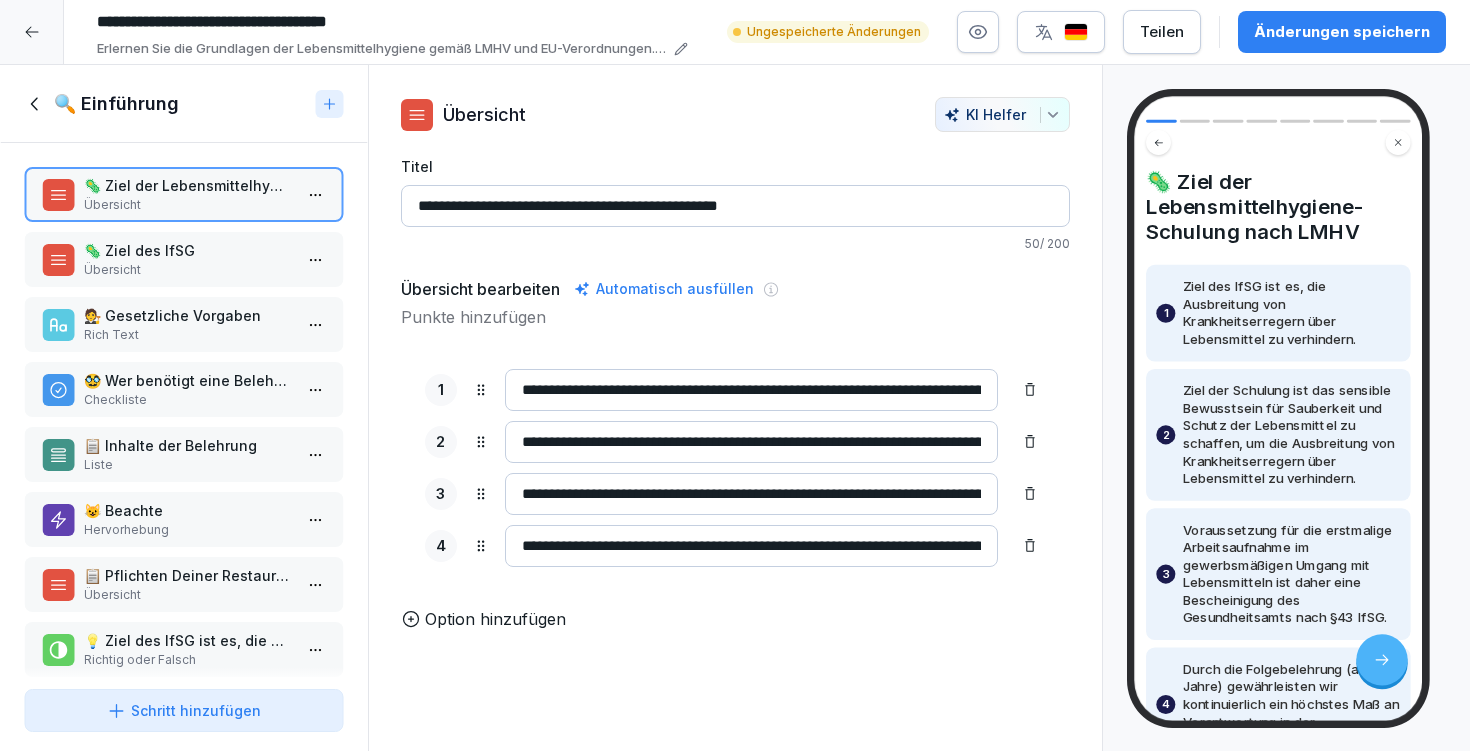 type on "**********" 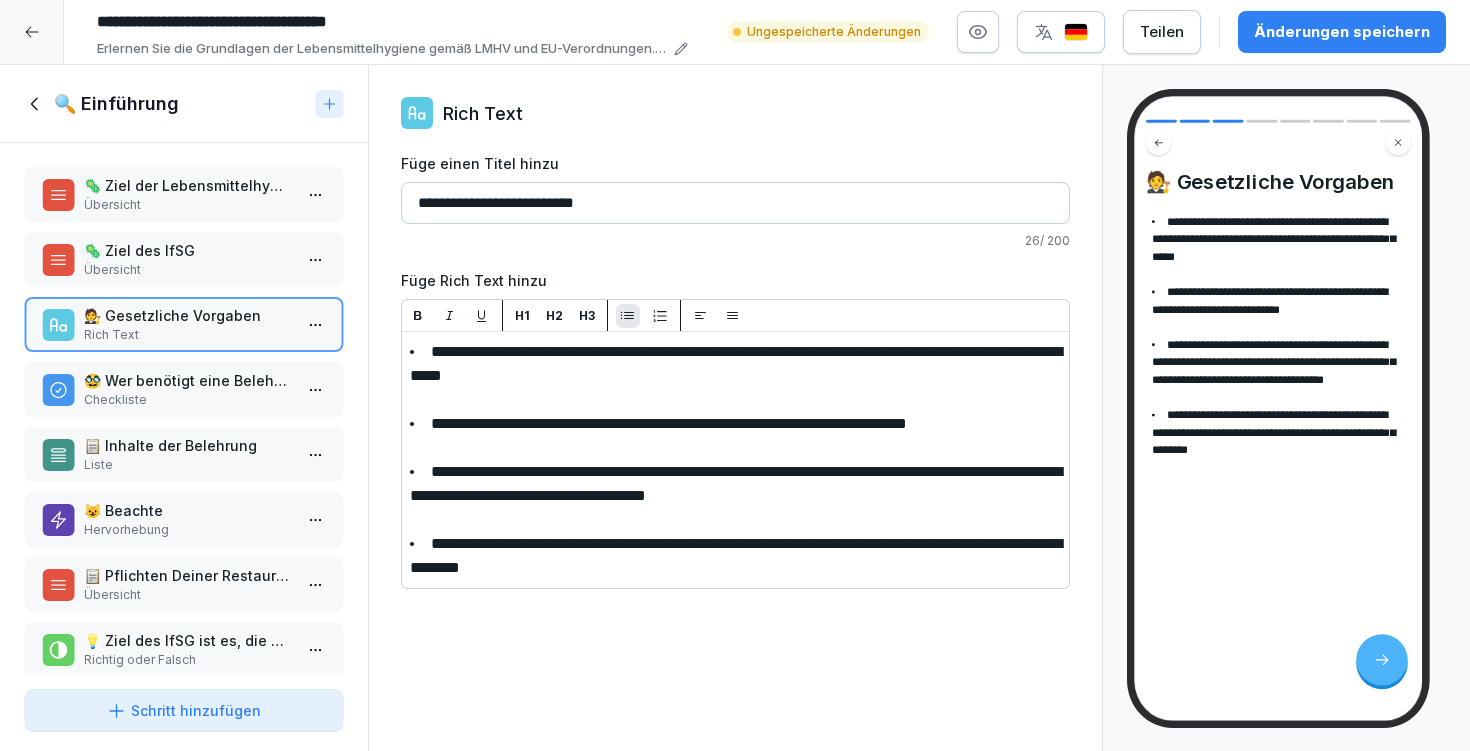 drag, startPoint x: 728, startPoint y: 569, endPoint x: 385, endPoint y: 346, distance: 409.11856 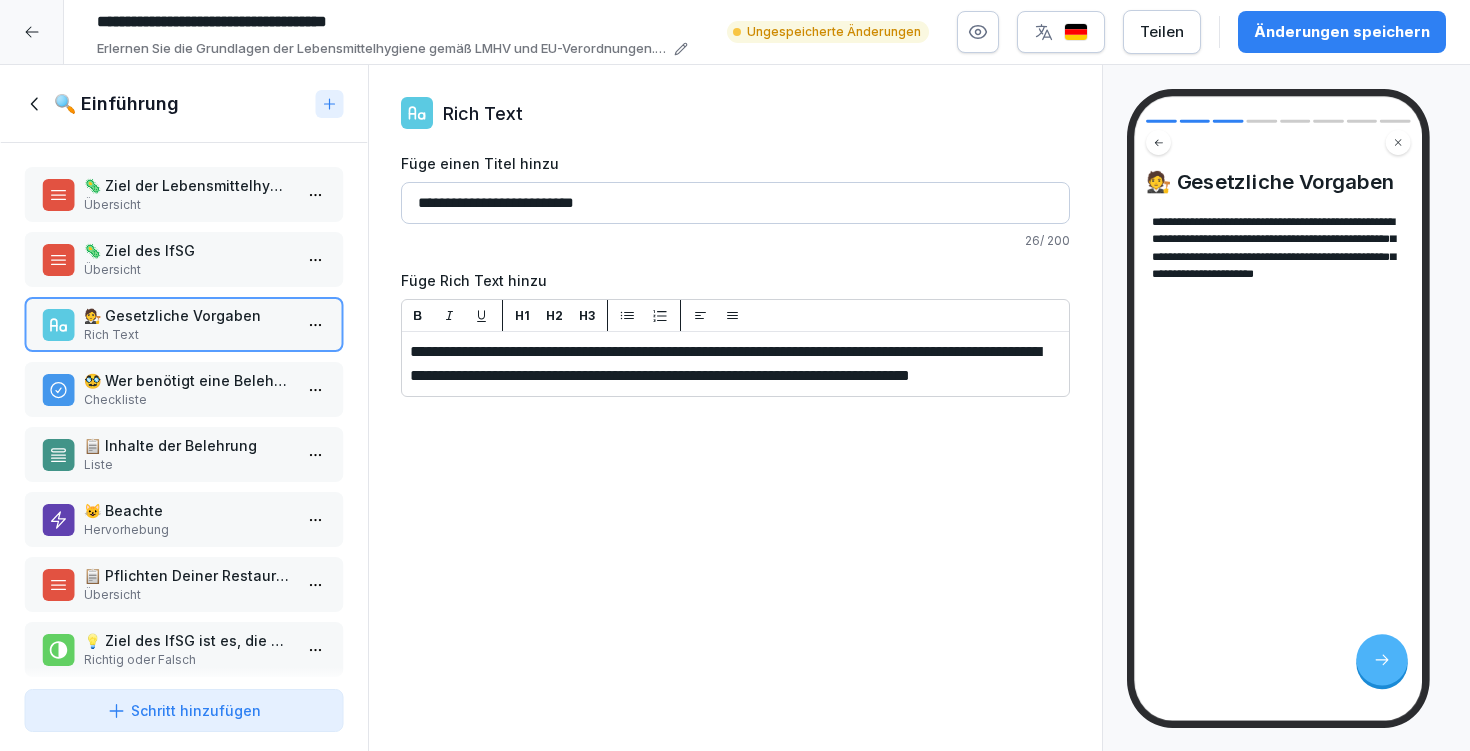 click 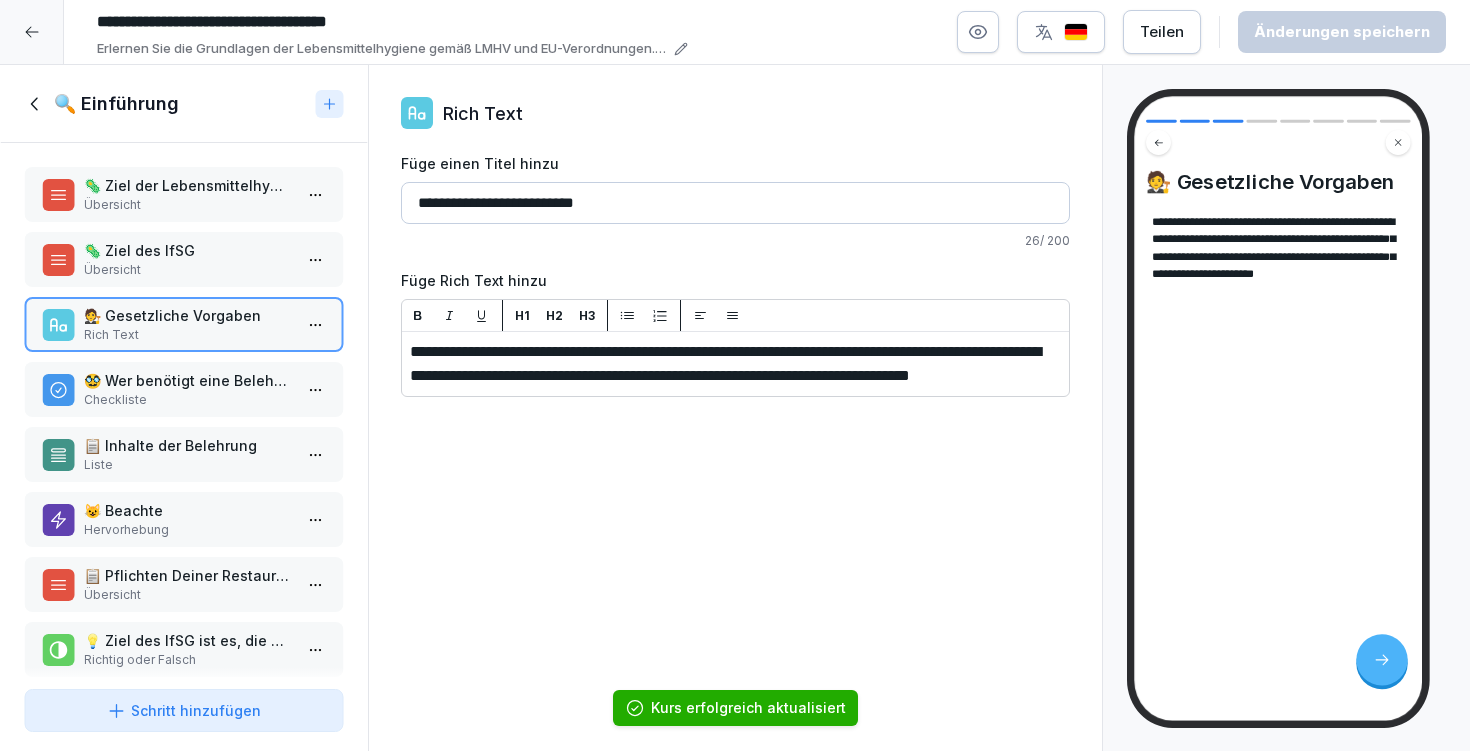 click on "🥸 Wer benötigt eine Belehrung?" at bounding box center [188, 380] 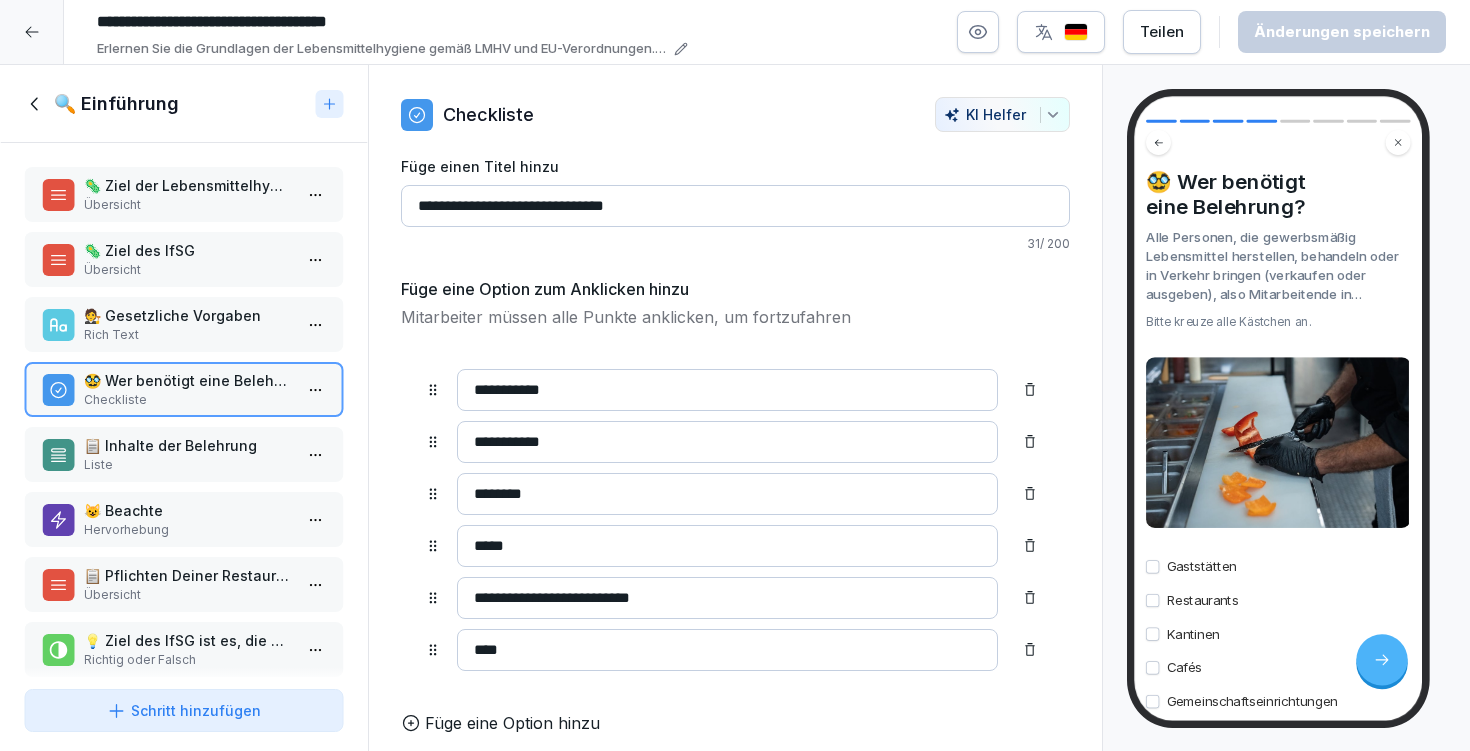 click on "Übersicht" at bounding box center [188, 270] 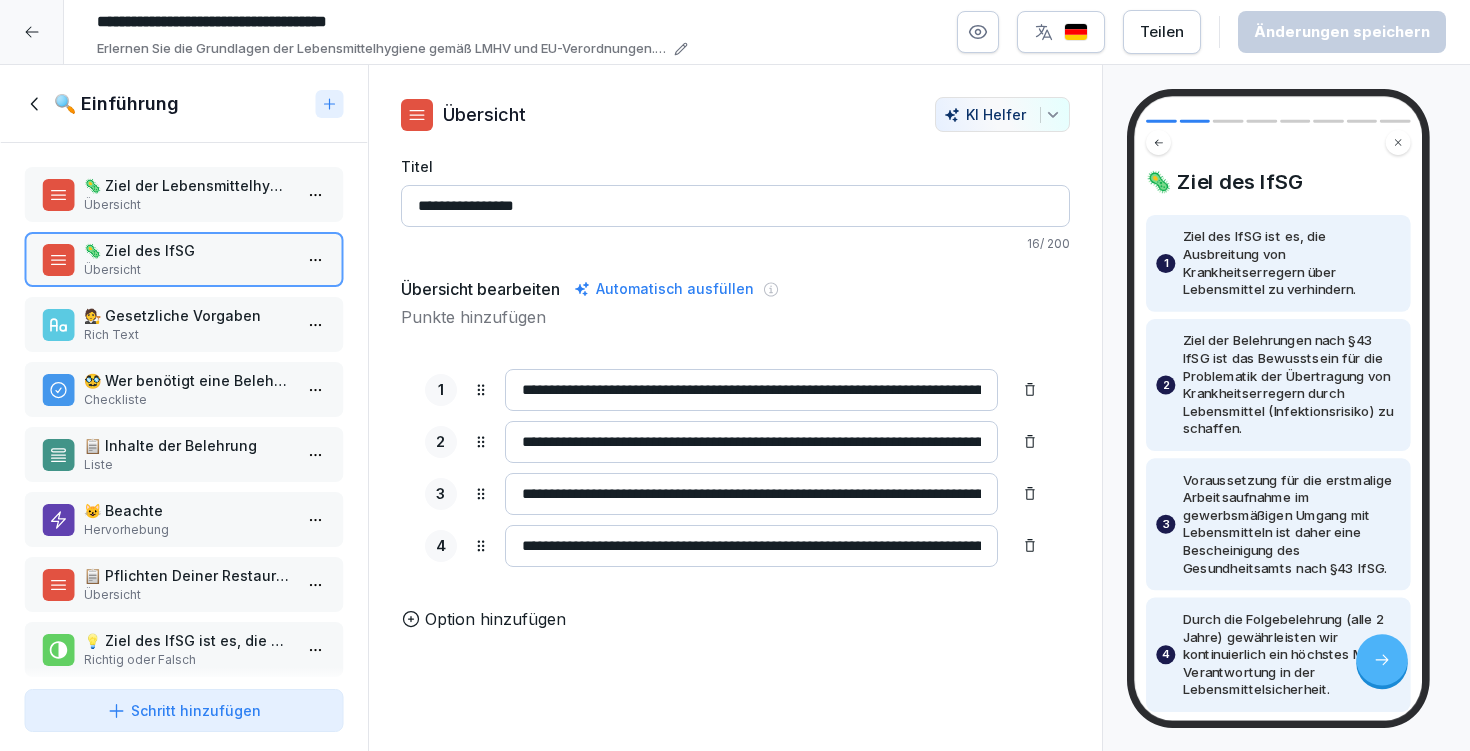 click on "Übersicht" at bounding box center [188, 205] 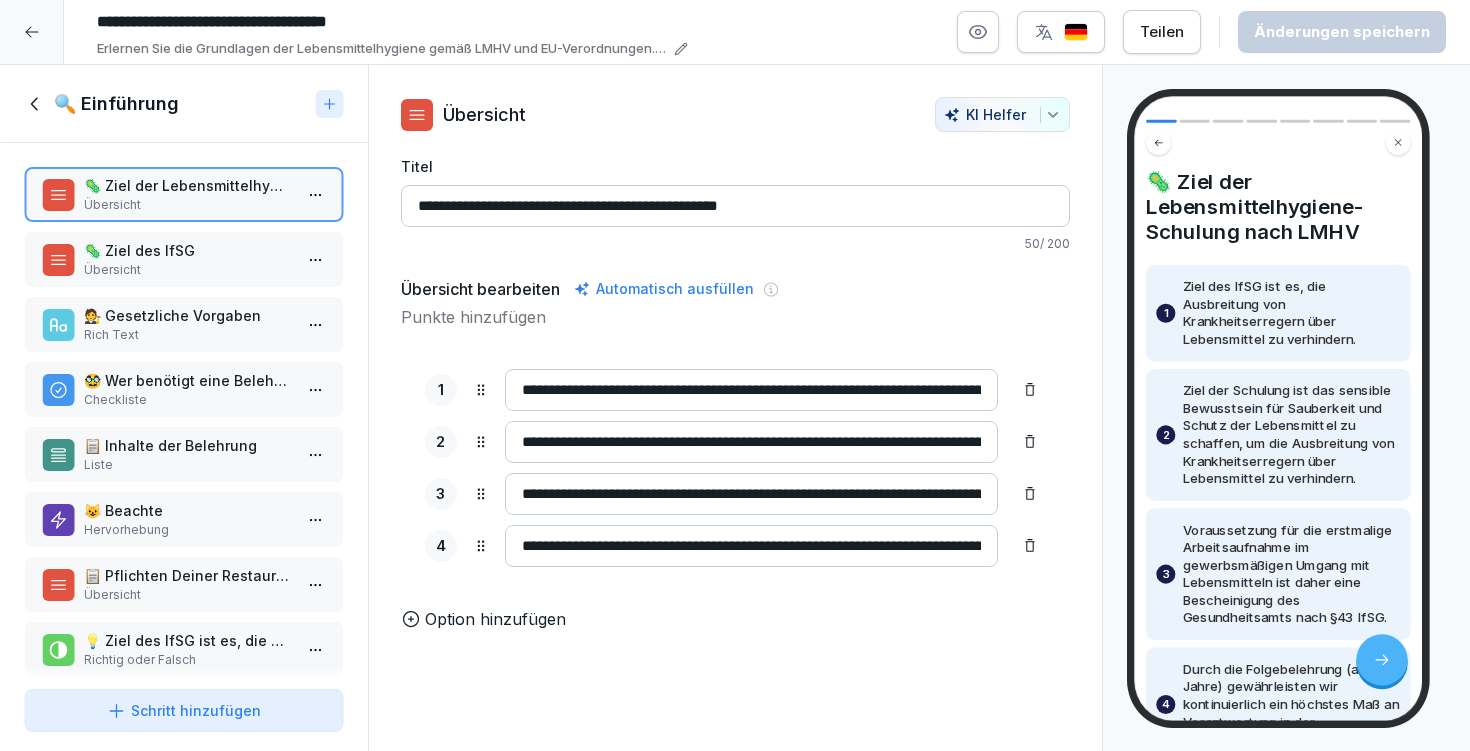 click on "**********" at bounding box center [751, 390] 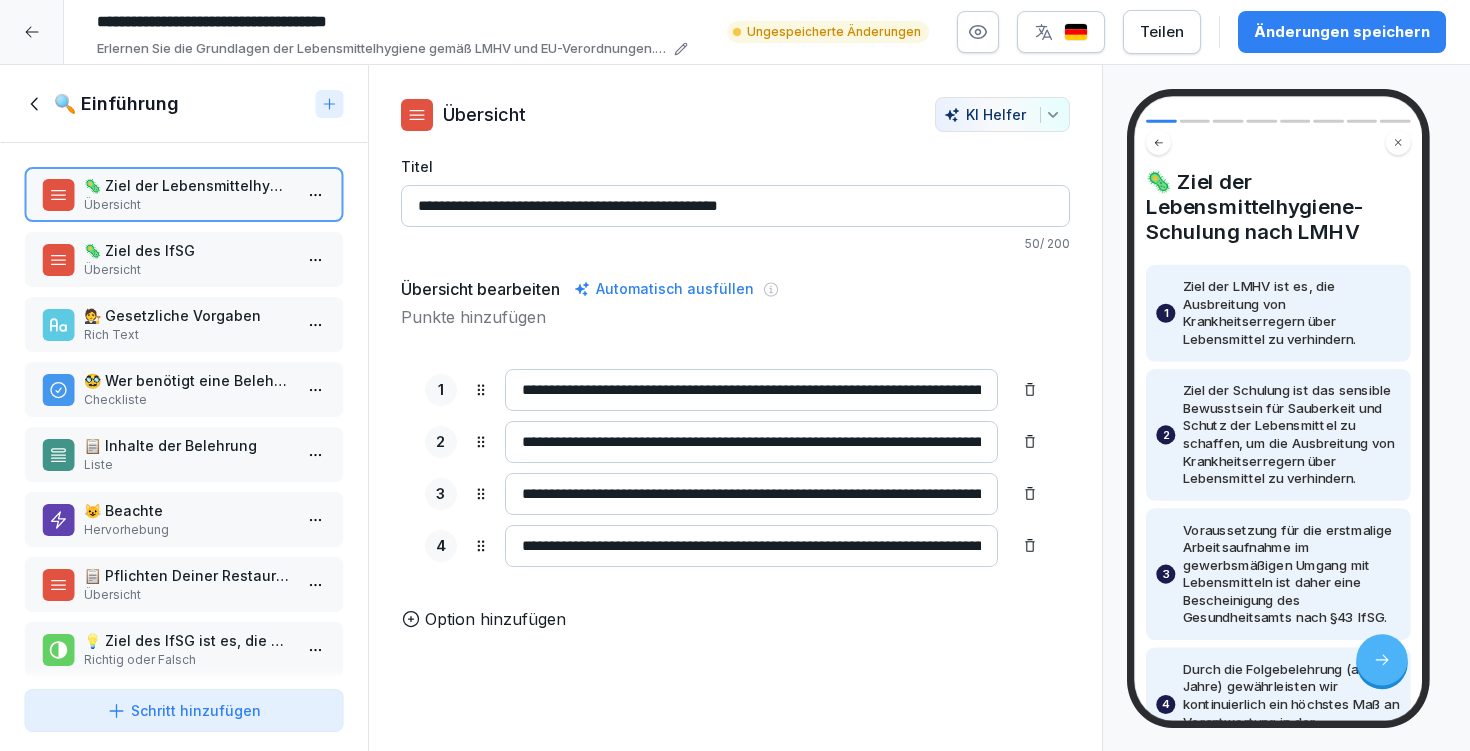 type on "**********" 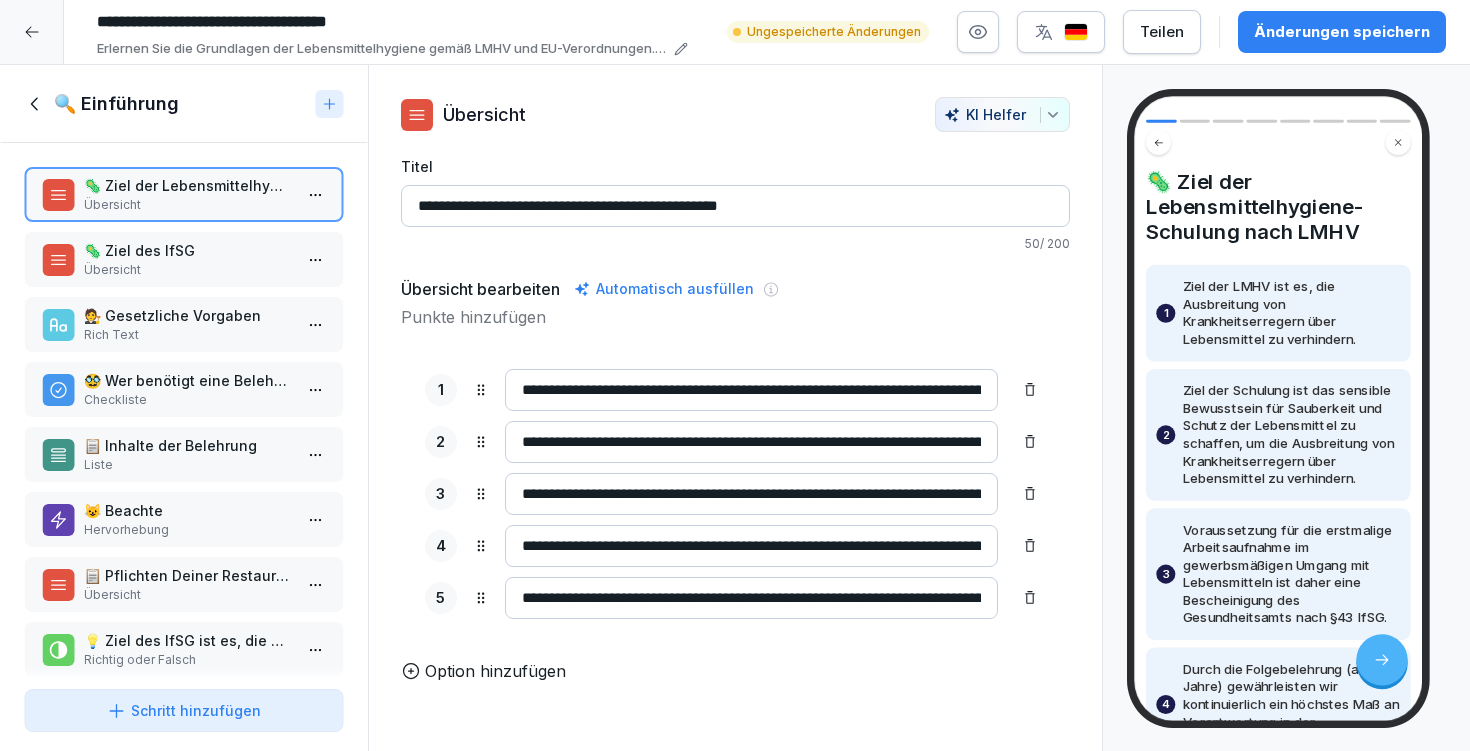 type on "**********" 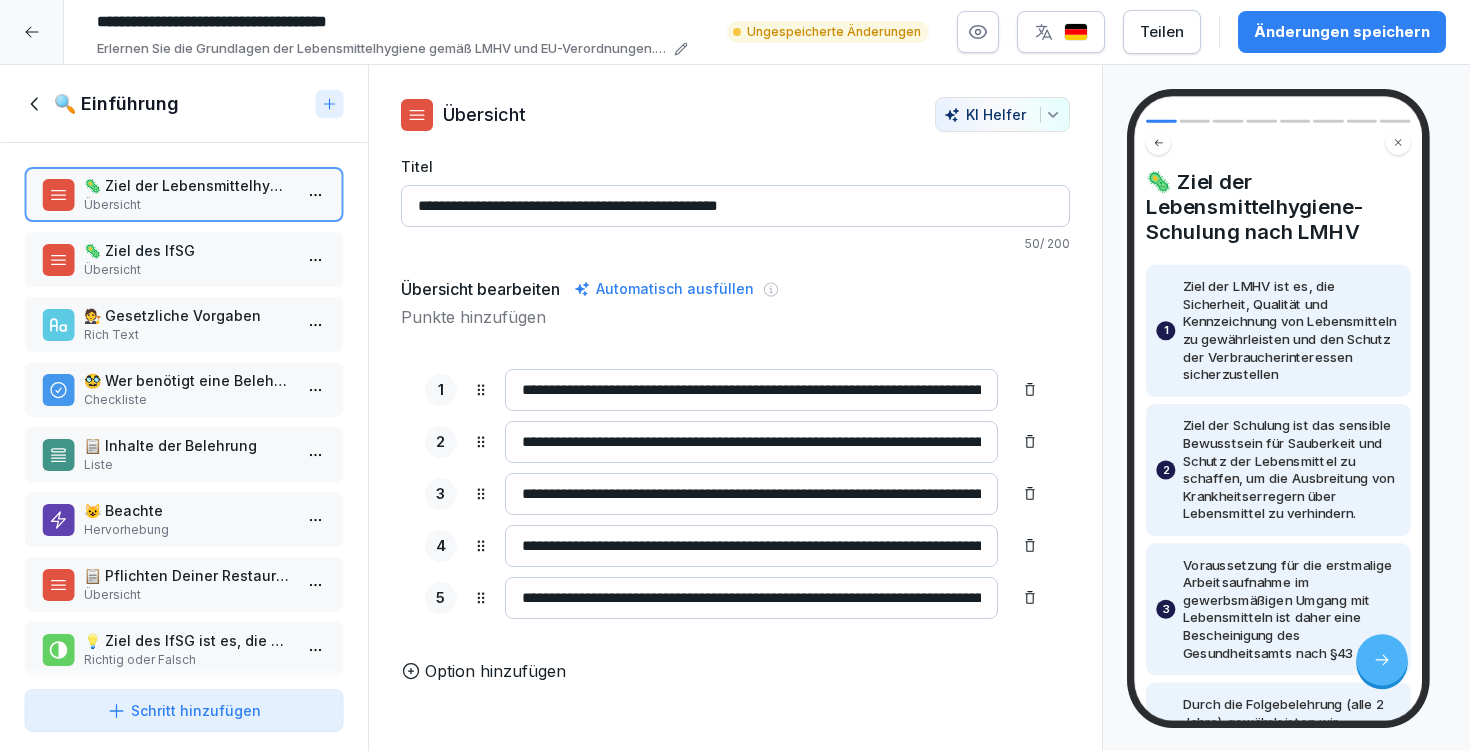 type on "**********" 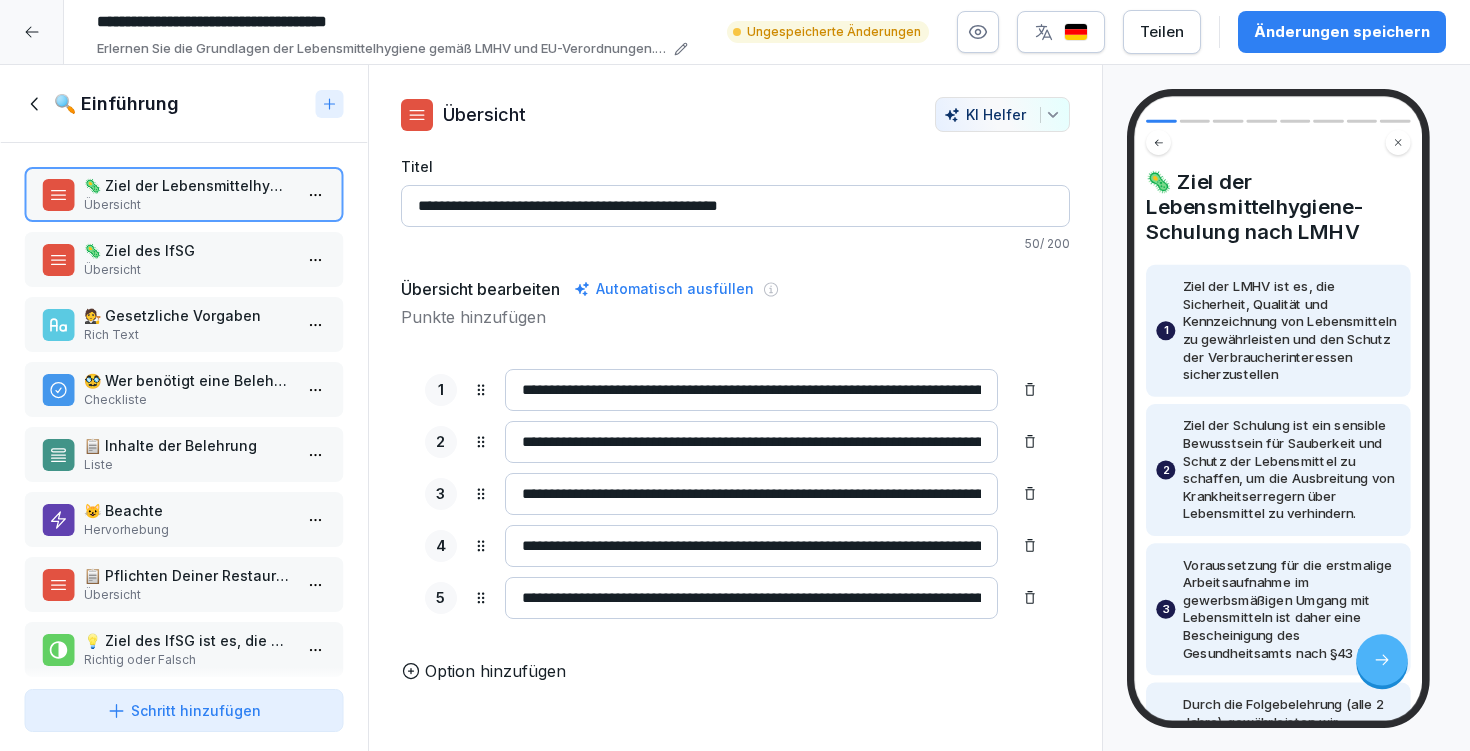click on "**********" at bounding box center [751, 442] 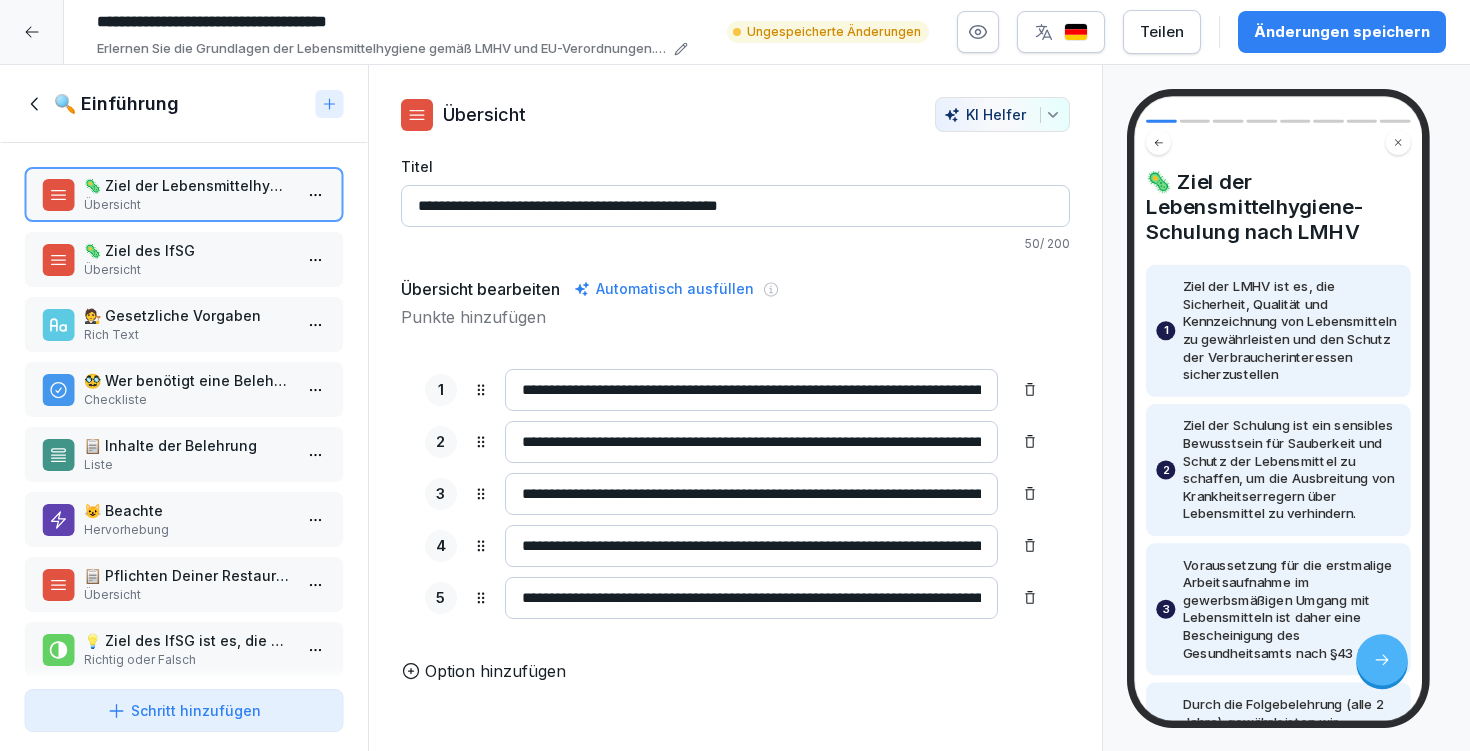 click on "**********" at bounding box center [751, 442] 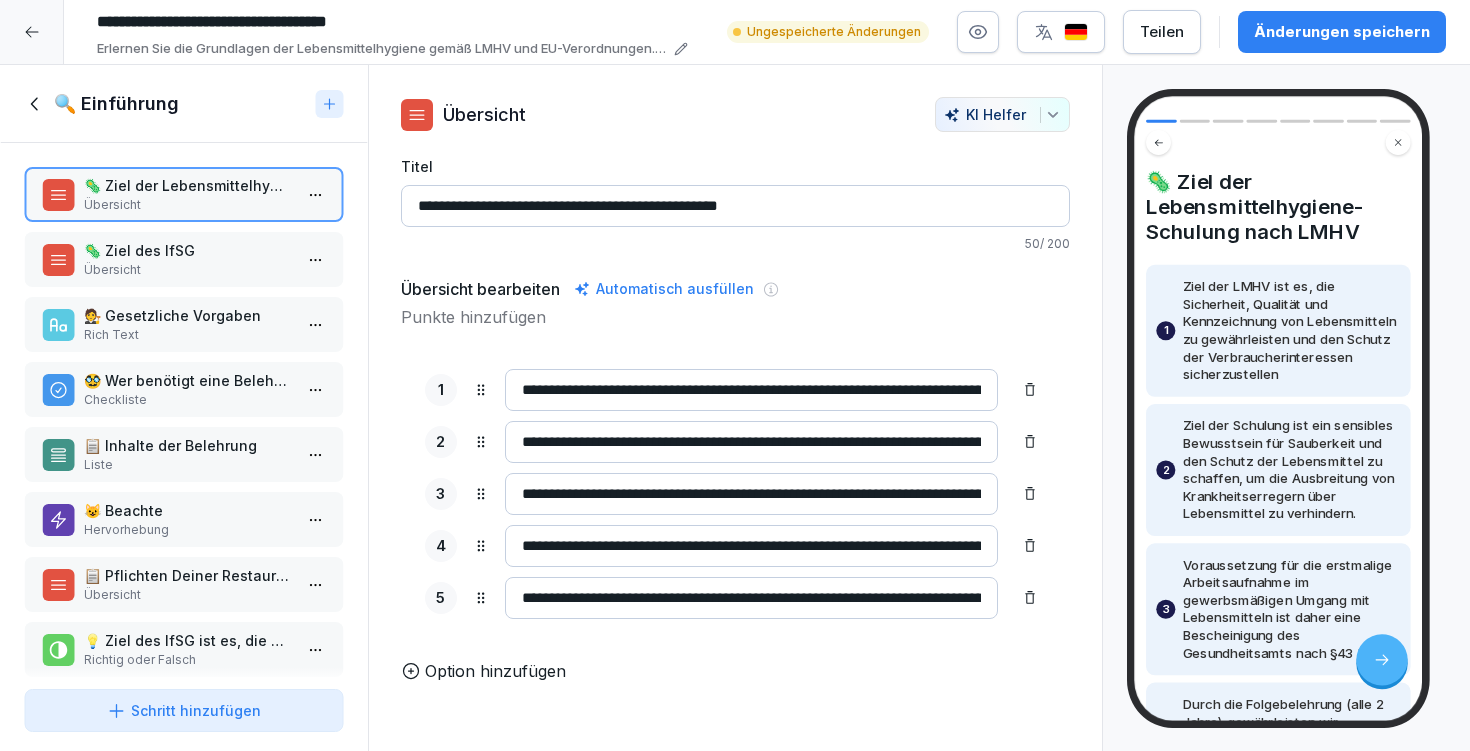 type on "**********" 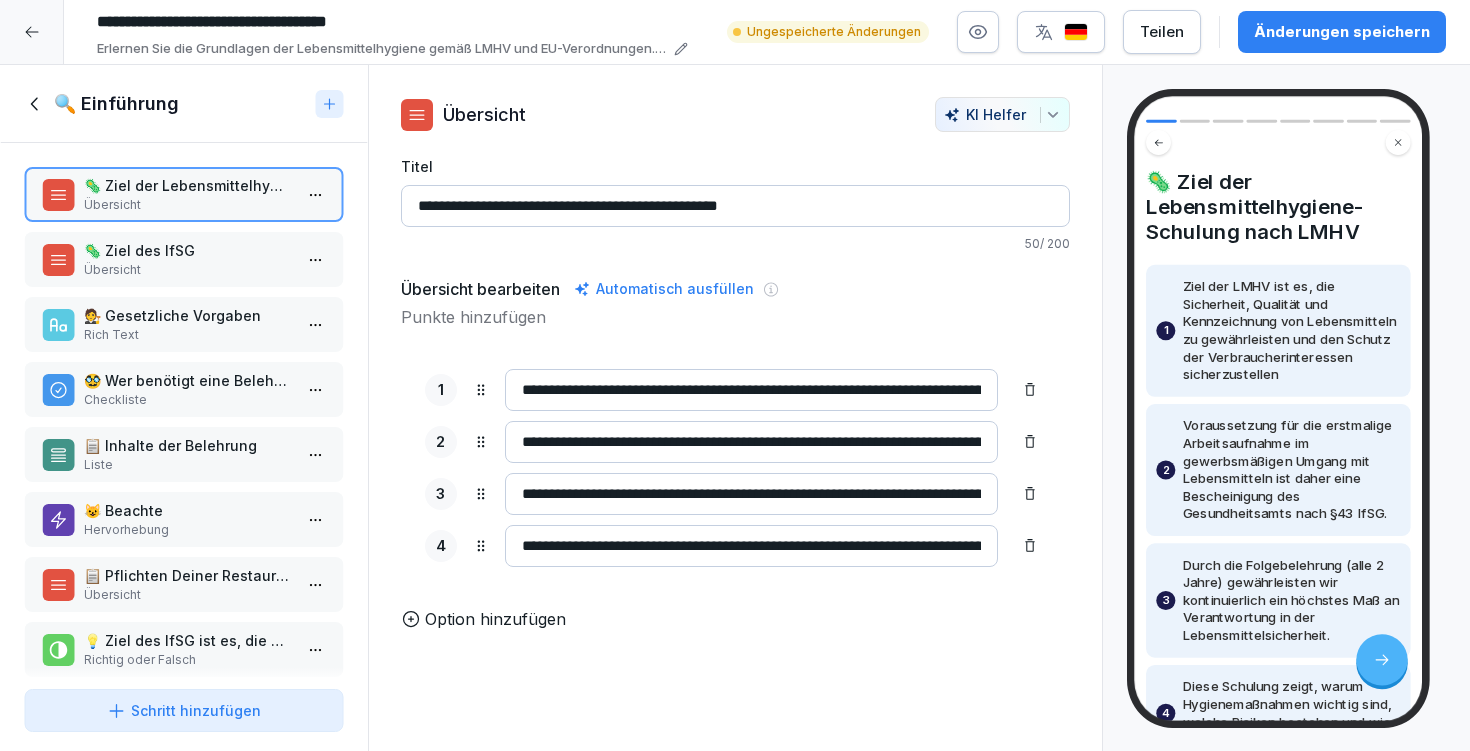 click on "**********" at bounding box center (735, 454) 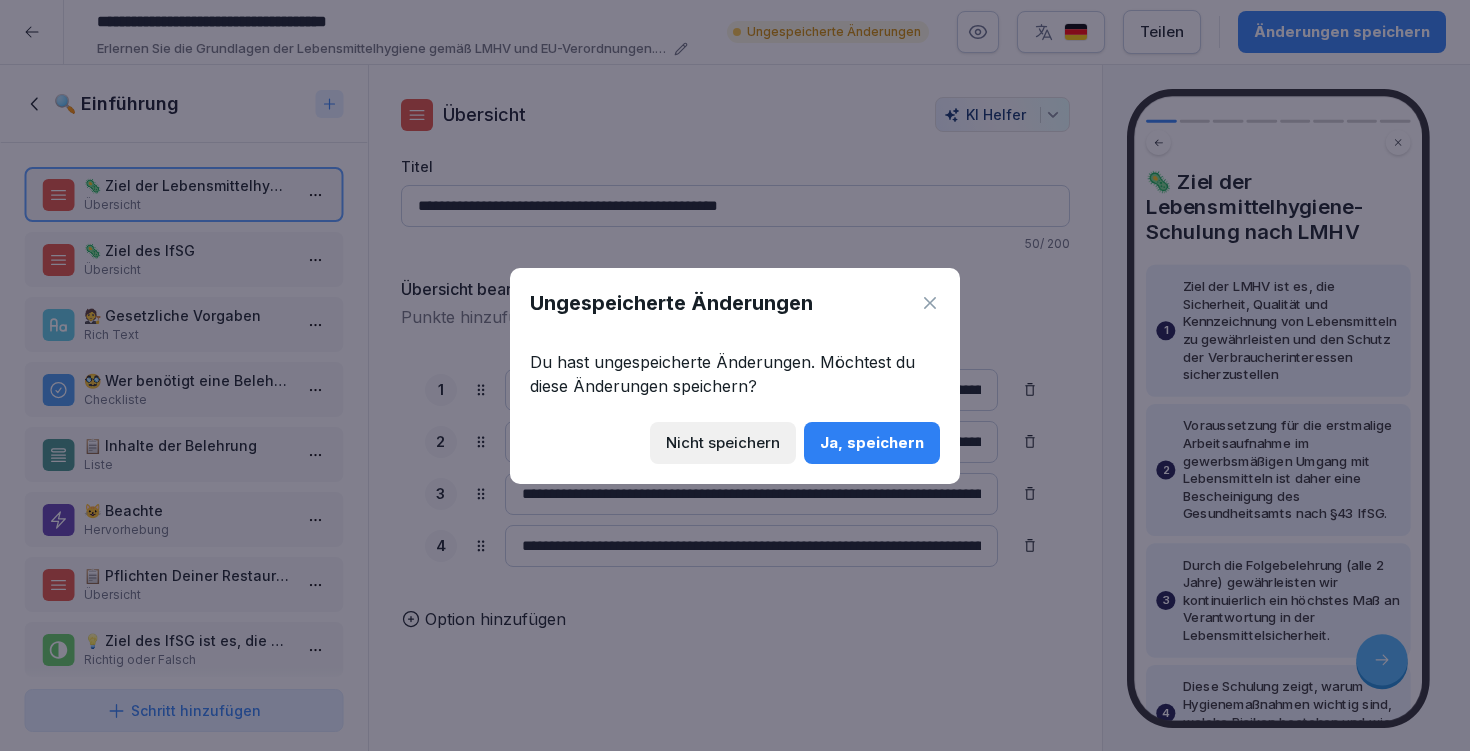 click on "Nicht speichern" at bounding box center [723, 443] 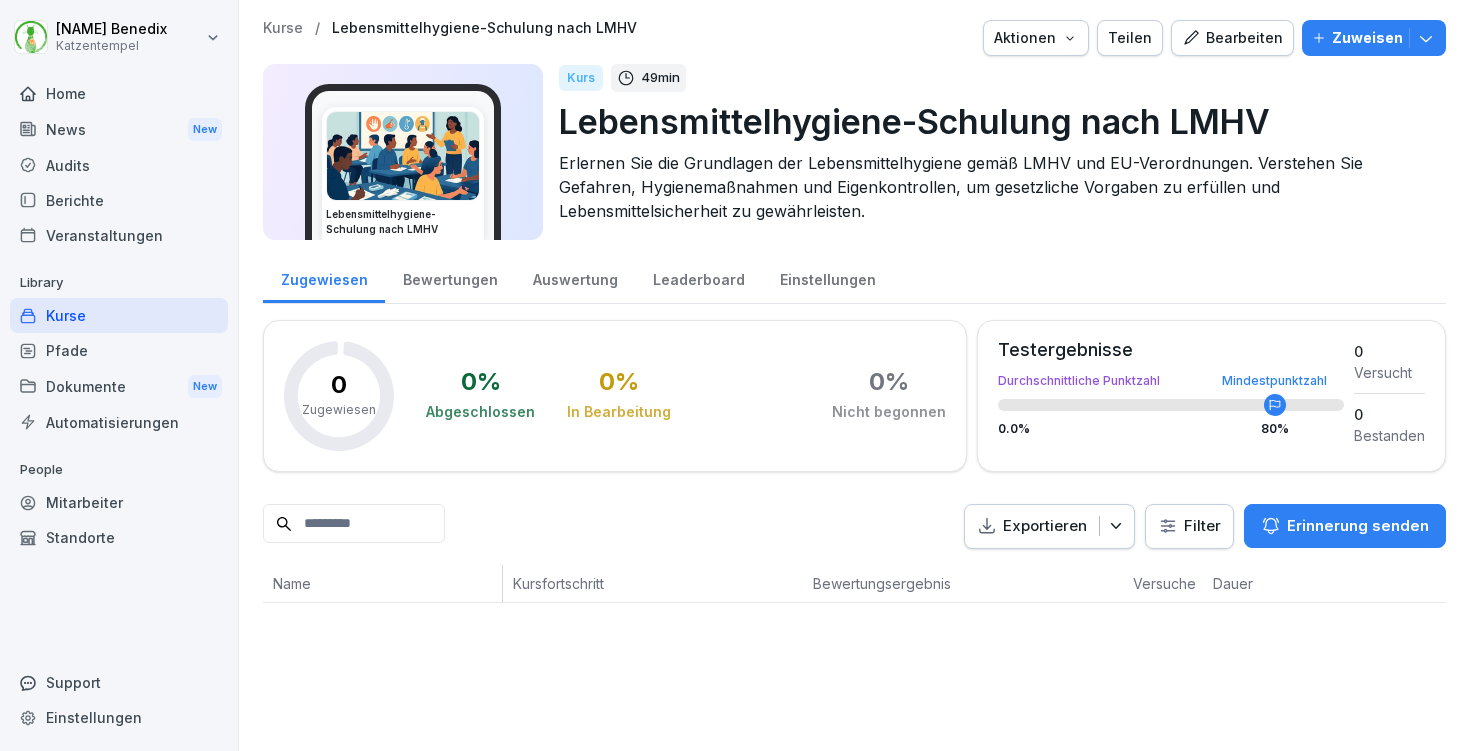 click on "Bearbeiten" at bounding box center (1232, 38) 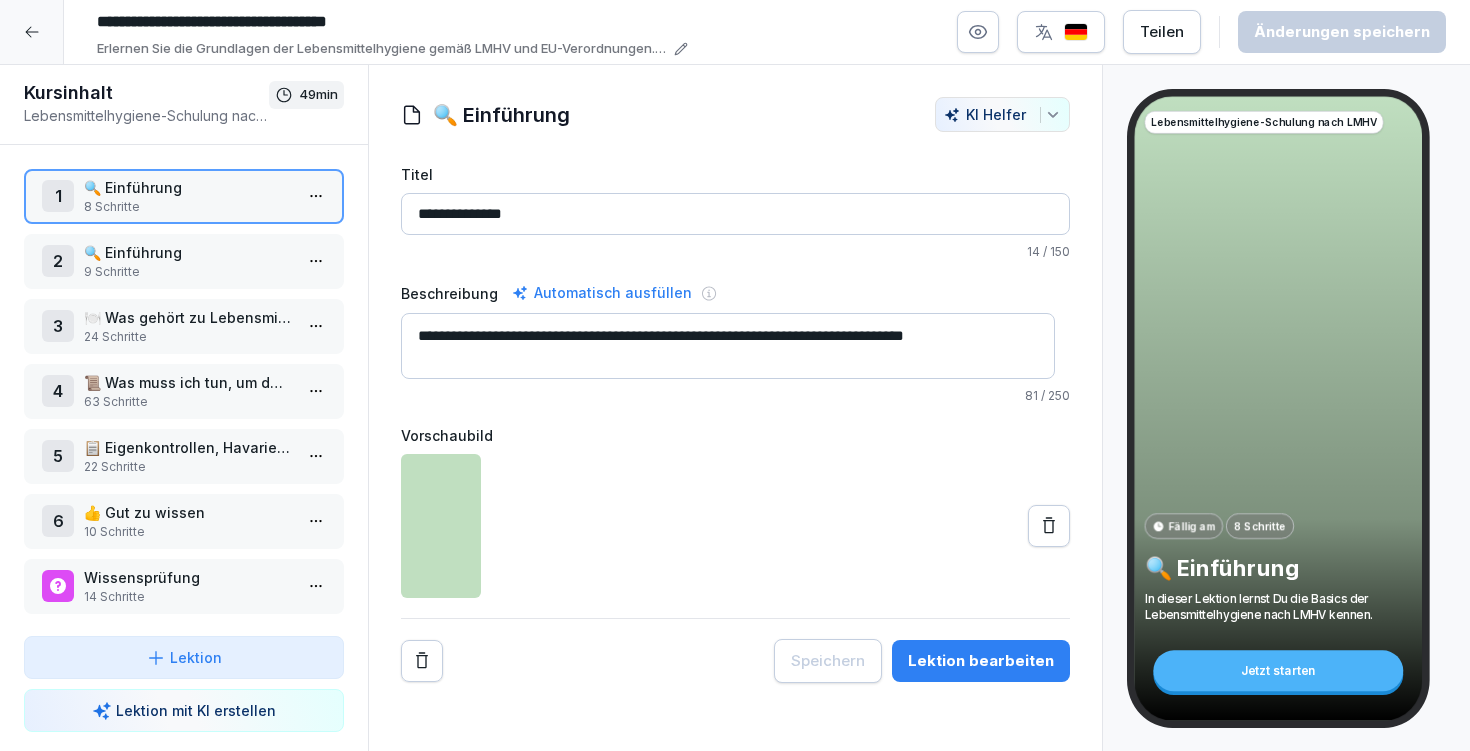 click on "Lektion bearbeiten" at bounding box center [981, 661] 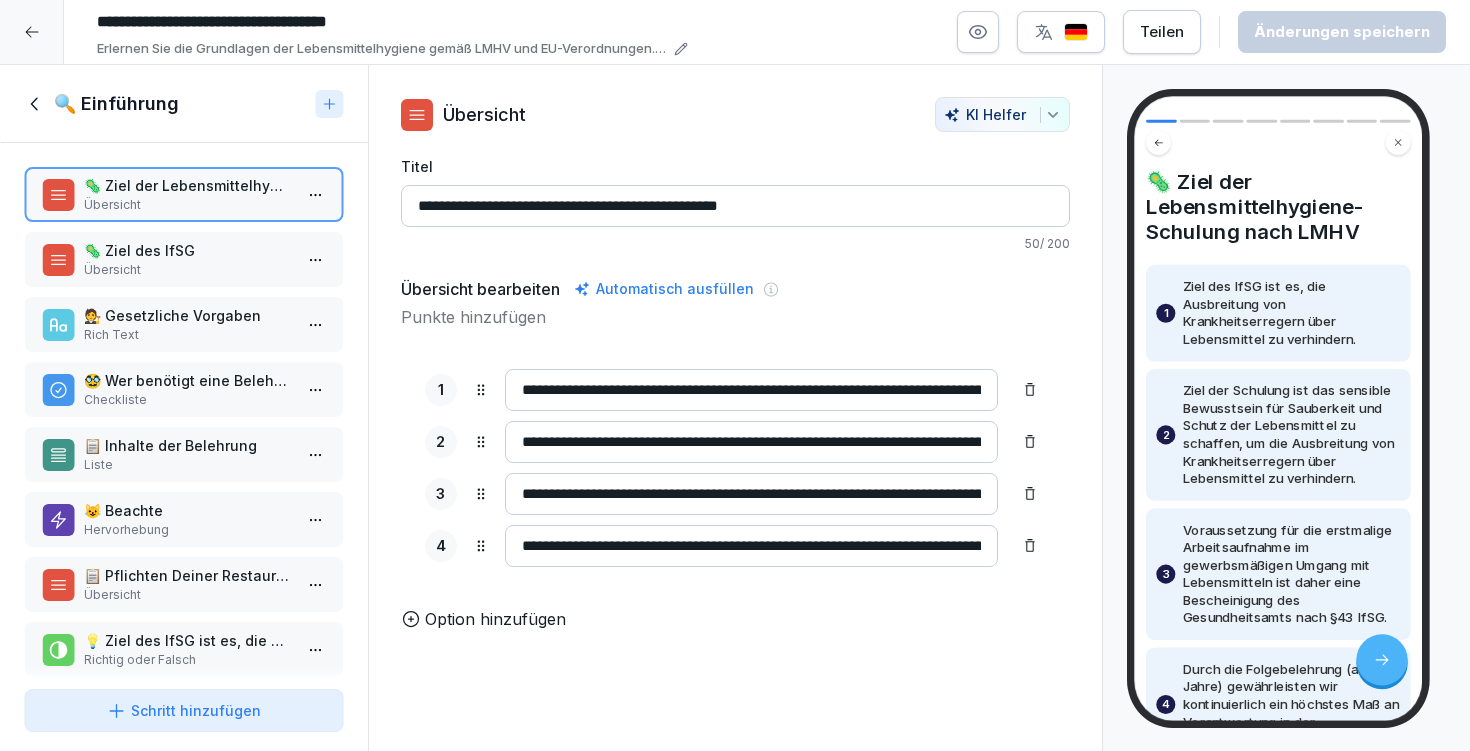 click on "🦠 Ziel des IfSG" at bounding box center [188, 250] 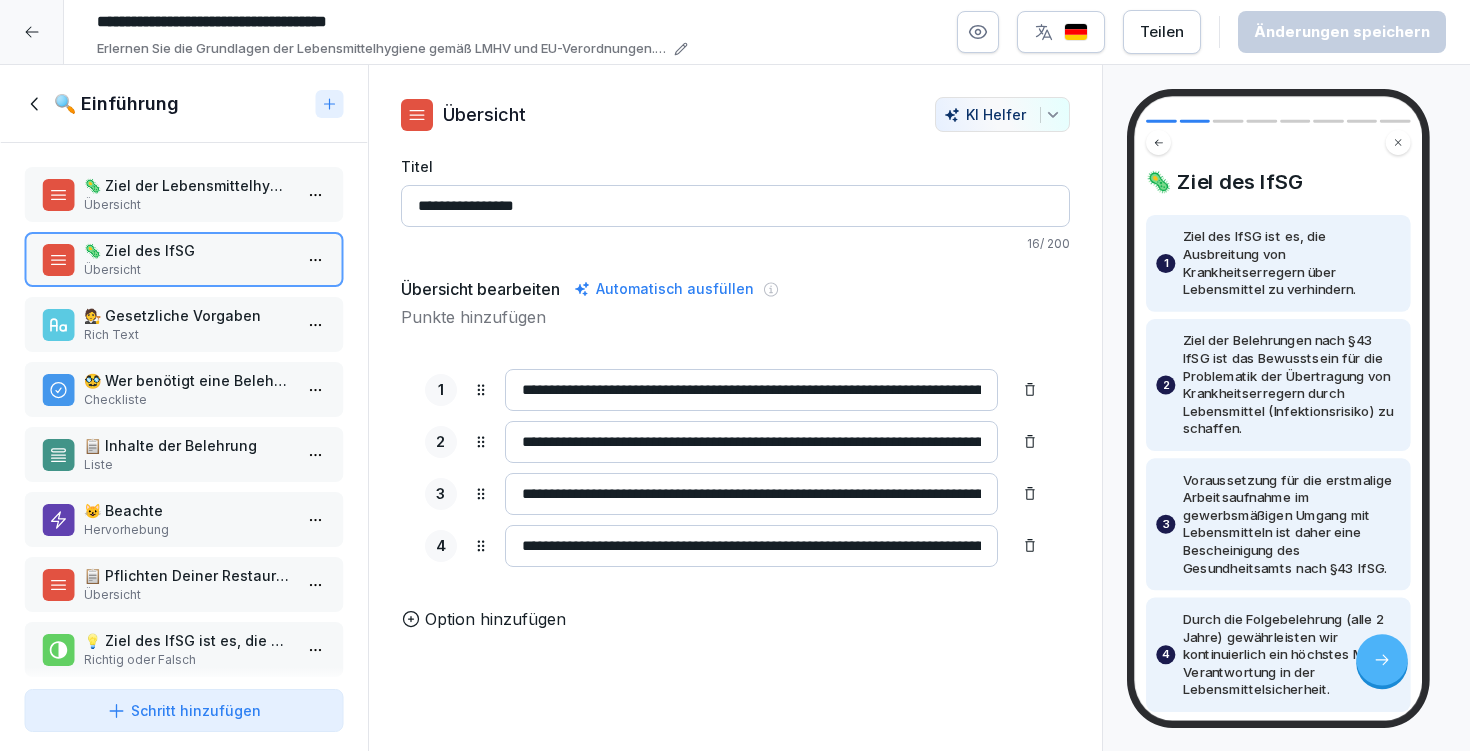 click on "🧑‍⚖️ Gesetzliche Vorgaben" at bounding box center [188, 315] 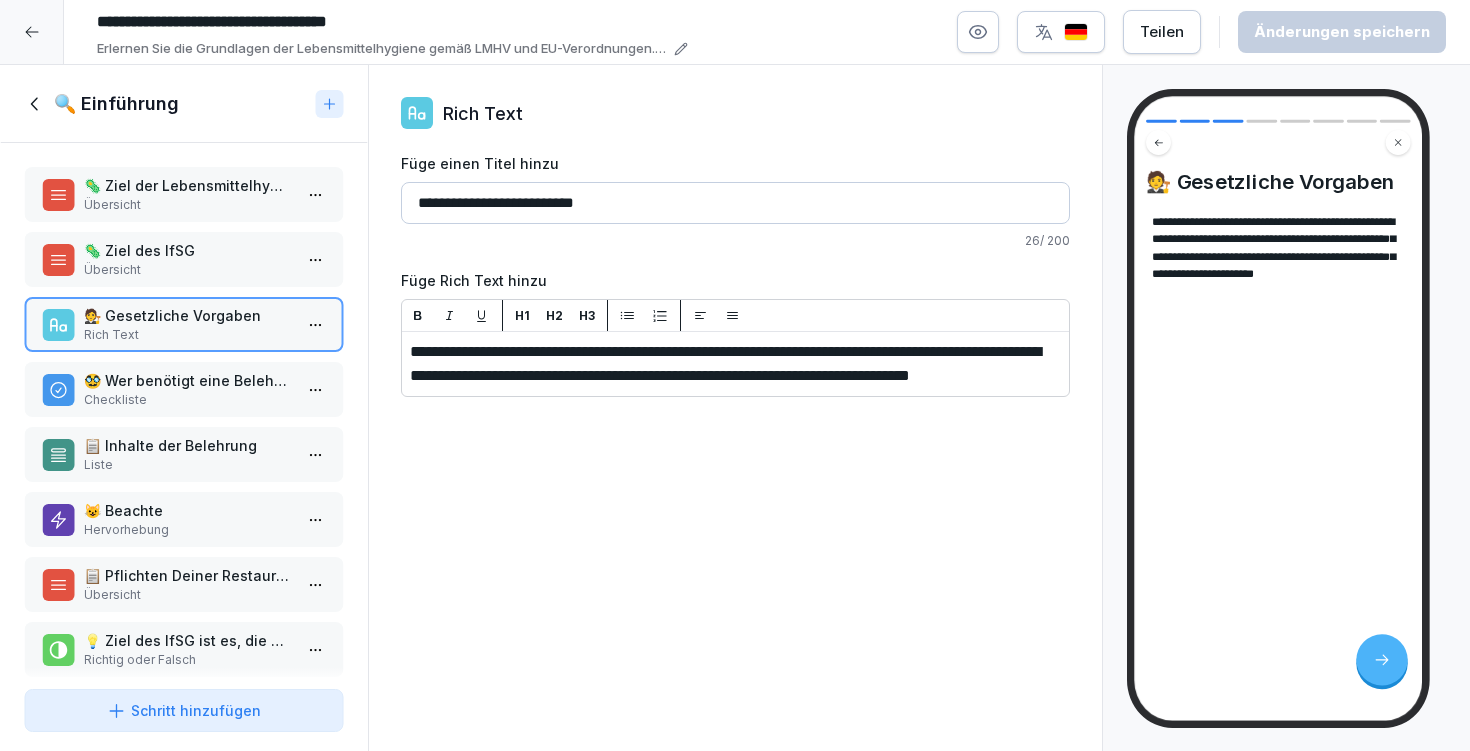 click on "🦠 Ziel des IfSG" at bounding box center (188, 250) 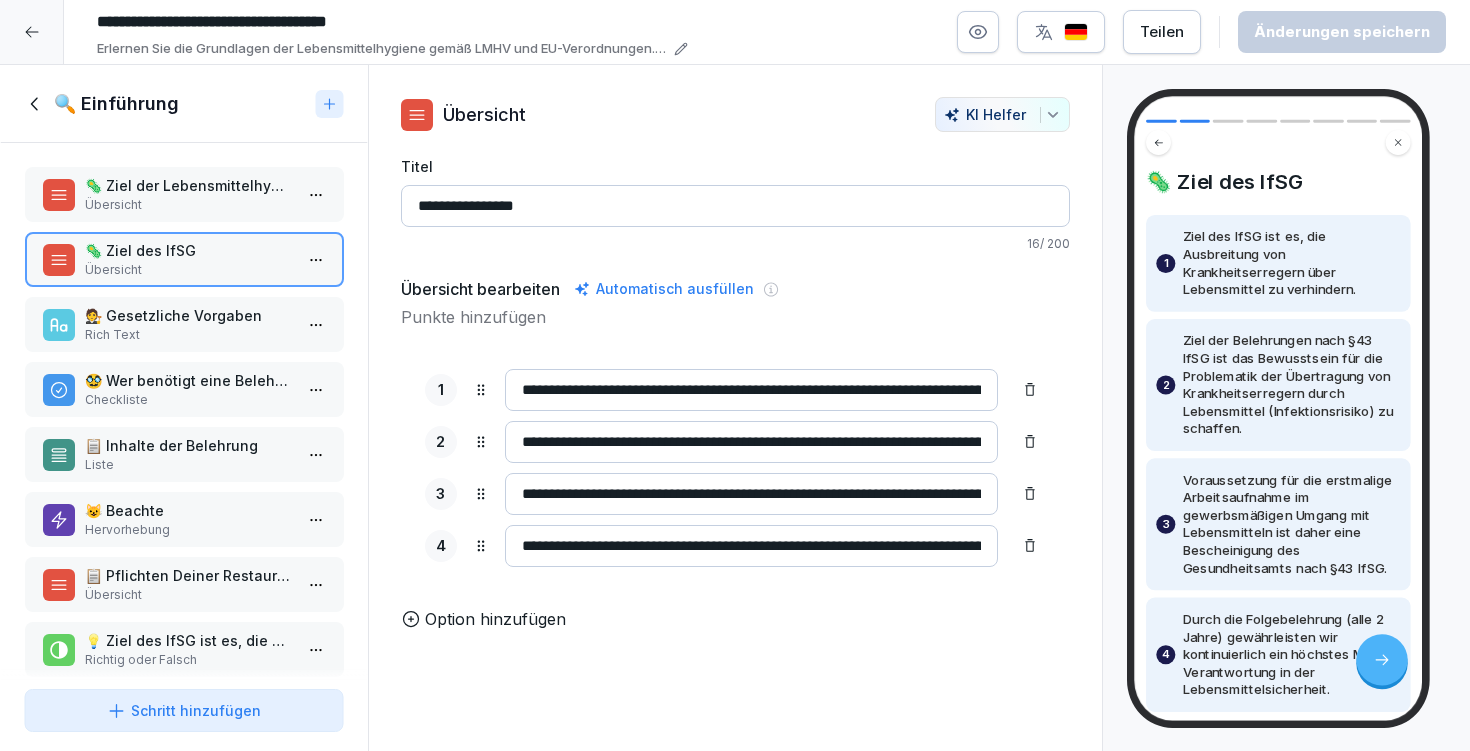 click on "Übersicht" at bounding box center [188, 205] 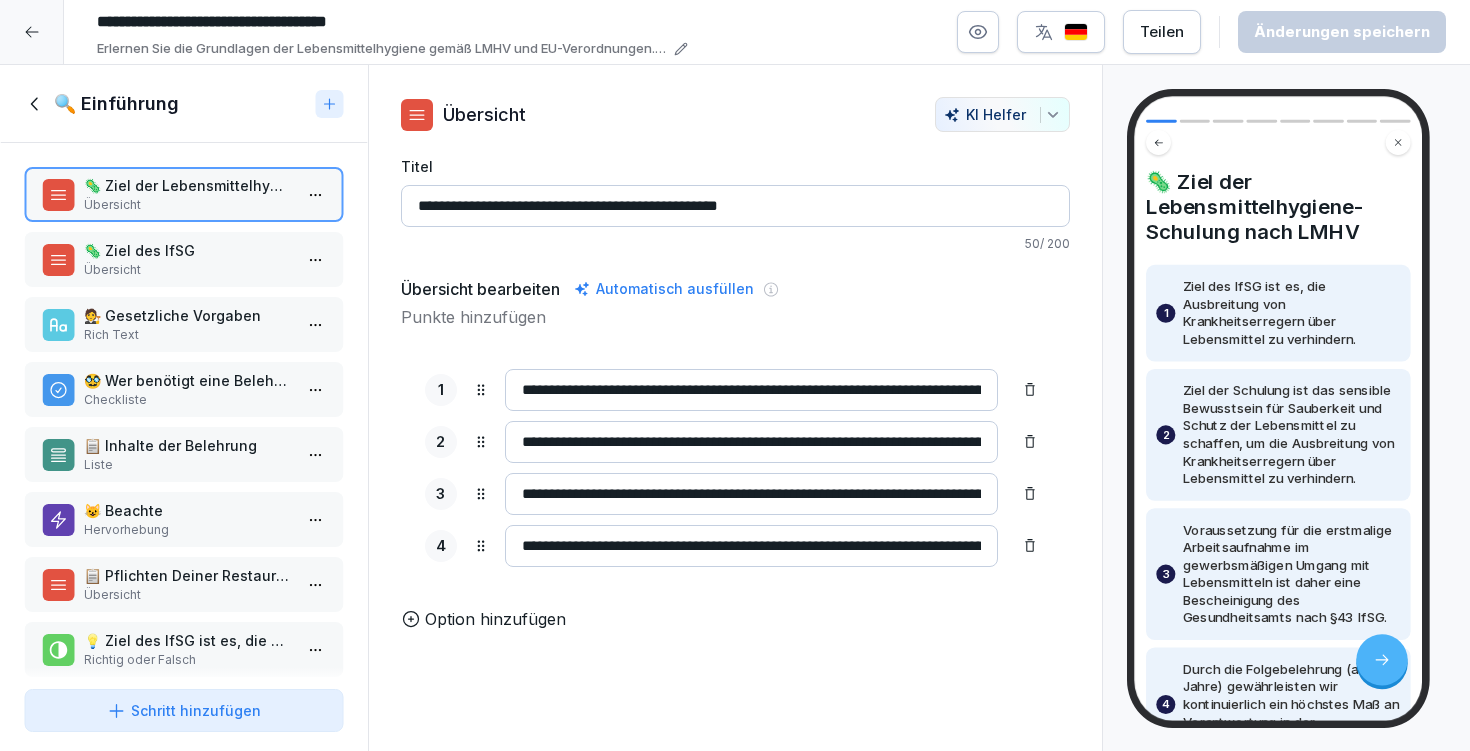 drag, startPoint x: 582, startPoint y: 389, endPoint x: 1124, endPoint y: 397, distance: 542.059 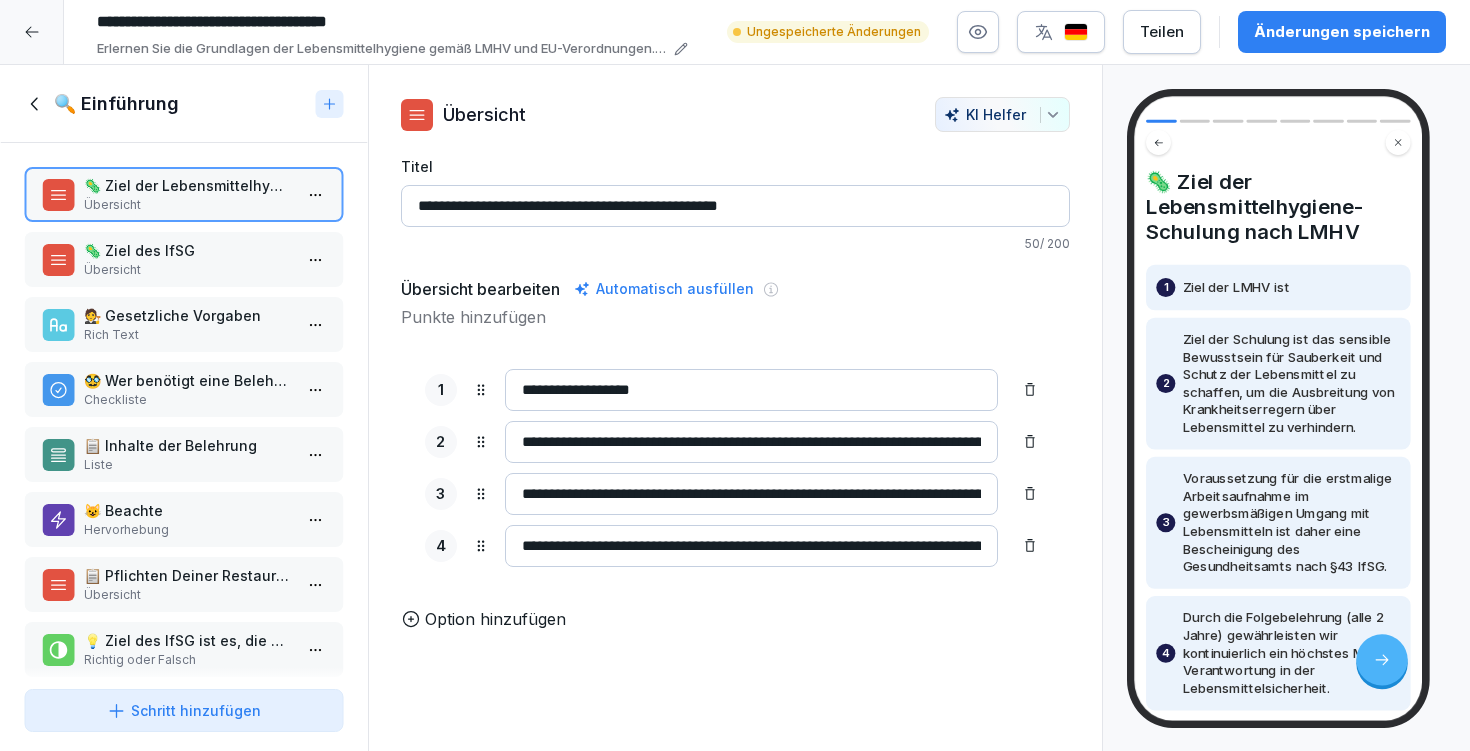 paste on "**********" 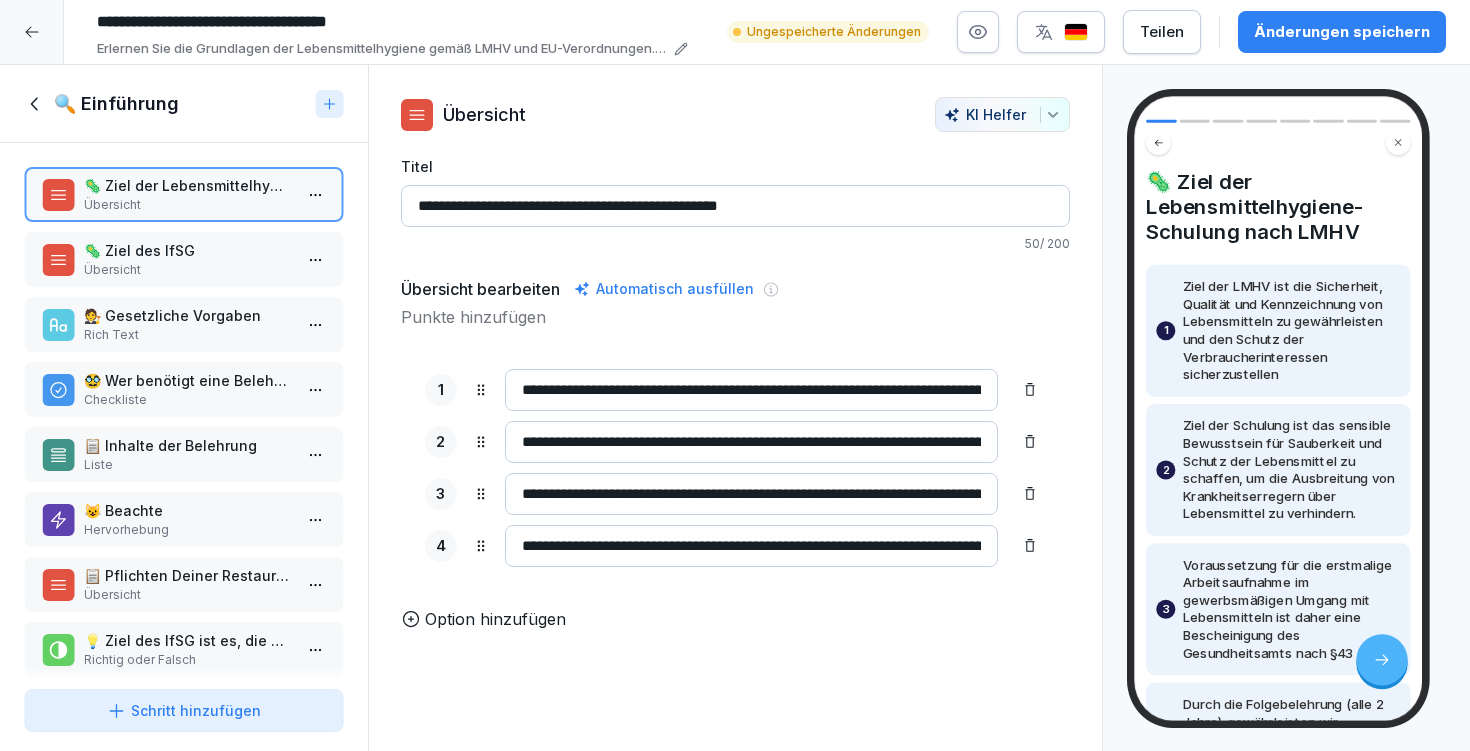 drag, startPoint x: 759, startPoint y: 385, endPoint x: 833, endPoint y: 384, distance: 74.00676 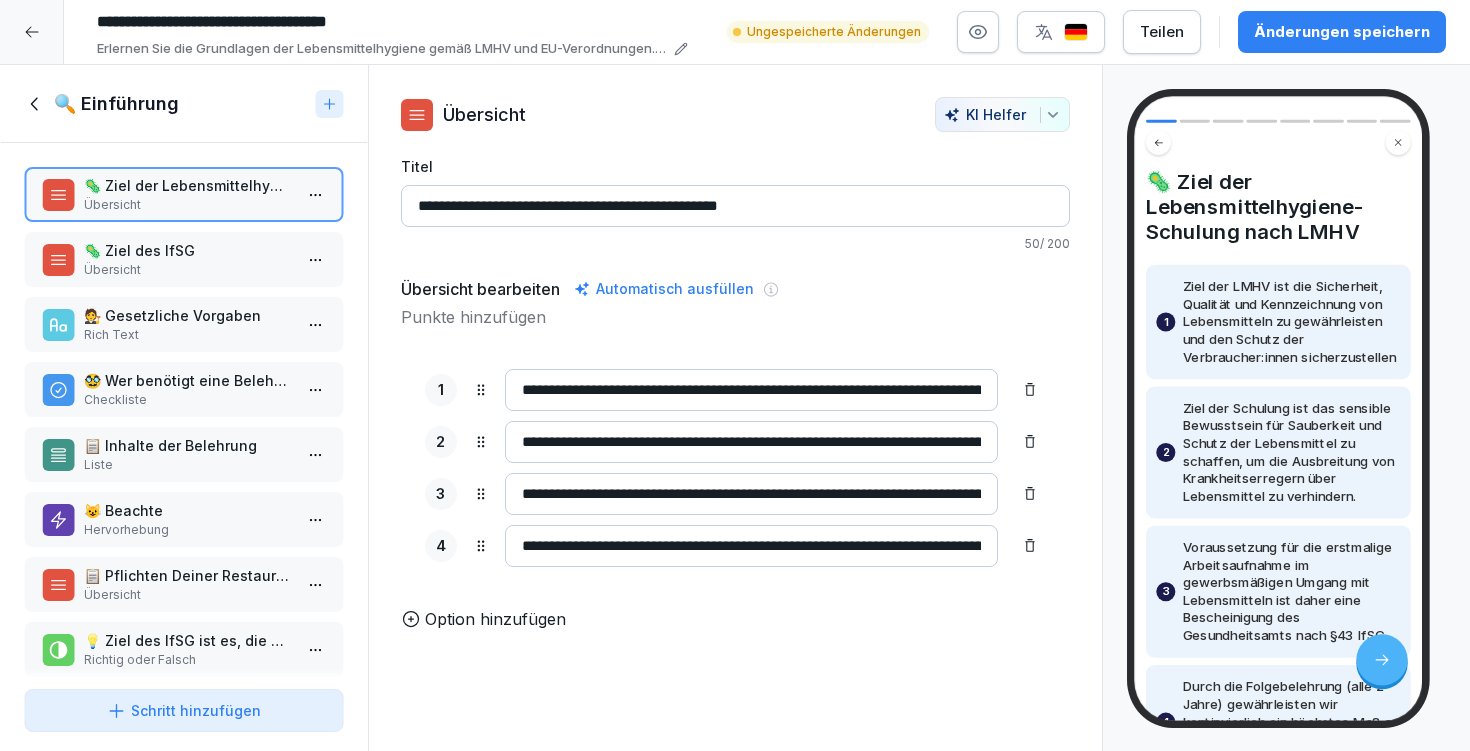 type on "**********" 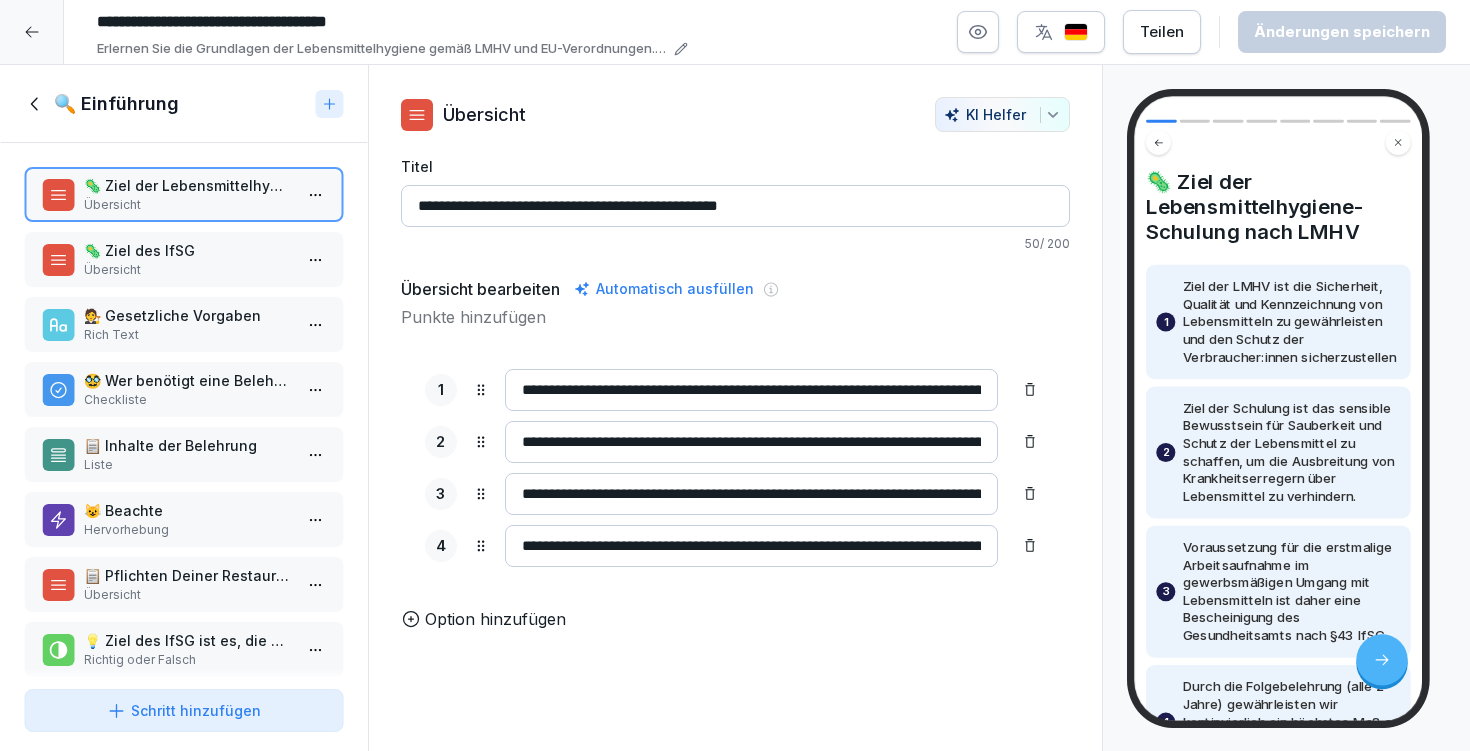click on "**********" at bounding box center [751, 442] 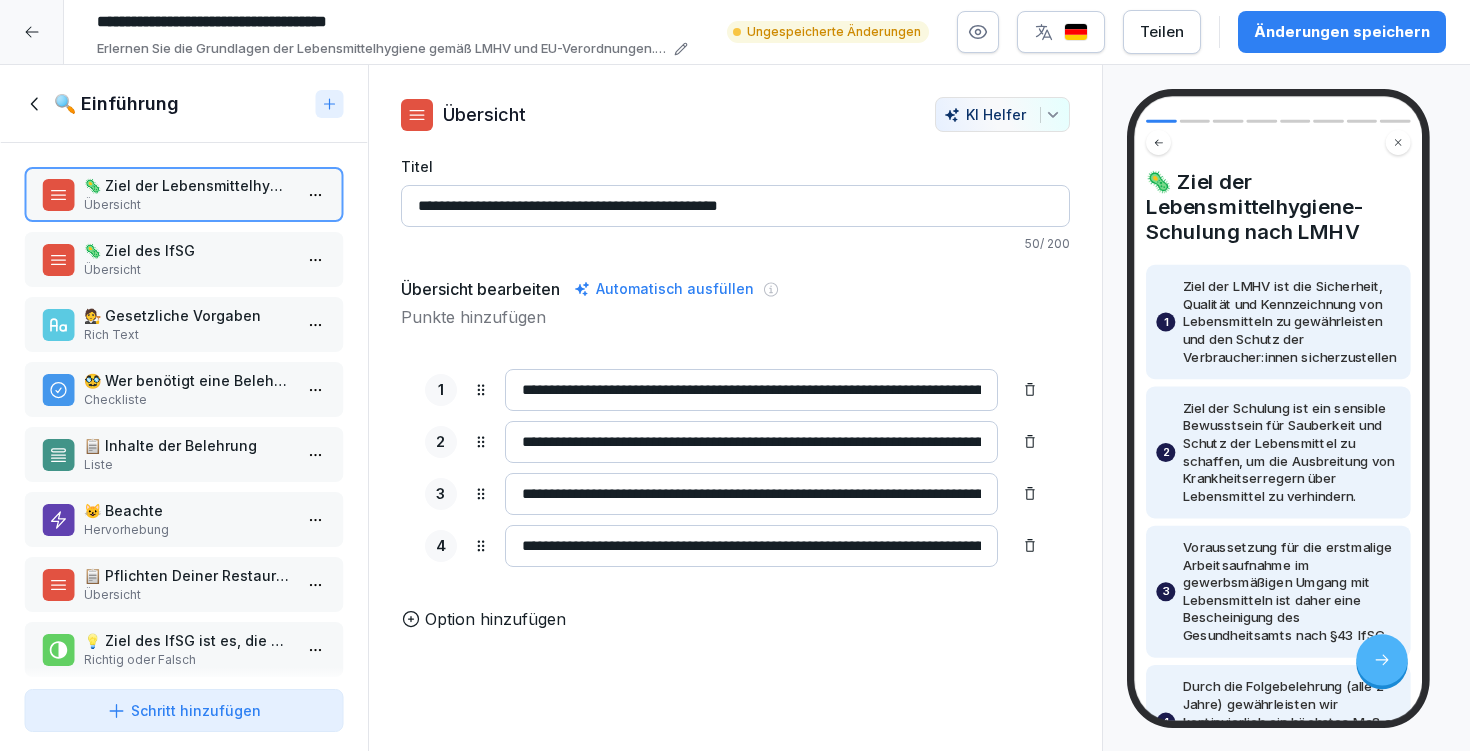 click on "**********" at bounding box center (751, 442) 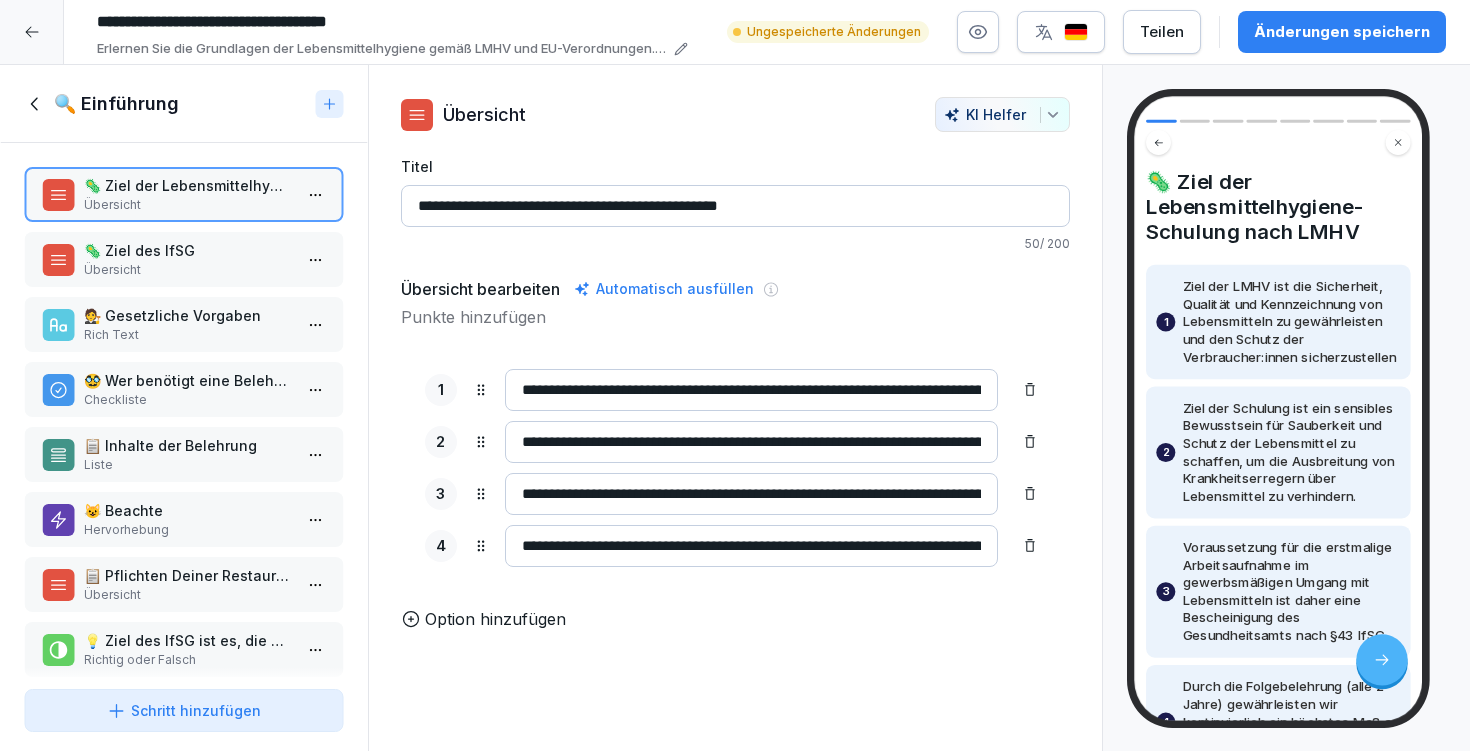 drag, startPoint x: 922, startPoint y: 443, endPoint x: 895, endPoint y: 442, distance: 27.018513 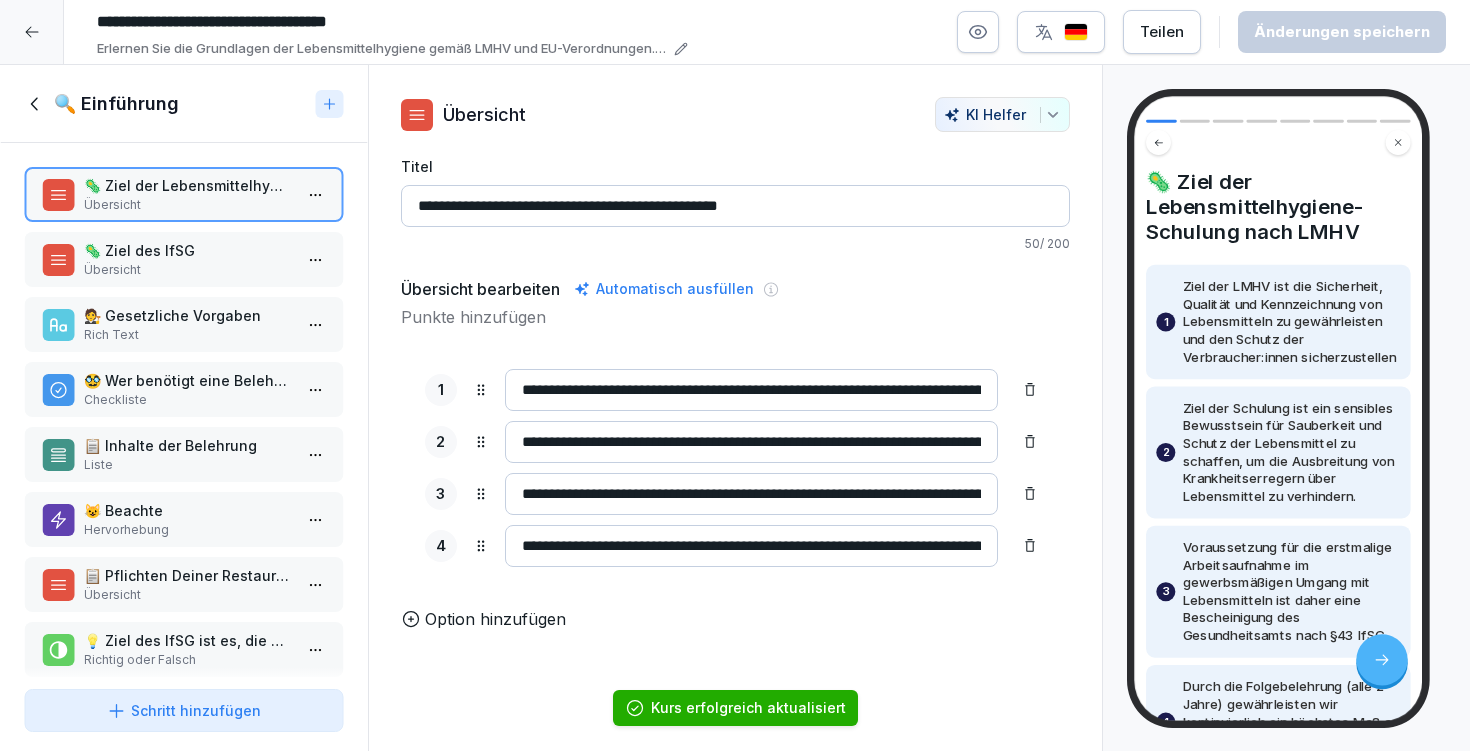 click on "**********" at bounding box center (751, 494) 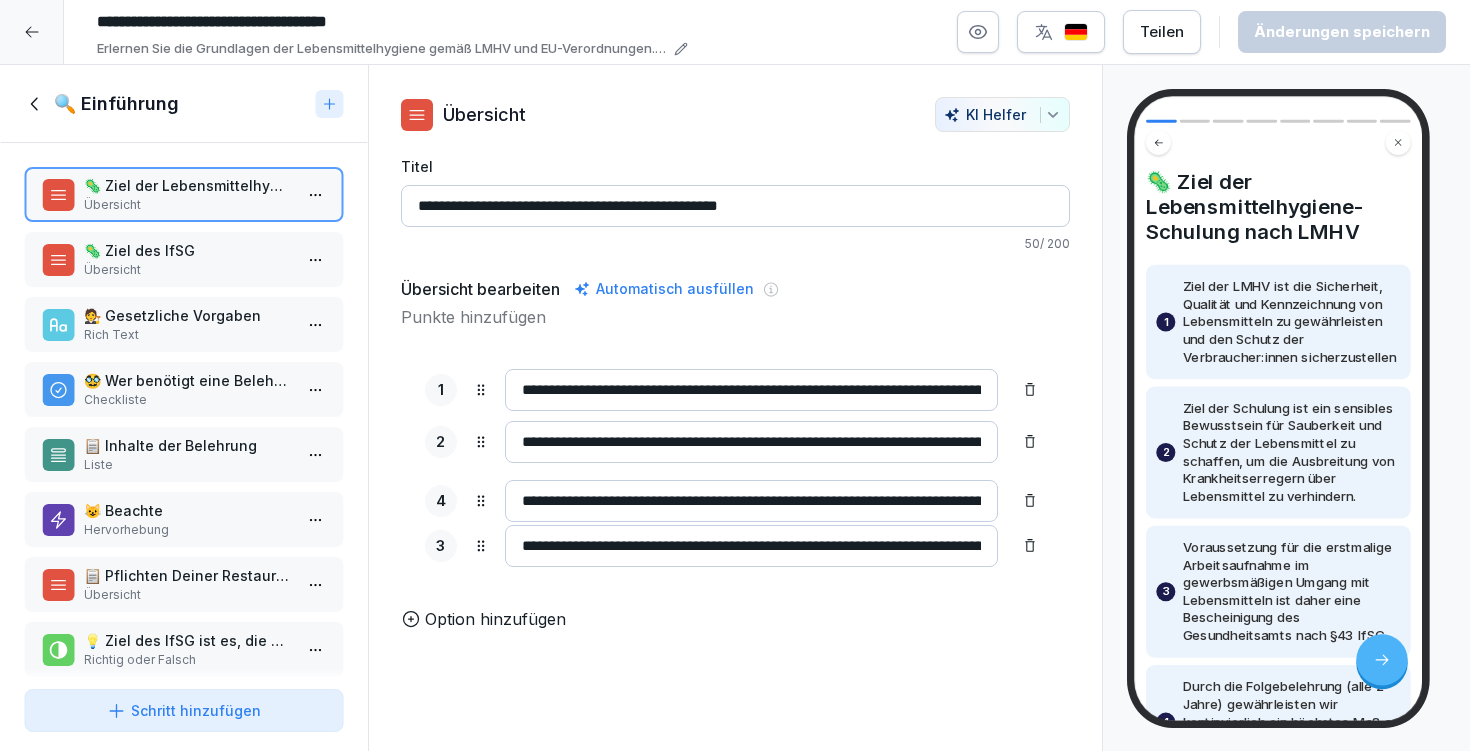 drag, startPoint x: 478, startPoint y: 543, endPoint x: 491, endPoint y: 489, distance: 55.542778 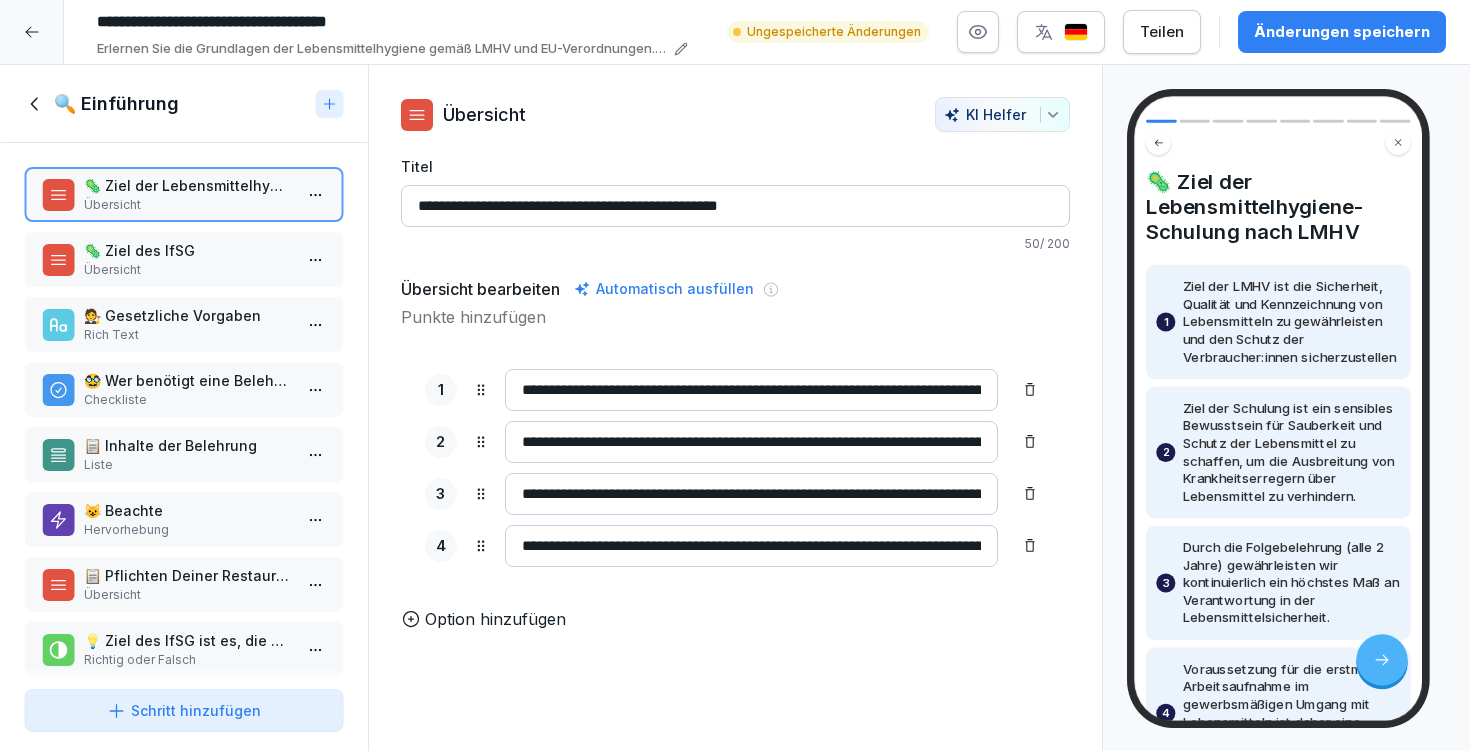drag, startPoint x: 713, startPoint y: 491, endPoint x: 796, endPoint y: 487, distance: 83.09633 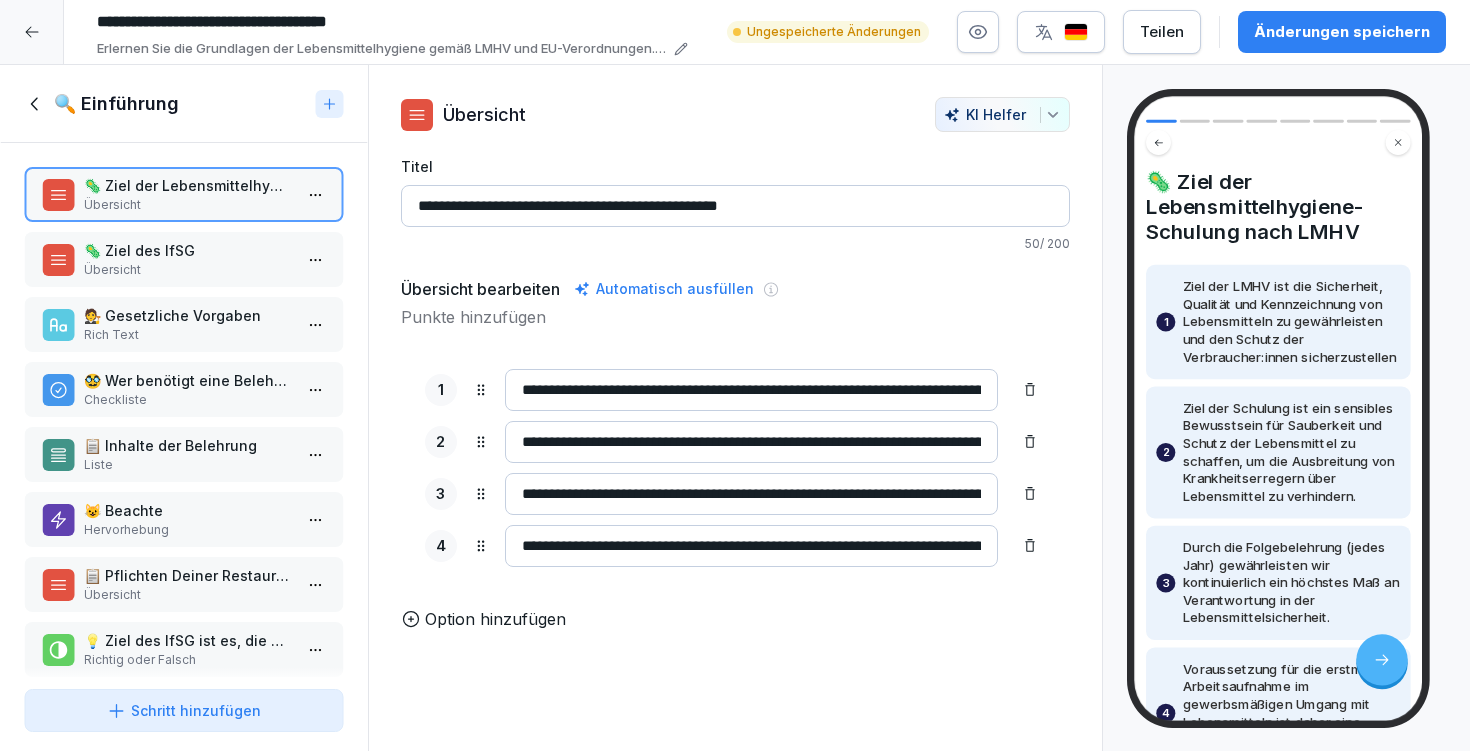 drag, startPoint x: 889, startPoint y: 496, endPoint x: 965, endPoint y: 496, distance: 76 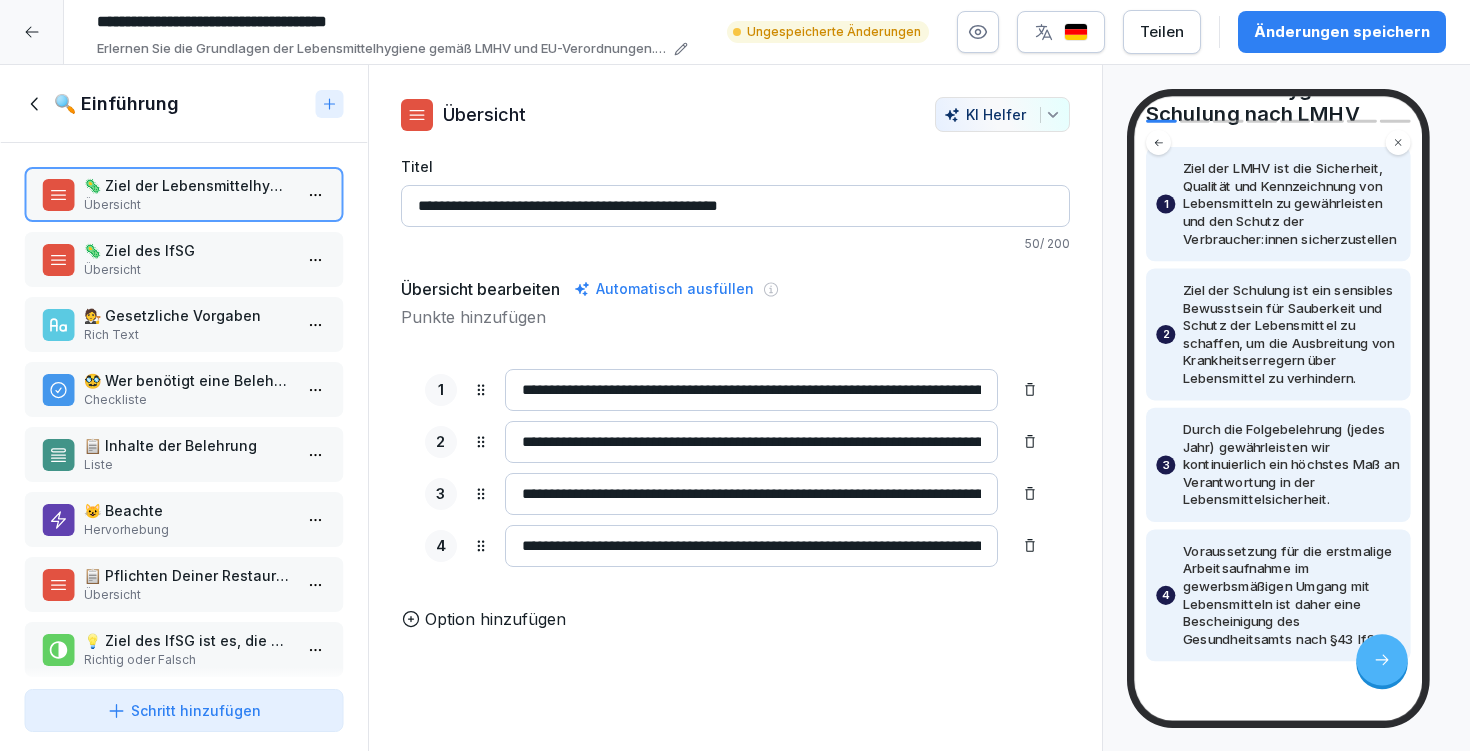 scroll, scrollTop: 208, scrollLeft: 0, axis: vertical 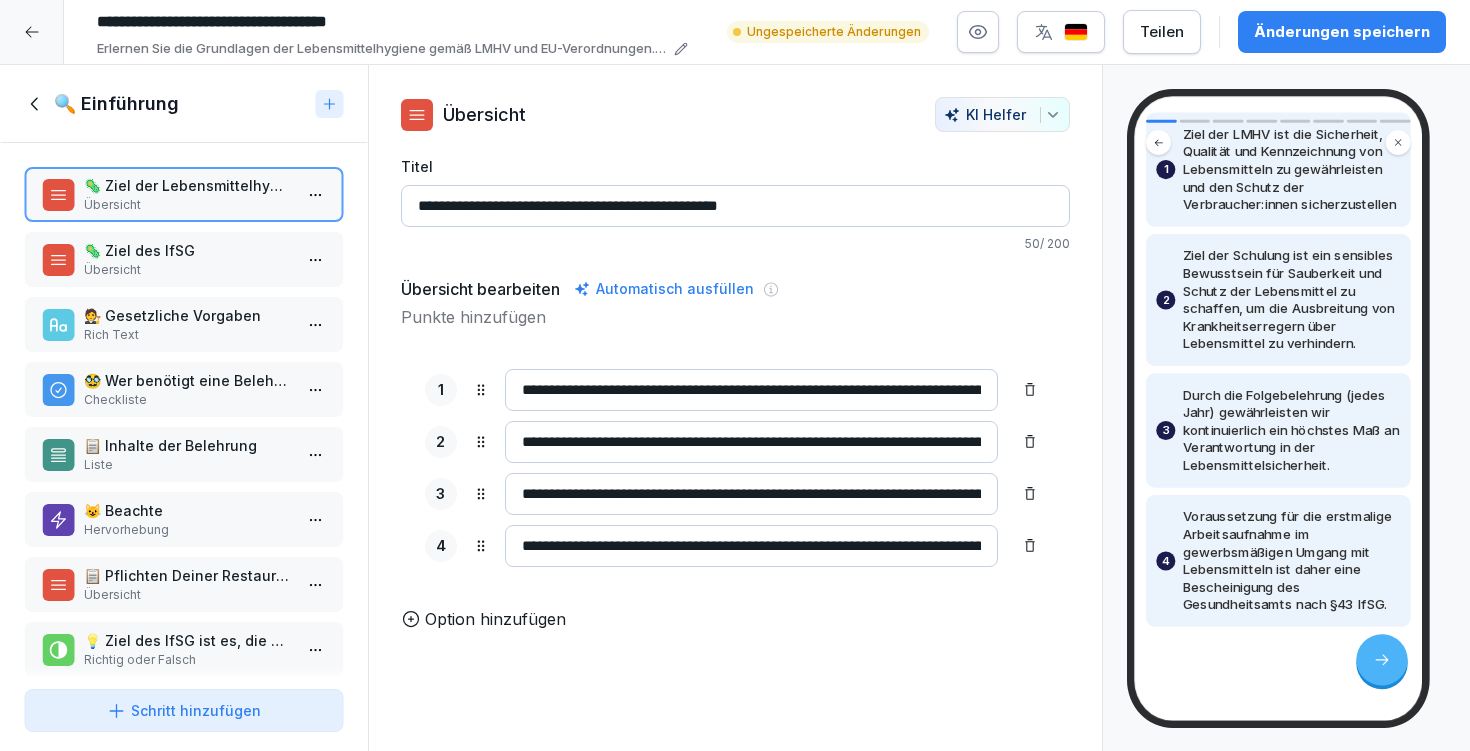 click 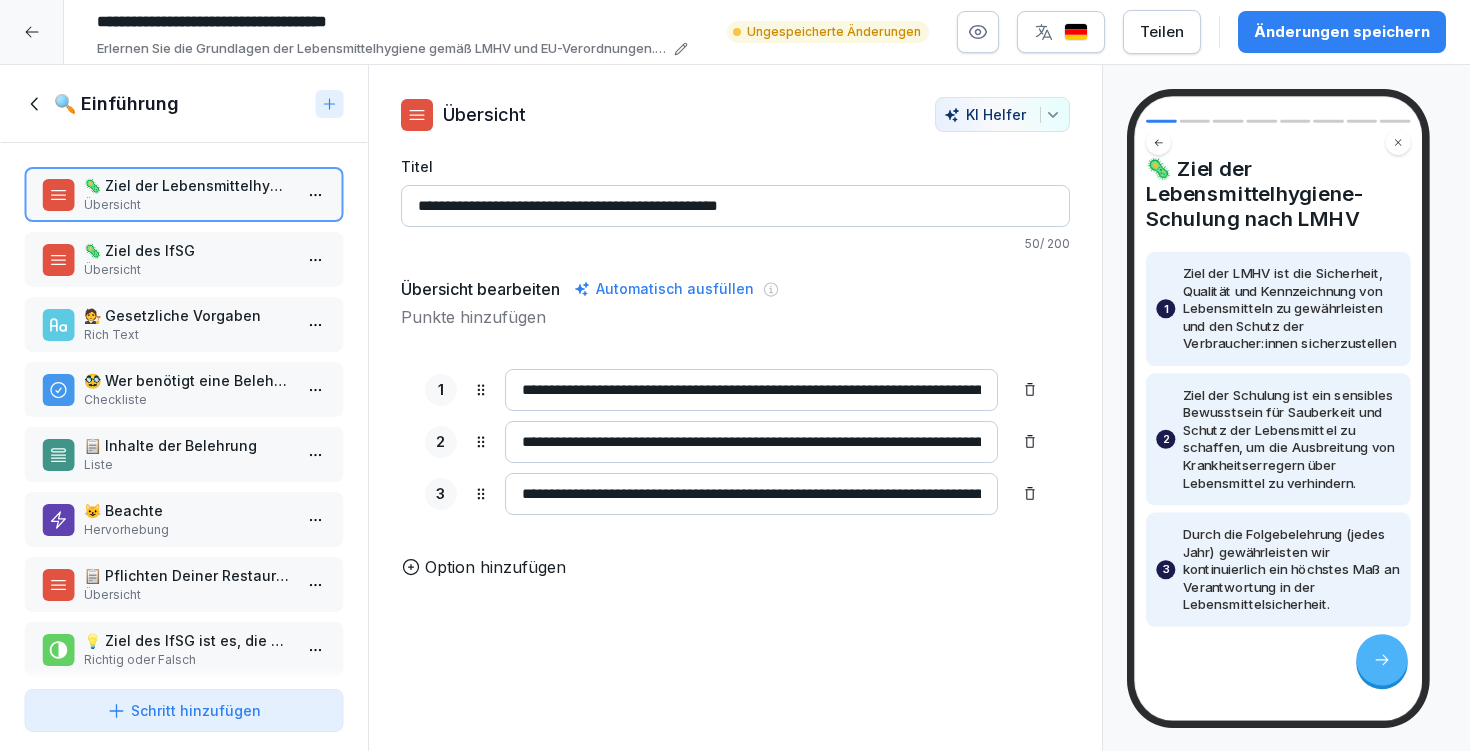 scroll, scrollTop: 18, scrollLeft: 0, axis: vertical 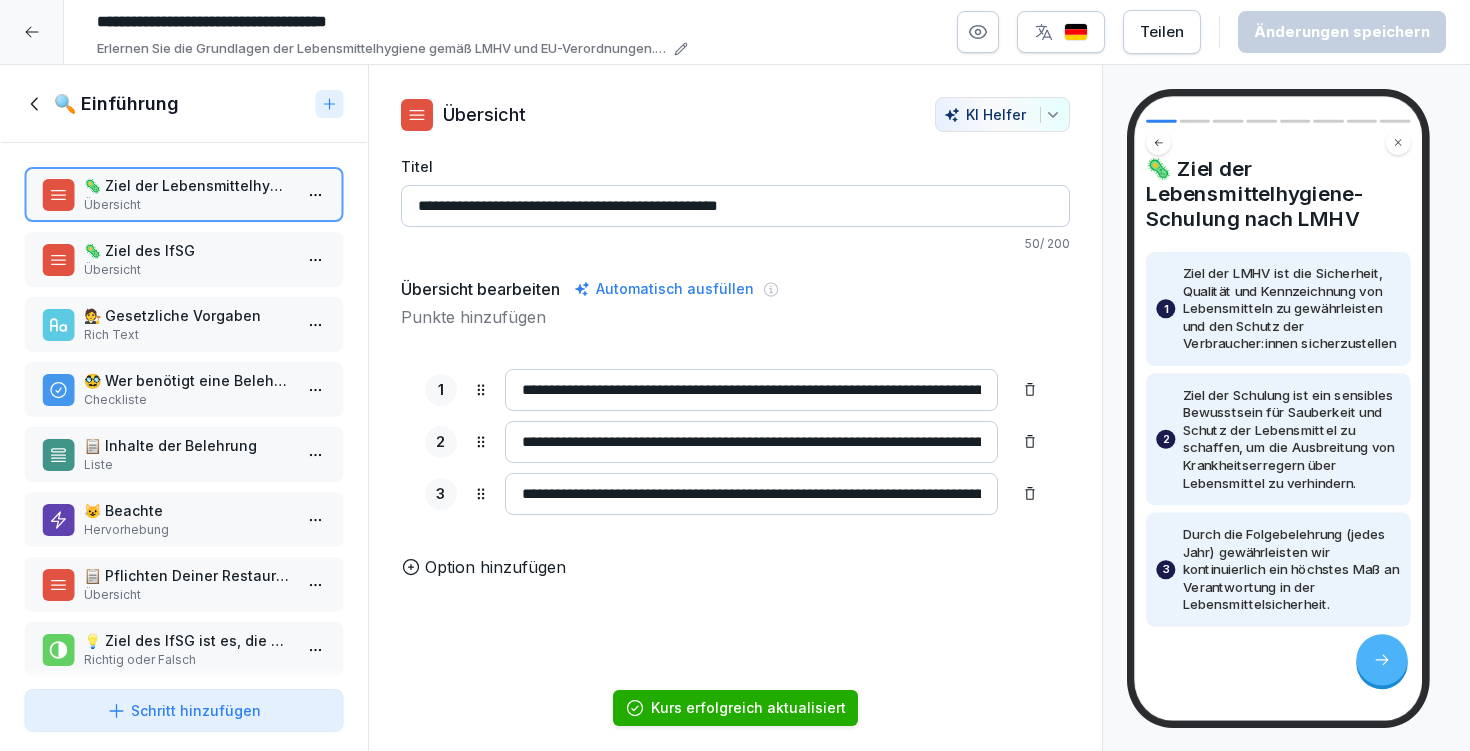 click on "Übersicht" at bounding box center [188, 270] 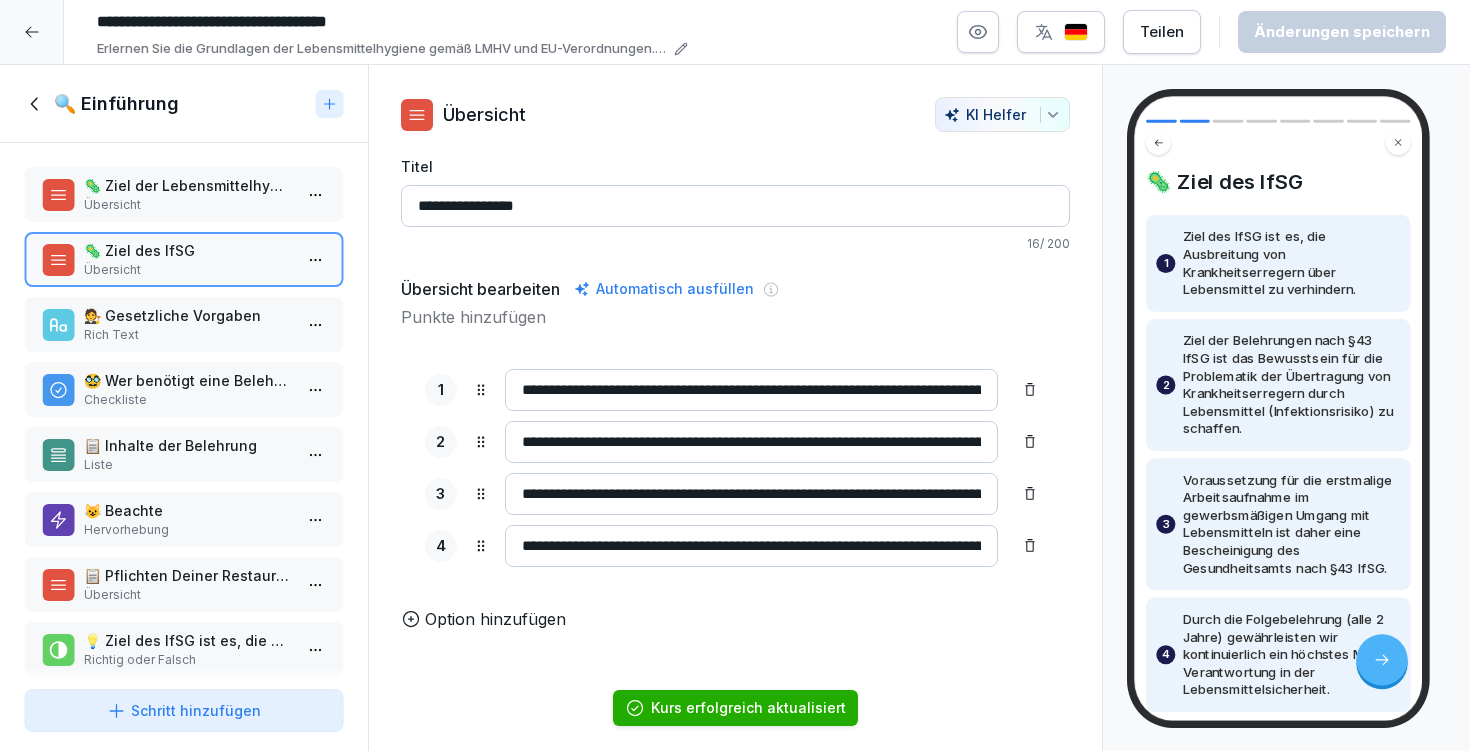 click on "**********" at bounding box center [735, 375] 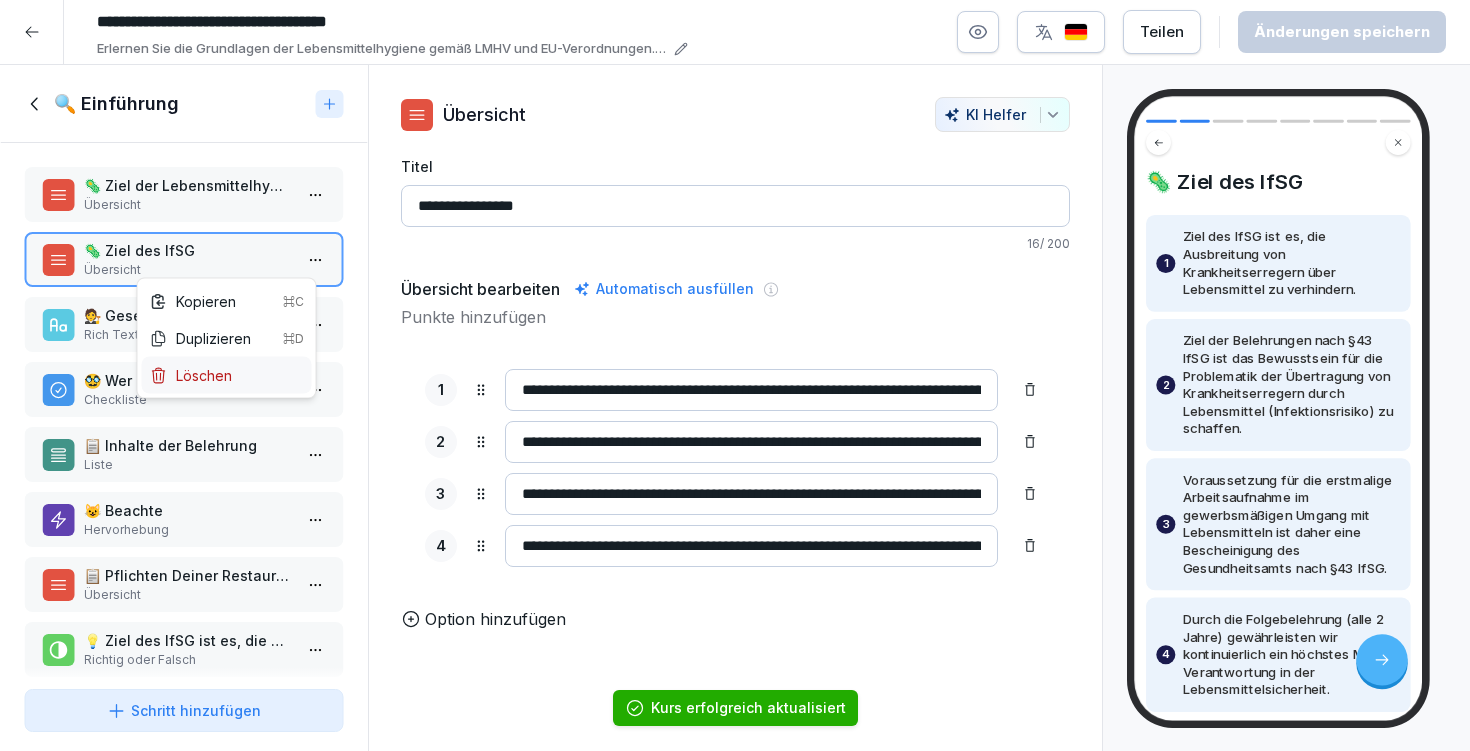 click on "Löschen" at bounding box center (227, 375) 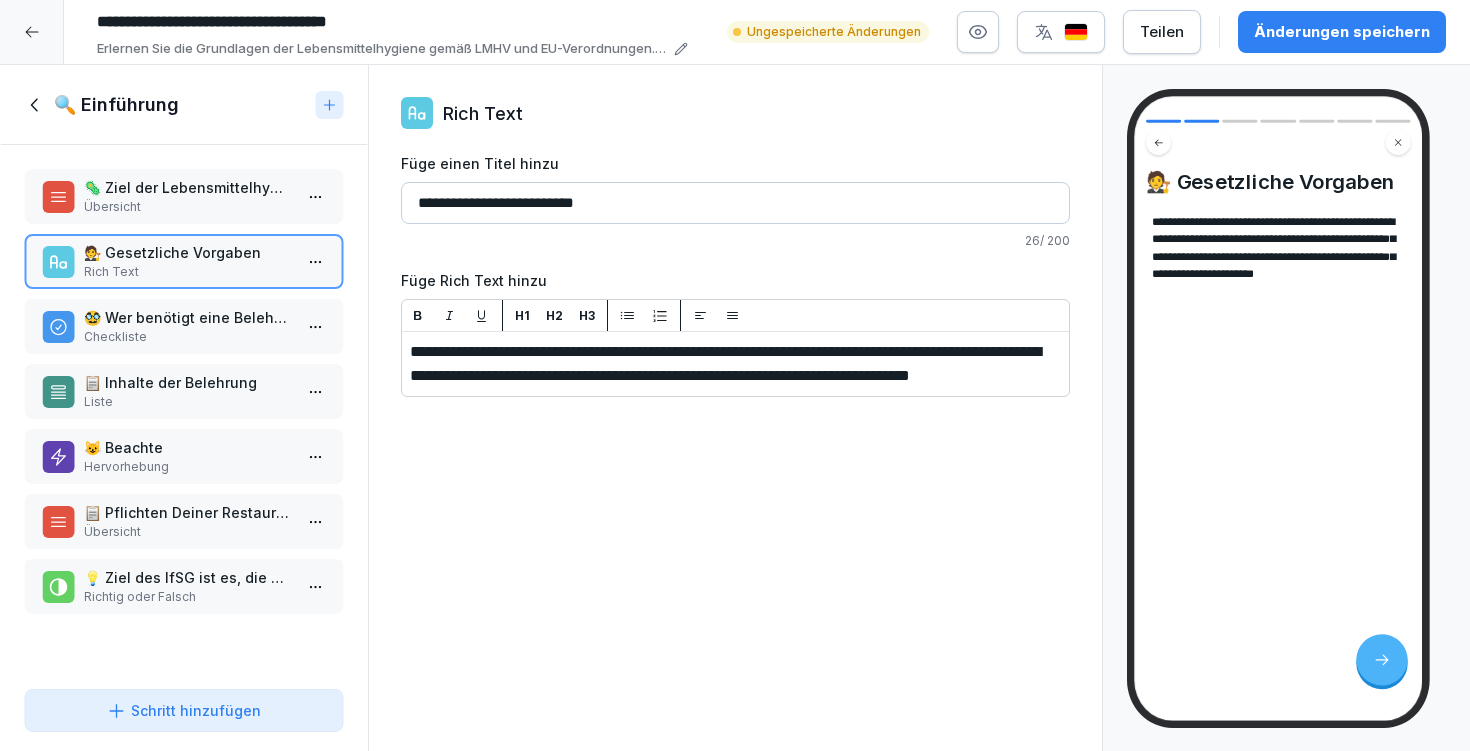click on "Änderungen speichern" at bounding box center [1342, 32] 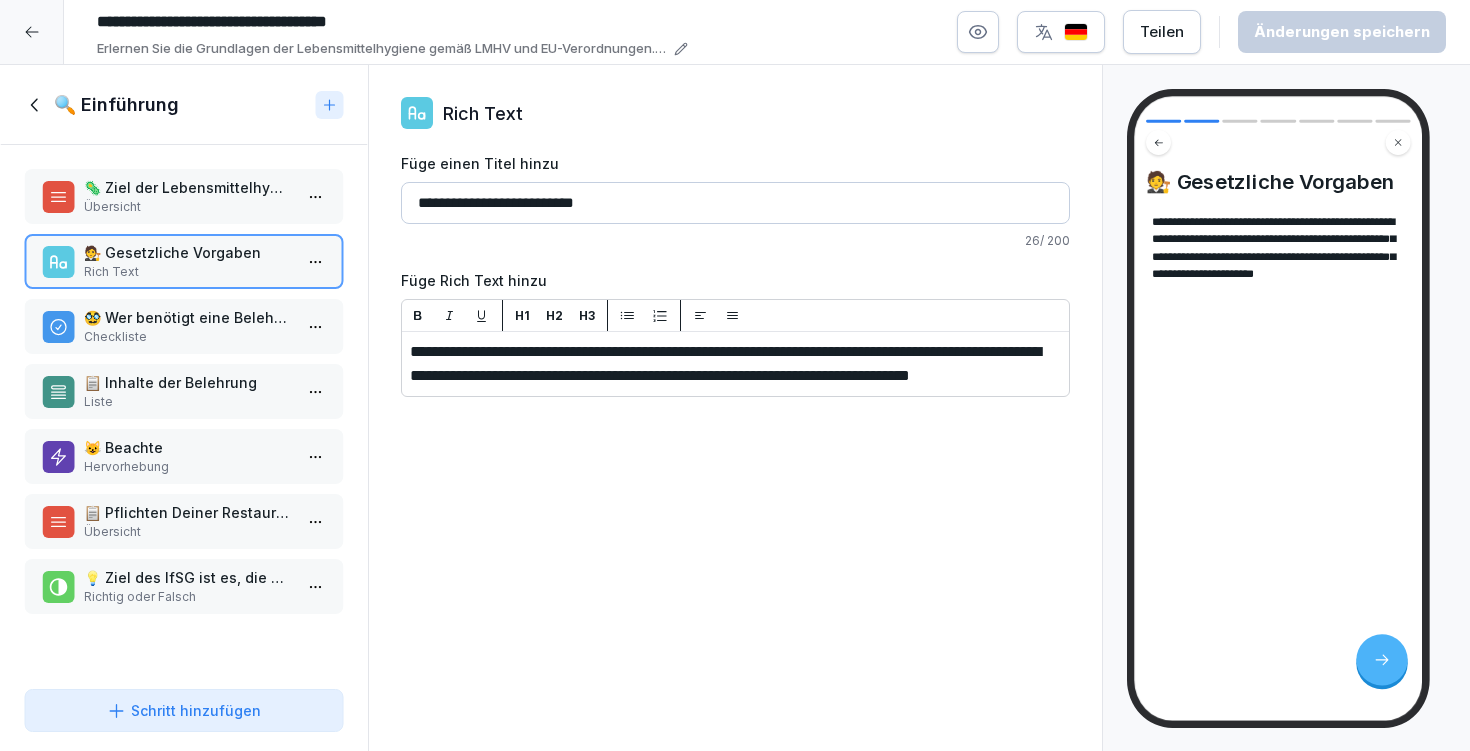 click on "🦠 Ziel der Lebensmittelhygiene-Schulung nach LMHV" at bounding box center (188, 187) 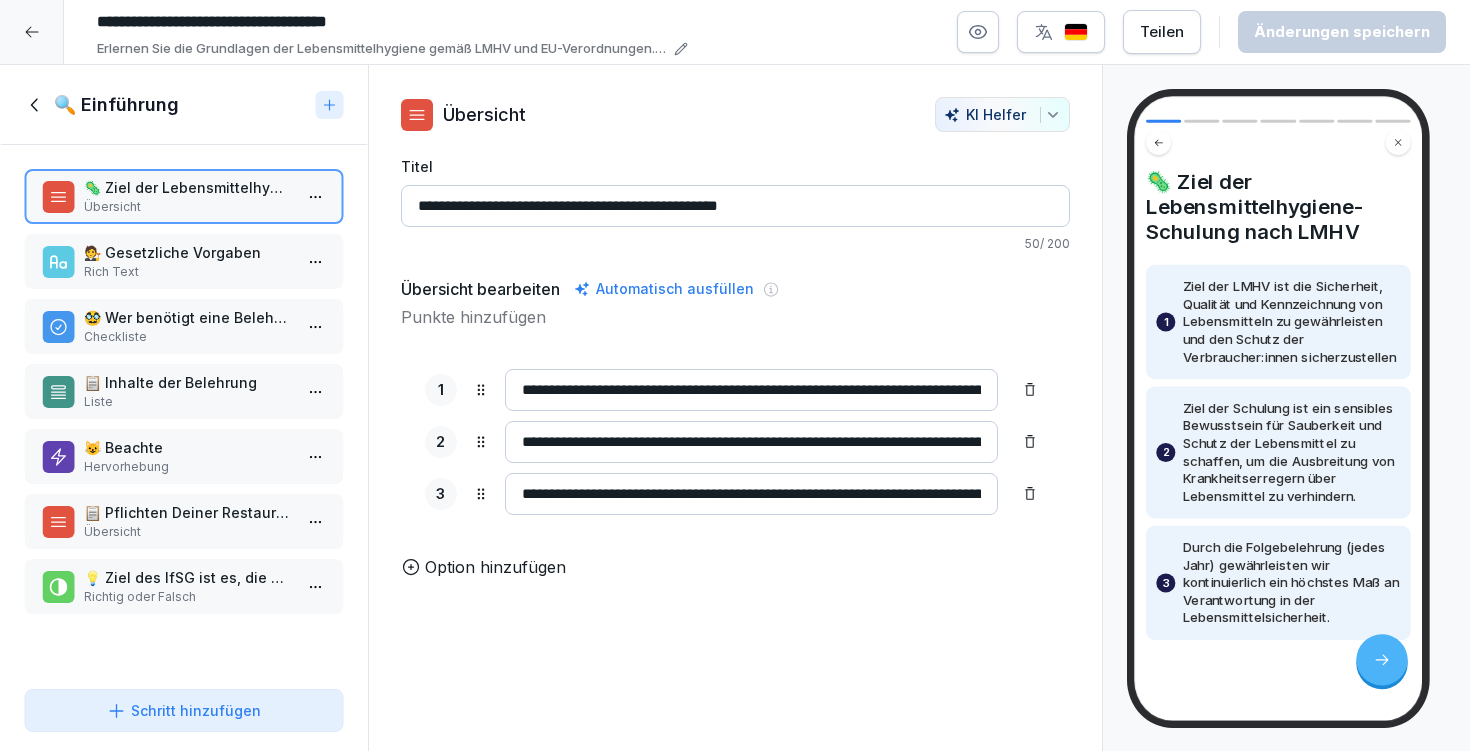 click on "Hervorhebung" at bounding box center [188, 467] 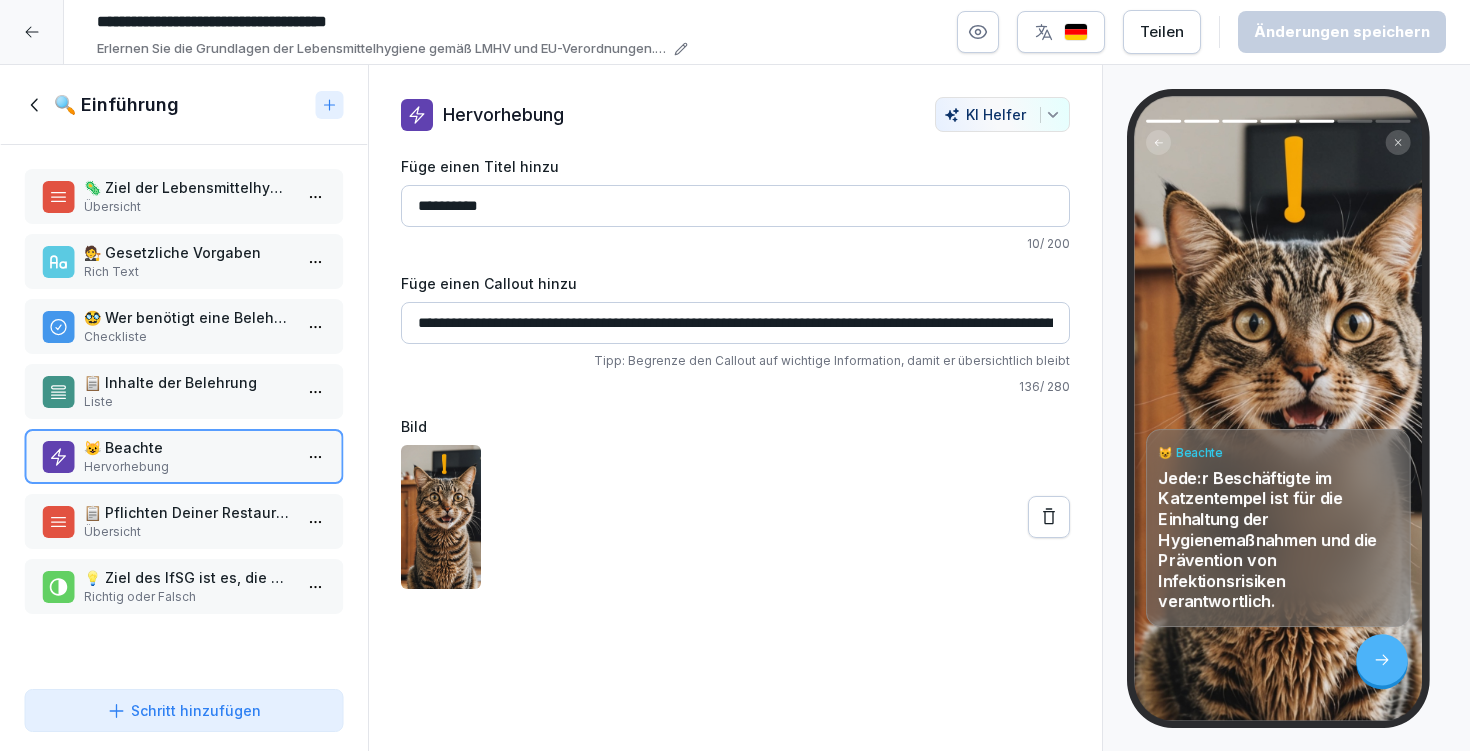 click on "🦠 Ziel der Lebensmittelhygiene-Schulung nach LMHV" at bounding box center (188, 187) 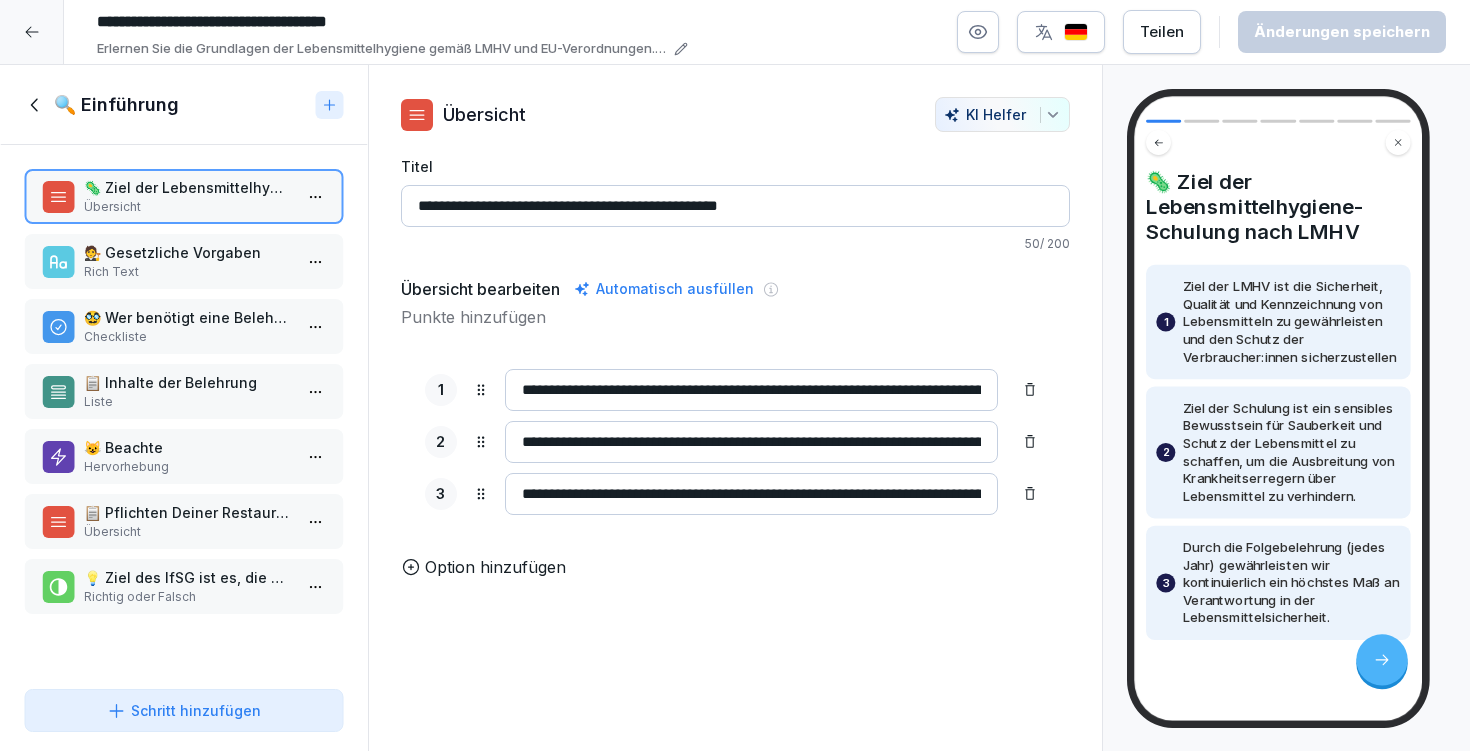click on "🧑‍⚖️ Gesetzliche Vorgaben" at bounding box center [188, 252] 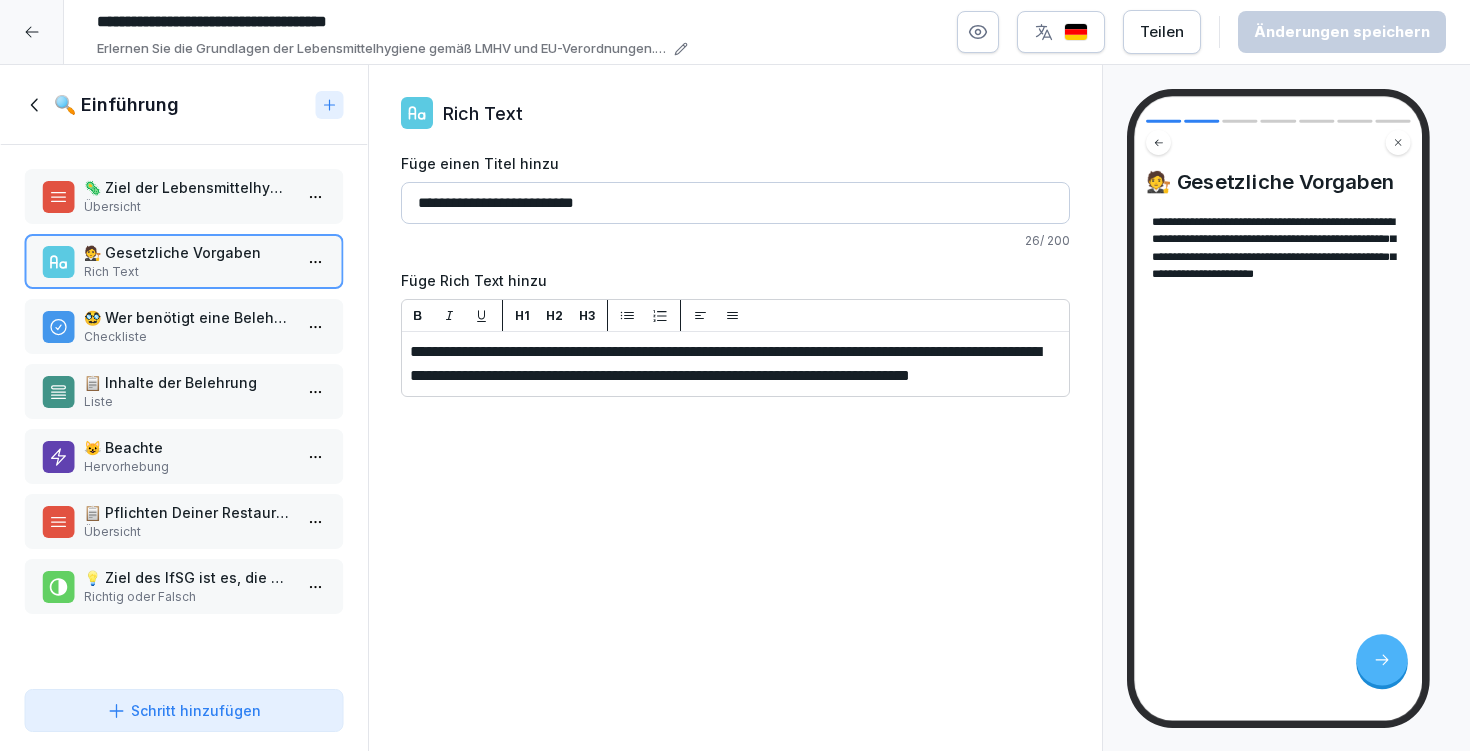 click on "🥸 Wer benötigt eine Belehrung?" at bounding box center (188, 317) 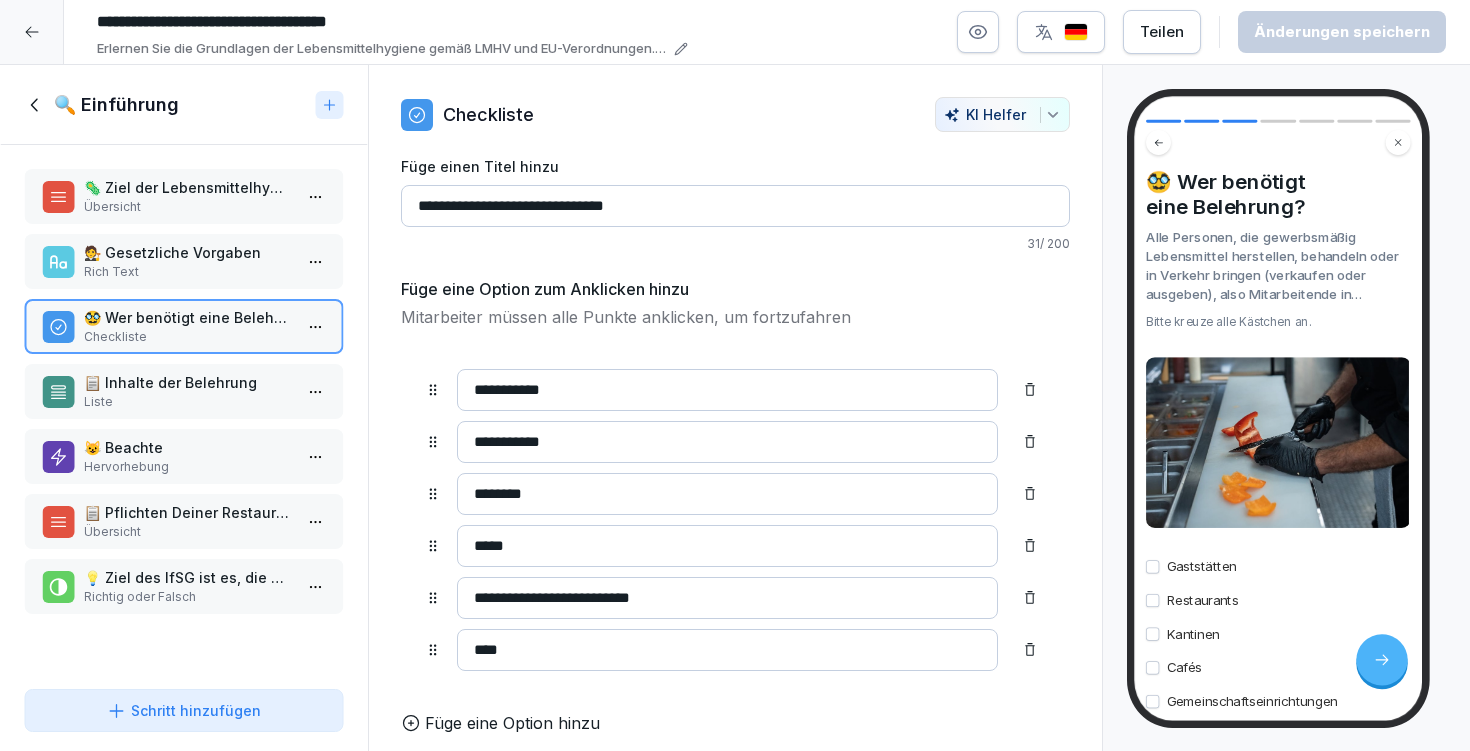 click on "Rich Text" at bounding box center [188, 272] 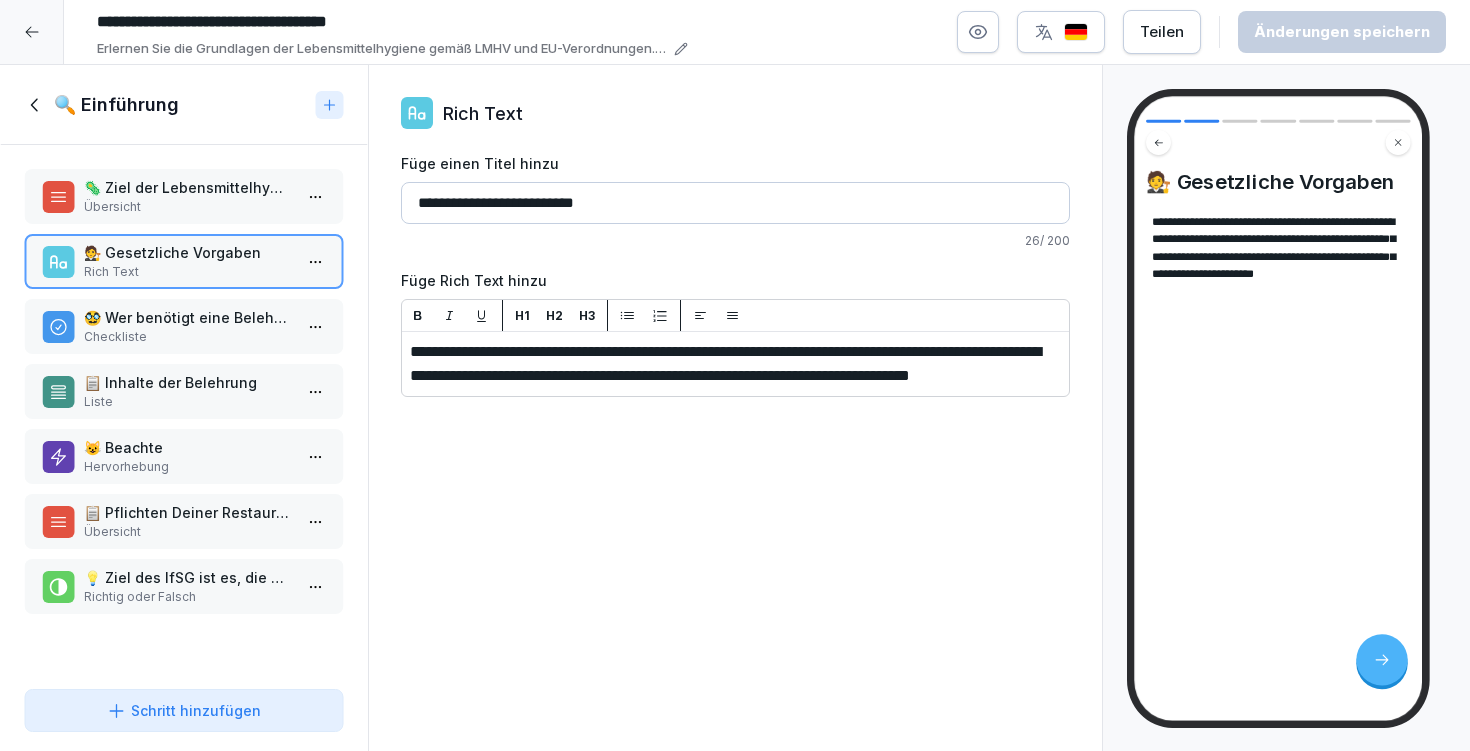 click on "Checkliste" at bounding box center (188, 337) 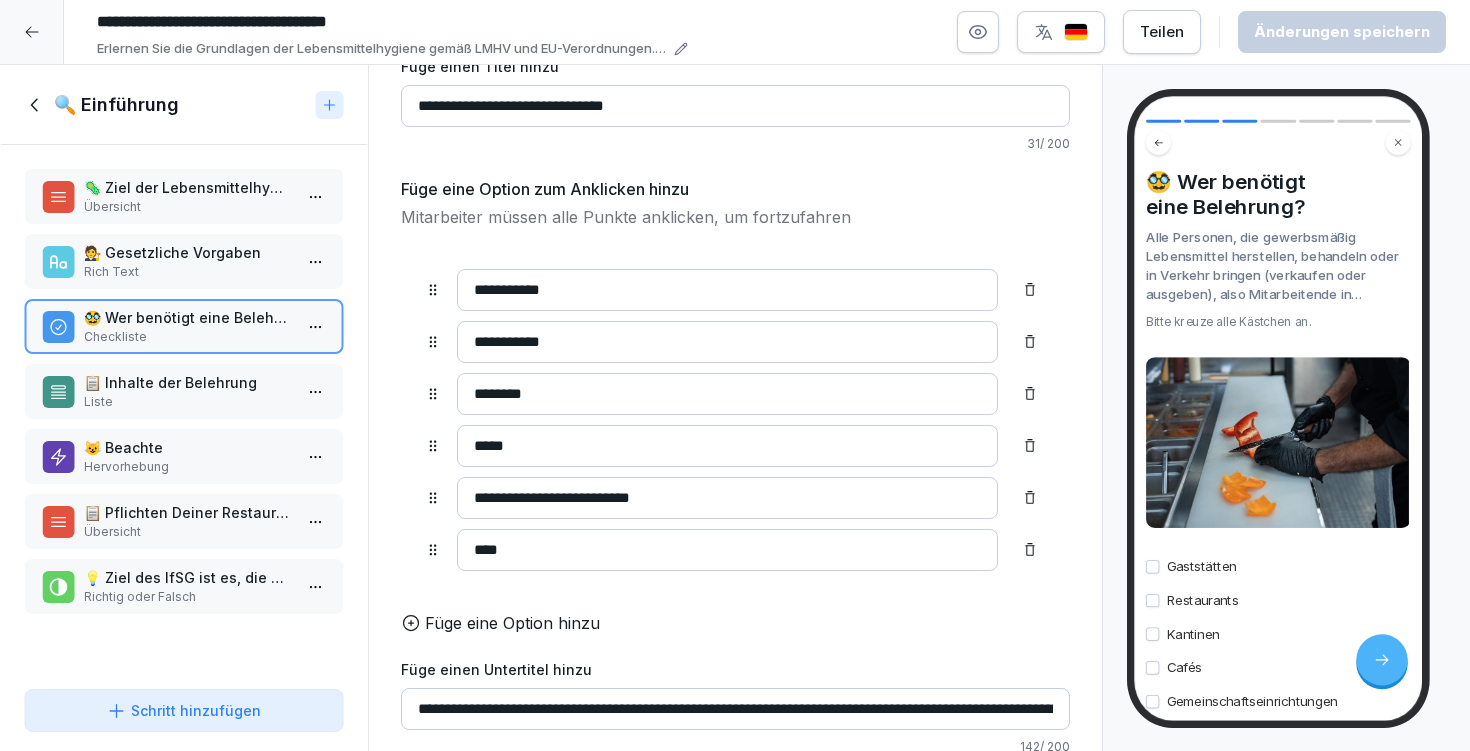 scroll, scrollTop: 239, scrollLeft: 0, axis: vertical 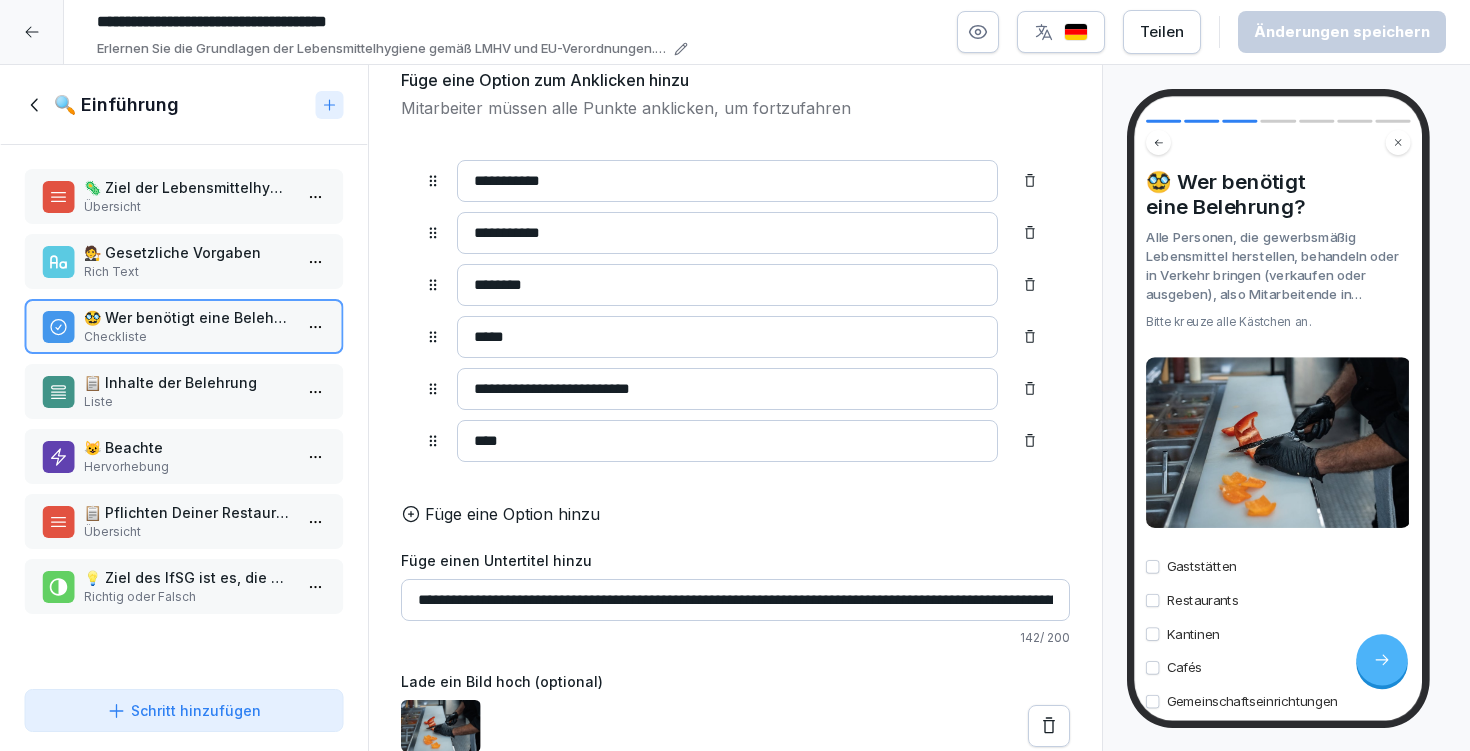 click on "Liste" at bounding box center (188, 402) 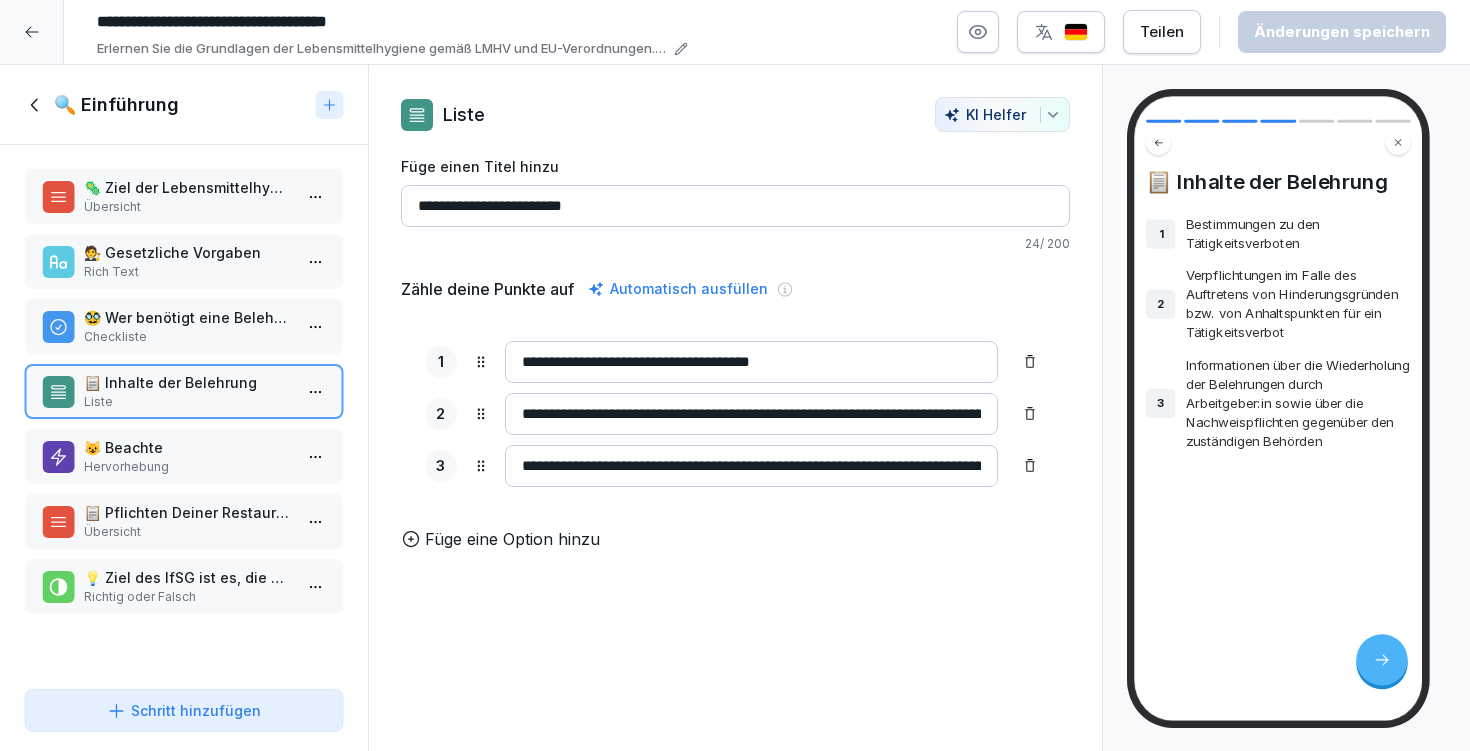 click on "Füge eine Option hinzu" at bounding box center [512, 539] 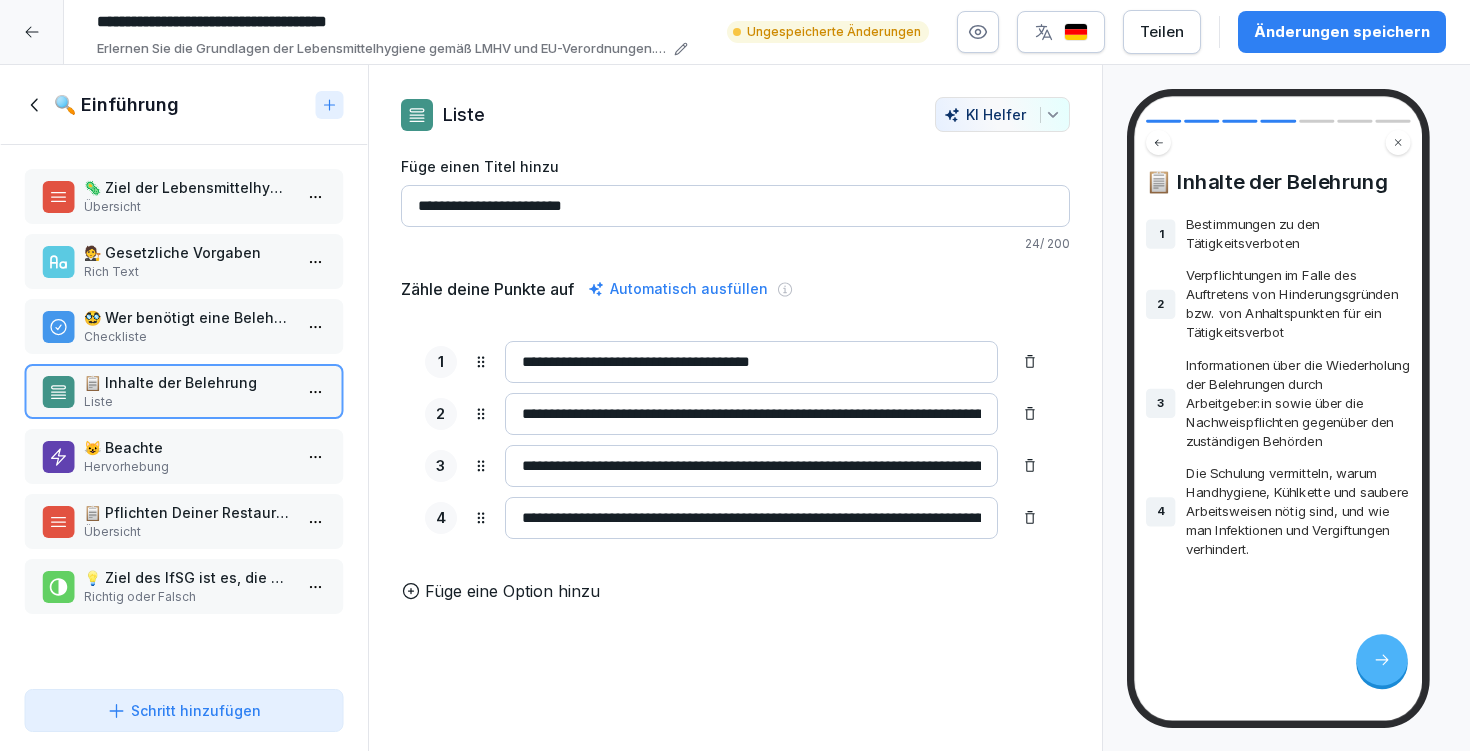 type on "**********" 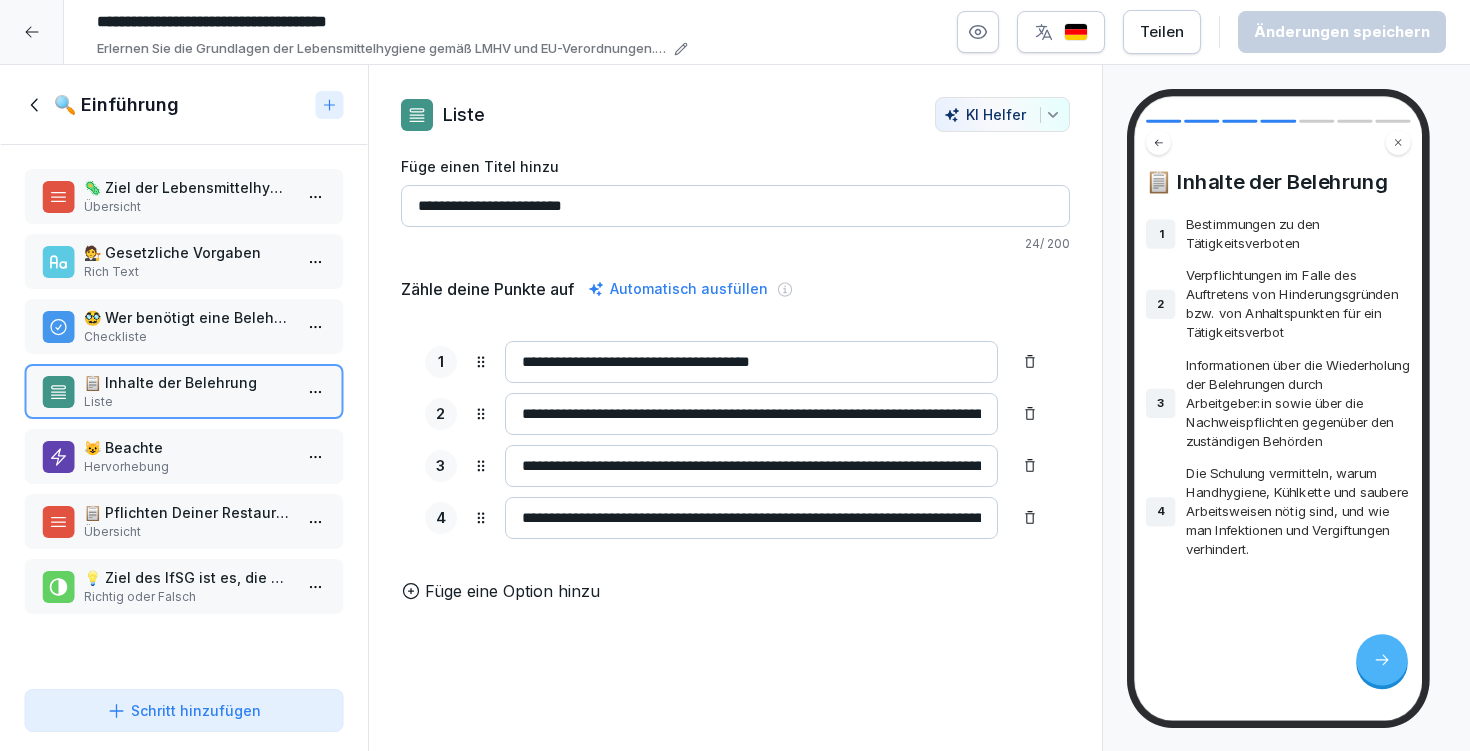 click on "Füge eine Option hinzu" at bounding box center (512, 591) 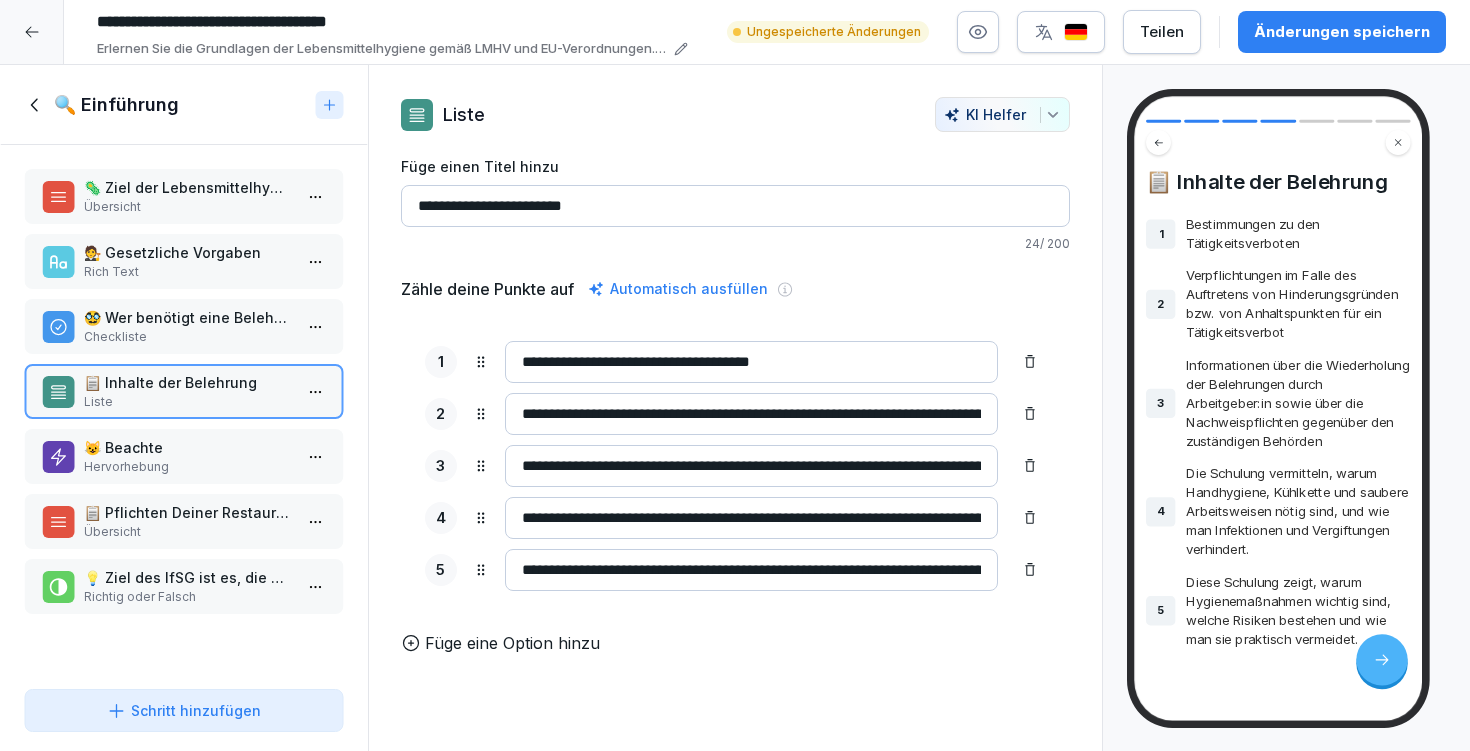 type on "**********" 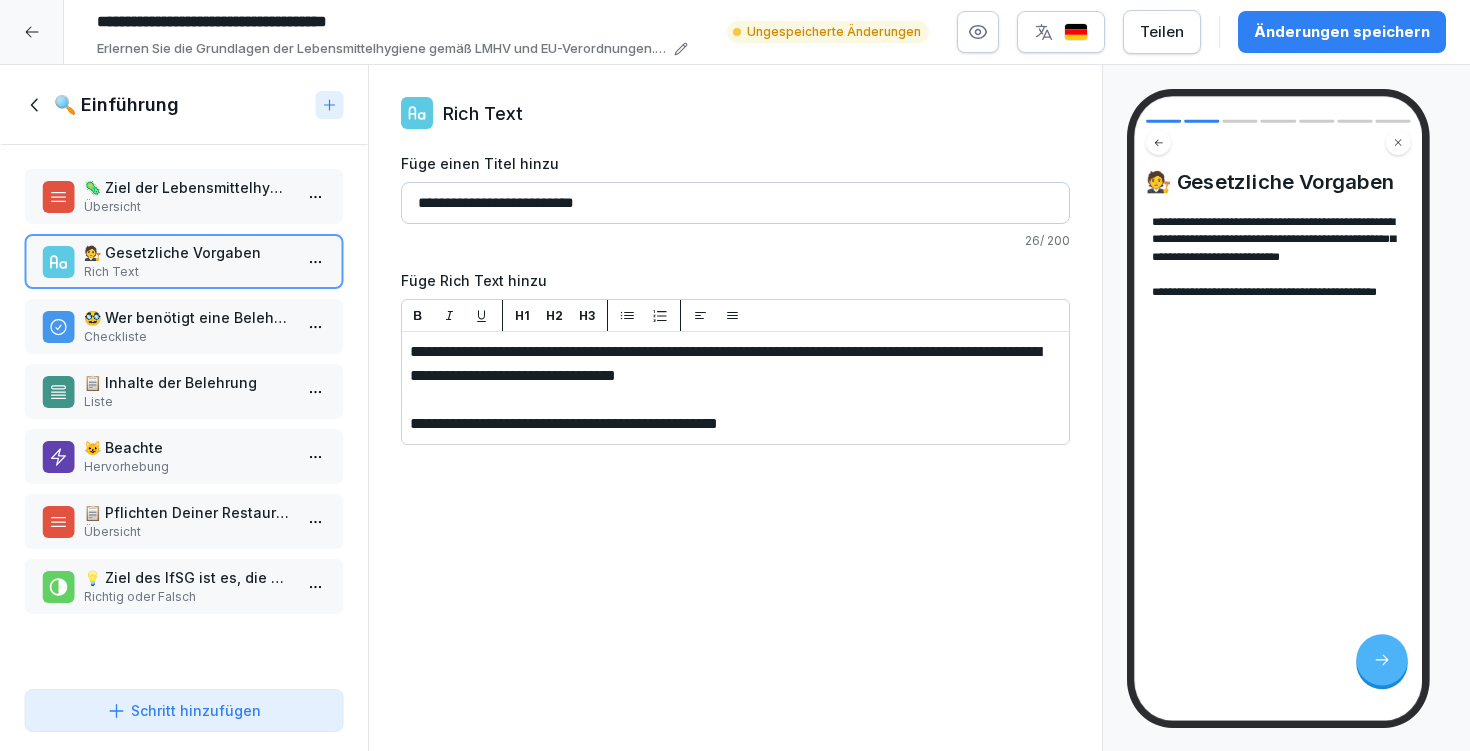 type 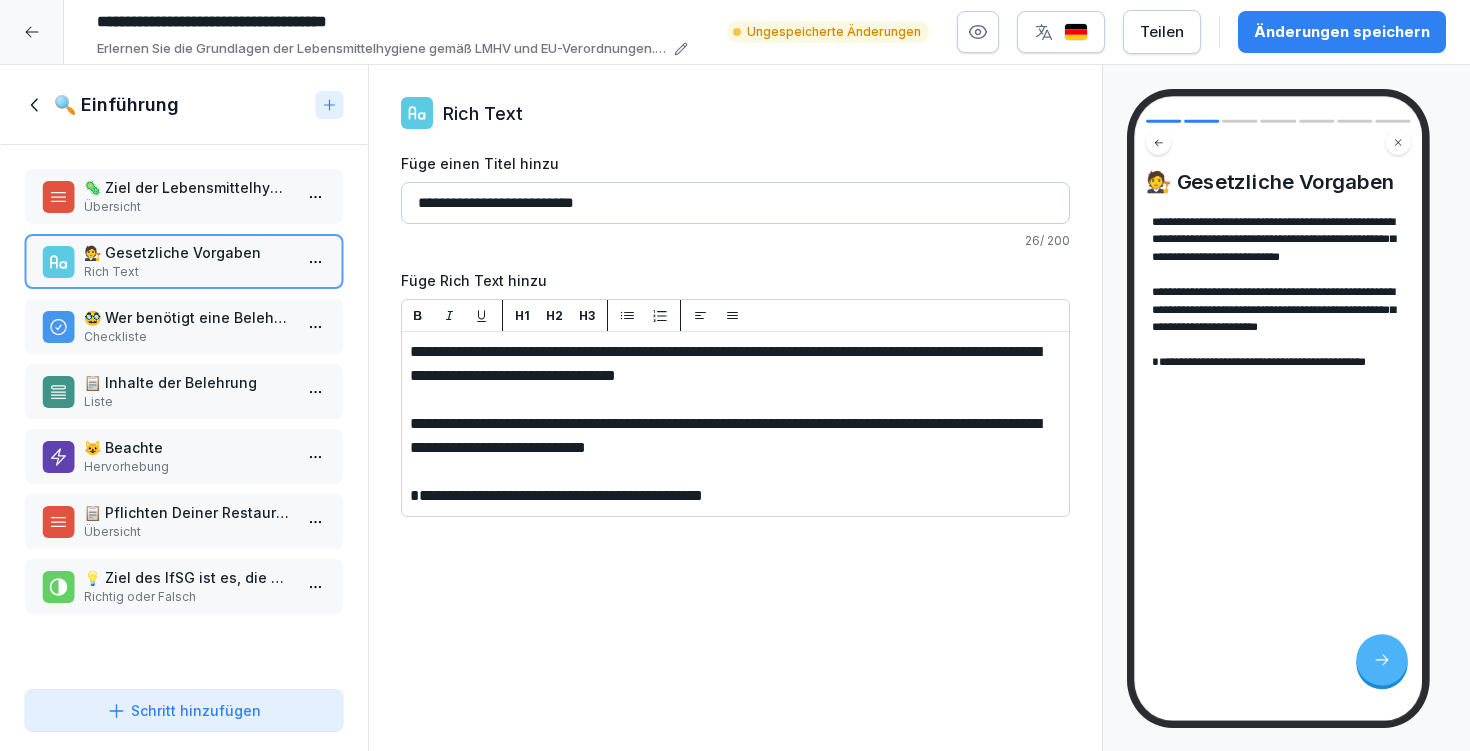 click on "Änderungen speichern" at bounding box center (1342, 32) 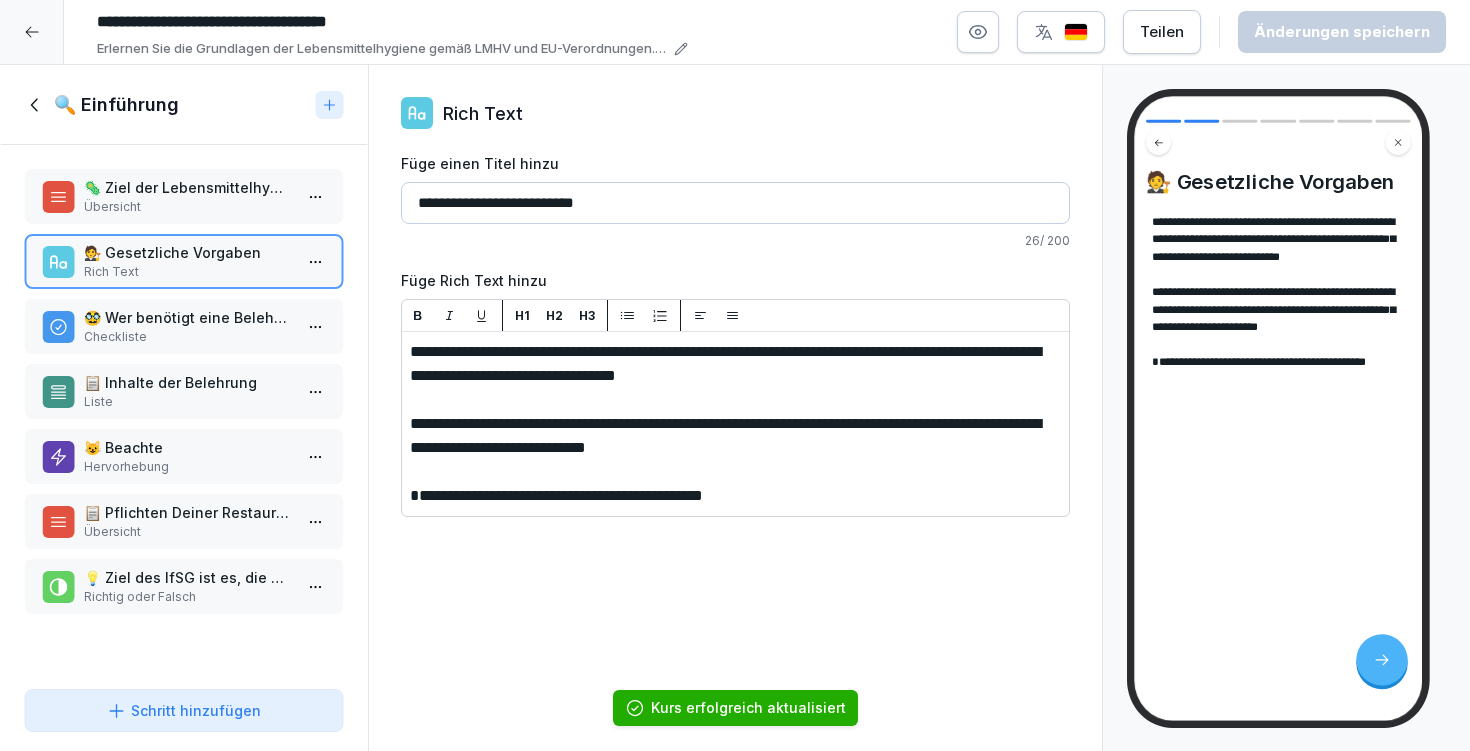 drag, startPoint x: 798, startPoint y: 497, endPoint x: 400, endPoint y: 329, distance: 432.00464 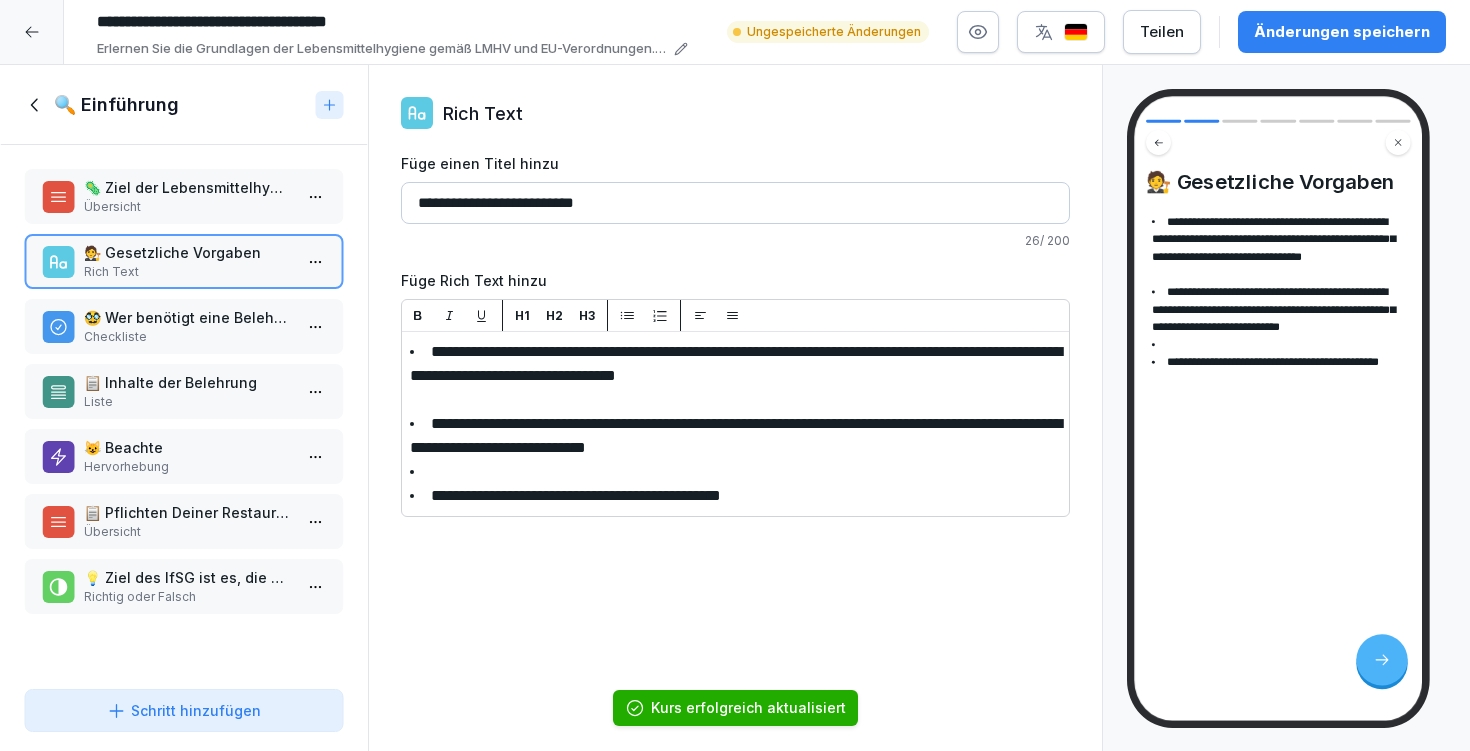 click 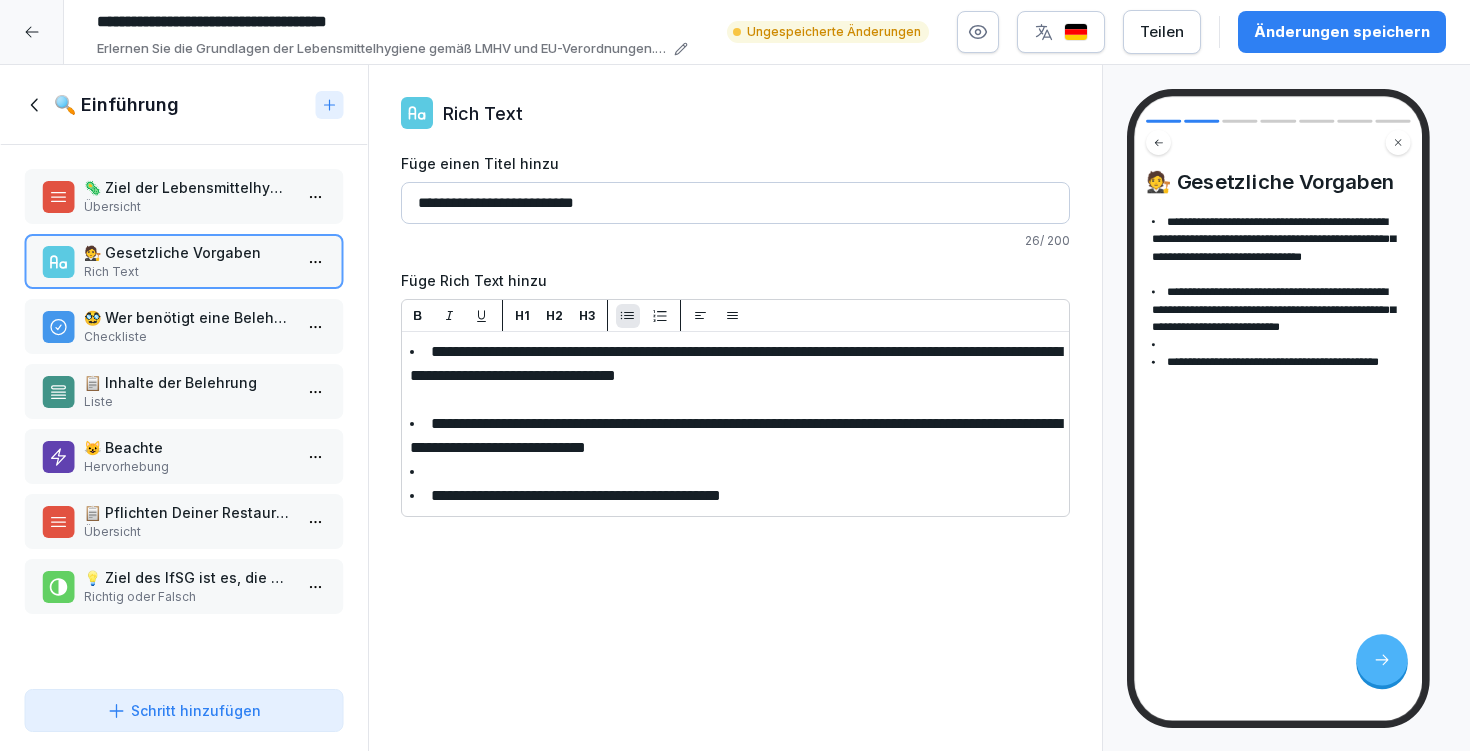 click 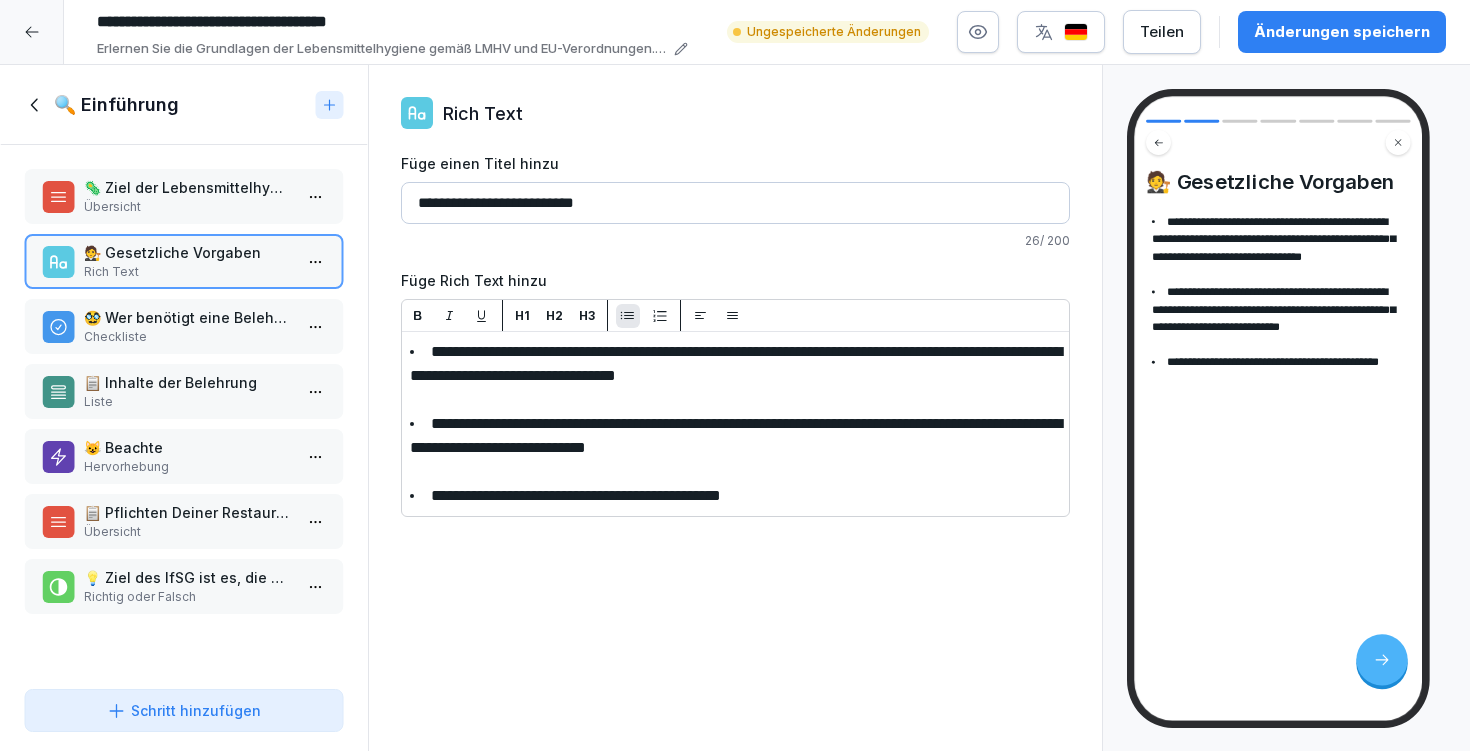 drag, startPoint x: 556, startPoint y: 352, endPoint x: 719, endPoint y: 346, distance: 163.1104 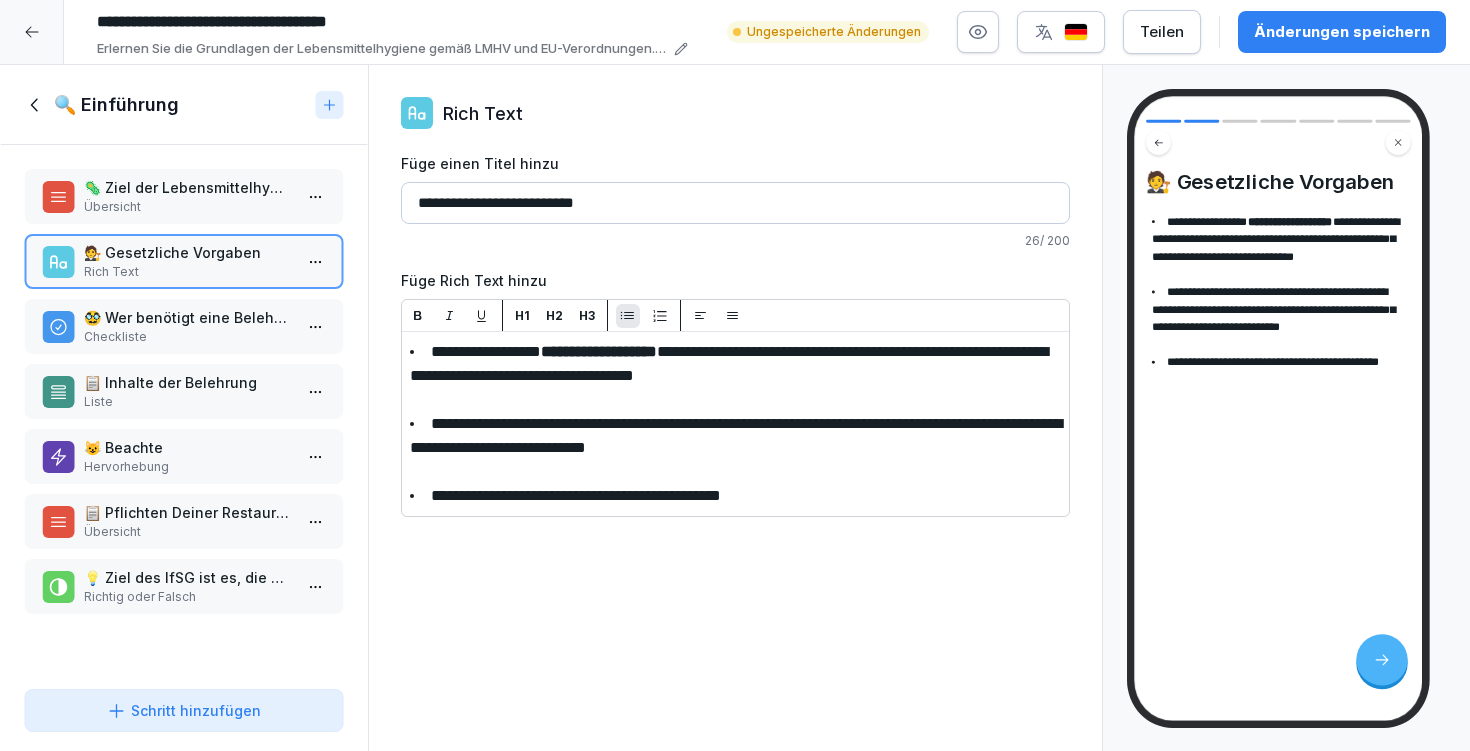drag, startPoint x: 756, startPoint y: 378, endPoint x: 819, endPoint y: 371, distance: 63.387695 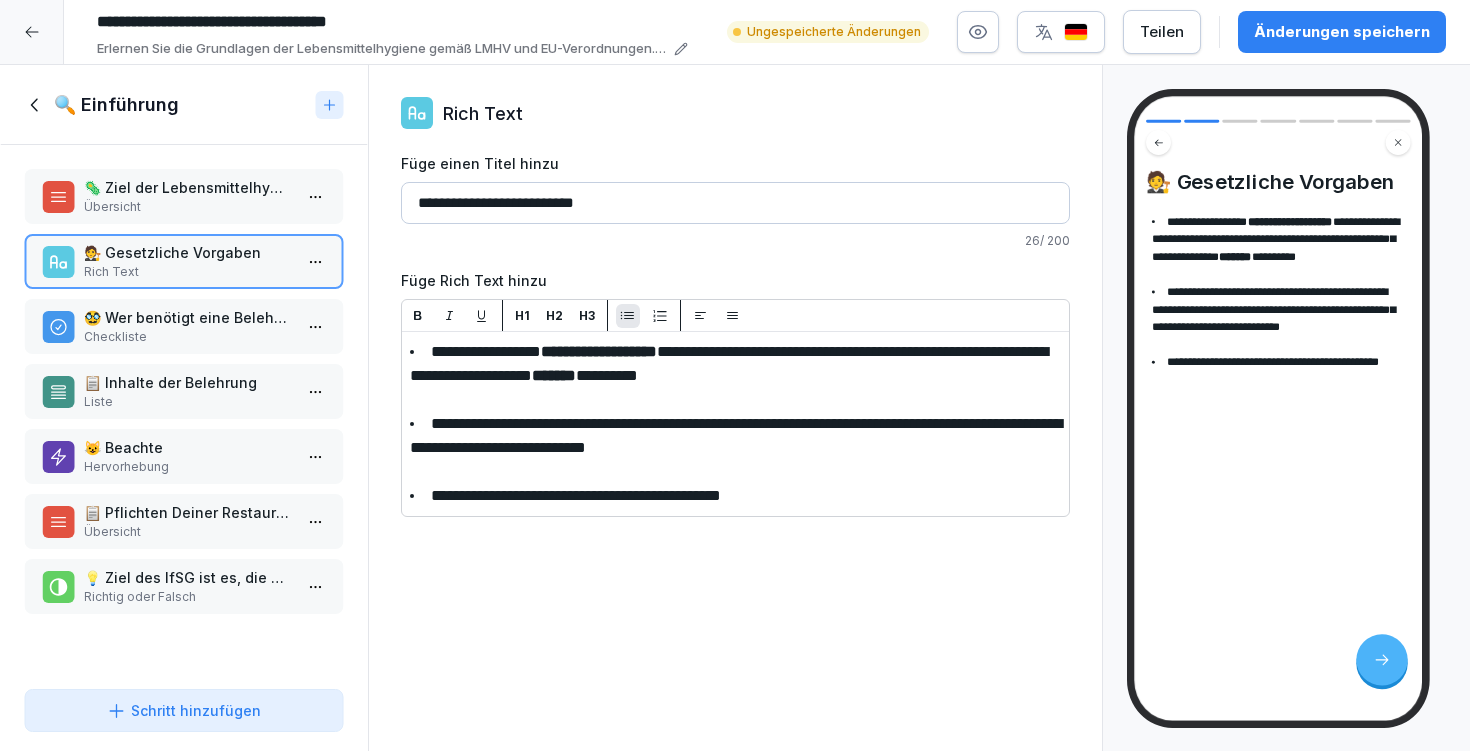 drag, startPoint x: 685, startPoint y: 421, endPoint x: 758, endPoint y: 416, distance: 73.171036 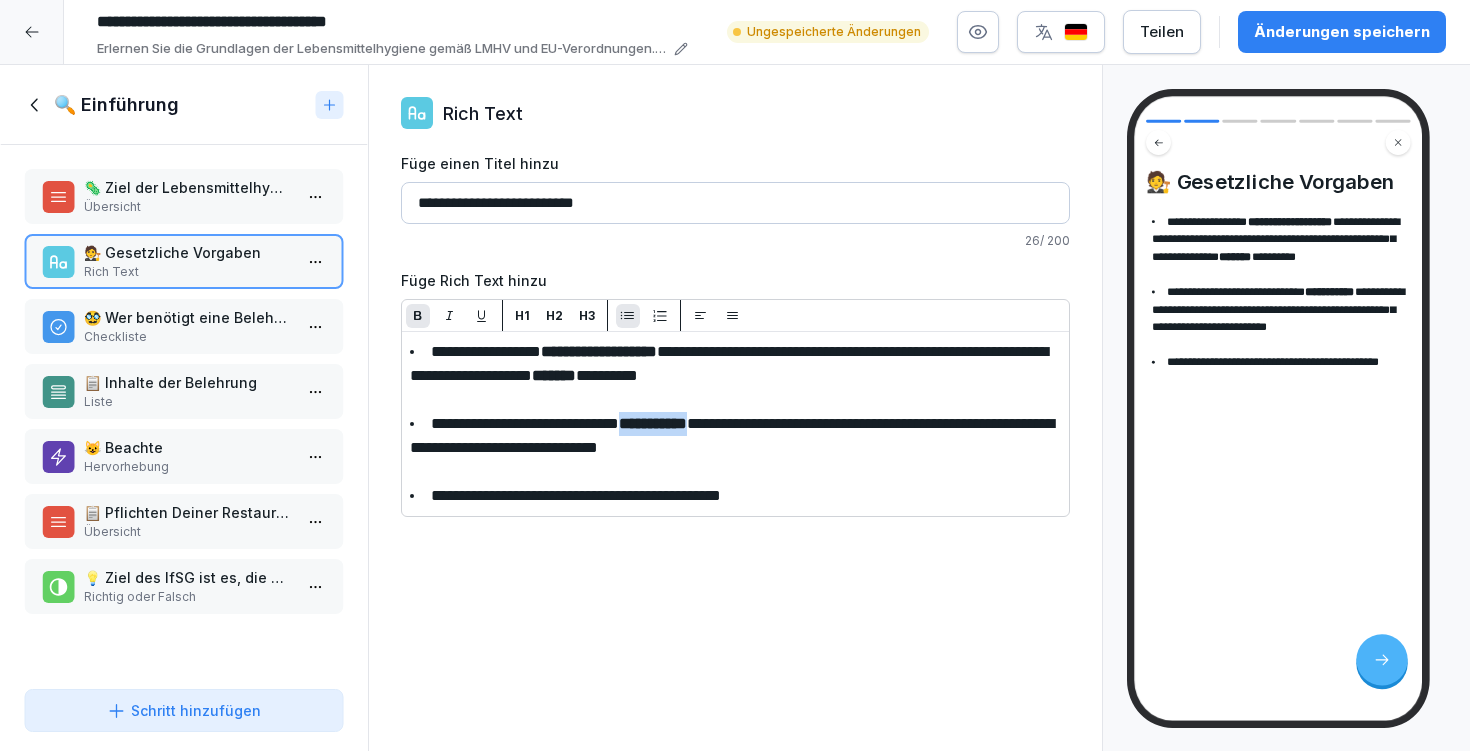 click 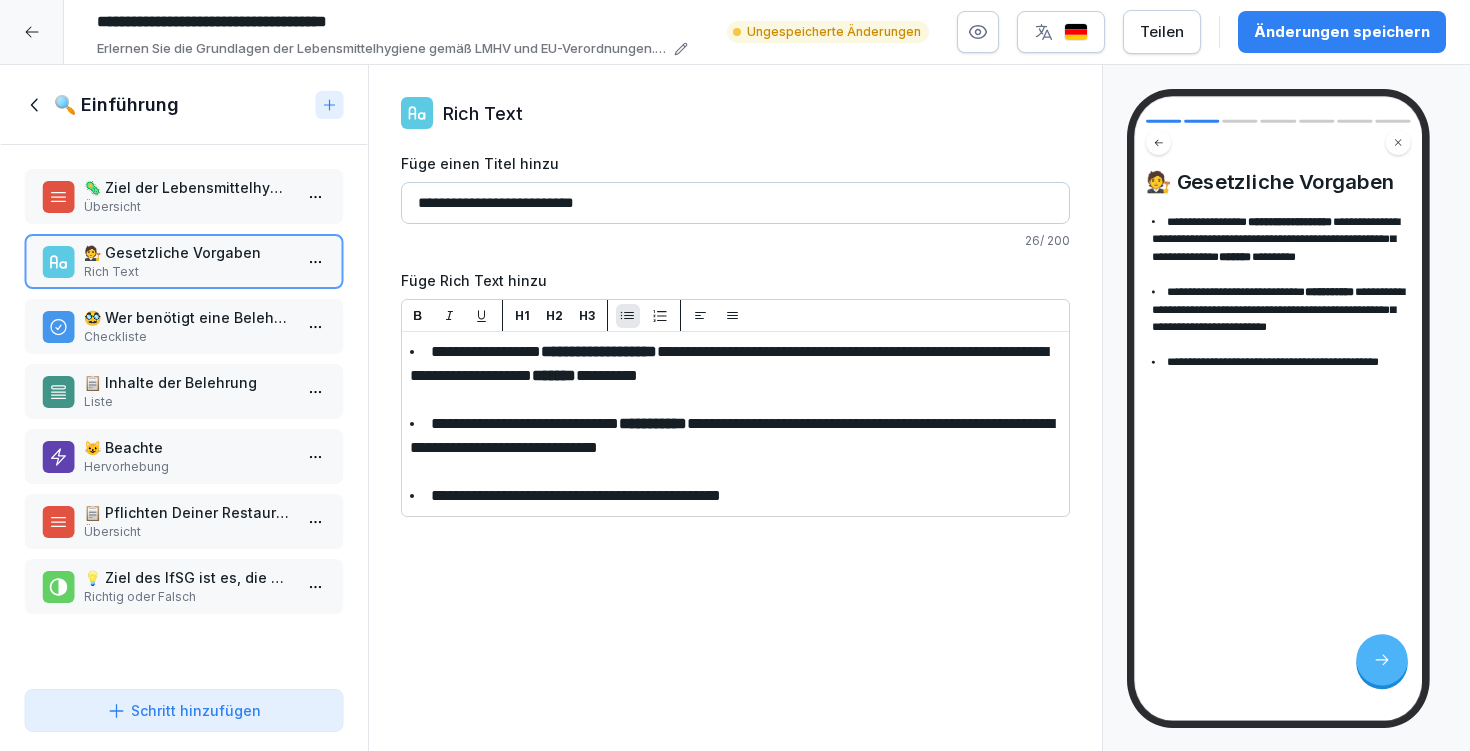 drag, startPoint x: 425, startPoint y: 494, endPoint x: 811, endPoint y: 509, distance: 386.29135 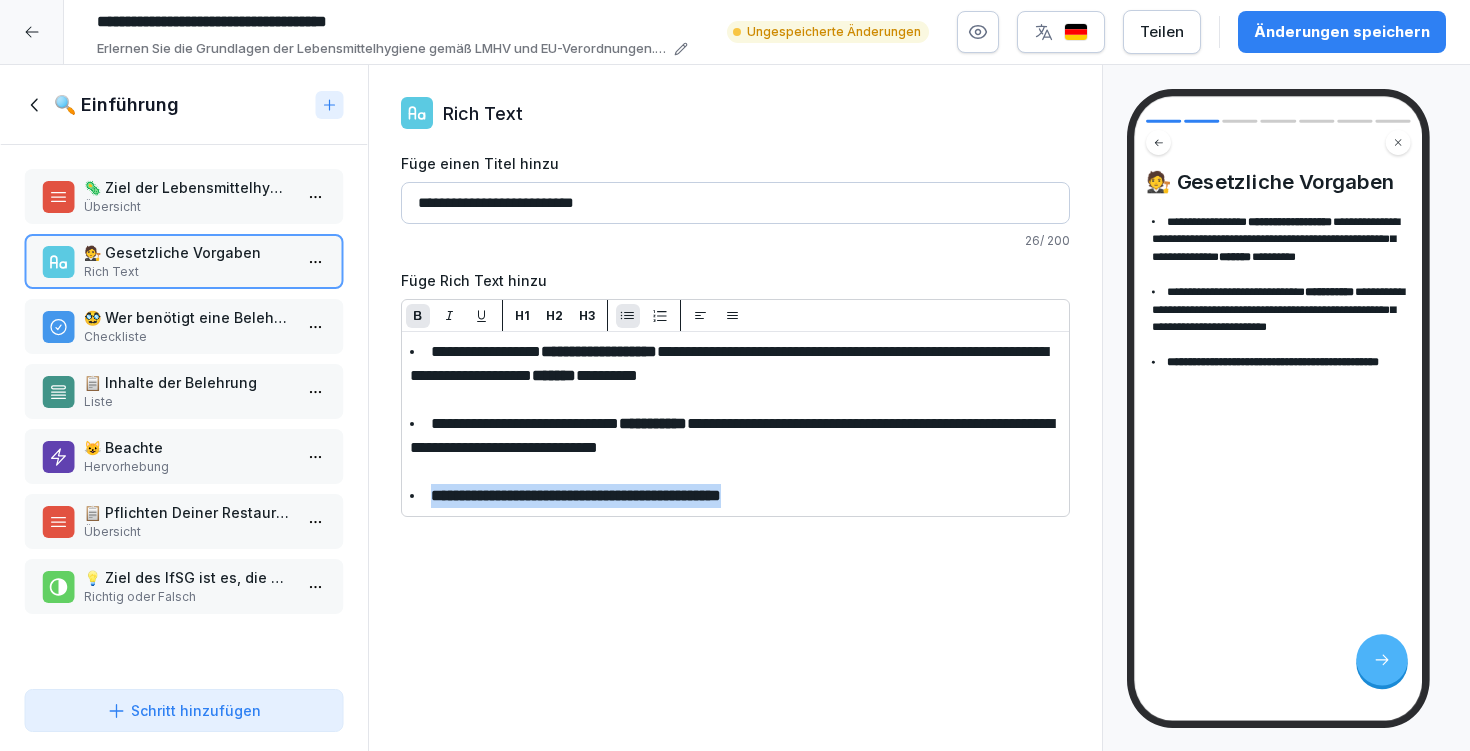 click 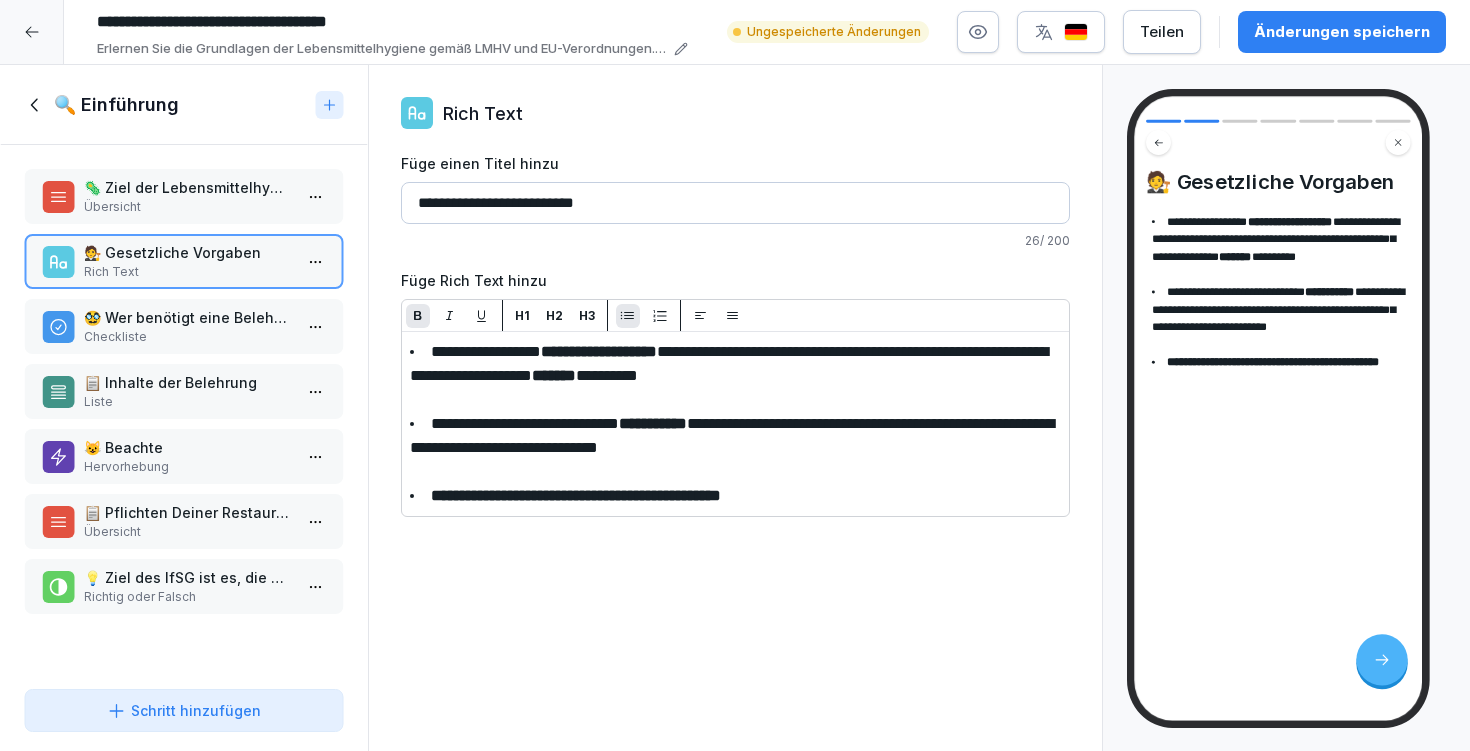 click on "Änderungen speichern" at bounding box center (1342, 32) 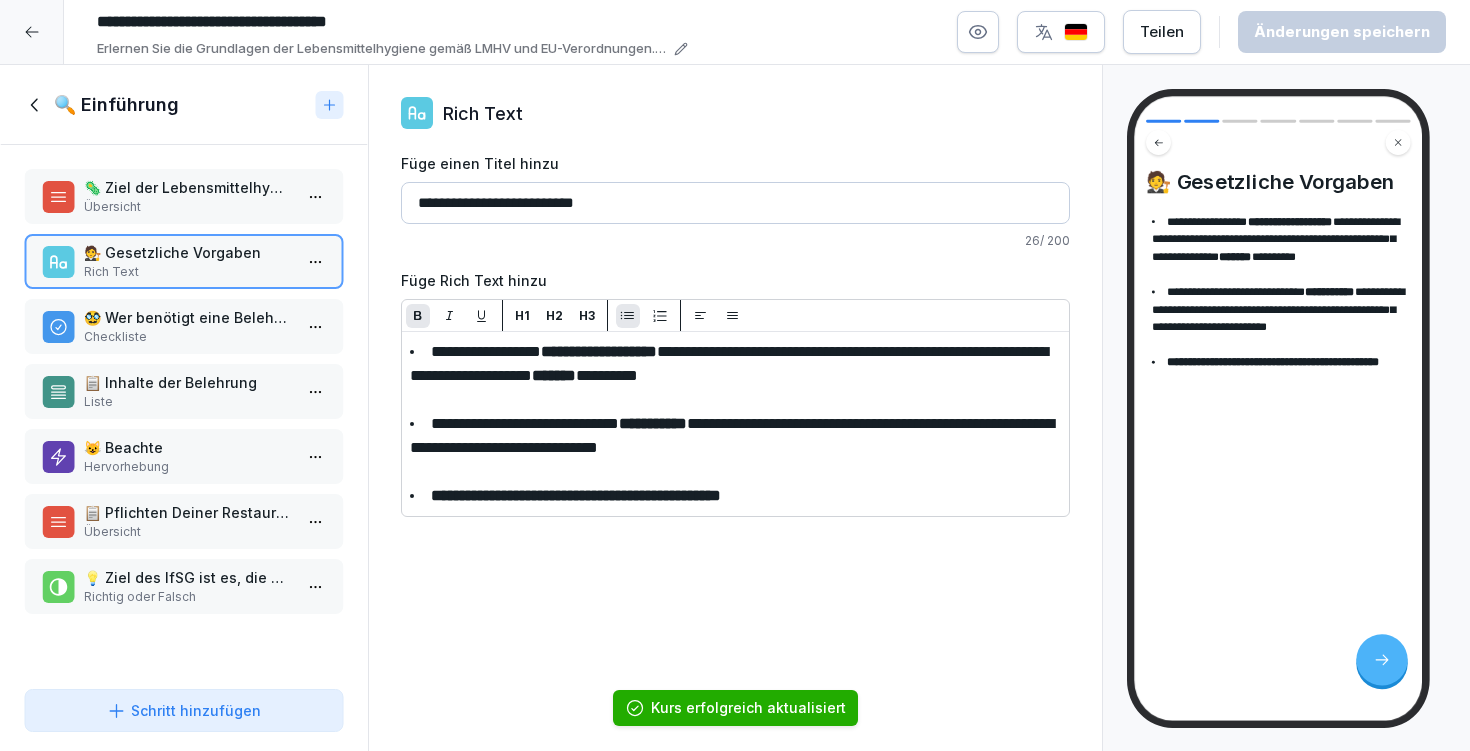 click on "Checkliste" at bounding box center [188, 337] 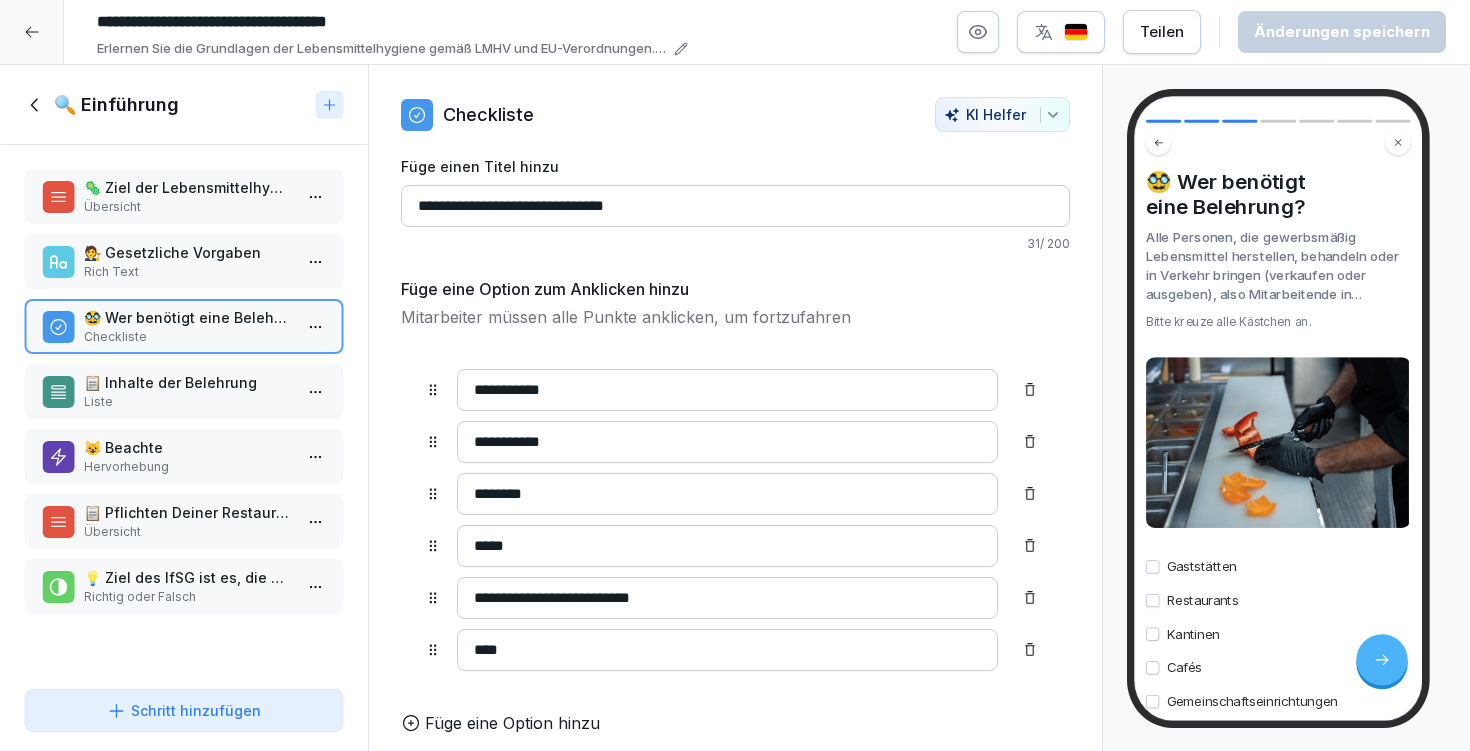 click on "🦠 Ziel der Lebensmittelhygiene-Schulung nach LMHV" at bounding box center [188, 187] 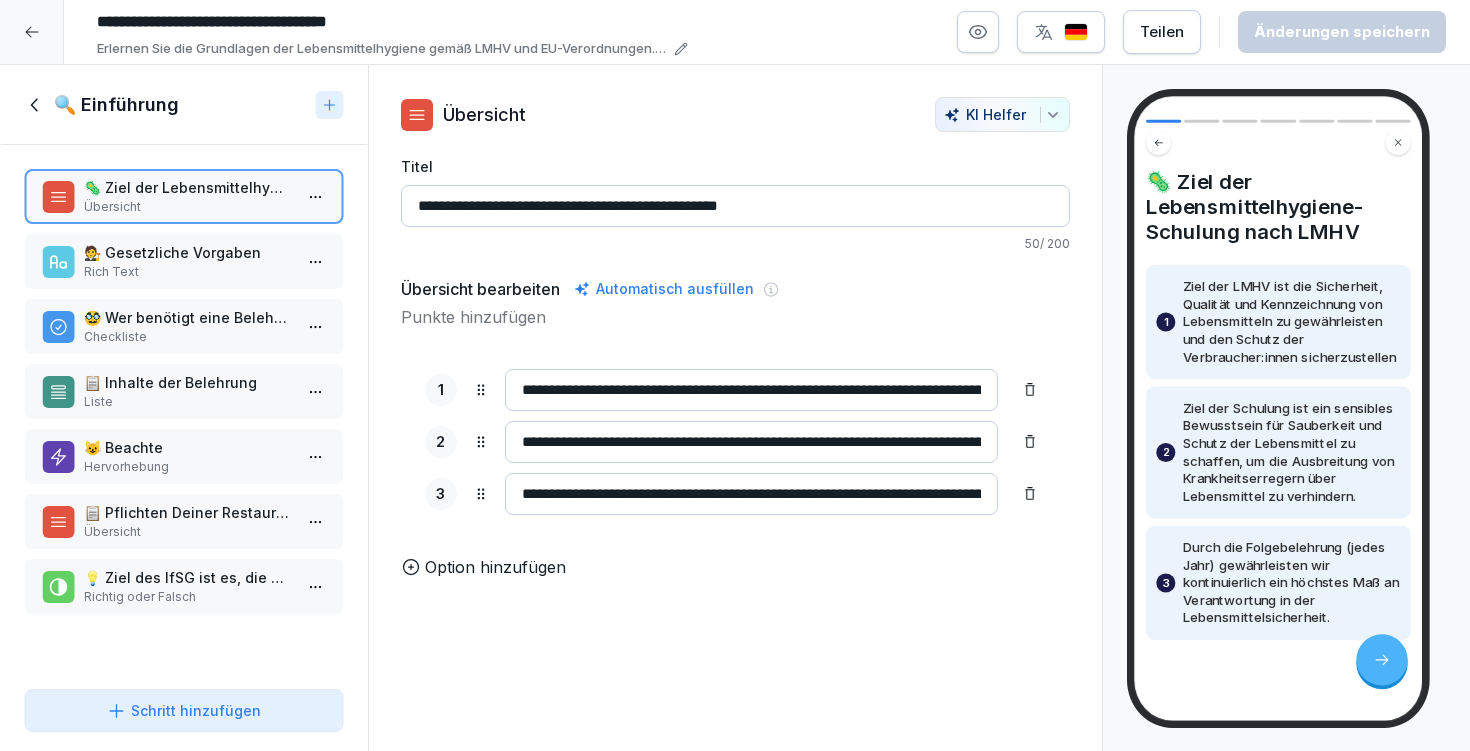 drag, startPoint x: 495, startPoint y: 206, endPoint x: 443, endPoint y: 203, distance: 52.086468 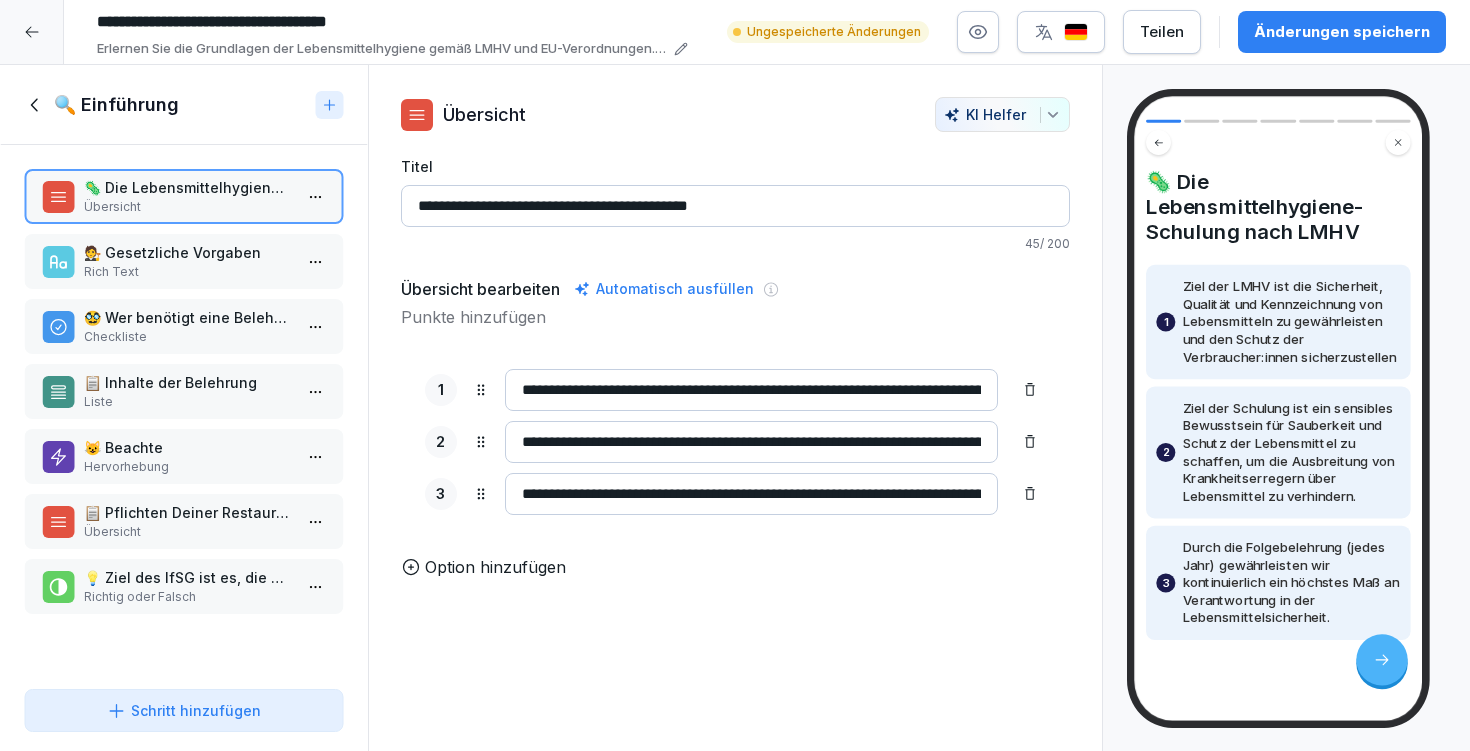 drag, startPoint x: 616, startPoint y: 203, endPoint x: 792, endPoint y: 200, distance: 176.02557 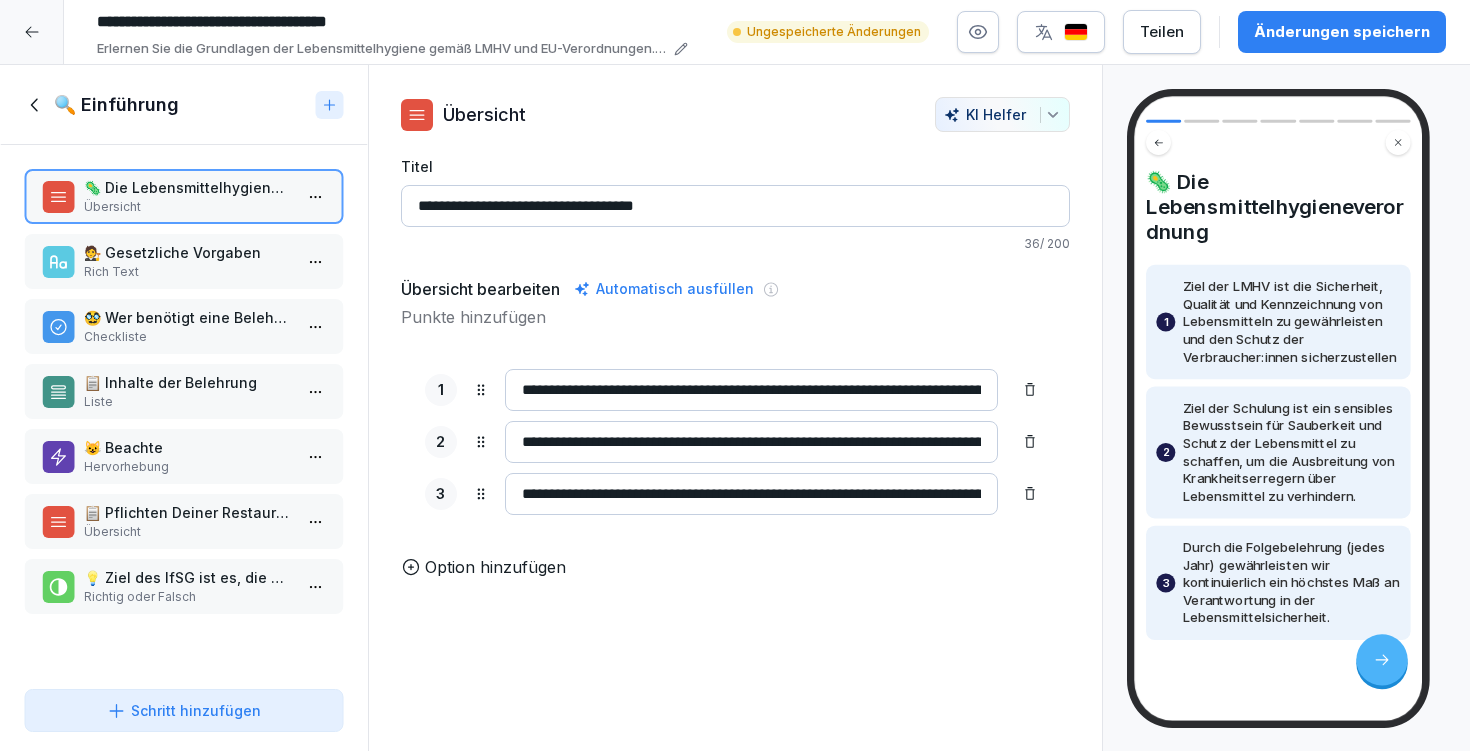 drag, startPoint x: 472, startPoint y: 204, endPoint x: 872, endPoint y: 209, distance: 400.03125 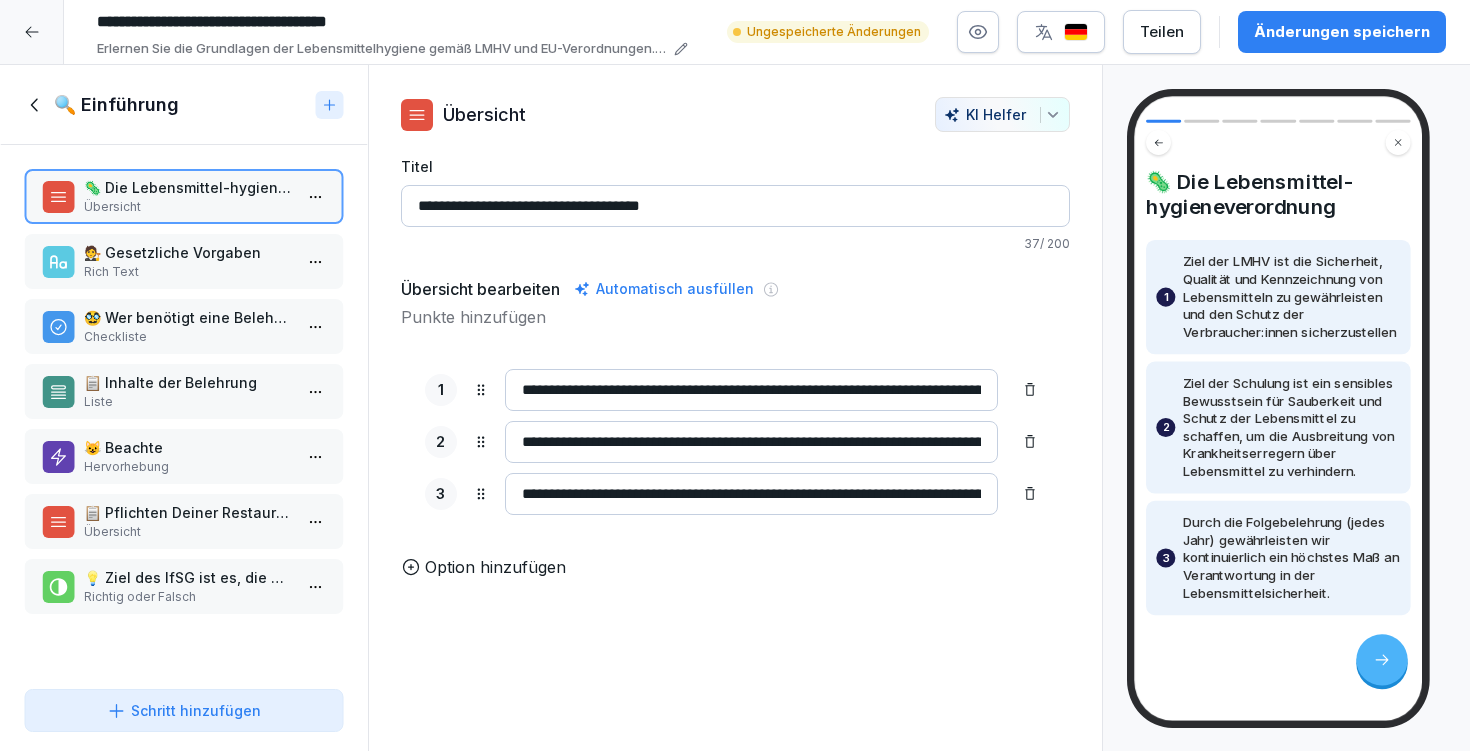 type on "**********" 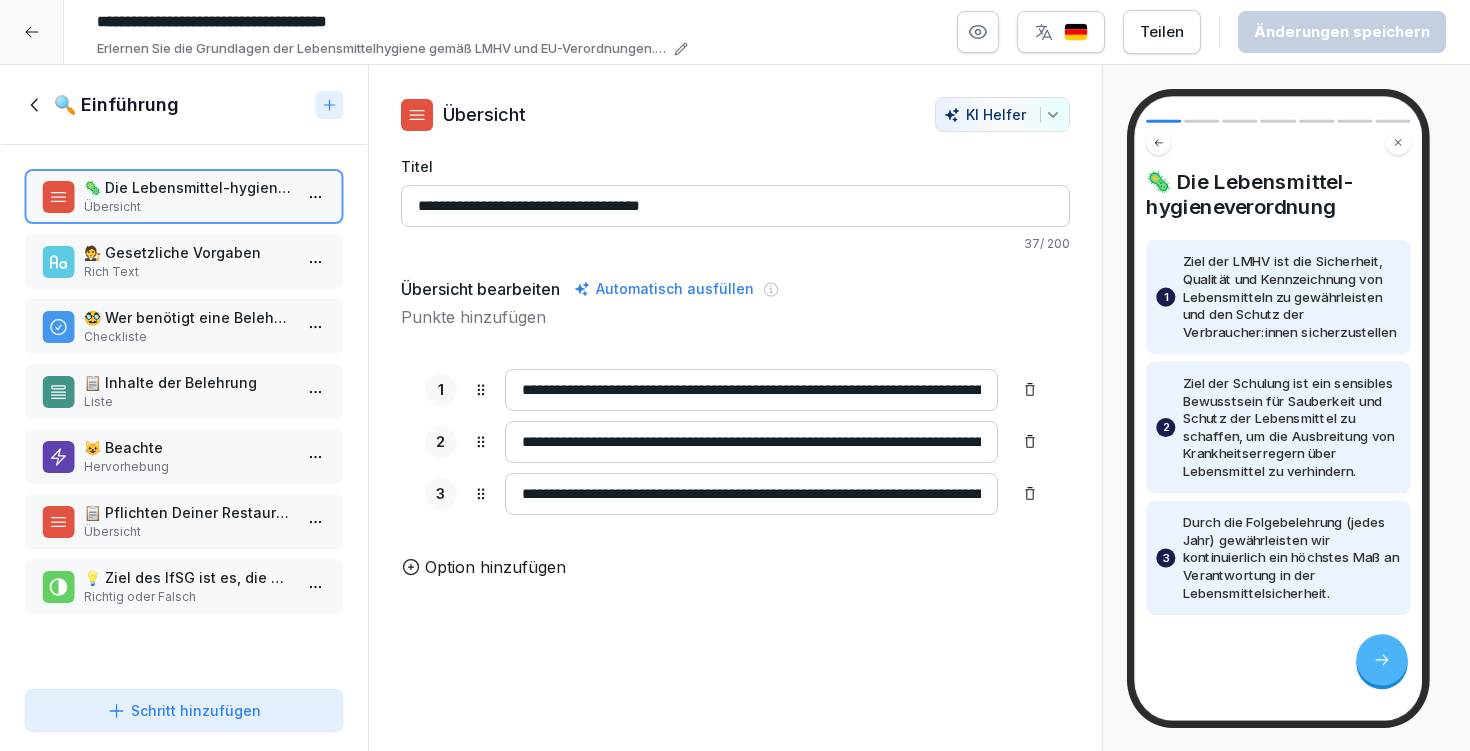 drag, startPoint x: 902, startPoint y: 386, endPoint x: 1187, endPoint y: 385, distance: 285.00174 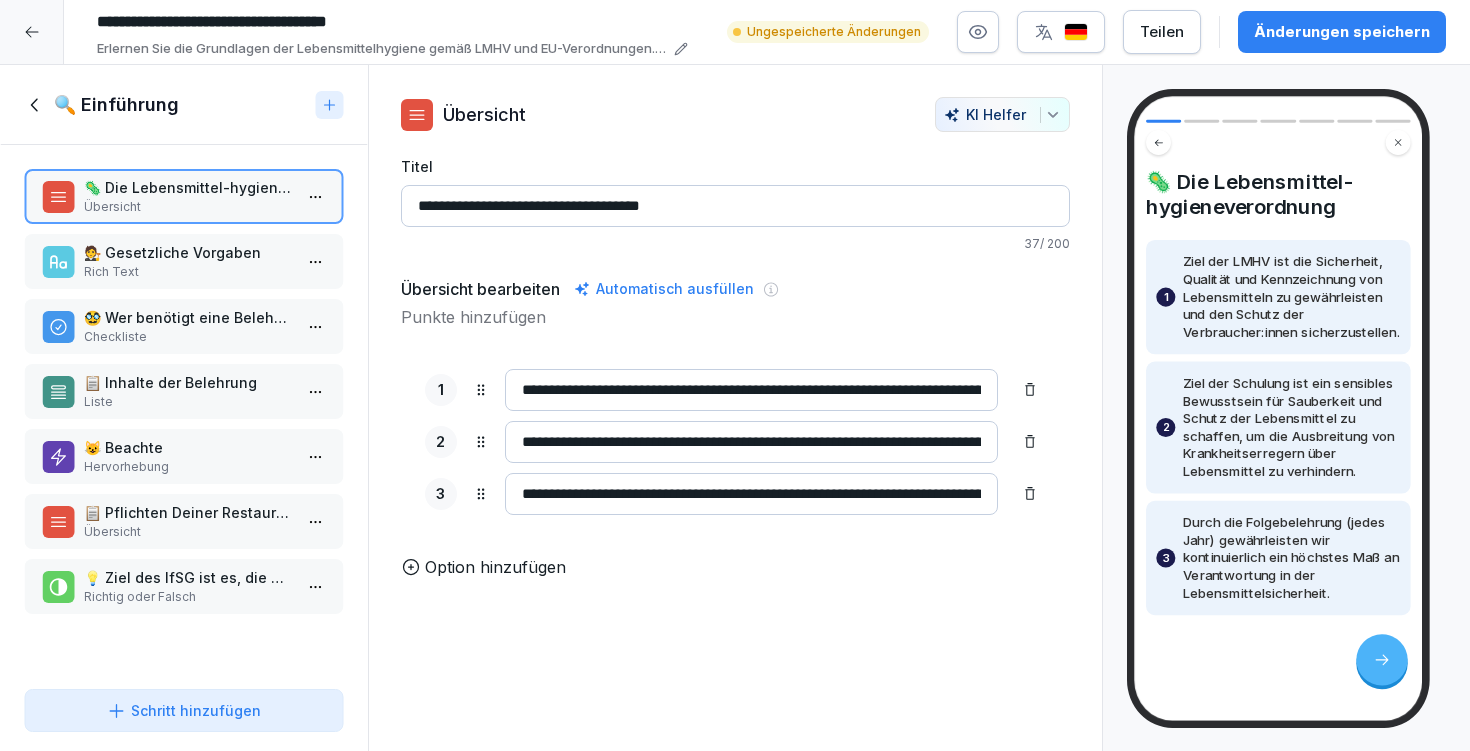 type on "**********" 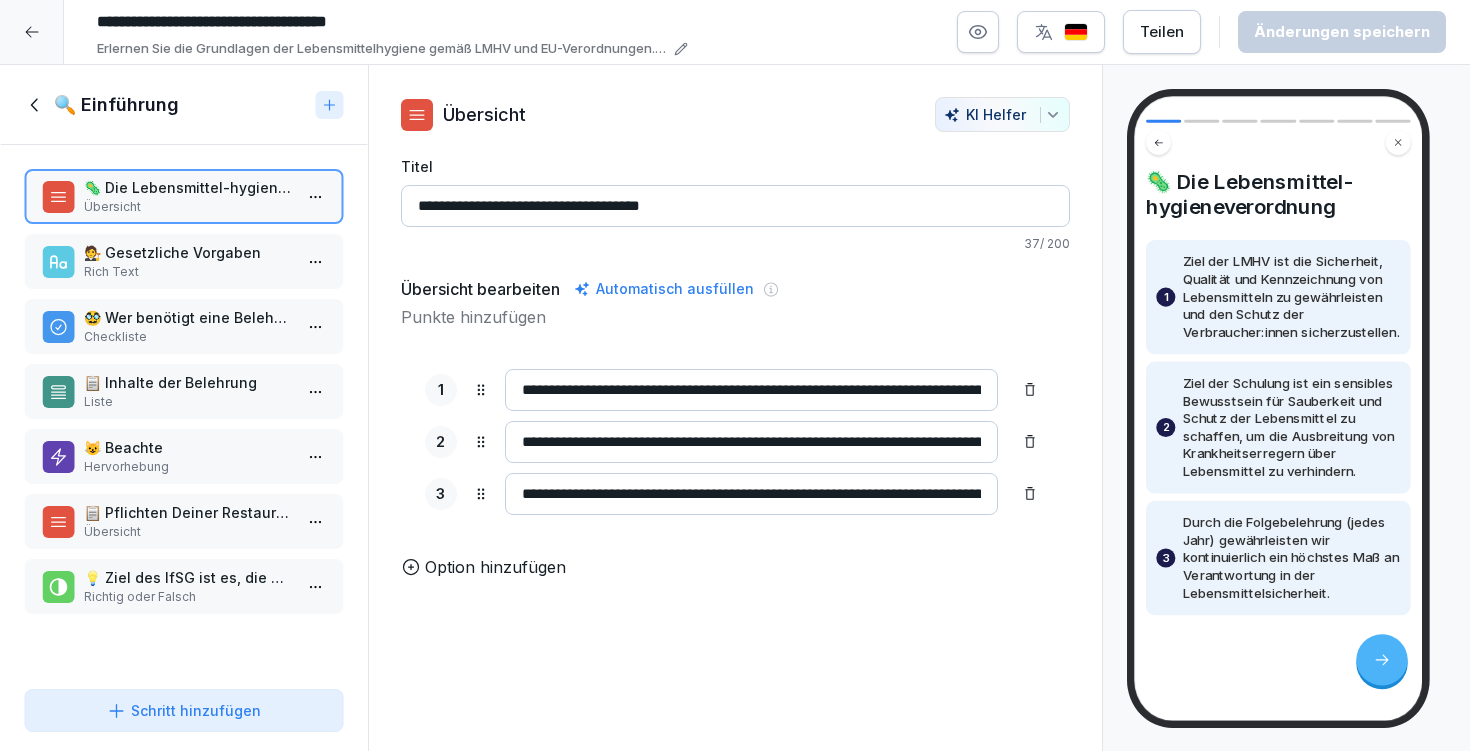 drag, startPoint x: 595, startPoint y: 490, endPoint x: 642, endPoint y: 484, distance: 47.38143 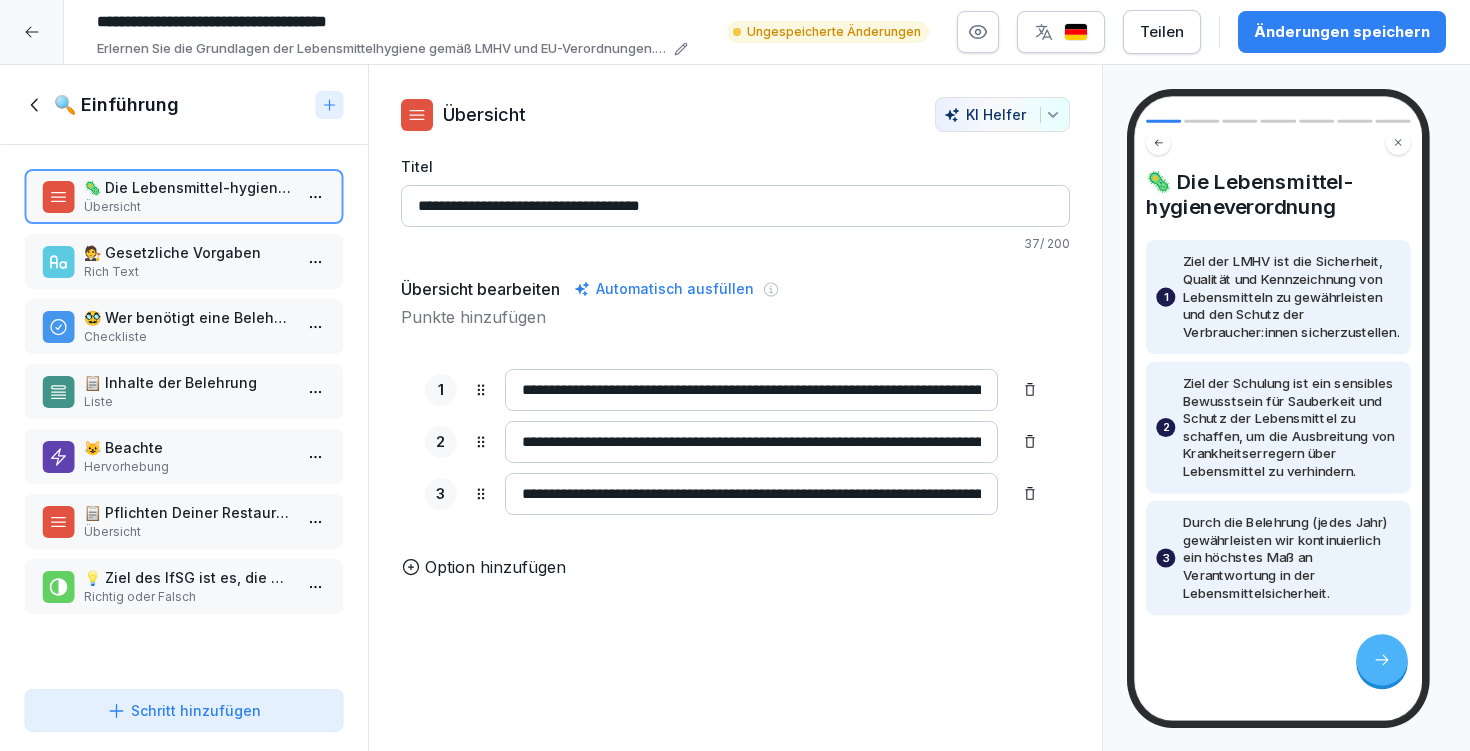 click on "**********" at bounding box center [751, 494] 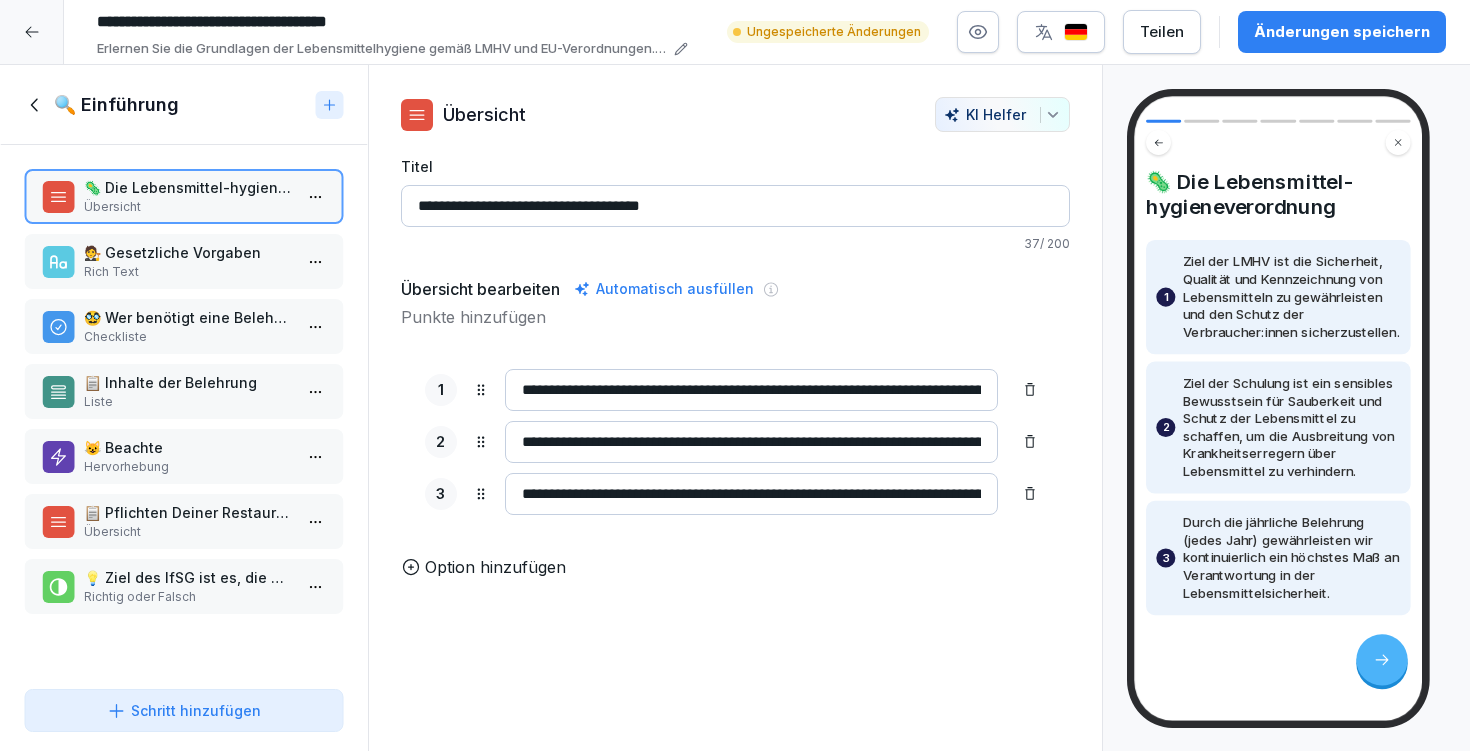 drag, startPoint x: 735, startPoint y: 493, endPoint x: 821, endPoint y: 489, distance: 86.09297 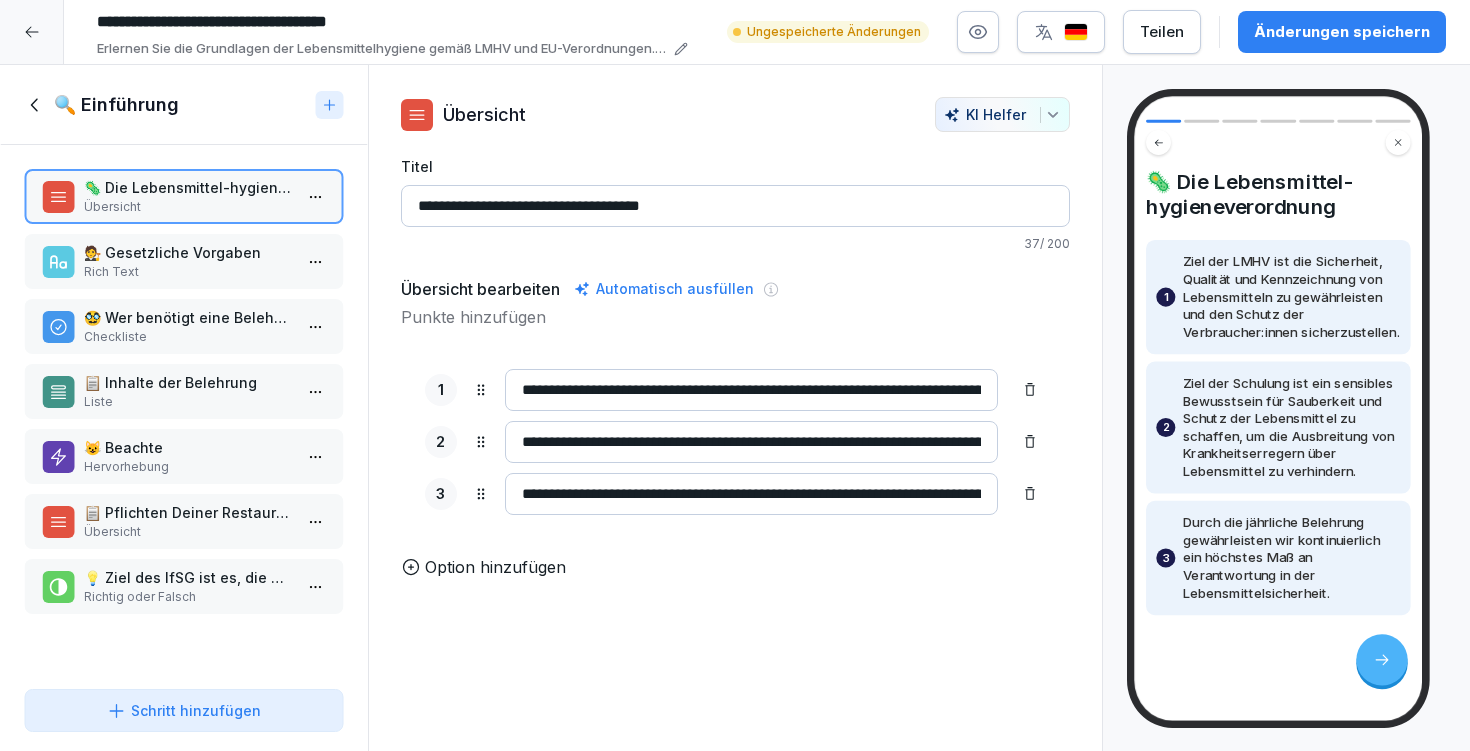 type on "**********" 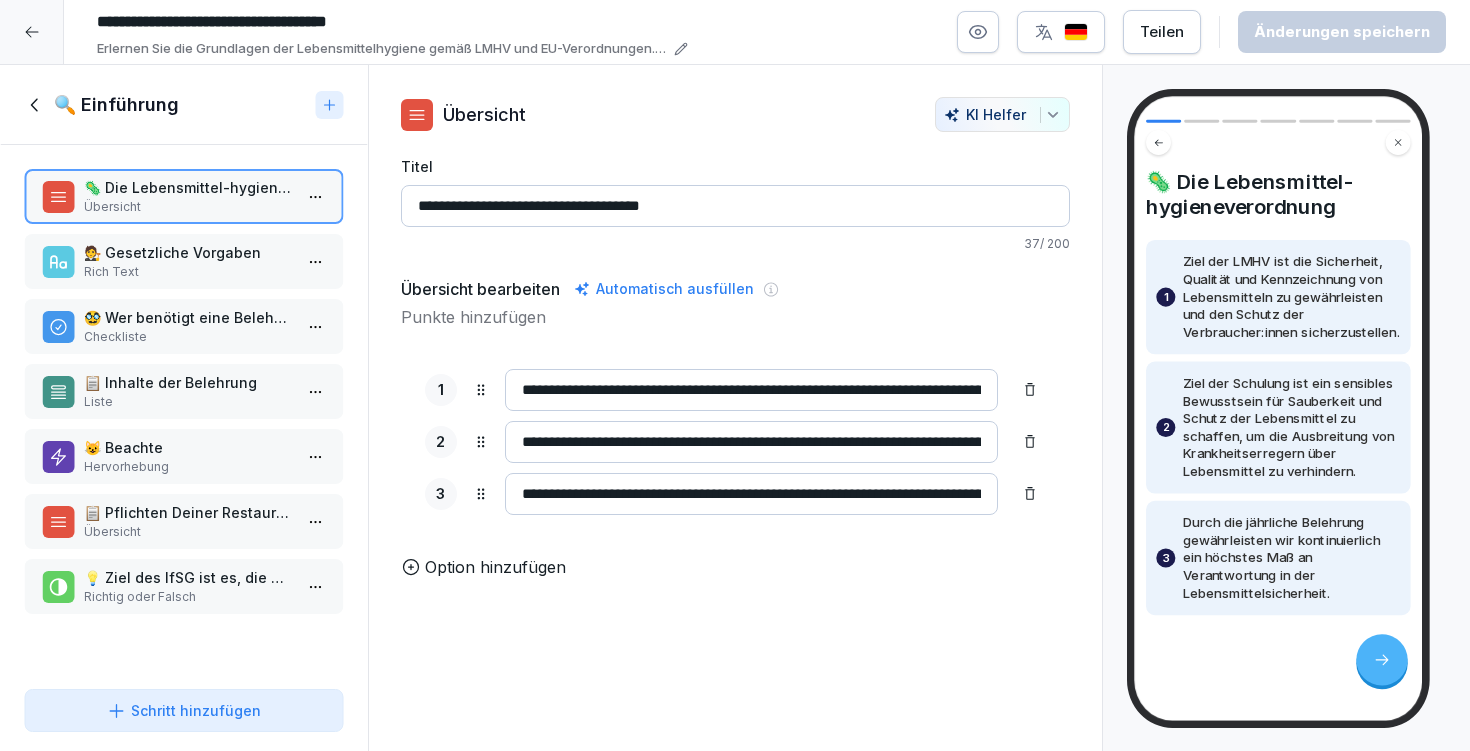 click on "🧑‍⚖️ Gesetzliche Vorgaben" at bounding box center [188, 252] 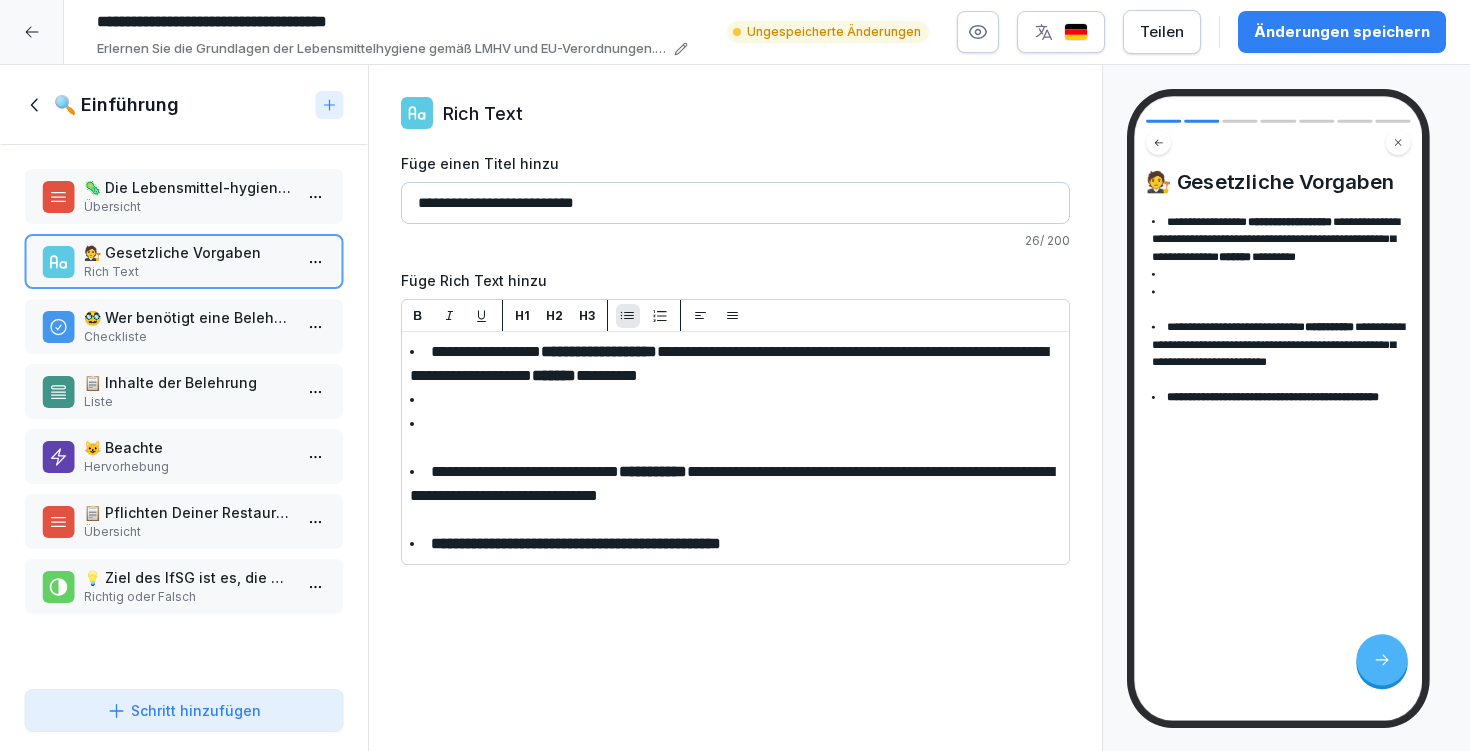 type 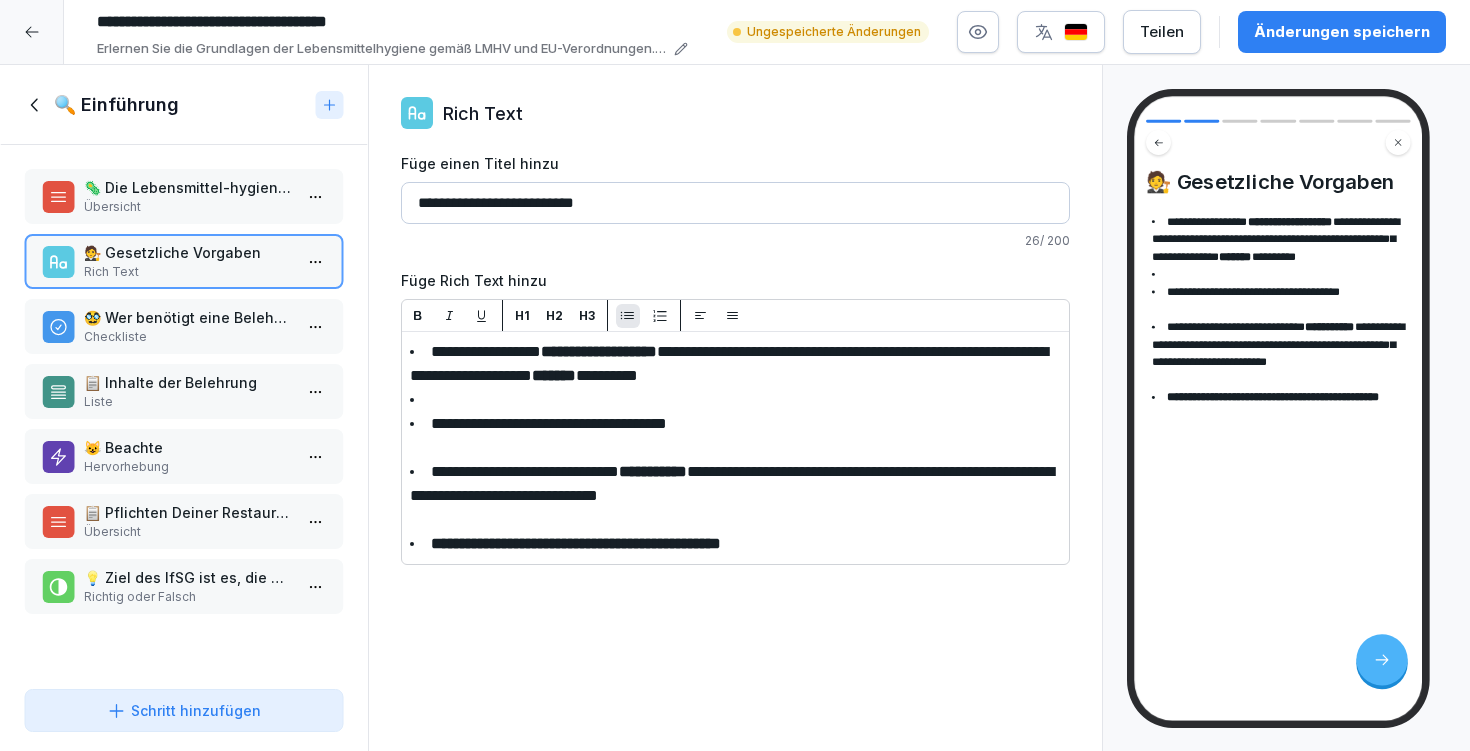 click 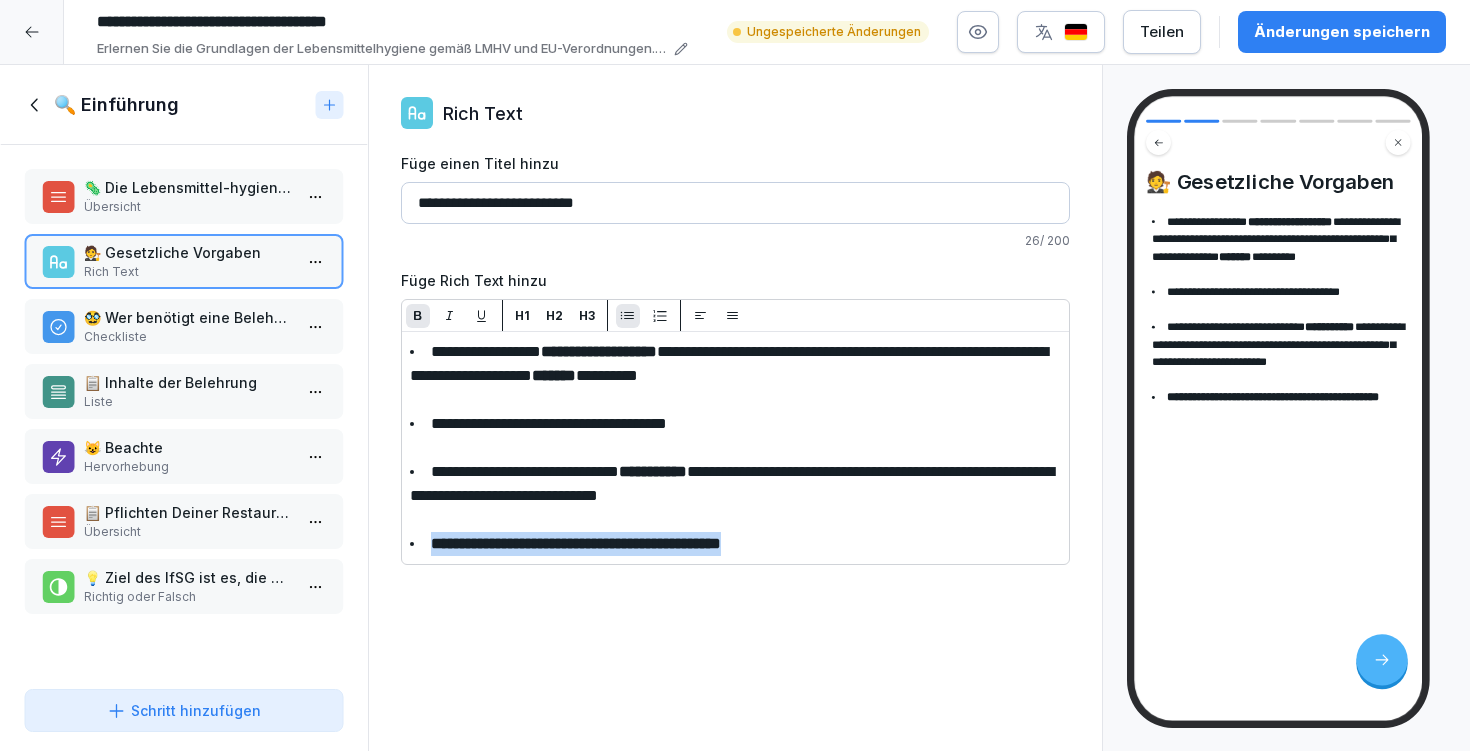 drag, startPoint x: 808, startPoint y: 544, endPoint x: 397, endPoint y: 543, distance: 411.00122 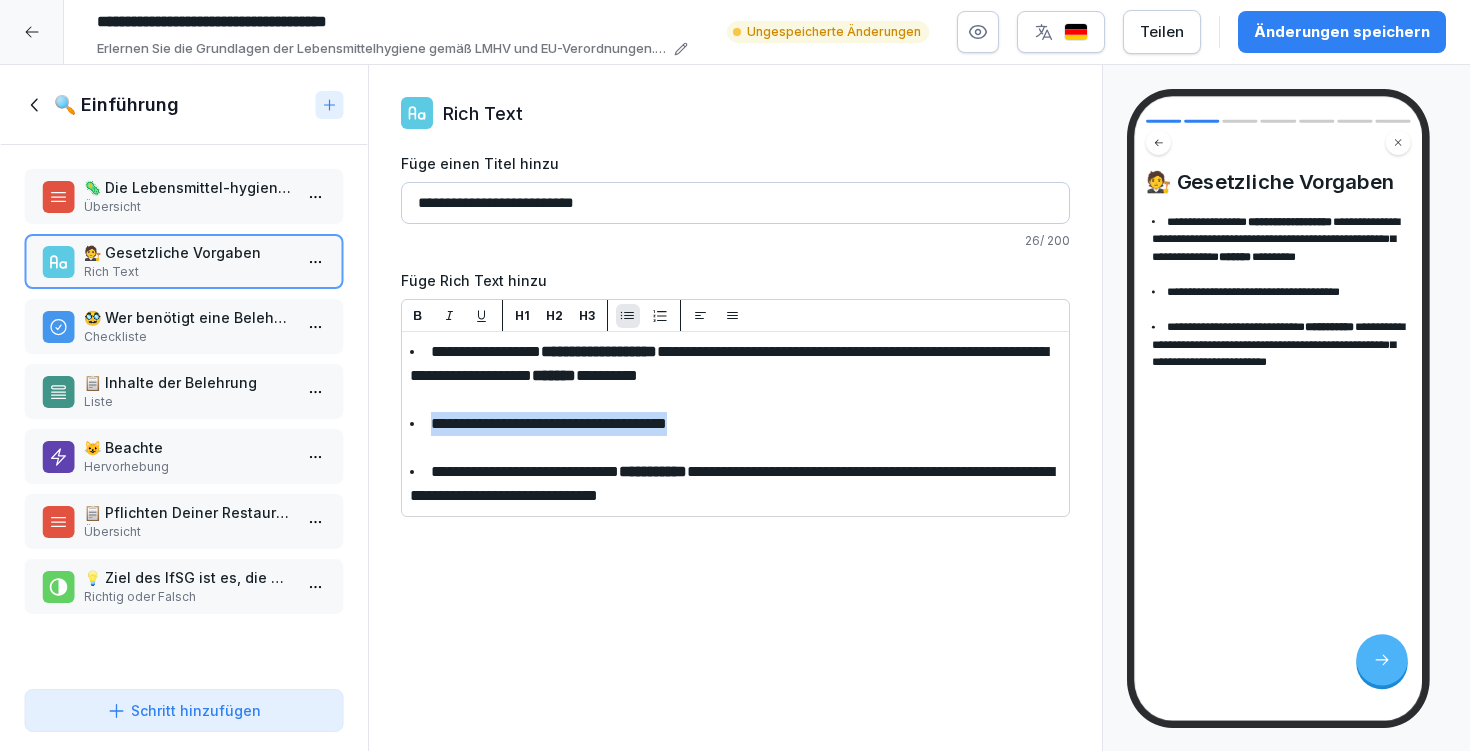 drag, startPoint x: 776, startPoint y: 435, endPoint x: 410, endPoint y: 416, distance: 366.49283 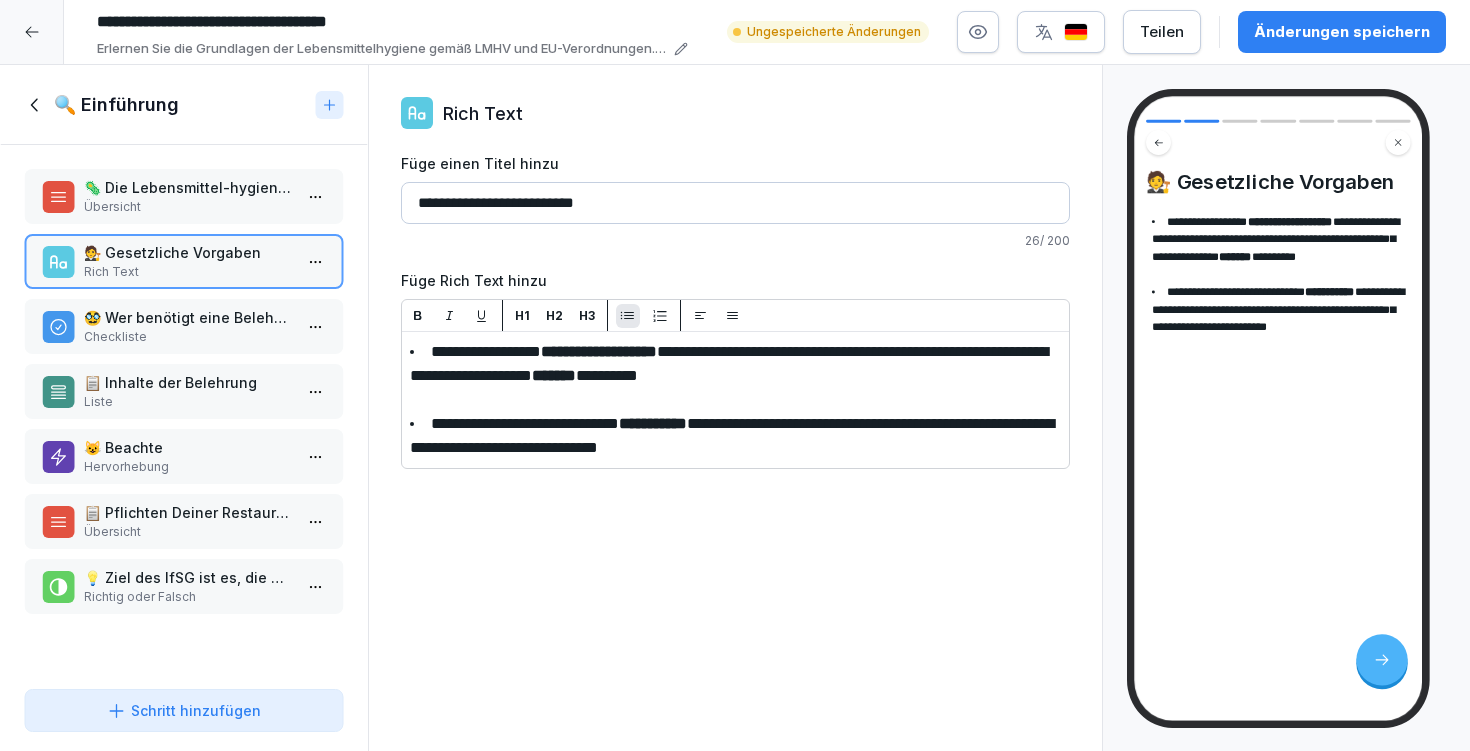 click on "Änderungen speichern" at bounding box center [1342, 32] 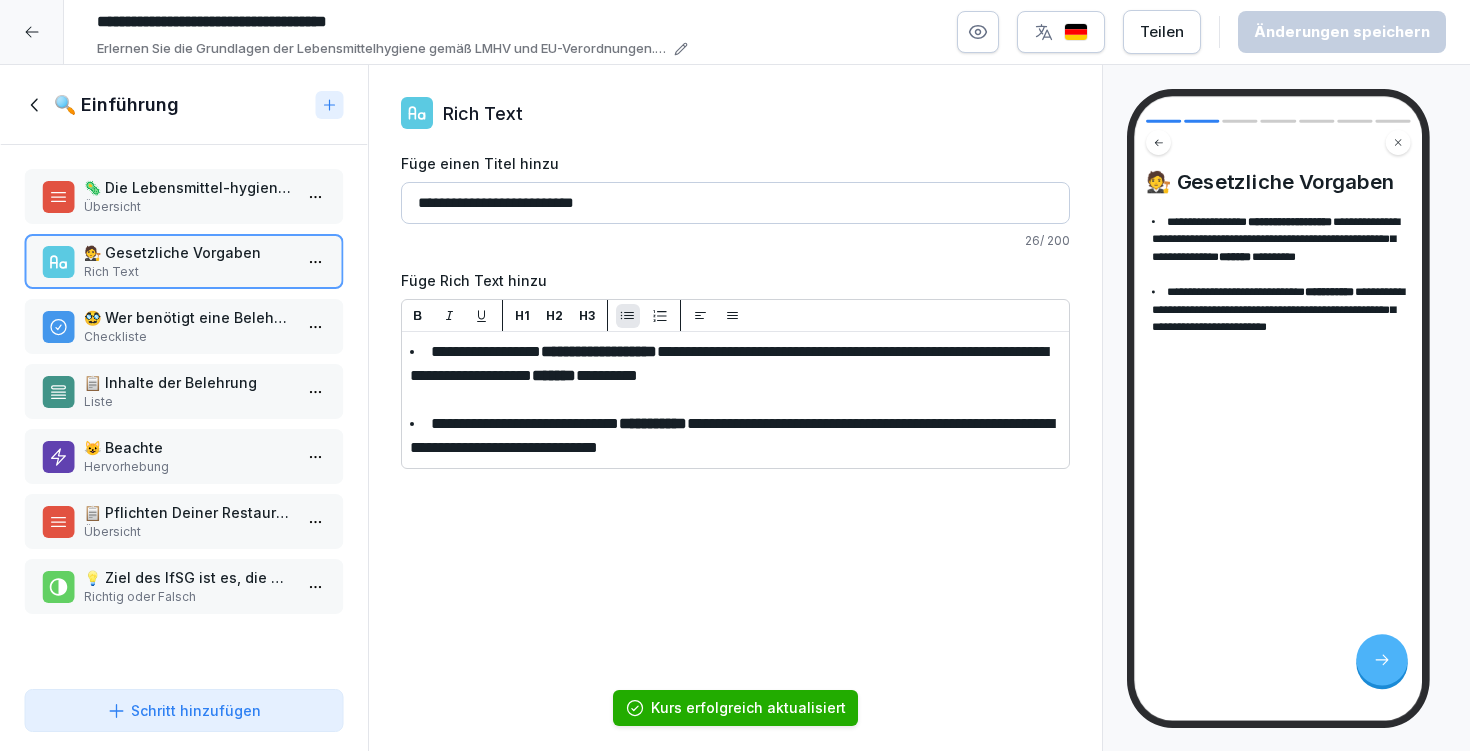 click on "Checkliste" at bounding box center (188, 337) 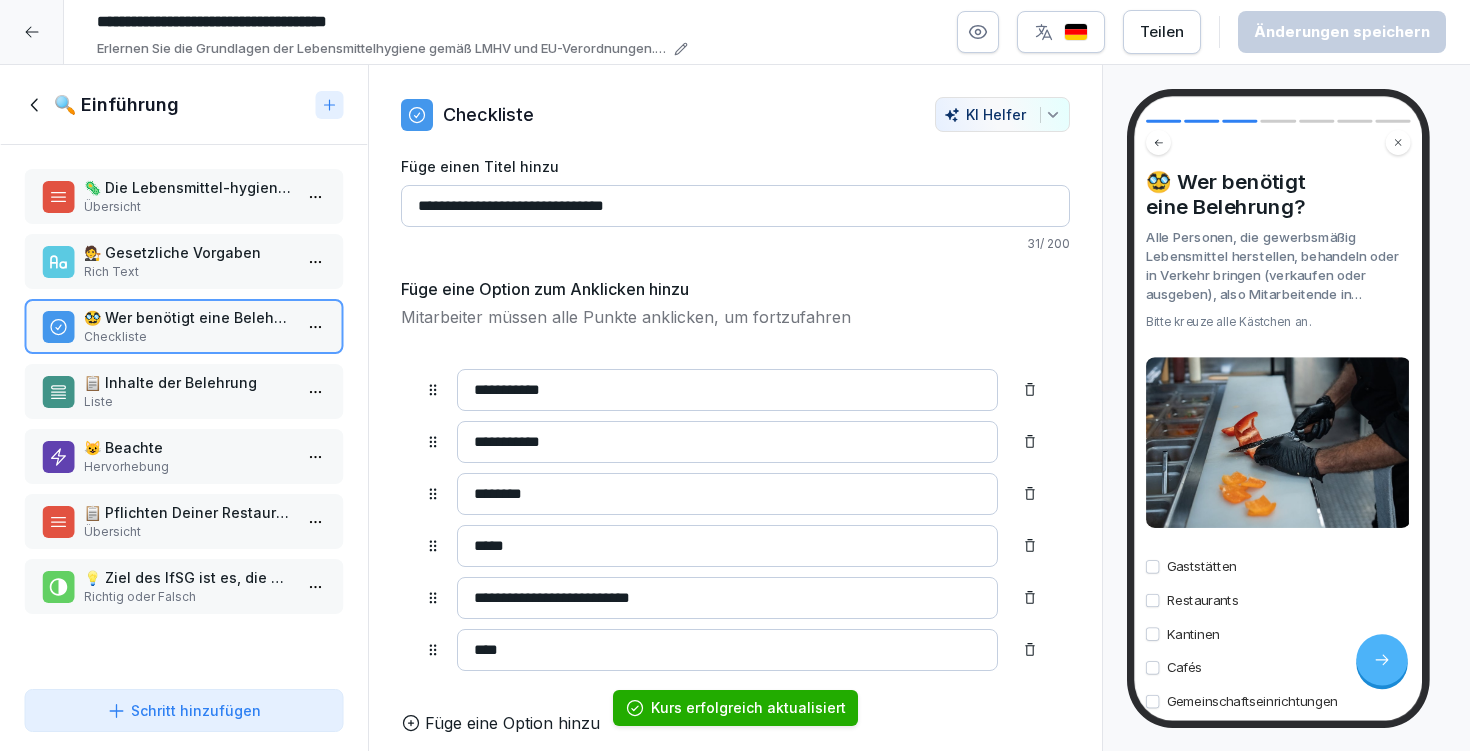 click on "📋 Inhalte der Belehrung" at bounding box center (188, 382) 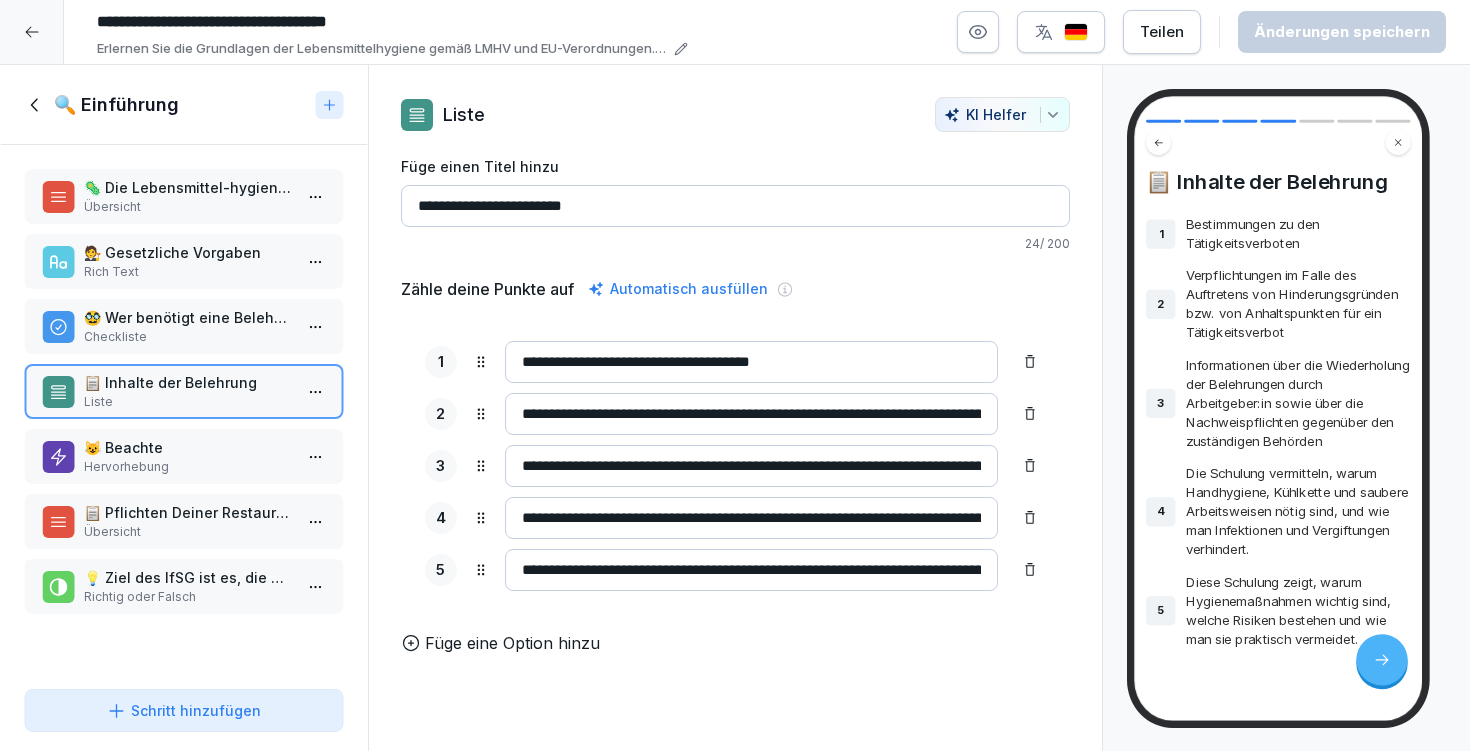 drag, startPoint x: 829, startPoint y: 357, endPoint x: 502, endPoint y: 347, distance: 327.15286 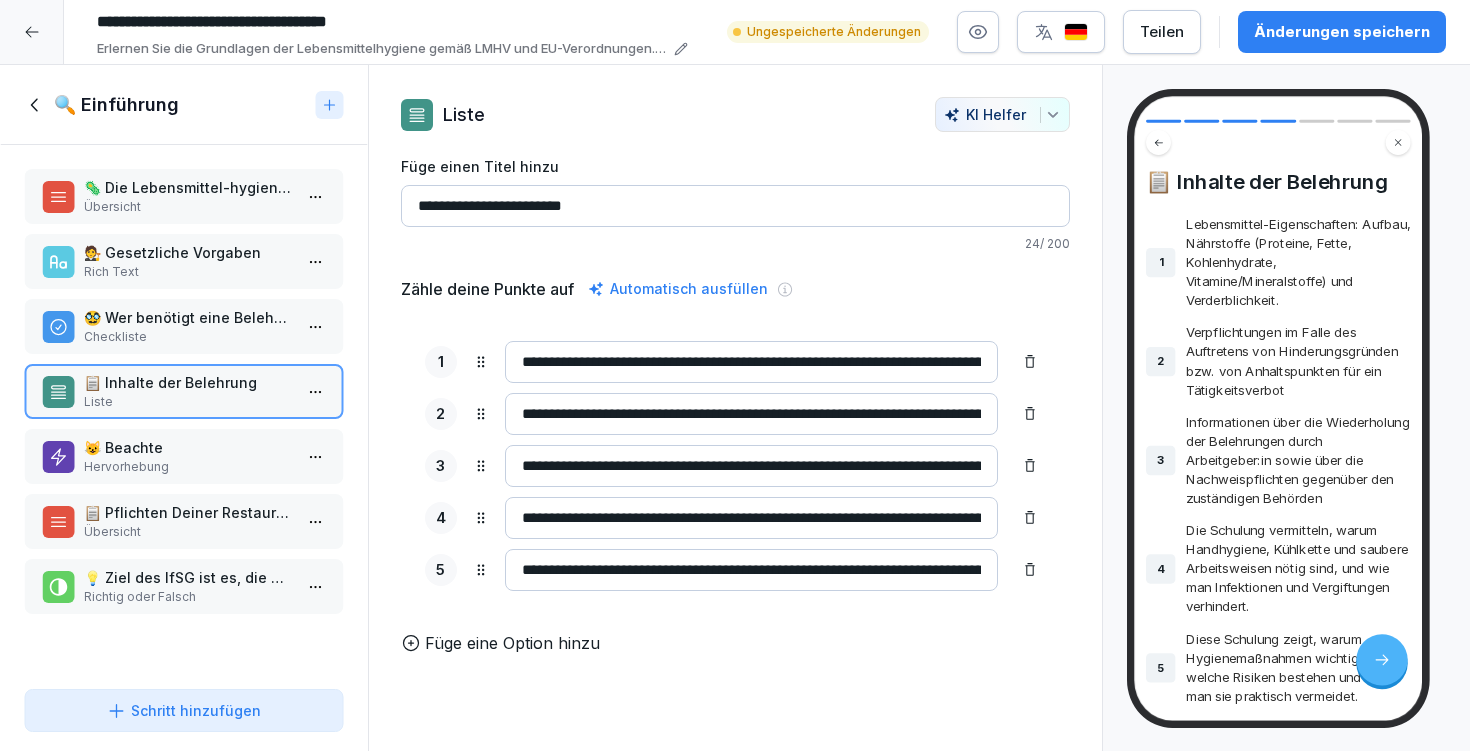 type on "**********" 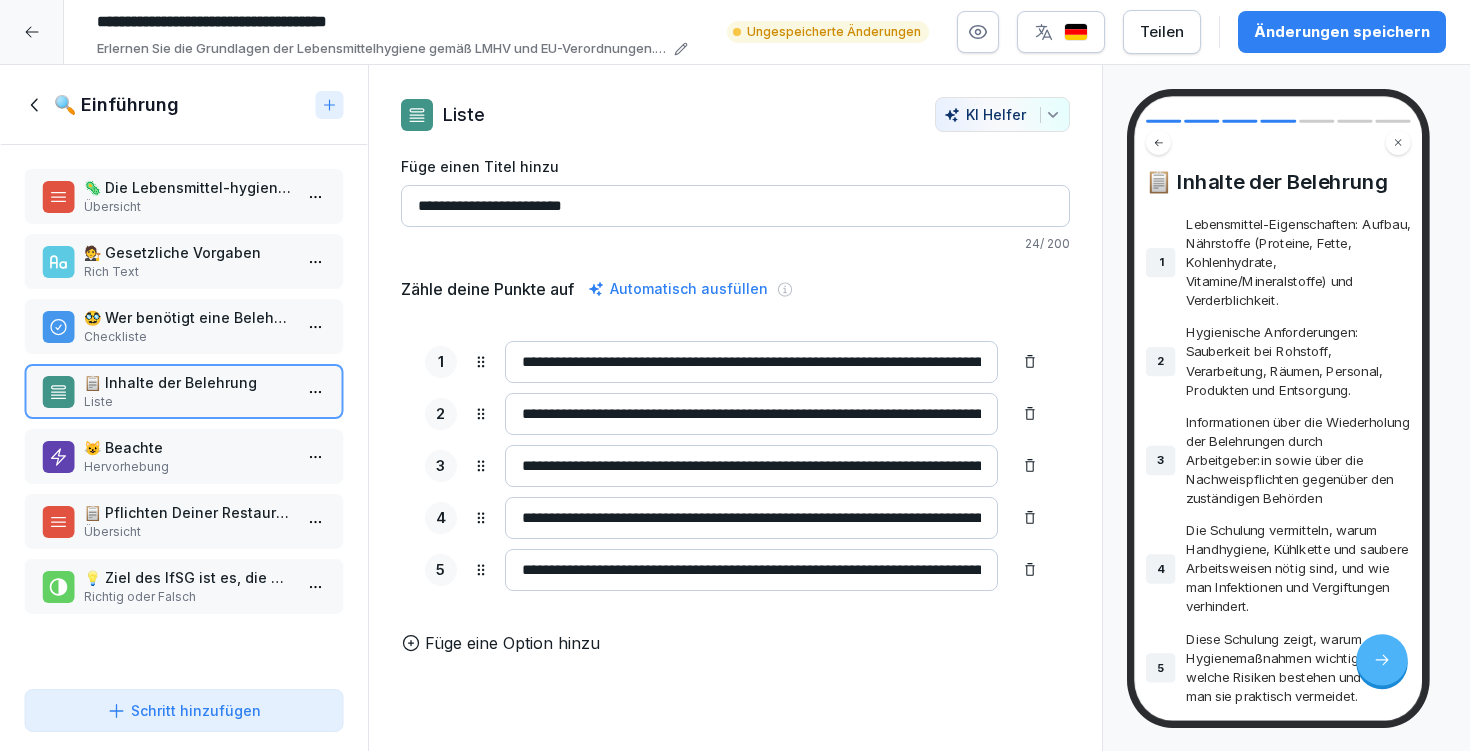 type on "**********" 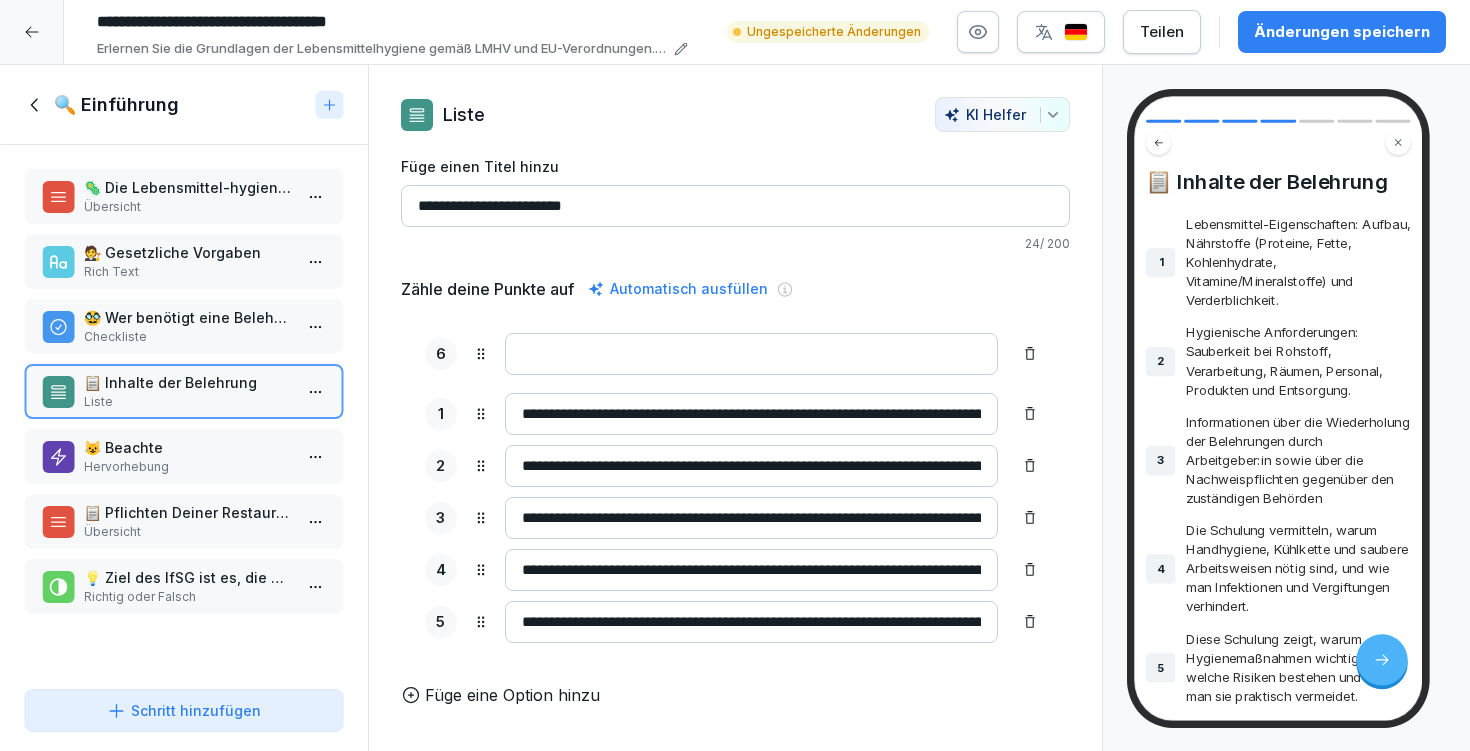 drag, startPoint x: 481, startPoint y: 629, endPoint x: 493, endPoint y: 361, distance: 268.26852 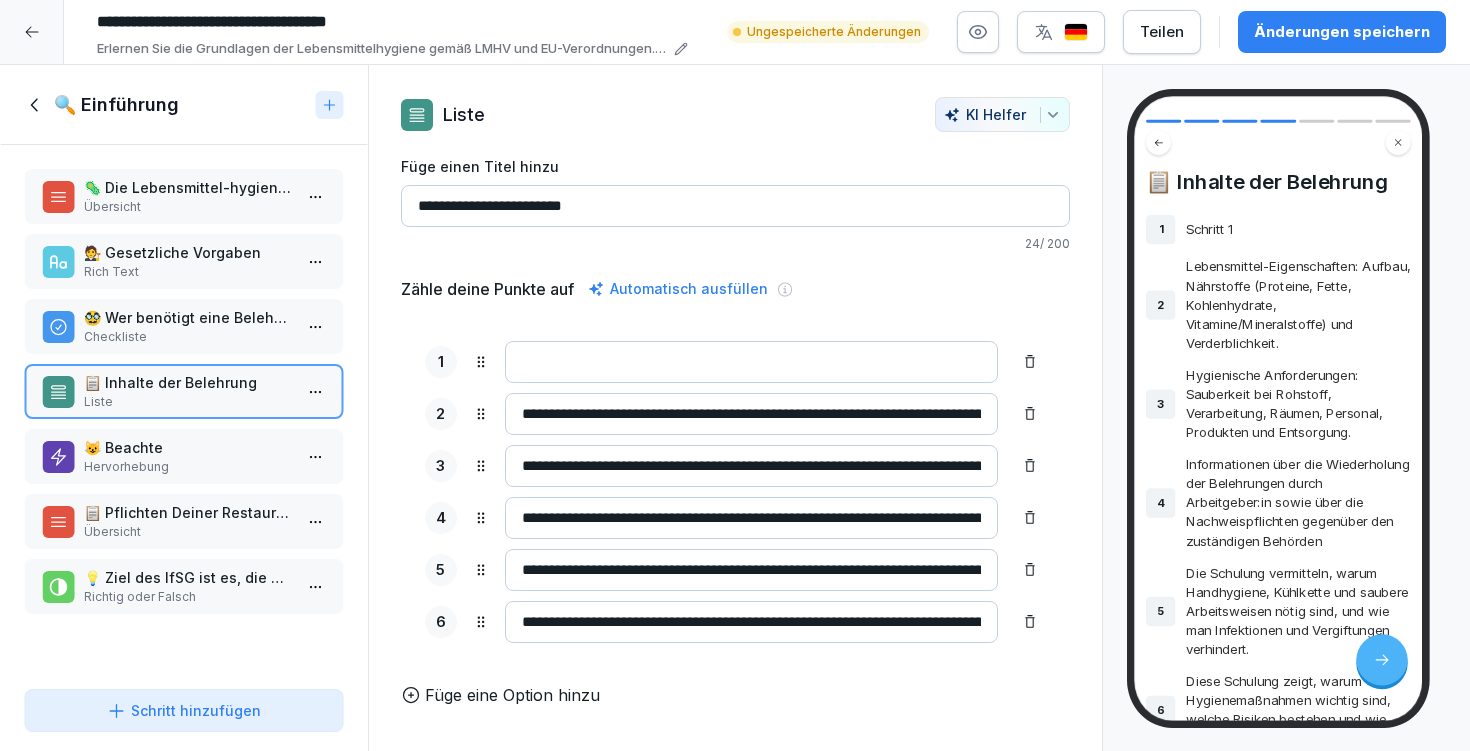 click at bounding box center [751, 362] 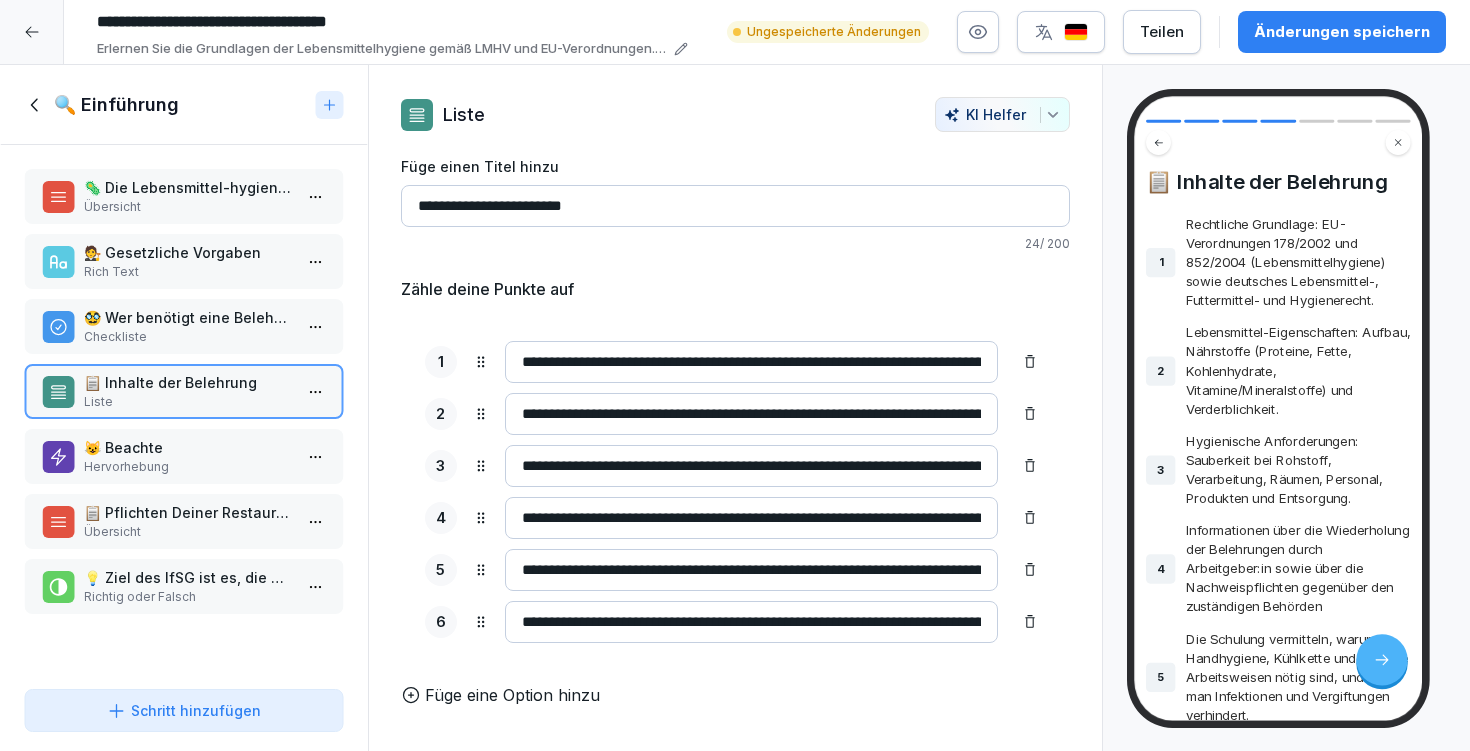type on "**********" 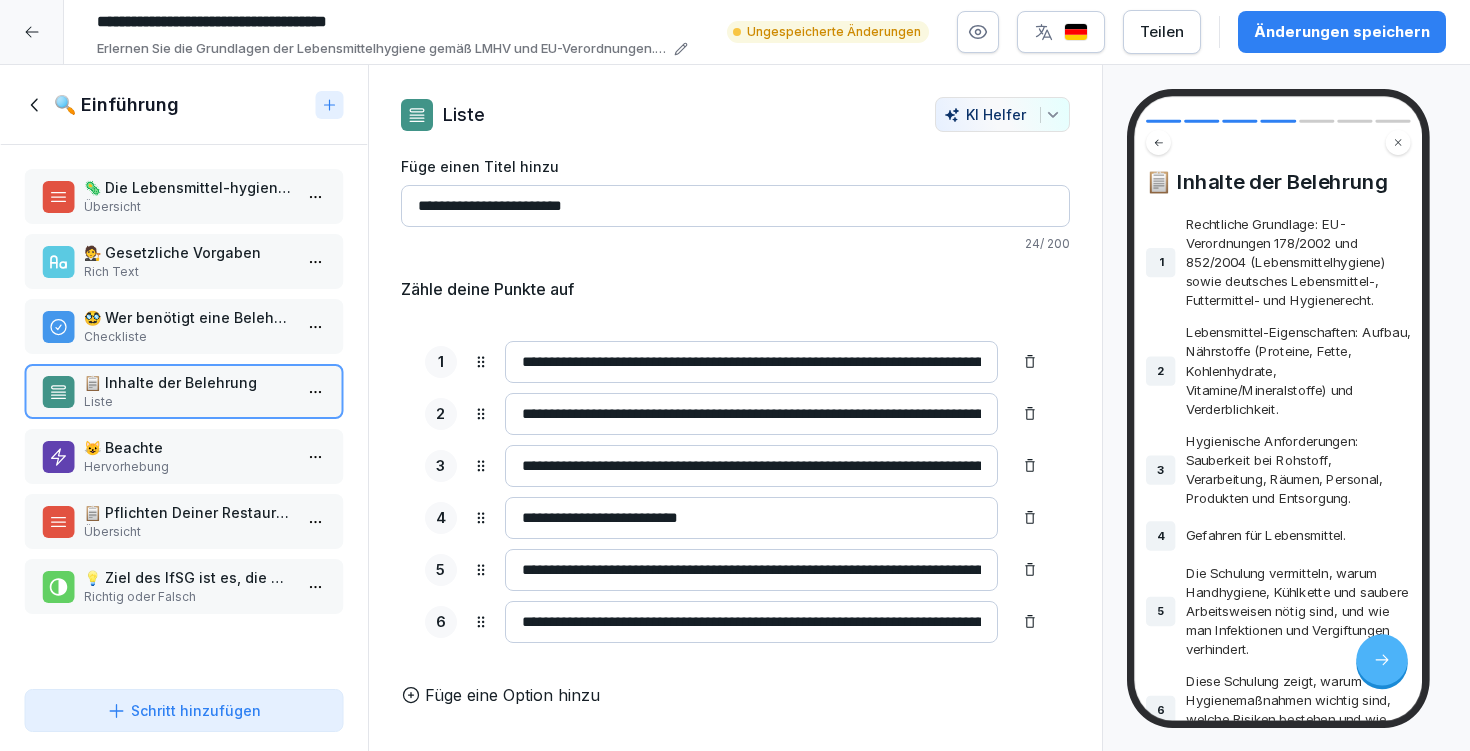 type on "**********" 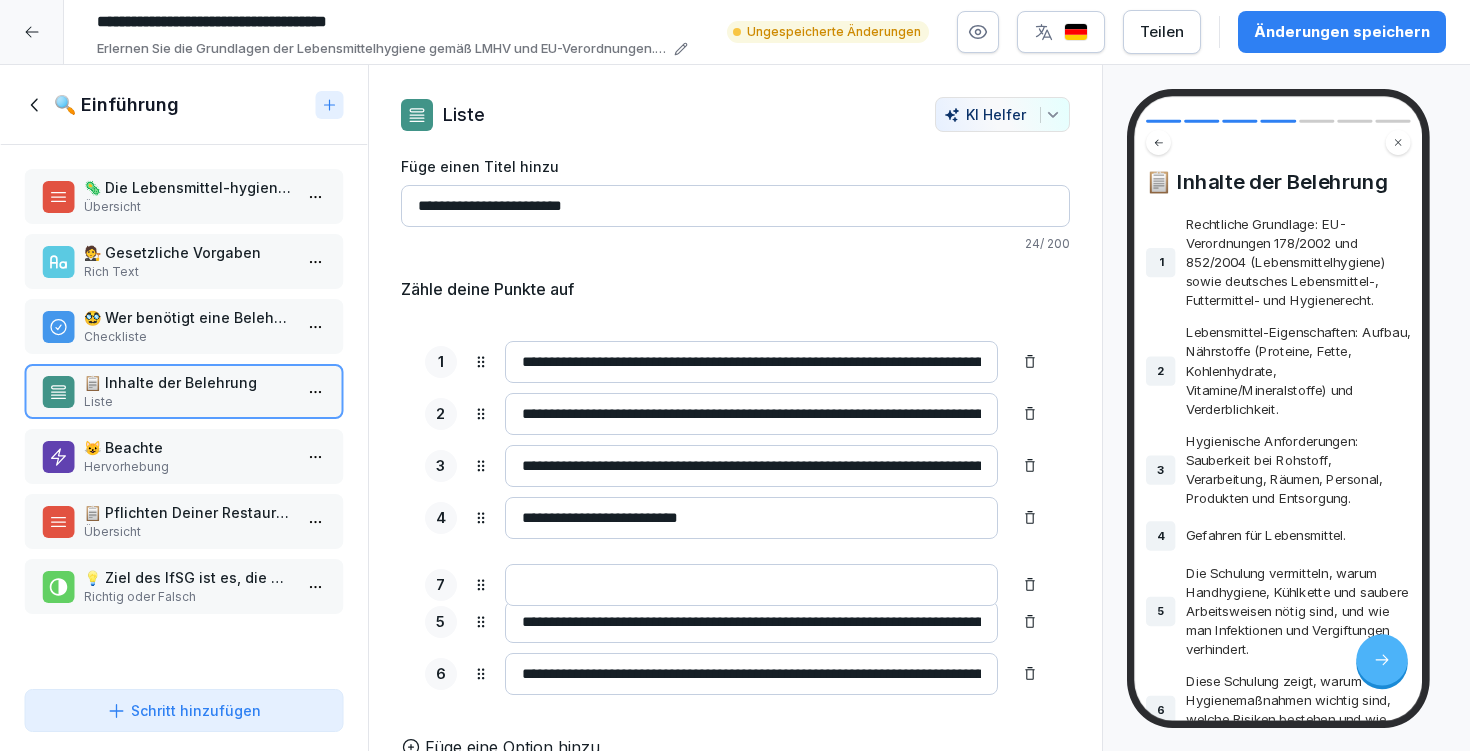 drag, startPoint x: 483, startPoint y: 676, endPoint x: 496, endPoint y: 579, distance: 97.867256 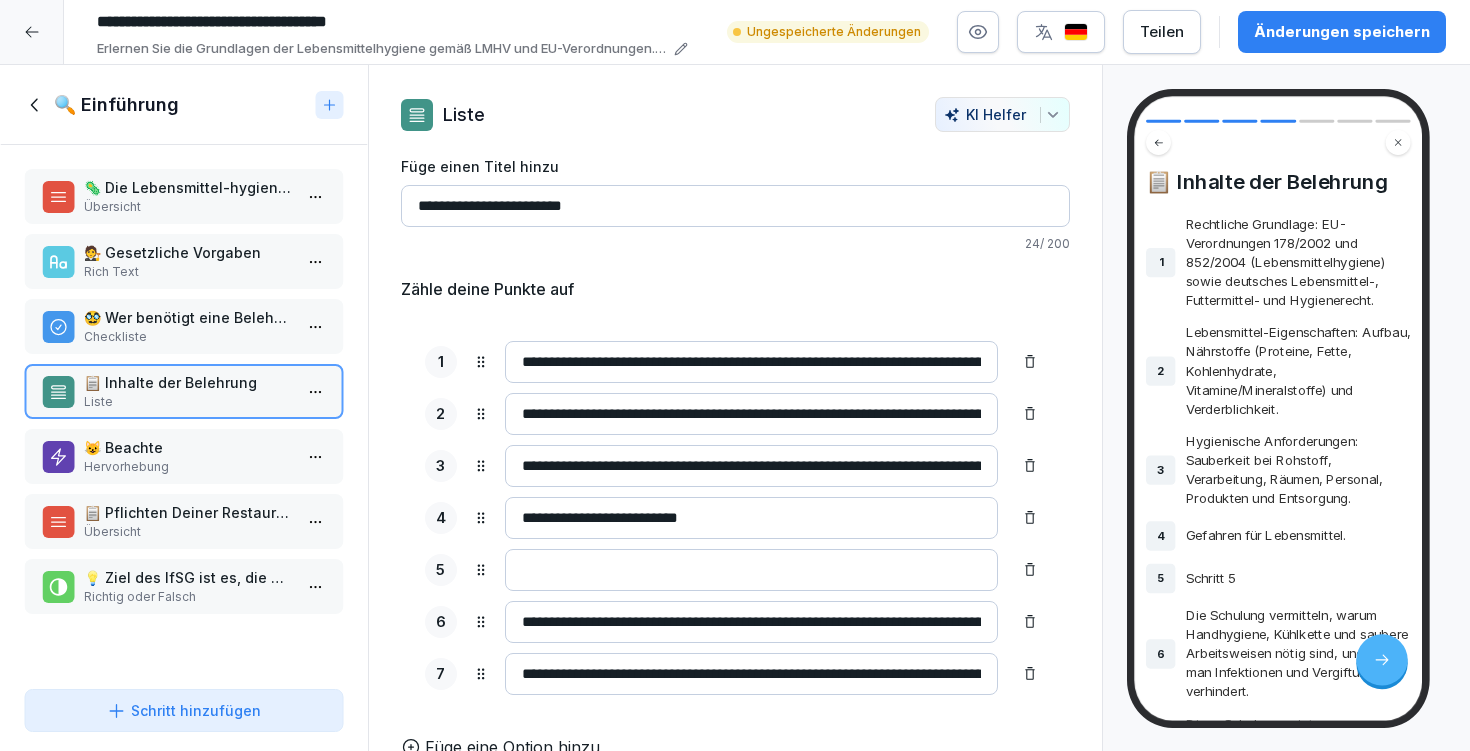 click at bounding box center (751, 570) 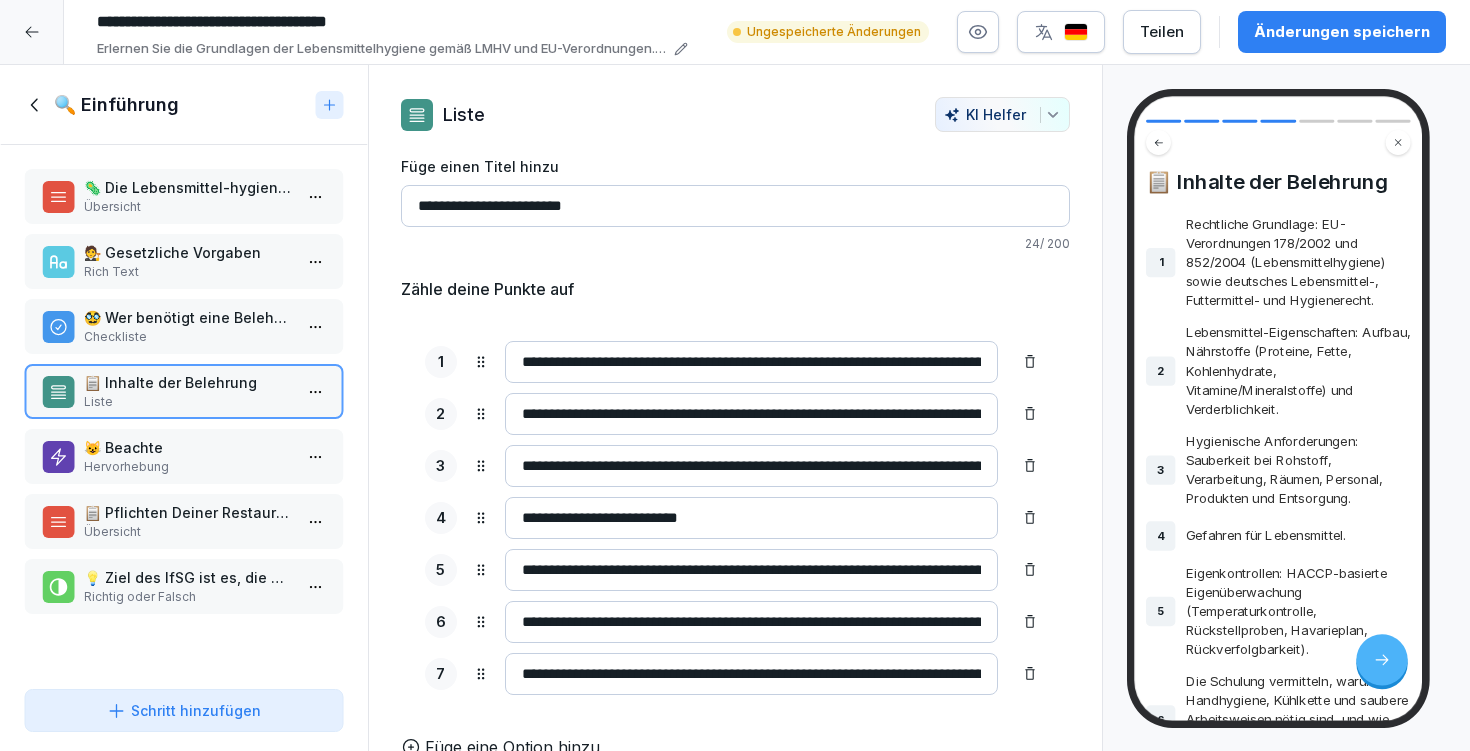 scroll, scrollTop: 37, scrollLeft: 0, axis: vertical 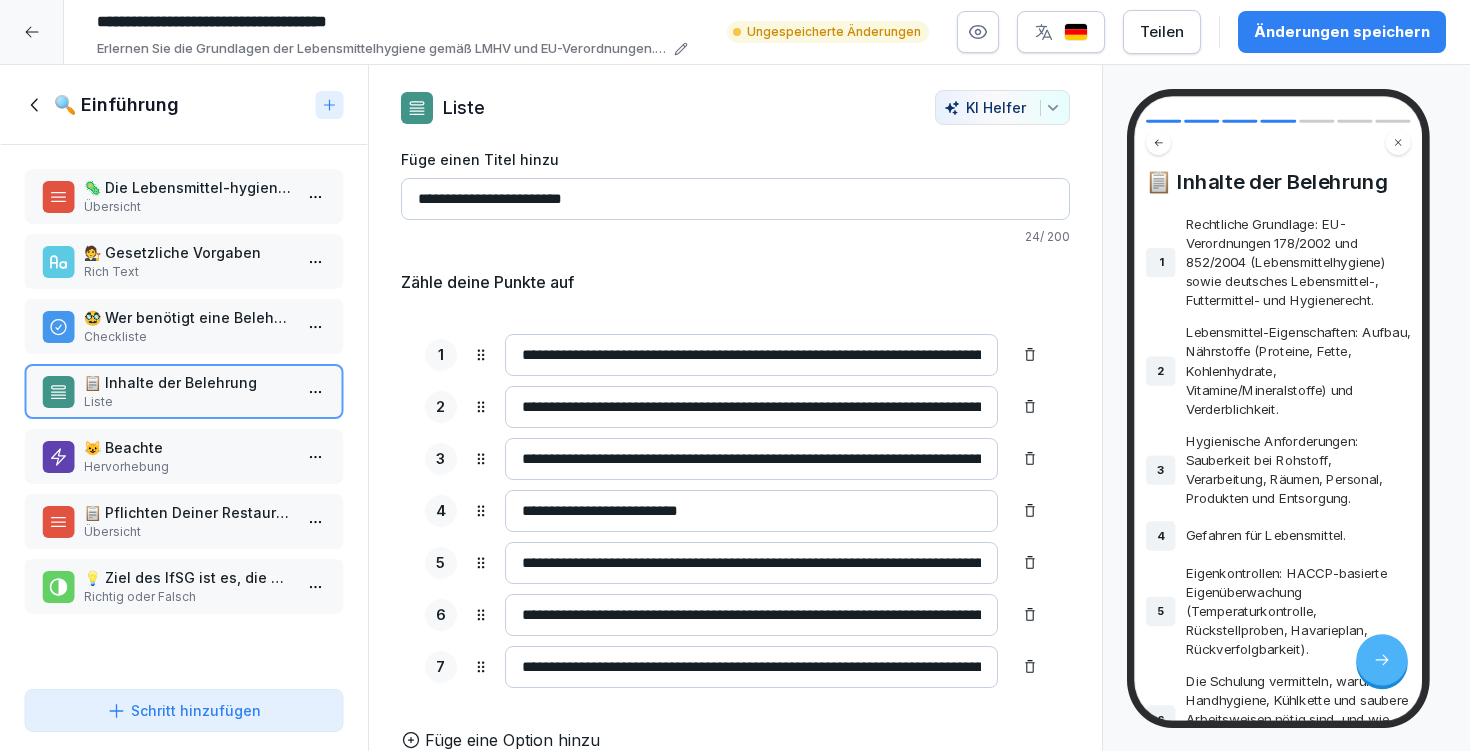type on "**********" 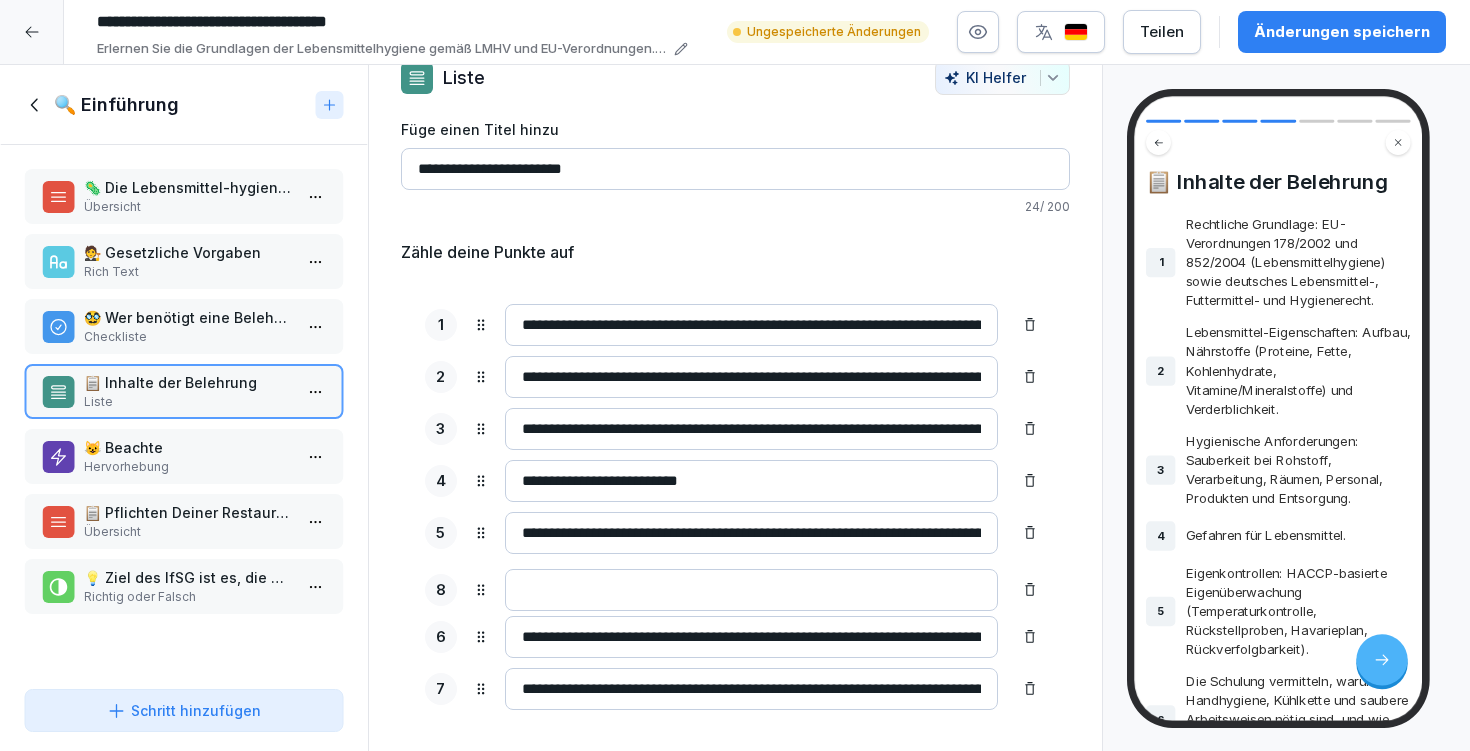 drag, startPoint x: 482, startPoint y: 692, endPoint x: 486, endPoint y: 593, distance: 99.08077 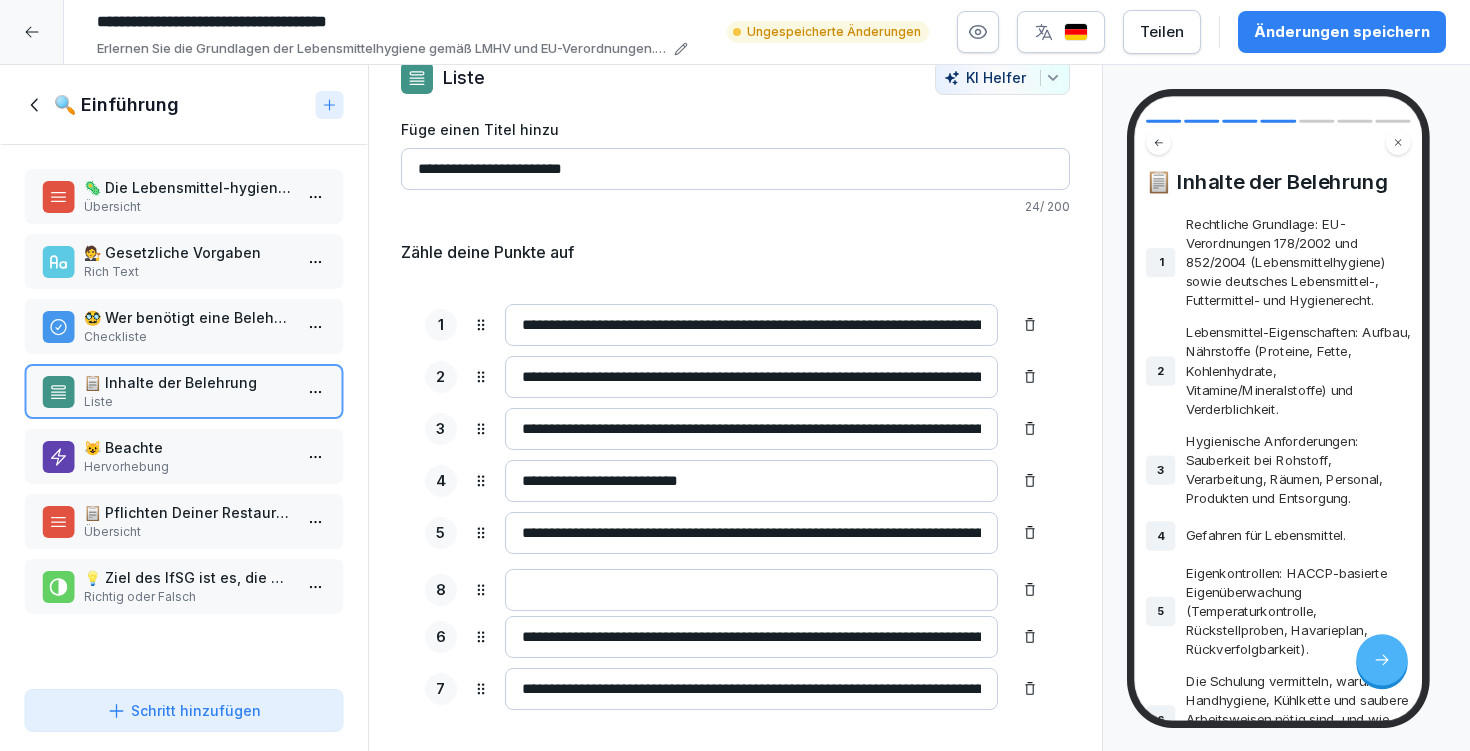 click 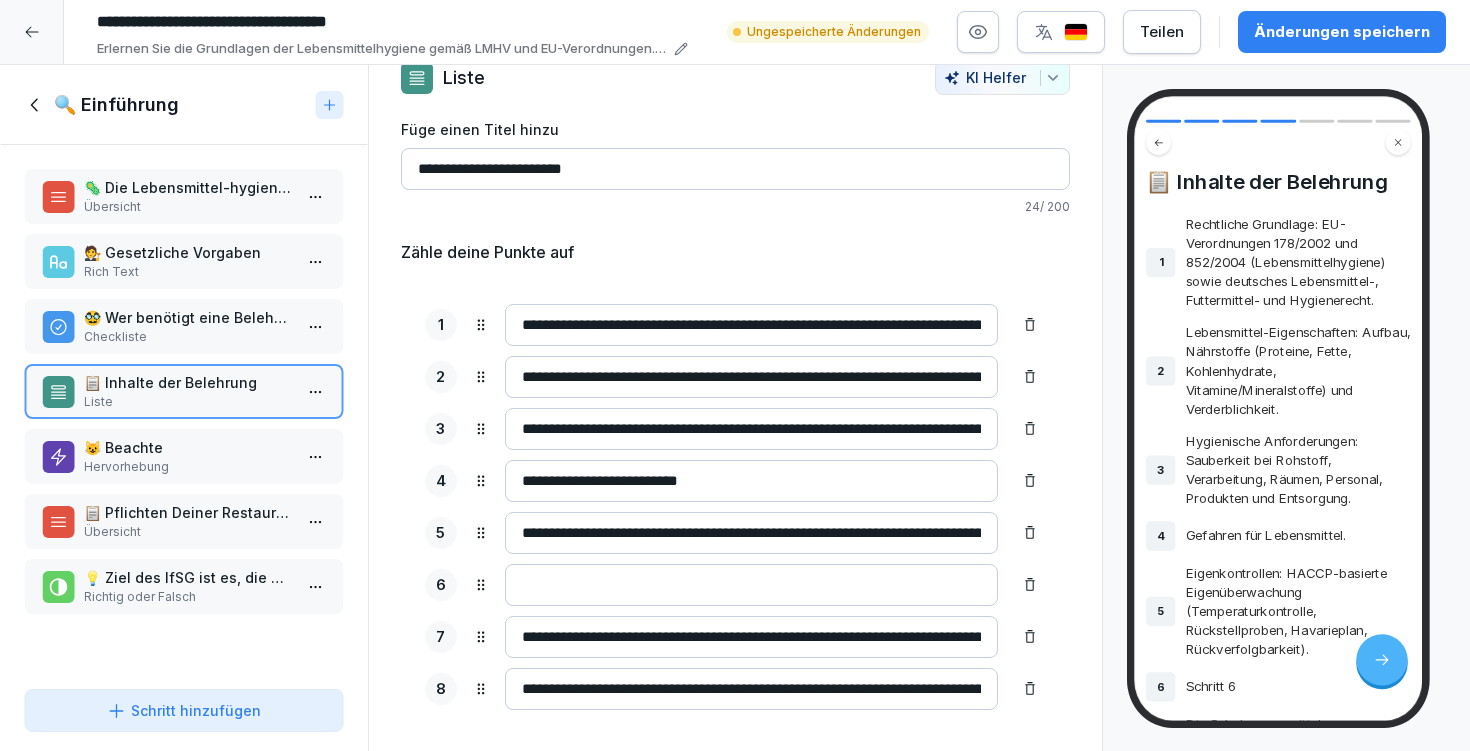 click at bounding box center [751, 585] 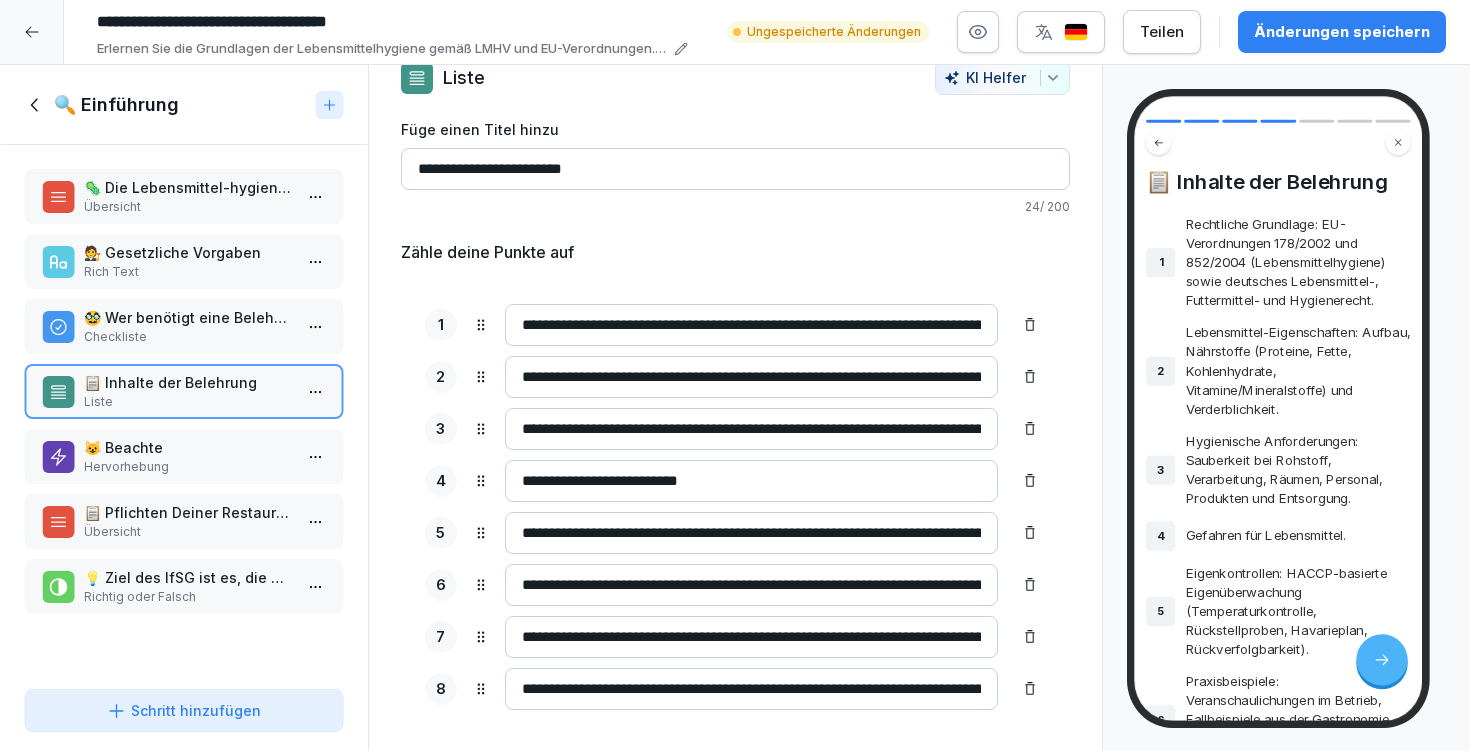 scroll, scrollTop: 89, scrollLeft: 0, axis: vertical 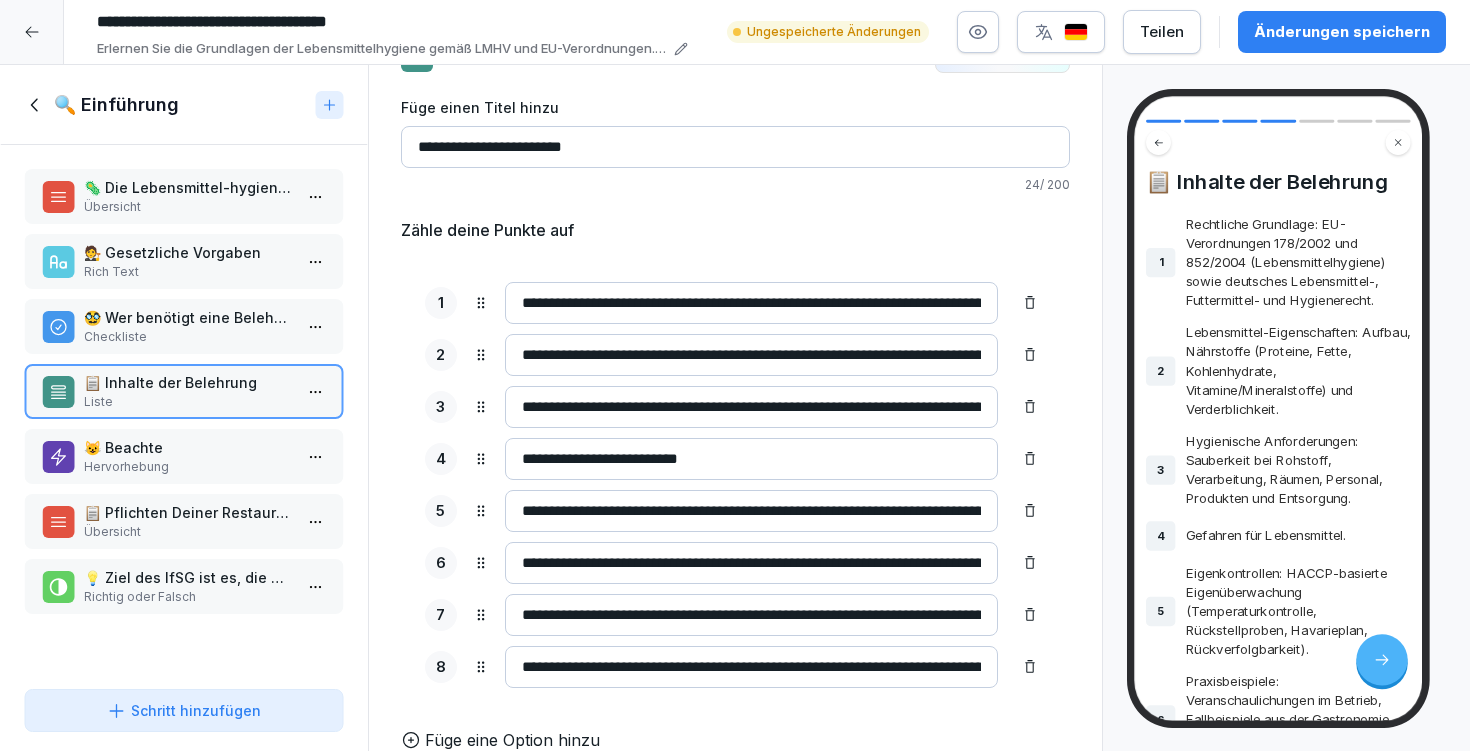 type on "**********" 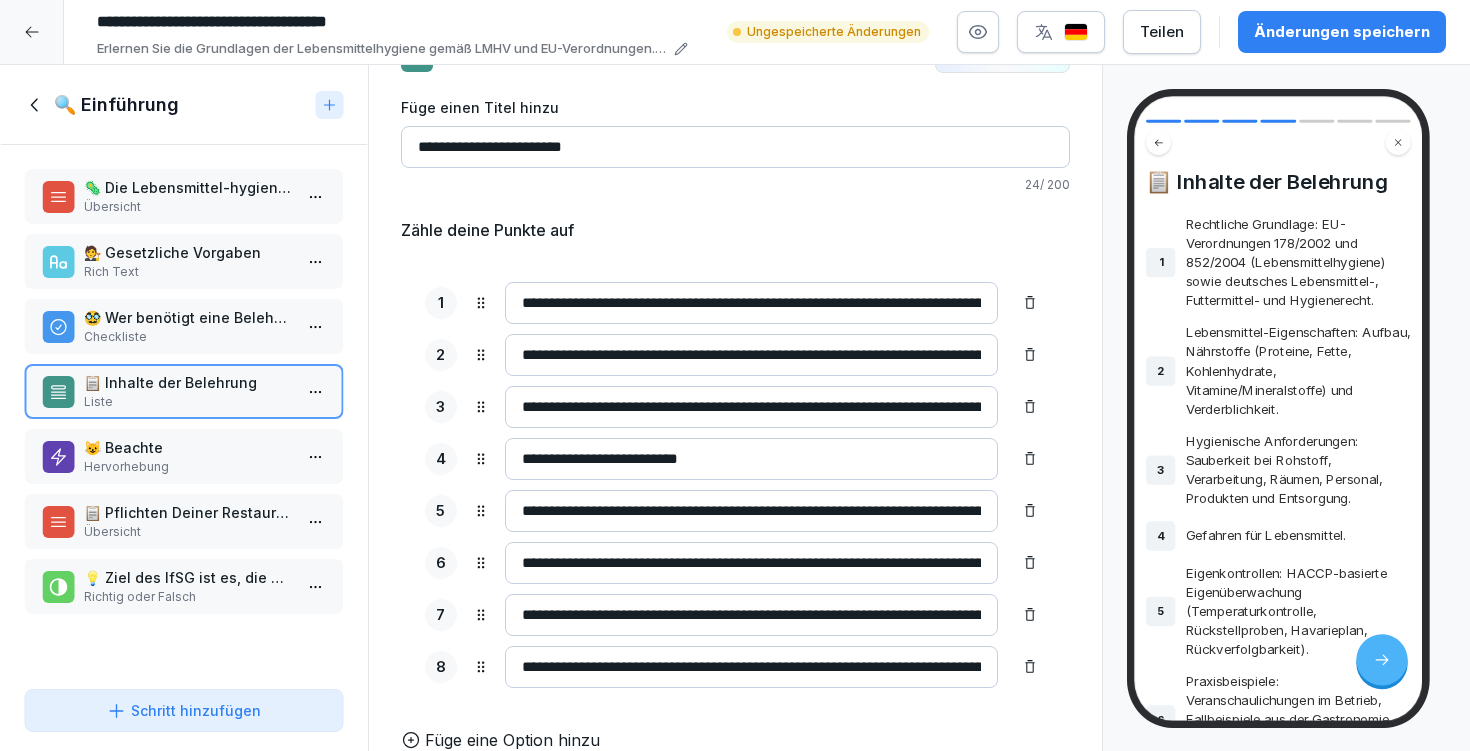 click on "Hervorhebung" at bounding box center [188, 467] 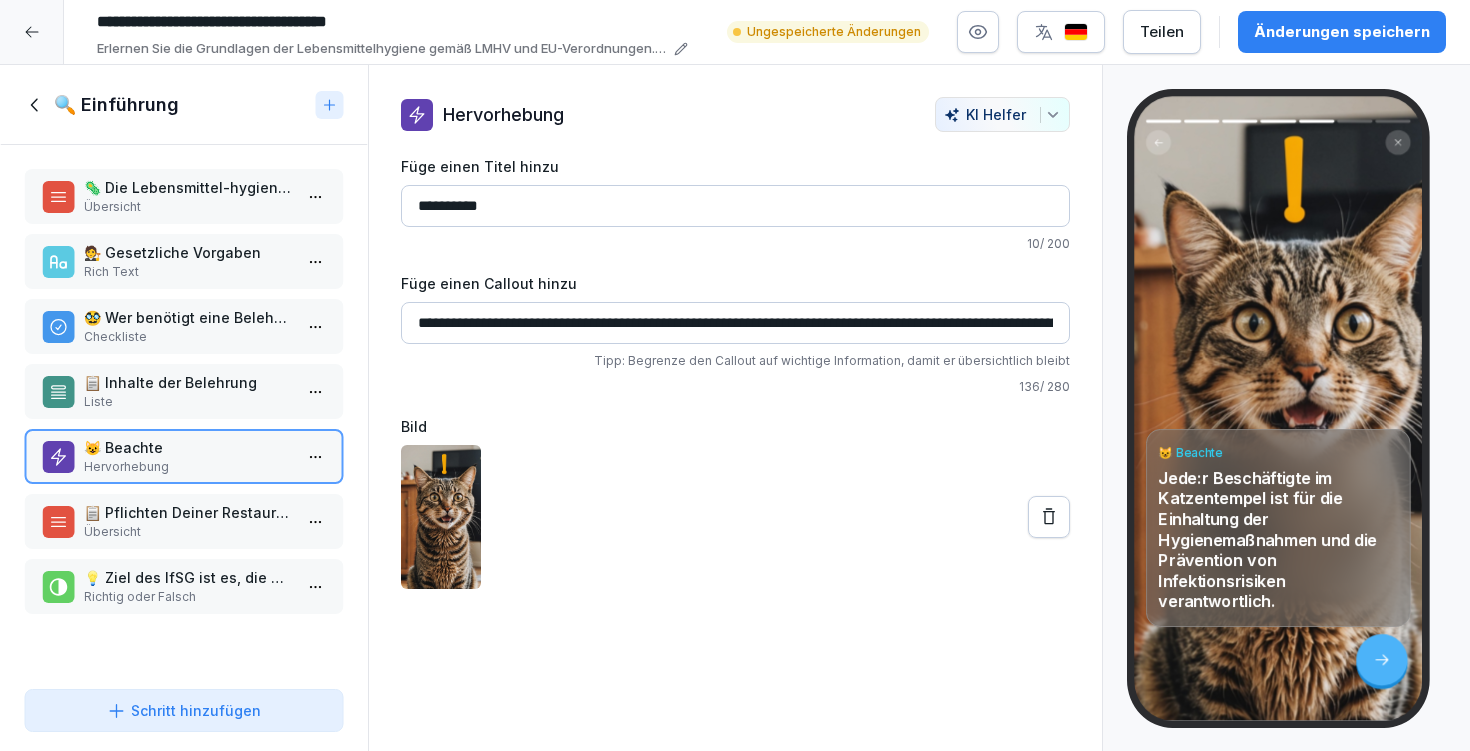 drag, startPoint x: 942, startPoint y: 322, endPoint x: 1071, endPoint y: 321, distance: 129.00388 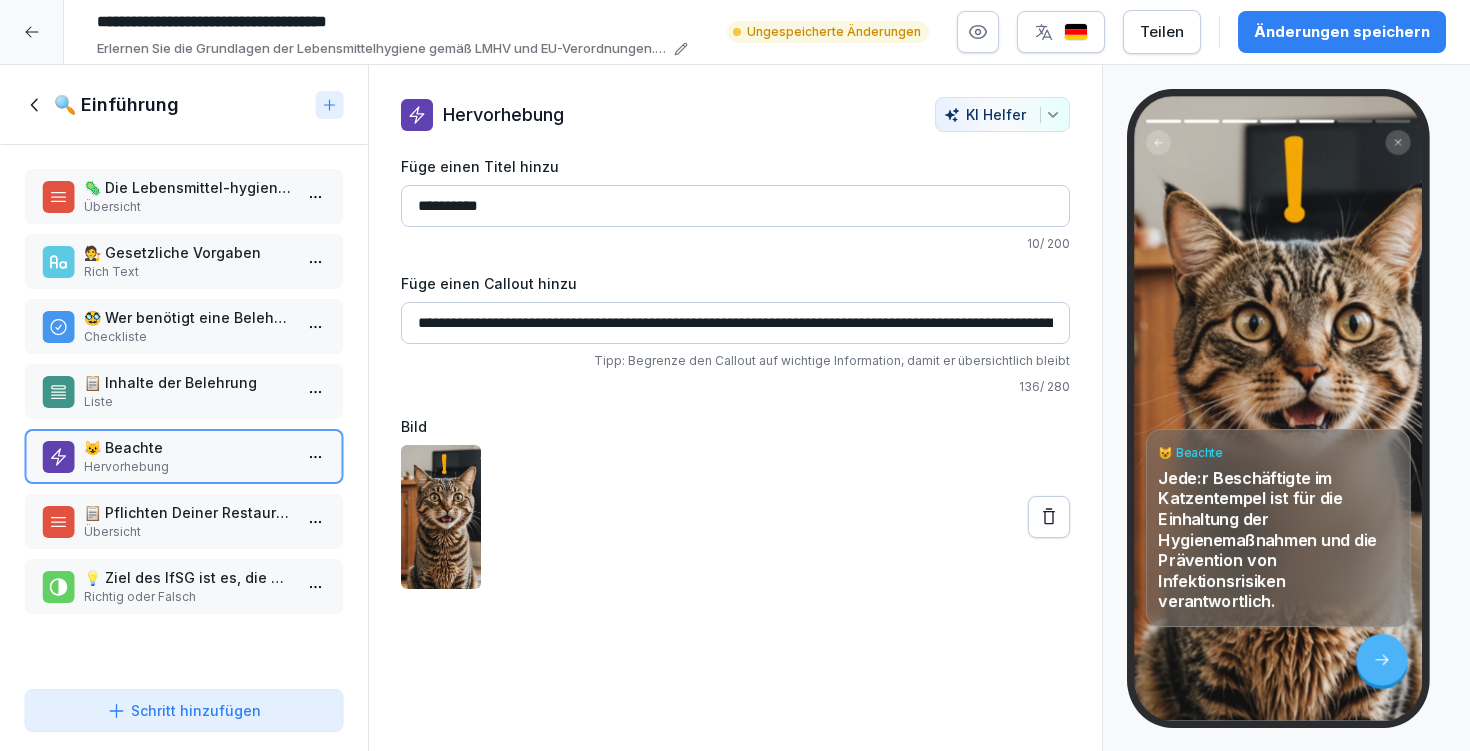 click on "**********" at bounding box center [735, 323] 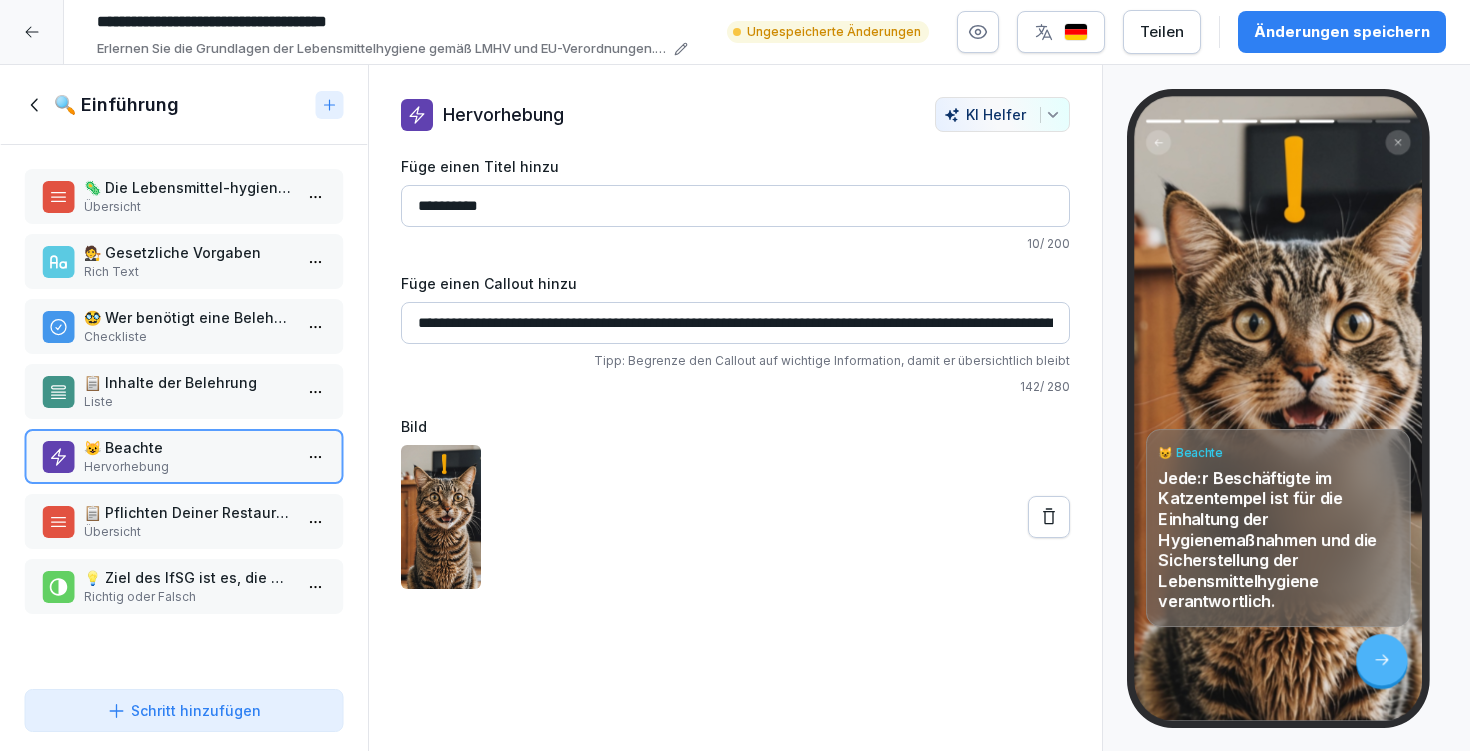 type on "**********" 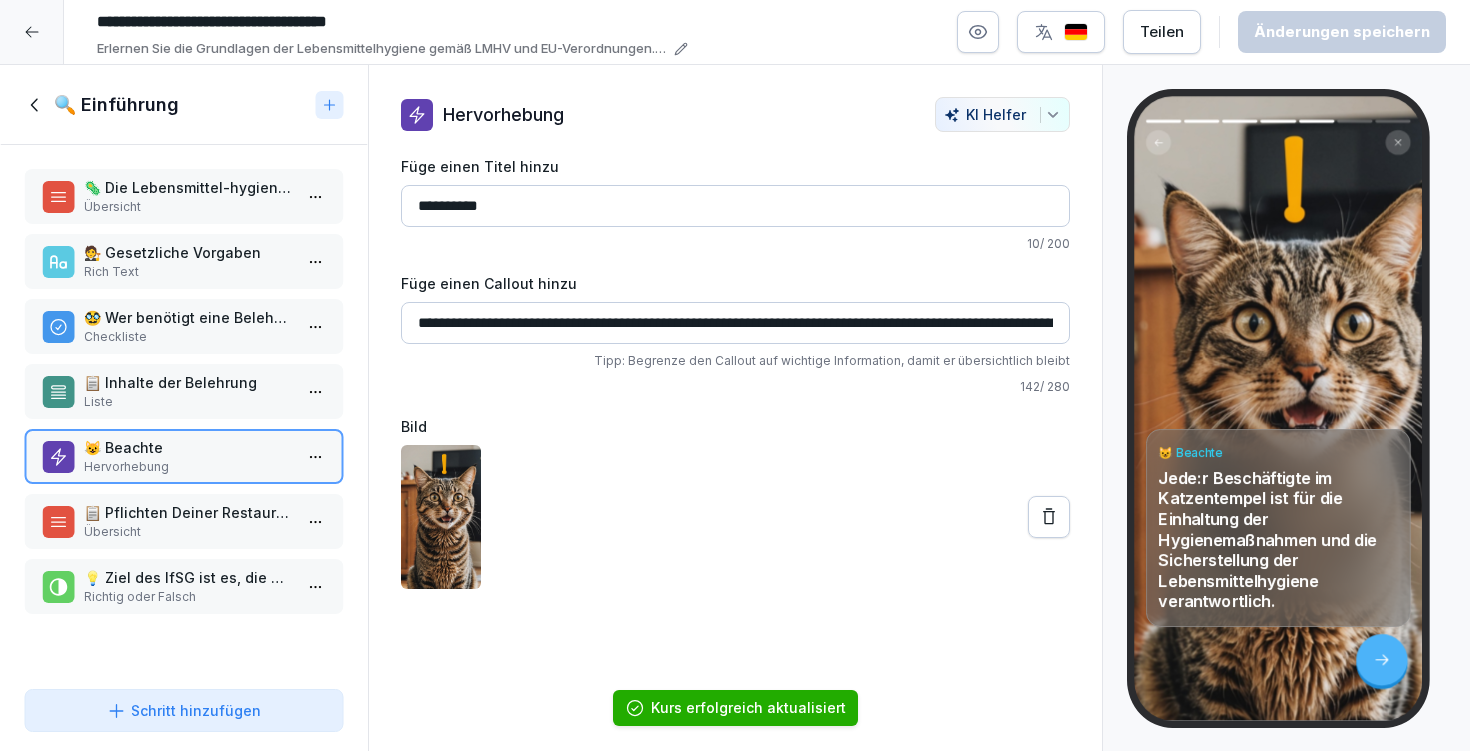 click on "📋 Inhalte der Belehrung" at bounding box center [188, 382] 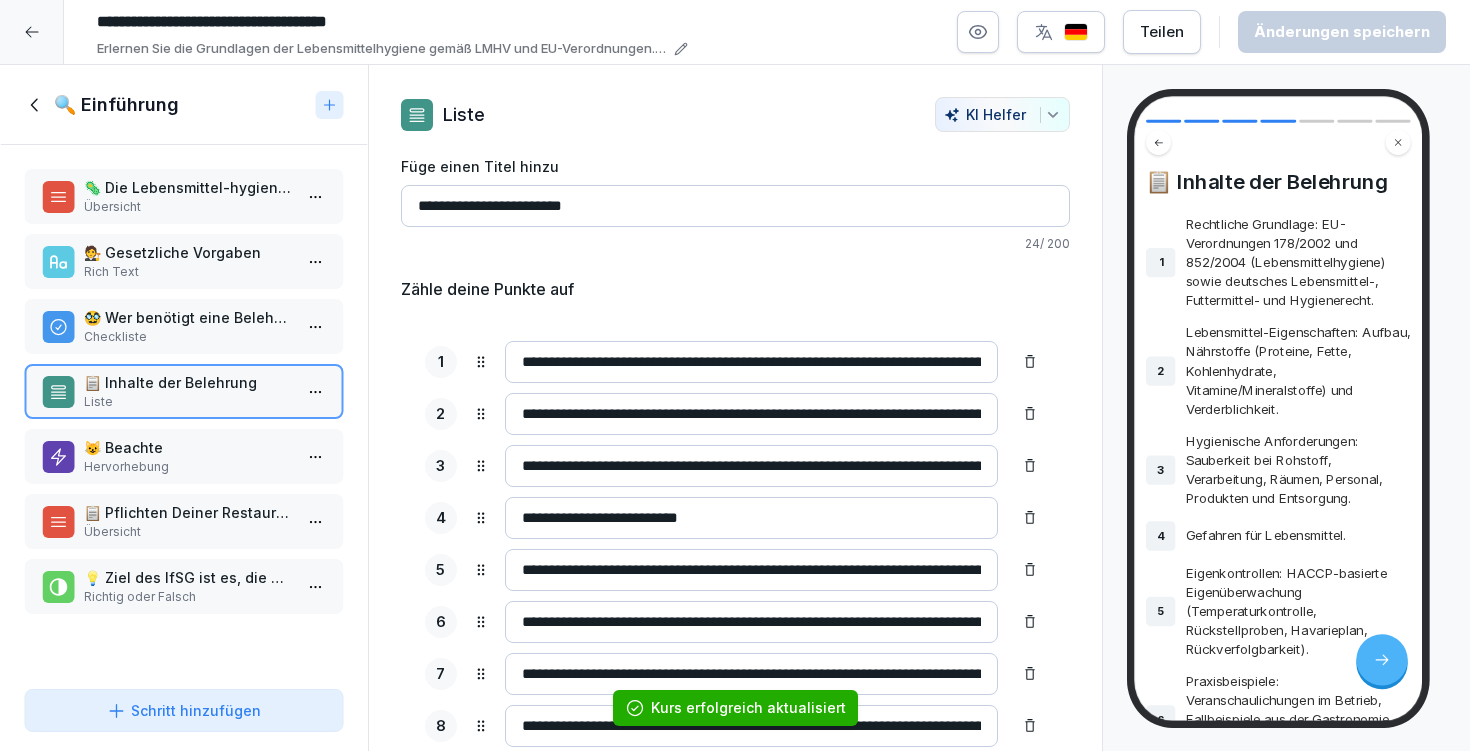 scroll, scrollTop: 89, scrollLeft: 0, axis: vertical 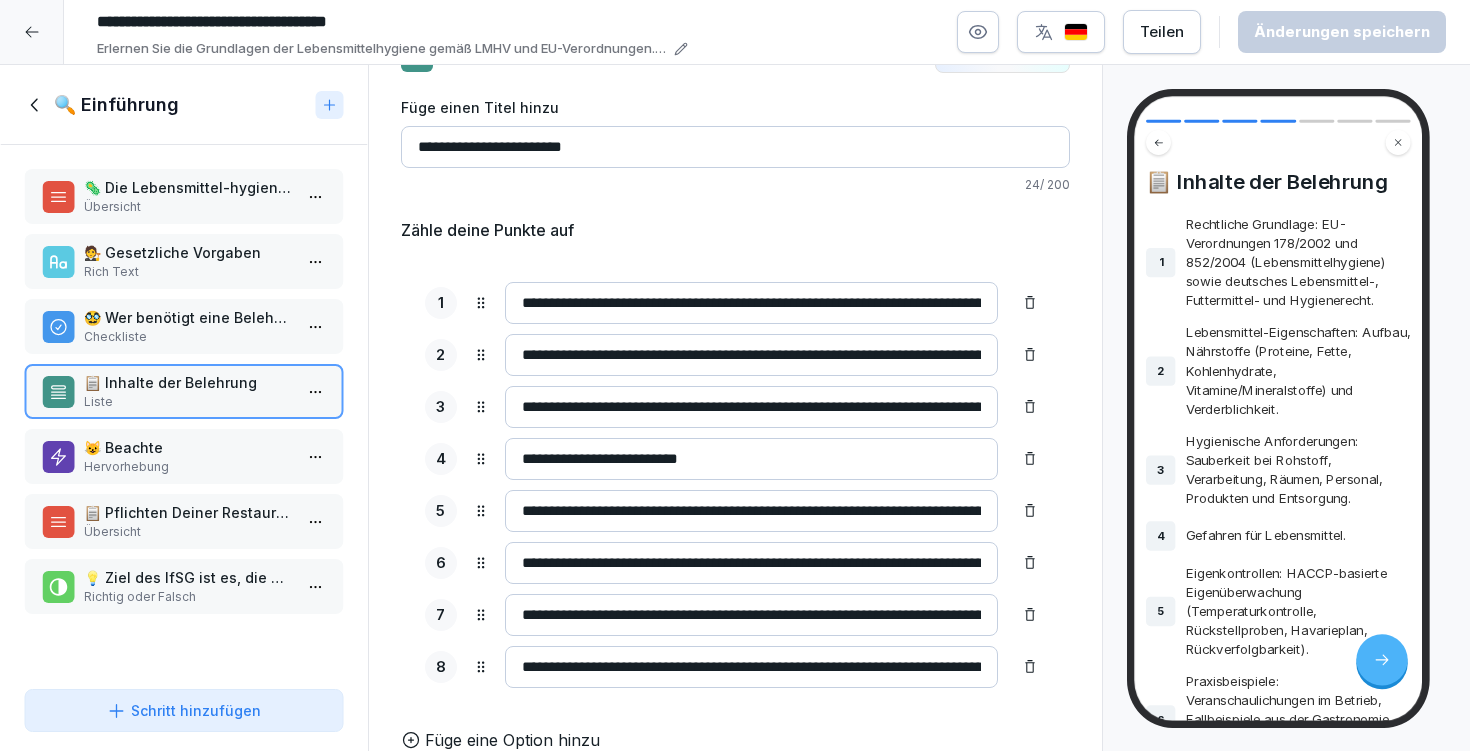 click on "**********" at bounding box center (751, 615) 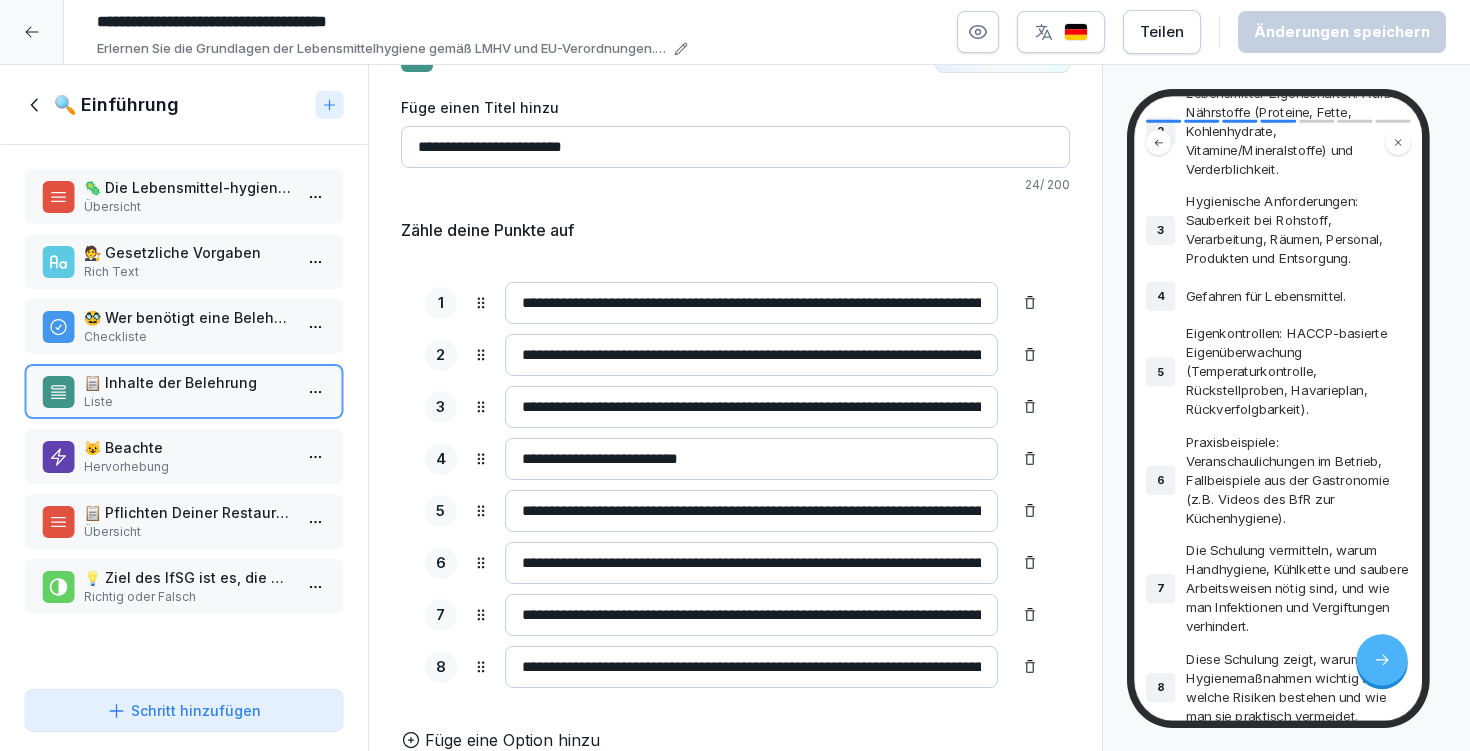 scroll, scrollTop: 462, scrollLeft: 0, axis: vertical 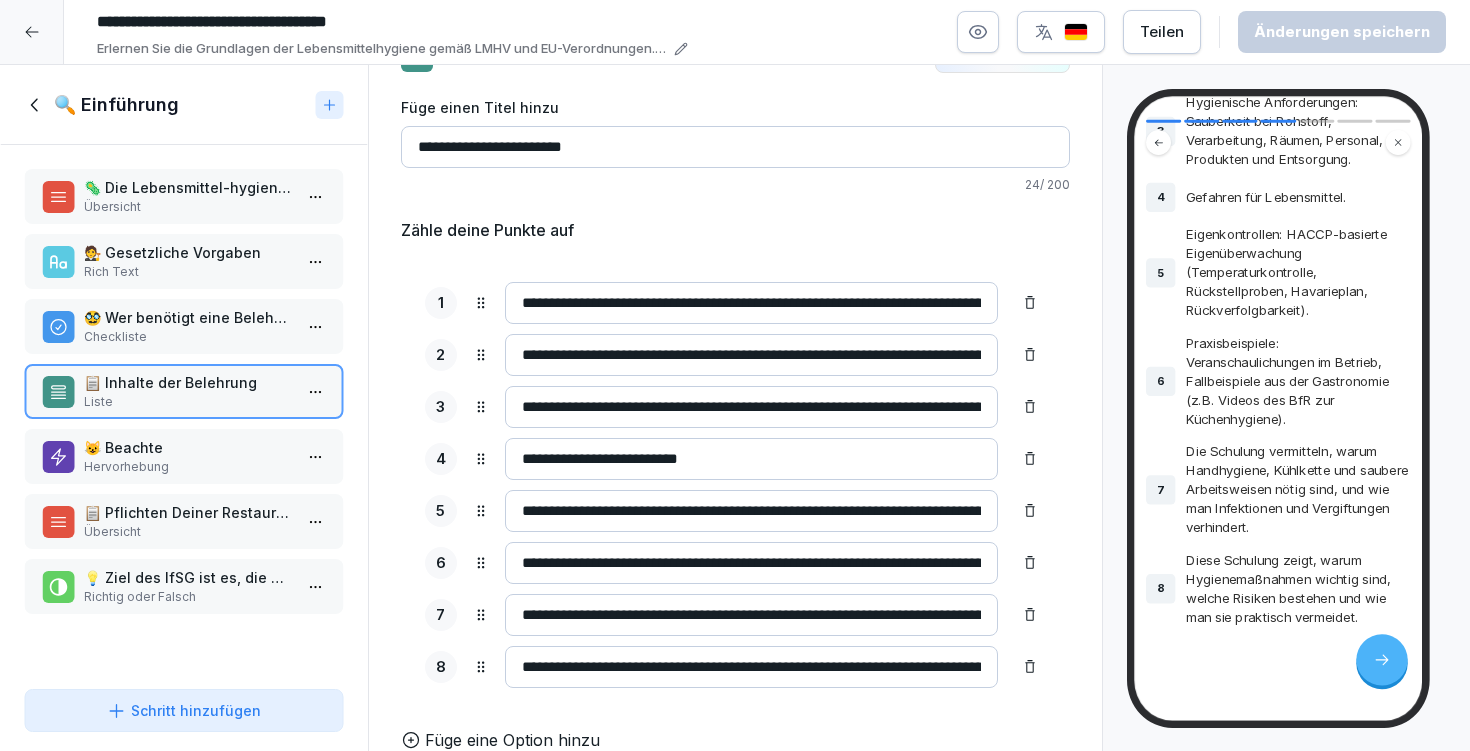 click 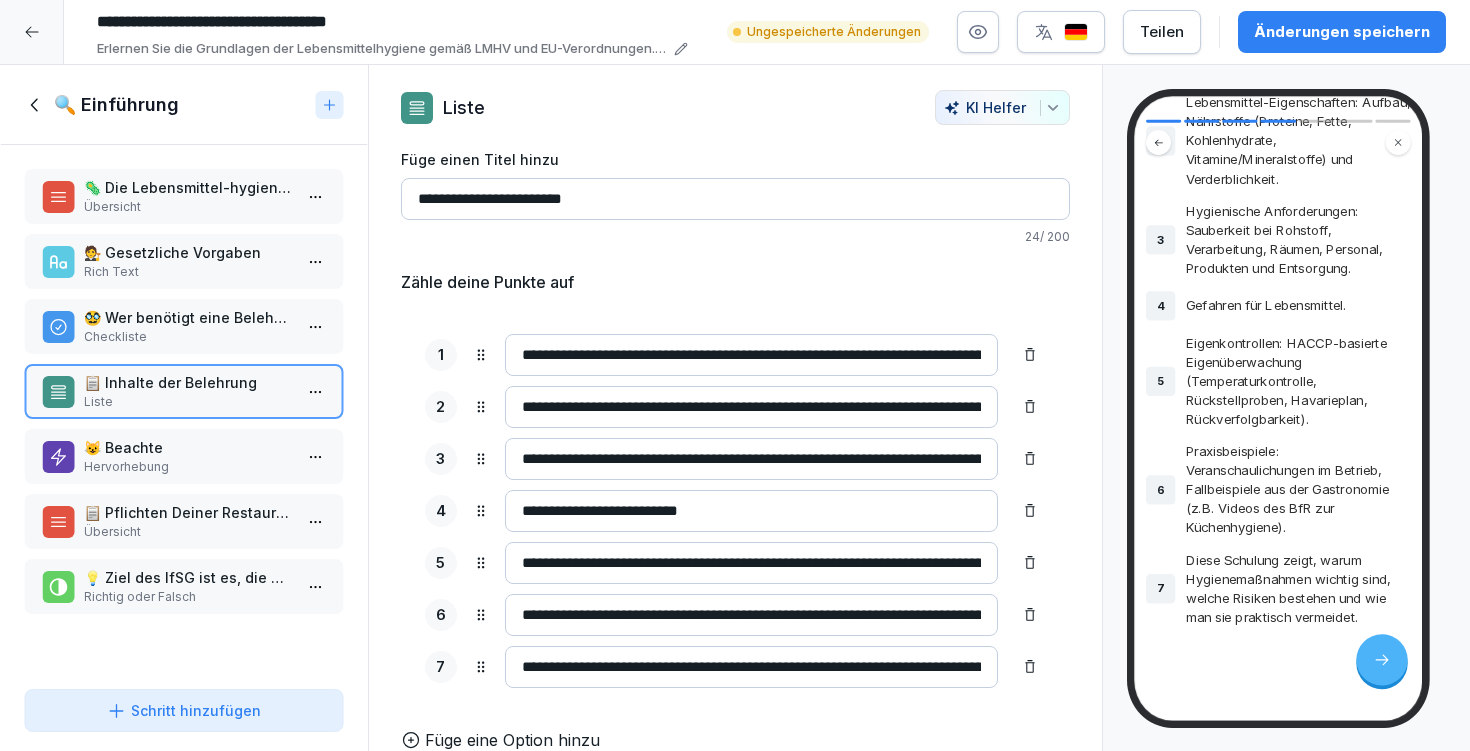 click 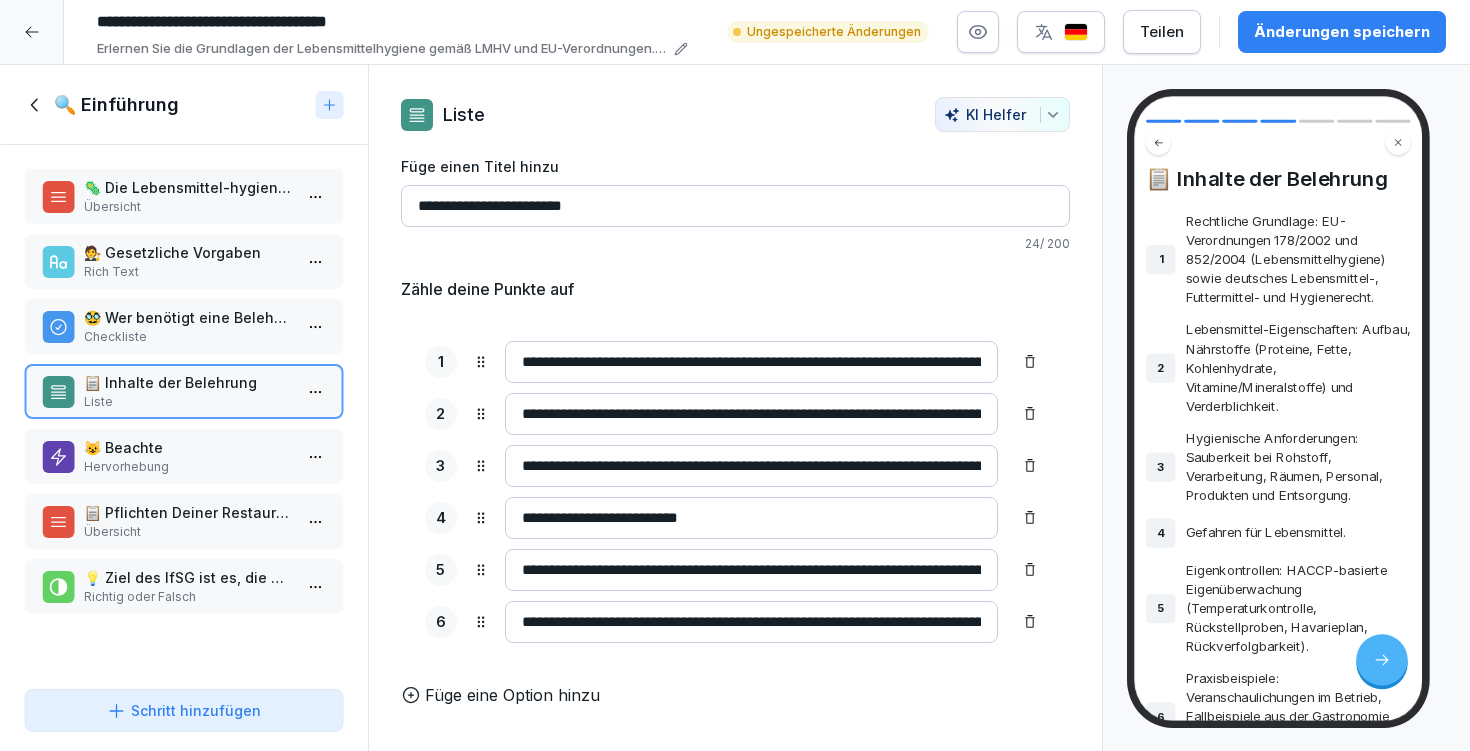 scroll, scrollTop: 8, scrollLeft: 0, axis: vertical 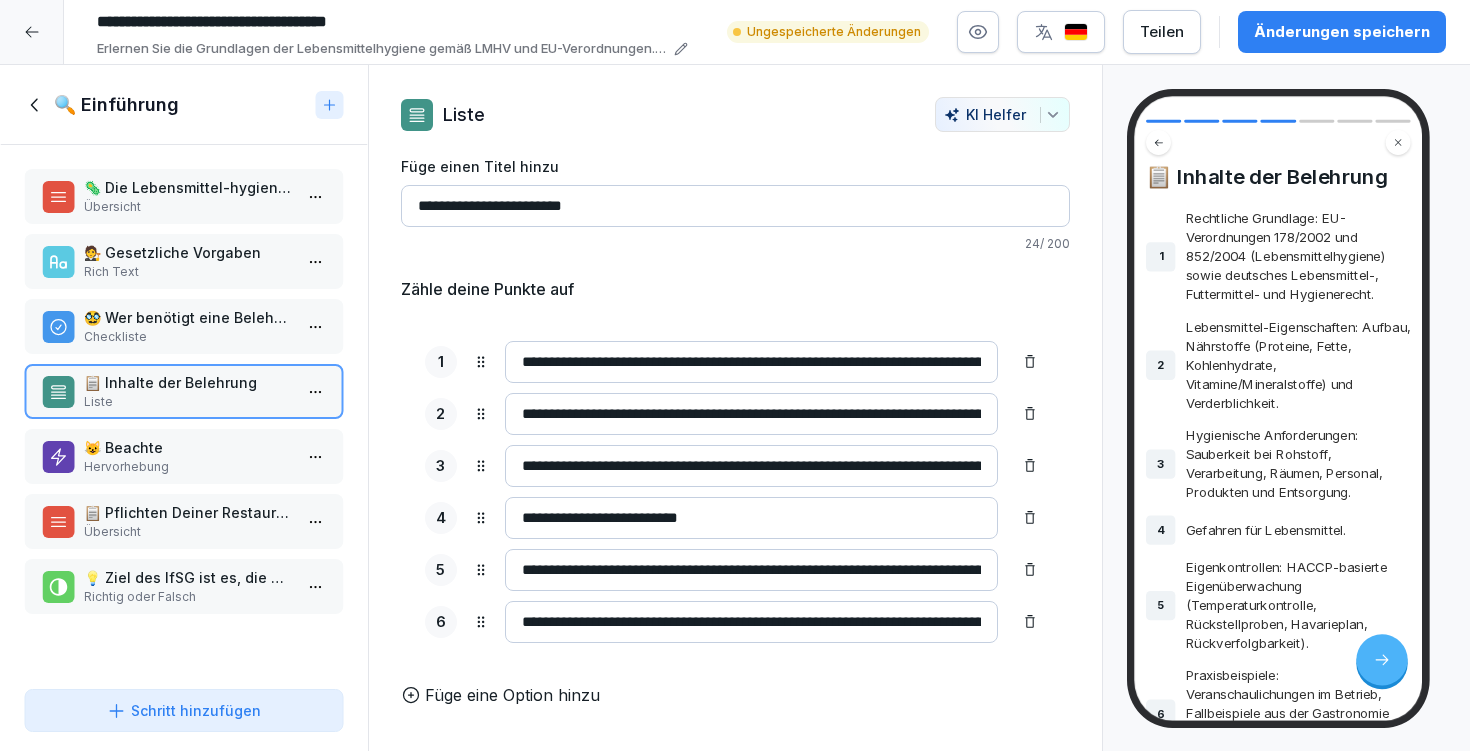 click on "Änderungen speichern" at bounding box center [1342, 32] 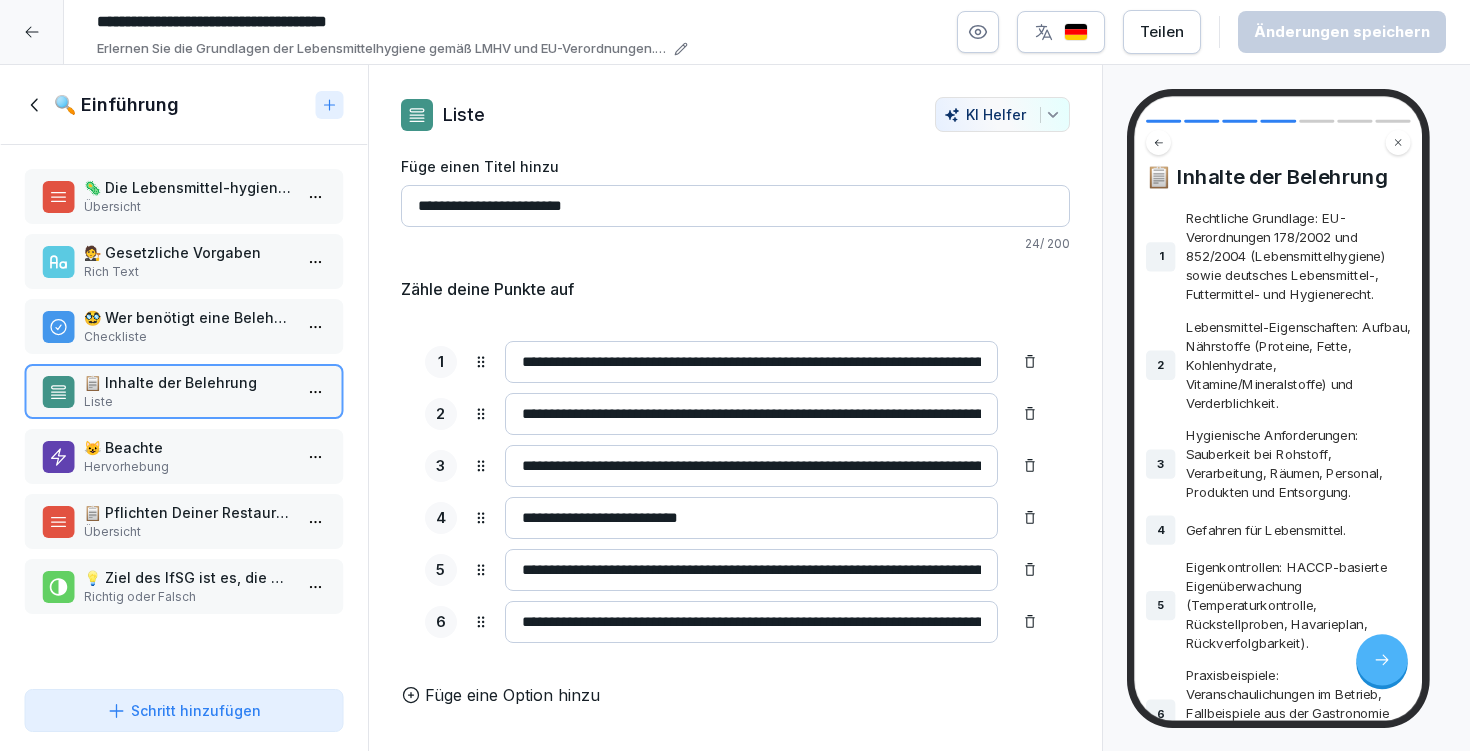 click on "🦠 Die Lebensmittel-hygieneverordnung Übersicht" at bounding box center [184, 196] 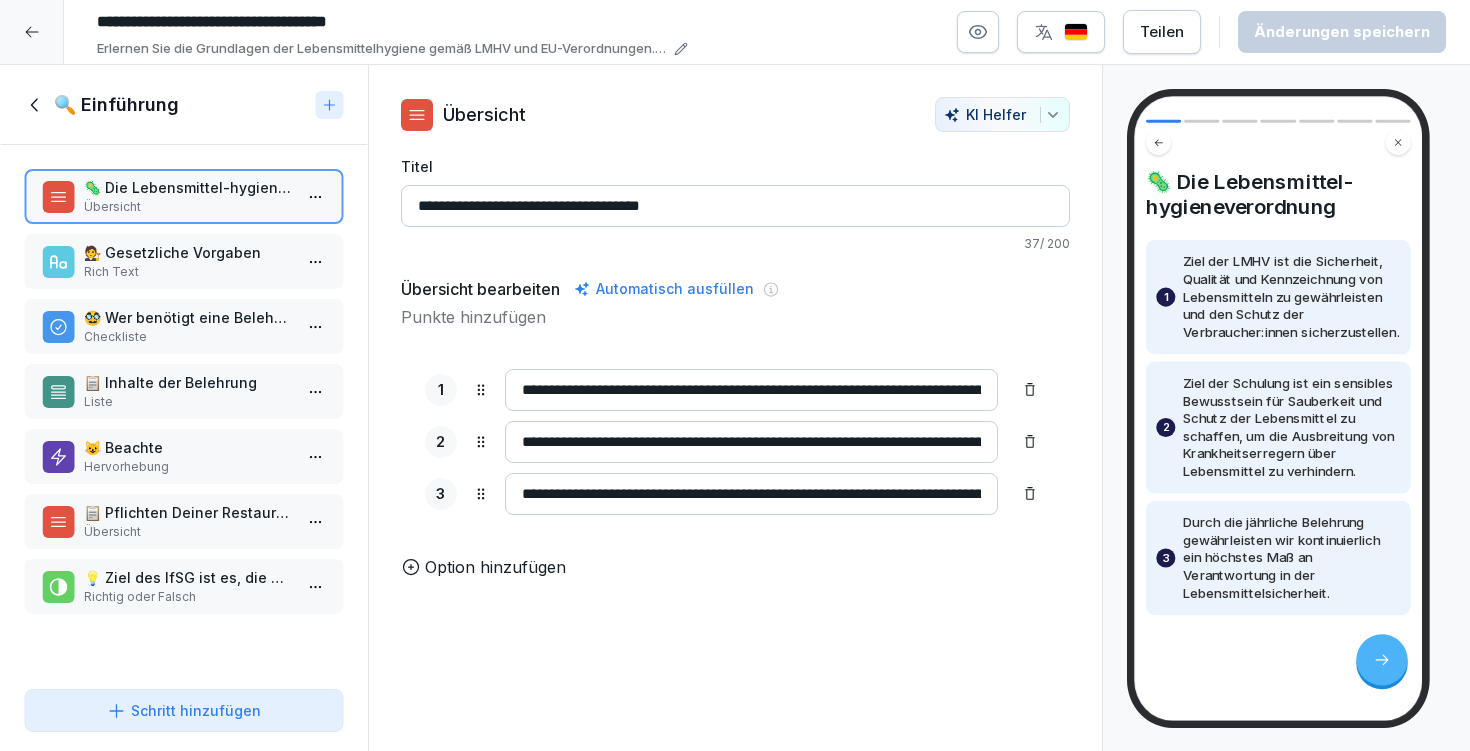 drag, startPoint x: 850, startPoint y: 444, endPoint x: 979, endPoint y: 443, distance: 129.00388 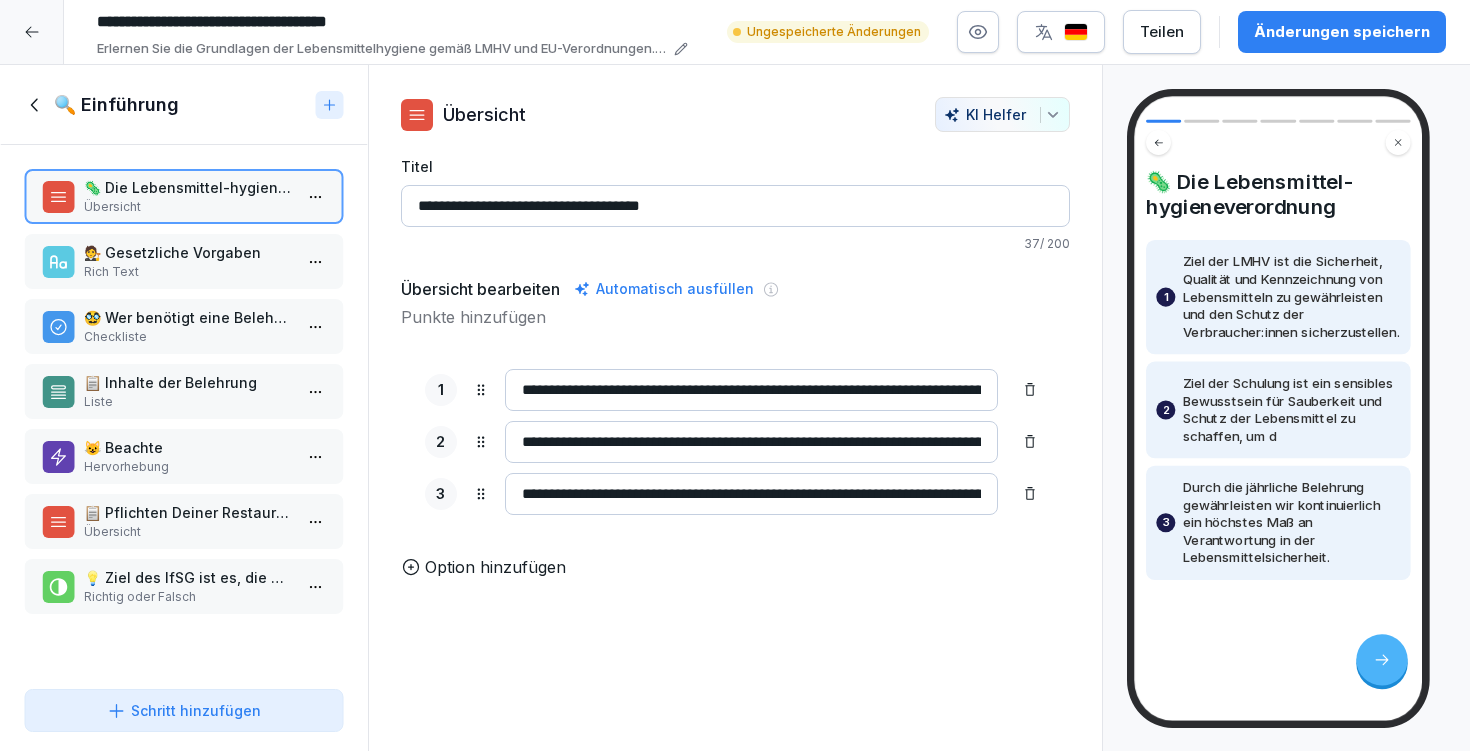 scroll, scrollTop: 0, scrollLeft: 0, axis: both 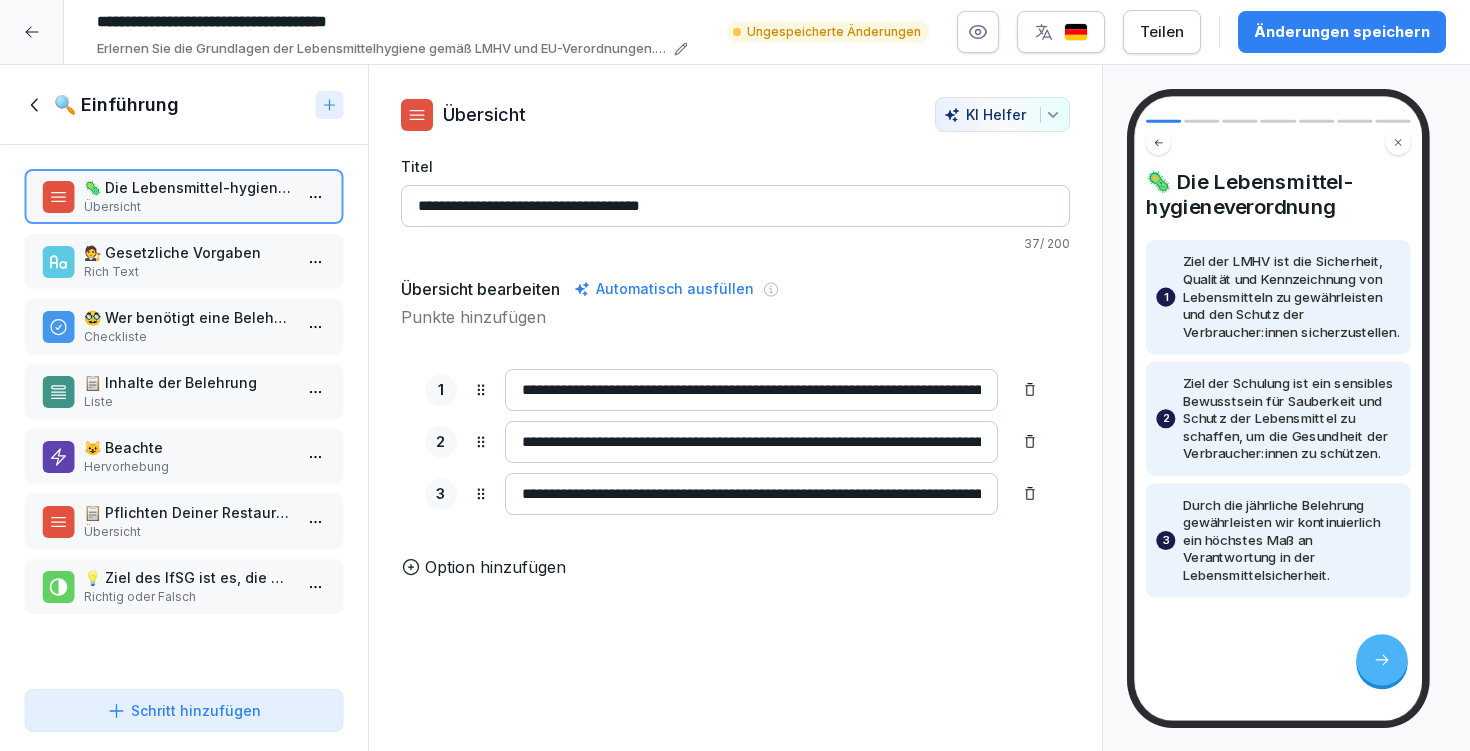 type on "**********" 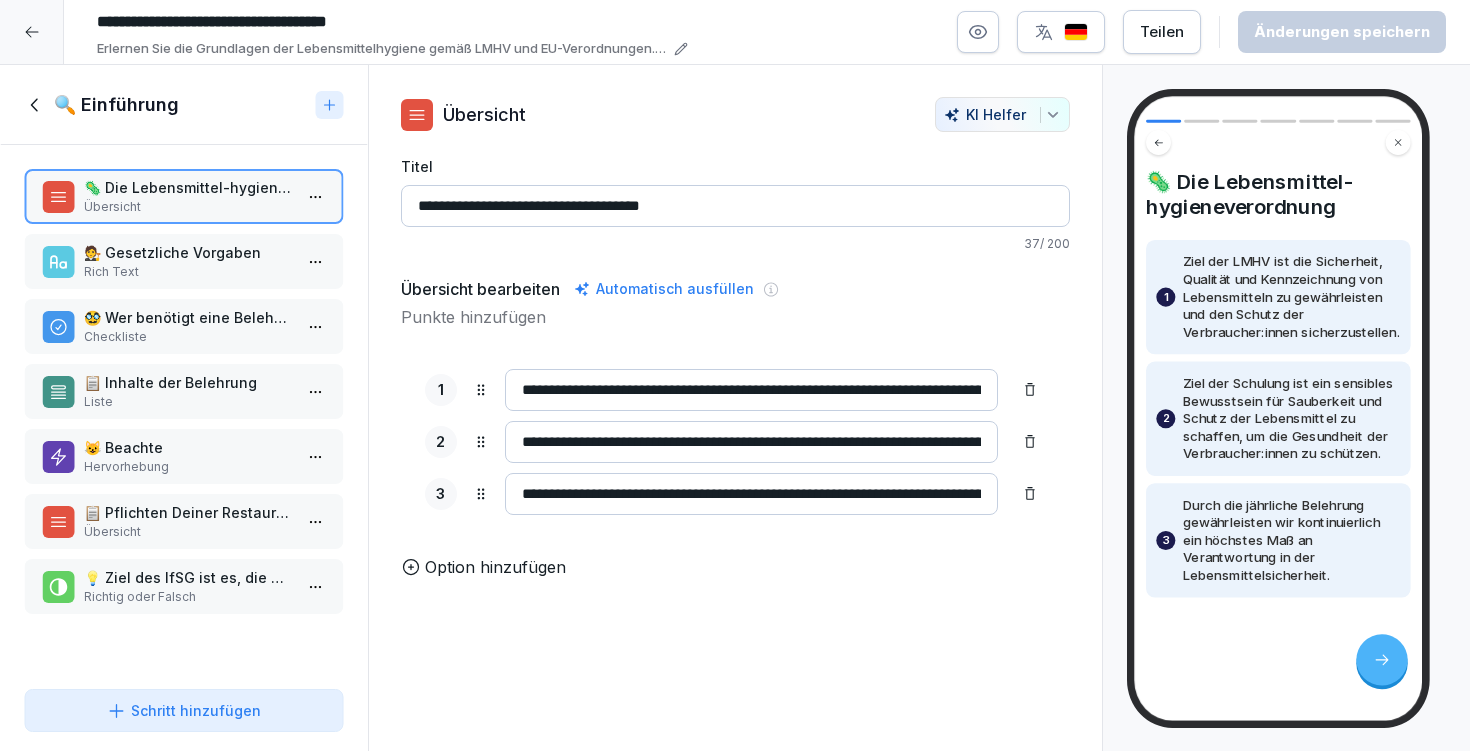click on "🧑‍⚖️ Gesetzliche Vorgaben" at bounding box center [188, 252] 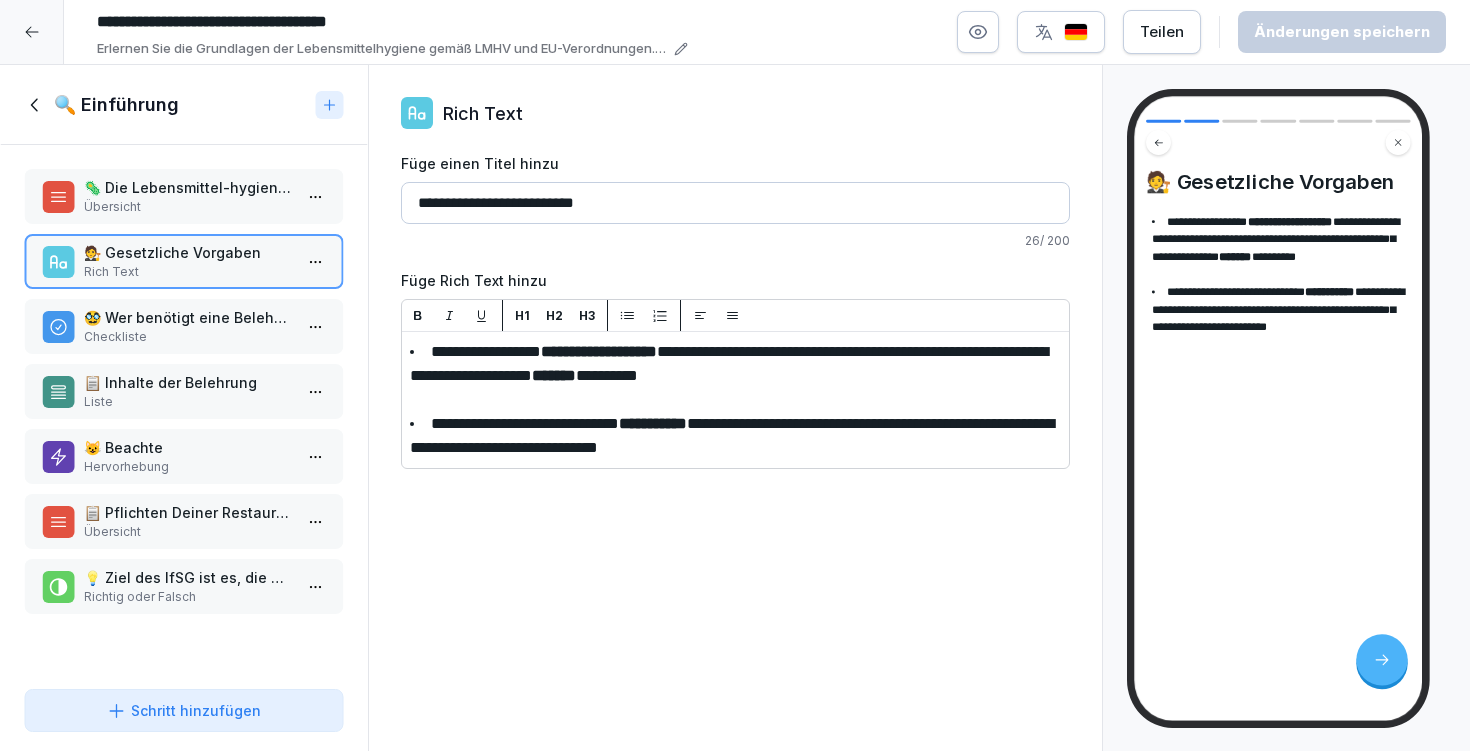 click on "Checkliste" at bounding box center [188, 337] 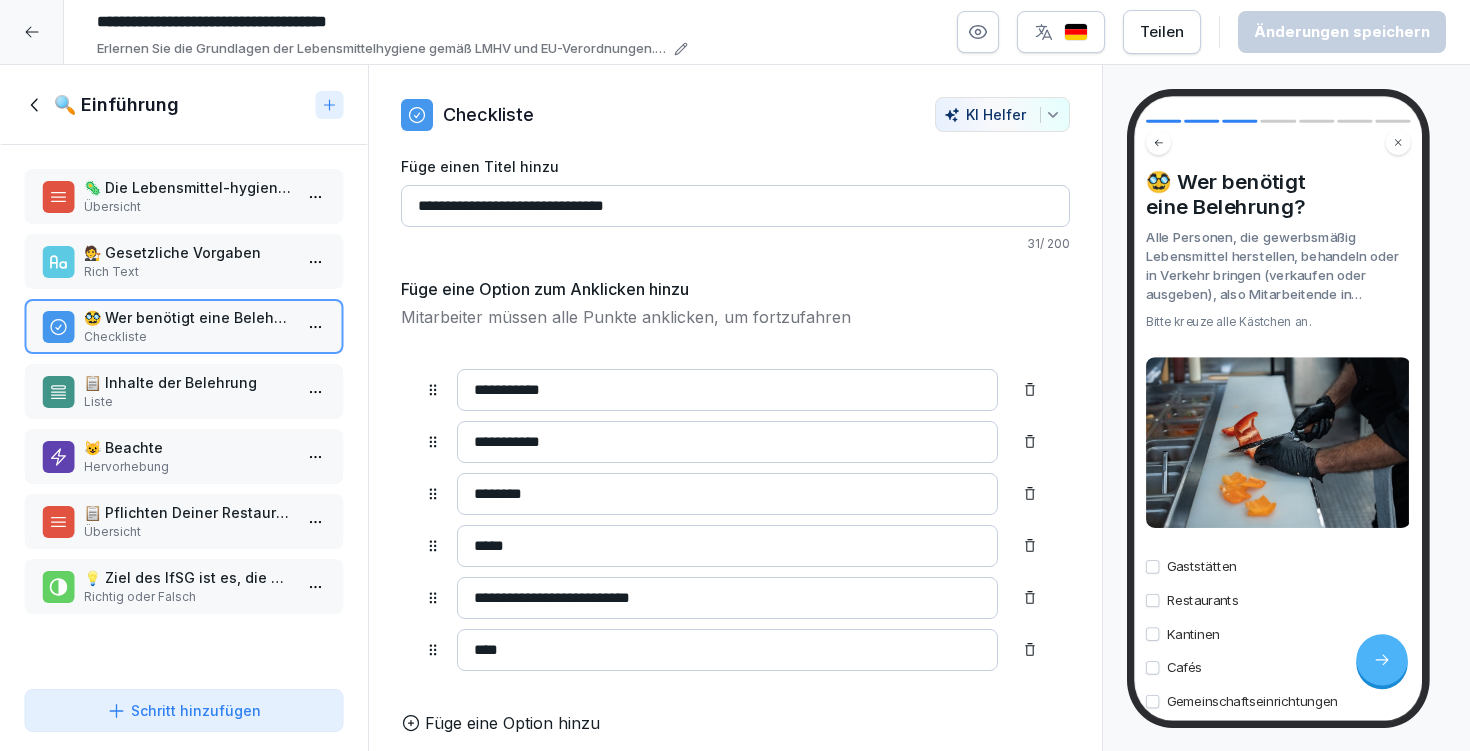 click on "📋 Inhalte der Belehrung" at bounding box center [188, 382] 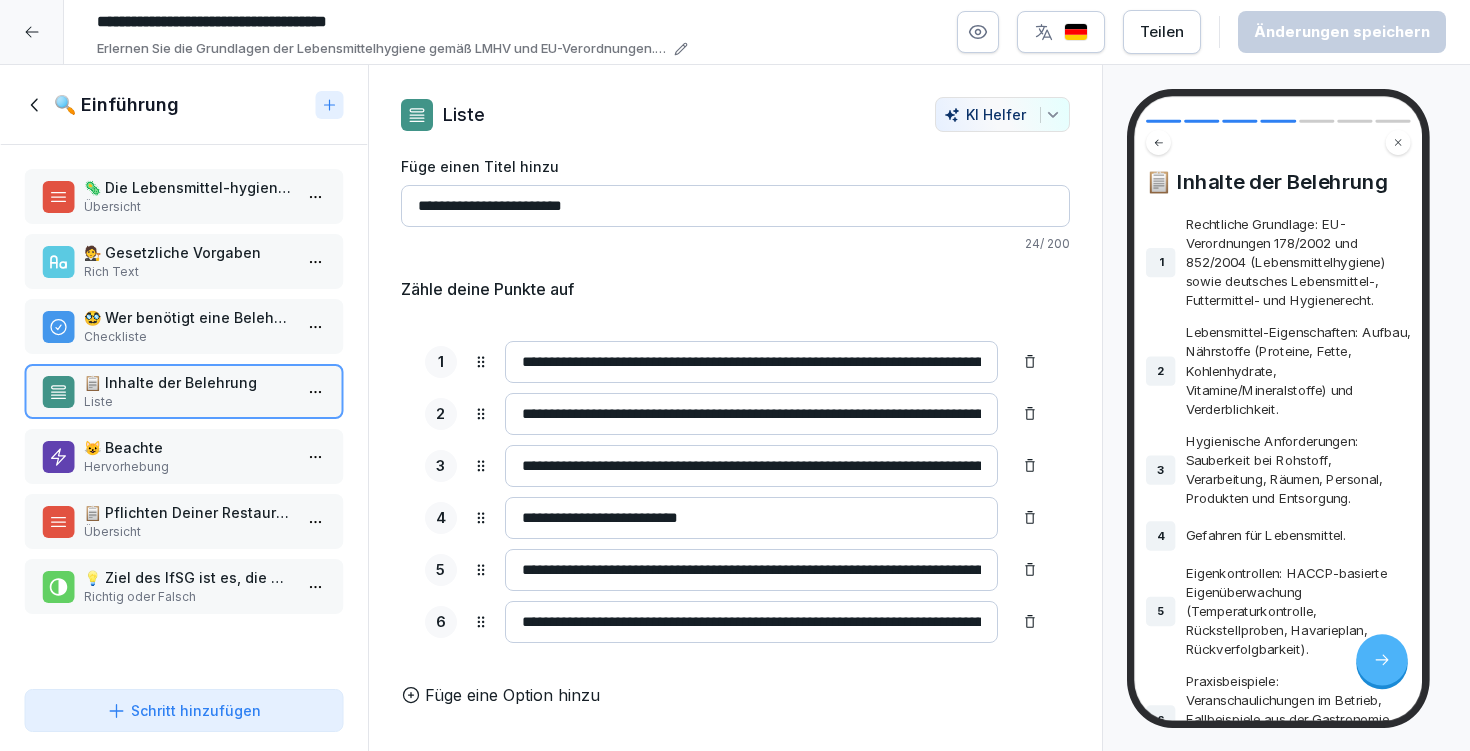 click on "Checkliste" at bounding box center (188, 337) 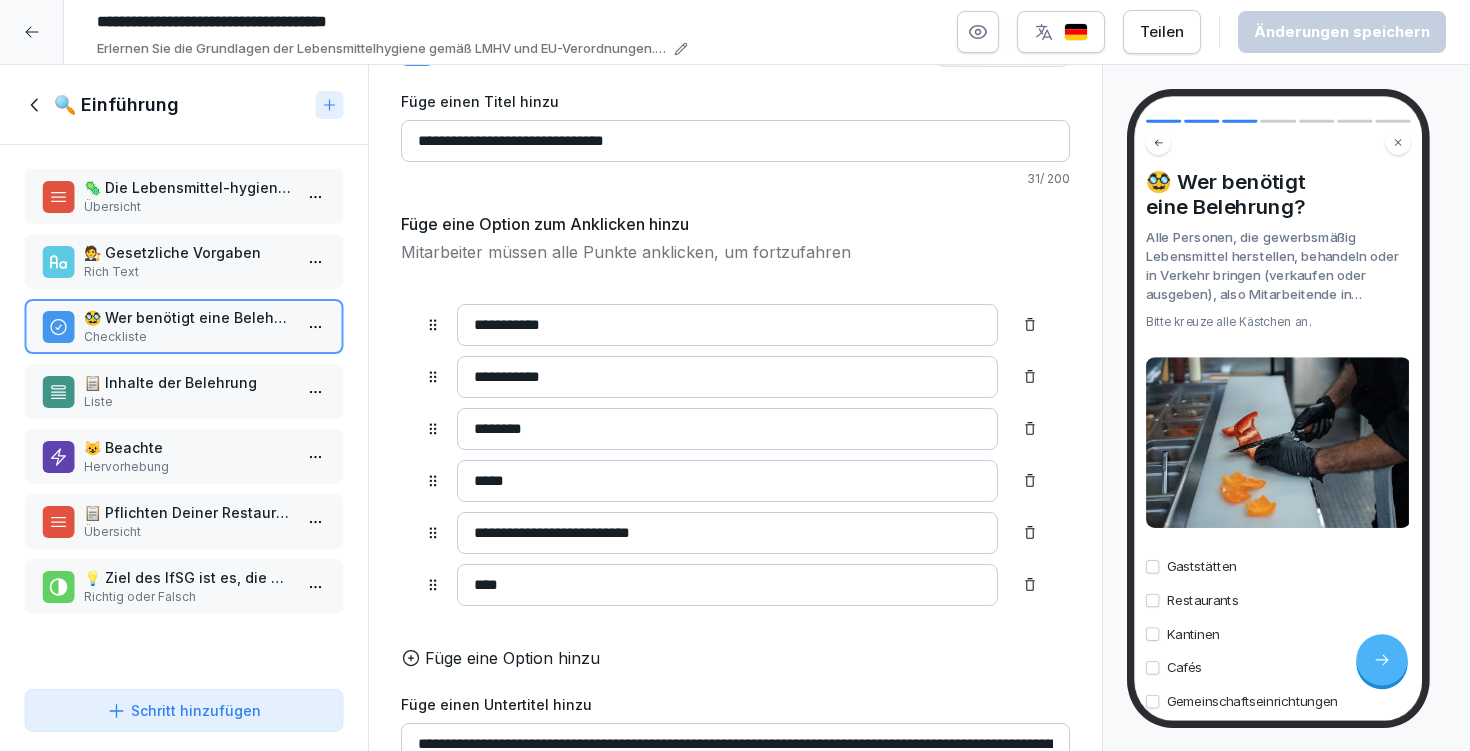 scroll, scrollTop: 0, scrollLeft: 0, axis: both 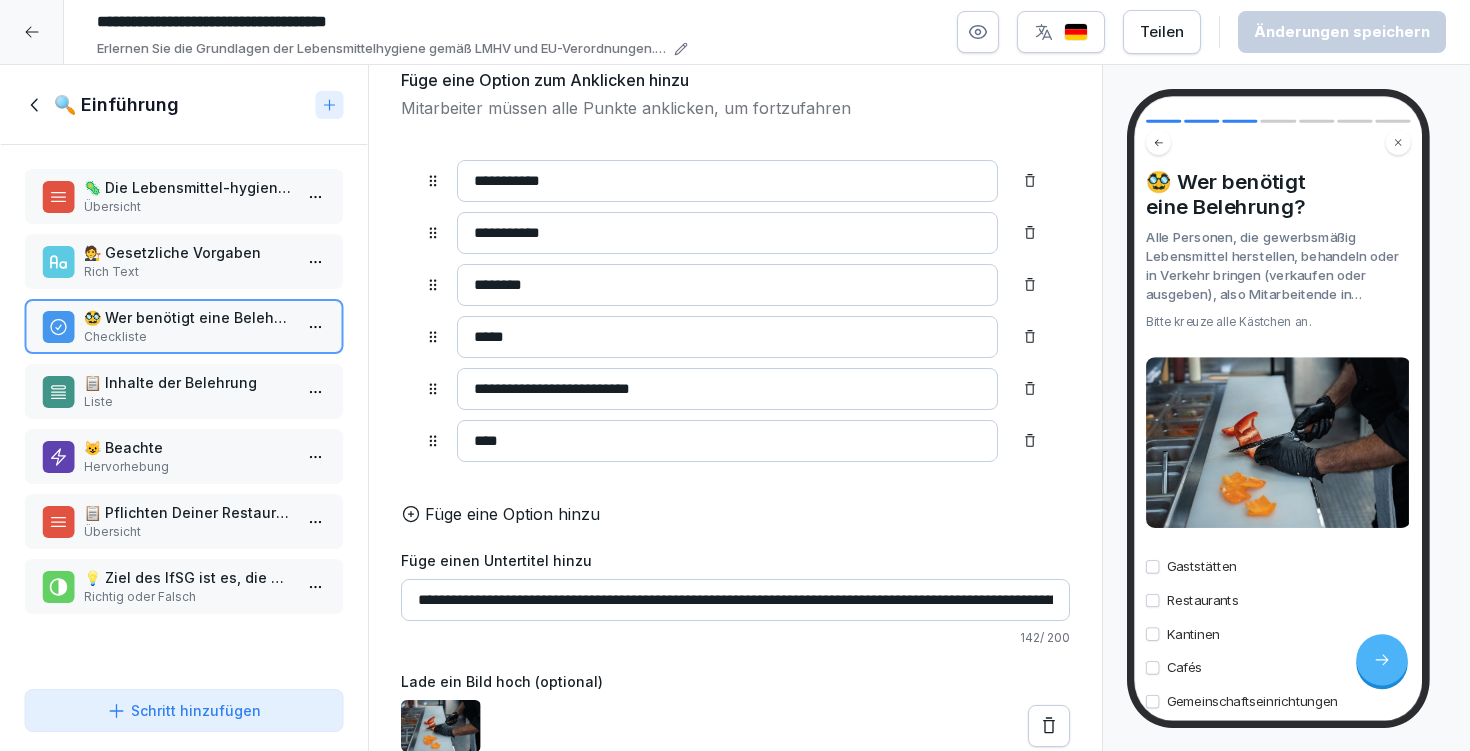 drag, startPoint x: 416, startPoint y: 587, endPoint x: 1261, endPoint y: 627, distance: 845.9462 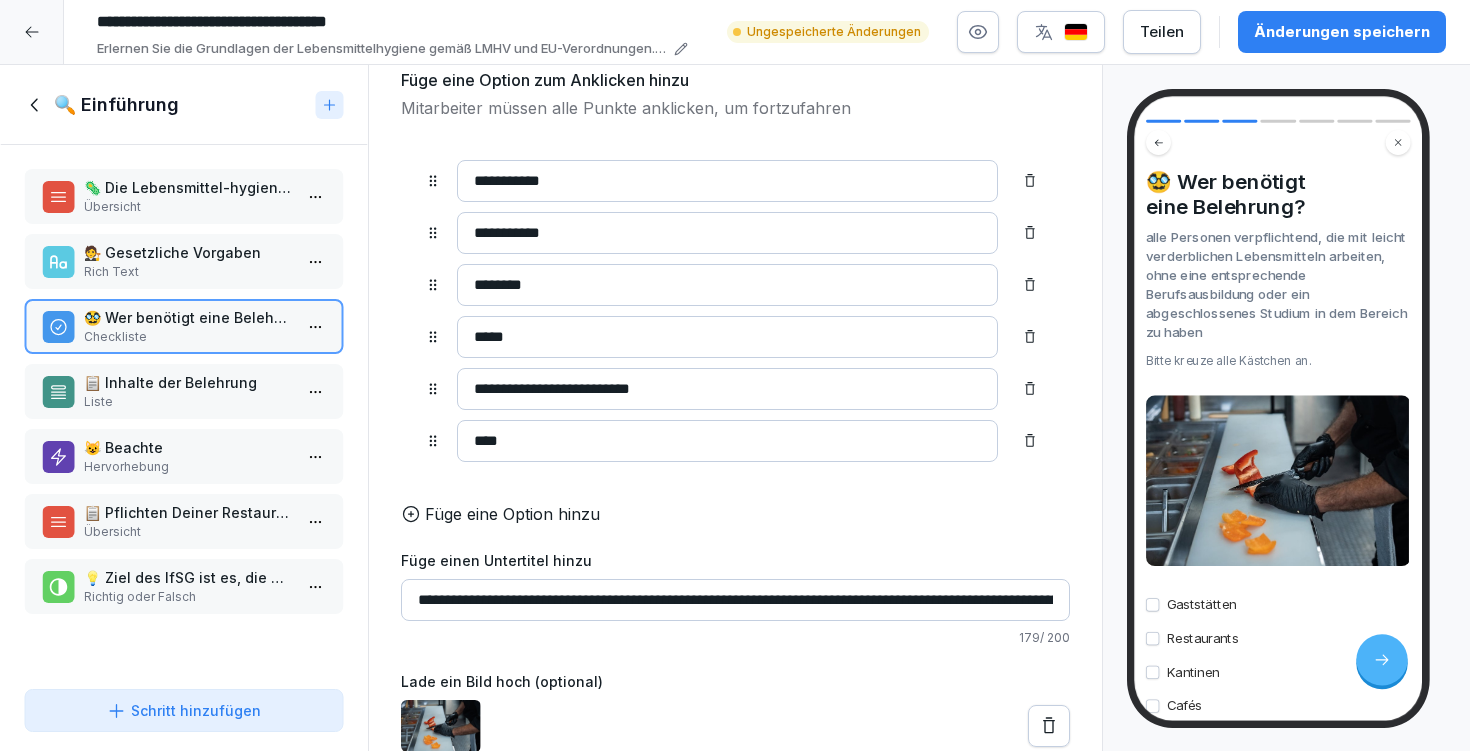 drag, startPoint x: 449, startPoint y: 593, endPoint x: 311, endPoint y: 590, distance: 138.03261 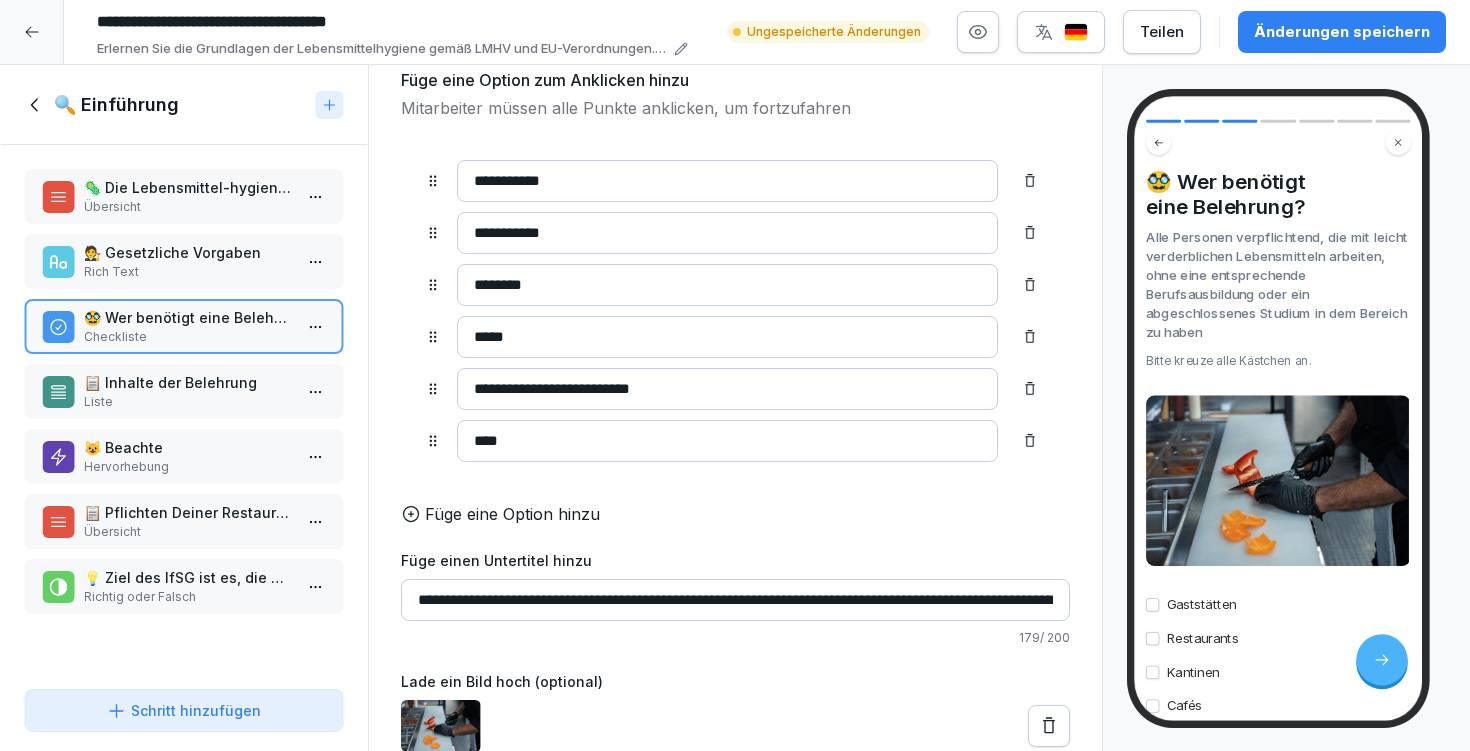 click on "**********" at bounding box center [735, 600] 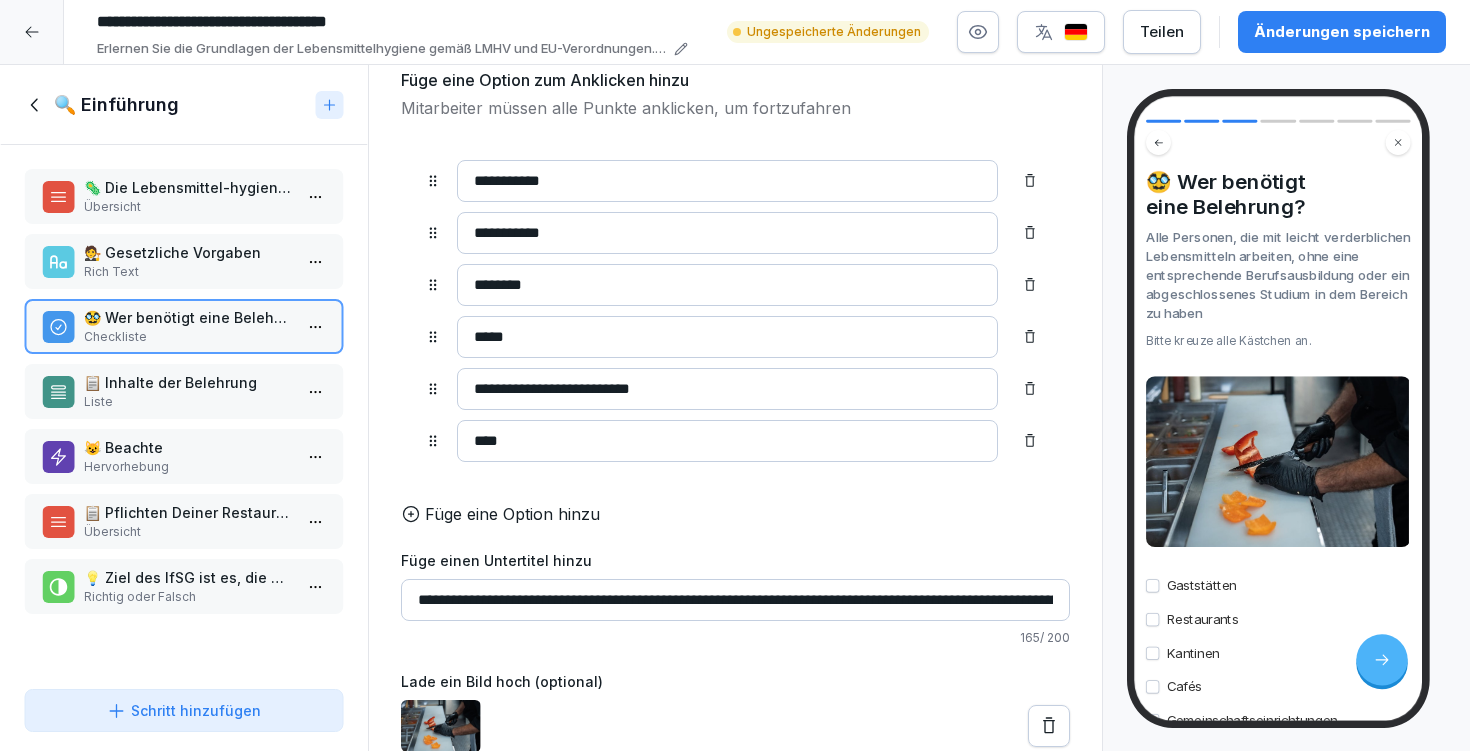 drag, startPoint x: 964, startPoint y: 586, endPoint x: 1069, endPoint y: 589, distance: 105.04285 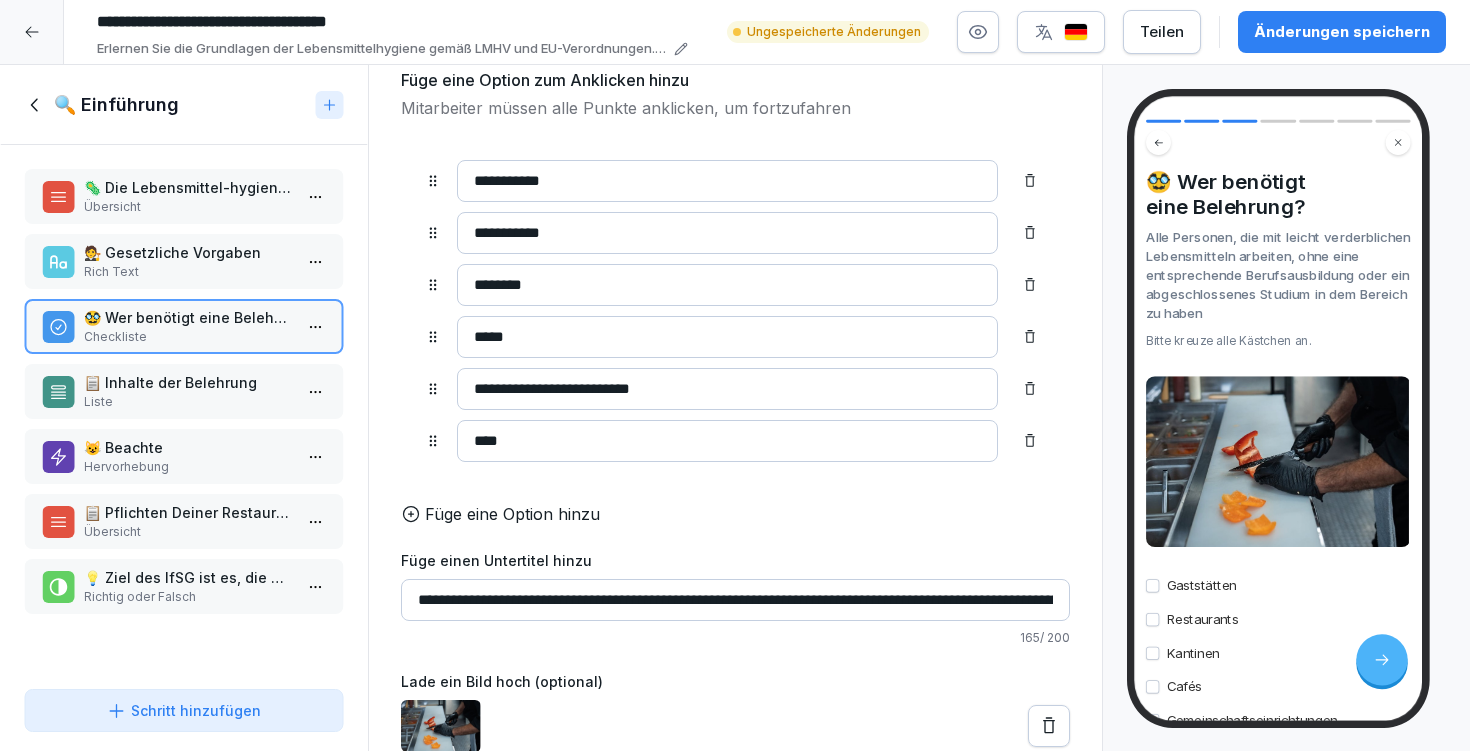 click on "**********" at bounding box center [735, 320] 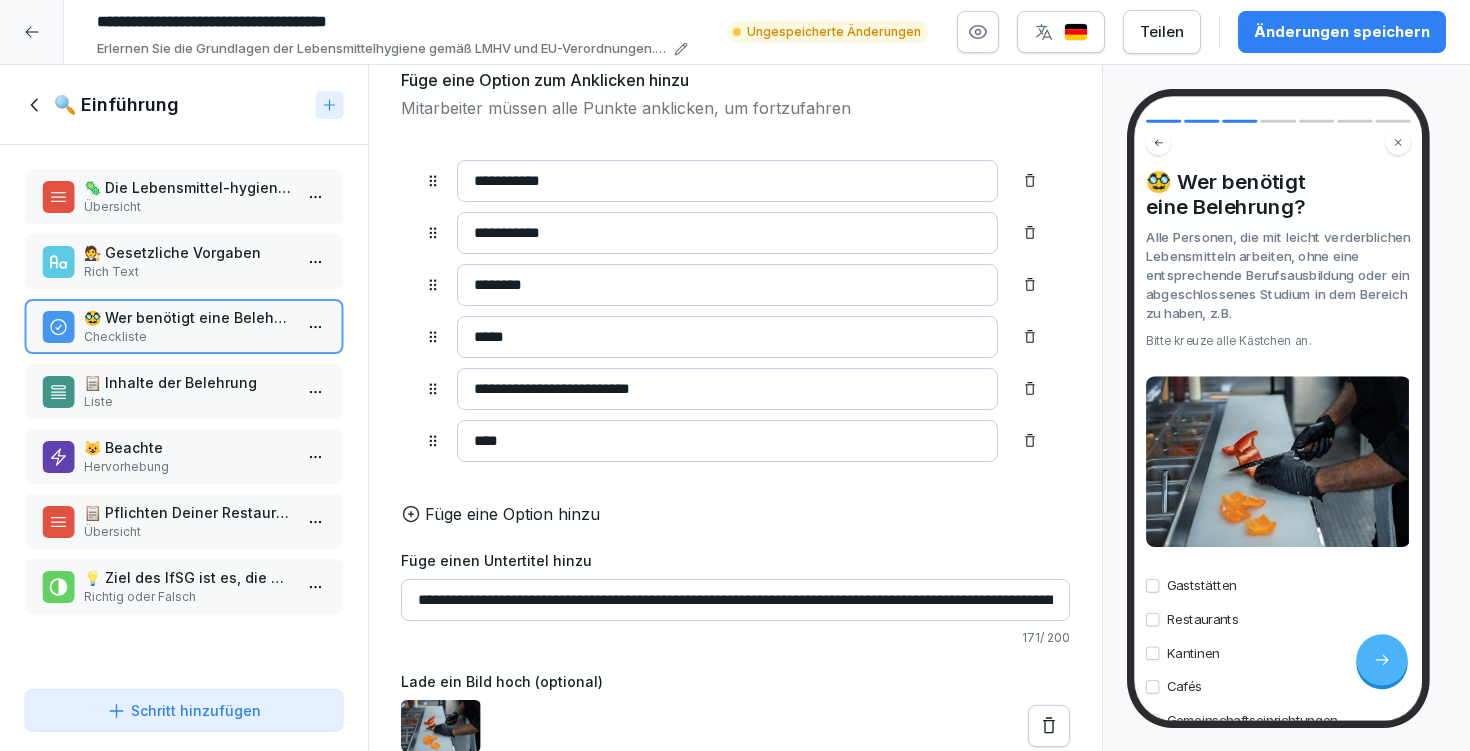 scroll, scrollTop: 66, scrollLeft: 0, axis: vertical 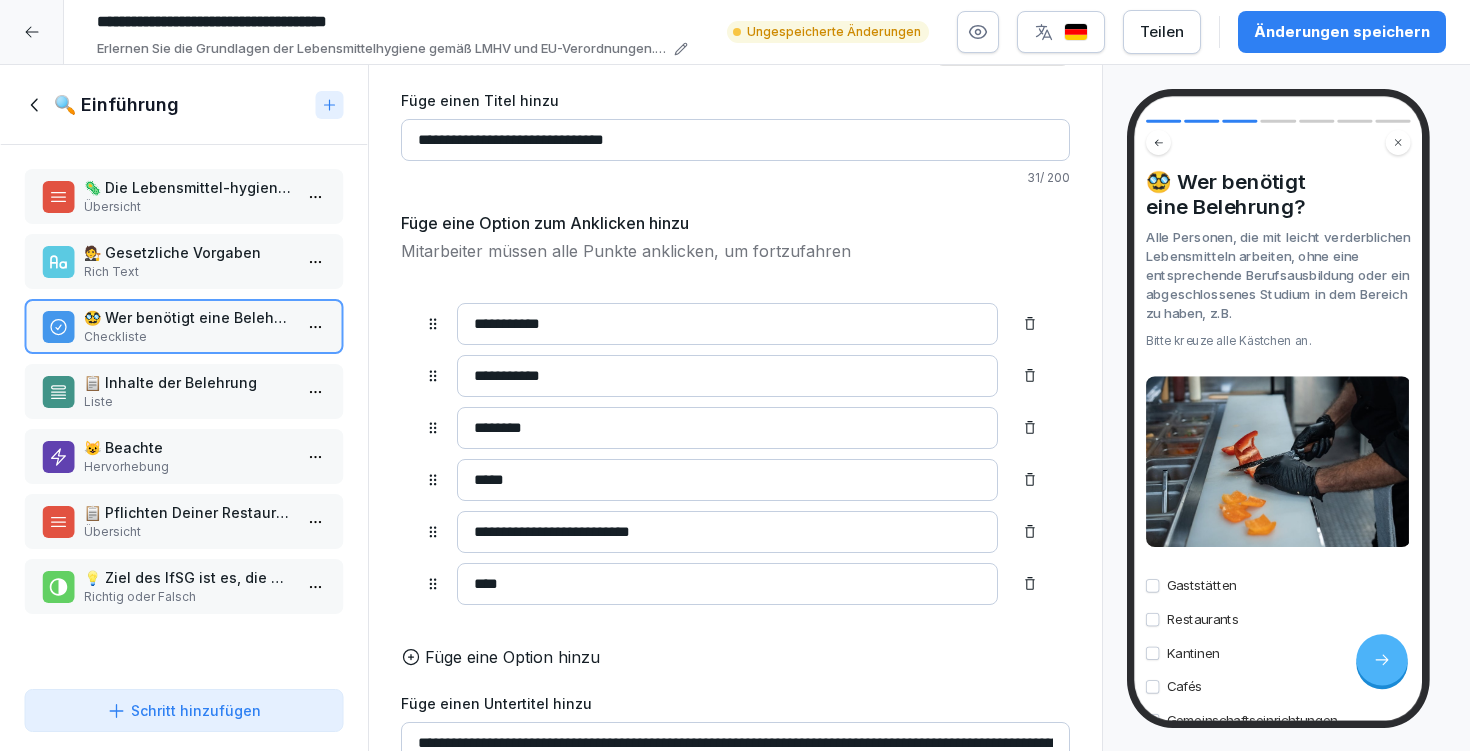 type on "**********" 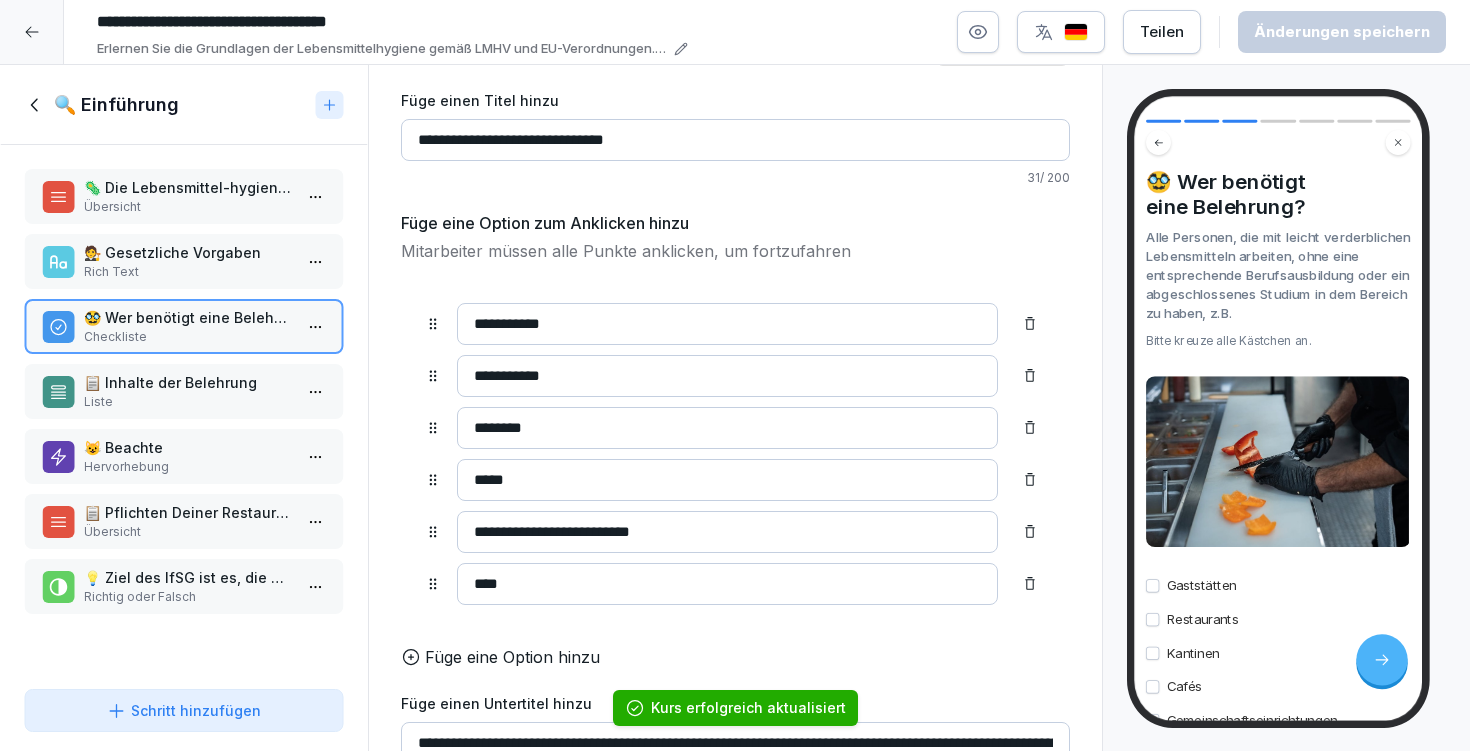 click on "Liste" at bounding box center [188, 402] 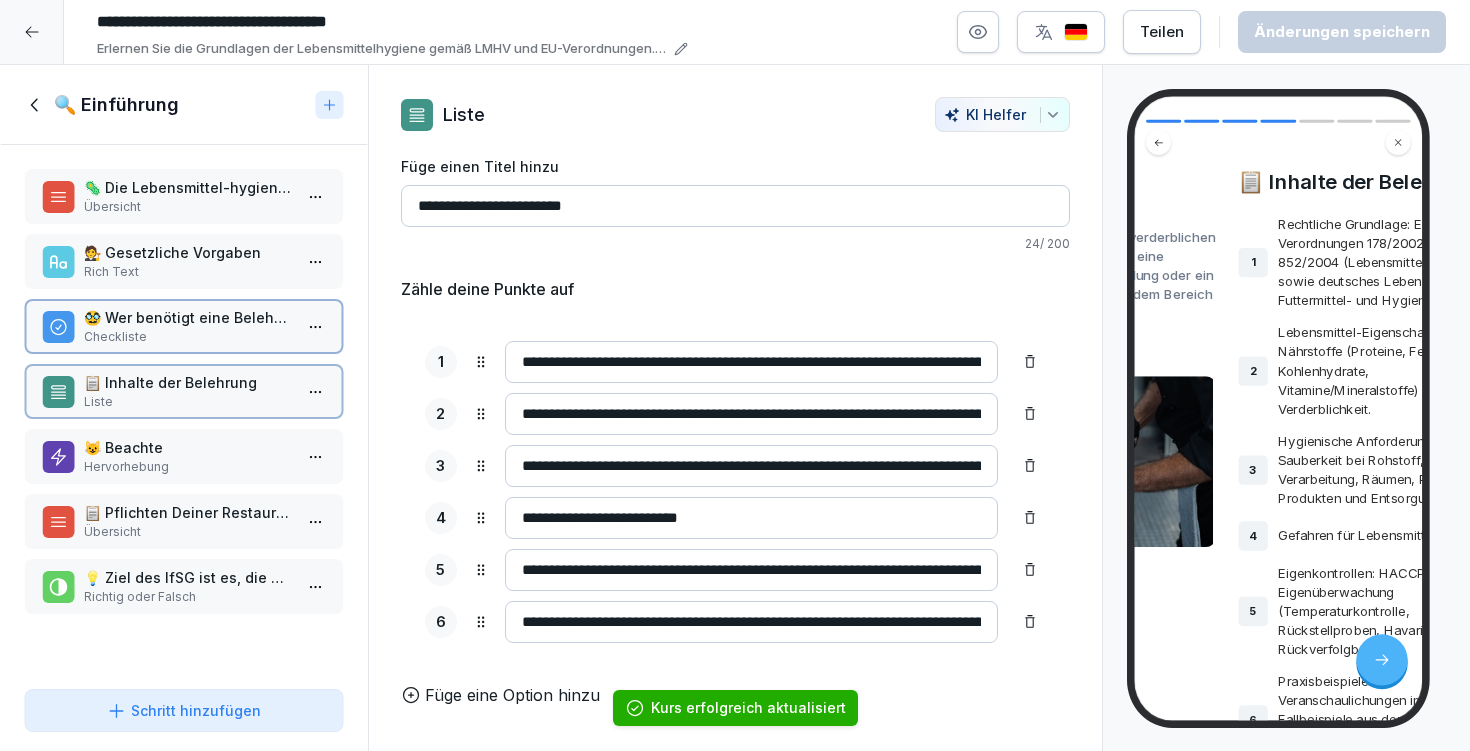 scroll, scrollTop: 0, scrollLeft: 0, axis: both 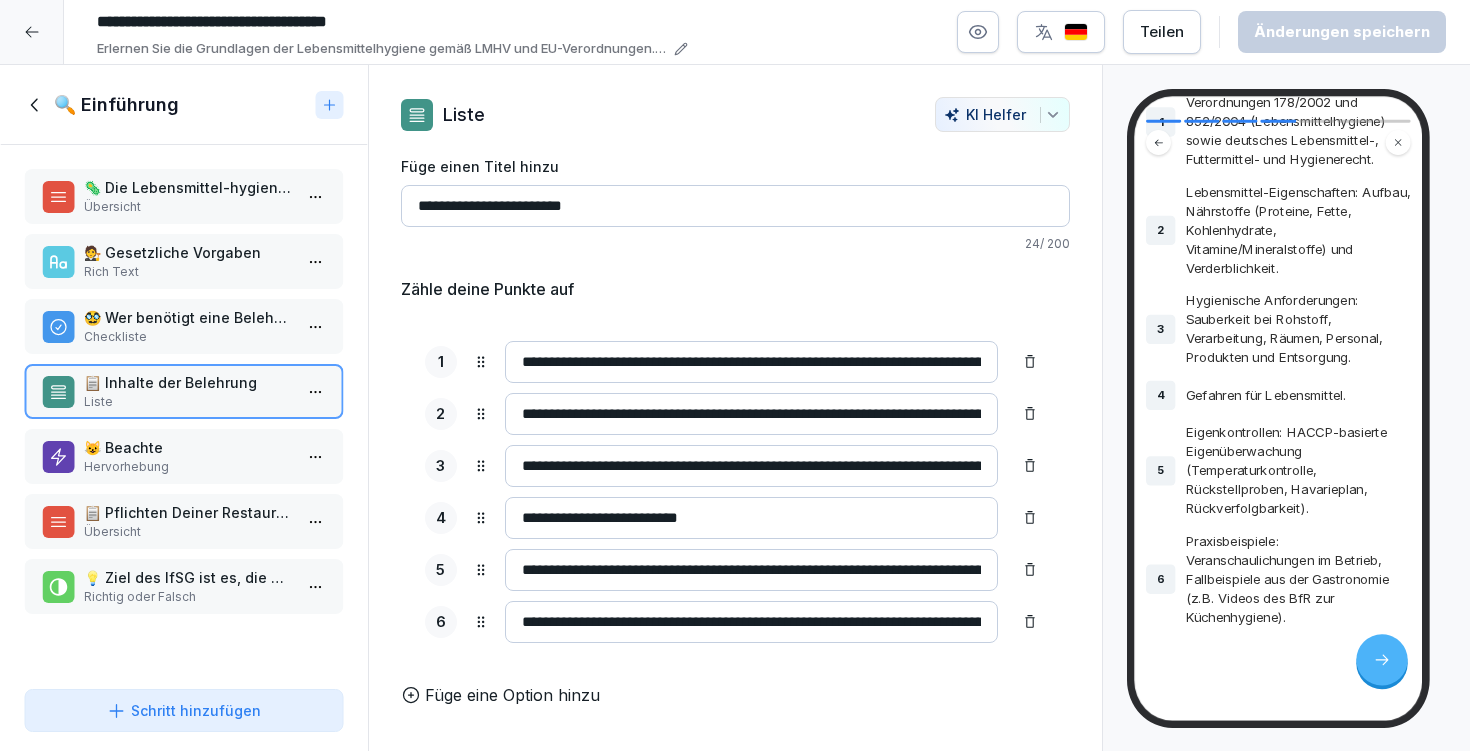 click on "Hervorhebung" at bounding box center (188, 467) 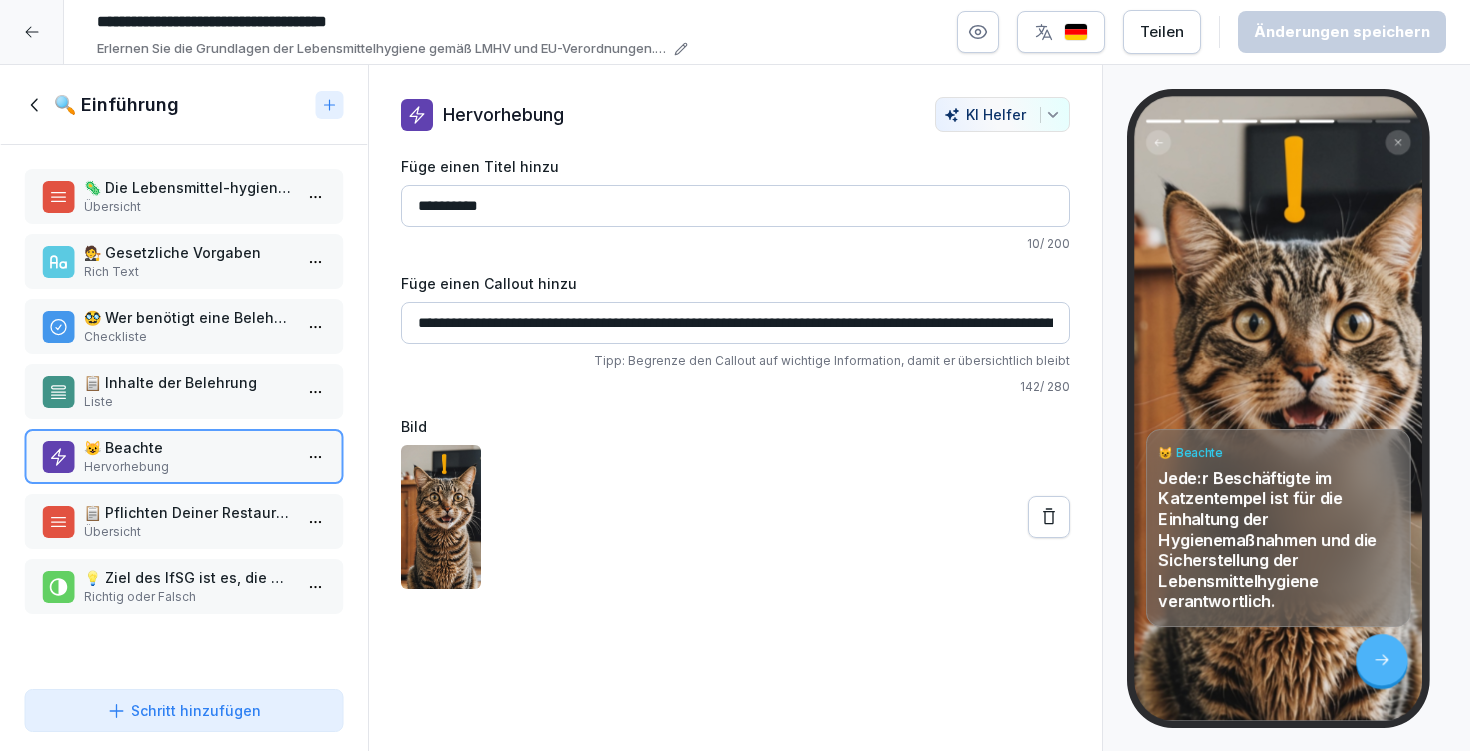click on "Übersicht" at bounding box center [188, 532] 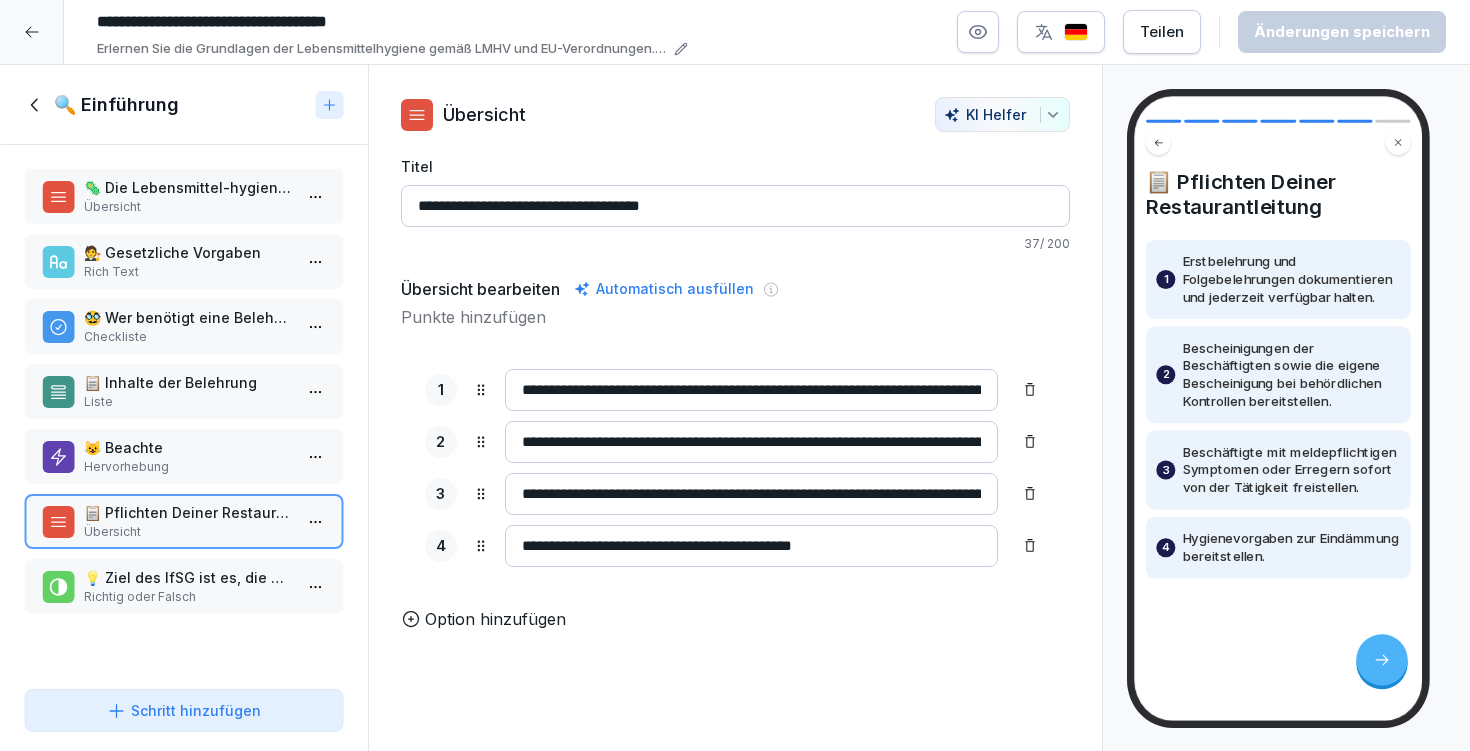 click on "**********" at bounding box center [735, 375] 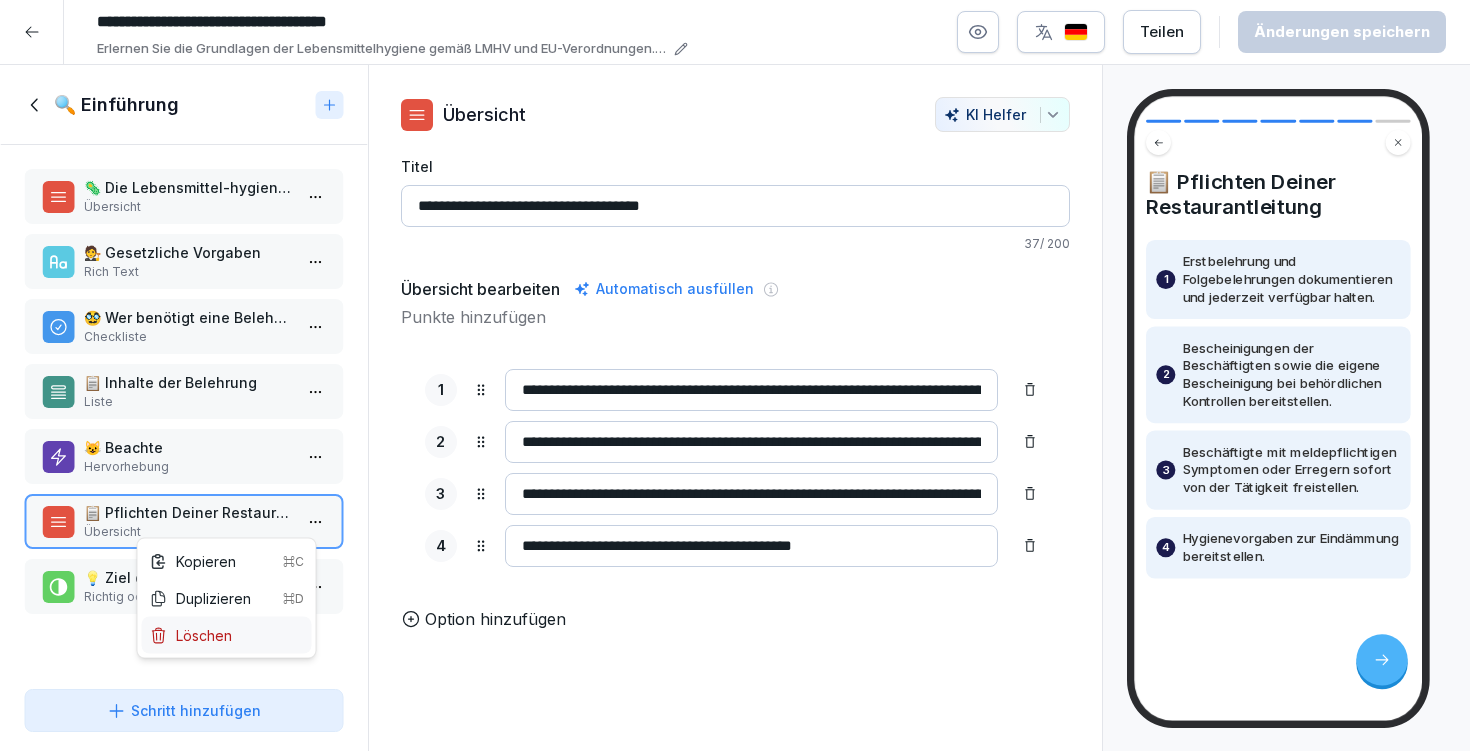 click on "Löschen" at bounding box center (227, 635) 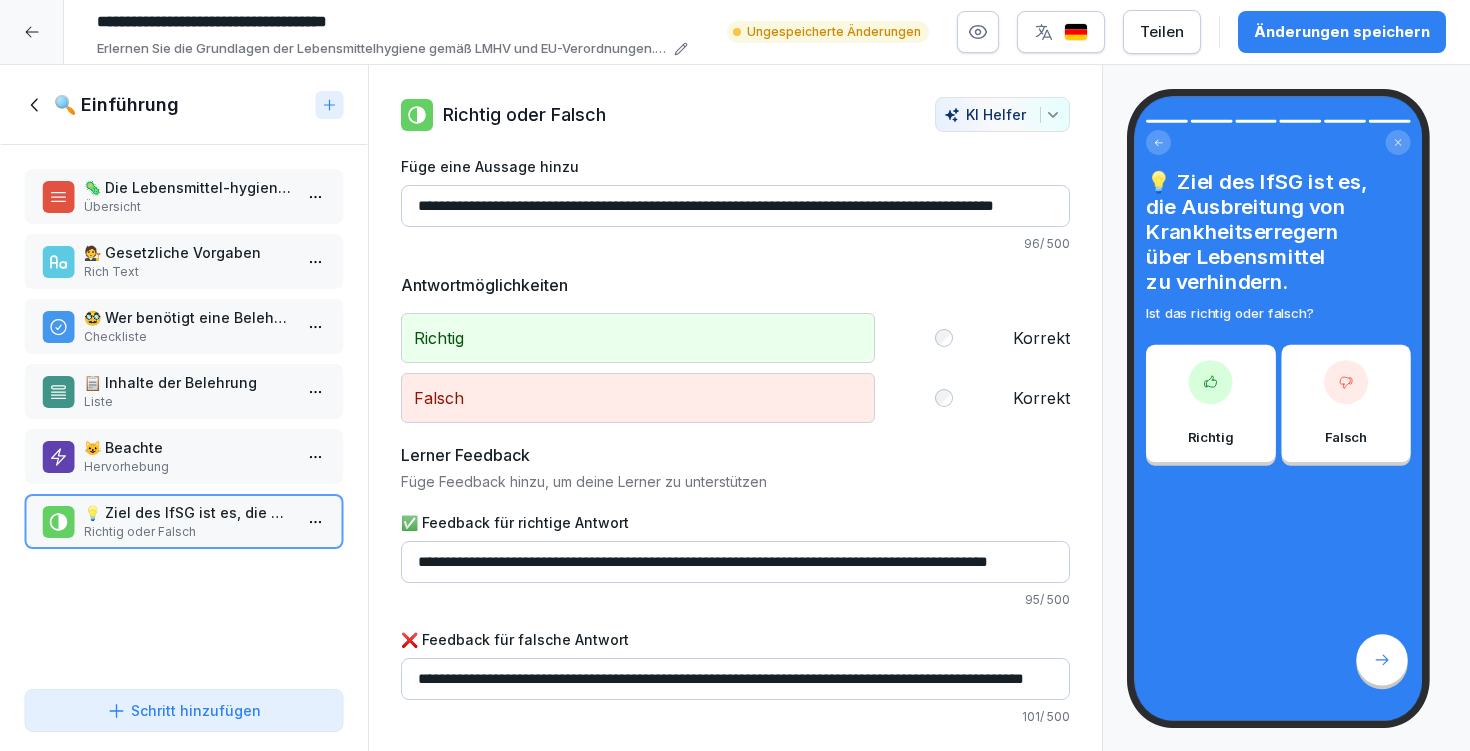 click on "**********" at bounding box center [735, 375] 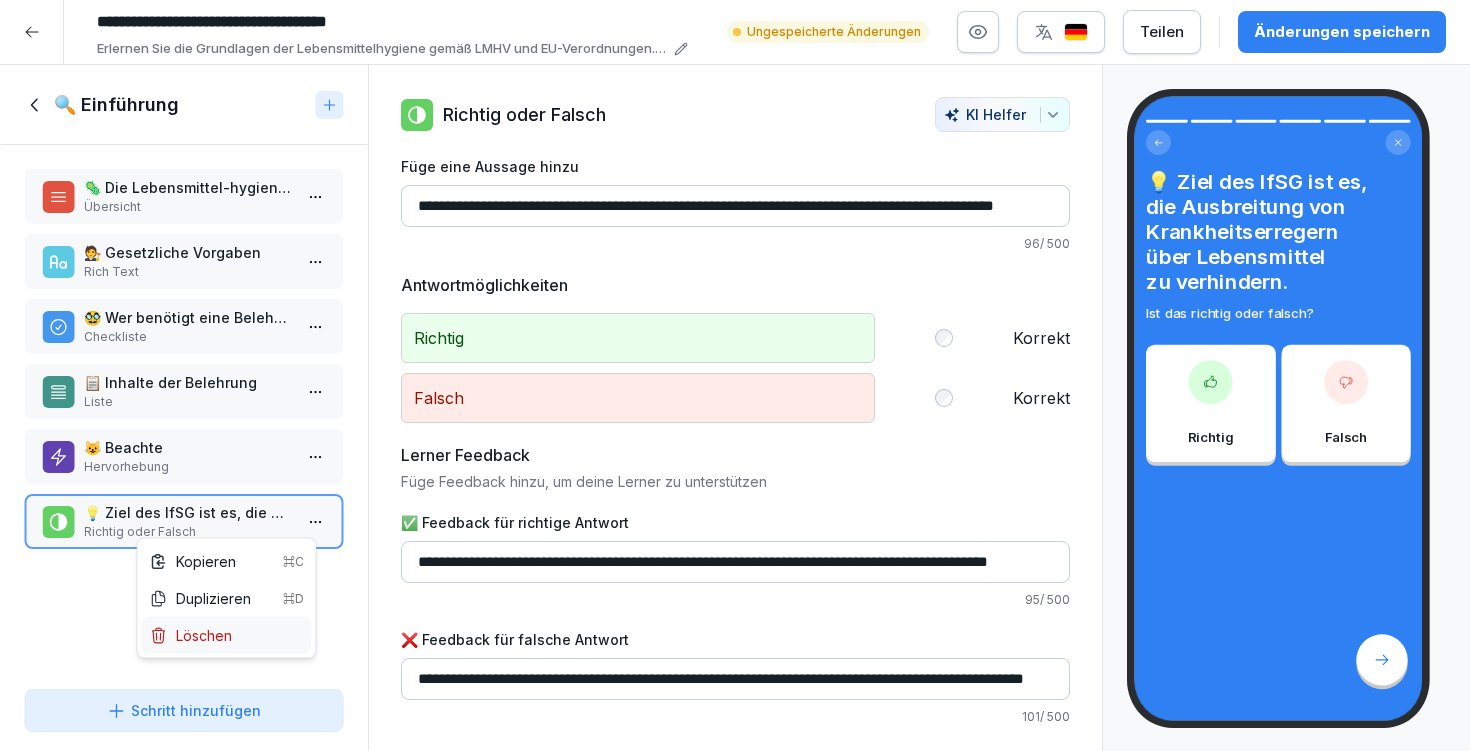 click on "Löschen" at bounding box center (227, 635) 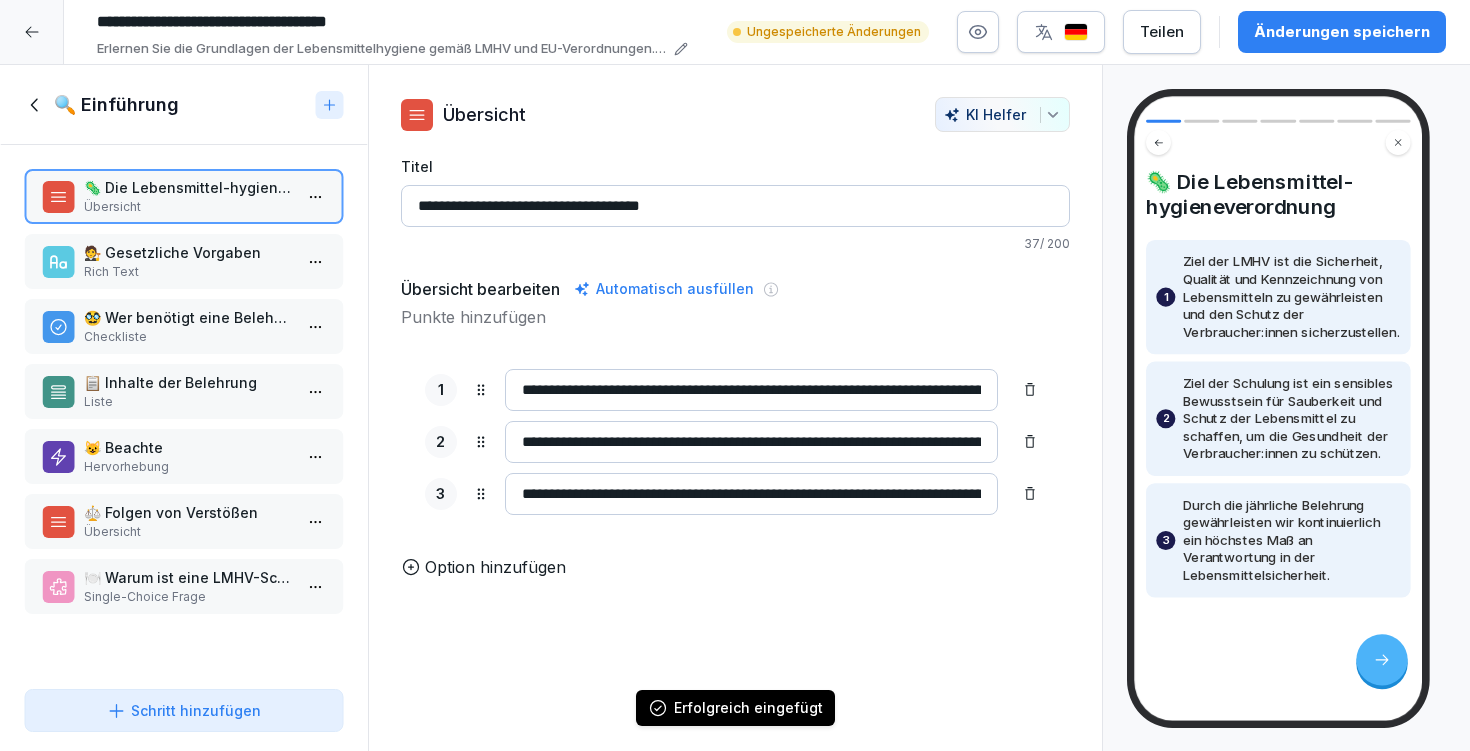 click on "Änderungen speichern" at bounding box center [1342, 32] 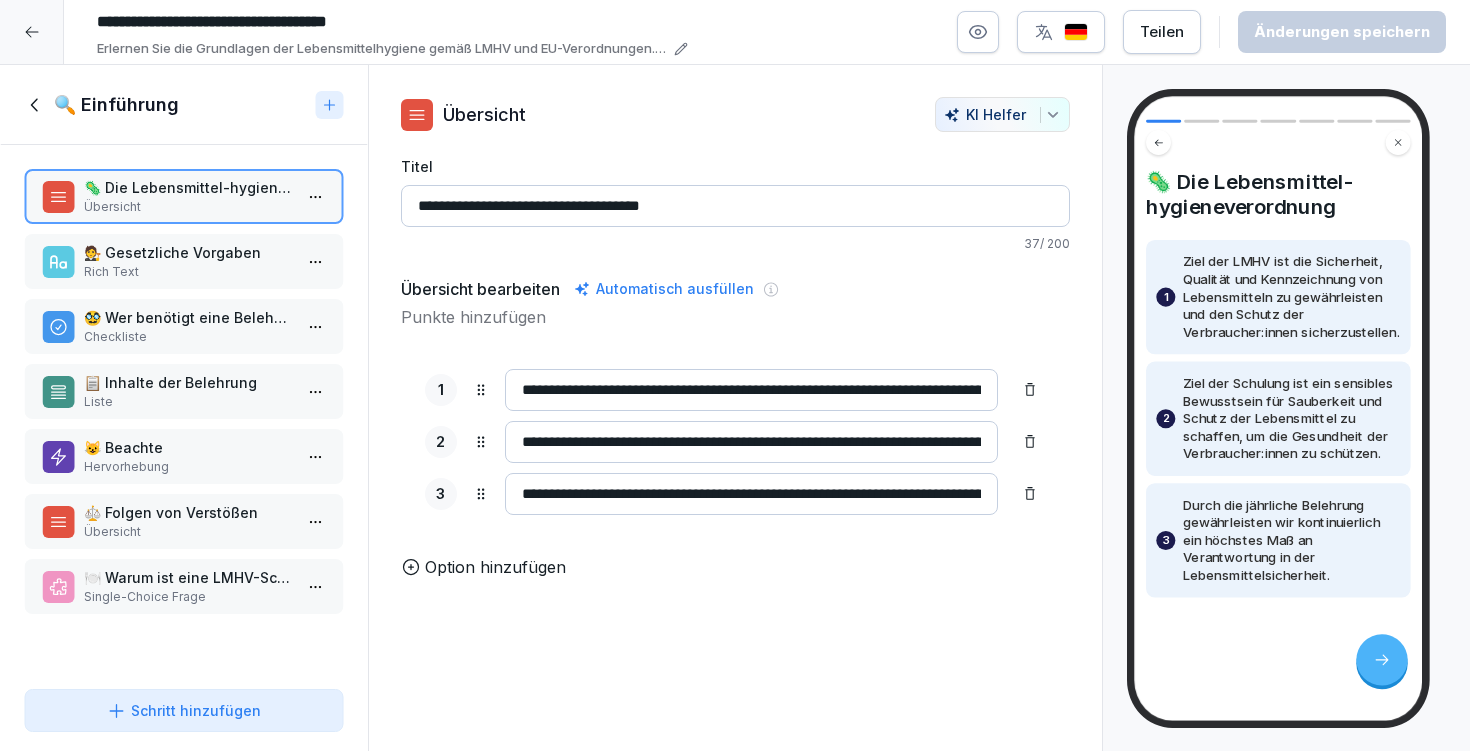 click on "🔍 Einführung" at bounding box center (166, 105) 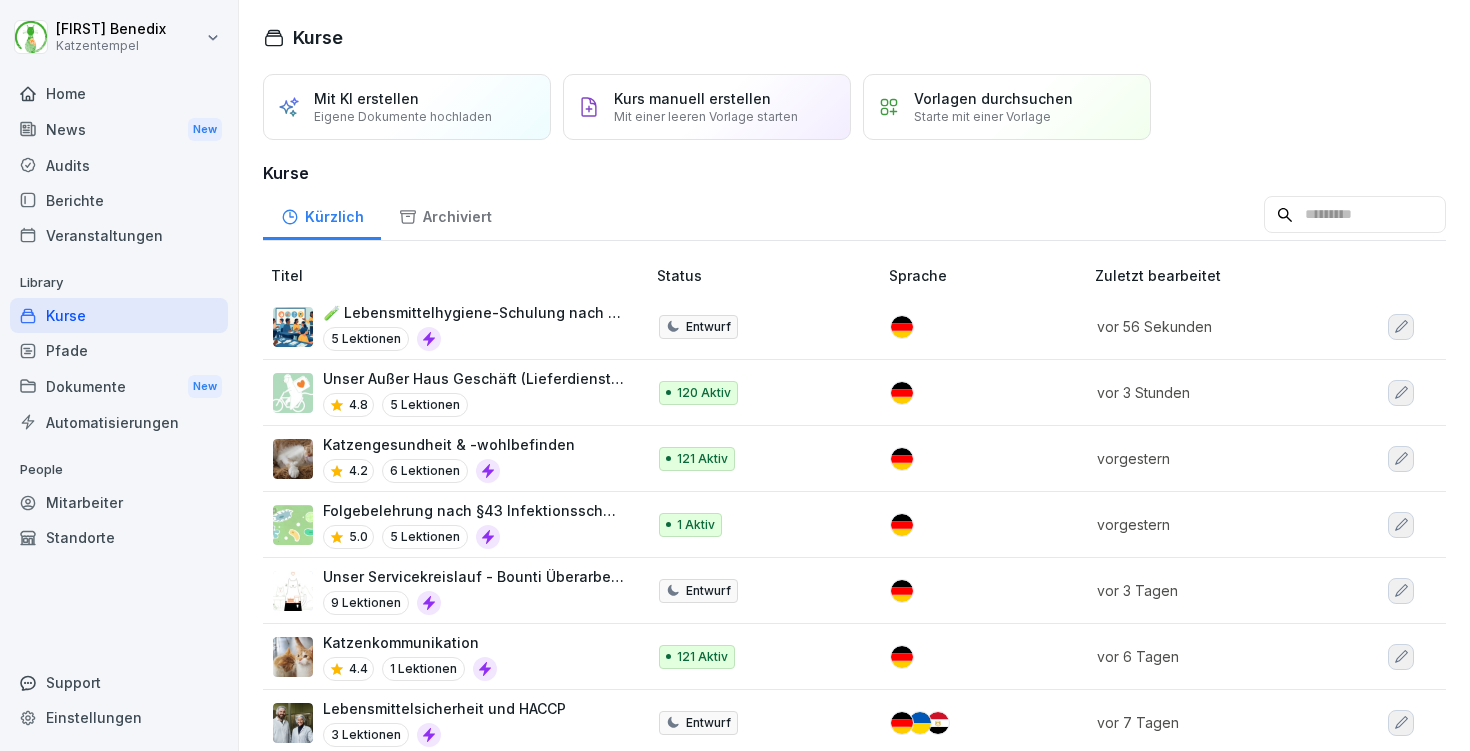 scroll, scrollTop: 0, scrollLeft: 0, axis: both 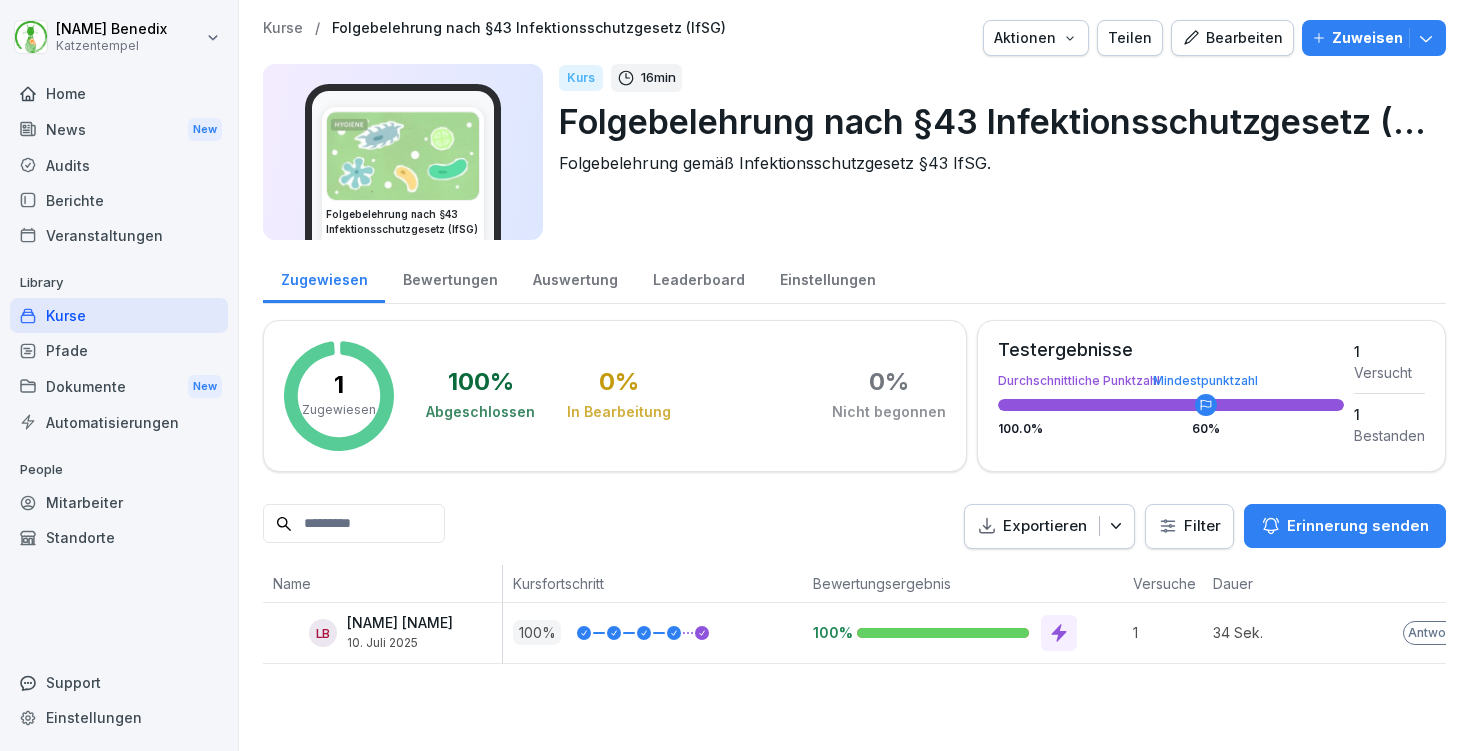 click on "Bearbeiten" at bounding box center (1232, 38) 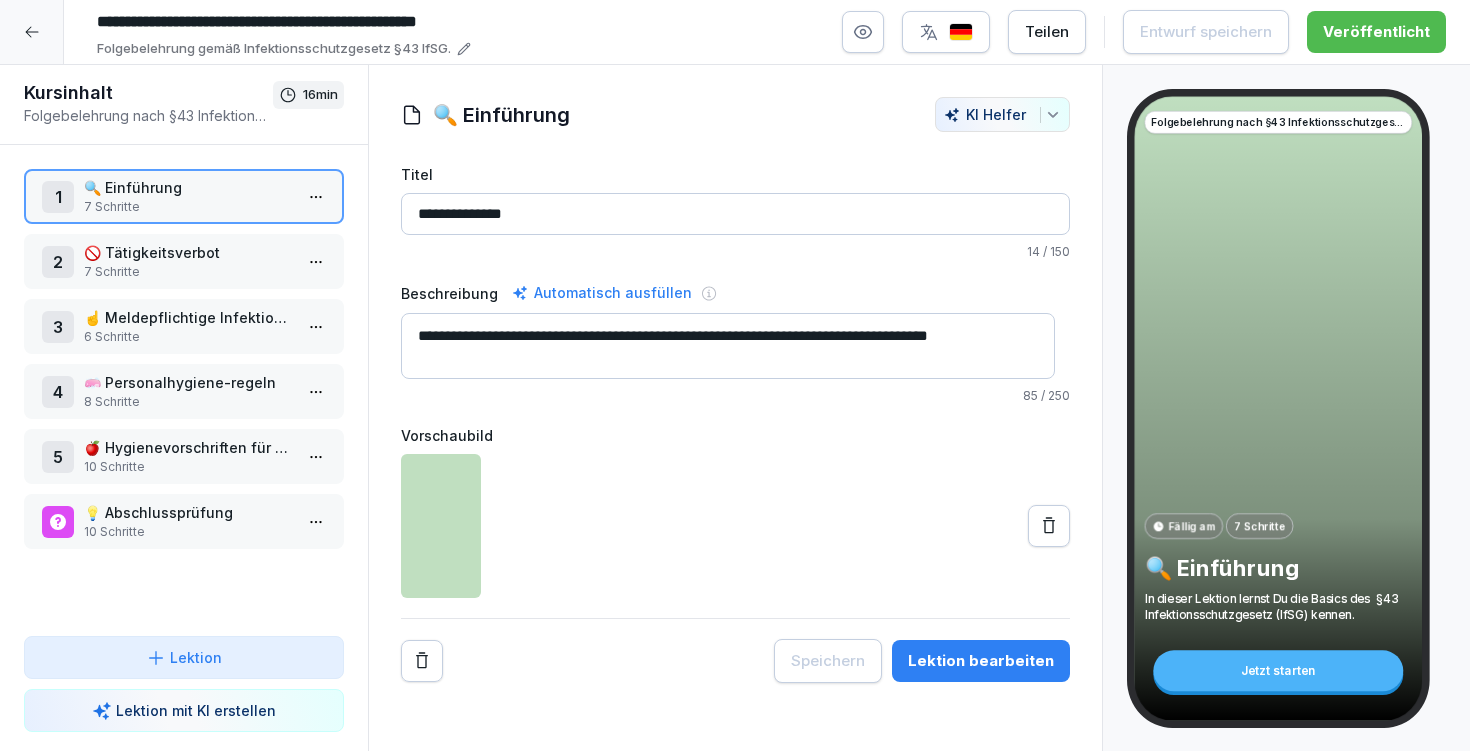 click on "Lektion bearbeiten" at bounding box center [981, 661] 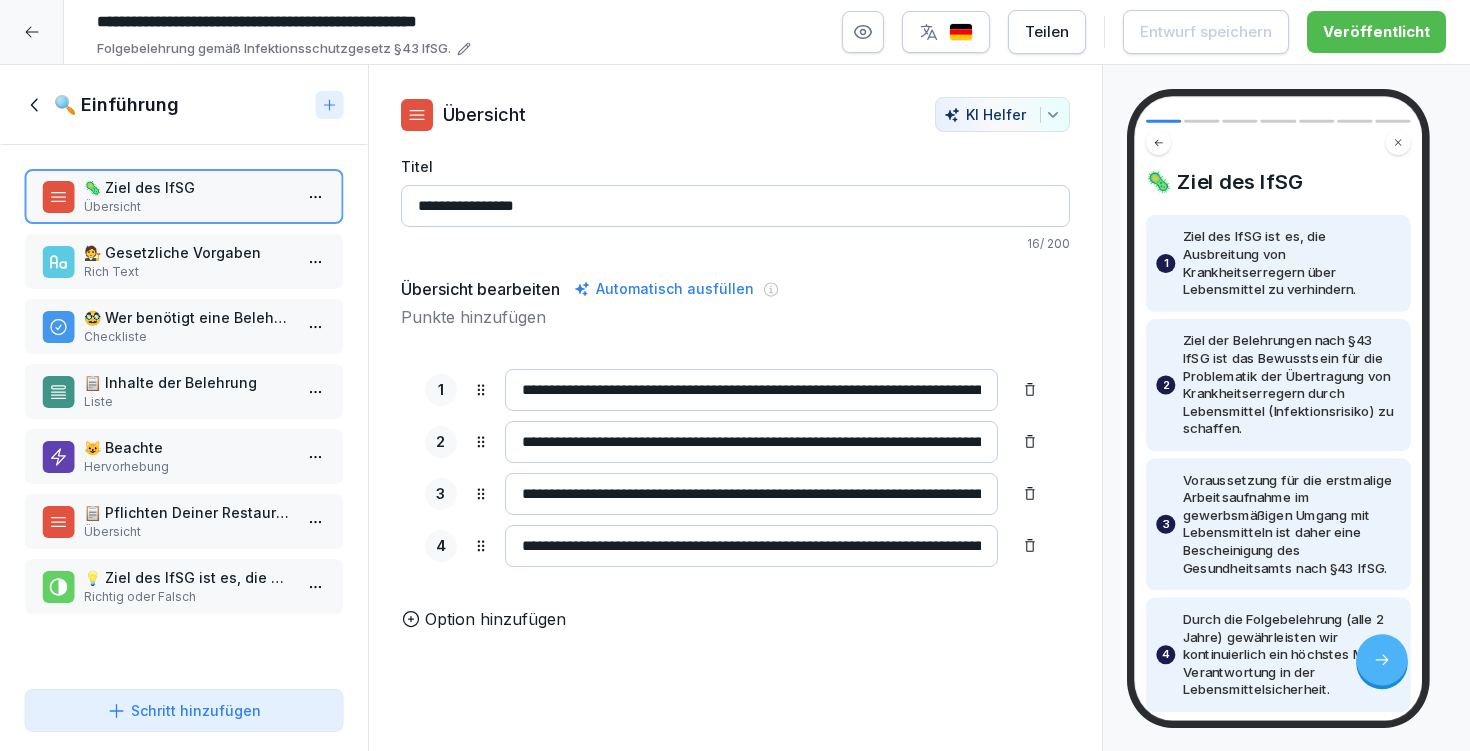 click on "Rich Text" at bounding box center (188, 272) 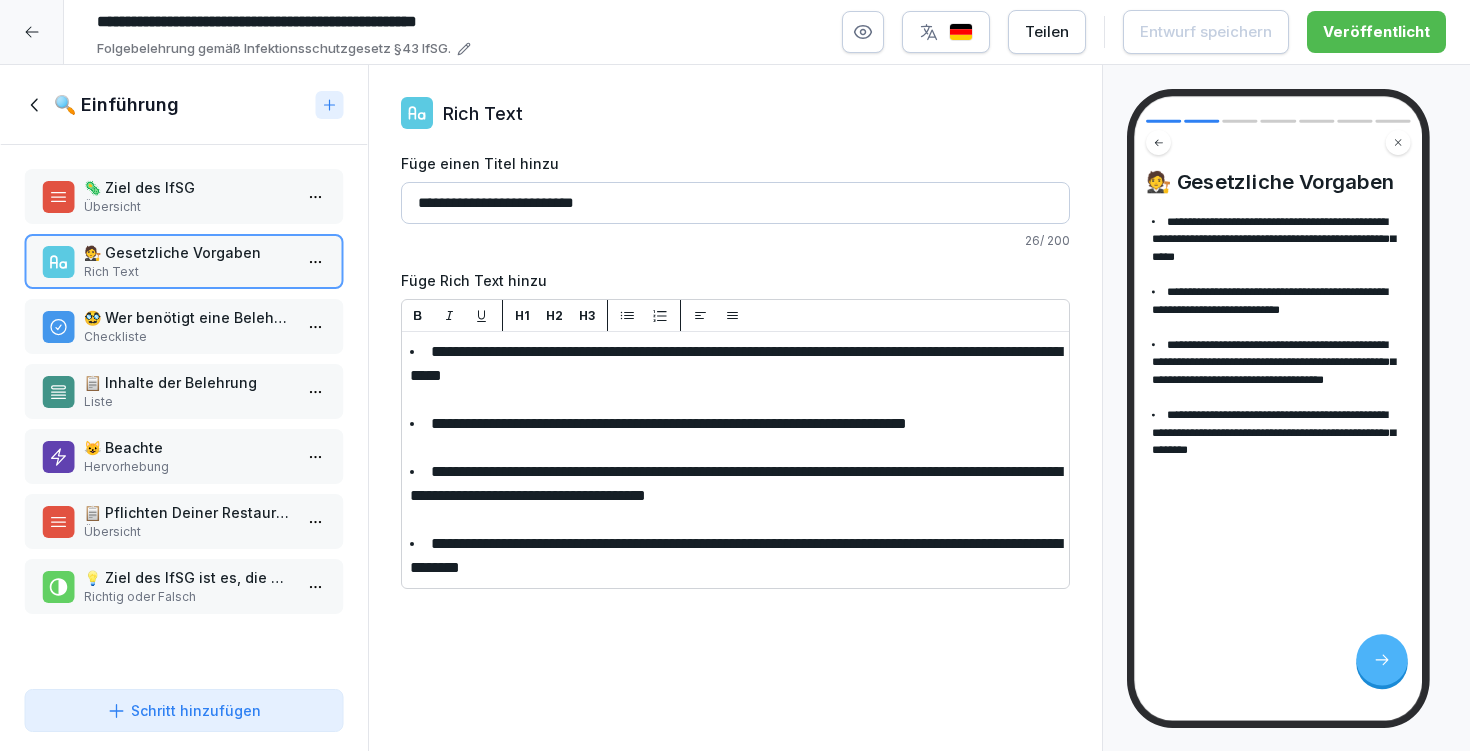 click on "Checkliste" at bounding box center [188, 337] 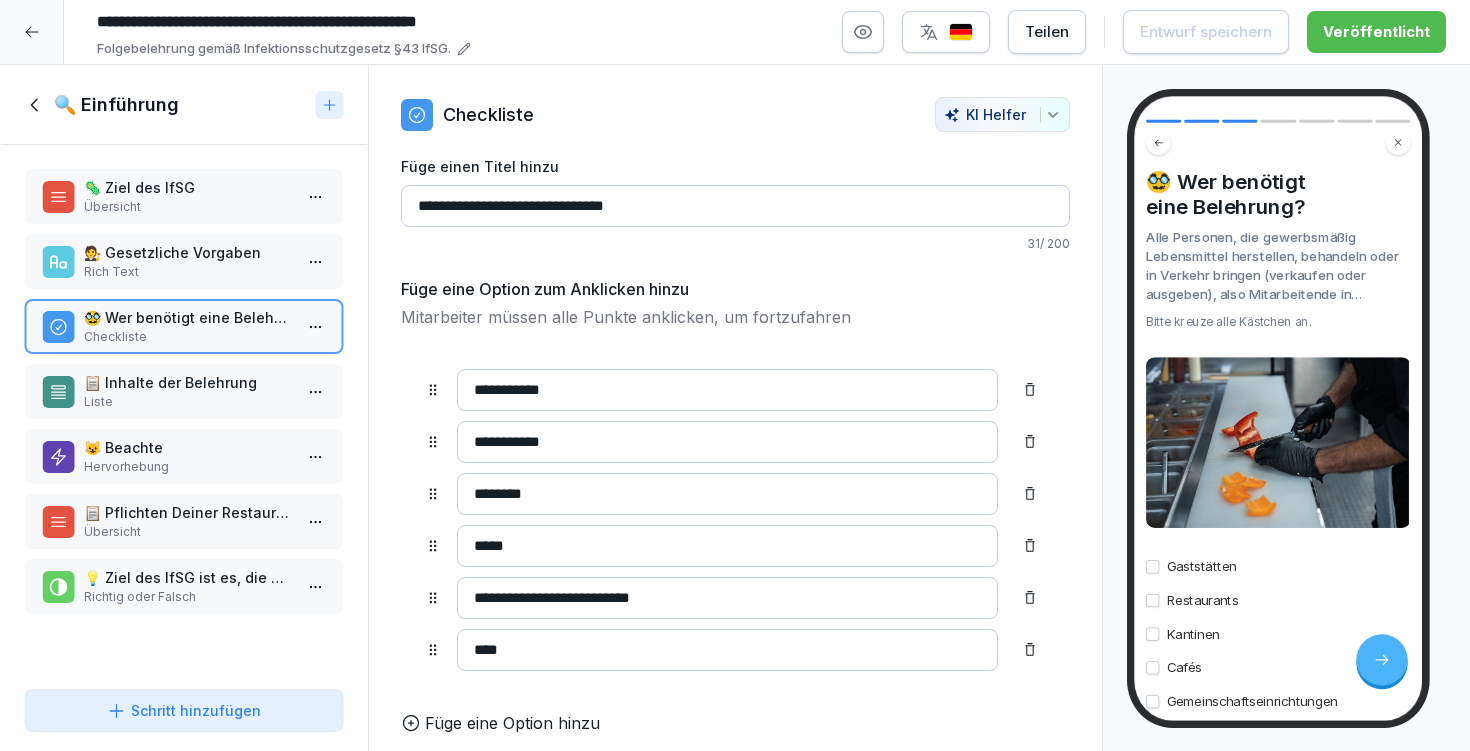 click on "📋 Inhalte der Belehrung" at bounding box center (188, 382) 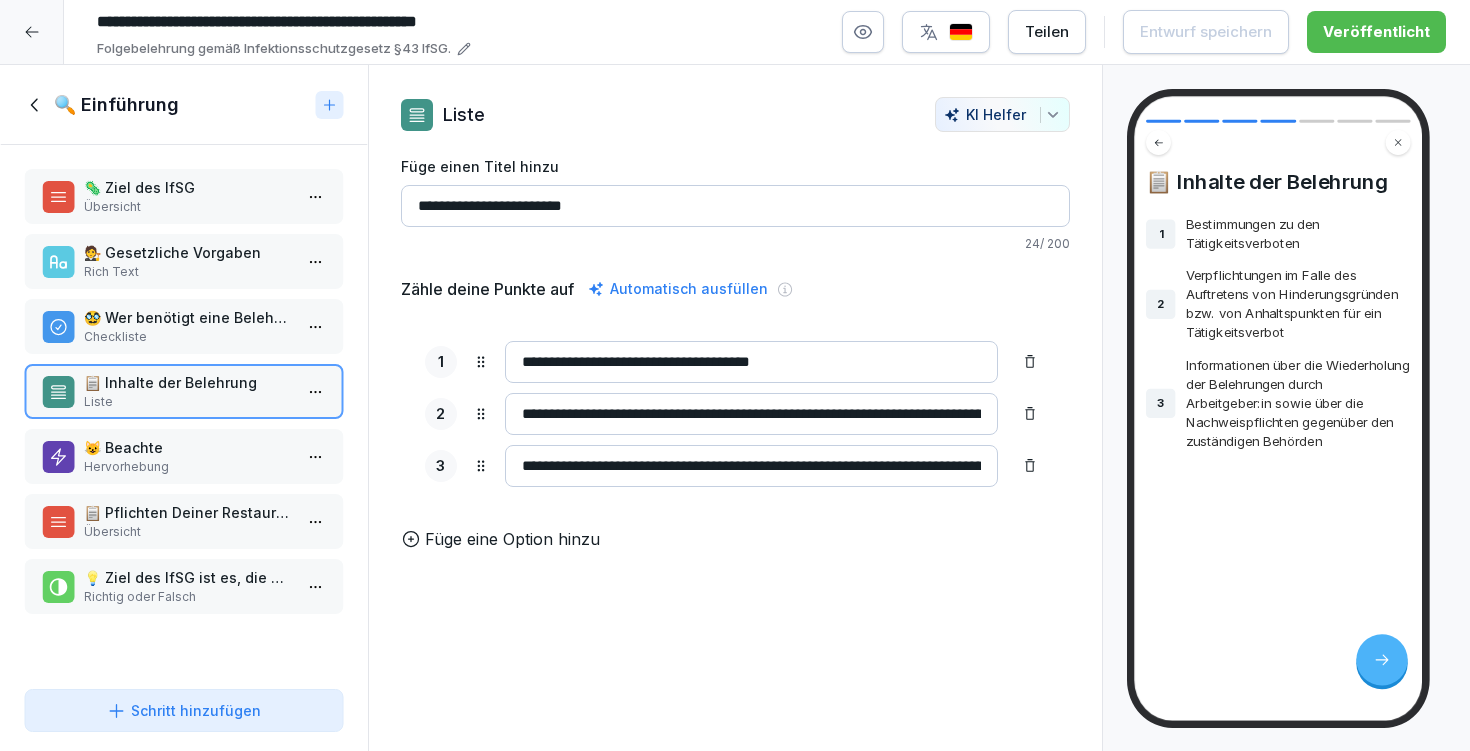 click on "😺 Beachte" at bounding box center [188, 447] 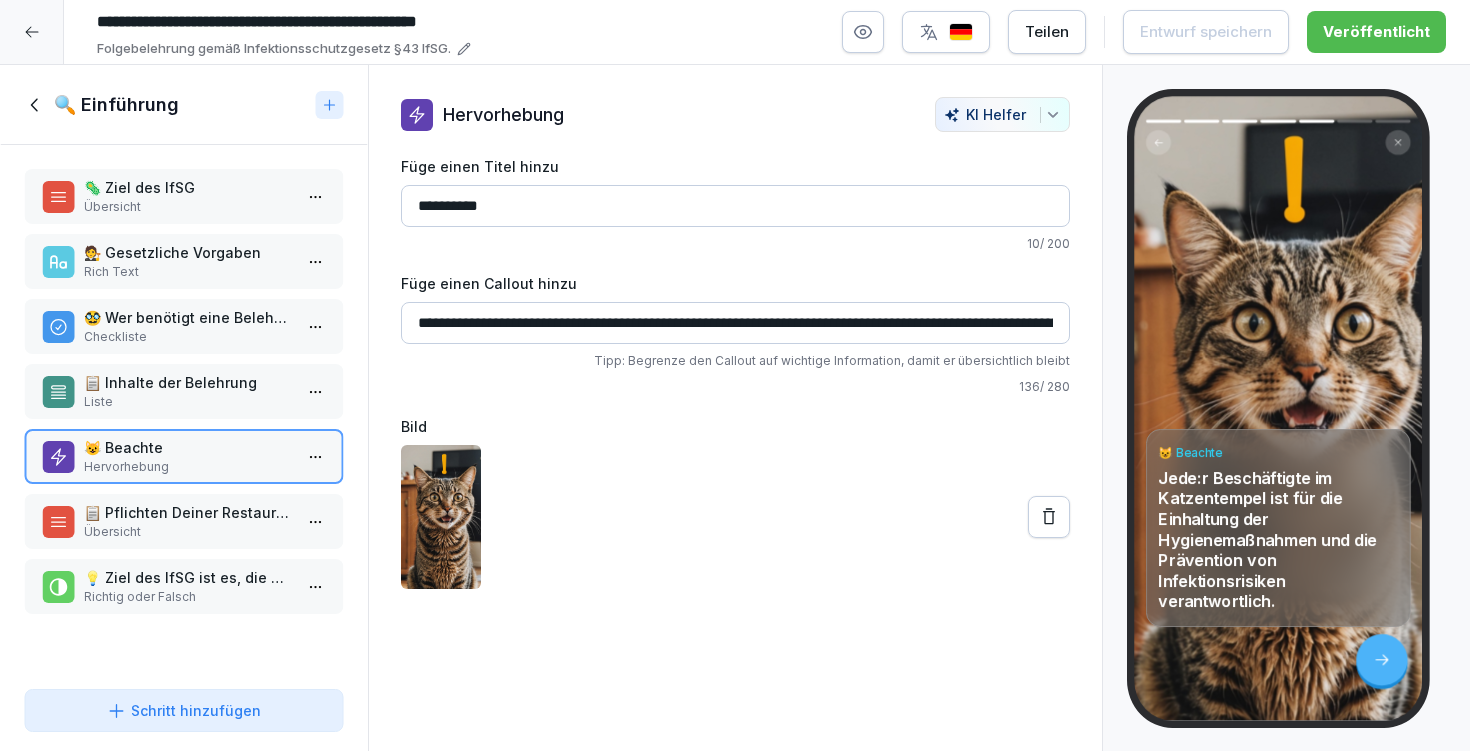 click on "📋 Pflichten Deiner Restaurantleitung" at bounding box center (188, 512) 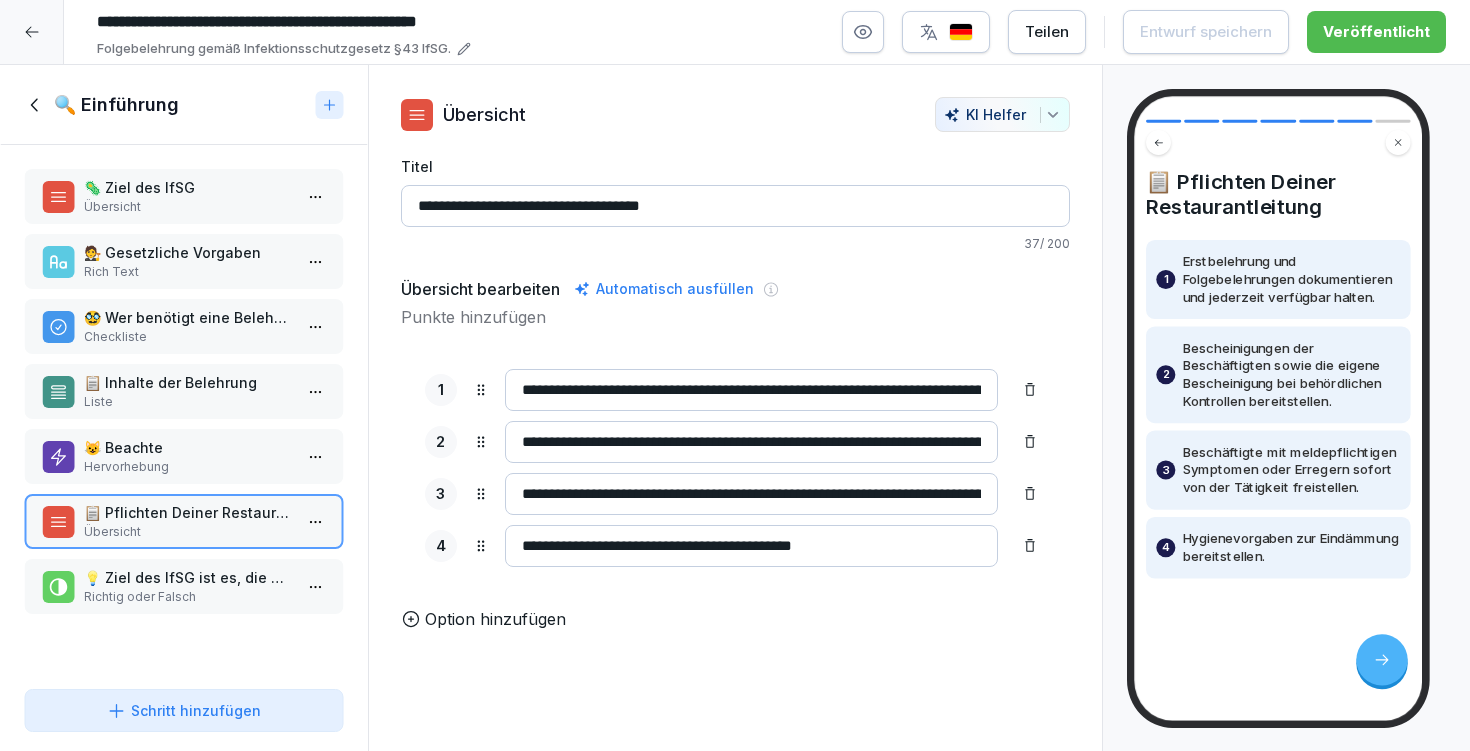 click on "💡 Ziel des IfSG ist es, die Ausbreitung von Krankheitserregern über Lebensmittel zu verhindern." at bounding box center [188, 577] 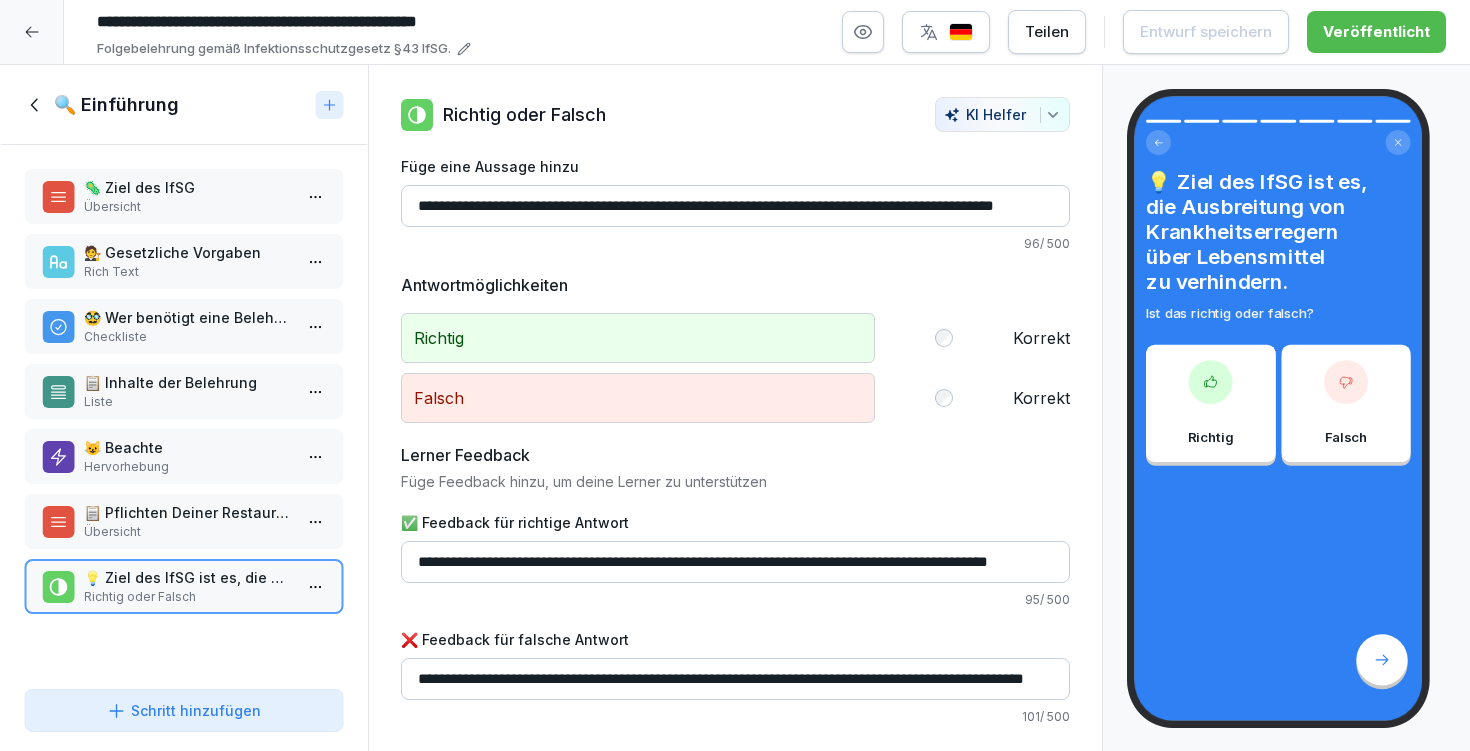 click 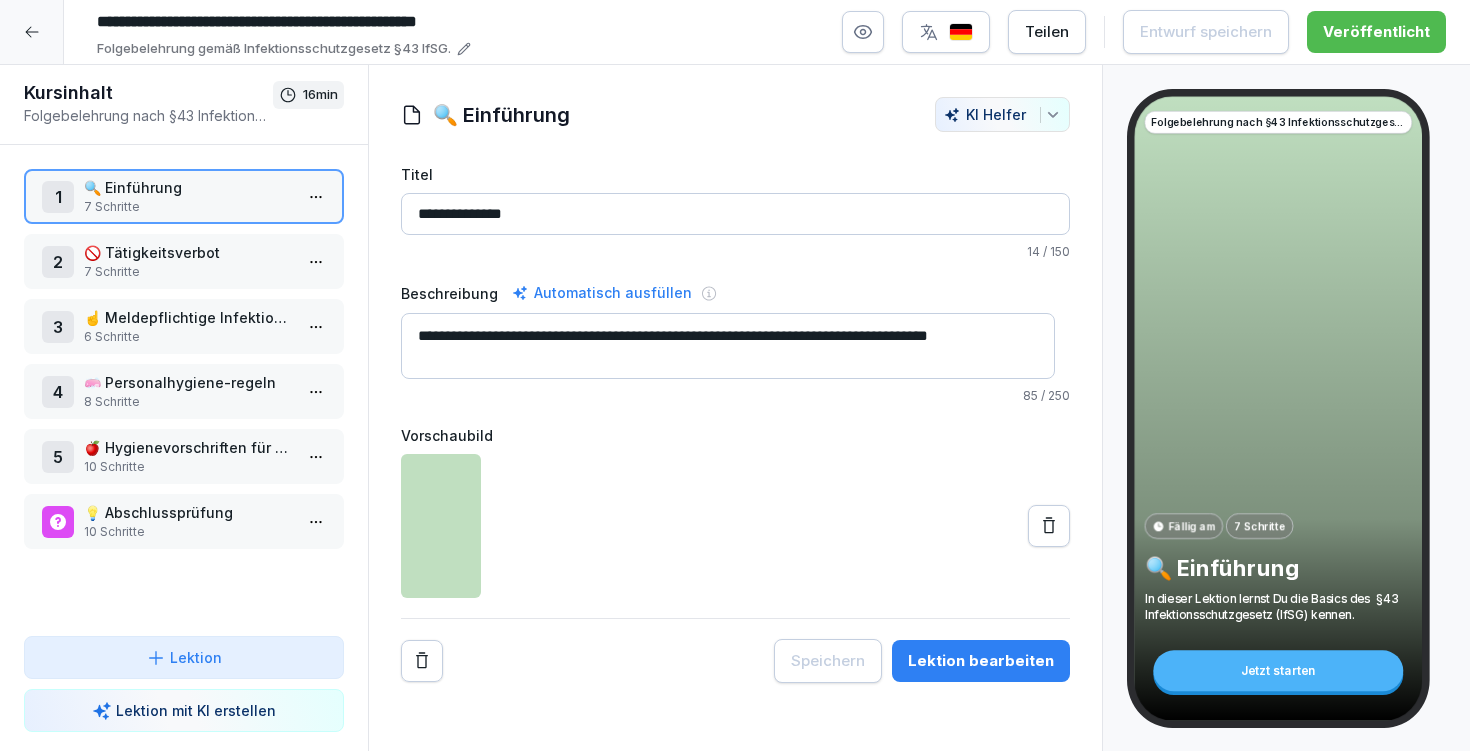 click on "**********" at bounding box center [735, 375] 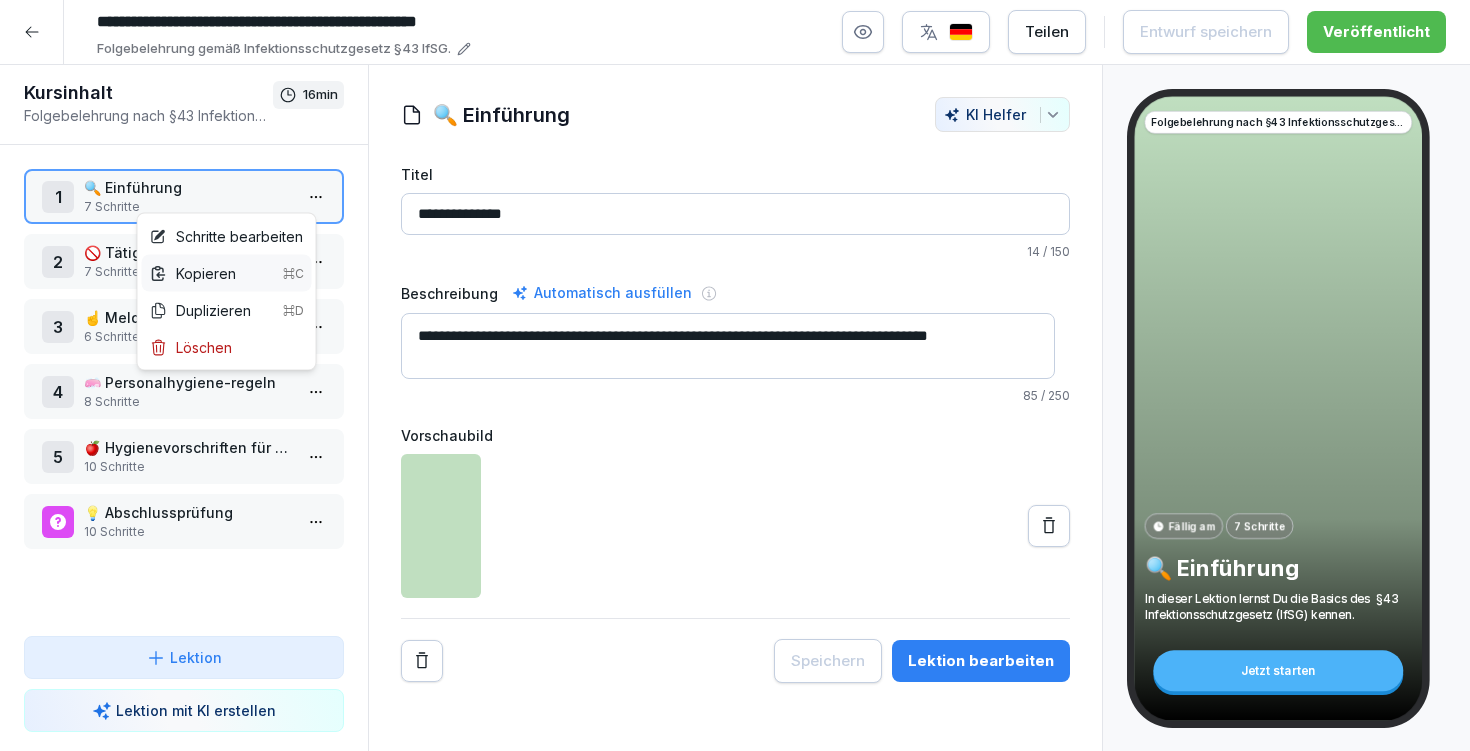 click on "Kopieren ⌘C" at bounding box center [227, 273] 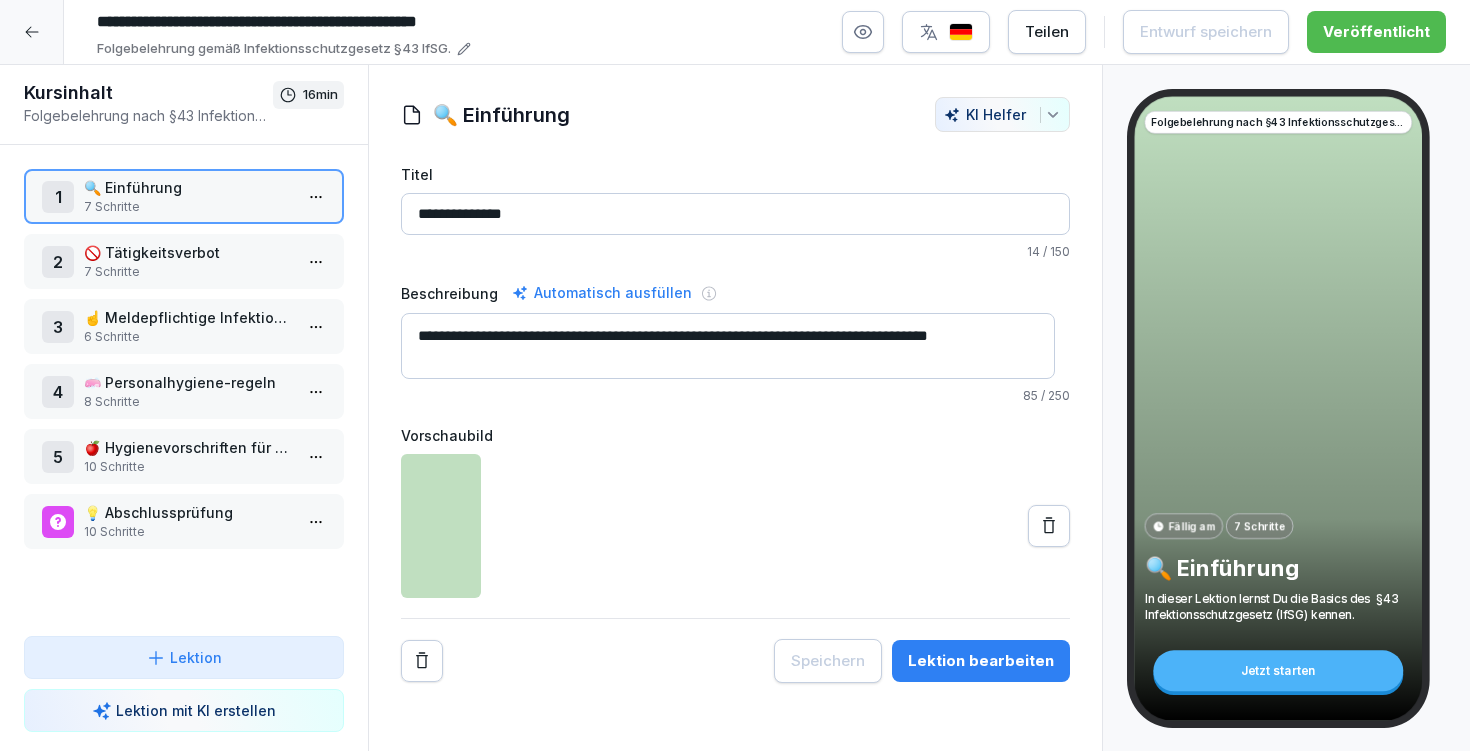 click on "Lektion bearbeiten" at bounding box center [981, 661] 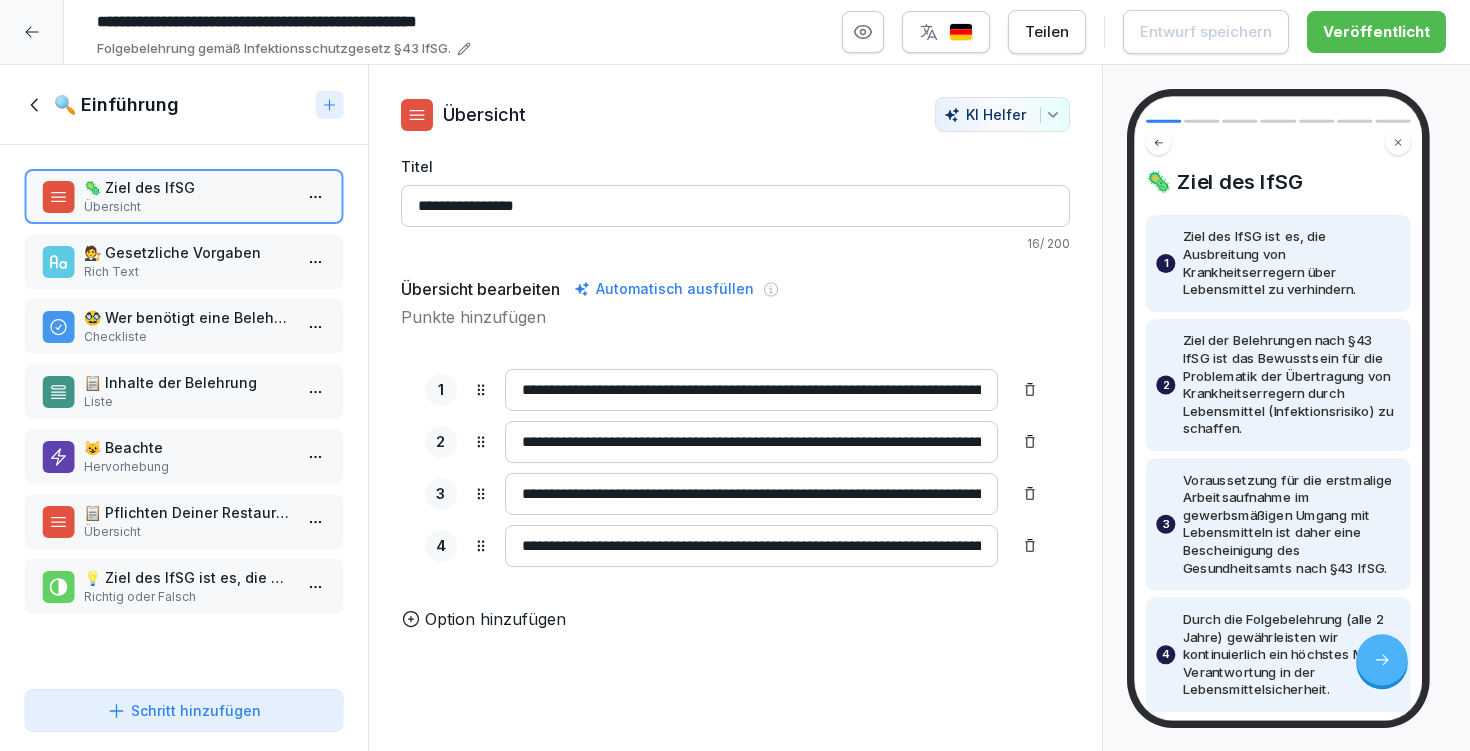 drag, startPoint x: 552, startPoint y: 210, endPoint x: 441, endPoint y: 199, distance: 111.54372 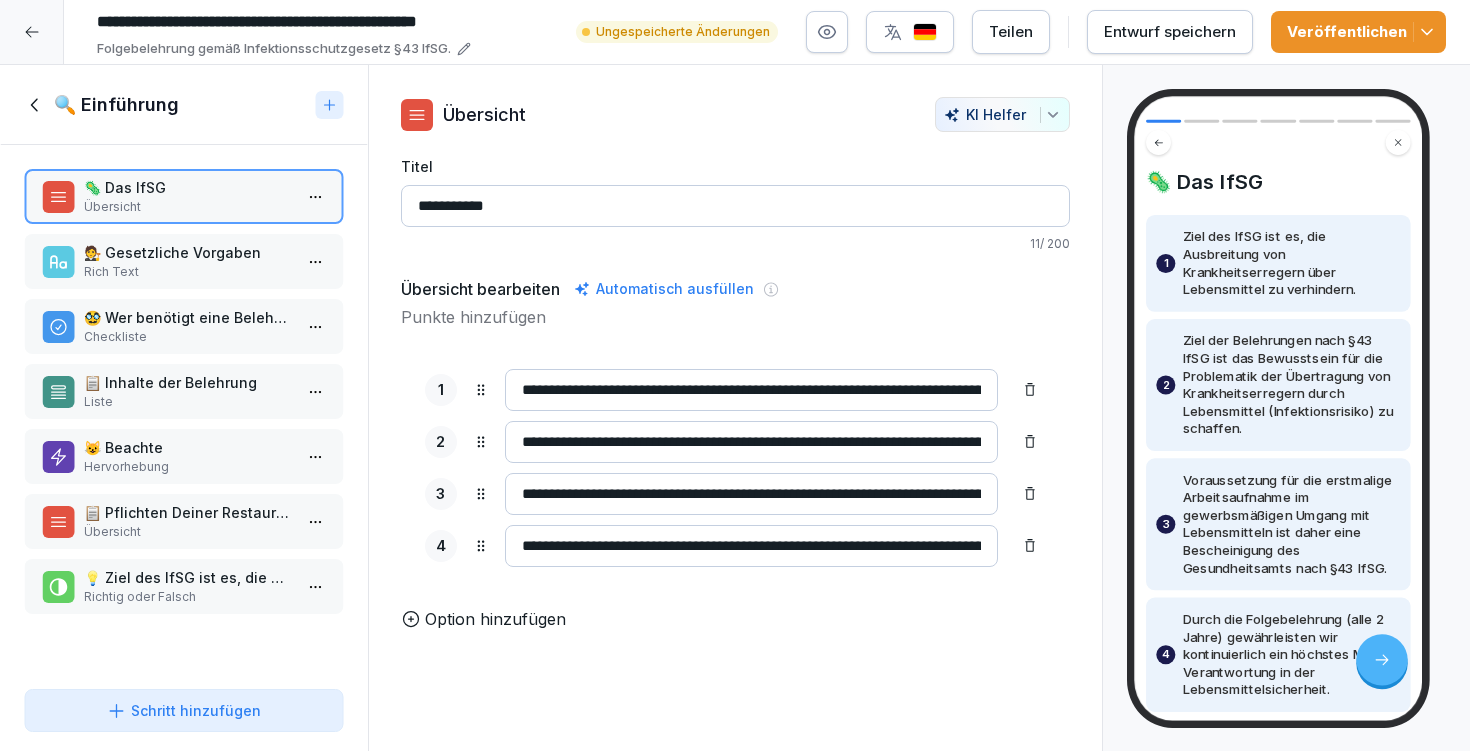 type on "**********" 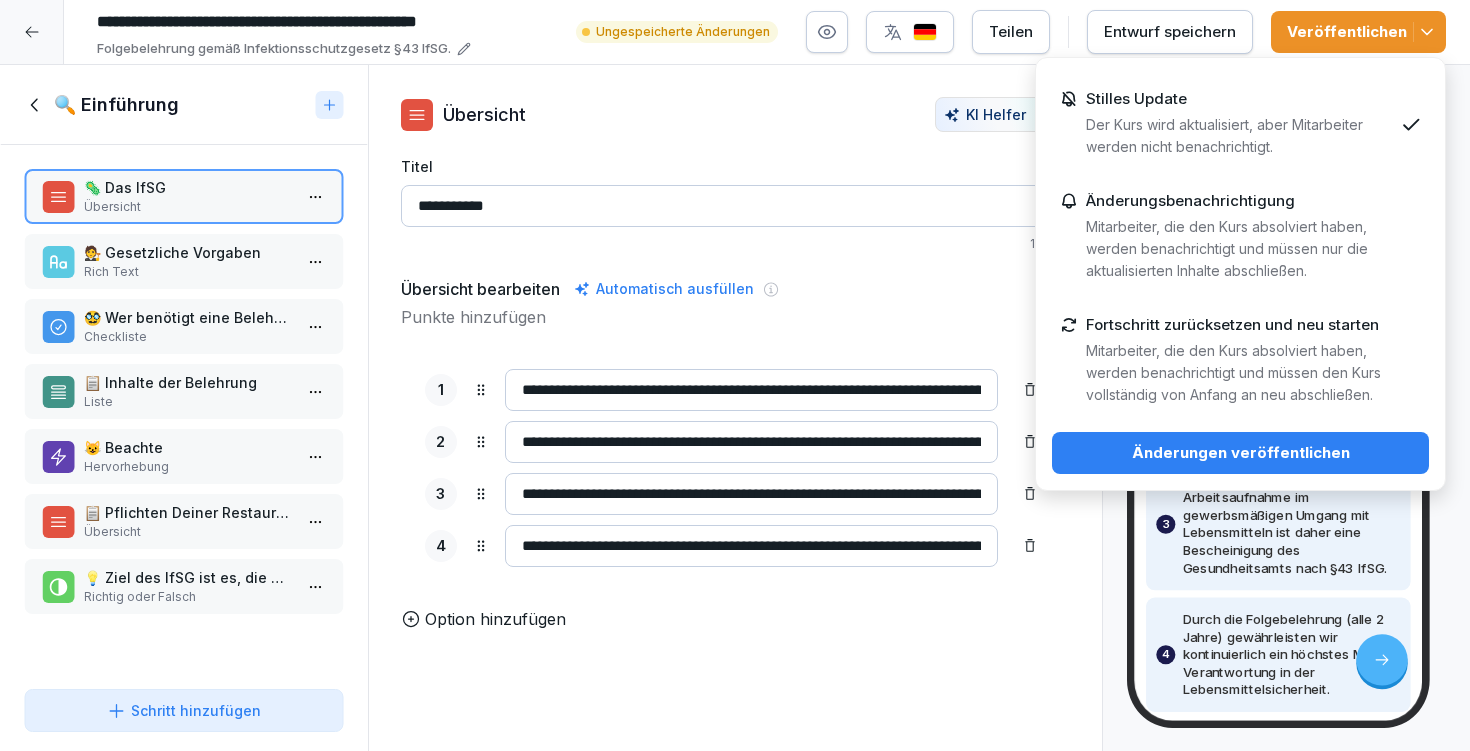 click on "Änderungen veröffentlichen" at bounding box center [1240, 453] 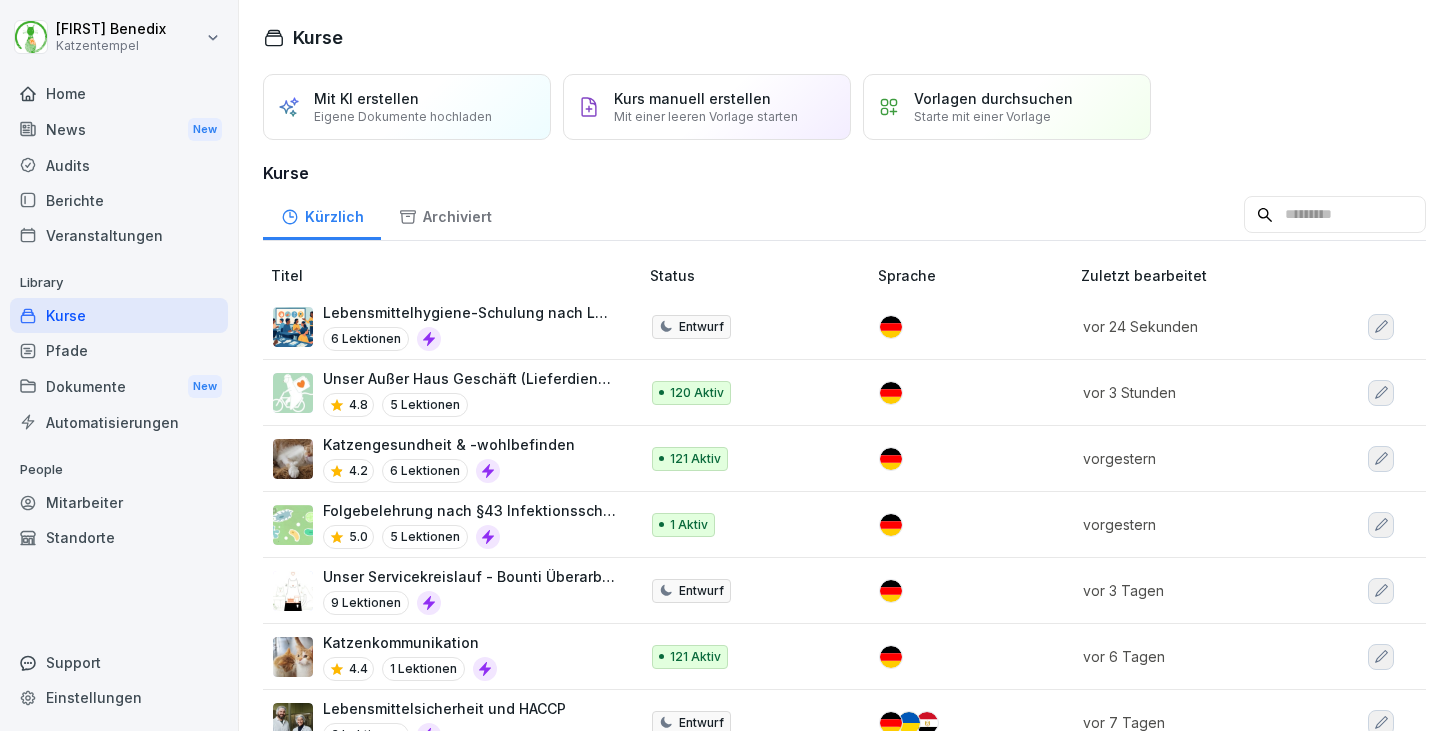 scroll, scrollTop: 0, scrollLeft: 0, axis: both 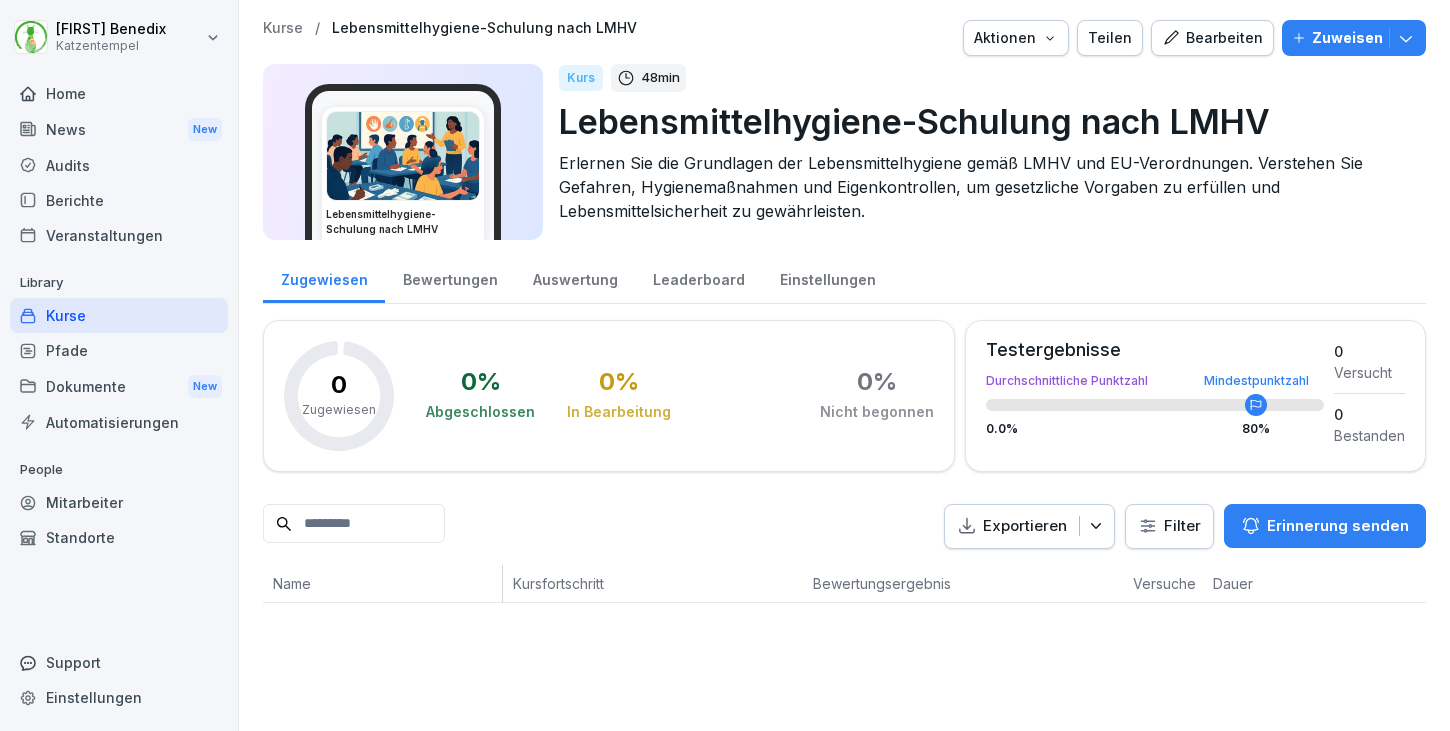 click on "Bearbeiten" at bounding box center (1212, 38) 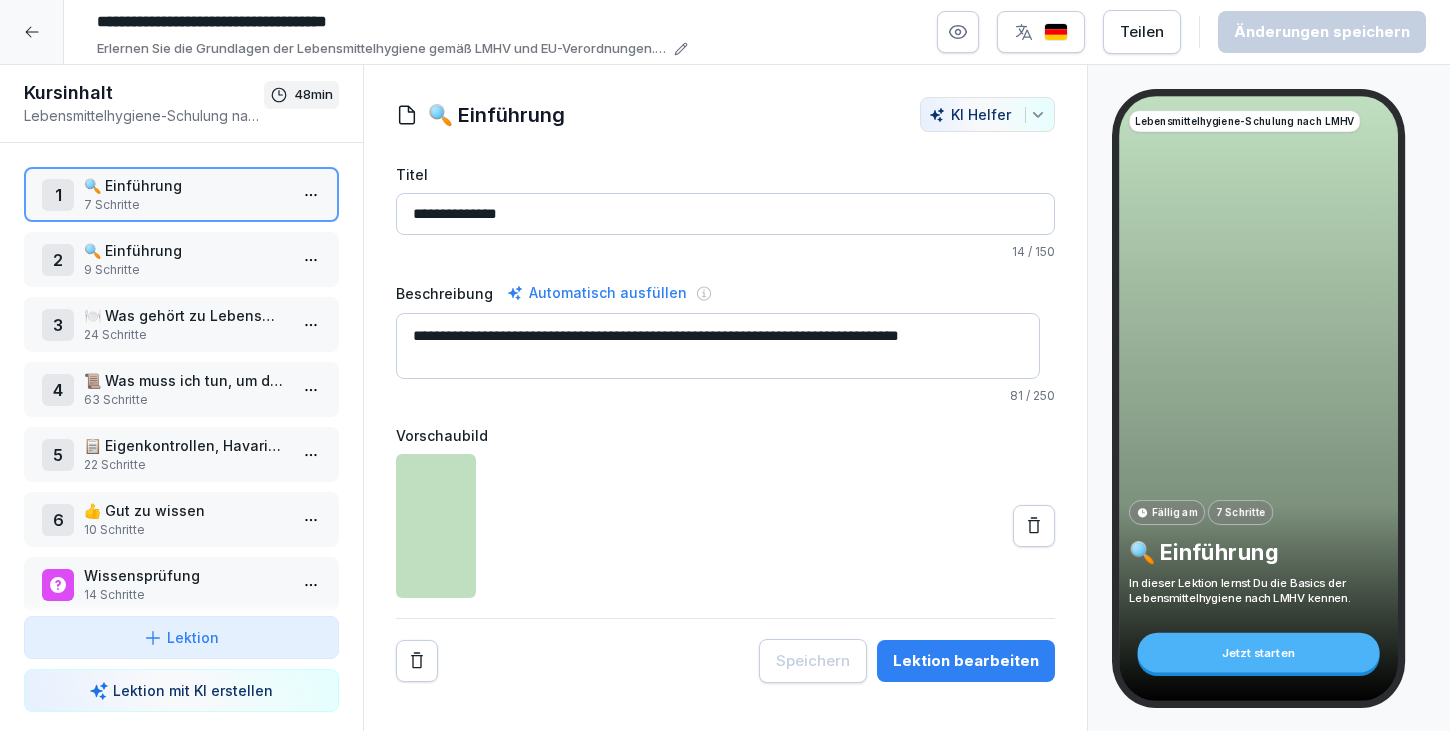 click on "9 Schritte" at bounding box center [185, 270] 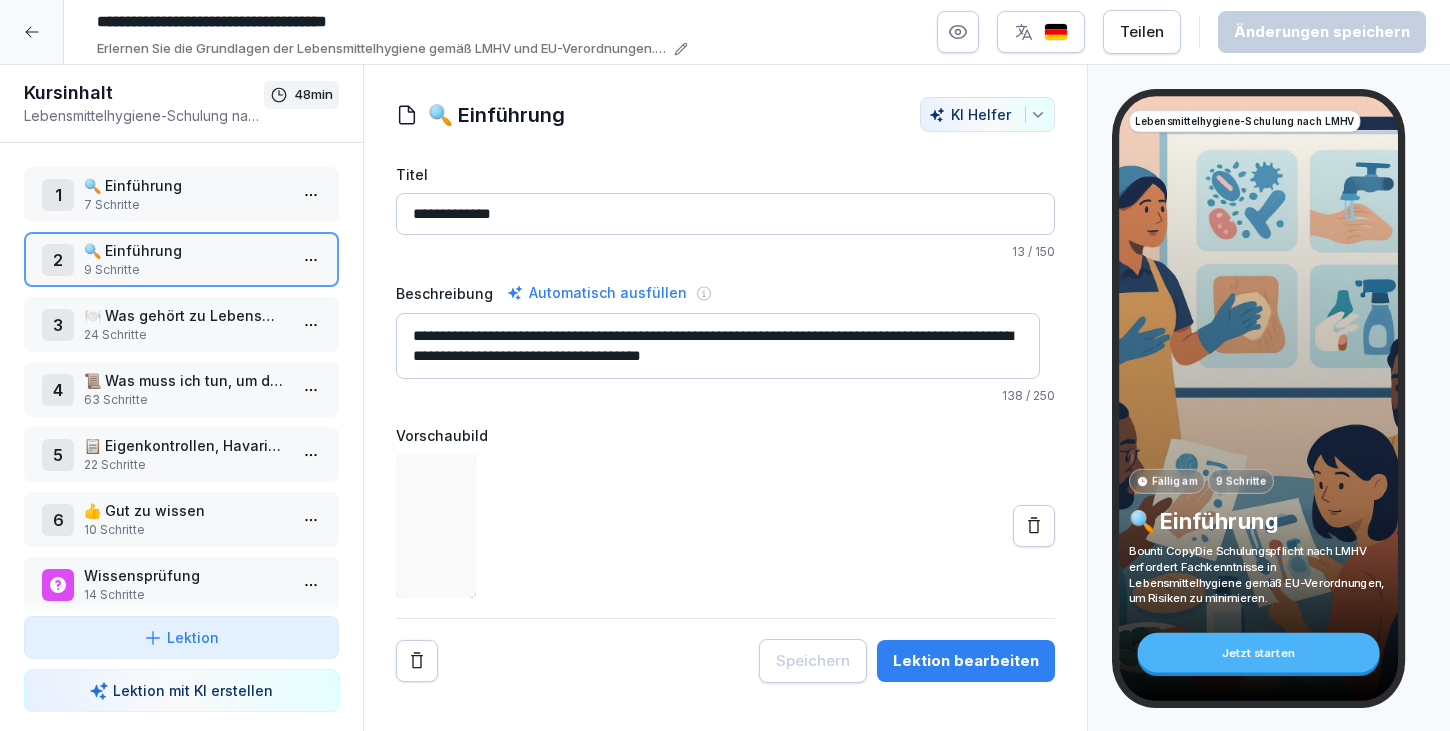 click on "Lektion bearbeiten" at bounding box center [966, 661] 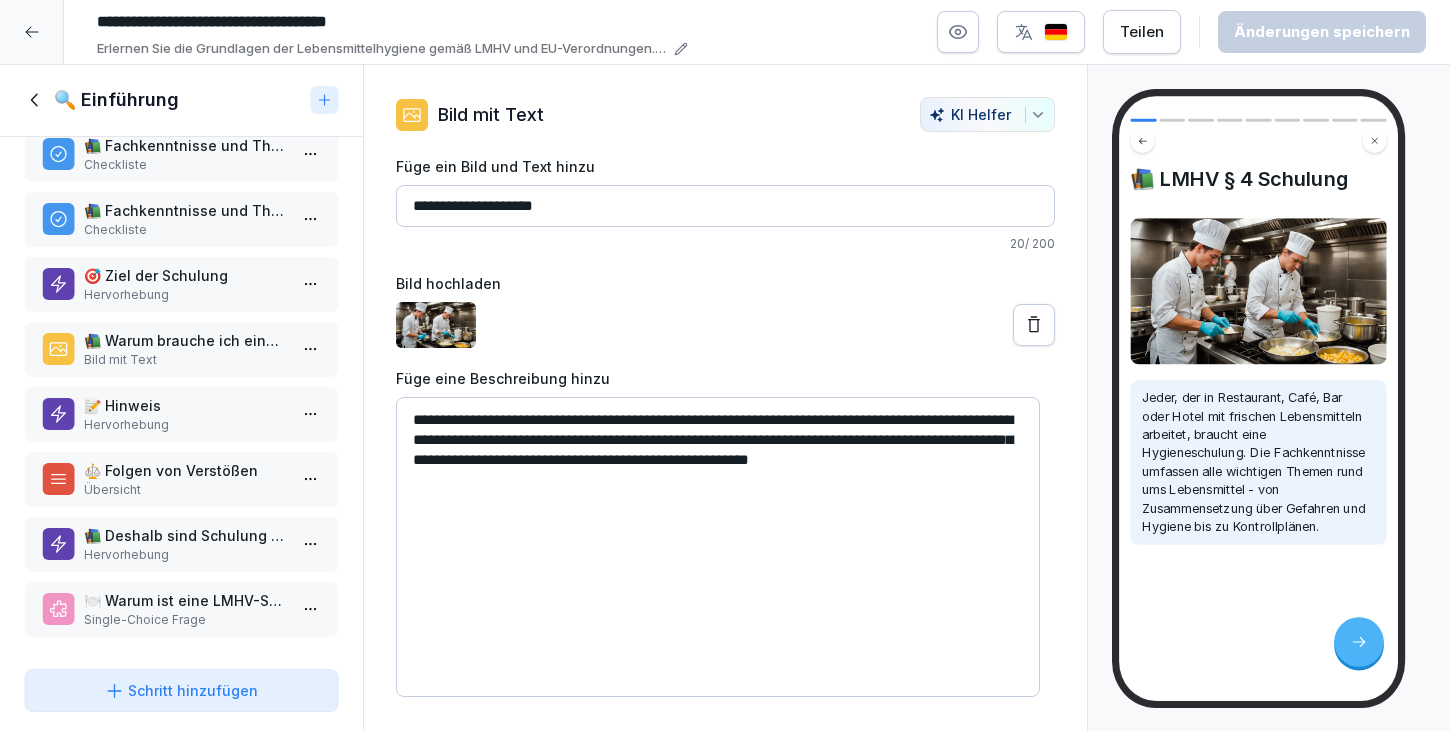 scroll, scrollTop: 90, scrollLeft: 0, axis: vertical 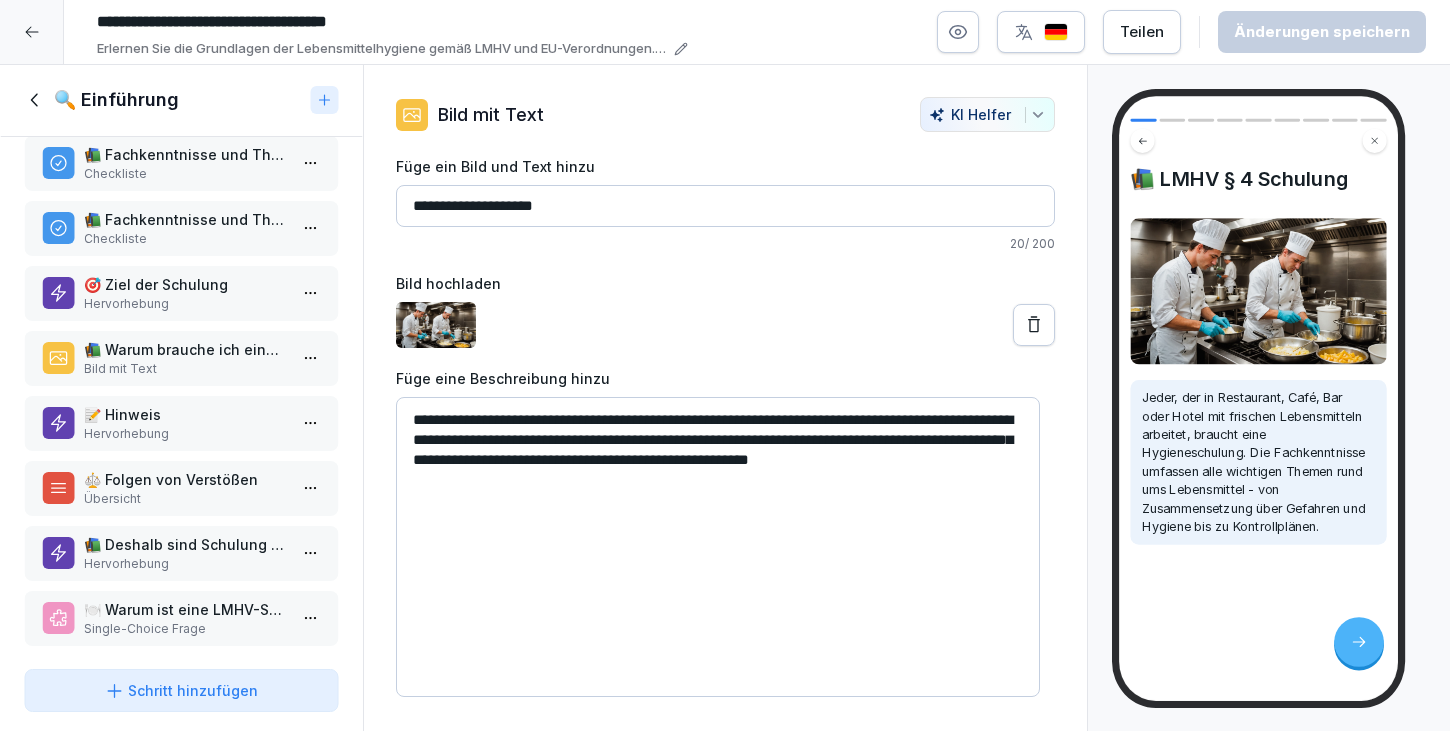 click on "🎯 Ziel der Schulung" at bounding box center [185, 284] 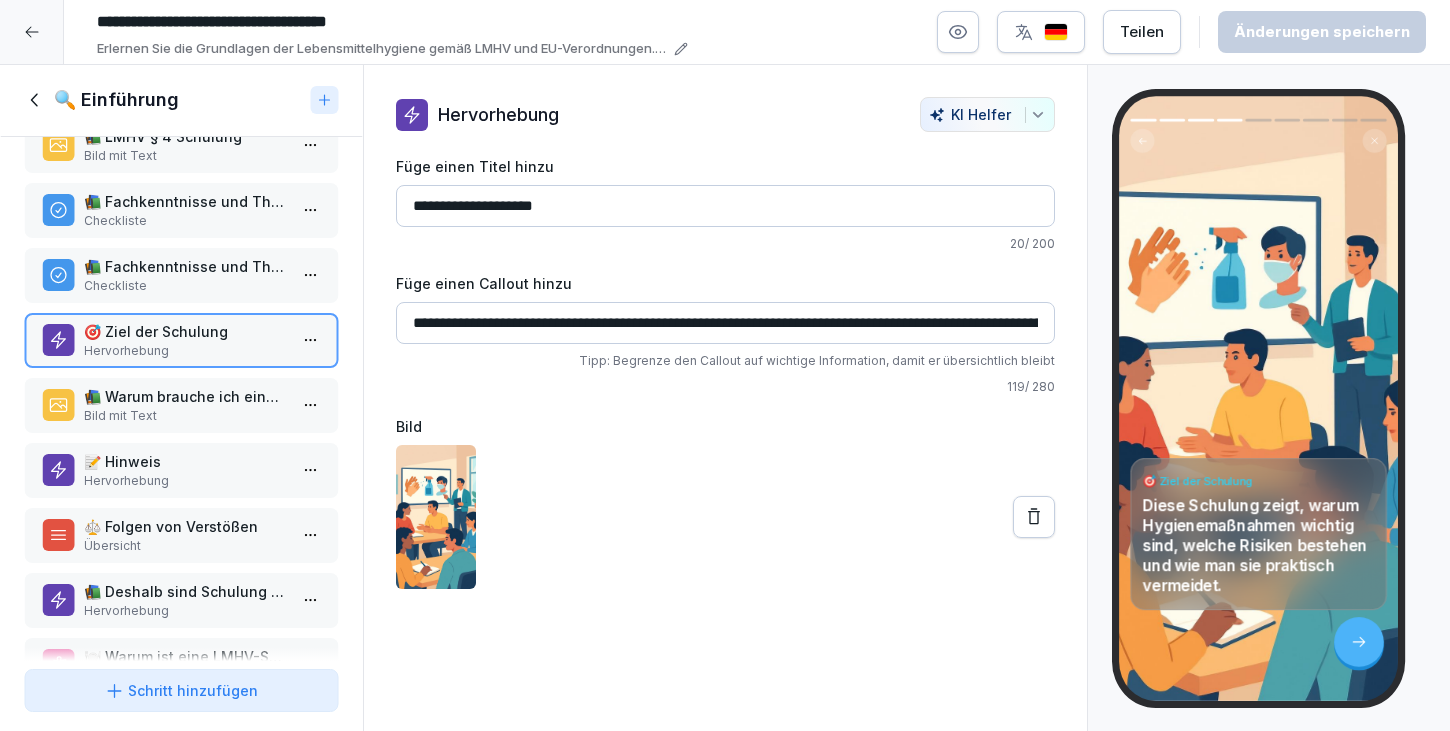 scroll, scrollTop: 7, scrollLeft: 0, axis: vertical 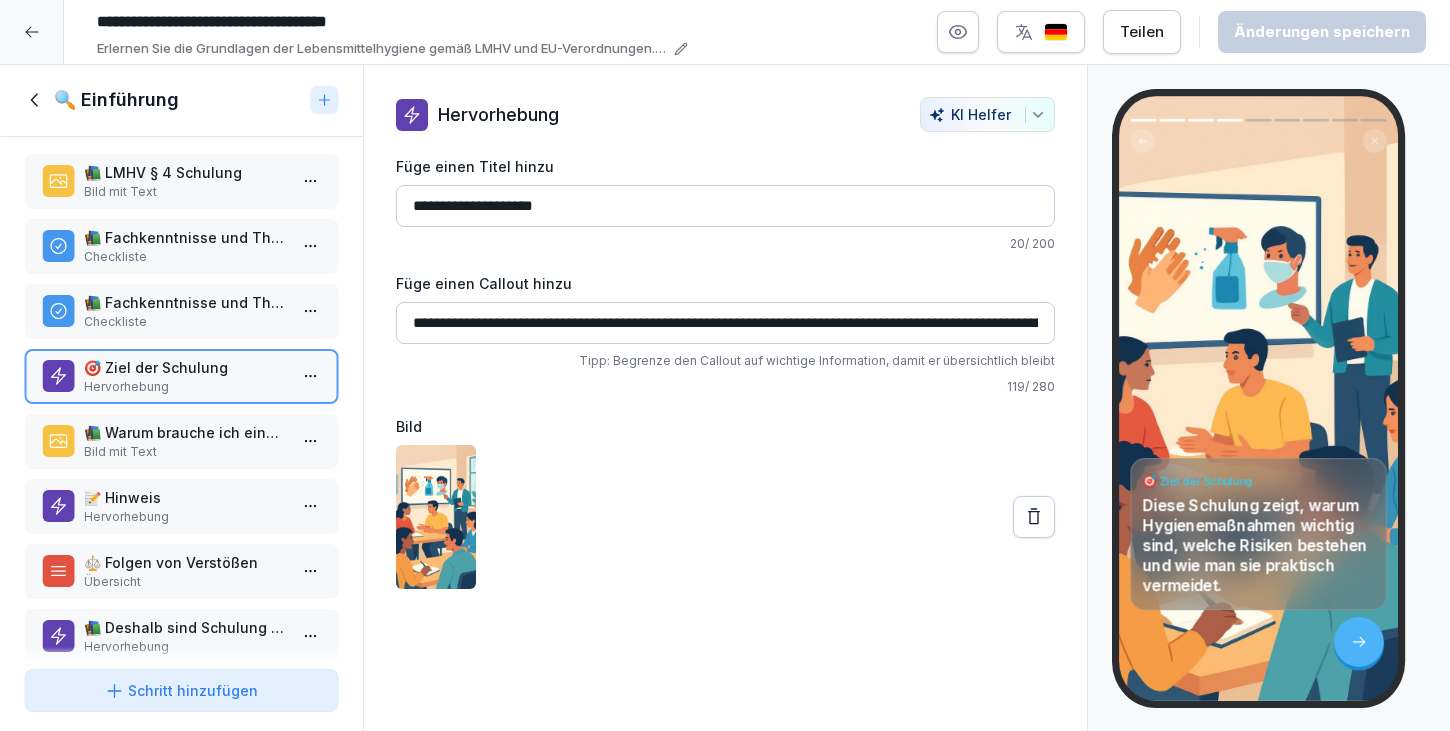 drag, startPoint x: 845, startPoint y: 322, endPoint x: 1048, endPoint y: 319, distance: 203.02217 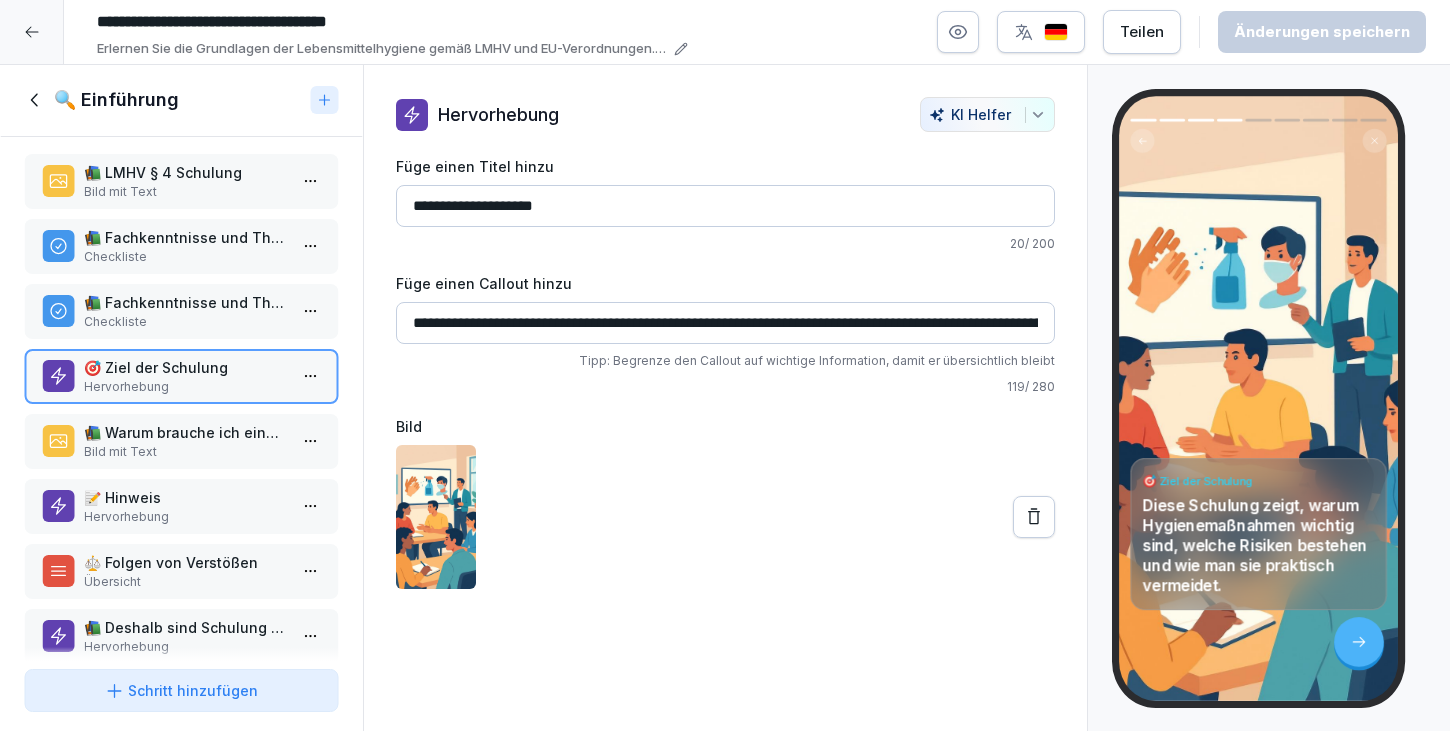 click on "Bild mit Text" at bounding box center [185, 452] 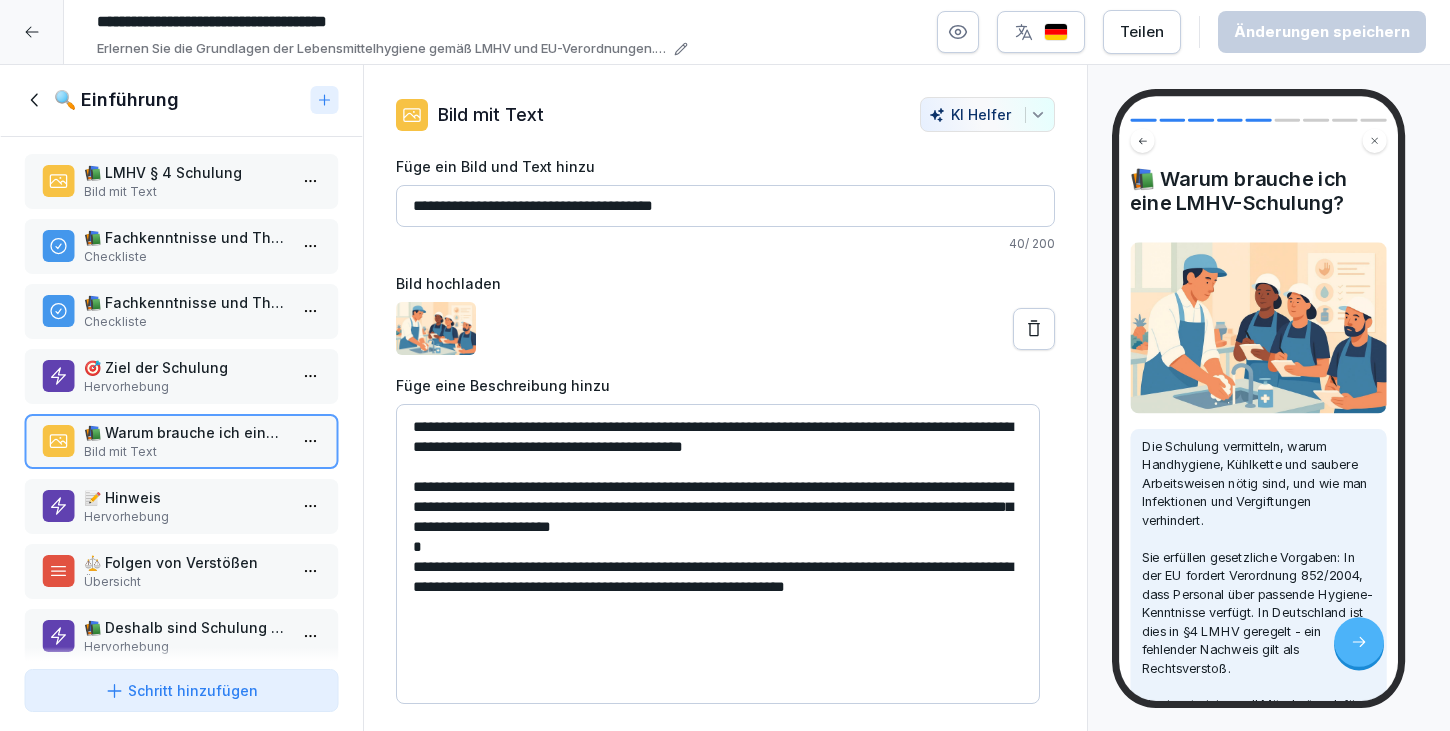 drag, startPoint x: 411, startPoint y: 421, endPoint x: 941, endPoint y: 467, distance: 531.9925 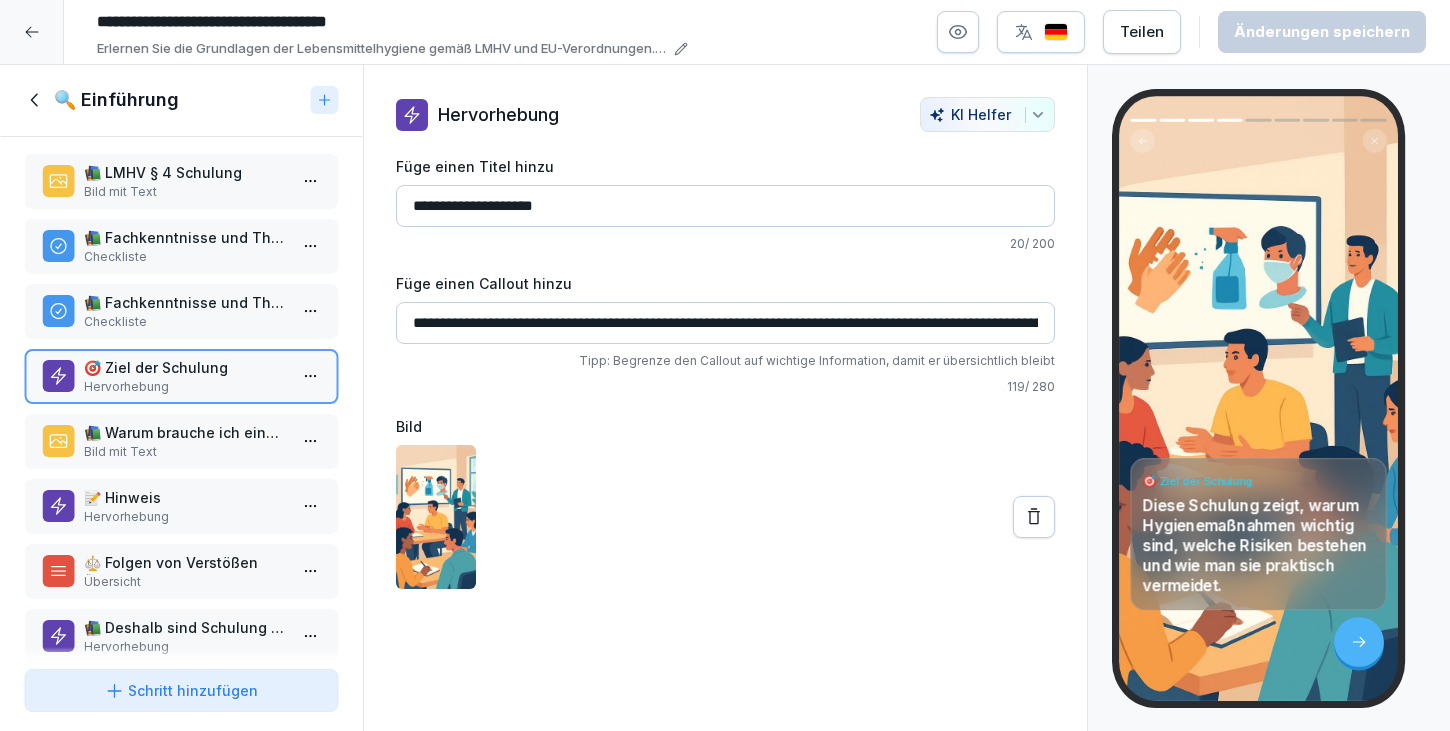 click on "**********" at bounding box center [725, 323] 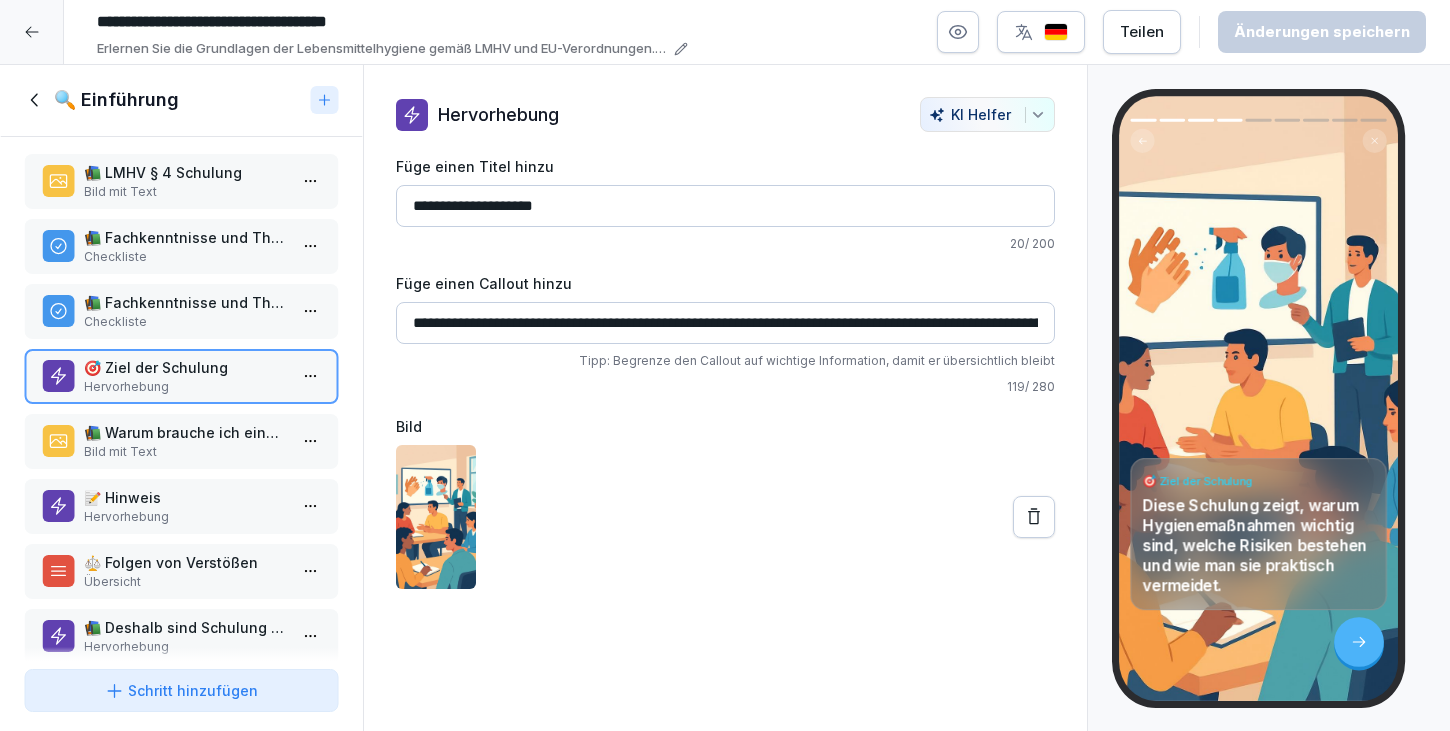 click on "Checkliste" at bounding box center (185, 257) 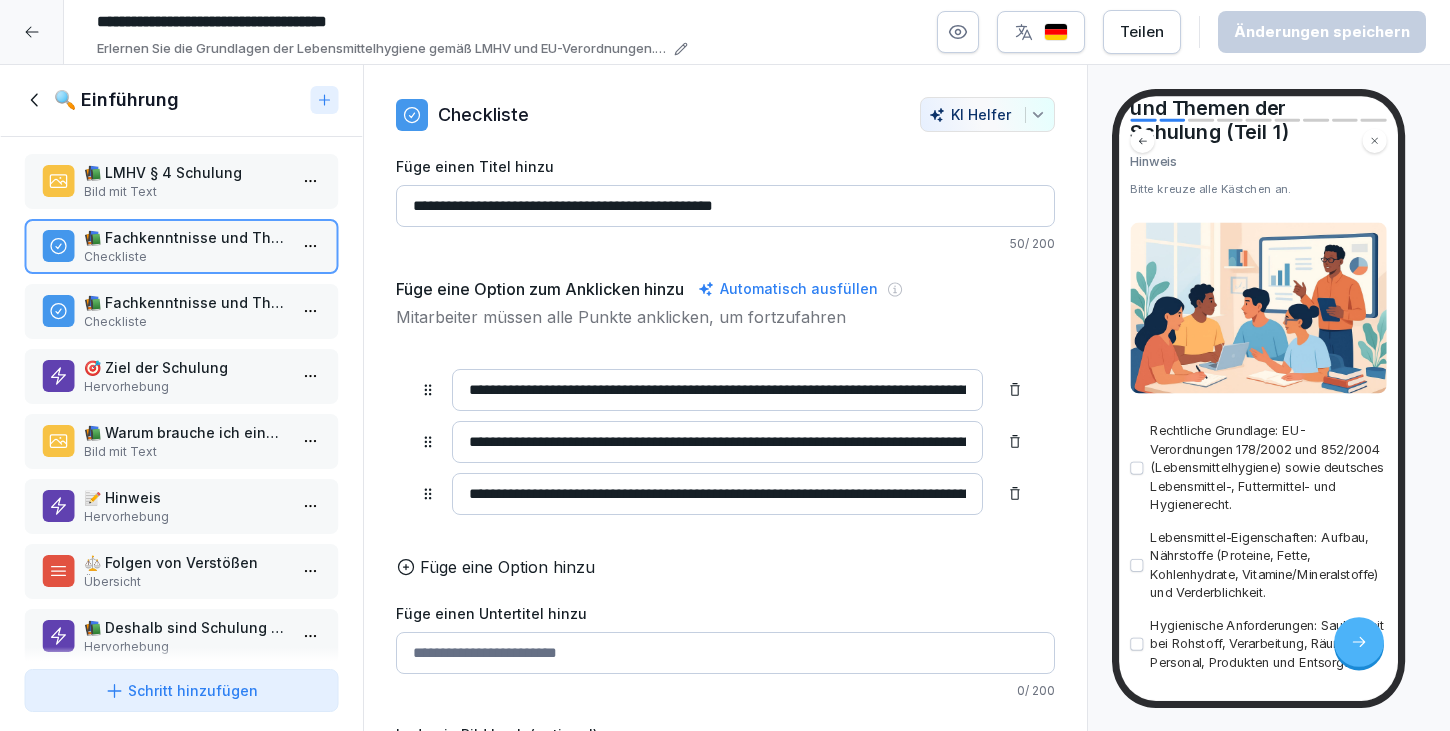 scroll, scrollTop: 138, scrollLeft: 0, axis: vertical 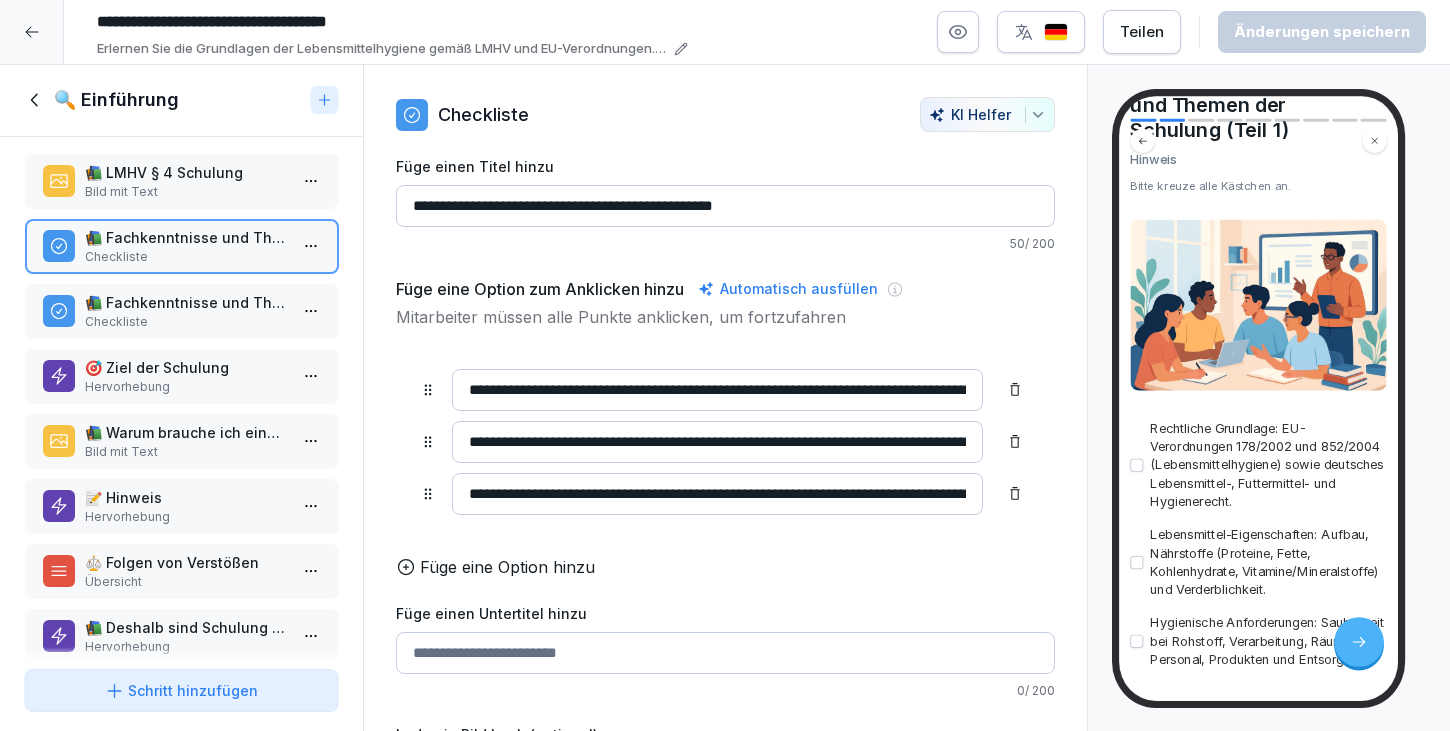 click on "📝 Hinweis" at bounding box center [185, 497] 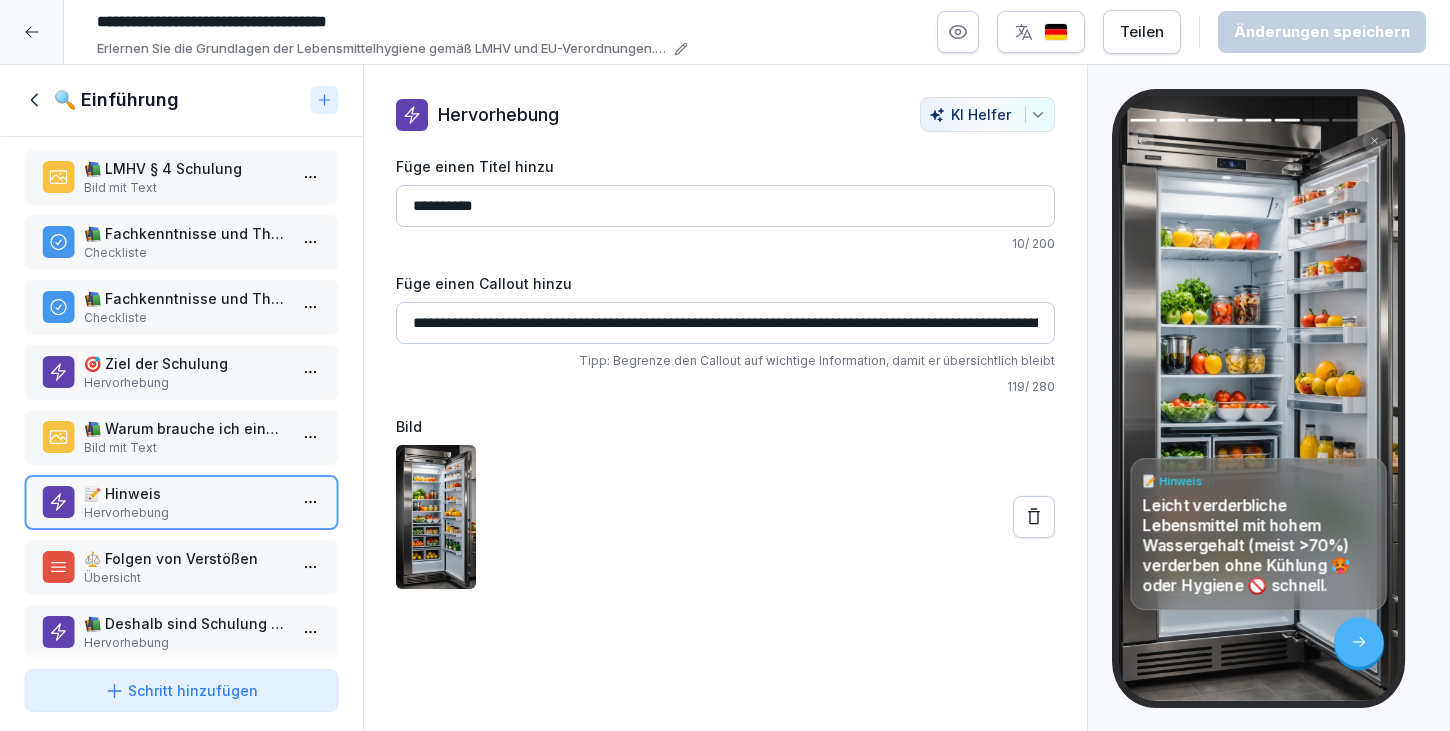 scroll, scrollTop: 47, scrollLeft: 0, axis: vertical 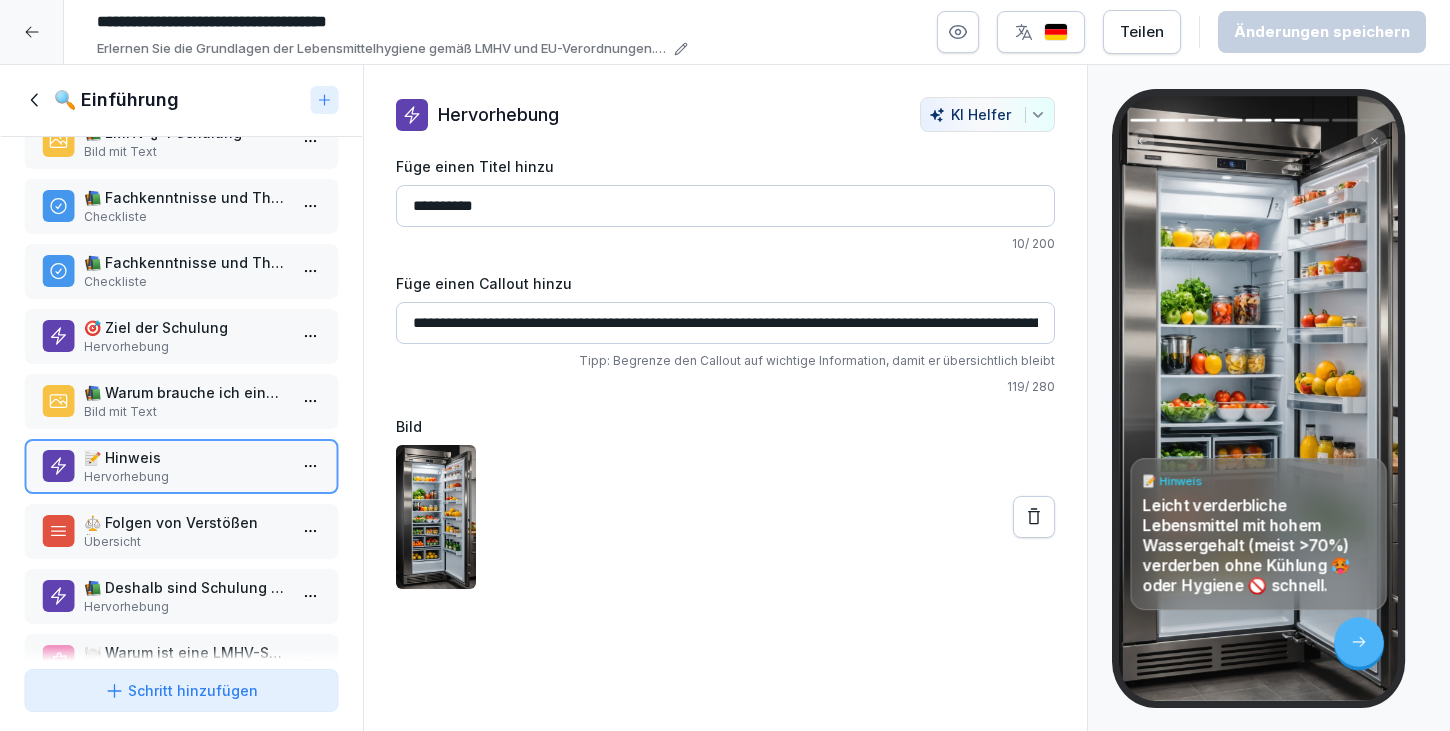 click on "Hervorhebung" at bounding box center (185, 607) 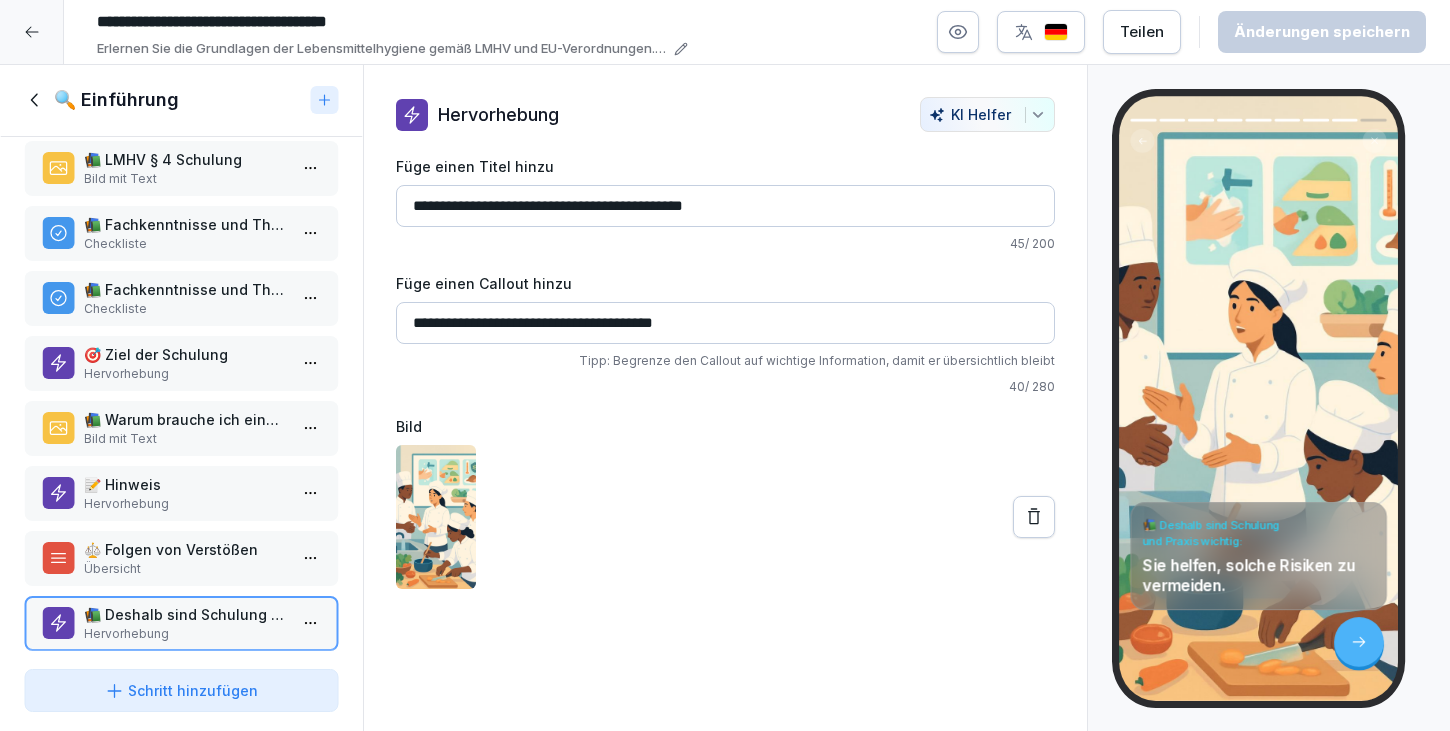 scroll, scrollTop: 0, scrollLeft: 0, axis: both 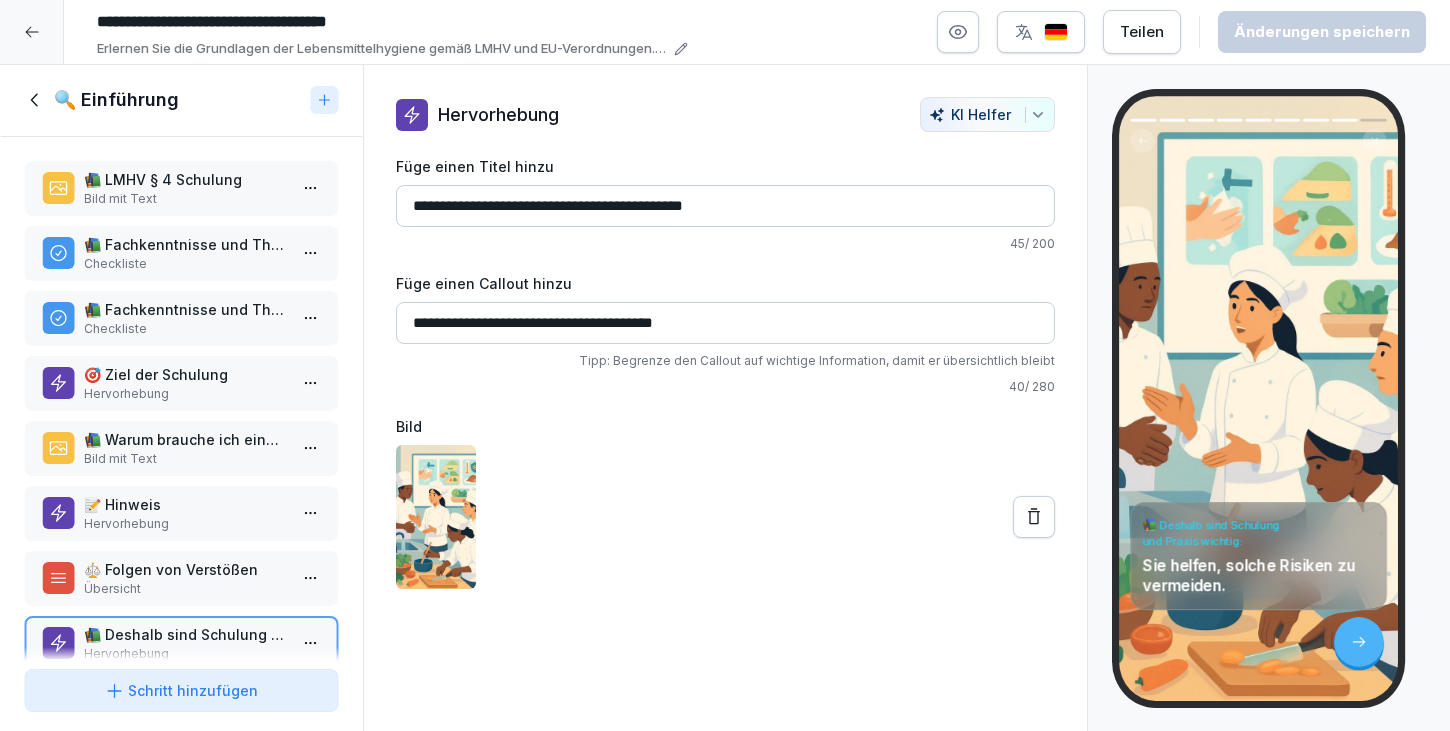 click on "Bild mit Text" at bounding box center [185, 199] 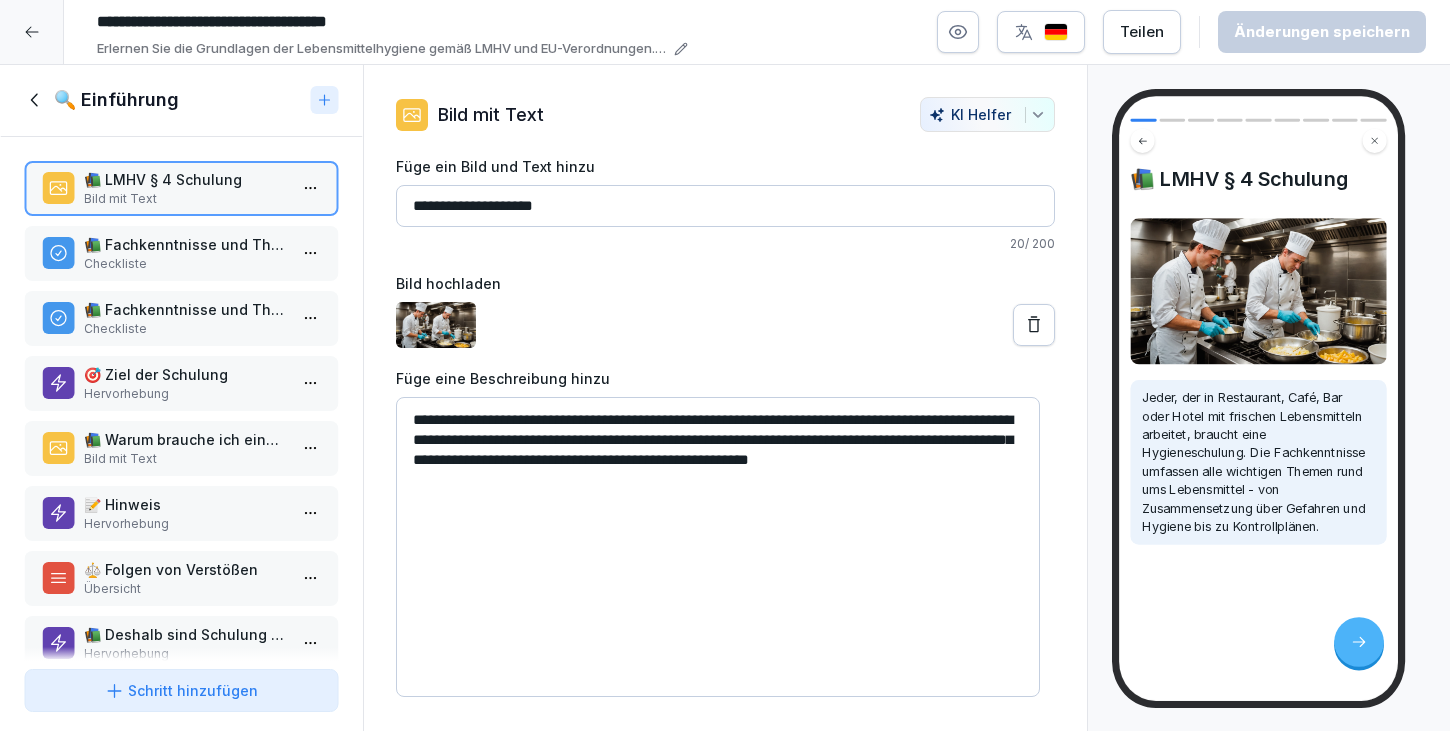 click on "**********" at bounding box center [725, 365] 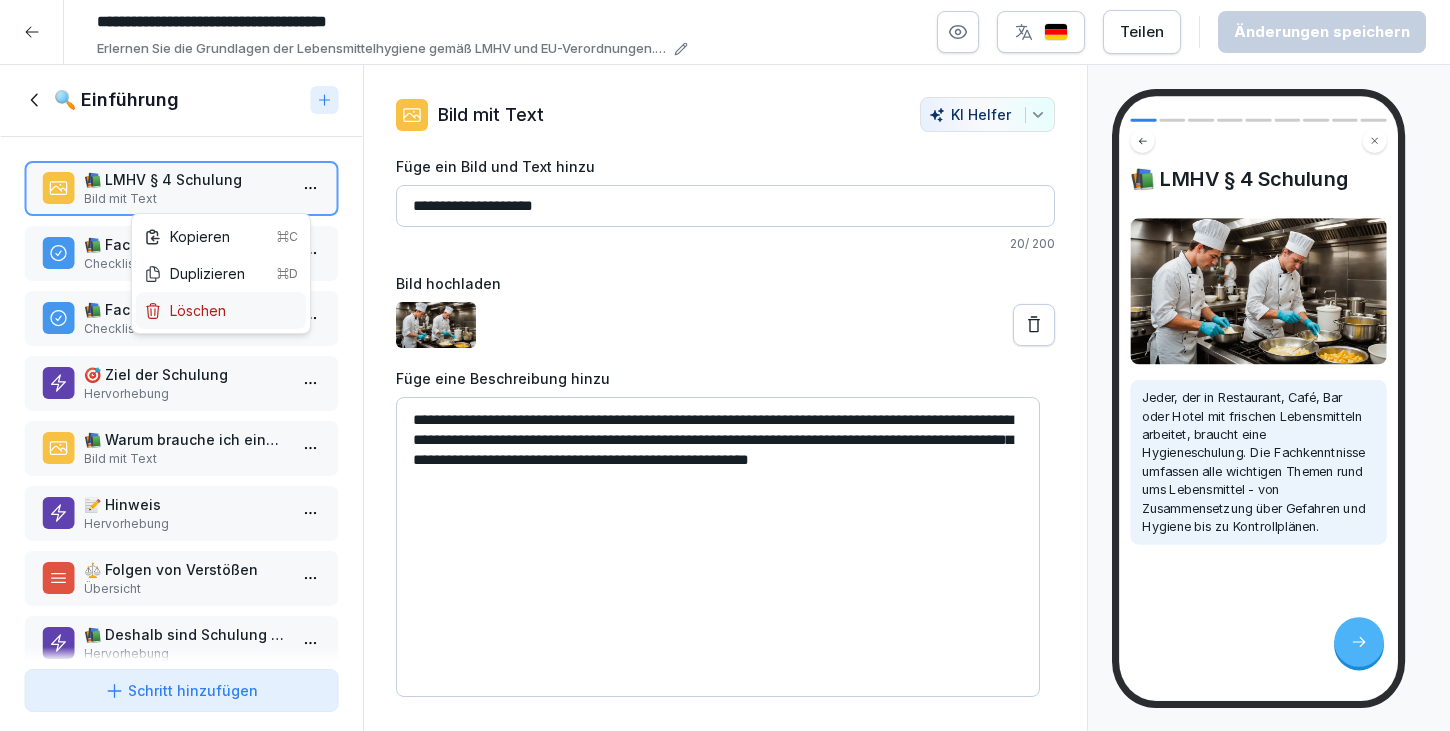 click on "Löschen" at bounding box center (221, 310) 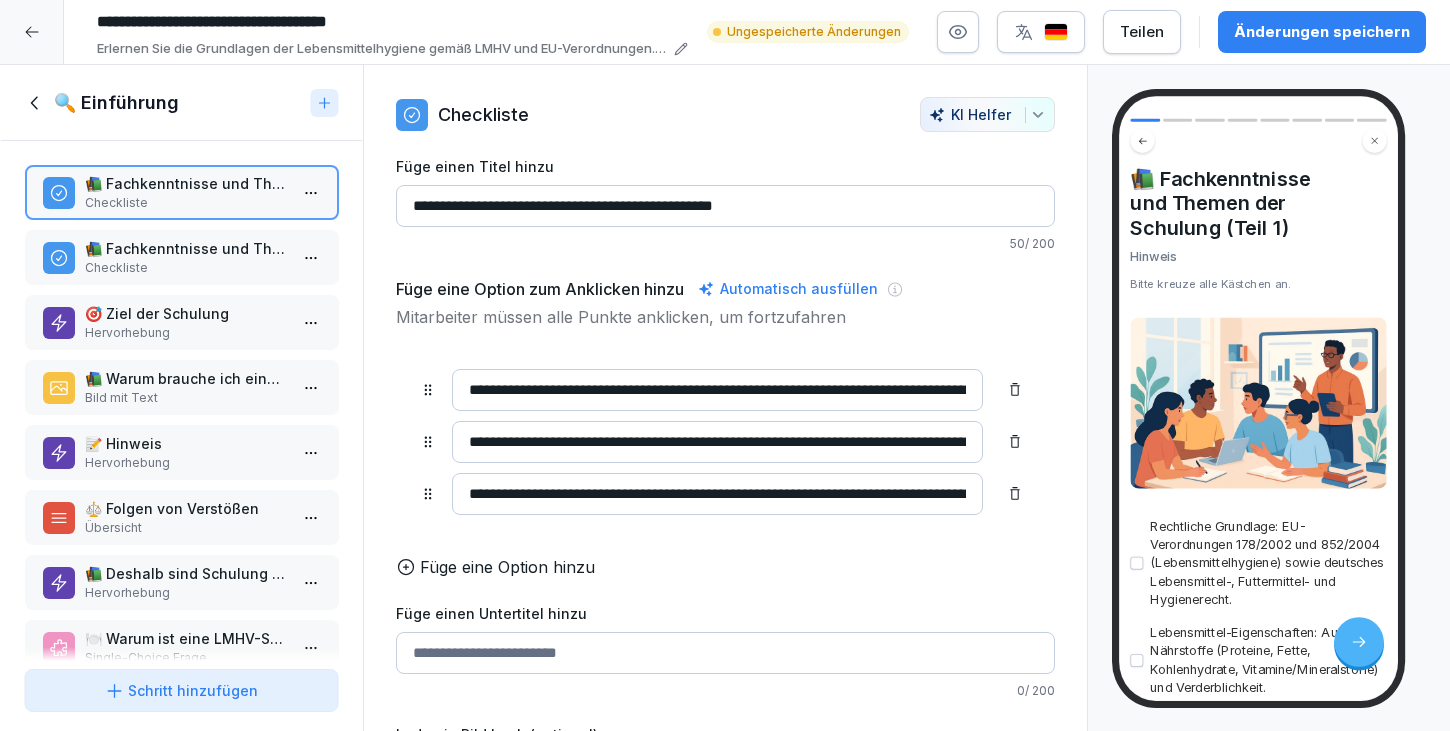 click on "📚 Warum brauche ich eine LMHV-Schulung?" at bounding box center [185, 378] 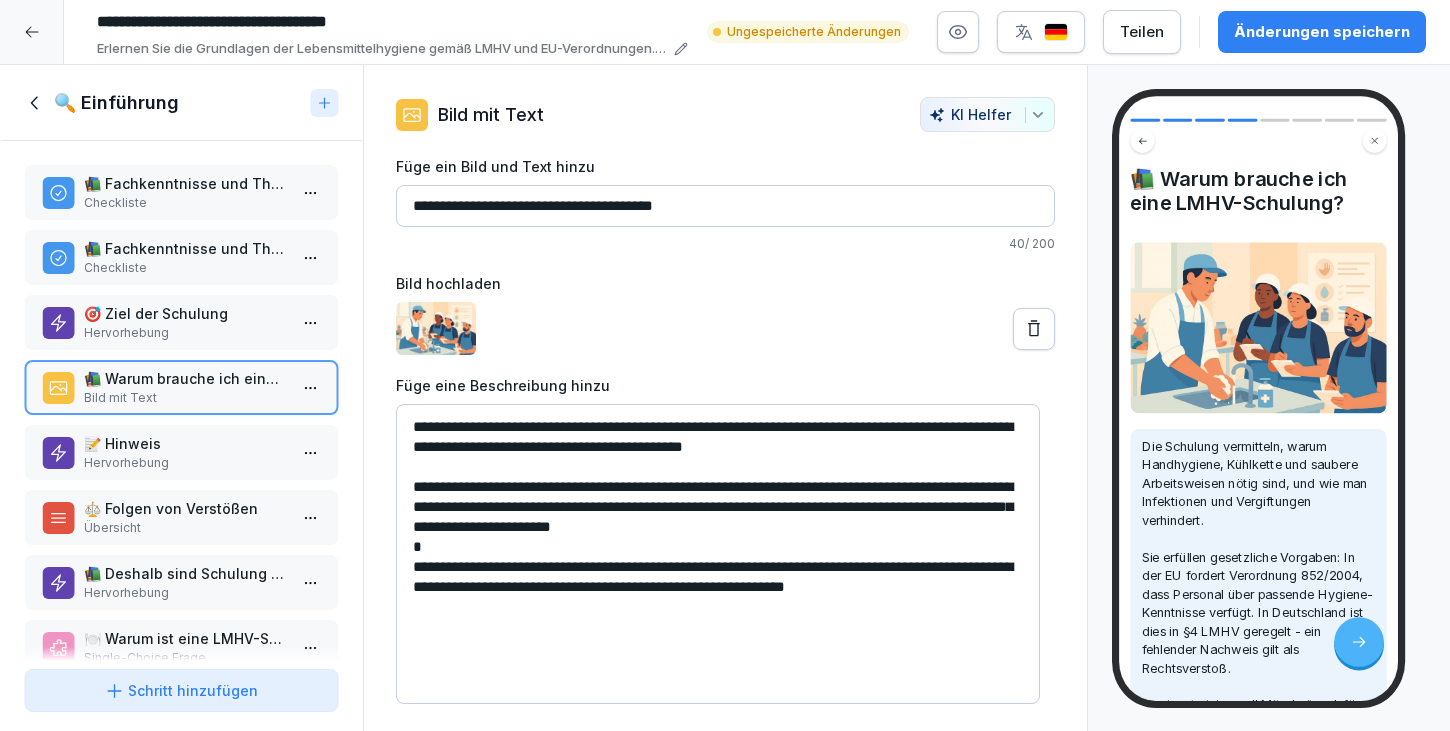click on "**********" at bounding box center [718, 554] 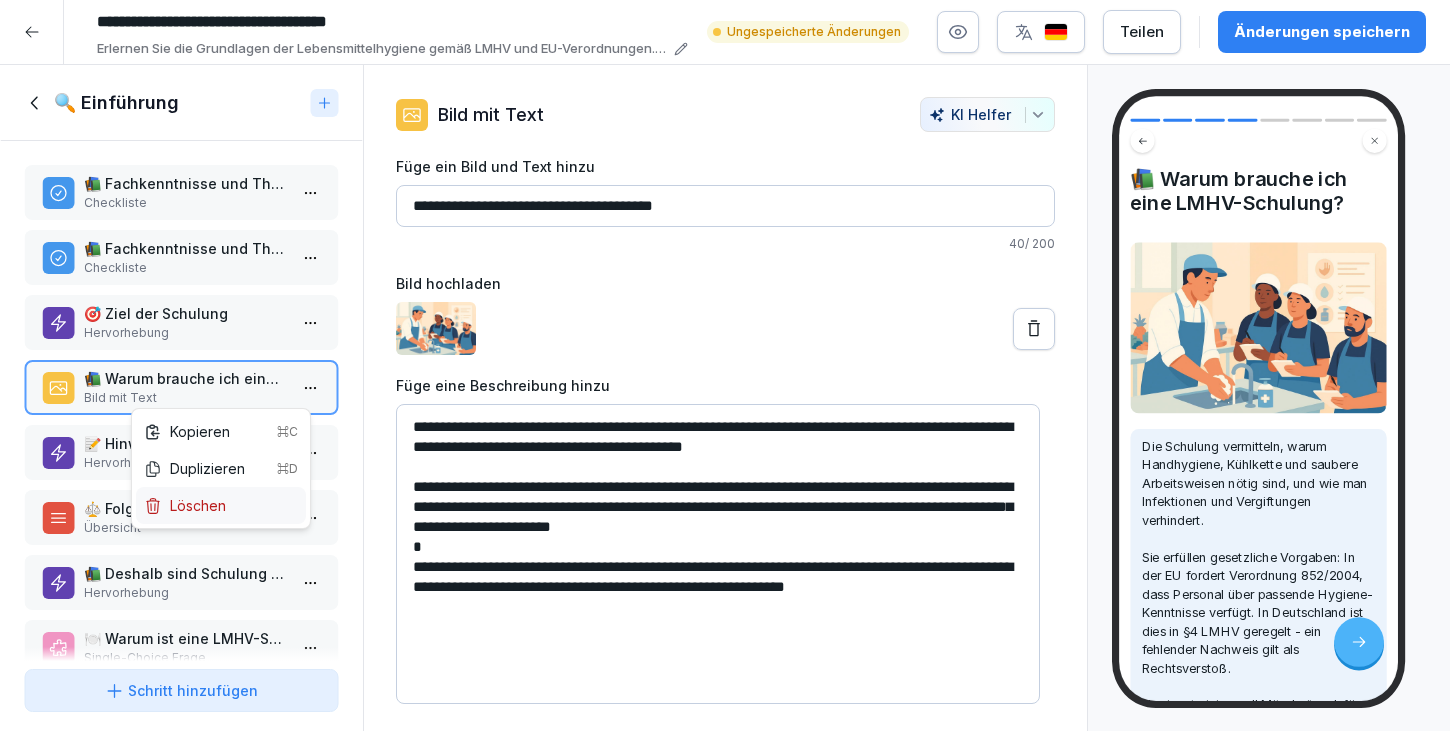 click on "Löschen" at bounding box center (221, 505) 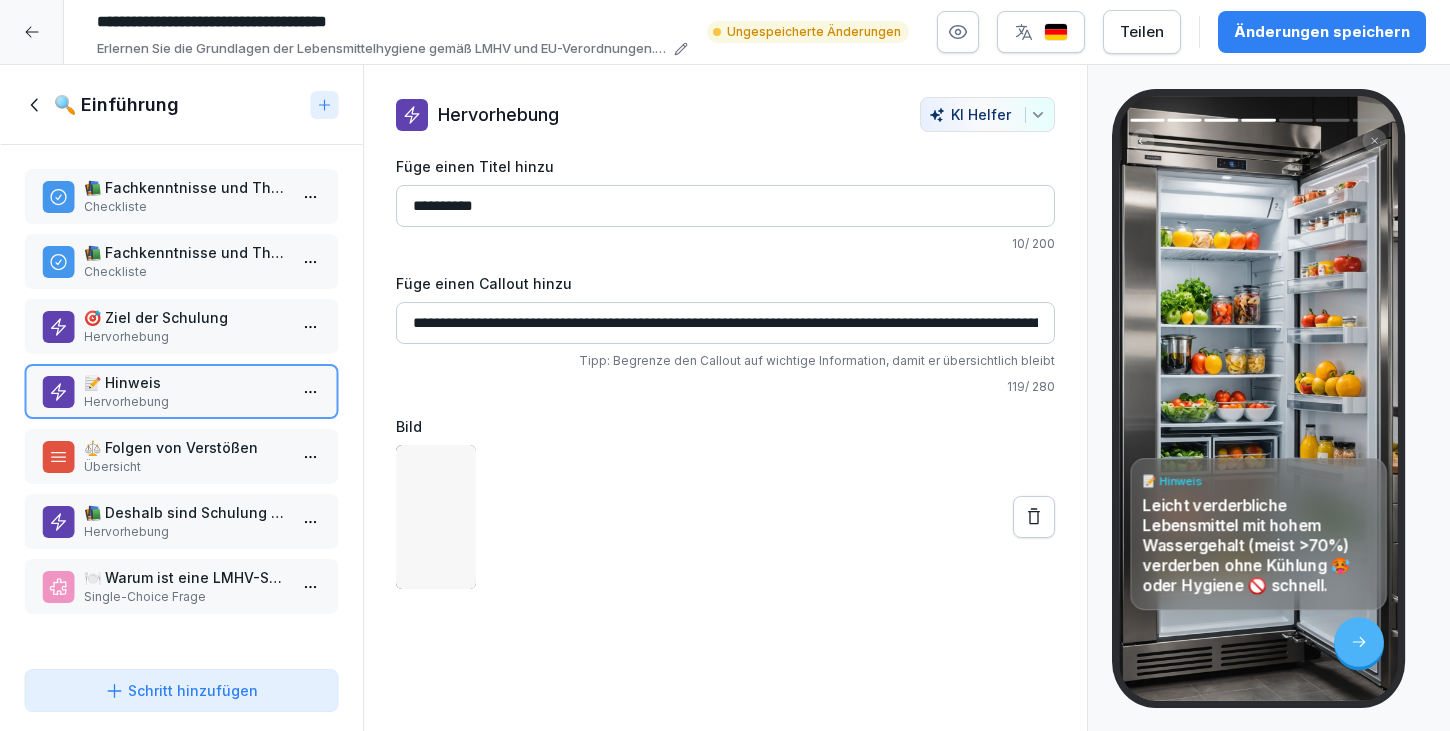 click on "Hervorhebung" at bounding box center (185, 337) 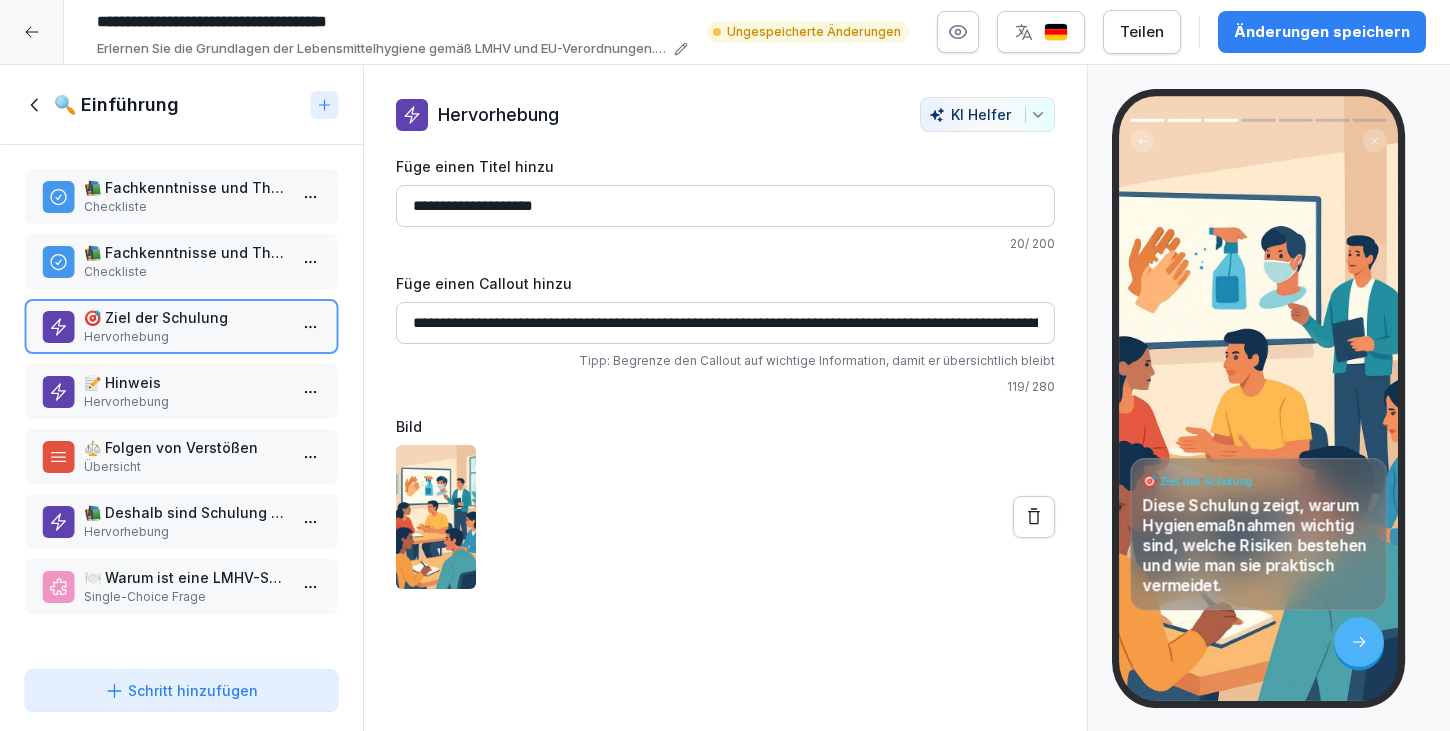 click on "**********" at bounding box center (725, 323) 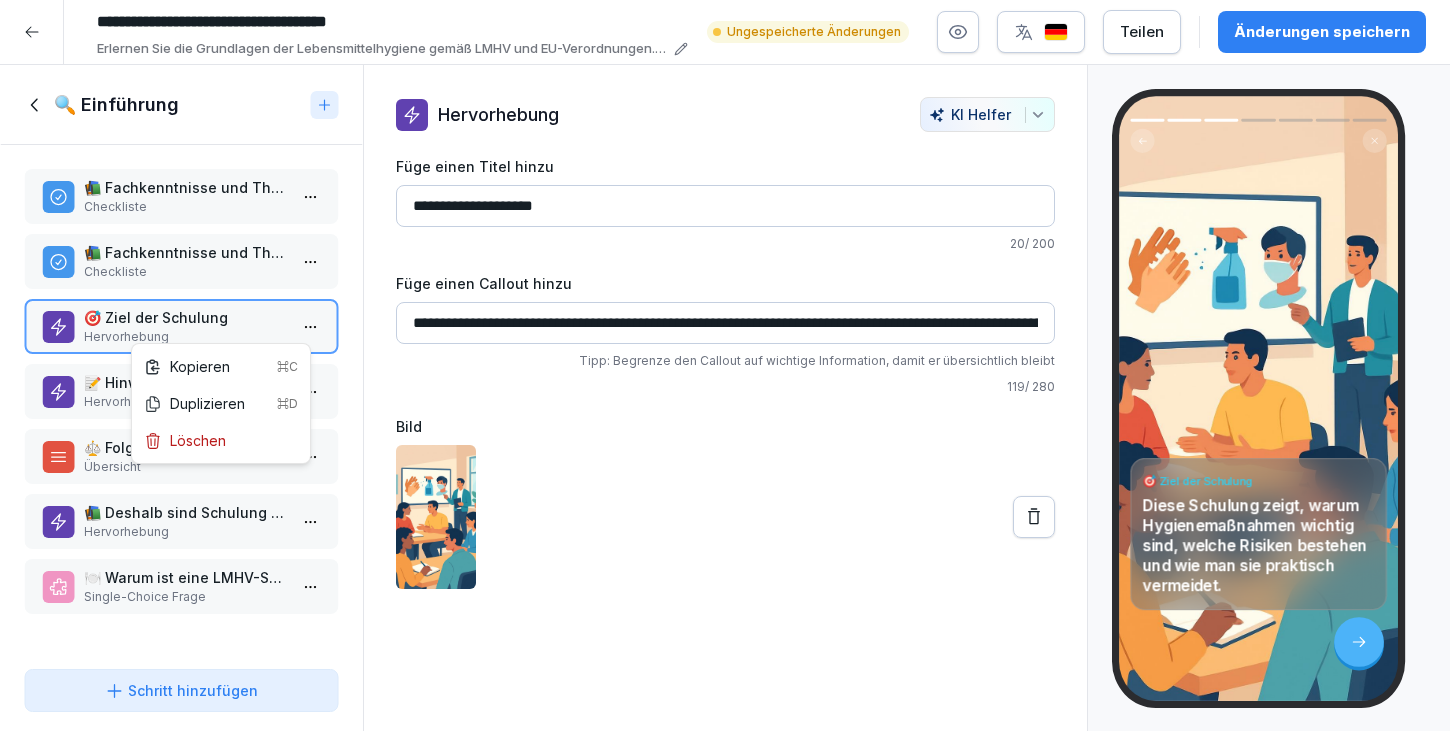 click on "**********" at bounding box center (725, 365) 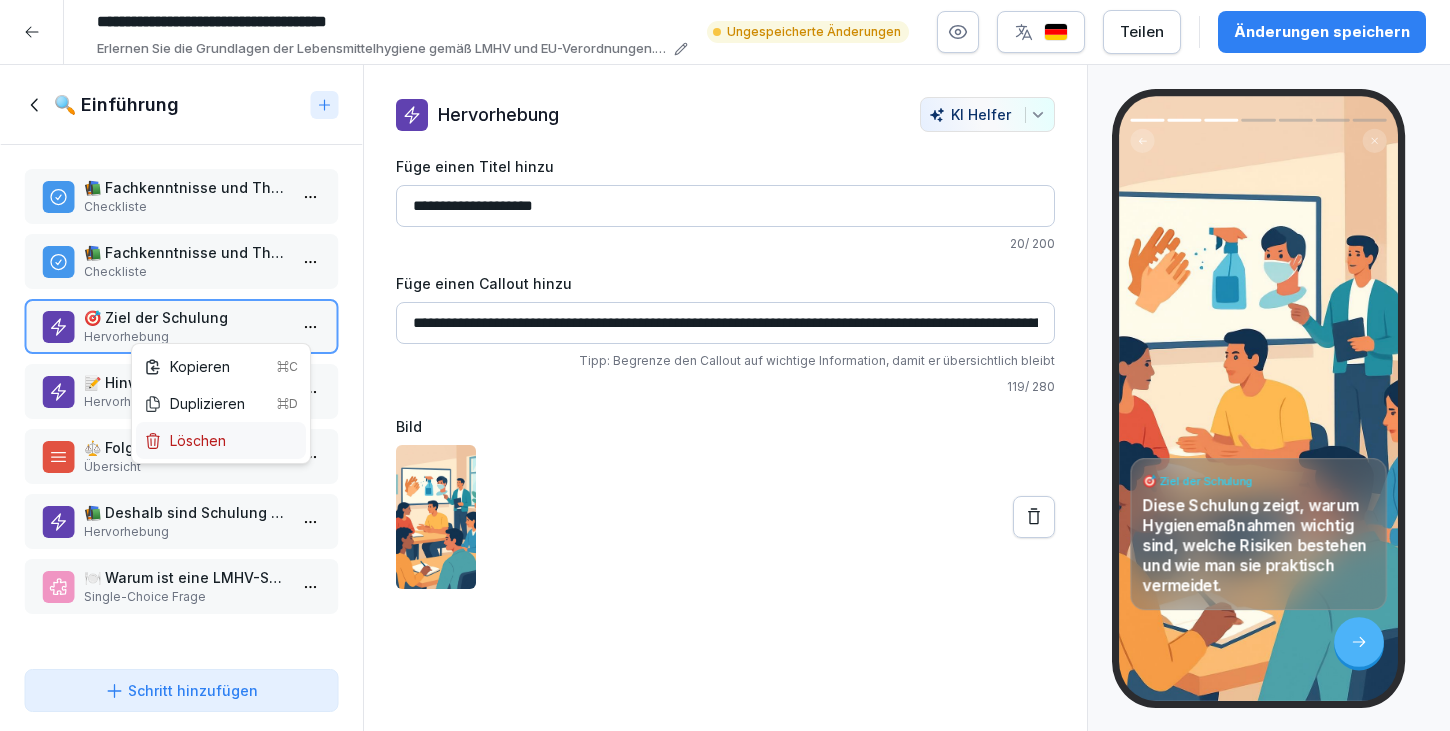 click on "Löschen" at bounding box center [221, 440] 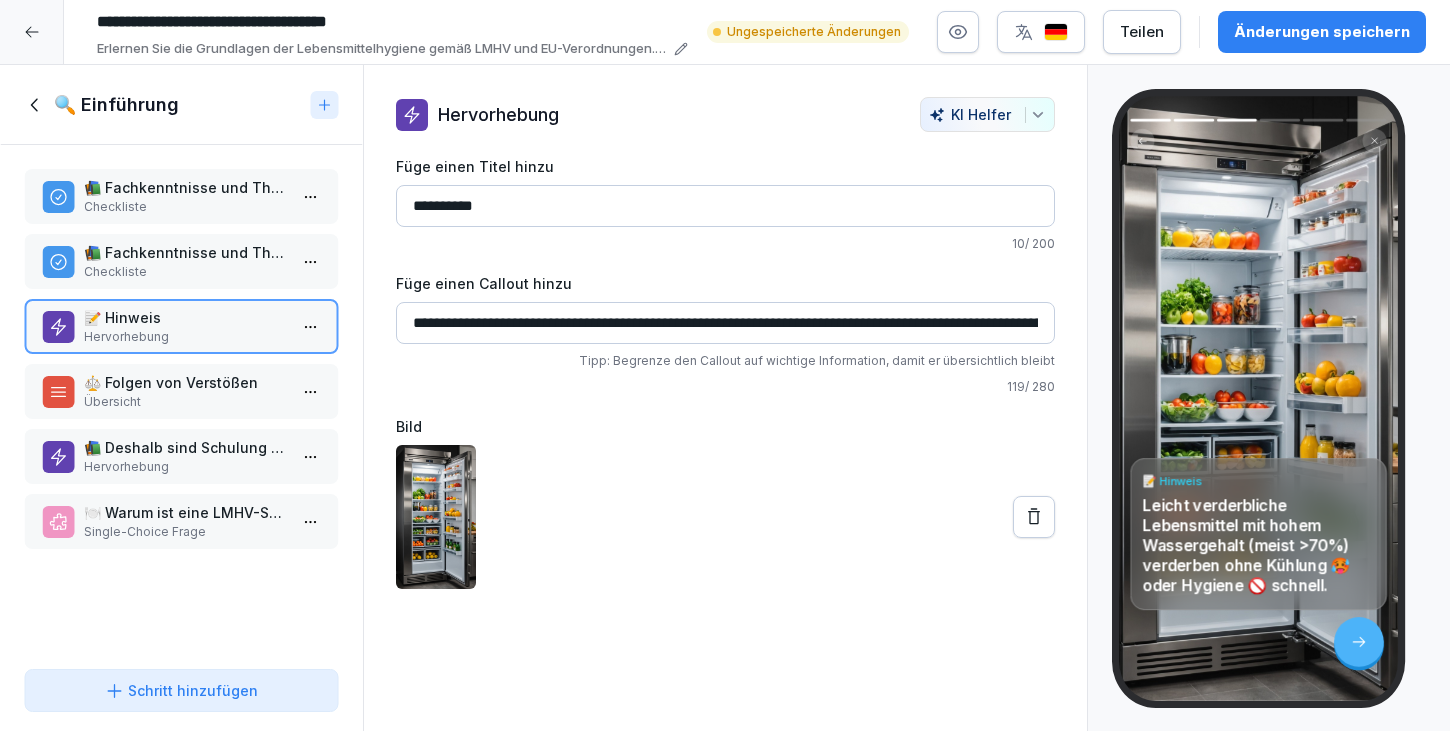 click on "Hervorhebung" at bounding box center (185, 467) 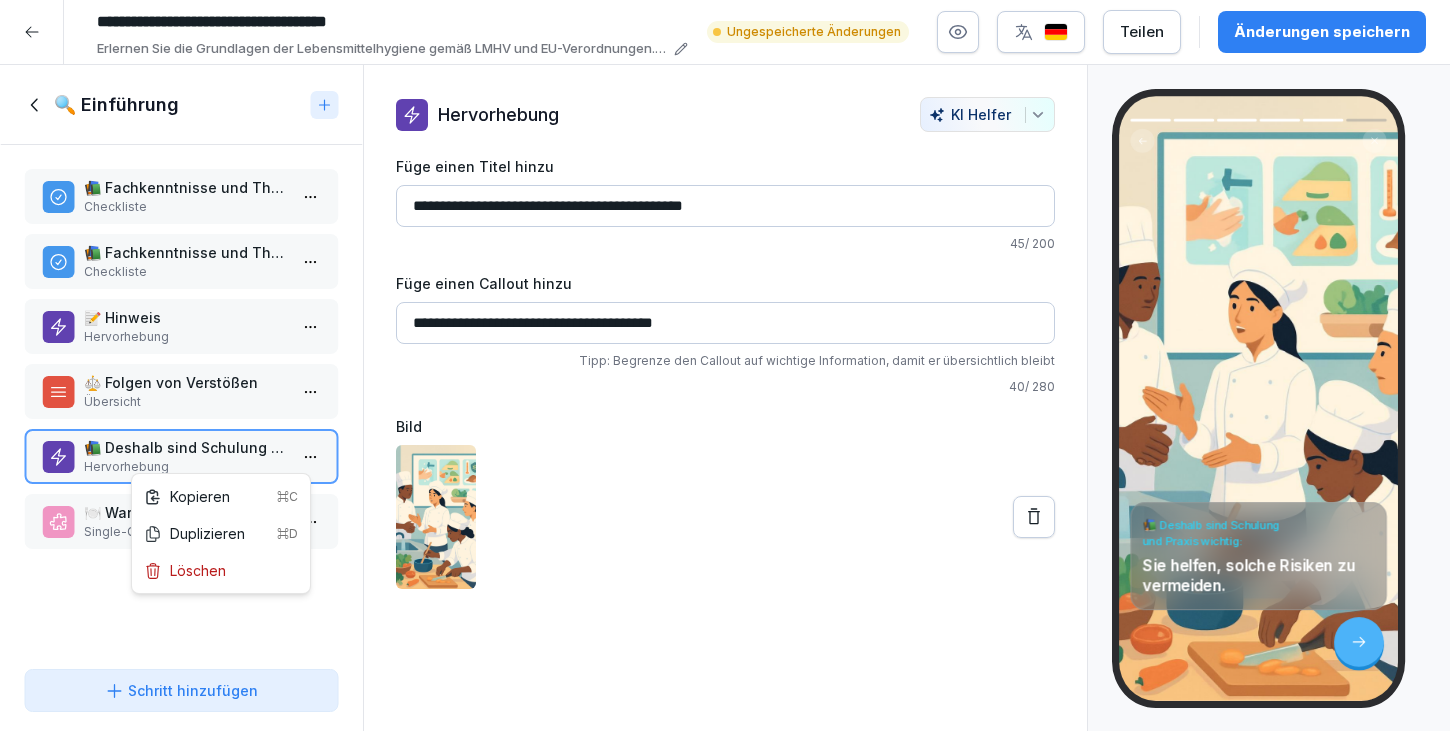 click on "**********" at bounding box center [725, 365] 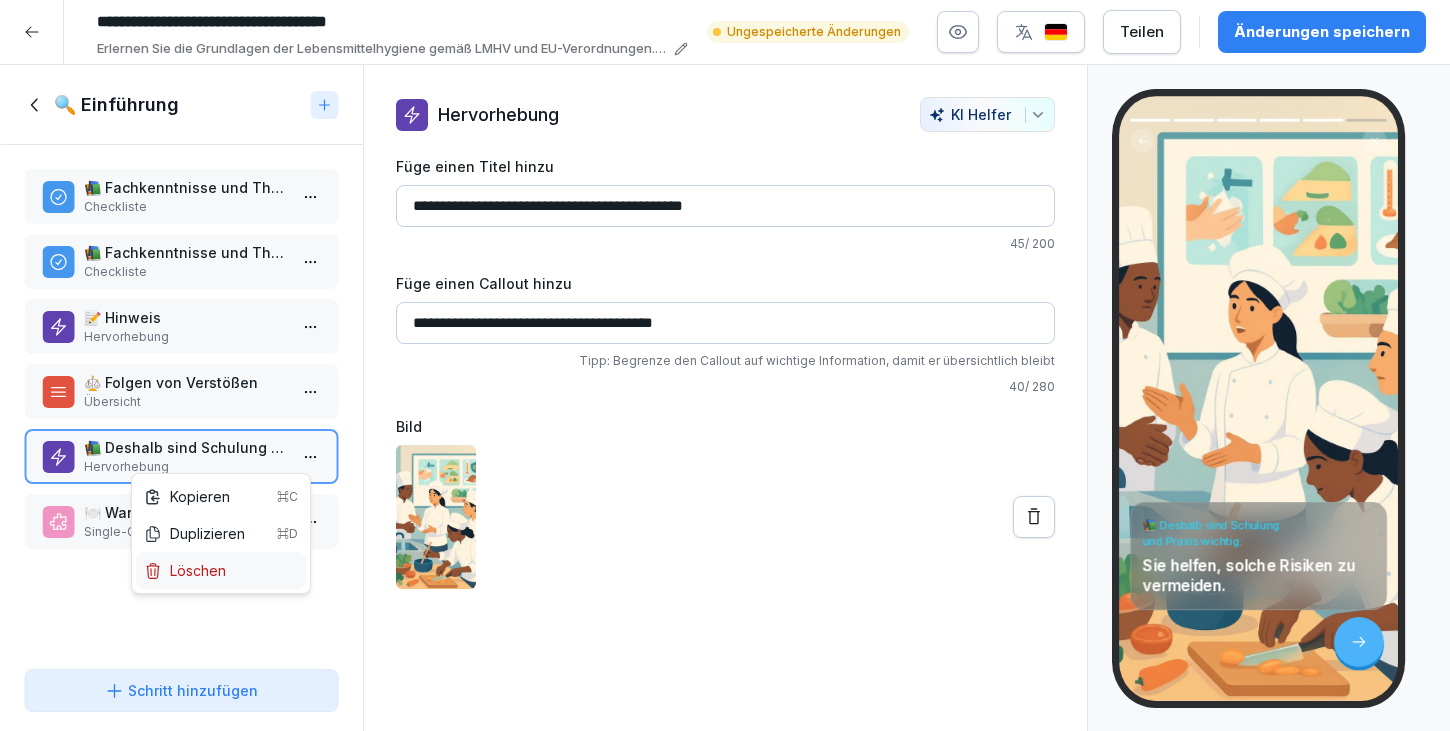 click on "Löschen" at bounding box center [221, 570] 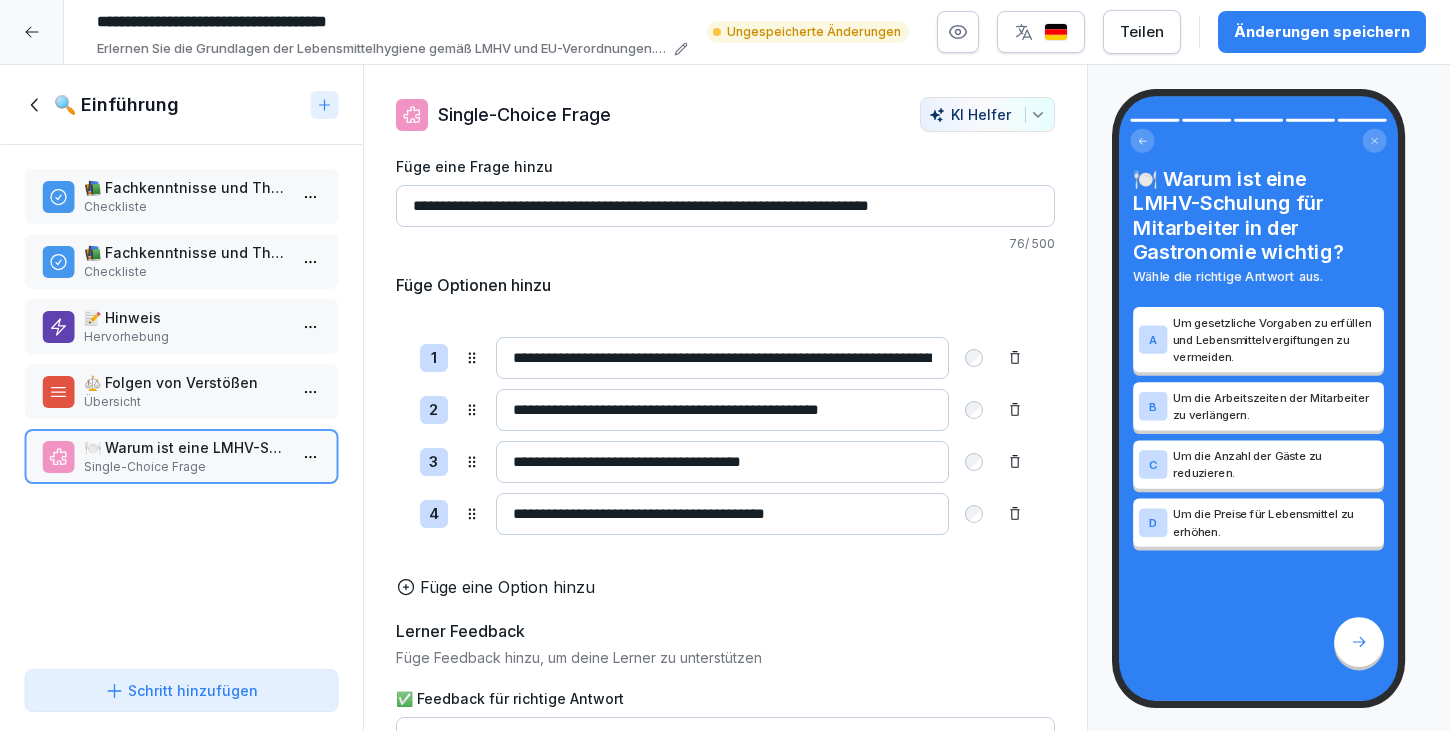 click on "Checkliste" at bounding box center [185, 207] 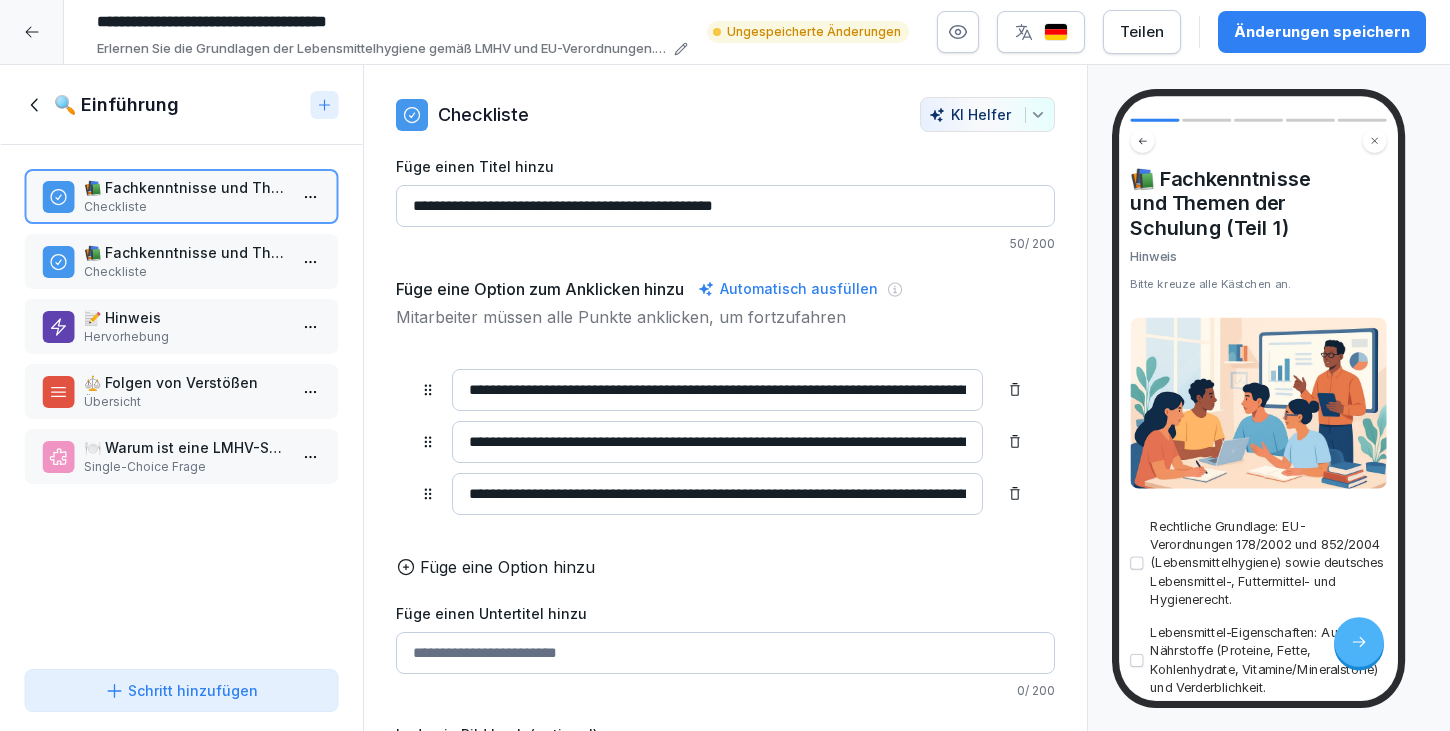 click on "**********" at bounding box center [717, 390] 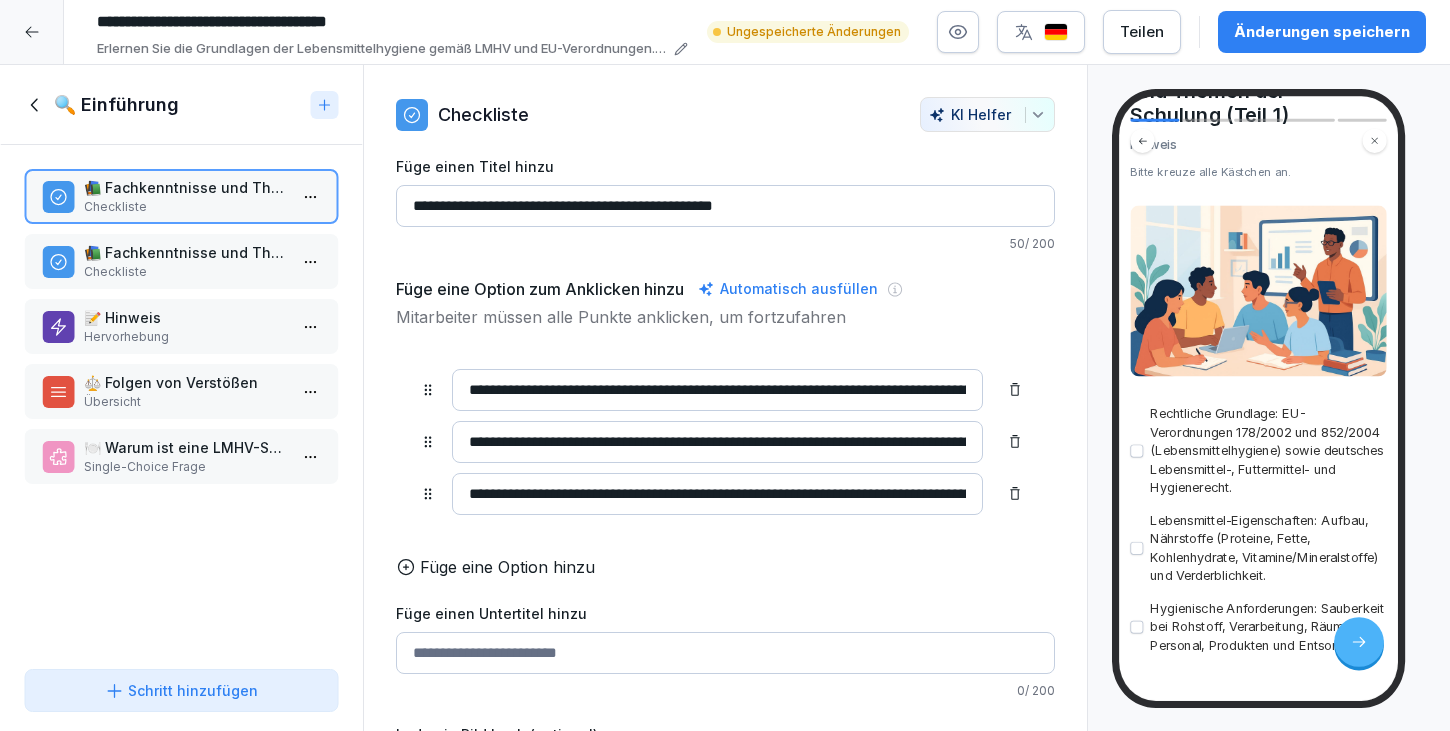 scroll, scrollTop: 162, scrollLeft: 0, axis: vertical 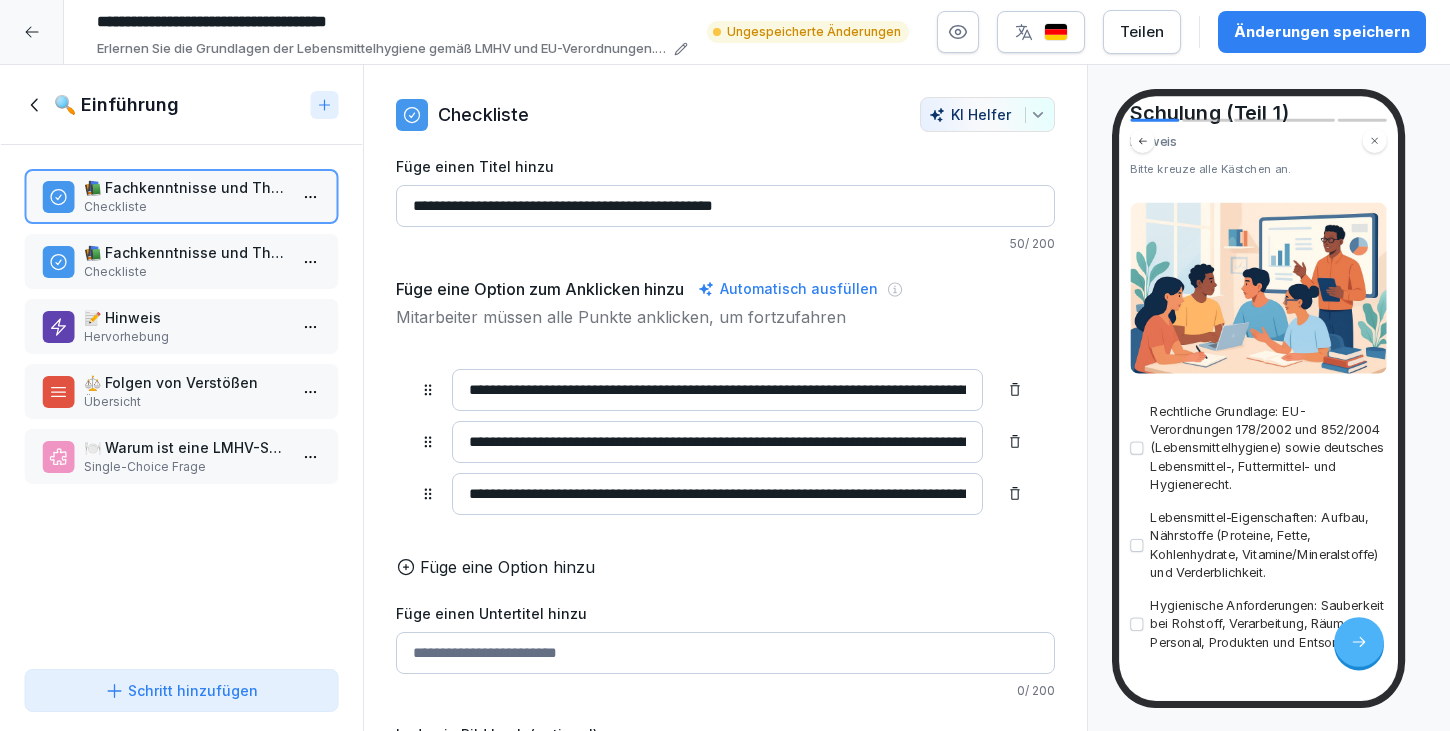 click on "**********" at bounding box center (717, 442) 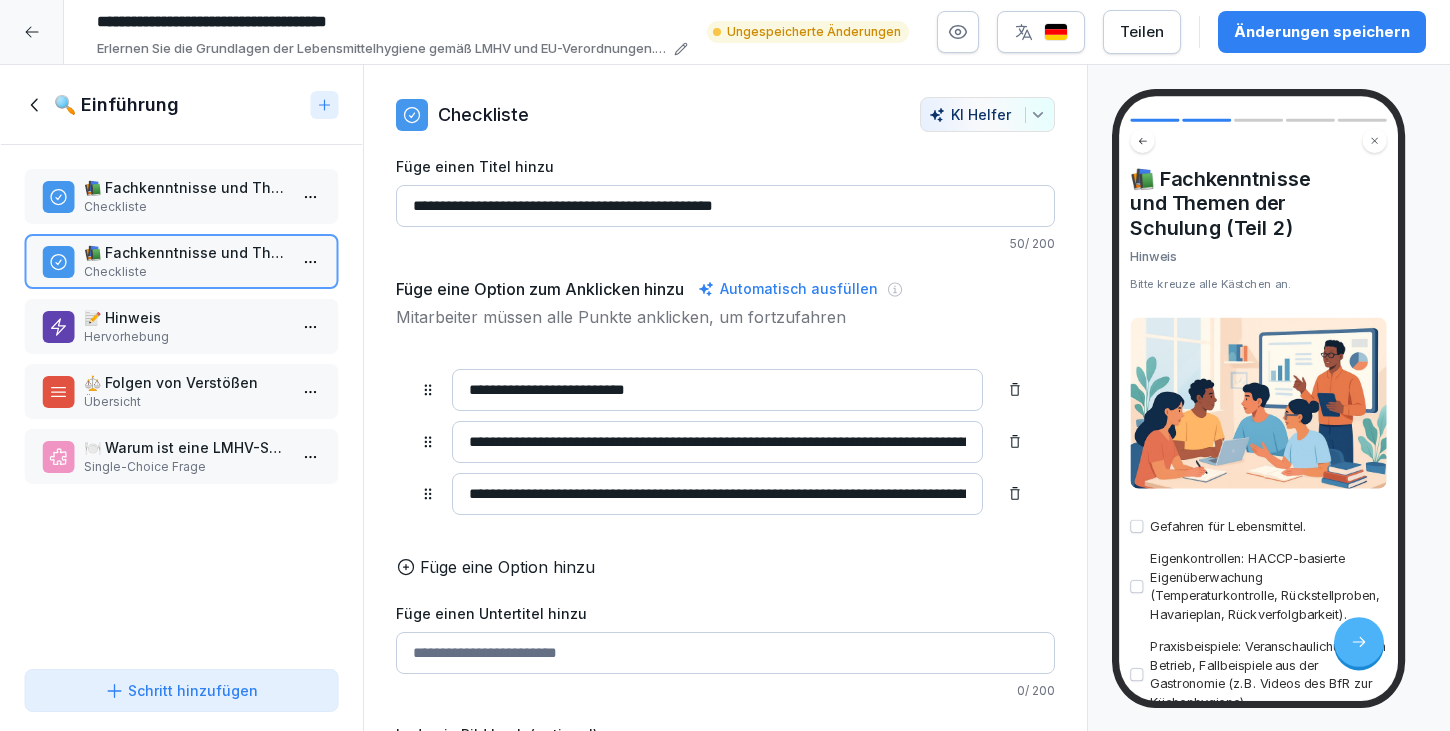 drag, startPoint x: 468, startPoint y: 387, endPoint x: 706, endPoint y: 388, distance: 238.0021 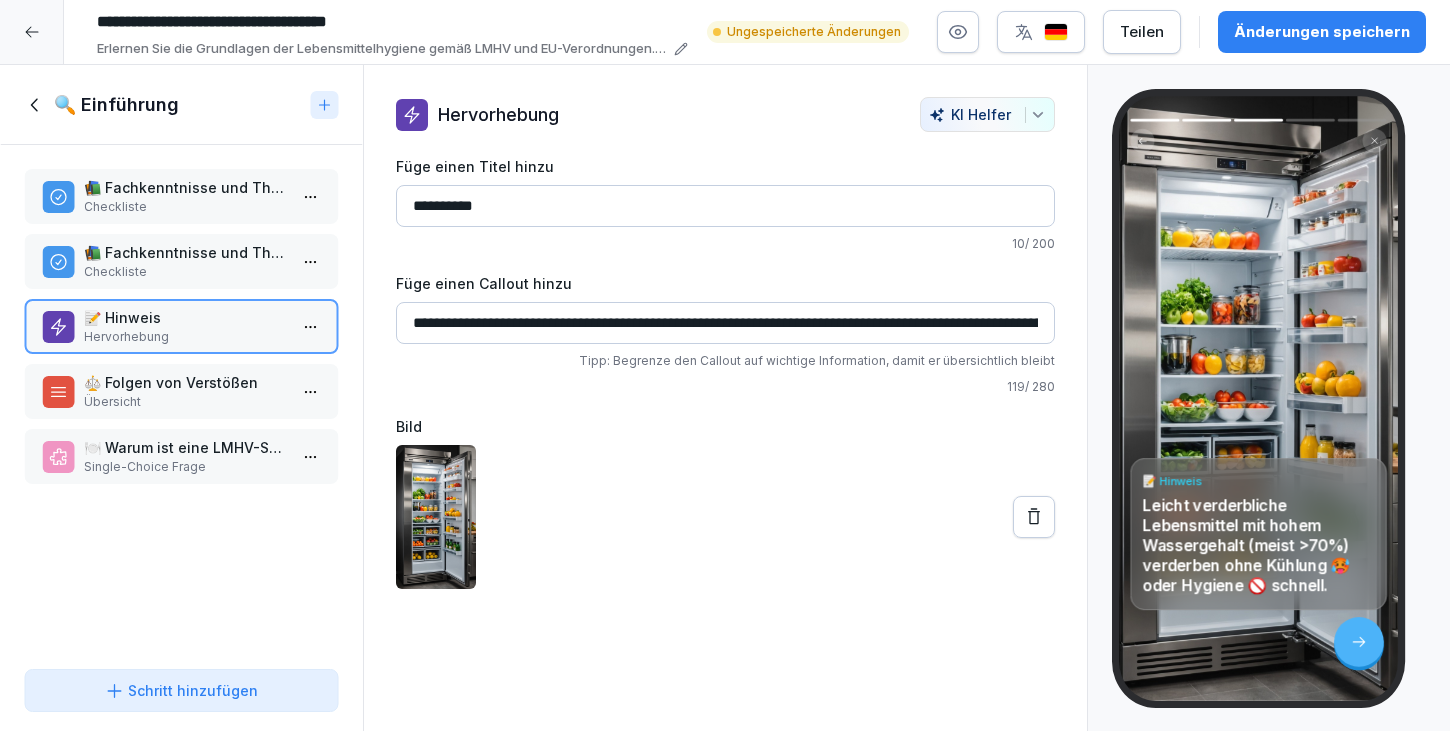 click on "⚖️ Folgen von Verstößen" at bounding box center (185, 382) 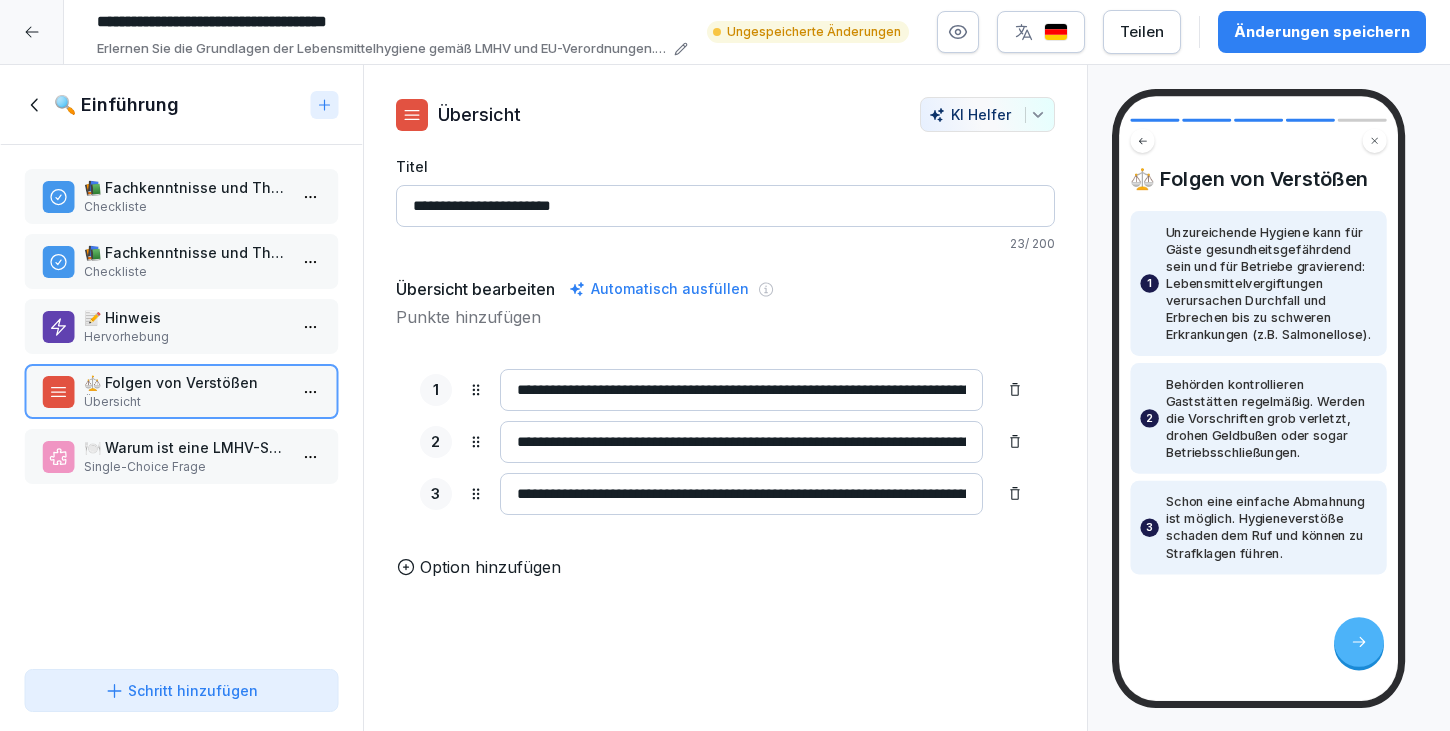 click on "**********" at bounding box center [725, 365] 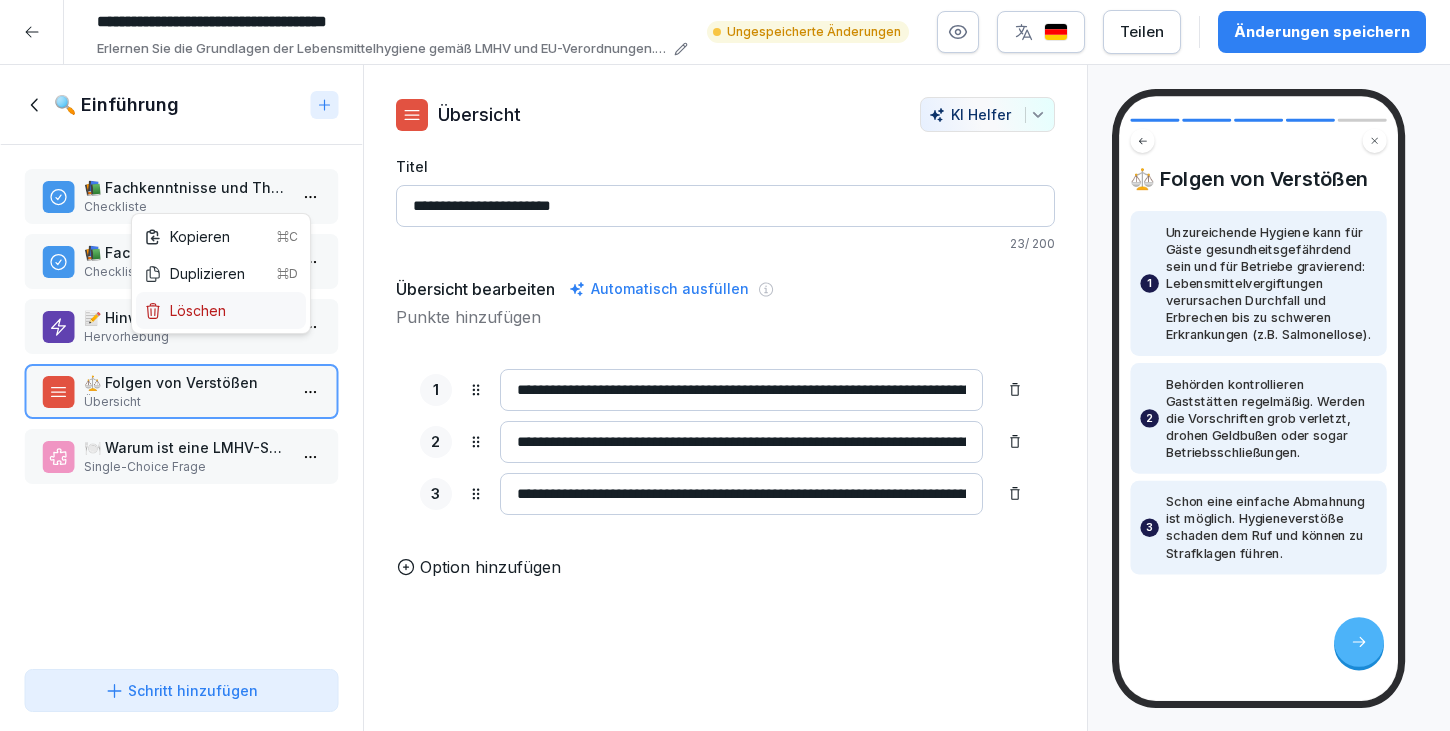 click on "Löschen" at bounding box center [221, 310] 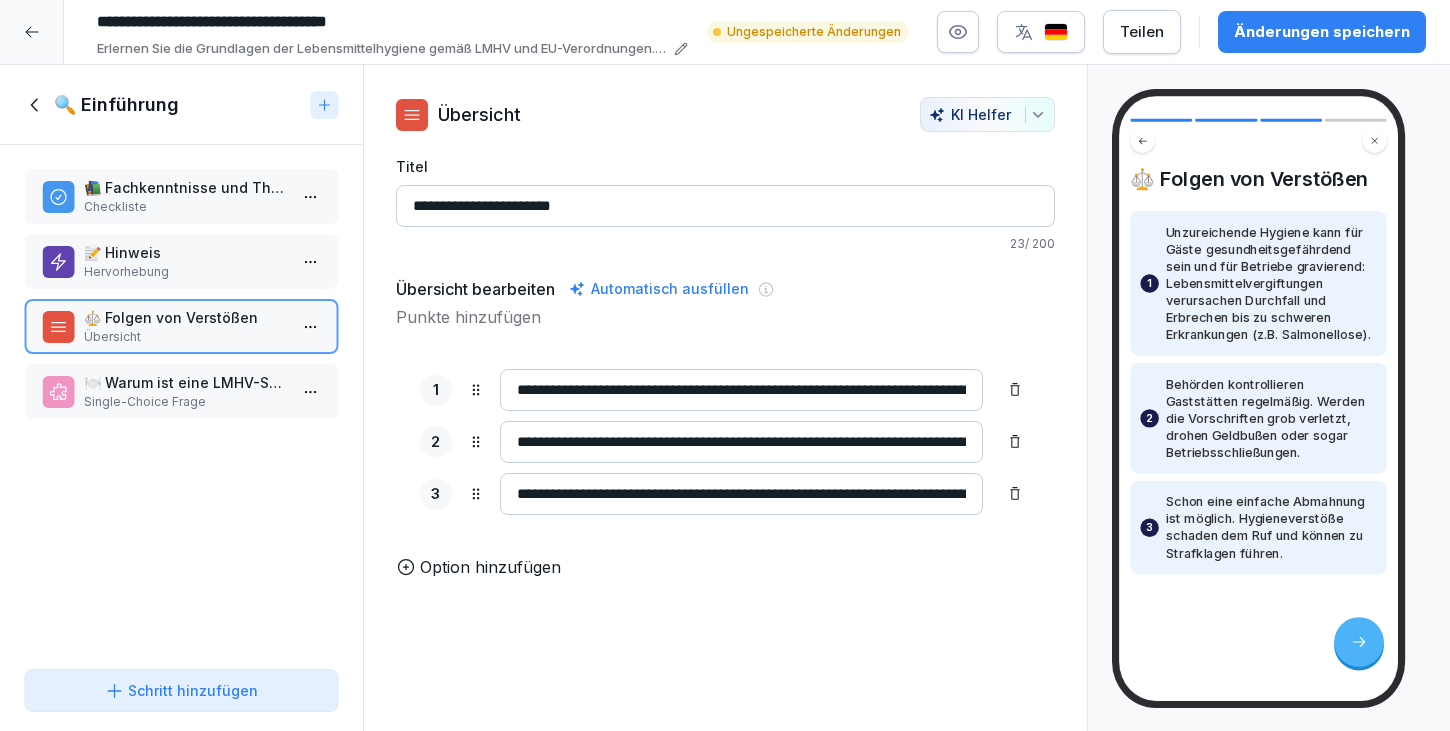 click on "**********" at bounding box center [725, 365] 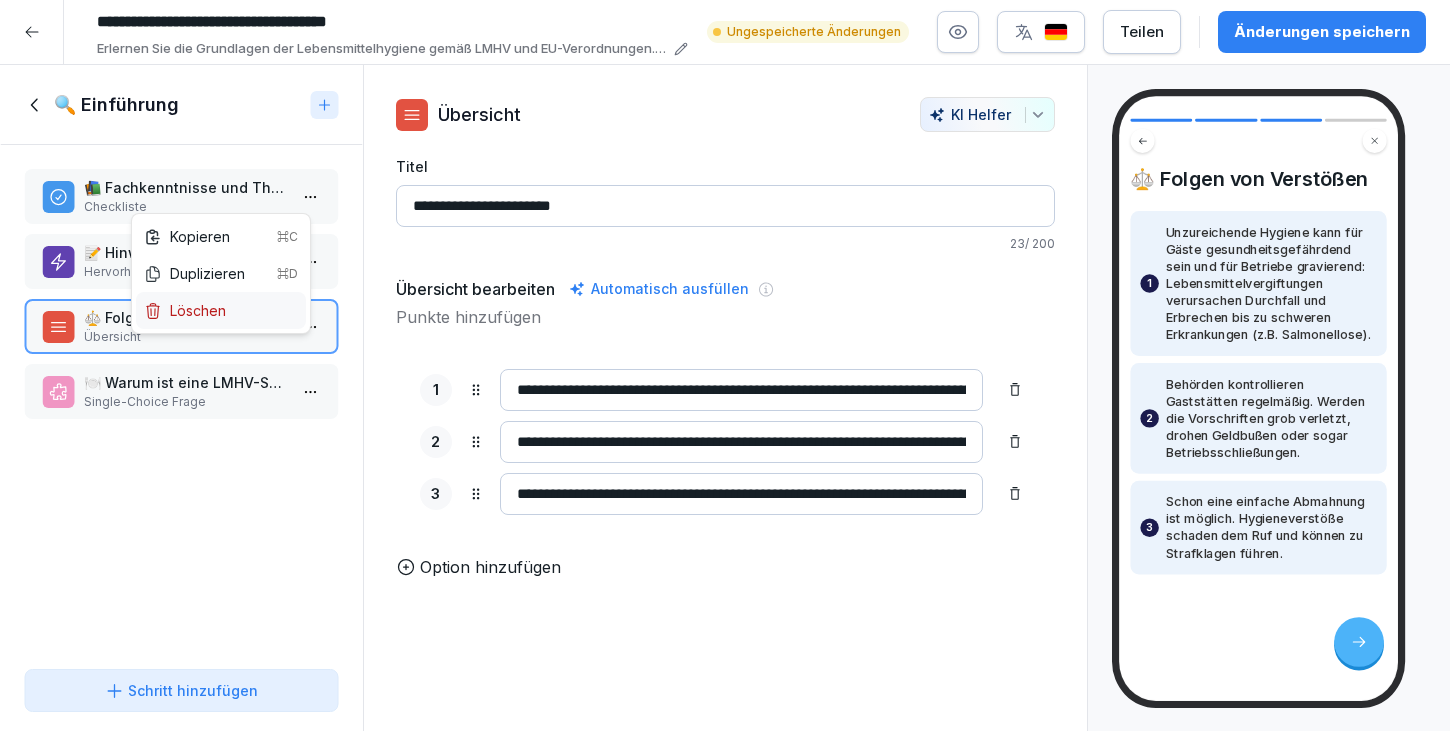 click on "Löschen" at bounding box center [221, 310] 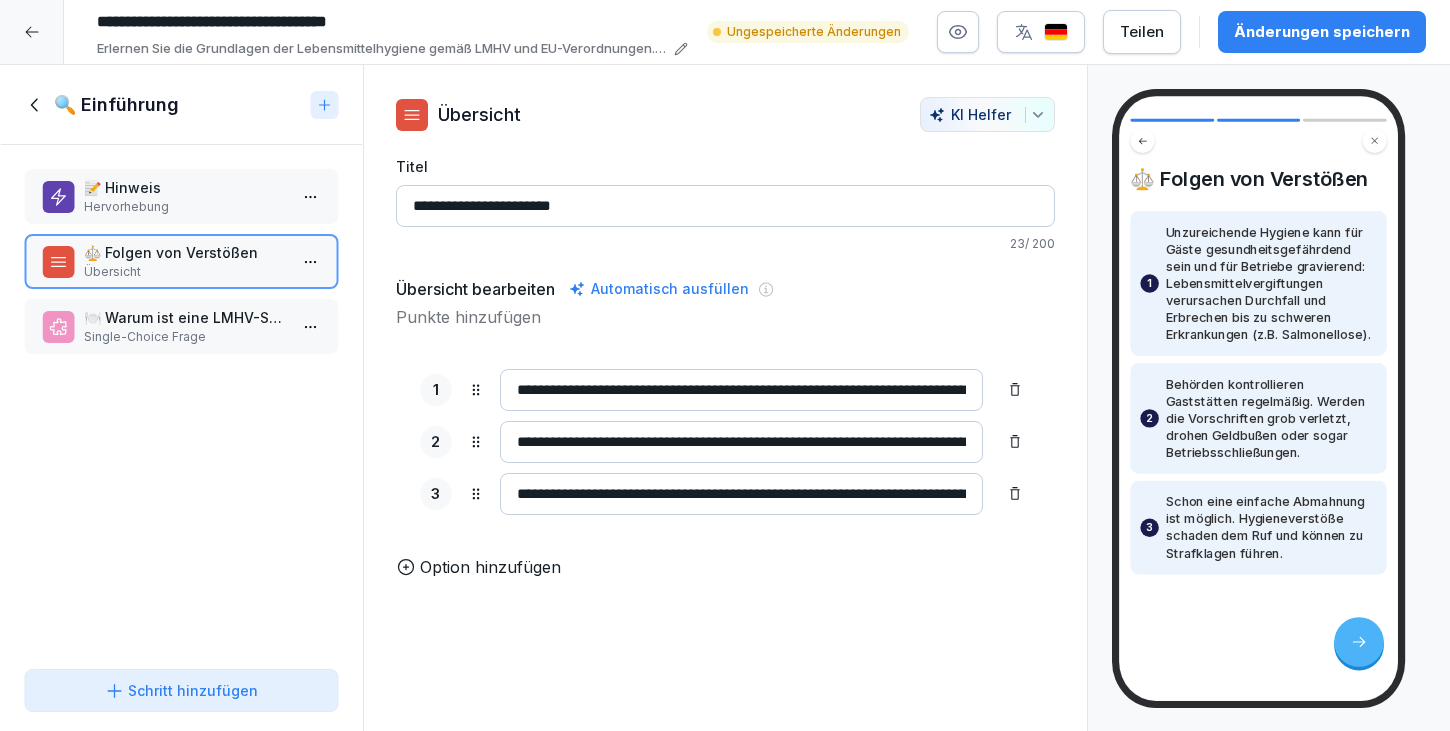click on "Hervorhebung" at bounding box center (185, 207) 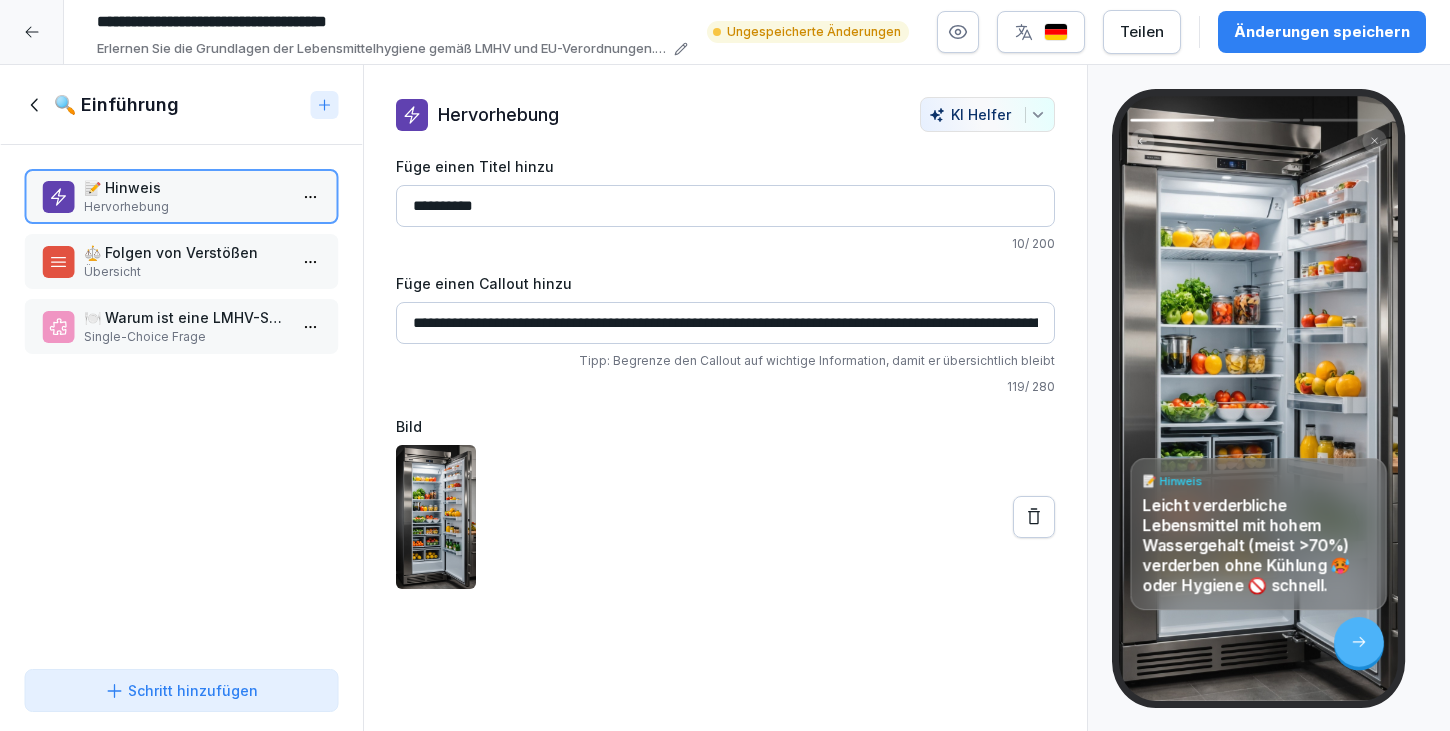 click on "Übersicht" at bounding box center (185, 272) 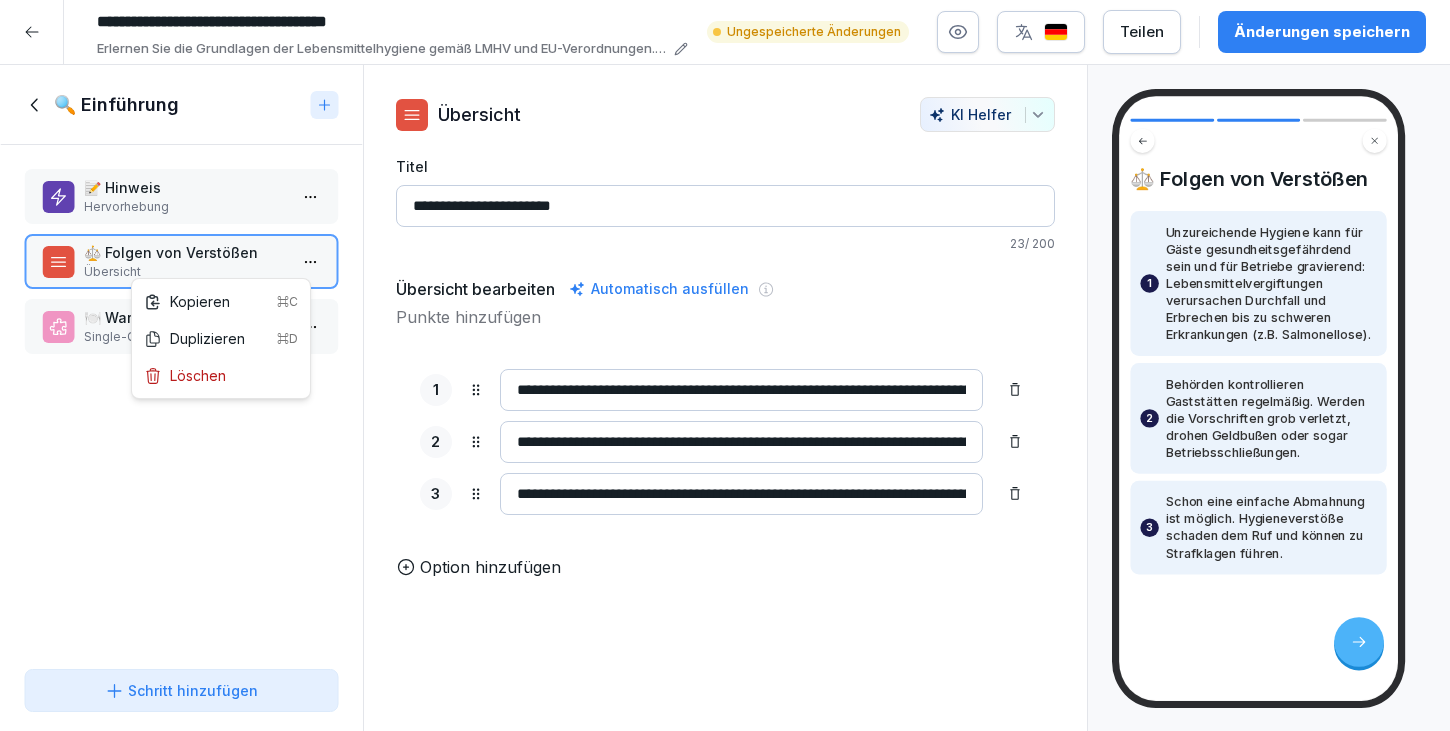 click on "**********" at bounding box center (725, 365) 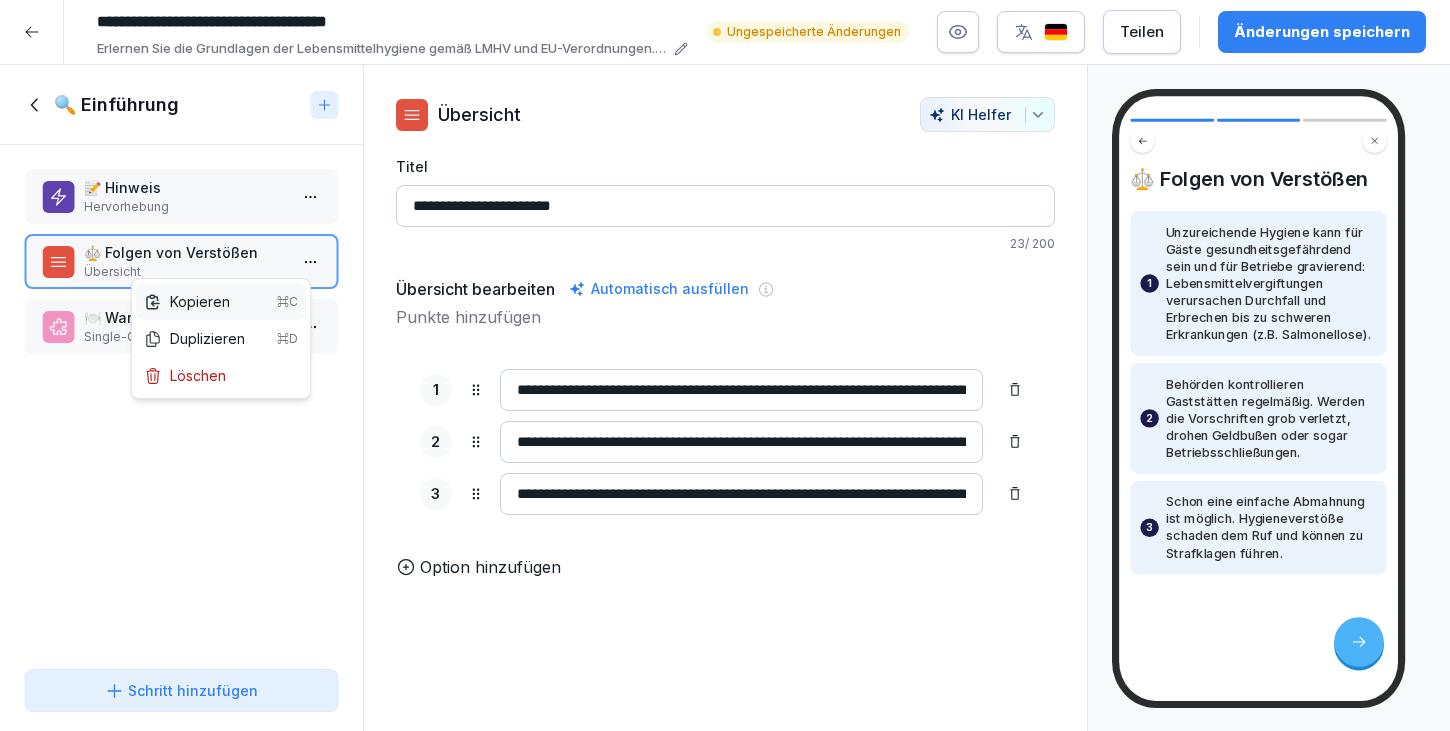 click on "Kopieren ⌘C" at bounding box center (221, 301) 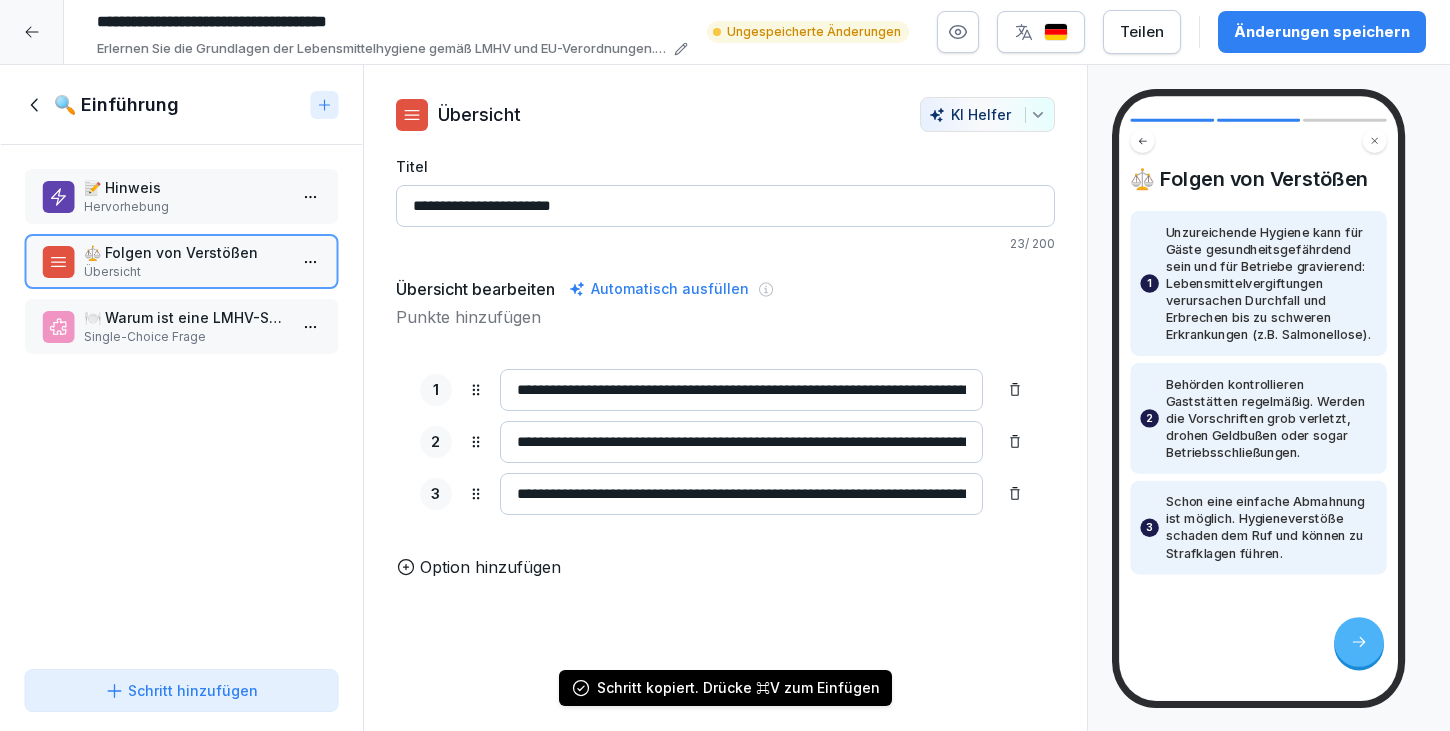 click on "Single-Choice Frage" at bounding box center [185, 337] 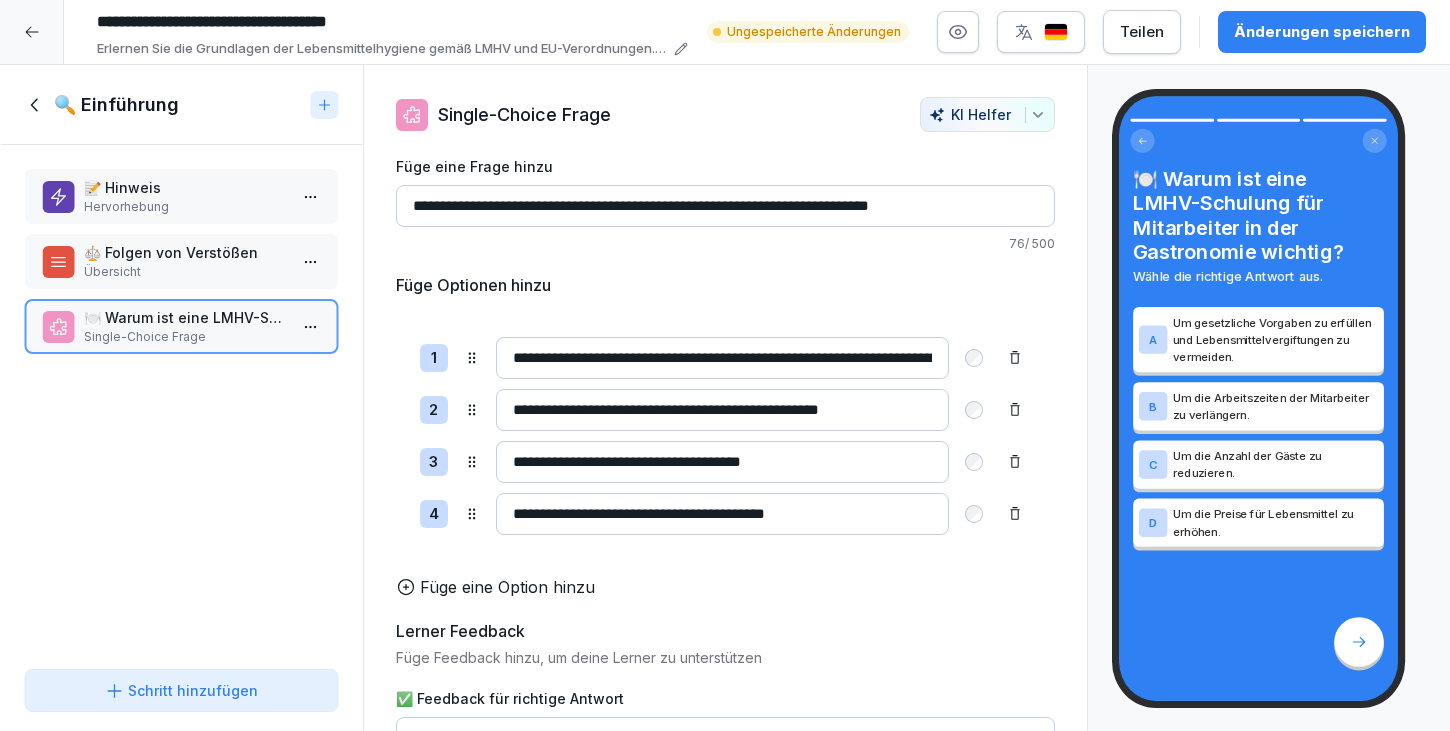 click on "**********" at bounding box center (725, 365) 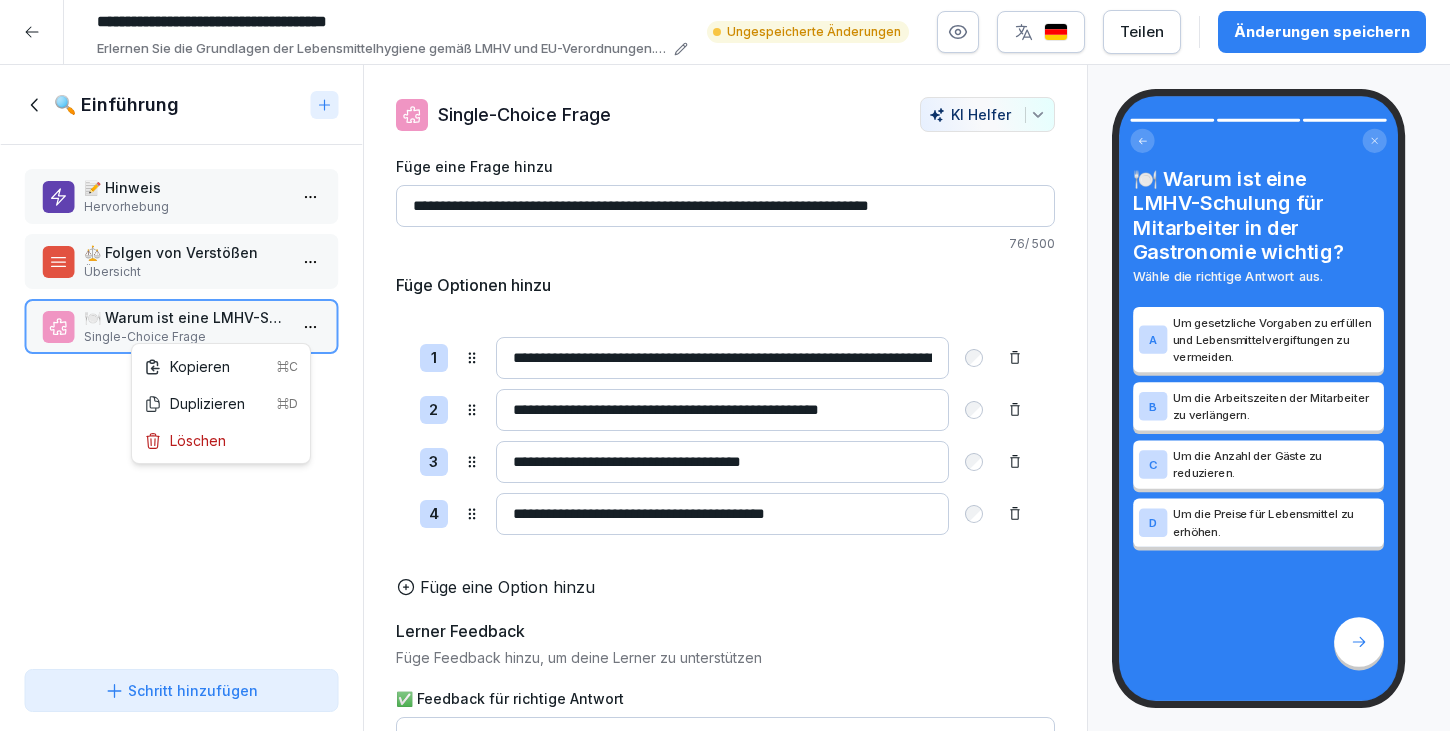click on "**********" at bounding box center (725, 365) 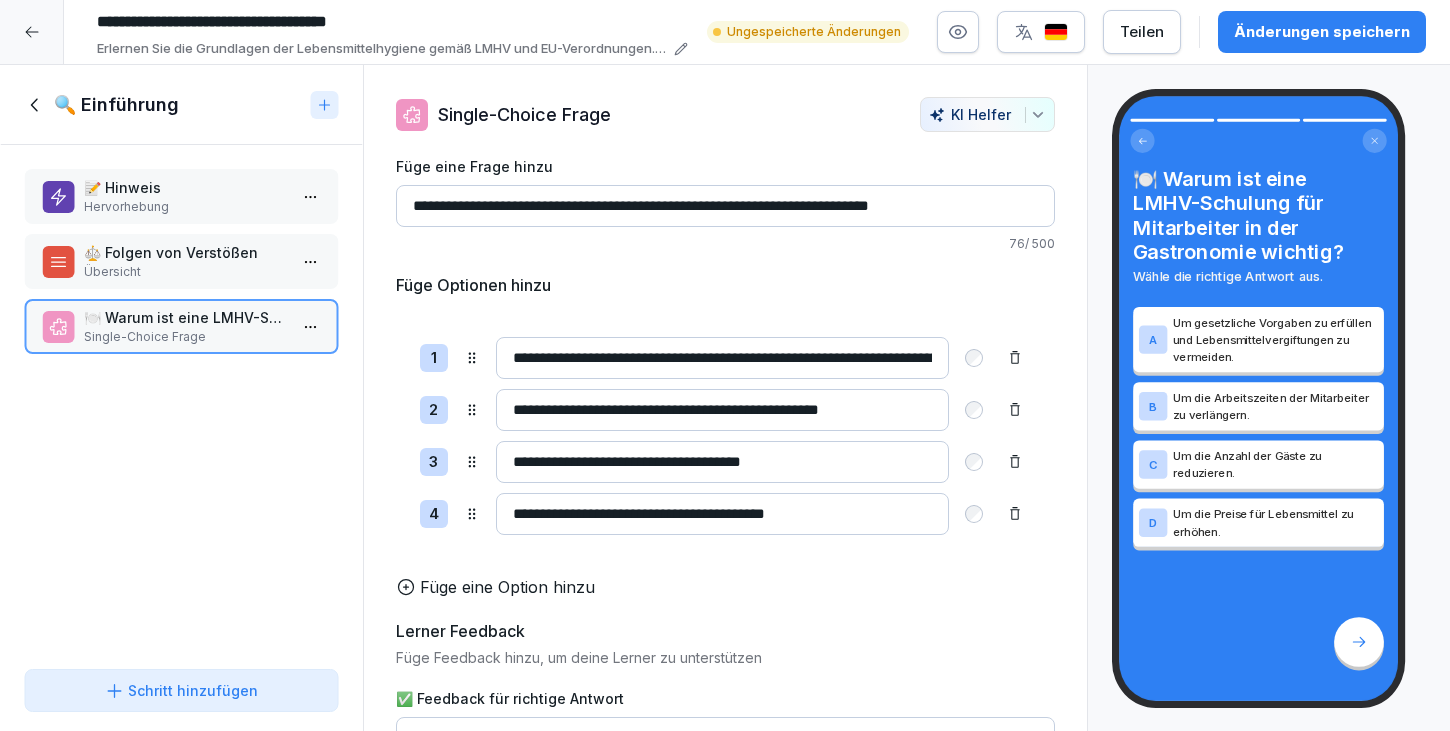 scroll, scrollTop: 195, scrollLeft: 0, axis: vertical 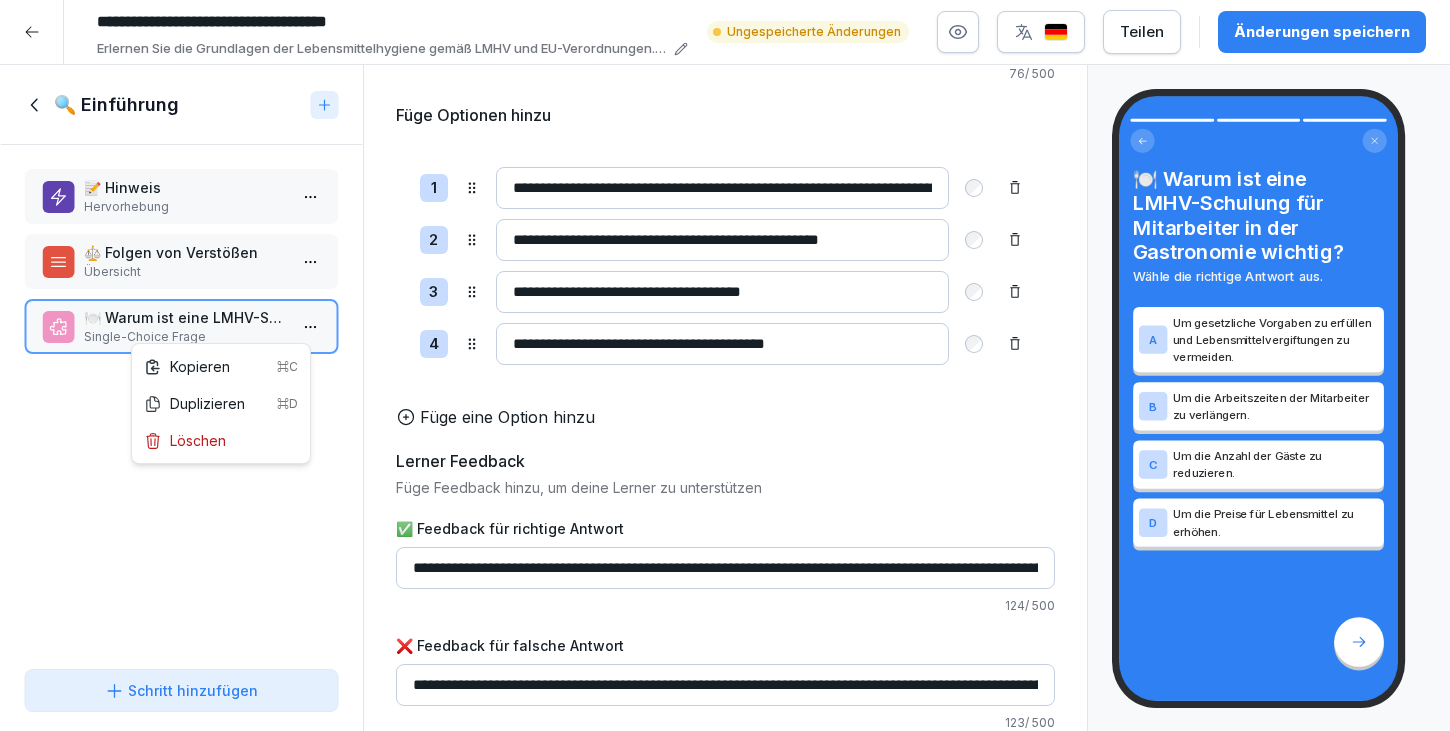 click on "**********" at bounding box center (725, 365) 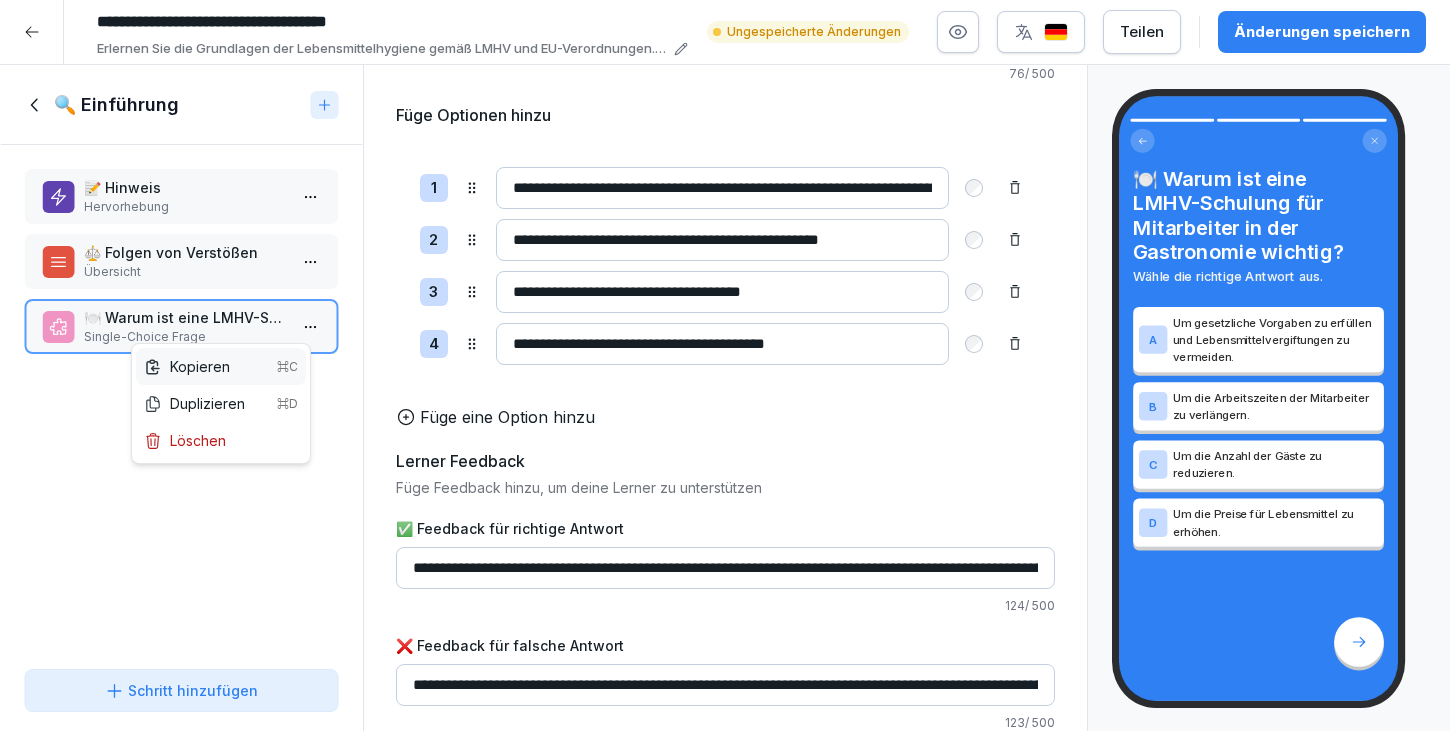 click on "Kopieren ⌘C" at bounding box center [221, 366] 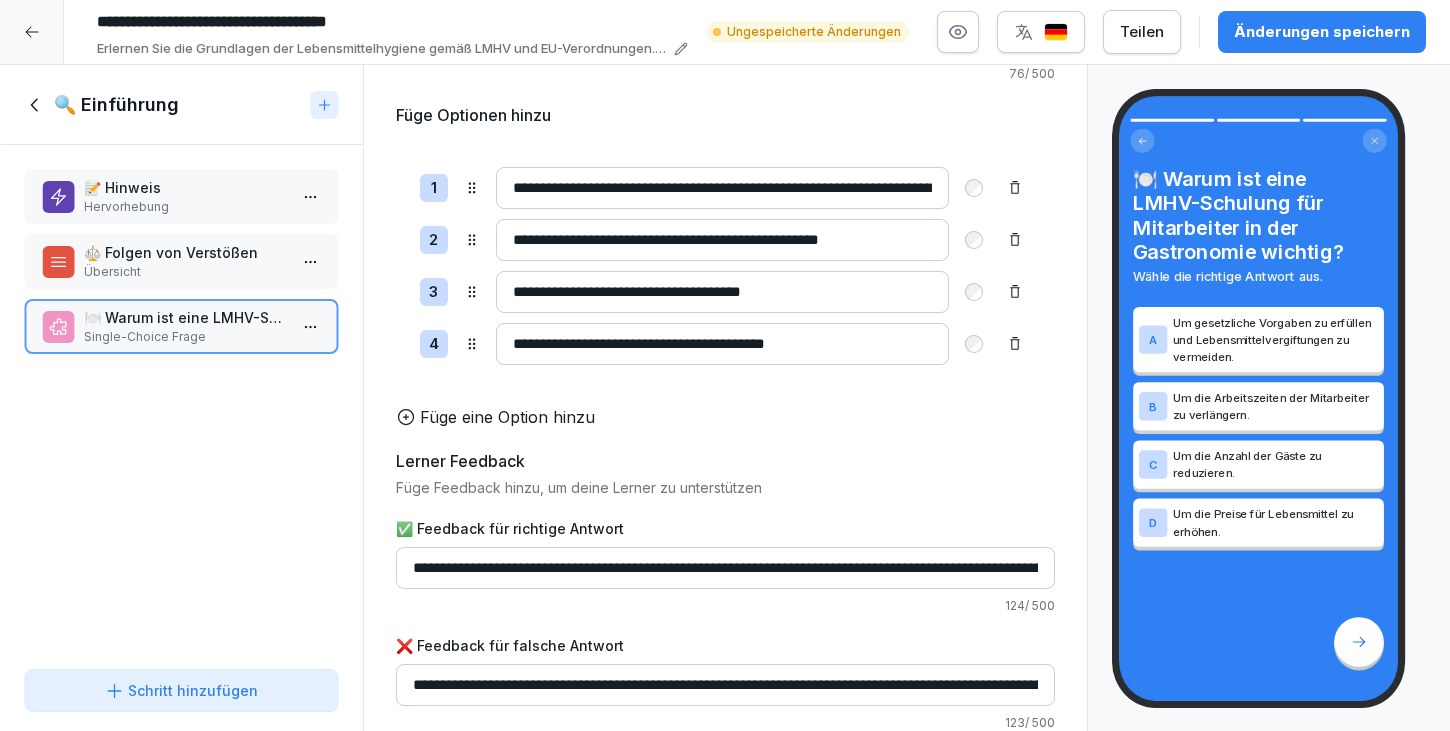 click on "Änderungen speichern" at bounding box center [1322, 32] 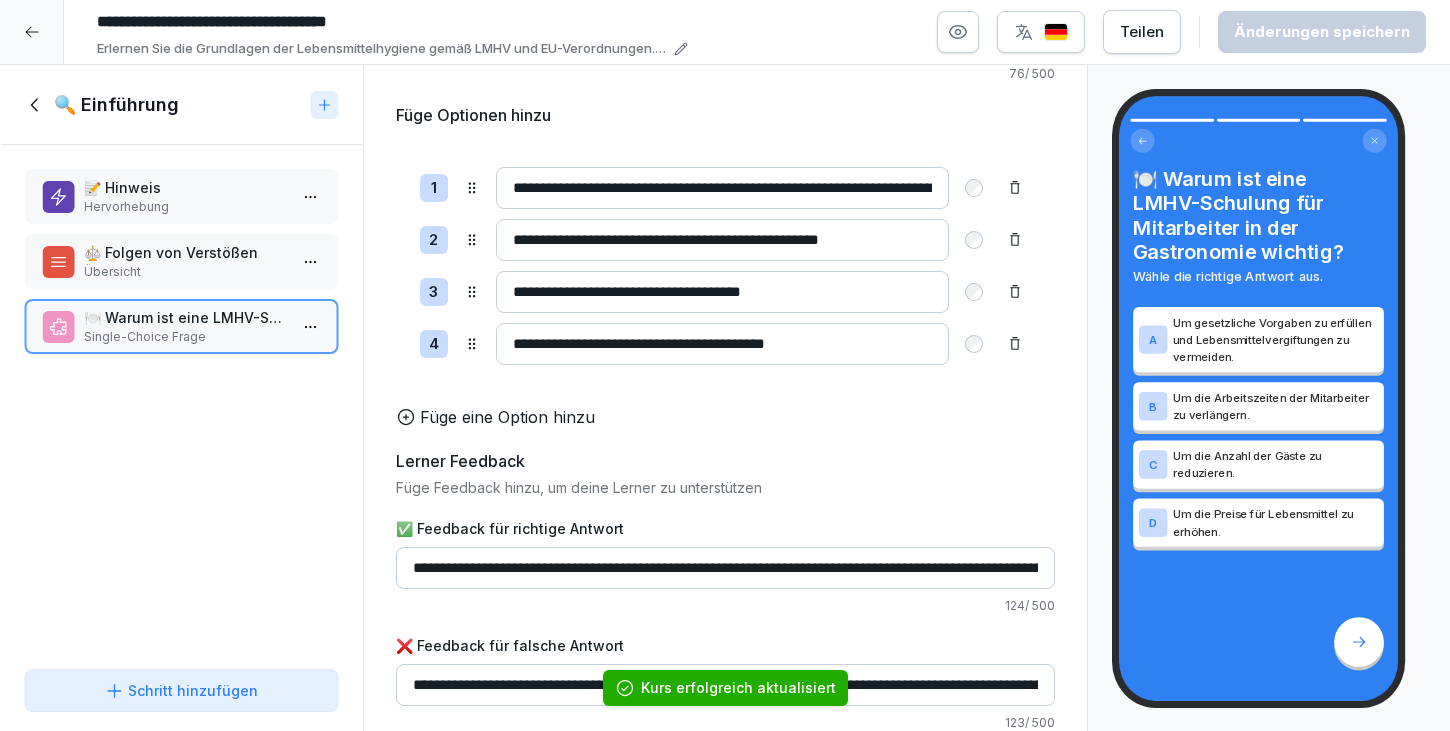 click 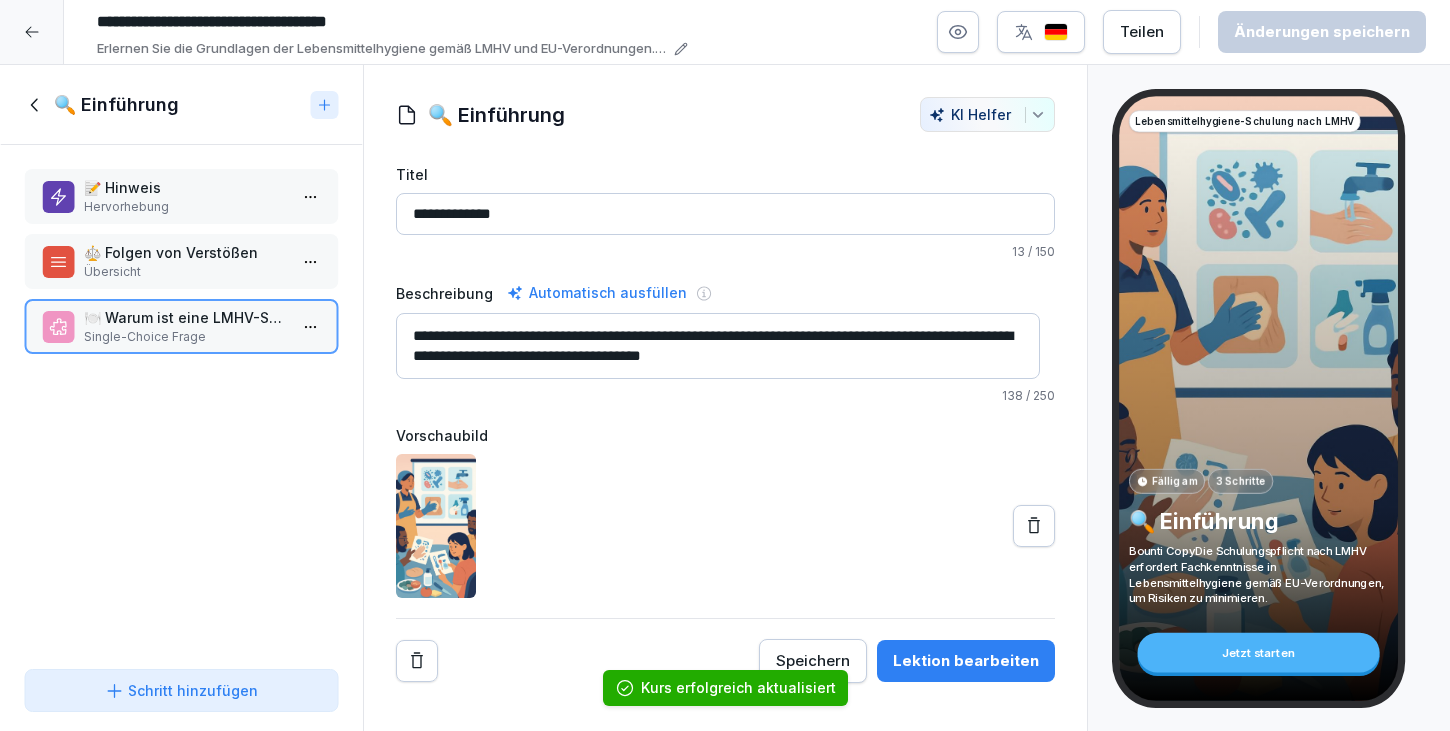 scroll, scrollTop: 0, scrollLeft: 0, axis: both 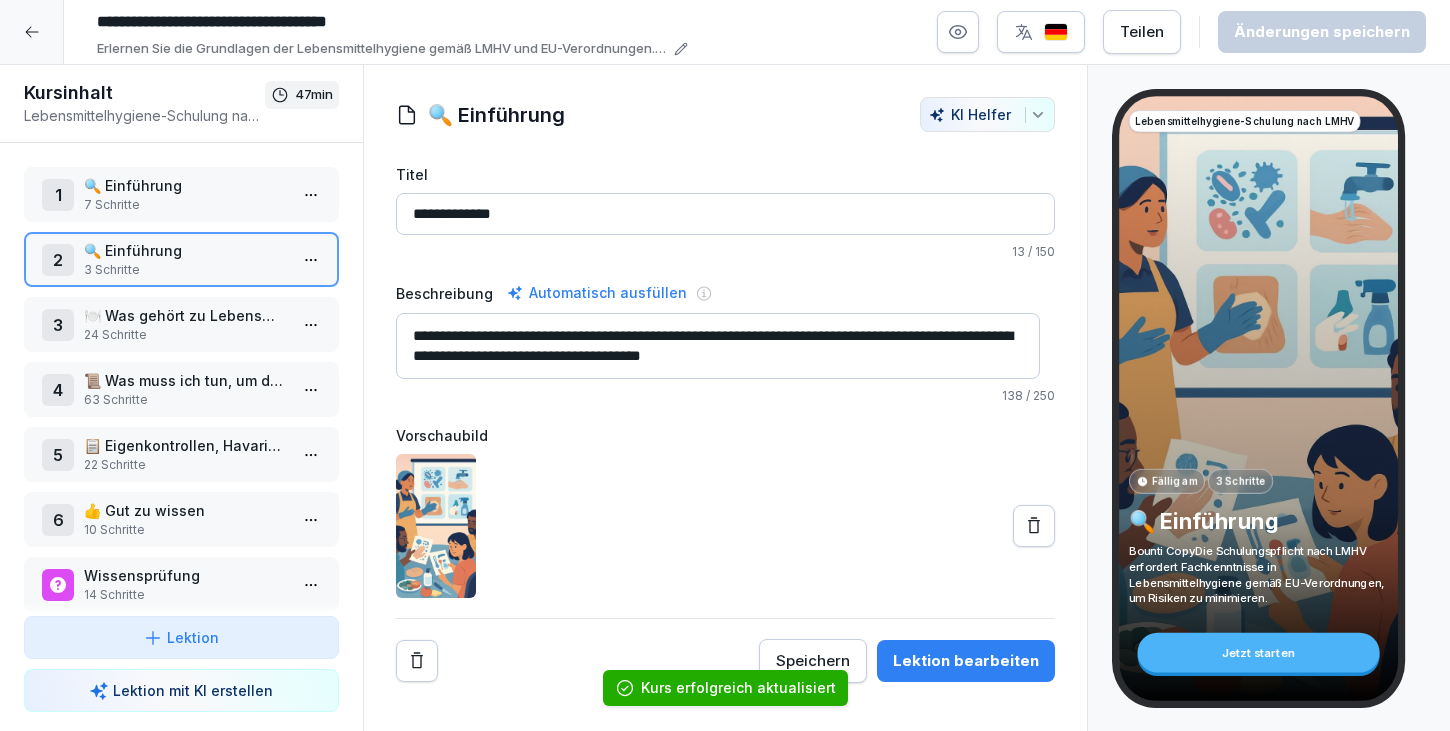 click on "**********" at bounding box center [725, 365] 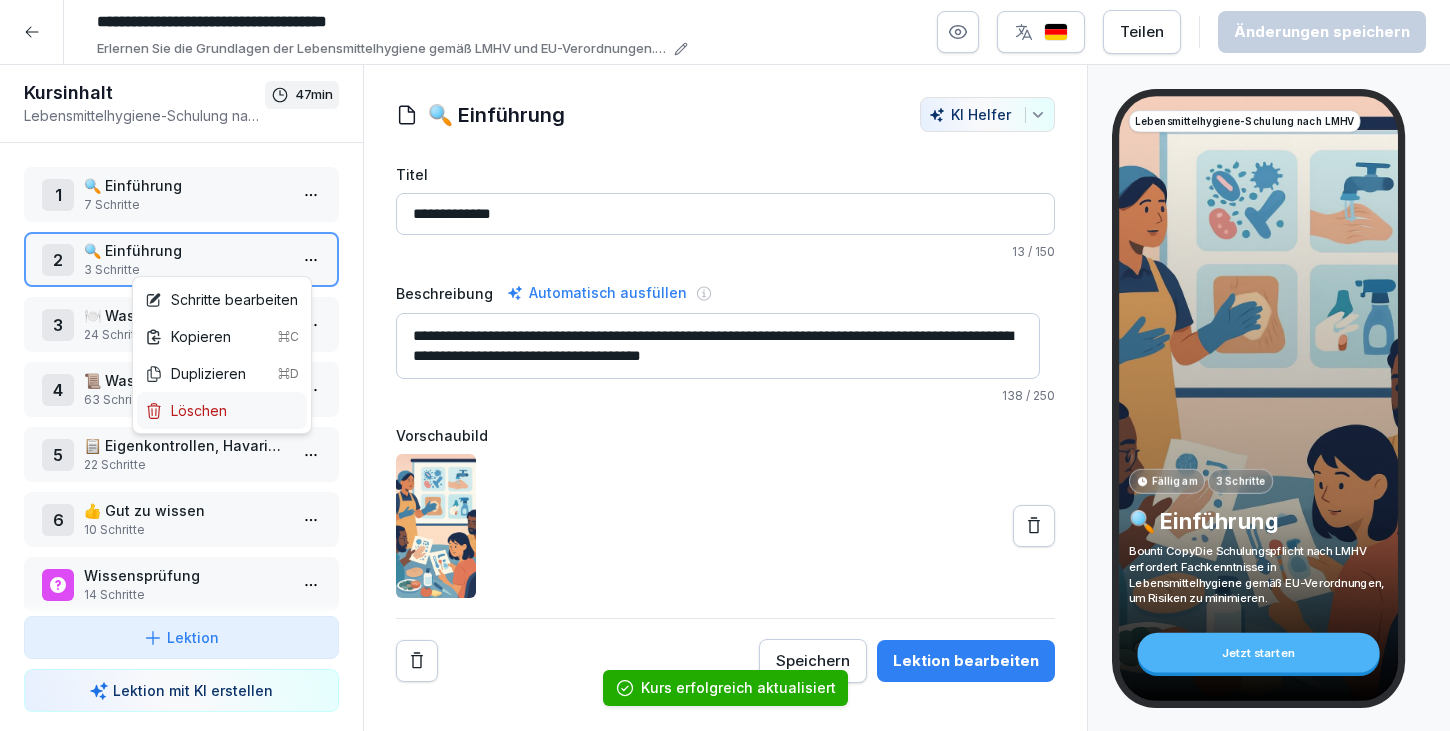 click on "Löschen" at bounding box center [222, 410] 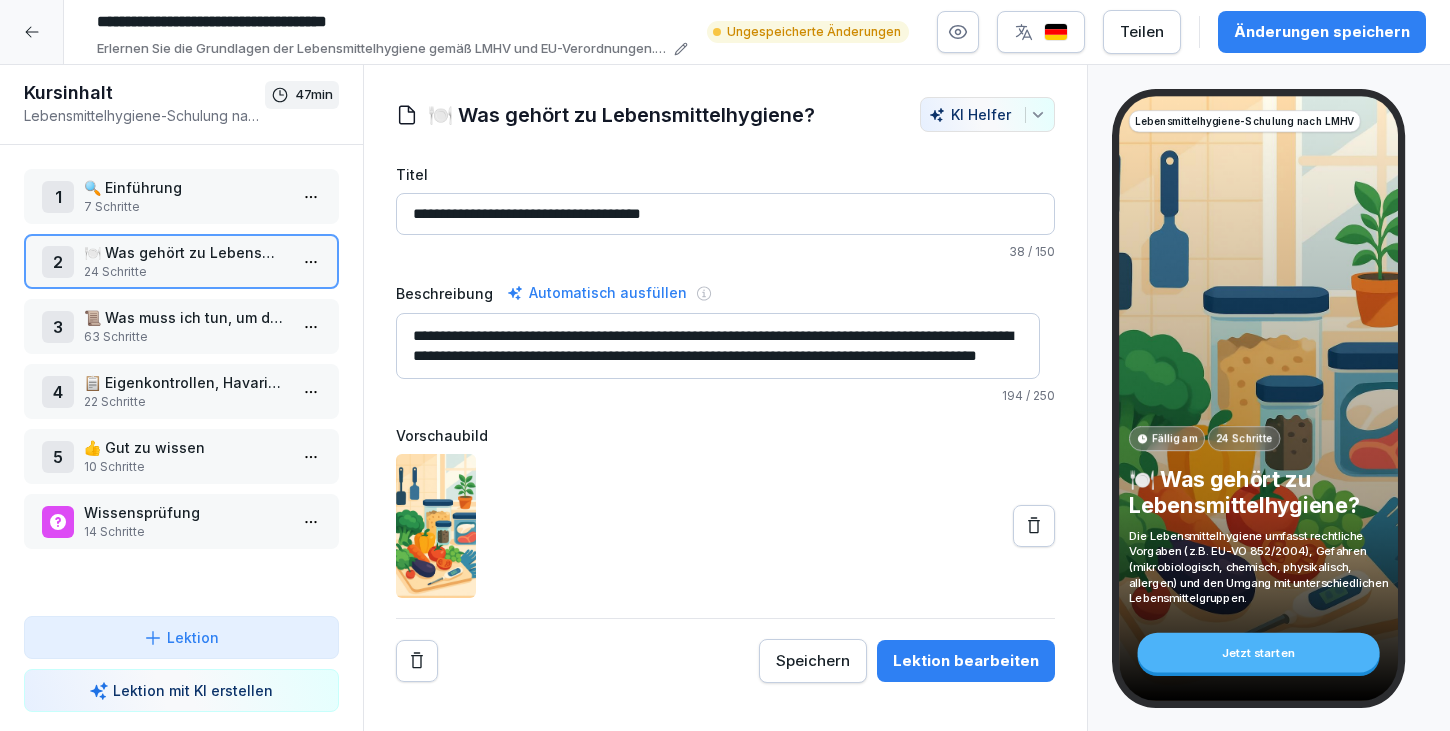 click on "Änderungen speichern" at bounding box center (1322, 32) 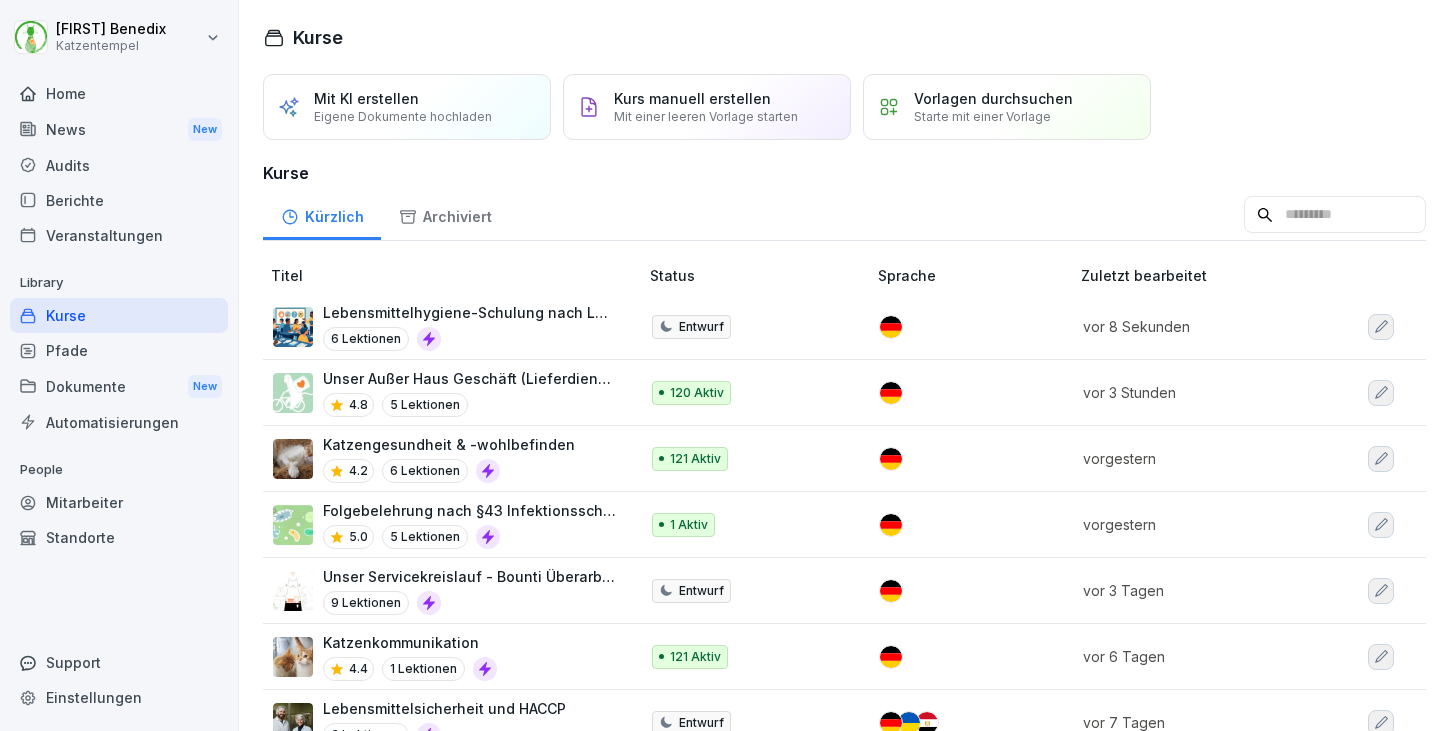 scroll, scrollTop: 0, scrollLeft: 0, axis: both 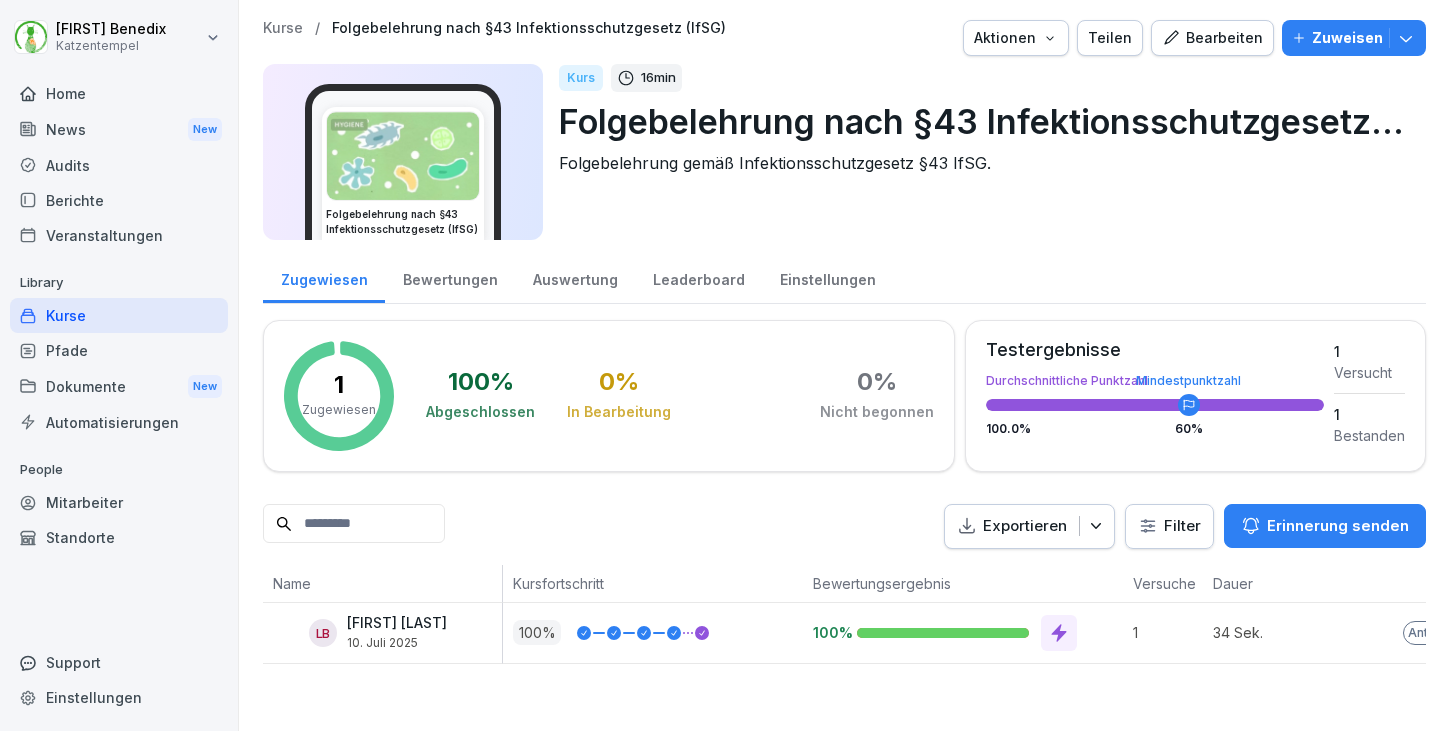 click on "Bearbeiten" at bounding box center [1212, 38] 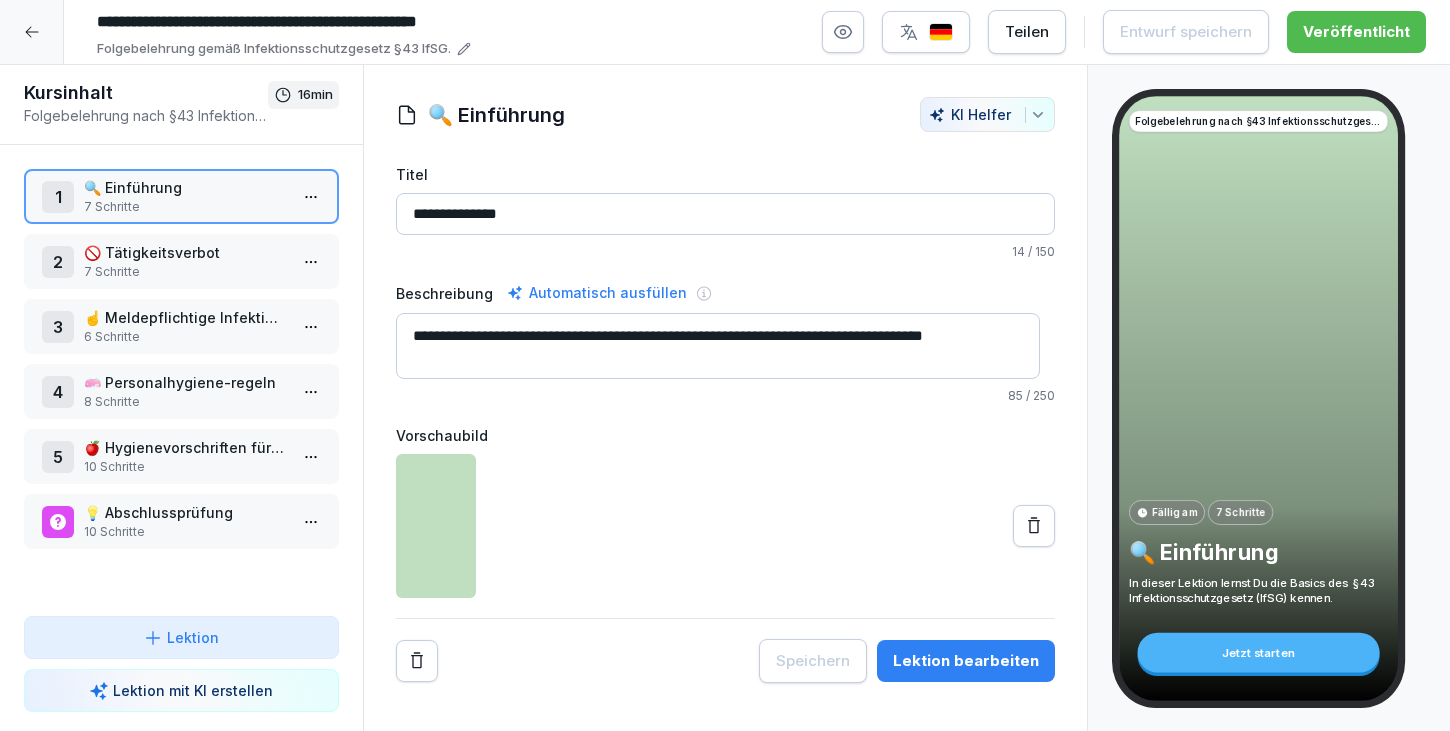 click on "Lektion bearbeiten" at bounding box center [966, 661] 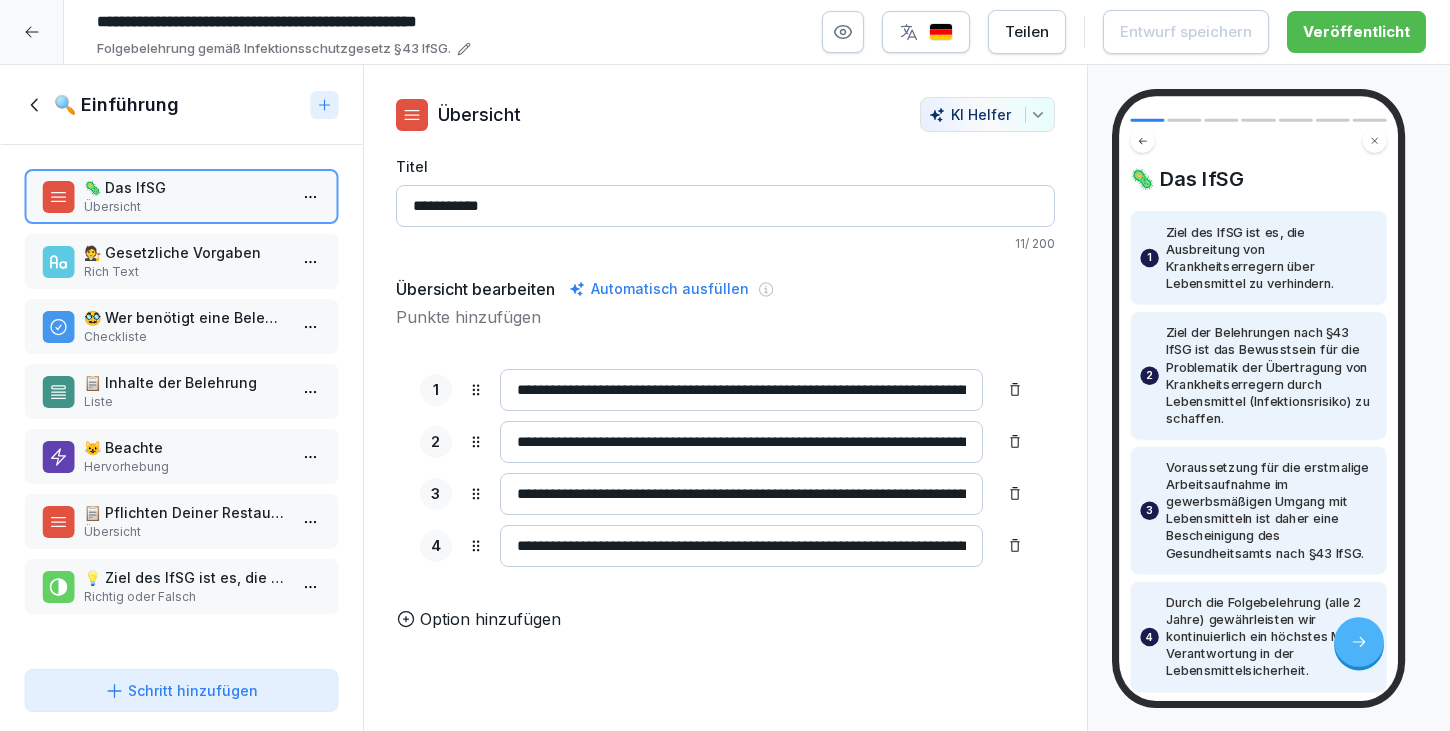 scroll, scrollTop: 0, scrollLeft: 0, axis: both 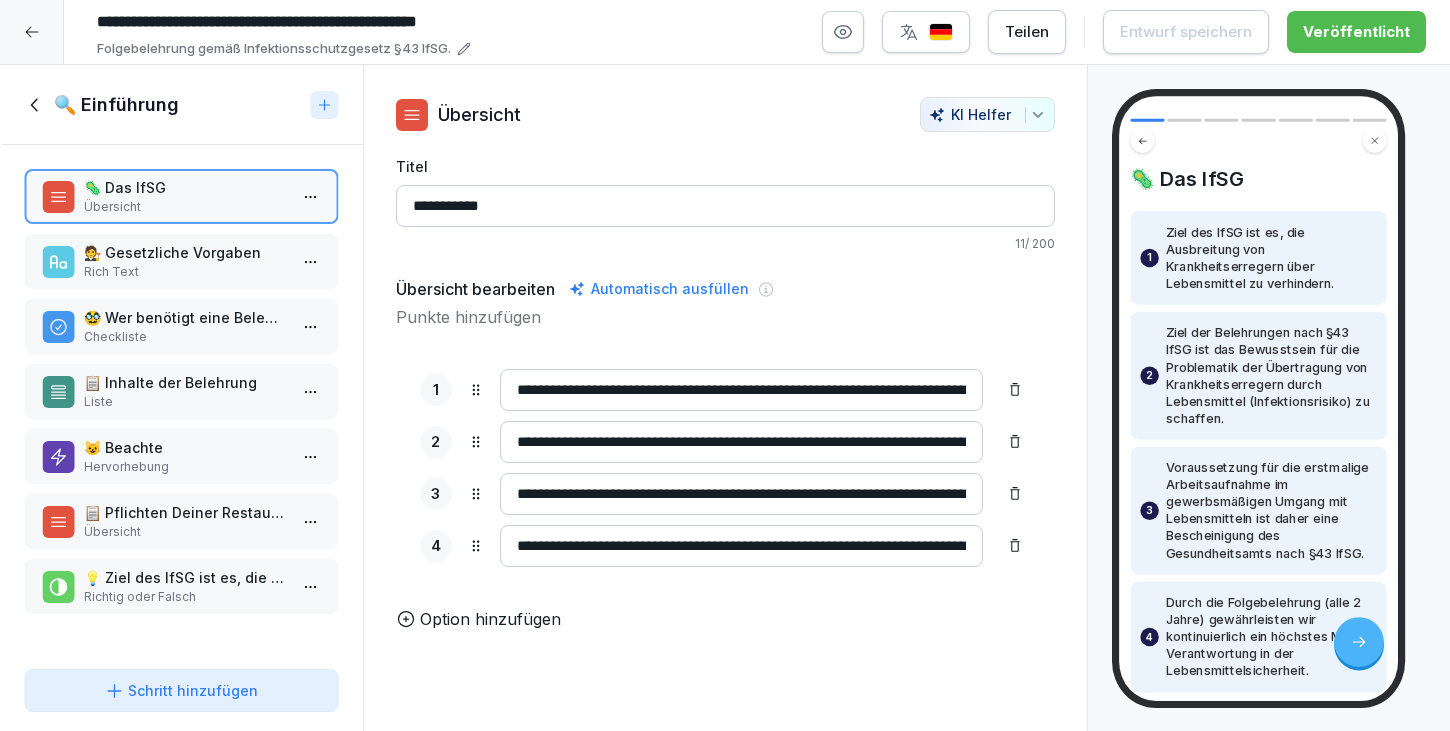 click on "🧑‍⚖️ Gesetzliche Vorgaben" at bounding box center [185, 252] 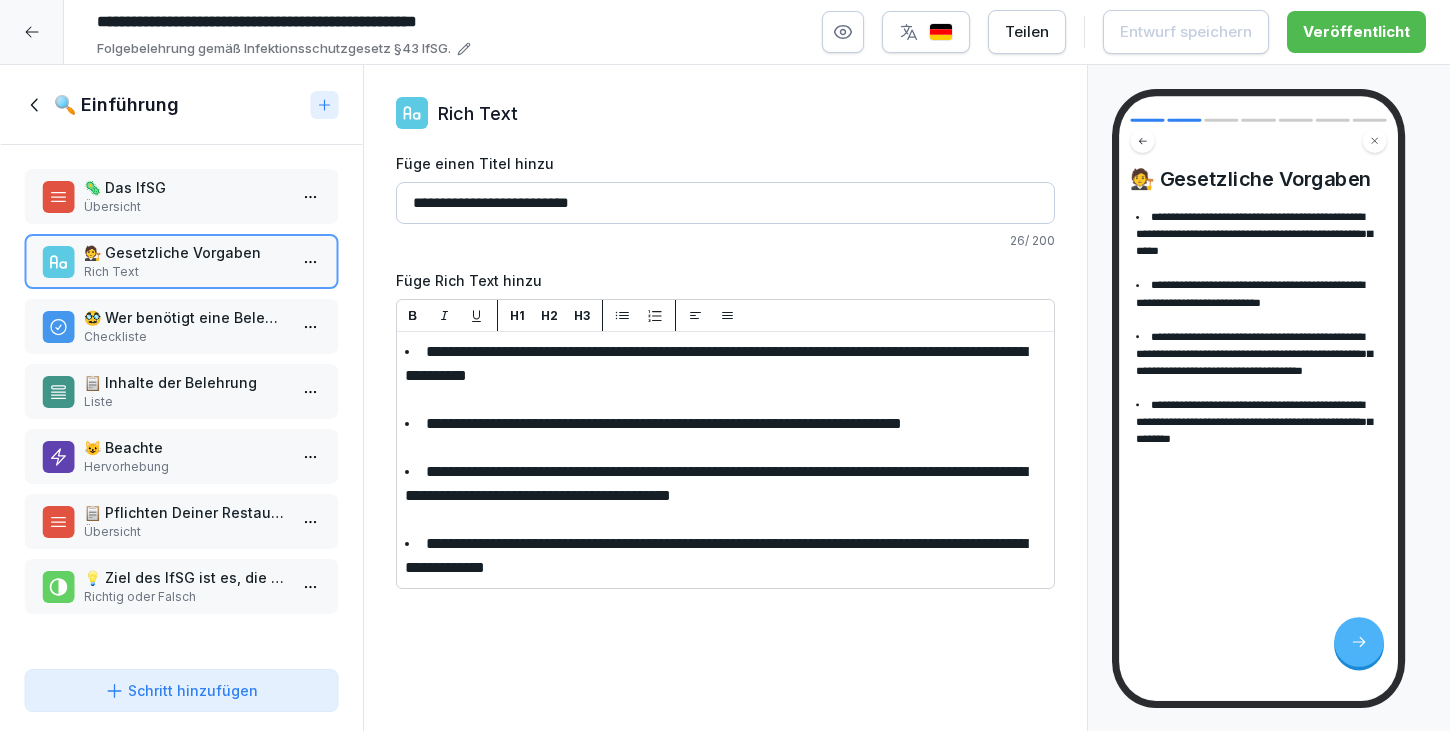 click on "🦠 Das IfSG Übersicht" at bounding box center (181, 196) 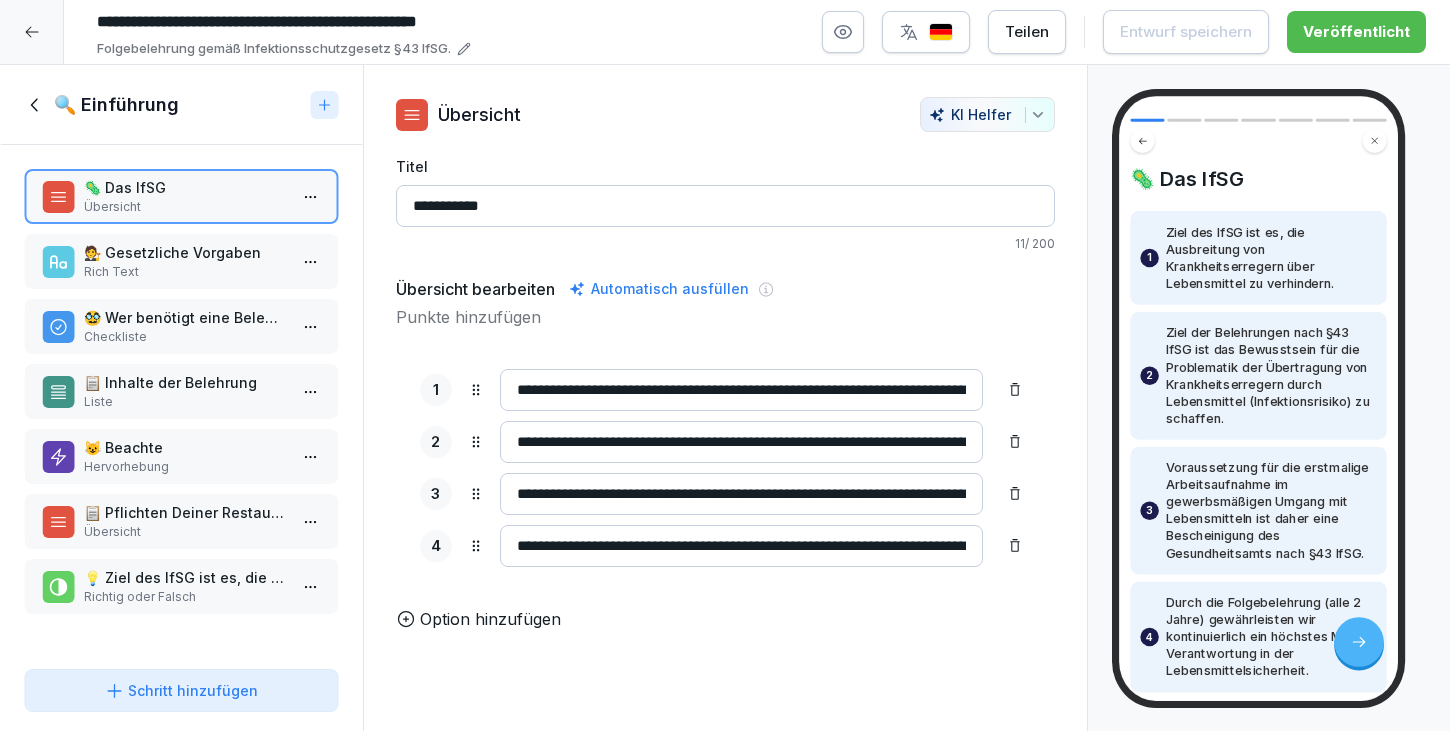 click on "🧑‍⚖️ Gesetzliche Vorgaben" at bounding box center (185, 252) 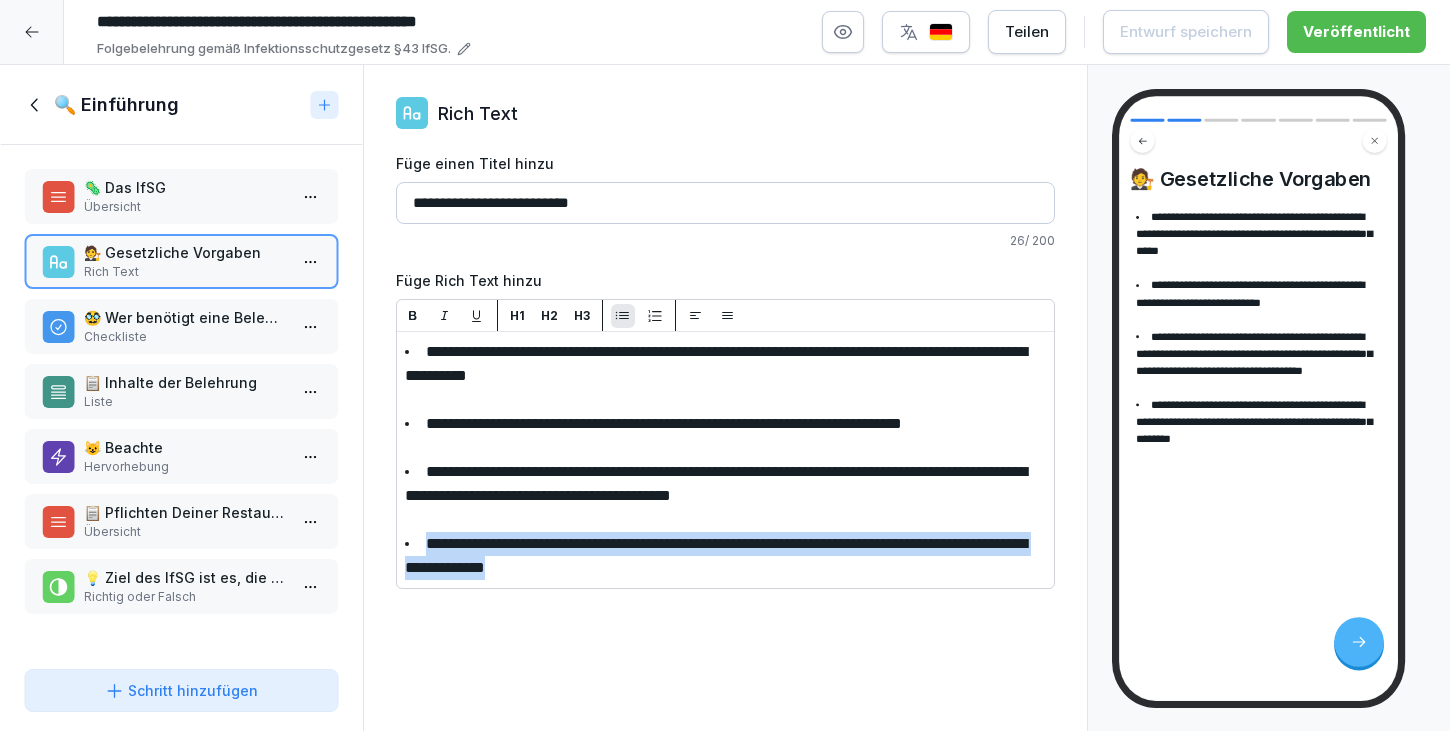 drag, startPoint x: 716, startPoint y: 570, endPoint x: 420, endPoint y: 551, distance: 296.60916 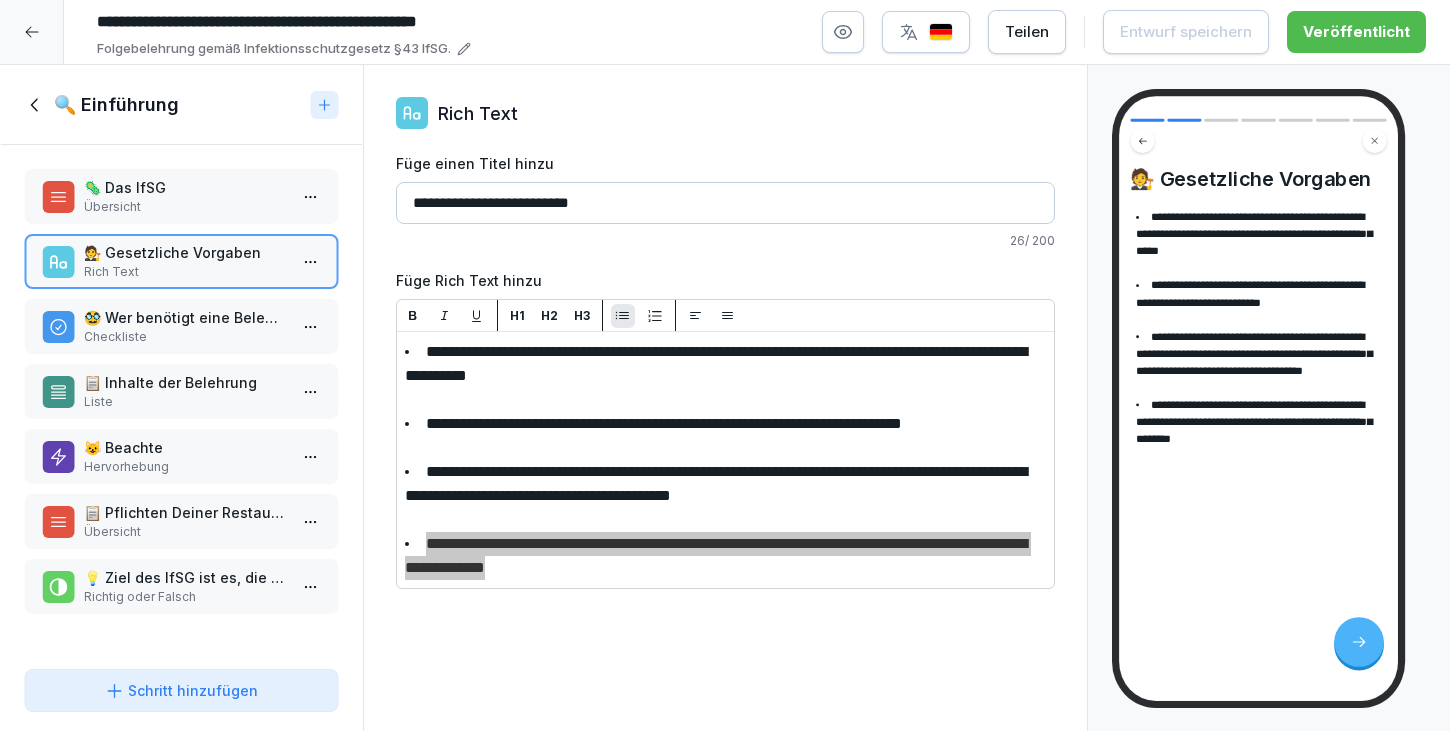 click on "**********" at bounding box center [716, 555] 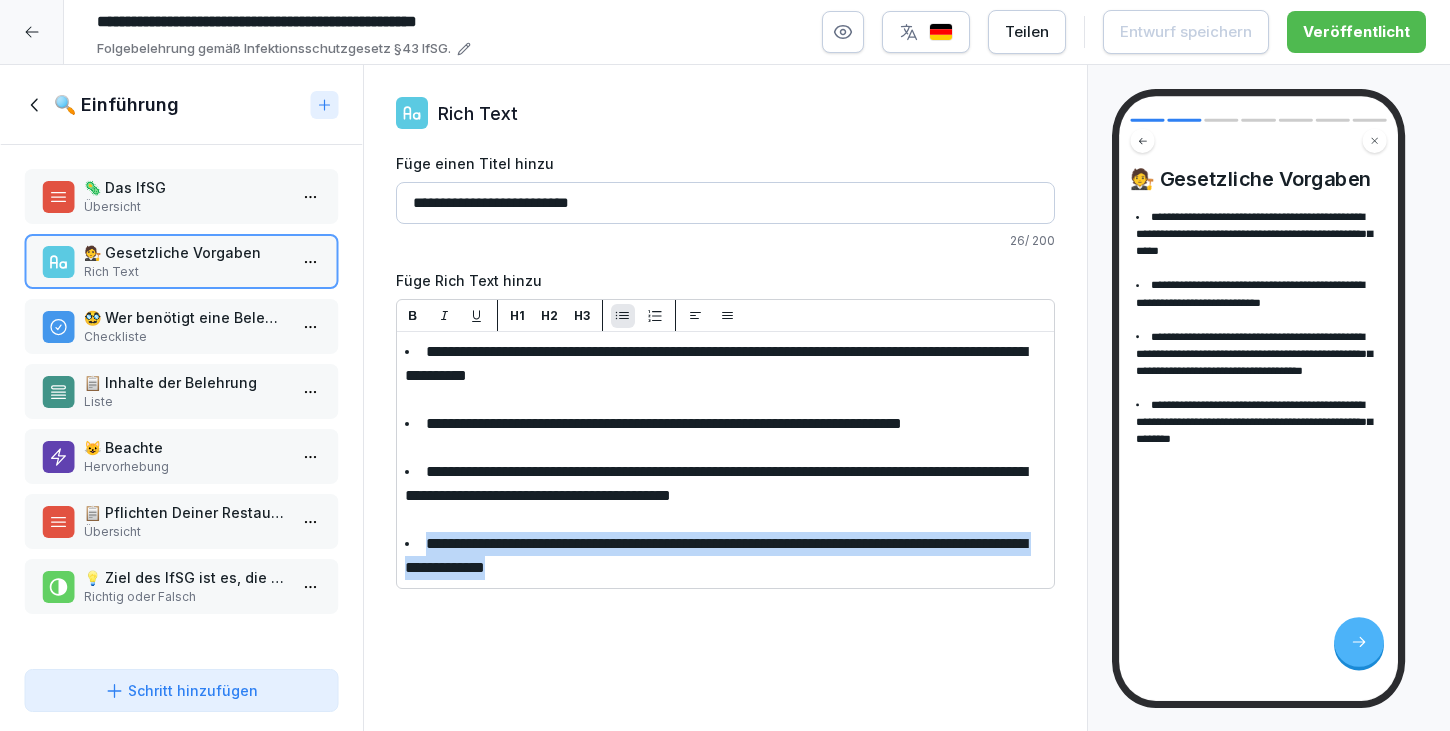 click on "**********" at bounding box center (716, 555) 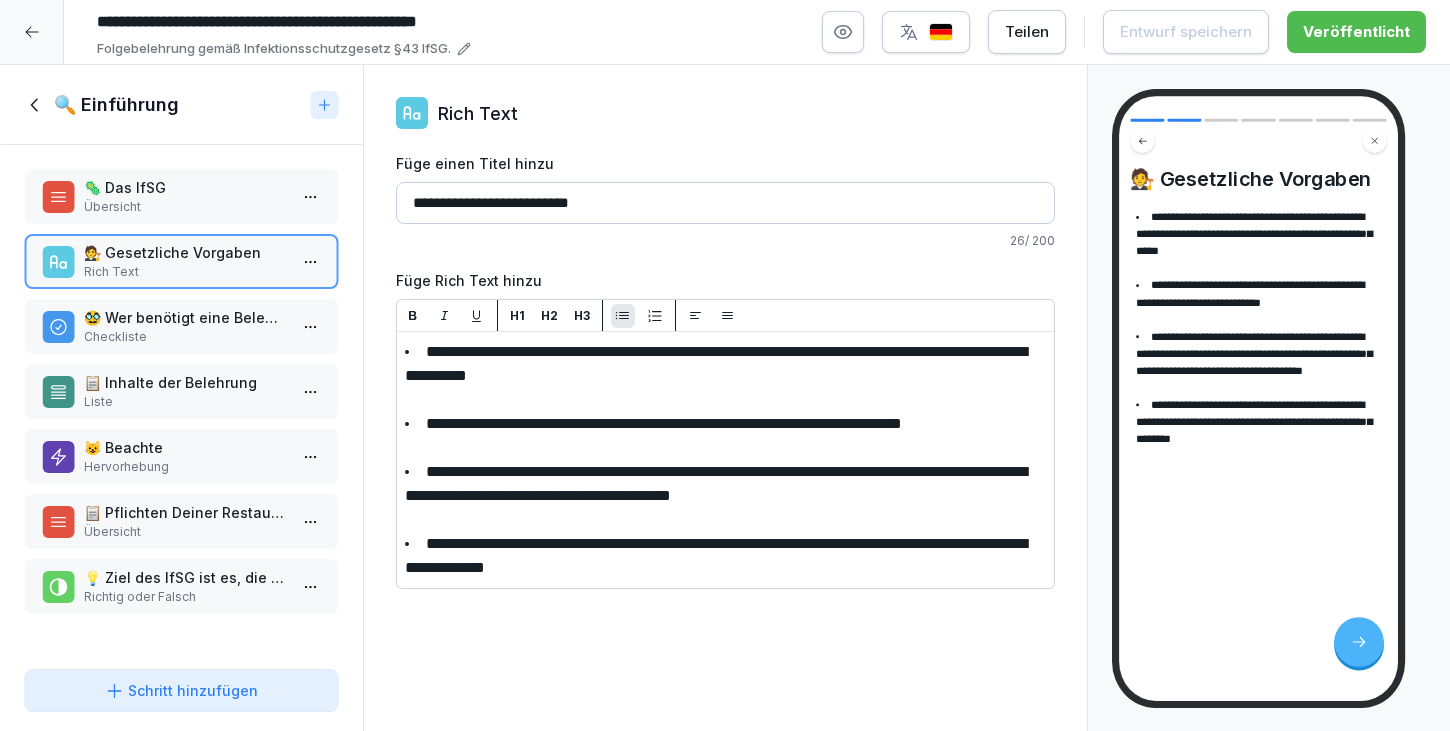 drag, startPoint x: 625, startPoint y: 544, endPoint x: 704, endPoint y: 540, distance: 79.101204 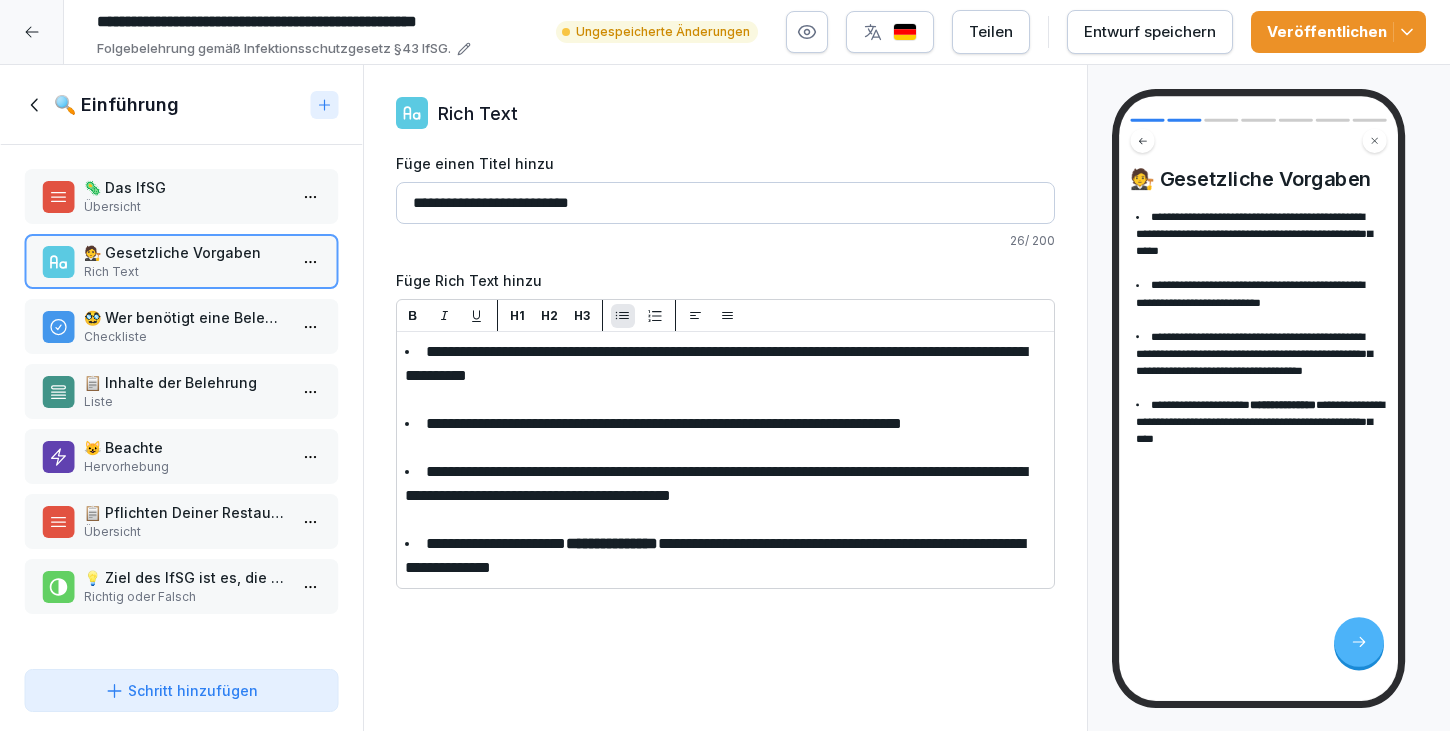 drag, startPoint x: 779, startPoint y: 423, endPoint x: 952, endPoint y: 418, distance: 173.07224 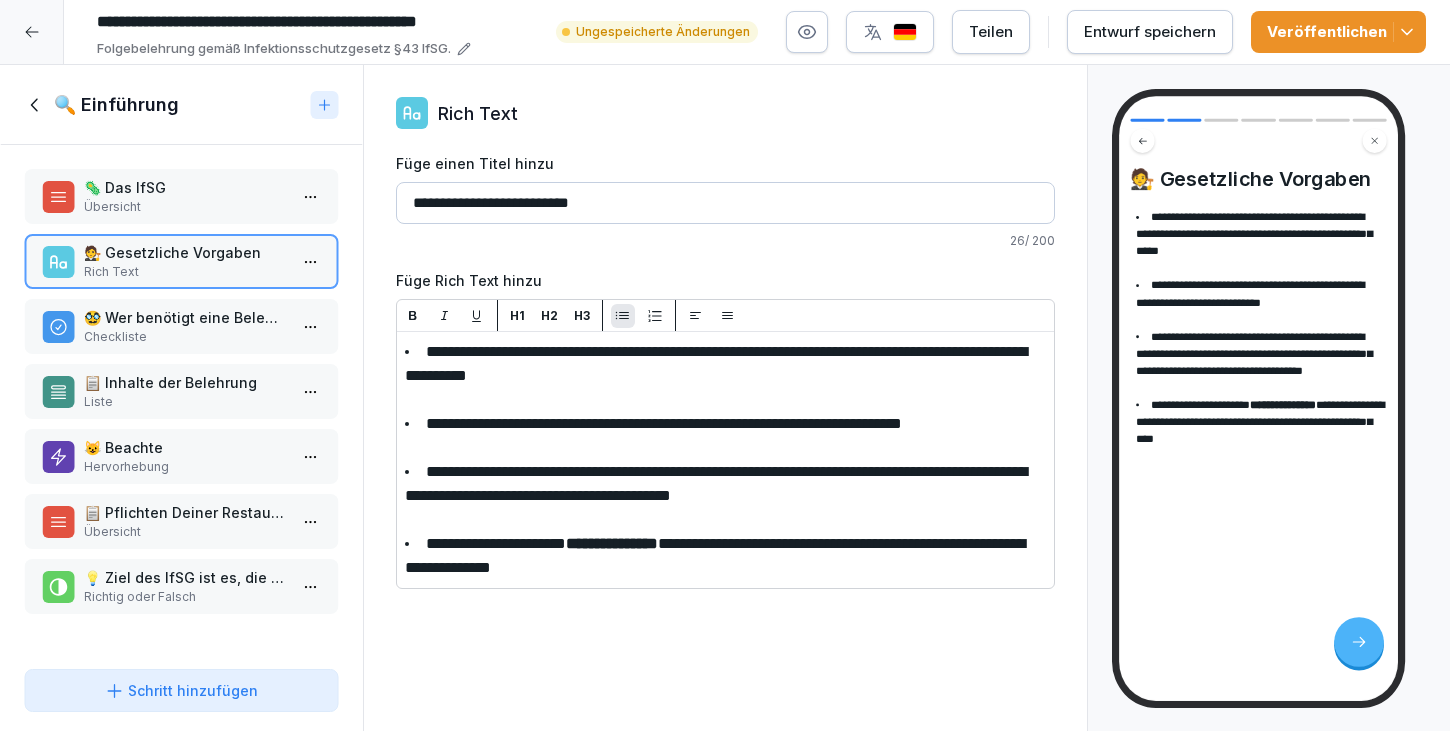 click 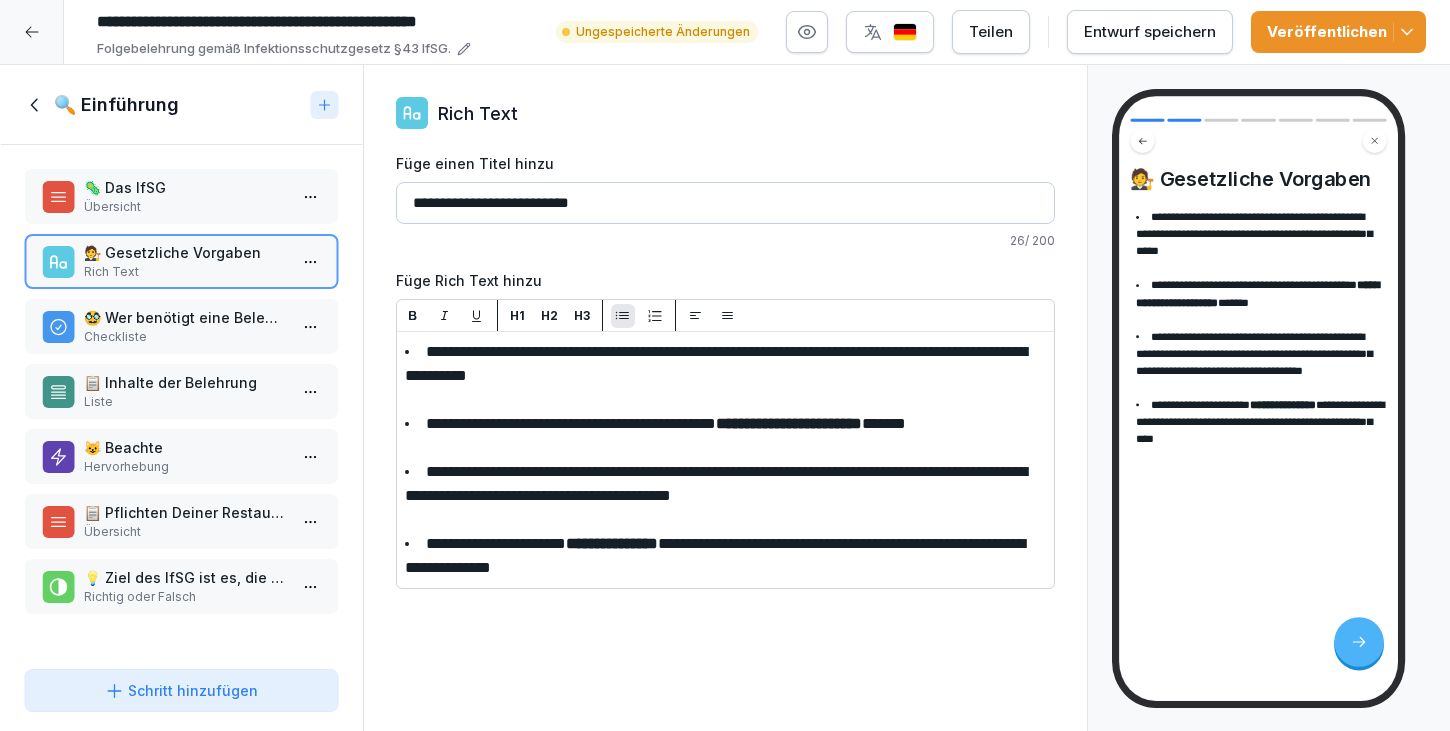 click on "Veröffentlichen" at bounding box center [1338, 32] 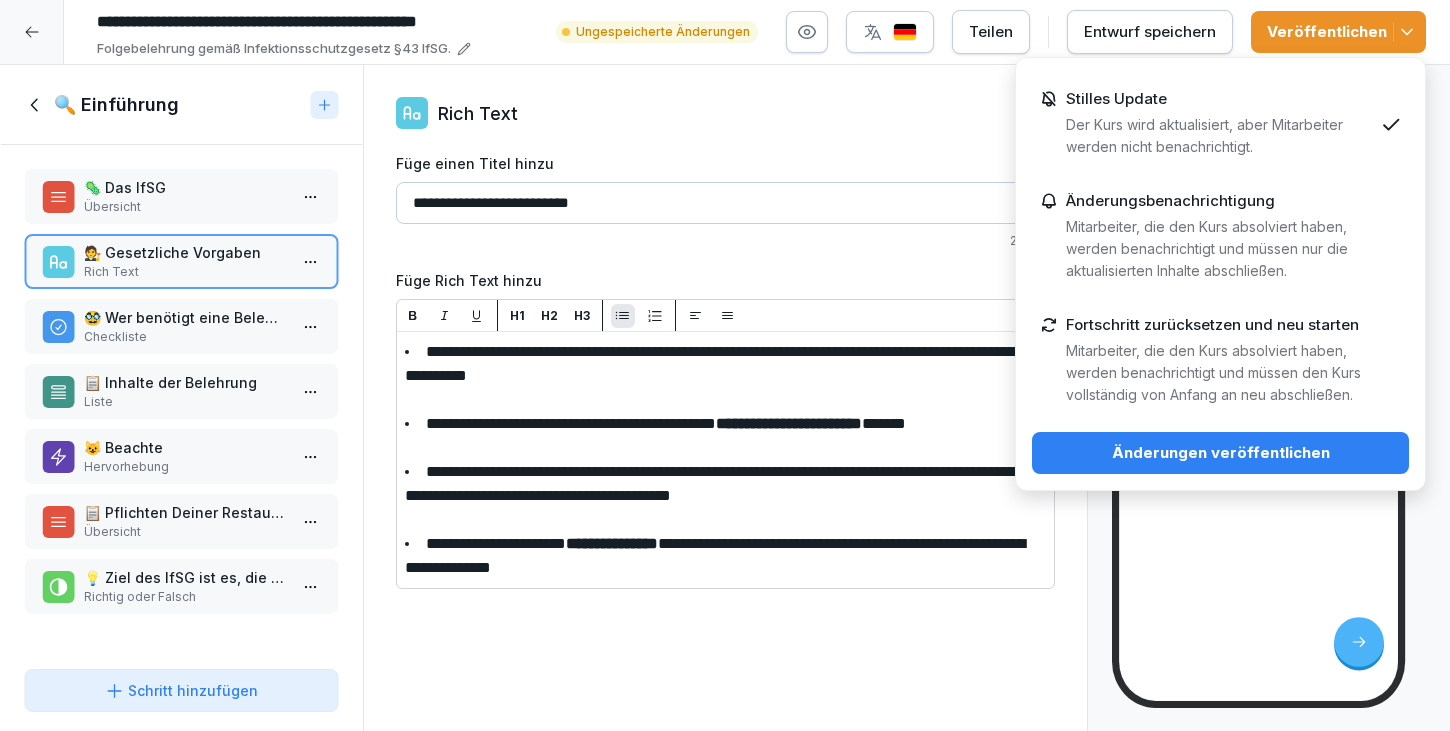 click on "Änderungen veröffentlichen" at bounding box center (1220, 453) 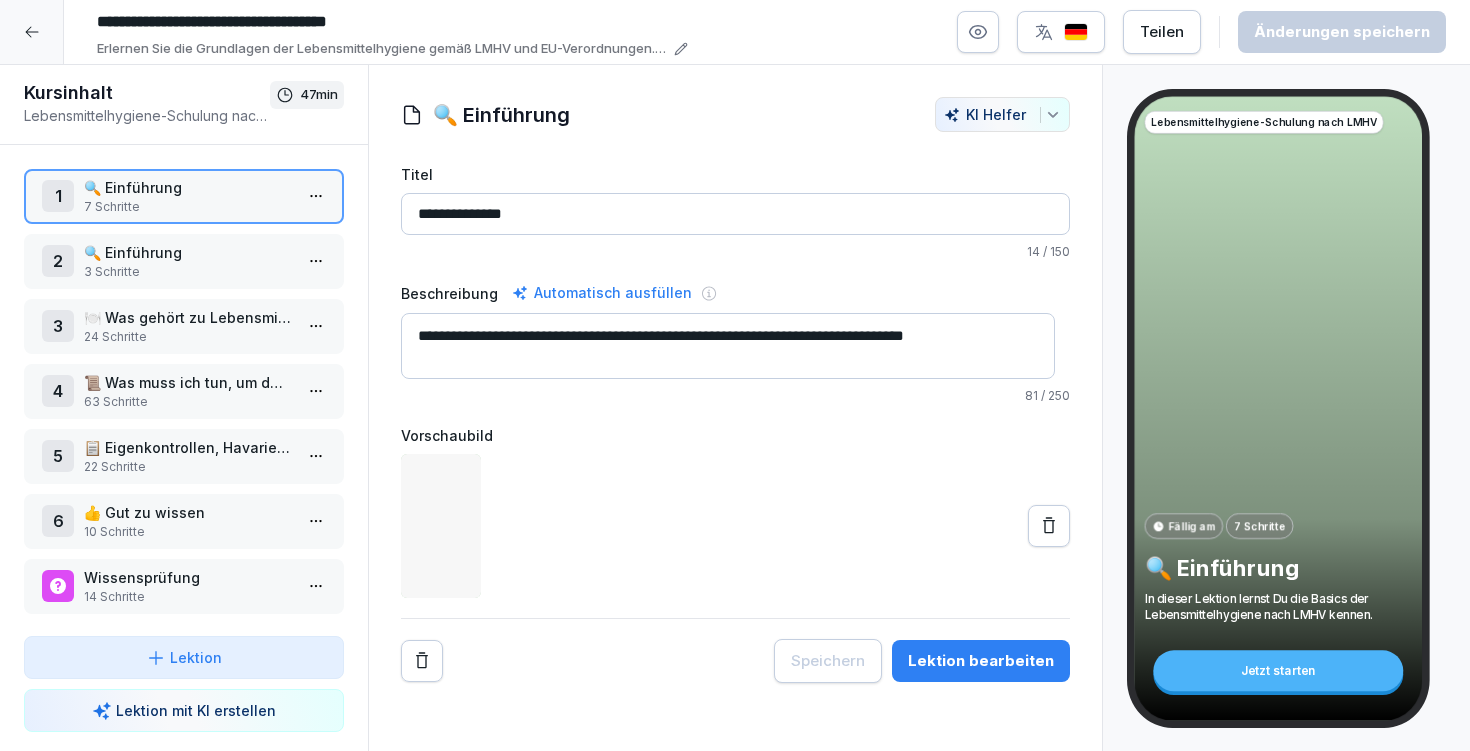 scroll, scrollTop: 0, scrollLeft: 0, axis: both 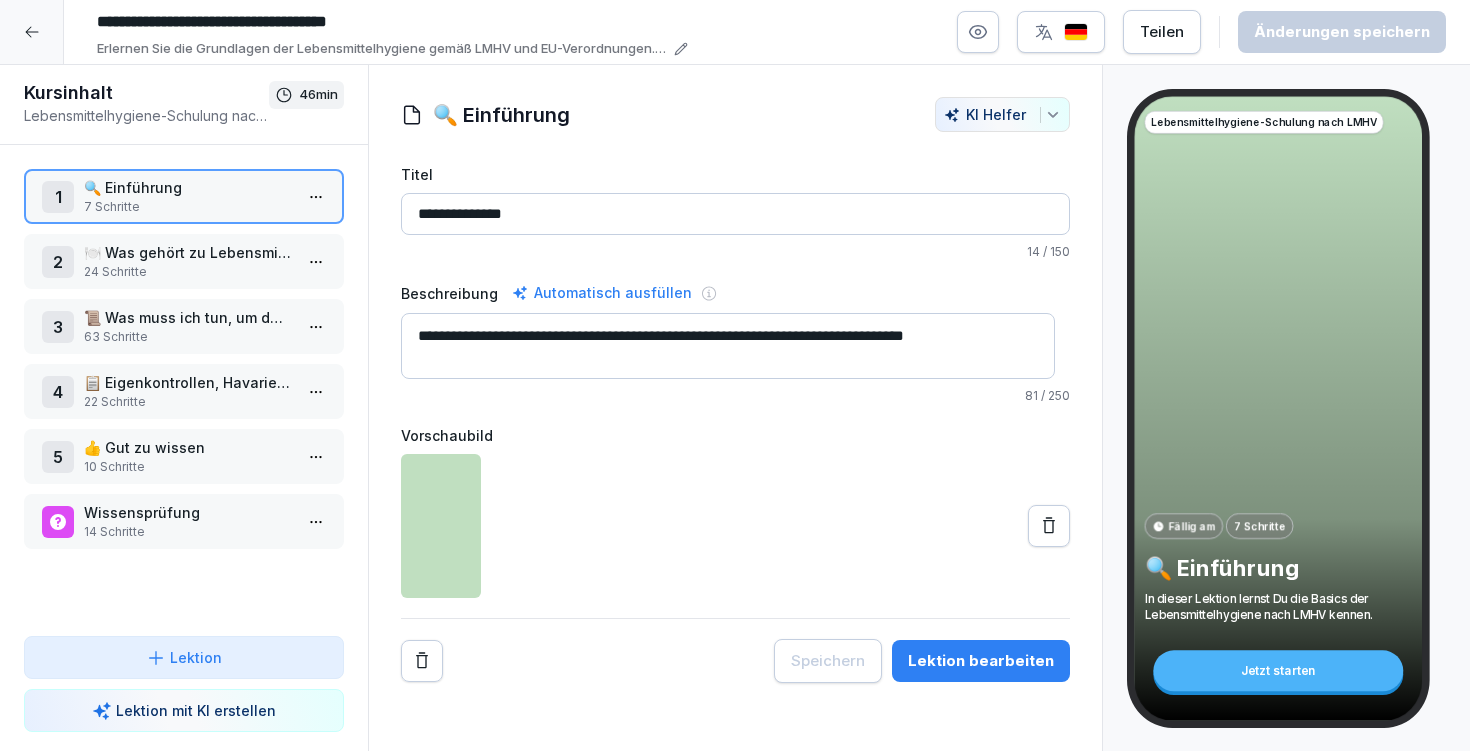 click on "Lektion bearbeiten" at bounding box center [981, 661] 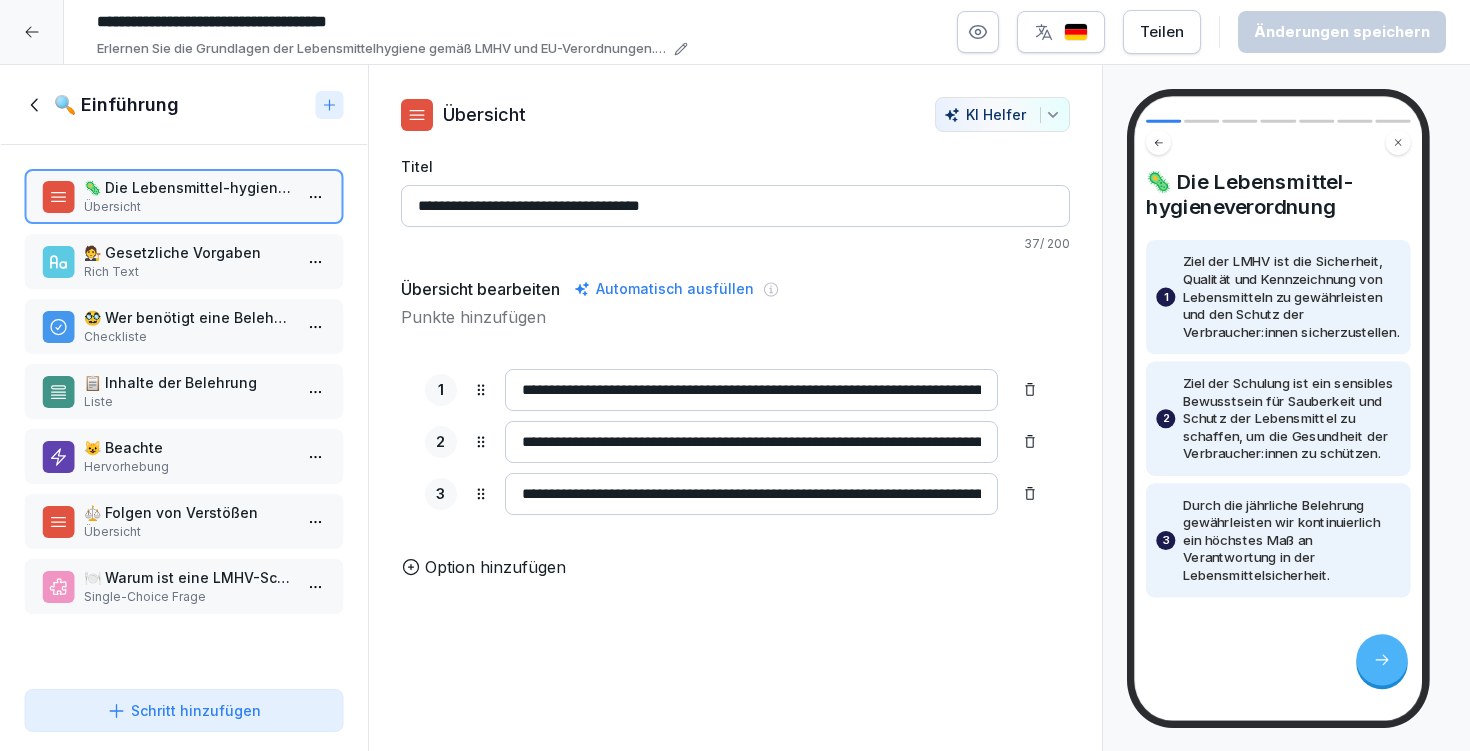click on "Rich Text" at bounding box center [188, 272] 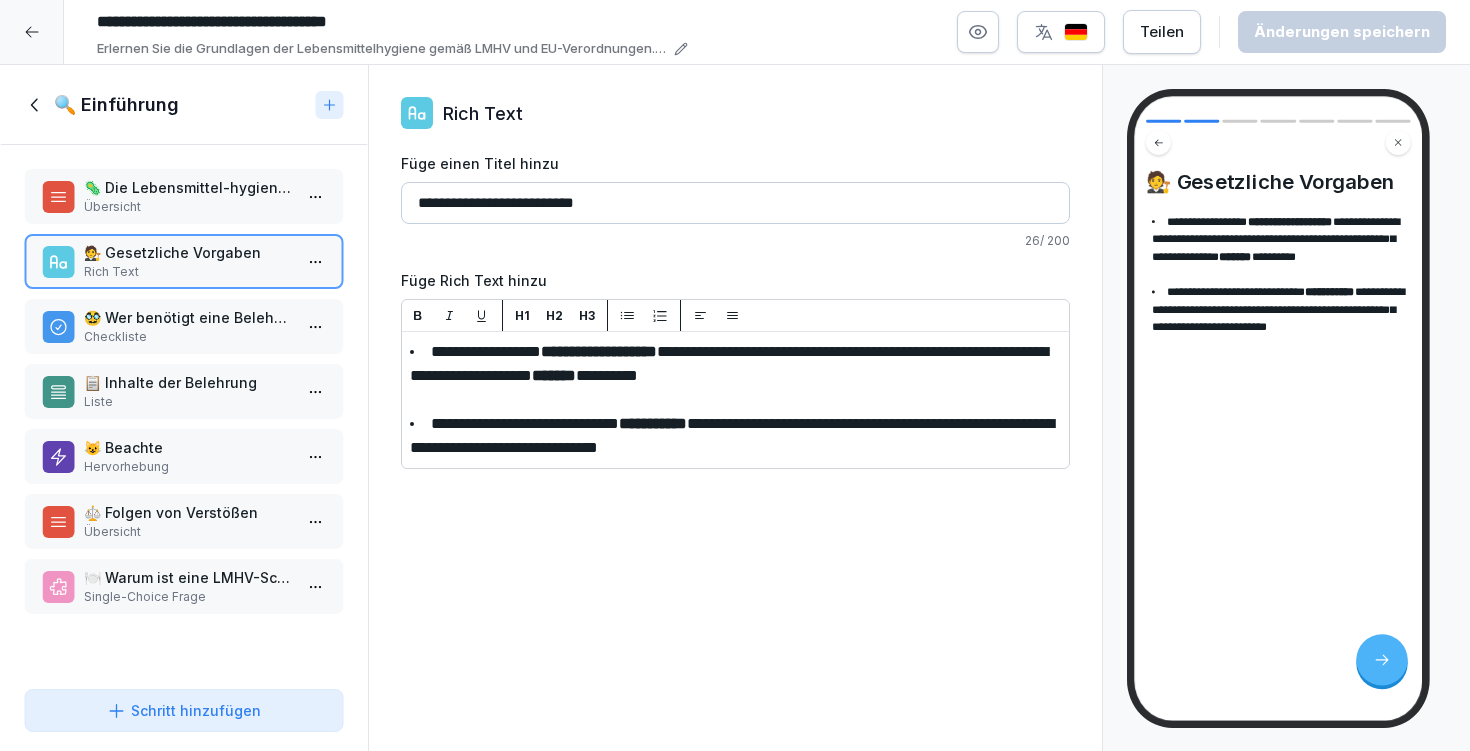 click on "Checkliste" at bounding box center (188, 337) 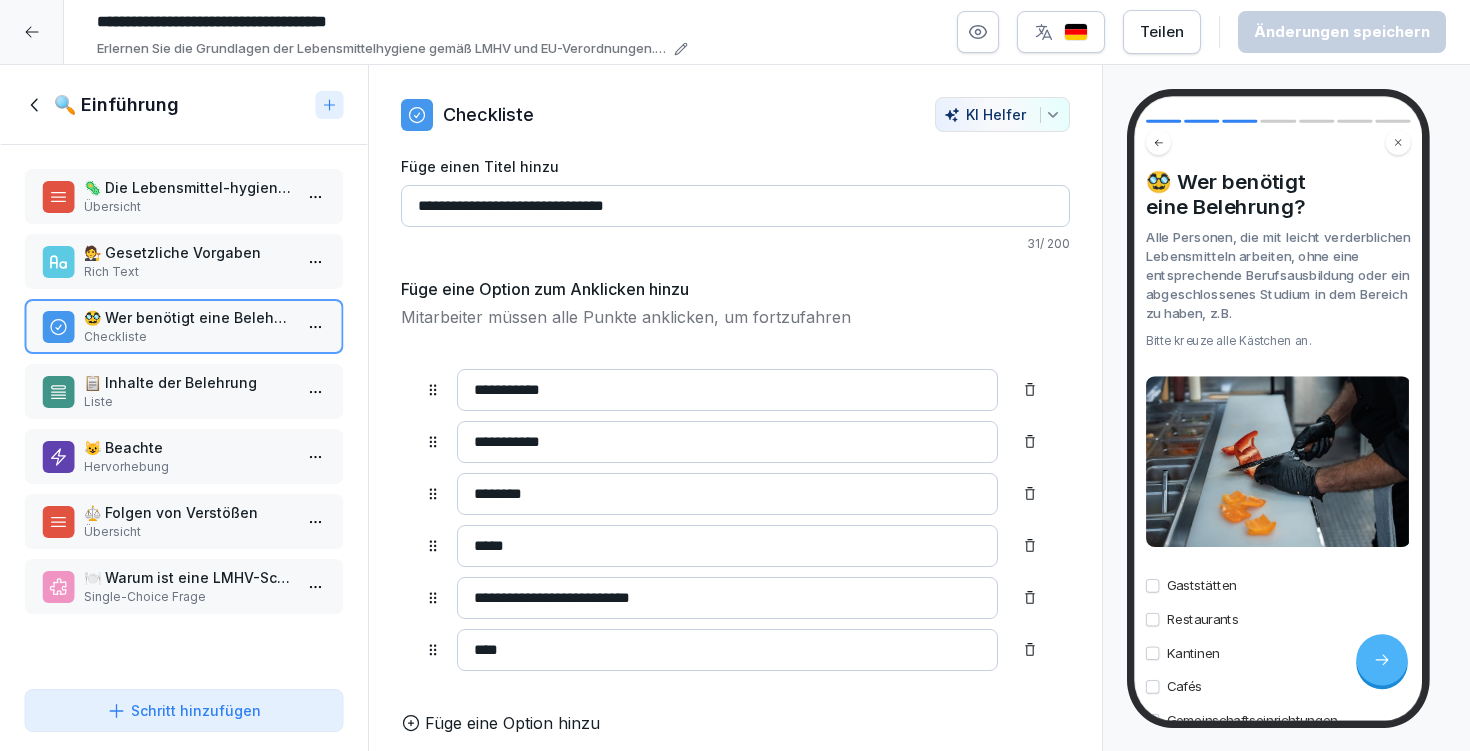 click on "📋 Inhalte der Belehrung" at bounding box center (188, 382) 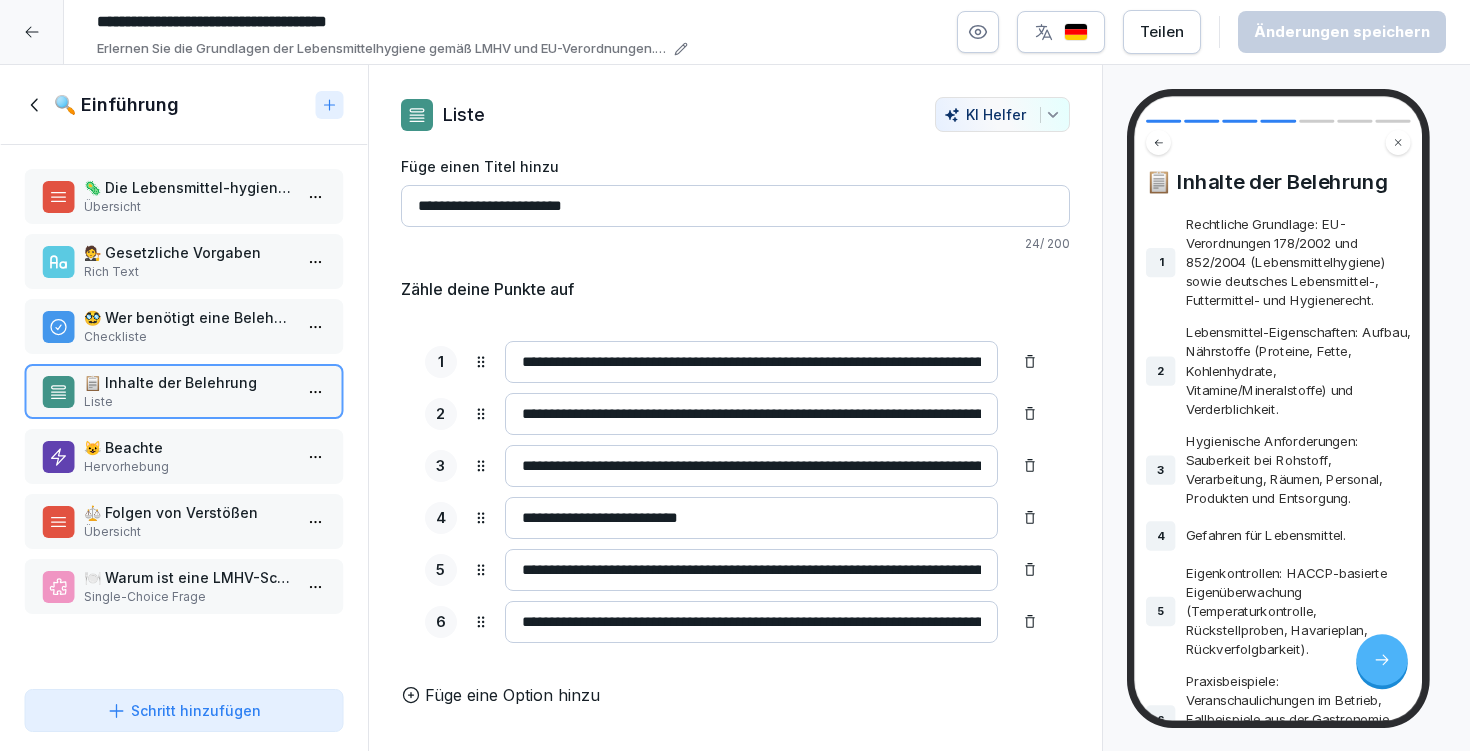 click on "😺 Beachte" at bounding box center (188, 447) 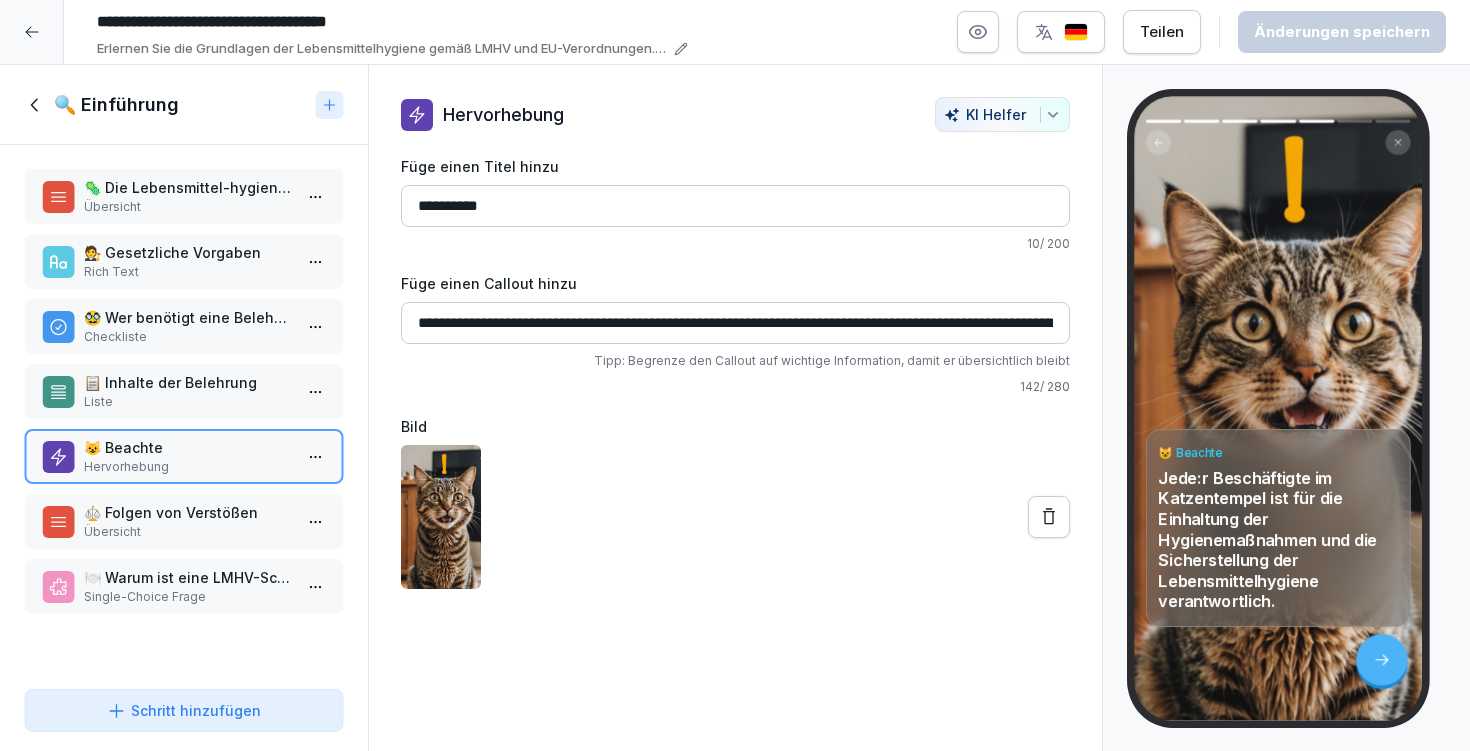 click on "⚖️ Folgen von Verstößen" at bounding box center [188, 512] 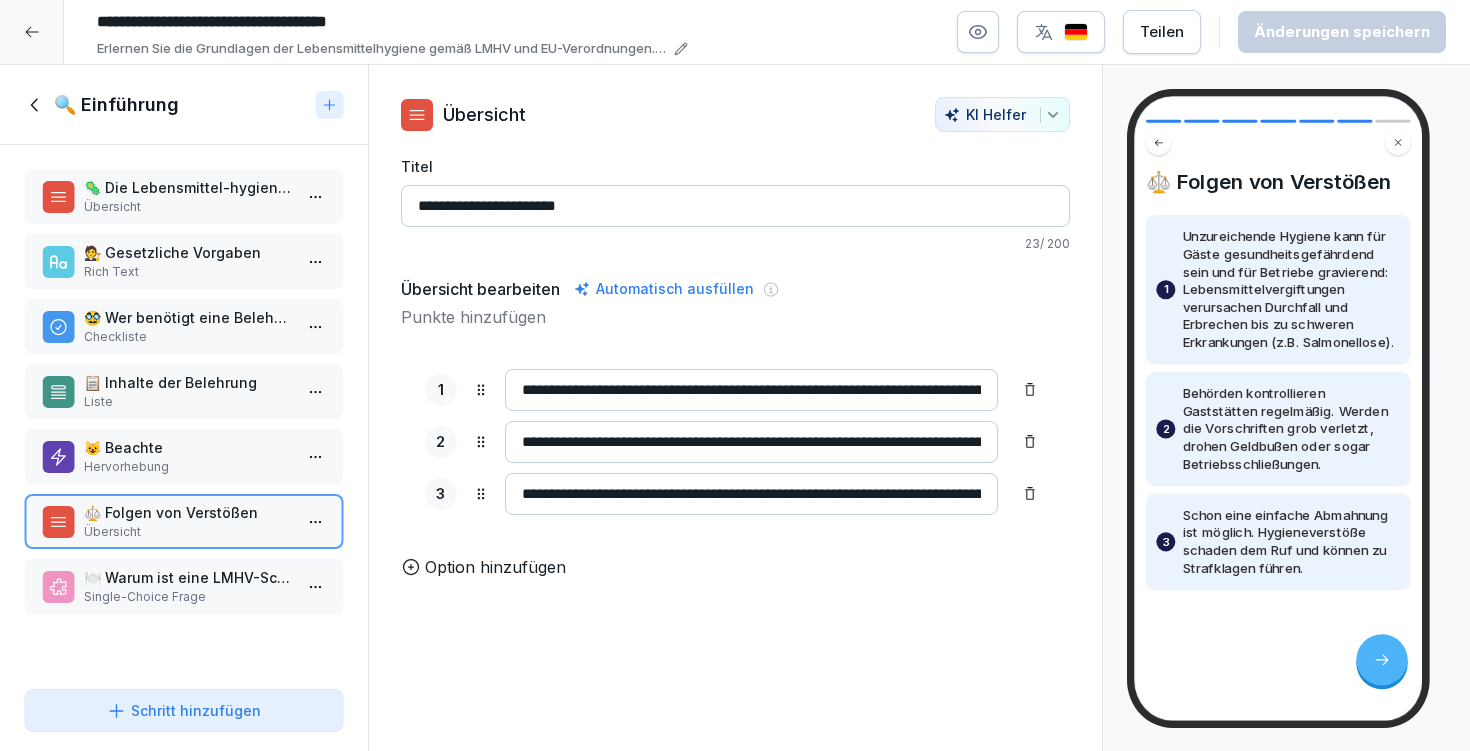 drag, startPoint x: 952, startPoint y: 389, endPoint x: 981, endPoint y: 389, distance: 29 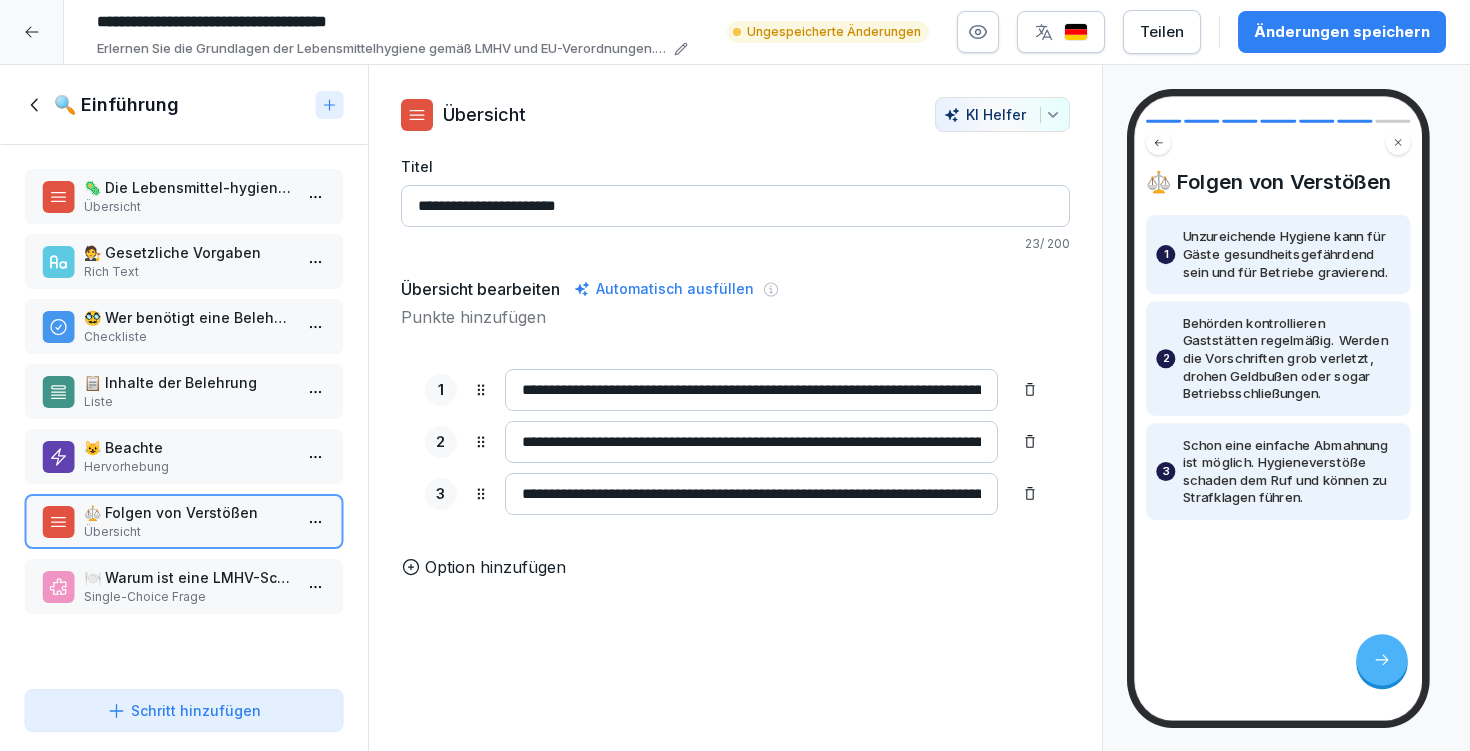 type on "**********" 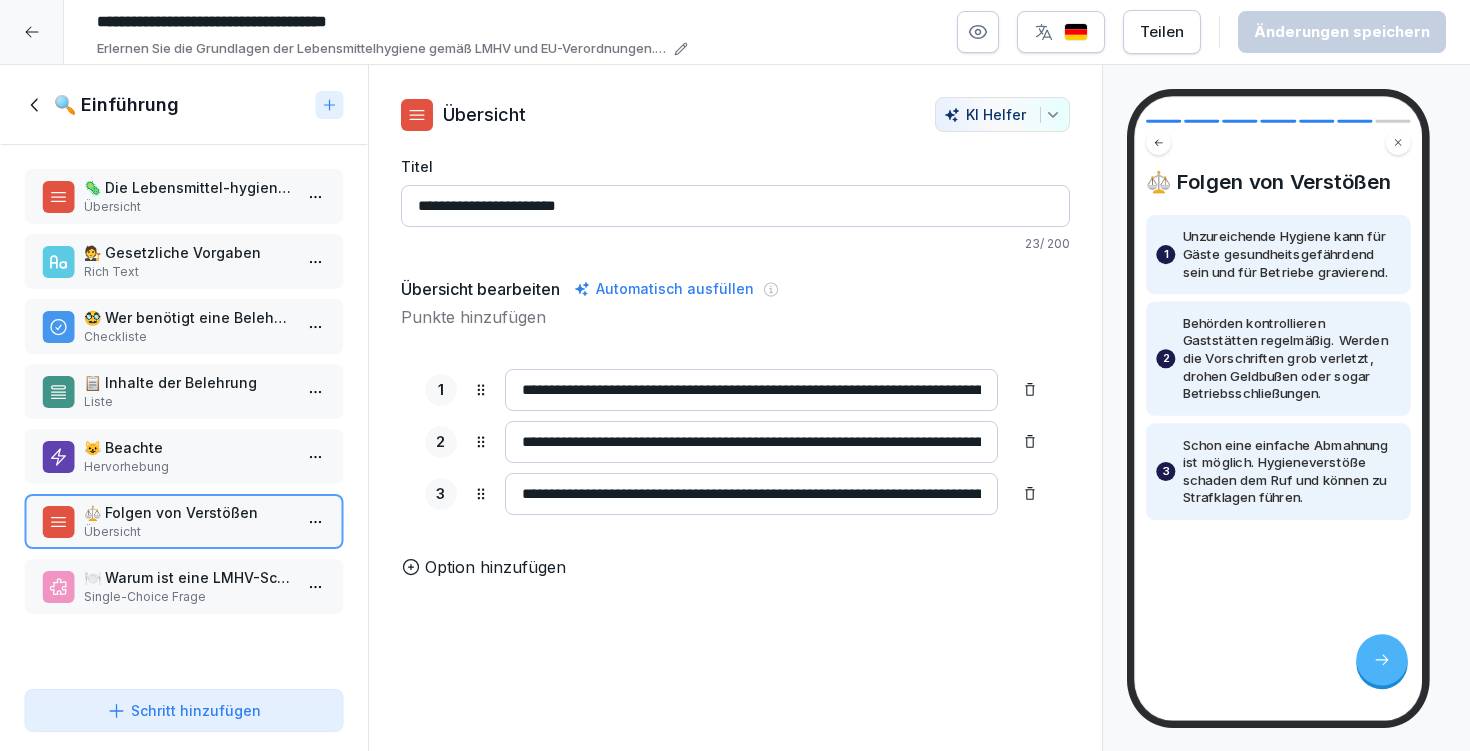 click on "**********" at bounding box center (751, 442) 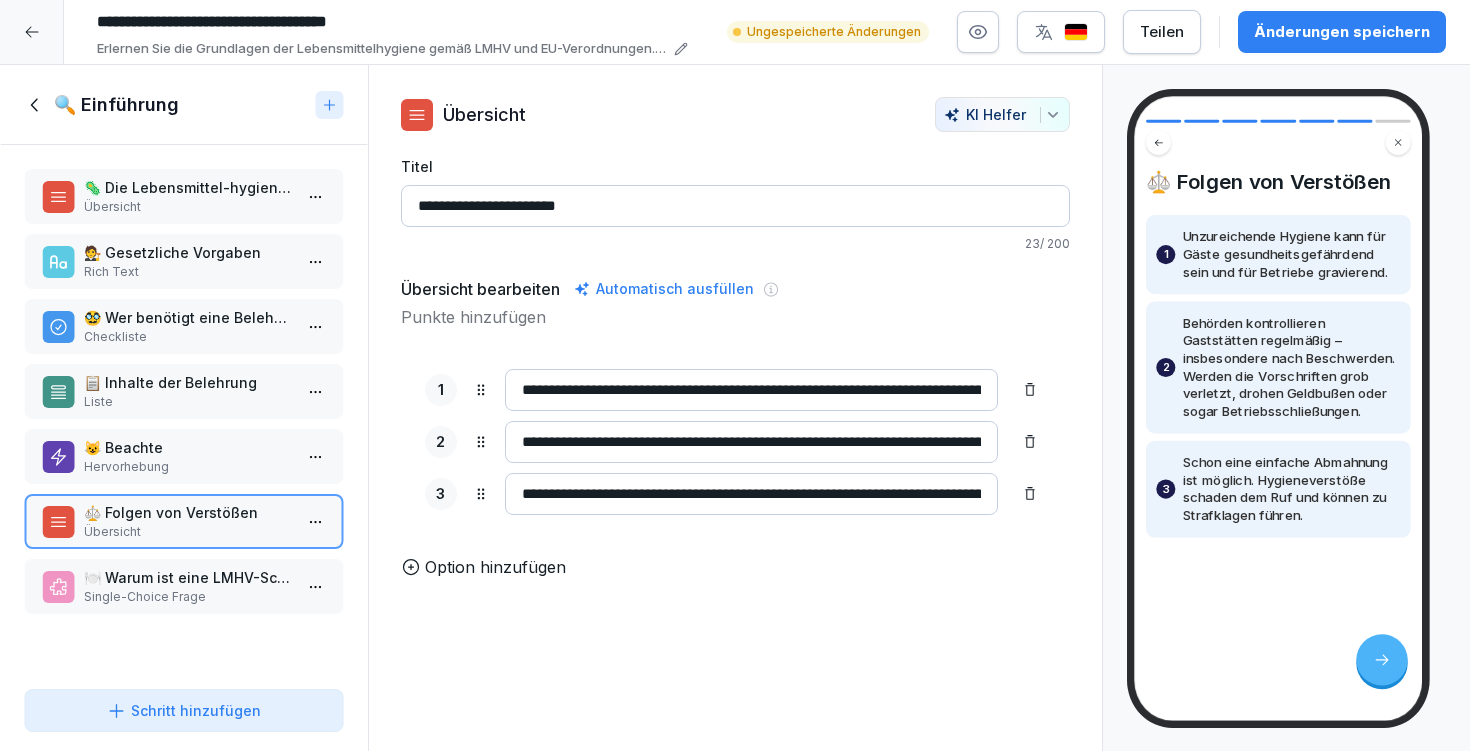 type on "**********" 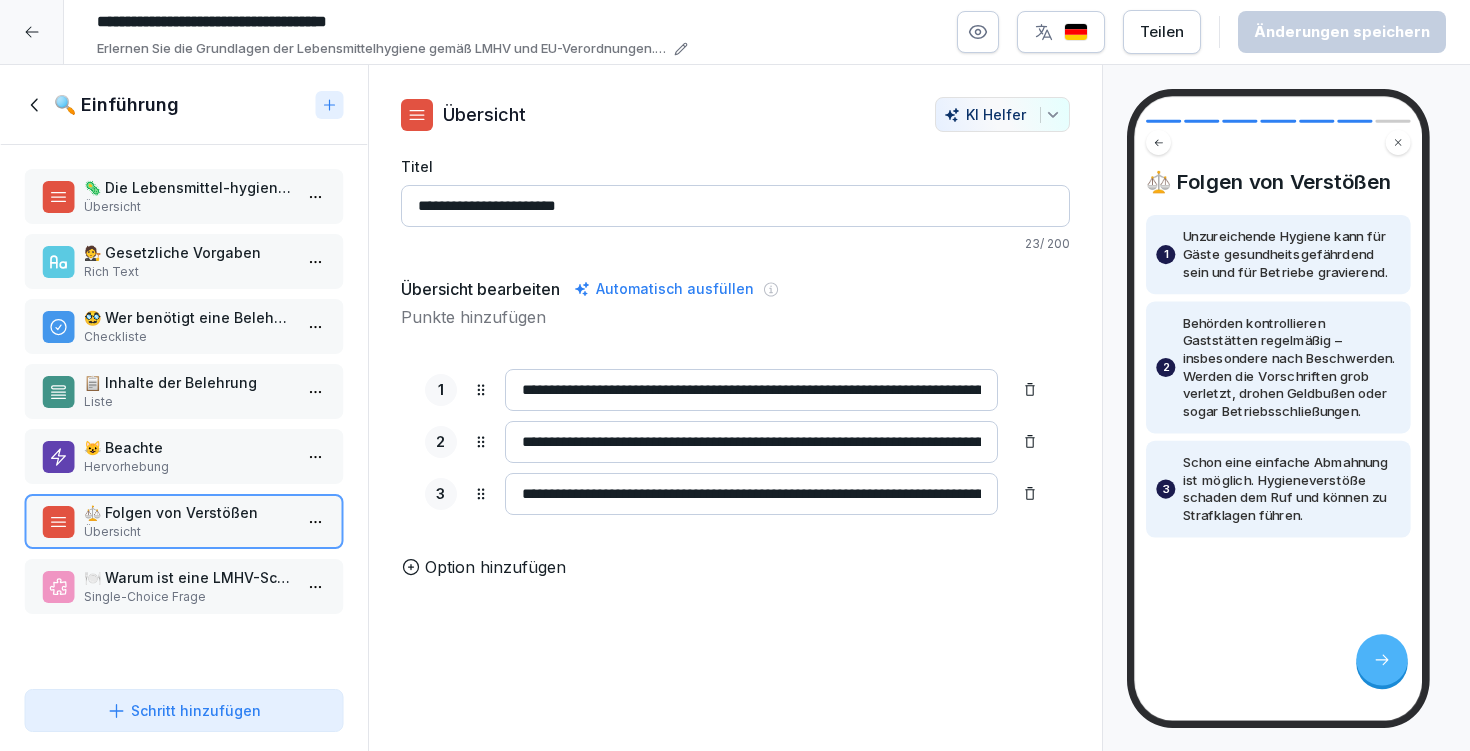 click on "🍽️ Warum ist eine LMHV-Schulung für Mitarbeiter in der Gastronomie wichtig? Single-Choice Frage" at bounding box center [184, 586] 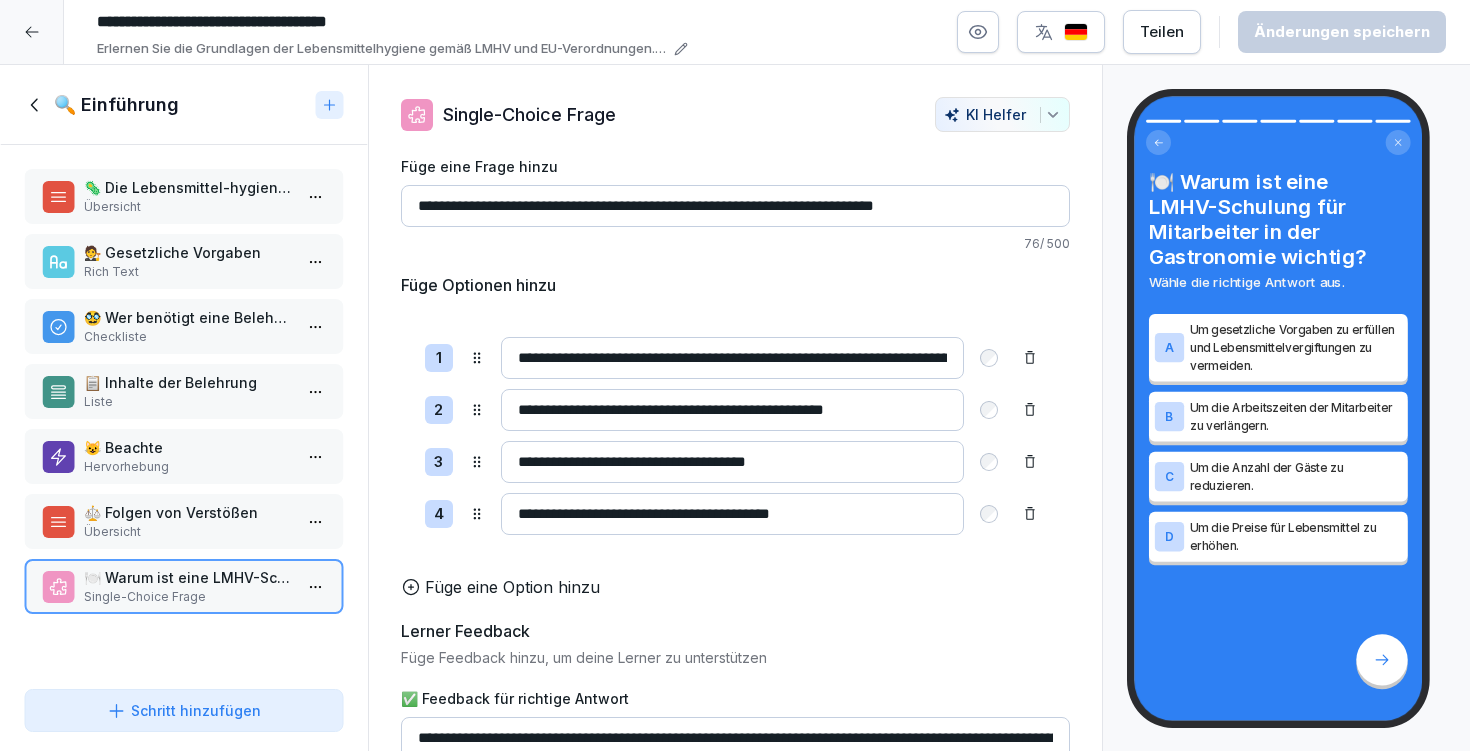 drag, startPoint x: 437, startPoint y: 213, endPoint x: 409, endPoint y: 207, distance: 28.635643 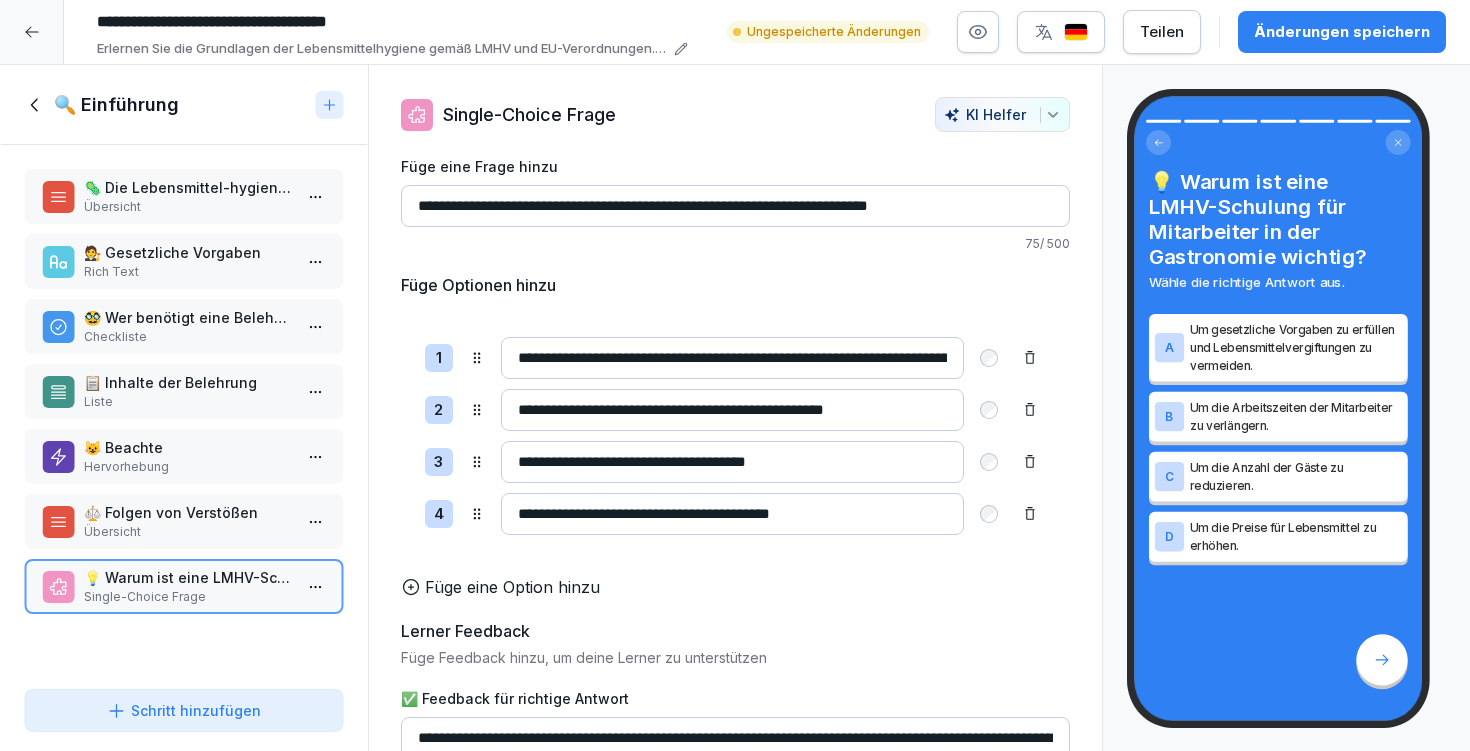 click on "Änderungen speichern" at bounding box center (1342, 32) 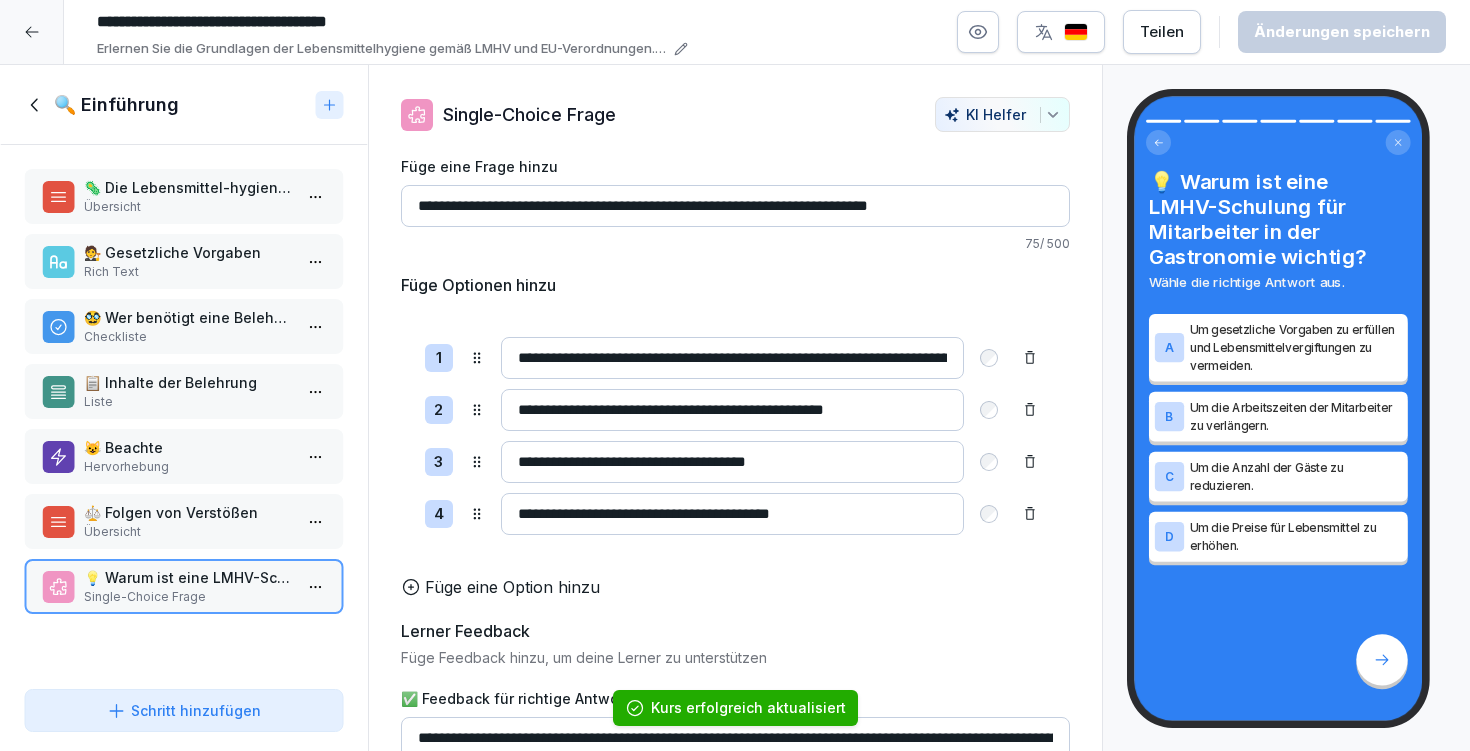 click on "**********" at bounding box center [735, 206] 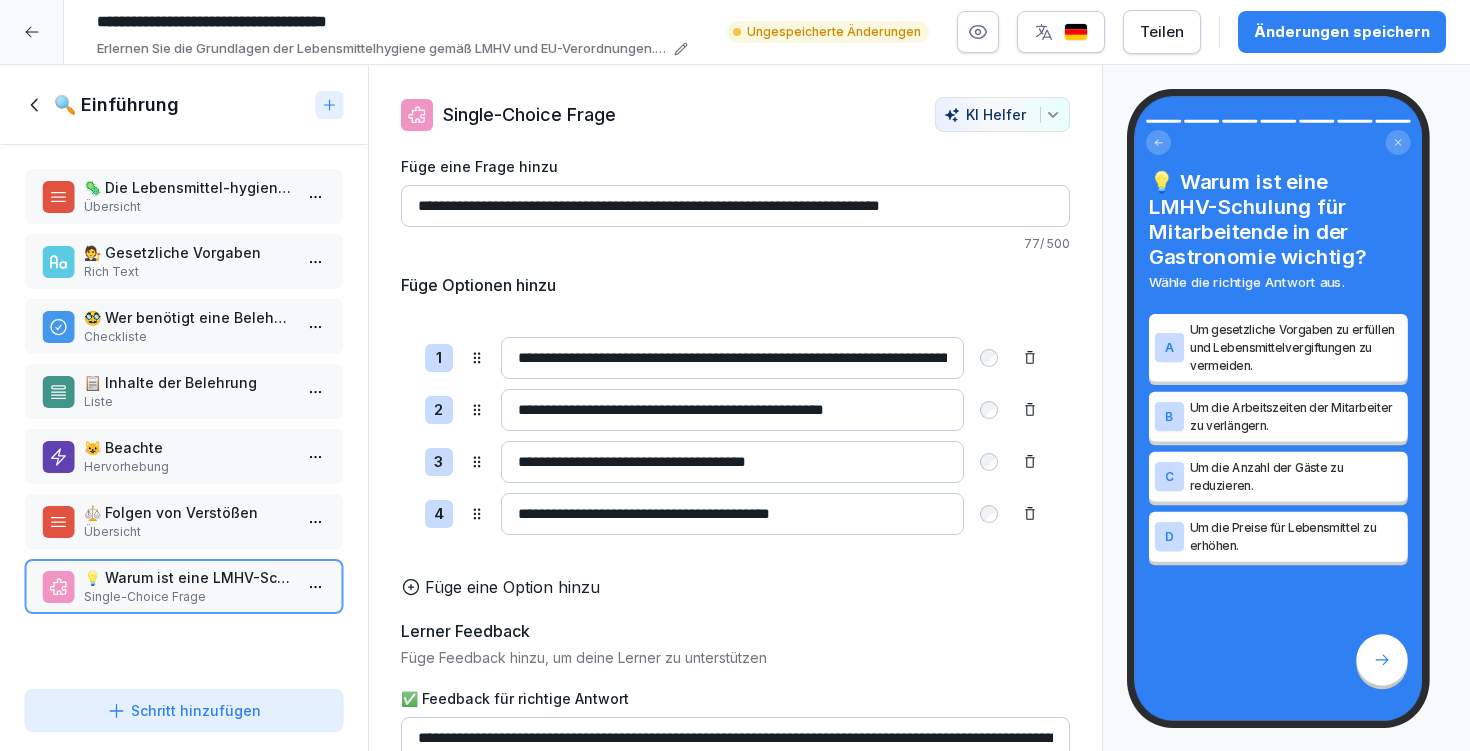 type on "**********" 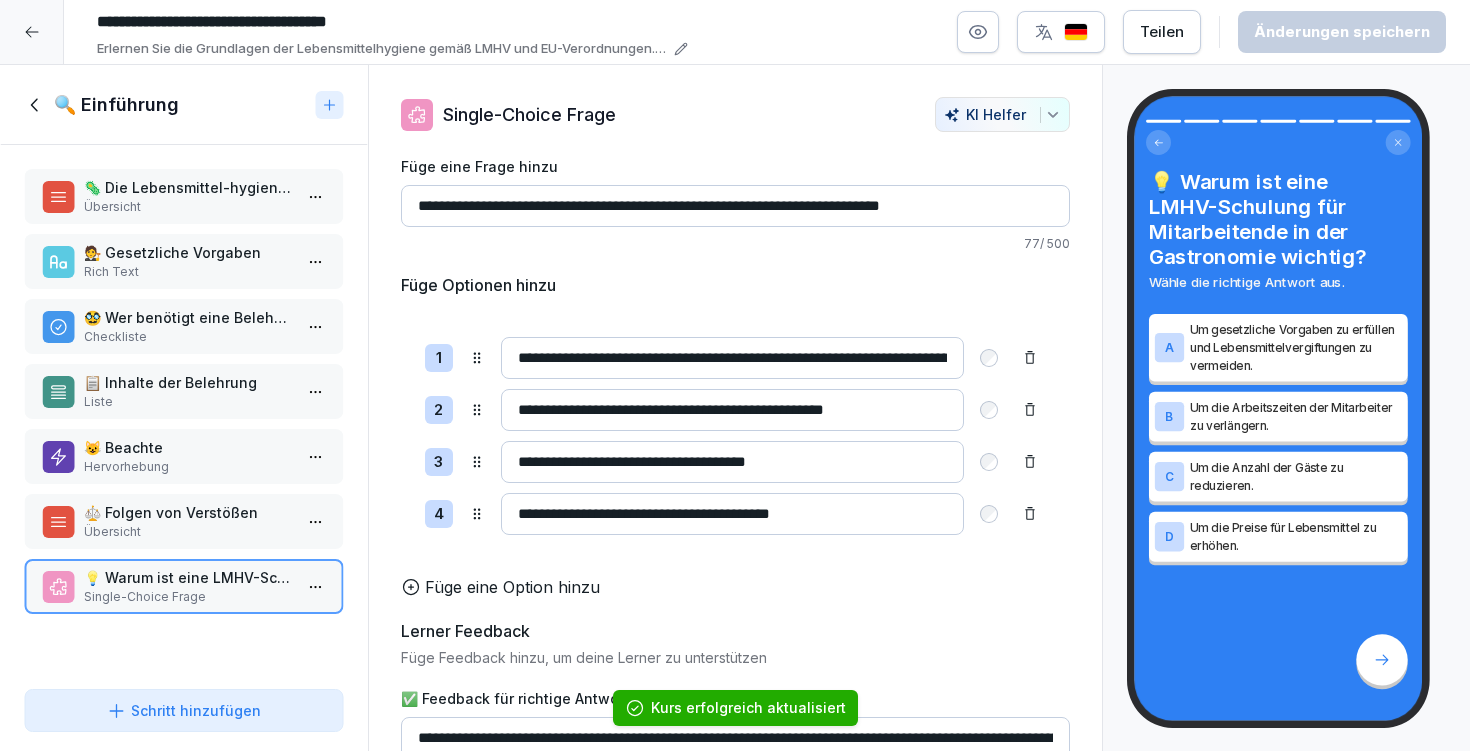 click on "📋 Inhalte der Belehrung" at bounding box center [188, 382] 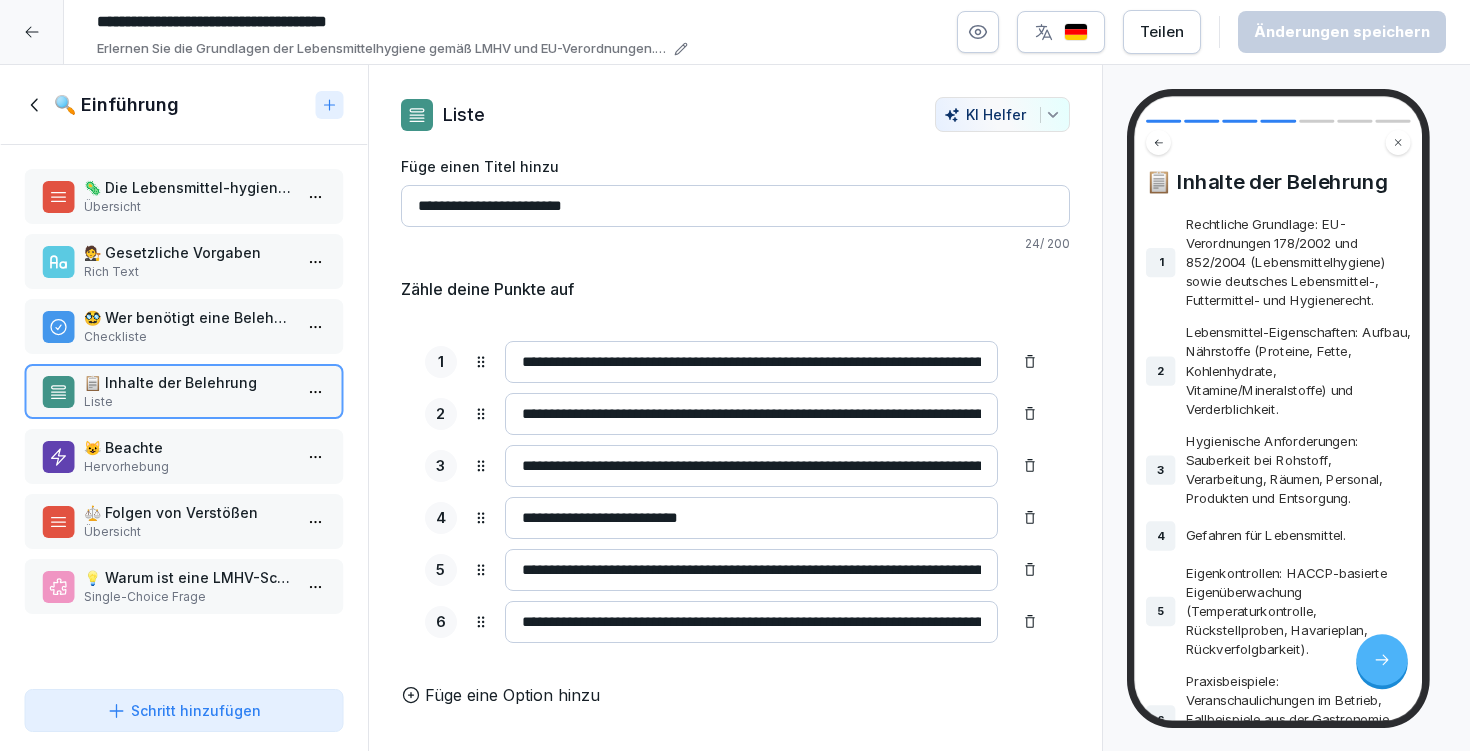 click on "Checkliste" at bounding box center [188, 337] 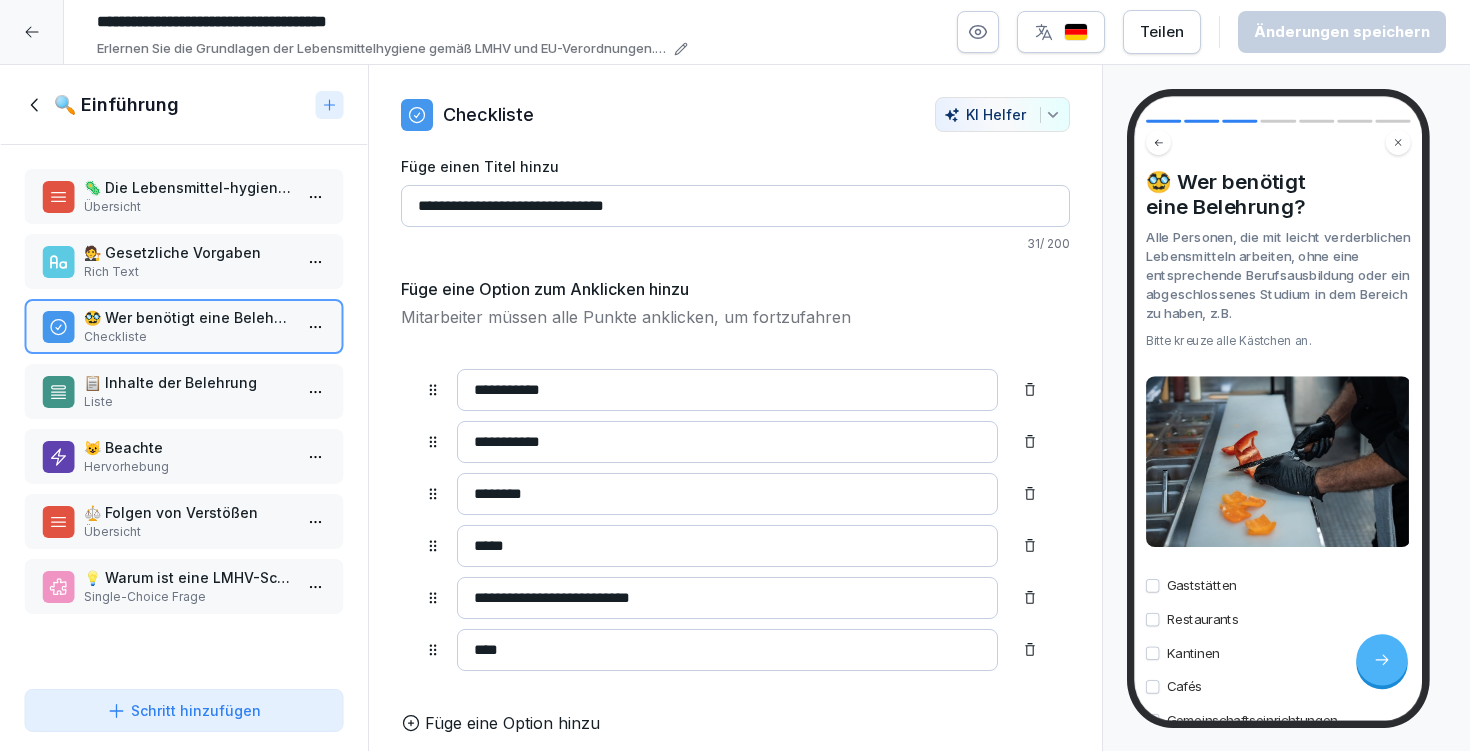 click on "Rich Text" at bounding box center (188, 272) 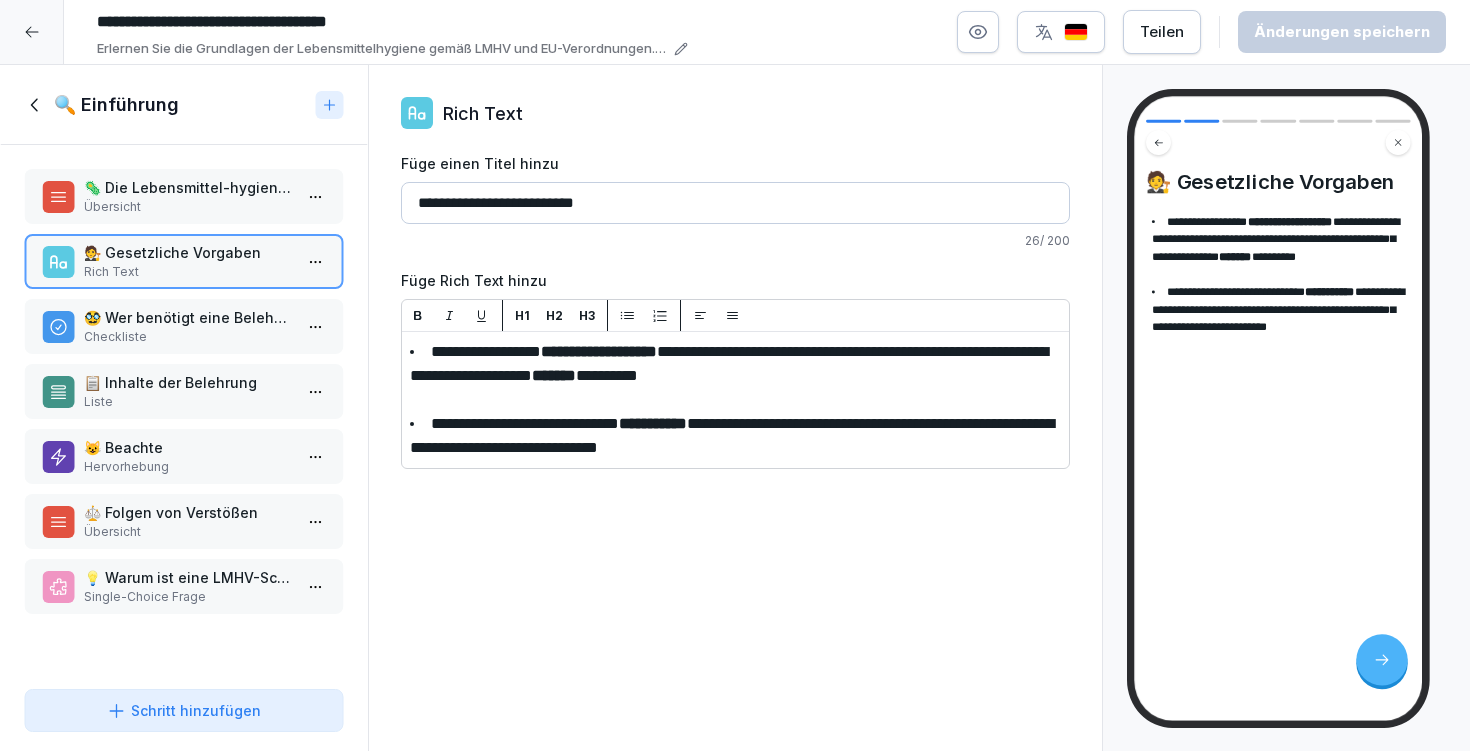 click on "🦠 Die Lebensmittel-hygieneverordnung Übersicht" at bounding box center (184, 196) 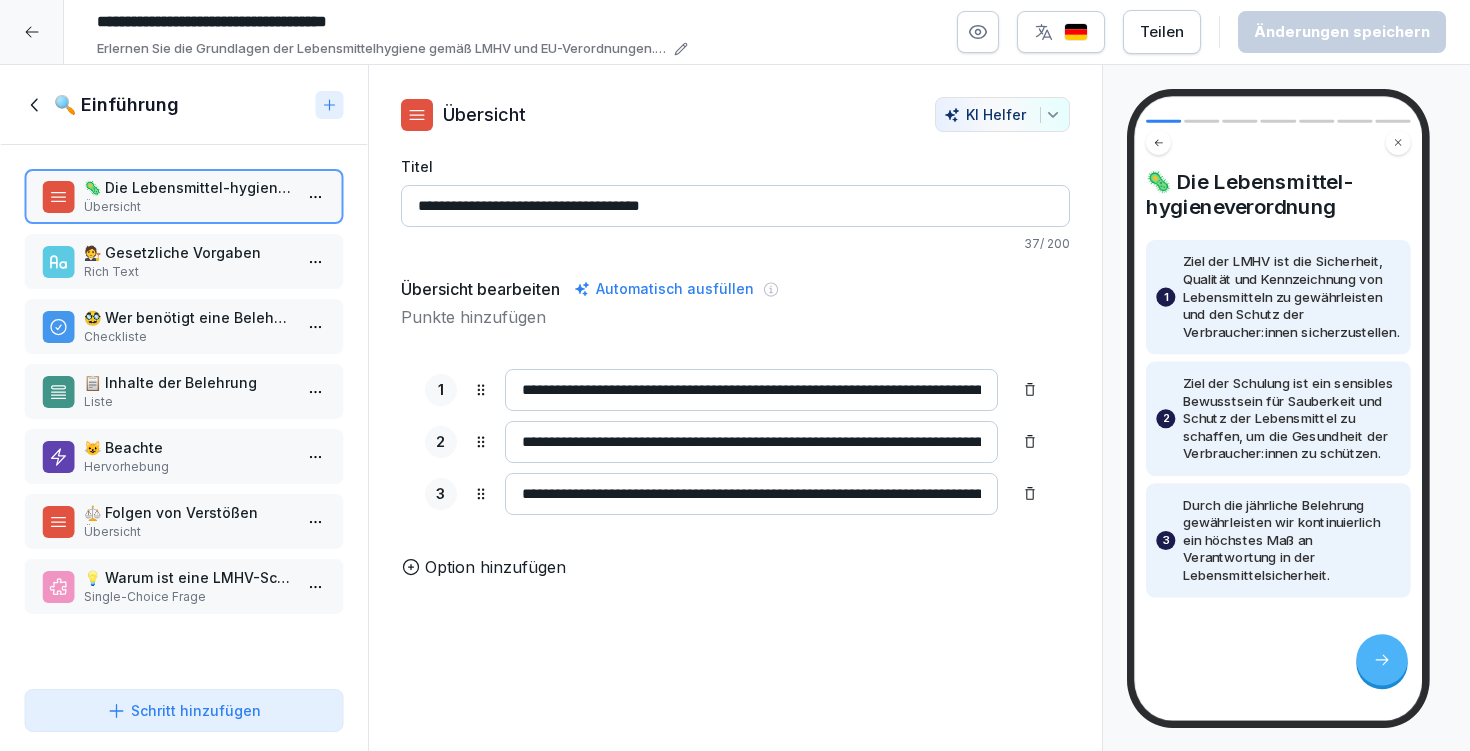 click on "Single-Choice Frage" at bounding box center (188, 597) 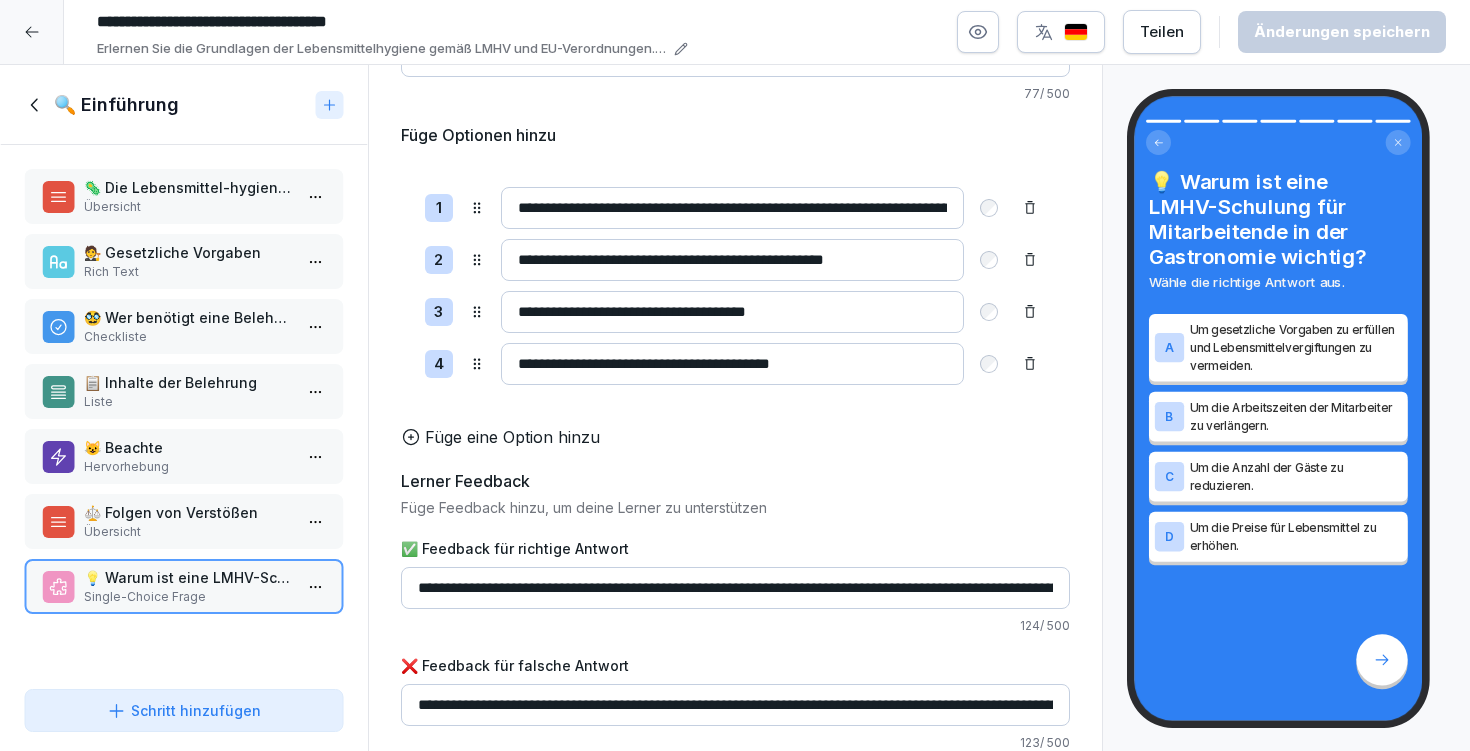 scroll, scrollTop: 0, scrollLeft: 0, axis: both 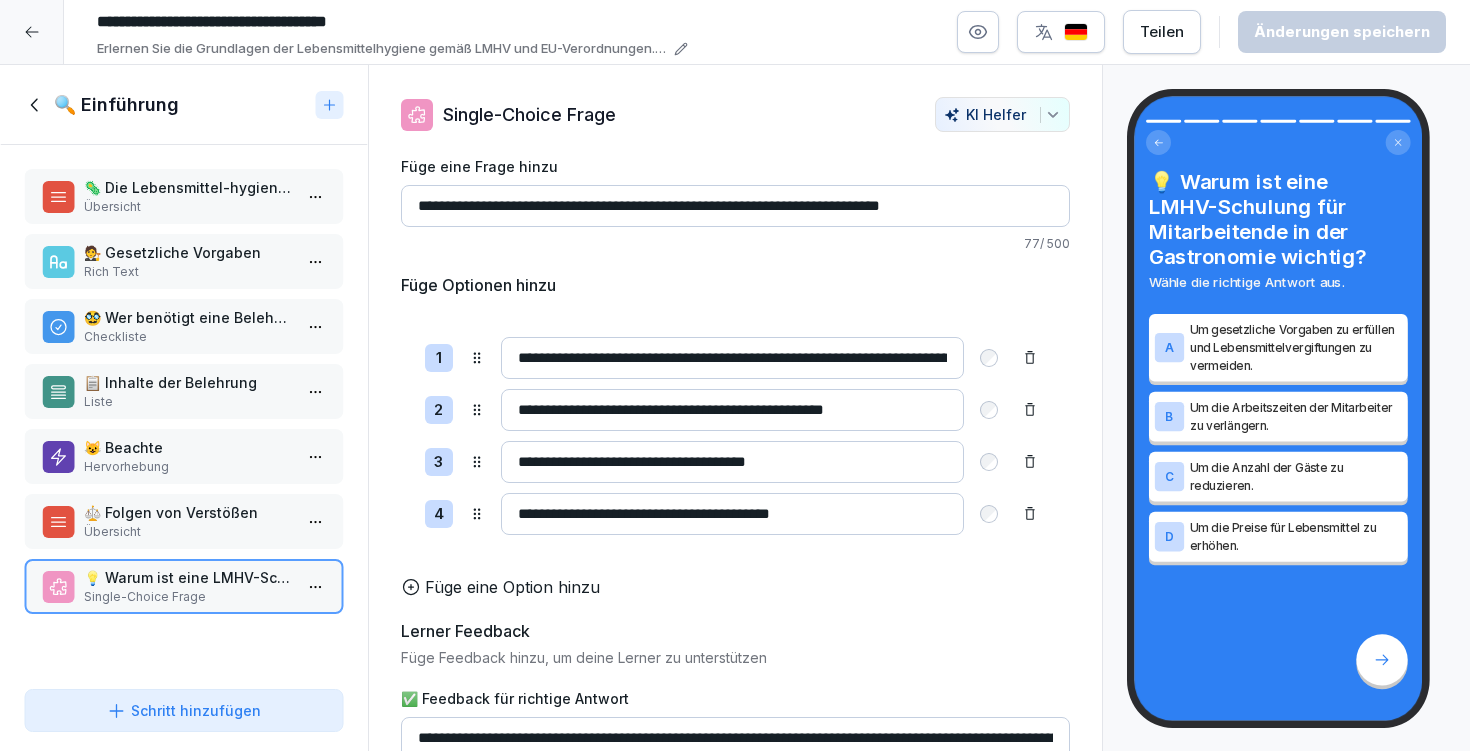 click 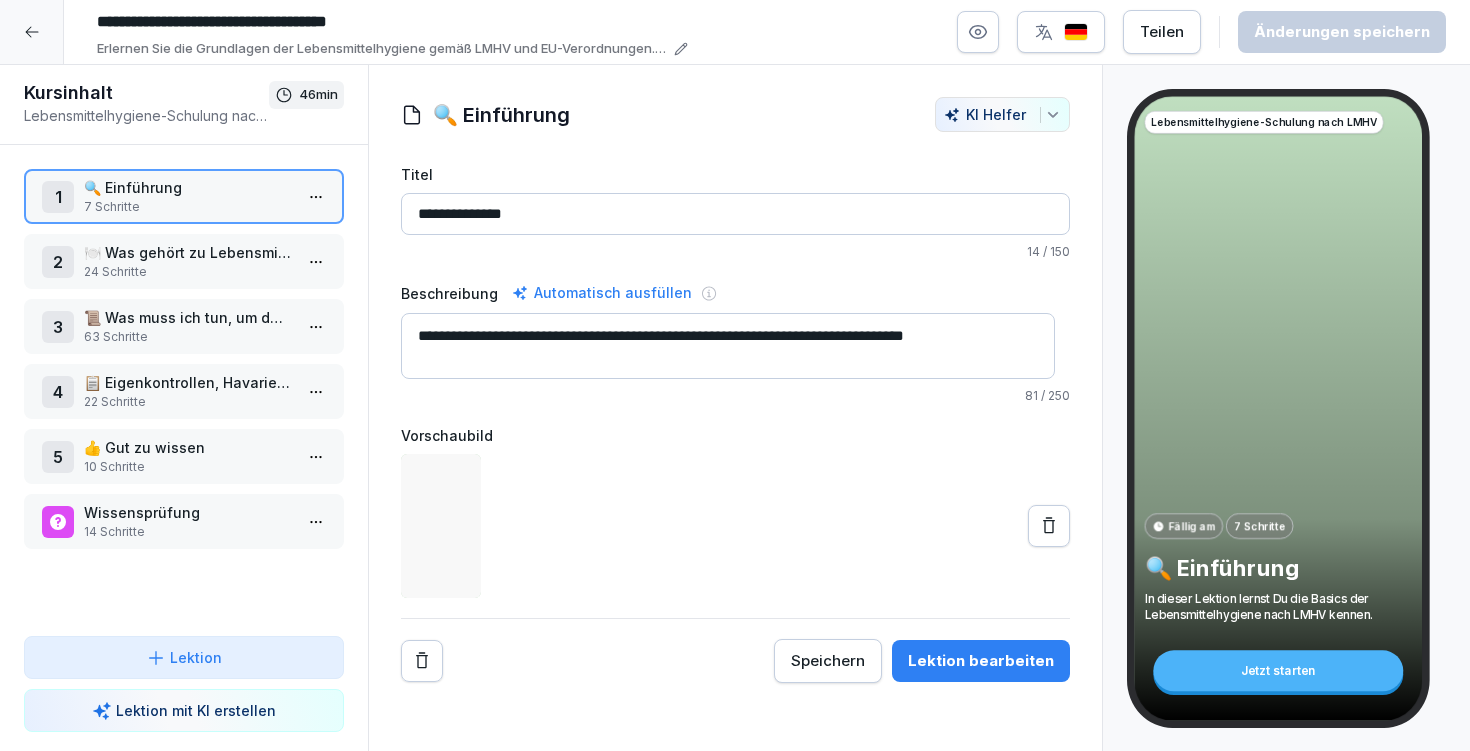 click on "🍽️ Was gehört zu Lebensmittelhygiene?" at bounding box center [188, 252] 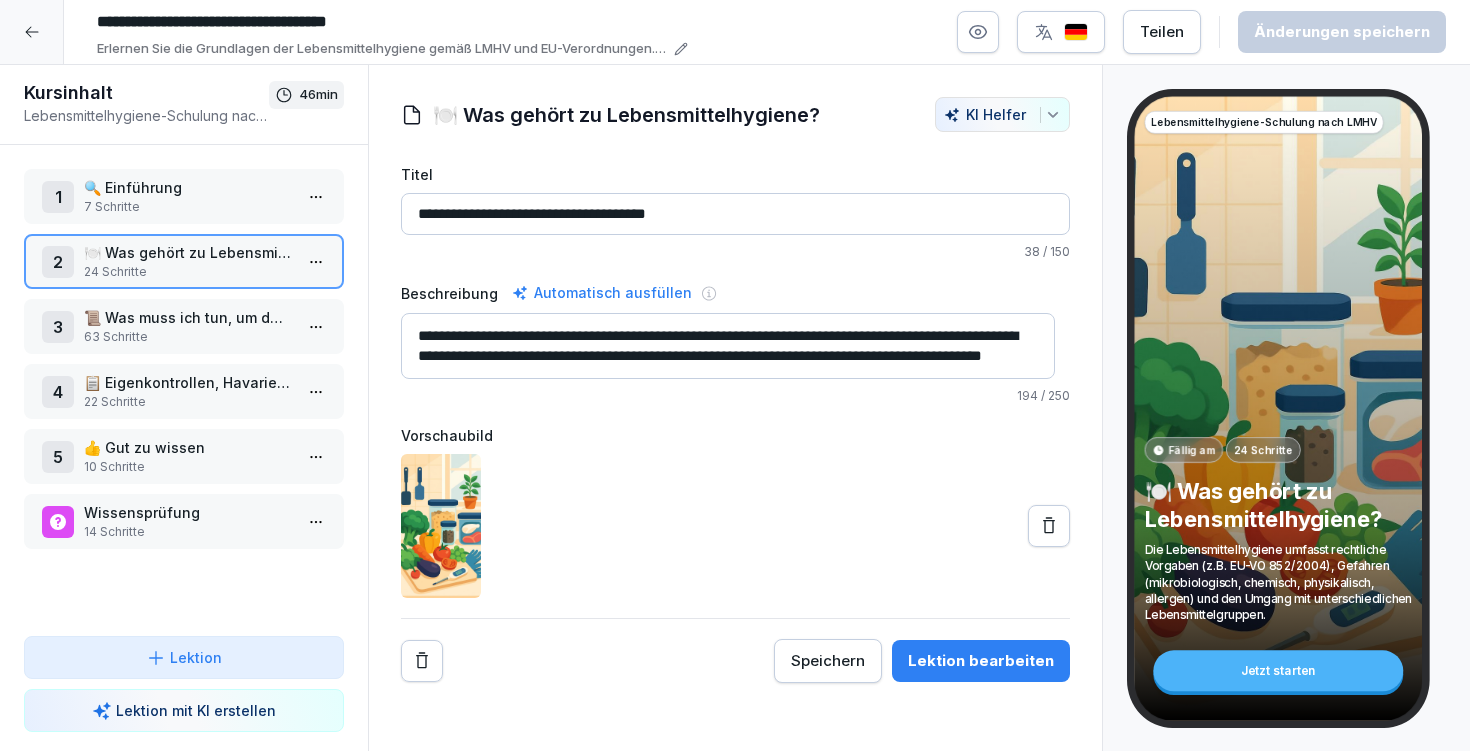scroll, scrollTop: 20, scrollLeft: 0, axis: vertical 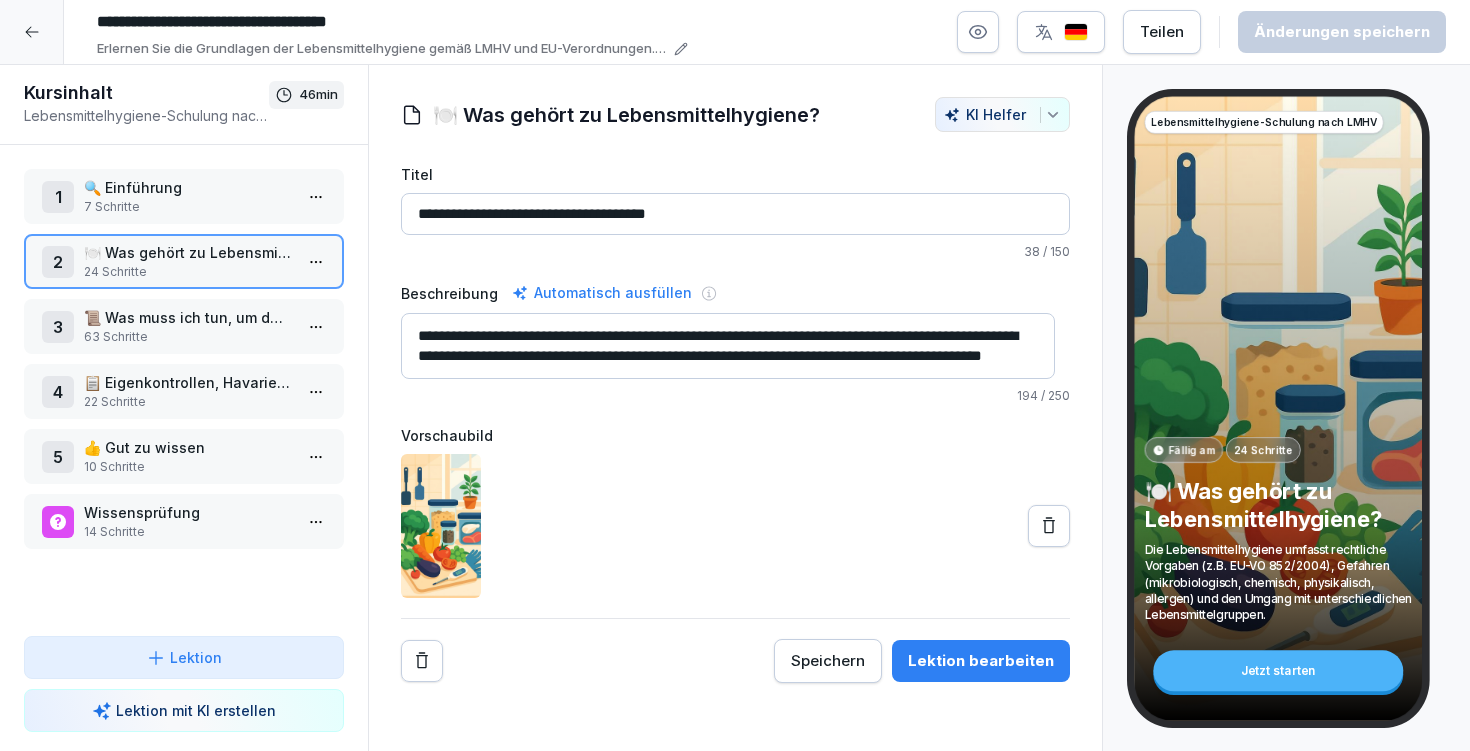click on "**********" at bounding box center [728, 346] 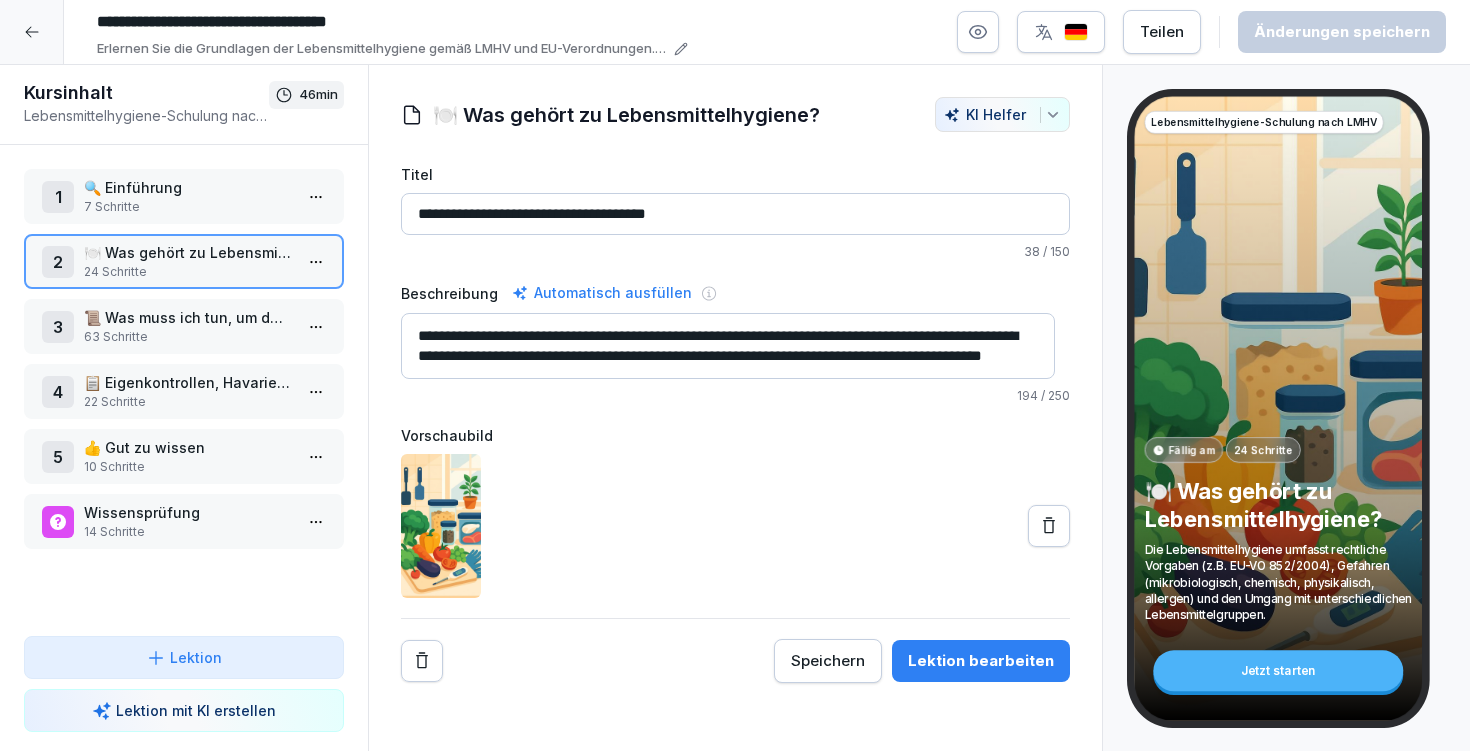 click on "🔍 Einführung" at bounding box center (188, 187) 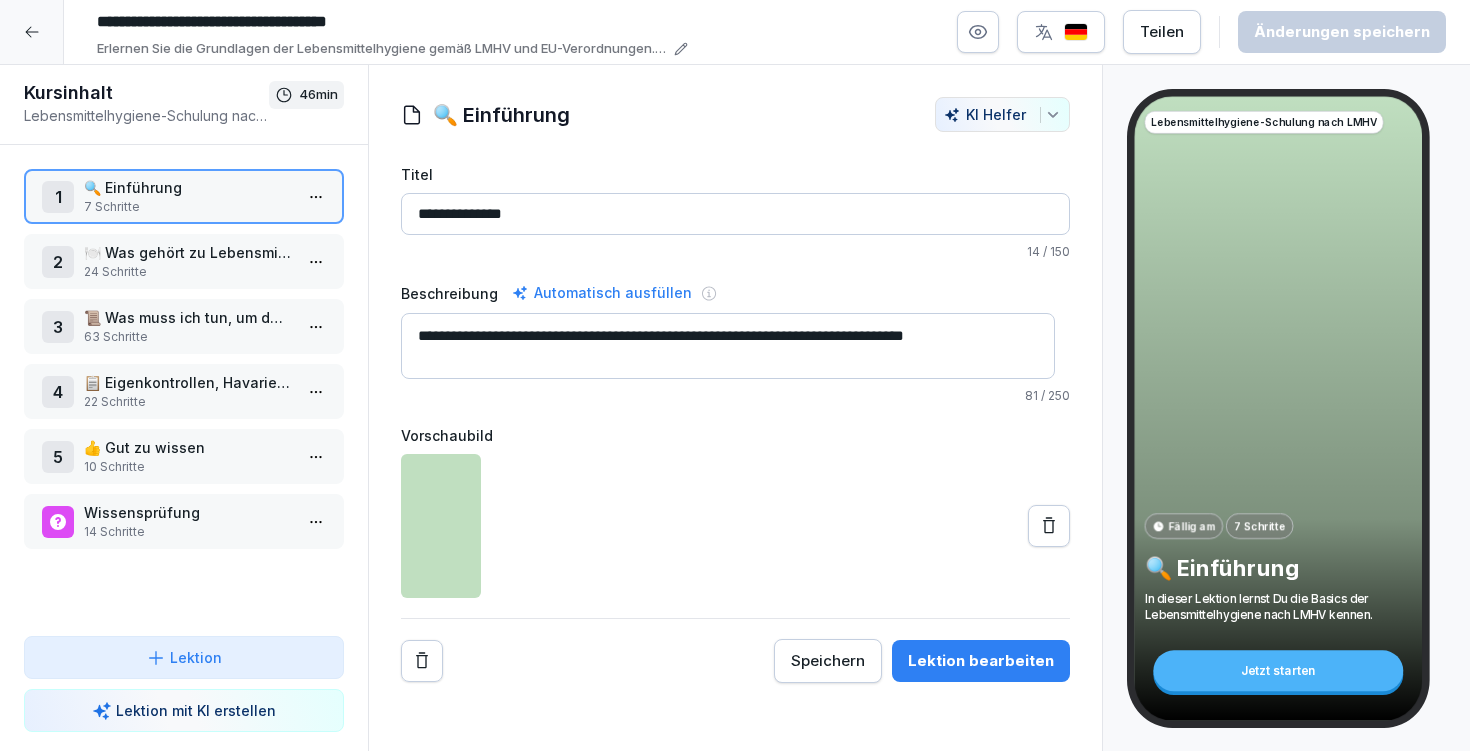 click on "Lektion bearbeiten" at bounding box center [981, 661] 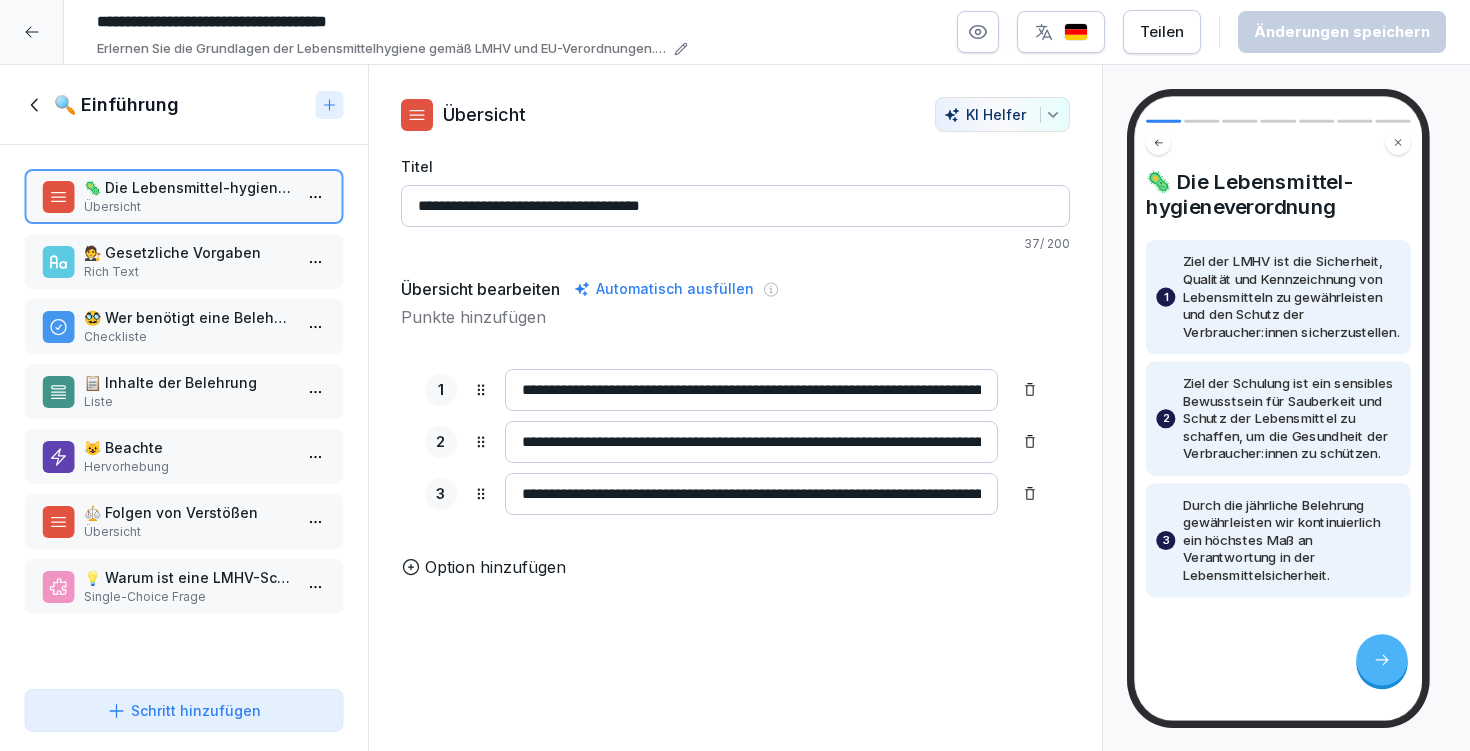 click on "Checkliste" at bounding box center [188, 337] 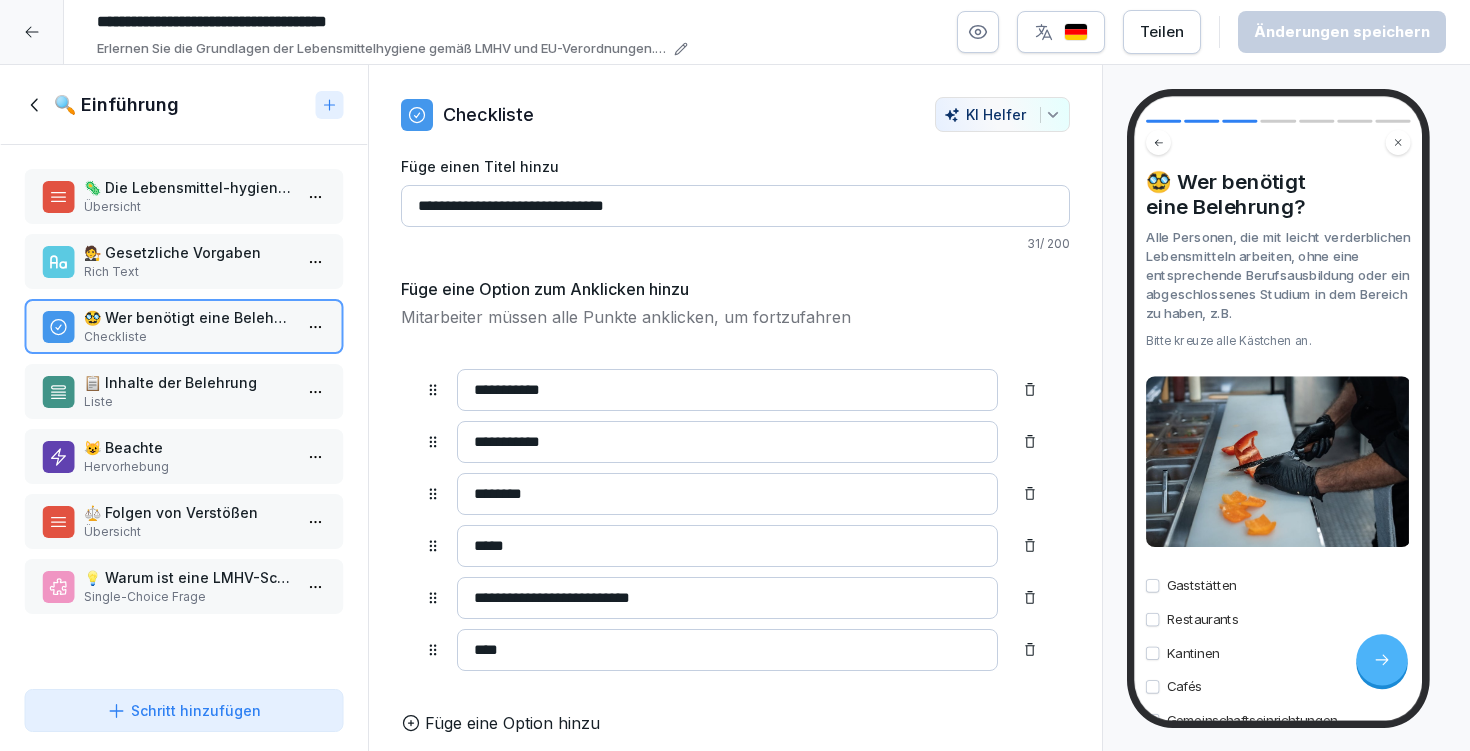 click on "Liste" at bounding box center (188, 402) 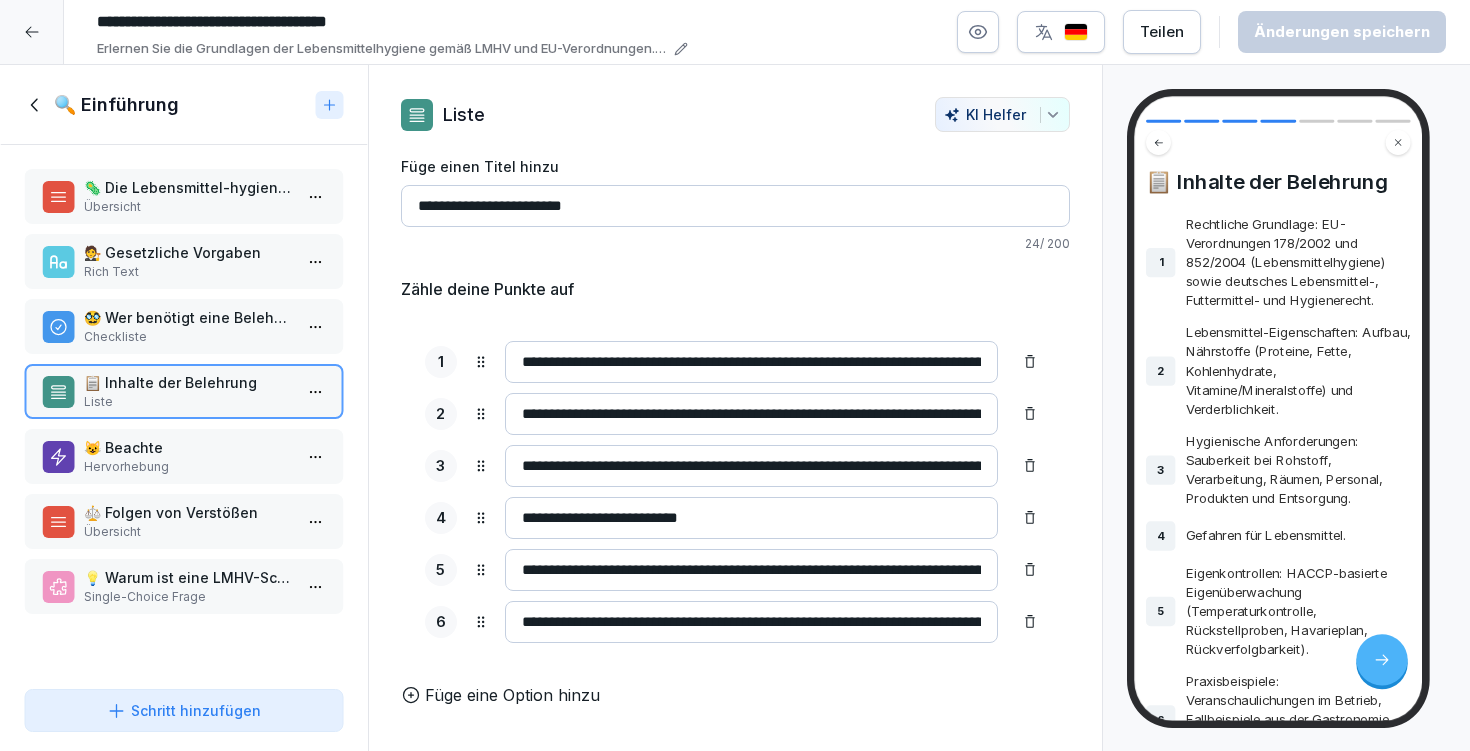 click on "🔍 Einführung" at bounding box center (116, 105) 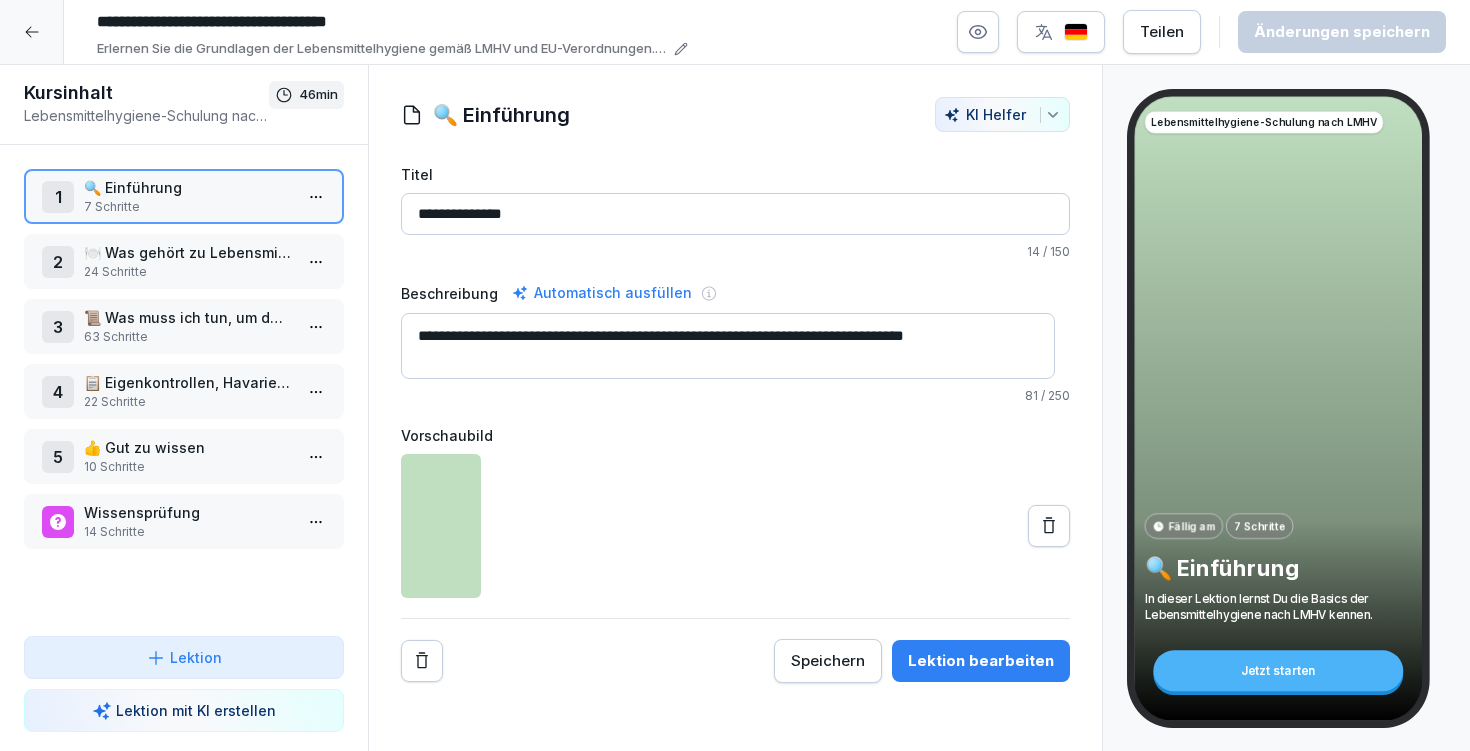 click on "🍽️ Was gehört zu Lebensmittelhygiene?" at bounding box center (188, 252) 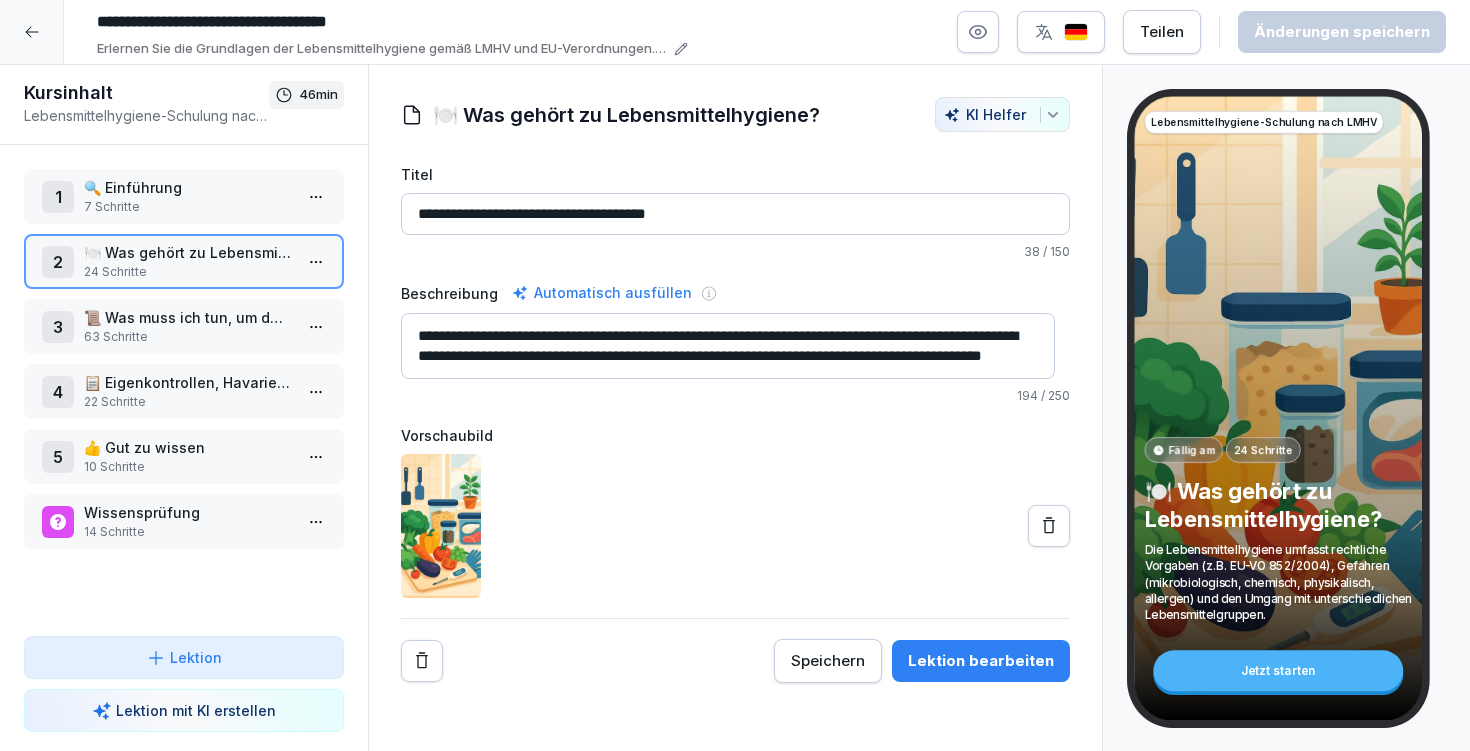 click on "Lektion bearbeiten" at bounding box center [981, 661] 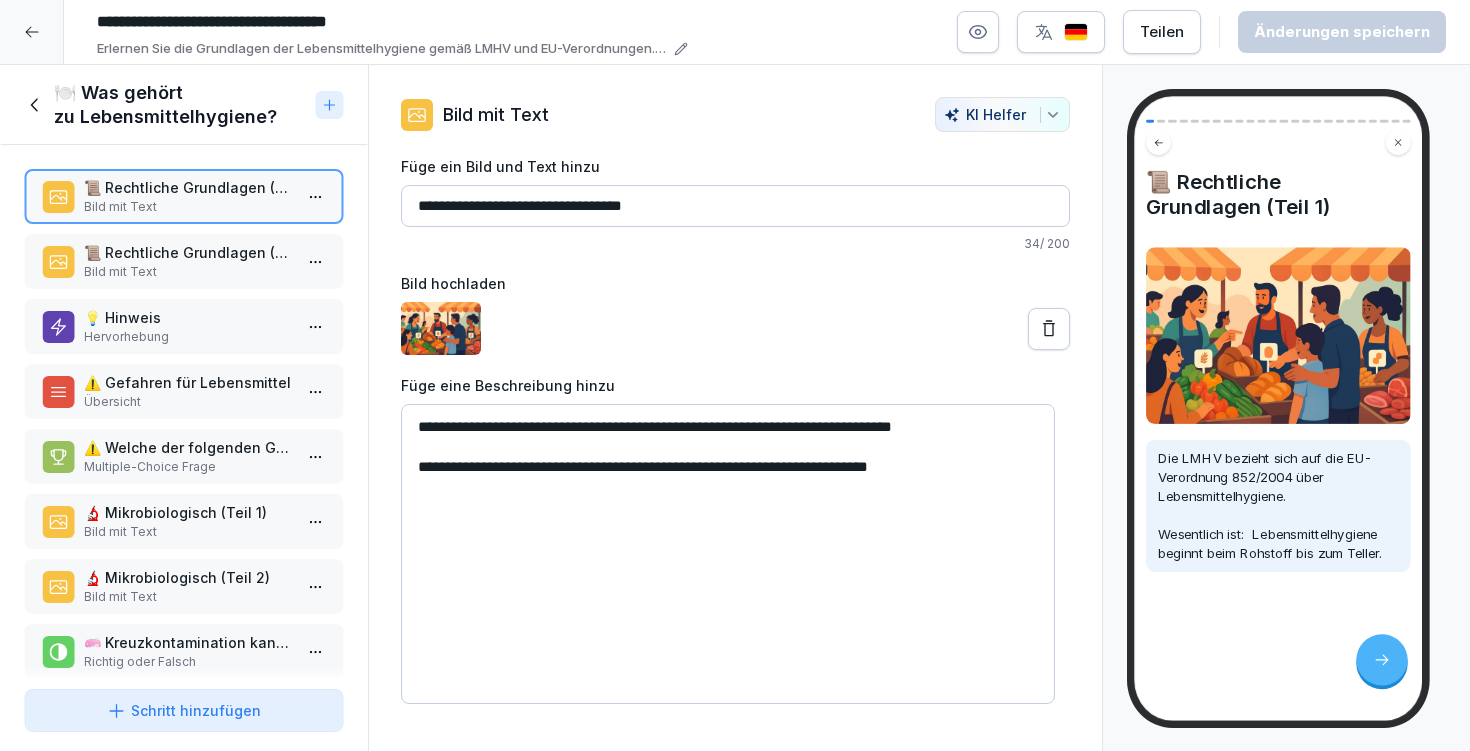 click on "📜 Rechtliche Grundlagen (Teil 2)" at bounding box center (188, 252) 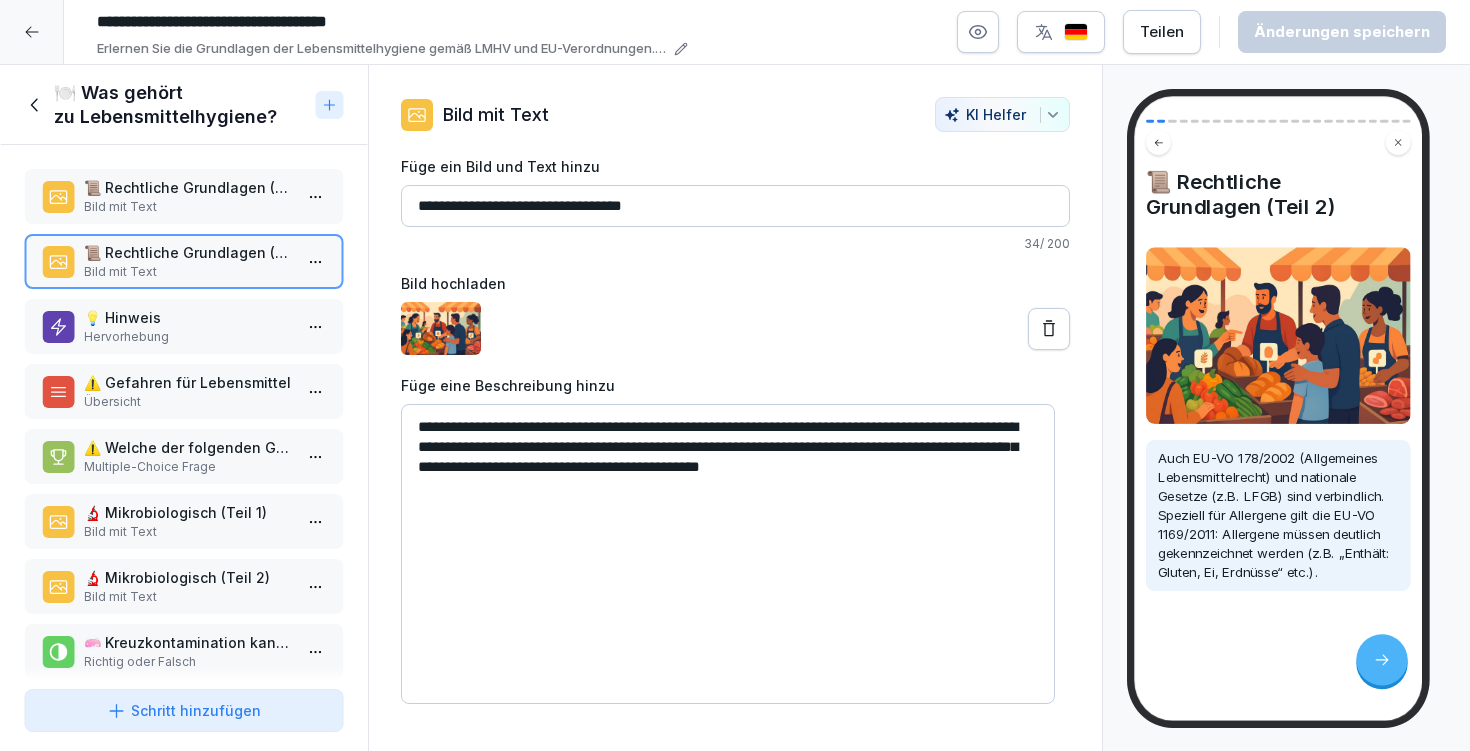click on "💡 Hinweis" at bounding box center [188, 317] 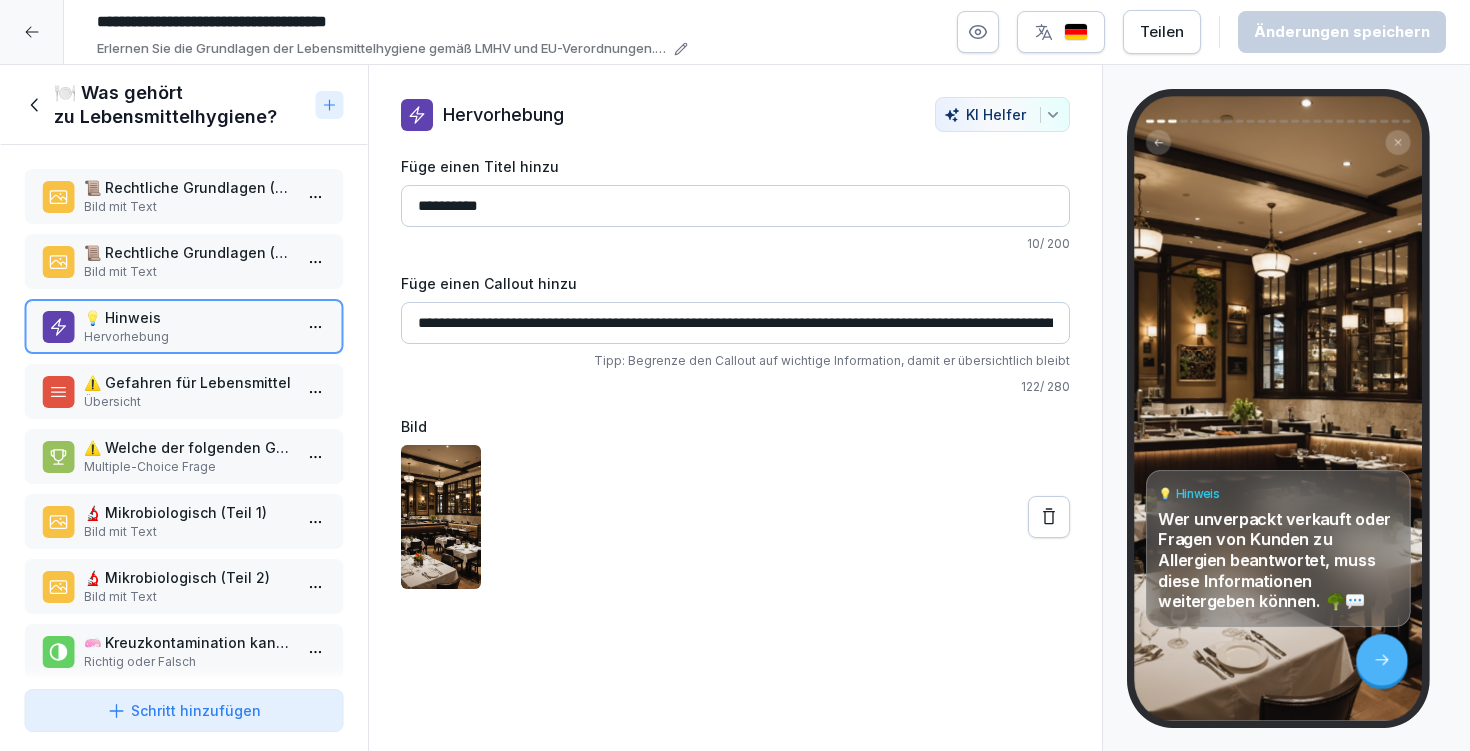 click on "⚠️ Gefahren für Lebensmittel" at bounding box center (188, 382) 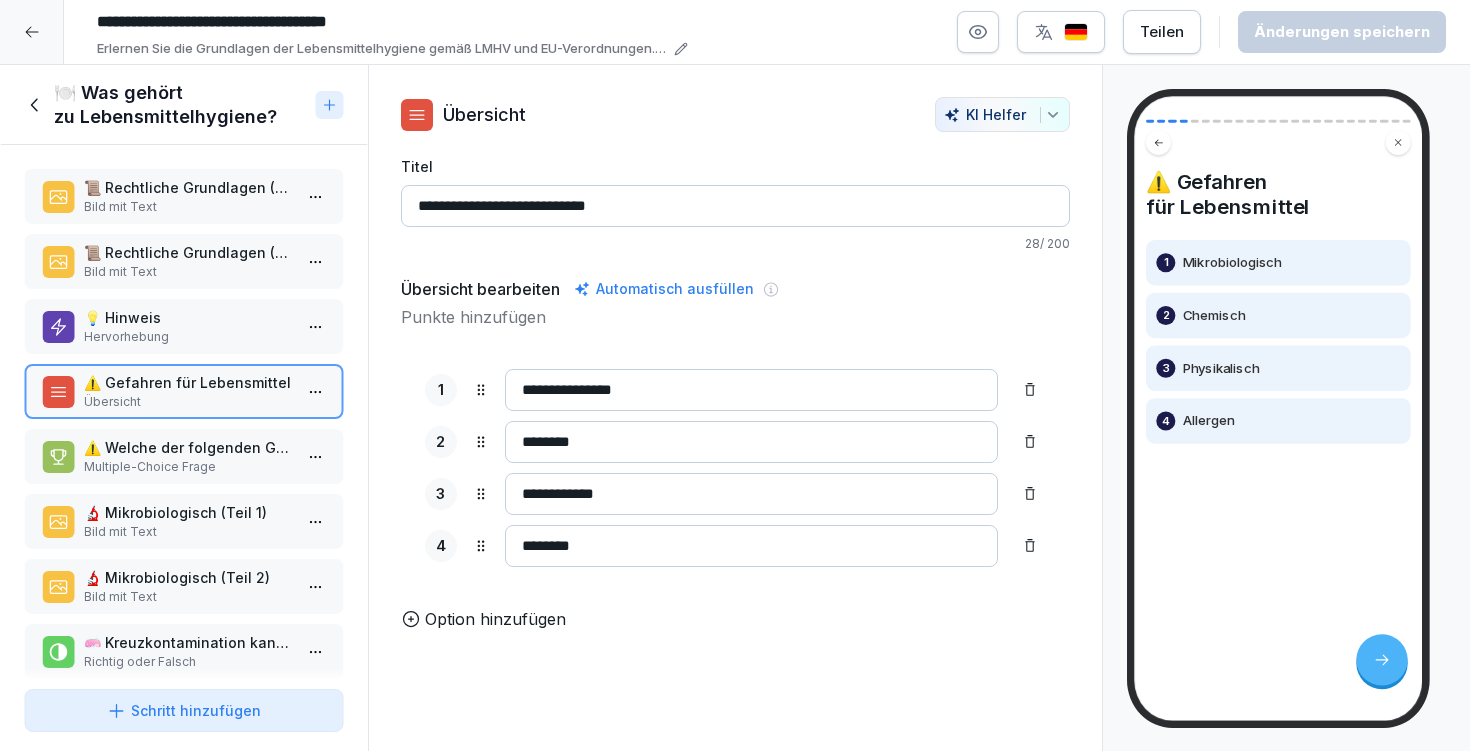 click on "Multiple-Choice Frage" at bounding box center (188, 467) 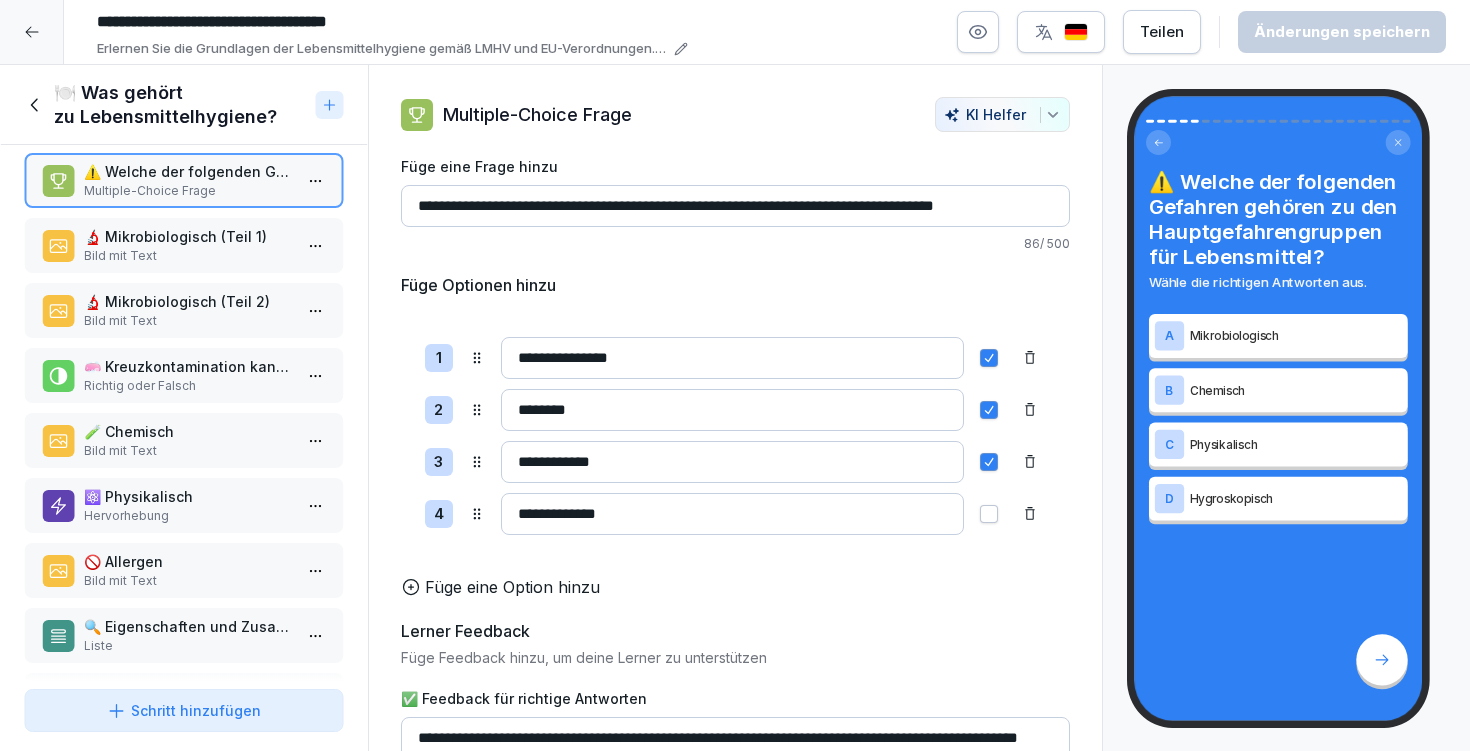 scroll, scrollTop: 356, scrollLeft: 0, axis: vertical 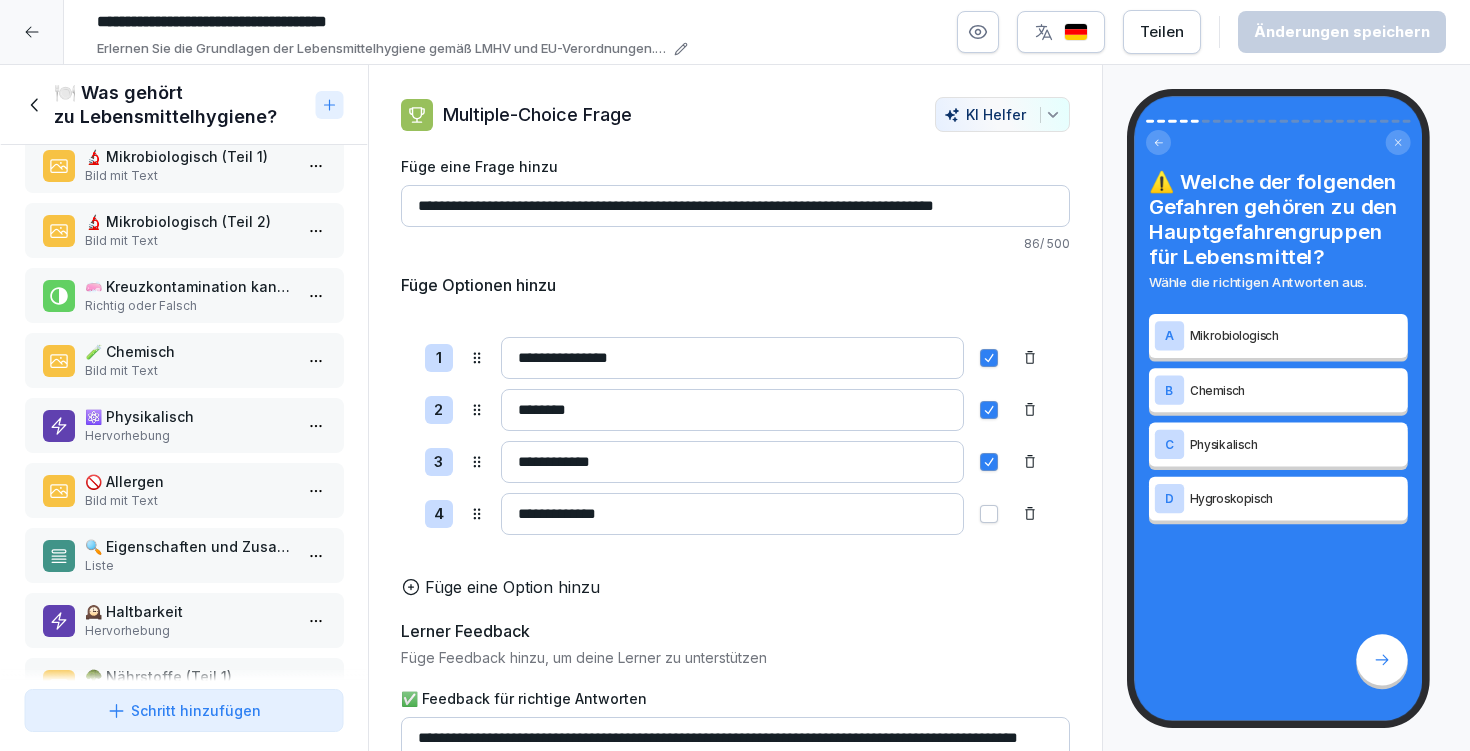 click on "🔍 Eigenschaften und Zusammensetzung" at bounding box center (188, 546) 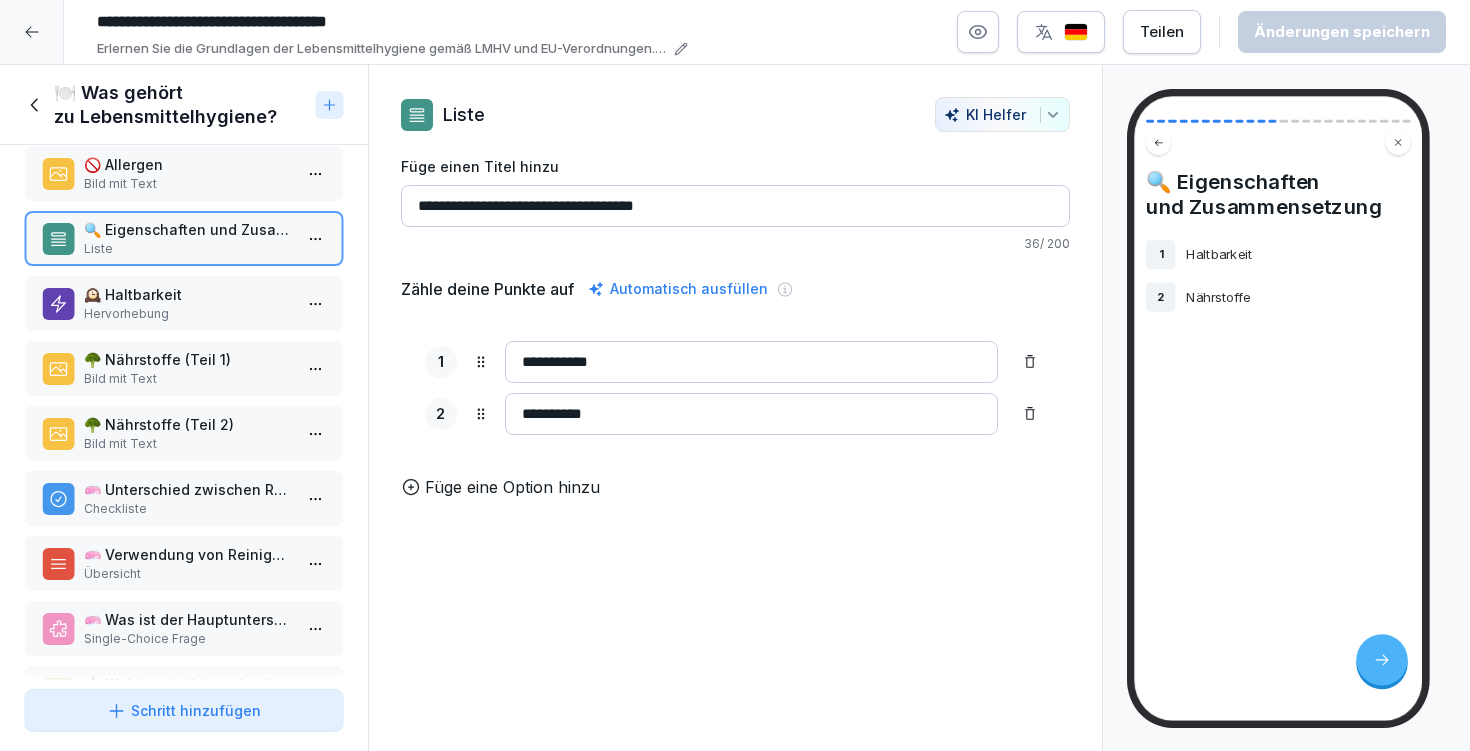 scroll, scrollTop: 724, scrollLeft: 0, axis: vertical 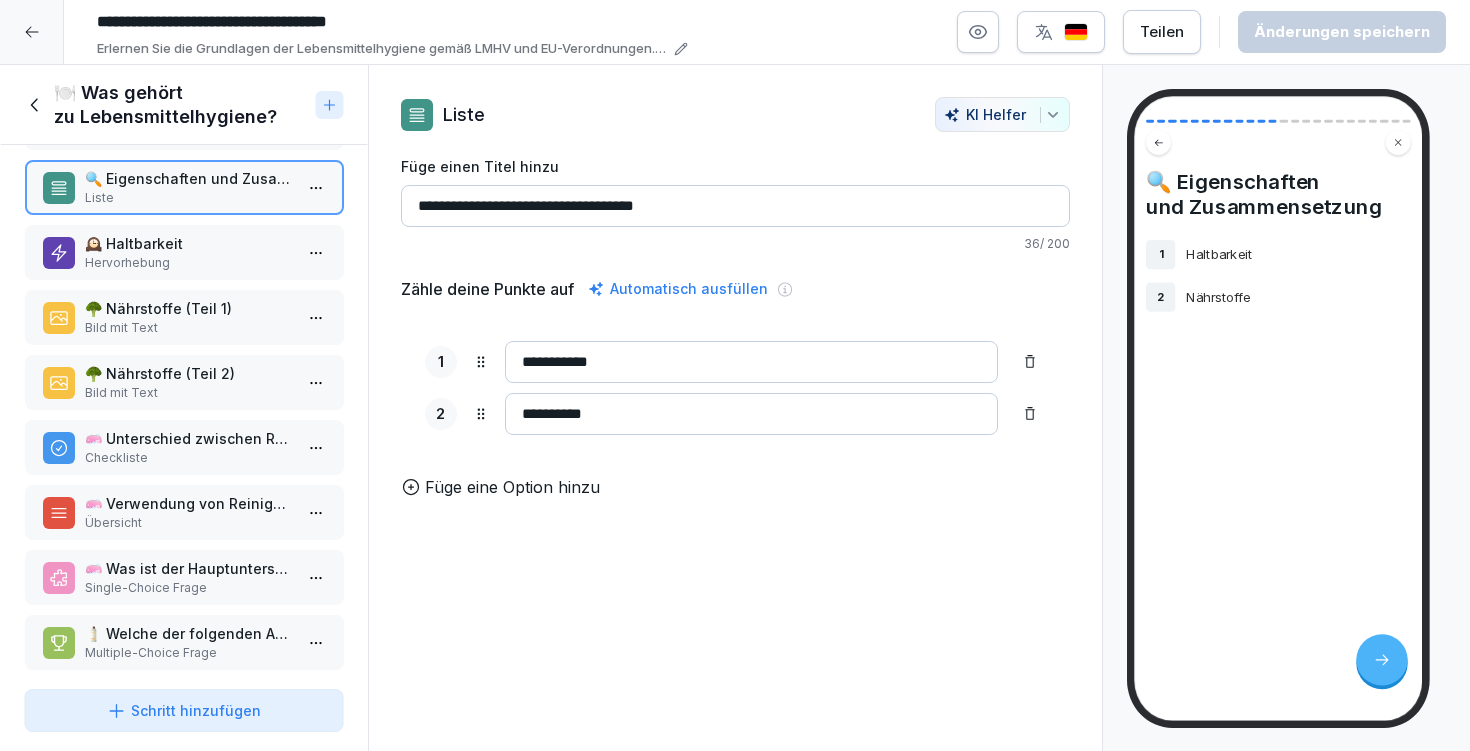click on "🧼 Unterschied zwischen Reinigung und Desinfektion Checkliste" at bounding box center [184, 447] 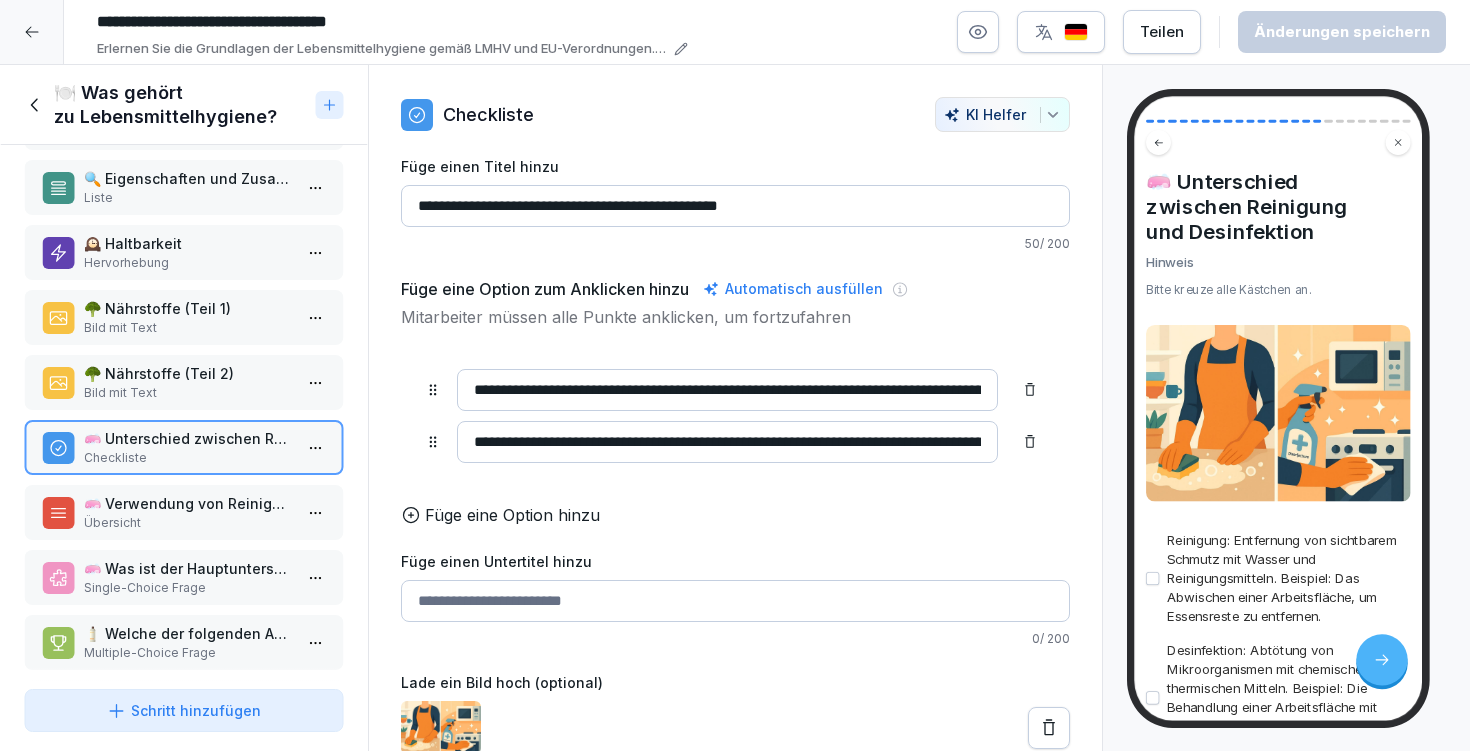 click on "🧼 Verwendung von Reinigungs- und Desinfektionsmitteln" at bounding box center (188, 503) 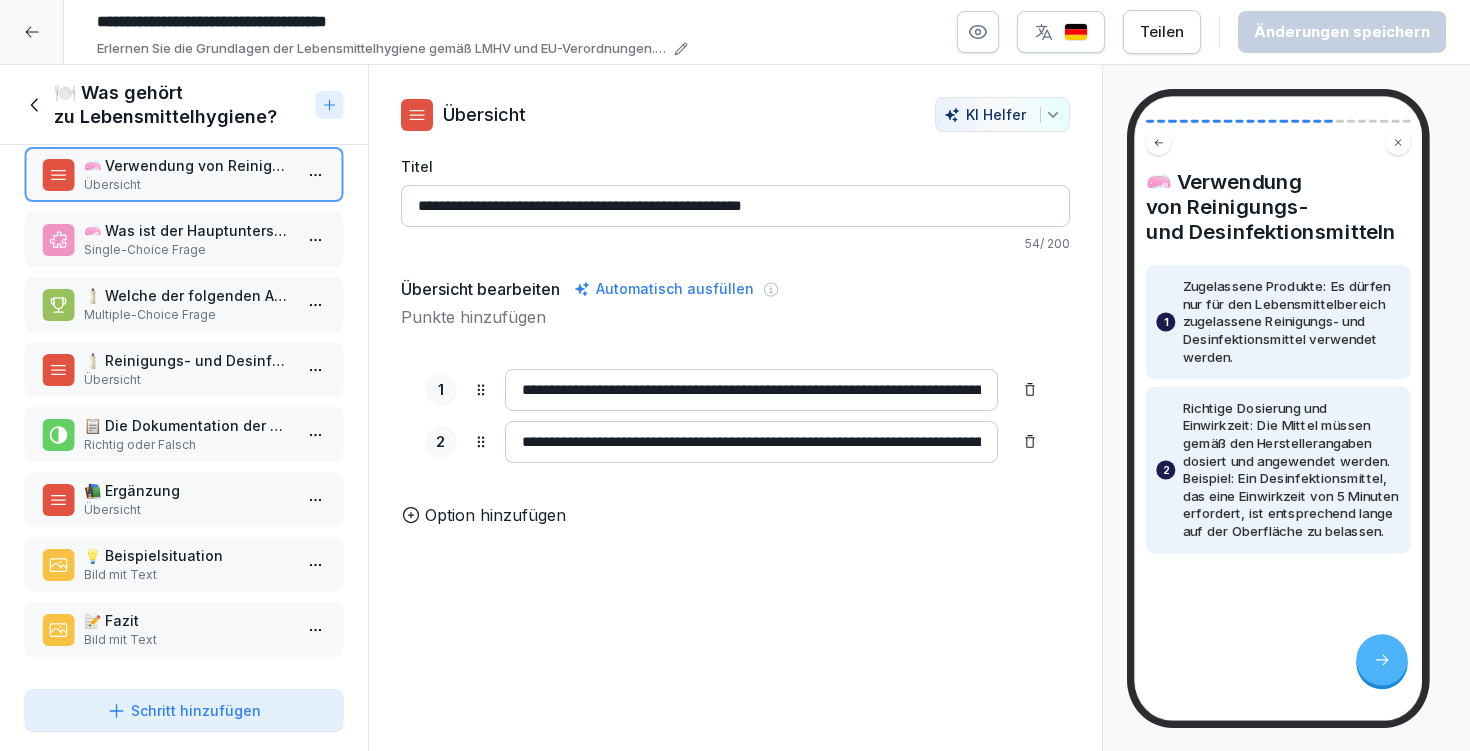 scroll, scrollTop: 0, scrollLeft: 0, axis: both 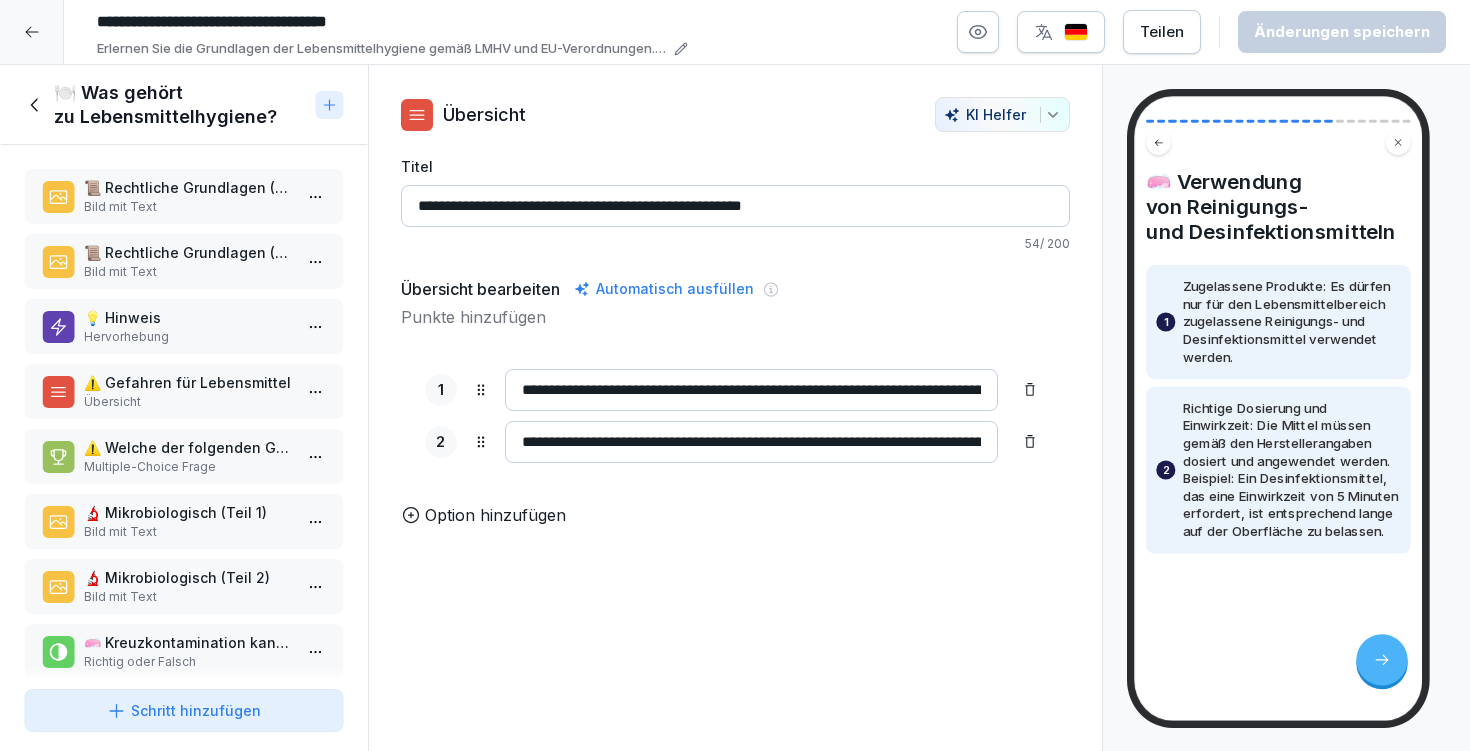 click on "🍽️ Was gehört zu Lebensmittelhygiene?" at bounding box center [181, 105] 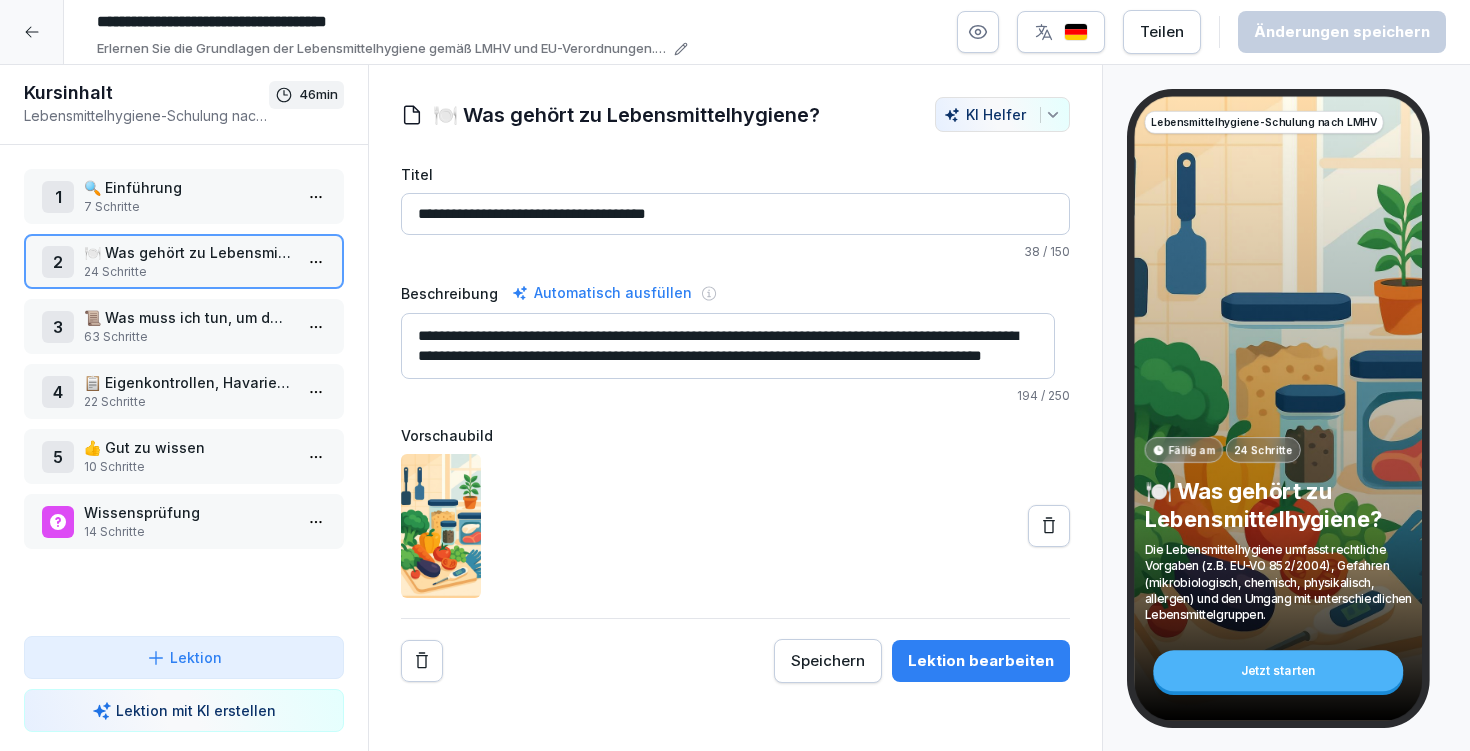 click on "63 Schritte" at bounding box center (188, 337) 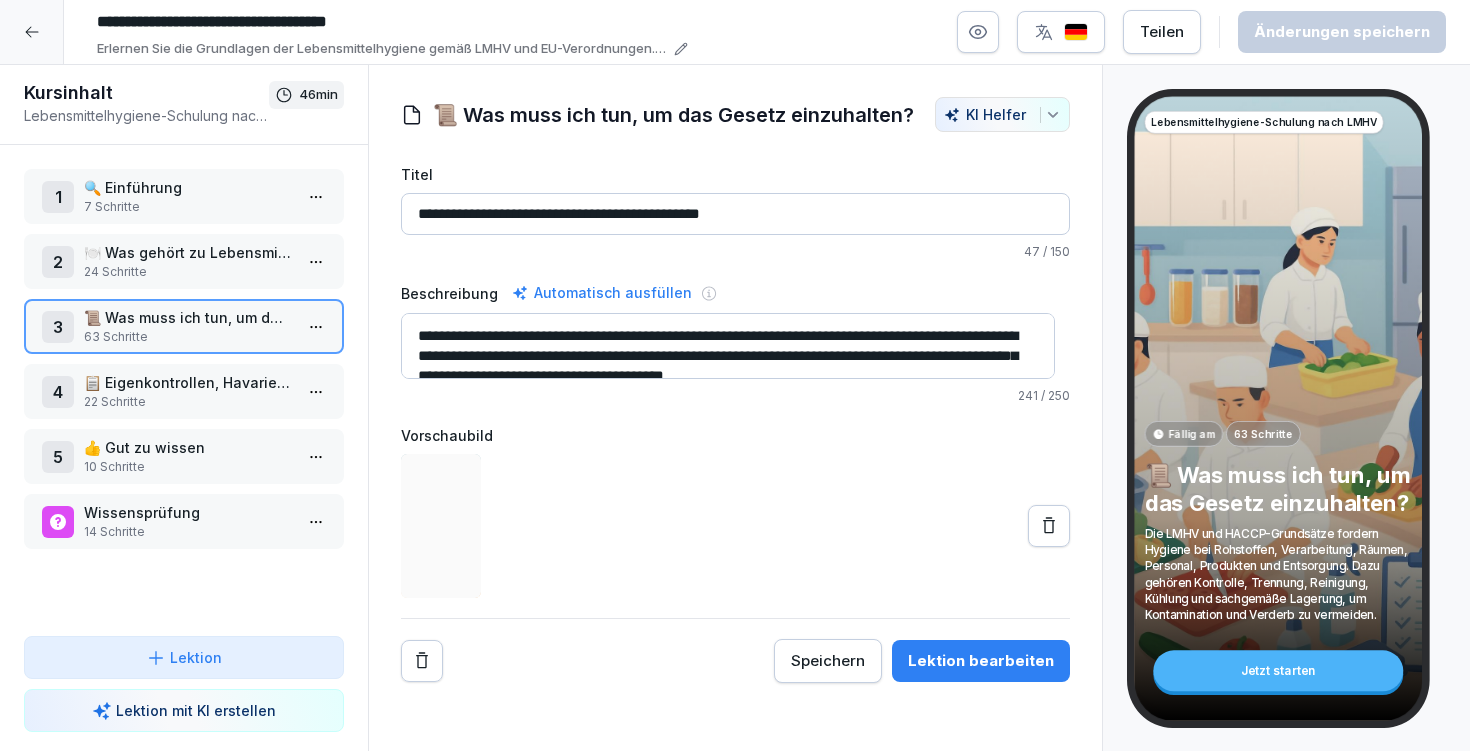 click on "Lektion bearbeiten" at bounding box center [981, 661] 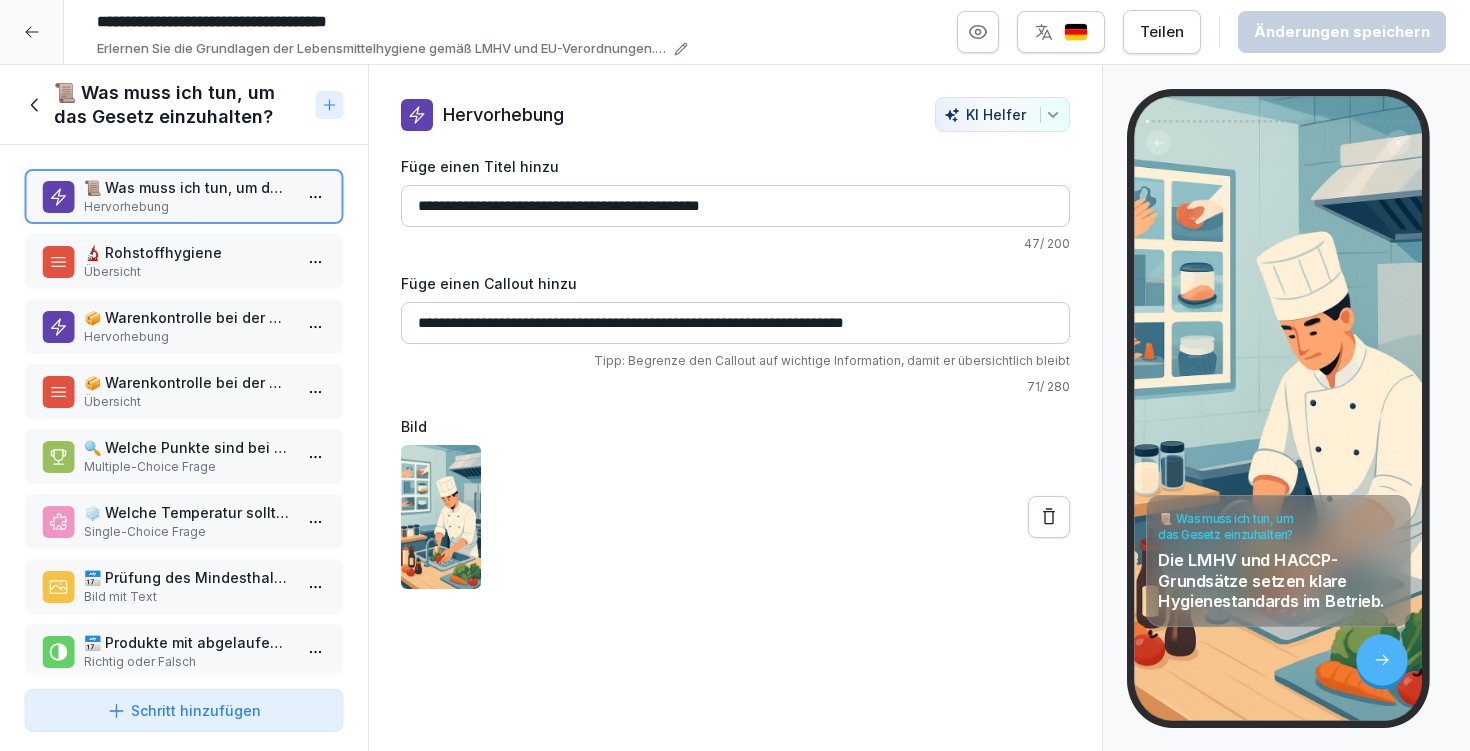 click on "🔬 Rohstoffhygiene" at bounding box center [188, 252] 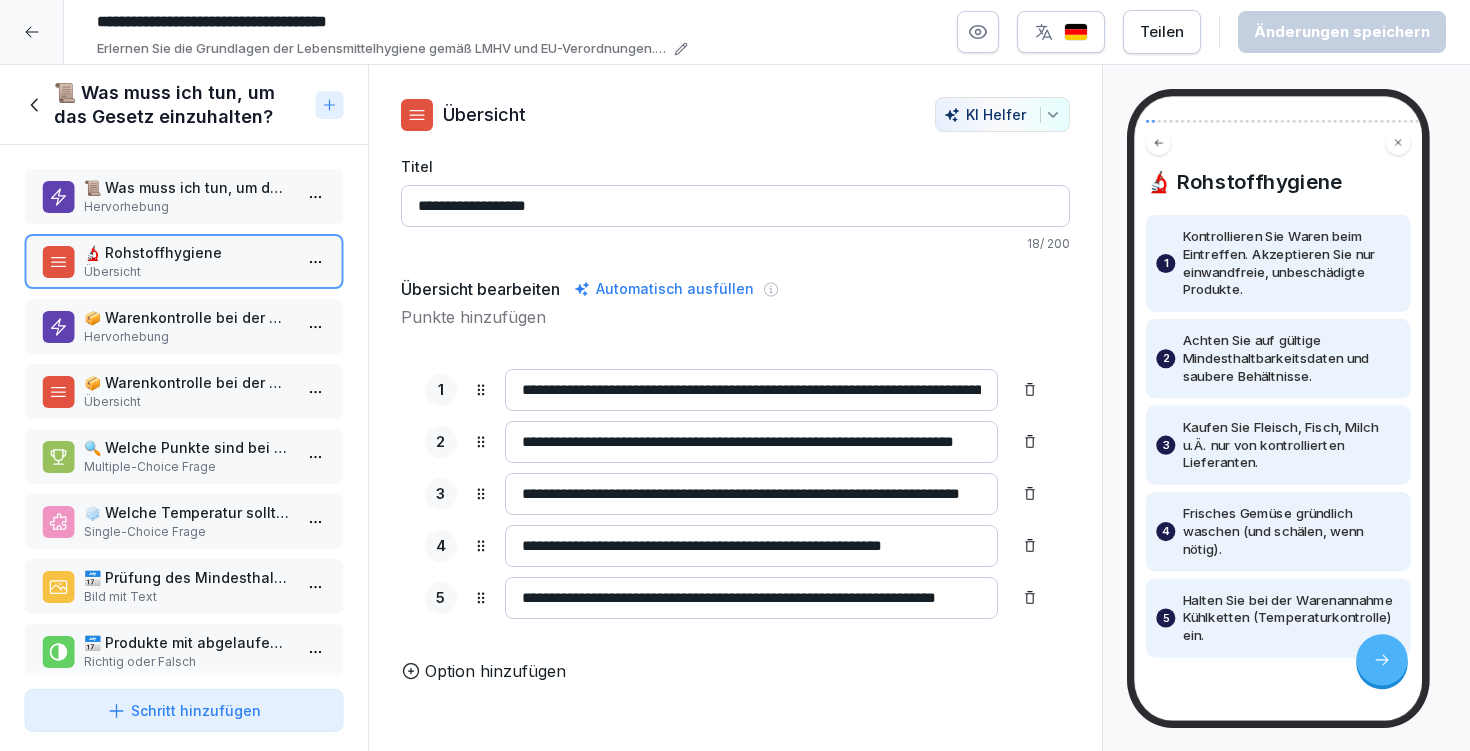 click on "Hervorhebung" at bounding box center [188, 337] 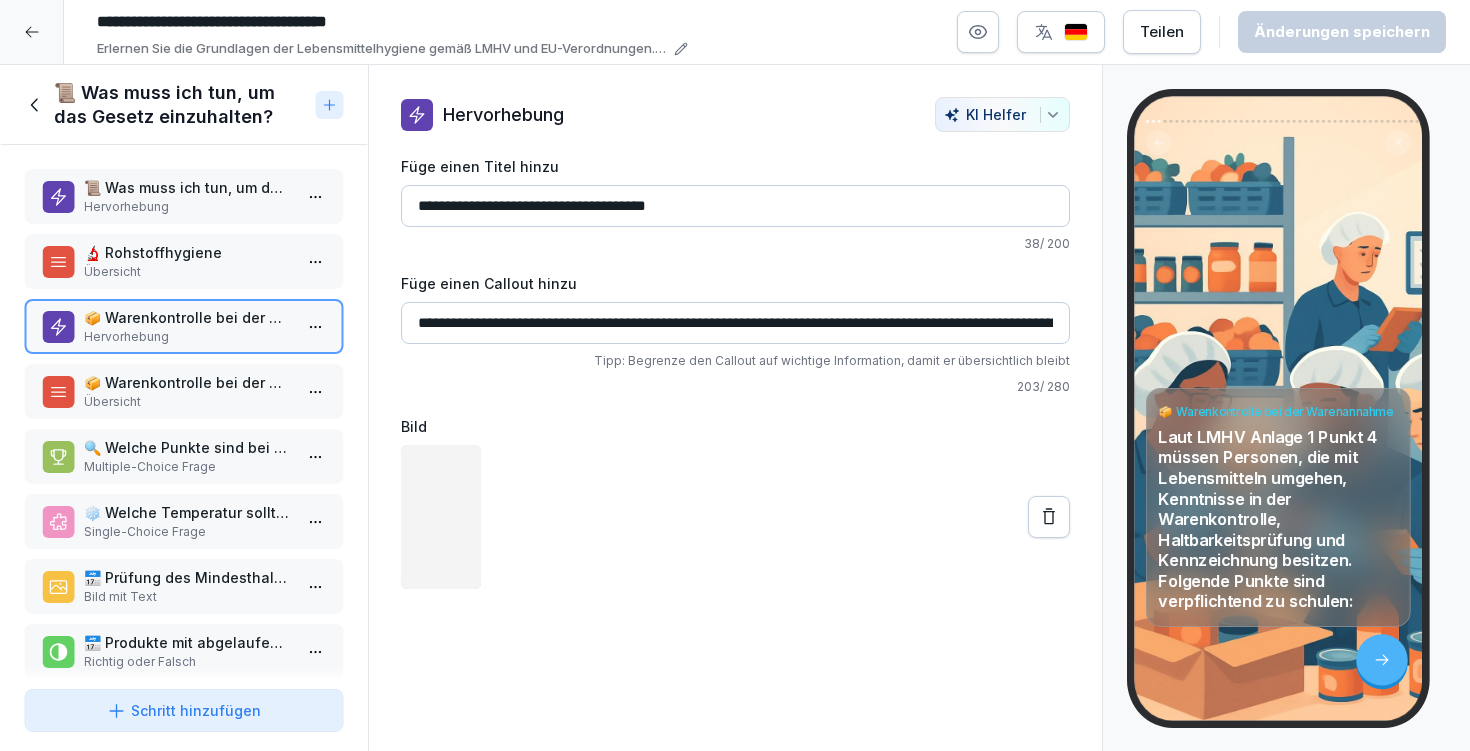 click on "📜 Was muss ich tun, um das Gesetz einzuhalten? Hervorhebung 🔬 Rohstoffhygiene Übersicht 📦 Warenkontrolle bei der Warenannahme Hervorhebung 📦 Warenkontrolle bei der Warenannahme Übersicht 🔍 Welche Punkte sind bei der Sichtprüfung von Waren zu beachten? Multiple-Choice Frage ❄️ Welche Temperatur sollte bei der Warenannahme von Tiefkühlprodukten eingehalten werden? Single-Choice Frage 📅 Prüfung des Mindesthaltbarkeitsdatums (MHD) und Verbrauchsdatums Bild mit Text 📅 Produkte mit abgelaufenem Mindesthaltbarkeitsdatum (MHD) dürfen unter bestimmten Bedingungen noch verzehrt werden. Richtig oder Falsch 📅 Prüfung des Verbrauchsdatums Bild mit Text 📋 Etikettenprüfung: Pflichtangaben nach LMIV Hervorhebung 📜 Pflichtangaben nach LMIV Checkliste 📃 Welche Pflichtangaben müssen laut LMIV auf einem Etikett enthalten sein? Multiple-Choice Frage 📦 Besondere Regelung bei loser Ware Hervorhebung 📚 Musterdokument zur Etikettprüfung Bild mit Text 📚 Beispielsituation Liste" at bounding box center [184, 413] 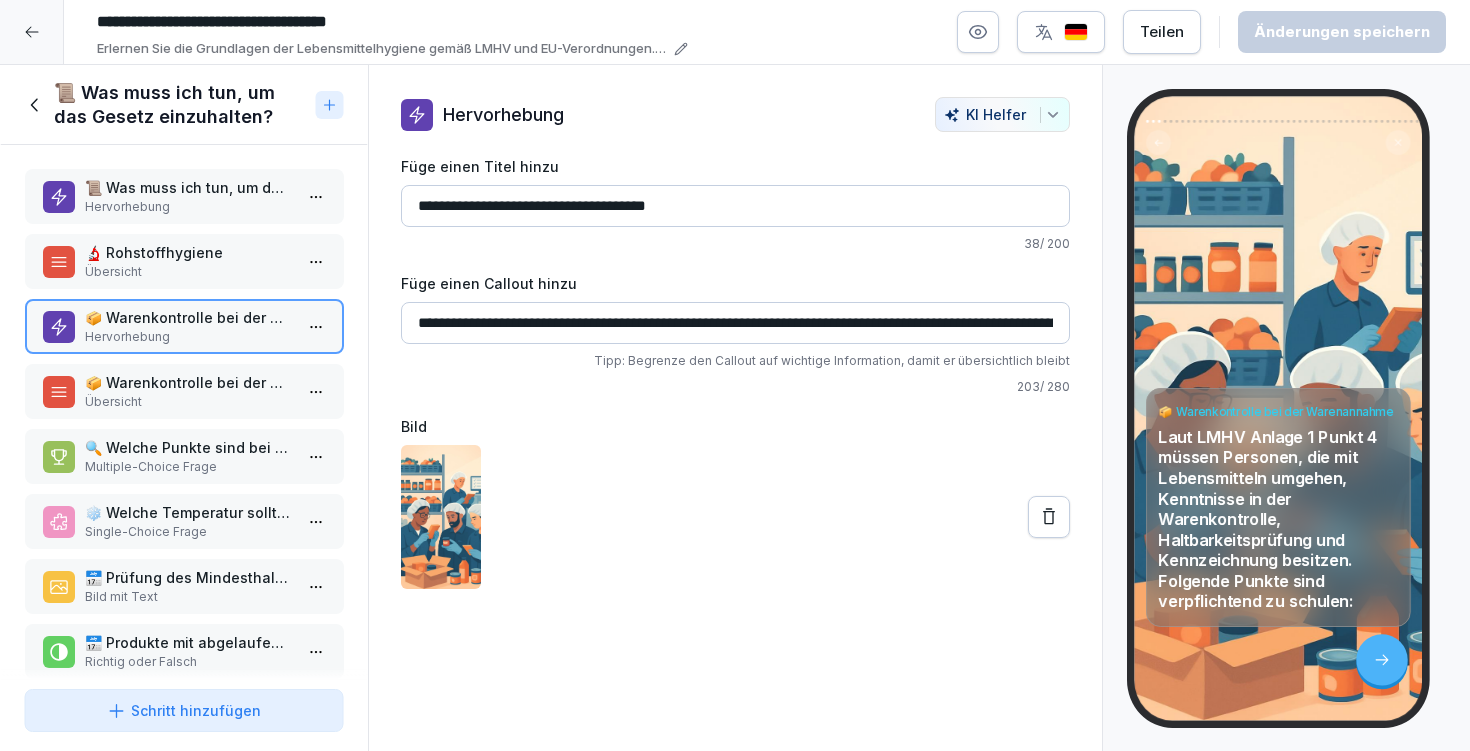 click on "Übersicht" at bounding box center [188, 402] 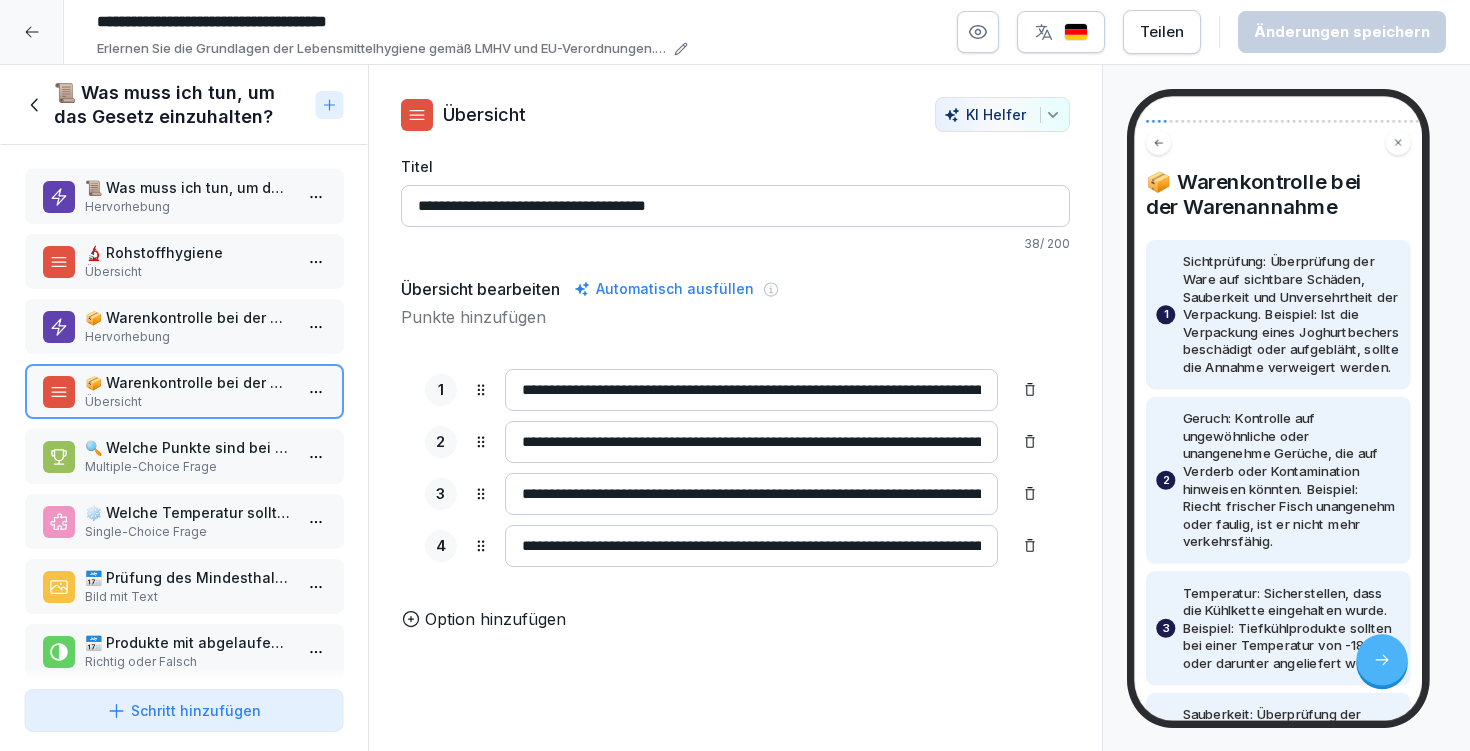 click on "🔍 Welche Punkte sind bei der Sichtprüfung von Waren zu beachten?" at bounding box center (188, 447) 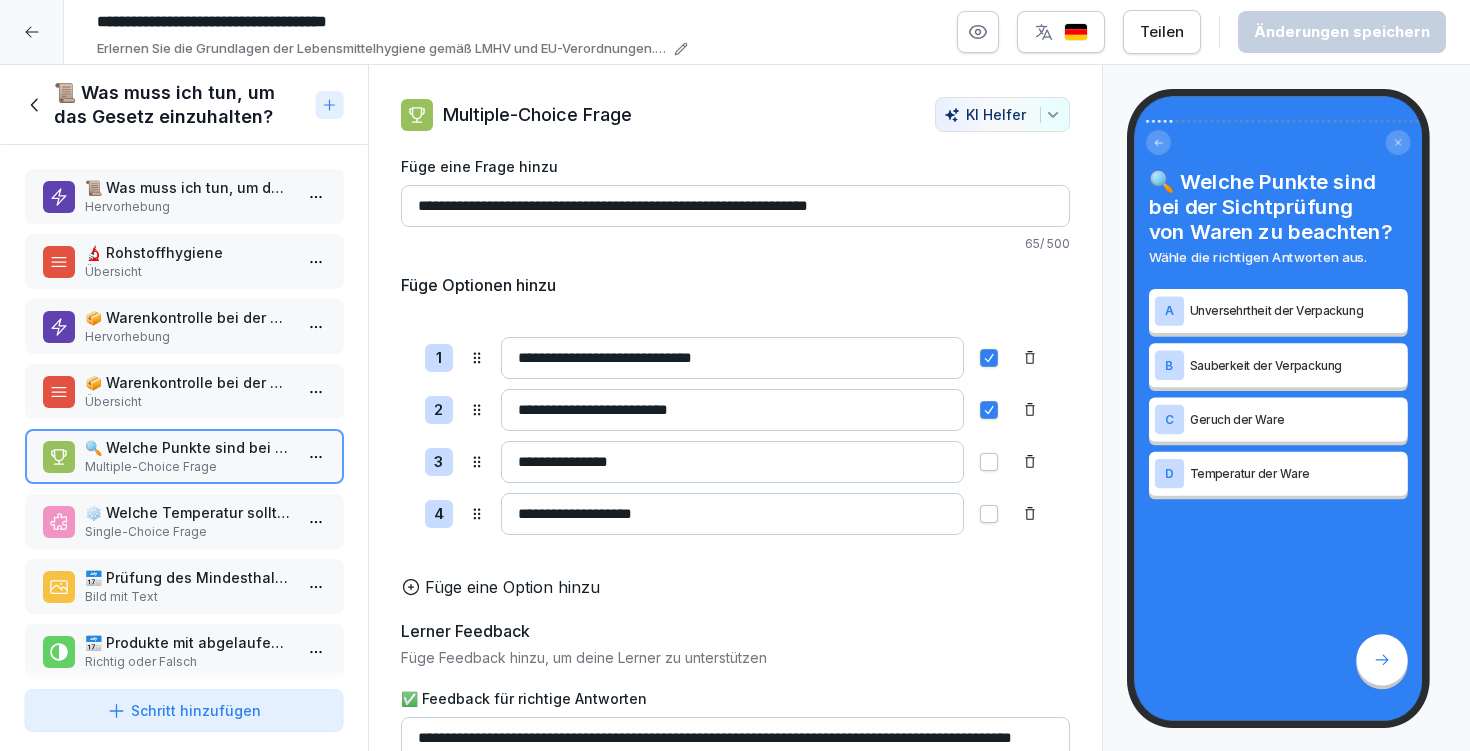 click on "❄️ Welche Temperatur sollte bei der Warenannahme von Tiefkühlprodukten eingehalten werden?" at bounding box center [188, 512] 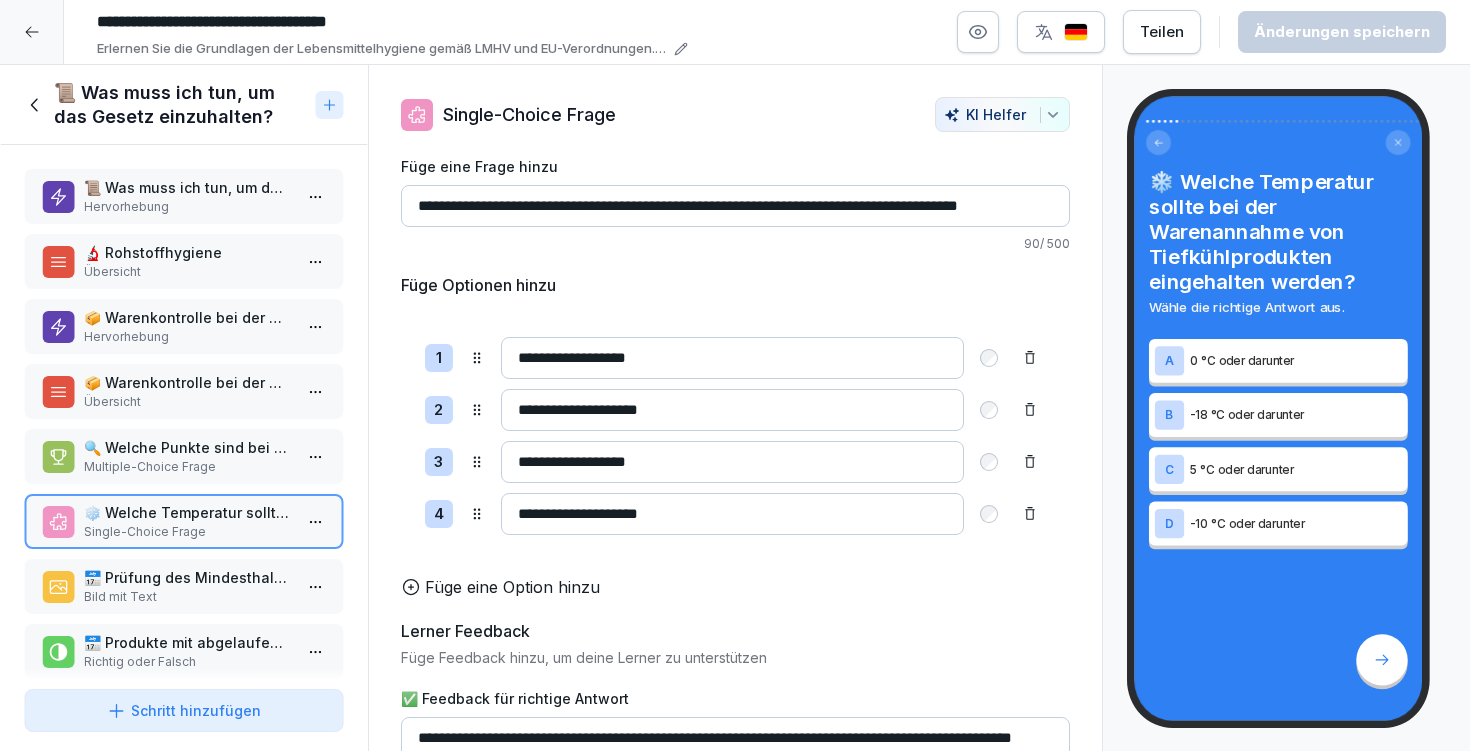 click on "📜 Was muss ich tun, um das Gesetz einzuhalten?" at bounding box center (181, 105) 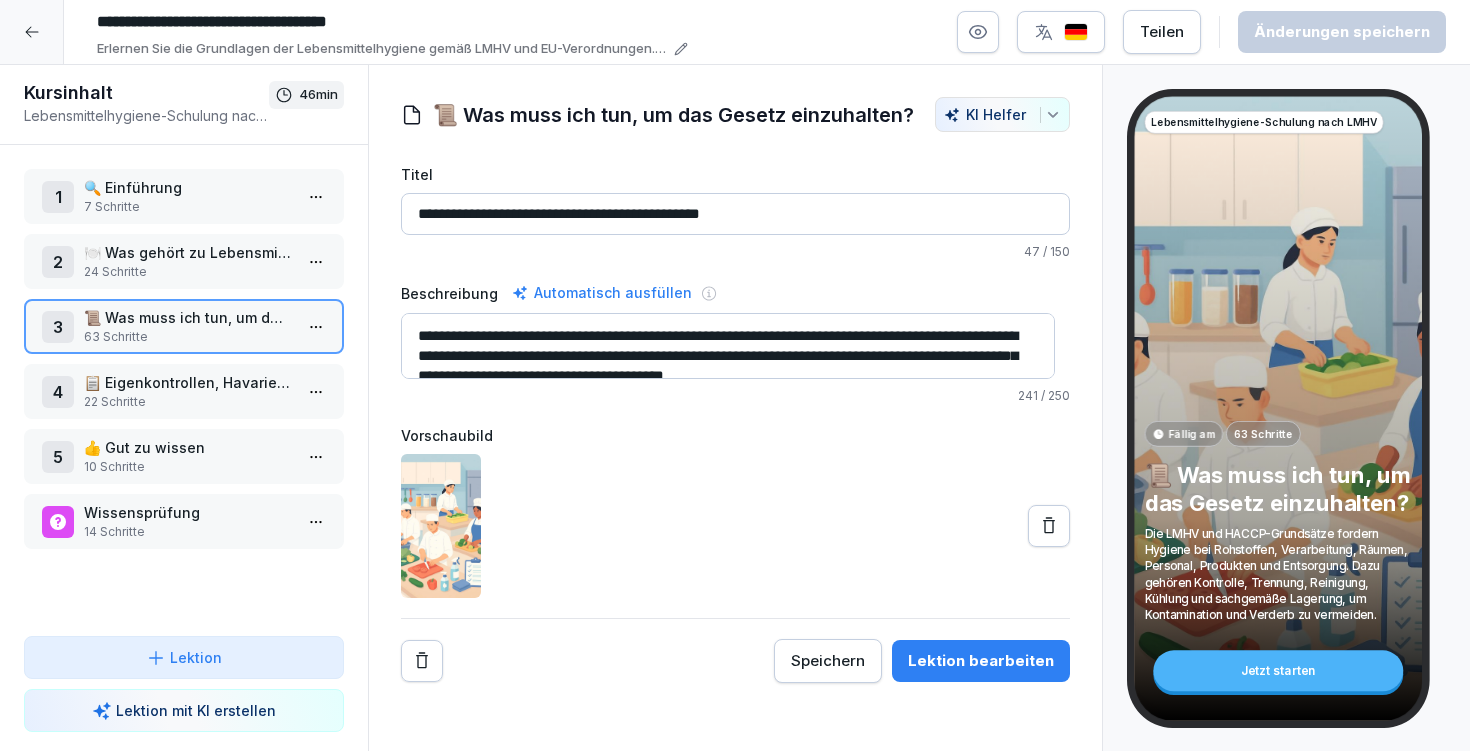 click on "🍽️ Was gehört zu Lebensmittelhygiene?" at bounding box center (188, 252) 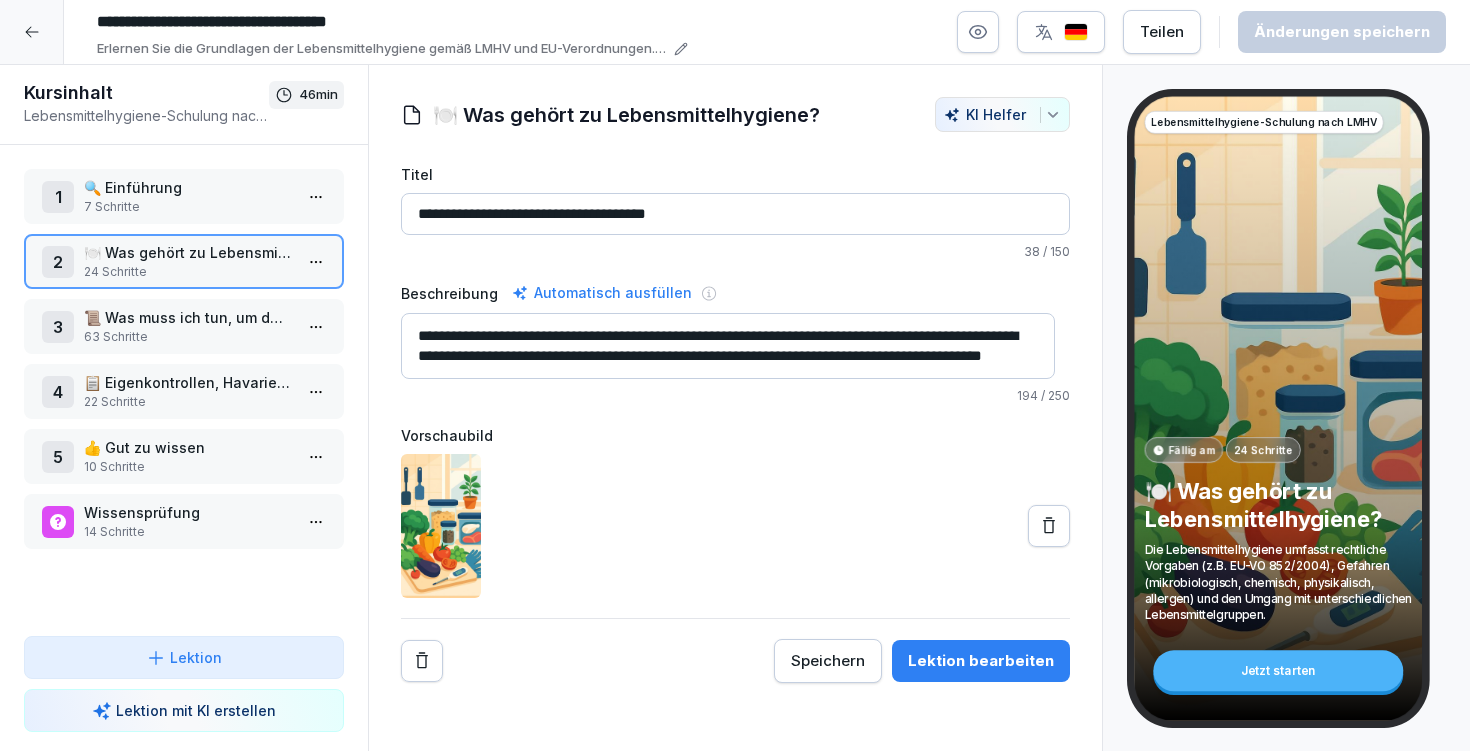 drag, startPoint x: 608, startPoint y: 203, endPoint x: 397, endPoint y: 223, distance: 211.94576 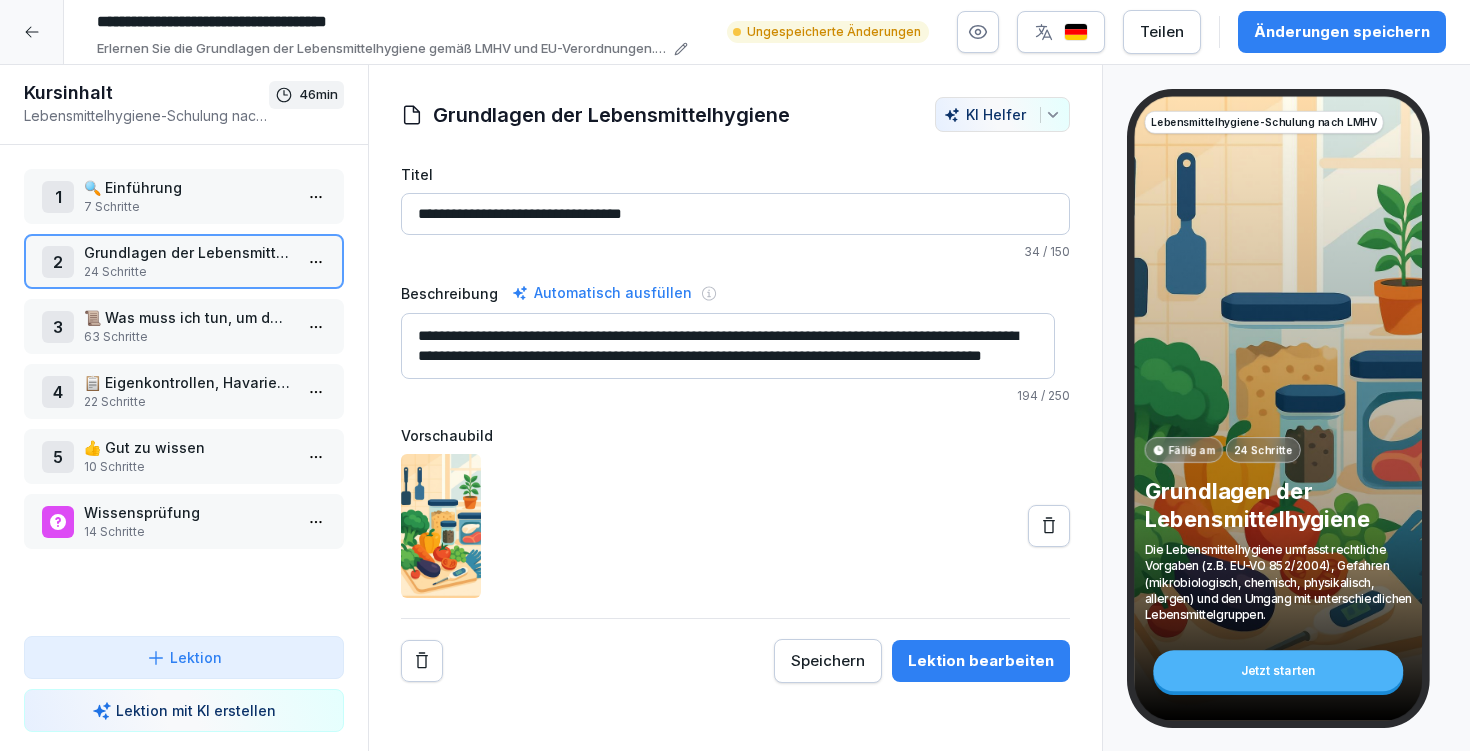 type on "**********" 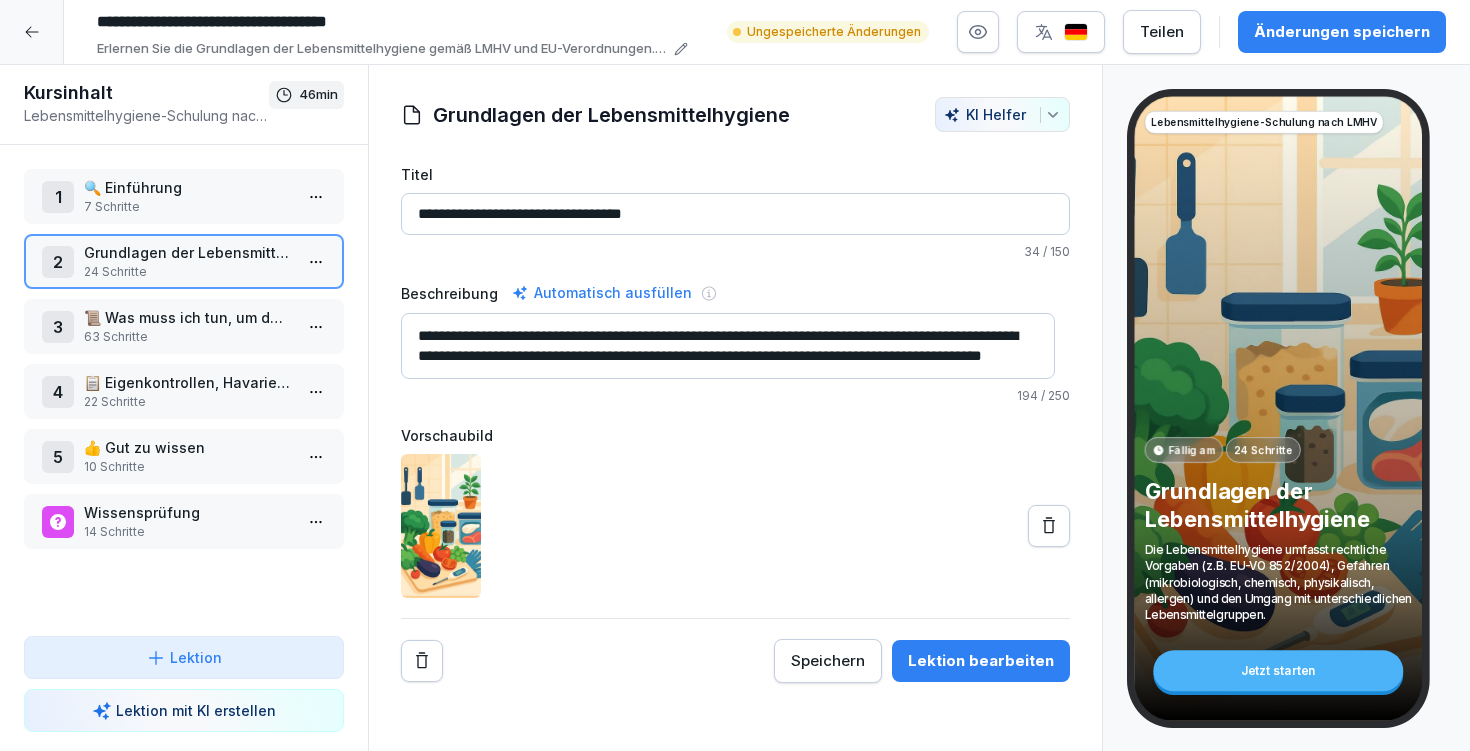 click on "**********" at bounding box center (728, 346) 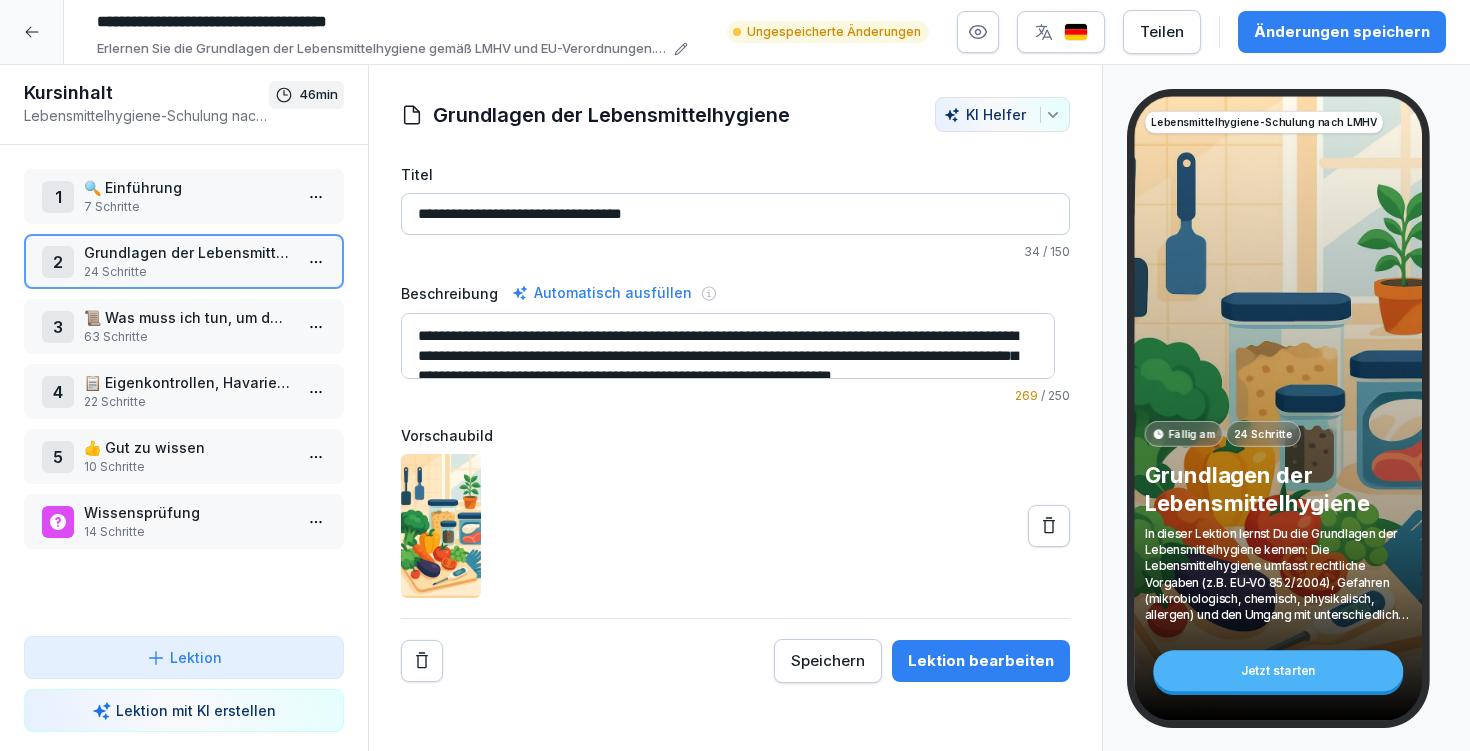 drag, startPoint x: 954, startPoint y: 335, endPoint x: 633, endPoint y: 354, distance: 321.56183 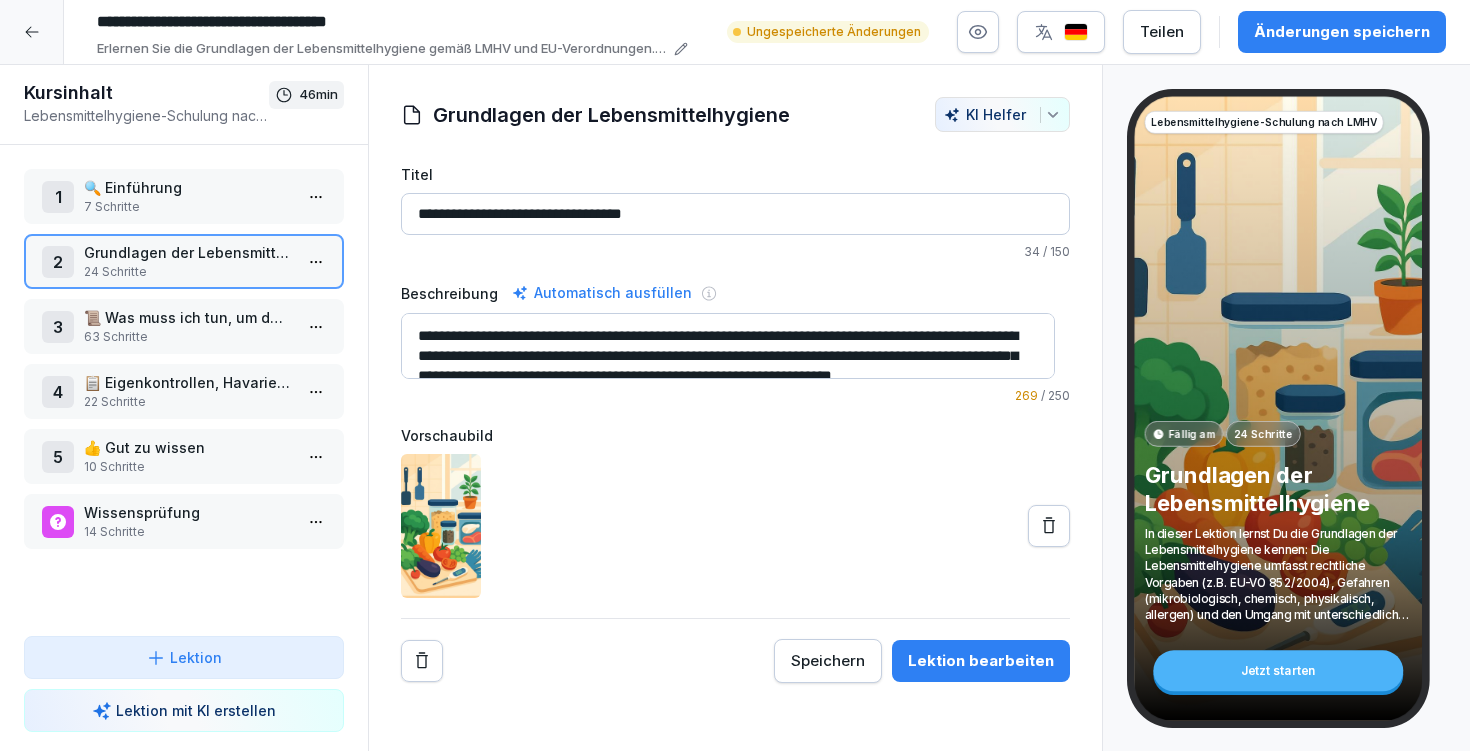 click on "**********" at bounding box center (728, 346) 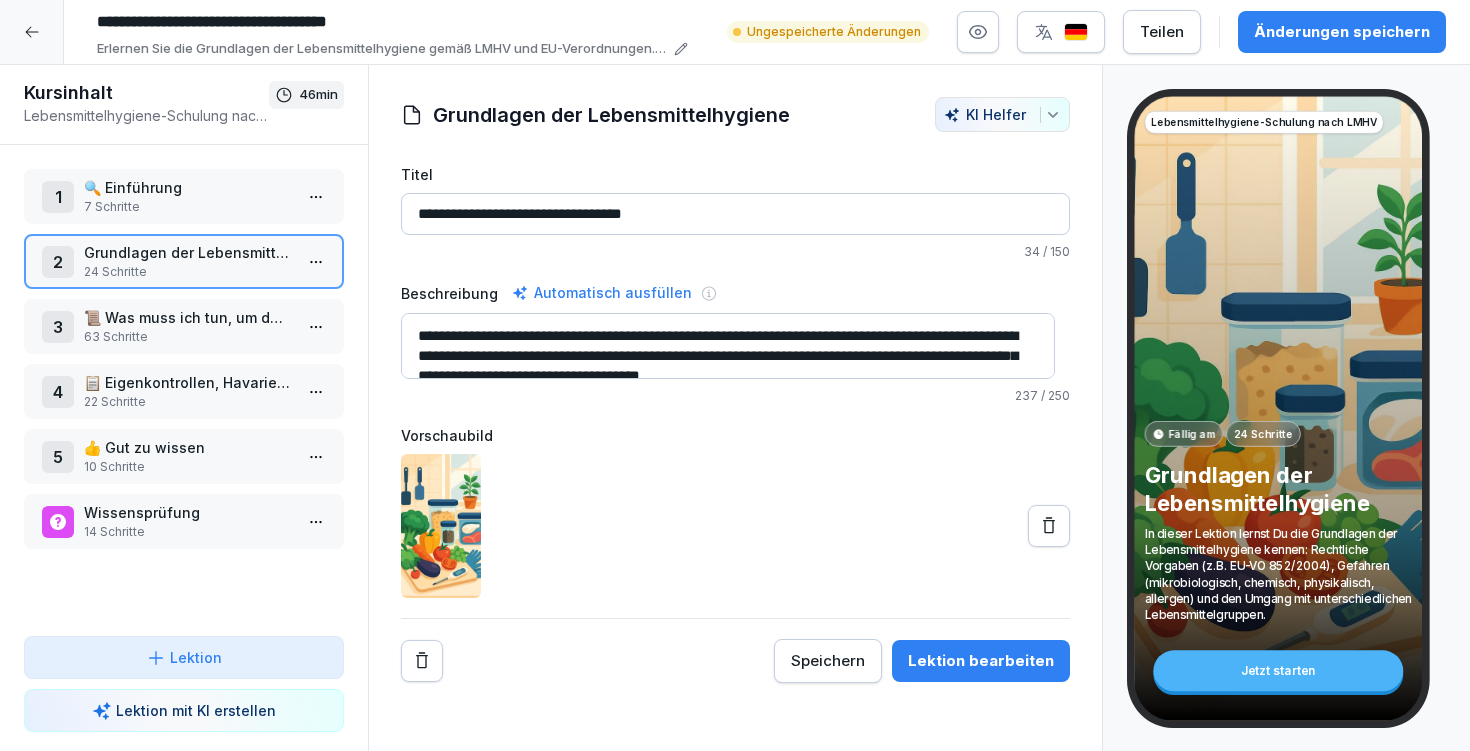 drag, startPoint x: 570, startPoint y: 351, endPoint x: 732, endPoint y: 349, distance: 162.01234 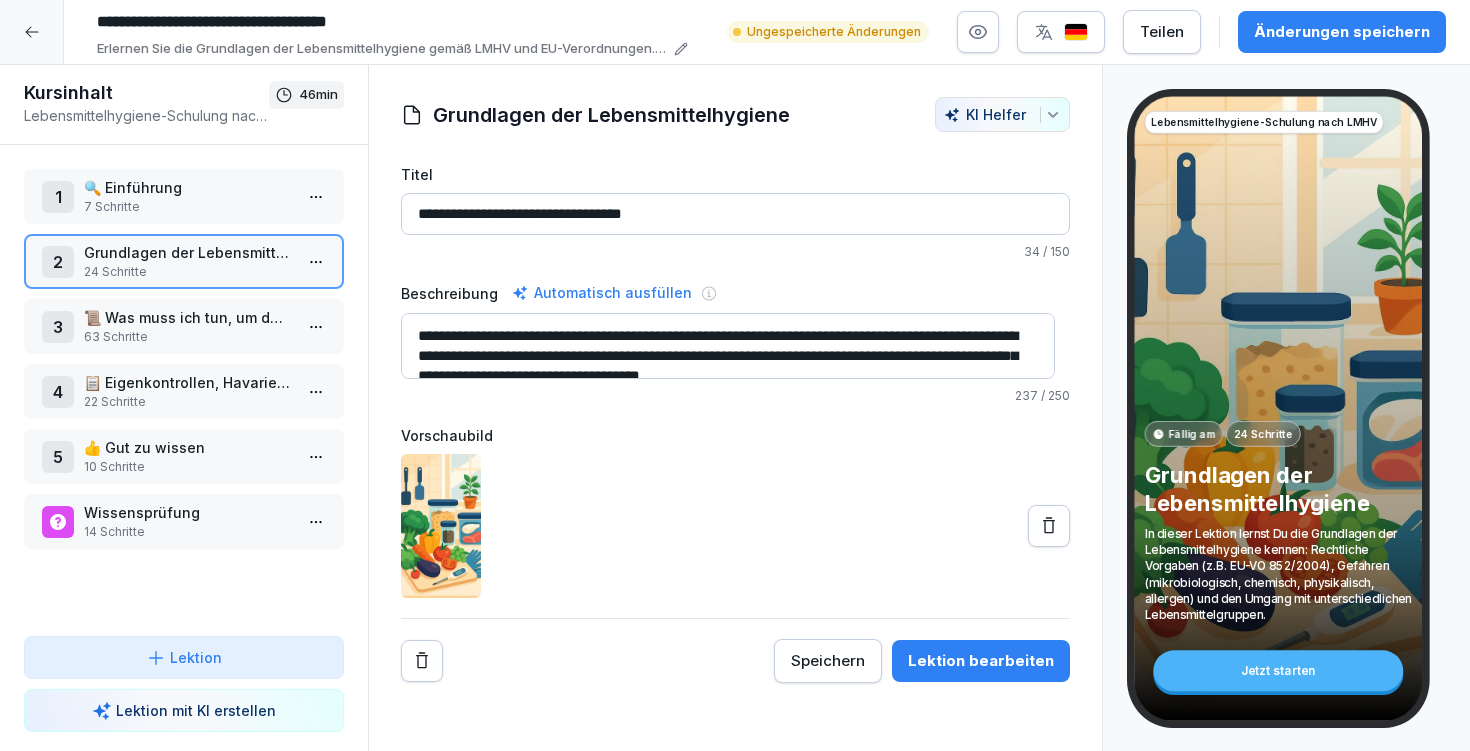click on "**********" at bounding box center (728, 346) 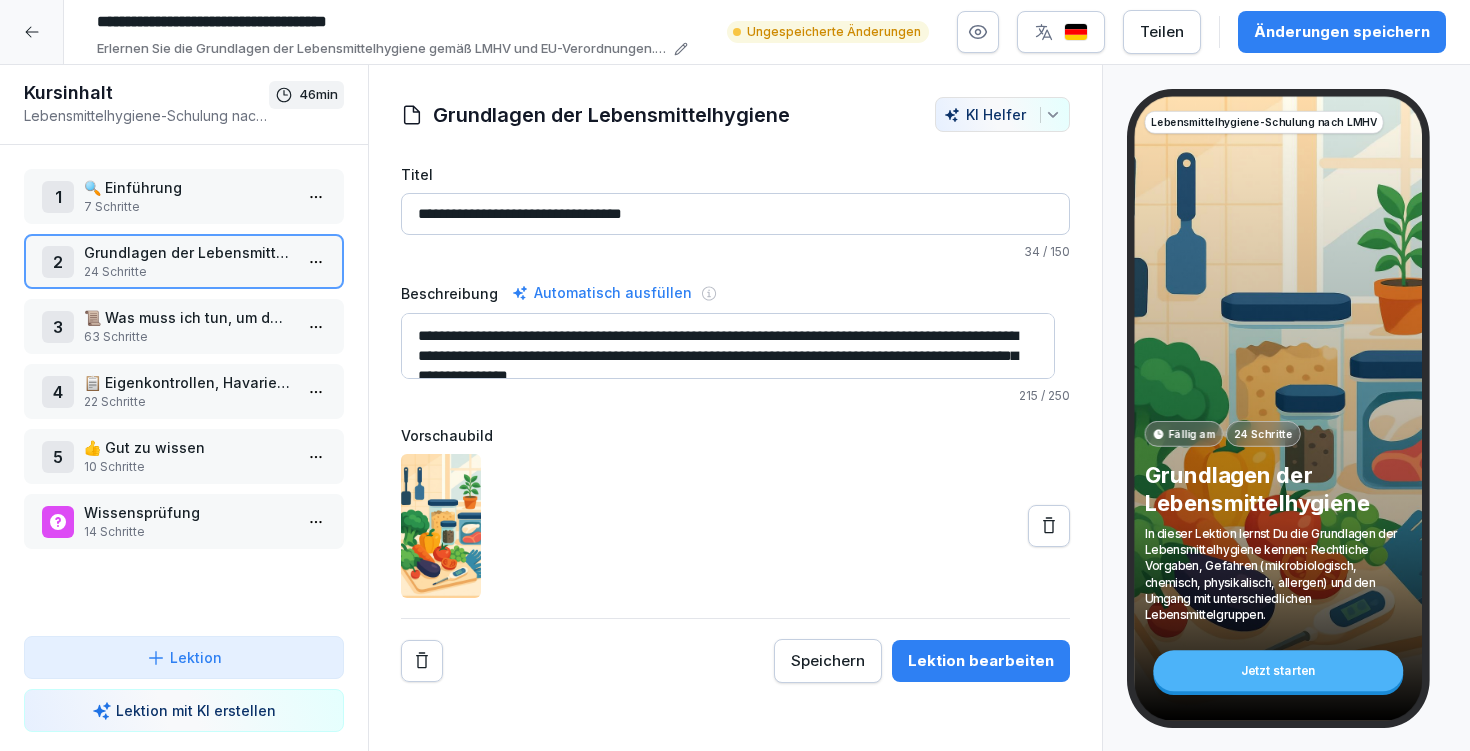 drag, startPoint x: 640, startPoint y: 352, endPoint x: 1022, endPoint y: 353, distance: 382.0013 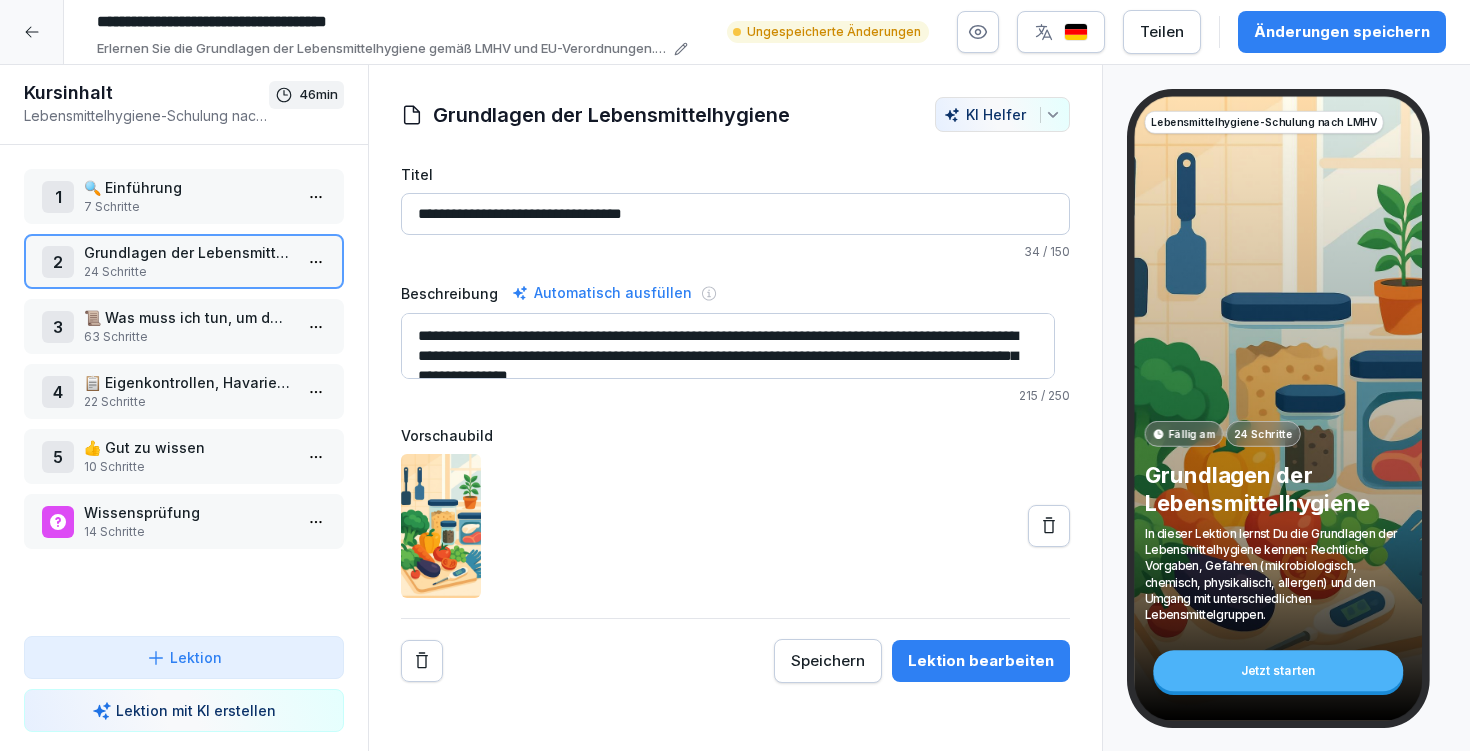 click on "**********" at bounding box center (728, 346) 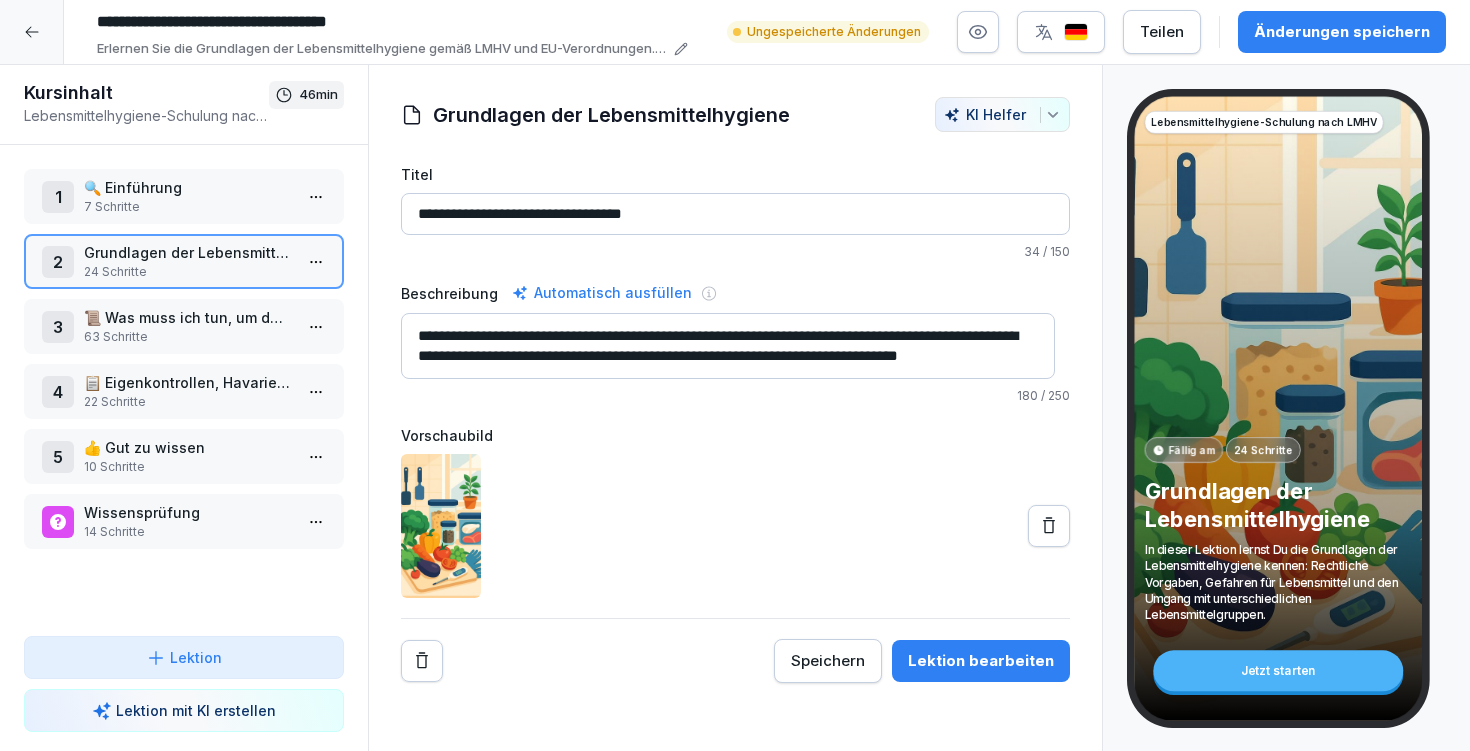 scroll, scrollTop: 20, scrollLeft: 0, axis: vertical 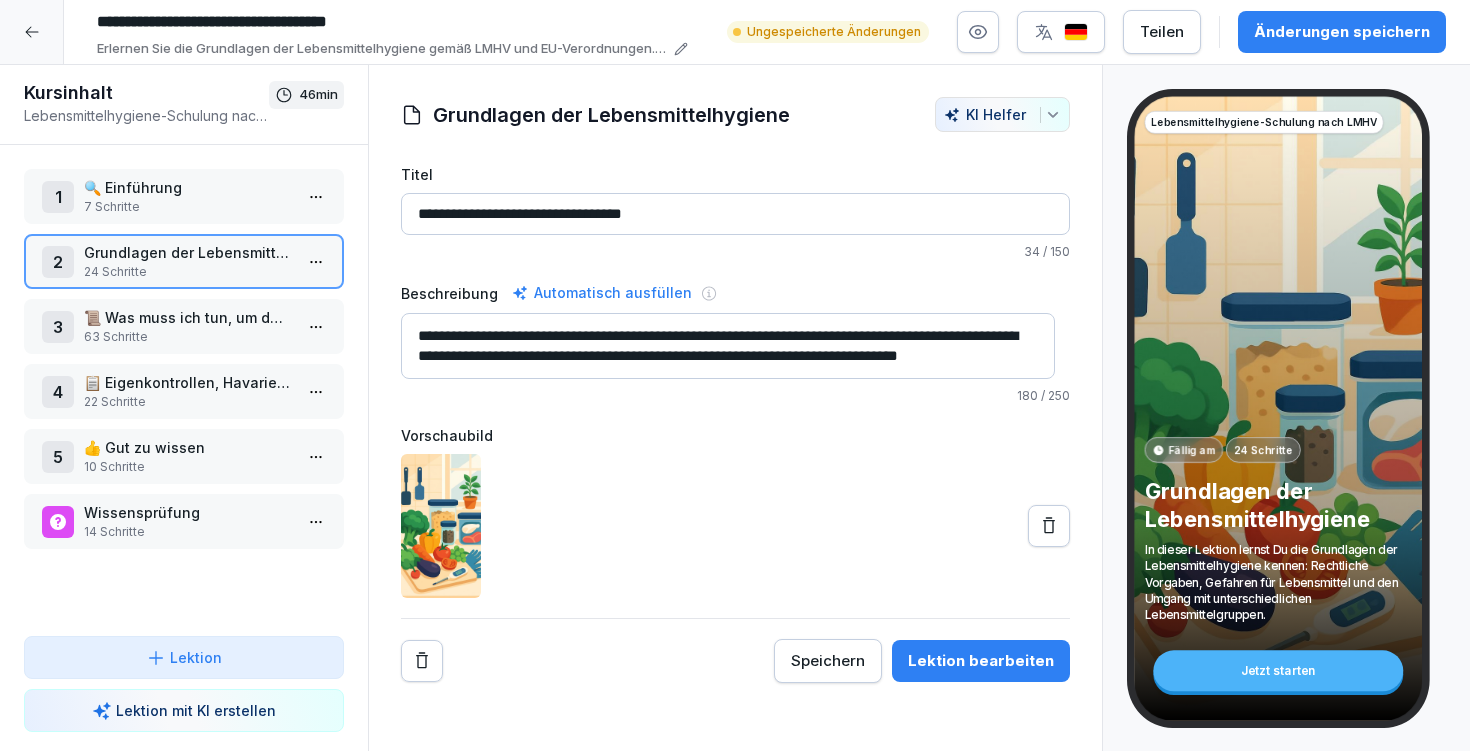click on "Speichern" at bounding box center [828, 661] 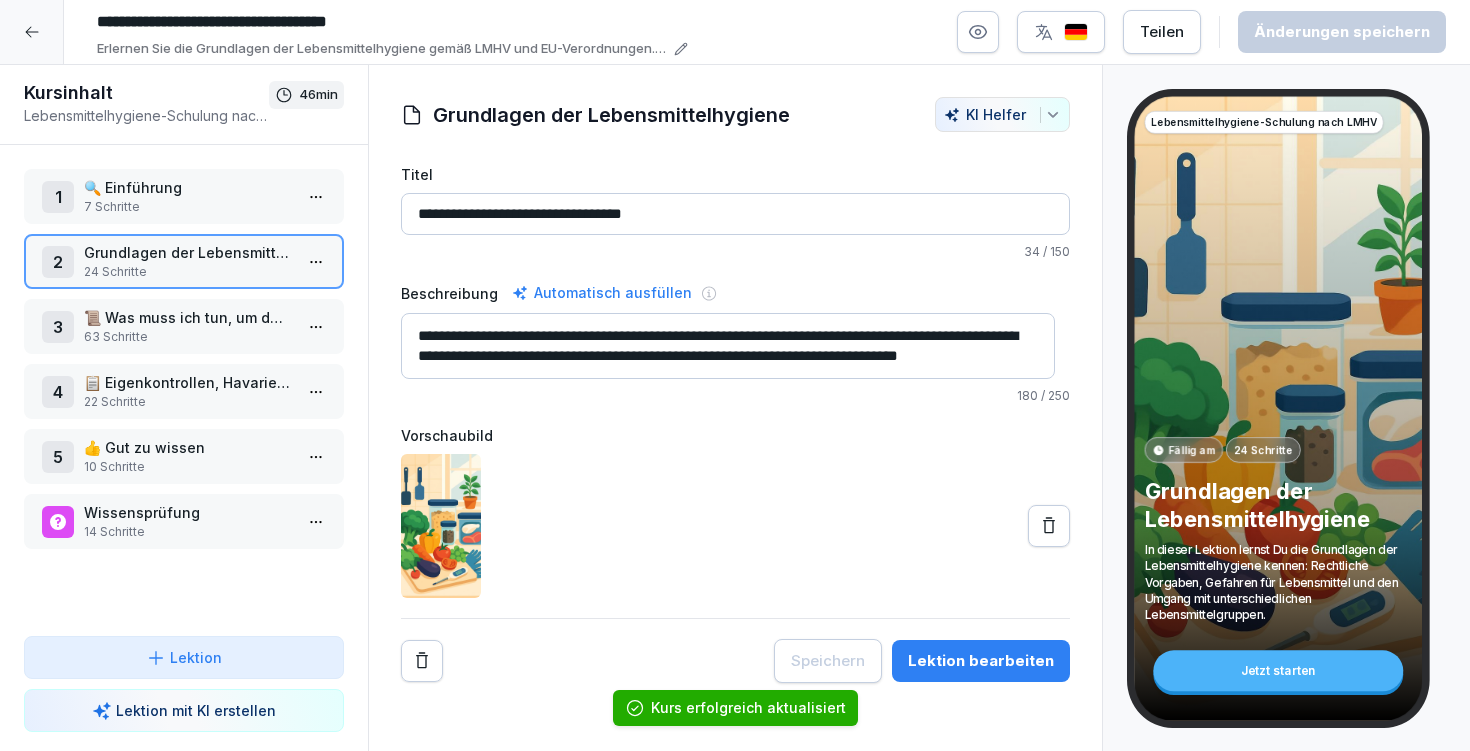 type on "**********" 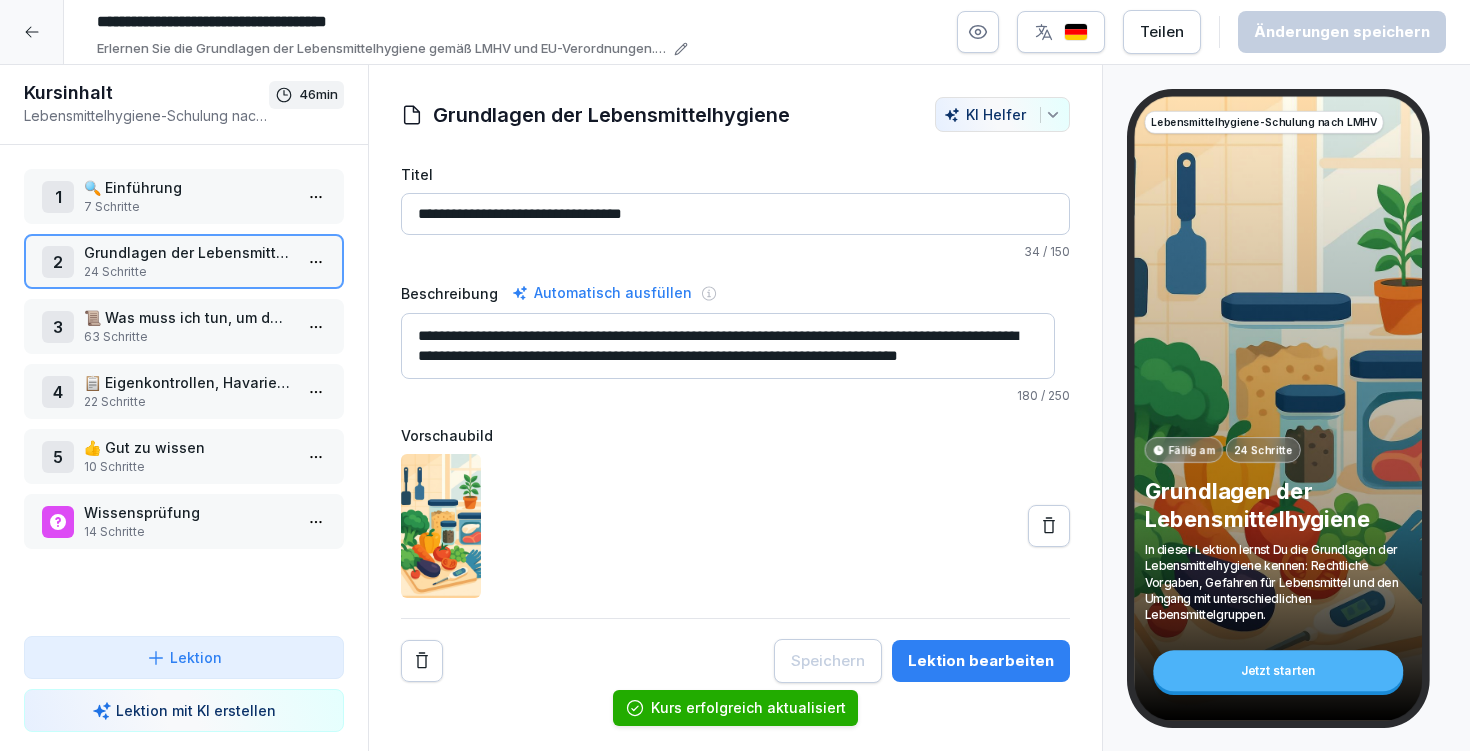 click on "7 Schritte" at bounding box center [188, 207] 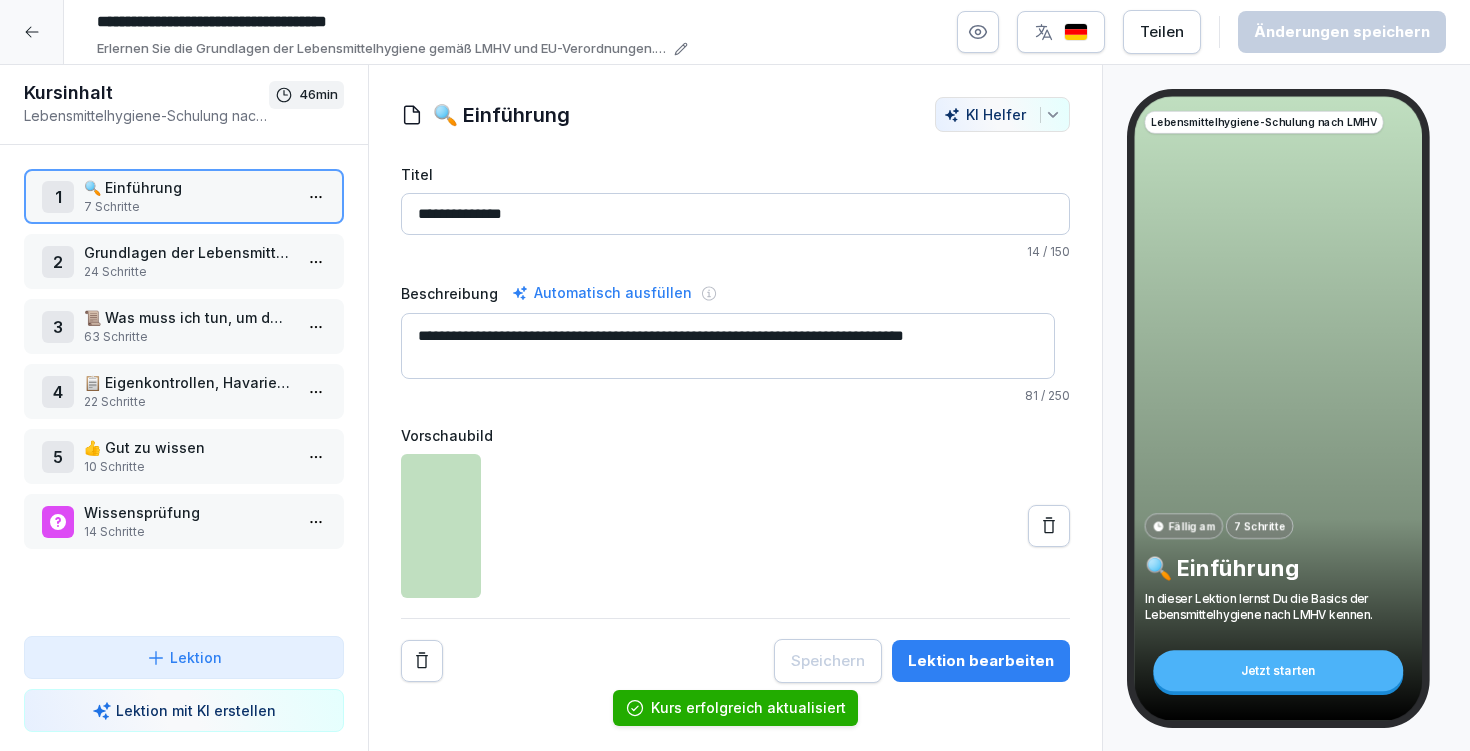 click on "24 Schritte" at bounding box center [188, 272] 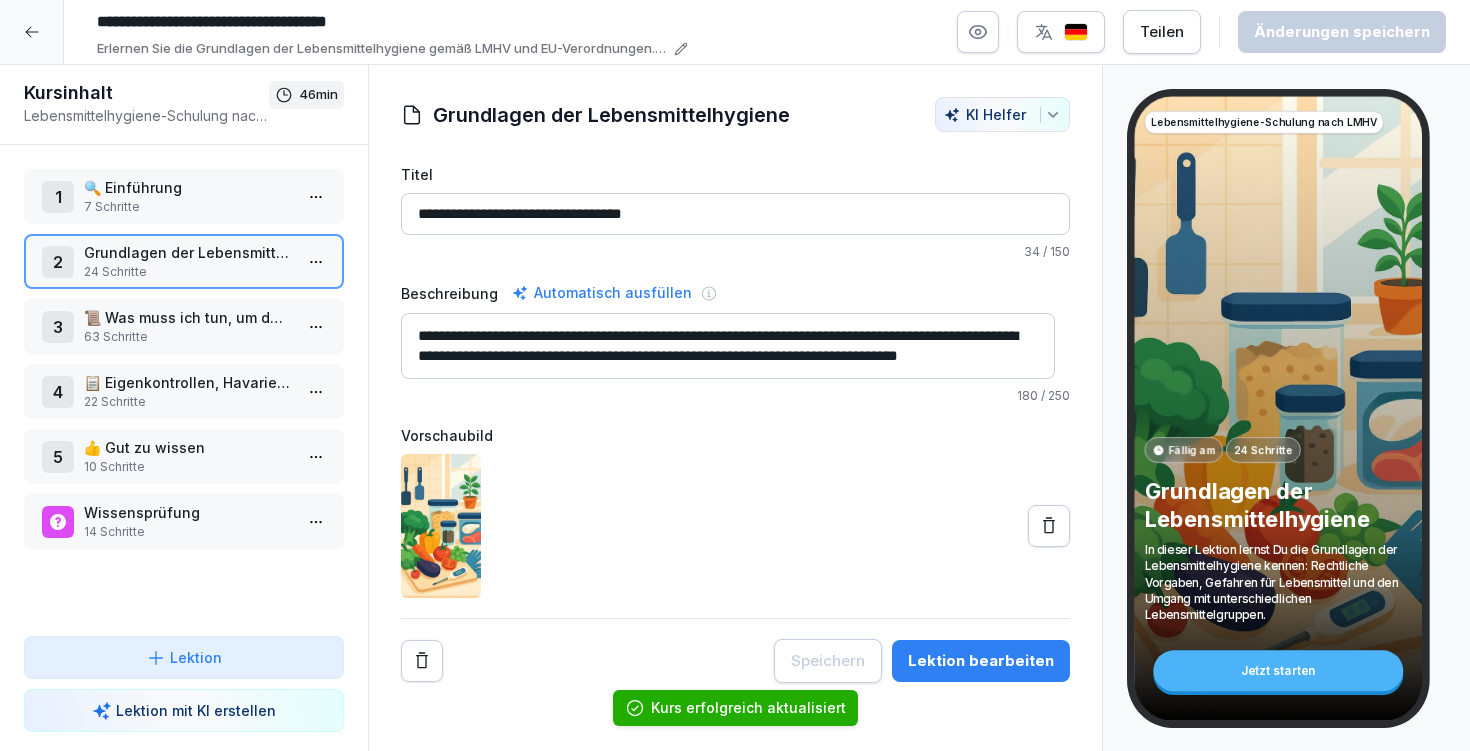 click at bounding box center [1049, 526] 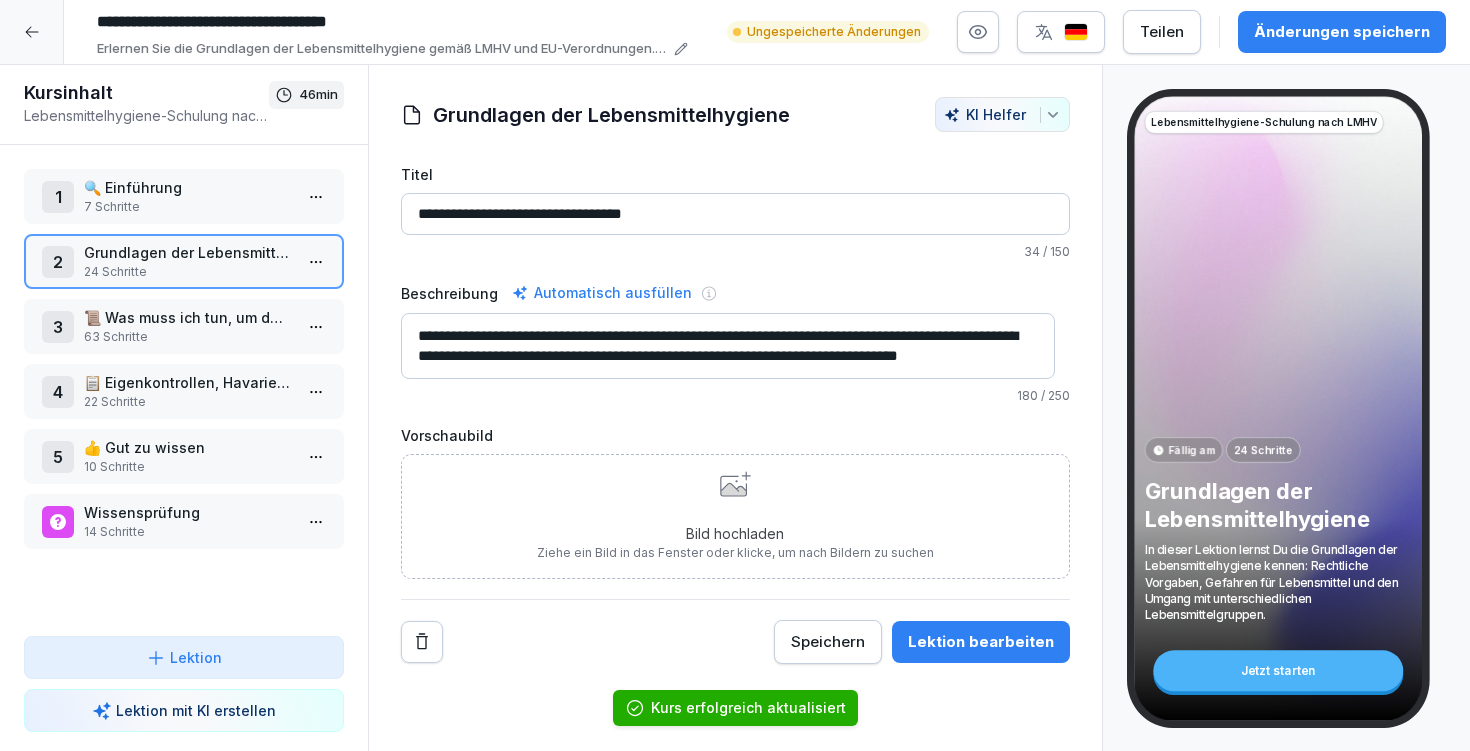 click on "Bild hochladen Ziehe ein Bild in das Fenster oder klicke, um nach Bildern zu suchen" at bounding box center [735, 516] 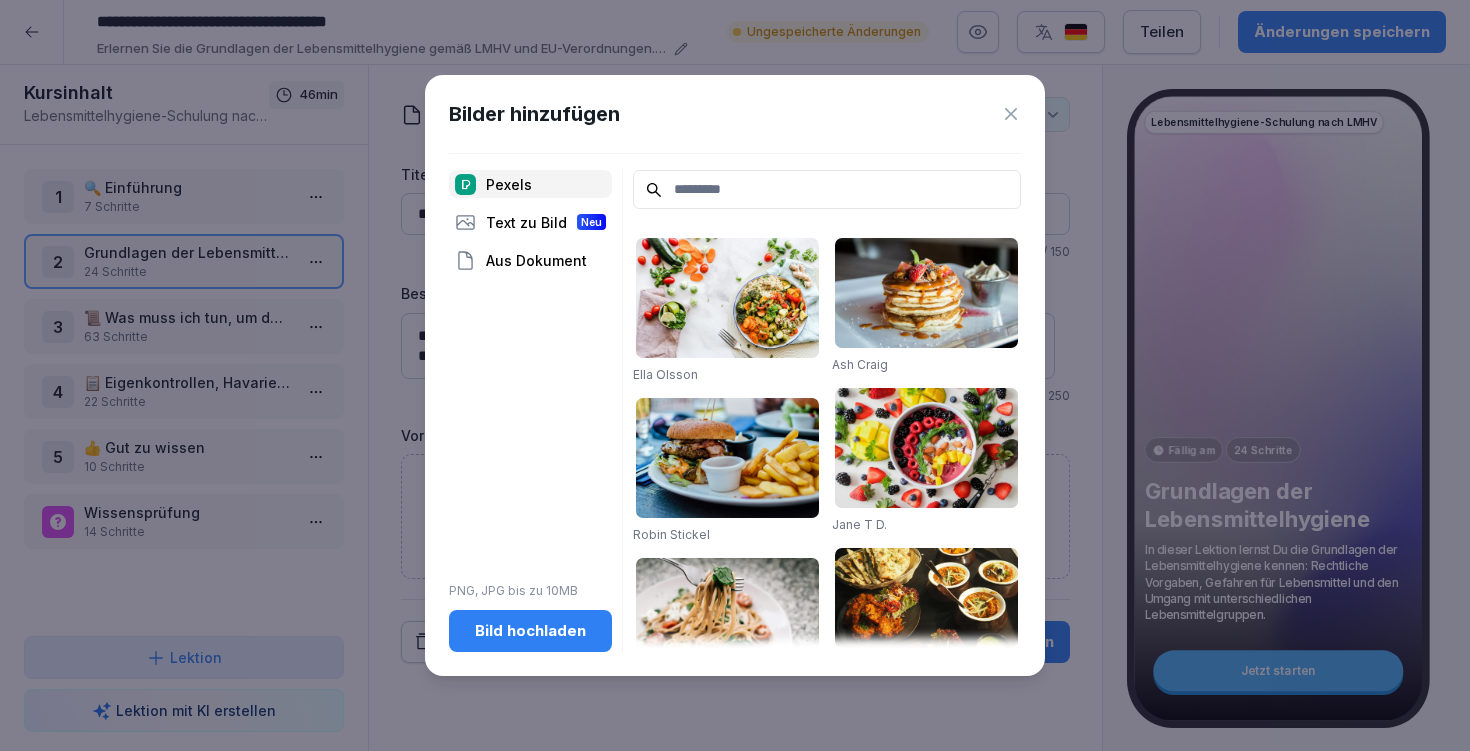 click on "Bild hochladen" at bounding box center [530, 631] 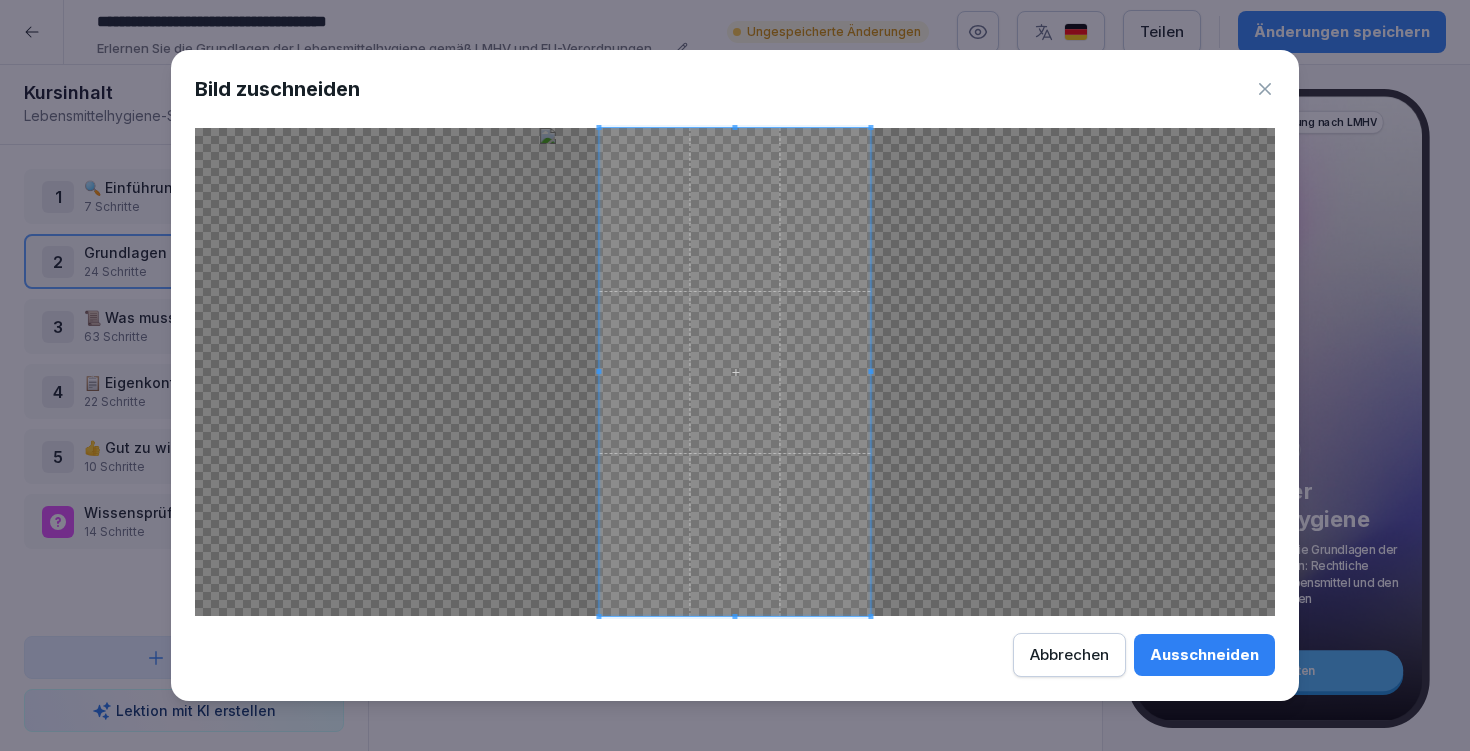 click on "Ausschneiden" at bounding box center (1204, 655) 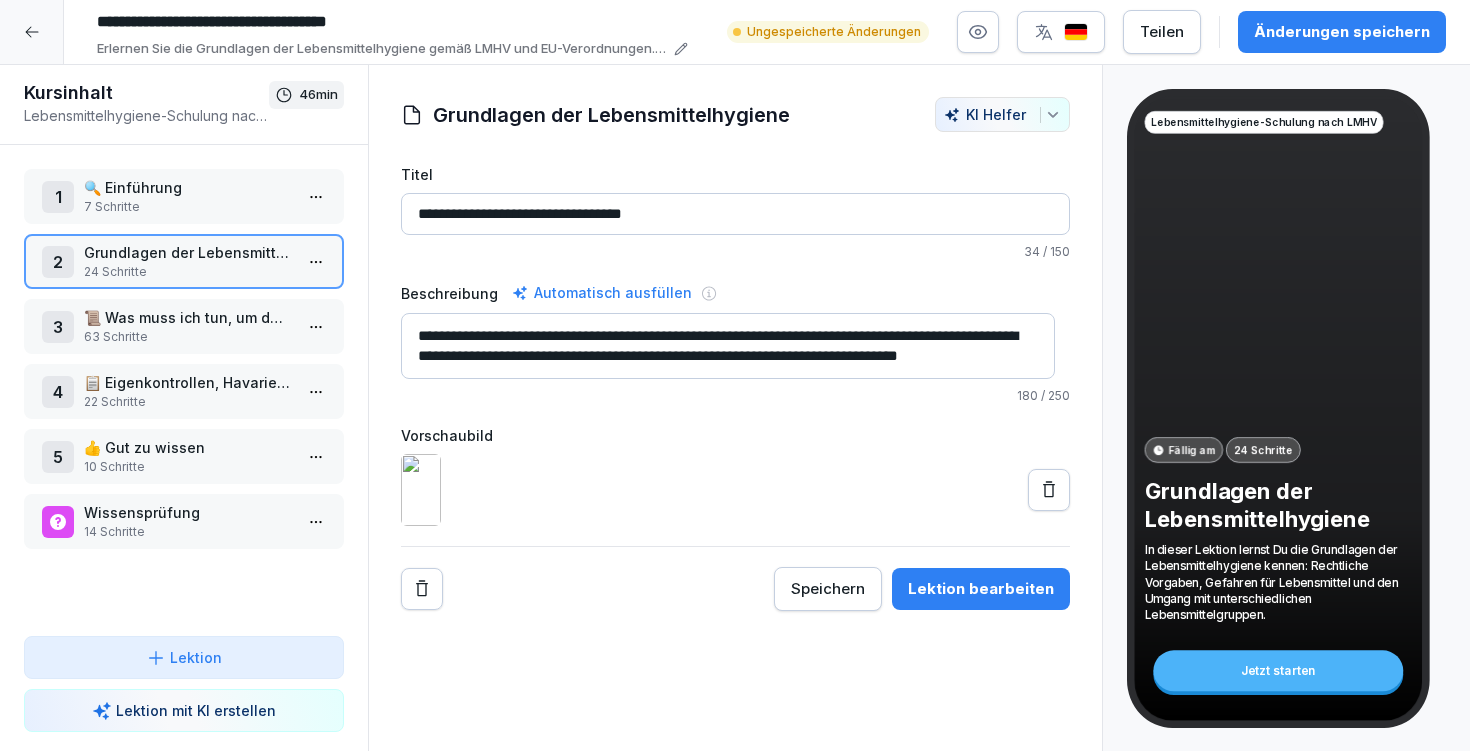 click on "Speichern" at bounding box center [828, 589] 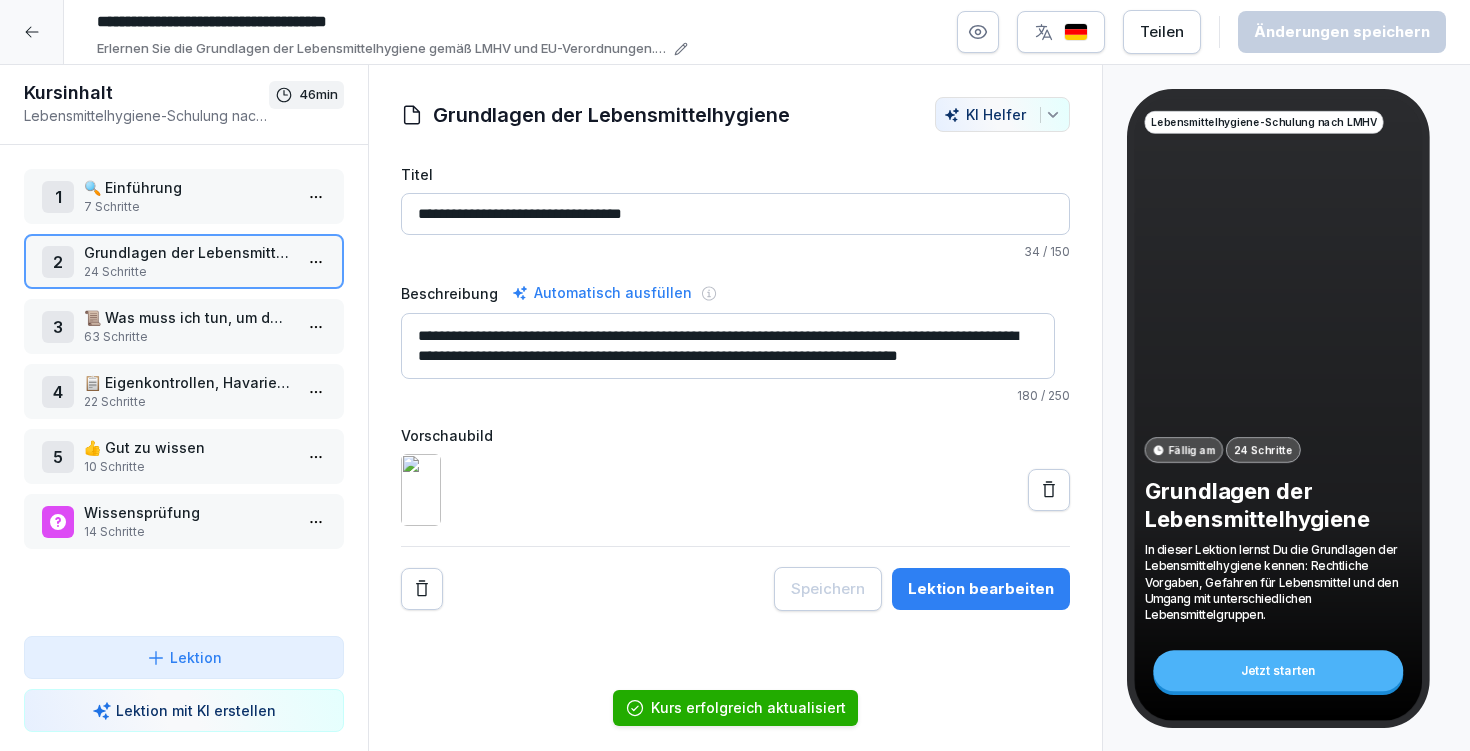 click on "**********" at bounding box center [735, 214] 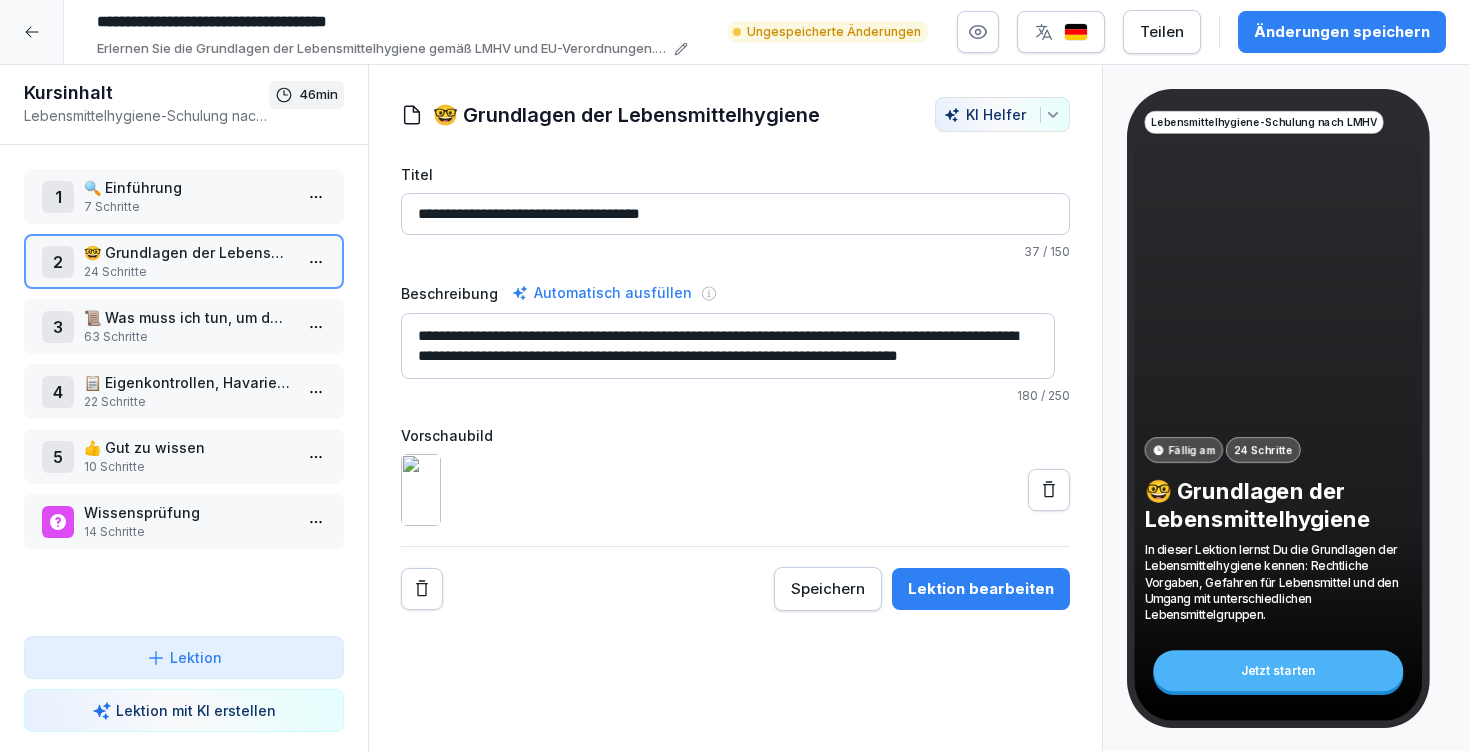 type on "**********" 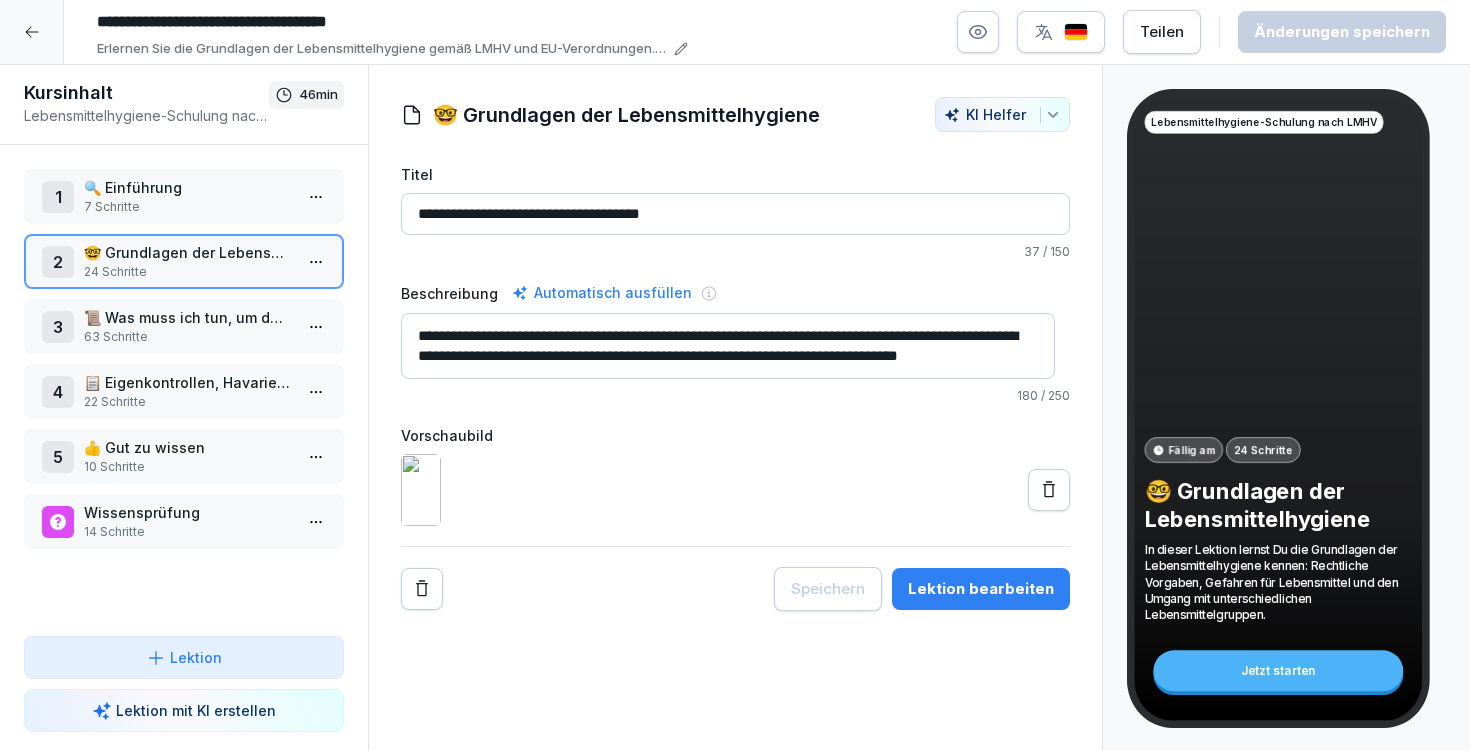 click on "Erlernen Sie die Grundlagen der Lebensmittelhygiene gemäß LMHV und EU-Verordnungen. Verstehen Sie Gefahren, Hygienemaßnahmen und Eigenkontrollen, um gesetzliche Vorgaben zu erfüllen und Lebensmittelsicherheit zu gewährleisten." at bounding box center (382, 49) 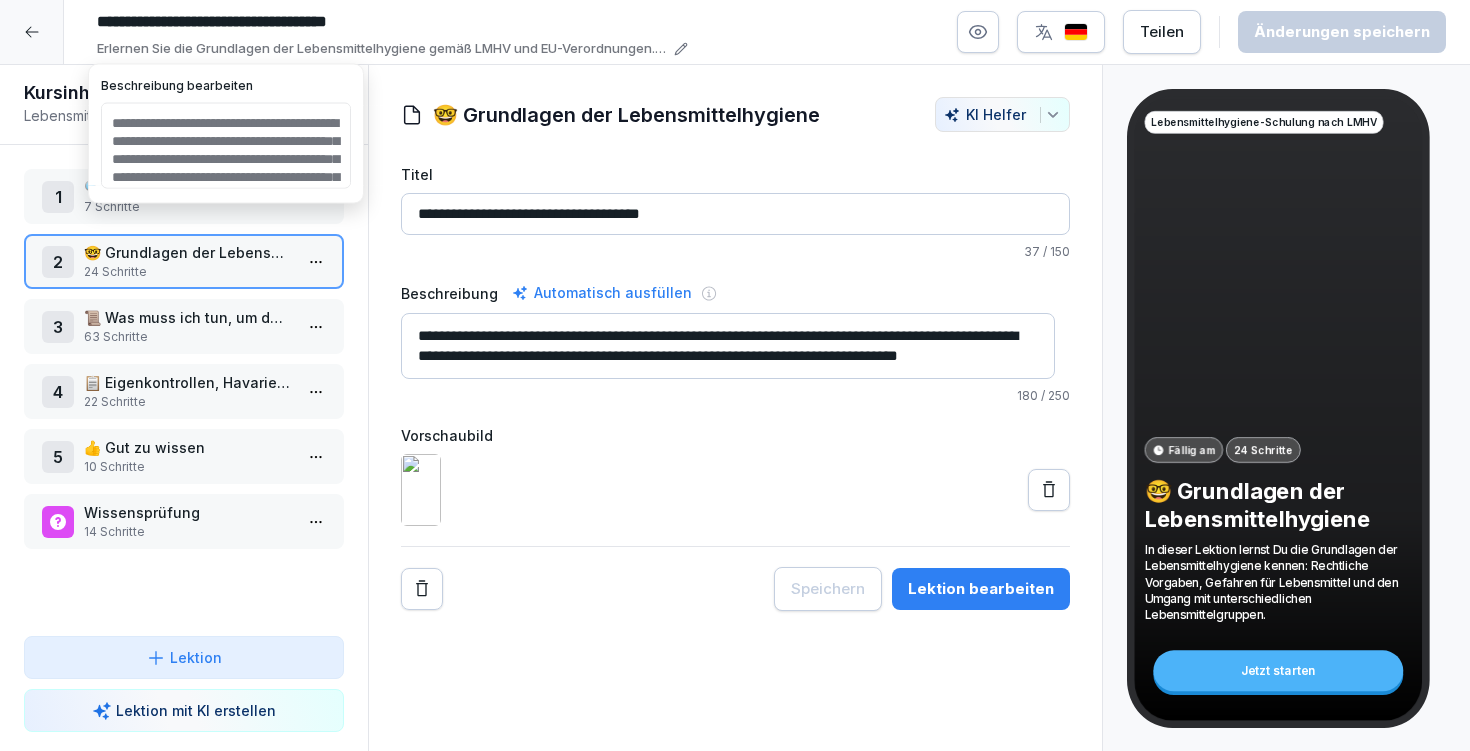 click on "**********" at bounding box center [226, 146] 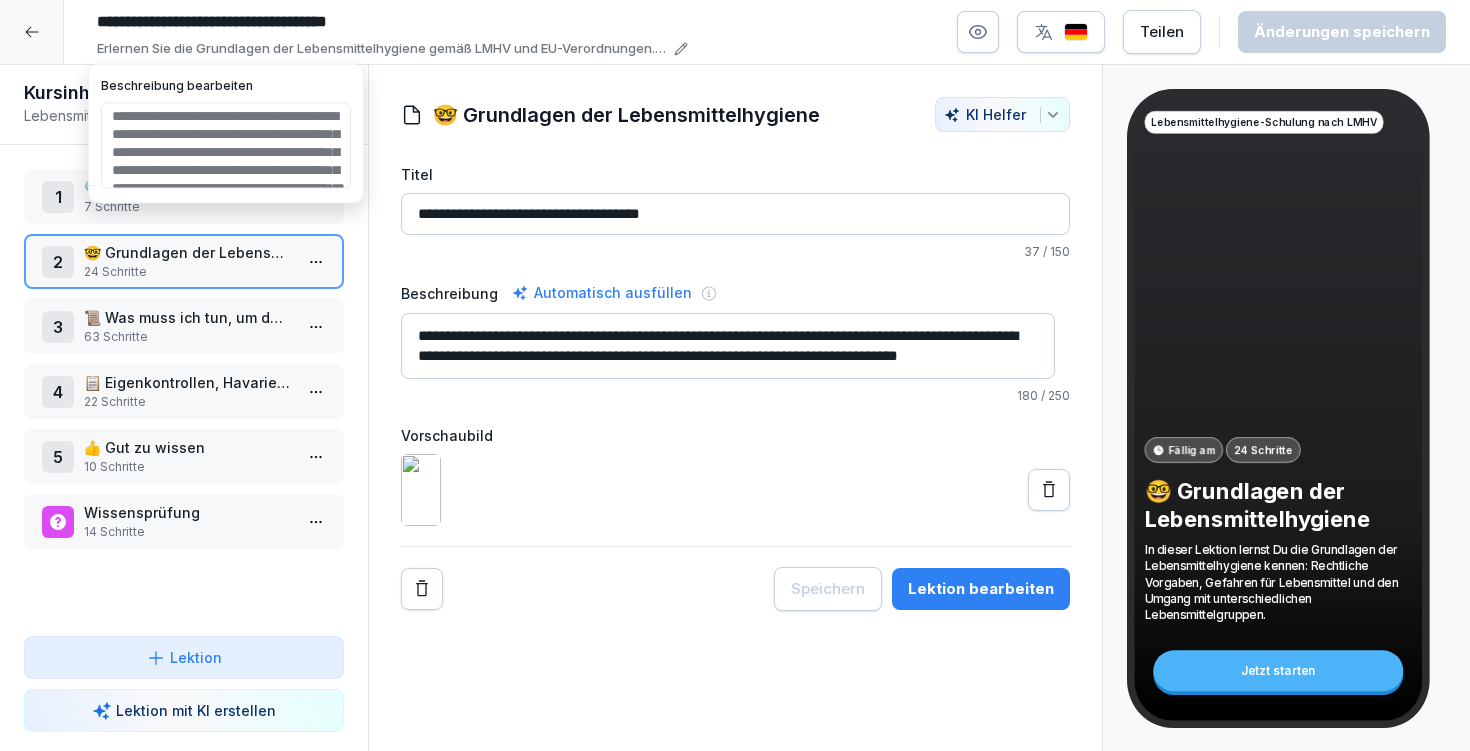 scroll, scrollTop: 0, scrollLeft: 0, axis: both 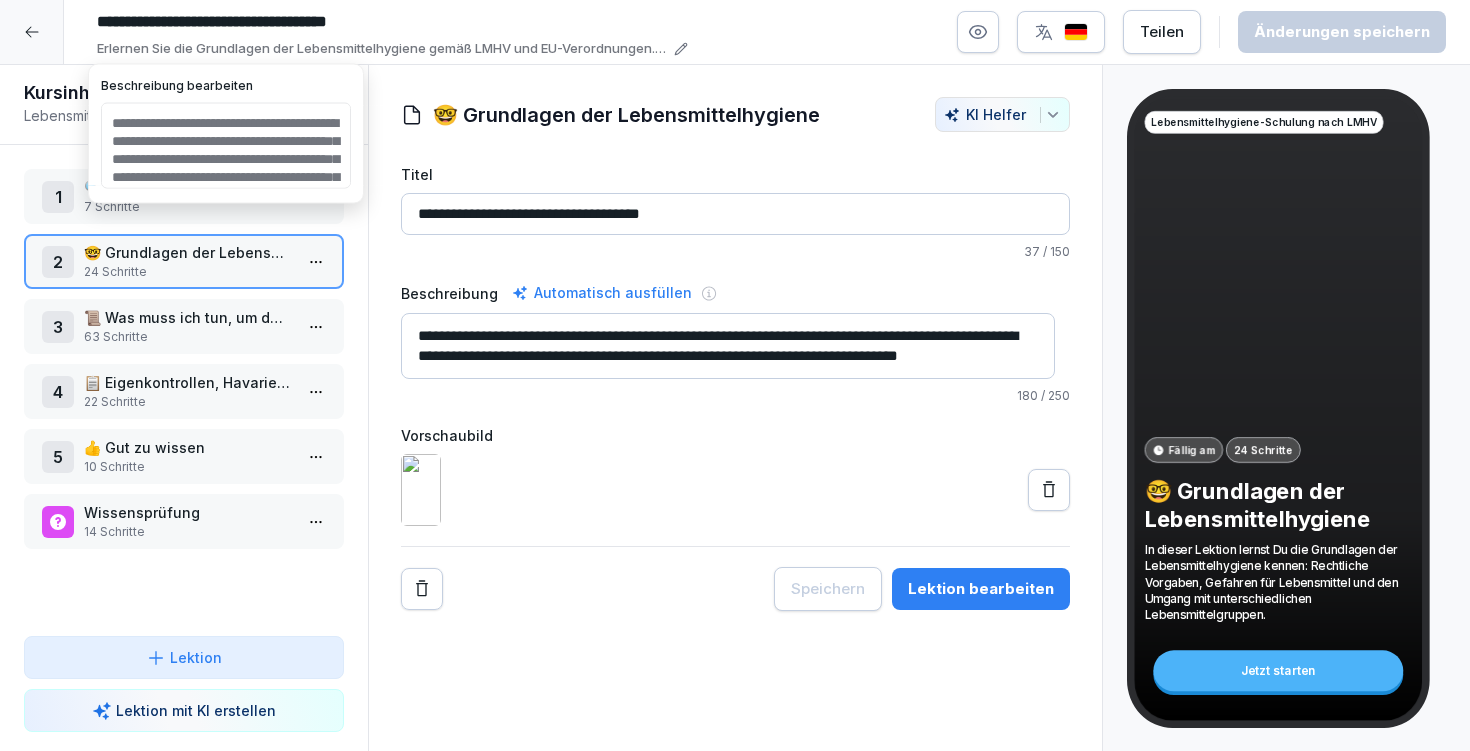drag, startPoint x: 110, startPoint y: 120, endPoint x: 249, endPoint y: 130, distance: 139.35925 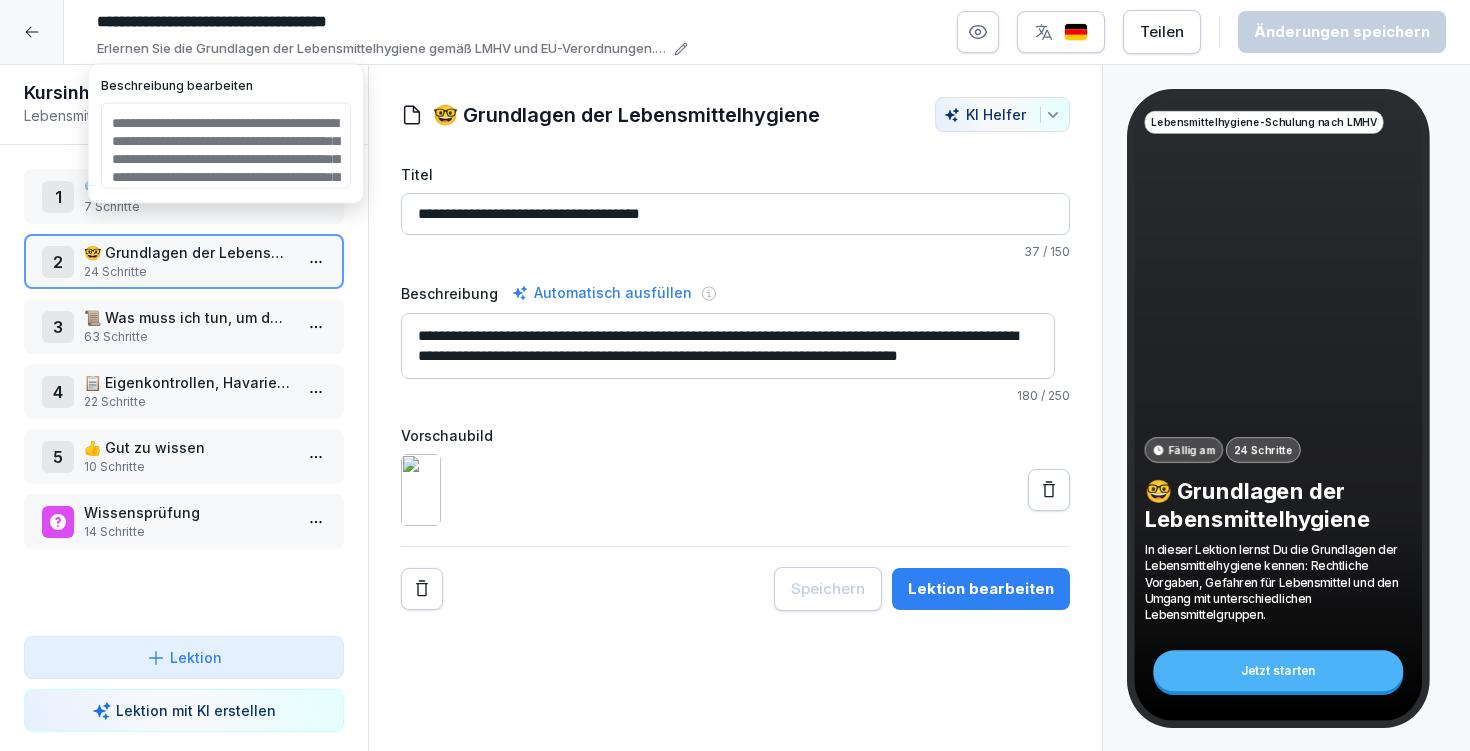 click on "**********" at bounding box center (226, 146) 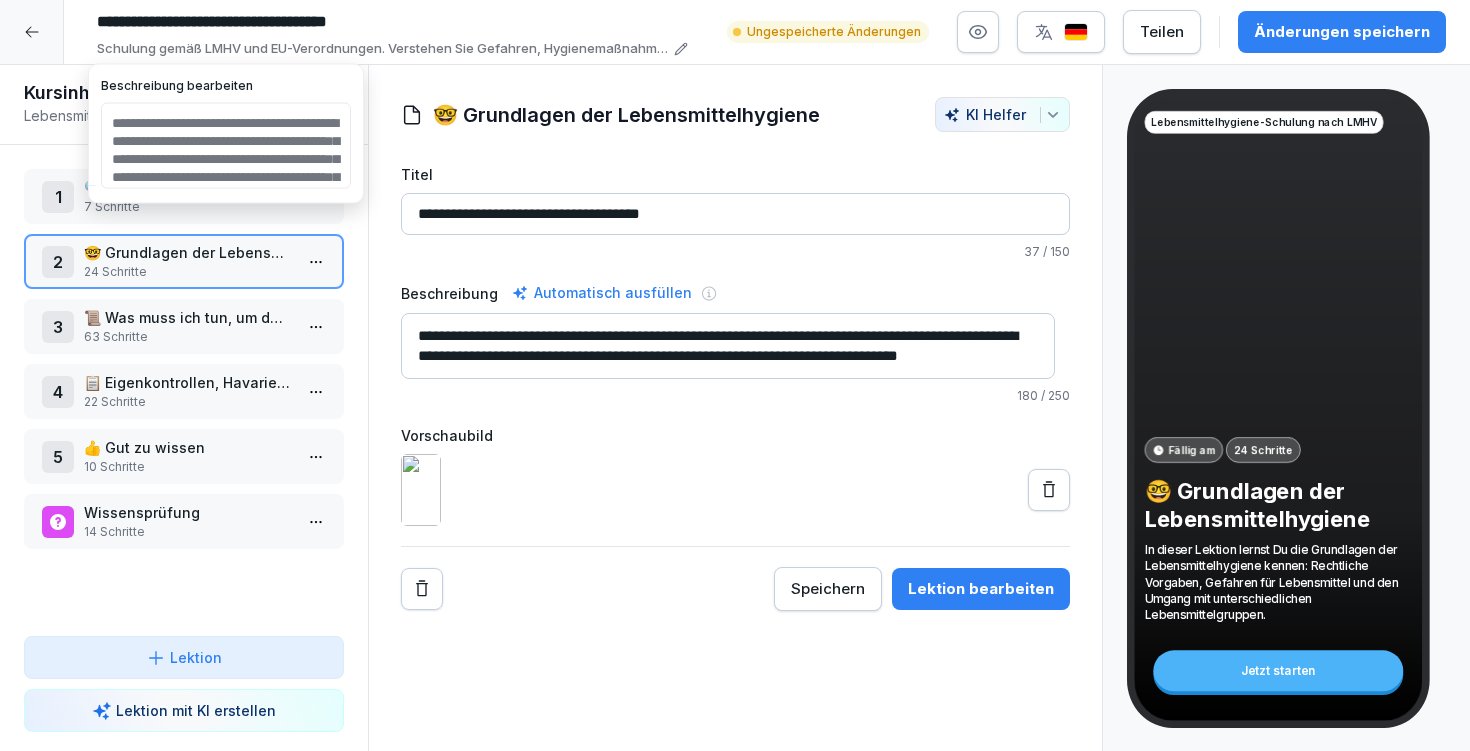 click on "**********" at bounding box center [226, 146] 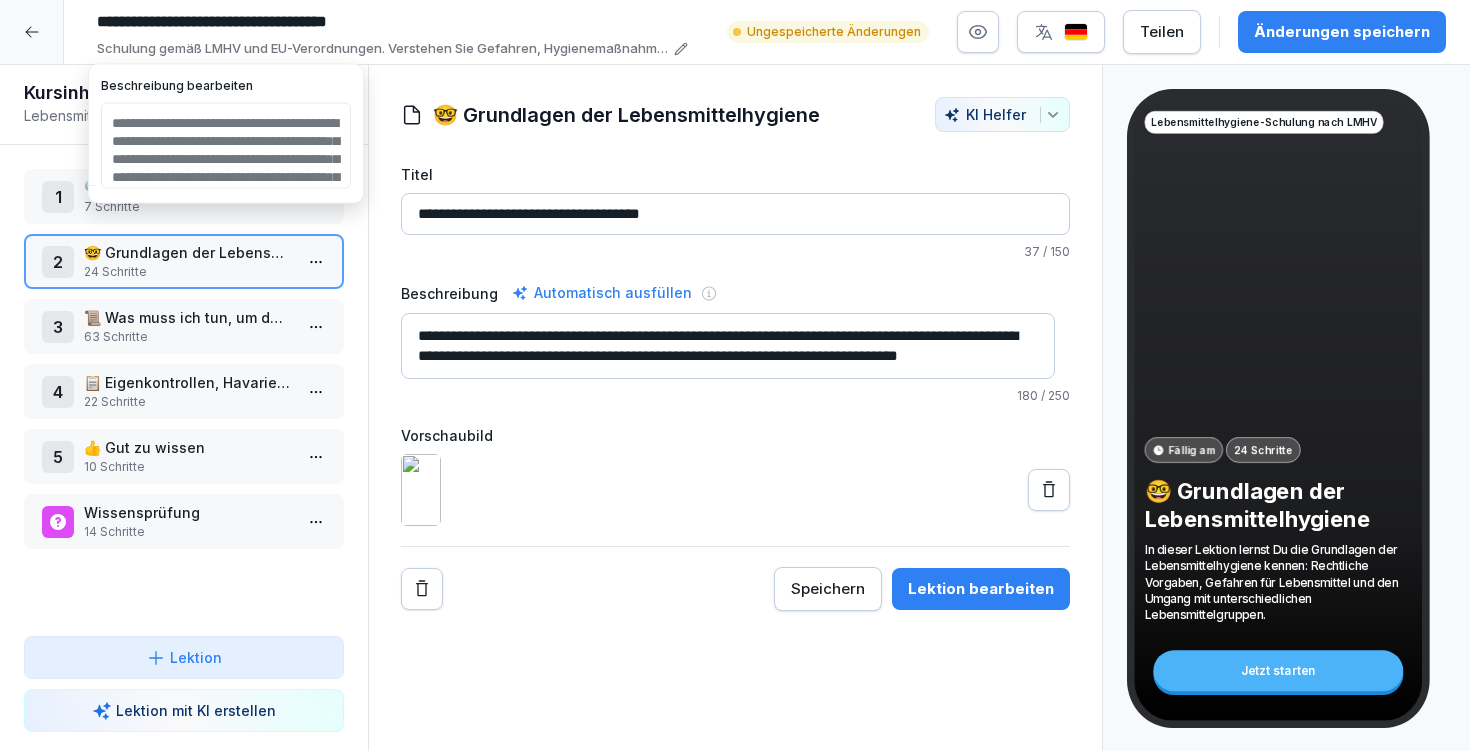 drag, startPoint x: 232, startPoint y: 140, endPoint x: 311, endPoint y: 136, distance: 79.101204 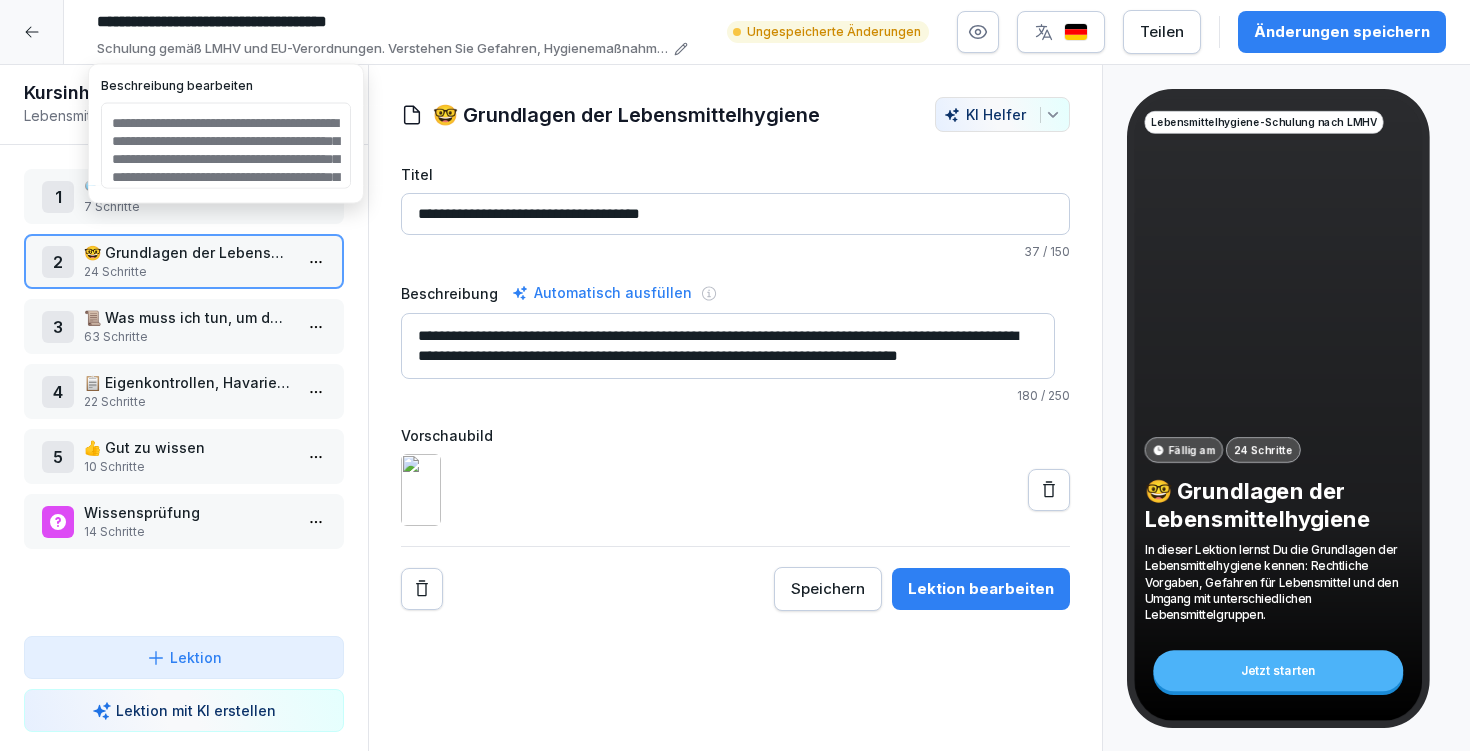 click on "**********" at bounding box center (226, 146) 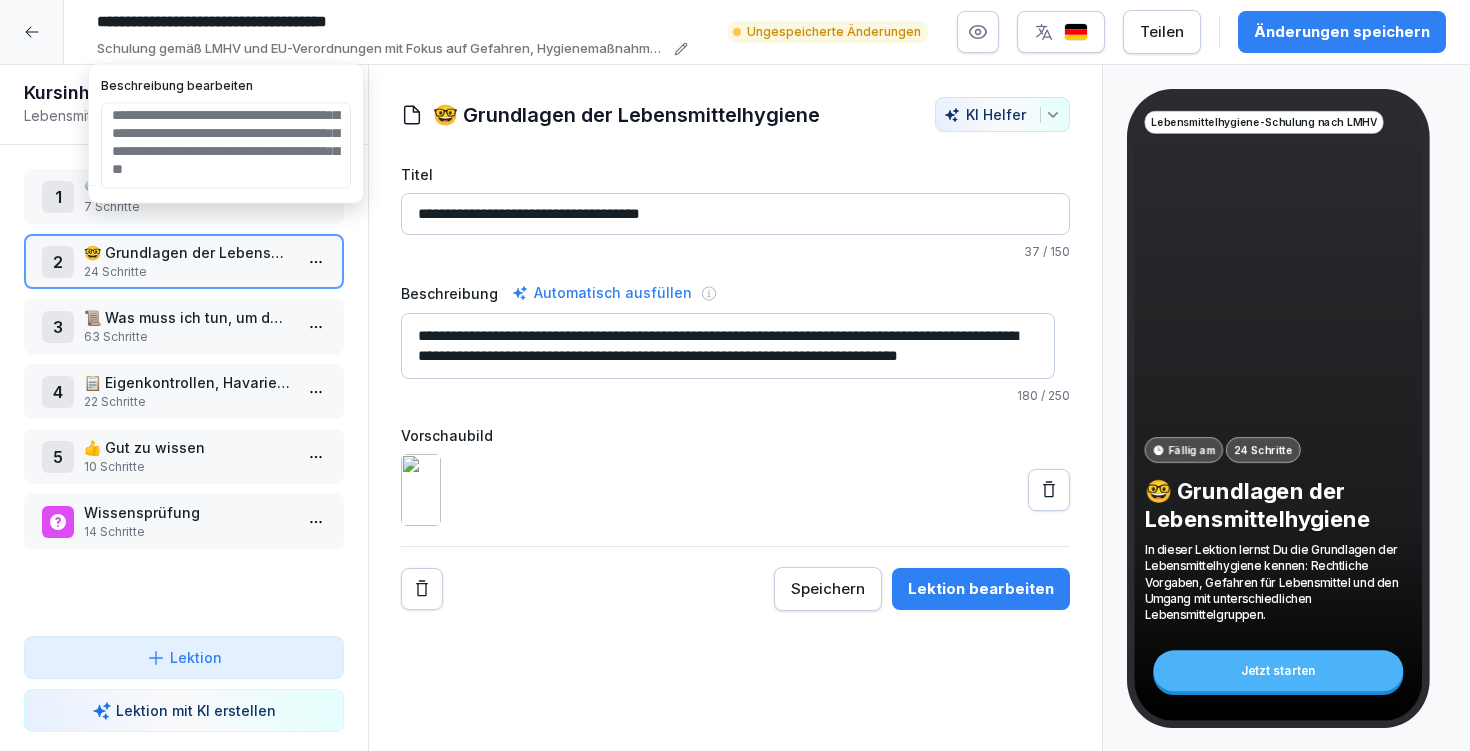 scroll, scrollTop: 75, scrollLeft: 0, axis: vertical 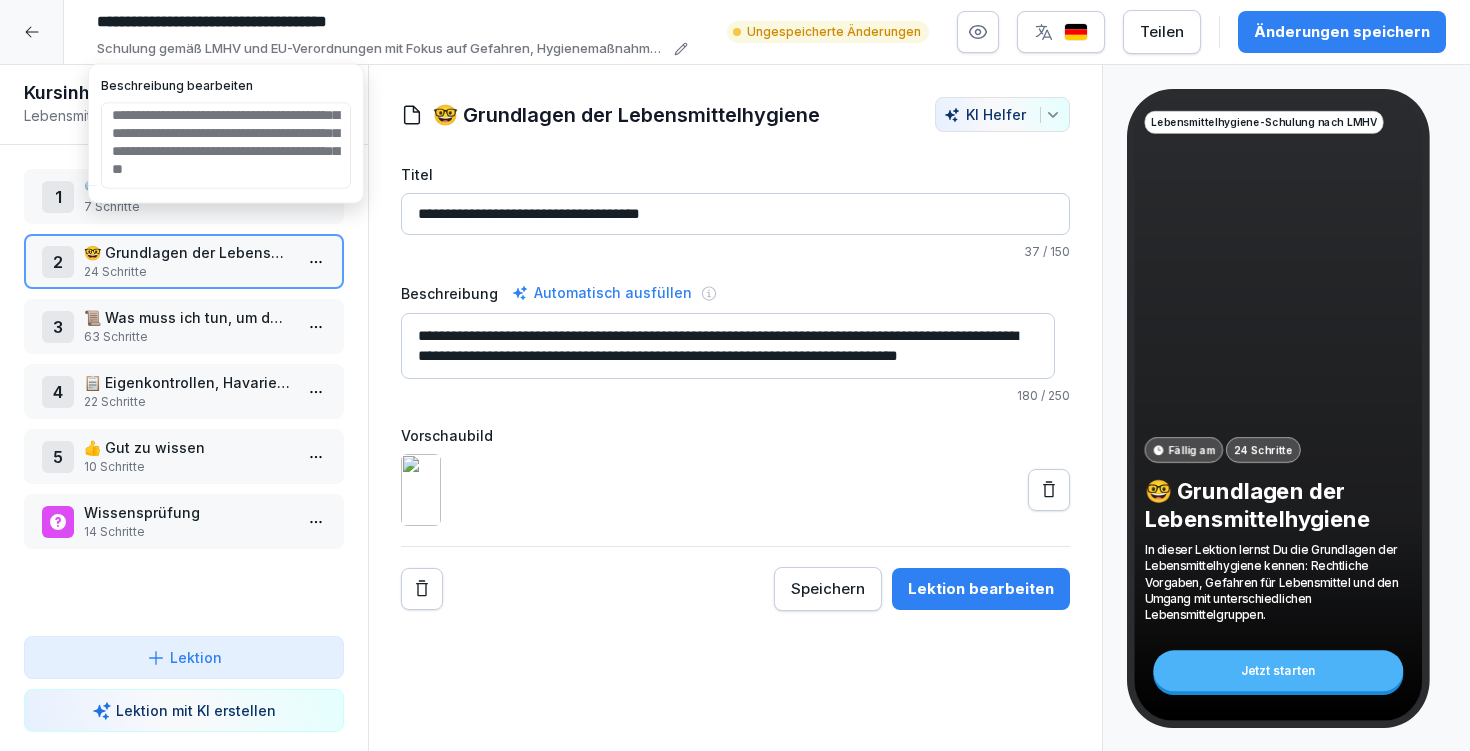 click on "**********" at bounding box center [226, 146] 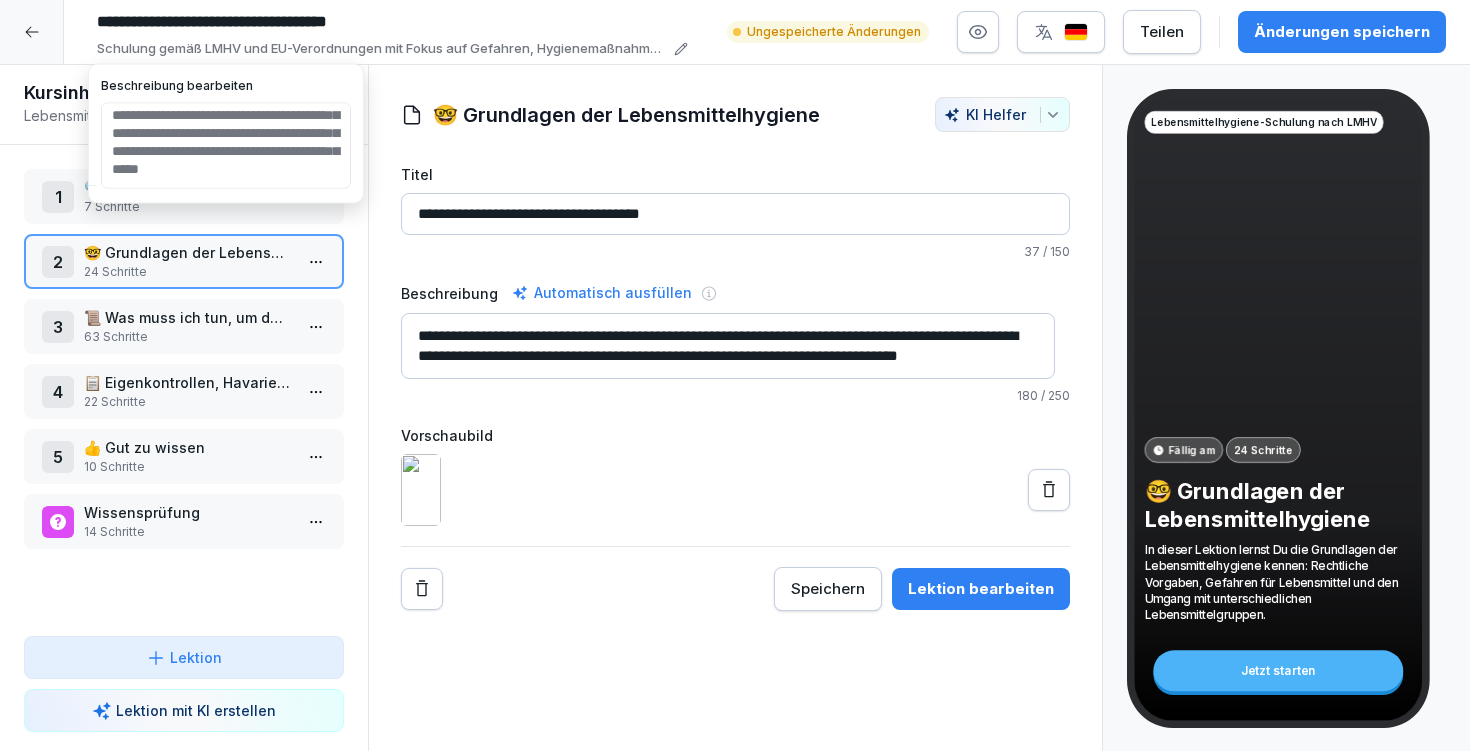 type on "**********" 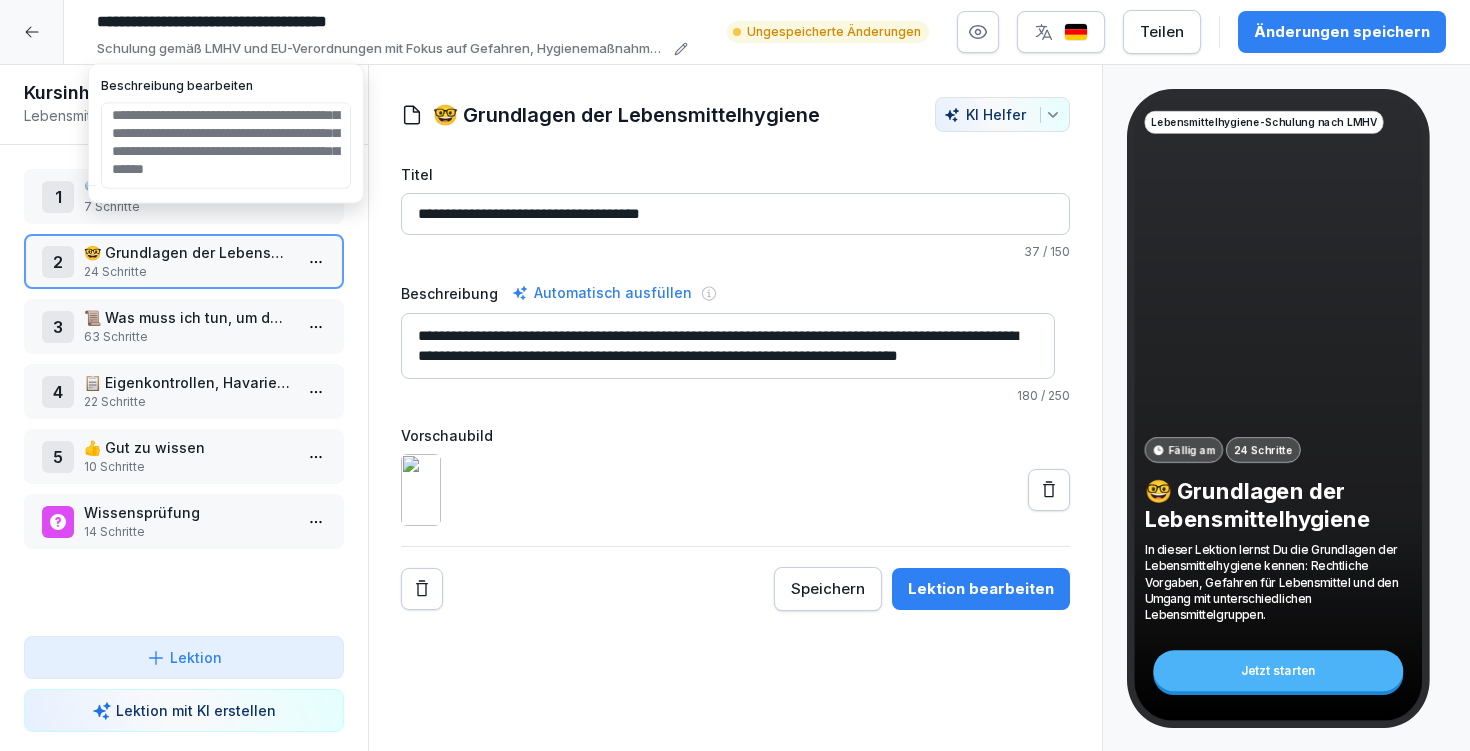 scroll, scrollTop: 80, scrollLeft: 0, axis: vertical 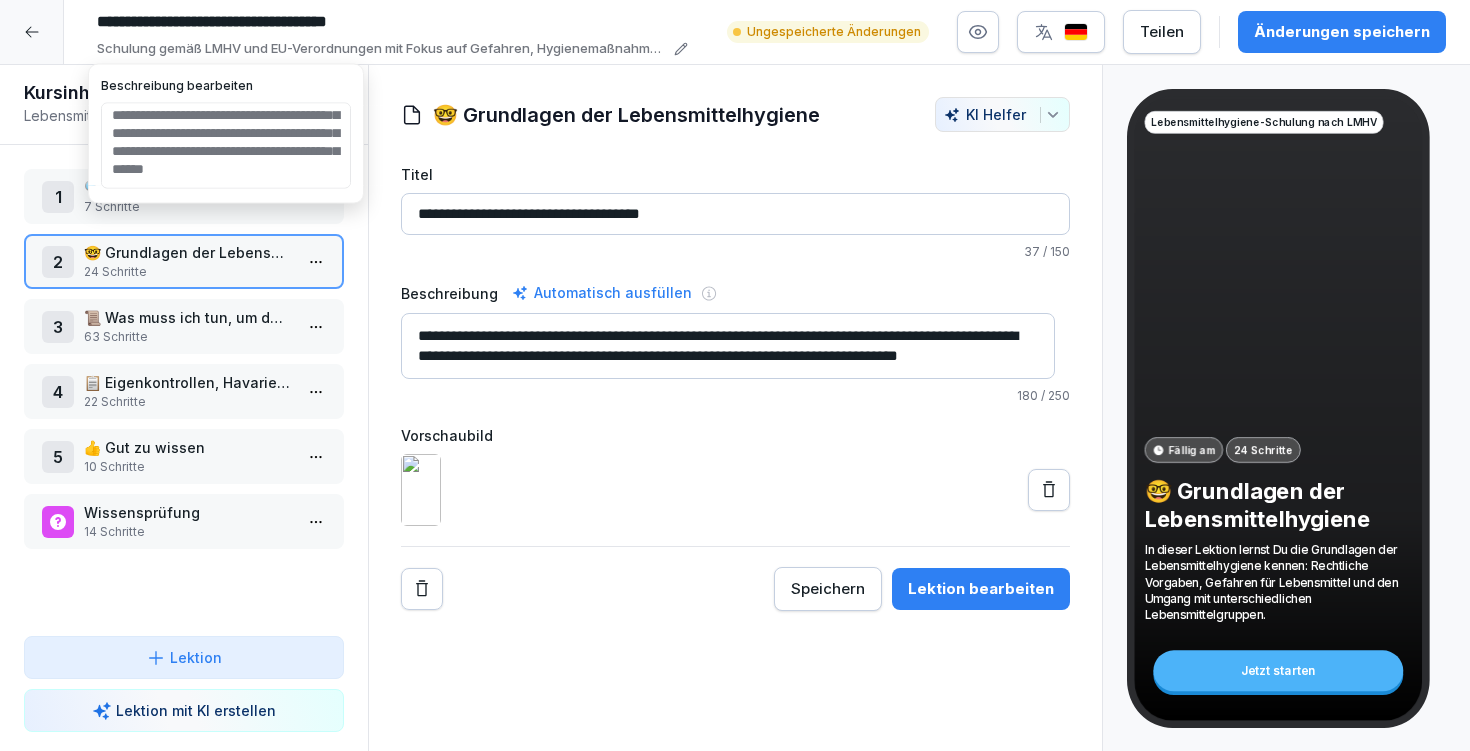 click on "Änderungen speichern" at bounding box center [1342, 32] 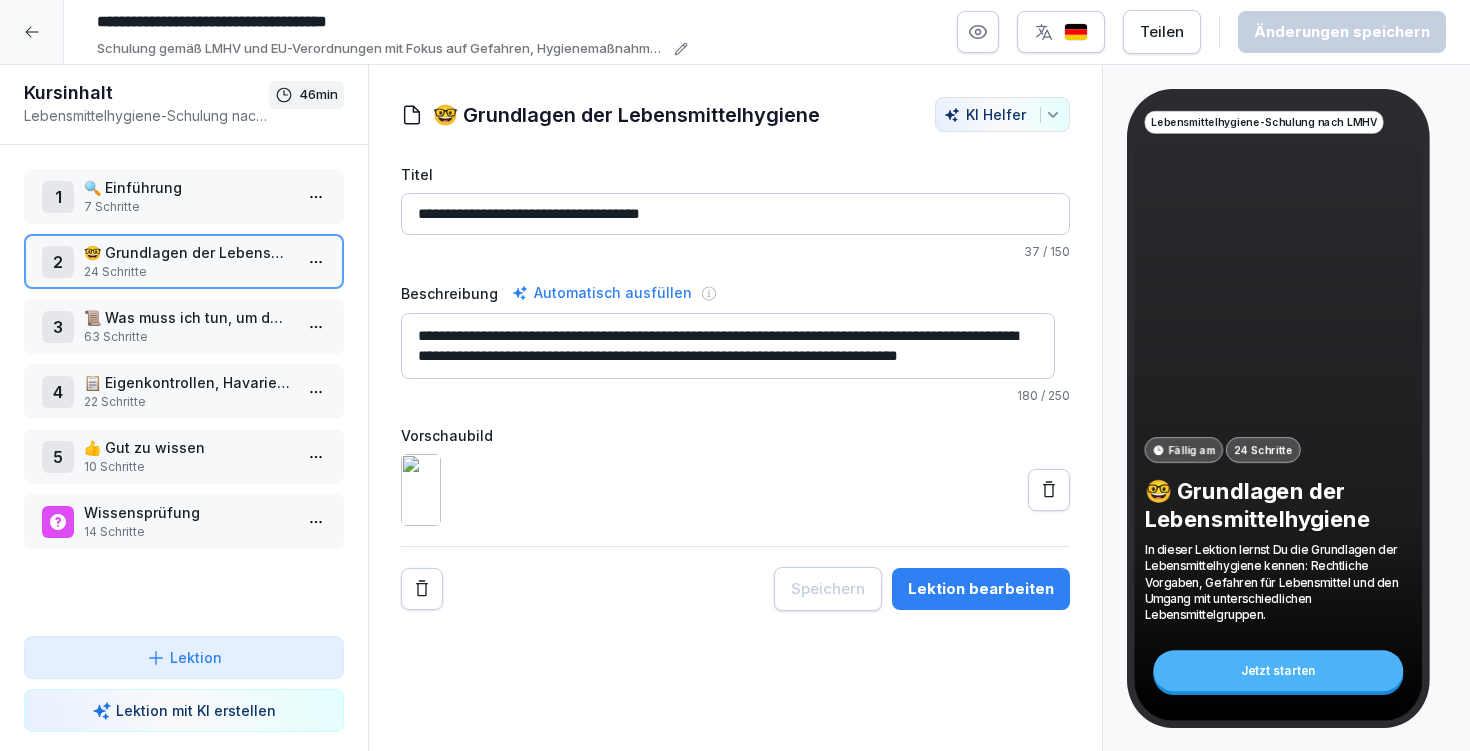 scroll, scrollTop: 8, scrollLeft: 0, axis: vertical 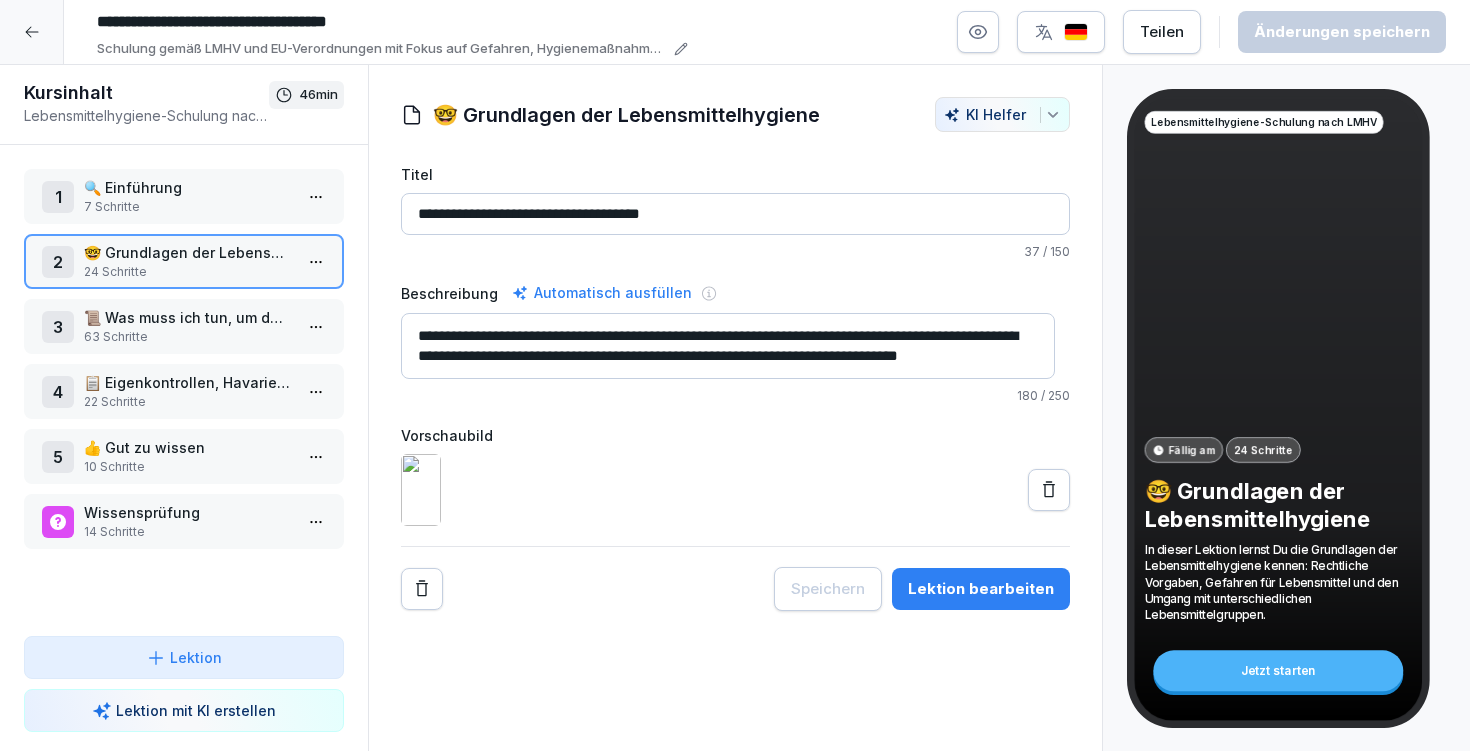 click on "Lektion bearbeiten" at bounding box center [981, 589] 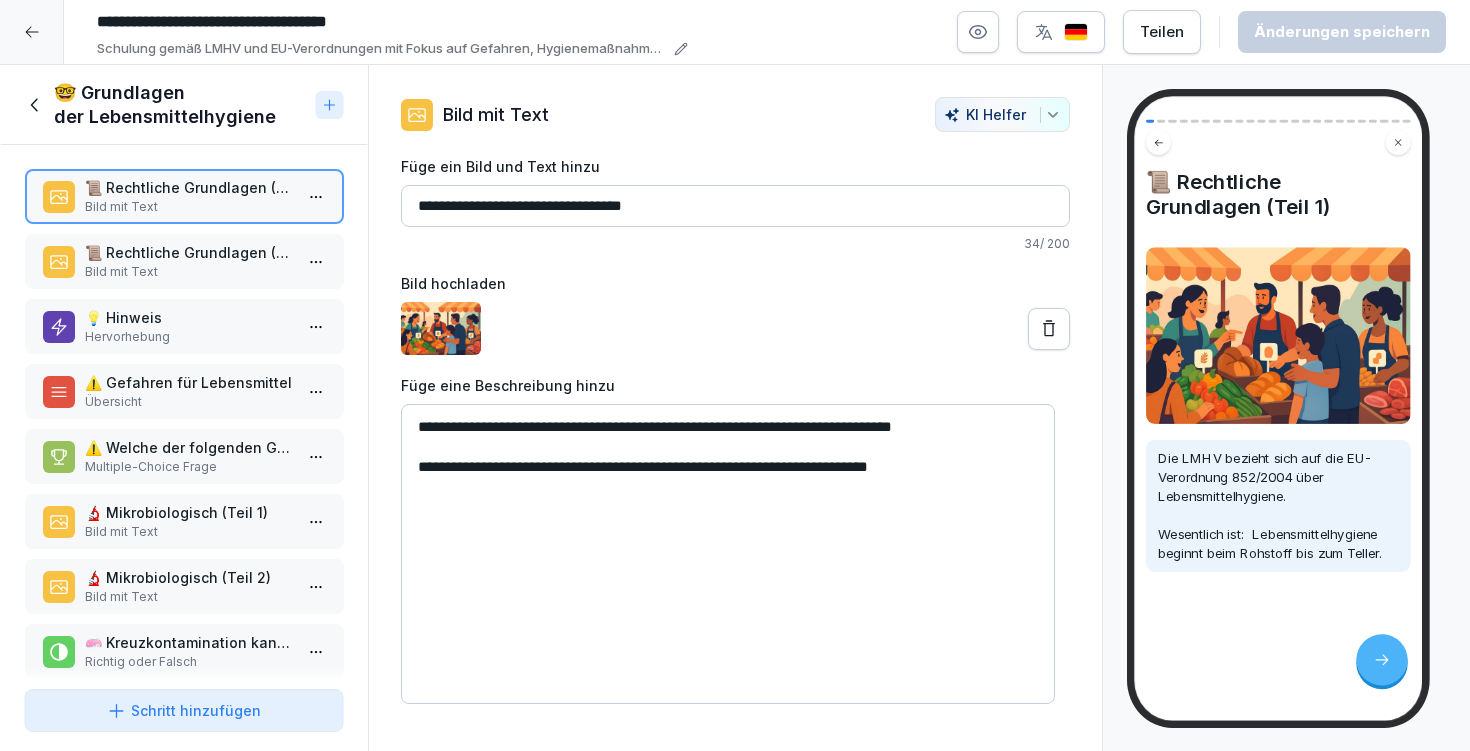 click on "Bild mit Text" at bounding box center (188, 272) 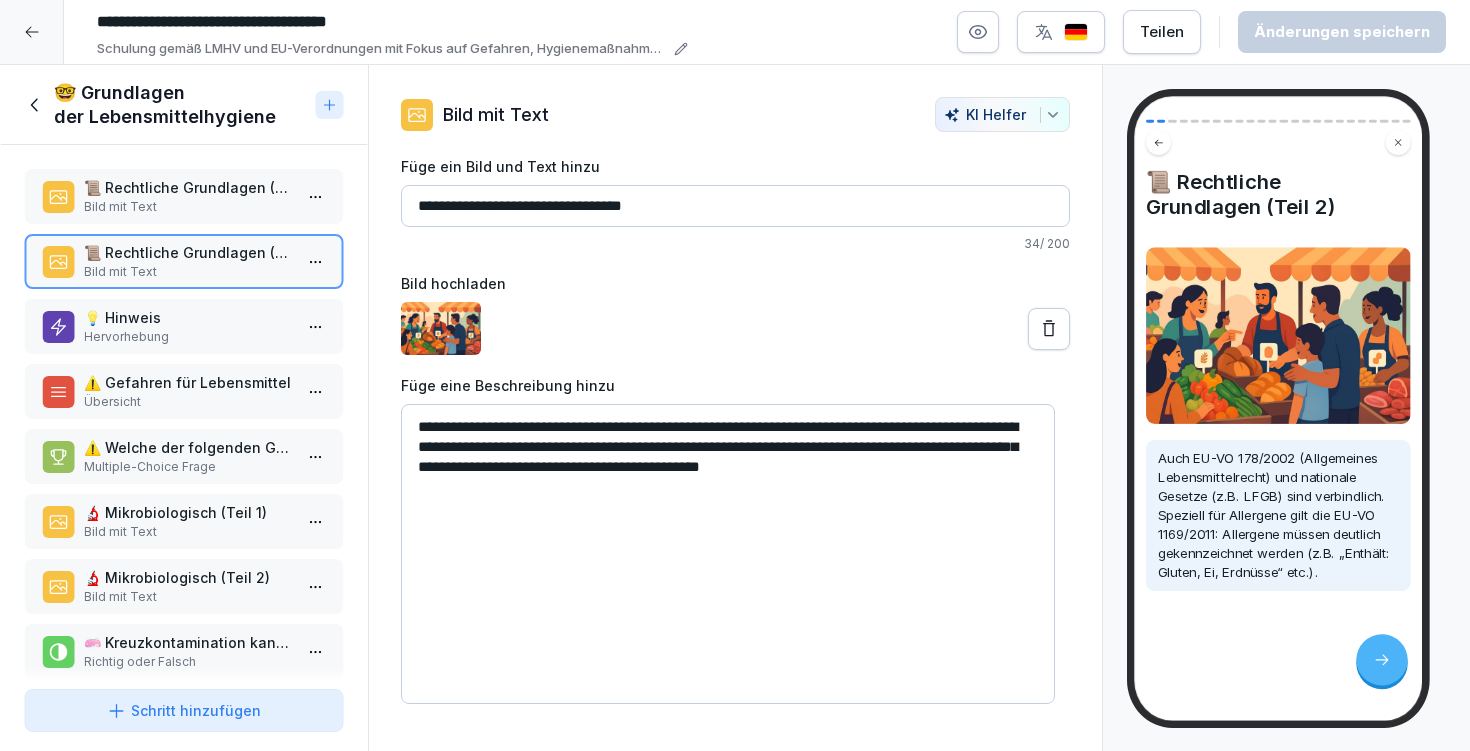 click on "Hervorhebung" at bounding box center [188, 337] 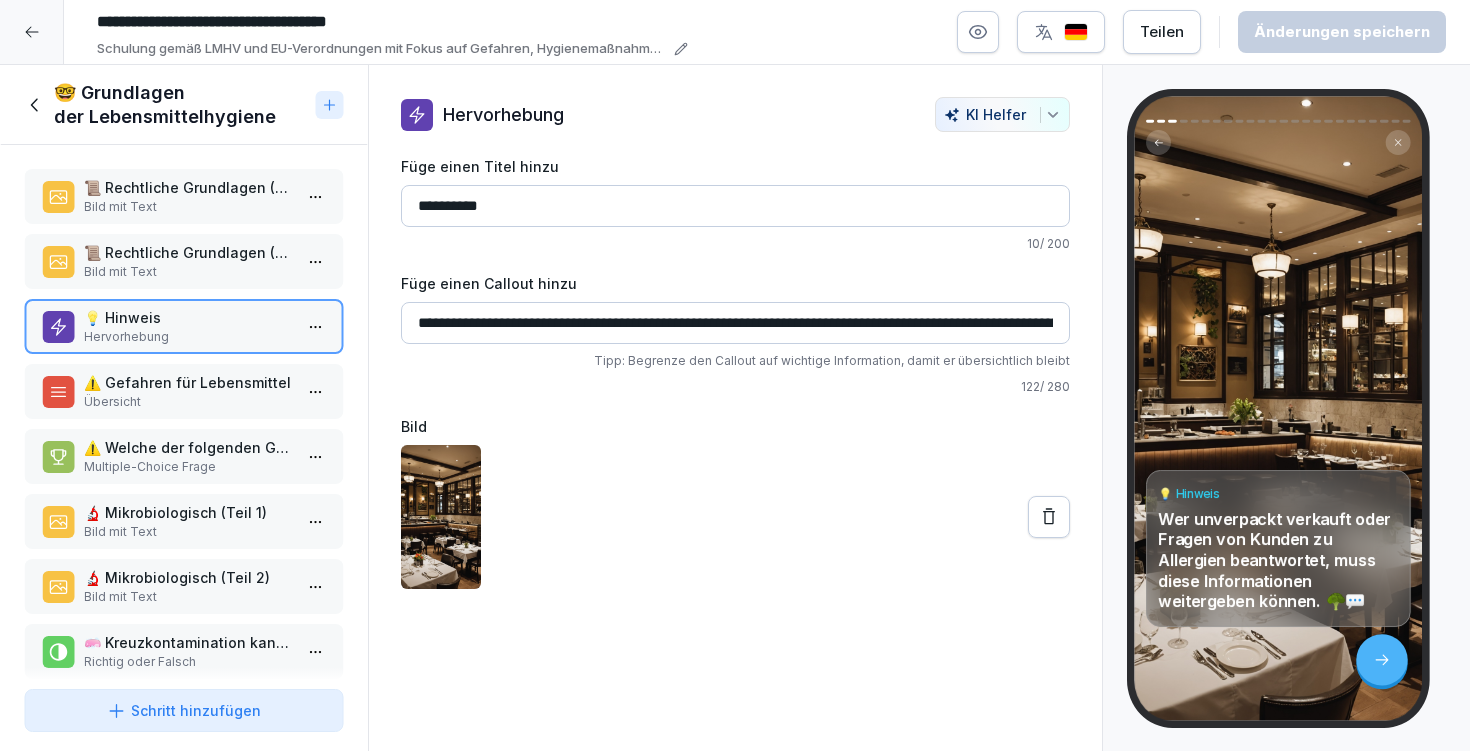 drag, startPoint x: 151, startPoint y: 262, endPoint x: 153, endPoint y: 251, distance: 11.18034 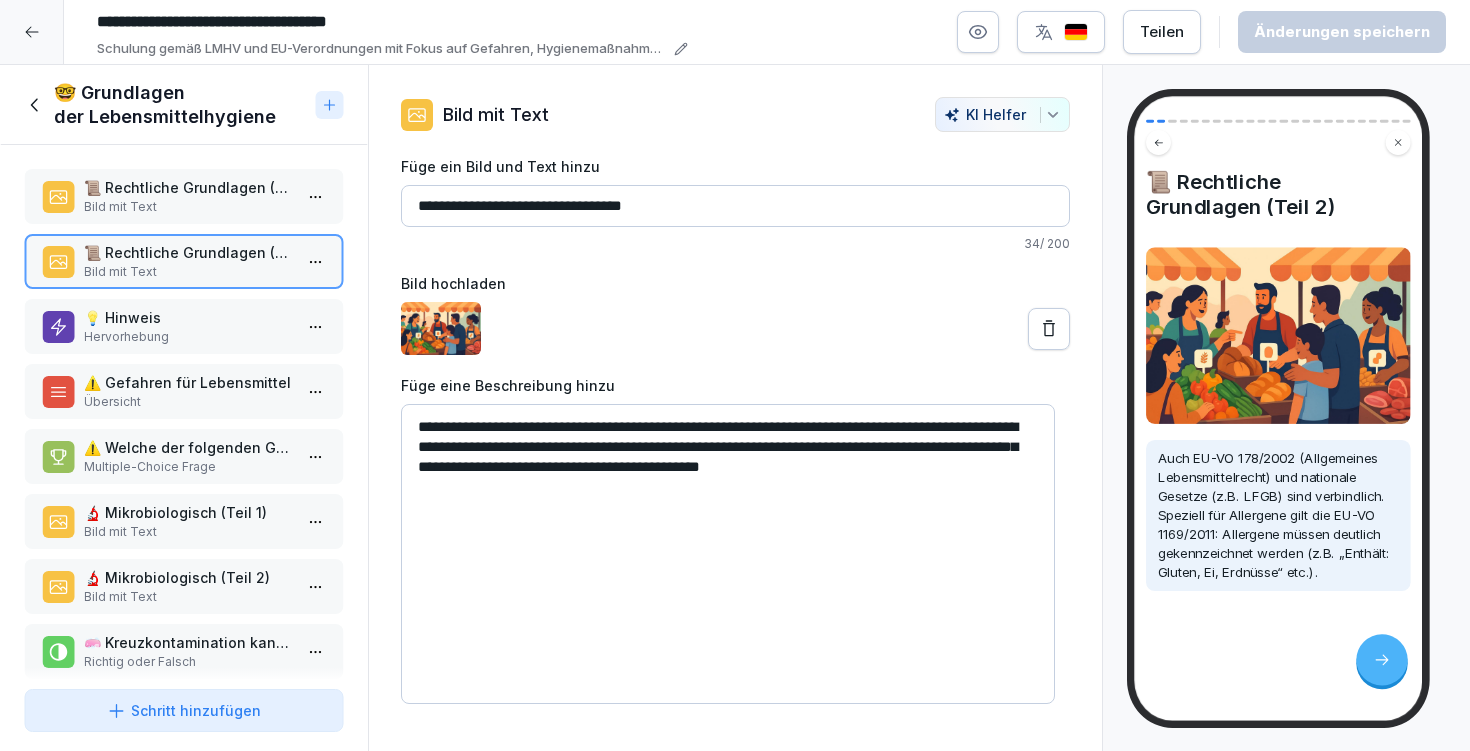 click on "Bild mit Text" at bounding box center (188, 207) 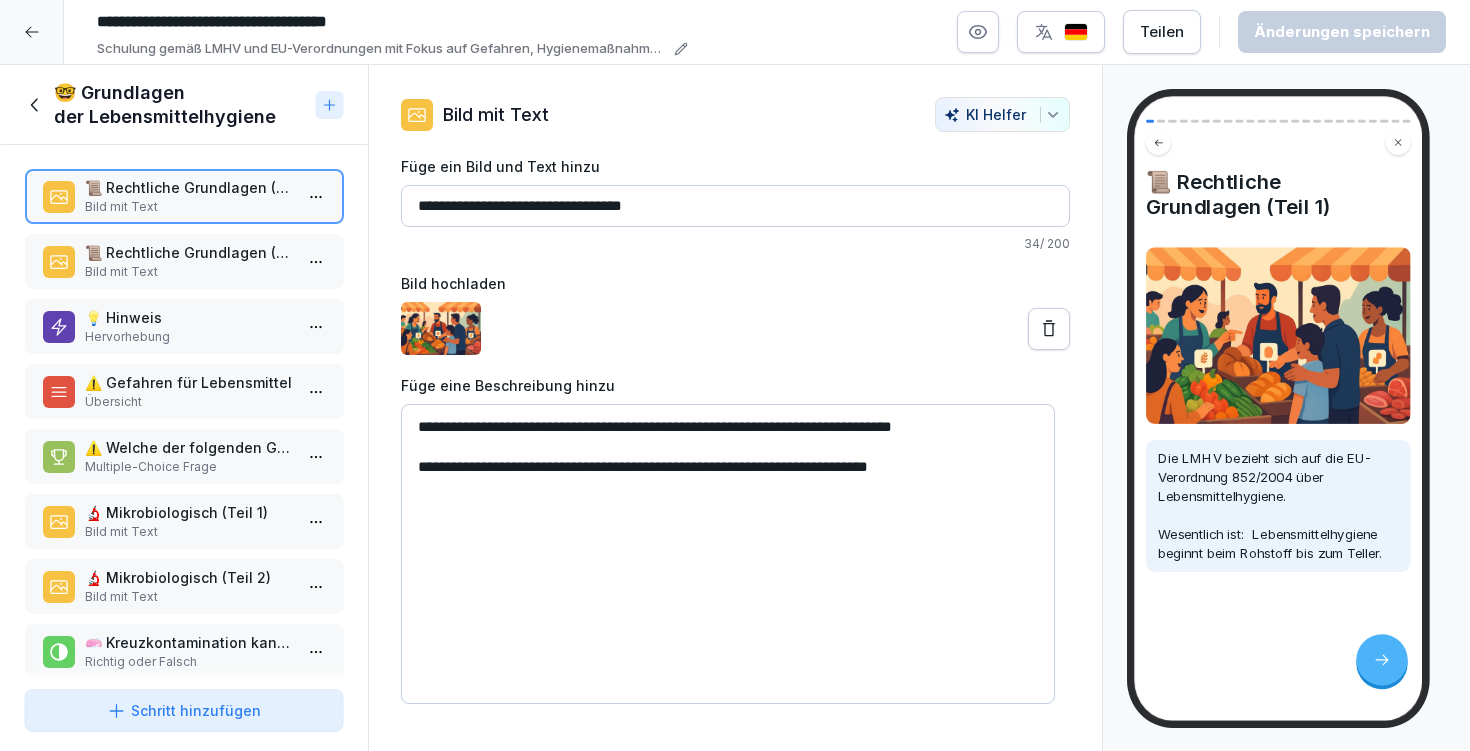click on "📜 Rechtliche Grundlagen (Teil 2)" at bounding box center (188, 252) 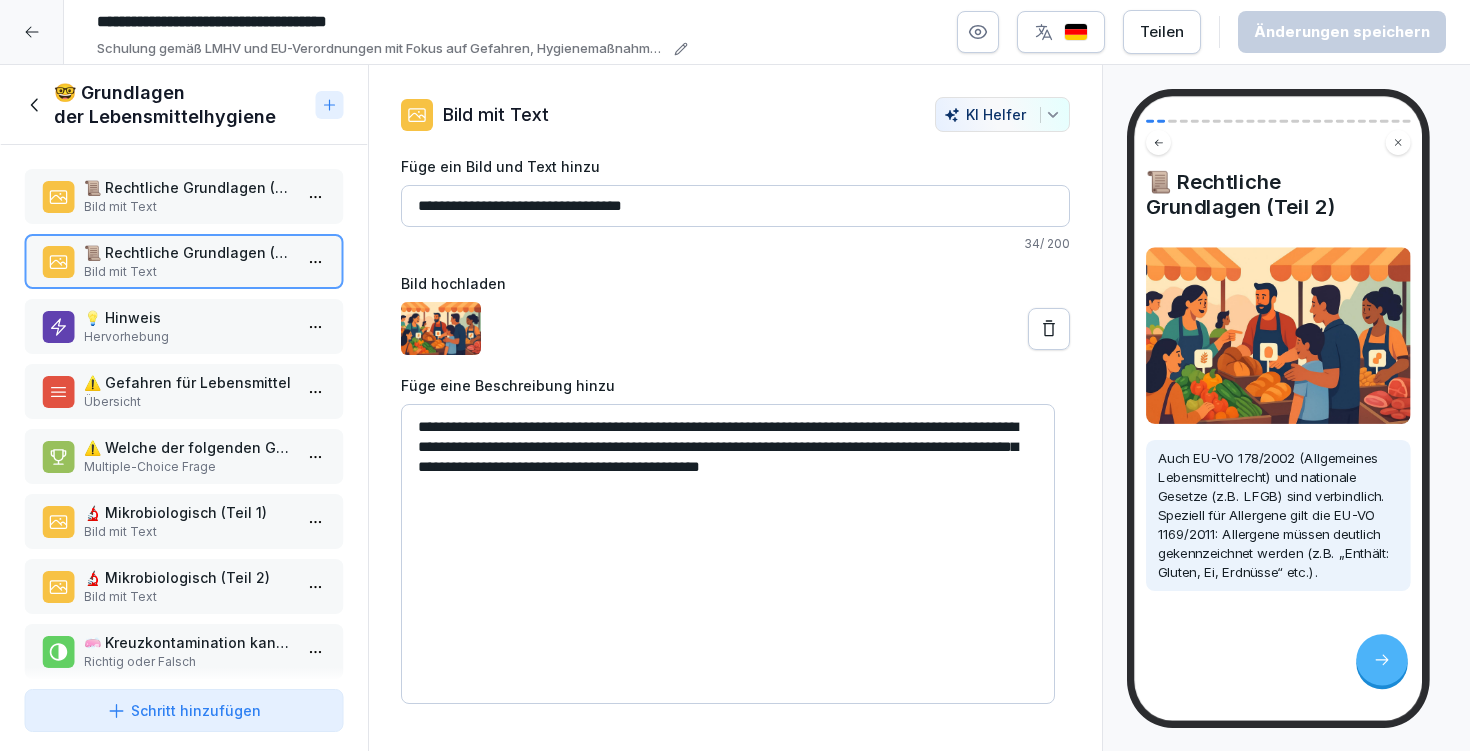 click on "**********" at bounding box center [728, 554] 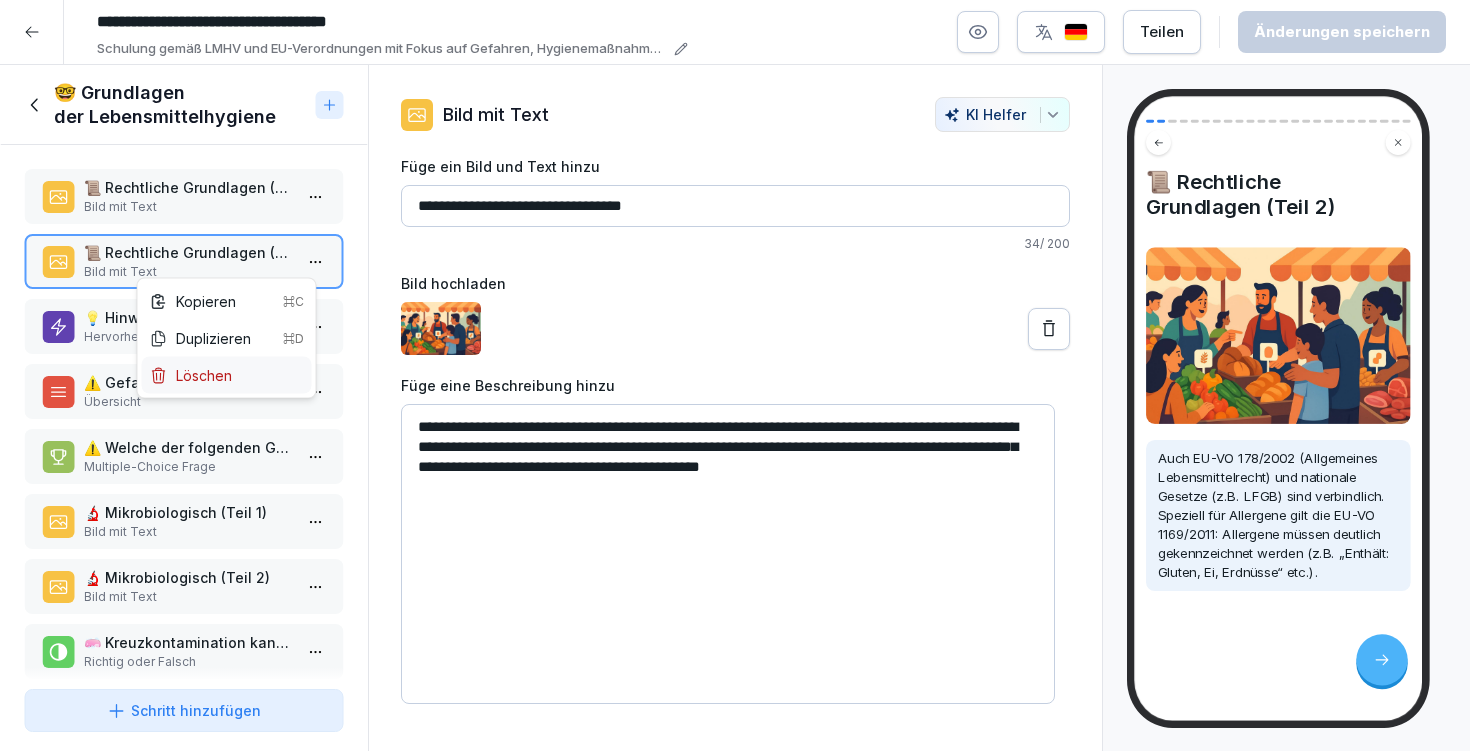 click on "Löschen" at bounding box center (227, 375) 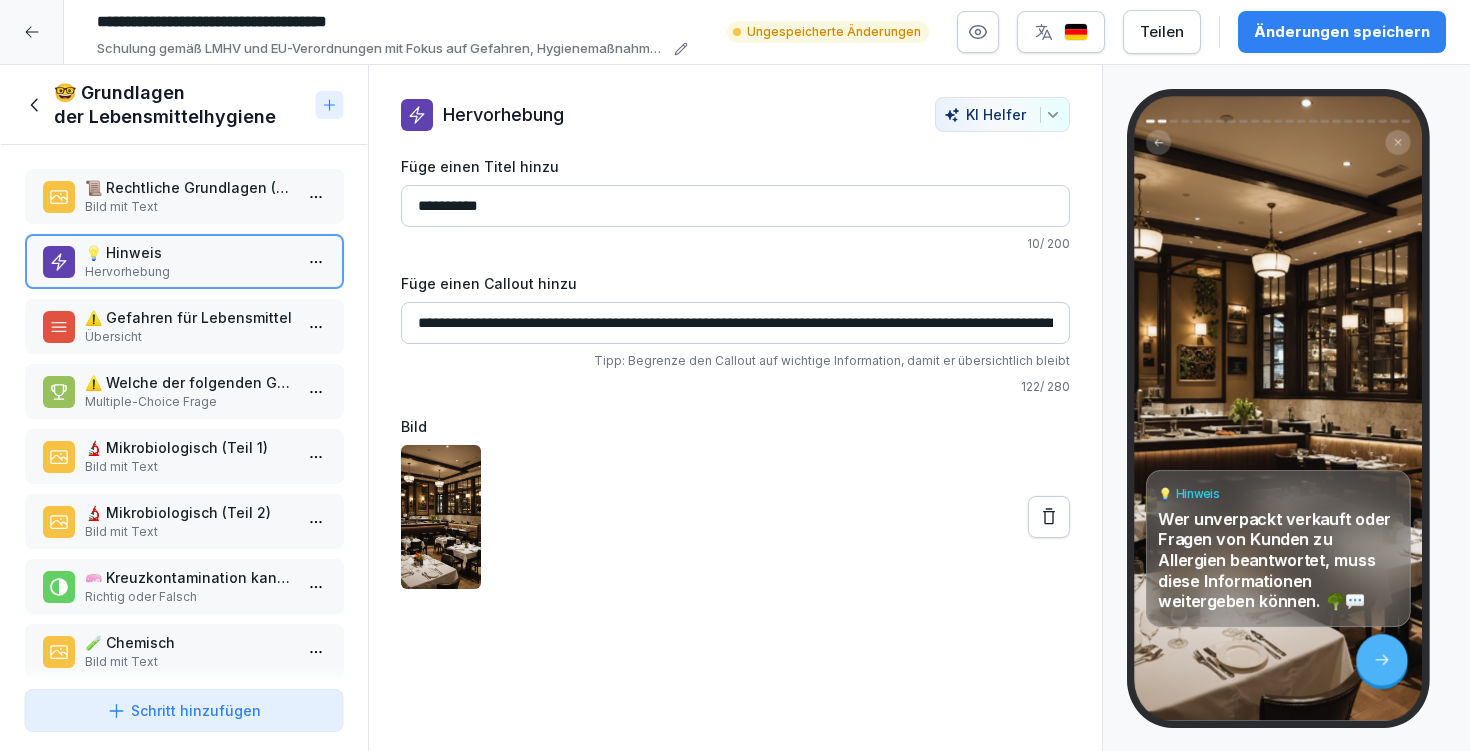 click on "Bild mit Text" at bounding box center (188, 207) 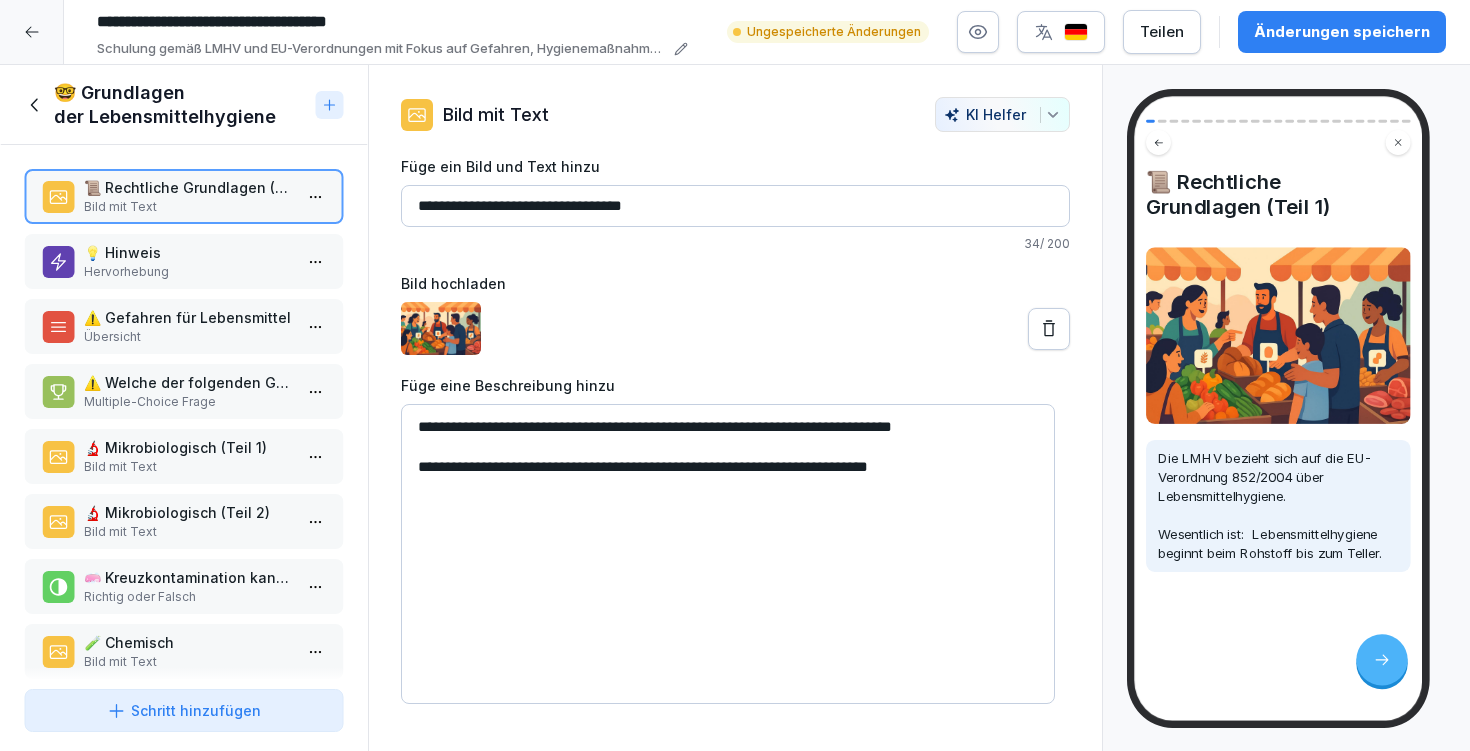 click on "Änderungen speichern" at bounding box center [1342, 32] 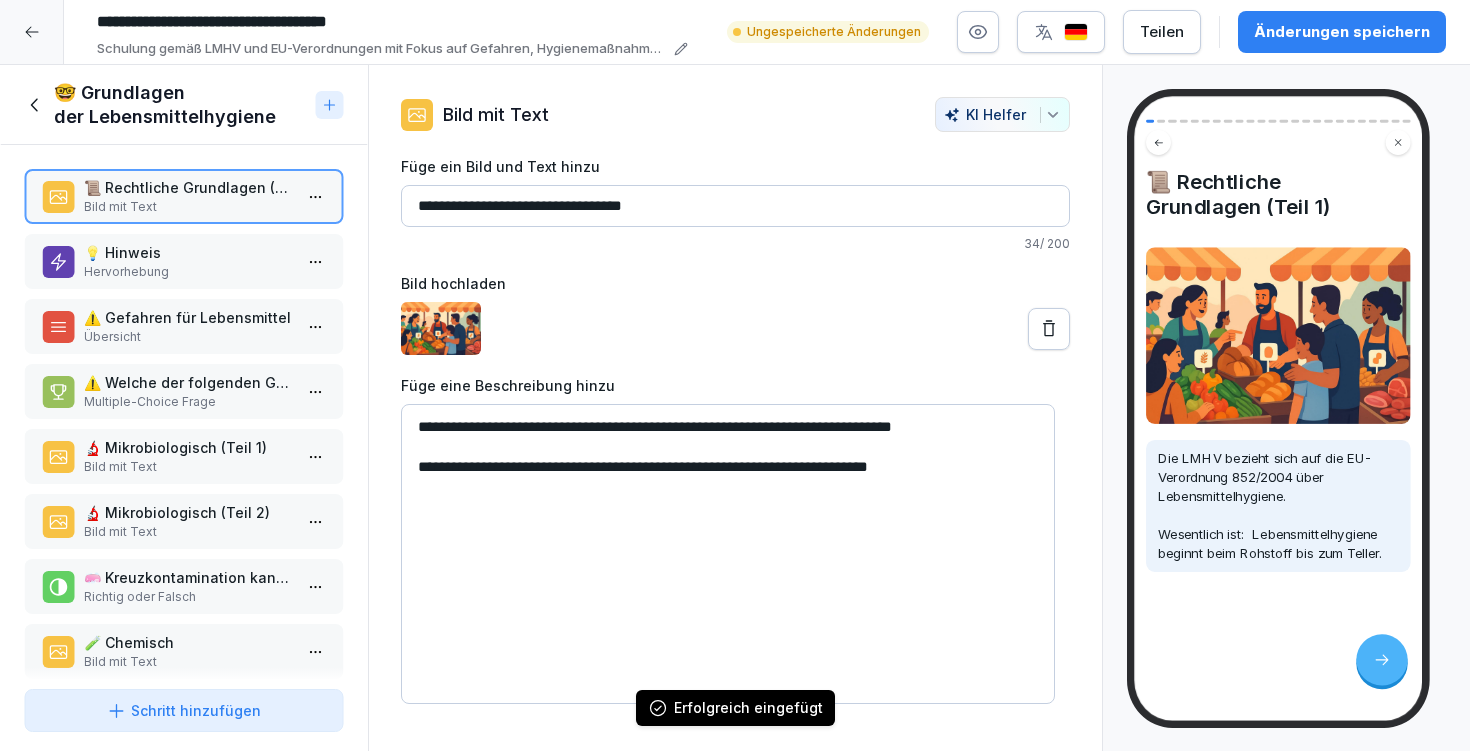 scroll, scrollTop: 1077, scrollLeft: 0, axis: vertical 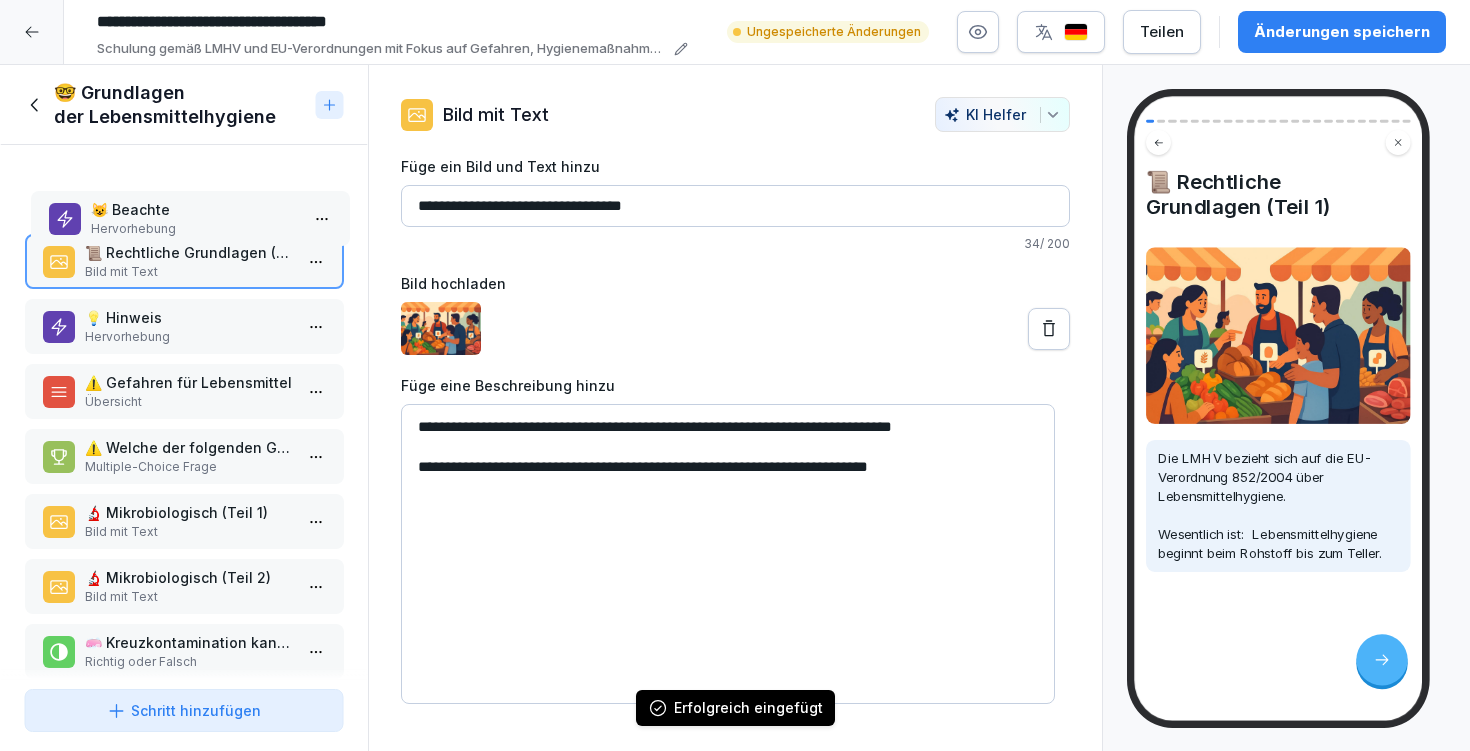 drag, startPoint x: 163, startPoint y: 605, endPoint x: 167, endPoint y: 203, distance: 402.0199 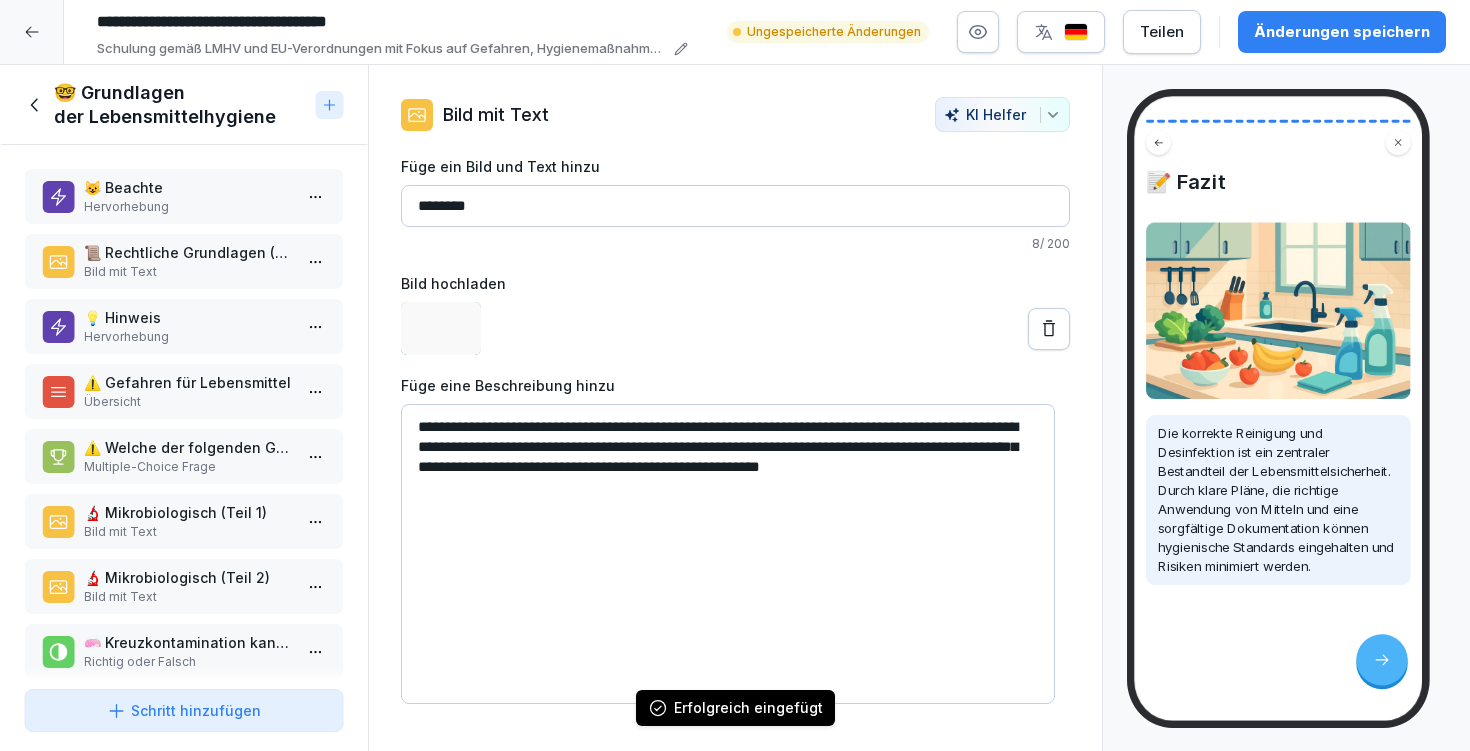 scroll, scrollTop: 0, scrollLeft: 0, axis: both 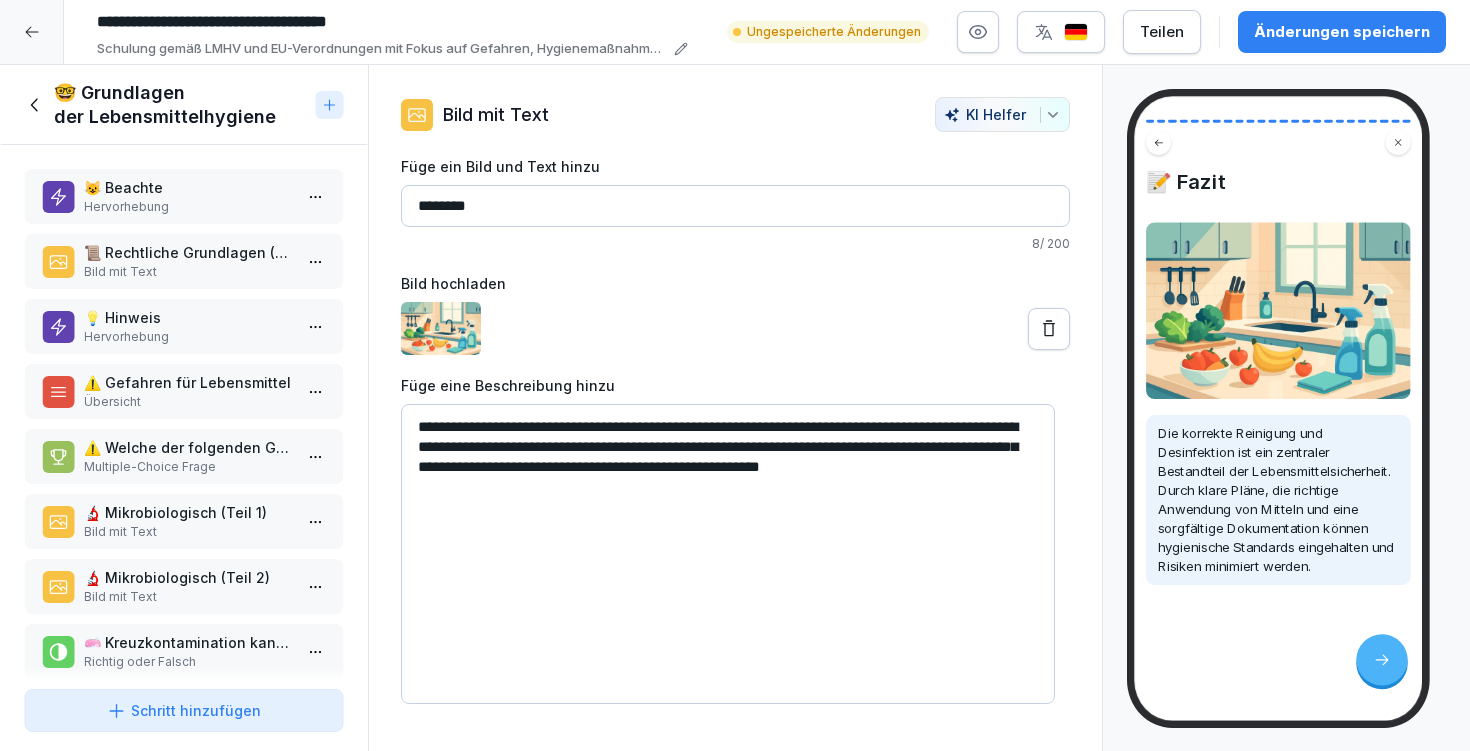 click on "Bild mit Text" at bounding box center [188, 272] 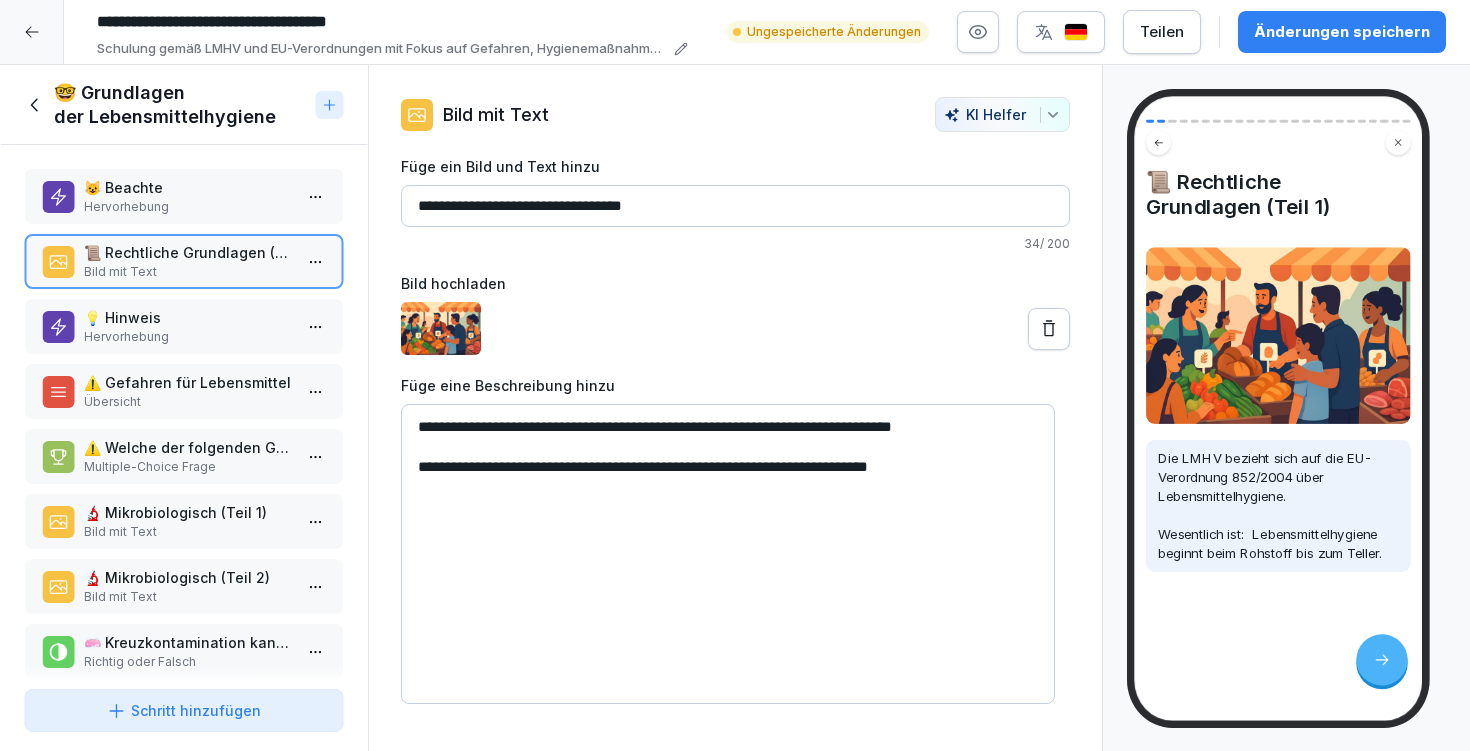 drag, startPoint x: 958, startPoint y: 461, endPoint x: 530, endPoint y: 471, distance: 428.11682 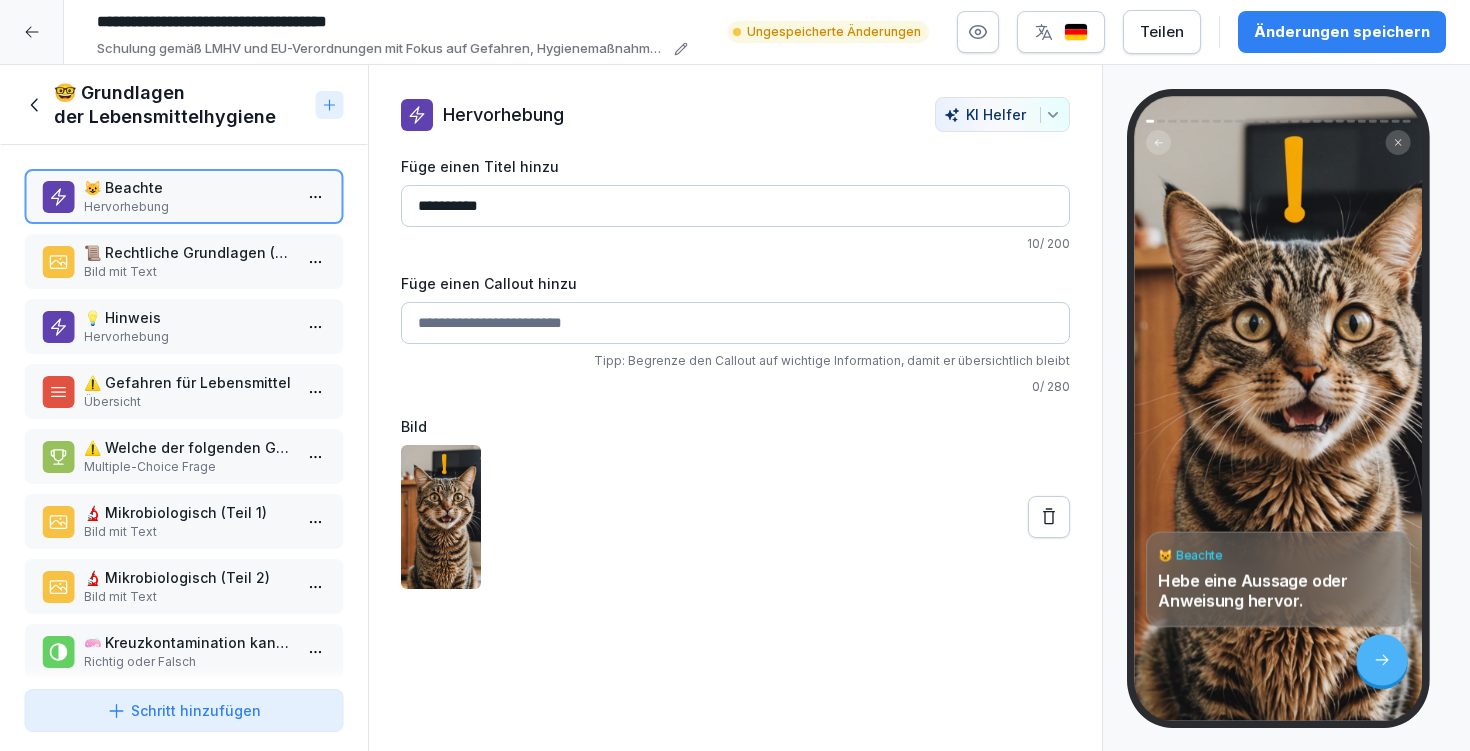 click on "Füge einen Callout hinzu" at bounding box center (735, 323) 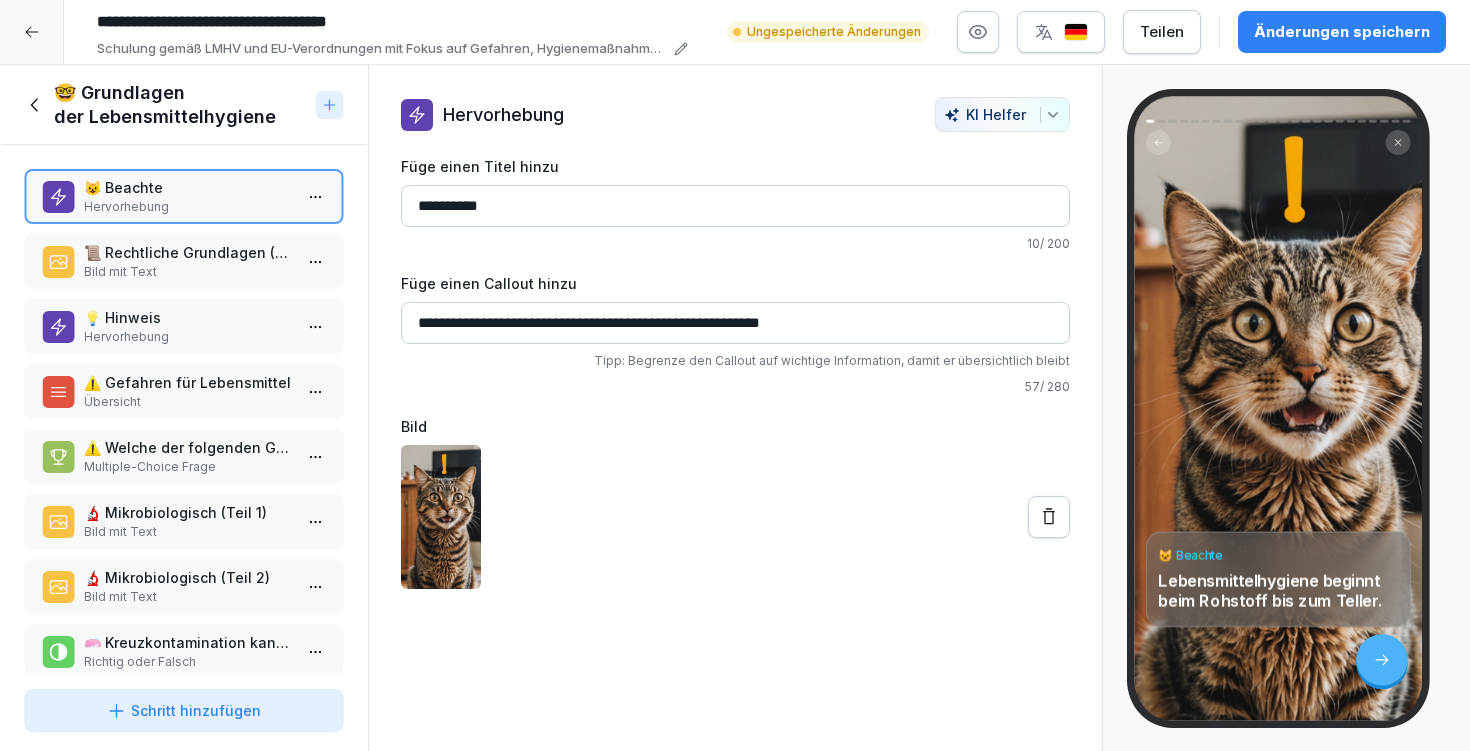 click on "**********" at bounding box center [735, 323] 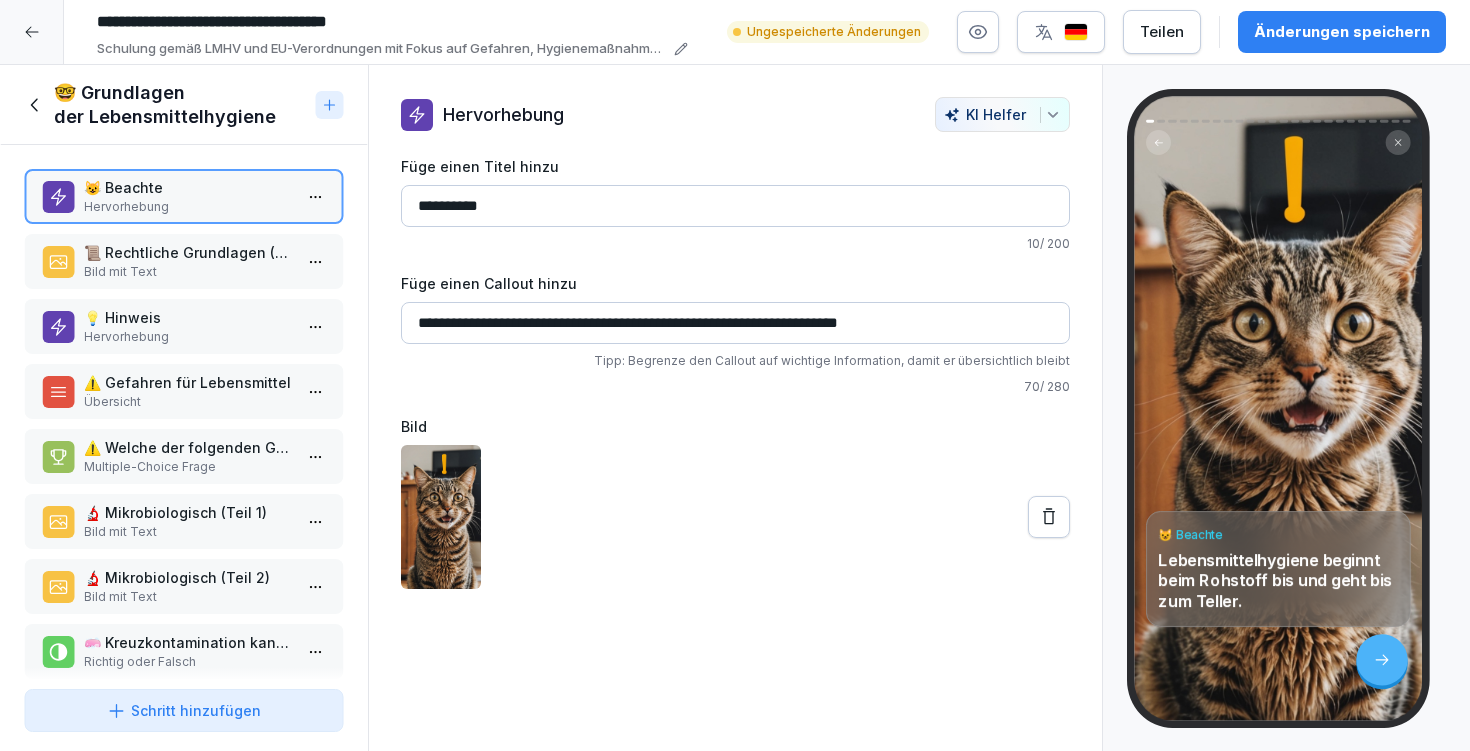 type on "**********" 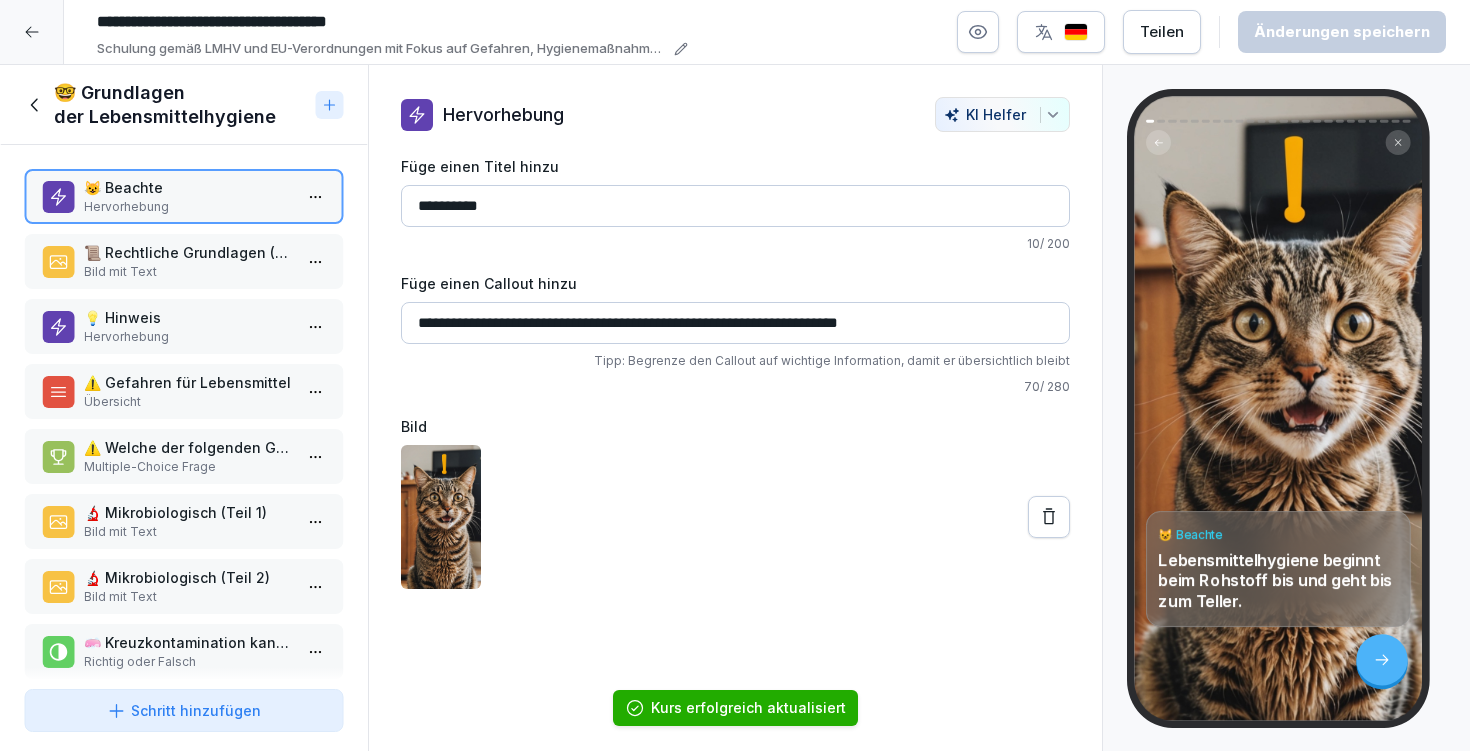 click on "Bild mit Text" at bounding box center [188, 272] 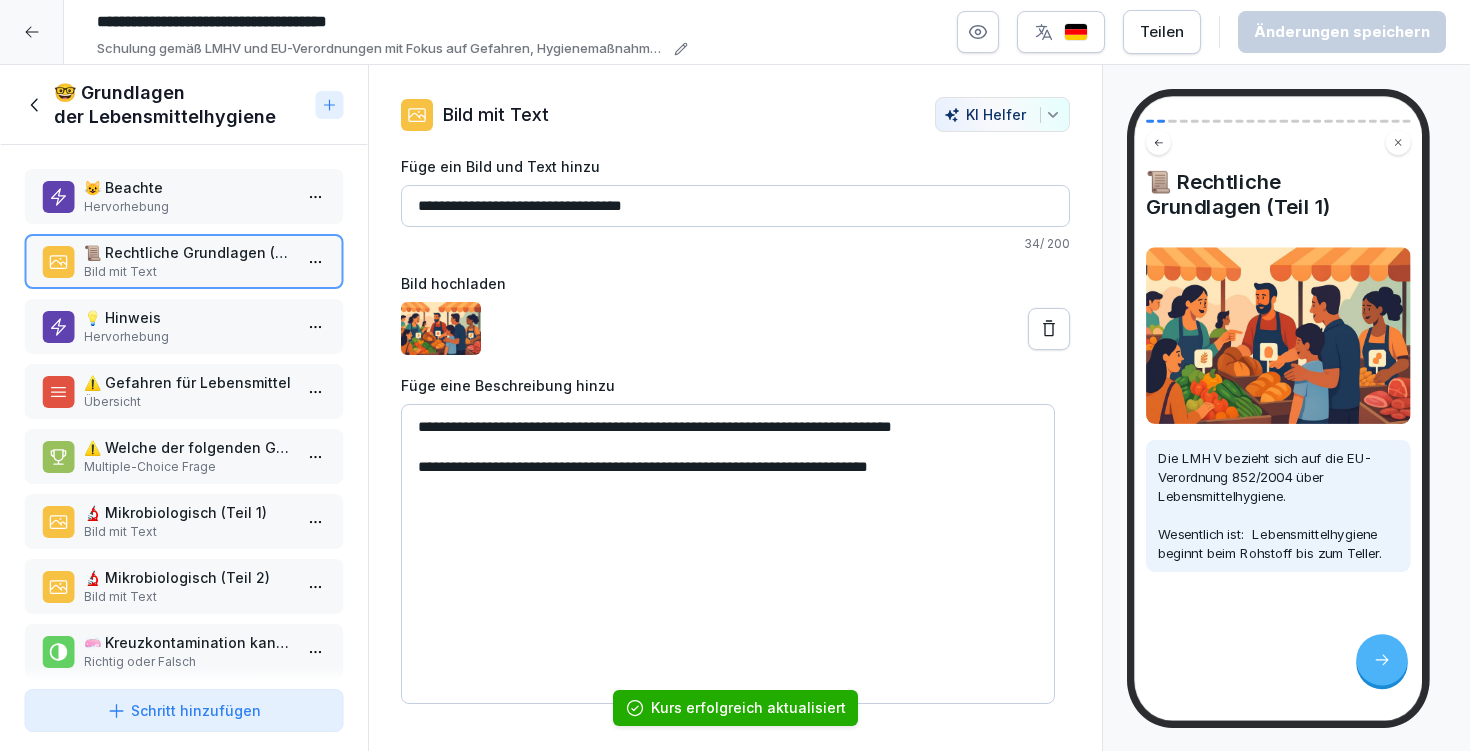 click on "**********" at bounding box center [735, 375] 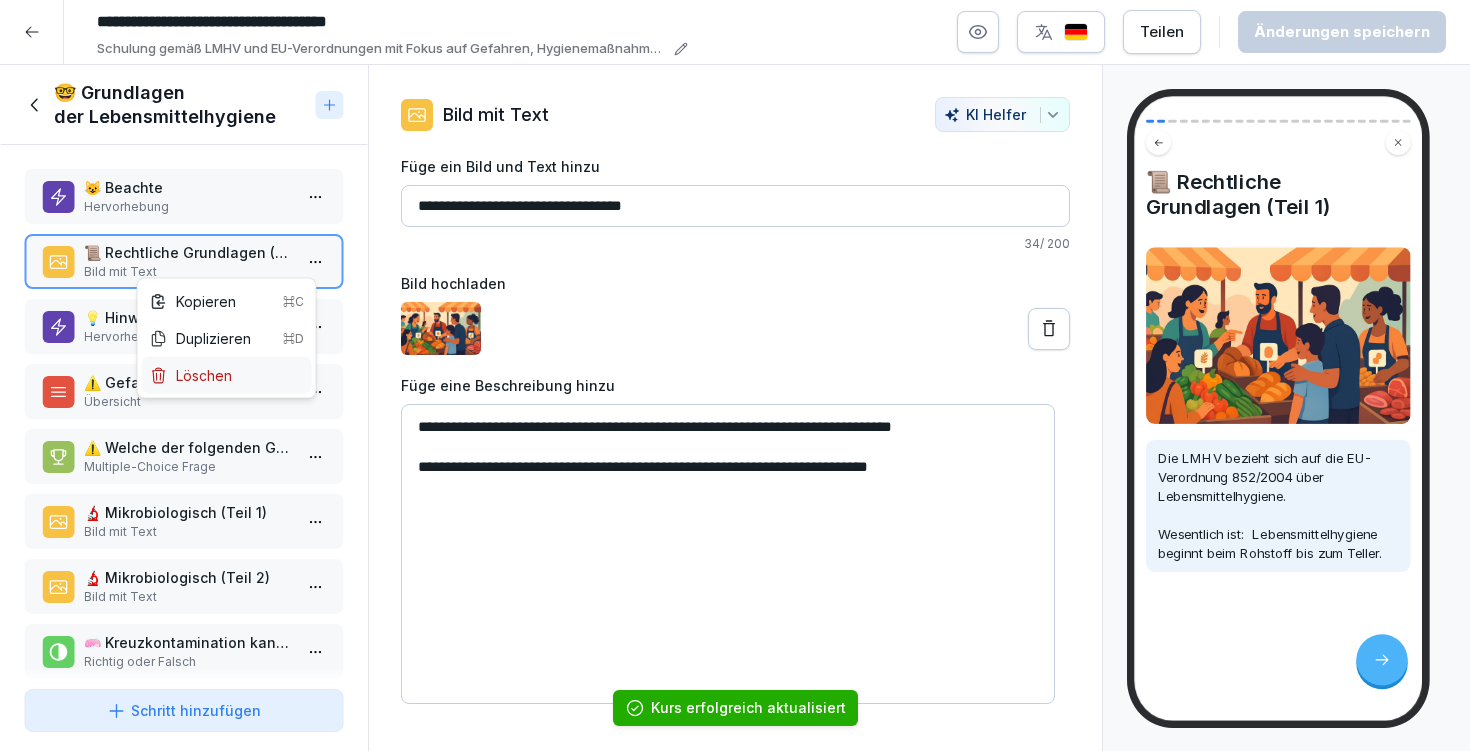 click on "Löschen" at bounding box center (227, 375) 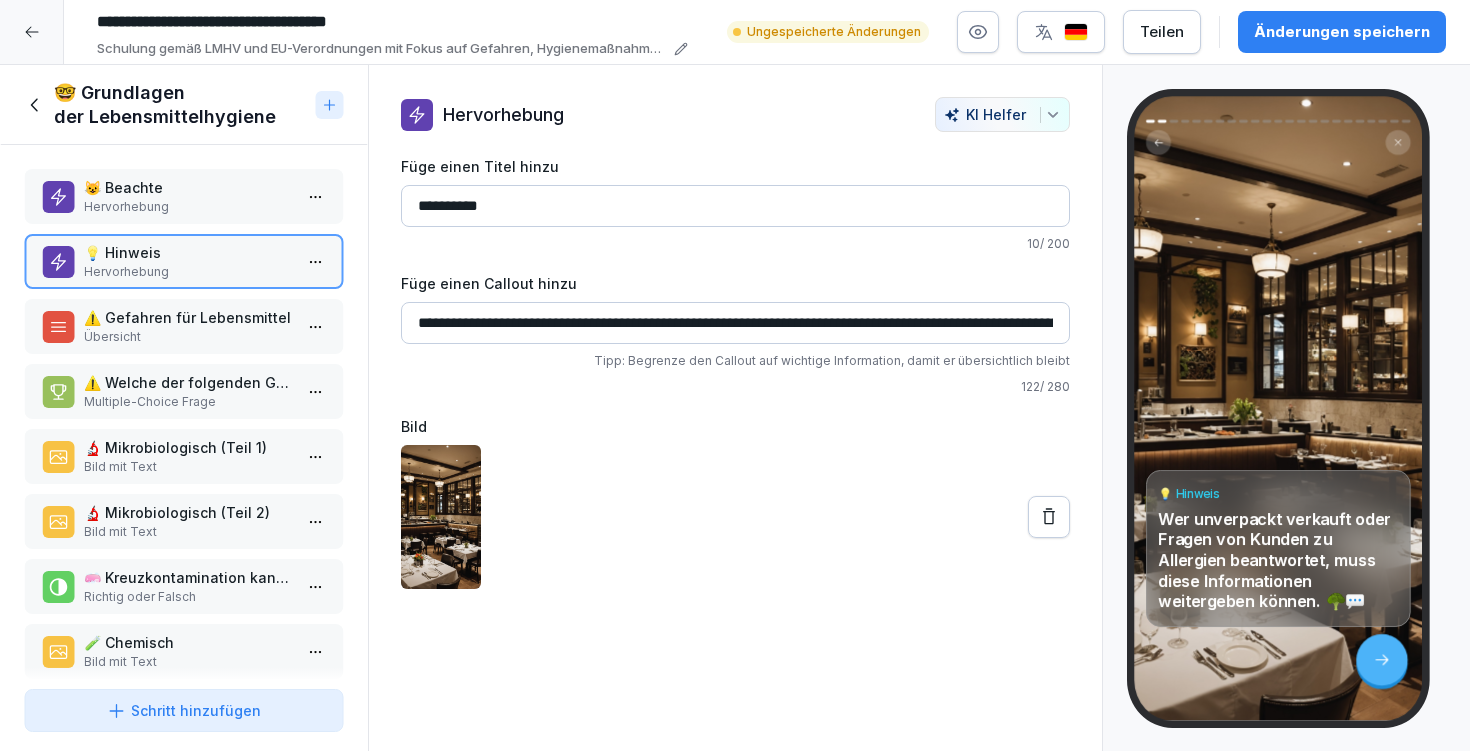 click on "Änderungen speichern" at bounding box center (1342, 32) 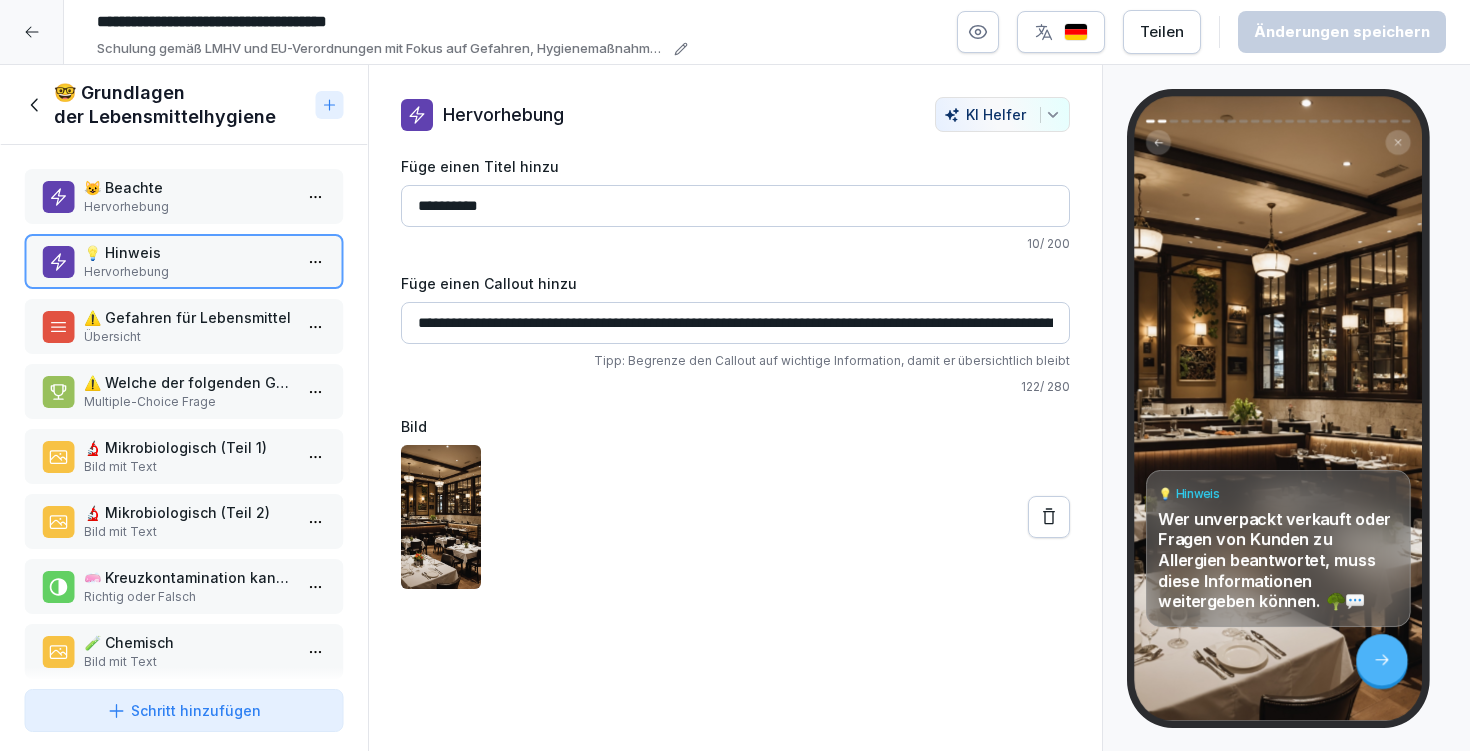 click on "Hervorhebung" at bounding box center [188, 207] 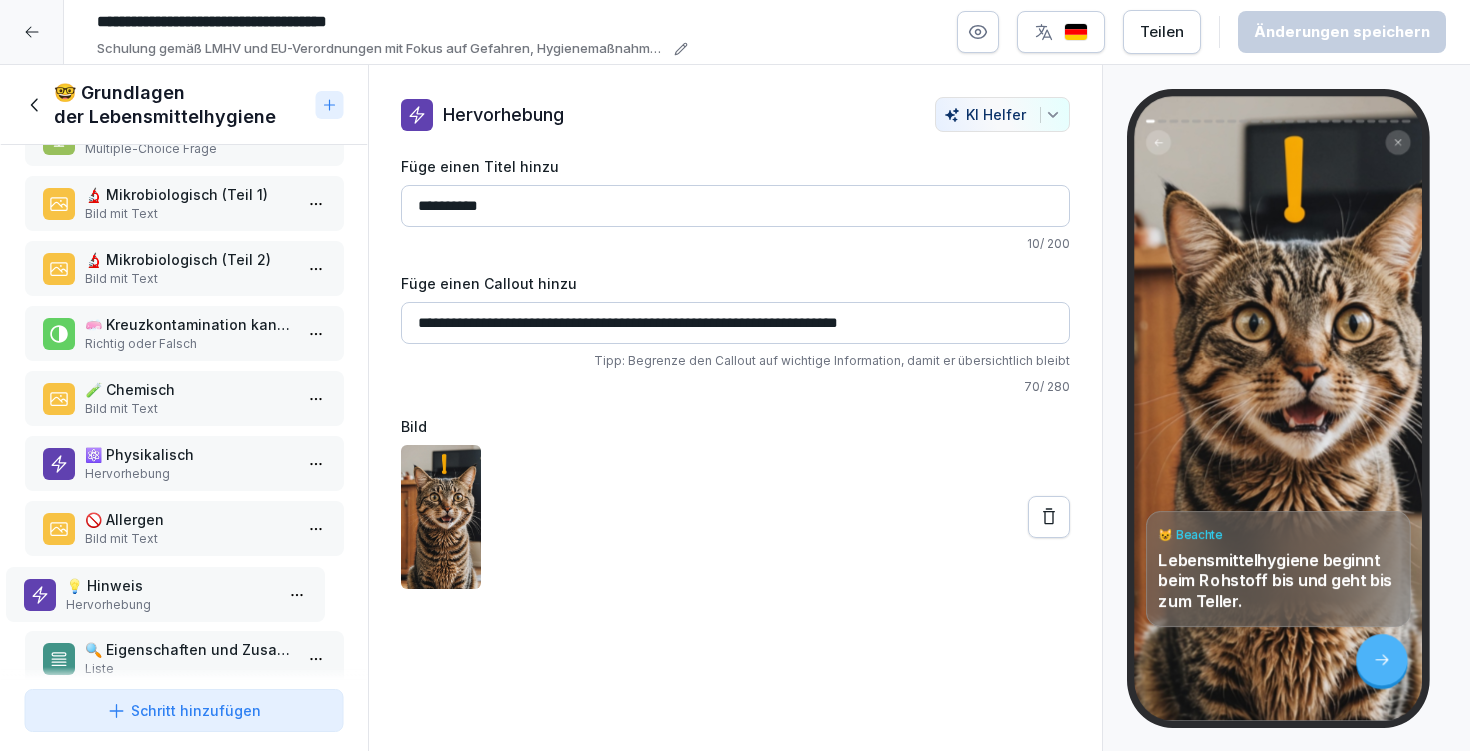 scroll, scrollTop: 189, scrollLeft: 0, axis: vertical 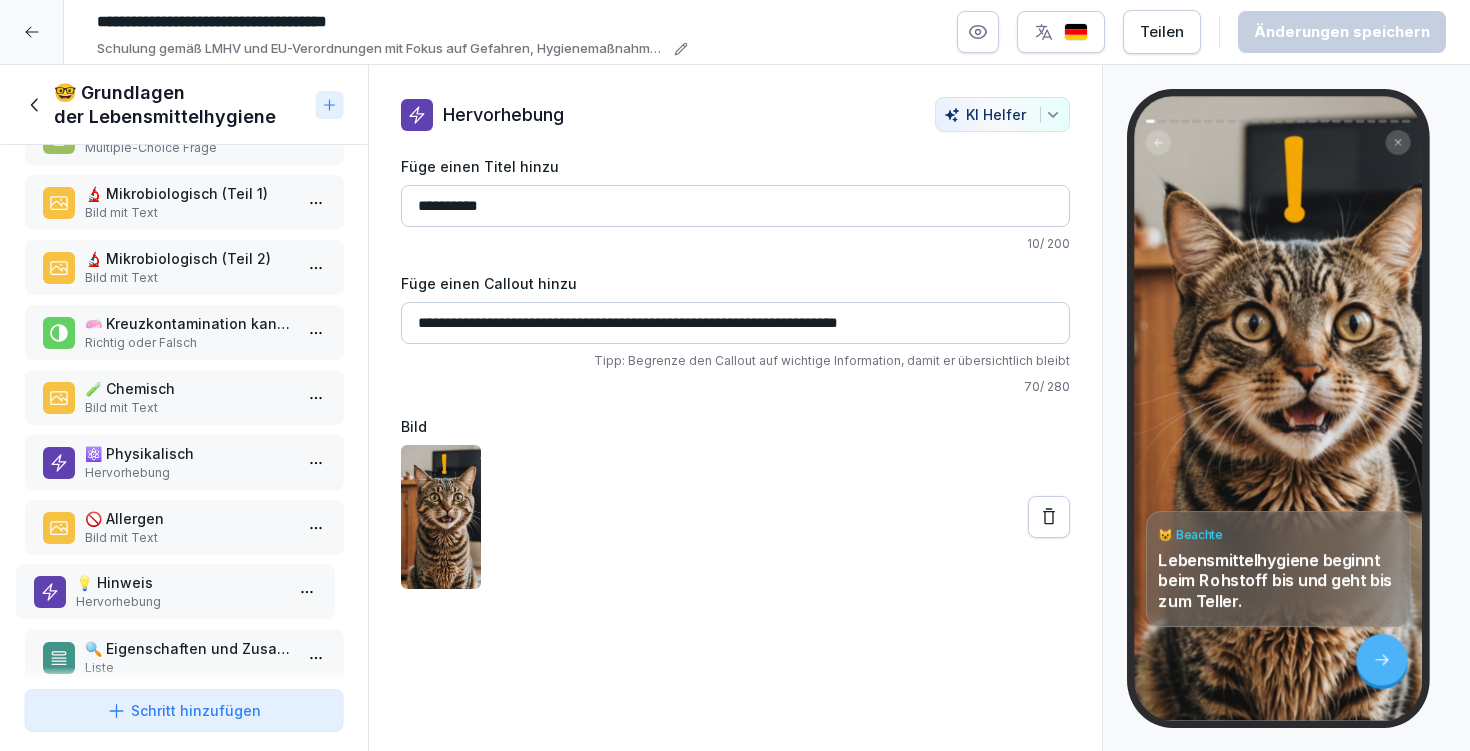 drag, startPoint x: 157, startPoint y: 247, endPoint x: 148, endPoint y: 577, distance: 330.1227 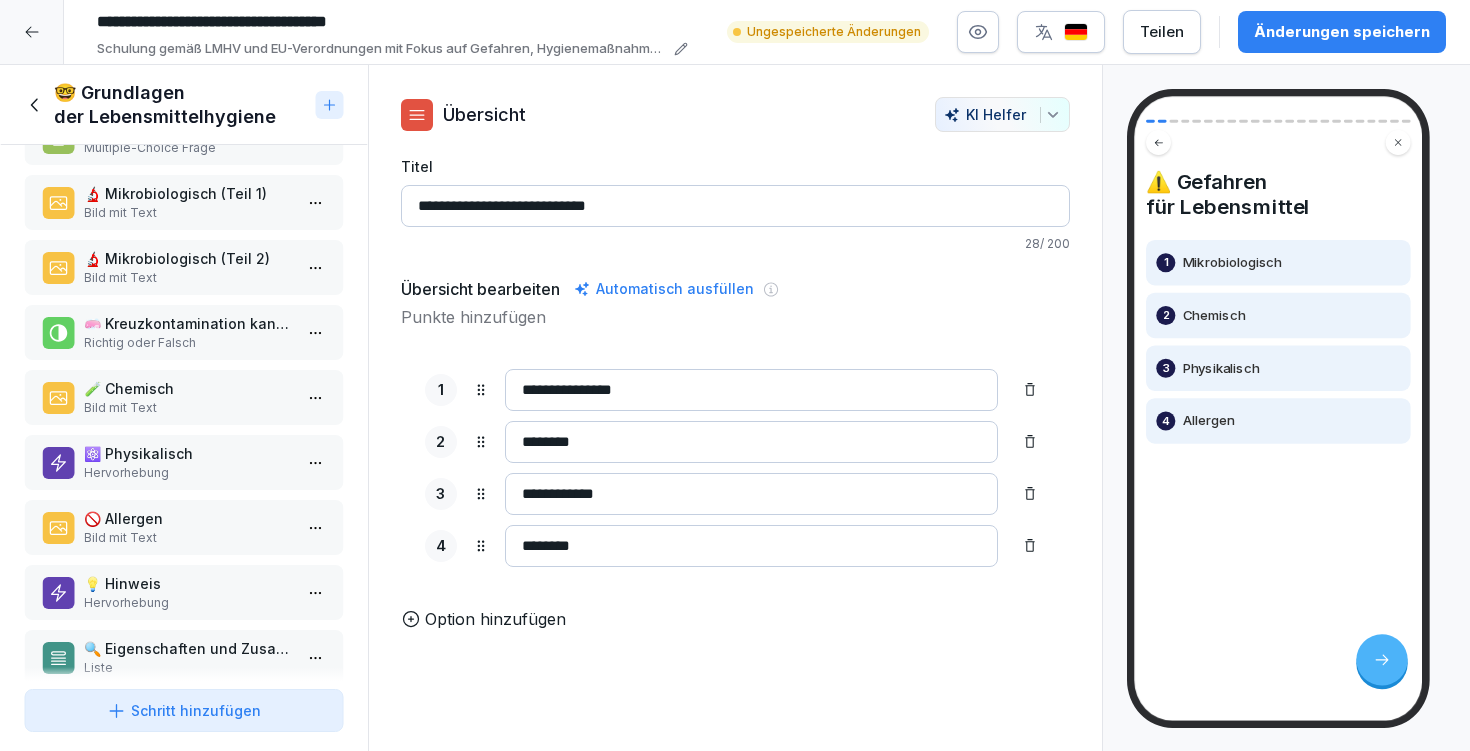 scroll, scrollTop: 329, scrollLeft: 0, axis: vertical 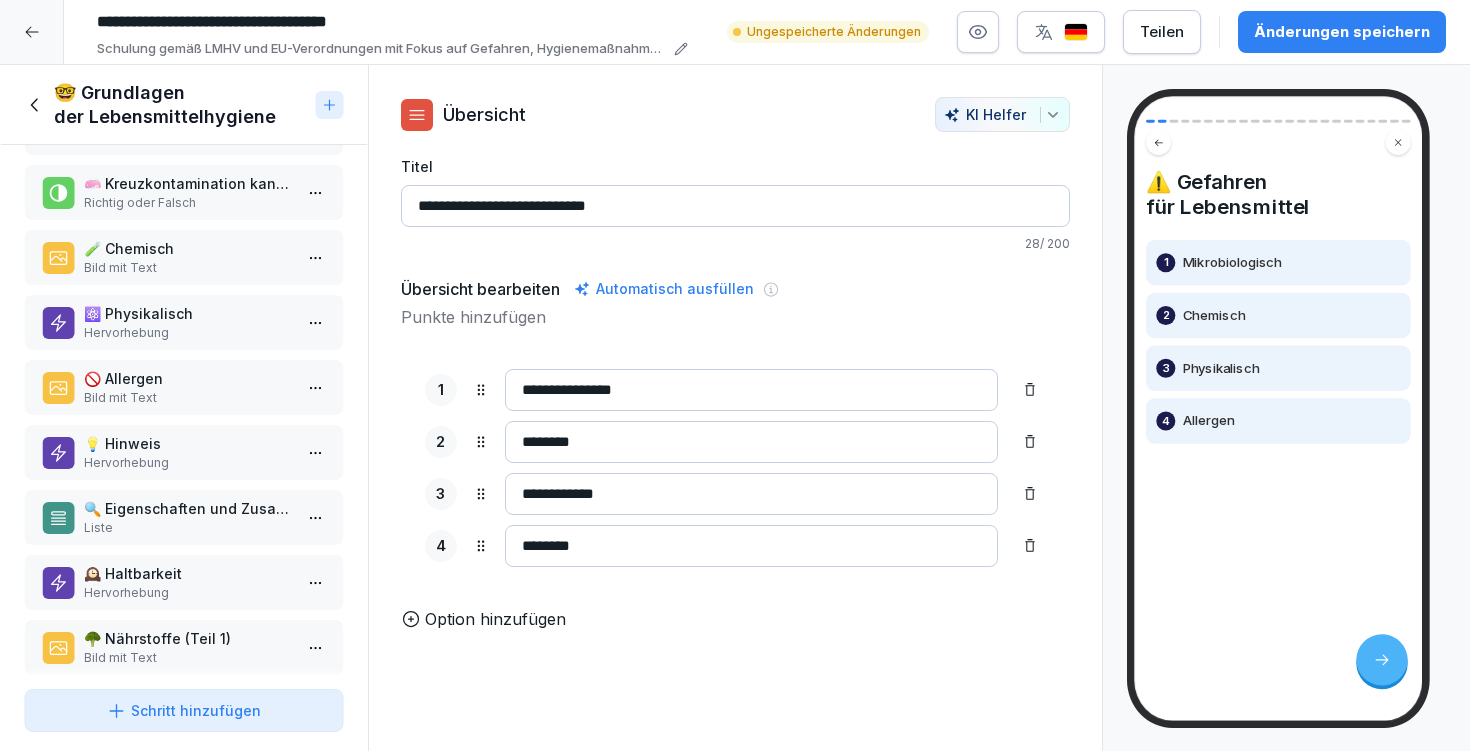click on "Liste" at bounding box center [188, 528] 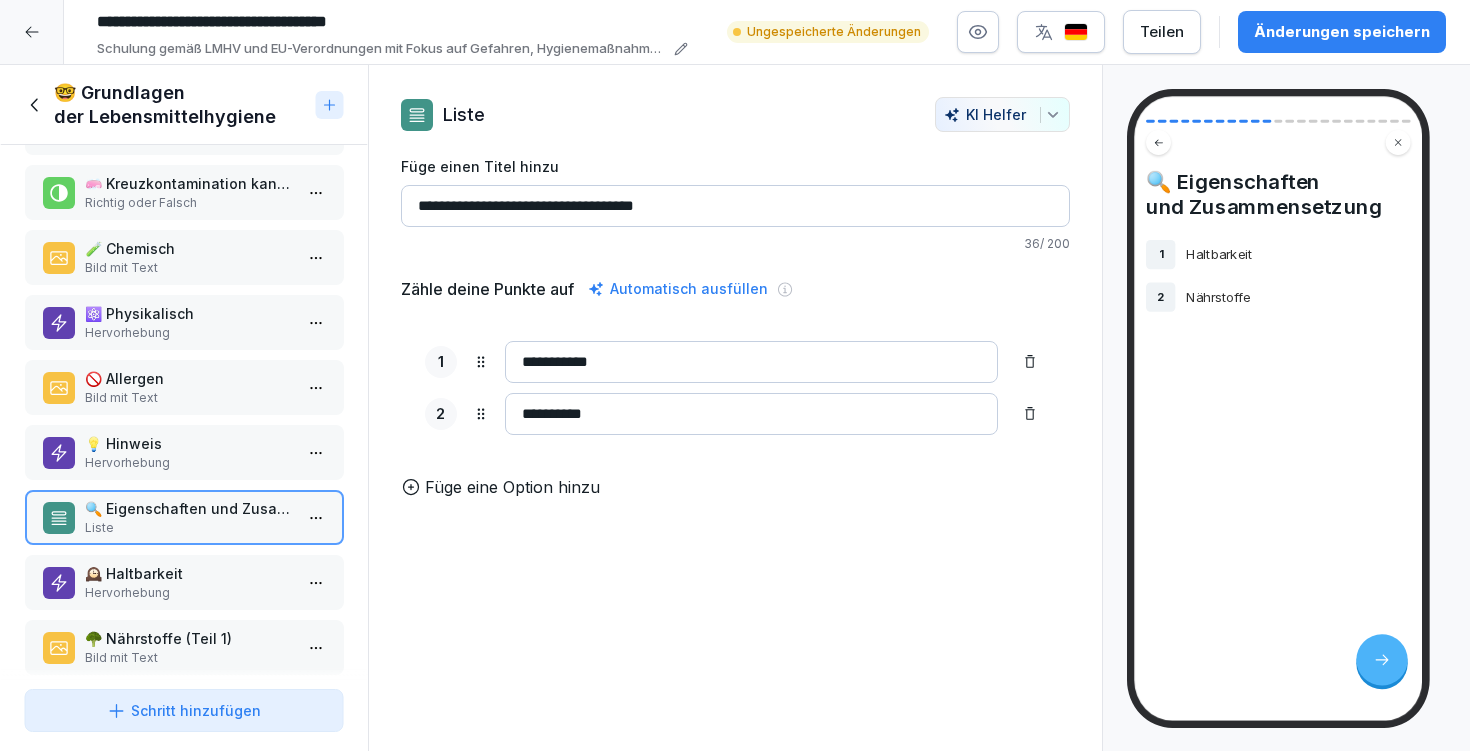 click on "💡 Hinweis" at bounding box center [188, 443] 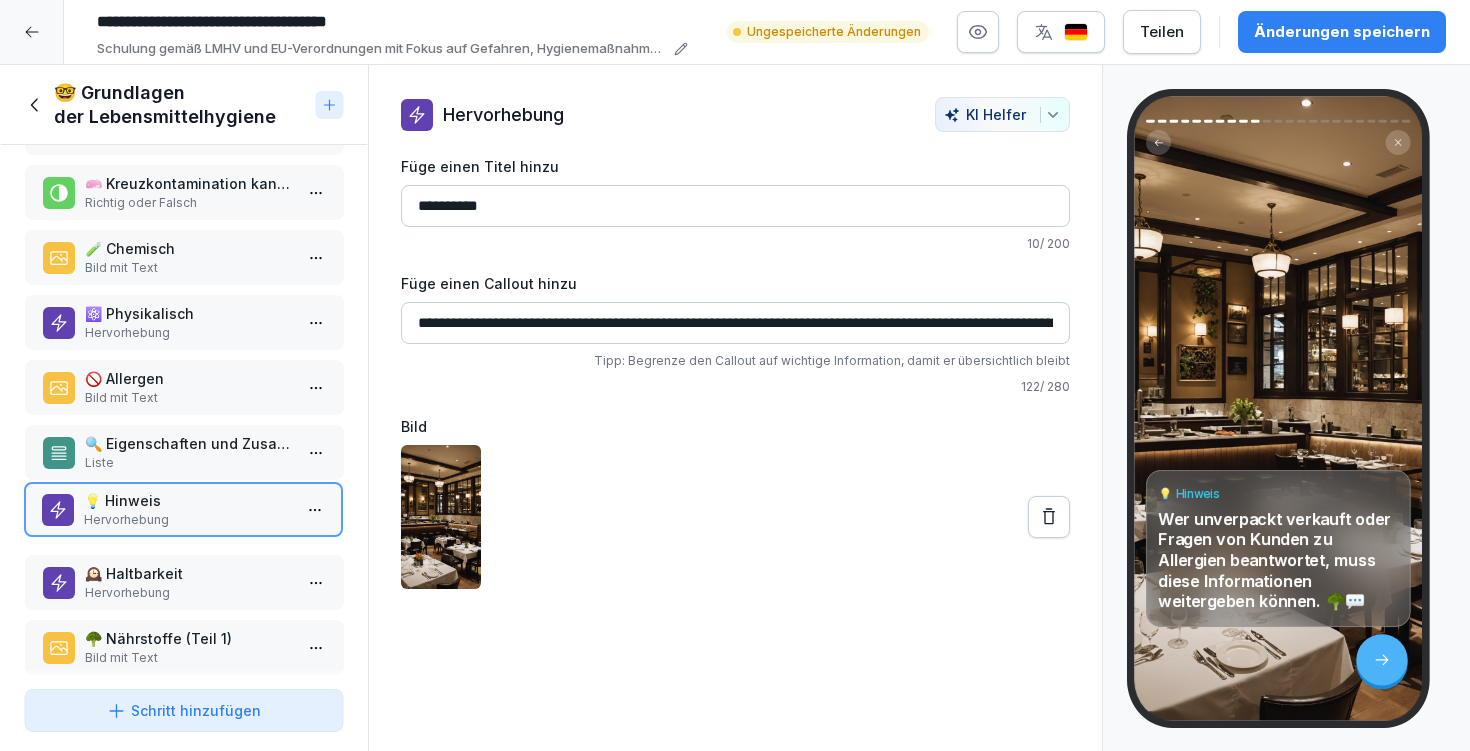 drag, startPoint x: 132, startPoint y: 451, endPoint x: 132, endPoint y: 509, distance: 58 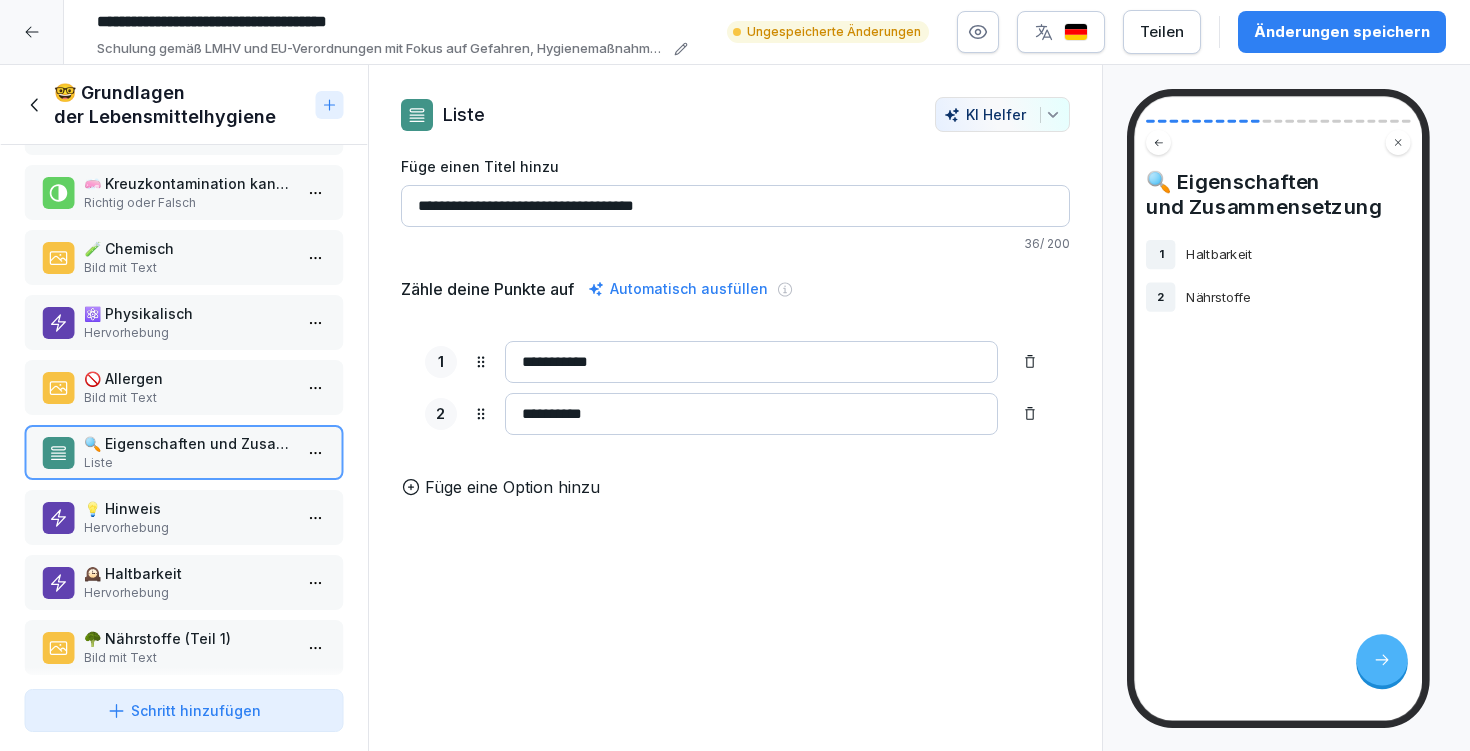 click on "Hervorhebung" at bounding box center [188, 528] 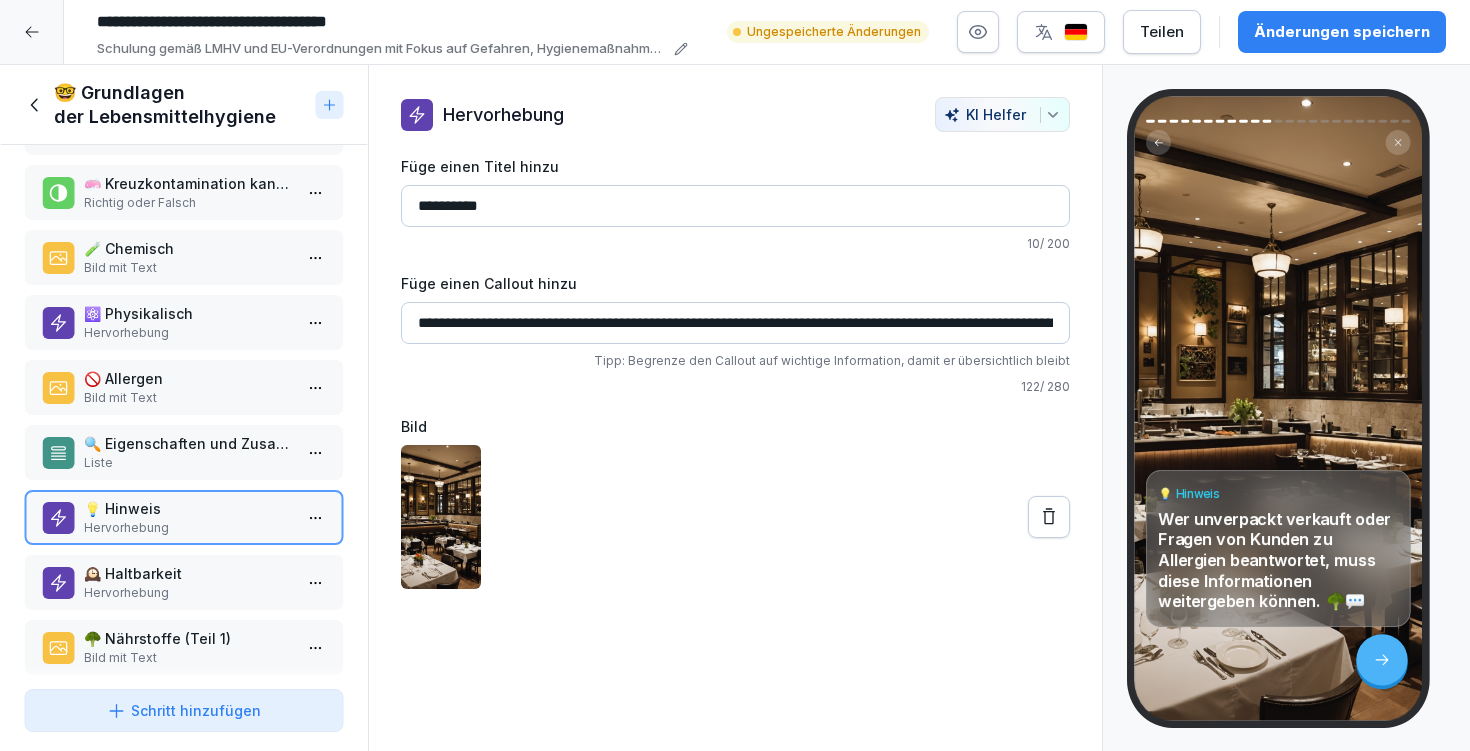 click on "🕰️ Haltbarkeit" at bounding box center [188, 573] 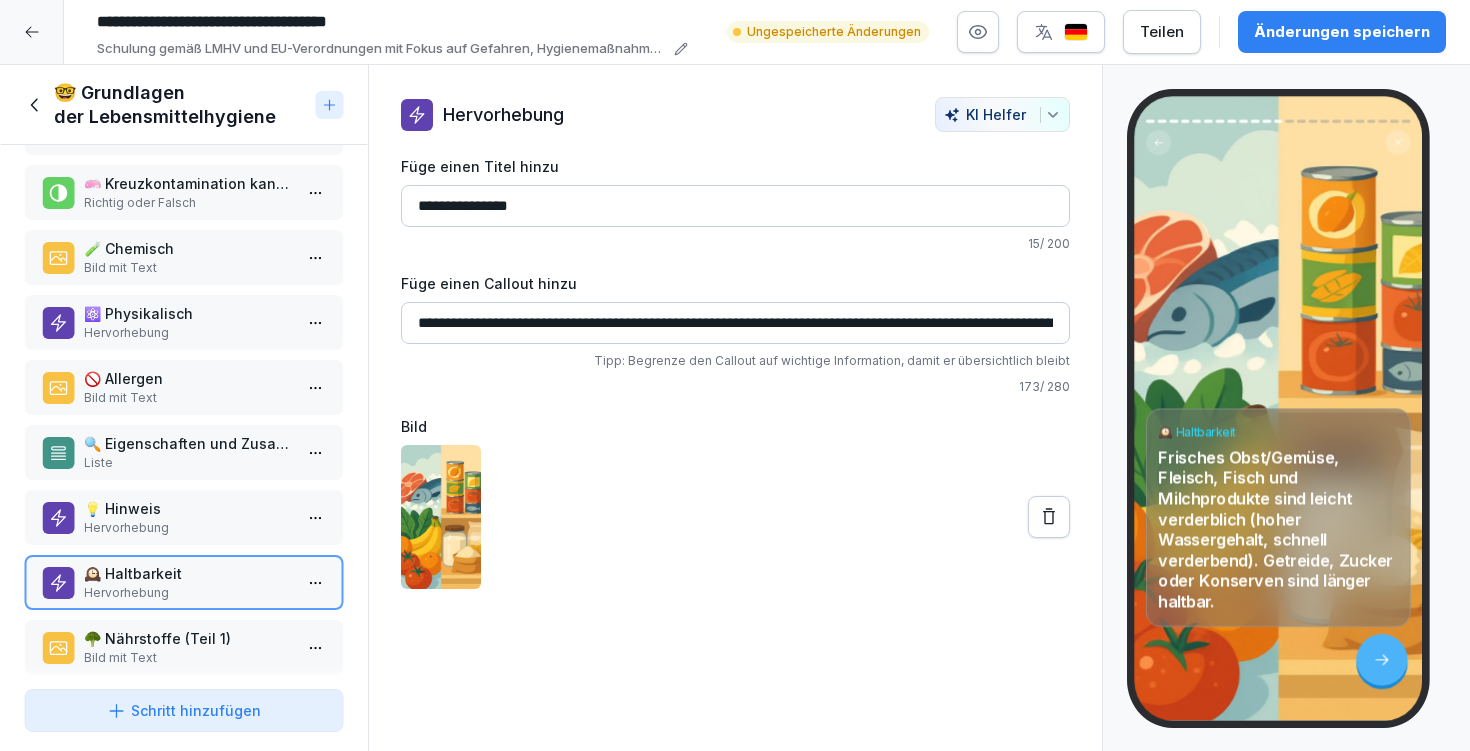 scroll, scrollTop: 361, scrollLeft: 0, axis: vertical 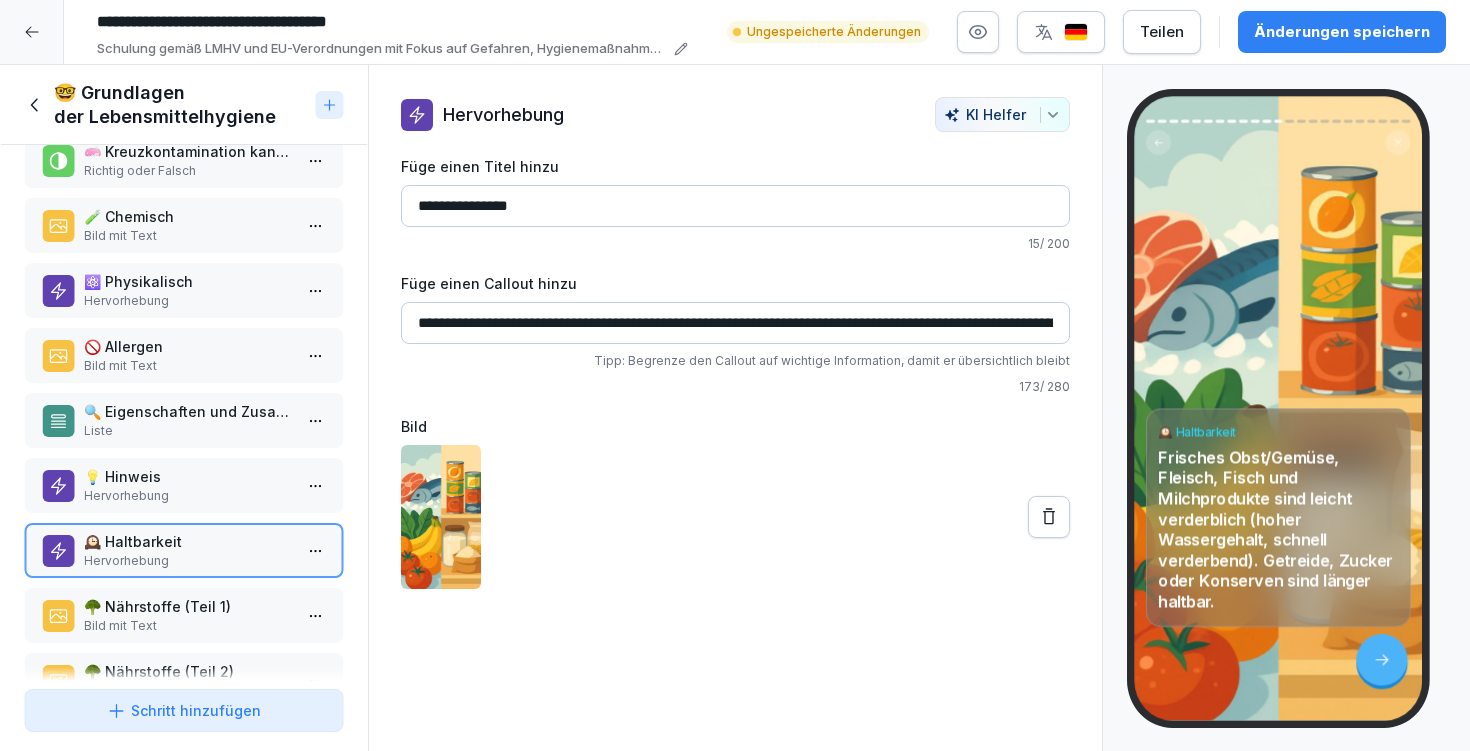click on "🥦 Nährstoffe (Teil 1) Bild mit Text" at bounding box center [184, 615] 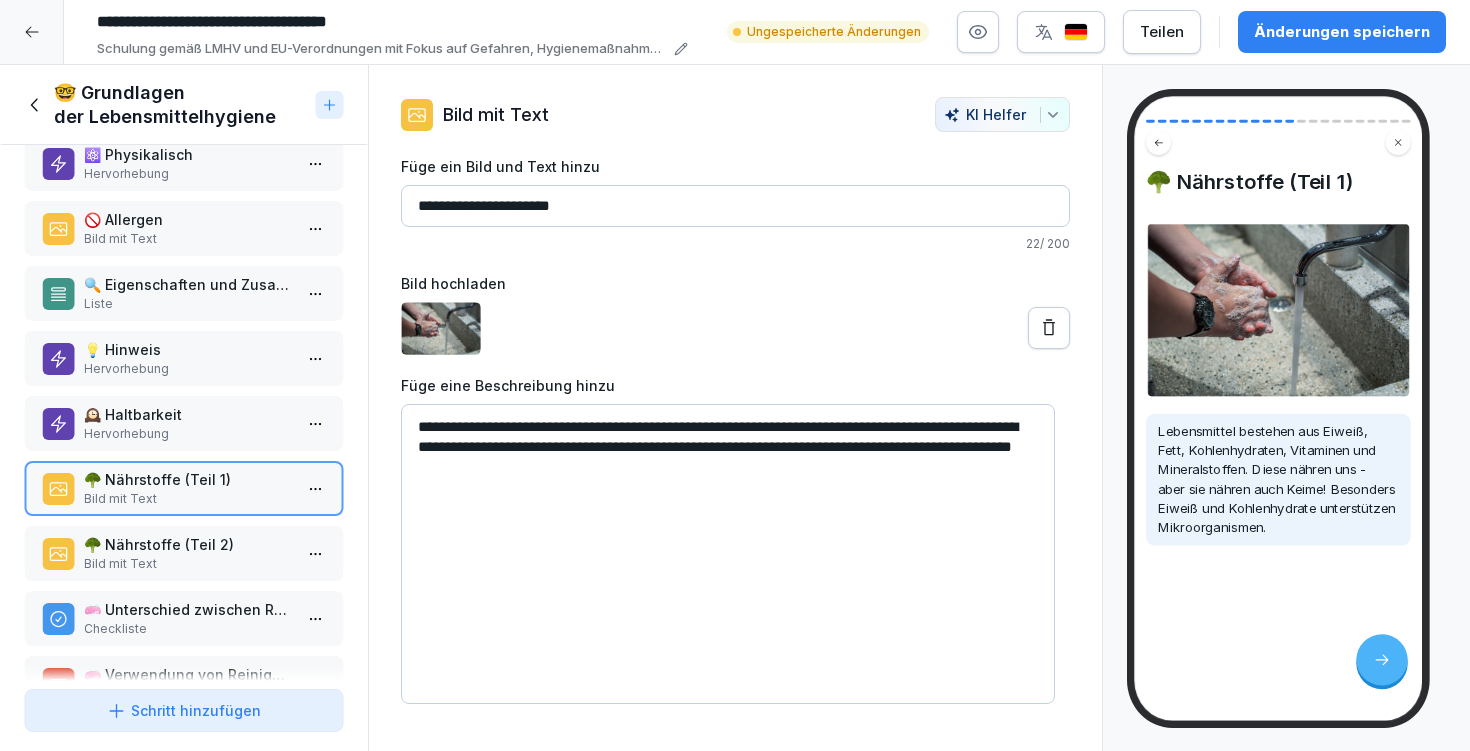 scroll, scrollTop: 492, scrollLeft: 0, axis: vertical 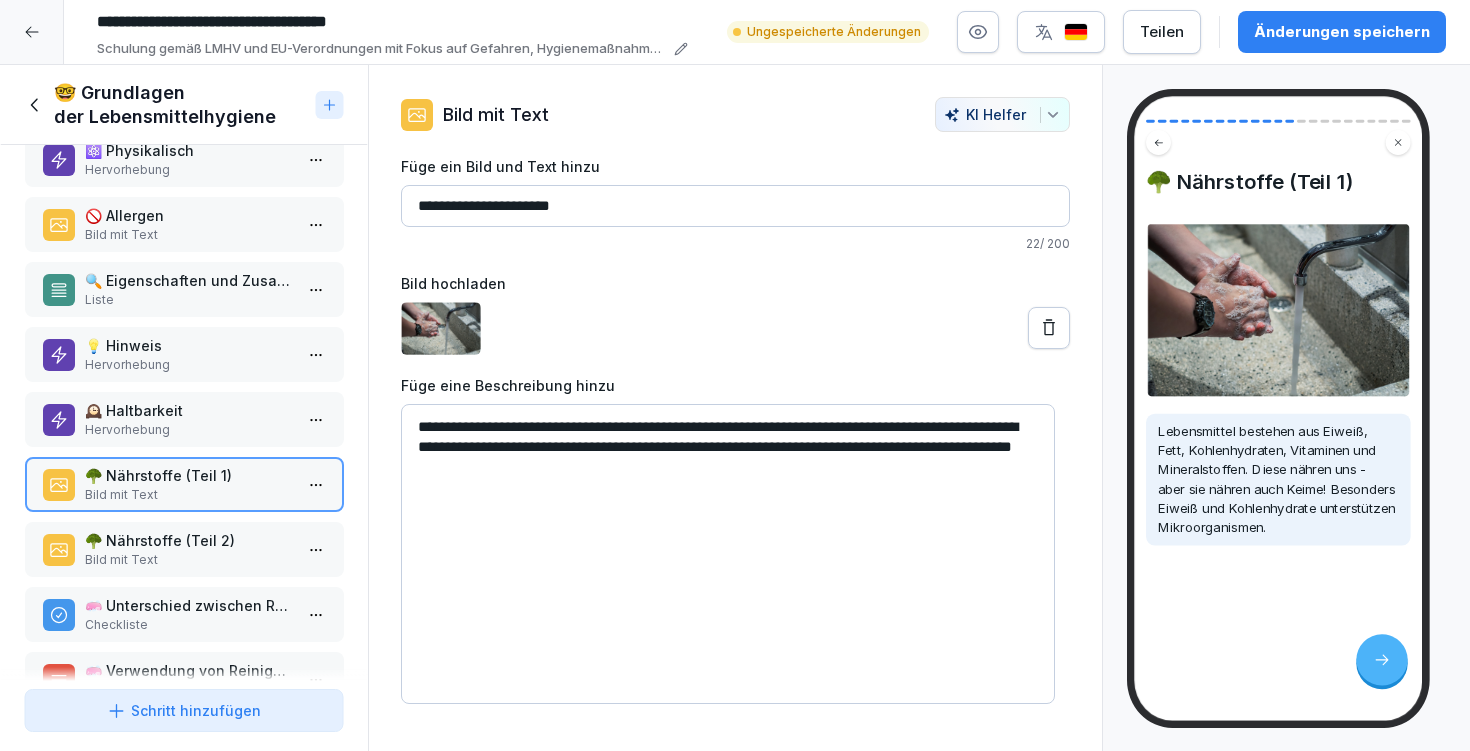 click on "🥦 Nährstoffe (Teil 2)" at bounding box center (188, 540) 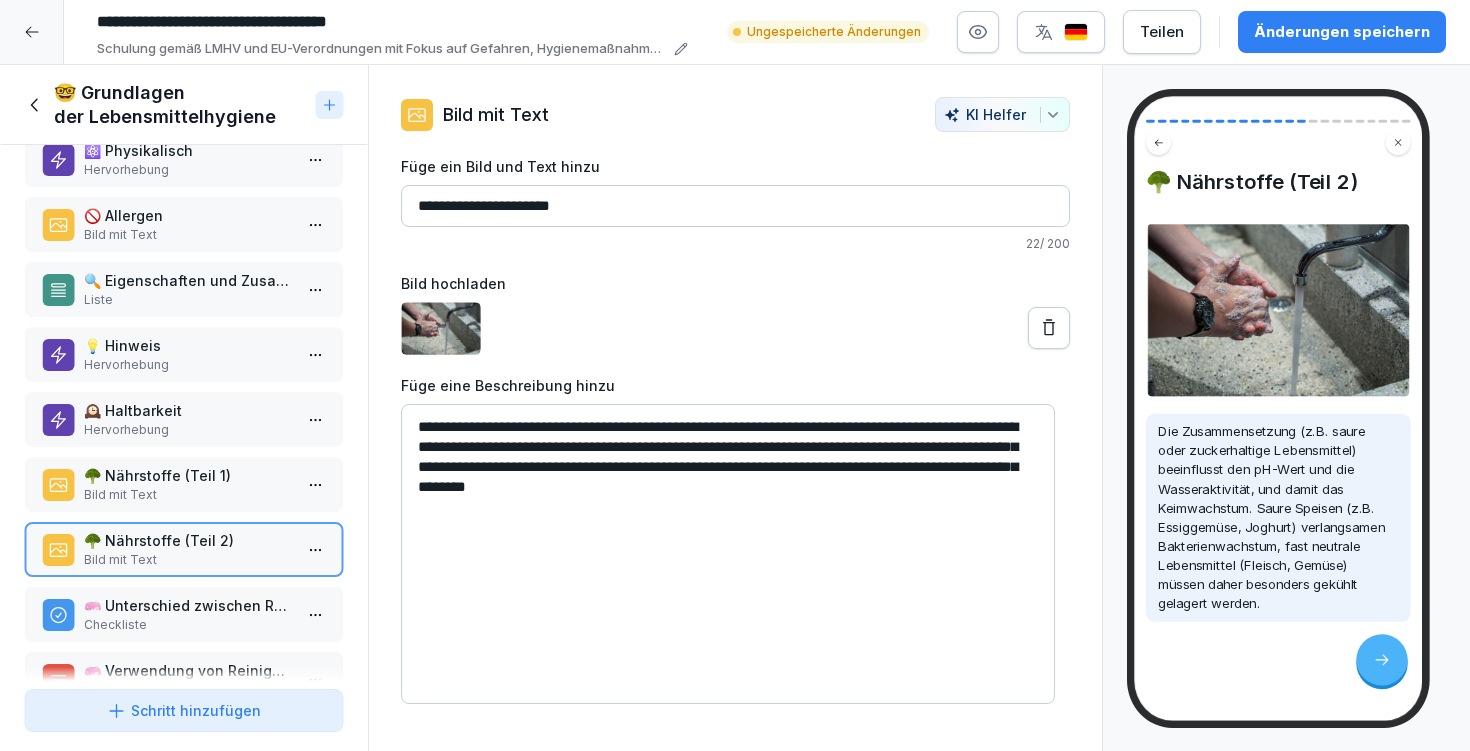 click on "💡 Hinweis" at bounding box center (188, 345) 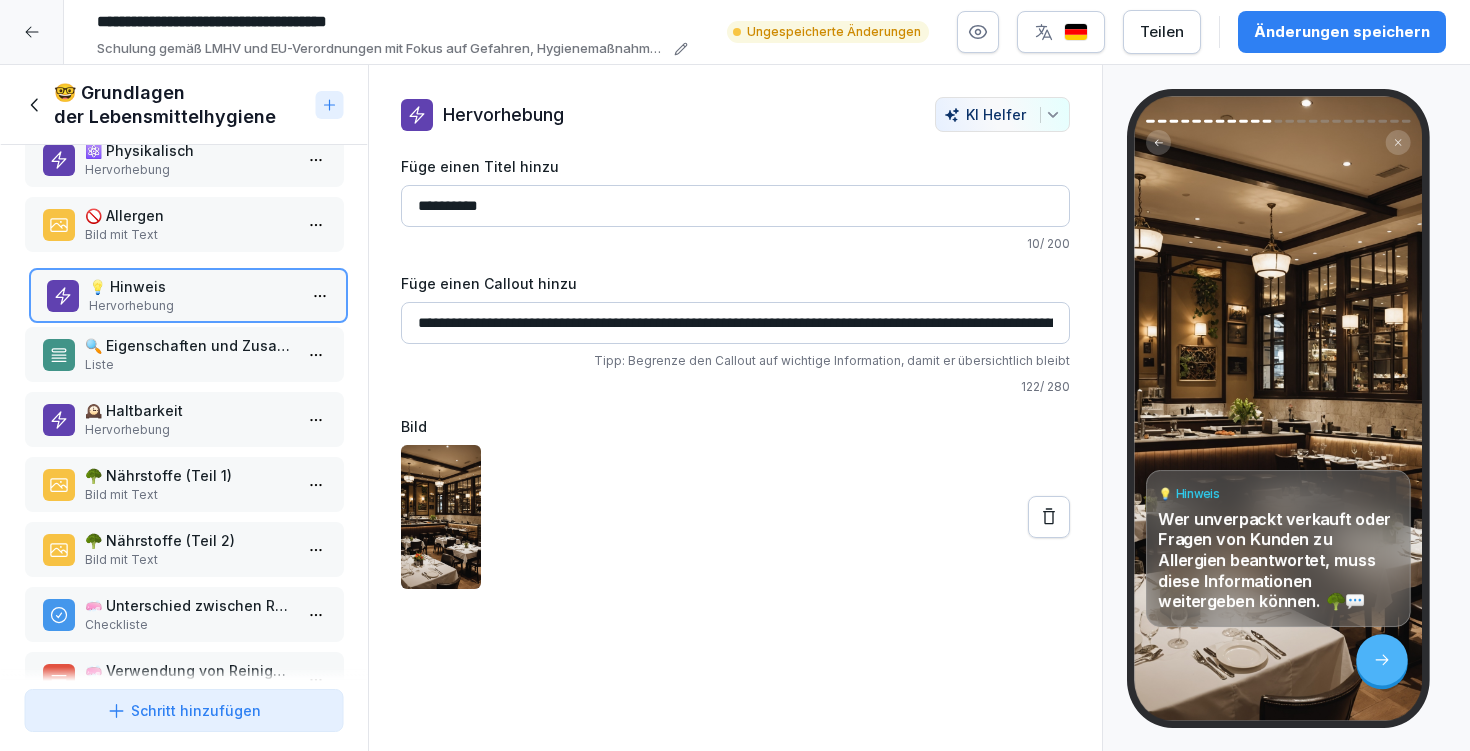 drag, startPoint x: 117, startPoint y: 349, endPoint x: 121, endPoint y: 287, distance: 62.1289 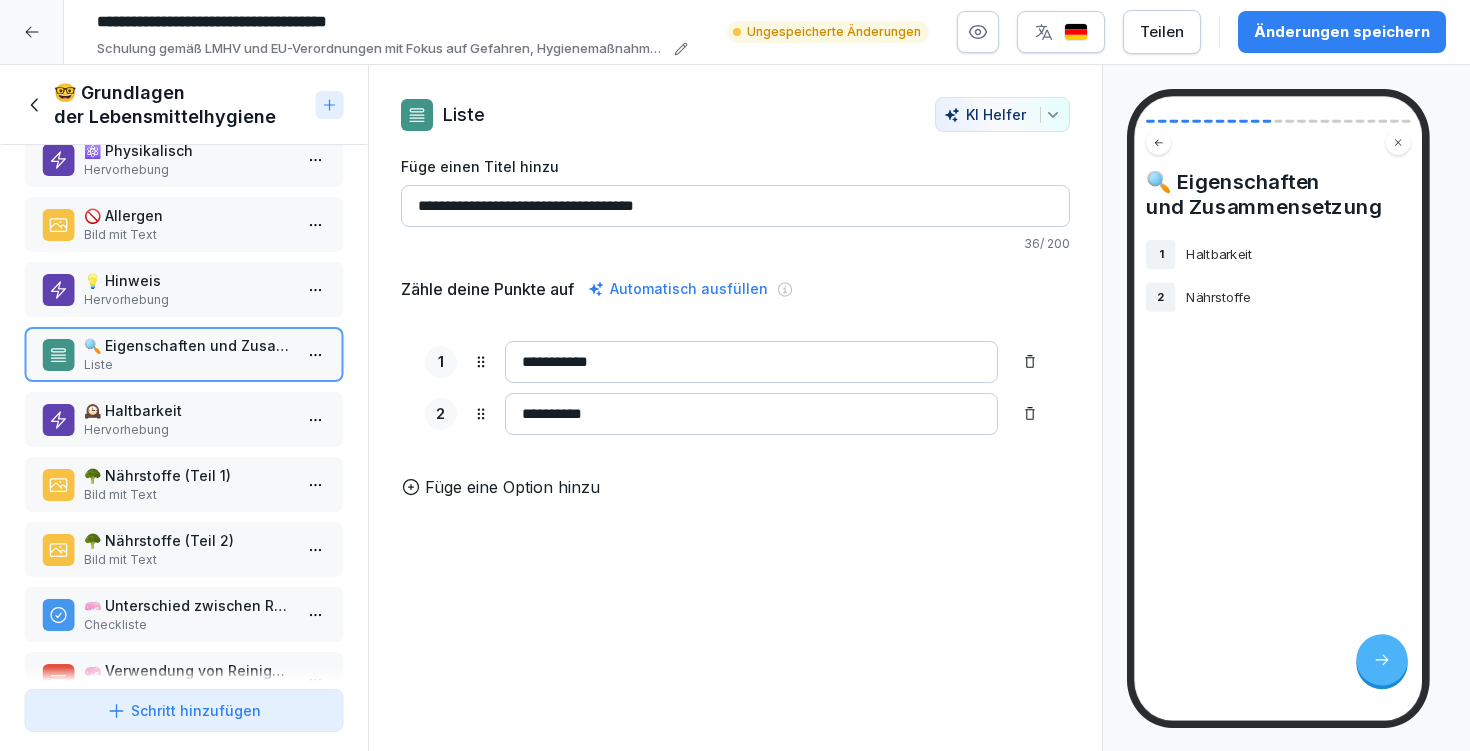 scroll, scrollTop: 0, scrollLeft: 0, axis: both 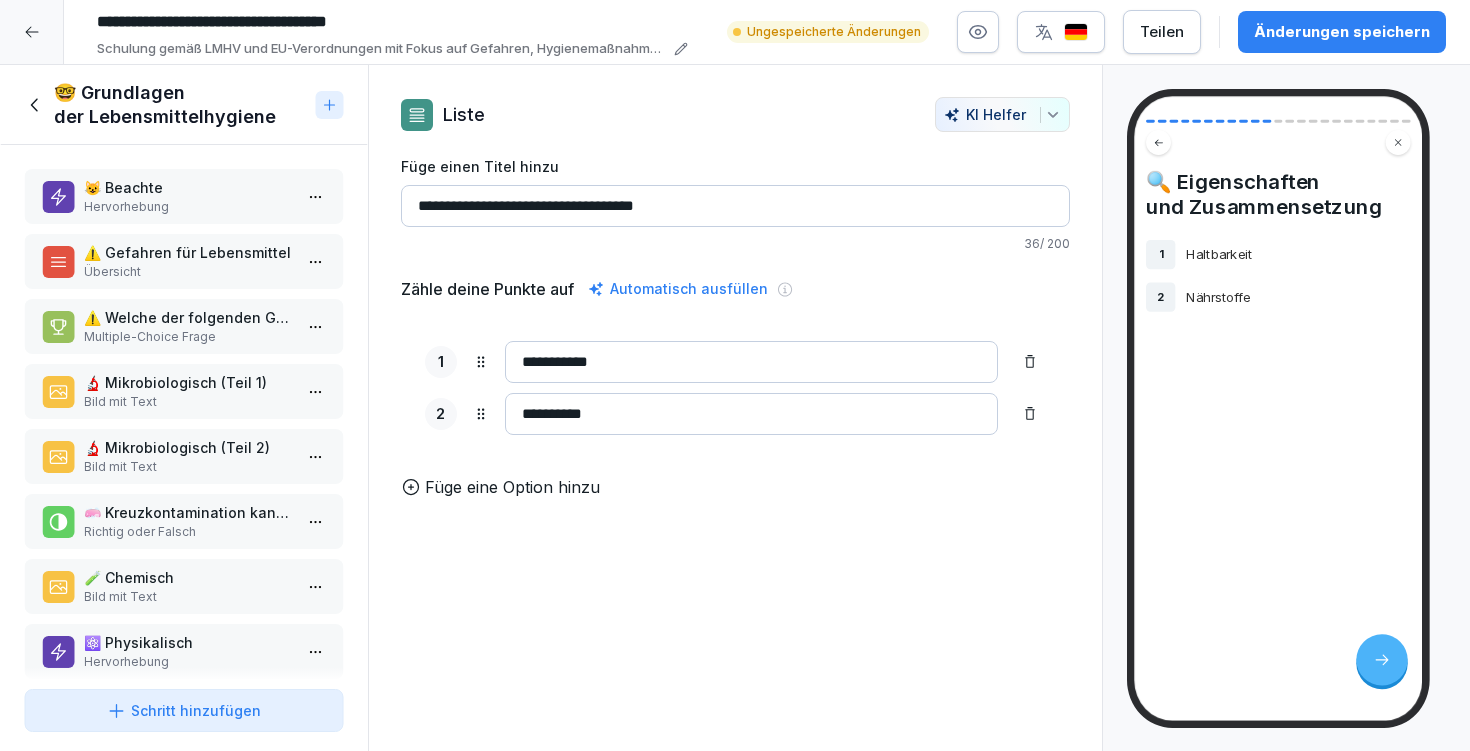 click on "Hervorhebung" at bounding box center [188, 207] 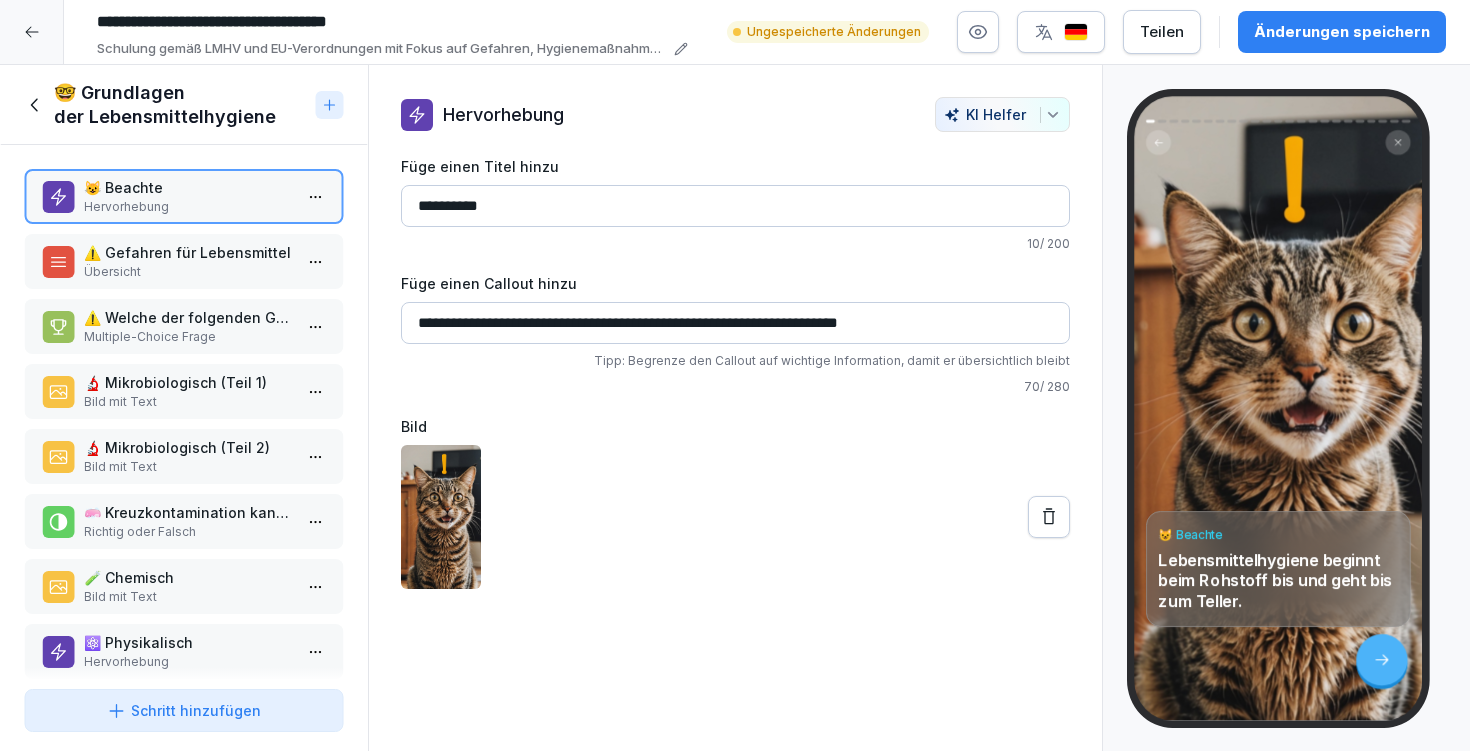 click on "Änderungen speichern" at bounding box center (1342, 32) 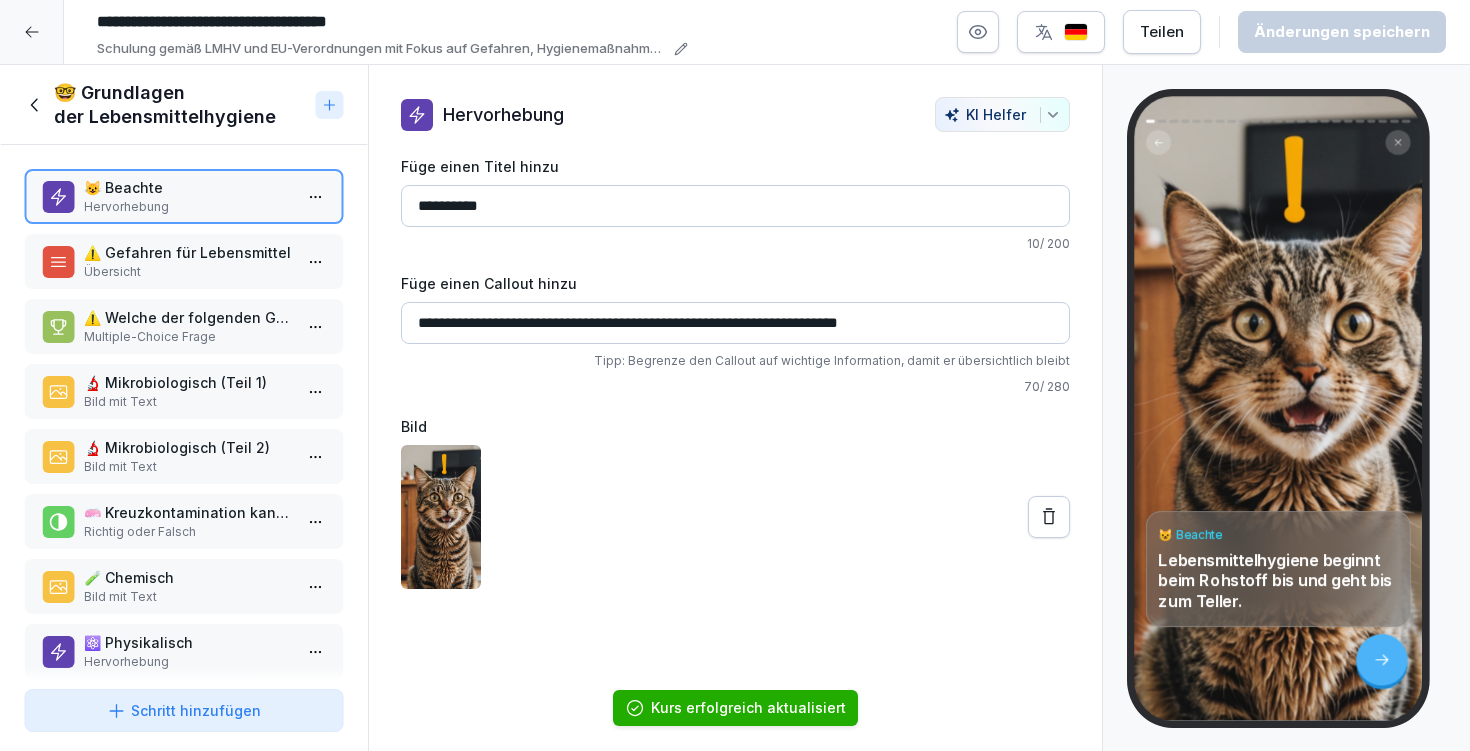 click on "Übersicht" at bounding box center (188, 272) 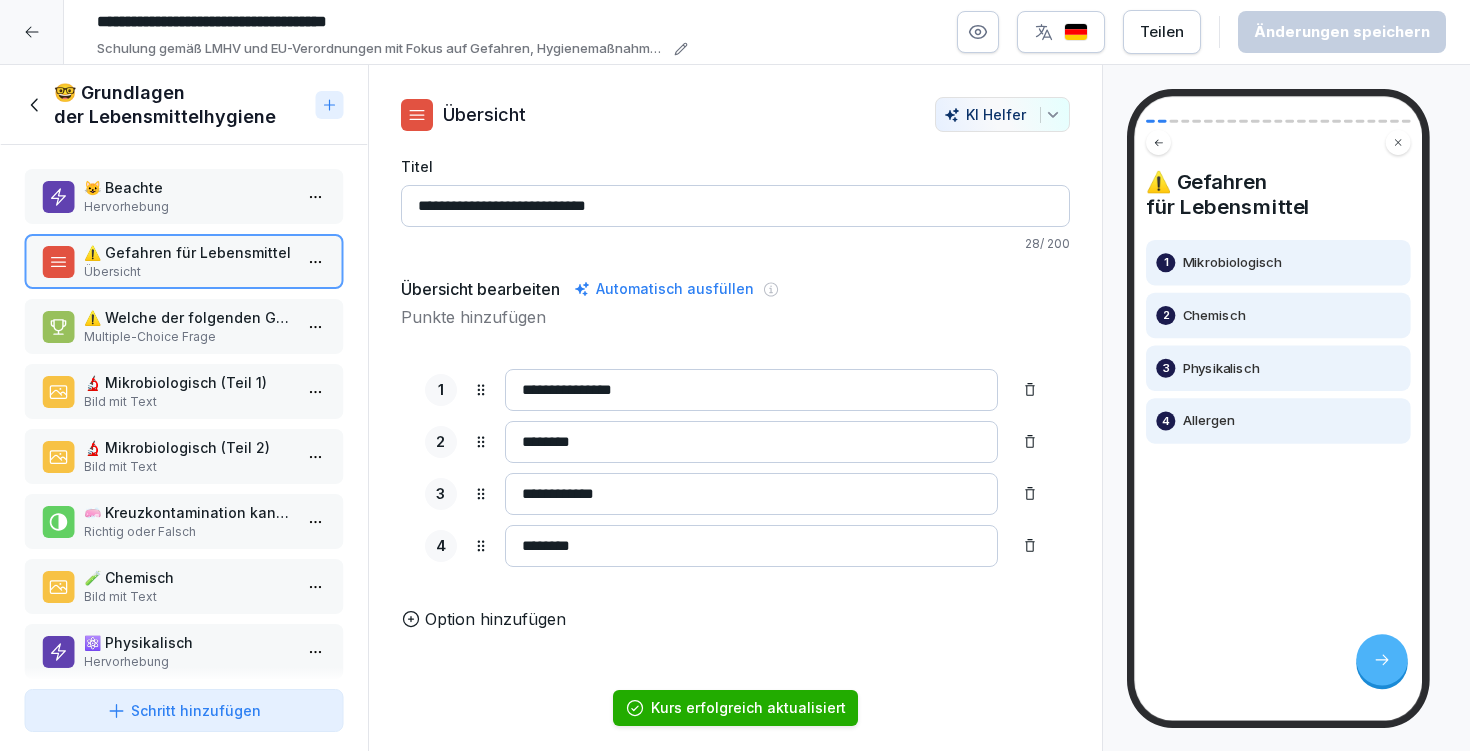 click on "Multiple-Choice Frage" at bounding box center [188, 337] 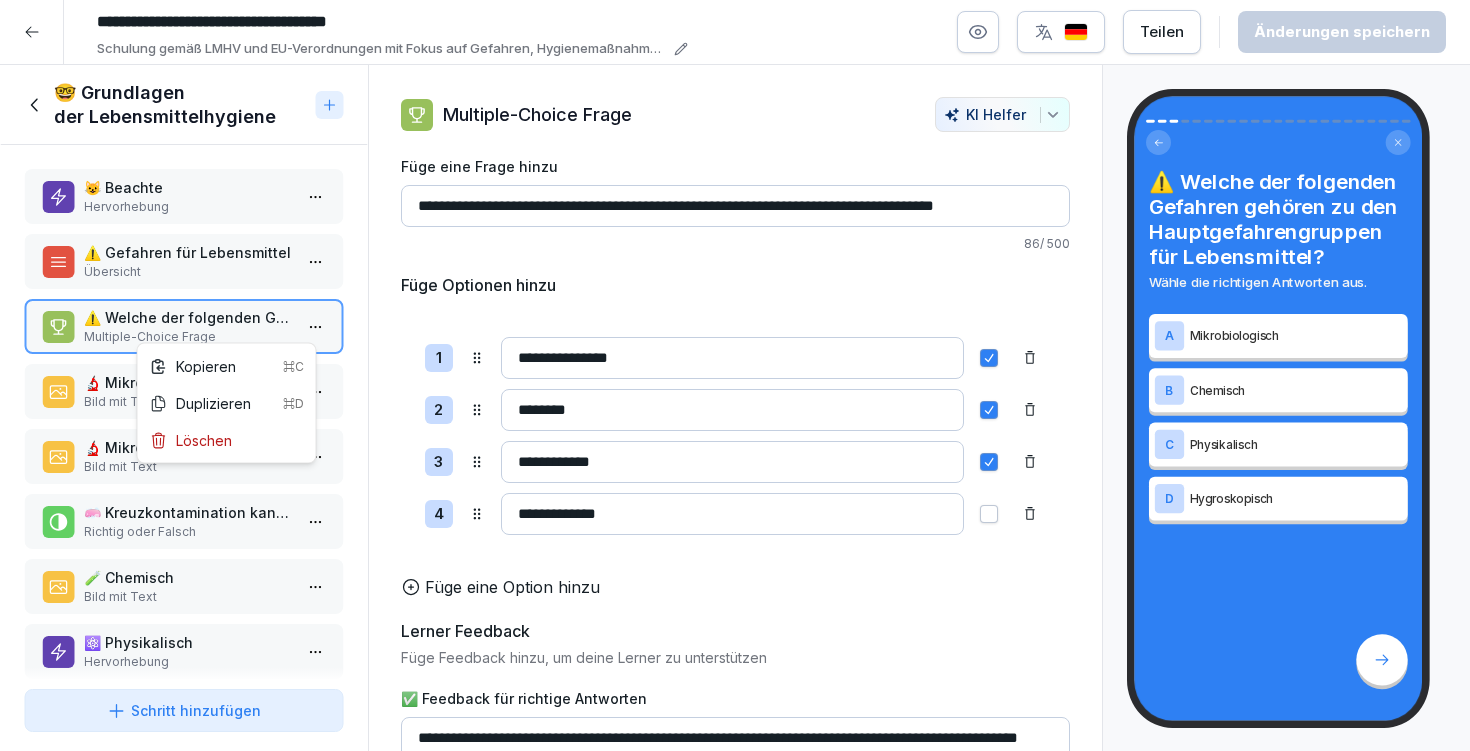 click on "**********" at bounding box center [735, 375] 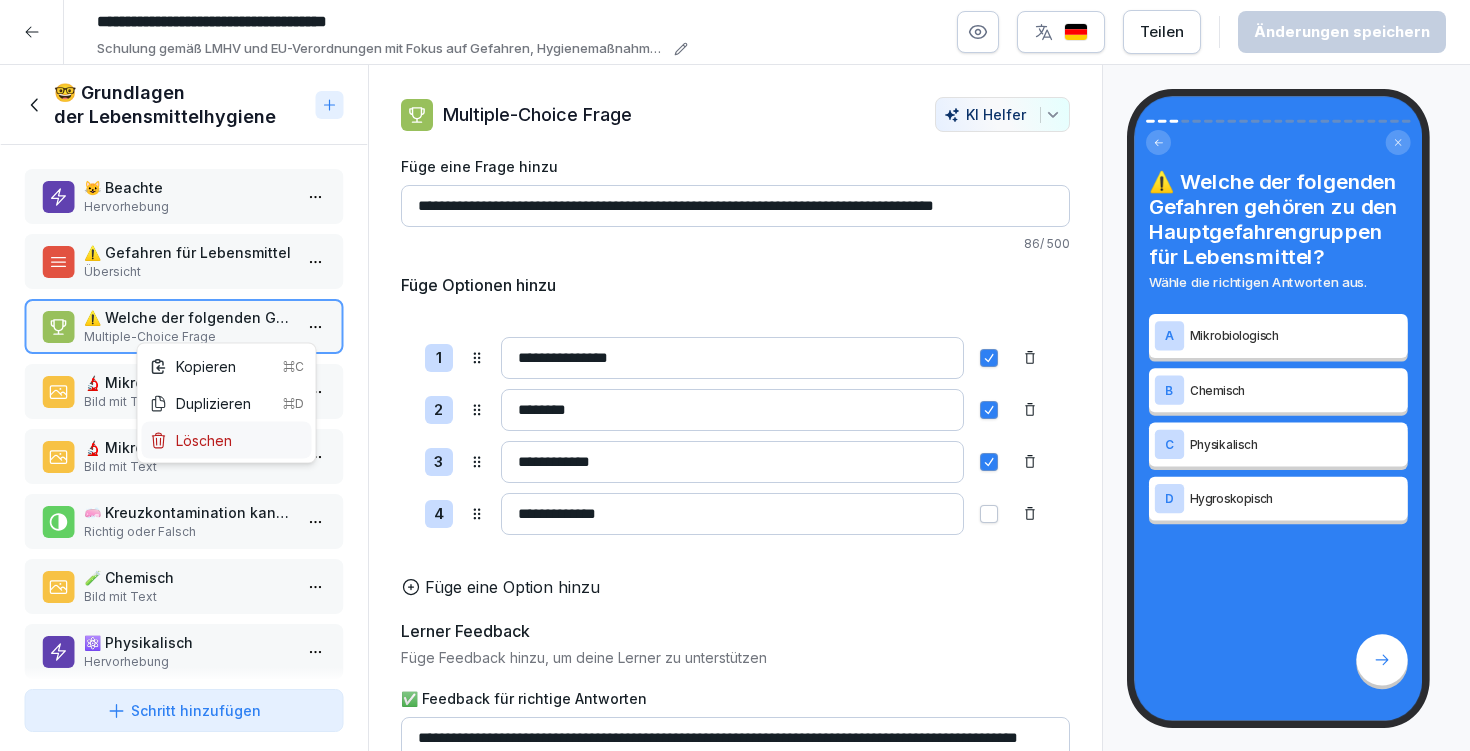 click on "Löschen" at bounding box center [191, 440] 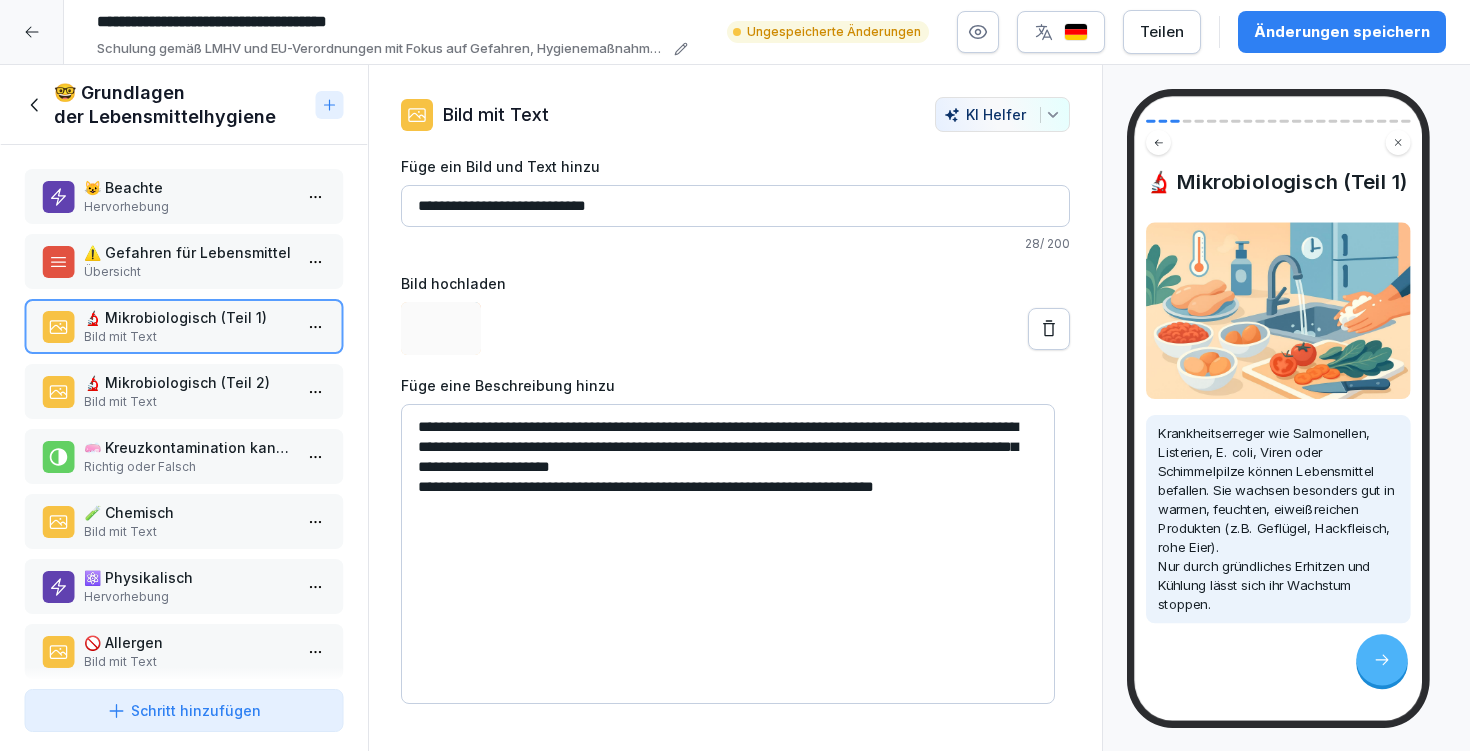 click on "Übersicht" at bounding box center (188, 272) 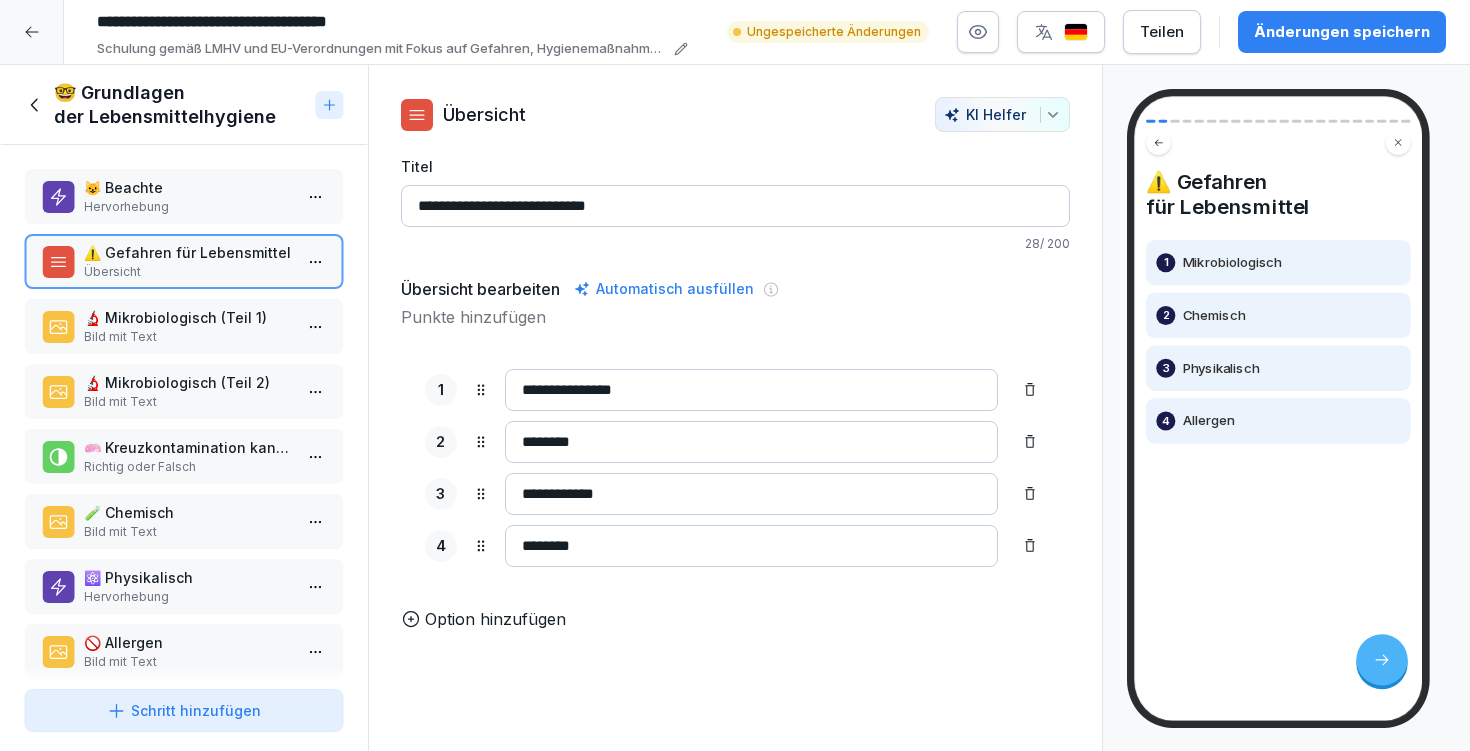 click on "Schritt hinzufügen" at bounding box center (184, 710) 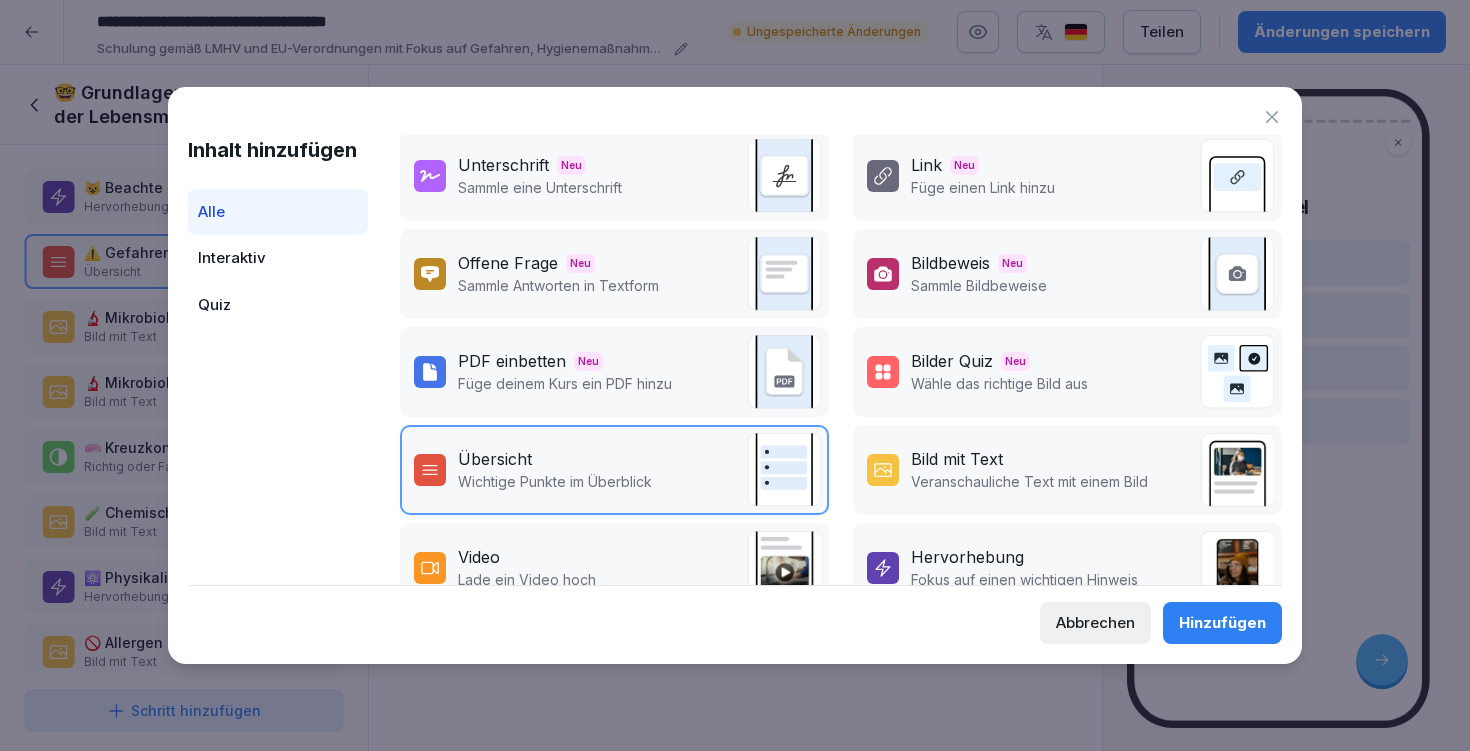 scroll, scrollTop: 356, scrollLeft: 0, axis: vertical 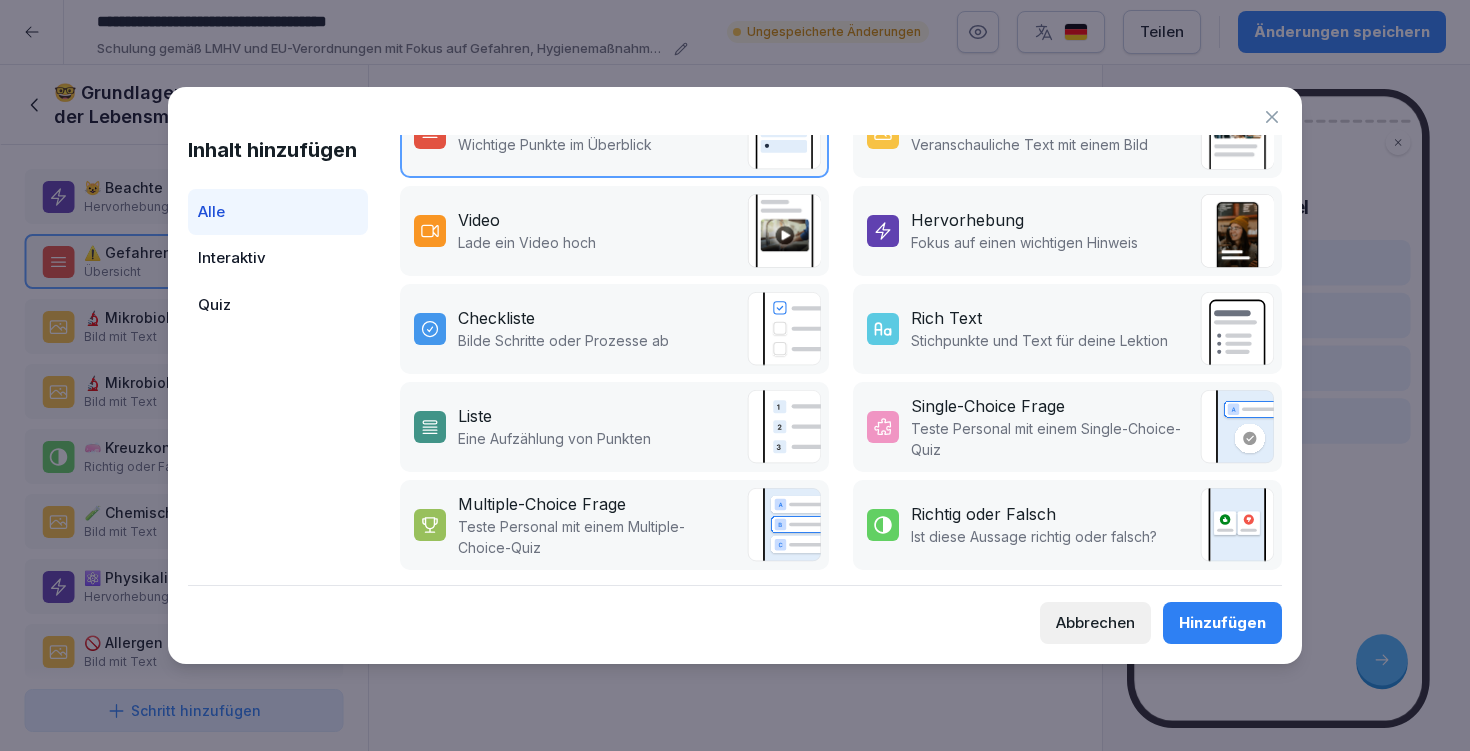 click on "Bilde Schritte oder Prozesse ab" at bounding box center (563, 340) 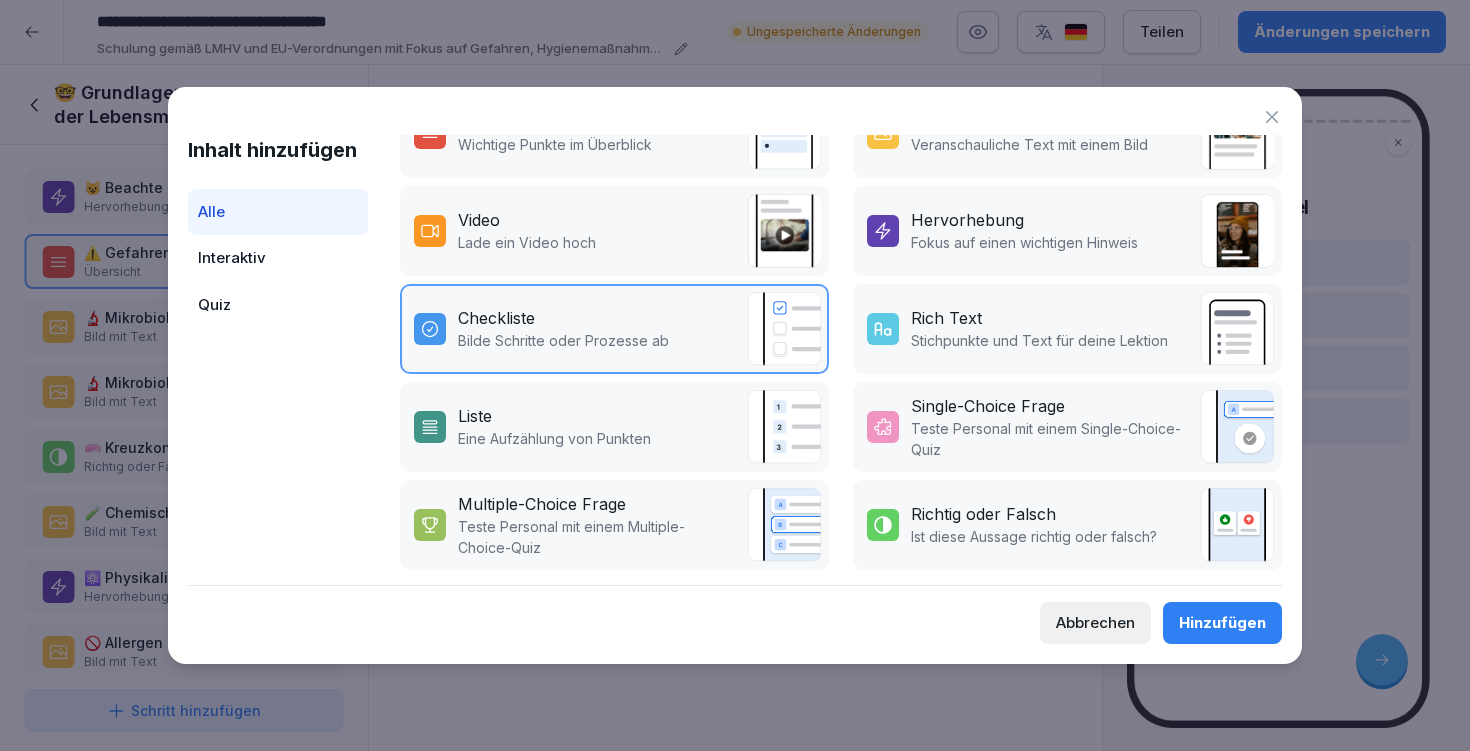 click on "Hinzufügen" at bounding box center [1222, 623] 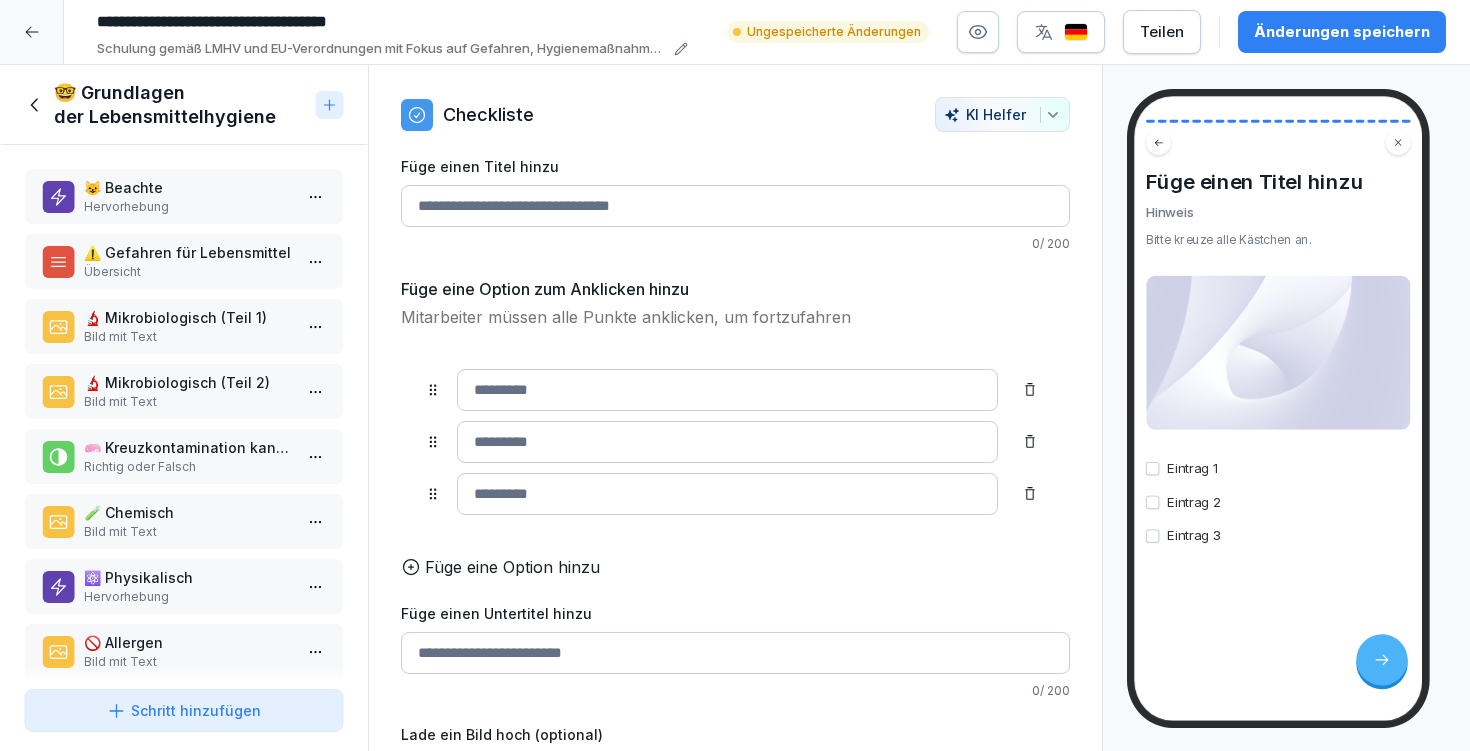 click at bounding box center [32, 32] 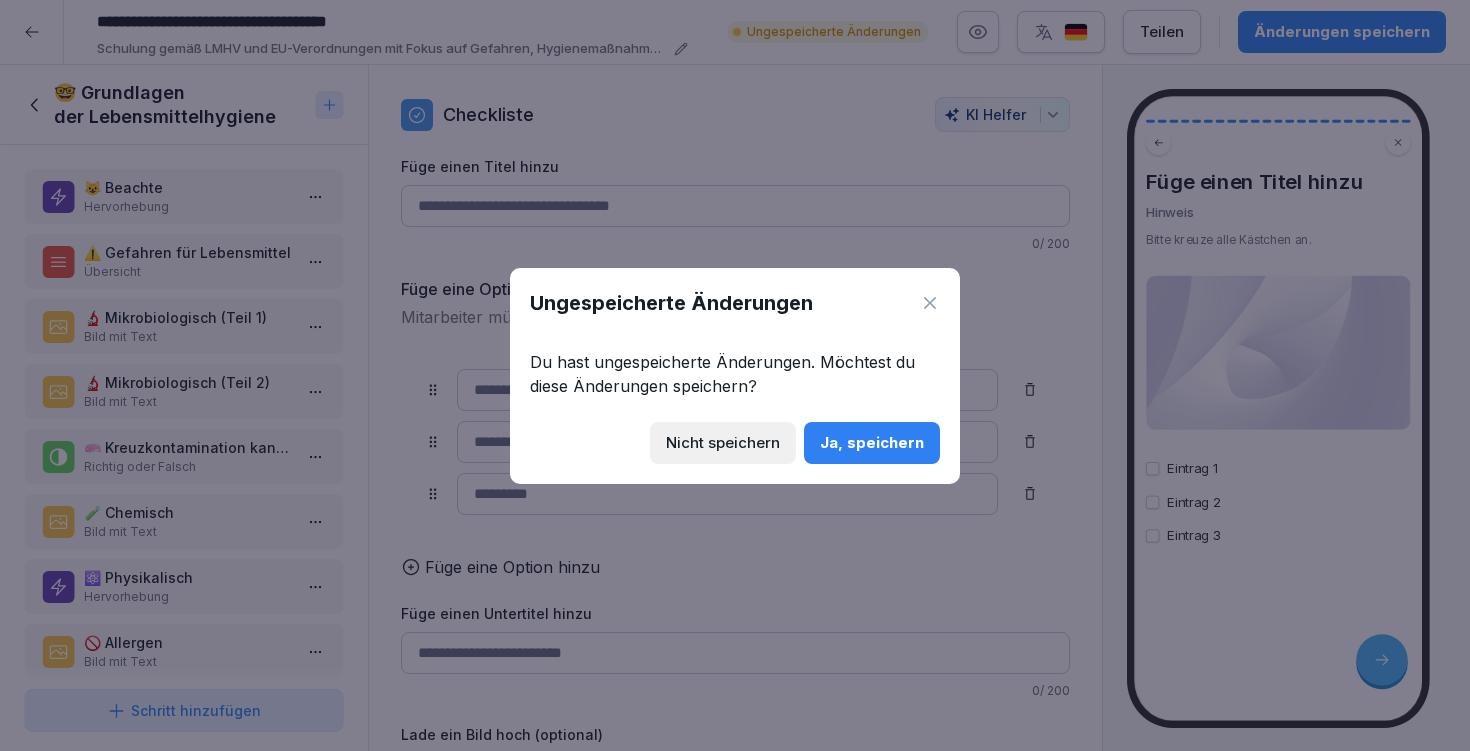 click on "Nicht speichern" at bounding box center (723, 443) 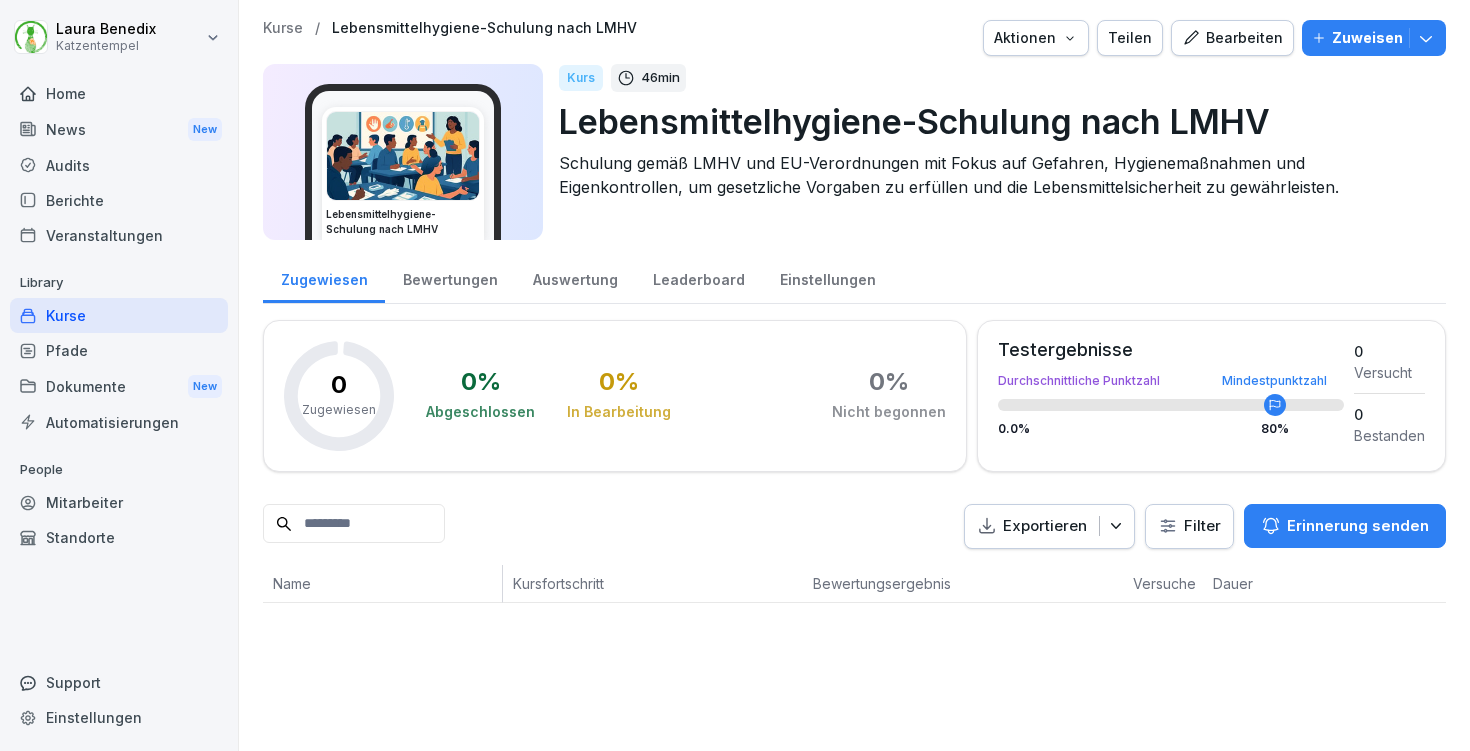 click on "Bearbeiten" at bounding box center (1232, 38) 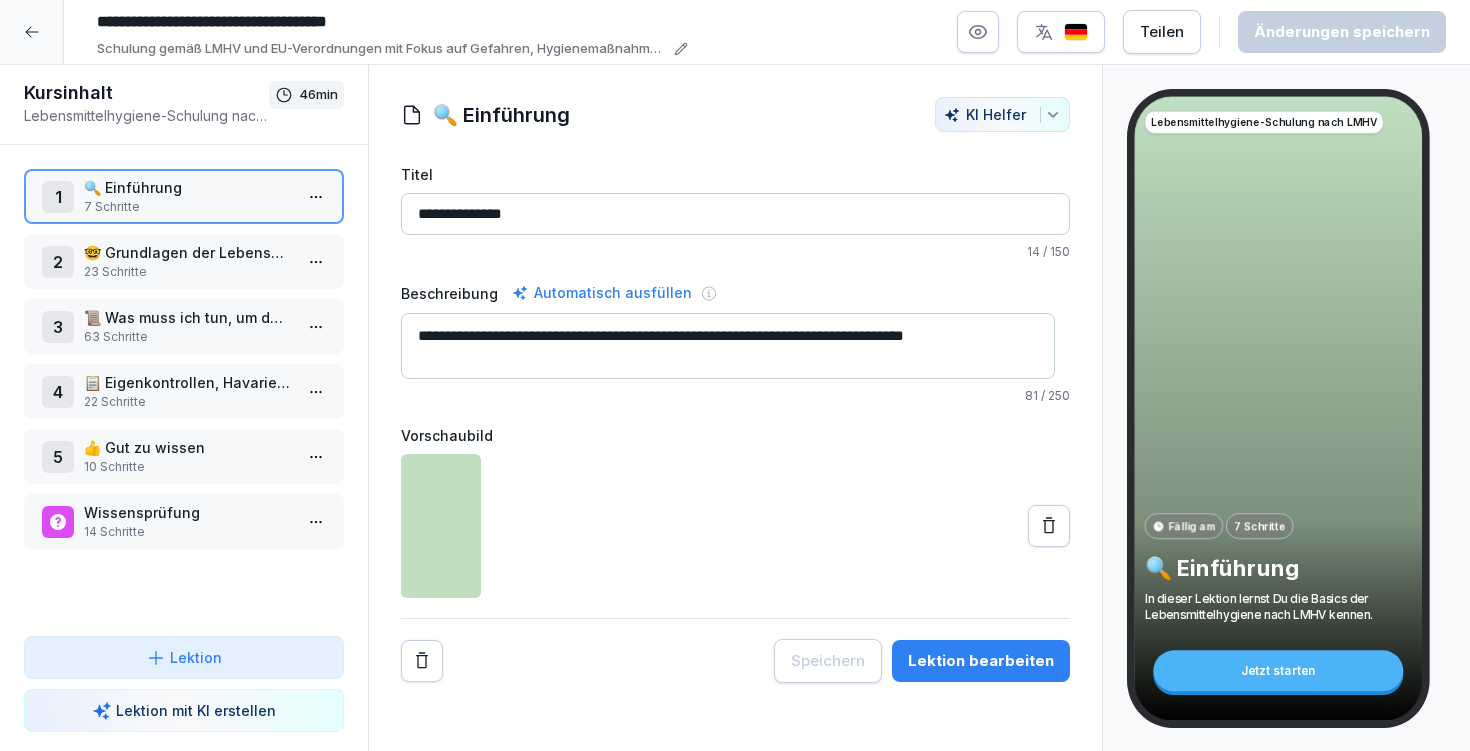 click on "🤓 Grundlagen der Lebensmittelhygiene" at bounding box center (188, 252) 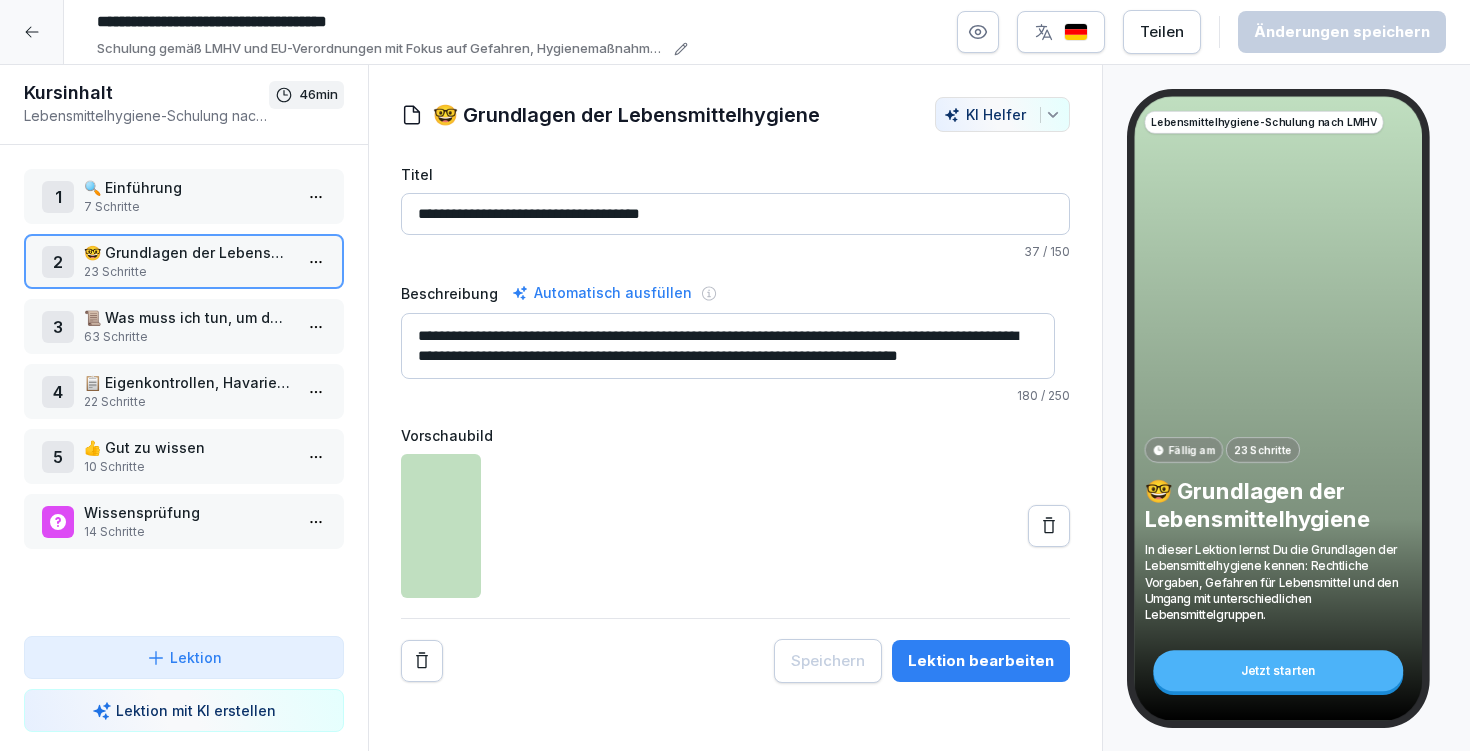 click on "Lektion bearbeiten" at bounding box center [981, 661] 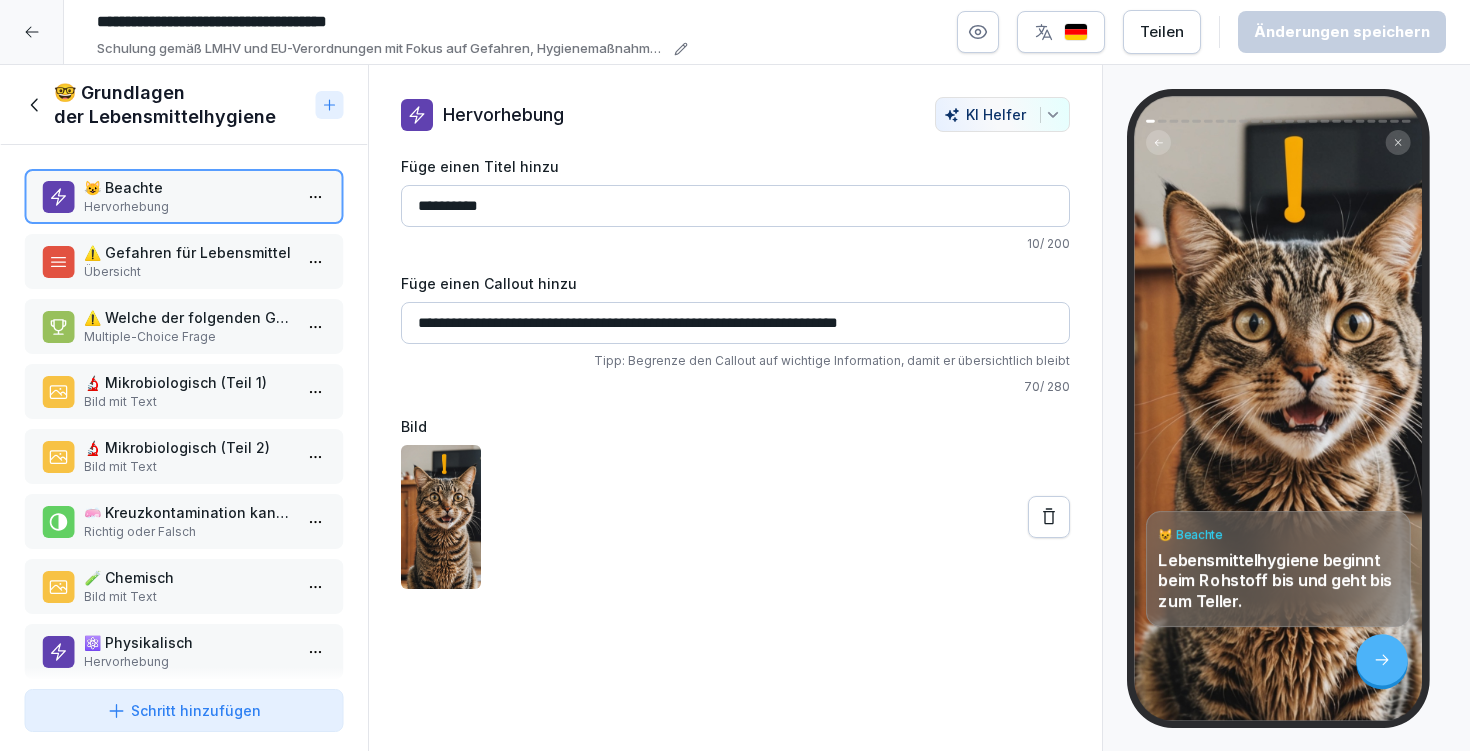 click 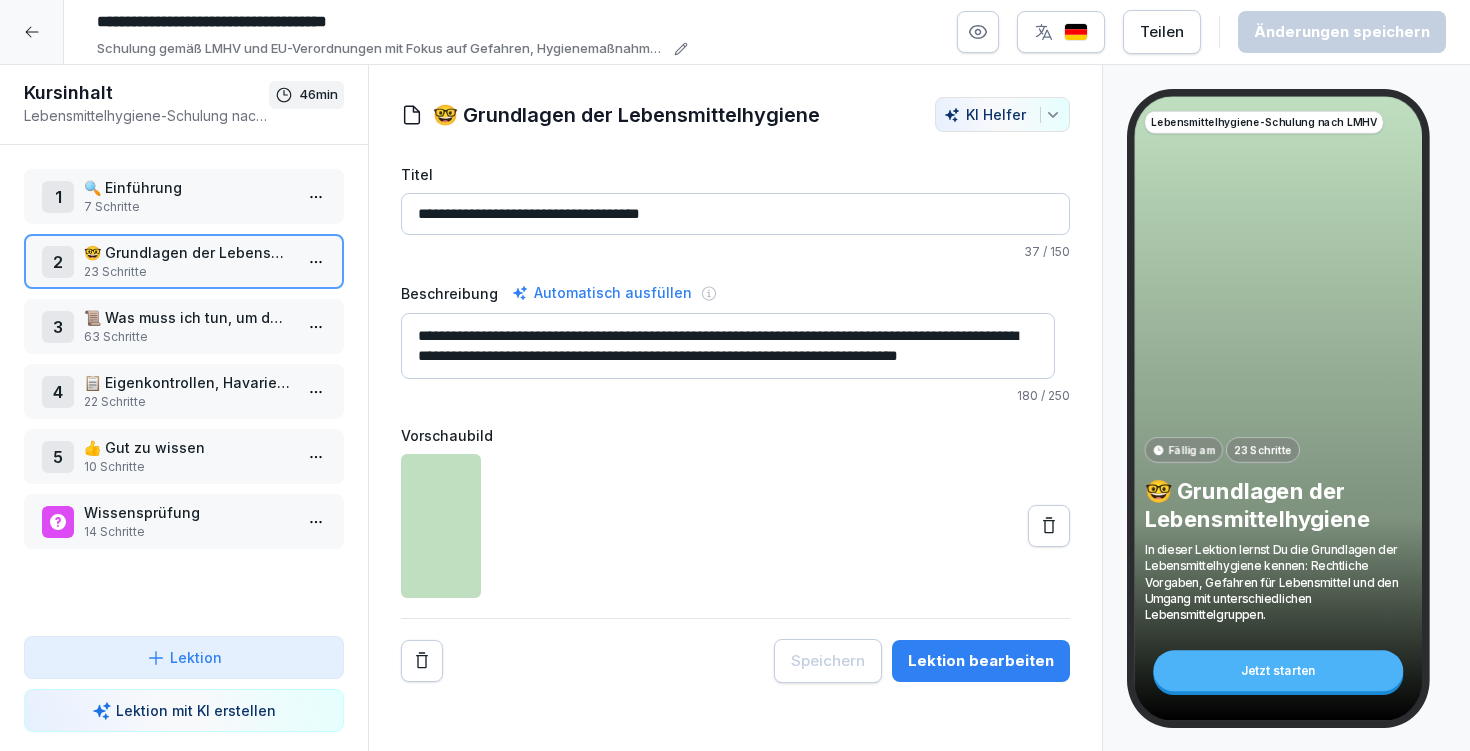 drag, startPoint x: 572, startPoint y: 354, endPoint x: 412, endPoint y: 352, distance: 160.0125 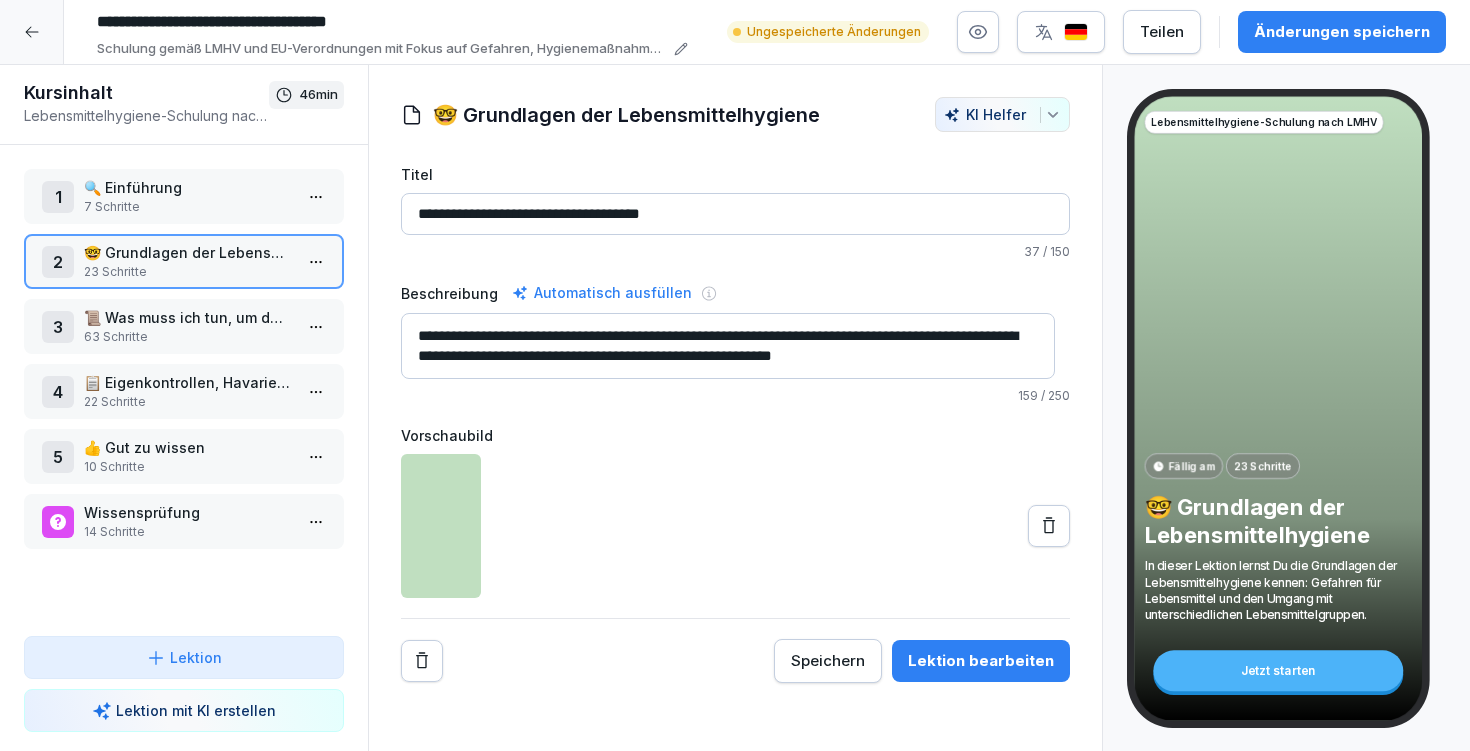 type on "**********" 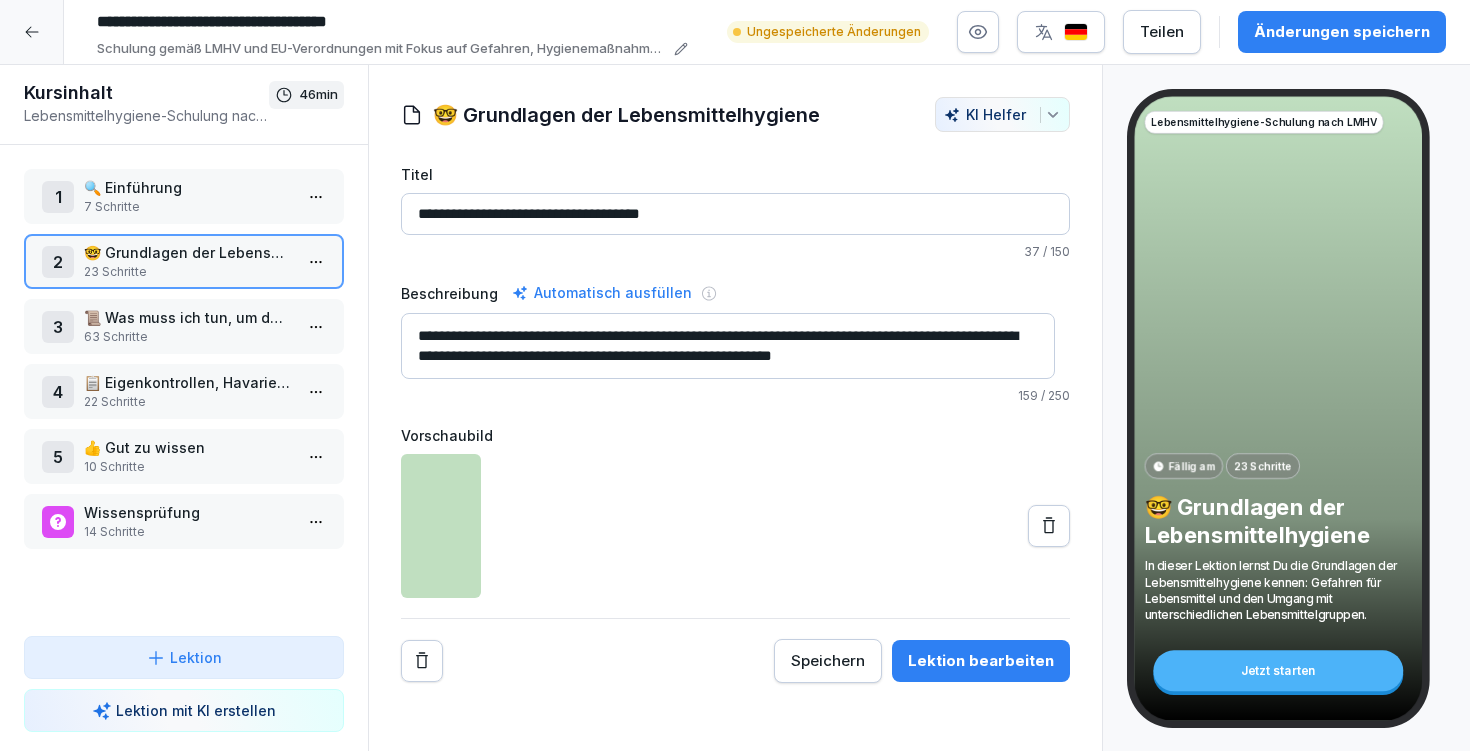 drag, startPoint x: 1407, startPoint y: 42, endPoint x: 1386, endPoint y: 54, distance: 24.186773 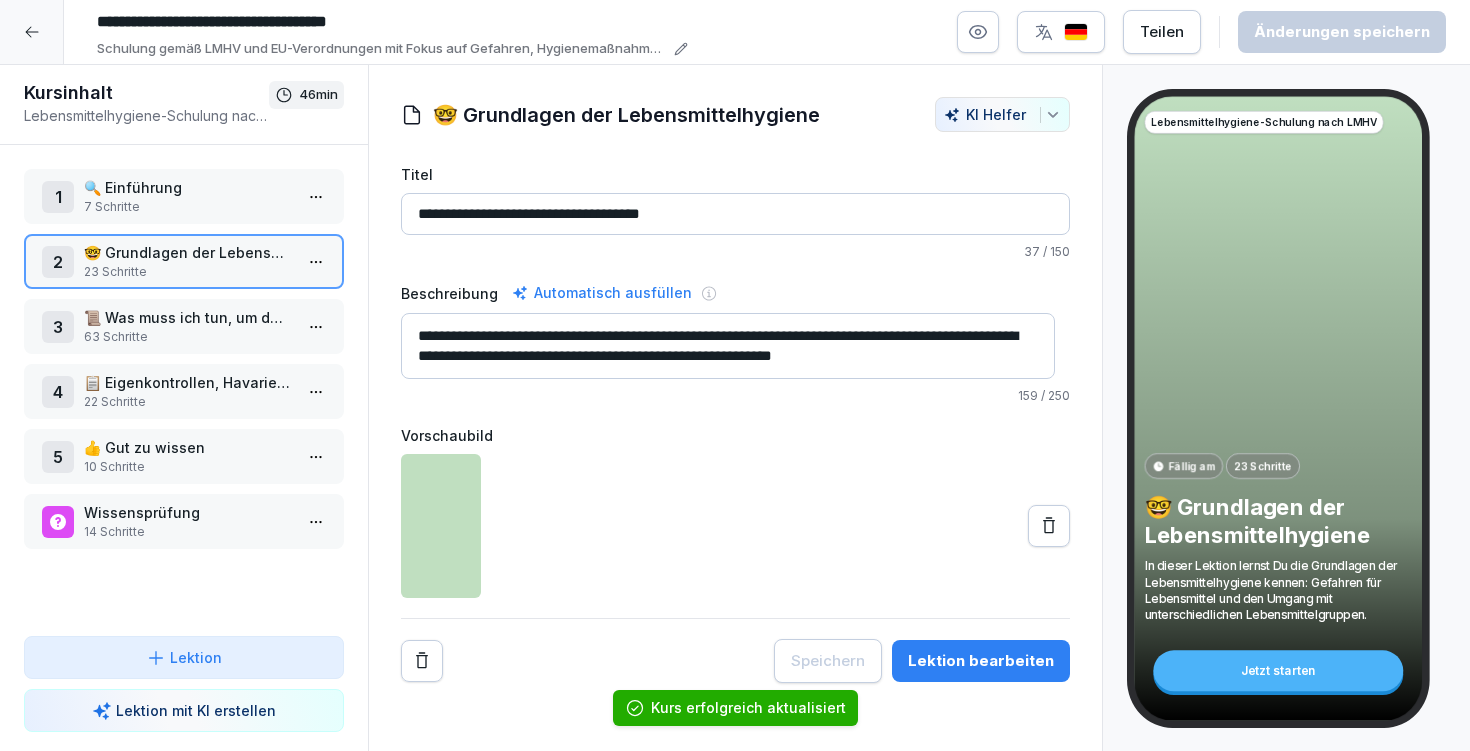 click on "Lektion bearbeiten" at bounding box center (981, 661) 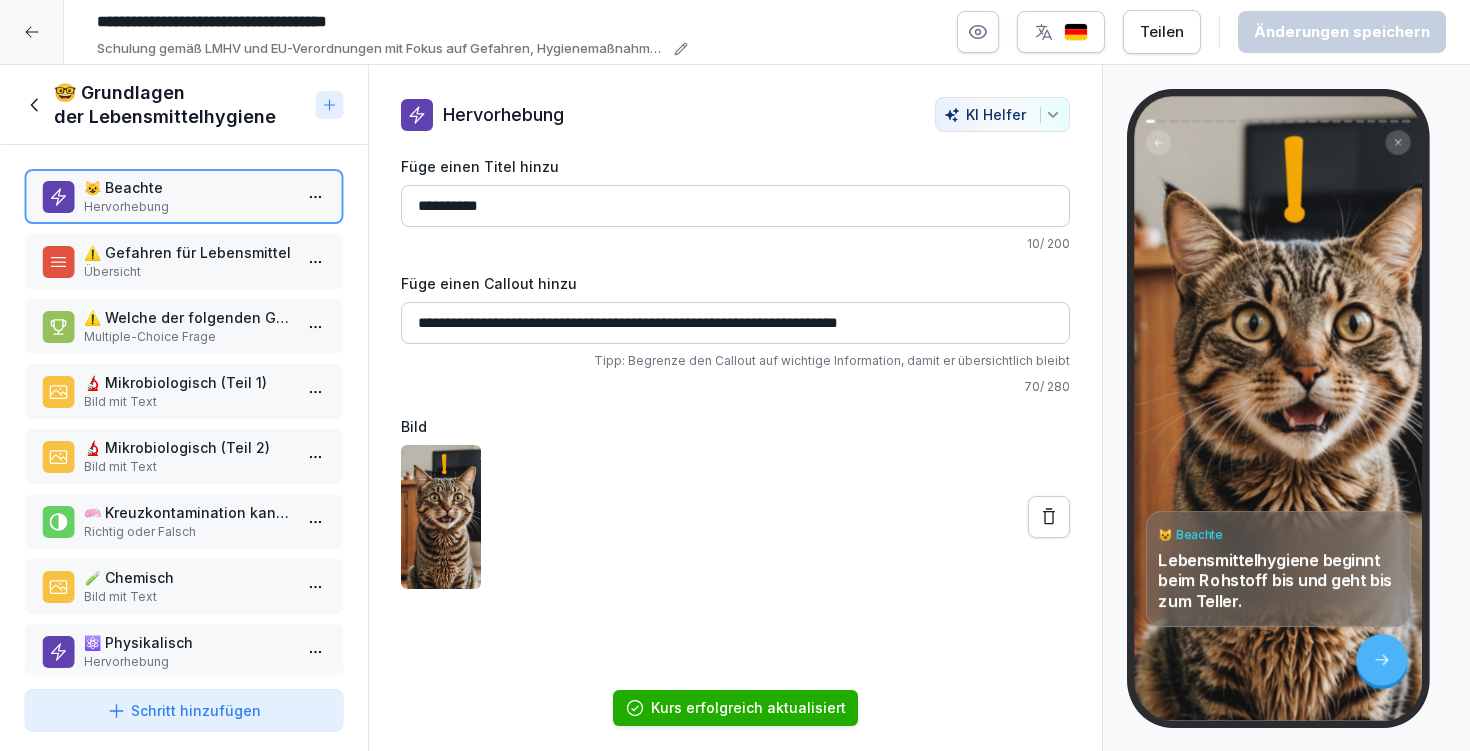 click on "⚠️ Gefahren für Lebensmittel" at bounding box center (188, 252) 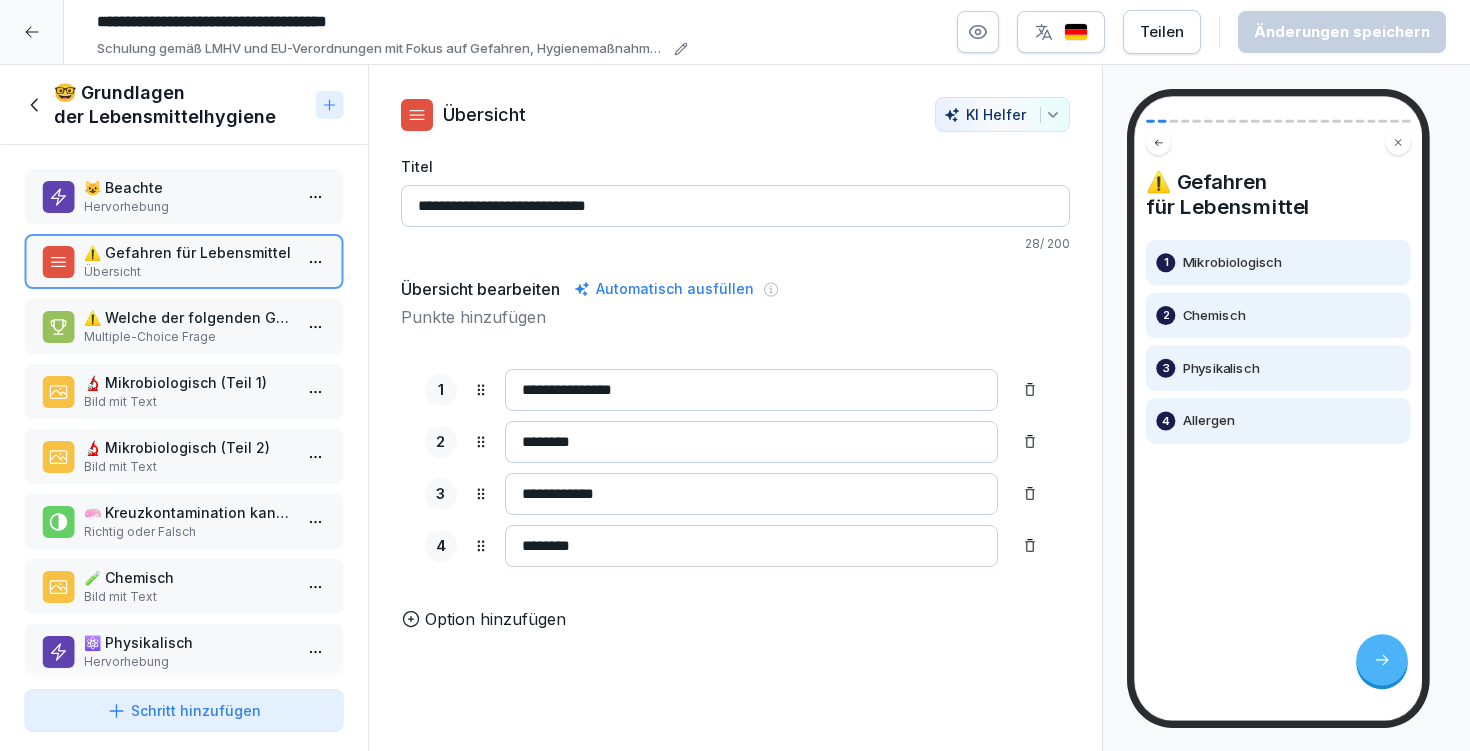 click on "Schritt hinzufügen" at bounding box center [184, 710] 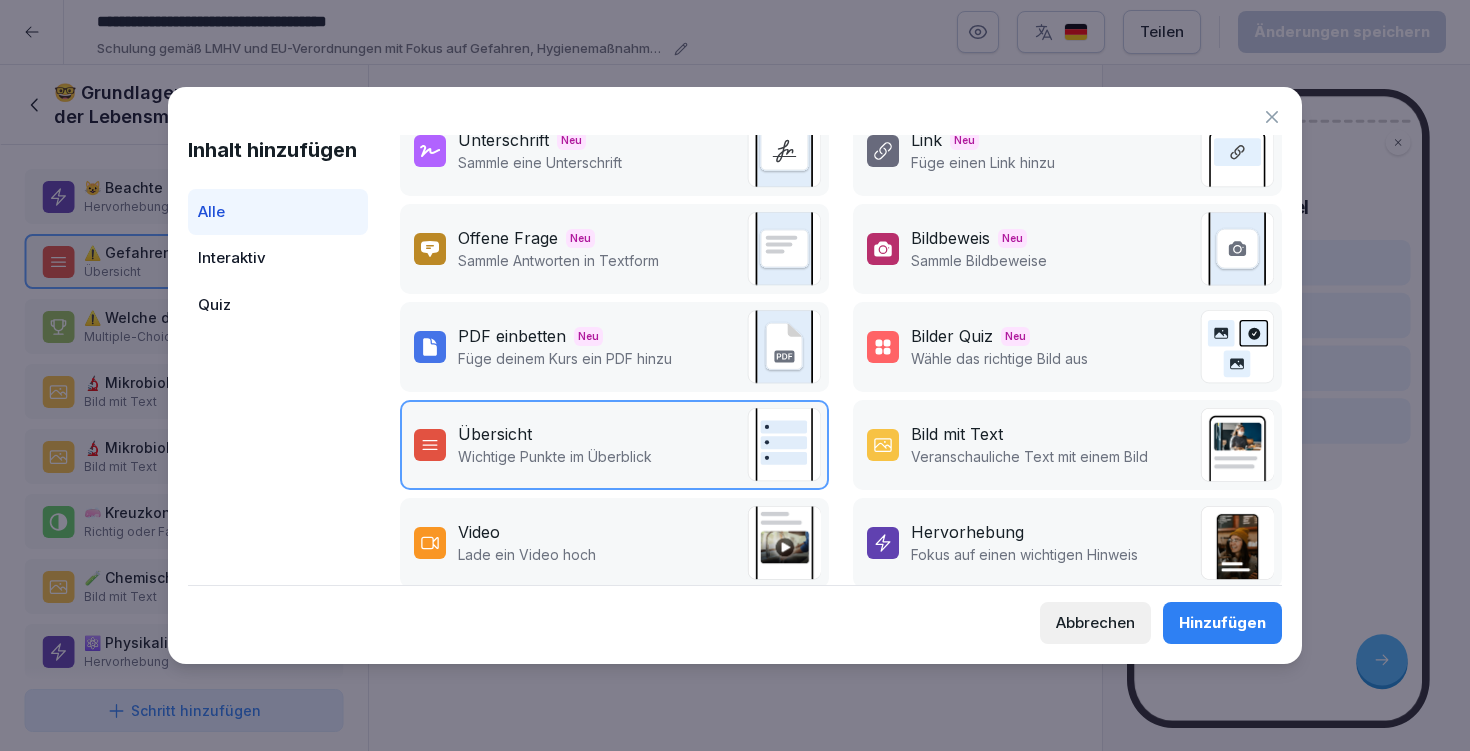 scroll, scrollTop: 298, scrollLeft: 0, axis: vertical 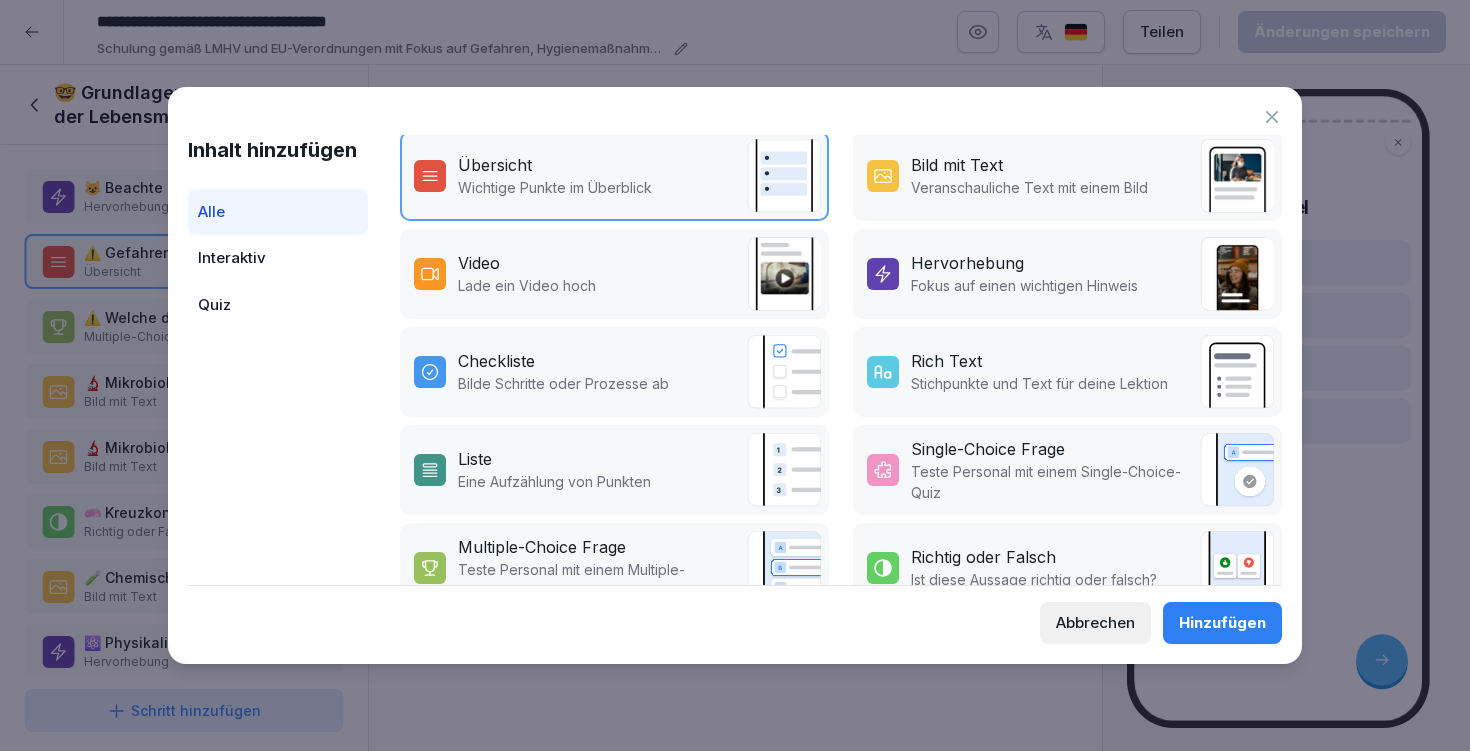 click on "Checkliste" at bounding box center [563, 361] 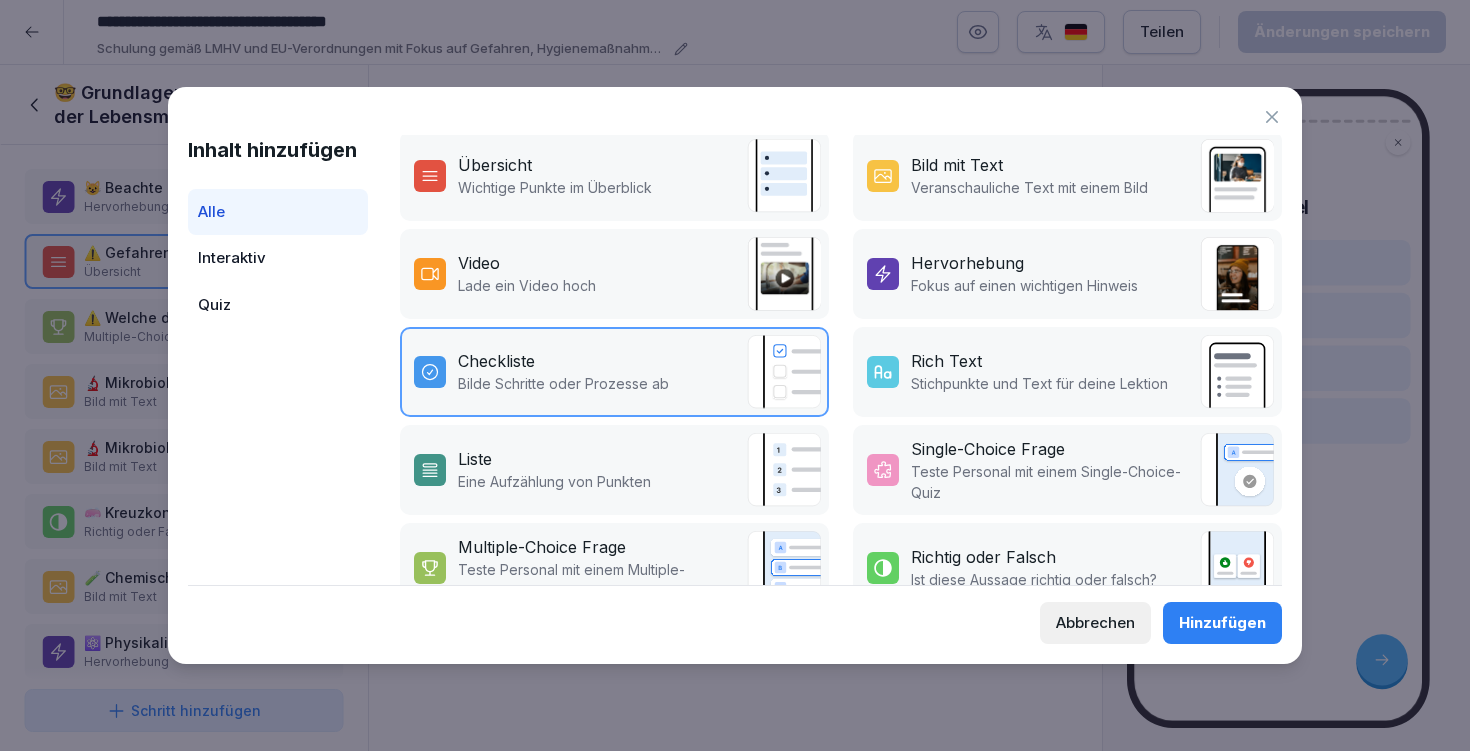 click on "Hinzufügen" at bounding box center (1222, 623) 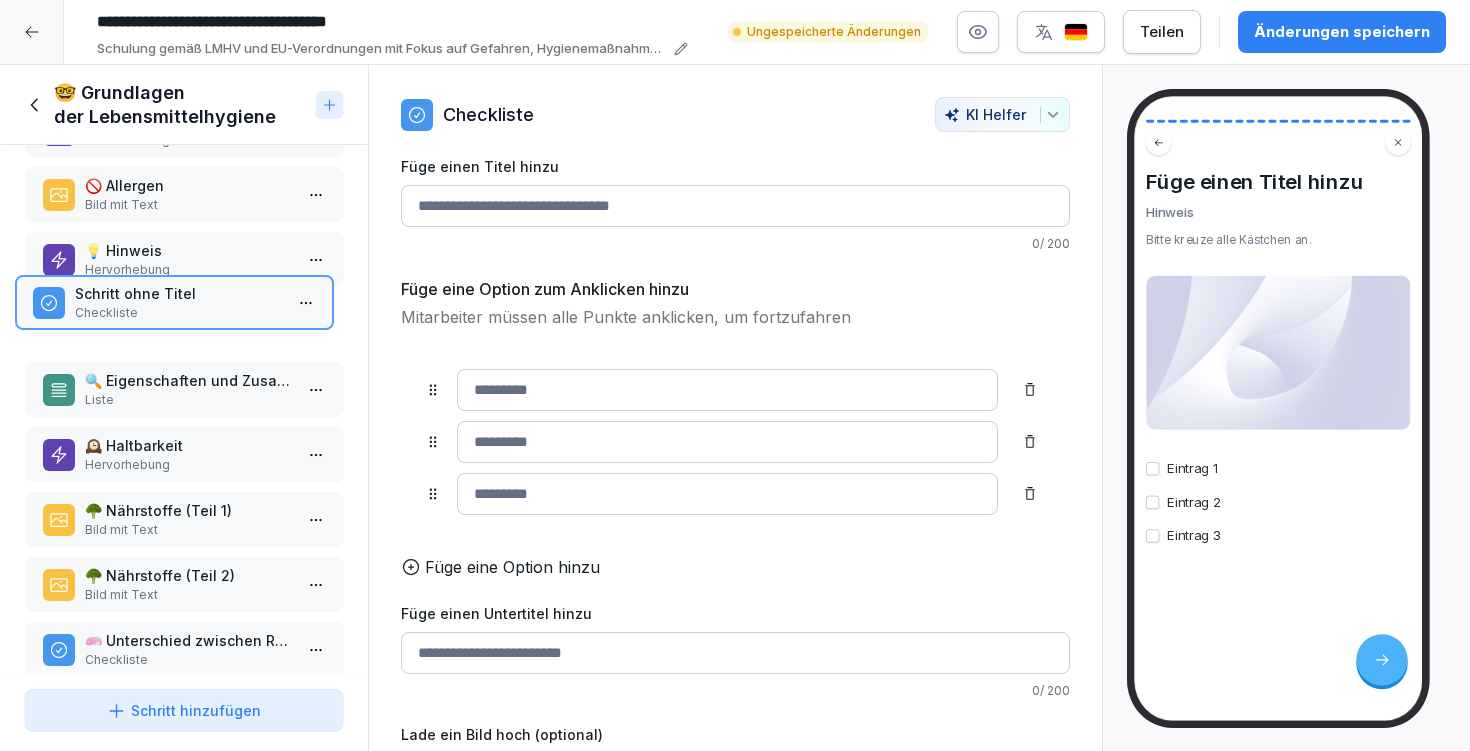 scroll, scrollTop: 495, scrollLeft: 0, axis: vertical 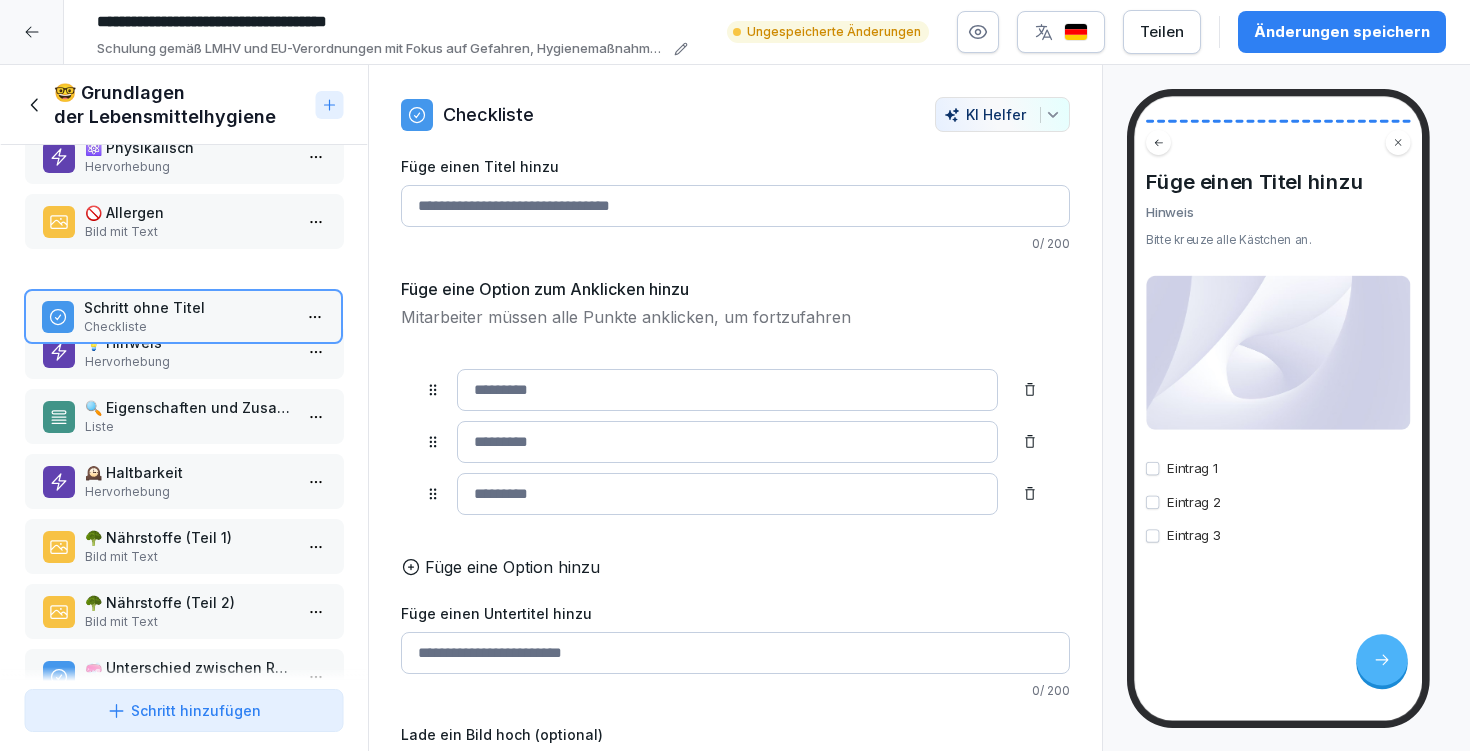 drag, startPoint x: 157, startPoint y: 606, endPoint x: 158, endPoint y: 312, distance: 294.0017 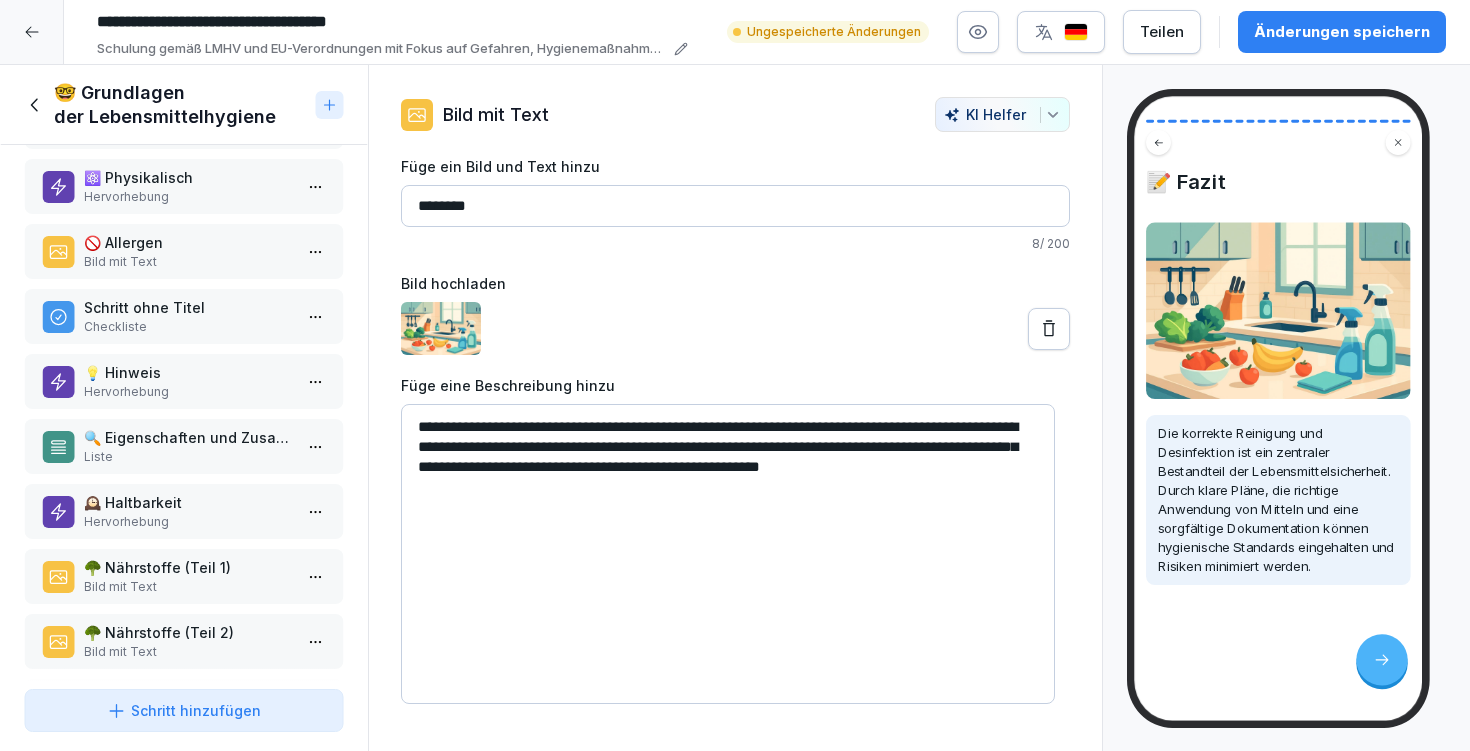 scroll, scrollTop: 461, scrollLeft: 0, axis: vertical 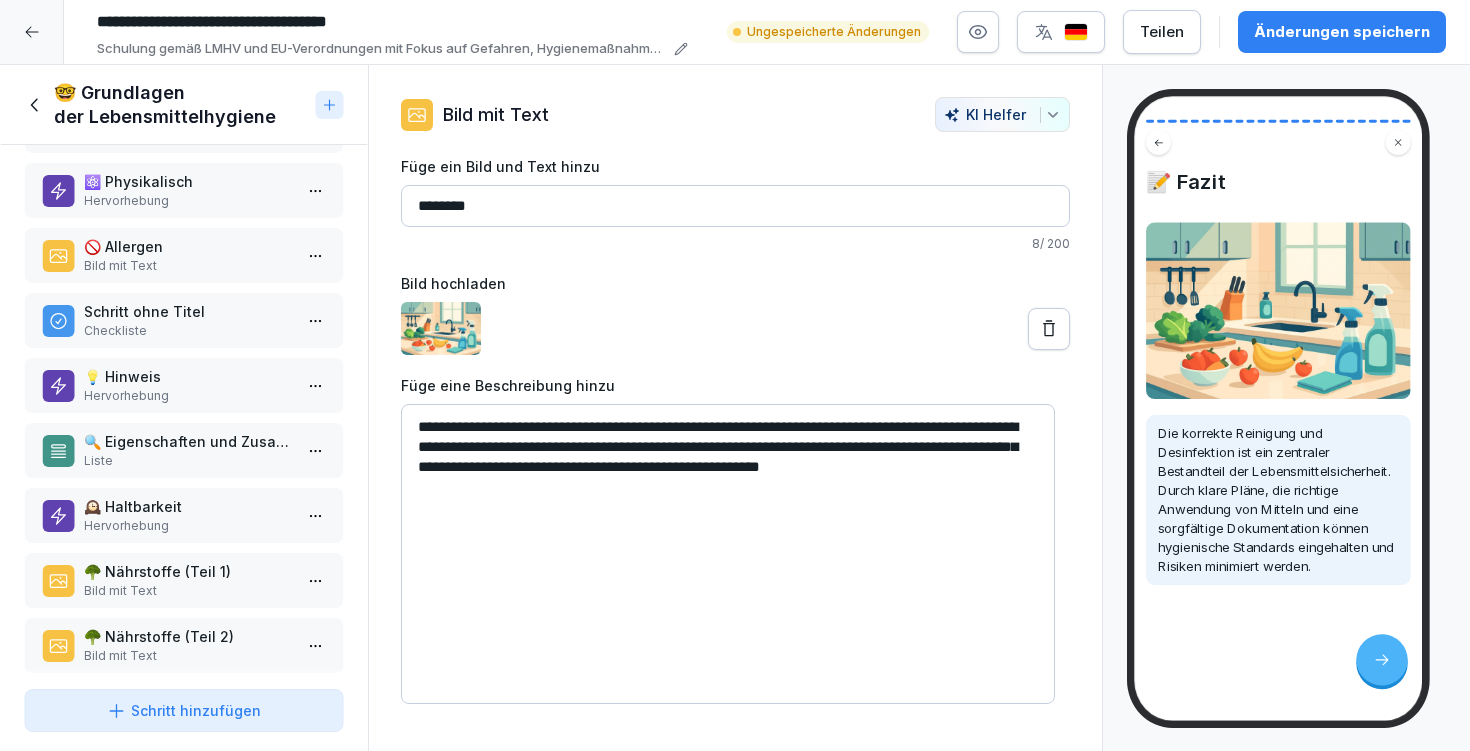 click on "Hervorhebung" at bounding box center (188, 396) 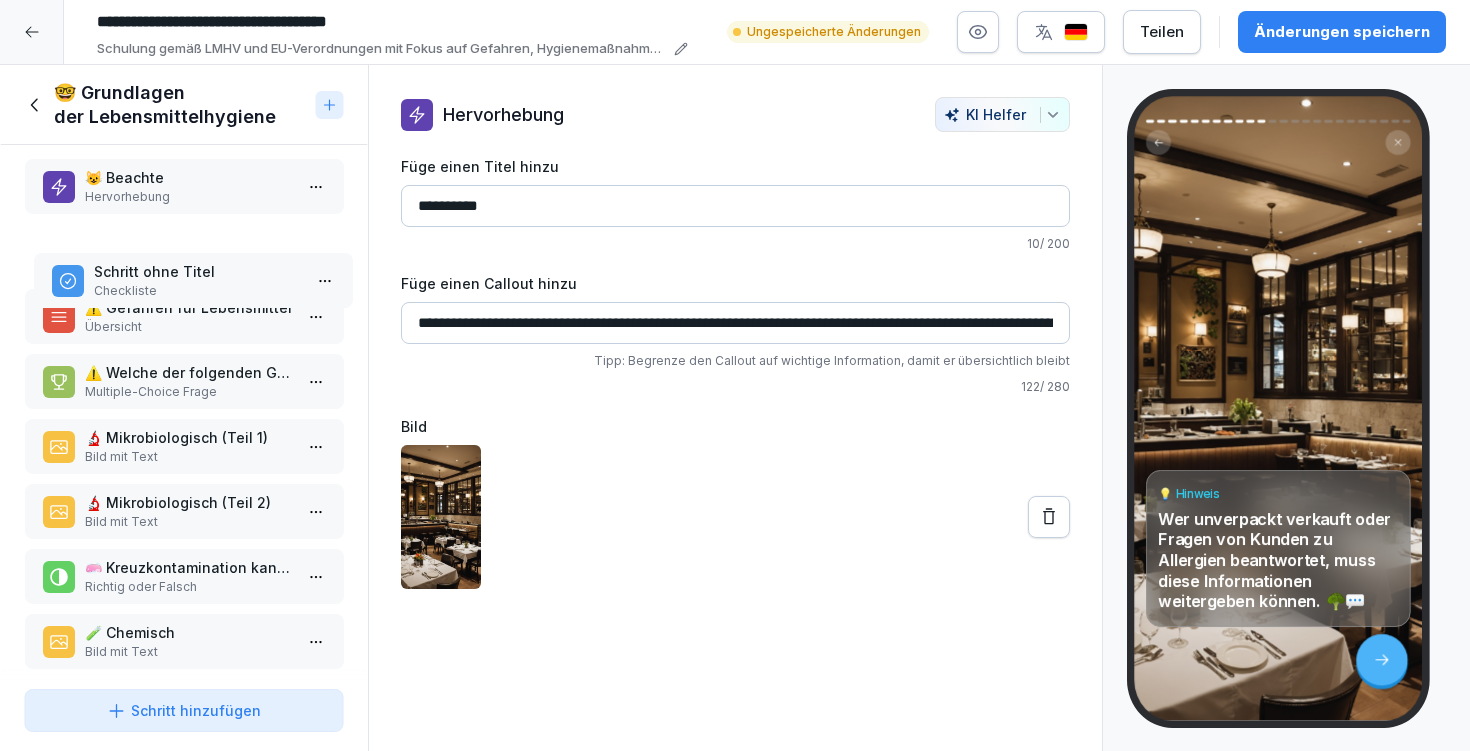 scroll, scrollTop: 0, scrollLeft: 0, axis: both 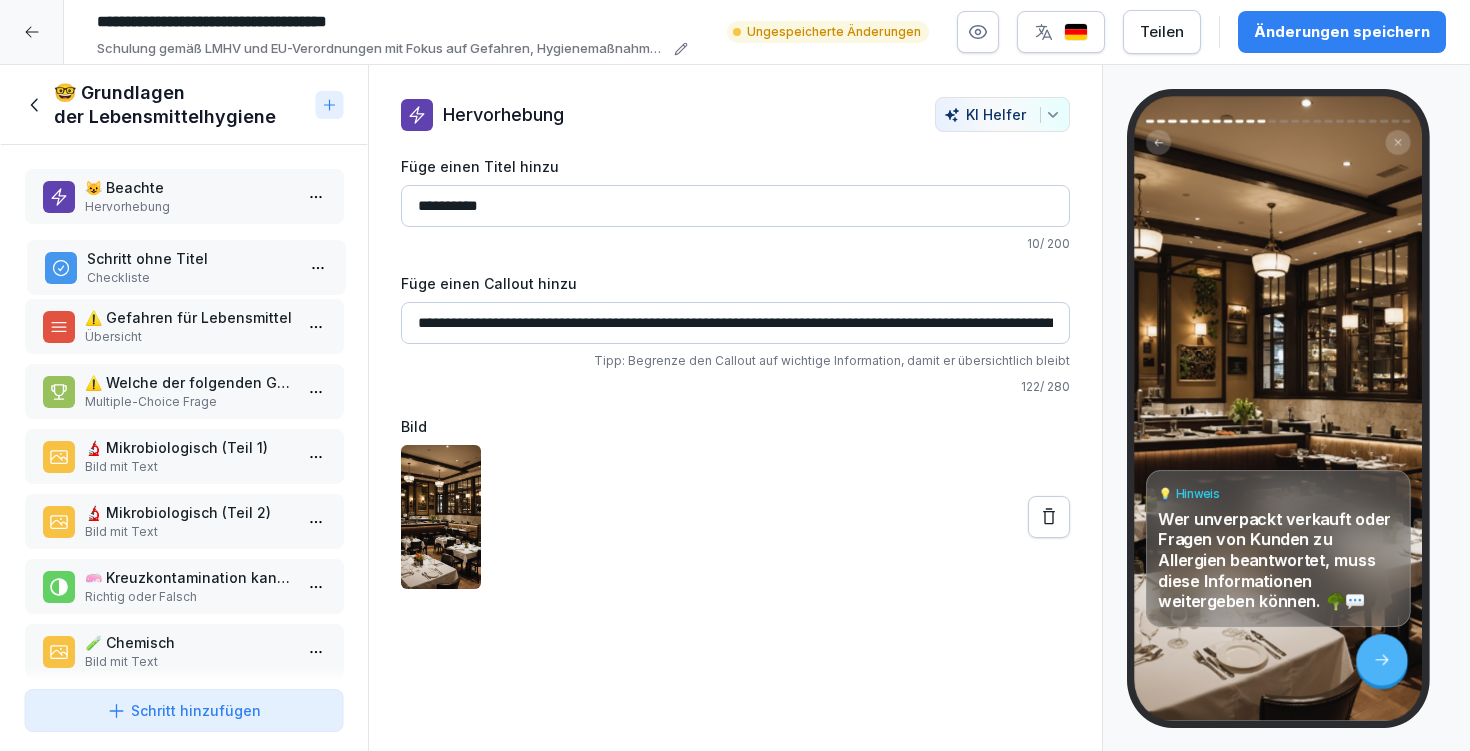drag, startPoint x: 133, startPoint y: 325, endPoint x: 135, endPoint y: 273, distance: 52.03845 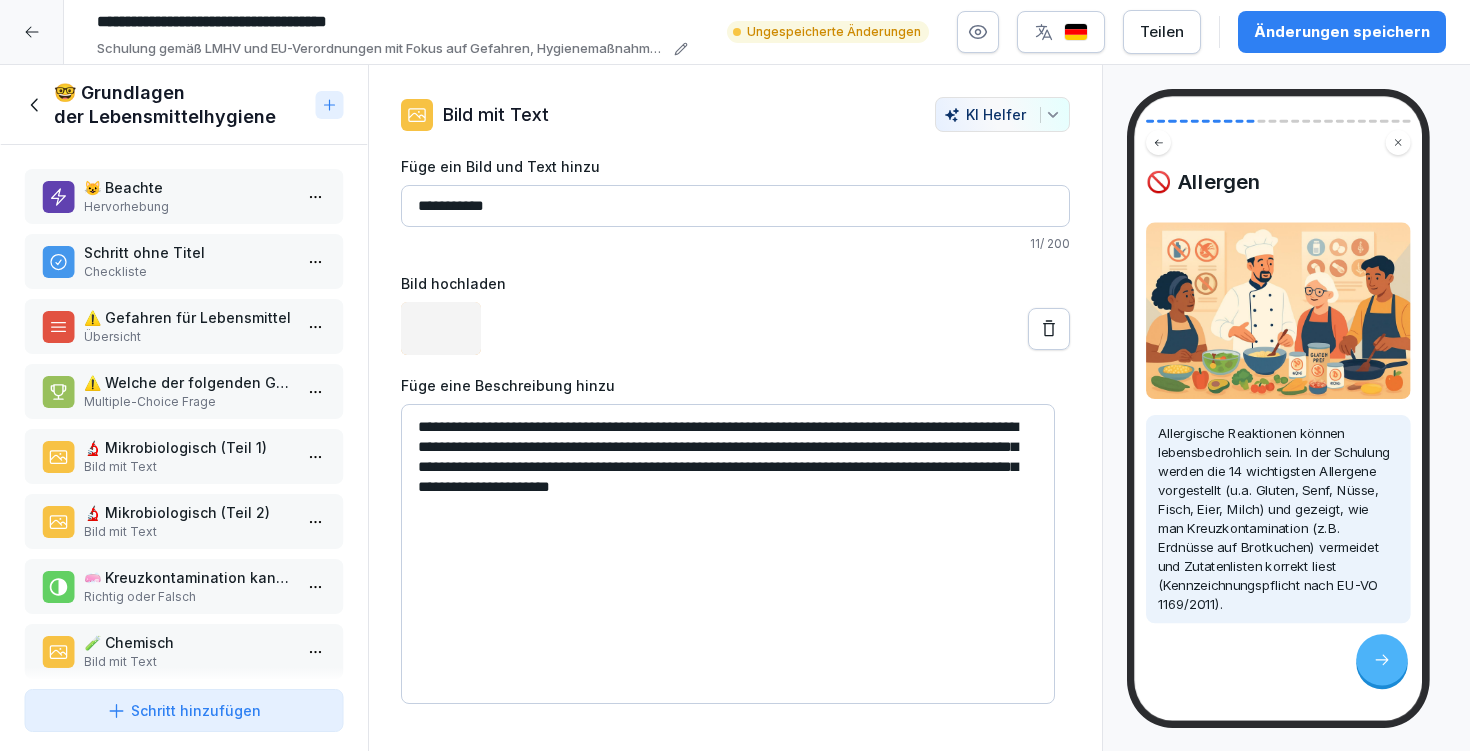 click on "😺 Beachte Hervorhebung" at bounding box center (184, 196) 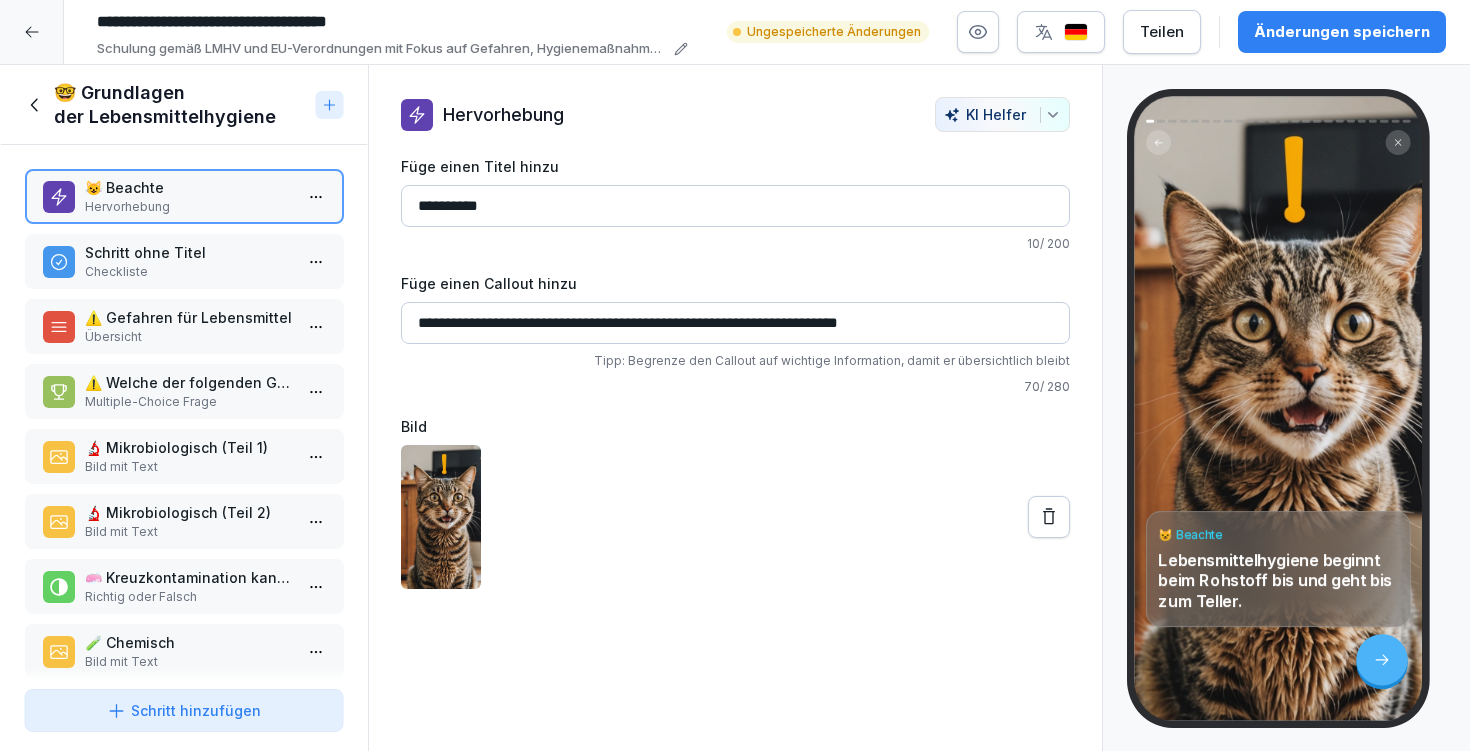 click on "Schritt ohne Titel" at bounding box center [188, 252] 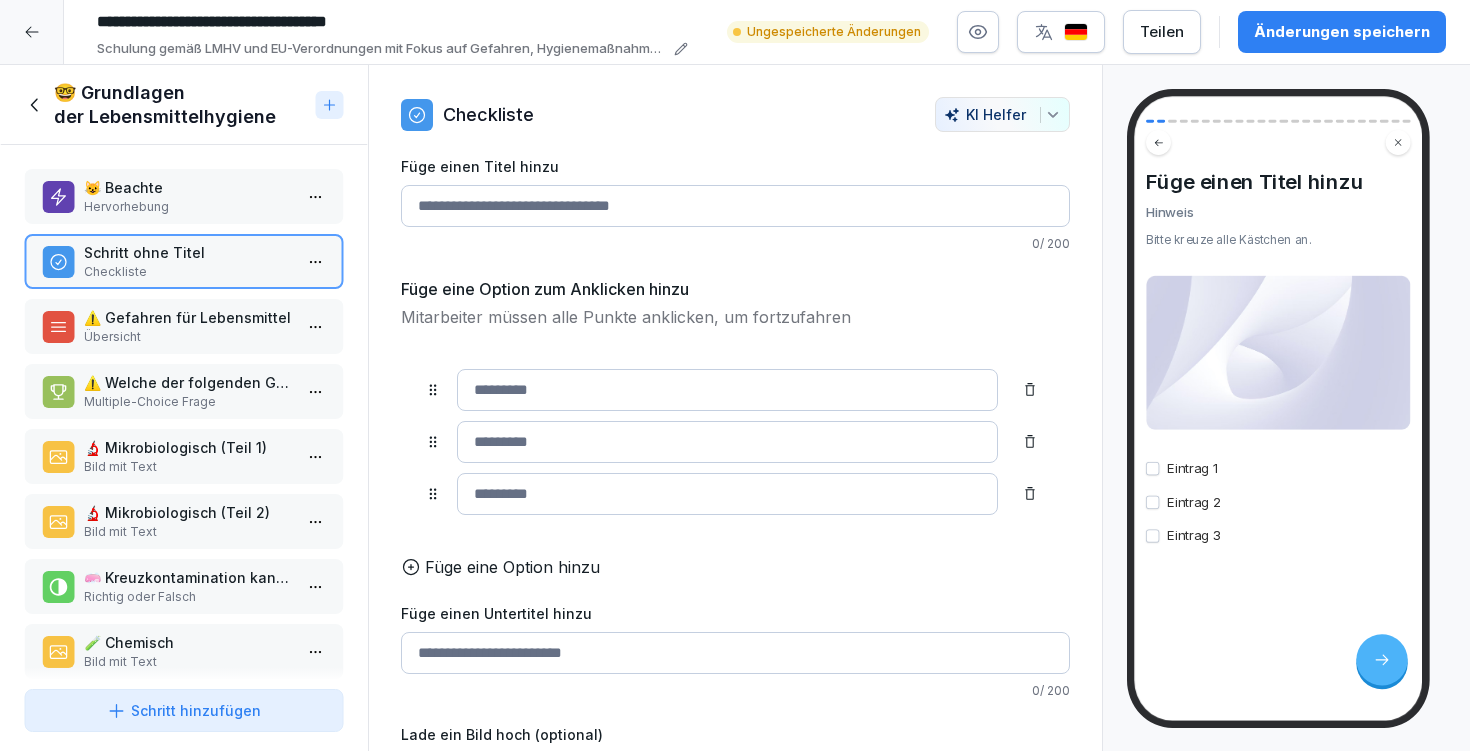 click on "Füge einen Titel hinzu" at bounding box center [735, 206] 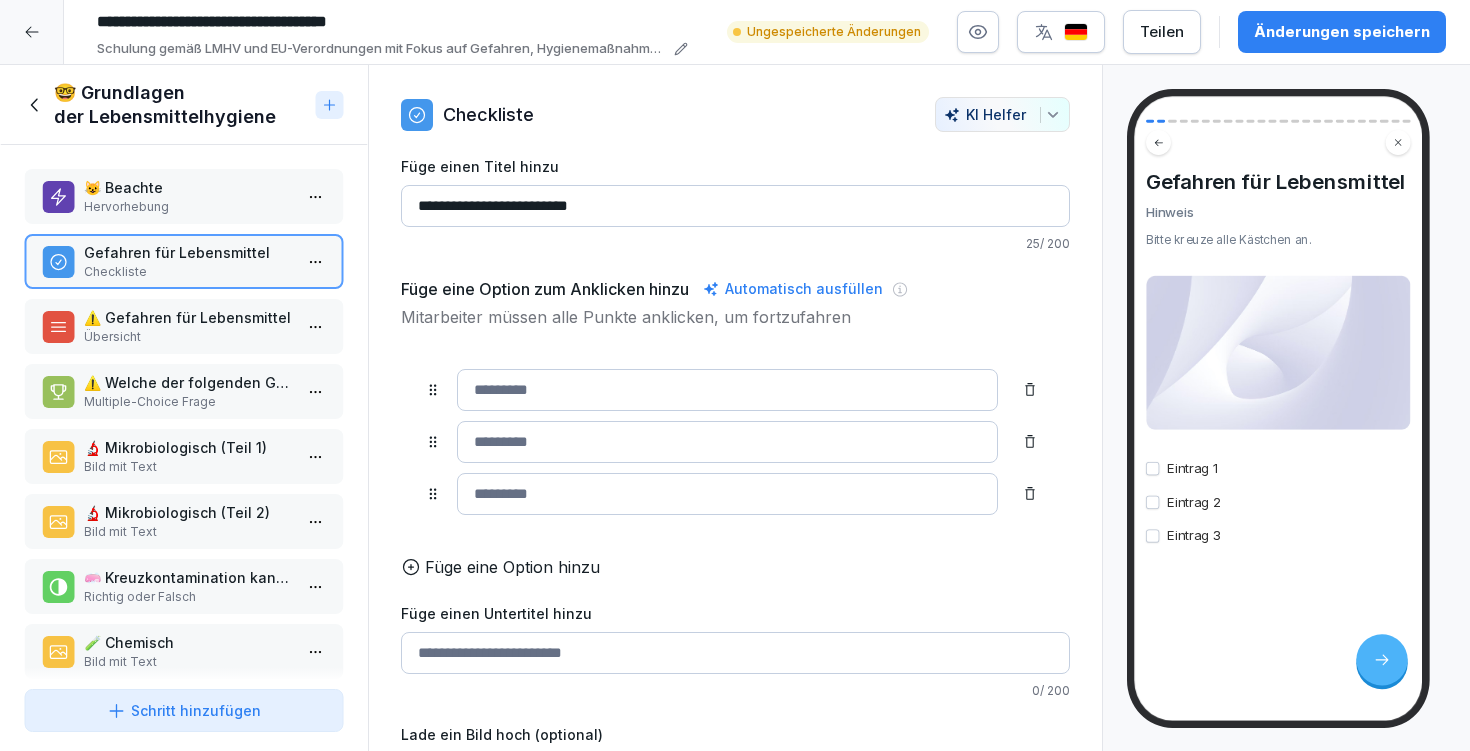 click on "😺 Beachte Hervorhebung Gefahren für Lebensmittel Checkliste ⚠️ Gefahren für Lebensmittel Übersicht ⚠️ Welche der folgenden Gefahren gehören zu den Hauptgefahrengruppen für Lebensmittel? Multiple-Choice Frage 🔬 Mikrobiologisch (Teil 1)  Bild mit Text 🔬 Mikrobiologisch (Teil 2) Bild mit Text 🧼 Kreuzkontamination kann durch gründliches Händewaschen nach dem Umgang mit Rohware verhindert werden. Richtig oder Falsch 🧪 Chemisch Bild mit Text ⚛️ Physikalisch Hervorhebung 🚫 Allergen Bild mit Text 💡 Hinweis Hervorhebung 🔍 Eigenschaften und Zusammensetzung Liste 🕰️ Haltbarkeit Hervorhebung 🥦 Nährstoffe (Teil 1) Bild mit Text 🥦 Nährstoffe (Teil 2) Bild mit Text 🧼 Unterschied zwischen Reinigung und Desinfektion Checkliste 🧼 Verwendung von Reinigungs- und Desinfektionsmitteln Übersicht 🧼 Was ist der Hauptunterschied zwischen Reinigung und Desinfektion? Single-Choice Frage Multiple-Choice Frage 🧴 Reinigungs- und Desinfektionspläne Übersicht Übersicht" at bounding box center (184, 413) 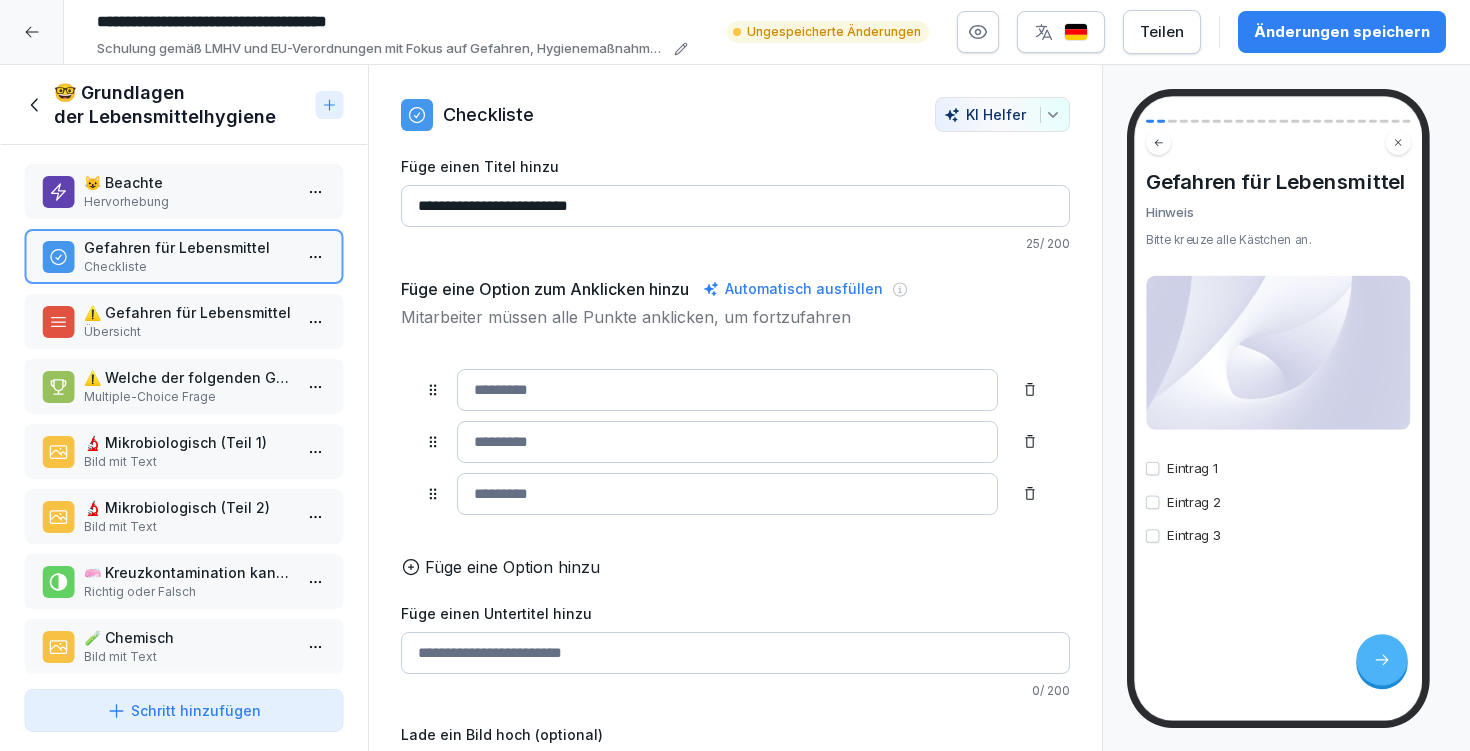 click on "**********" at bounding box center [735, 206] 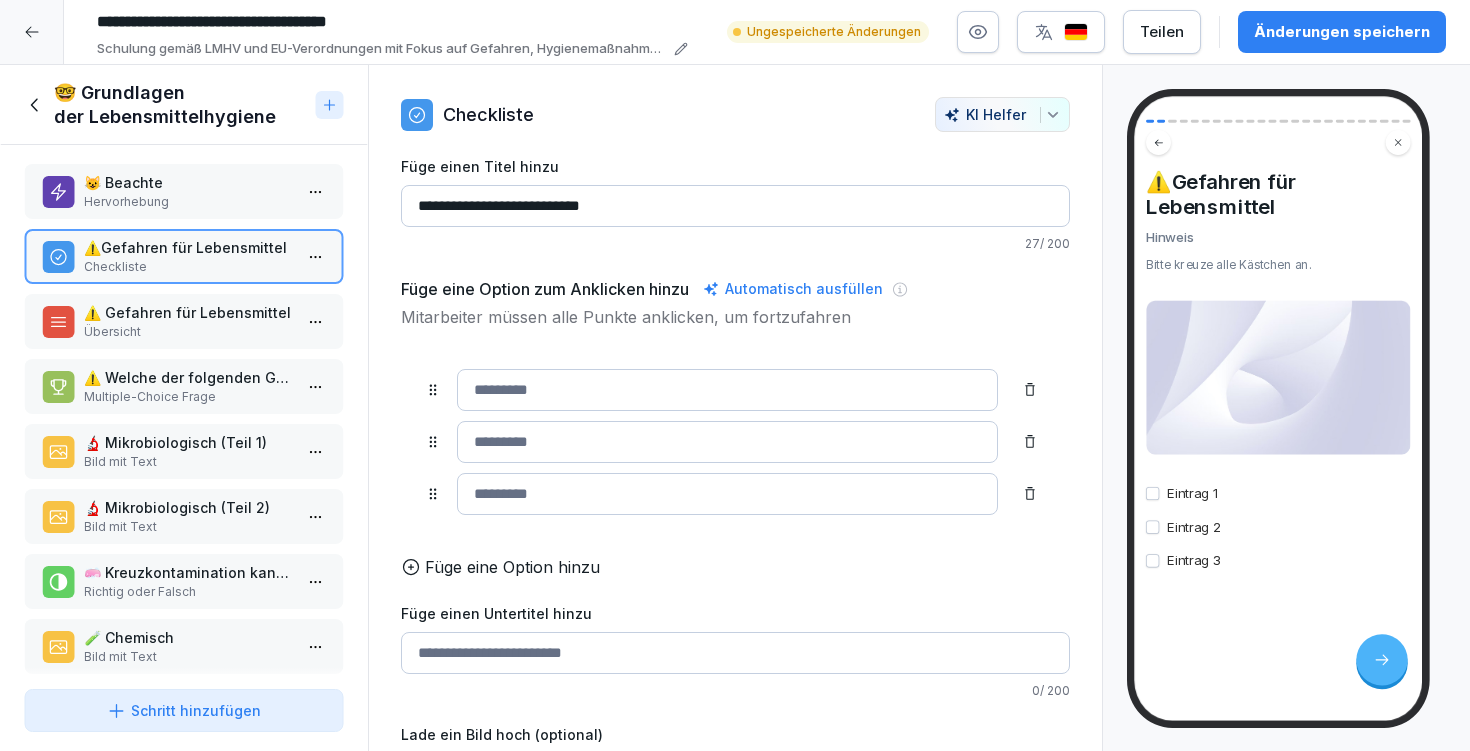 type on "**********" 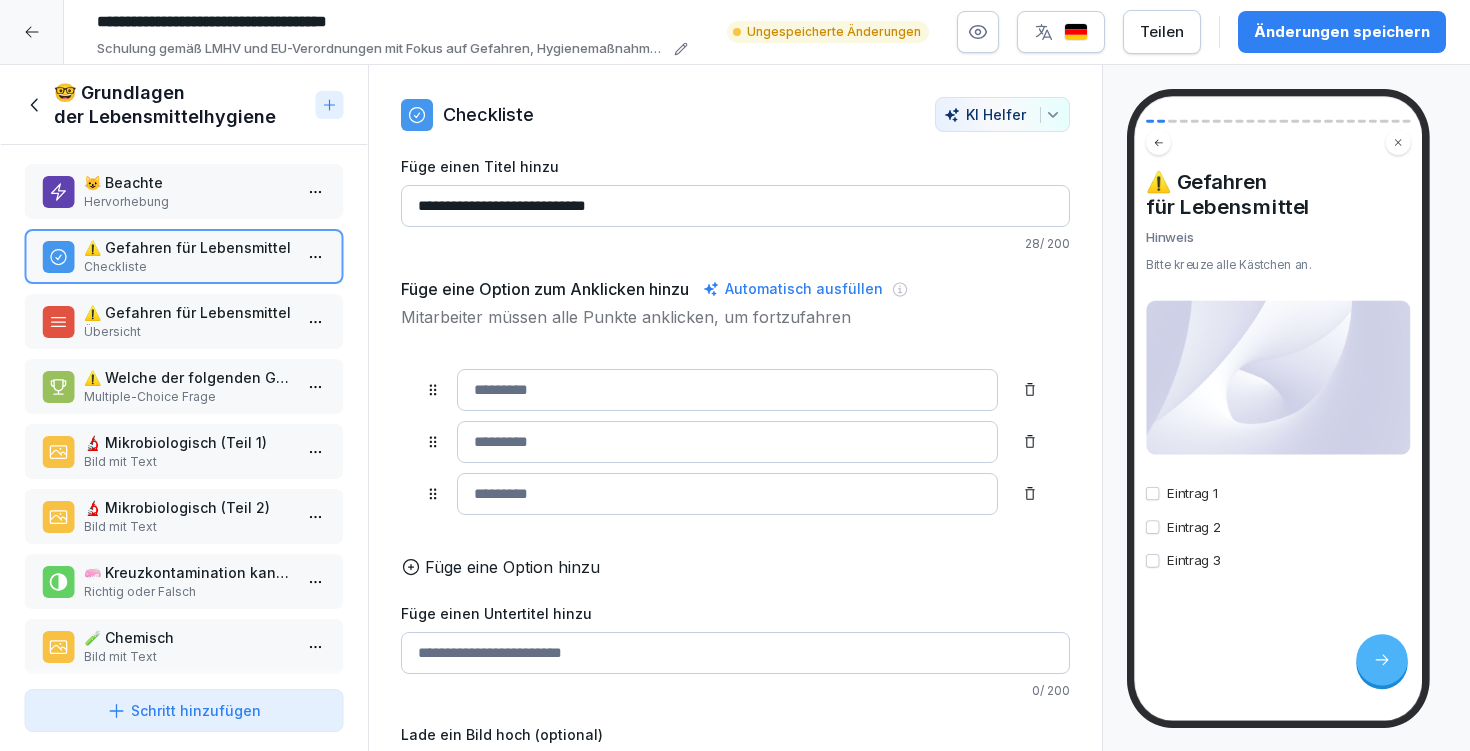 click on "⚠️ Gefahren für Lebensmittel" at bounding box center (188, 312) 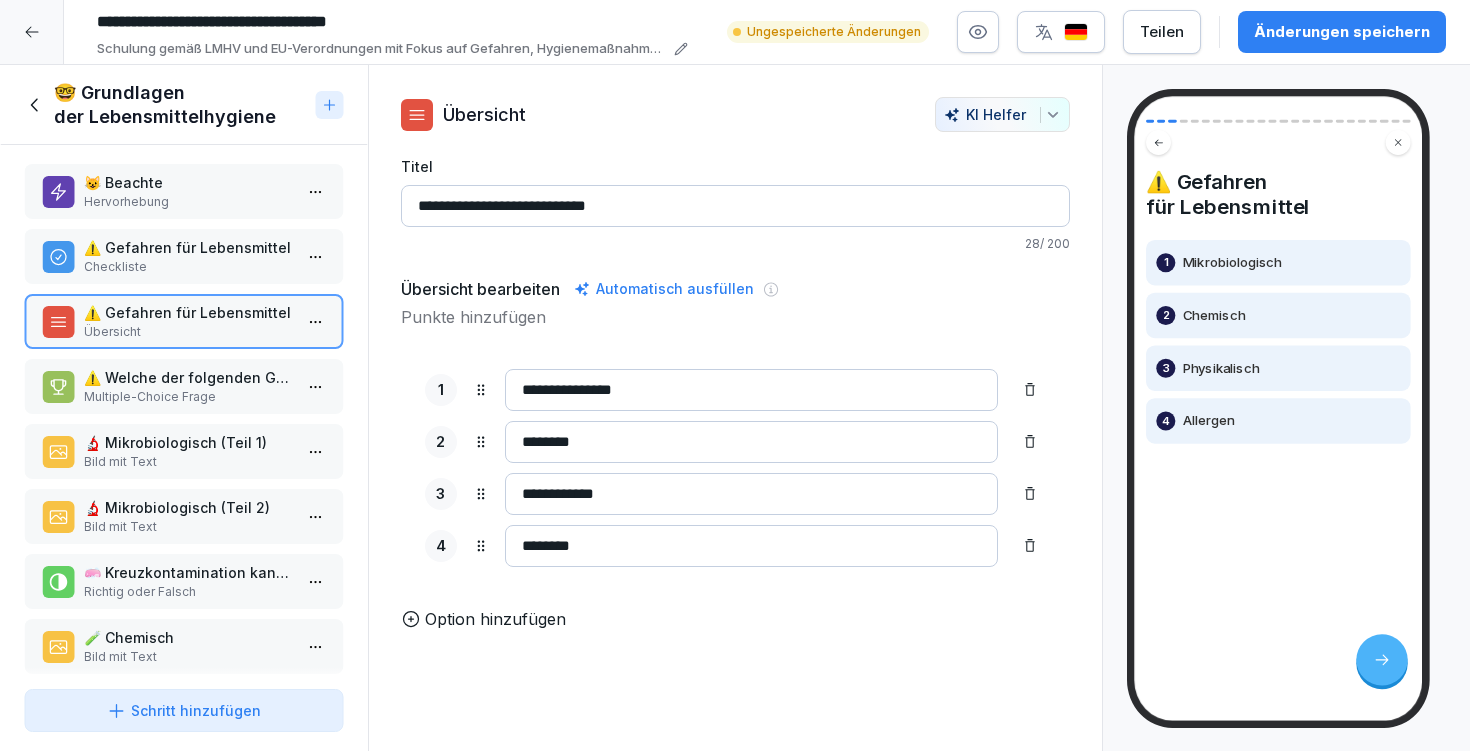 click on "Checkliste" at bounding box center [188, 267] 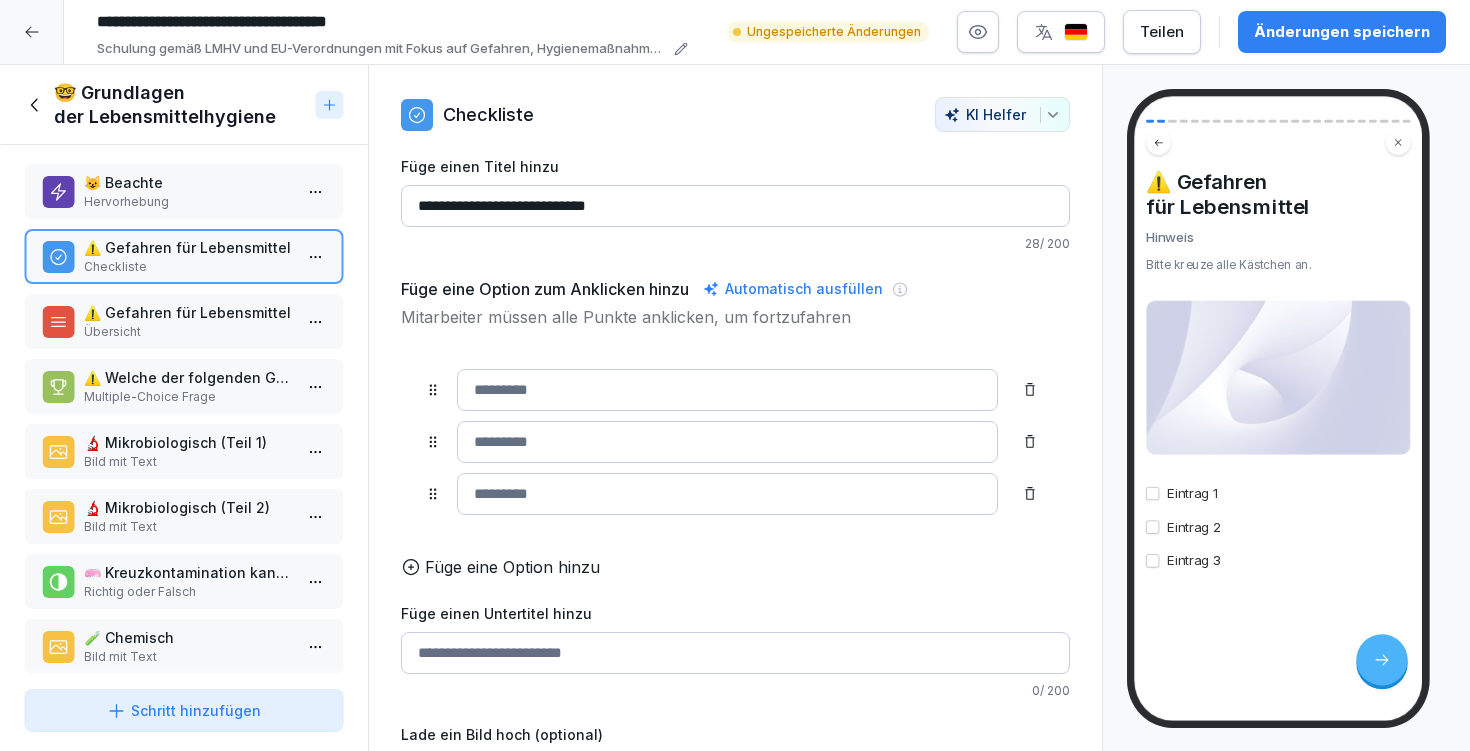scroll, scrollTop: 39, scrollLeft: 0, axis: vertical 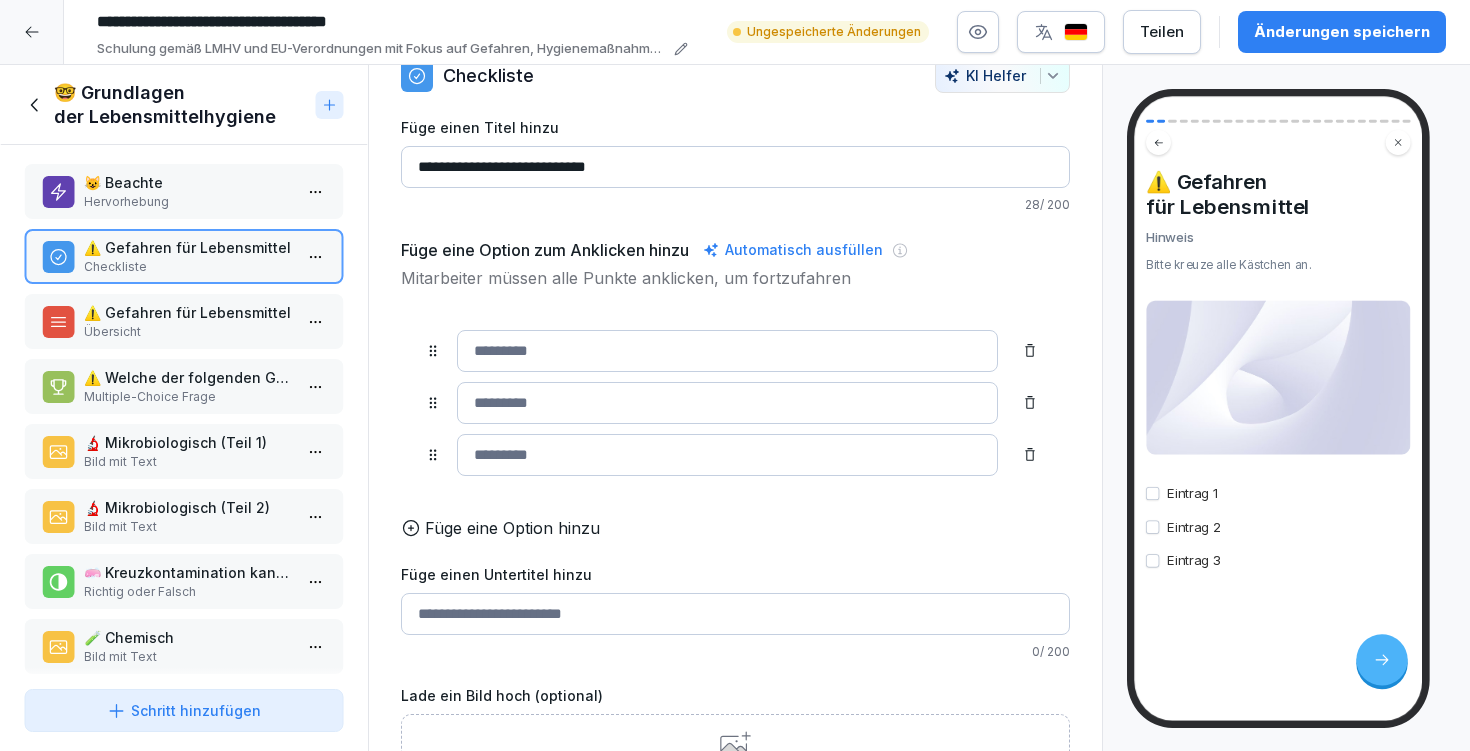 click on "Füge einen Untertitel hinzu" at bounding box center (735, 614) 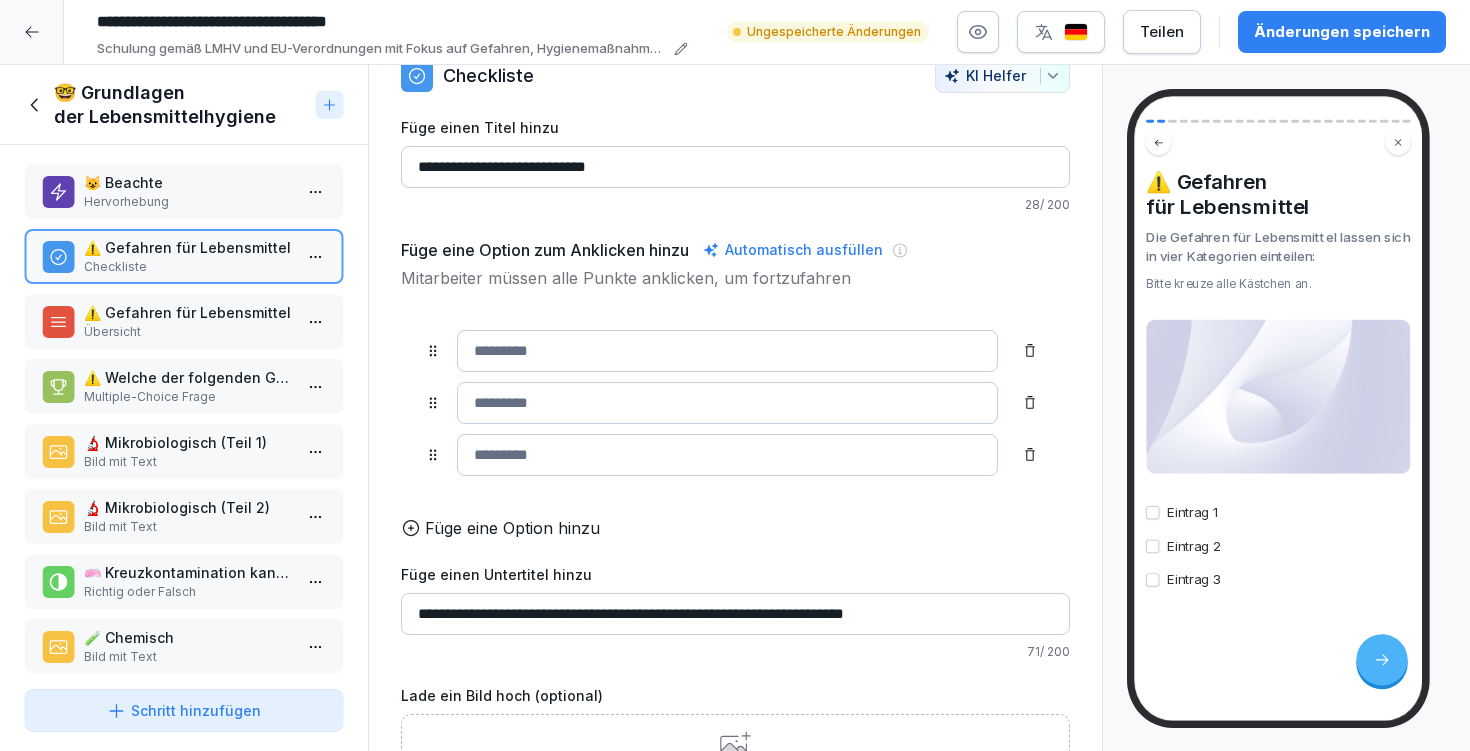 type on "**********" 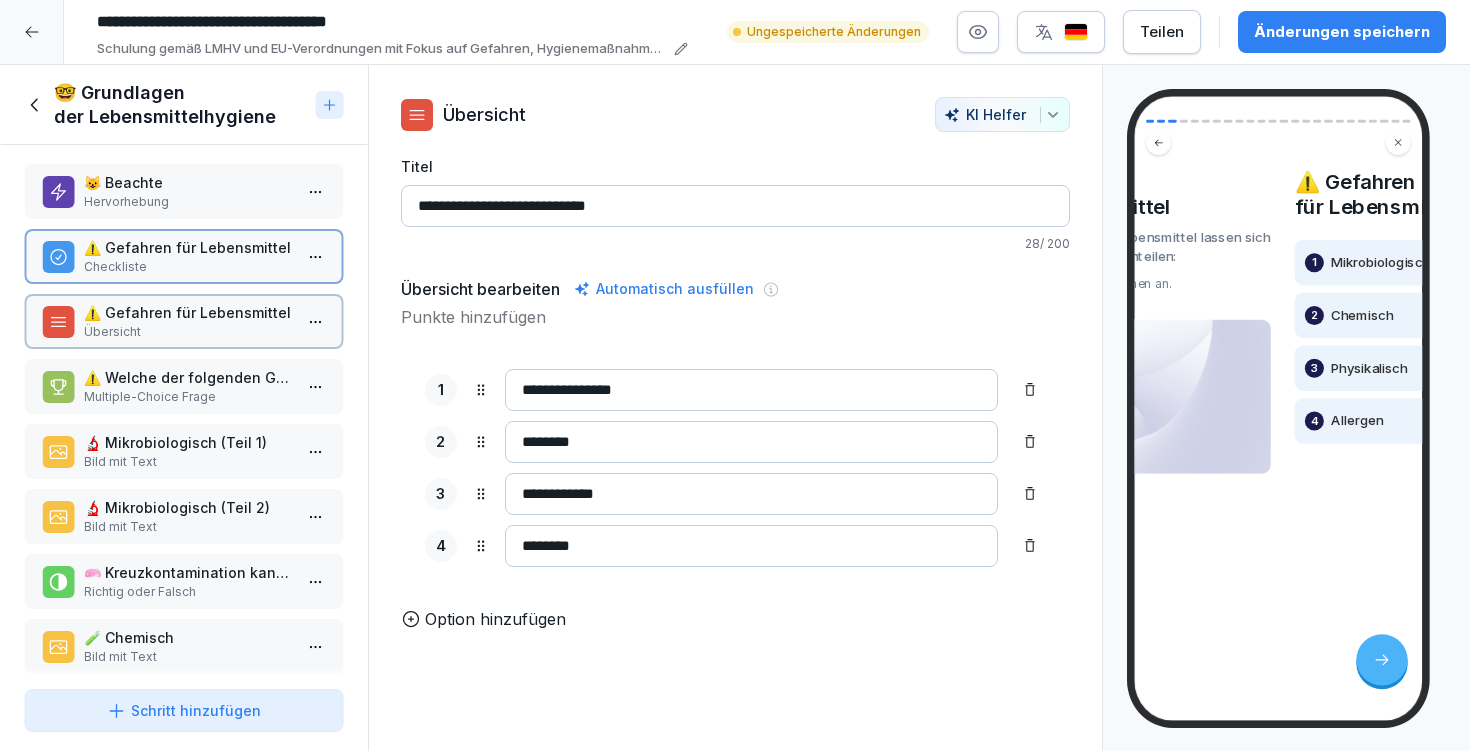 scroll, scrollTop: 0, scrollLeft: 0, axis: both 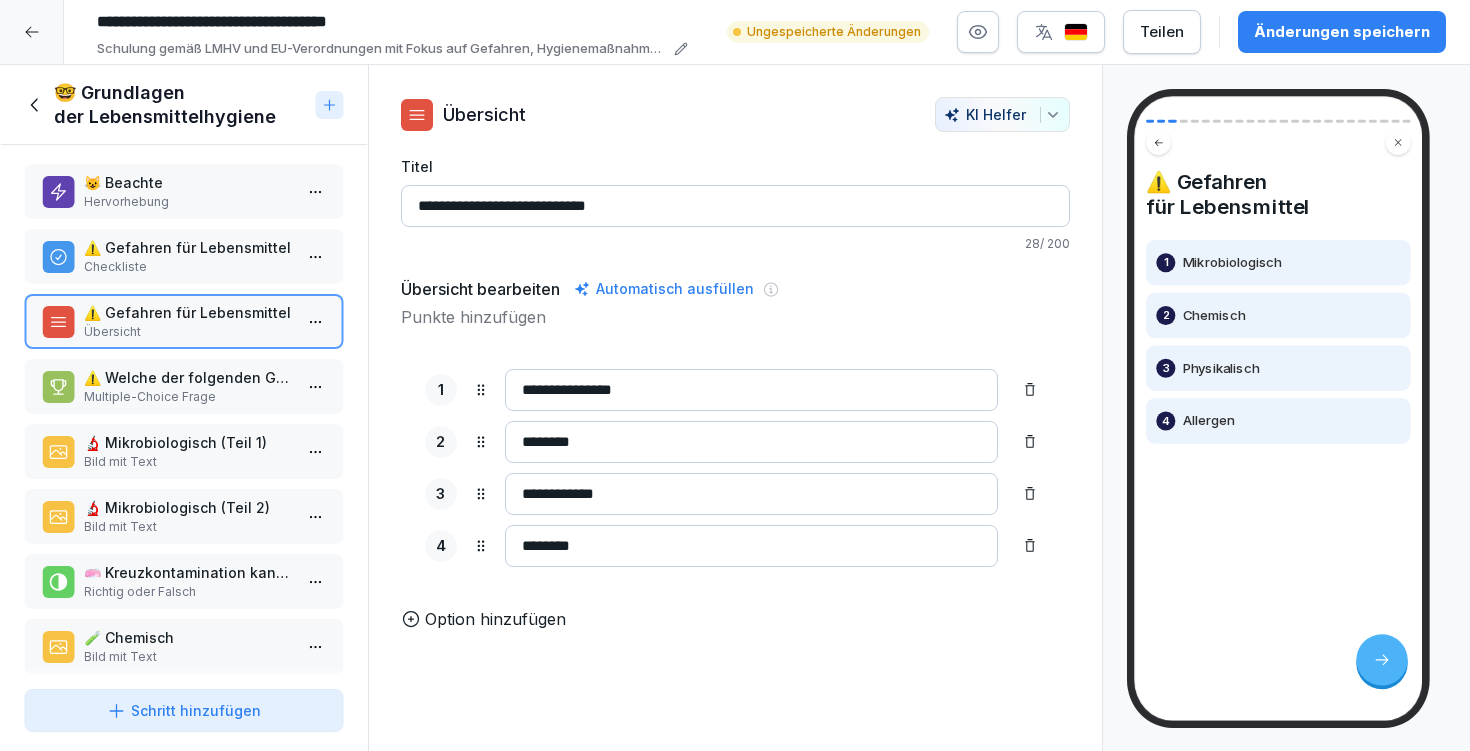 drag, startPoint x: 656, startPoint y: 397, endPoint x: 501, endPoint y: 387, distance: 155.32225 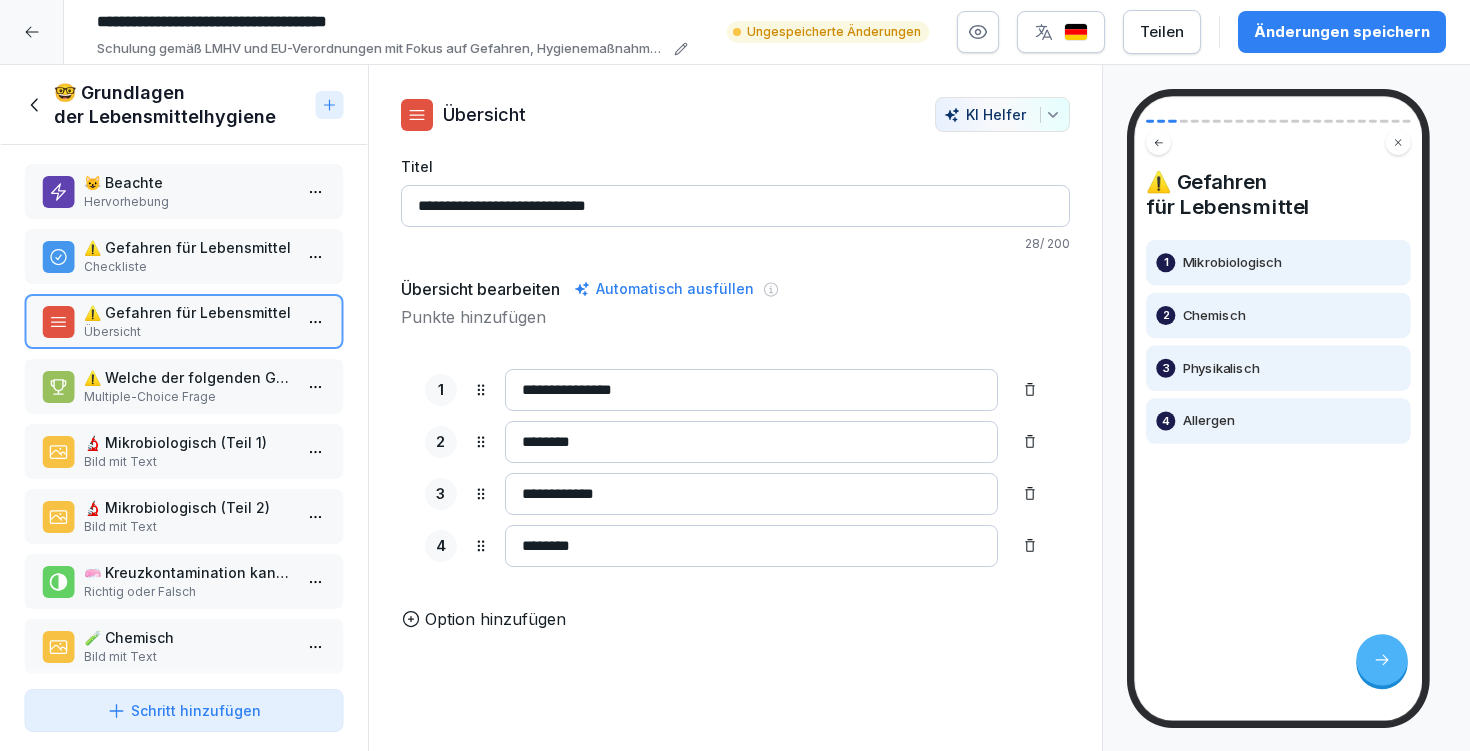 click on "Checkliste" at bounding box center [188, 267] 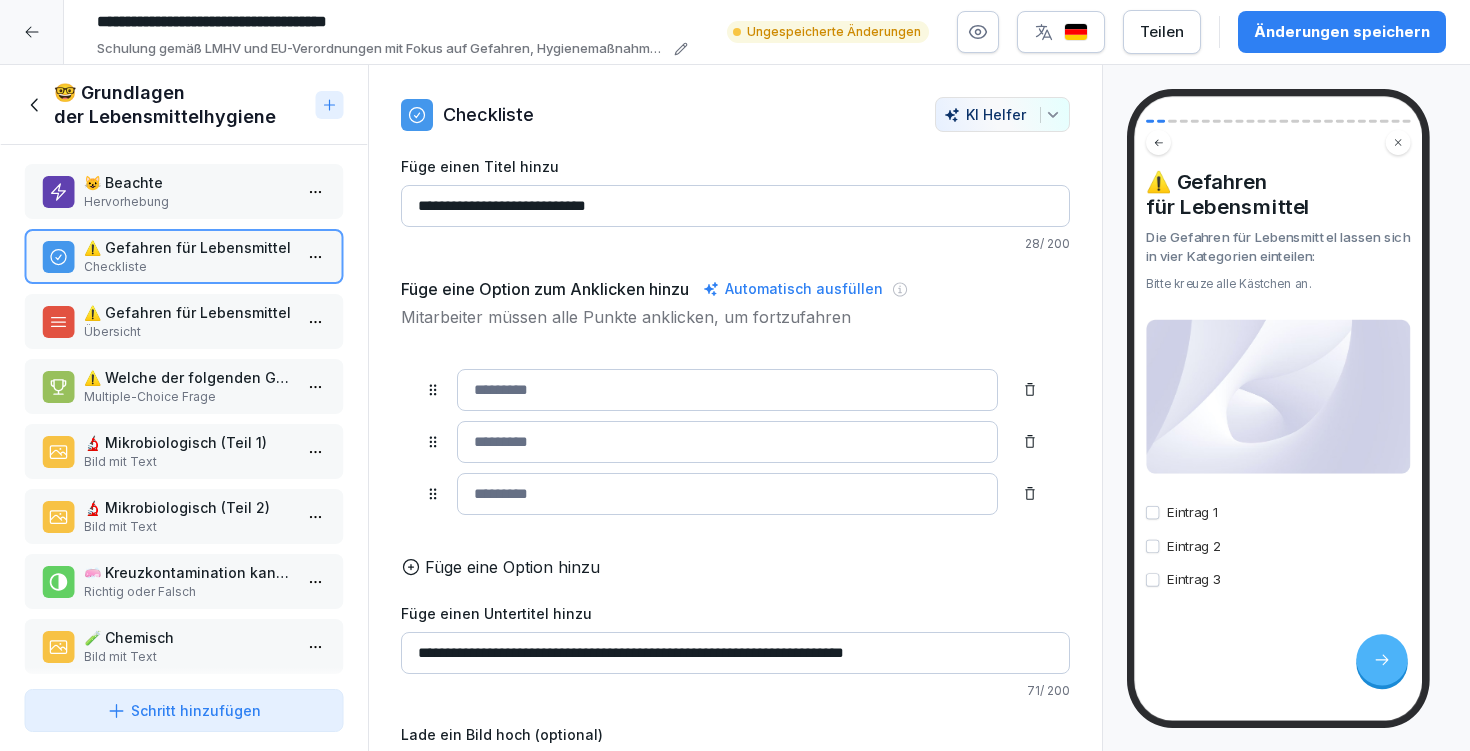 click at bounding box center (727, 390) 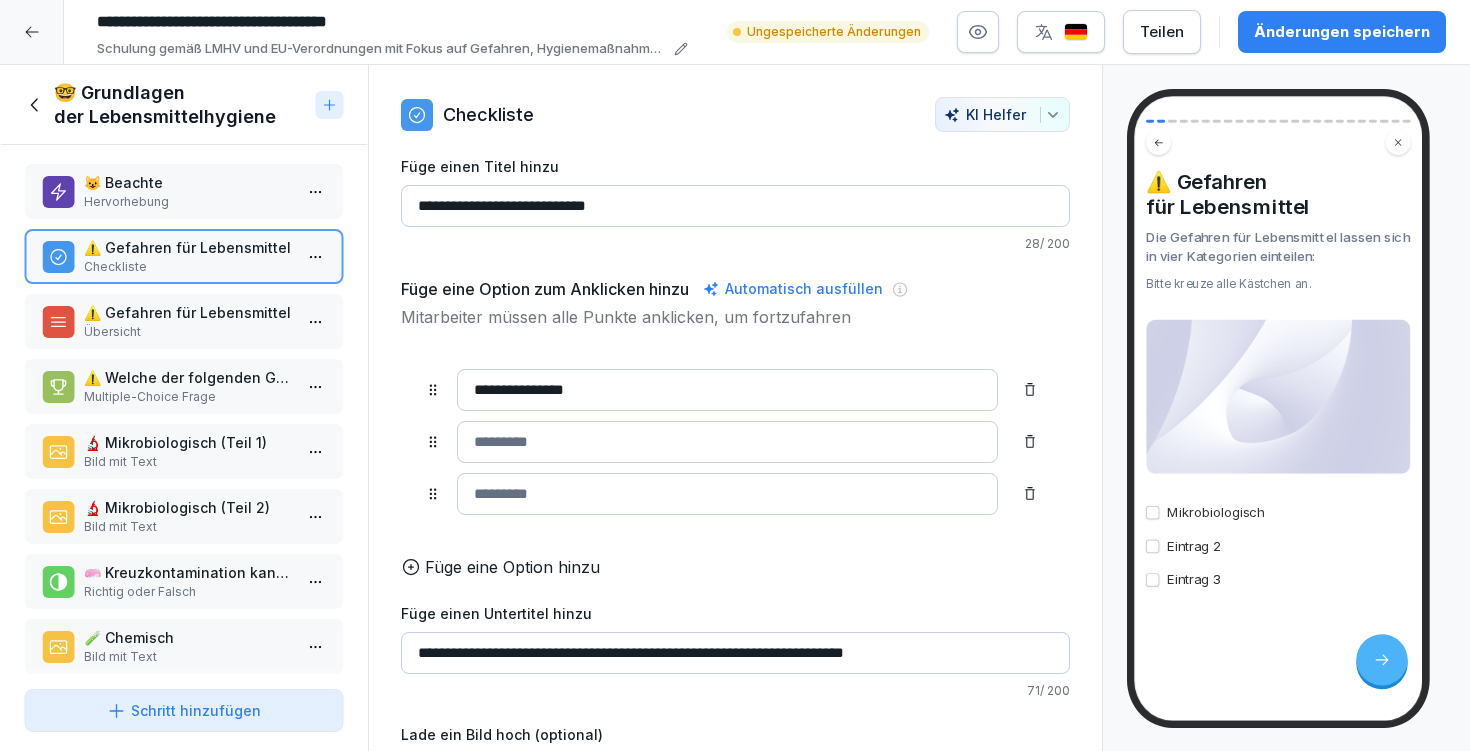 type on "**********" 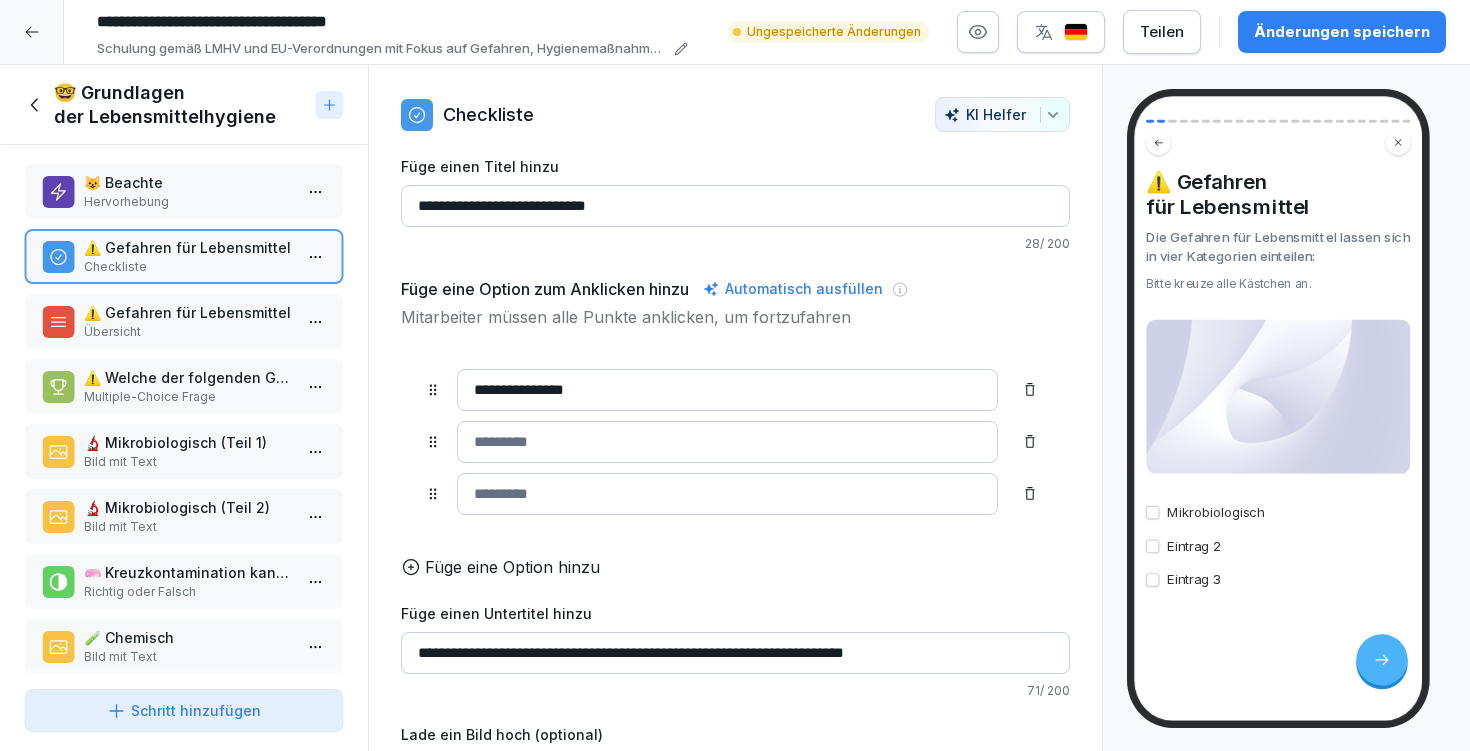 click on "Übersicht" at bounding box center (188, 332) 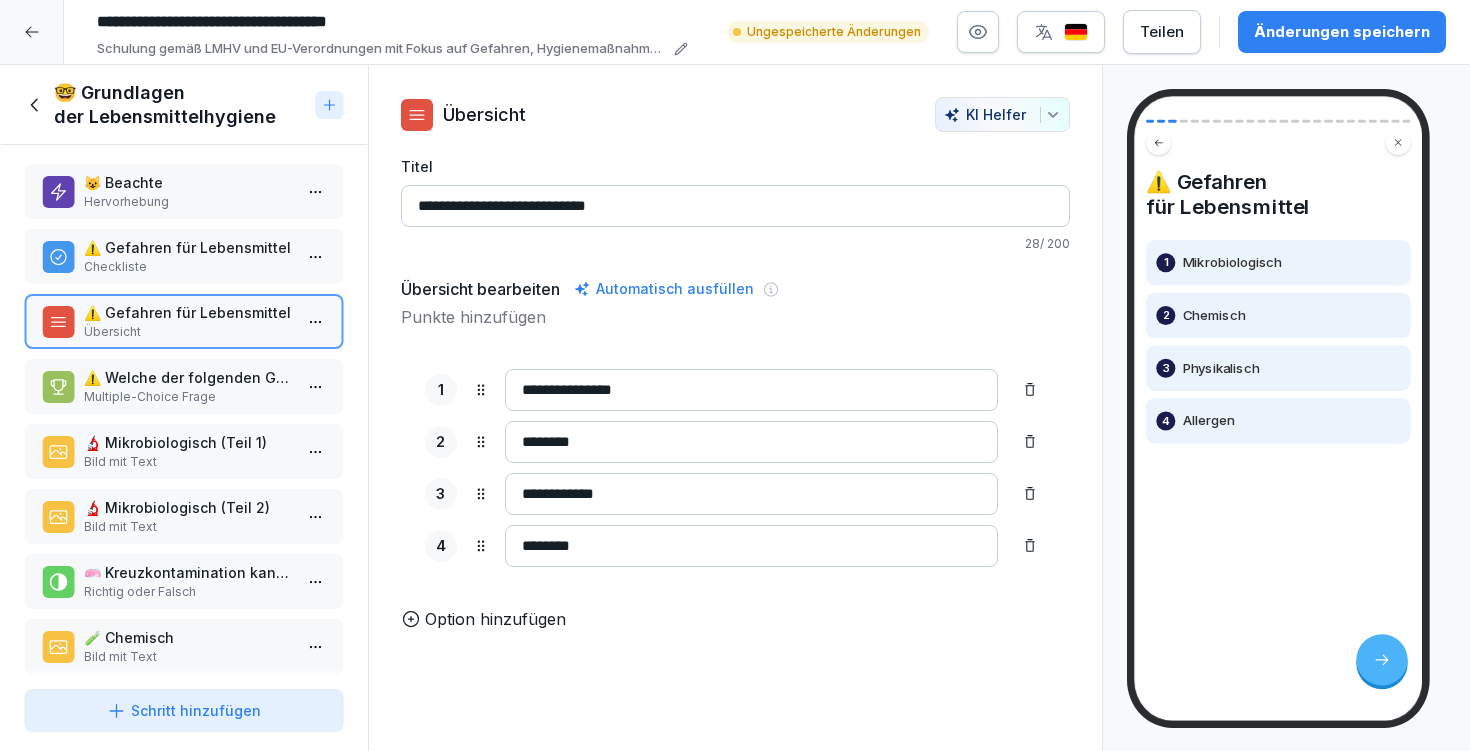 drag, startPoint x: 604, startPoint y: 448, endPoint x: 503, endPoint y: 440, distance: 101.31634 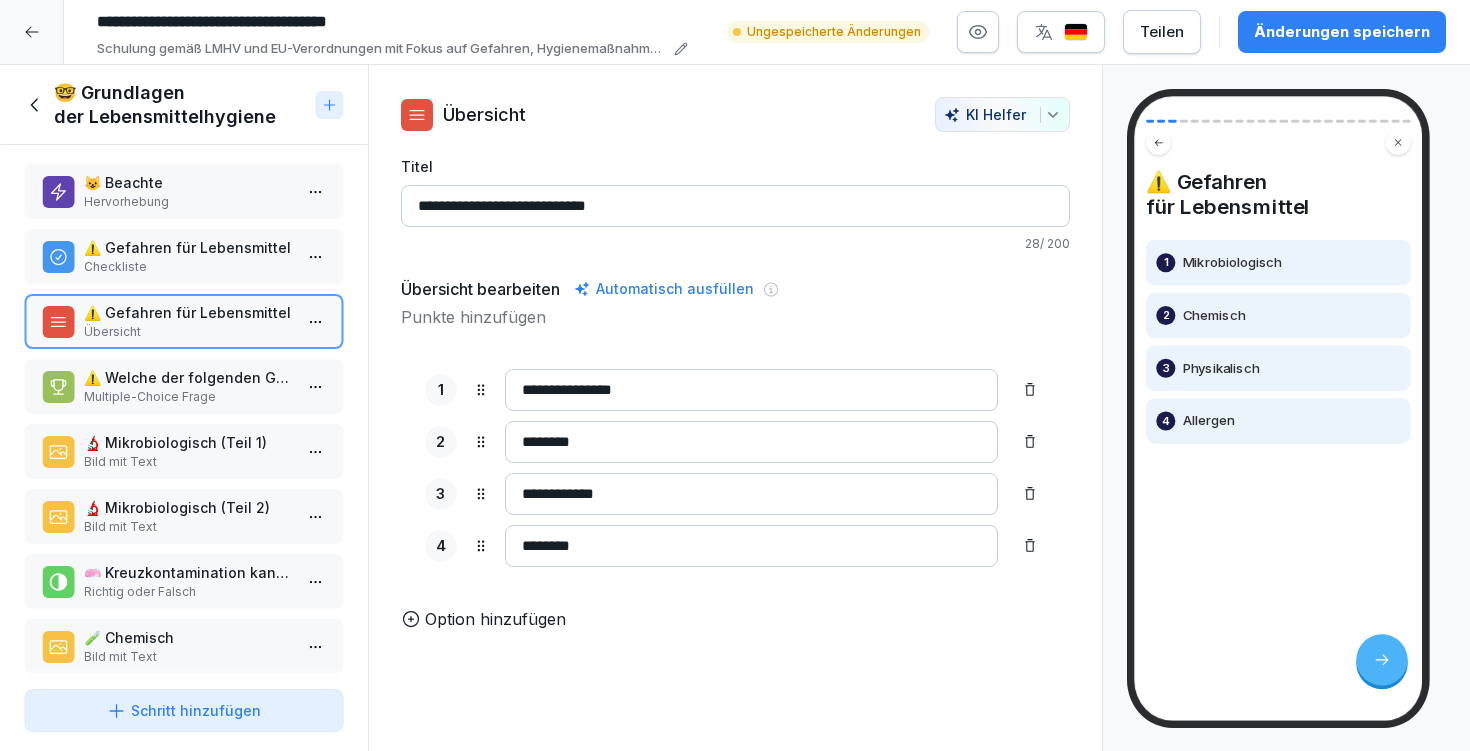 click on "Checkliste" at bounding box center (188, 267) 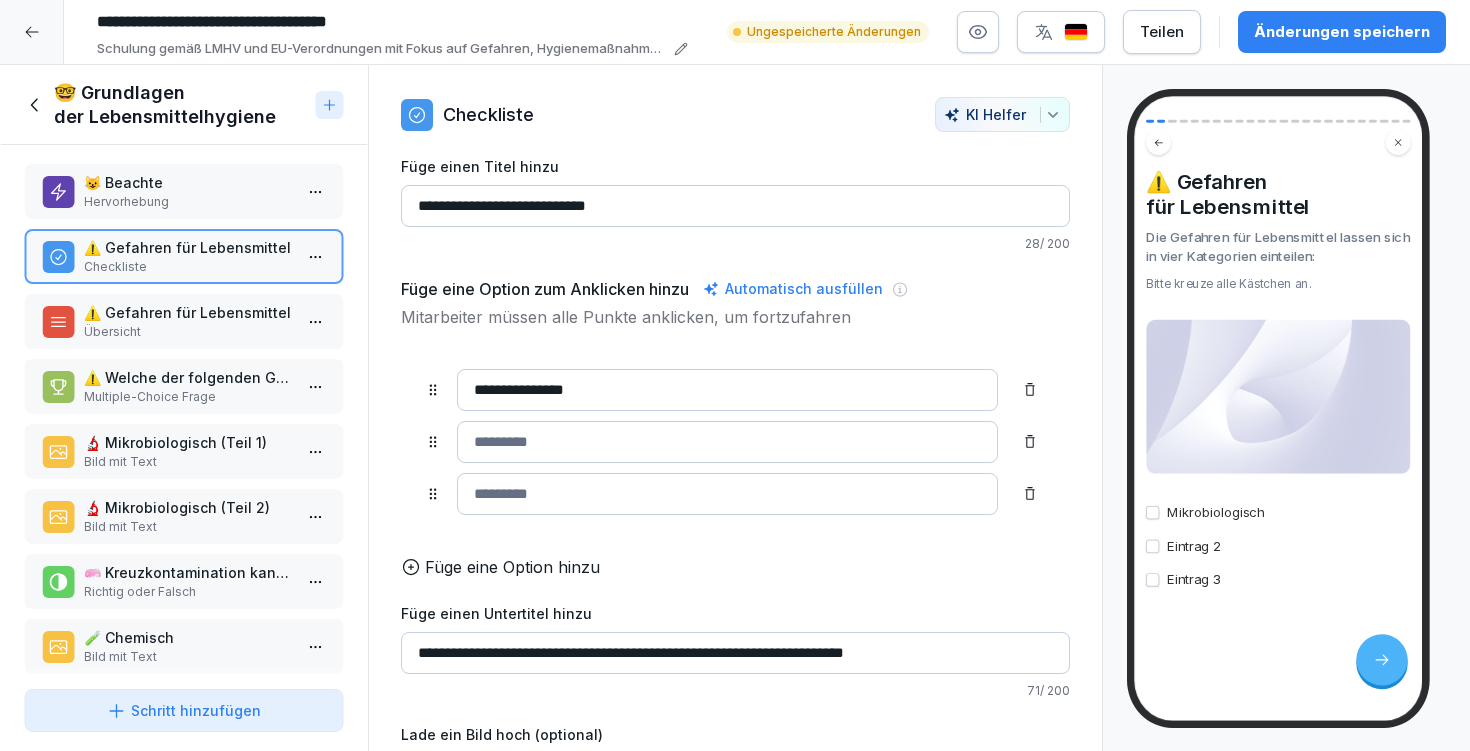 click at bounding box center [727, 442] 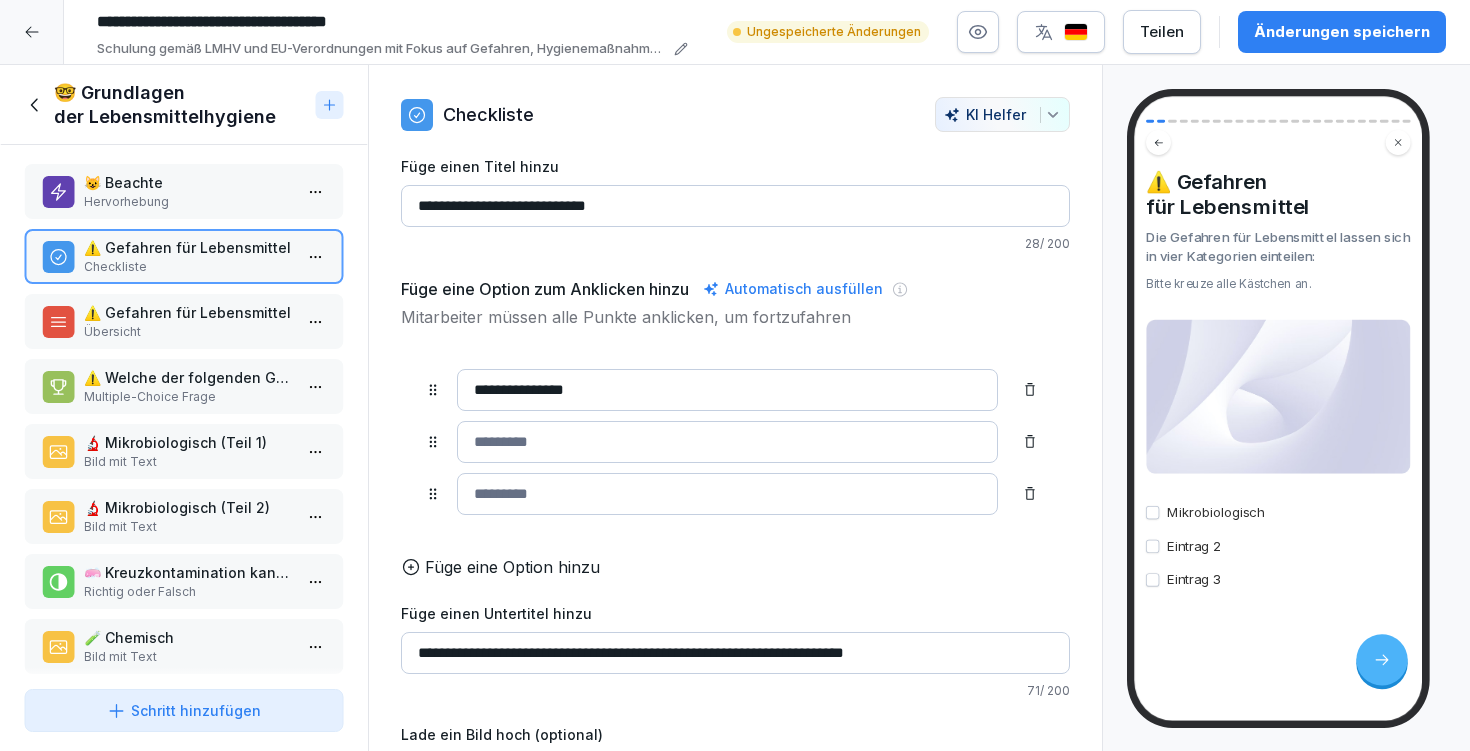 paste on "********" 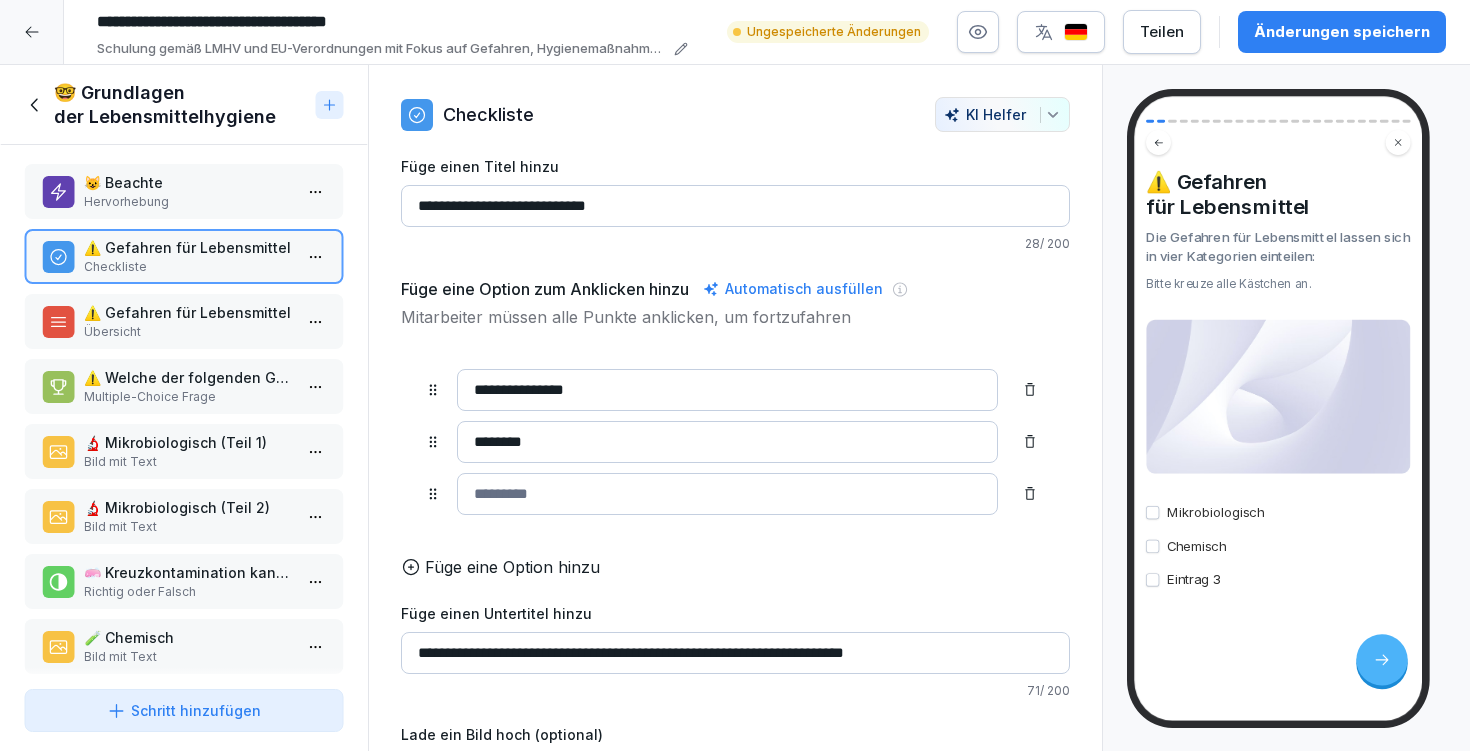 type on "********" 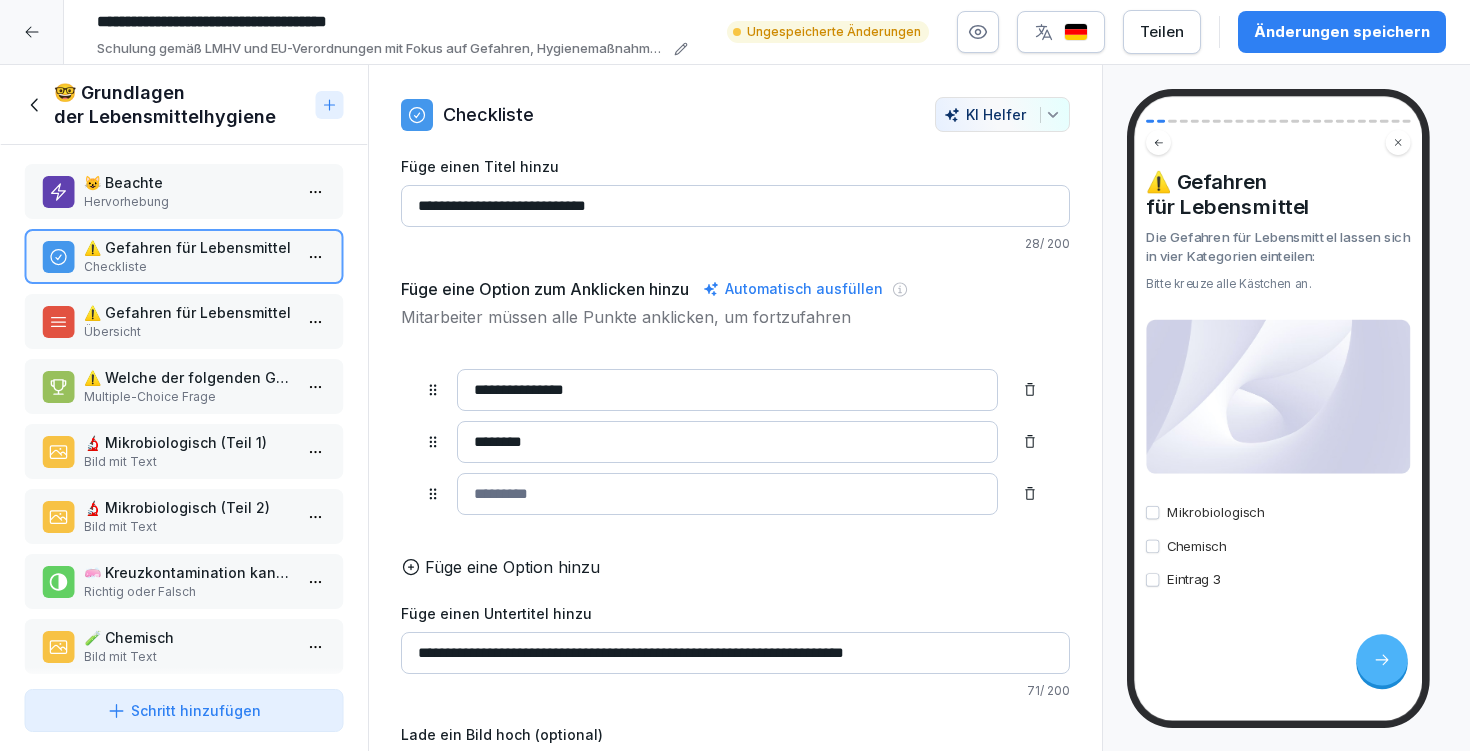 click on "⚠️ Gefahren für Lebensmittel Übersicht" at bounding box center [184, 321] 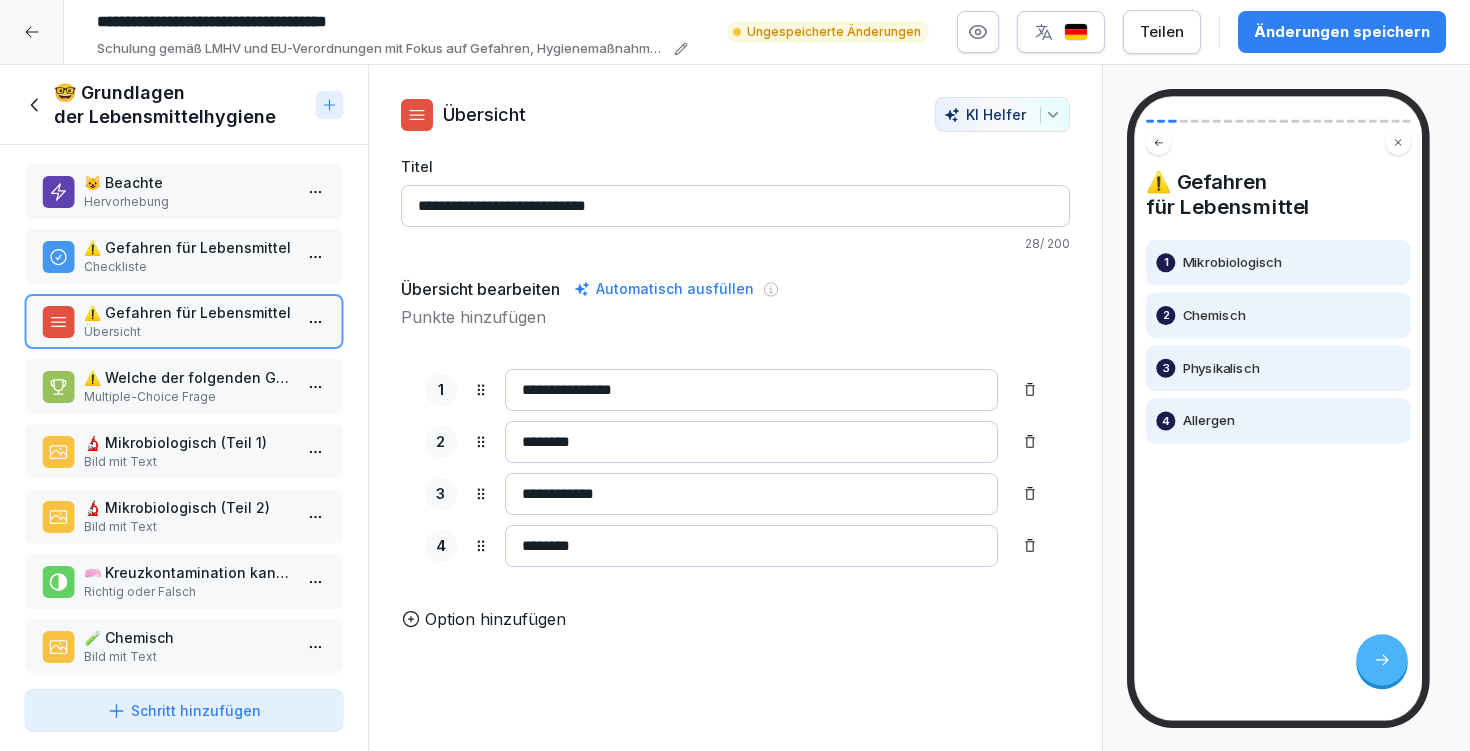 drag, startPoint x: 639, startPoint y: 488, endPoint x: 513, endPoint y: 495, distance: 126.1943 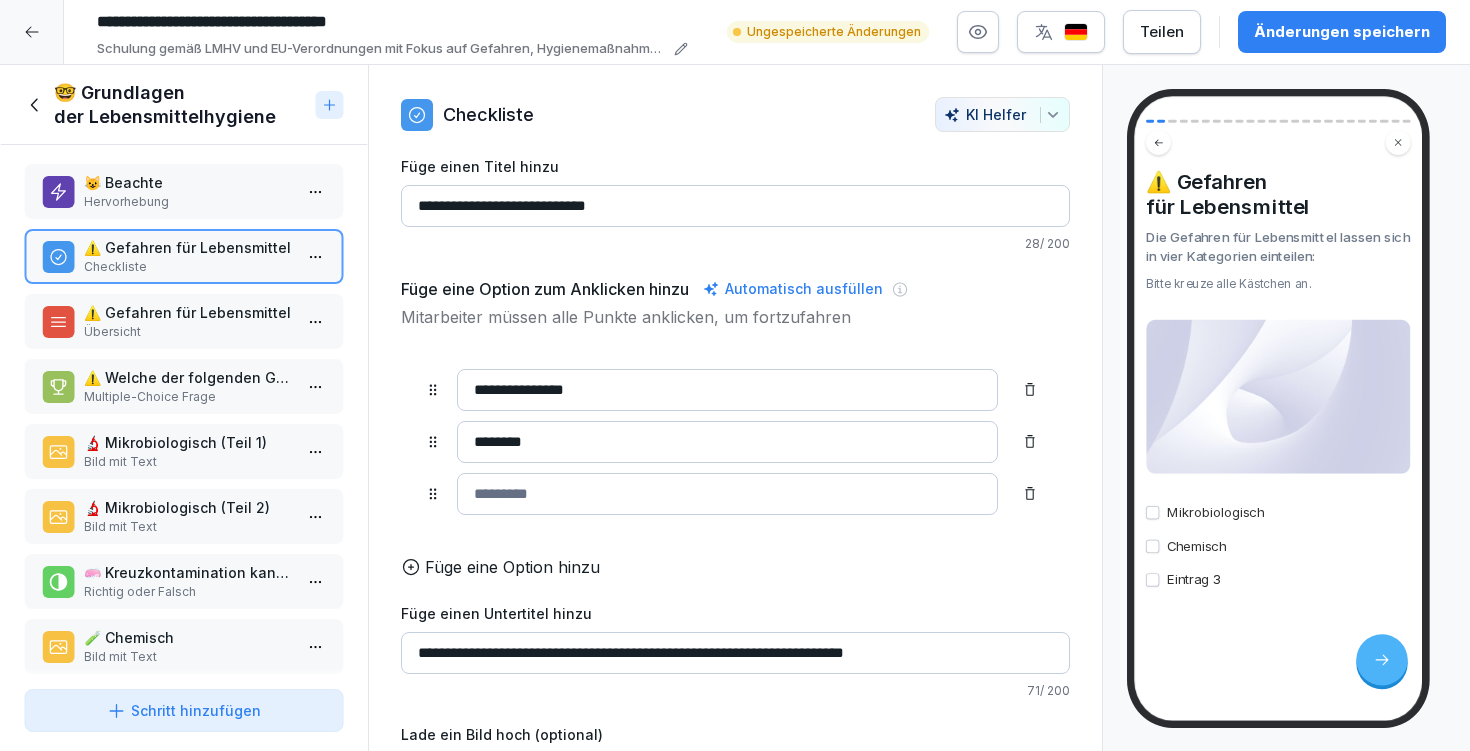 click at bounding box center [727, 494] 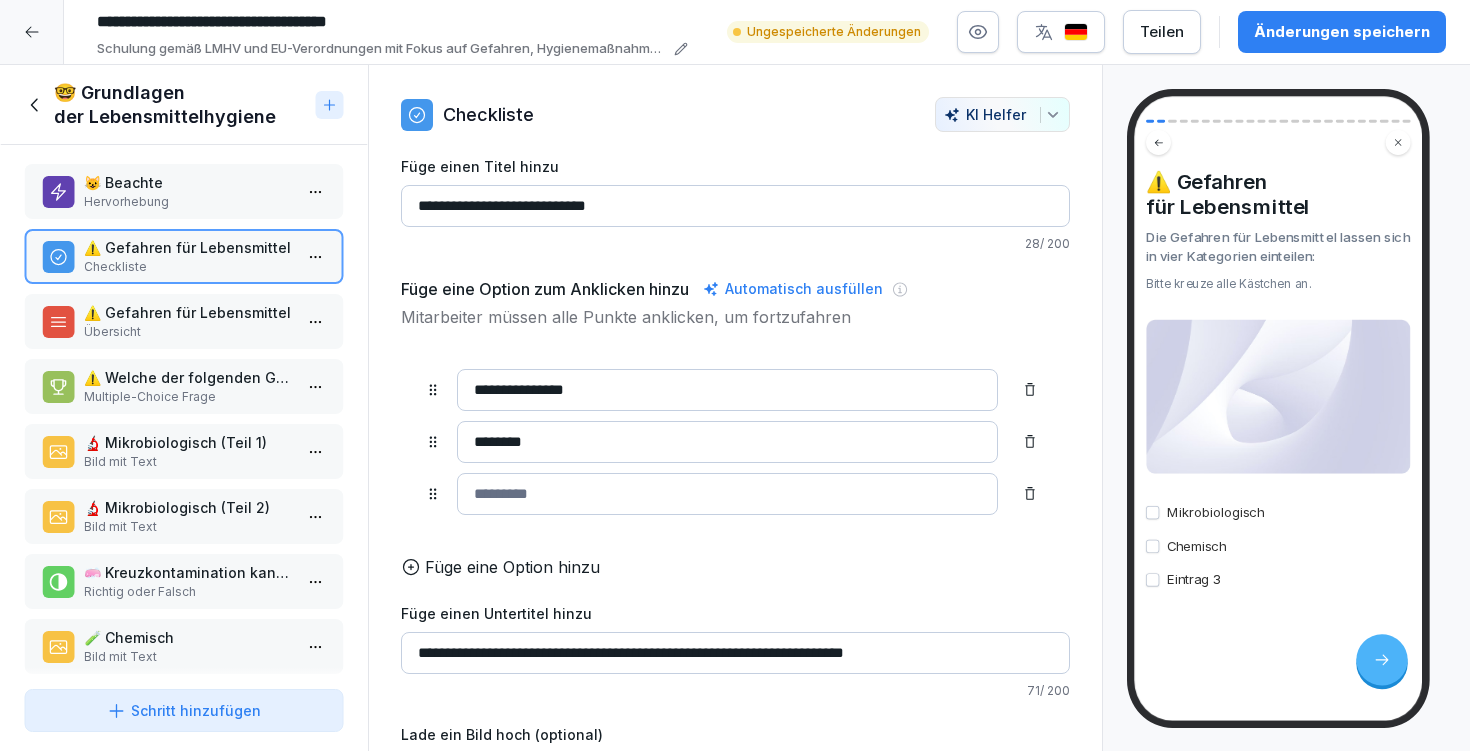 paste on "**********" 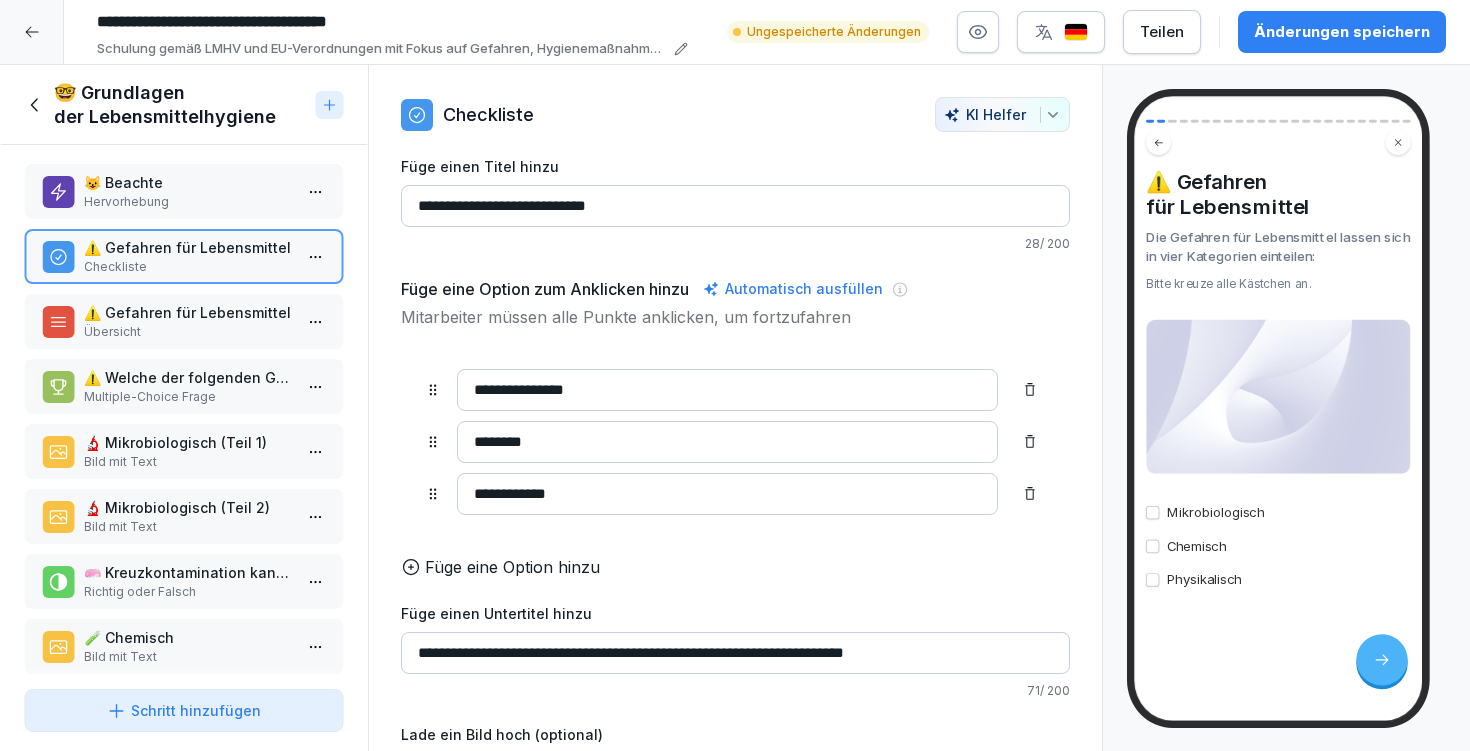 type on "**********" 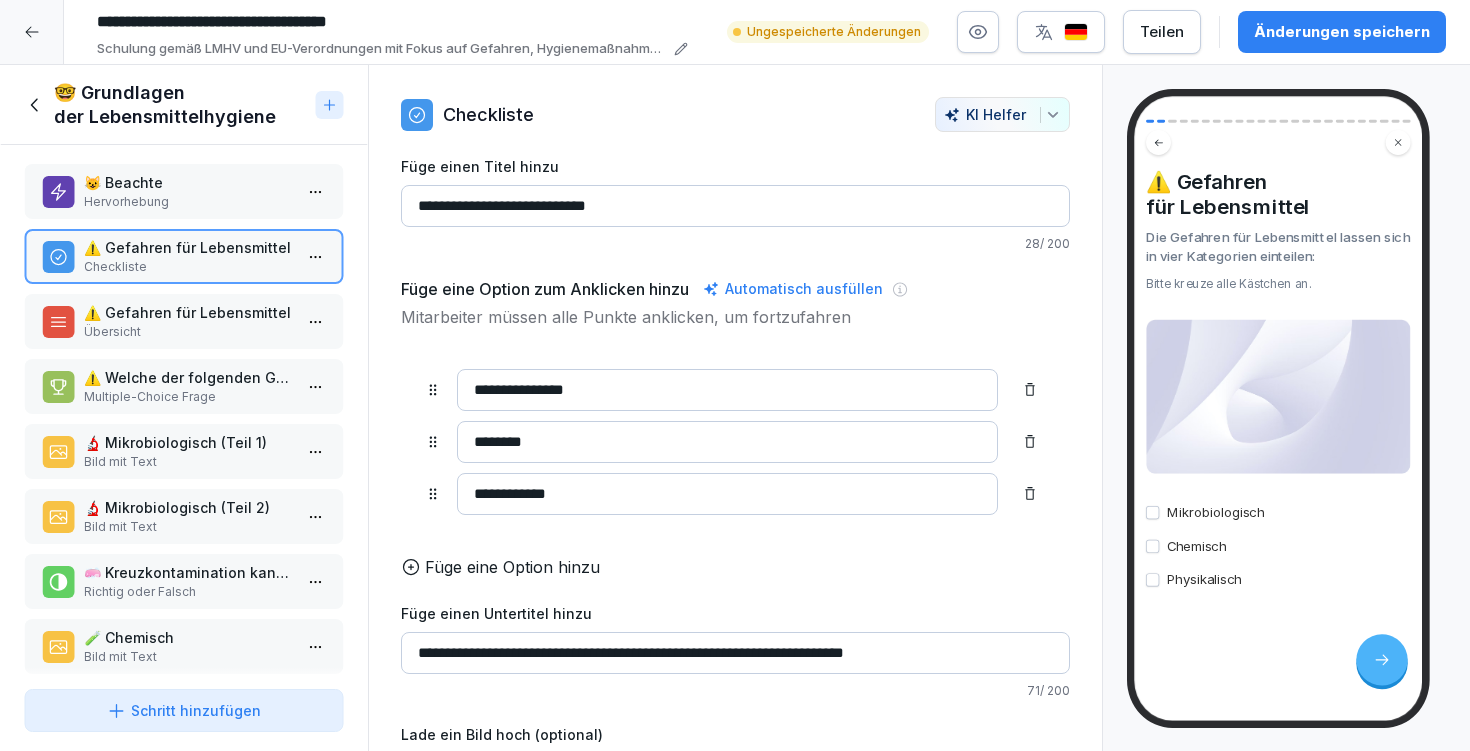 click on "⚠️ Gefahren für Lebensmittel" at bounding box center (188, 312) 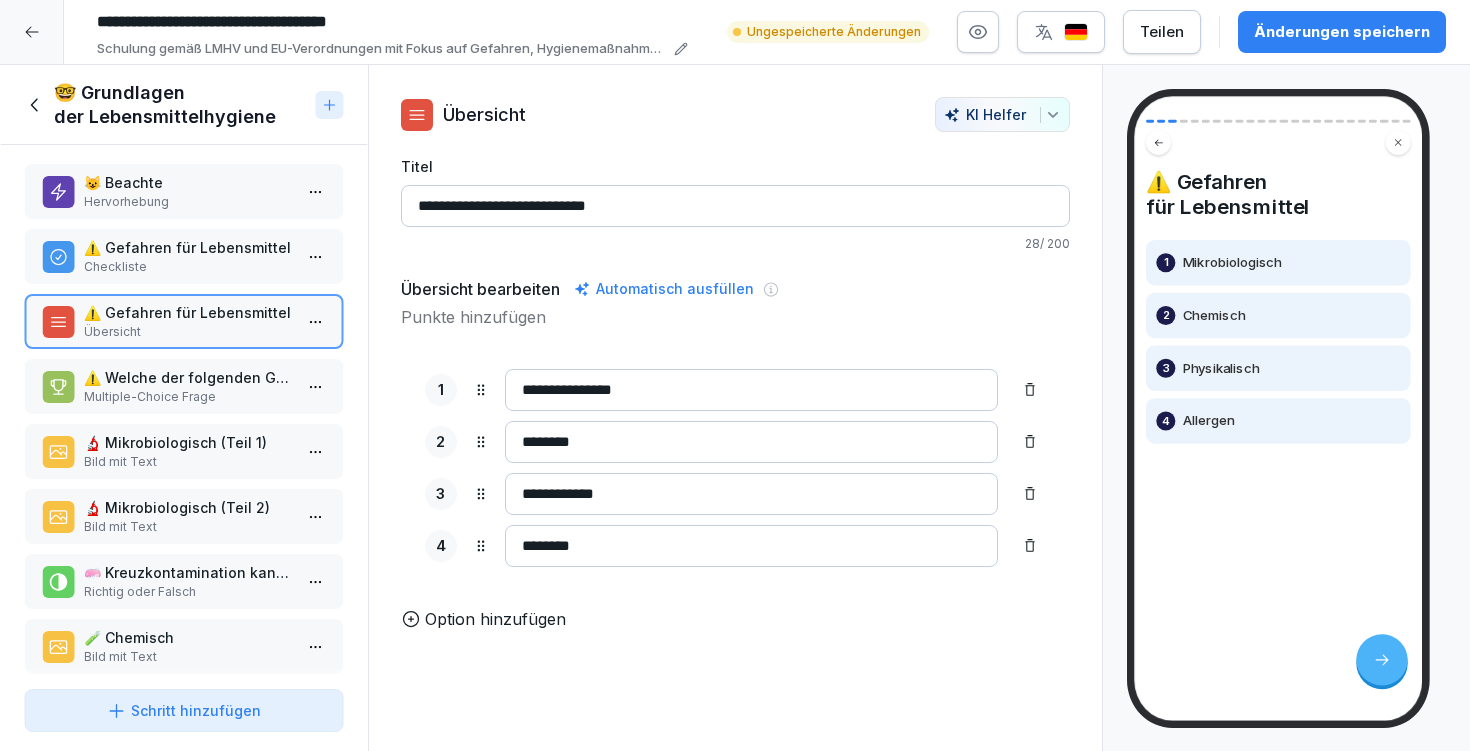 drag, startPoint x: 609, startPoint y: 544, endPoint x: 501, endPoint y: 539, distance: 108.11568 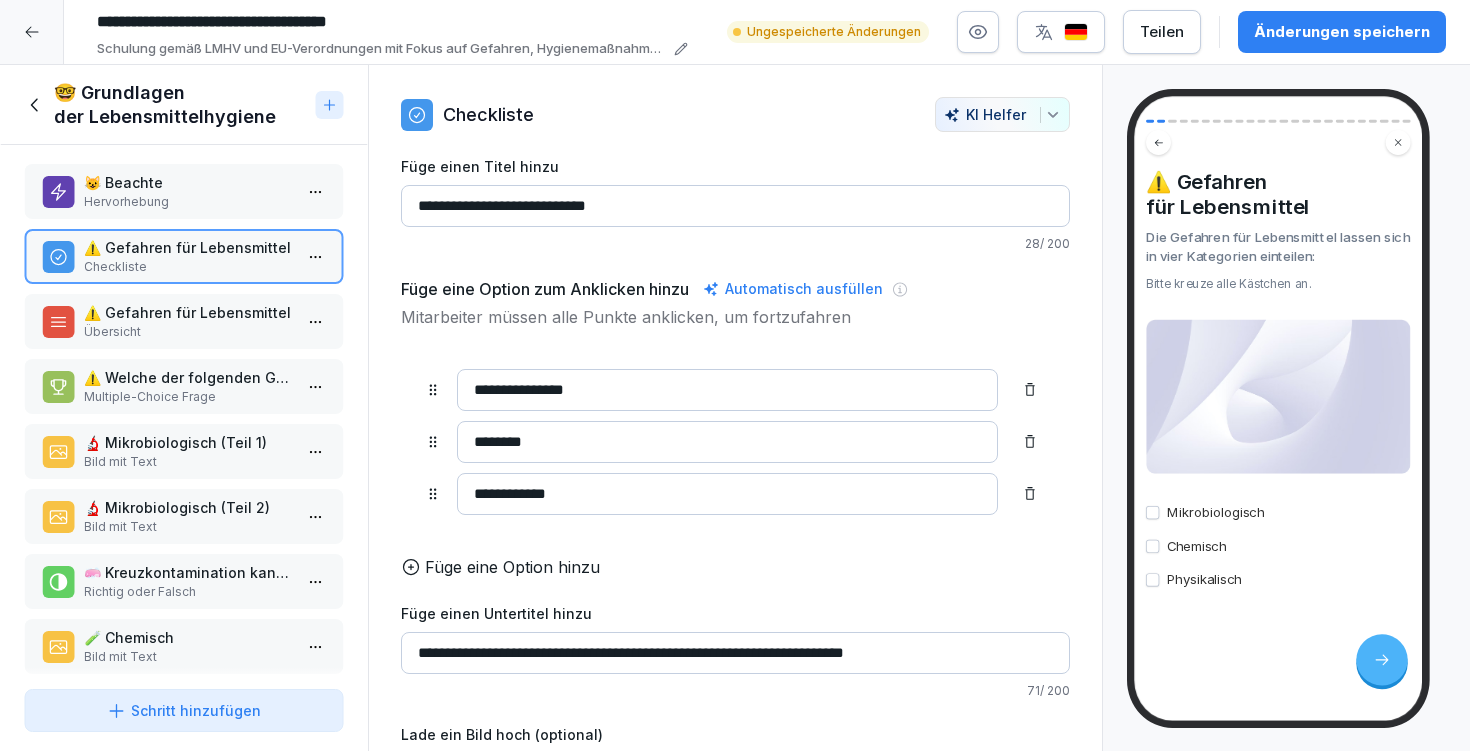 click on "Füge eine Option hinzu" at bounding box center [512, 567] 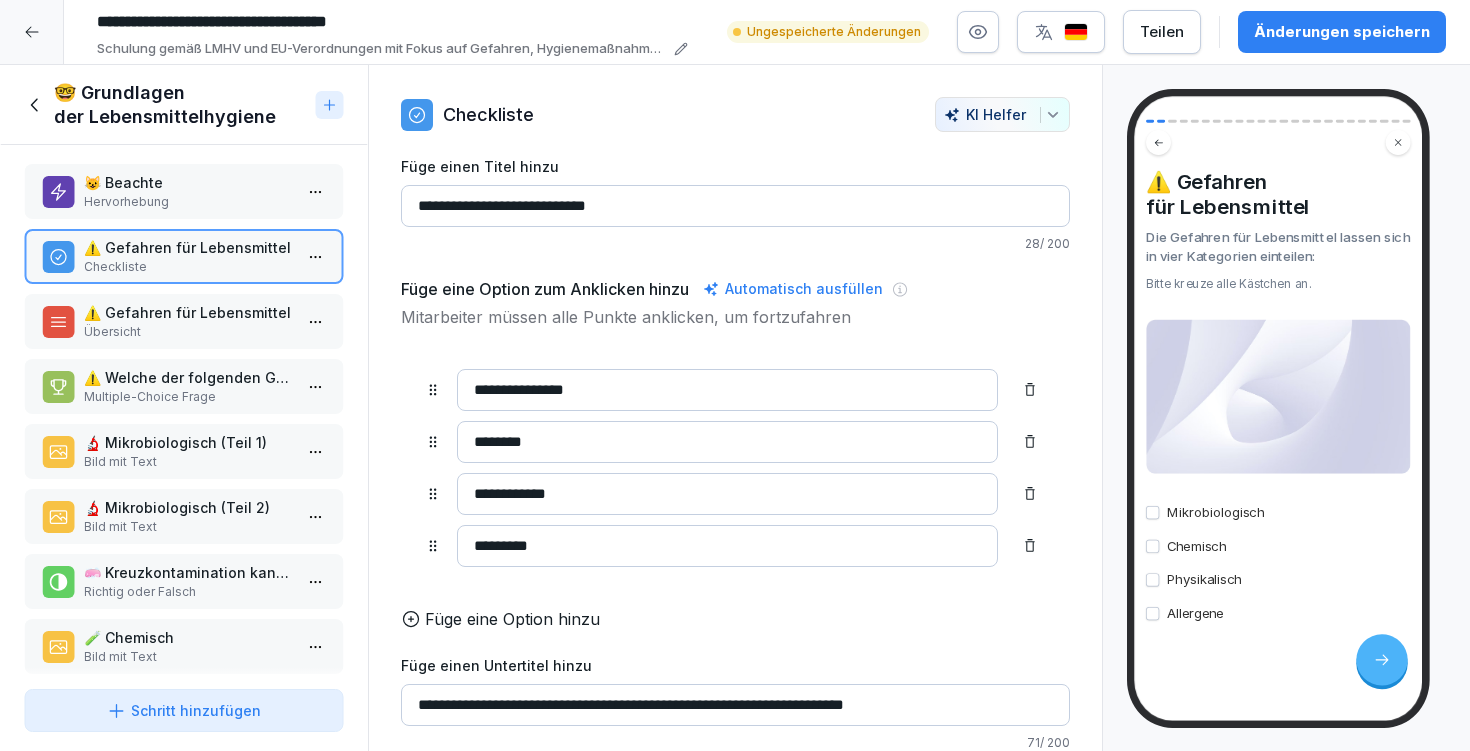 type on "*********" 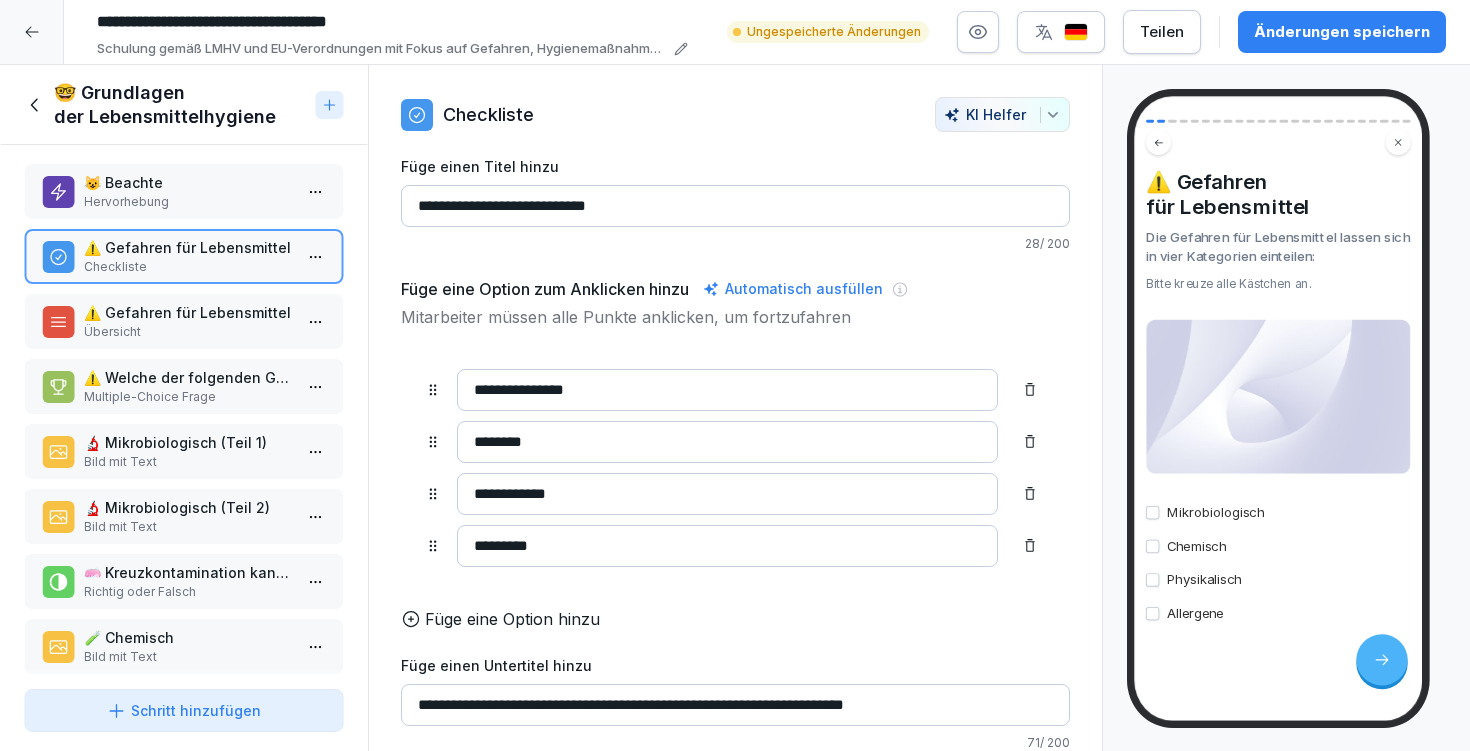click on "Änderungen speichern" at bounding box center (1342, 32) 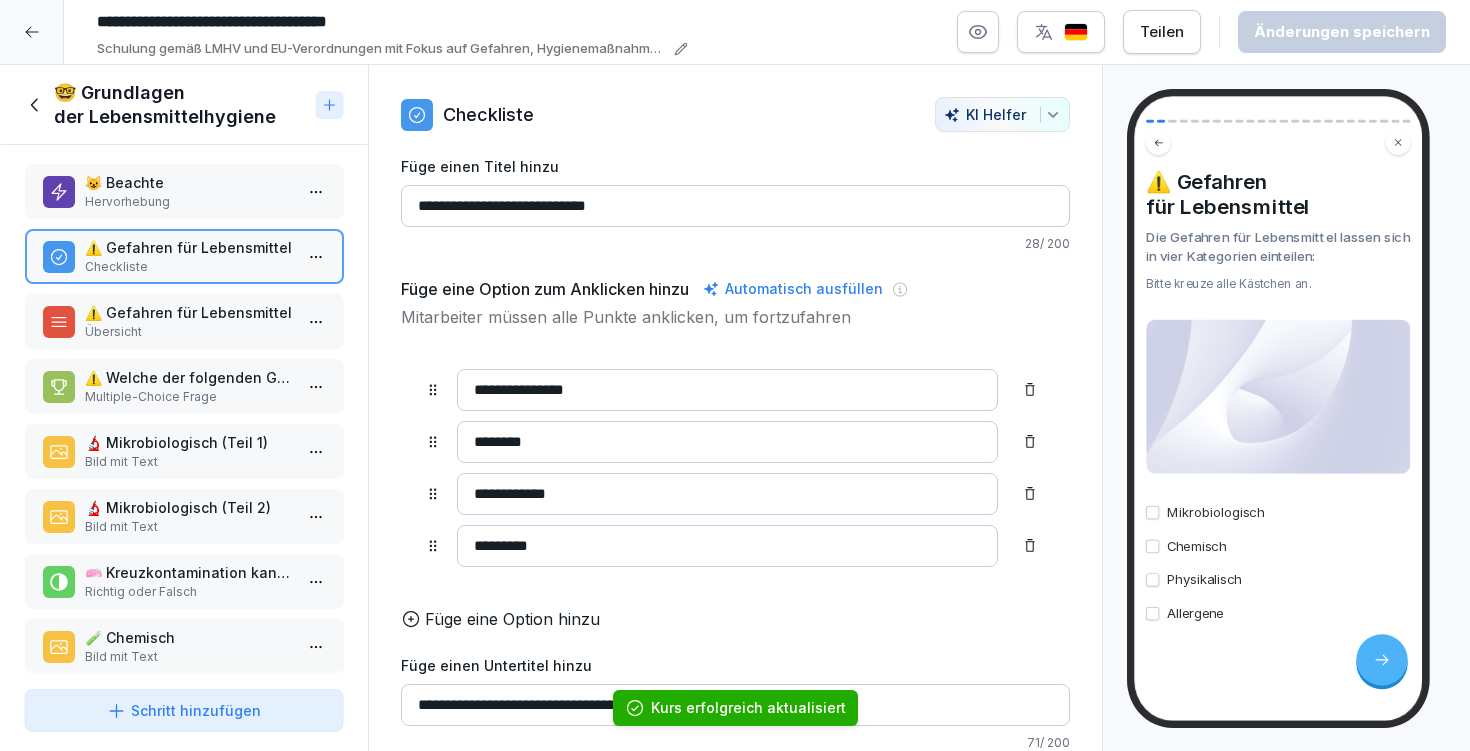 click on "⚠️ Gefahren für Lebensmittel" at bounding box center [188, 312] 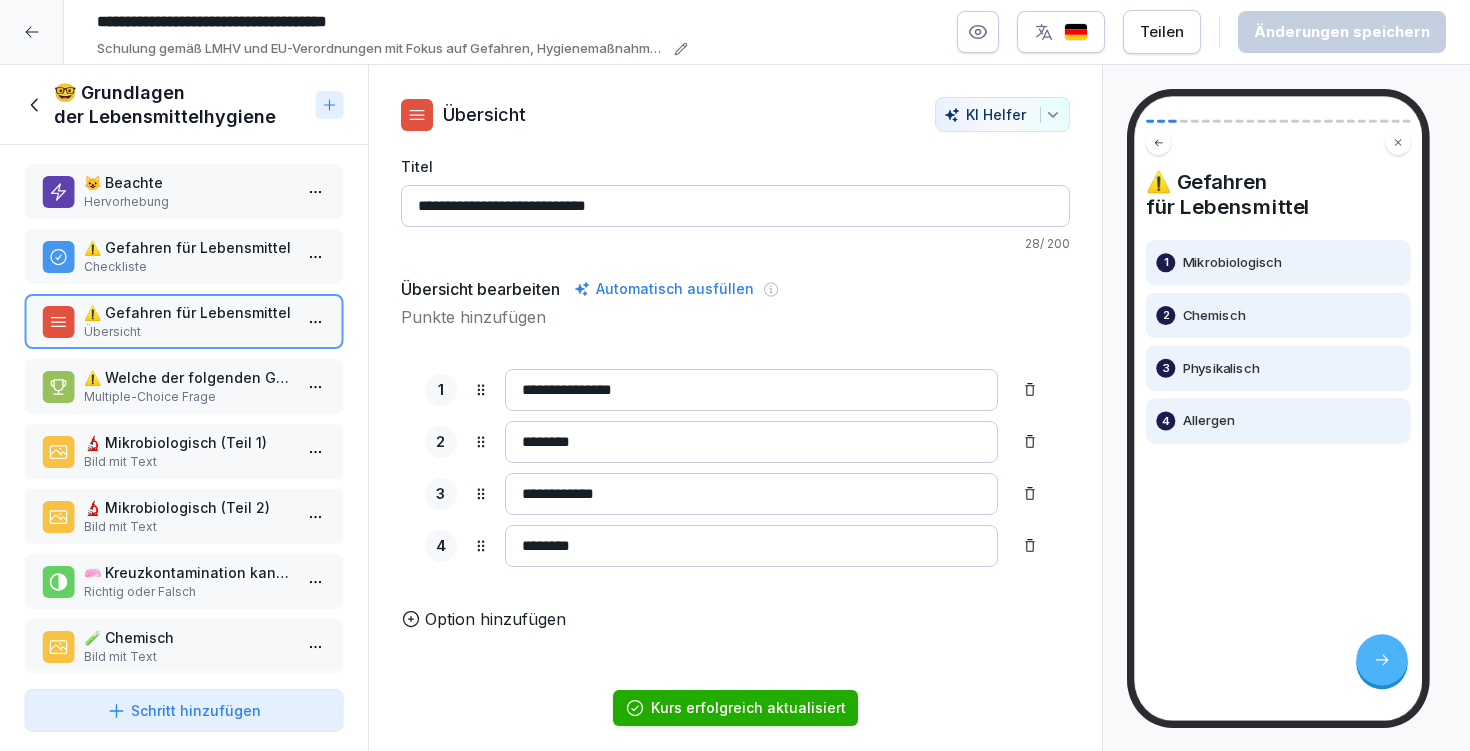 click on "**********" at bounding box center [735, 375] 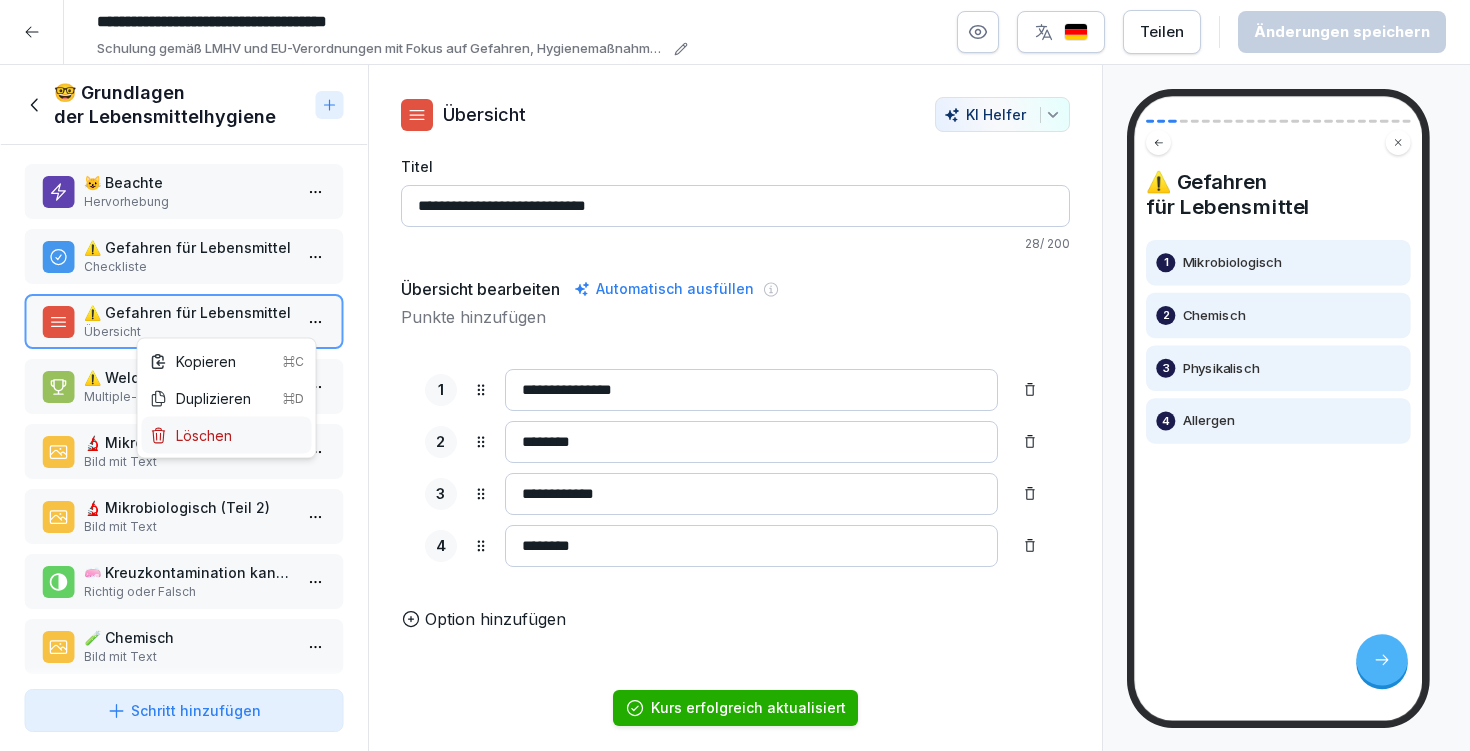 click on "Löschen" at bounding box center (227, 435) 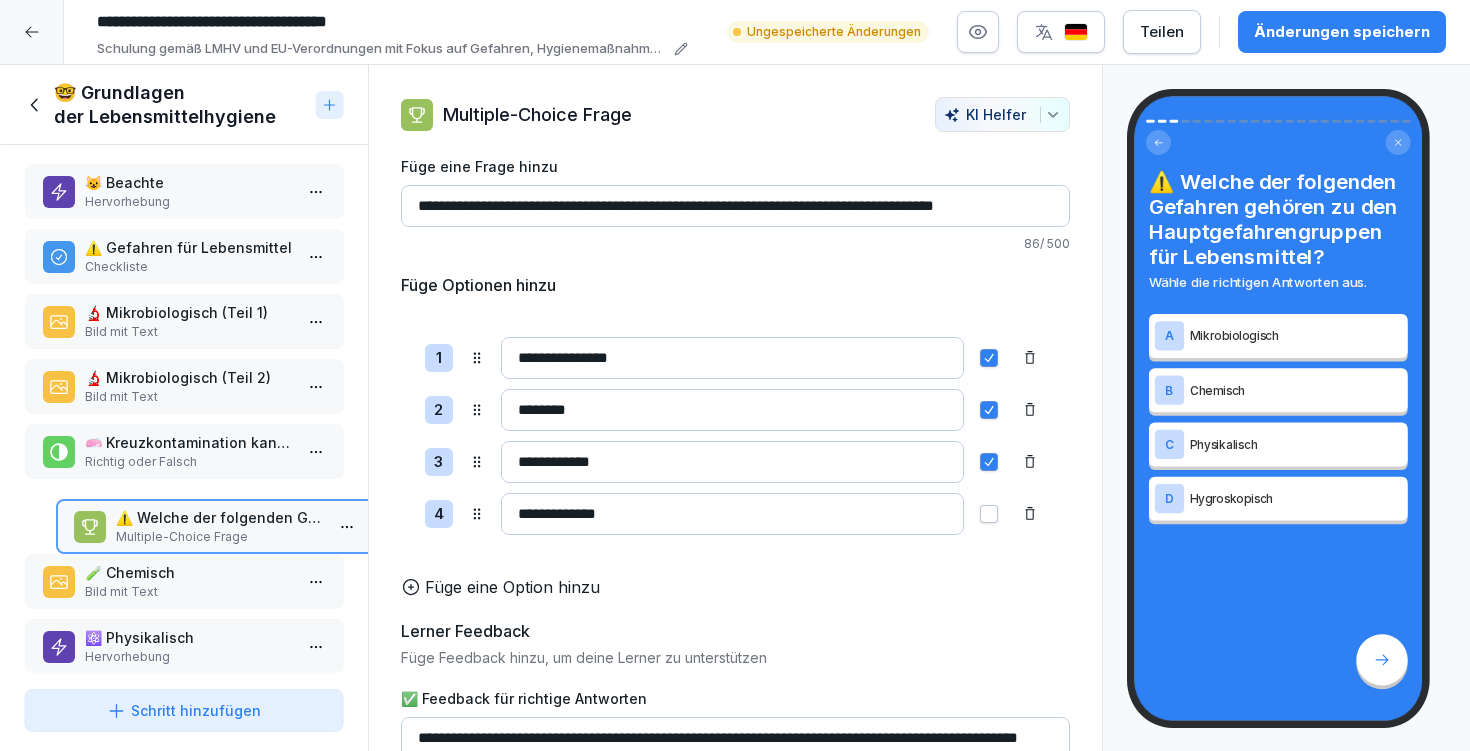 scroll, scrollTop: 7, scrollLeft: 0, axis: vertical 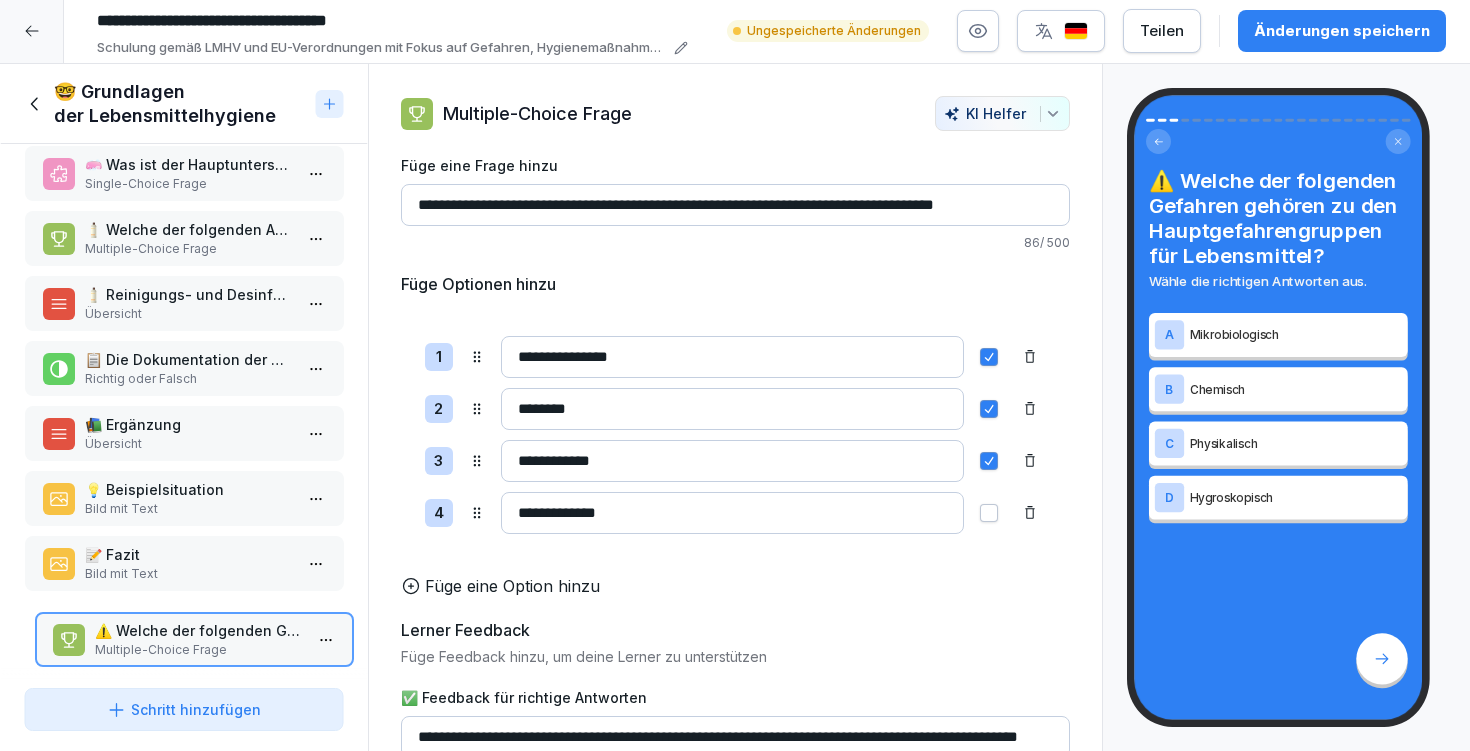 drag, startPoint x: 121, startPoint y: 328, endPoint x: 131, endPoint y: 615, distance: 287.17416 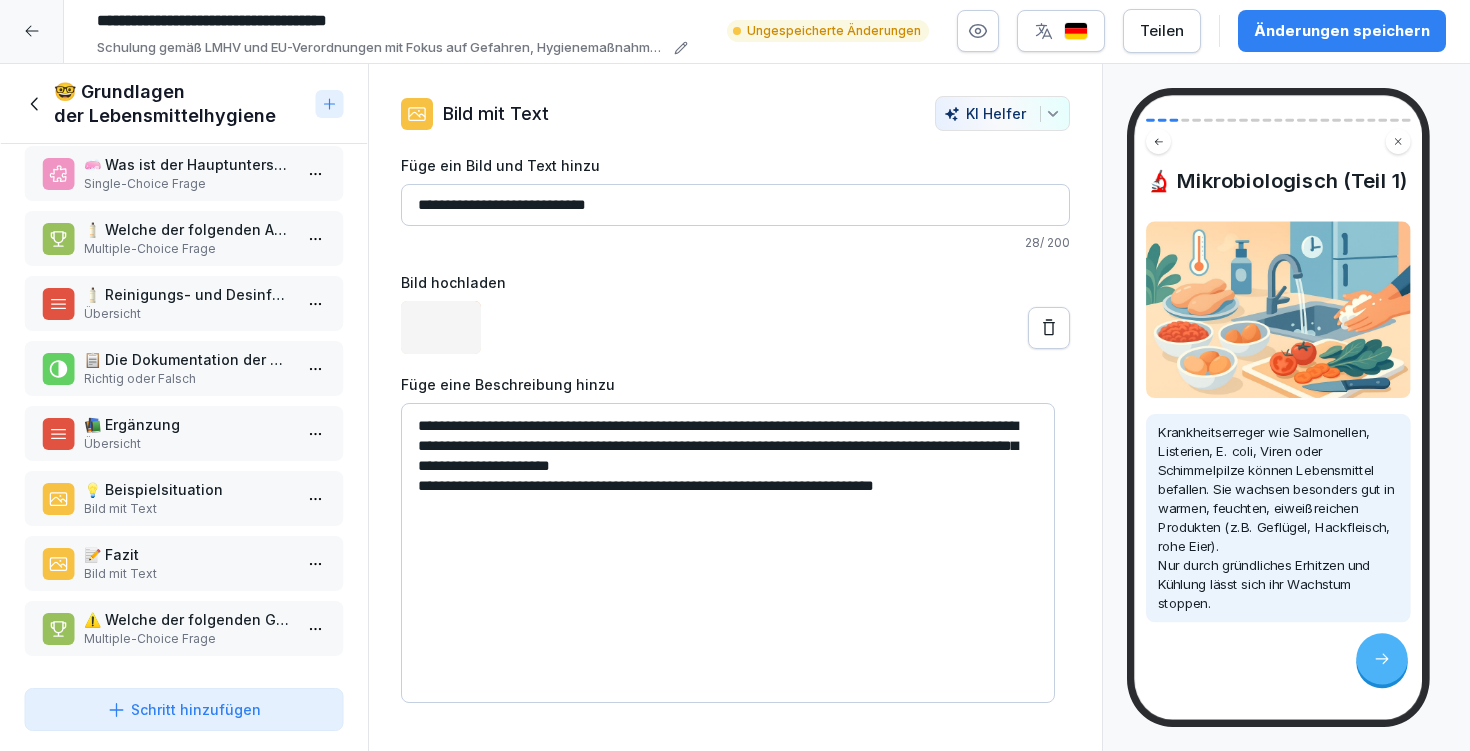 scroll, scrollTop: 0, scrollLeft: 0, axis: both 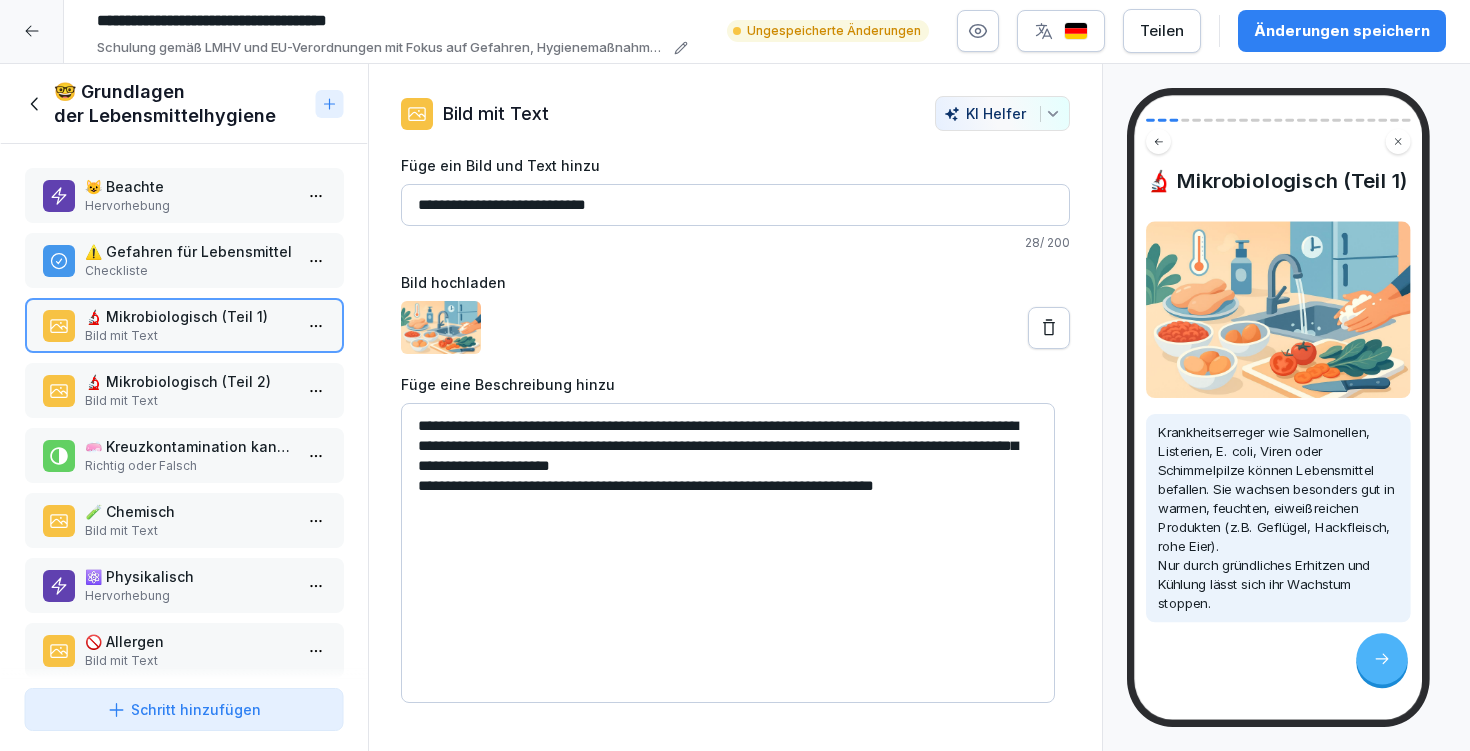 click on "Bild mit Text" at bounding box center [188, 336] 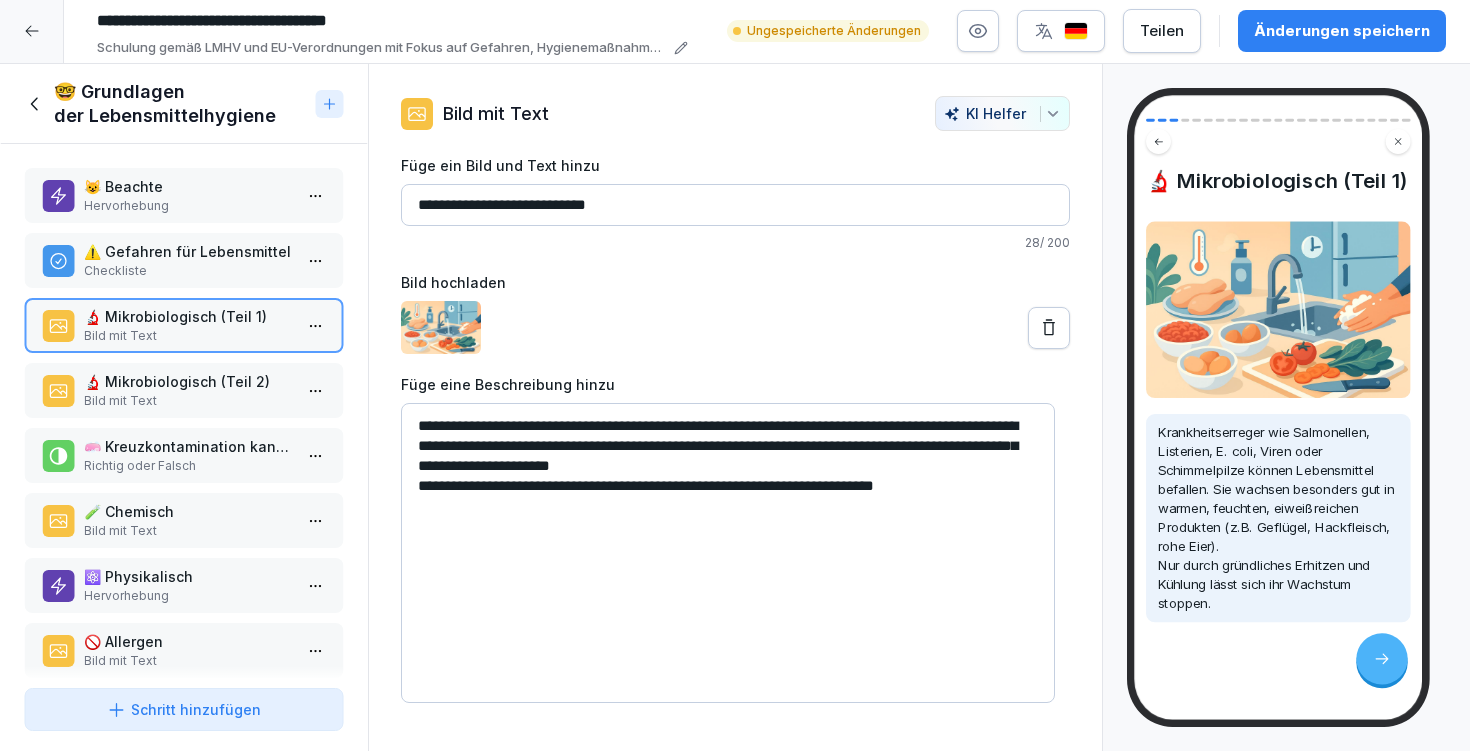 click on "🔬 Mikrobiologisch (Teil 2)" at bounding box center (188, 381) 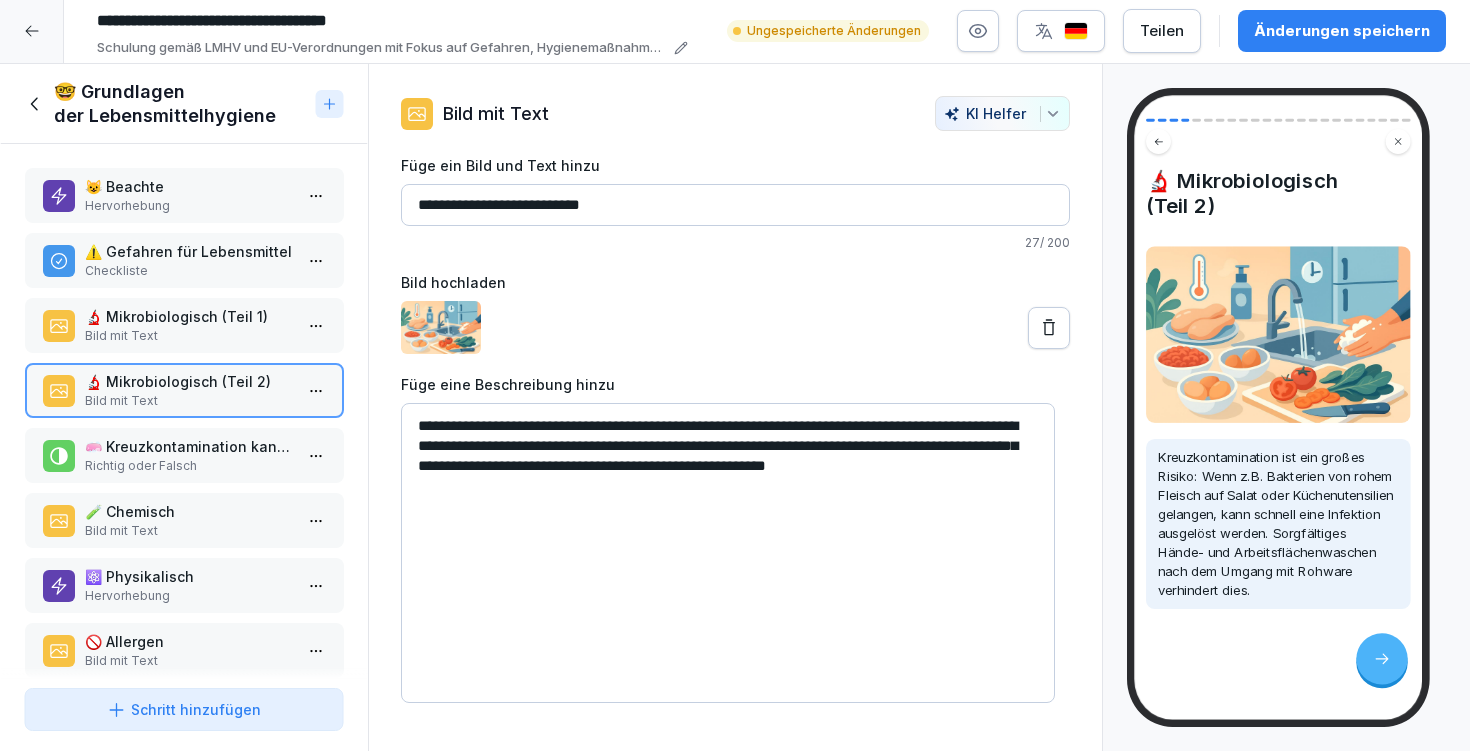 click on "🔬 Mikrobiologisch (Teil 1)  Bild mit Text" at bounding box center [184, 325] 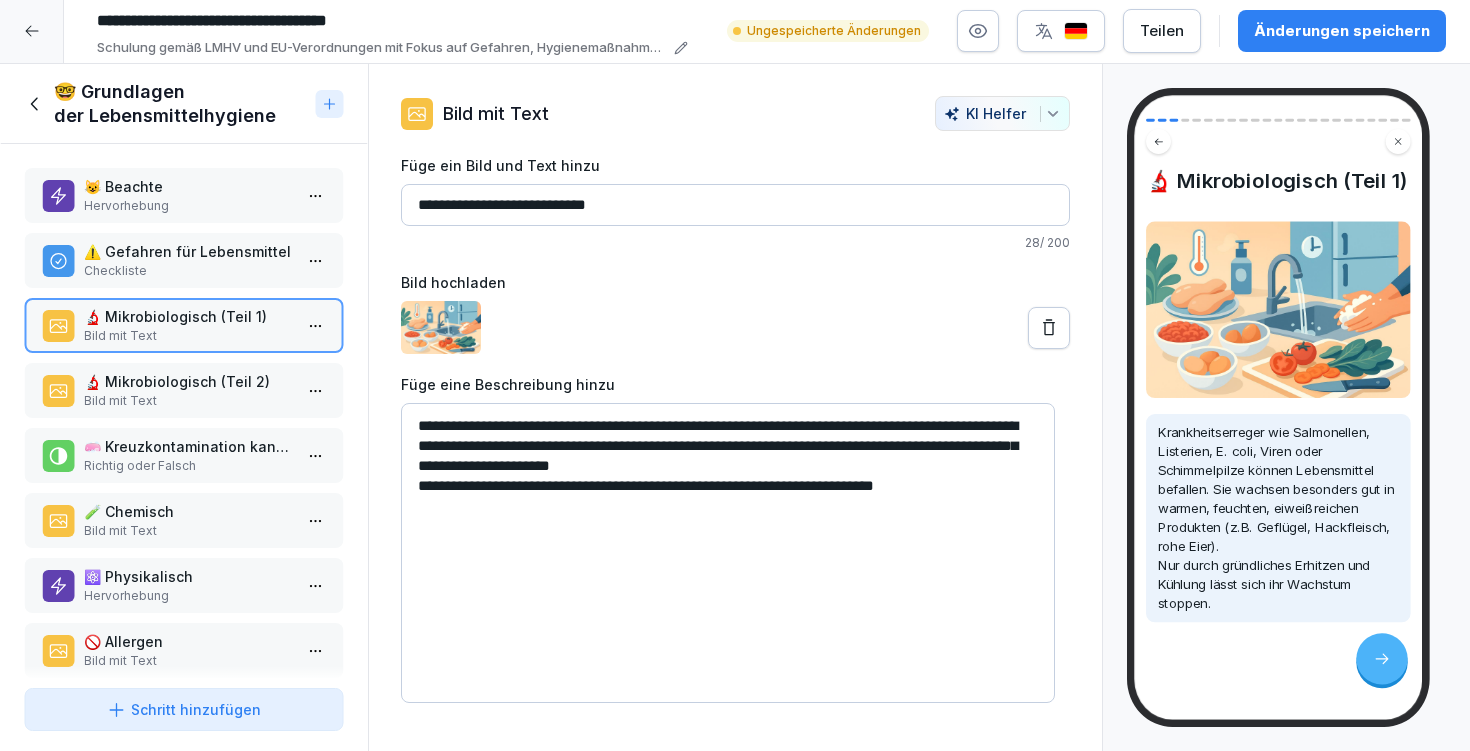 click on "**********" at bounding box center [728, 553] 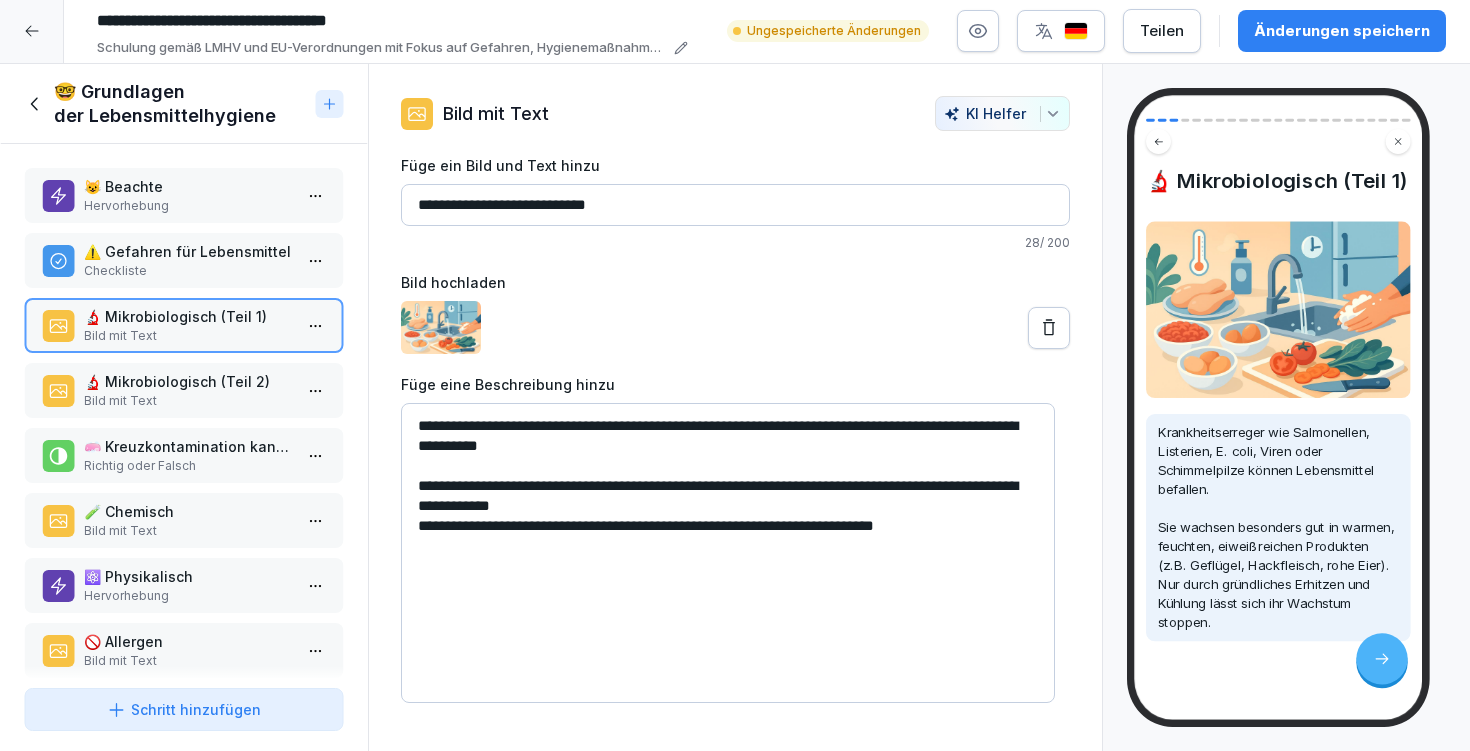 click on "**********" at bounding box center (728, 553) 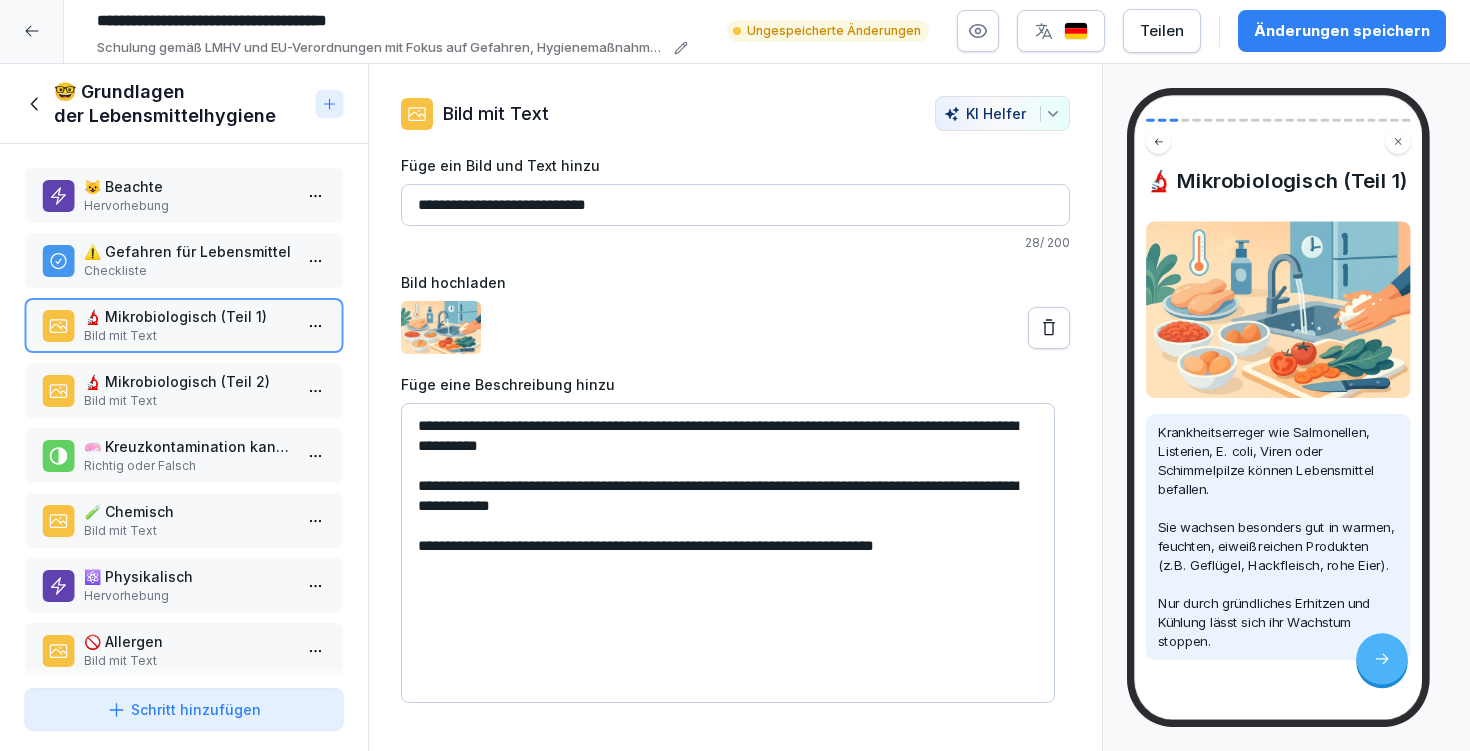 drag, startPoint x: 457, startPoint y: 531, endPoint x: 404, endPoint y: 530, distance: 53.009434 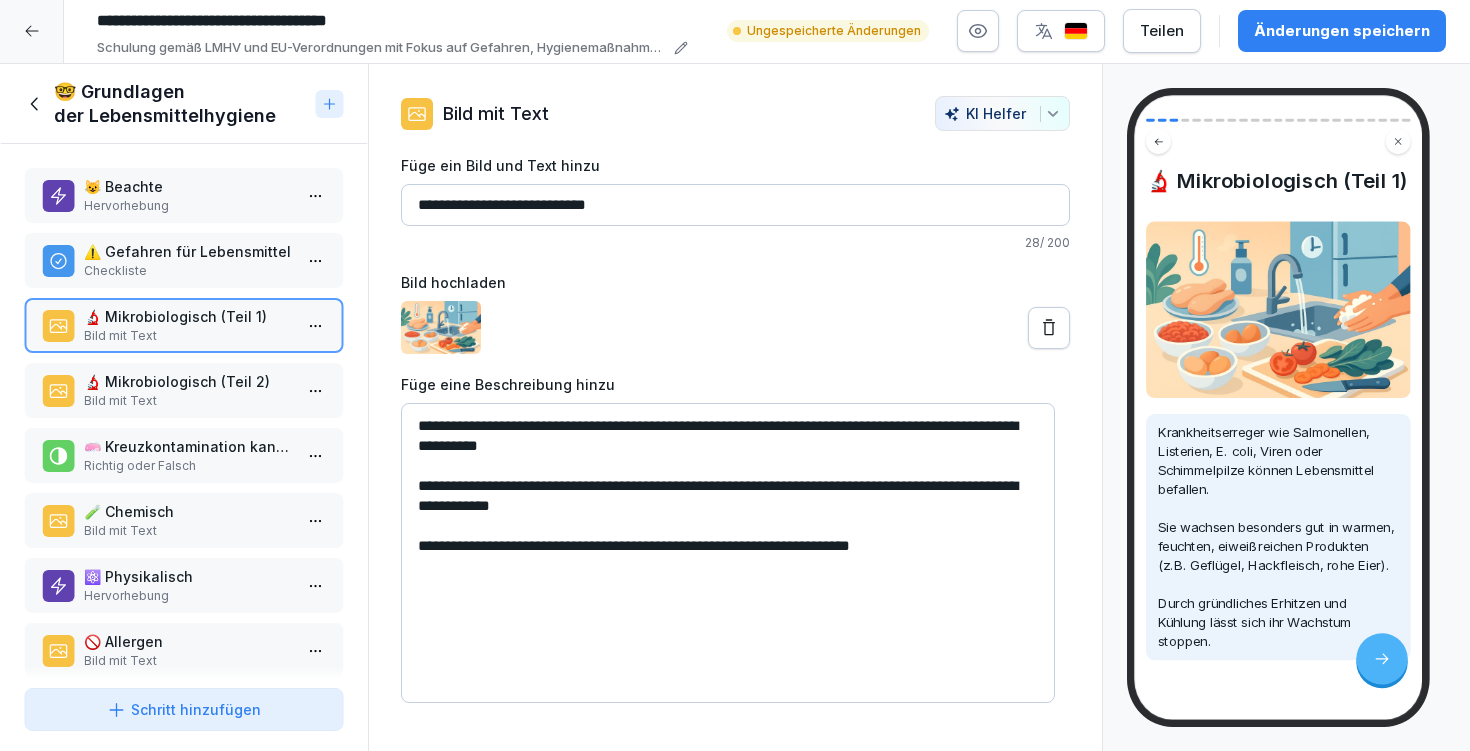 click on "**********" at bounding box center [728, 553] 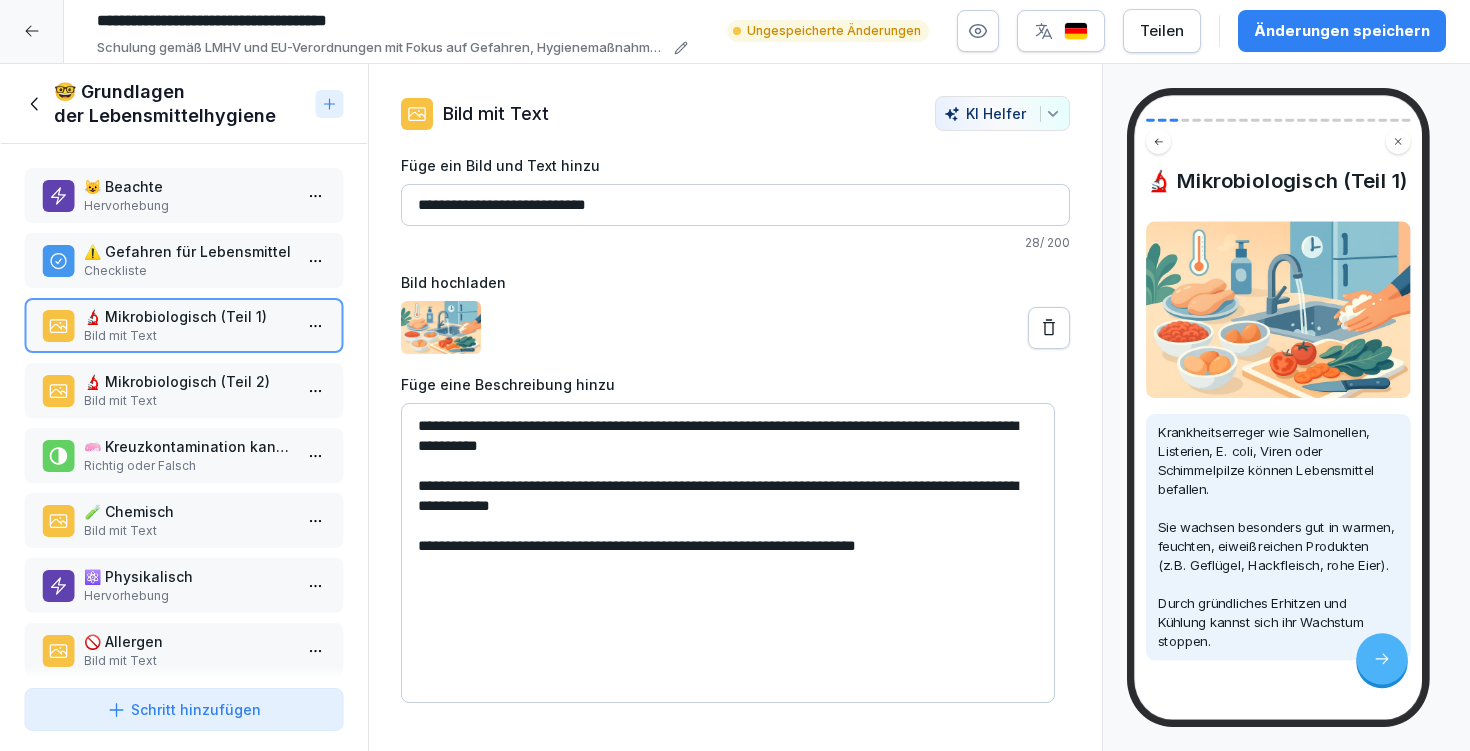 click on "**********" at bounding box center [728, 553] 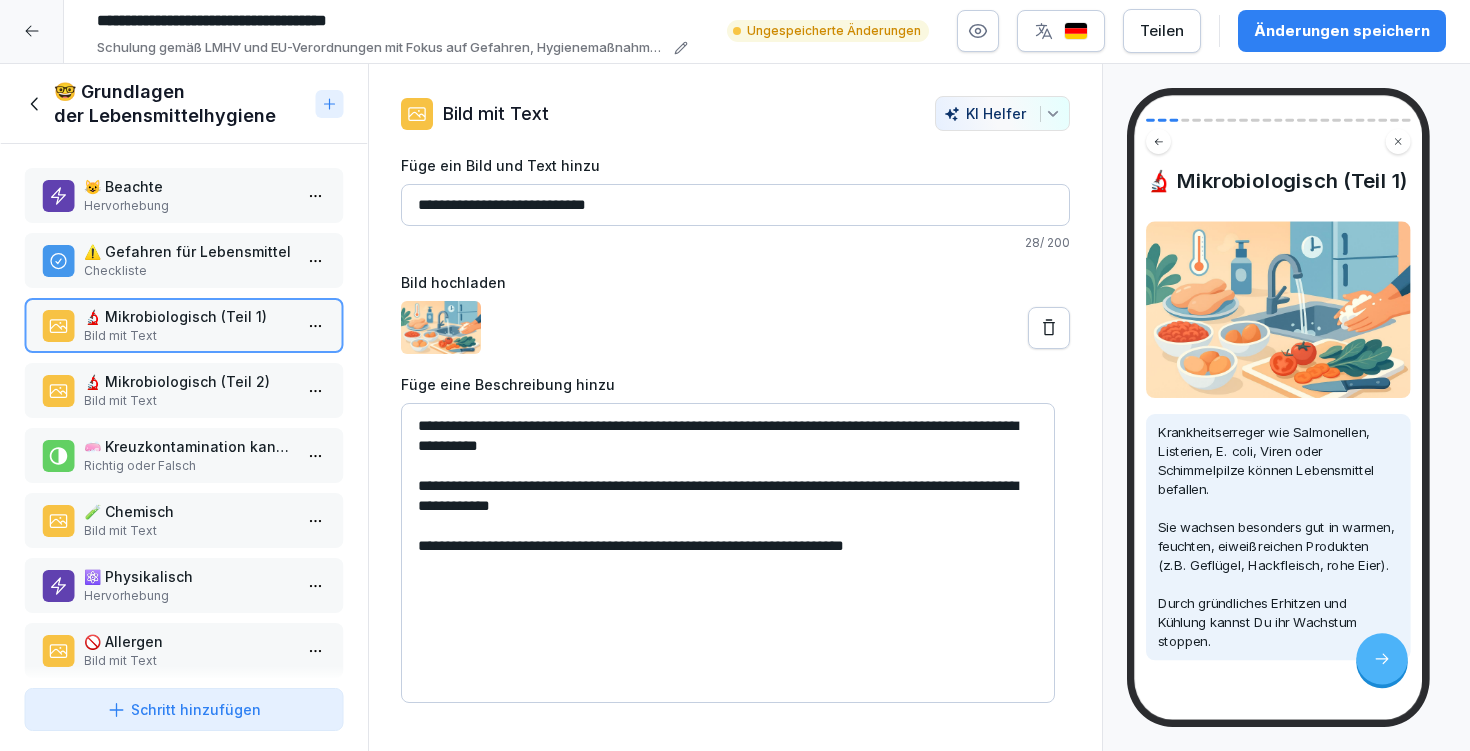 type on "**********" 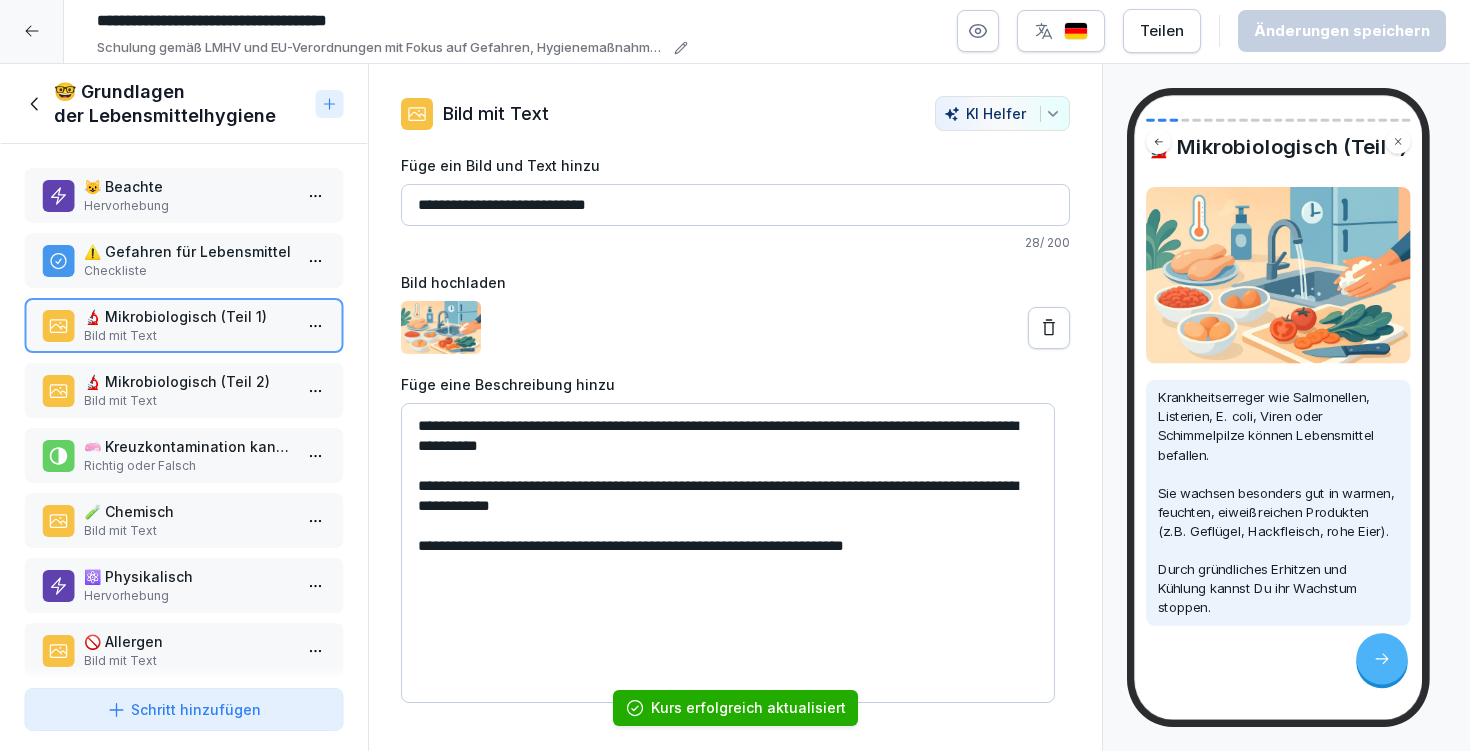 scroll, scrollTop: 0, scrollLeft: 0, axis: both 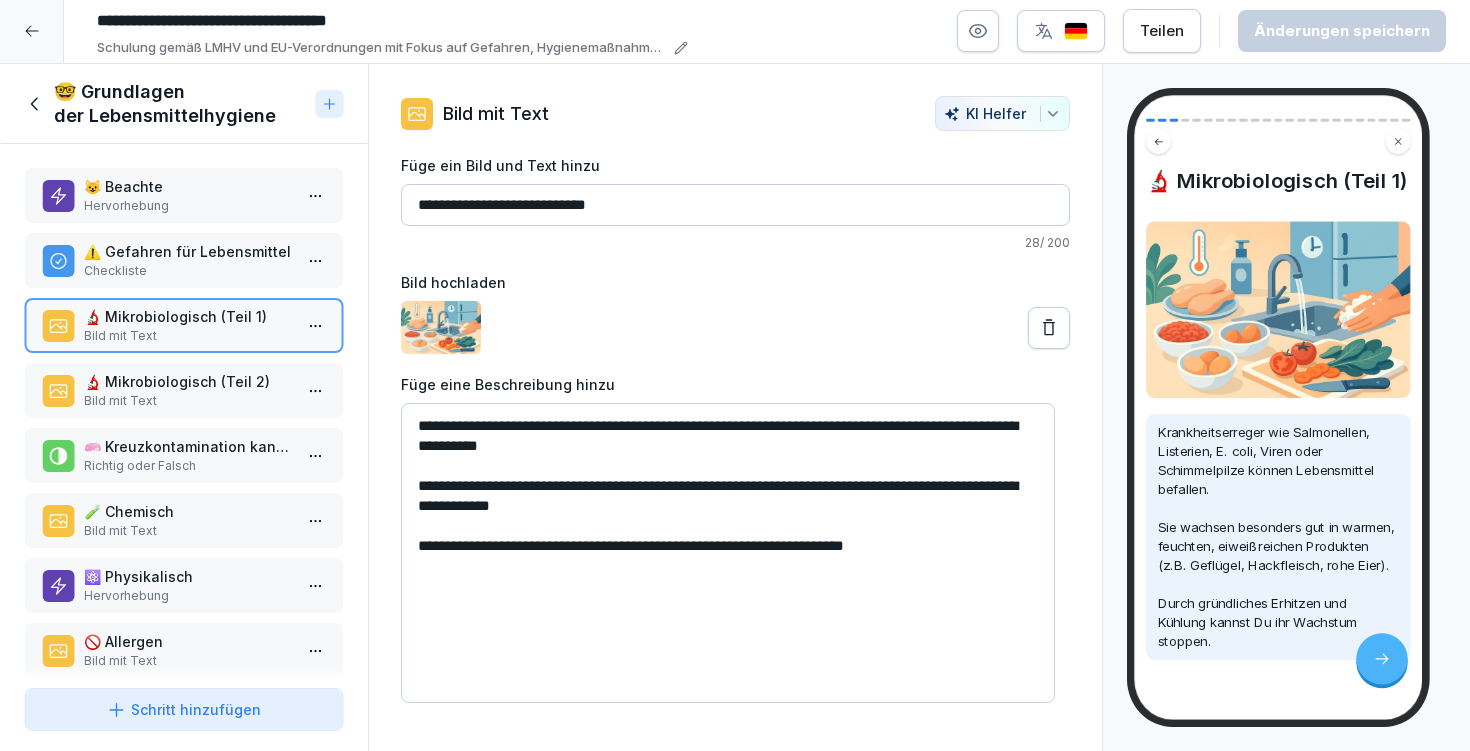 click on "🔬 Mikrobiologisch (Teil 2)" at bounding box center [188, 381] 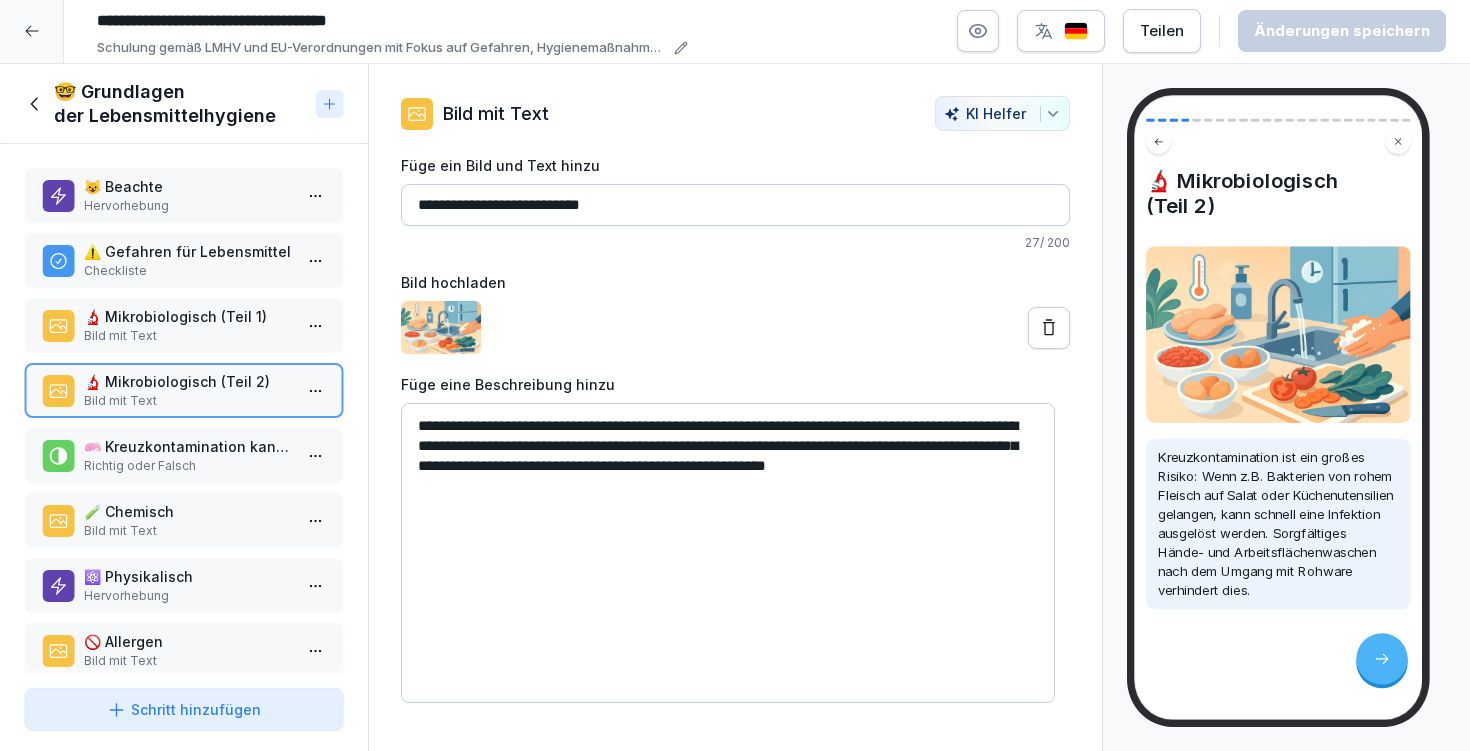 click on "Richtig oder Falsch" at bounding box center (188, 466) 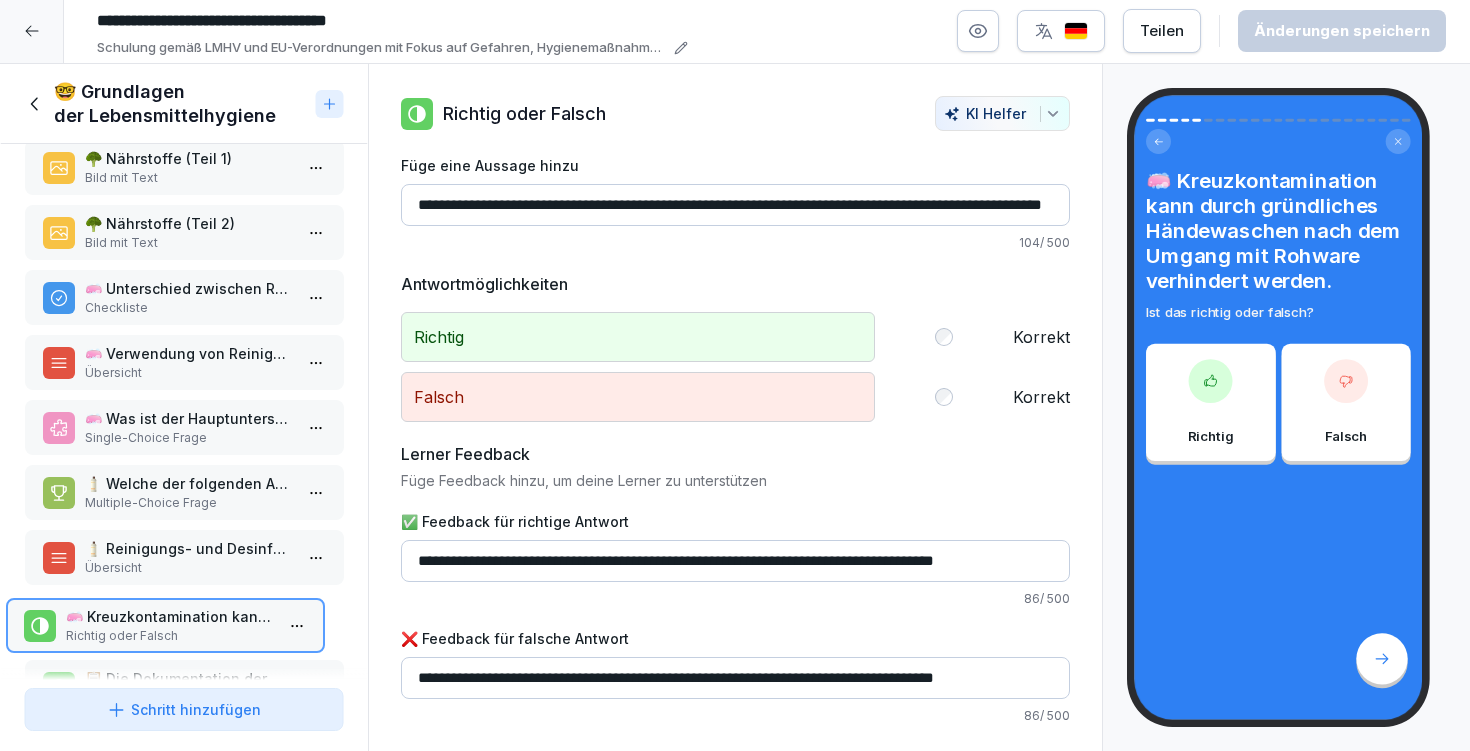 scroll, scrollTop: 1012, scrollLeft: 0, axis: vertical 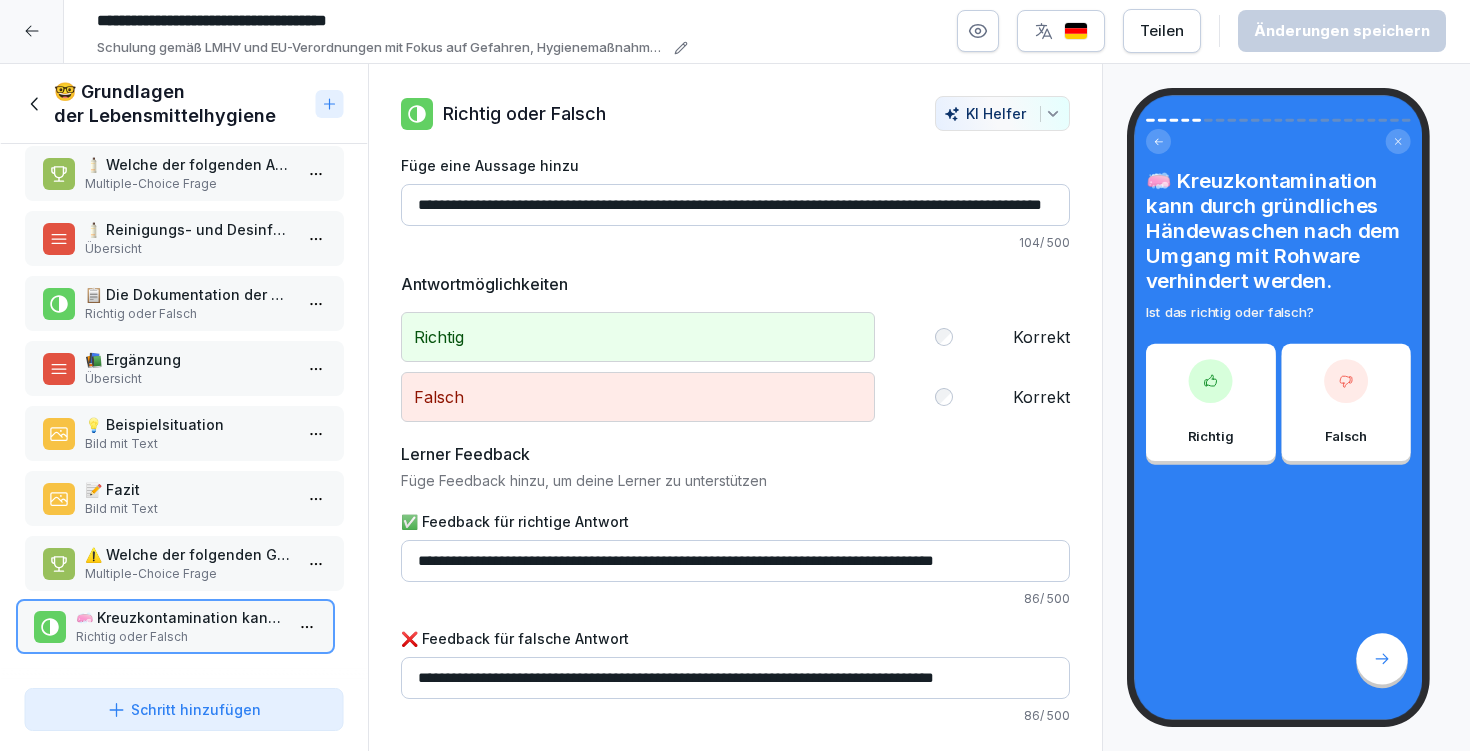 drag, startPoint x: 174, startPoint y: 437, endPoint x: 165, endPoint y: 593, distance: 156.2594 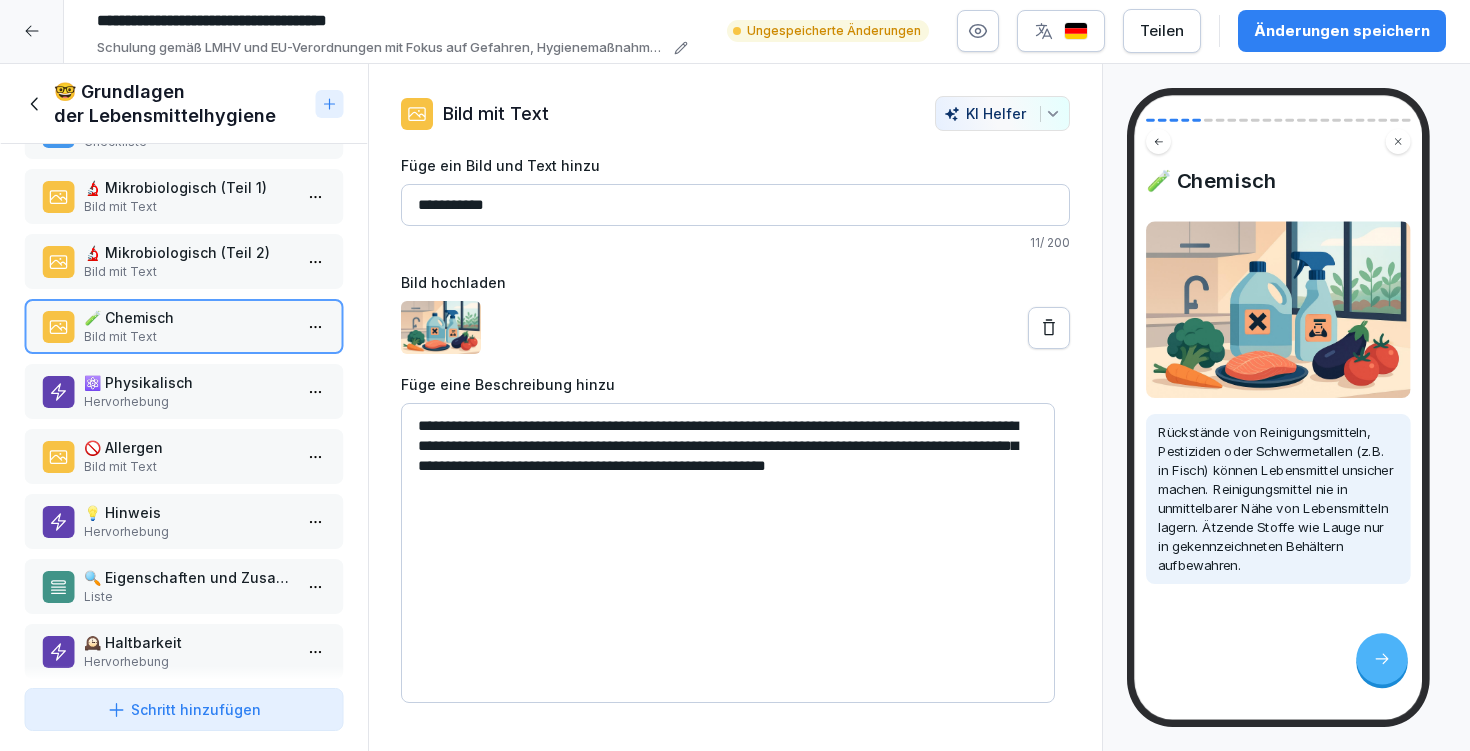 scroll, scrollTop: 0, scrollLeft: 0, axis: both 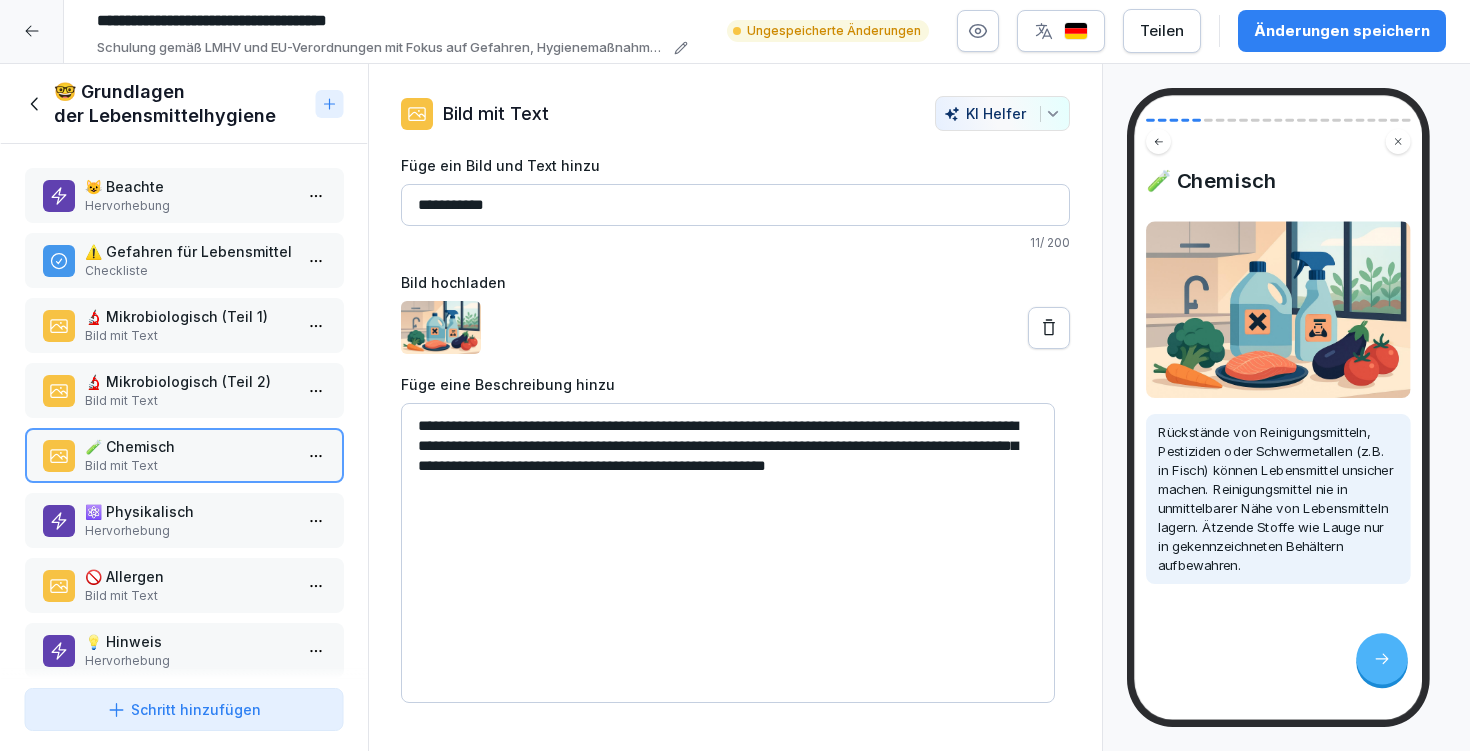 click on "🔬 Mikrobiologisch (Teil 1)" at bounding box center (188, 316) 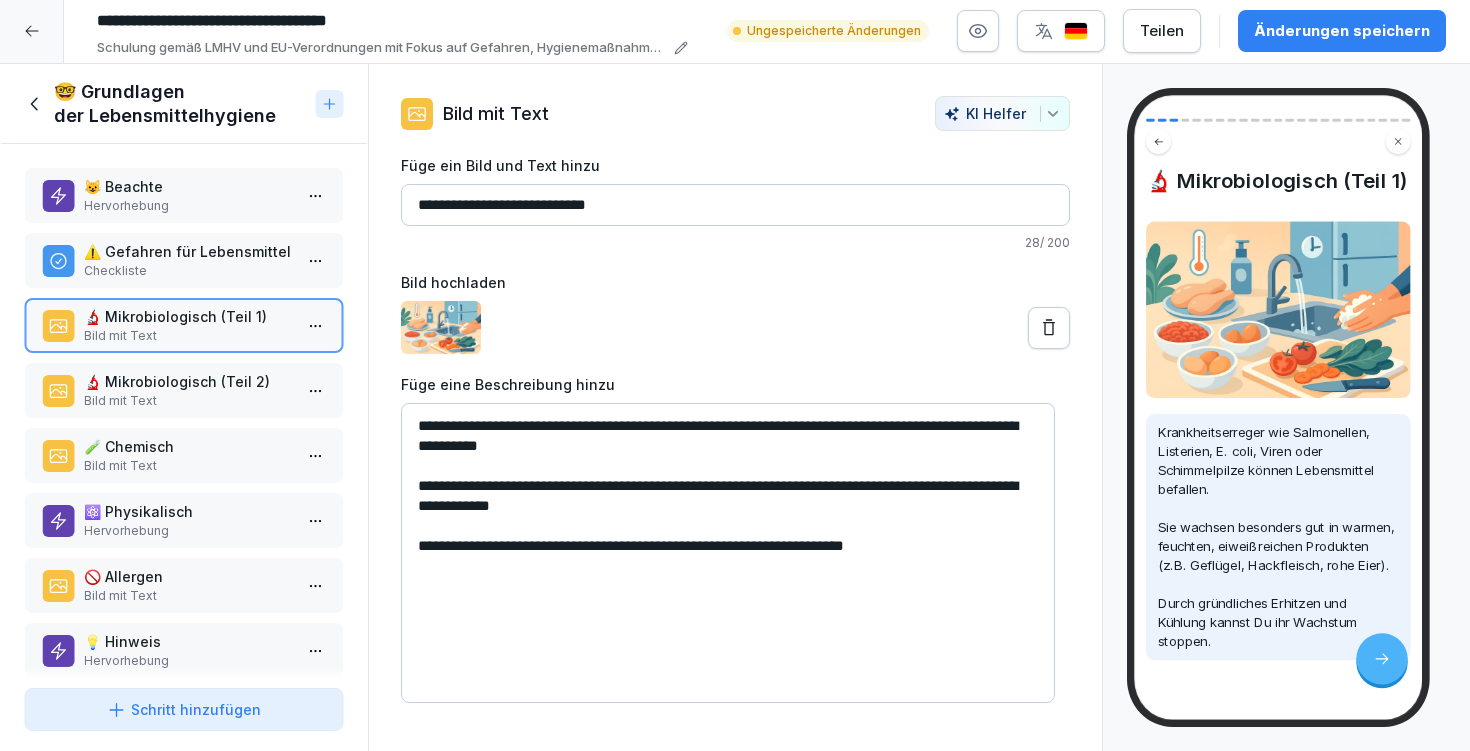 drag, startPoint x: 555, startPoint y: 187, endPoint x: 667, endPoint y: 185, distance: 112.01785 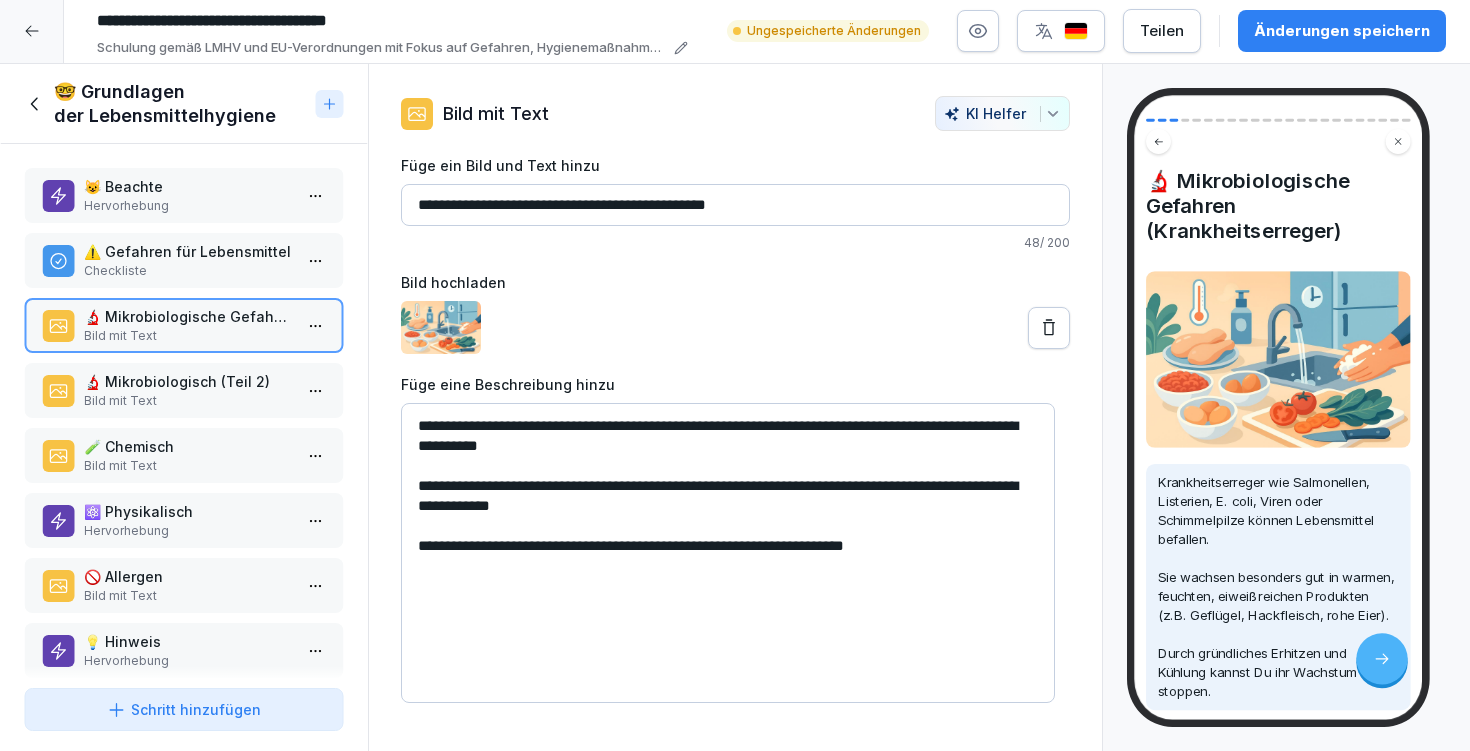 type on "**********" 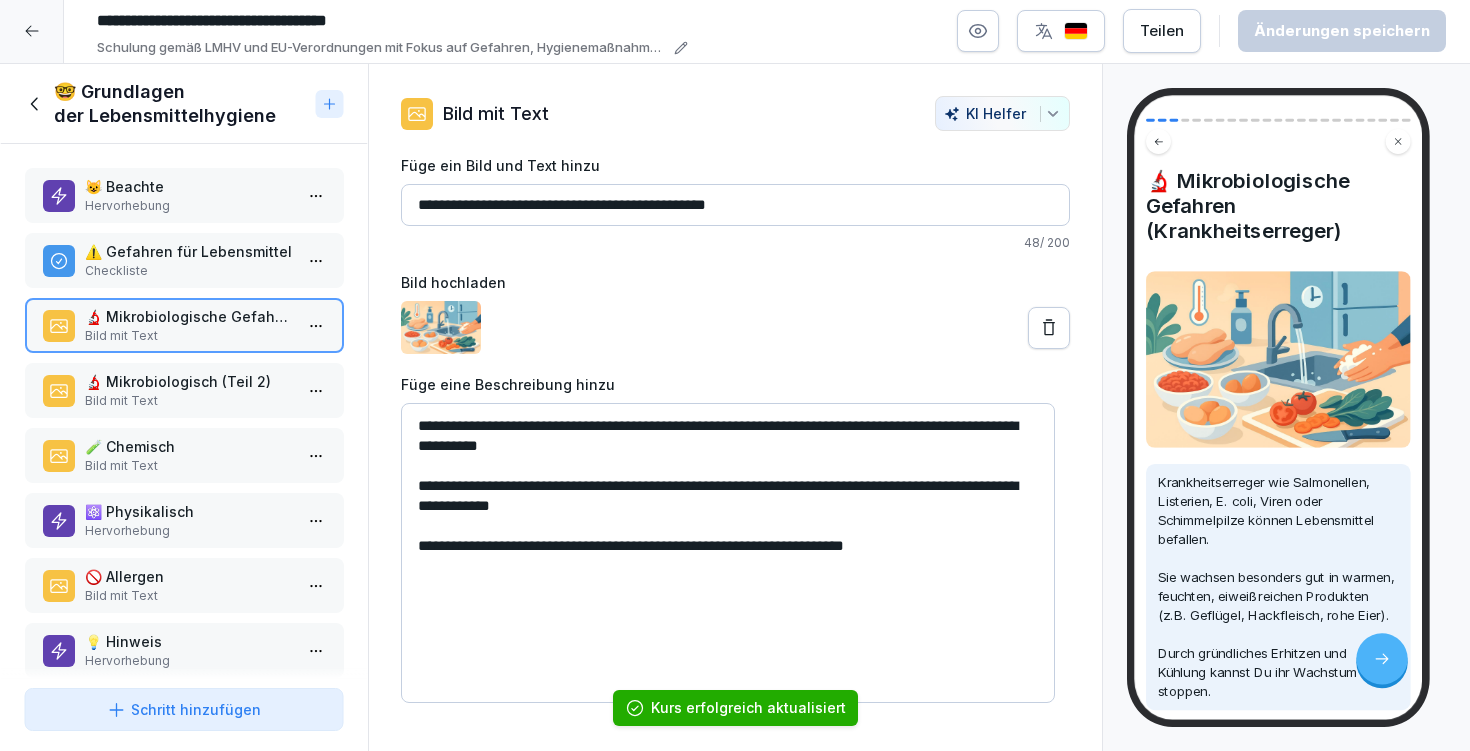 click on "🔬 Mikrobiologisch (Teil 2)" at bounding box center (188, 381) 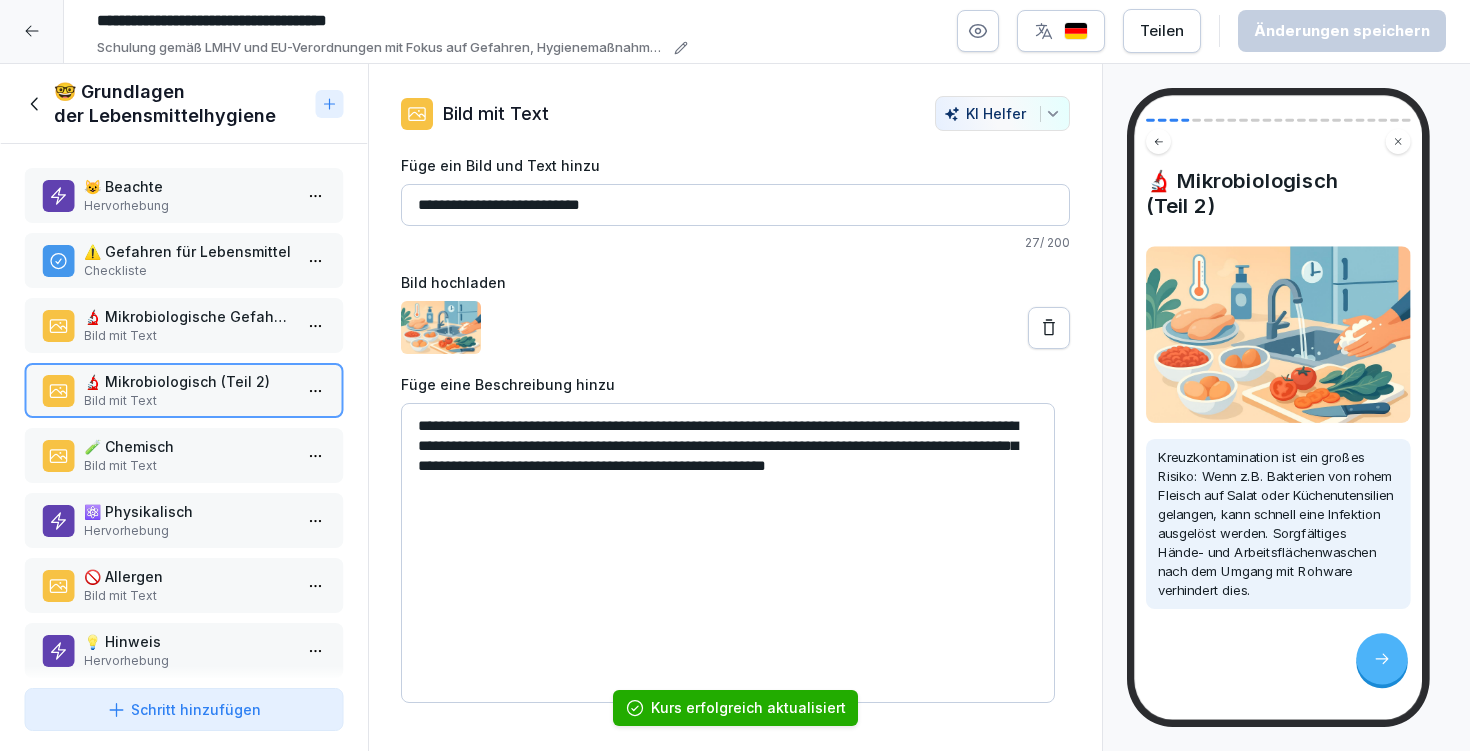 drag, startPoint x: 651, startPoint y: 186, endPoint x: 444, endPoint y: 186, distance: 207 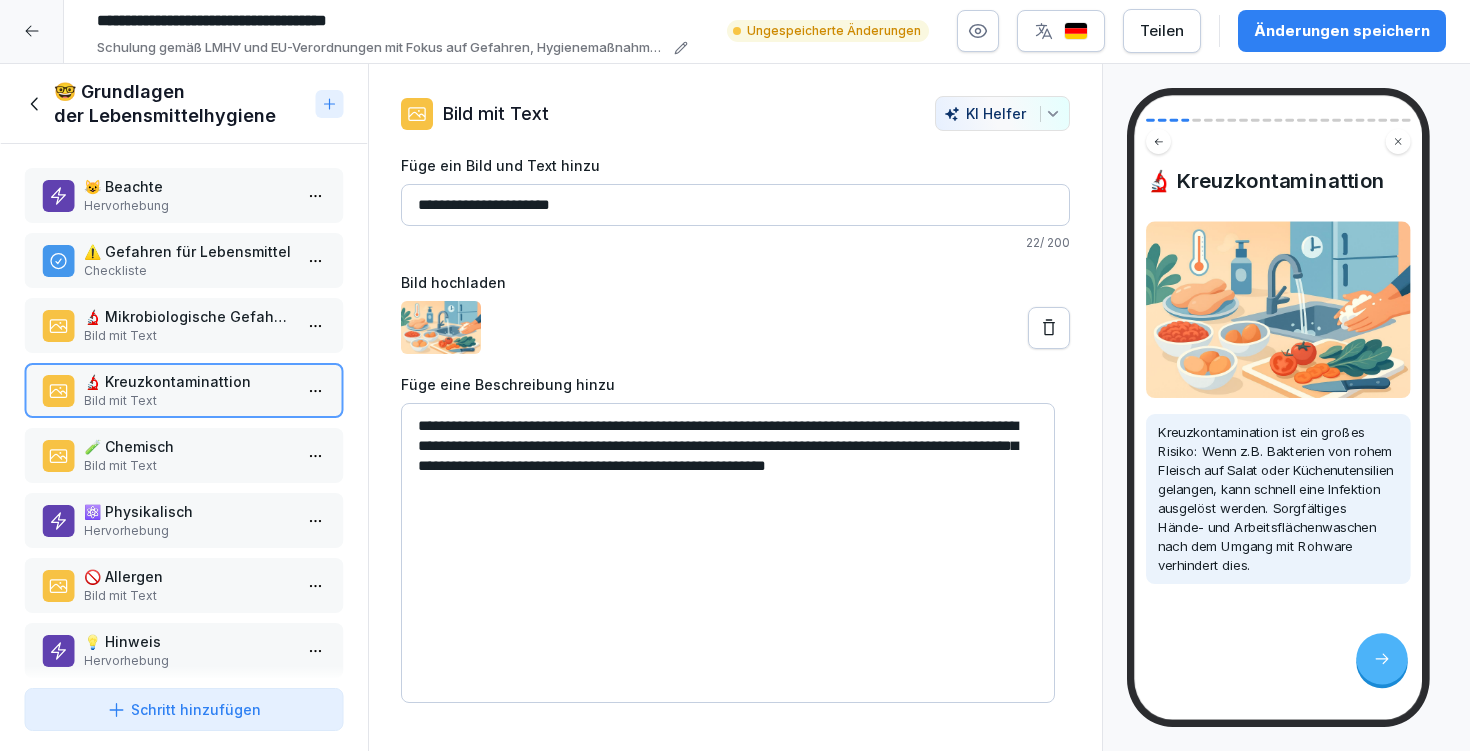 click on "**********" at bounding box center (735, 205) 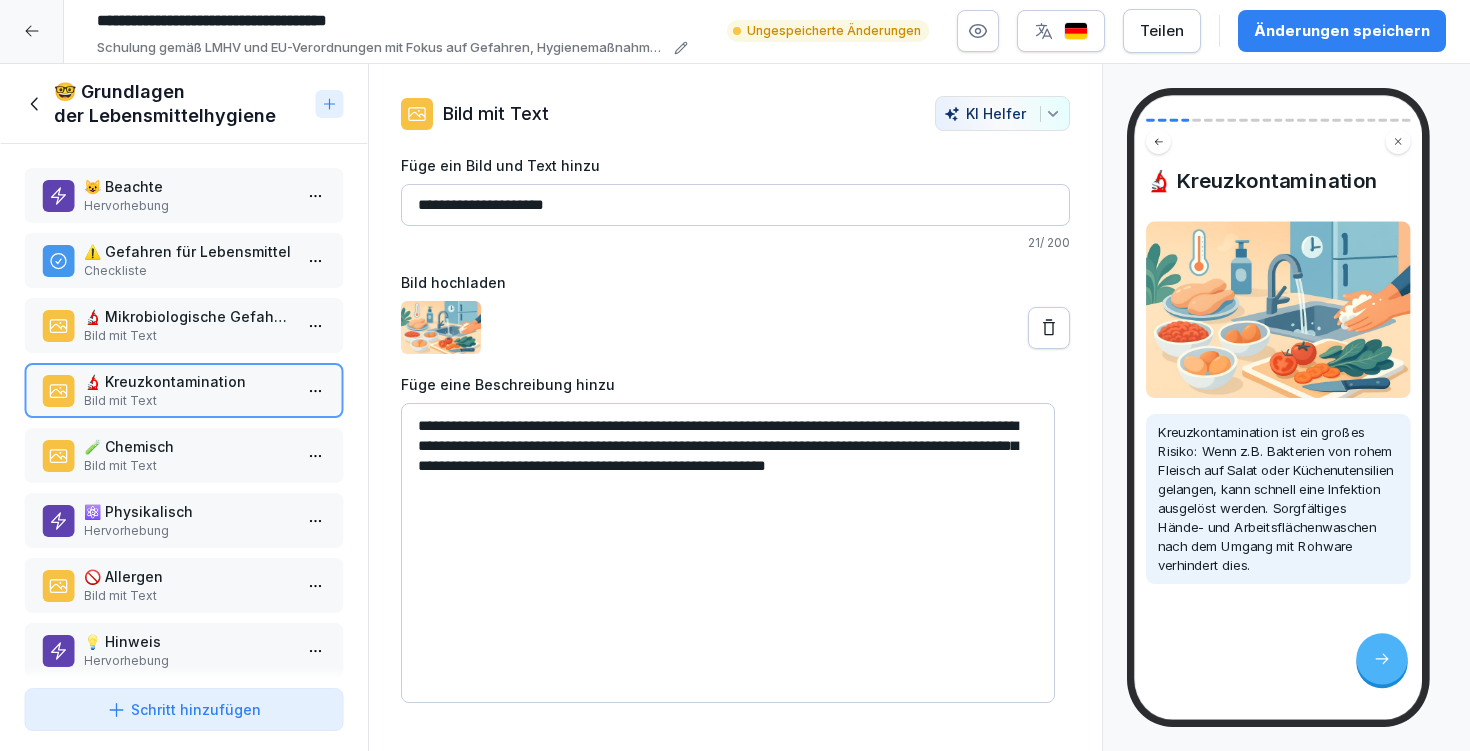 type on "**********" 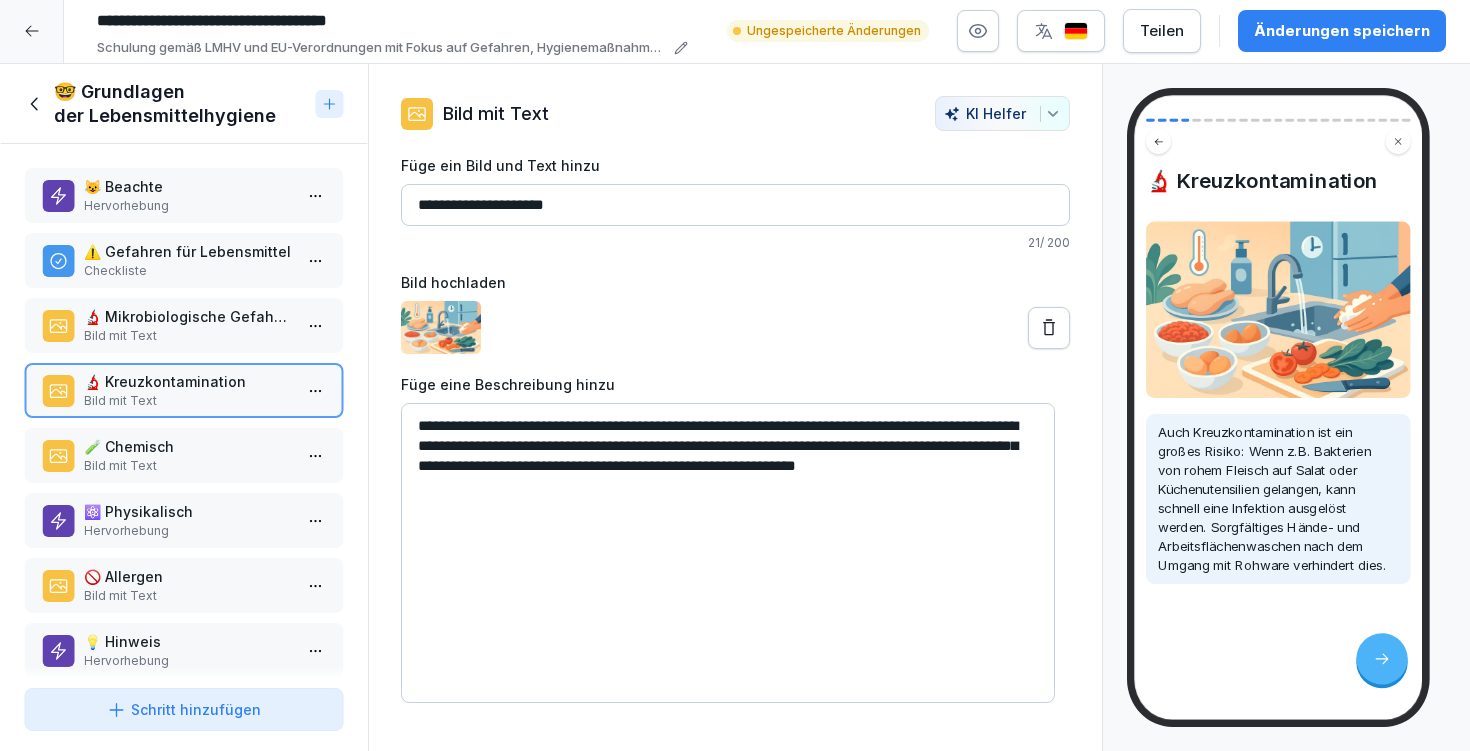 click on "**********" at bounding box center [728, 553] 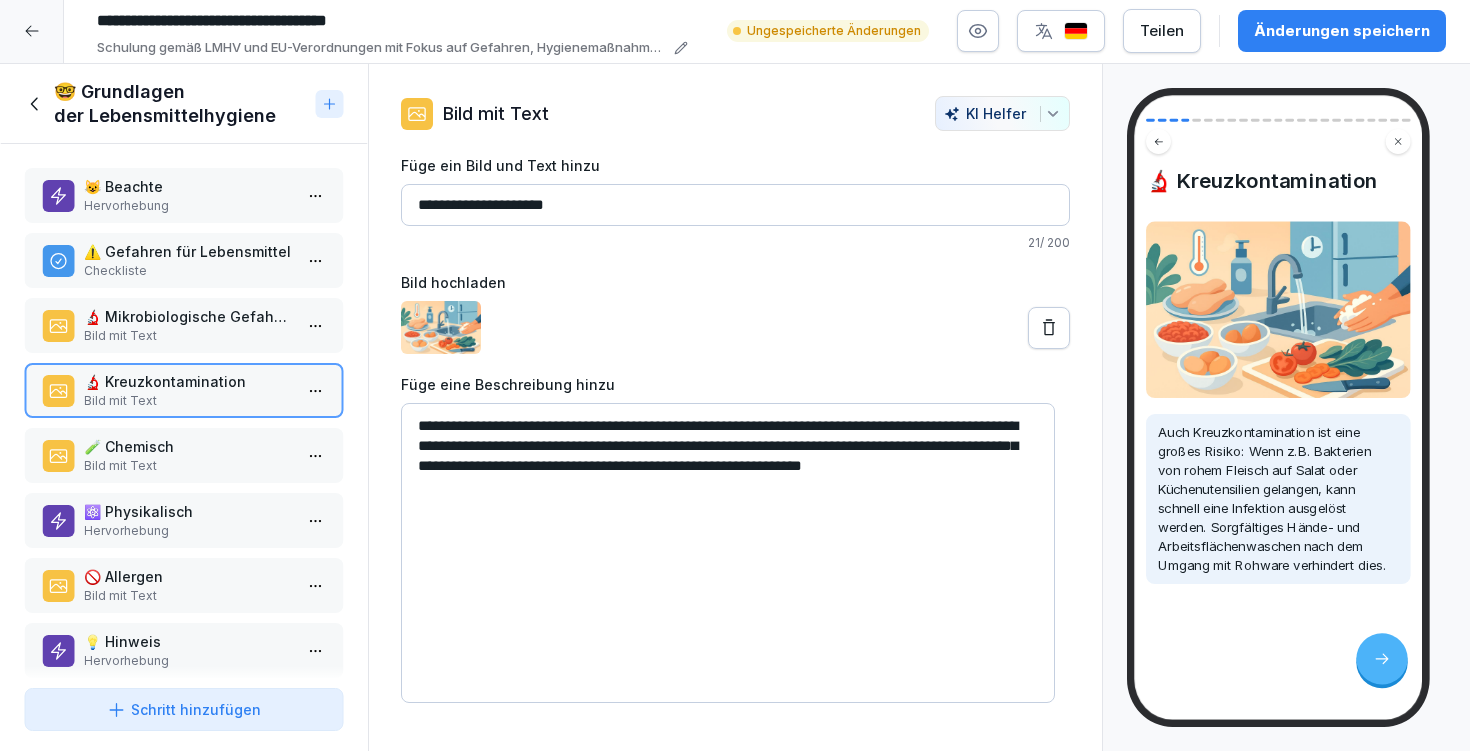 click on "**********" at bounding box center [728, 553] 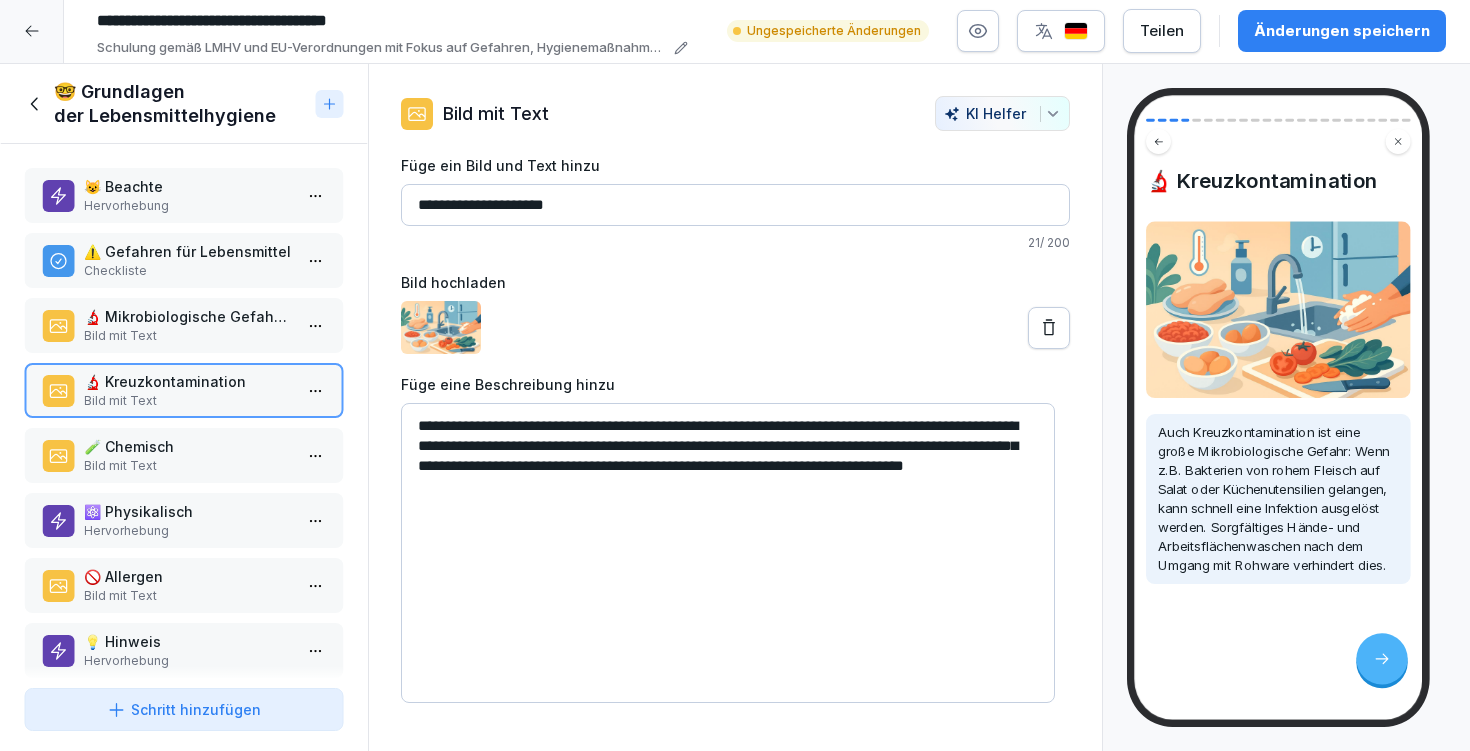 click on "**********" at bounding box center (728, 553) 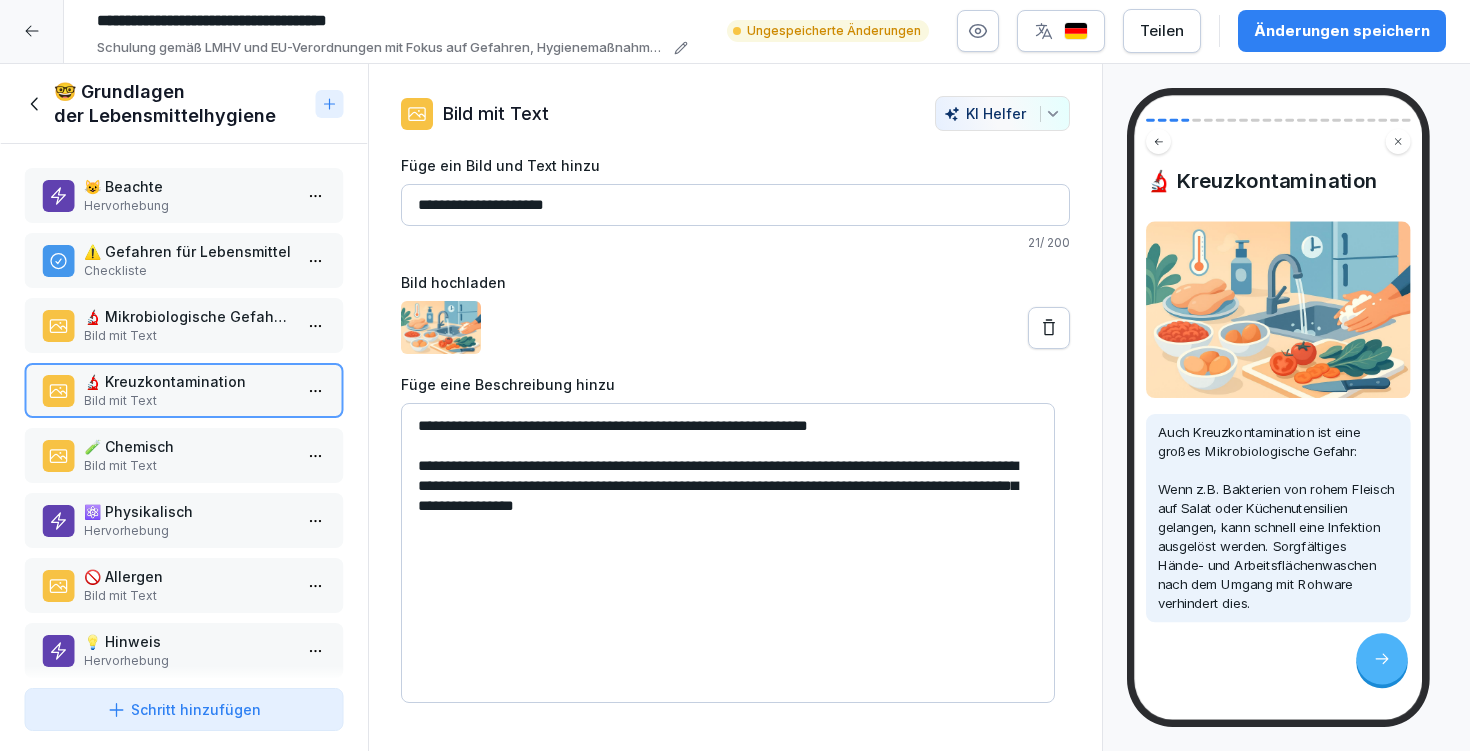 click on "**********" at bounding box center [728, 553] 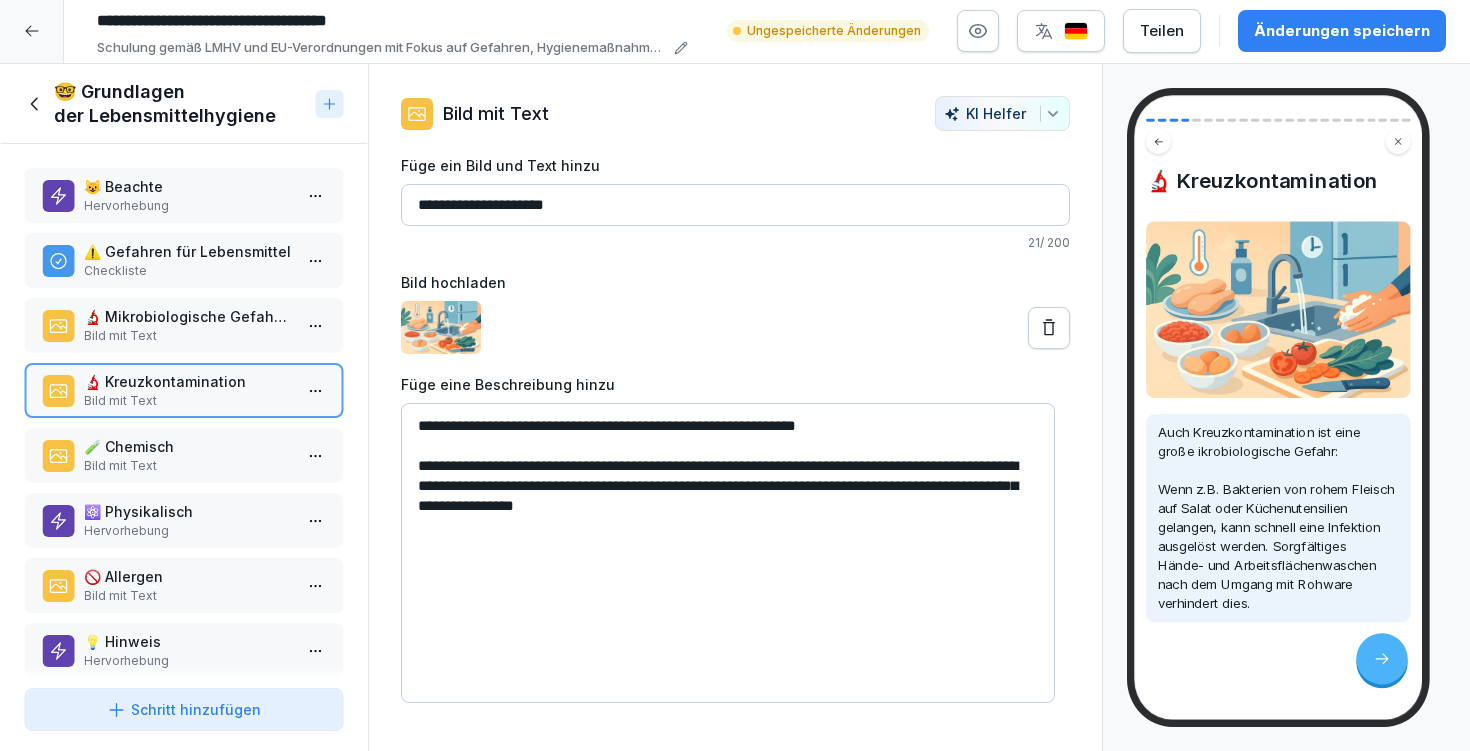 type on "**********" 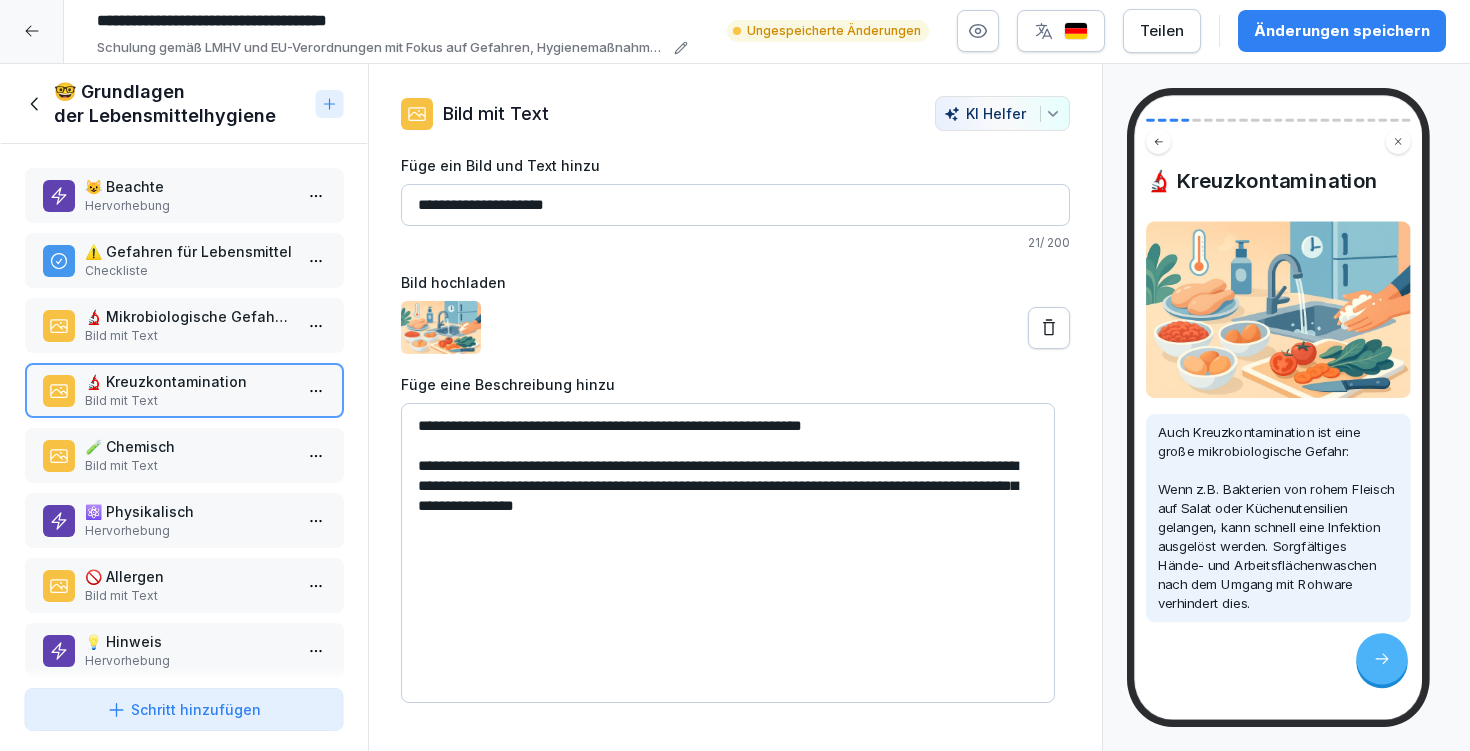 click on "Bild mit Text" at bounding box center (188, 336) 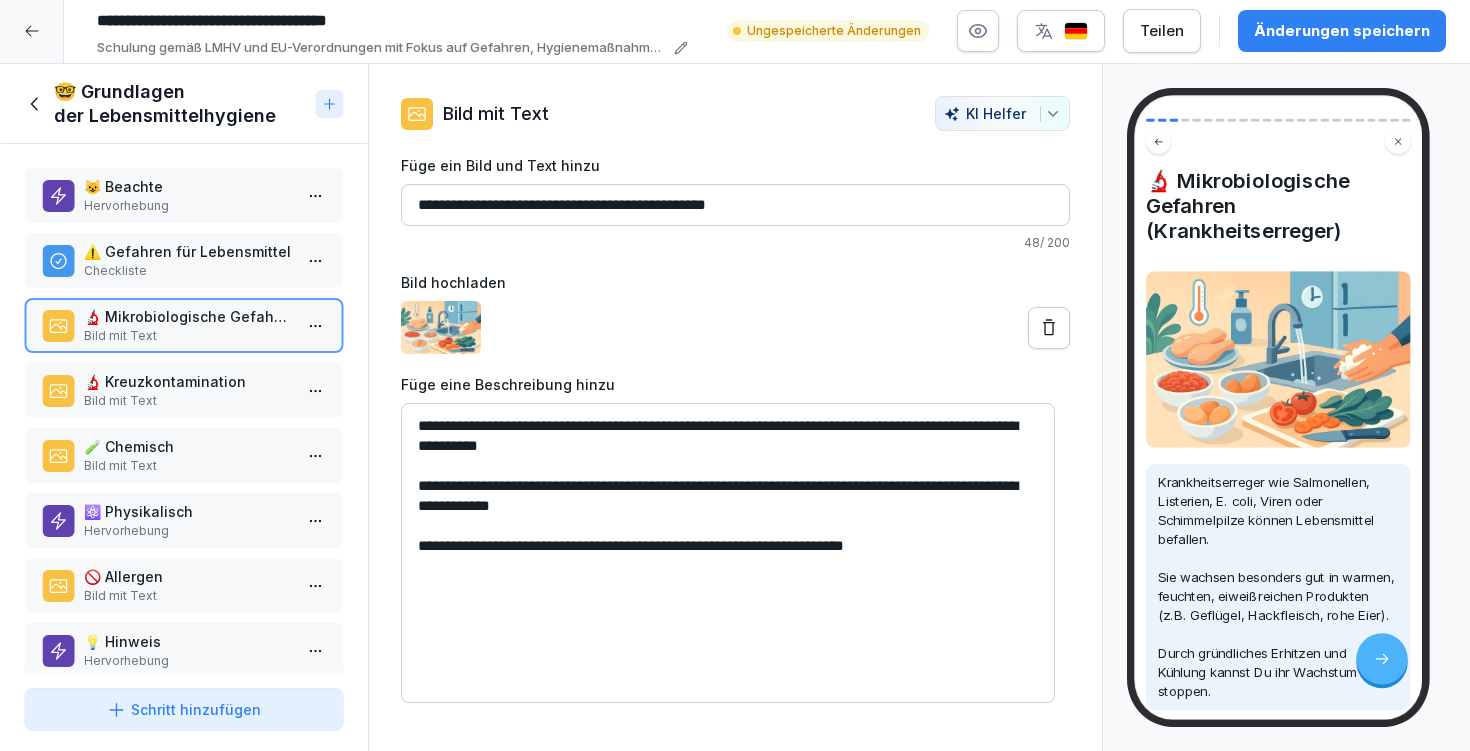 click on "🔬 Kreuzkontamination" at bounding box center (188, 381) 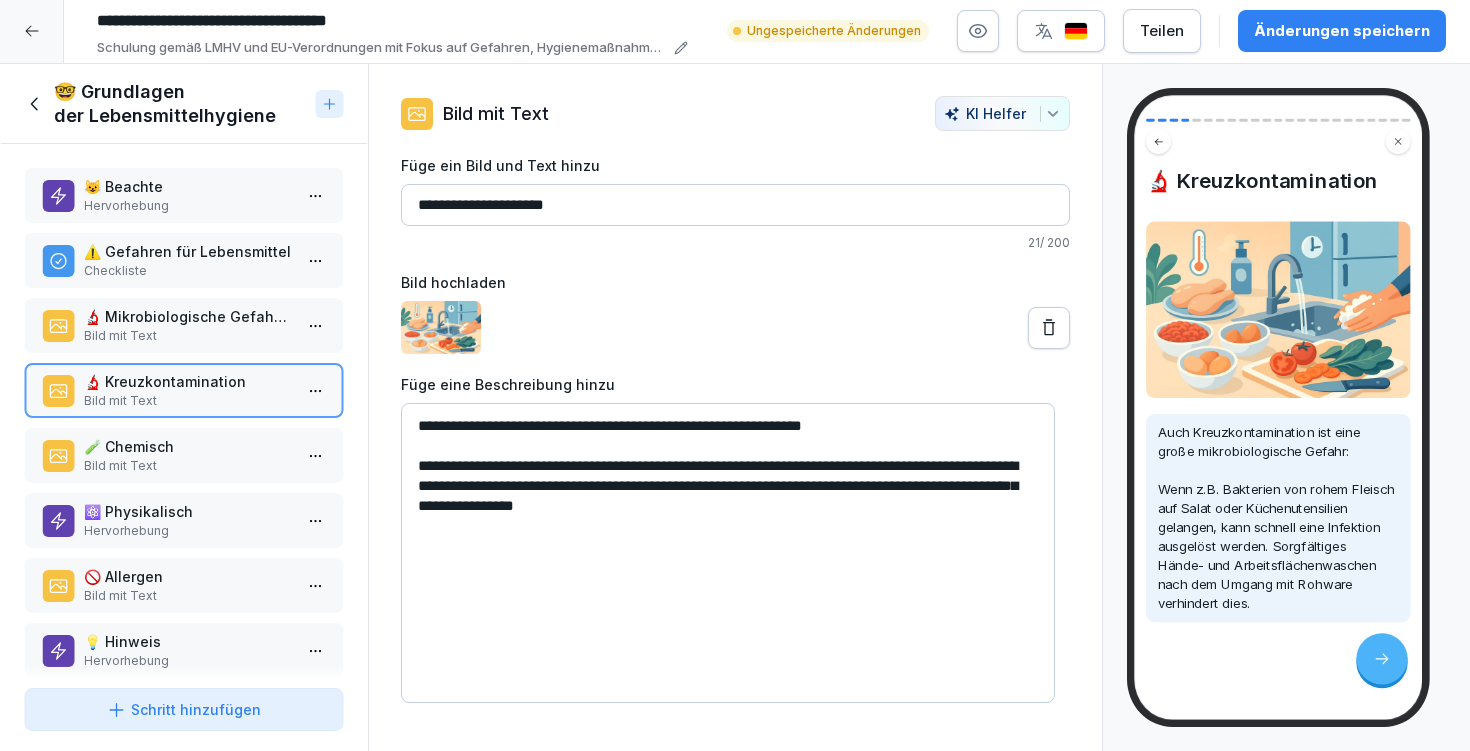 click on "Änderungen speichern" at bounding box center [1342, 31] 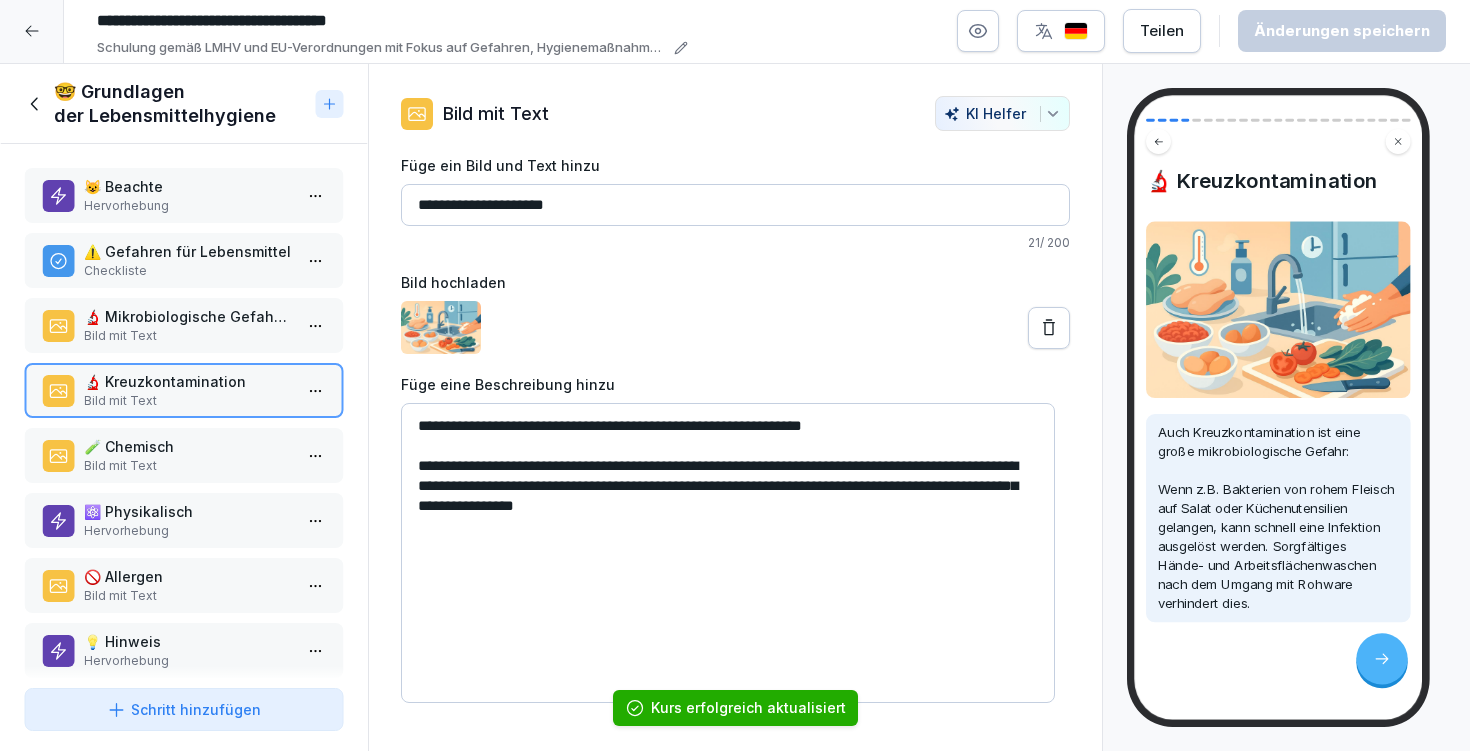 drag, startPoint x: 438, startPoint y: 187, endPoint x: 423, endPoint y: 182, distance: 15.811388 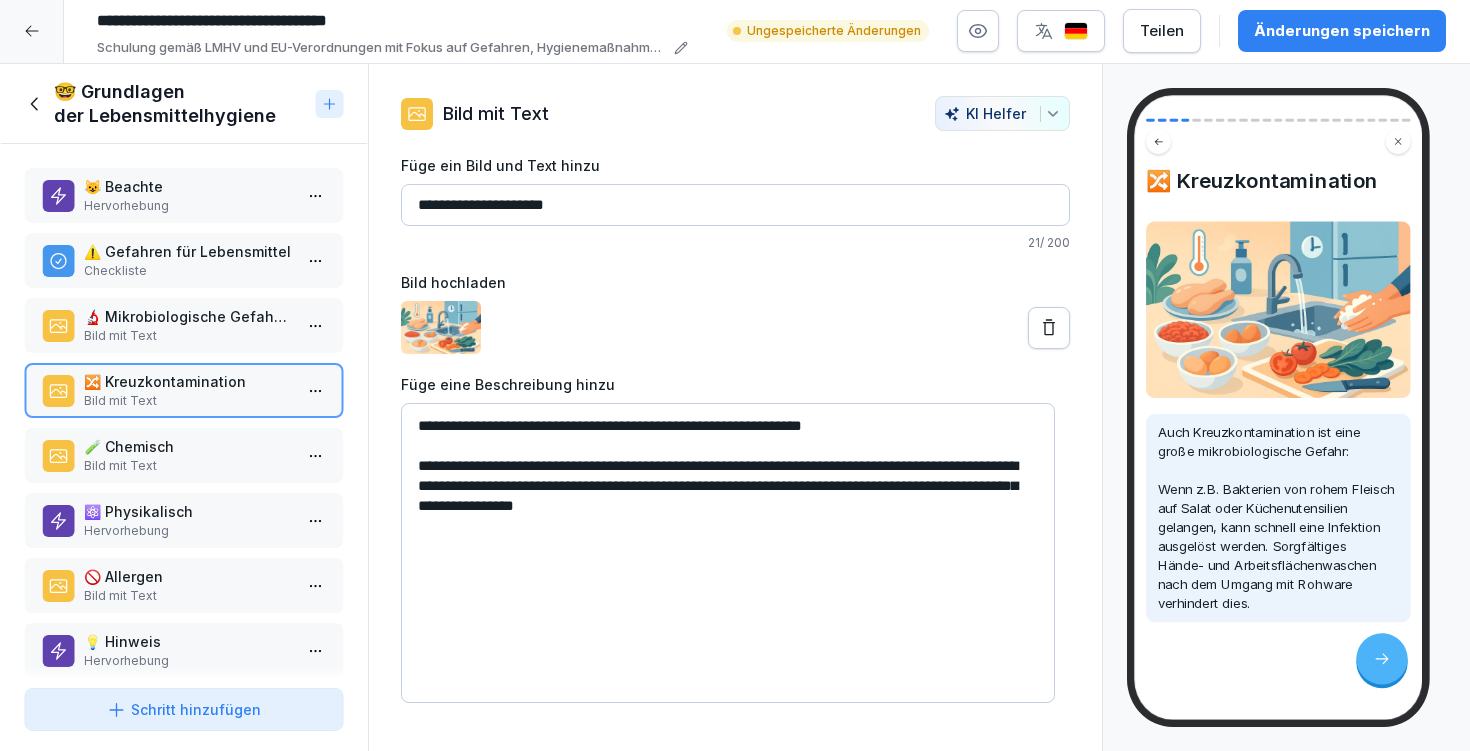 type on "**********" 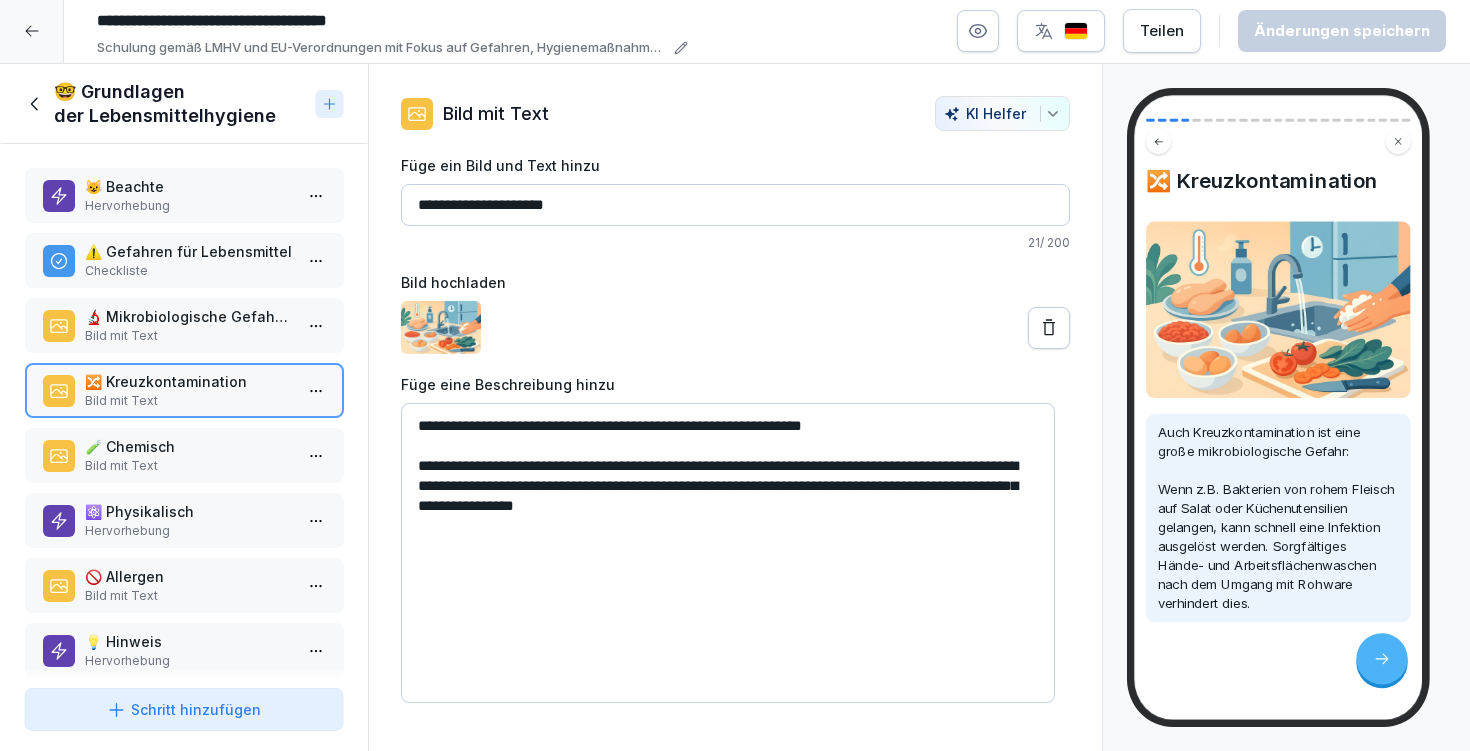click on "Checkliste" at bounding box center (188, 271) 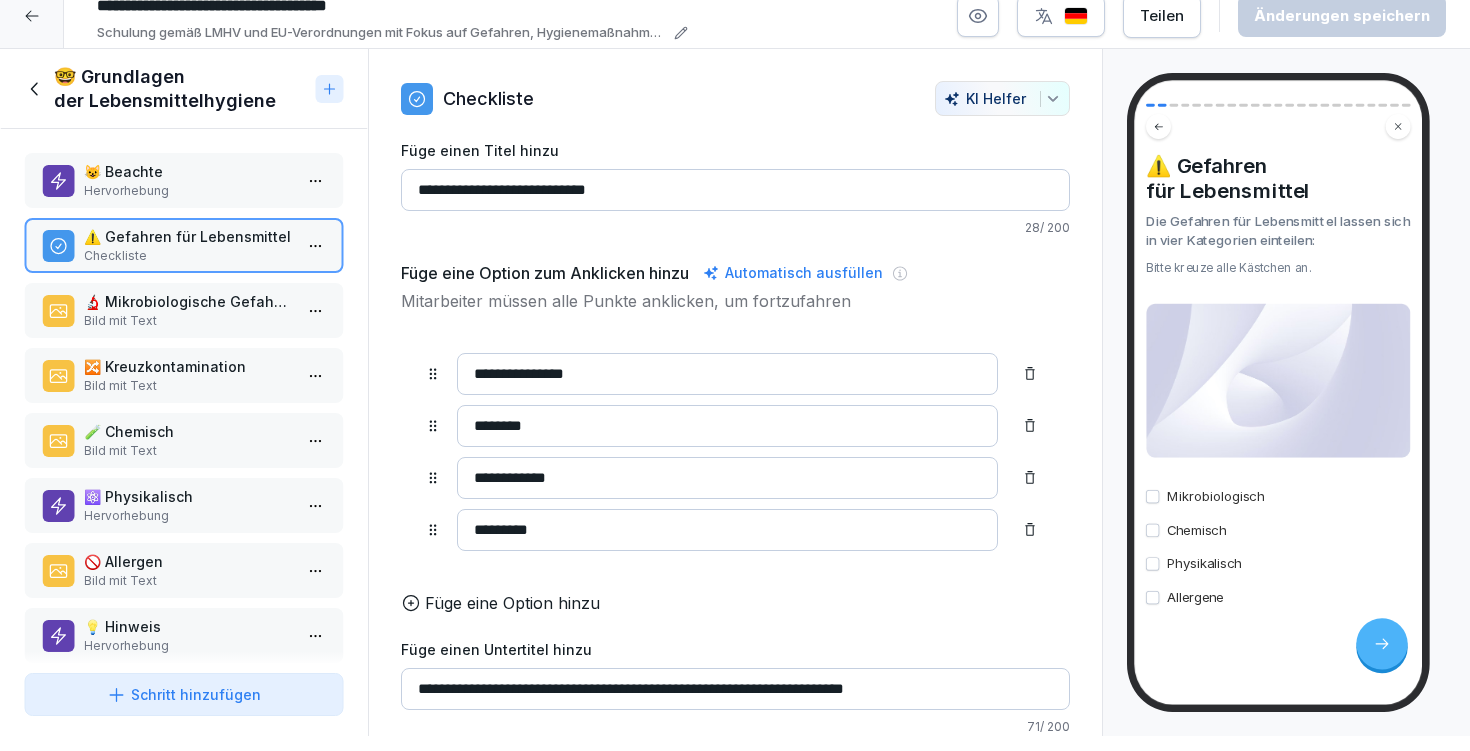 click on "**********" at bounding box center [727, 374] 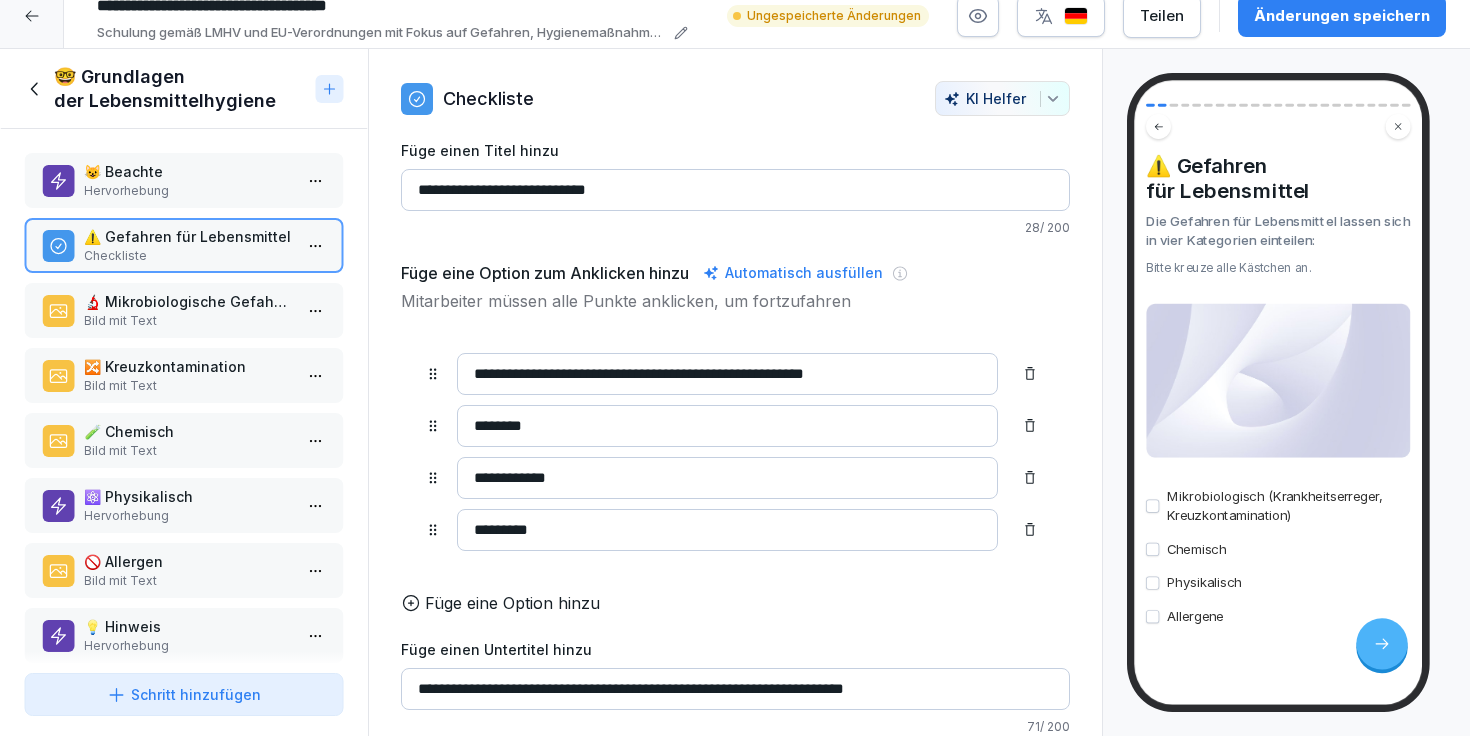 type on "**********" 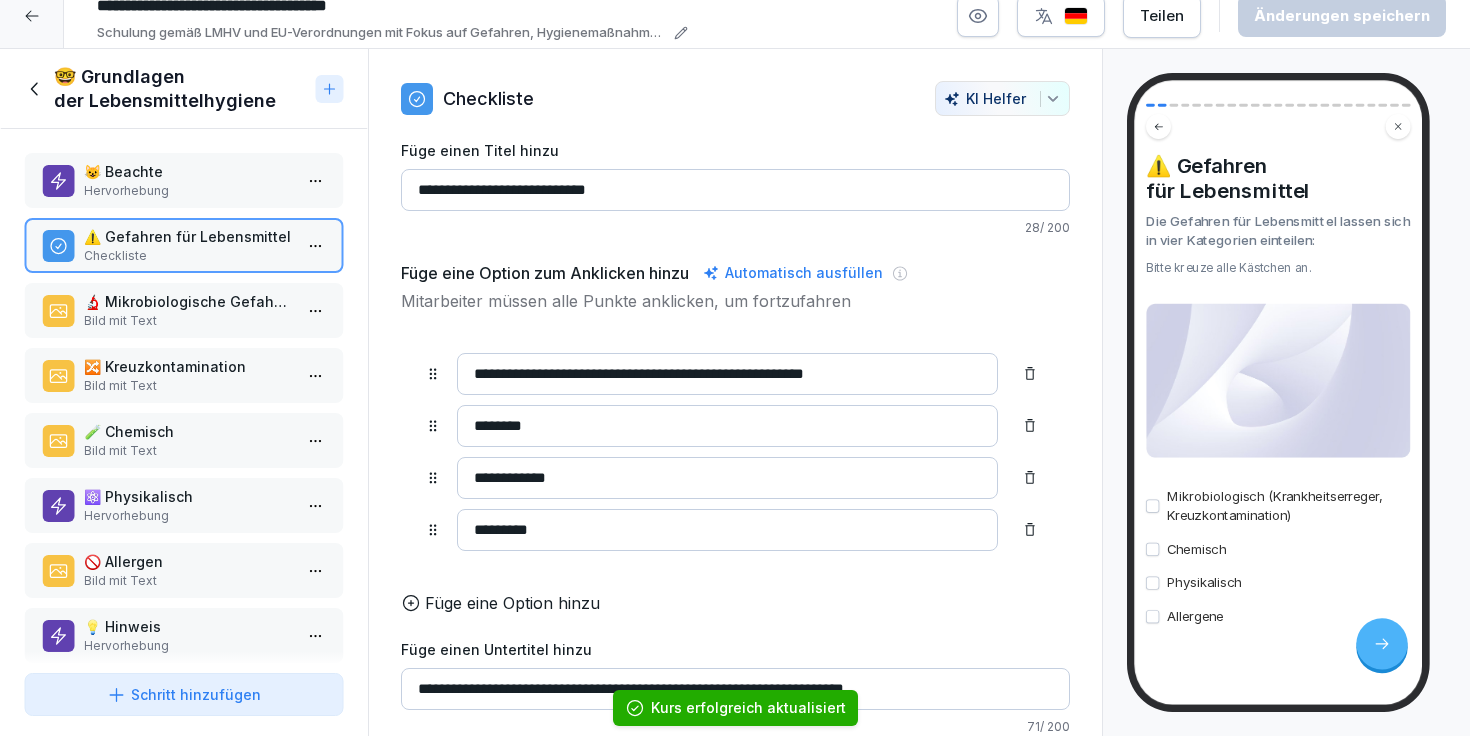 click on "Bild mit Text" at bounding box center (188, 451) 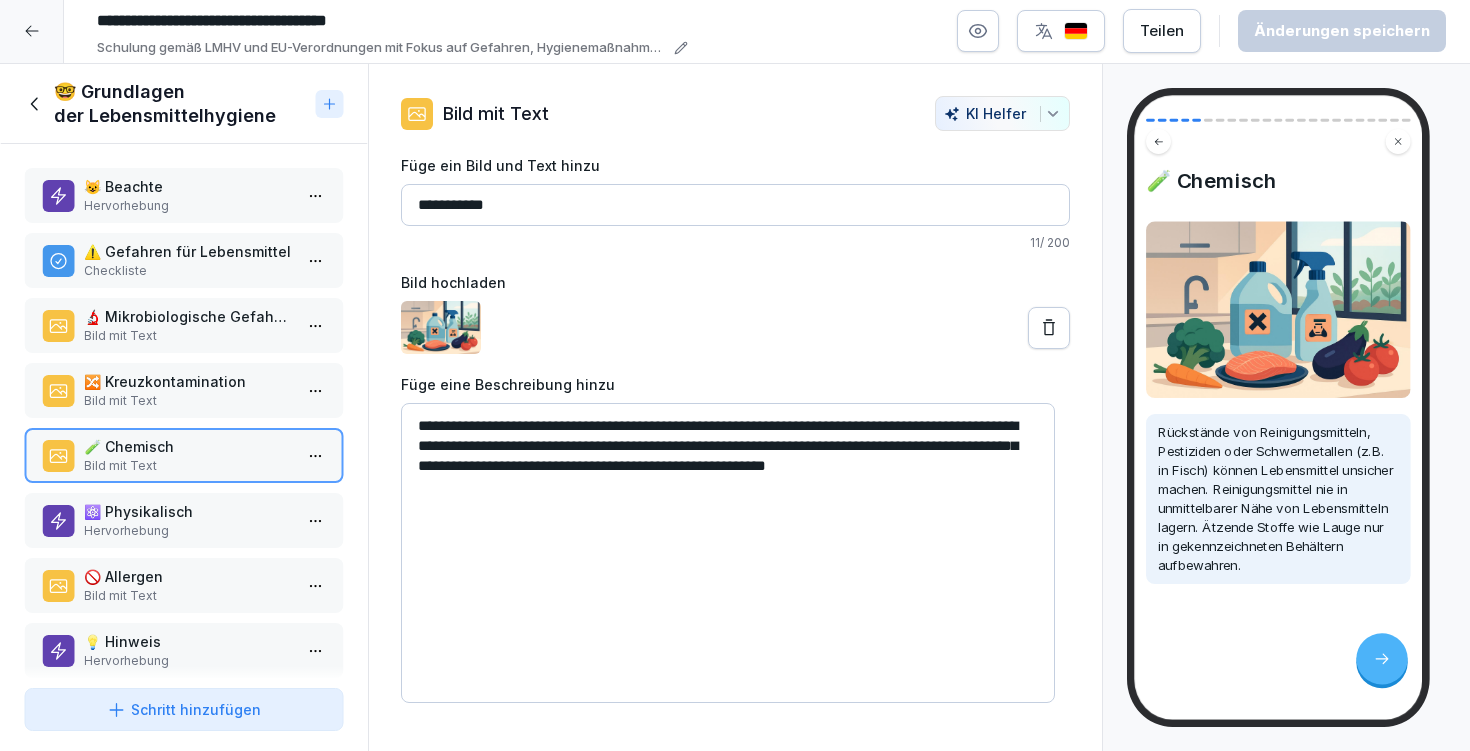 click on "**********" at bounding box center (728, 553) 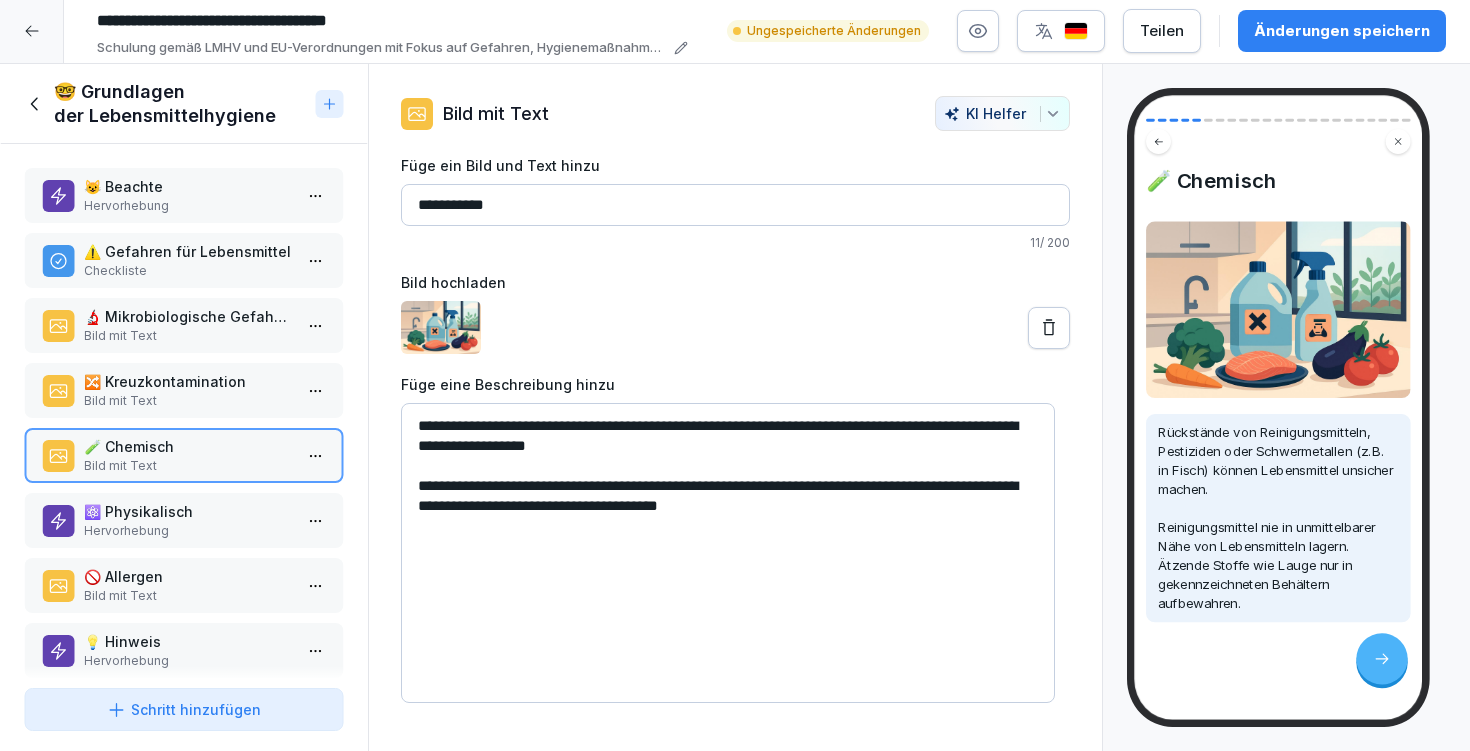 click on "**********" at bounding box center (728, 553) 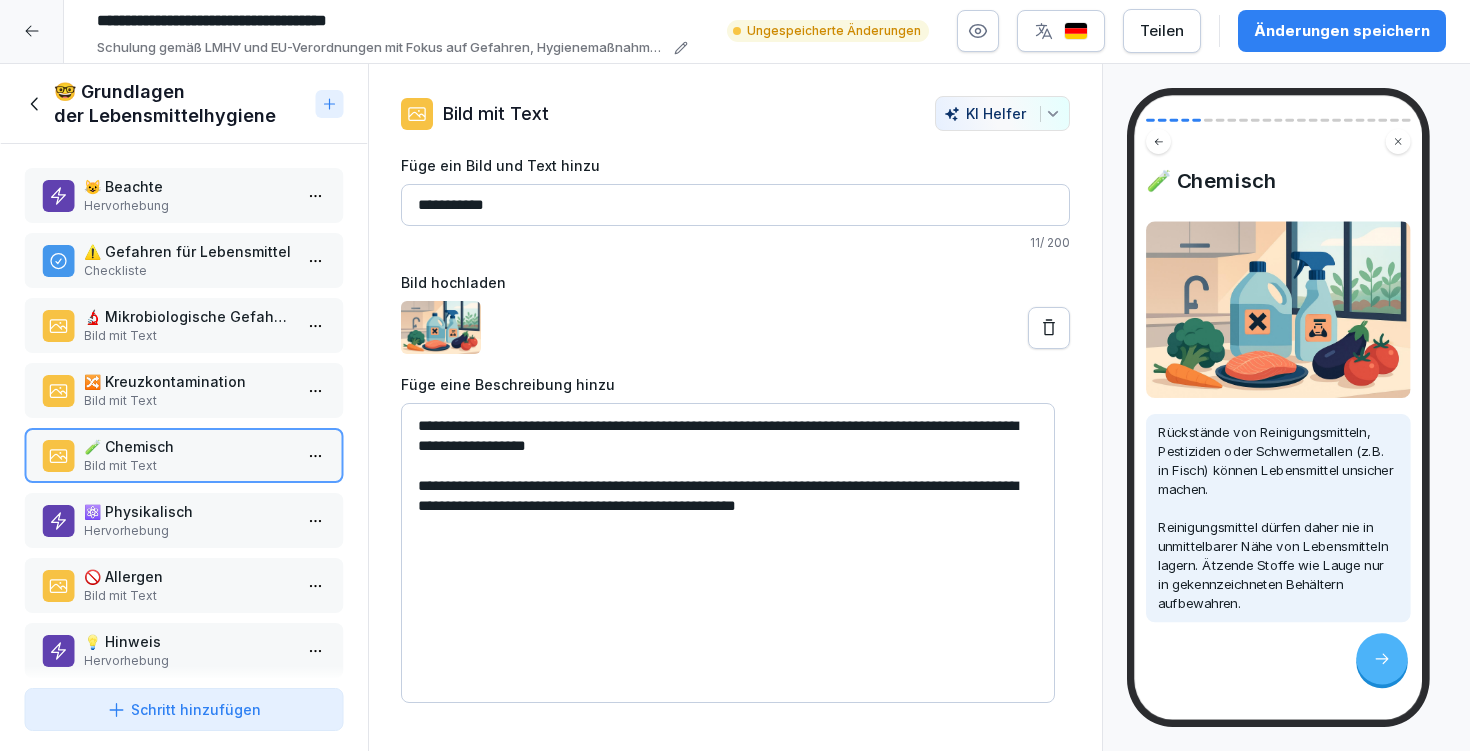 click on "**********" at bounding box center (728, 553) 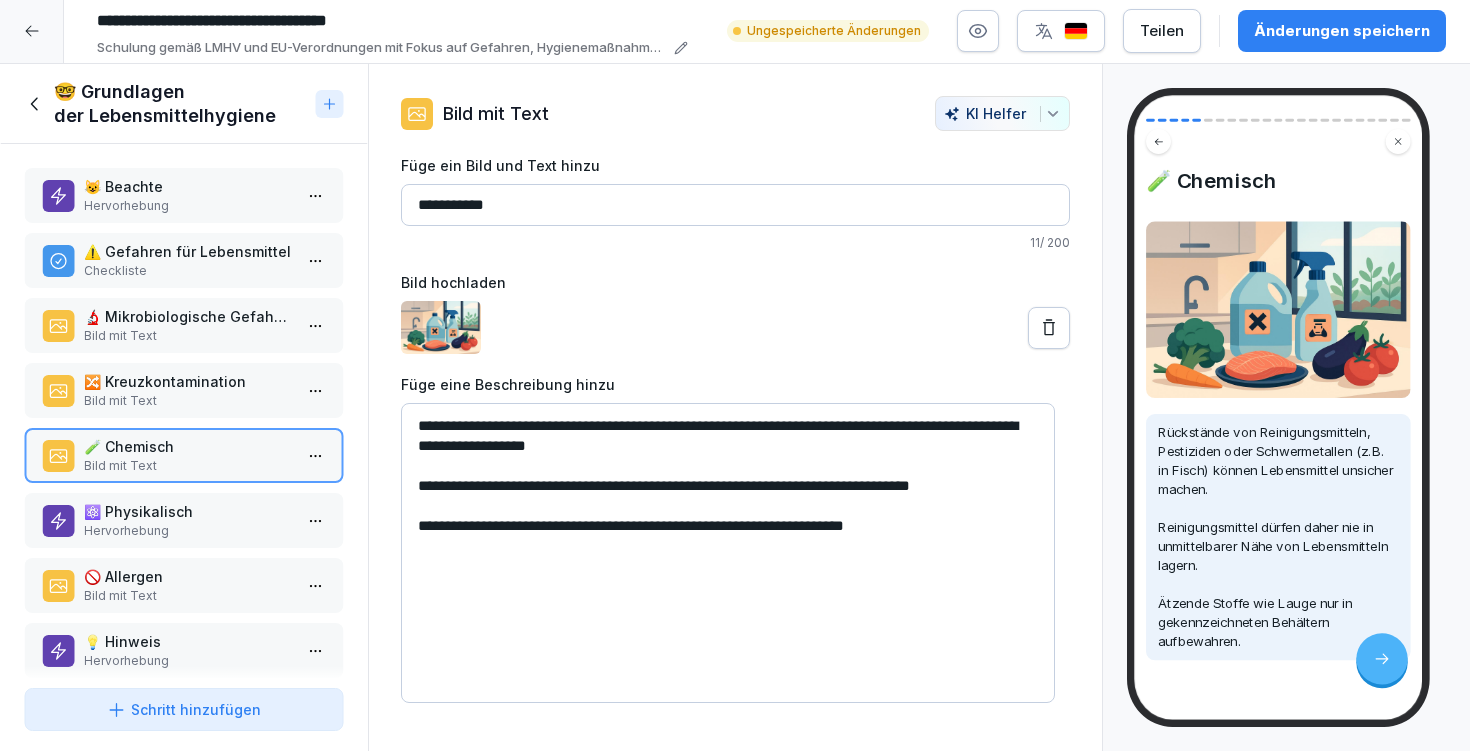 click on "**********" at bounding box center [728, 553] 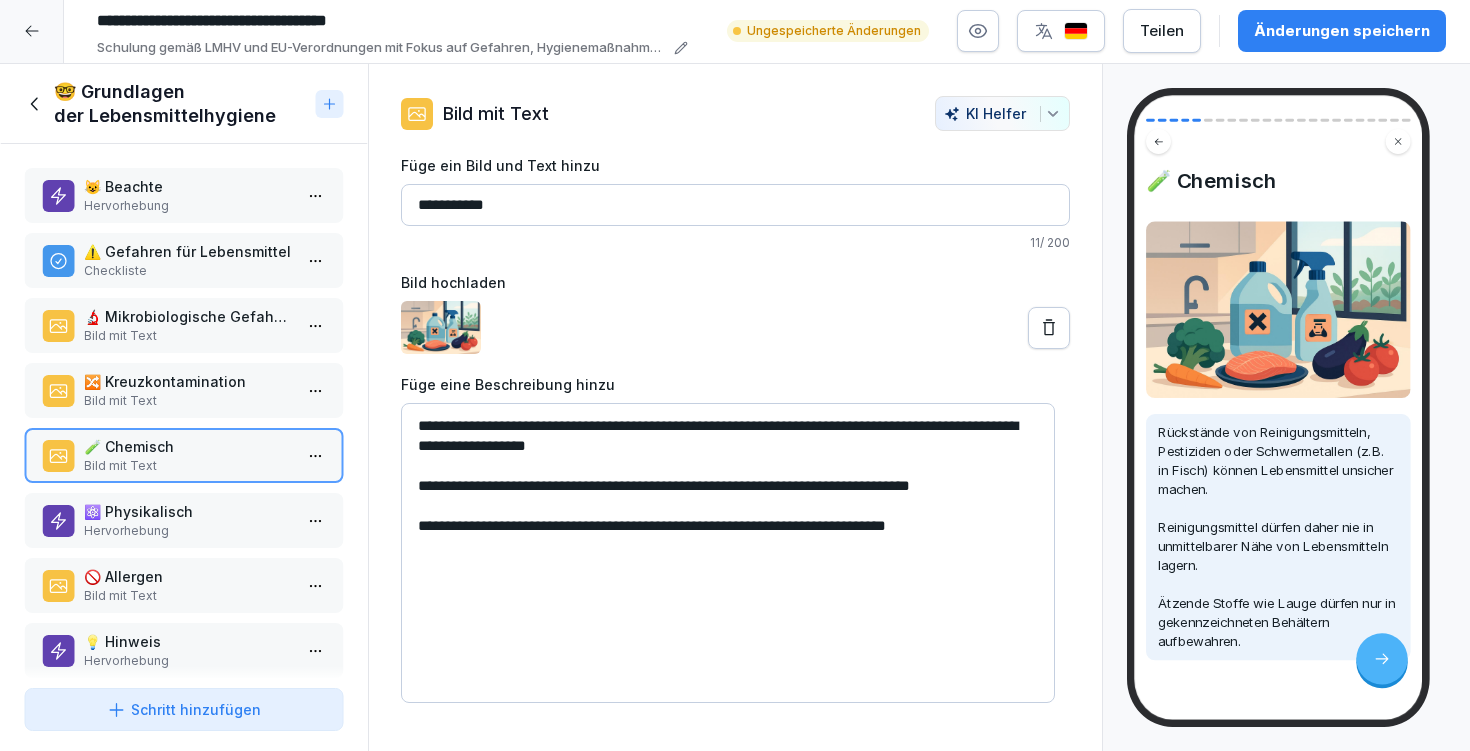 click on "**********" at bounding box center (728, 553) 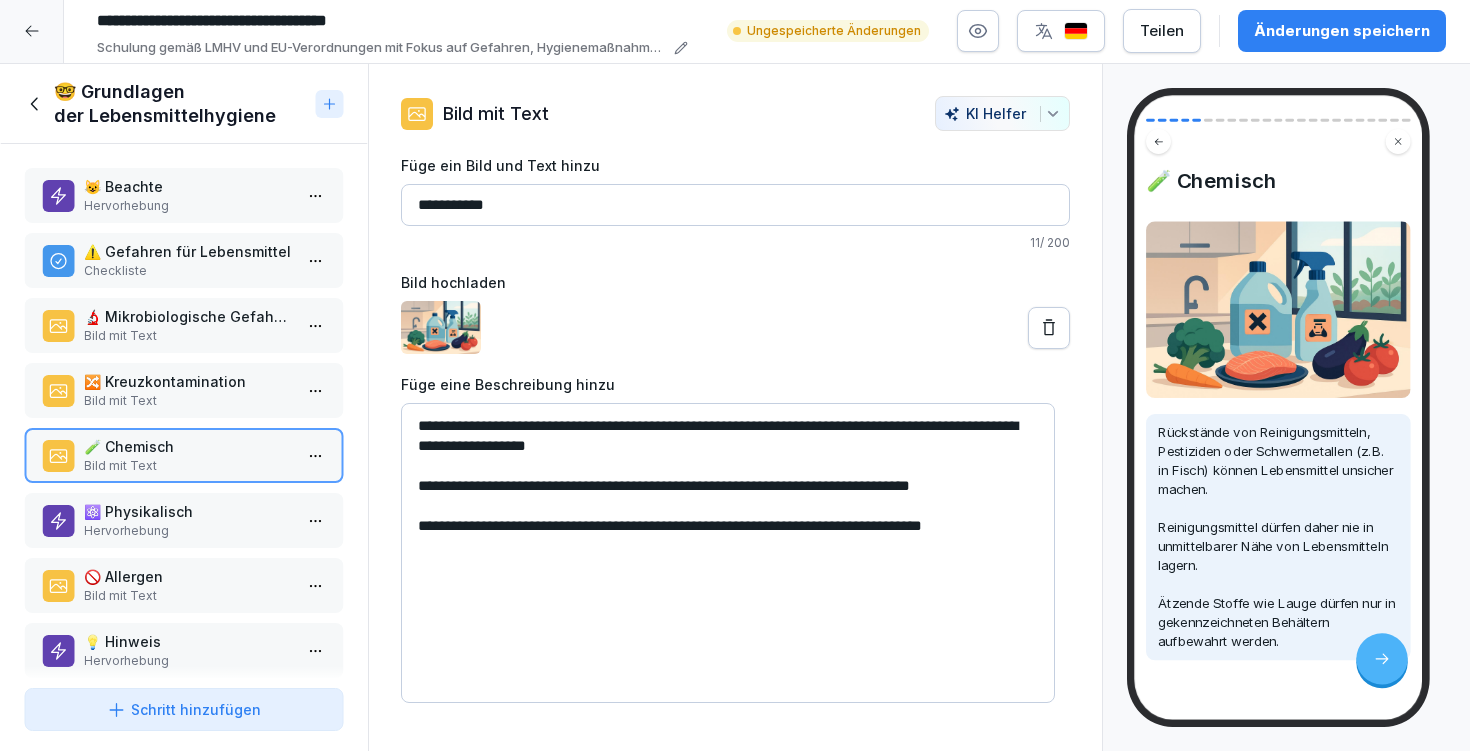type on "**********" 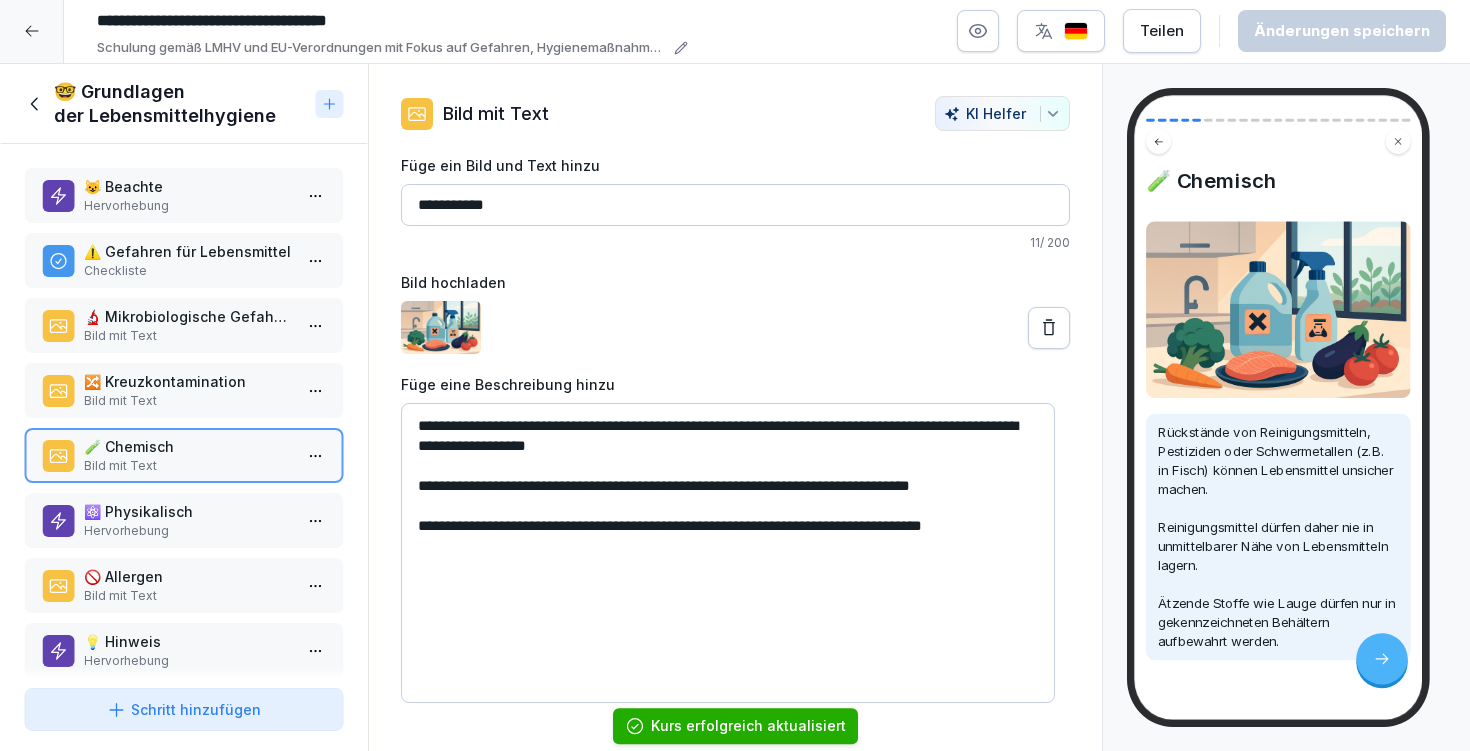 click on "⚠️ Gefahren für Lebensmittel" at bounding box center (188, 251) 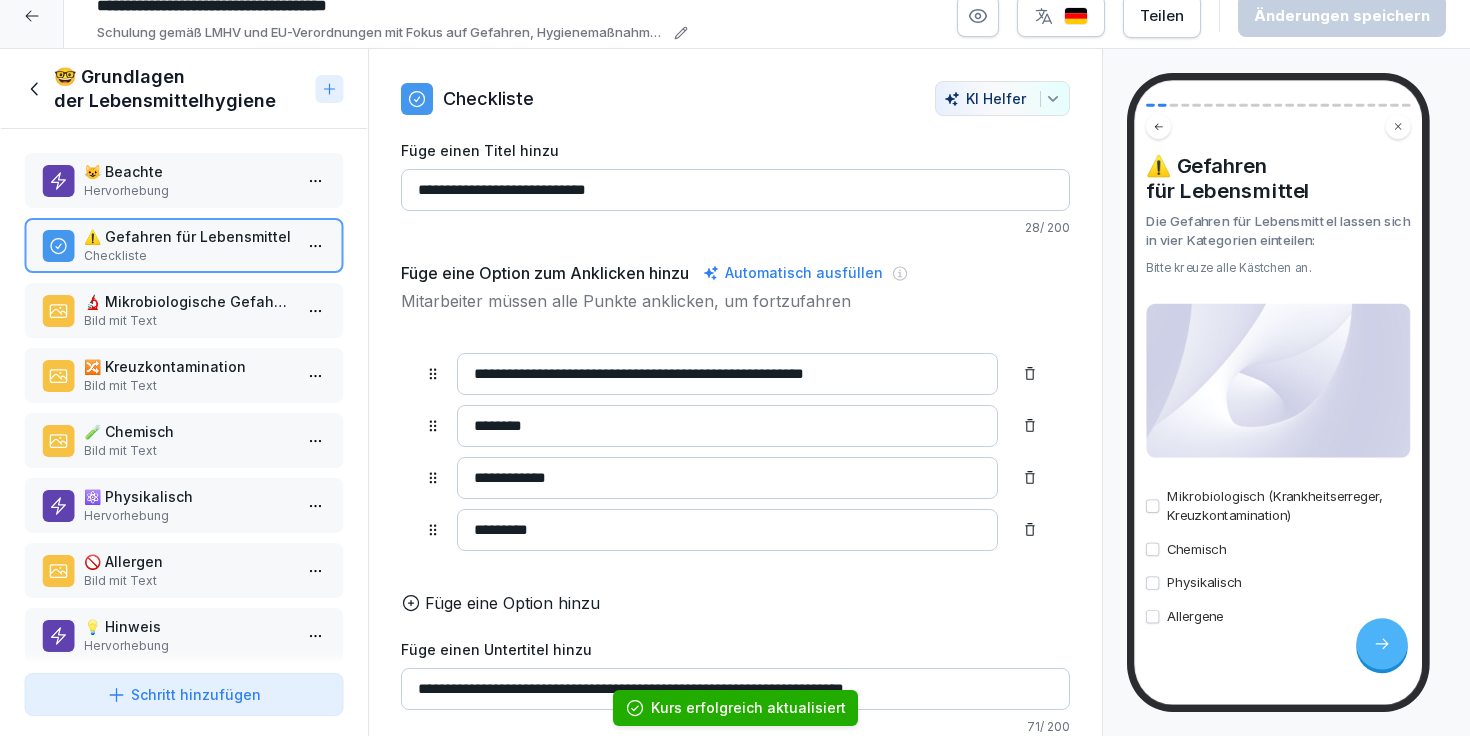 click on "********" at bounding box center [727, 426] 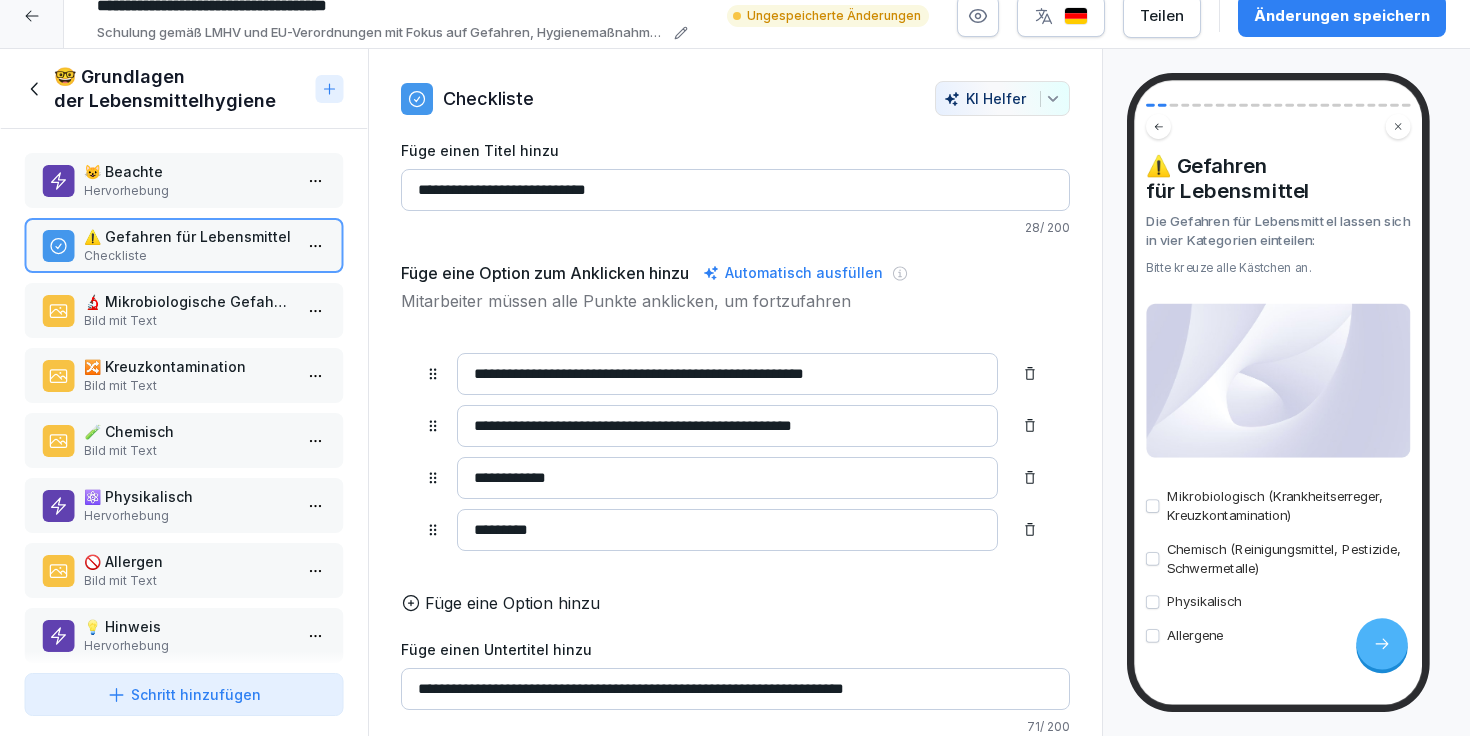 type on "**********" 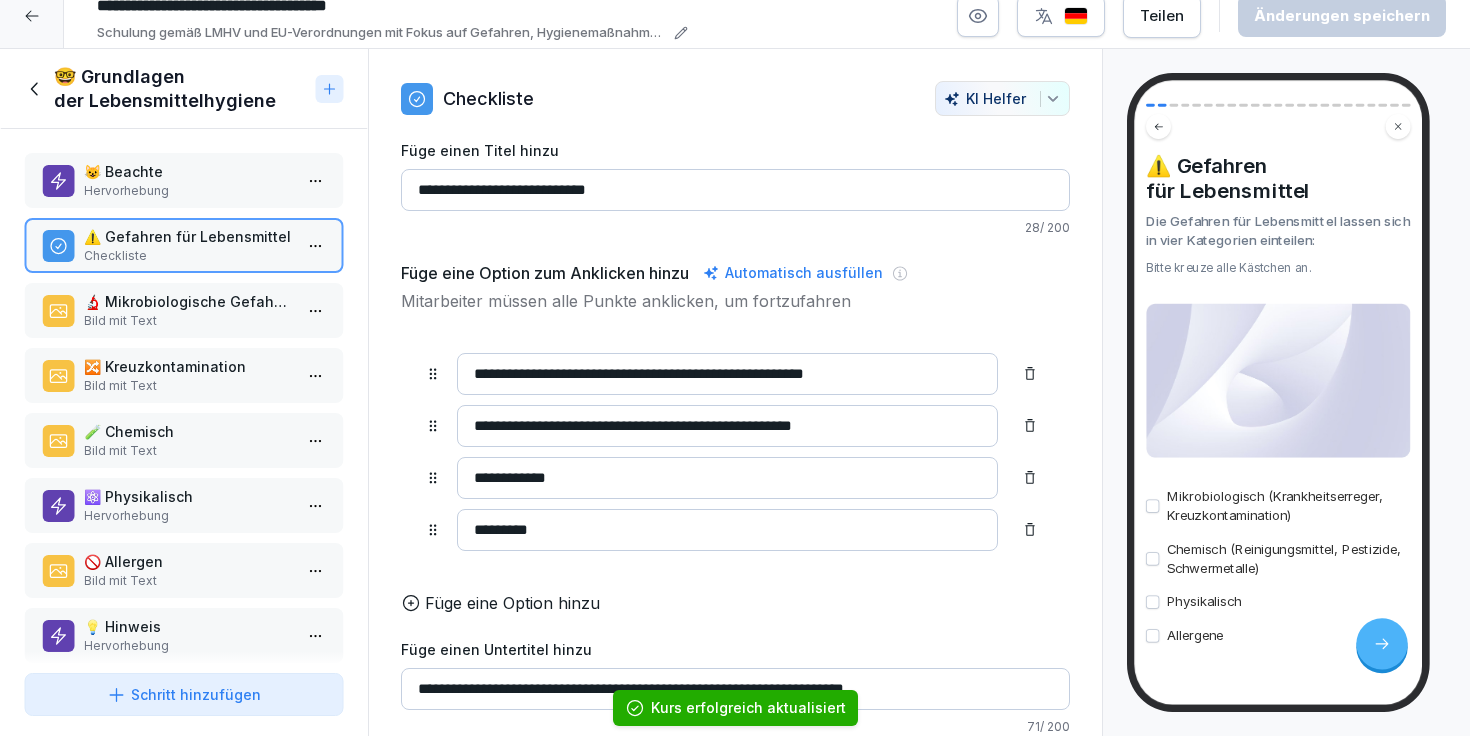 click on "Bild mit Text" at bounding box center [188, 321] 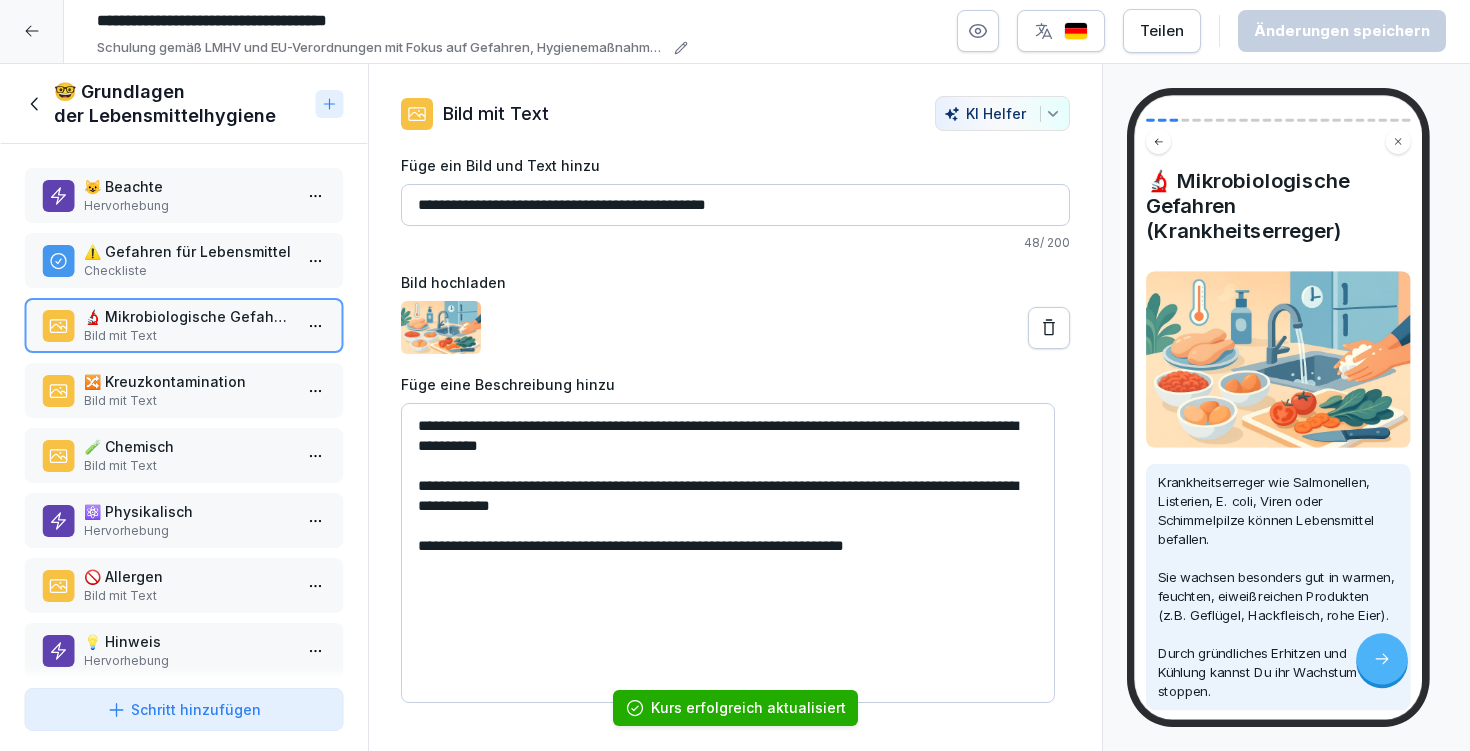 click on "🔀 Kreuzkontamination" at bounding box center [188, 381] 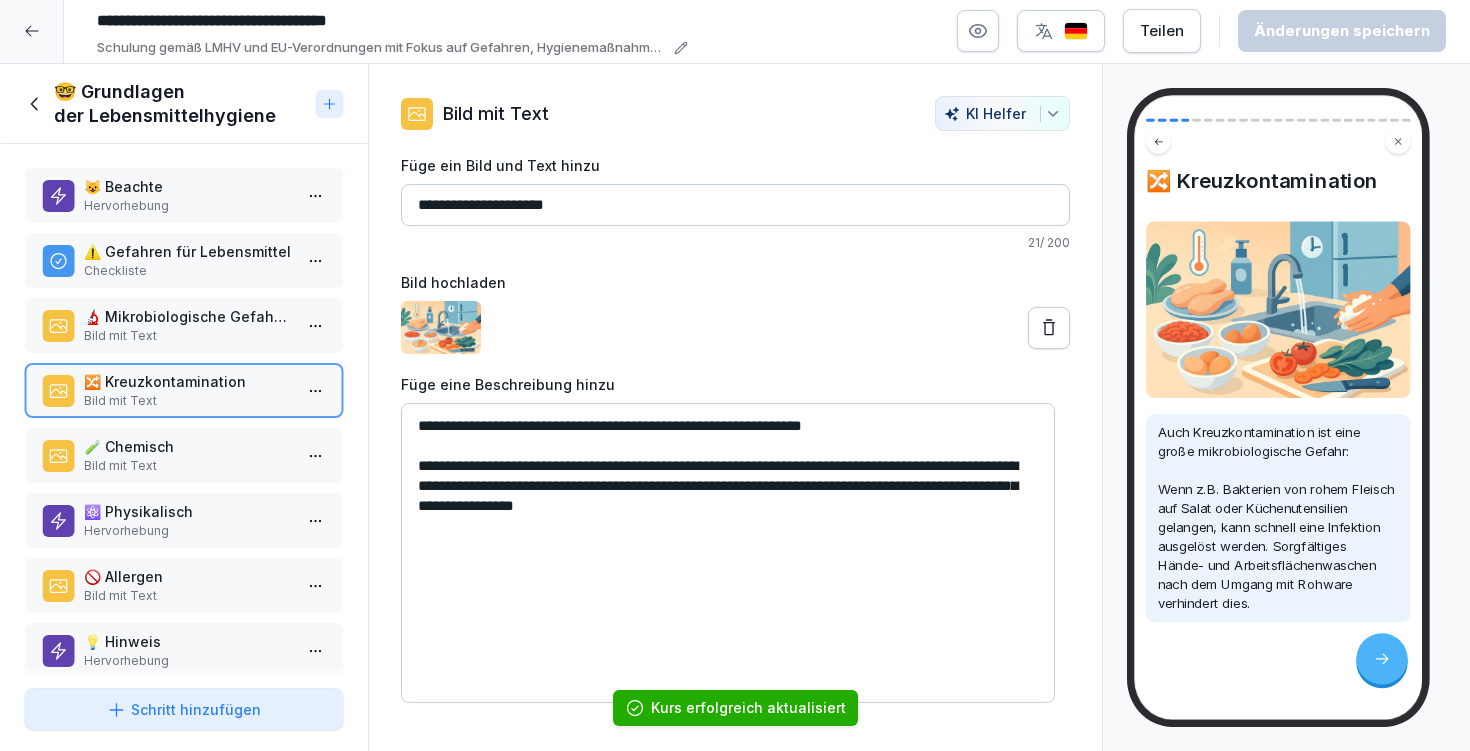 click on "Bild mit Text" at bounding box center [188, 466] 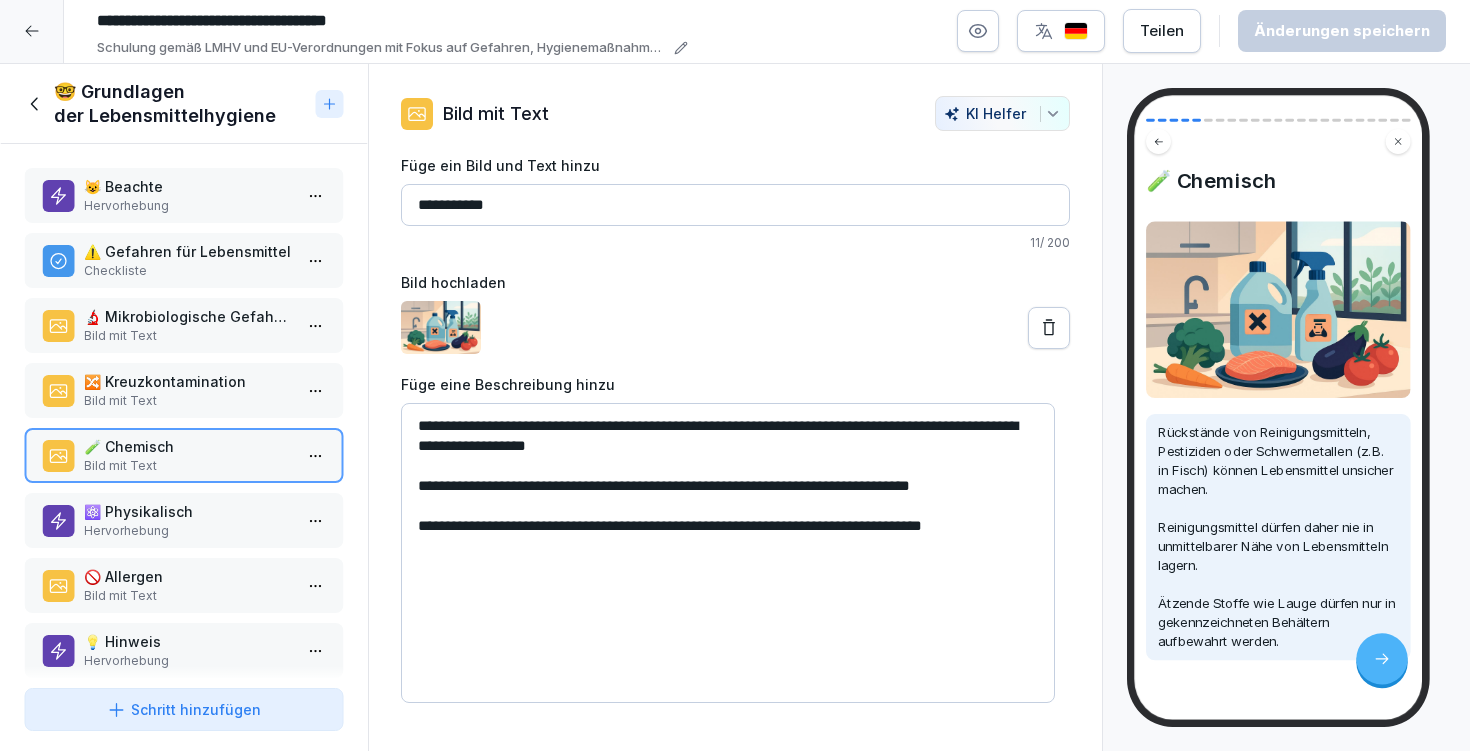 click on "🔀 Kreuzkontamination" at bounding box center (188, 381) 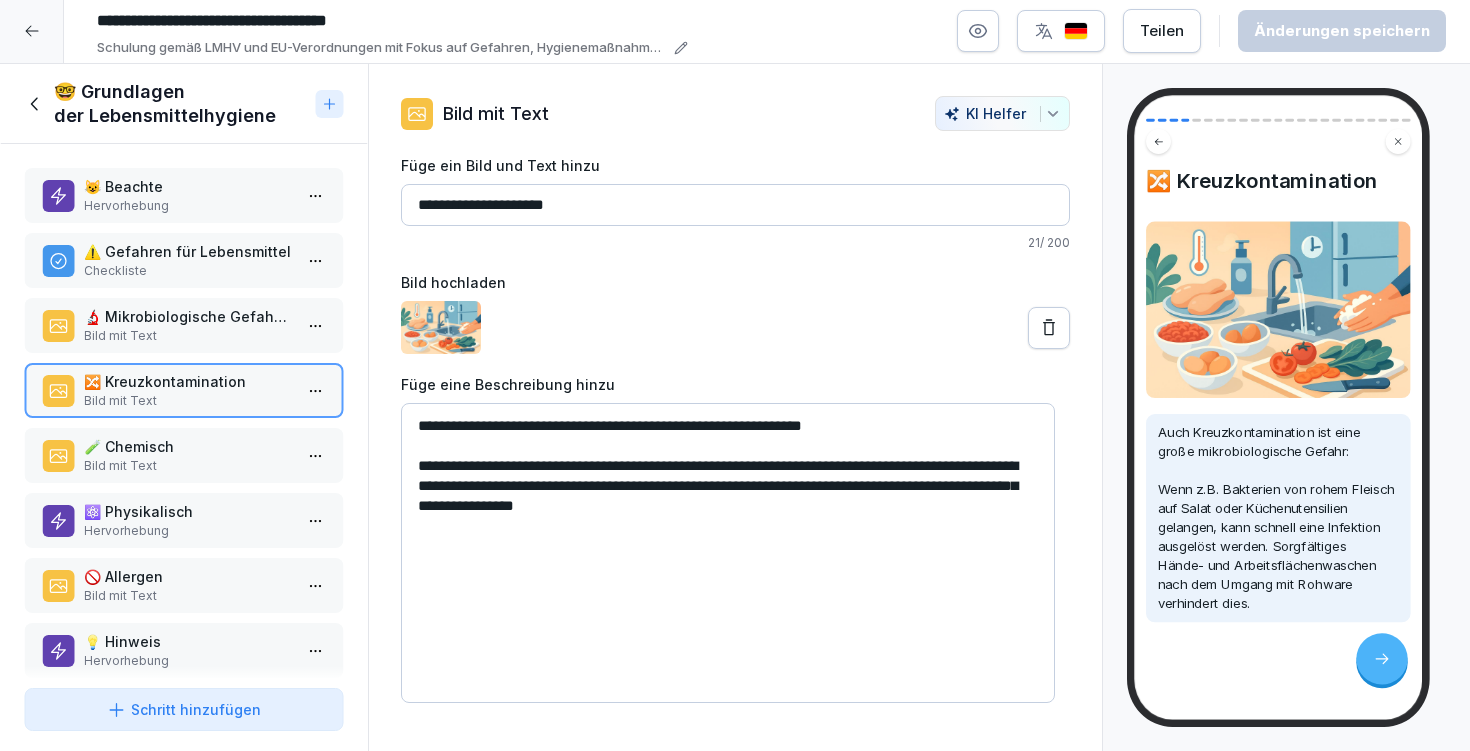 click on "**********" at bounding box center [728, 553] 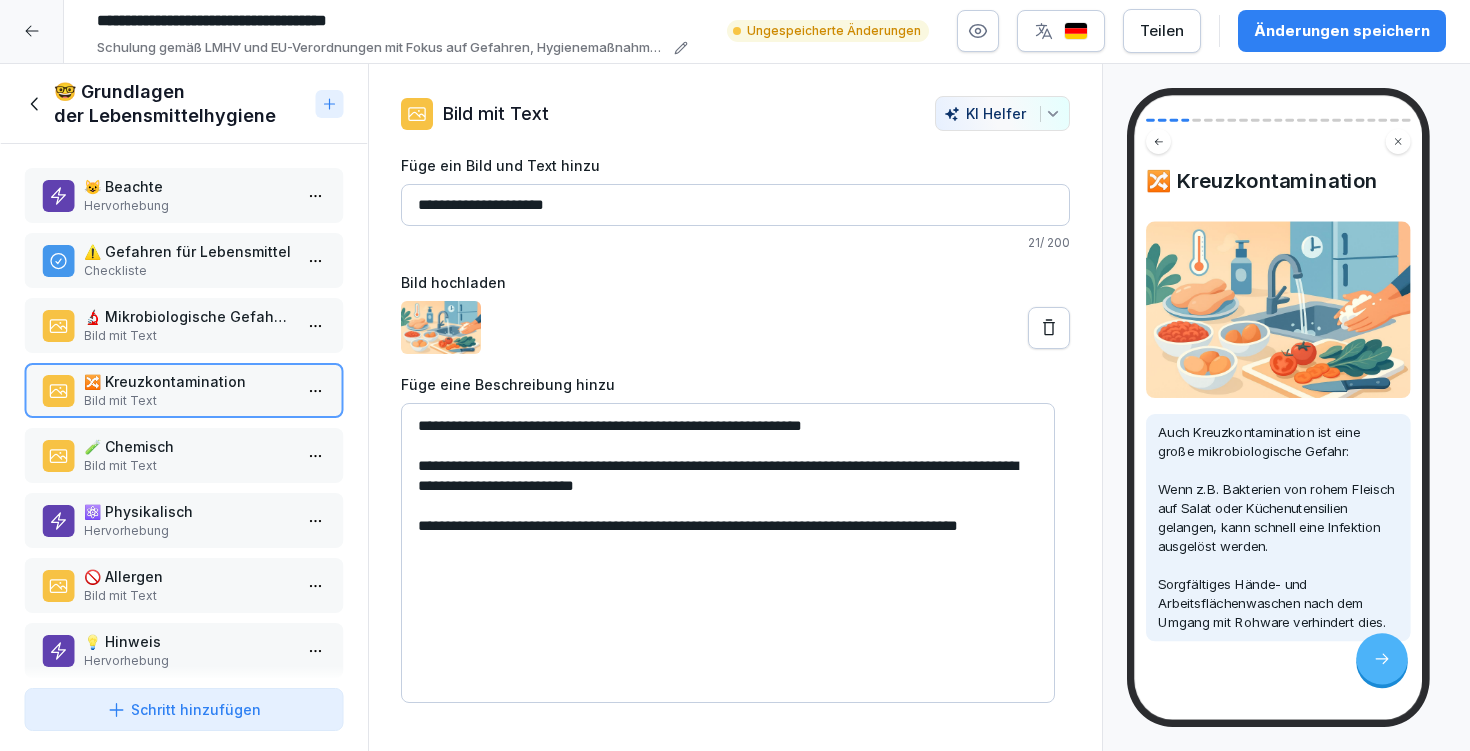 type on "**********" 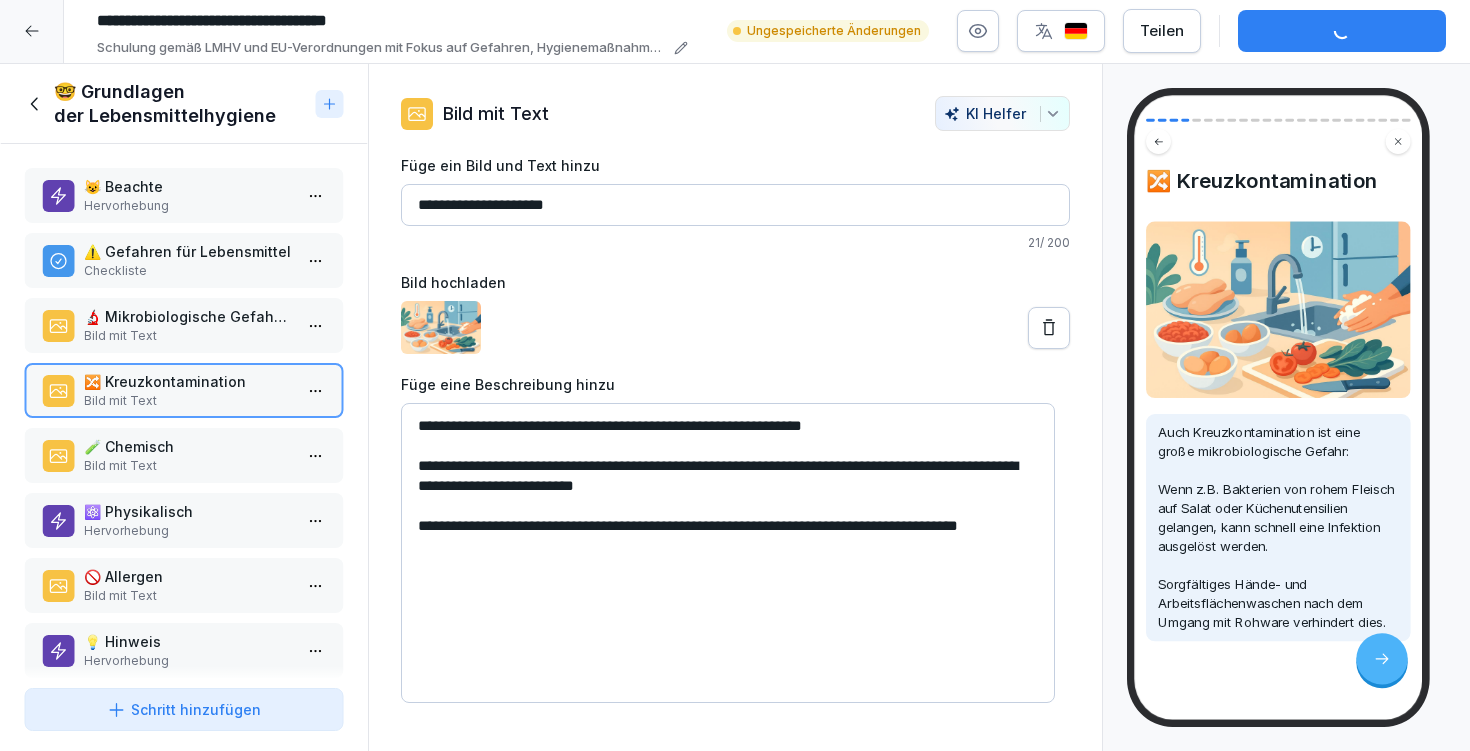 click on "Bild mit Text" at bounding box center [188, 336] 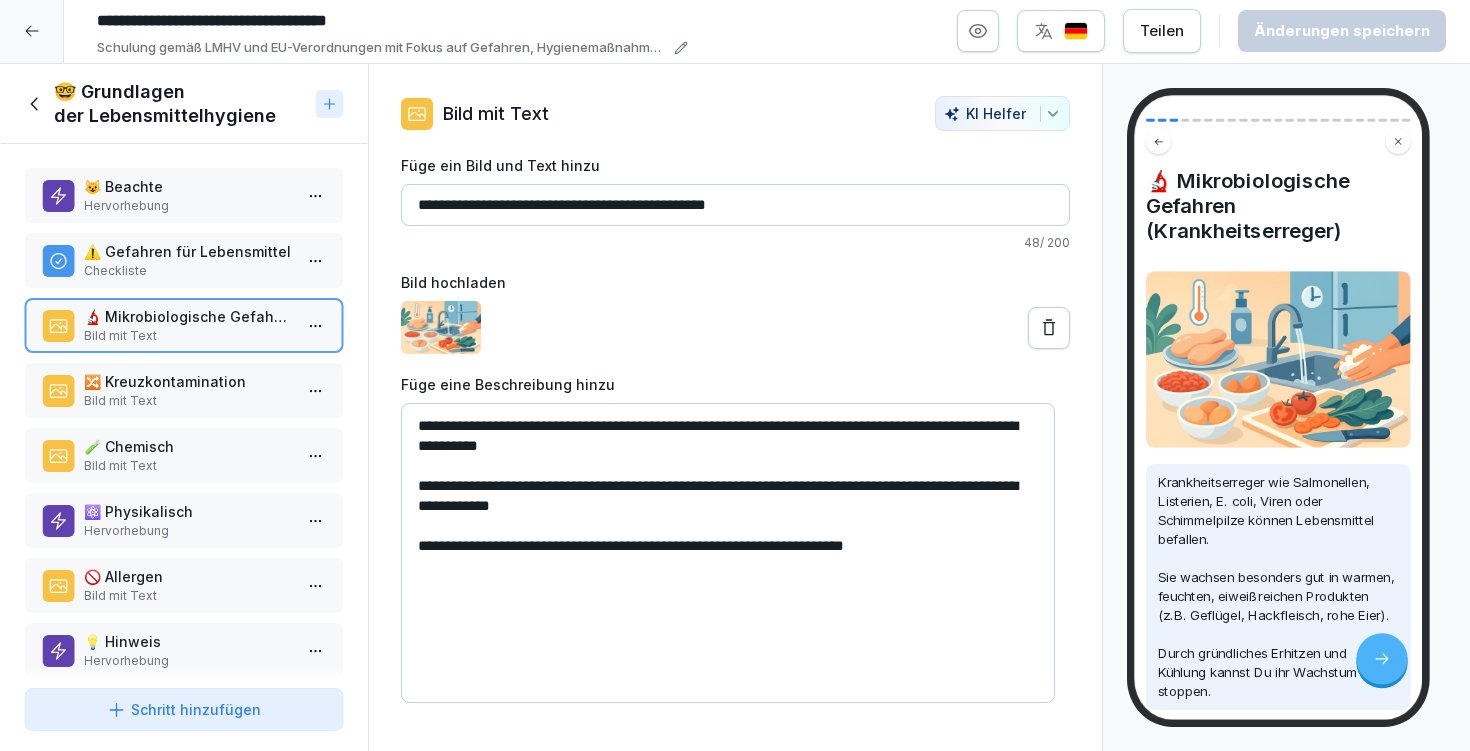 drag, startPoint x: 950, startPoint y: 472, endPoint x: 646, endPoint y: 485, distance: 304.27783 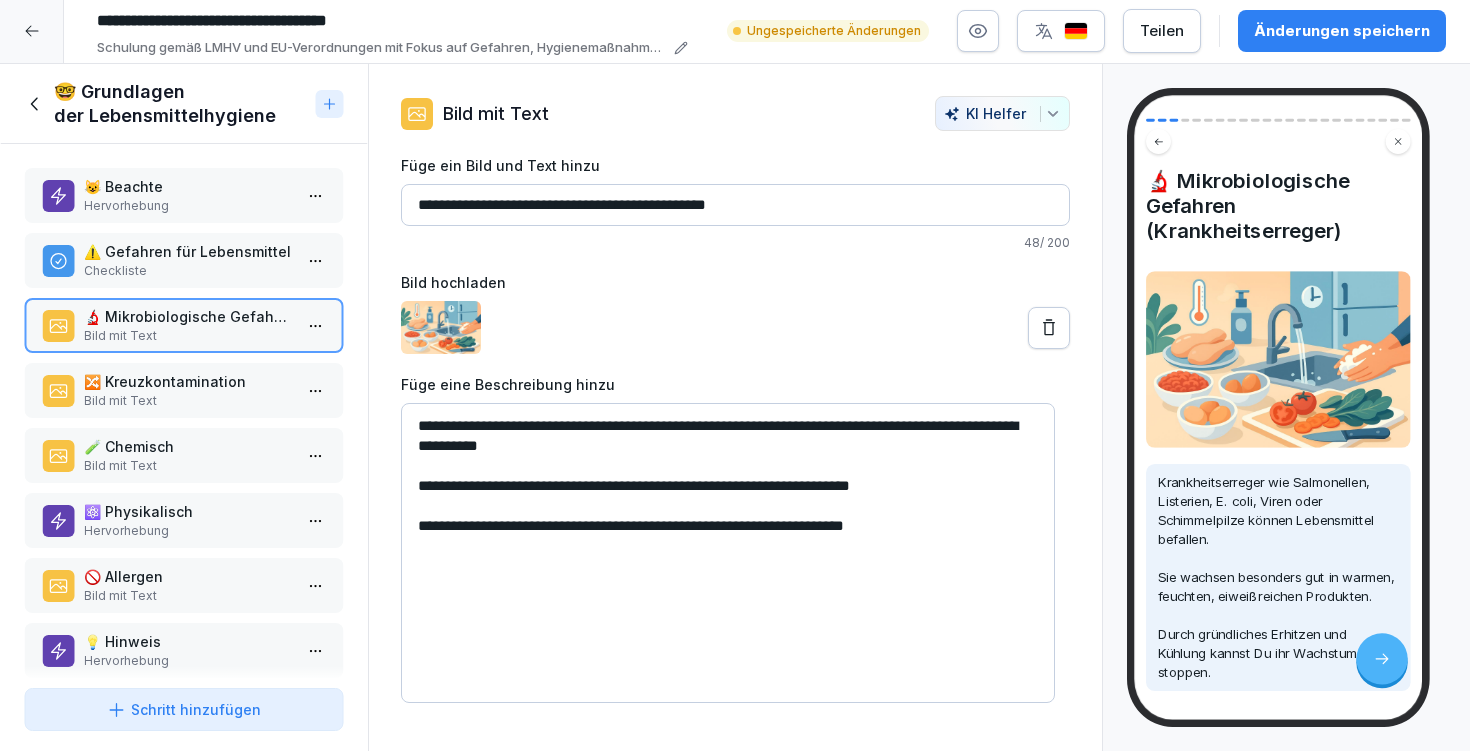 type on "**********" 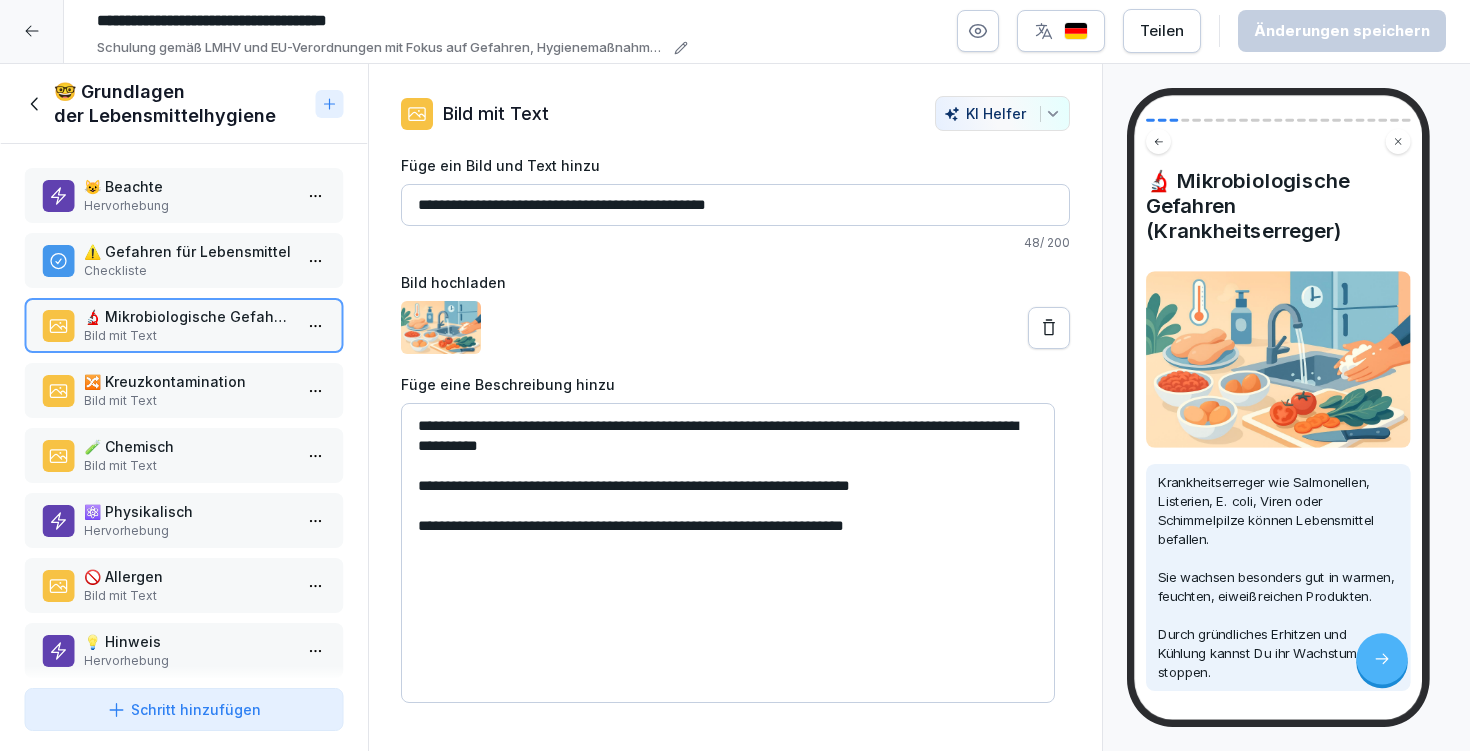 click on "Bild mit Text" at bounding box center (188, 401) 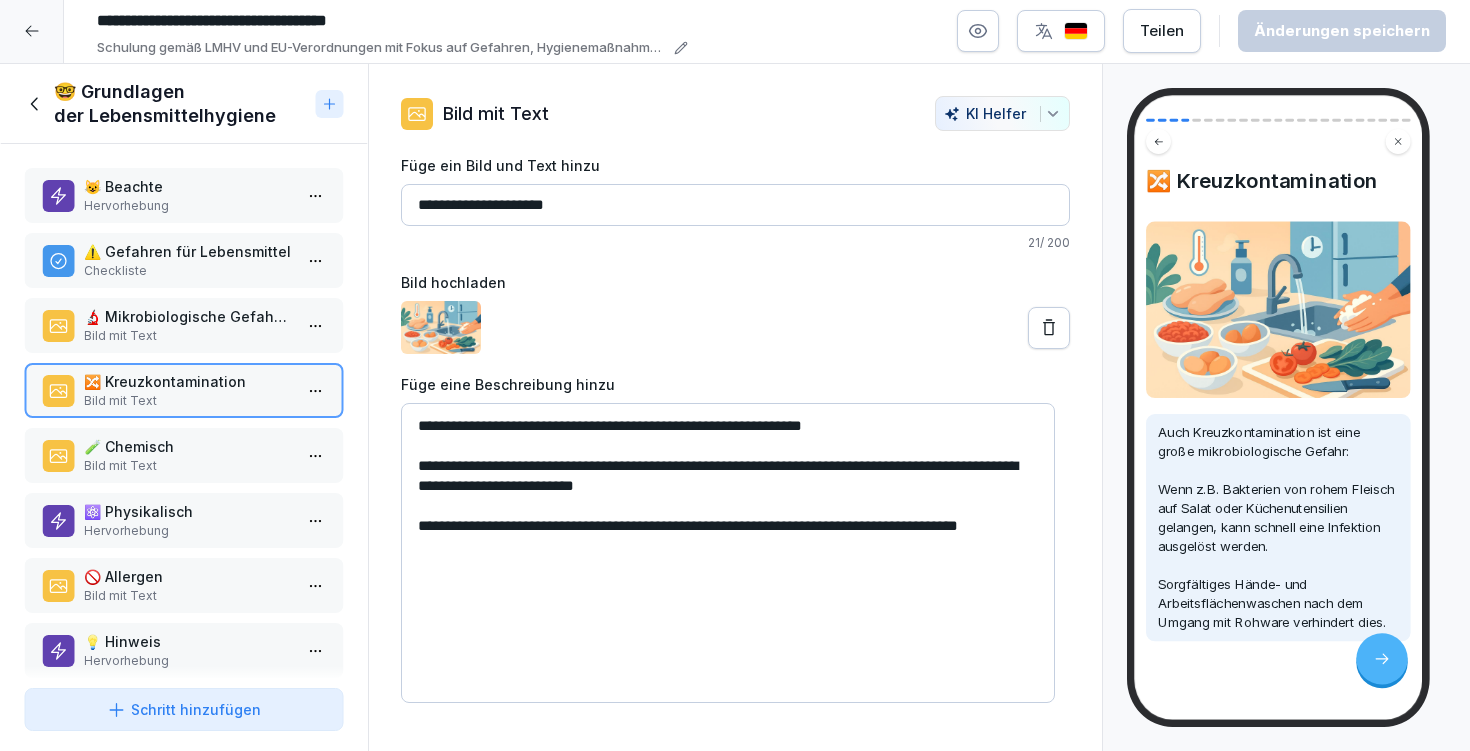 click on "**********" at bounding box center (728, 553) 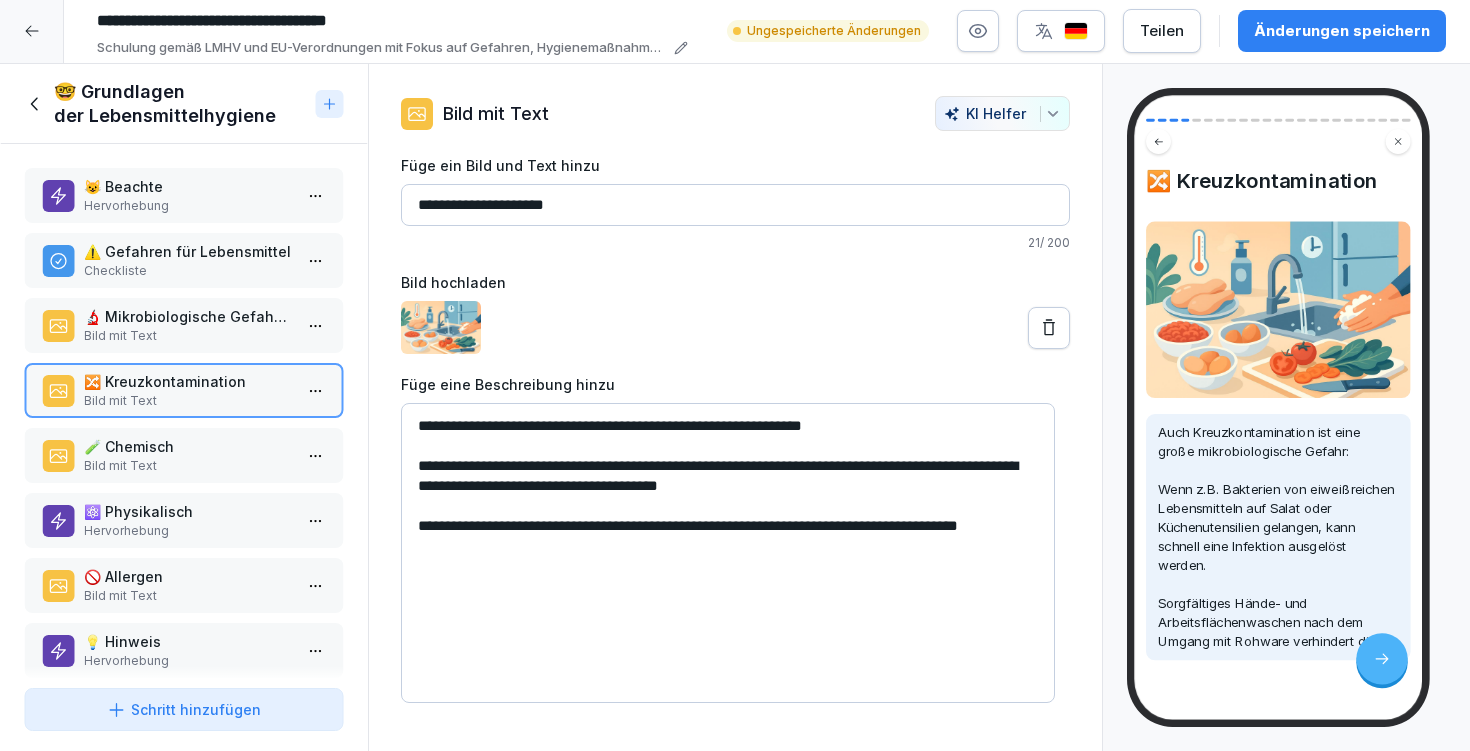 click on "**********" at bounding box center [728, 553] 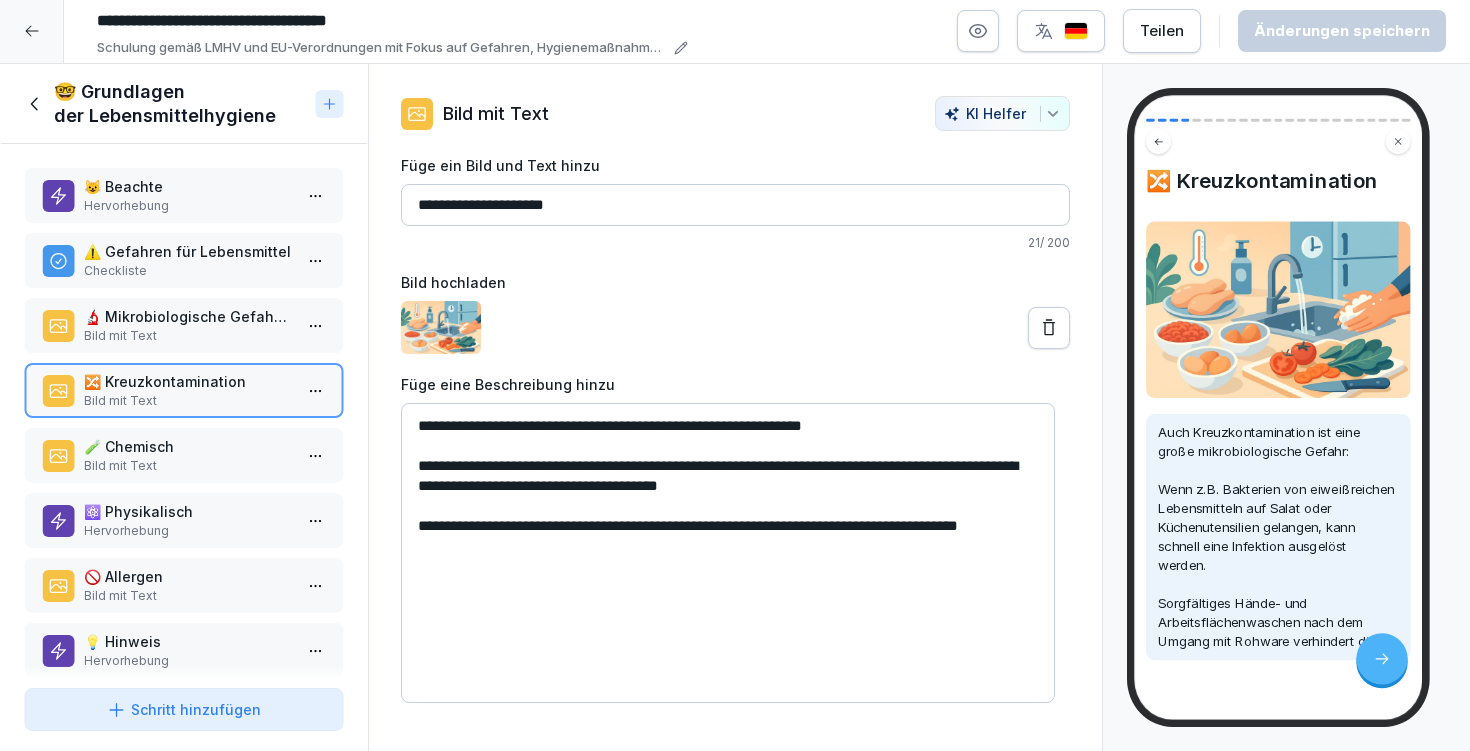 click on "🚫 Allergen" at bounding box center (188, 576) 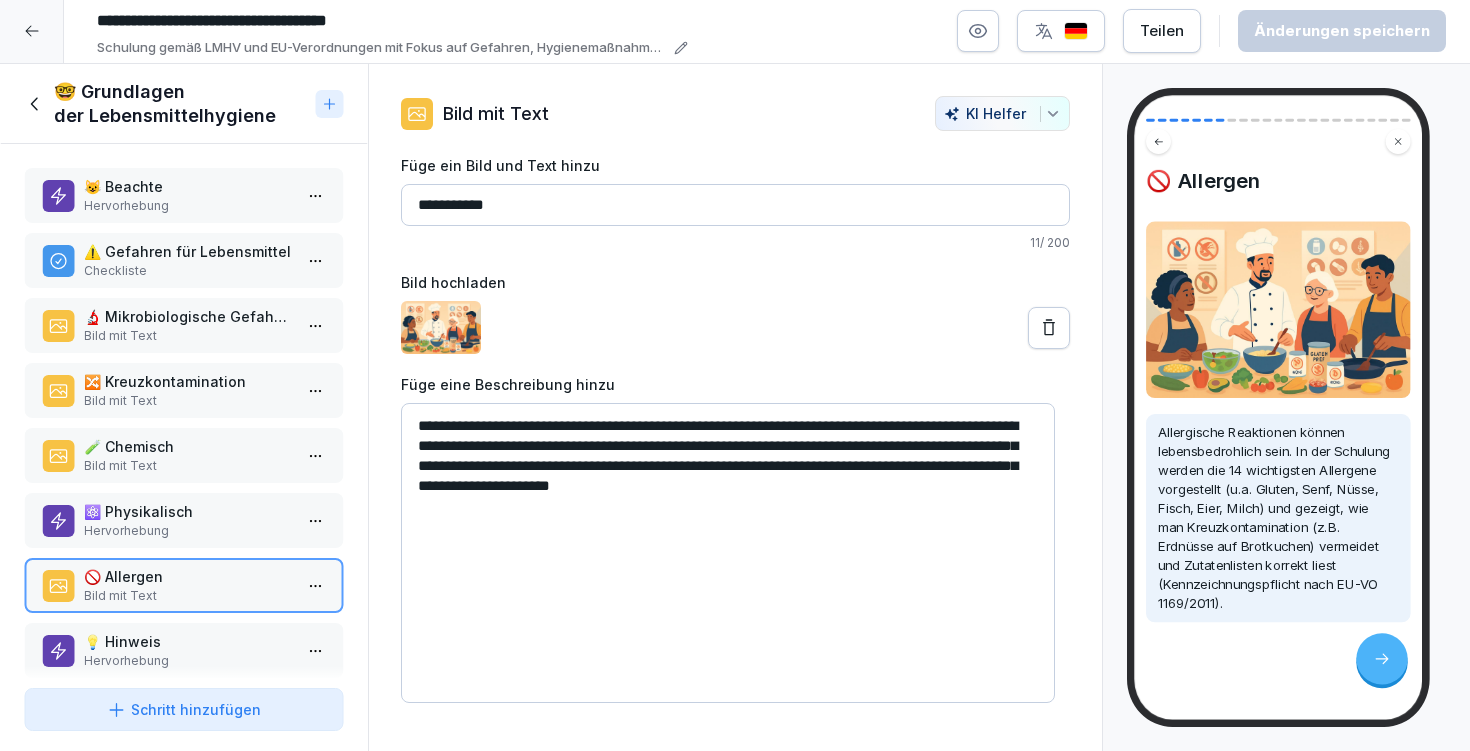 click on "⚛️ Physikalisch" at bounding box center (188, 511) 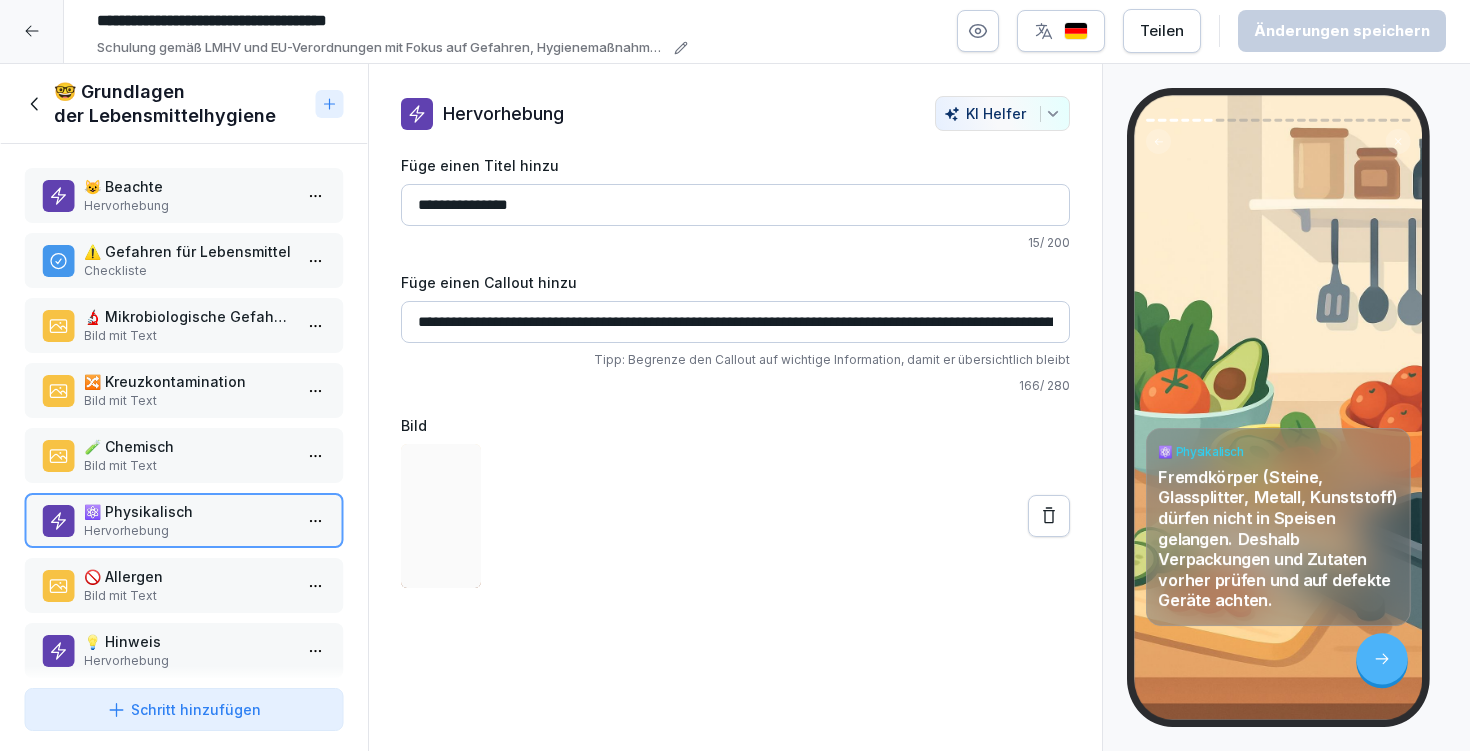 click on "🔀 Kreuzkontamination" at bounding box center [188, 381] 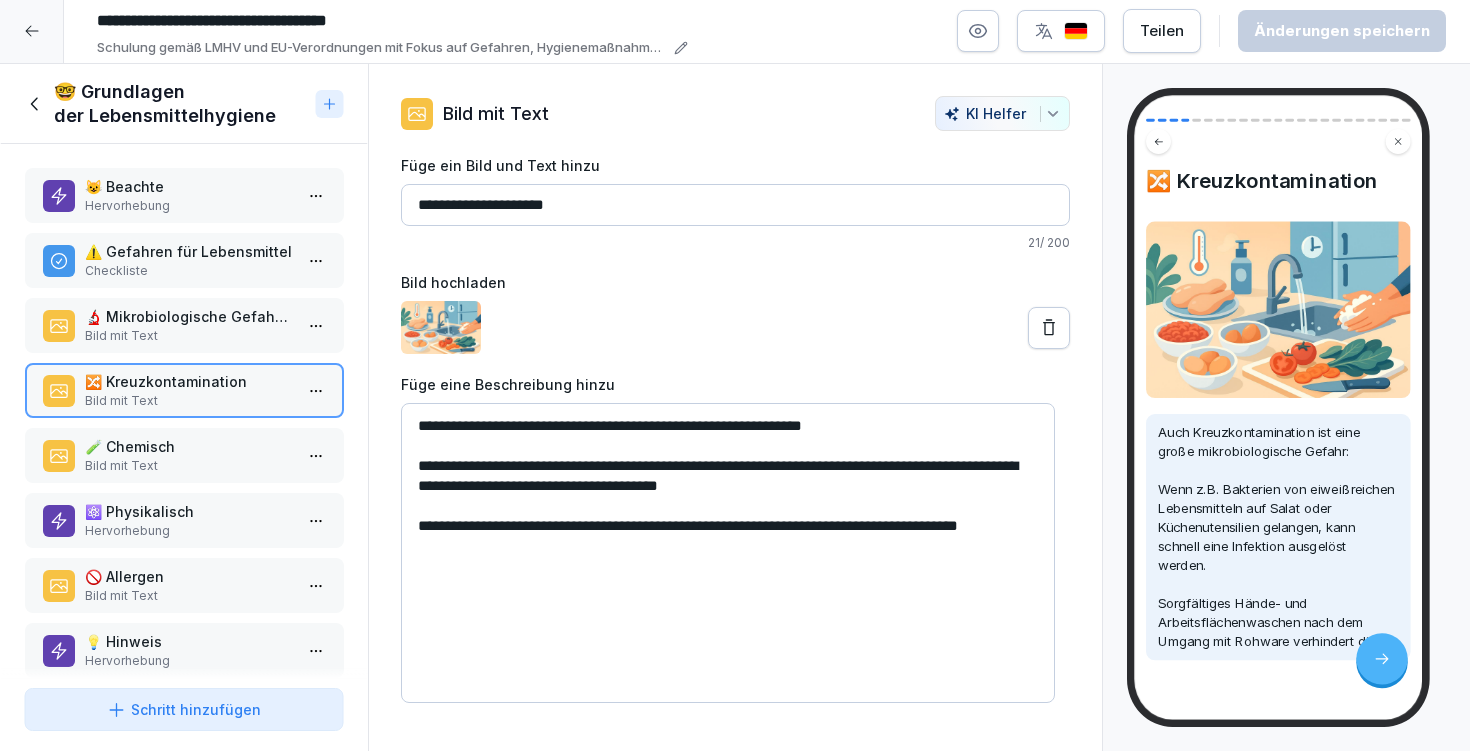 click on "Bild mit Text" at bounding box center [188, 336] 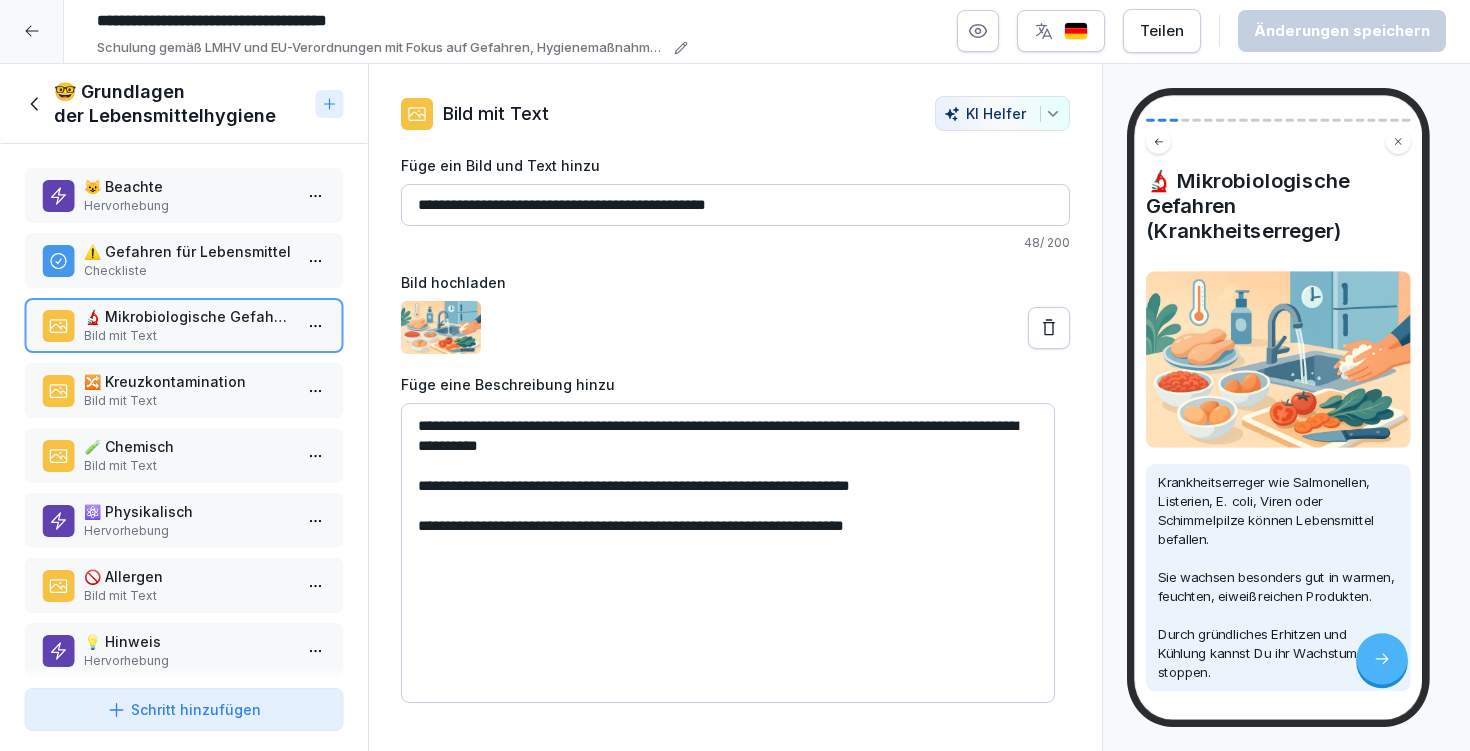click on "**********" at bounding box center [728, 553] 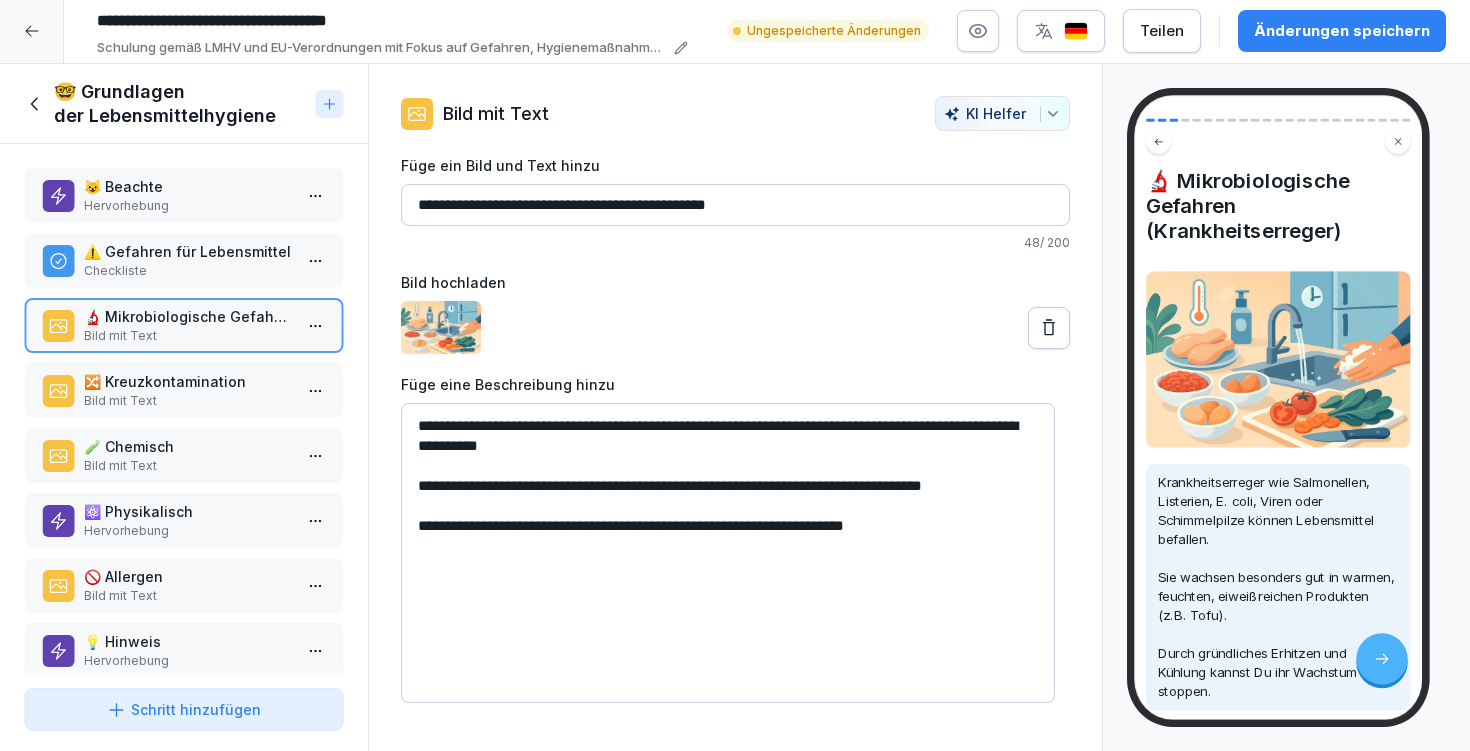 type on "**********" 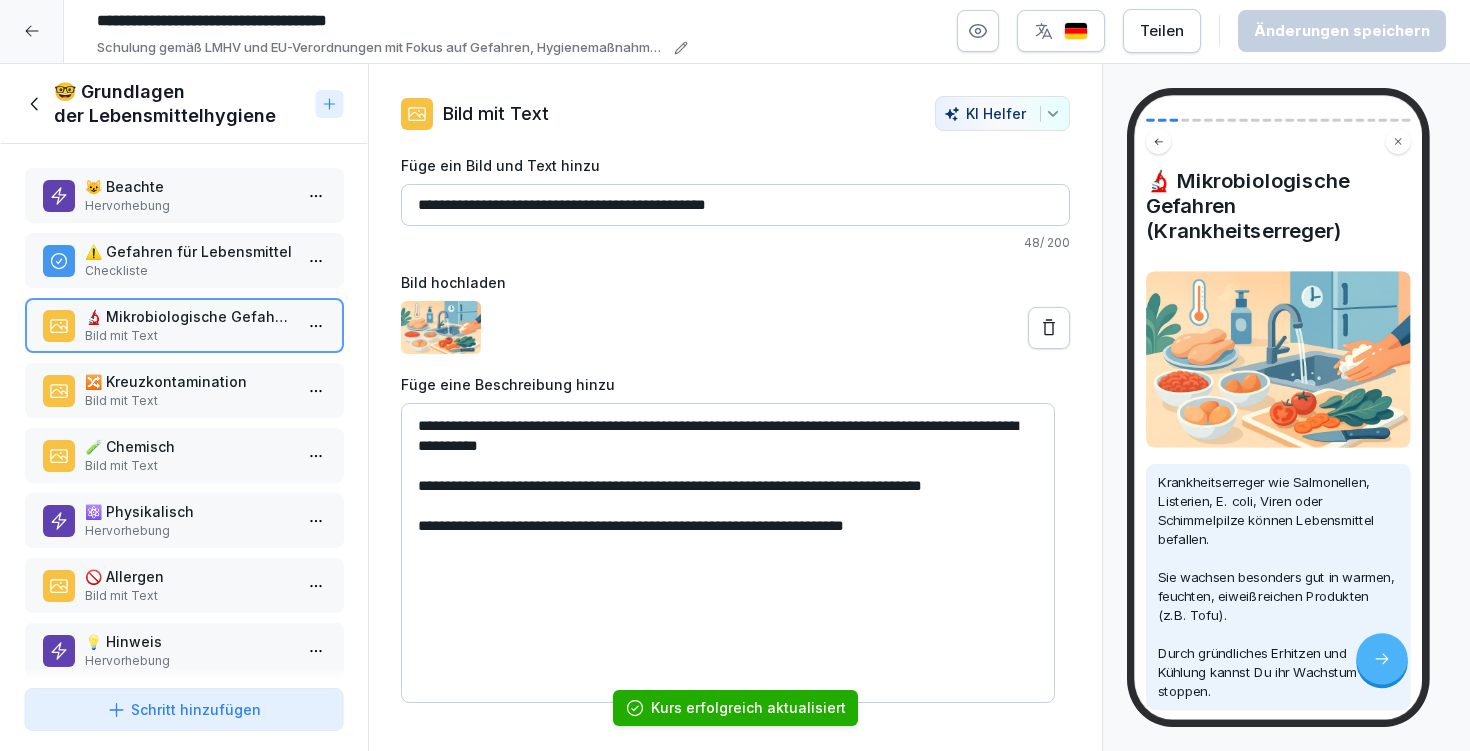 click on "🔀 Kreuzkontamination" at bounding box center [188, 381] 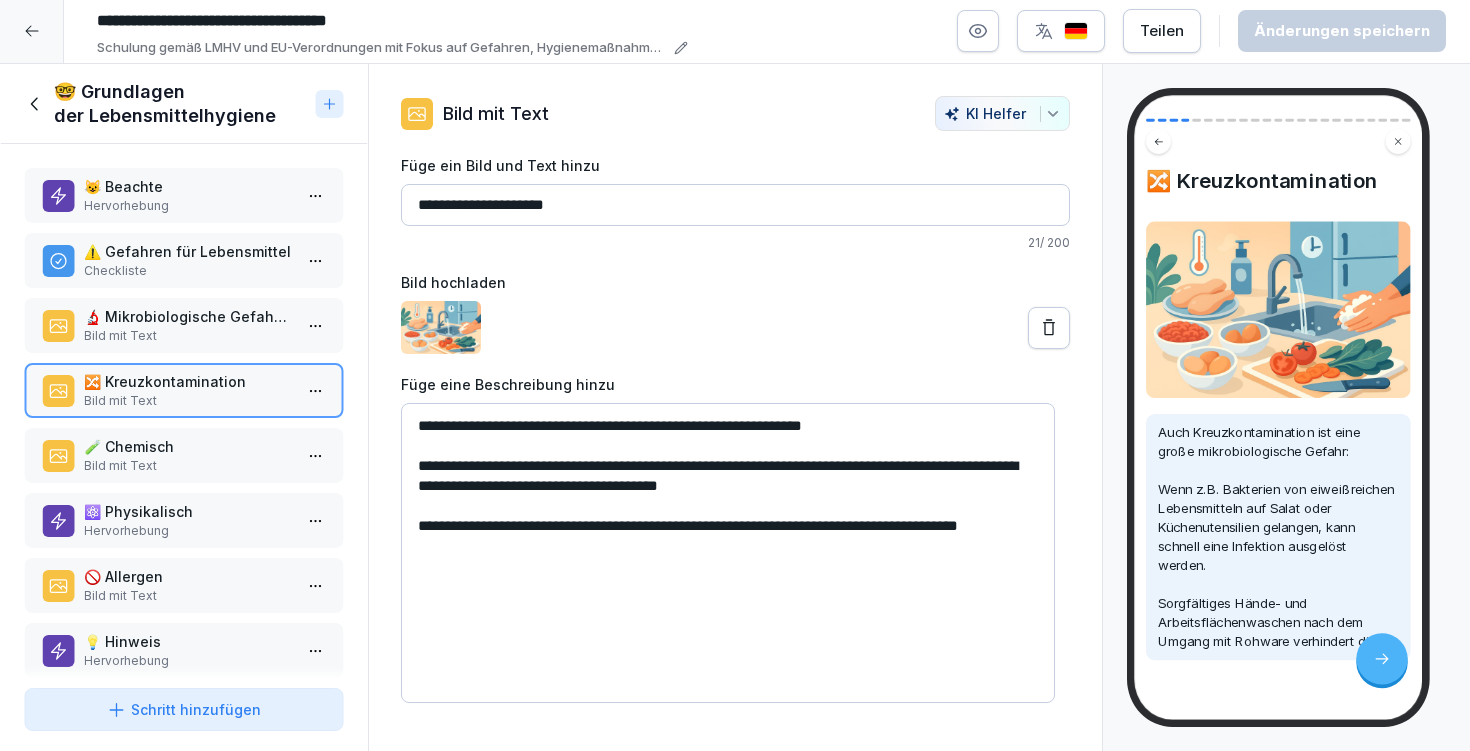 click on "🧪 Chemisch Bild mit Text" at bounding box center (184, 455) 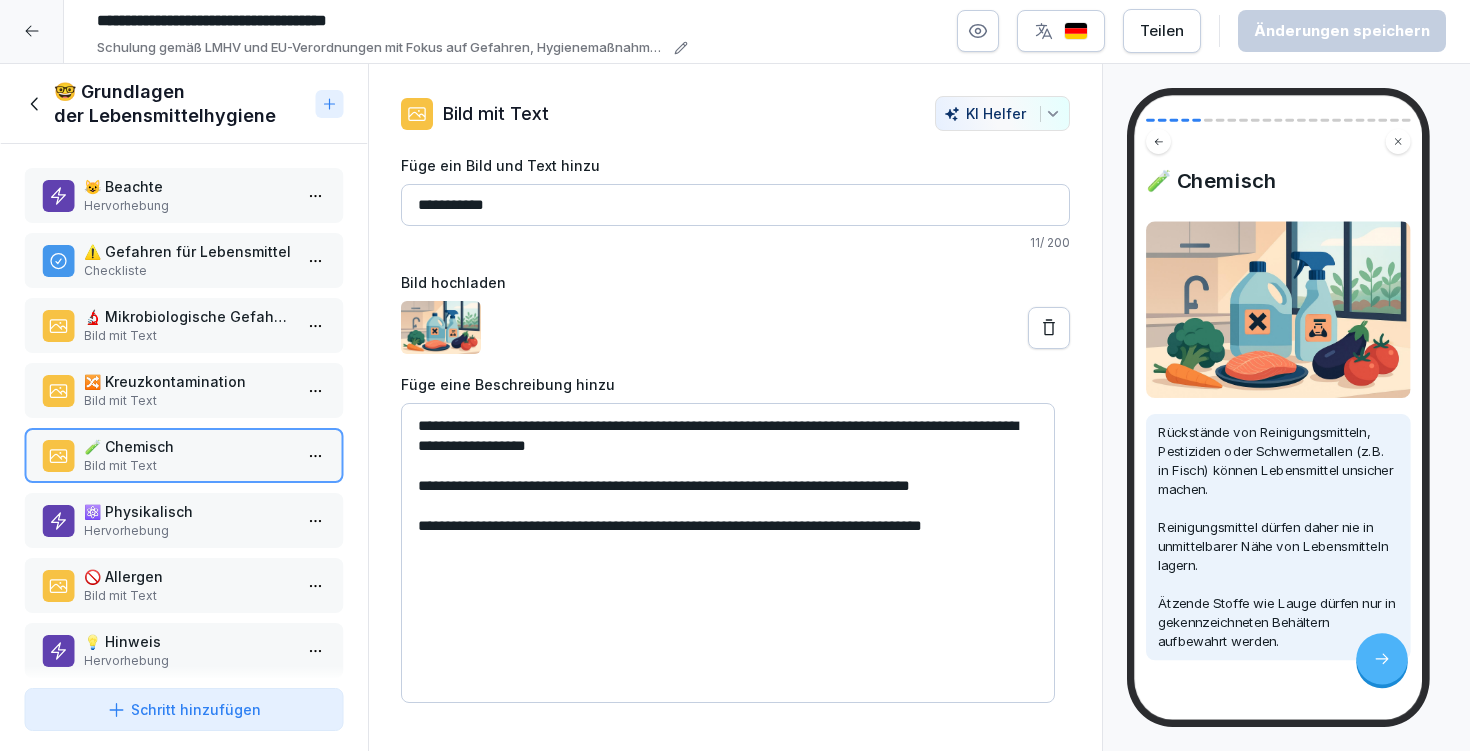 drag, startPoint x: 904, startPoint y: 413, endPoint x: 1000, endPoint y: 405, distance: 96.332756 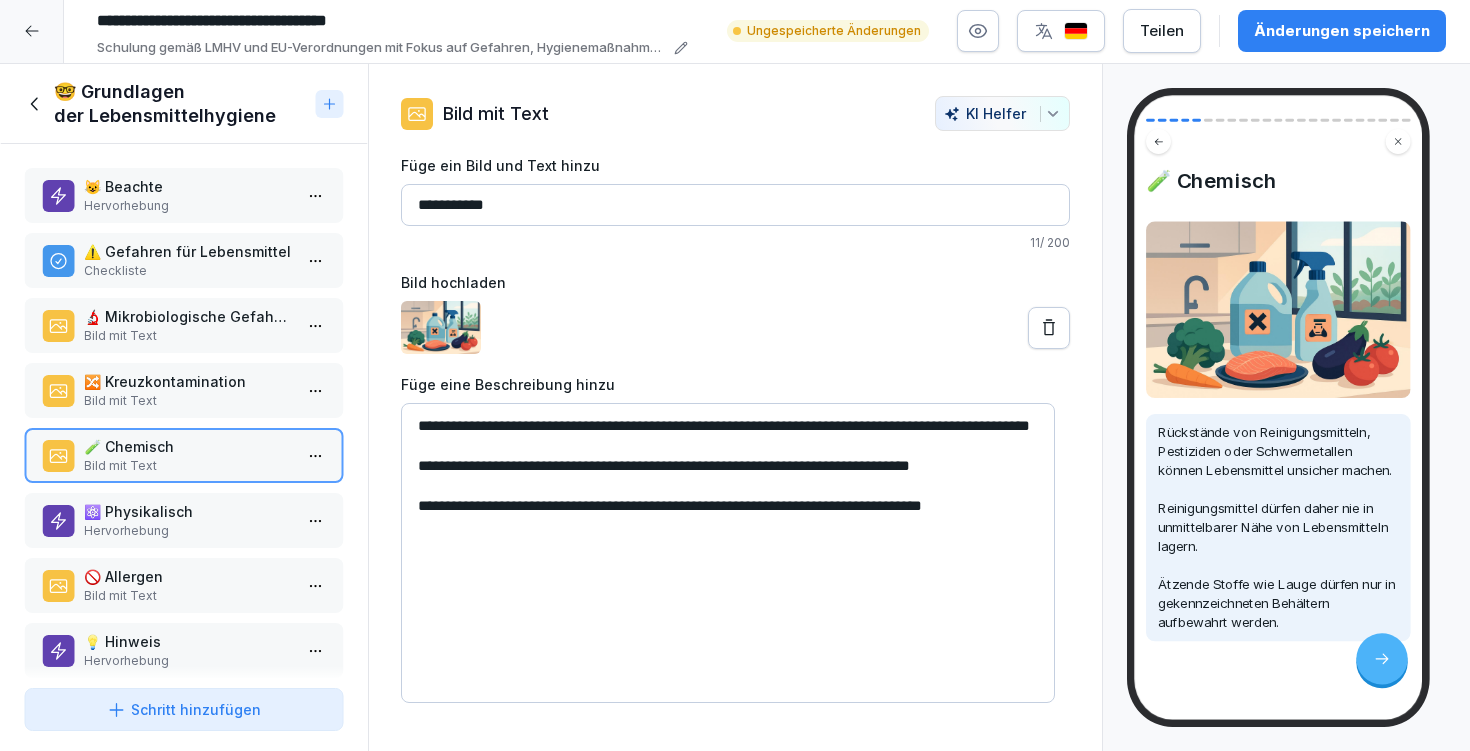 type on "**********" 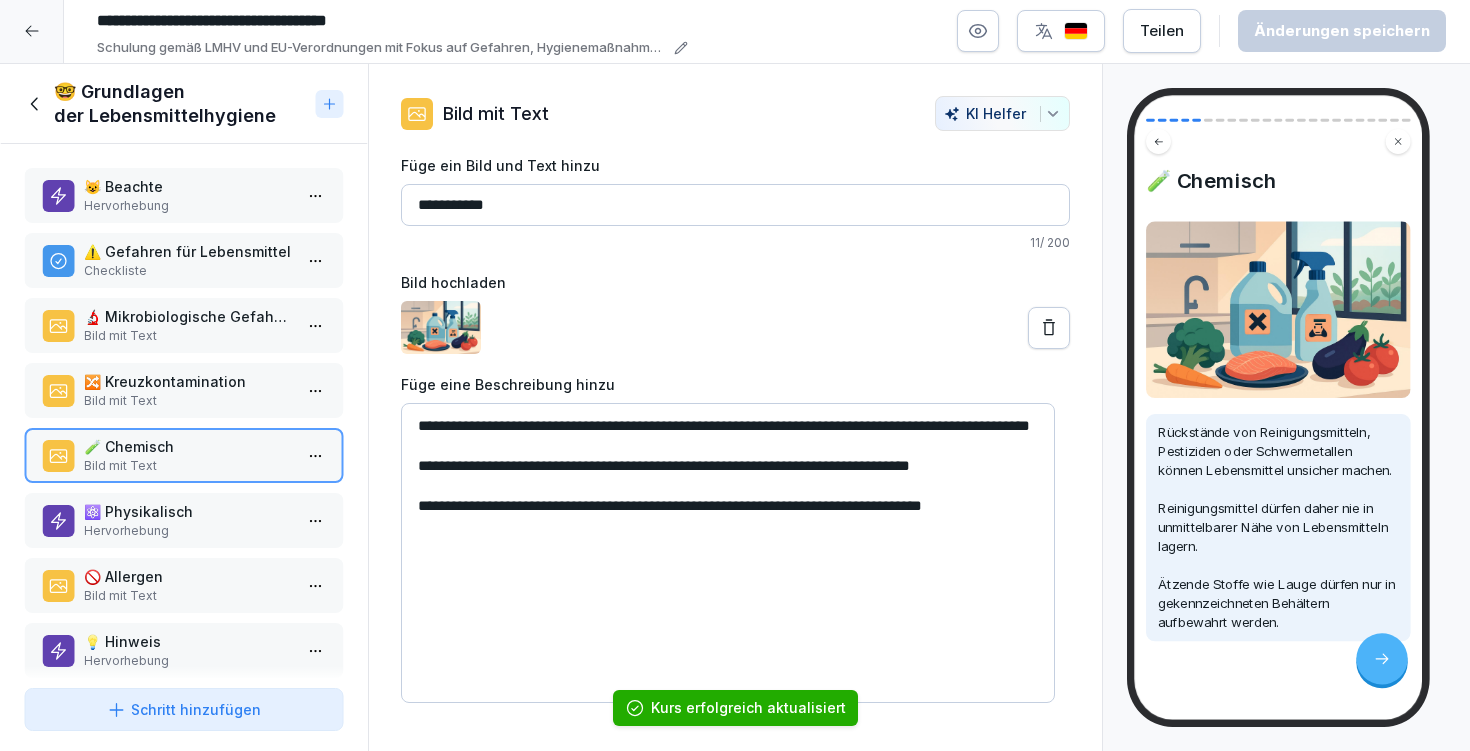 click on "🔬 Mikrobiologische Gefahren (Krankheitserreger)" at bounding box center [188, 316] 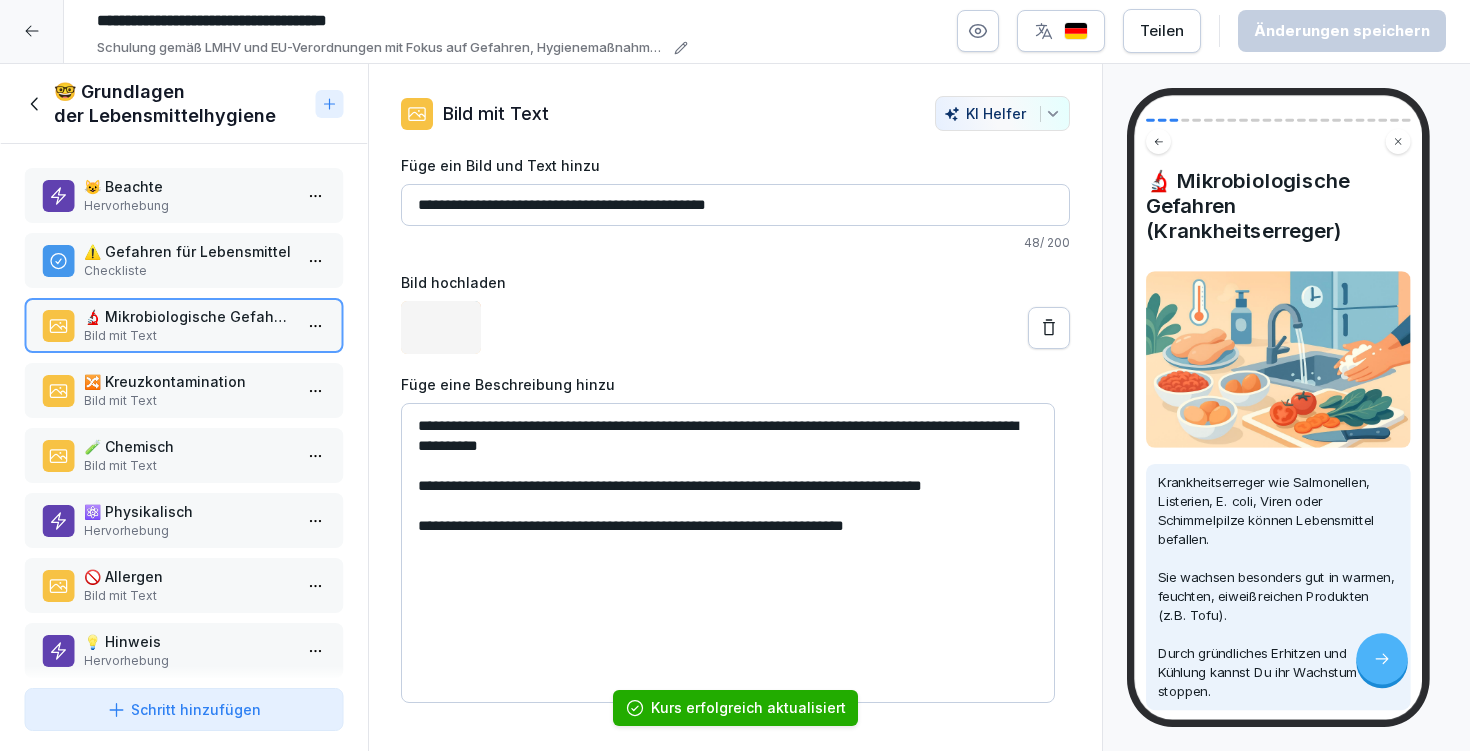 click on "🔀 Kreuzkontamination" at bounding box center [188, 381] 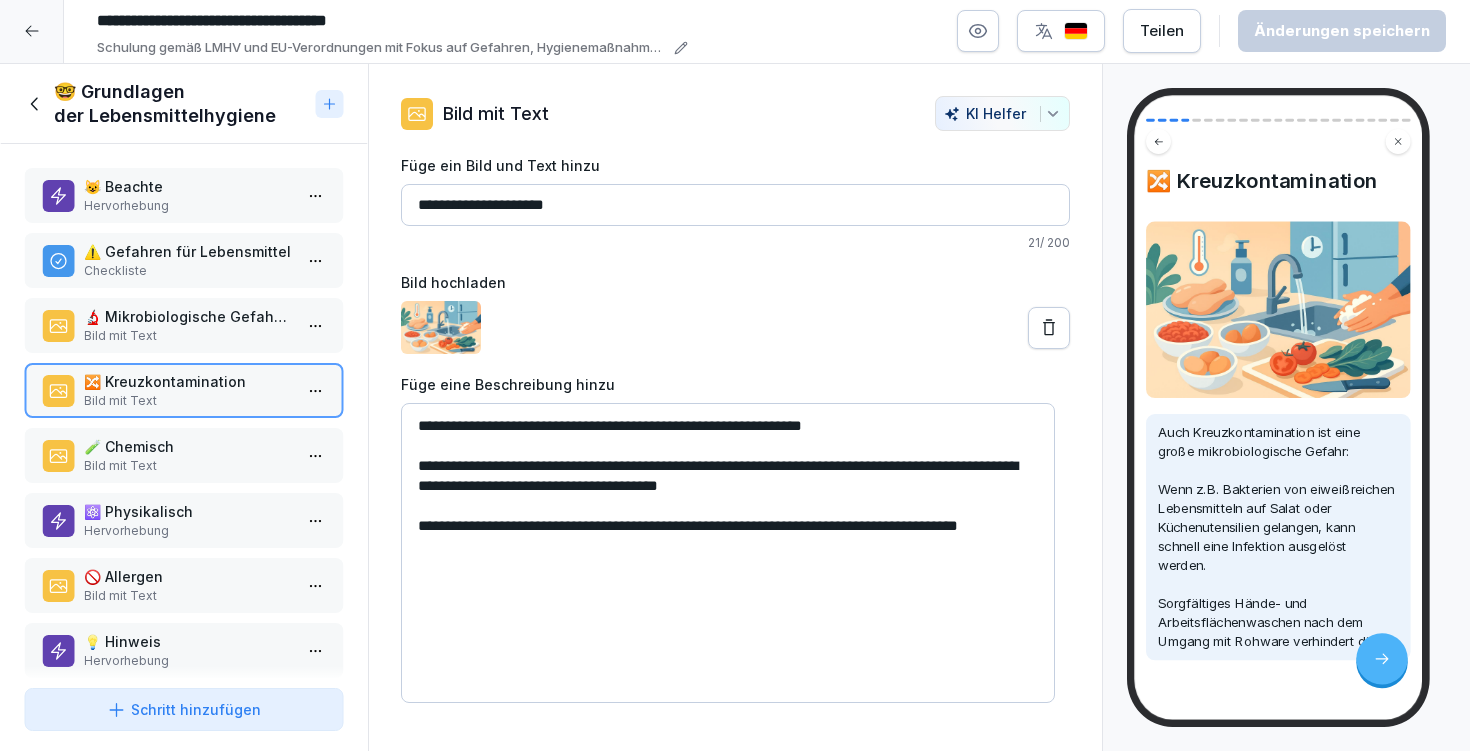 click on "Bild mit Text" at bounding box center (188, 336) 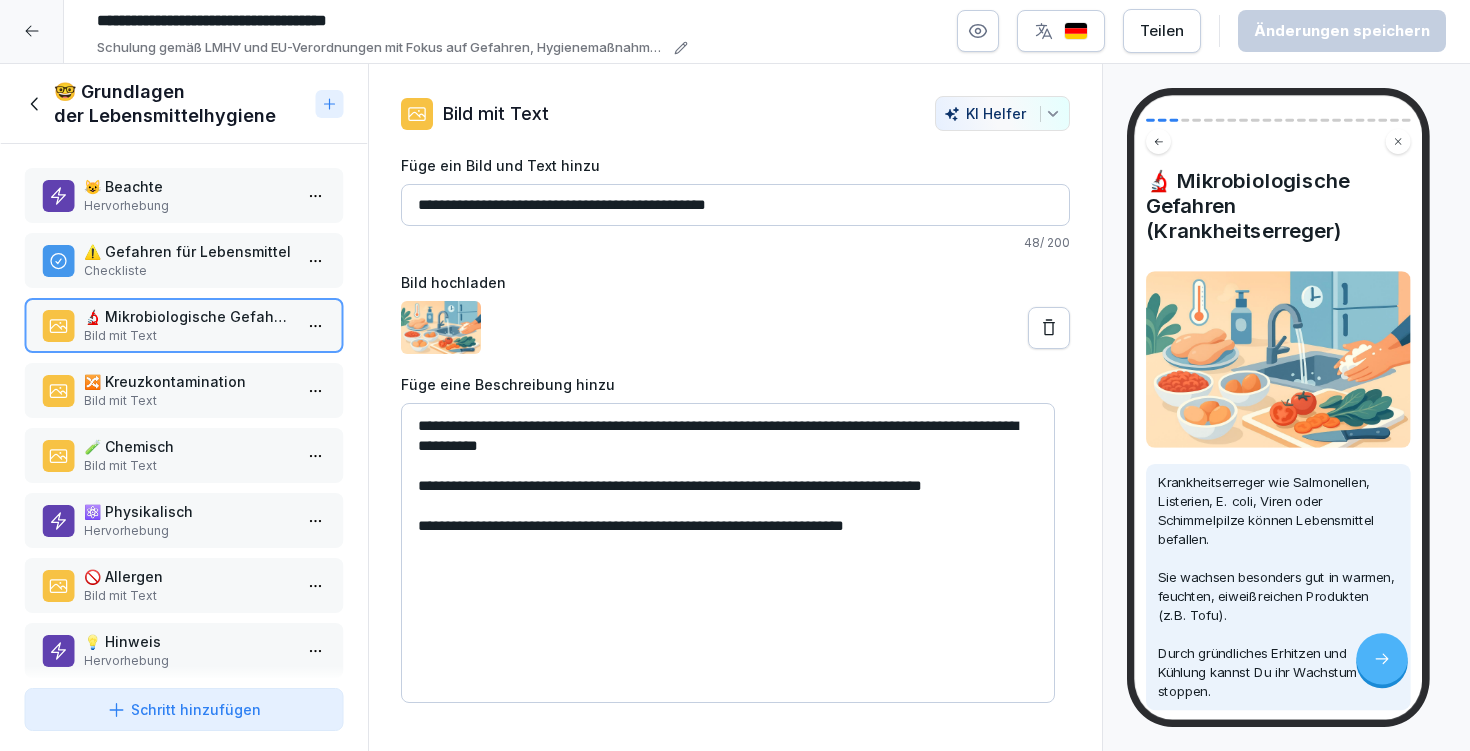 click 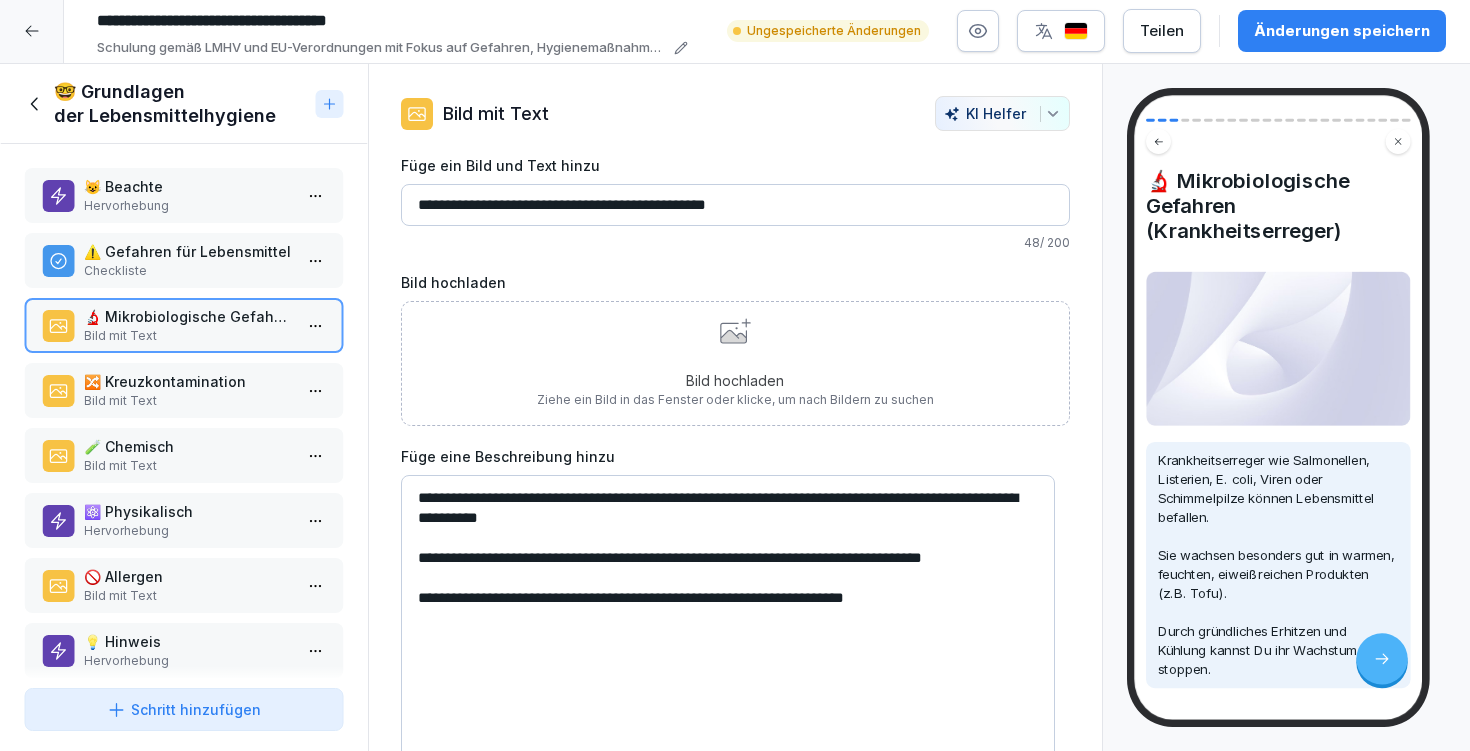 click on "Bild hochladen" at bounding box center (735, 380) 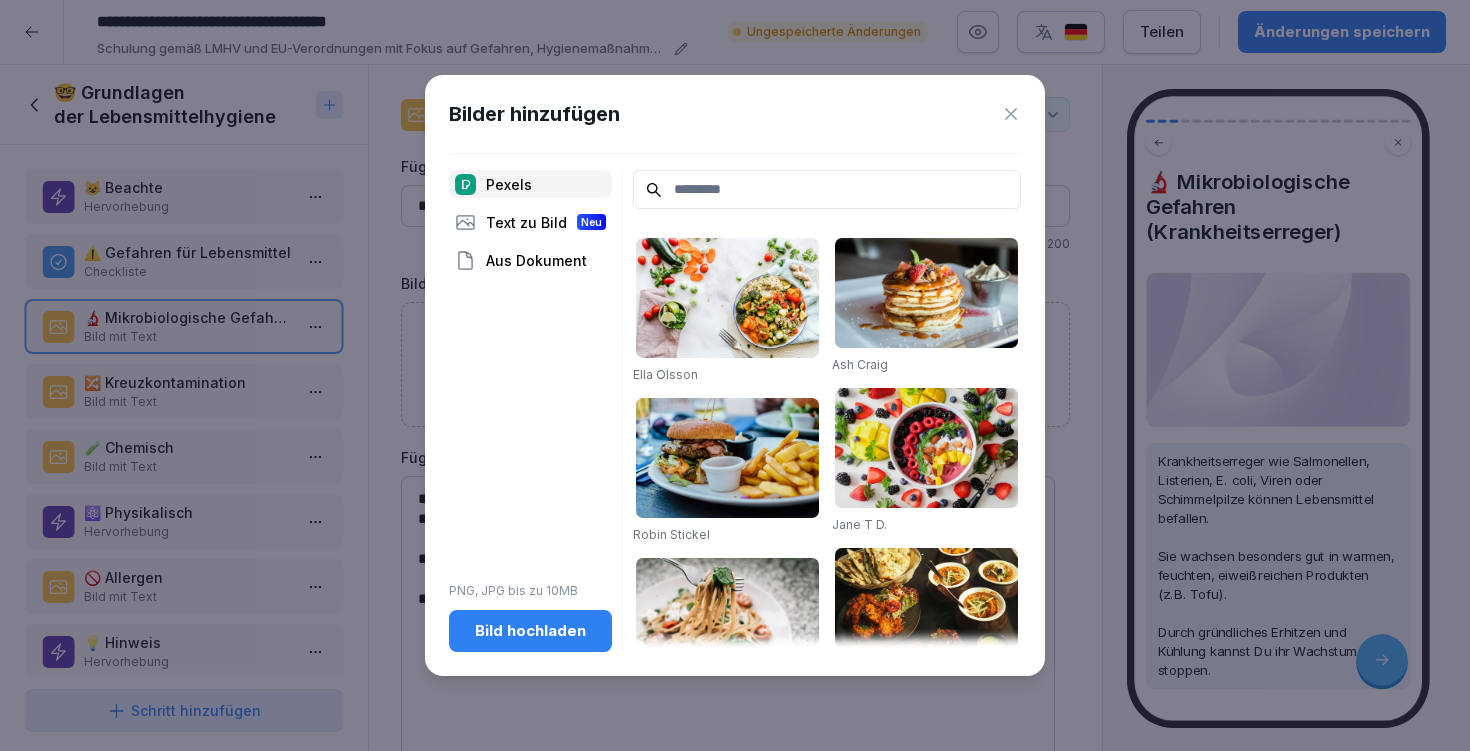 click at bounding box center [827, 189] 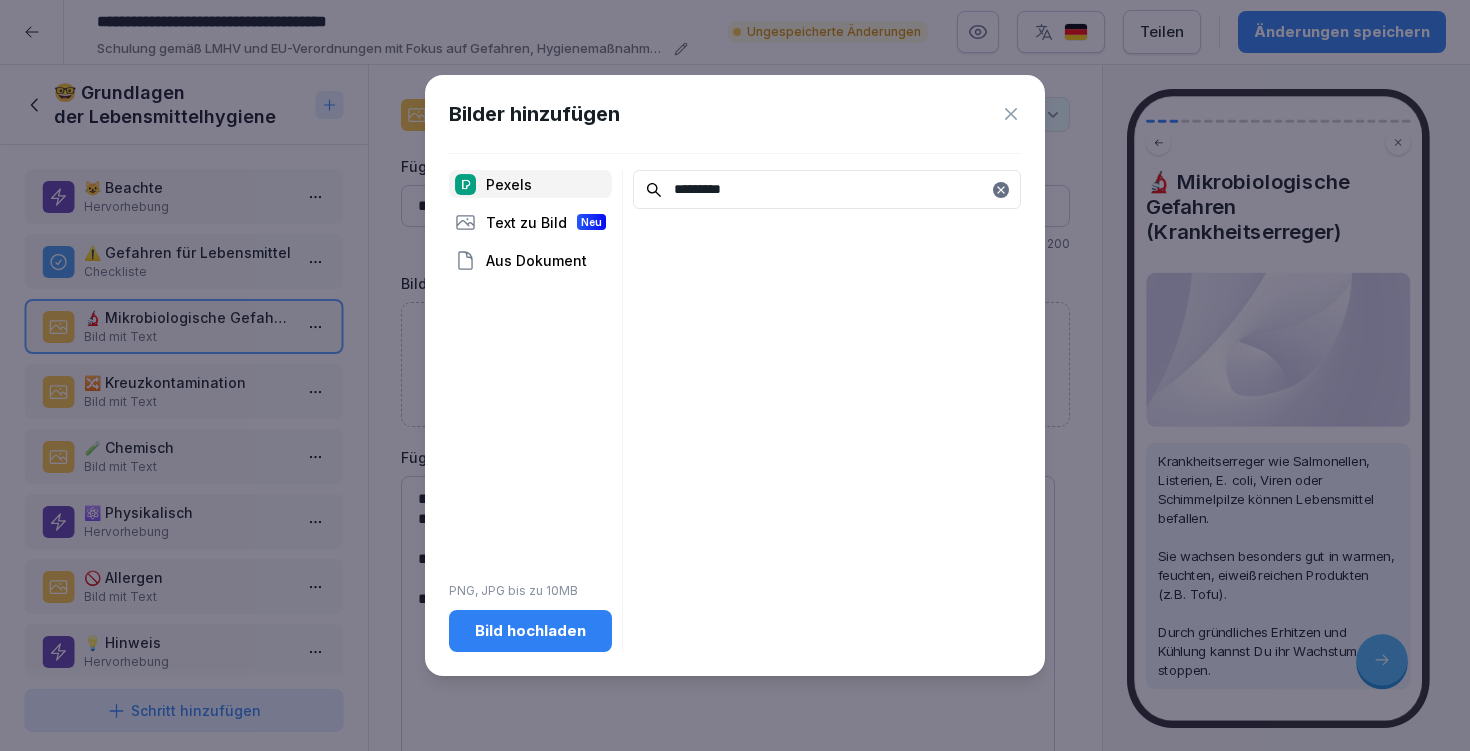 drag, startPoint x: 741, startPoint y: 182, endPoint x: 648, endPoint y: 189, distance: 93.26307 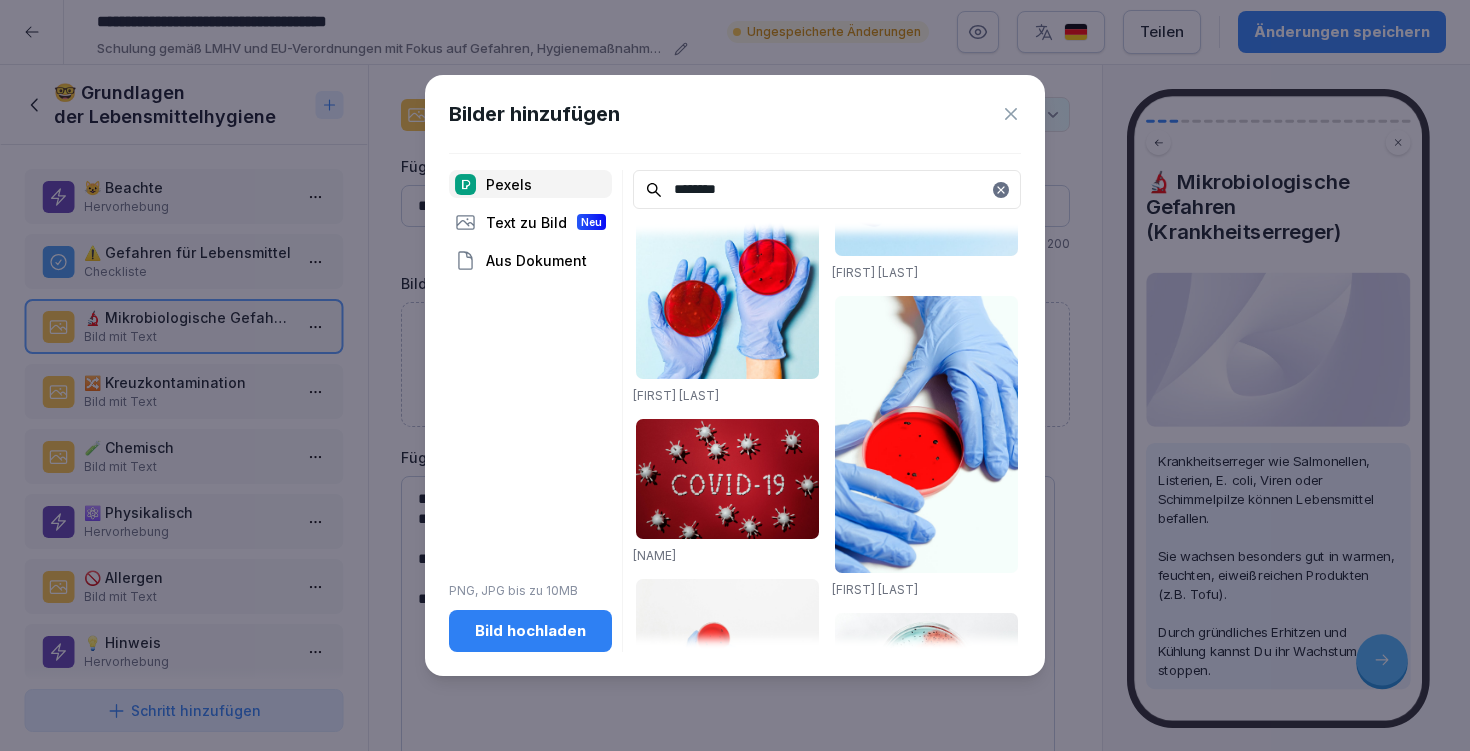 scroll, scrollTop: 569, scrollLeft: 0, axis: vertical 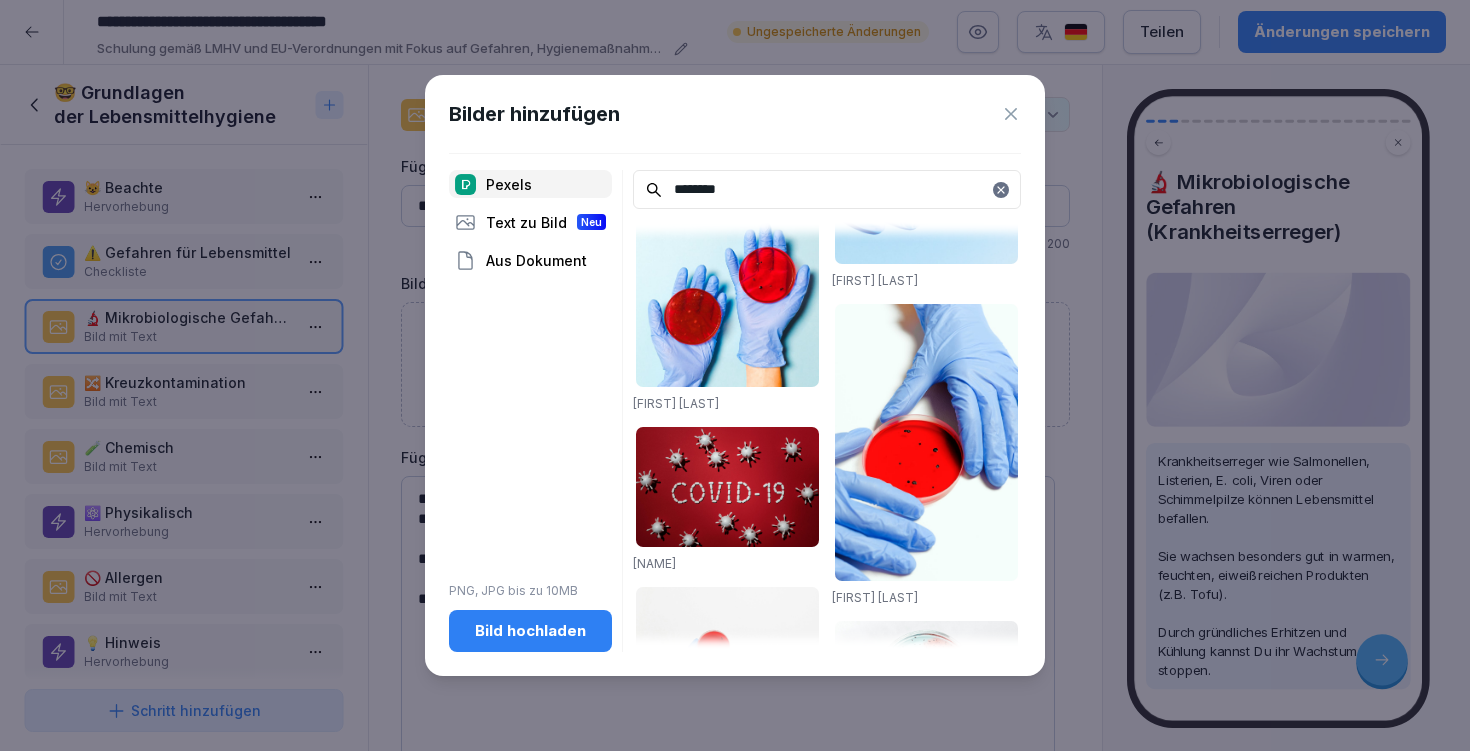 type on "********" 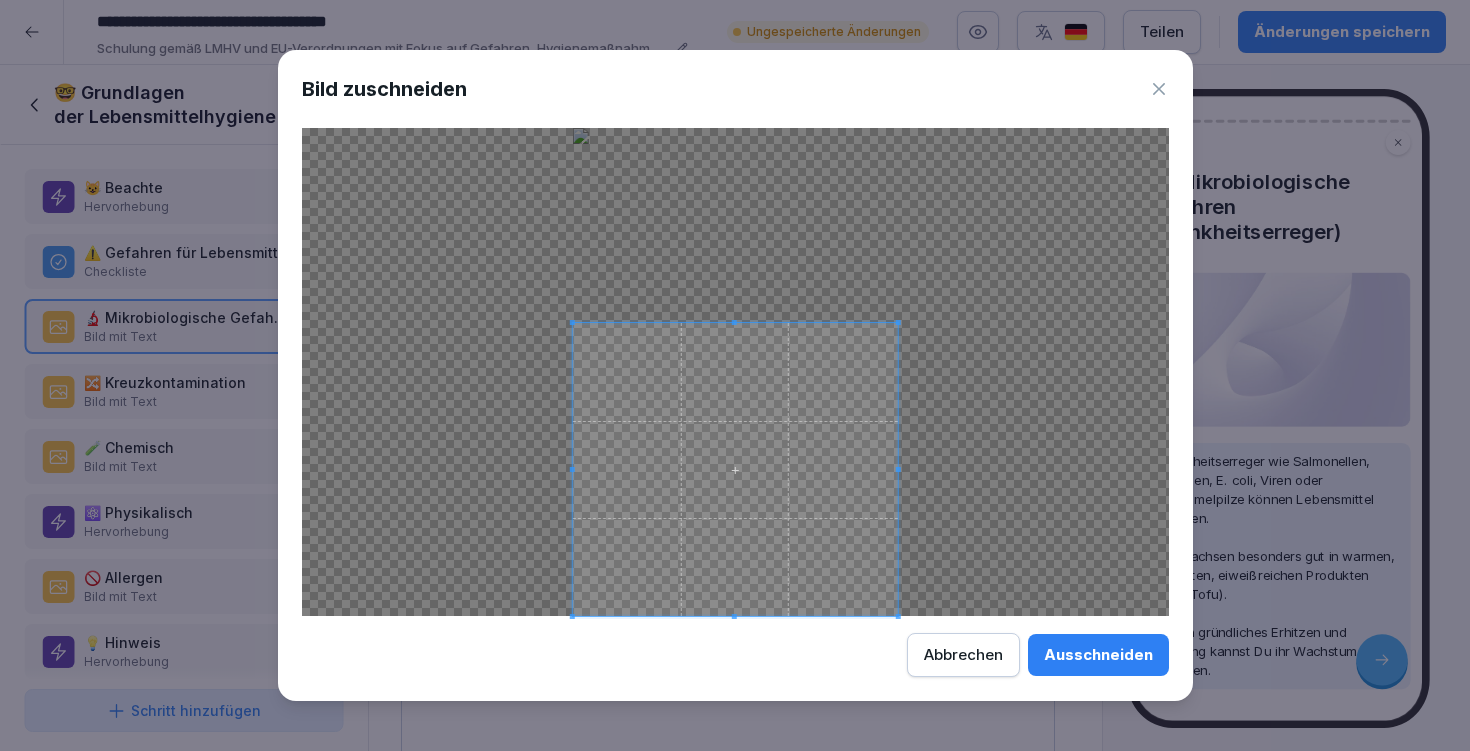 click at bounding box center [734, 469] 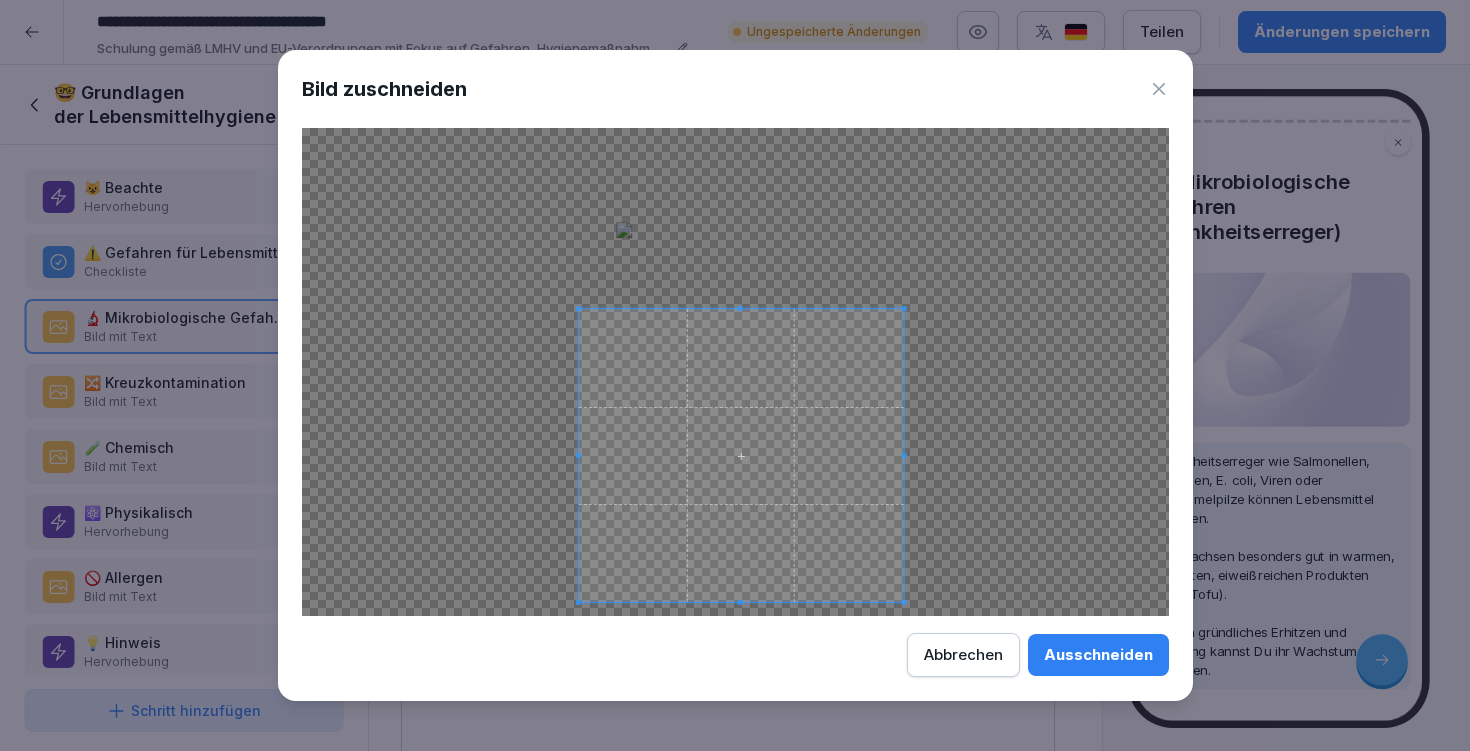 click at bounding box center (740, 455) 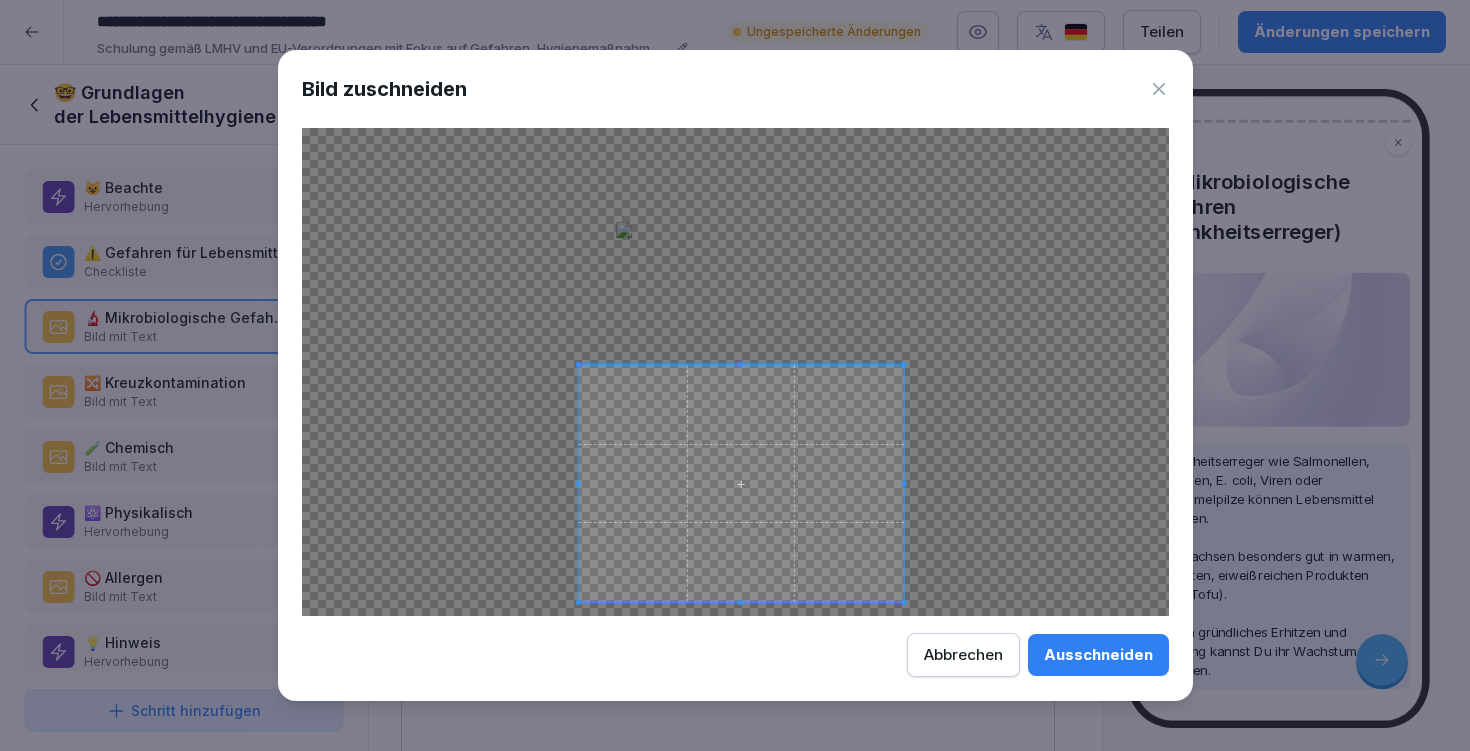 click at bounding box center (740, 483) 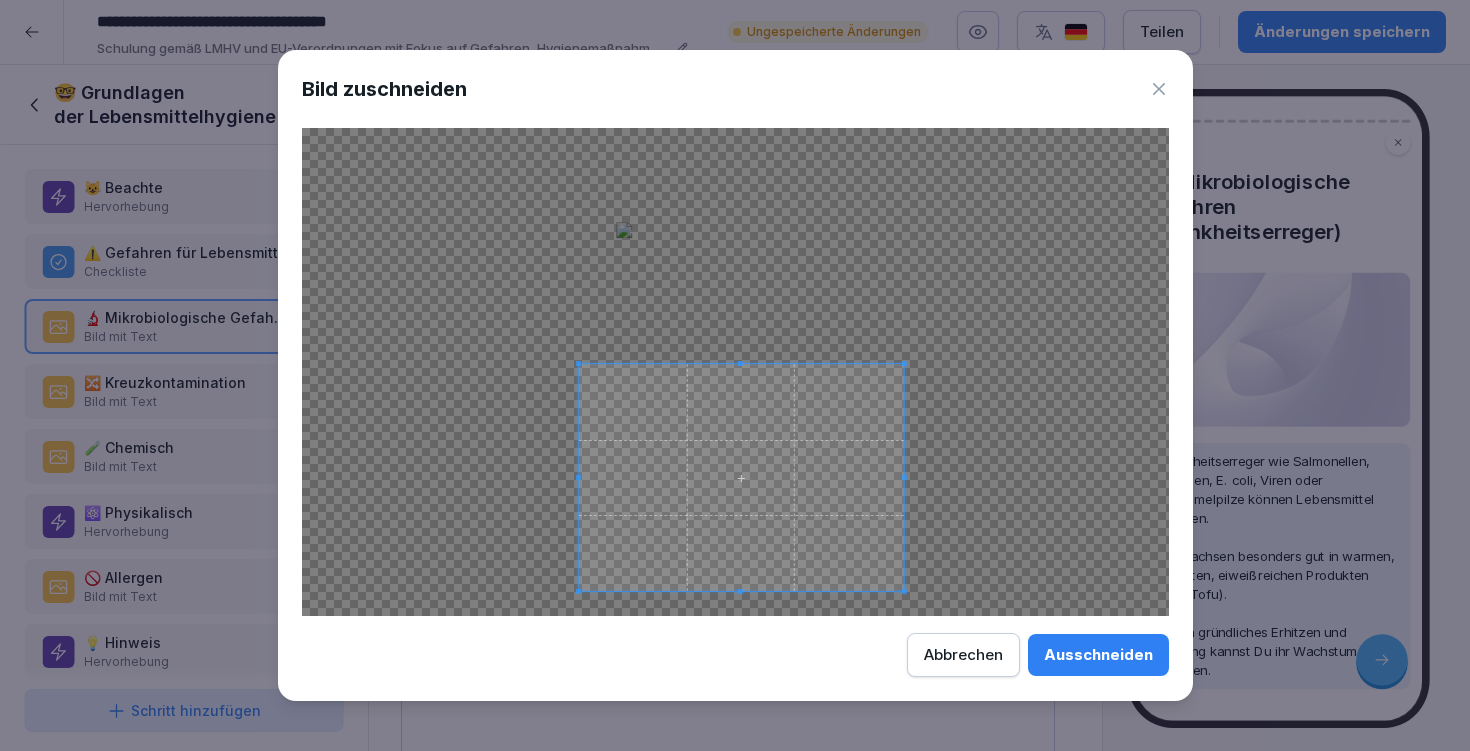 click at bounding box center (740, 591) 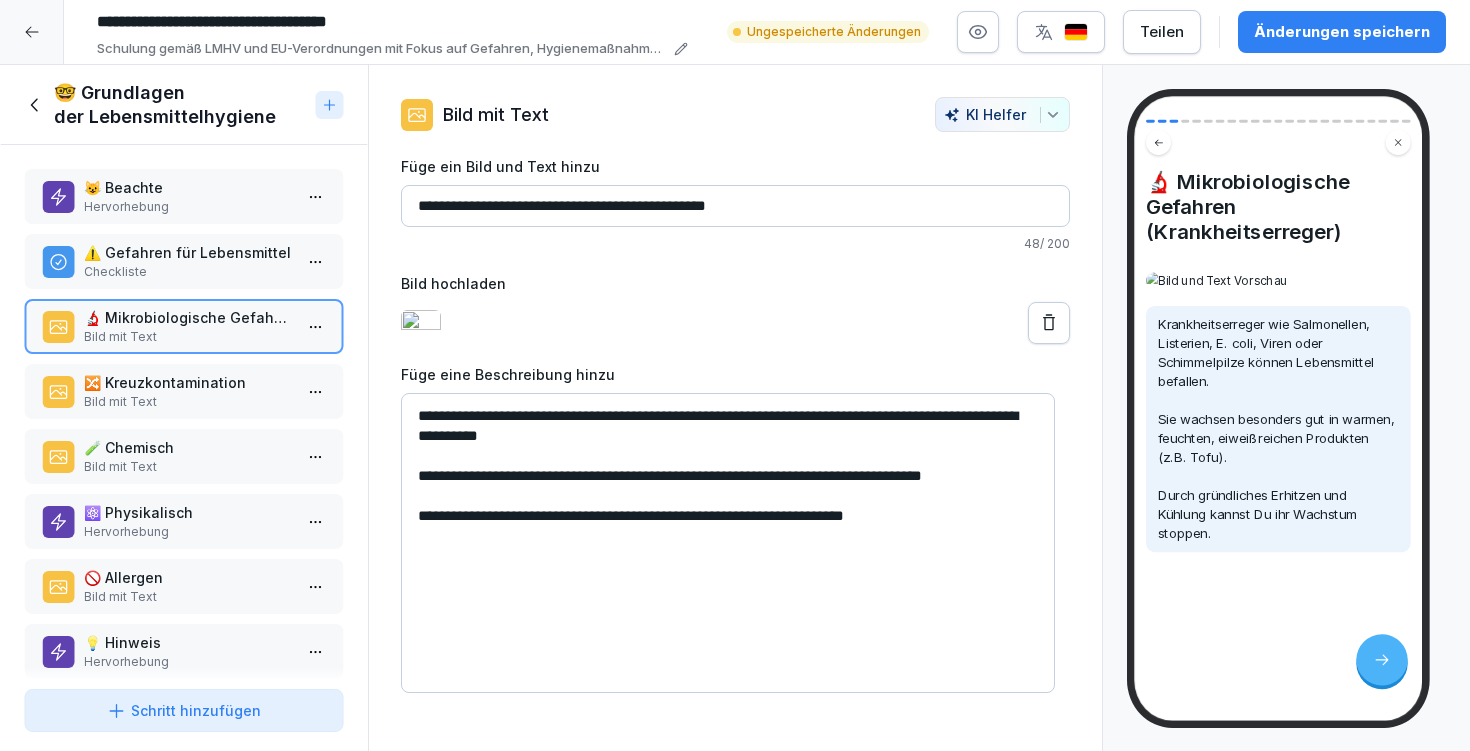 scroll, scrollTop: 0, scrollLeft: 0, axis: both 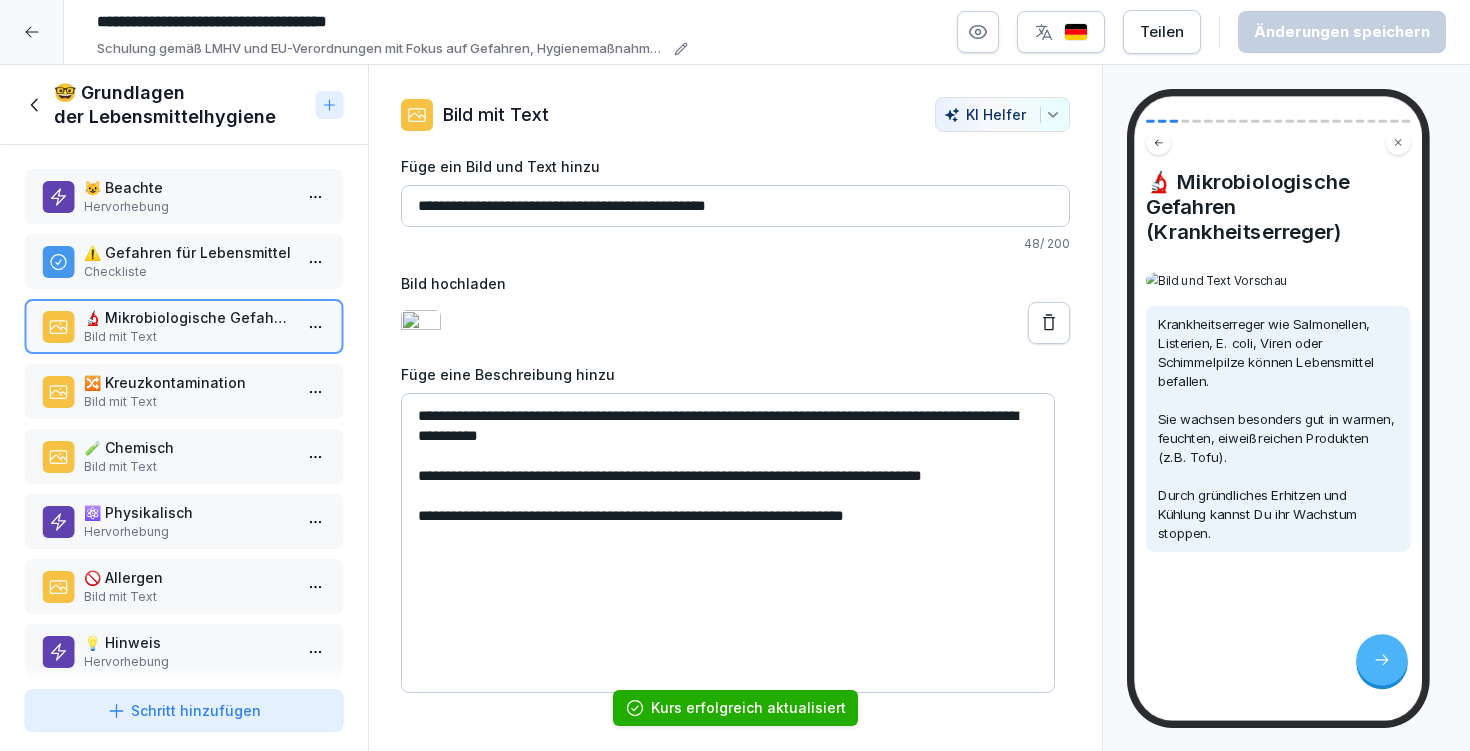 click on "⚠️ Gefahren für Lebensmittel" at bounding box center (188, 252) 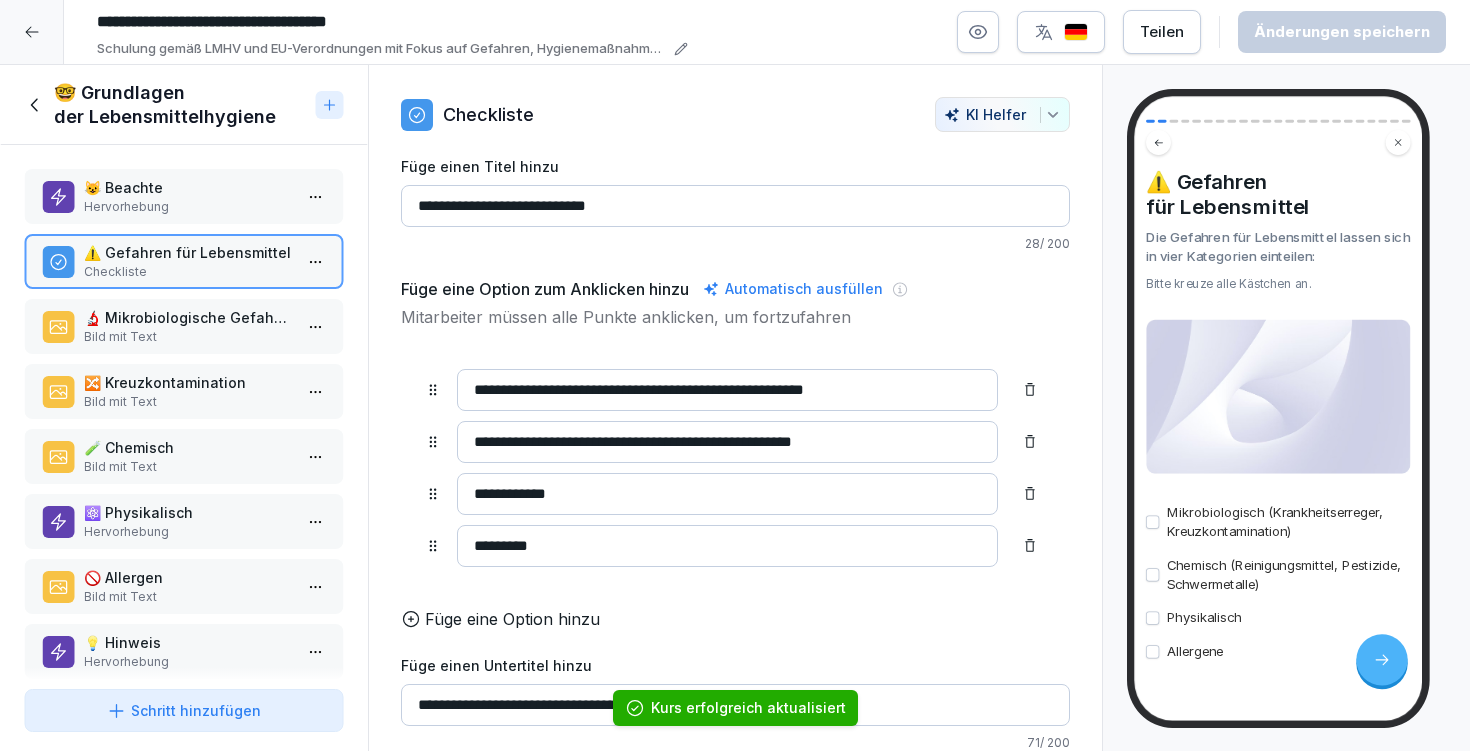 click on "😺 Beachte Hervorhebung ⚠️ Gefahren für Lebensmittel Checkliste 🔬 Mikrobiologische Gefahren (Krankheitserreger) Bild mit Text 🔀 Kreuzkontamination Bild mit Text 🧪 Chemisch Bild mit Text ⚛️ Physikalisch Hervorhebung 🚫 Allergen Bild mit Text 💡 Hinweis Hervorhebung 🔍 Eigenschaften und Zusammensetzung Liste 🕰️ Haltbarkeit Hervorhebung 🥦 Nährstoffe (Teil 1) Bild mit Text 🥦 Nährstoffe (Teil 2) Bild mit Text 🧼 Unterschied zwischen Reinigung und Desinfektion Checkliste 🧼 Verwendung von Reinigungs- und Desinfektionsmitteln Übersicht 🧼 Was ist der Hauptunterschied zwischen Reinigung und Desinfektion? Single-Choice Frage 🧴 Welche der folgenden Aussagen sind korrekt bezüglich der Verwendung von Reinigungs- und Desinfektionsmitteln? Multiple-Choice Frage 🧴 Reinigungs- und Desinfektionspläne Übersicht 📋 Die Dokumentation der Reinigung und Desinfektion ist gesetzlich vorgeschrieben. Richtig oder Falsch 📚 Ergänzung Übersicht 💡 Beispielsituation" at bounding box center [184, 413] 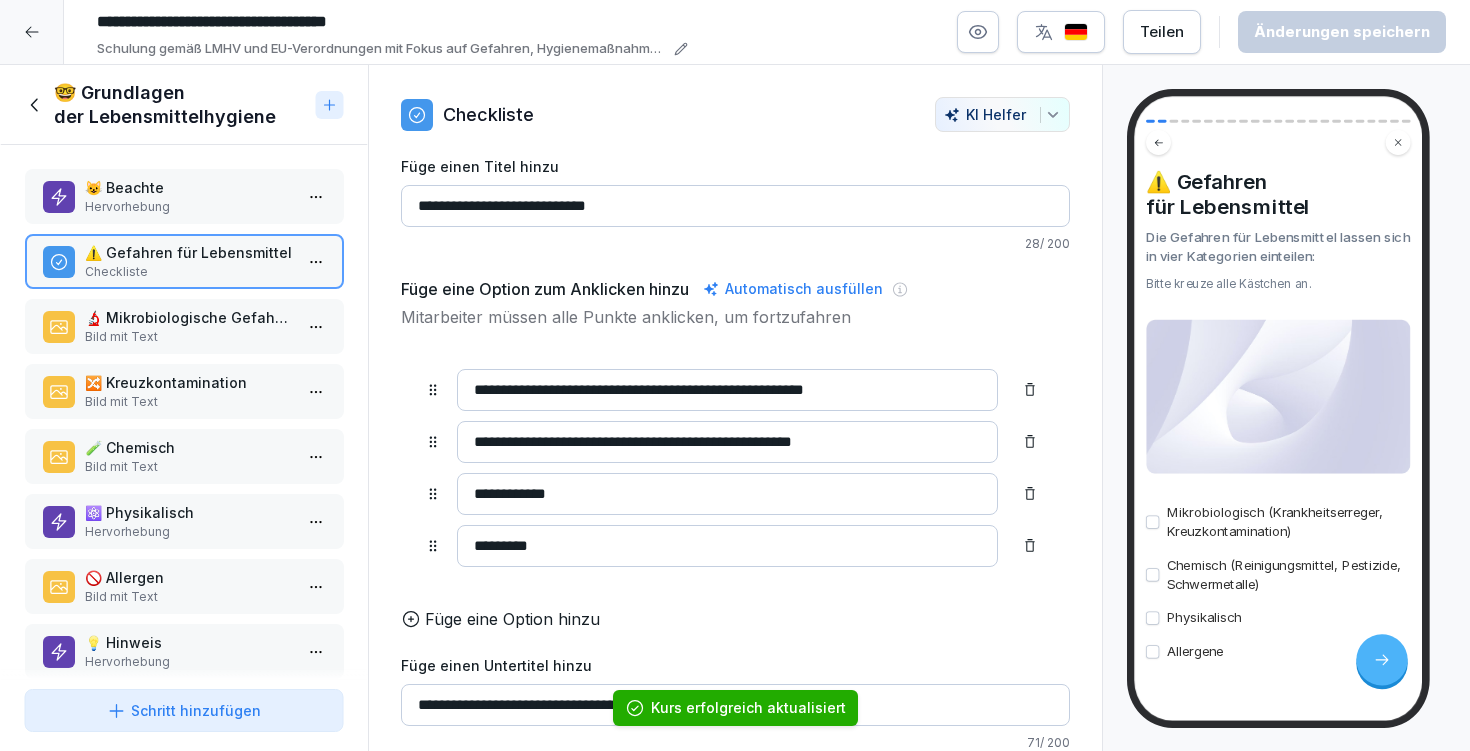 click on "🔀 Kreuzkontamination Bild mit Text" at bounding box center (184, 391) 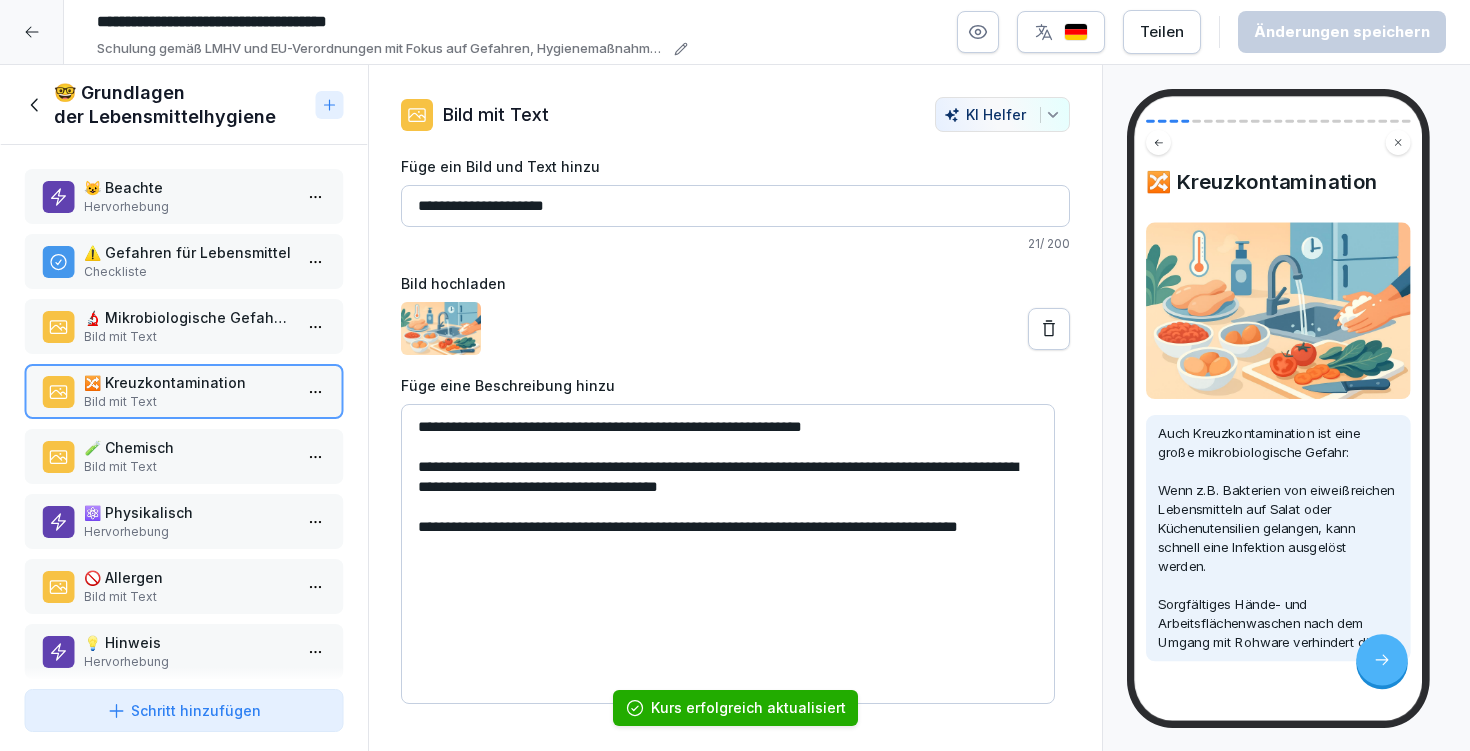 click on "🔬 Mikrobiologische Gefahren (Krankheitserreger)" at bounding box center (188, 317) 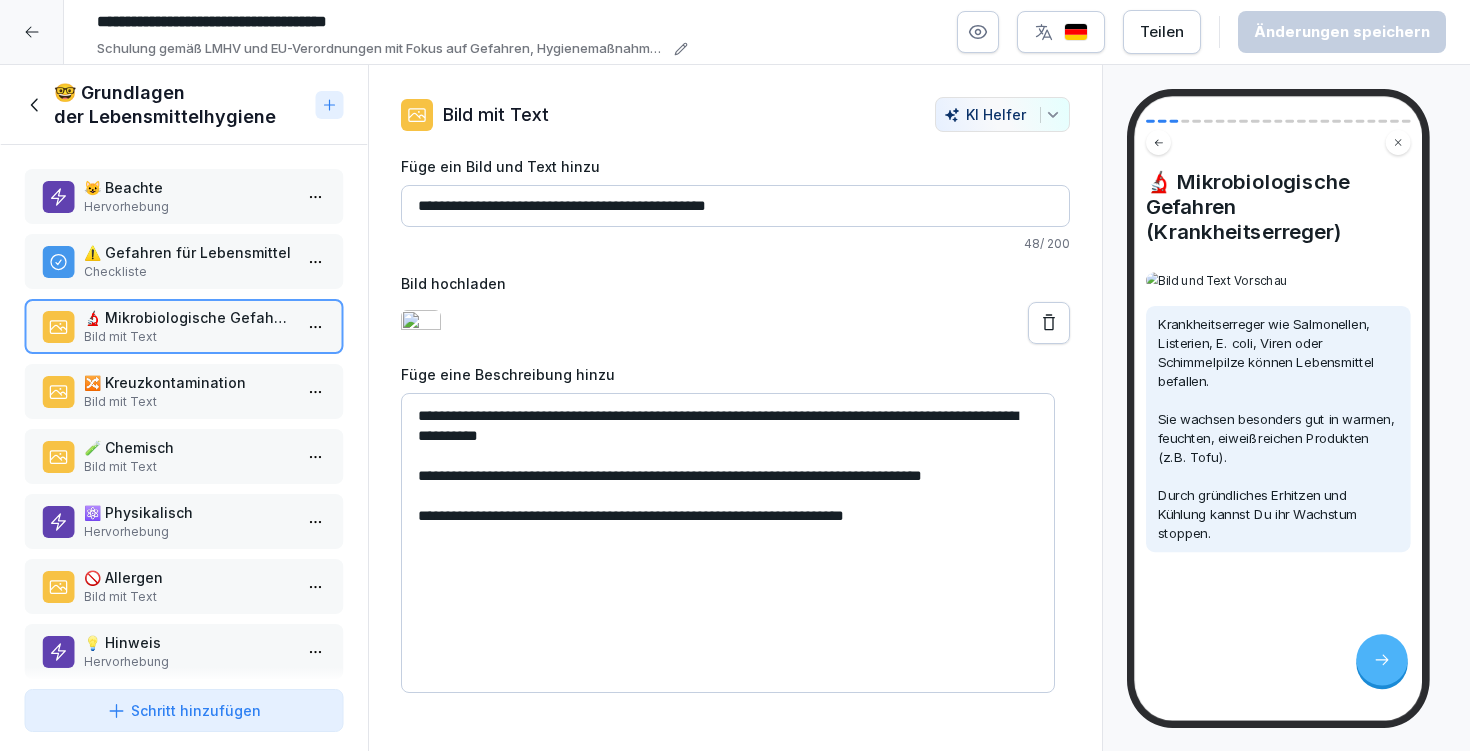 click 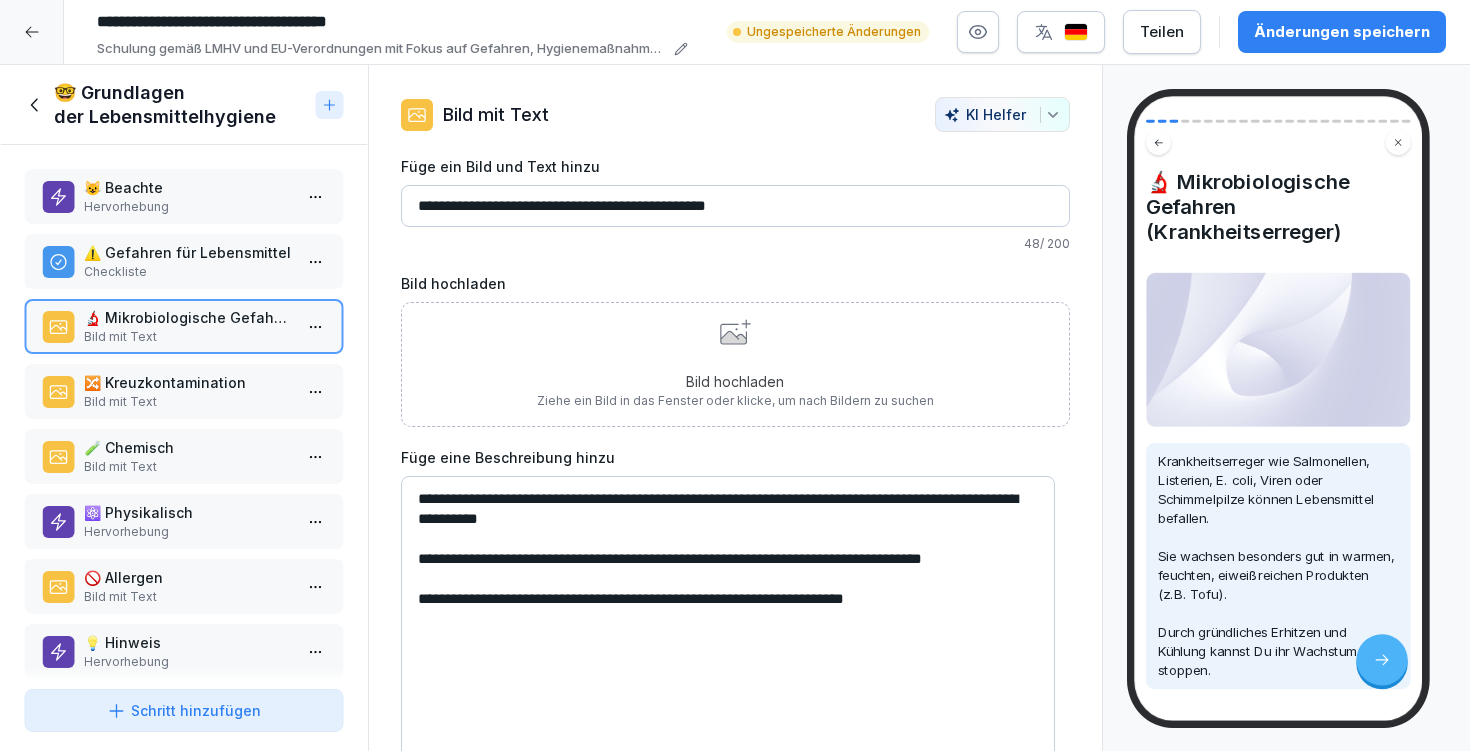 click on "Bild hochladen Ziehe ein Bild in das Fenster oder klicke, um nach Bildern zu suchen" at bounding box center [735, 364] 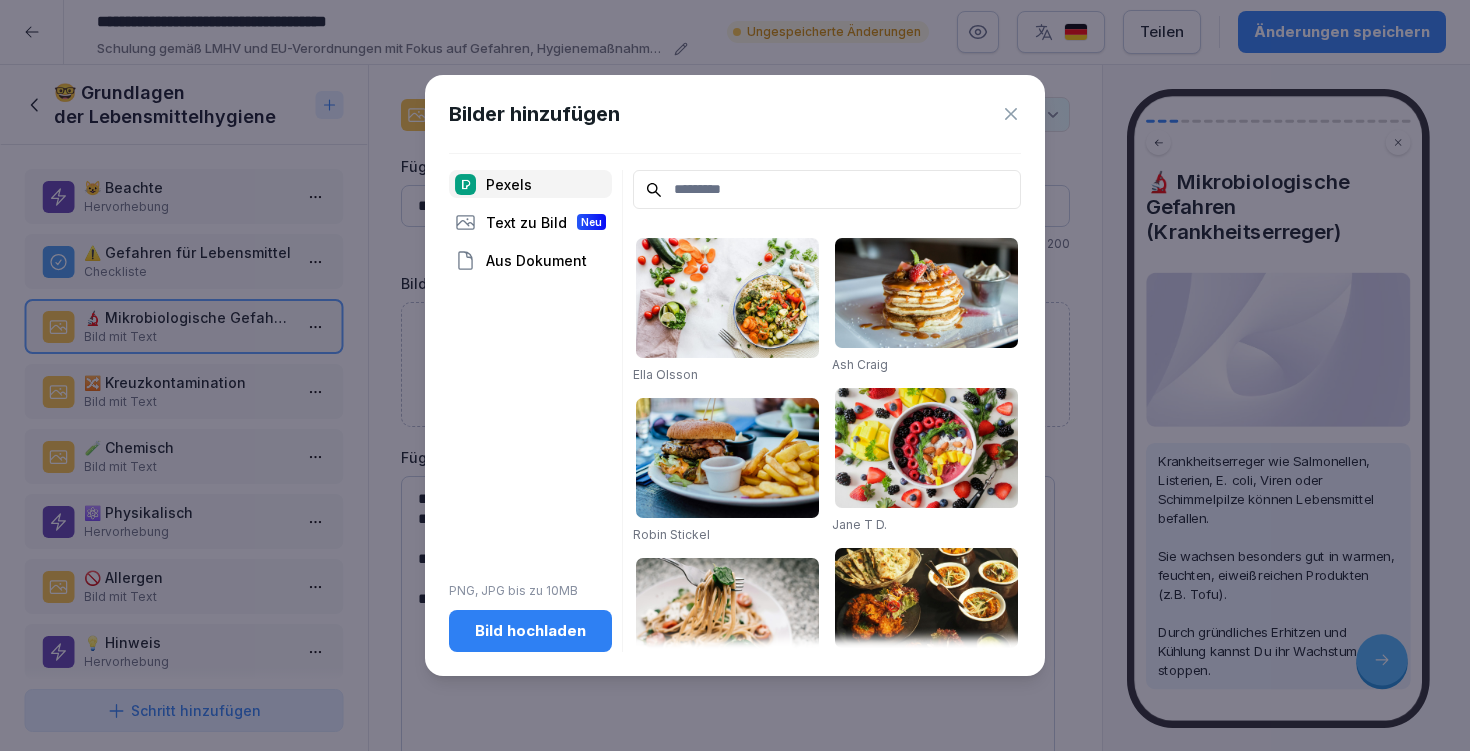 click at bounding box center (827, 189) 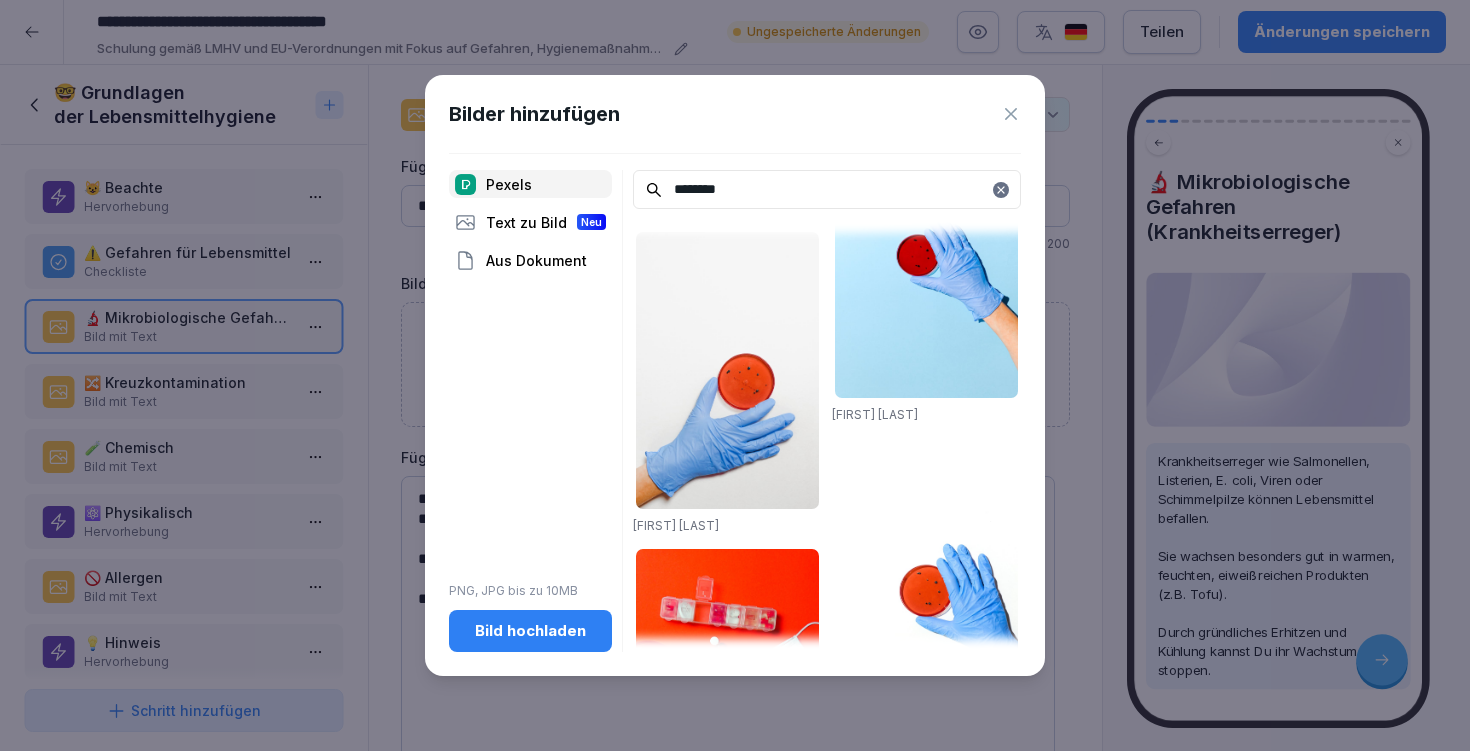 scroll, scrollTop: 2506, scrollLeft: 0, axis: vertical 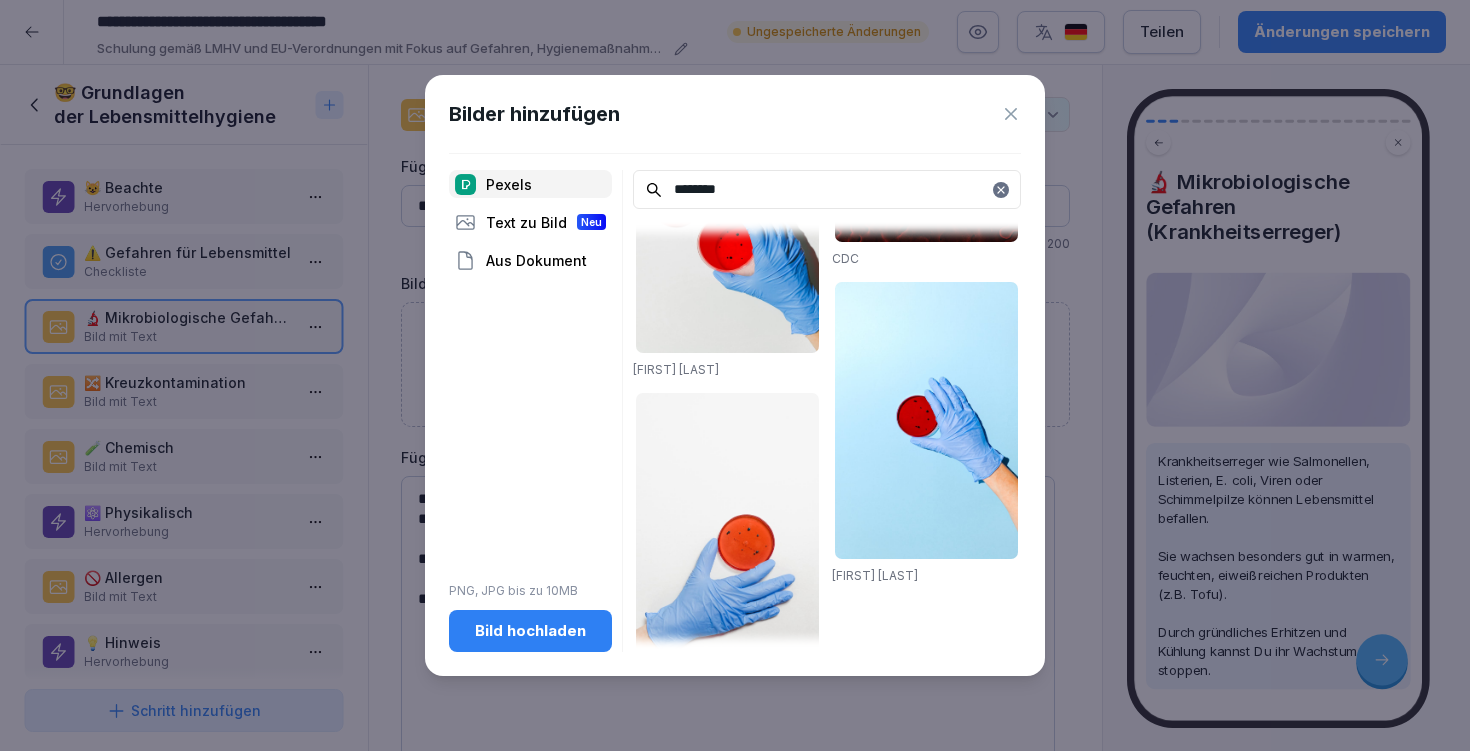 type on "********" 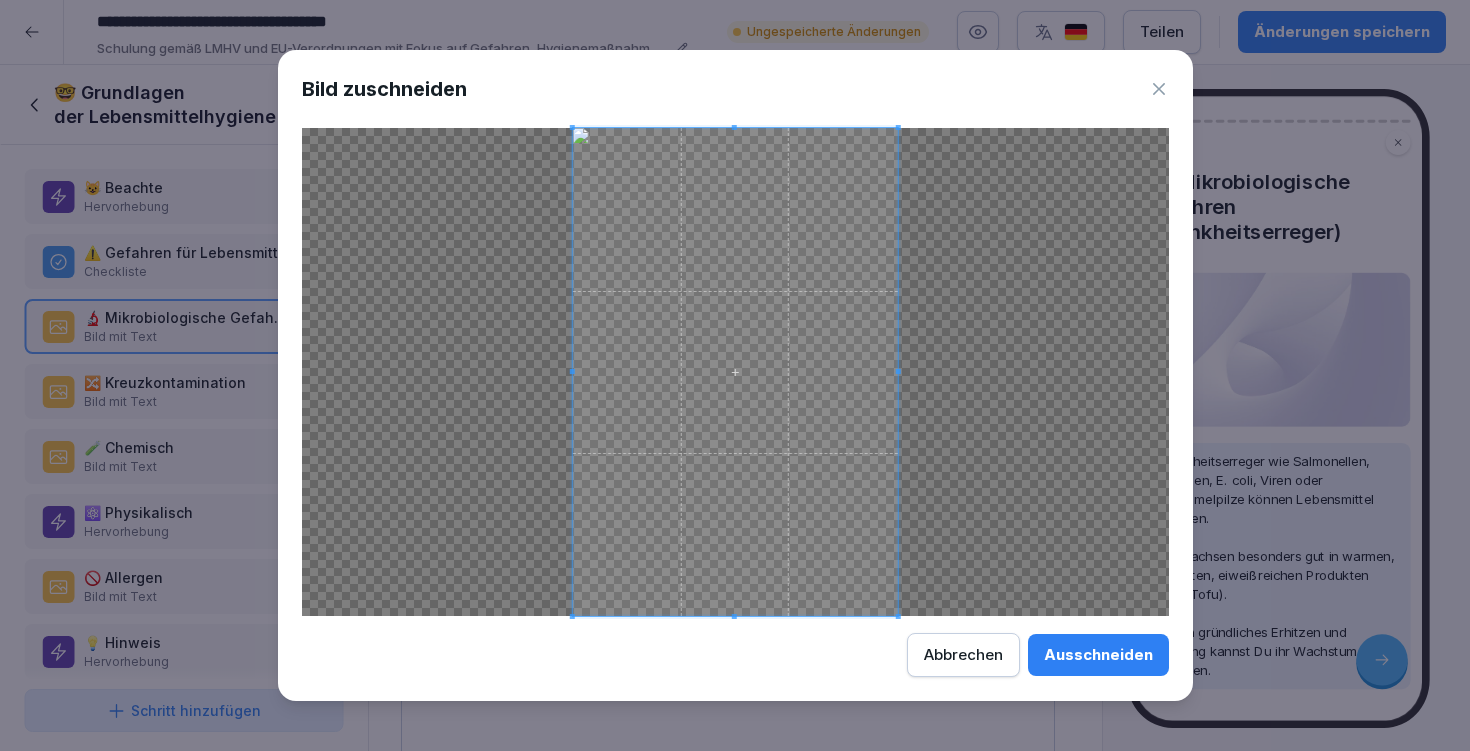 click on "Bild zuschneiden Ausschneiden Abbrechen" at bounding box center (735, 375) 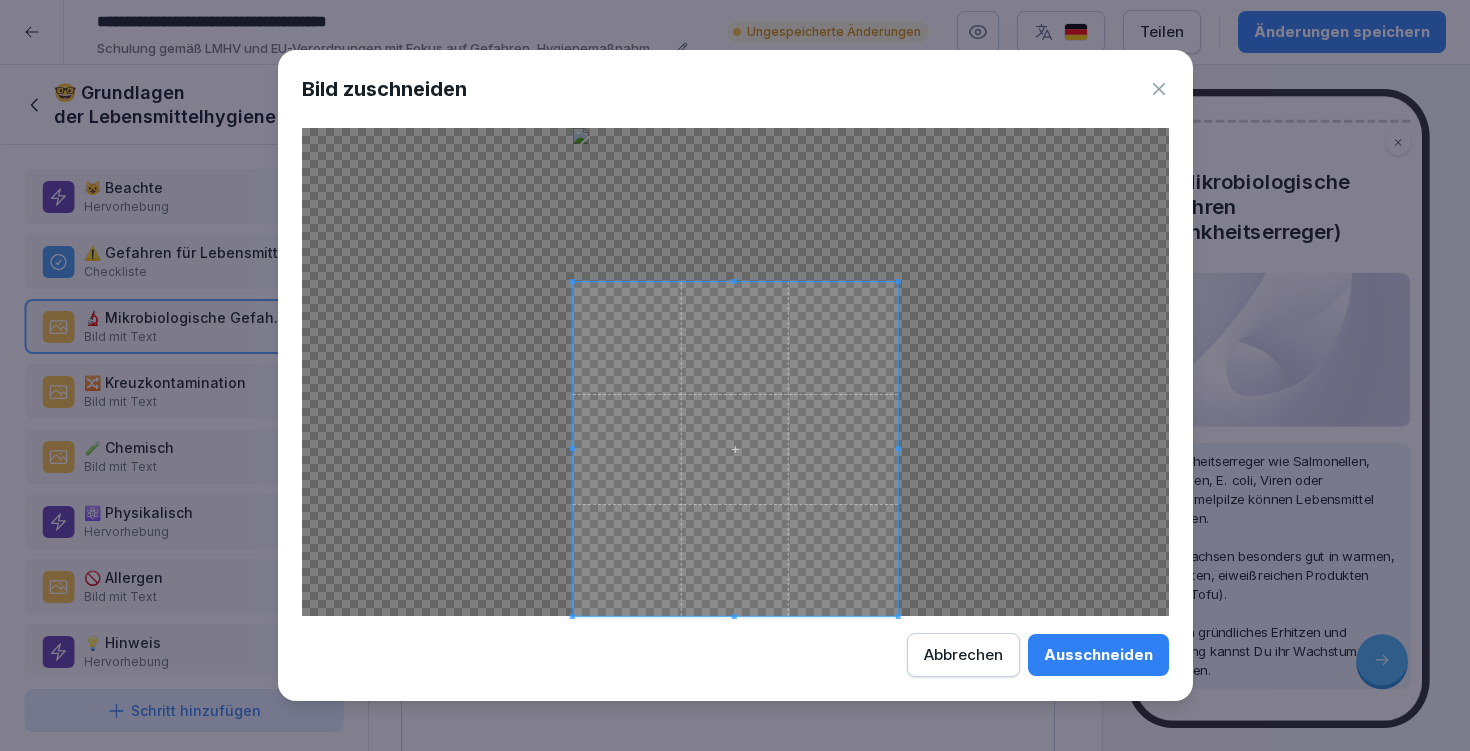 click at bounding box center [734, 281] 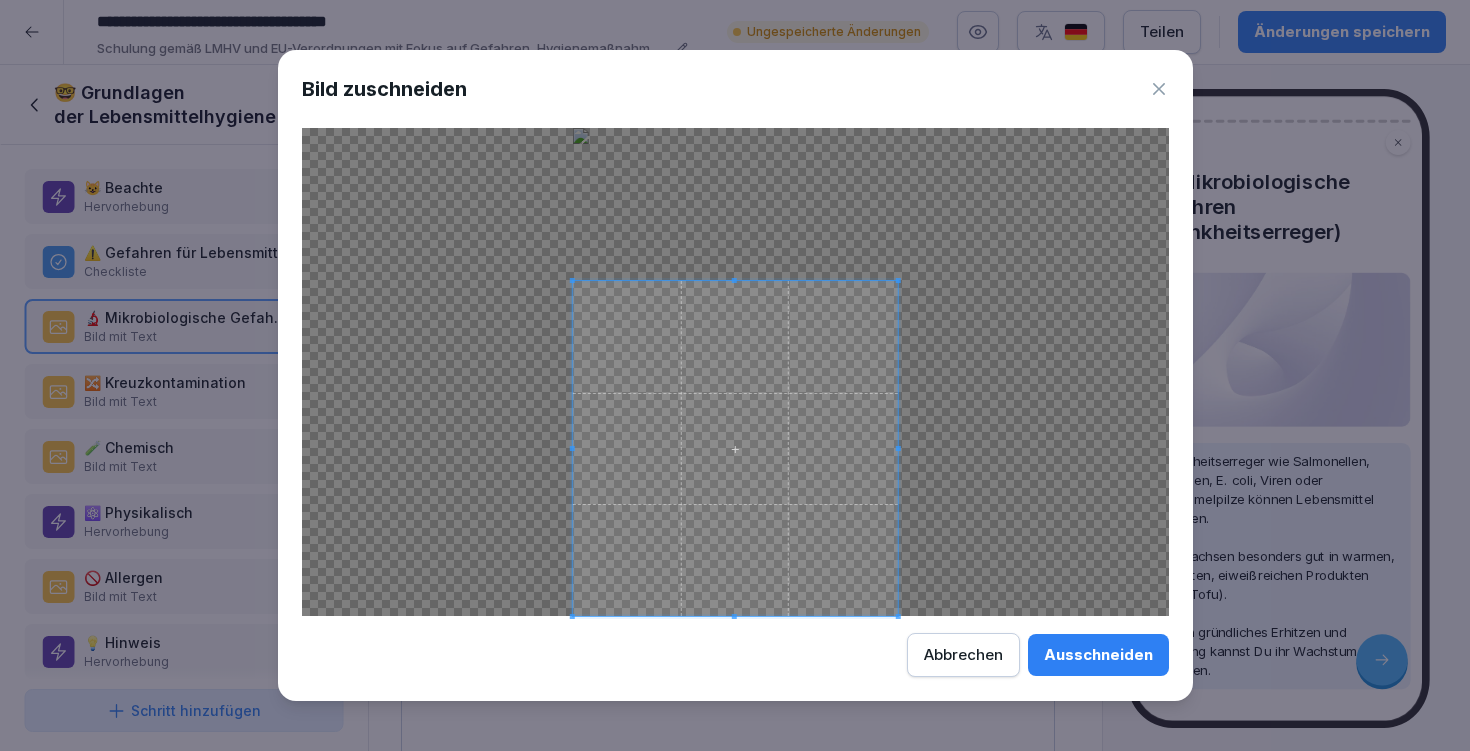 click at bounding box center (734, 616) 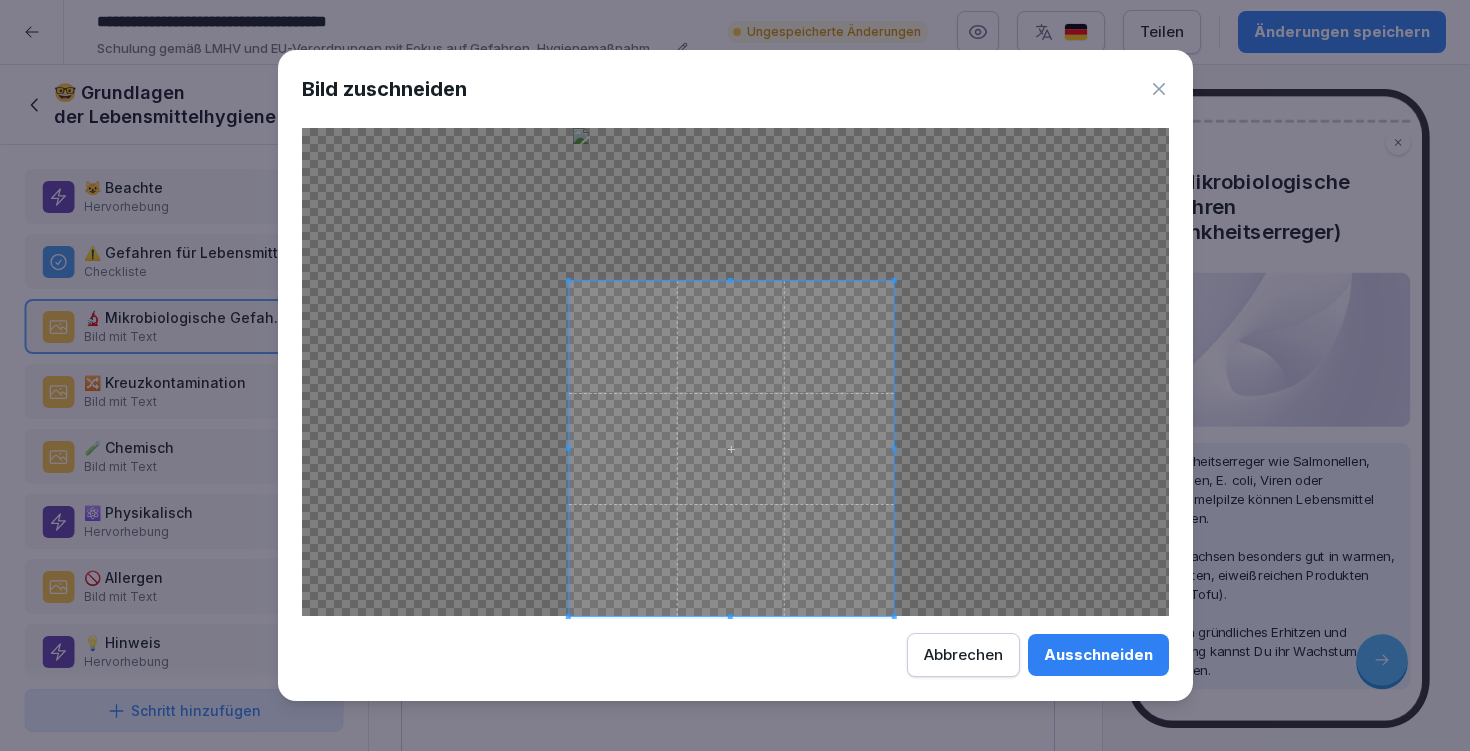 click at bounding box center (730, 448) 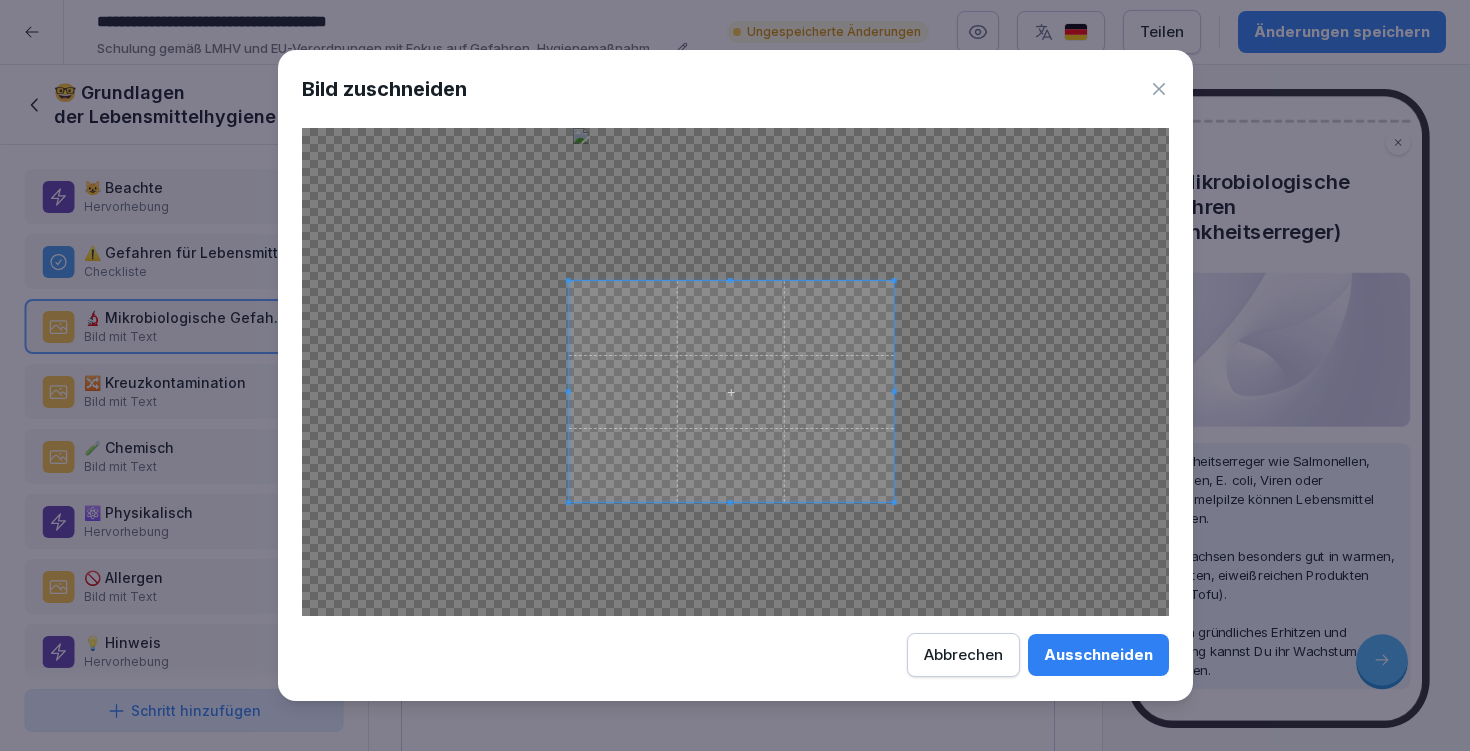 click at bounding box center (730, 391) 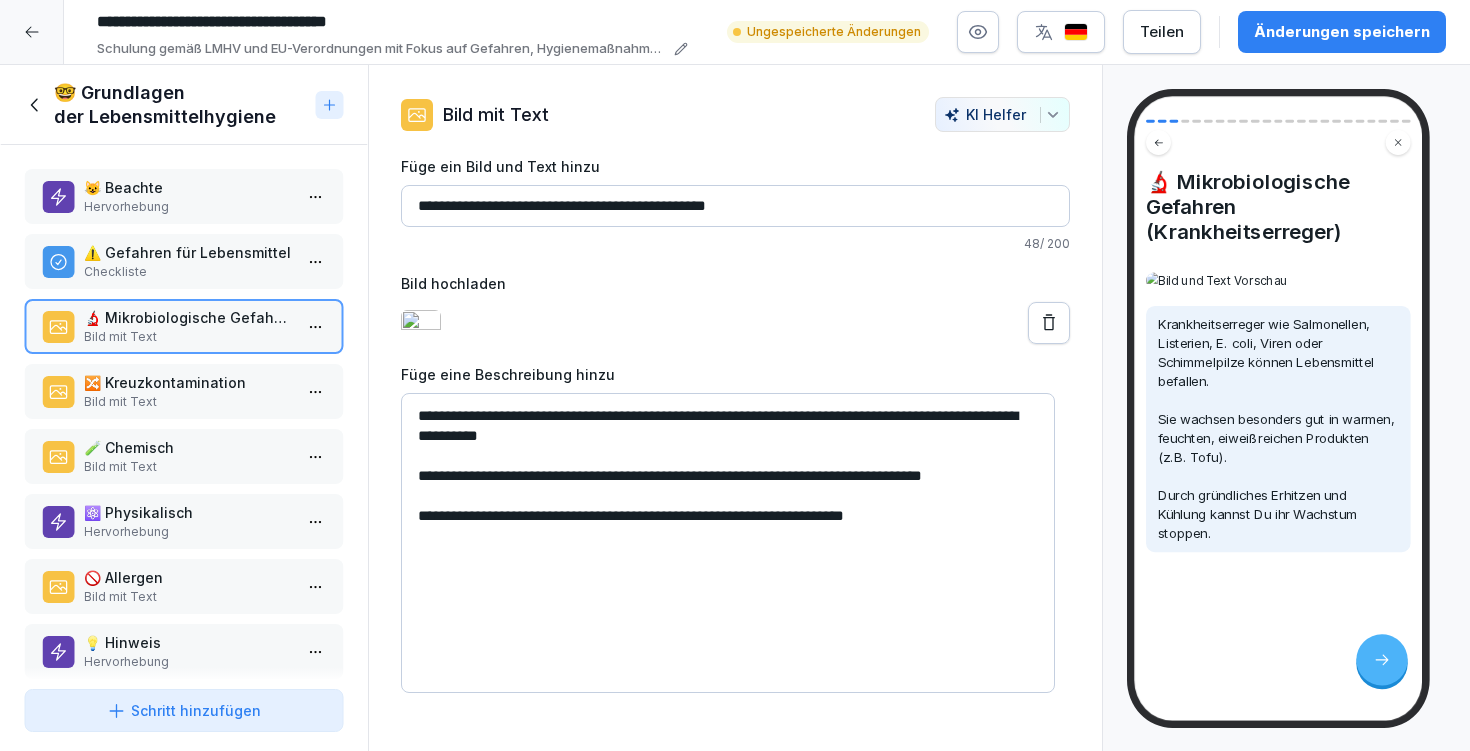 click on "Änderungen speichern" at bounding box center (1342, 32) 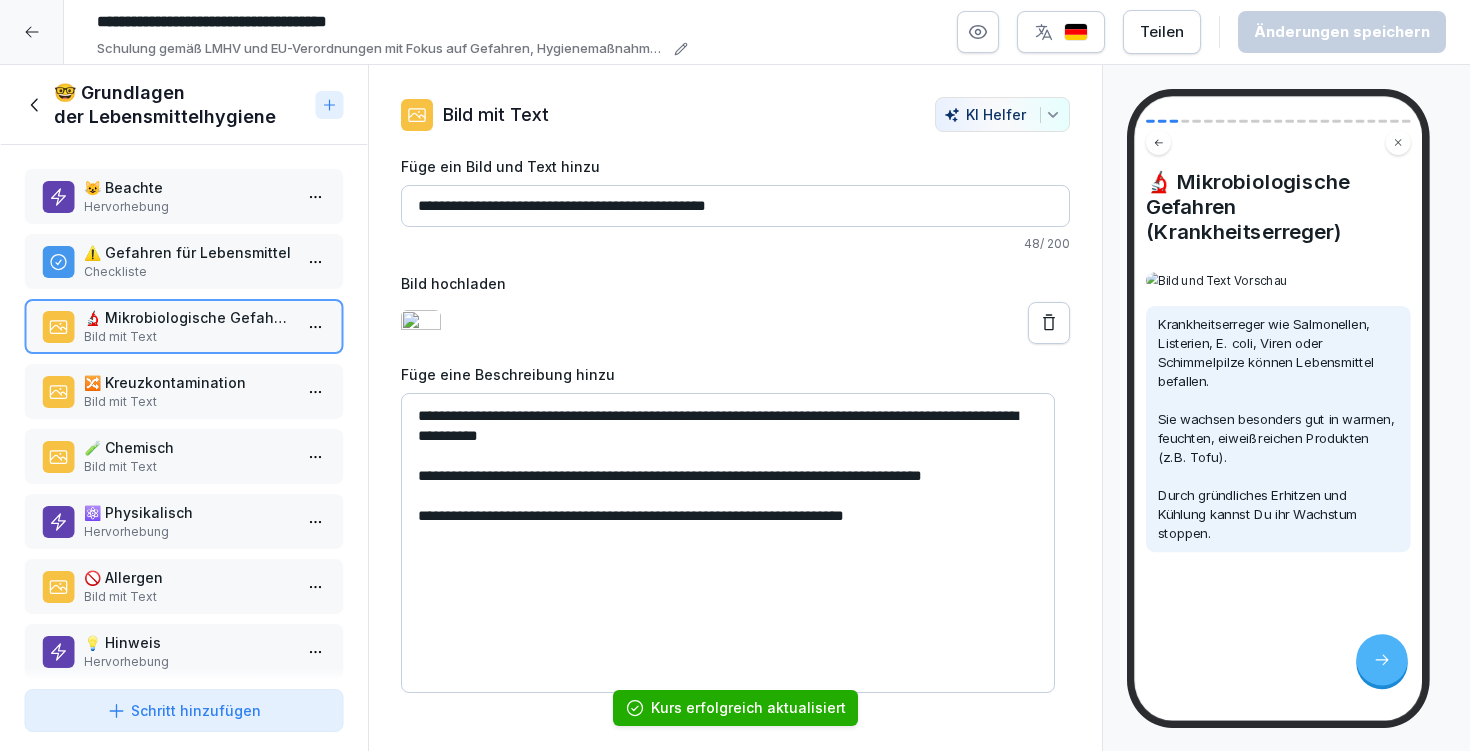scroll, scrollTop: 119, scrollLeft: 0, axis: vertical 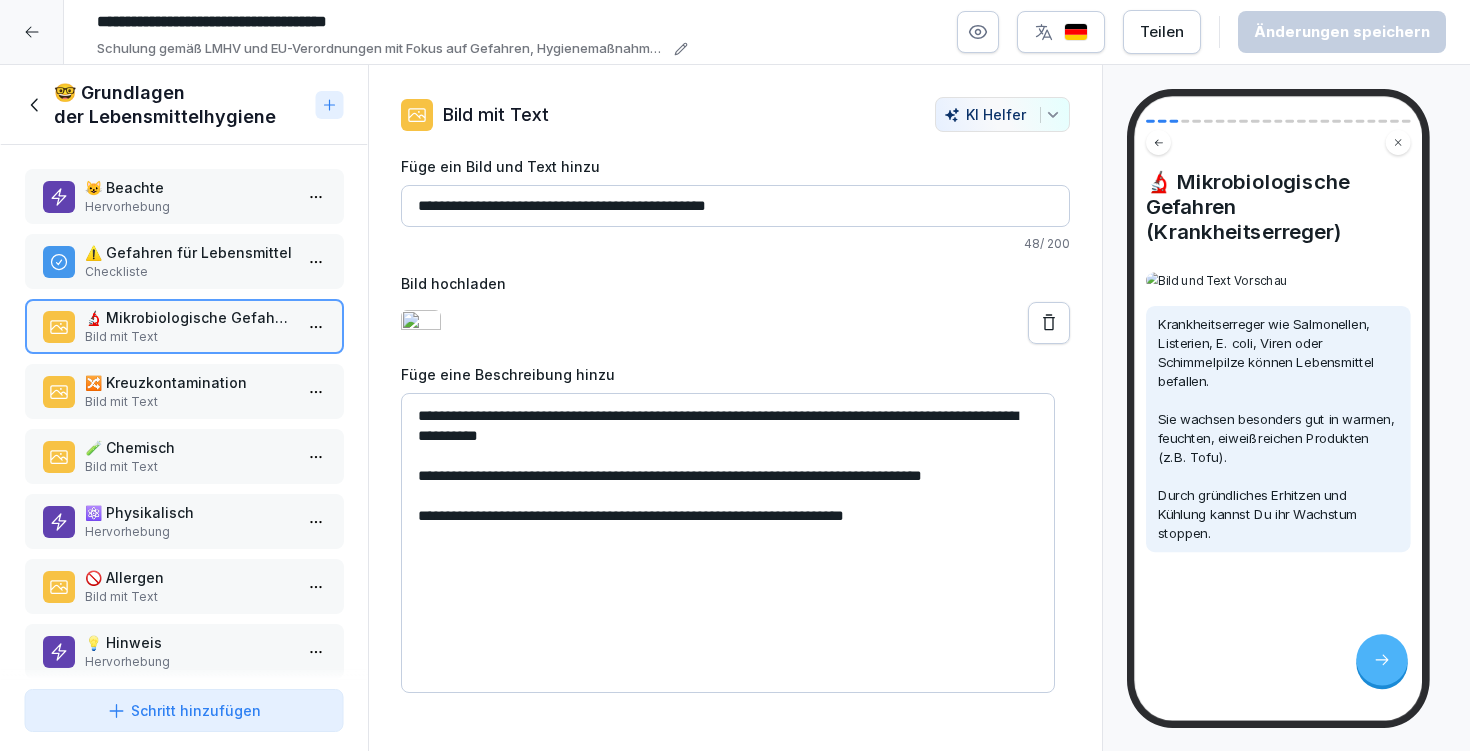 click on "🧪 Chemisch" at bounding box center (188, 447) 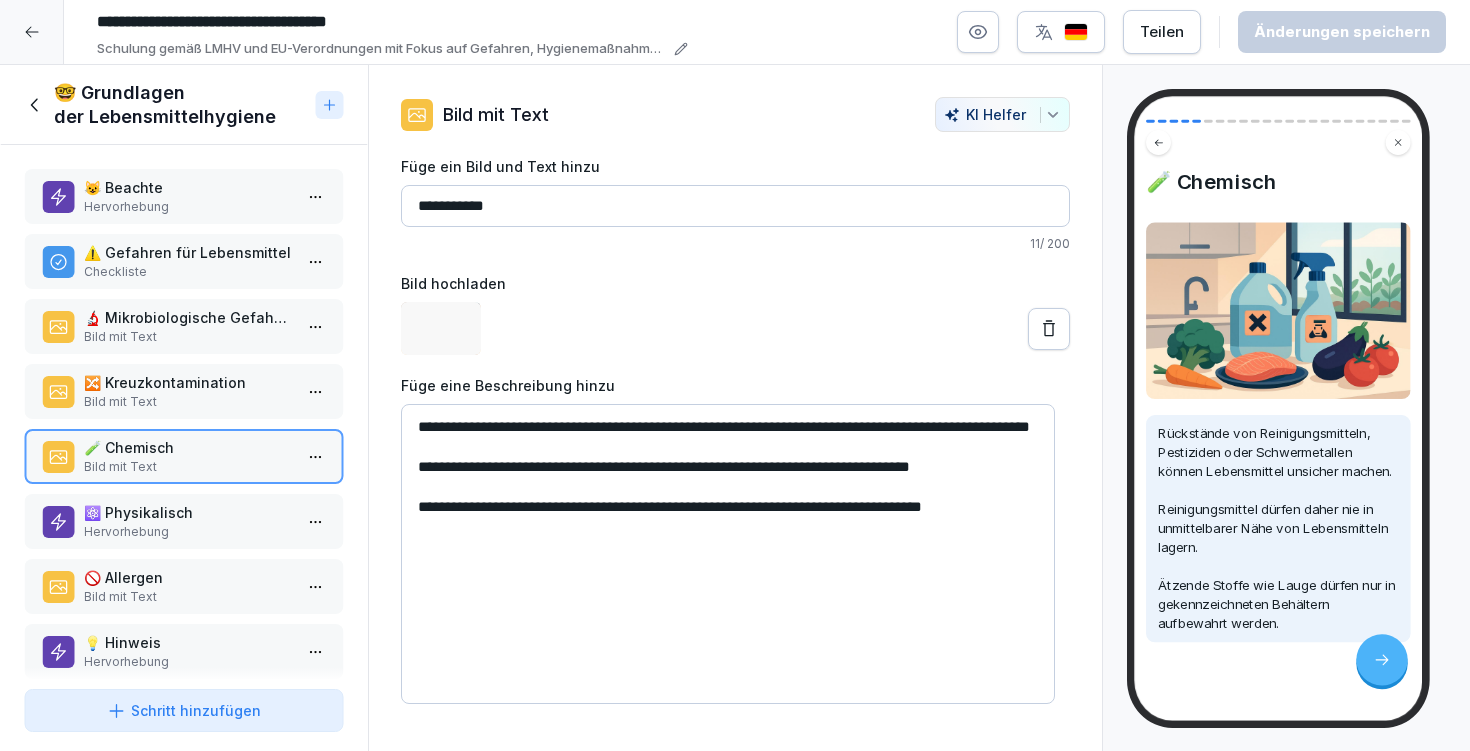 click on "**********" at bounding box center [735, 206] 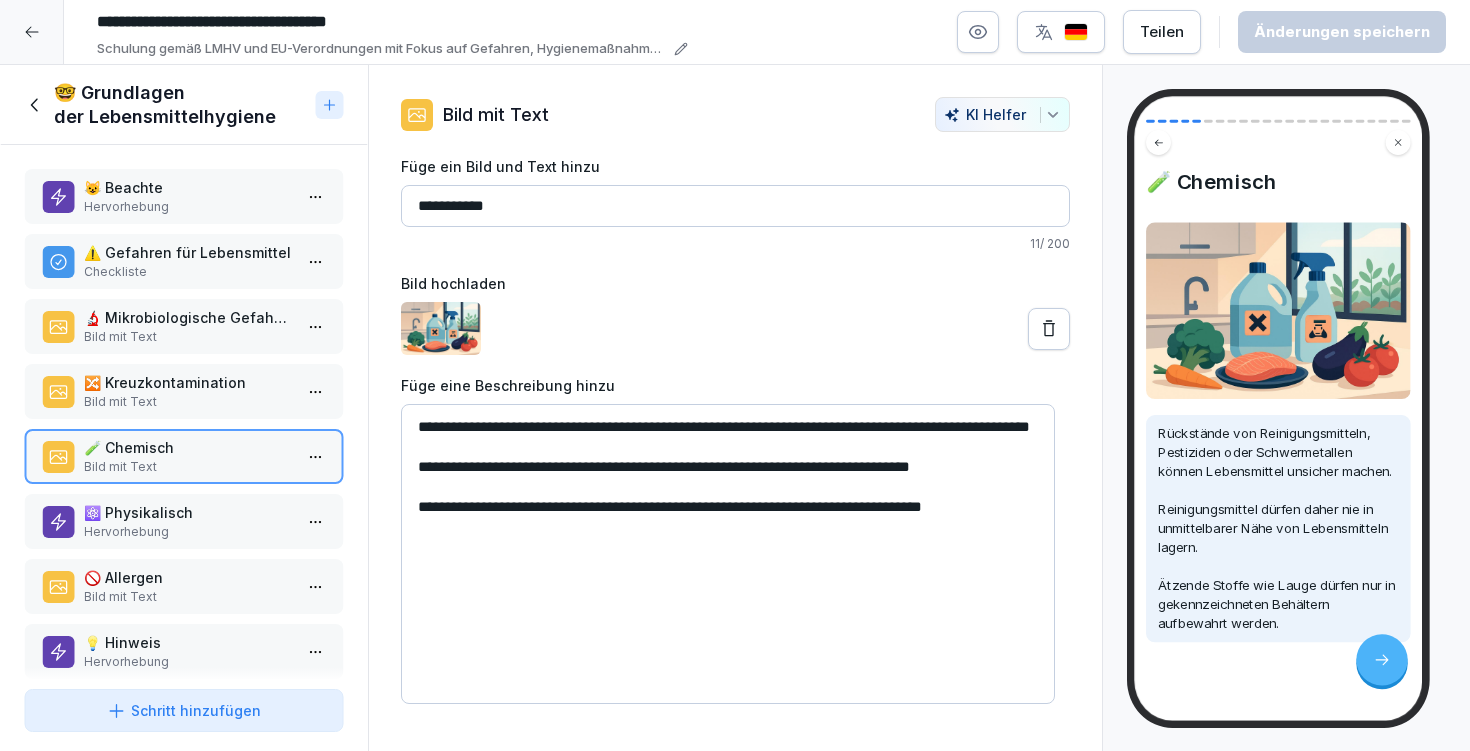 click on "**********" at bounding box center [735, 206] 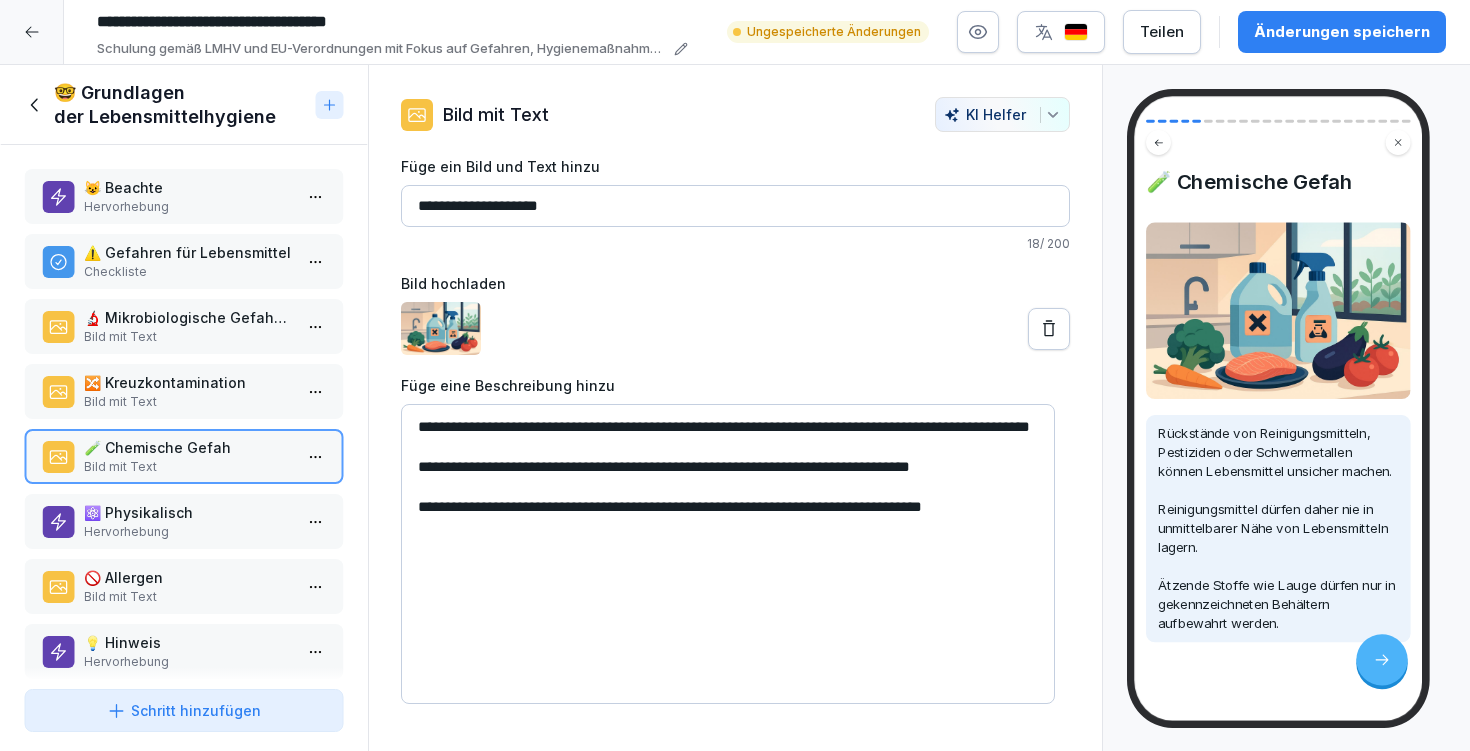 type on "**********" 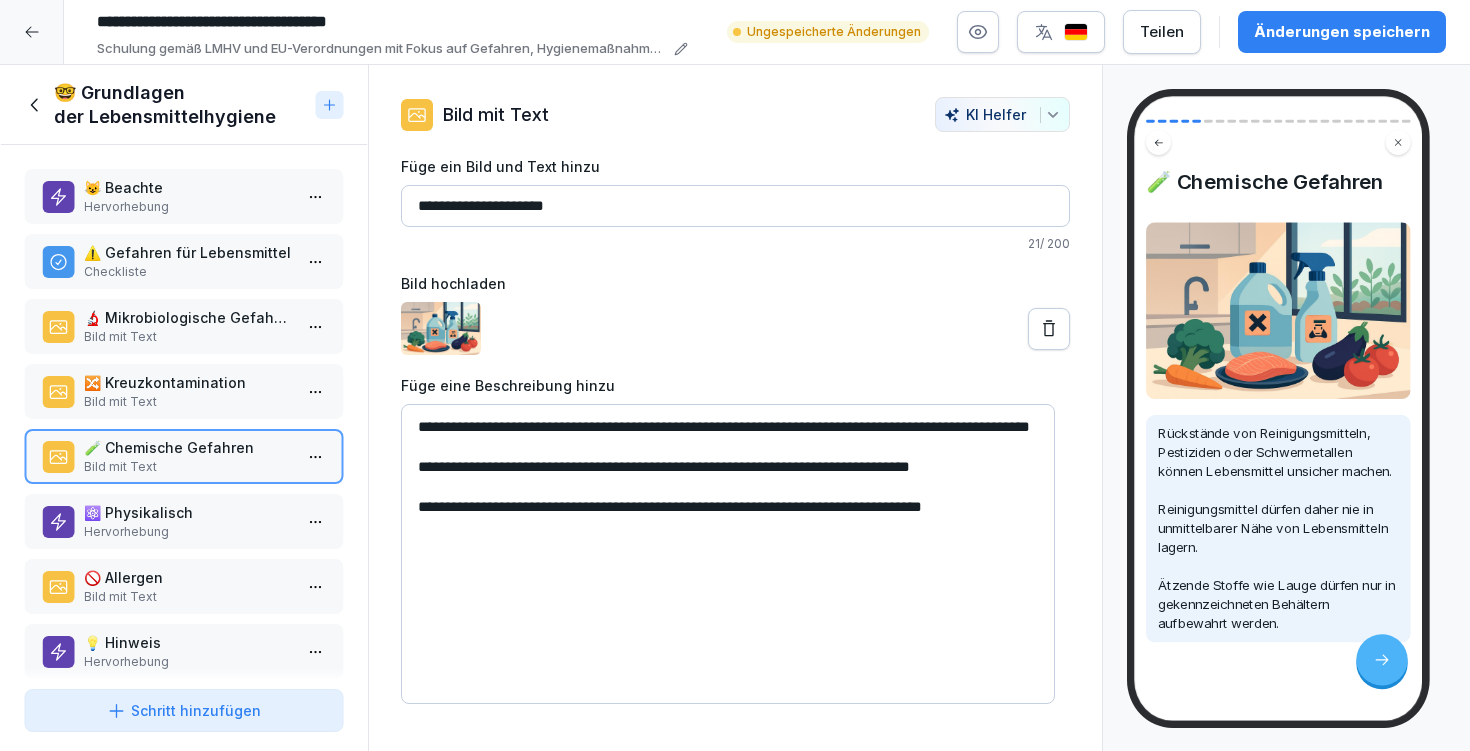click on "Hervorhebung" at bounding box center [188, 532] 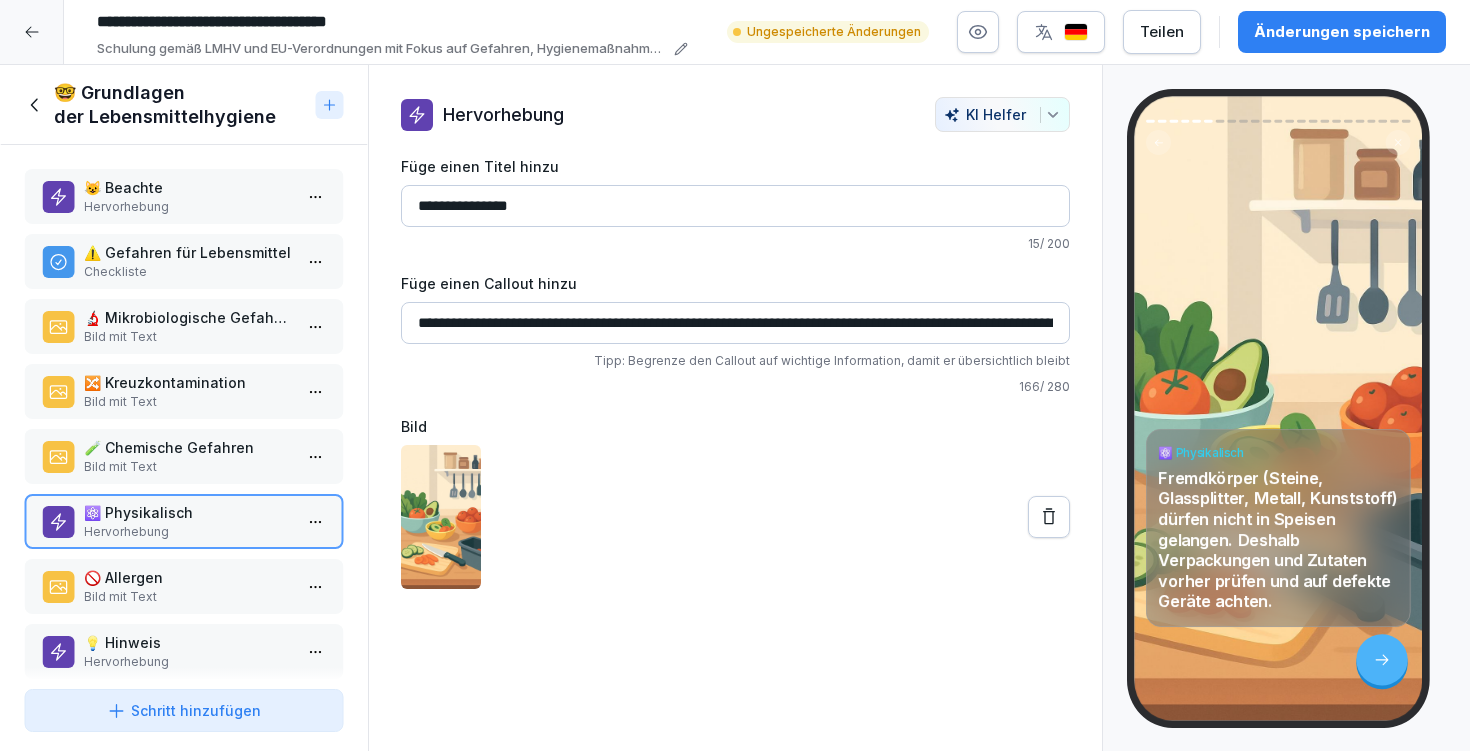 click on "**********" at bounding box center (735, 206) 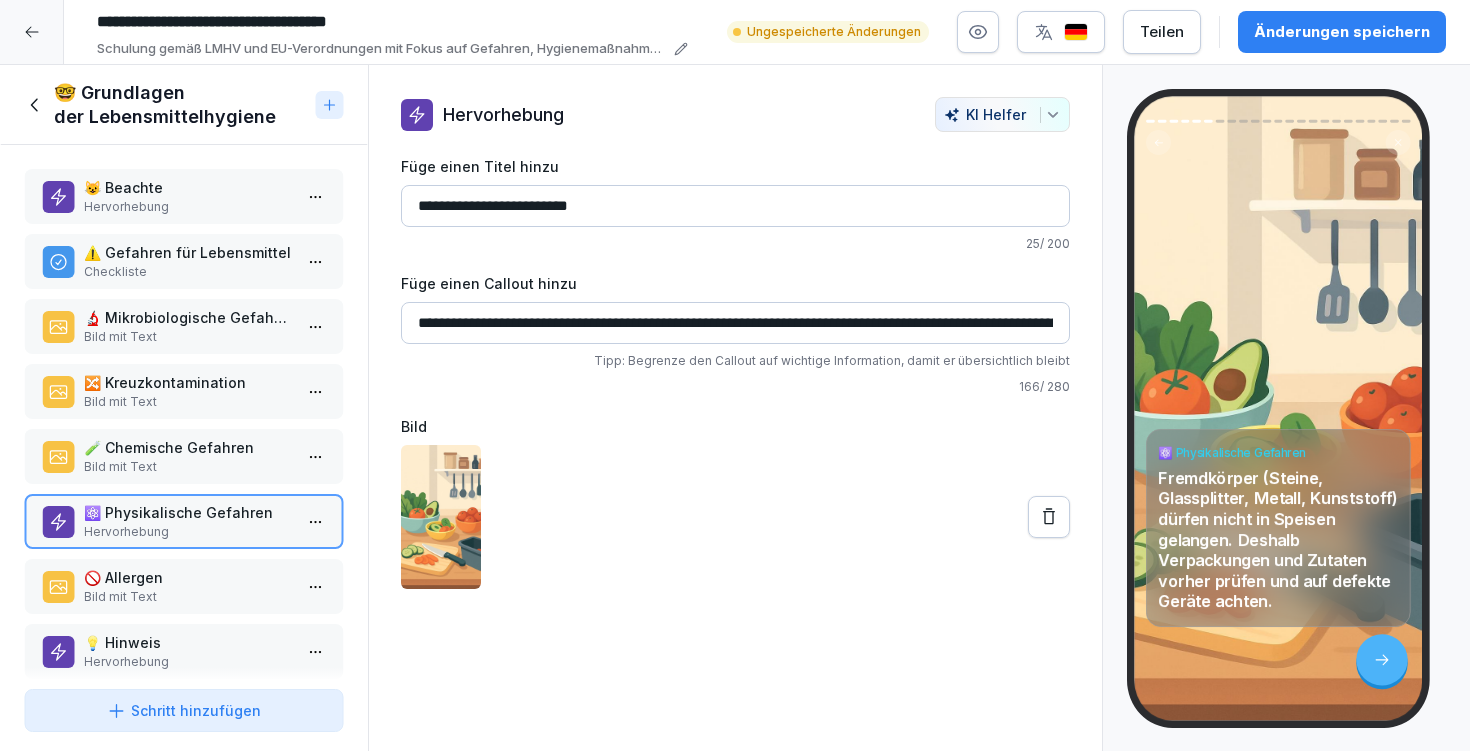 type on "**********" 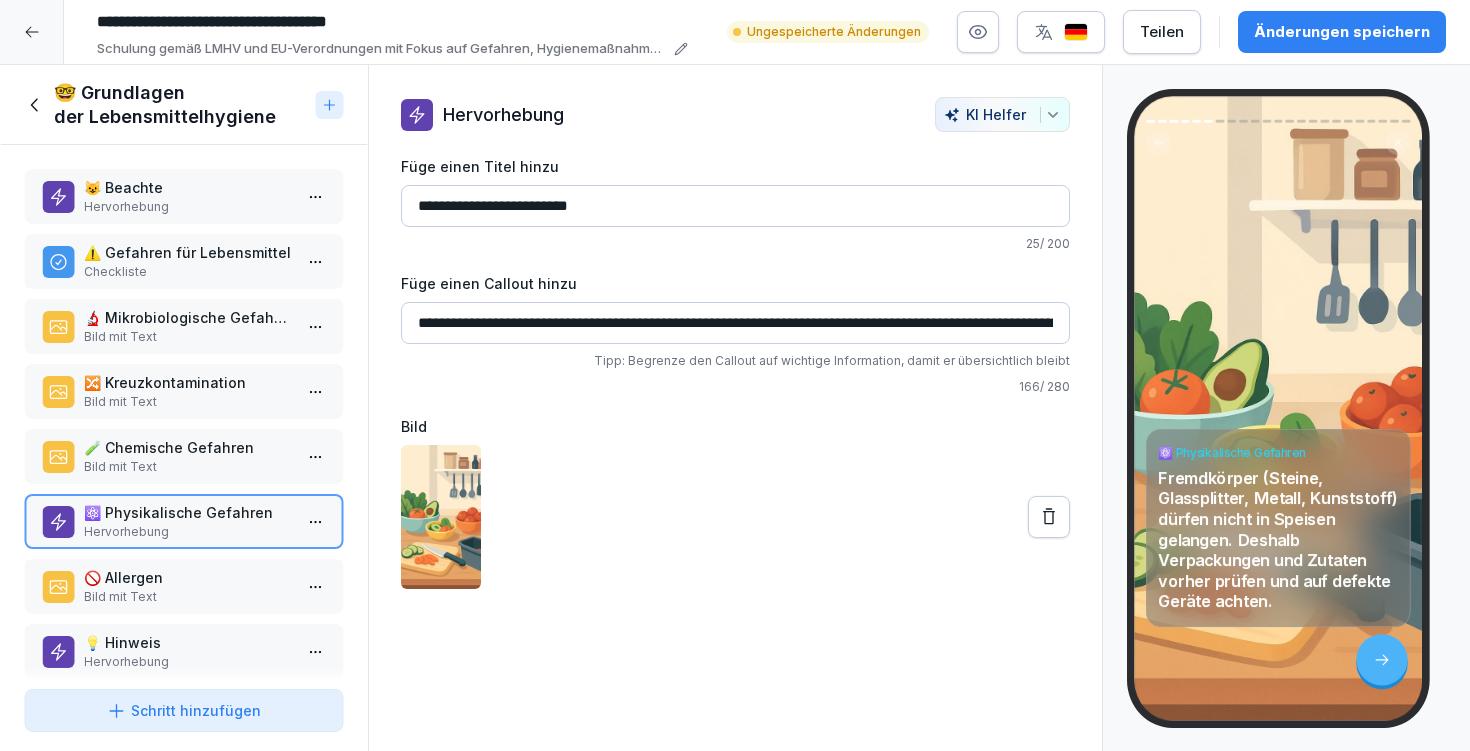 click on "Schritt hinzufügen" at bounding box center [184, 710] 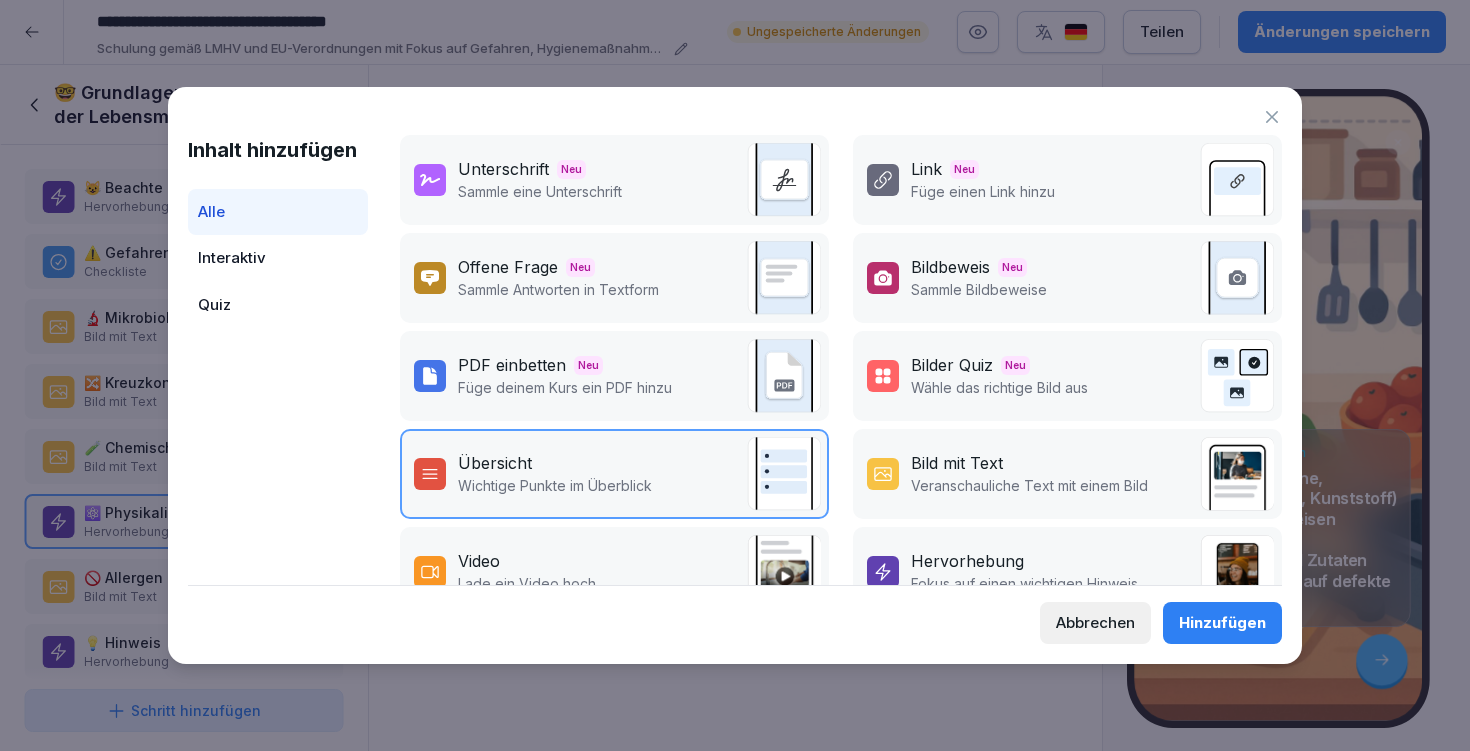 click on "Hinzufügen" at bounding box center [1222, 623] 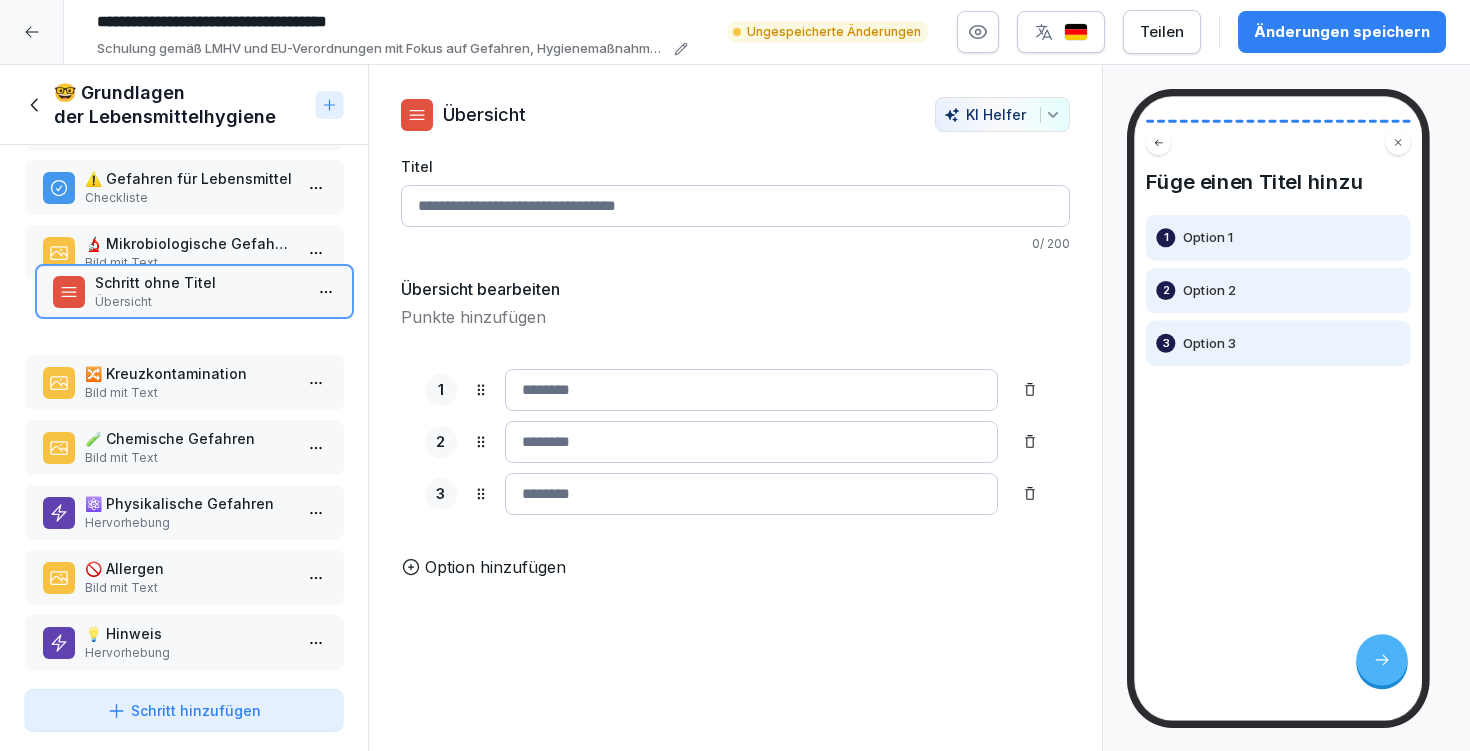 scroll, scrollTop: 68, scrollLeft: 0, axis: vertical 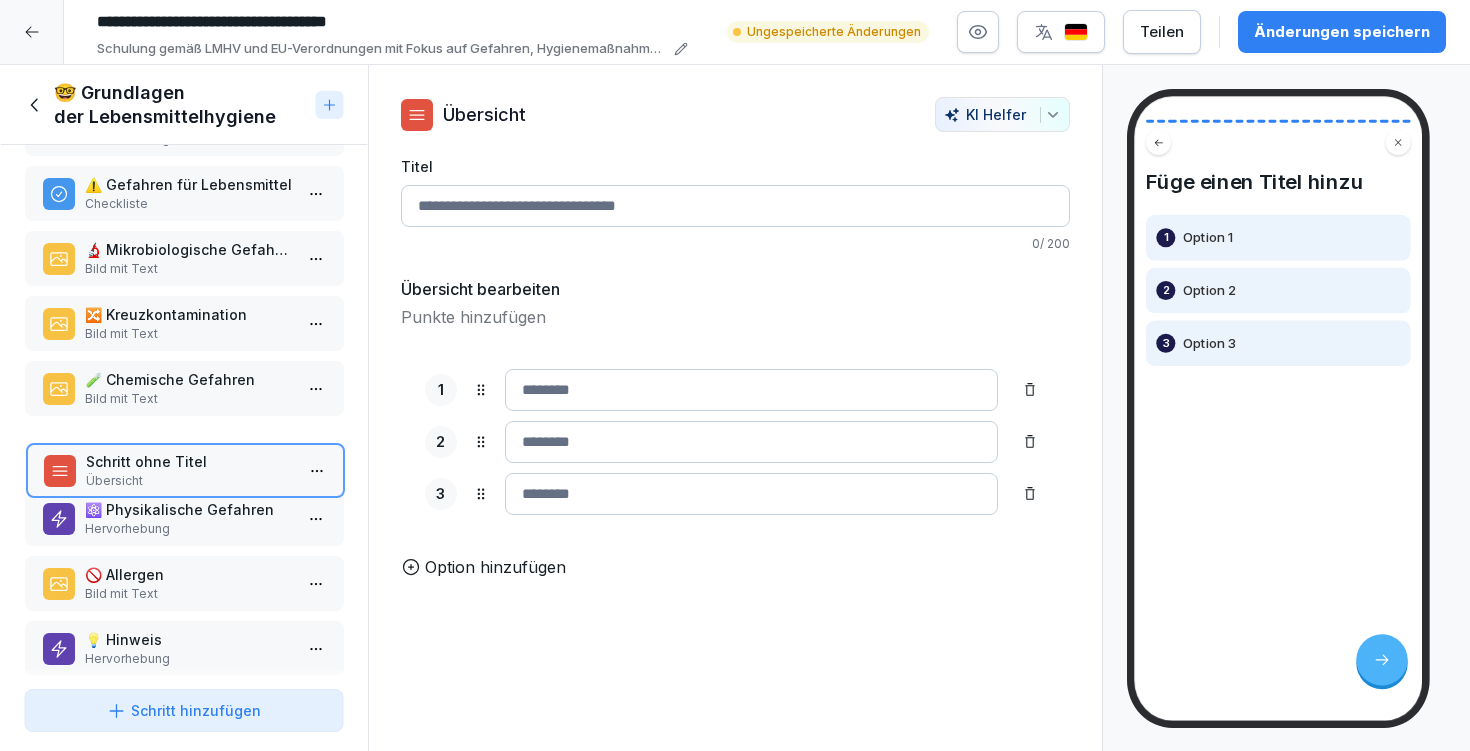 drag, startPoint x: 193, startPoint y: 610, endPoint x: 194, endPoint y: 466, distance: 144.00348 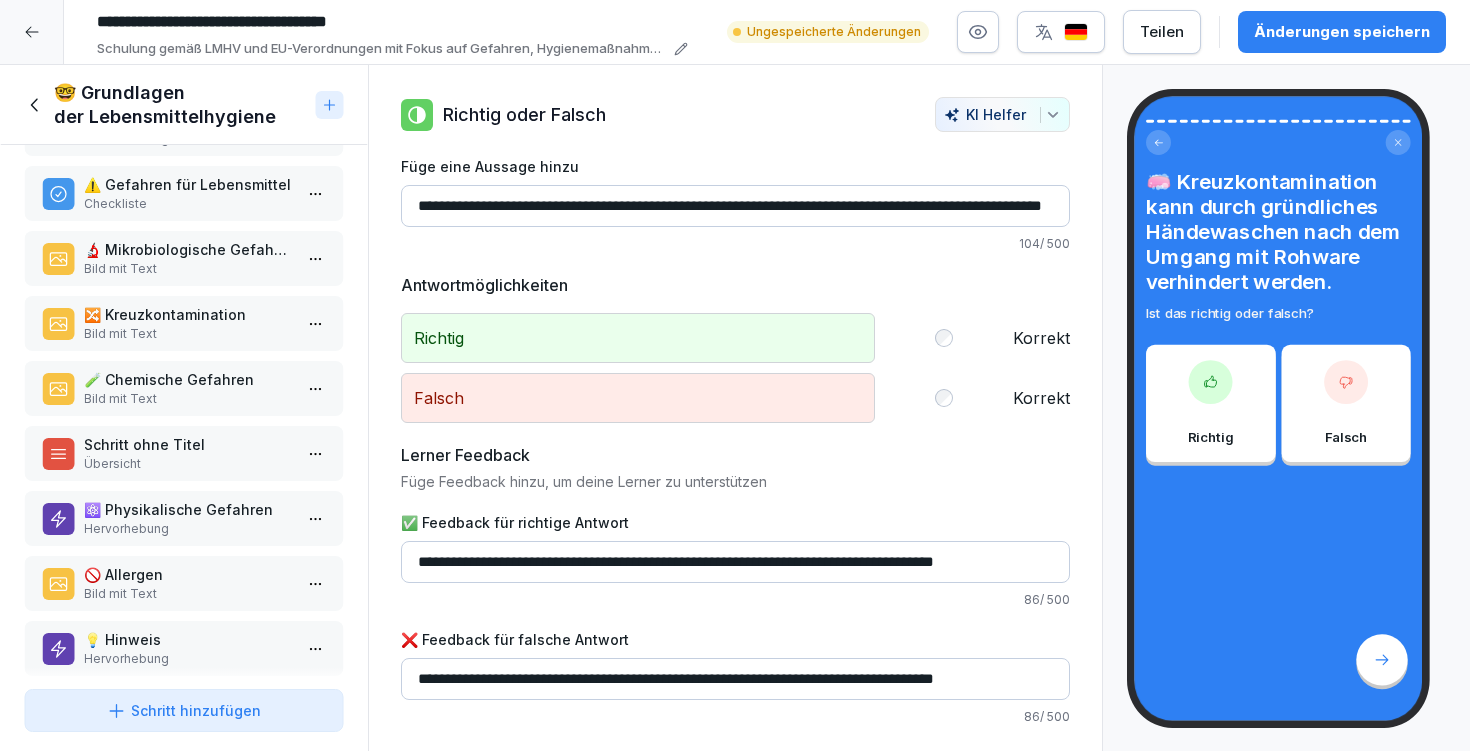 click on "🔀 Kreuzkontamination Bild mit Text" at bounding box center (184, 323) 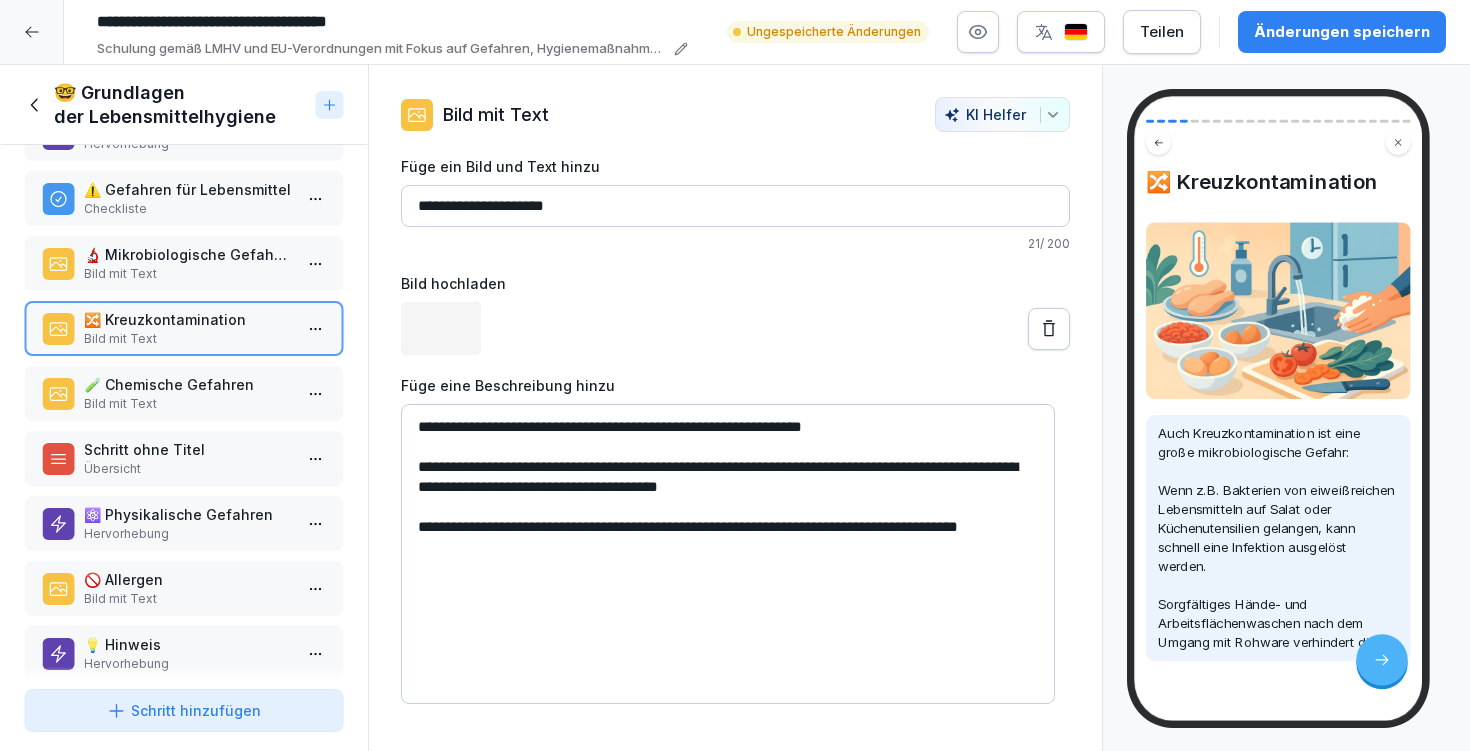 scroll, scrollTop: 63, scrollLeft: 0, axis: vertical 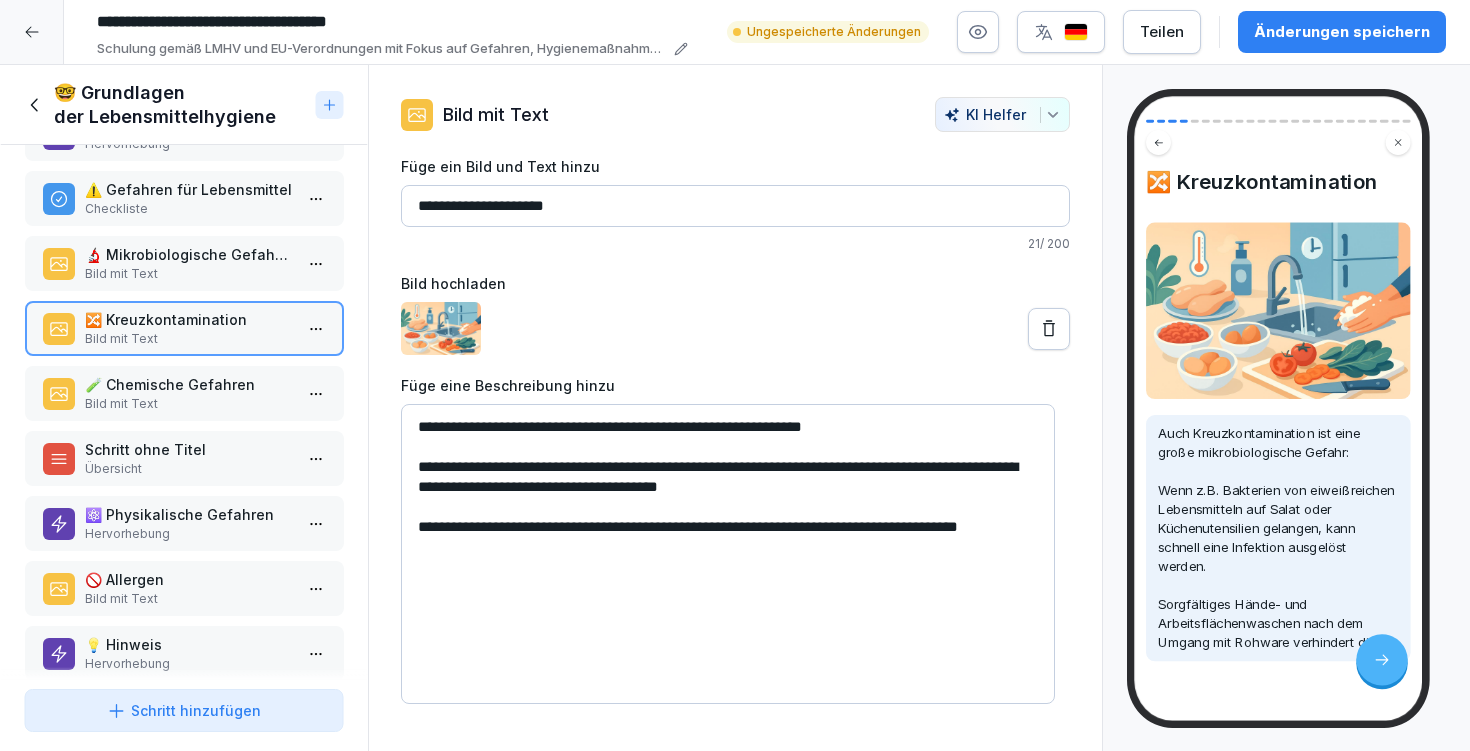 click on "Schritt ohne Titel" at bounding box center (188, 449) 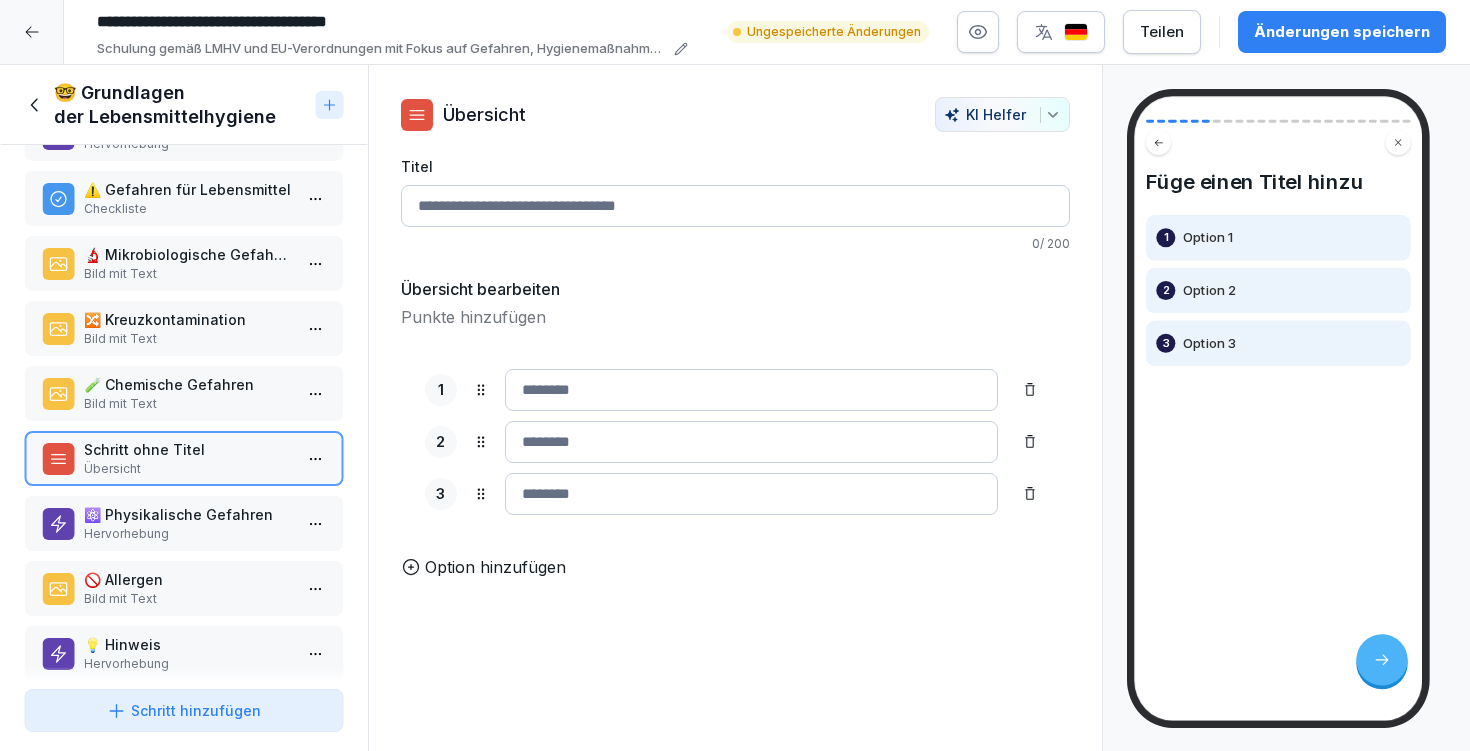 click on "⚛️ Physikalische Gefahren" at bounding box center (188, 514) 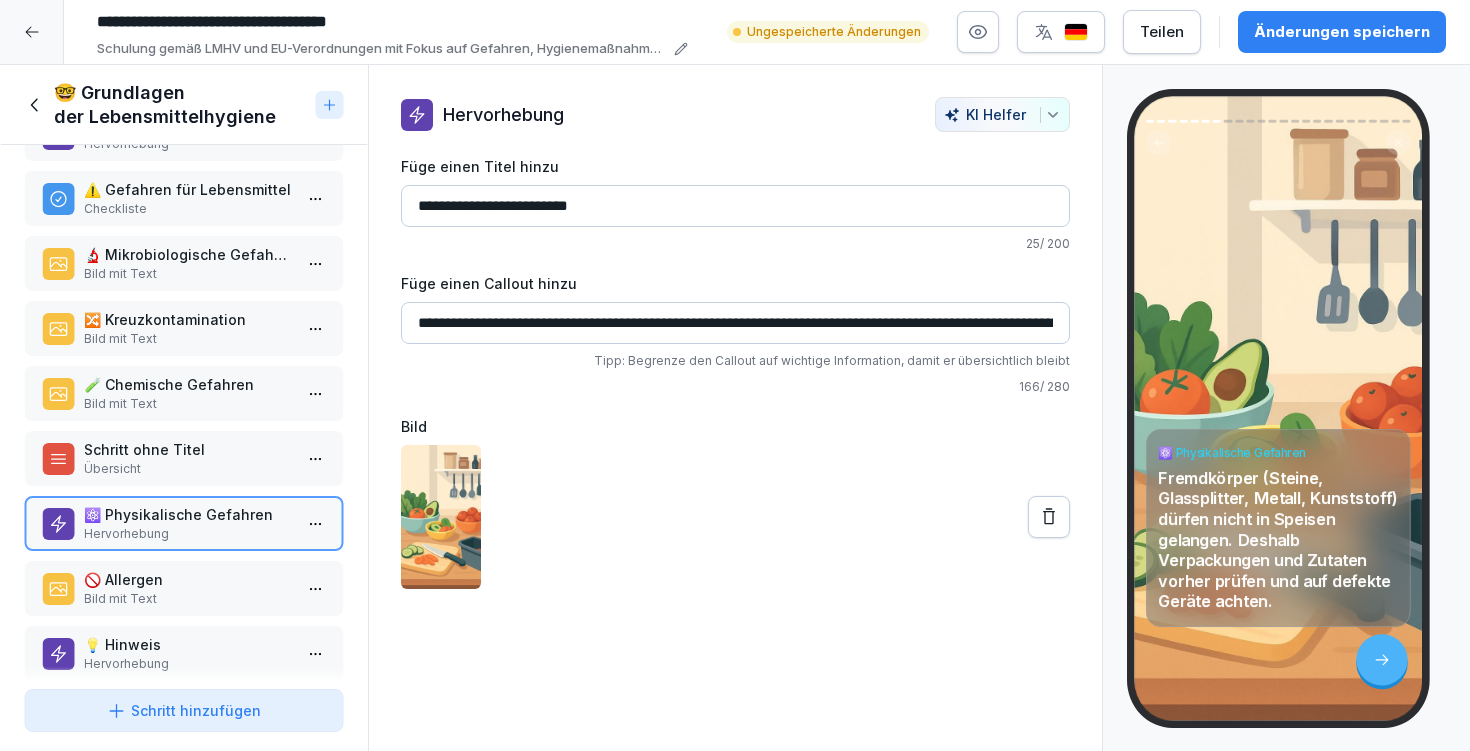 drag, startPoint x: 658, startPoint y: 208, endPoint x: 413, endPoint y: 208, distance: 245 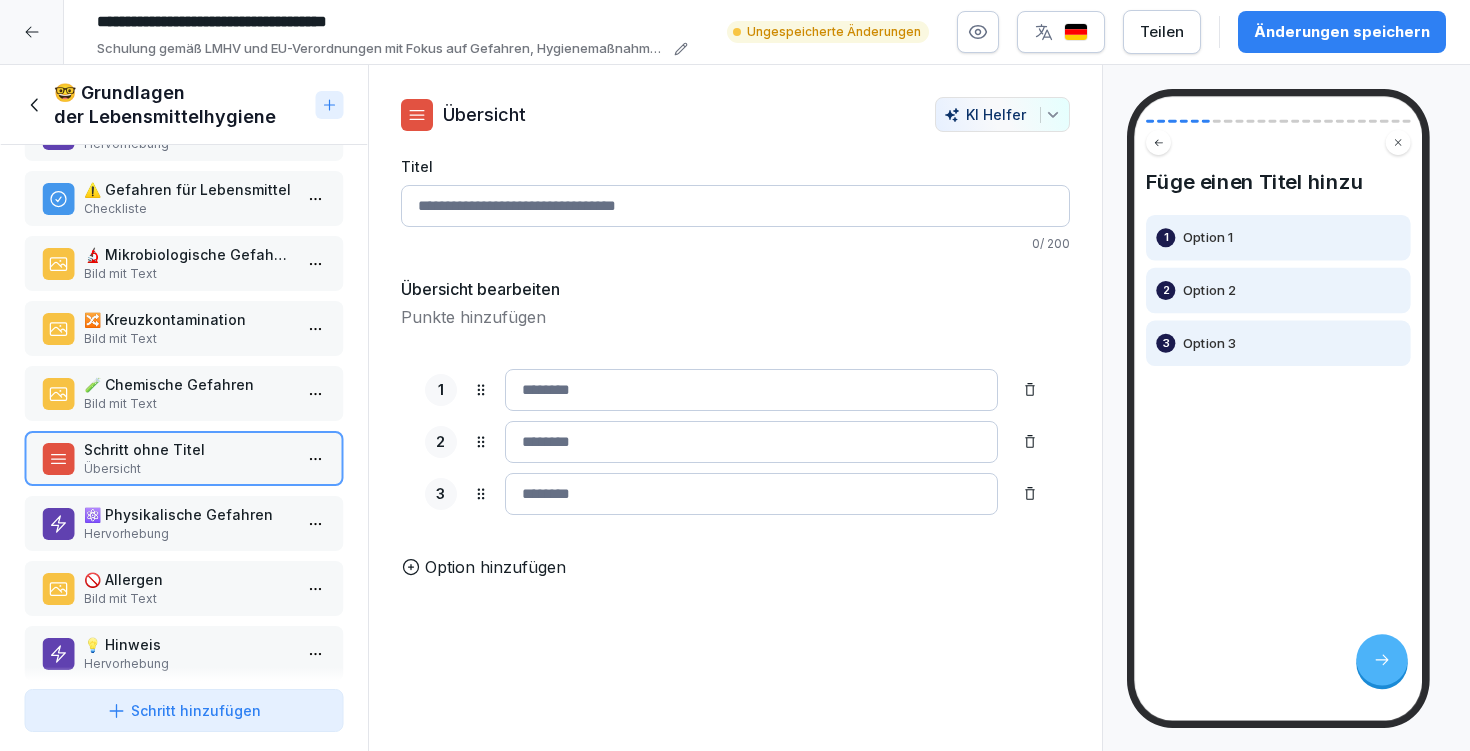 click on "Titel" at bounding box center (735, 206) 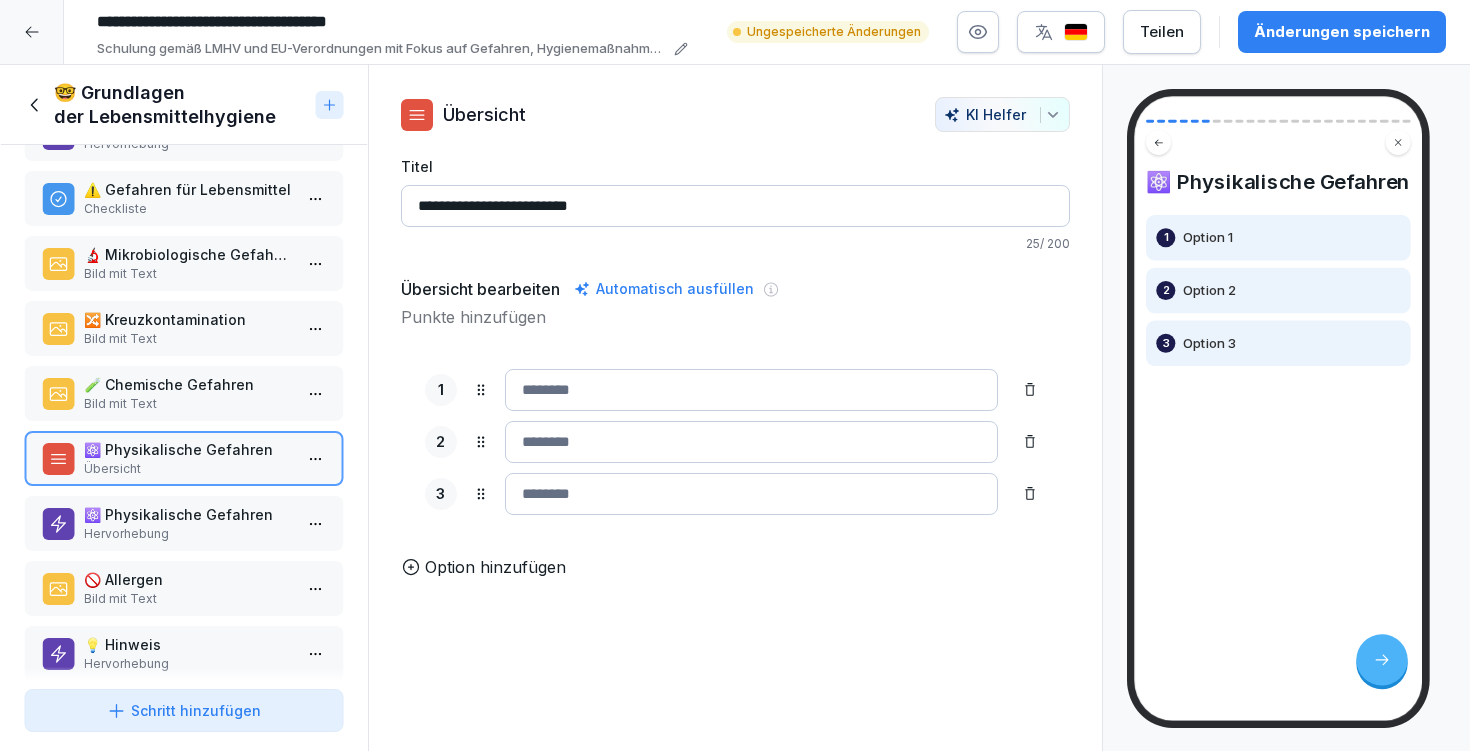 type on "**********" 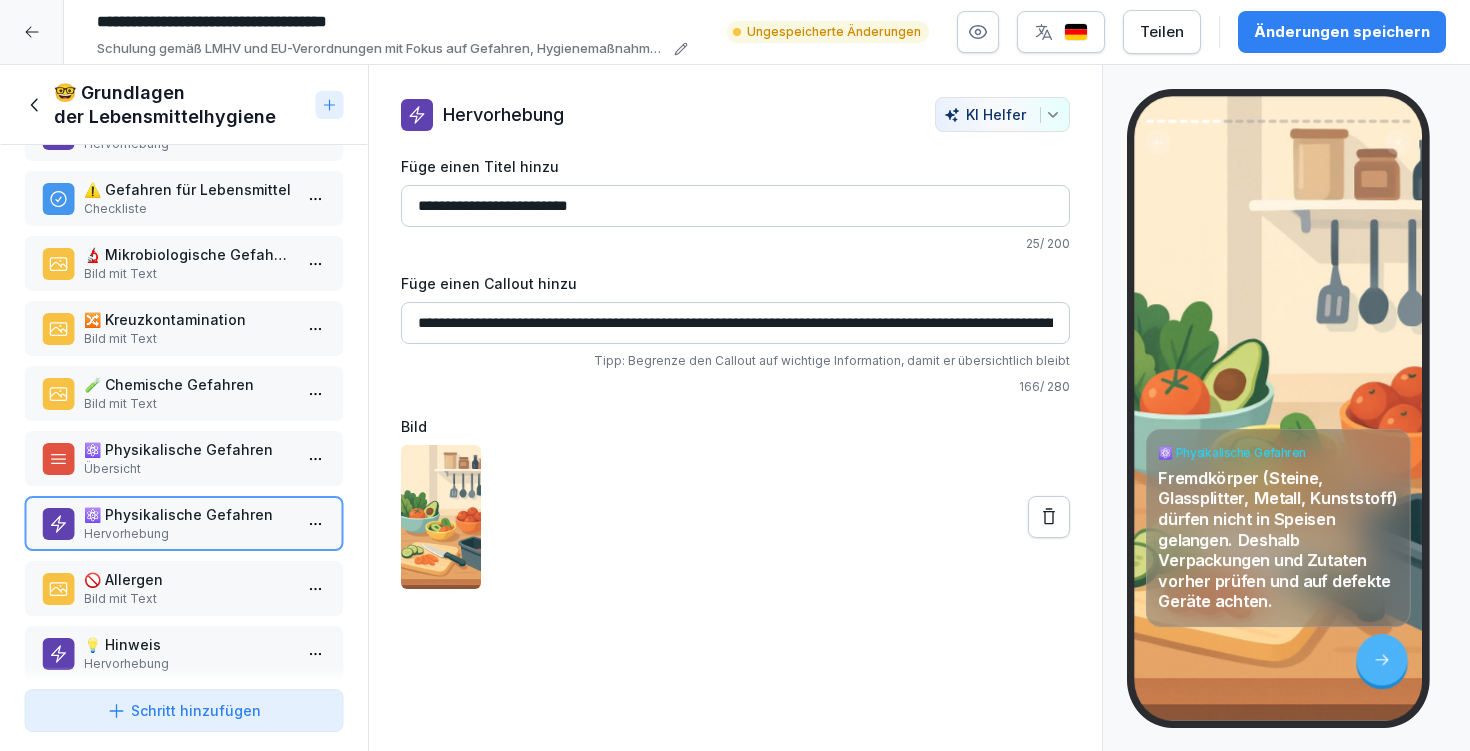 drag, startPoint x: 414, startPoint y: 319, endPoint x: 1098, endPoint y: 344, distance: 684.4567 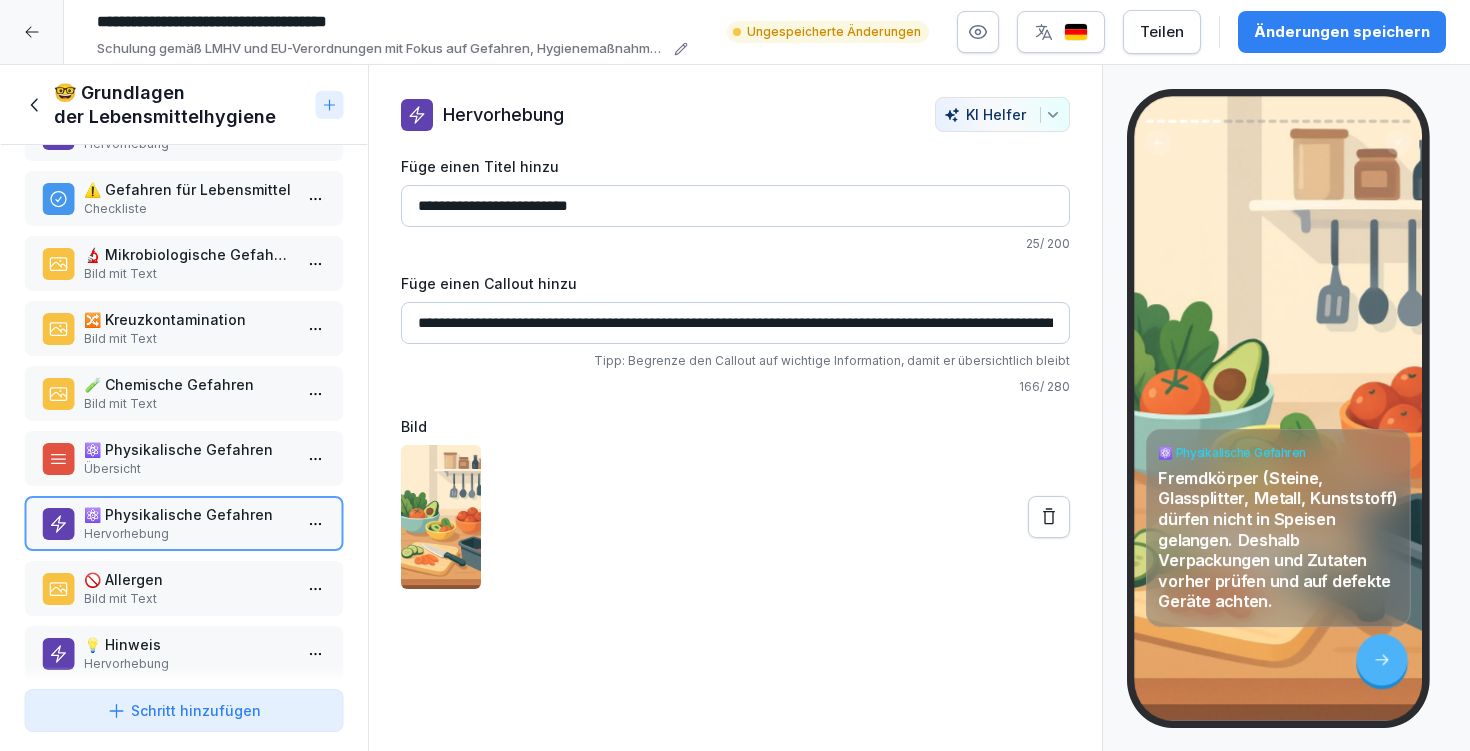 click on "⚛️ Physikalische Gefahren" at bounding box center [188, 449] 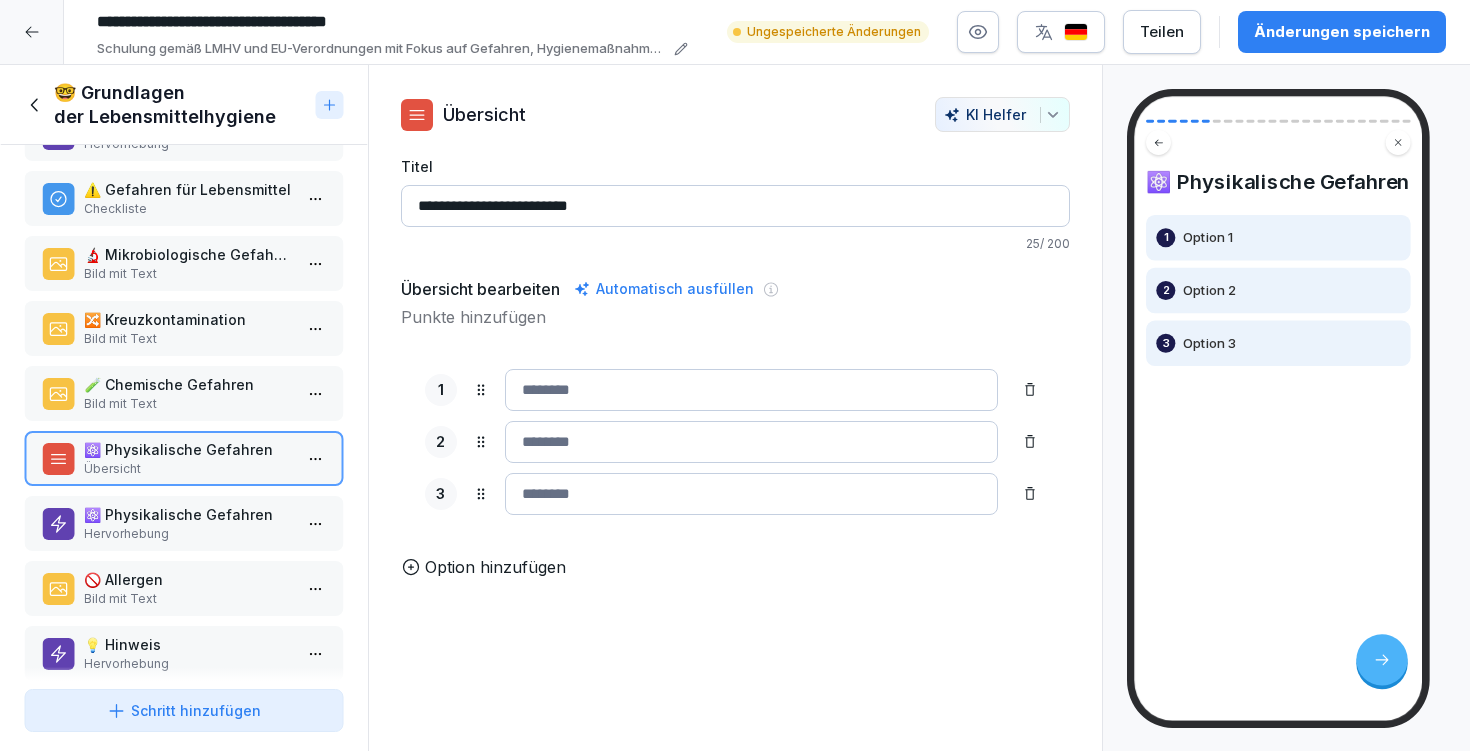 click at bounding box center (751, 390) 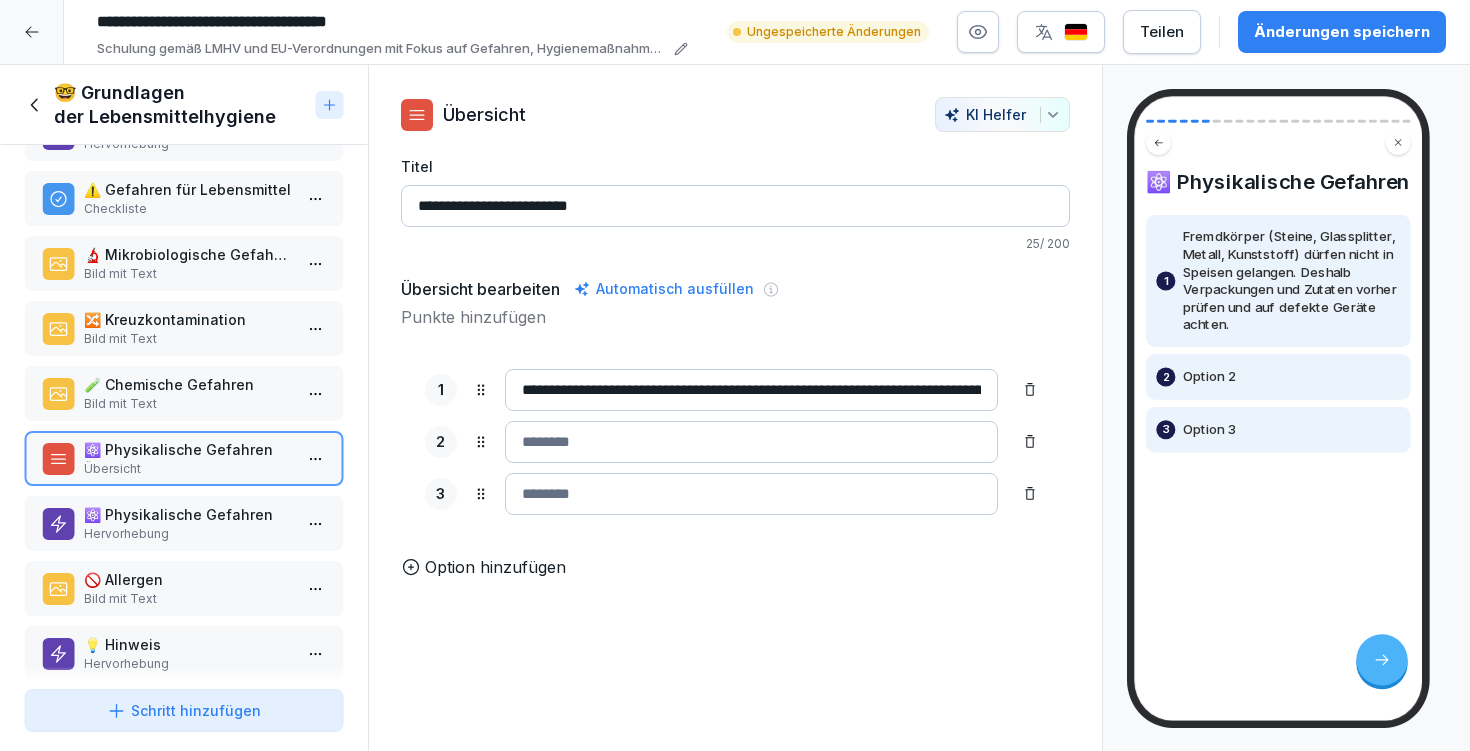 type on "**********" 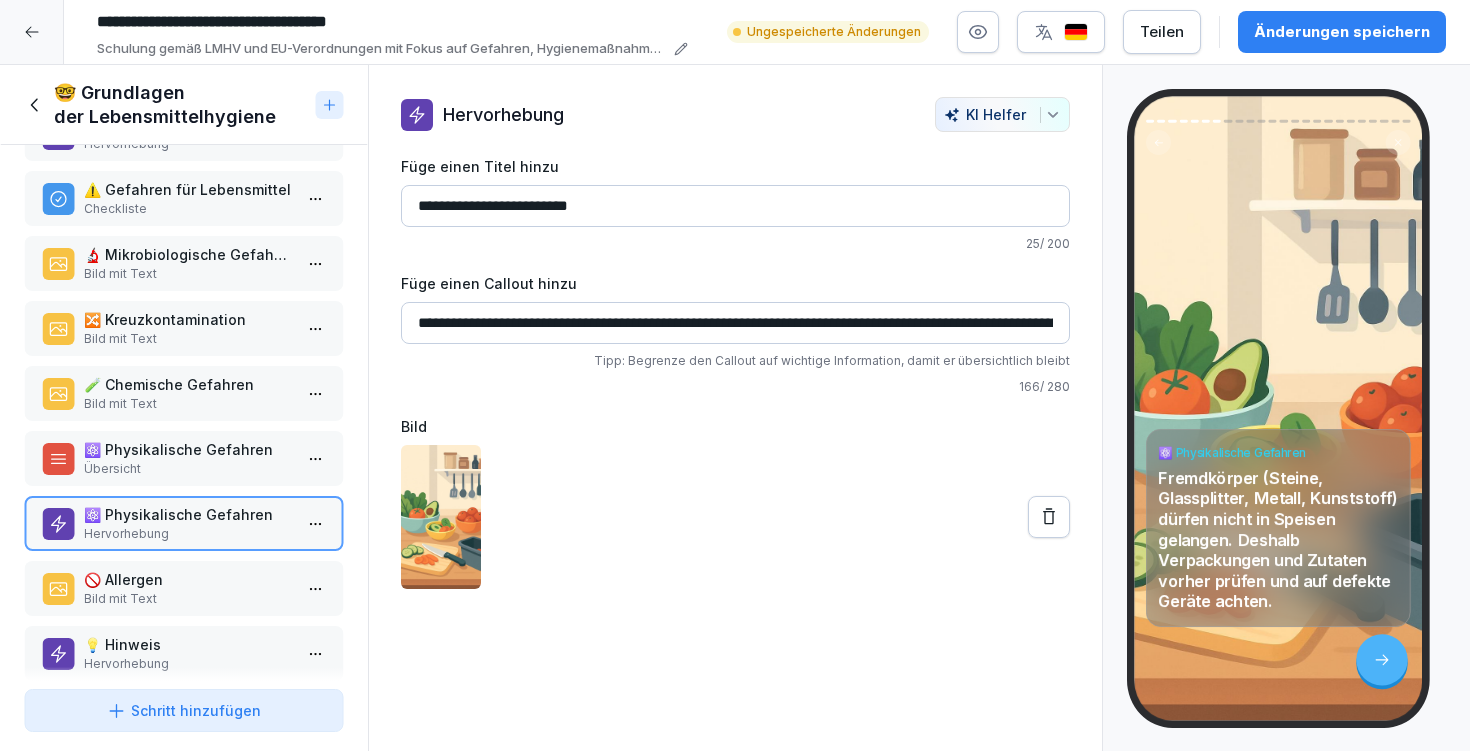 drag, startPoint x: 887, startPoint y: 324, endPoint x: 1082, endPoint y: 316, distance: 195.16403 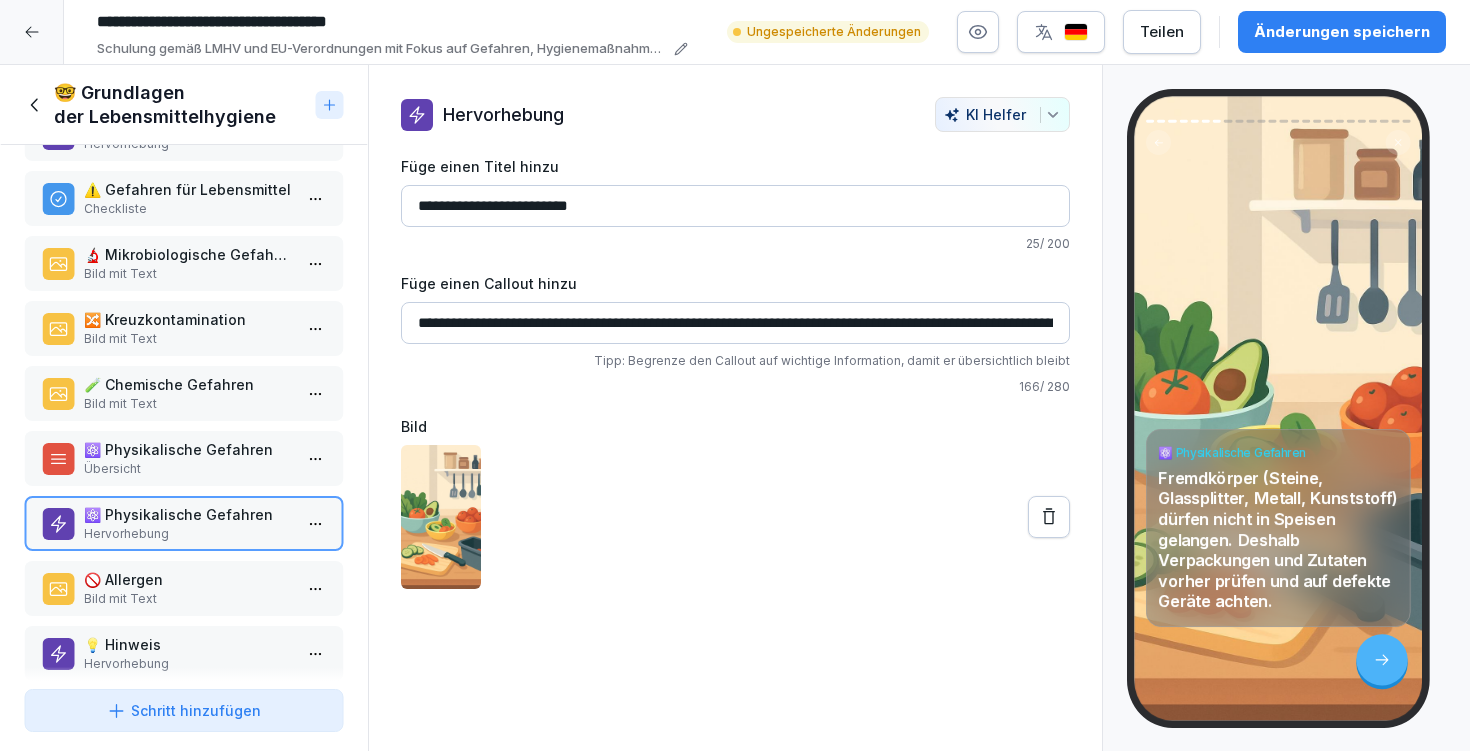 click on "⚛️ Physikalische Gefahren" at bounding box center [188, 449] 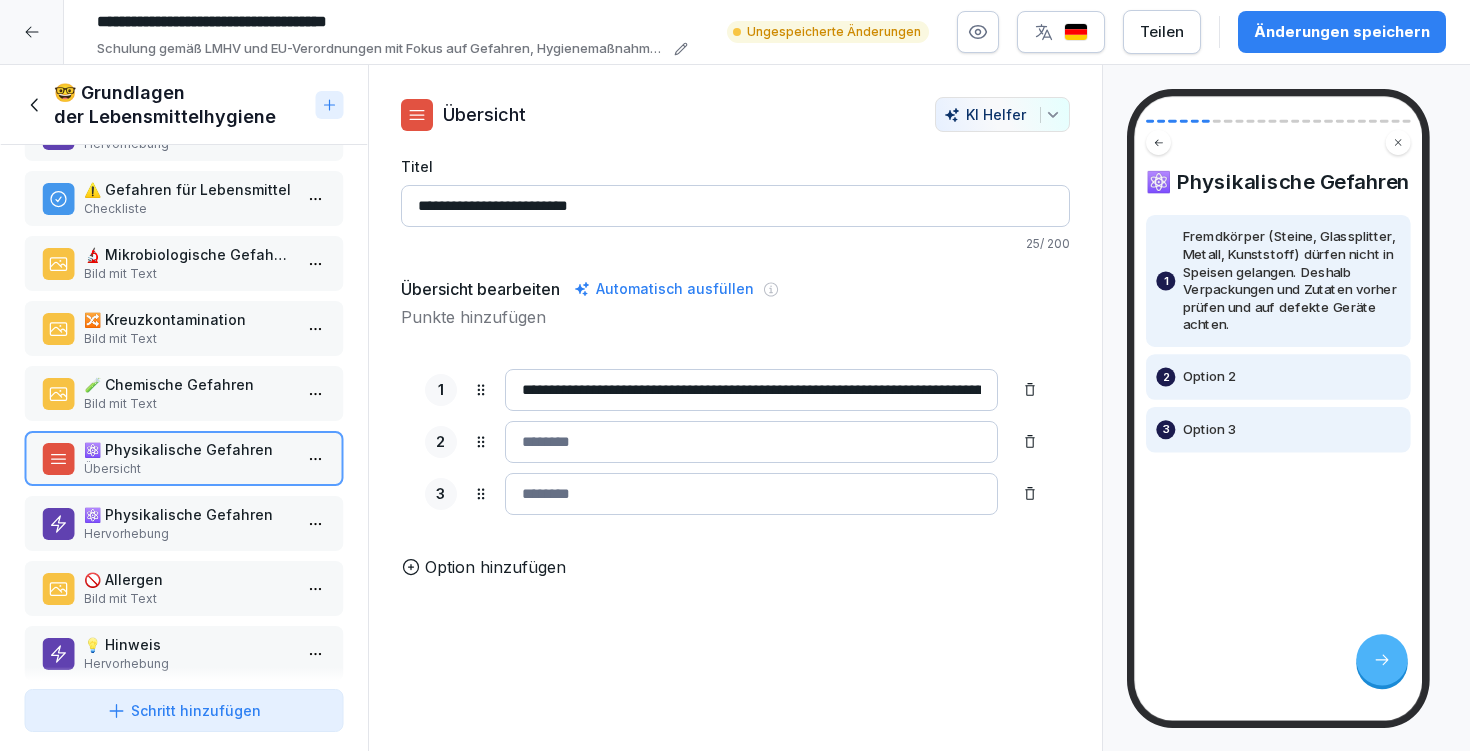 click on "**********" at bounding box center (735, 375) 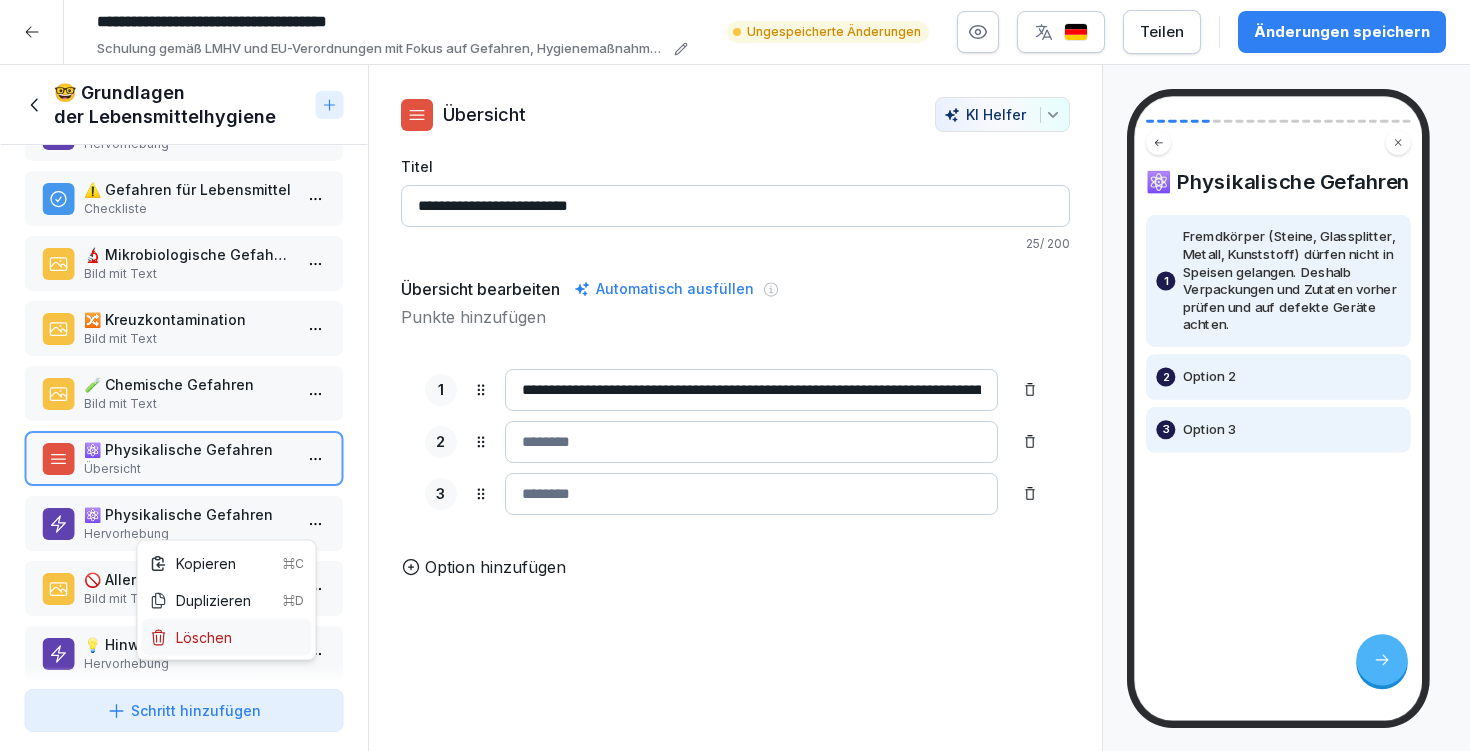 click on "Löschen" at bounding box center (227, 637) 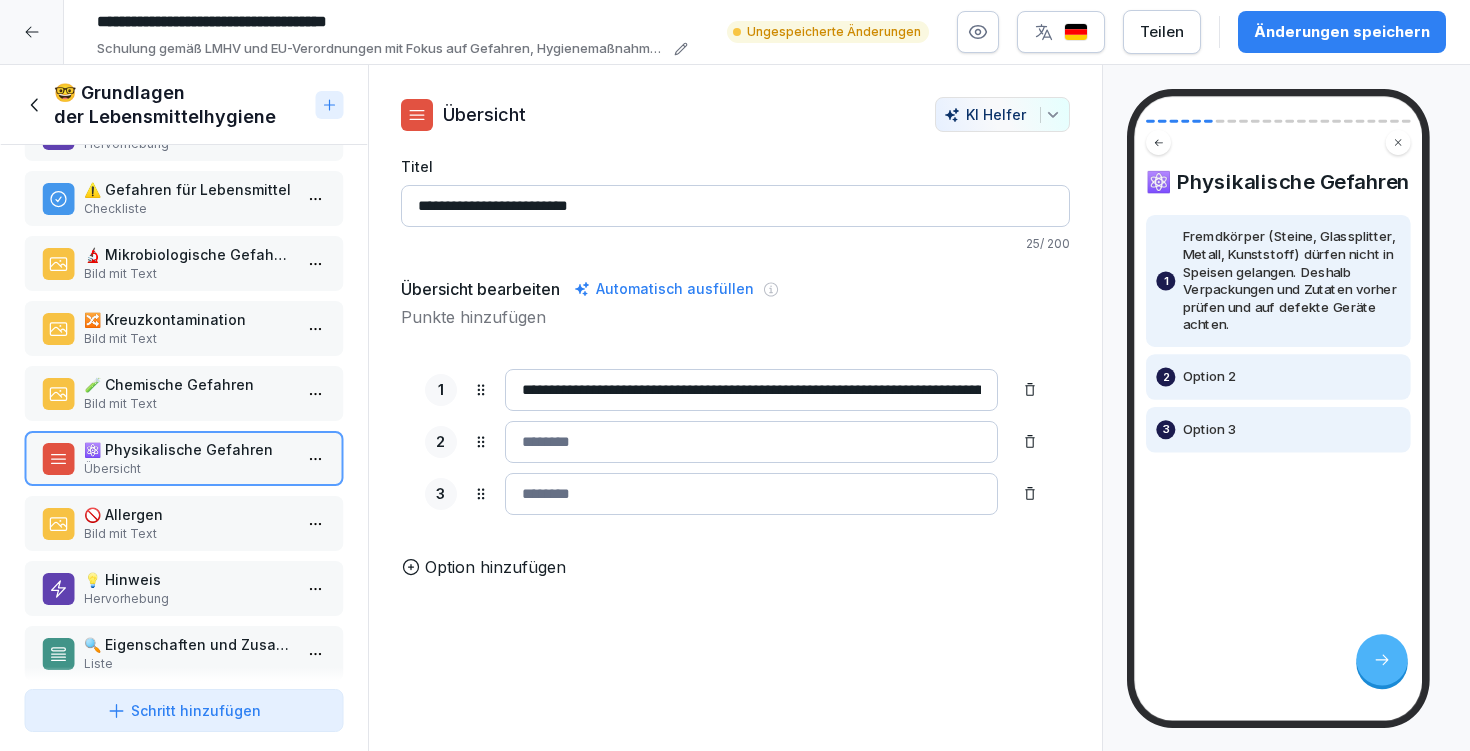 drag, startPoint x: 942, startPoint y: 380, endPoint x: 963, endPoint y: 381, distance: 21.023796 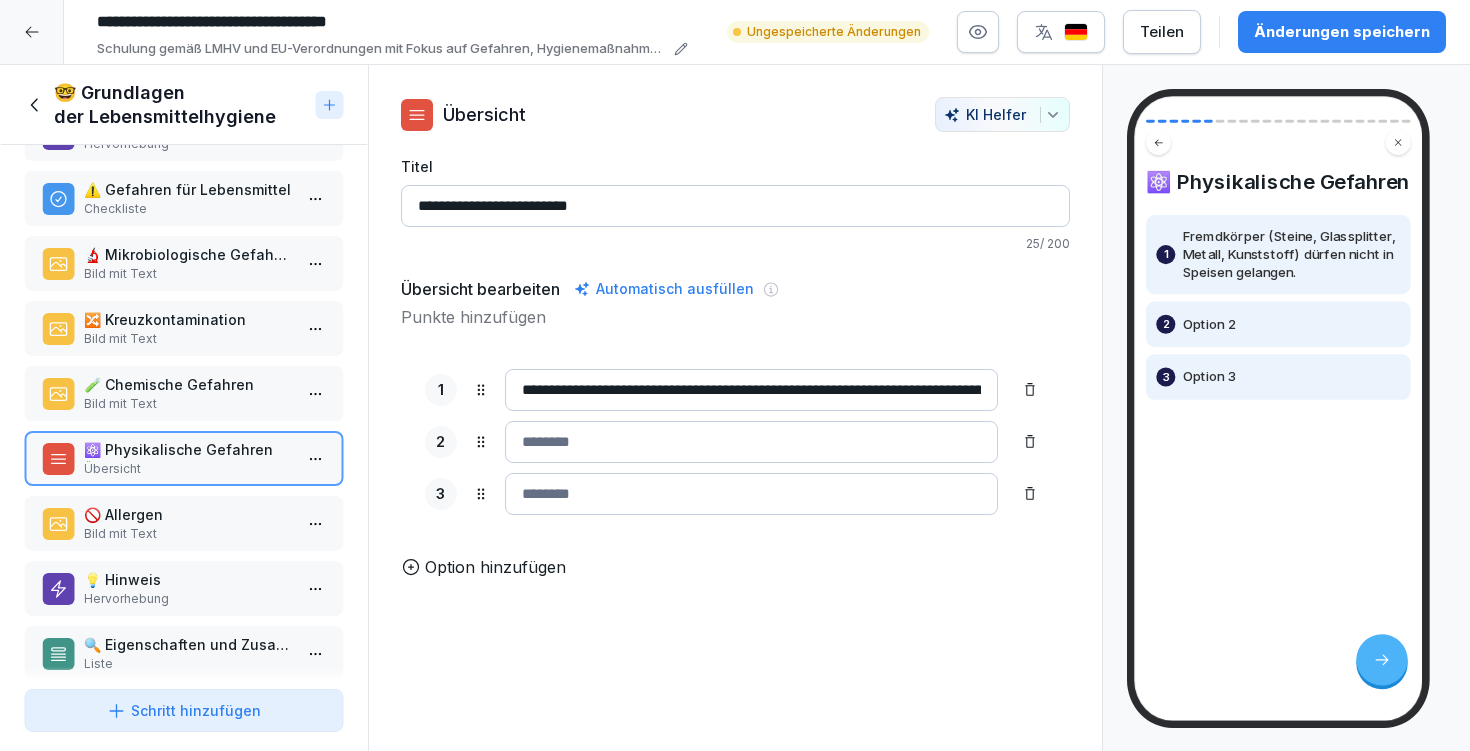 type on "**********" 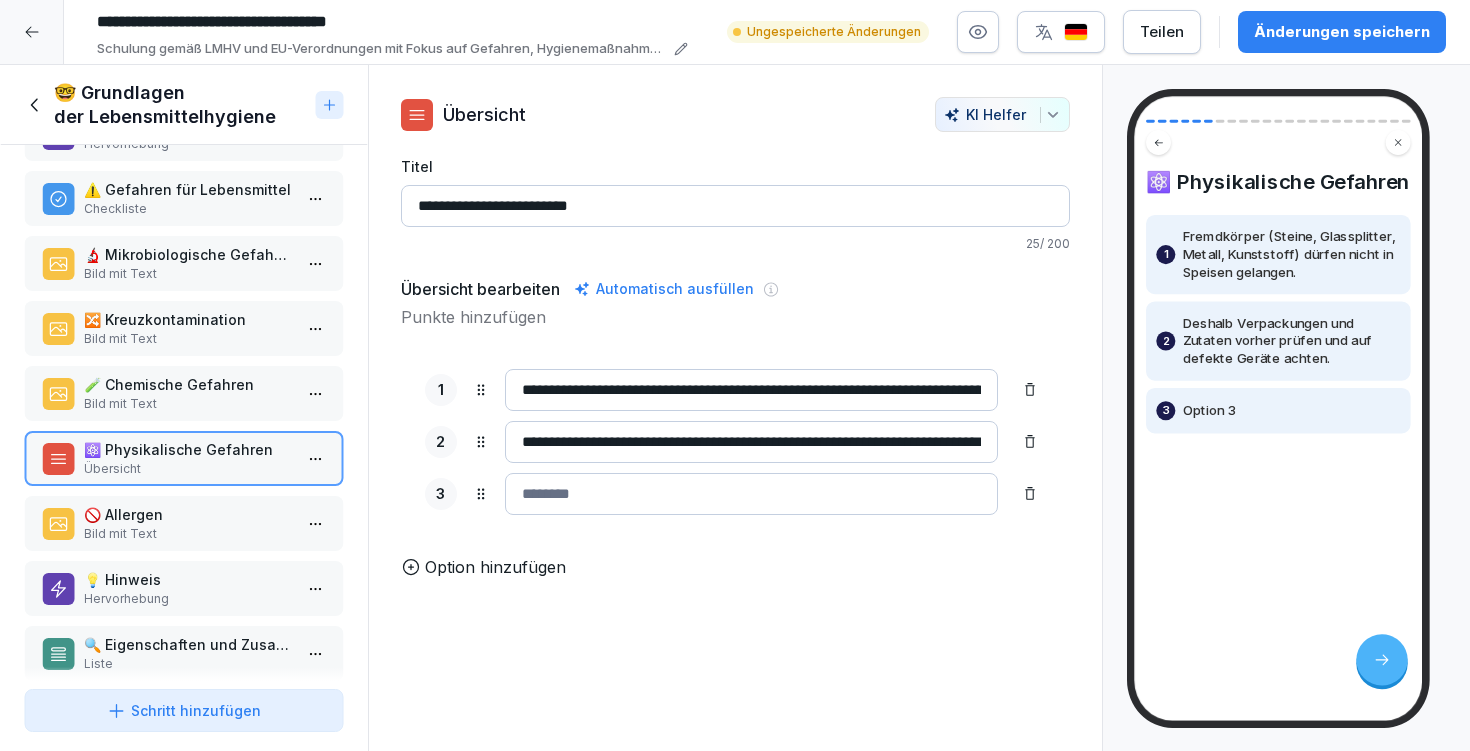 drag, startPoint x: 700, startPoint y: 447, endPoint x: 440, endPoint y: 449, distance: 260.0077 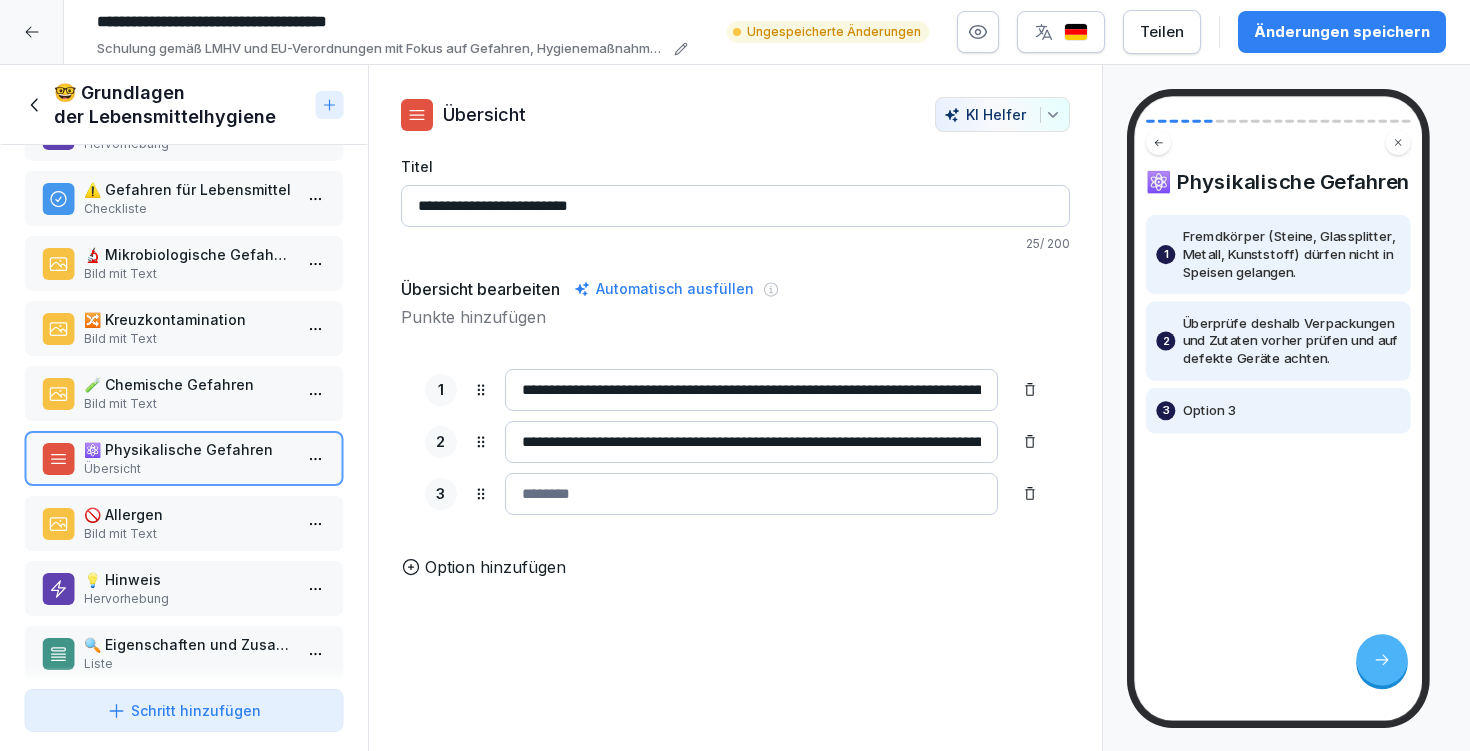 click on "**********" at bounding box center (751, 442) 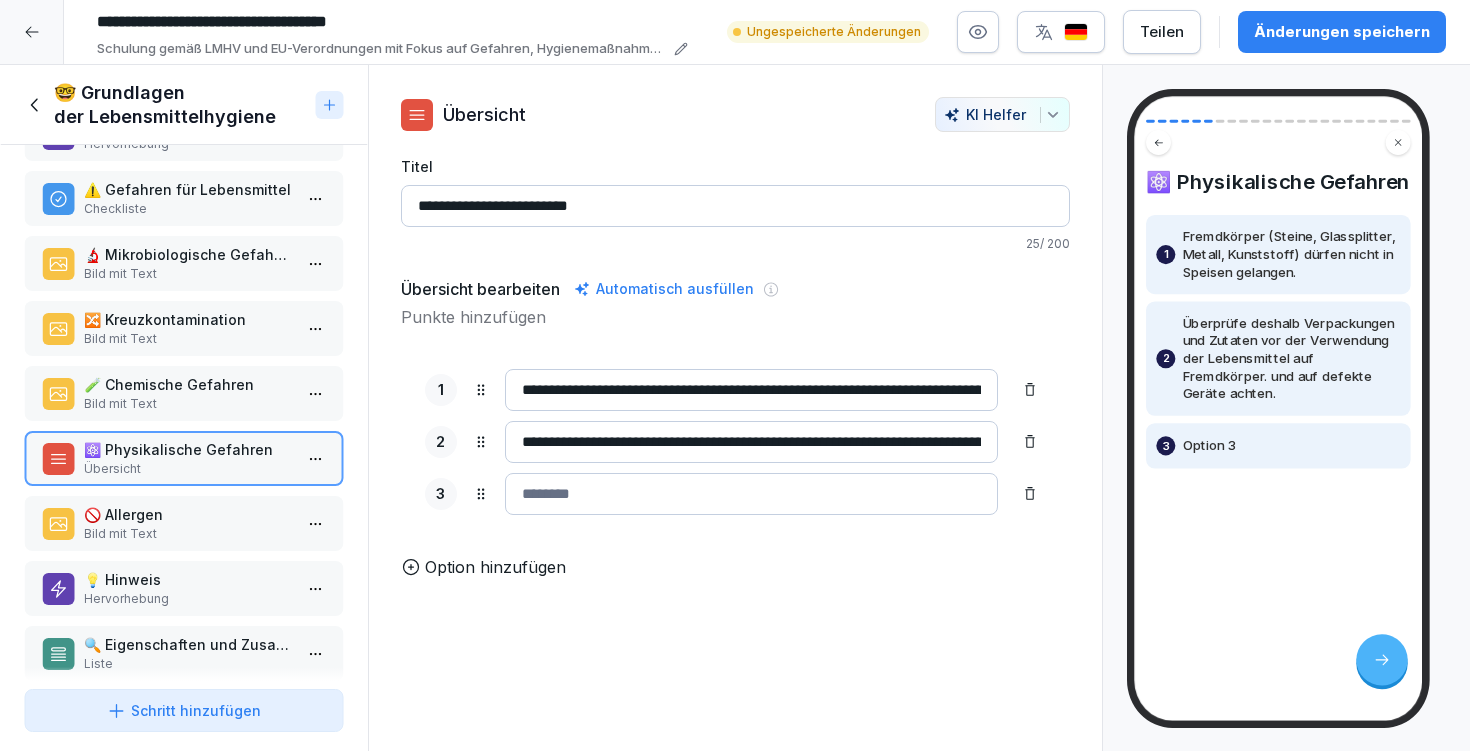 drag, startPoint x: 752, startPoint y: 443, endPoint x: 1066, endPoint y: 439, distance: 314.02548 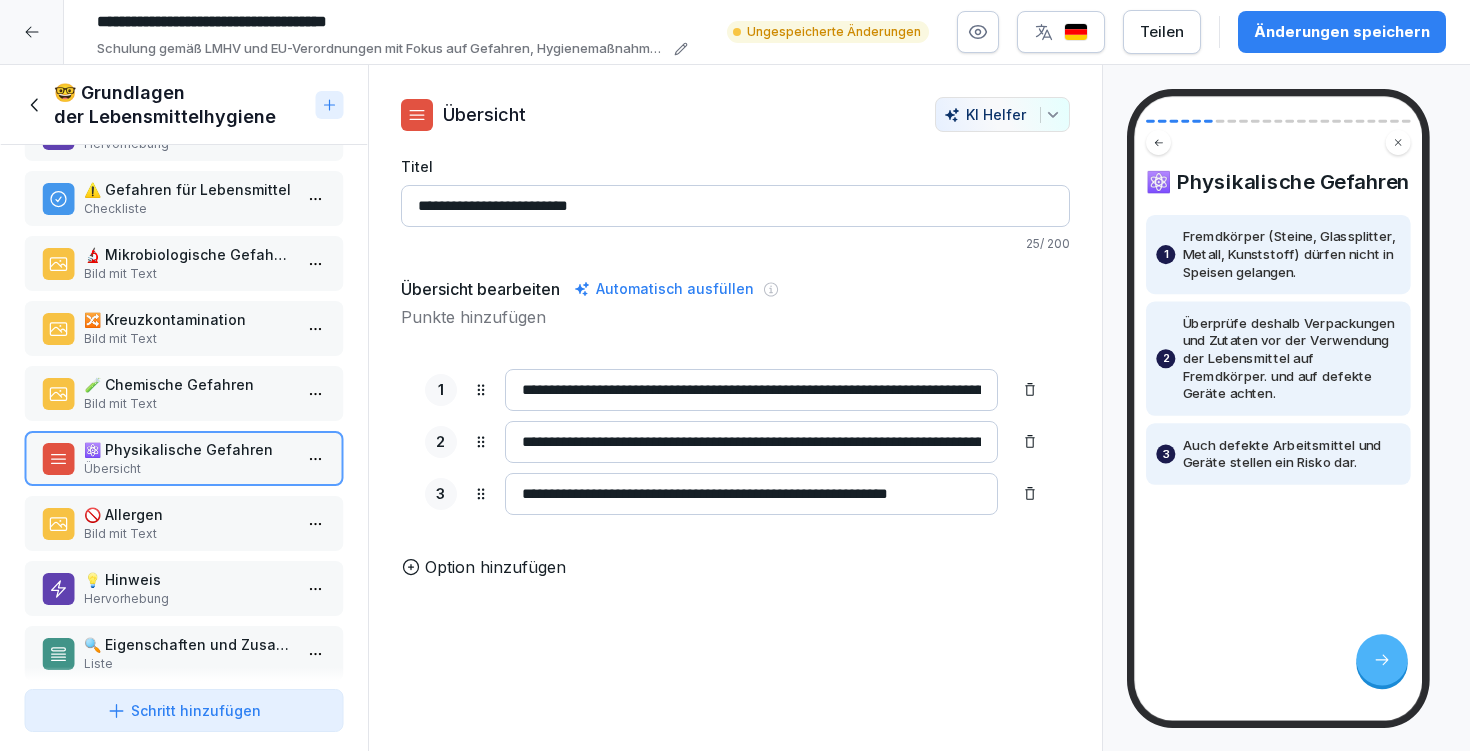 paste on "**********" 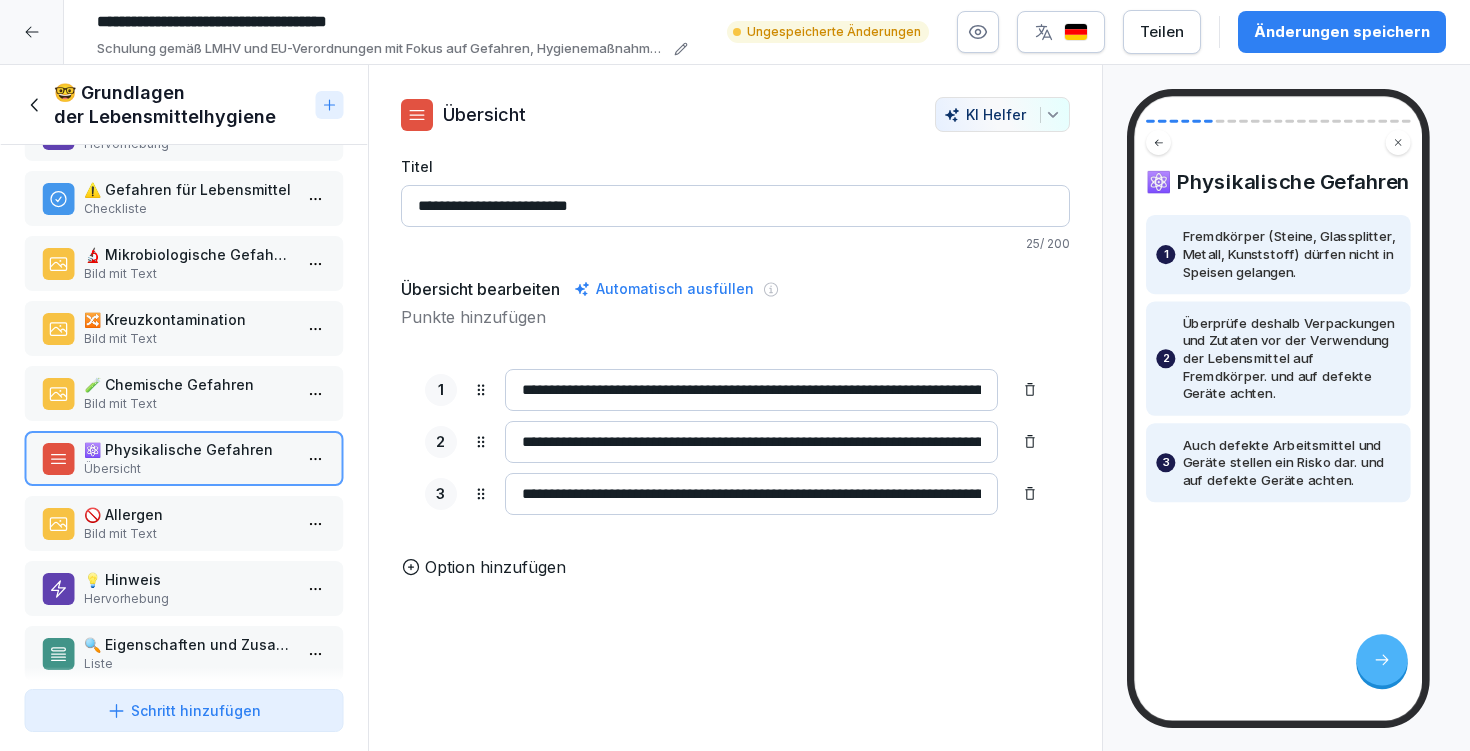 drag, startPoint x: 728, startPoint y: 493, endPoint x: 1041, endPoint y: 491, distance: 313.00638 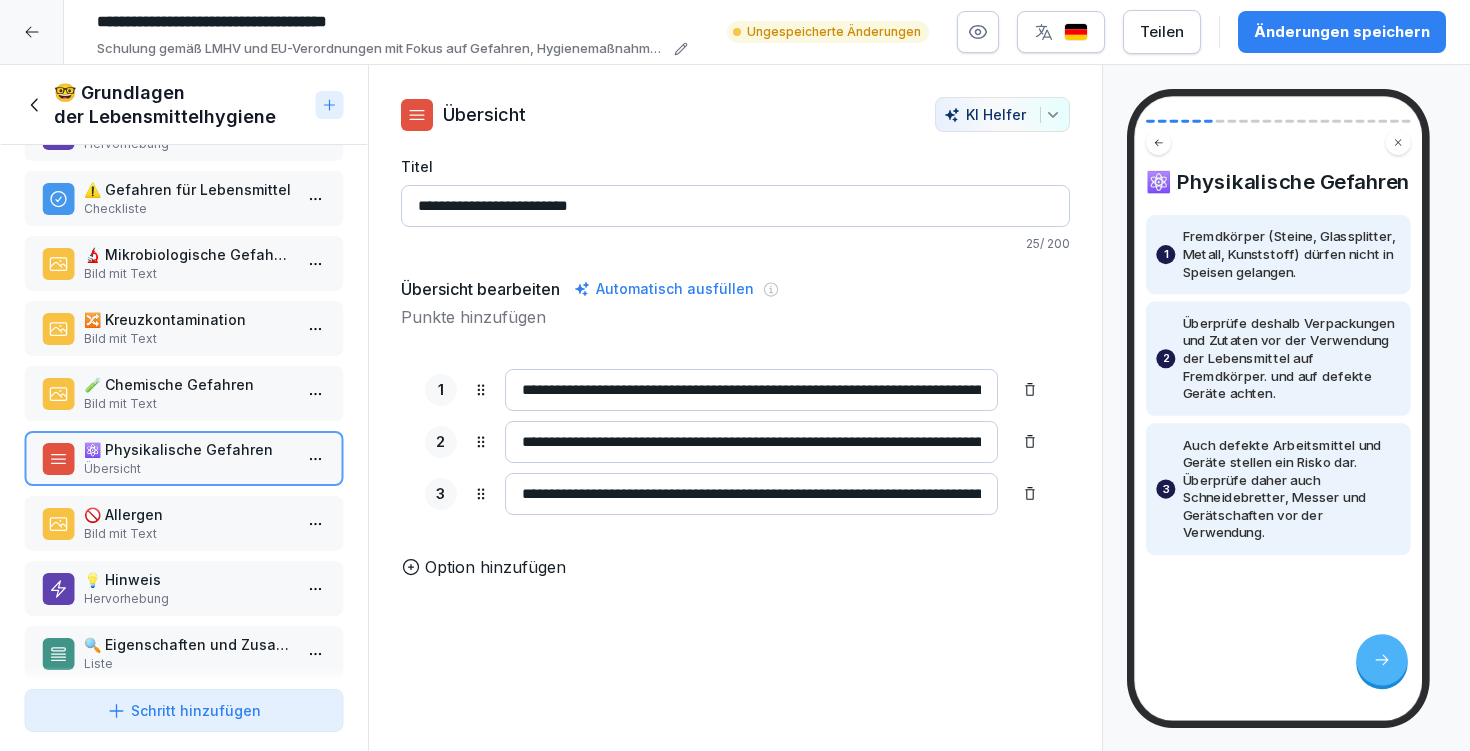 type on "**********" 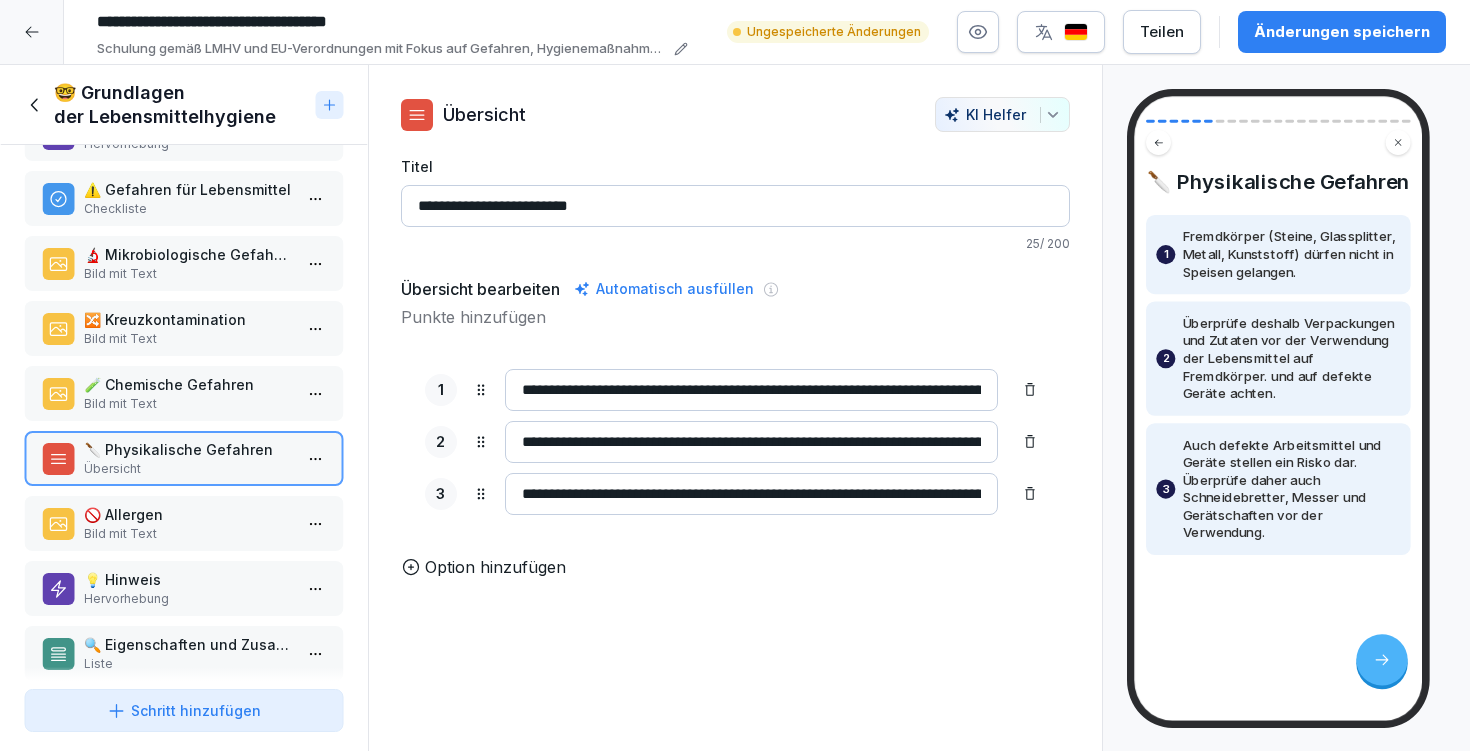 type on "**********" 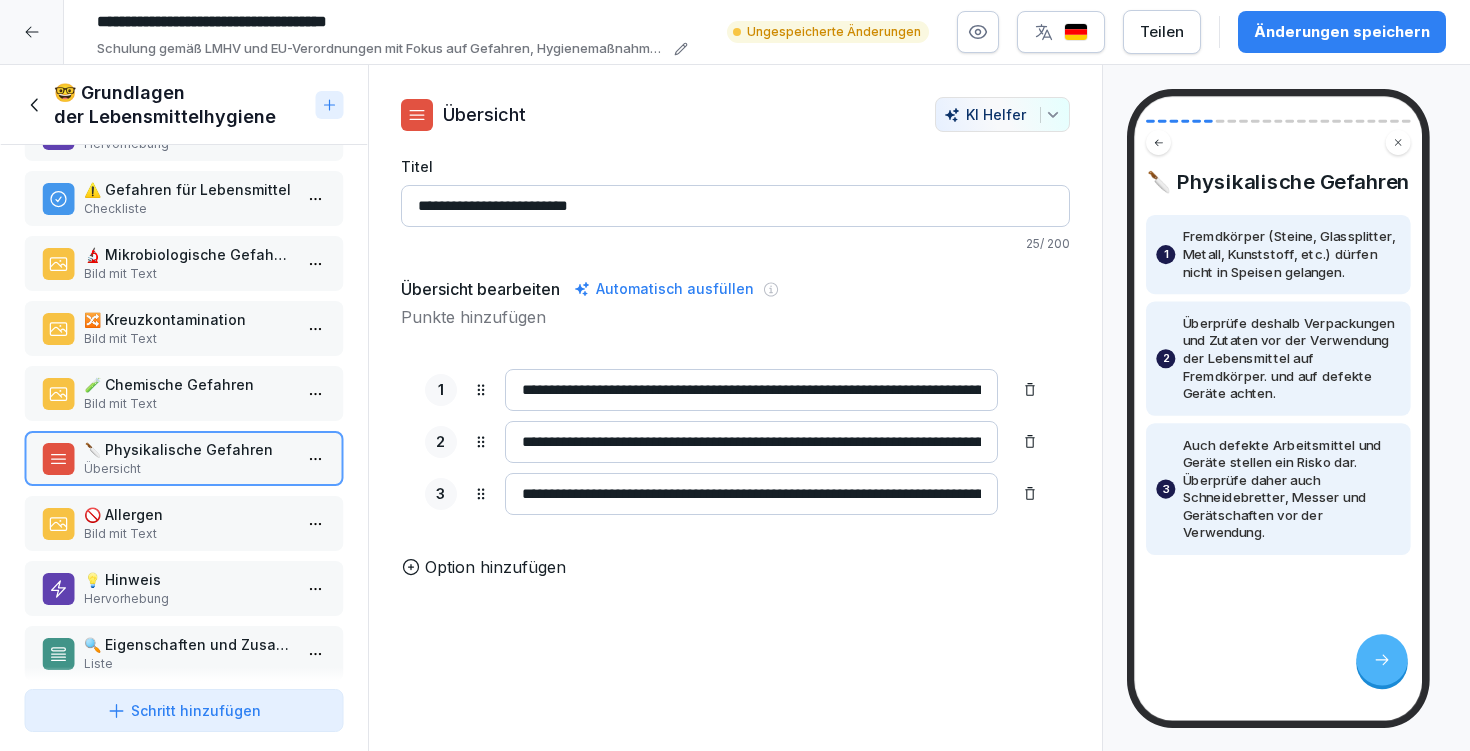 type on "**********" 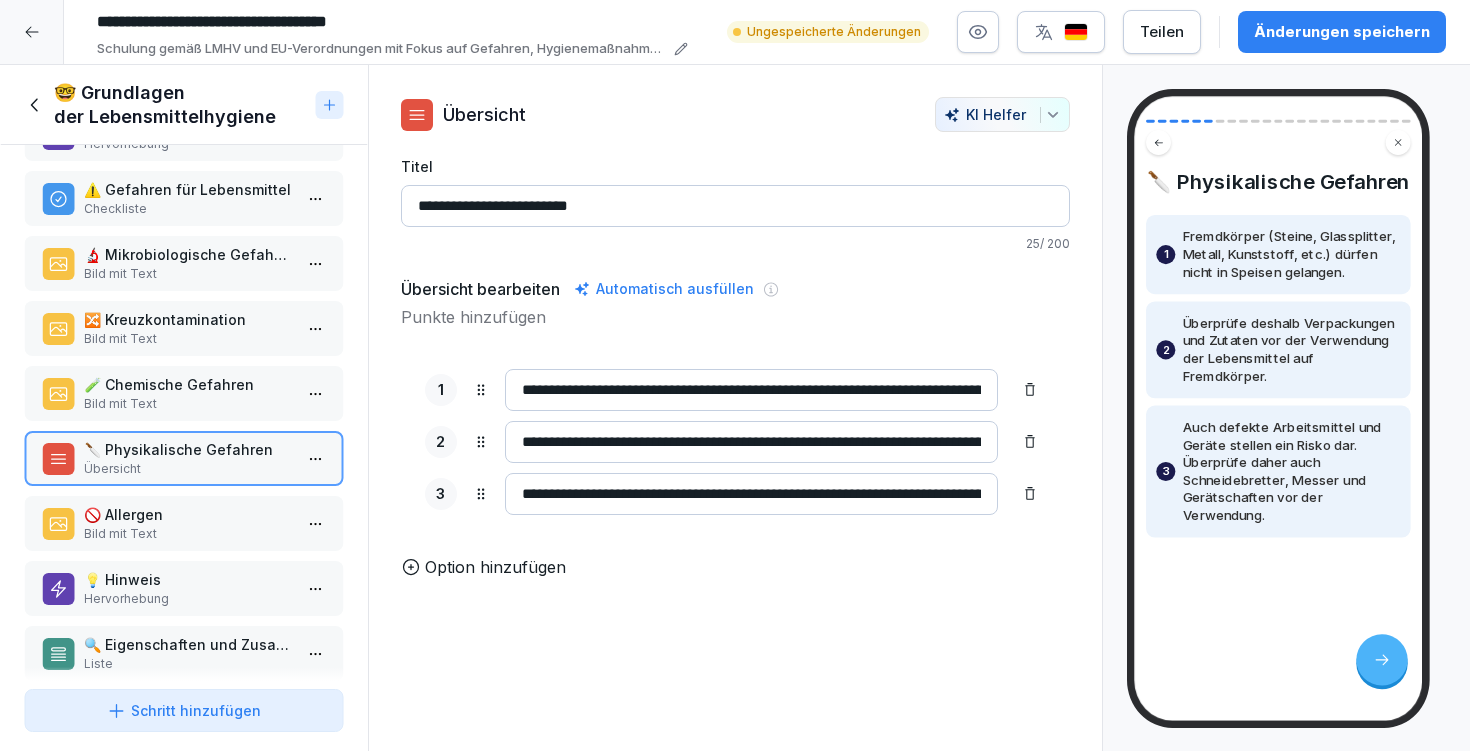type on "**********" 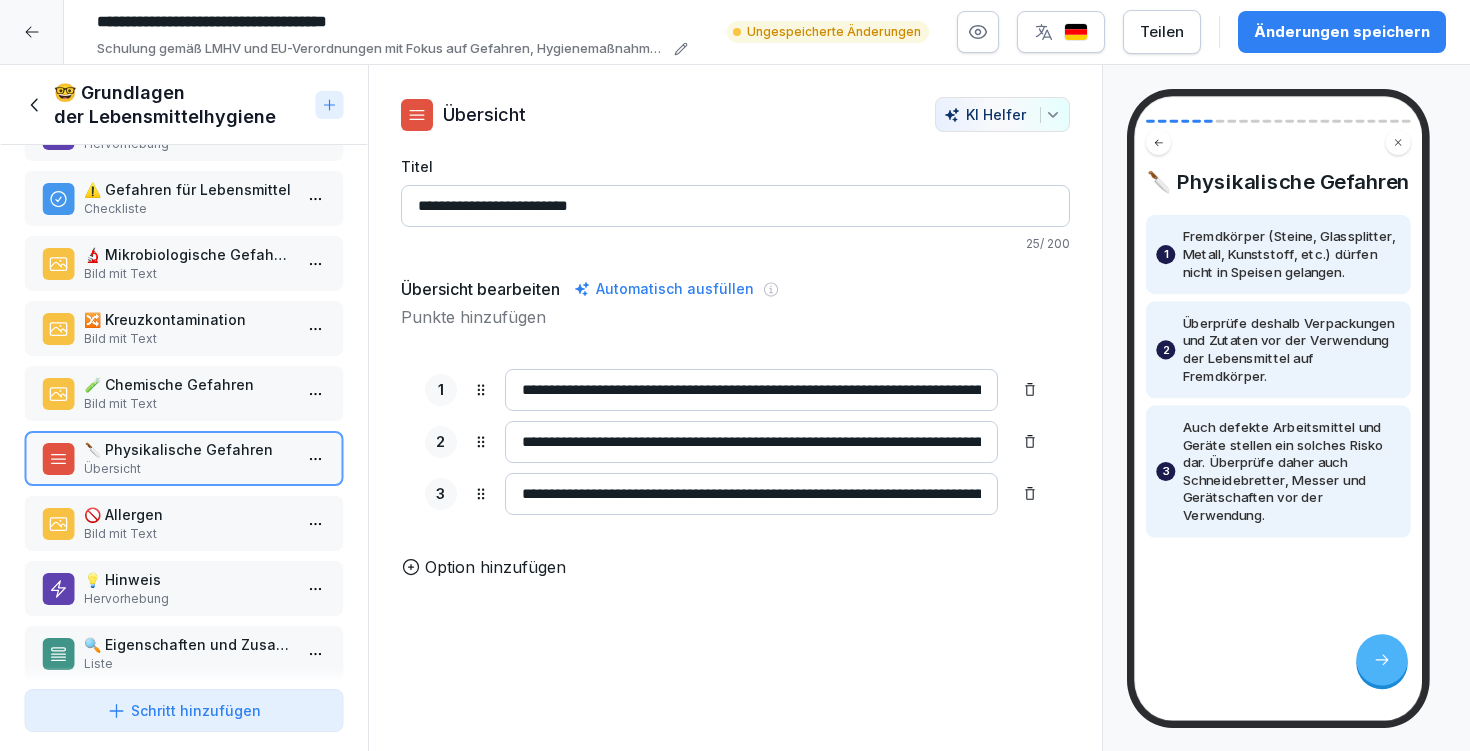 type on "**********" 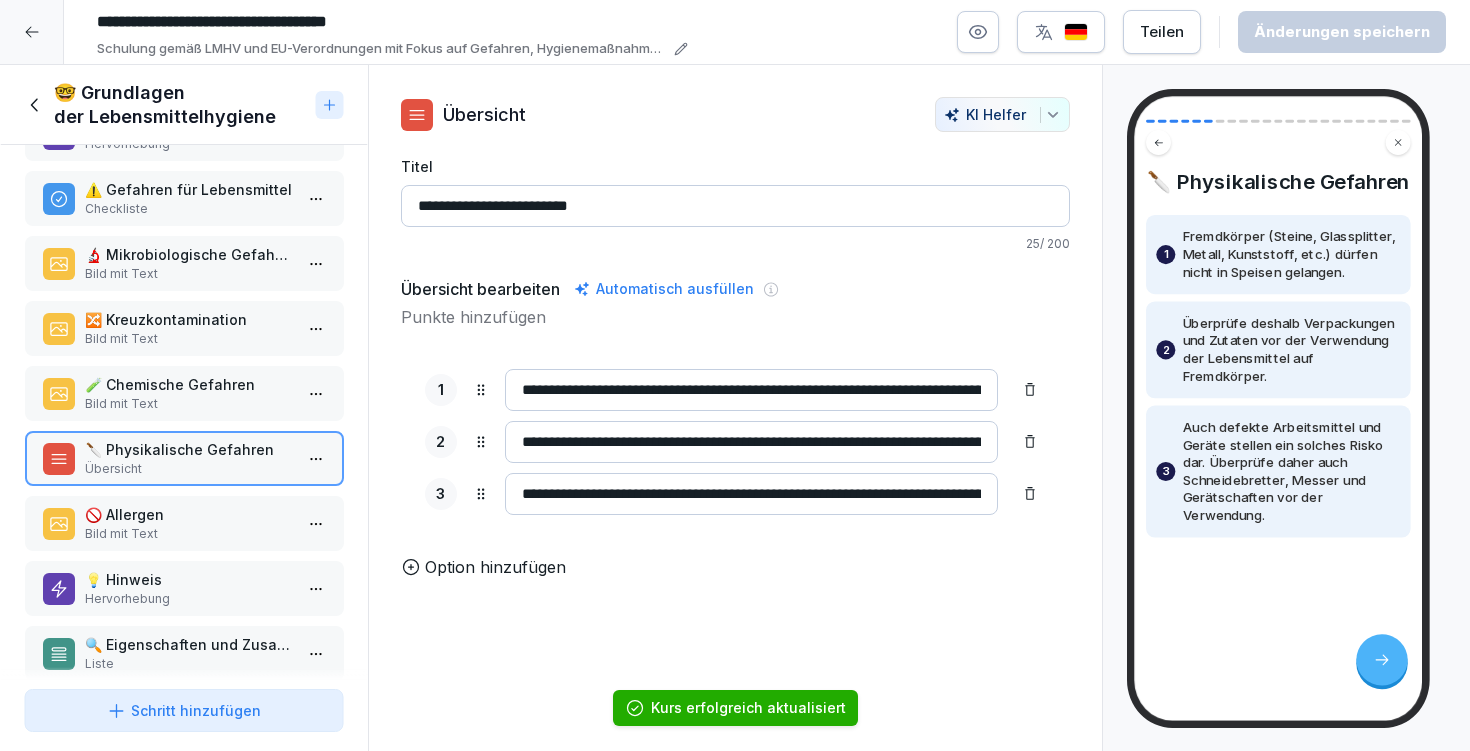 click on "🚫 Allergen" at bounding box center [188, 514] 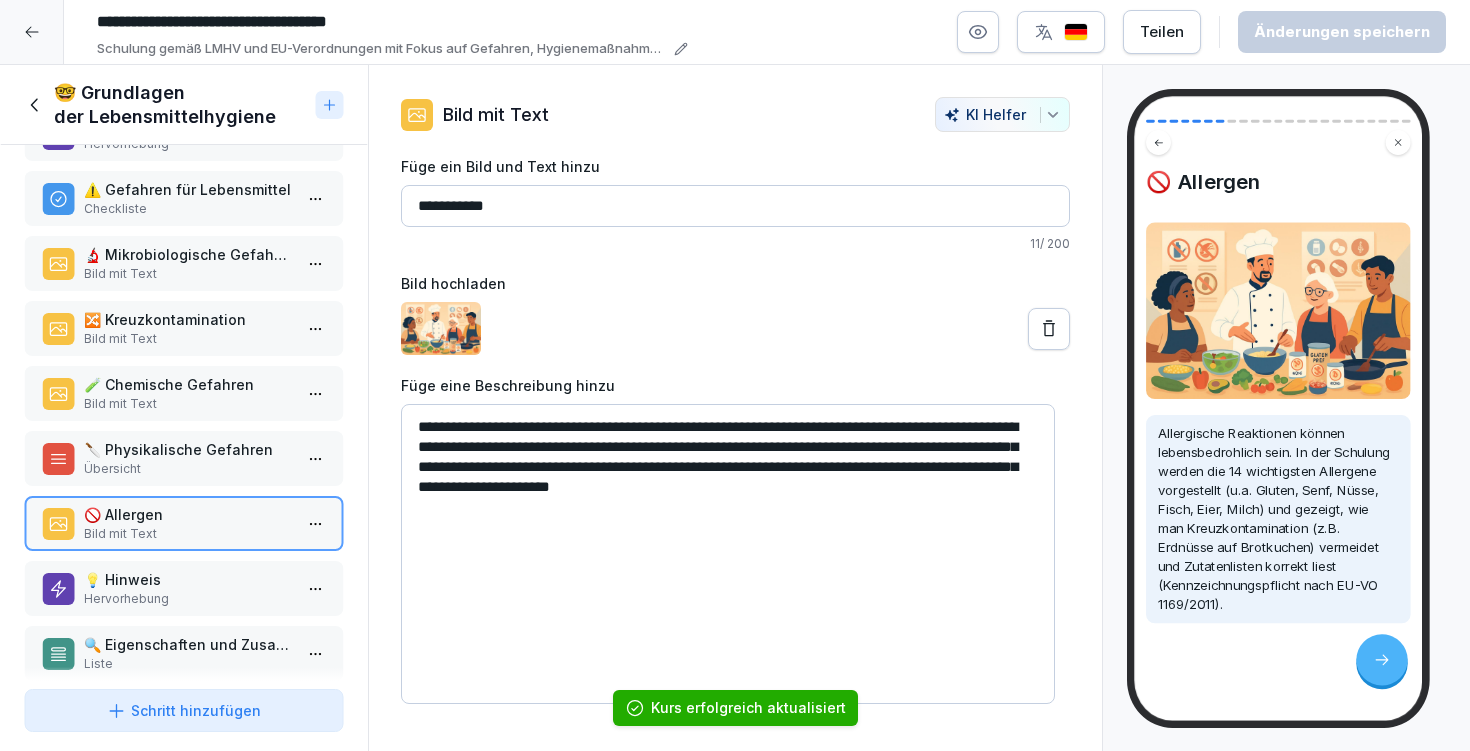 click on "**********" at bounding box center [735, 206] 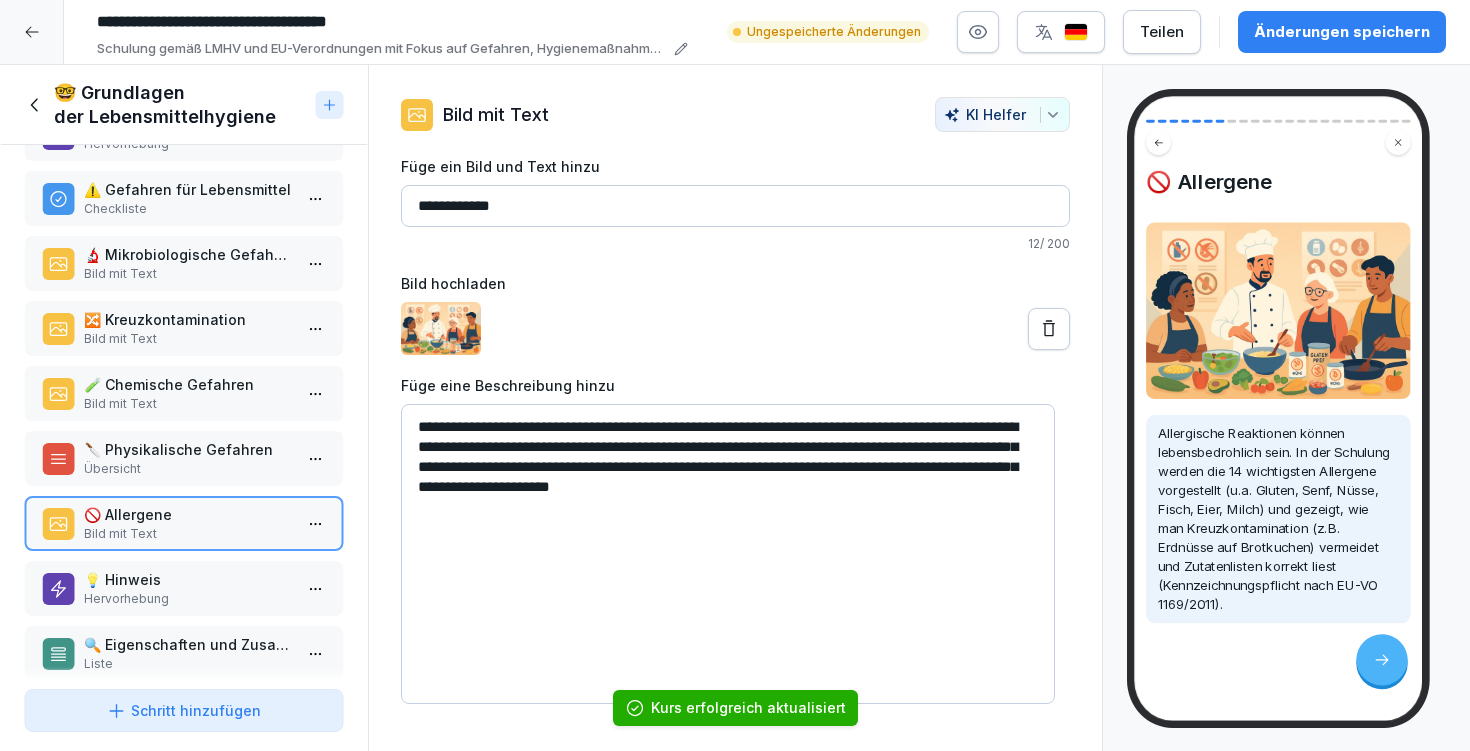 drag, startPoint x: 431, startPoint y: 214, endPoint x: 415, endPoint y: 209, distance: 16.763054 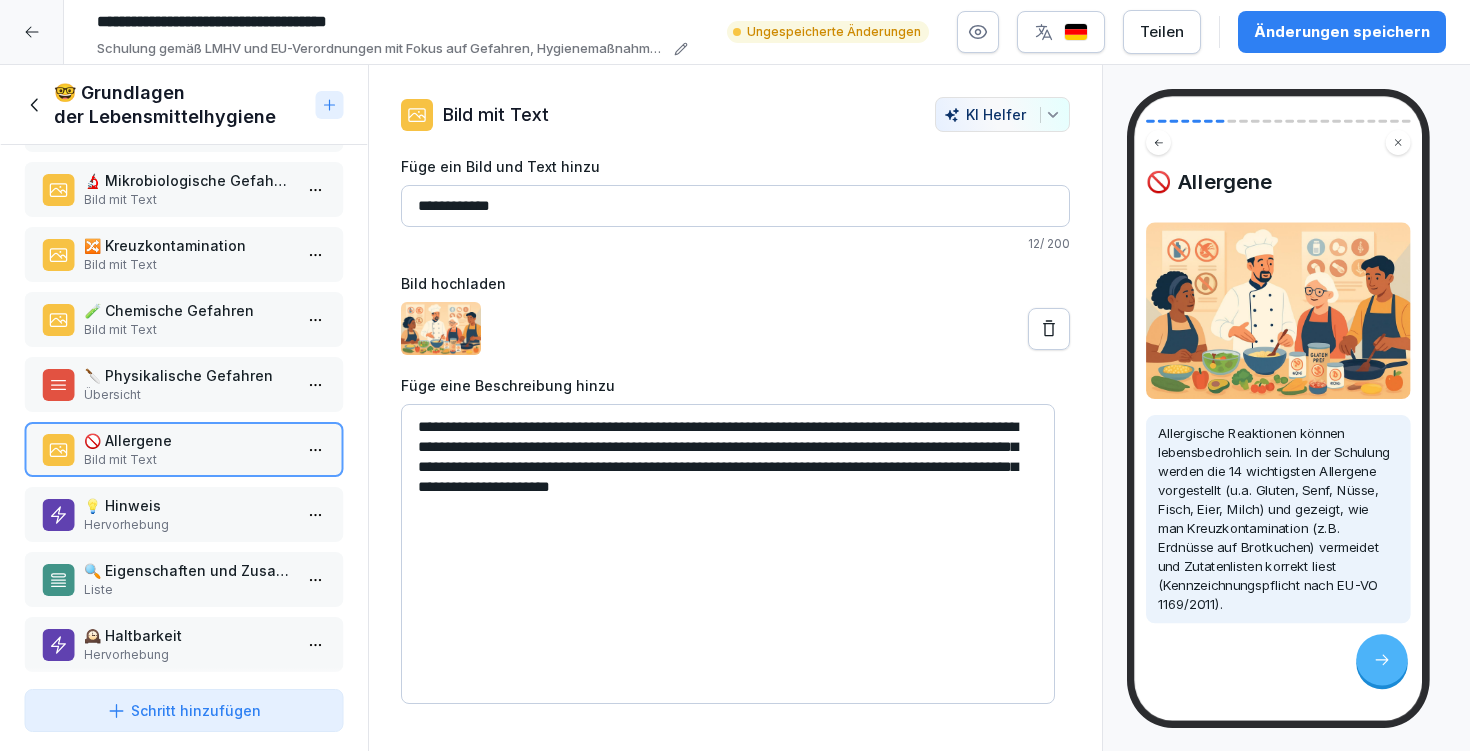 scroll, scrollTop: 141, scrollLeft: 0, axis: vertical 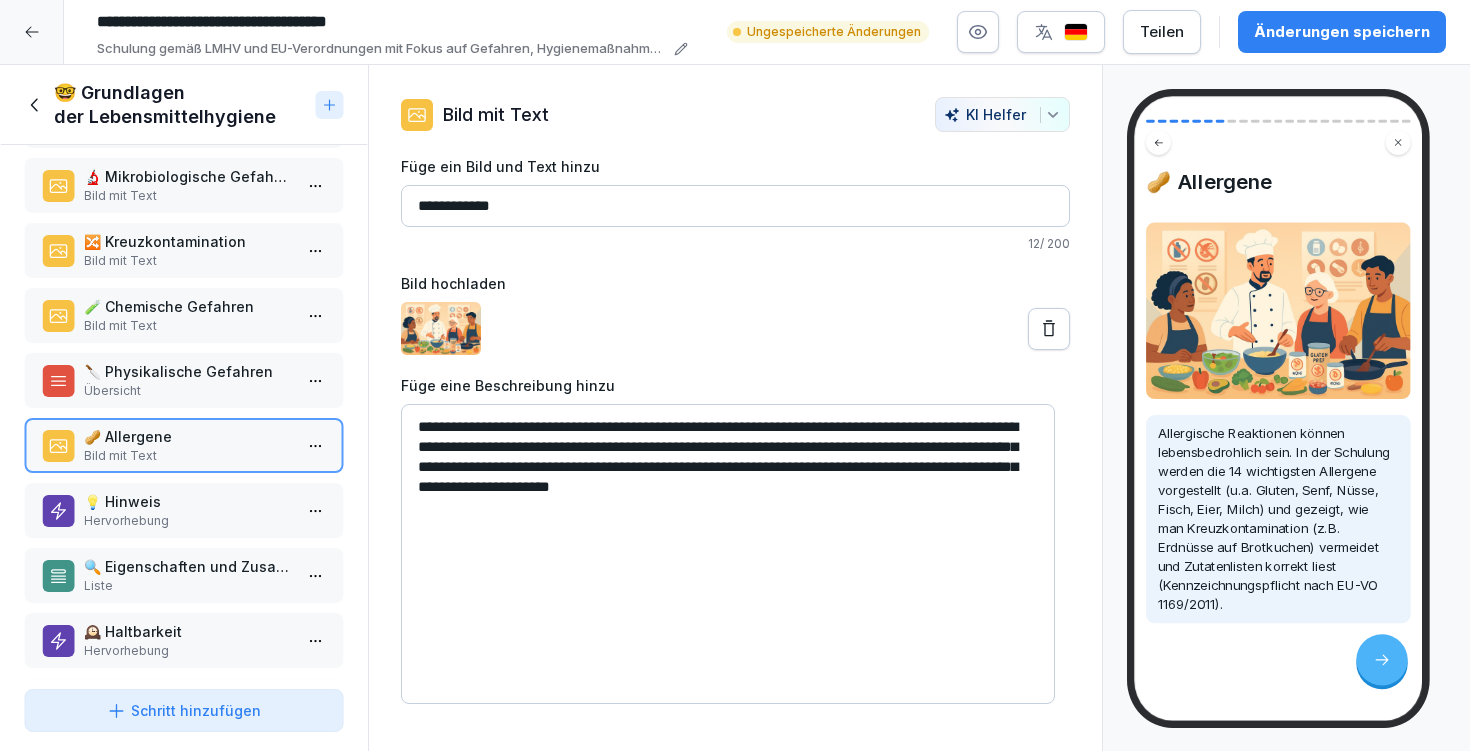 type on "**********" 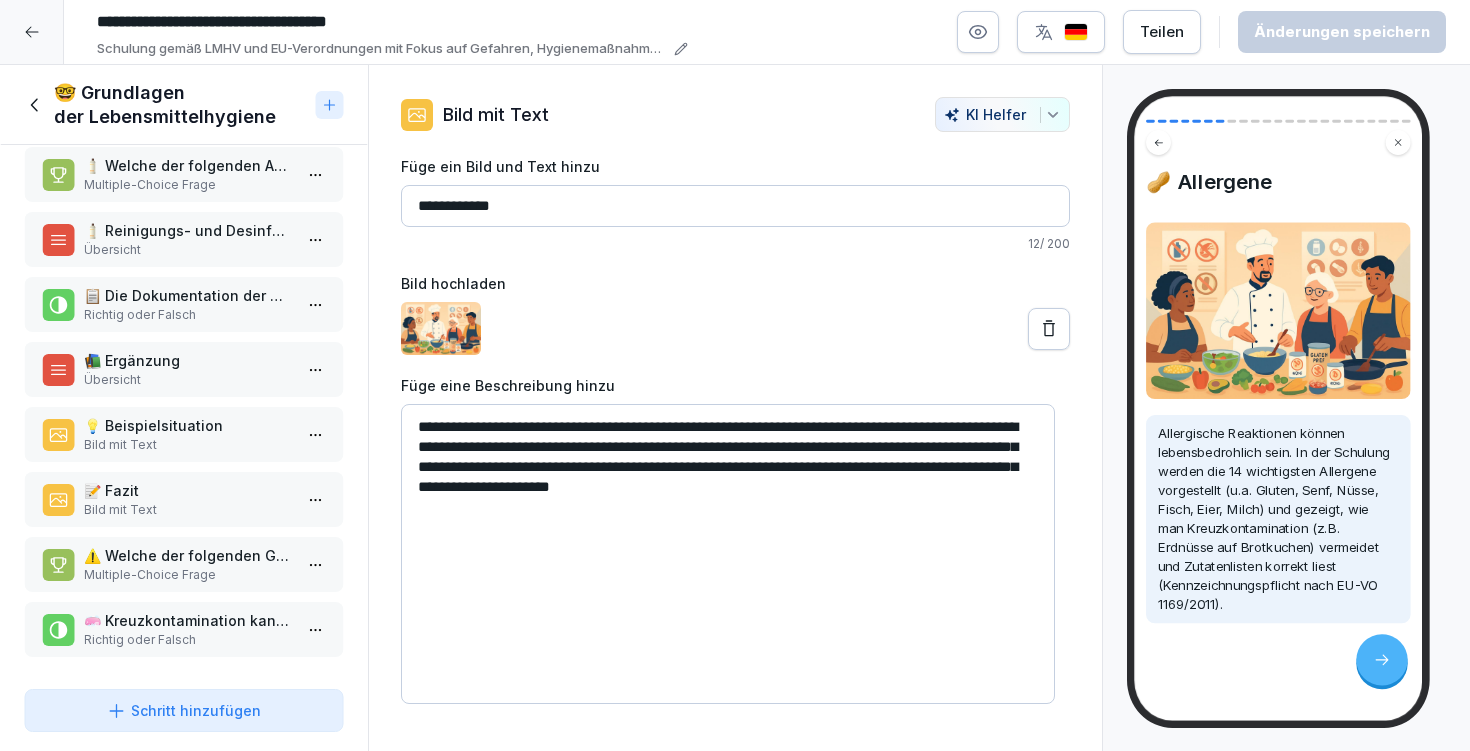 scroll, scrollTop: 0, scrollLeft: 0, axis: both 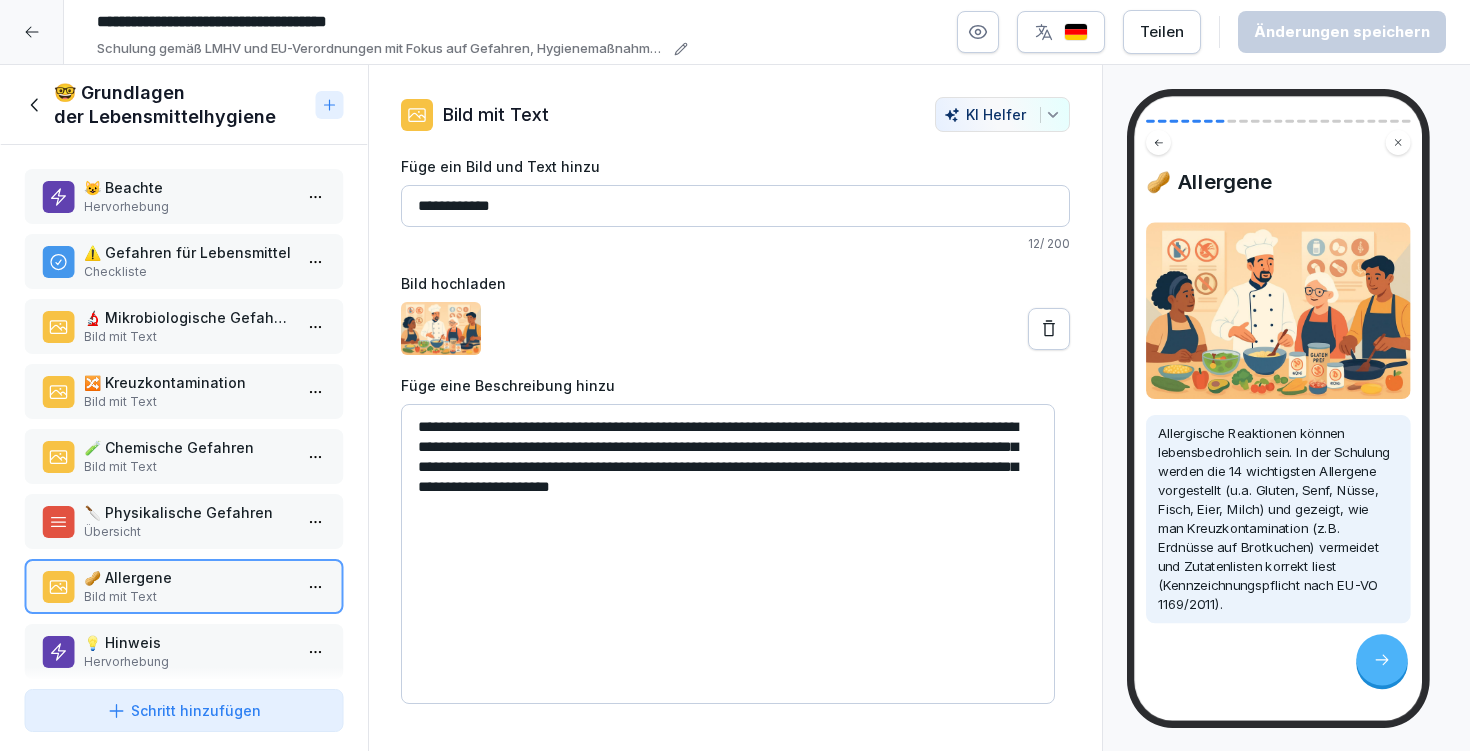 click on "🤓 Grundlagen der Lebensmittelhygiene" at bounding box center (181, 105) 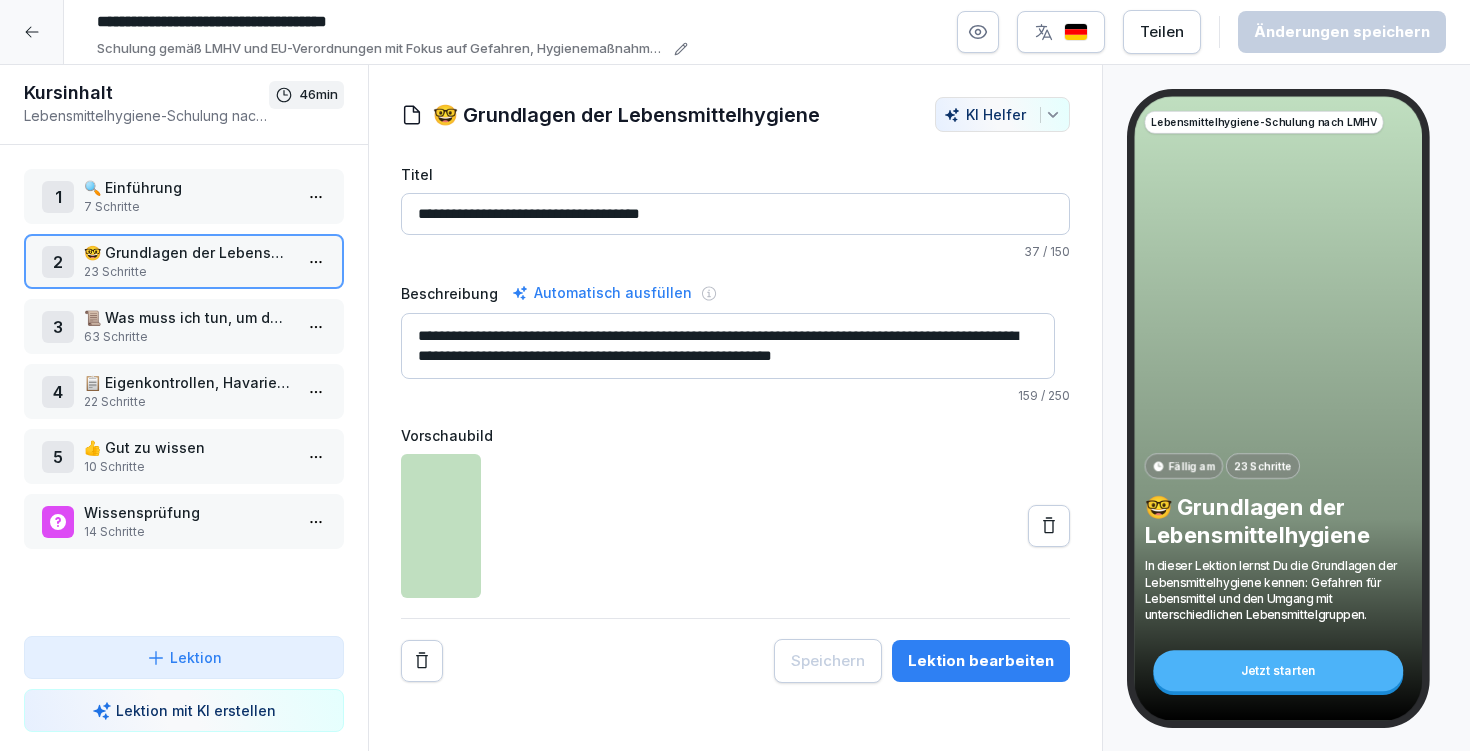 click on "📜 Was muss ich tun, um das Gesetz einzuhalten?" at bounding box center [188, 317] 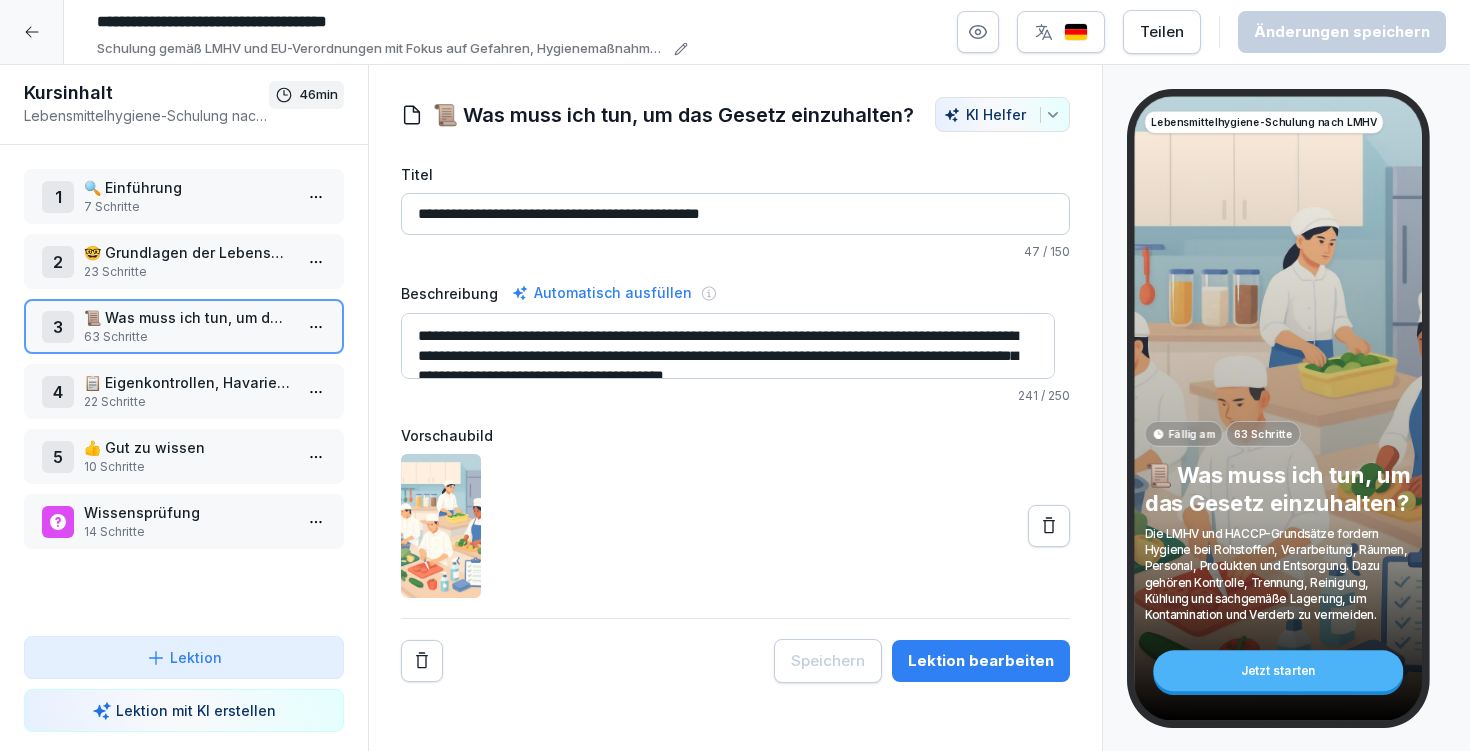 click on "Lektion bearbeiten" at bounding box center (981, 661) 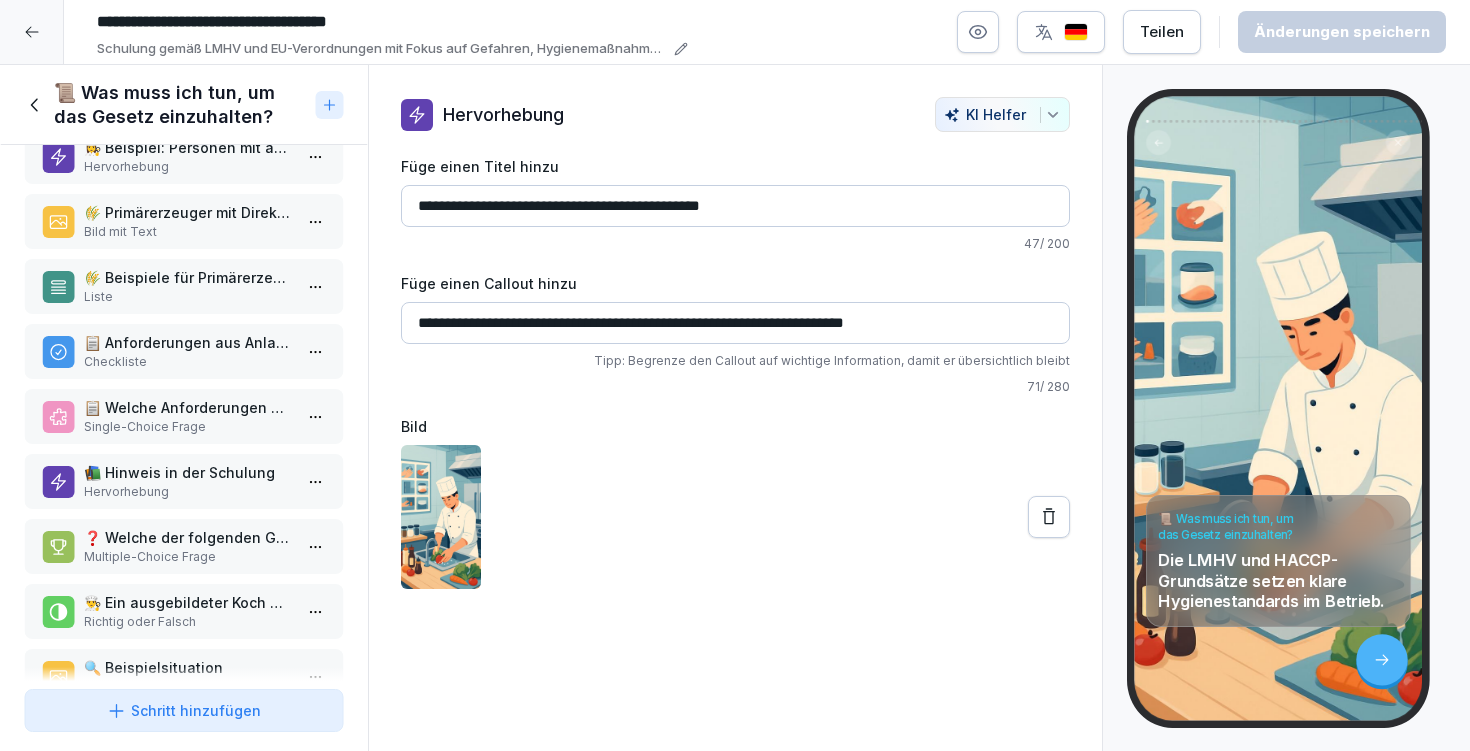 scroll, scrollTop: 3612, scrollLeft: 0, axis: vertical 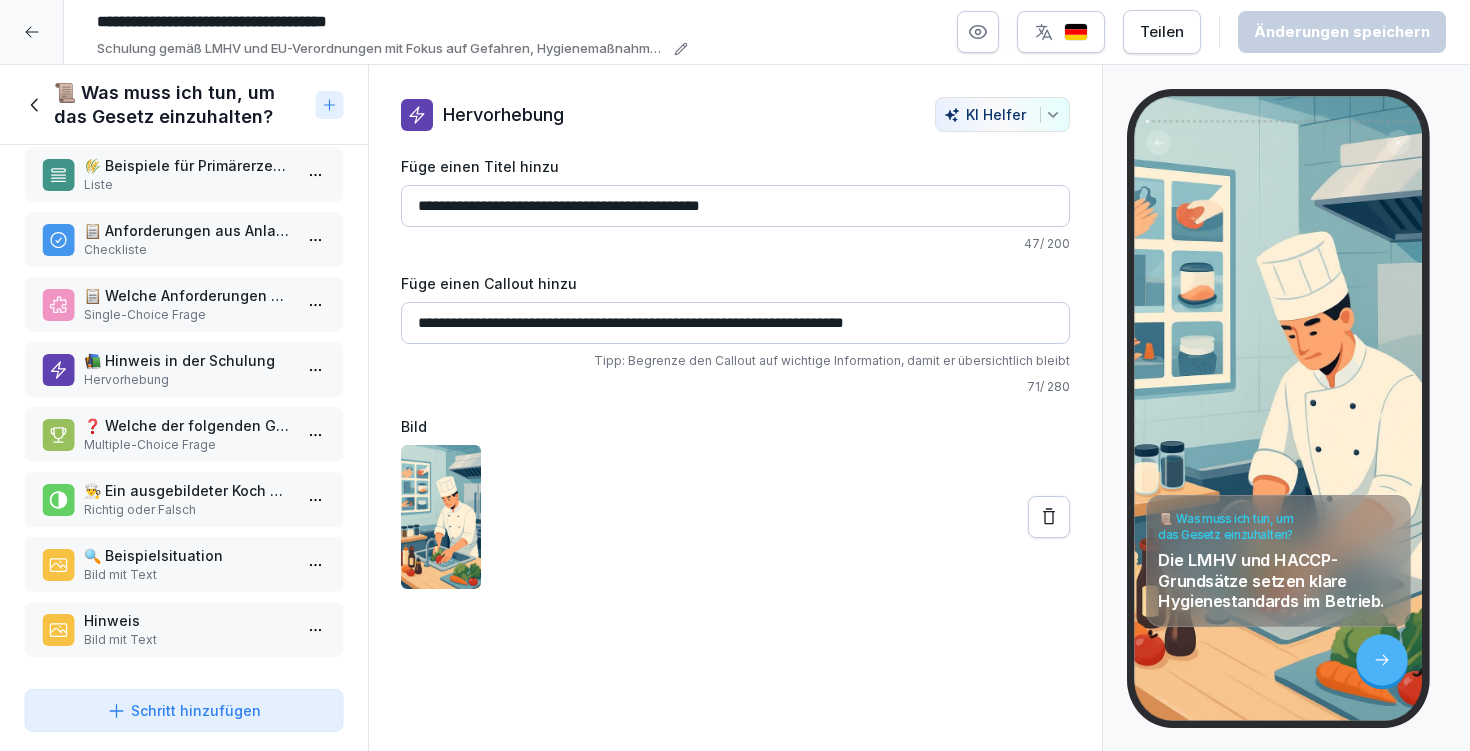click on "📜 Was muss ich tun, um das Gesetz einzuhalten?" at bounding box center (184, 105) 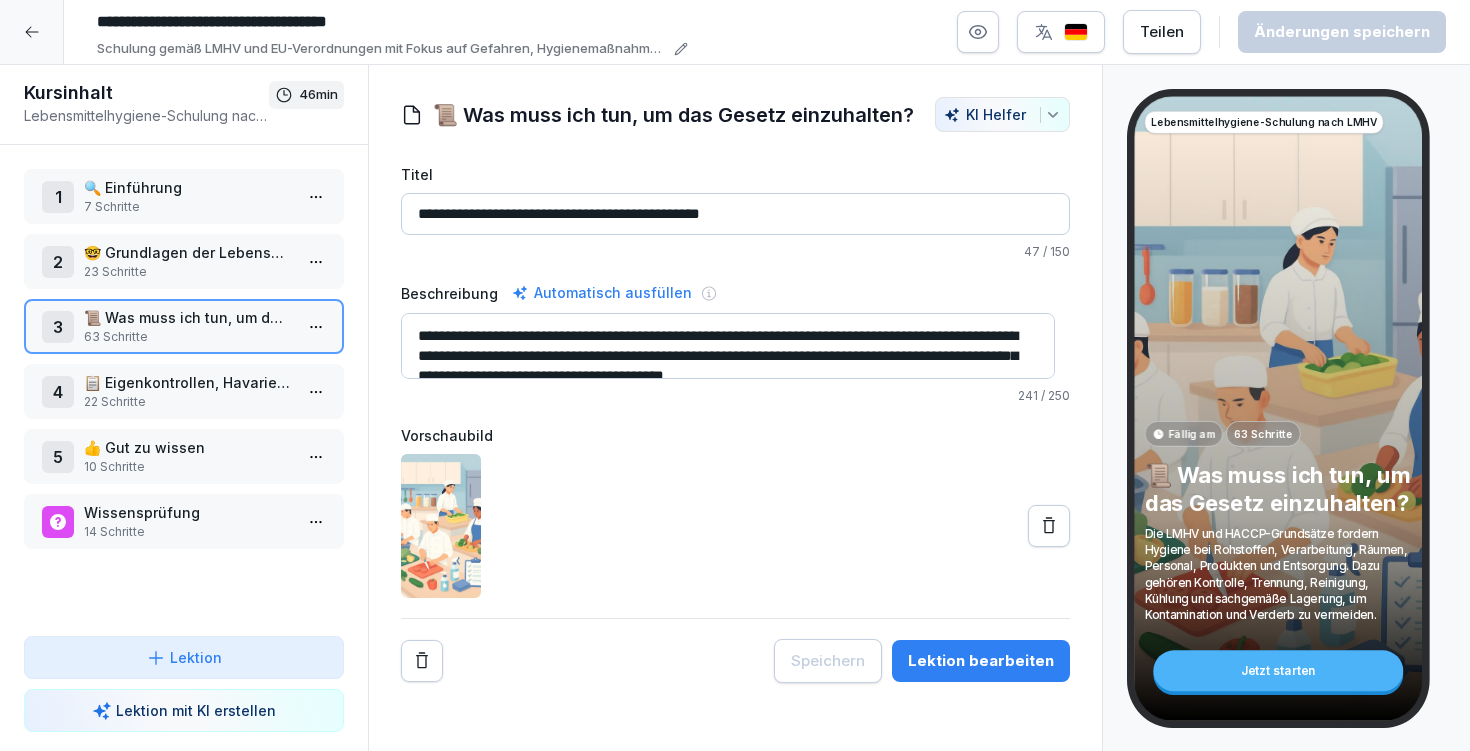 click on "22 Schritte" at bounding box center (188, 402) 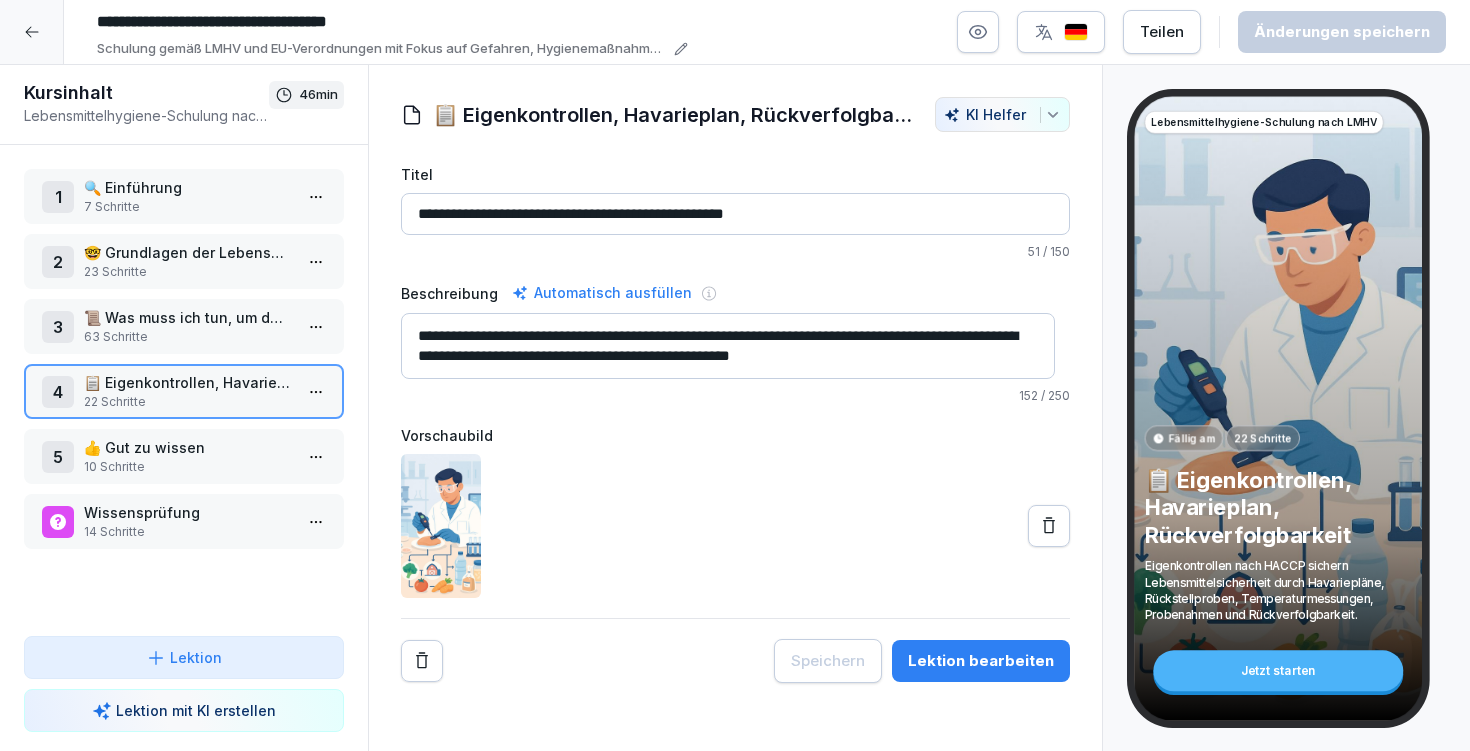 click on "Lektion bearbeiten" at bounding box center [981, 661] 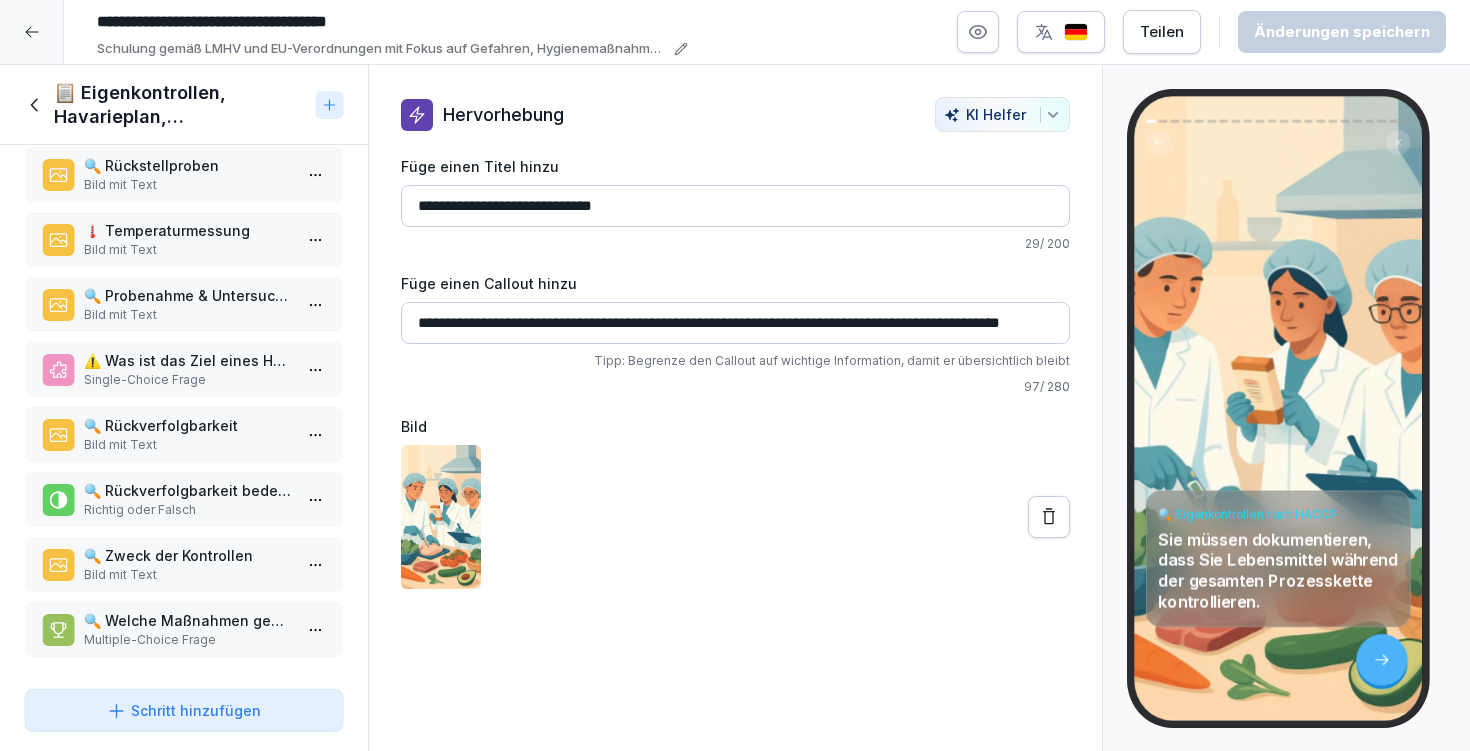 scroll, scrollTop: 947, scrollLeft: 0, axis: vertical 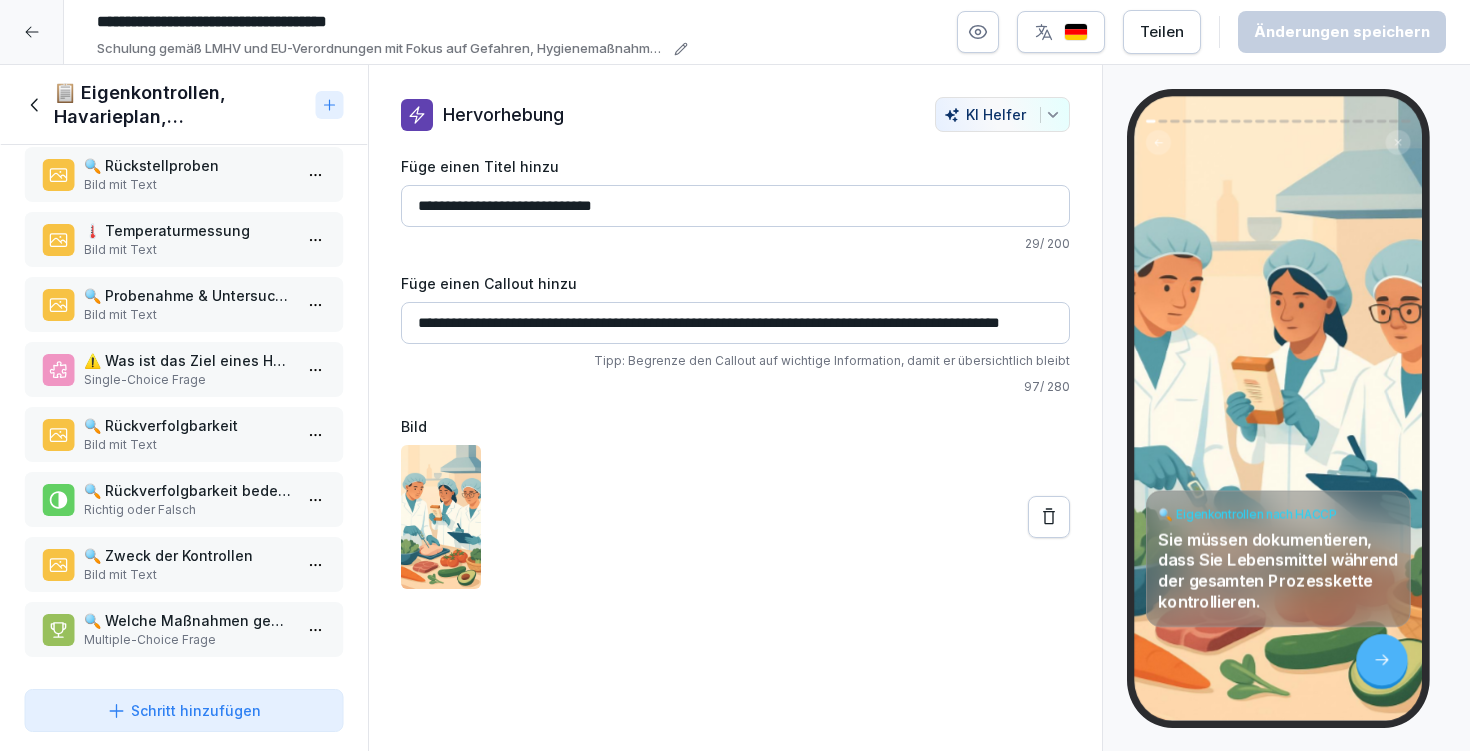 click on "📋 Eigenkontrollen, Havarieplan, Rückverfolgbarkeit" at bounding box center [181, 105] 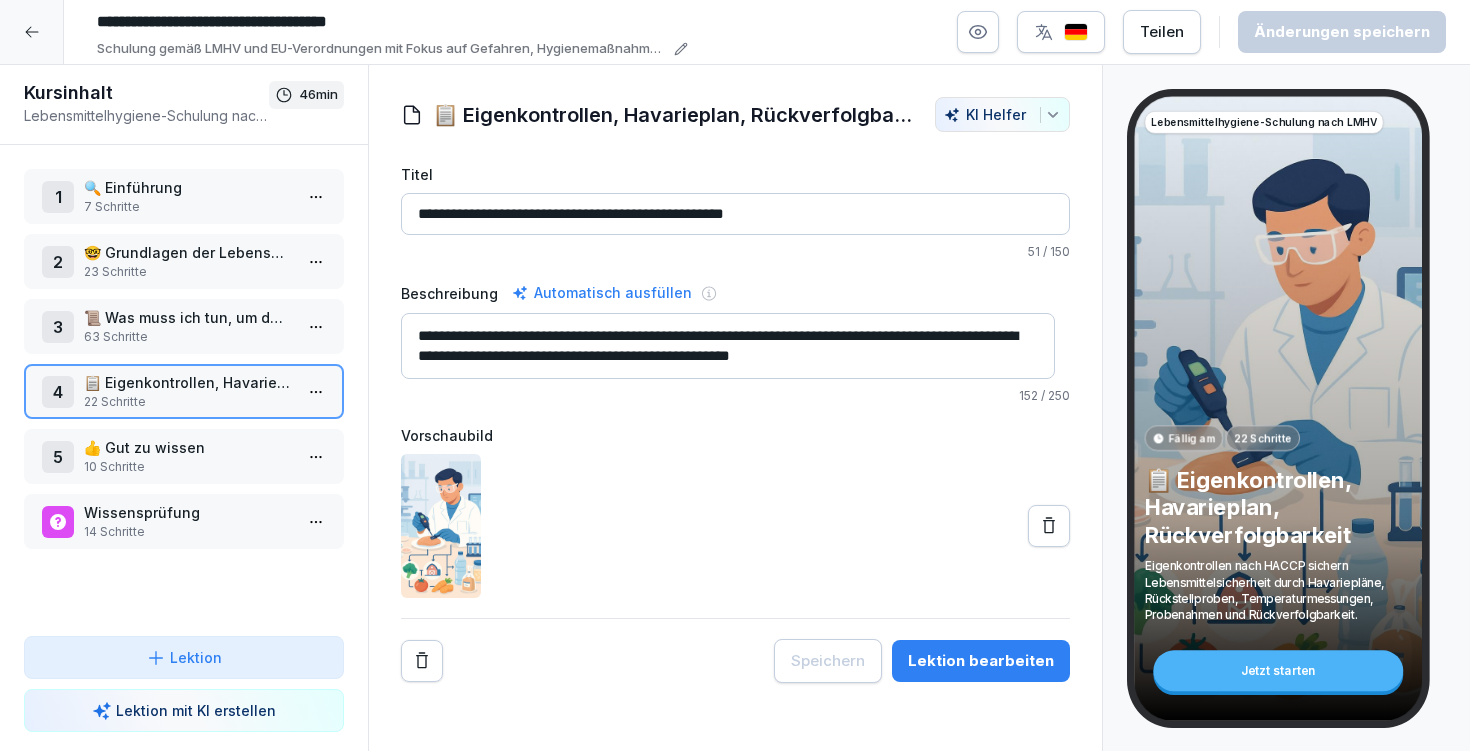 click on "23 Schritte" at bounding box center [188, 272] 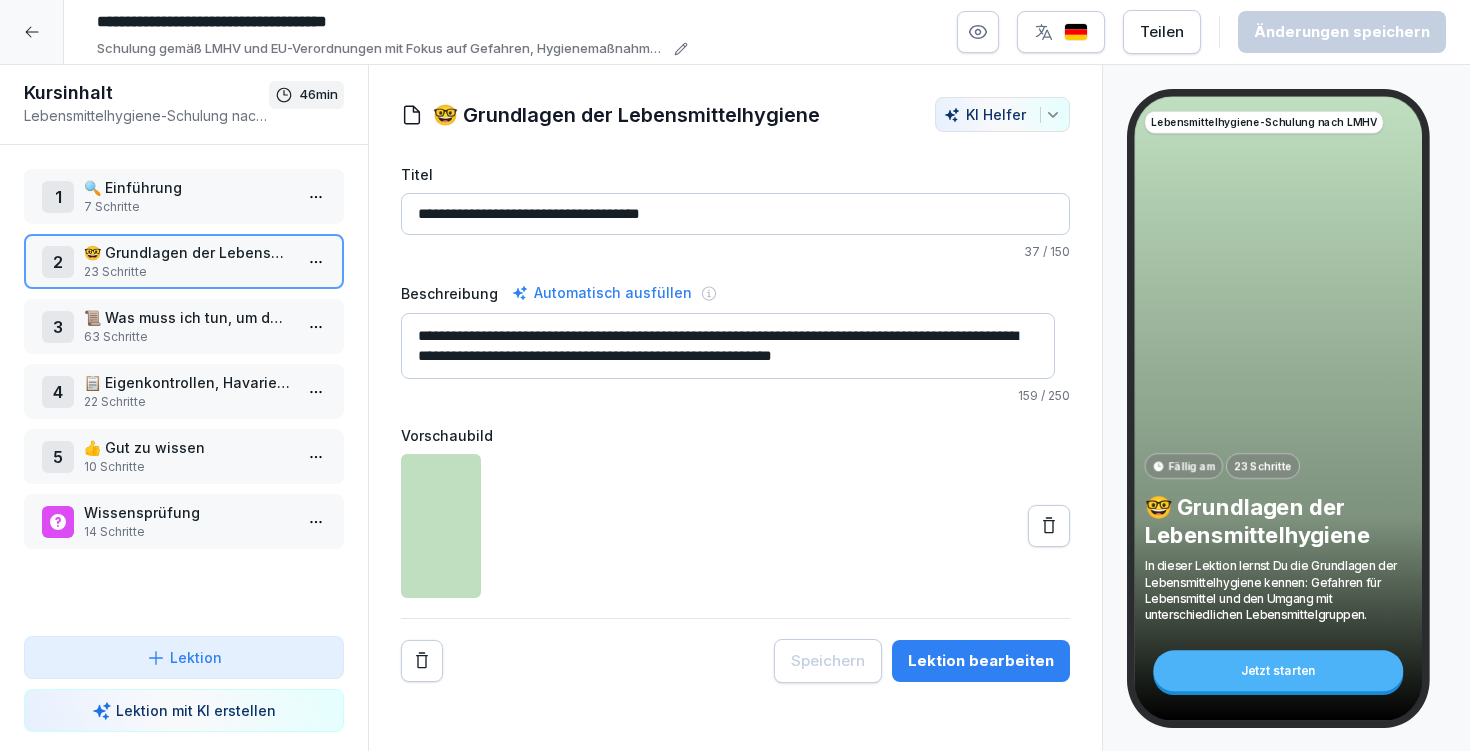 click on "Lektion bearbeiten" at bounding box center (981, 661) 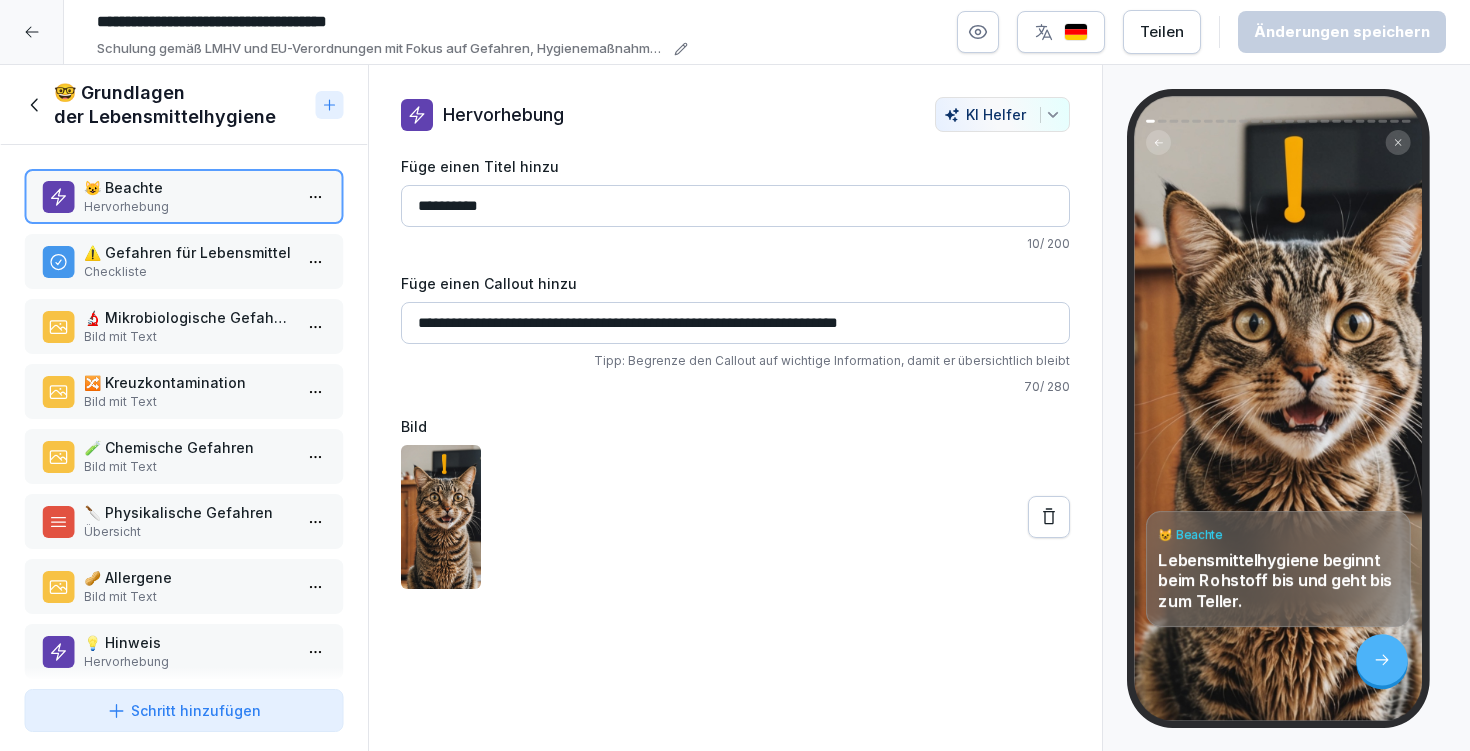 scroll, scrollTop: 366, scrollLeft: 0, axis: vertical 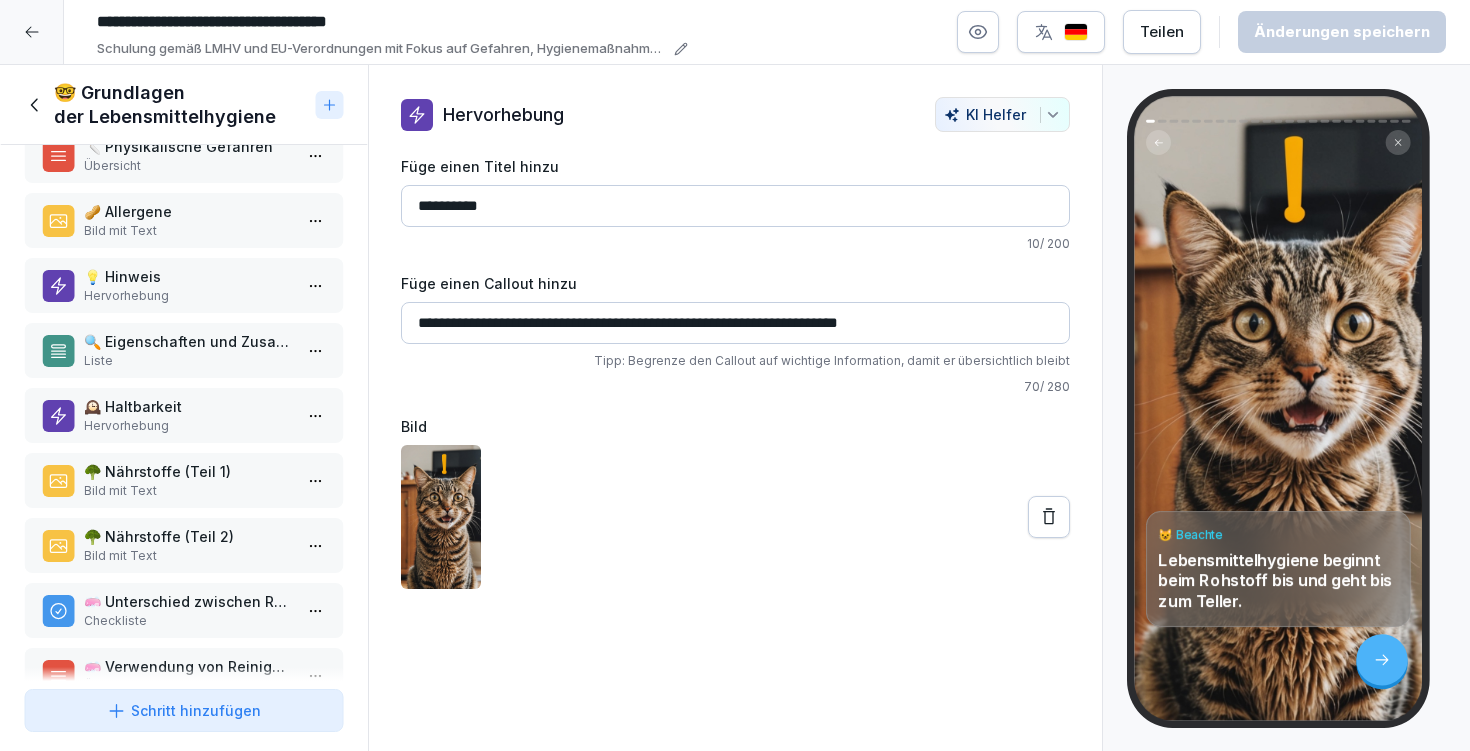 click on "😺 Beachte Hervorhebung ⚠️ Gefahren für Lebensmittel Checkliste 🔬 Mikrobiologische Gefahren (Krankheitserreger) Bild mit Text 🔀 Kreuzkontamination Bild mit Text 🧪 Chemische Gefahren Bild mit Text 🔪 Physikalische Gefahren Übersicht 🥜 Allergene Bild mit Text 💡 Hinweis Hervorhebung 🔍 Eigenschaften und Zusammensetzung Liste 🕰️ Haltbarkeit Hervorhebung 🥦 Nährstoffe (Teil 1) Bild mit Text 🥦 Nährstoffe (Teil 2) Bild mit Text 🧼 Unterschied zwischen Reinigung und Desinfektion Checkliste 🧼 Verwendung von Reinigungs- und Desinfektionsmitteln Übersicht 🧼 Was ist der Hauptunterschied zwischen Reinigung und Desinfektion? Single-Choice Frage 🧴 Welche der folgenden Aussagen sind korrekt bezüglich der Verwendung von Reinigungs- und Desinfektionsmitteln? Multiple-Choice Frage 🧴 Reinigungs- und Desinfektionspläne Übersicht 📋 Die Dokumentation der Reinigung und Desinfektion ist gesetzlich vorgeschrieben. Richtig oder Falsch 📚 Ergänzung Übersicht Bild mit Text" at bounding box center [184, 413] 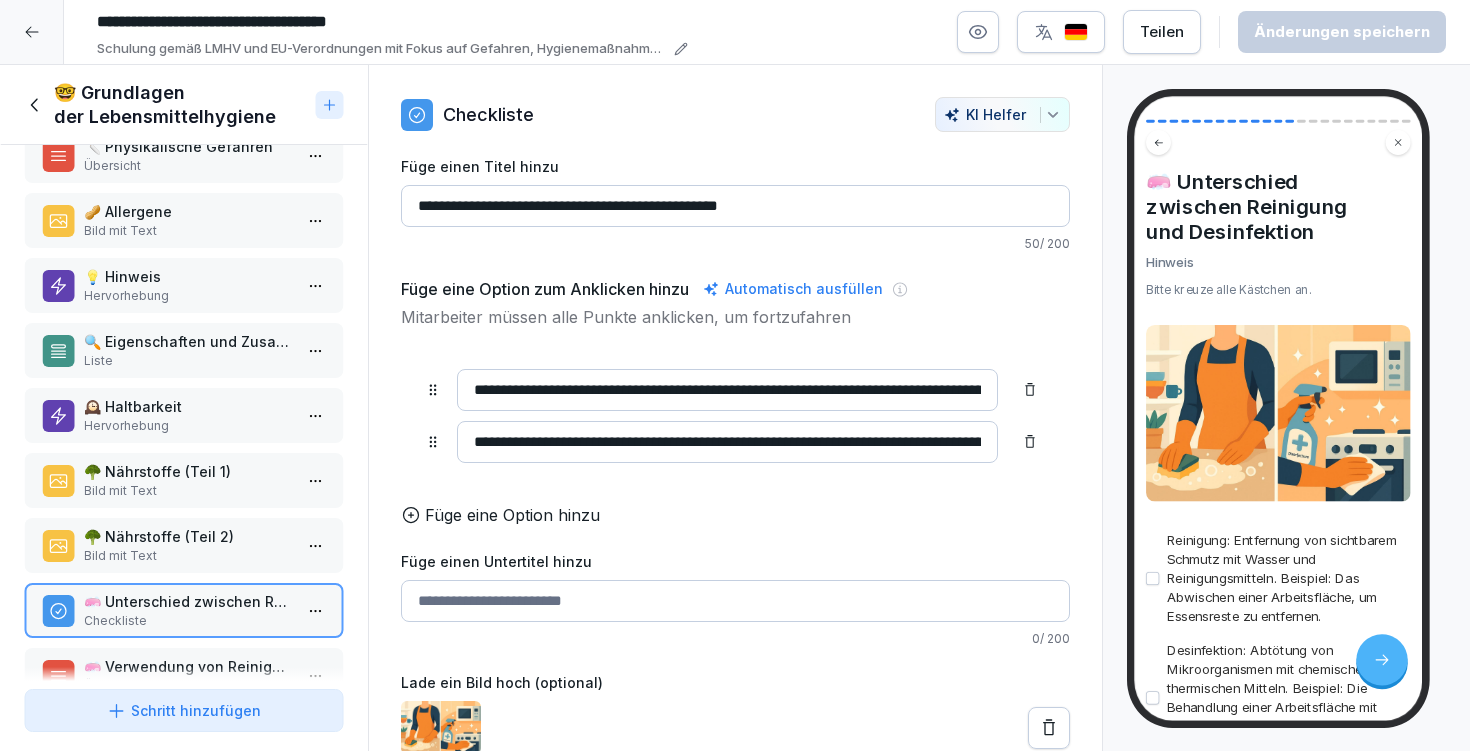 scroll, scrollTop: 567, scrollLeft: 0, axis: vertical 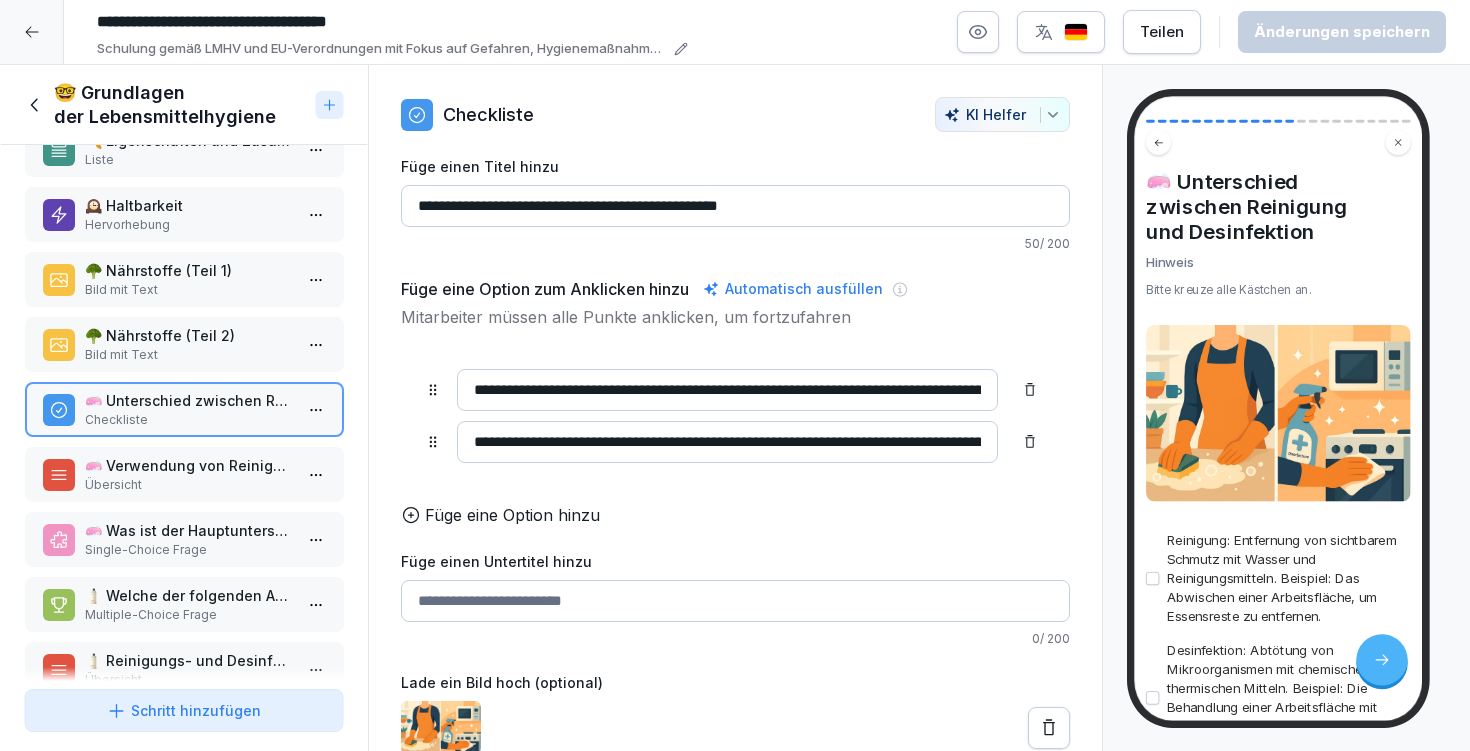 click on "Übersicht" at bounding box center (188, 485) 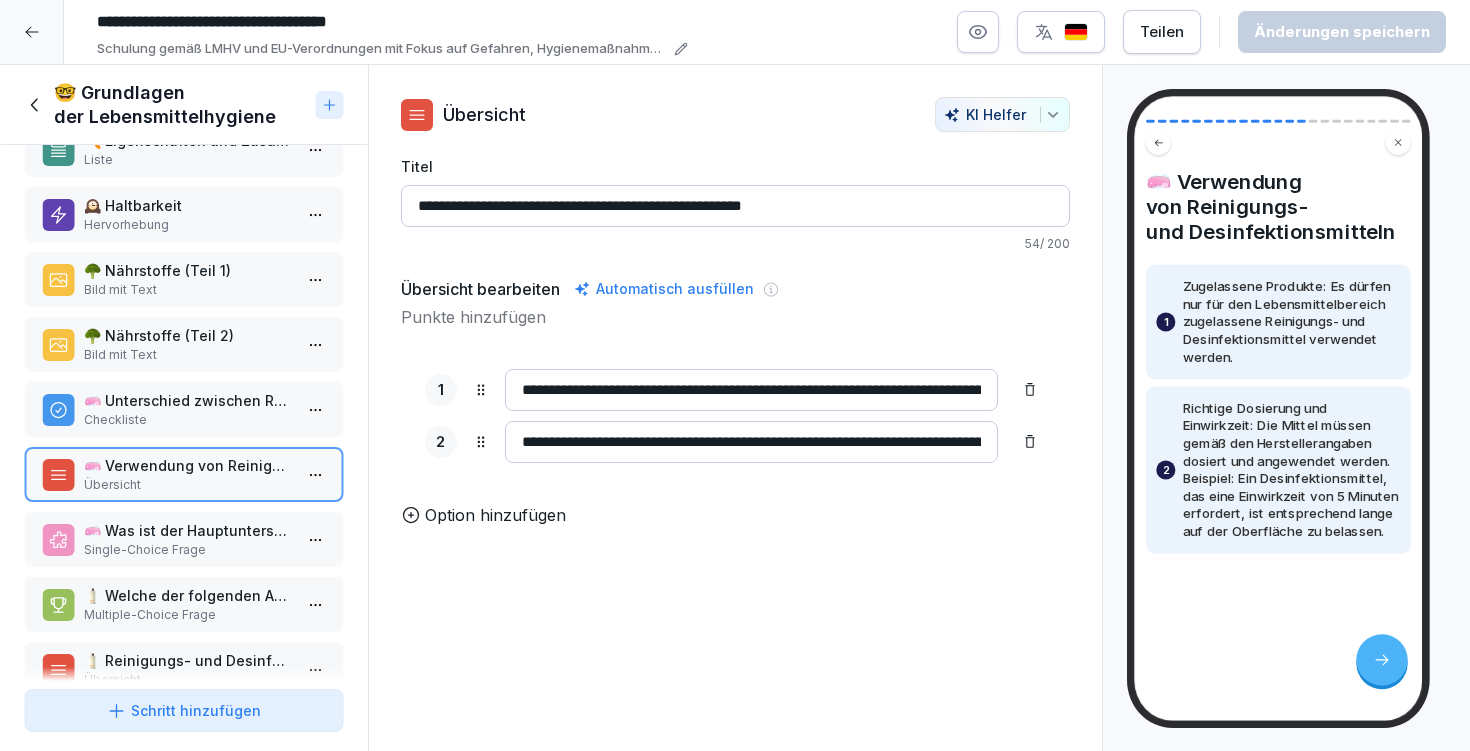 click on "🧼 Was ist der Hauptunterschied zwischen Reinigung und Desinfektion?" at bounding box center [188, 530] 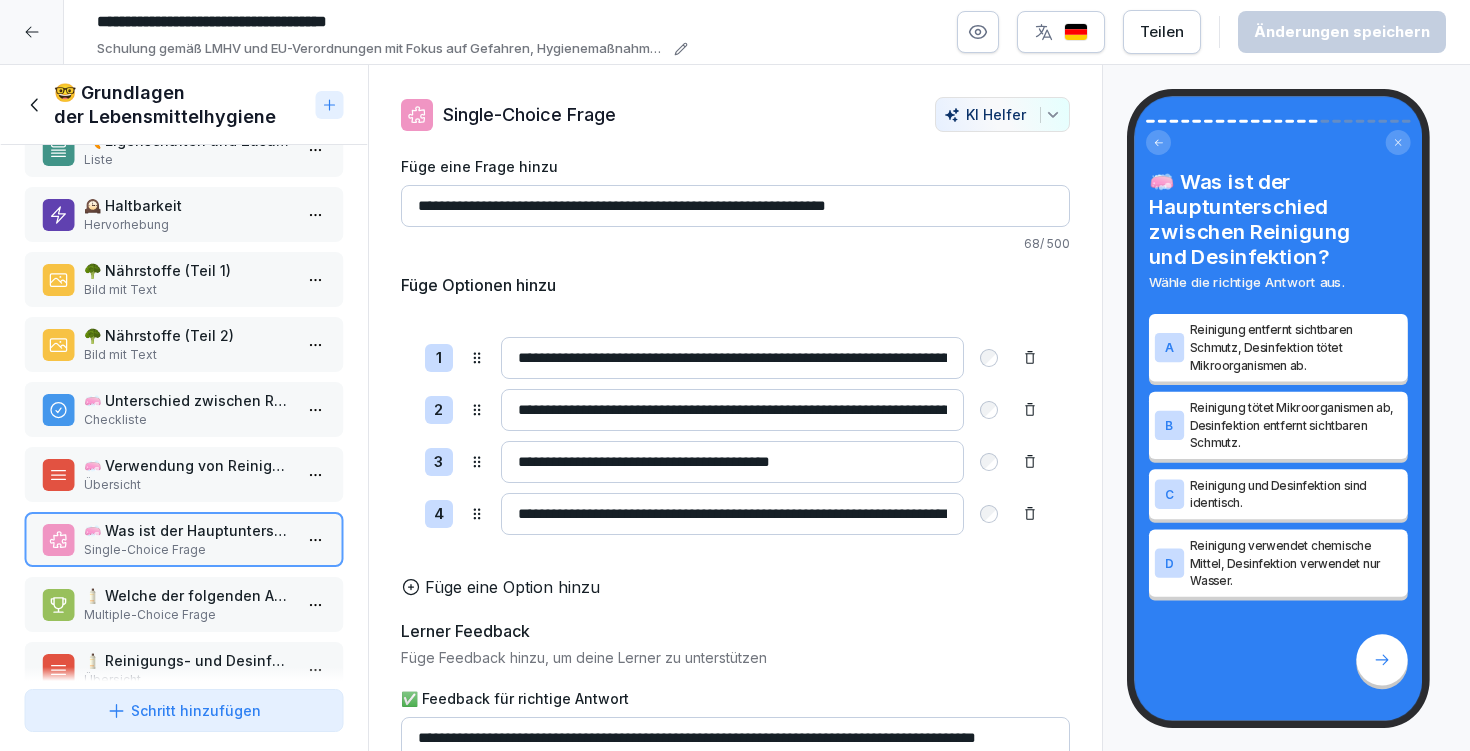 click on "🧴 Welche der folgenden Aussagen sind korrekt bezüglich der Verwendung von Reinigungs- und Desinfektionsmitteln?" at bounding box center [188, 595] 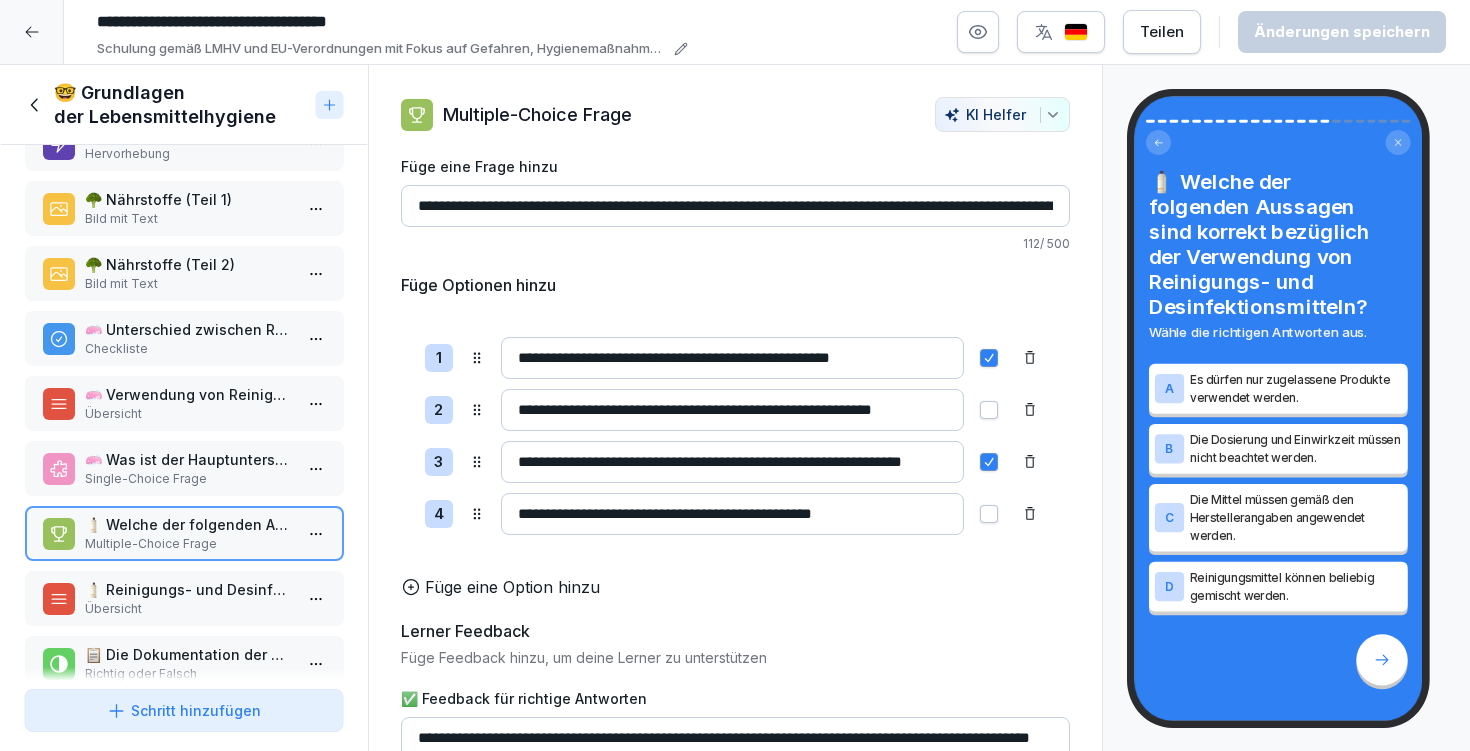 click on "🧴 Reinigungs- und Desinfektionspläne" at bounding box center [188, 589] 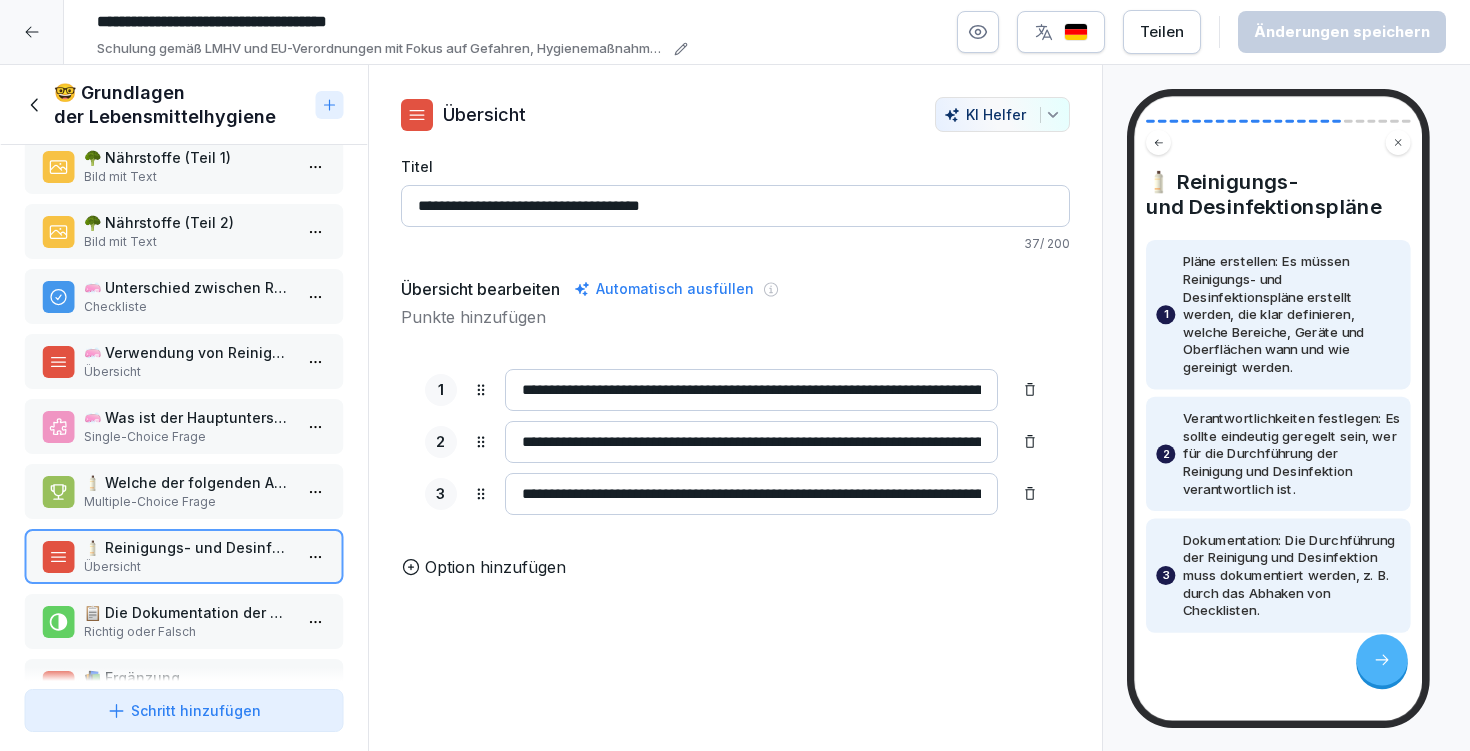 scroll, scrollTop: 722, scrollLeft: 0, axis: vertical 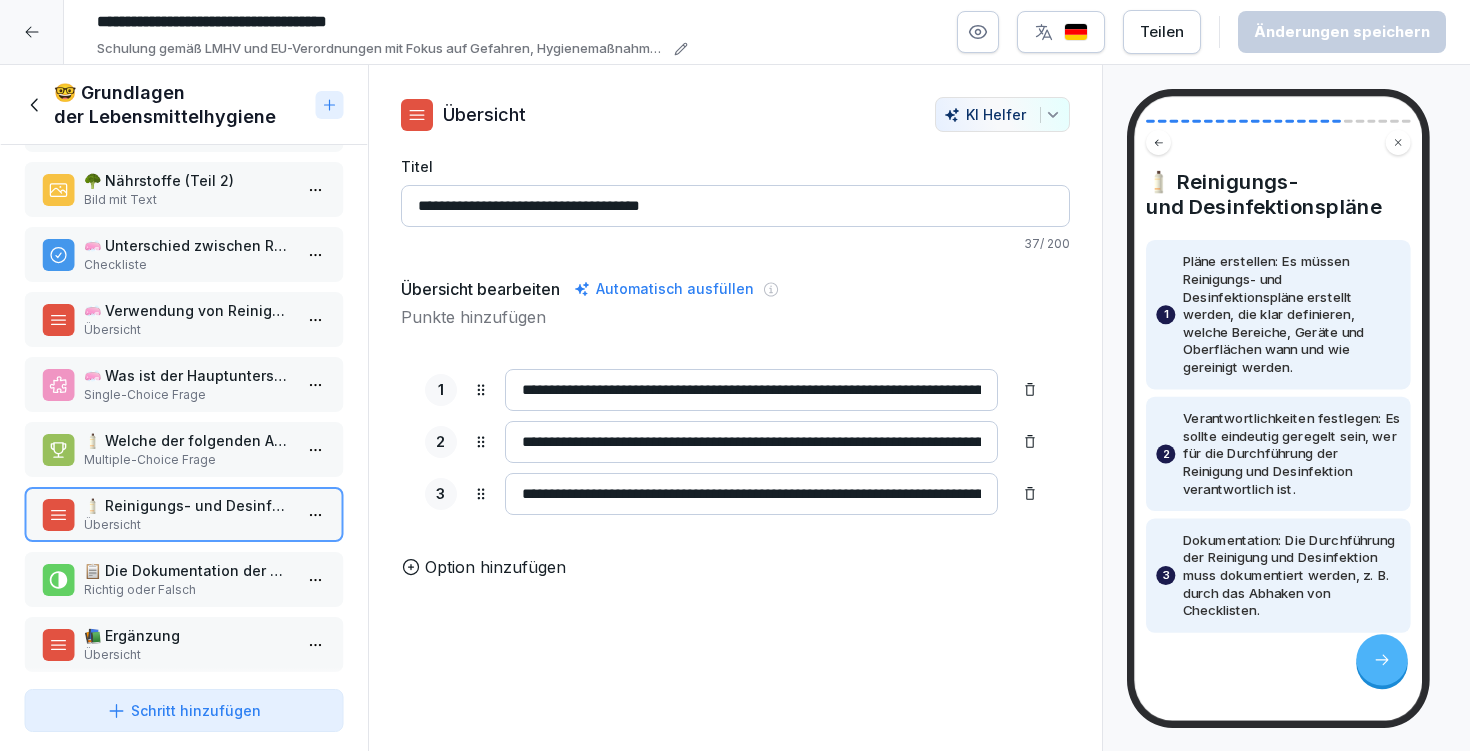 click on "Richtig oder Falsch" at bounding box center (188, 590) 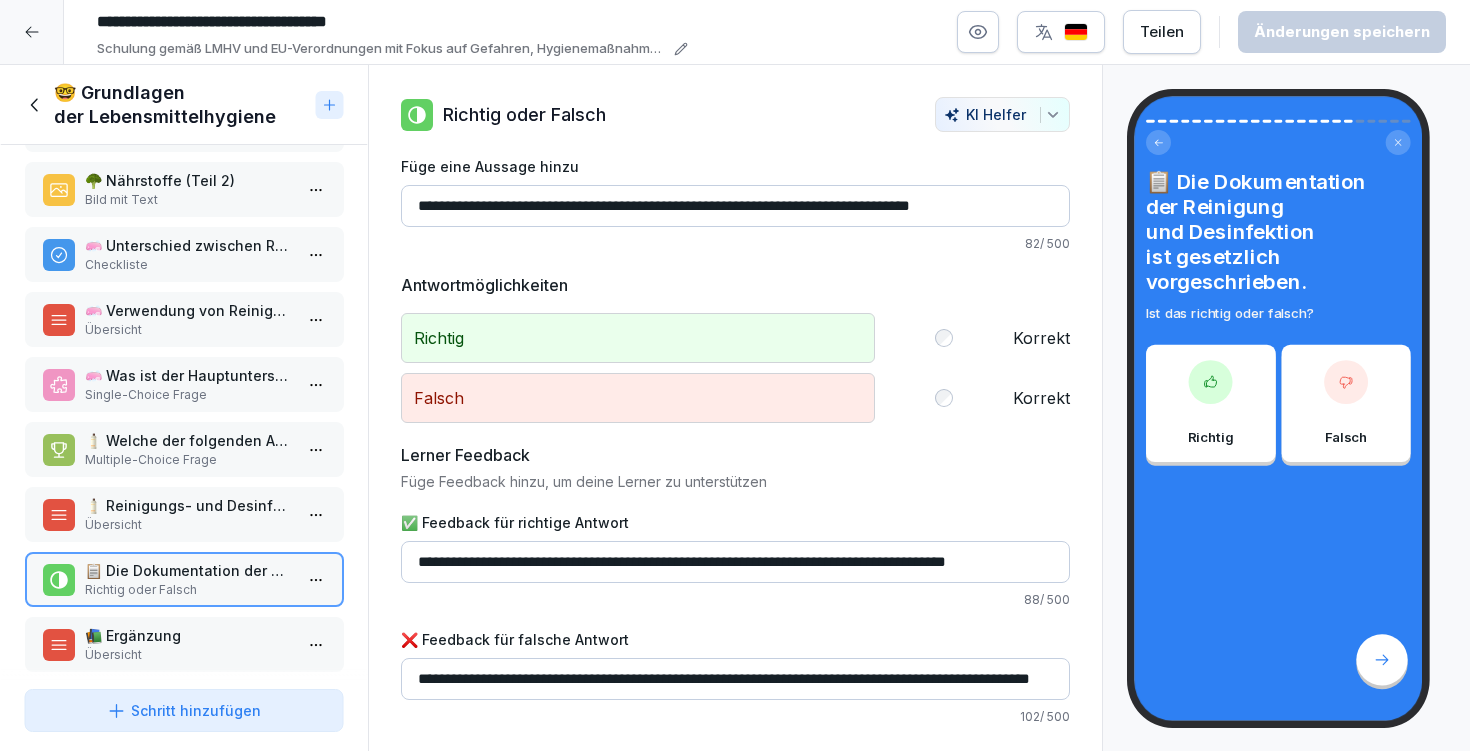 click on "📚 Ergänzung" at bounding box center [188, 635] 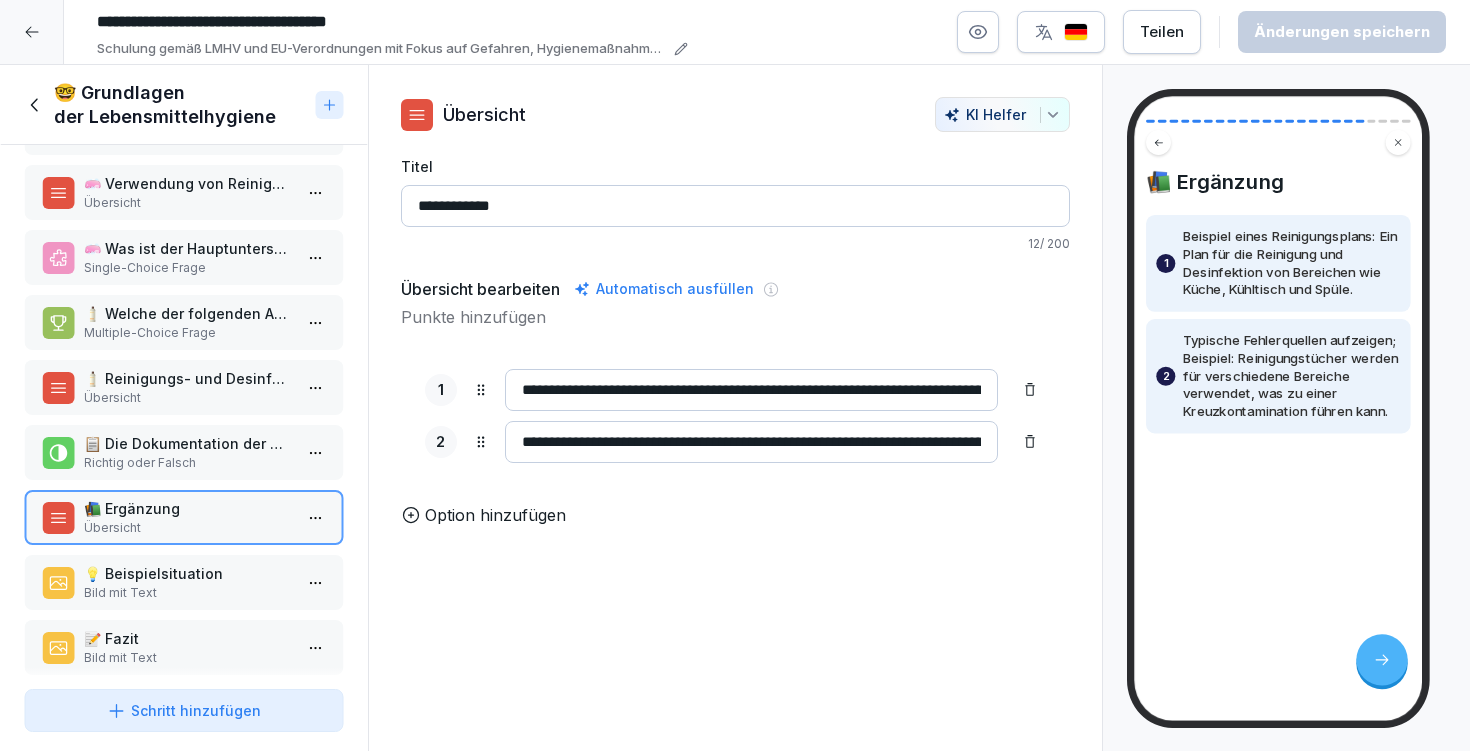 scroll, scrollTop: 866, scrollLeft: 0, axis: vertical 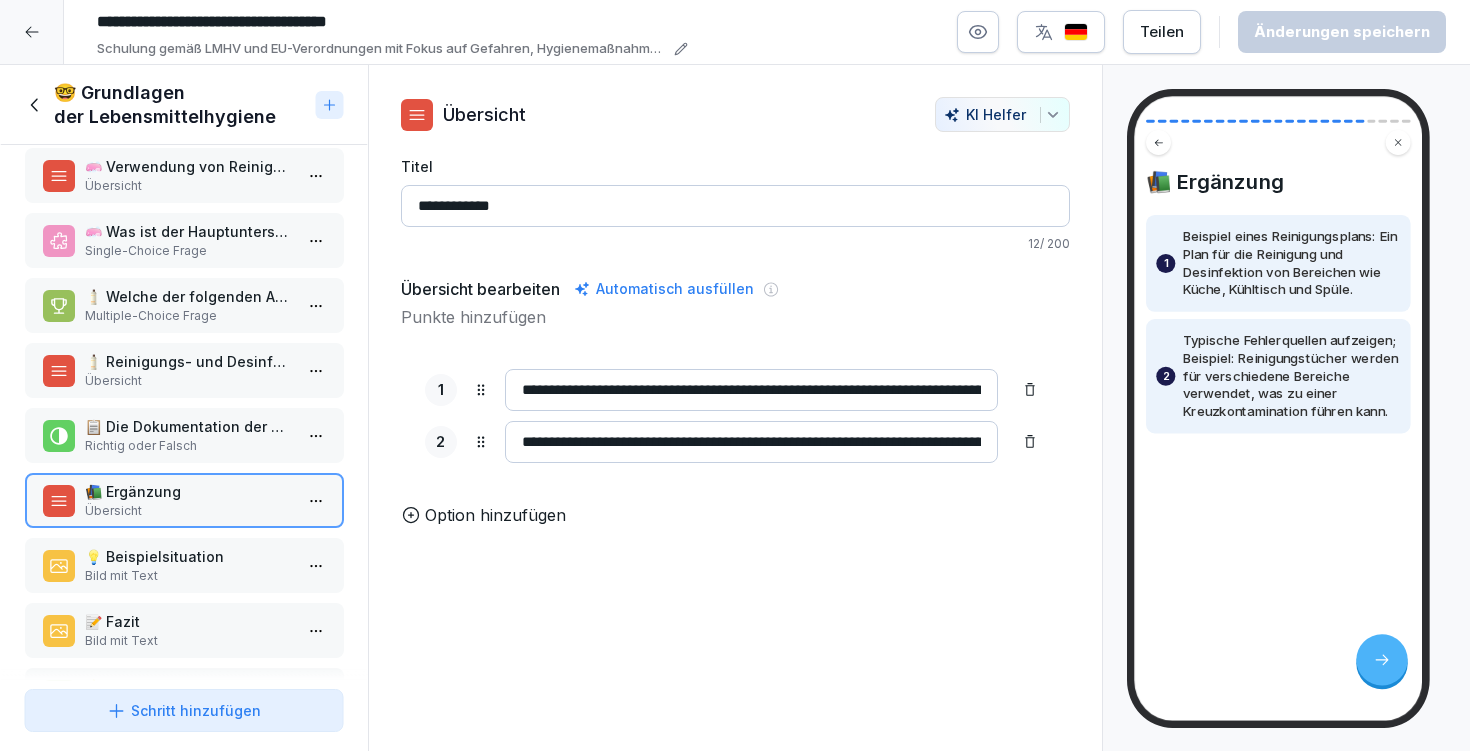 click on "Bild mit Text" at bounding box center (188, 576) 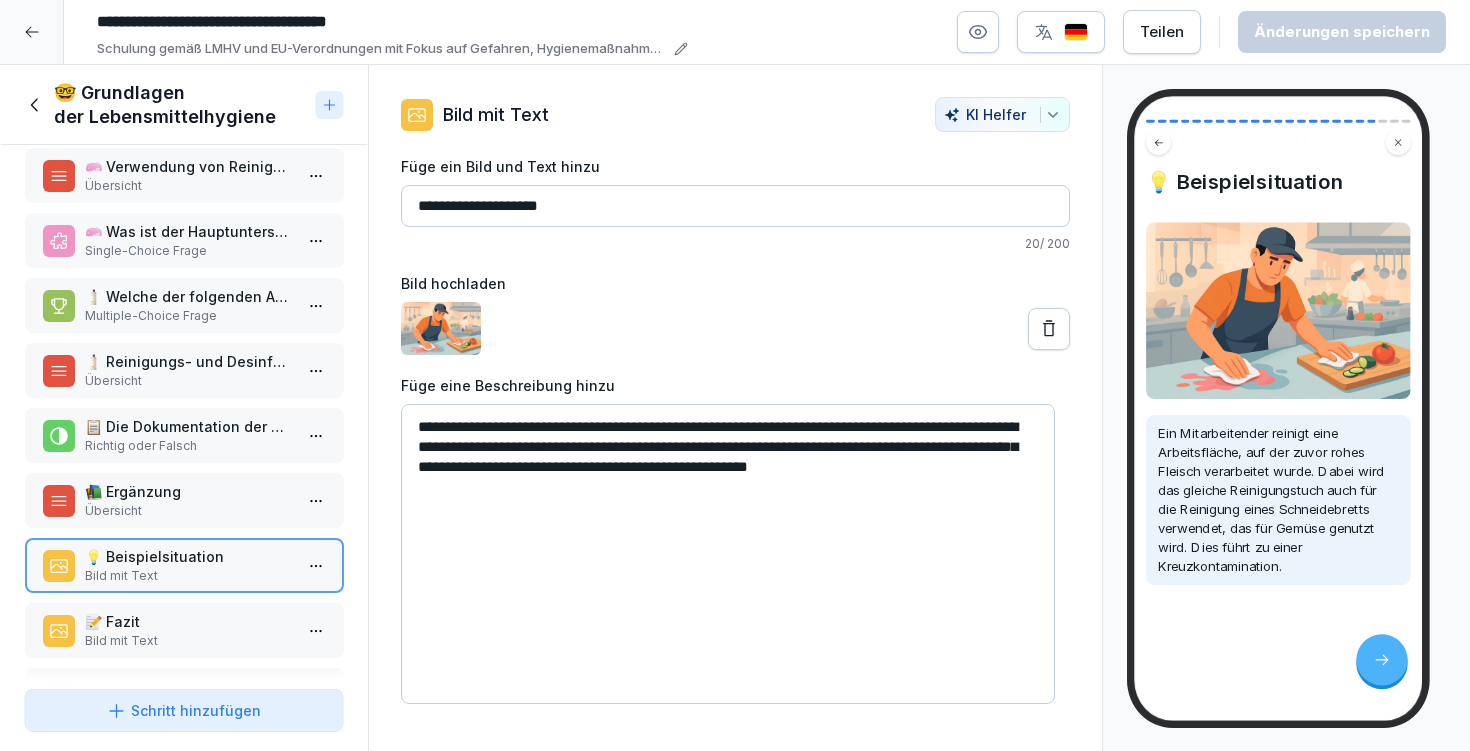 click on "Bild mit Text" at bounding box center [188, 641] 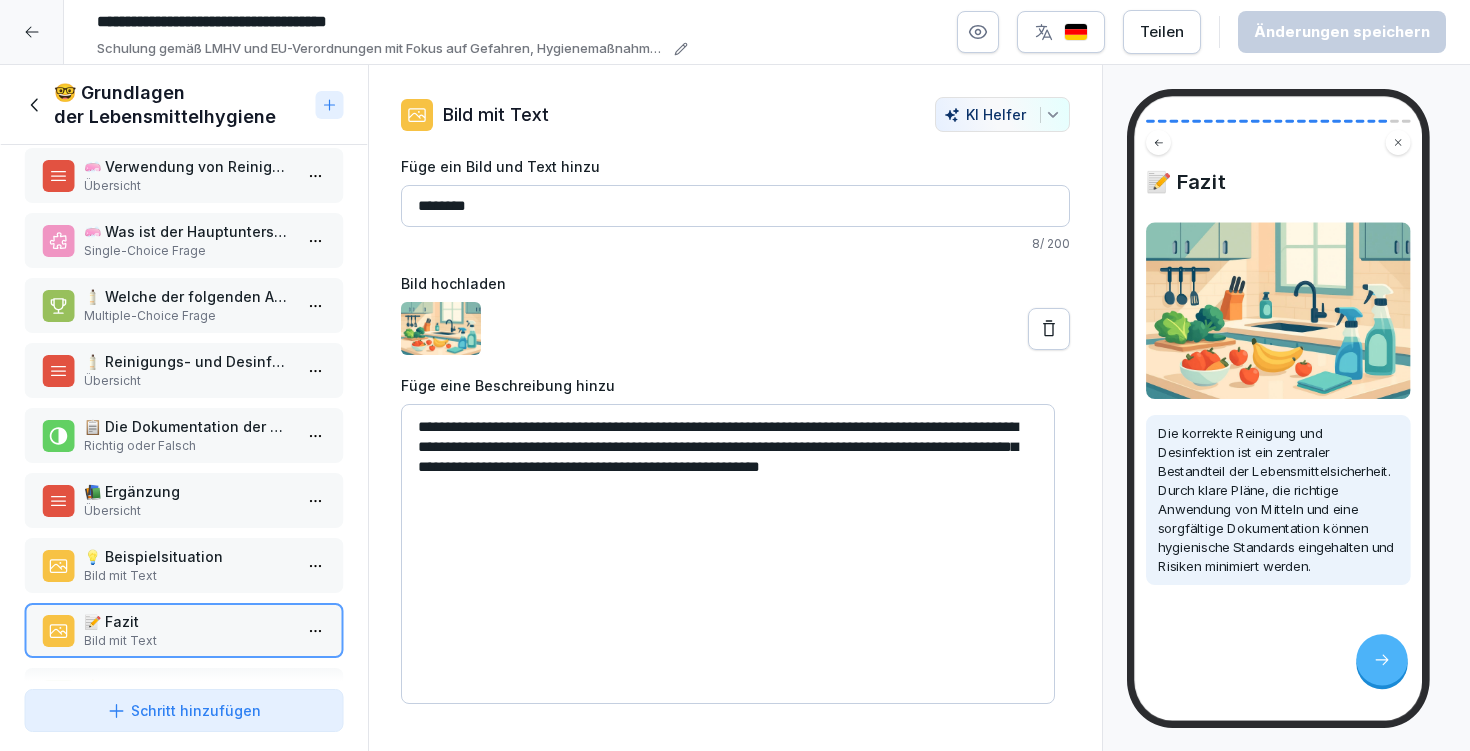 scroll, scrollTop: 1012, scrollLeft: 0, axis: vertical 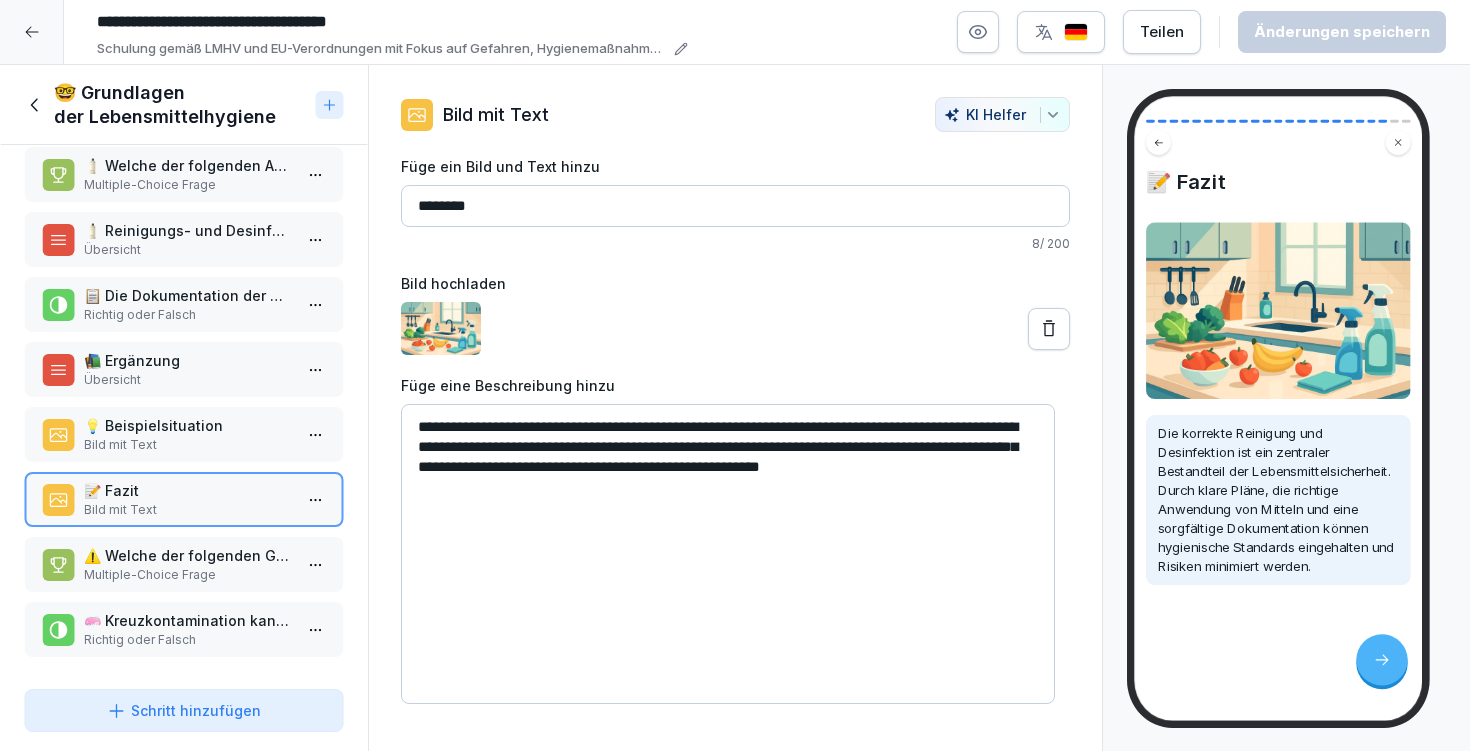 click on "😺 Beachte Hervorhebung ⚠️ Gefahren für Lebensmittel Checkliste 🔬 Mikrobiologische Gefahren (Krankheitserreger) Bild mit Text 🔀 Kreuzkontamination Bild mit Text 🧪 Chemische Gefahren Bild mit Text 🔪 Physikalische Gefahren Übersicht 🥜 Allergene Bild mit Text 💡 Hinweis Hervorhebung 🔍 Eigenschaften und Zusammensetzung Liste 🕰️ Haltbarkeit Hervorhebung 🥦 Nährstoffe (Teil 1) Bild mit Text 🥦 Nährstoffe (Teil 2) Bild mit Text 🧼 Unterschied zwischen Reinigung und Desinfektion Checkliste 🧼 Verwendung von Reinigungs- und Desinfektionsmitteln Übersicht 🧼 Was ist der Hauptunterschied zwischen Reinigung und Desinfektion? Single-Choice Frage 🧴 Welche der folgenden Aussagen sind korrekt bezüglich der Verwendung von Reinigungs- und Desinfektionsmitteln? Multiple-Choice Frage 🧴 Reinigungs- und Desinfektionspläne Übersicht 📋 Die Dokumentation der Reinigung und Desinfektion ist gesetzlich vorgeschrieben. Richtig oder Falsch 📚 Ergänzung Übersicht Bild mit Text" at bounding box center [184, 413] 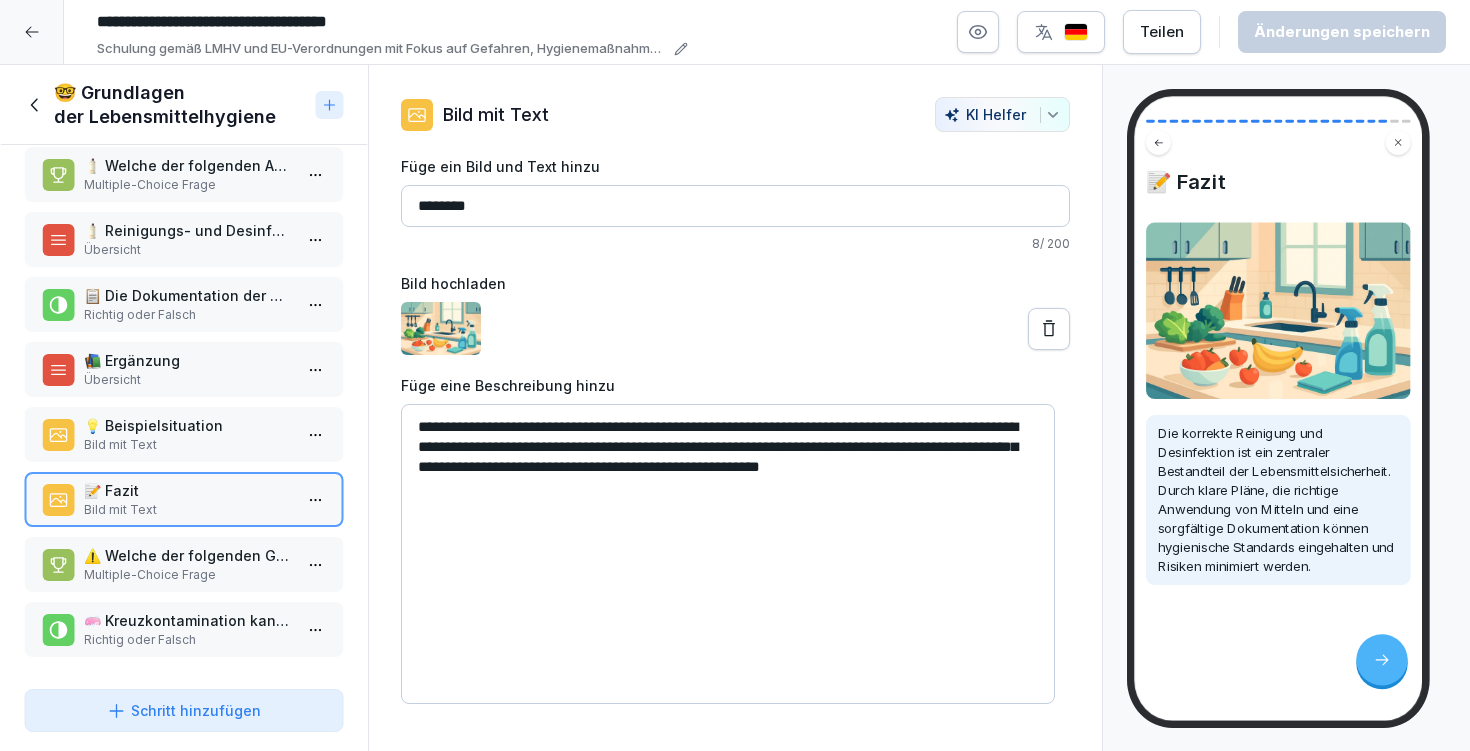 click on "Multiple-Choice Frage" at bounding box center [188, 575] 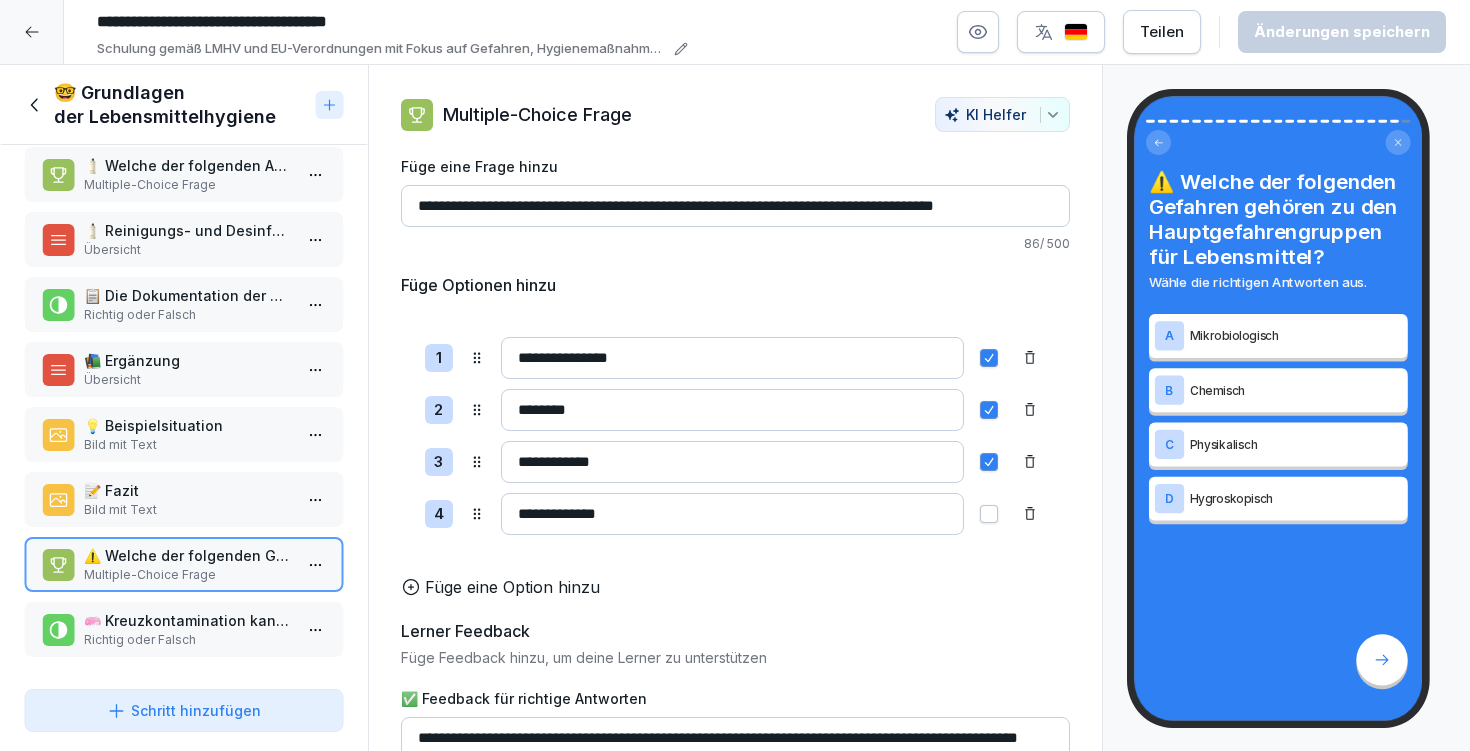 click on "🧼 Kreuzkontamination kann durch gründliches Händewaschen nach dem Umgang mit Rohware verhindert werden." at bounding box center [188, 620] 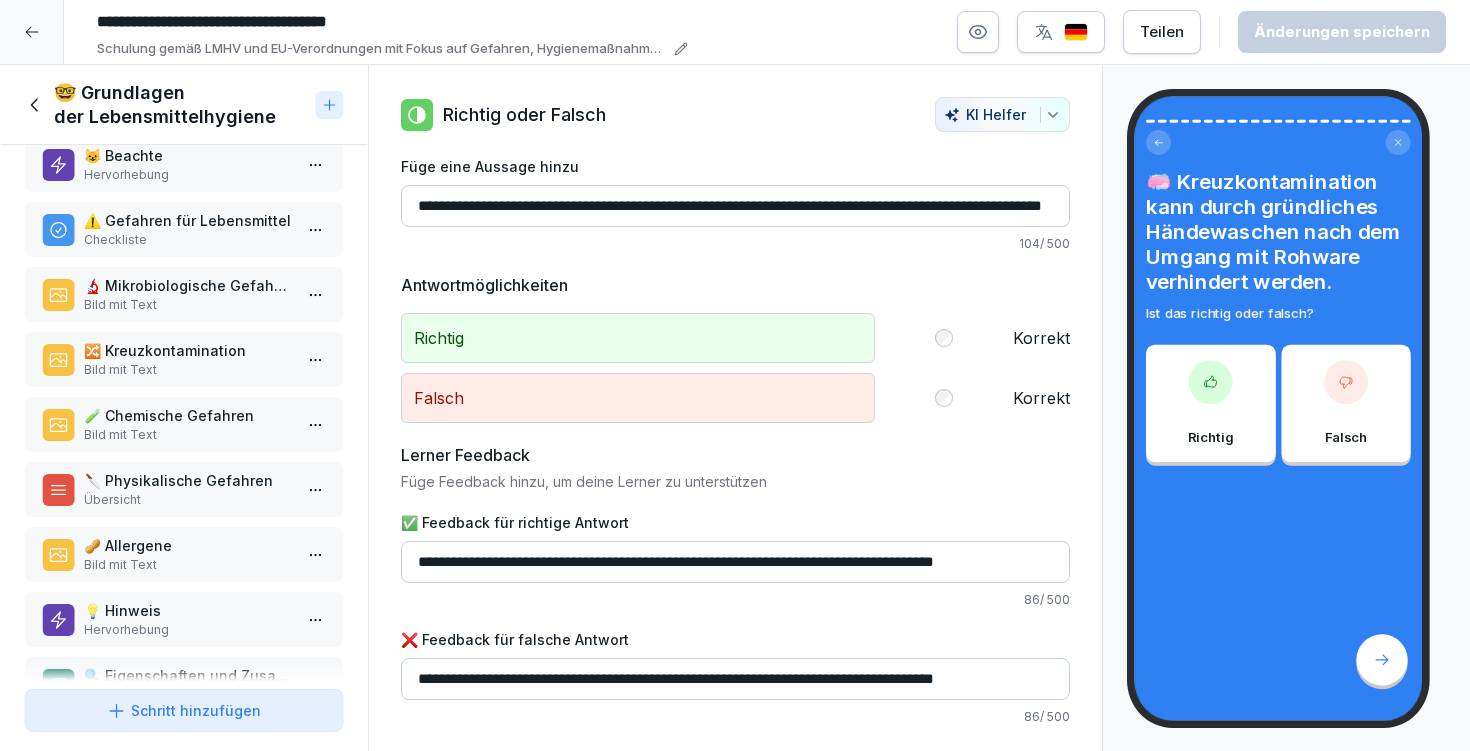 scroll, scrollTop: 101, scrollLeft: 0, axis: vertical 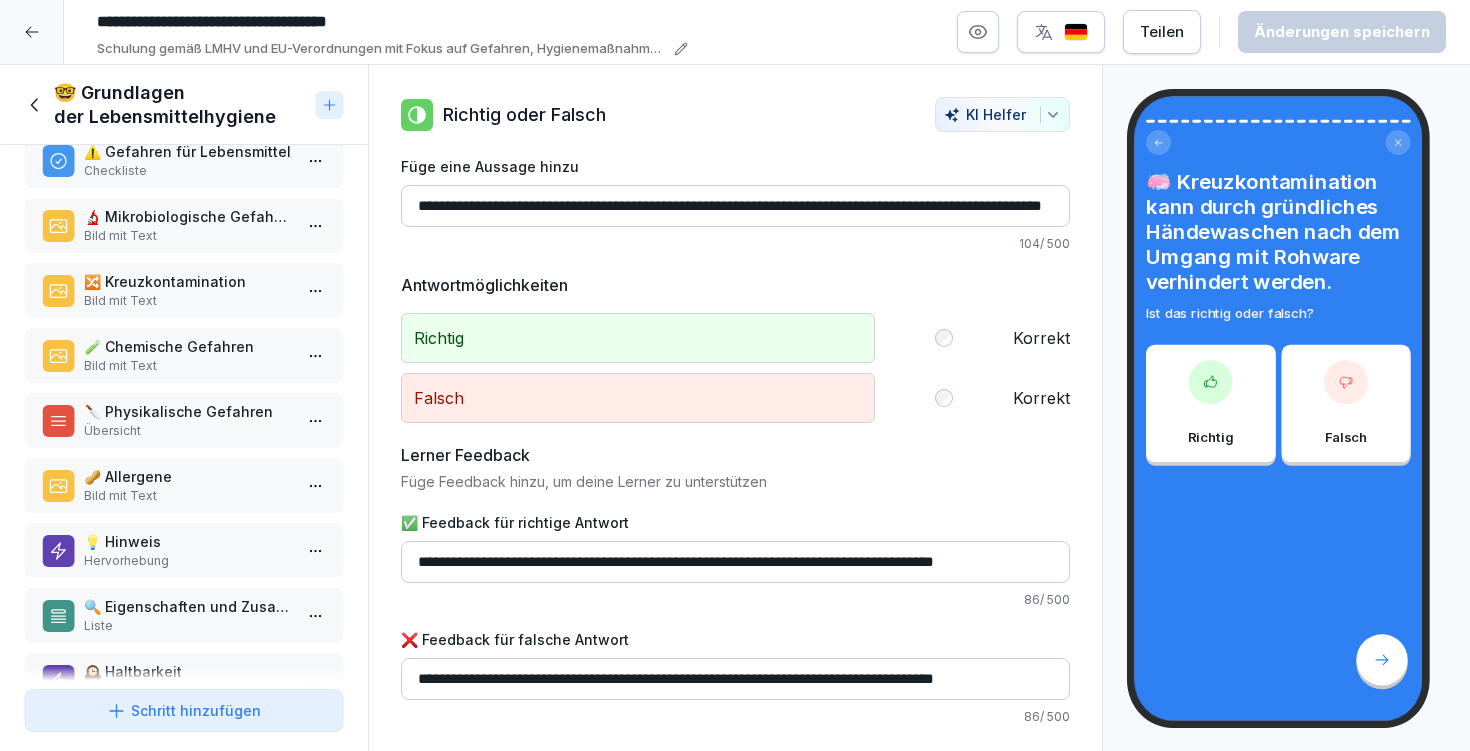 click on "🥜 Allergene" at bounding box center (188, 476) 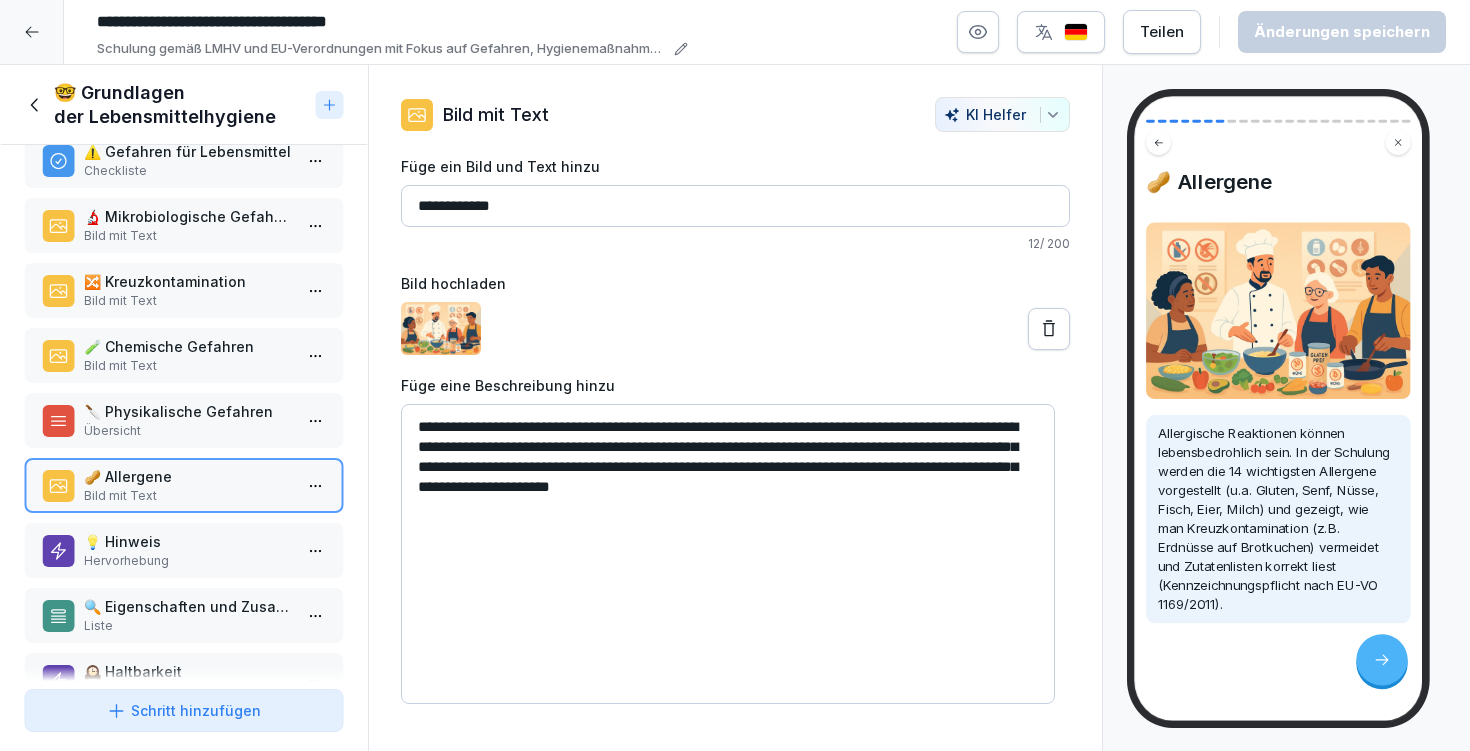 click on "**********" at bounding box center [388, 22] 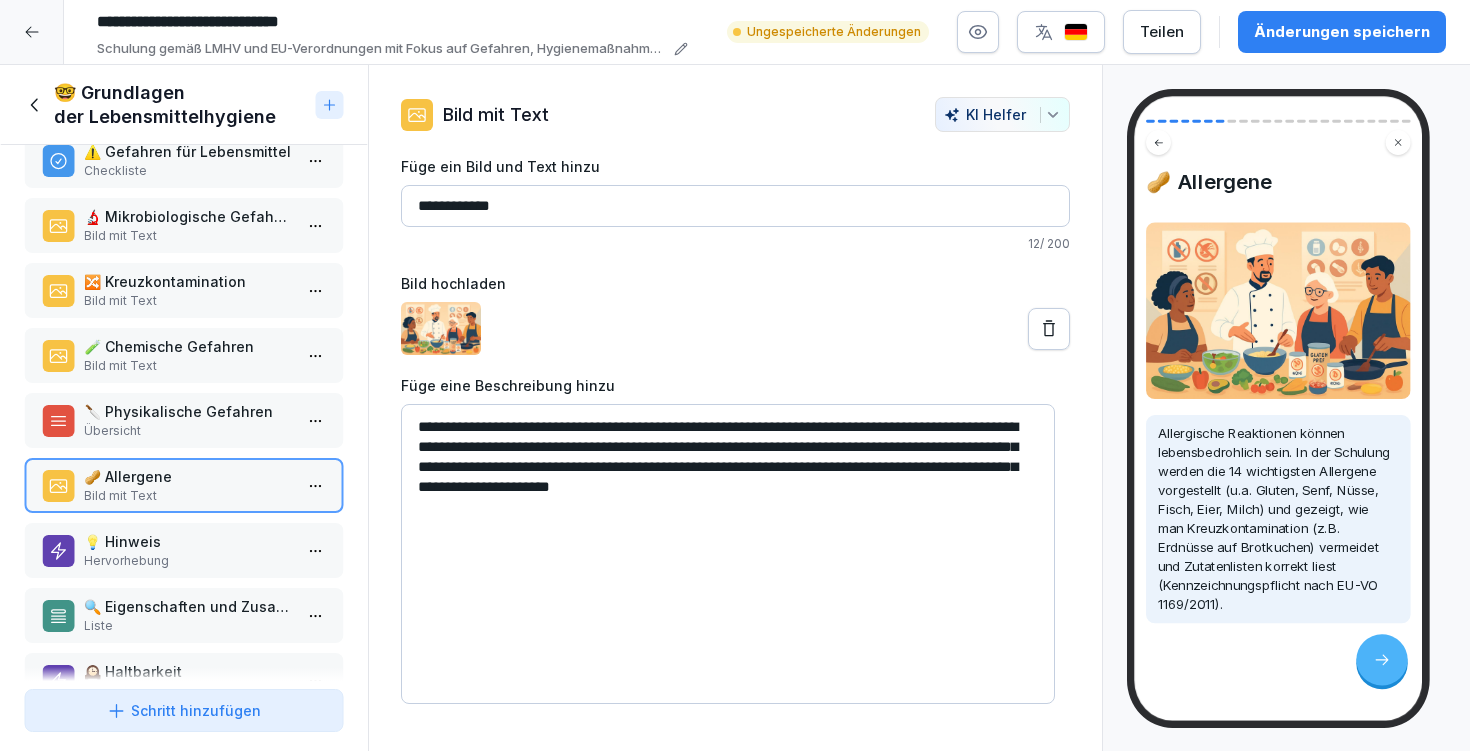 click on "Änderungen speichern" at bounding box center [1342, 32] 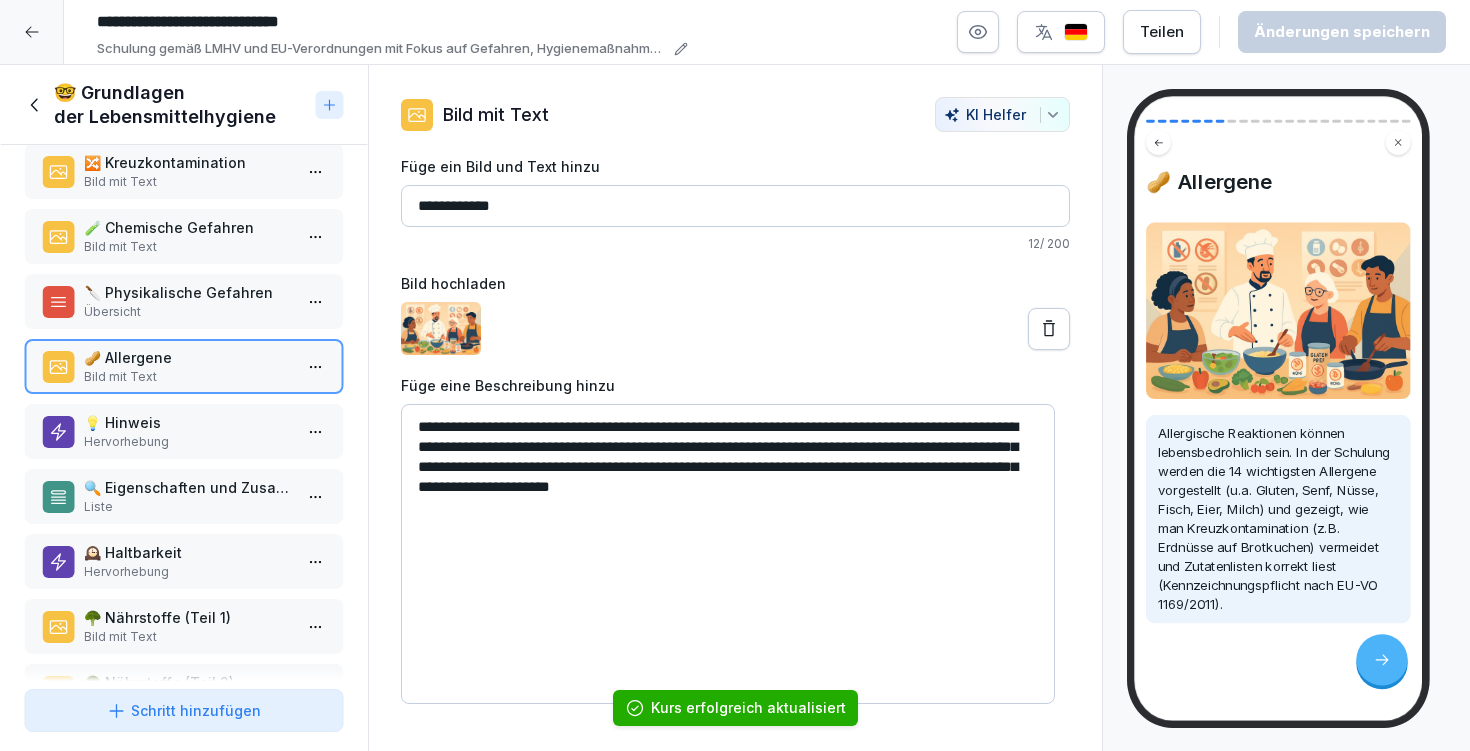 scroll, scrollTop: 0, scrollLeft: 0, axis: both 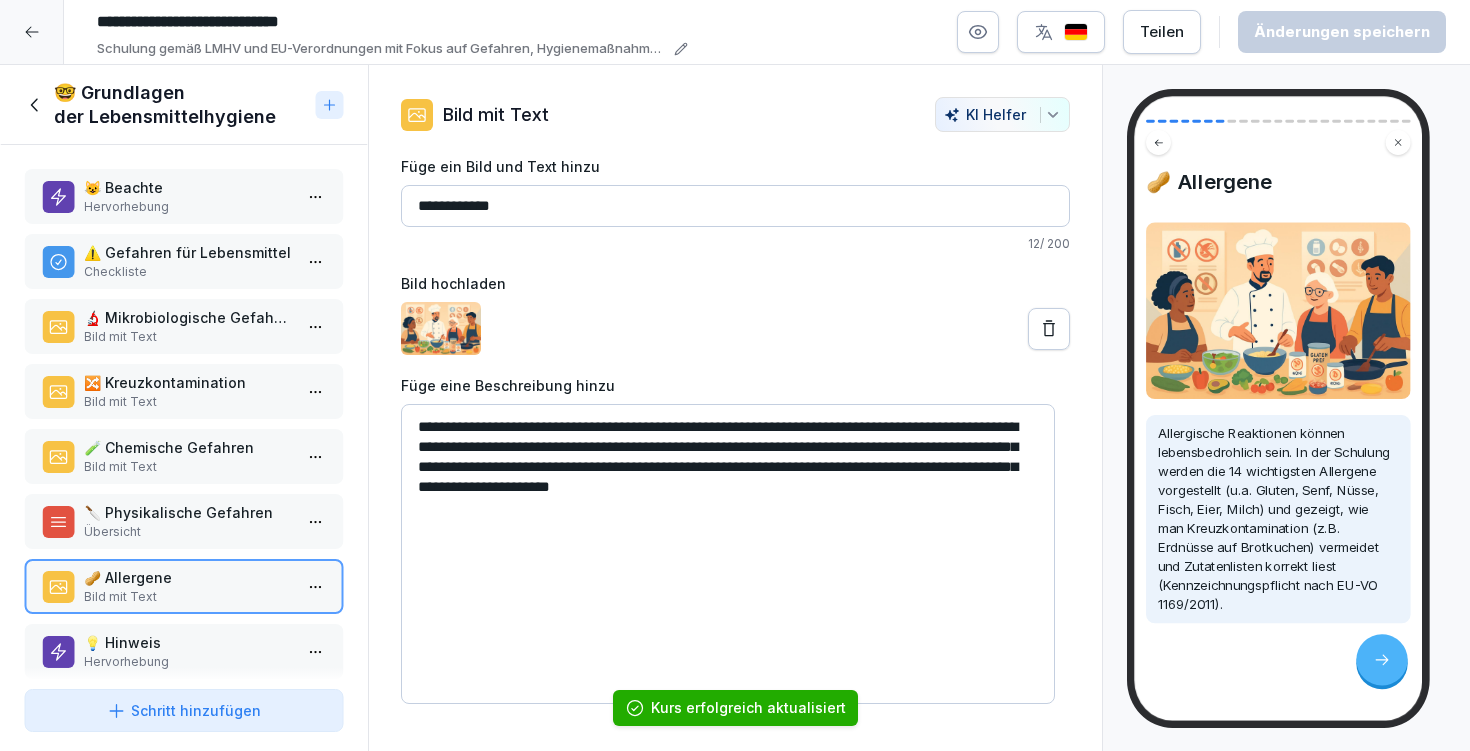 click on "🤓 Grundlagen der Lebensmittelhygiene" at bounding box center (166, 105) 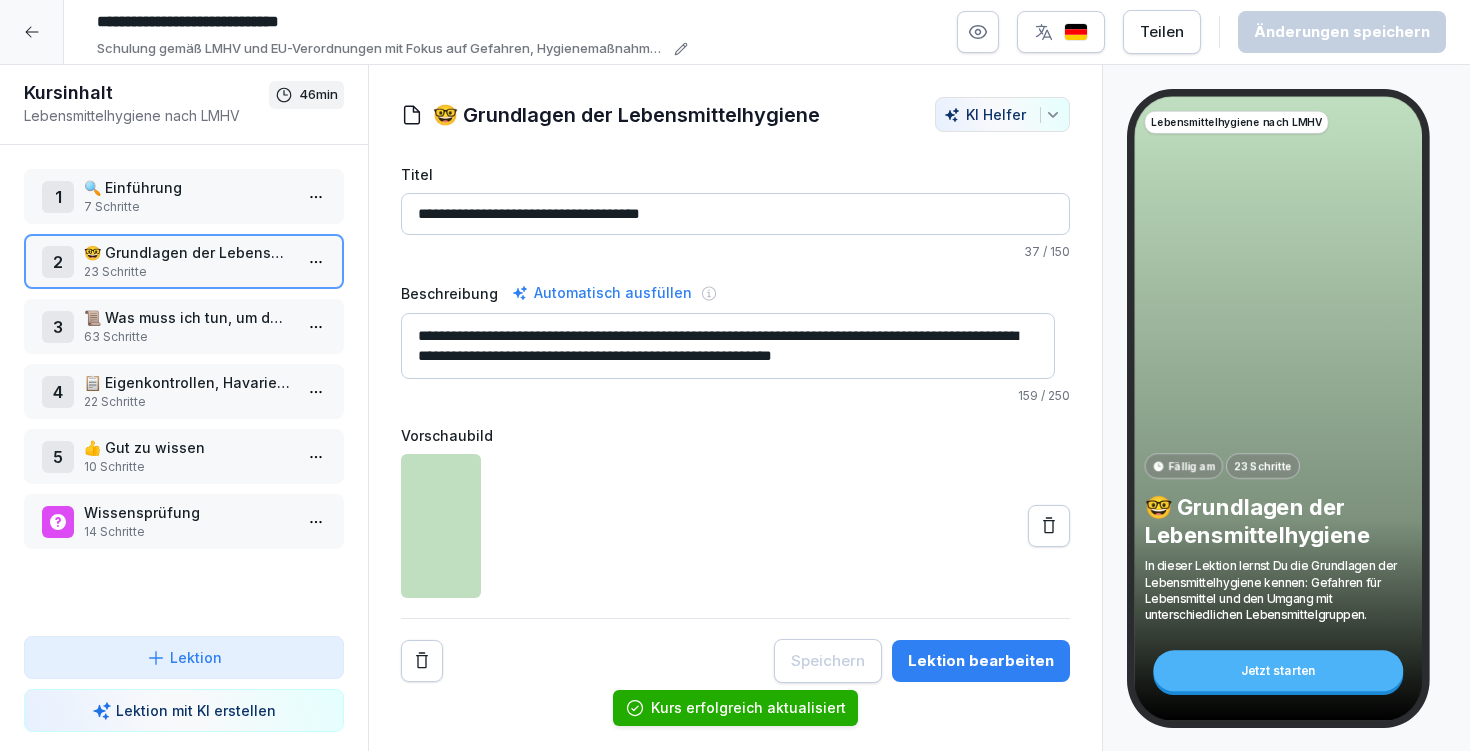 click on "👍 Gut zu wissen" at bounding box center (188, 447) 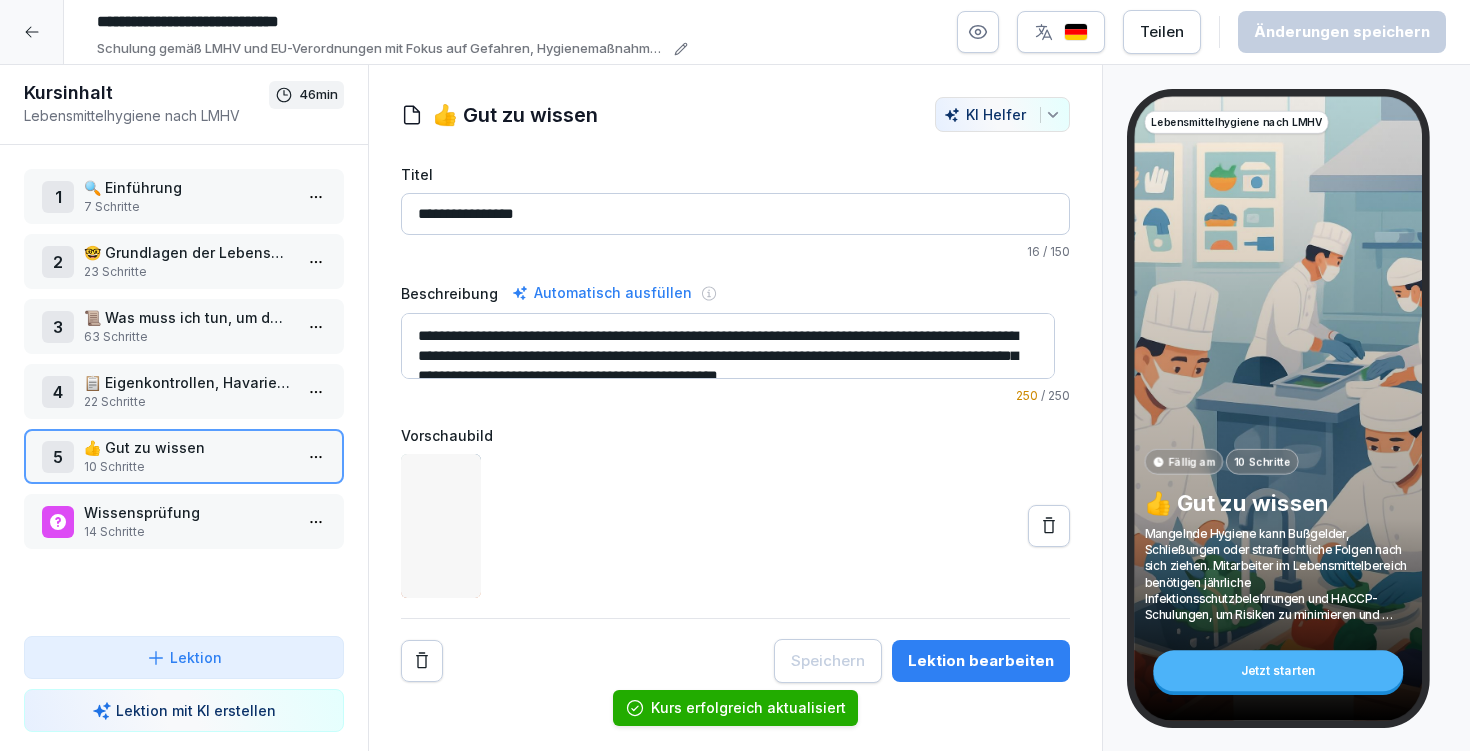 click on "Lektion bearbeiten" at bounding box center [981, 661] 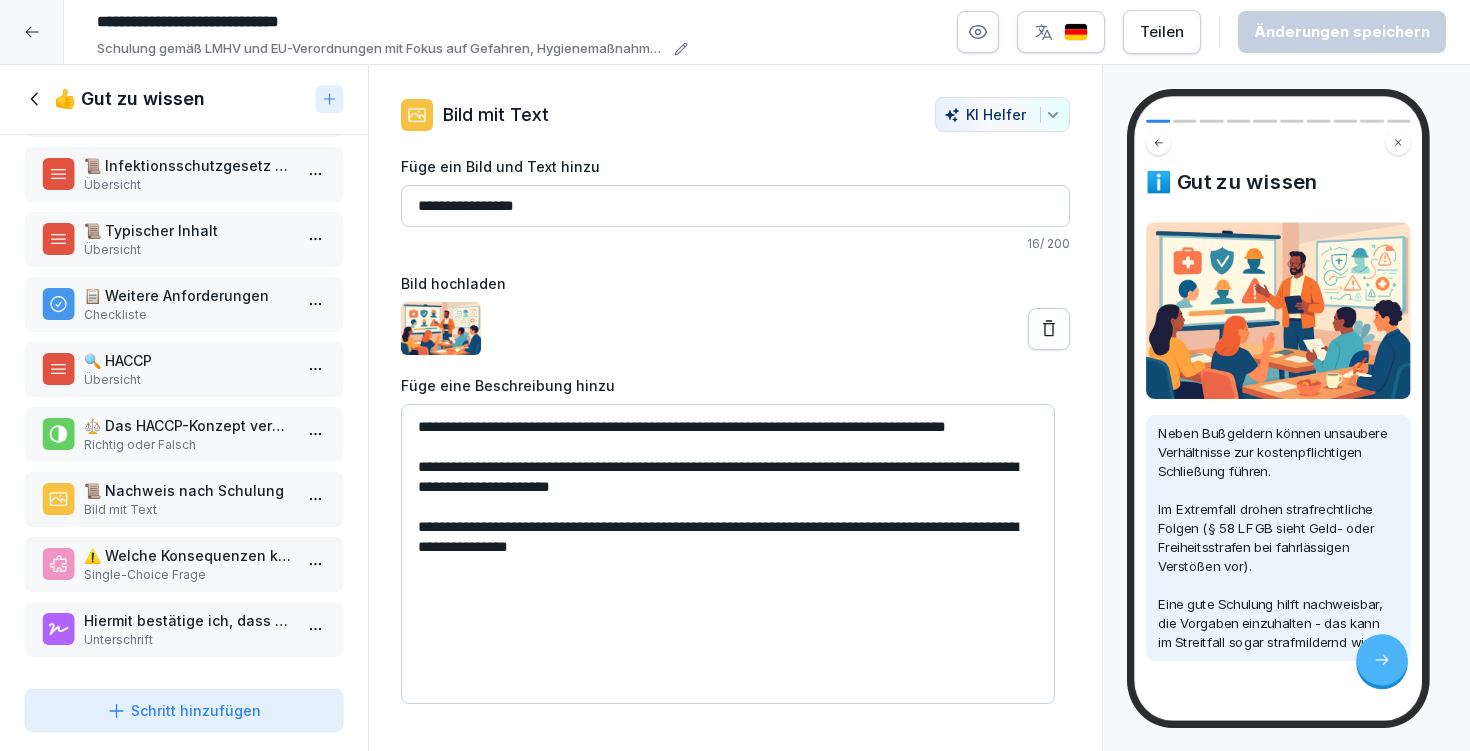 scroll, scrollTop: 0, scrollLeft: 0, axis: both 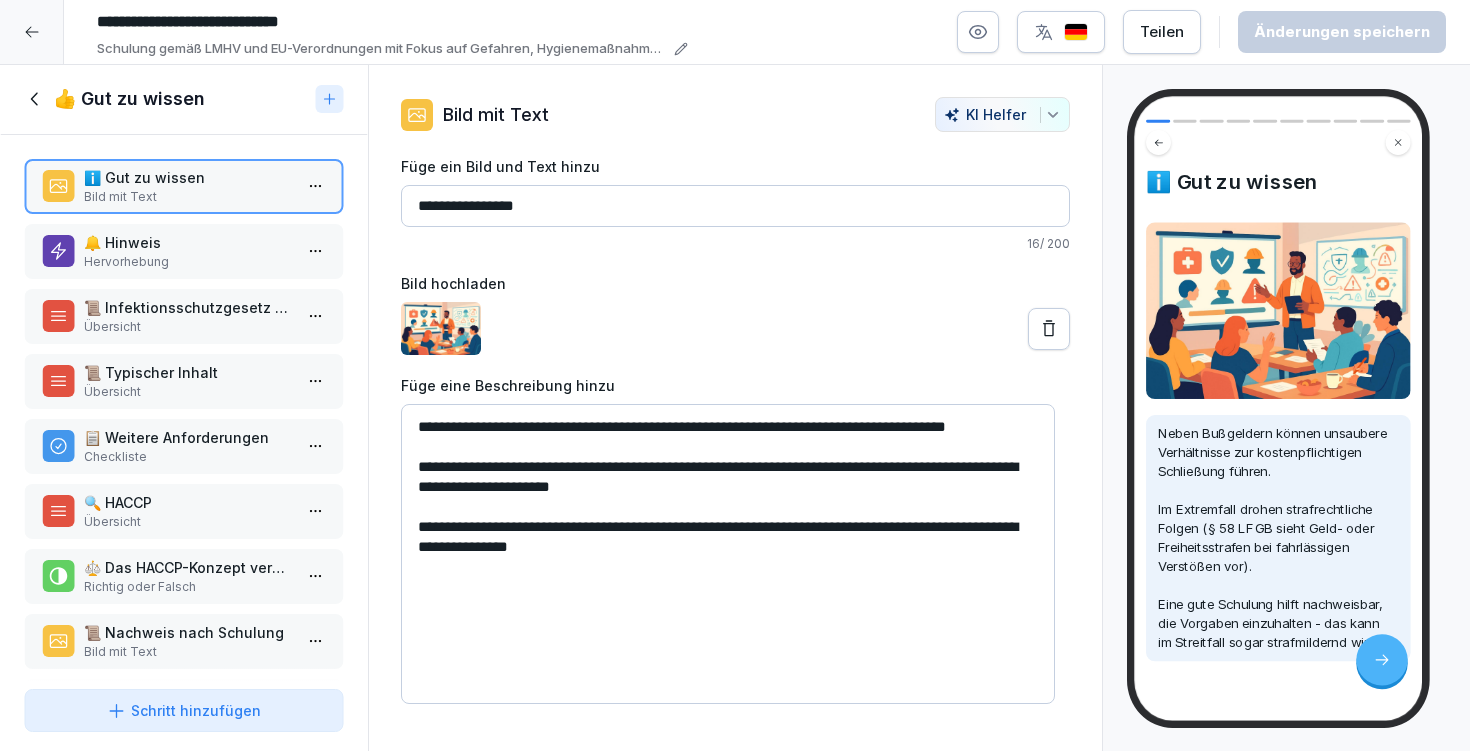 click 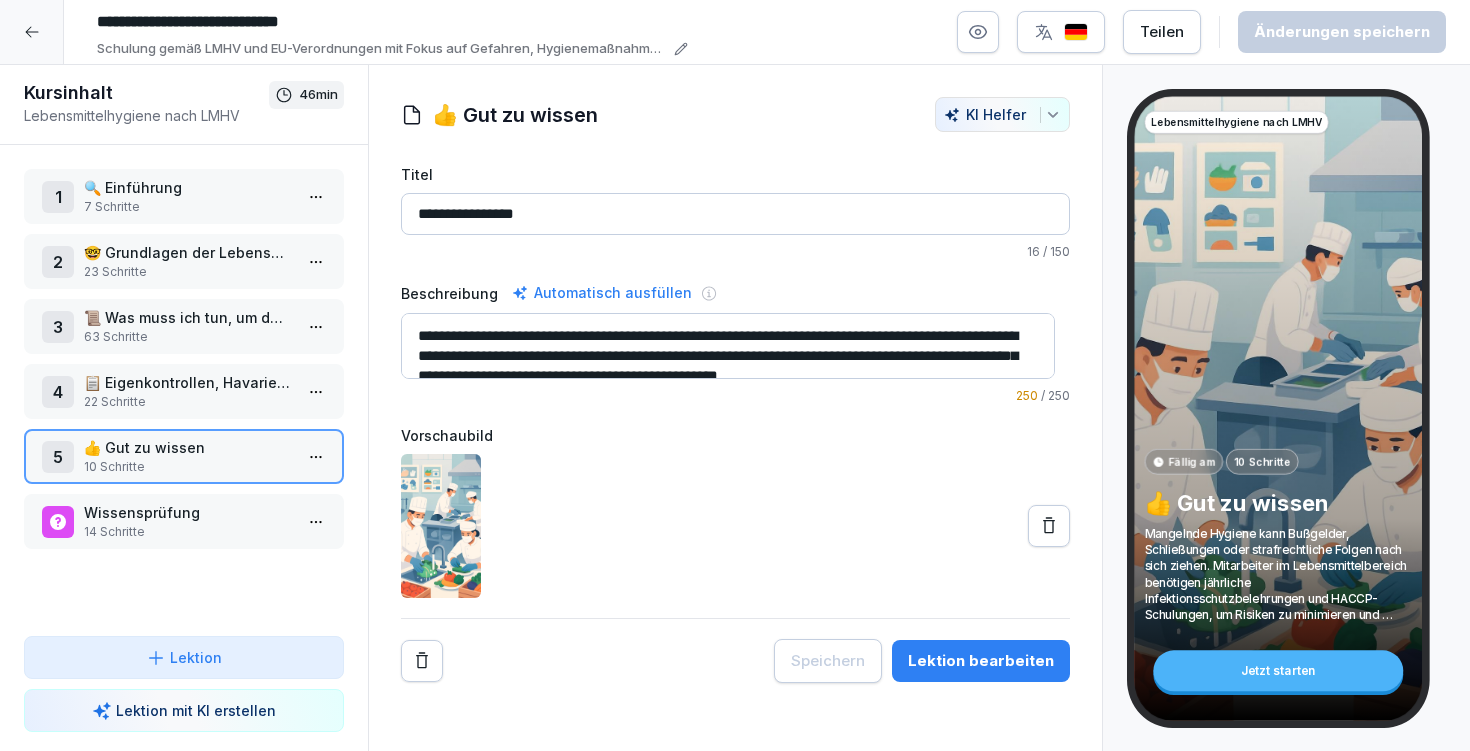 click on "1 🔍 Einführung  7 Schritte" at bounding box center (184, 196) 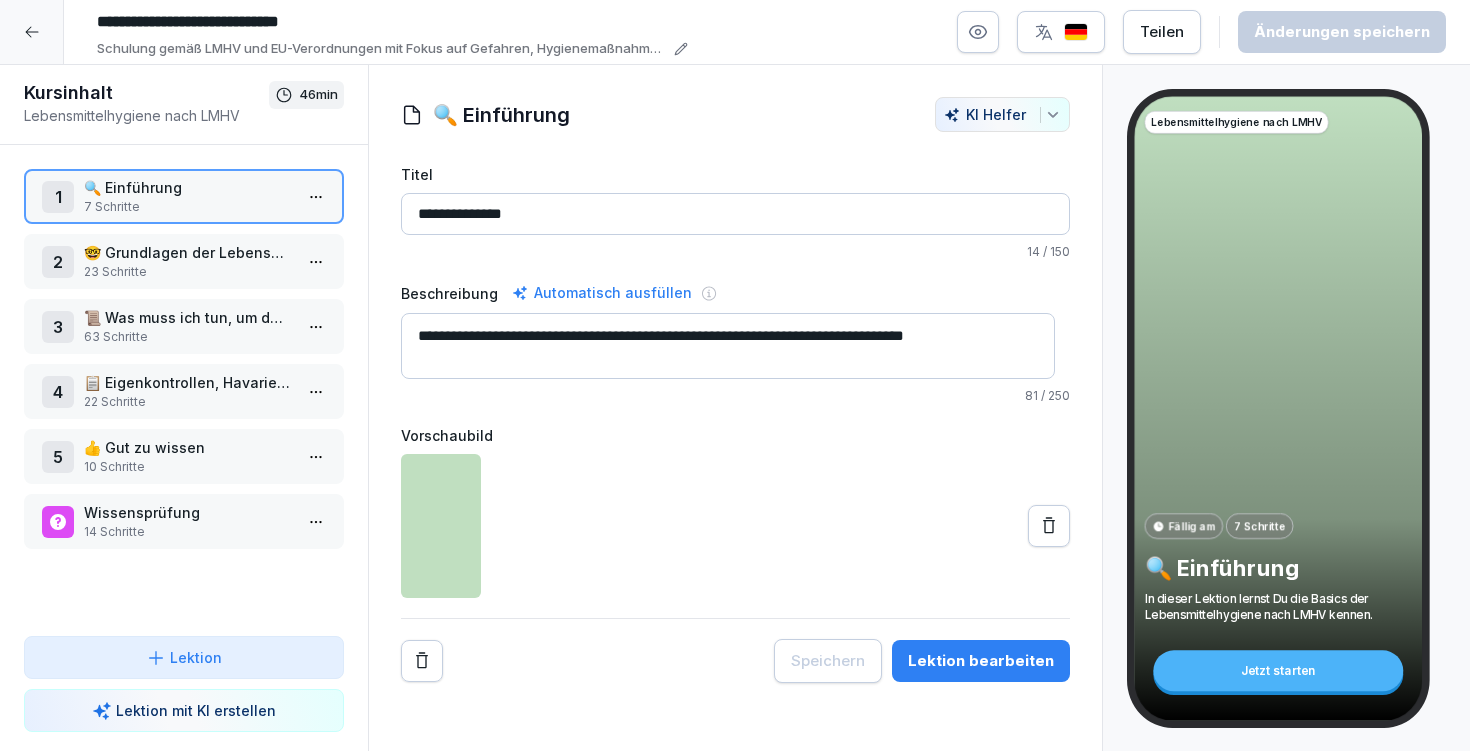 click on "Lektion bearbeiten" at bounding box center (981, 661) 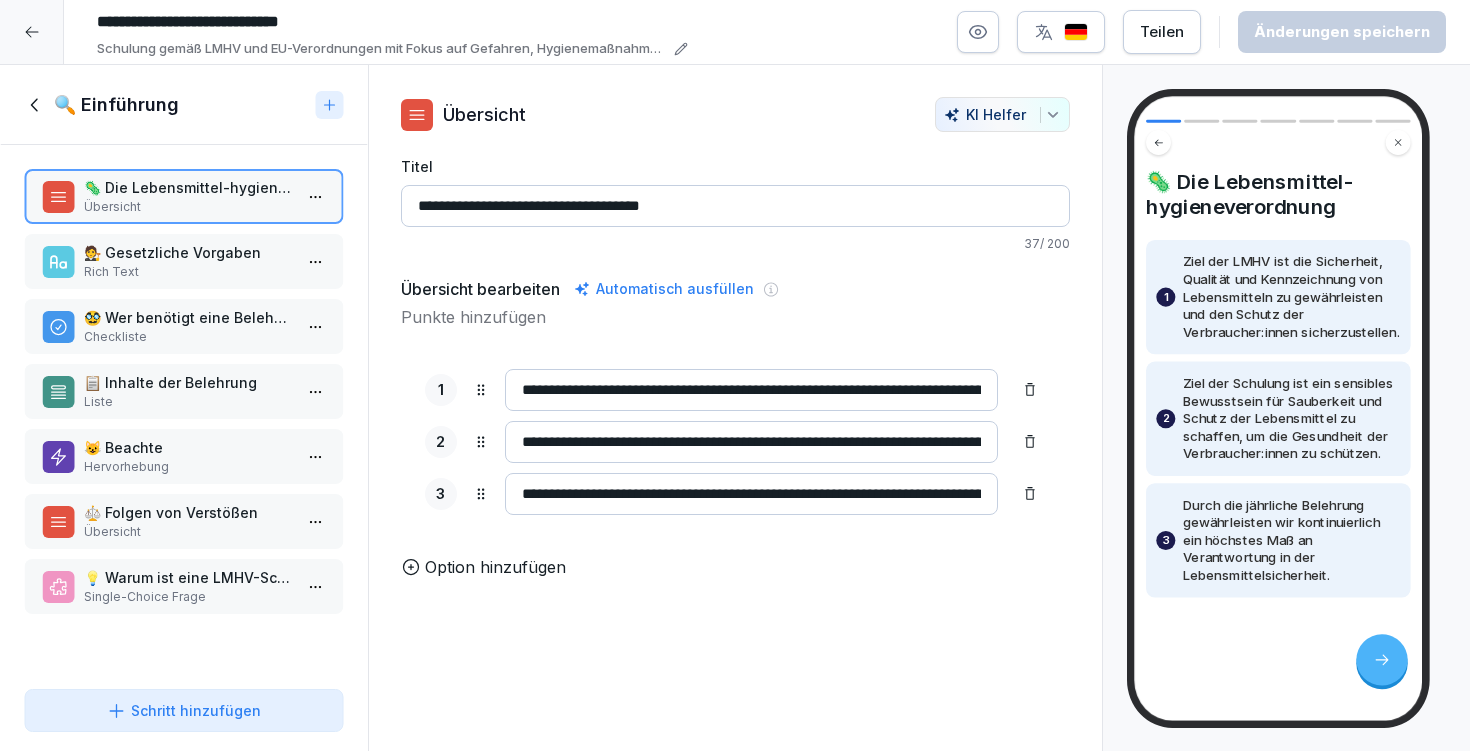 click on "📋 Inhalte der Belehrung" at bounding box center [188, 382] 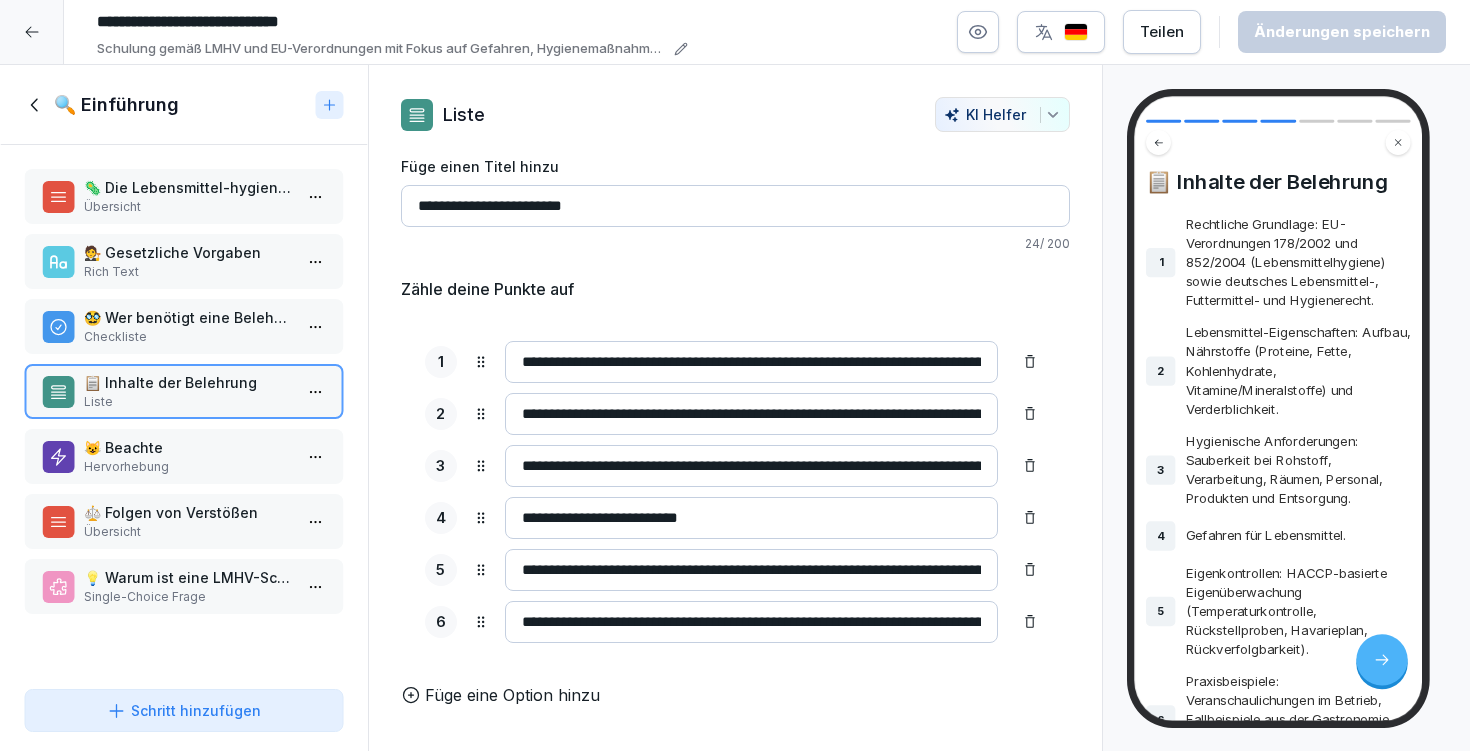 click on "🔍 Einführung" at bounding box center (116, 105) 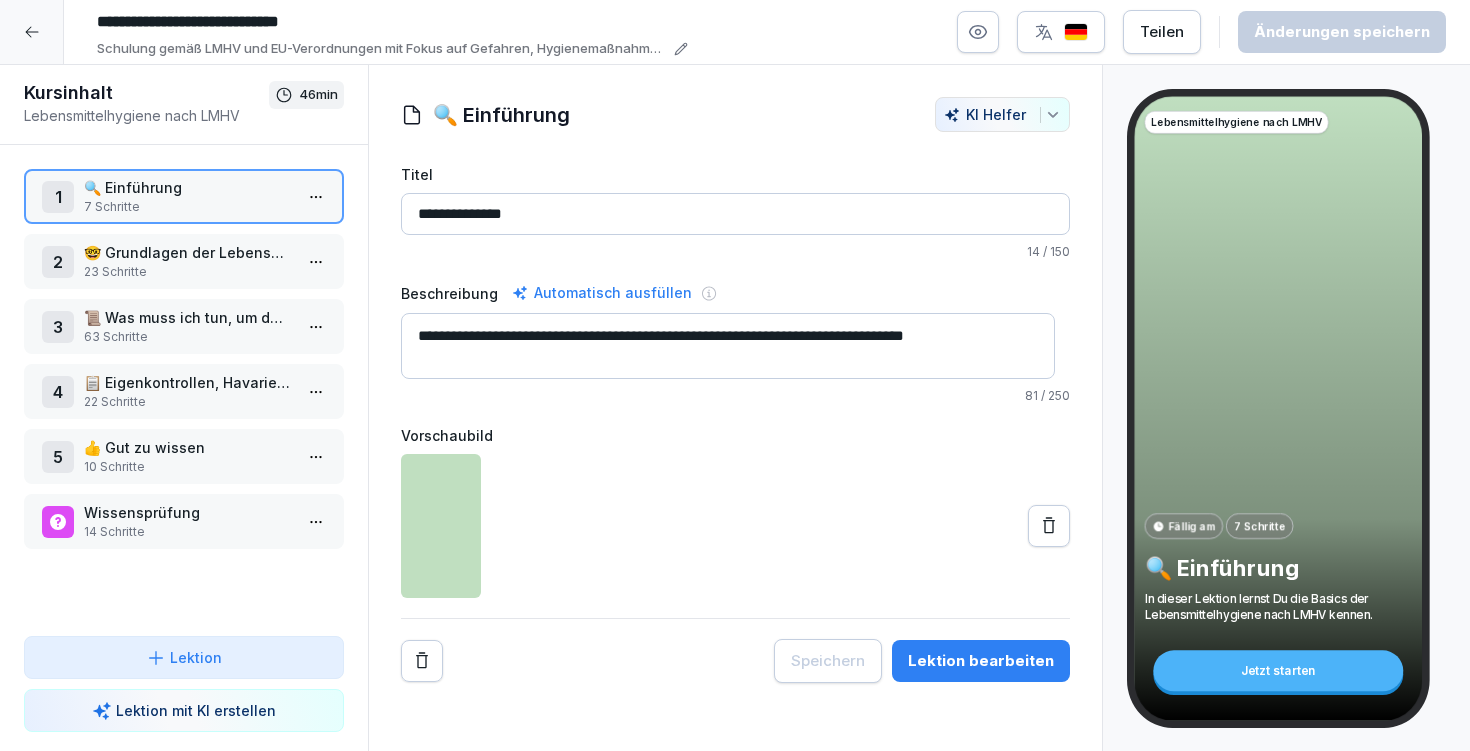 click on "23 Schritte" at bounding box center (188, 272) 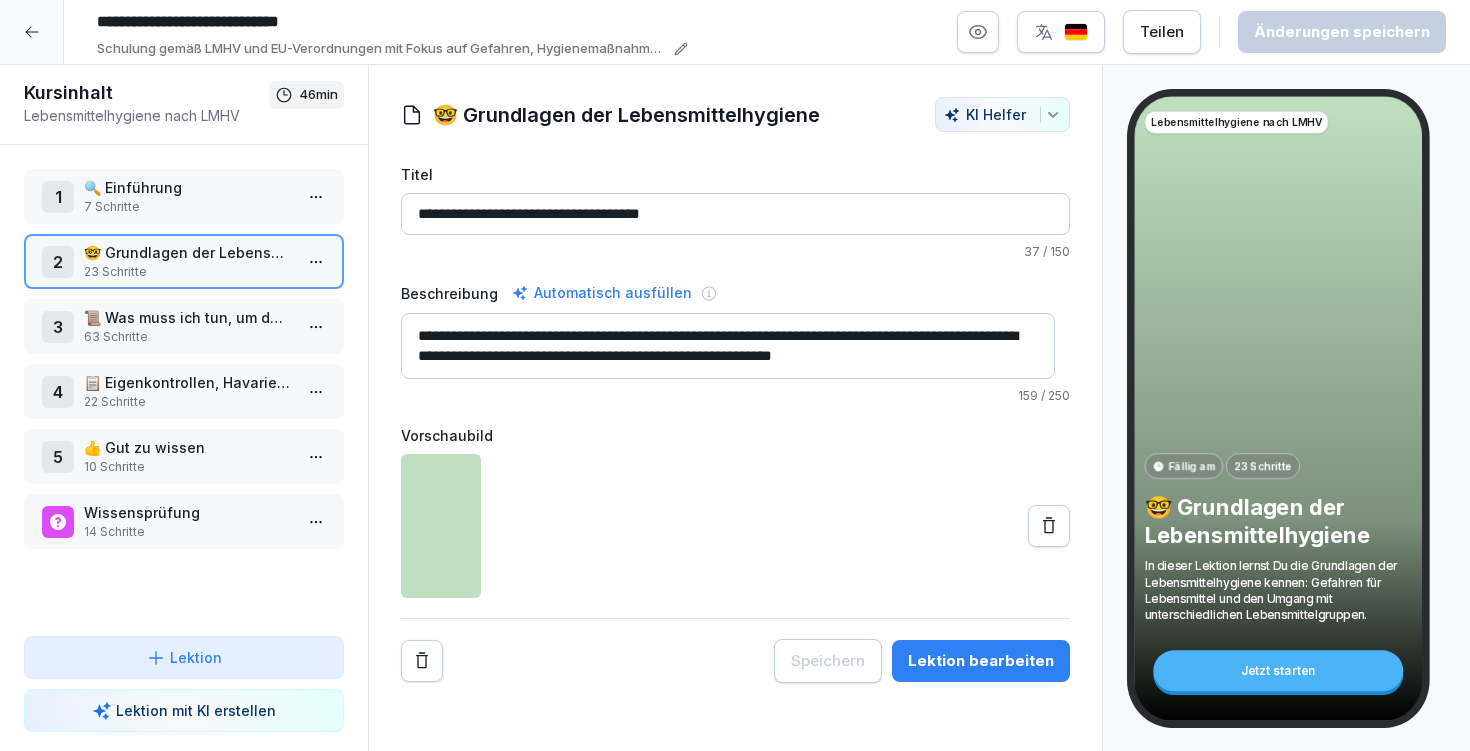 click on "Lektion bearbeiten" at bounding box center (981, 661) 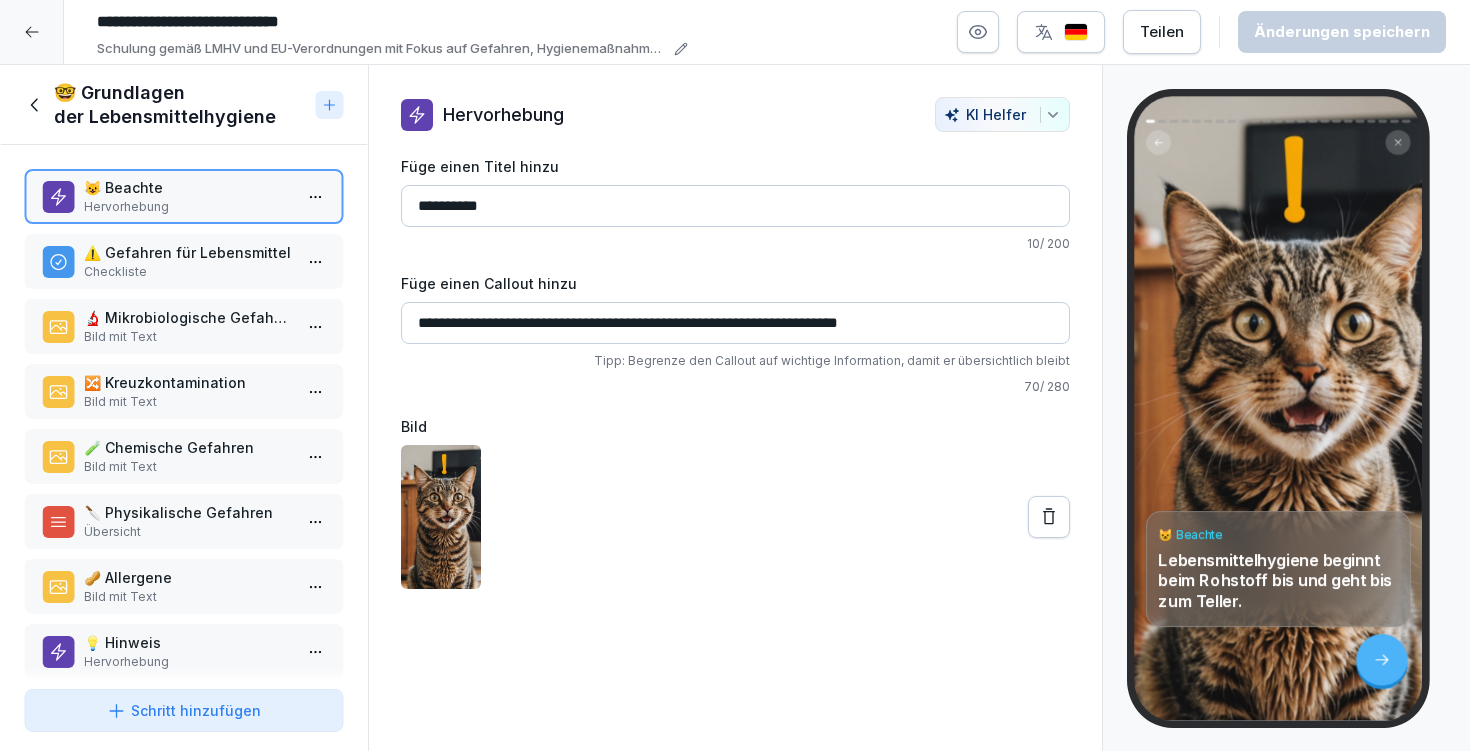click on "Checkliste" at bounding box center [188, 272] 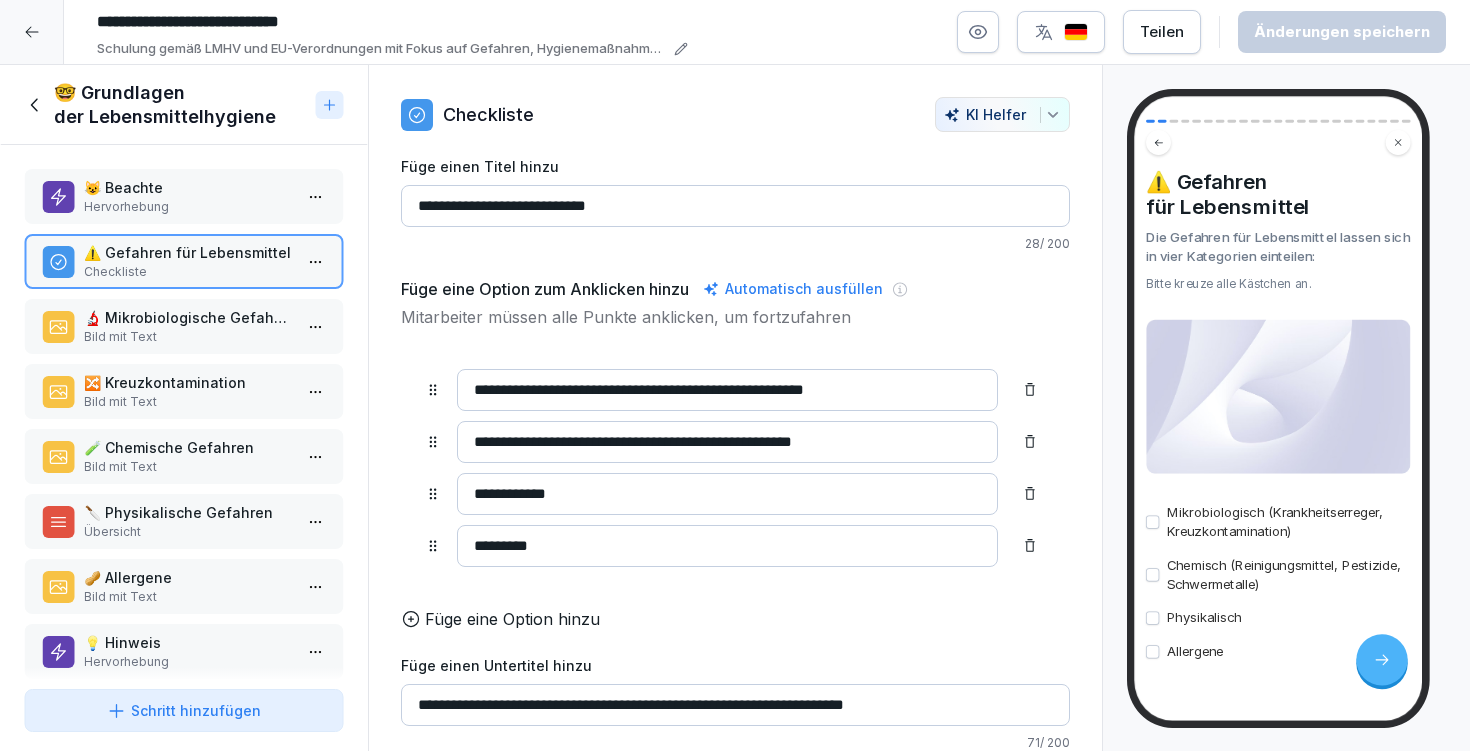 click on "Bild mit Text" at bounding box center (188, 597) 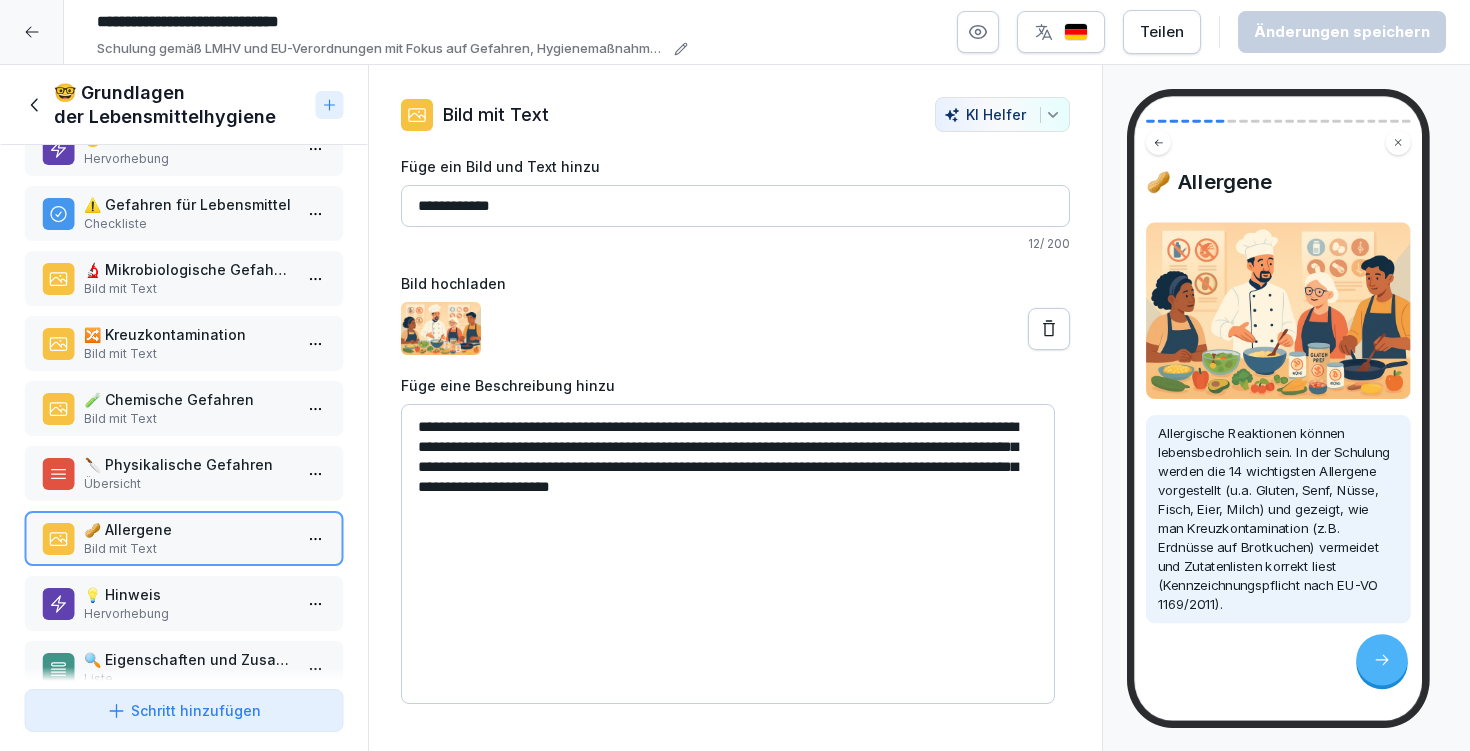 scroll, scrollTop: 66, scrollLeft: 0, axis: vertical 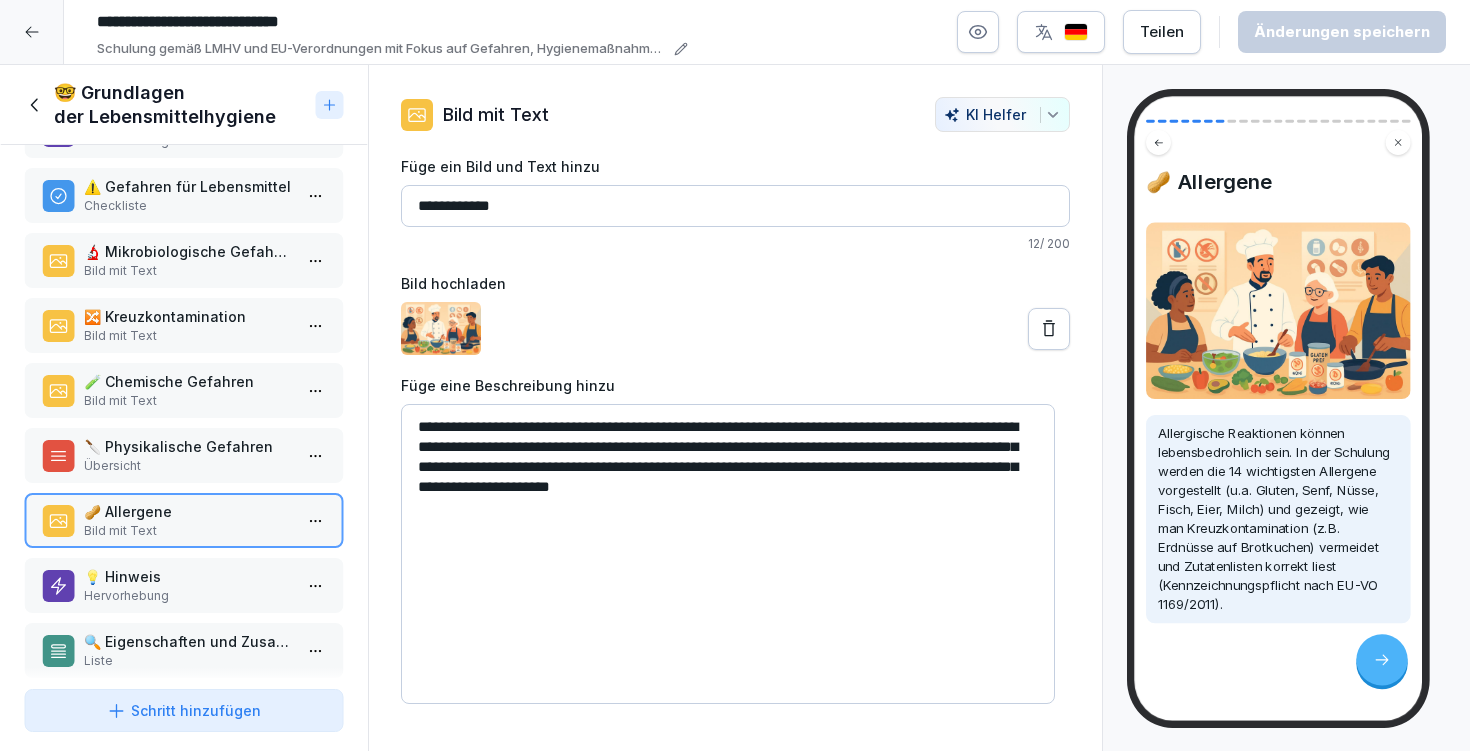 click on "💡 Hinweis" at bounding box center (188, 576) 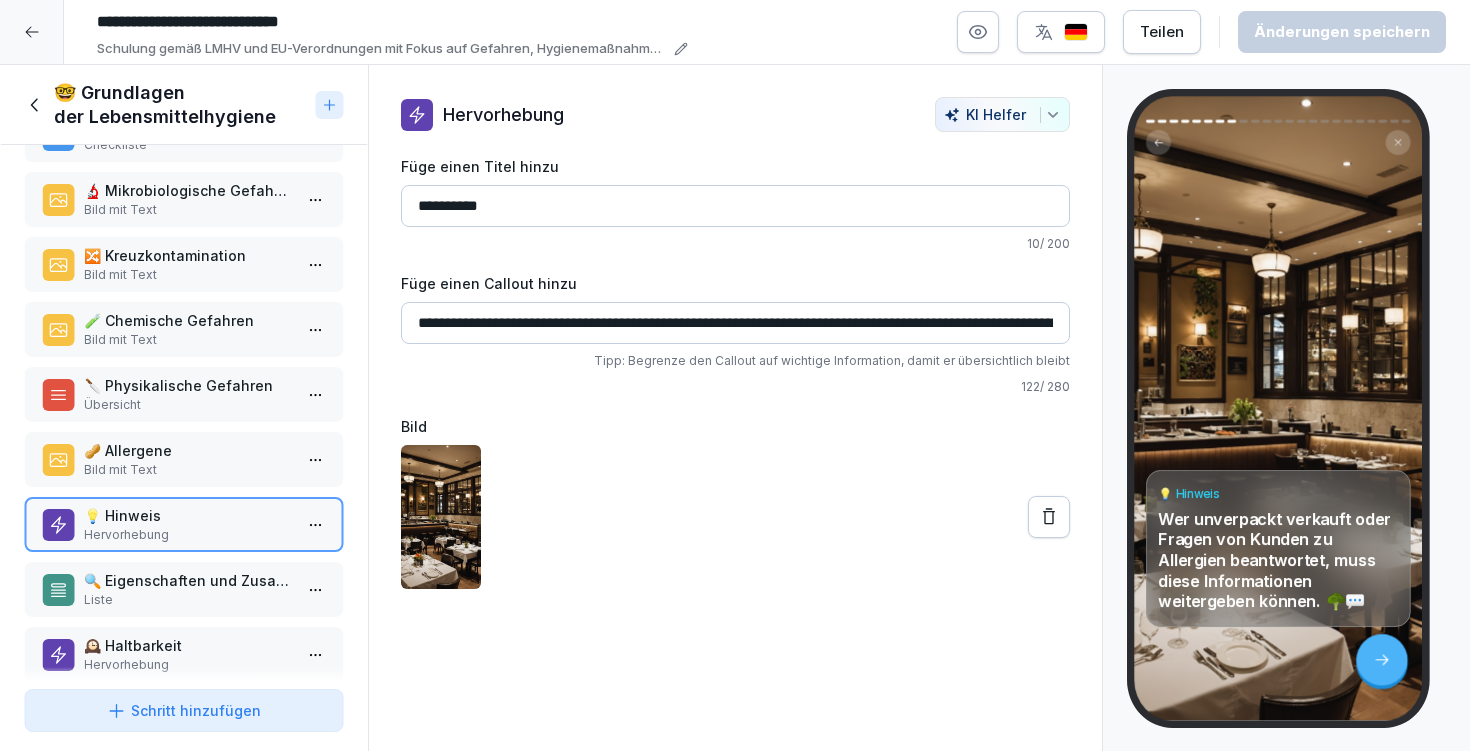 scroll, scrollTop: 186, scrollLeft: 0, axis: vertical 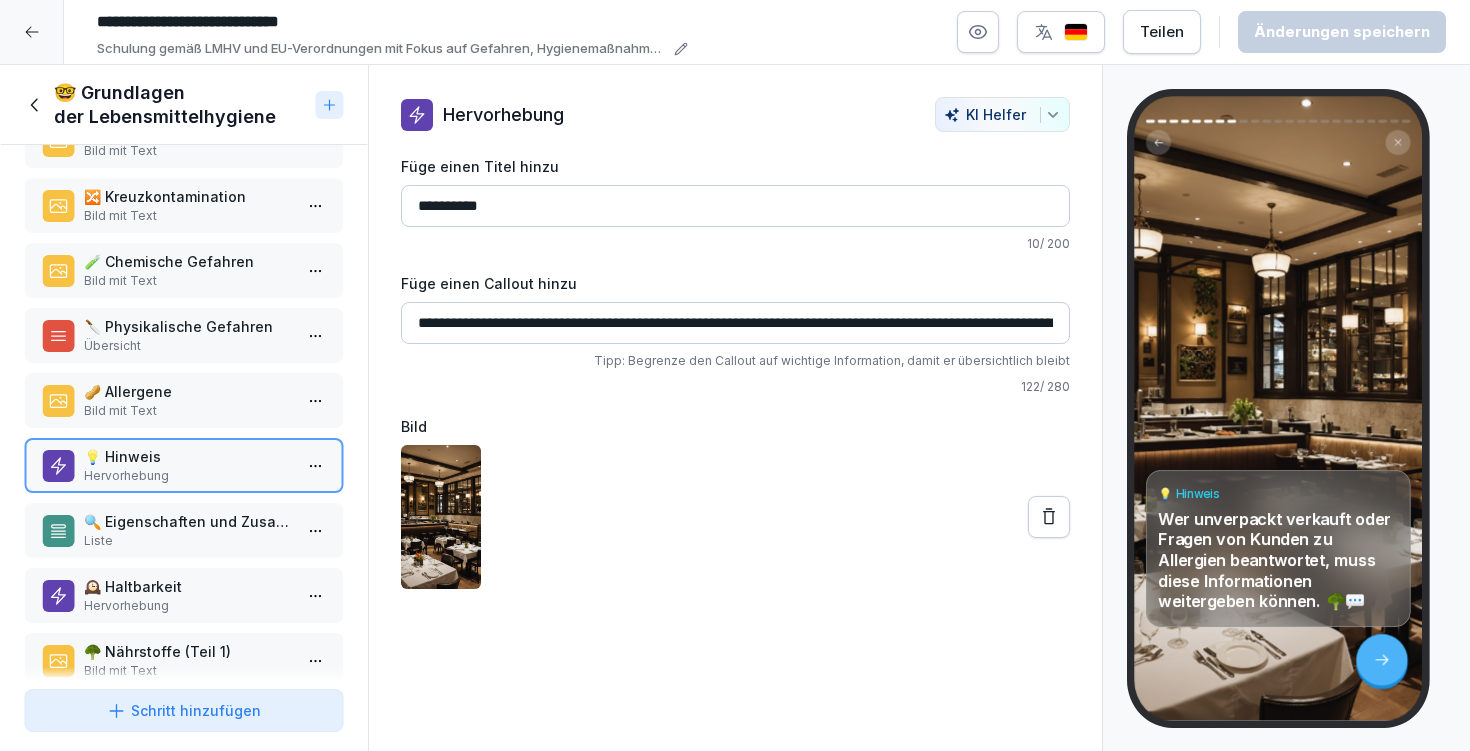click on "Liste" at bounding box center [188, 541] 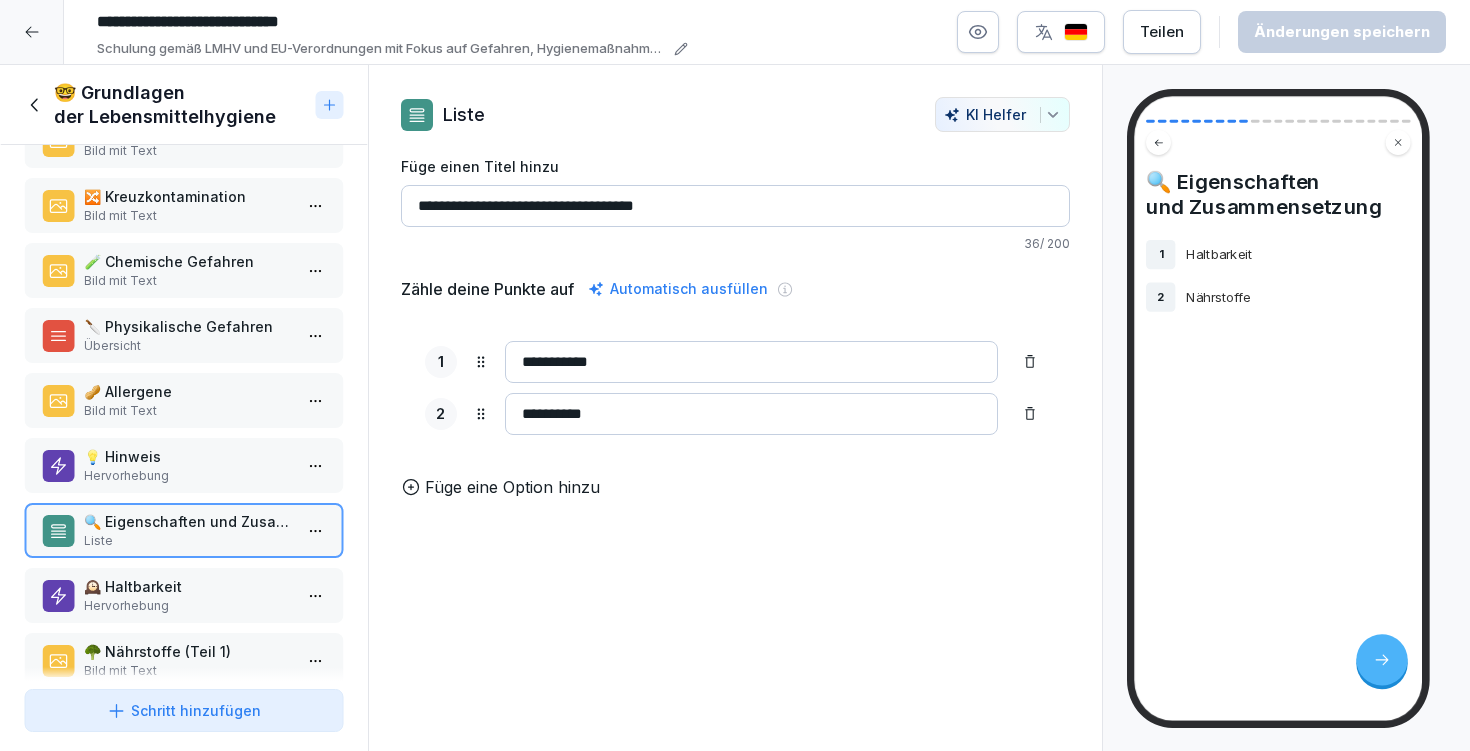 click on "Hervorhebung" at bounding box center [188, 606] 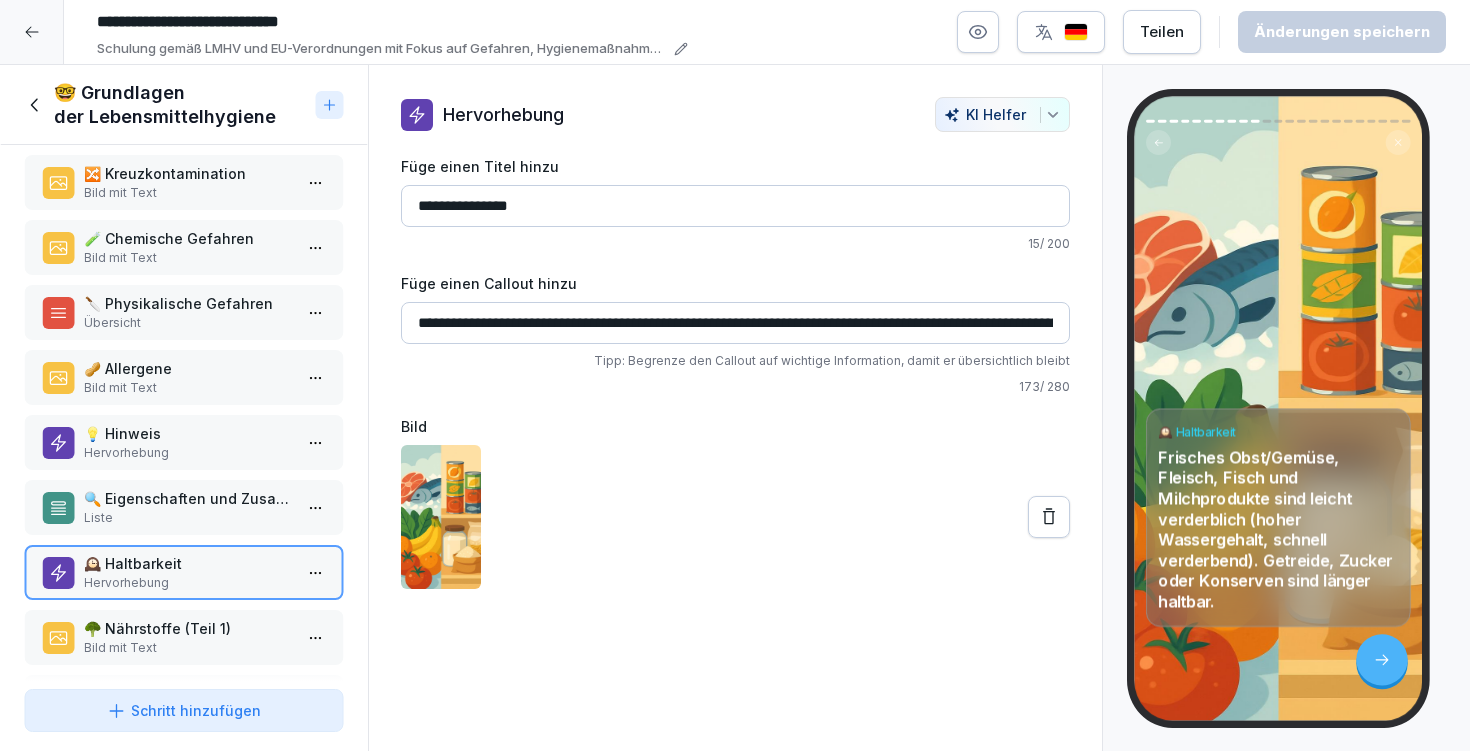 scroll, scrollTop: 255, scrollLeft: 0, axis: vertical 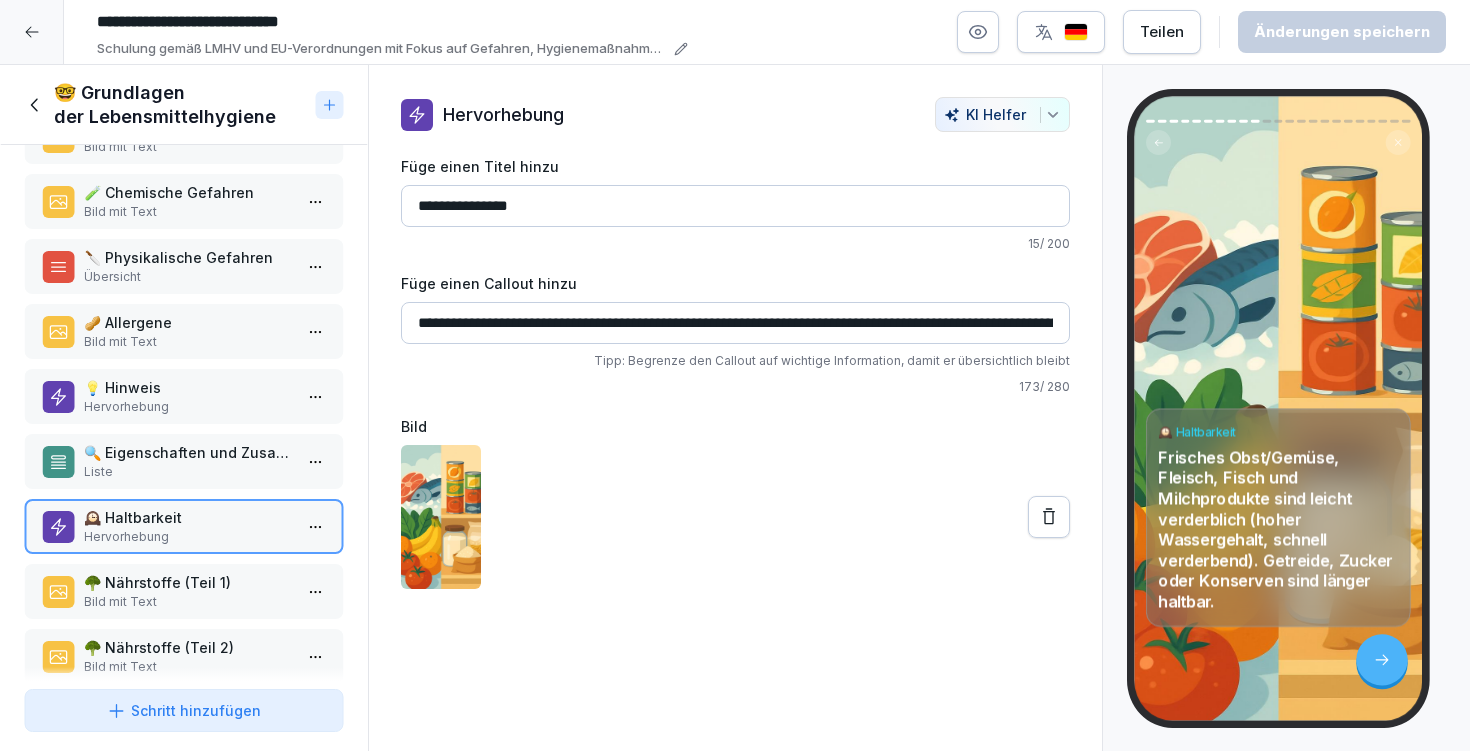 click on "Bild mit Text" at bounding box center (188, 602) 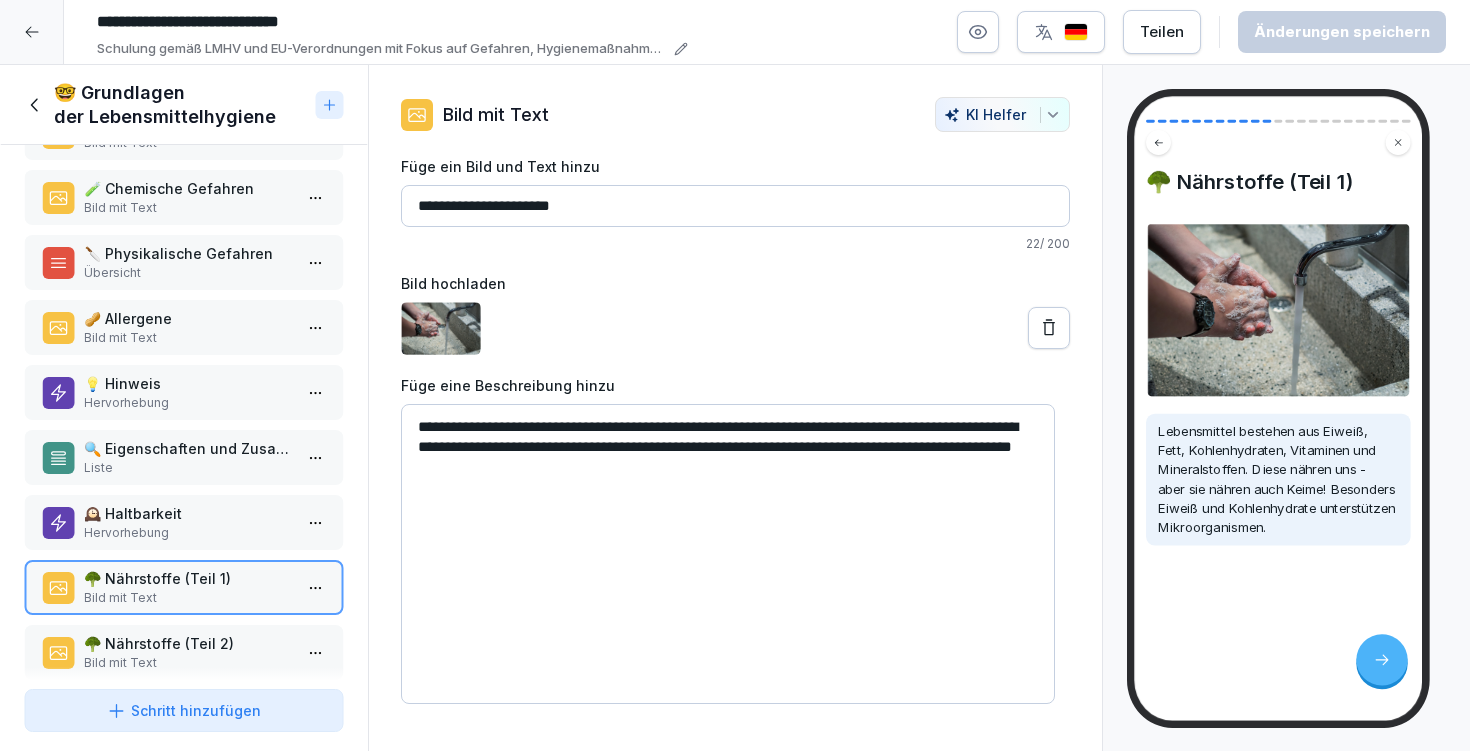 scroll, scrollTop: 297, scrollLeft: 0, axis: vertical 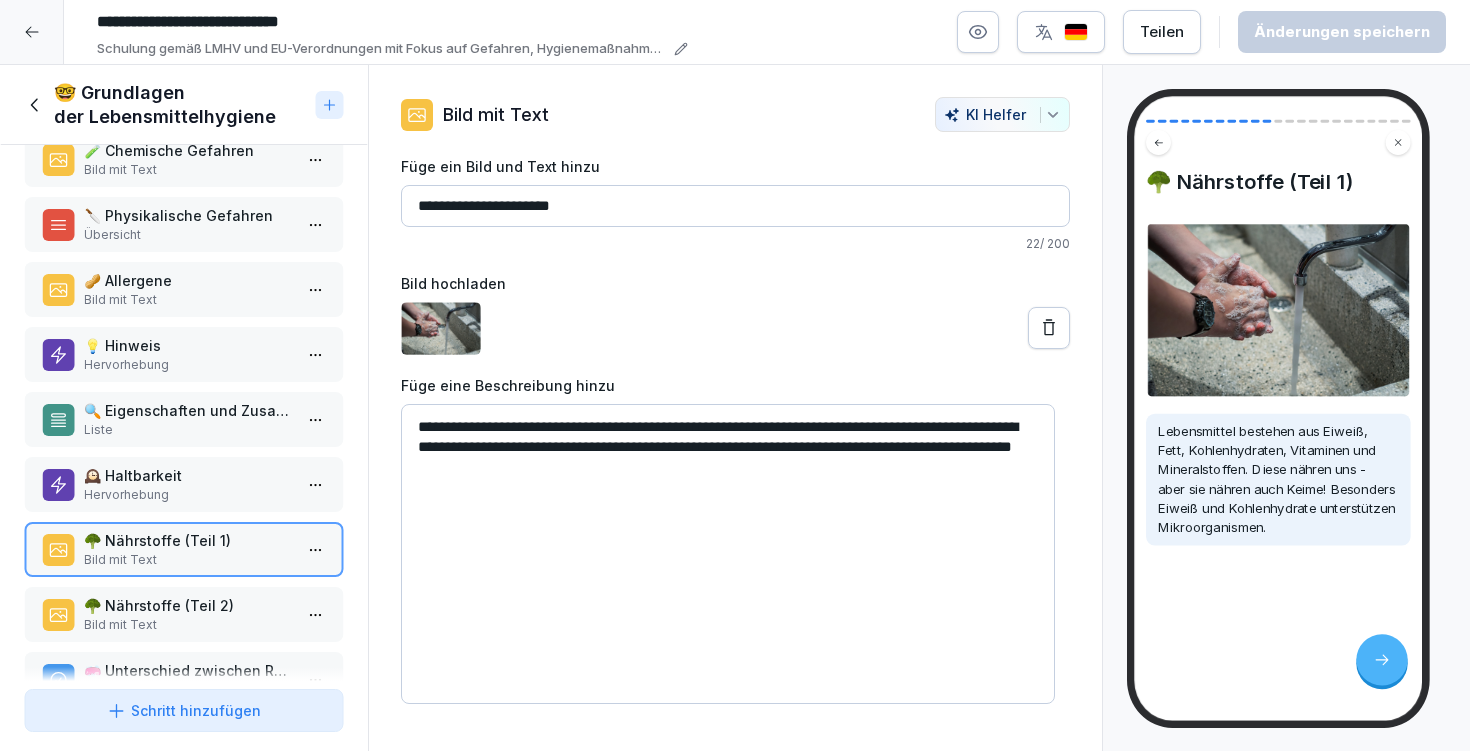 click on "🥦 Nährstoffe (Teil 2)" at bounding box center [188, 605] 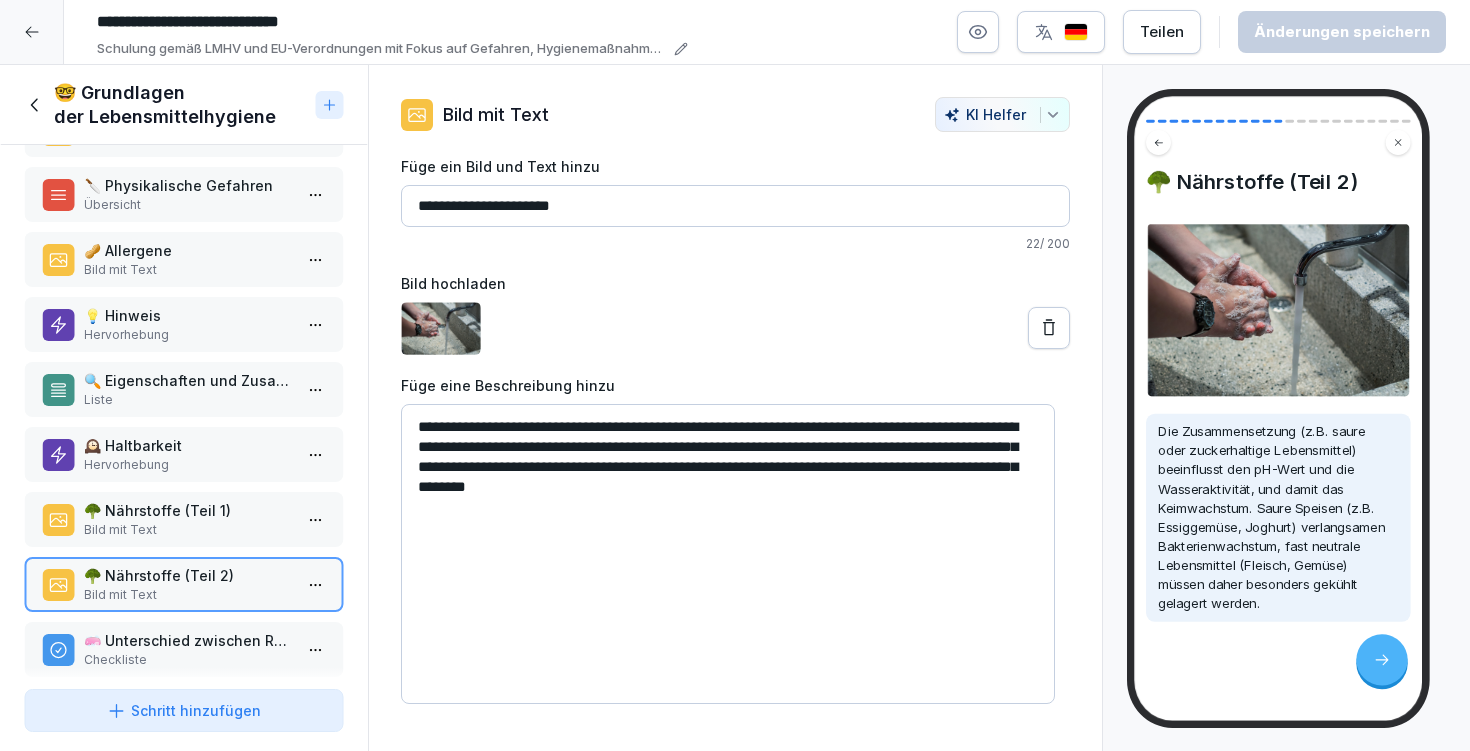 scroll, scrollTop: 365, scrollLeft: 0, axis: vertical 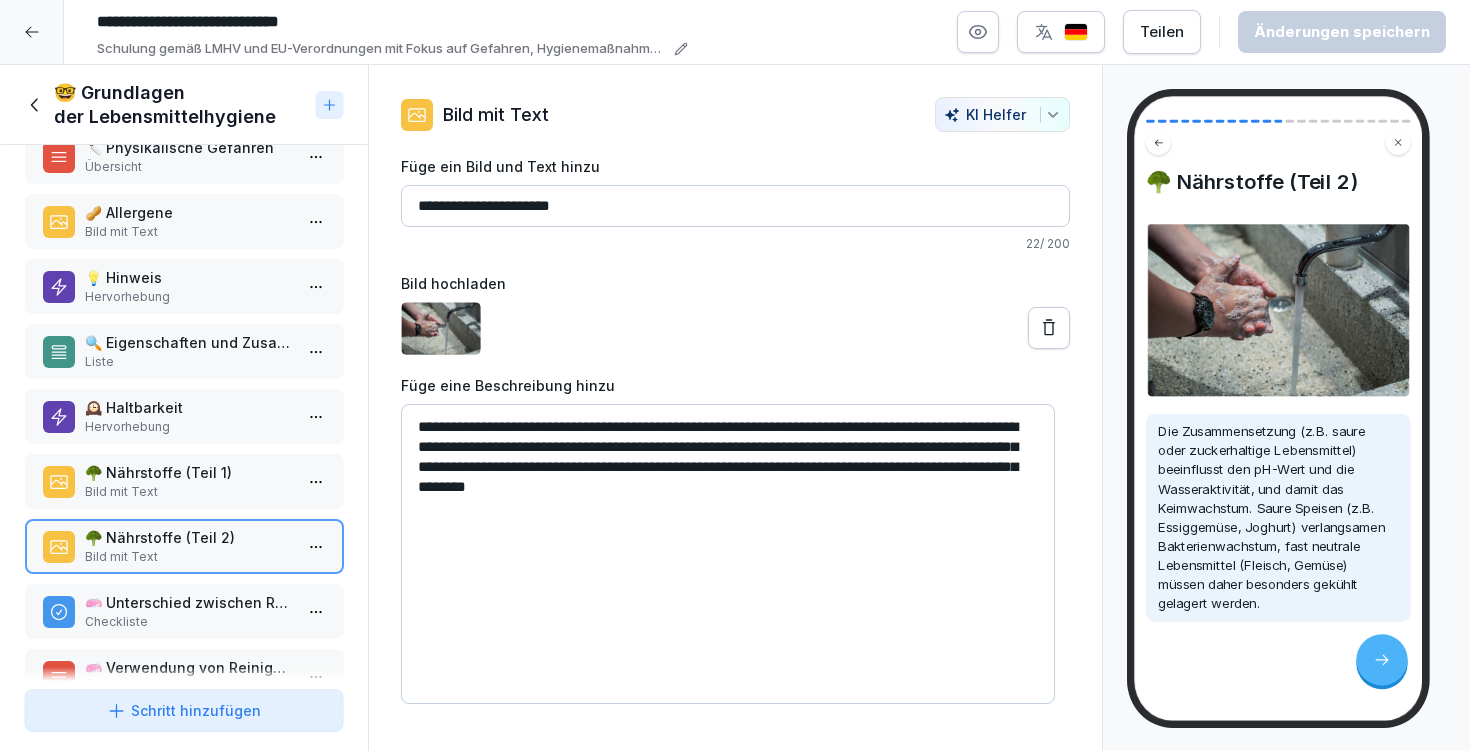 click on "🧼 Unterschied zwischen Reinigung und Desinfektion" at bounding box center (188, 602) 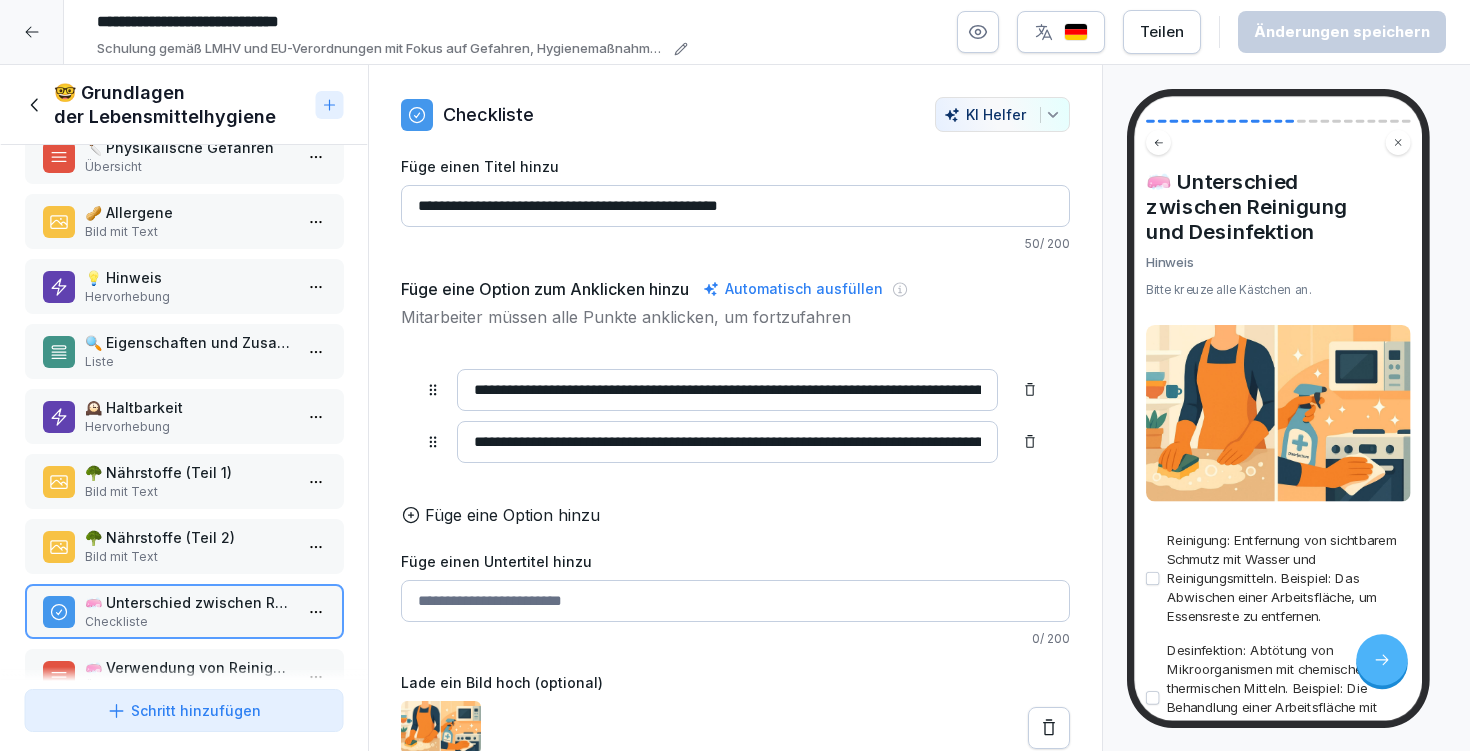 click on "🔍 Eigenschaften und Zusammensetzung Liste" at bounding box center (184, 351) 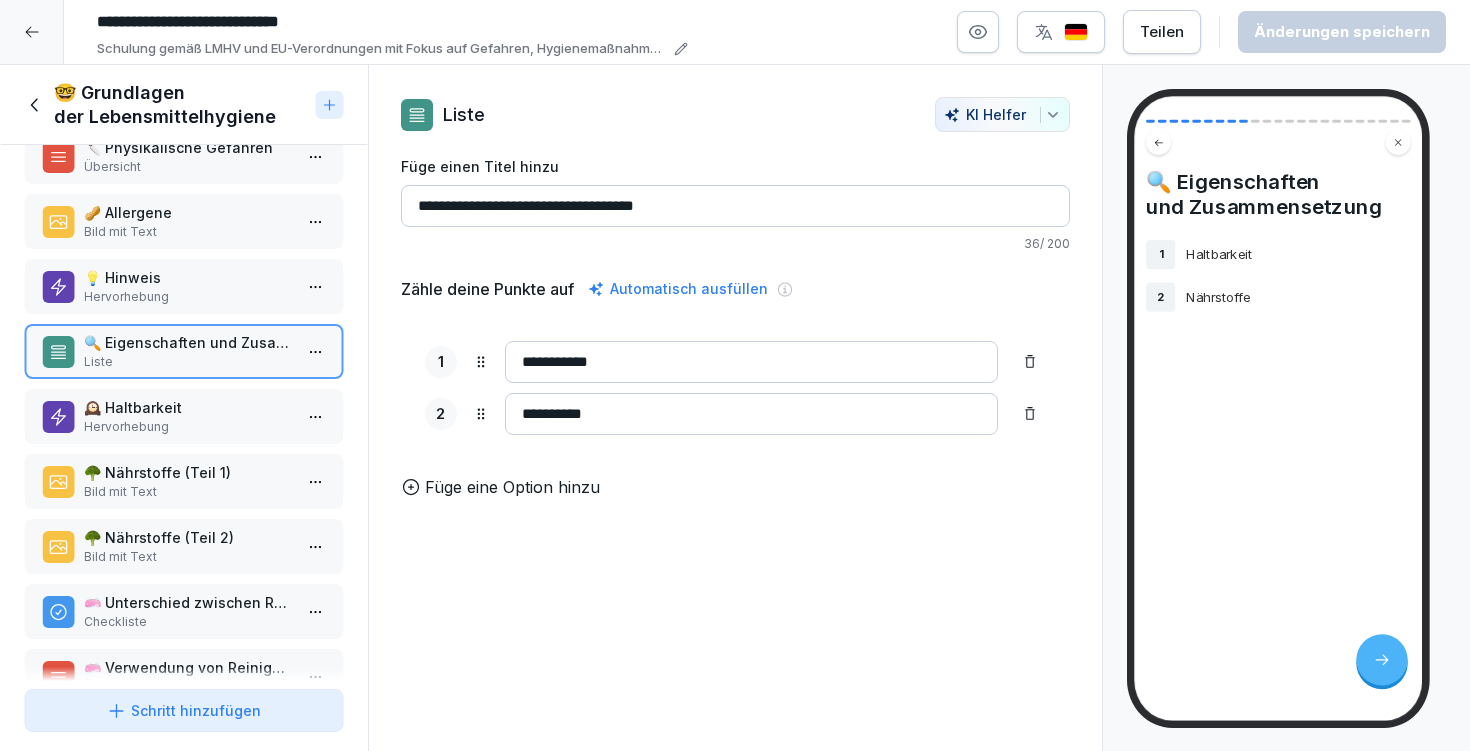 click on "💡 Hinweis" at bounding box center (188, 277) 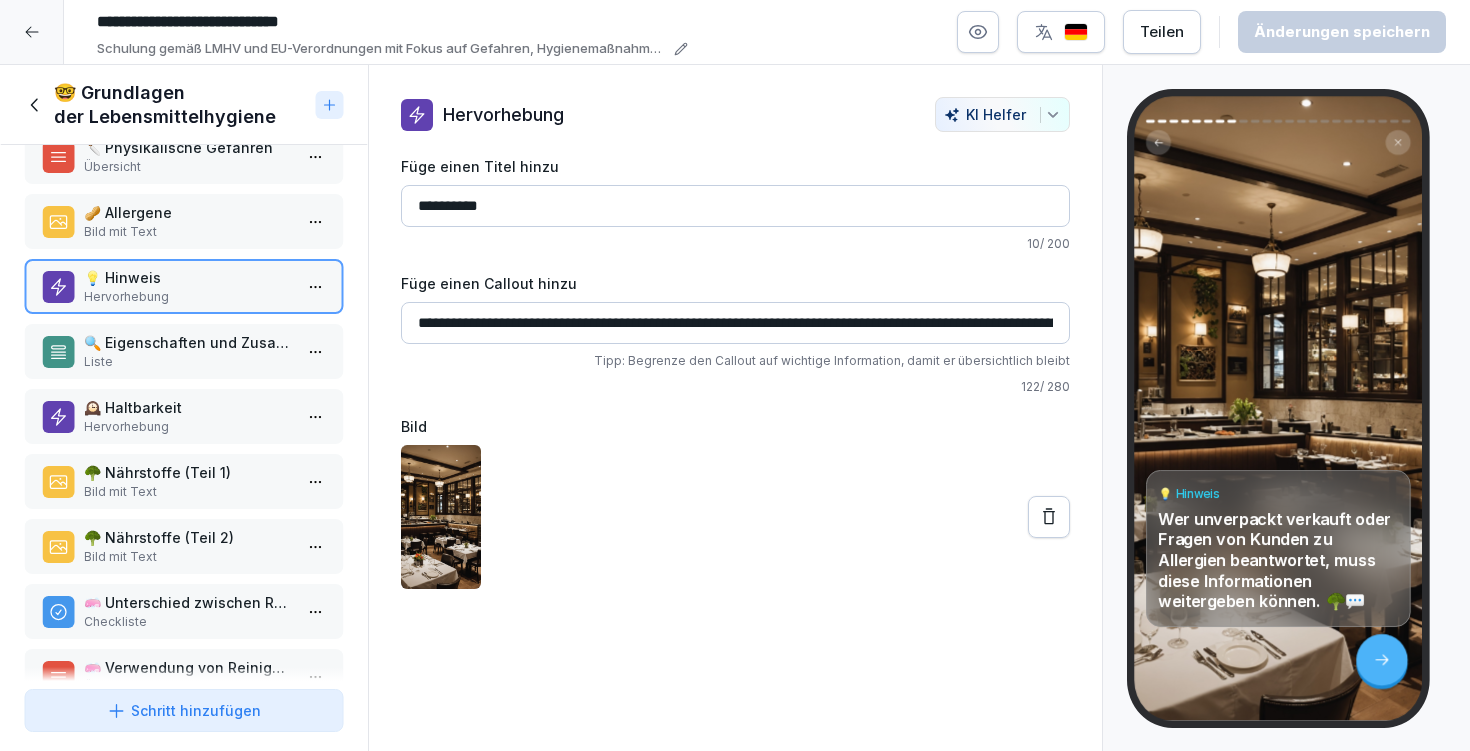 click on "Bild mit Text" at bounding box center (188, 232) 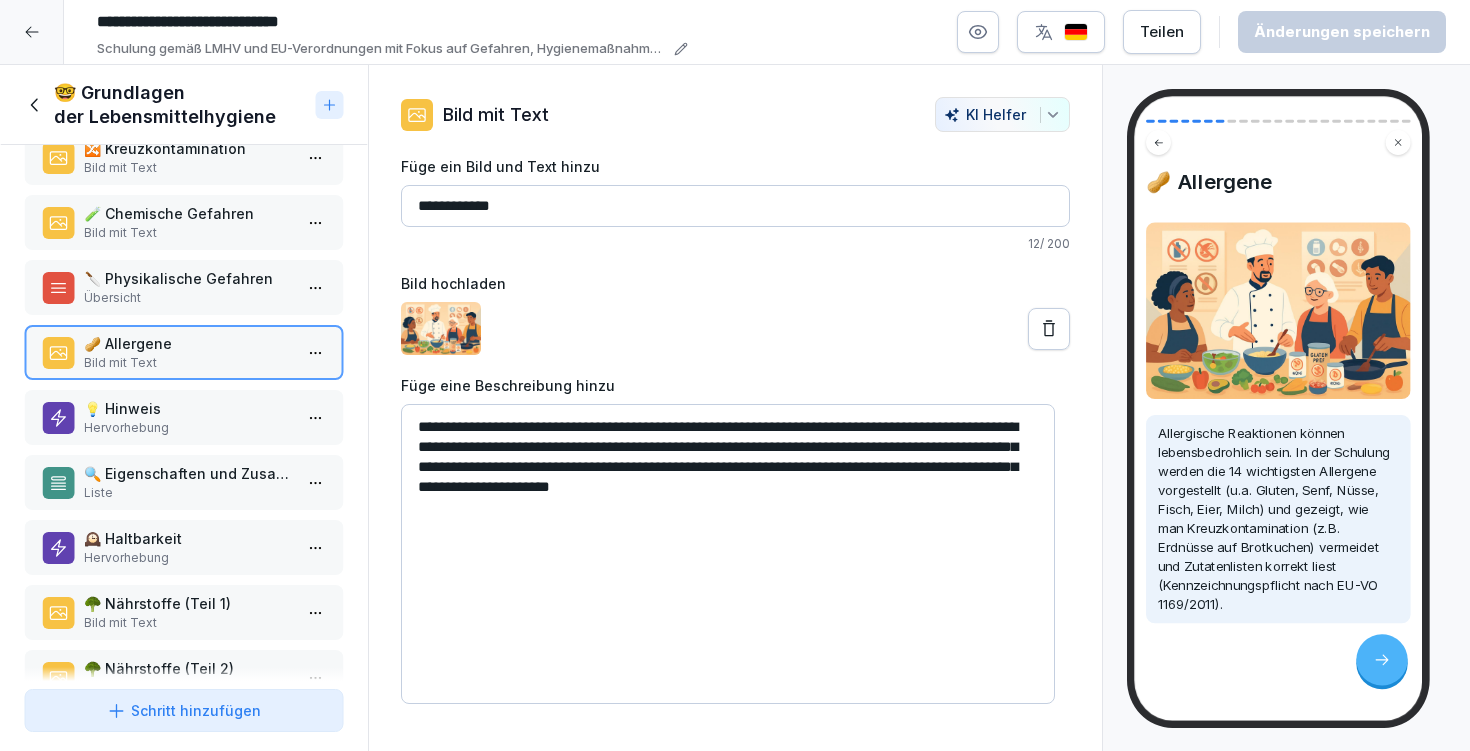 scroll, scrollTop: 99, scrollLeft: 0, axis: vertical 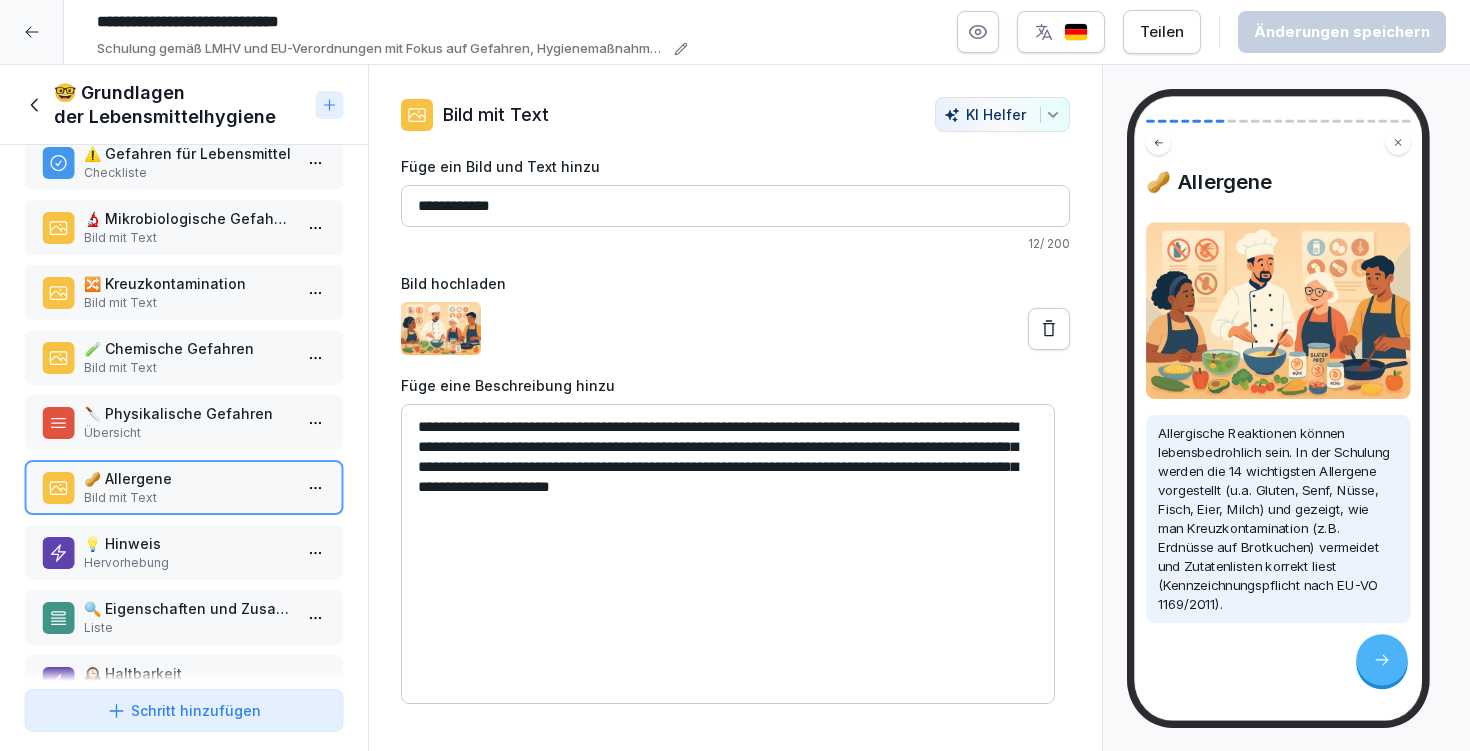 click on "Bild mit Text" at bounding box center [188, 238] 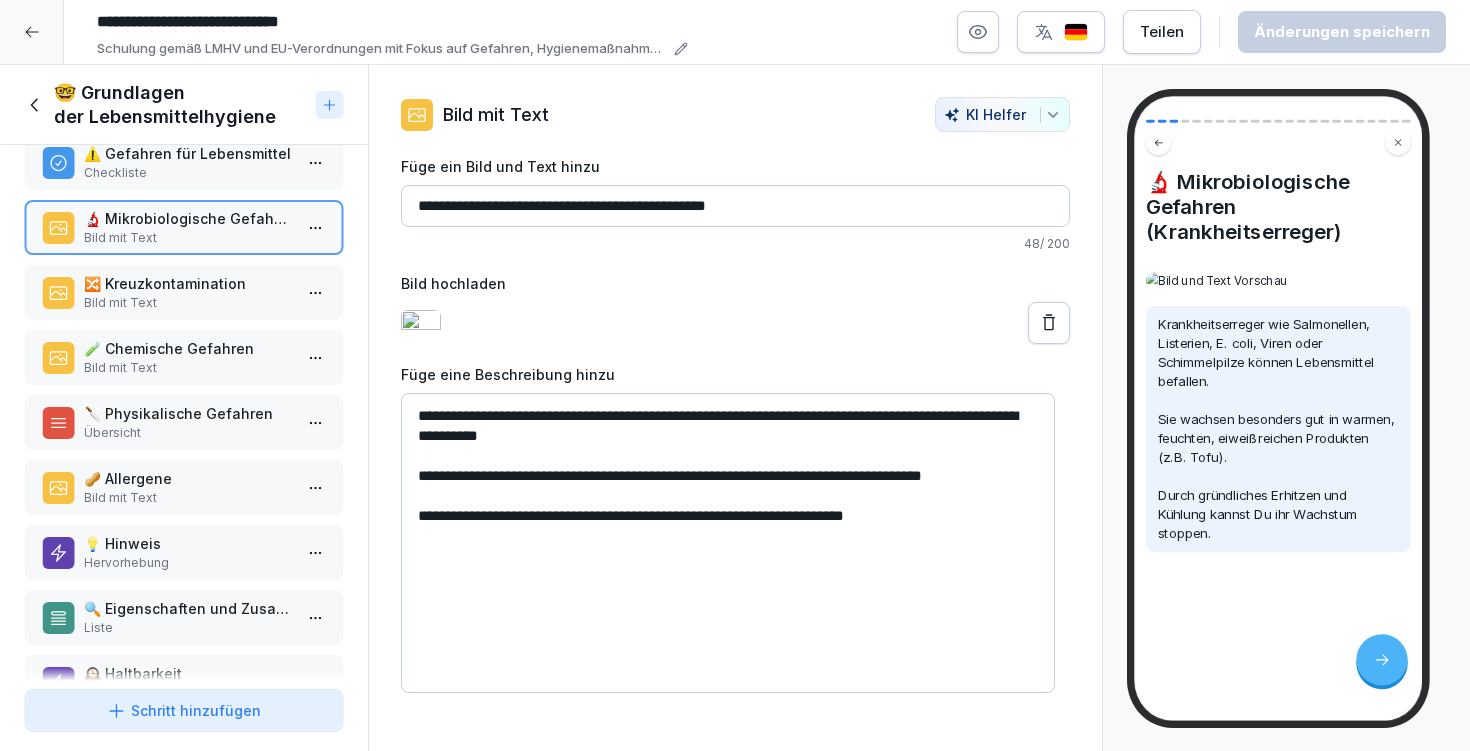 click on "🔀 Kreuzkontamination" at bounding box center (188, 283) 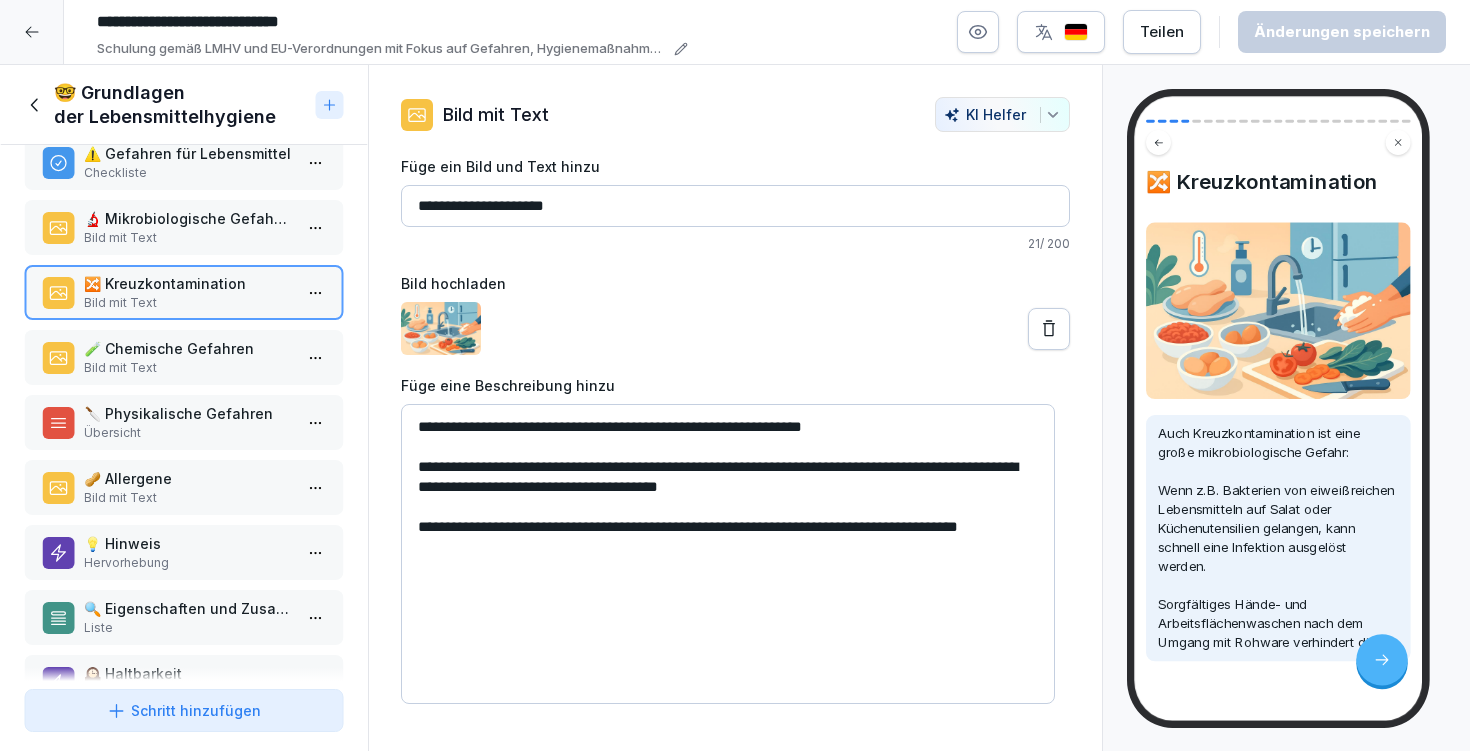click on "🧪 Chemische Gefahren" at bounding box center [188, 348] 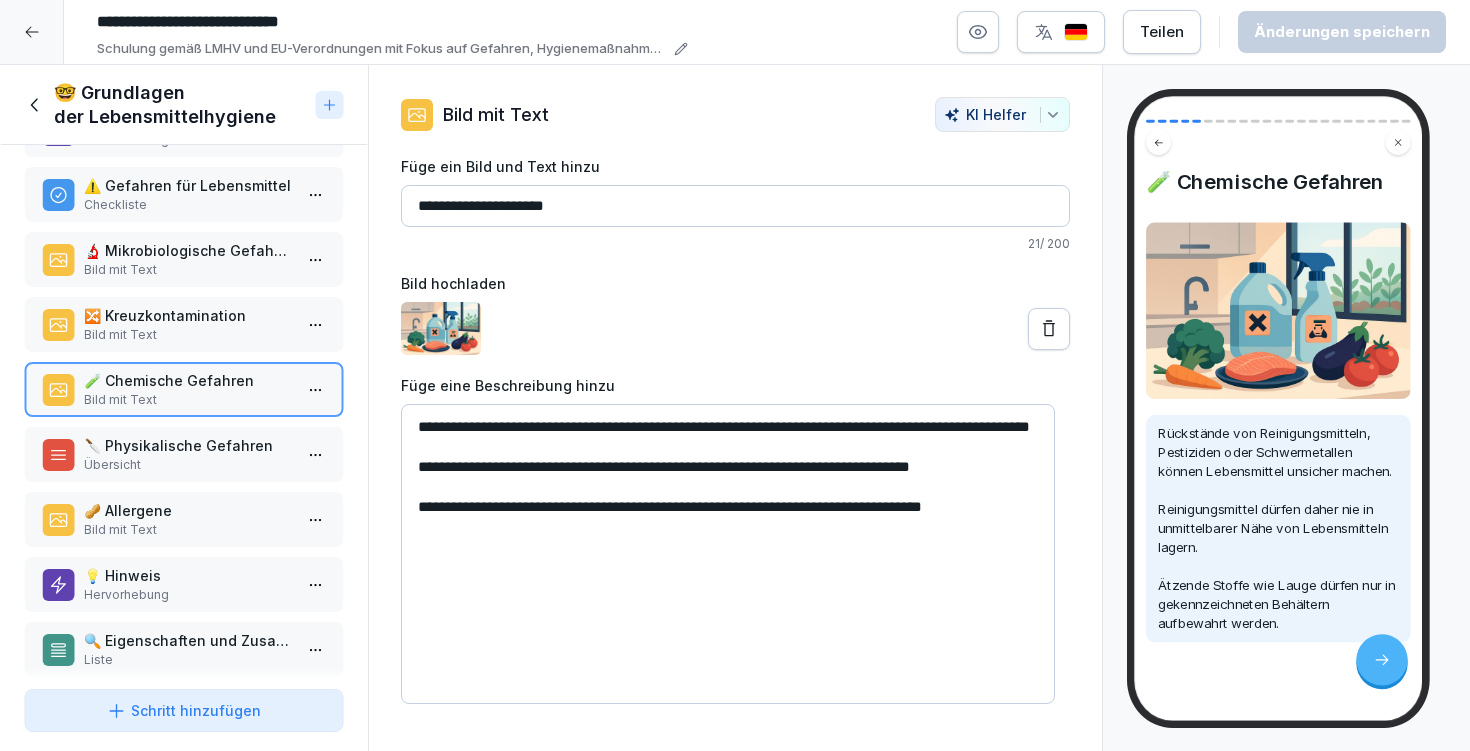 scroll, scrollTop: 136, scrollLeft: 0, axis: vertical 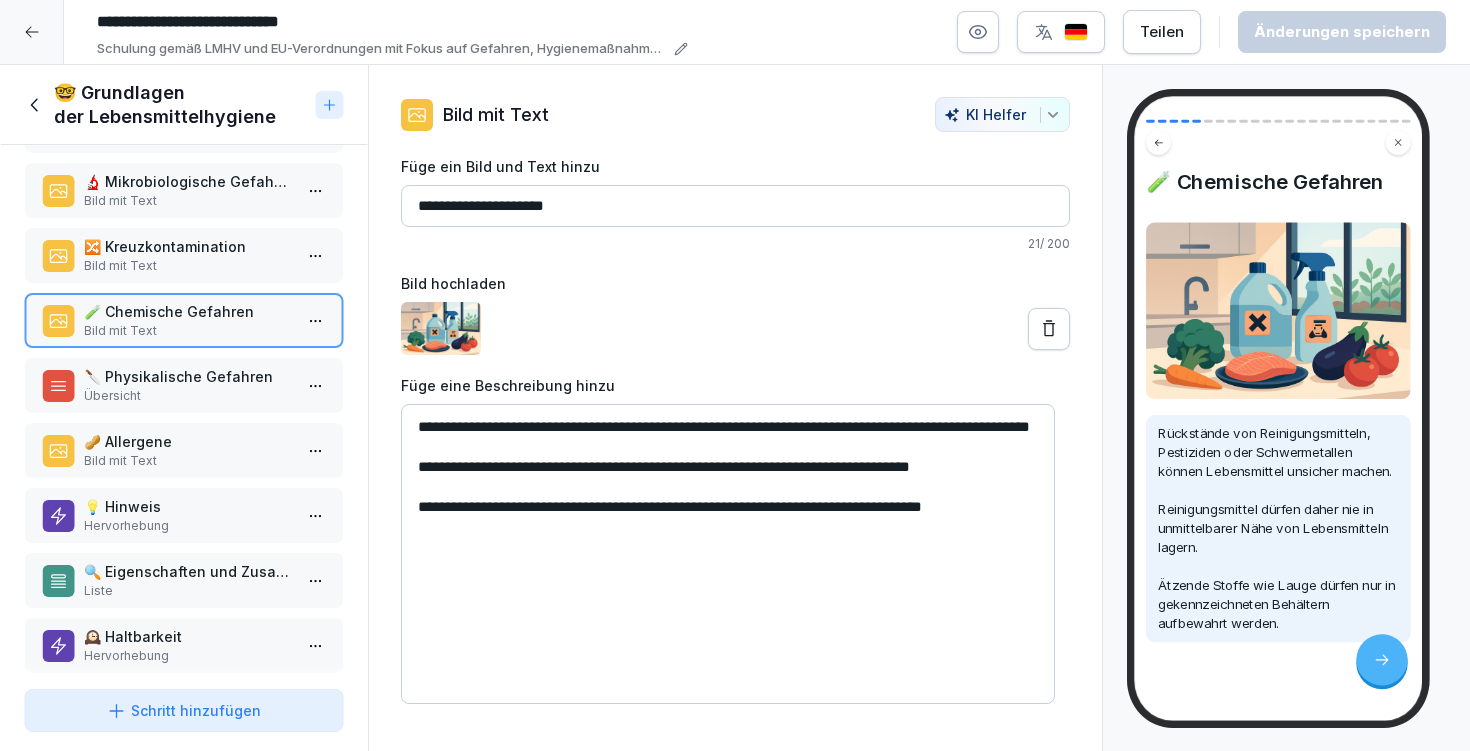click on "🔪 Physikalische Gefahren" at bounding box center (188, 376) 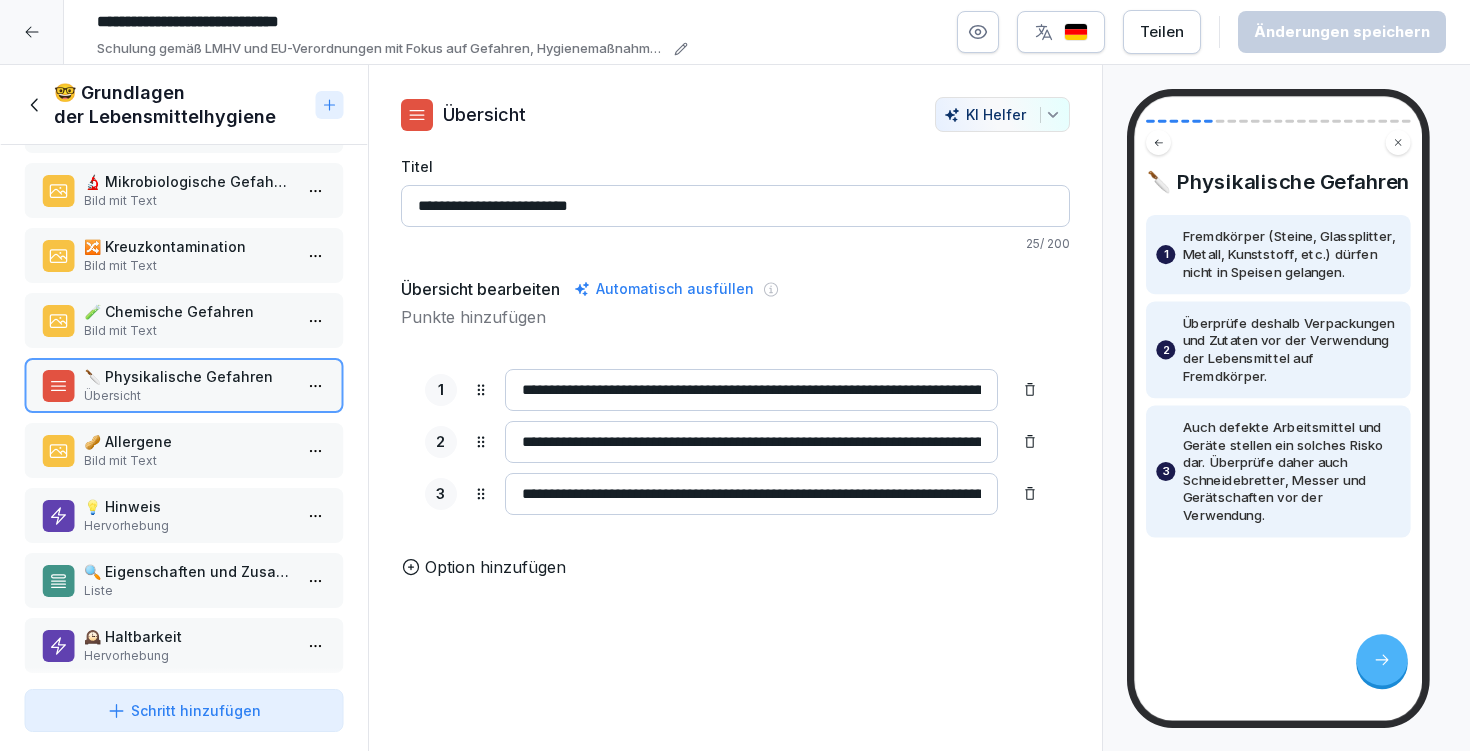 click on "🧪 Chemische Gefahren" at bounding box center [188, 311] 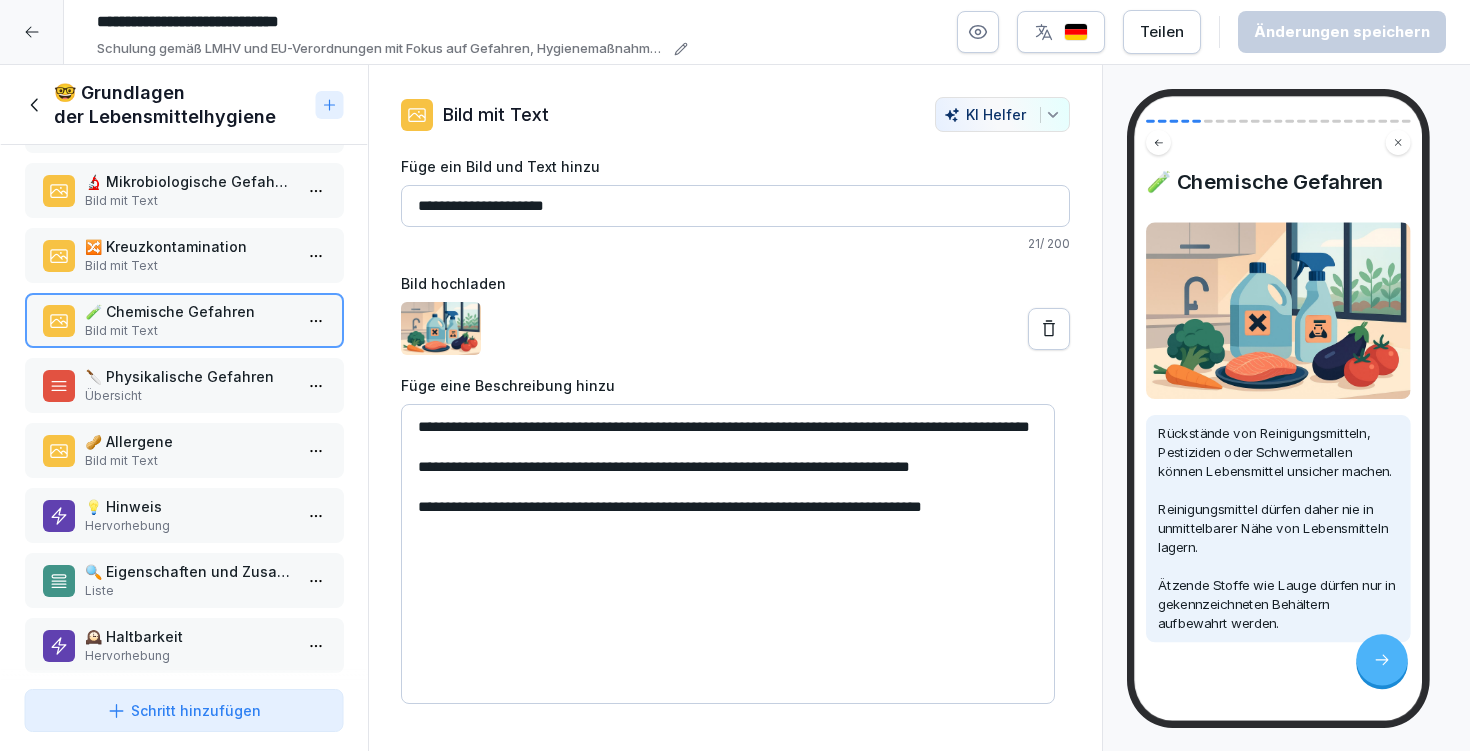 click on "Bild mit Text" at bounding box center (188, 266) 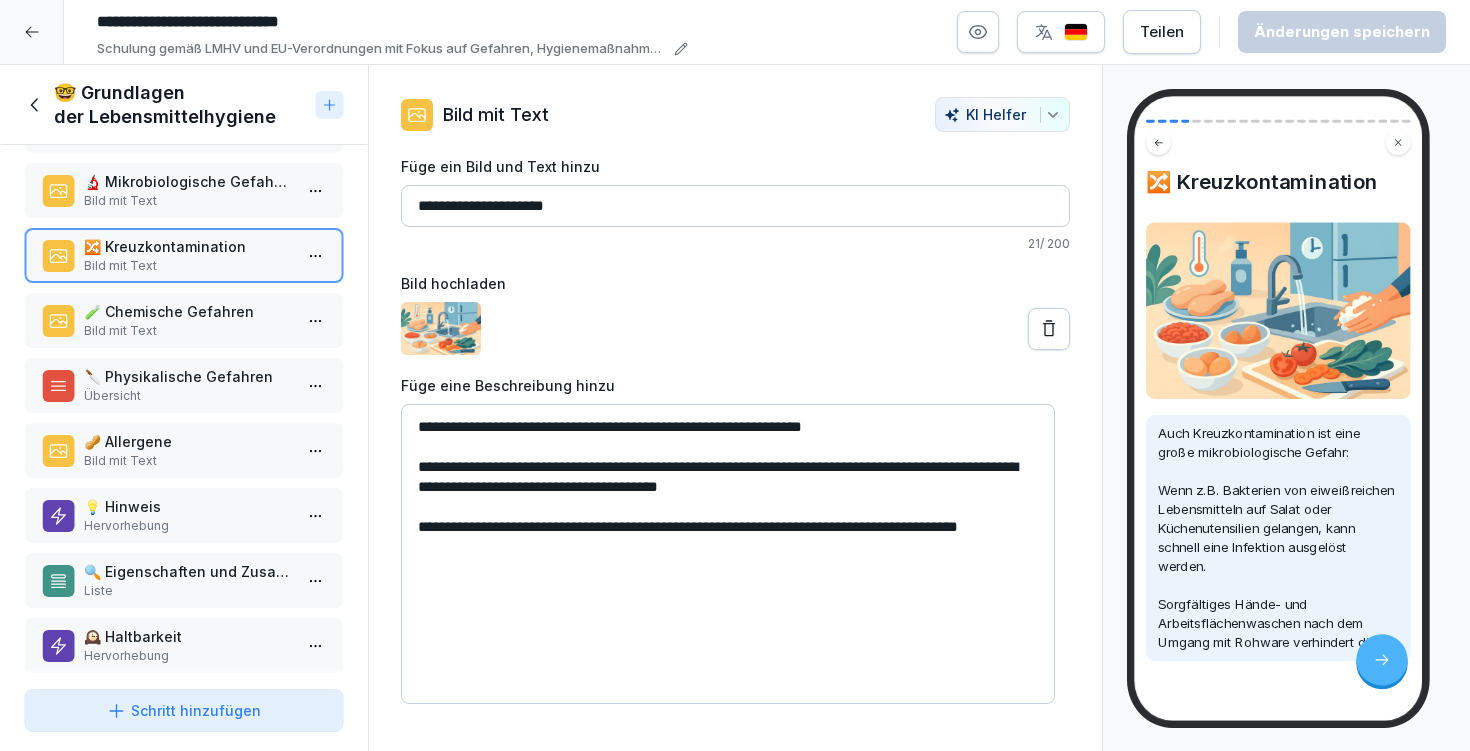 click on "Übersicht" at bounding box center [188, 396] 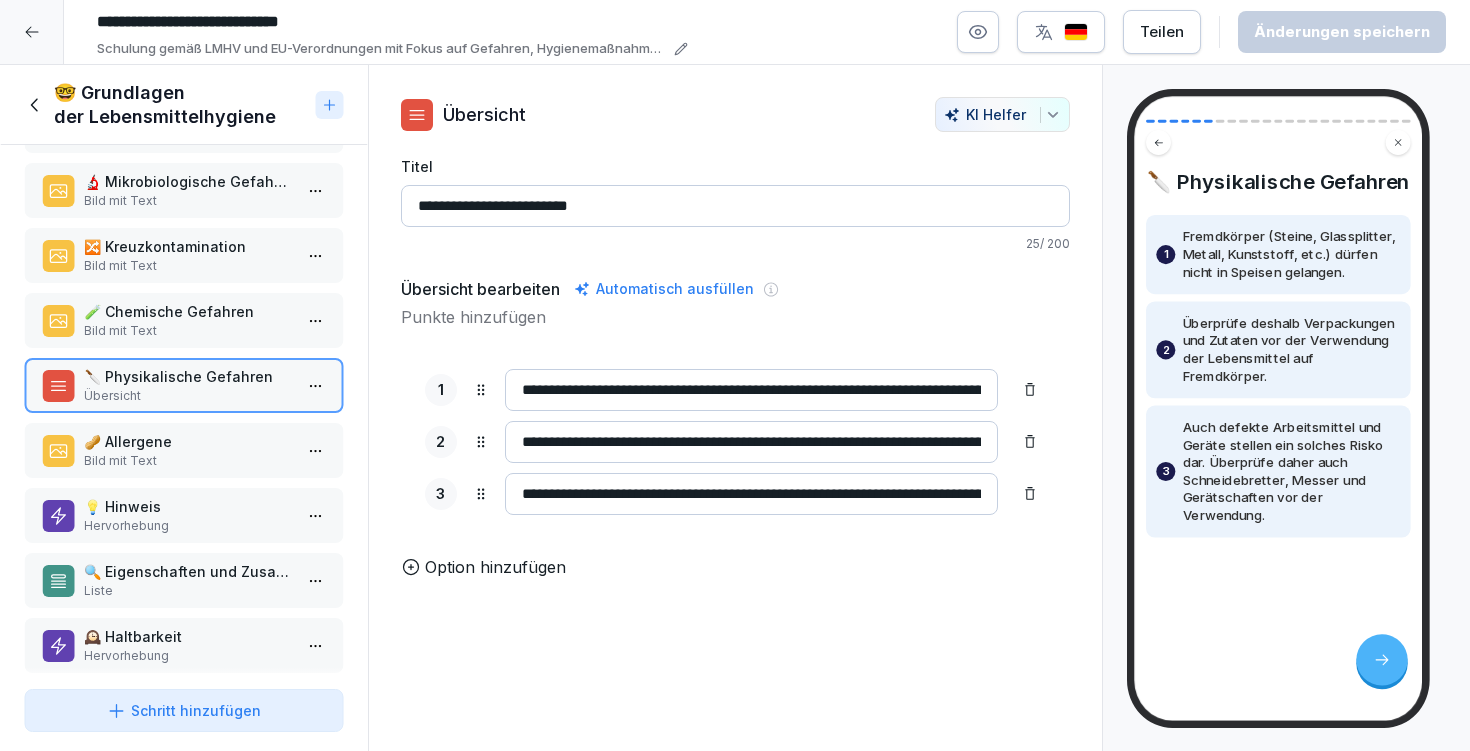 click on "🥜 Allergene" at bounding box center [188, 441] 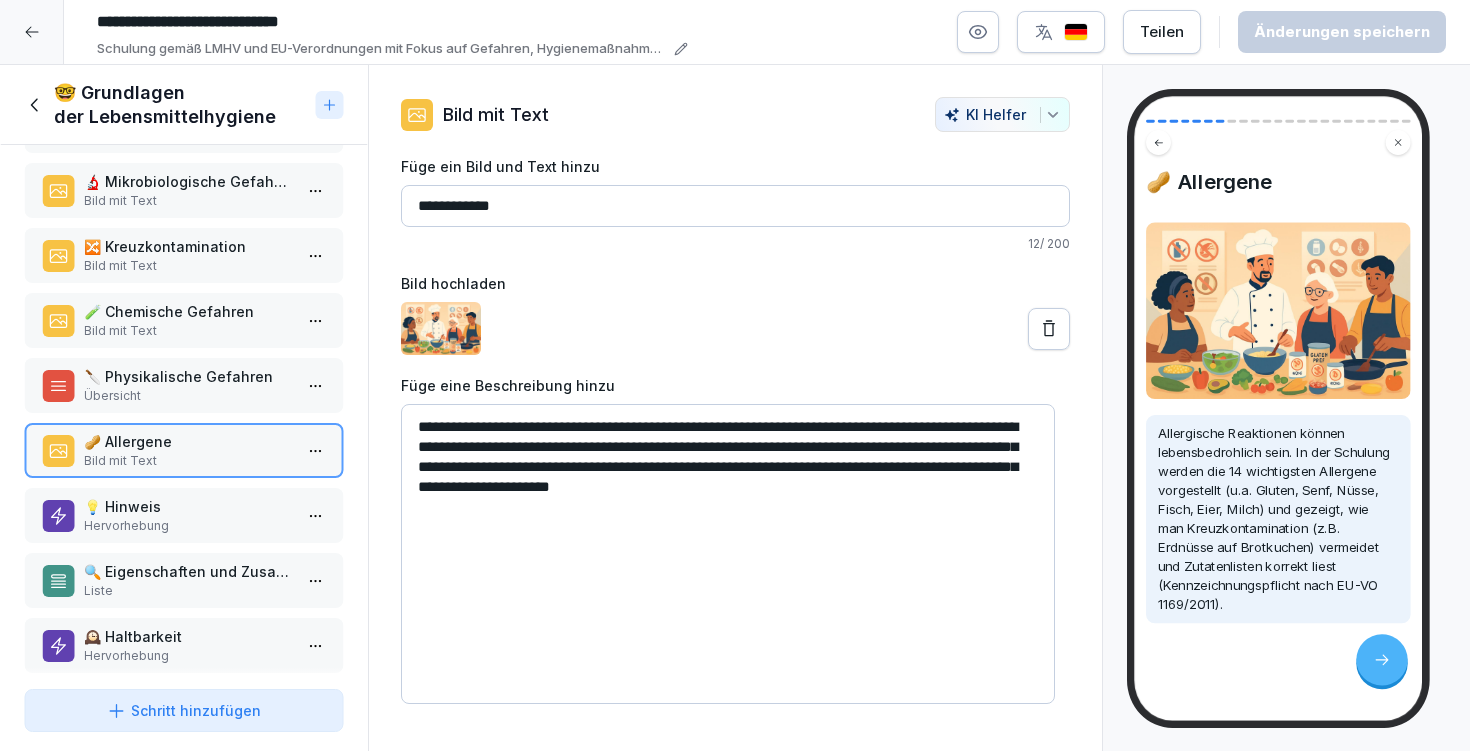 click on "**********" at bounding box center [735, 32] 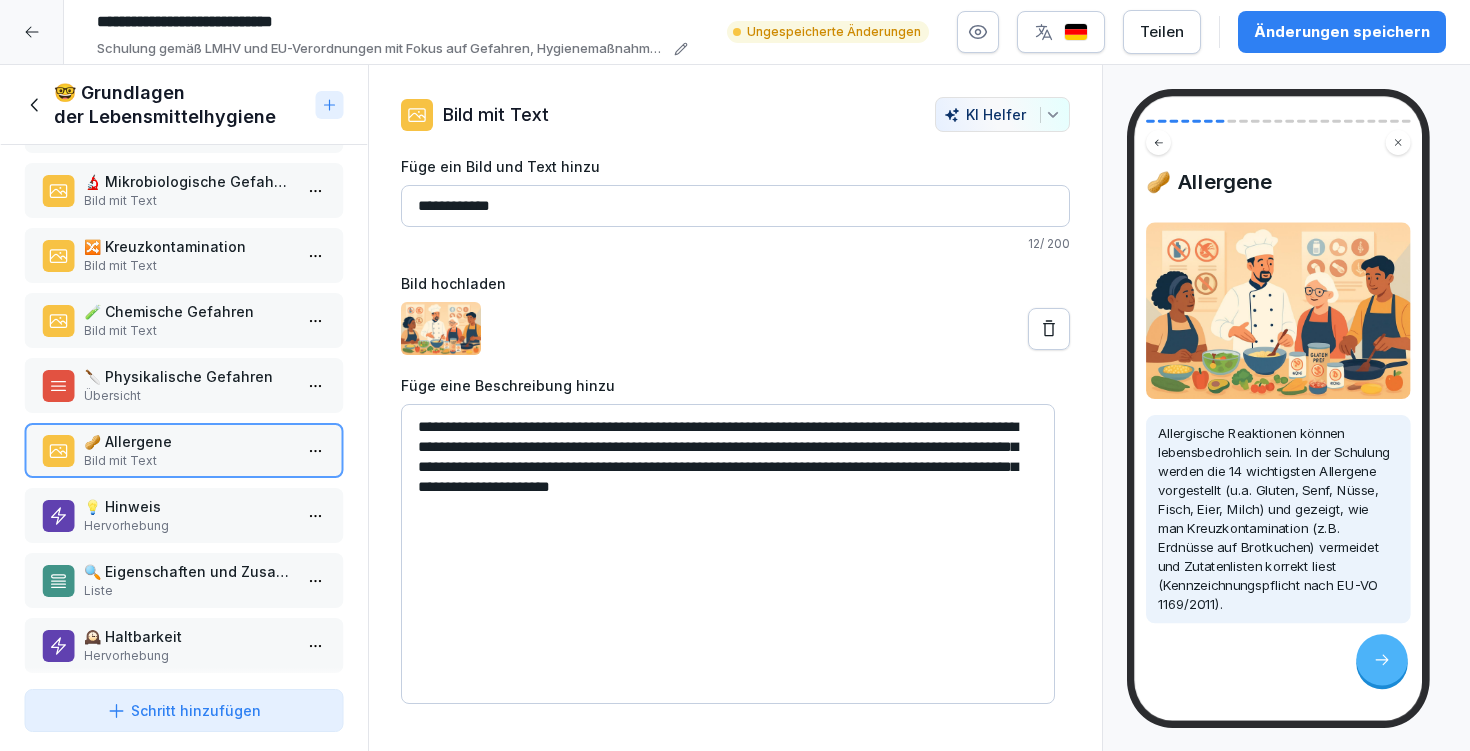 type on "**********" 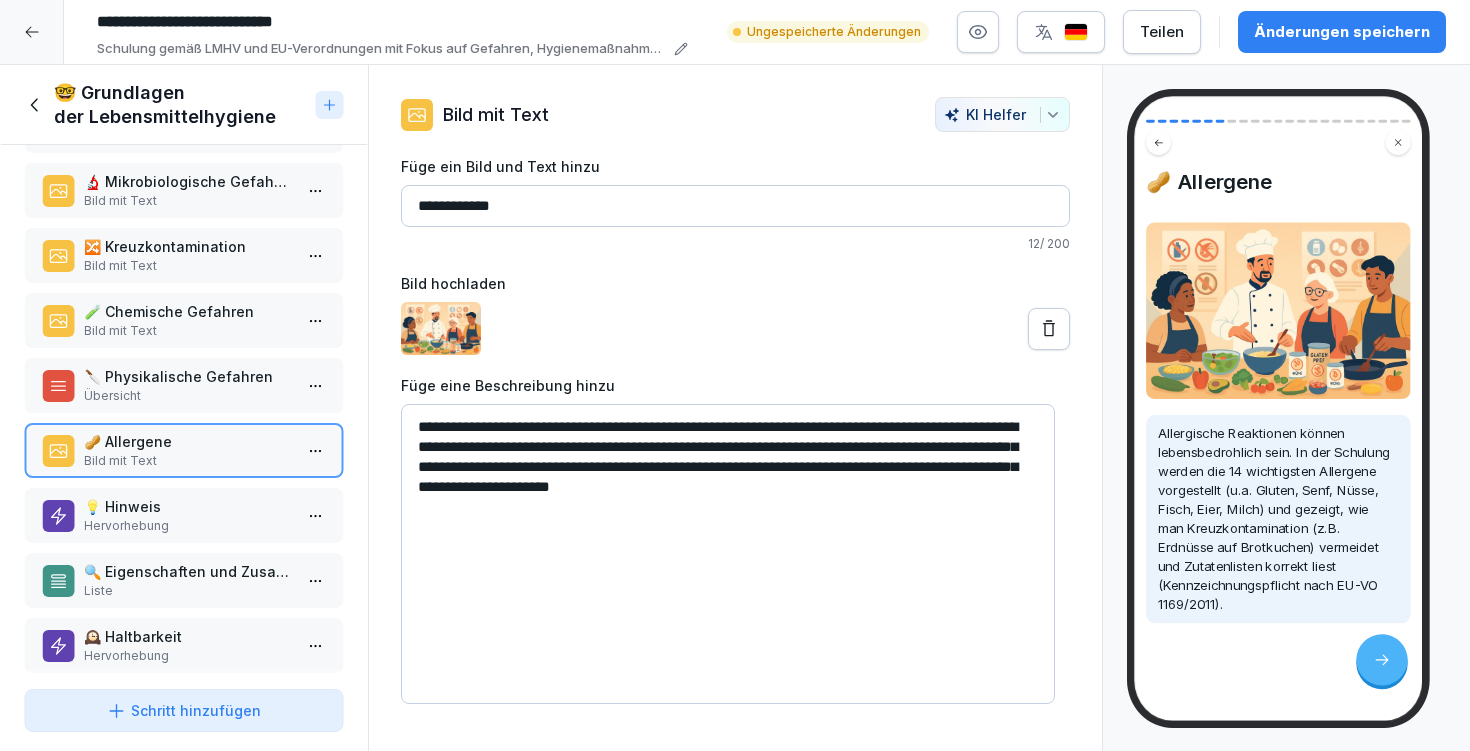 click on "Änderungen speichern" at bounding box center [1342, 32] 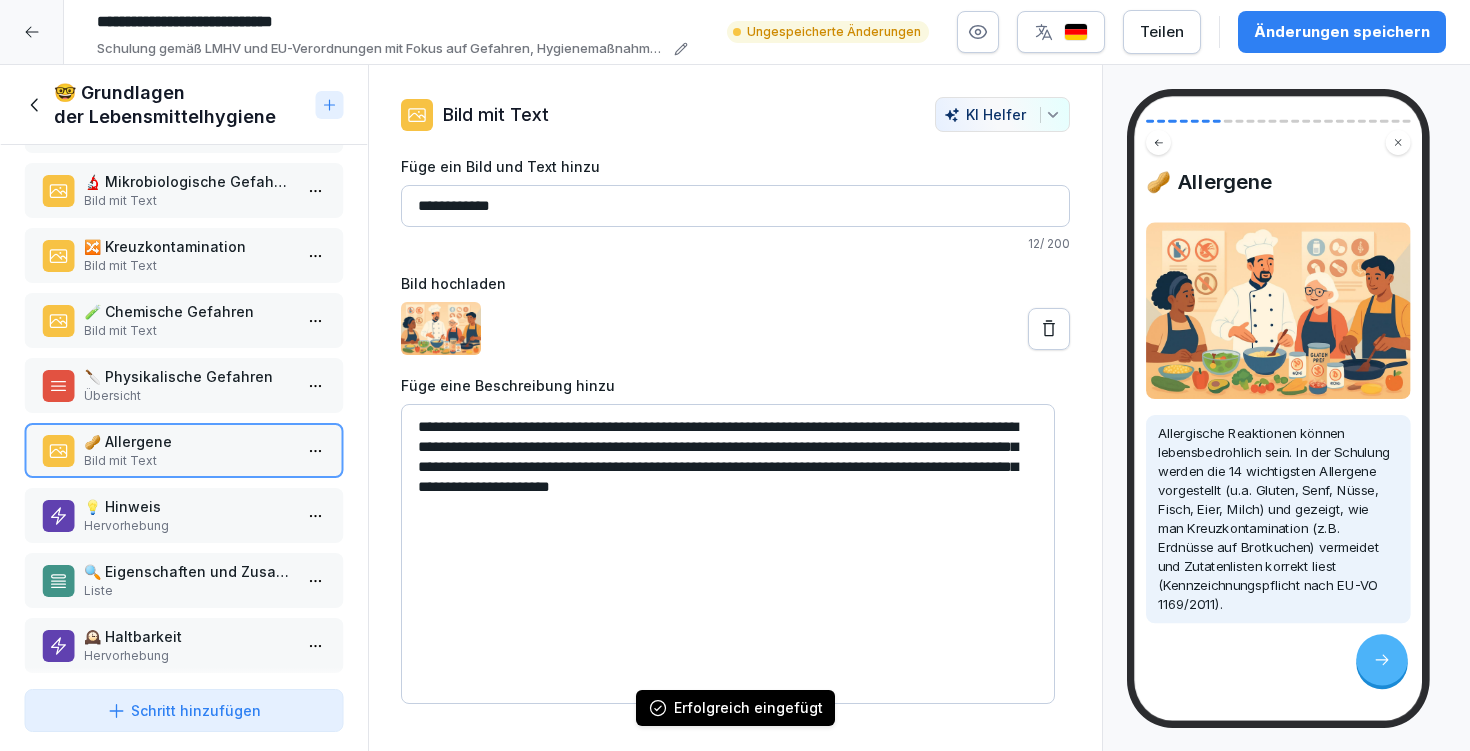 scroll, scrollTop: 1077, scrollLeft: 0, axis: vertical 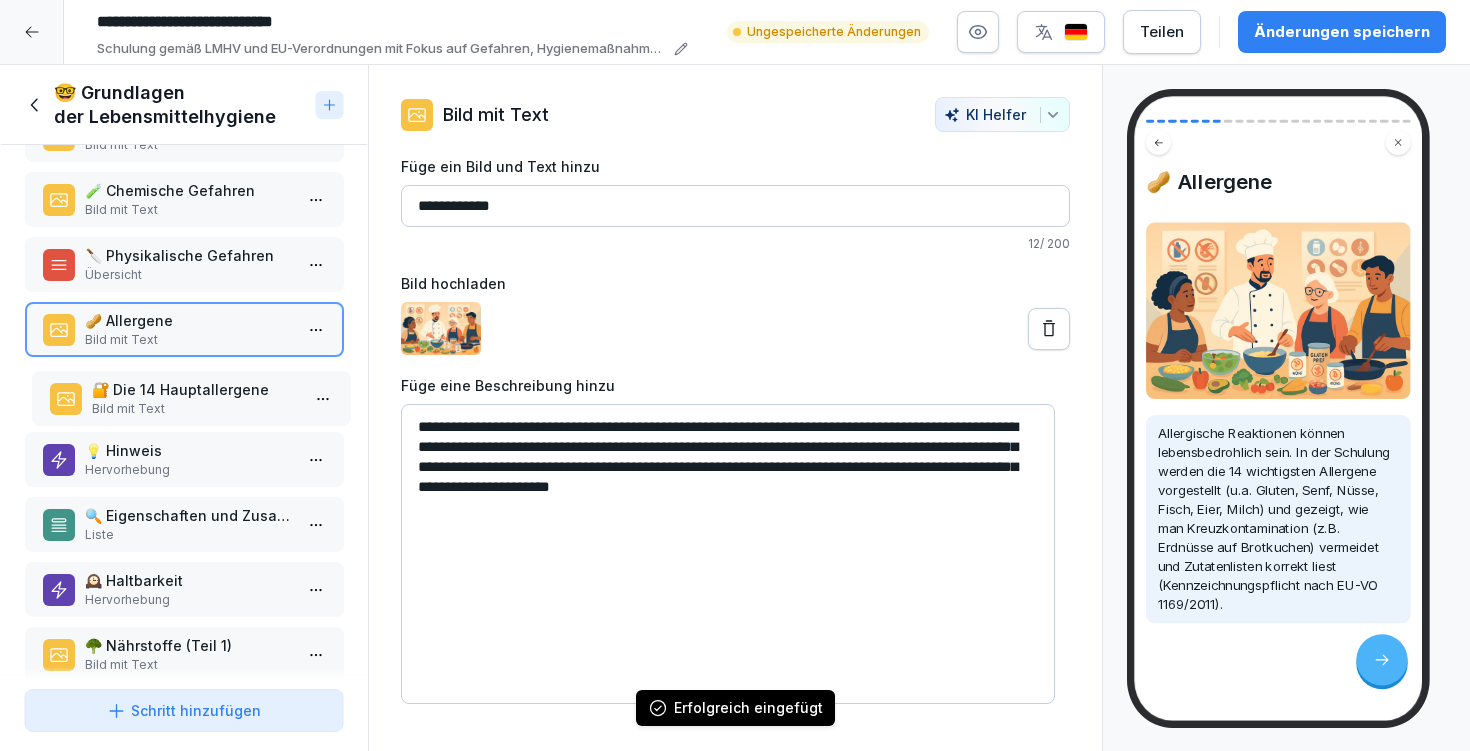 drag, startPoint x: 150, startPoint y: 624, endPoint x: 157, endPoint y: 408, distance: 216.1134 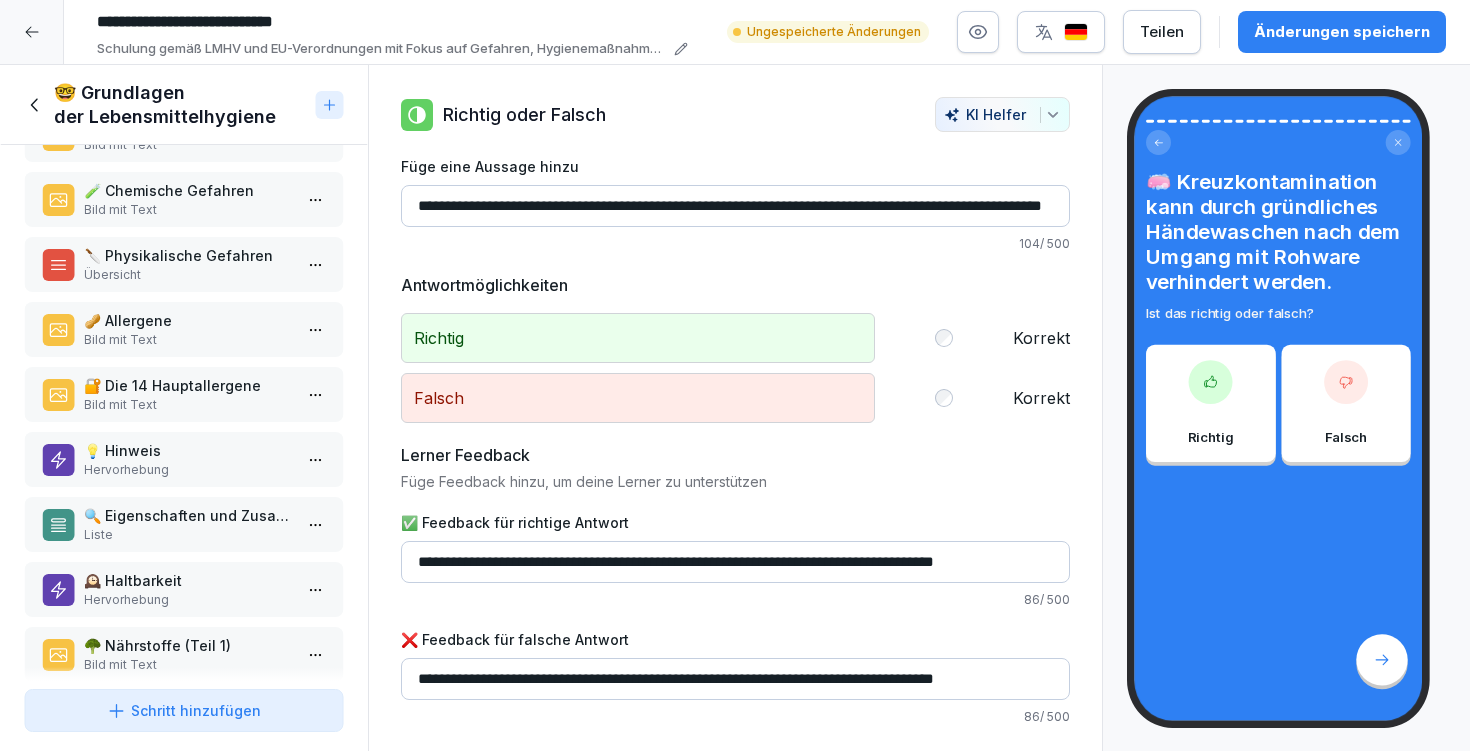 click on "🥜 Allergene Bild mit Text" at bounding box center [184, 329] 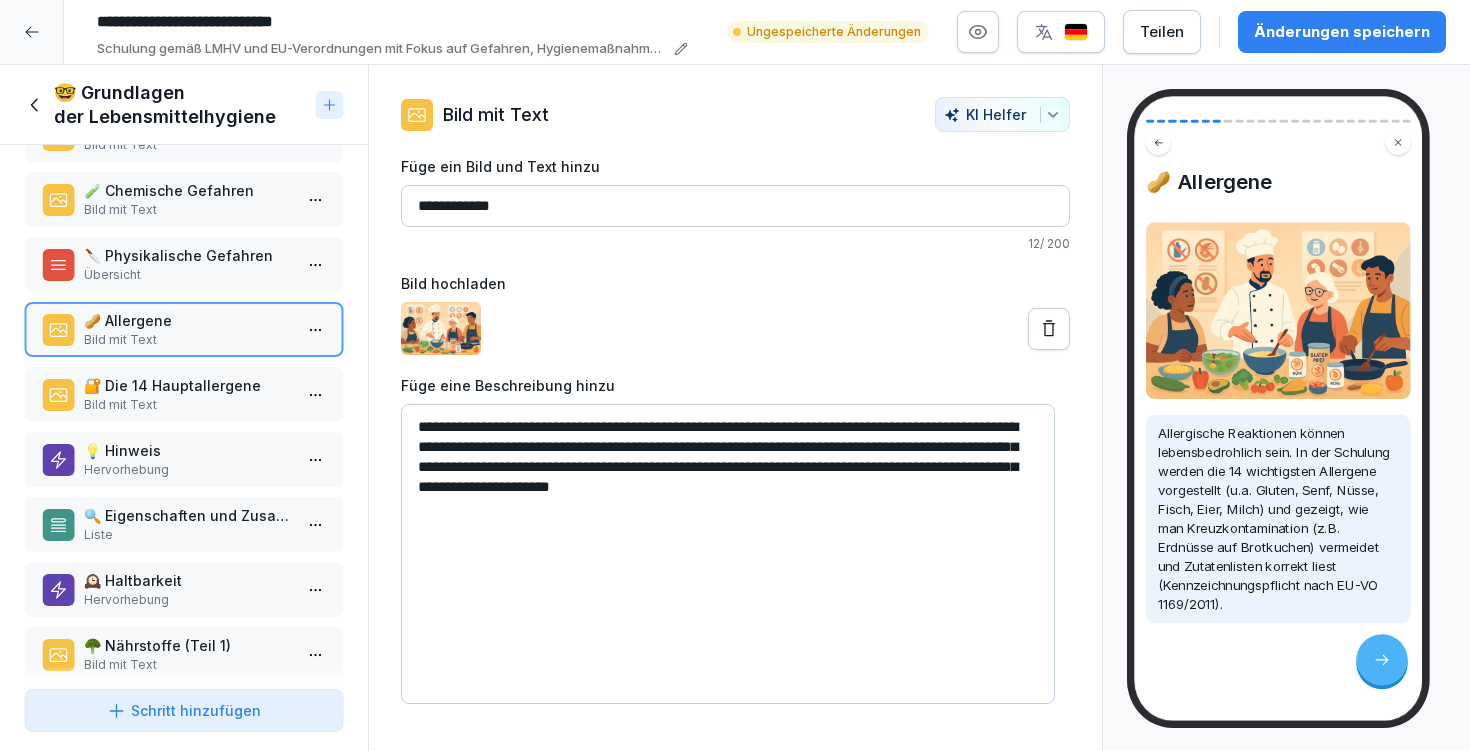 click on "🥜 Allergene" at bounding box center [188, 320] 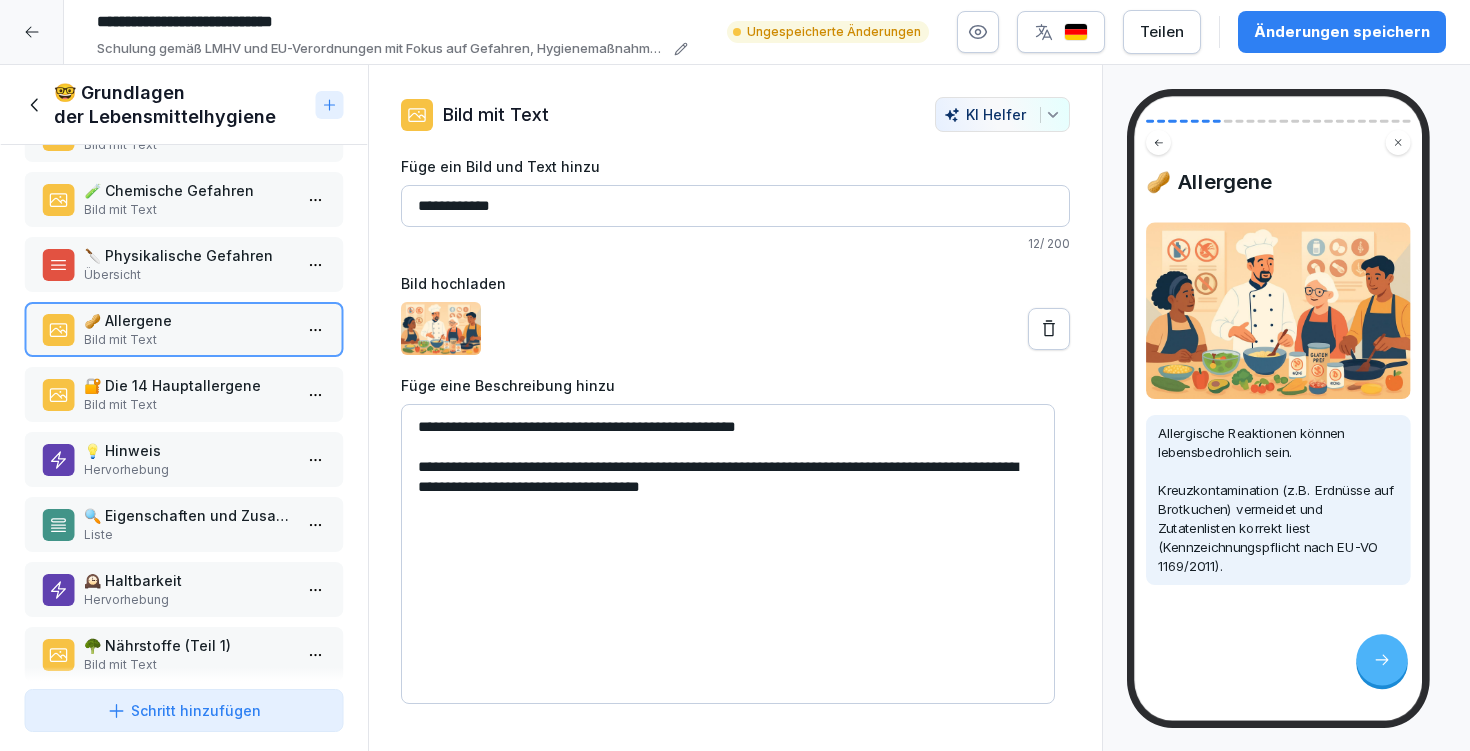 click on "**********" at bounding box center (728, 554) 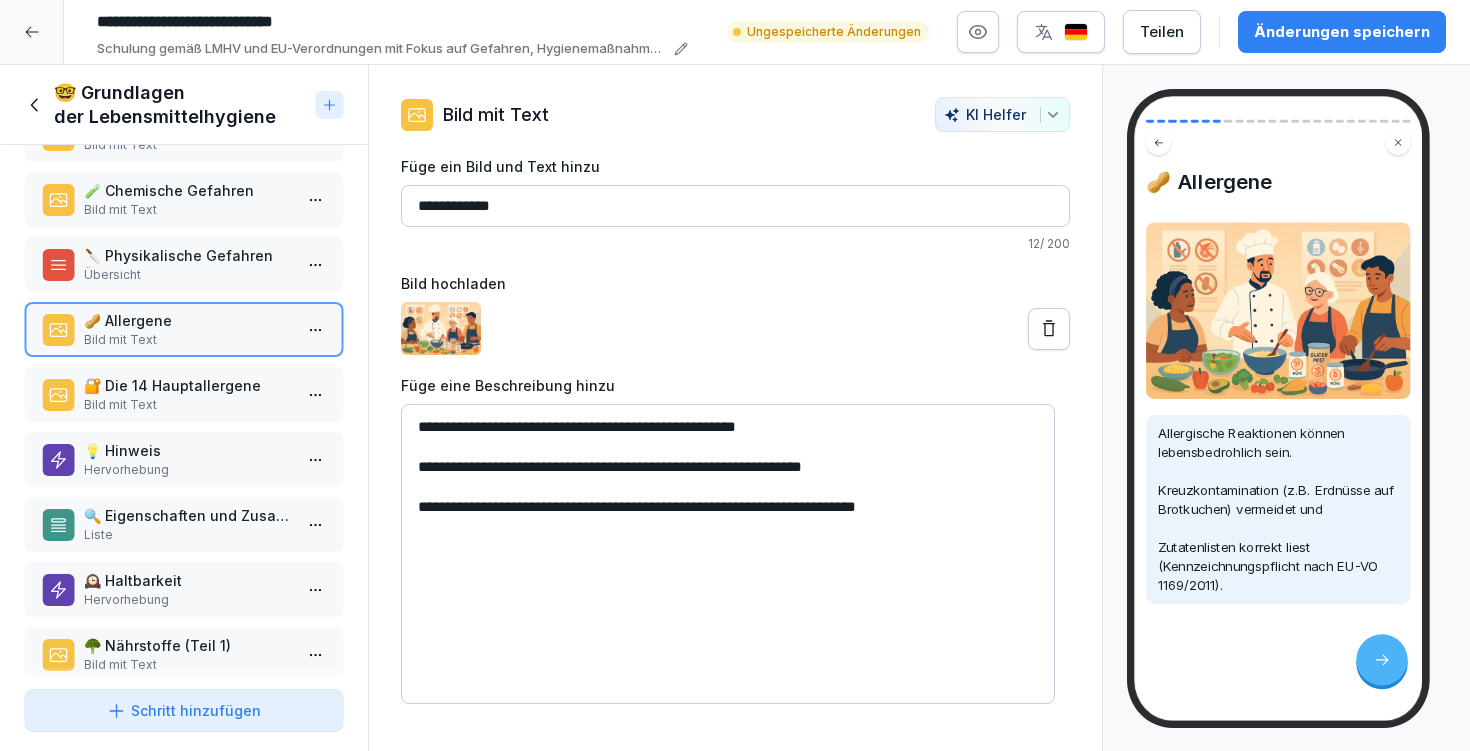 drag, startPoint x: 562, startPoint y: 469, endPoint x: 973, endPoint y: 479, distance: 411.12164 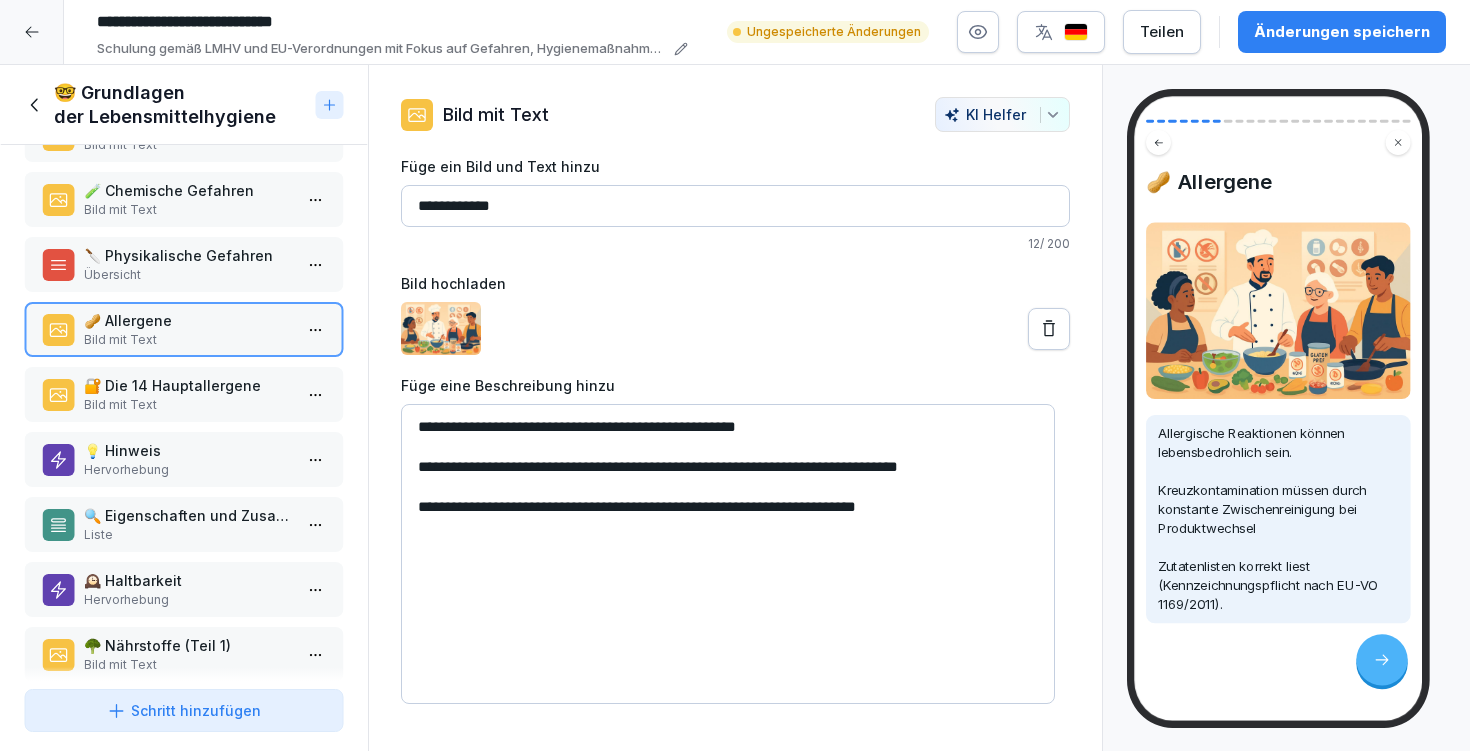 click on "**********" at bounding box center [728, 554] 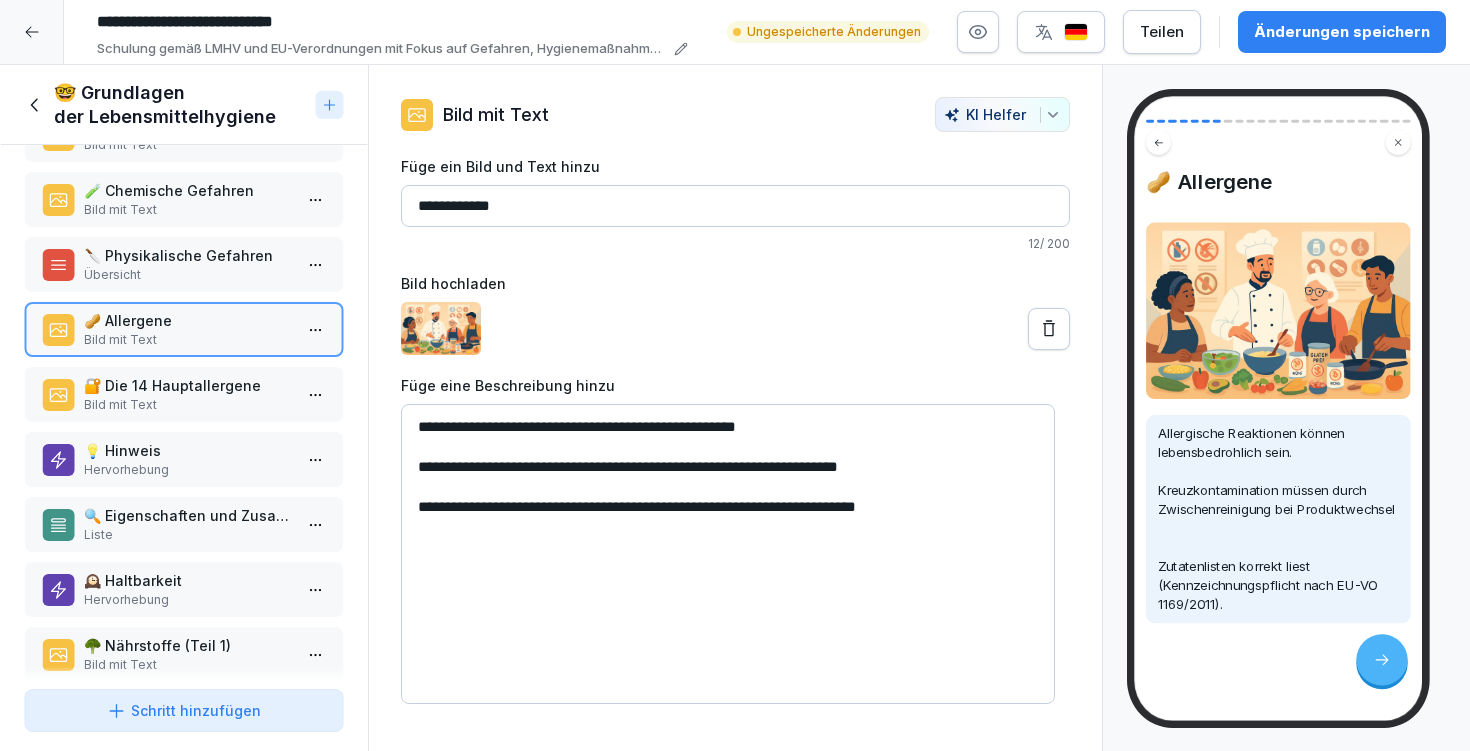 click on "**********" at bounding box center (728, 554) 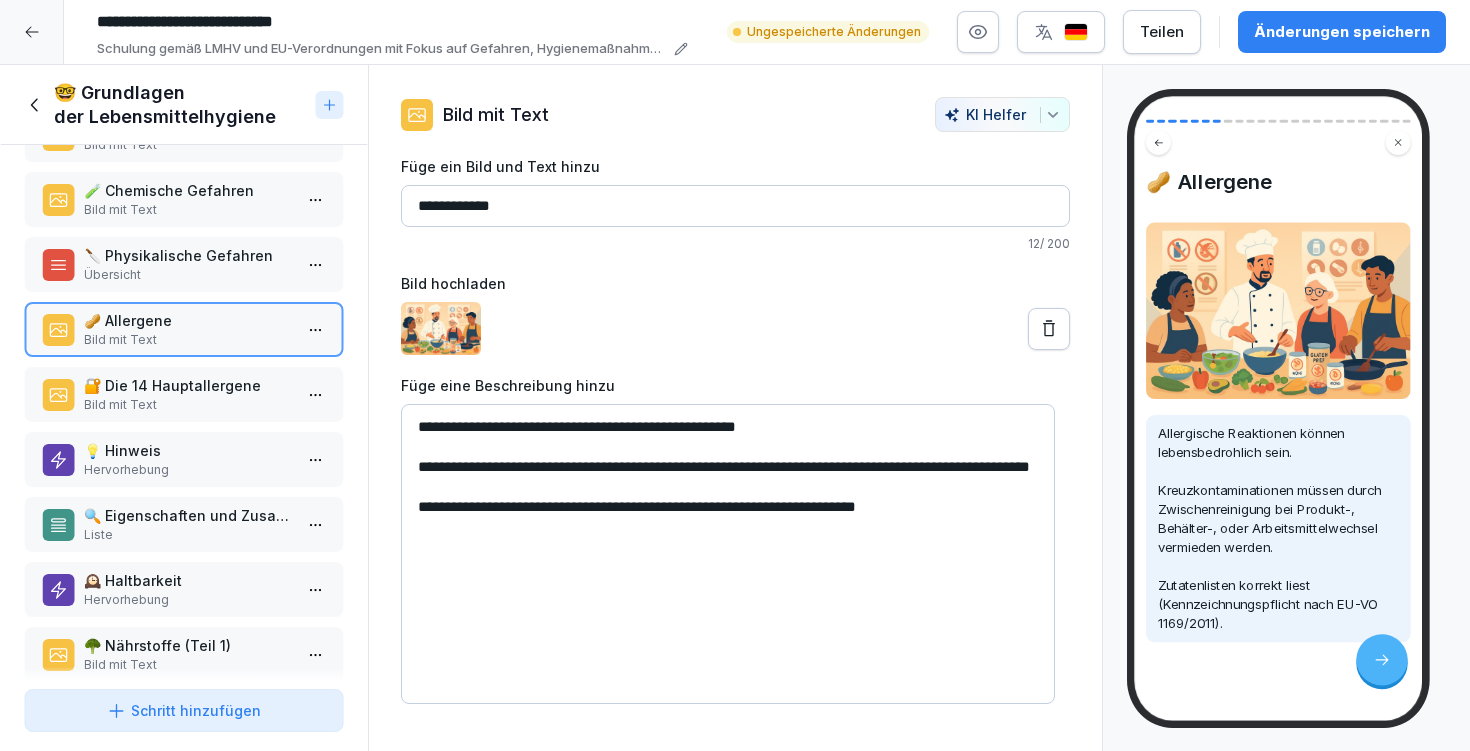 click on "**********" at bounding box center [728, 554] 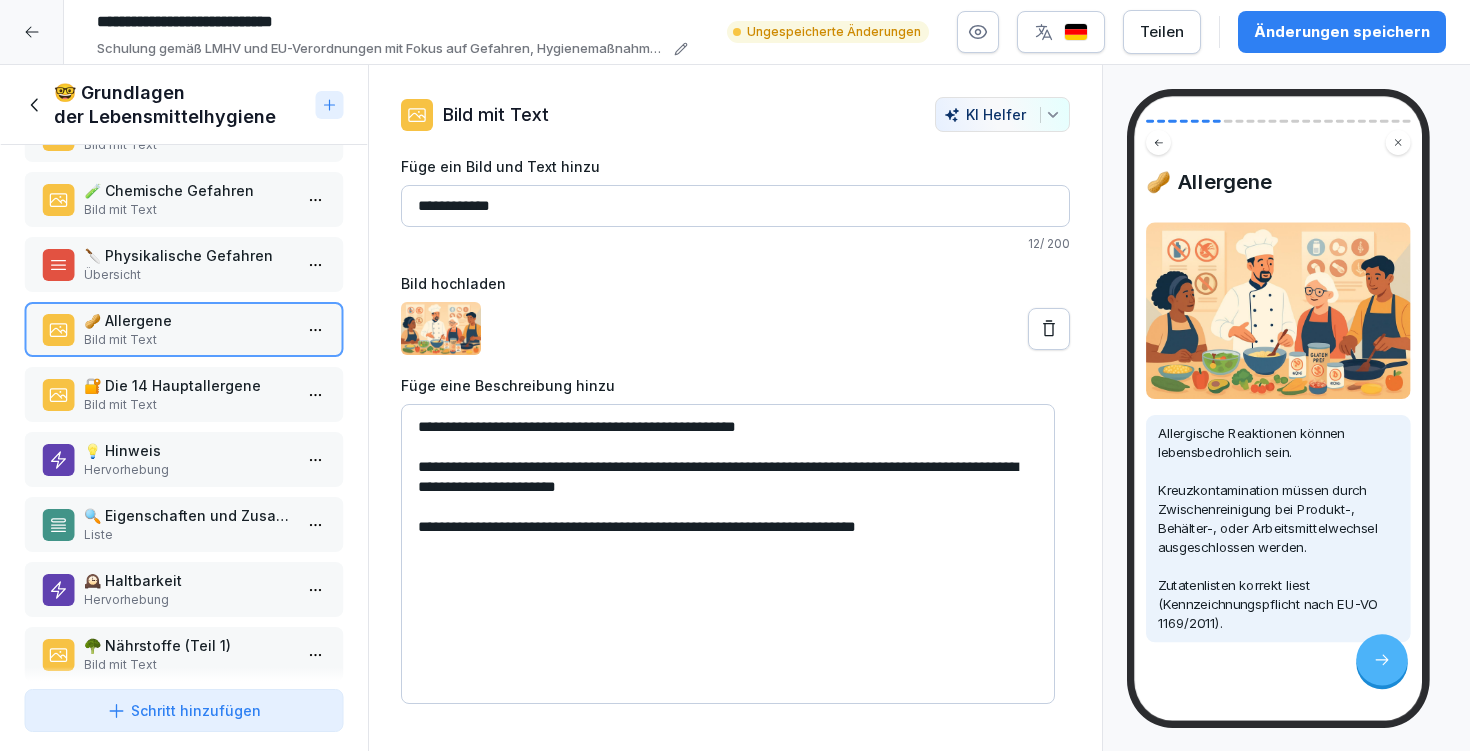 type on "**********" 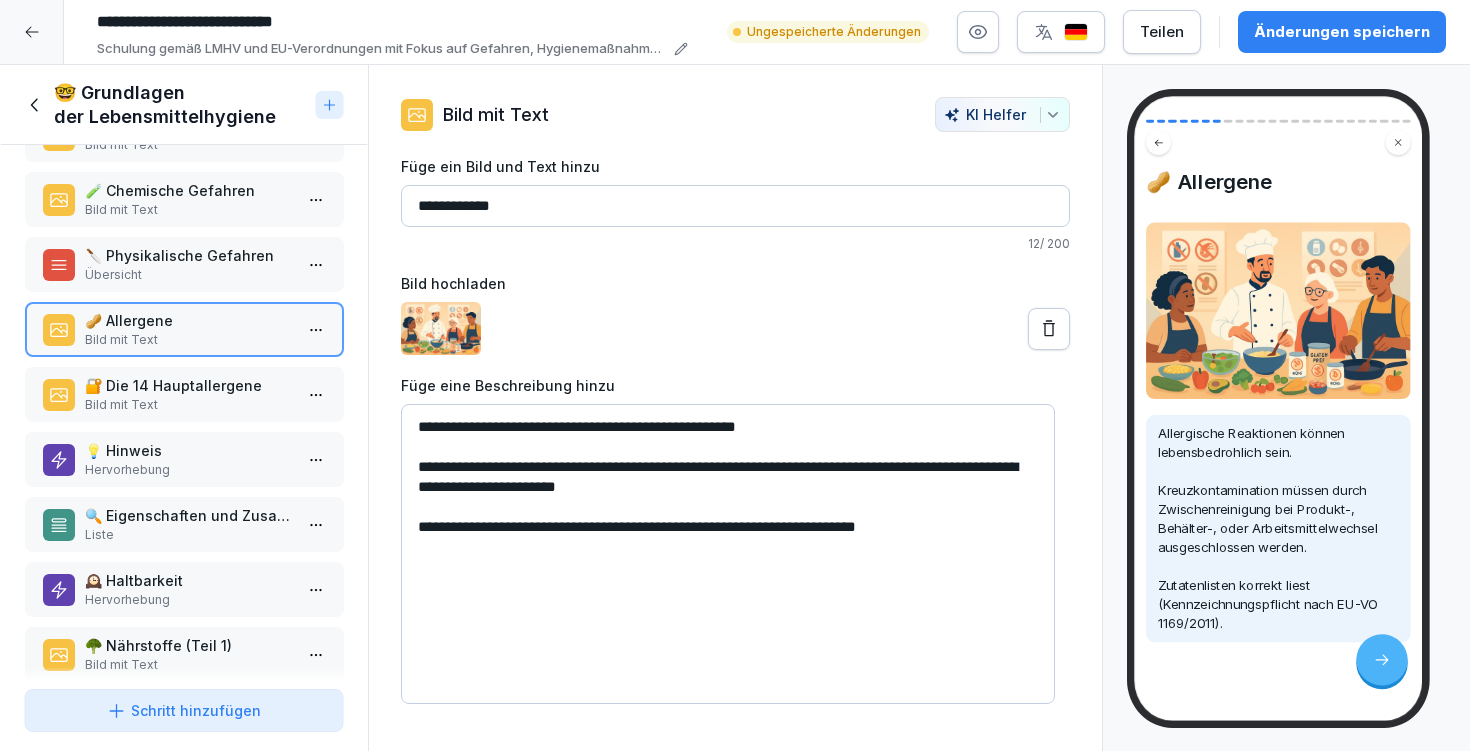 click on "🥜 Allergene" at bounding box center [188, 320] 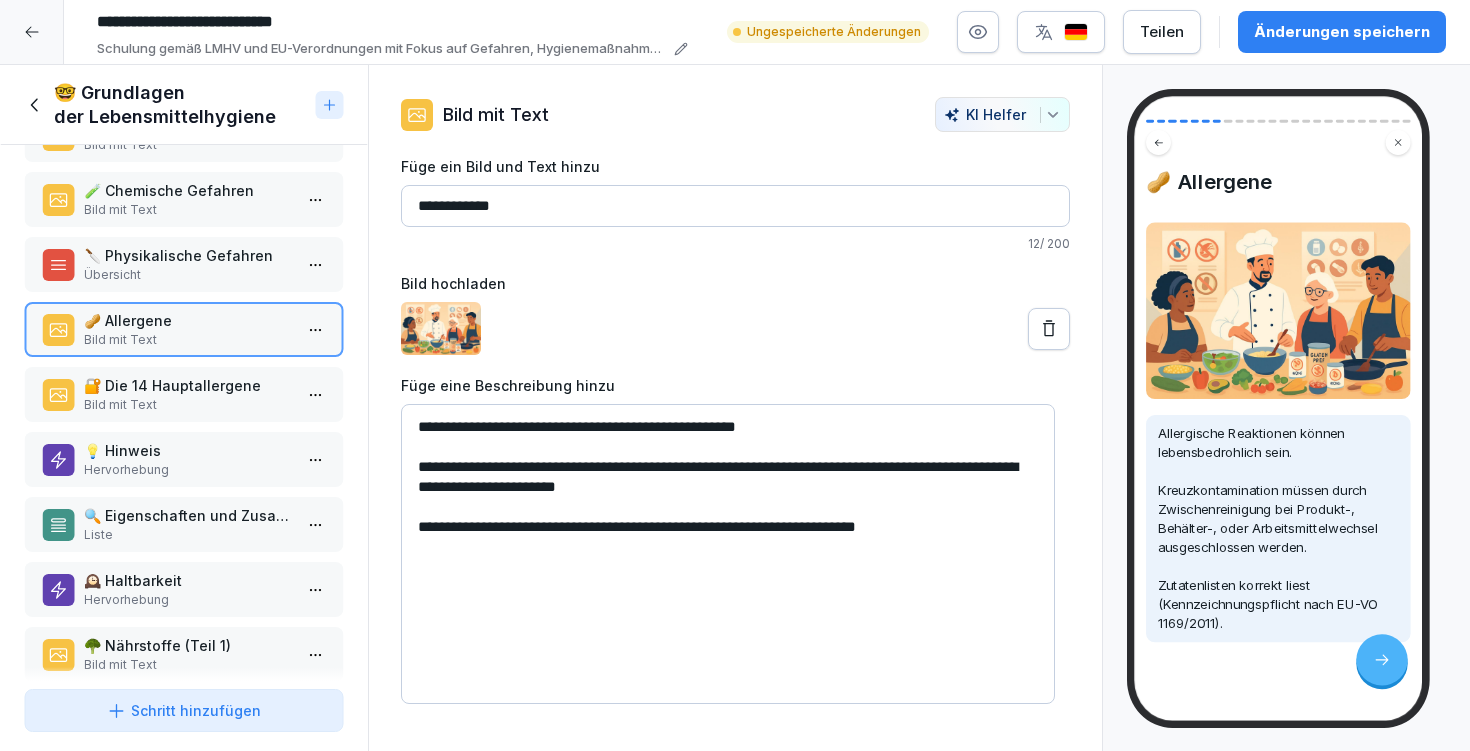 scroll, scrollTop: 355, scrollLeft: 0, axis: vertical 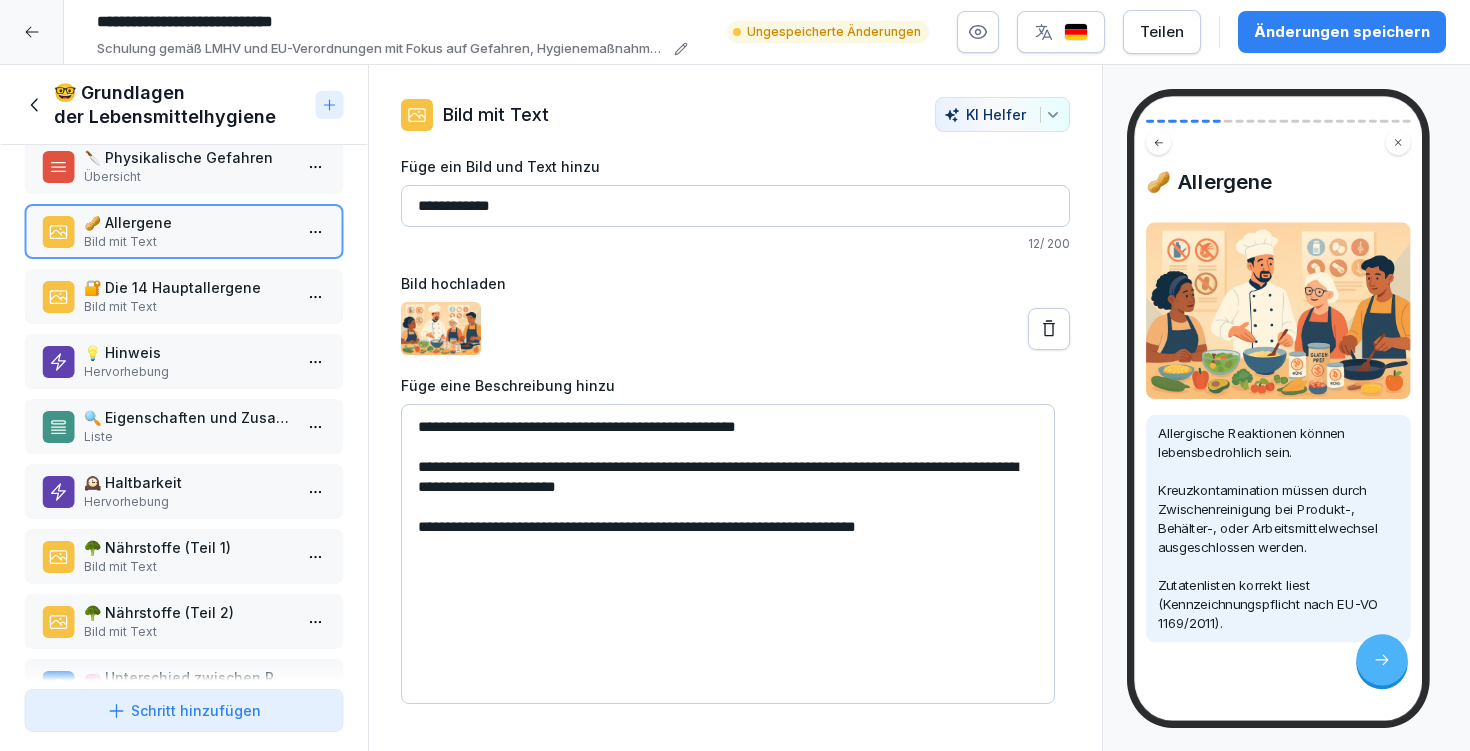 click on "**********" at bounding box center [728, 554] 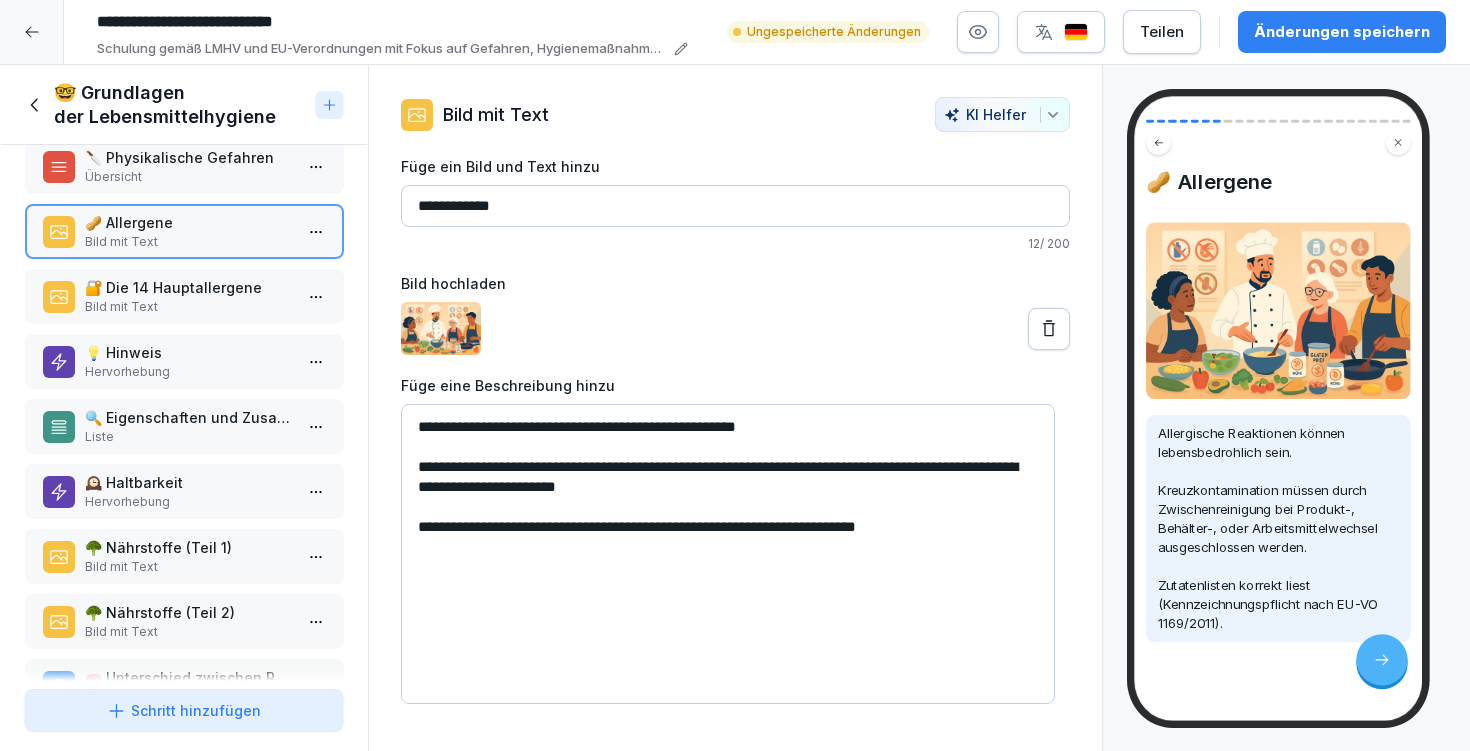 click on "🔐 Die 14 Hauptallergene" at bounding box center (188, 287) 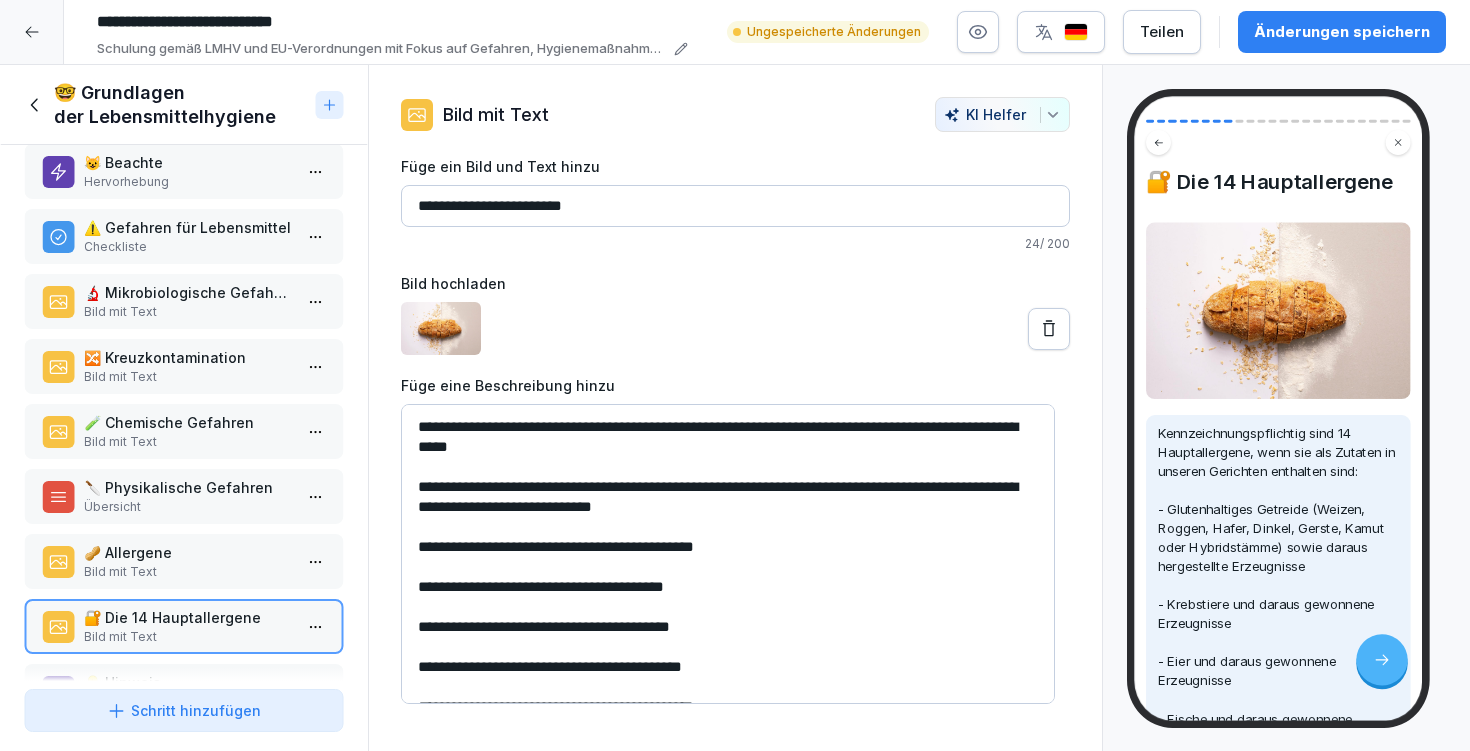 scroll, scrollTop: 164, scrollLeft: 0, axis: vertical 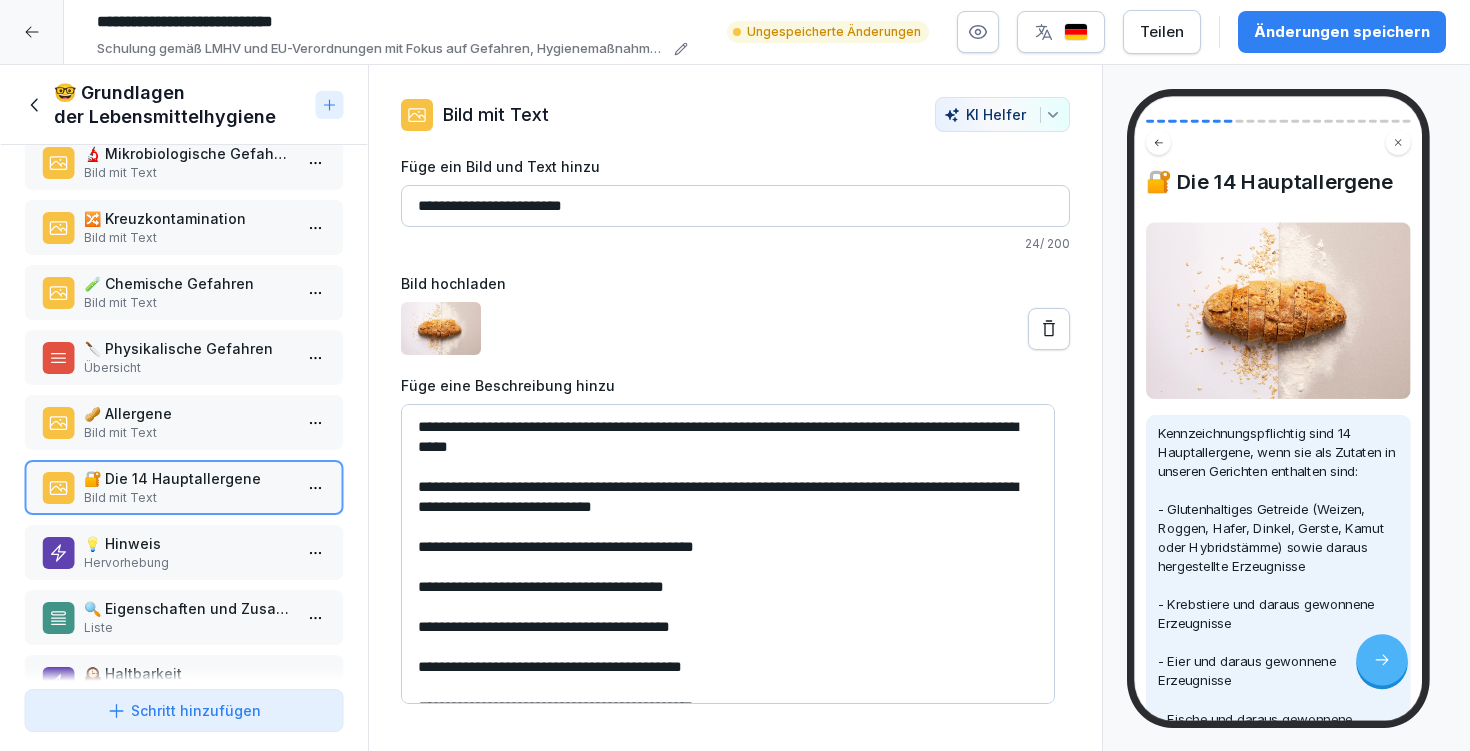 drag, startPoint x: 434, startPoint y: 208, endPoint x: 411, endPoint y: 205, distance: 23.194826 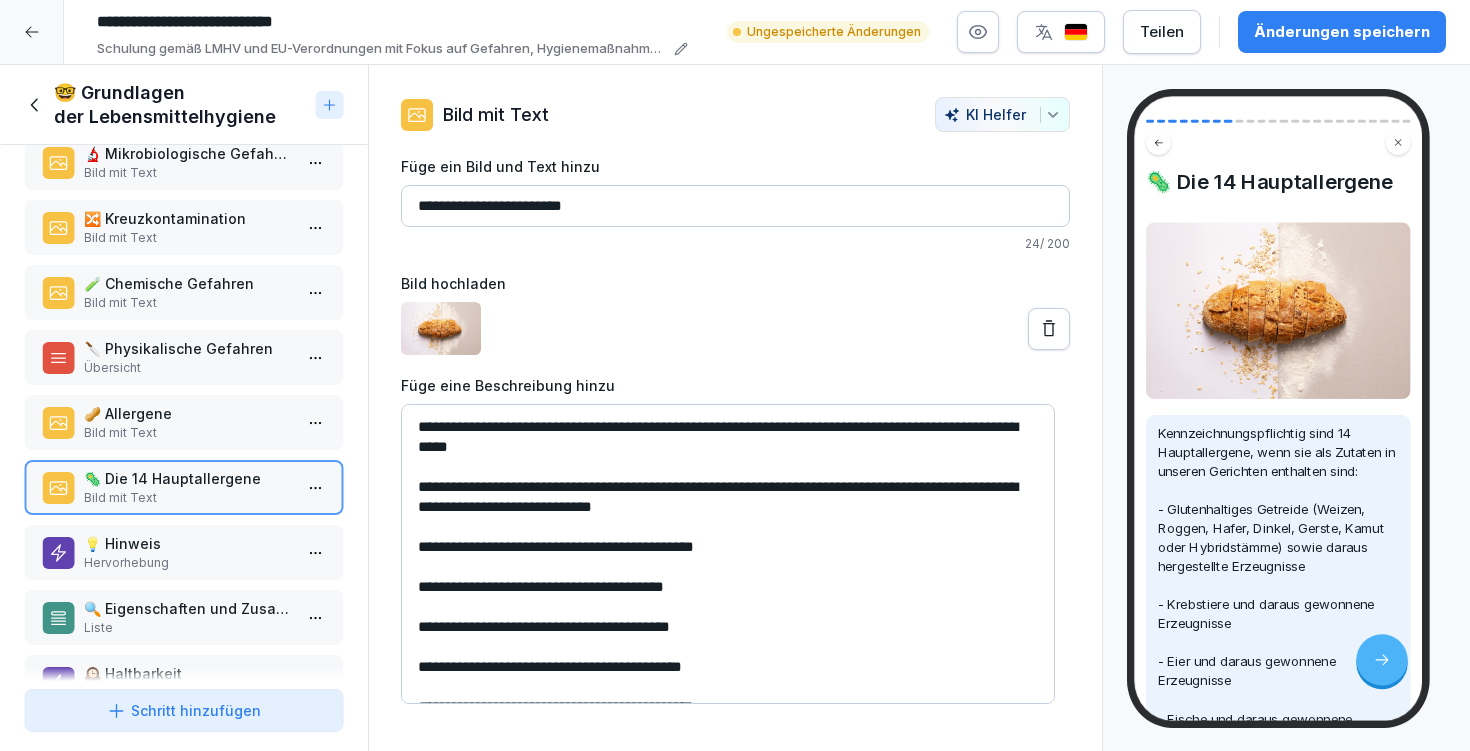 click on "🥜 Allergene" at bounding box center [188, 413] 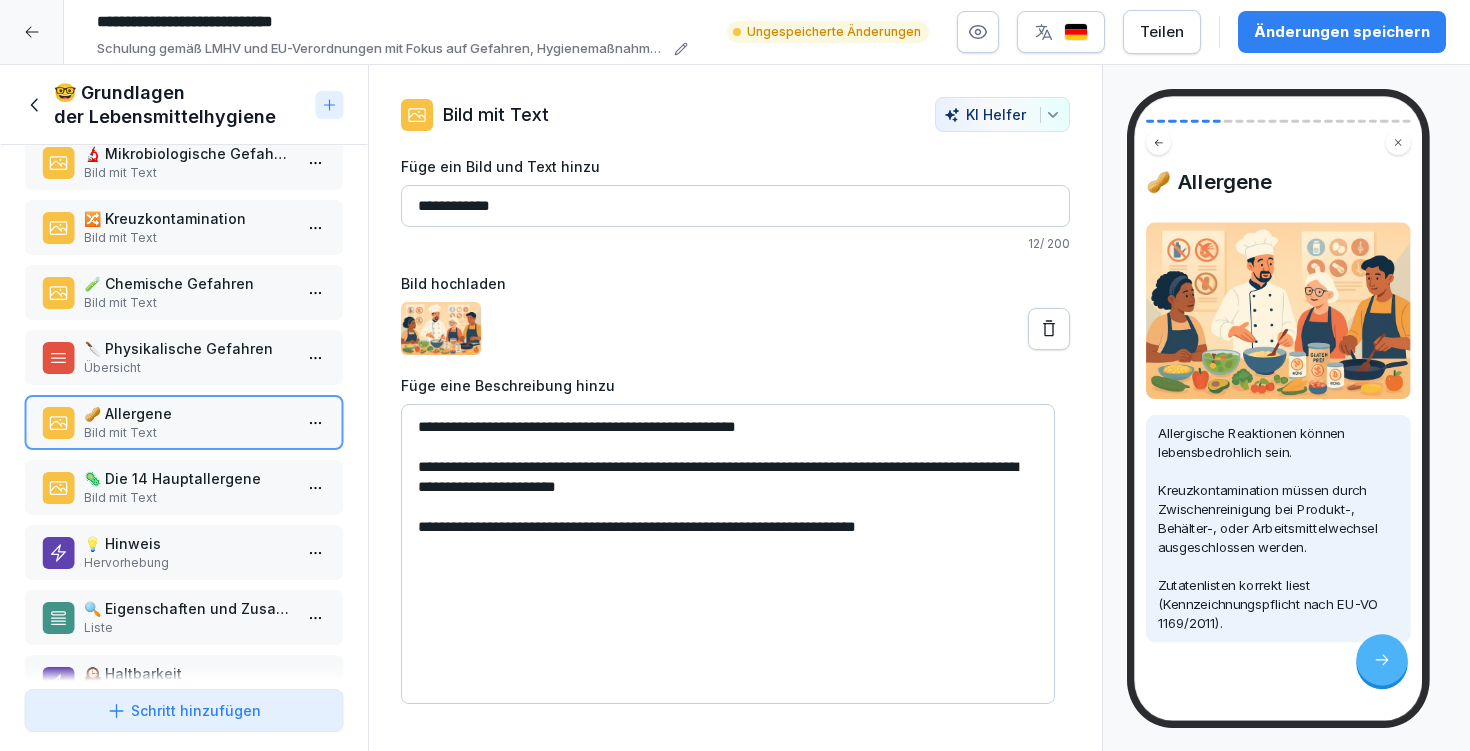 drag, startPoint x: 407, startPoint y: 463, endPoint x: 914, endPoint y: 571, distance: 518.37537 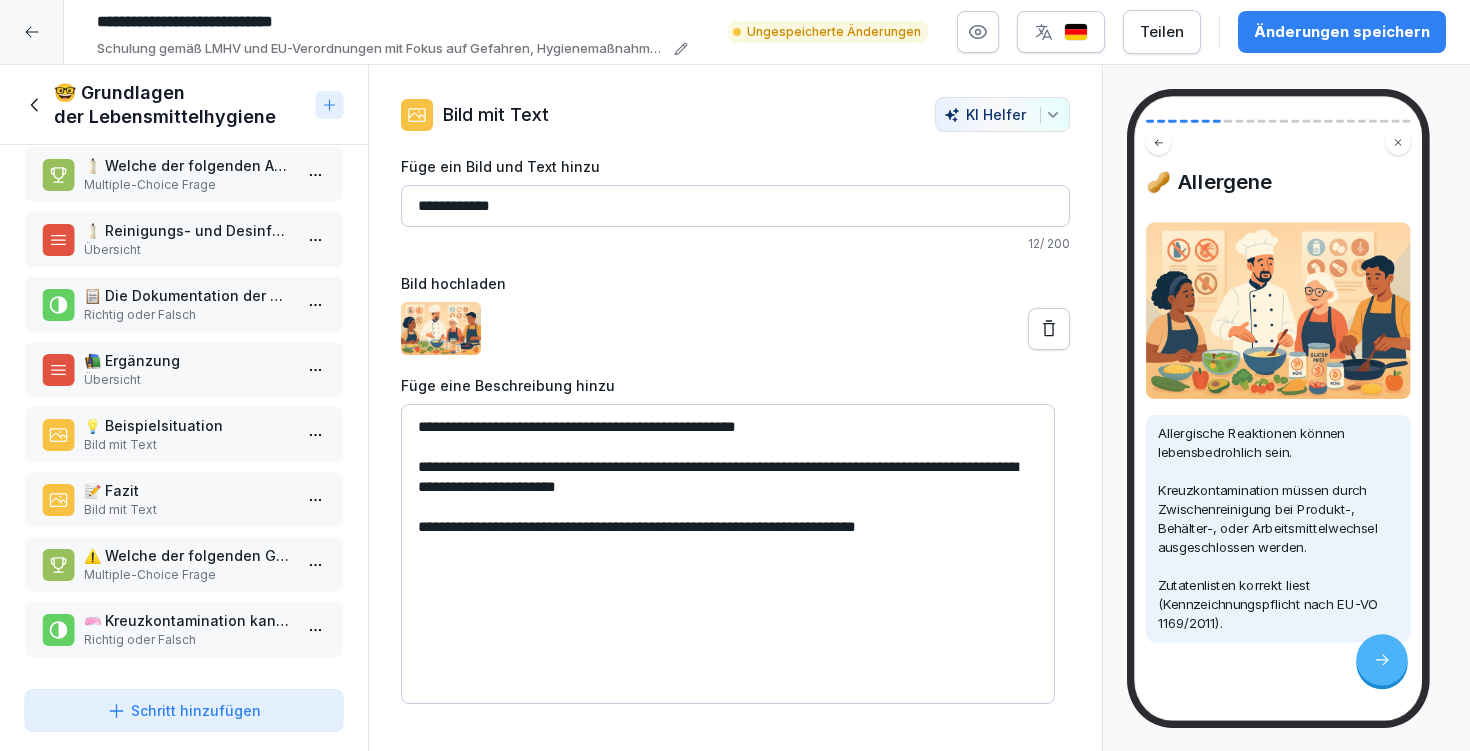 paste 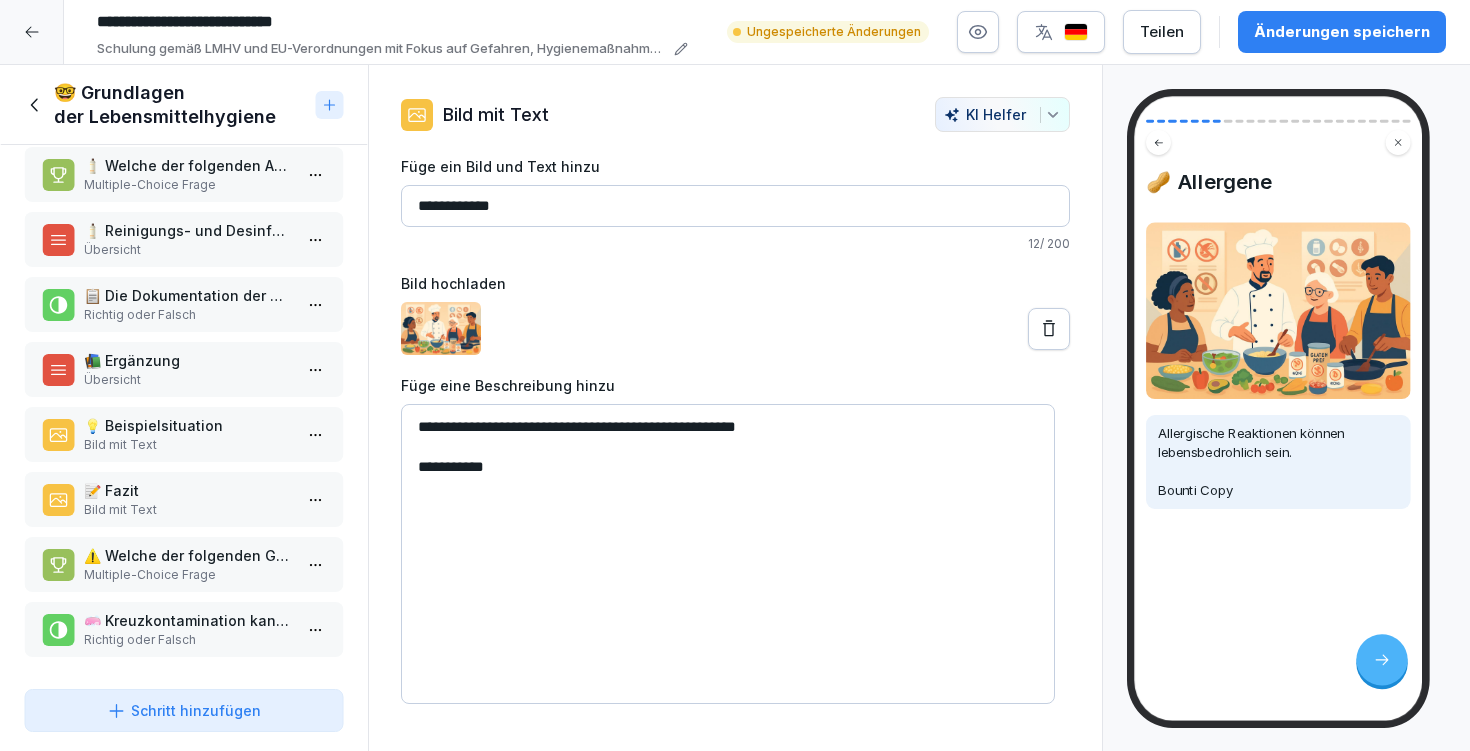 type on "**********" 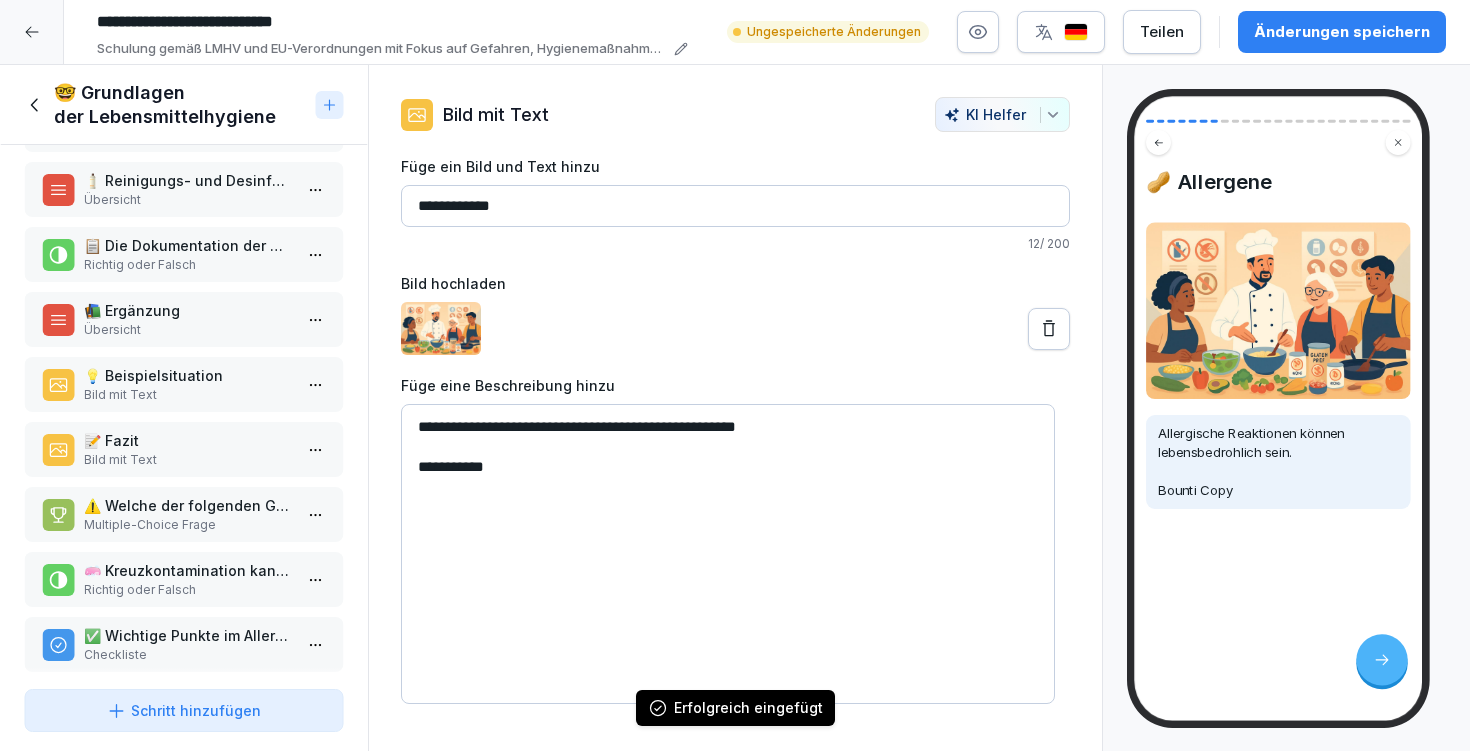 scroll, scrollTop: 1142, scrollLeft: 0, axis: vertical 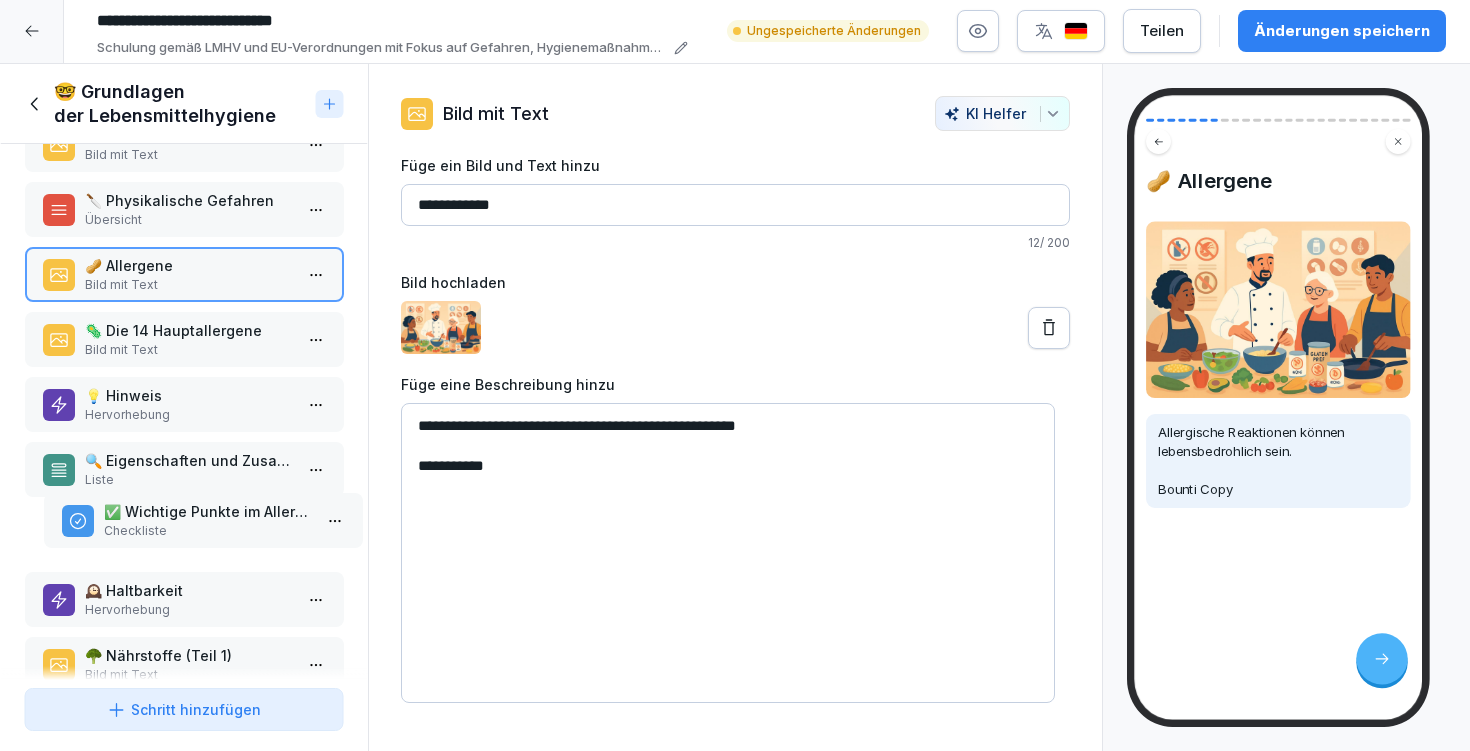 drag, startPoint x: 179, startPoint y: 560, endPoint x: 196, endPoint y: 504, distance: 58.5235 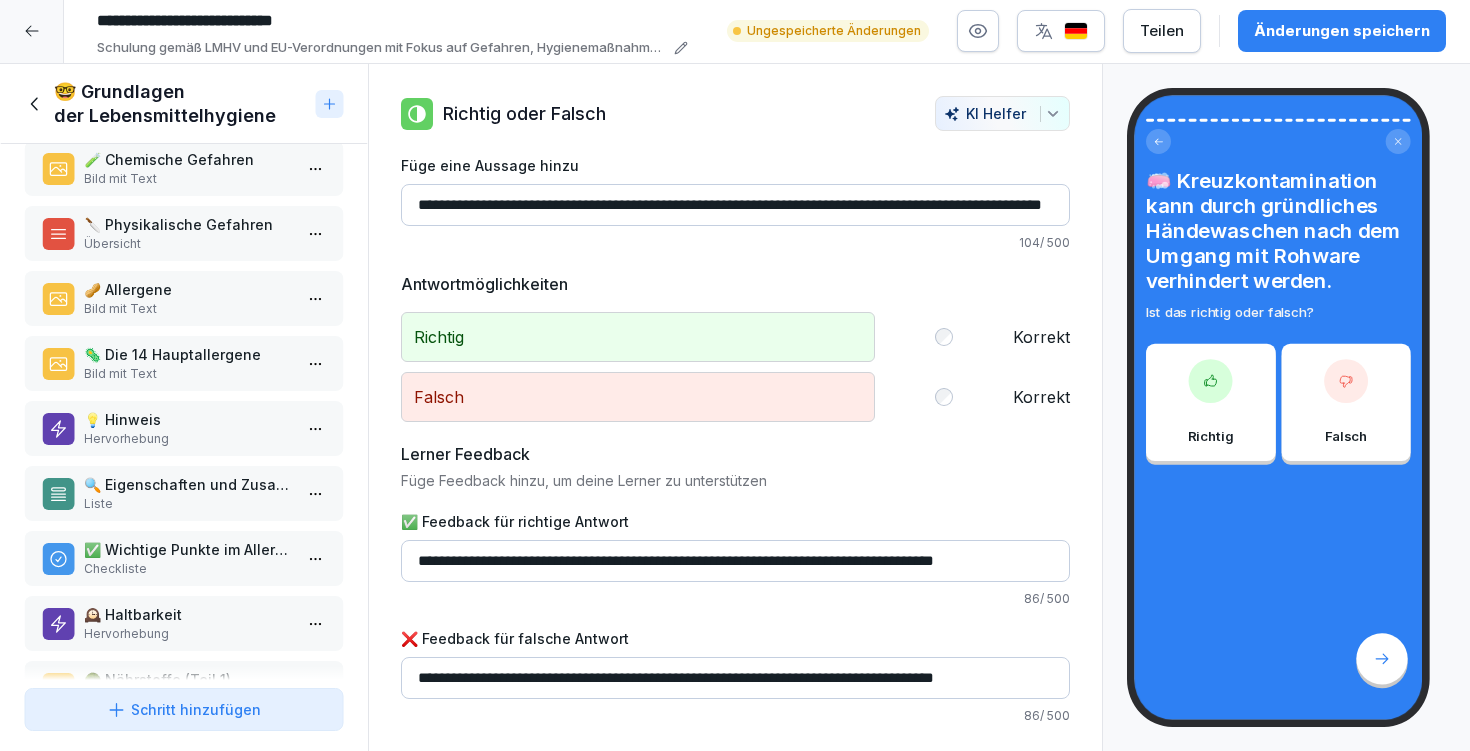 scroll, scrollTop: 291, scrollLeft: 0, axis: vertical 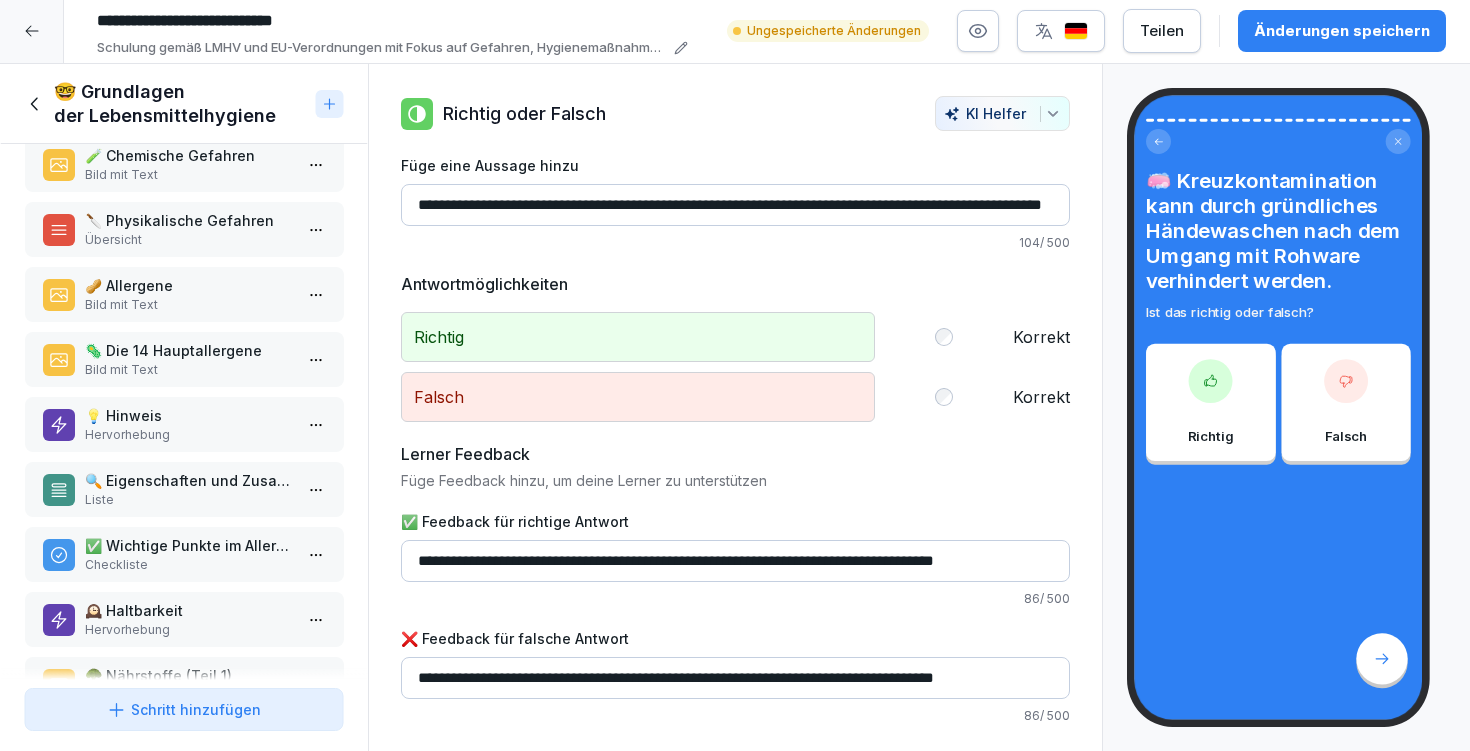 click on "🦠 Die 14 Hauptallergene" at bounding box center (188, 350) 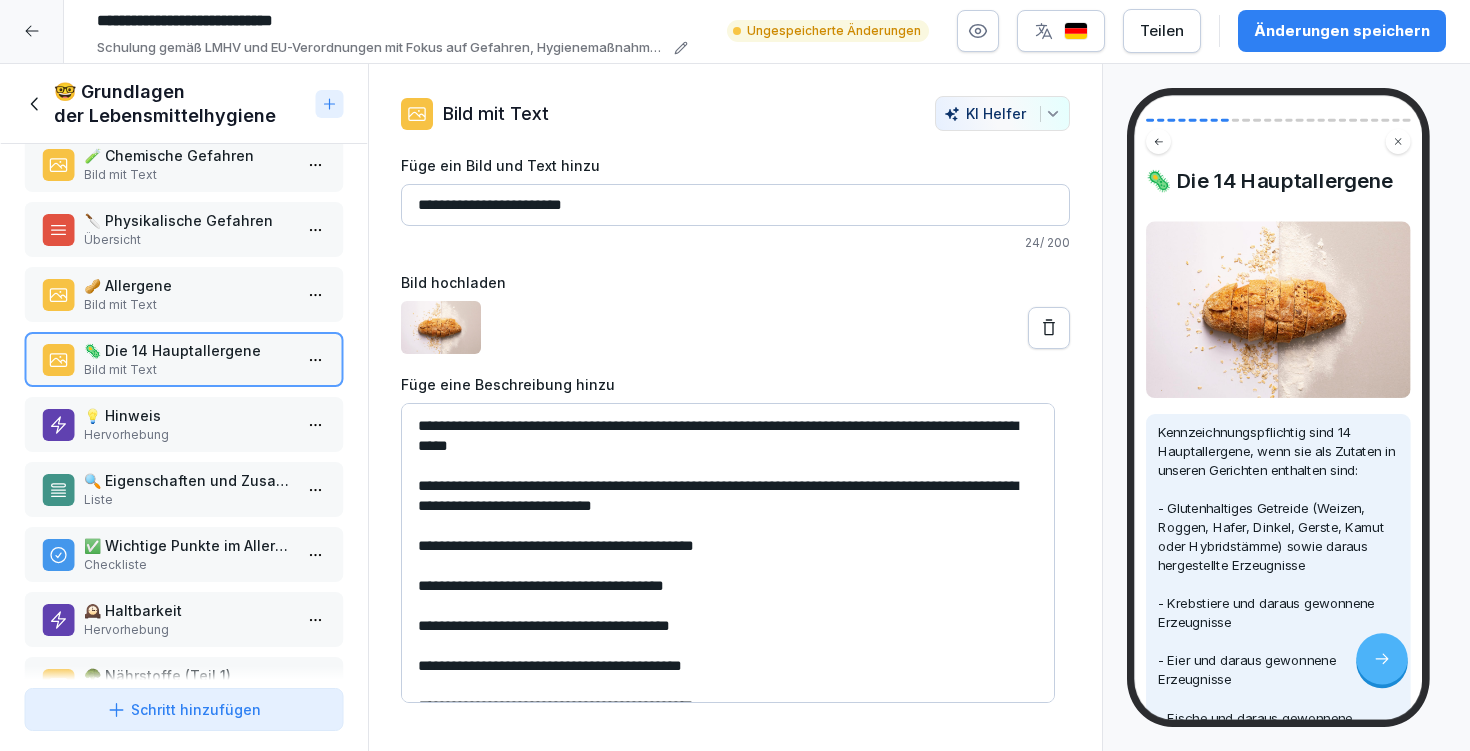click on "Liste" at bounding box center (188, 500) 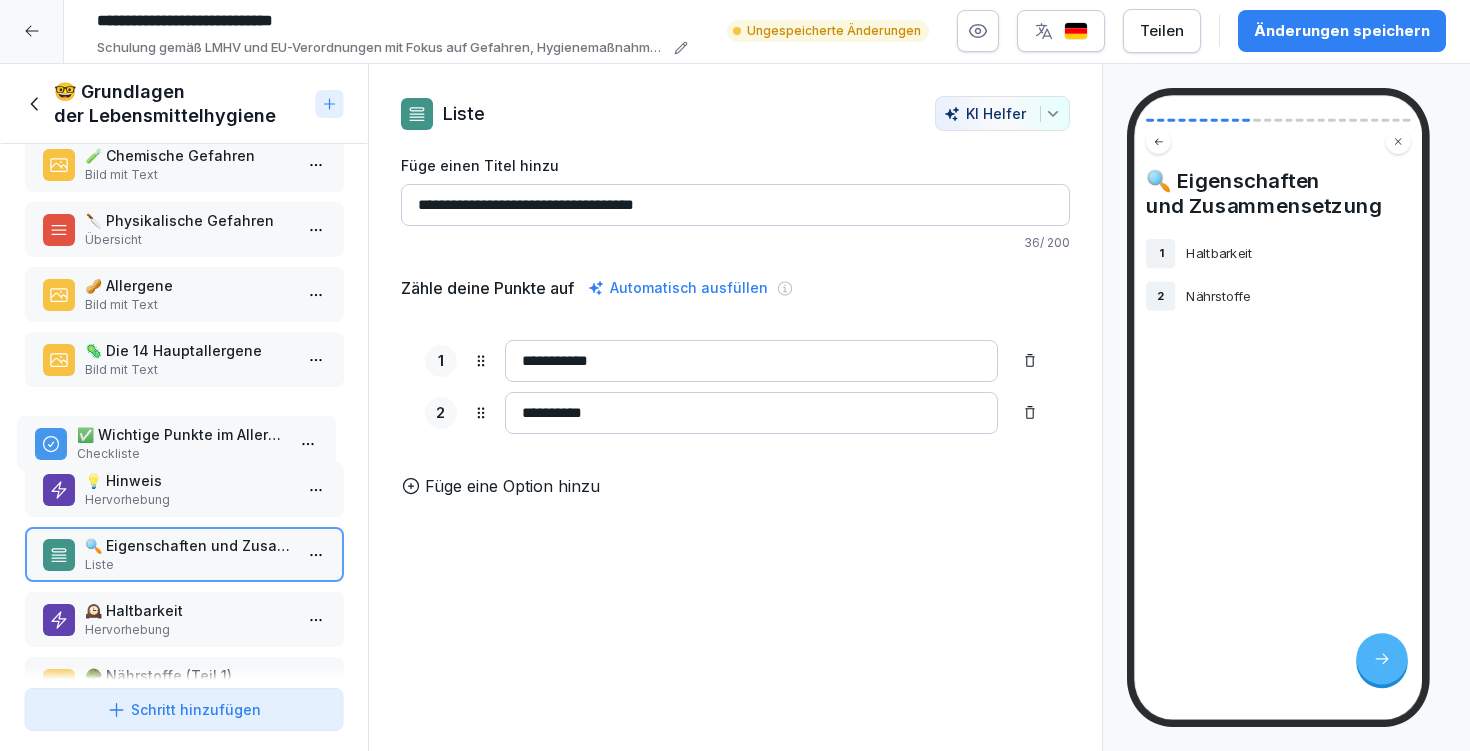 drag, startPoint x: 166, startPoint y: 540, endPoint x: 158, endPoint y: 429, distance: 111.28792 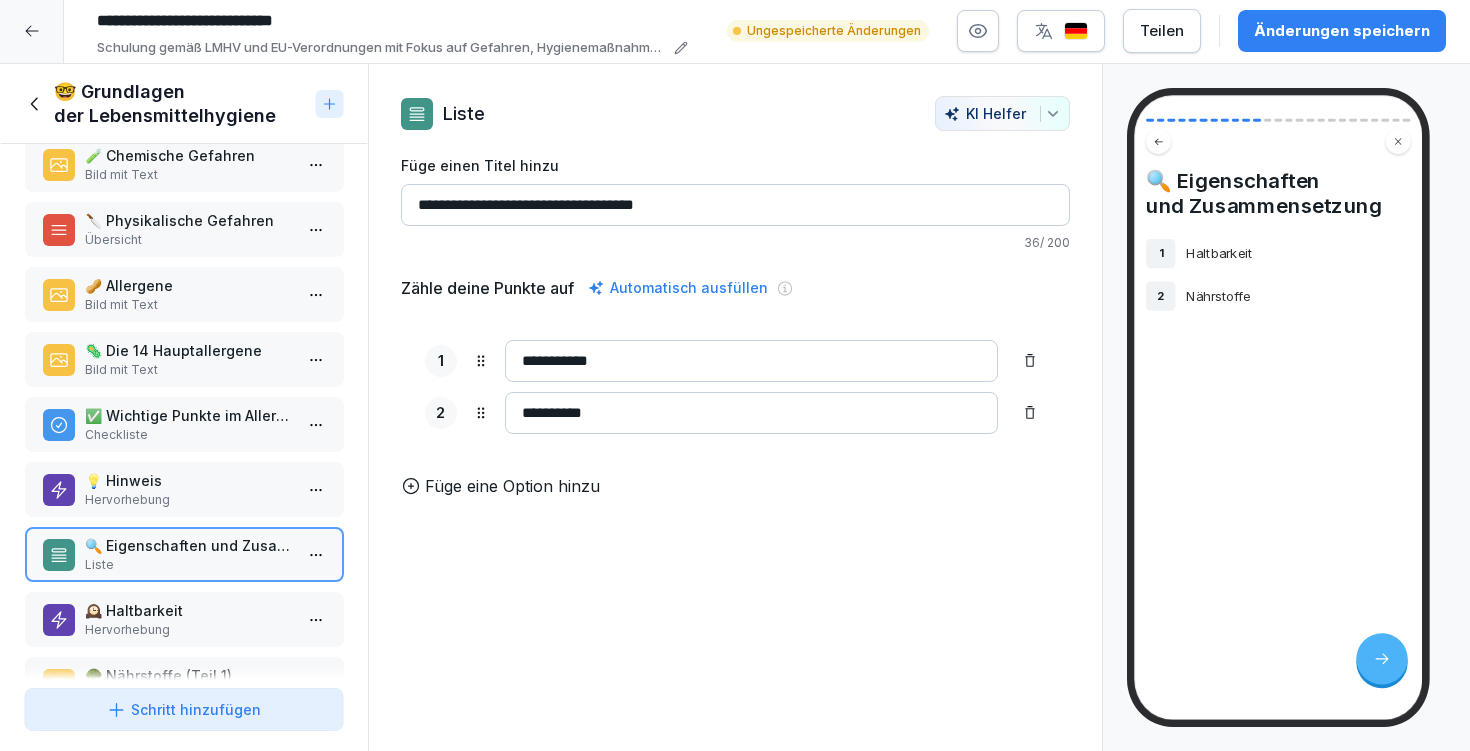 click on "🥜 Allergene" at bounding box center (188, 285) 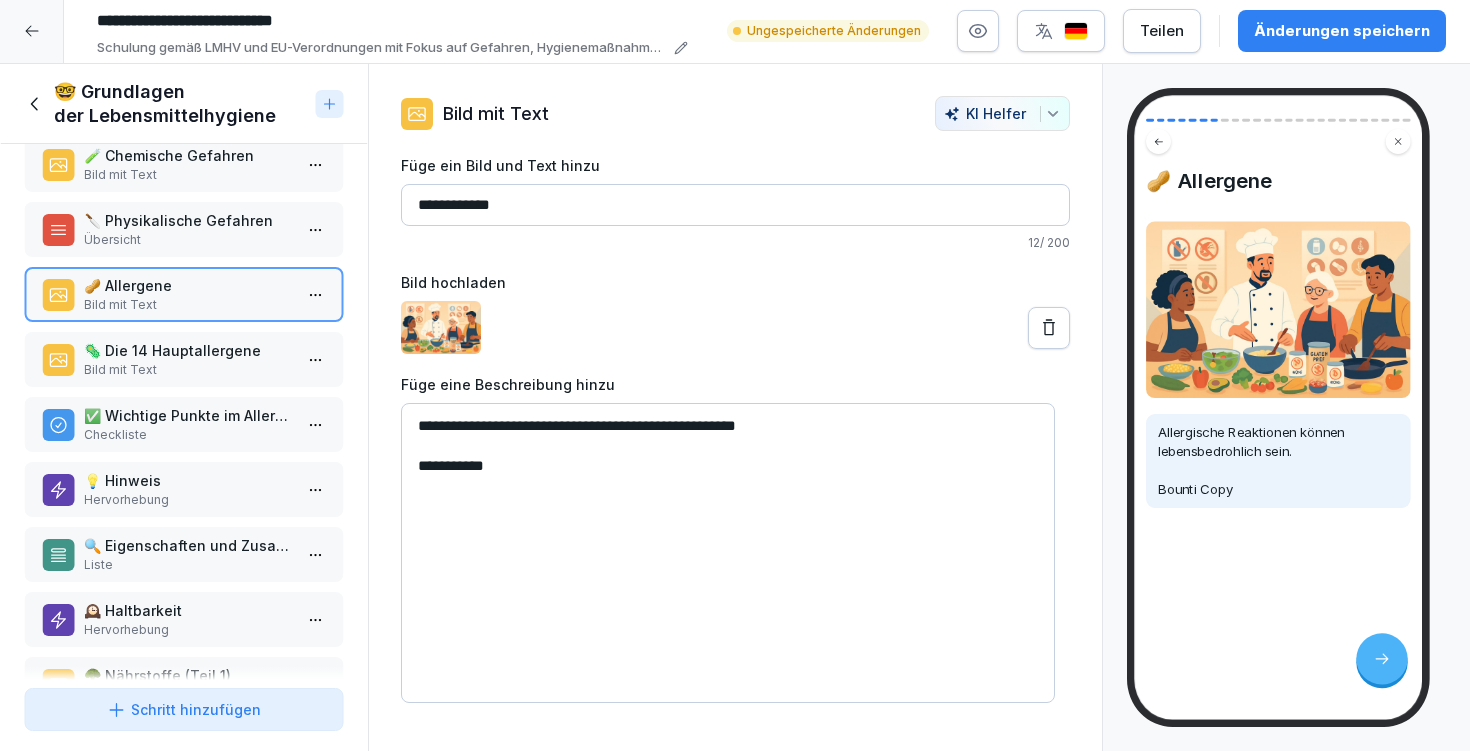 drag, startPoint x: 518, startPoint y: 445, endPoint x: 391, endPoint y: 445, distance: 127 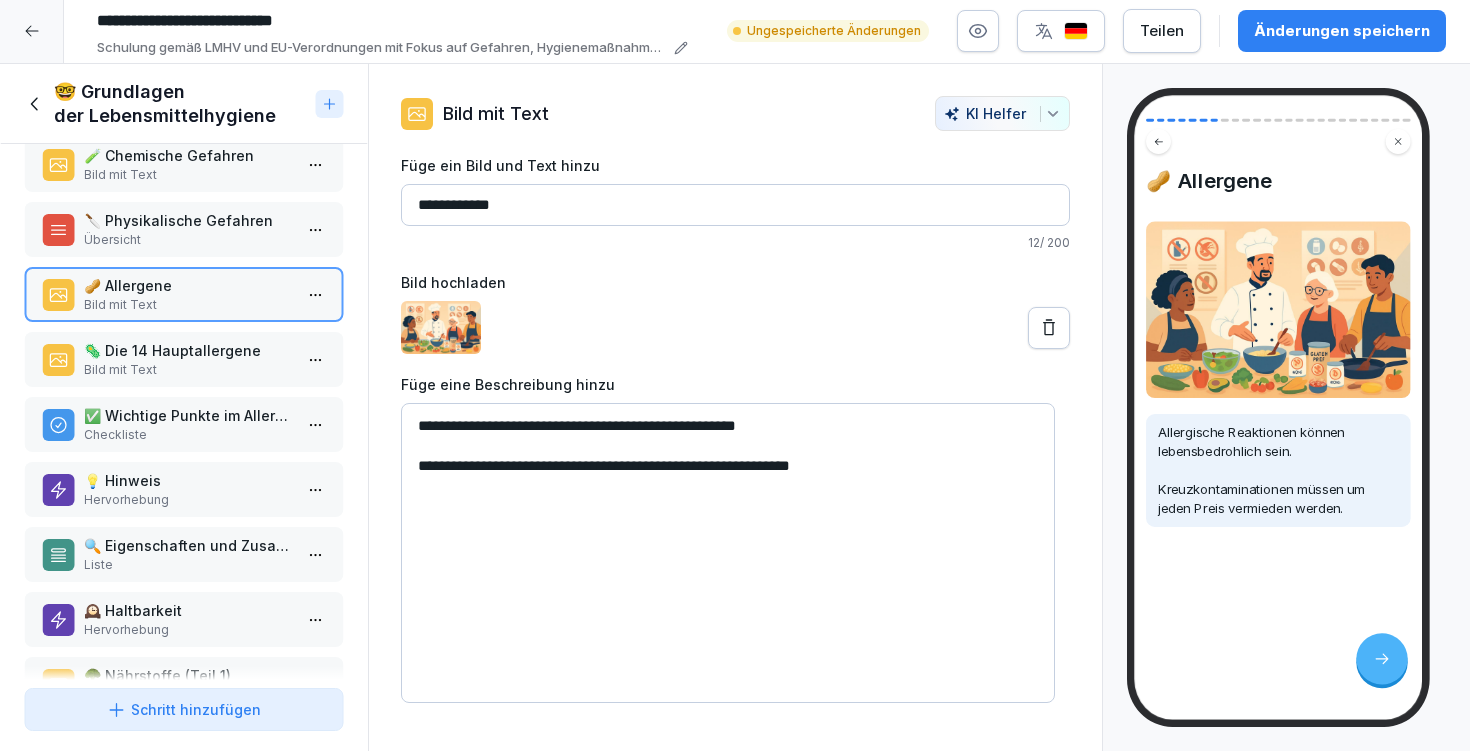paste on "**********" 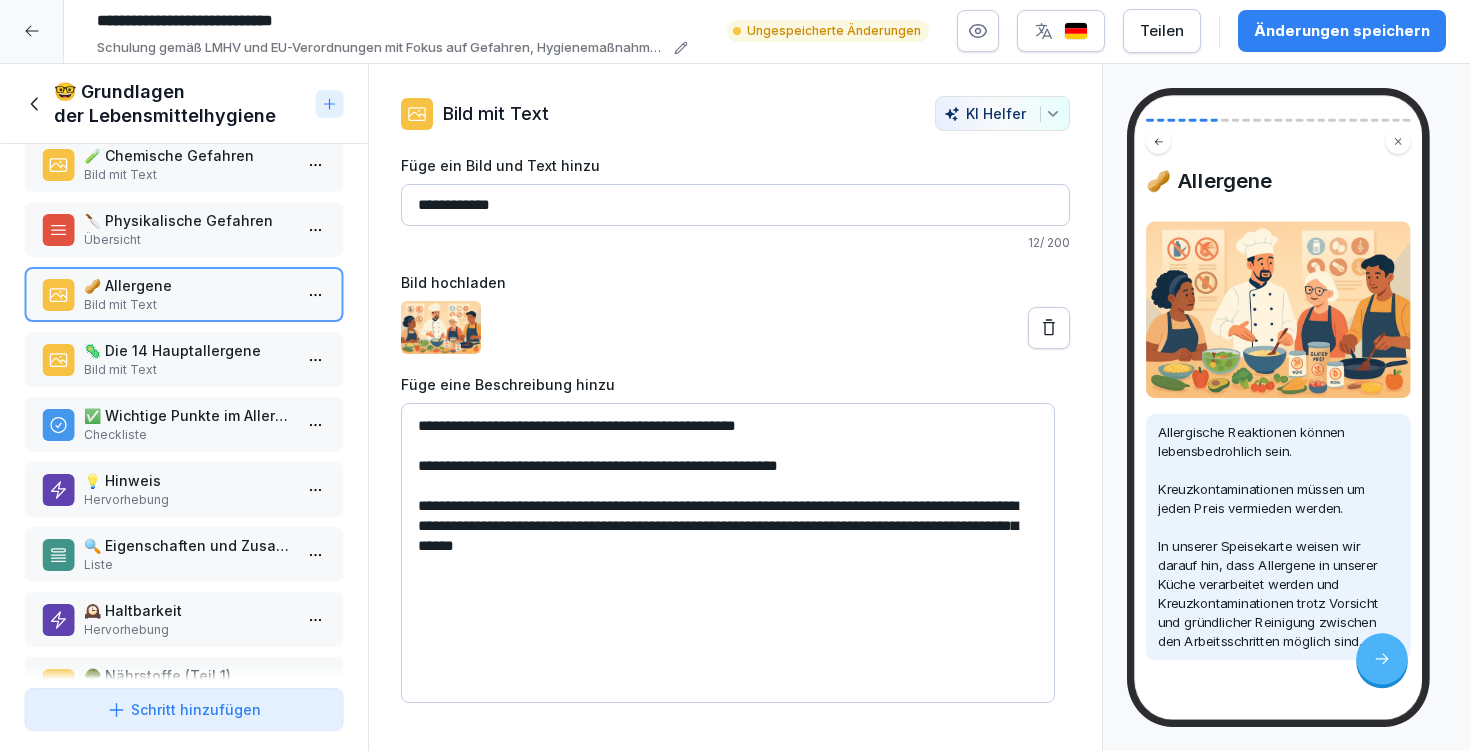 type on "**********" 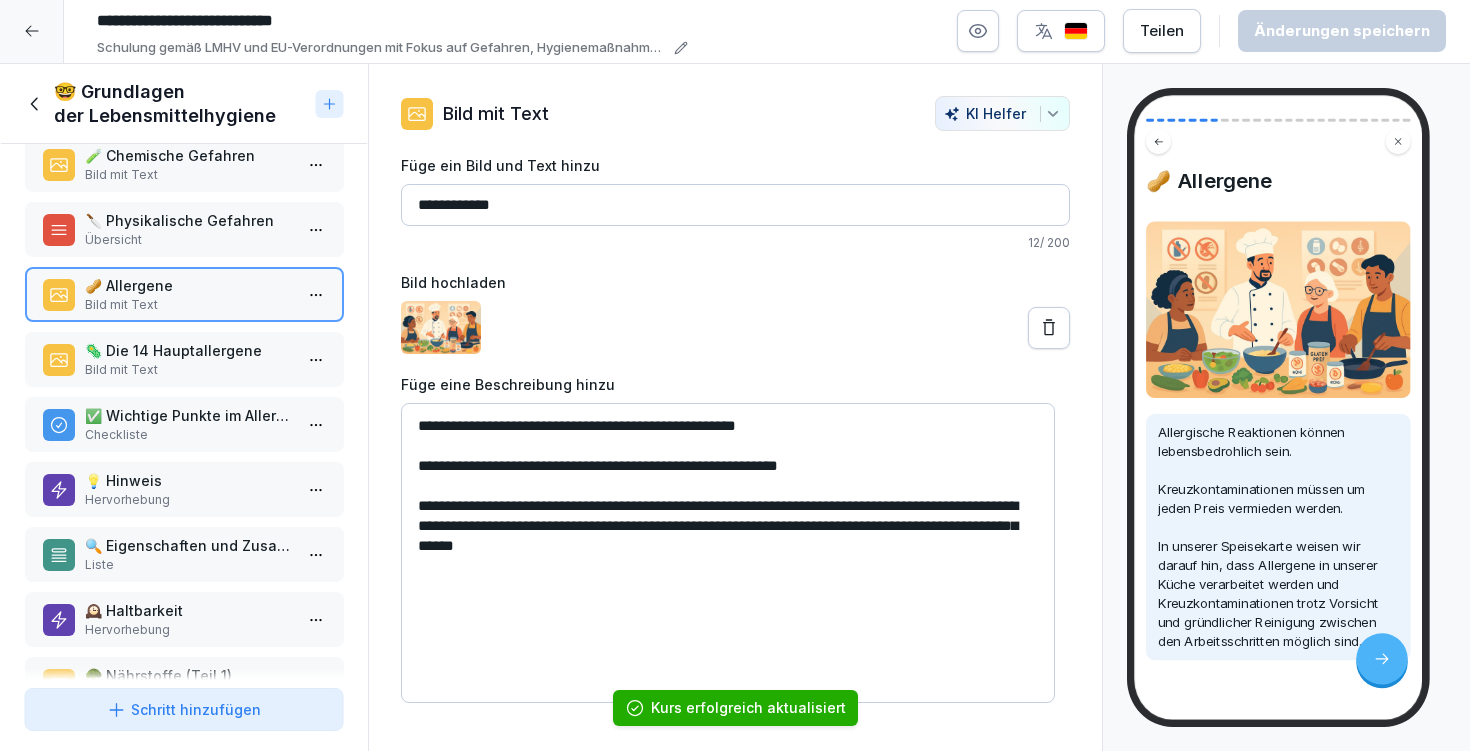 click on "🦠 Die 14 Hauptallergene" at bounding box center [188, 350] 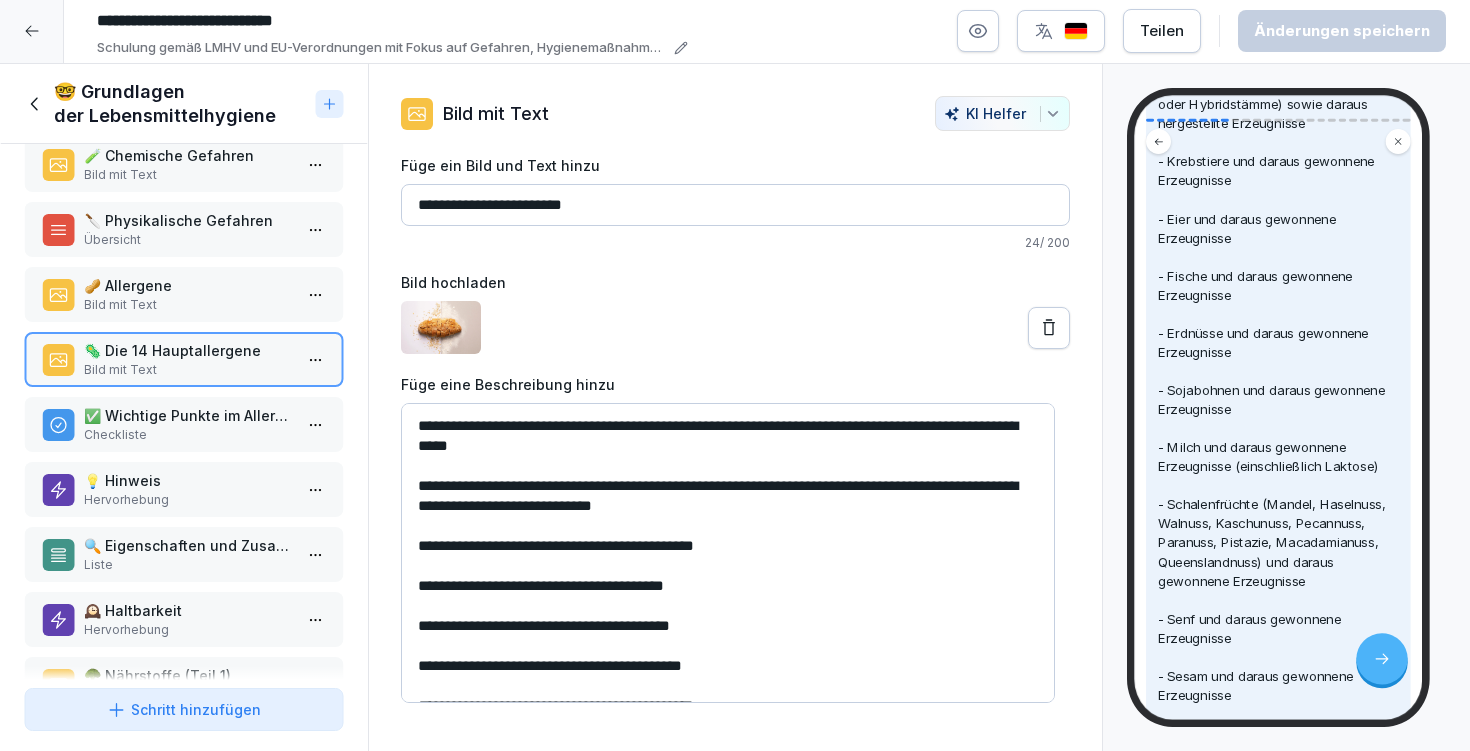 scroll, scrollTop: 1035, scrollLeft: 0, axis: vertical 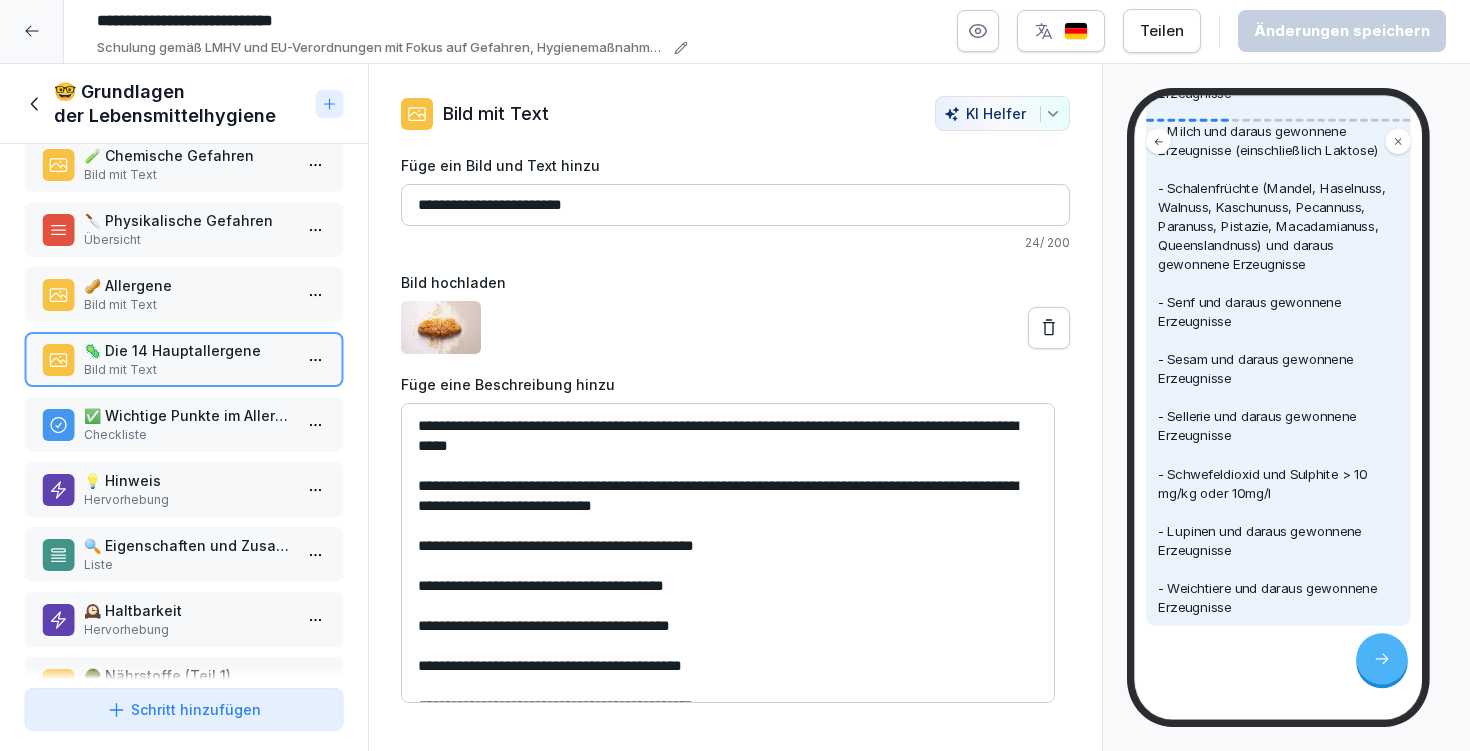 click on "🥜 Allergene" at bounding box center (188, 285) 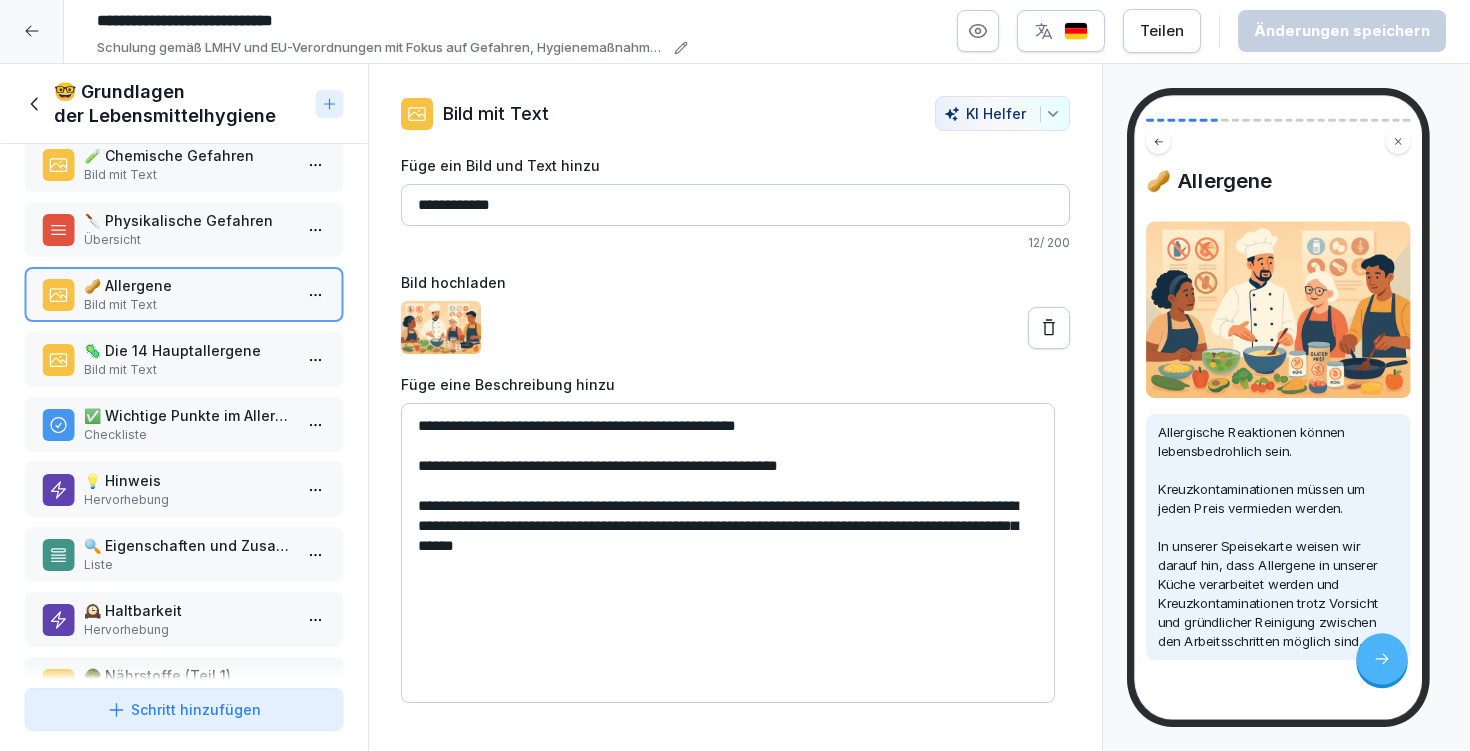 click on "**********" at bounding box center (728, 553) 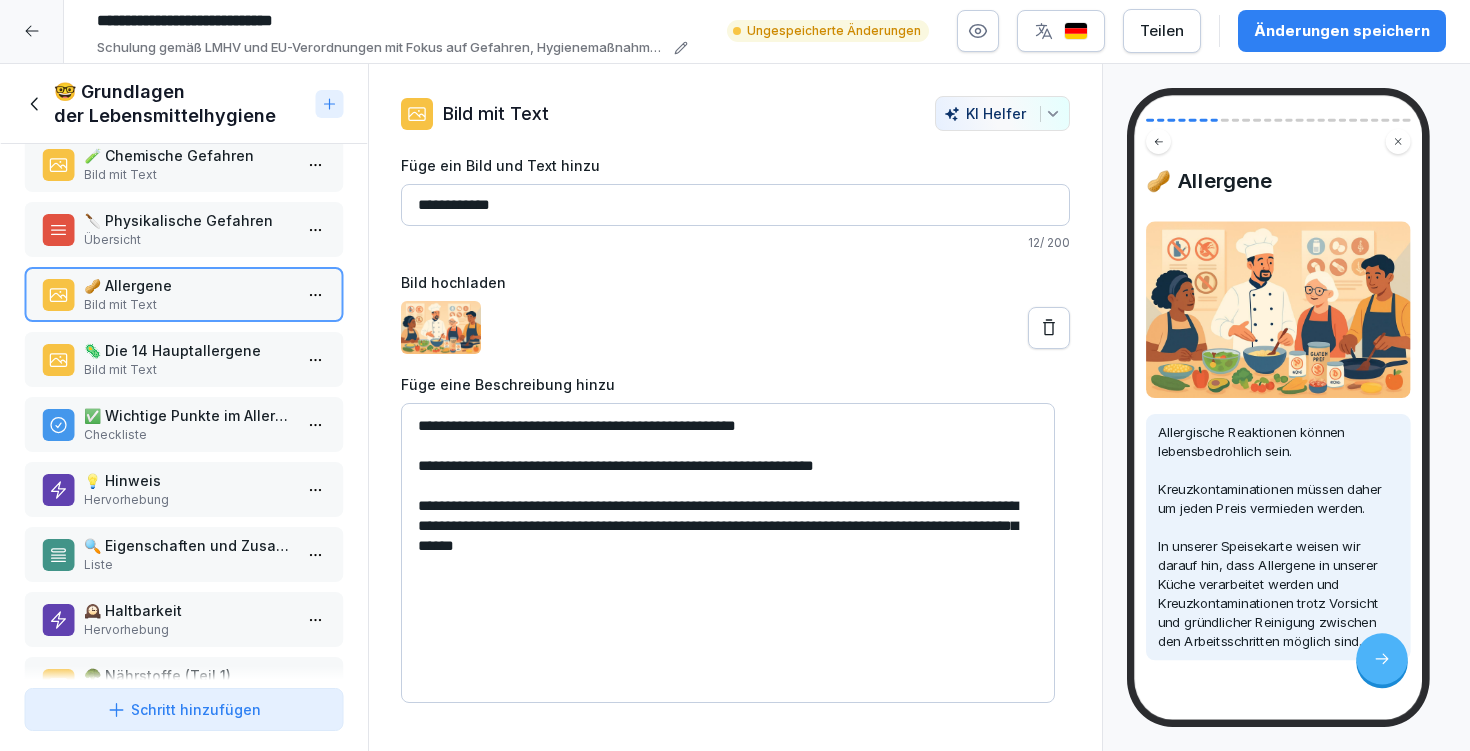 click on "**********" at bounding box center [728, 553] 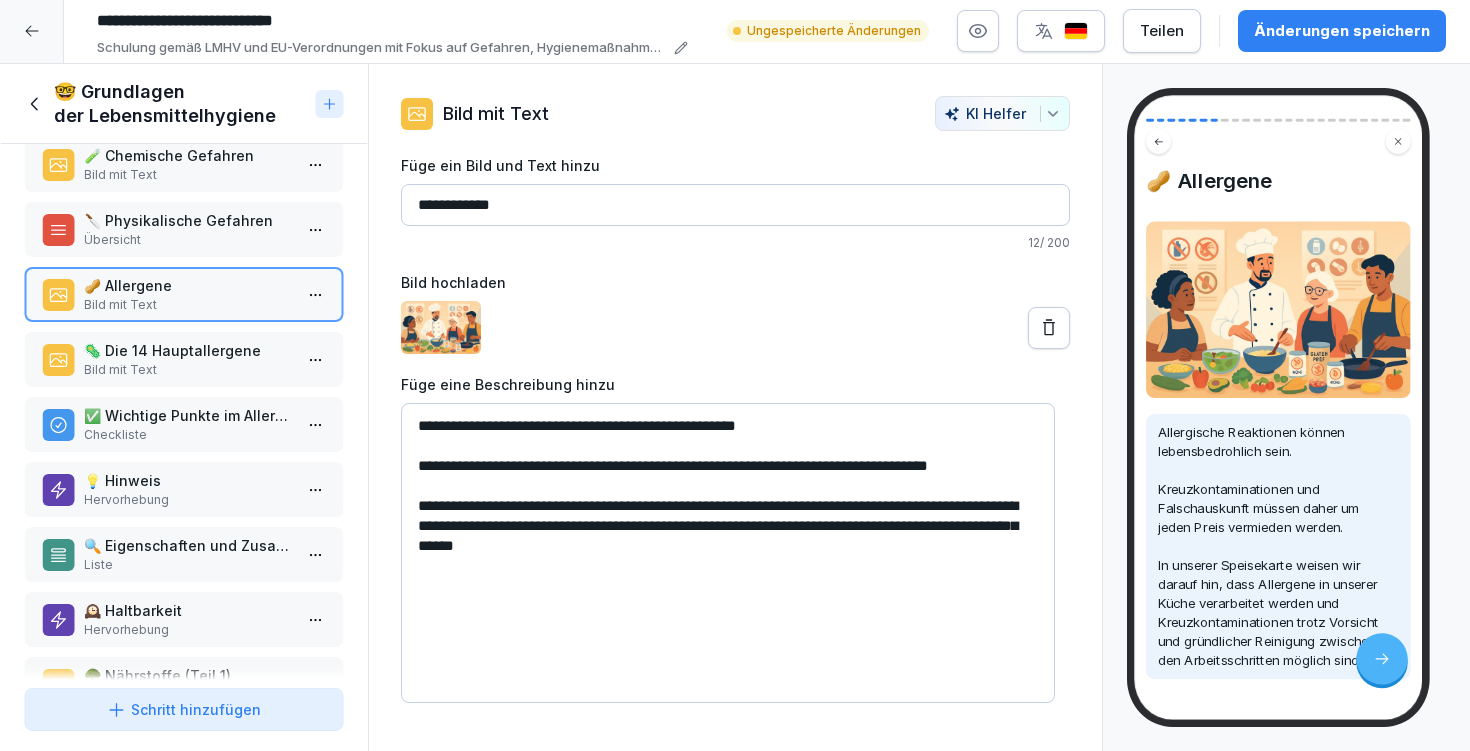 click on "**********" at bounding box center [728, 553] 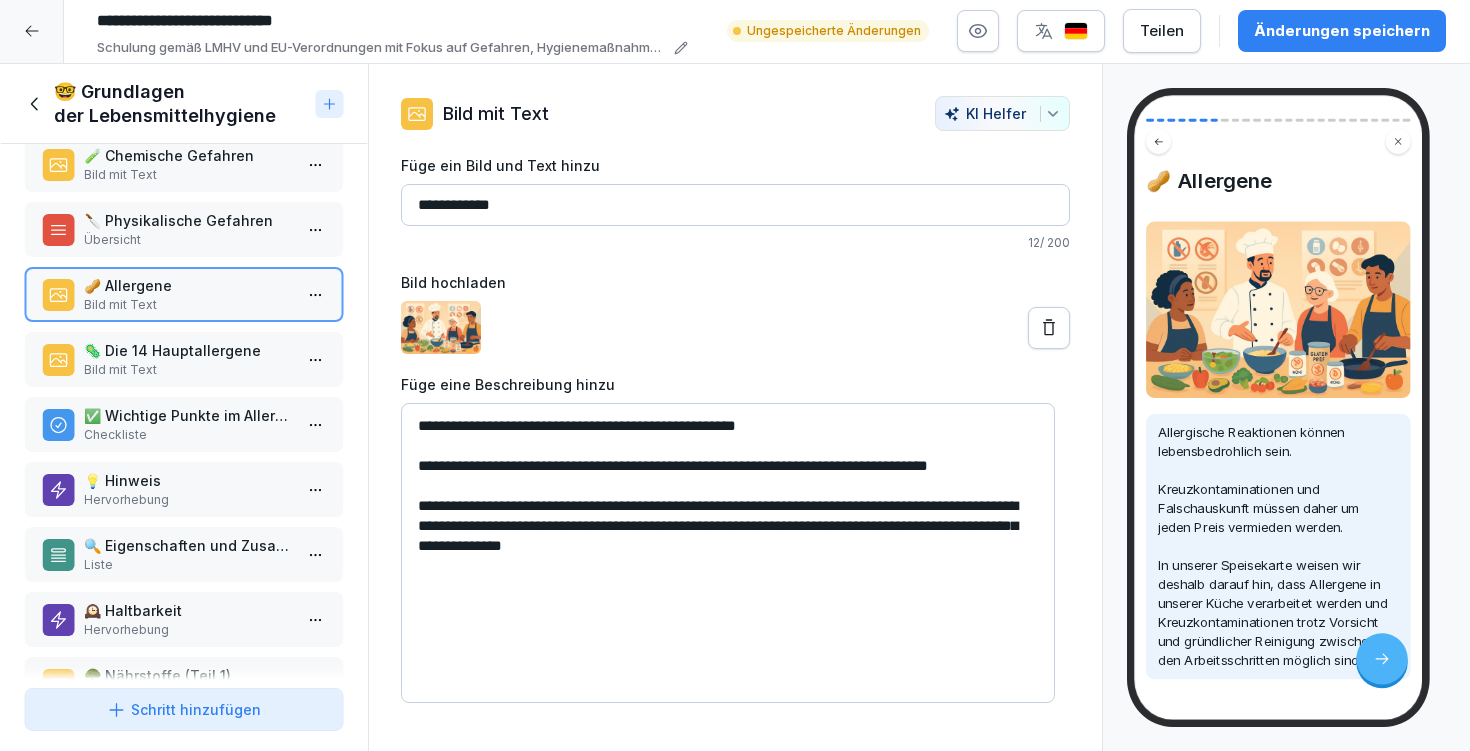 click on "**********" at bounding box center (728, 553) 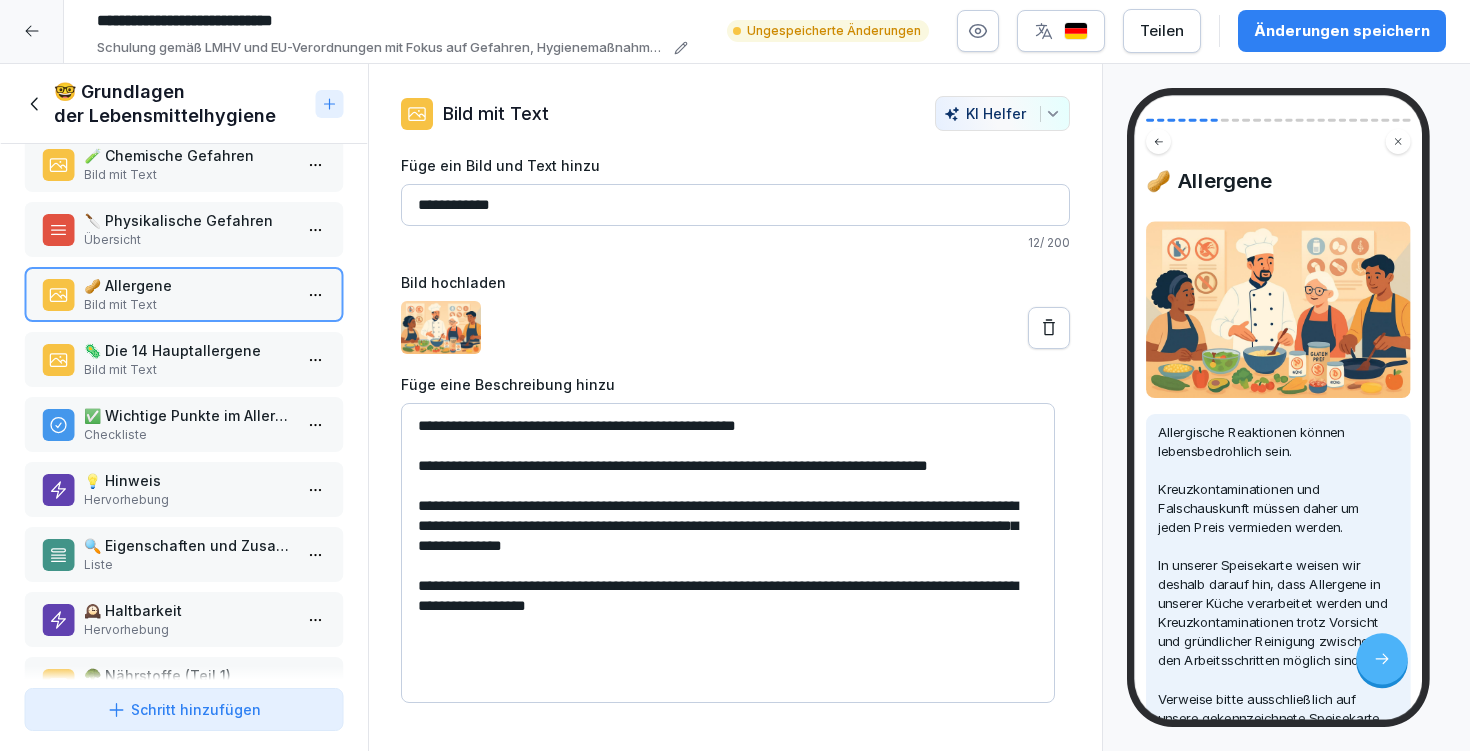 drag, startPoint x: 706, startPoint y: 628, endPoint x: 412, endPoint y: 591, distance: 296.3191 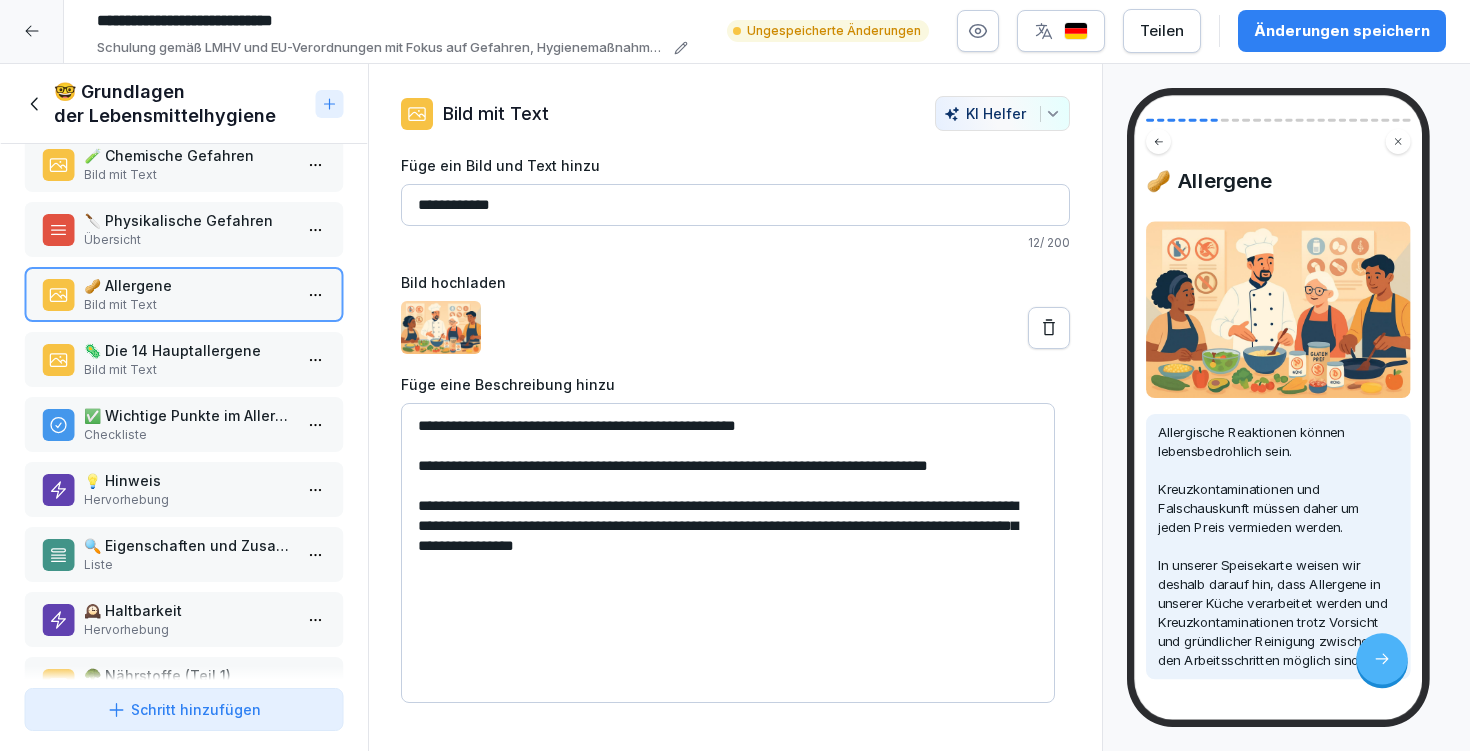 paste on "**********" 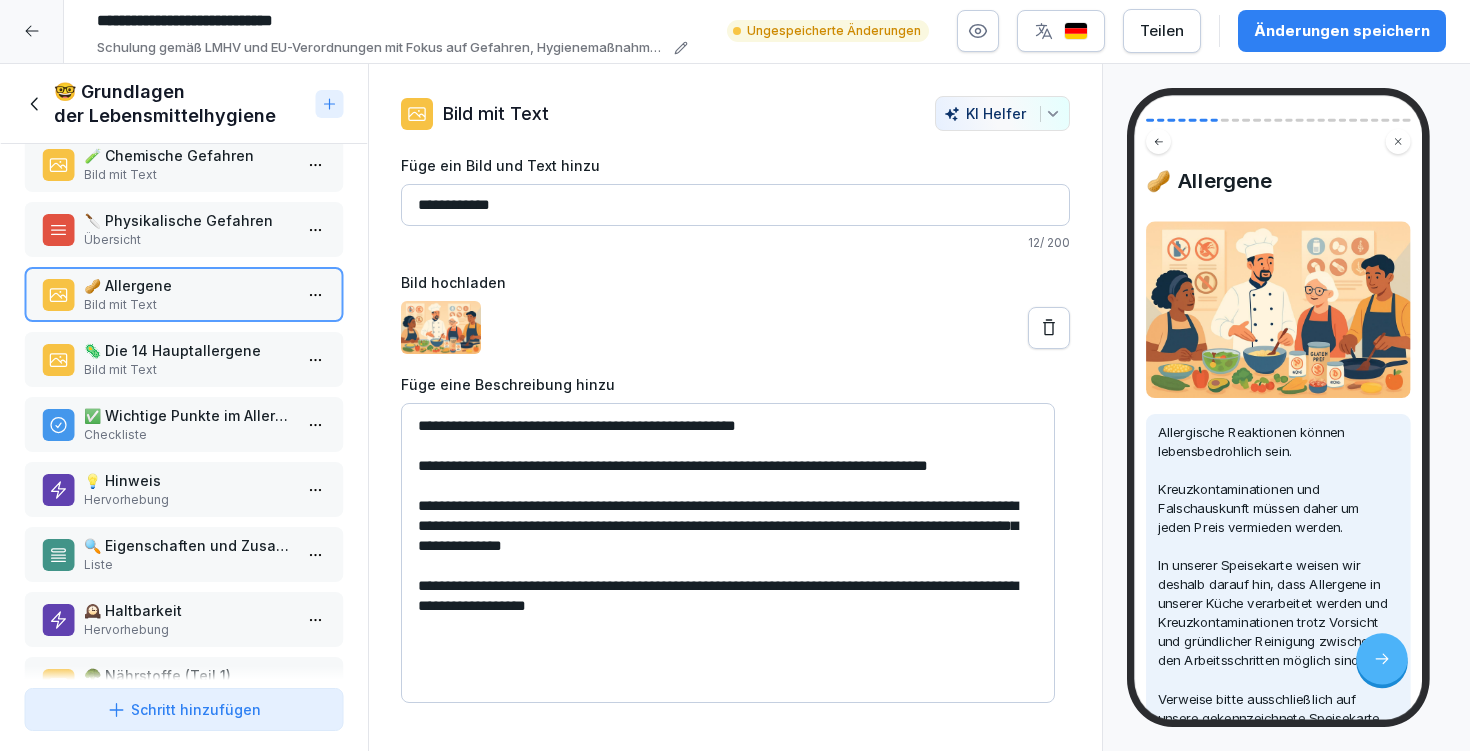paste on "**********" 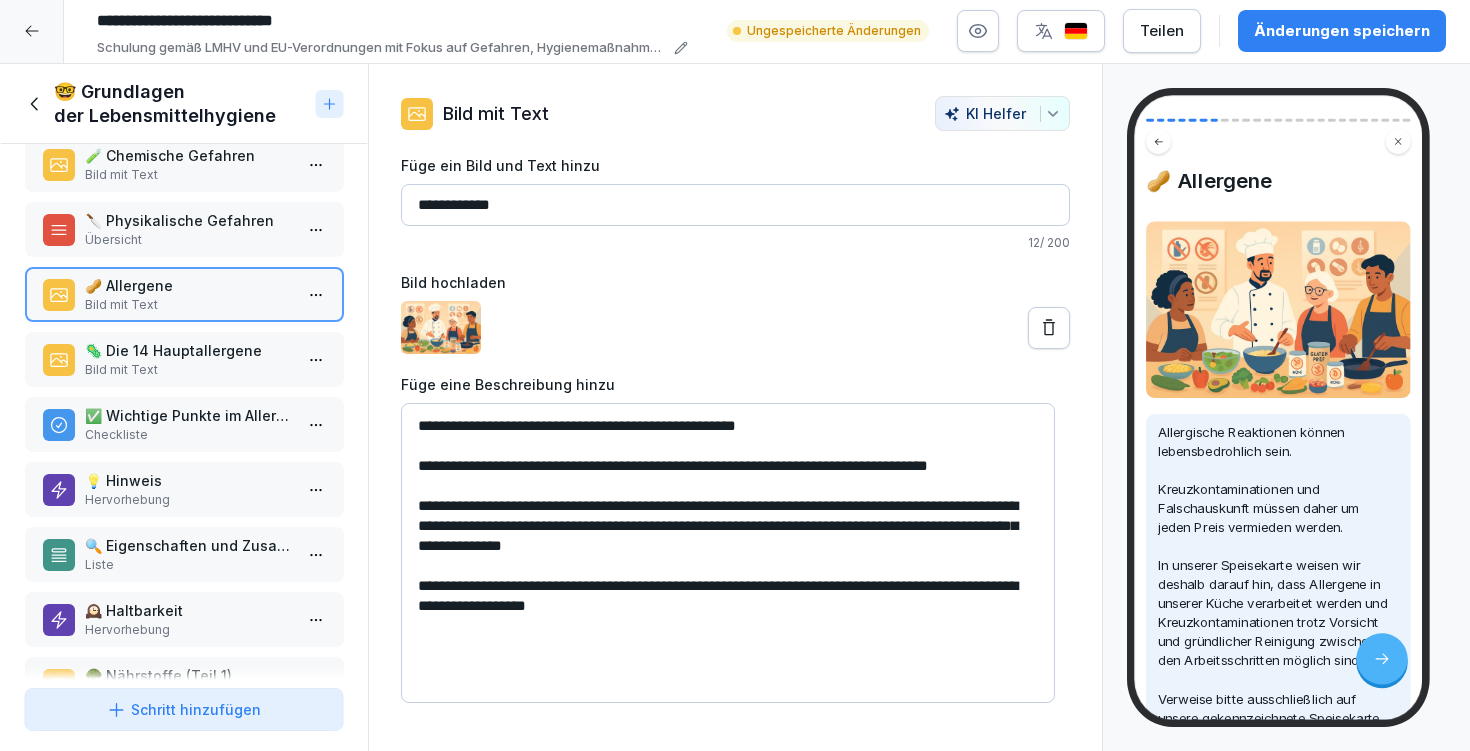 click on "Bild mit Text" at bounding box center (188, 305) 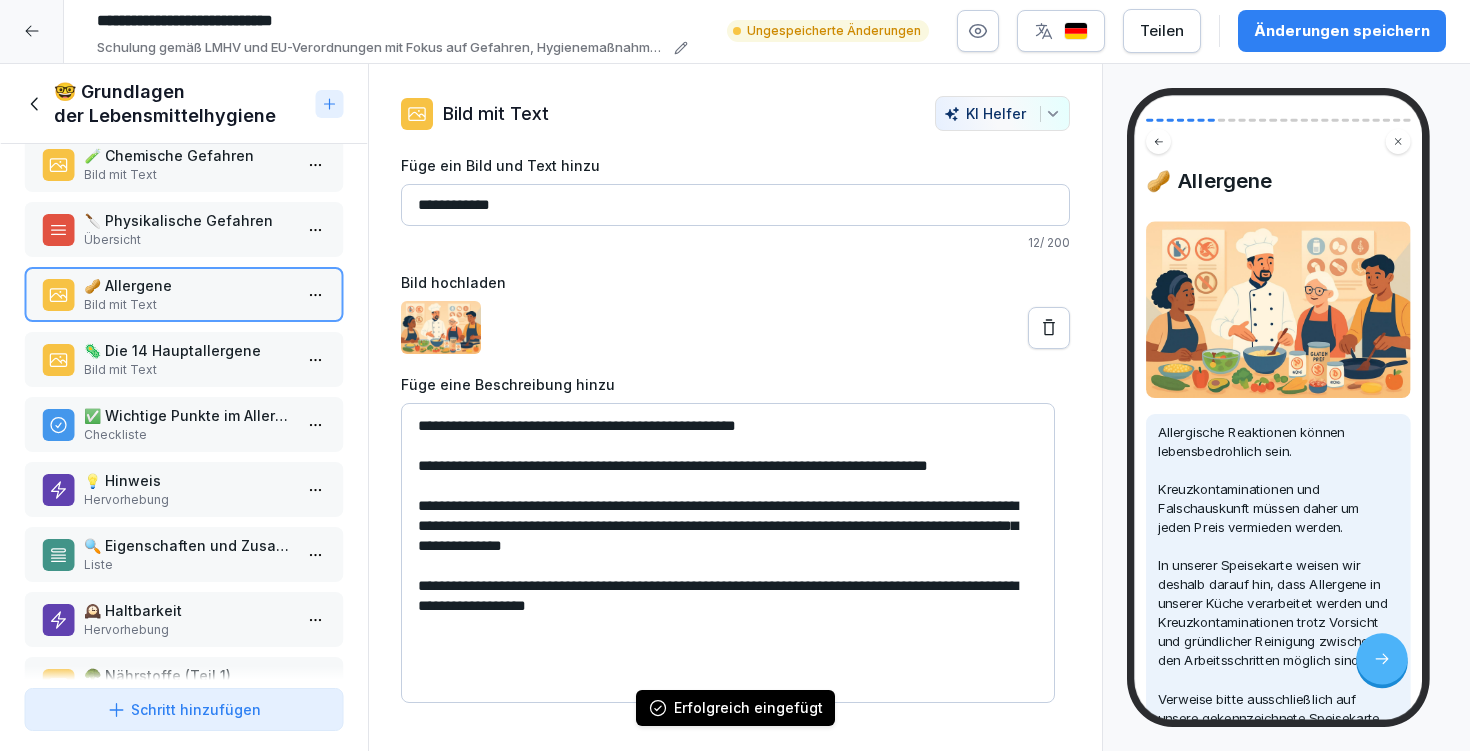 scroll, scrollTop: 1207, scrollLeft: 0, axis: vertical 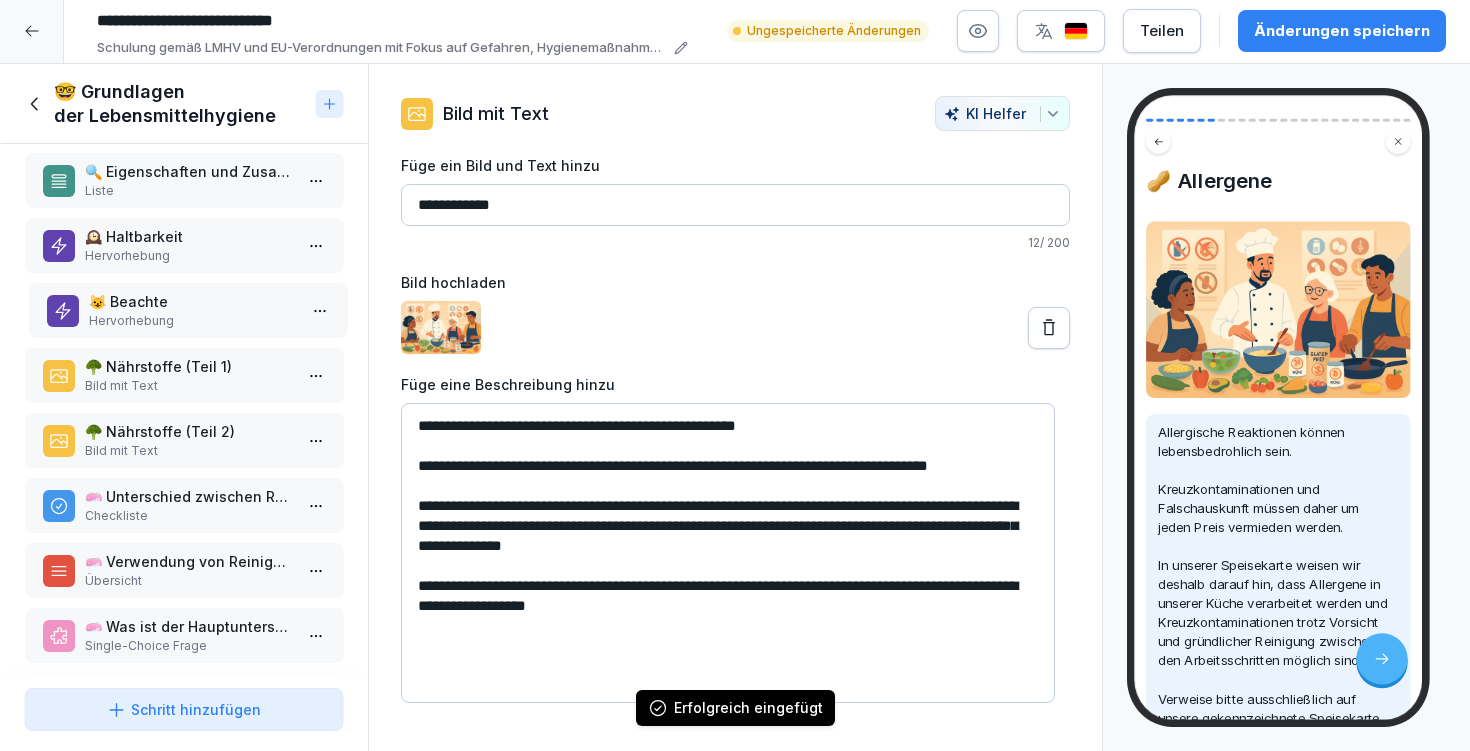 drag, startPoint x: 177, startPoint y: 598, endPoint x: 181, endPoint y: 295, distance: 303.0264 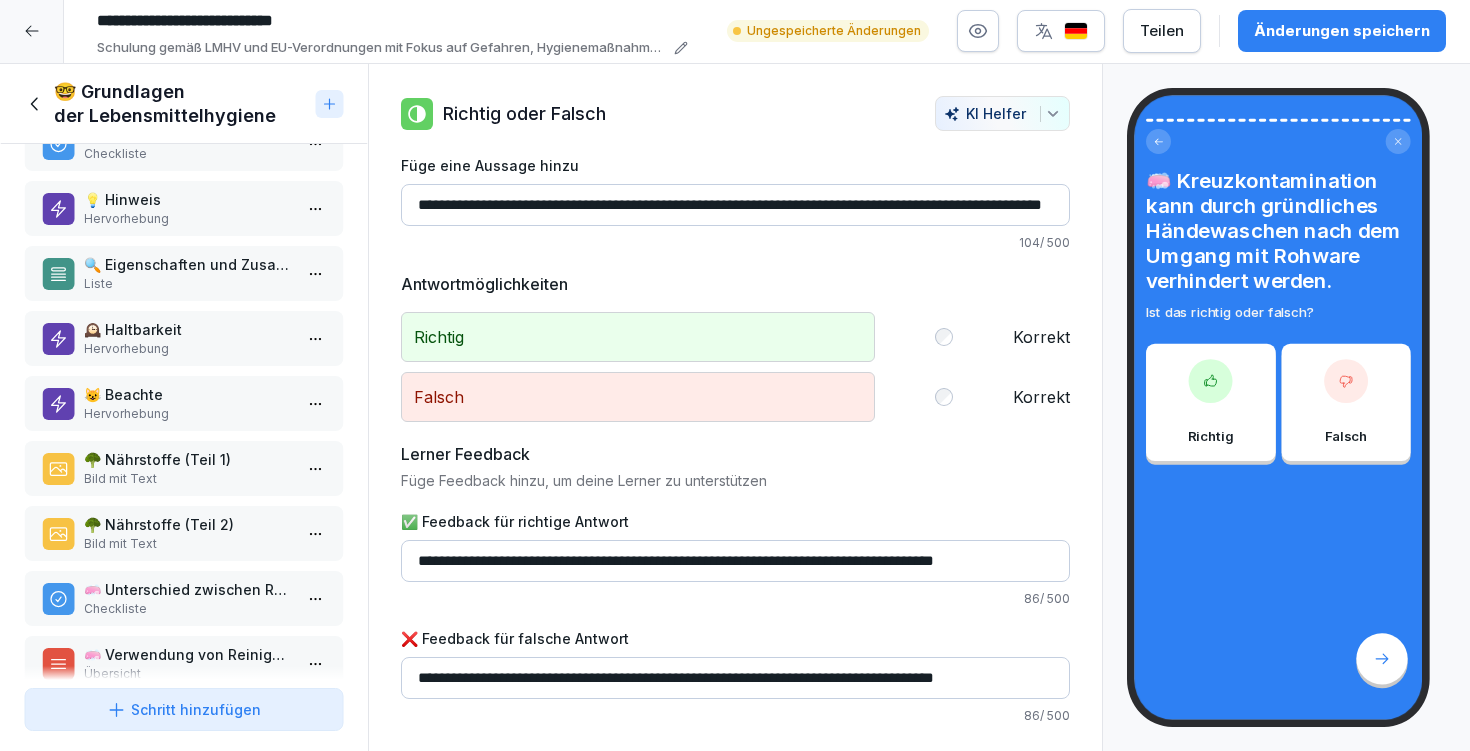 scroll, scrollTop: 404, scrollLeft: 0, axis: vertical 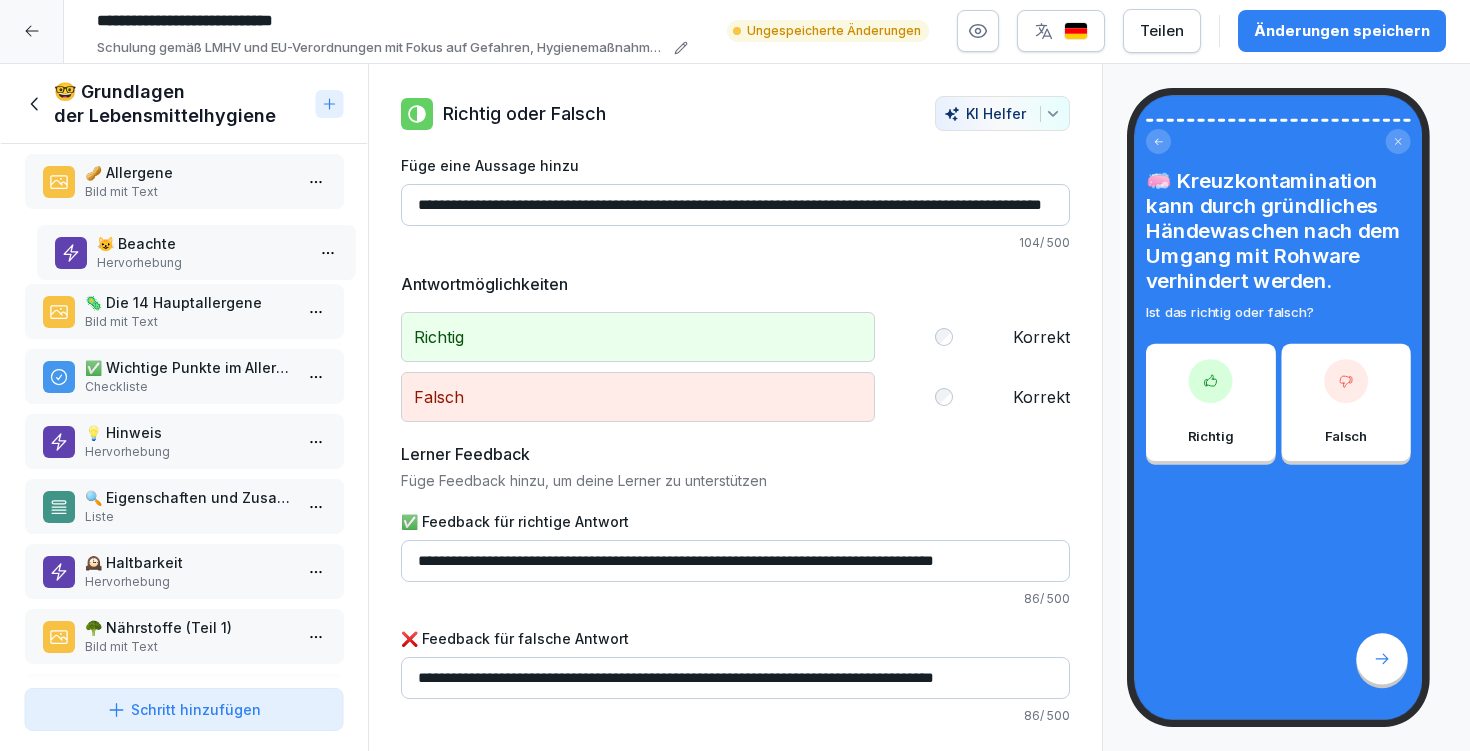 drag, startPoint x: 153, startPoint y: 562, endPoint x: 165, endPoint y: 243, distance: 319.22562 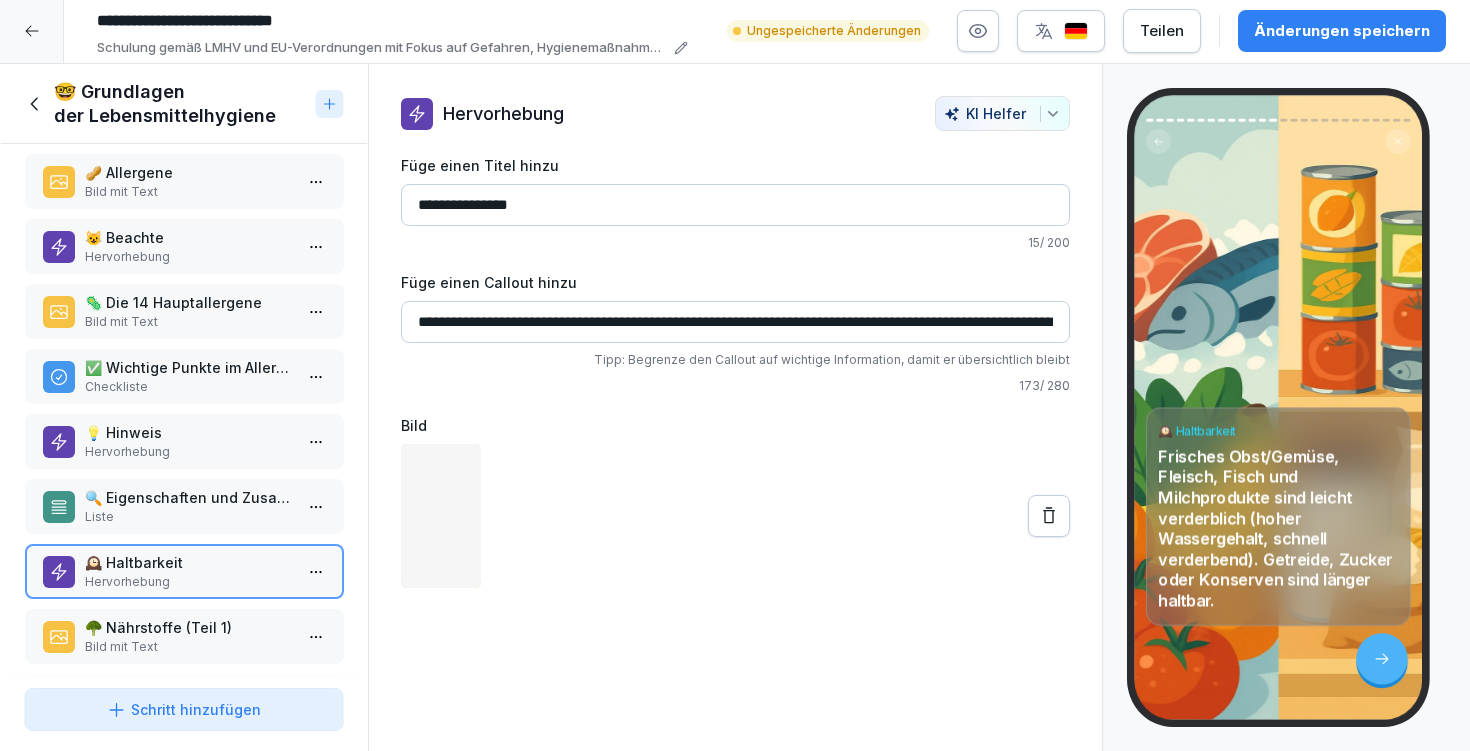 click on "😺 Beachte" at bounding box center (188, 237) 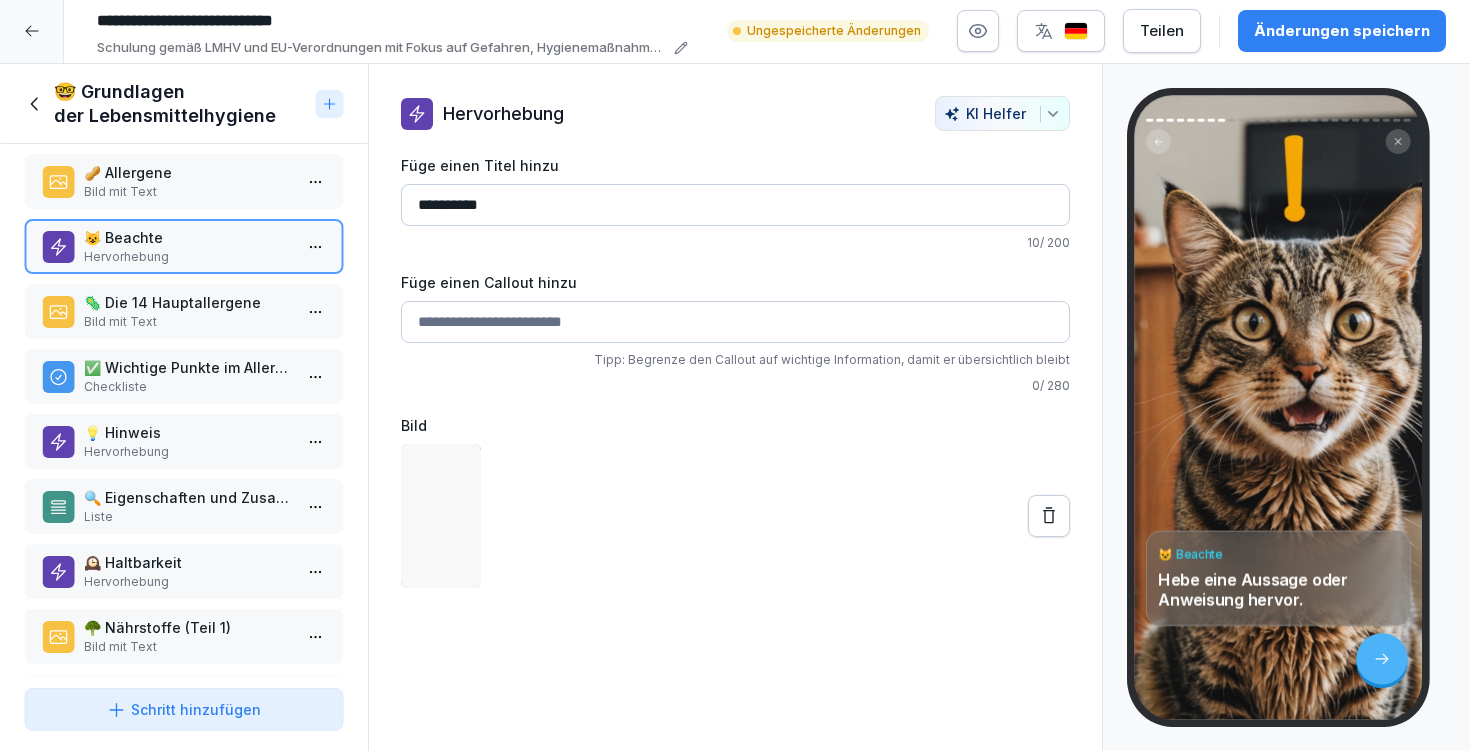 click on "Bild mit Text" at bounding box center (188, 192) 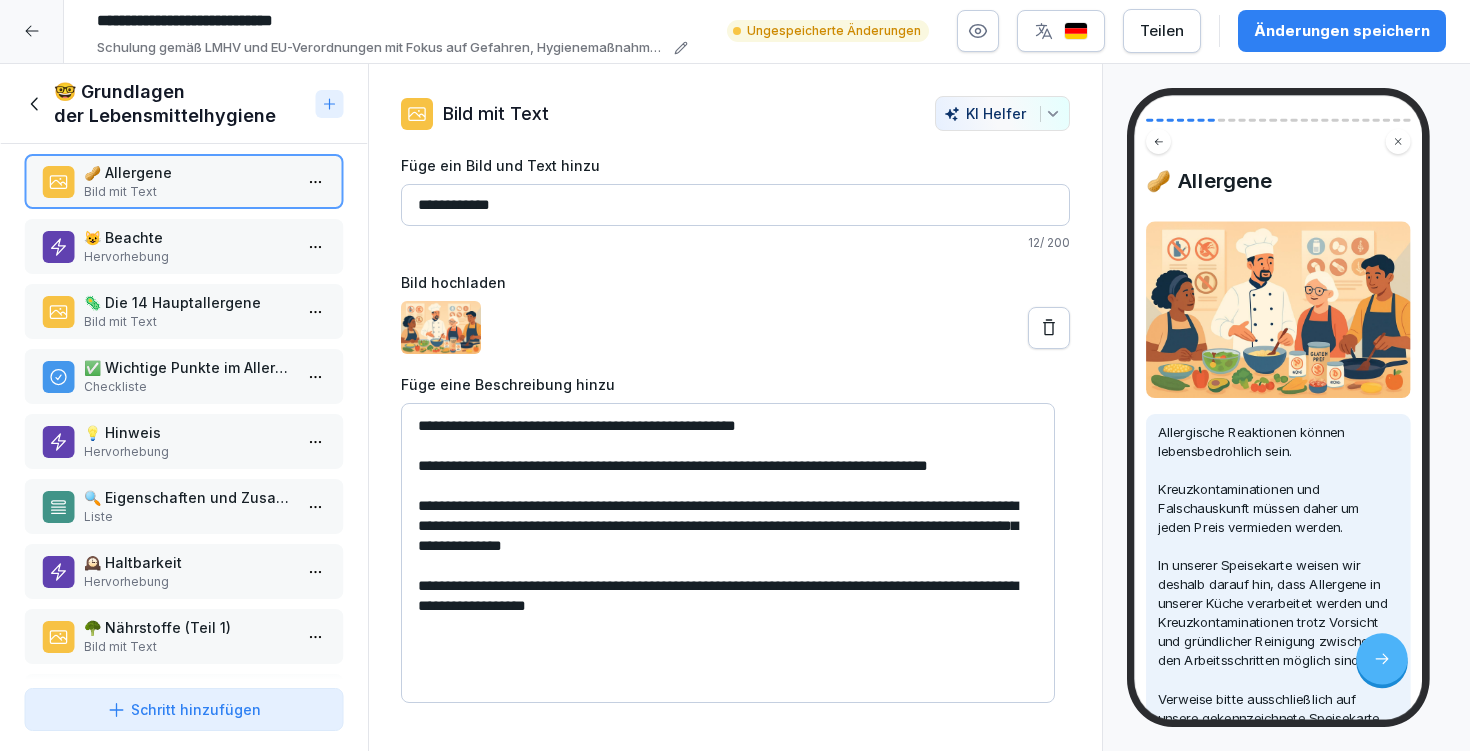 drag, startPoint x: 724, startPoint y: 617, endPoint x: 414, endPoint y: 590, distance: 311.17358 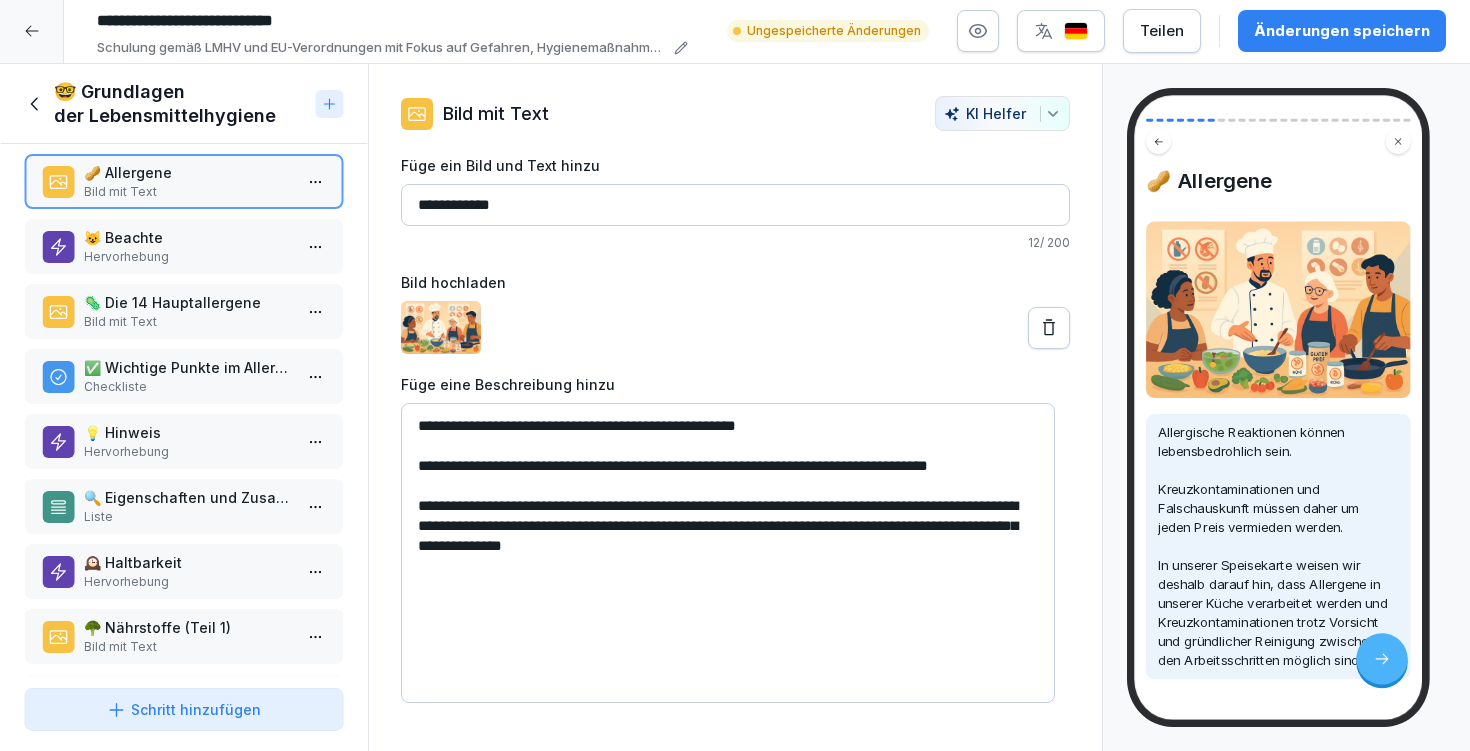 type on "**********" 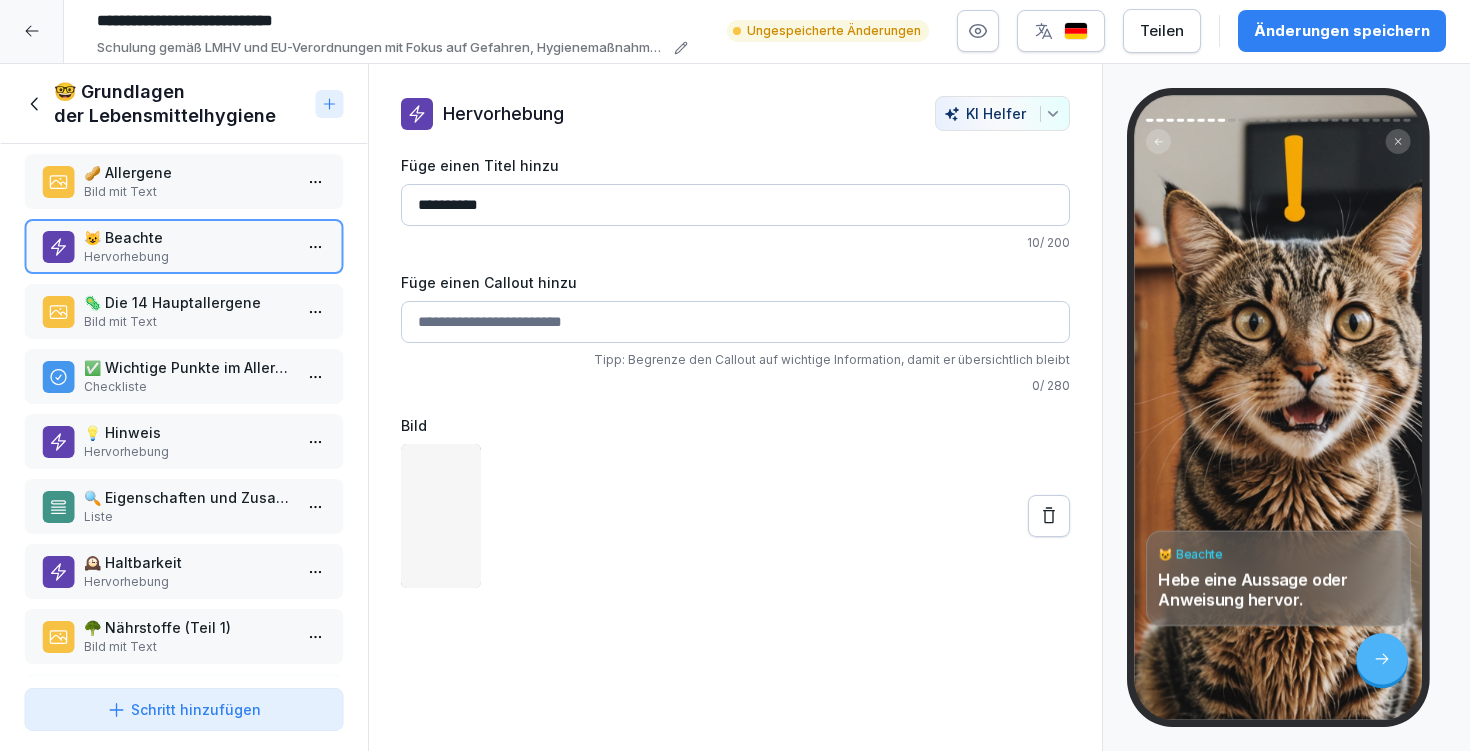 click on "Füge einen Callout hinzu" at bounding box center [735, 322] 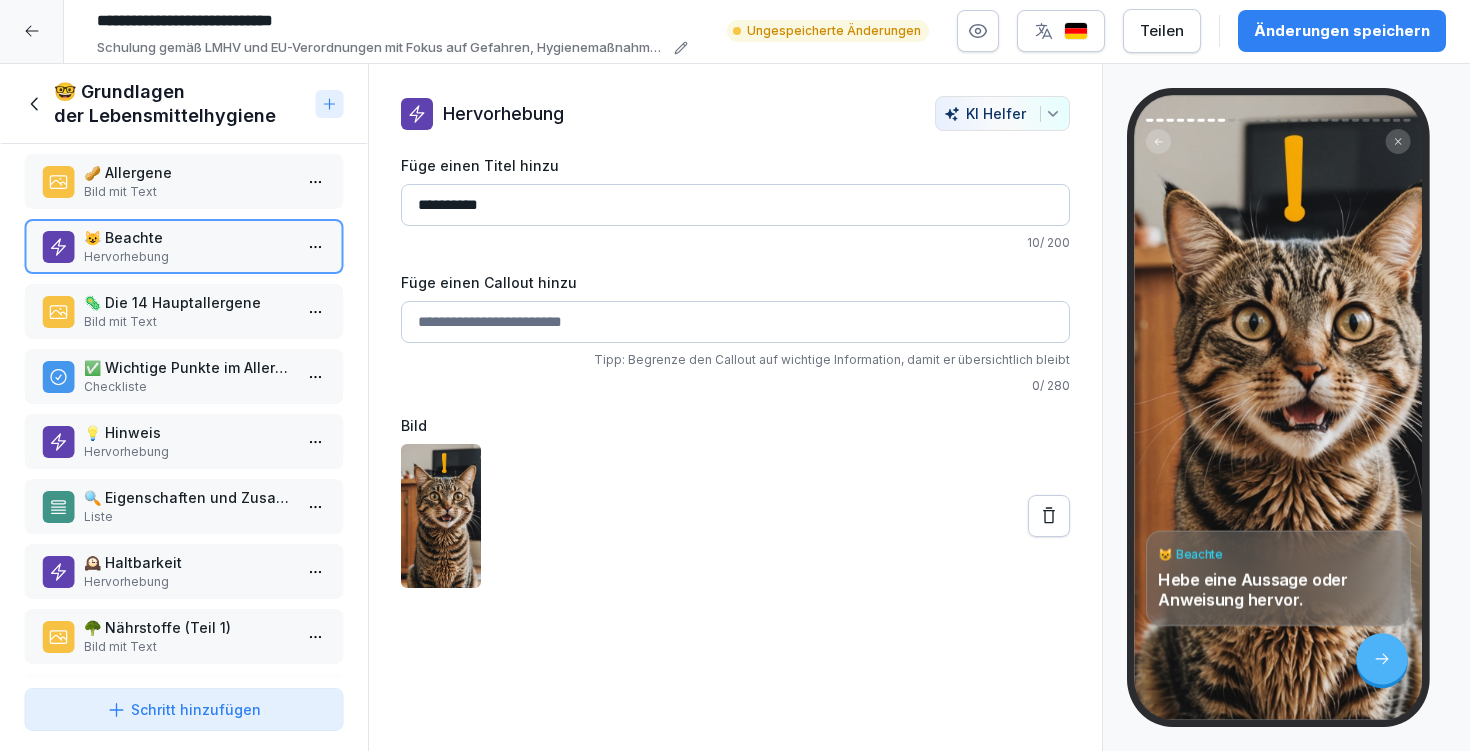 paste on "**********" 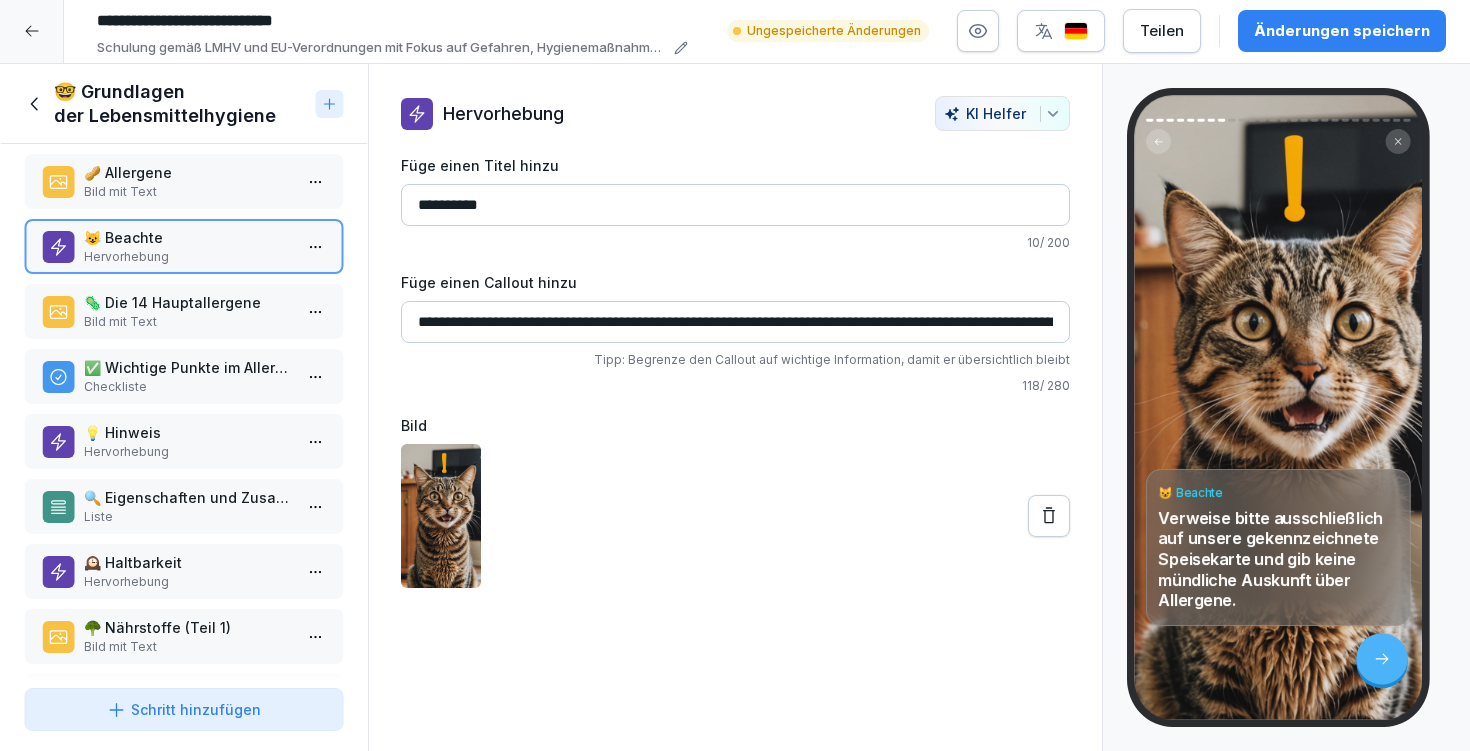 type on "**********" 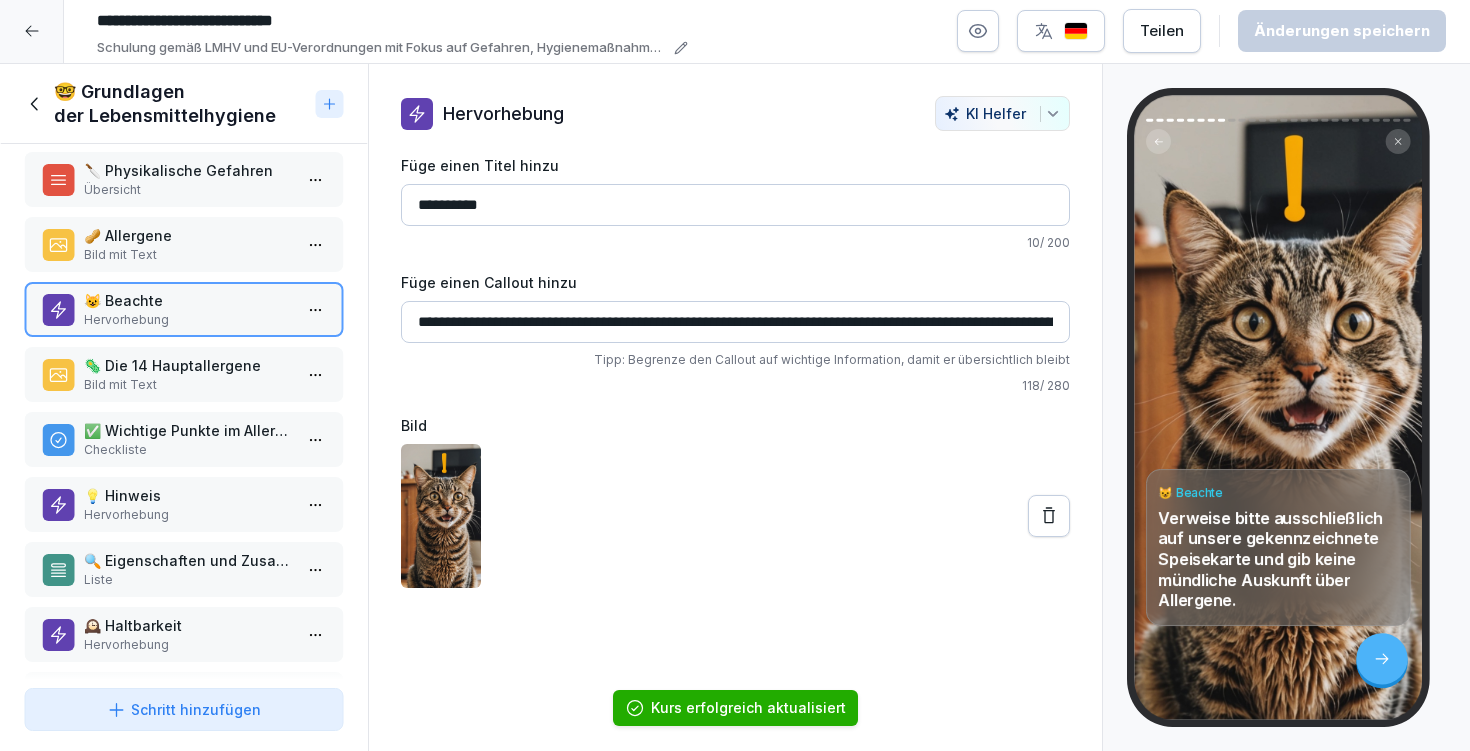 scroll, scrollTop: 298, scrollLeft: 0, axis: vertical 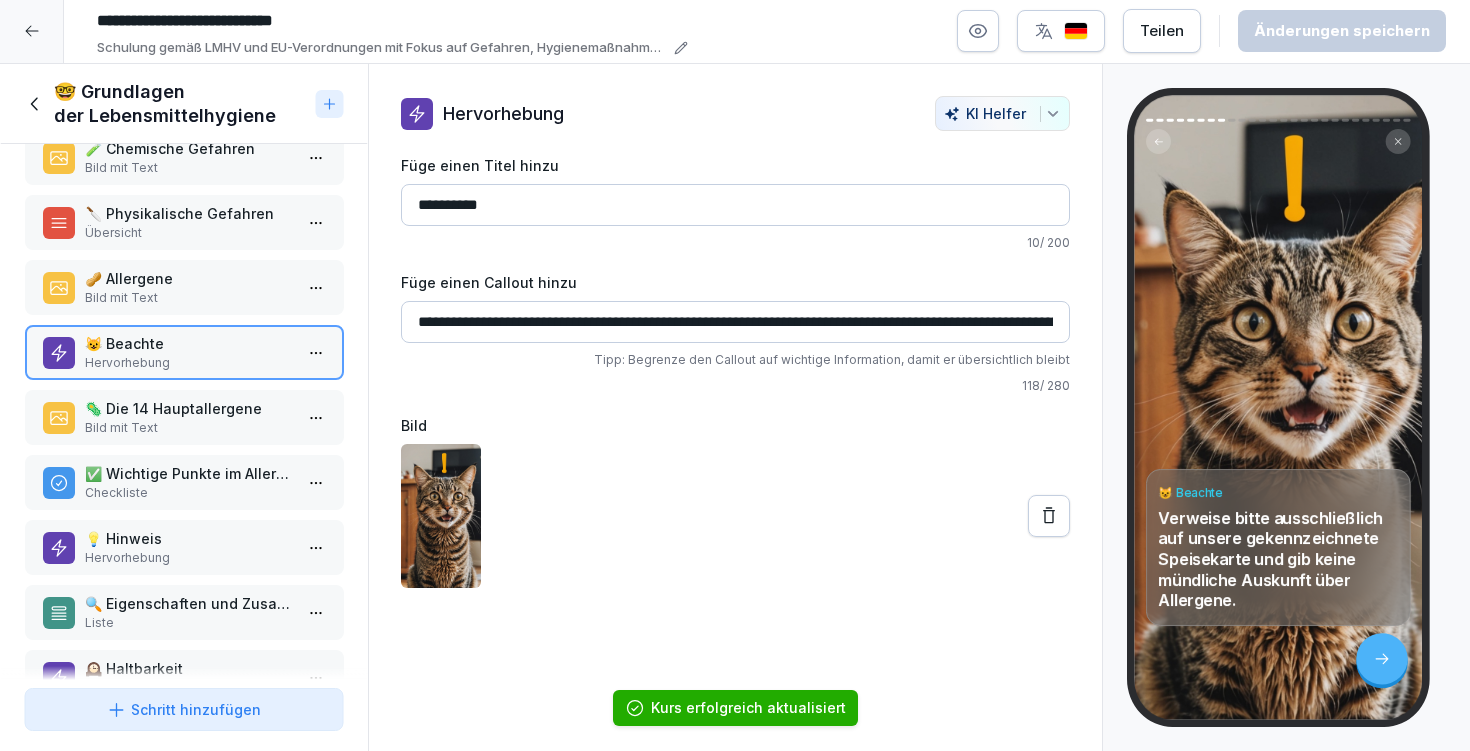 click on "🥜 Allergene" at bounding box center (188, 278) 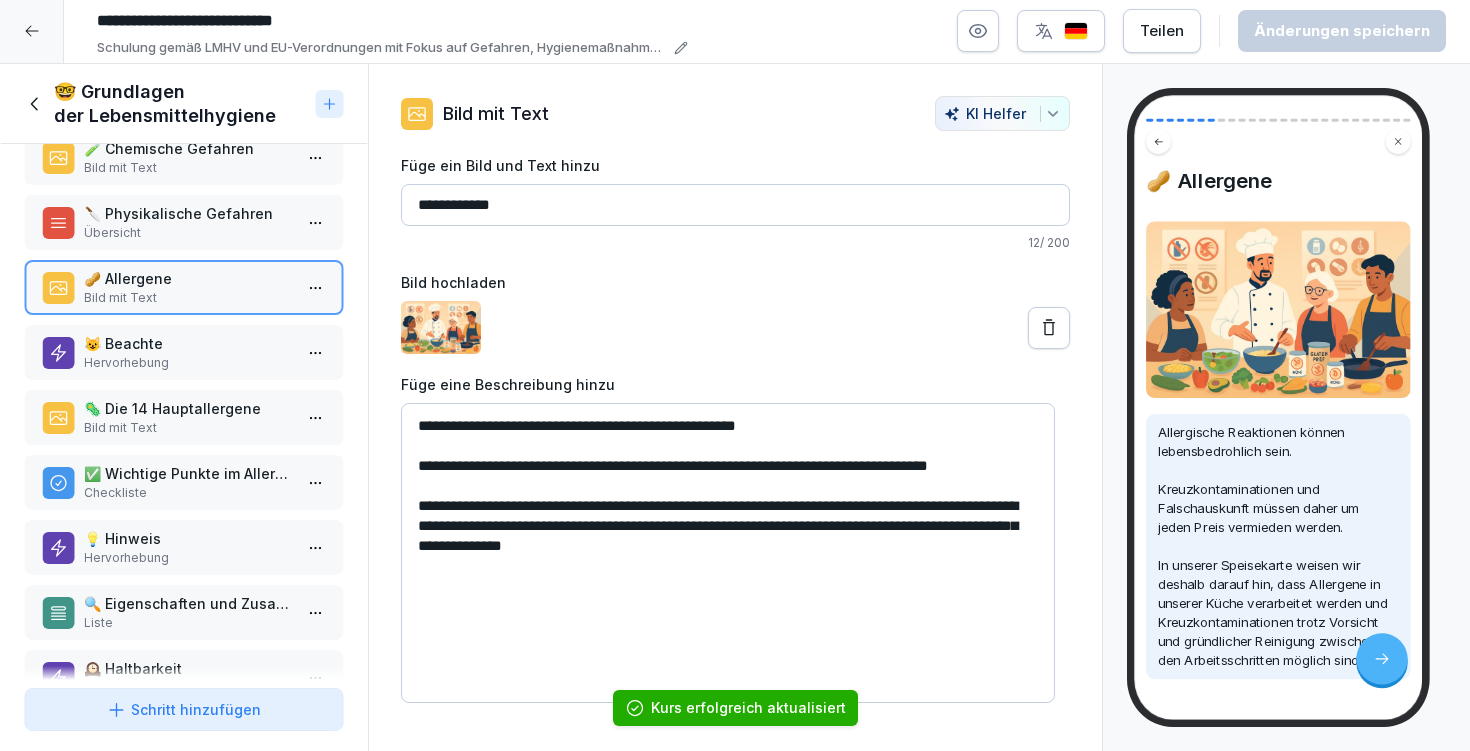 click on "**********" at bounding box center (728, 553) 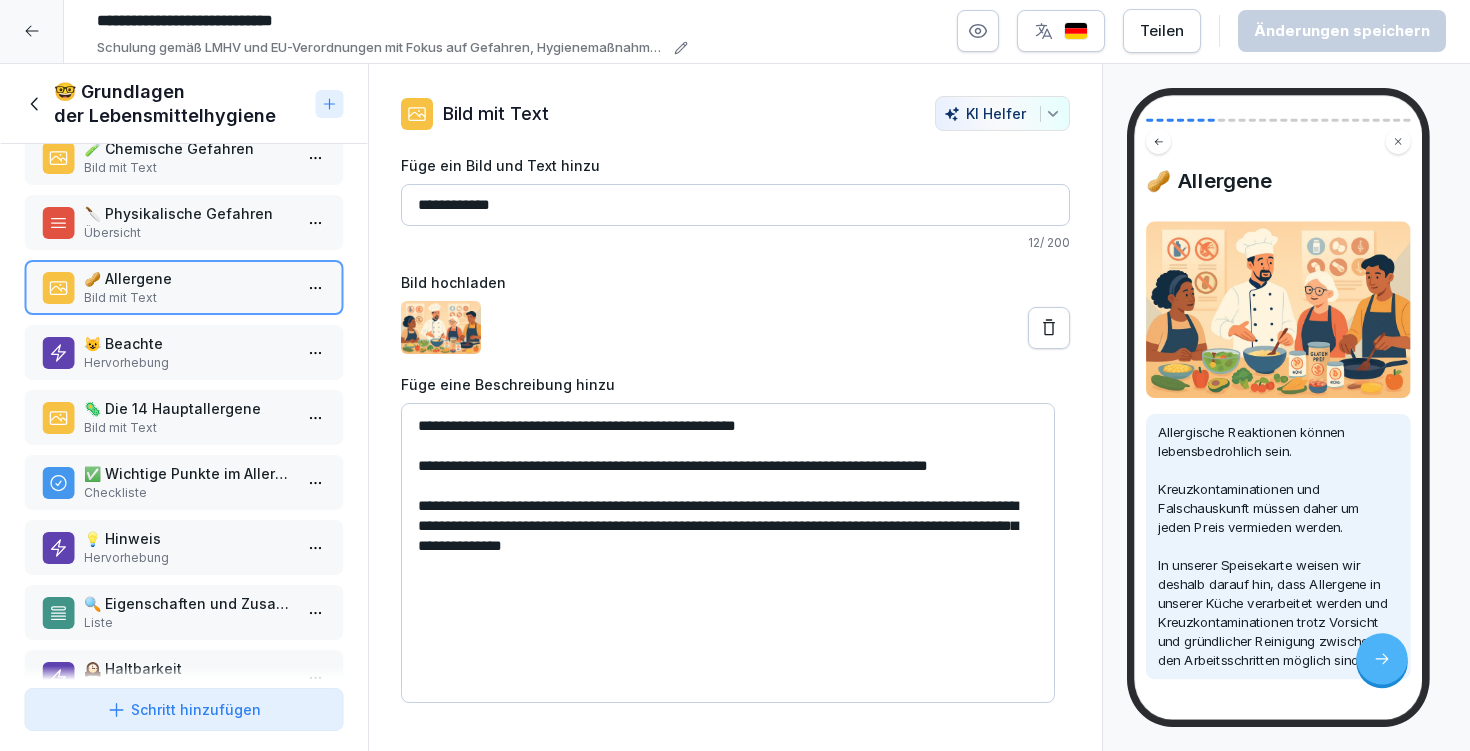 drag, startPoint x: 501, startPoint y: 467, endPoint x: 403, endPoint y: 445, distance: 100.43903 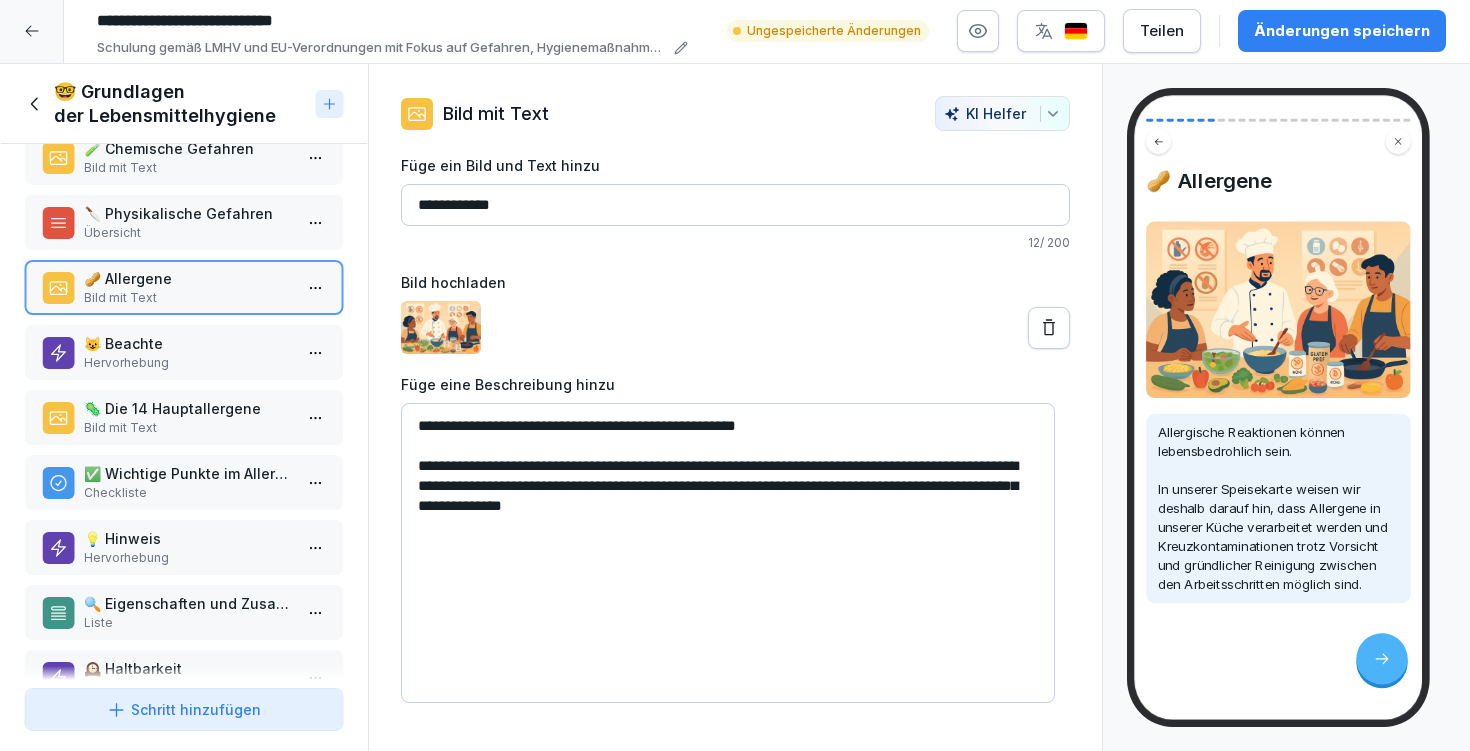 type on "**********" 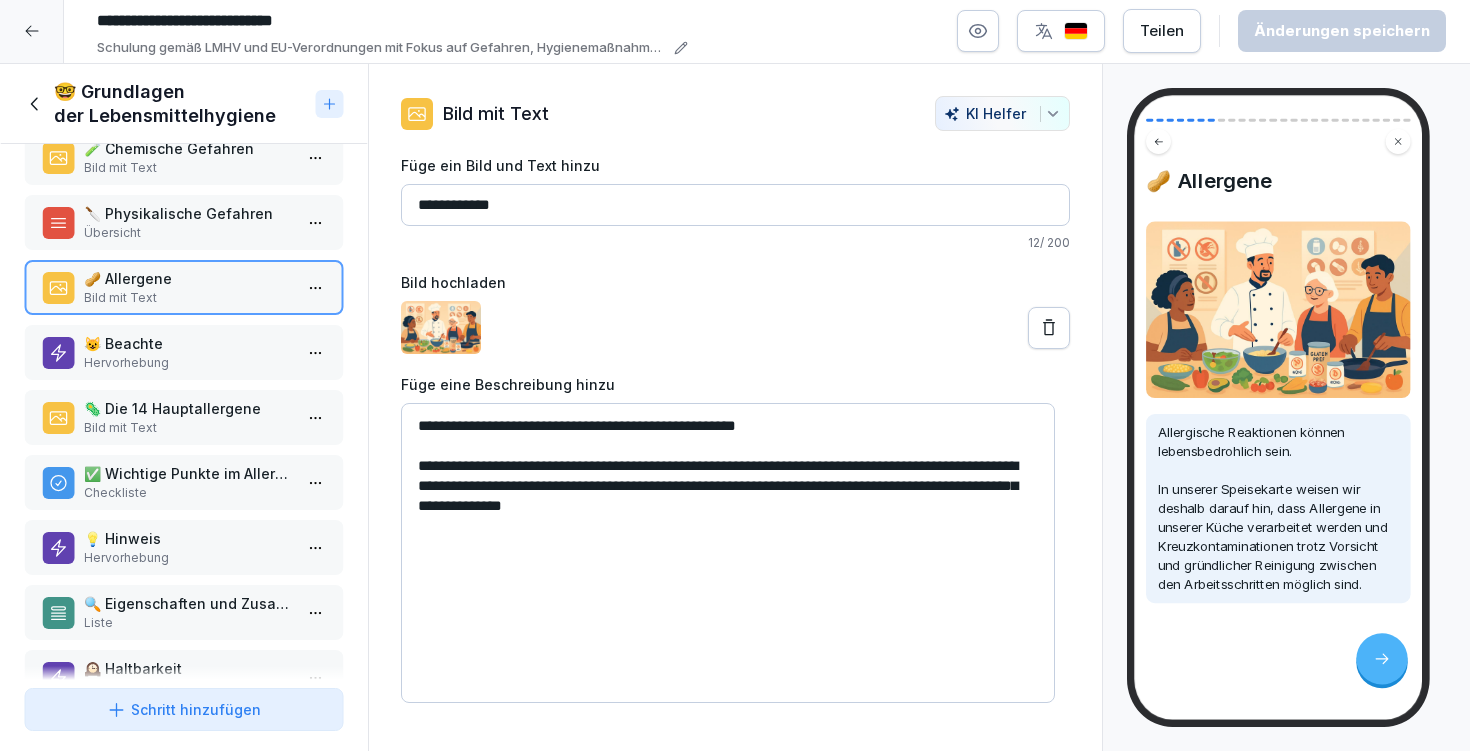 click on "Hervorhebung" at bounding box center [188, 363] 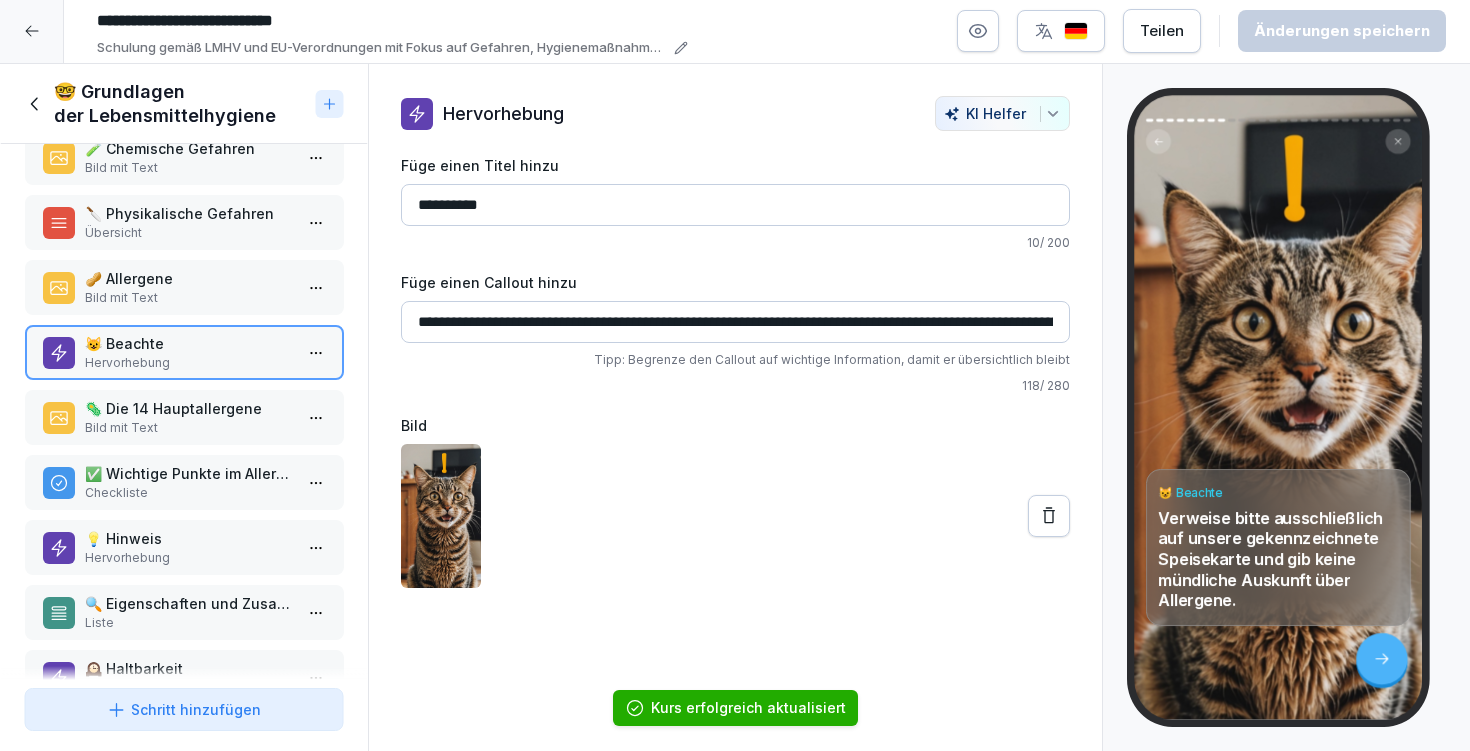click on "Bild mit Text" at bounding box center [188, 428] 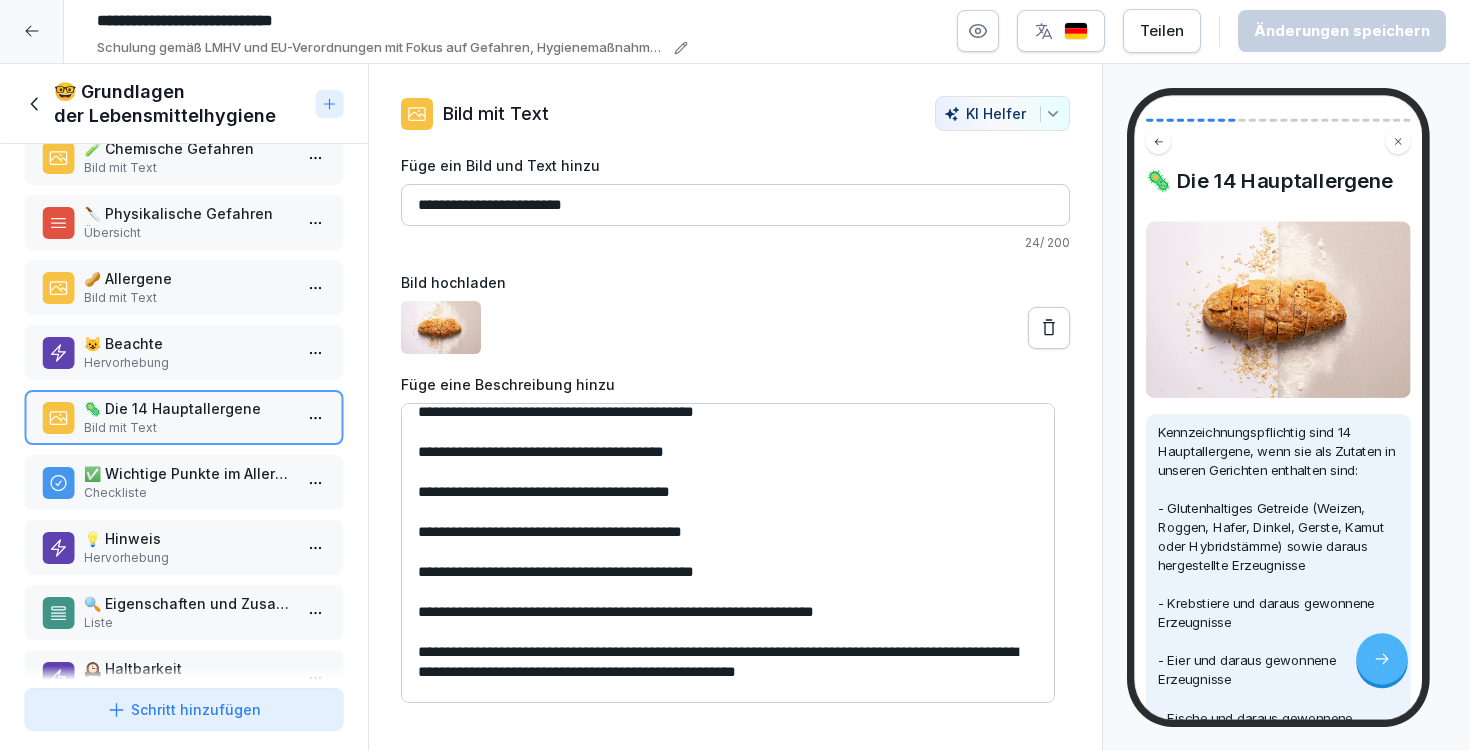 scroll, scrollTop: 366, scrollLeft: 0, axis: vertical 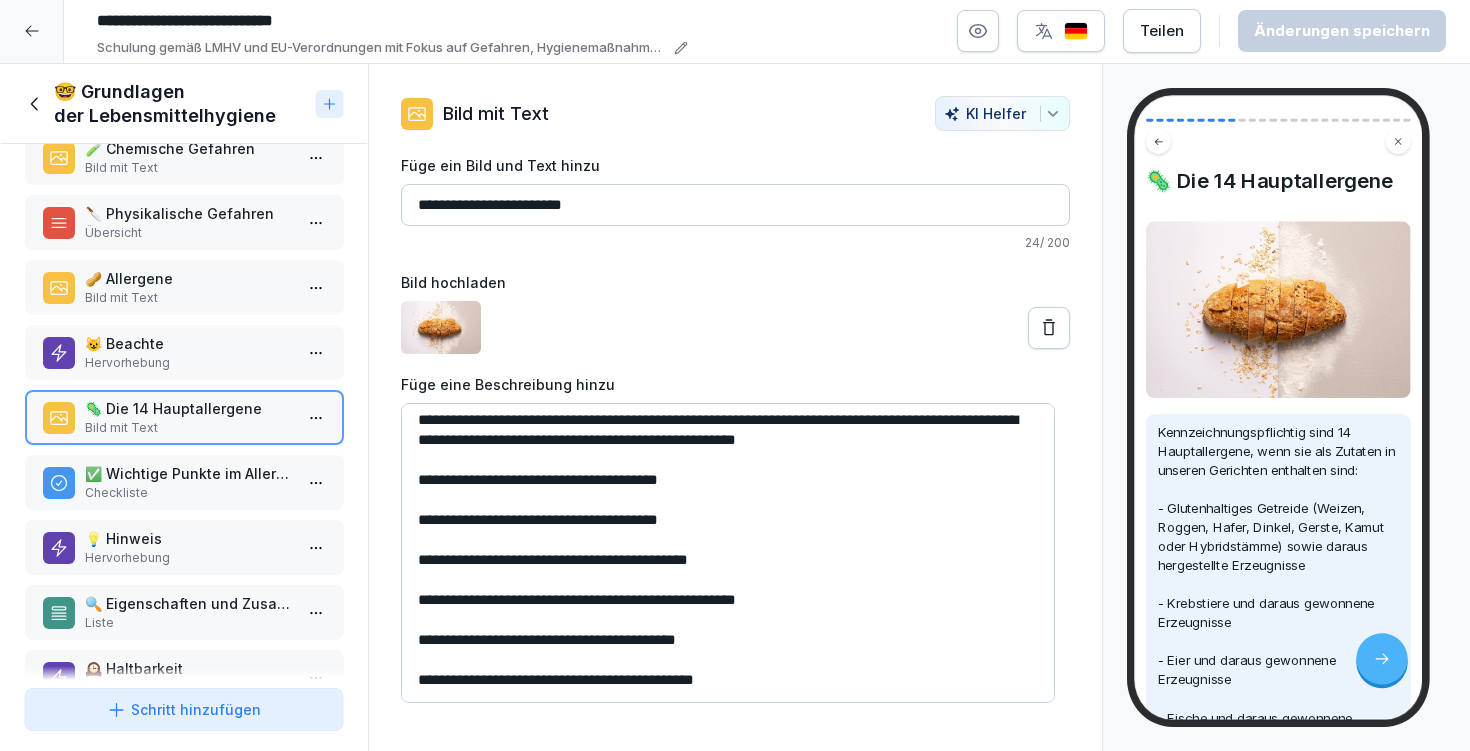 click on "✅ Wichtige Punkte im Allergenmanagement Checkliste" at bounding box center (184, 482) 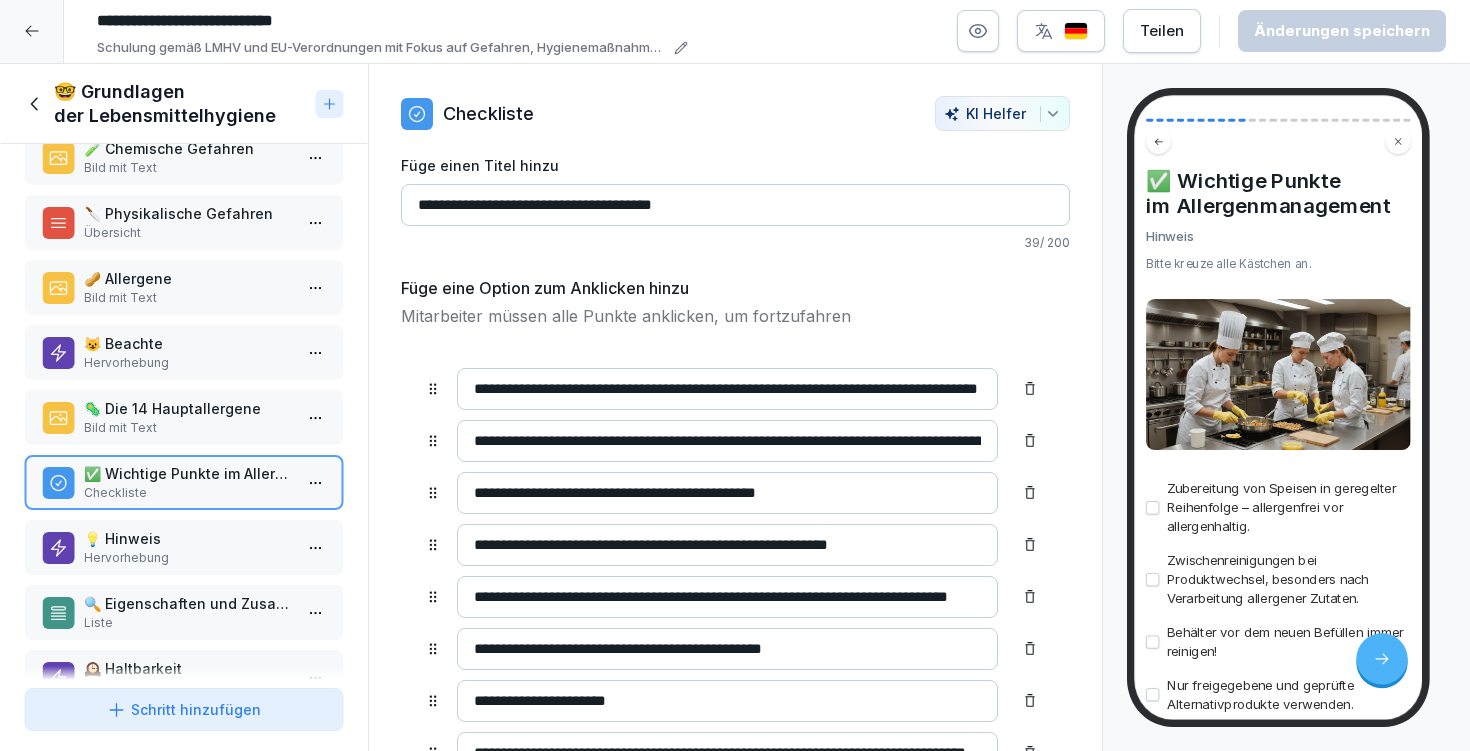 scroll, scrollTop: 389, scrollLeft: 0, axis: vertical 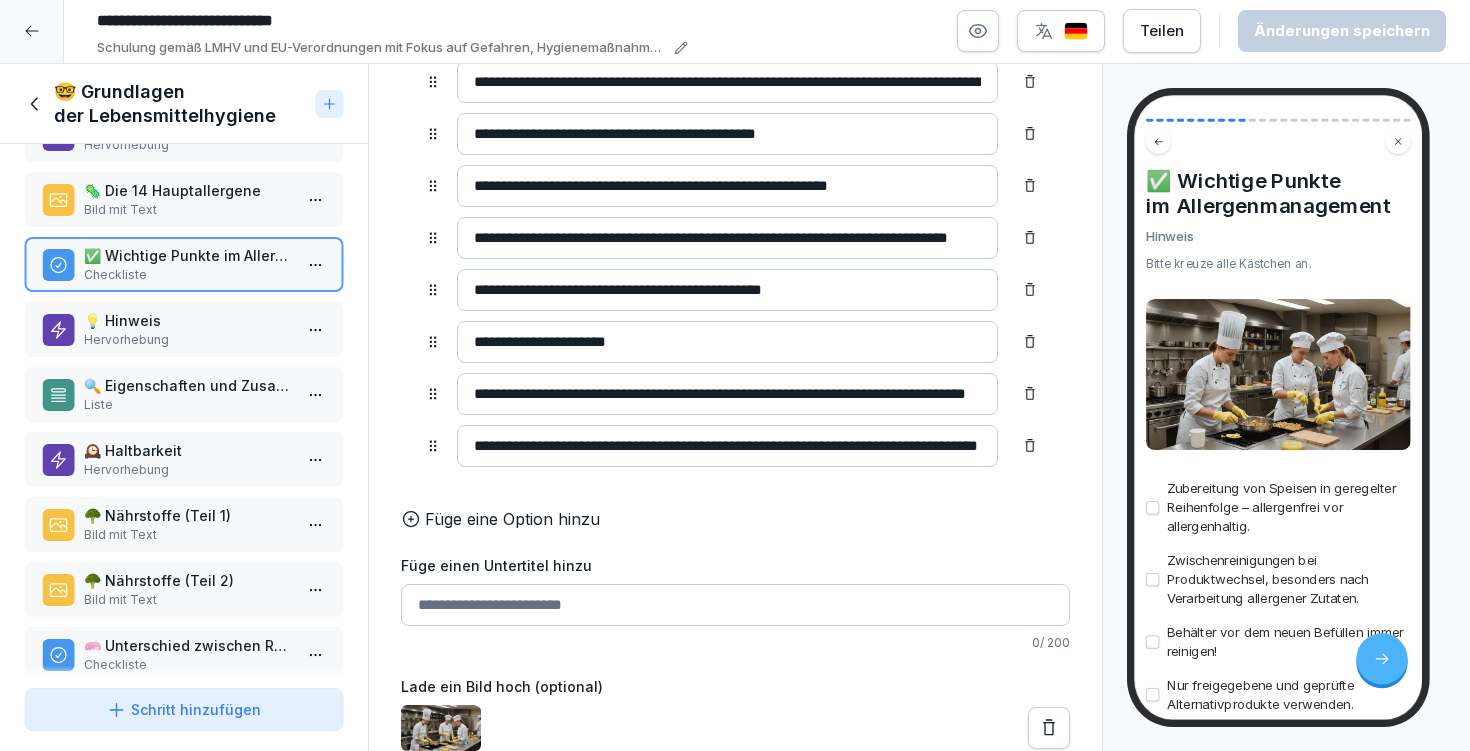 click on "Hervorhebung" at bounding box center [188, 470] 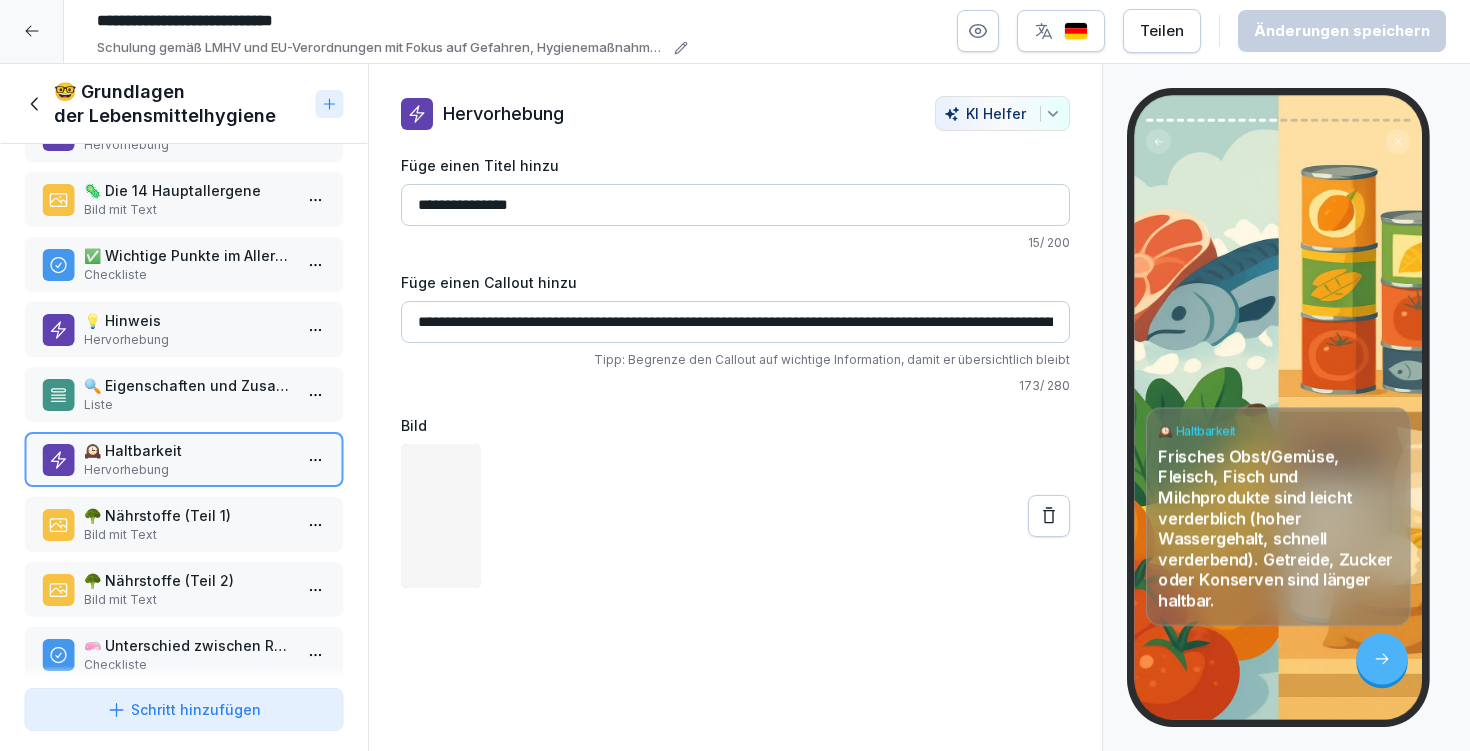 click on "Liste" at bounding box center (188, 405) 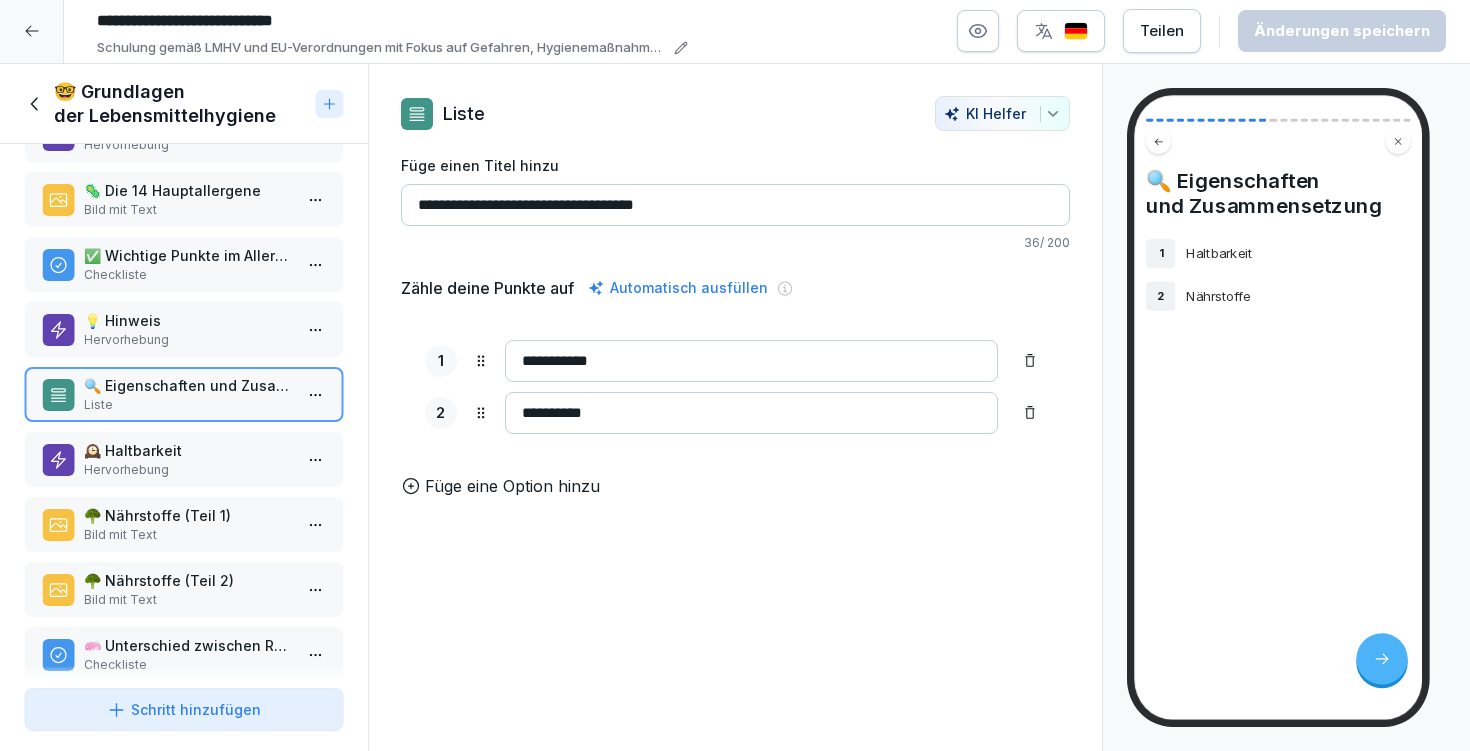 click on "Hervorhebung" at bounding box center (188, 340) 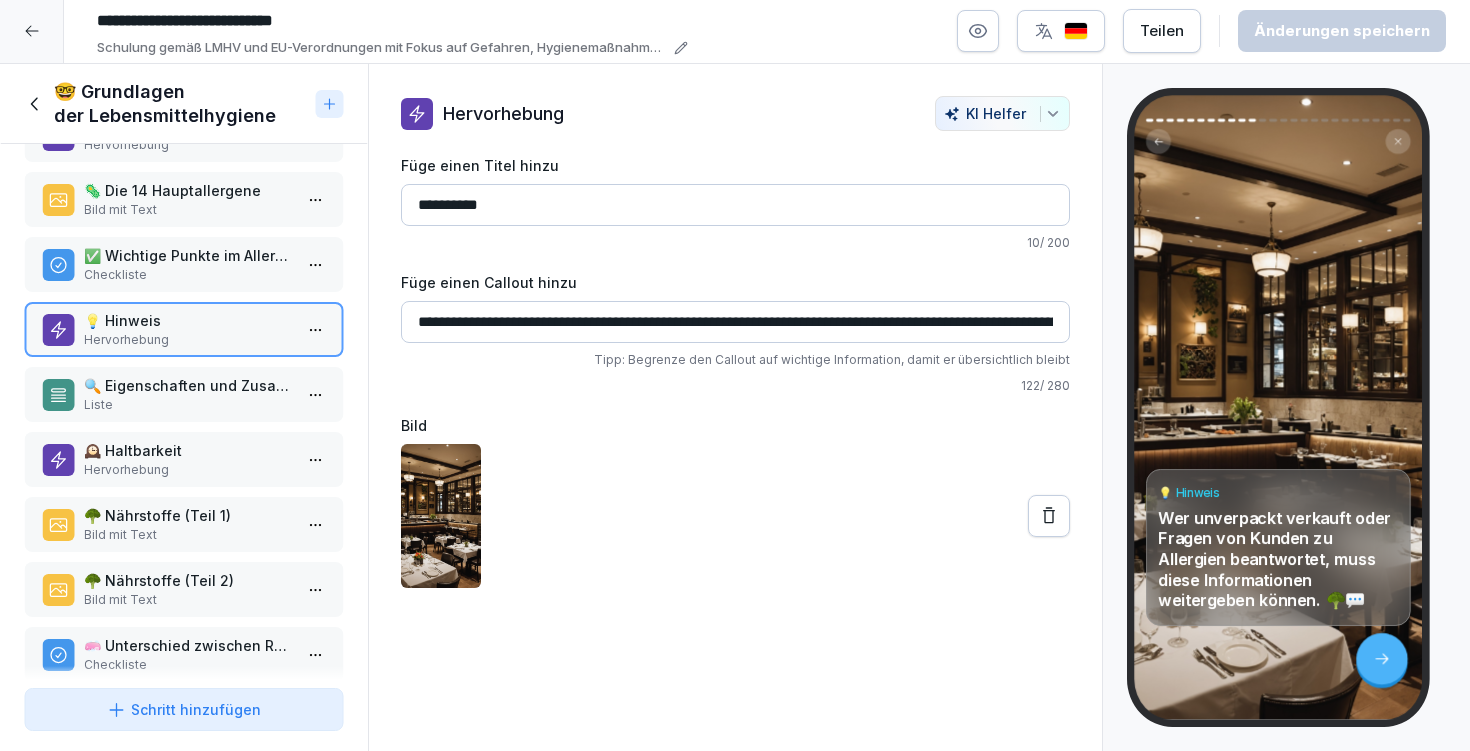 click on "**********" at bounding box center (735, 374) 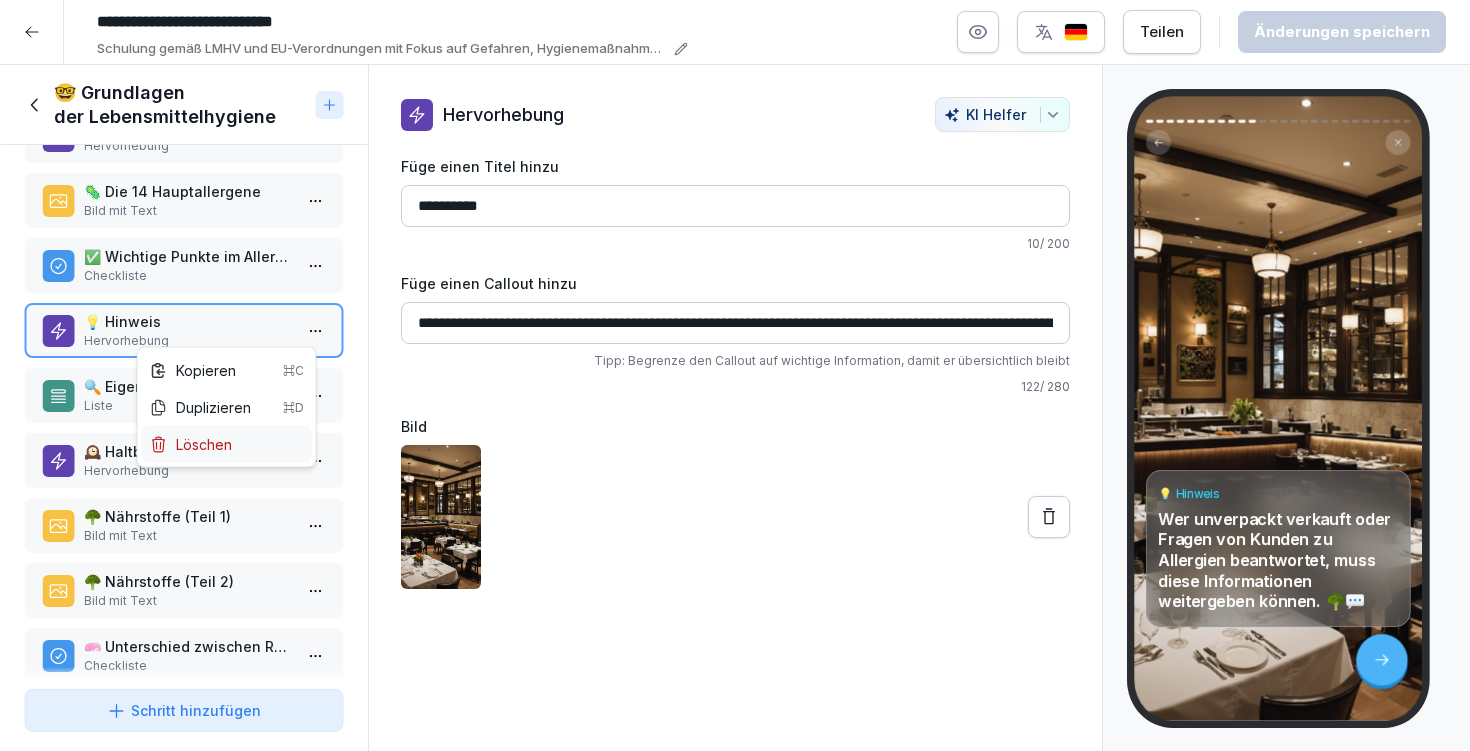 click on "Löschen" at bounding box center [191, 444] 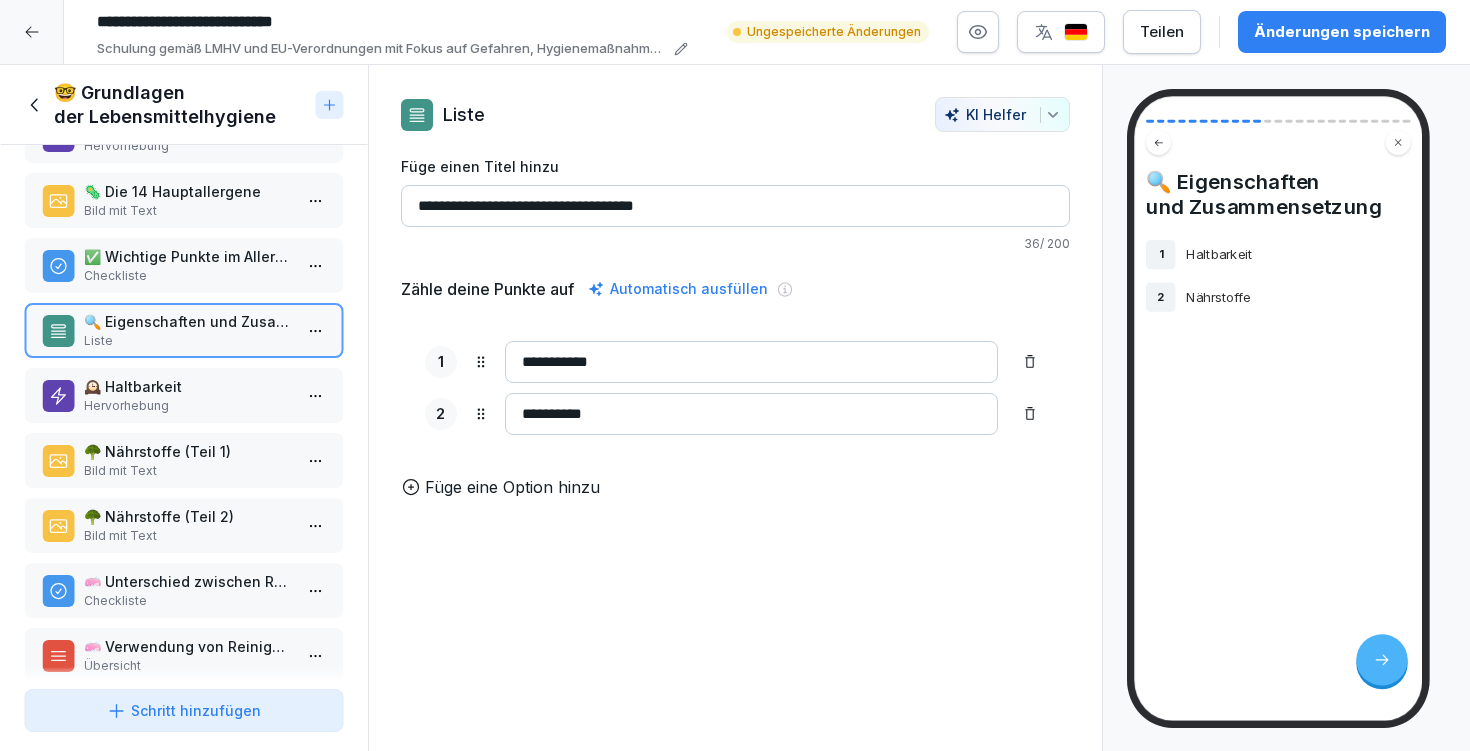 click on "**********" at bounding box center [735, 375] 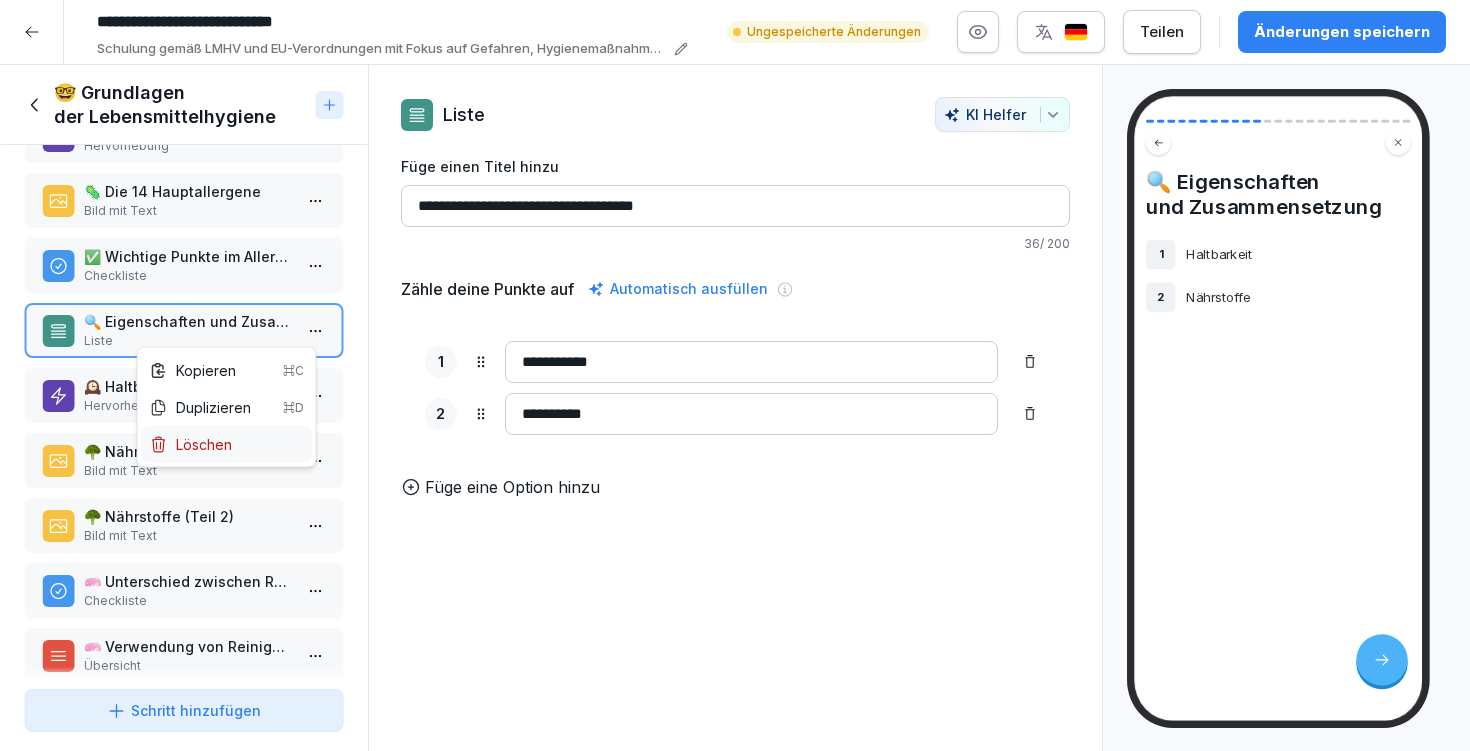 click on "Löschen" at bounding box center [191, 444] 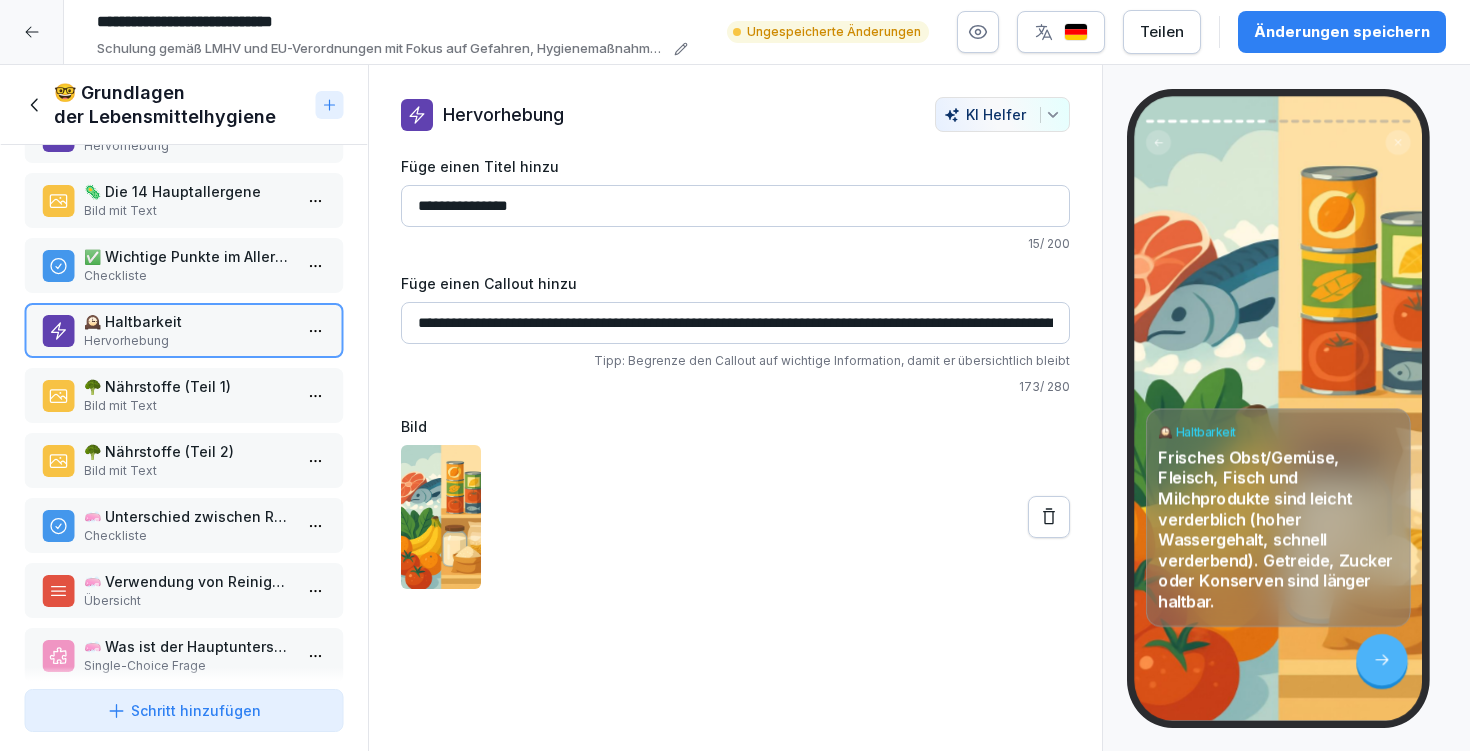 click on "Änderungen speichern" at bounding box center [1342, 32] 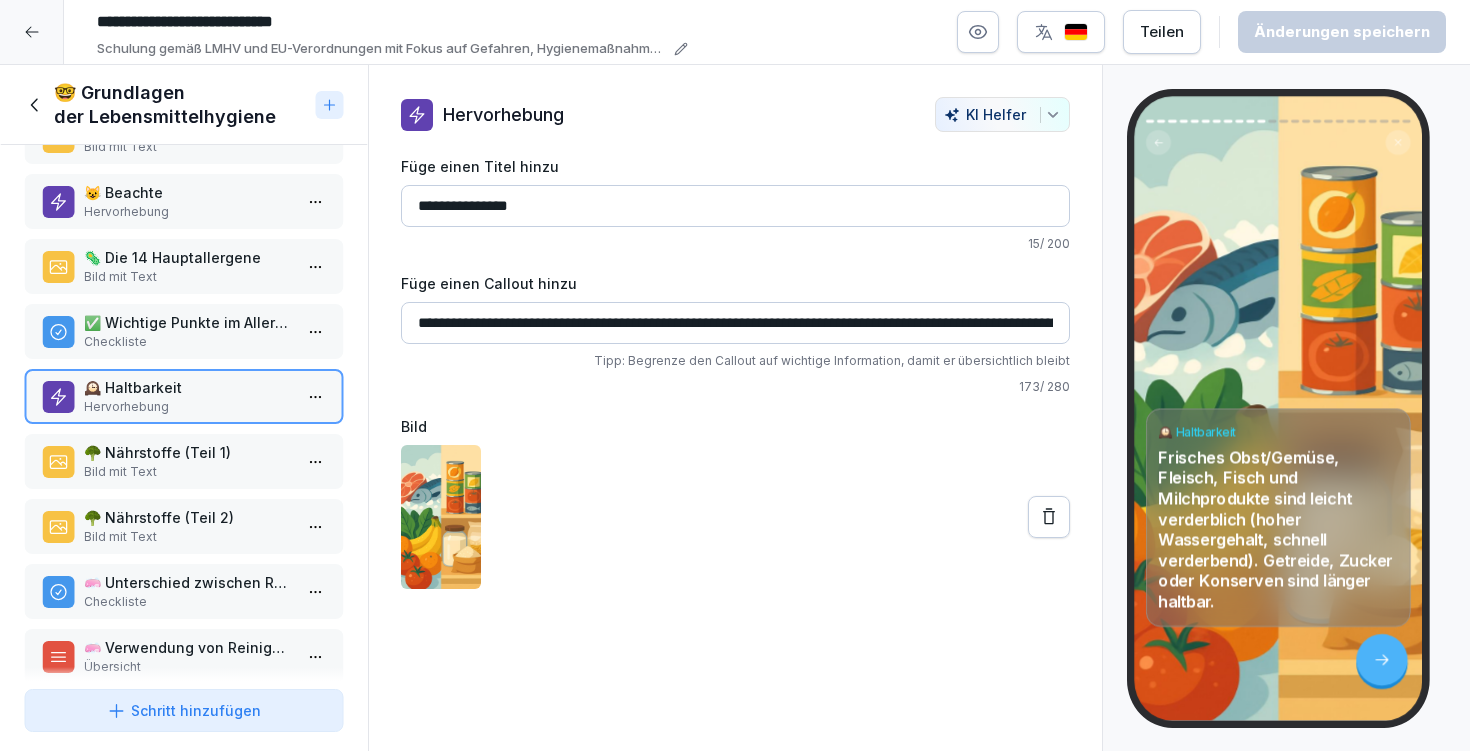 scroll, scrollTop: 488, scrollLeft: 0, axis: vertical 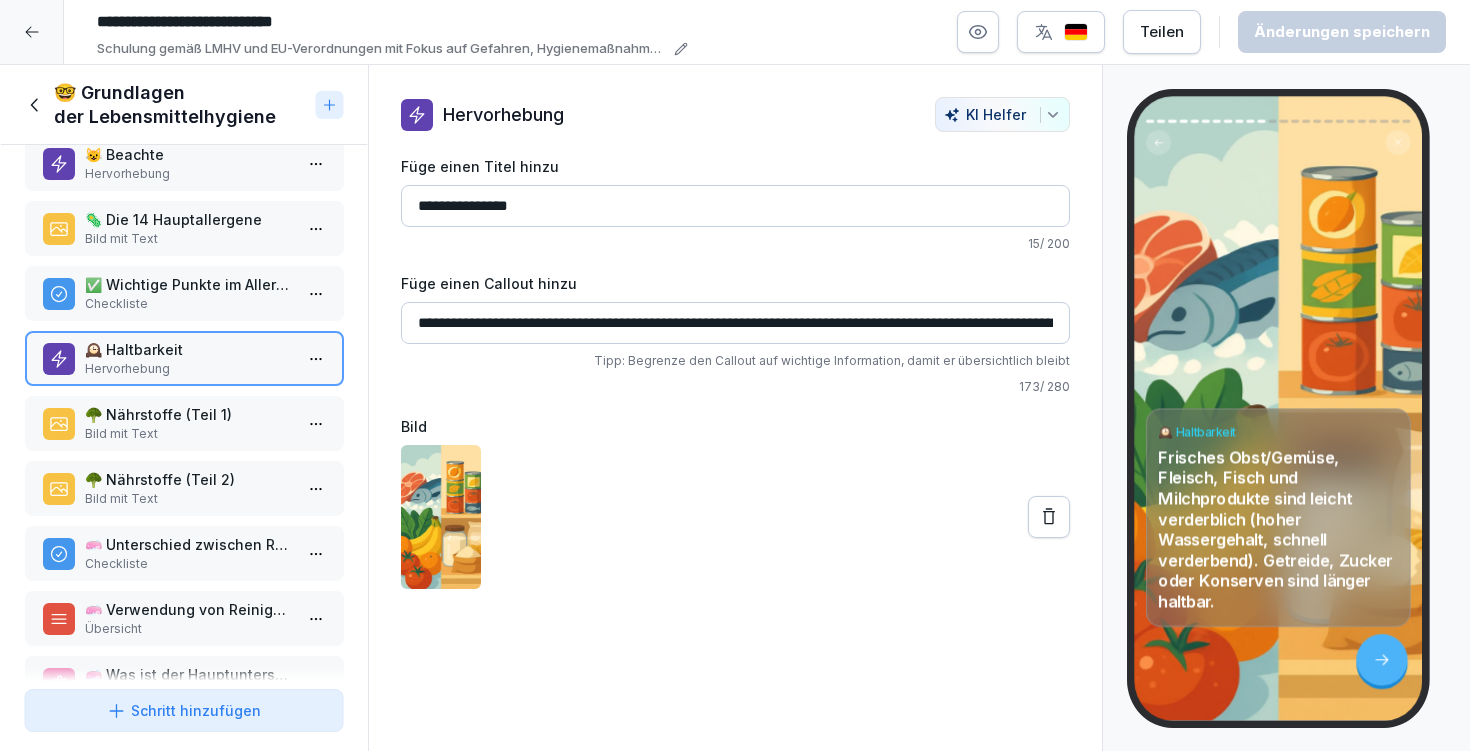 click on "Bild mit Text" at bounding box center (188, 434) 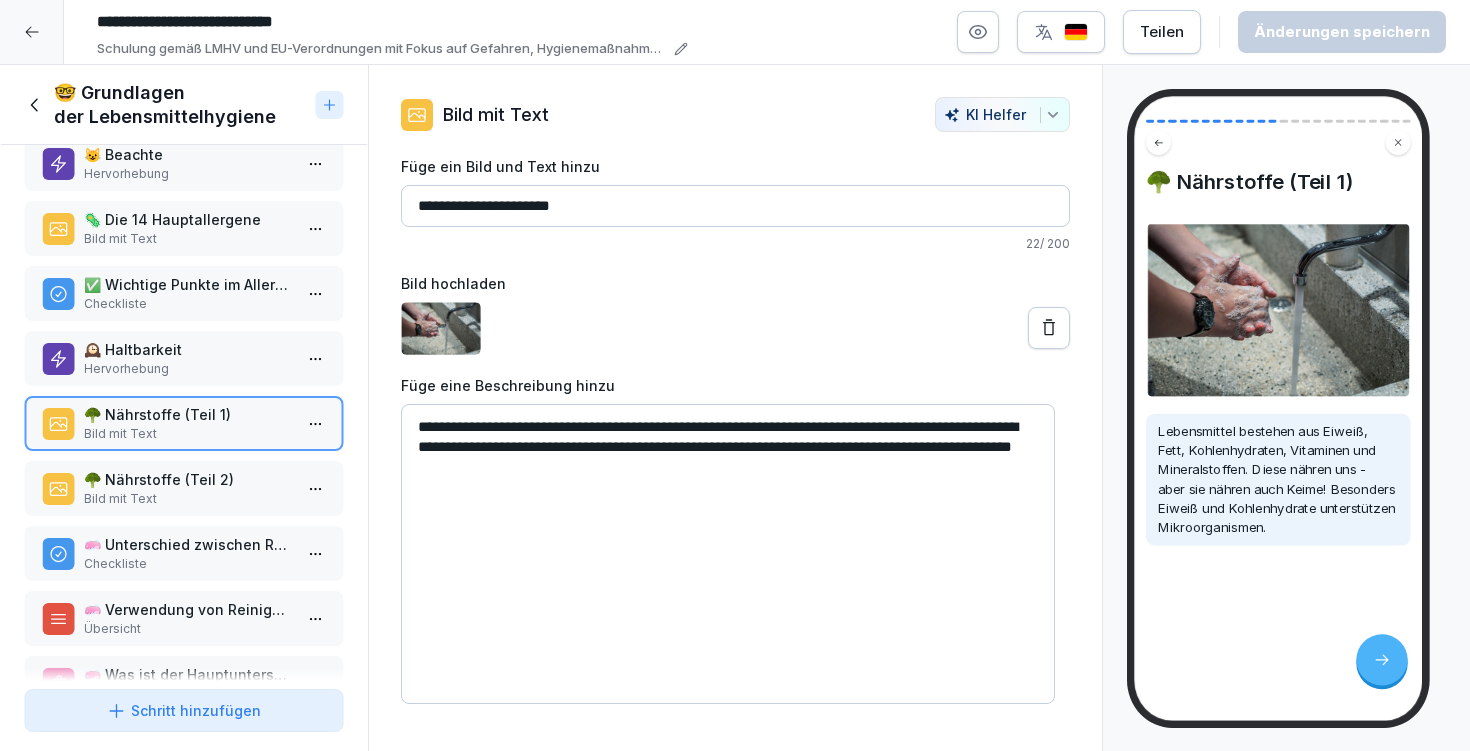 click on "🥦 Nährstoffe (Teil 2)" at bounding box center (188, 479) 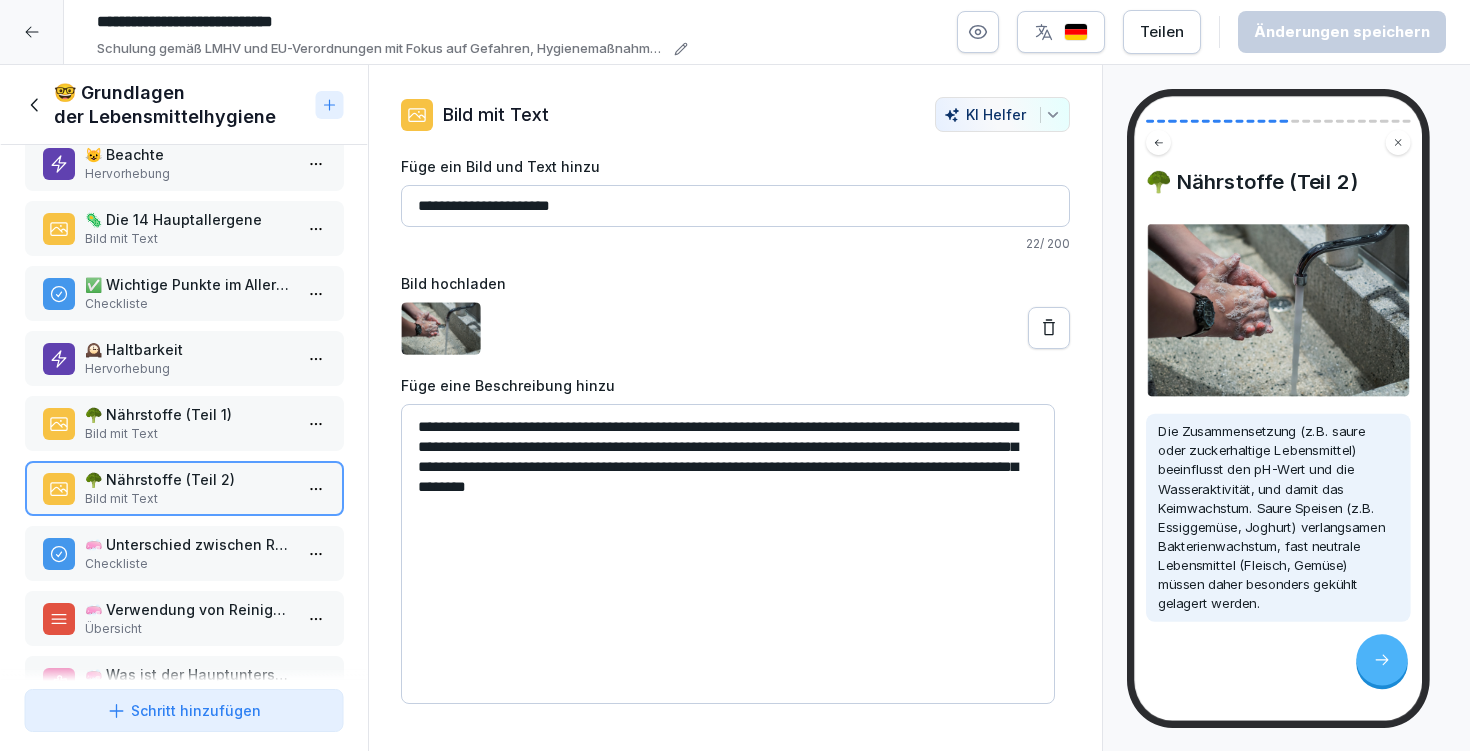 click on "🧼 Unterschied zwischen Reinigung und Desinfektion Checkliste" at bounding box center [184, 553] 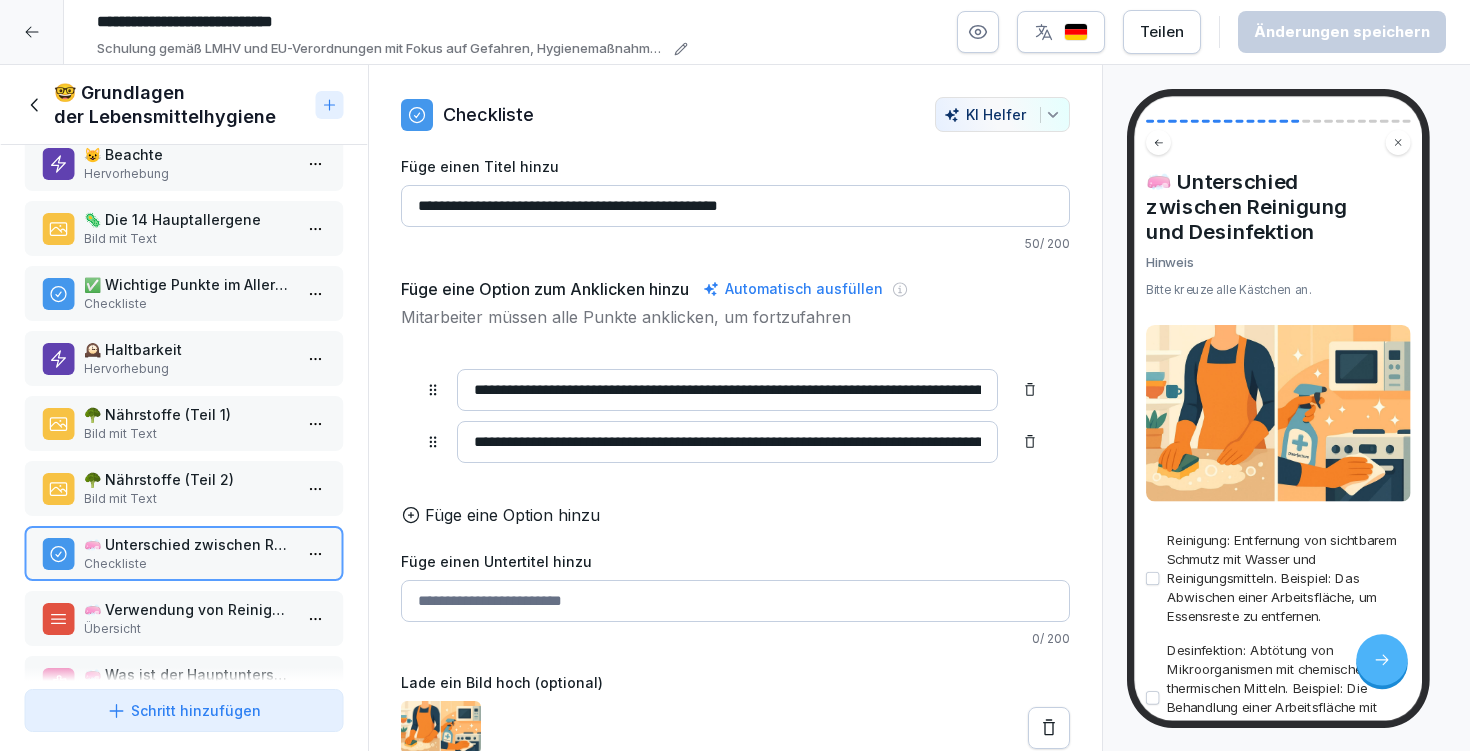 scroll, scrollTop: 616, scrollLeft: 0, axis: vertical 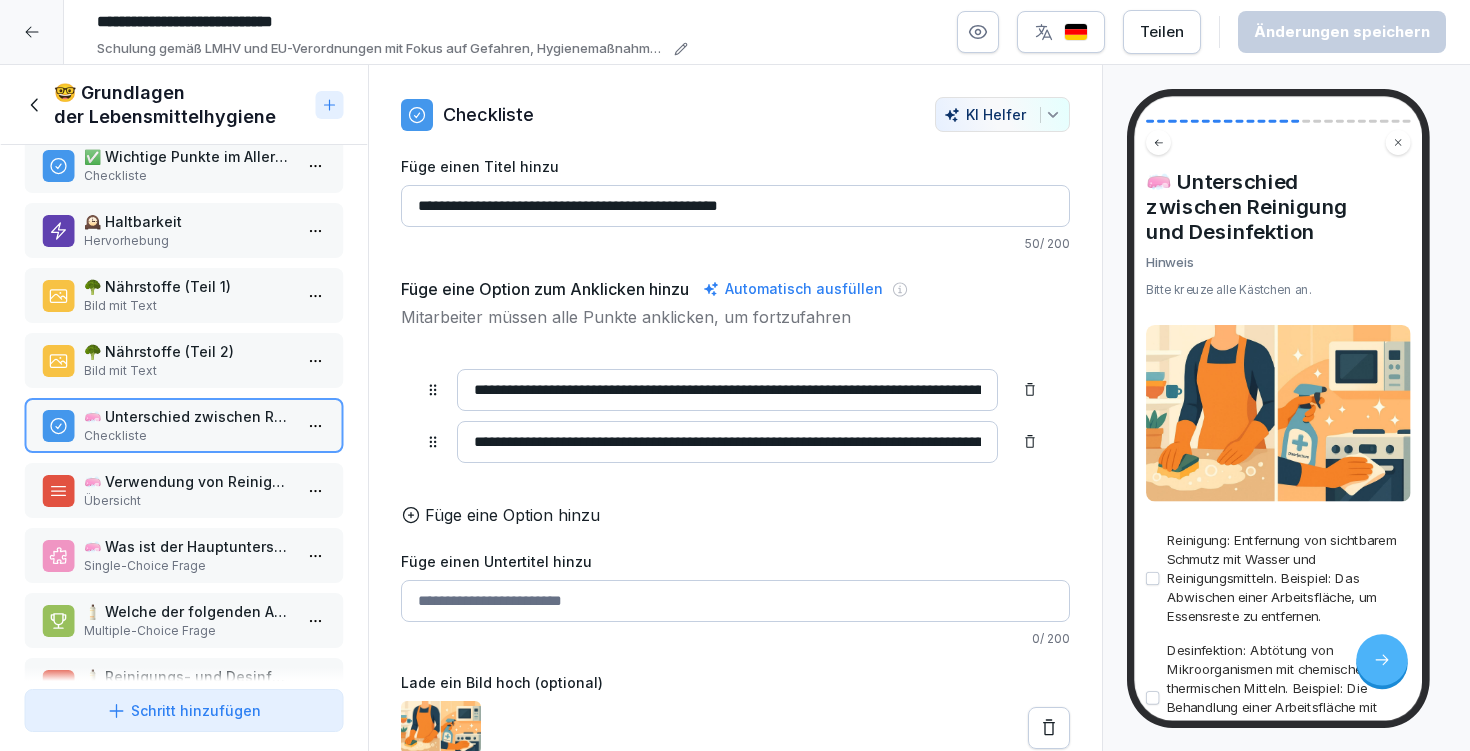 click on "Übersicht" at bounding box center [188, 501] 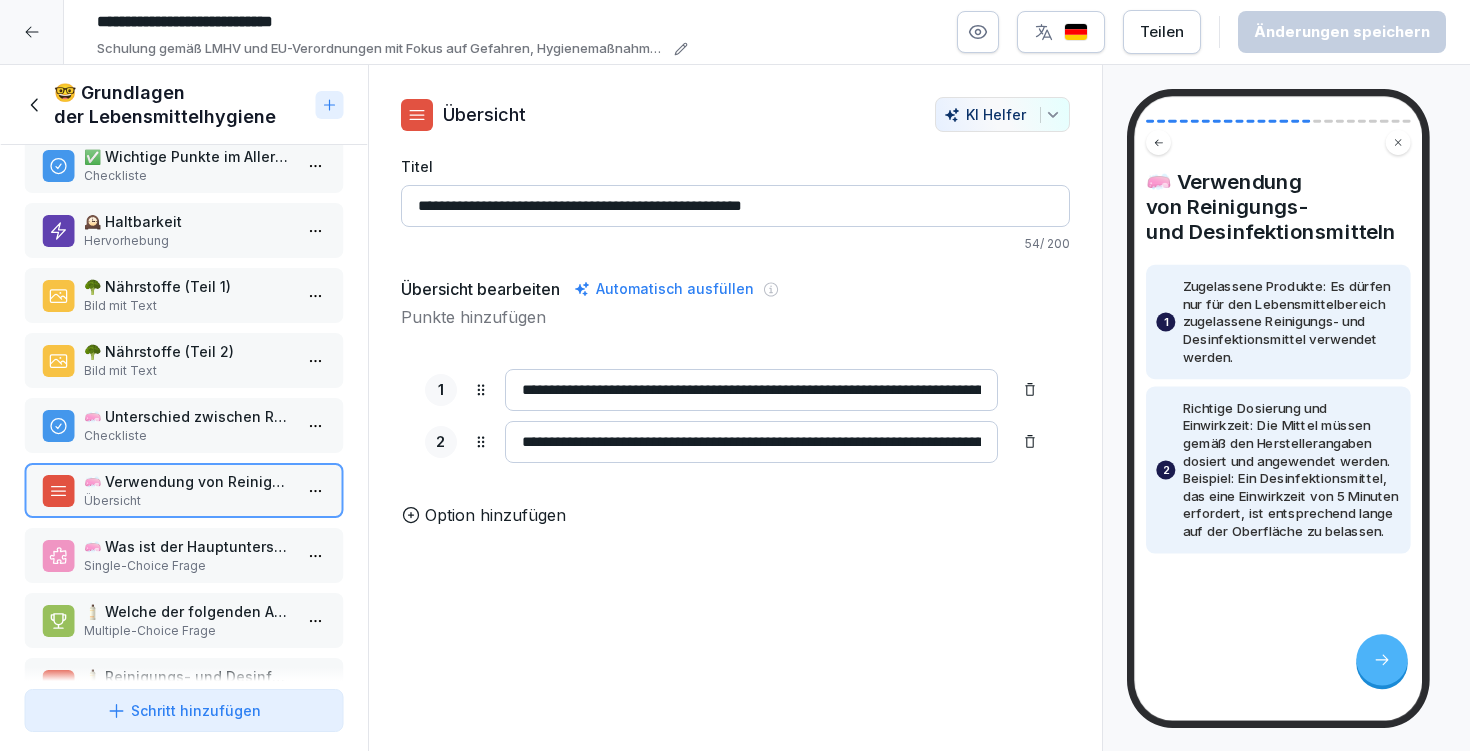 click on "🧼 Was ist der Hauptunterschied zwischen Reinigung und Desinfektion?" at bounding box center (188, 546) 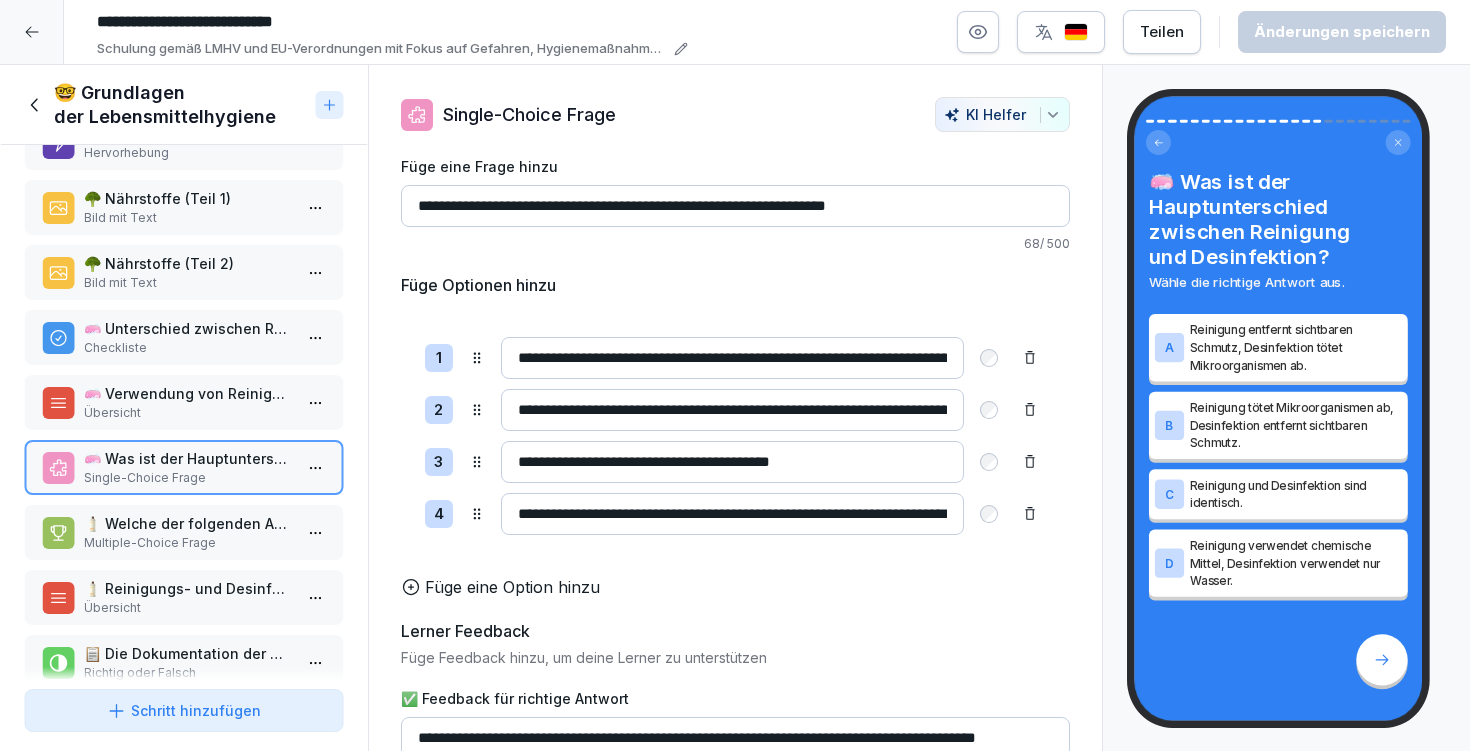 scroll, scrollTop: 761, scrollLeft: 0, axis: vertical 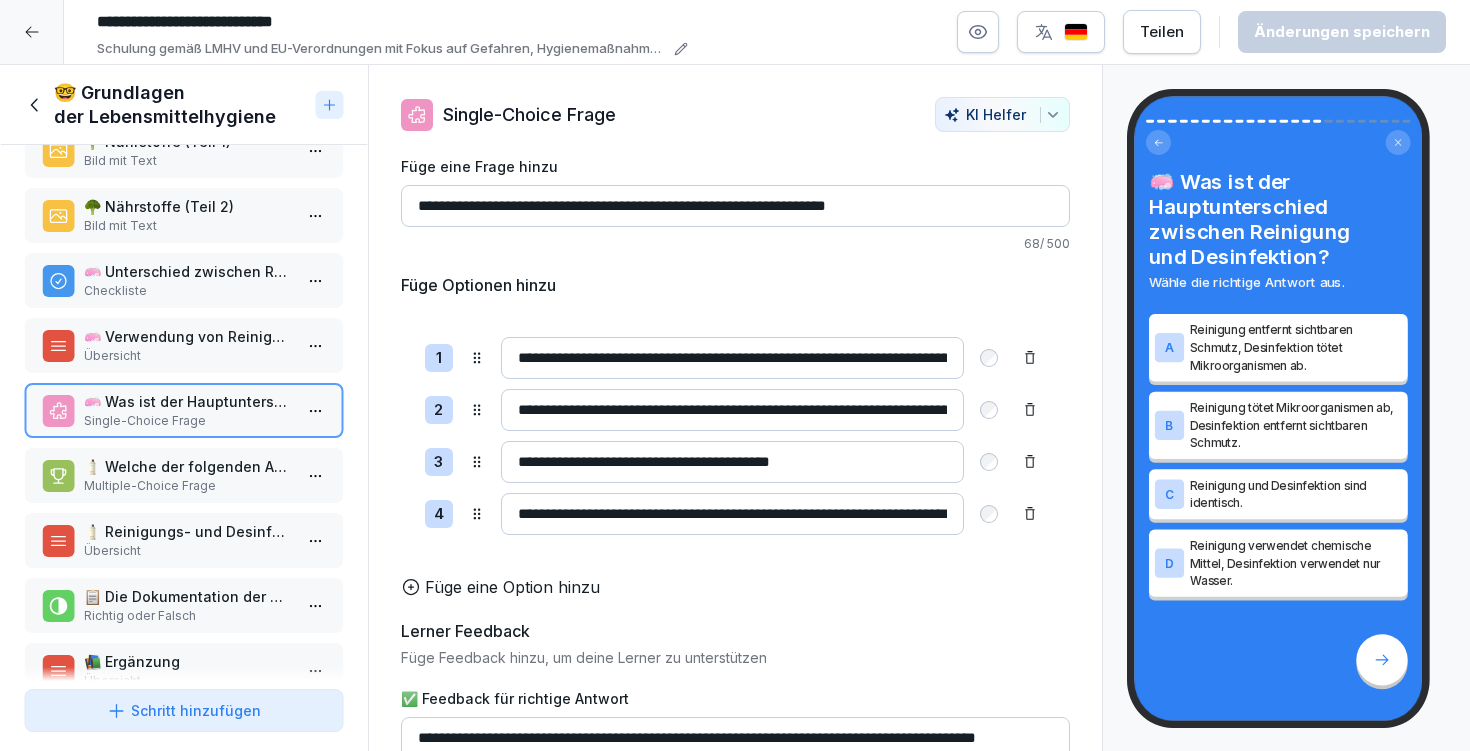 click on "🧴 Welche der folgenden Aussagen sind korrekt bezüglich der Verwendung von Reinigungs- und Desinfektionsmitteln? Multiple-Choice Frage" at bounding box center (184, 475) 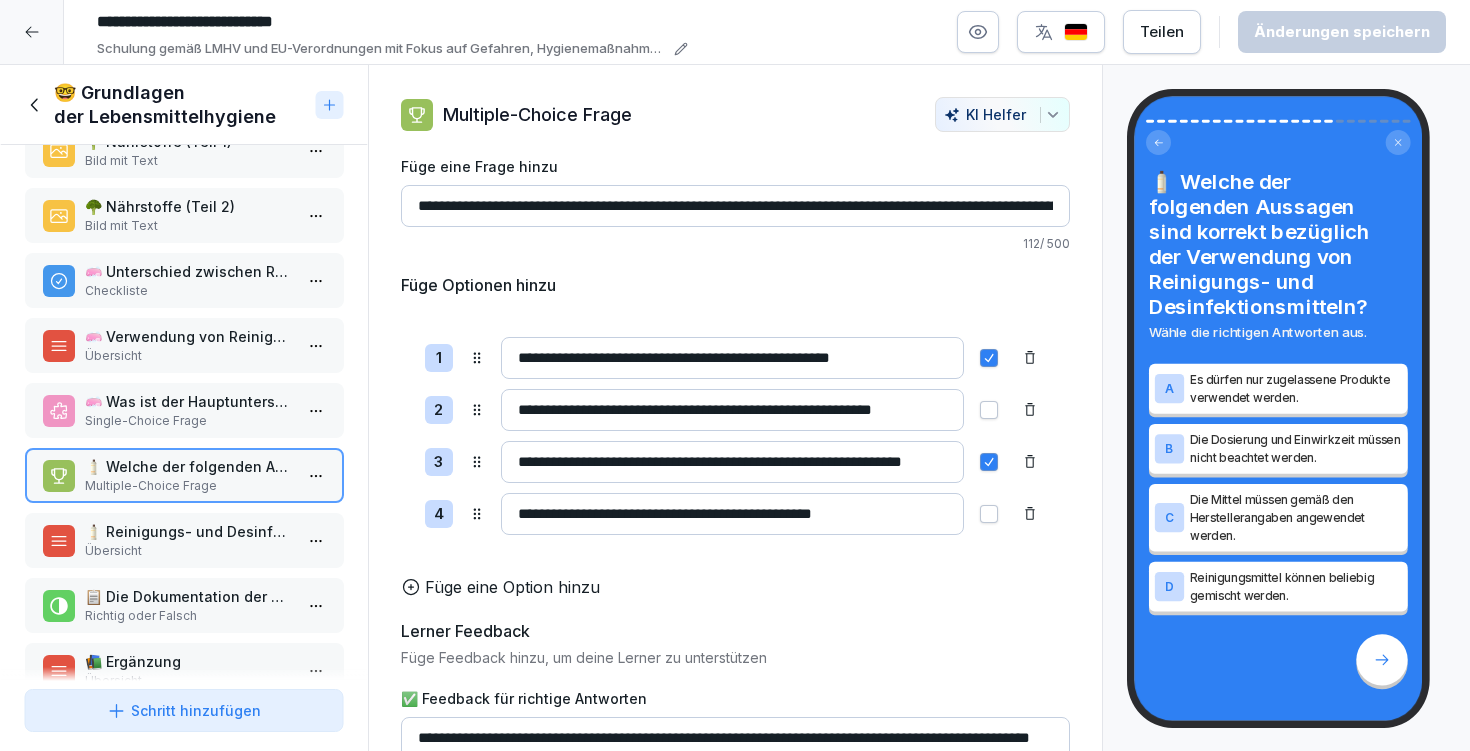 click on "🧴 Reinigungs- und Desinfektionspläne" at bounding box center [188, 531] 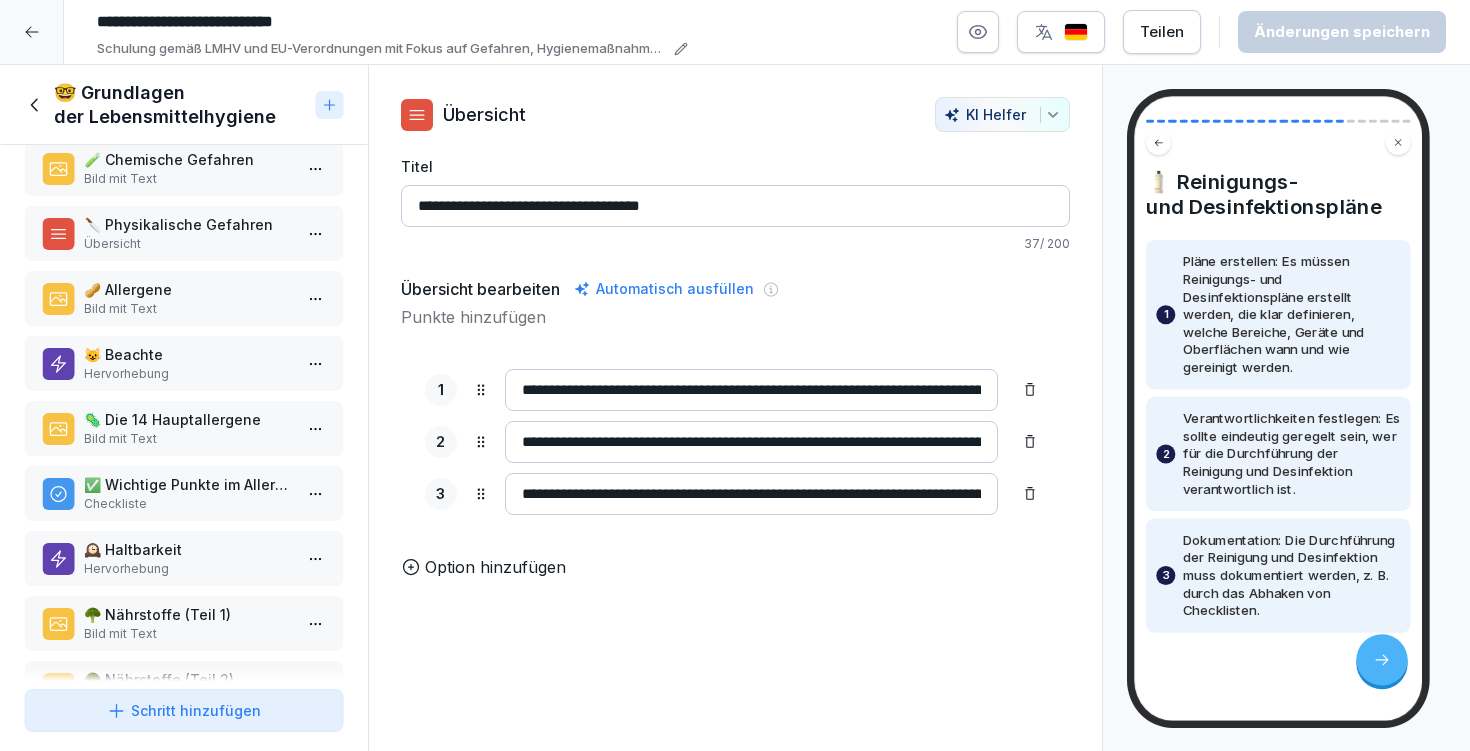 scroll, scrollTop: 389, scrollLeft: 0, axis: vertical 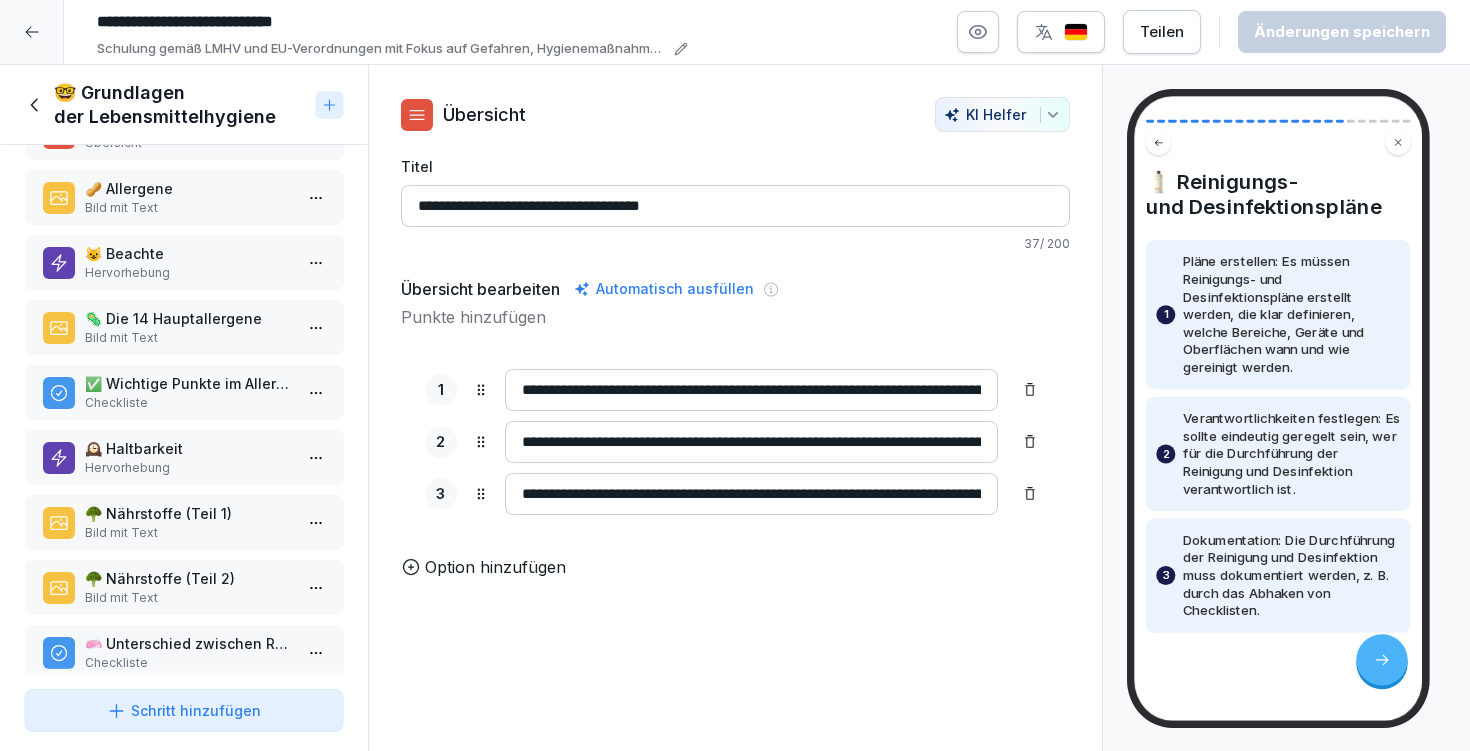 click on "Hervorhebung" at bounding box center (188, 468) 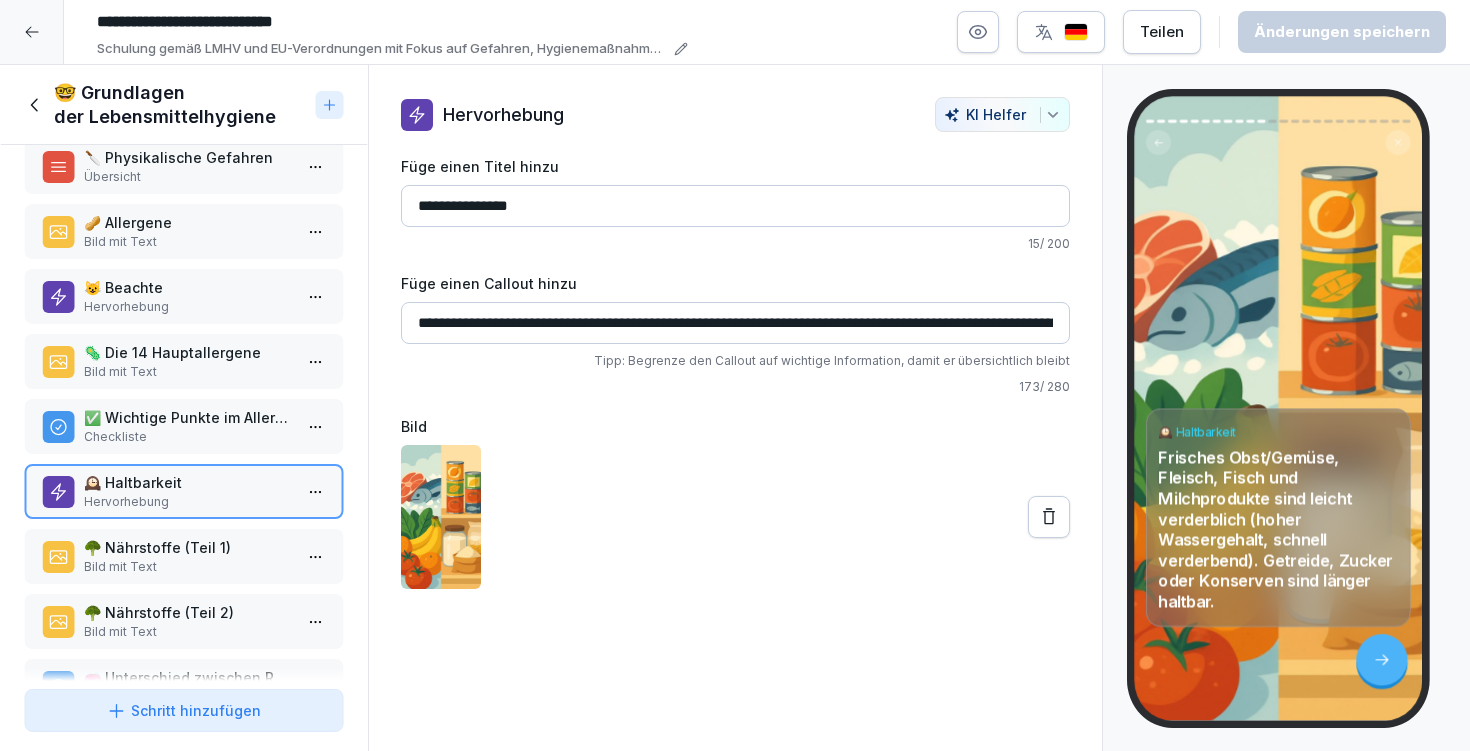 scroll, scrollTop: 359, scrollLeft: 0, axis: vertical 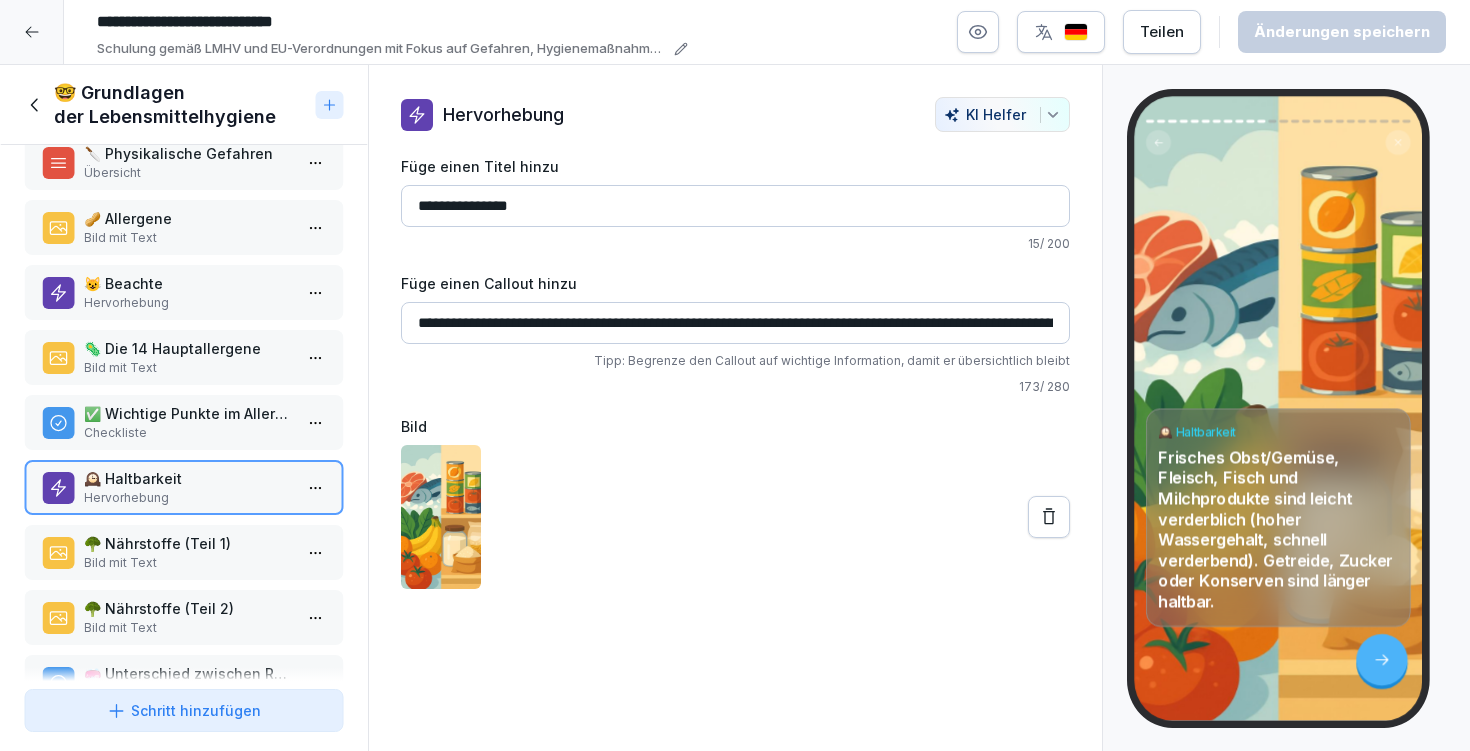 click on "Checkliste" at bounding box center (188, 433) 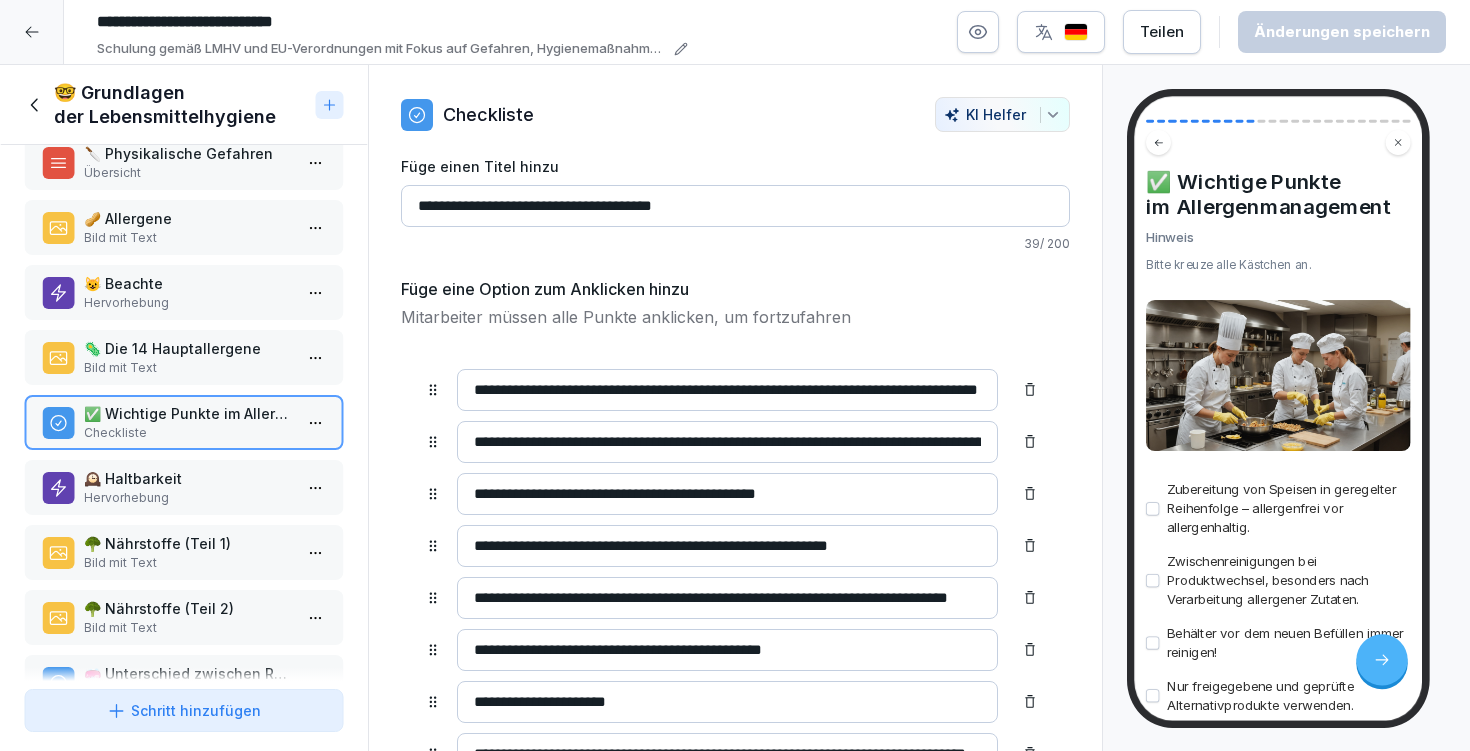 click on "🕰️ Haltbarkeit" at bounding box center [188, 478] 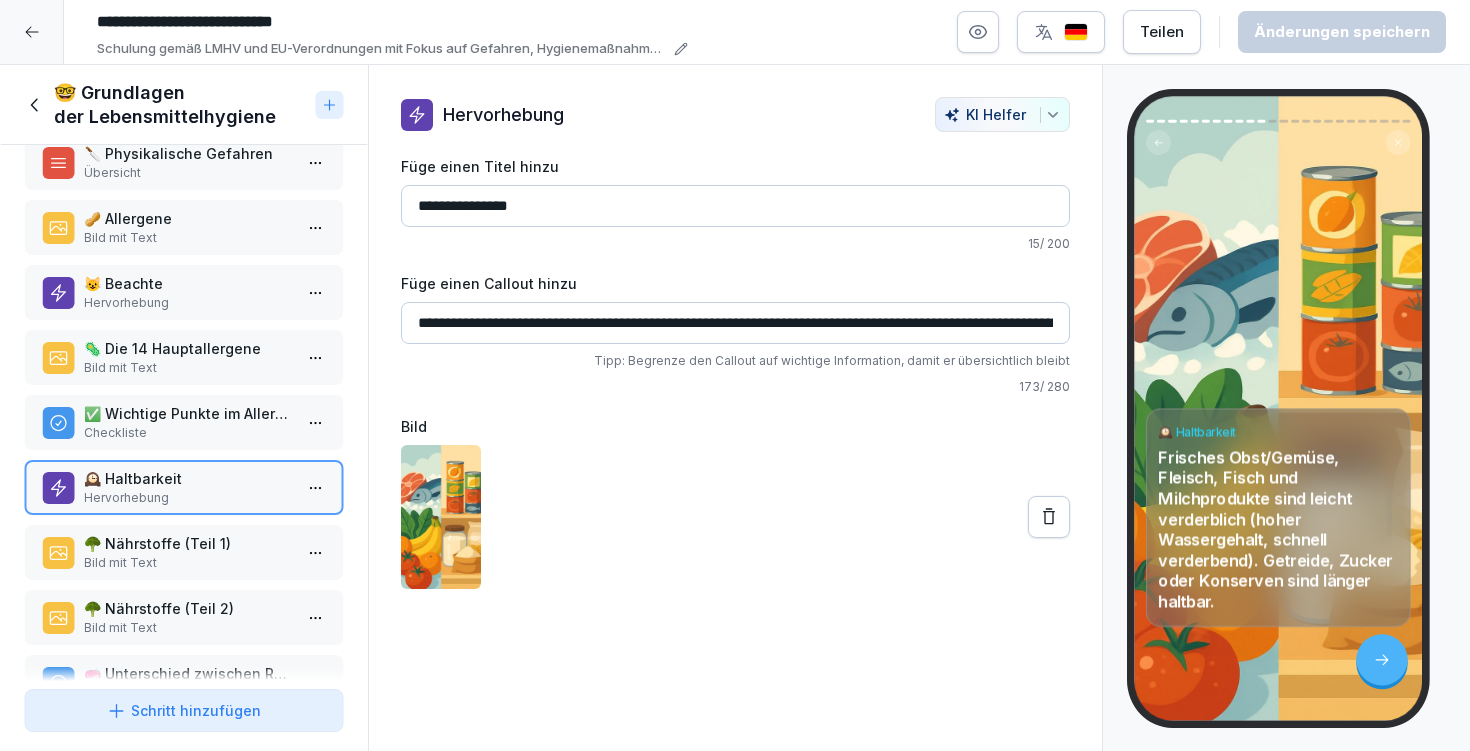 click on "Schritt hinzufügen" at bounding box center (184, 710) 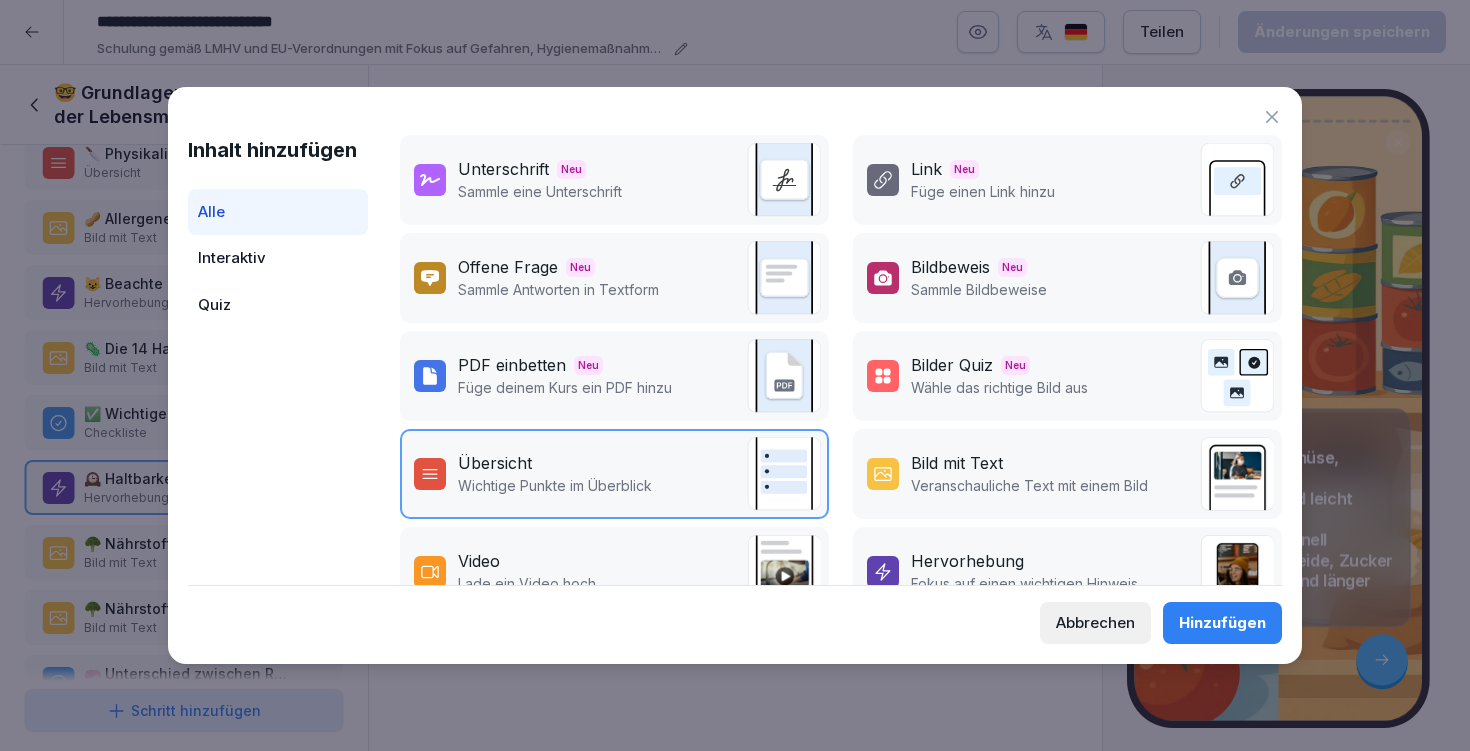 click on "Bild mit Text" at bounding box center (957, 463) 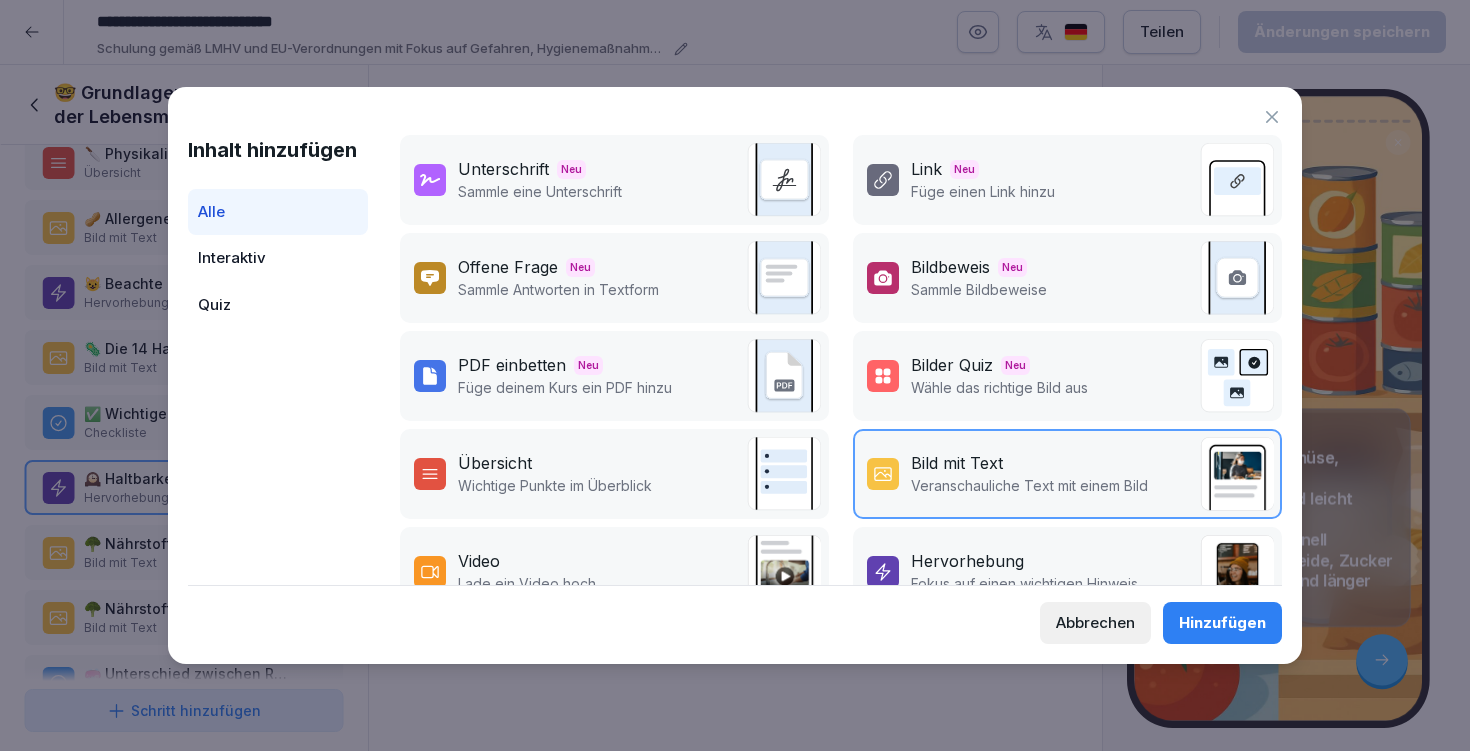 click on "Hinzufügen" at bounding box center [1222, 623] 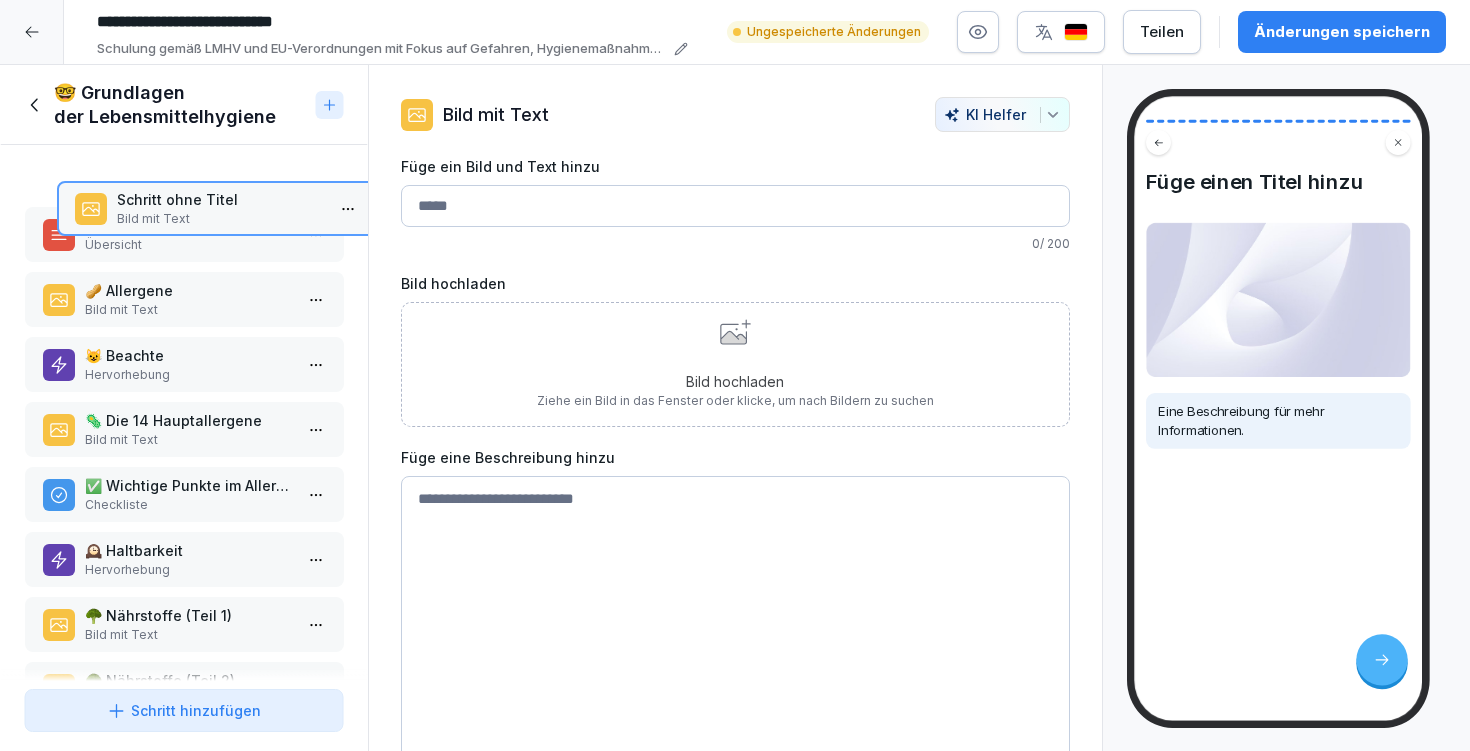scroll, scrollTop: 318, scrollLeft: 0, axis: vertical 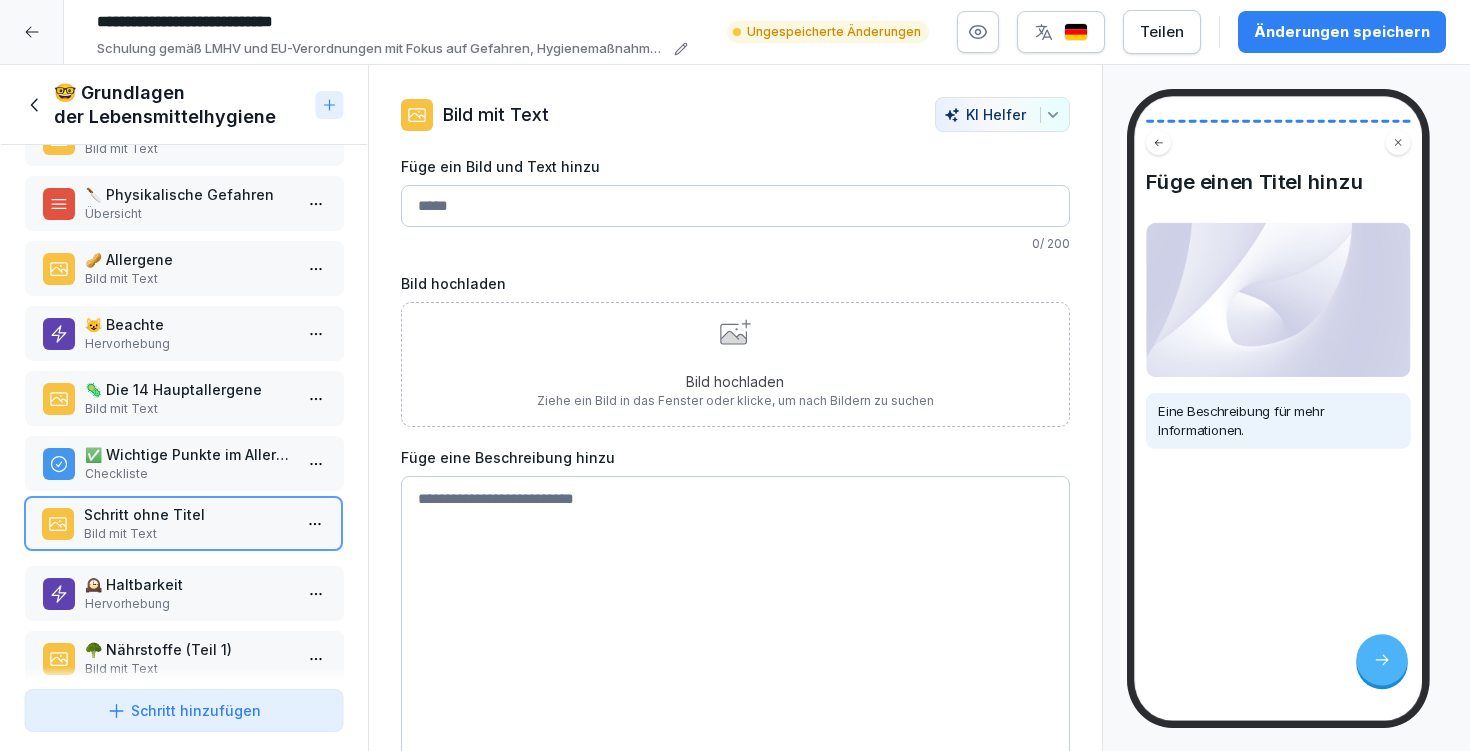 drag, startPoint x: 166, startPoint y: 584, endPoint x: 162, endPoint y: 524, distance: 60.133186 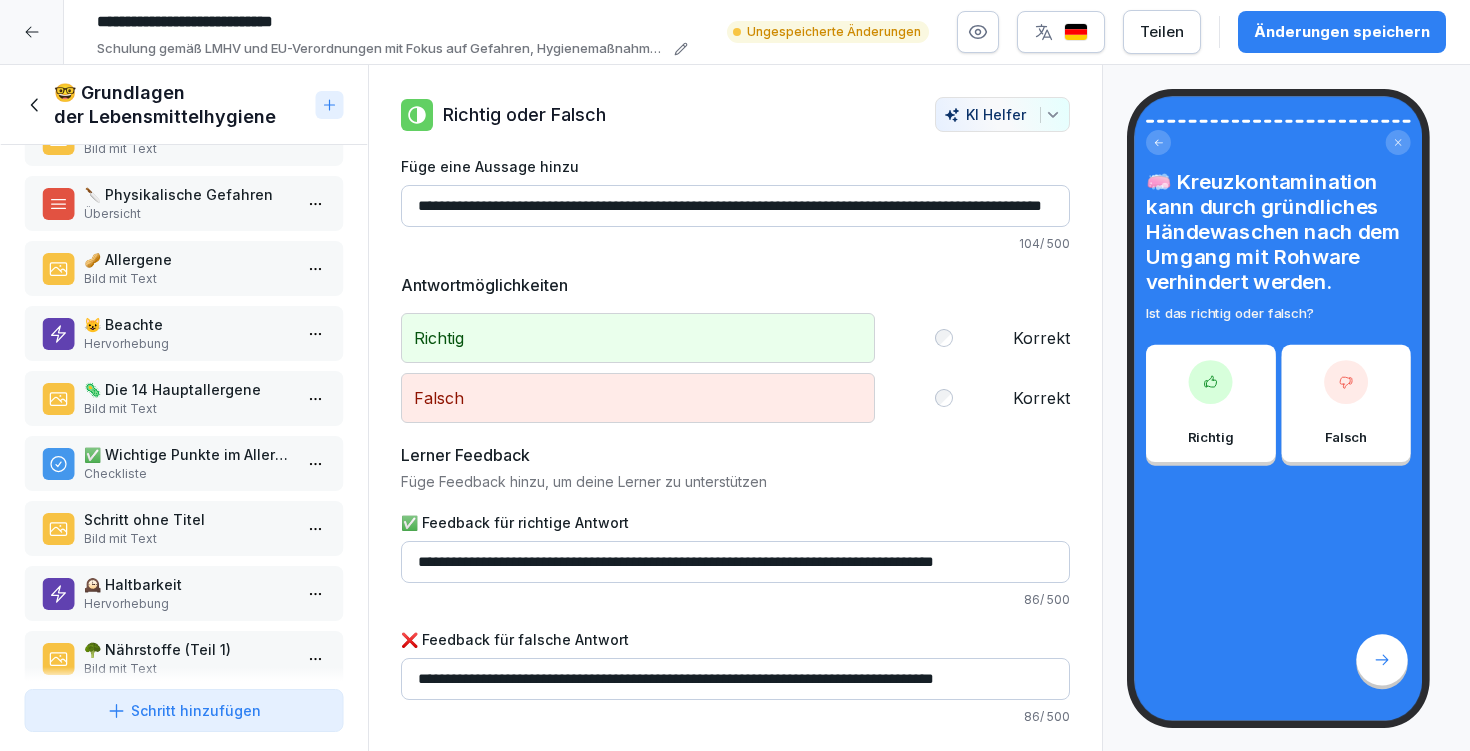 click on "Checkliste" at bounding box center (188, 474) 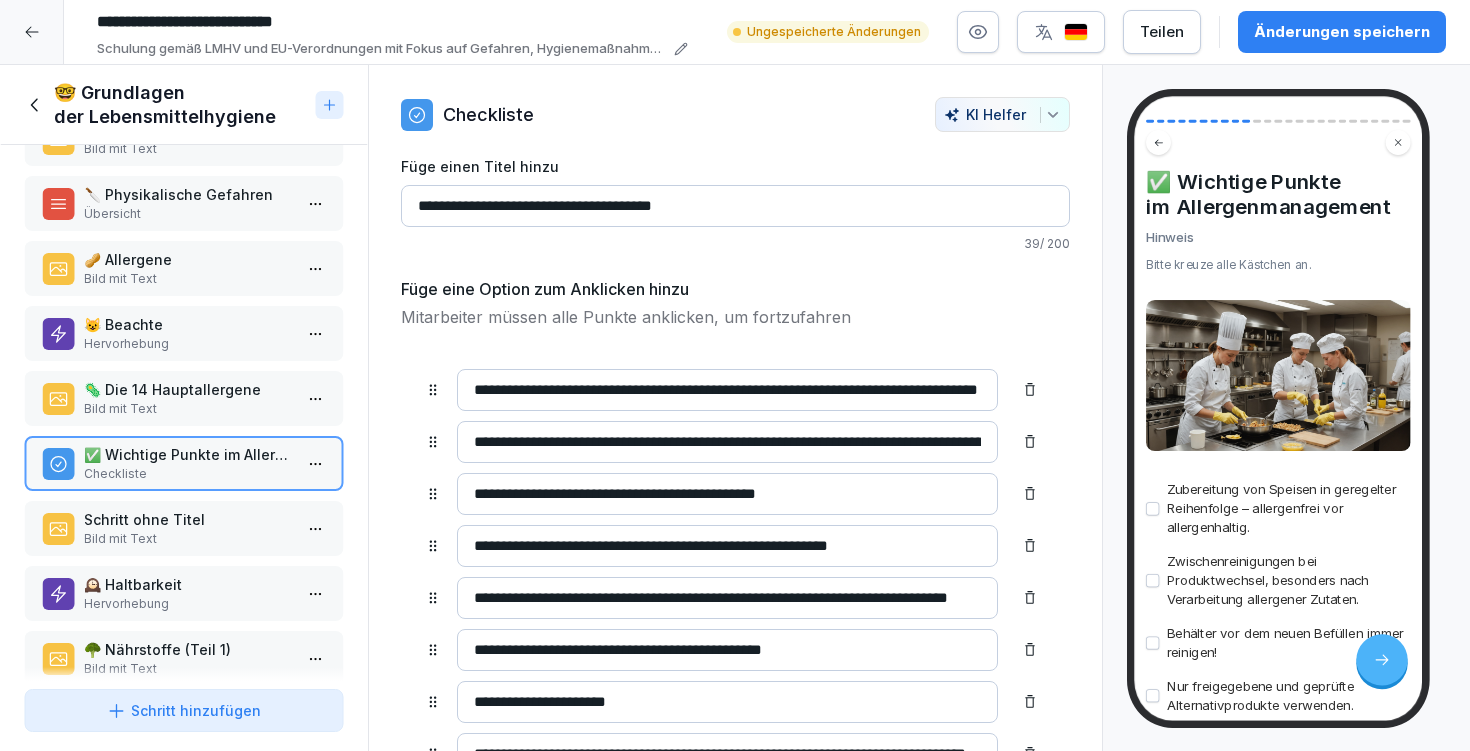 click on "😺 Beachte Hervorhebung ⚠️ Gefahren für Lebensmittel Checkliste 🔬 Mikrobiologische Gefahren (Krankheitserreger) Bild mit Text 🔀 Kreuzkontamination Bild mit Text 🧪 Chemische Gefahren Bild mit Text 🔪 Physikalische Gefahren Übersicht 🥜 Allergene Bild mit Text 😺 Beachte Hervorhebung 🦠 Die 14 Hauptallergene Bild mit Text ✅ Wichtige Punkte im Allergenmanagement Checkliste Schritt ohne Titel Bild mit Text 🕰️ Haltbarkeit Hervorhebung 🥦 Nährstoffe (Teil 1) Bild mit Text 🥦 Nährstoffe (Teil 2) Bild mit Text 🧼 Unterschied zwischen Reinigung und Desinfektion Checkliste 🧼 Verwendung von Reinigungs- und Desinfektionsmitteln Übersicht 🧼 Was ist der Hauptunterschied zwischen Reinigung und Desinfektion? Single-Choice Frage 🧴 Welche der folgenden Aussagen sind korrekt bezüglich der Verwendung von Reinigungs- und Desinfektionsmitteln? Multiple-Choice Frage 🧴 Reinigungs- und Desinfektionspläne Übersicht Richtig oder Falsch 📚 Ergänzung Übersicht Bild mit Text" at bounding box center [184, 413] 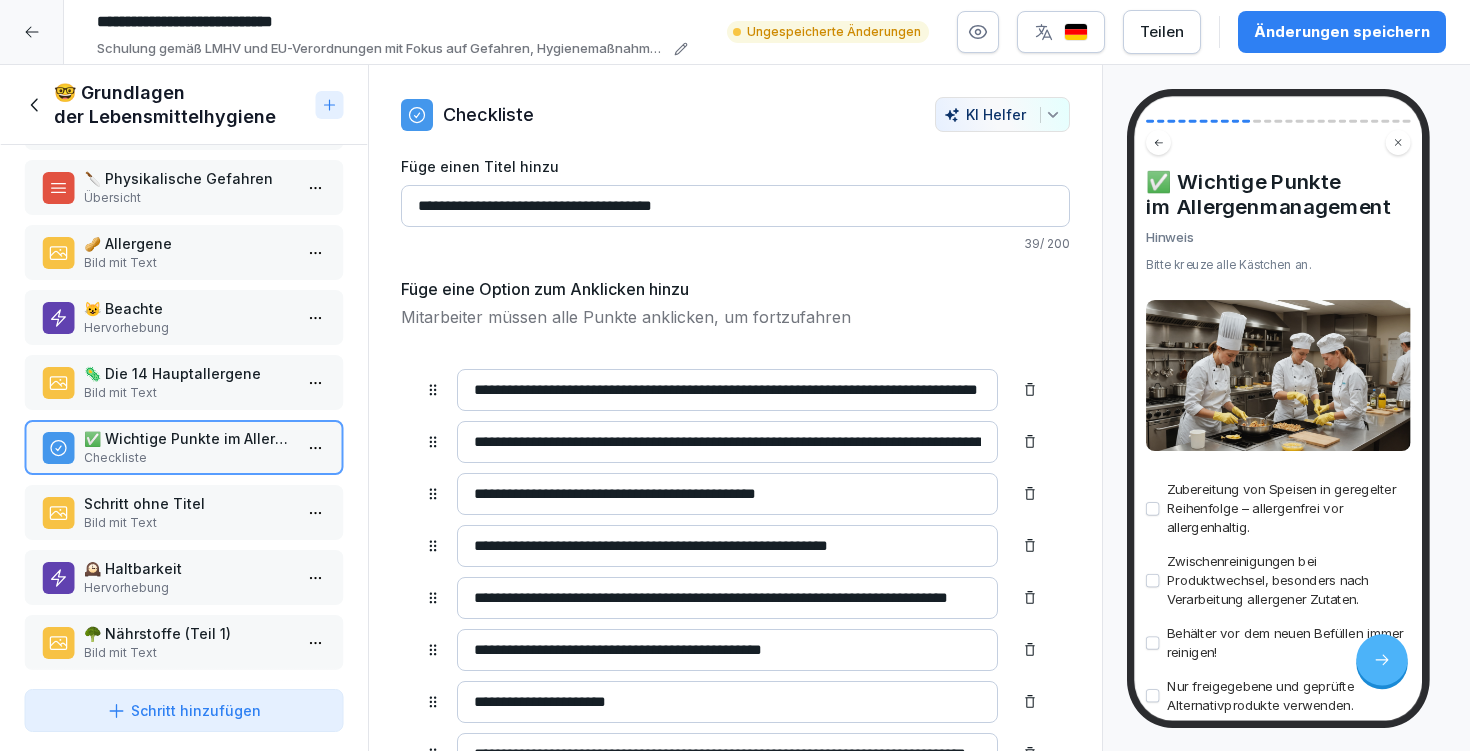 click on "Schritt ohne Titel" at bounding box center [188, 503] 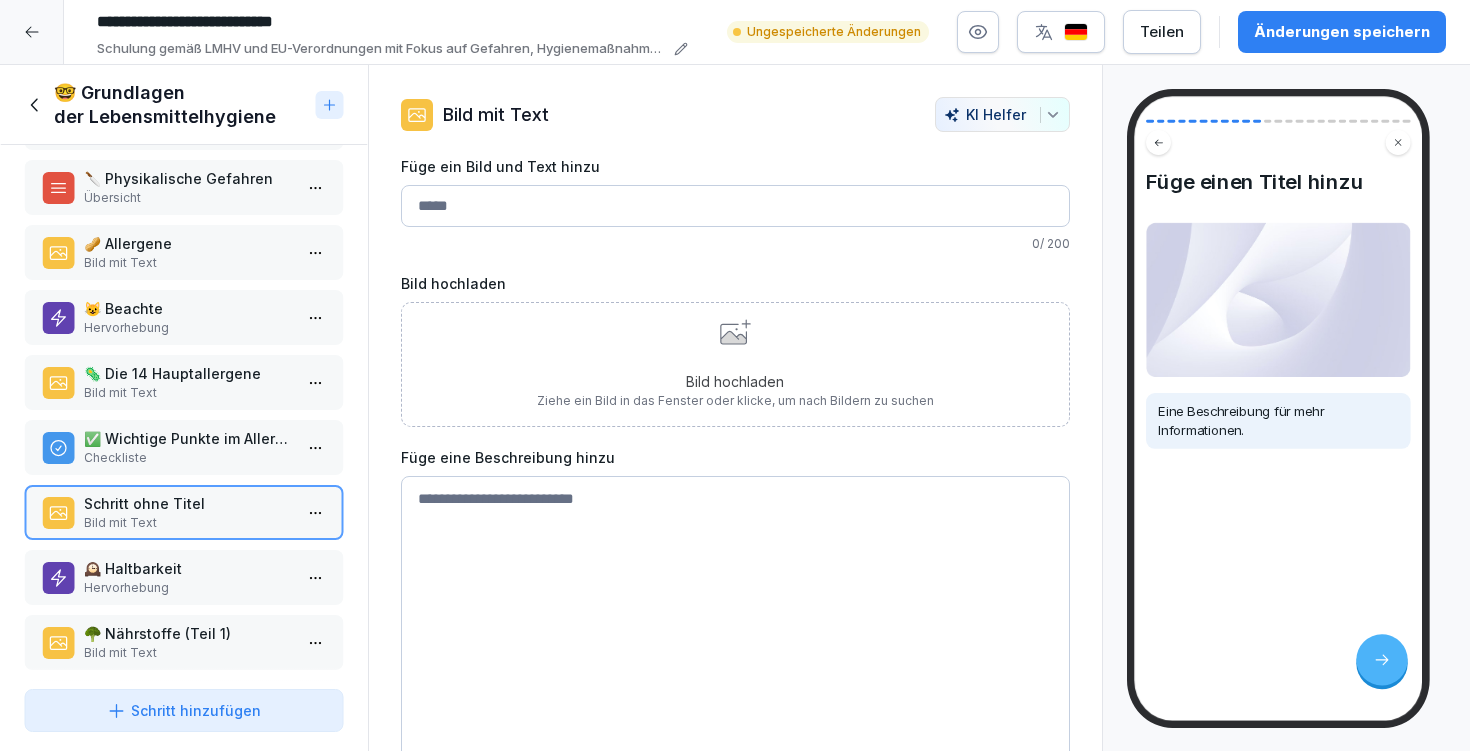 click on "Bild hochladen" at bounding box center [735, 381] 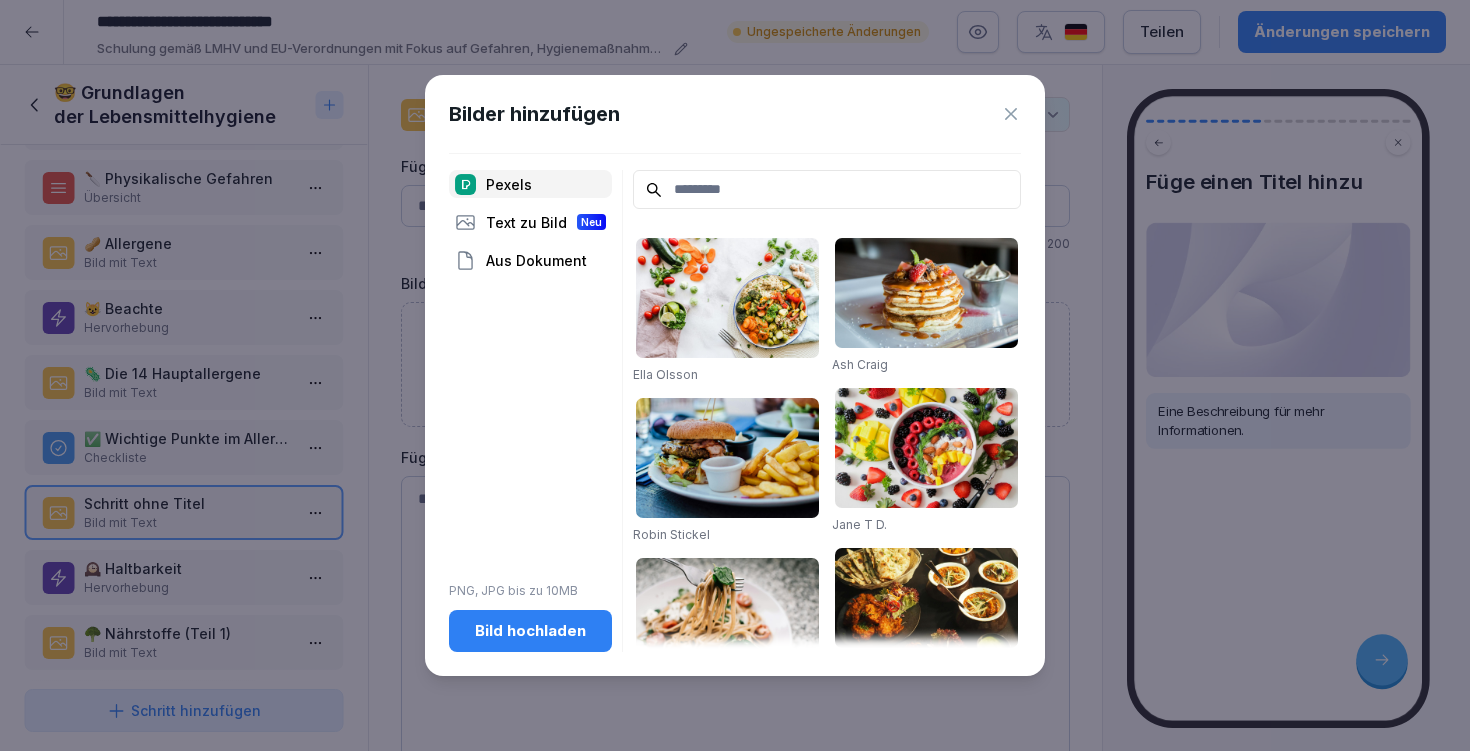 click on "Bild hochladen" at bounding box center (530, 631) 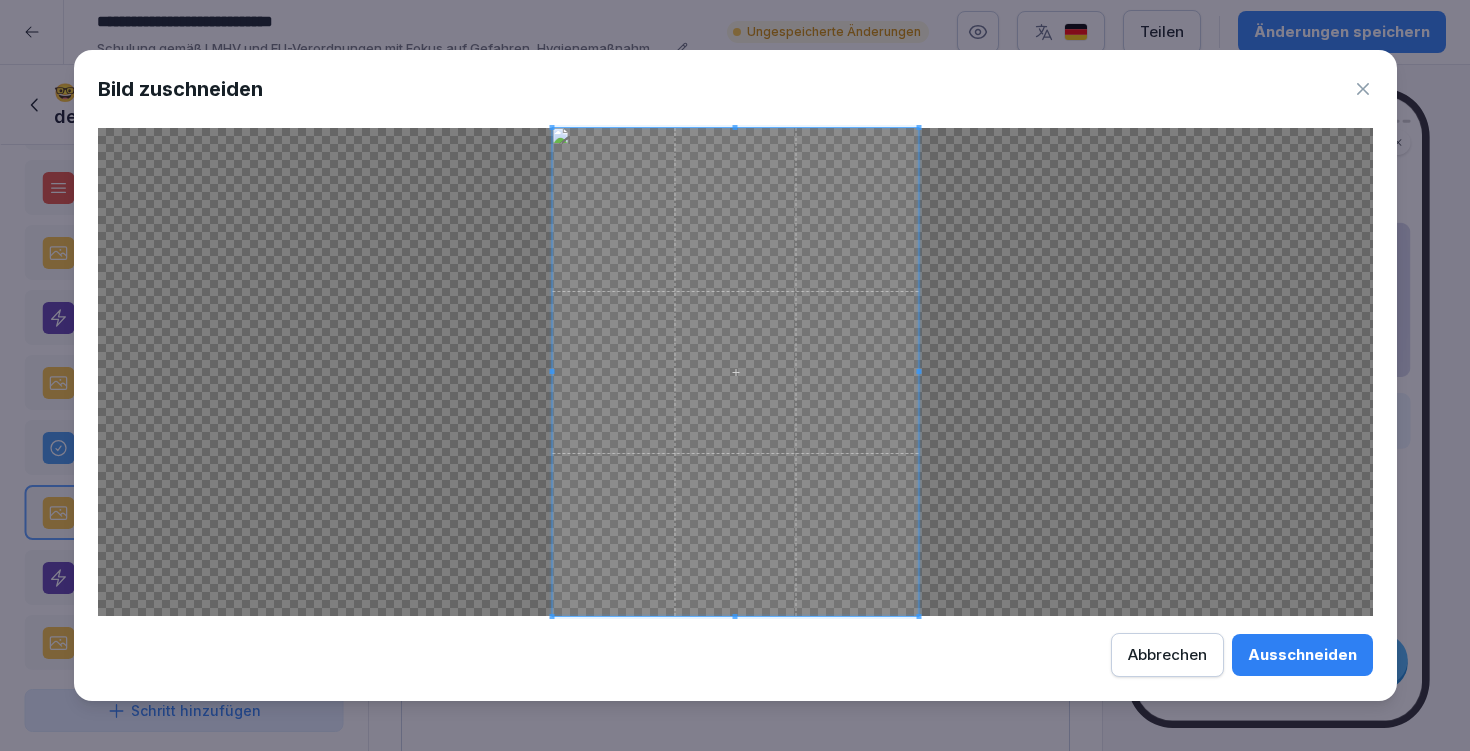 click at bounding box center [735, 372] 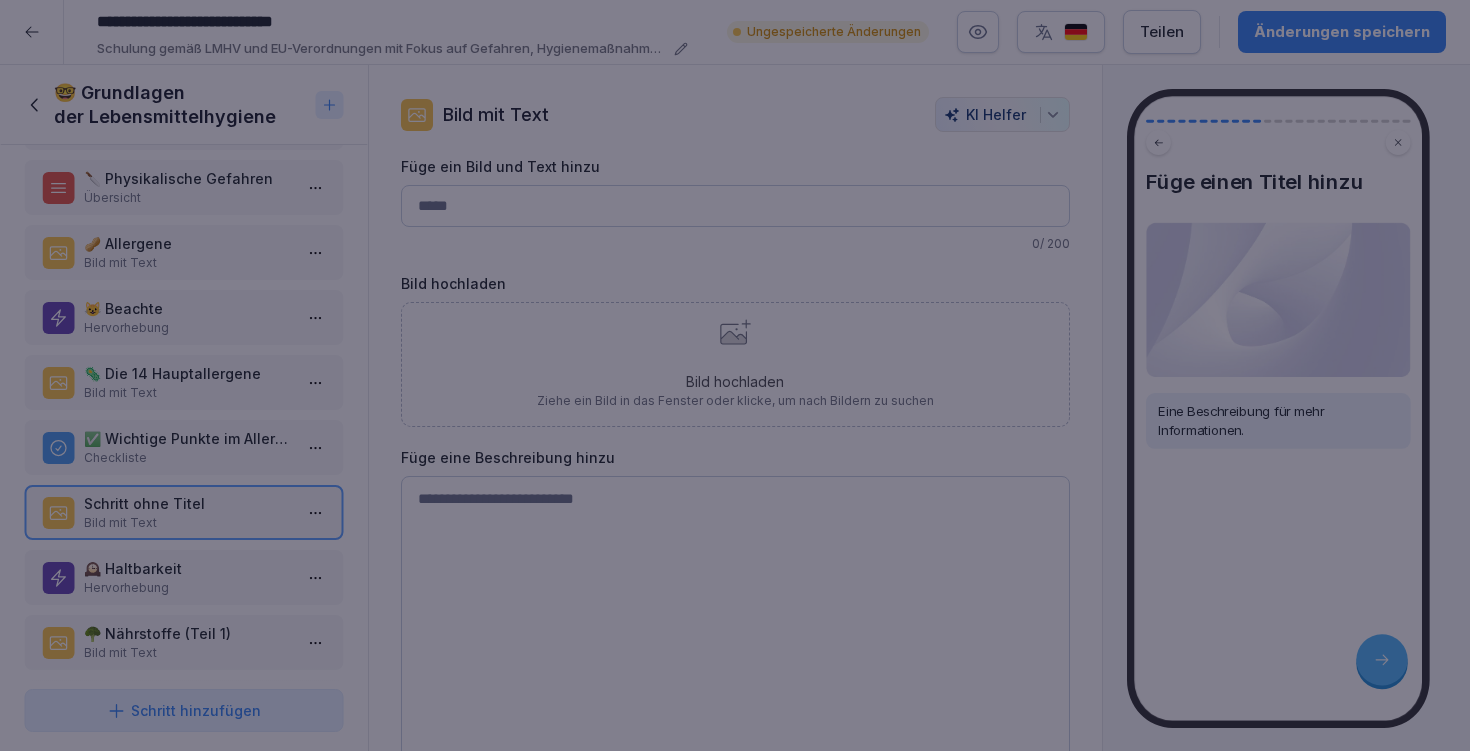 click on "Abbrechen" at bounding box center (1167, 655) 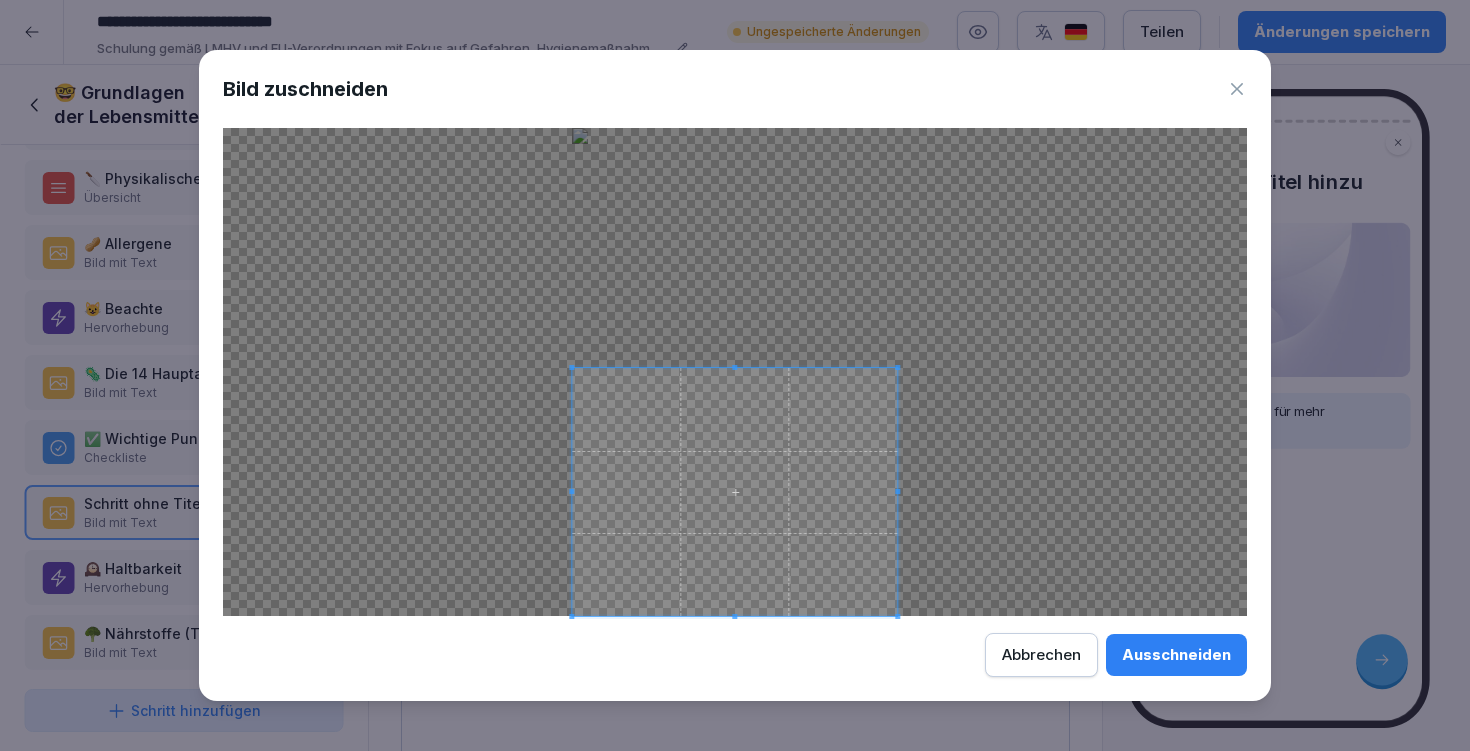 click at bounding box center [734, 492] 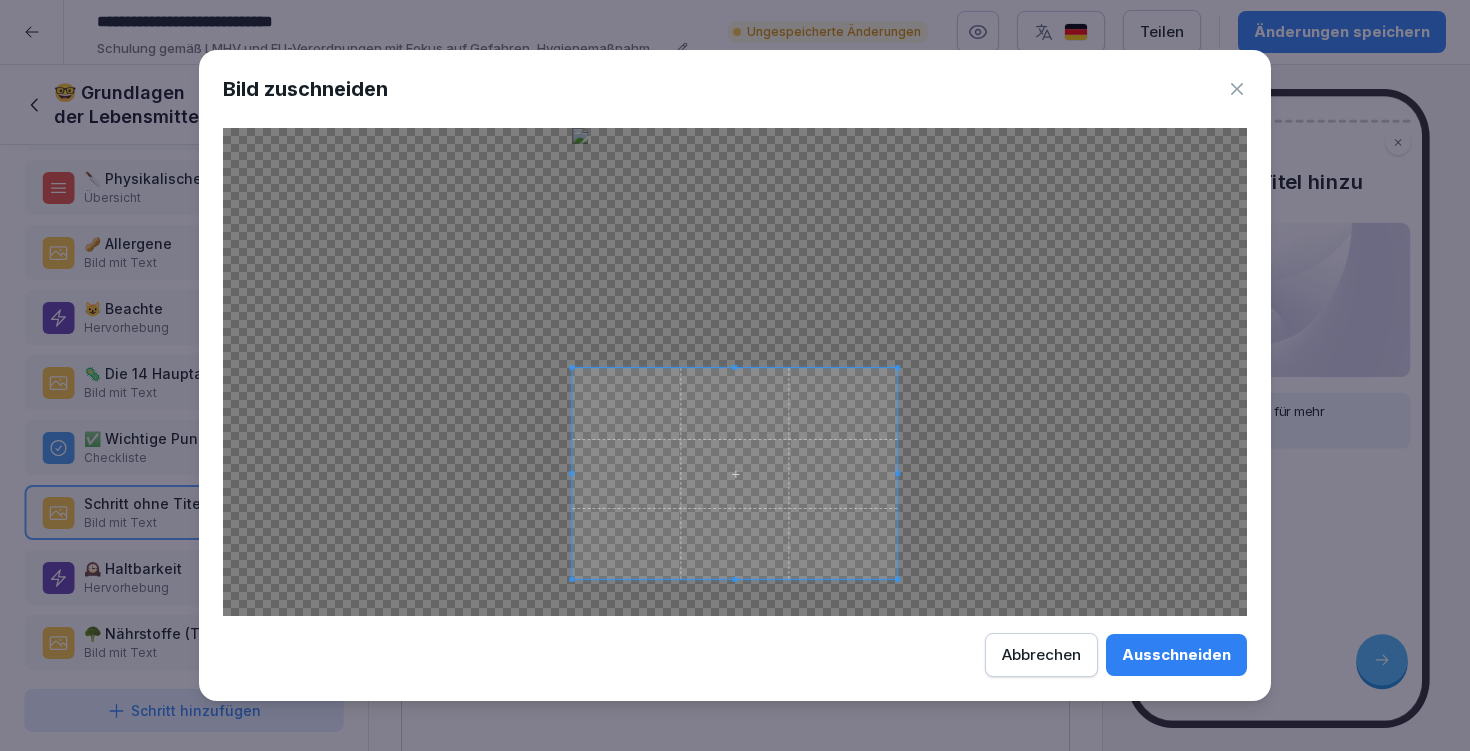 click at bounding box center [734, 473] 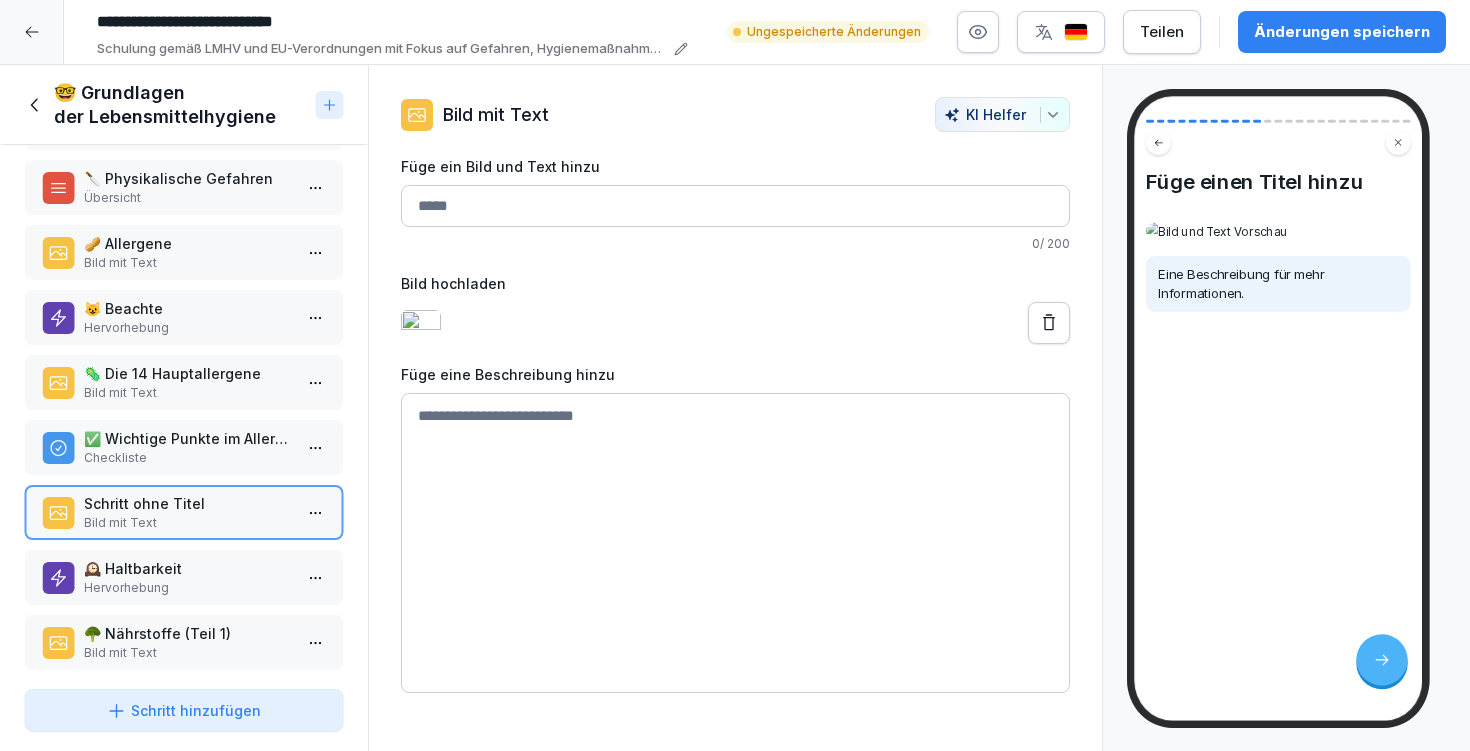 click on "🕰️ Haltbarkeit" at bounding box center [188, 568] 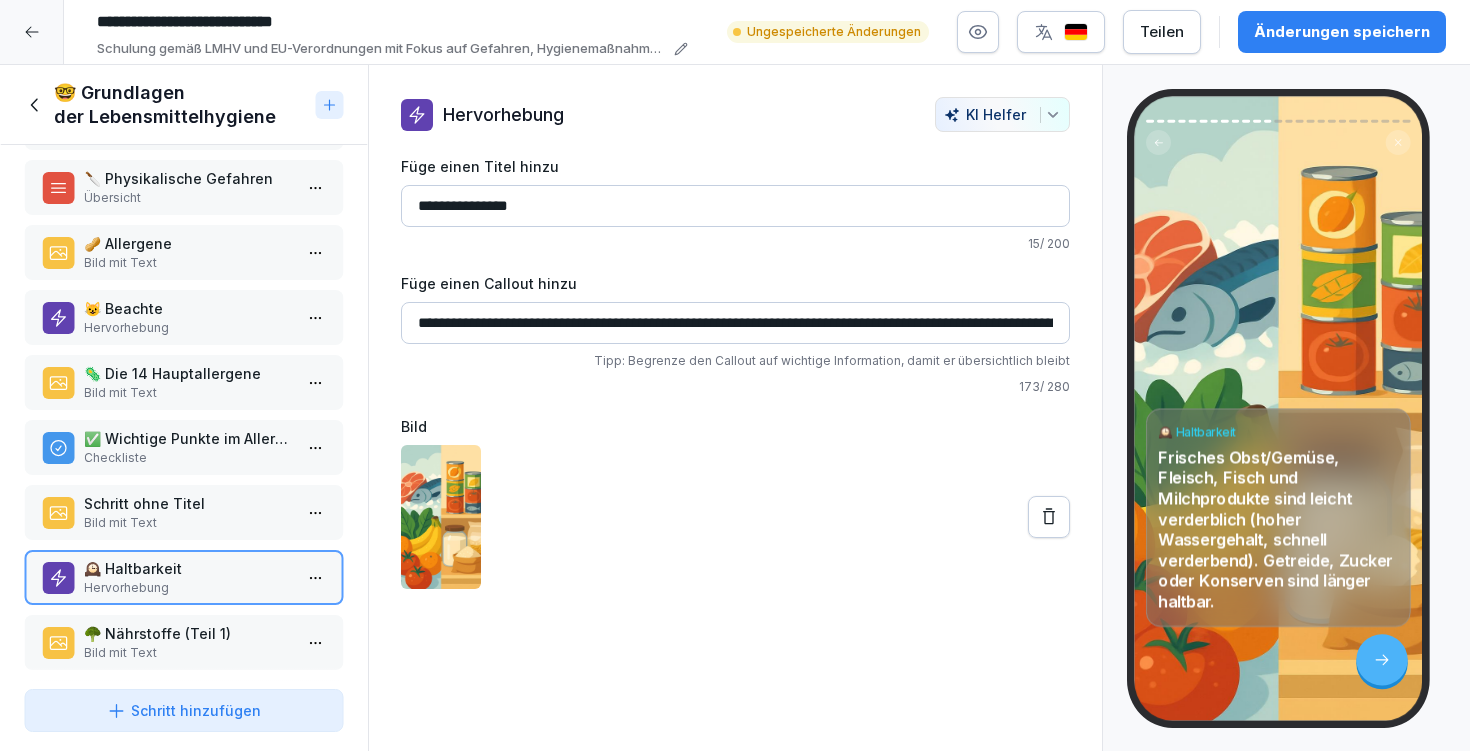 drag, startPoint x: 410, startPoint y: 320, endPoint x: 1153, endPoint y: 359, distance: 744.0228 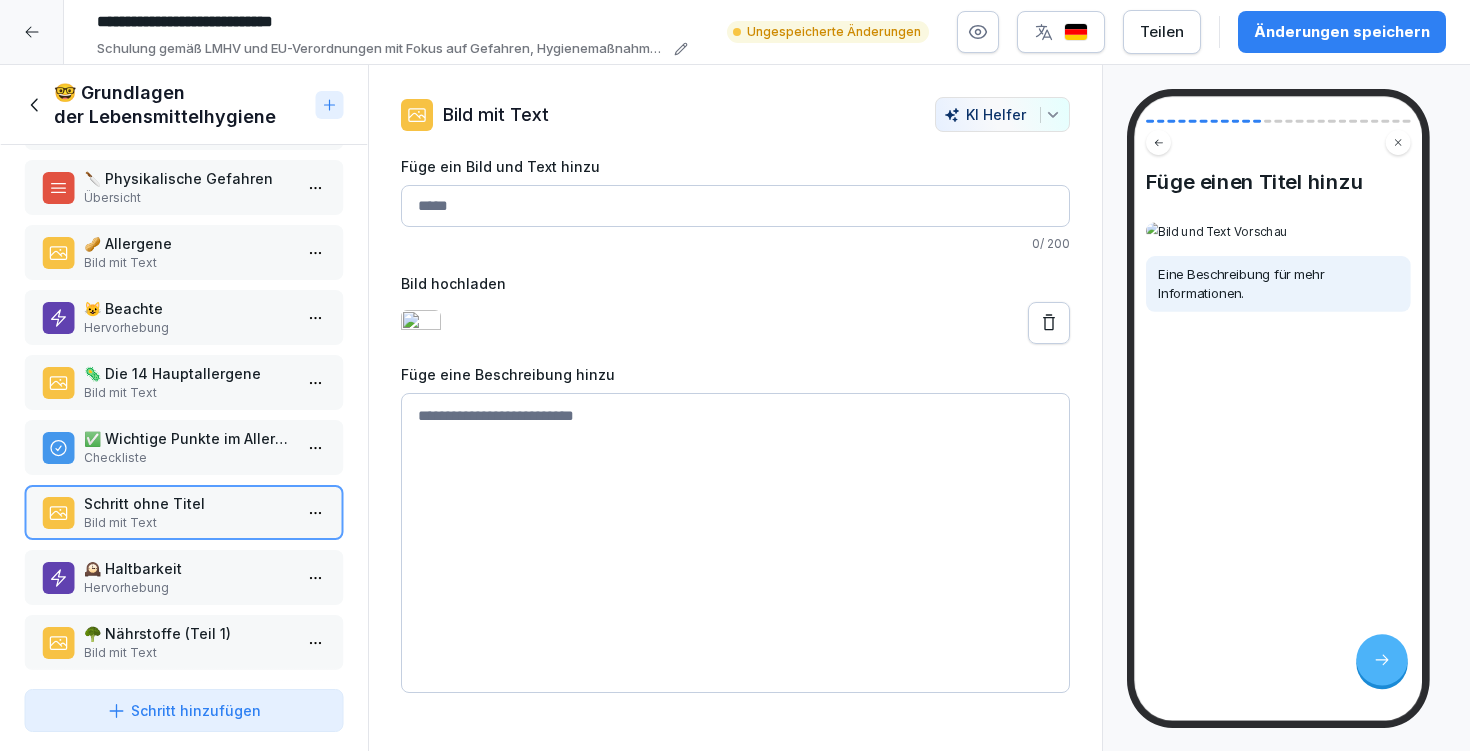 click at bounding box center (735, 543) 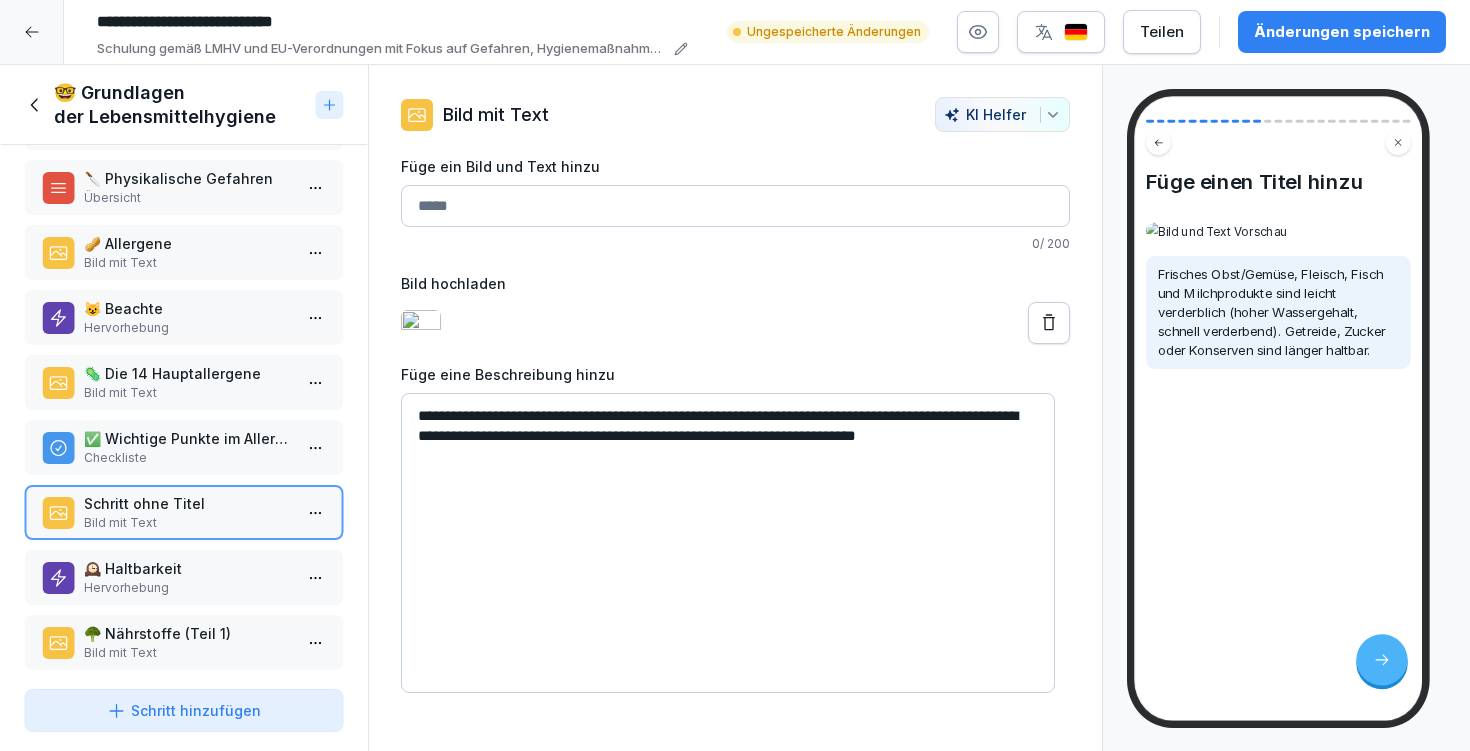 type on "**********" 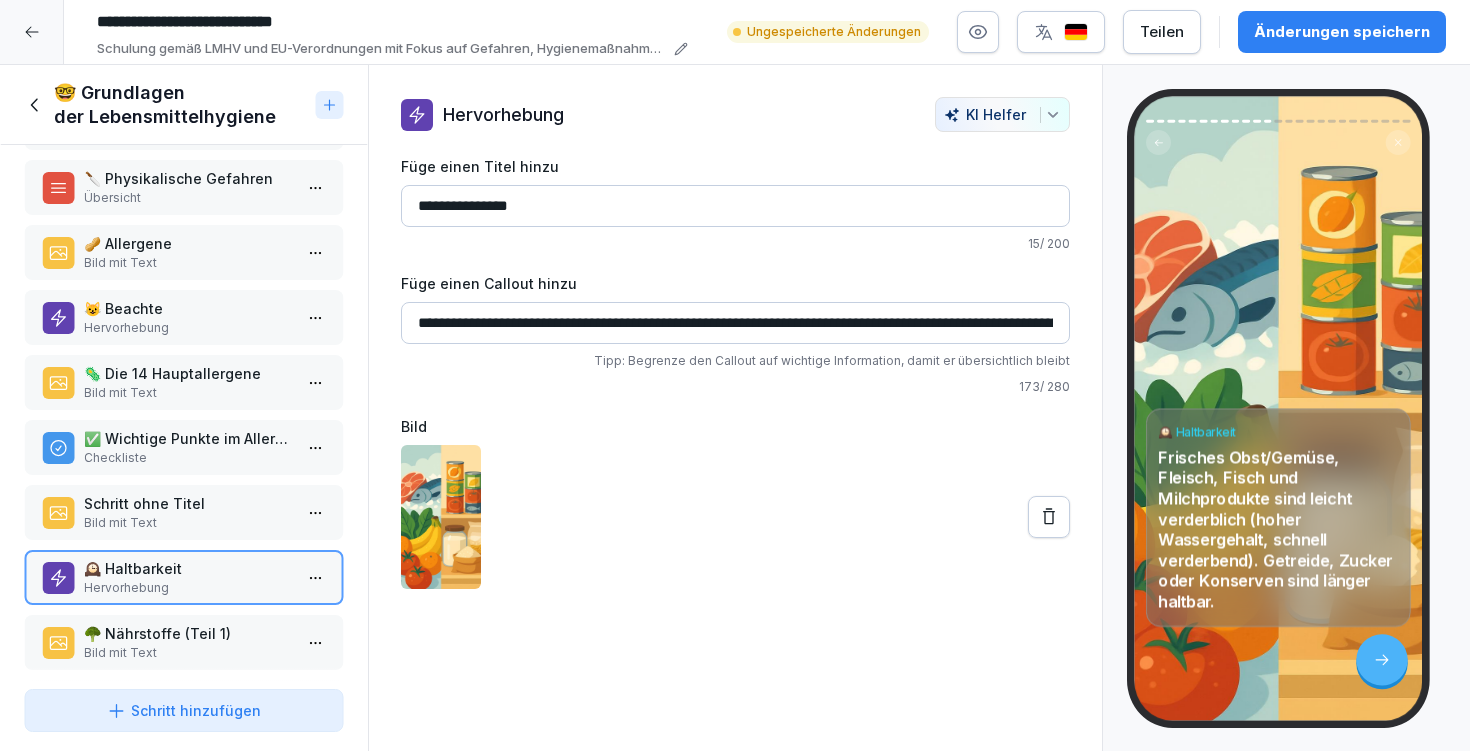drag, startPoint x: 520, startPoint y: 208, endPoint x: 398, endPoint y: 214, distance: 122.14745 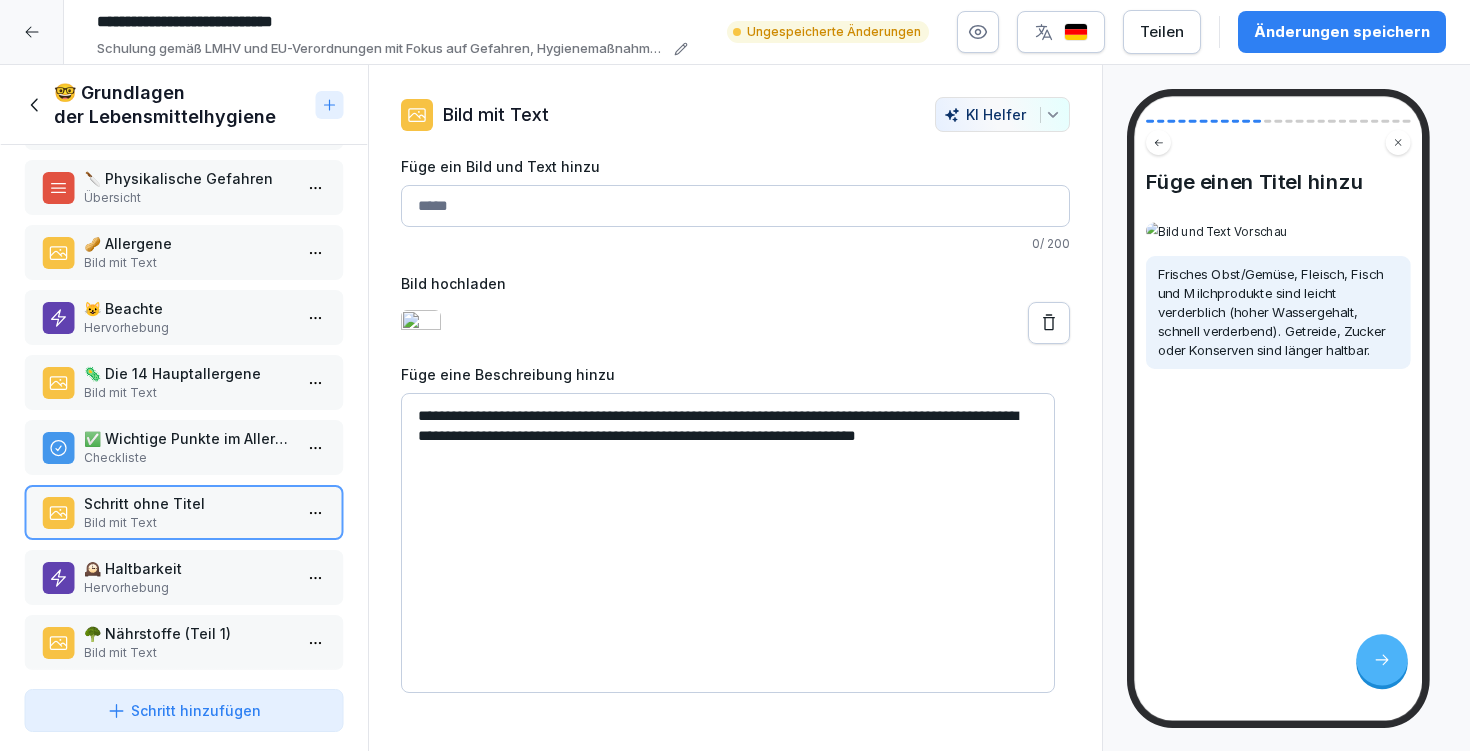 click on "Füge ein Bild und Text hinzu" at bounding box center (735, 206) 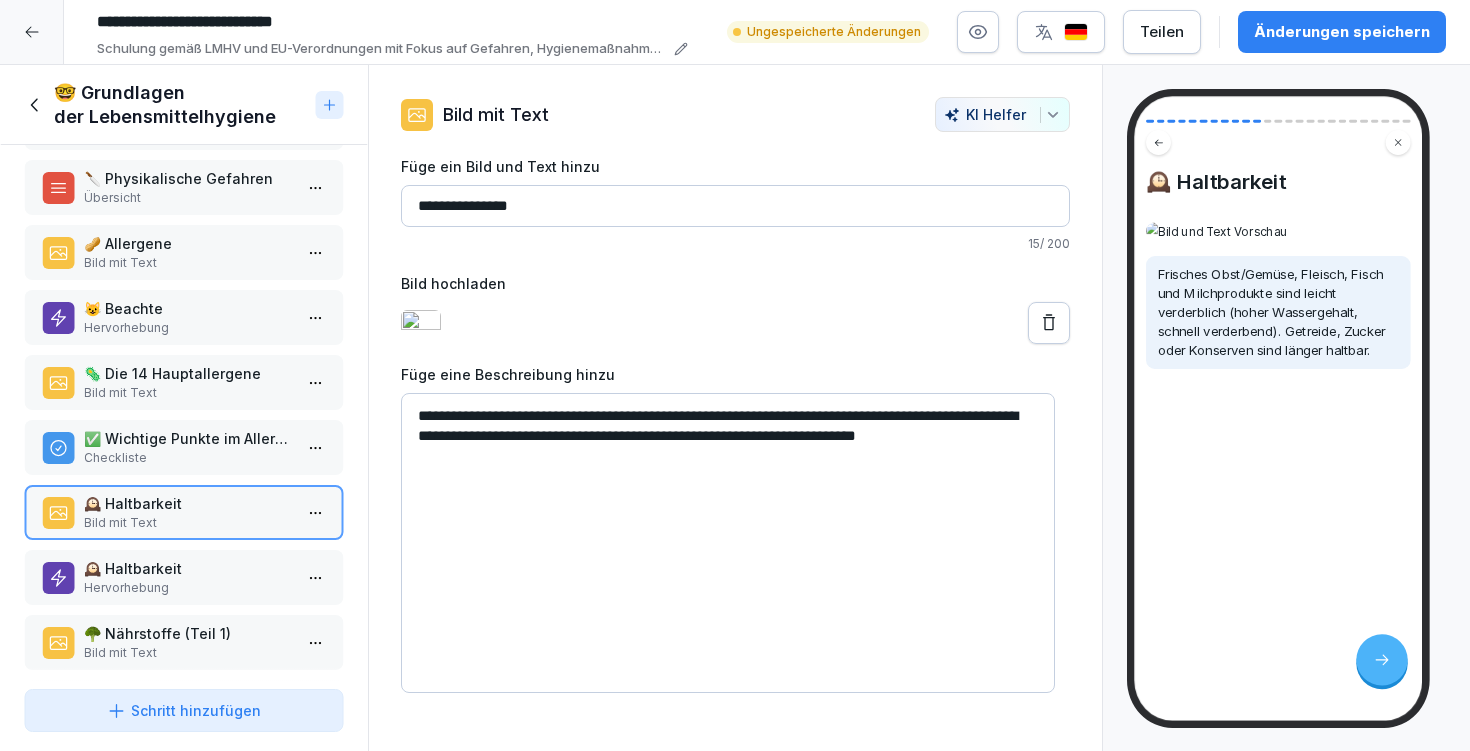 click at bounding box center [316, 578] 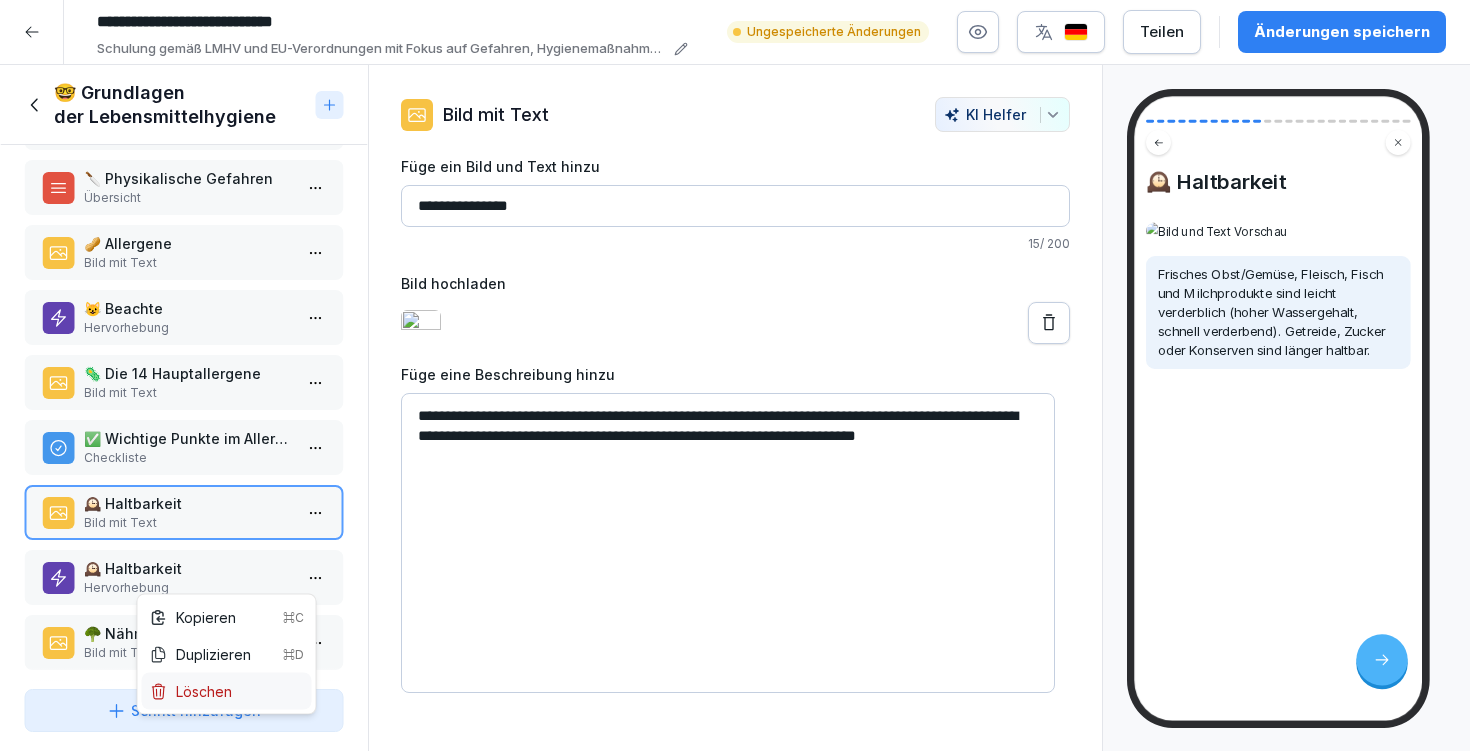 click on "Löschen" at bounding box center (191, 691) 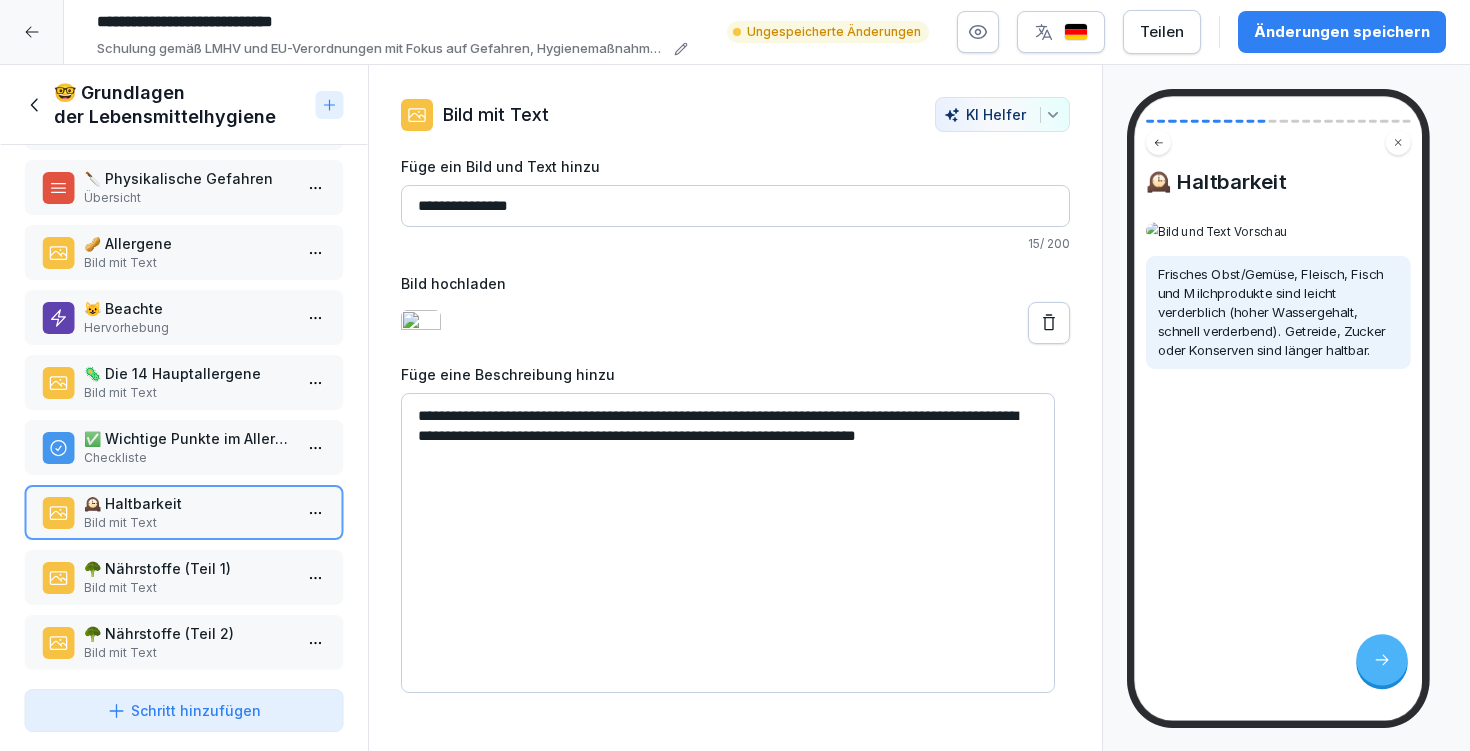 click on "**********" at bounding box center [728, 543] 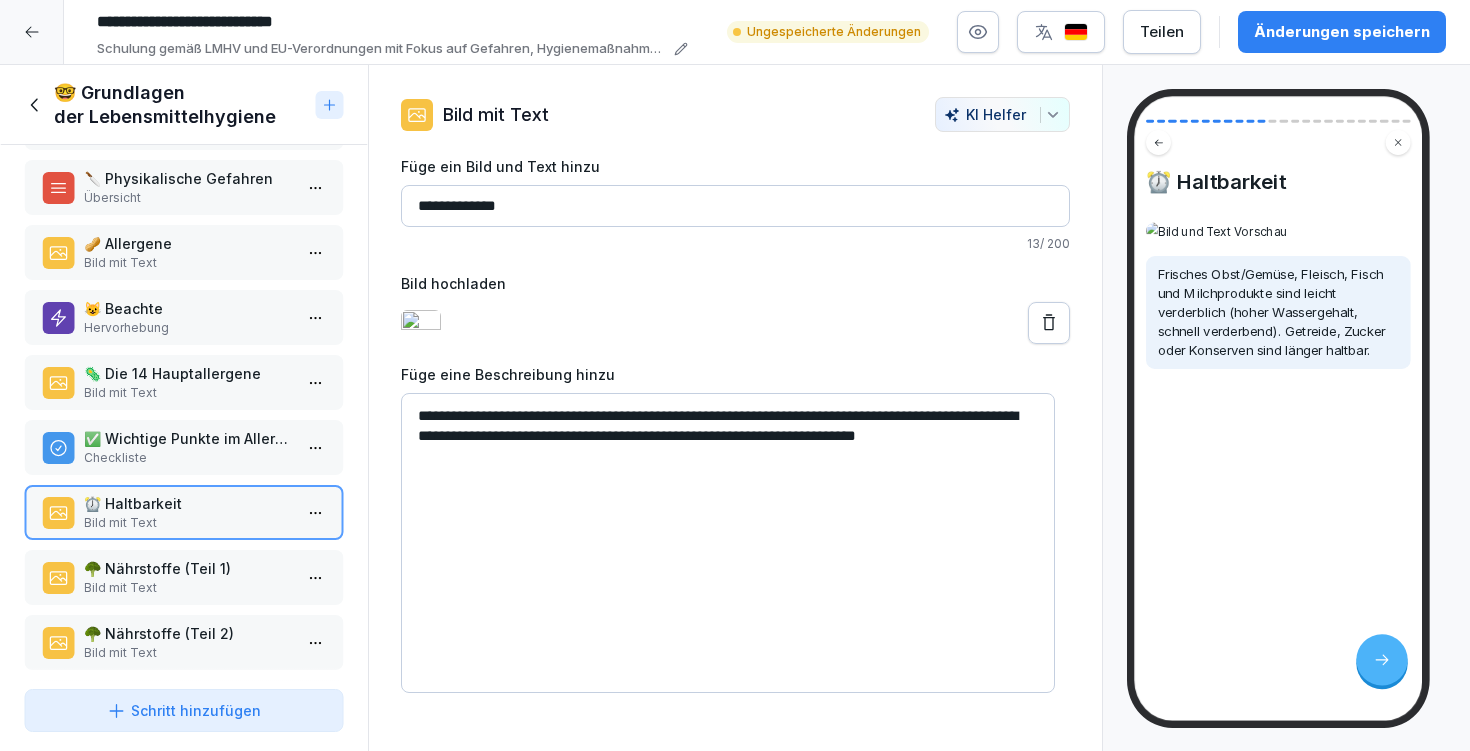 type on "**********" 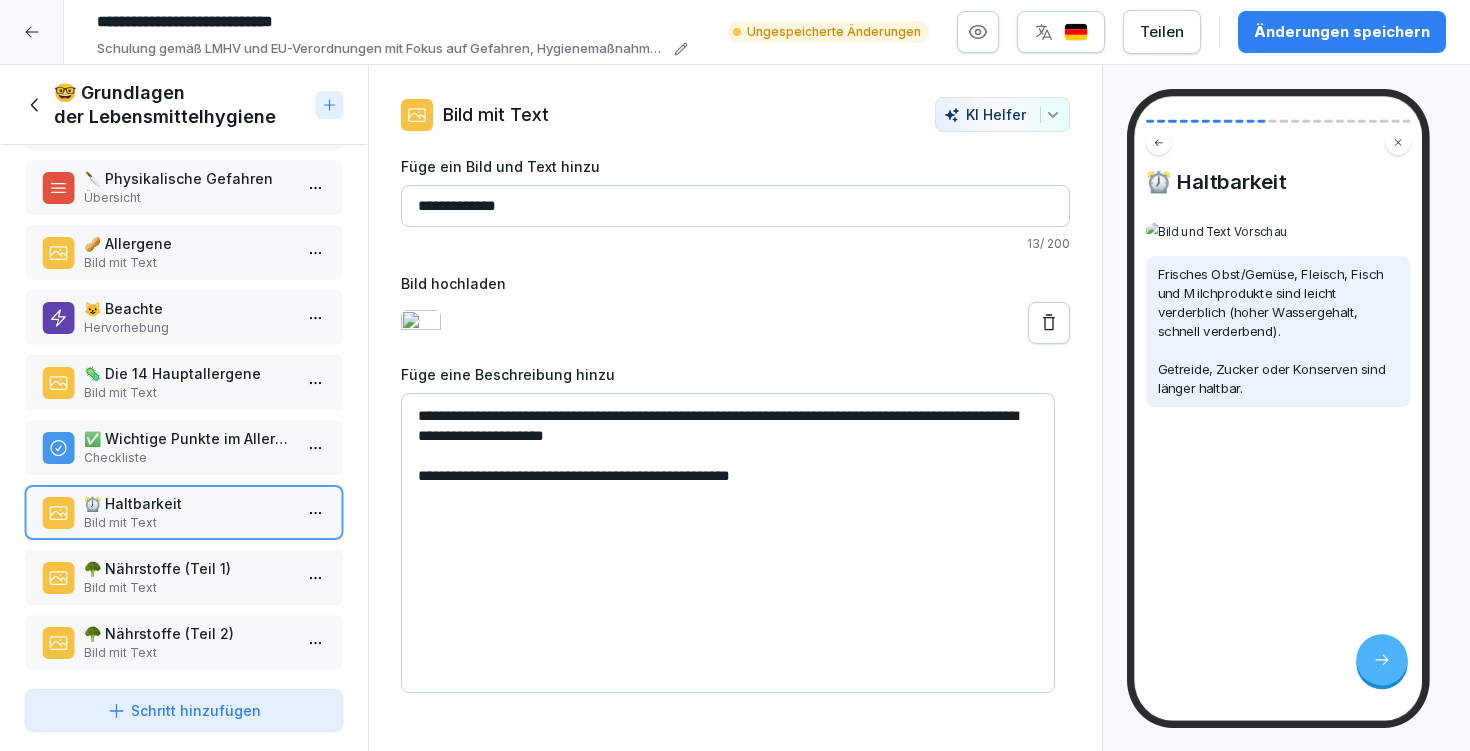type on "**********" 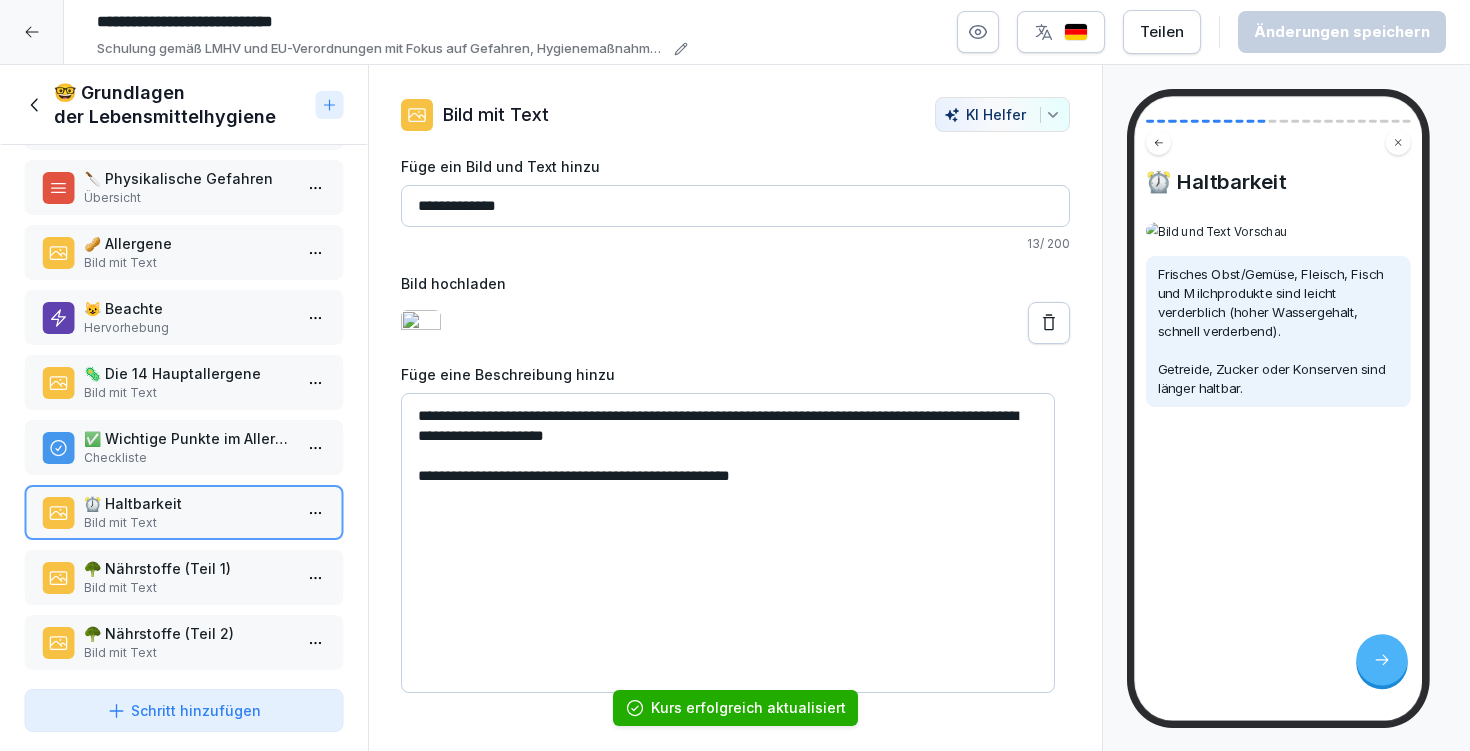 click on "🥦 Nährstoffe (Teil 1)" at bounding box center [188, 568] 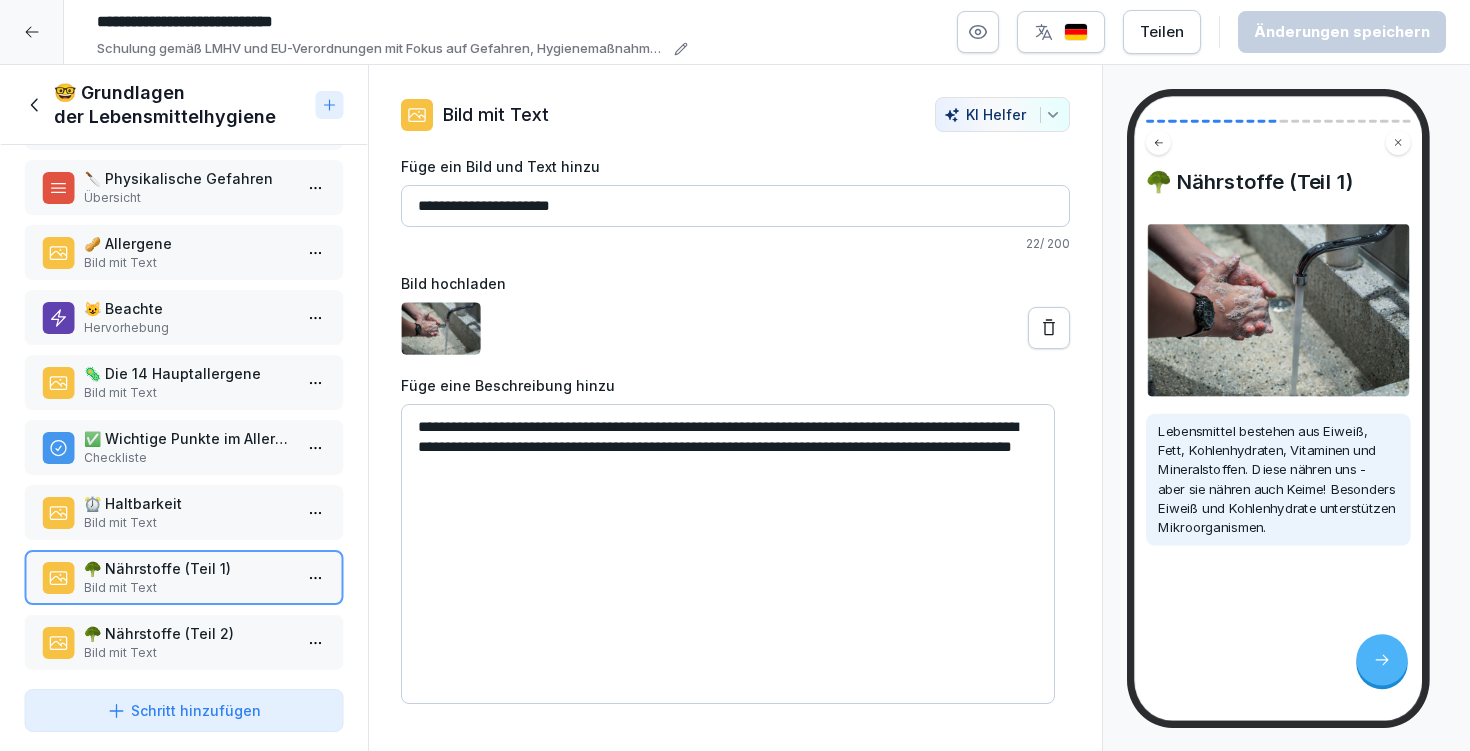 click on "**********" at bounding box center (728, 554) 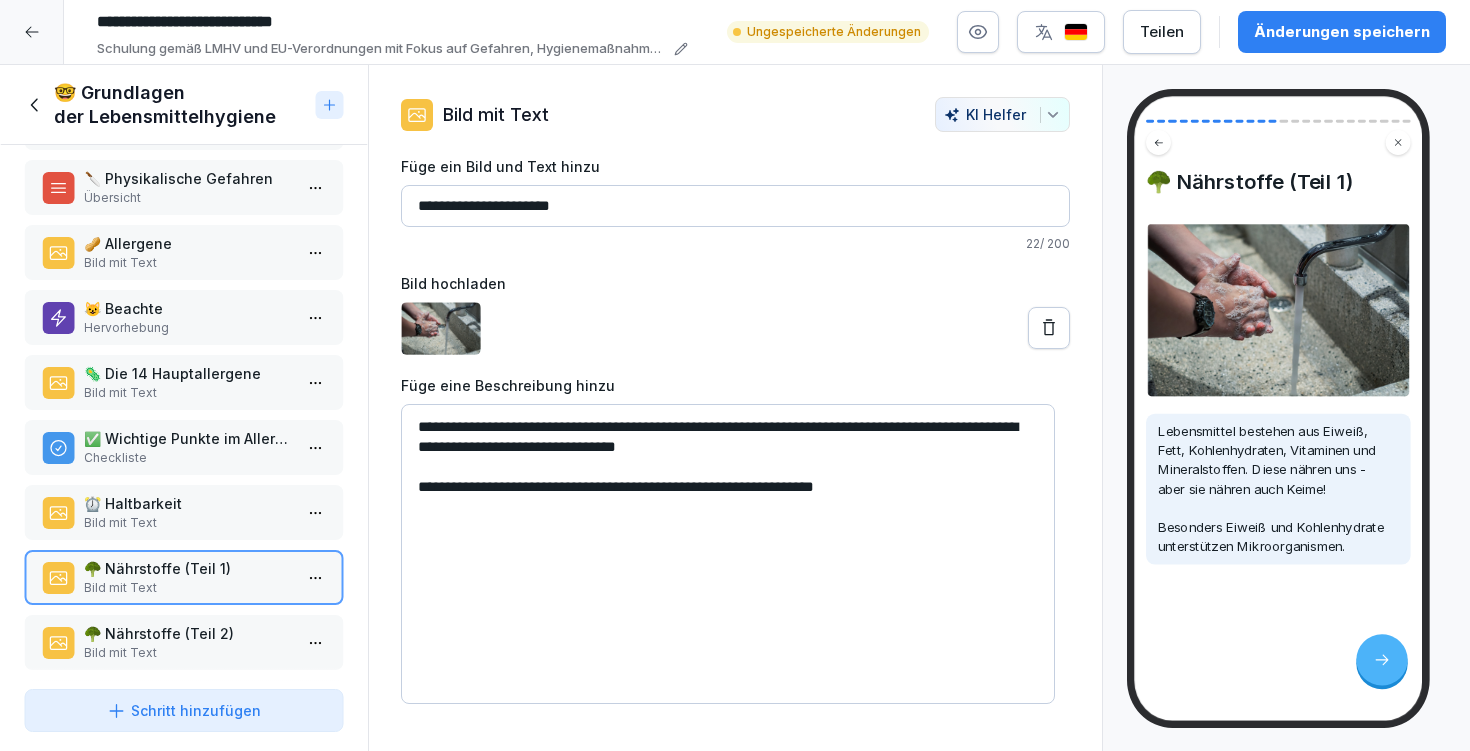 type on "**********" 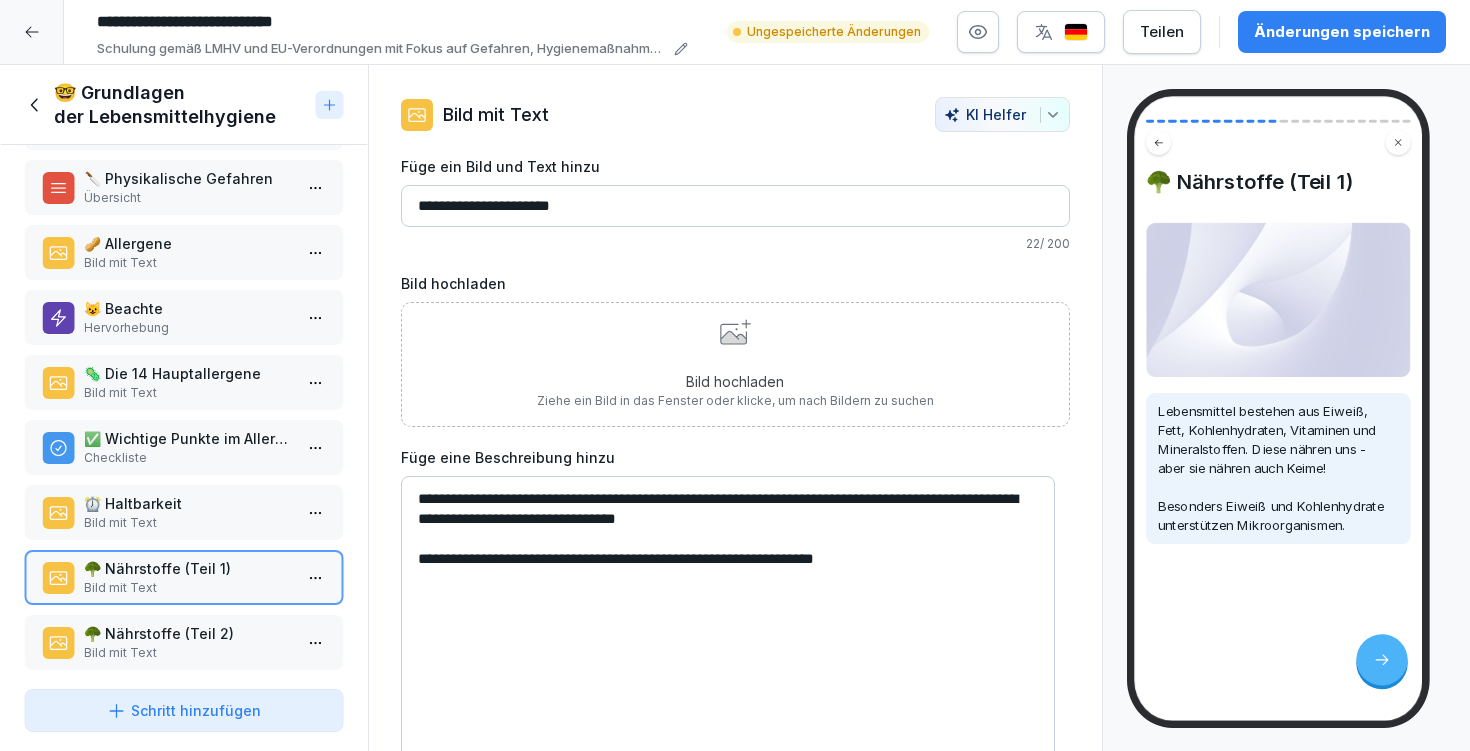 click on "Änderungen speichern" at bounding box center (1342, 32) 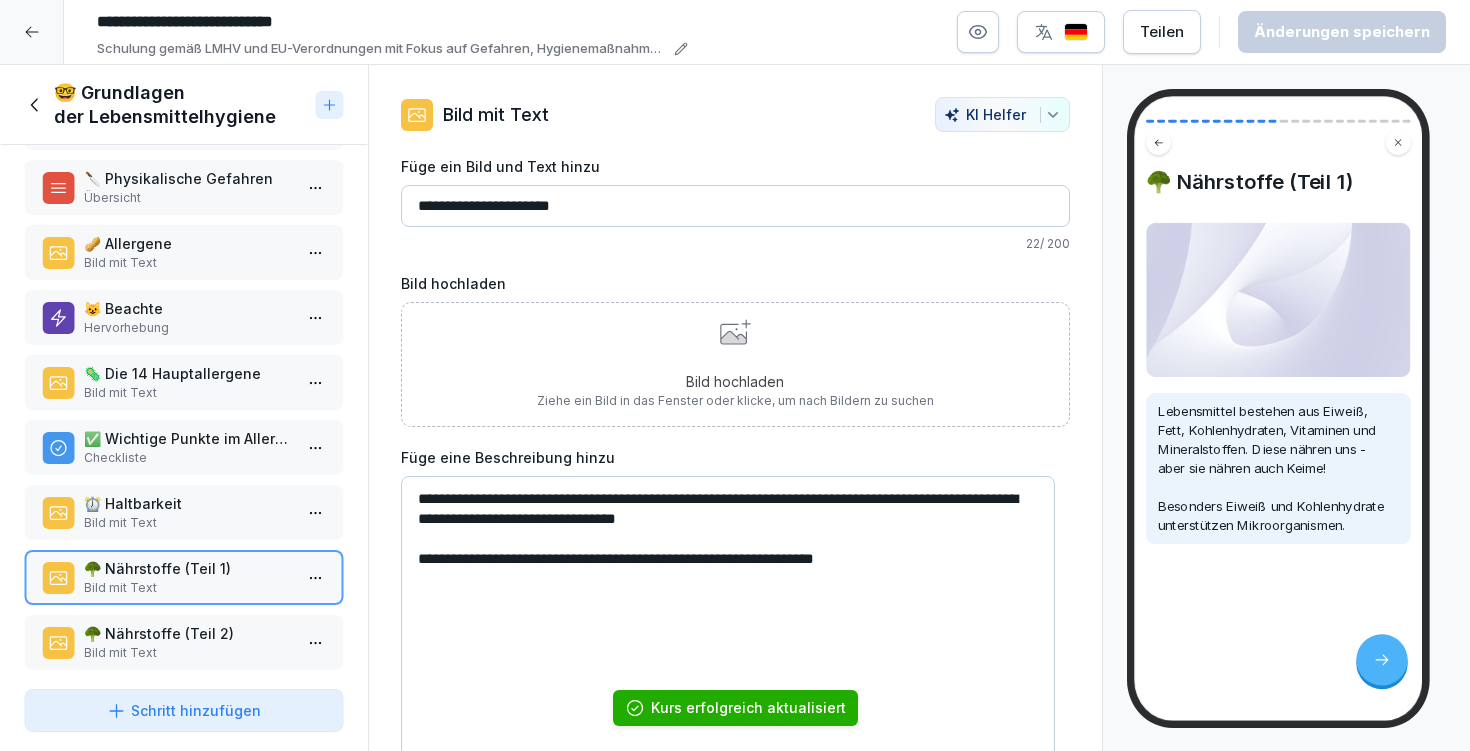 click on "Bild mit Text" at bounding box center (188, 653) 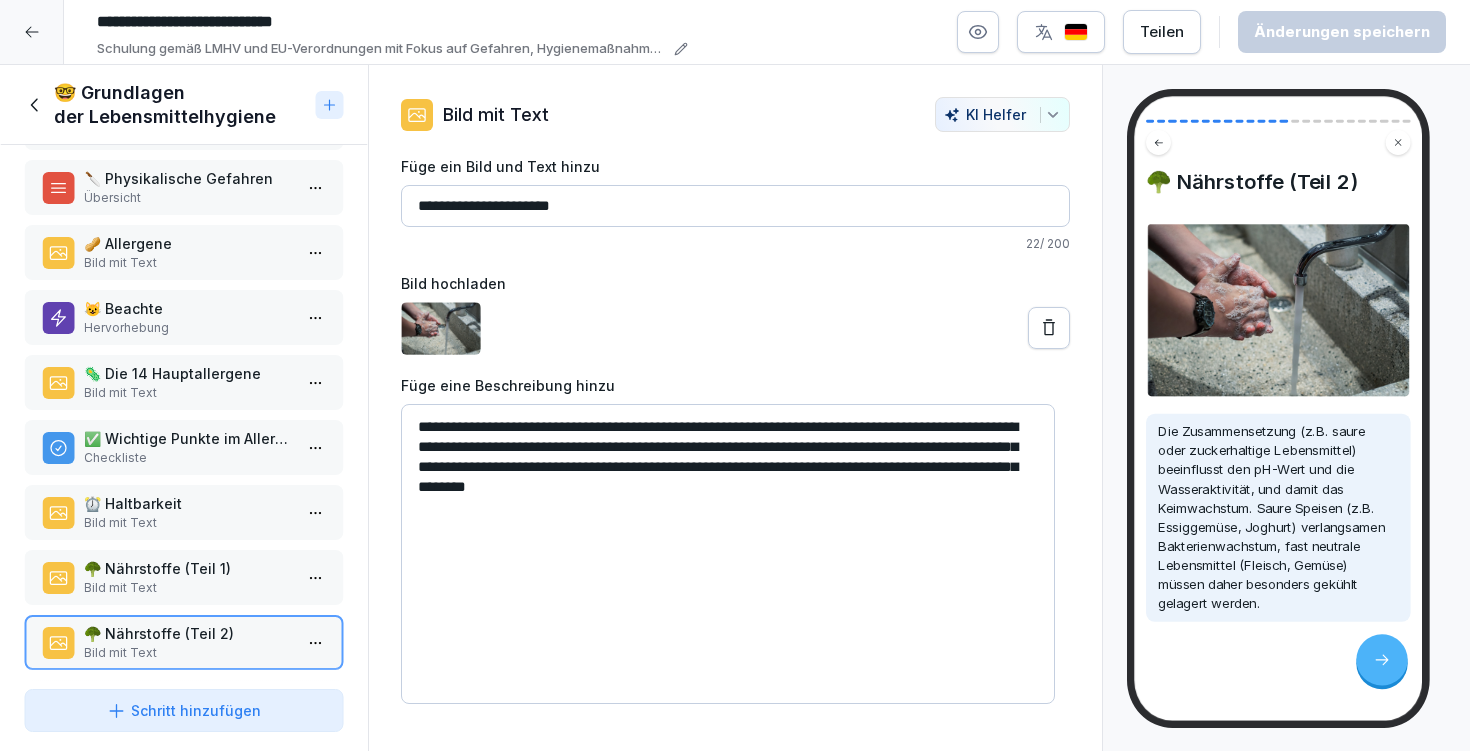 click on "Bild mit Text" at bounding box center [188, 523] 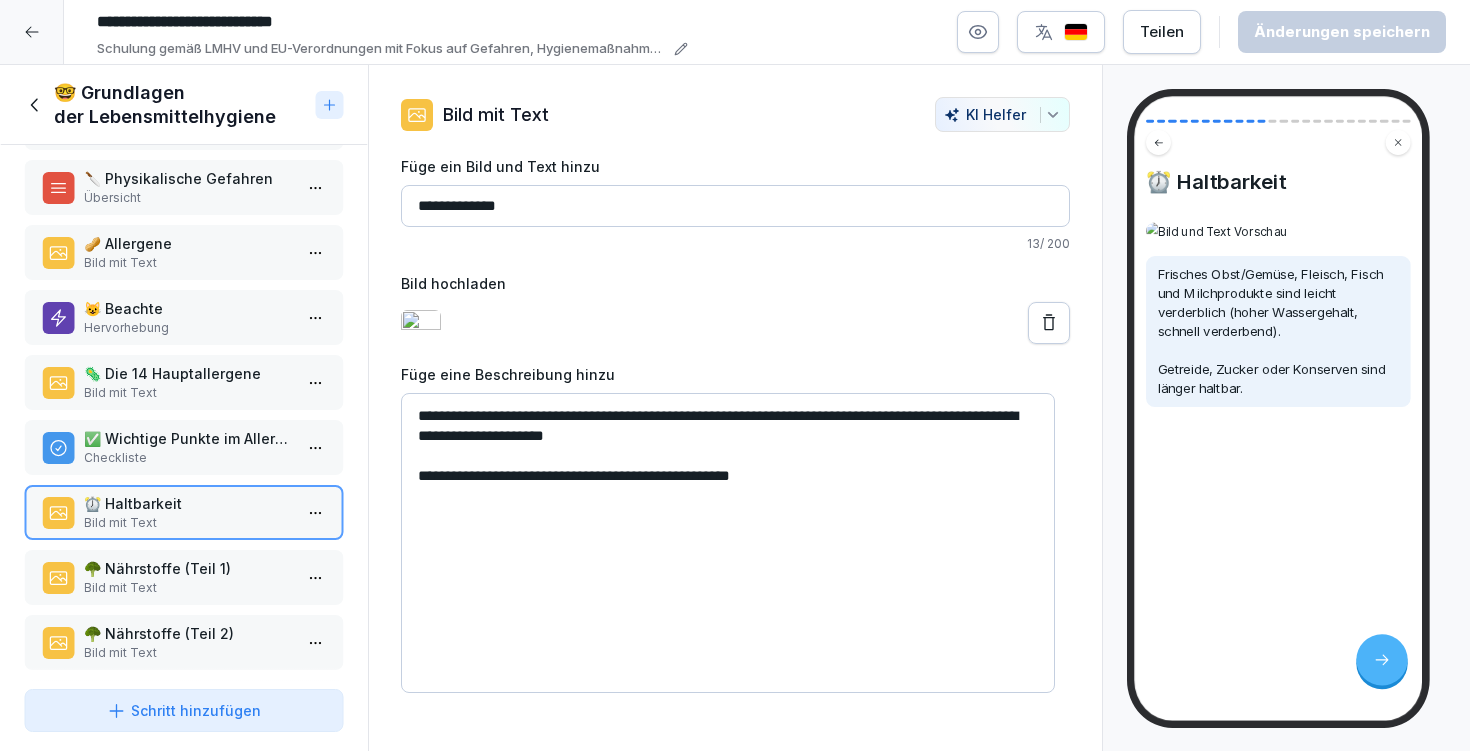 click on "🥦 Nährstoffe (Teil 1)" at bounding box center (188, 568) 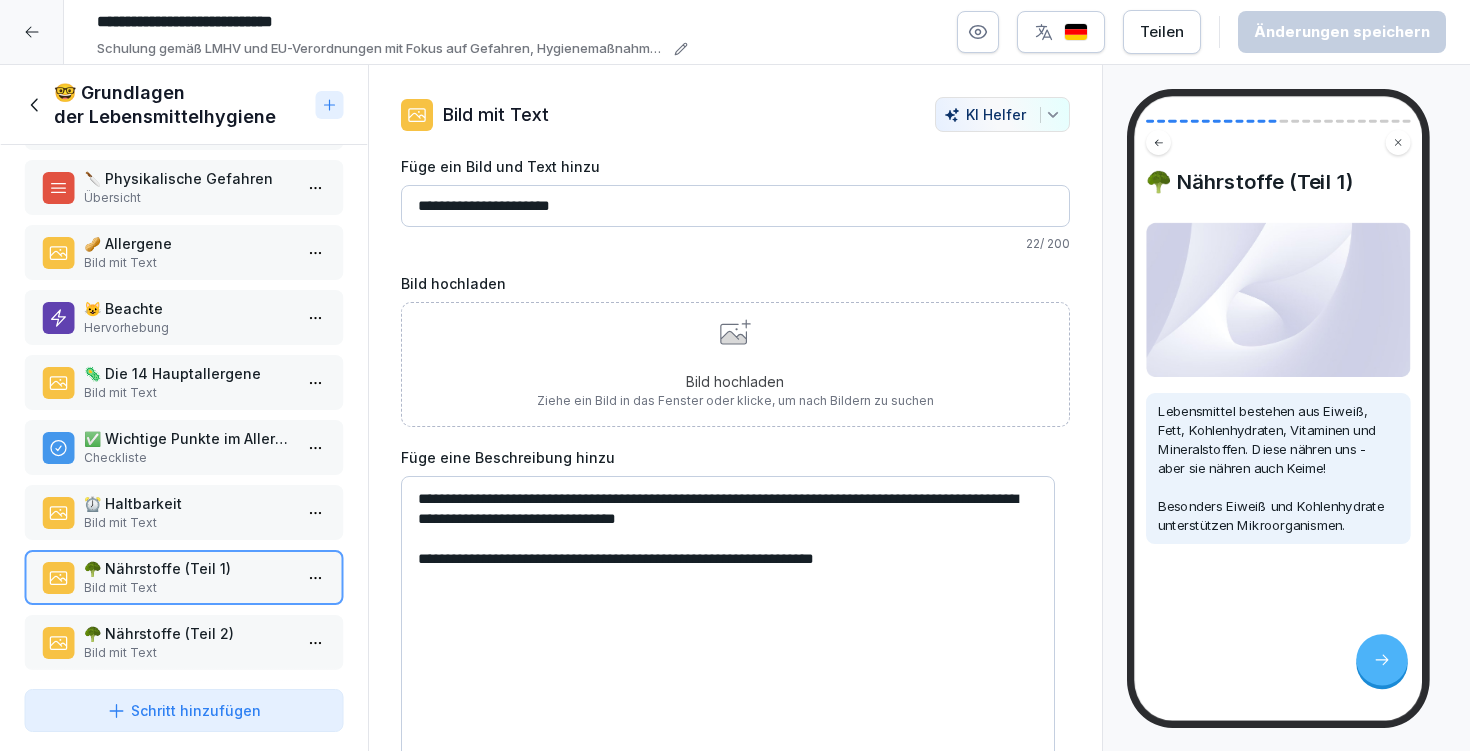 drag, startPoint x: 413, startPoint y: 496, endPoint x: 920, endPoint y: 575, distance: 513.1179 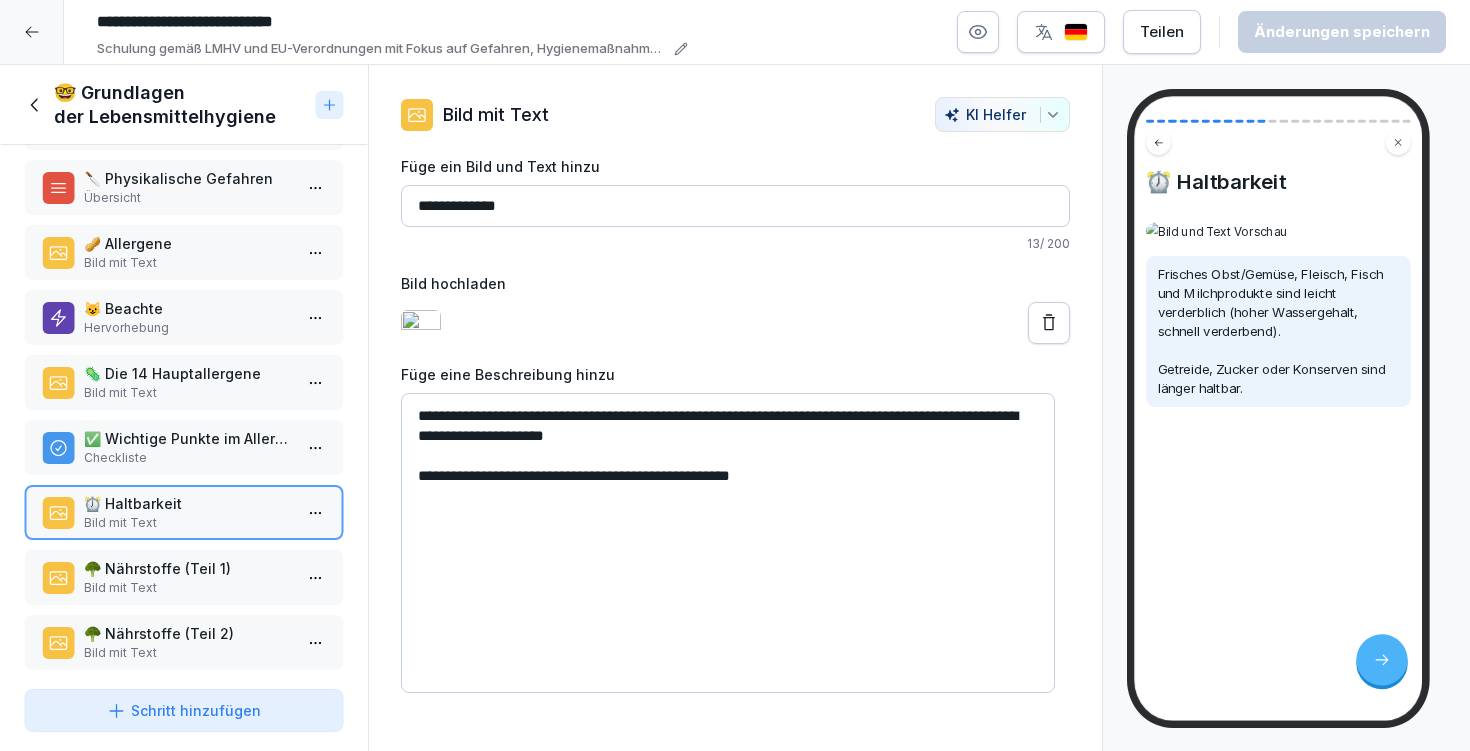 click on "**********" at bounding box center (728, 543) 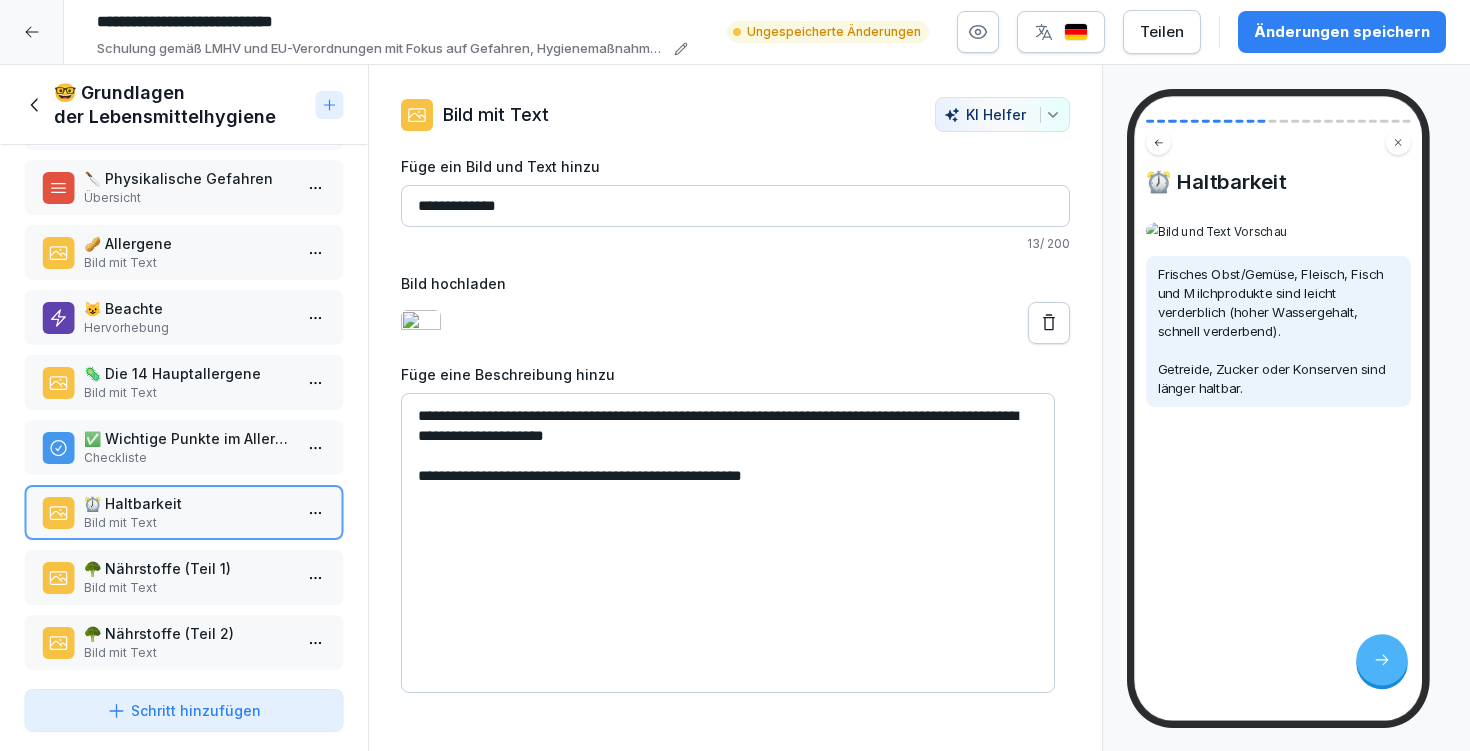 paste on "**********" 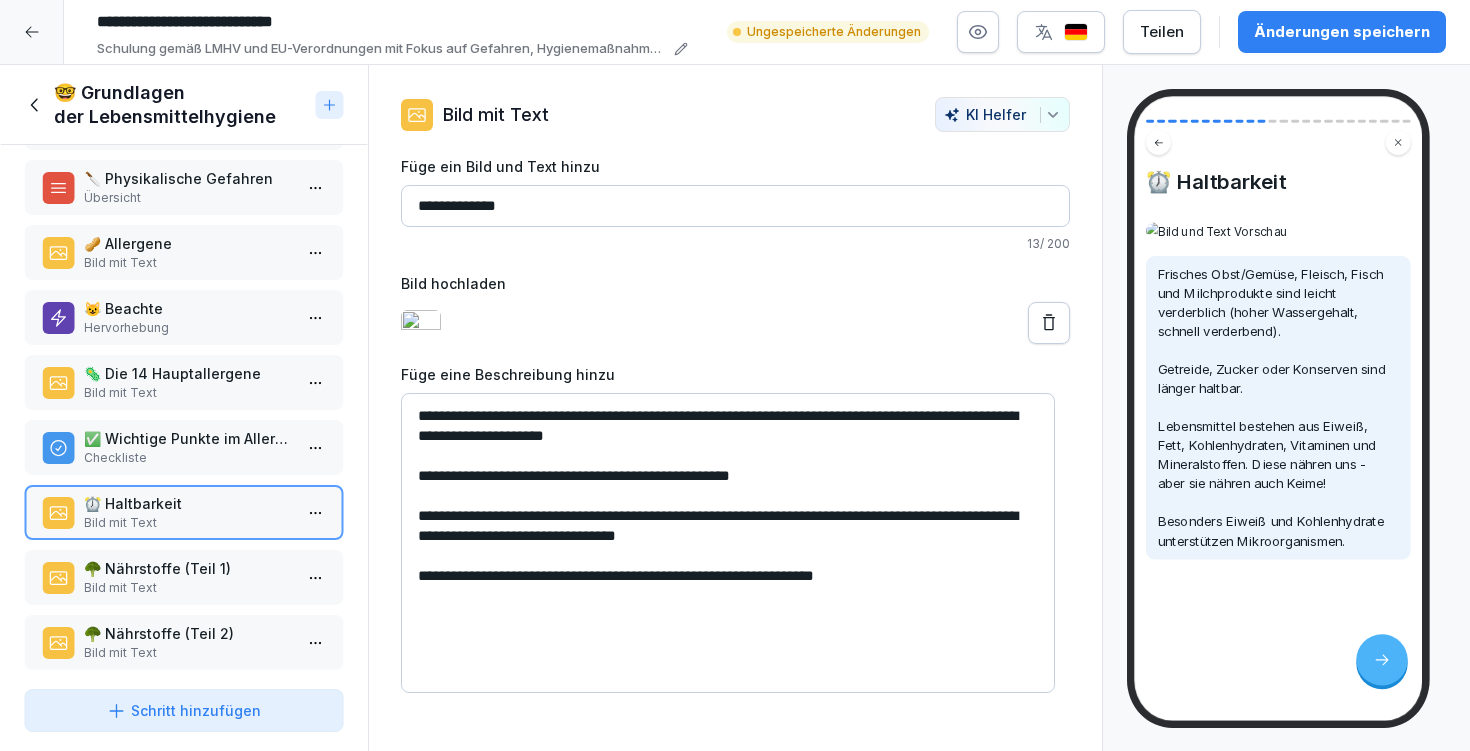 type on "**********" 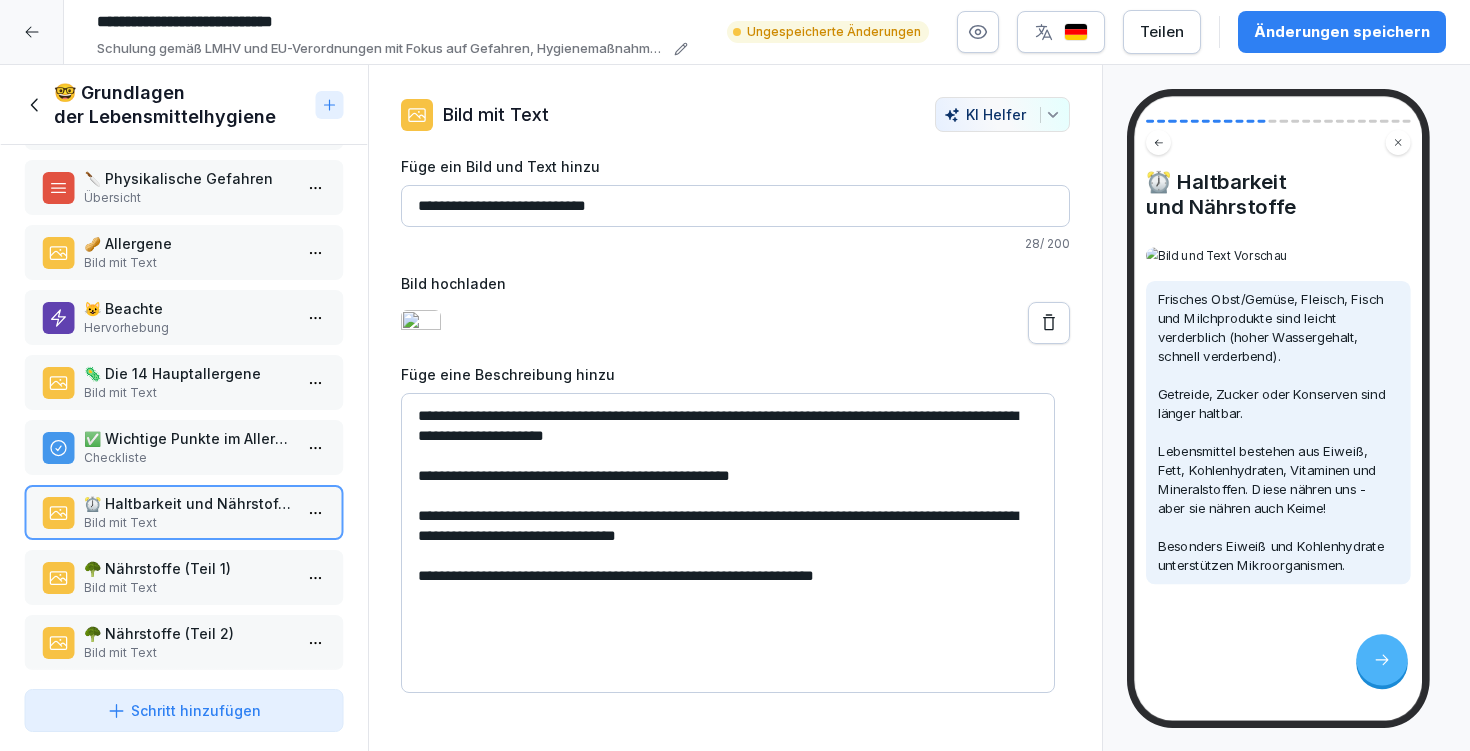 type on "**********" 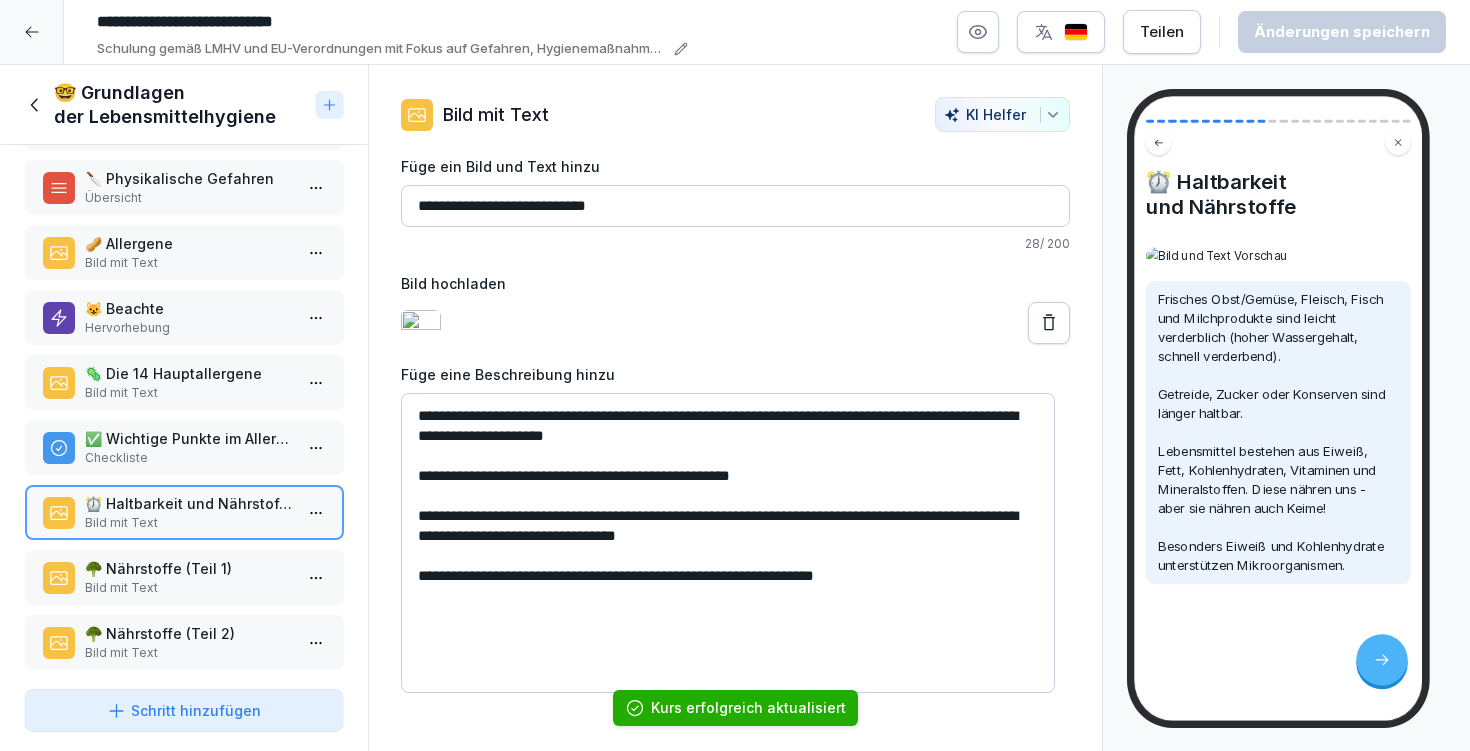 click on "🥦 Nährstoffe (Teil 1)" at bounding box center [188, 568] 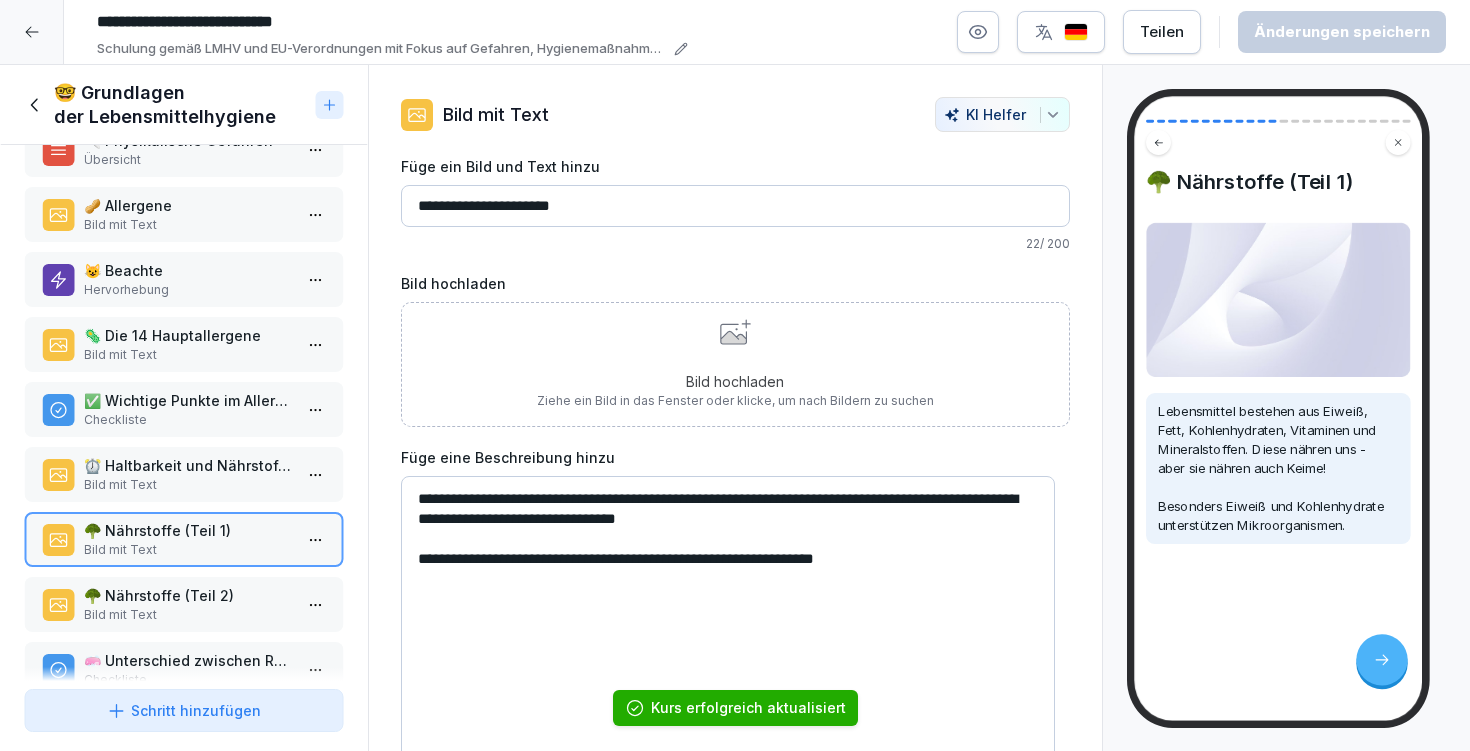 scroll, scrollTop: 401, scrollLeft: 0, axis: vertical 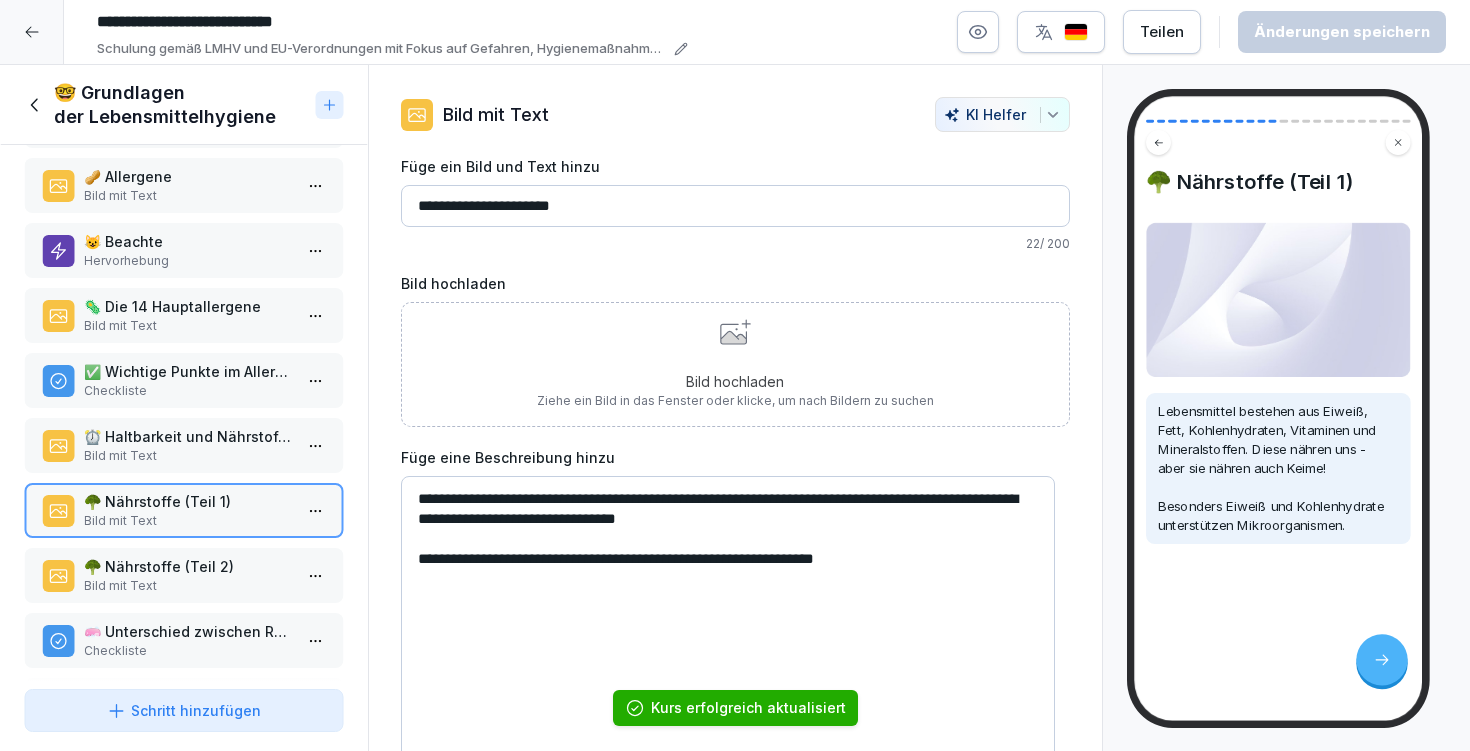 click on "🥦 Nährstoffe (Teil 2)" at bounding box center (188, 566) 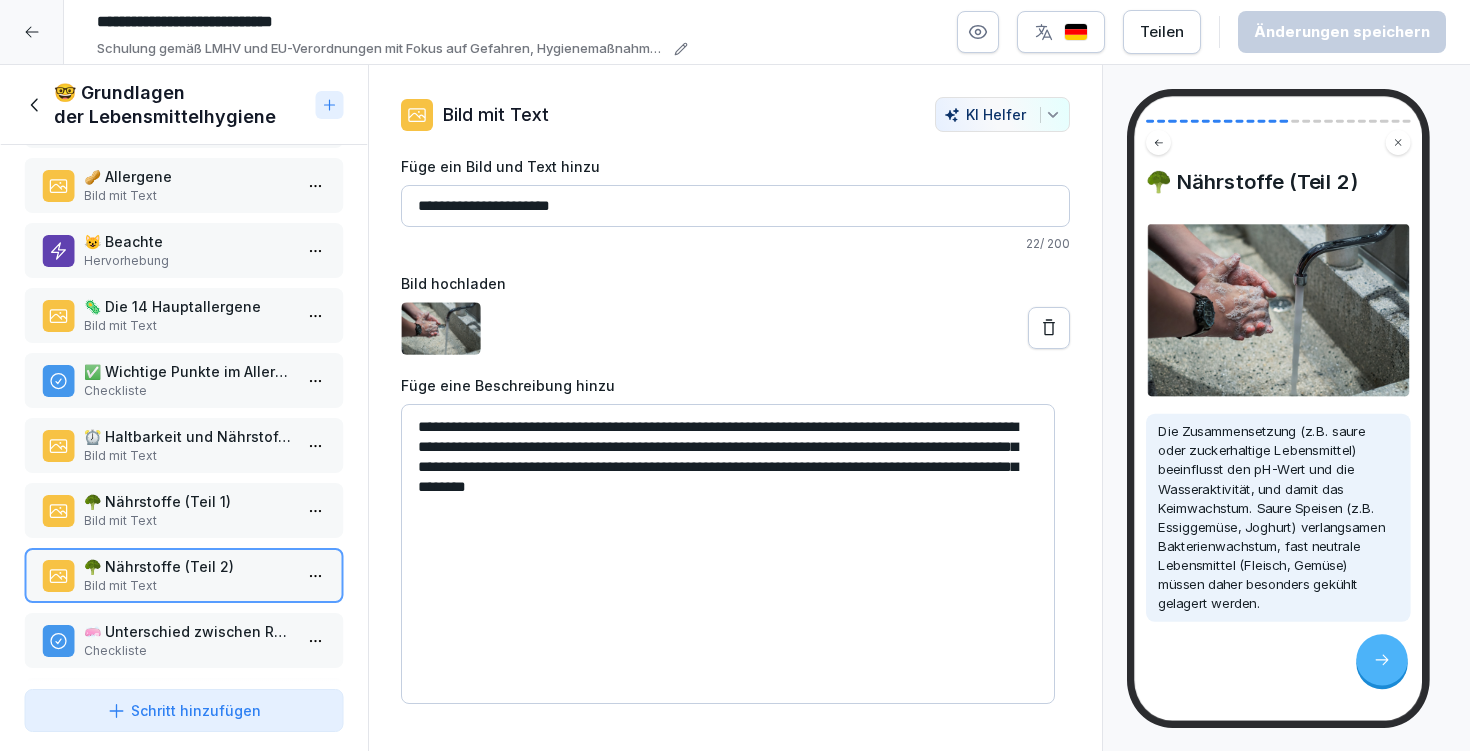 click on "Schritt hinzufügen" at bounding box center [184, 710] 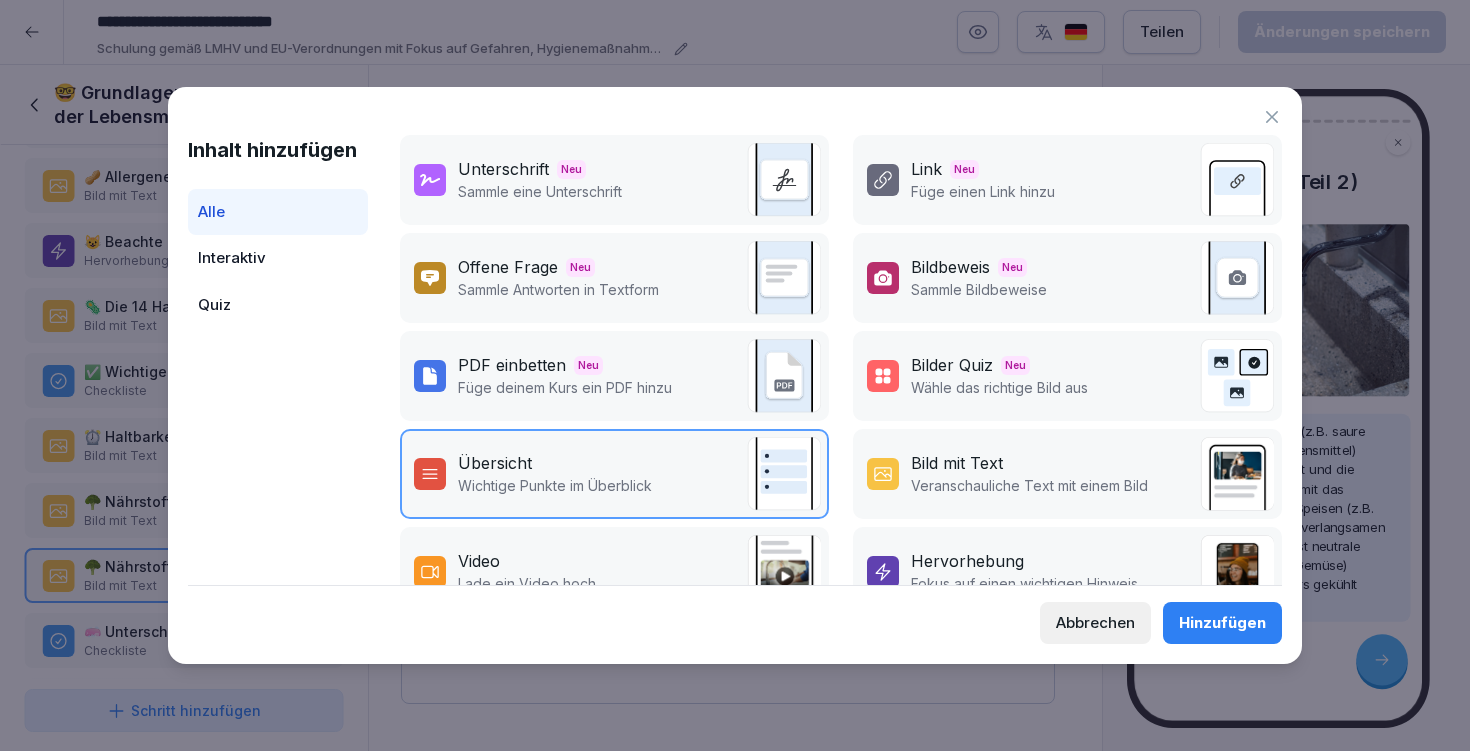 click on "Hinzufügen" at bounding box center (1222, 623) 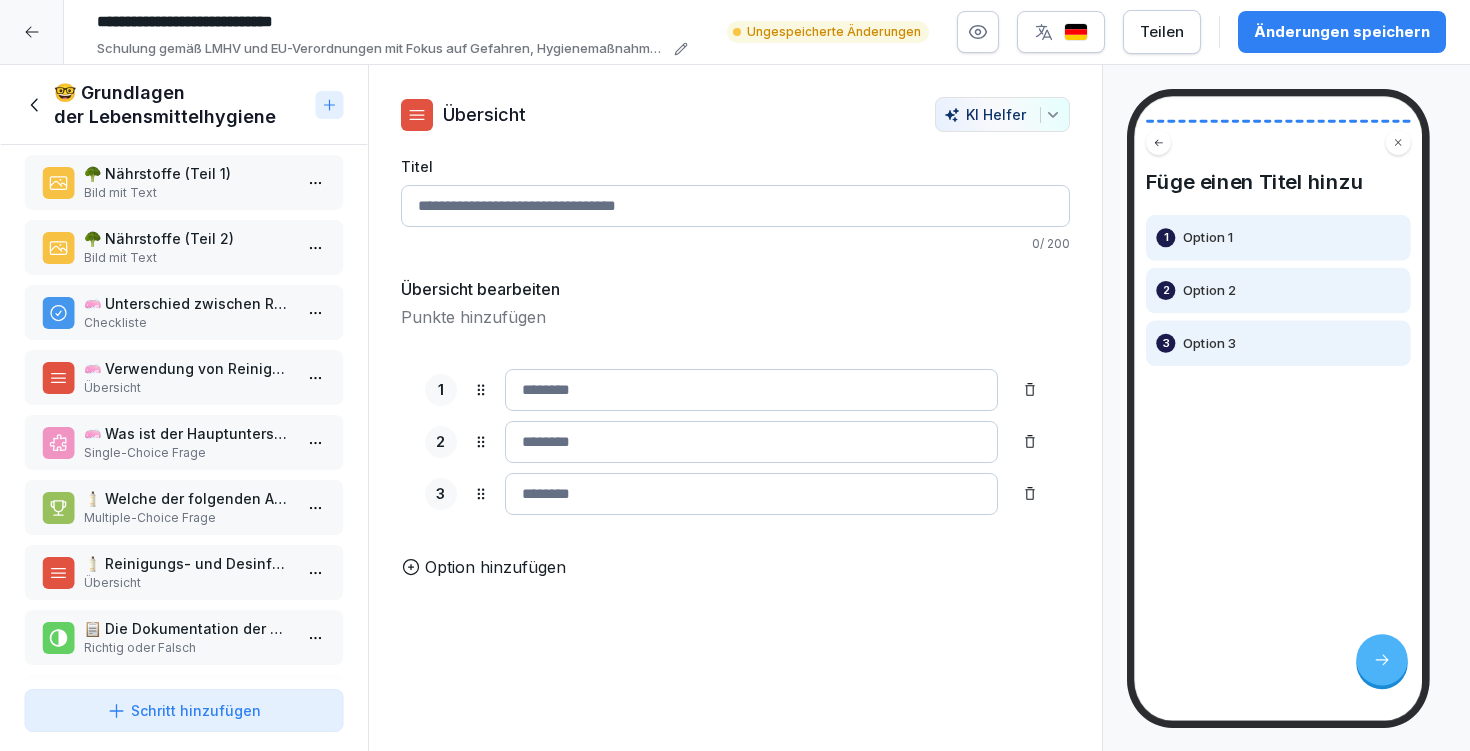 scroll, scrollTop: 1142, scrollLeft: 0, axis: vertical 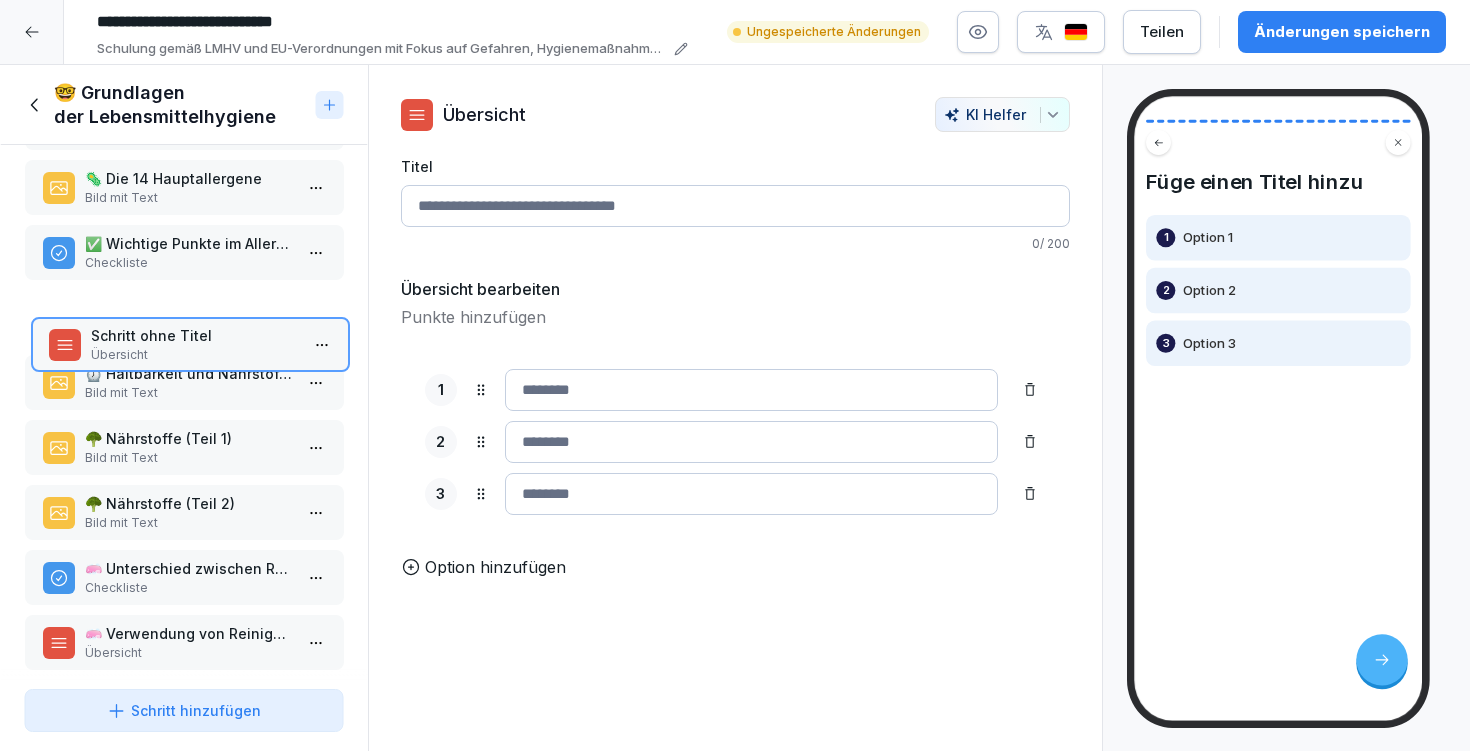 drag, startPoint x: 154, startPoint y: 623, endPoint x: 160, endPoint y: 352, distance: 271.0664 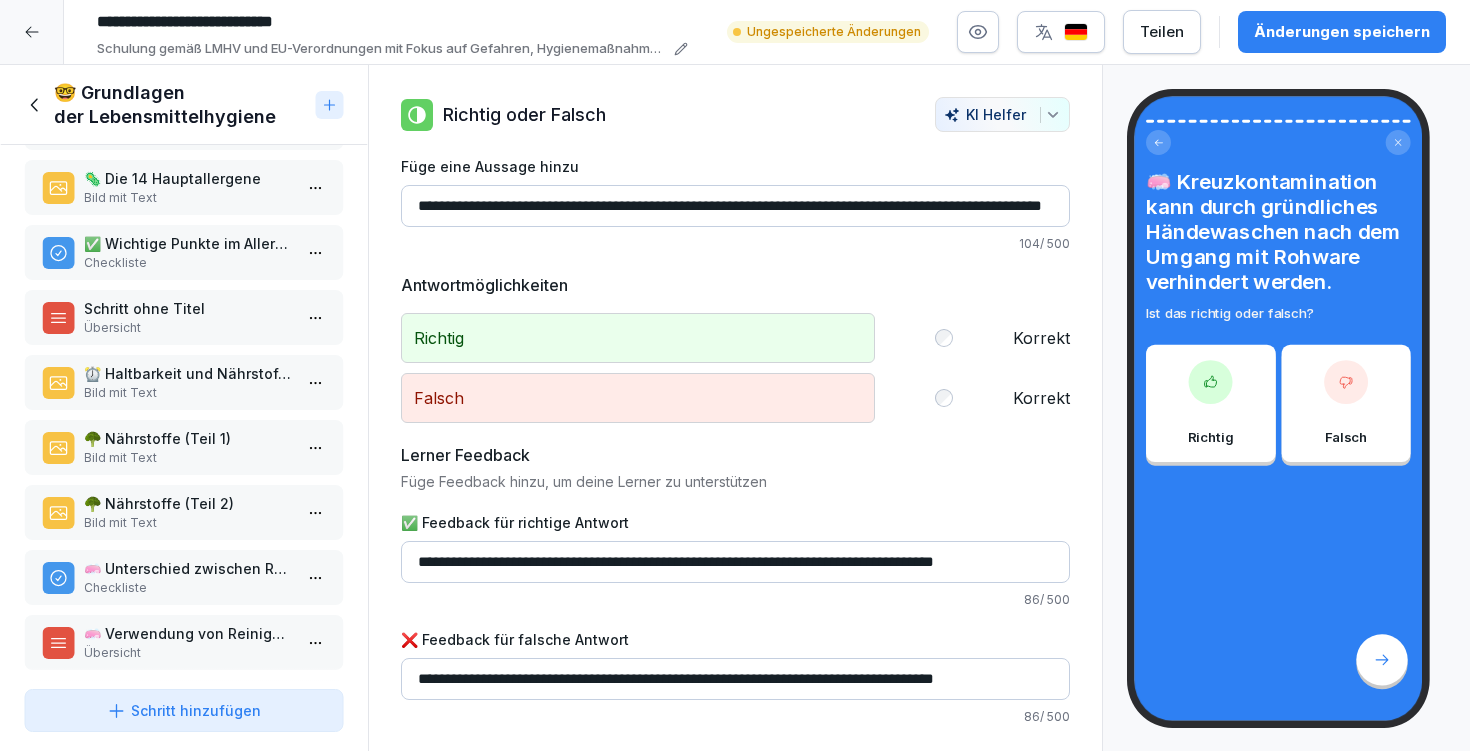 click on "😺 Beachte Hervorhebung ⚠️ Gefahren für Lebensmittel Checkliste 🔬 Mikrobiologische Gefahren (Krankheitserreger) Bild mit Text 🔀 Kreuzkontamination Bild mit Text 🧪 Chemische Gefahren Bild mit Text 🔪 Physikalische Gefahren Übersicht 🥜 Allergene Bild mit Text 😺 Beachte Hervorhebung 🦠 Die 14 Hauptallergene Bild mit Text ✅ Wichtige Punkte im Allergenmanagement Checkliste Schritt ohne Titel Übersicht ⏰ Haltbarkeit und Nährstoffe Bild mit Text 🥦 Nährstoffe (Teil 1) Bild mit Text 🥦 Nährstoffe (Teil 2) Bild mit Text 🧼 Unterschied zwischen Reinigung und Desinfektion Checkliste 🧼 Verwendung von Reinigungs- und Desinfektionsmitteln Übersicht 🧼 Was ist der Hauptunterschied zwischen Reinigung und Desinfektion? Single-Choice Frage 🧴 Welche der folgenden Aussagen sind korrekt bezüglich der Verwendung von Reinigungs- und Desinfektionsmitteln? Multiple-Choice Frage 🧴 Reinigungs- und Desinfektionspläne Übersicht Richtig oder Falsch 📚 Ergänzung Übersicht" at bounding box center (184, 413) 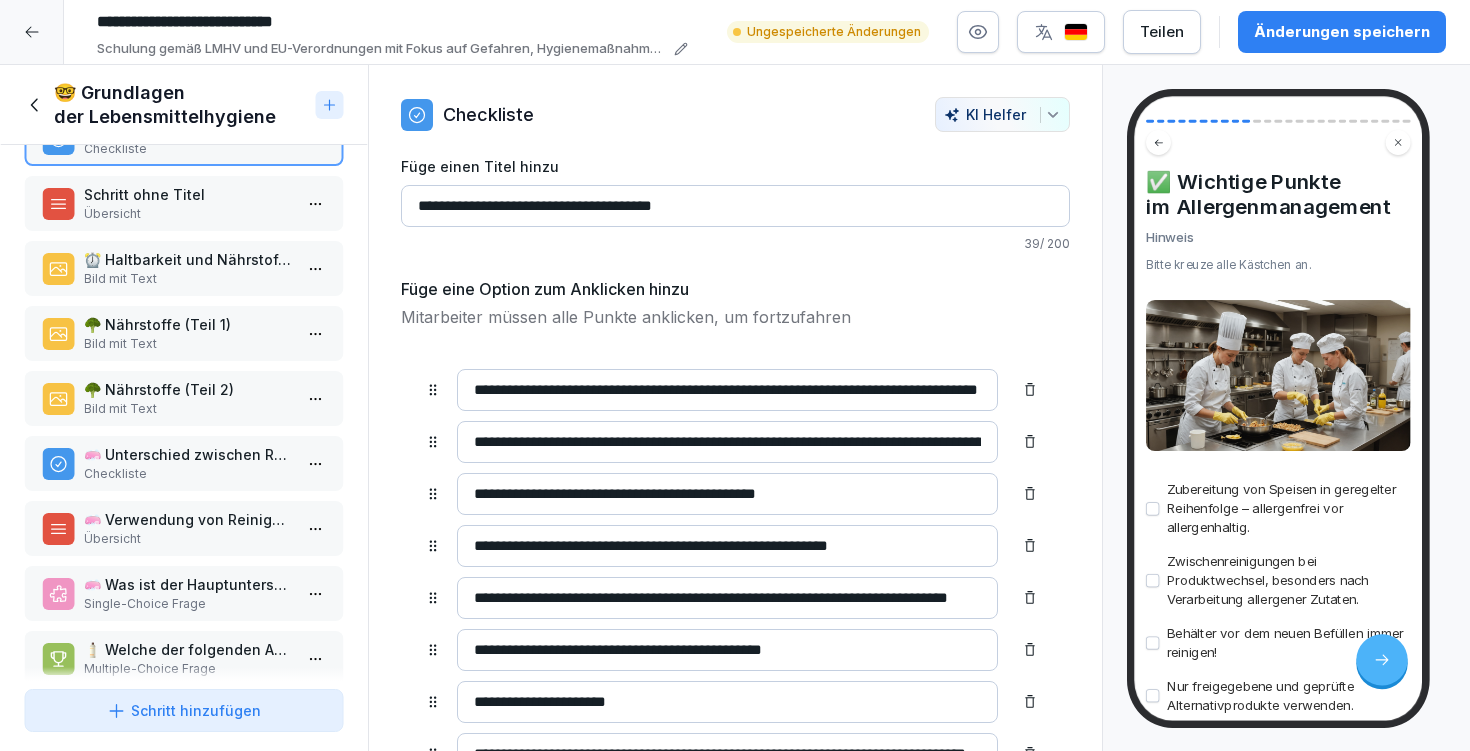scroll, scrollTop: 624, scrollLeft: 0, axis: vertical 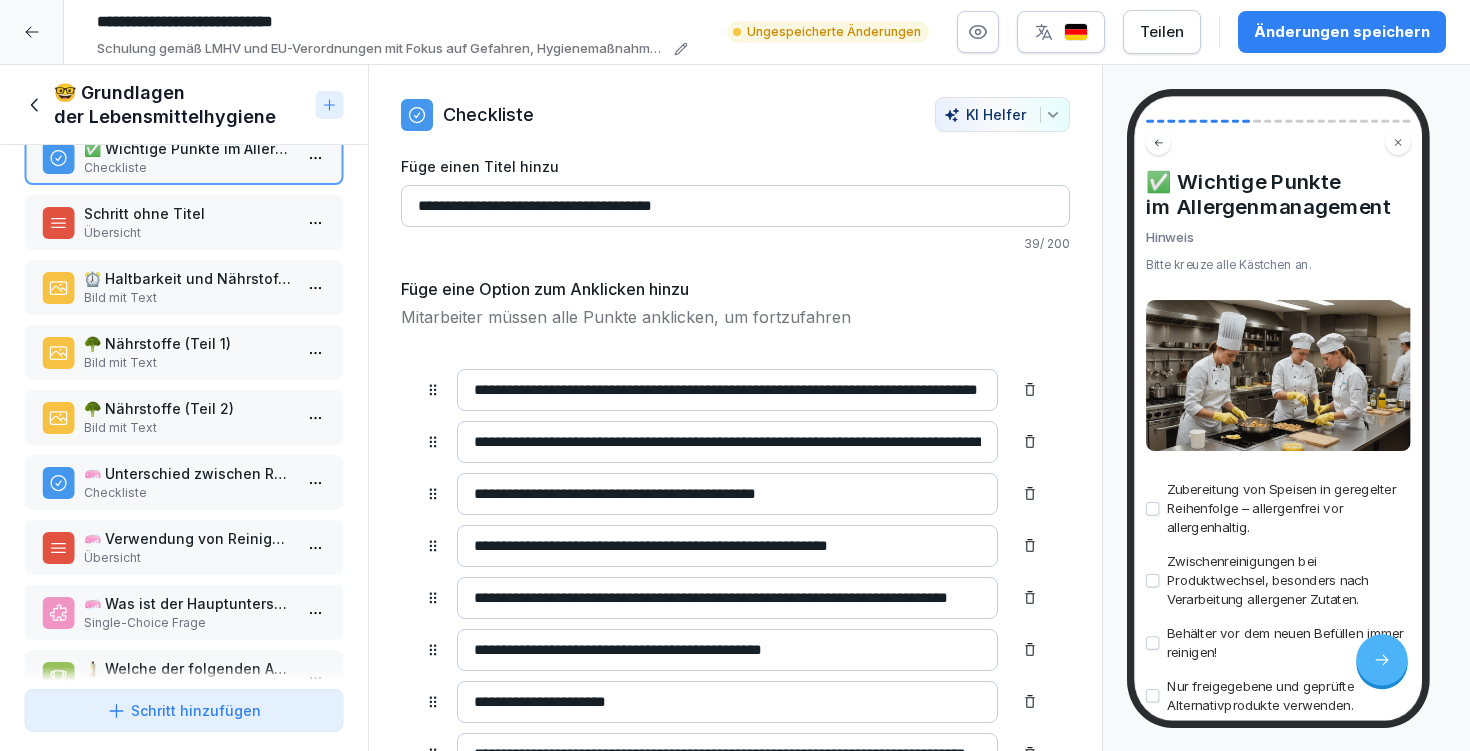 click on "Bild mit Text" at bounding box center (188, 298) 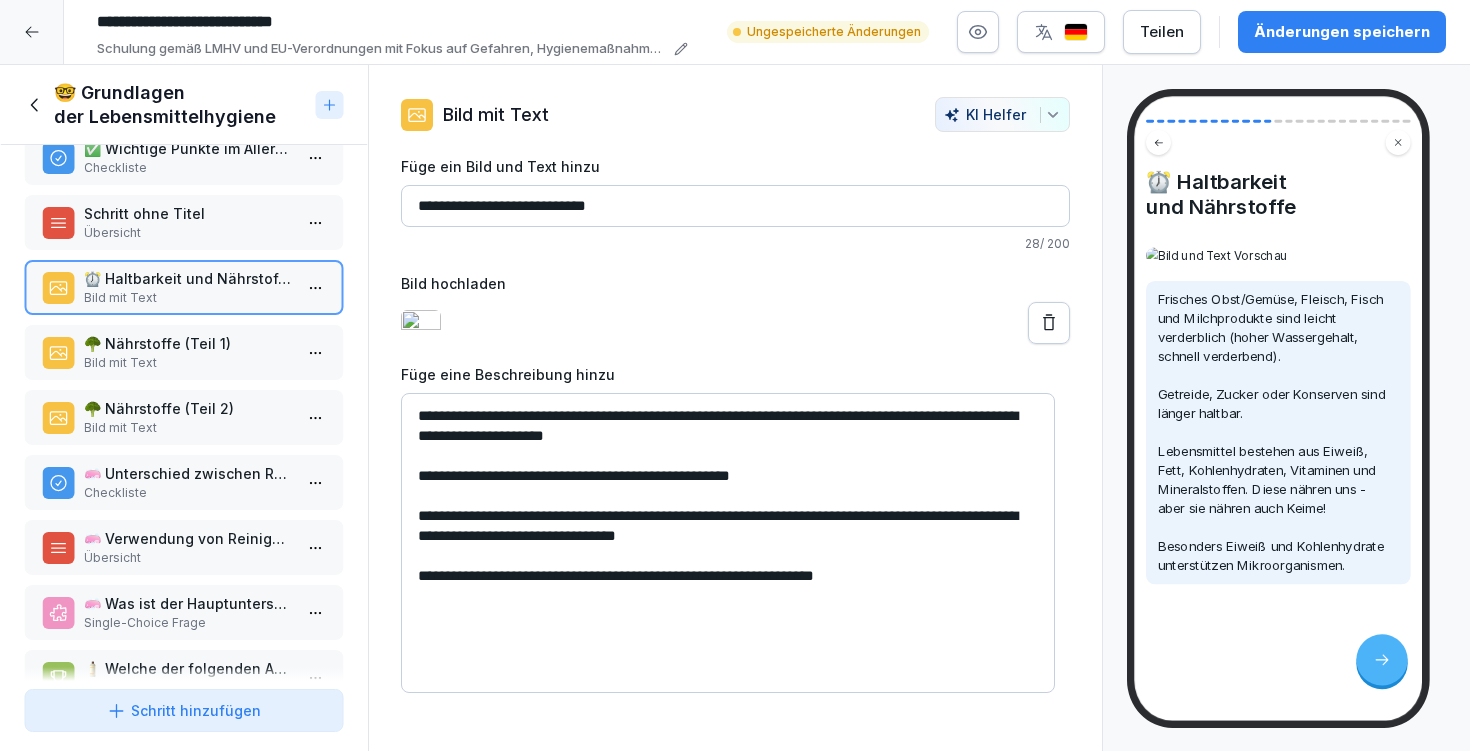 drag, startPoint x: 411, startPoint y: 422, endPoint x: 823, endPoint y: 458, distance: 413.56982 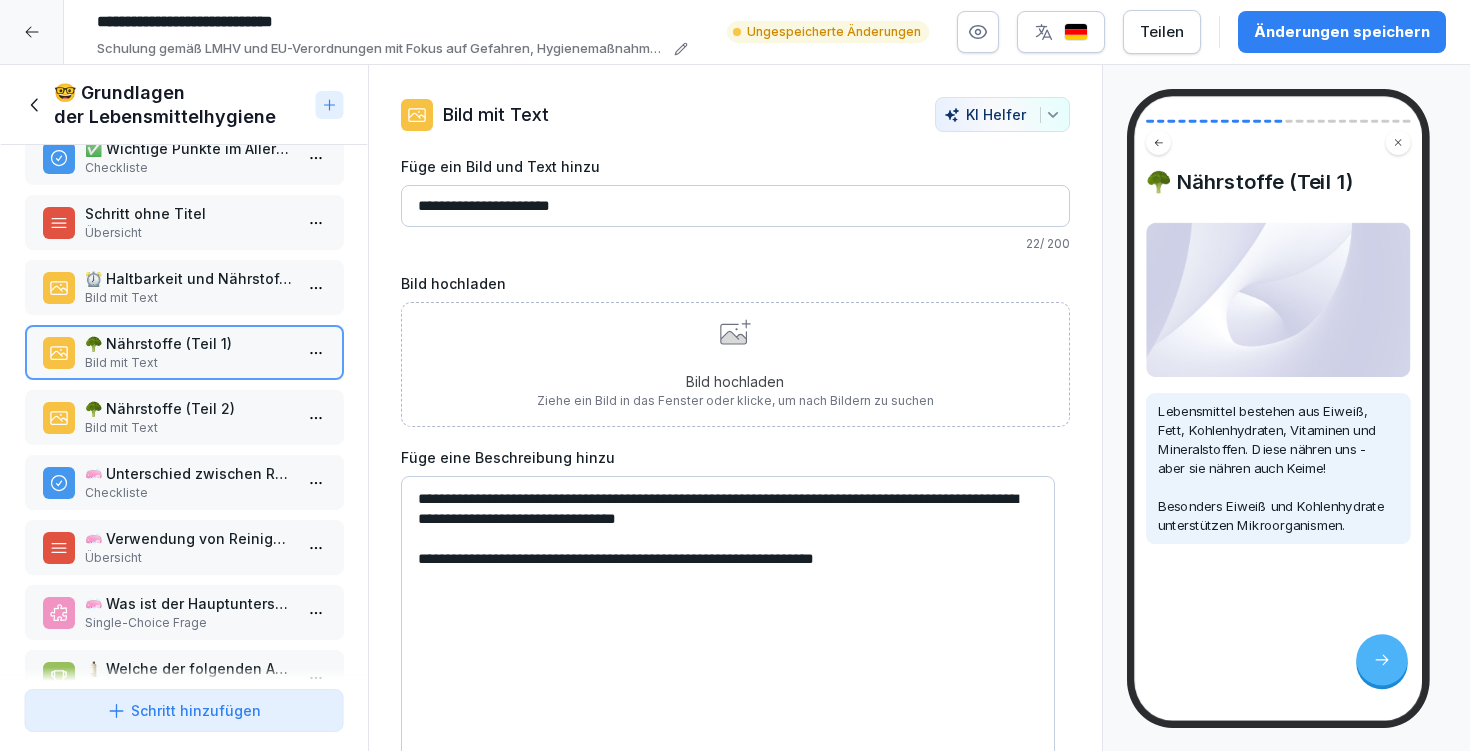 click on "Schritt ohne Titel" at bounding box center (188, 213) 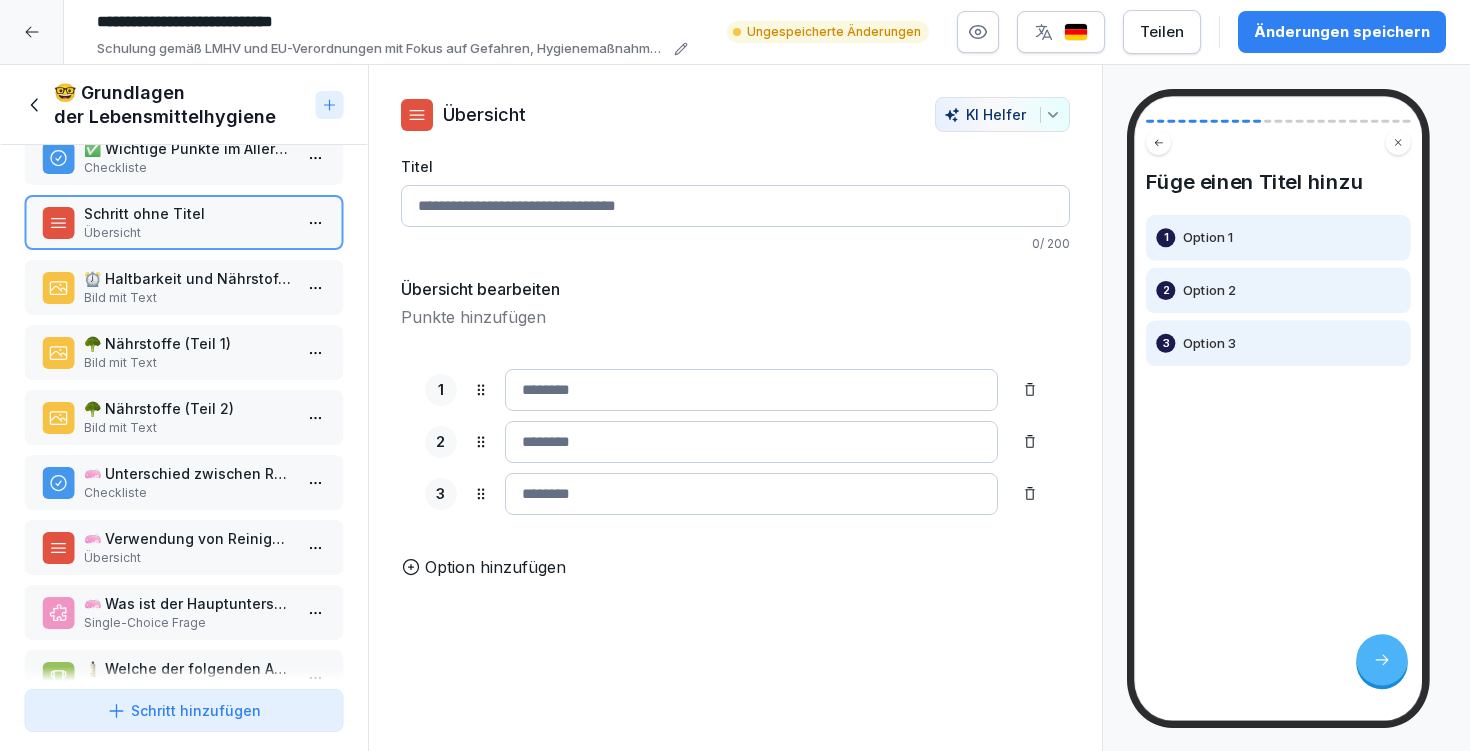 click at bounding box center [751, 390] 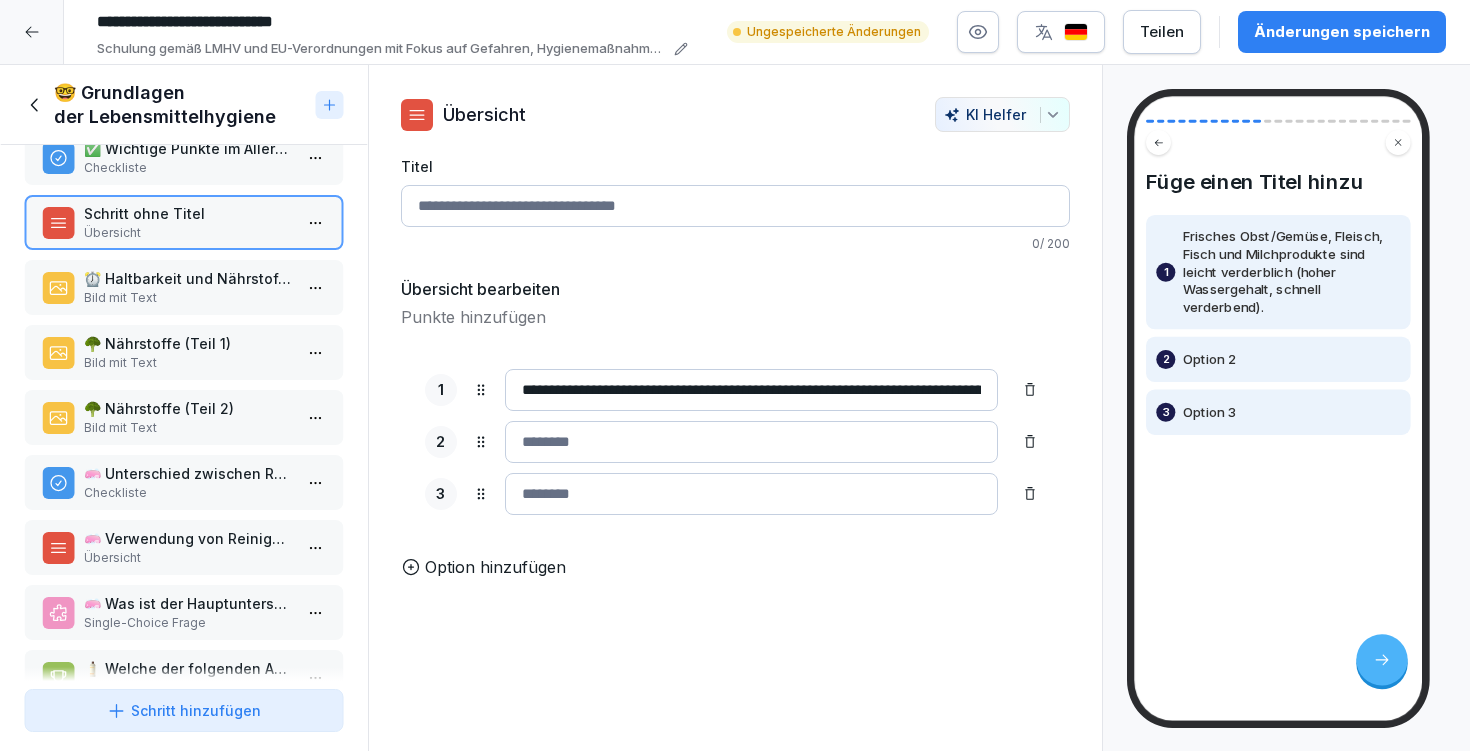 click on "⏰ Haltbarkeit und Nährstoffe" at bounding box center [188, 278] 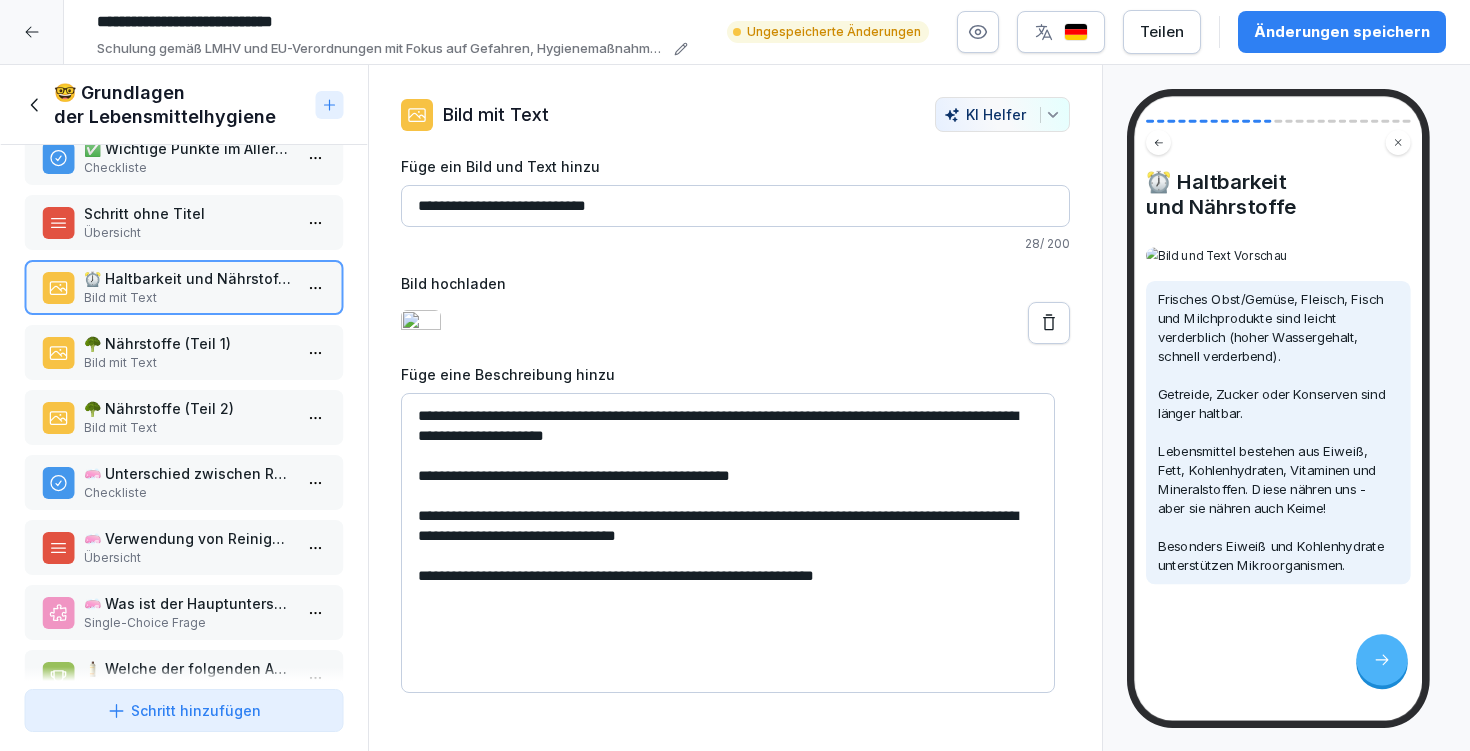 drag, startPoint x: 417, startPoint y: 483, endPoint x: 854, endPoint y: 486, distance: 437.01028 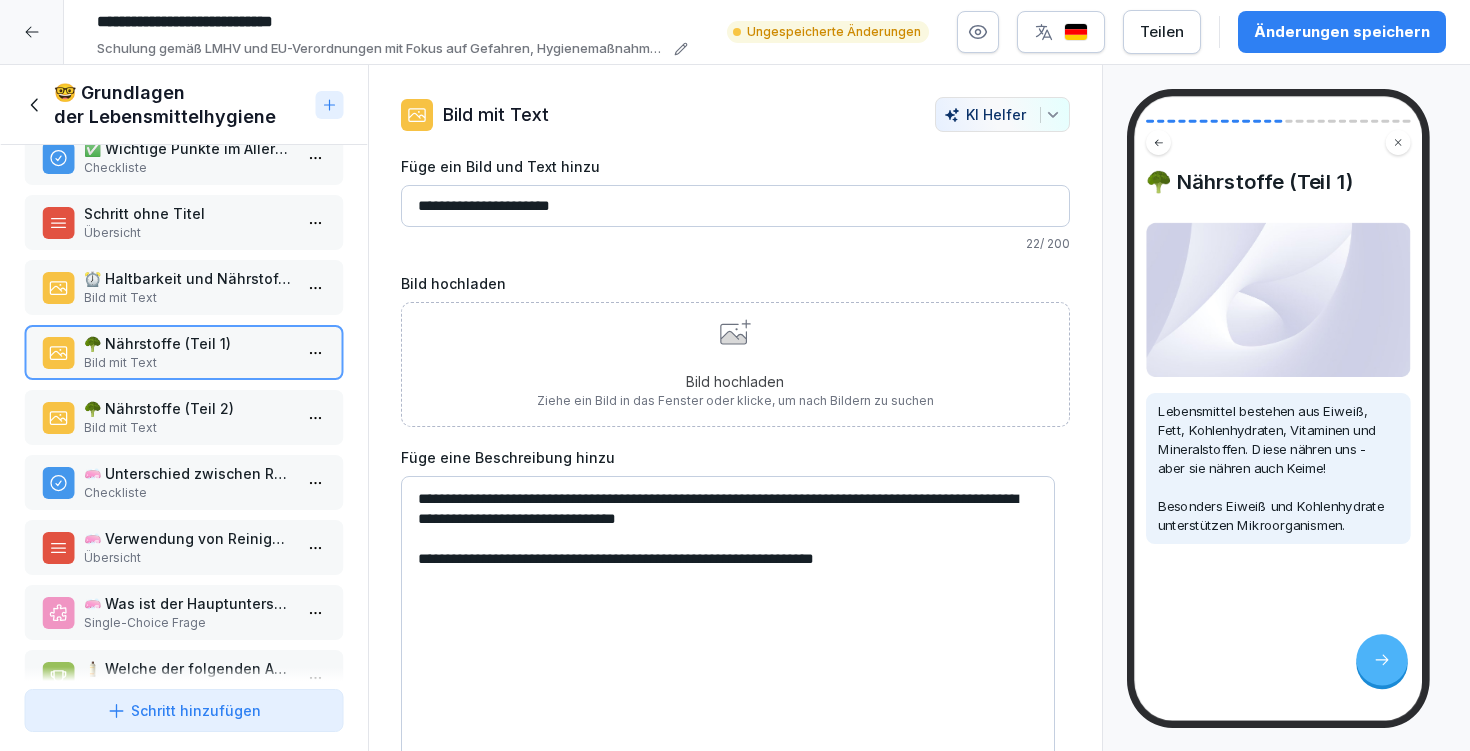 click on "Übersicht" at bounding box center [188, 233] 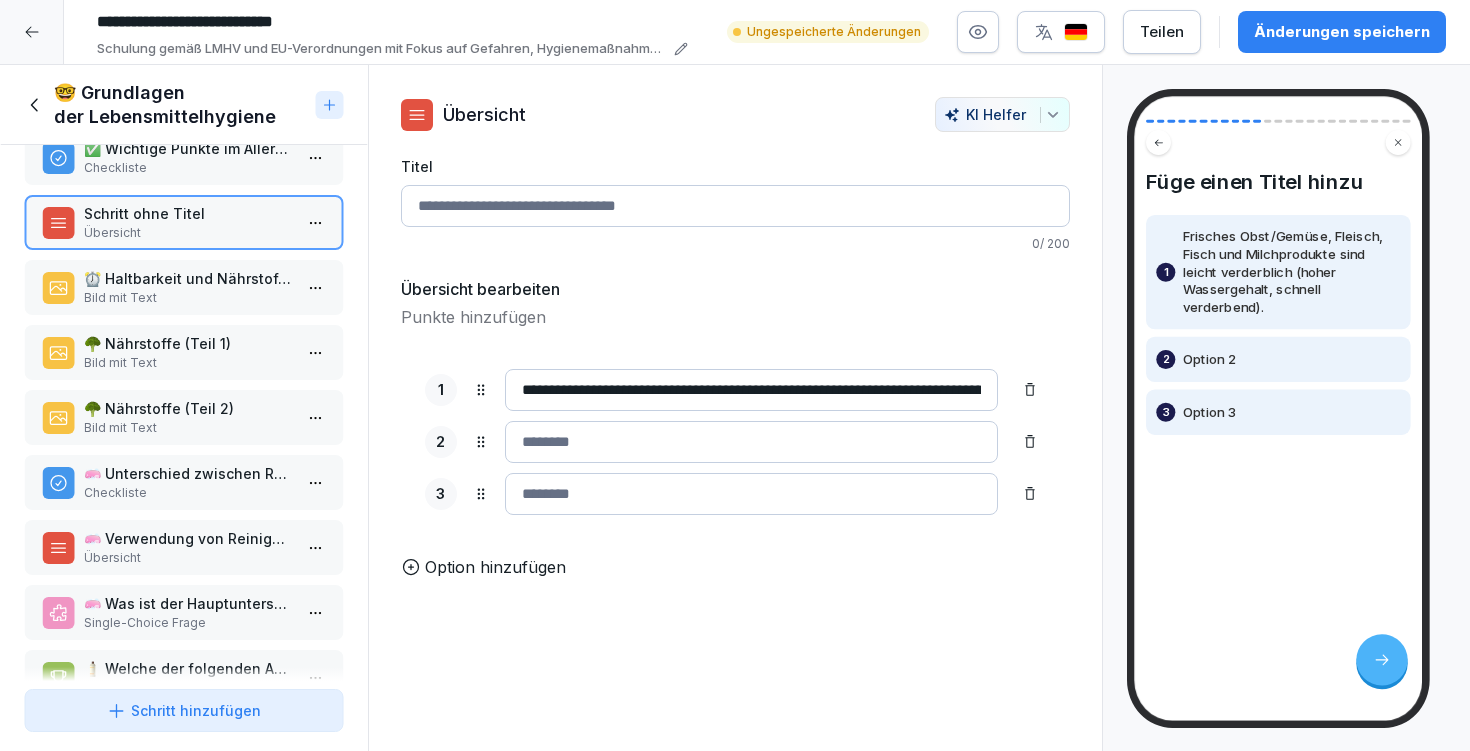 drag, startPoint x: 943, startPoint y: 386, endPoint x: 1023, endPoint y: 391, distance: 80.1561 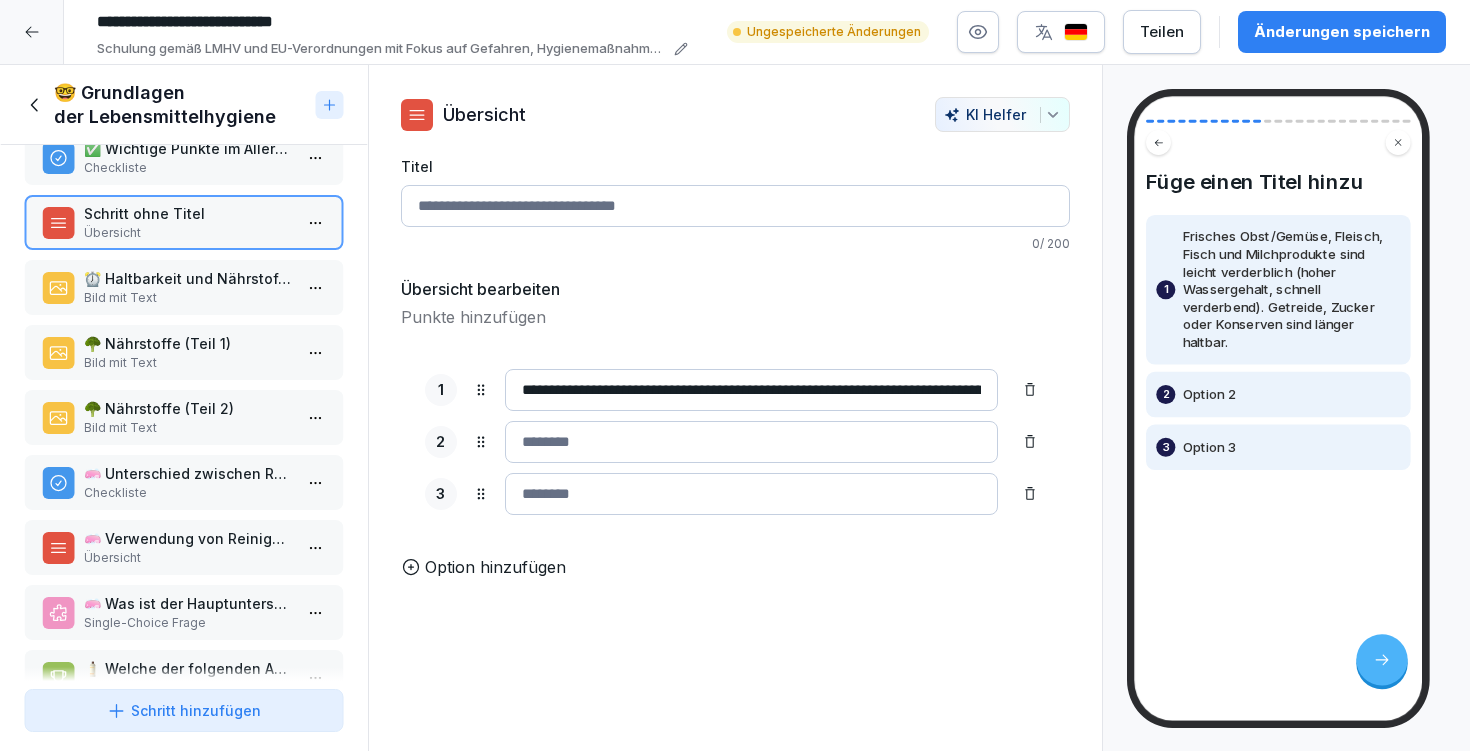 type on "**********" 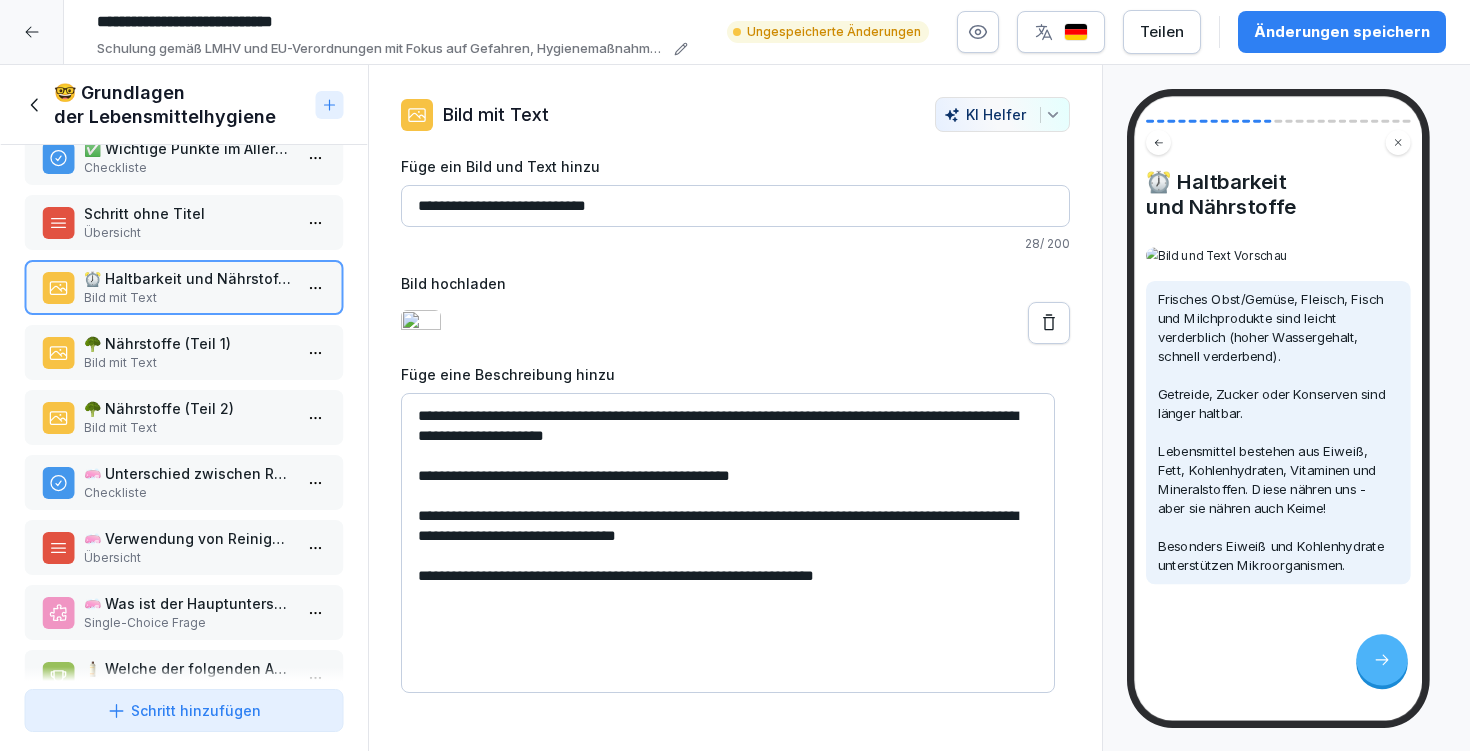 drag, startPoint x: 413, startPoint y: 520, endPoint x: 804, endPoint y: 548, distance: 392.00128 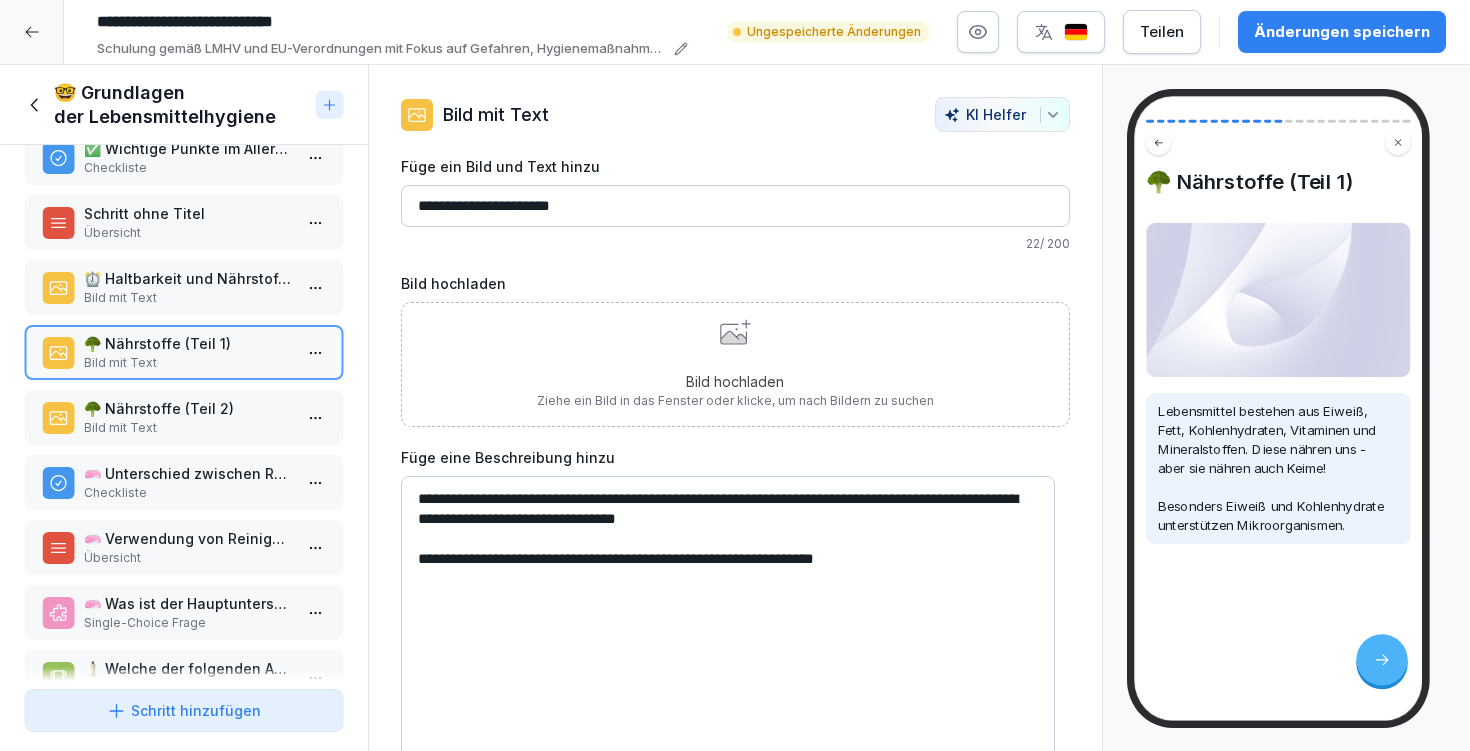 click on "Bild mit Text" at bounding box center [188, 298] 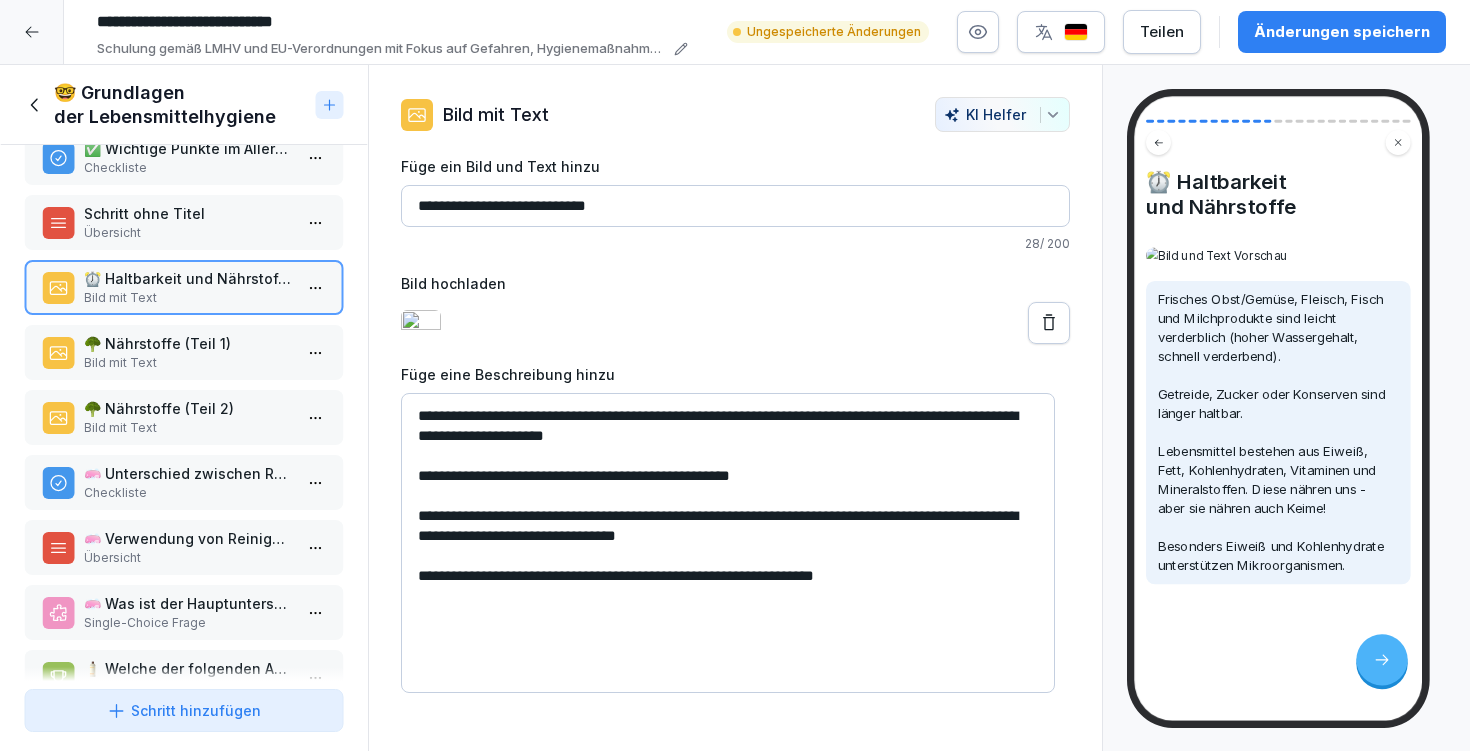click on "🥦 Nährstoffe (Teil 1)" at bounding box center [188, 343] 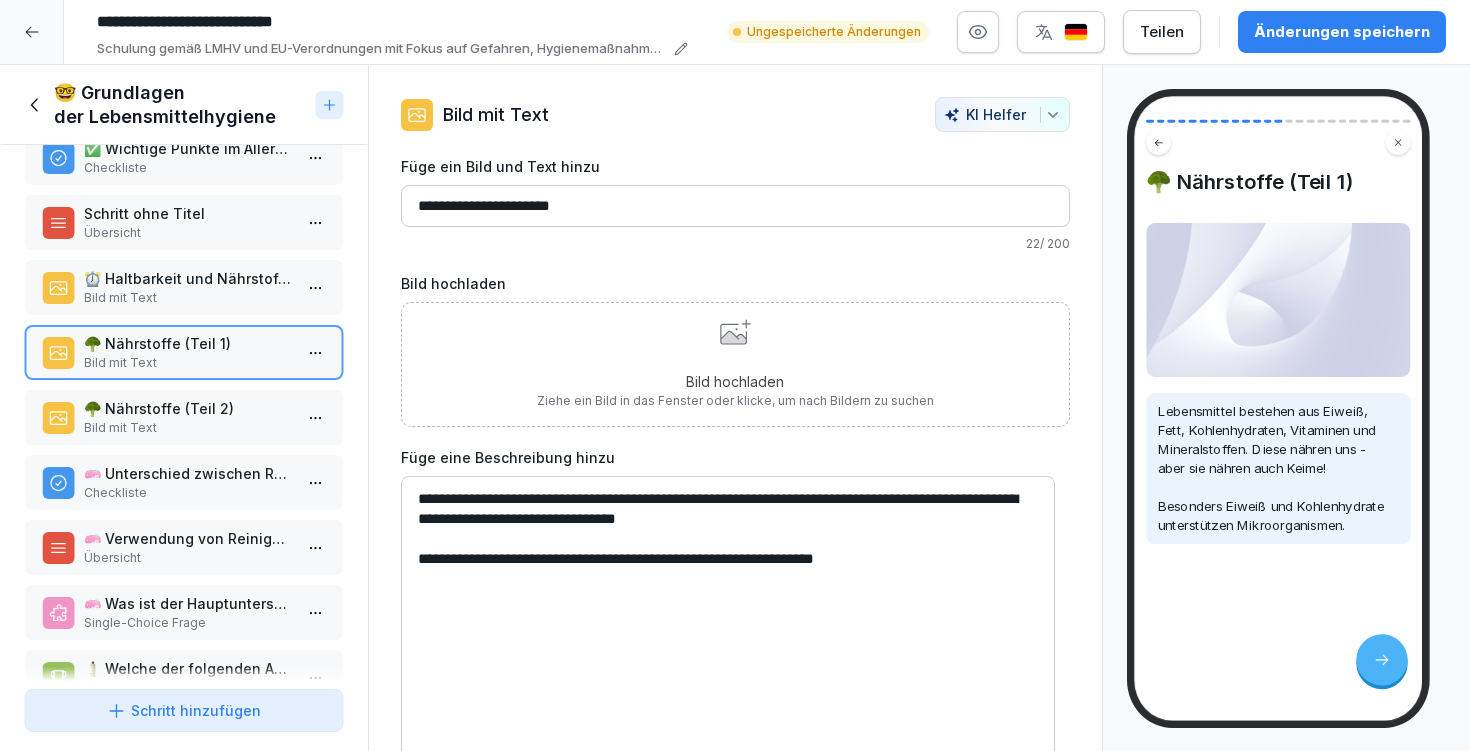 click on "**********" at bounding box center (735, 375) 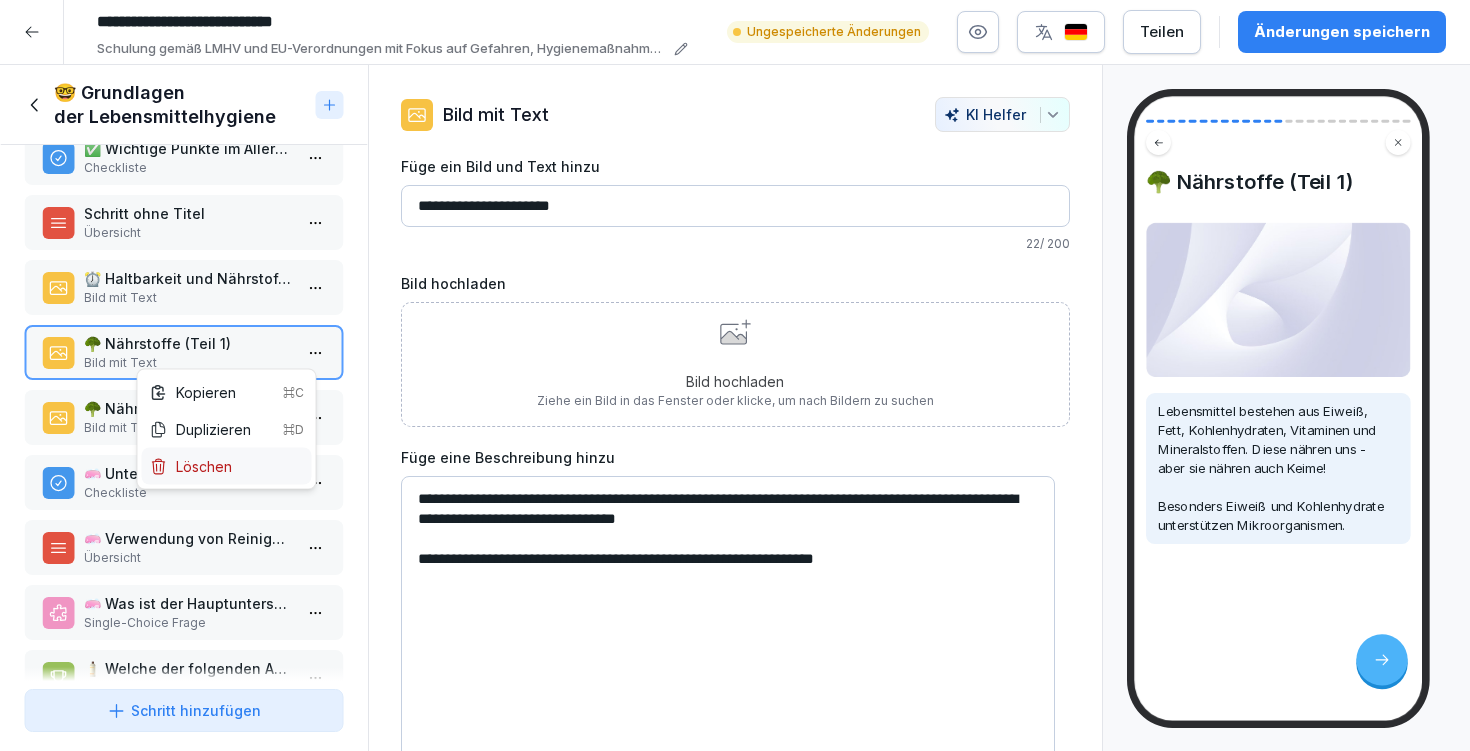 click on "Löschen" at bounding box center (227, 466) 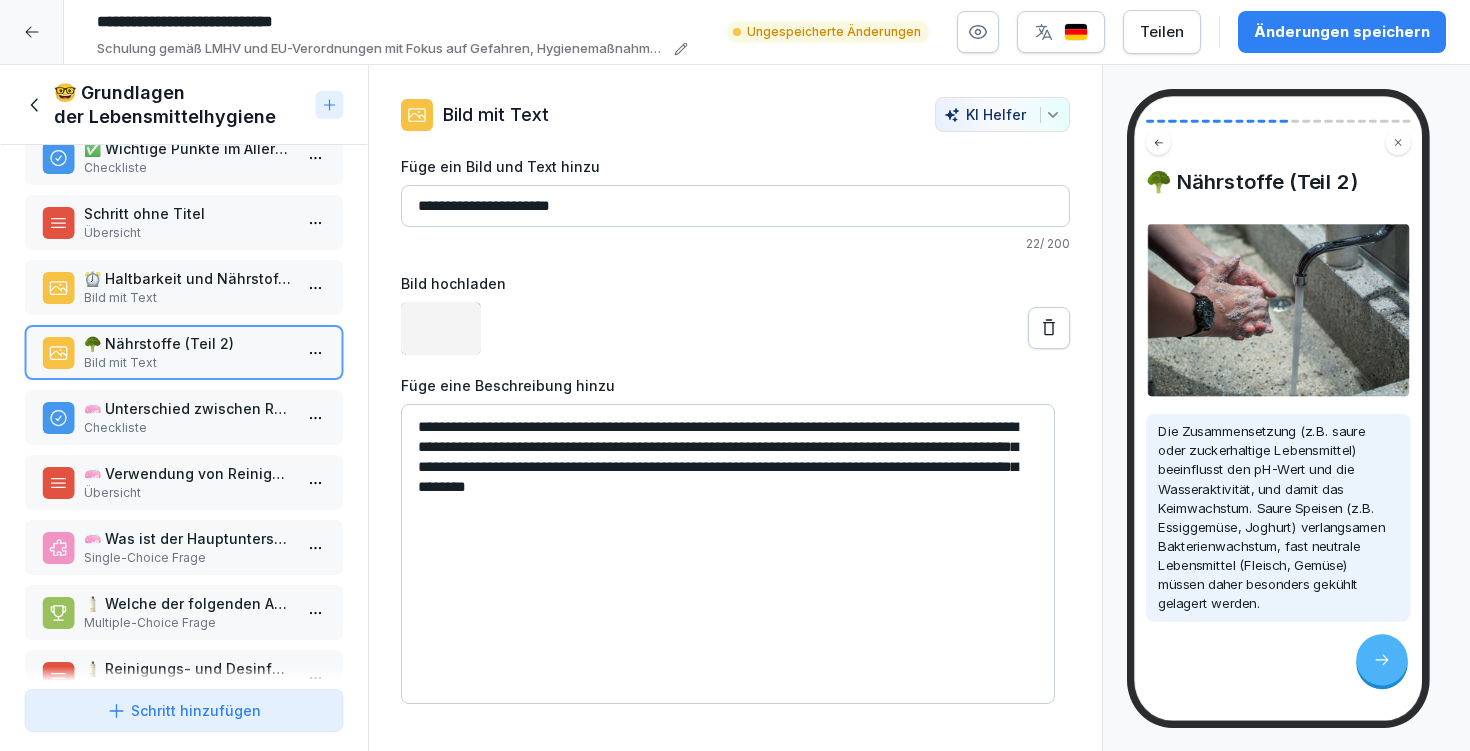 click on "Übersicht" at bounding box center [188, 233] 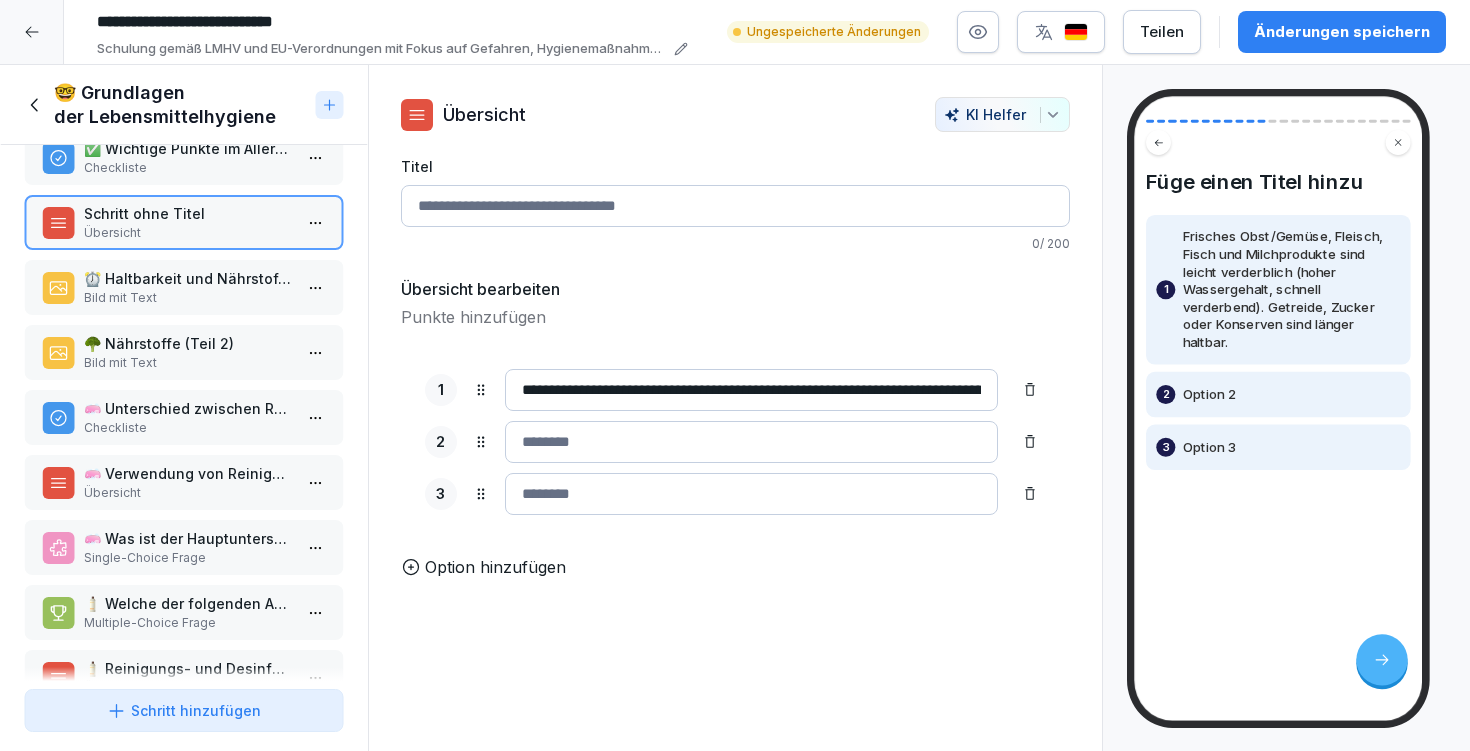 click at bounding box center (751, 442) 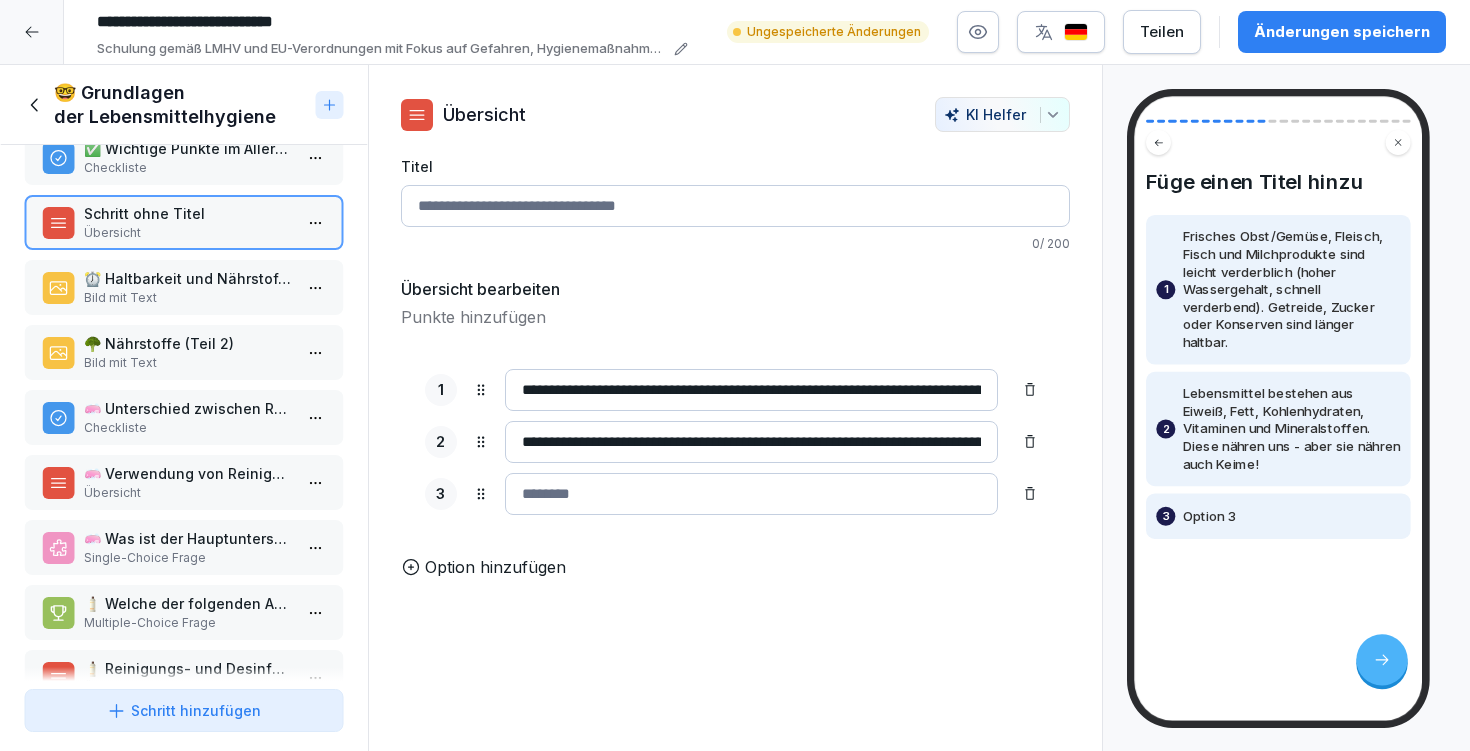 click on "⏰ Haltbarkeit und Nährstoffe" at bounding box center [188, 278] 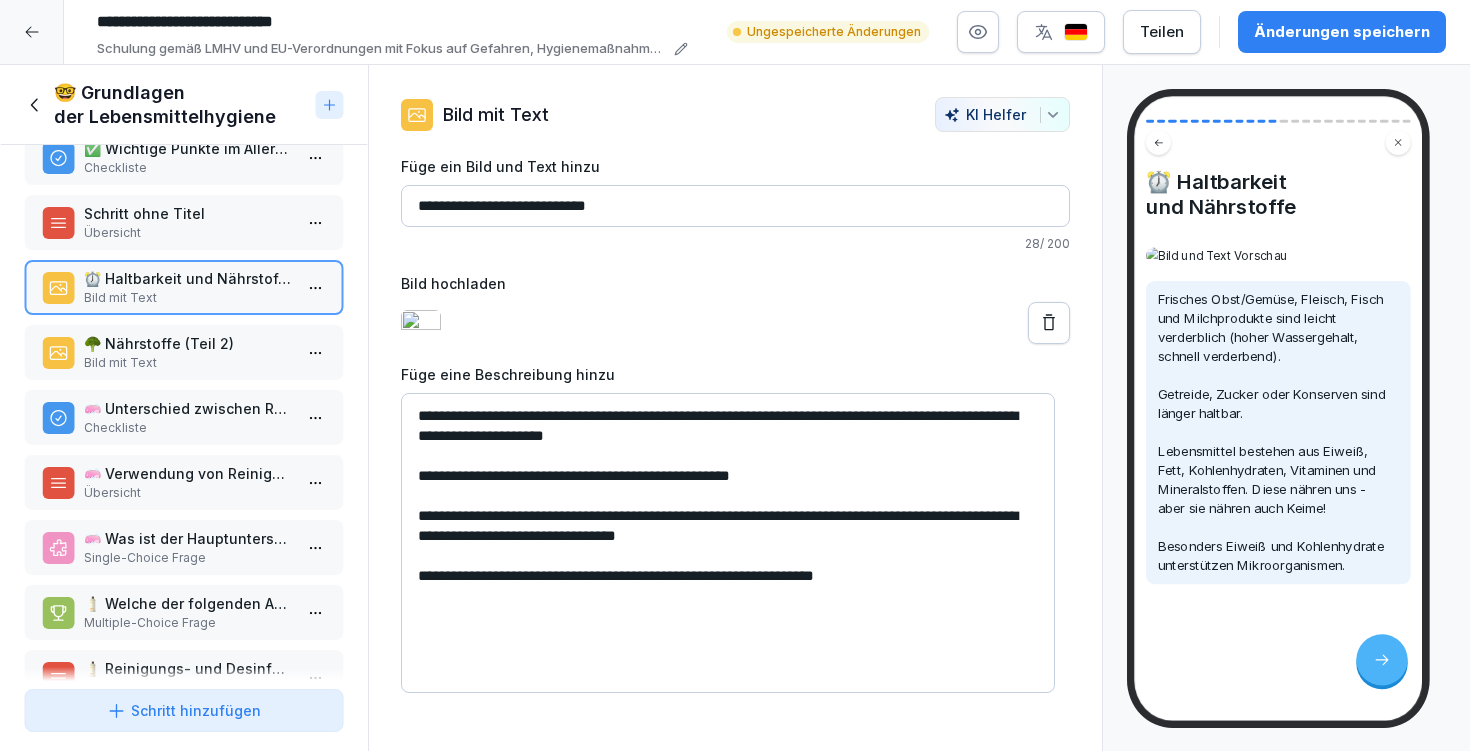 scroll, scrollTop: 620, scrollLeft: 0, axis: vertical 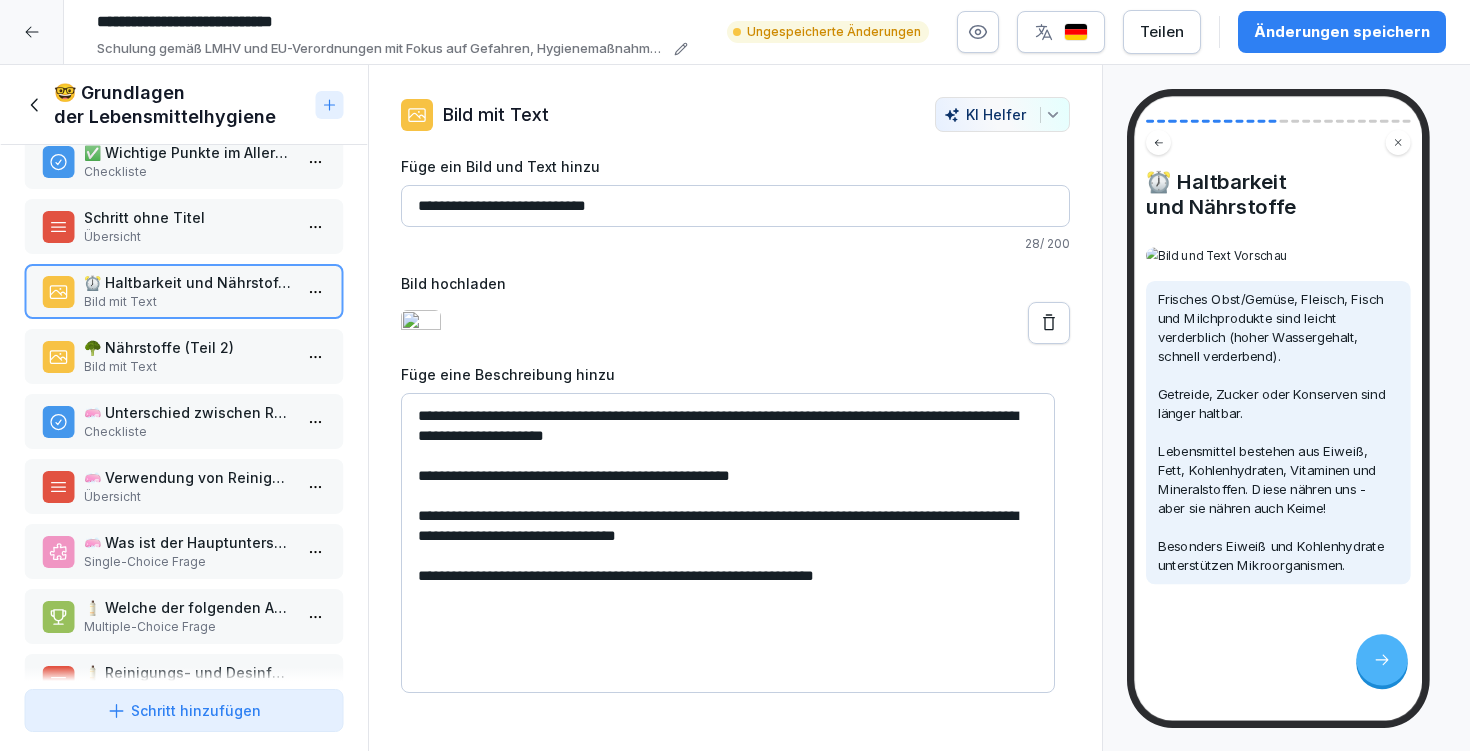 drag, startPoint x: 534, startPoint y: 588, endPoint x: 1021, endPoint y: 618, distance: 487.92316 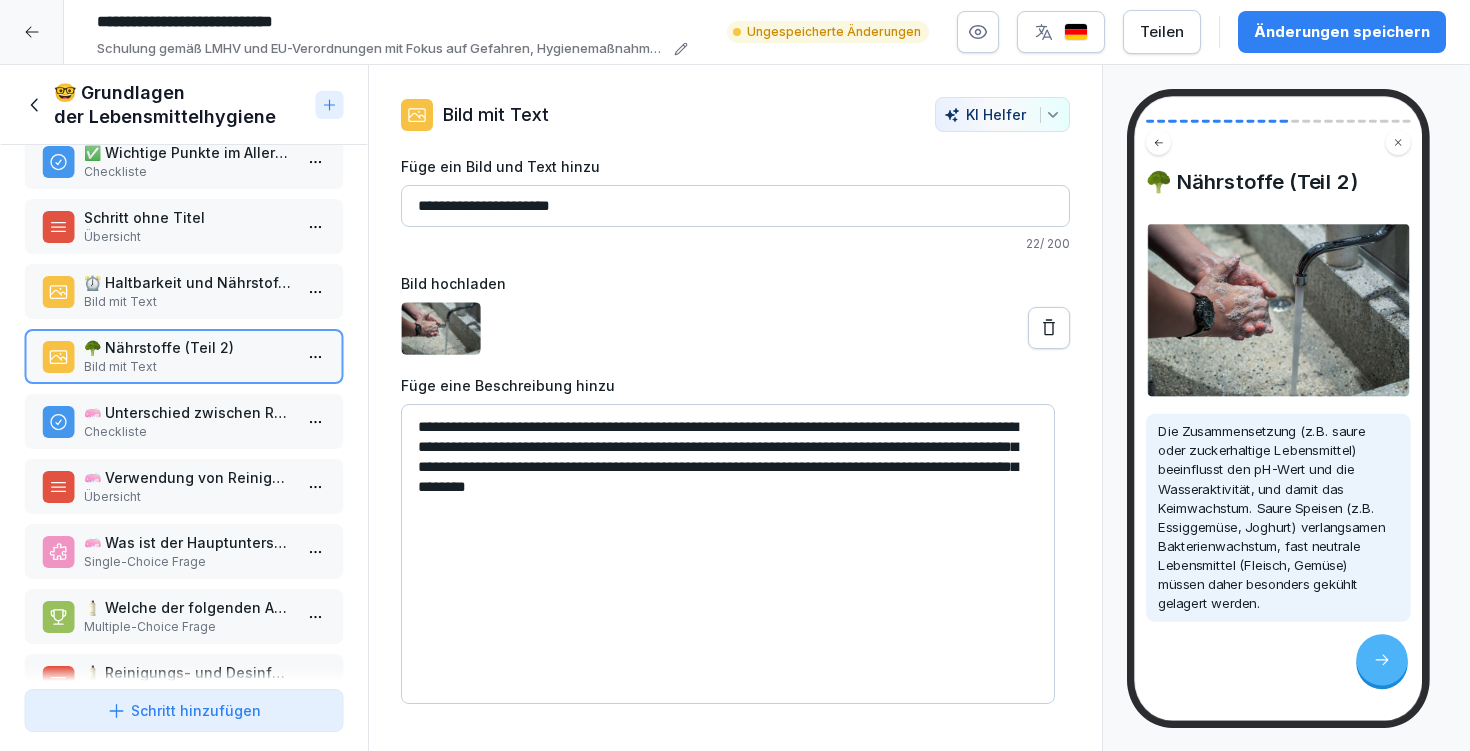 click on "⏰ Haltbarkeit und Nährstoffe" at bounding box center [188, 282] 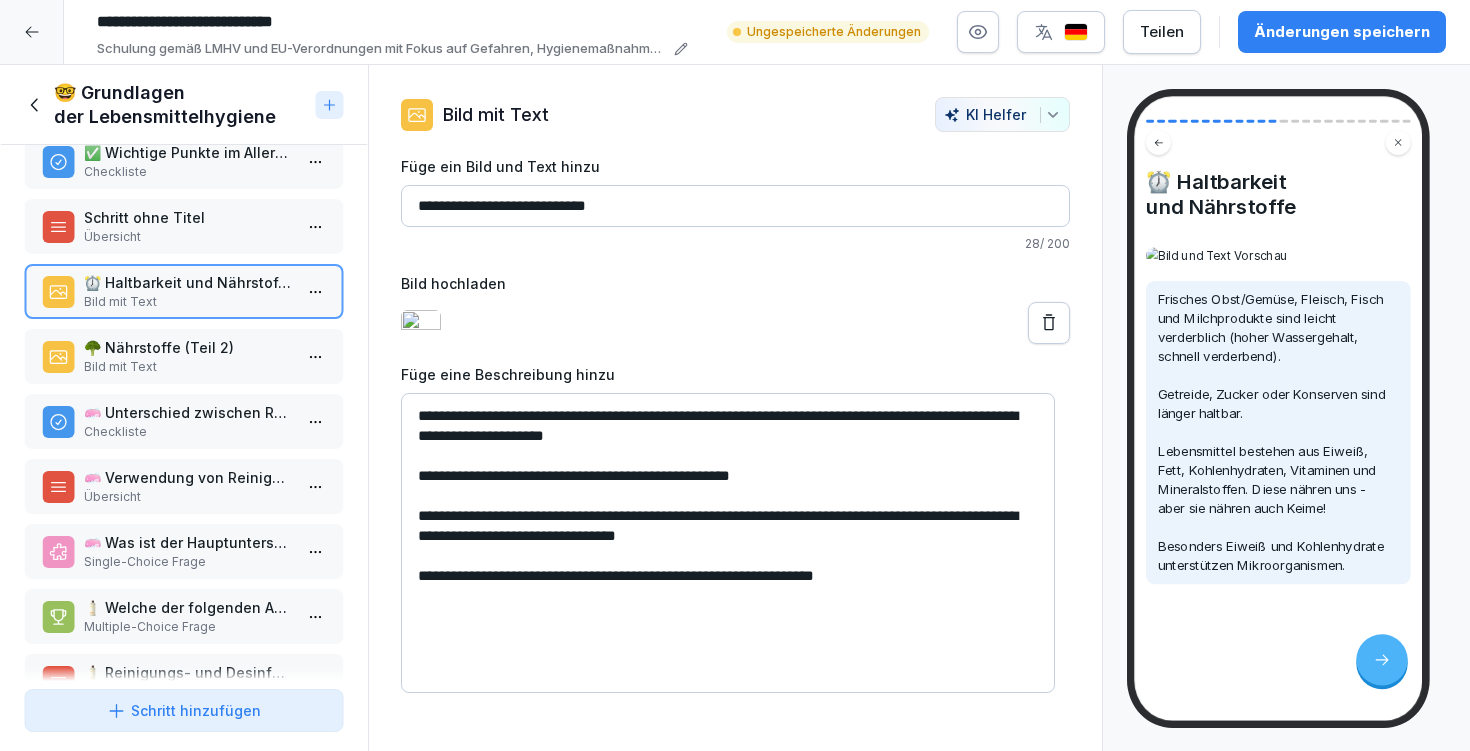 click on "😺 Beachte Hervorhebung ⚠️ Gefahren für Lebensmittel Checkliste 🔬 Mikrobiologische Gefahren (Krankheitserreger) Bild mit Text 🔀 Kreuzkontamination Bild mit Text 🧪 Chemische Gefahren Bild mit Text 🔪 Physikalische Gefahren Übersicht 🥜 Allergene Bild mit Text 😺 Beachte Hervorhebung 🦠 Die 14 Hauptallergene Bild mit Text ✅ Wichtige Punkte im Allergenmanagement Checkliste Schritt ohne Titel Übersicht ⏰ Haltbarkeit und Nährstoffe Bild mit Text 🥦 Nährstoffe (Teil 2) Bild mit Text 🧼 Unterschied zwischen Reinigung und Desinfektion Checkliste 🧼 Verwendung von Reinigungs- und Desinfektionsmitteln Übersicht 🧼 Was ist der Hauptunterschied zwischen Reinigung und Desinfektion? Single-Choice Frage 🧴 Welche der folgenden Aussagen sind korrekt bezüglich der Verwendung von Reinigungs- und Desinfektionsmitteln? Multiple-Choice Frage 🧴 Reinigungs- und Desinfektionspläne Übersicht 📋 Die Dokumentation der Reinigung und Desinfektion ist gesetzlich vorgeschrieben. Übersicht" at bounding box center [184, 413] 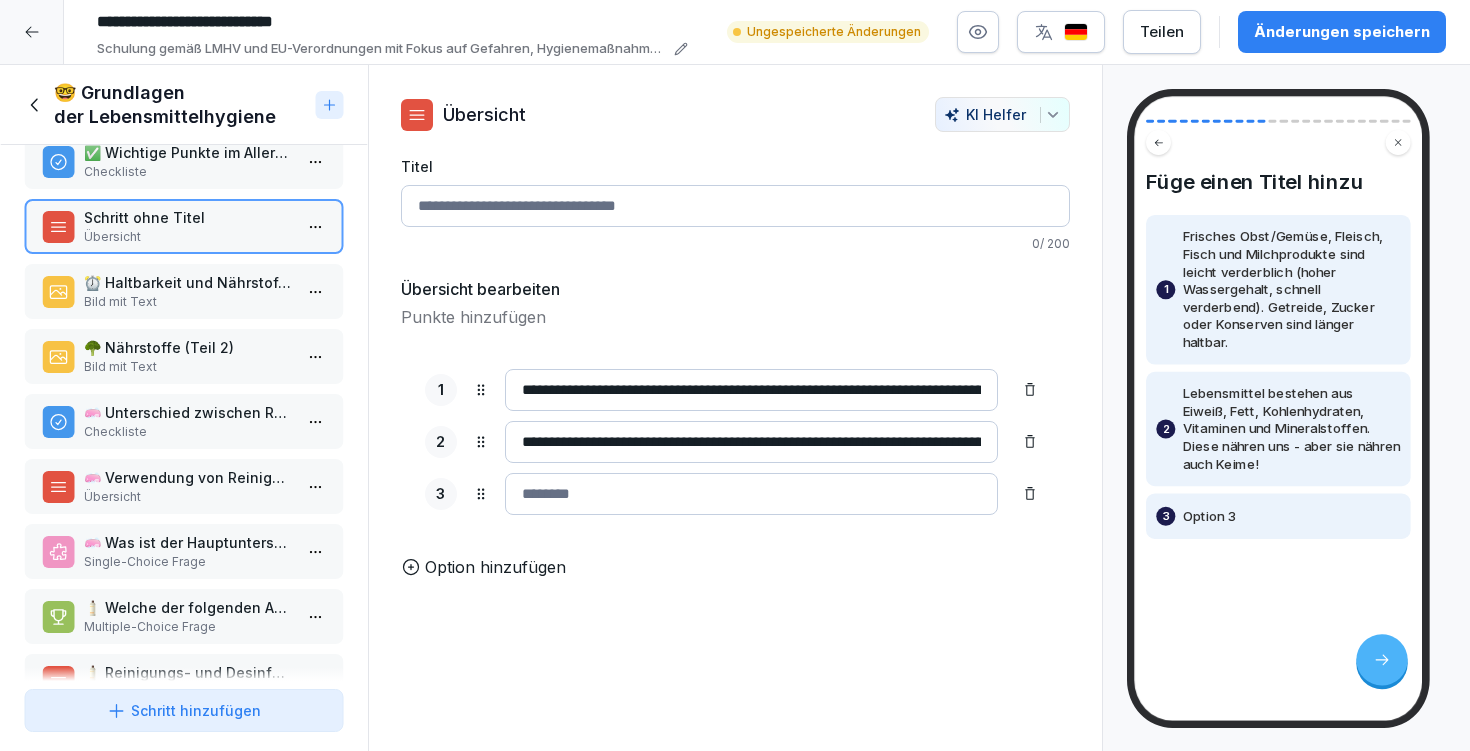 click on "**********" at bounding box center (735, 442) 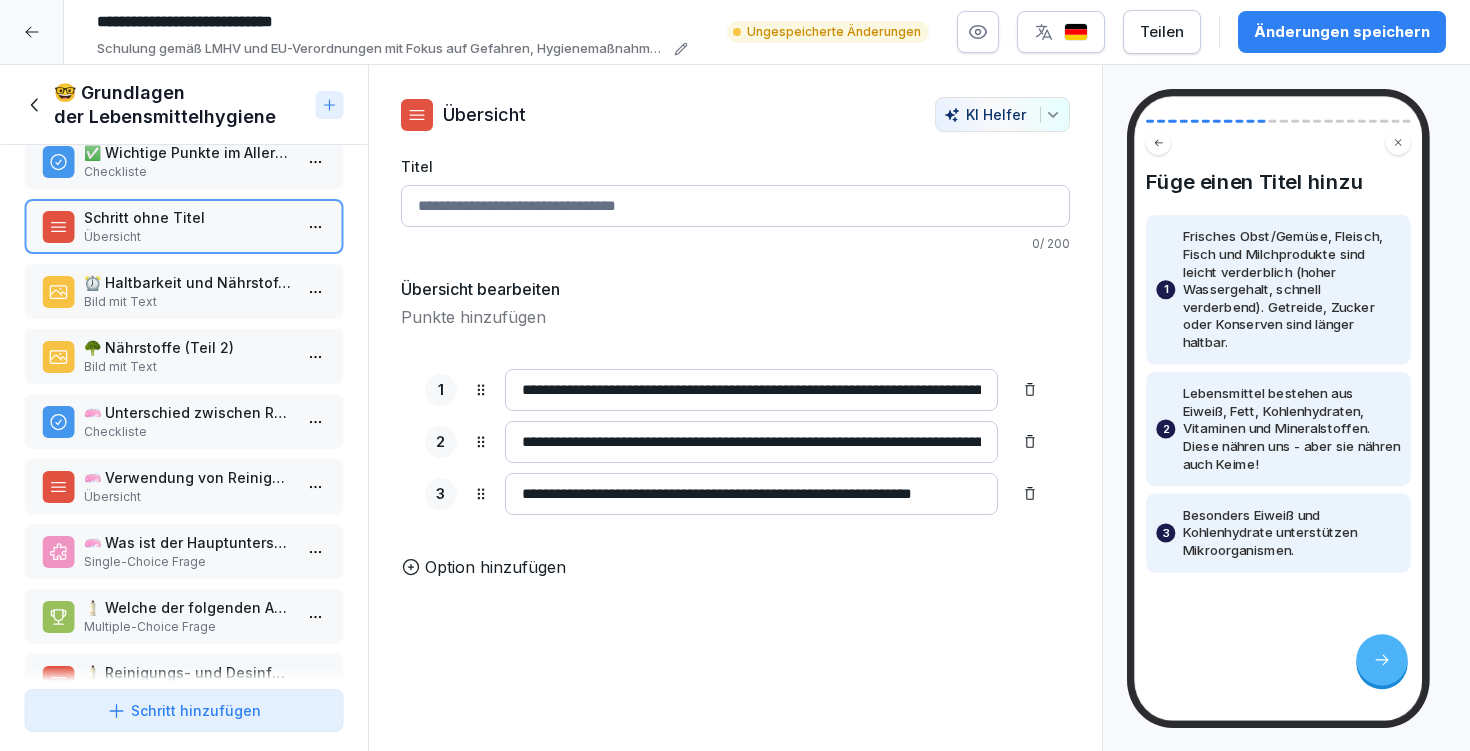 type on "**********" 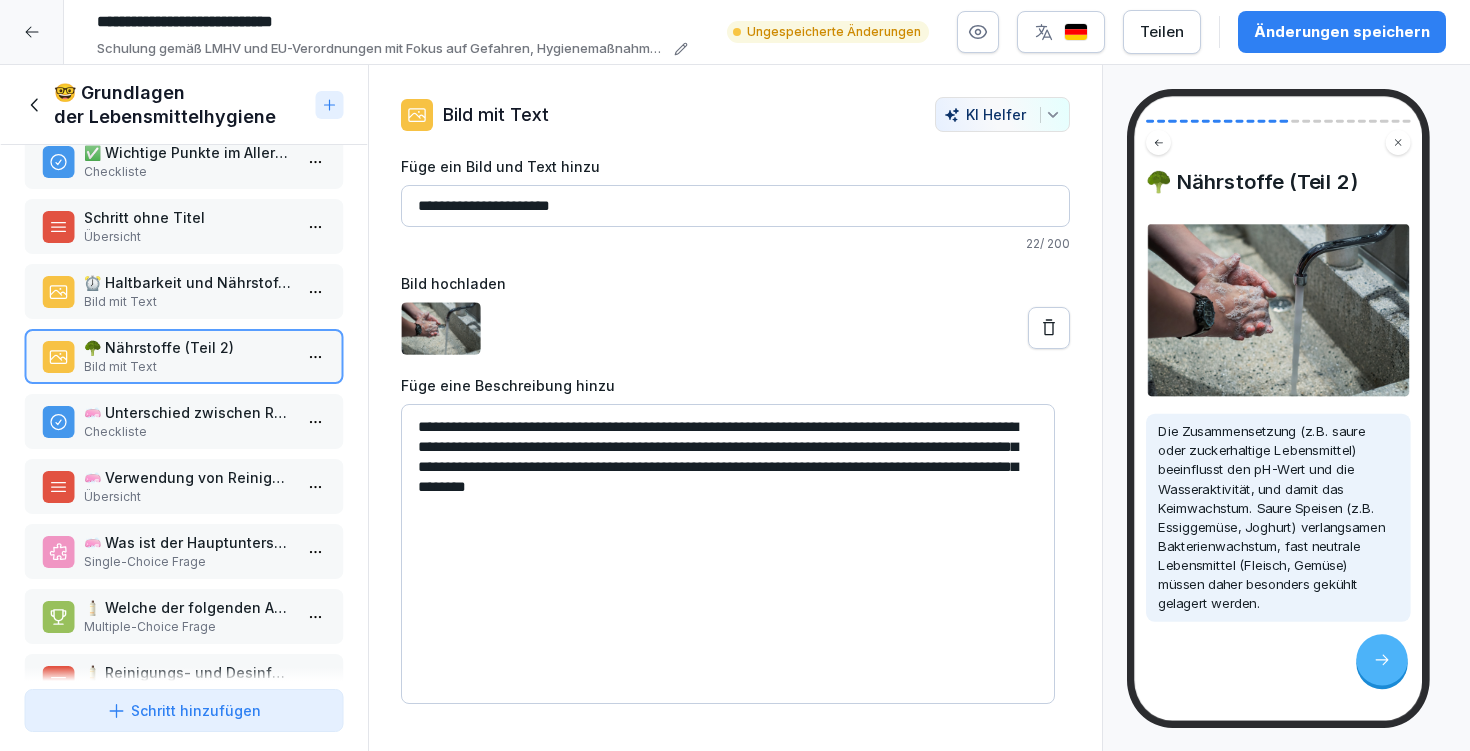click on "**********" at bounding box center (728, 554) 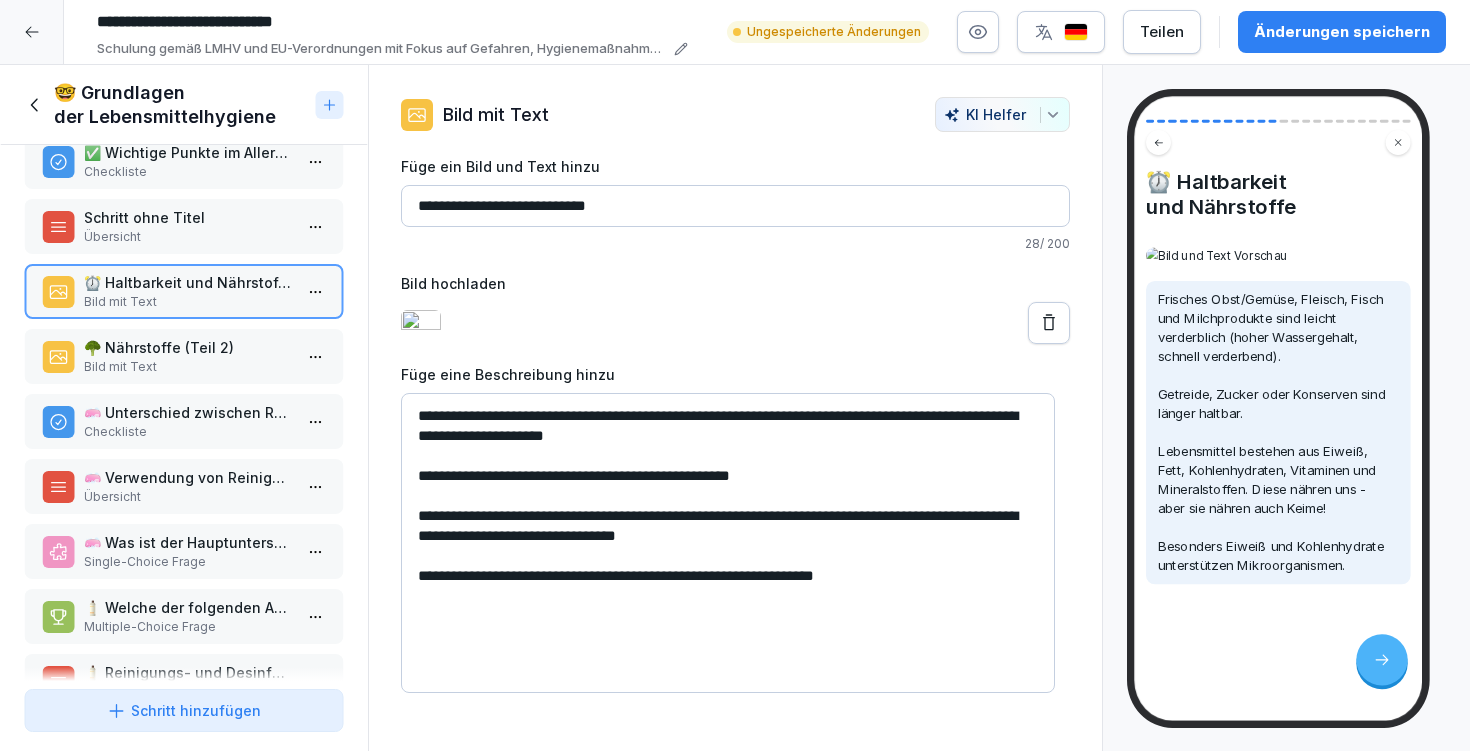 click on "Schritt ohne Titel" at bounding box center [188, 217] 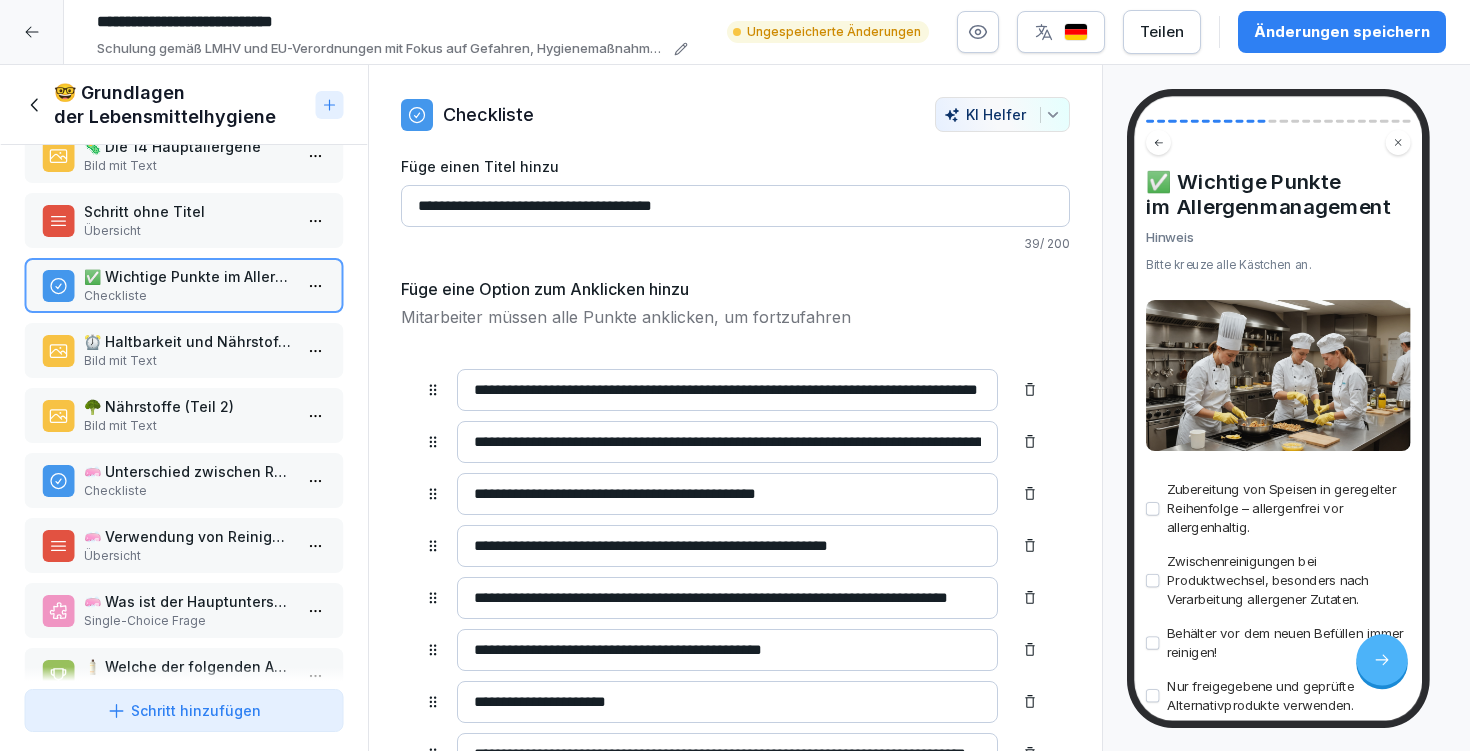 scroll, scrollTop: 471, scrollLeft: 0, axis: vertical 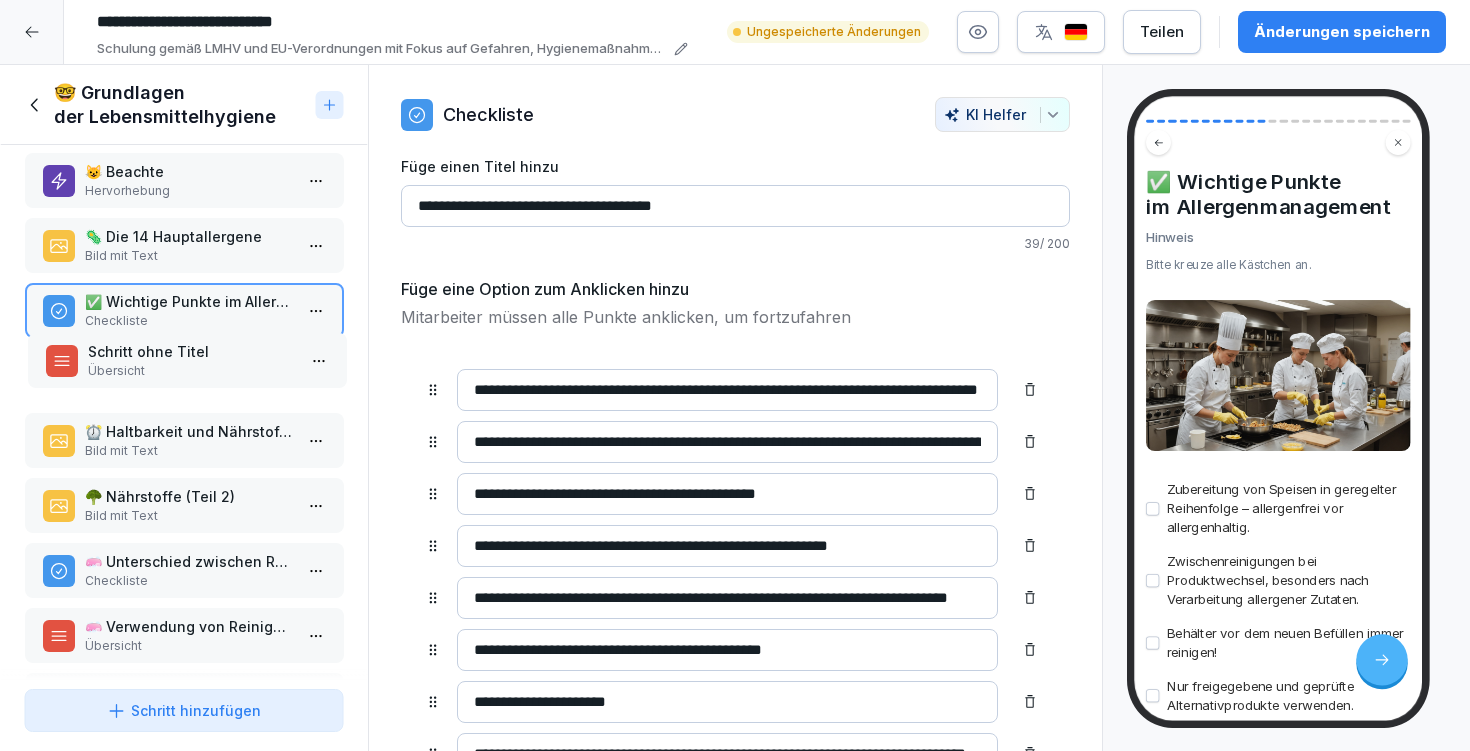 drag, startPoint x: 142, startPoint y: 315, endPoint x: 145, endPoint y: 371, distance: 56.0803 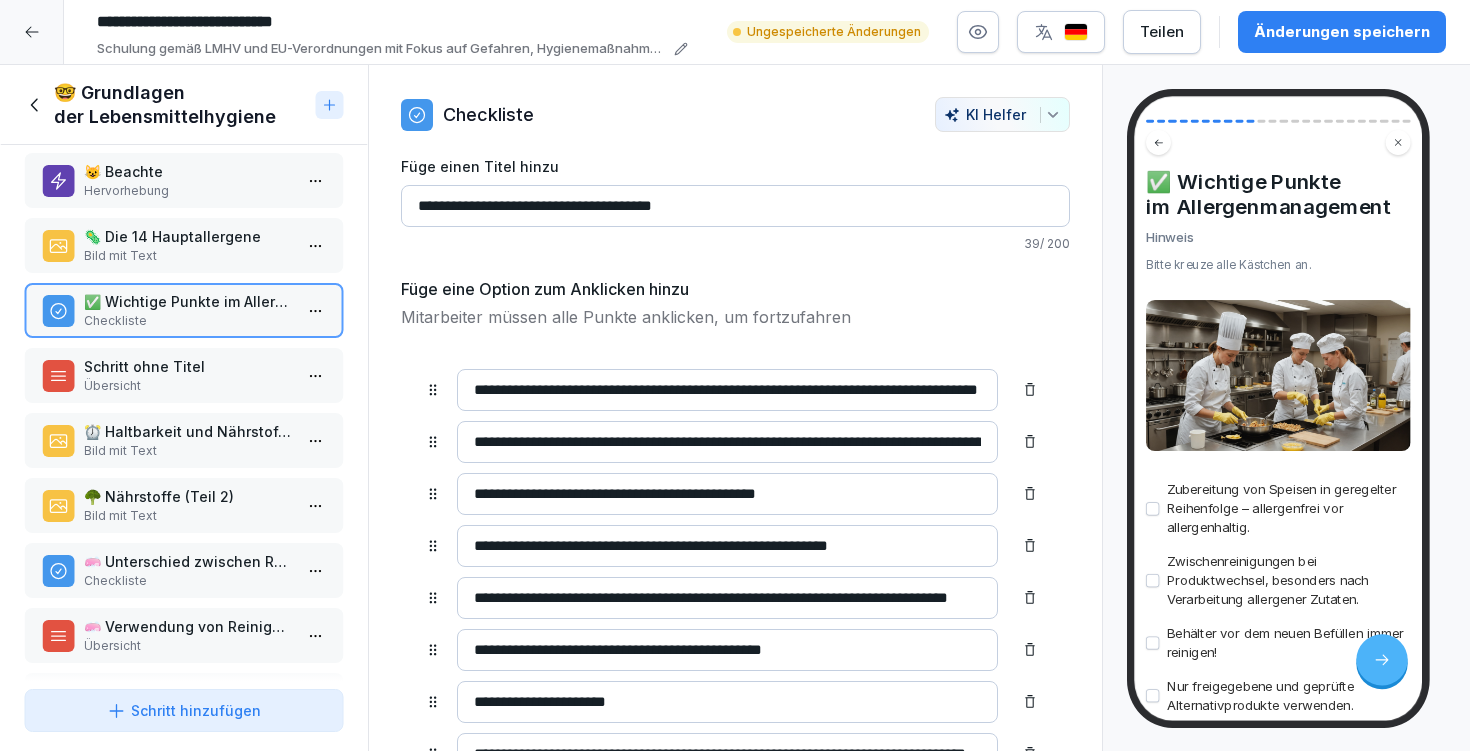 click on "Übersicht" at bounding box center (188, 386) 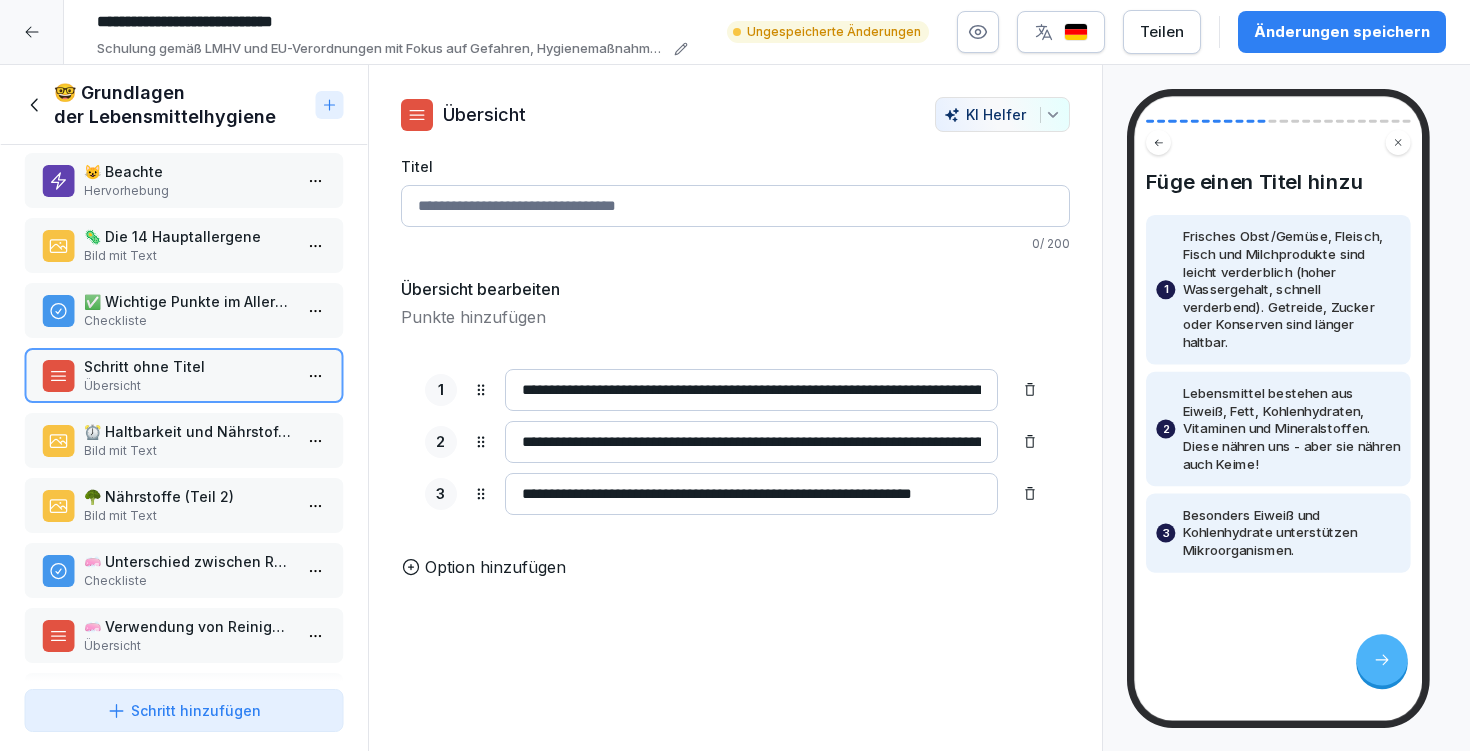 click on "Änderungen speichern" at bounding box center (1342, 32) 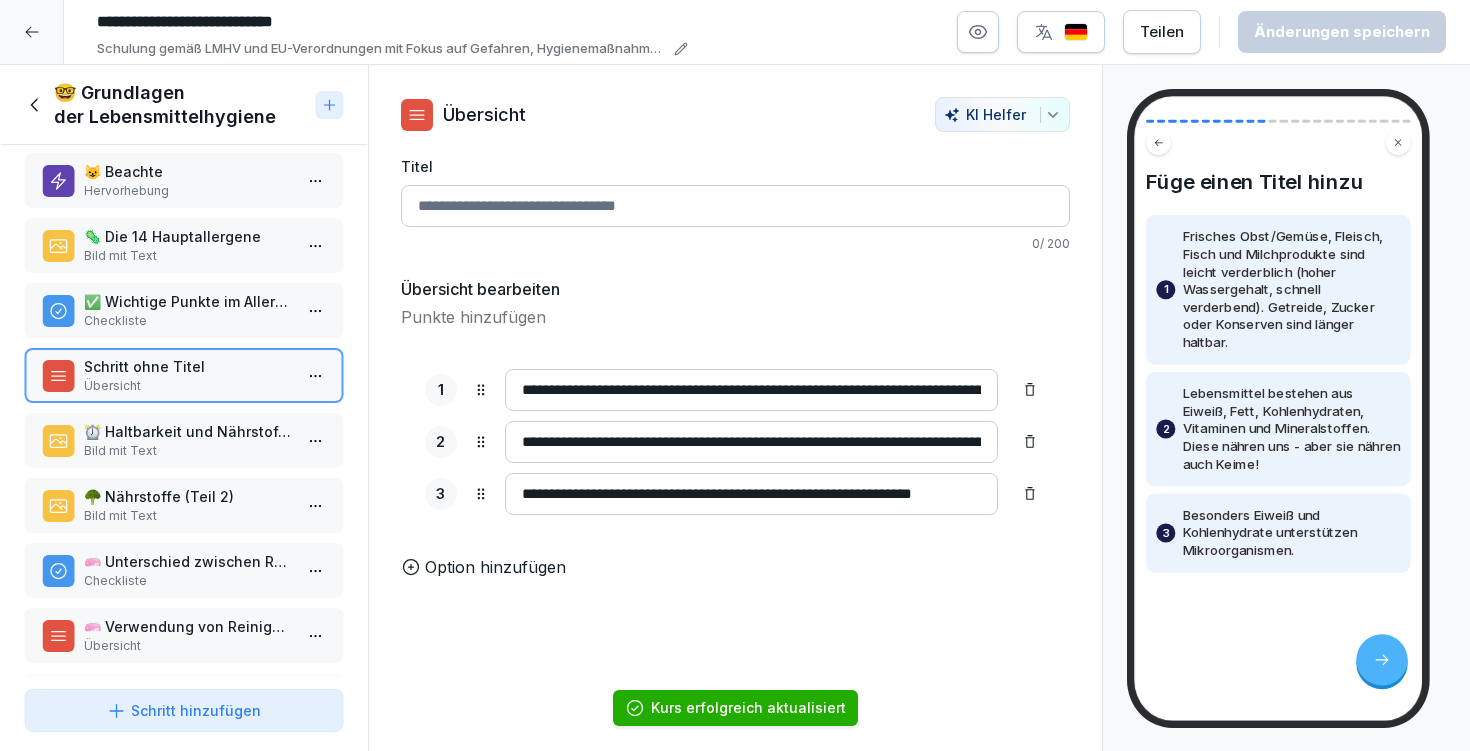 click on "⏰ Haltbarkeit und Nährstoffe" at bounding box center (188, 431) 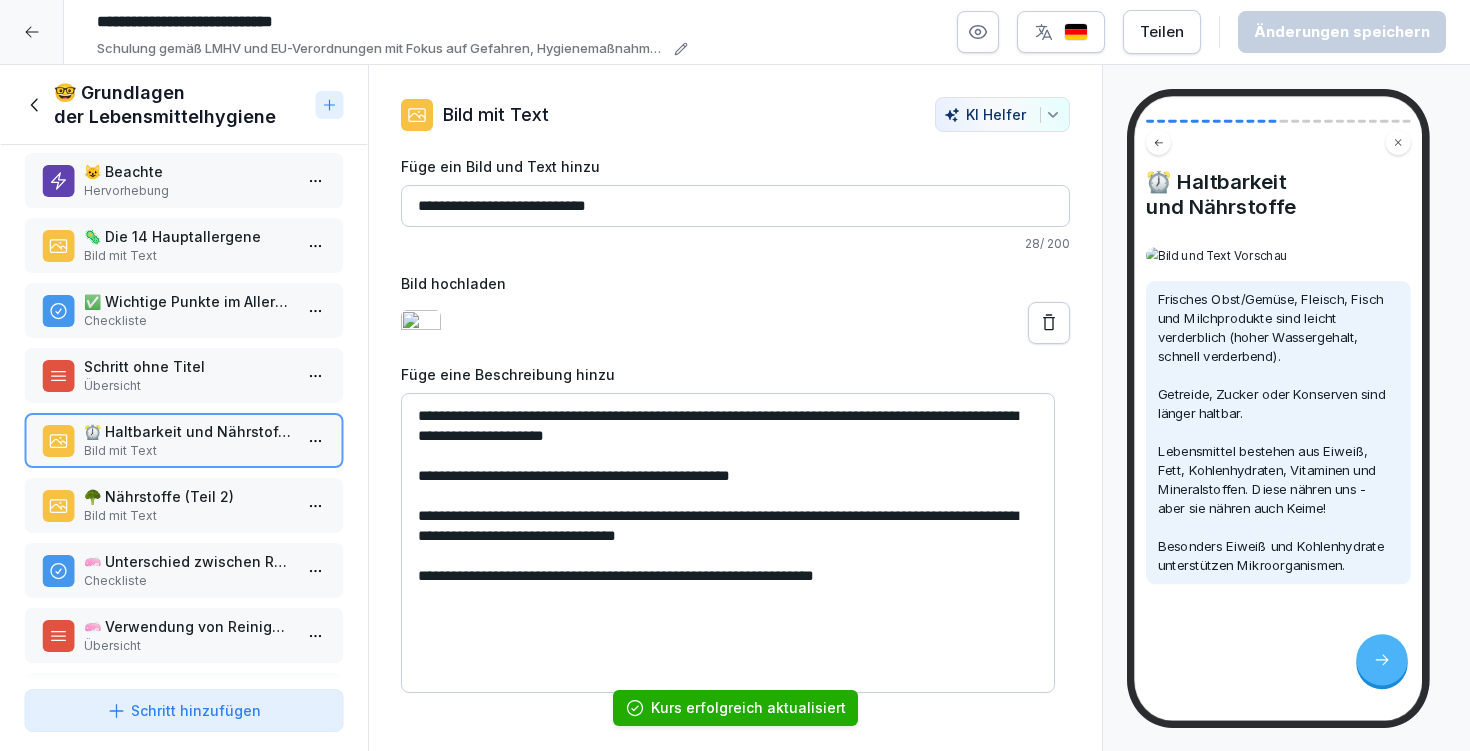 drag, startPoint x: 711, startPoint y: 203, endPoint x: 414, endPoint y: 201, distance: 297.00674 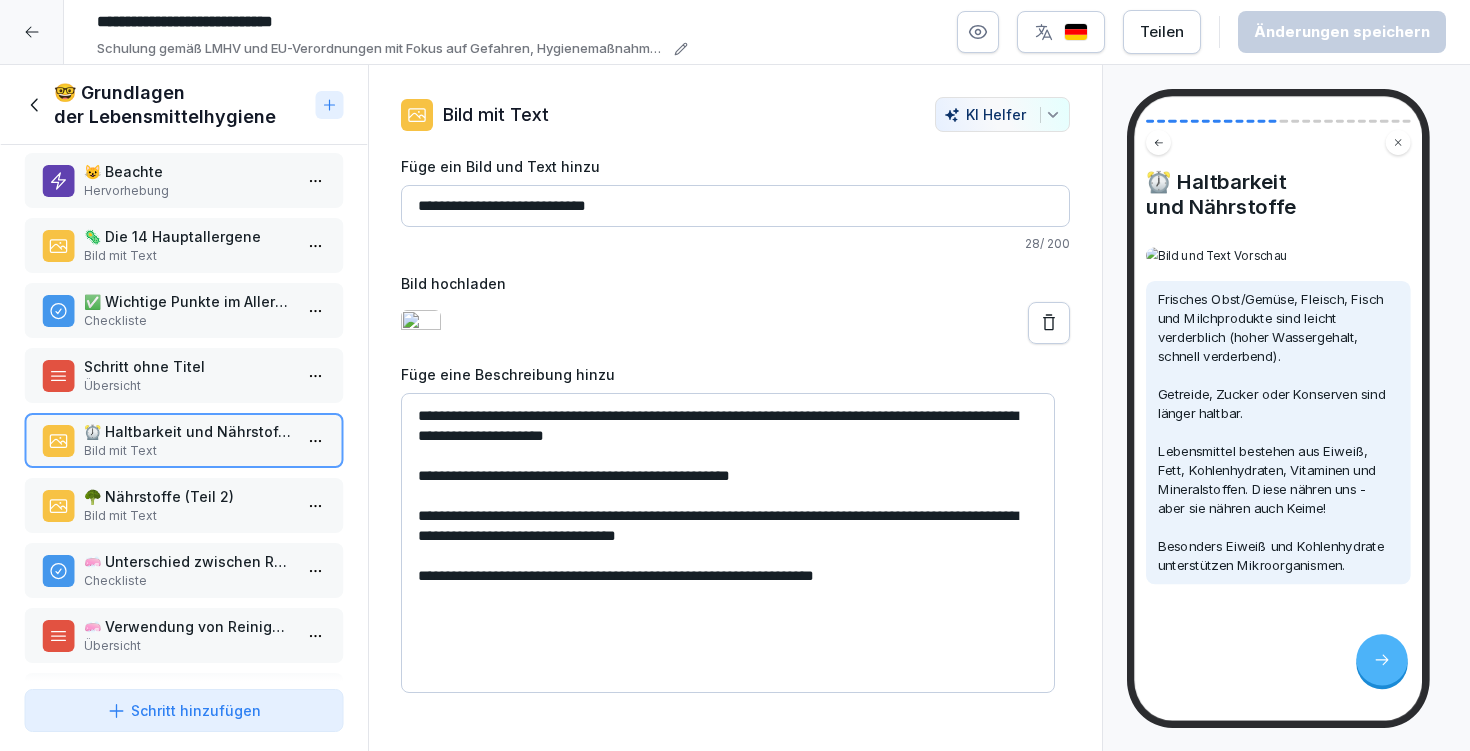 click on "Übersicht" at bounding box center (188, 386) 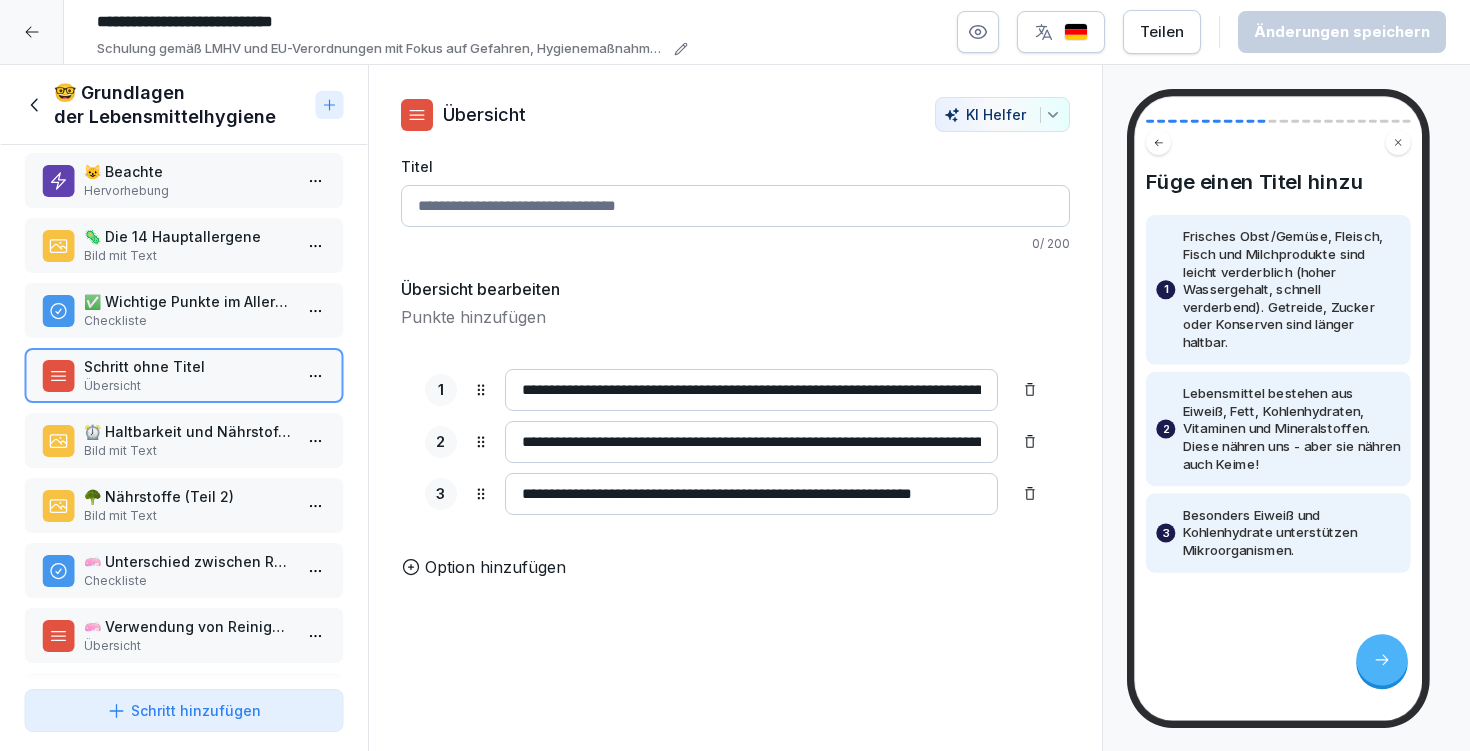 click on "Titel" at bounding box center (735, 206) 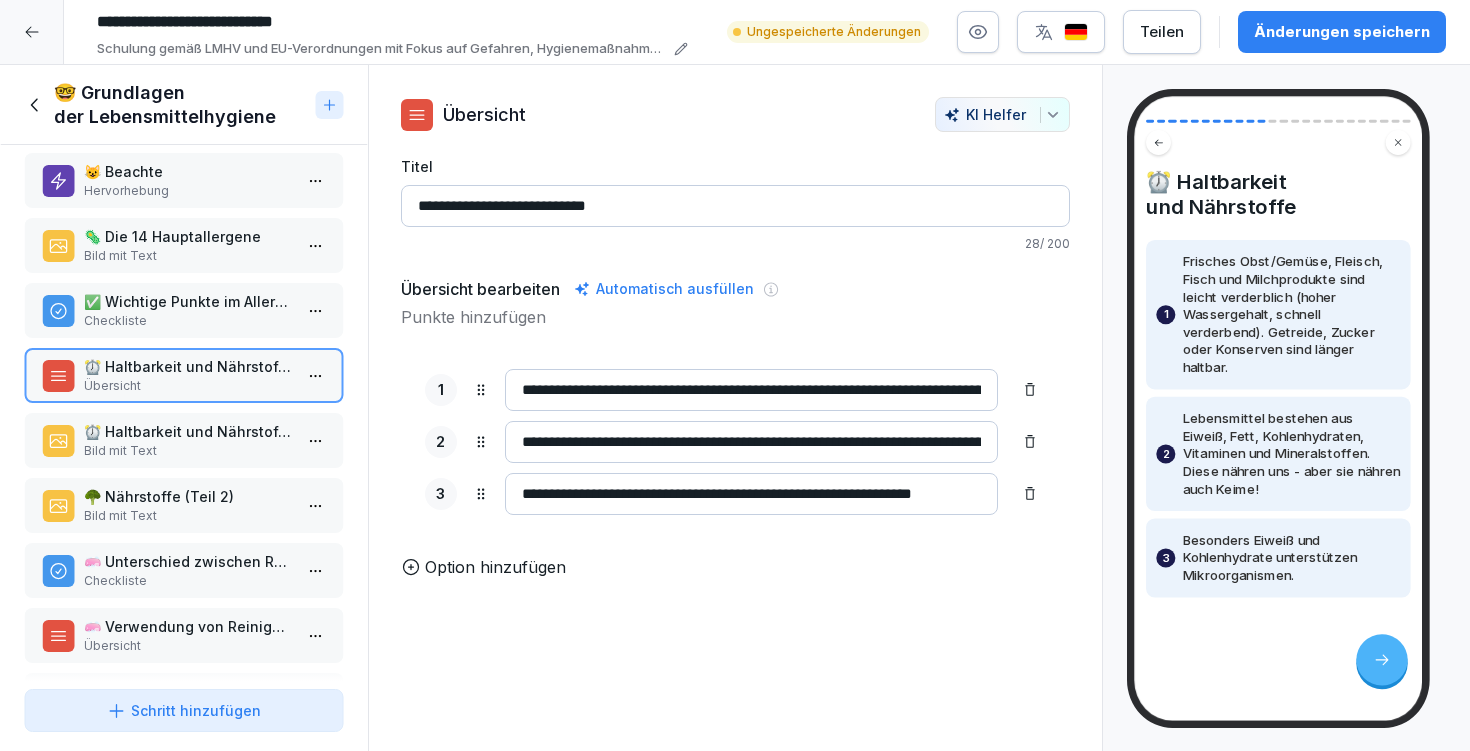 type on "**********" 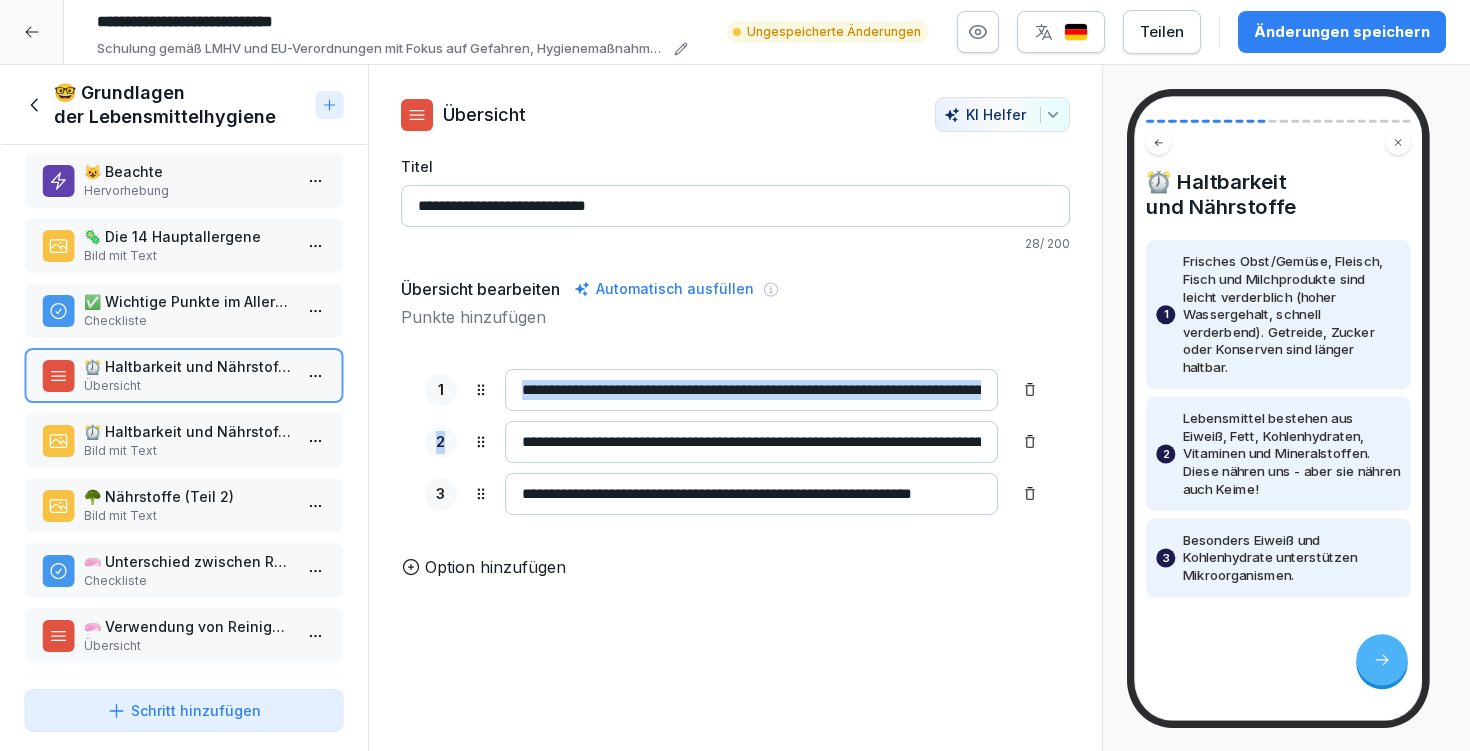 drag, startPoint x: 479, startPoint y: 443, endPoint x: 479, endPoint y: 390, distance: 53 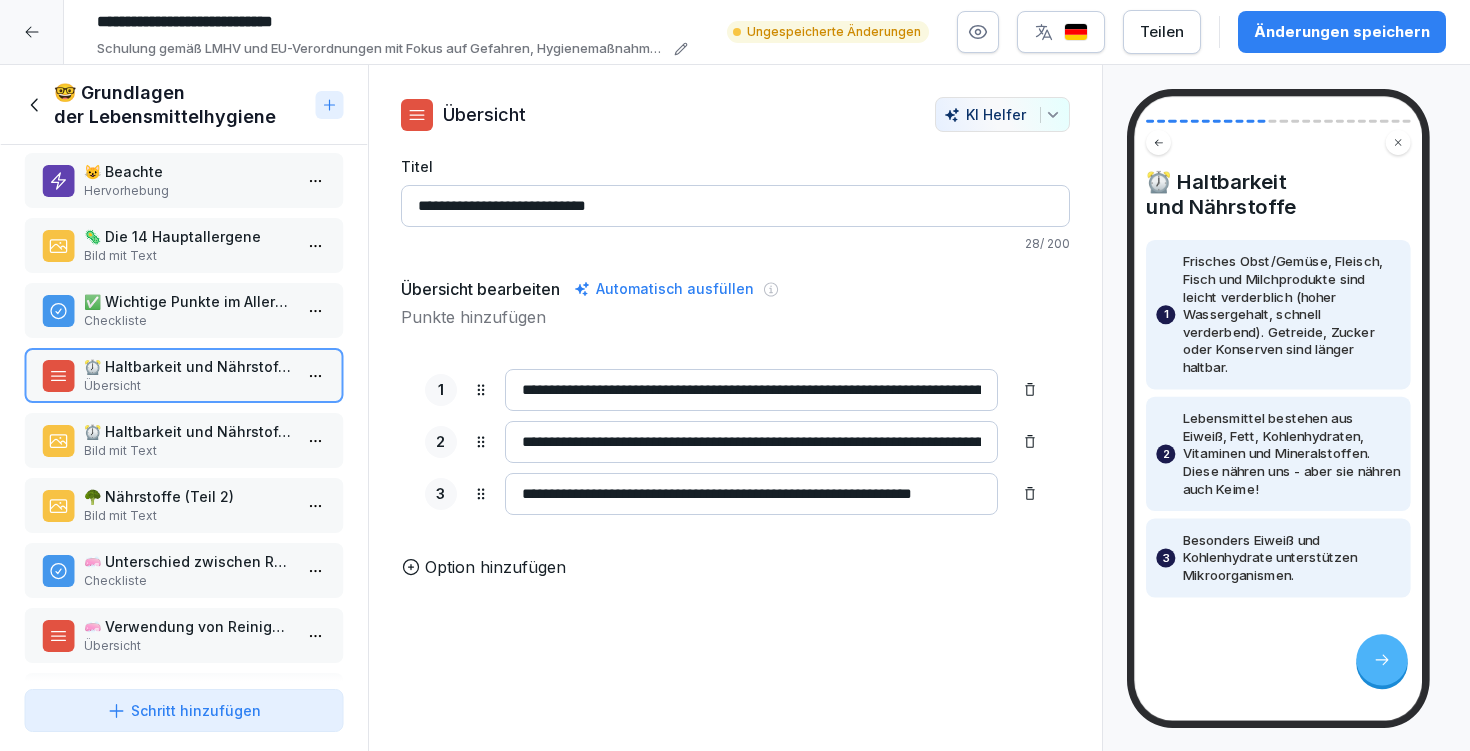 click on "**********" at bounding box center [735, 442] 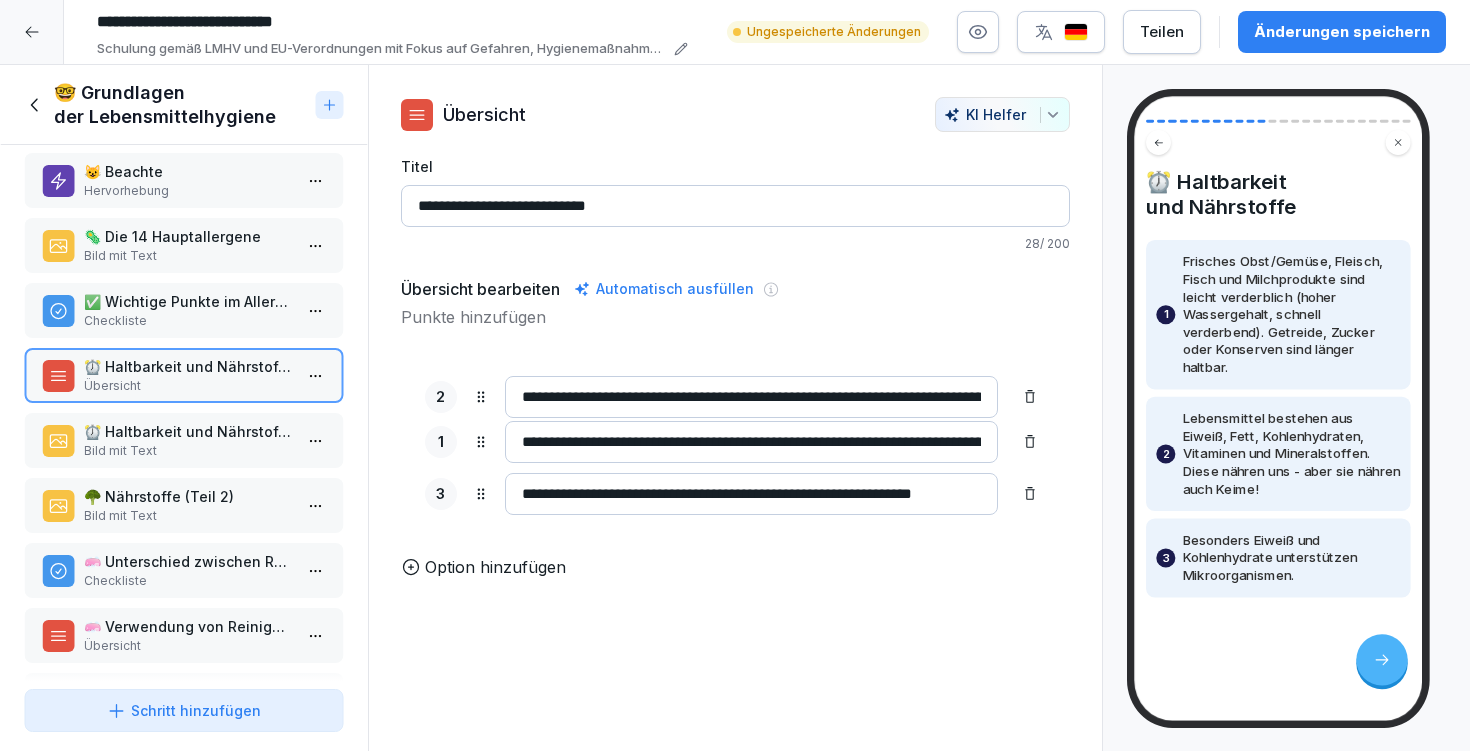 drag, startPoint x: 482, startPoint y: 448, endPoint x: 488, endPoint y: 403, distance: 45.39824 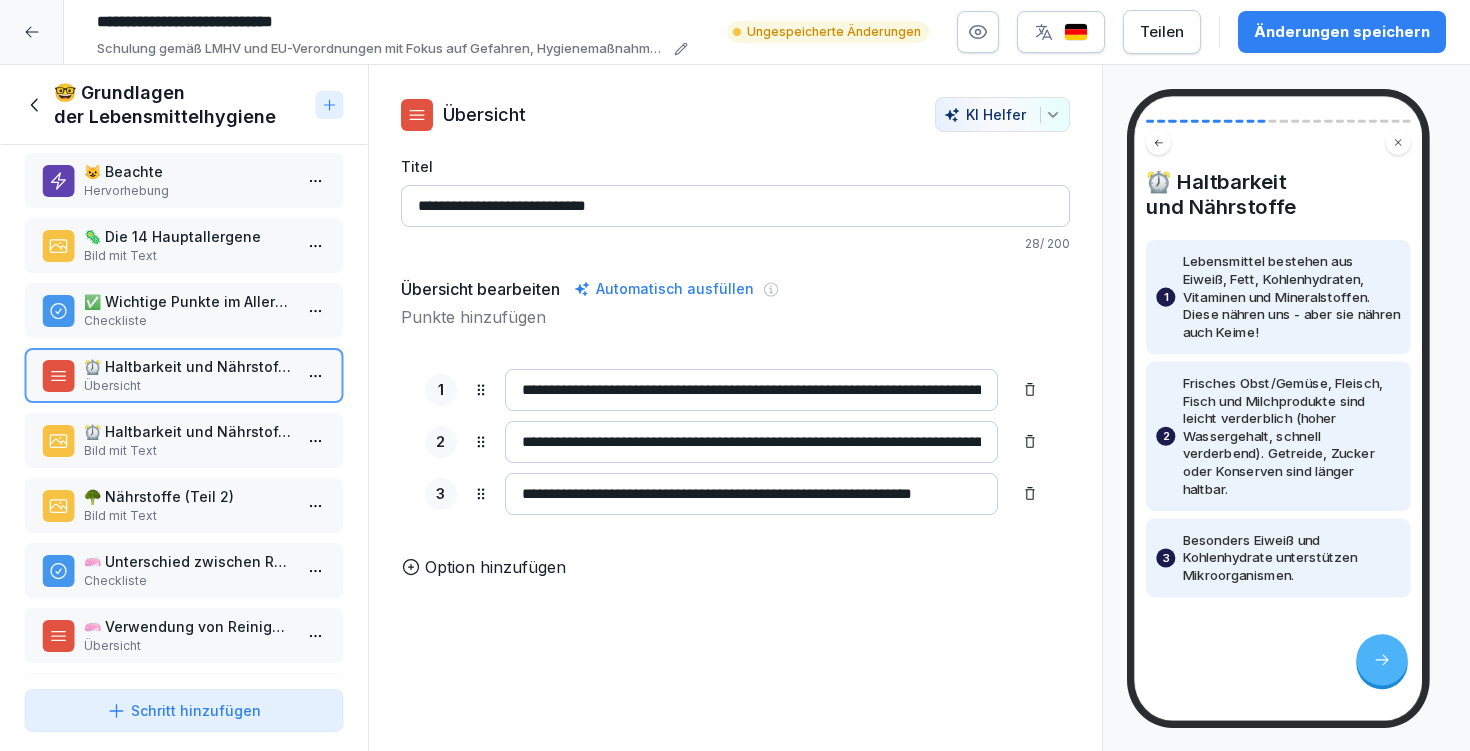 click on "**********" at bounding box center (751, 390) 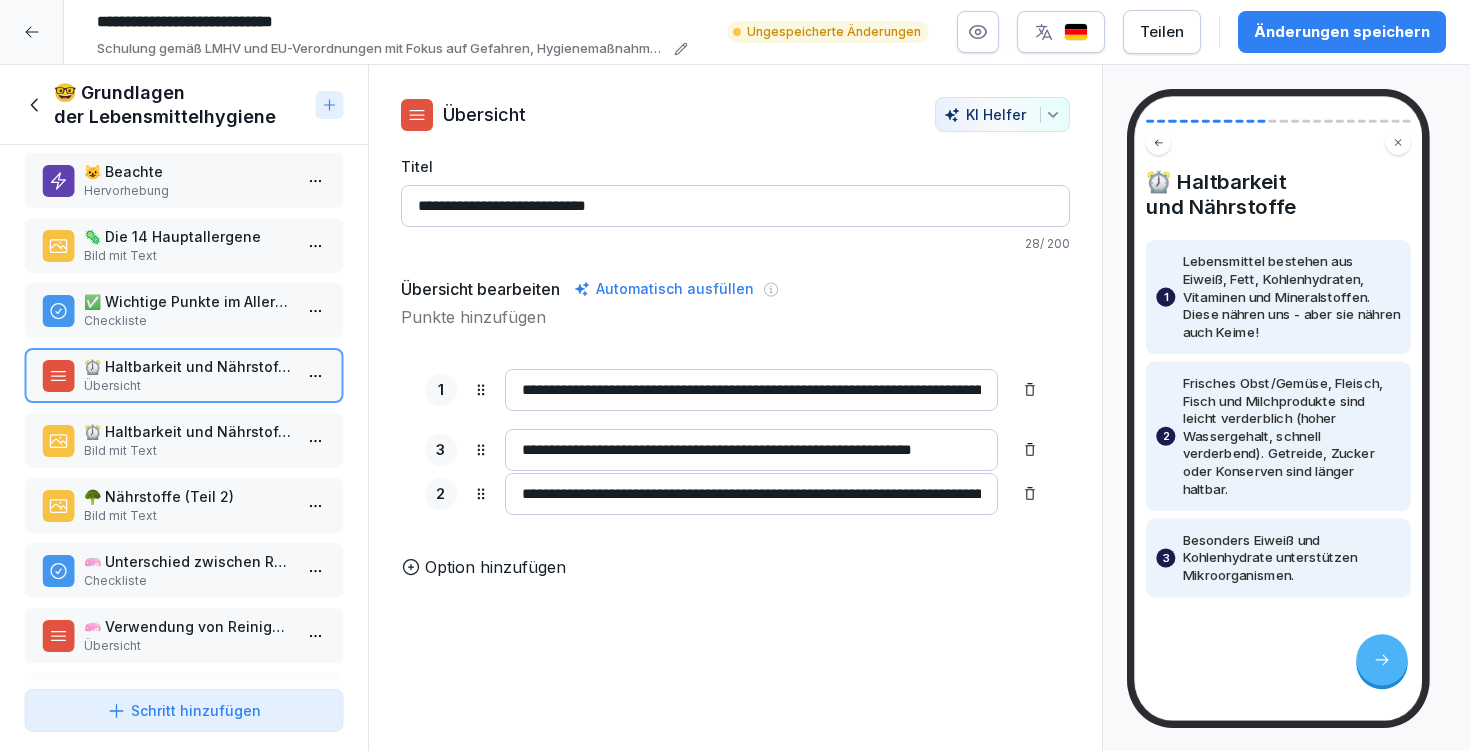 drag, startPoint x: 477, startPoint y: 496, endPoint x: 483, endPoint y: 452, distance: 44.407207 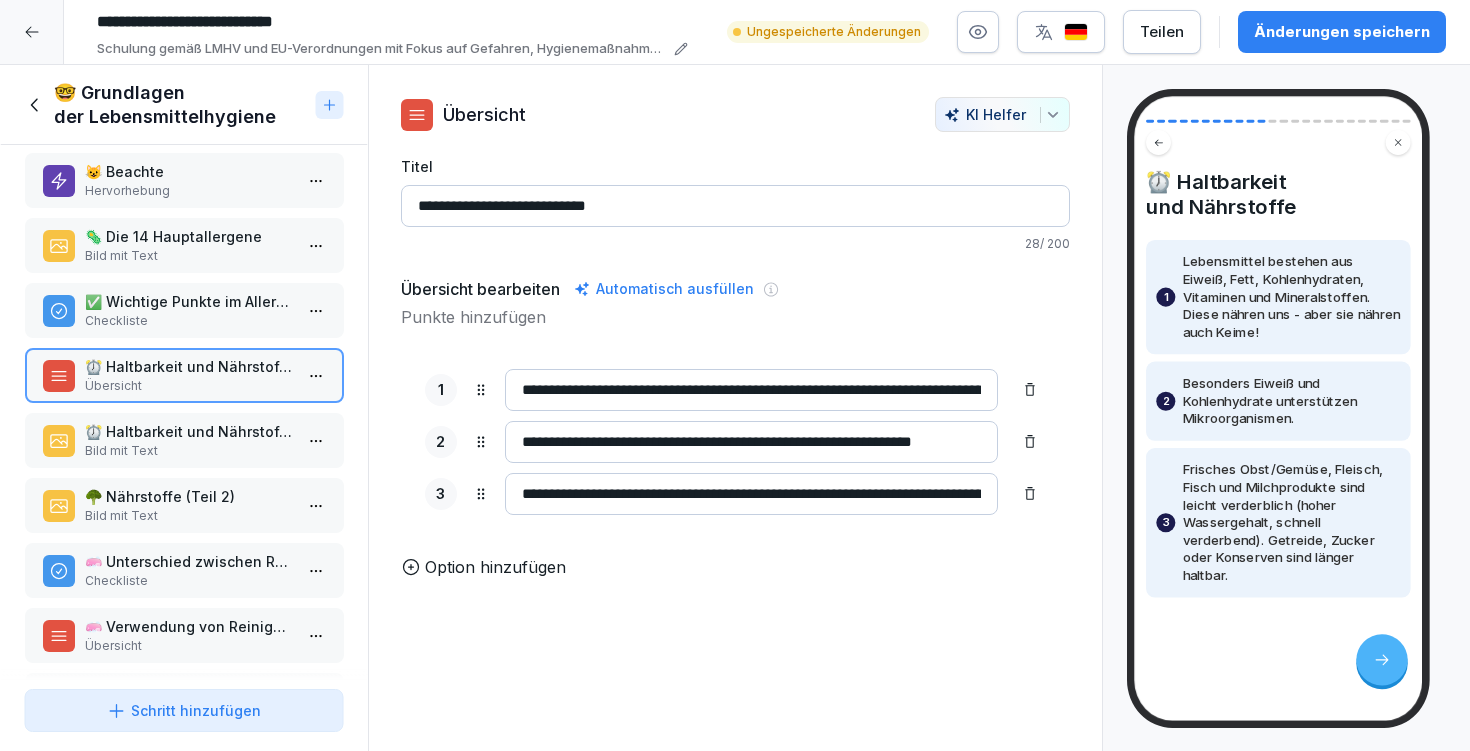 click on "⏰ Haltbarkeit und Nährstoffe" at bounding box center (188, 431) 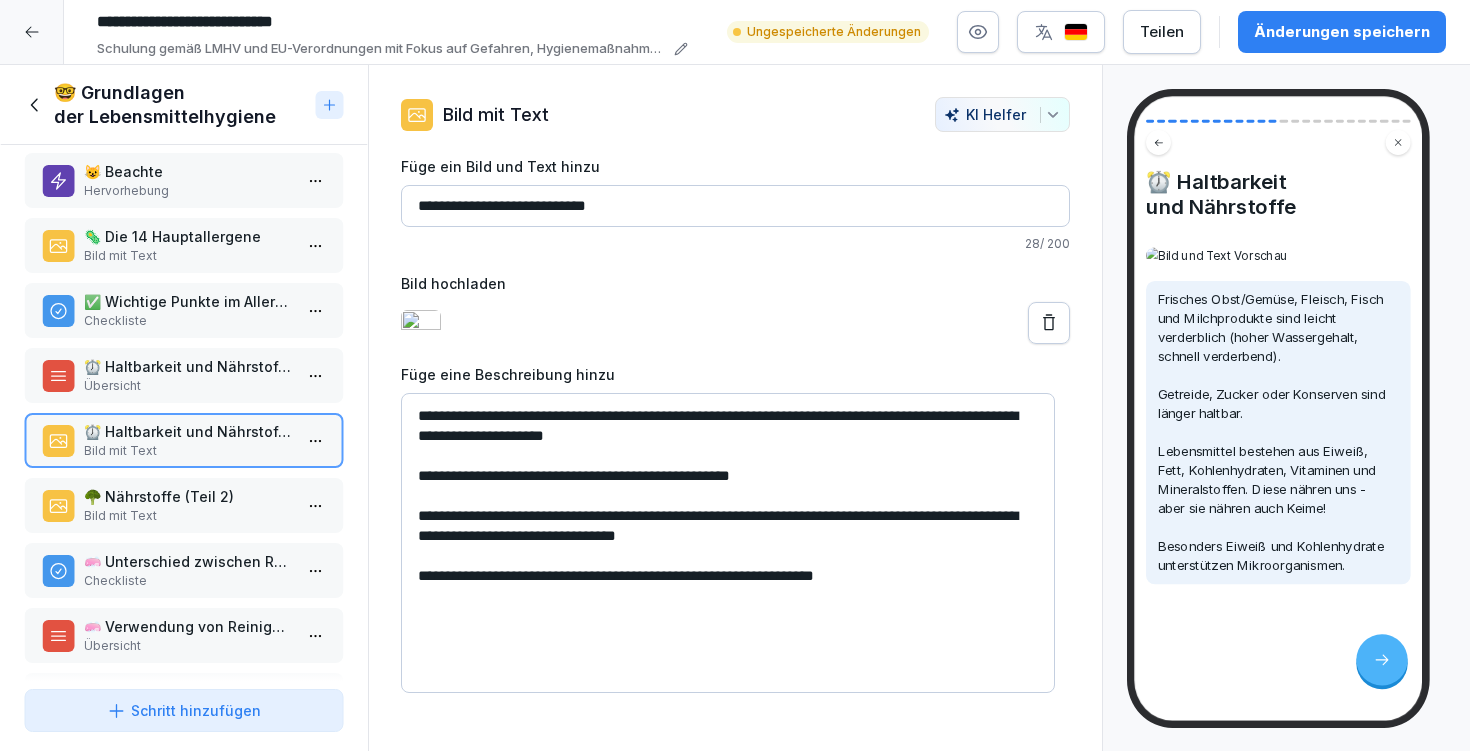 drag, startPoint x: 413, startPoint y: 521, endPoint x: 1065, endPoint y: 612, distance: 658.3198 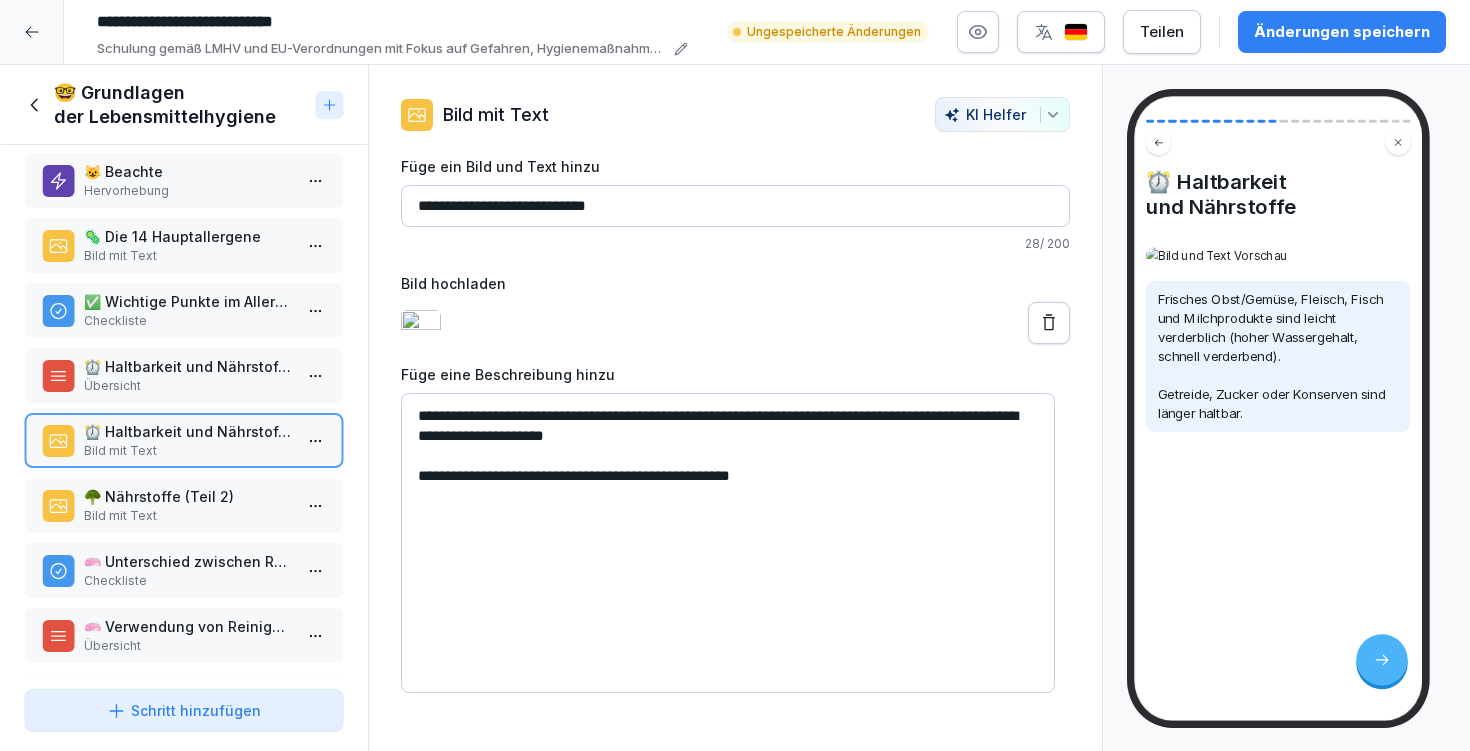 type on "**********" 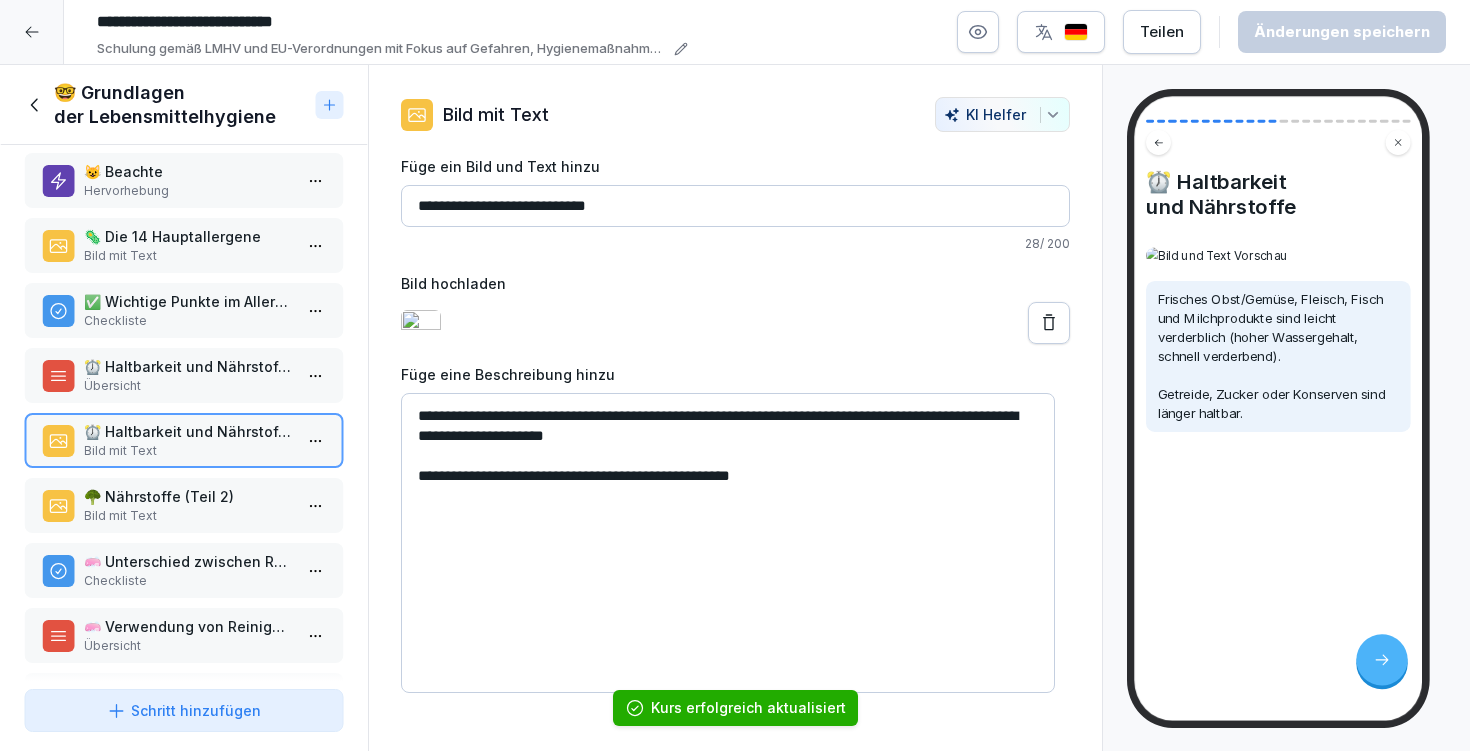 click on "Übersicht" at bounding box center [188, 386] 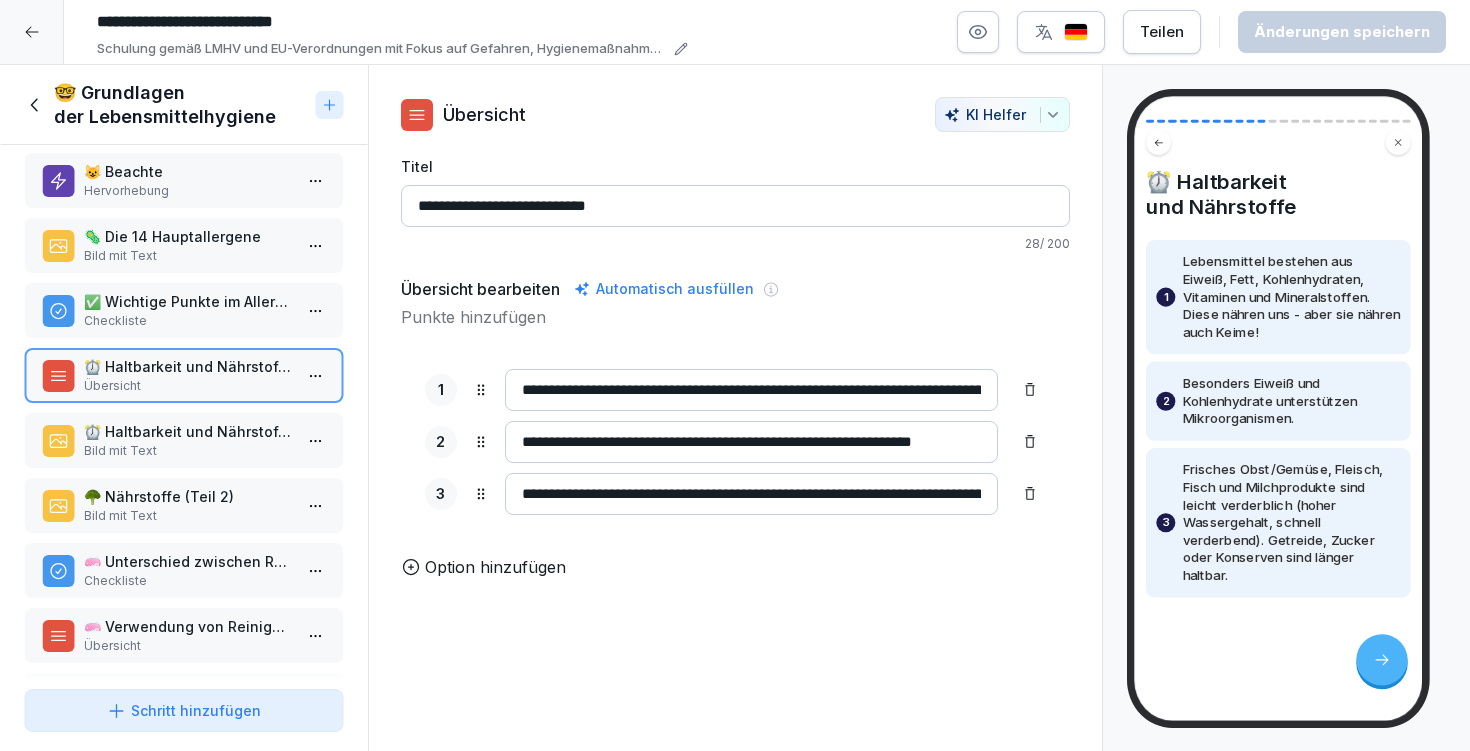 click 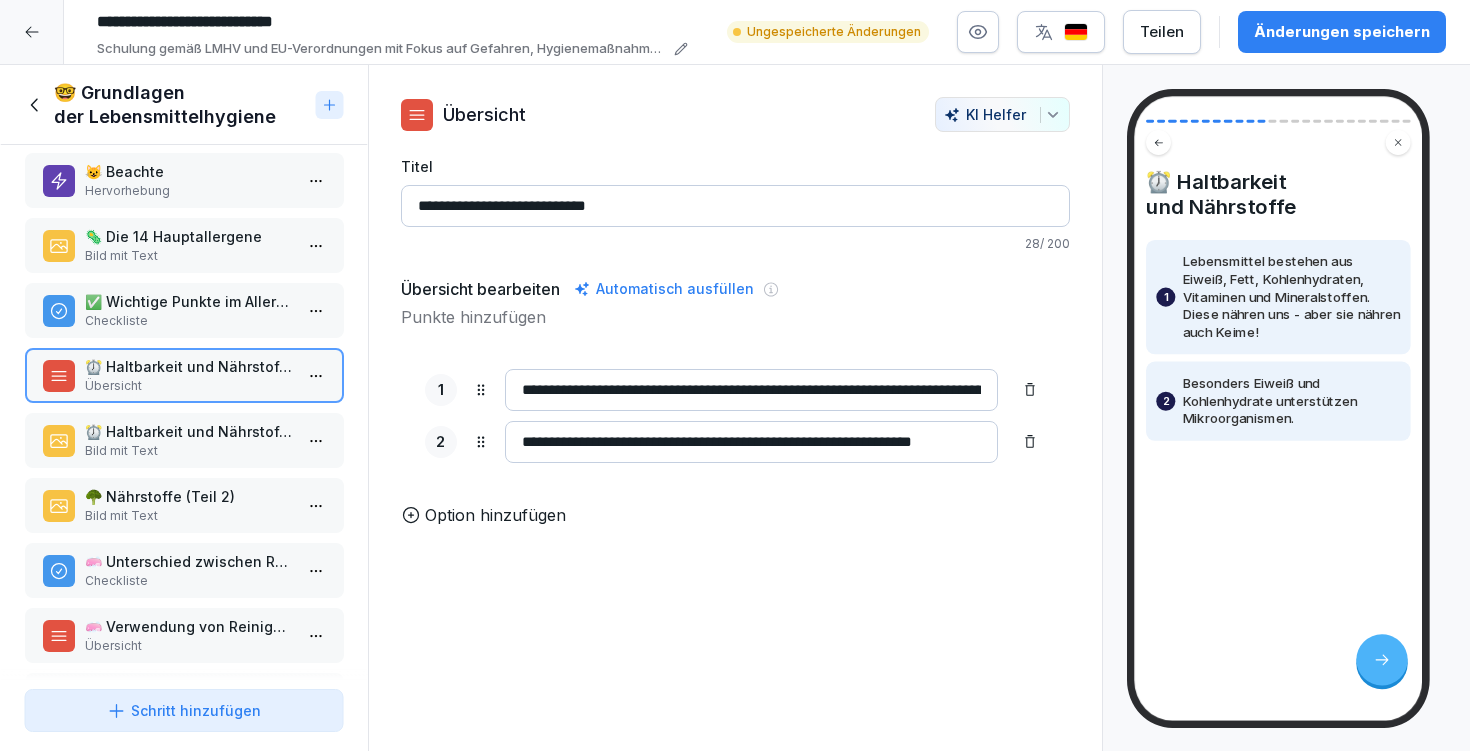 click on "🥦 Nährstoffe (Teil 2)" at bounding box center [188, 496] 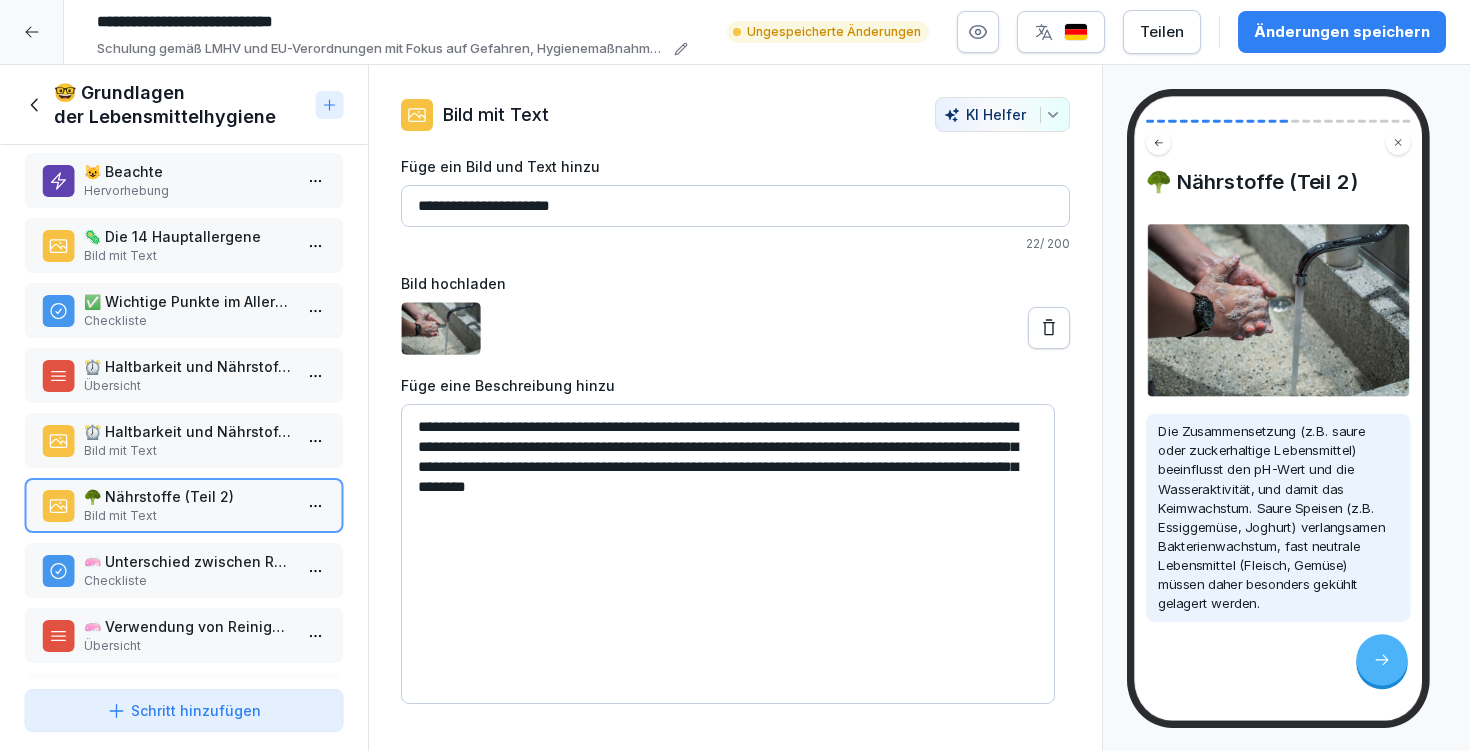 drag, startPoint x: 416, startPoint y: 422, endPoint x: 924, endPoint y: 519, distance: 517.1779 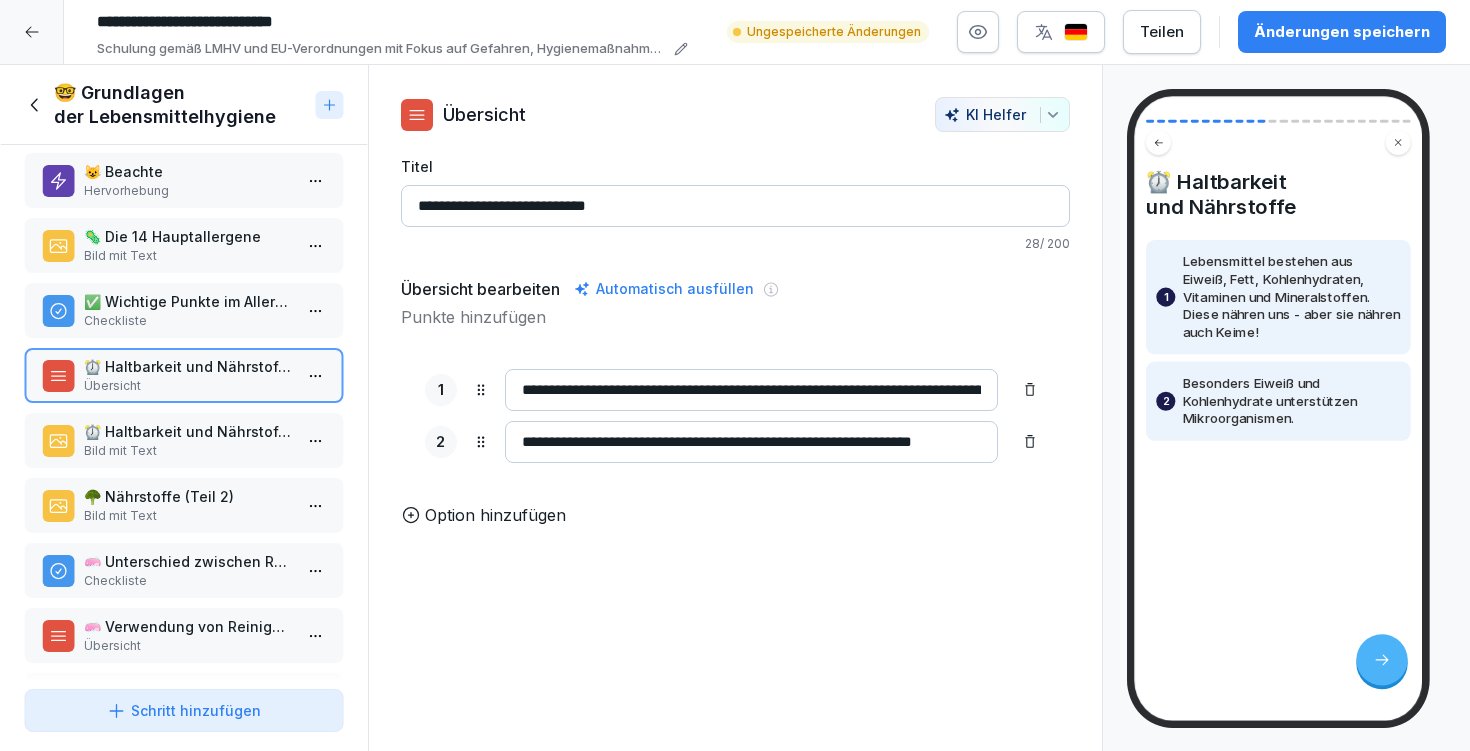 click on "Option hinzufügen" at bounding box center (495, 515) 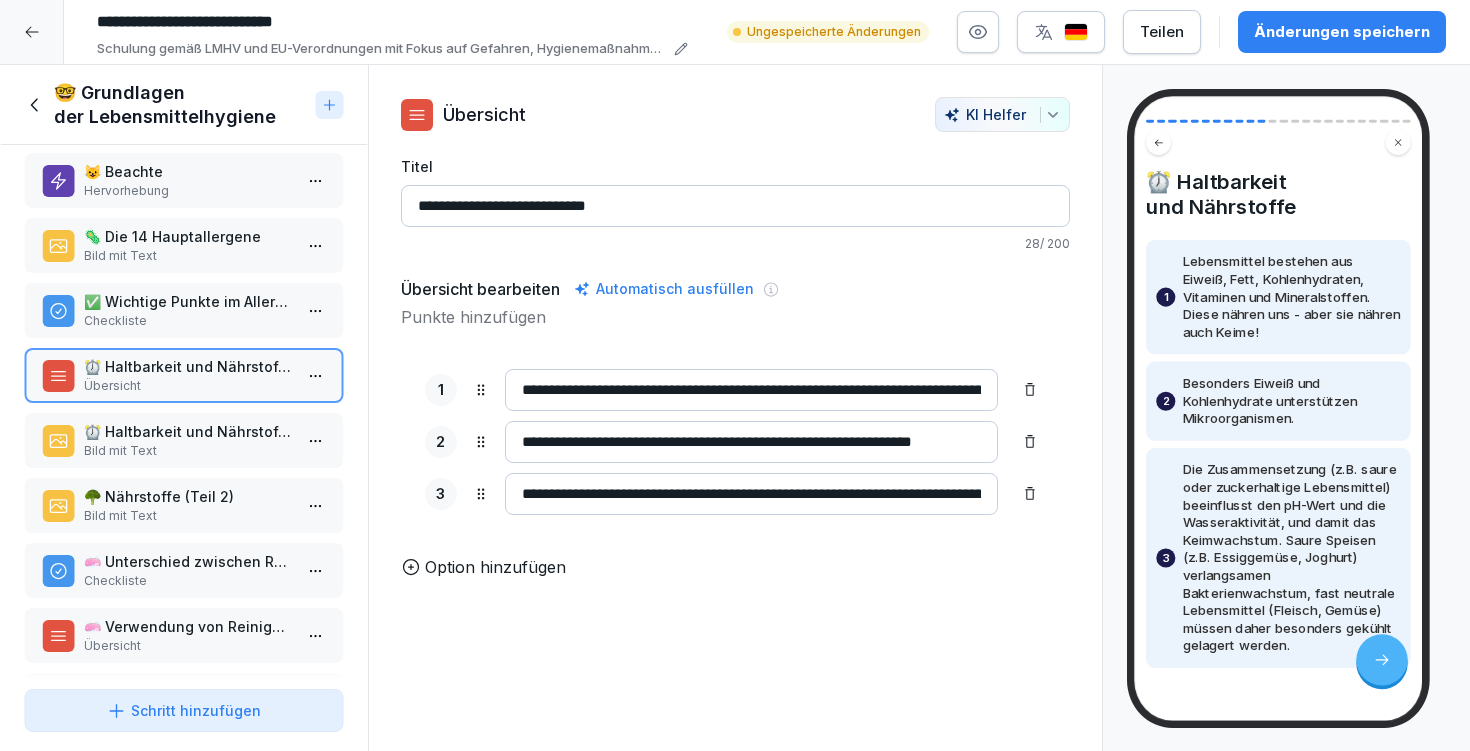 type on "**********" 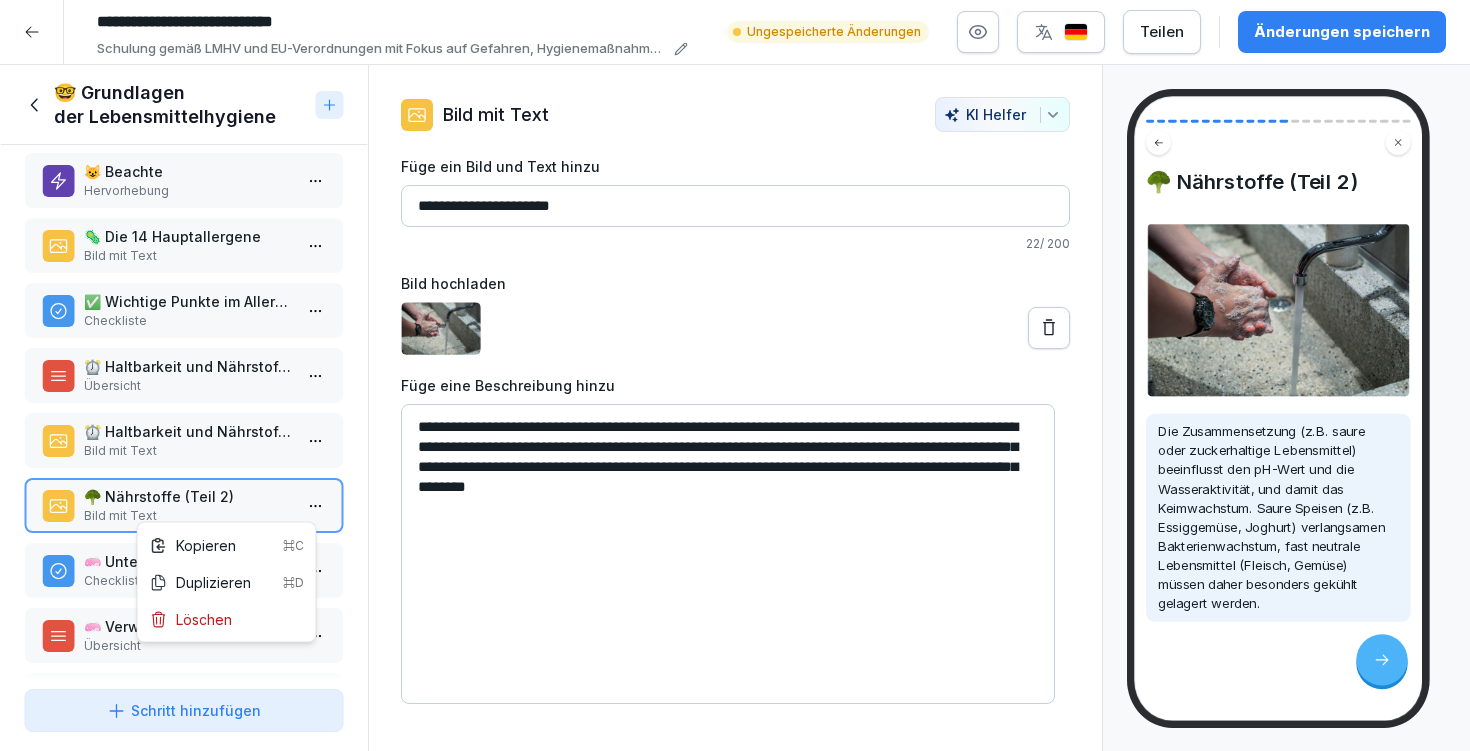 click on "**********" at bounding box center (735, 375) 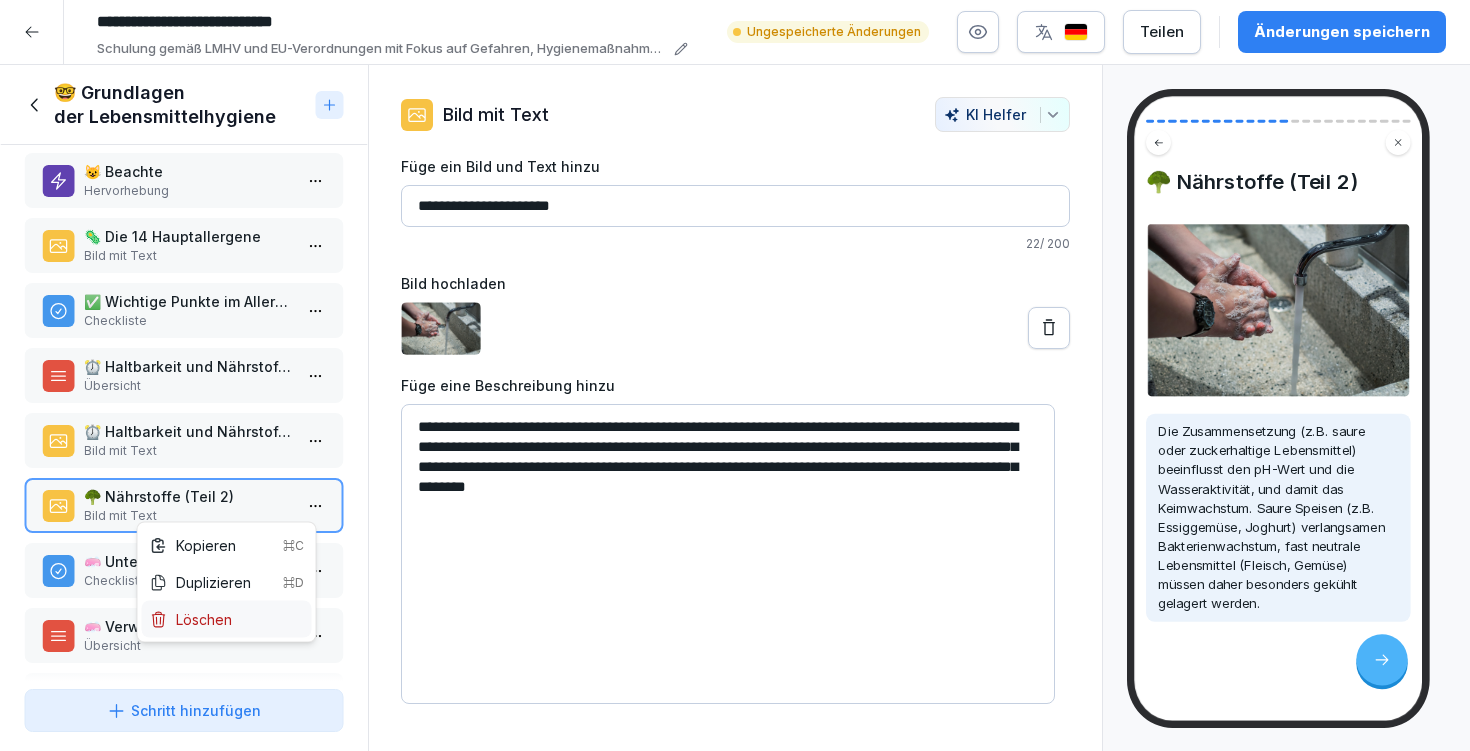 click on "Löschen" at bounding box center [227, 619] 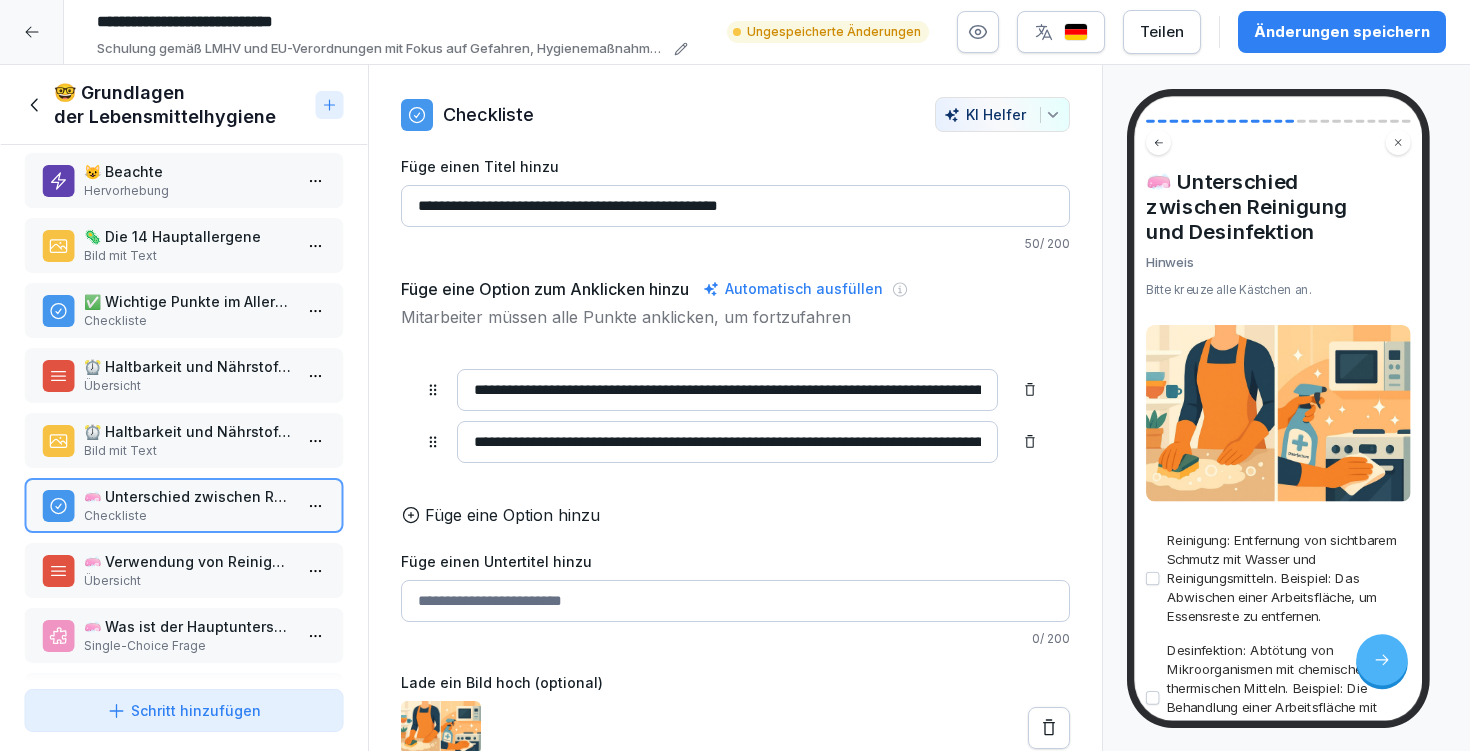 click on "Übersicht" at bounding box center (188, 386) 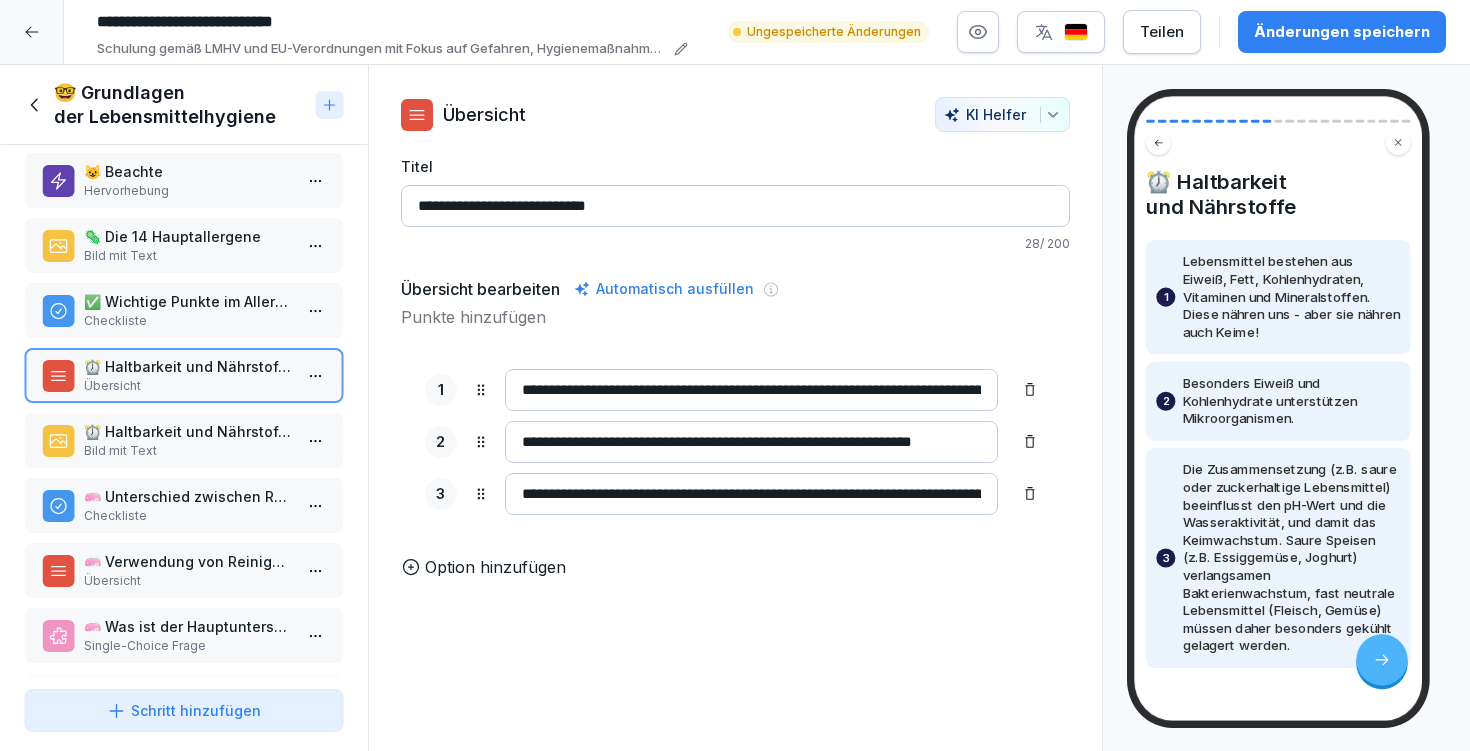 drag, startPoint x: 687, startPoint y: 496, endPoint x: 699, endPoint y: 486, distance: 15.6205 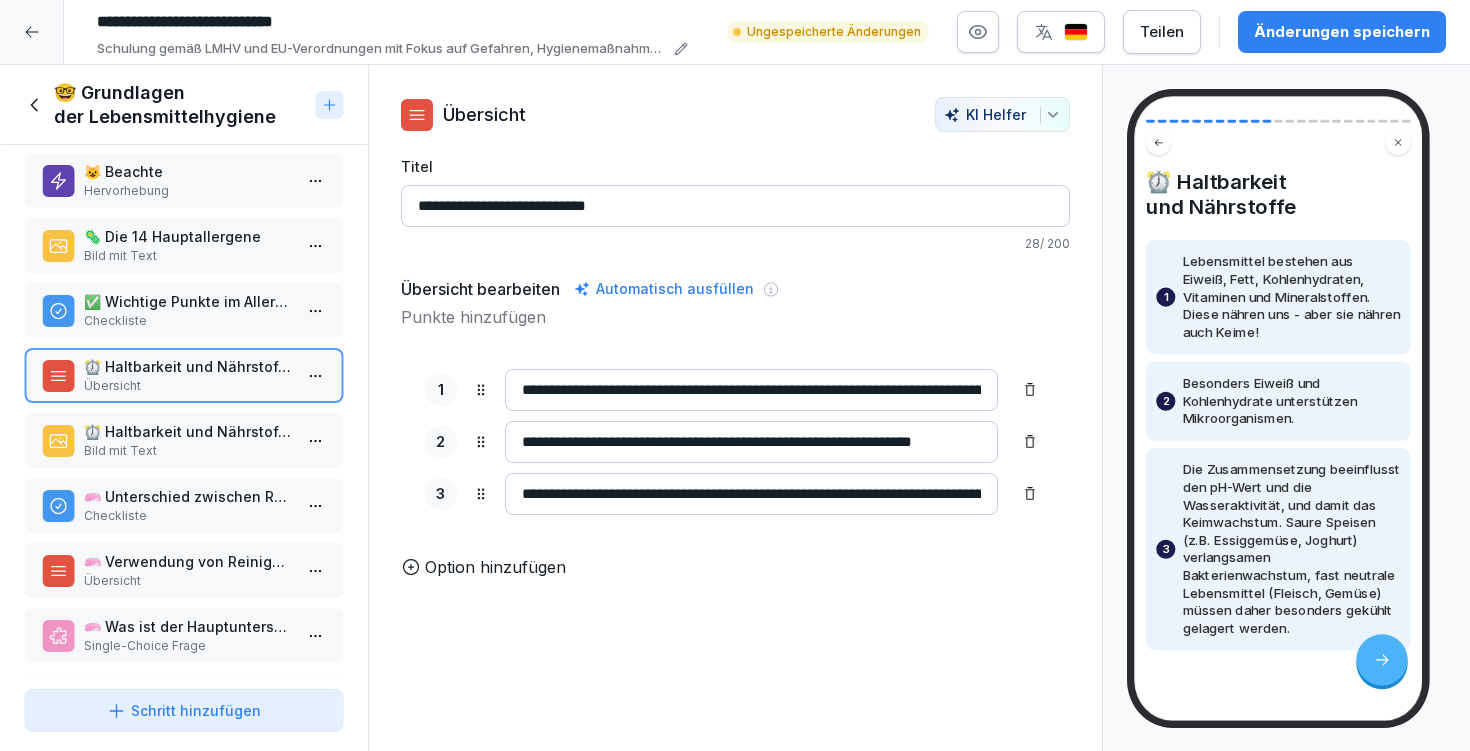 click on "Option hinzufügen" at bounding box center [495, 567] 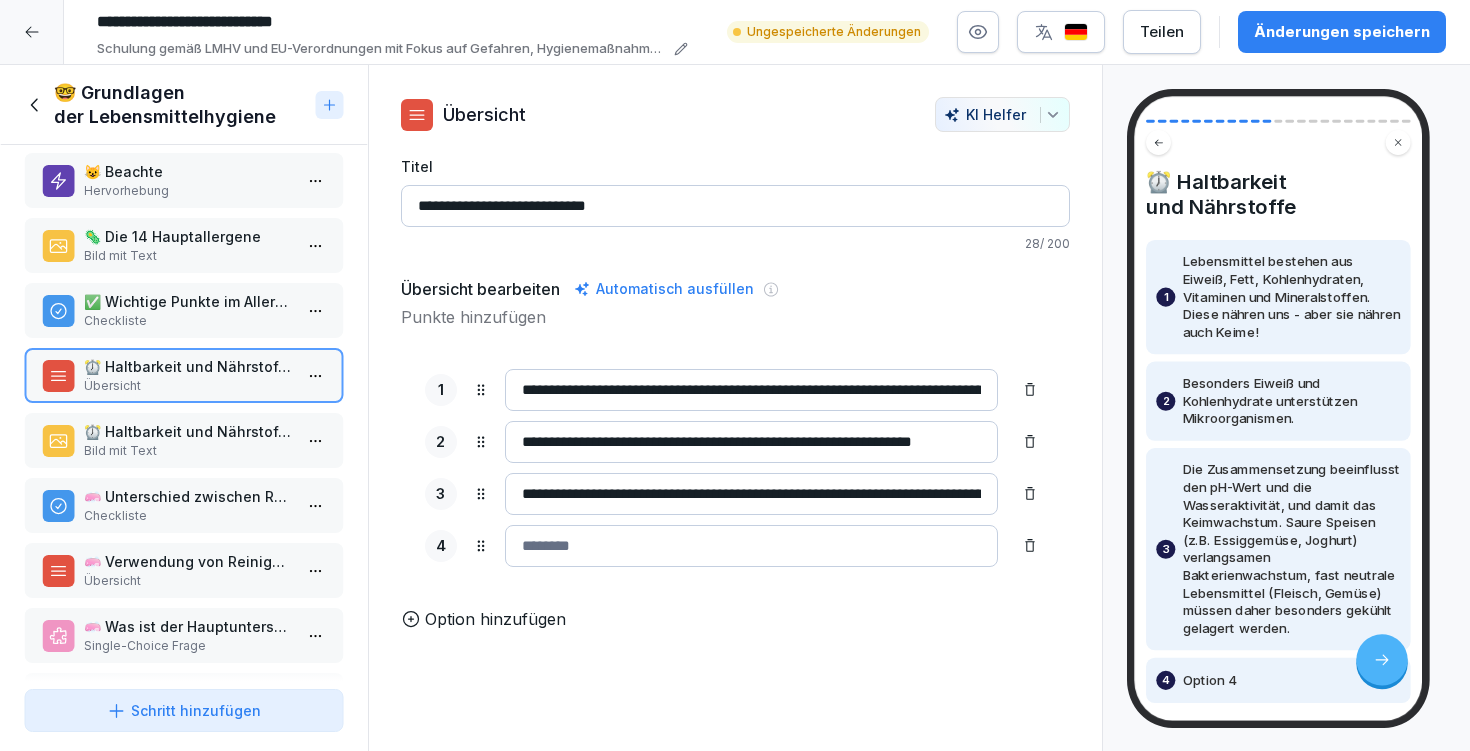 drag, startPoint x: 860, startPoint y: 503, endPoint x: 938, endPoint y: 498, distance: 78.160095 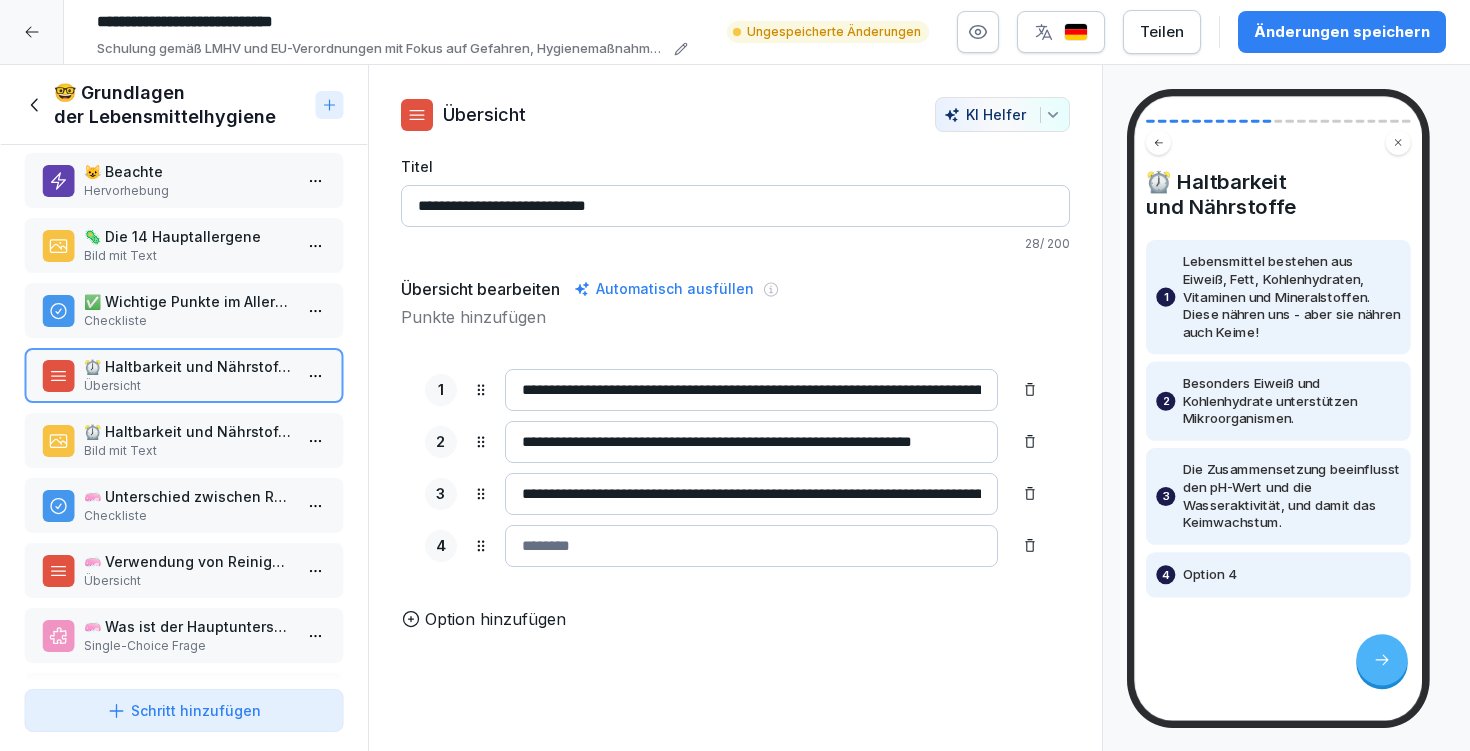 type on "**********" 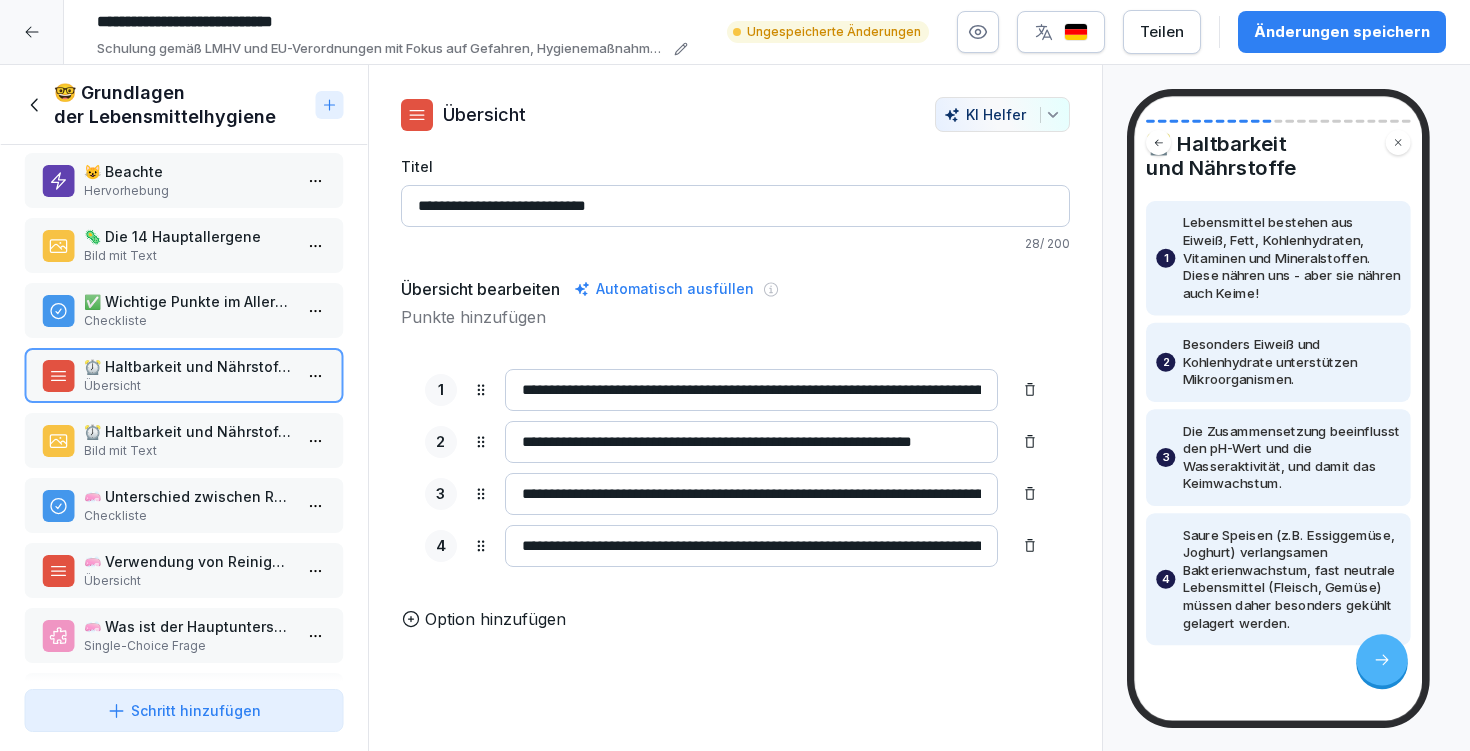 scroll, scrollTop: 78, scrollLeft: 0, axis: vertical 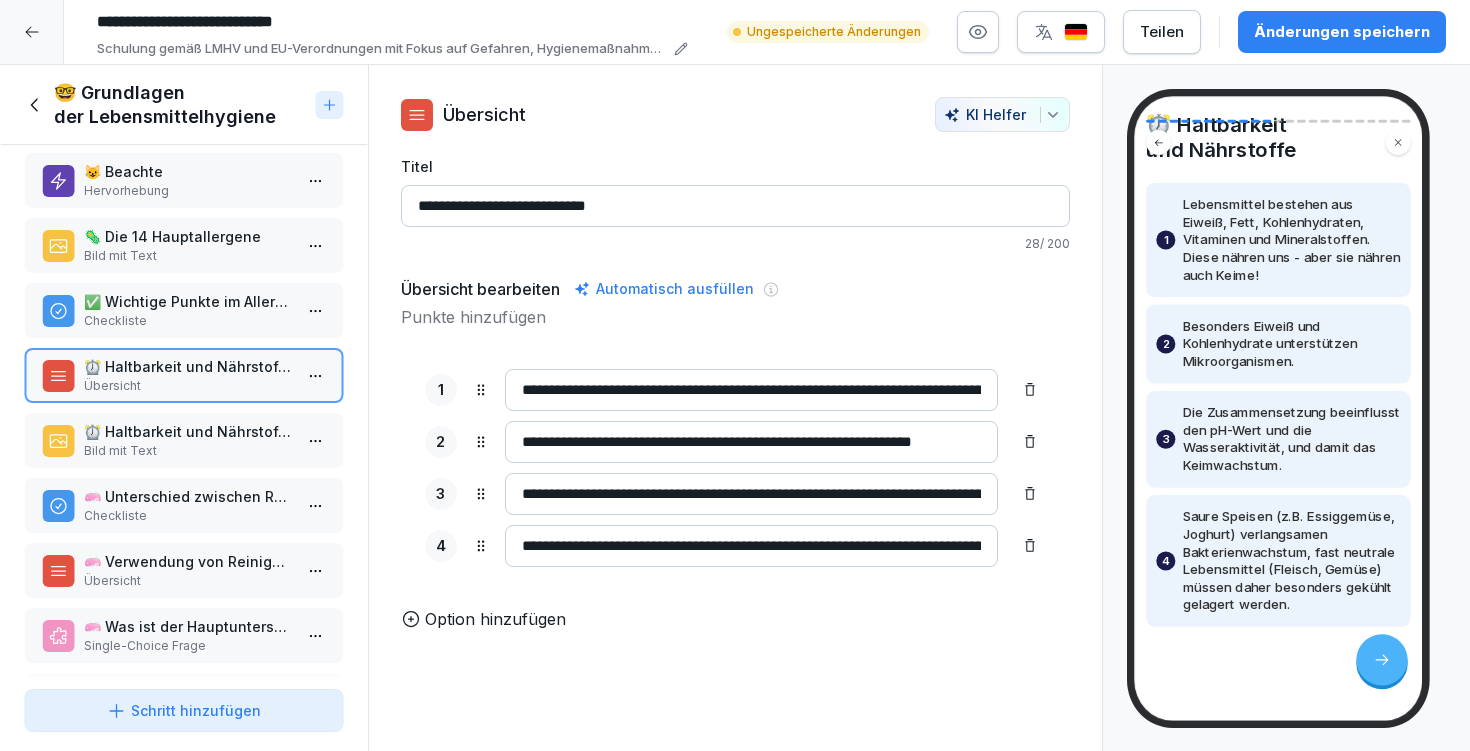 drag, startPoint x: 952, startPoint y: 546, endPoint x: 645, endPoint y: 543, distance: 307.01465 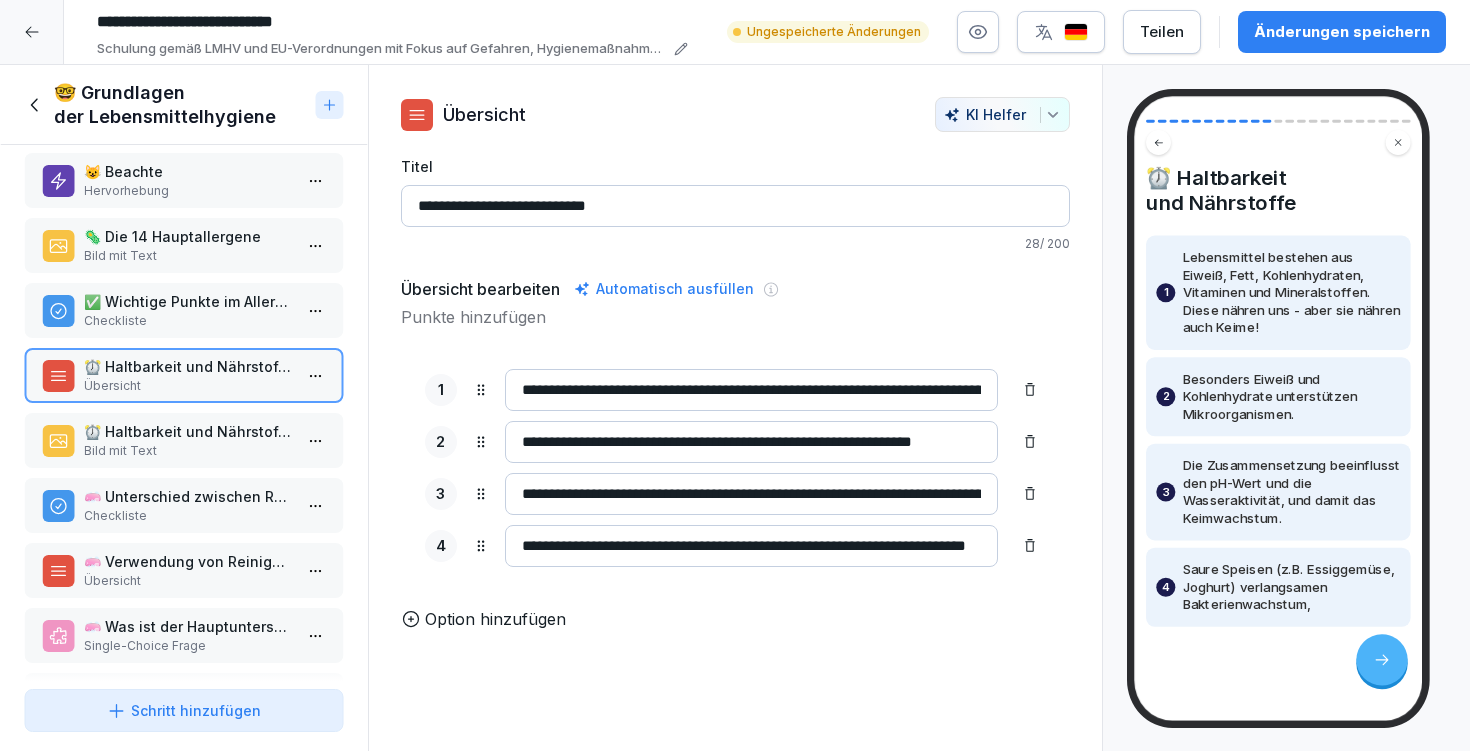 scroll, scrollTop: 6, scrollLeft: 0, axis: vertical 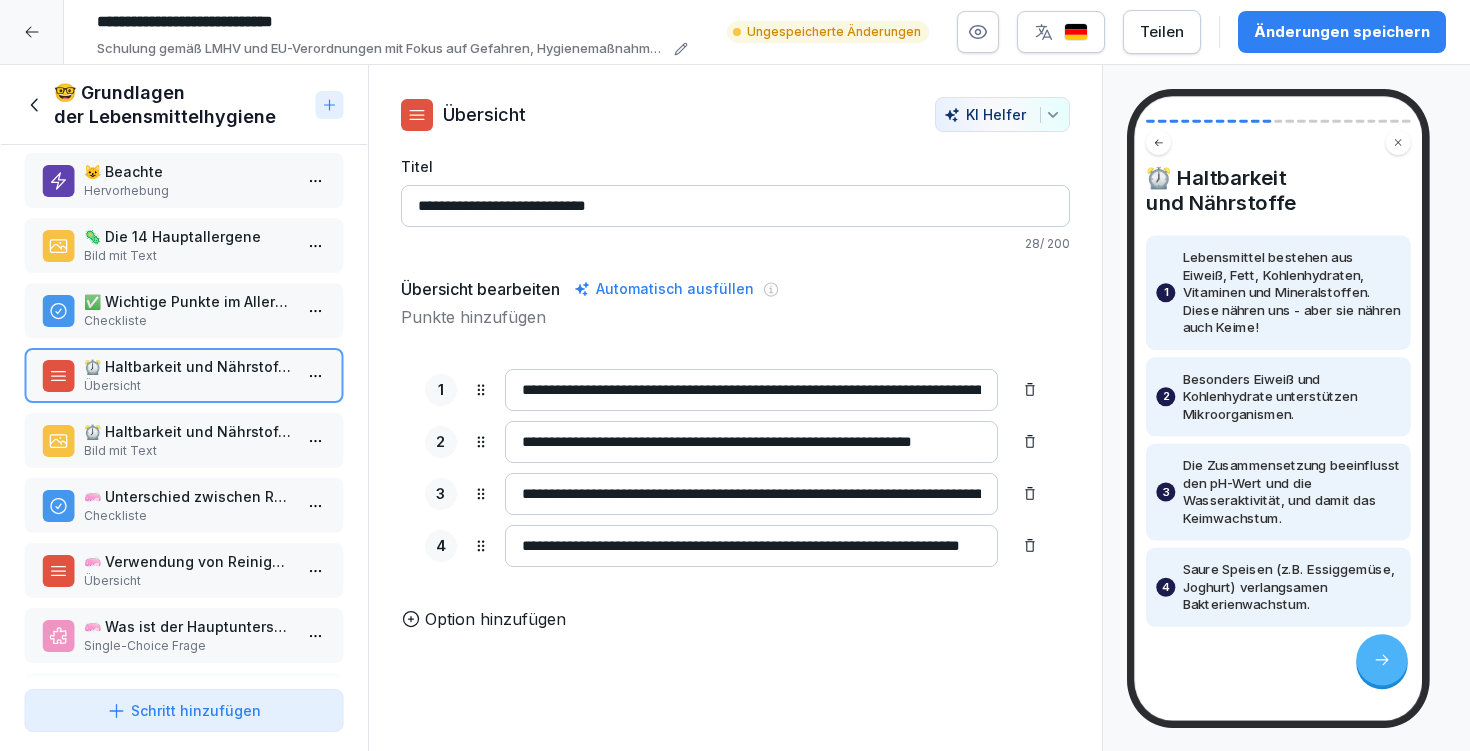 type on "**********" 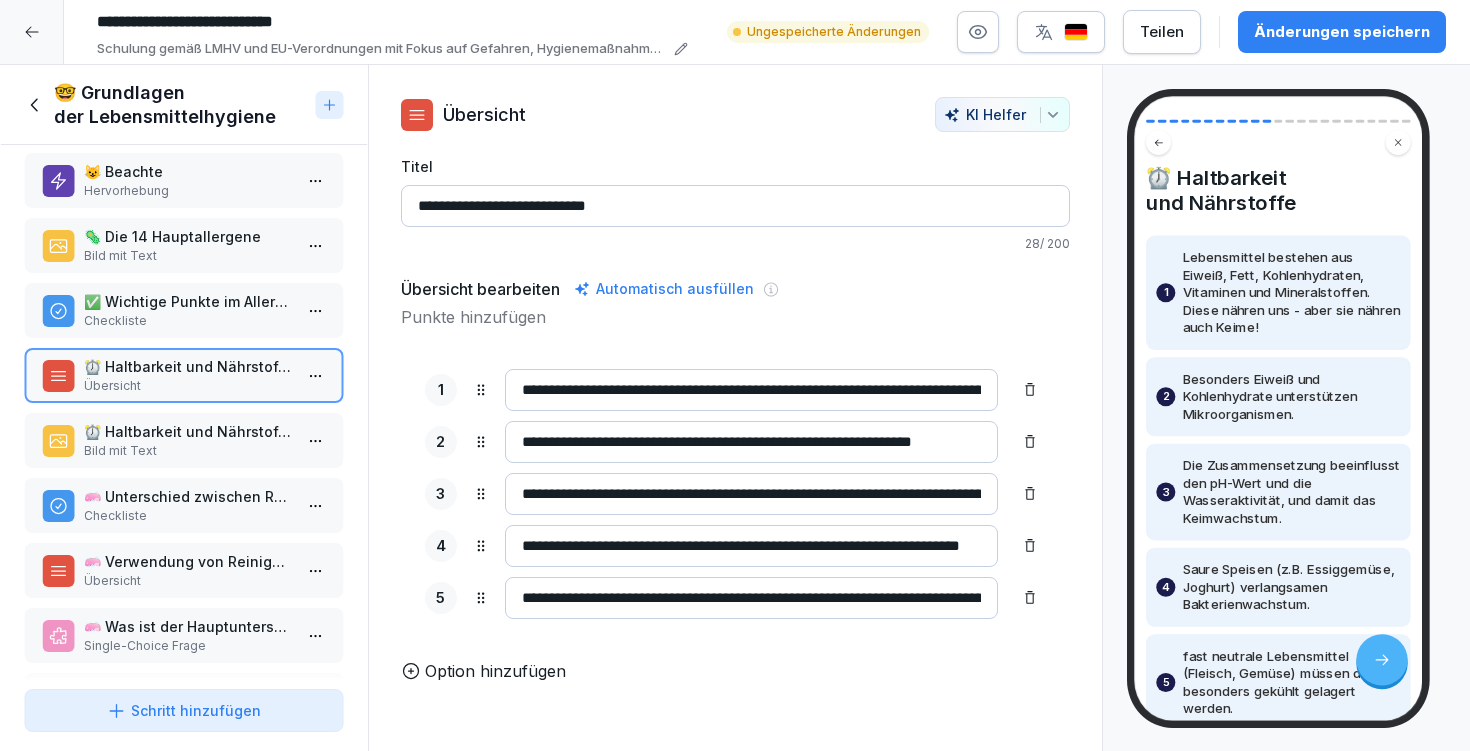 drag, startPoint x: 546, startPoint y: 593, endPoint x: 428, endPoint y: 589, distance: 118.06778 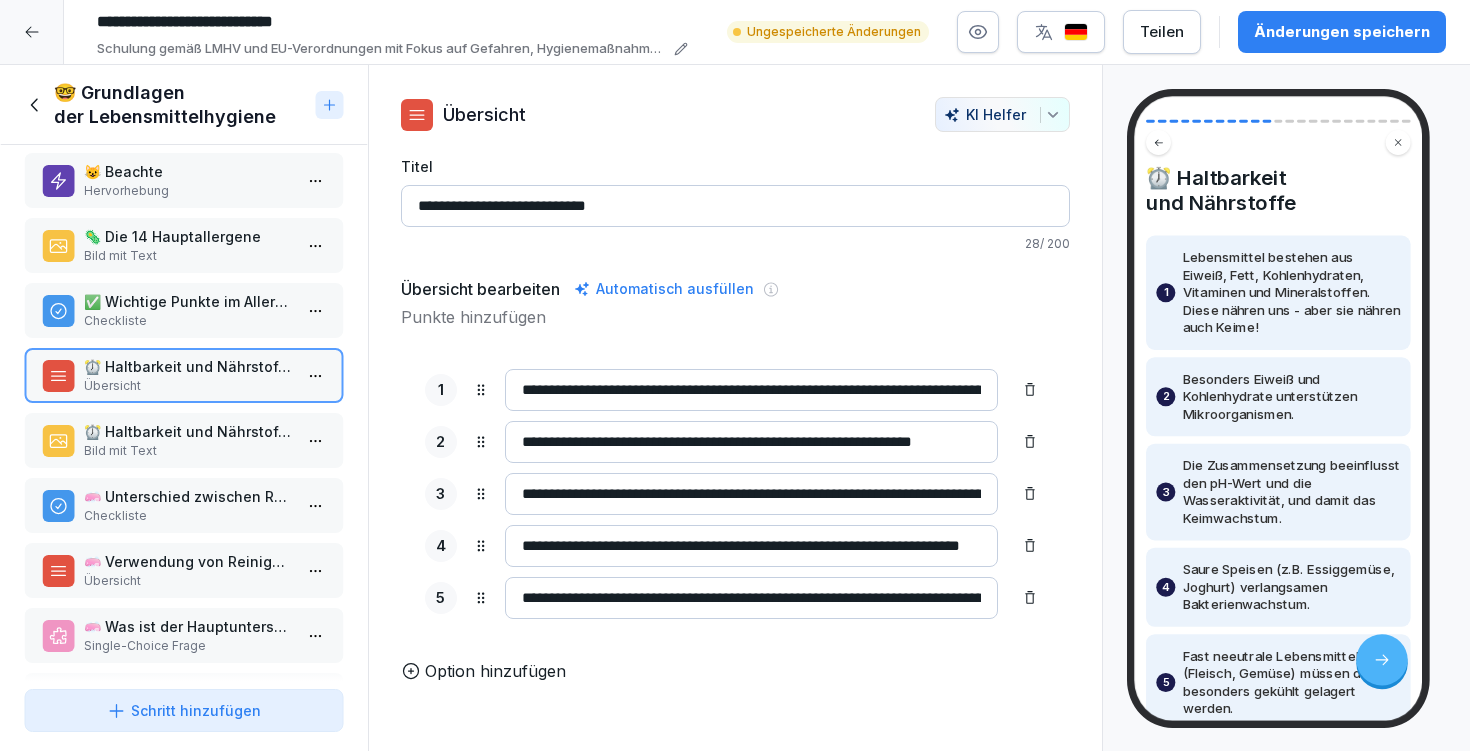 type on "**********" 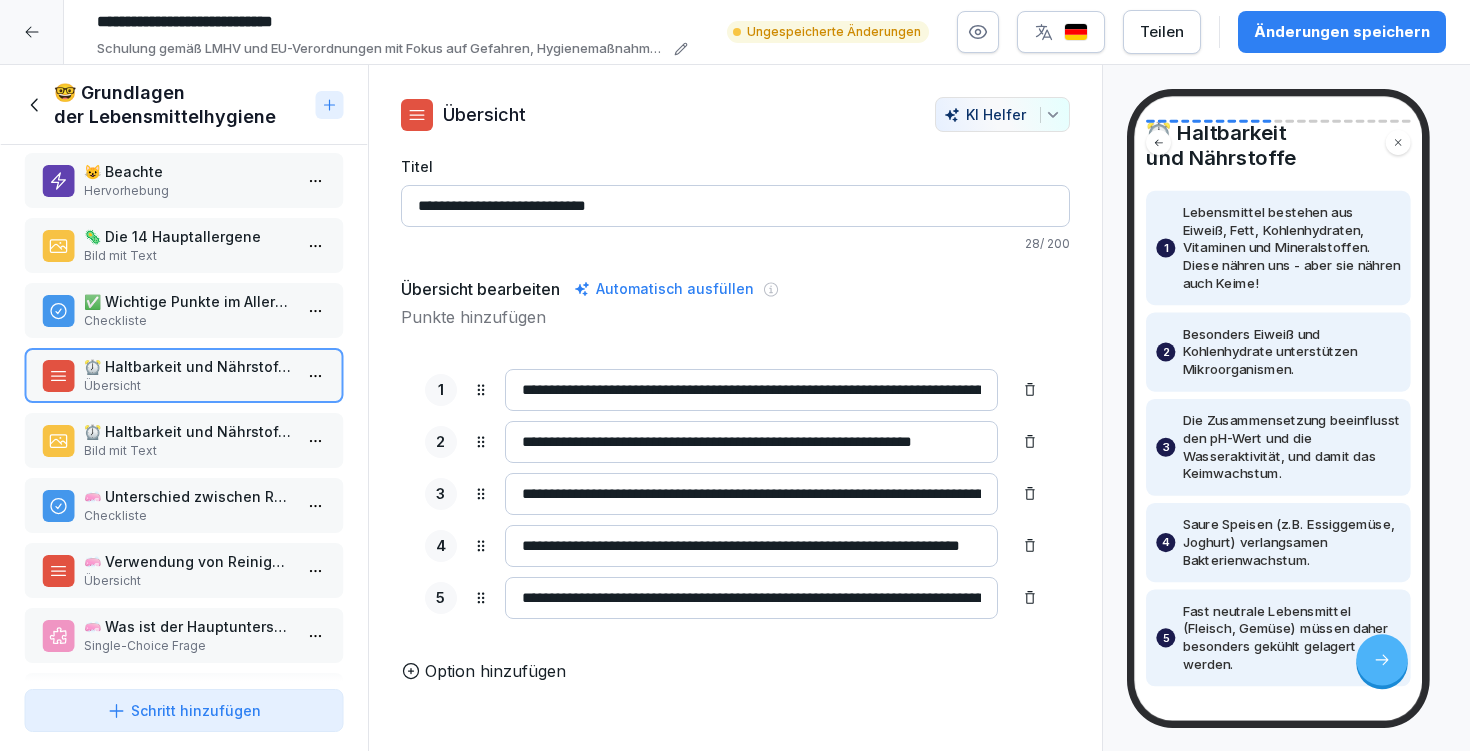 scroll, scrollTop: 90, scrollLeft: 0, axis: vertical 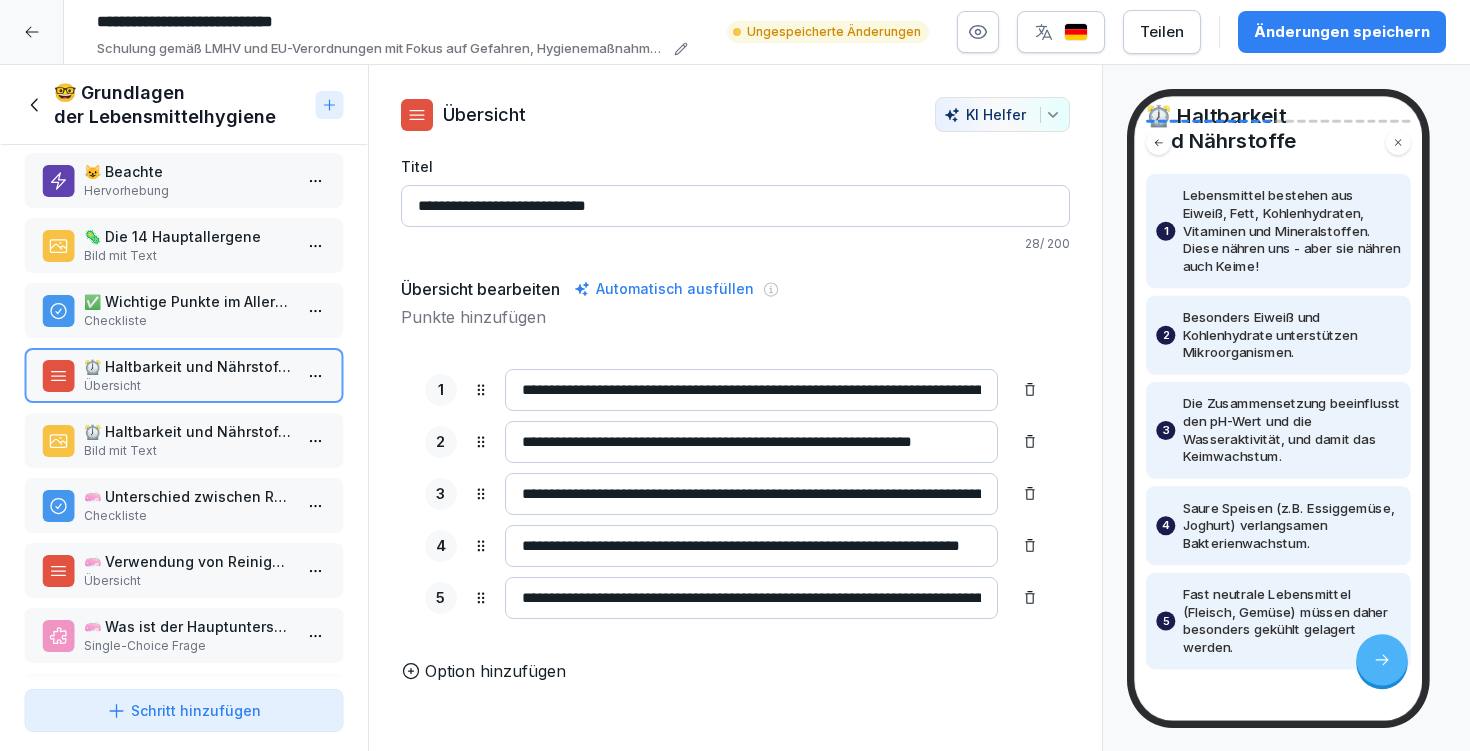 drag, startPoint x: 518, startPoint y: 596, endPoint x: 1111, endPoint y: 645, distance: 595.021 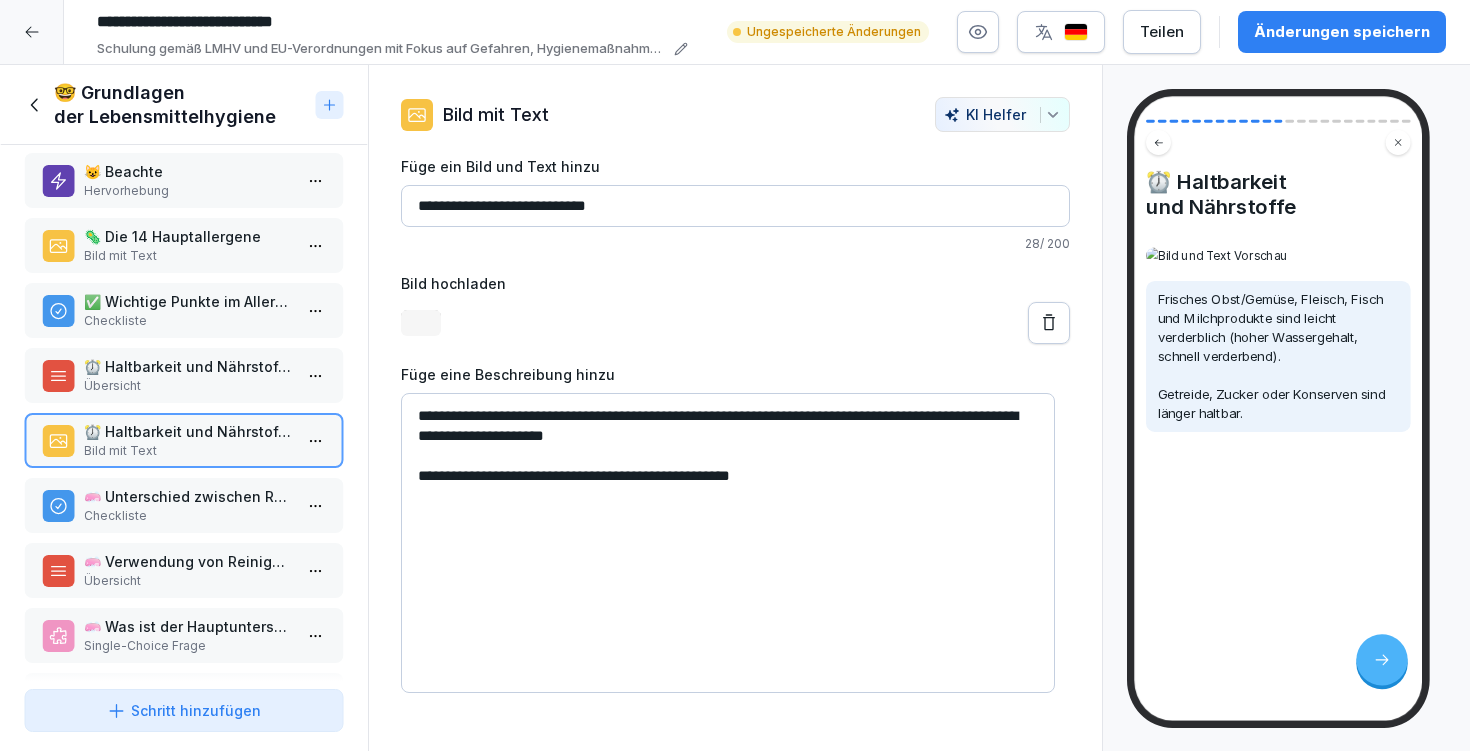 click on "**********" at bounding box center [728, 543] 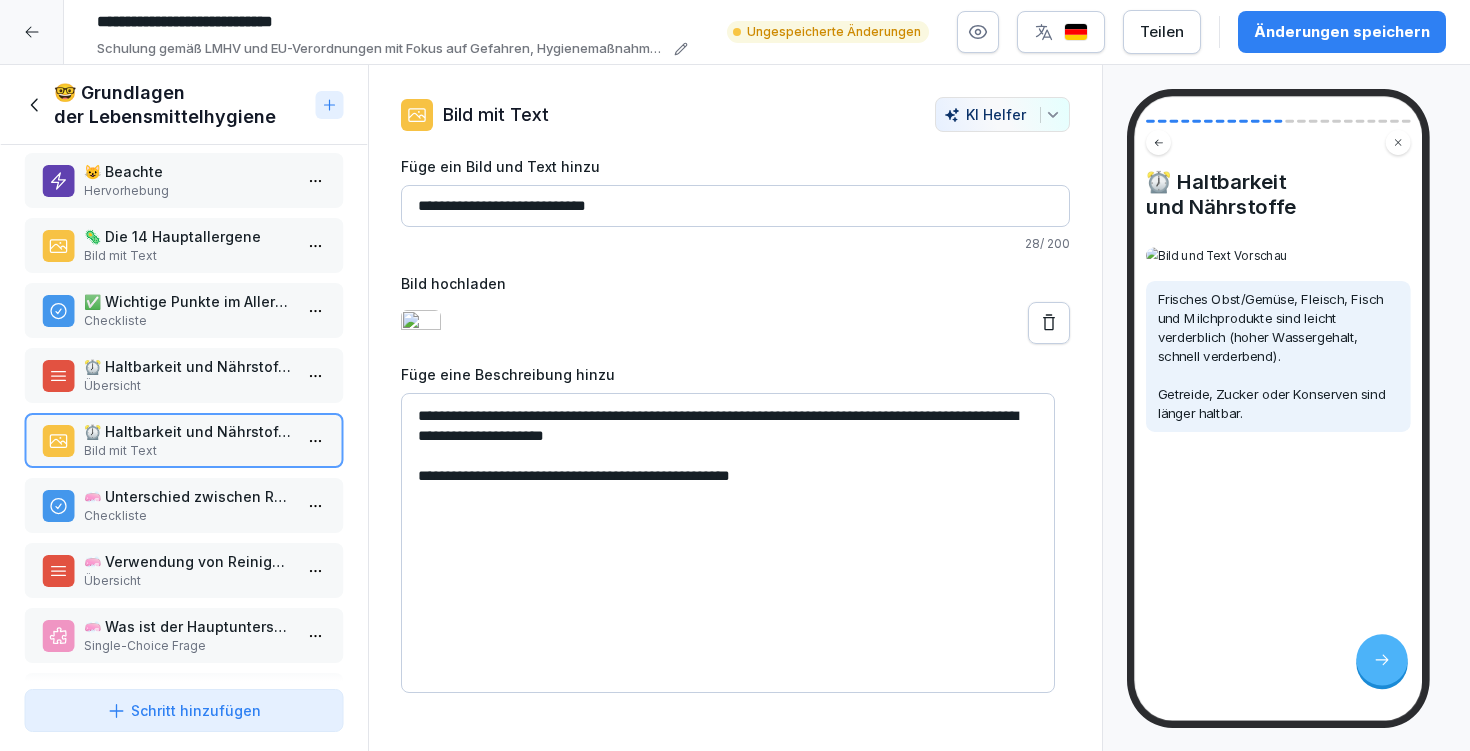 click on "**********" at bounding box center (728, 543) 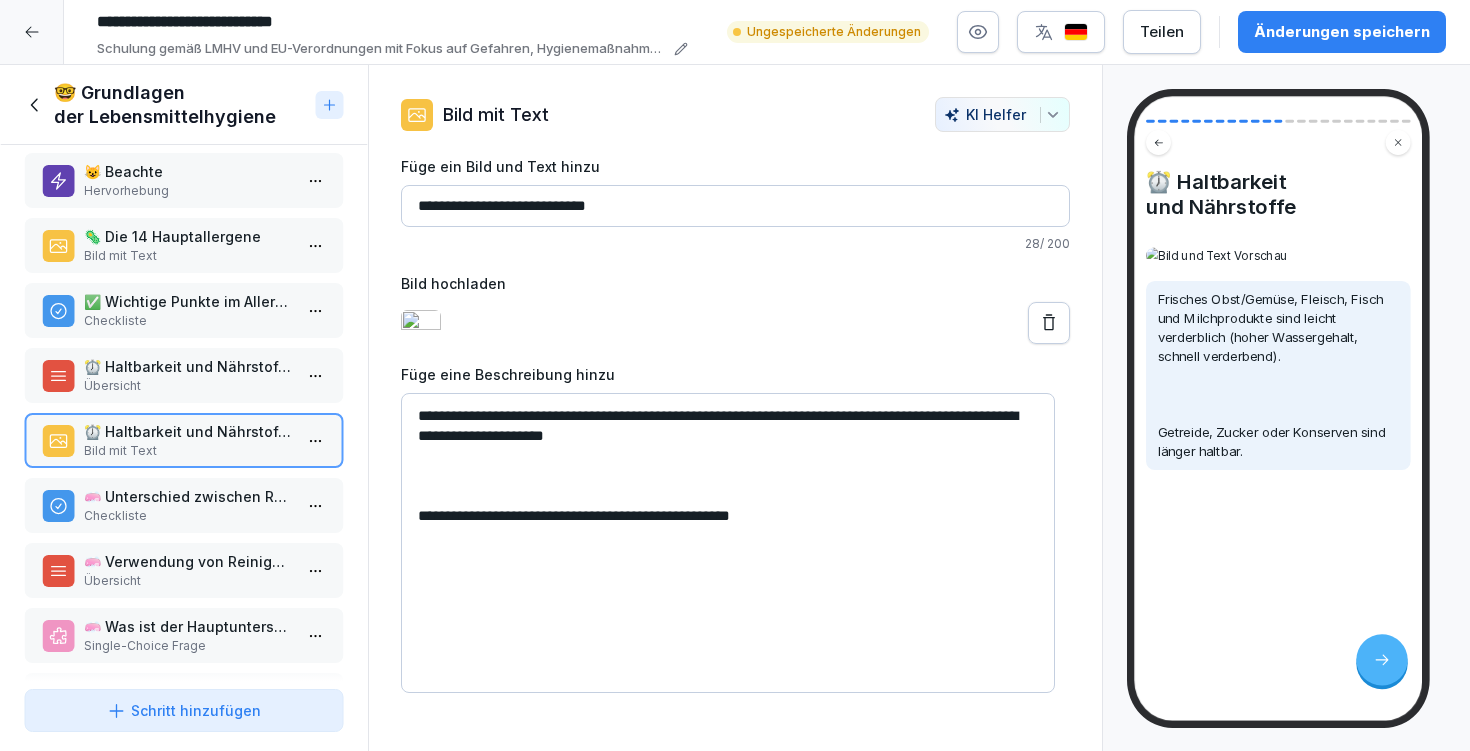 paste on "**********" 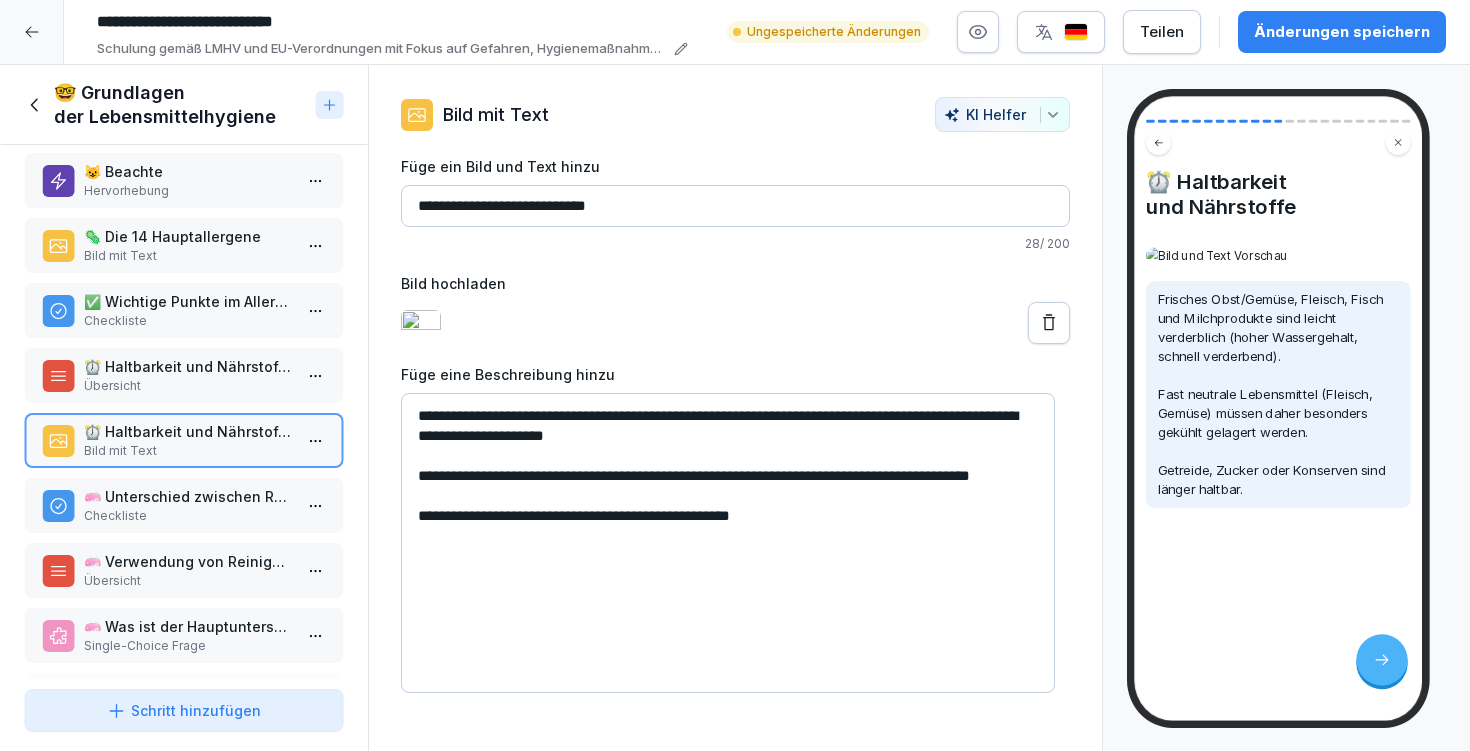 click on "**********" at bounding box center [728, 543] 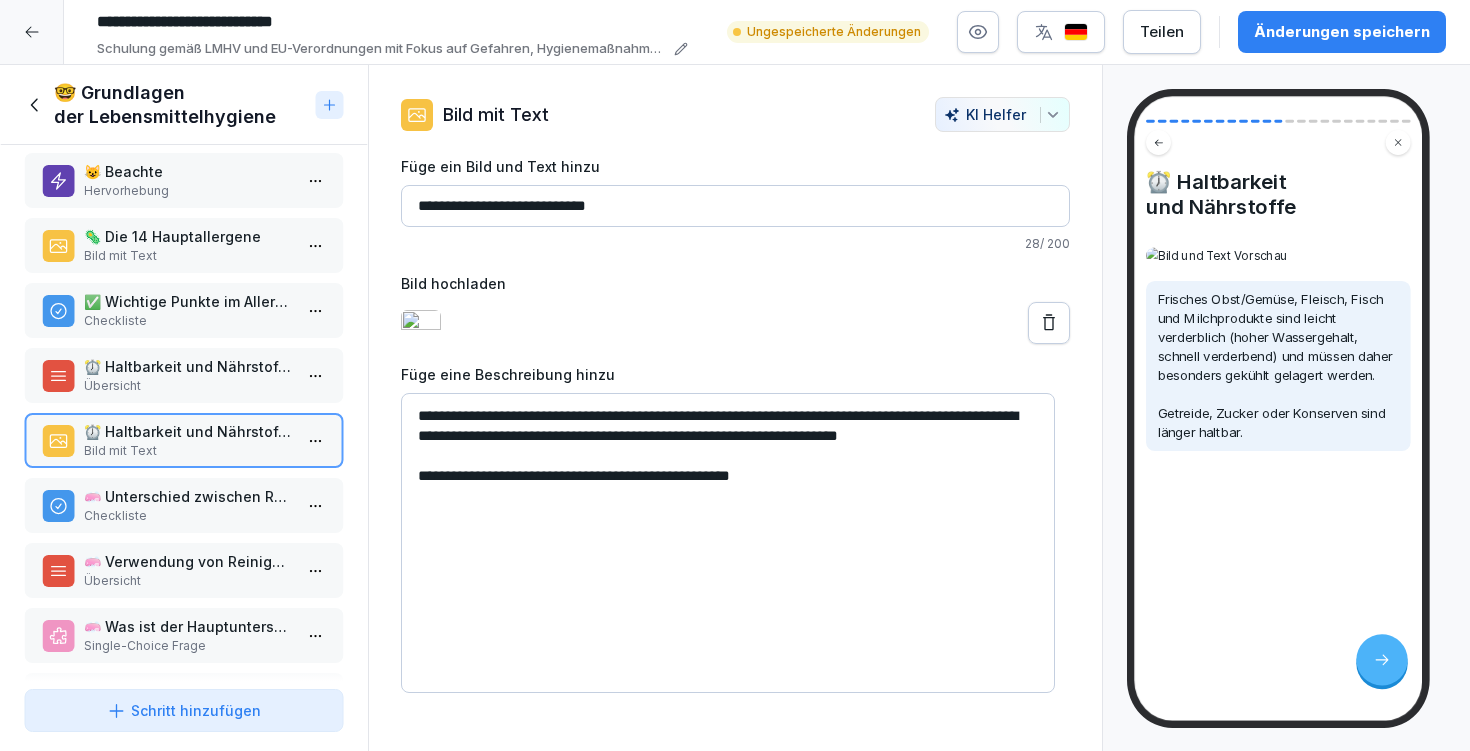 type on "**********" 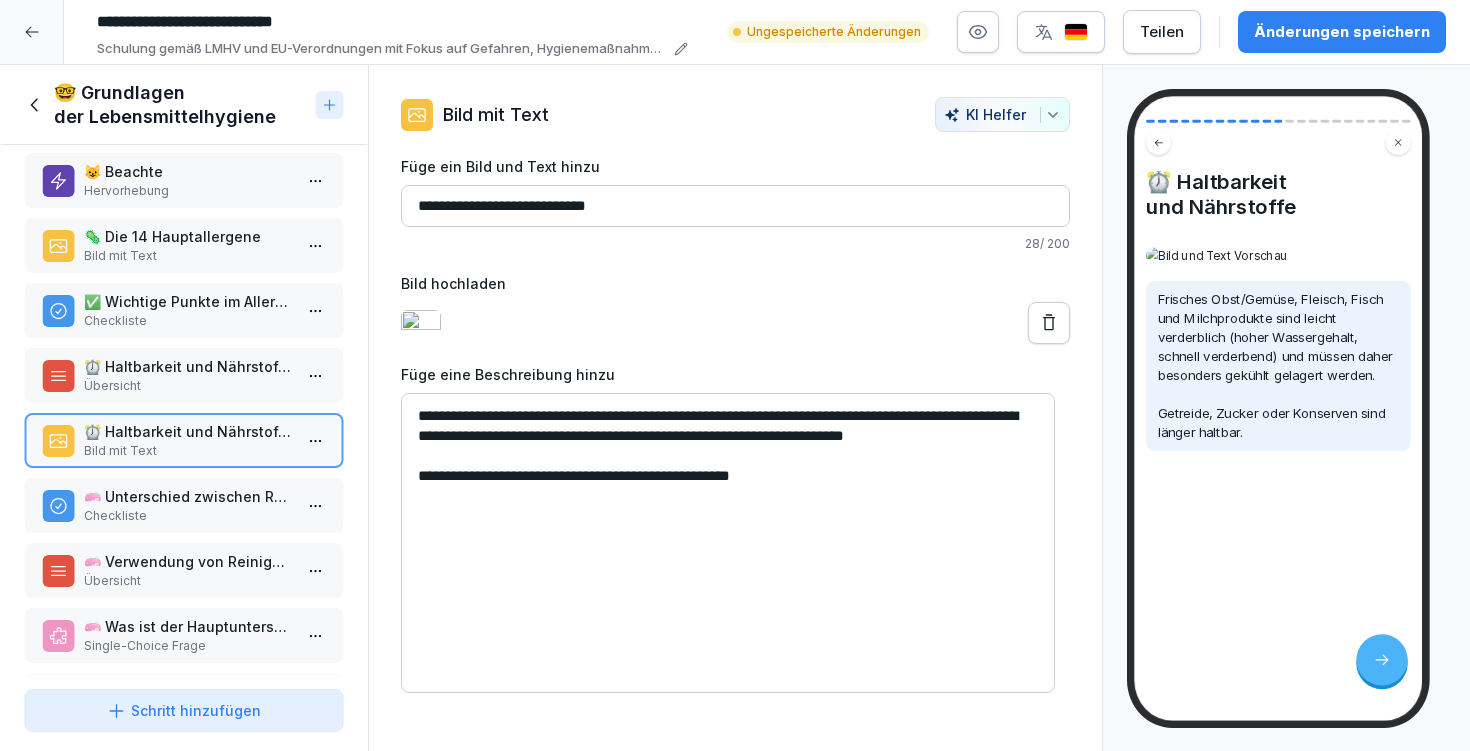 click on "**********" at bounding box center (728, 543) 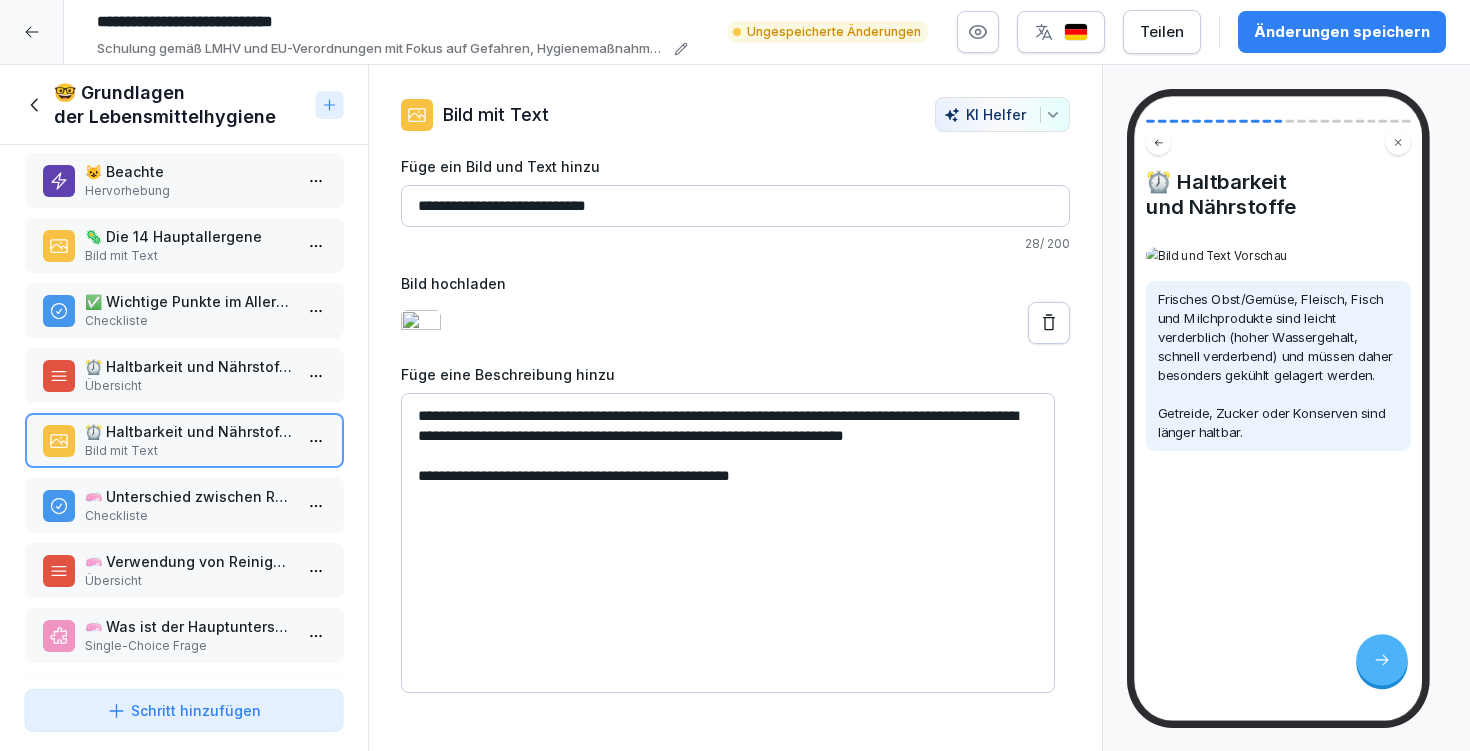 click on "⏰ Haltbarkeit und Nährstoffe Übersicht" at bounding box center (184, 375) 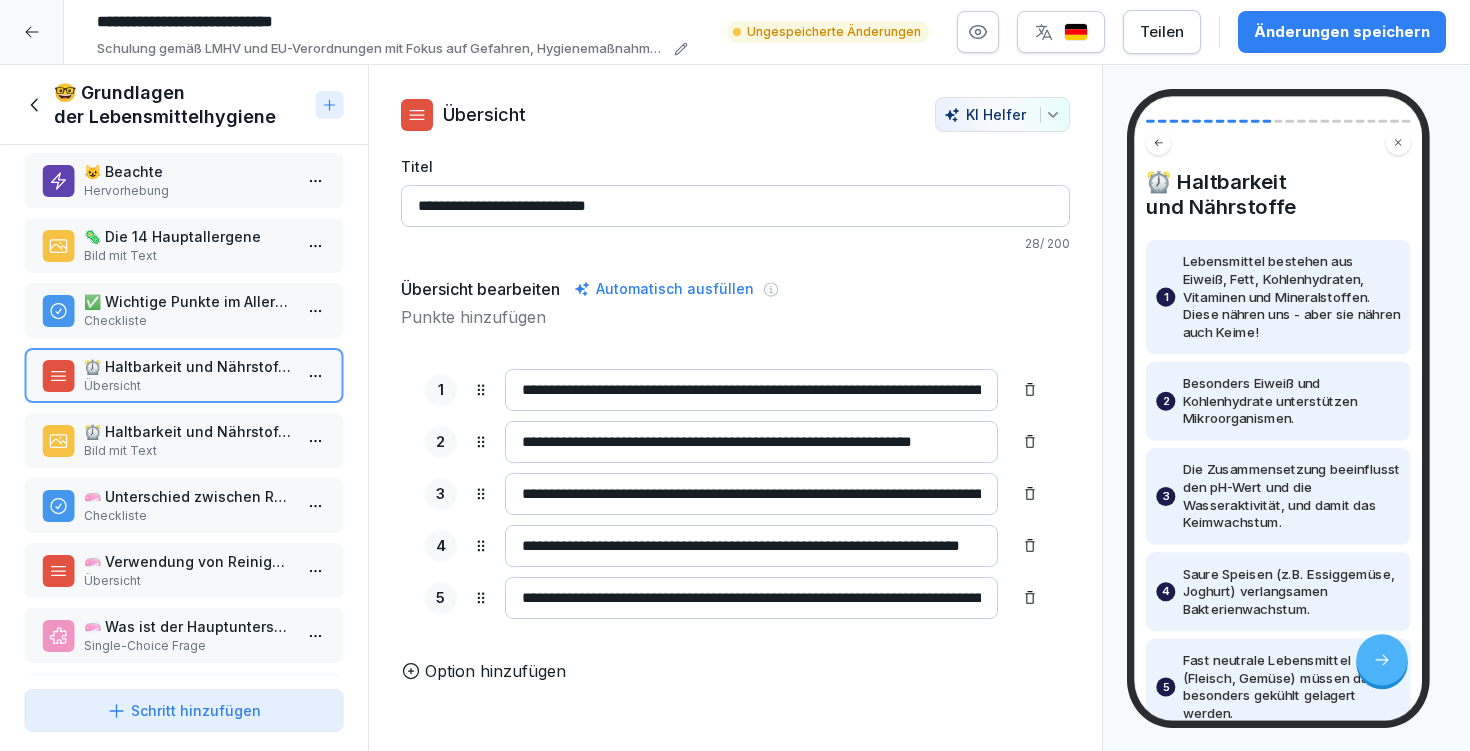 click 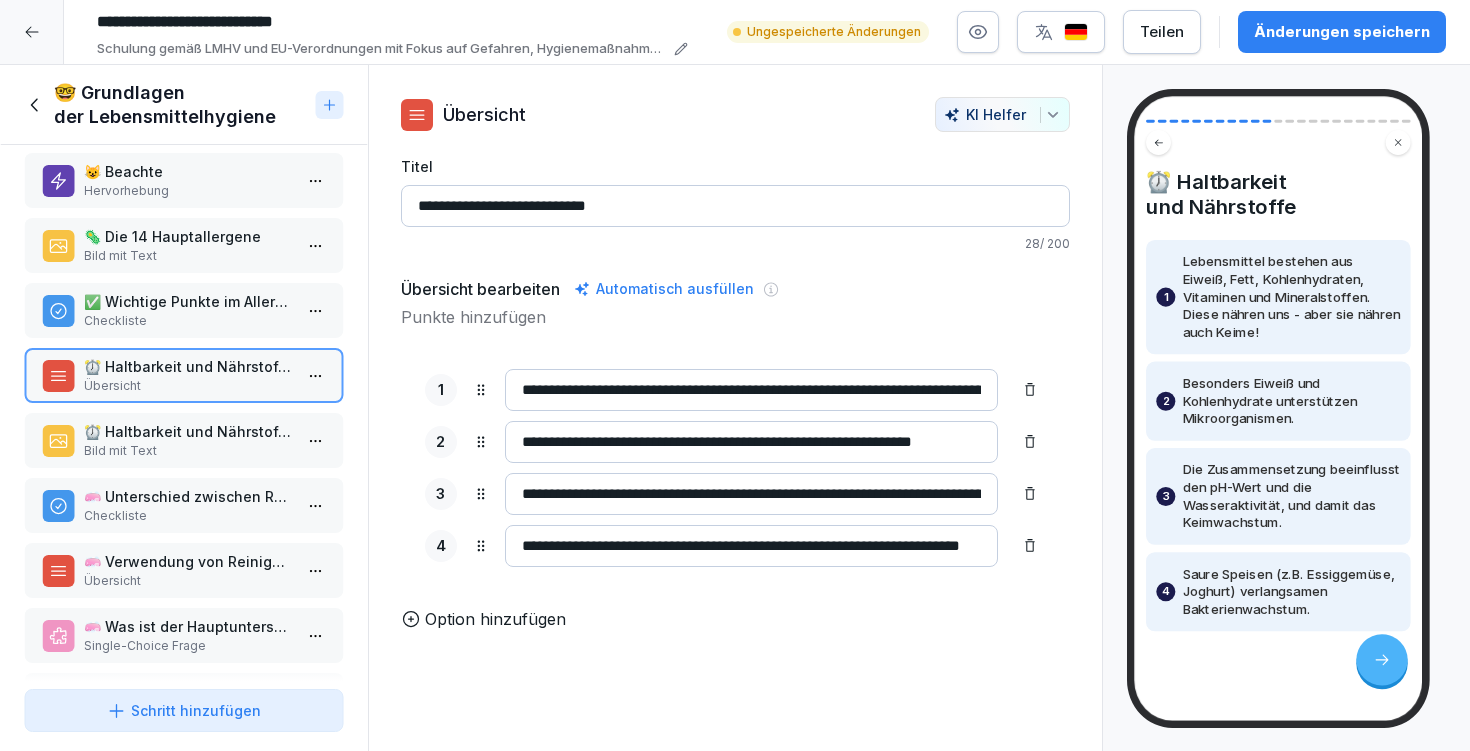 click on "Änderungen speichern" at bounding box center (1342, 32) 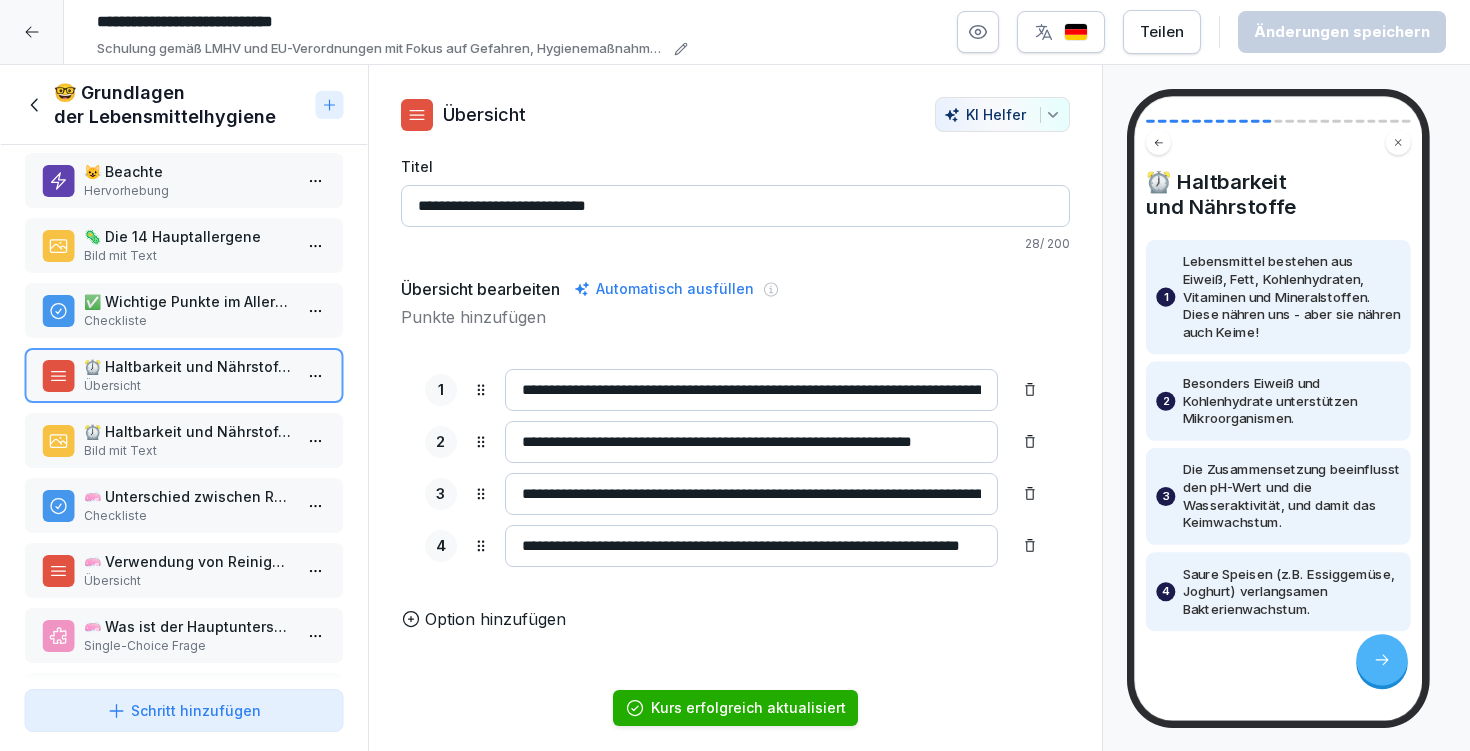 drag, startPoint x: 556, startPoint y: 206, endPoint x: 403, endPoint y: 207, distance: 153.00327 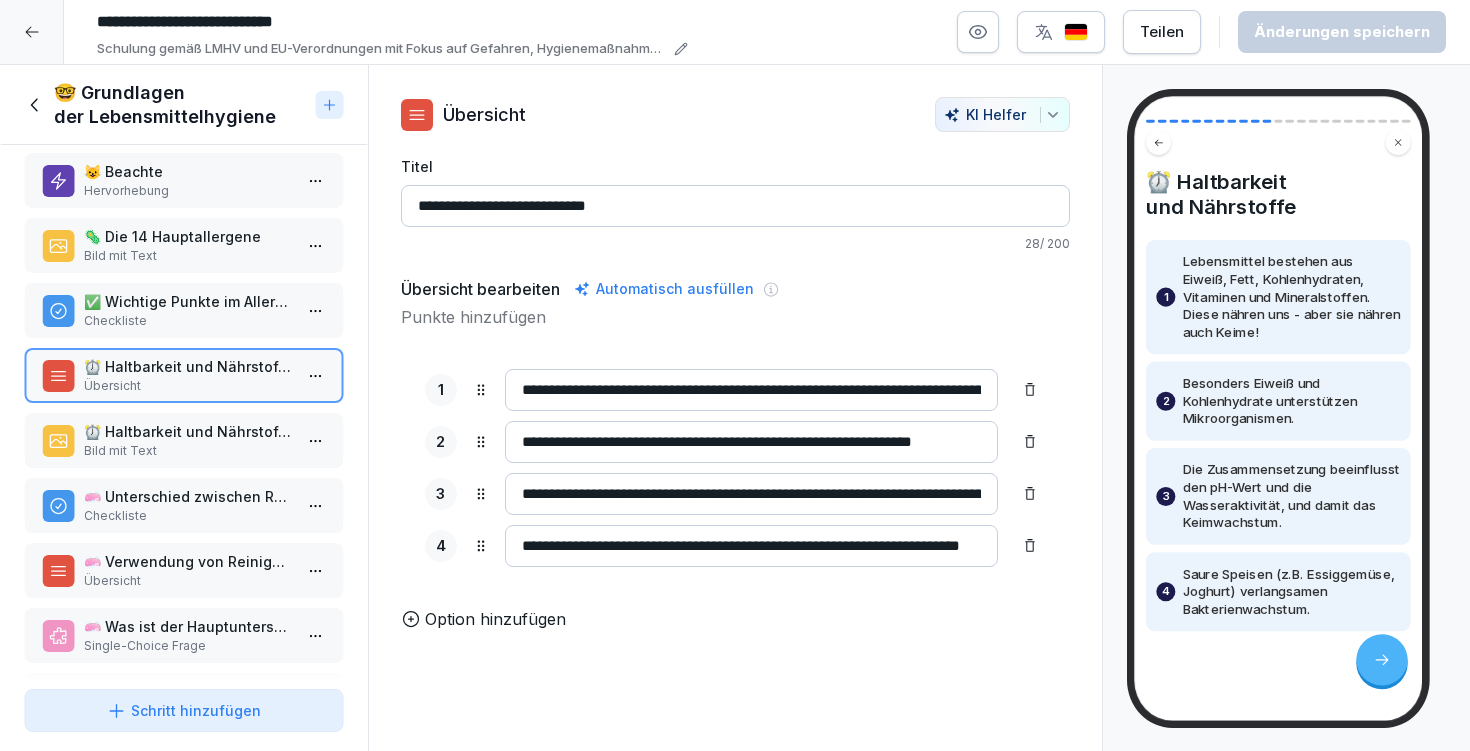 click on "**********" at bounding box center (735, 206) 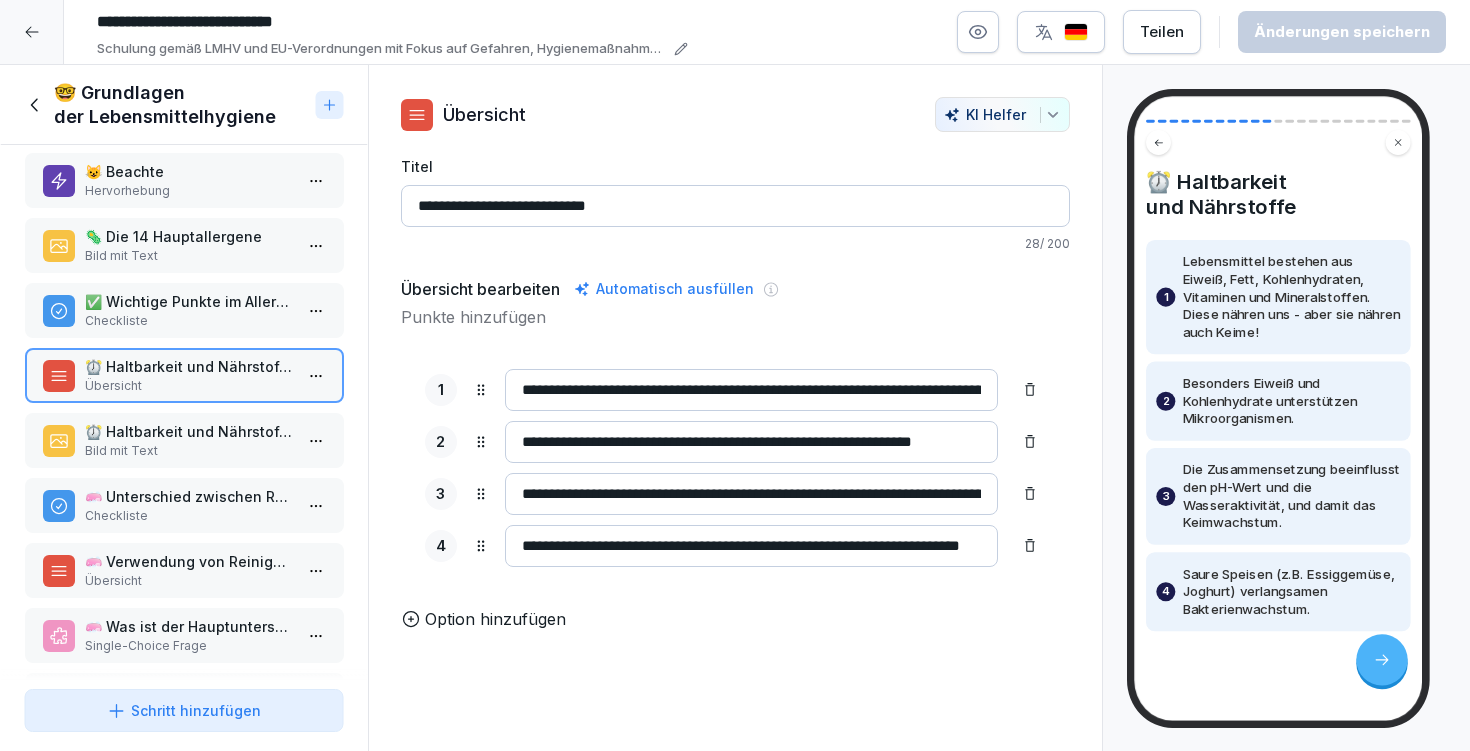 click on "⏰ Haltbarkeit und Nährstoffe" at bounding box center [188, 431] 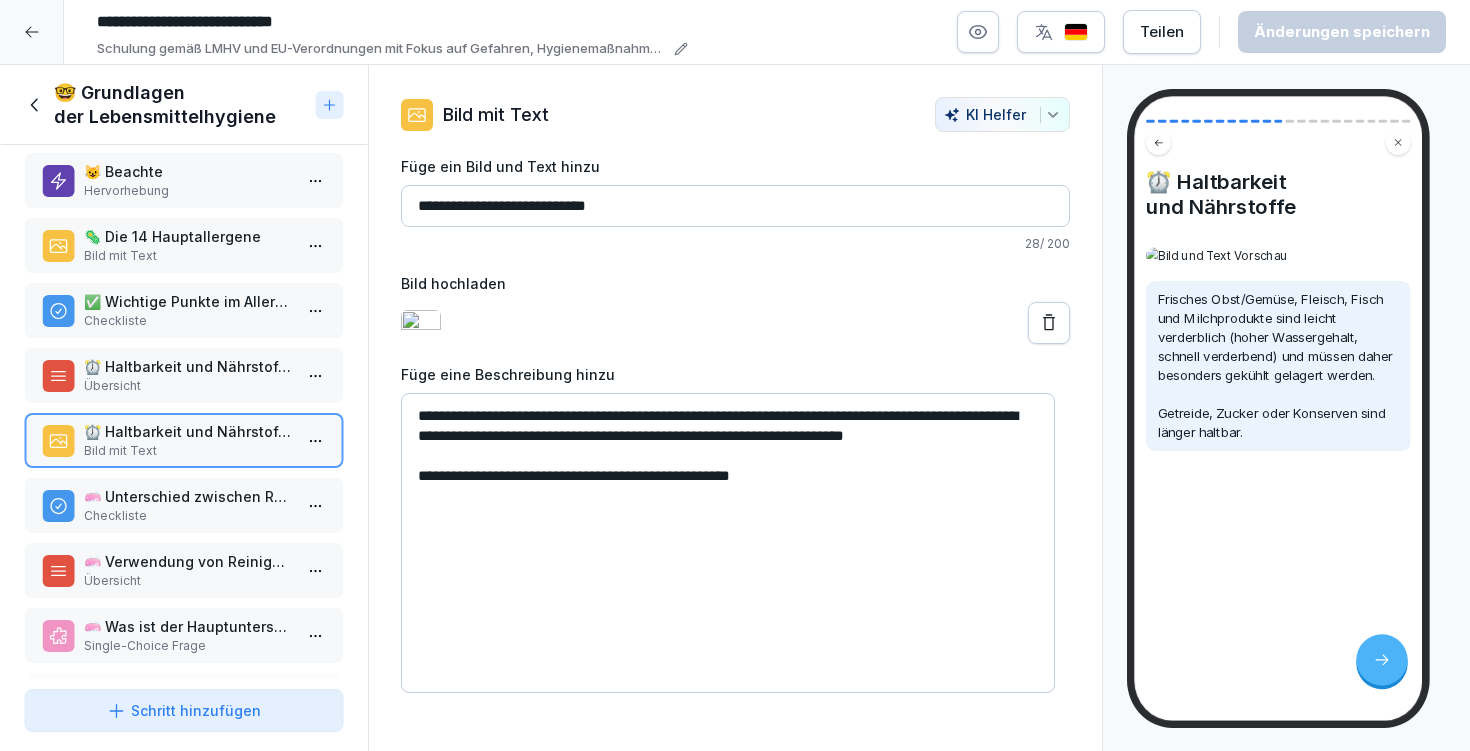 click on "**********" at bounding box center [728, 543] 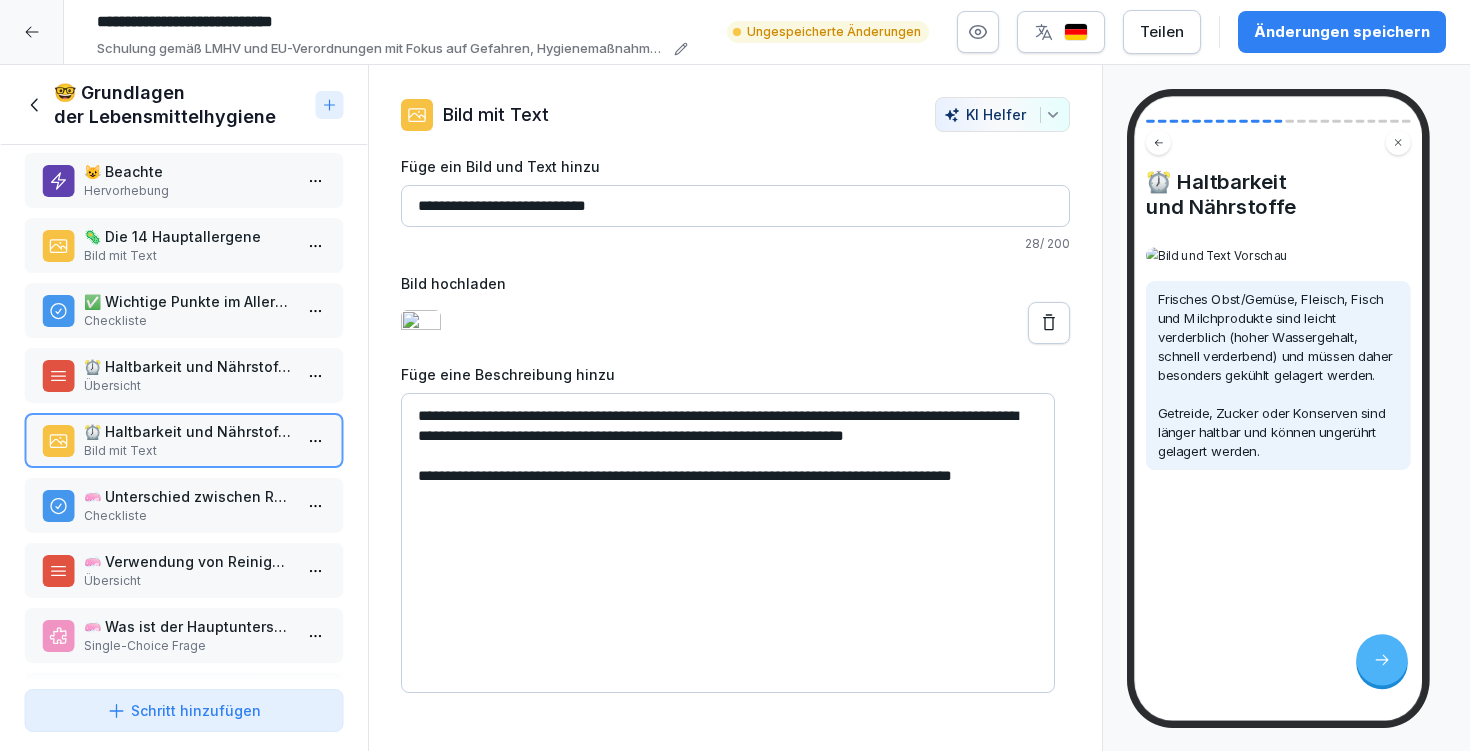 click on "**********" at bounding box center (728, 543) 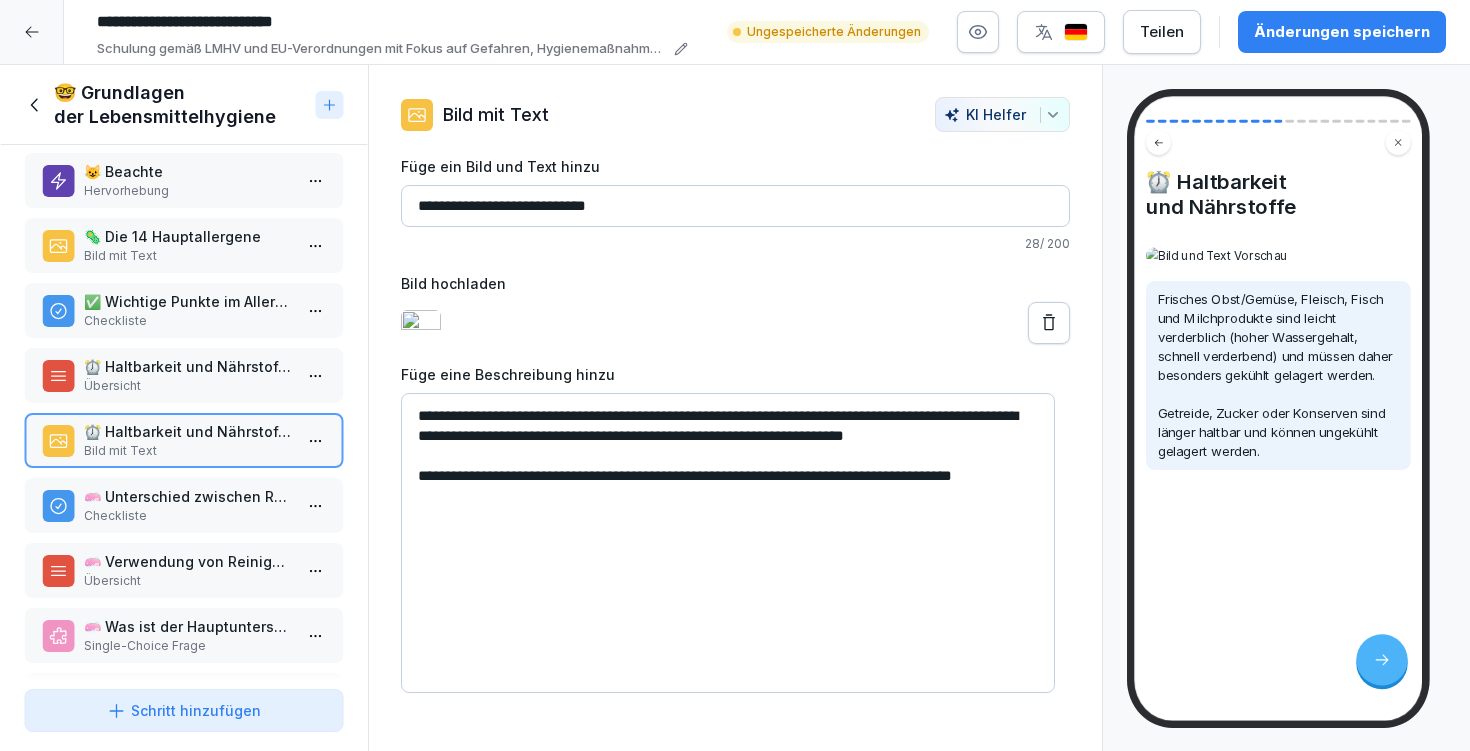 type on "**********" 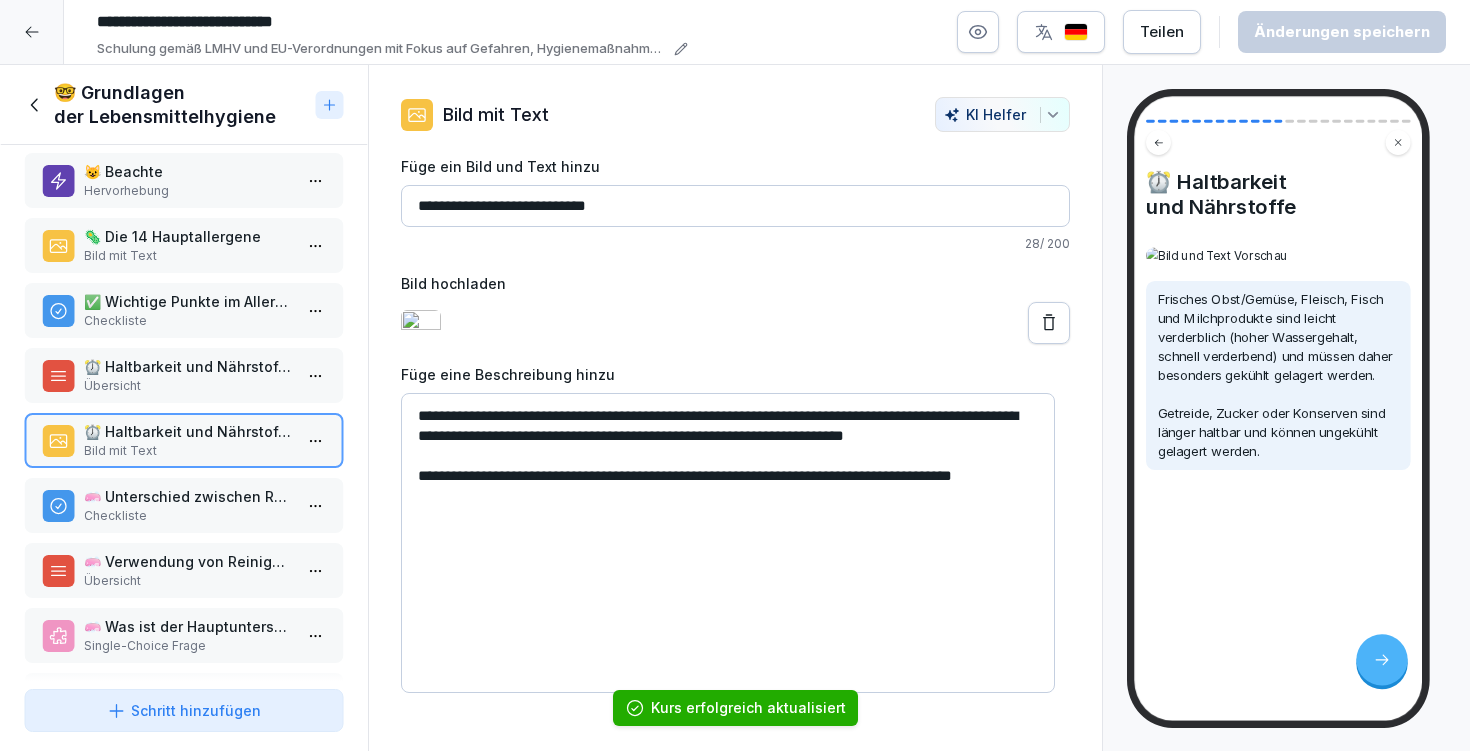 drag, startPoint x: 653, startPoint y: 207, endPoint x: 523, endPoint y: 206, distance: 130.00385 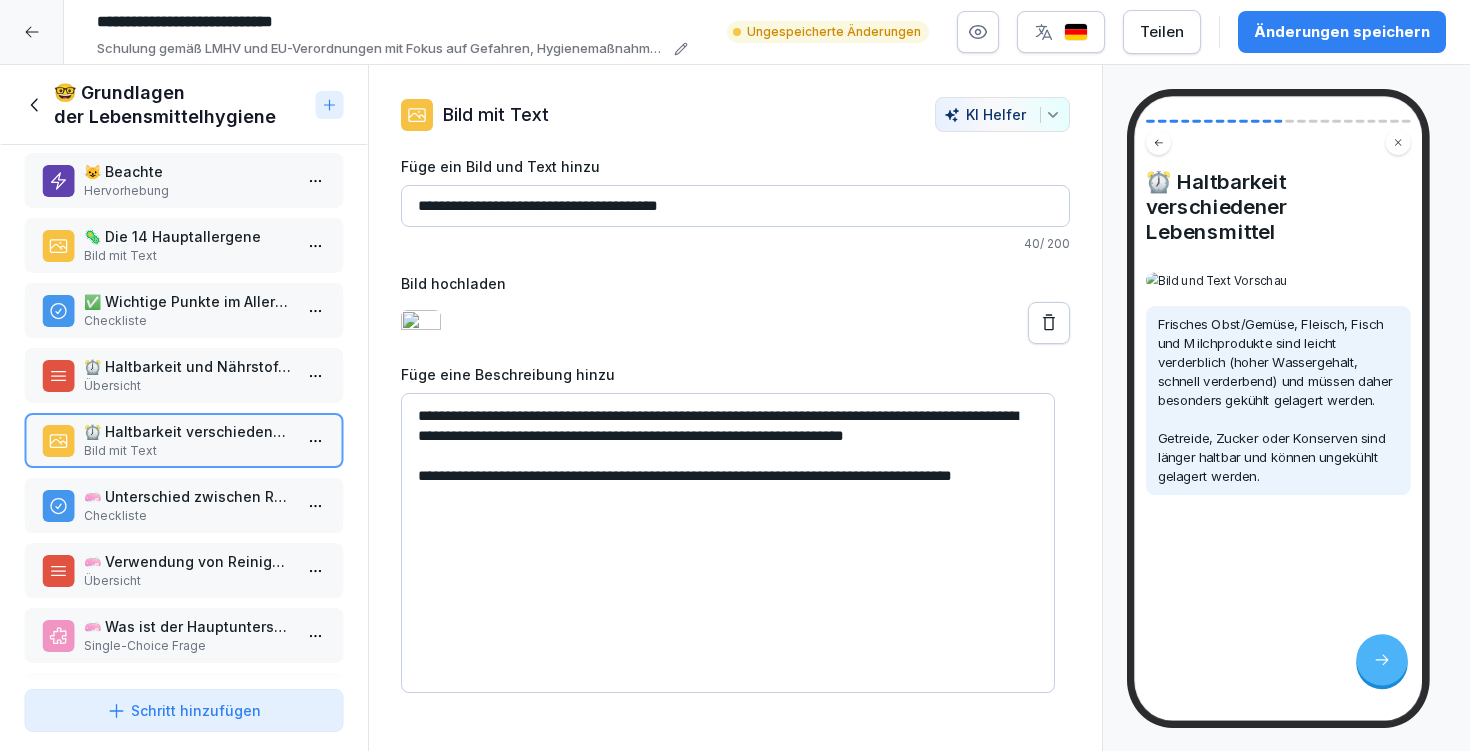 drag, startPoint x: 728, startPoint y: 207, endPoint x: 444, endPoint y: 205, distance: 284.00705 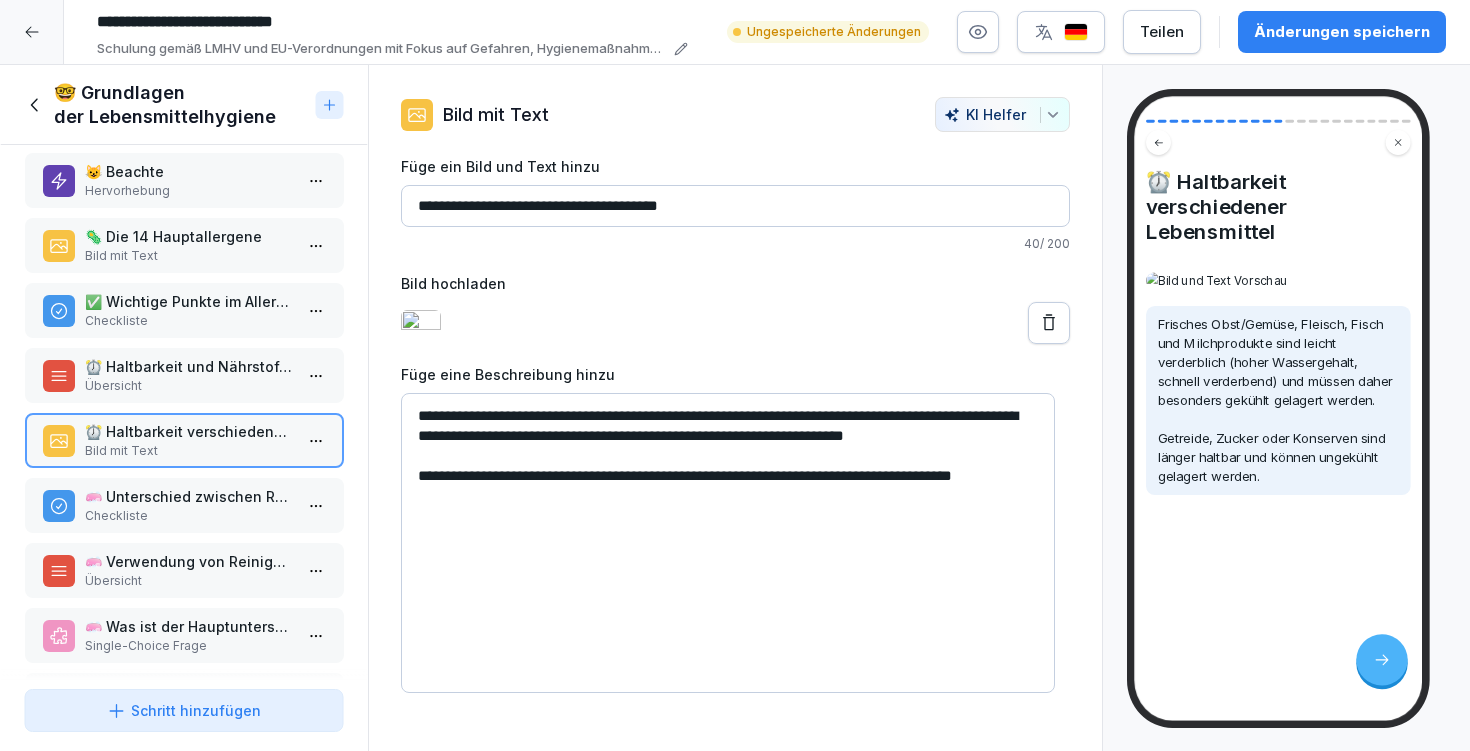 click on "Übersicht" at bounding box center [188, 386] 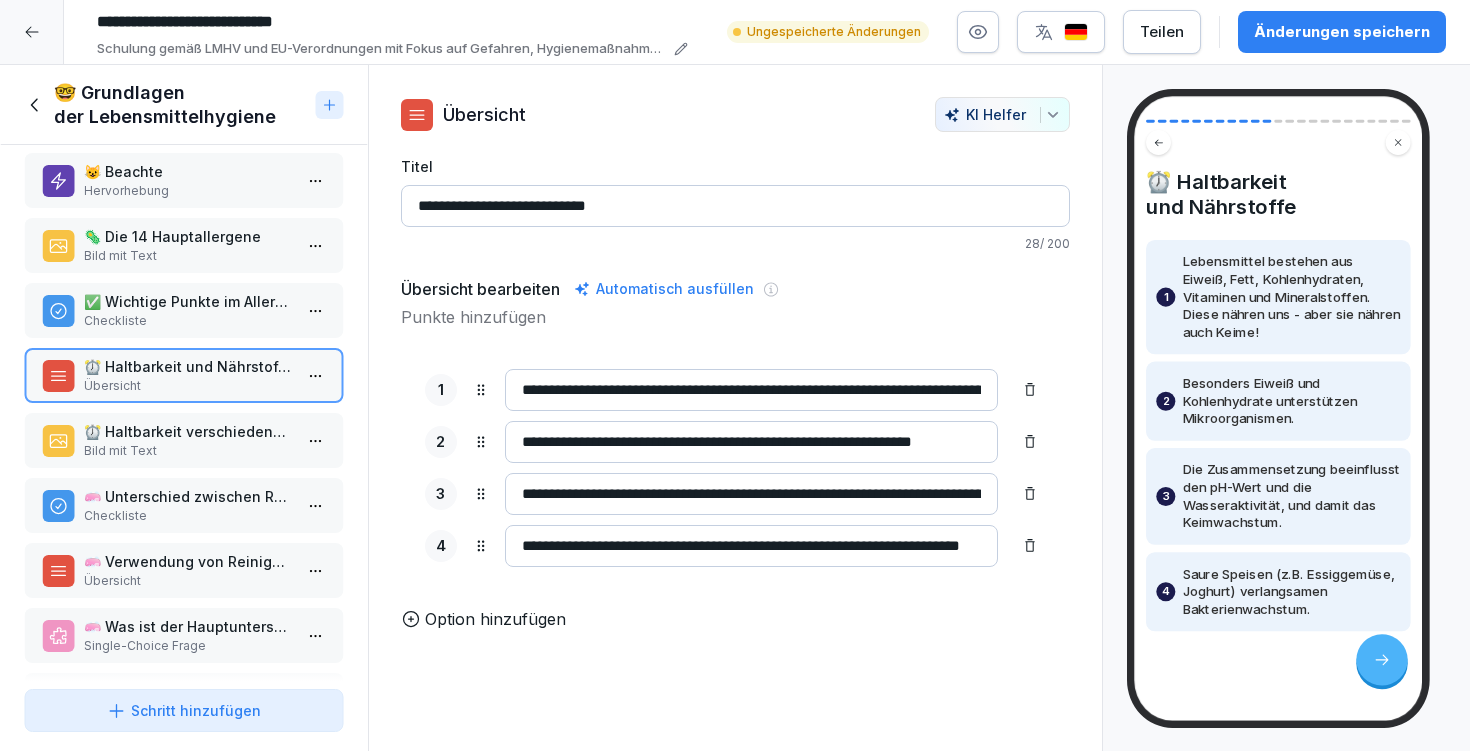 drag, startPoint x: 555, startPoint y: 206, endPoint x: 448, endPoint y: 204, distance: 107.01869 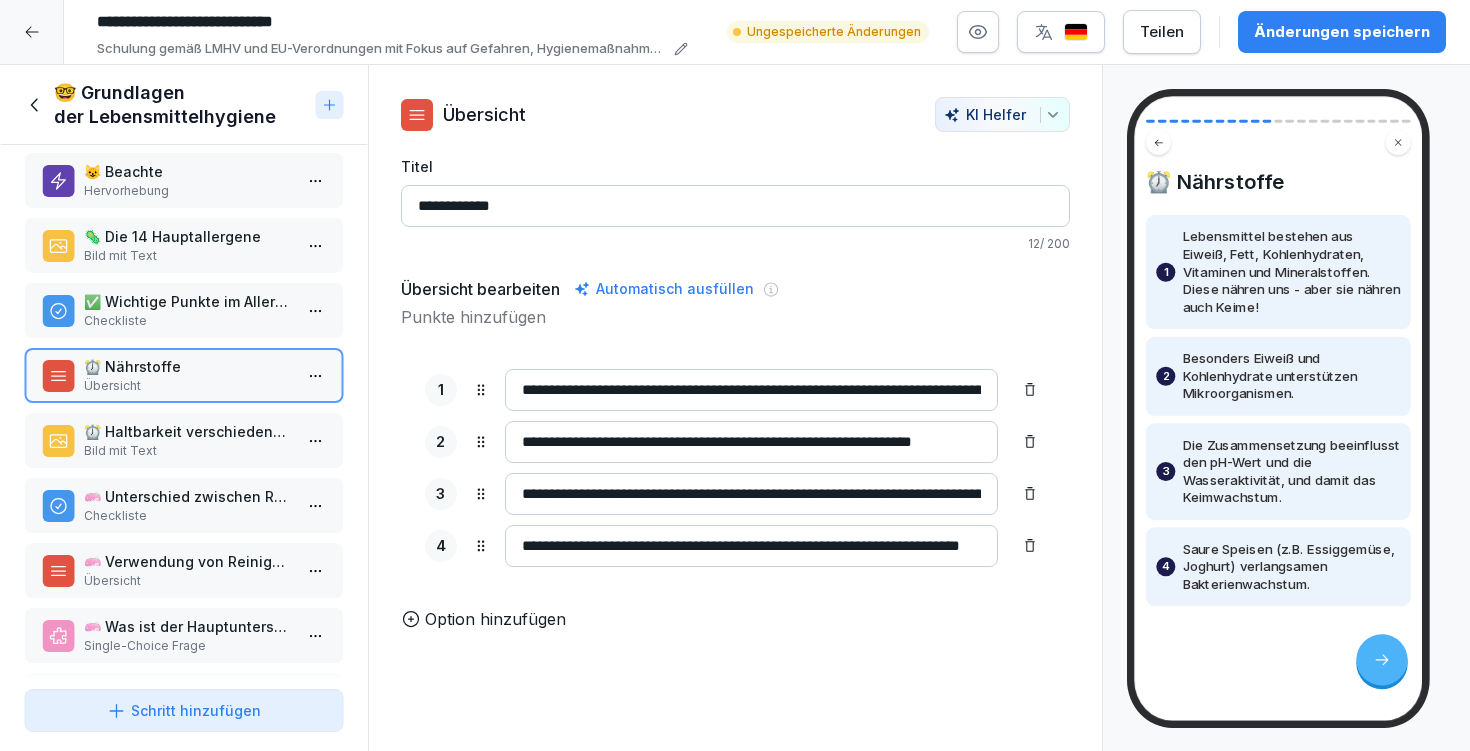 click on "**********" at bounding box center [735, 206] 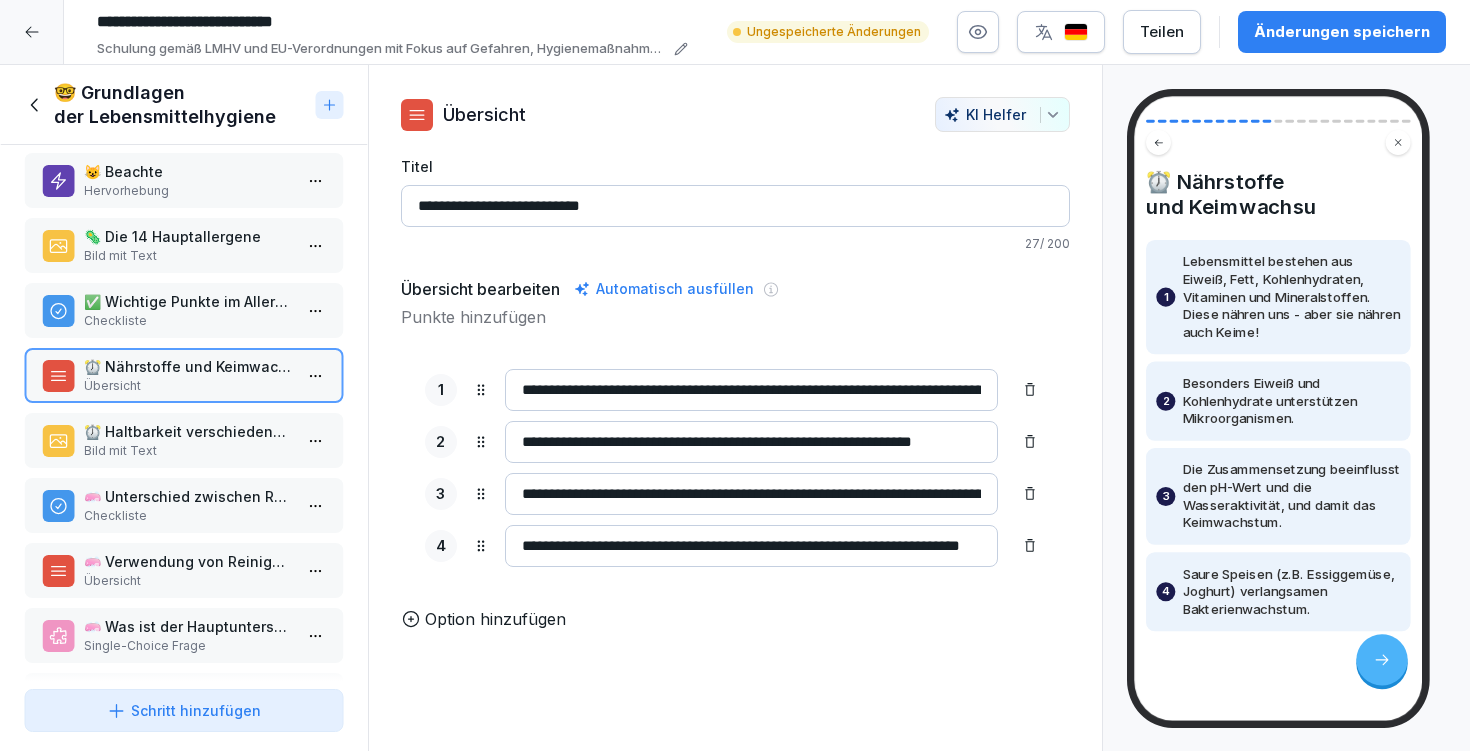 type on "**********" 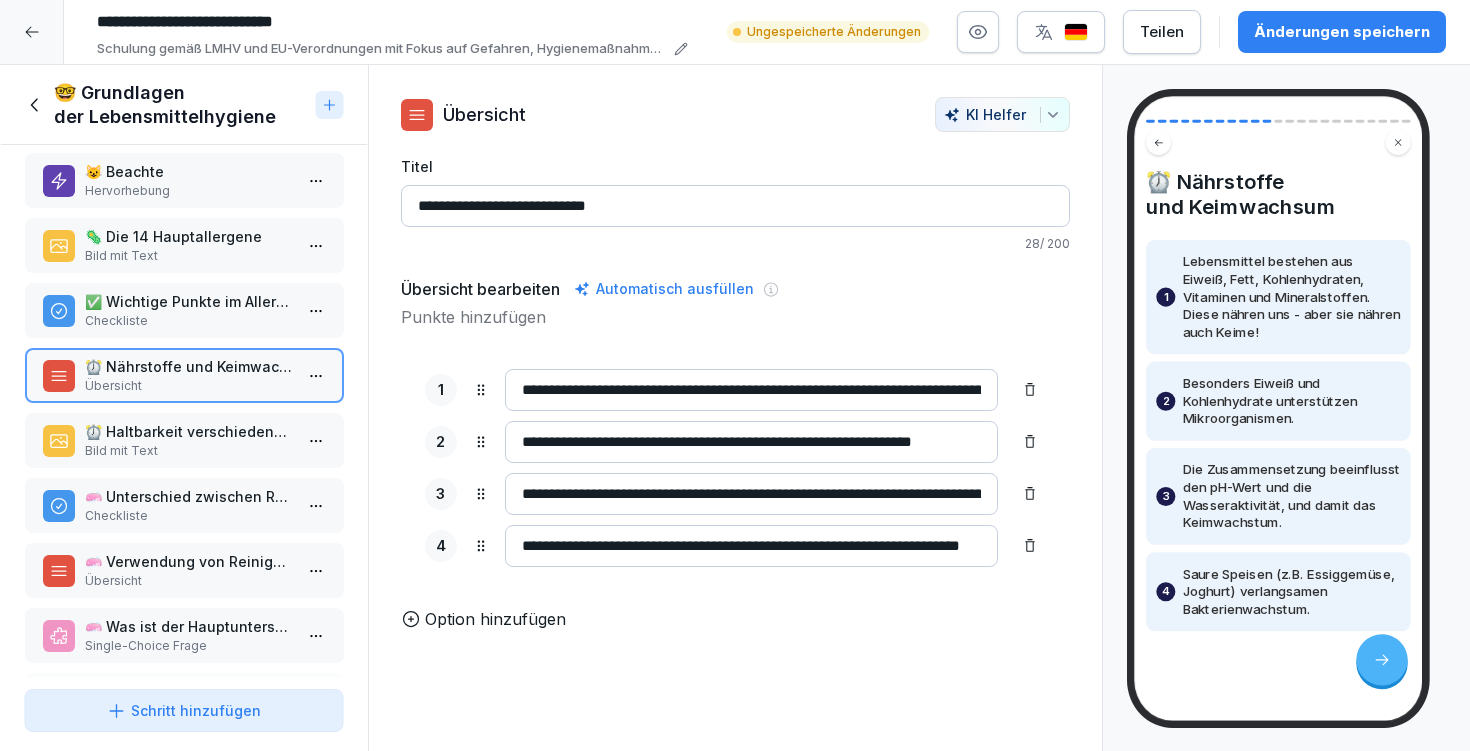 click on "⏰ Haltbarkeit verschiedener Lebensmittel" at bounding box center (188, 431) 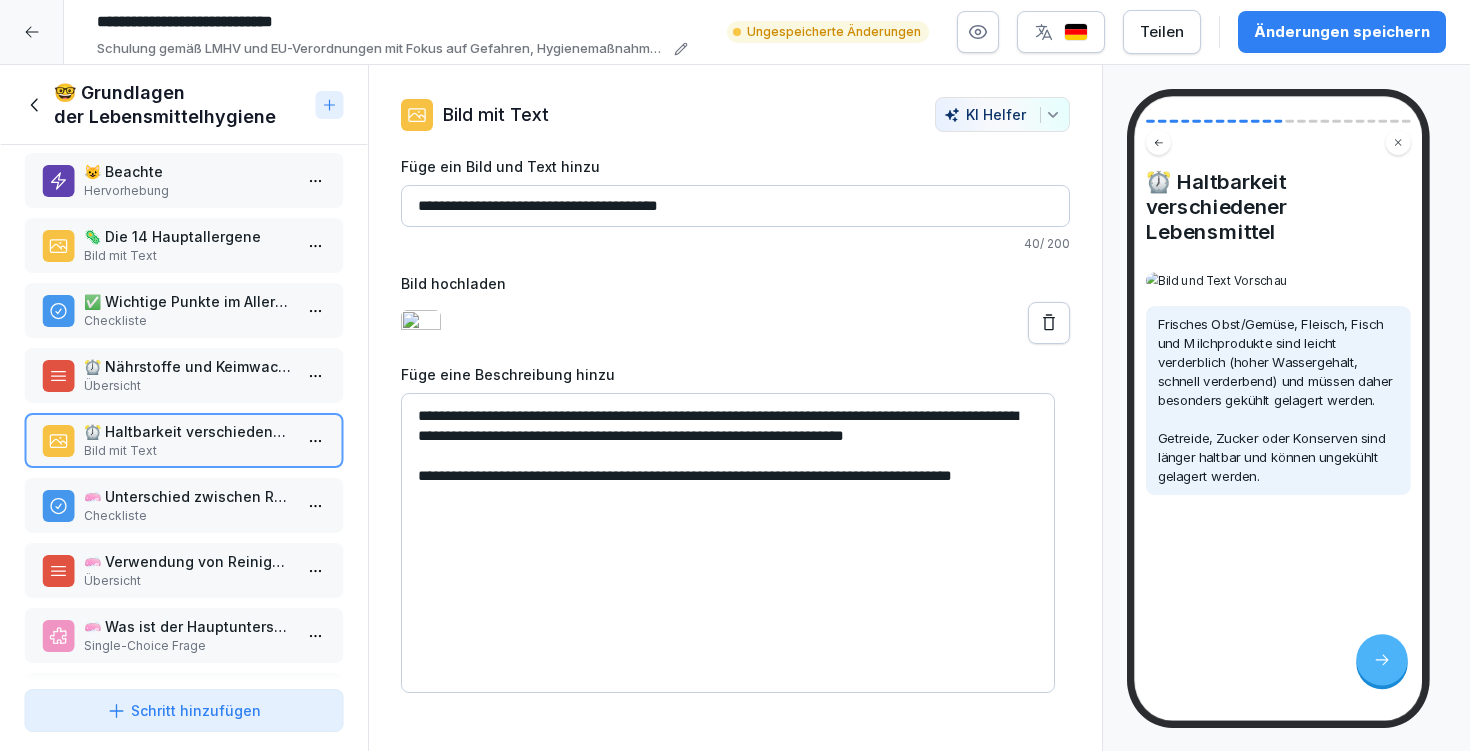 drag, startPoint x: 526, startPoint y: 207, endPoint x: 867, endPoint y: 198, distance: 341.11874 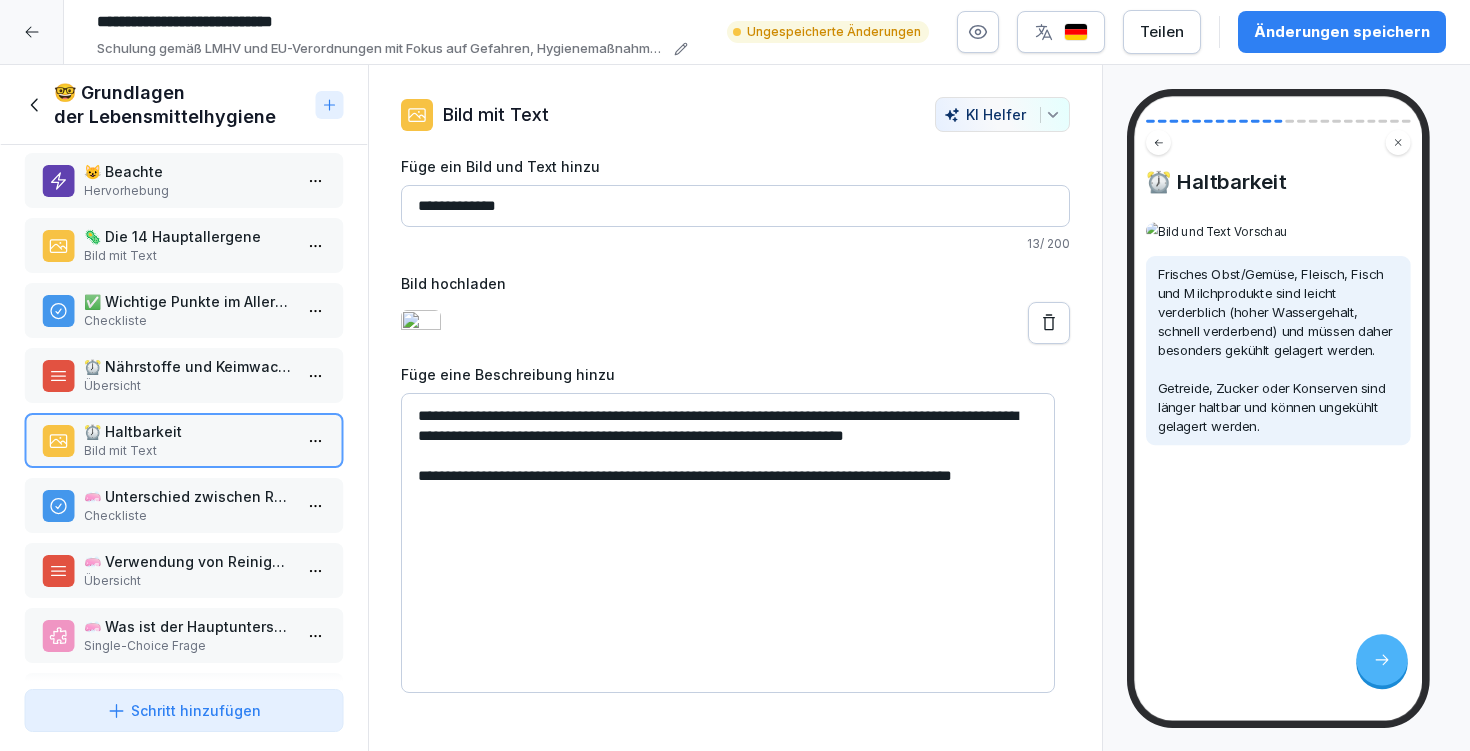 type on "**********" 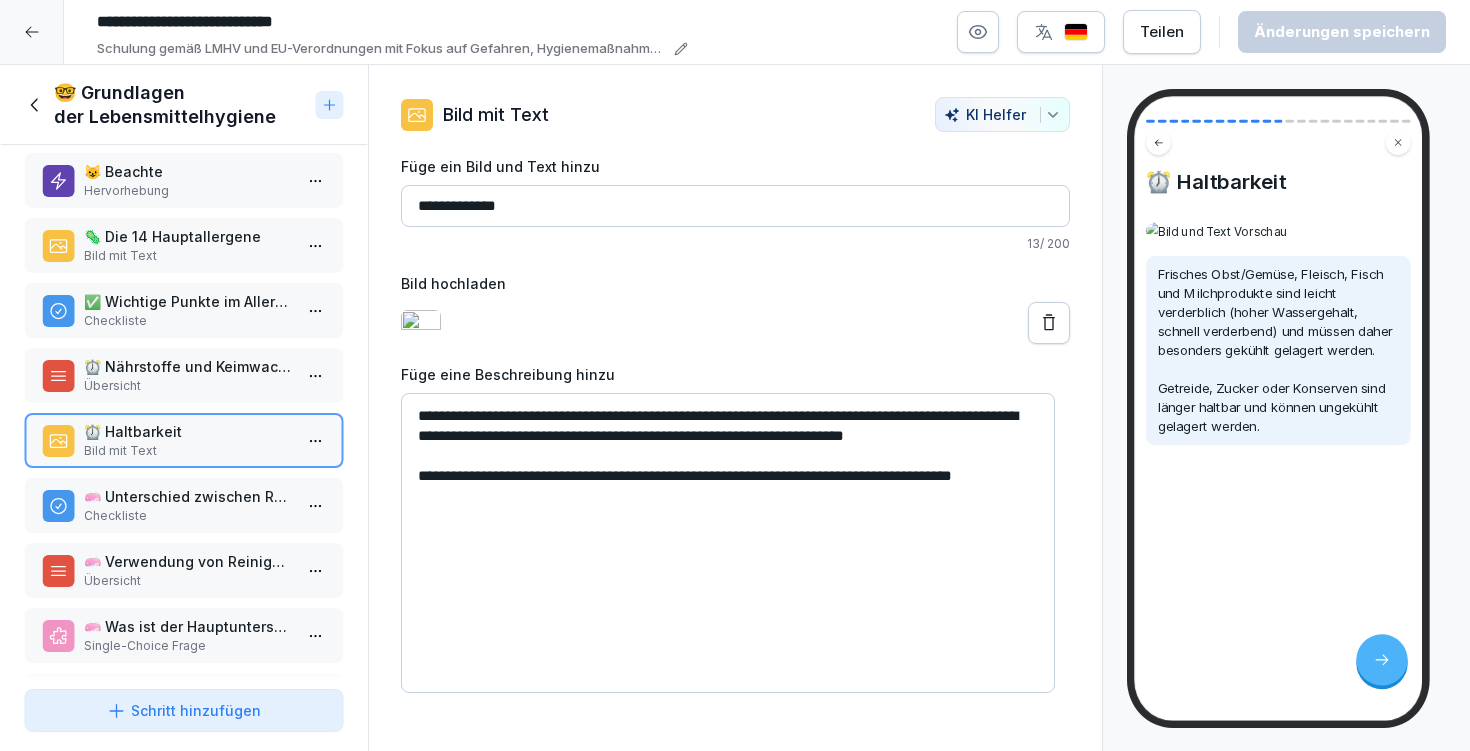 click on "Übersicht" at bounding box center (188, 386) 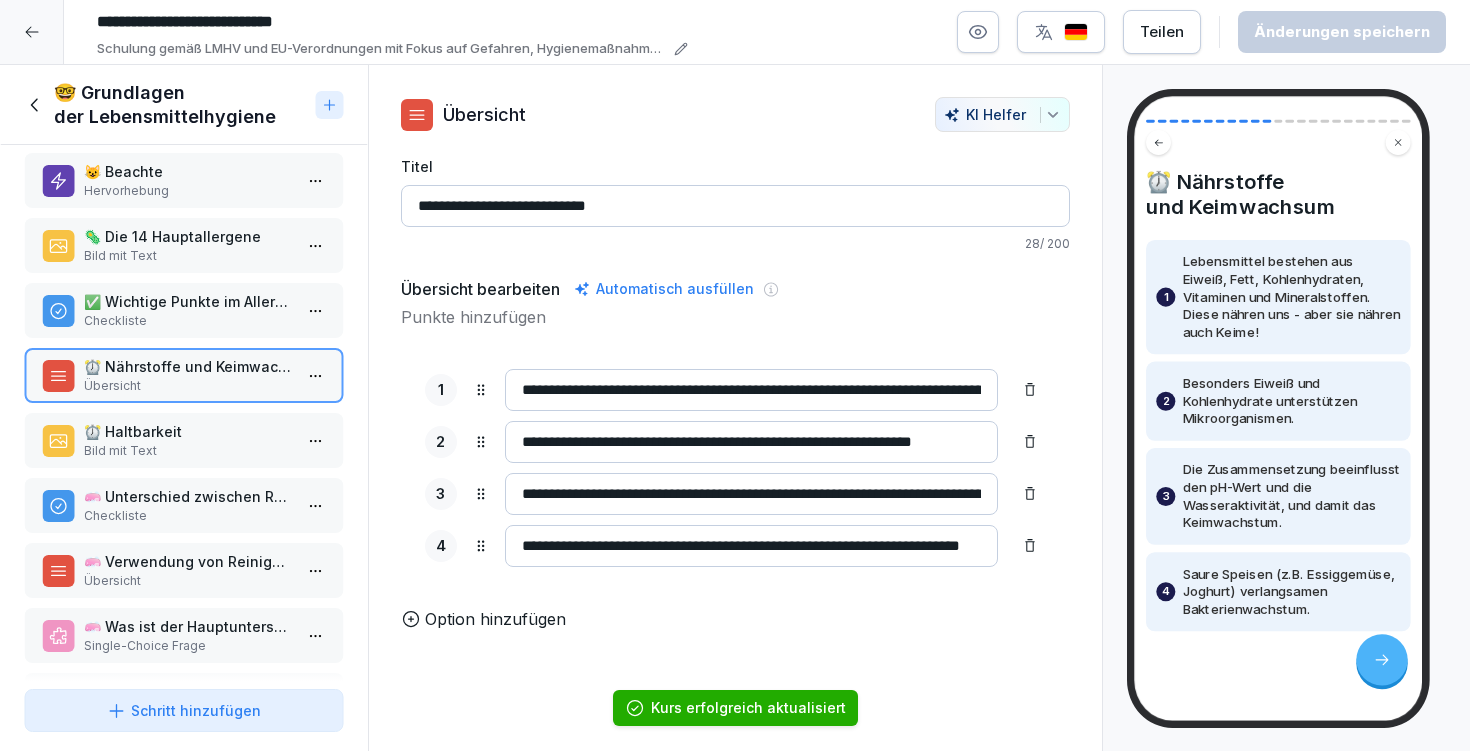 drag, startPoint x: 434, startPoint y: 207, endPoint x: 418, endPoint y: 204, distance: 16.27882 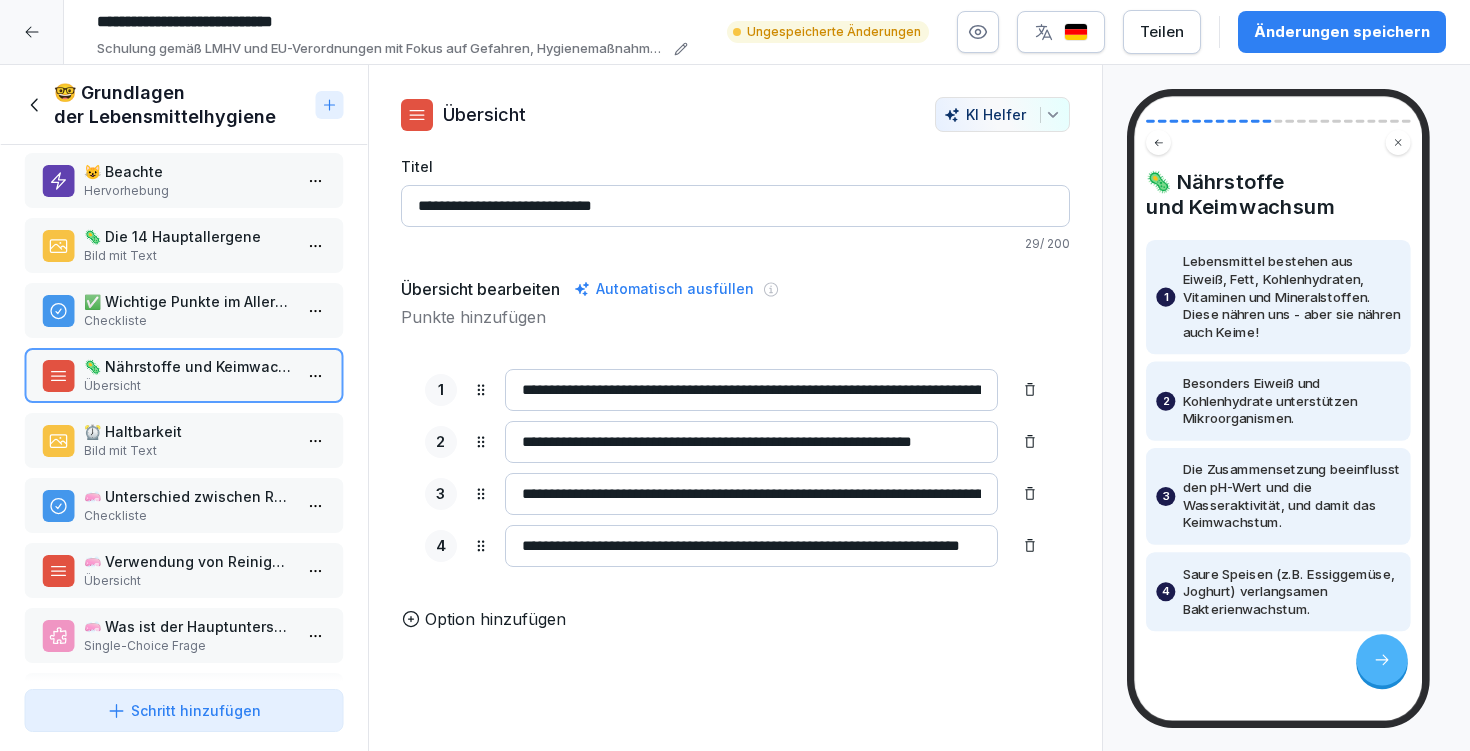 type on "**********" 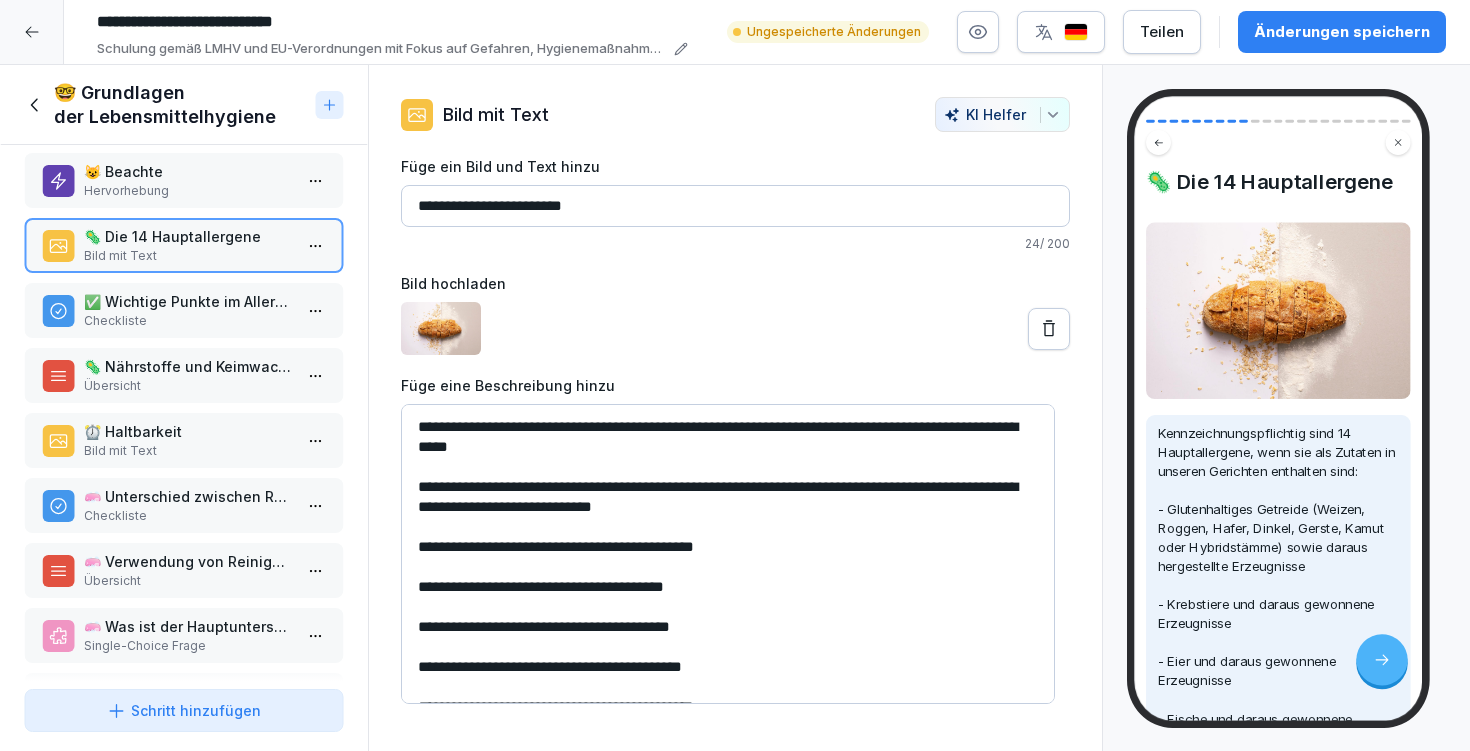 drag, startPoint x: 437, startPoint y: 209, endPoint x: 416, endPoint y: 206, distance: 21.213203 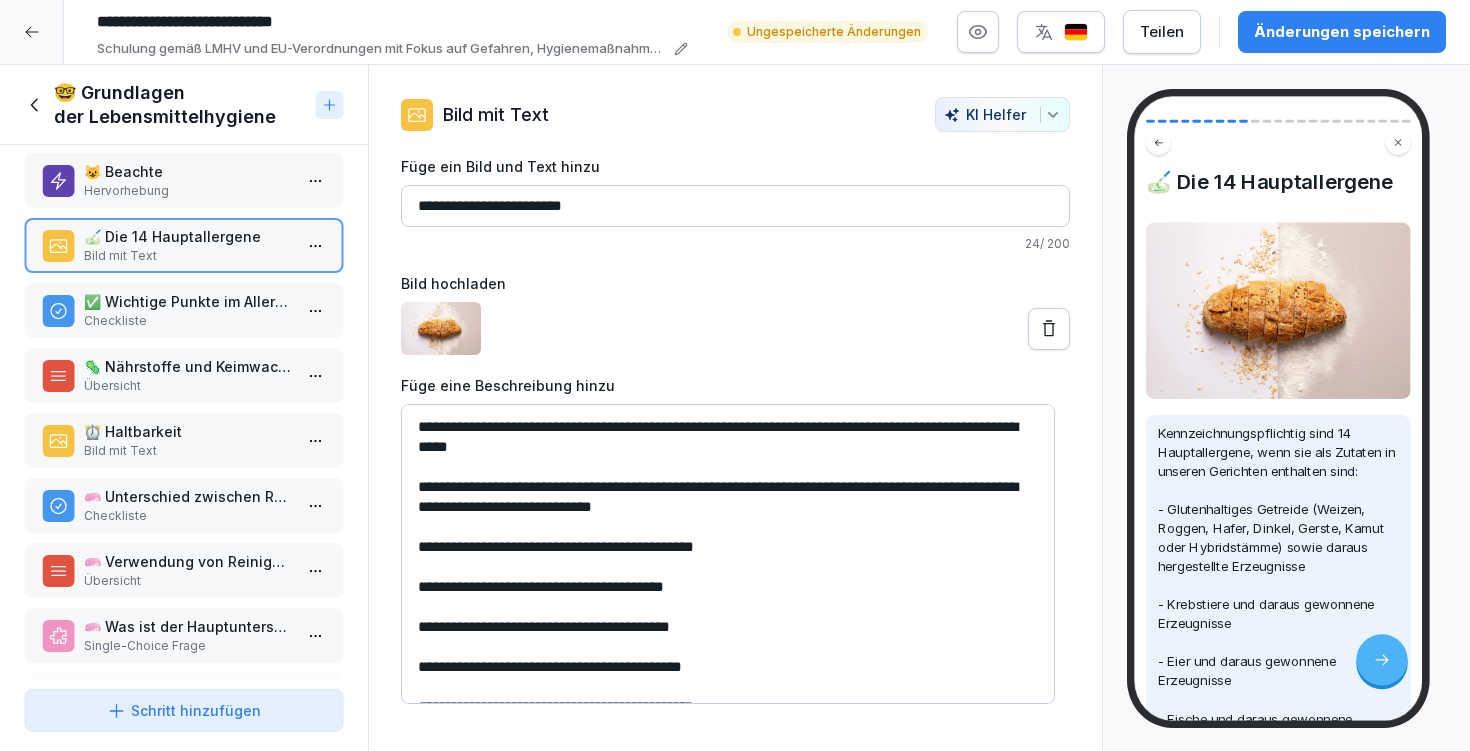drag, startPoint x: 438, startPoint y: 208, endPoint x: 390, endPoint y: 213, distance: 48.259712 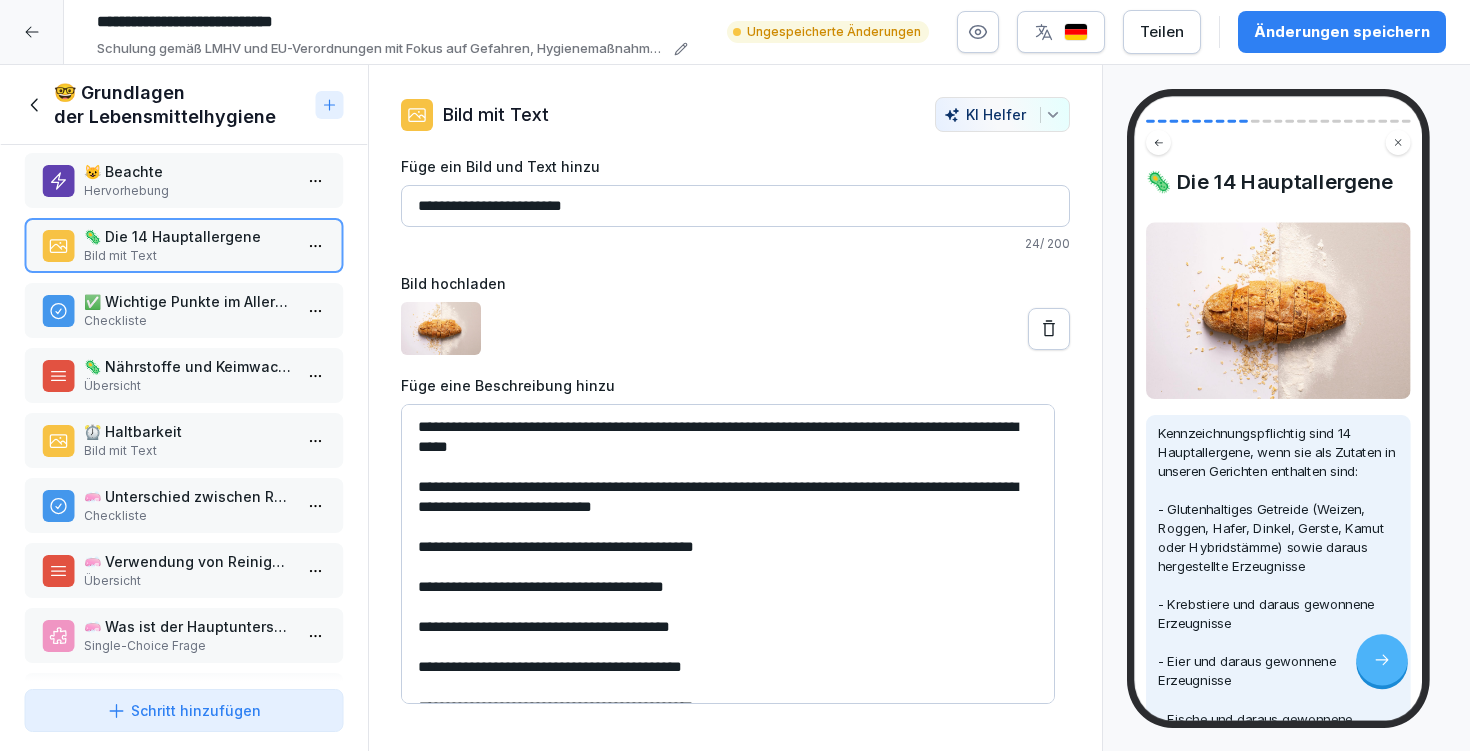 click on "Übersicht" at bounding box center [188, 386] 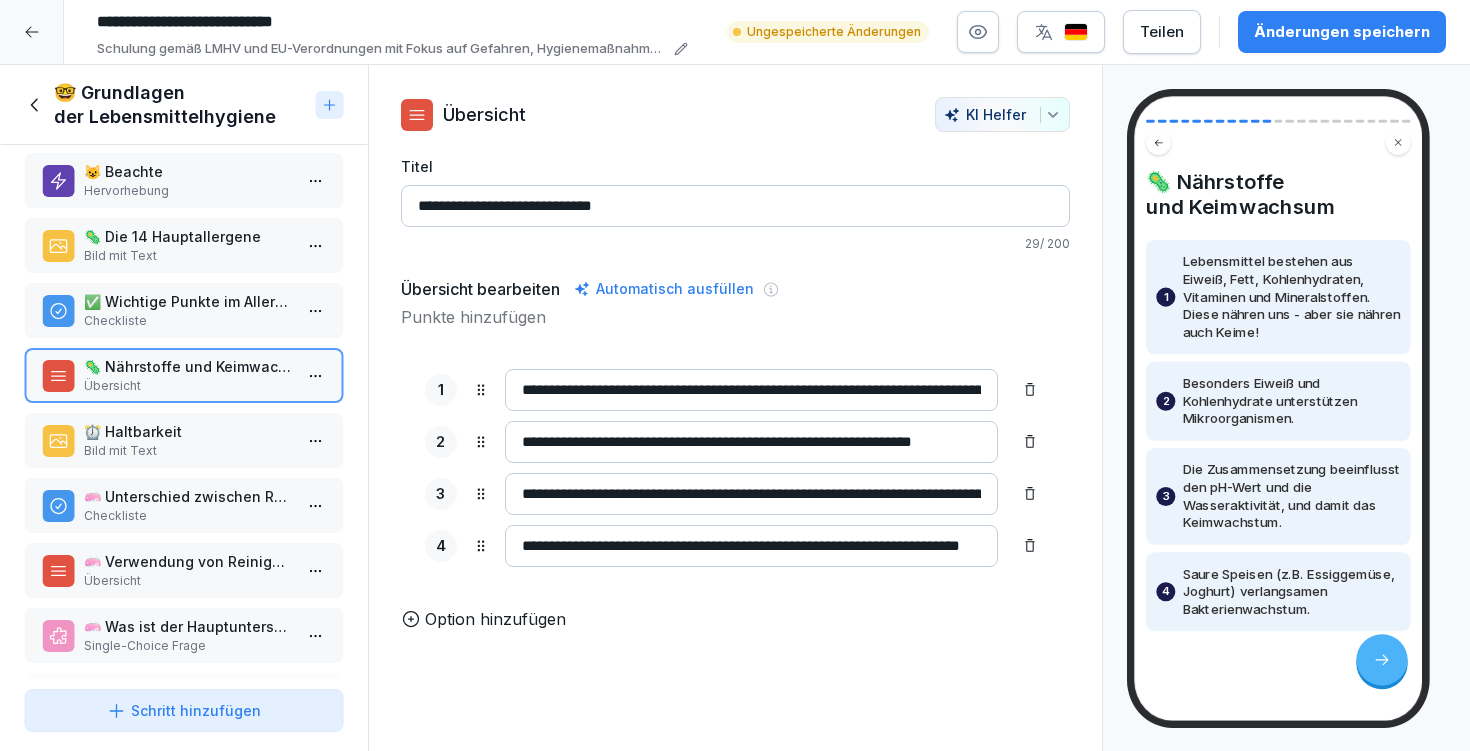 drag, startPoint x: 434, startPoint y: 198, endPoint x: 421, endPoint y: 197, distance: 13.038404 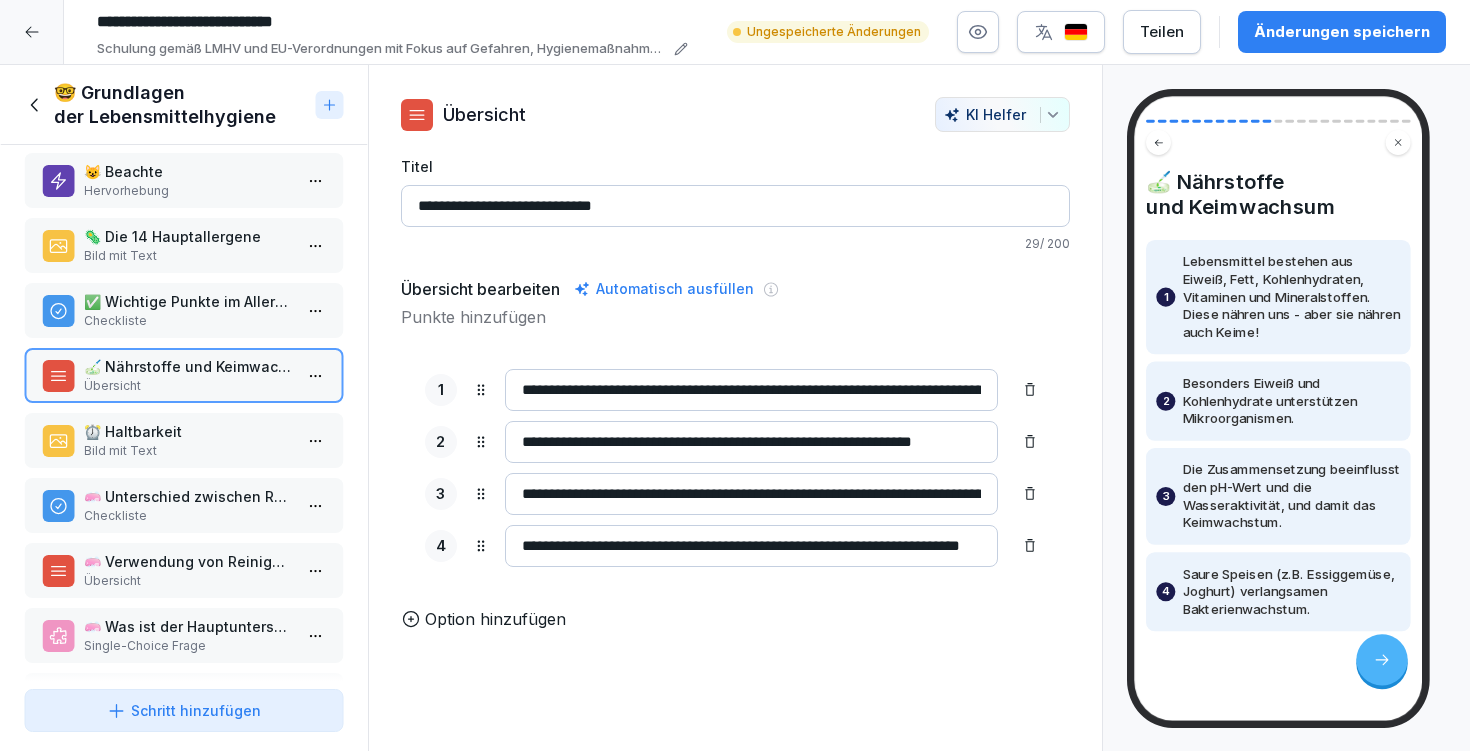 type on "**********" 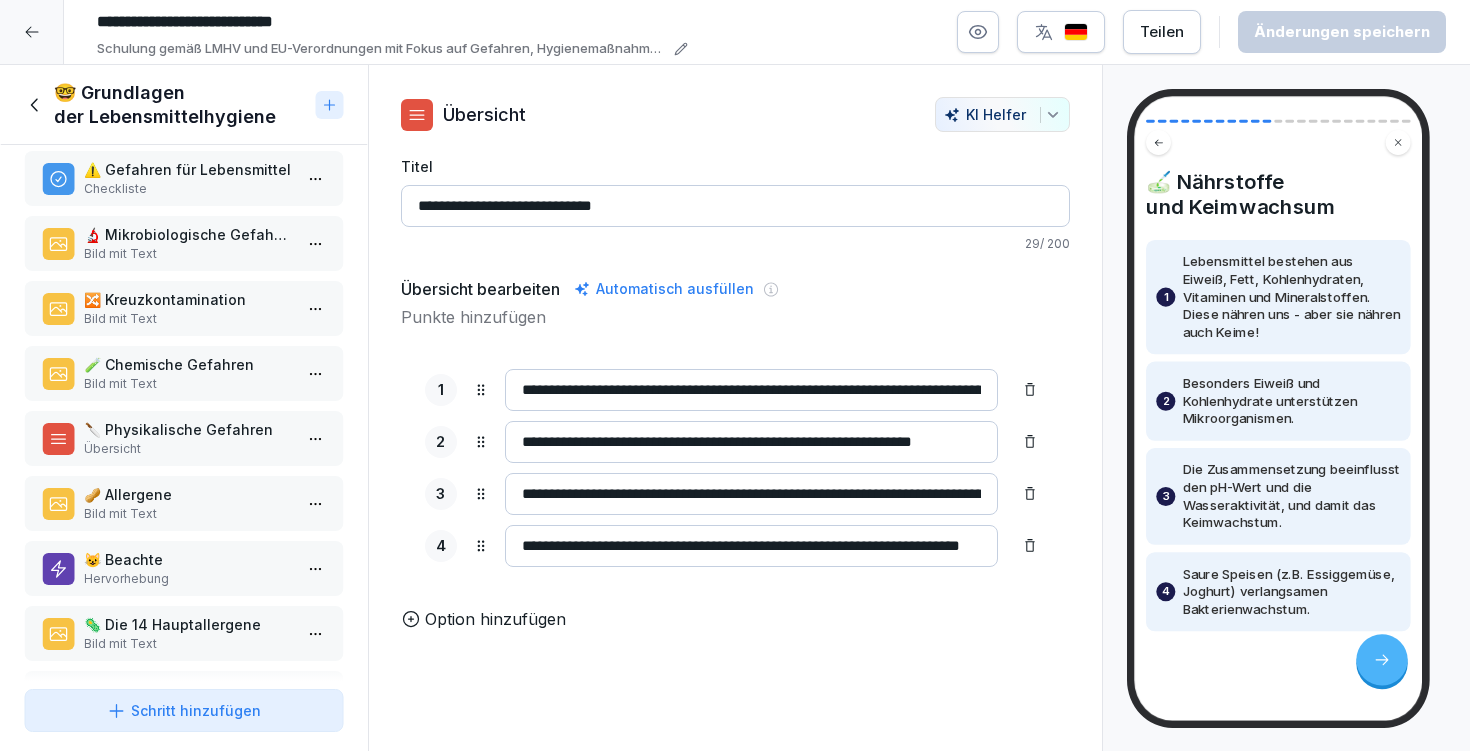scroll, scrollTop: 0, scrollLeft: 0, axis: both 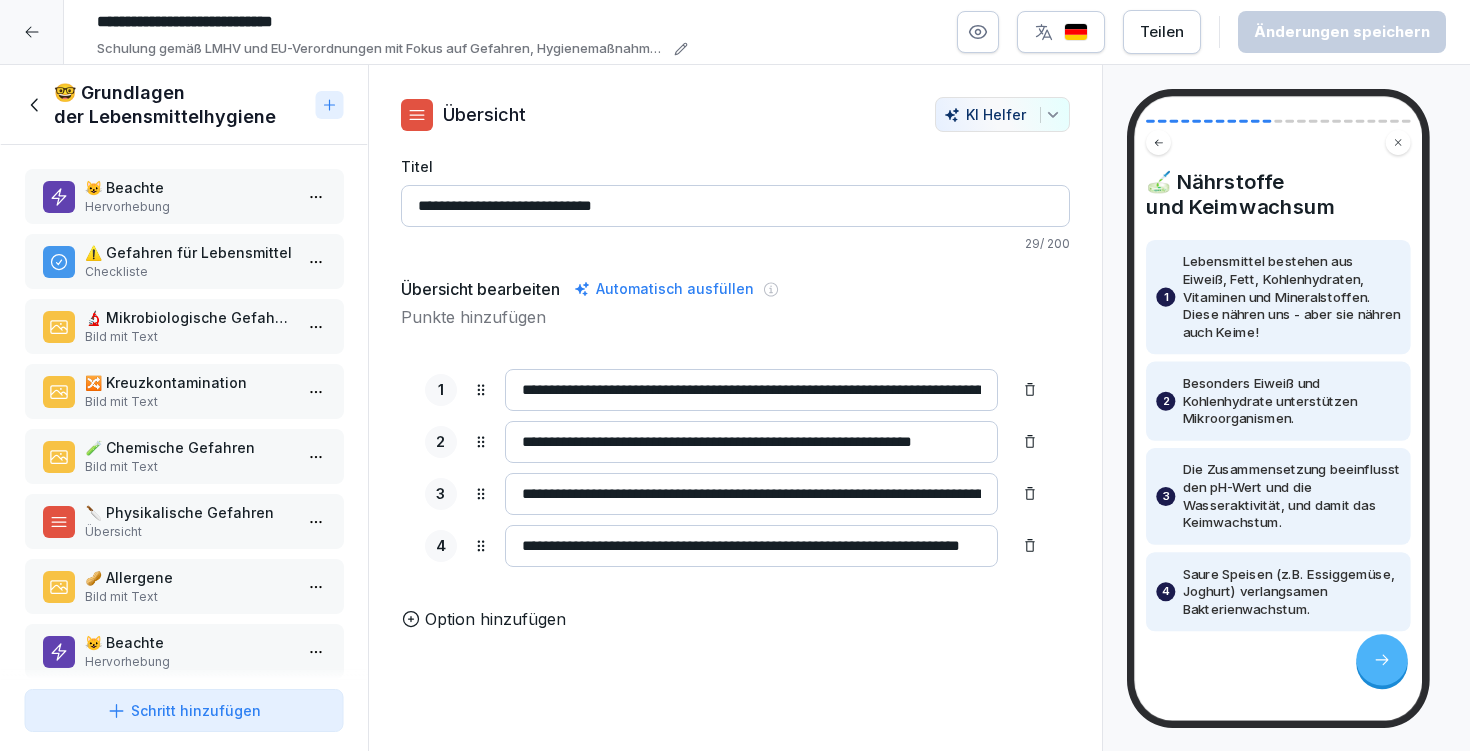 click on "😺 Beachte Hervorhebung" at bounding box center (184, 196) 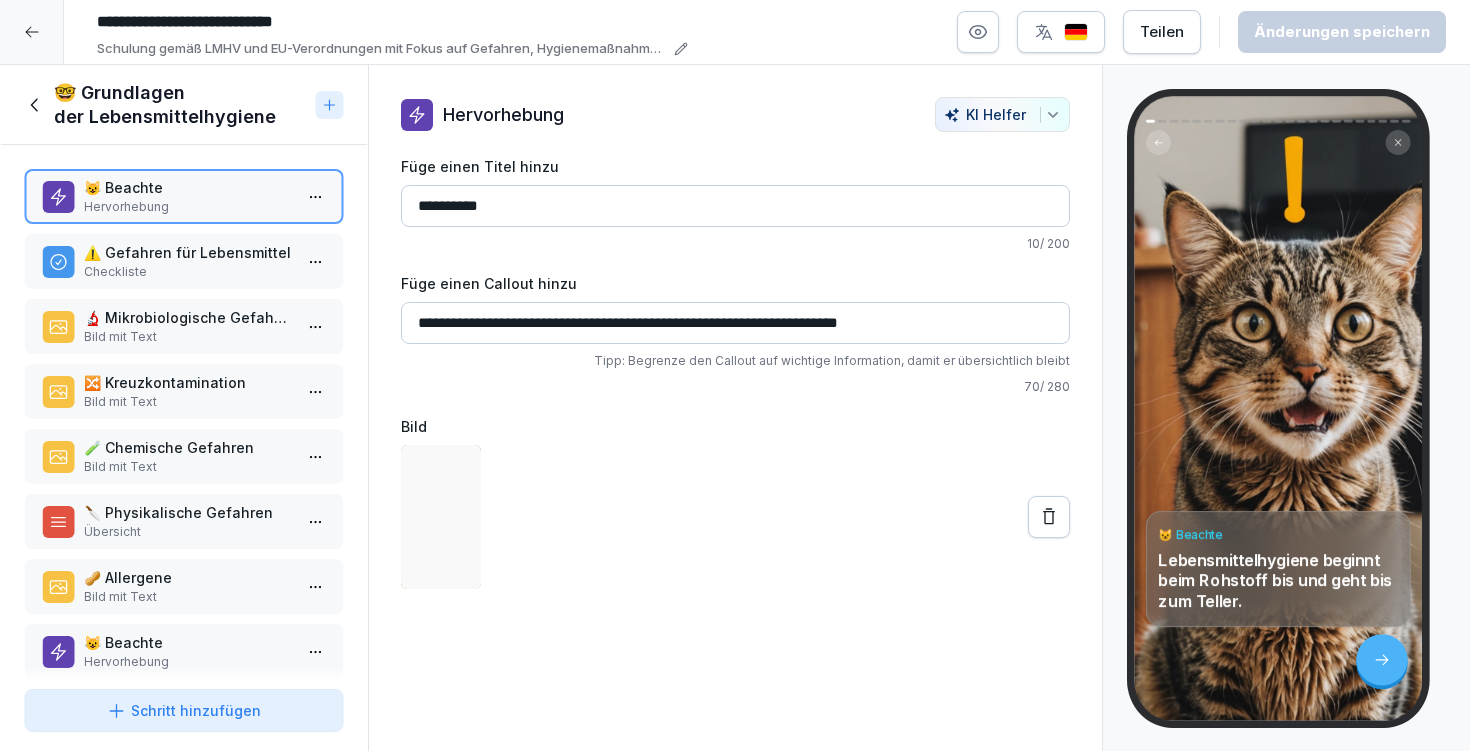 click on "Checkliste" at bounding box center (188, 272) 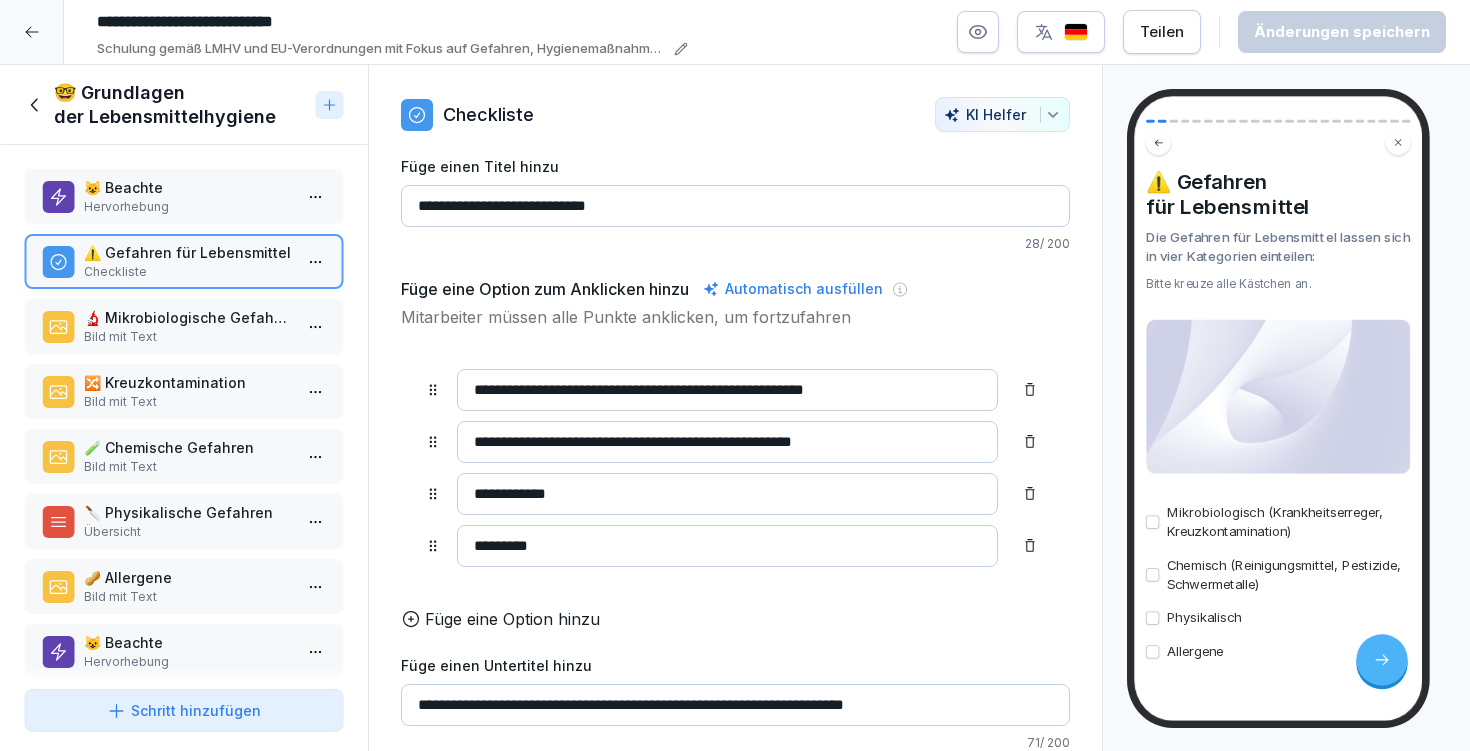 scroll, scrollTop: 4, scrollLeft: 0, axis: vertical 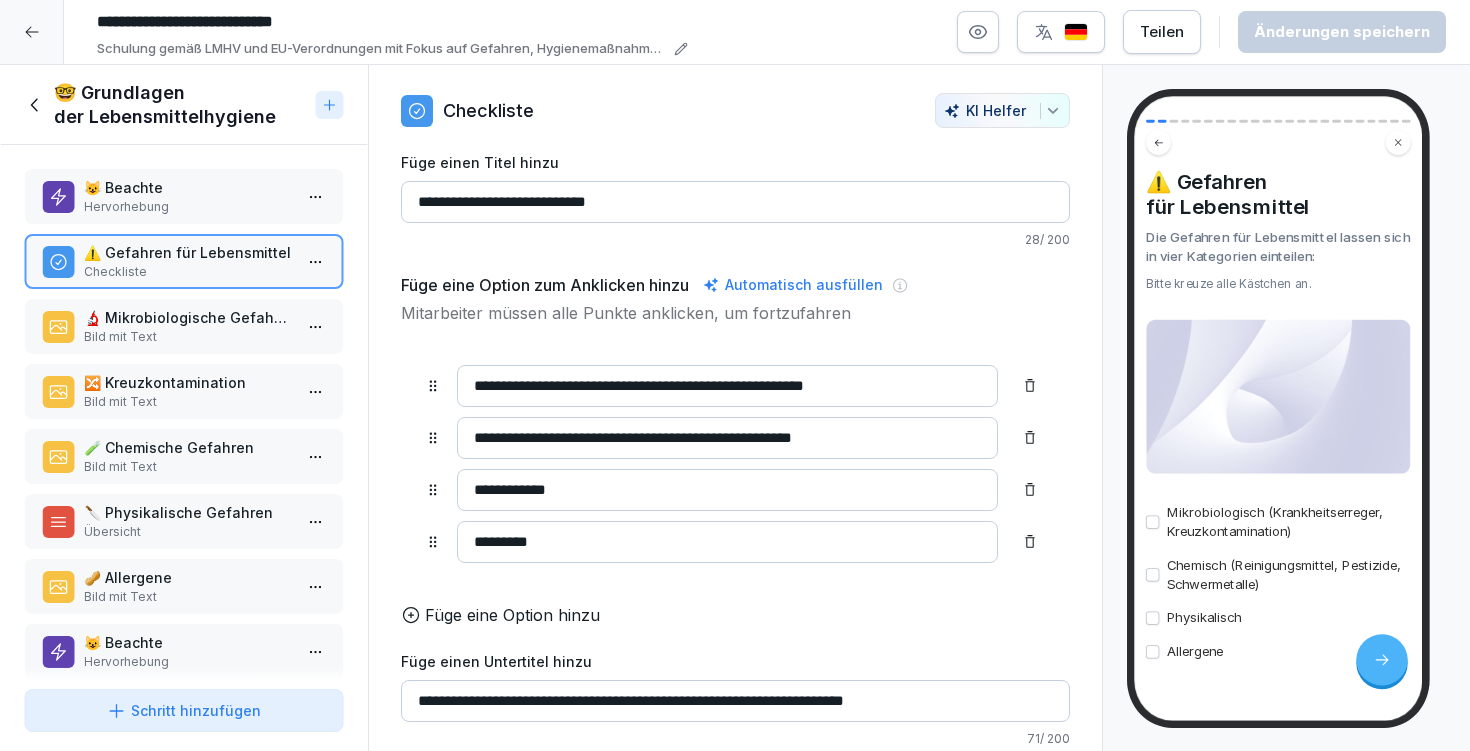 click on "Bild mit Text" at bounding box center (188, 337) 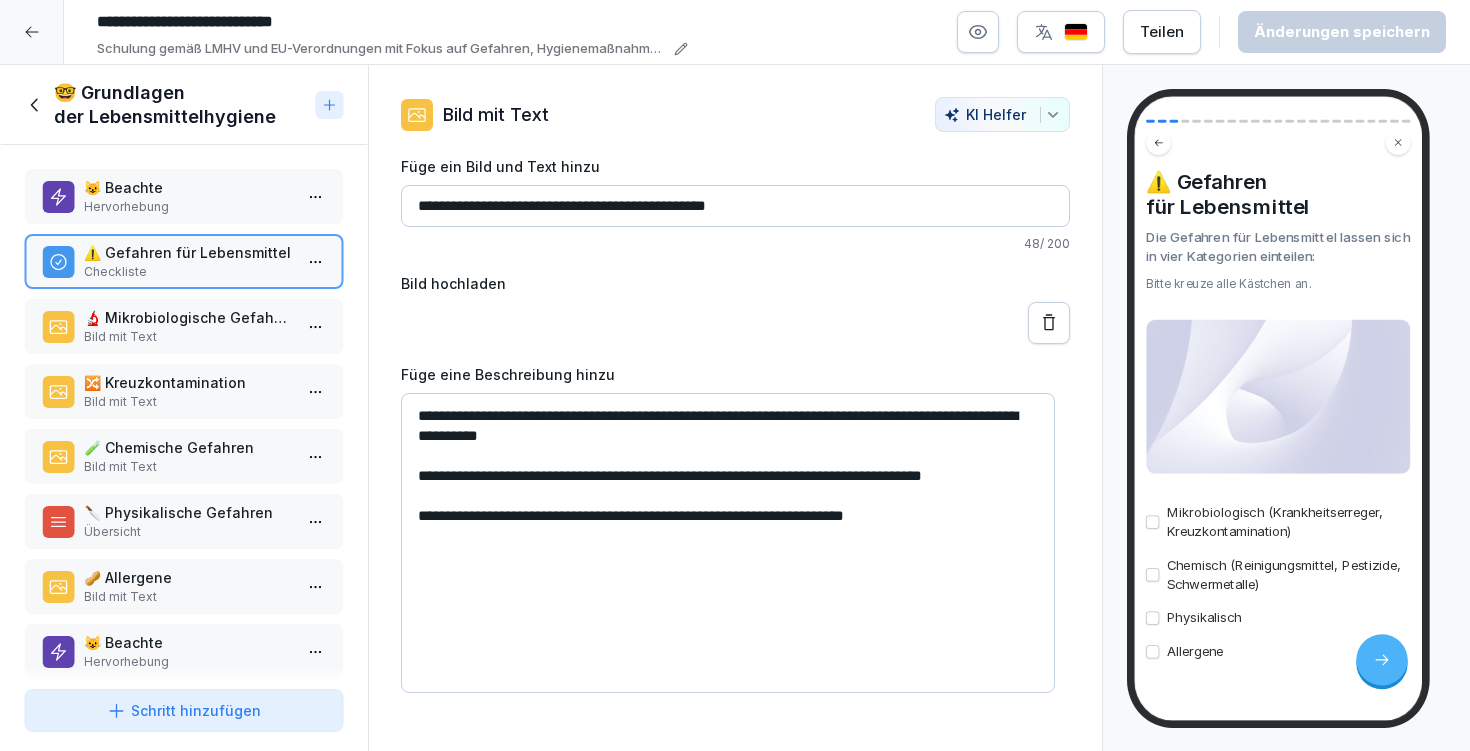 scroll, scrollTop: 0, scrollLeft: 0, axis: both 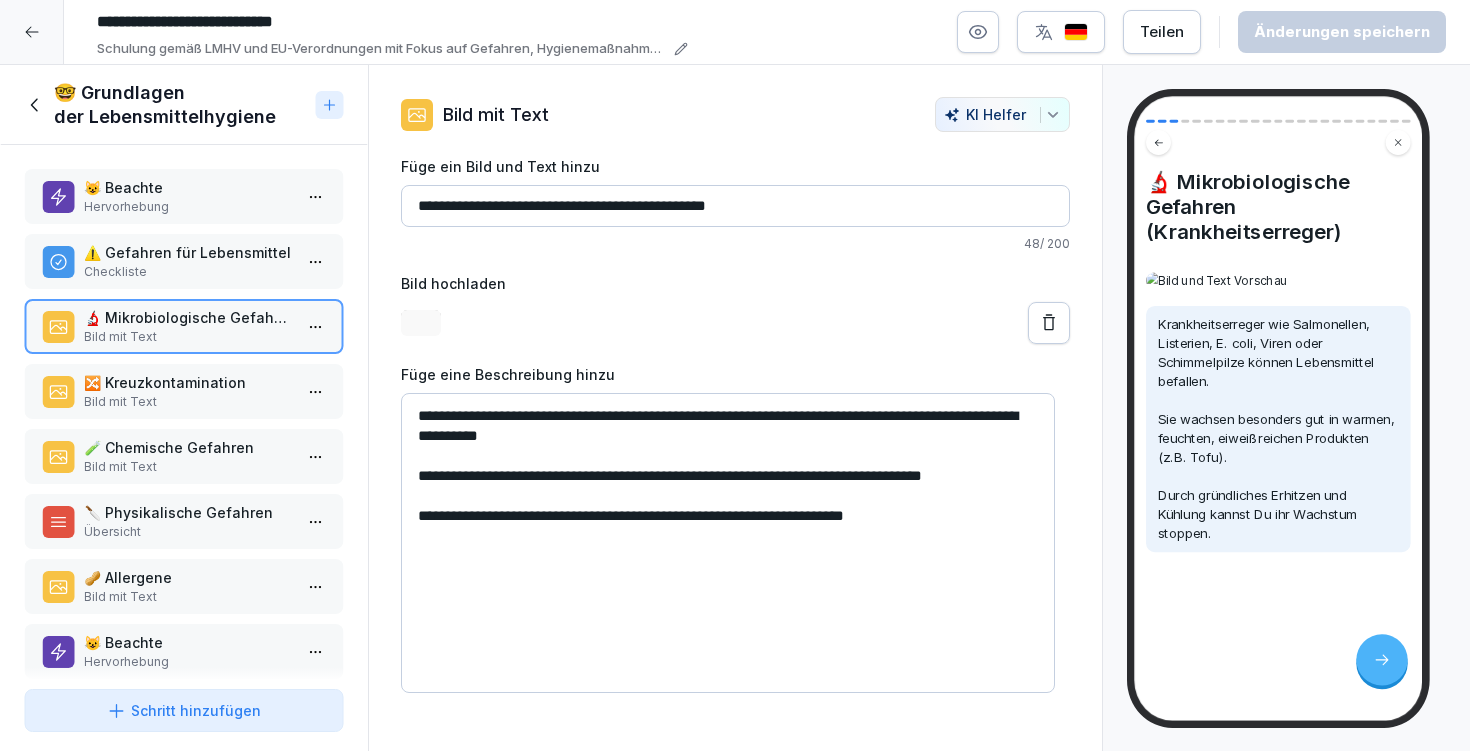 click on "🔀 Kreuzkontamination" at bounding box center (188, 382) 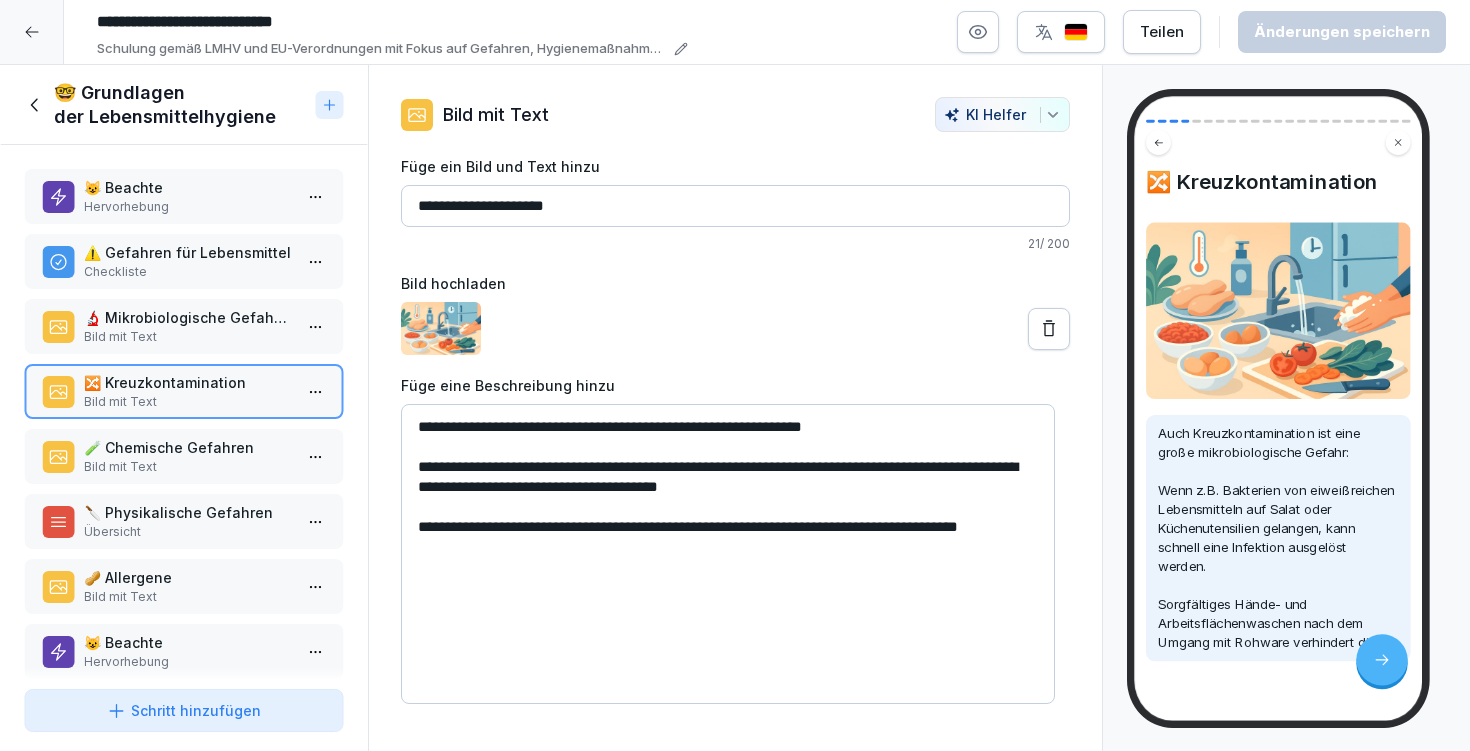 click on "😺 Beachte Hervorhebung ⚠️ Gefahren für Lebensmittel Checkliste 🔬 Mikrobiologische Gefahren (Krankheitserreger) Bild mit Text 🔀 Kreuzkontamination Bild mit Text 🧪 Chemische Gefahren Bild mit Text 🔪 Physikalische Gefahren Übersicht 🥜 Allergene Bild mit Text 😺 Beachte Hervorhebung 🦠 Die 14 Hauptallergene Bild mit Text ✅ Wichtige Punkte im Allergenmanagement Checkliste 🧫 Nährstoffe und Keimwachsum Übersicht ⏰ Haltbarkeit Bild mit Text 🧼 Unterschied zwischen Reinigung und Desinfektion Checkliste 🧼 Verwendung von Reinigungs- und Desinfektionsmitteln Übersicht 🧼 Was ist der Hauptunterschied zwischen Reinigung und Desinfektion? Single-Choice Frage 🧴 Welche der folgenden Aussagen sind korrekt bezüglich der Verwendung von Reinigungs- und Desinfektionsmitteln? Multiple-Choice Frage 🧴 Reinigungs- und Desinfektionspläne Übersicht 📋 Die Dokumentation der Reinigung und Desinfektion ist gesetzlich vorgeschrieben. Richtig oder Falsch 📚 Ergänzung Übersicht" at bounding box center [184, 413] 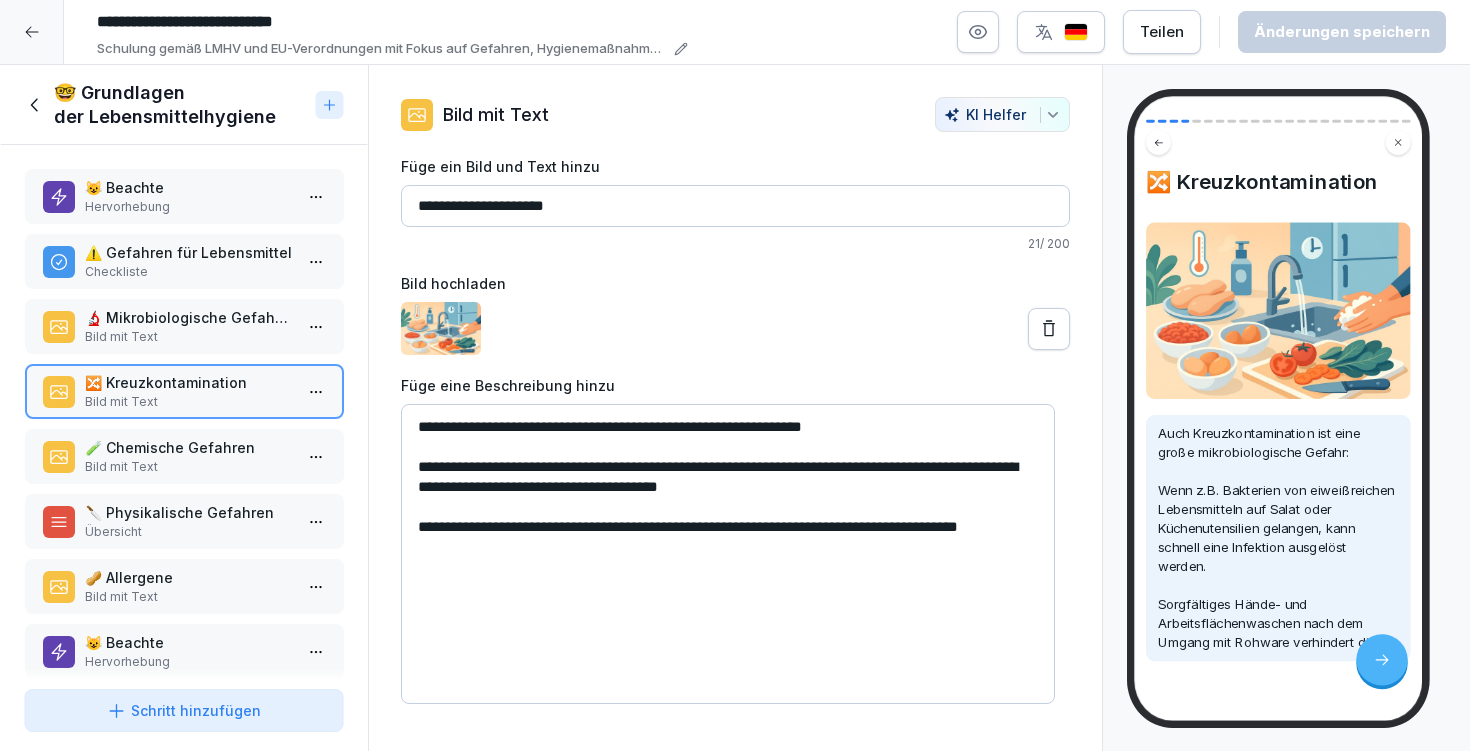 click on "🧪 Chemische Gefahren" at bounding box center (188, 447) 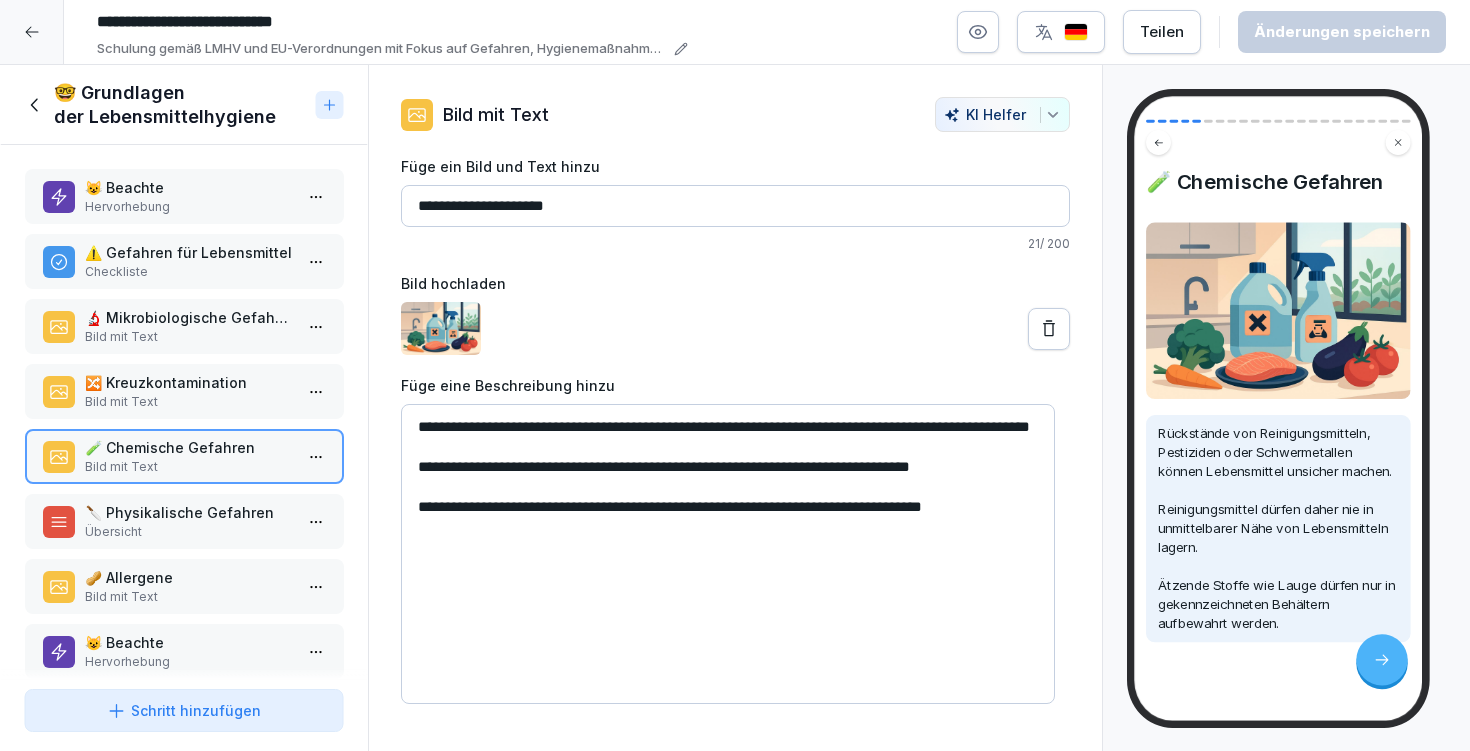 click on "🔪 Physikalische Gefahren" at bounding box center (188, 512) 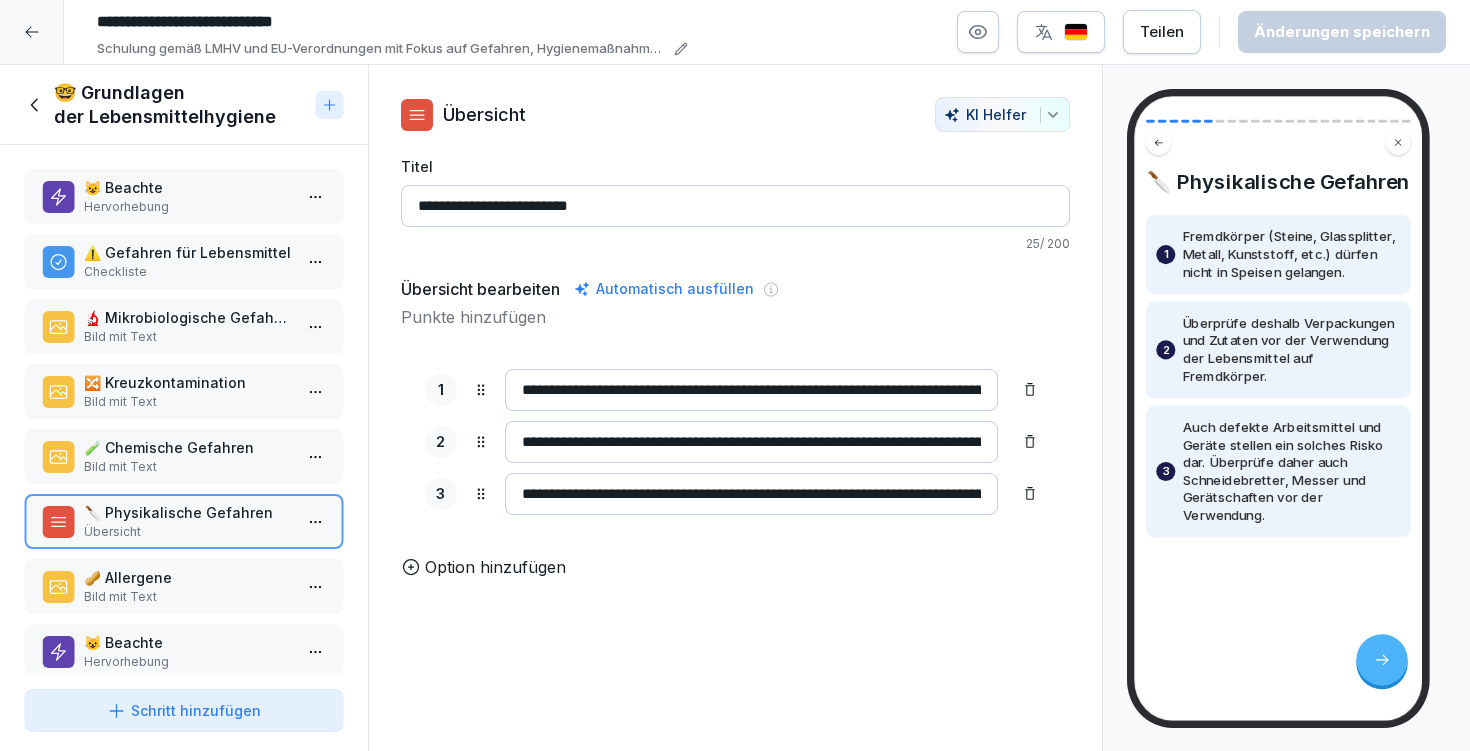click on "🥜 Allergene" at bounding box center [188, 577] 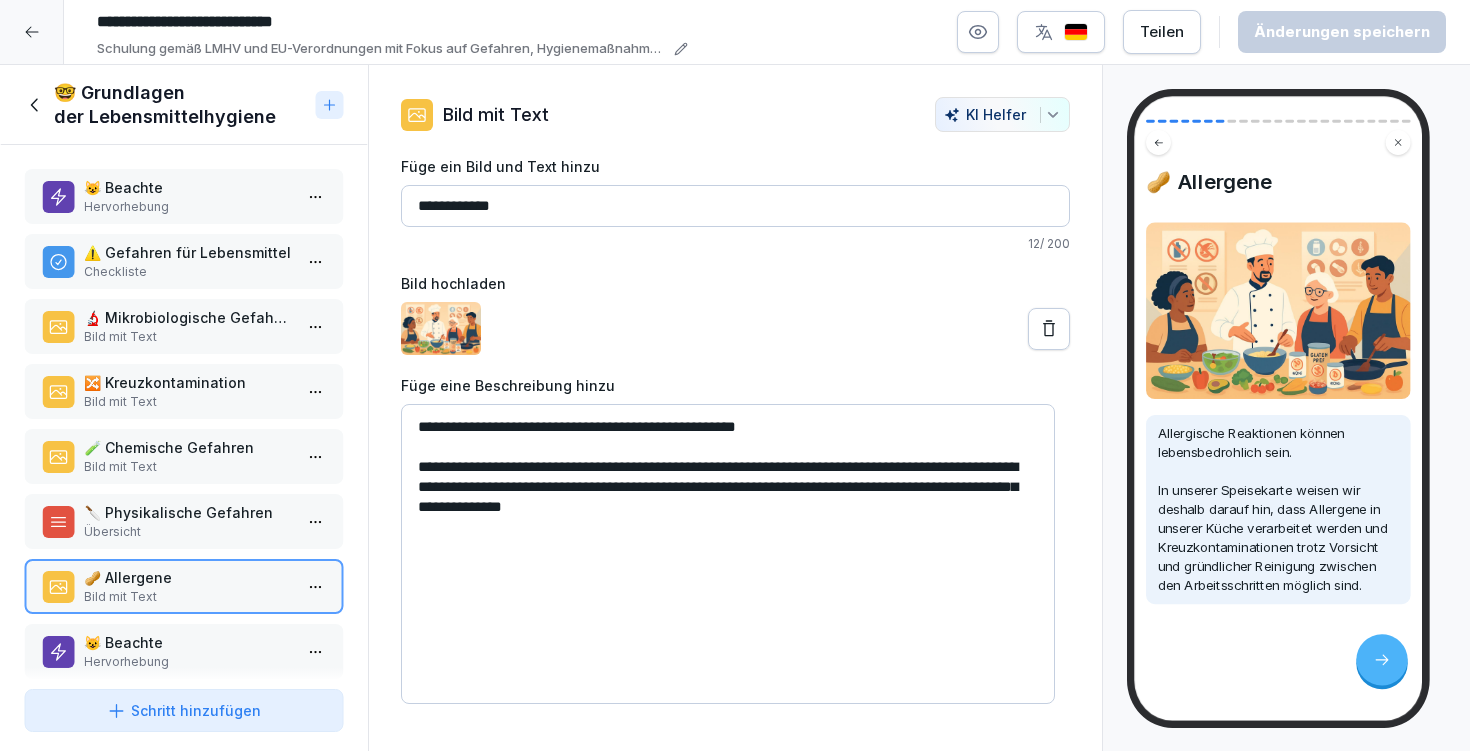 click 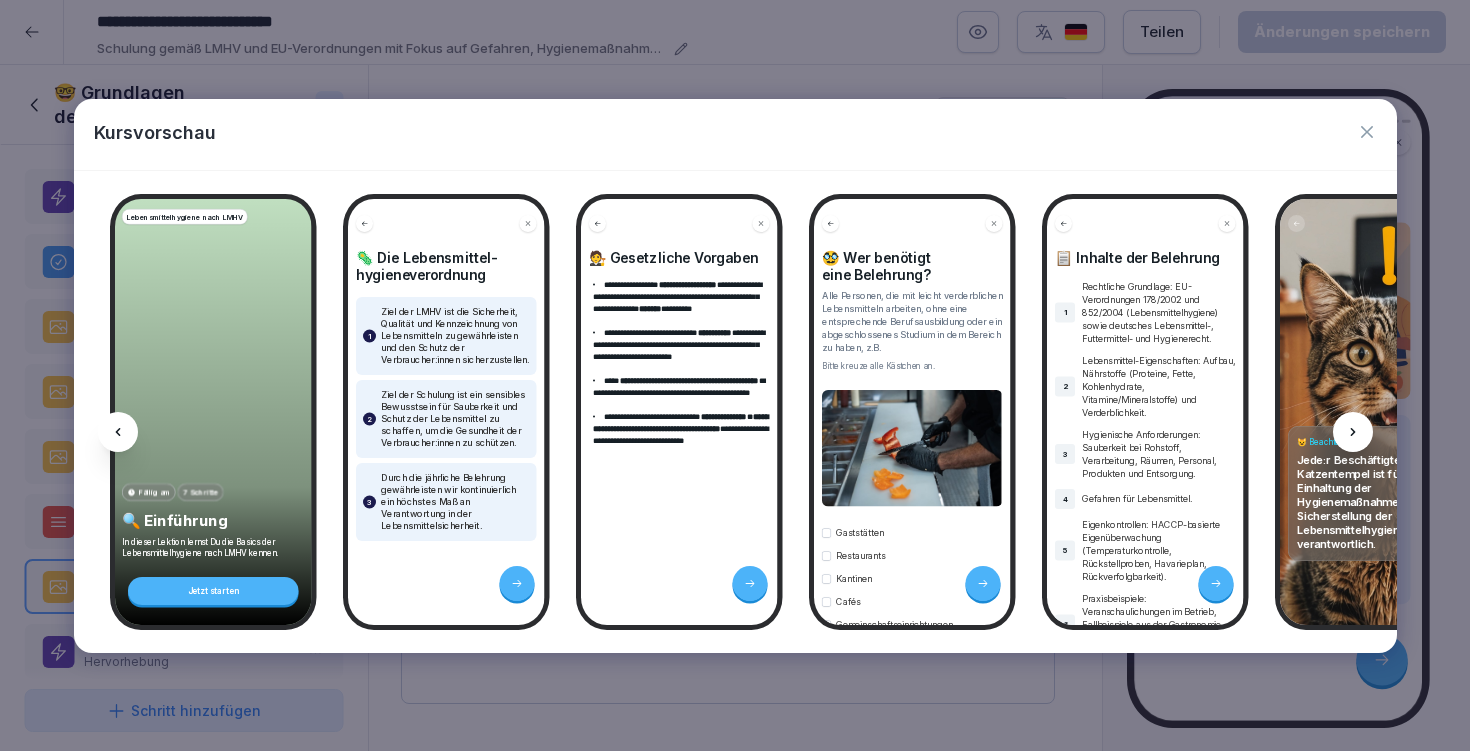click at bounding box center [1353, 432] 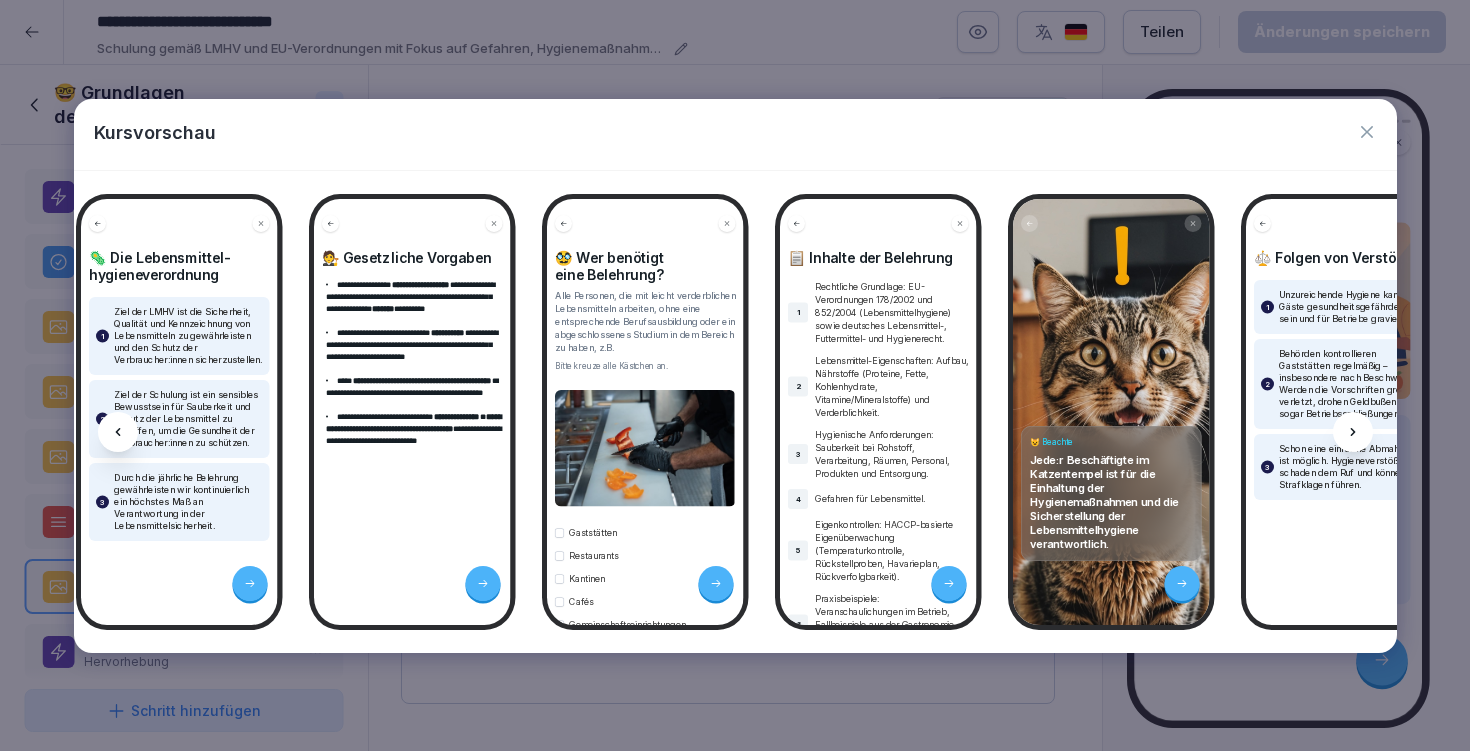 click at bounding box center (1353, 432) 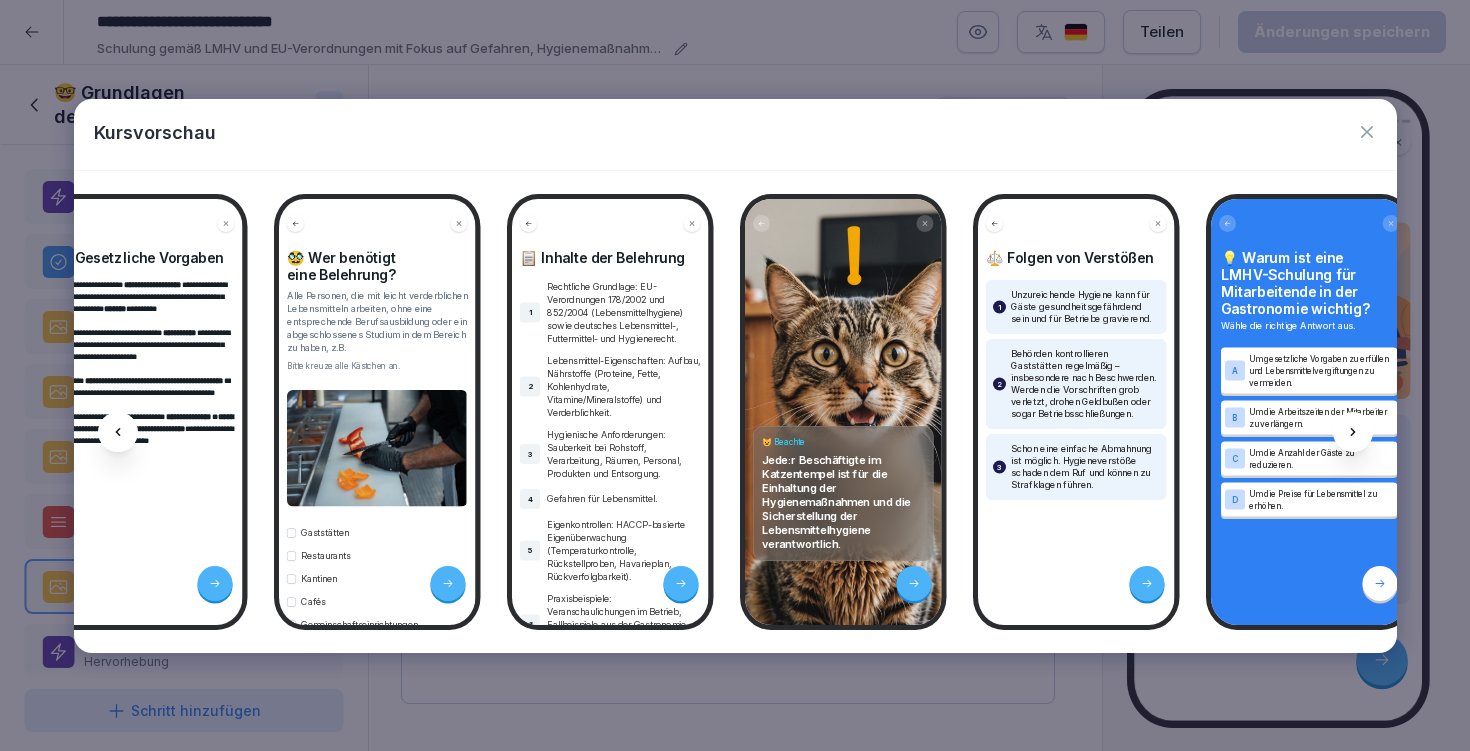 click at bounding box center (1353, 432) 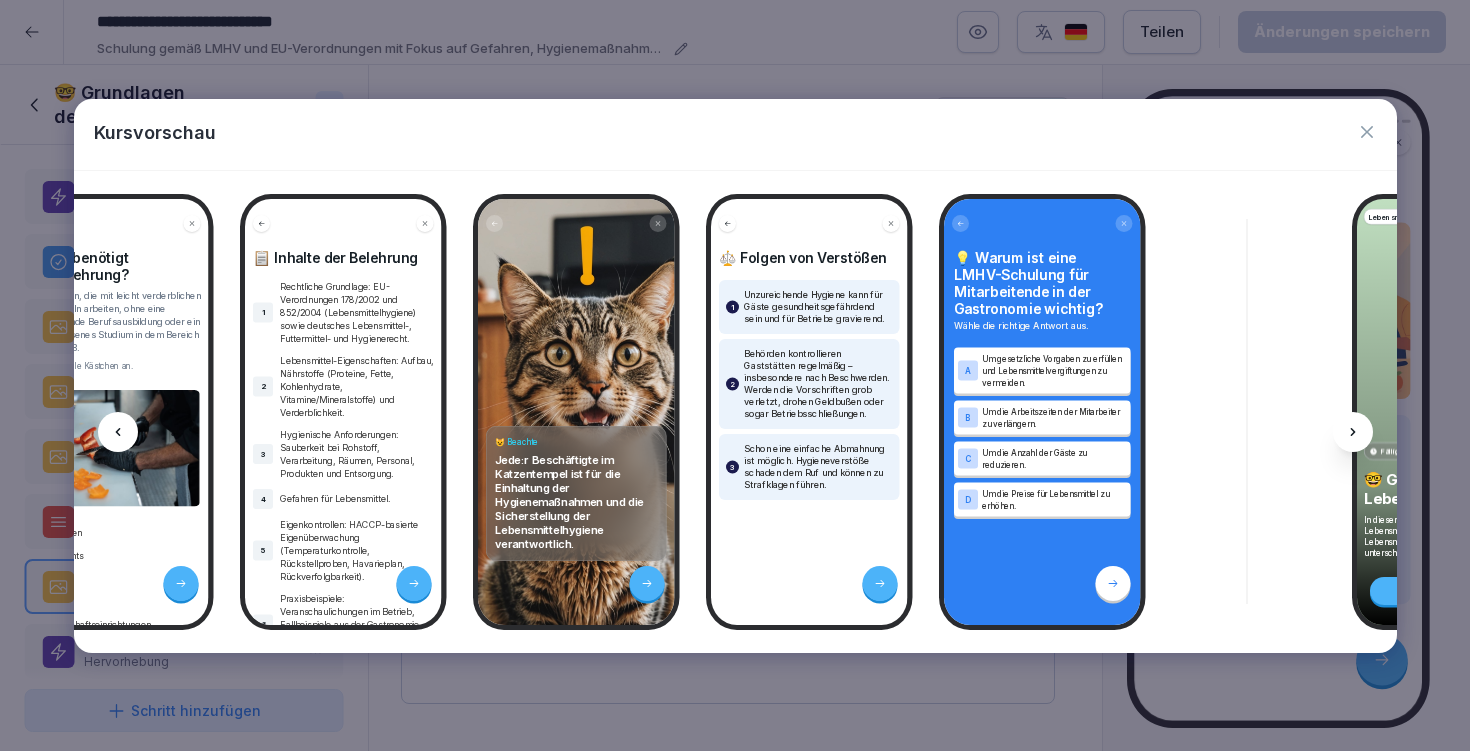 click at bounding box center (1353, 432) 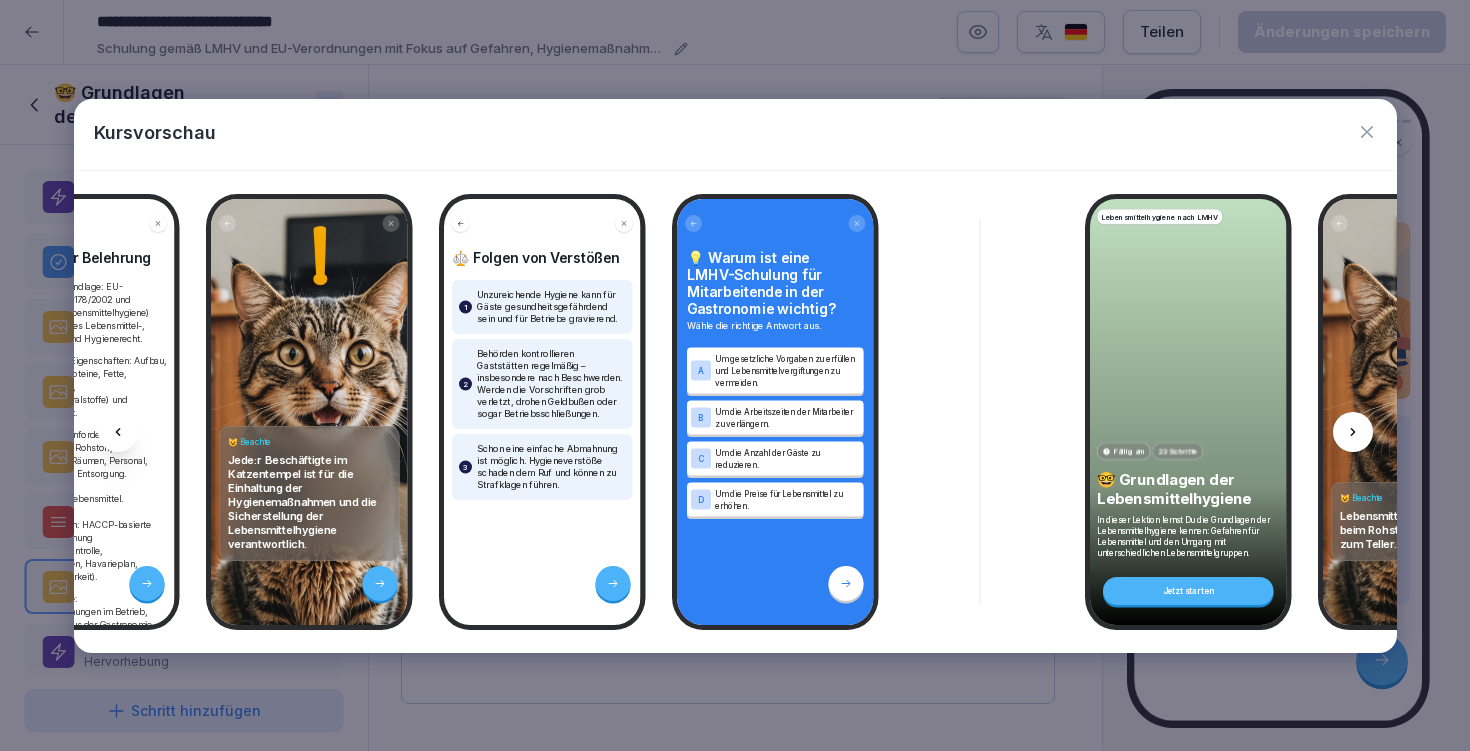 click at bounding box center (1353, 432) 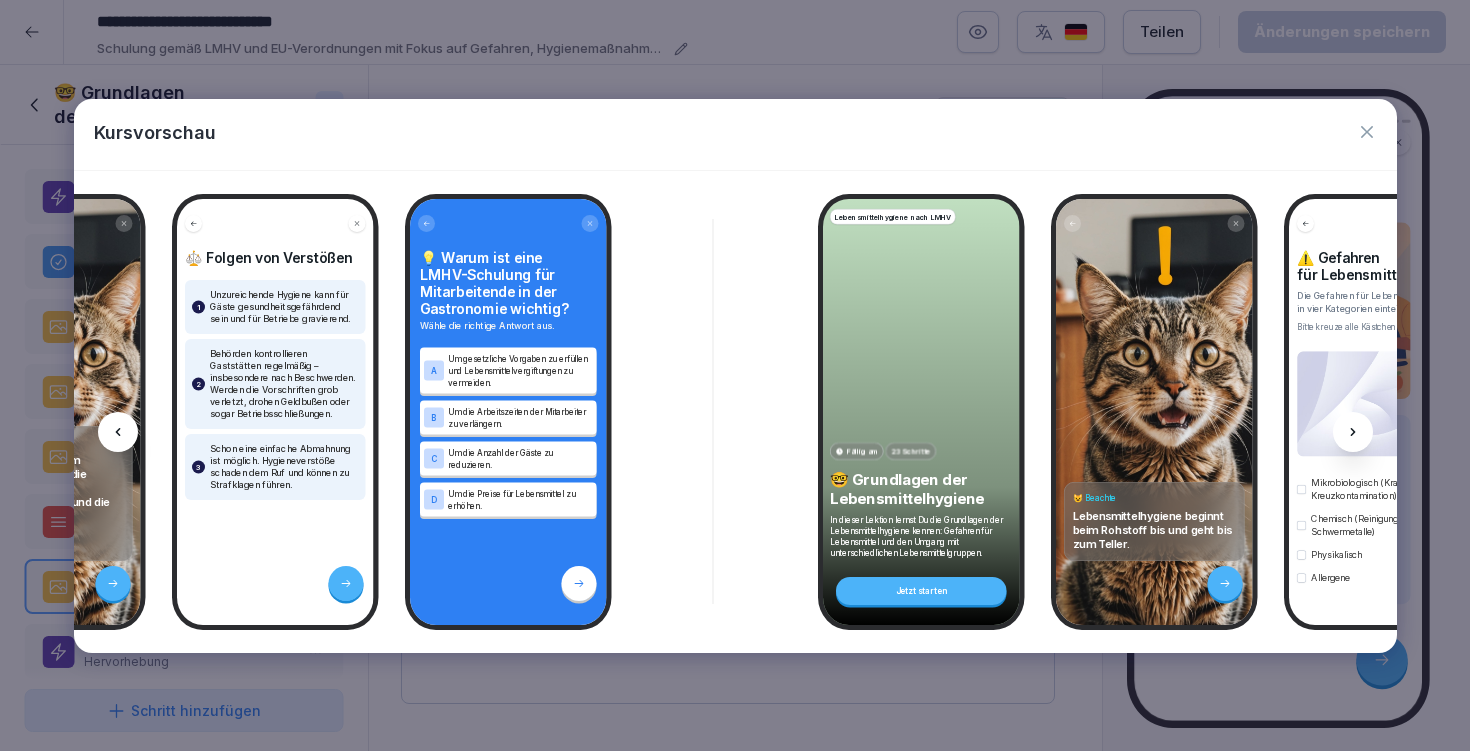 click at bounding box center (1353, 432) 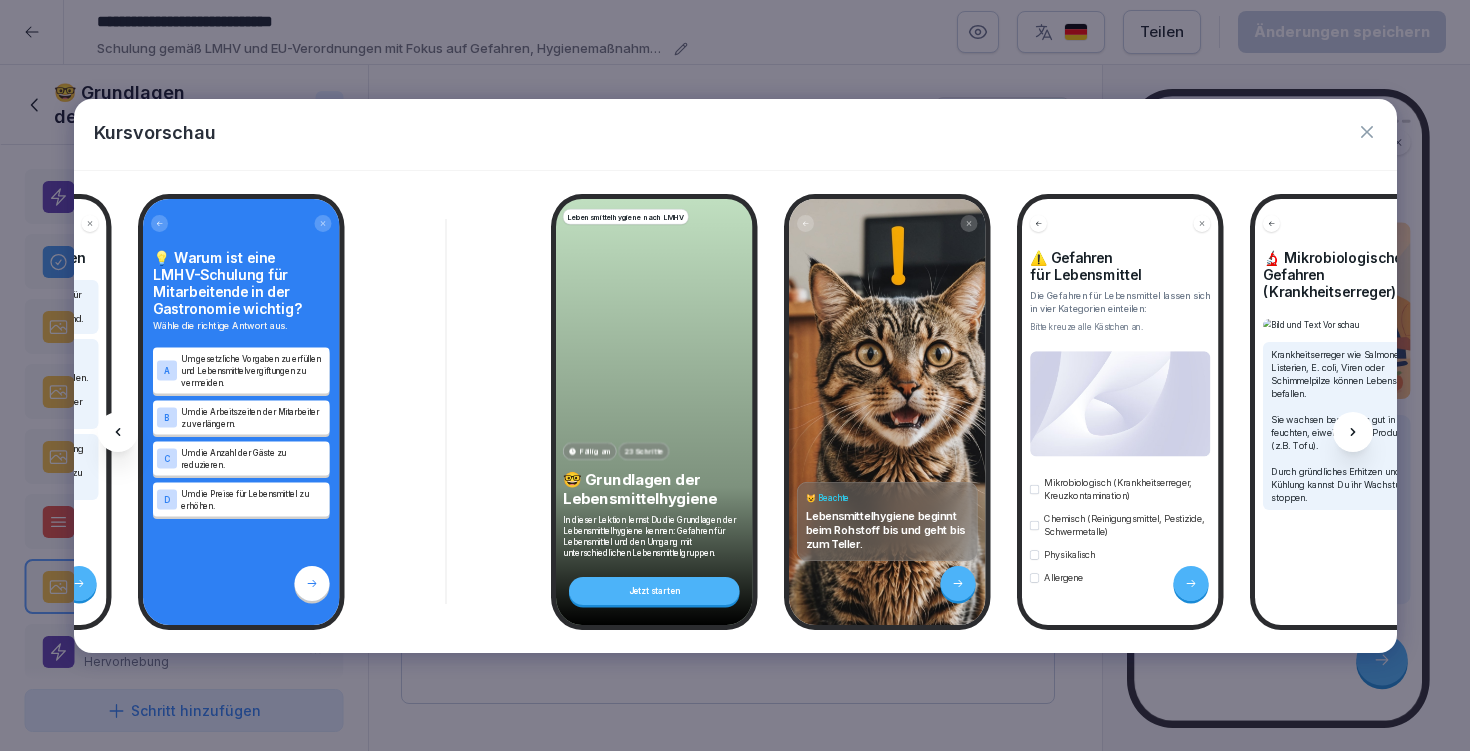 click at bounding box center [1353, 432] 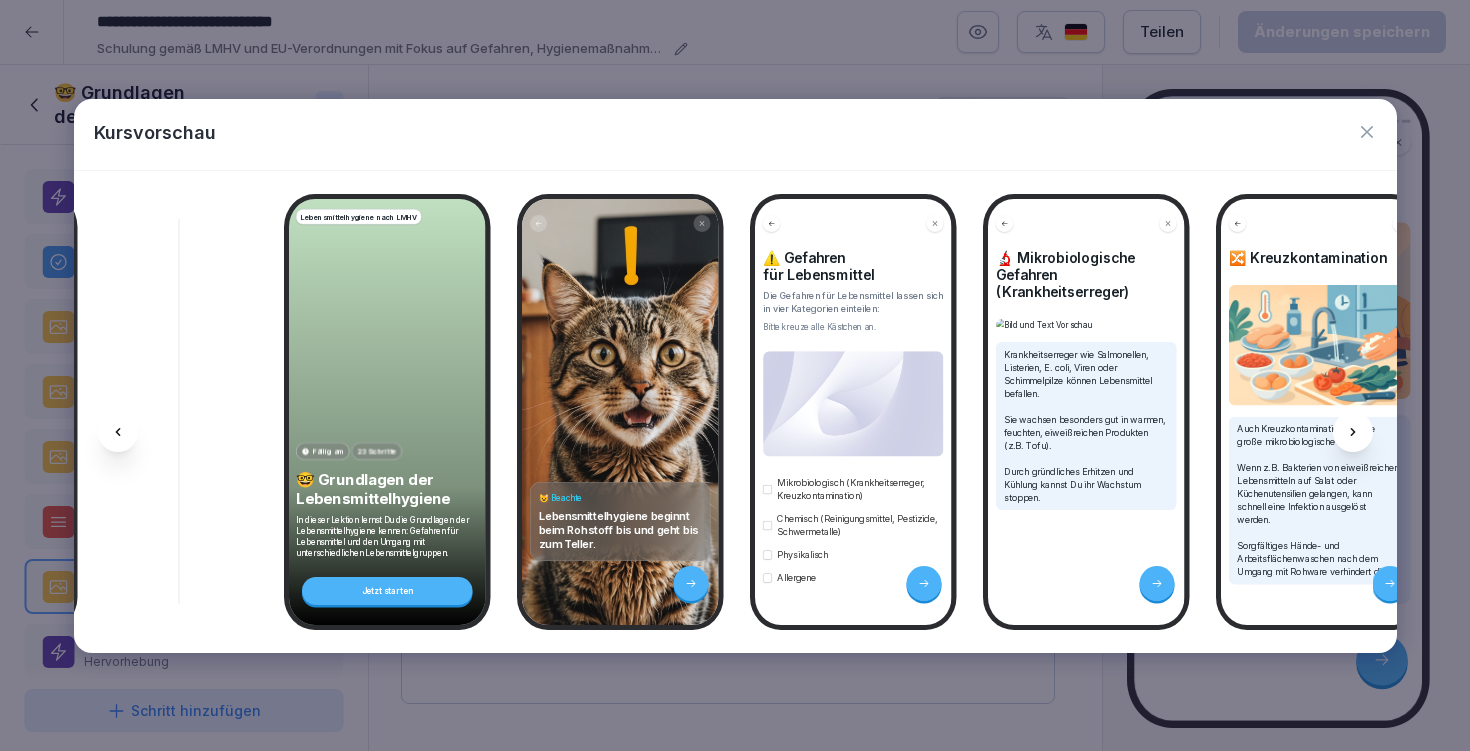 click at bounding box center [1353, 432] 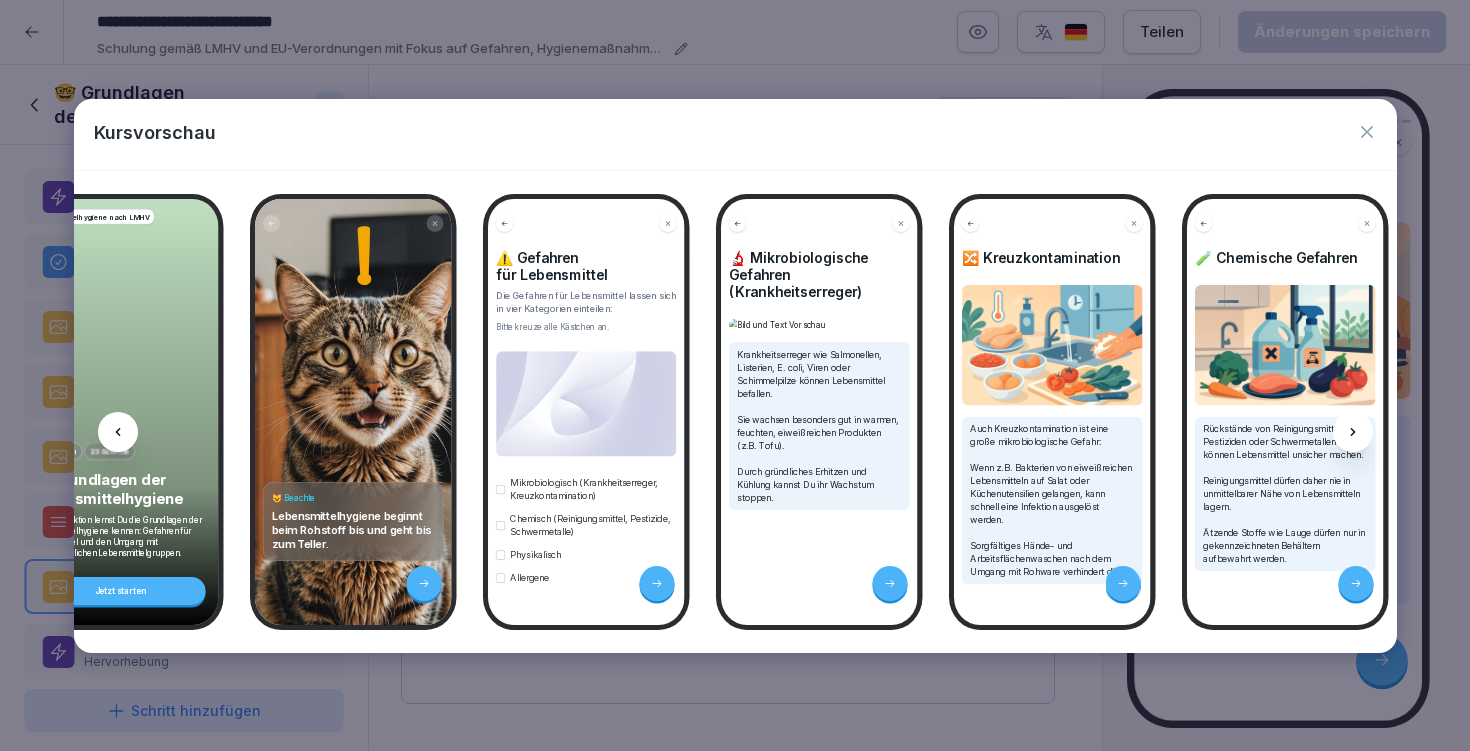 click at bounding box center (1353, 432) 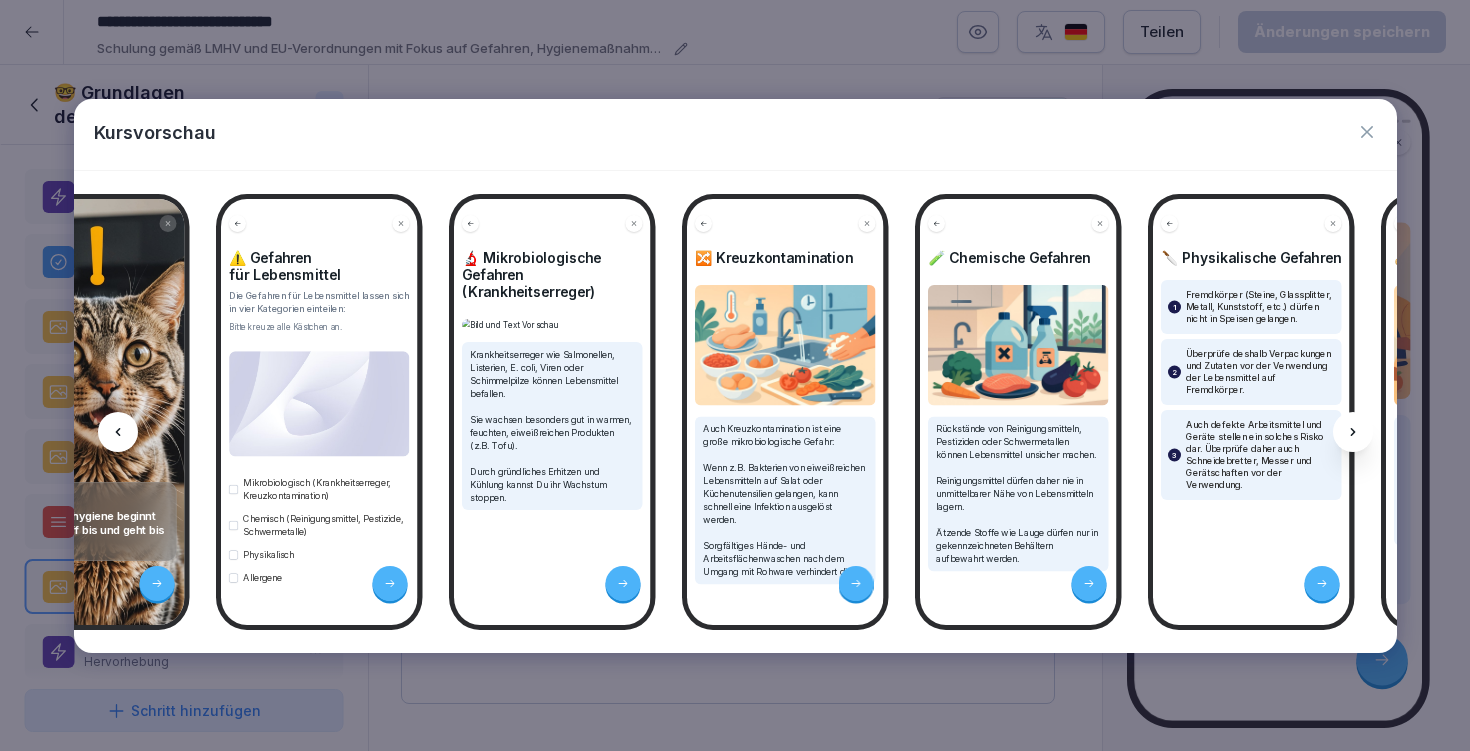 click at bounding box center [1353, 432] 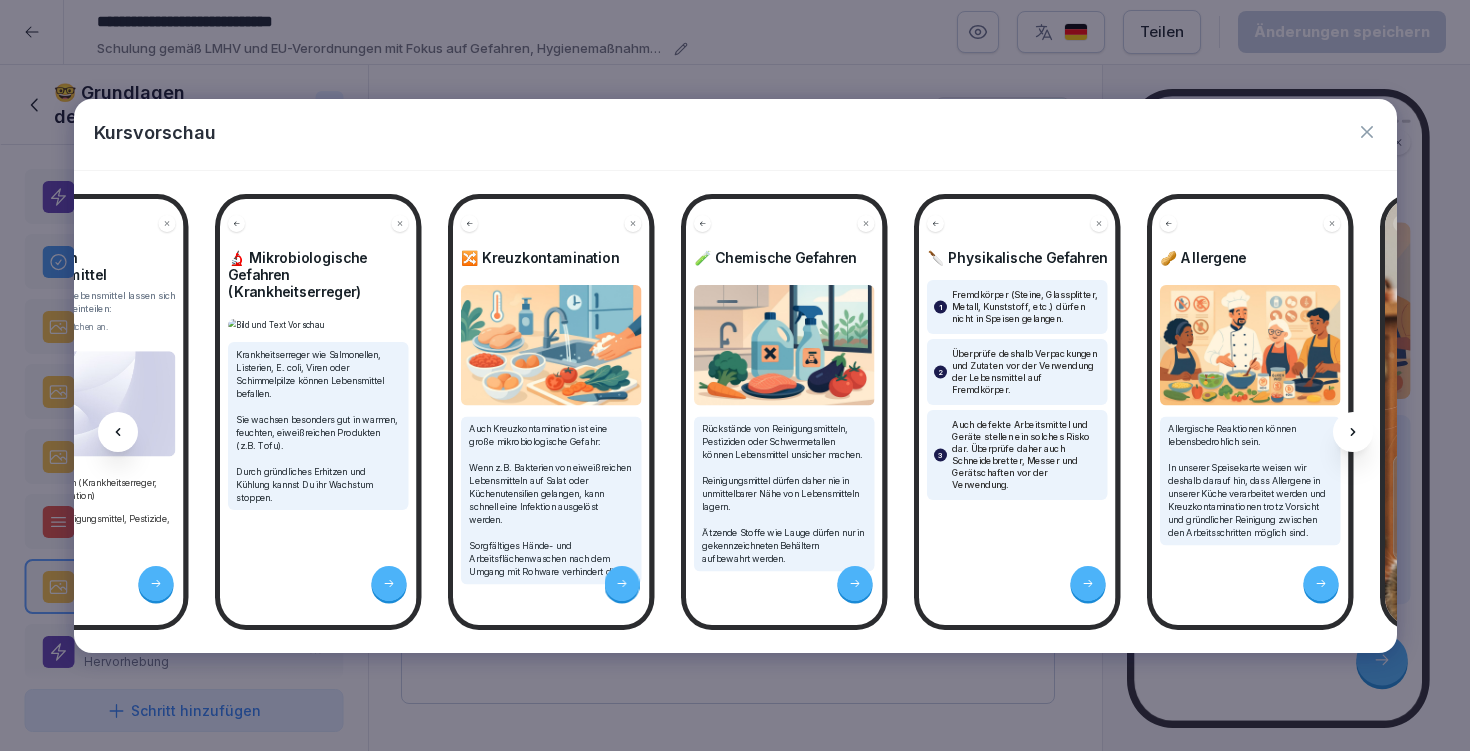 click at bounding box center [1353, 432] 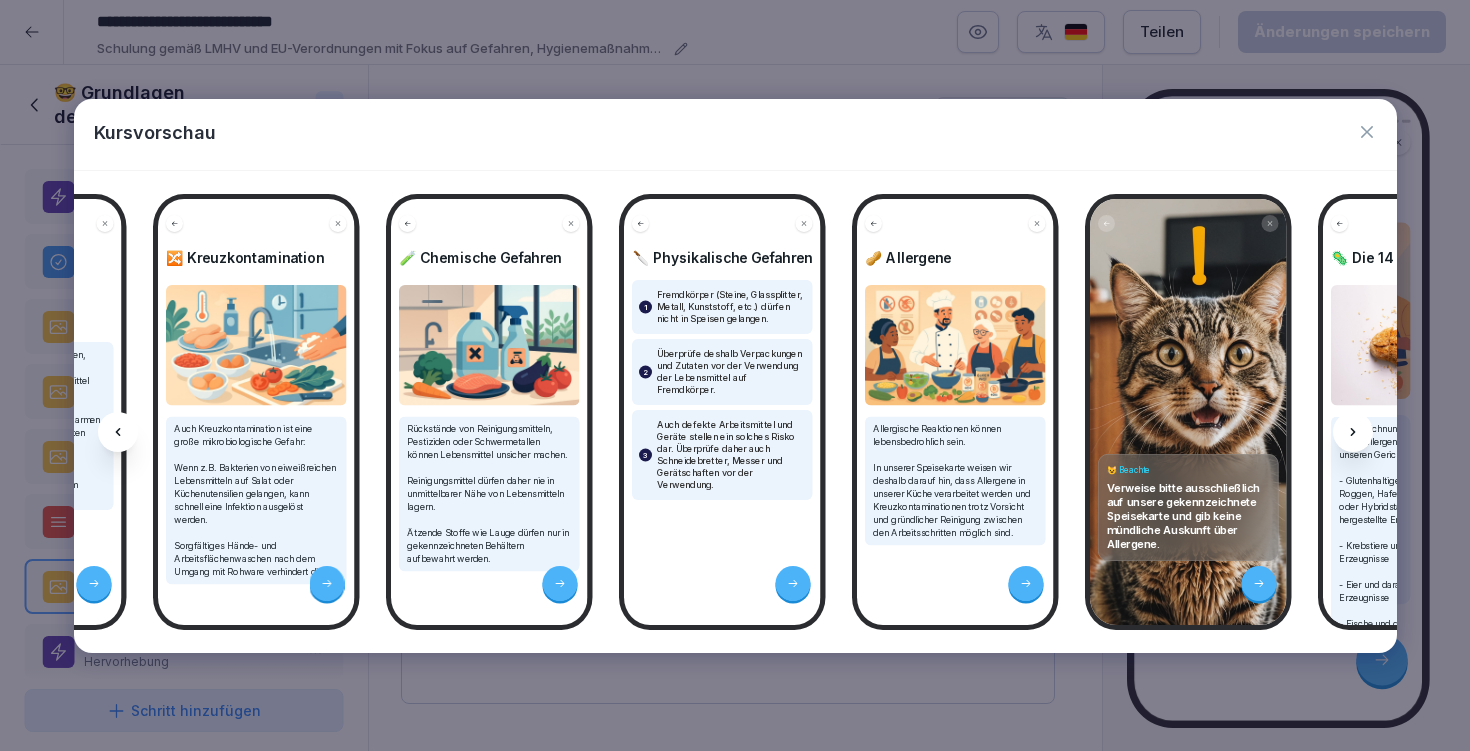 click at bounding box center [1353, 432] 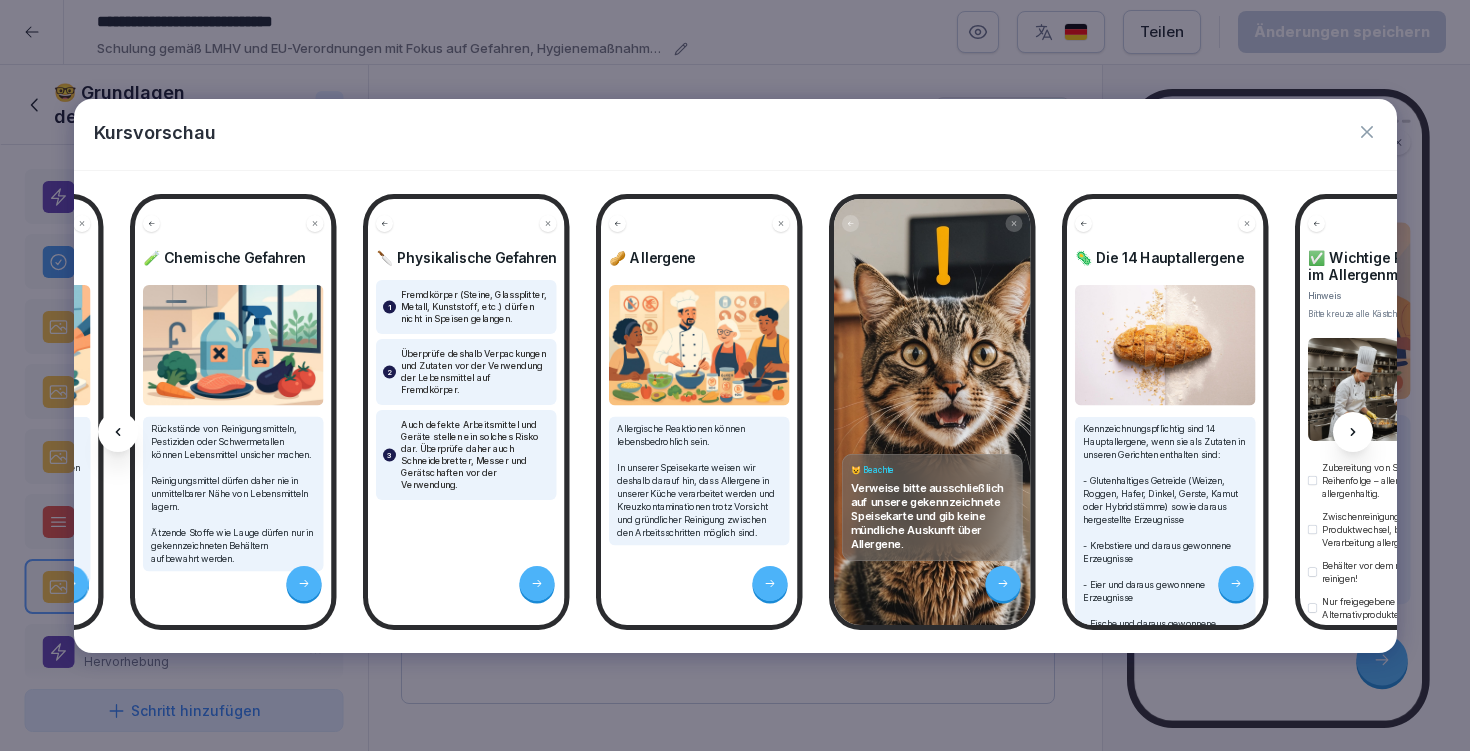 click at bounding box center (1353, 432) 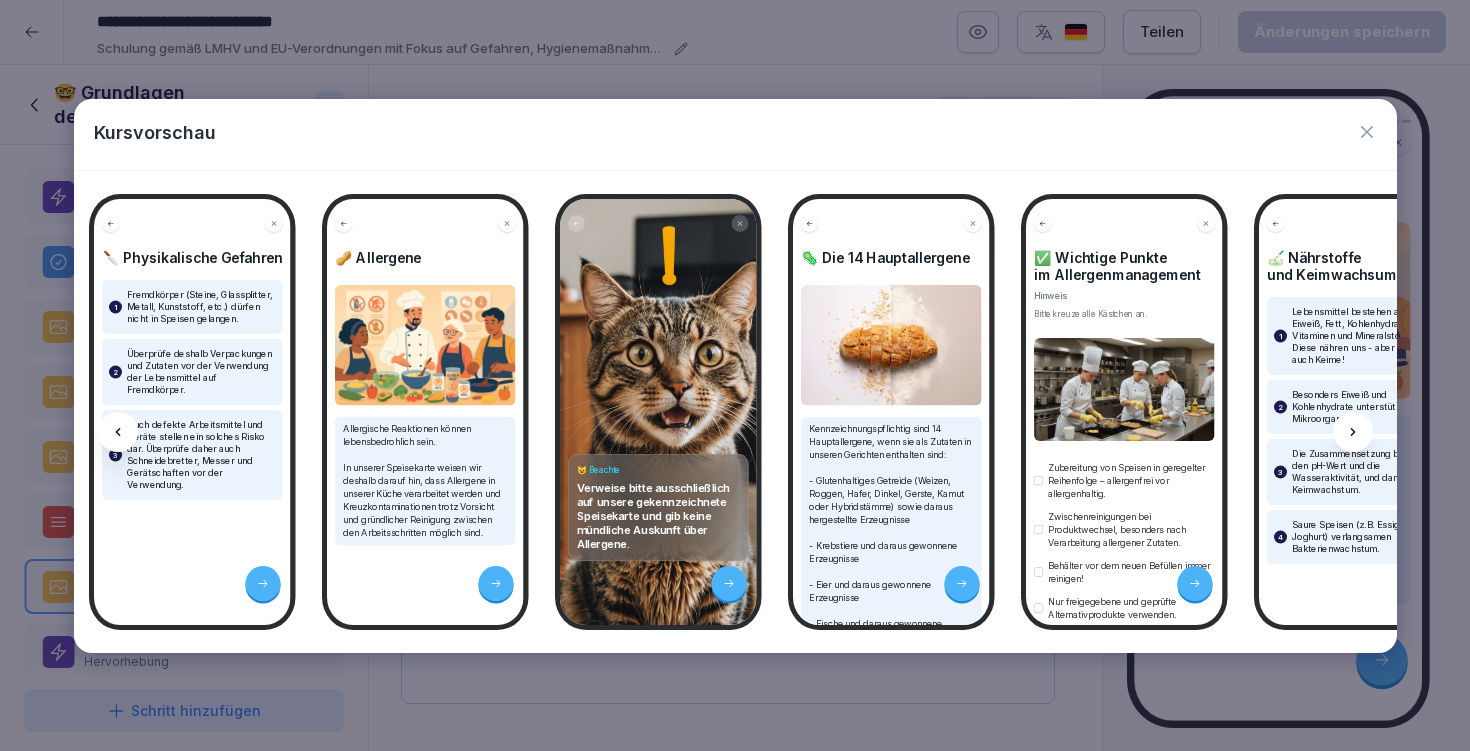 click at bounding box center [1353, 432] 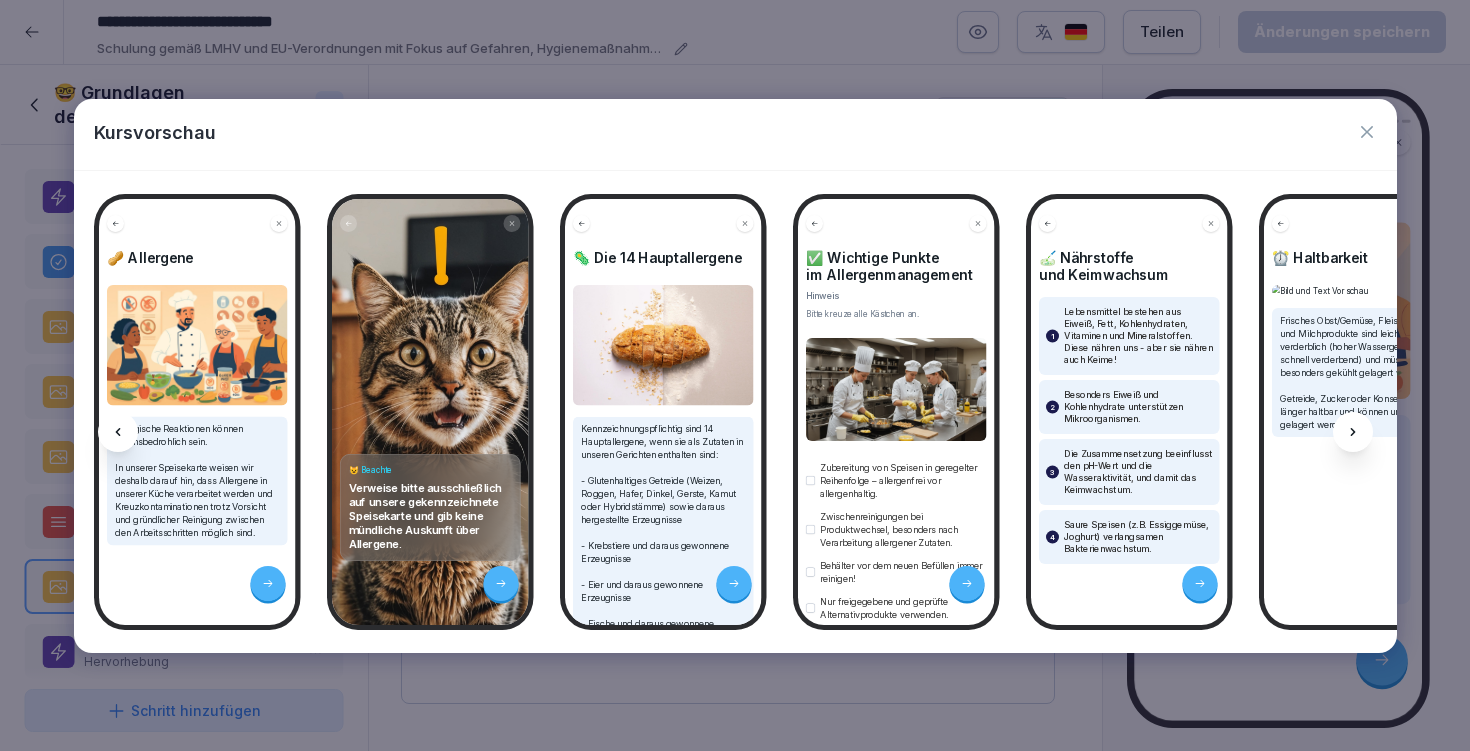 click at bounding box center (1353, 432) 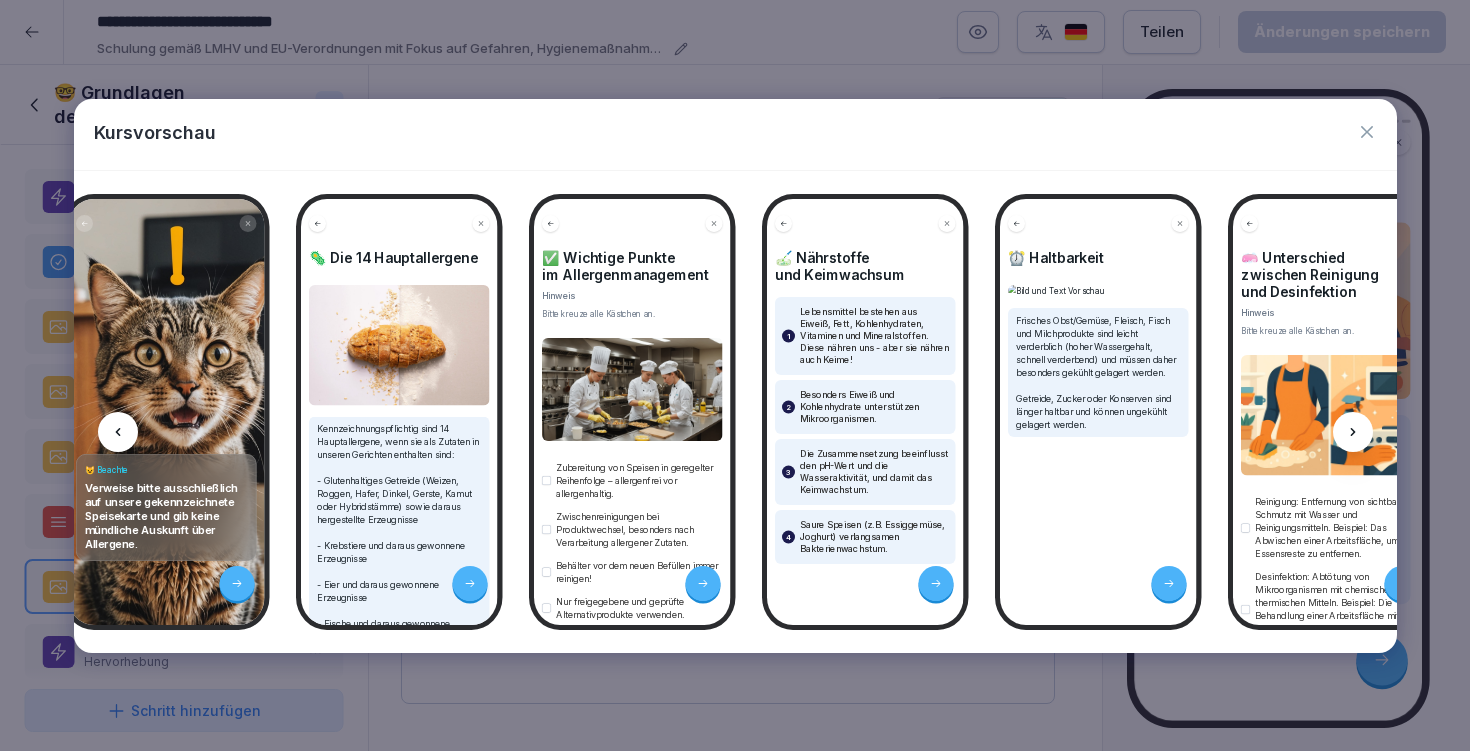 click at bounding box center [1353, 432] 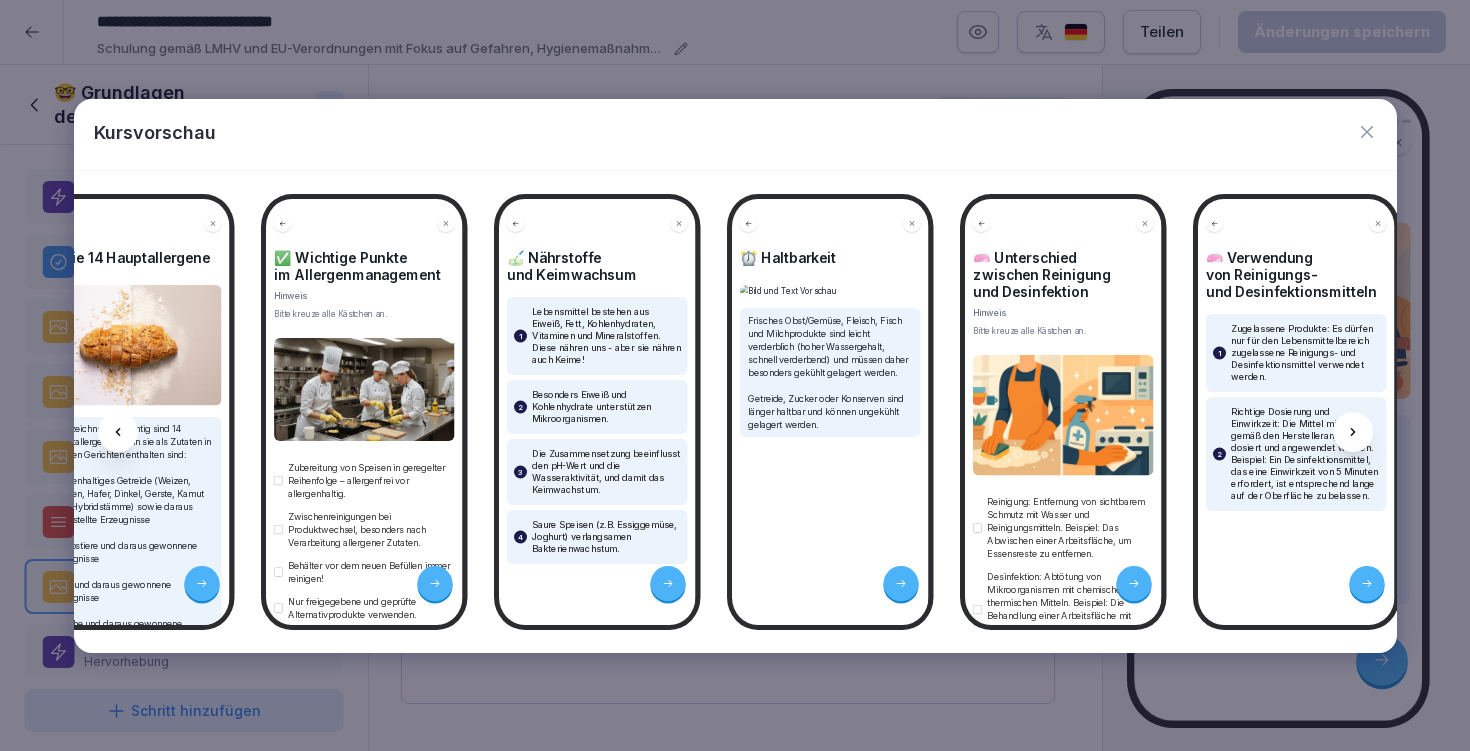 click at bounding box center (1353, 432) 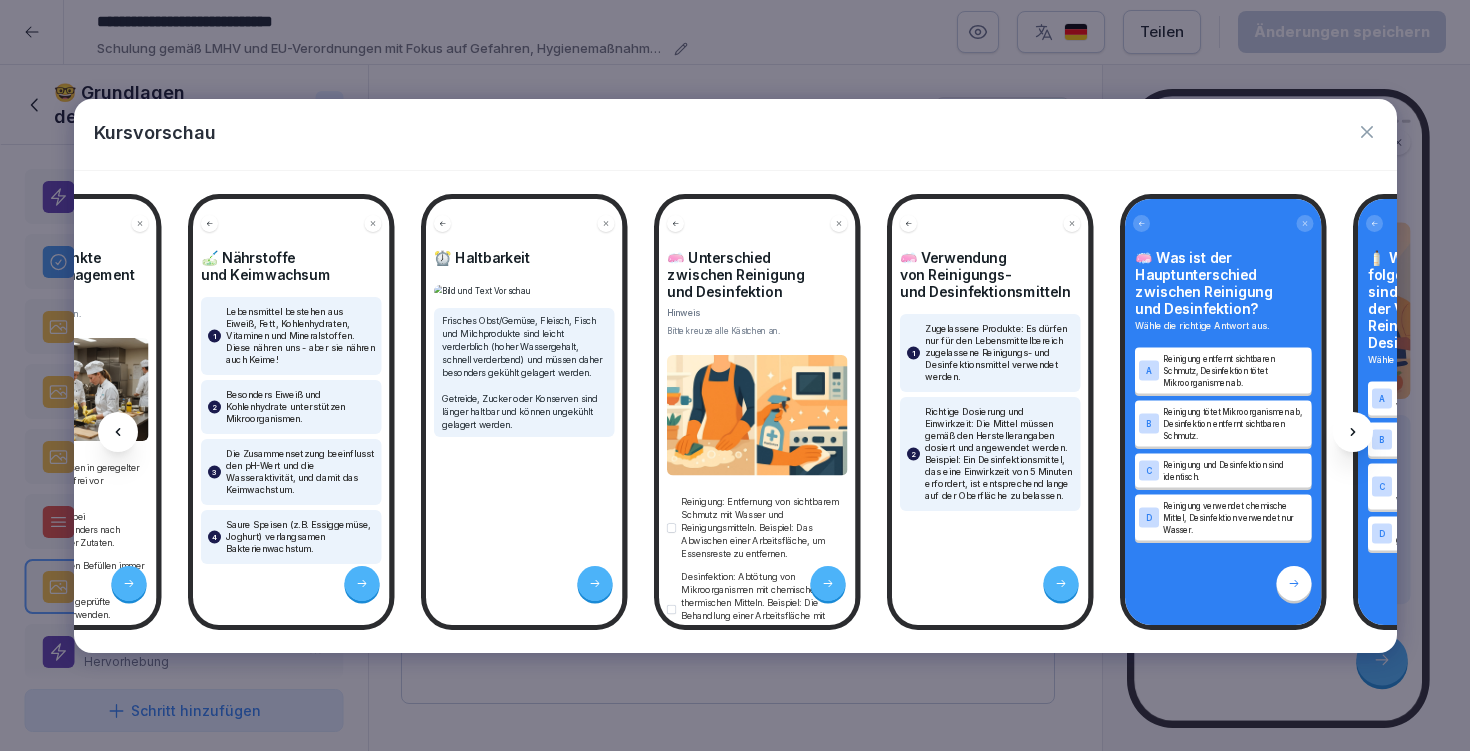 click at bounding box center [1353, 432] 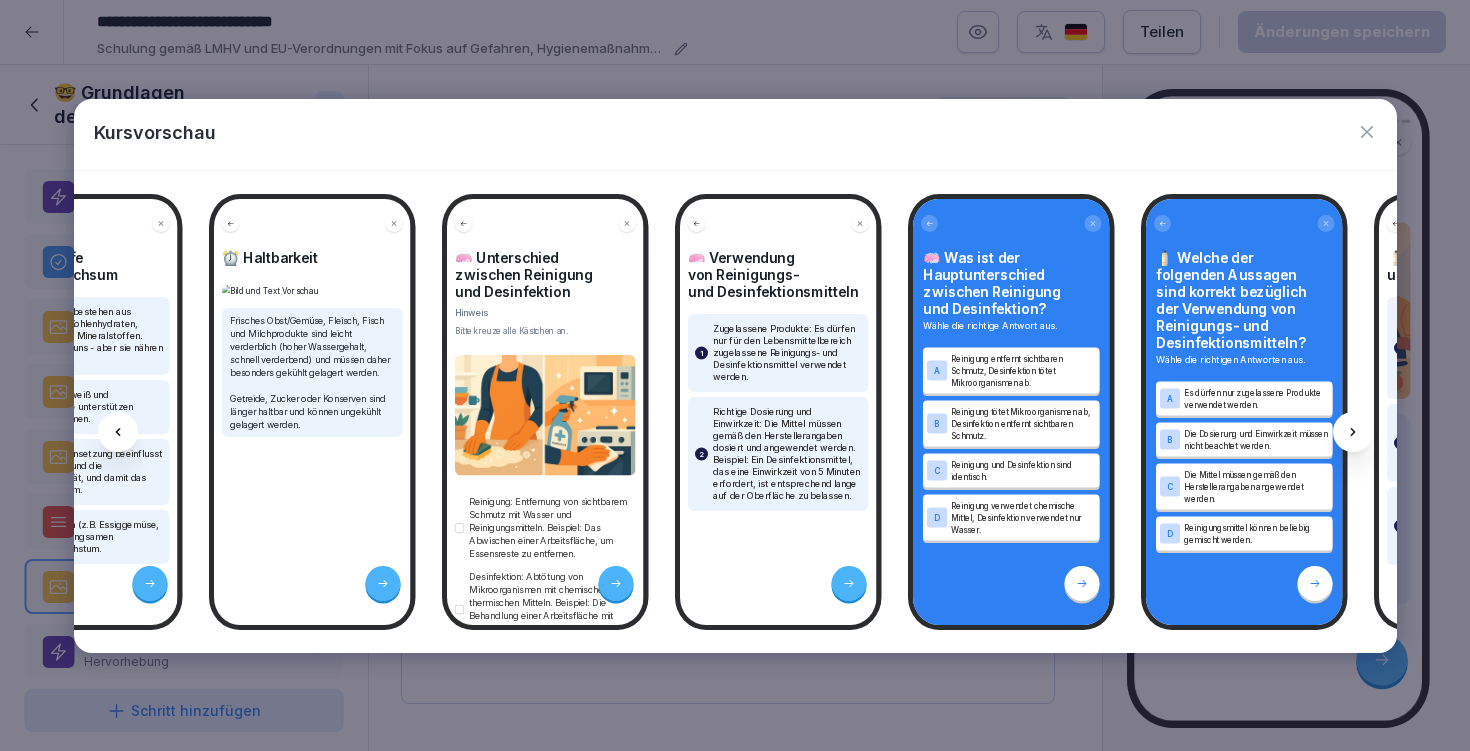 click at bounding box center [1353, 432] 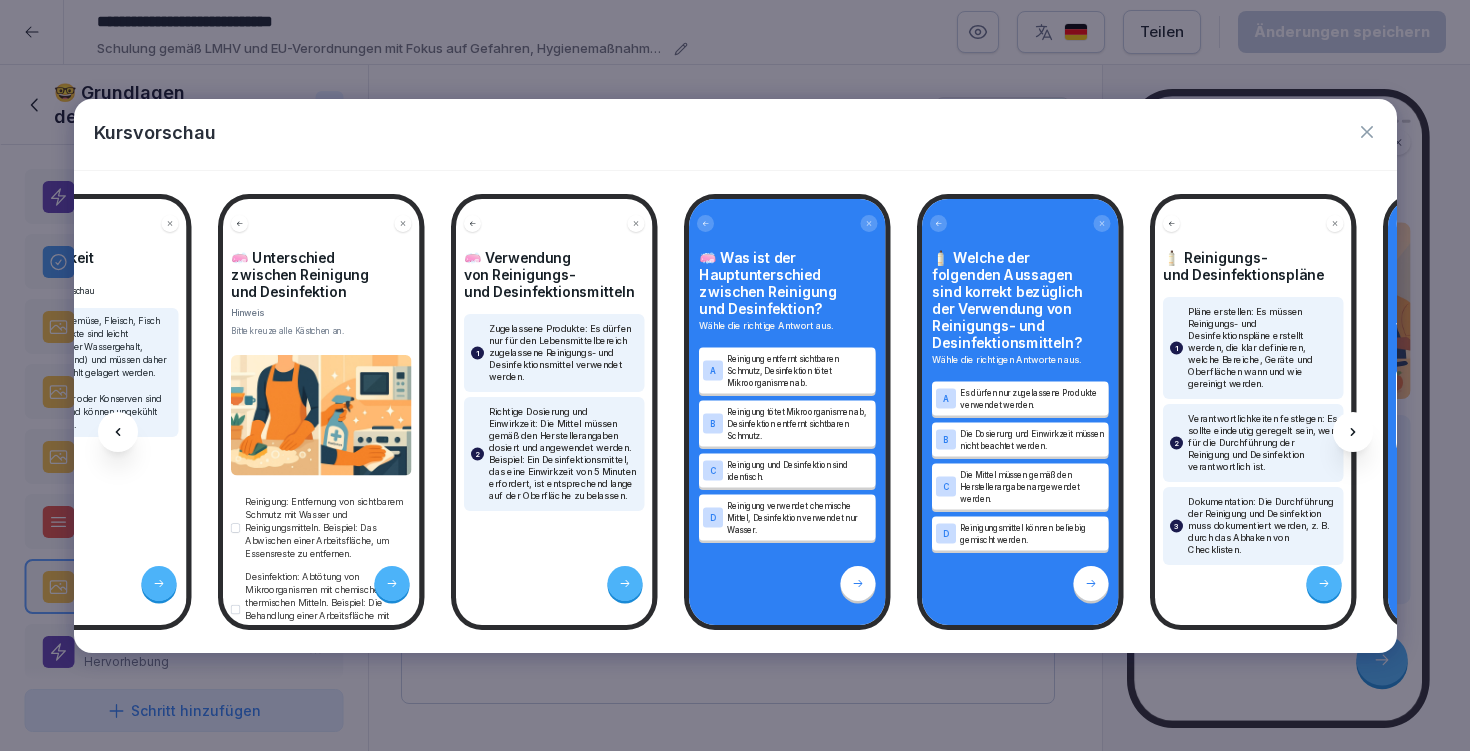 click at bounding box center [1353, 432] 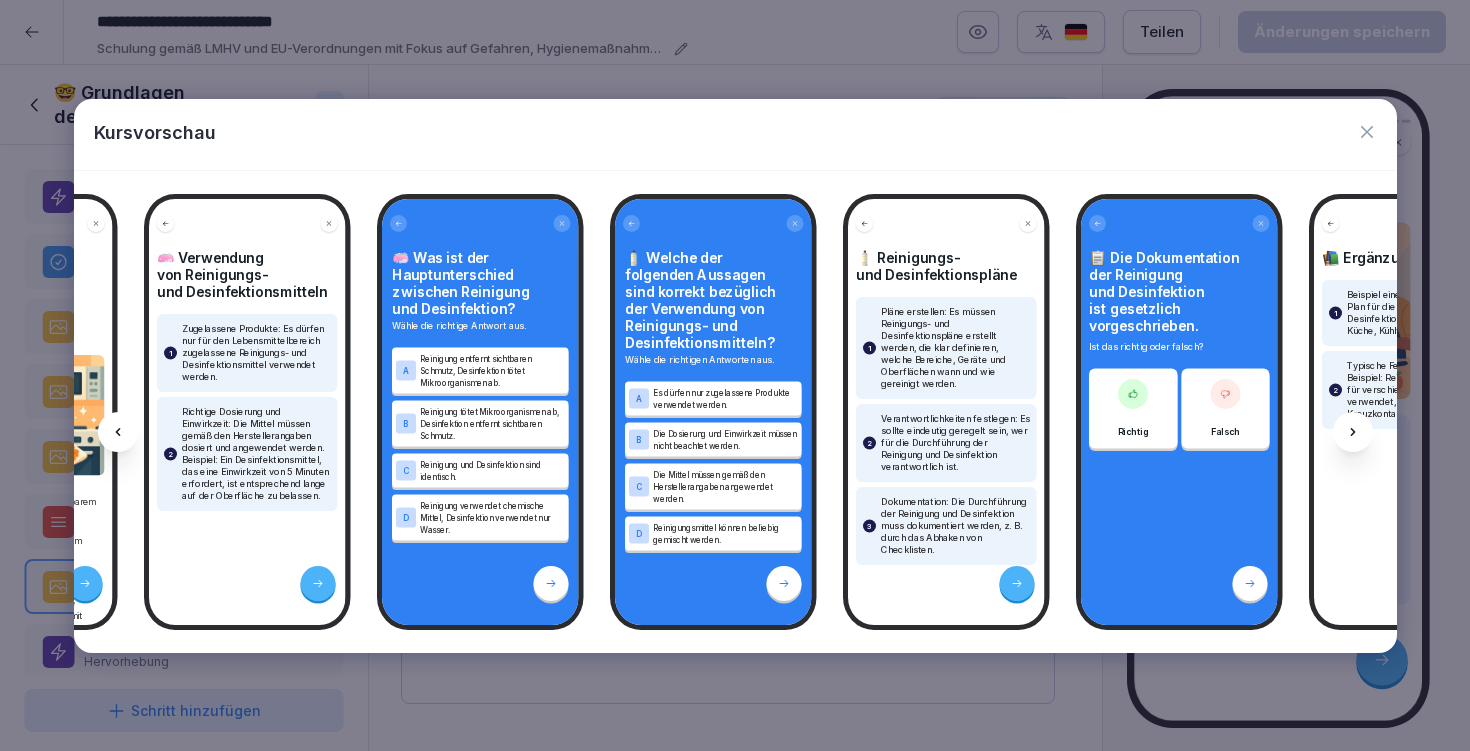 click at bounding box center [1353, 432] 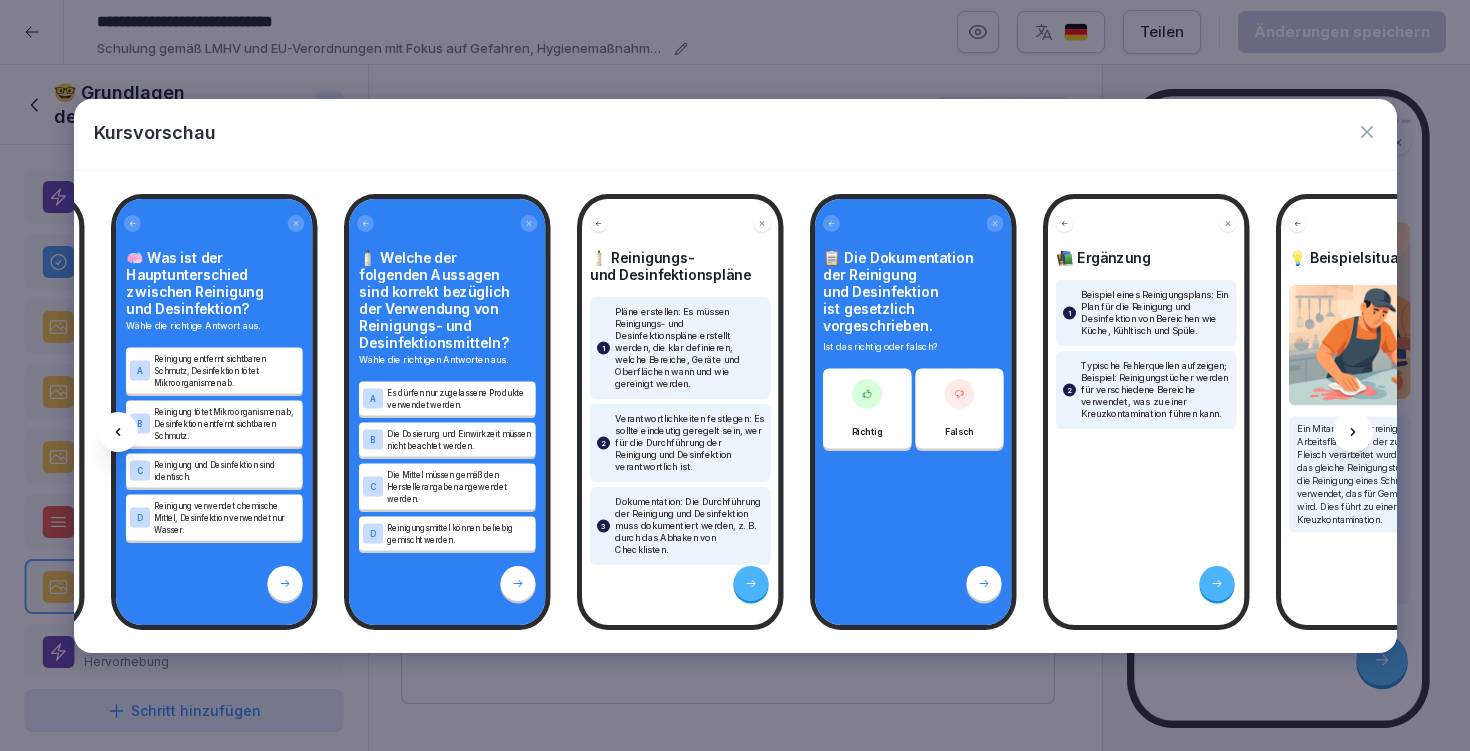 click at bounding box center [1353, 432] 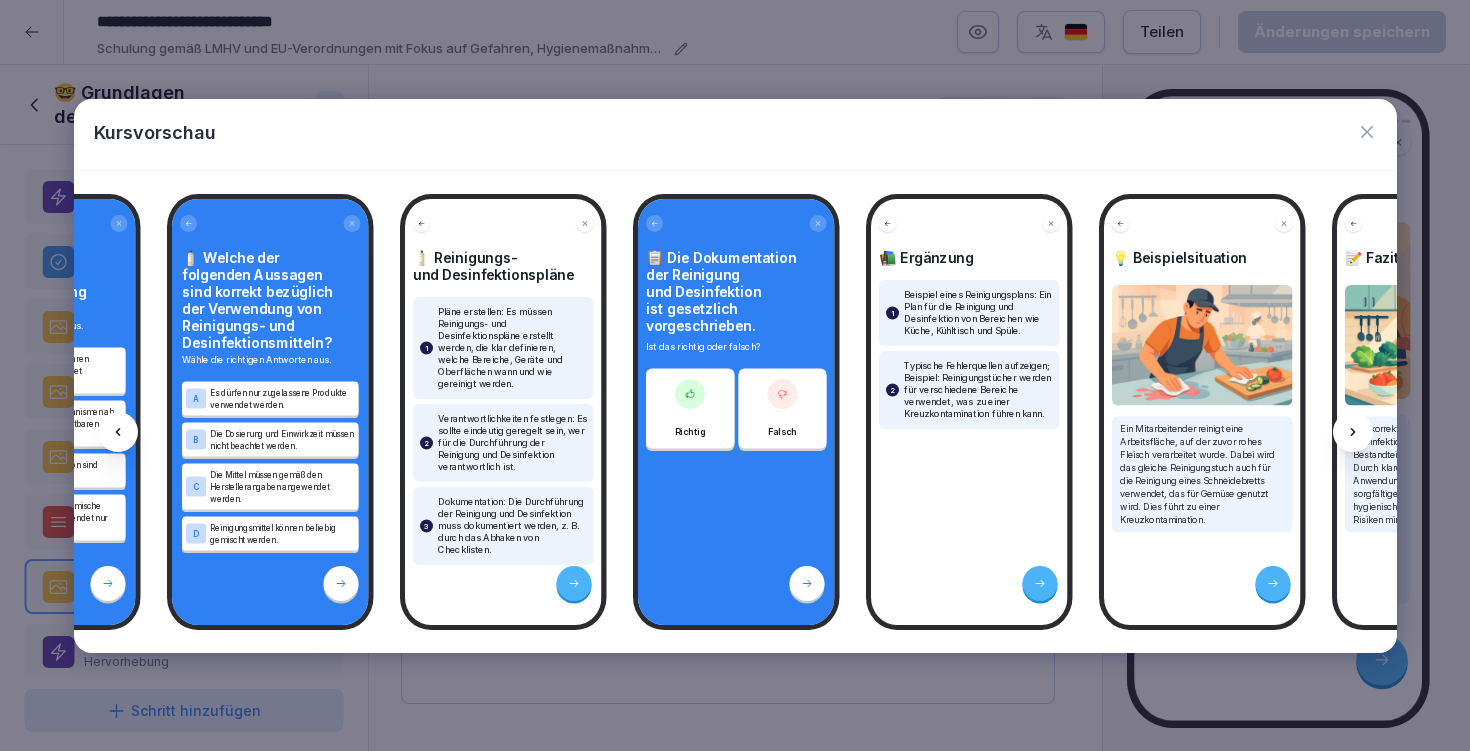 click at bounding box center (1353, 432) 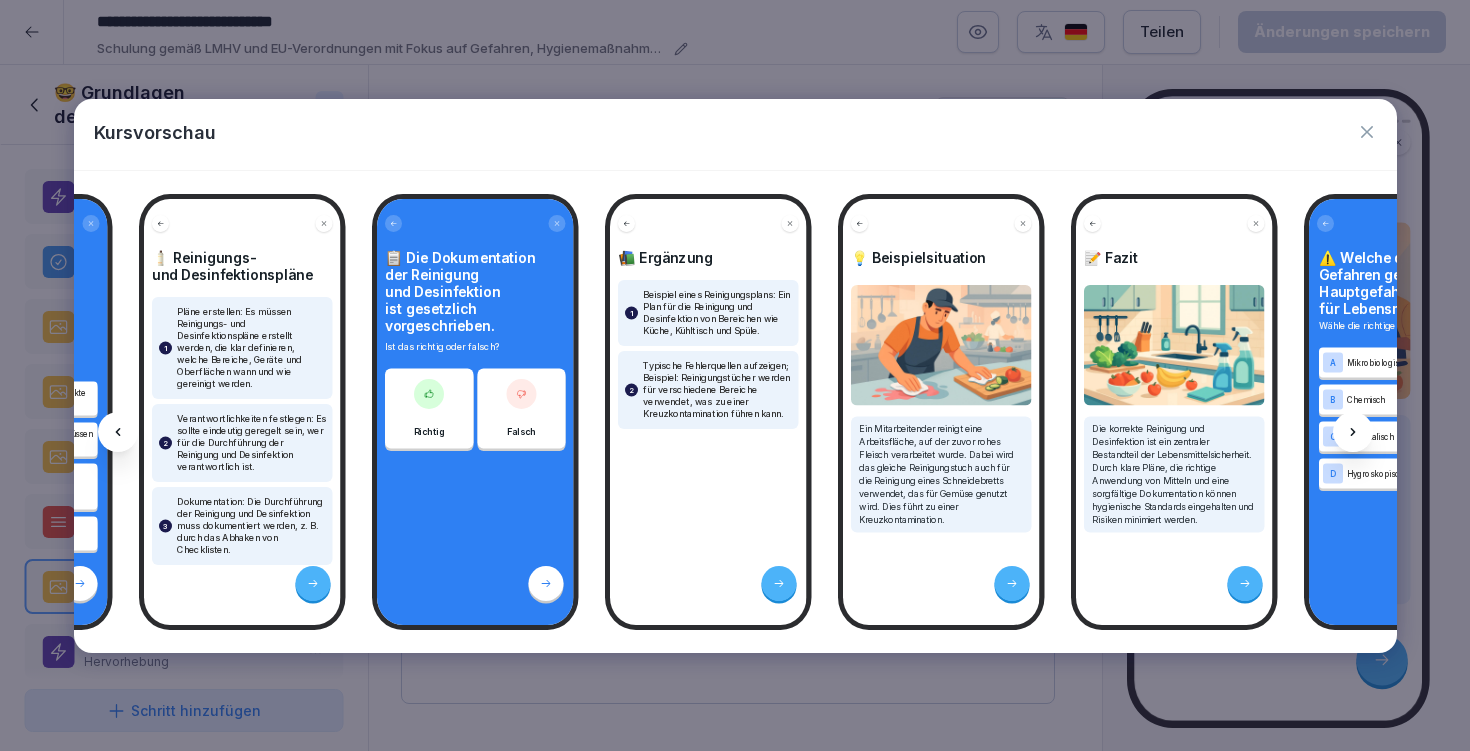 click at bounding box center (1353, 432) 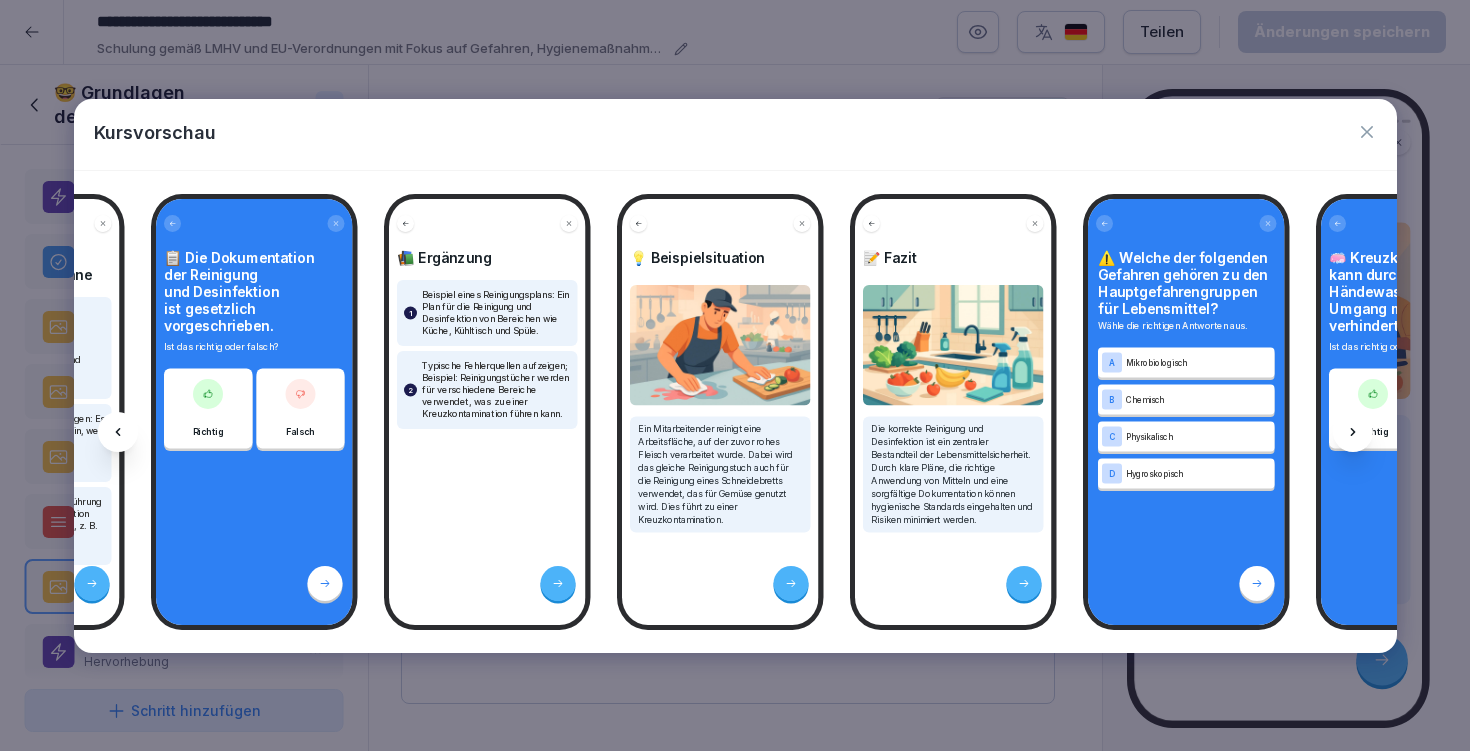 click at bounding box center [1353, 432] 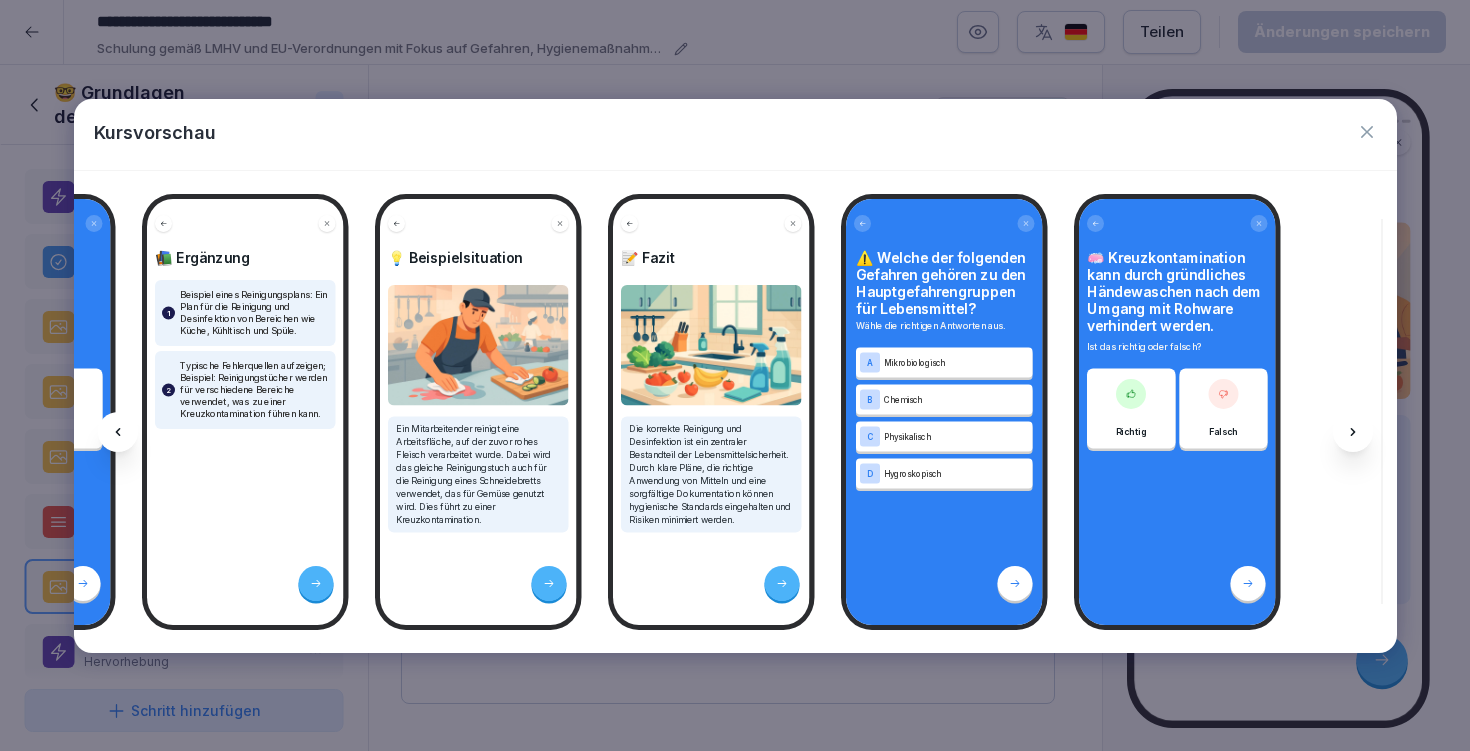 click at bounding box center (1353, 432) 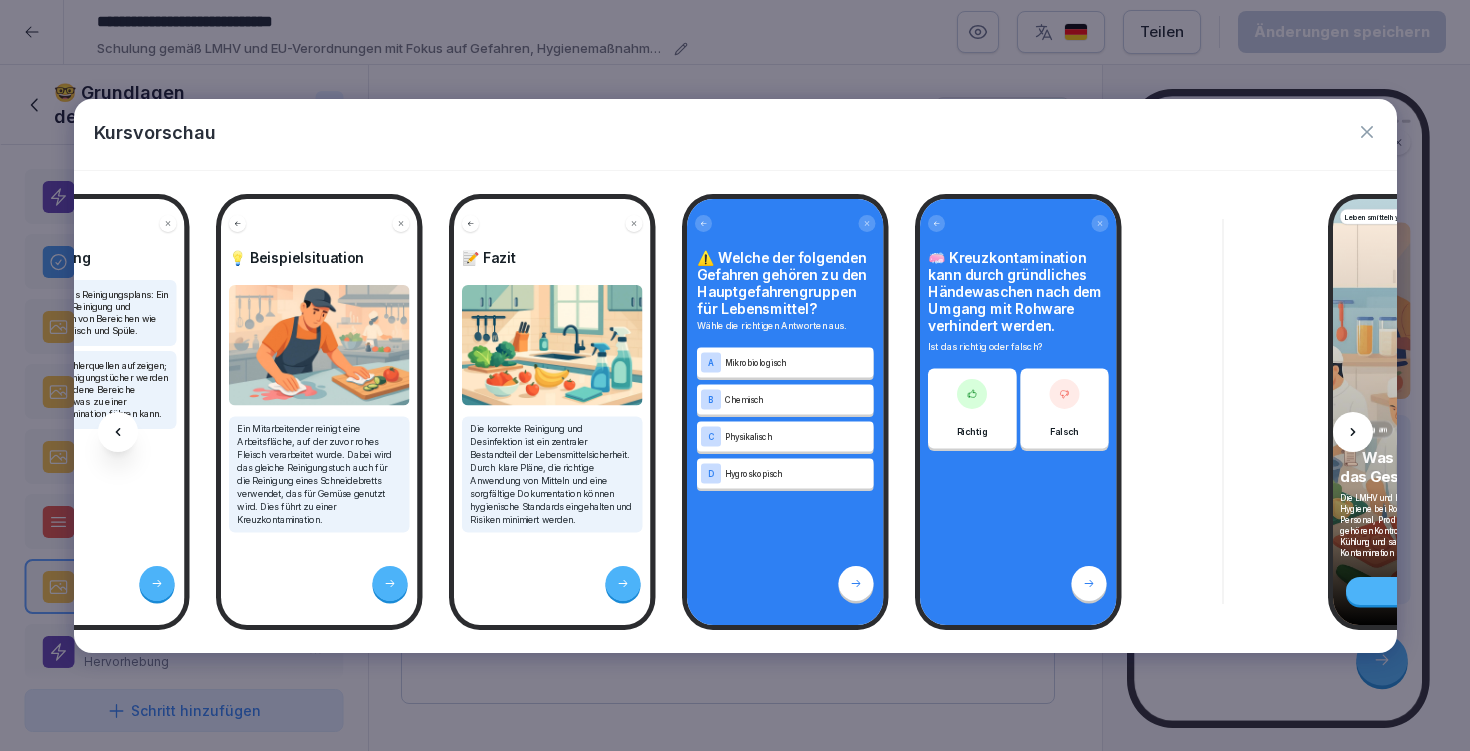 click at bounding box center [1353, 432] 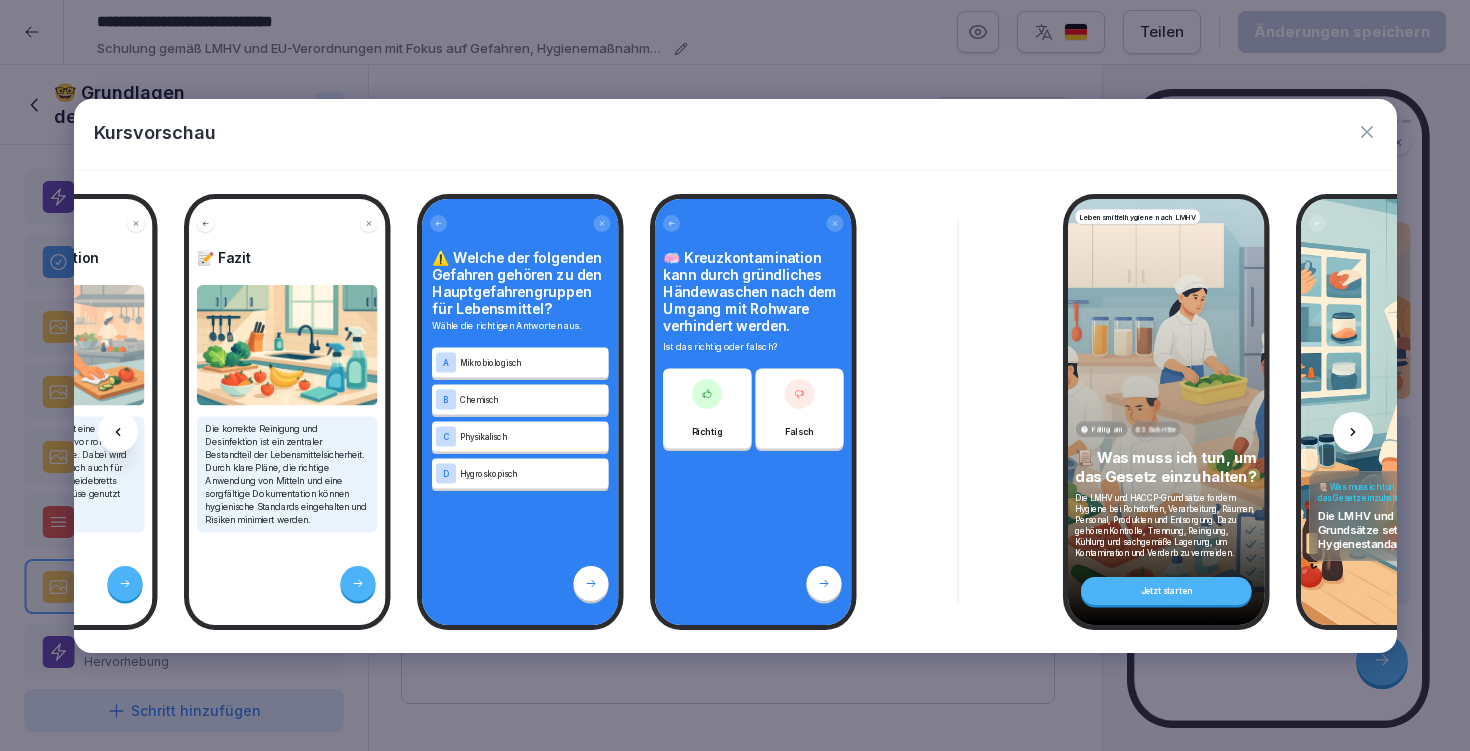 click at bounding box center (1353, 432) 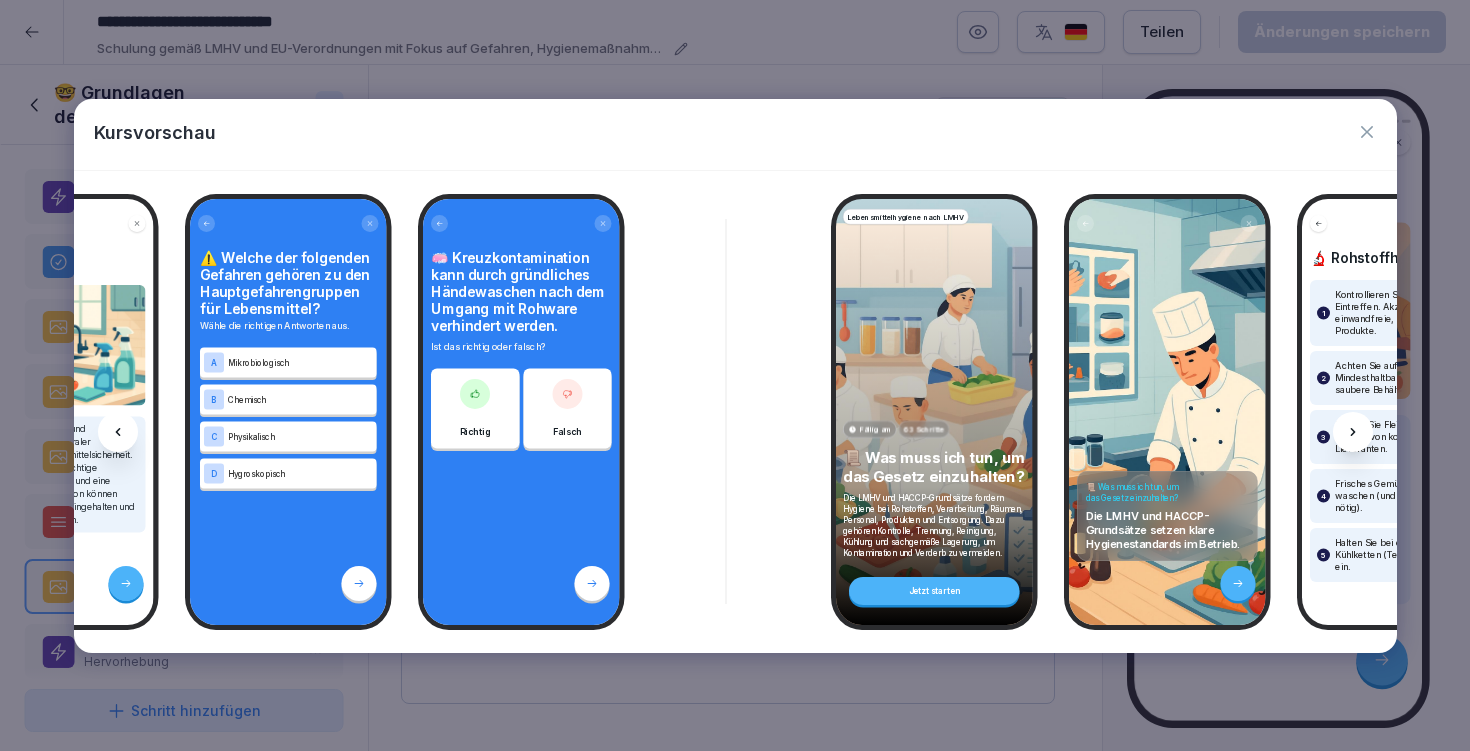 click at bounding box center [1353, 432] 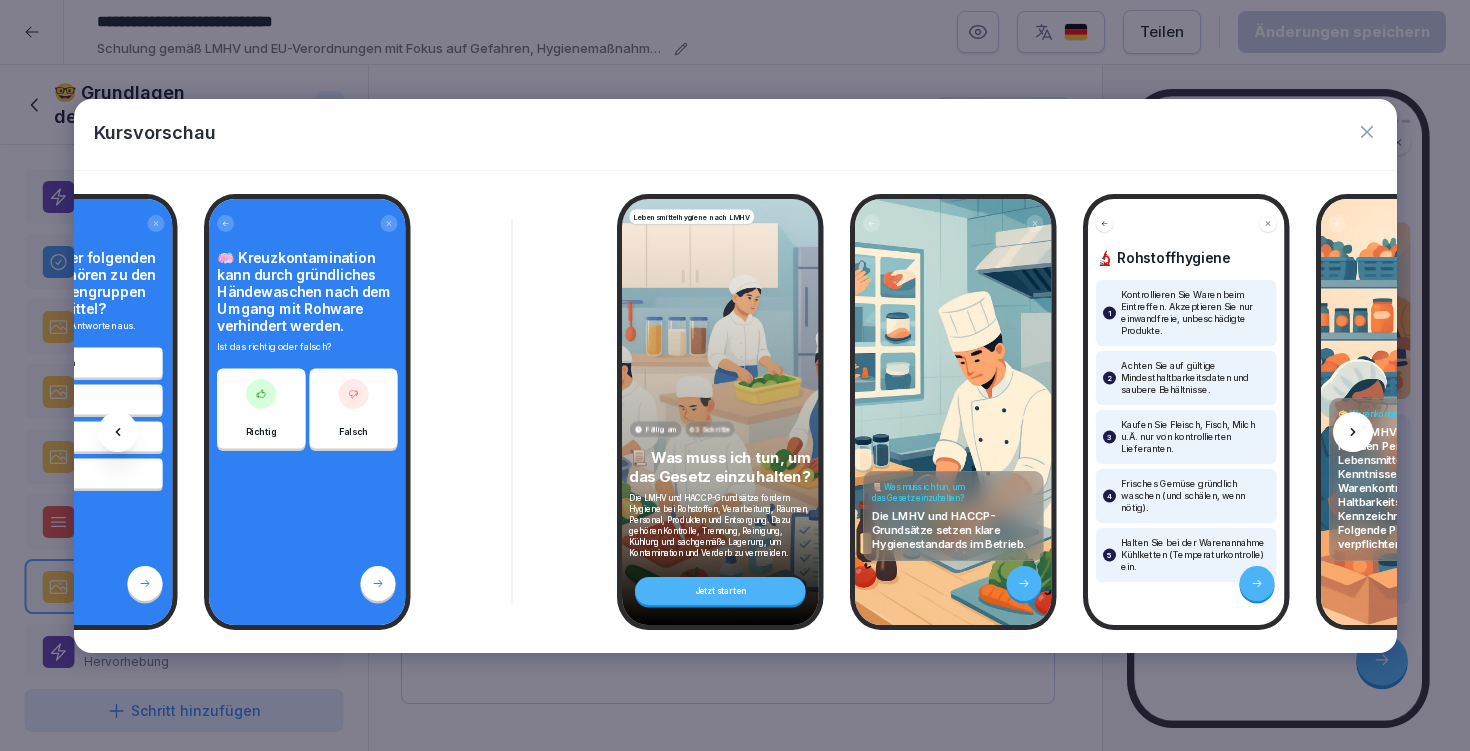 click at bounding box center [1353, 432] 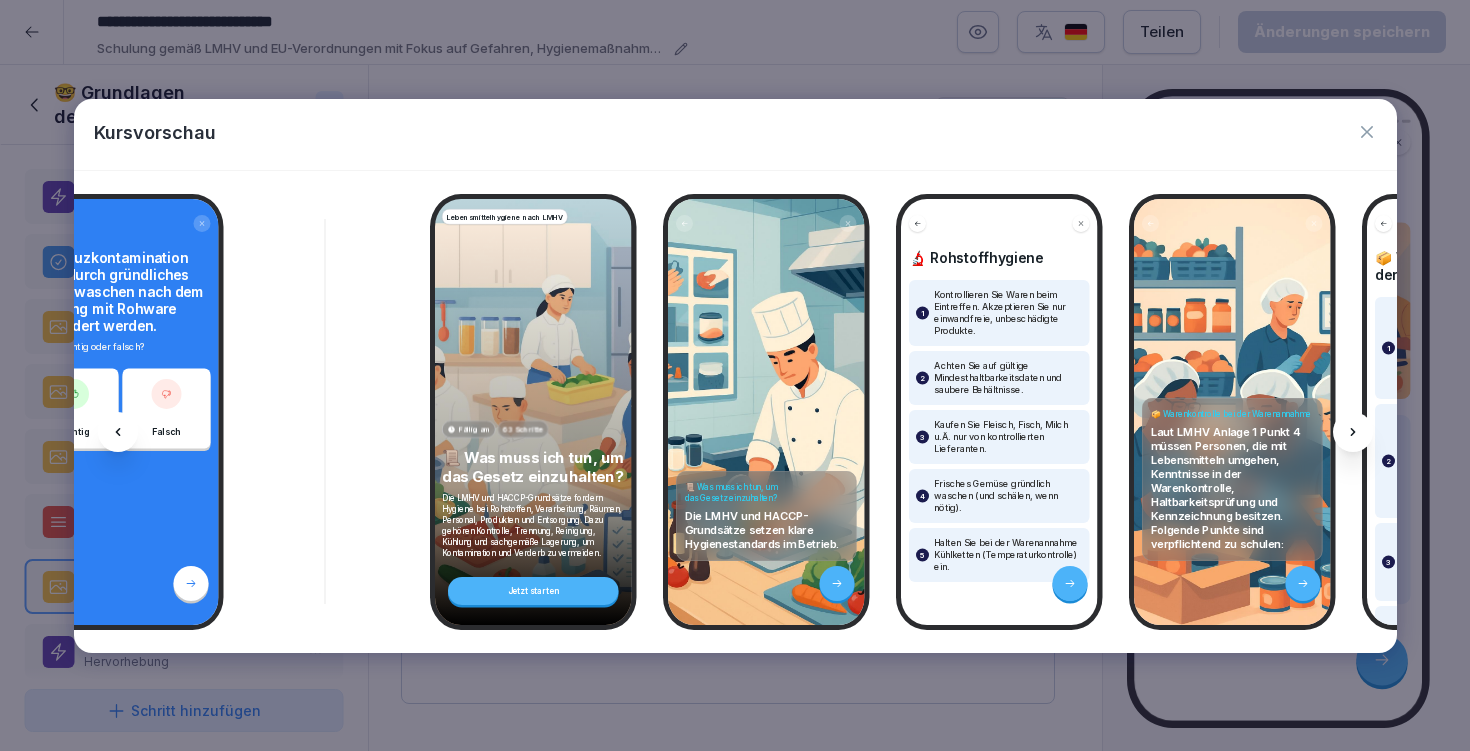 click at bounding box center (1353, 432) 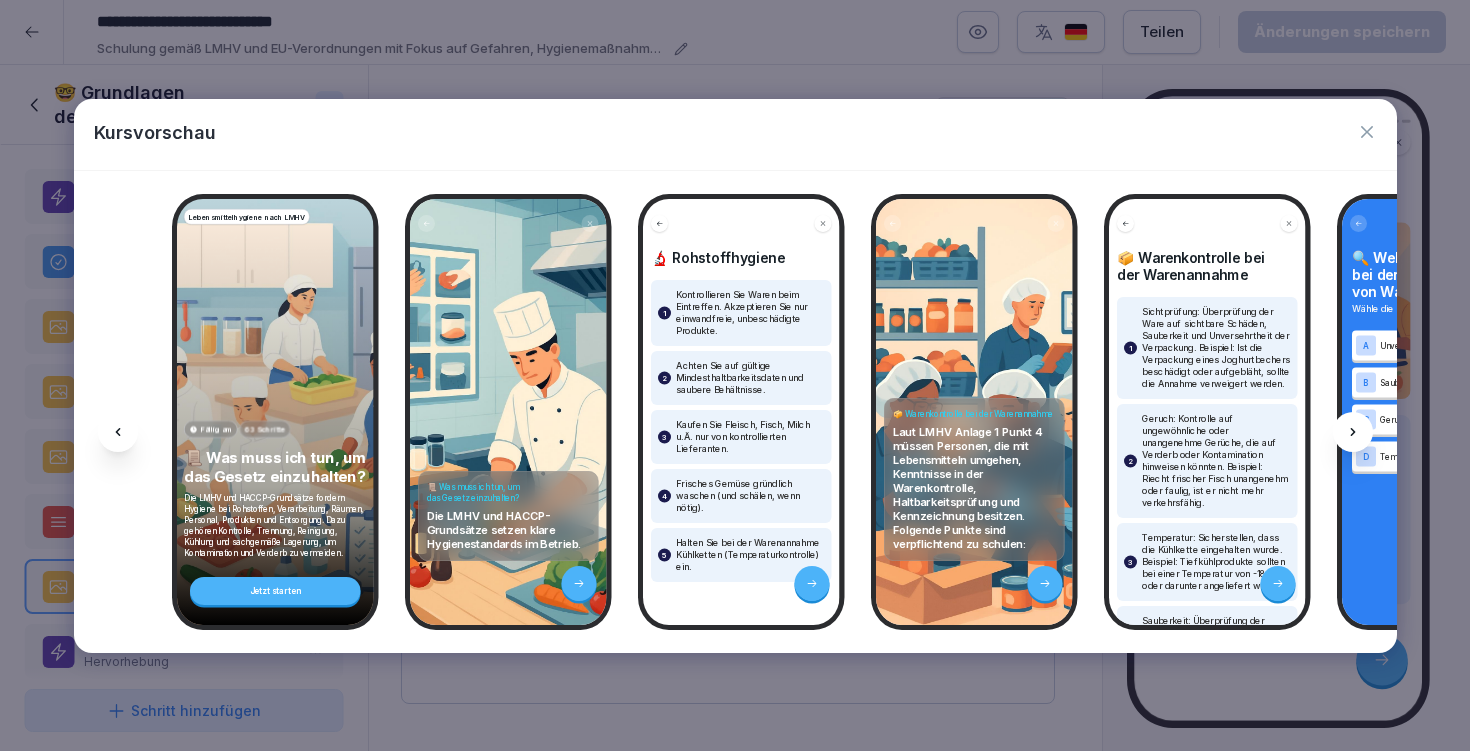 click at bounding box center [1353, 432] 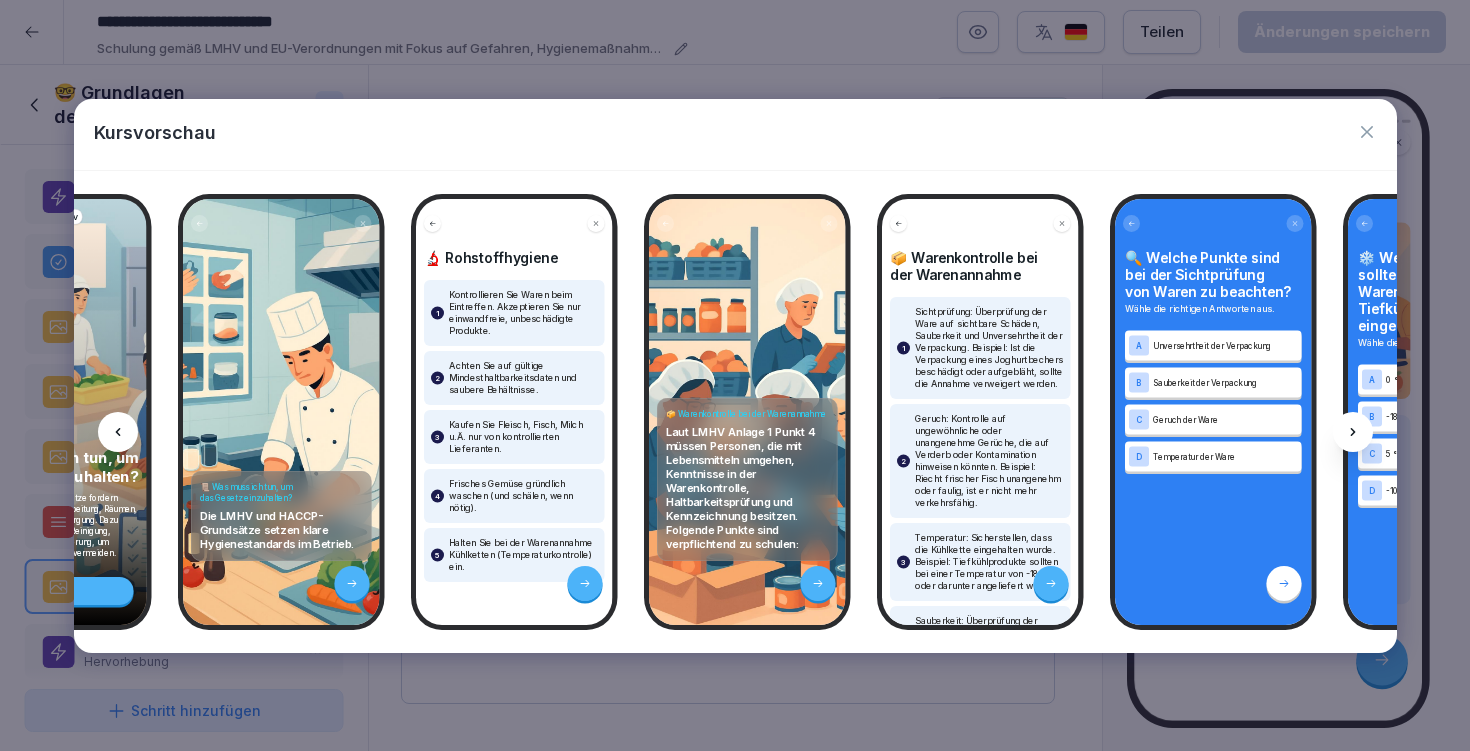 click at bounding box center (1353, 432) 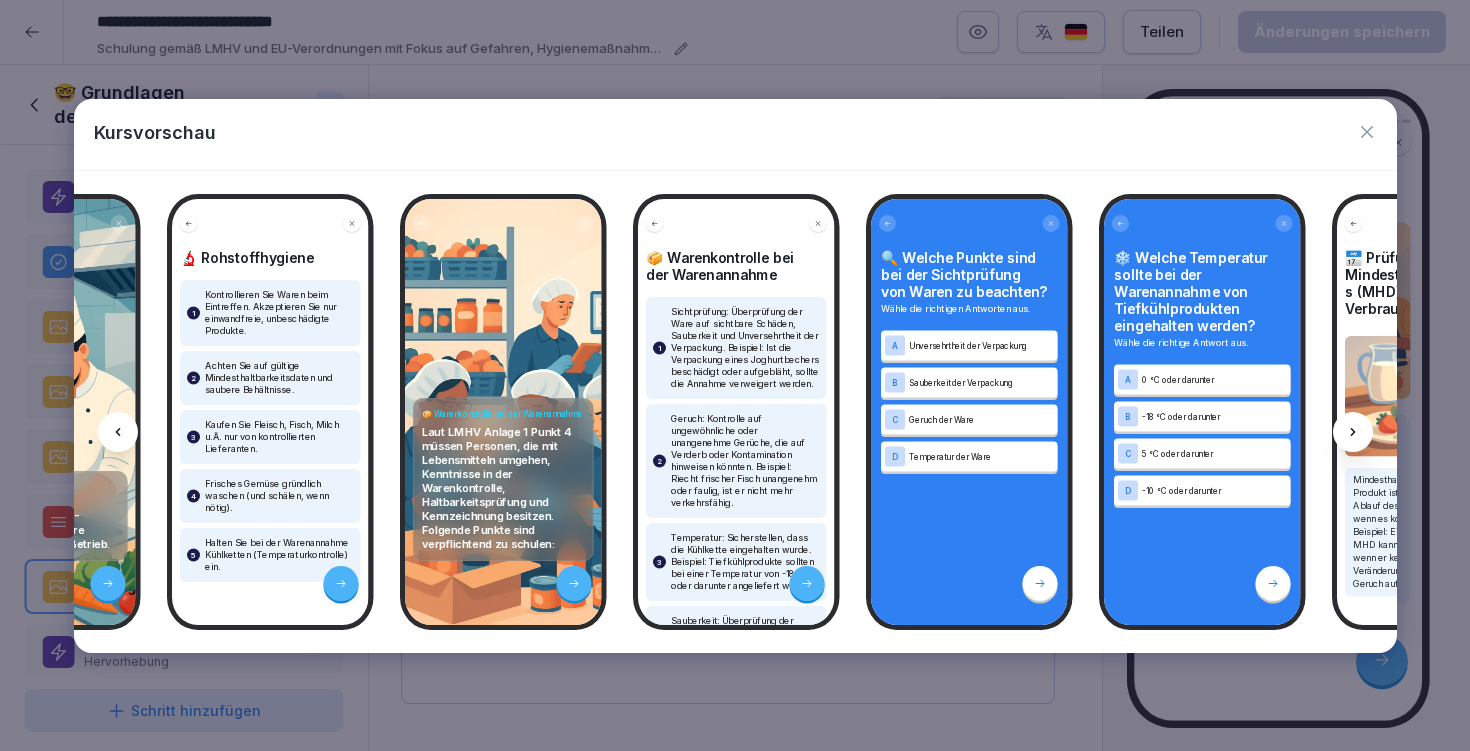 click at bounding box center [1353, 432] 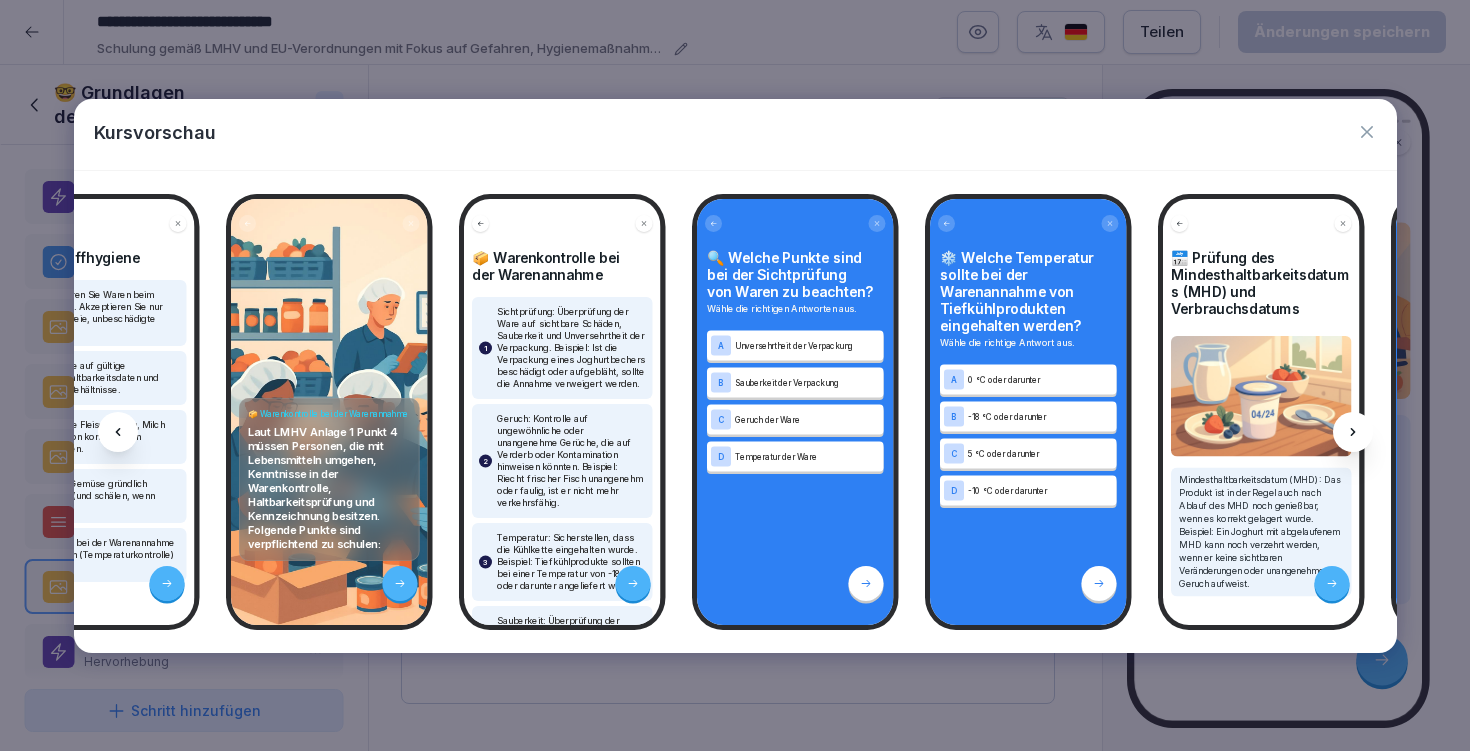 click at bounding box center (1353, 432) 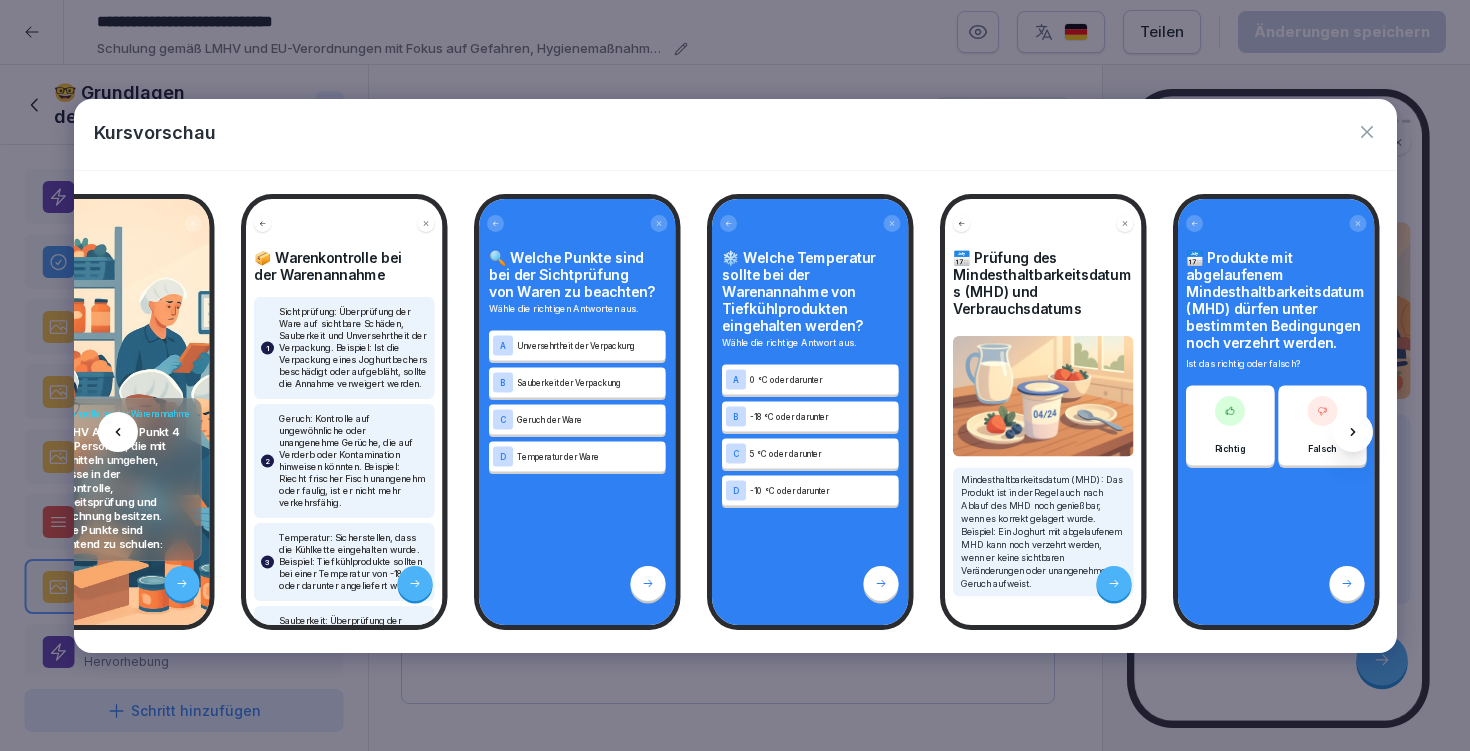 click at bounding box center [1353, 432] 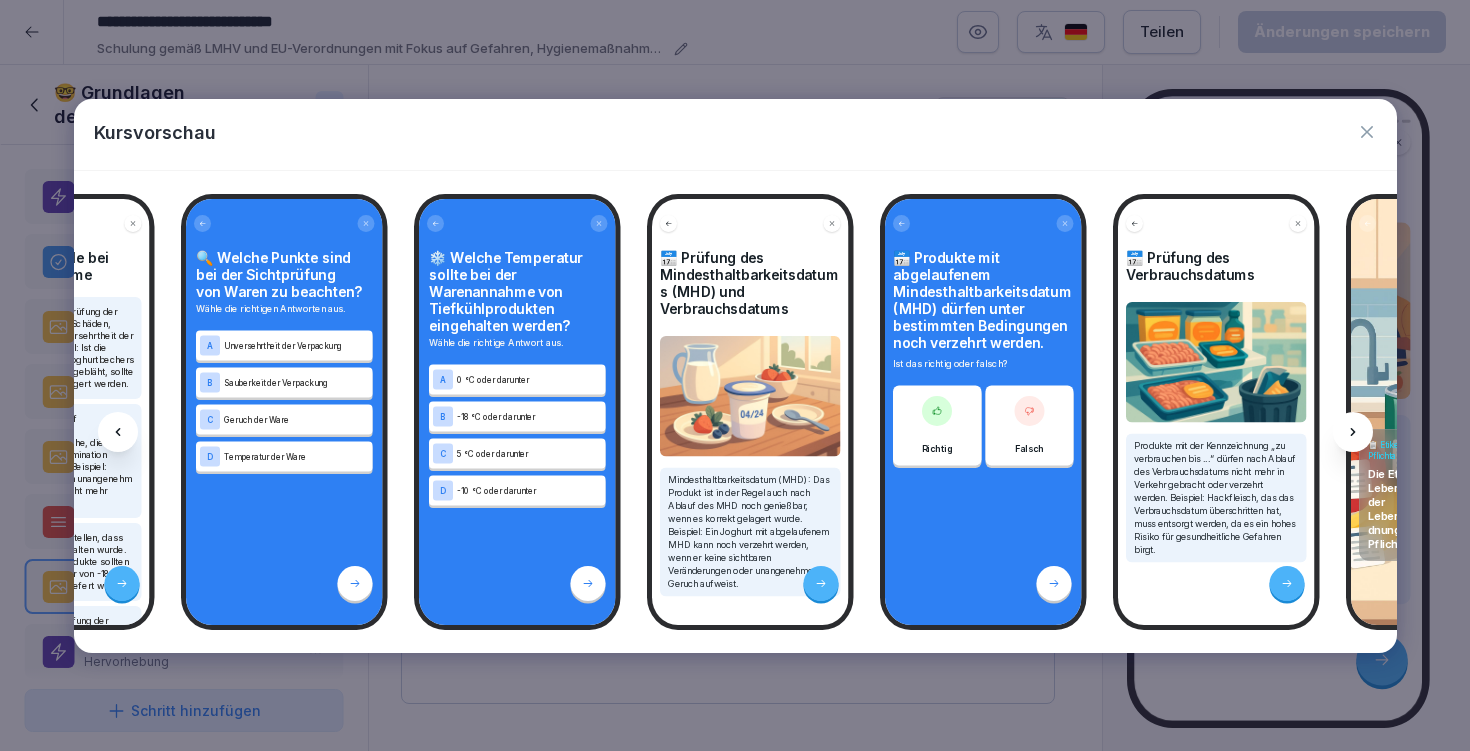 click at bounding box center (1353, 432) 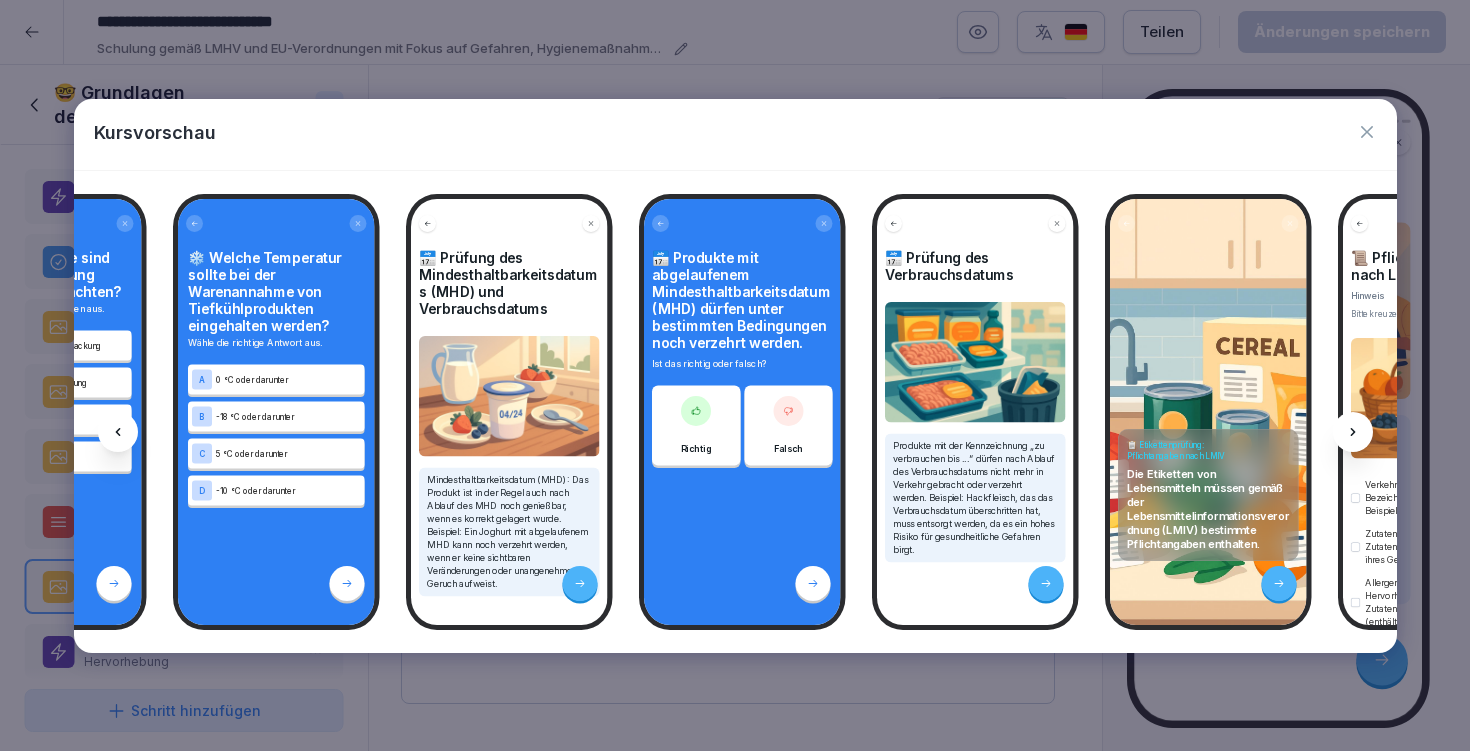 click at bounding box center [1353, 432] 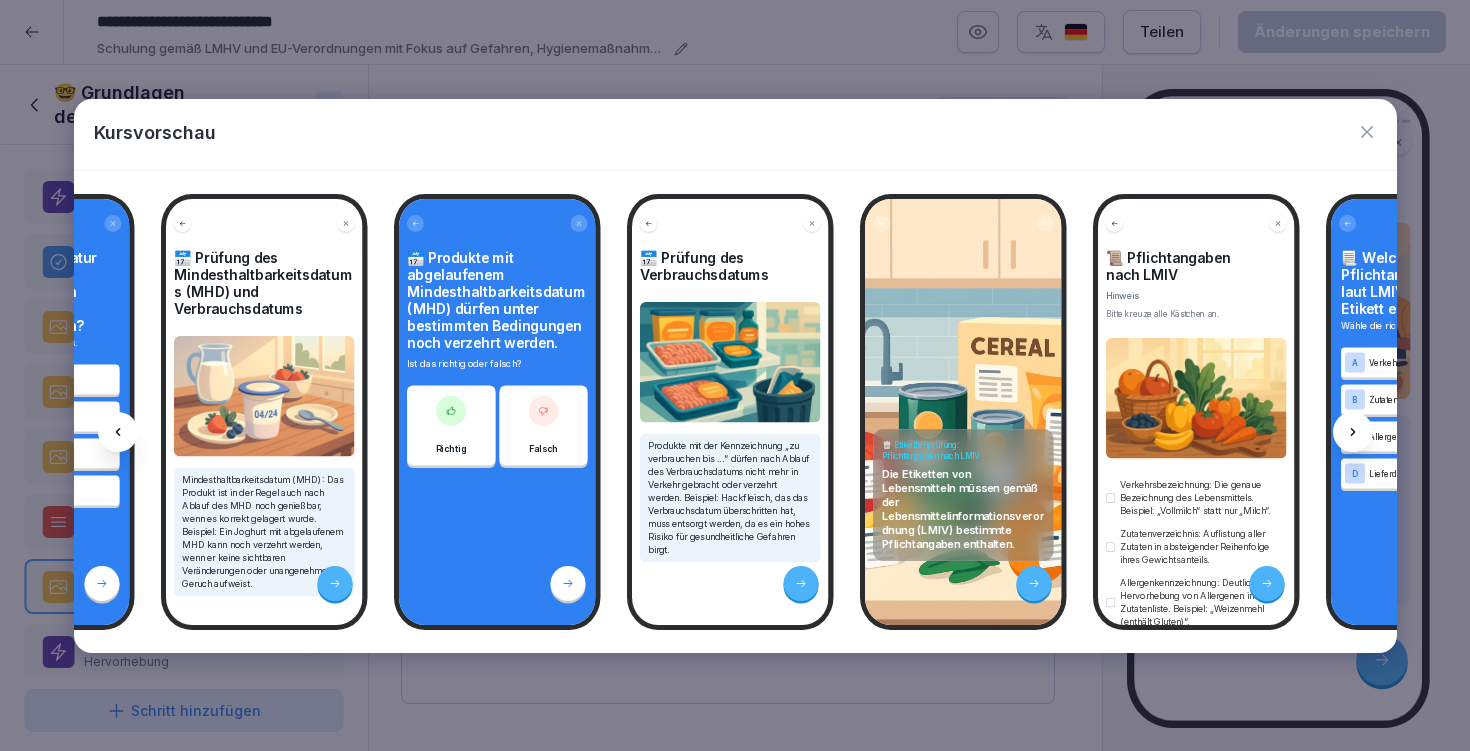click at bounding box center [1353, 432] 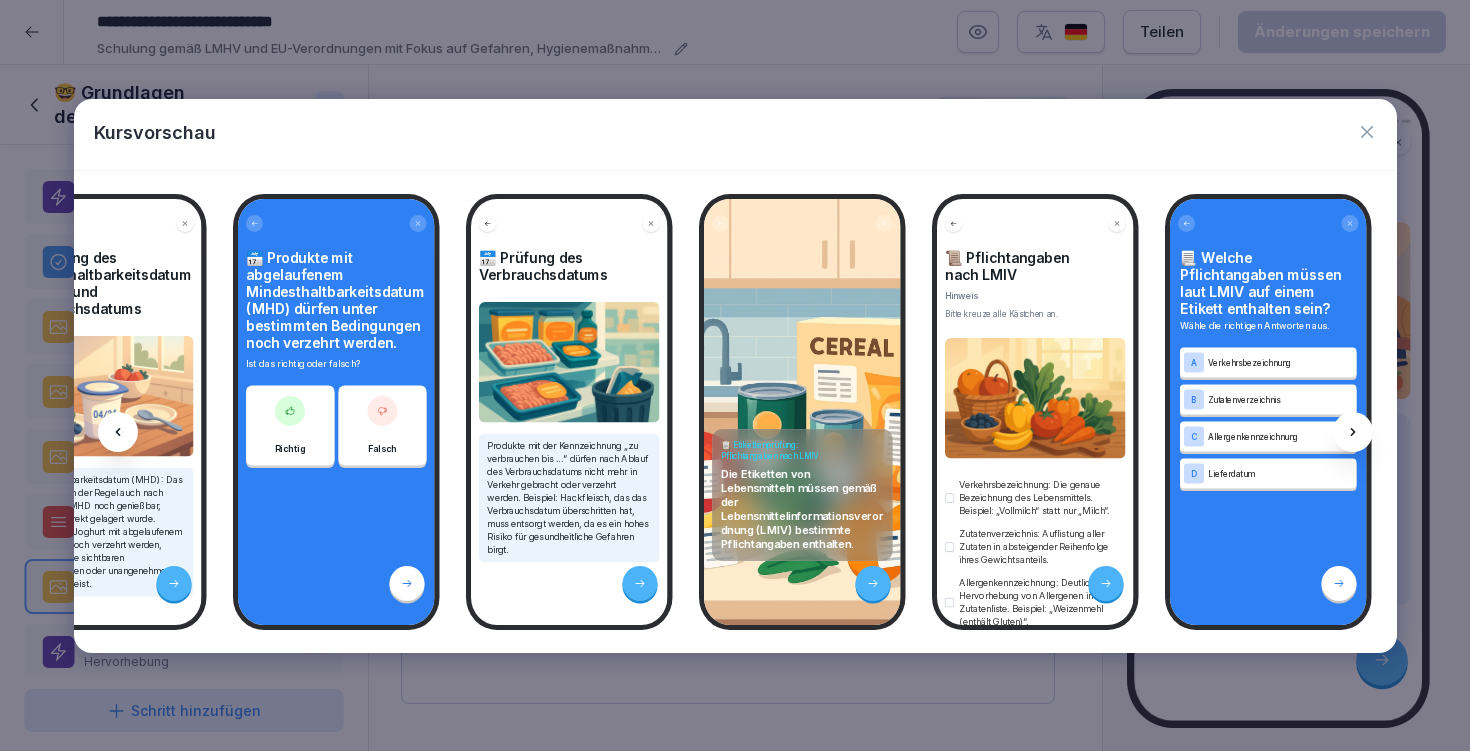 click at bounding box center (1353, 432) 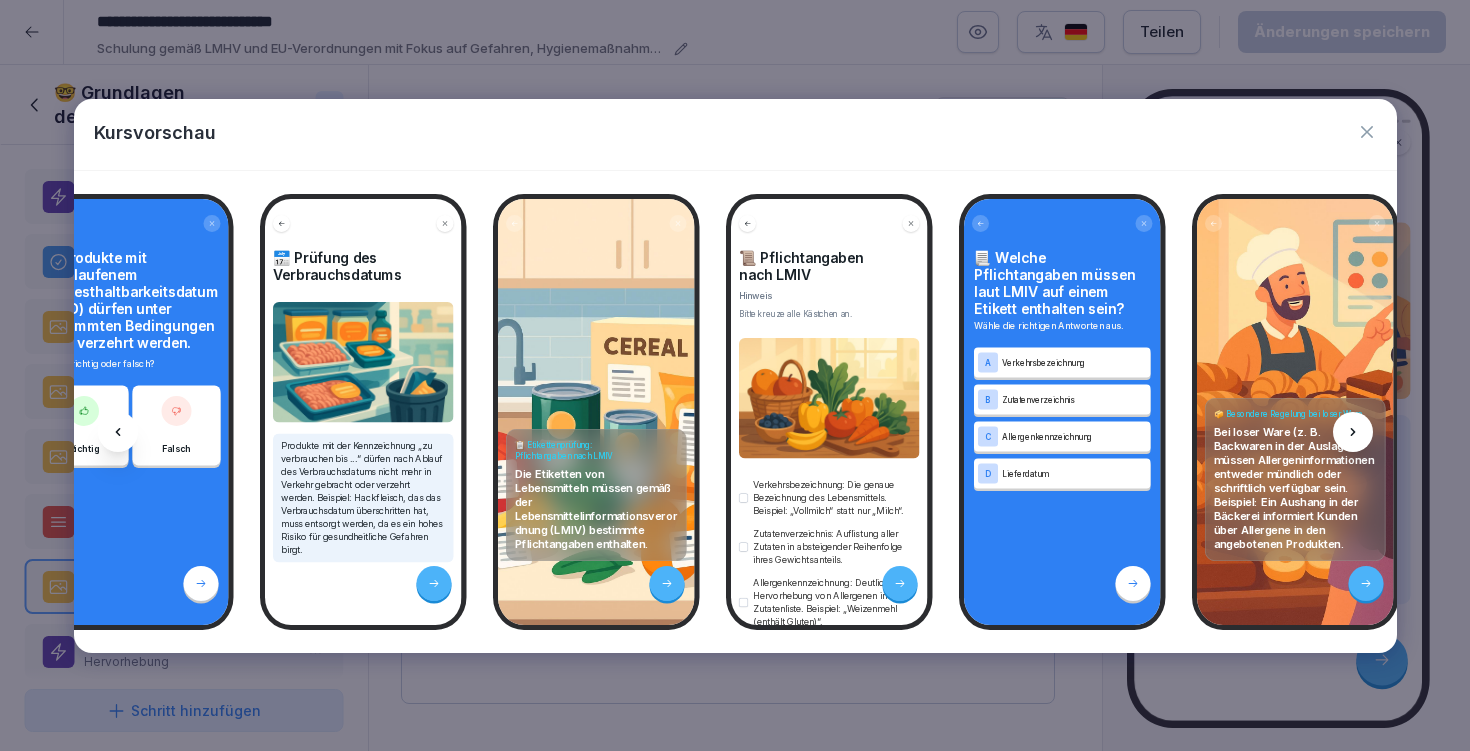 click at bounding box center (1353, 432) 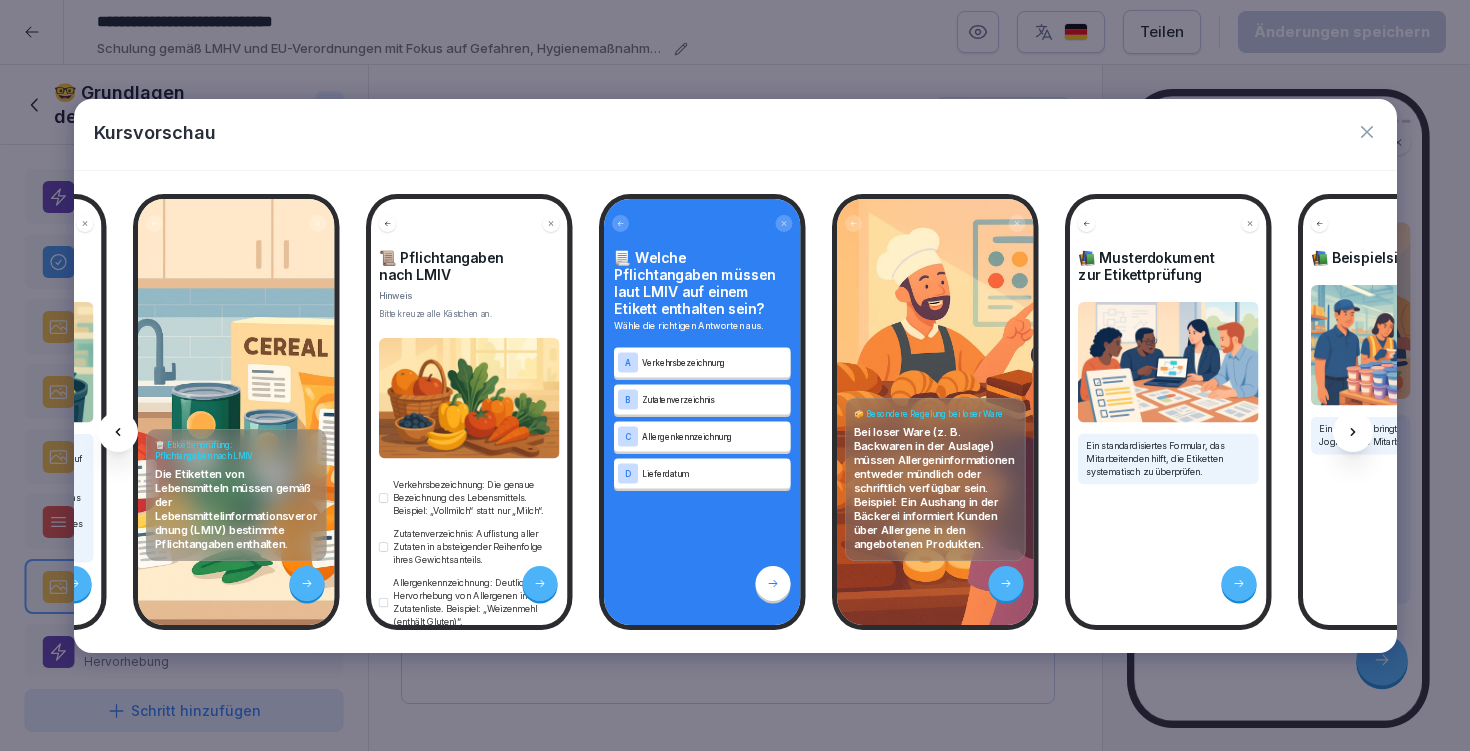 click at bounding box center (1353, 432) 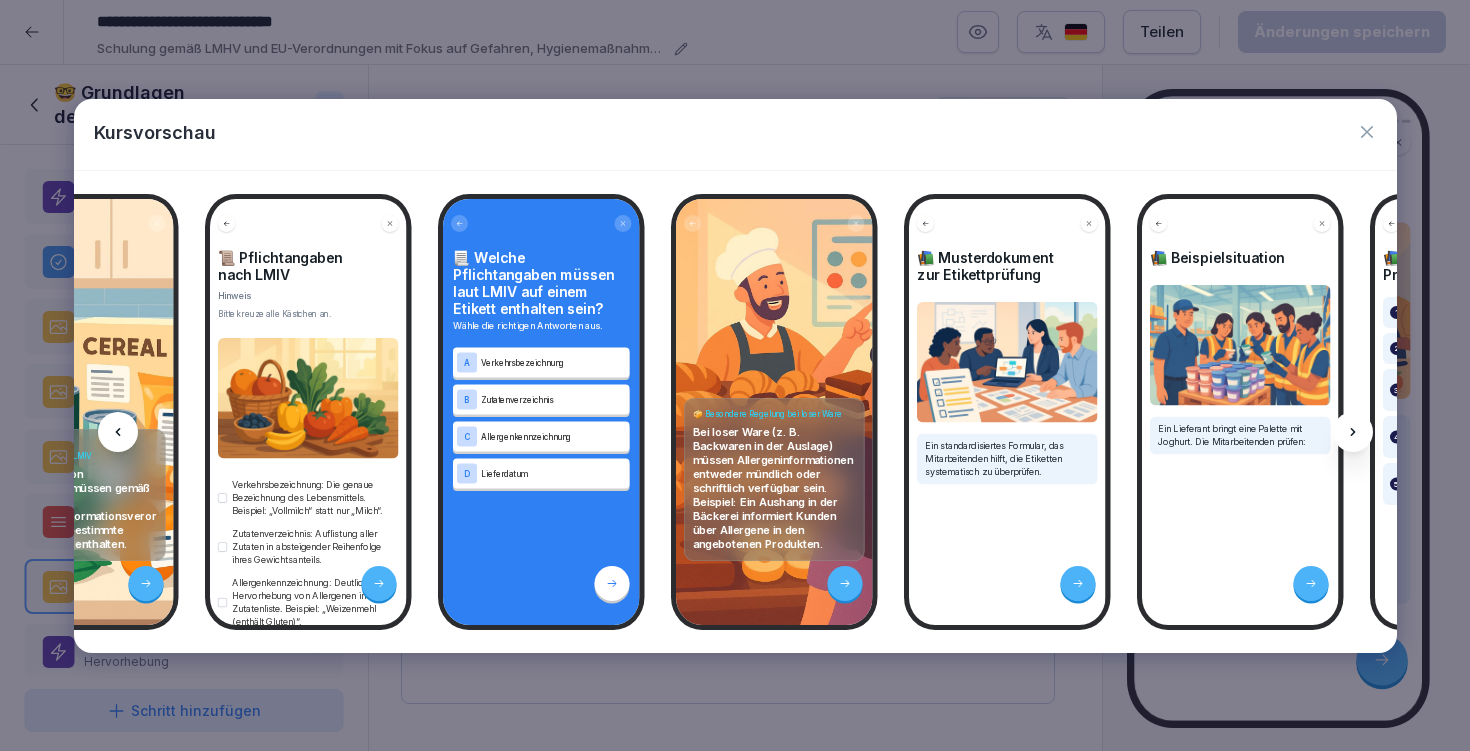 click at bounding box center (1353, 432) 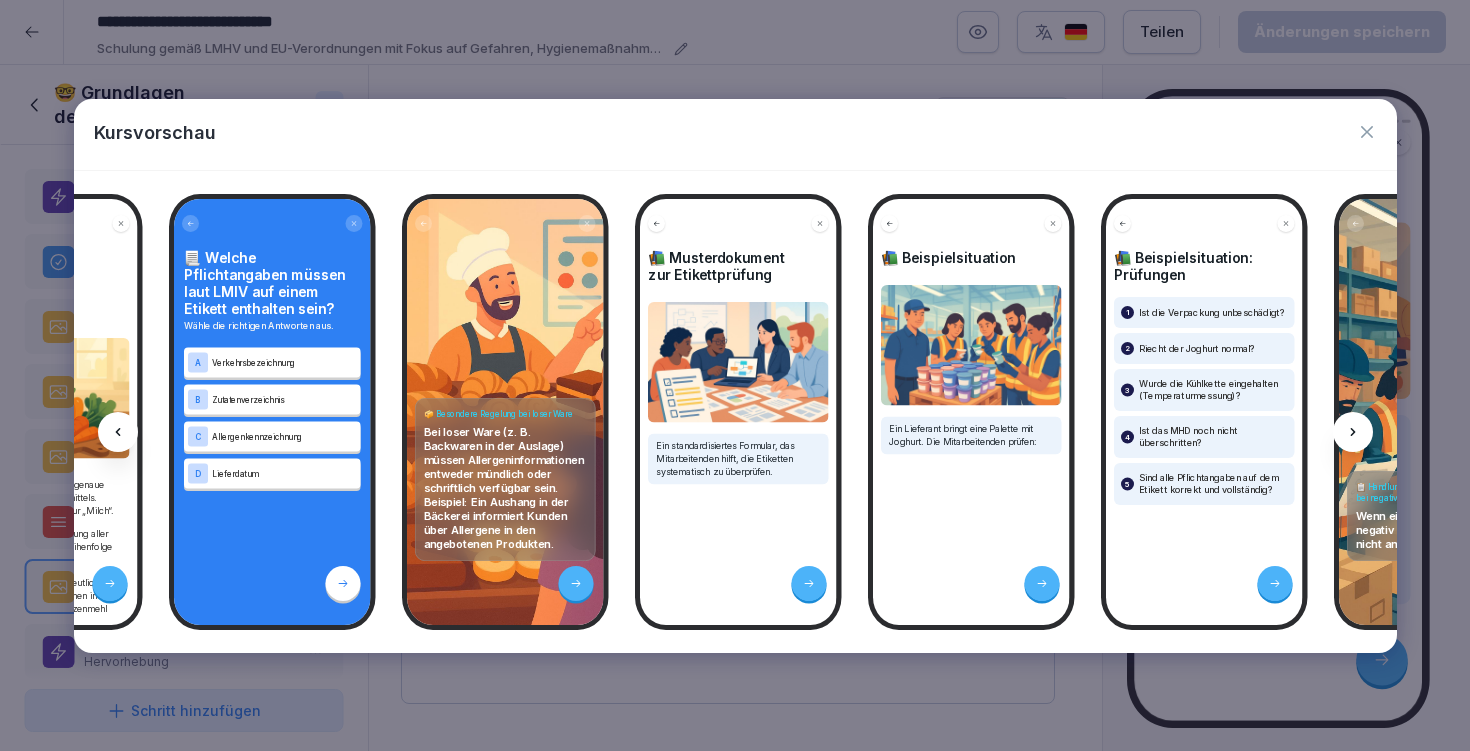 click at bounding box center [1353, 432] 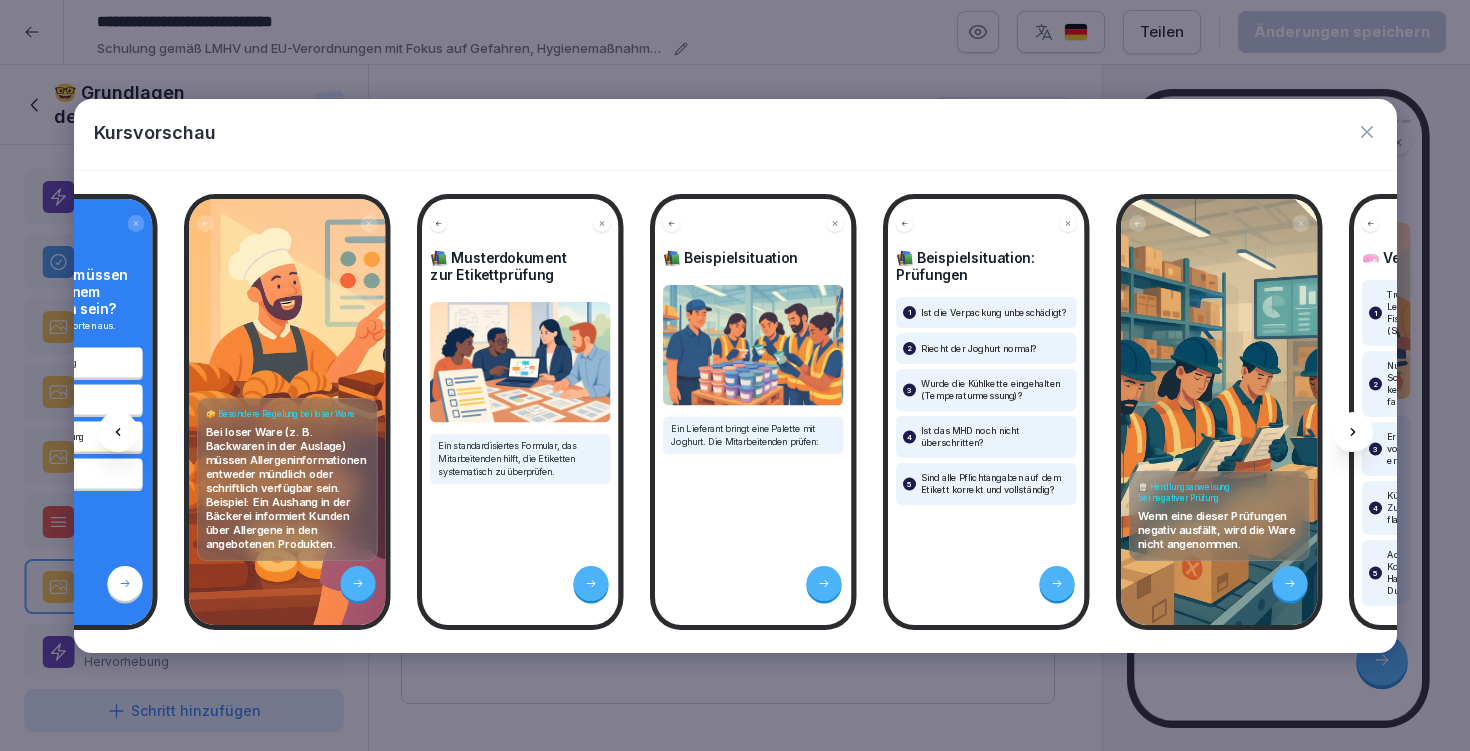 click at bounding box center [1353, 432] 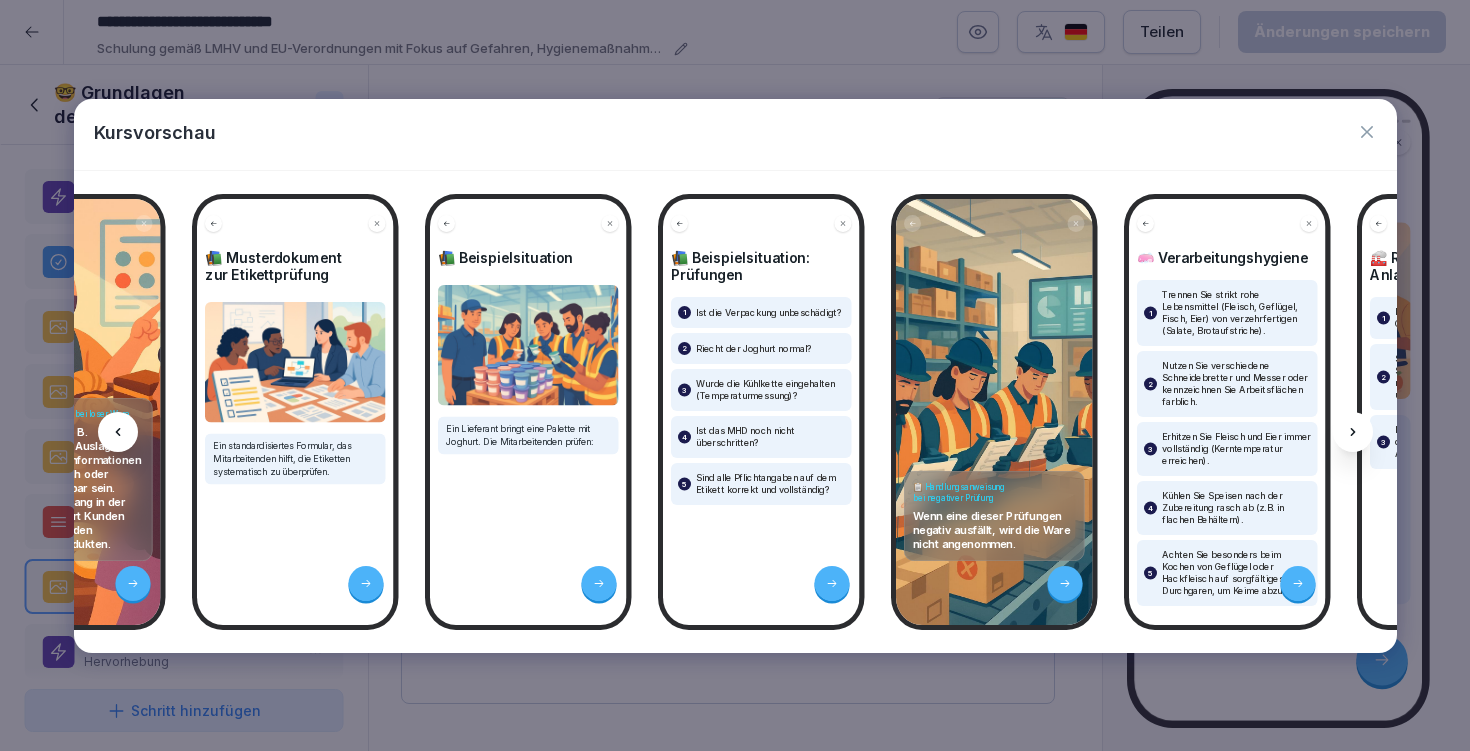 click at bounding box center [1353, 432] 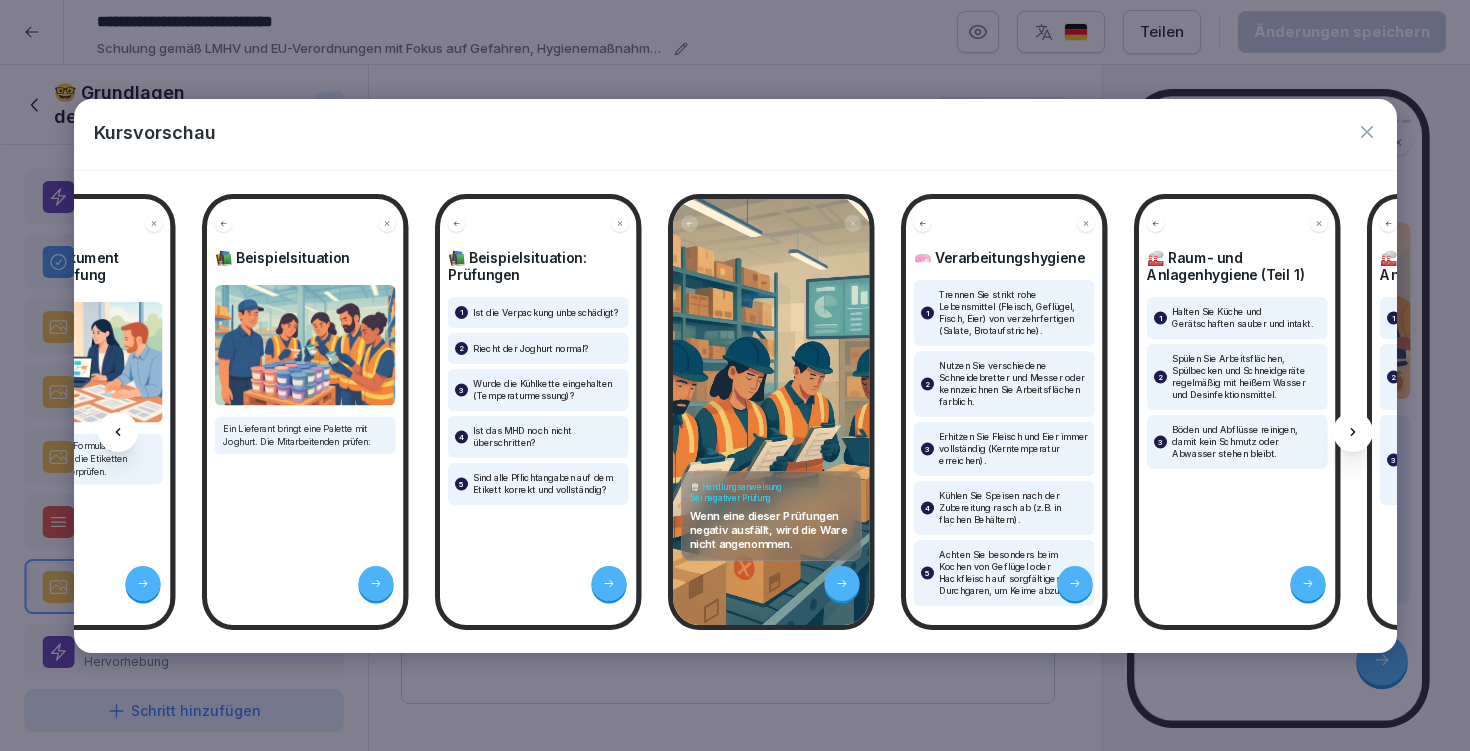 click at bounding box center [1353, 432] 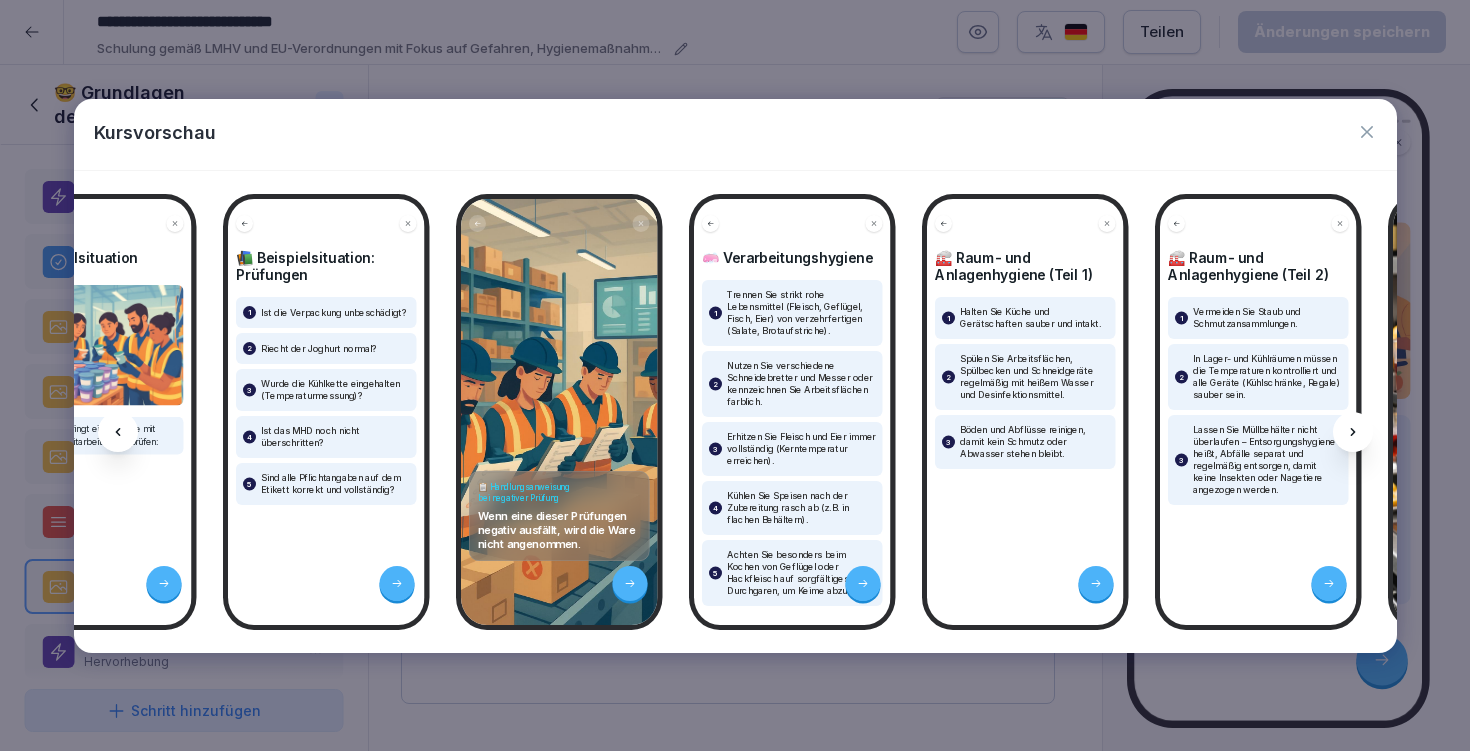 click at bounding box center (1353, 432) 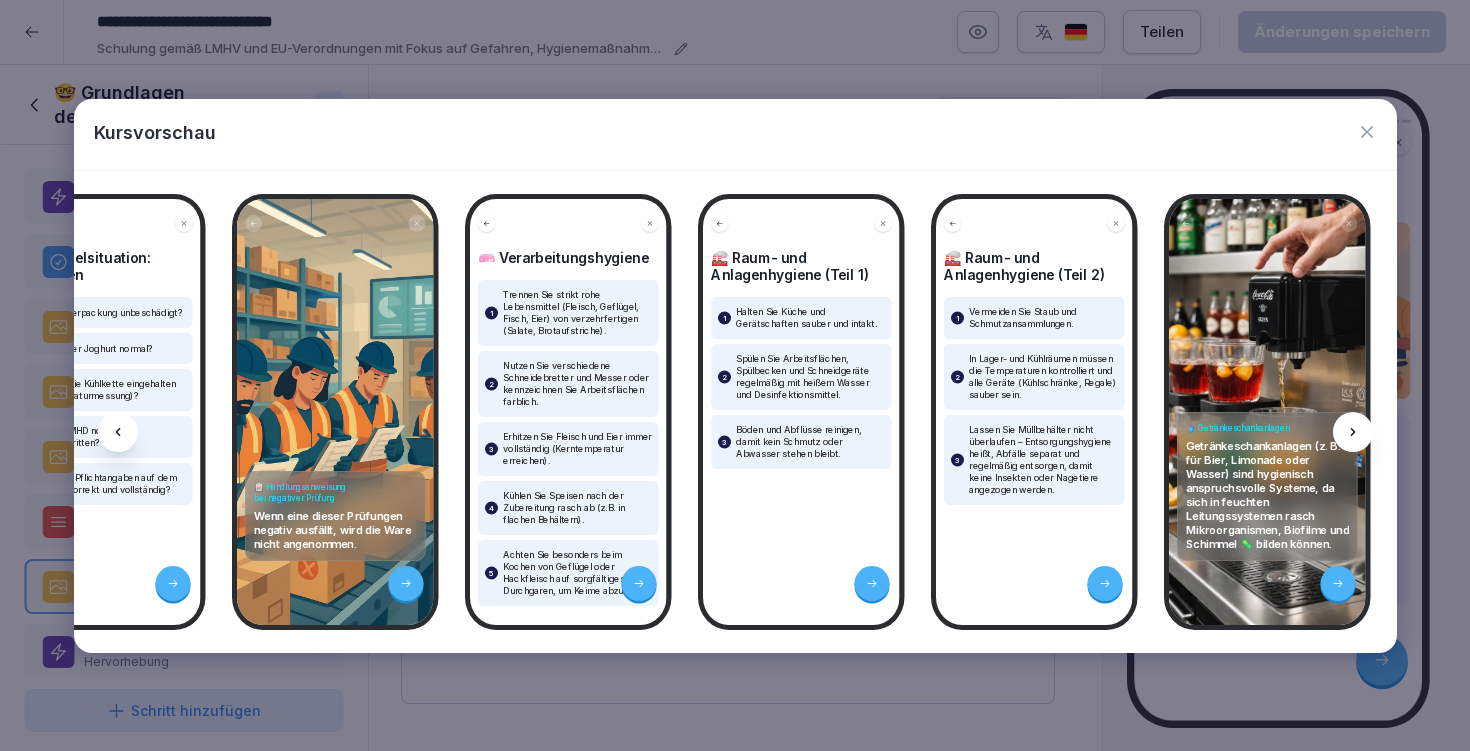 click at bounding box center (1353, 432) 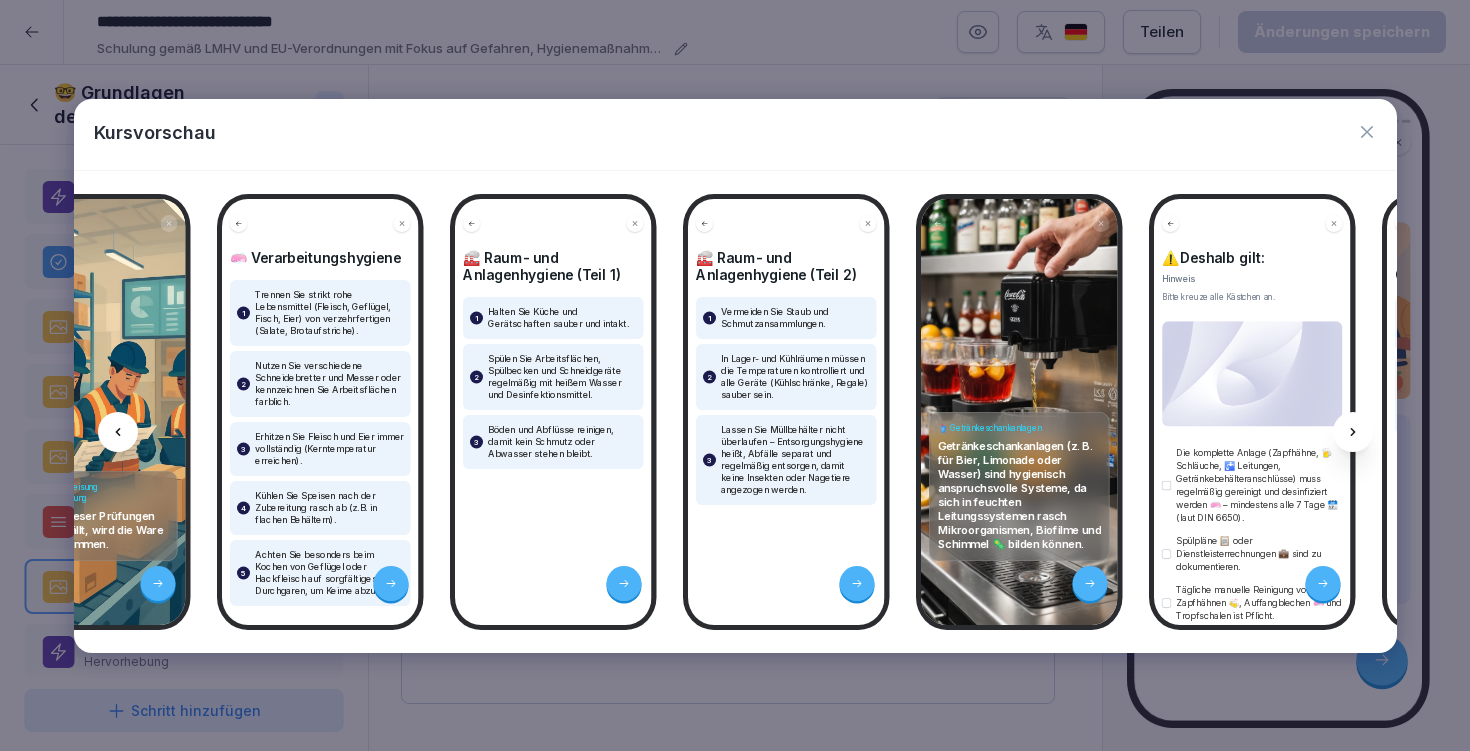 click at bounding box center (1353, 432) 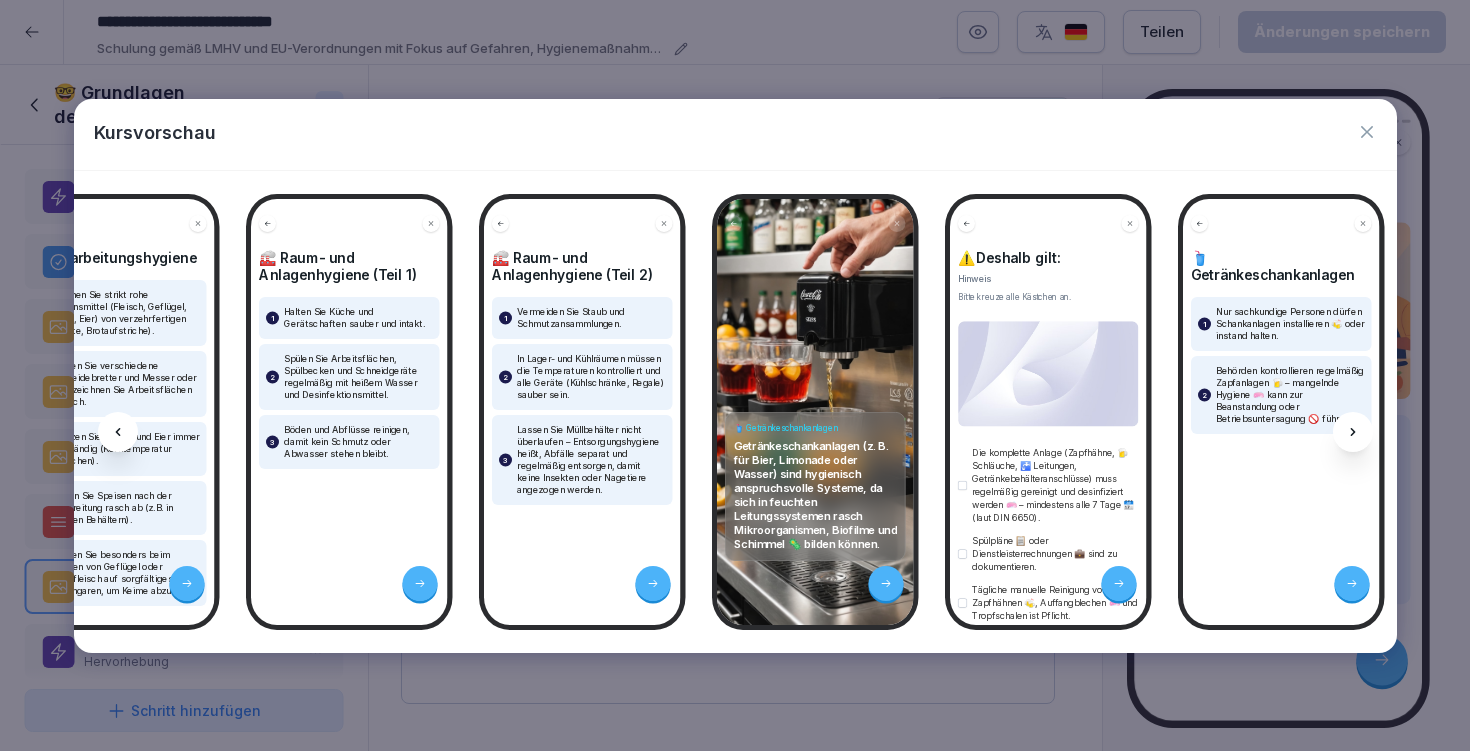 click at bounding box center (1353, 432) 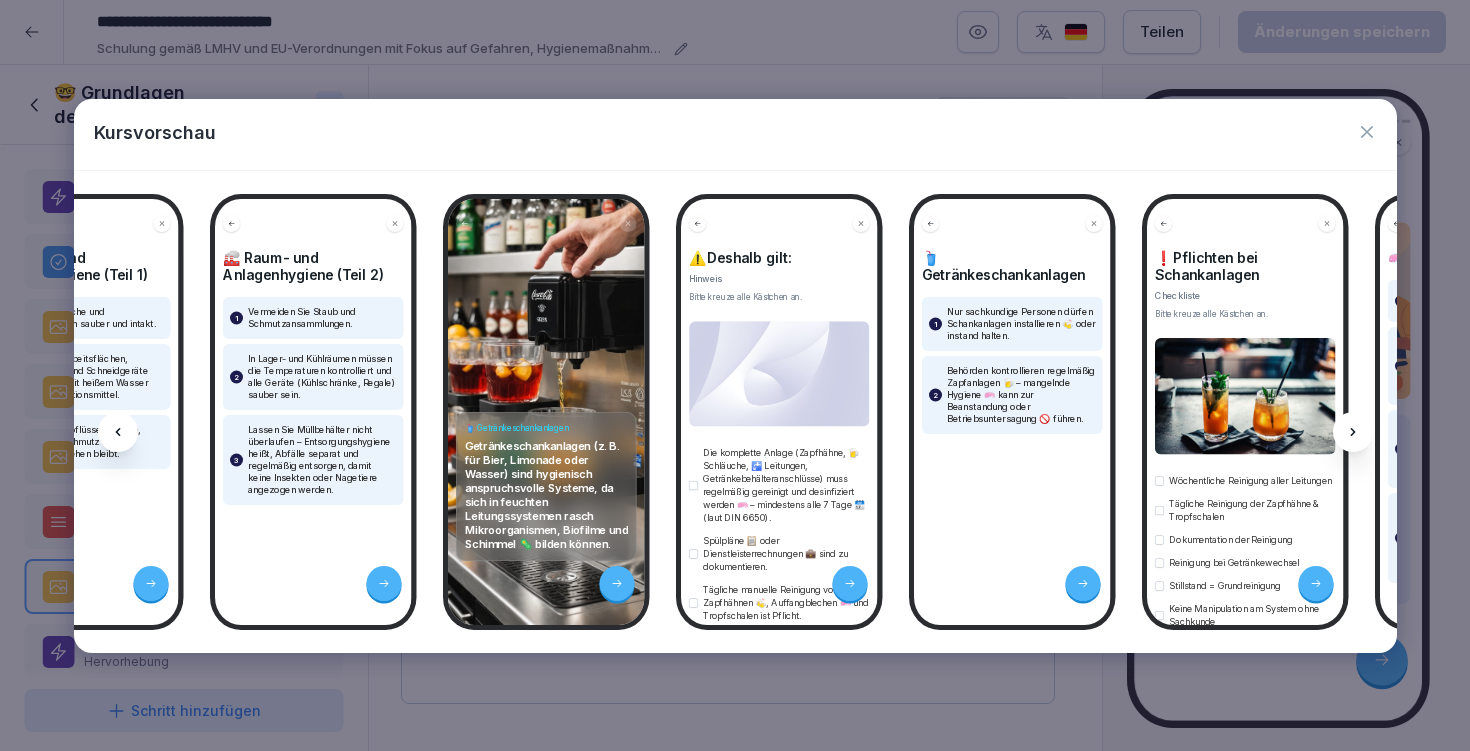 click at bounding box center [1353, 432] 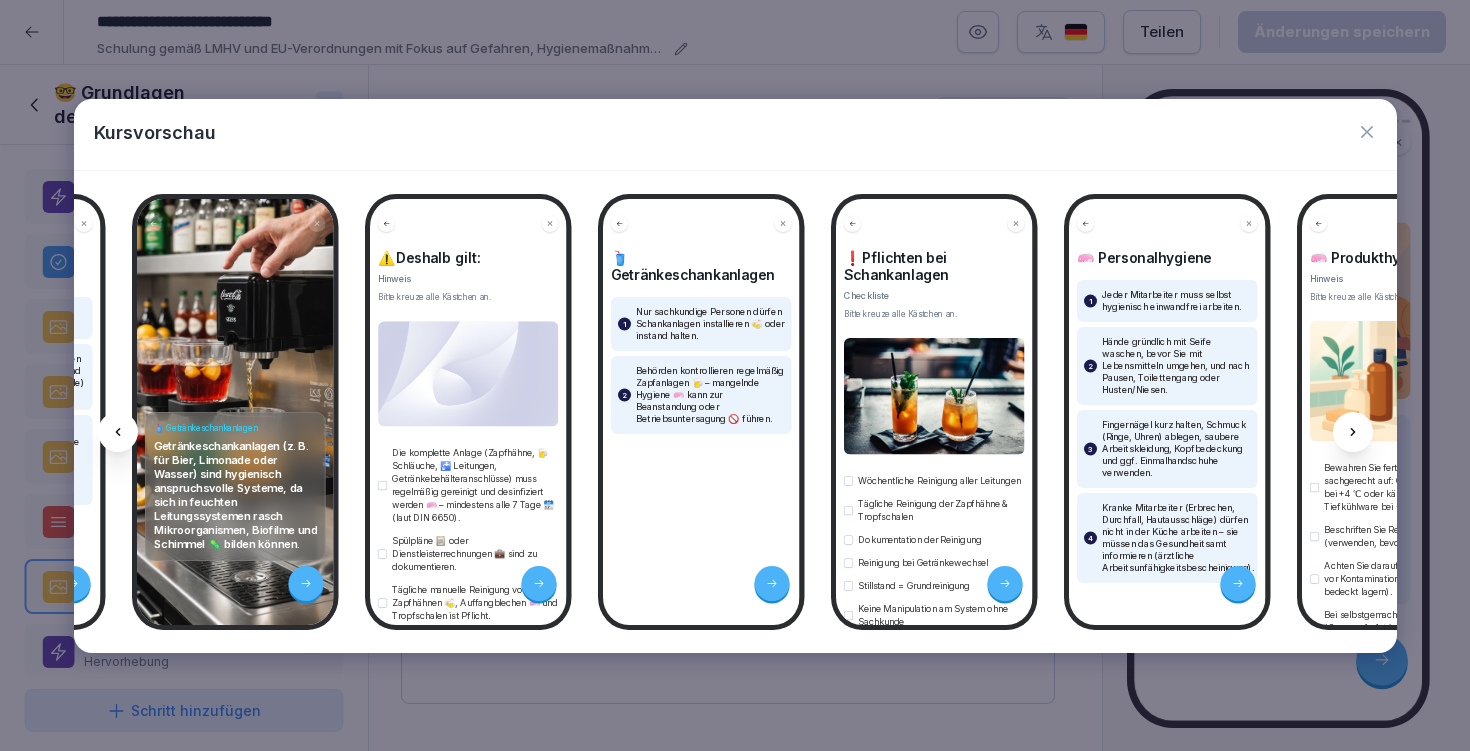 click at bounding box center [1353, 432] 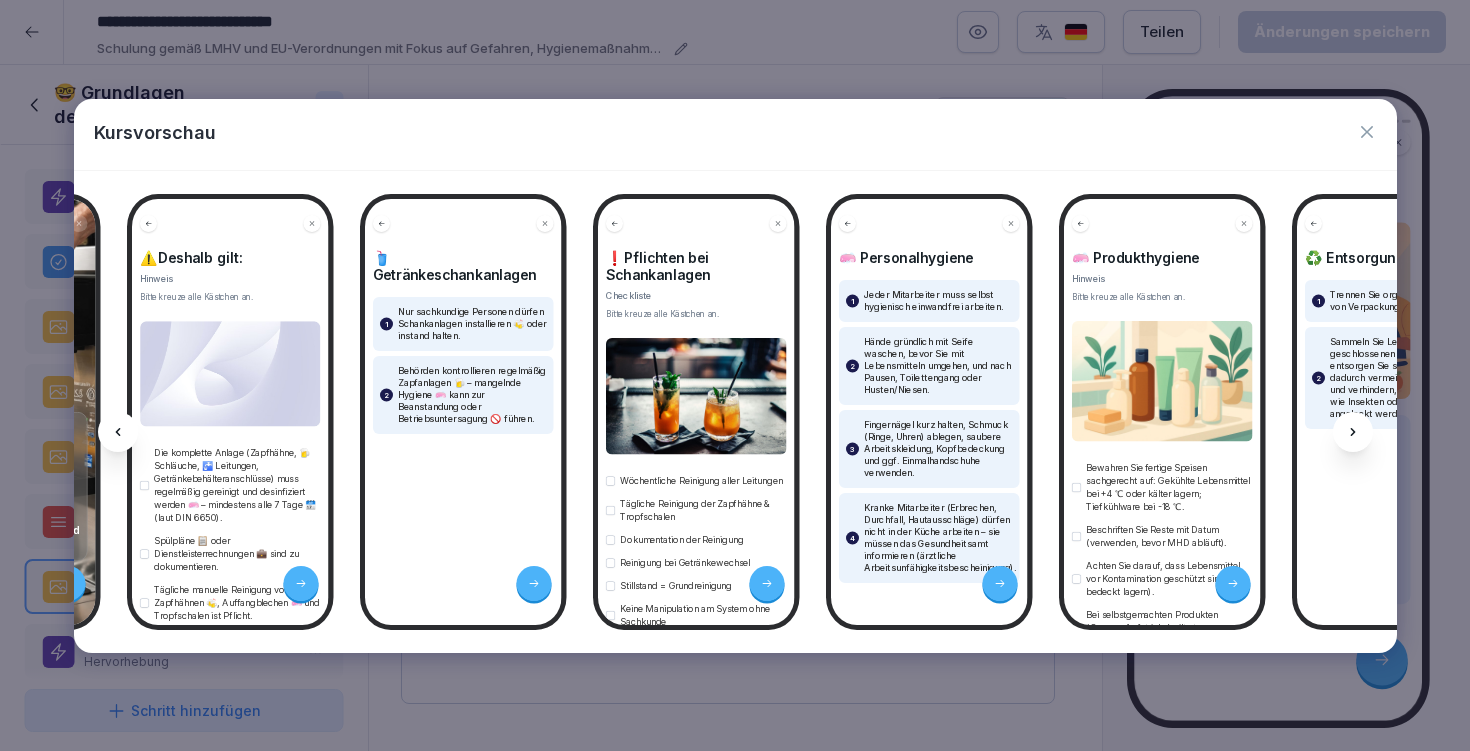 click at bounding box center (1353, 432) 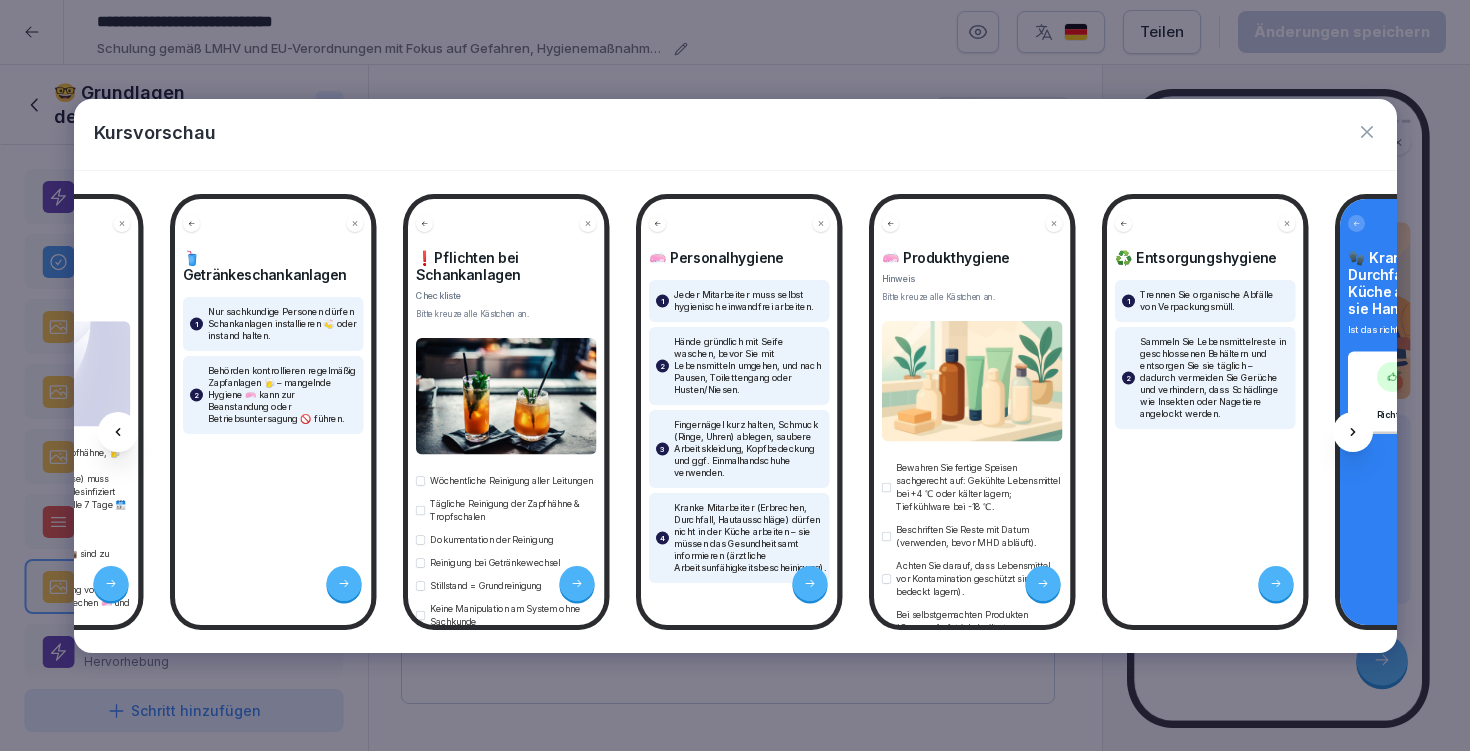 click at bounding box center [1353, 432] 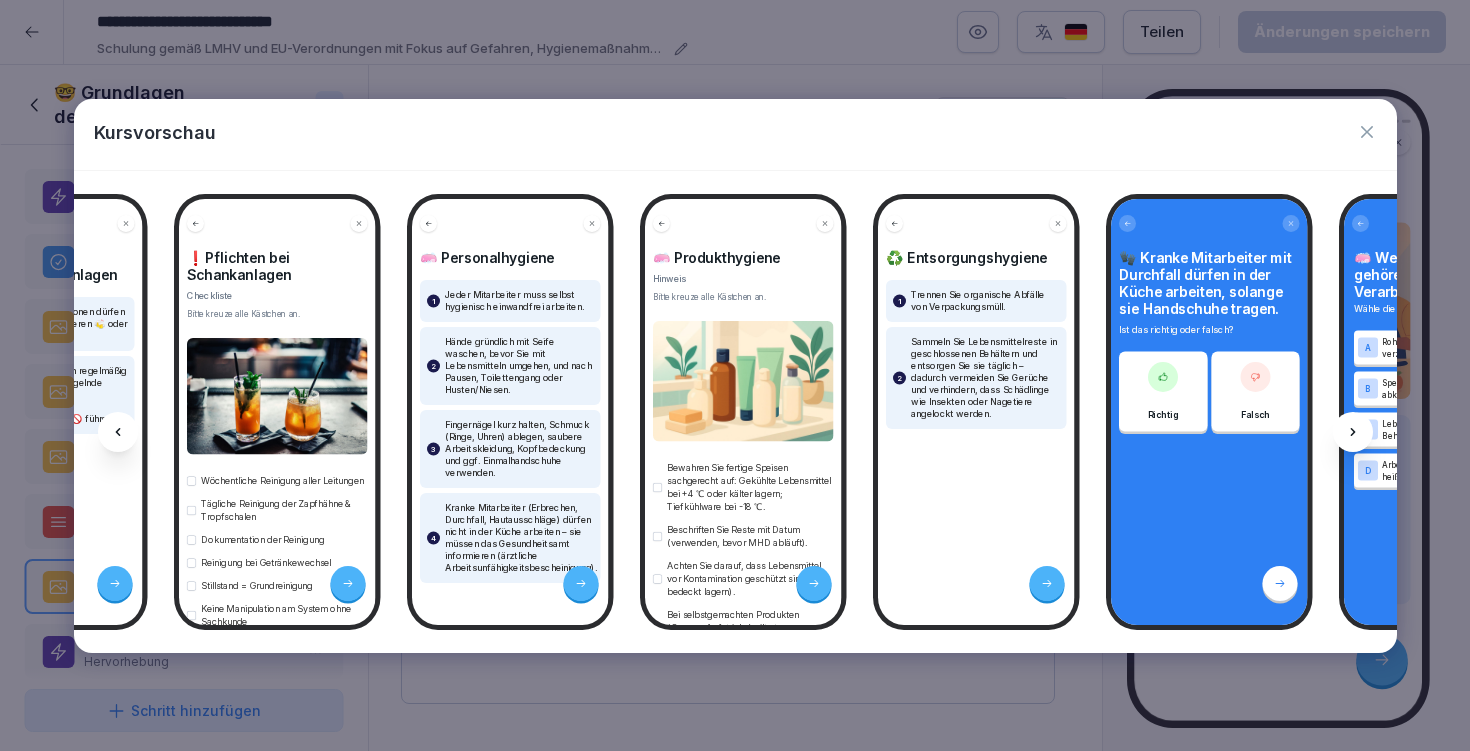 click at bounding box center (1353, 432) 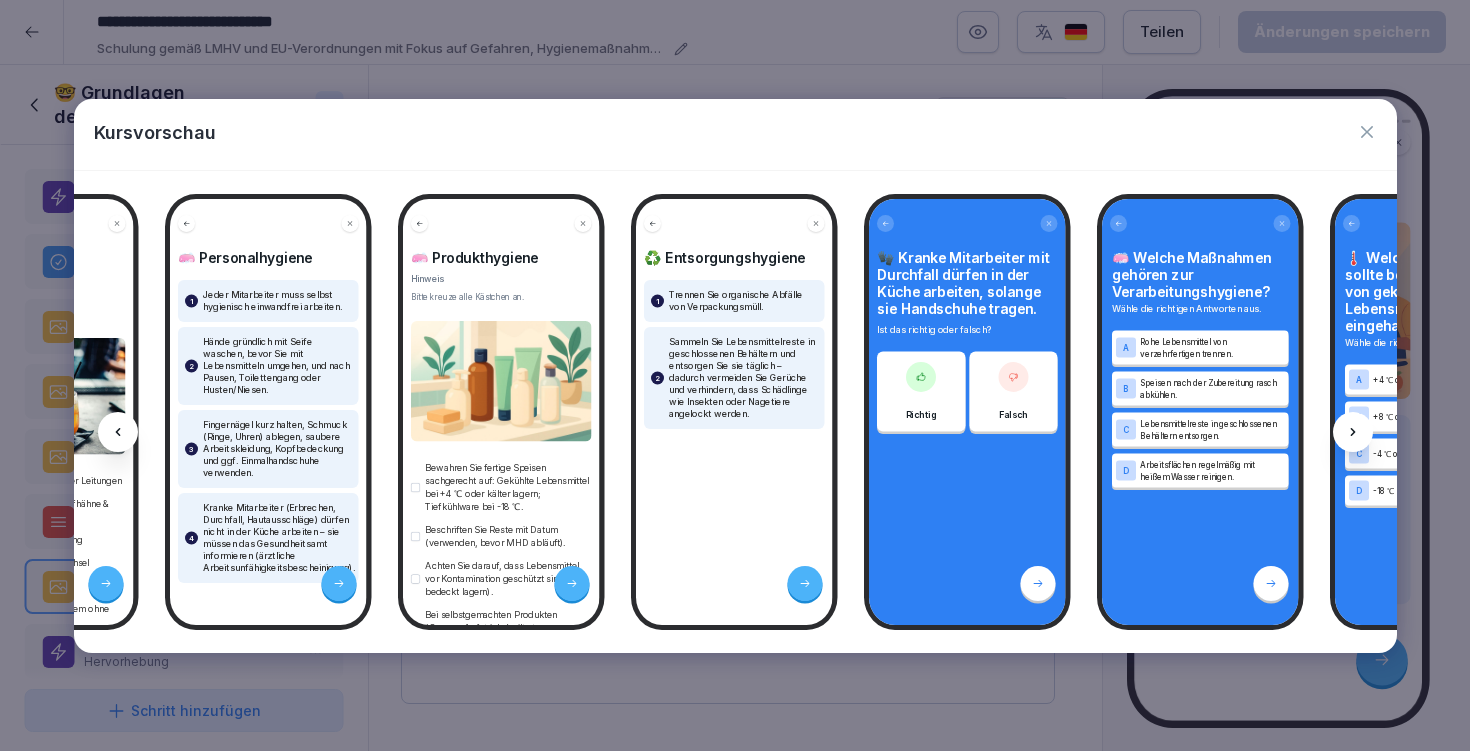 click at bounding box center [1353, 432] 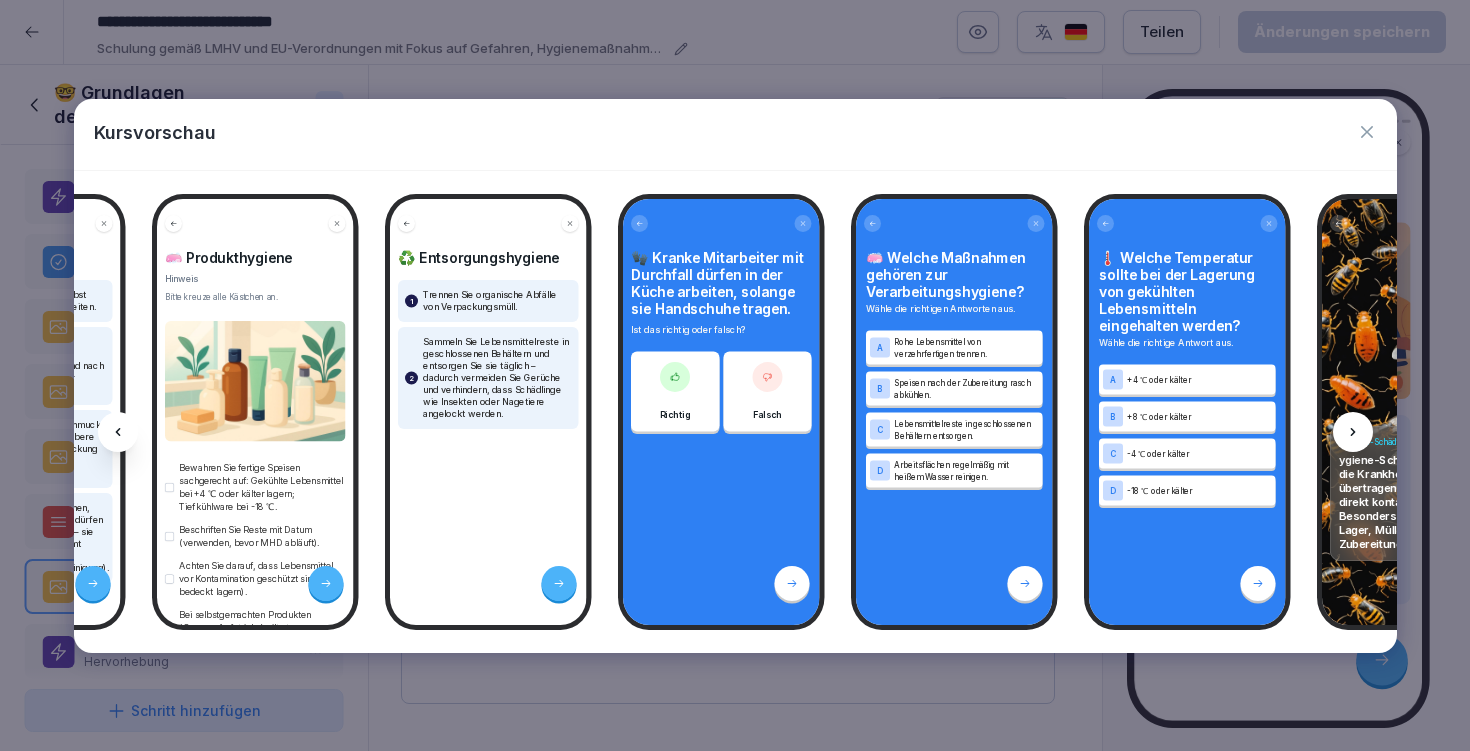 click at bounding box center [1353, 432] 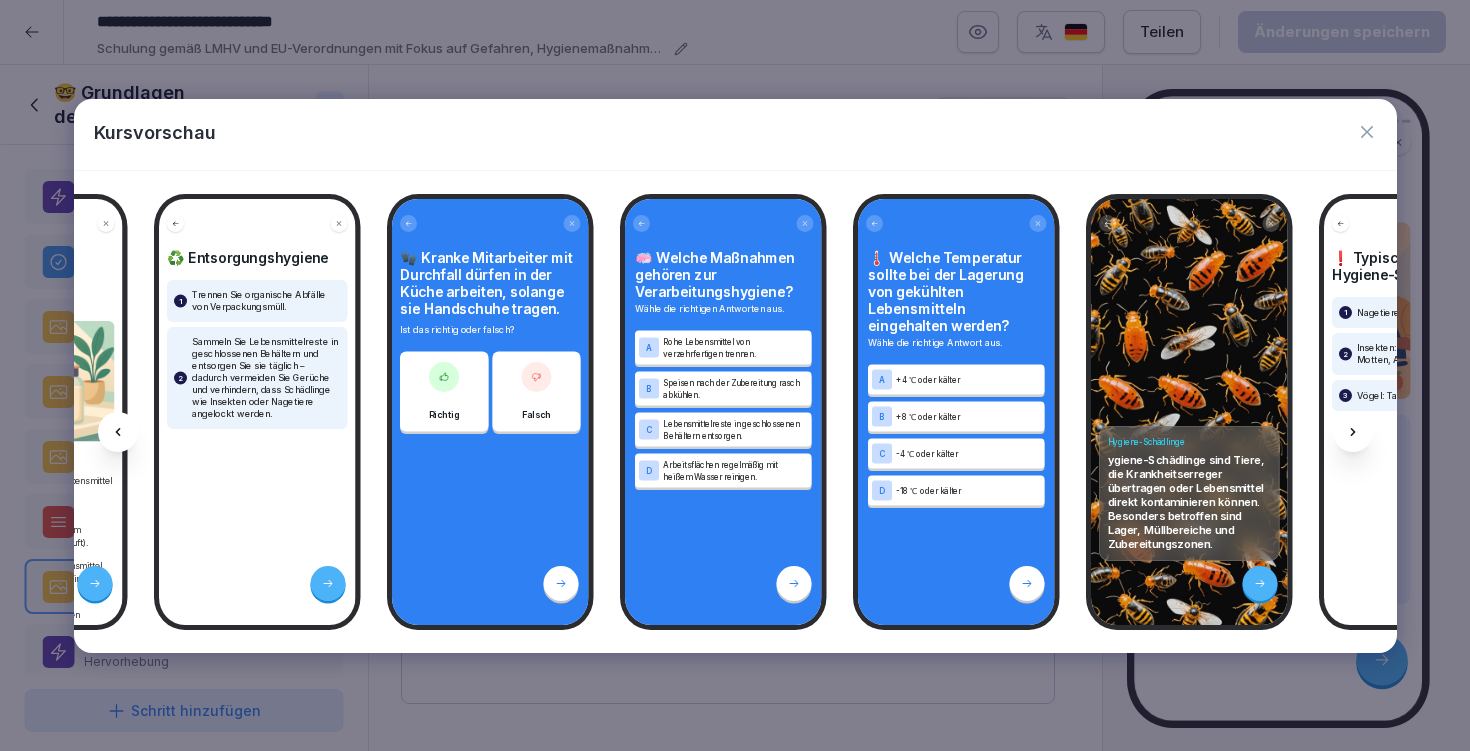 click at bounding box center [1353, 432] 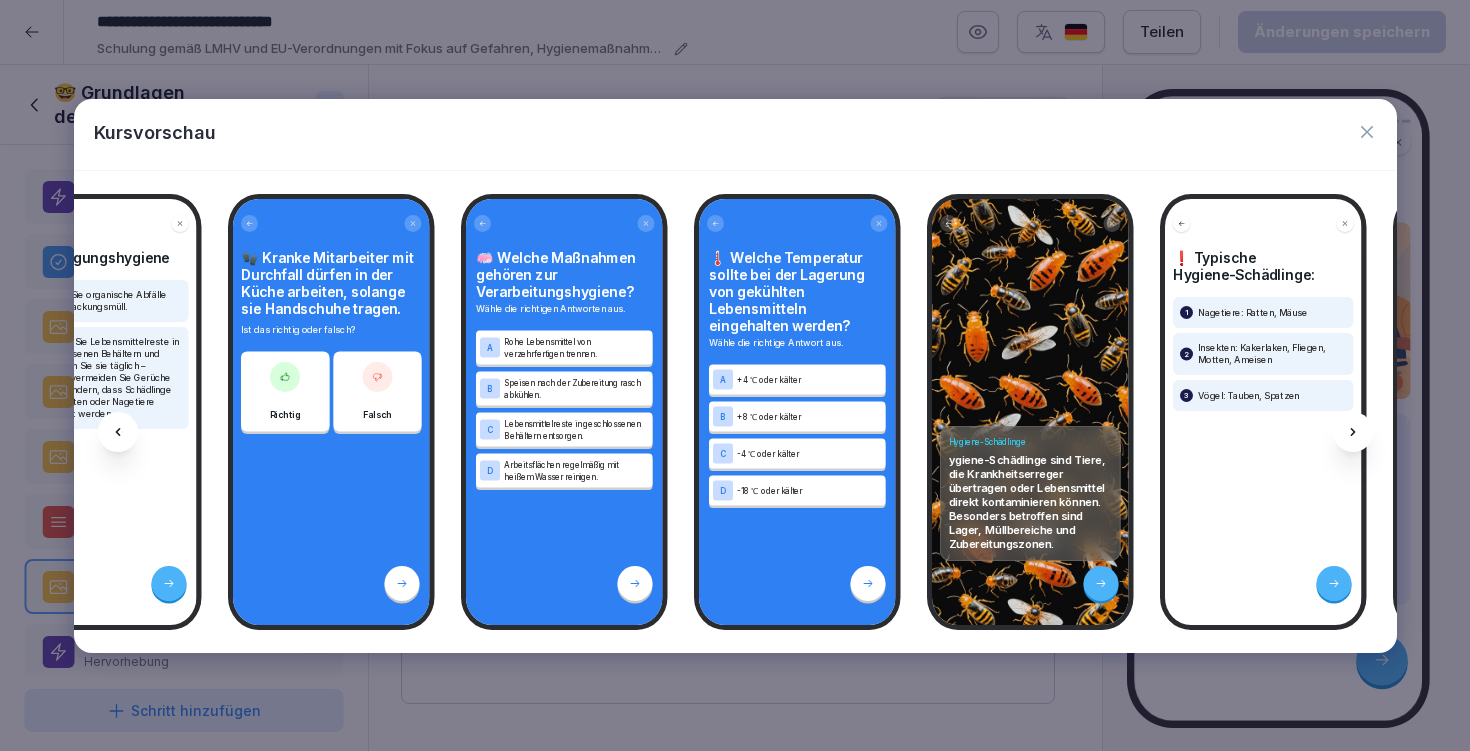 click at bounding box center (1353, 432) 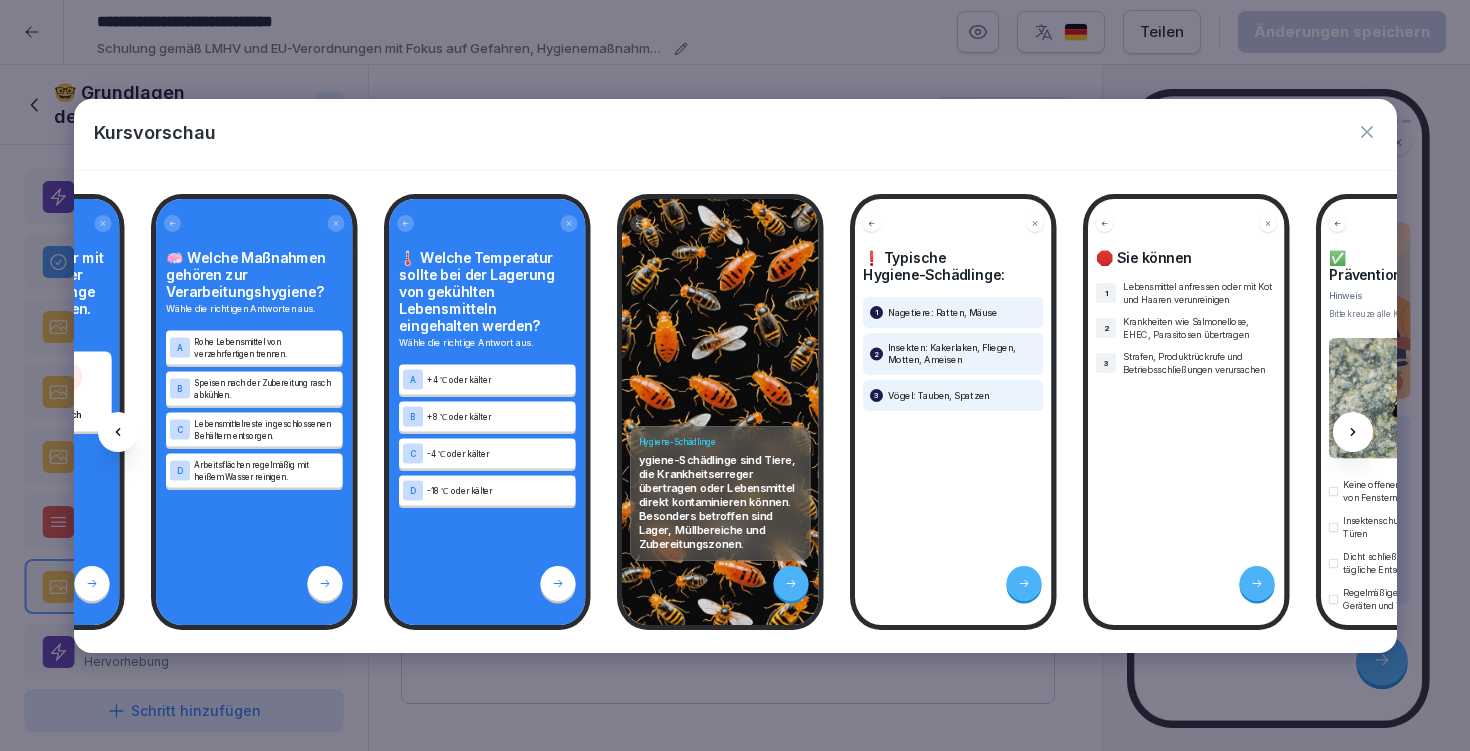 scroll, scrollTop: 0, scrollLeft: 14534, axis: horizontal 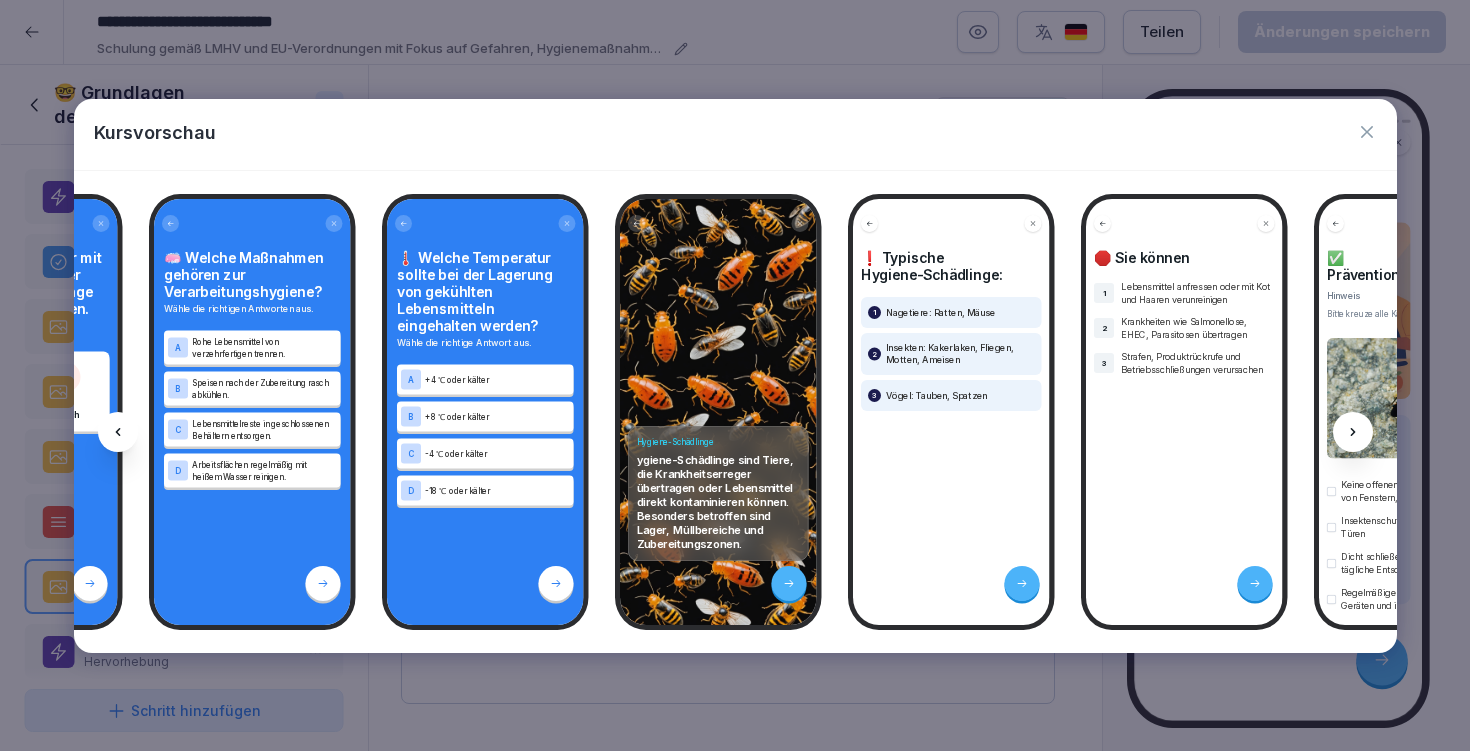 click 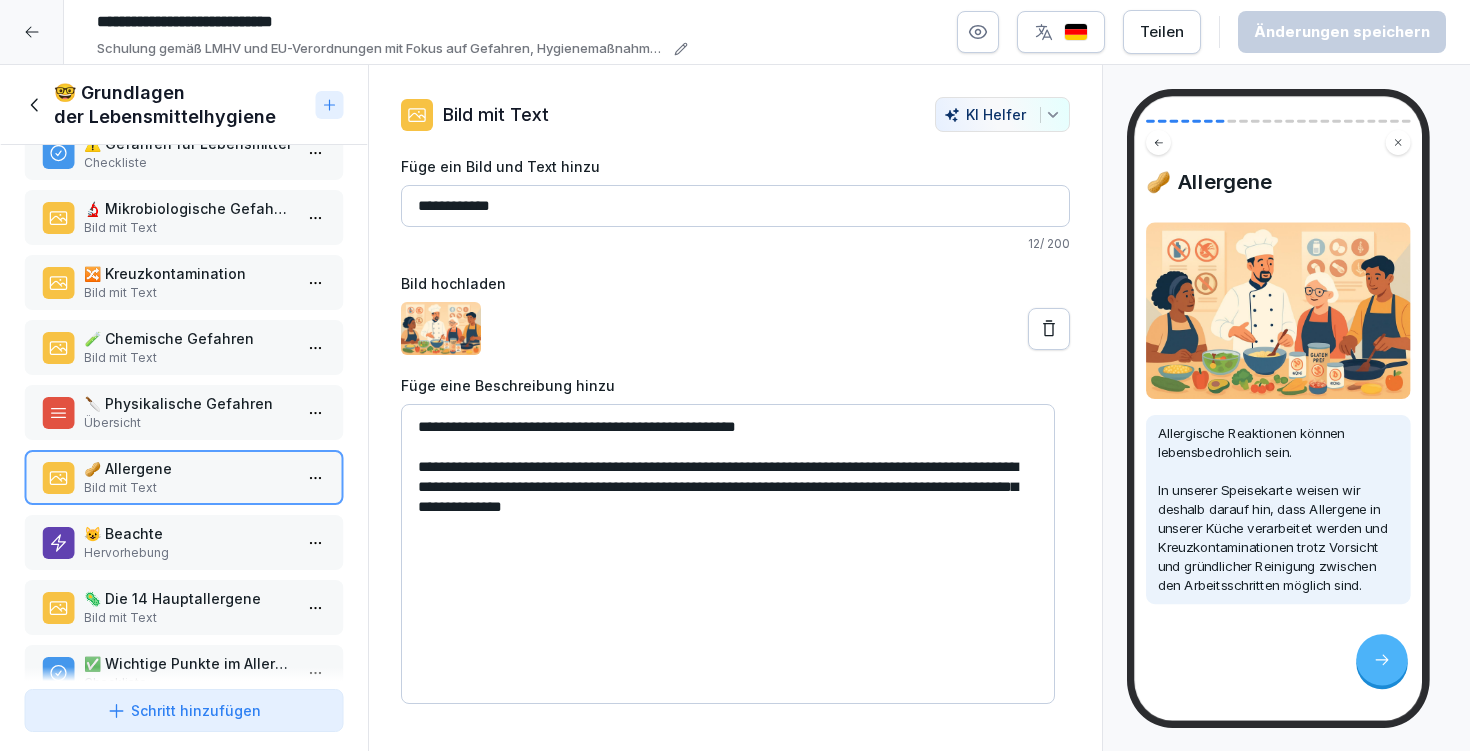 scroll, scrollTop: 141, scrollLeft: 0, axis: vertical 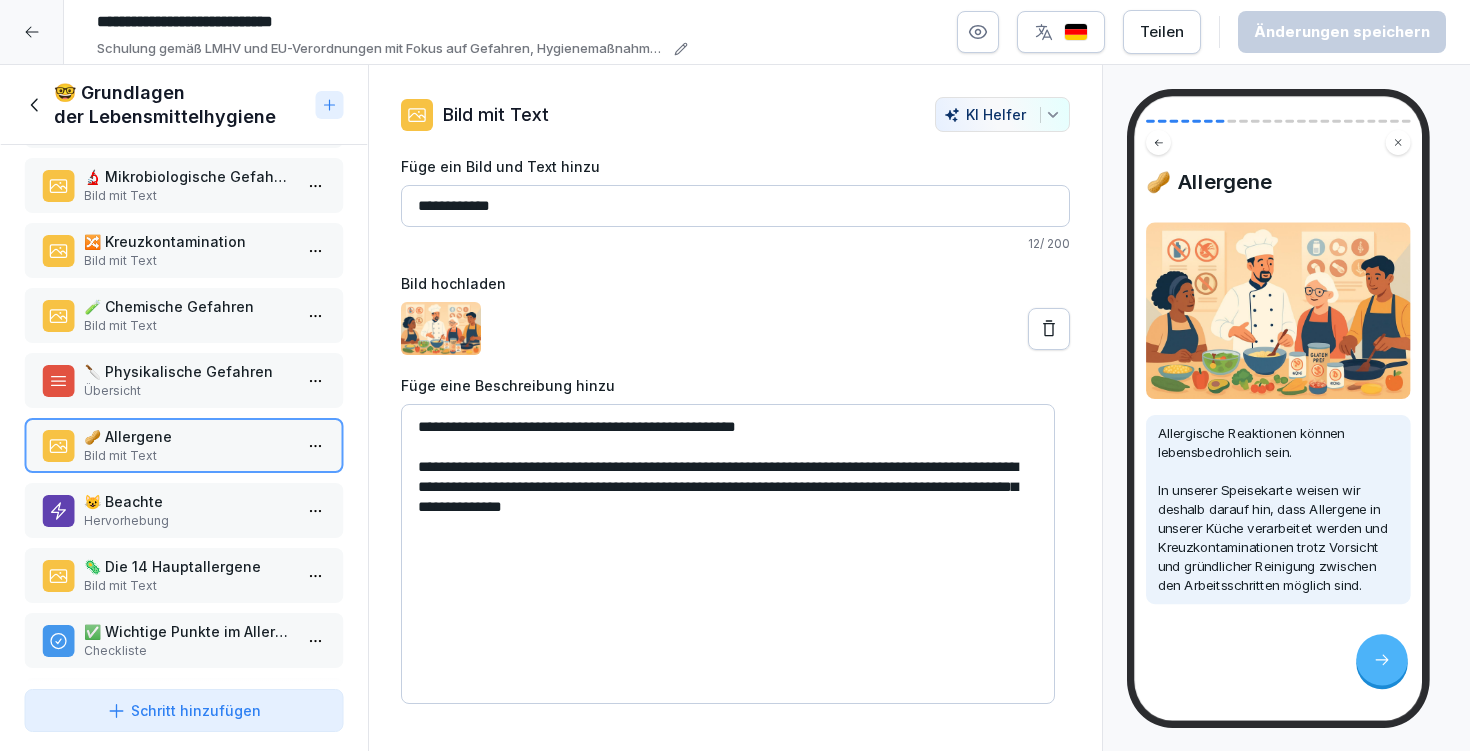 click on "😺 Beachte" at bounding box center [188, 501] 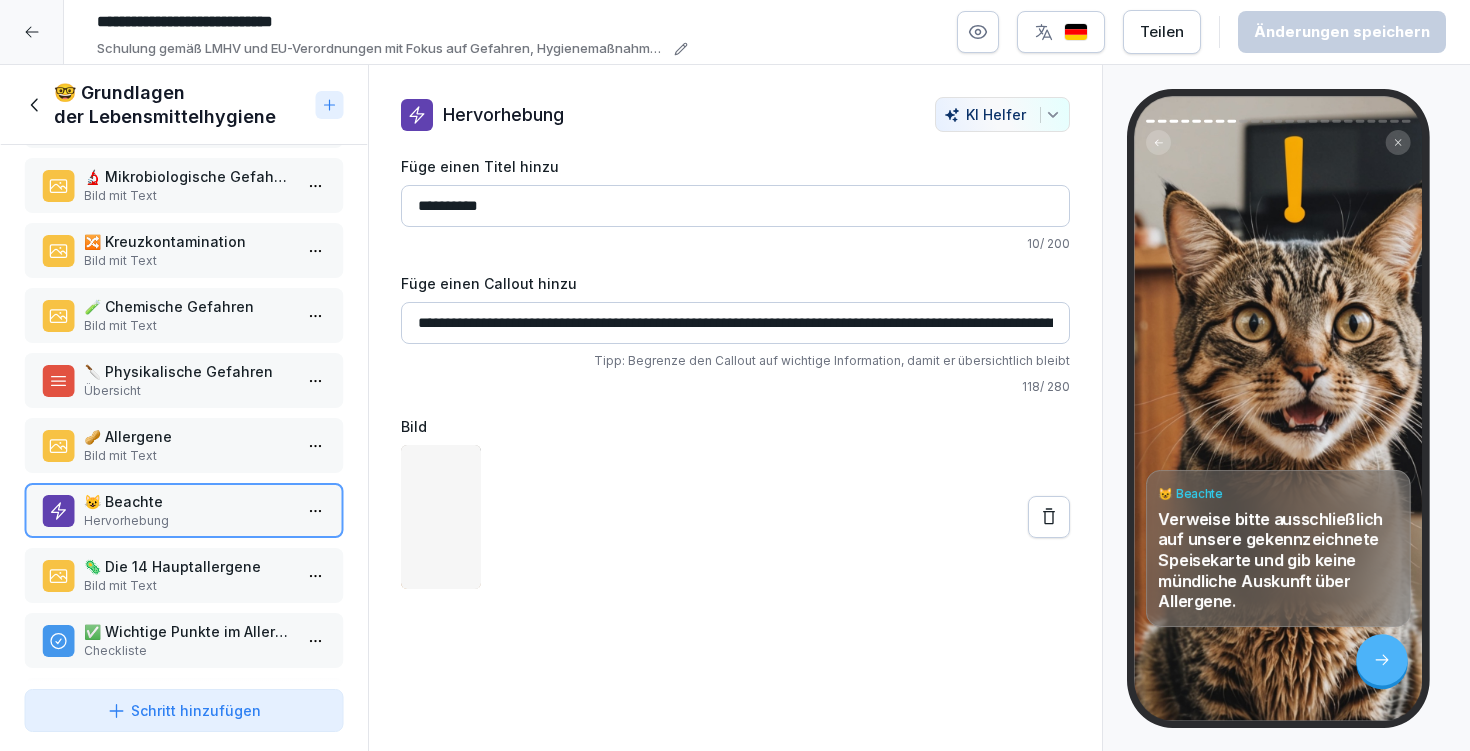 click on "🦠 Die 14 Hauptallergene" at bounding box center (188, 566) 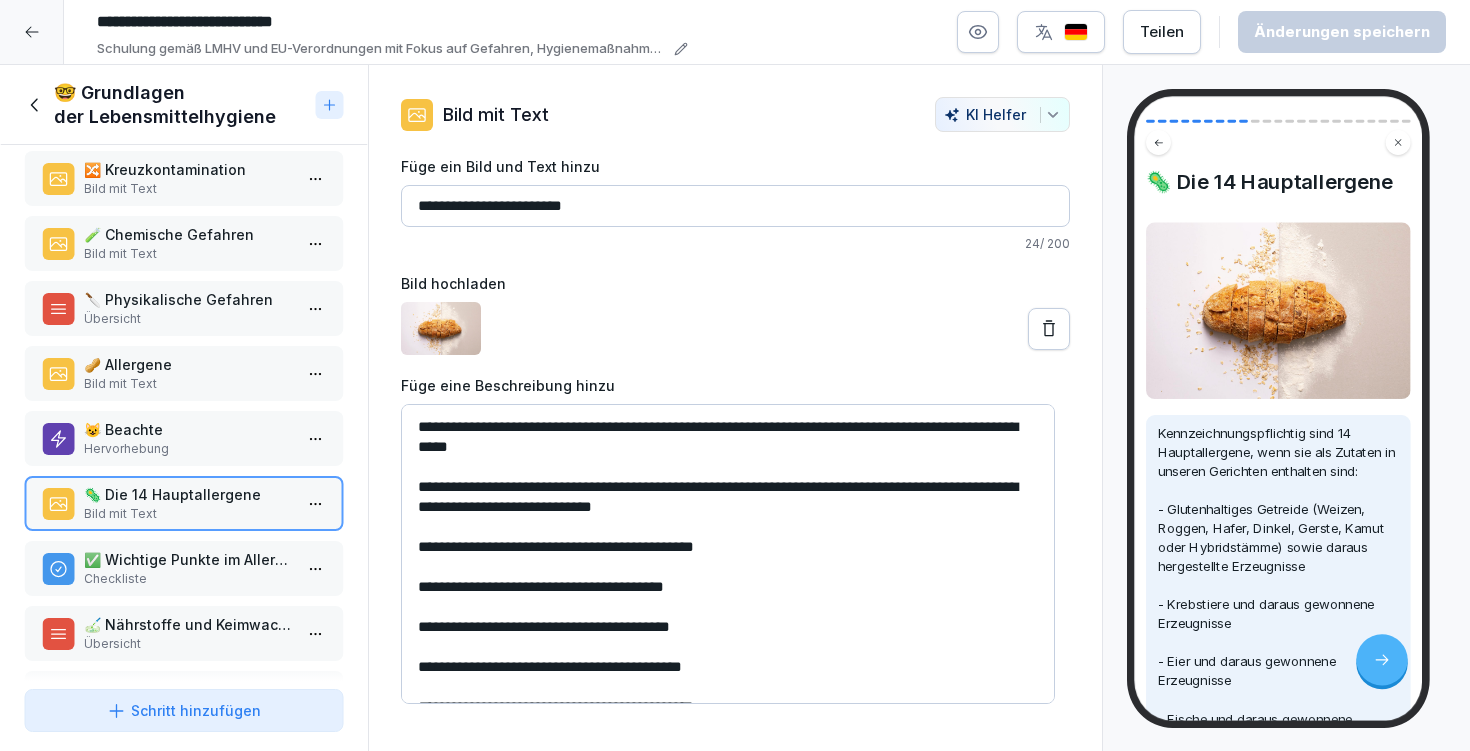 click on "✅ Wichtige Punkte im Allergenmanagement" at bounding box center (188, 559) 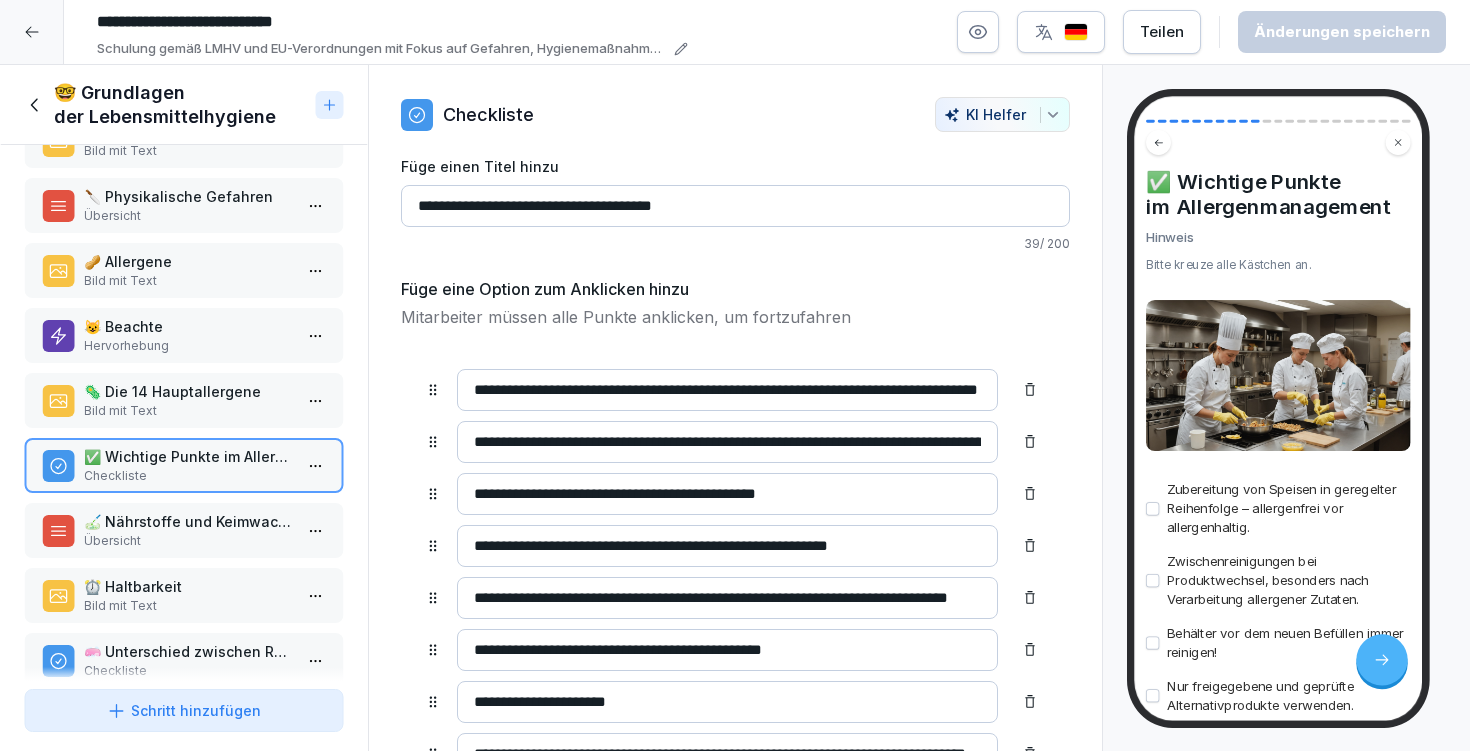 scroll, scrollTop: 368, scrollLeft: 0, axis: vertical 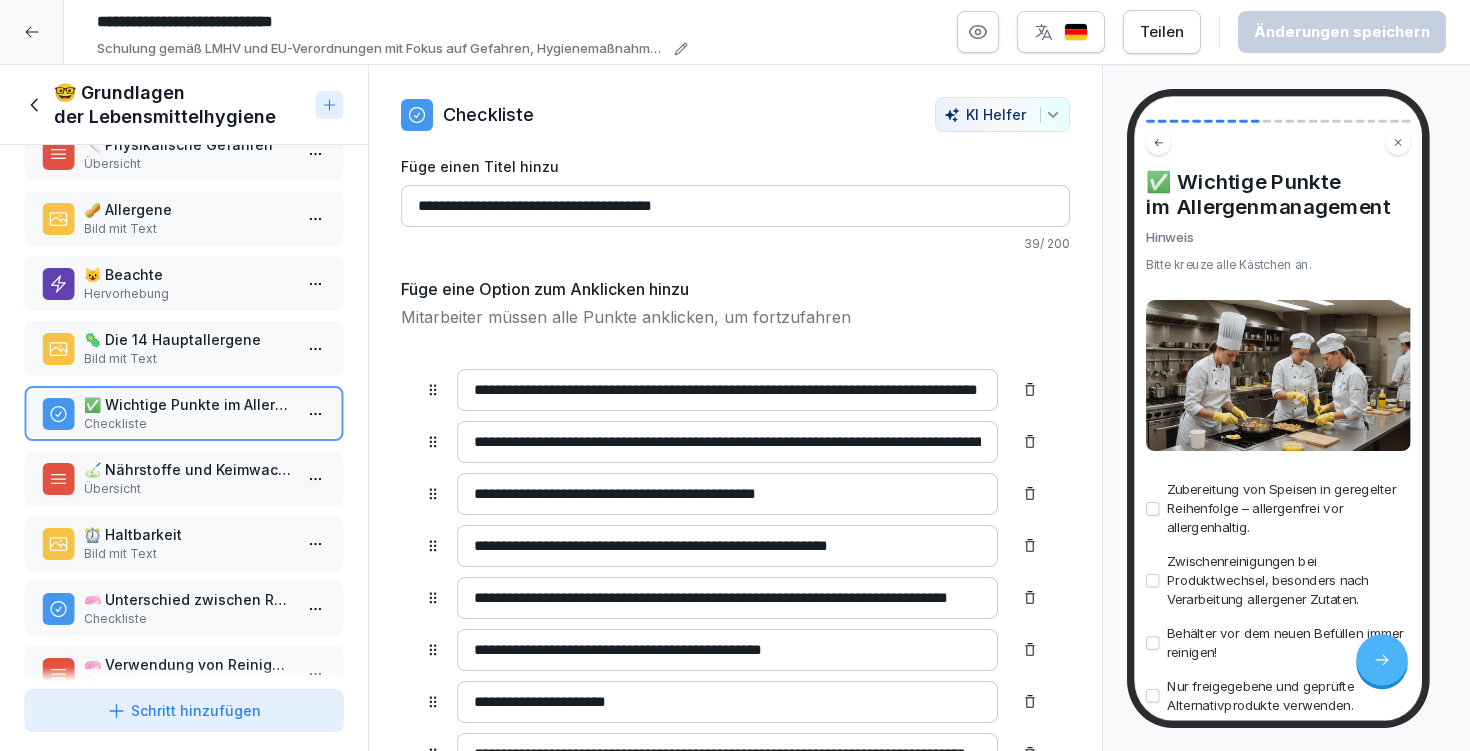 click on "Übersicht" at bounding box center (188, 489) 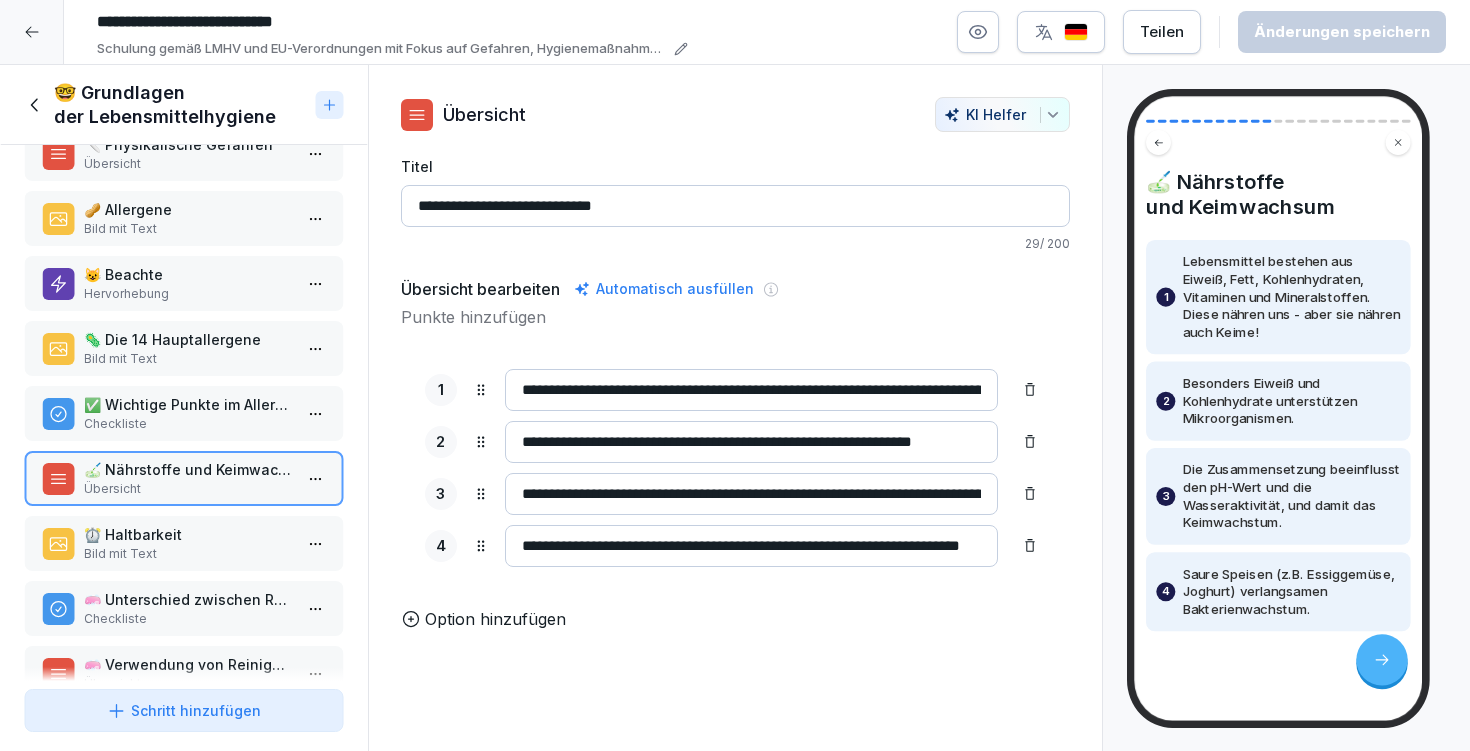 click on "Bild mit Text" at bounding box center (188, 554) 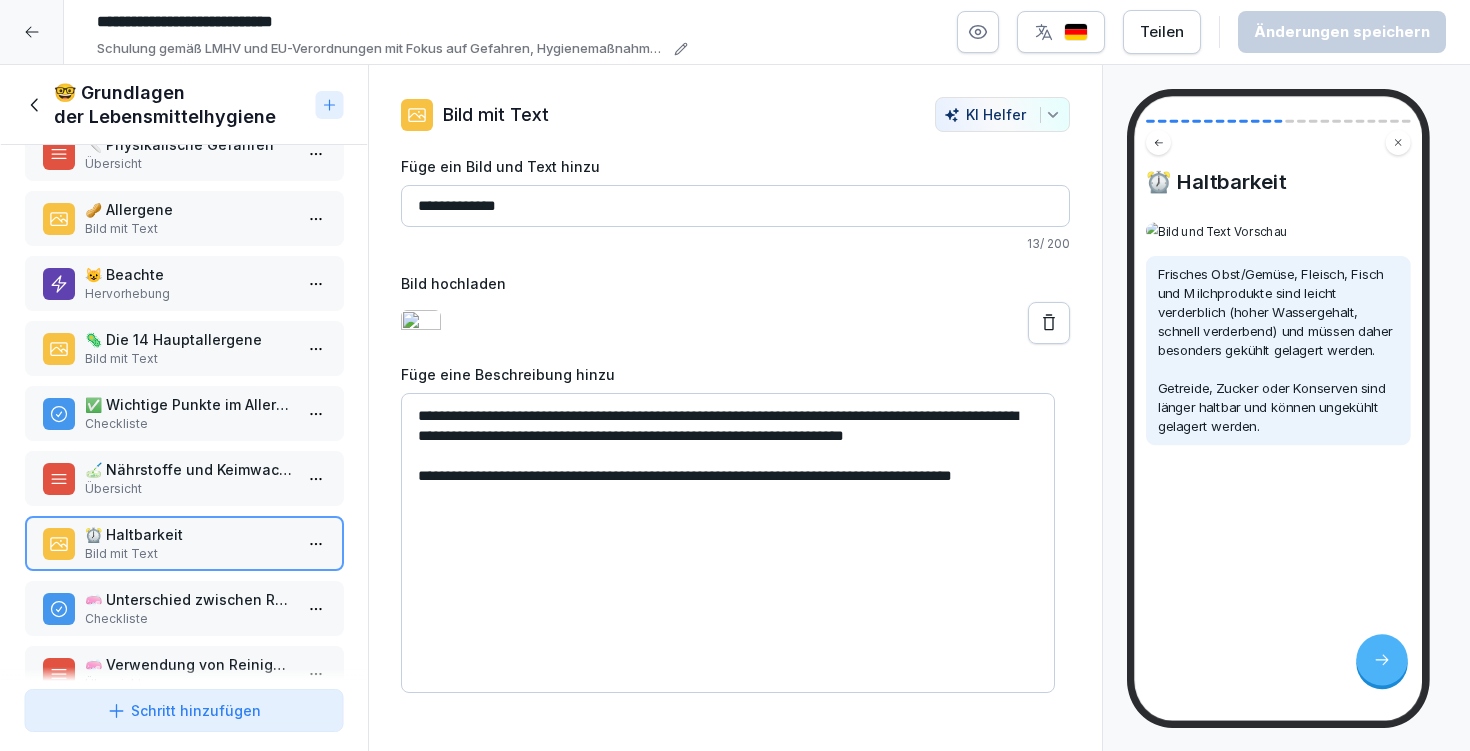 click on "🧼 Unterschied zwischen Reinigung und Desinfektion" at bounding box center (188, 599) 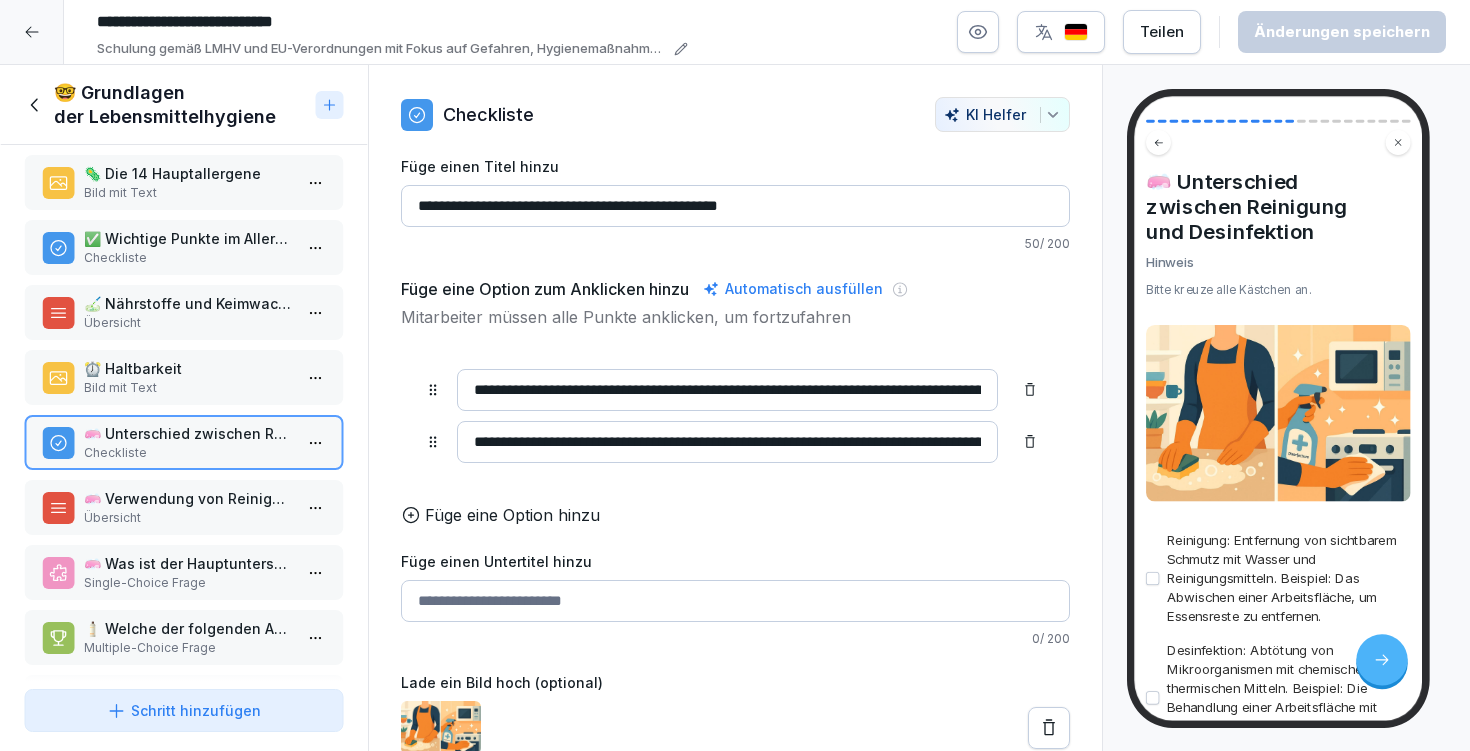 scroll, scrollTop: 566, scrollLeft: 0, axis: vertical 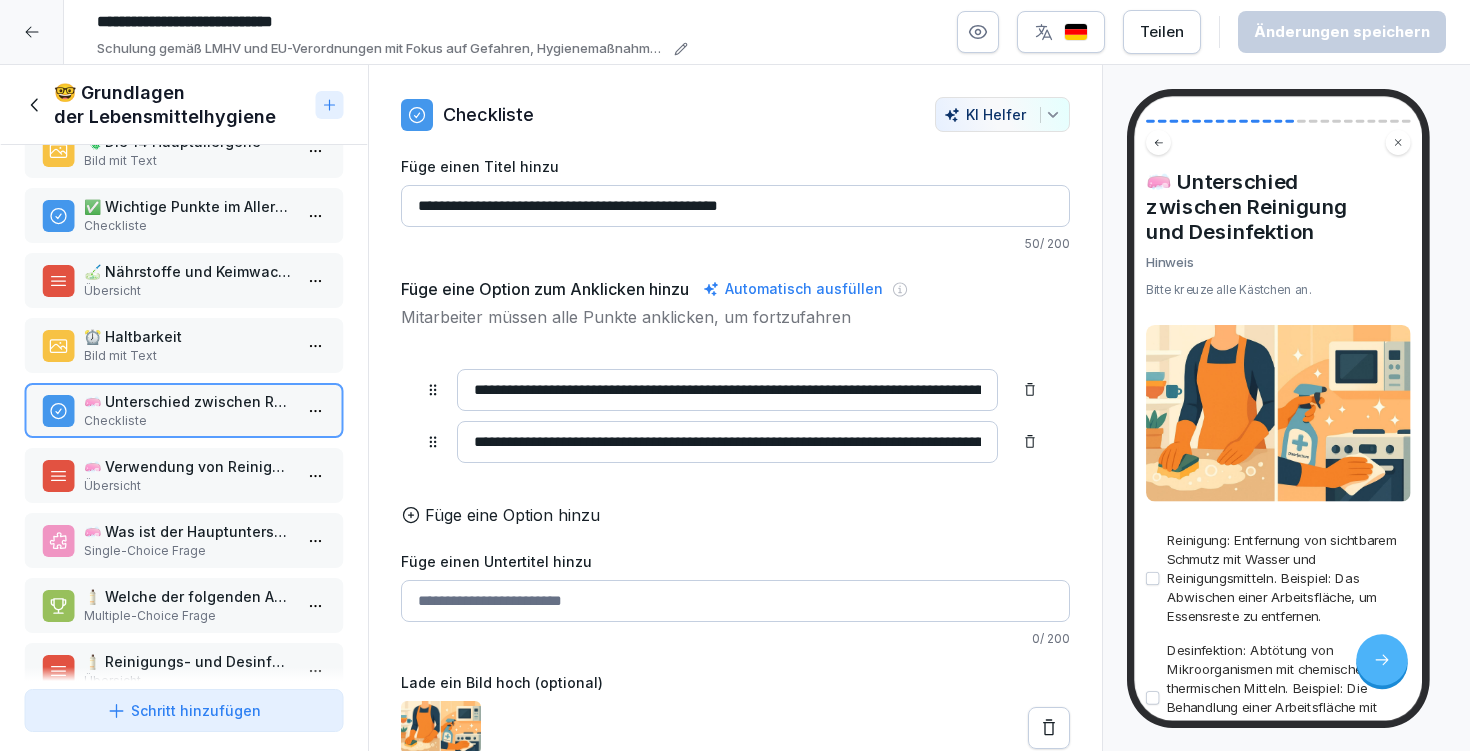 click on "🧼 Was ist der Hauptunterschied zwischen Reinigung und Desinfektion?" at bounding box center [188, 531] 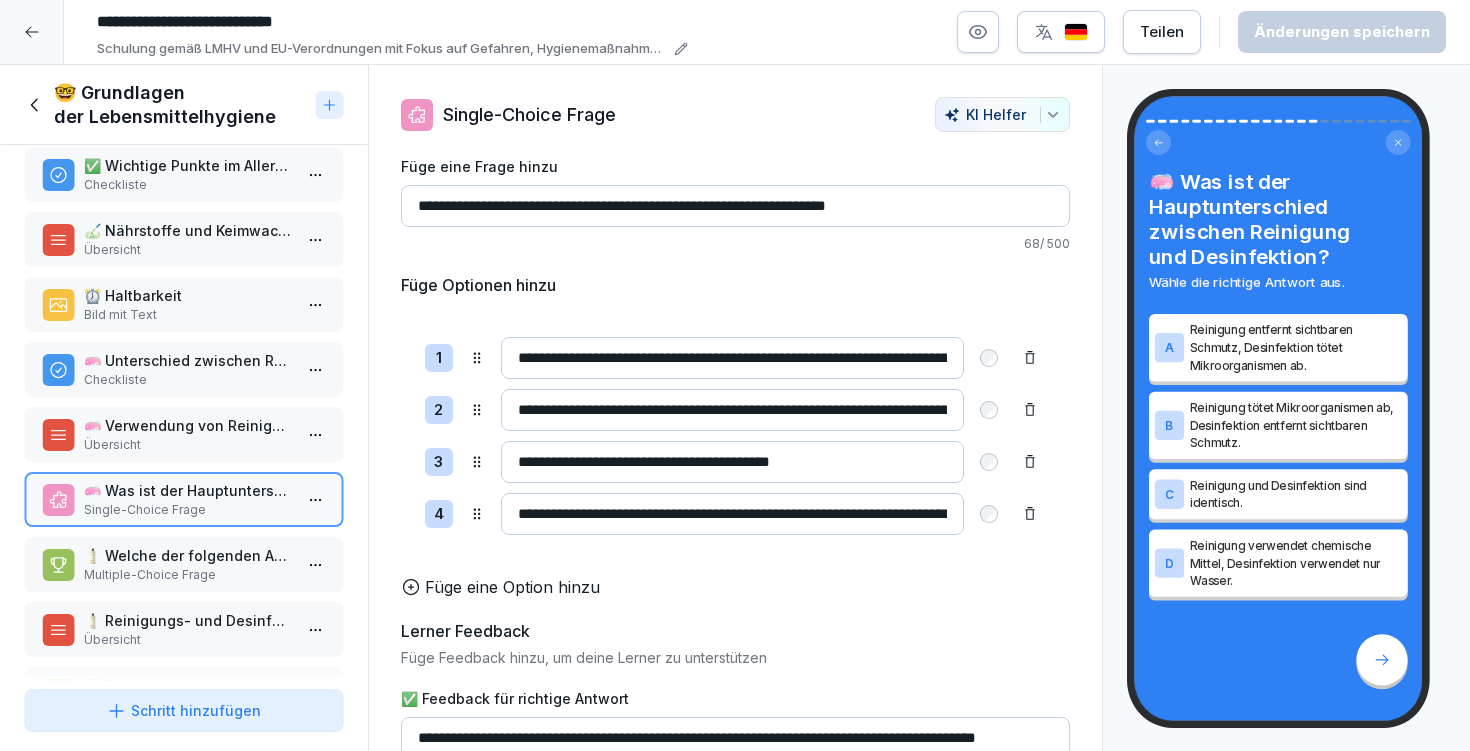 scroll, scrollTop: 659, scrollLeft: 0, axis: vertical 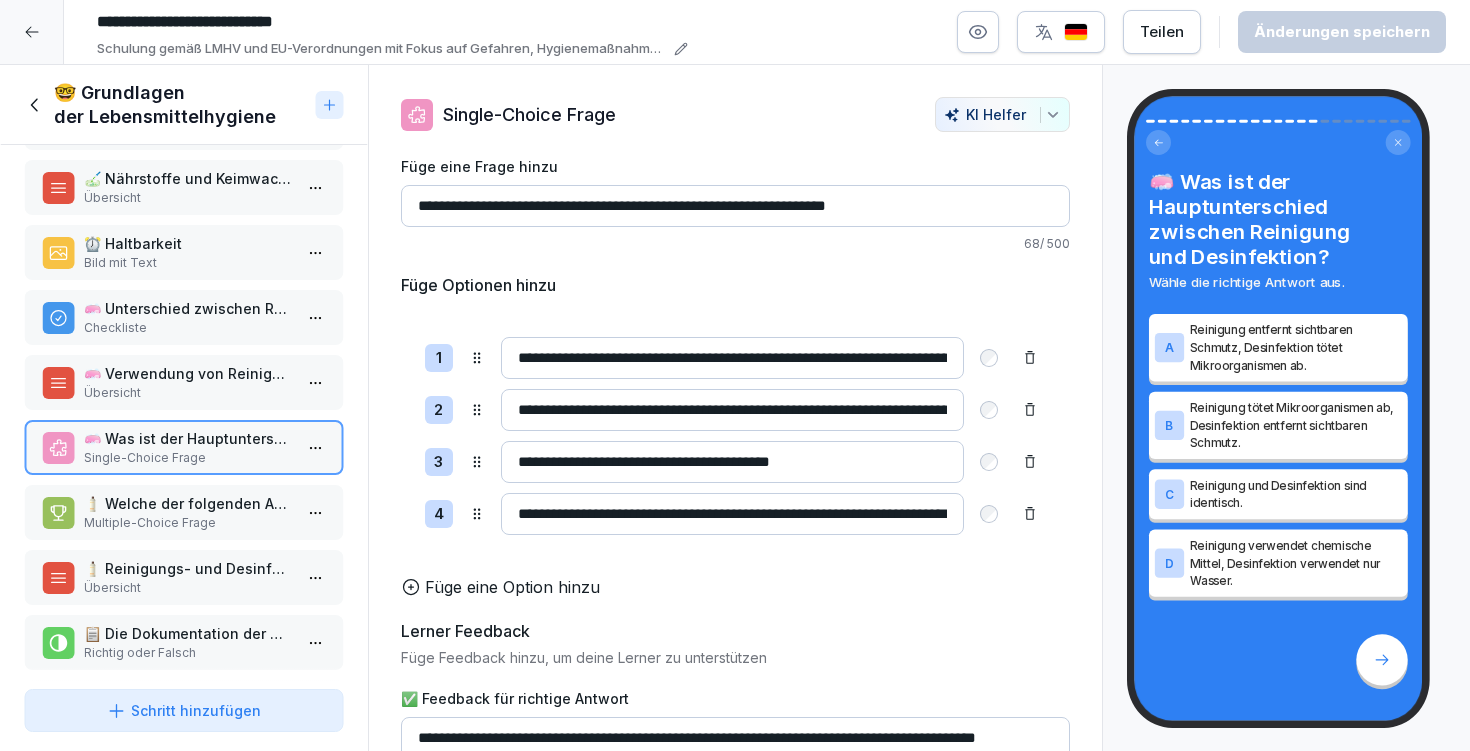 click on "Multiple-Choice Frage" at bounding box center (188, 523) 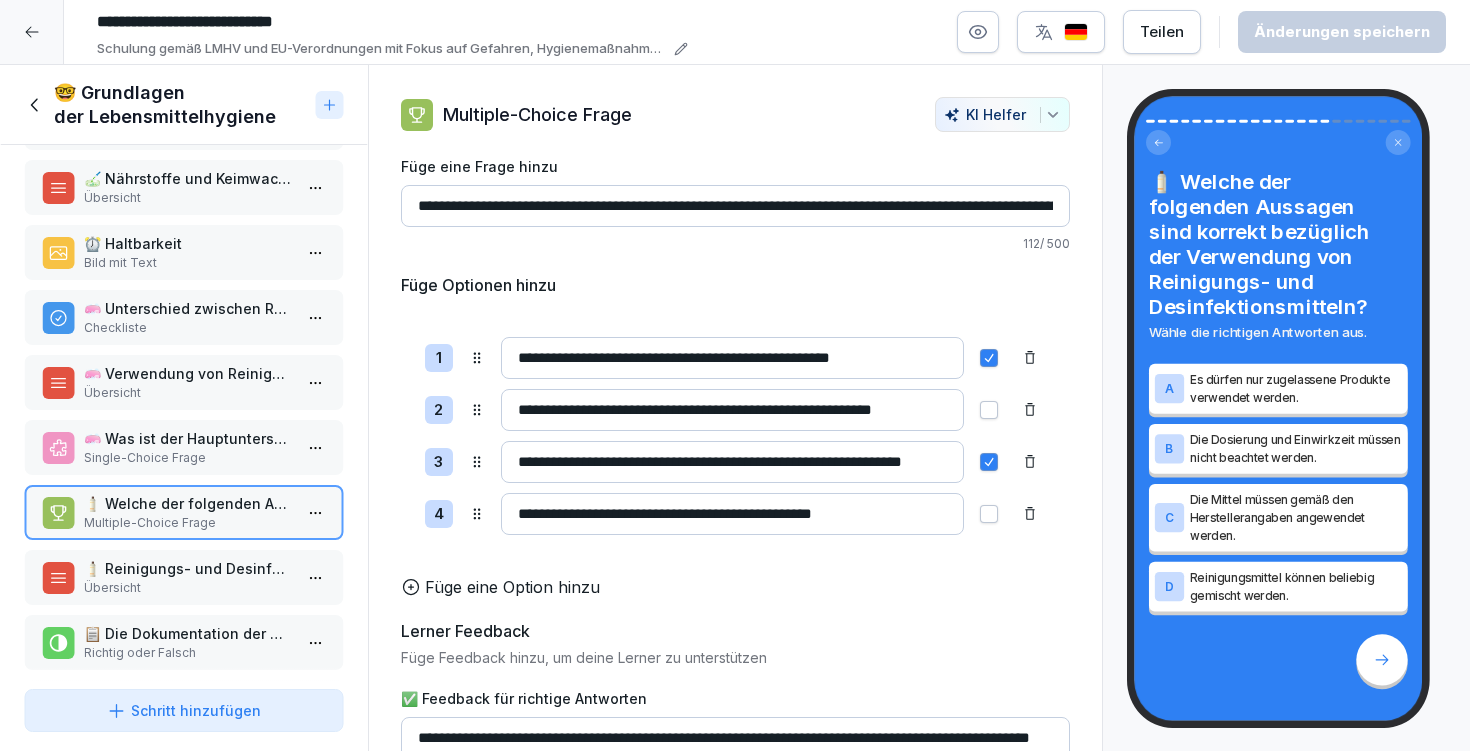 click on "🧴 Reinigungs- und Desinfektionspläne" at bounding box center [188, 568] 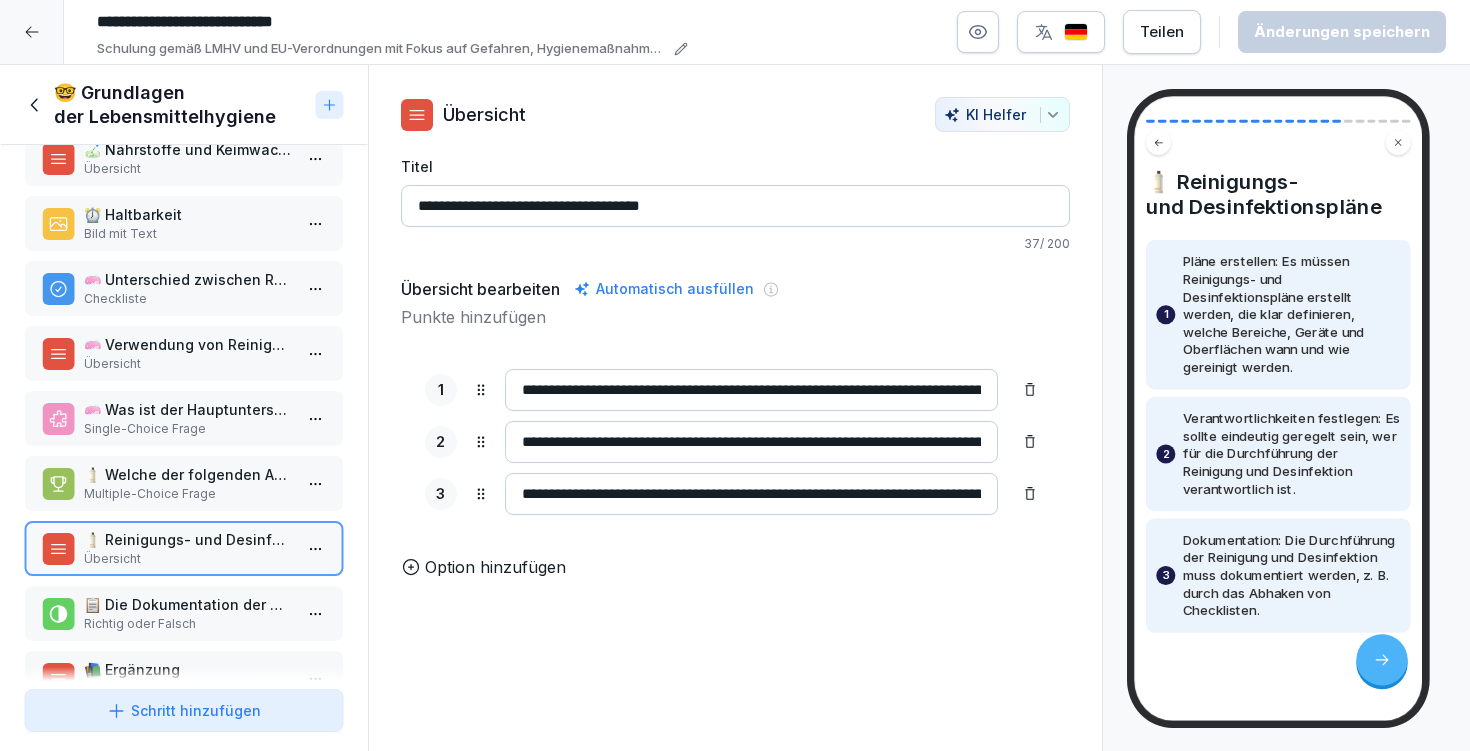 scroll, scrollTop: 778, scrollLeft: 0, axis: vertical 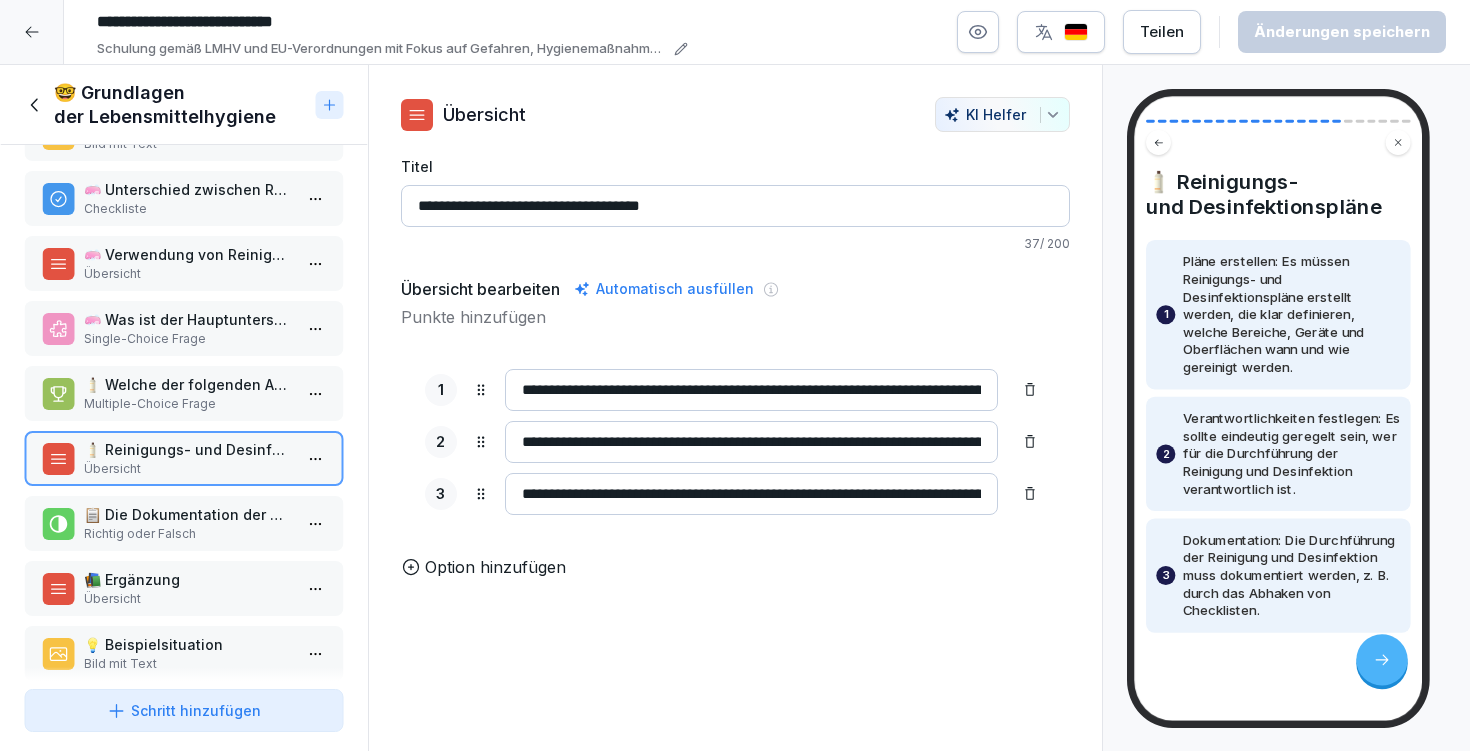 click on "Übersicht" at bounding box center [188, 599] 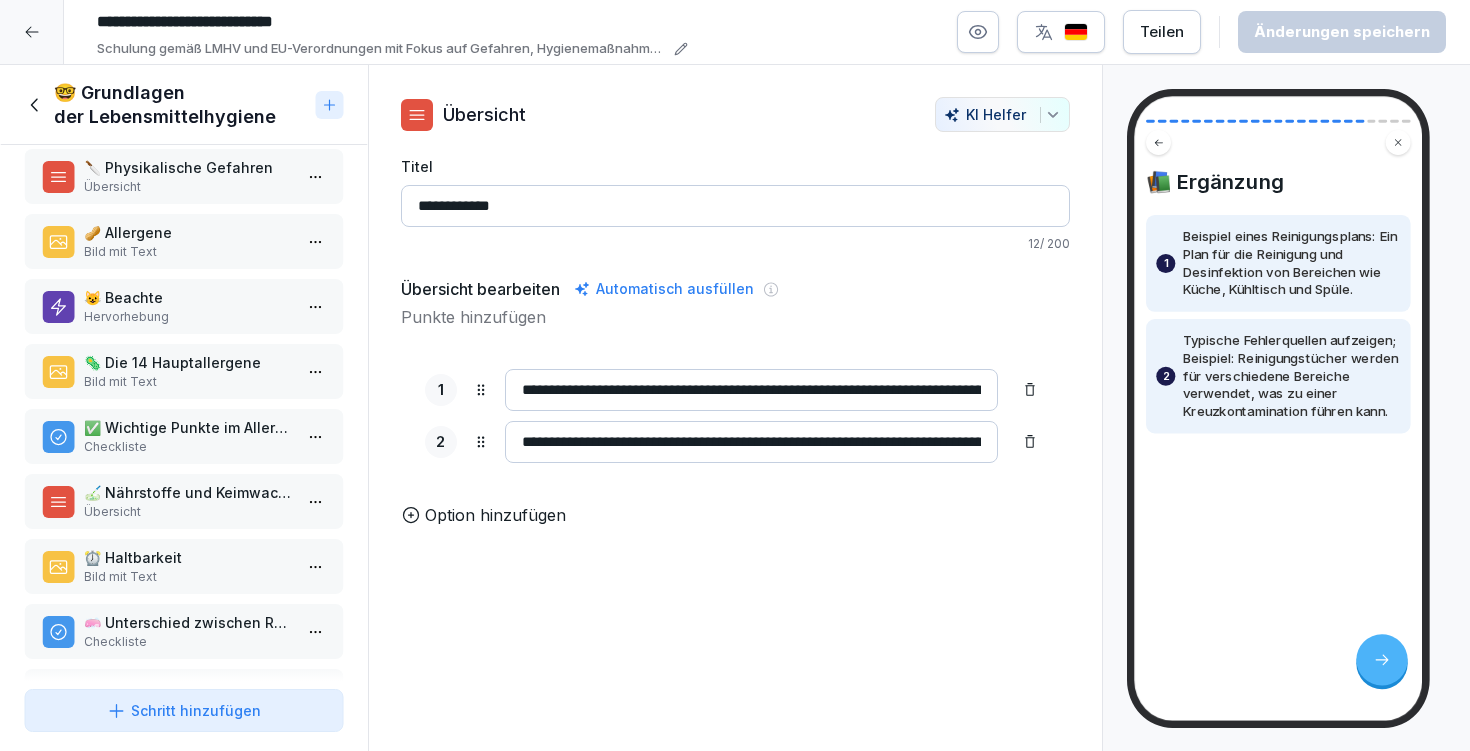 scroll, scrollTop: 388, scrollLeft: 0, axis: vertical 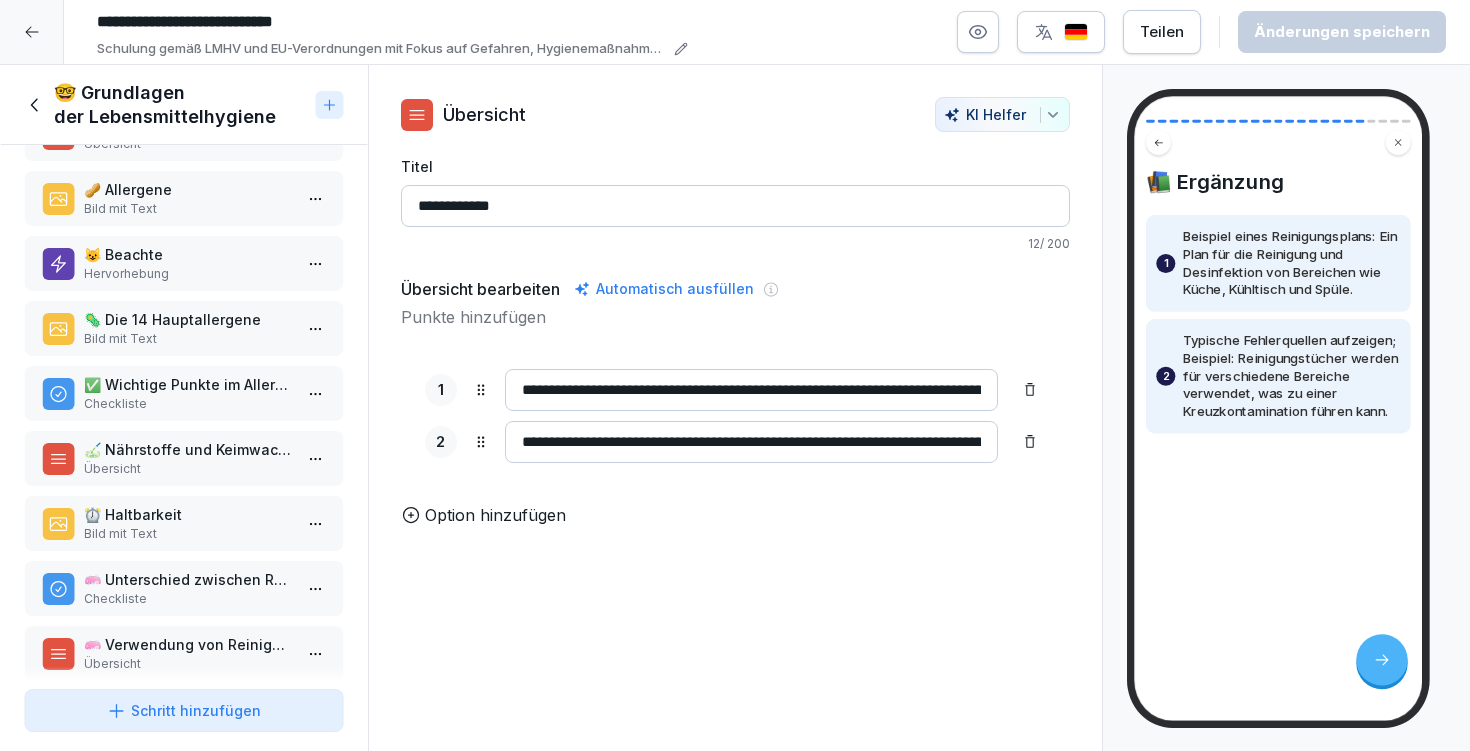 click on "🧼 Unterschied zwischen Reinigung und Desinfektion" at bounding box center (188, 579) 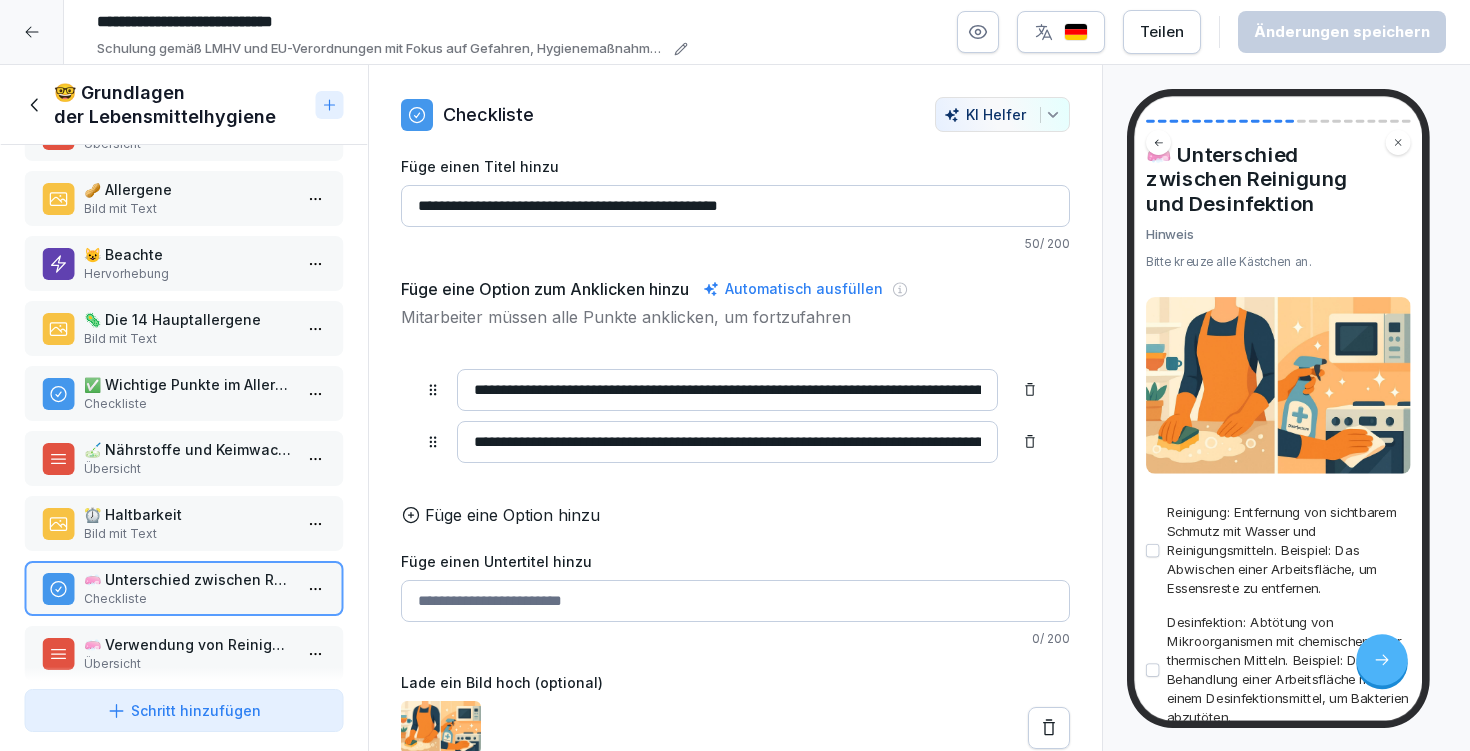 scroll, scrollTop: 175, scrollLeft: 0, axis: vertical 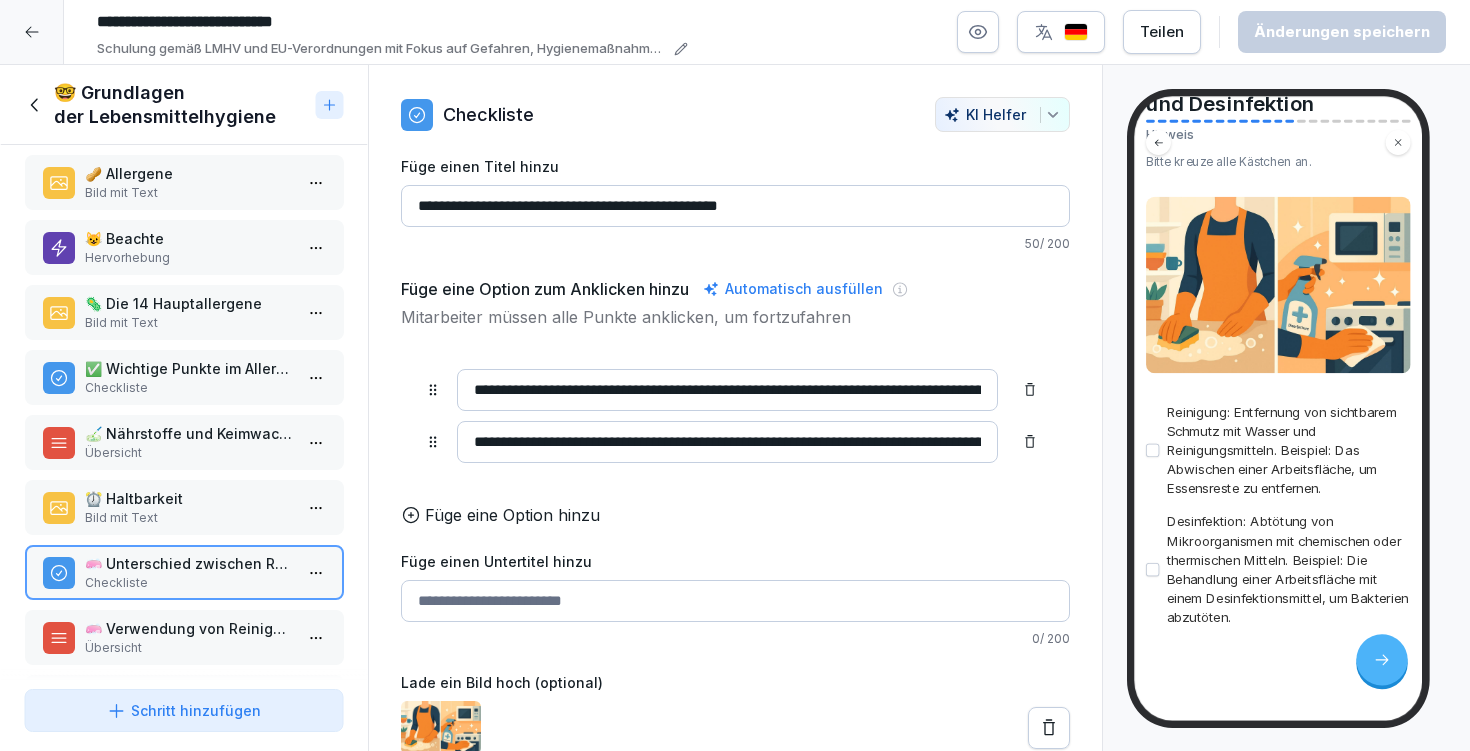 click on "🧼 Verwendung von Reinigungs- und Desinfektionsmitteln" at bounding box center [188, 628] 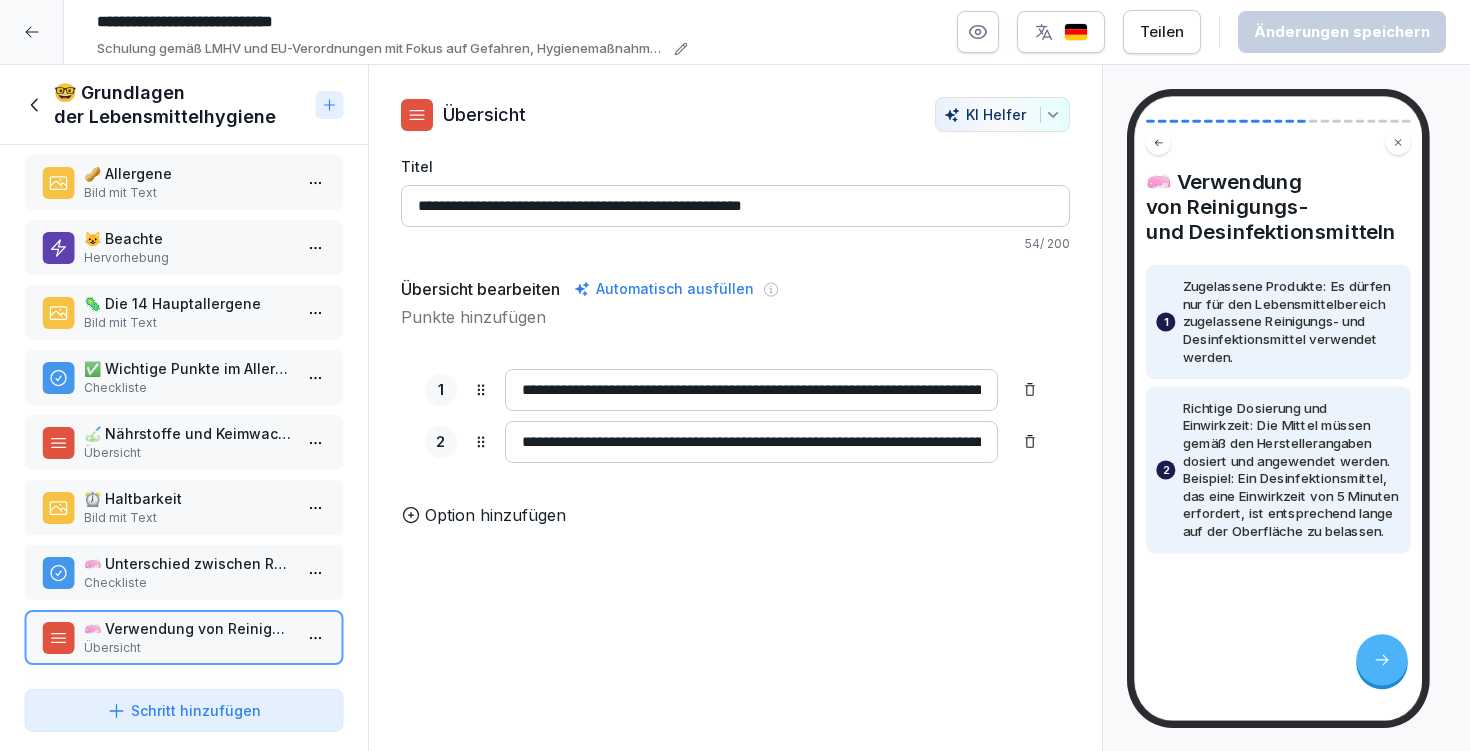 click on "Checkliste" at bounding box center (188, 583) 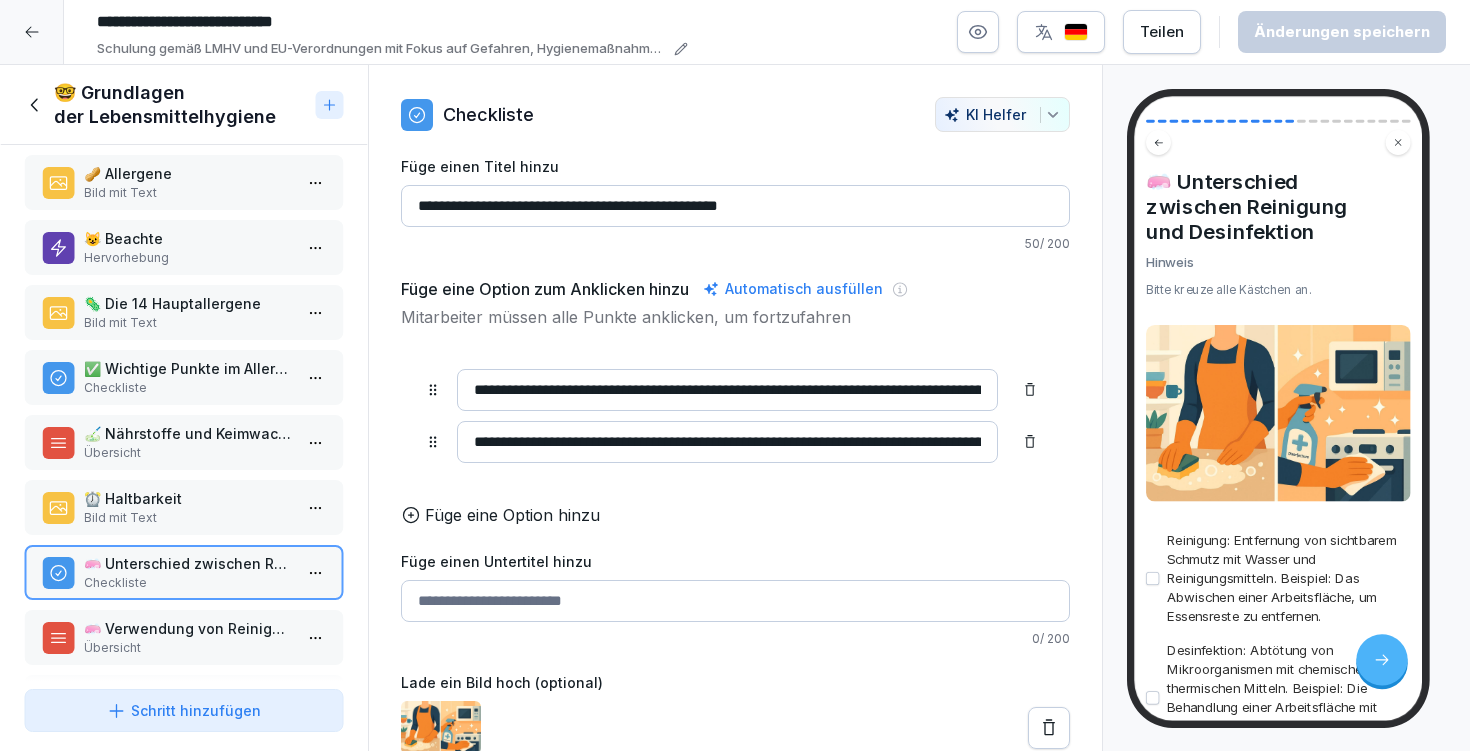 drag, startPoint x: 437, startPoint y: 211, endPoint x: 408, endPoint y: 207, distance: 29.274563 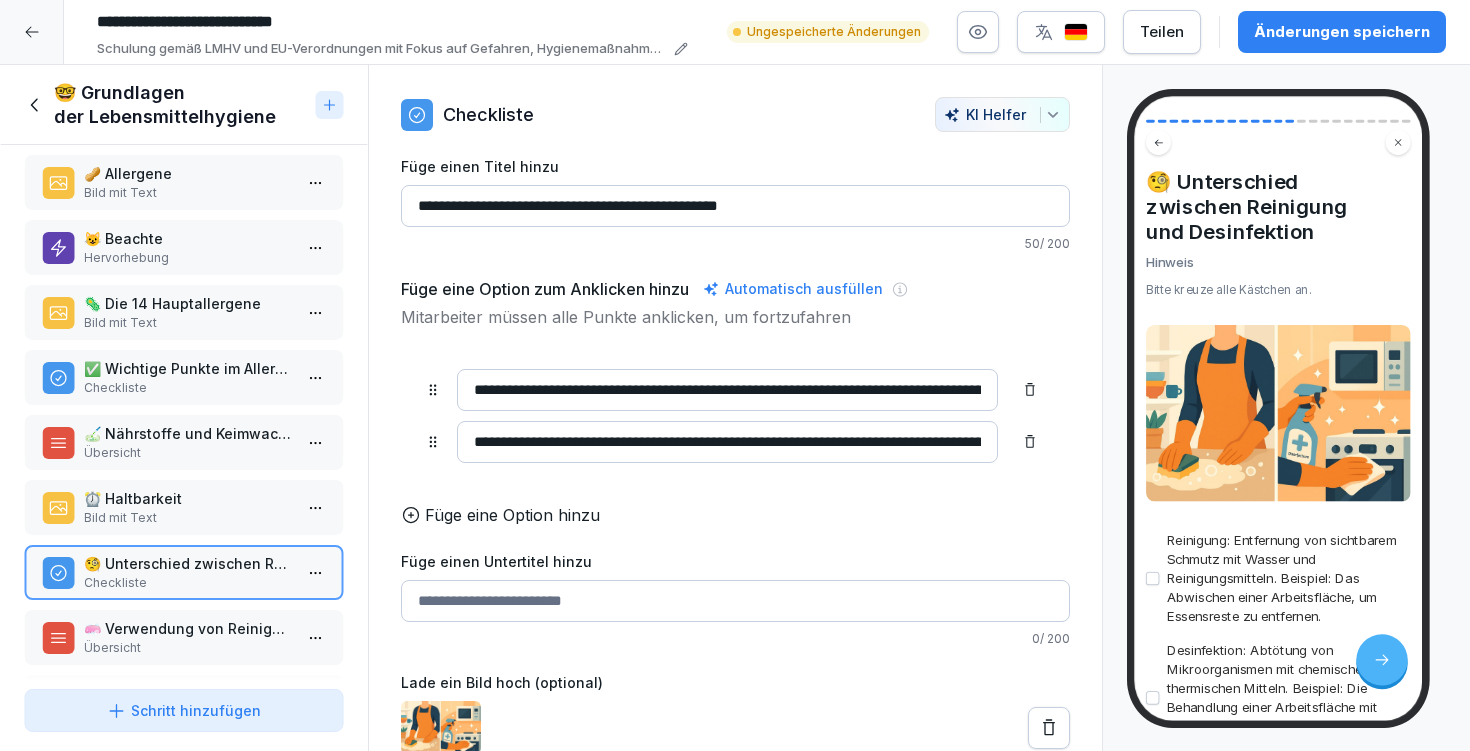 drag, startPoint x: 527, startPoint y: 204, endPoint x: 596, endPoint y: 198, distance: 69.260376 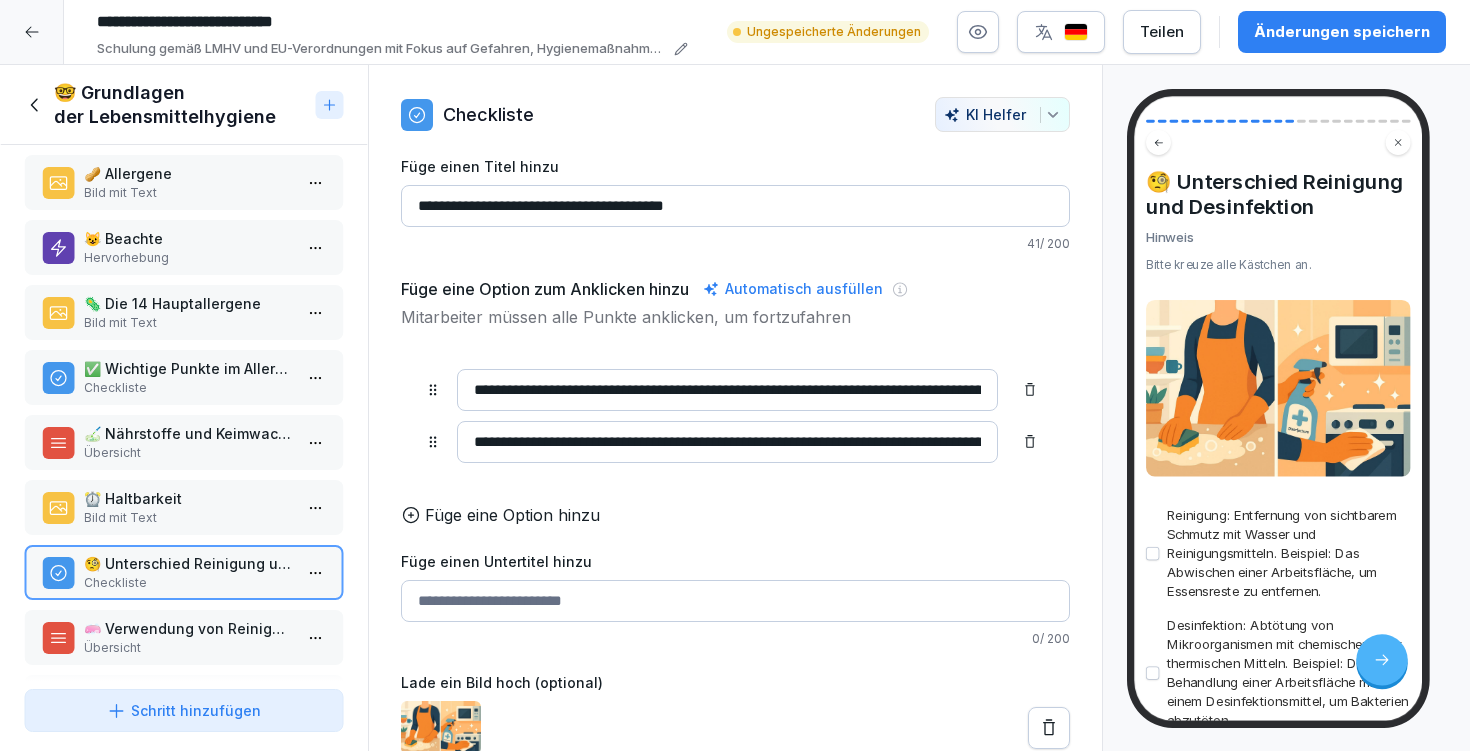 click on "**********" at bounding box center (735, 206) 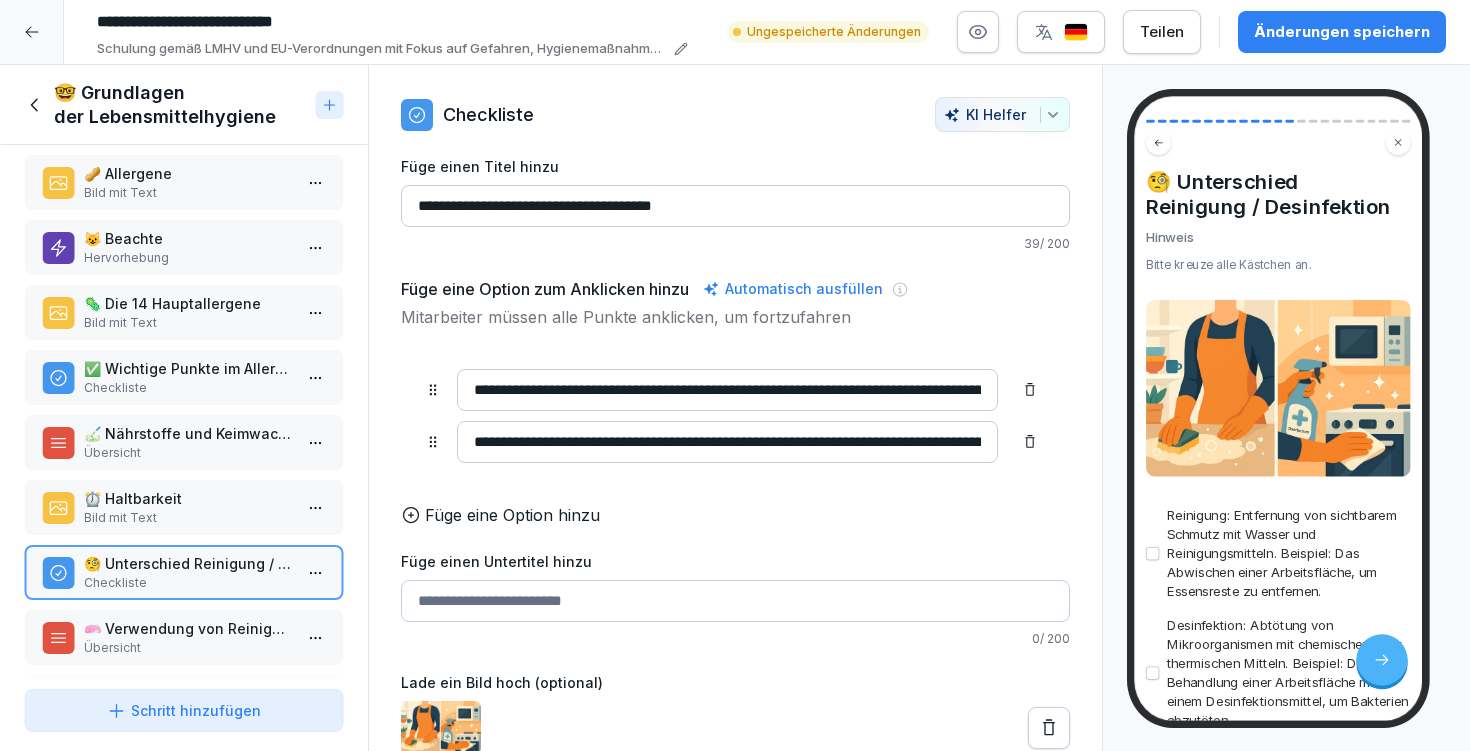type on "**********" 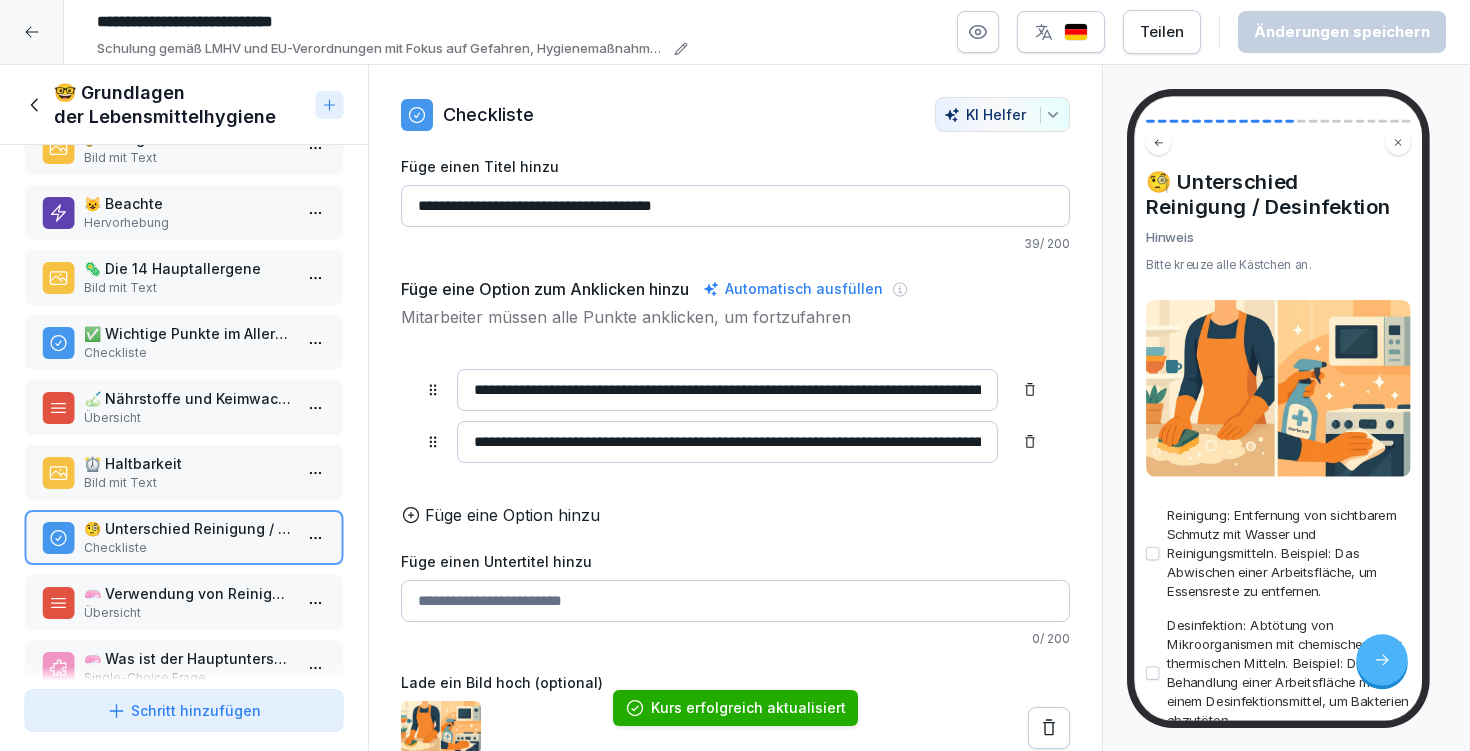 scroll, scrollTop: 484, scrollLeft: 0, axis: vertical 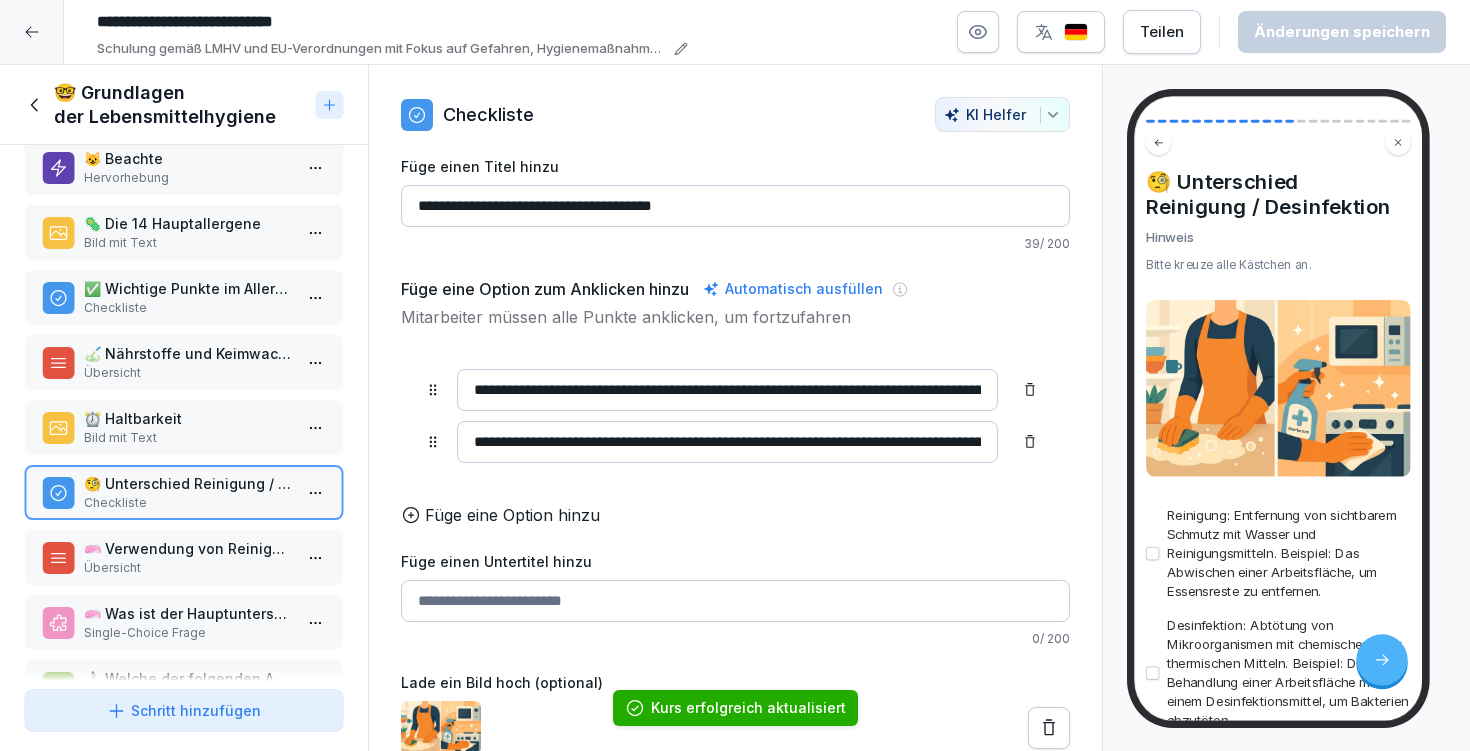 click on "🧼 Verwendung von Reinigungs- und Desinfektionsmitteln" at bounding box center (188, 548) 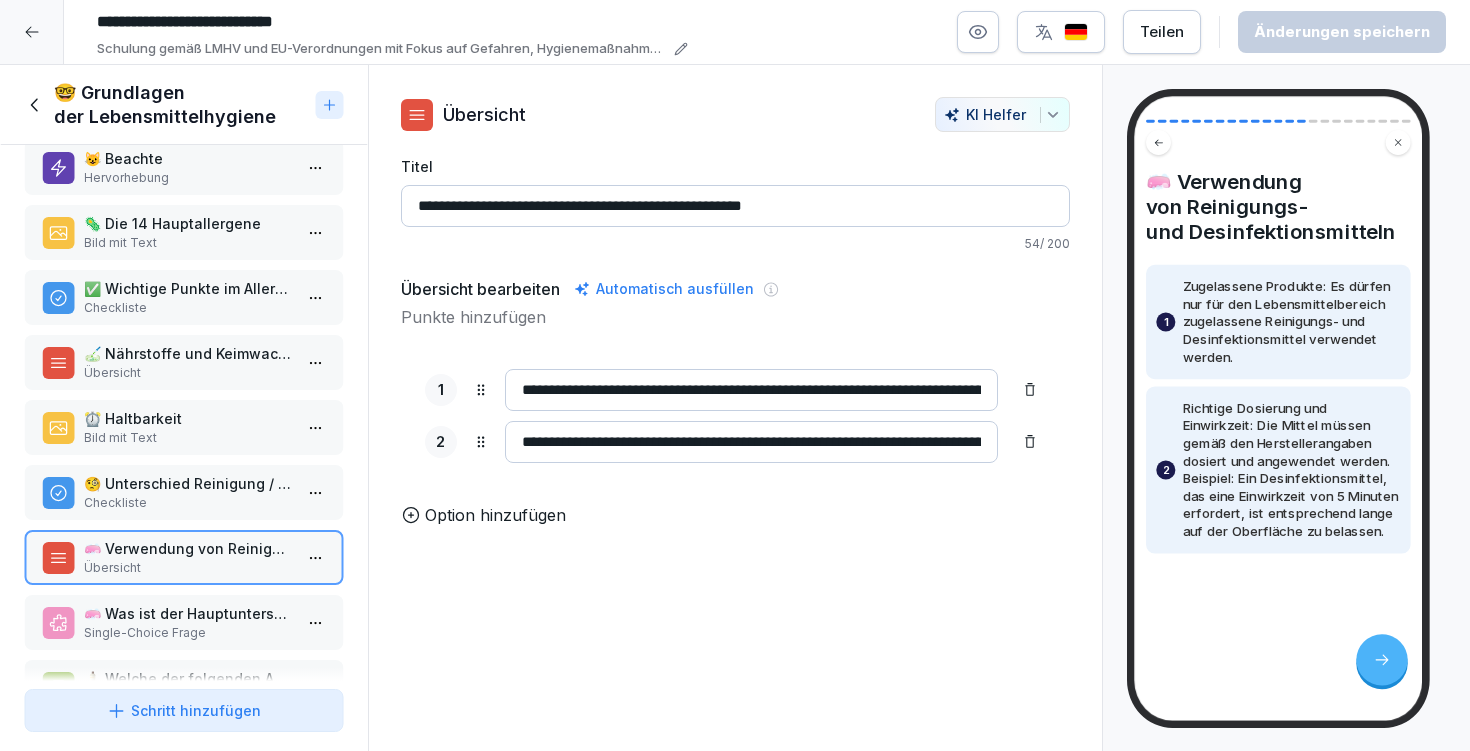 drag, startPoint x: 688, startPoint y: 392, endPoint x: 499, endPoint y: 389, distance: 189.0238 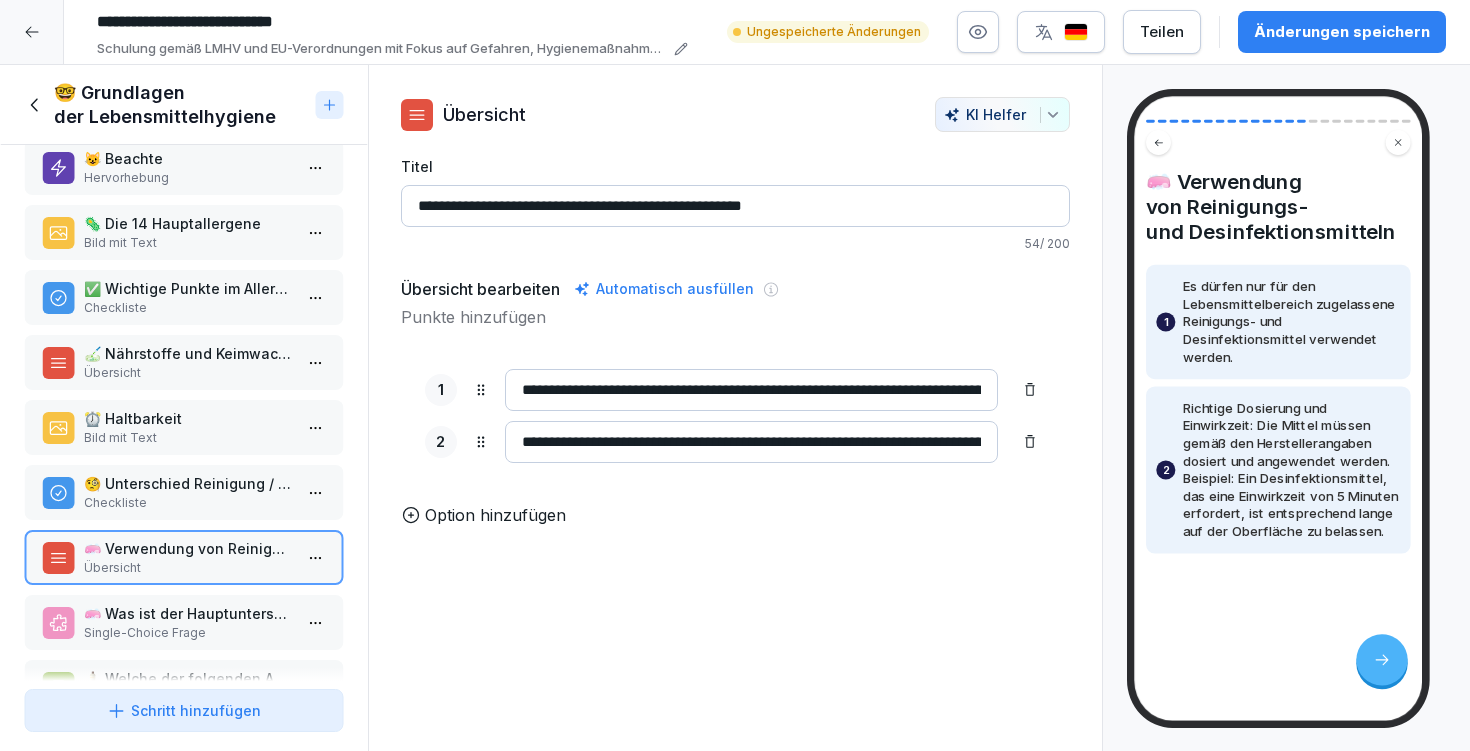 type on "**********" 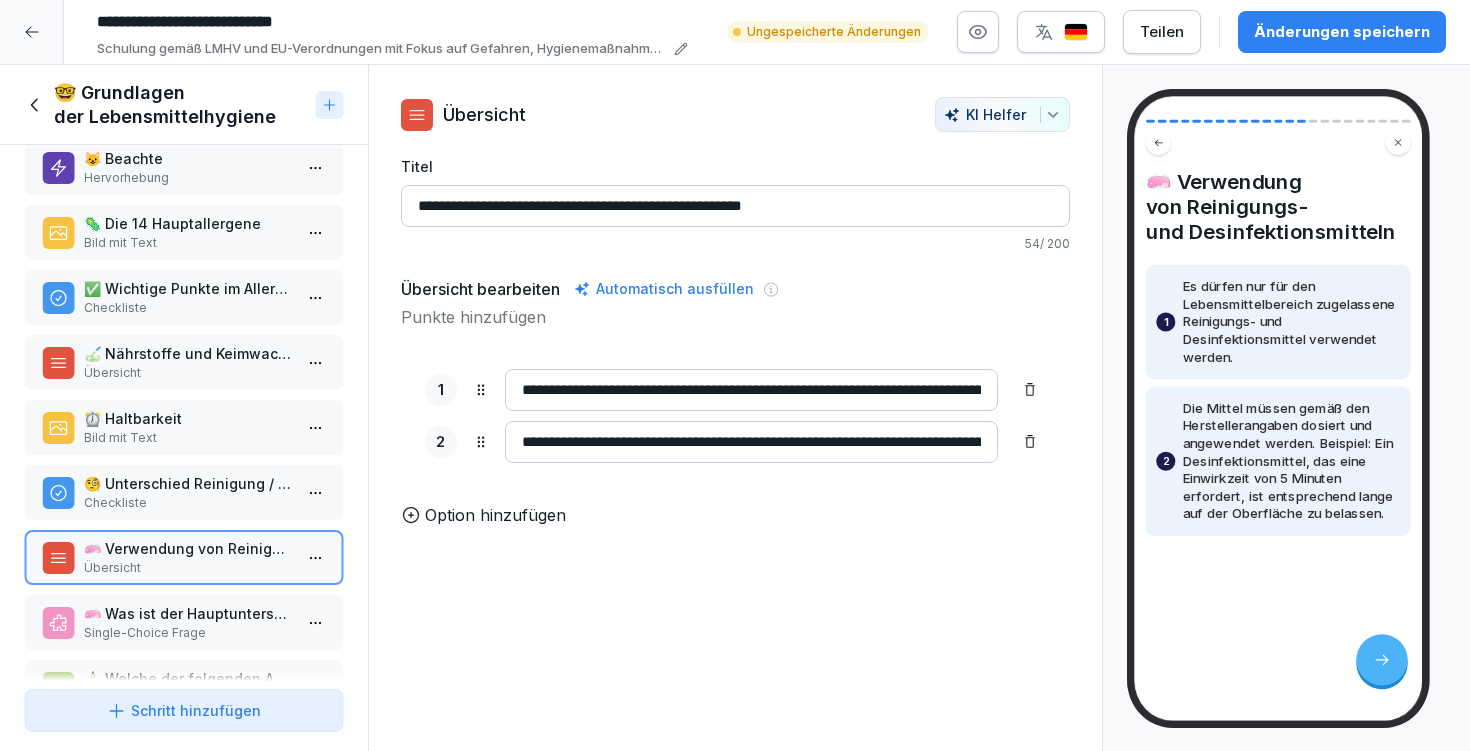 drag, startPoint x: 937, startPoint y: 444, endPoint x: 972, endPoint y: 440, distance: 35.22783 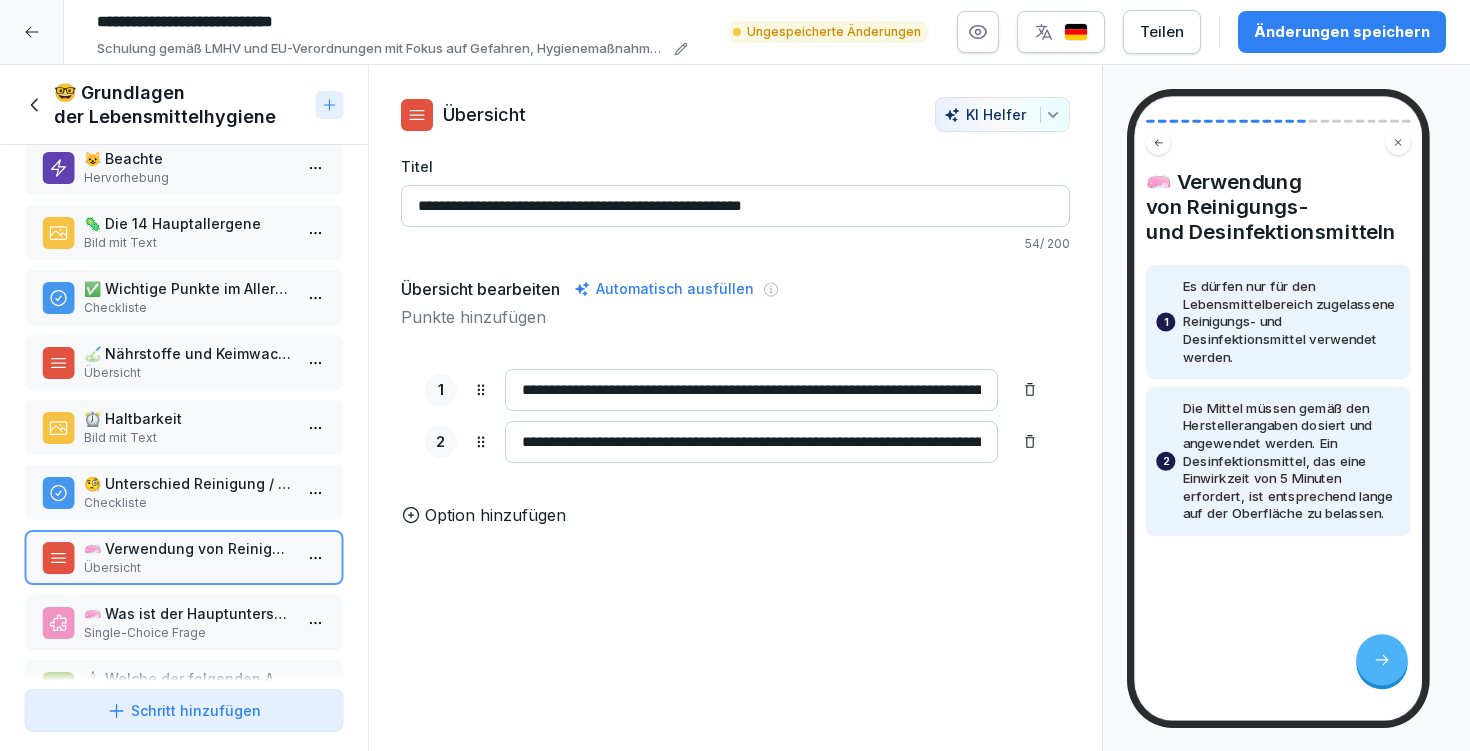 drag, startPoint x: 920, startPoint y: 437, endPoint x: 965, endPoint y: 445, distance: 45.705578 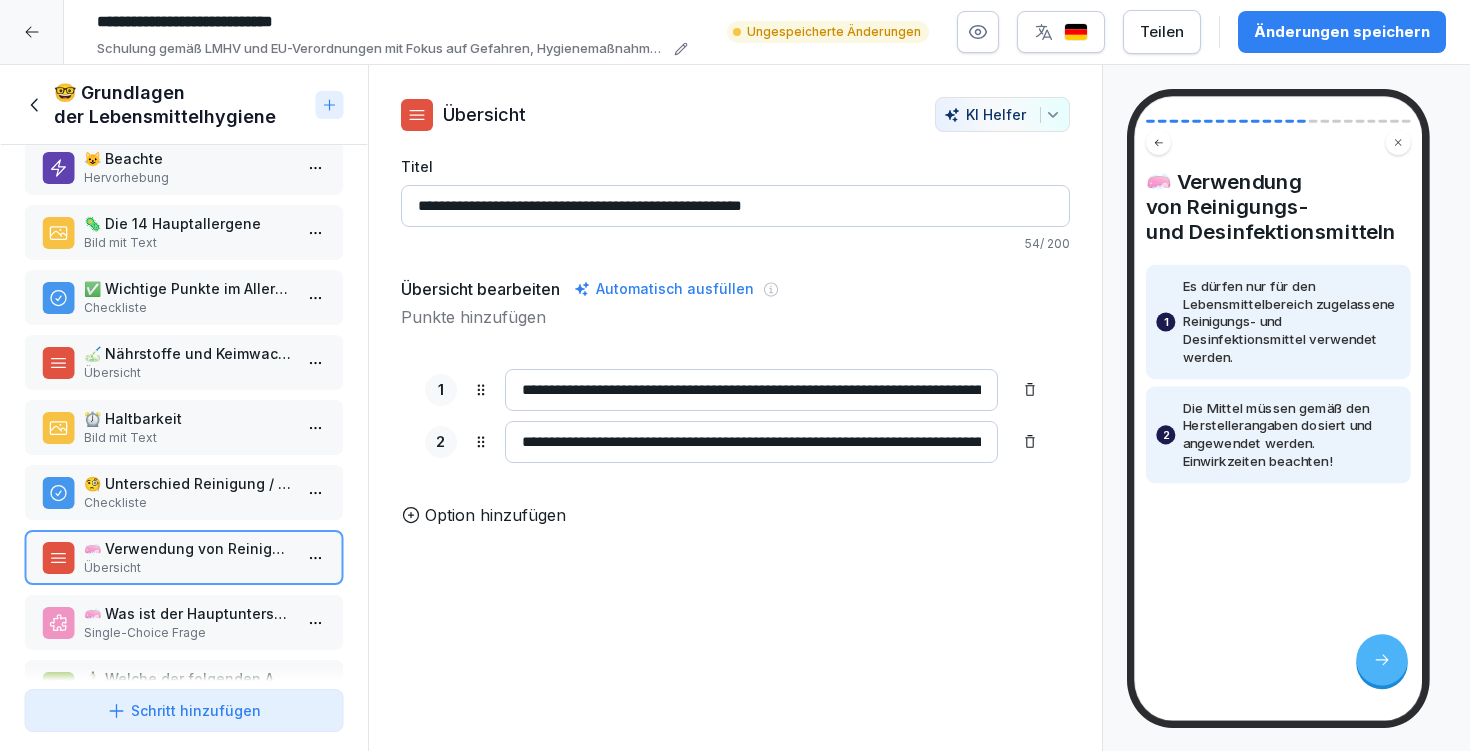 drag, startPoint x: 781, startPoint y: 439, endPoint x: 1033, endPoint y: 456, distance: 252.57277 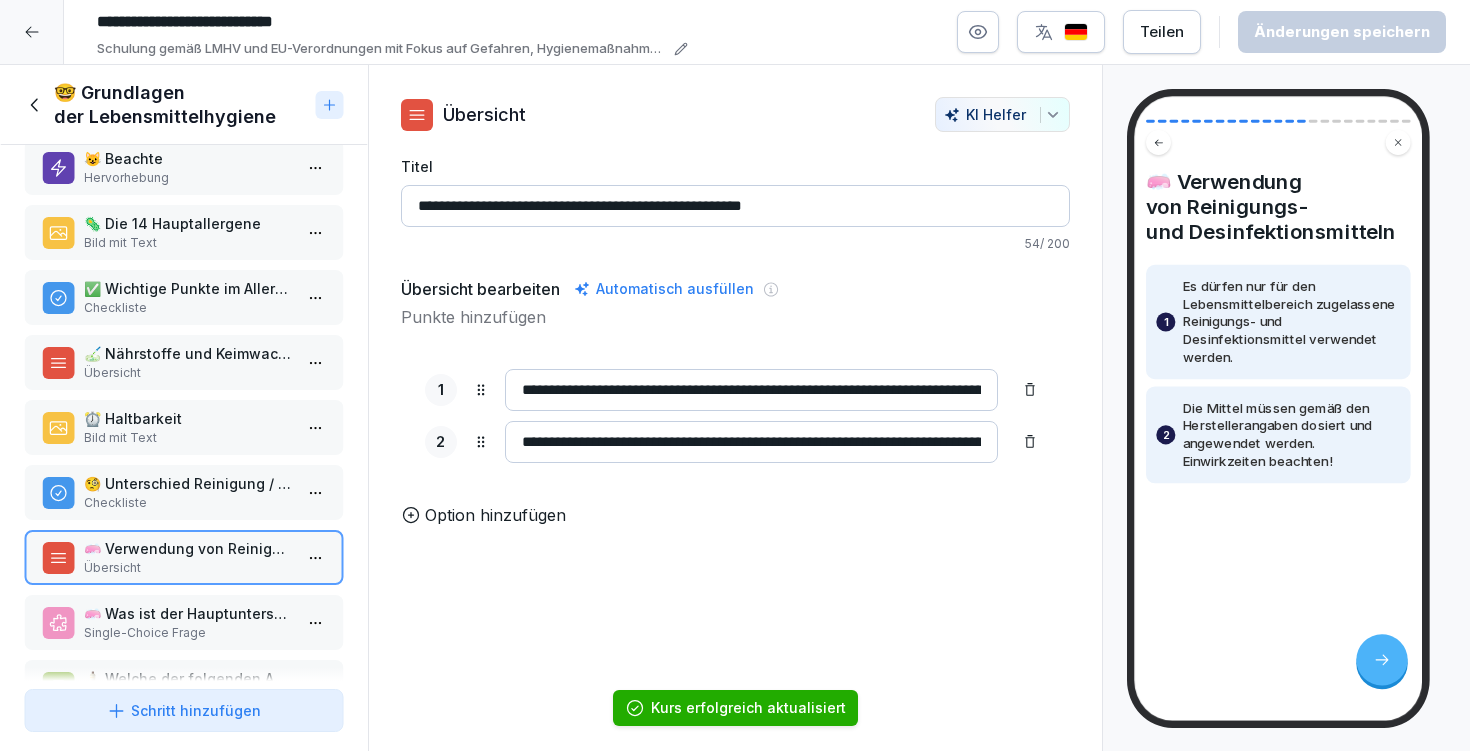scroll, scrollTop: 606, scrollLeft: 0, axis: vertical 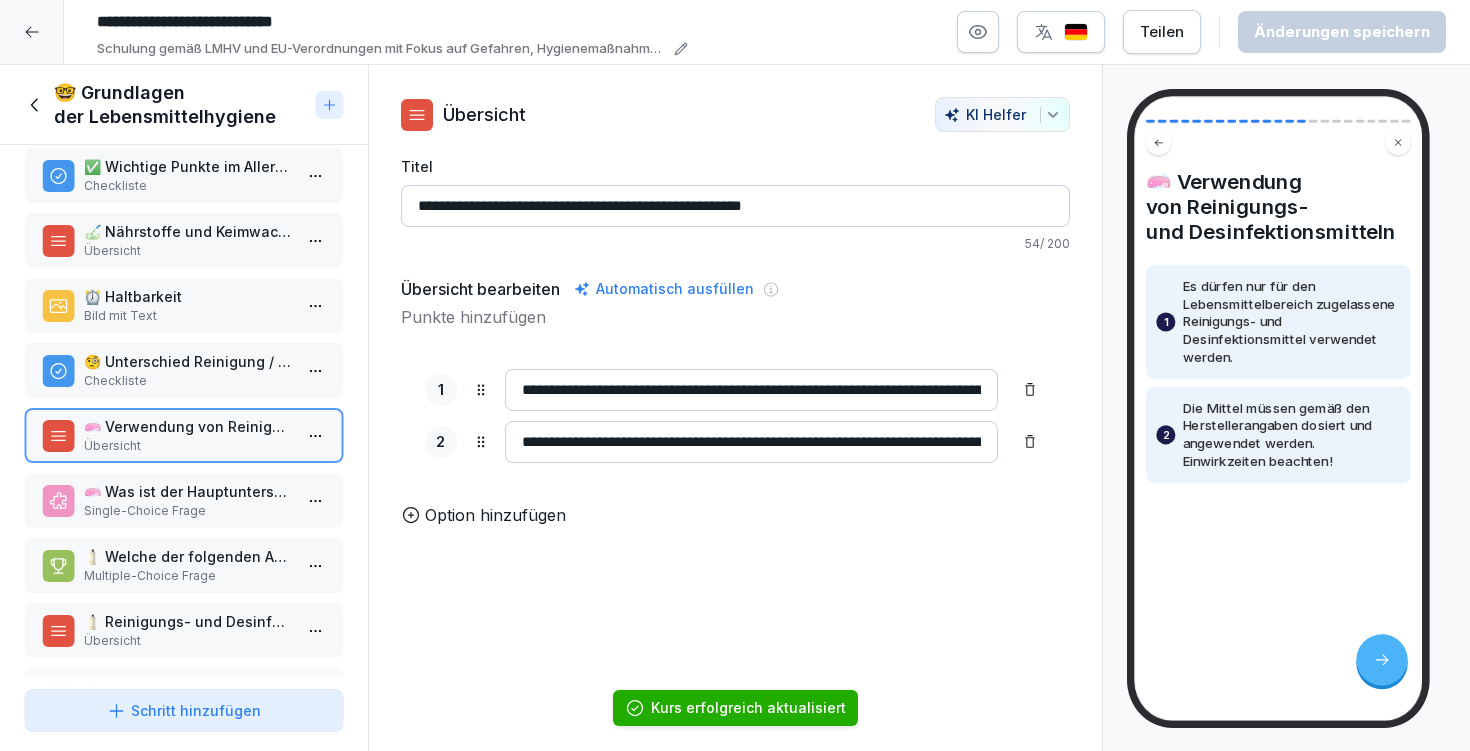 click on "🧼 Was ist der Hauptunterschied zwischen Reinigung und Desinfektion?" at bounding box center (188, 491) 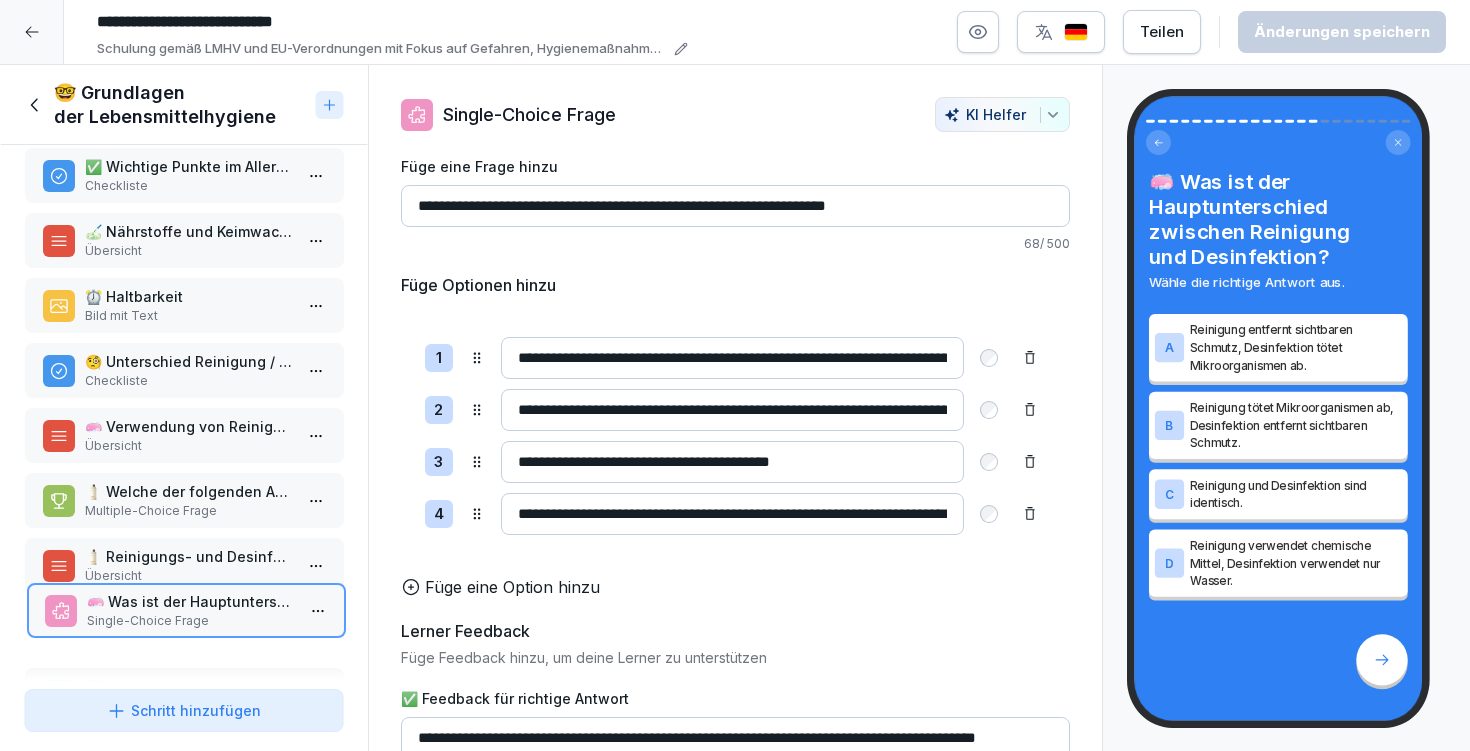 scroll, scrollTop: 3, scrollLeft: 0, axis: vertical 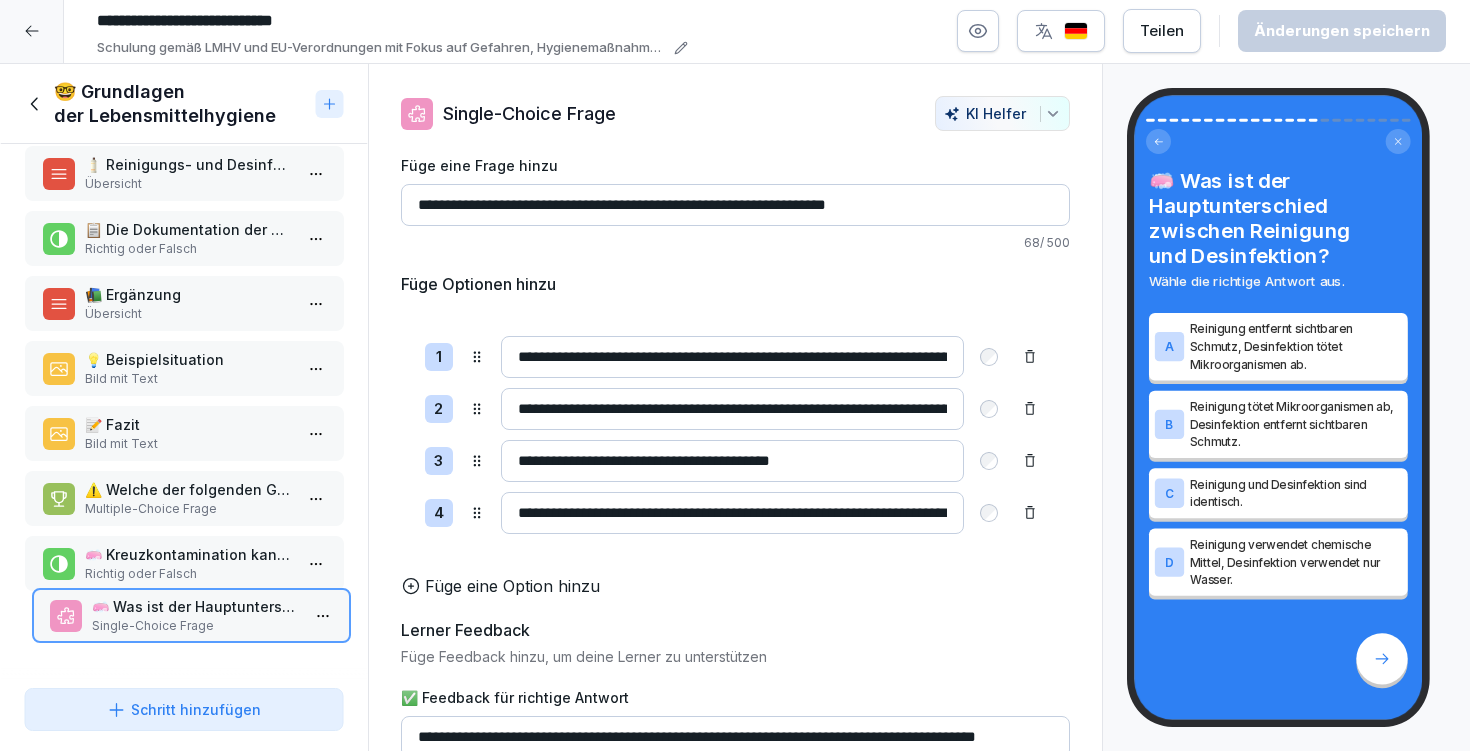 drag, startPoint x: 193, startPoint y: 496, endPoint x: 200, endPoint y: 581, distance: 85.28775 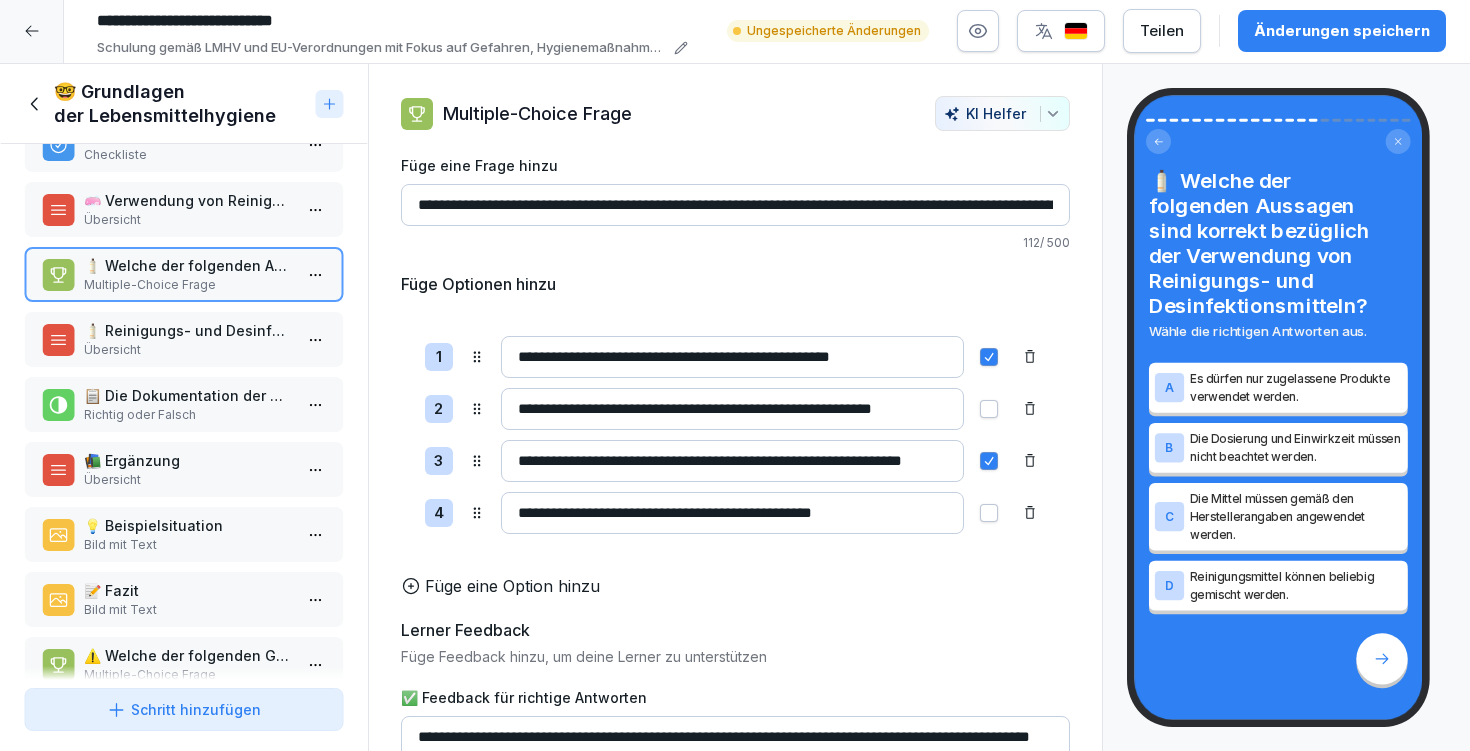 scroll, scrollTop: 793, scrollLeft: 0, axis: vertical 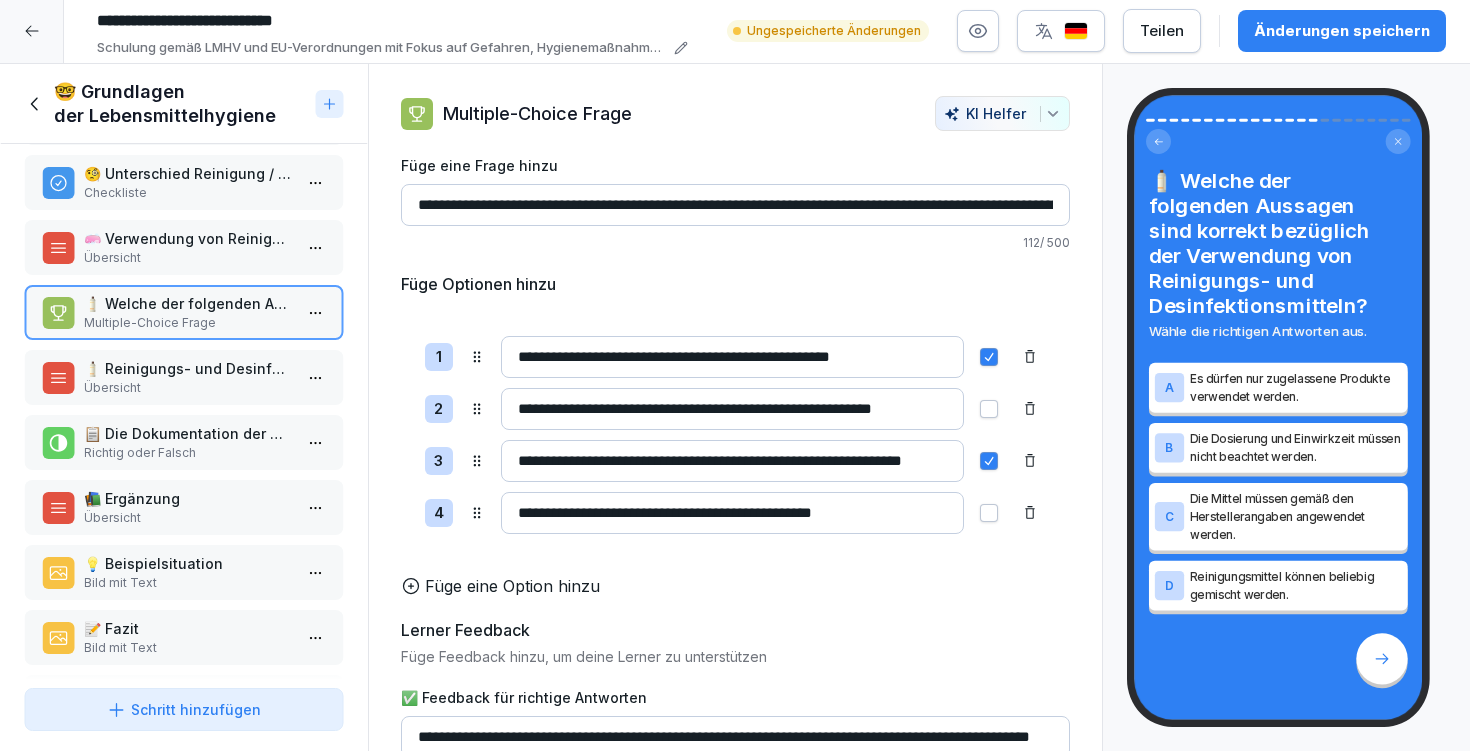 click on "**********" at bounding box center (735, 374) 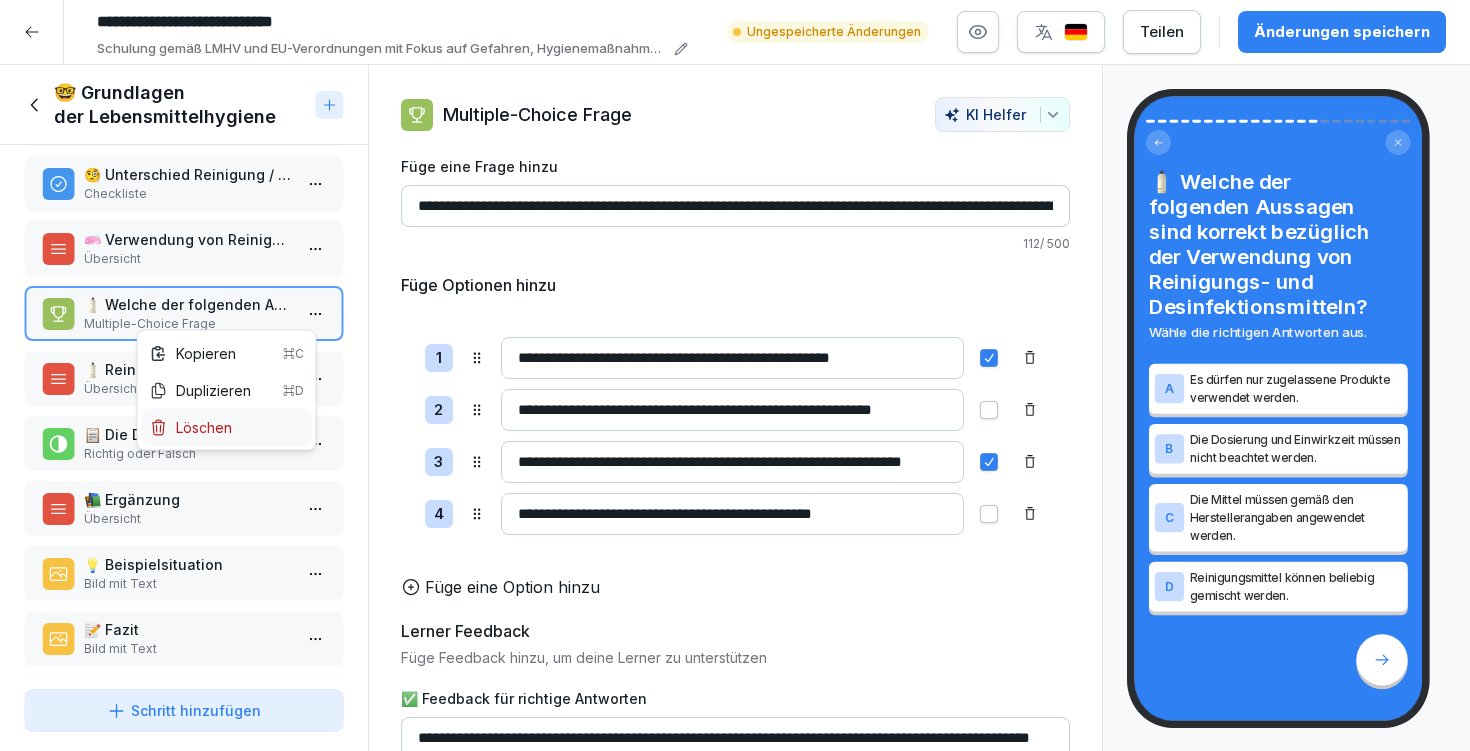 click on "Löschen" at bounding box center (227, 427) 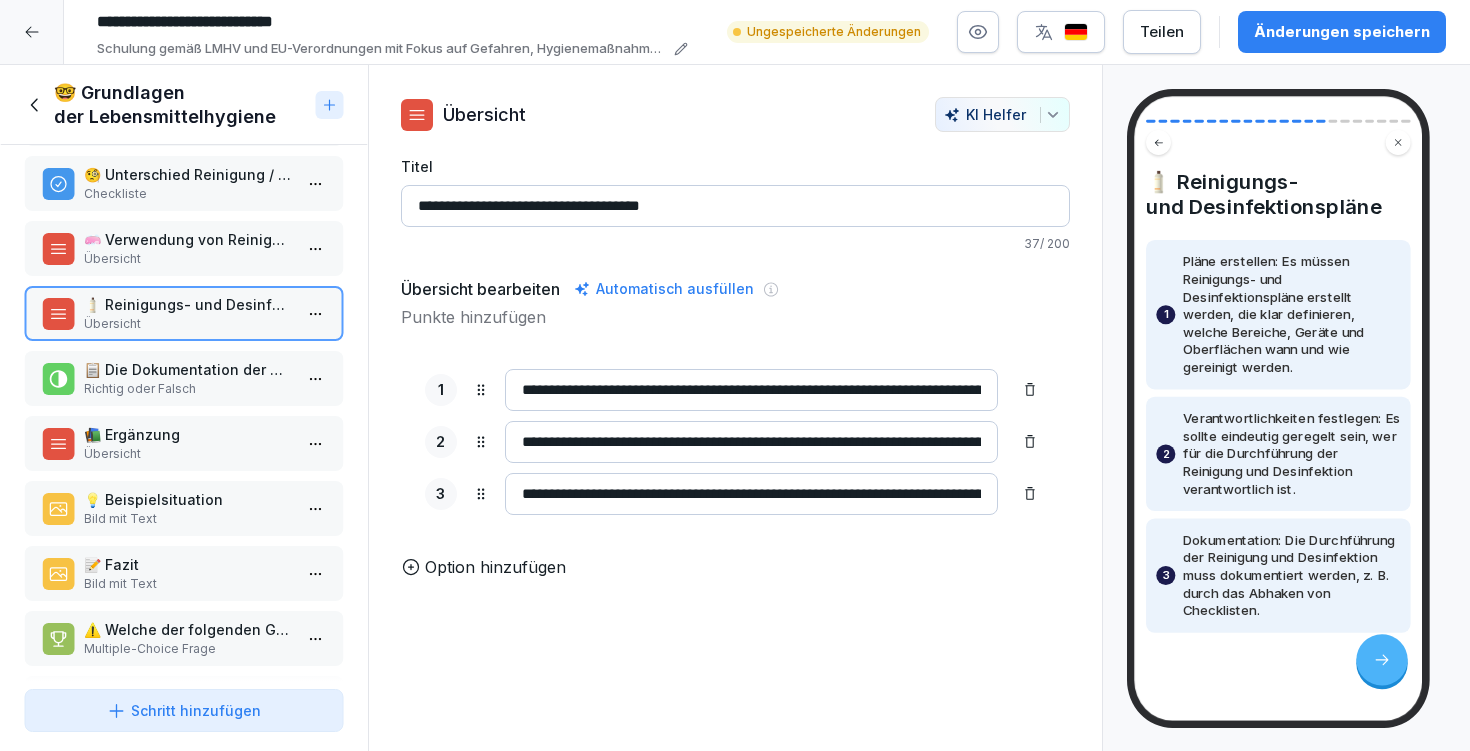 click on "🧴 Reinigungs- und Desinfektionspläne" at bounding box center [188, 304] 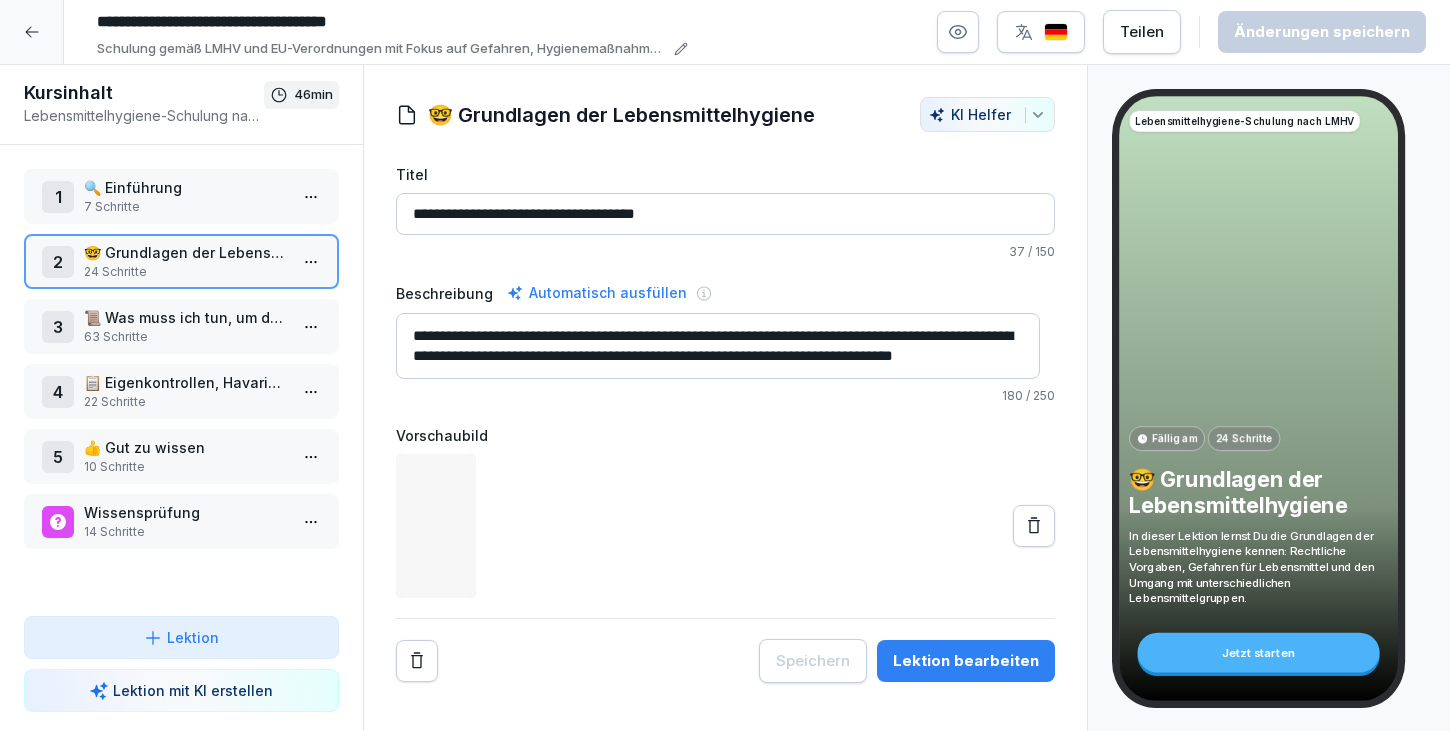 click on "1 🔍 Einführung  7 Schritte" at bounding box center (181, 196) 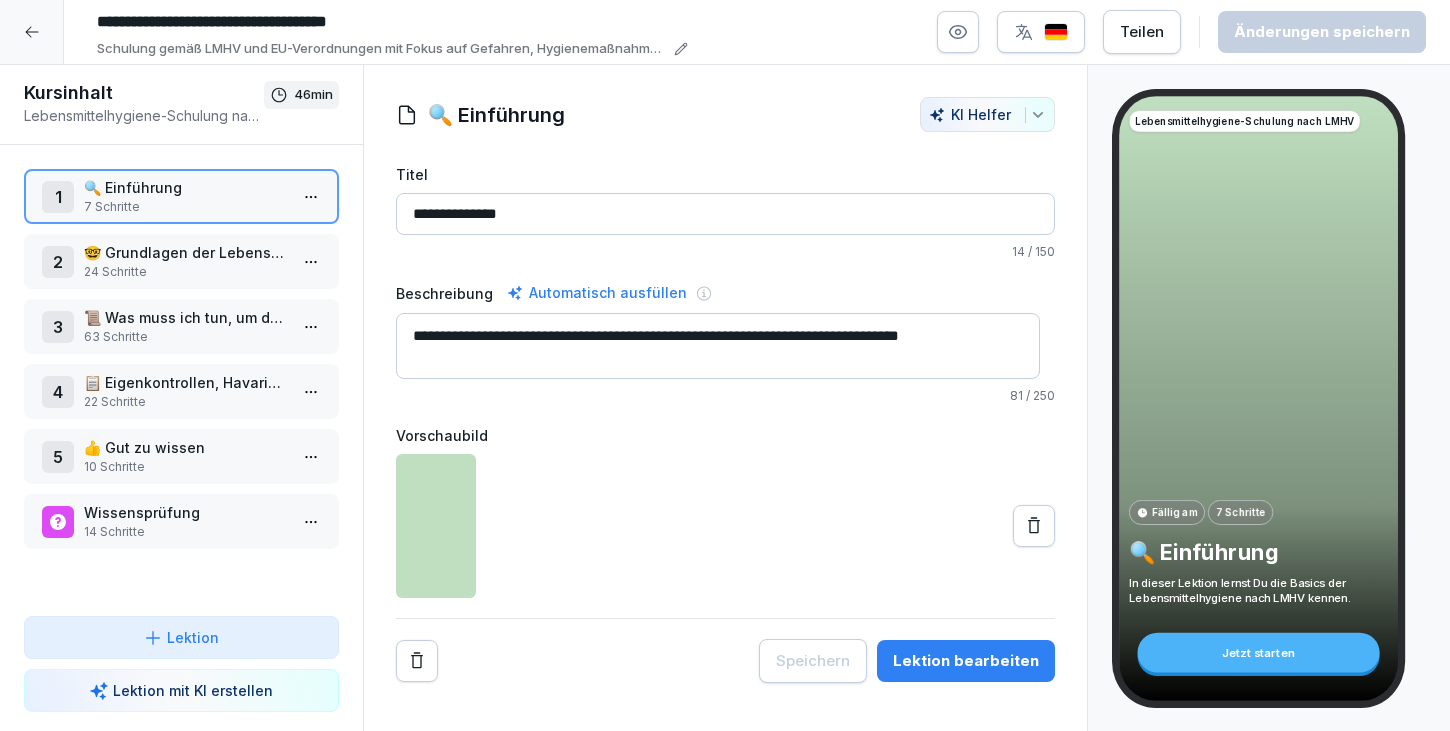 click on "Lektion bearbeiten" at bounding box center (966, 661) 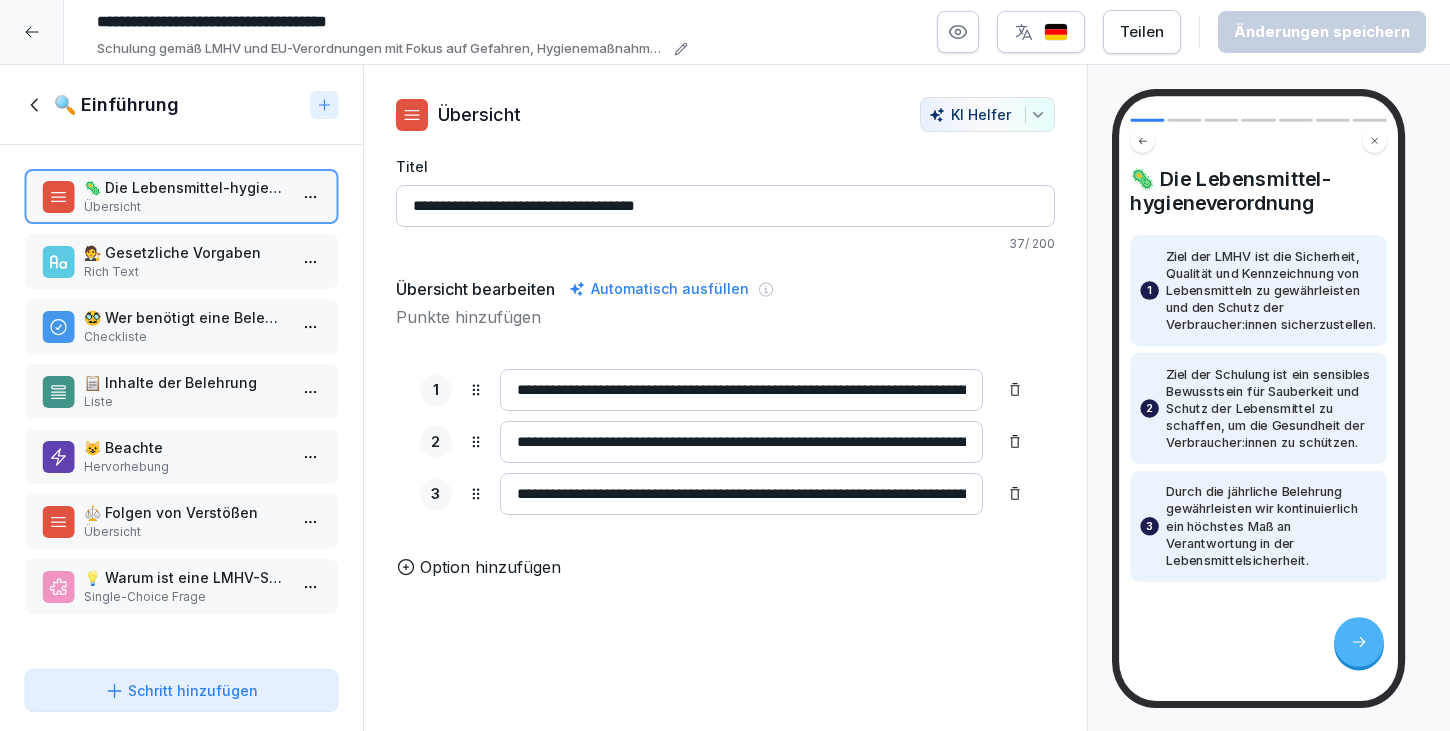 click on "🧑‍⚖️ Gesetzliche Vorgaben" at bounding box center (185, 252) 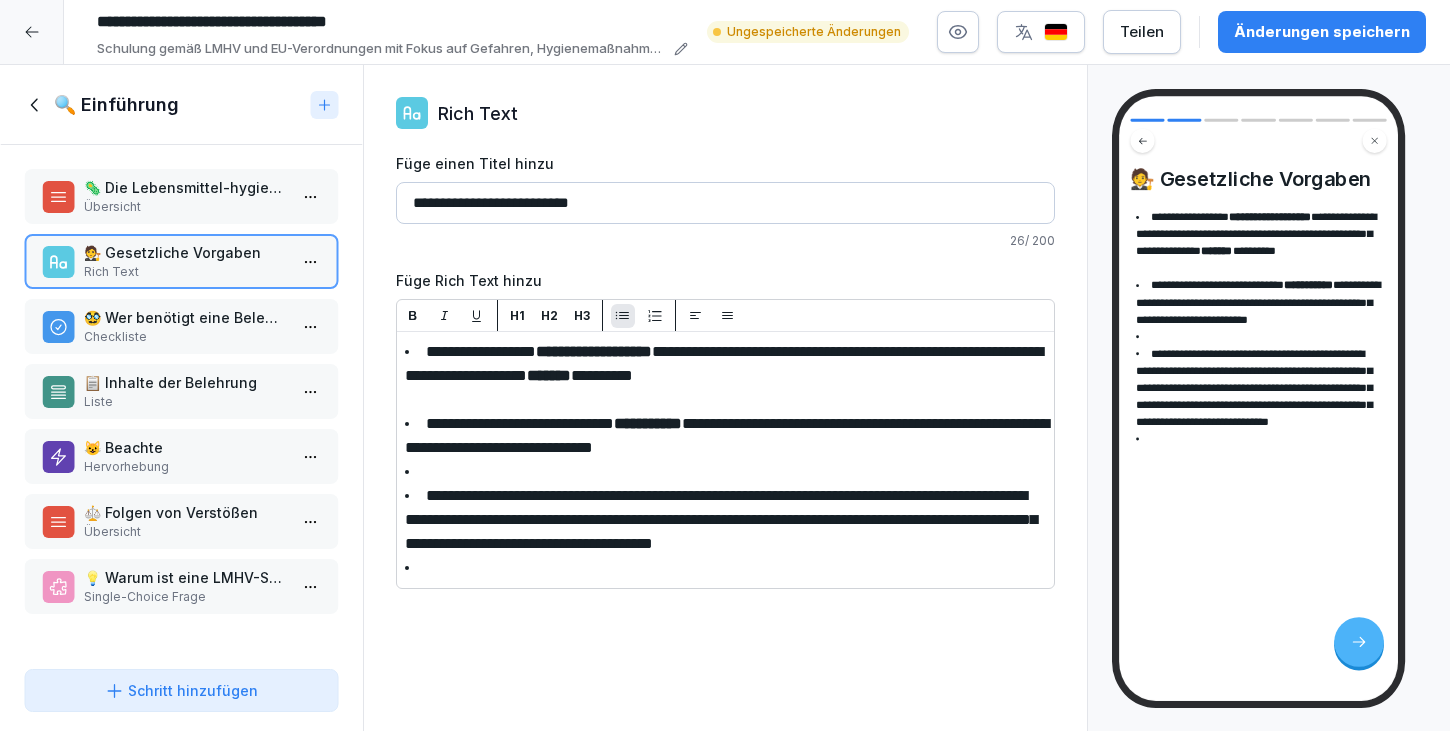 click 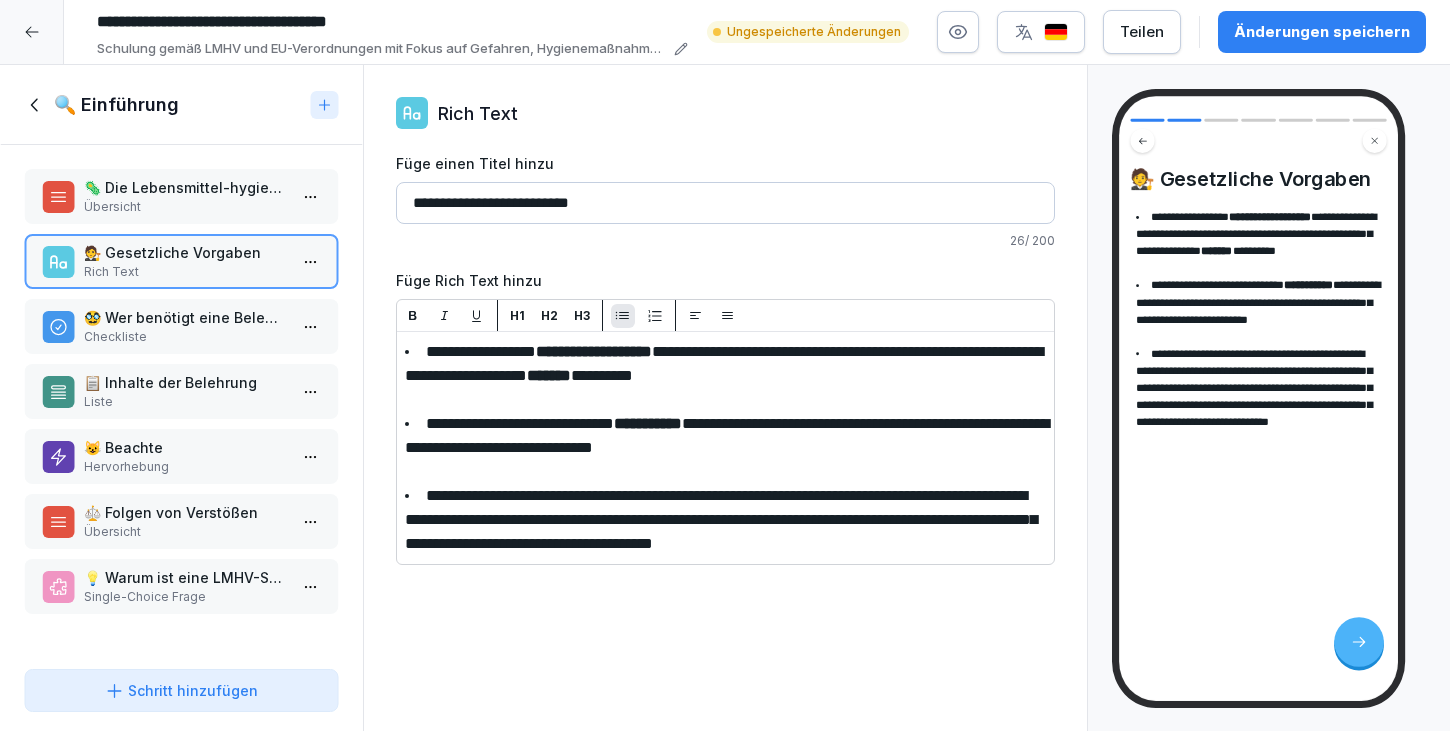 drag, startPoint x: 468, startPoint y: 492, endPoint x: 848, endPoint y: 490, distance: 380.00525 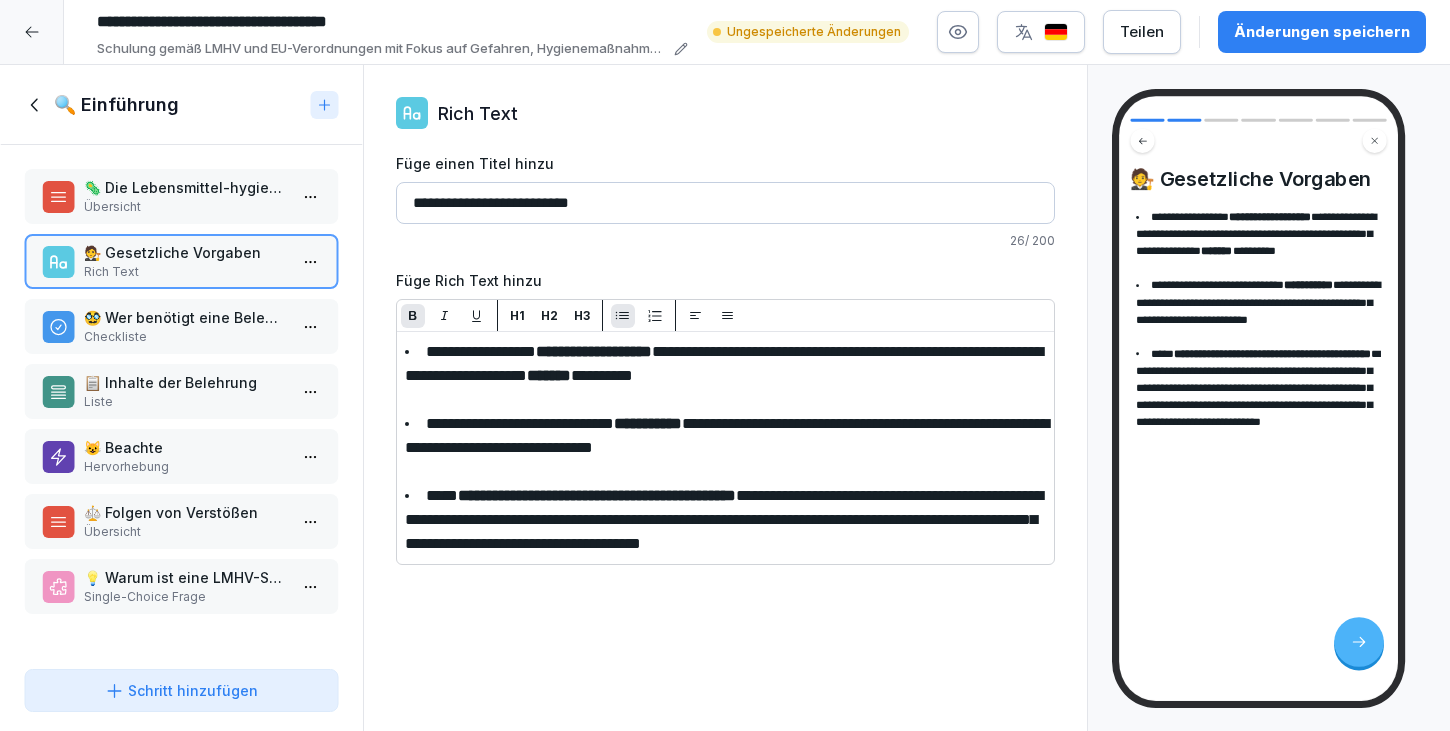 click at bounding box center (413, 315) 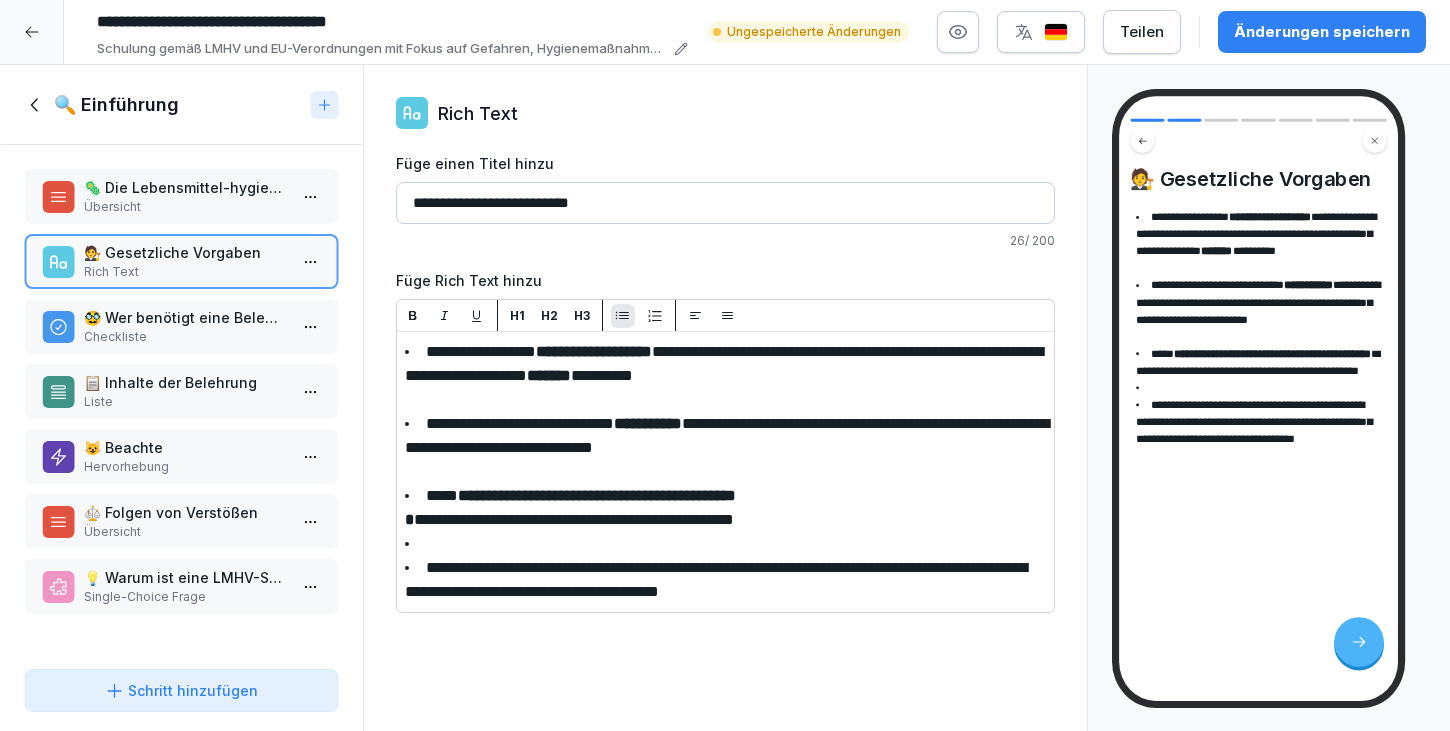 click 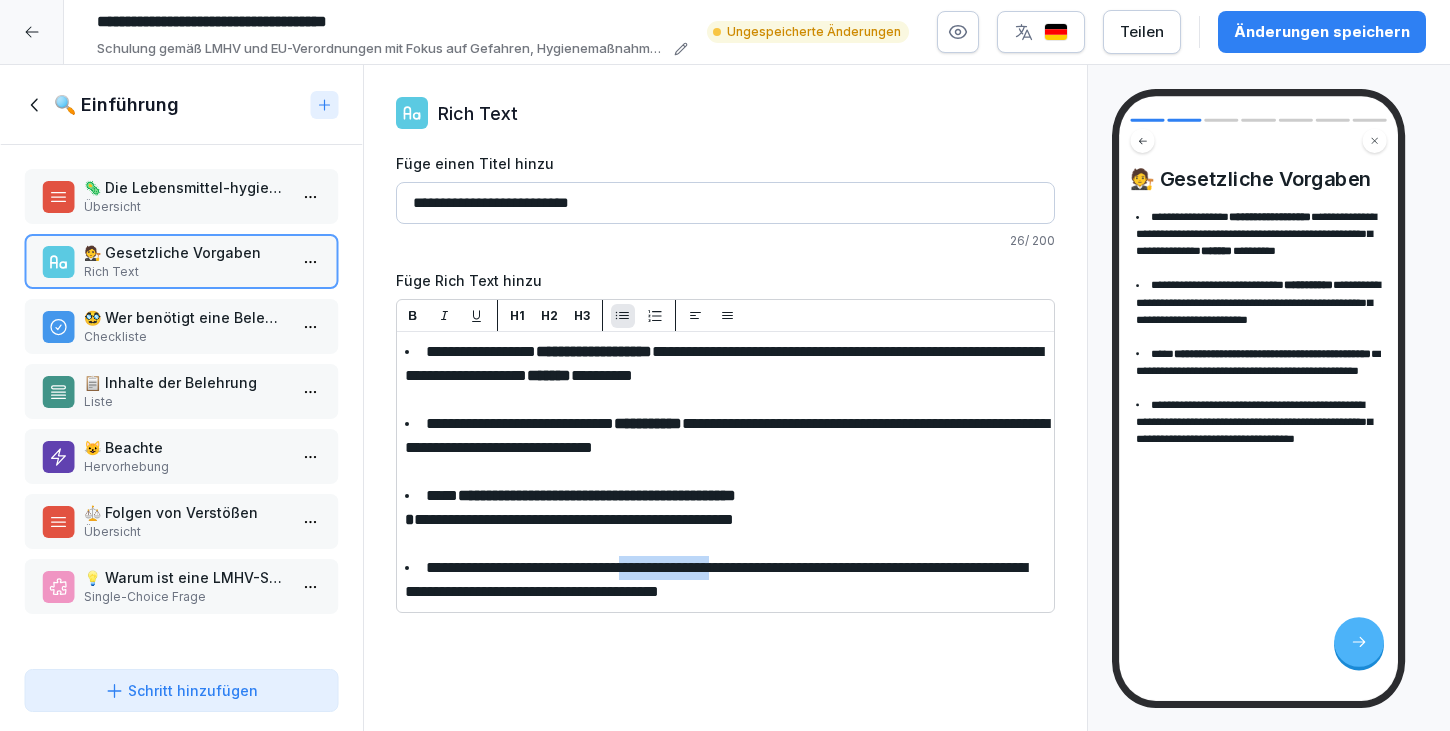 drag, startPoint x: 642, startPoint y: 566, endPoint x: 766, endPoint y: 560, distance: 124.14507 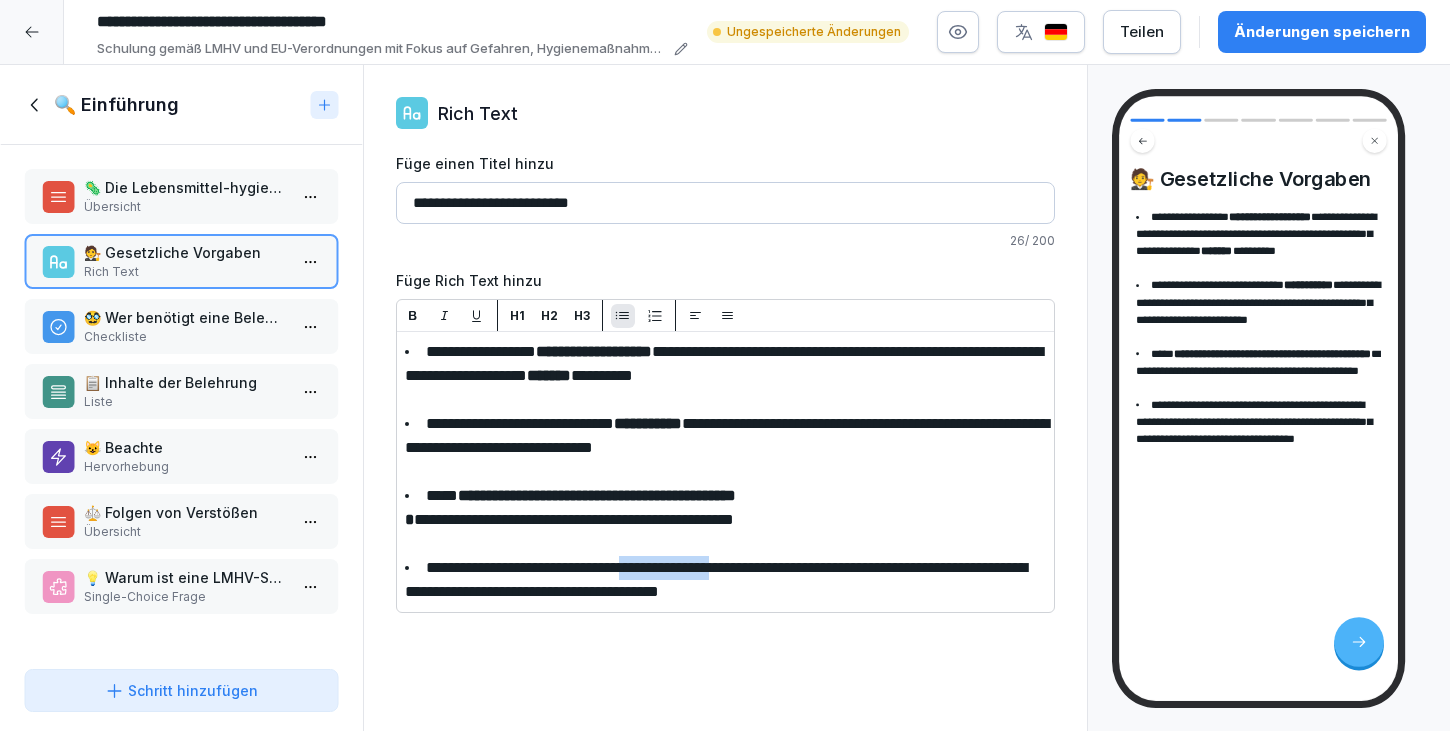 click 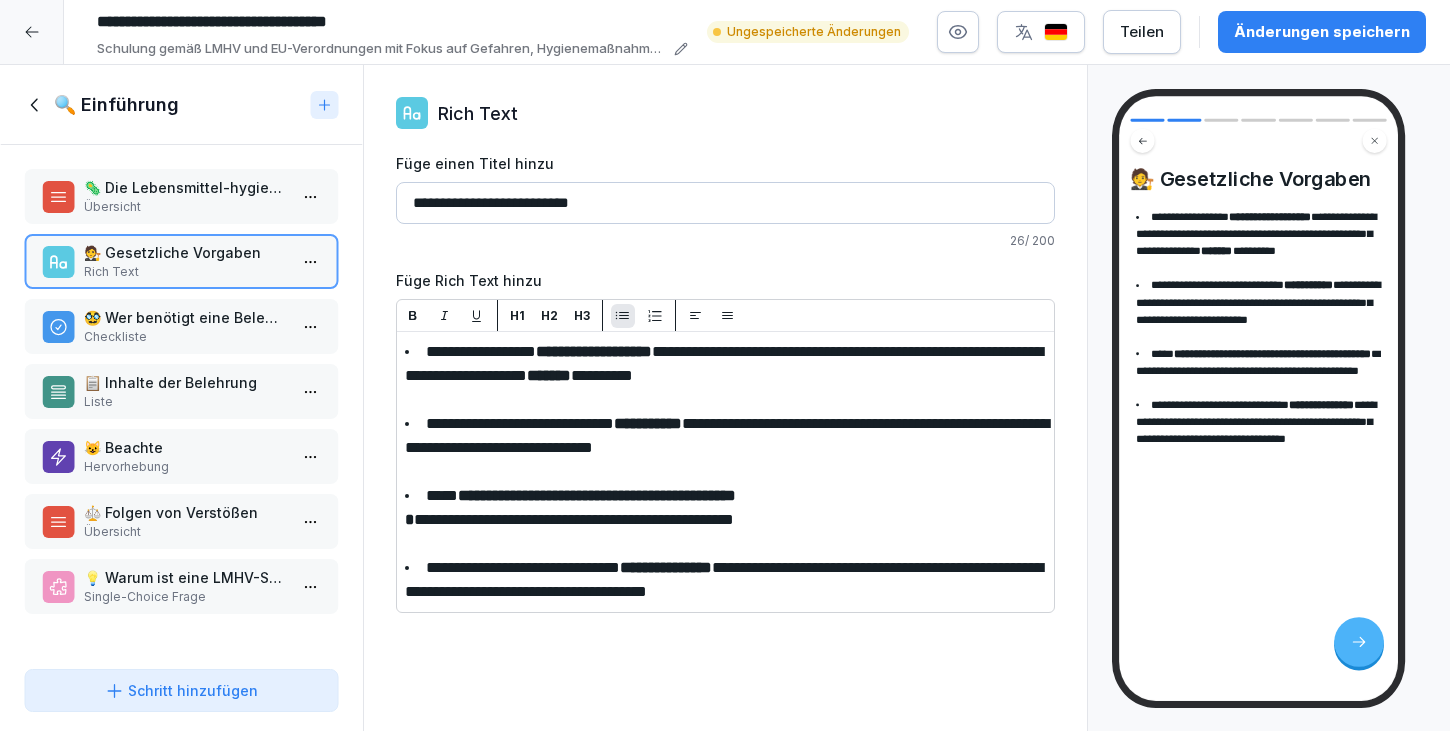 drag, startPoint x: 782, startPoint y: 568, endPoint x: 581, endPoint y: 585, distance: 201.71762 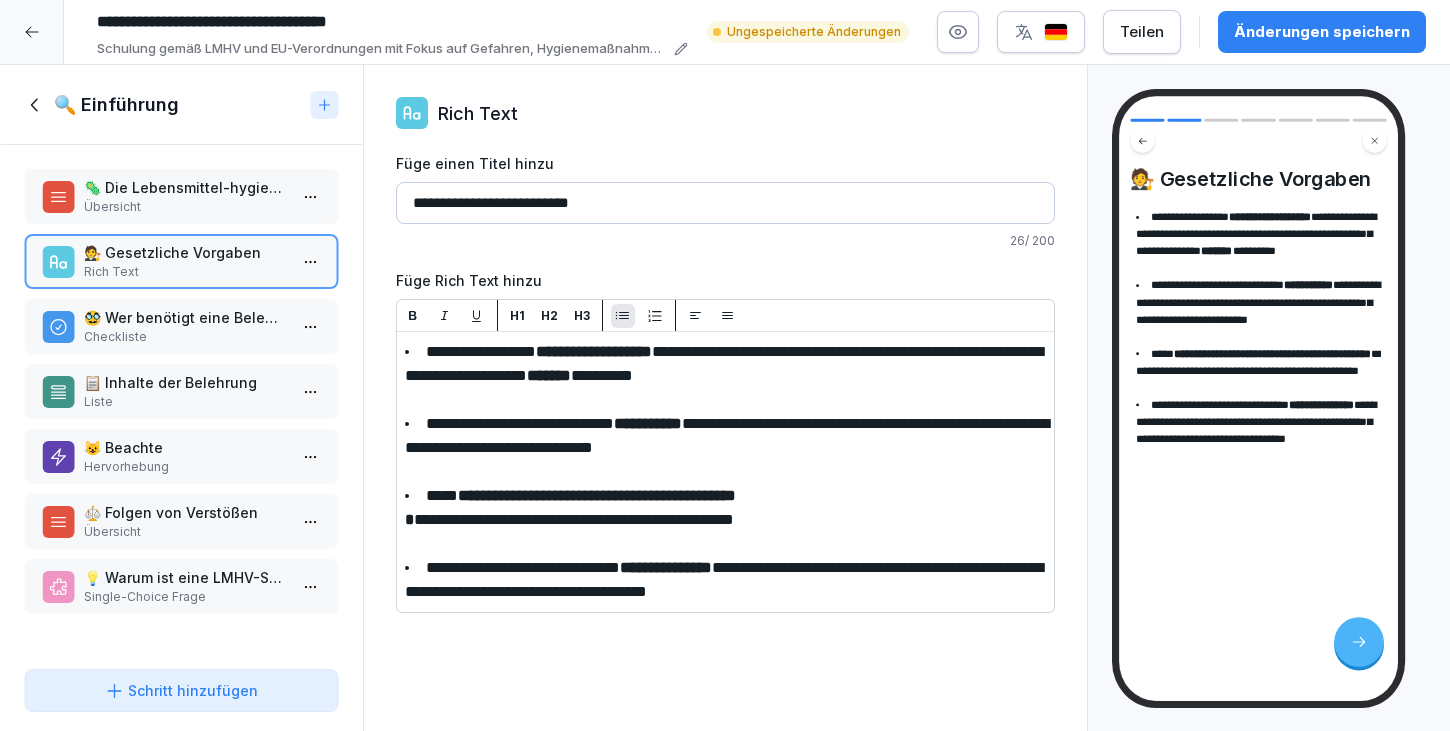 click 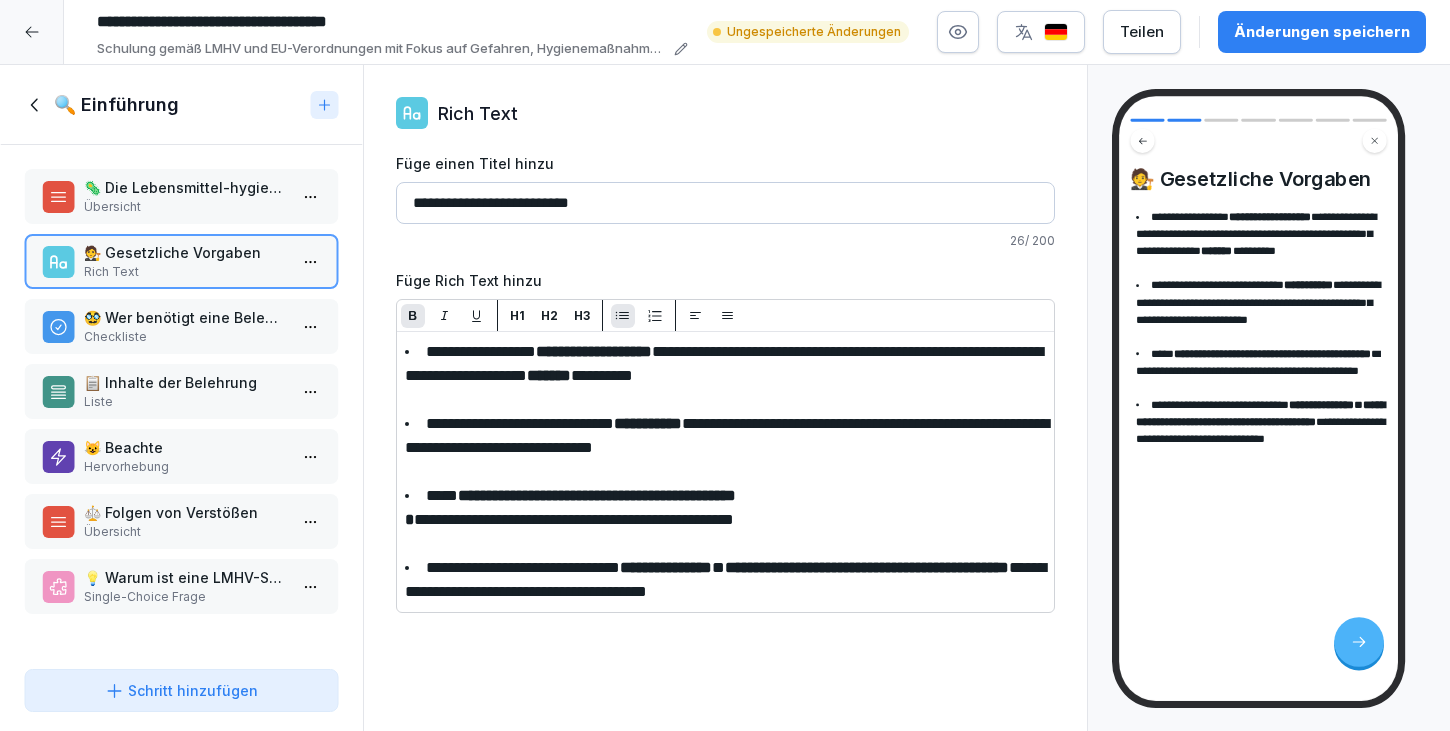 click on "Änderungen speichern" at bounding box center [1322, 32] 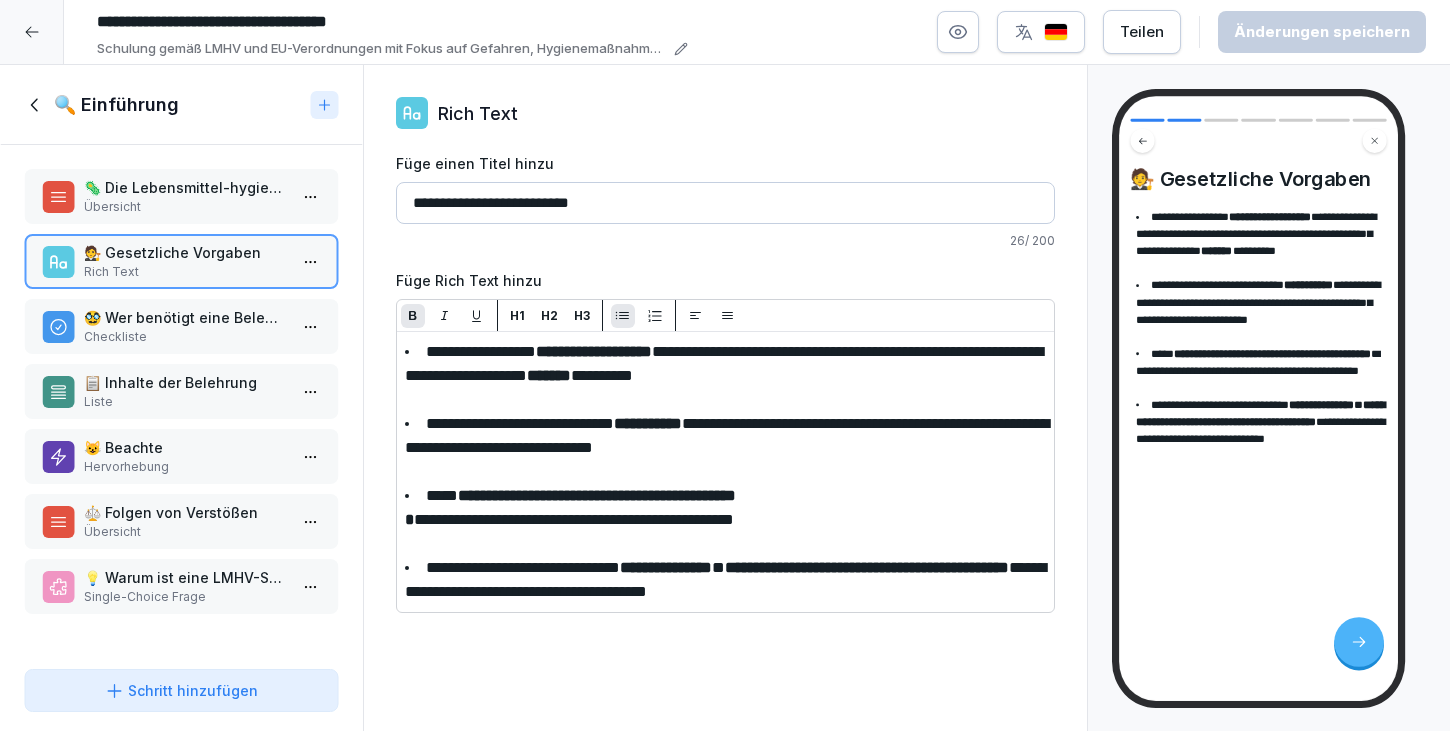 click at bounding box center (32, 32) 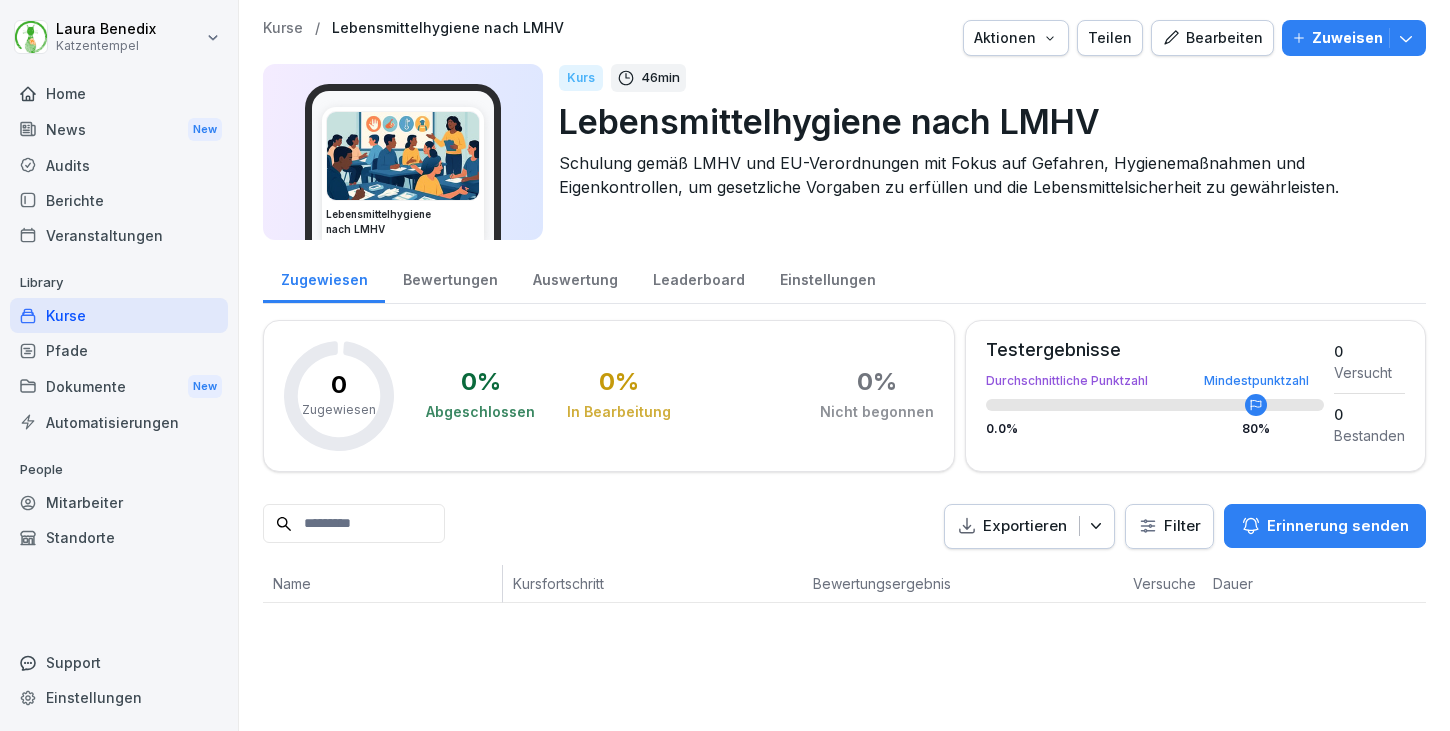 click on "Bearbeiten" at bounding box center [1212, 38] 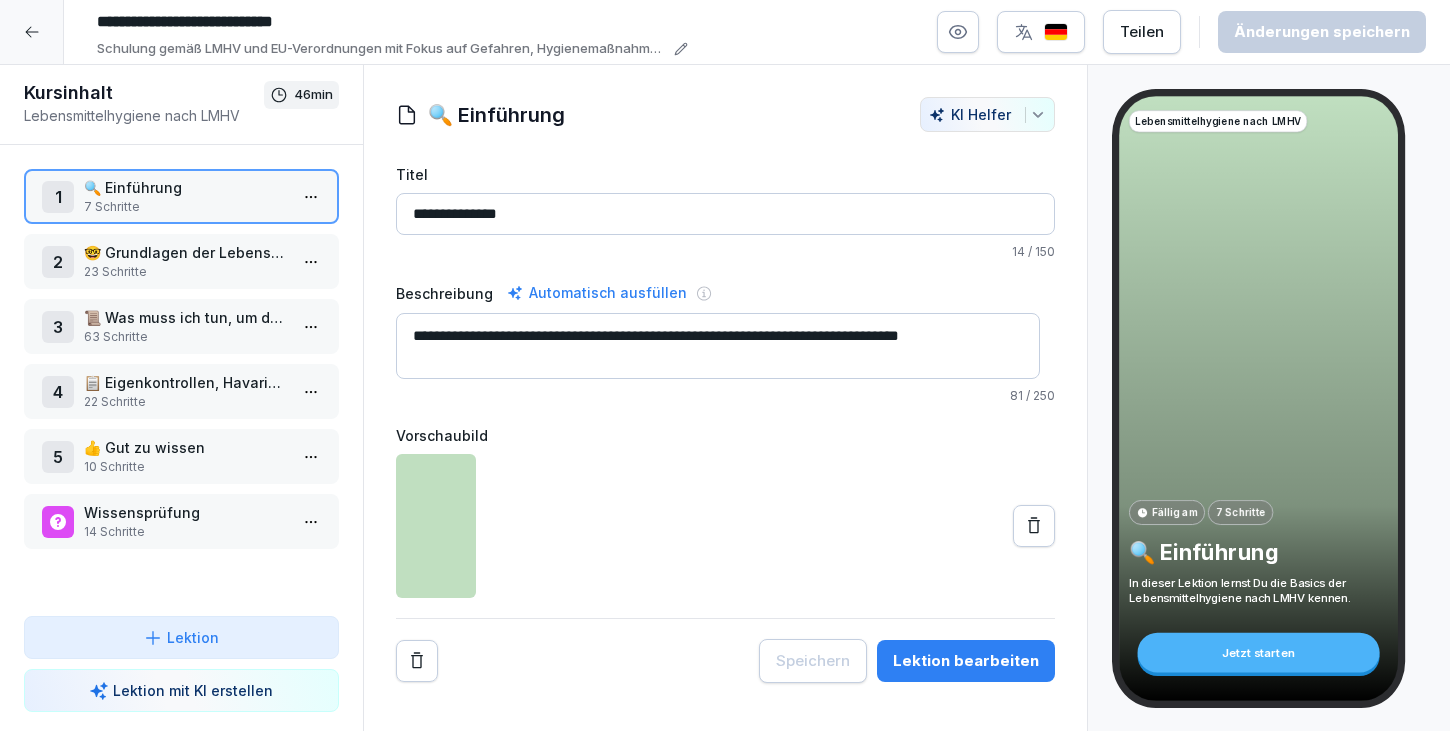 click on "🤓 Grundlagen der Lebensmittelhygiene" at bounding box center [185, 252] 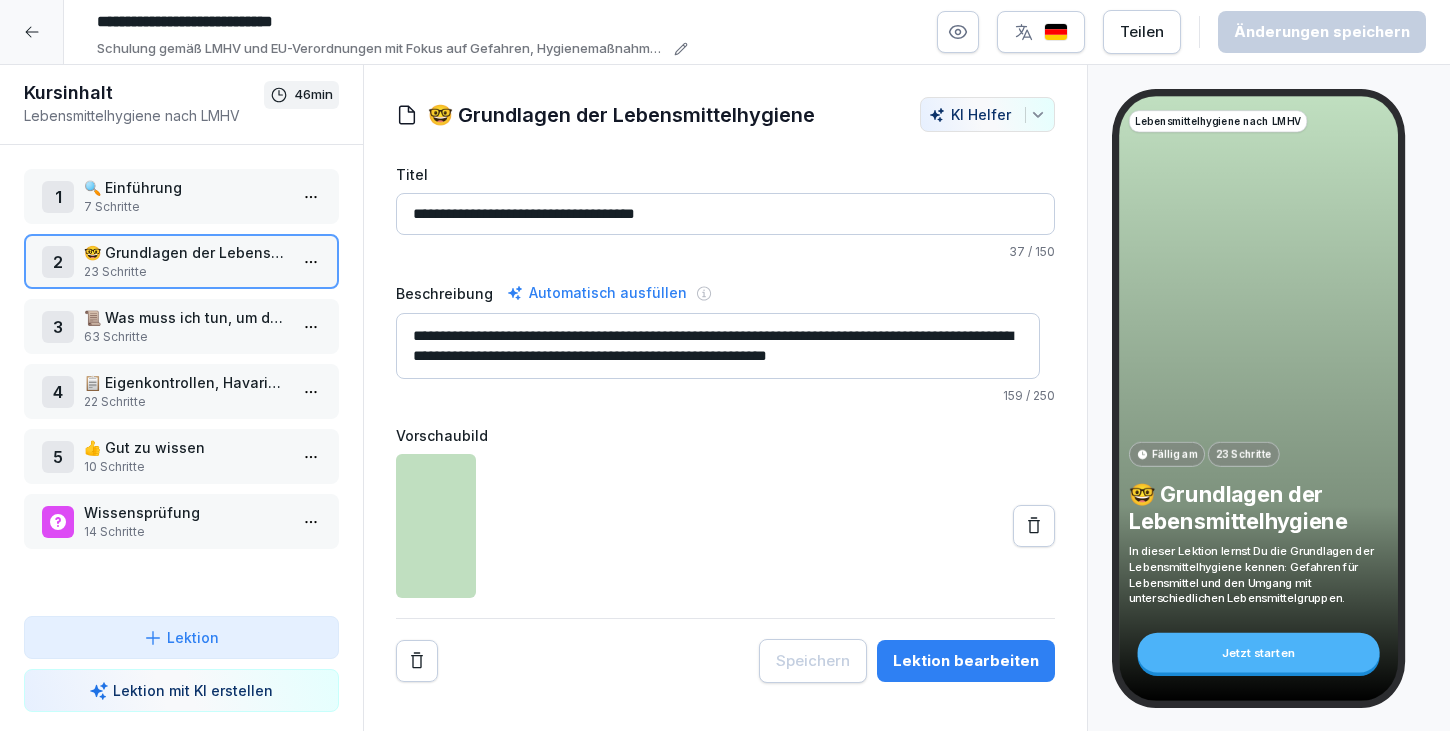 click on "63 Schritte" at bounding box center [185, 337] 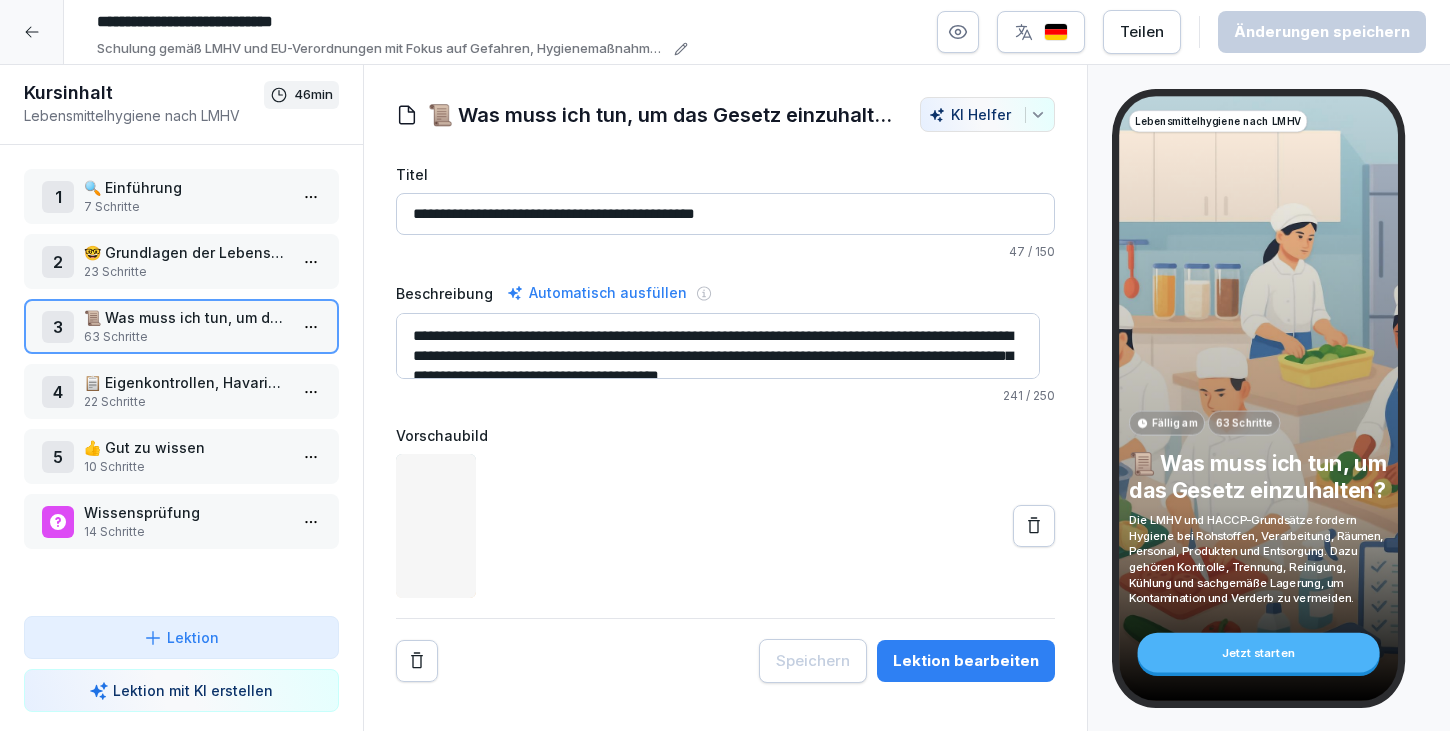 click on "📋 Eigenkontrollen, Havarieplan, Rückverfolgbarkeit" at bounding box center [185, 382] 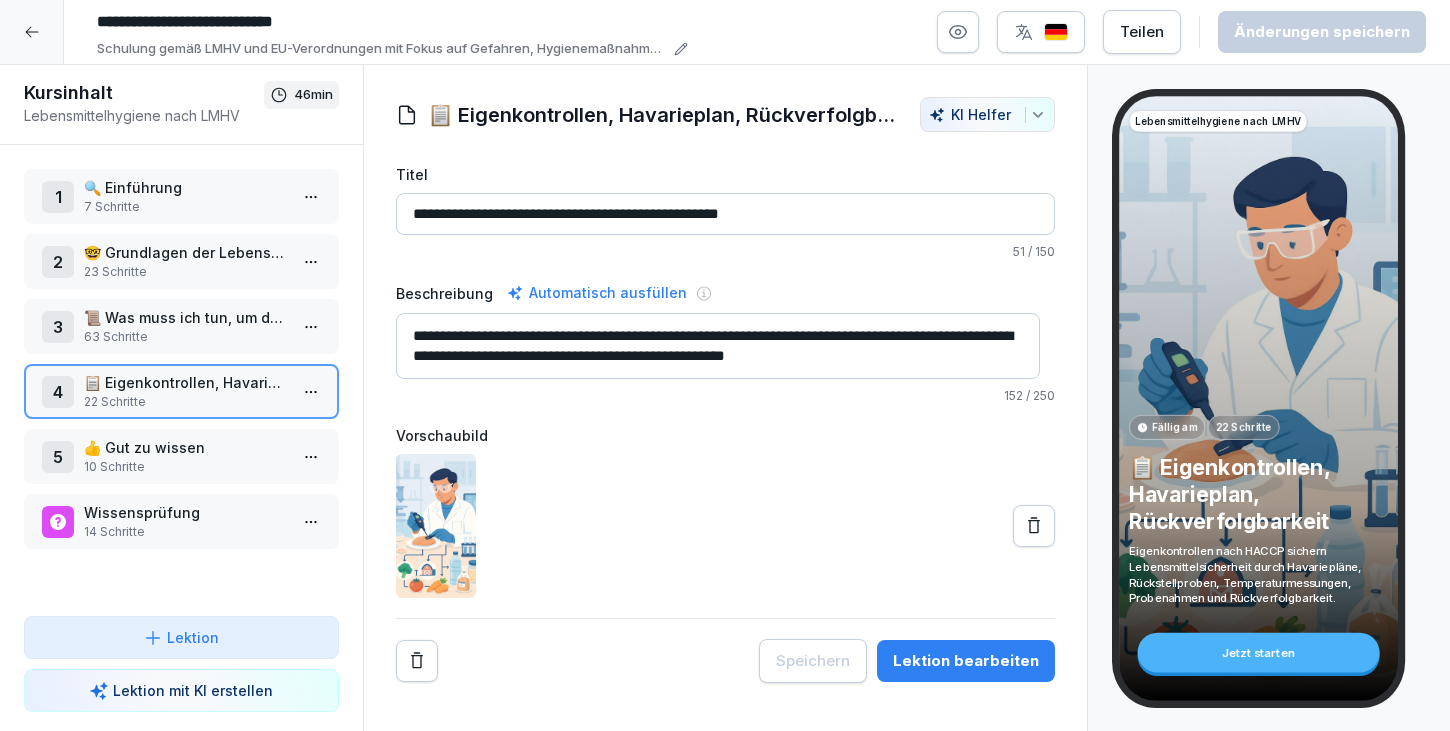 click on "👍 Gut zu wissen" at bounding box center [185, 447] 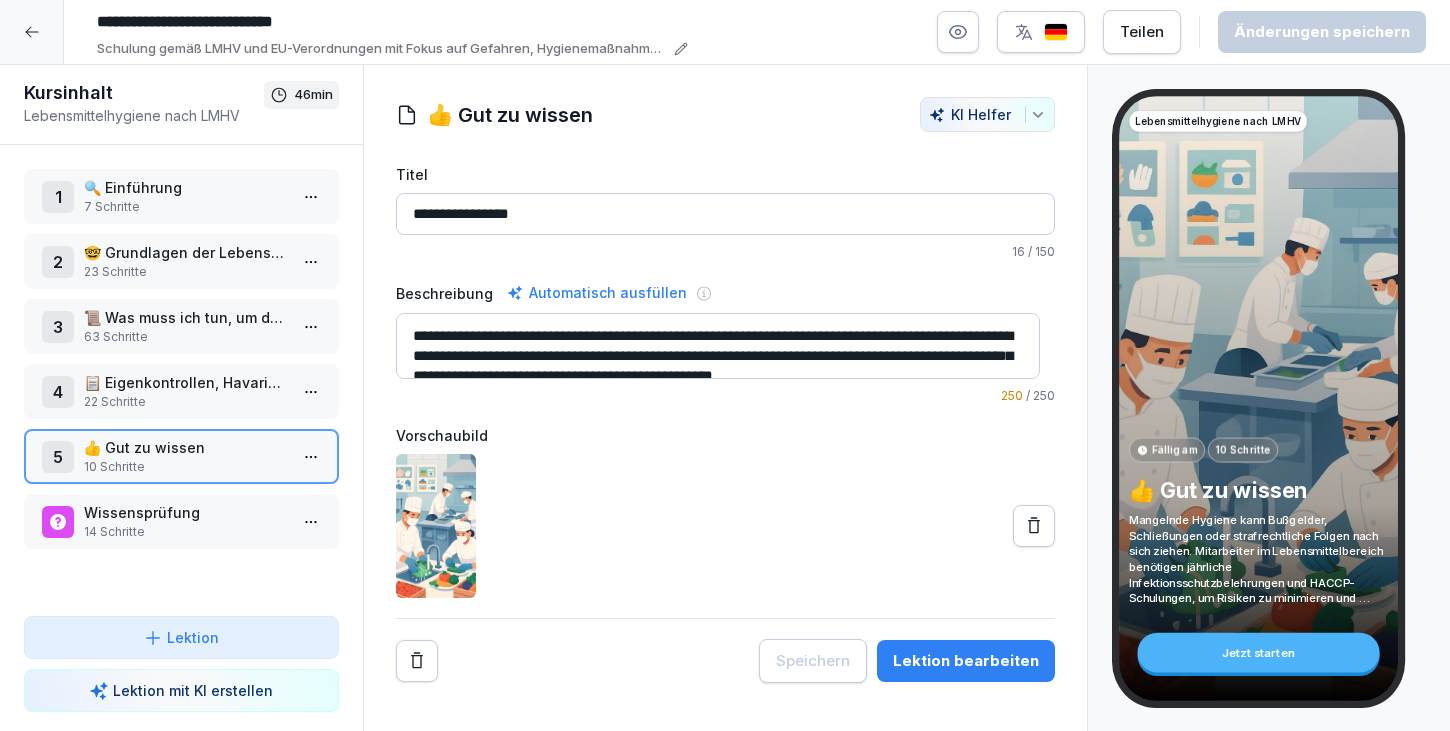 click on "23 Schritte" at bounding box center [185, 272] 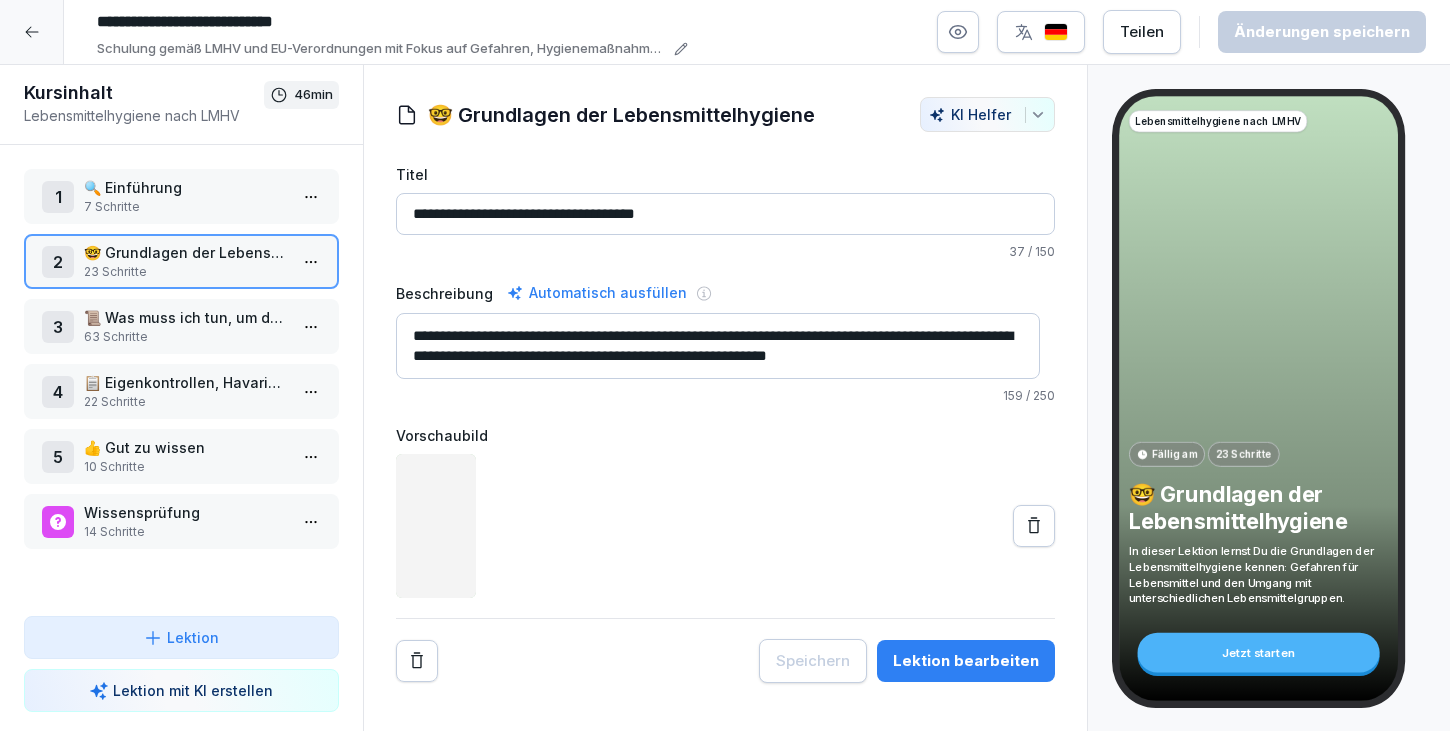 click on "🔍 Einführung" at bounding box center [185, 187] 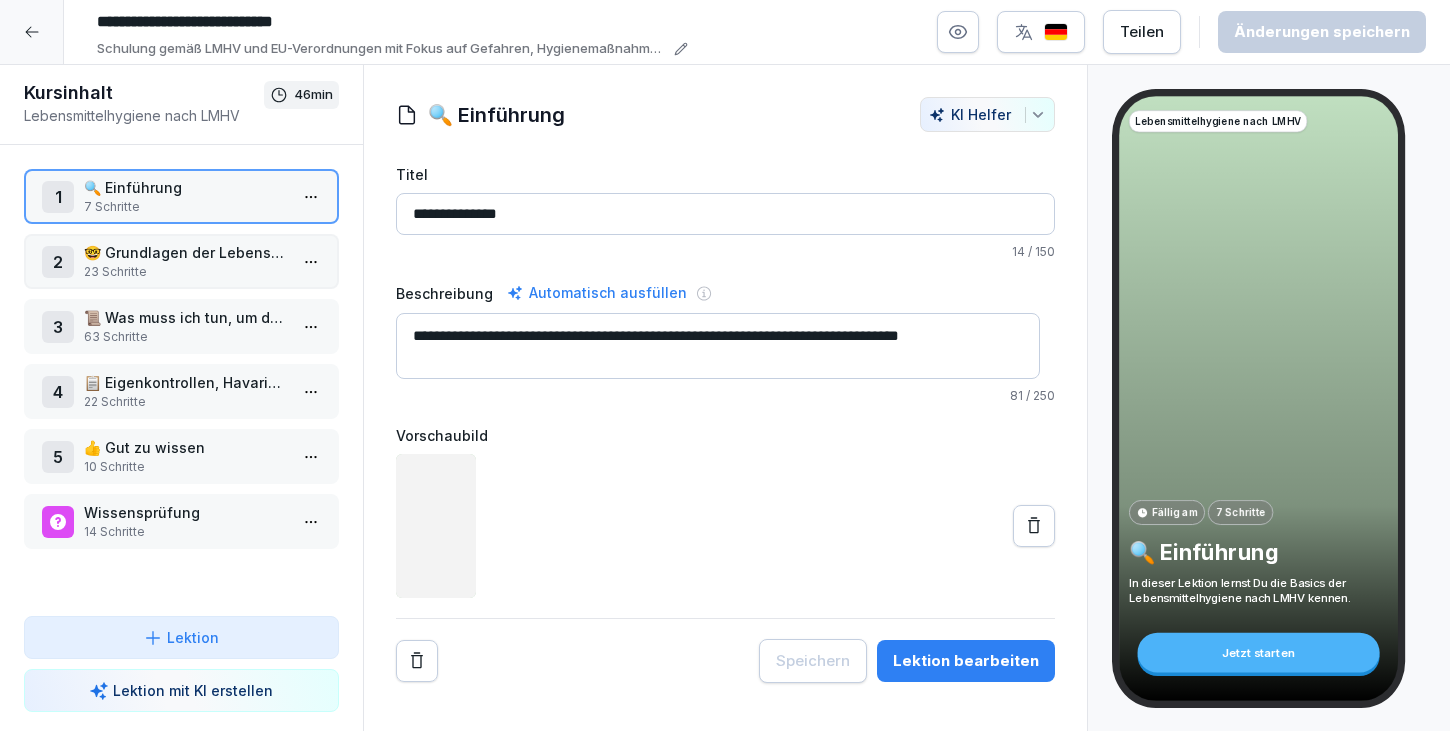 click on "🤓 Grundlagen der Lebensmittelhygiene" at bounding box center (185, 252) 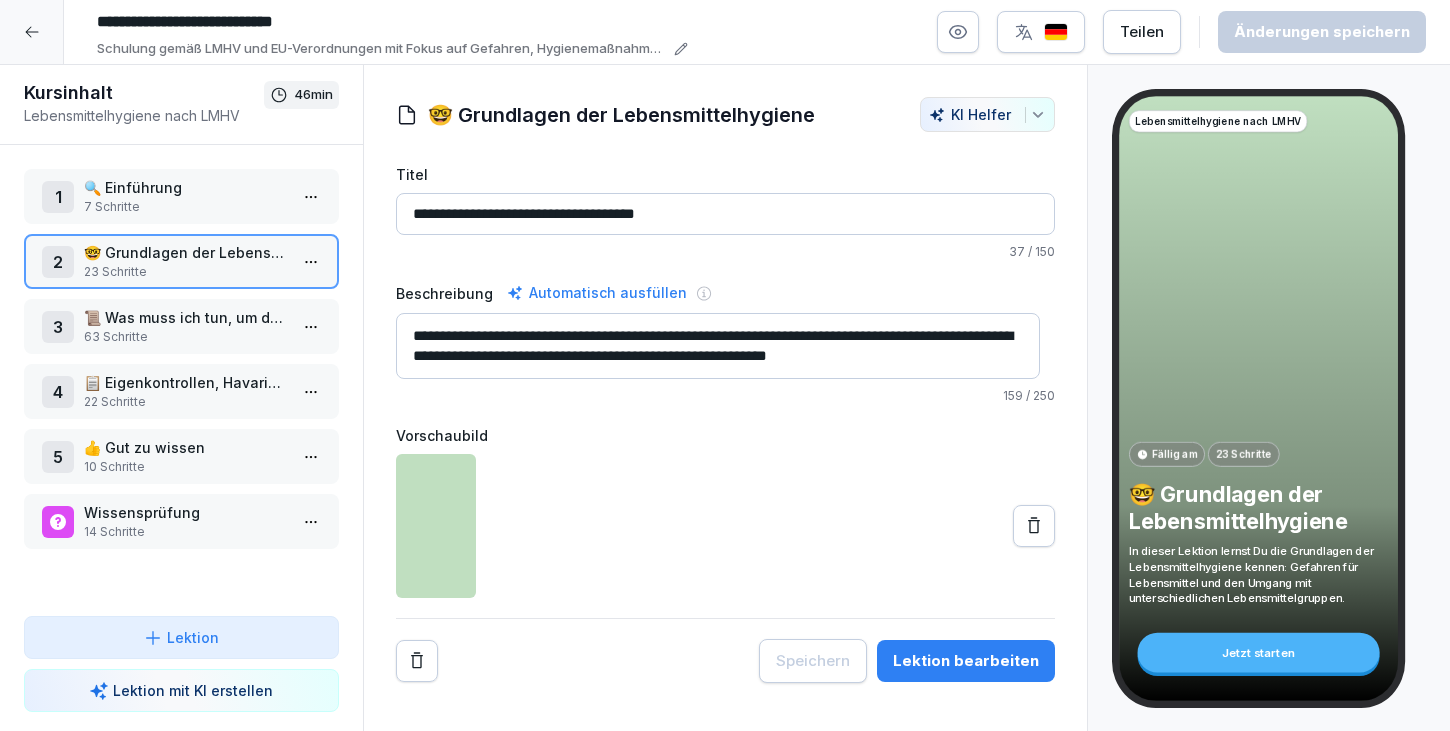 click on "🔍 Einführung" at bounding box center [185, 187] 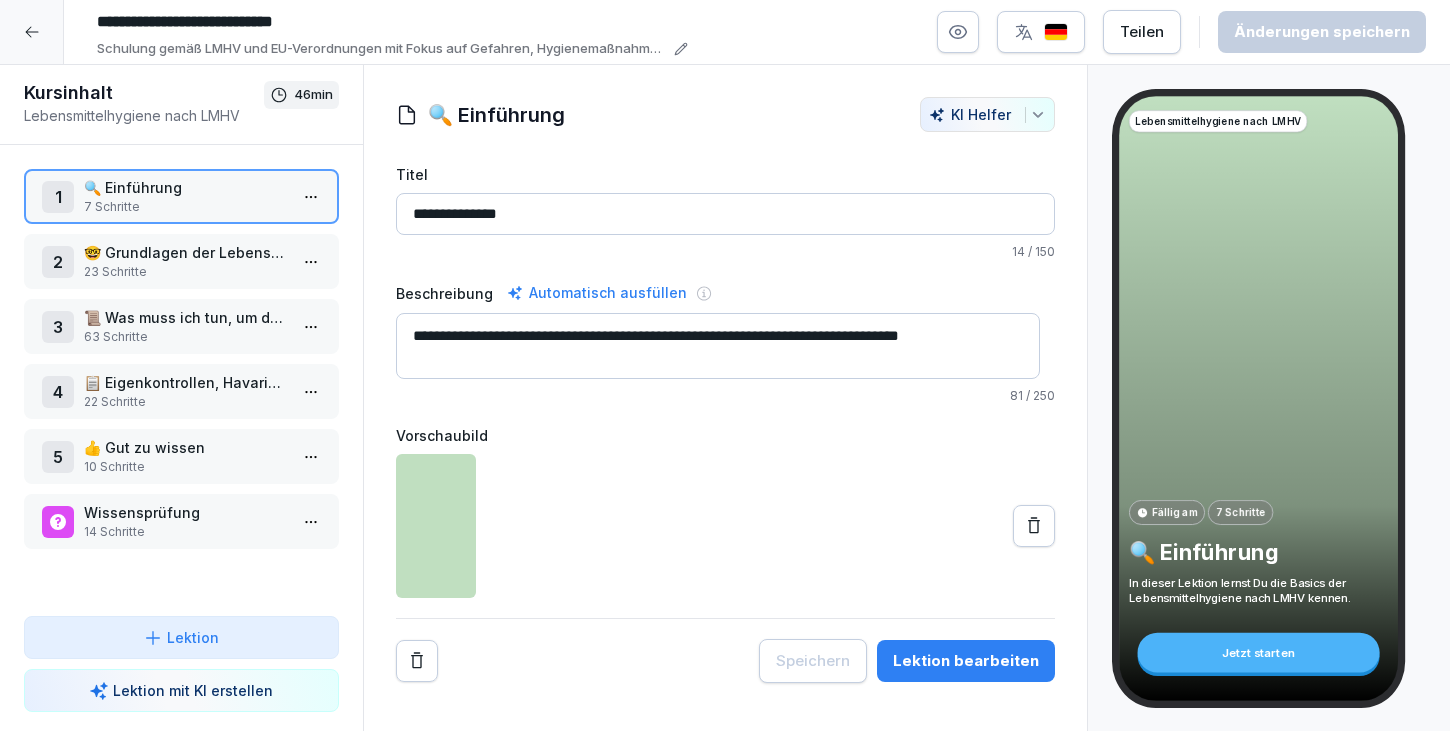 click on "Lektion bearbeiten" at bounding box center [966, 661] 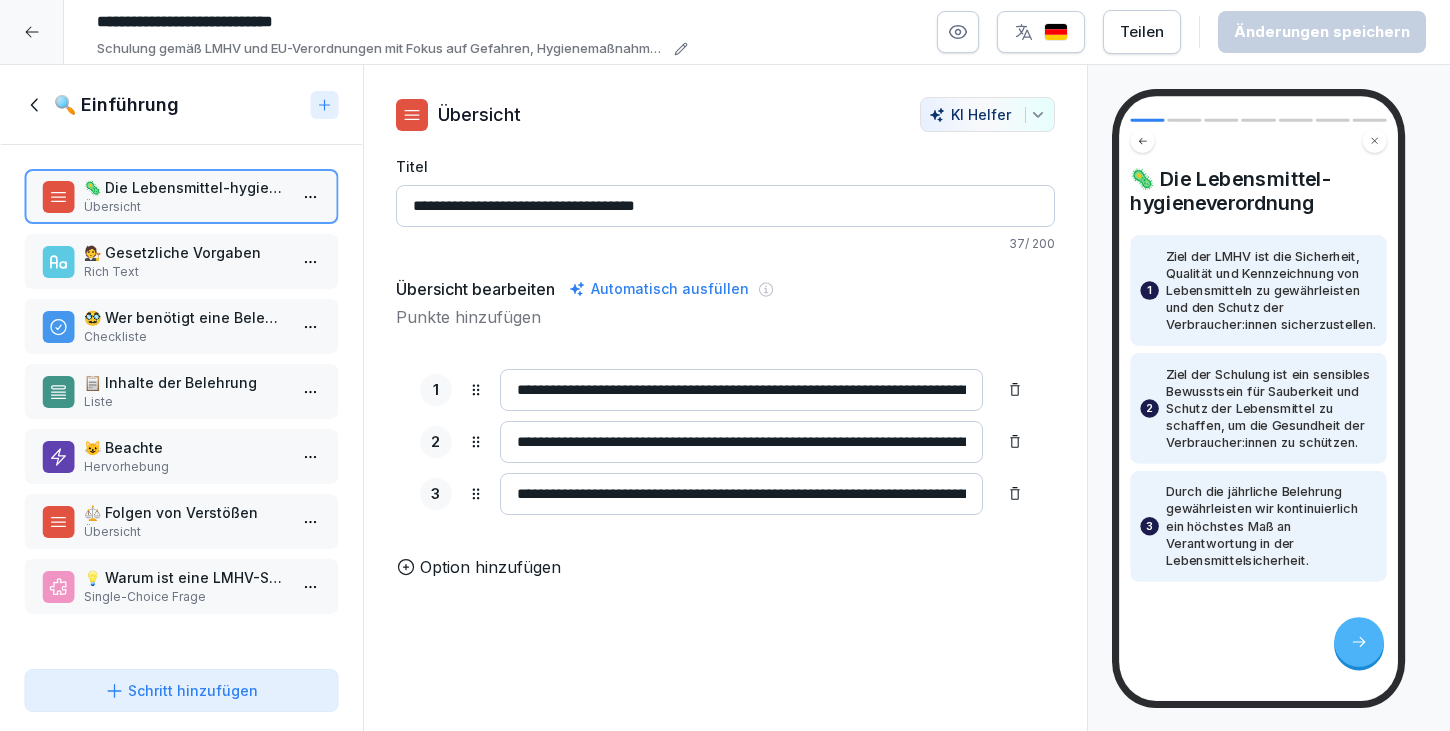 click on "😺 Beachte" at bounding box center [185, 447] 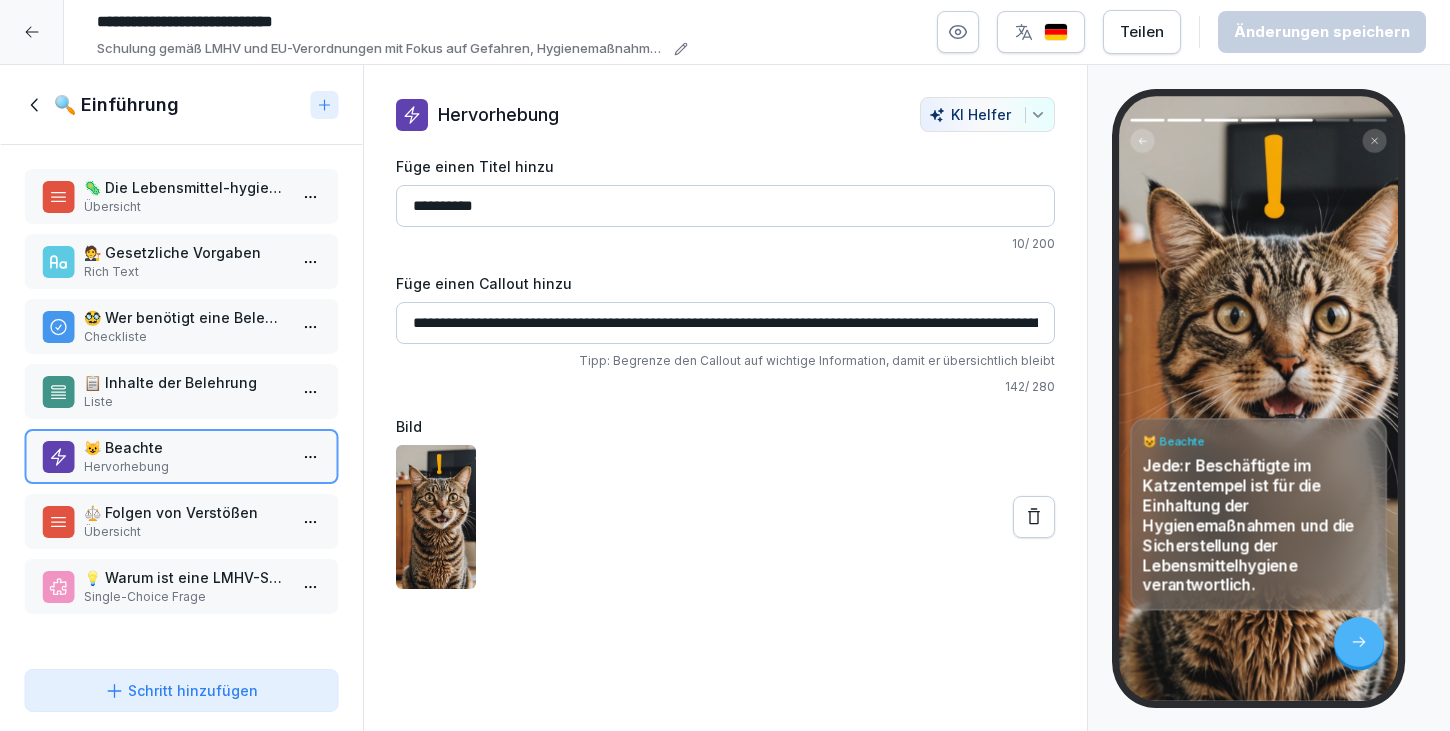 click on "Liste" at bounding box center (185, 402) 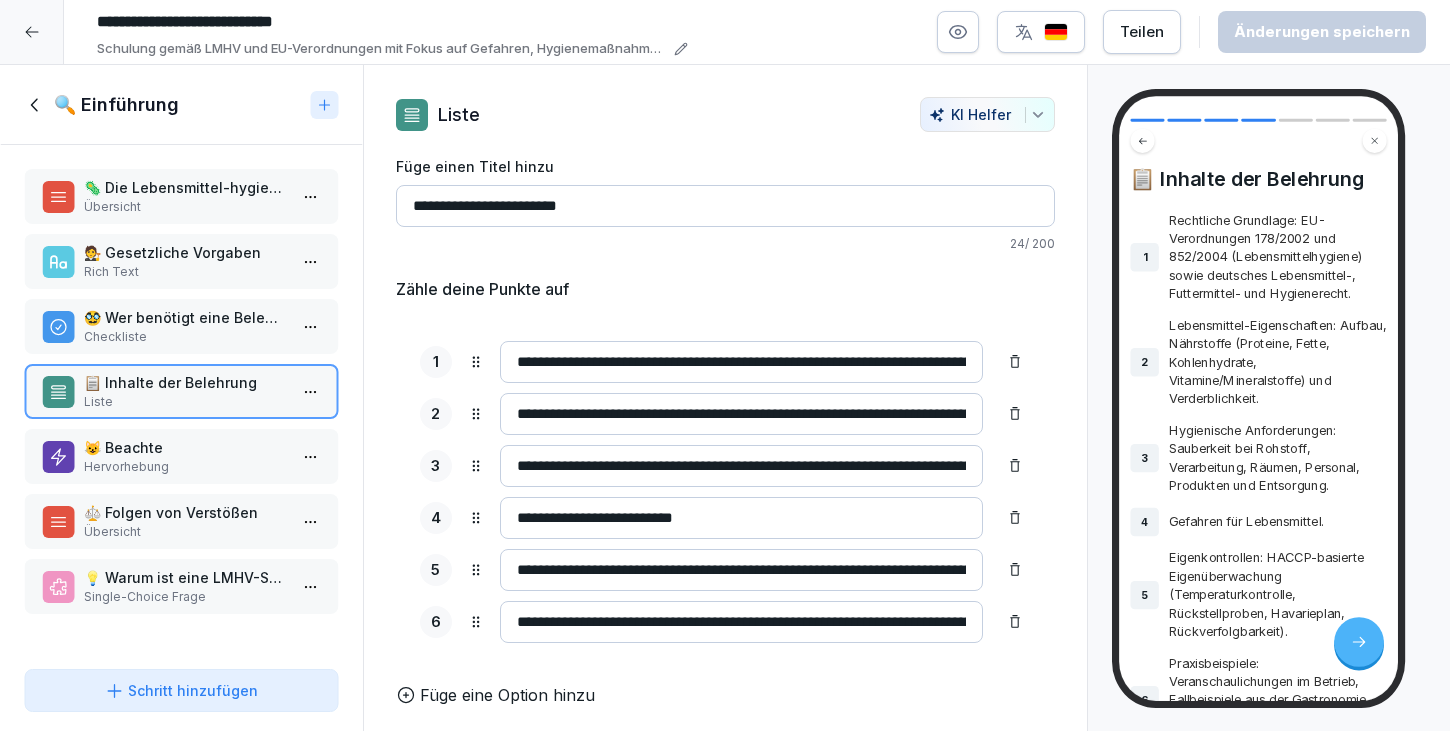 click on "Checkliste" at bounding box center (185, 337) 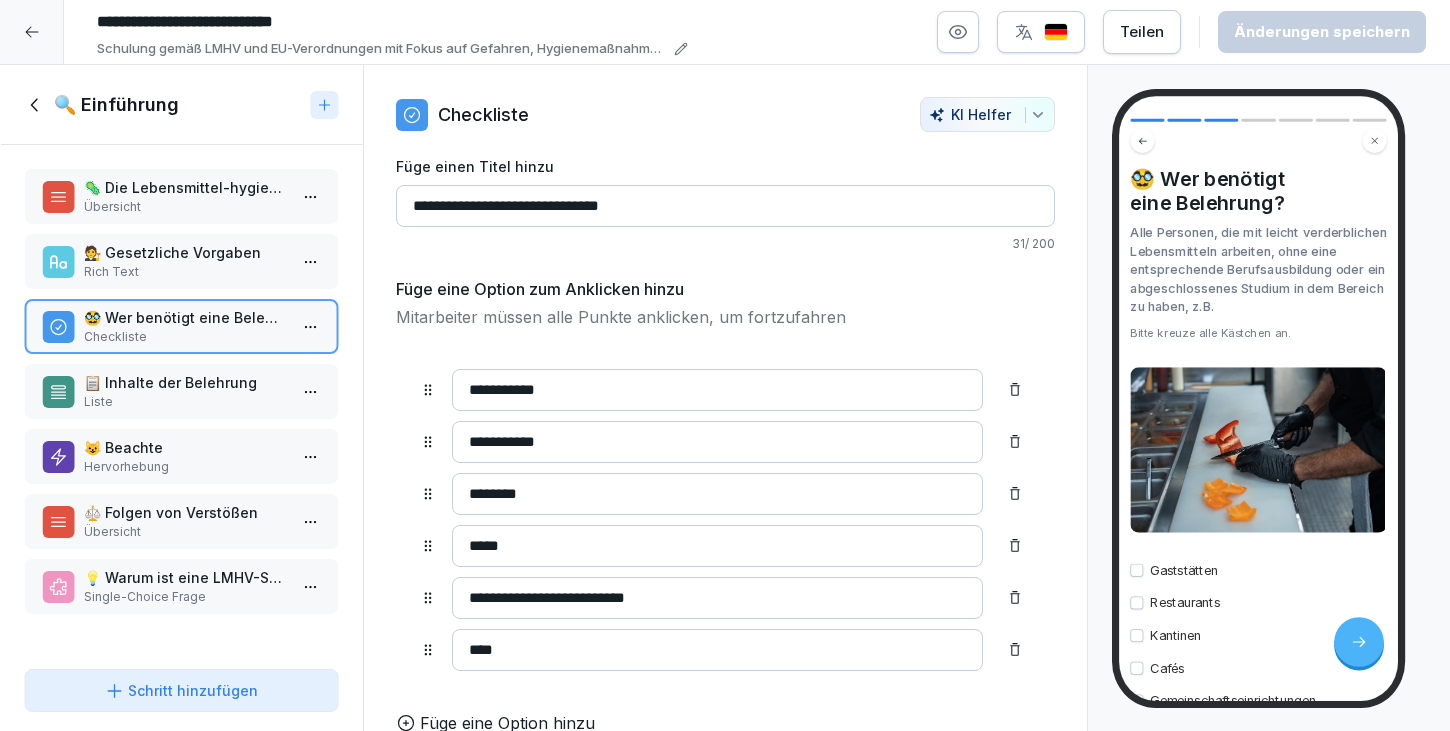 click on "Rich Text" at bounding box center (185, 272) 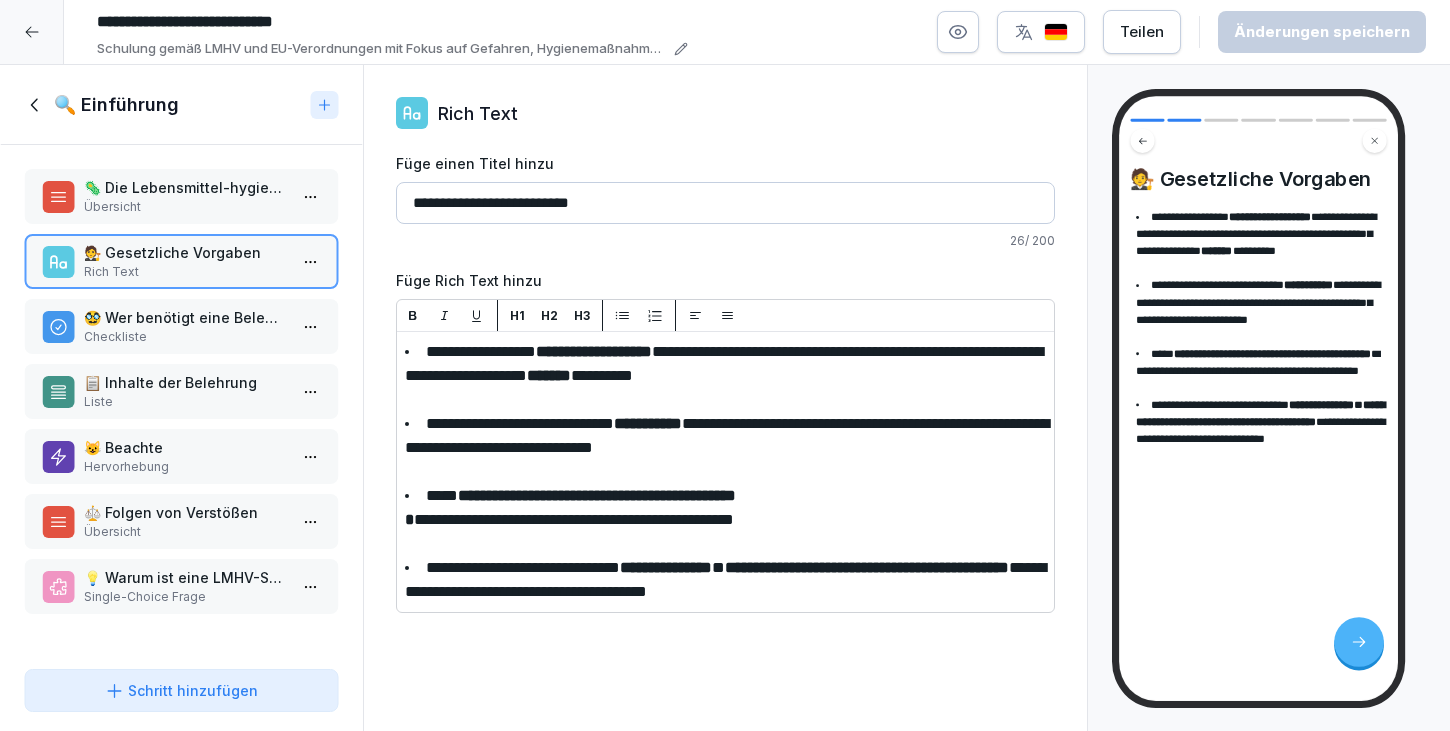 click on "Übersicht" at bounding box center (185, 207) 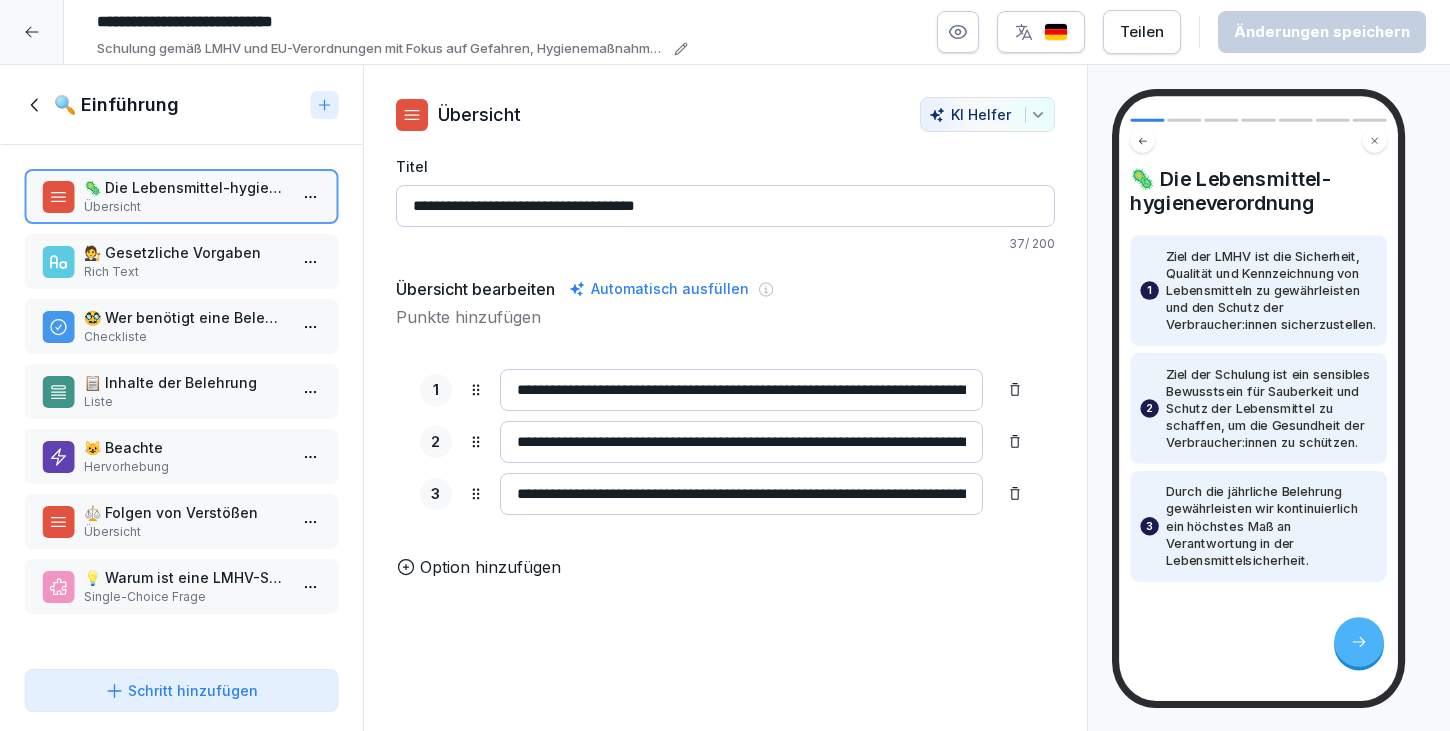 click on "Single-Choice Frage" at bounding box center [185, 597] 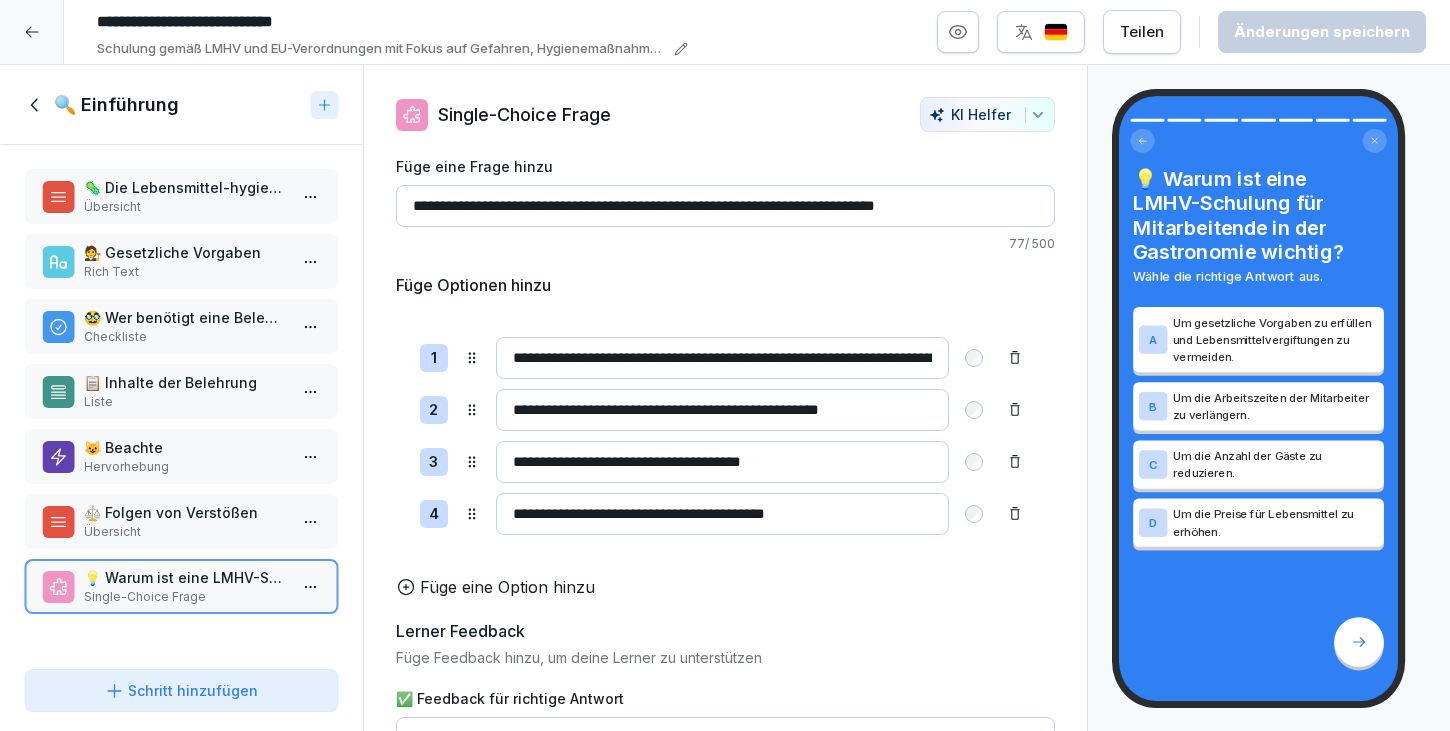 click on "Übersicht" at bounding box center [185, 532] 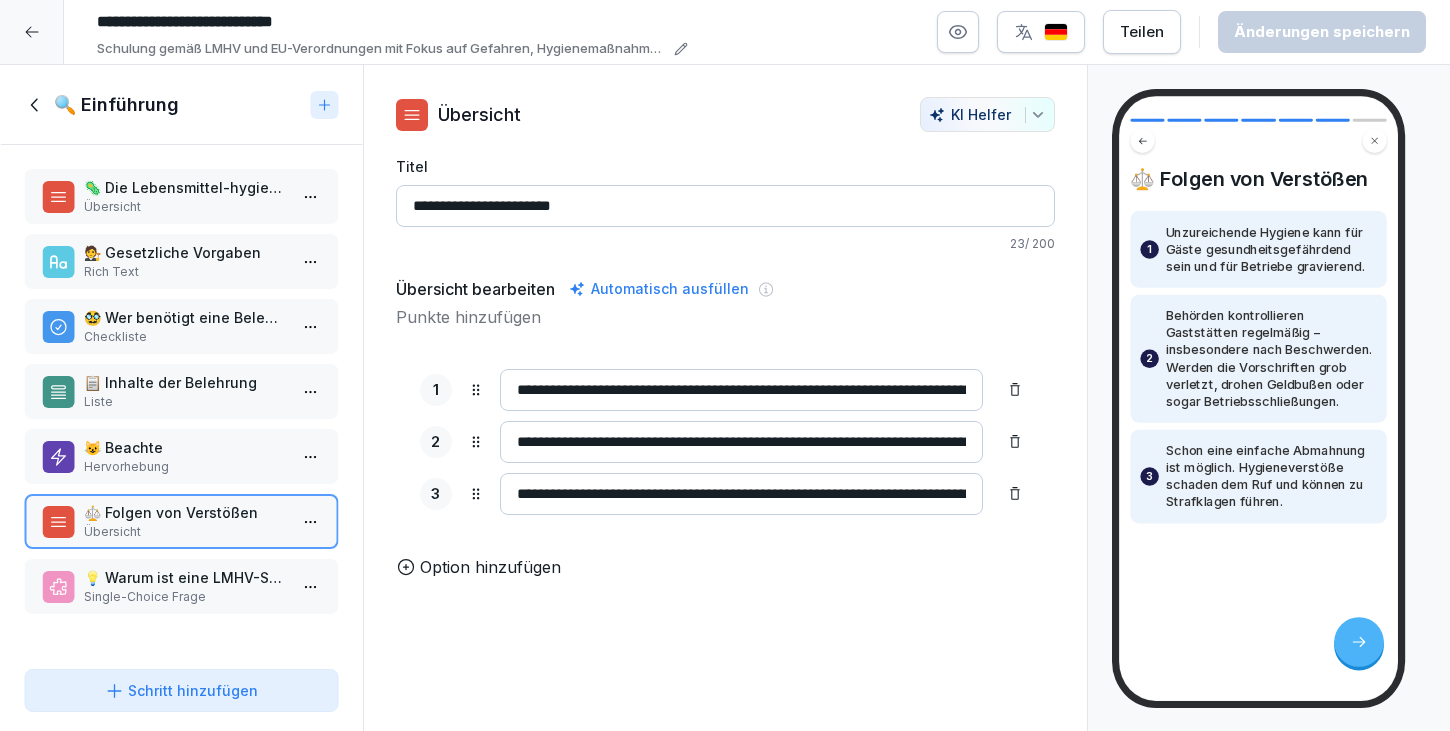 click on "😺 Beachte" at bounding box center [185, 447] 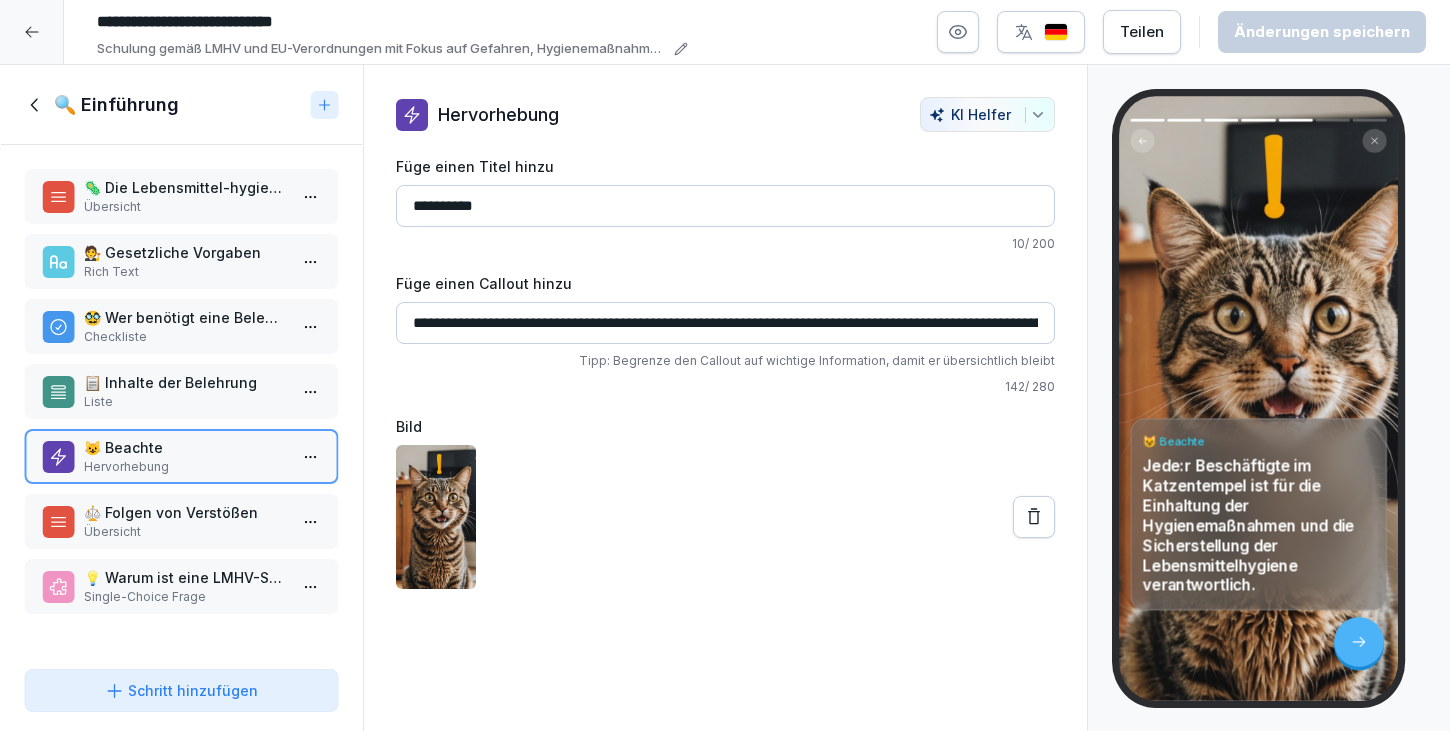 click on "Liste" at bounding box center (185, 402) 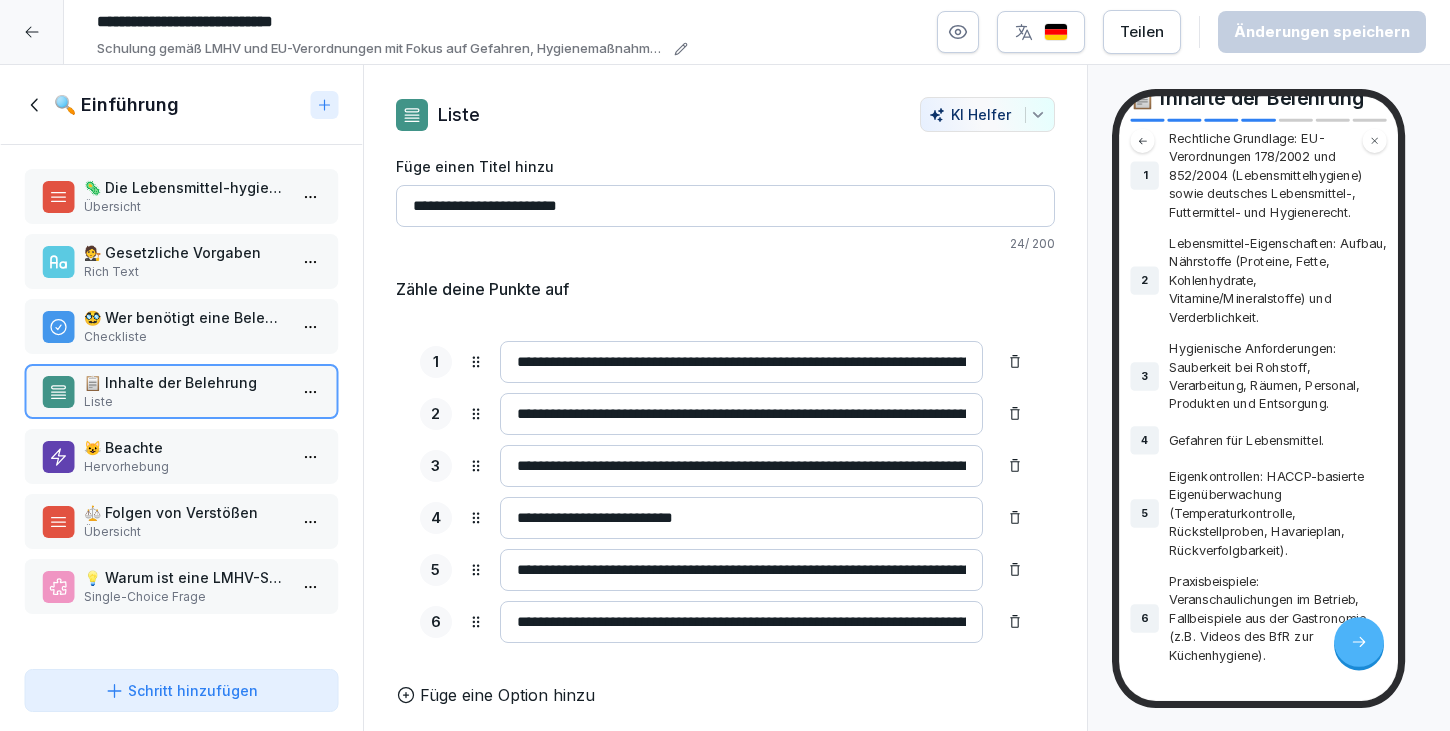 scroll, scrollTop: 192, scrollLeft: 0, axis: vertical 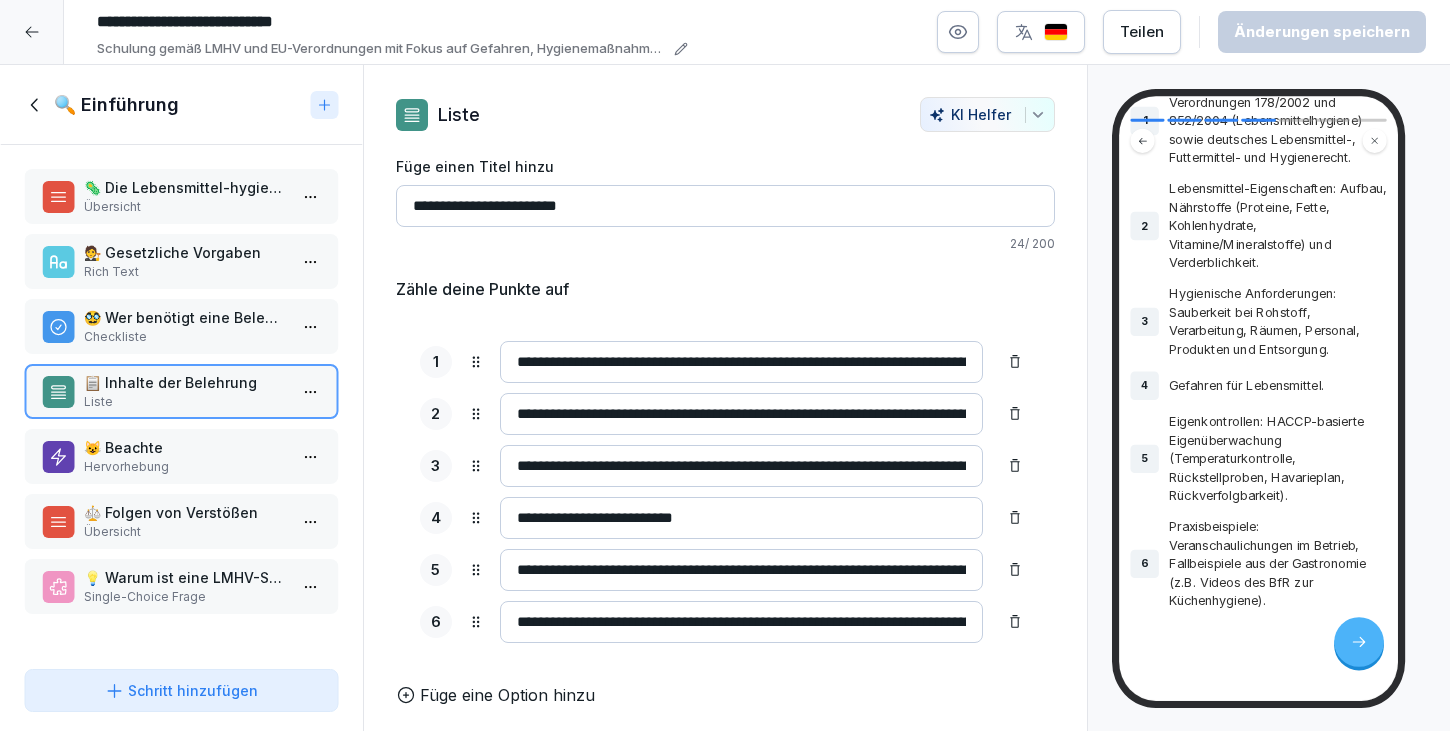 click on "🦠 Die Lebensmittel-hygieneverordnung" at bounding box center [185, 187] 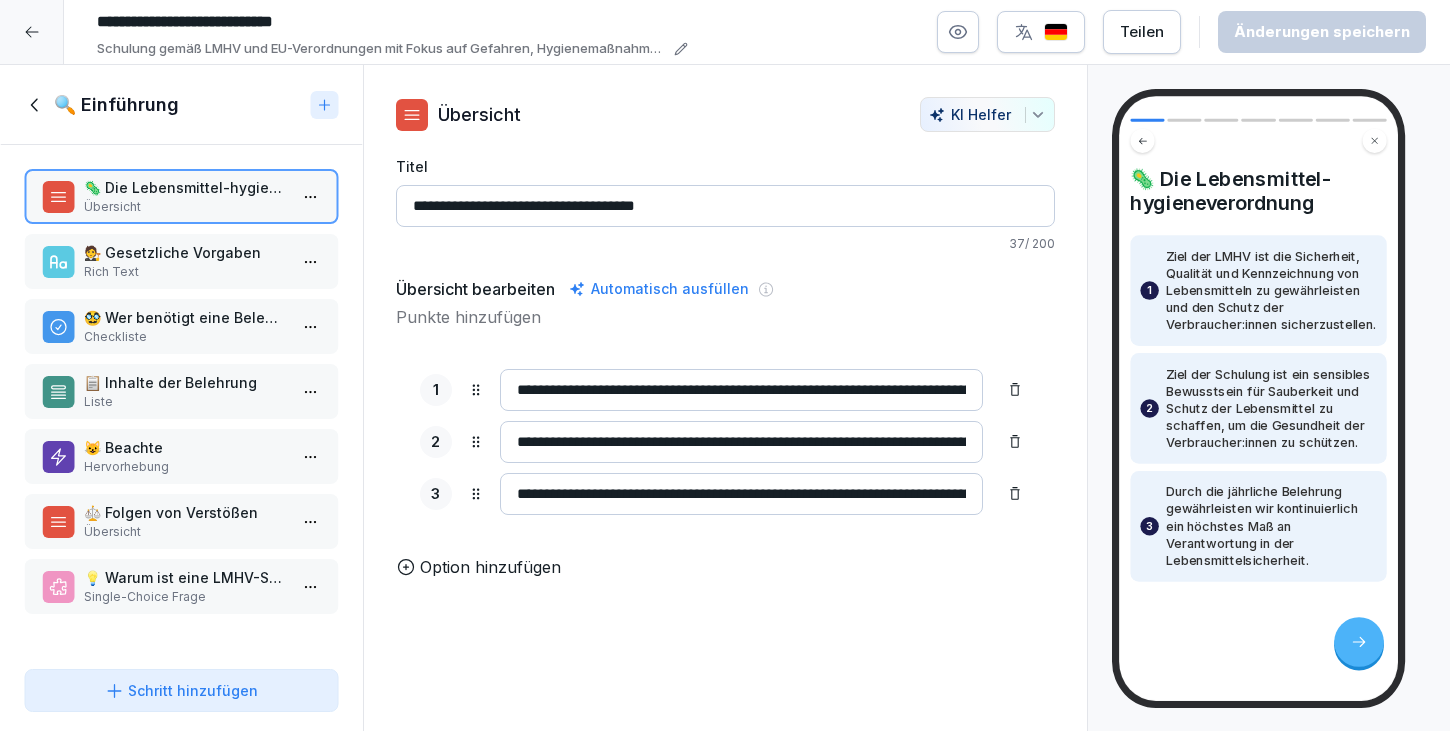 click on "🧑‍⚖️ Gesetzliche Vorgaben" at bounding box center (185, 252) 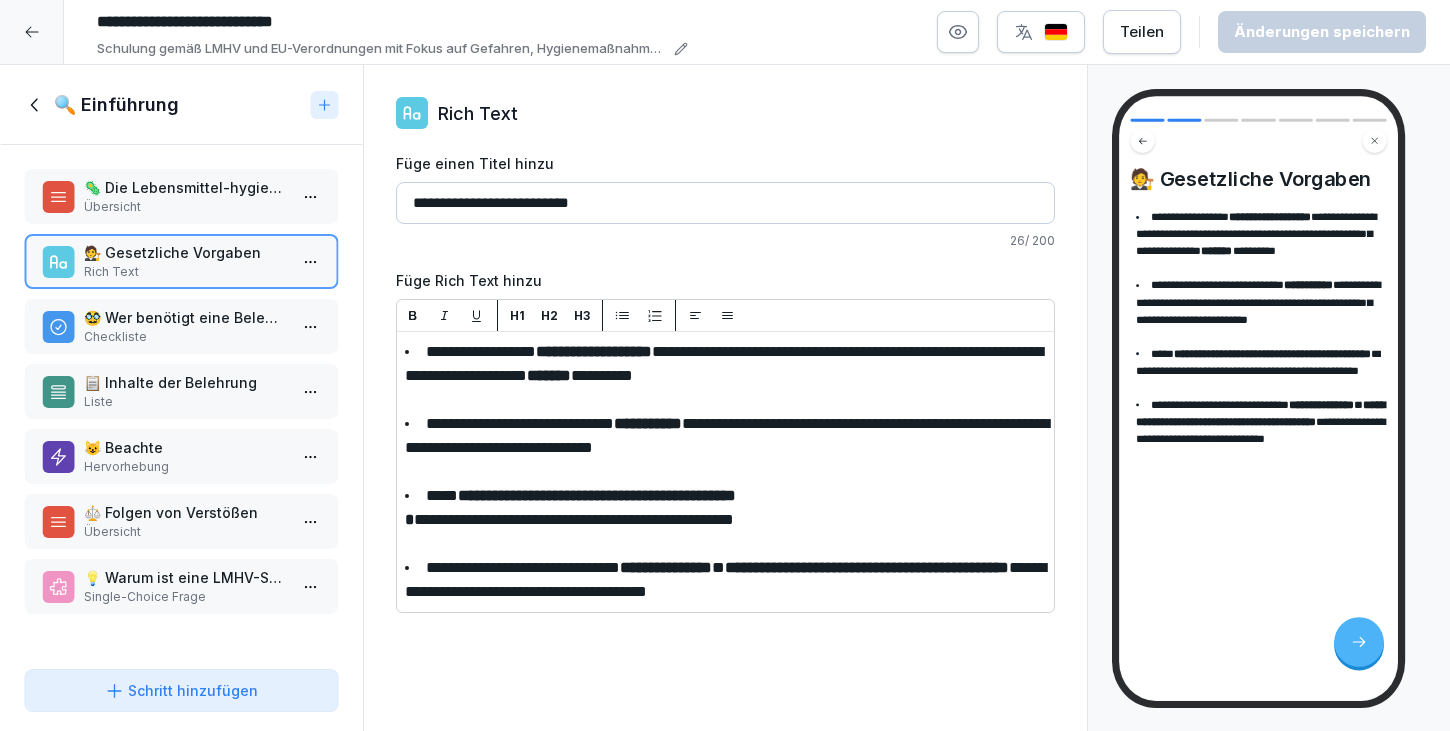 click on "🥸 Wer benötigt eine Belehrung?" at bounding box center [185, 317] 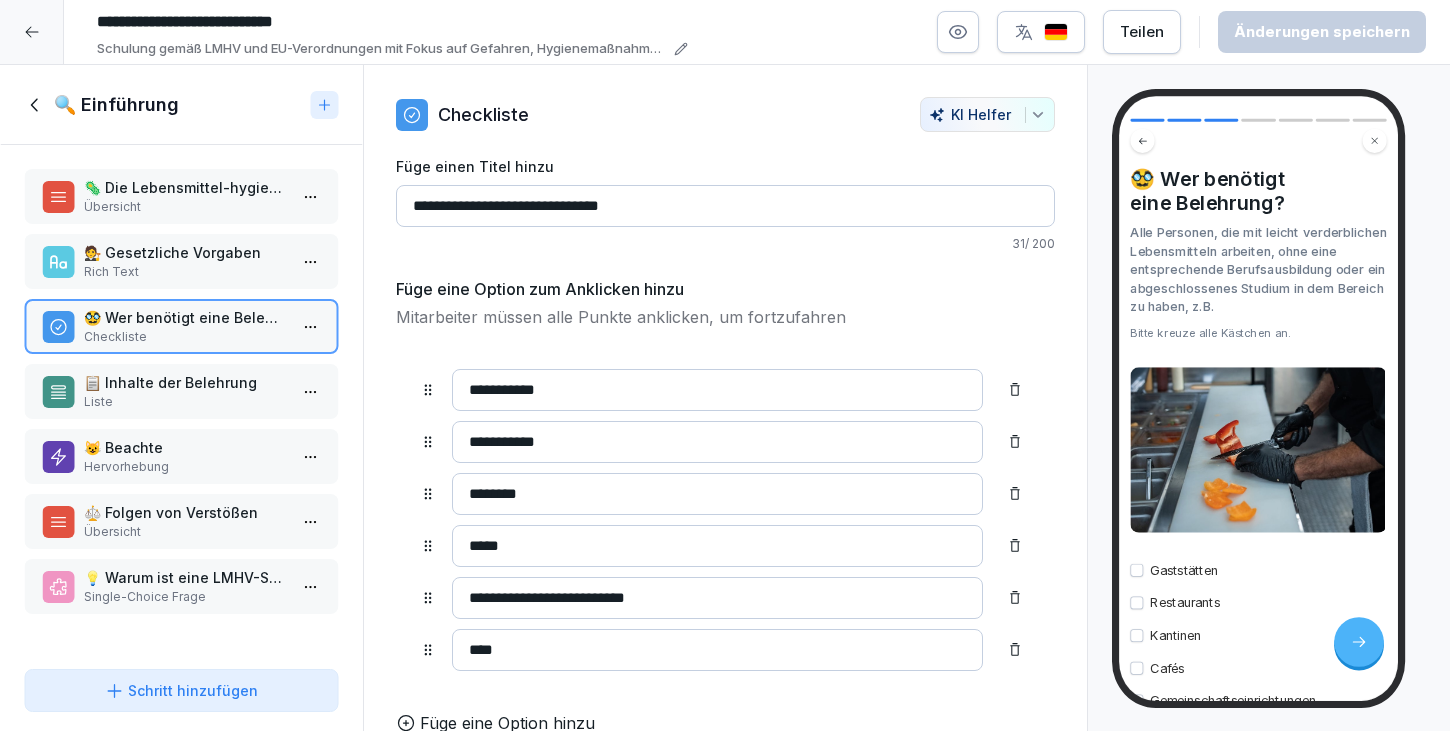 click on "📋 Inhalte der Belehrung" at bounding box center (185, 382) 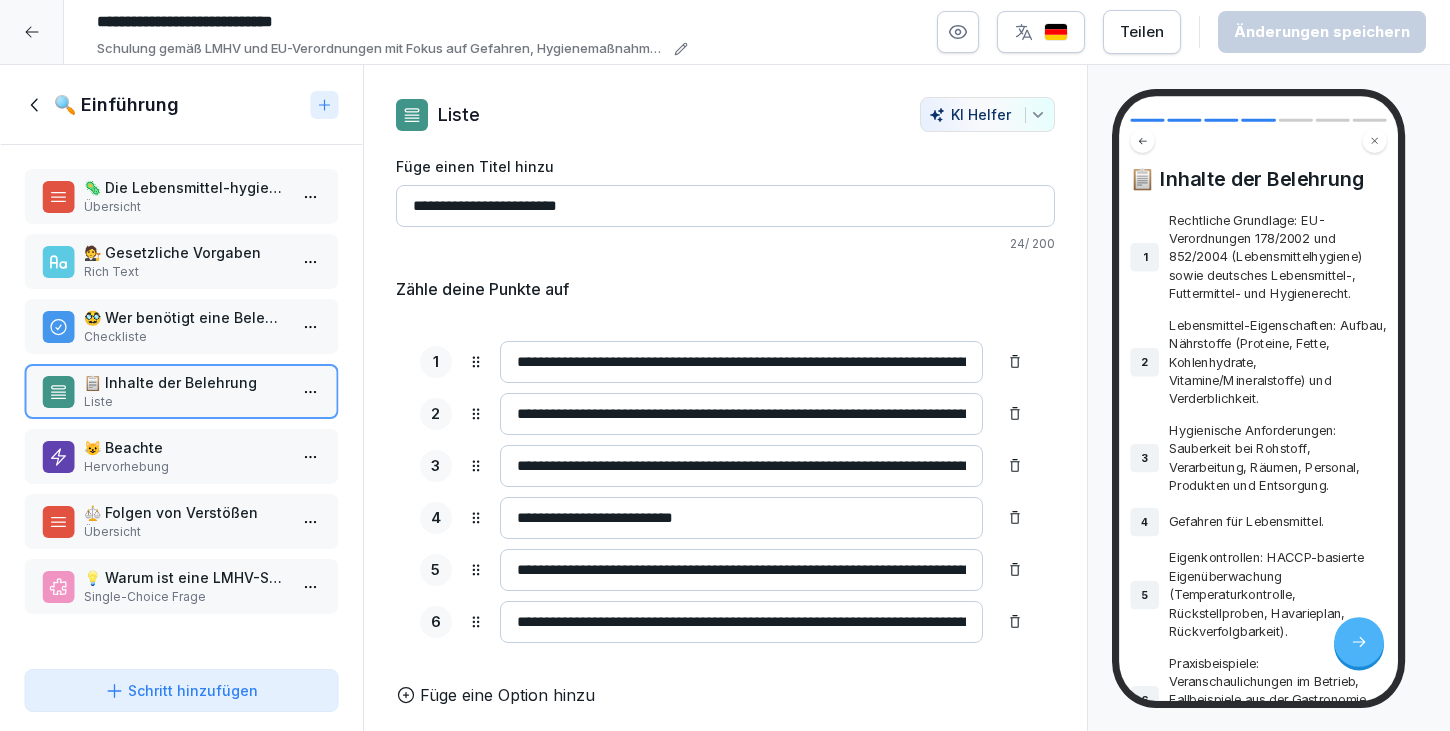 click on "😺 Beachte" at bounding box center [185, 447] 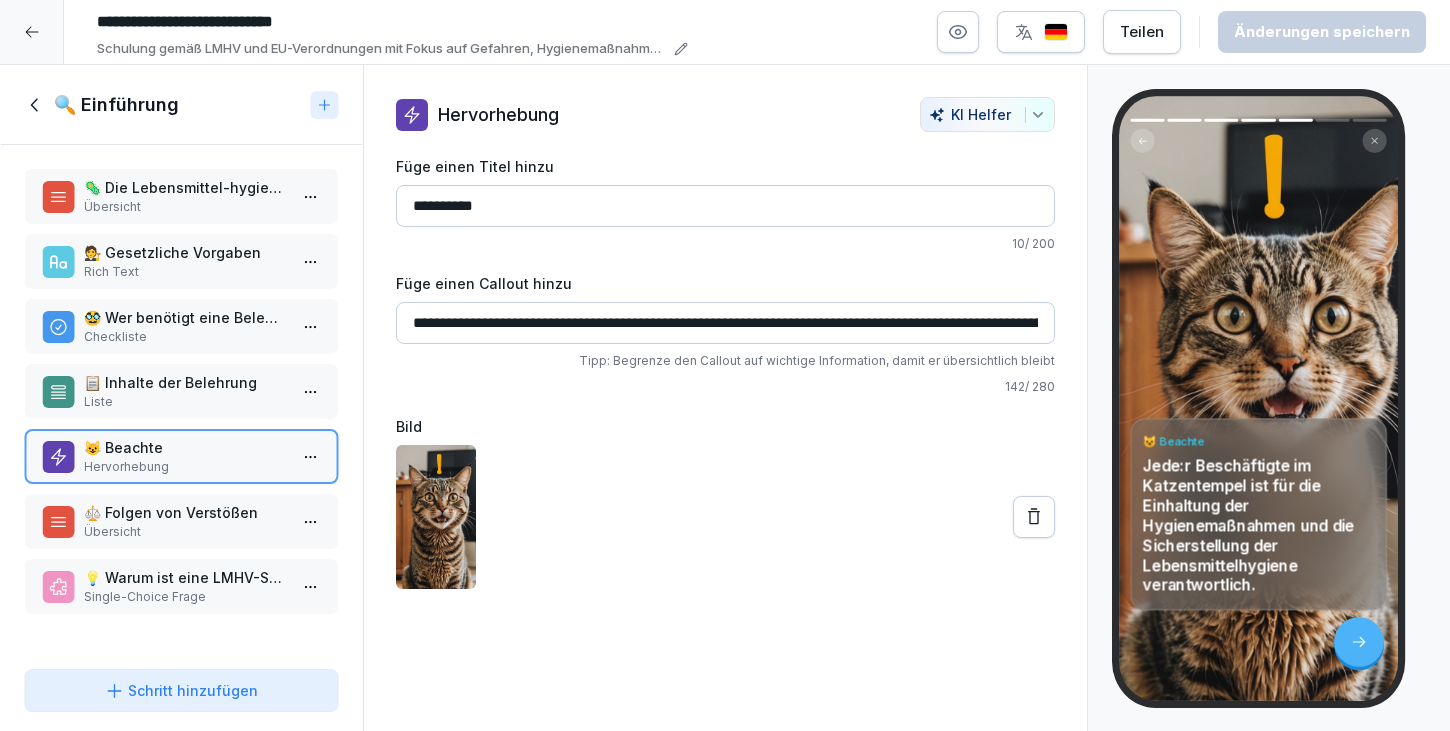 click on "⚖️ Folgen von Verstößen" at bounding box center (185, 512) 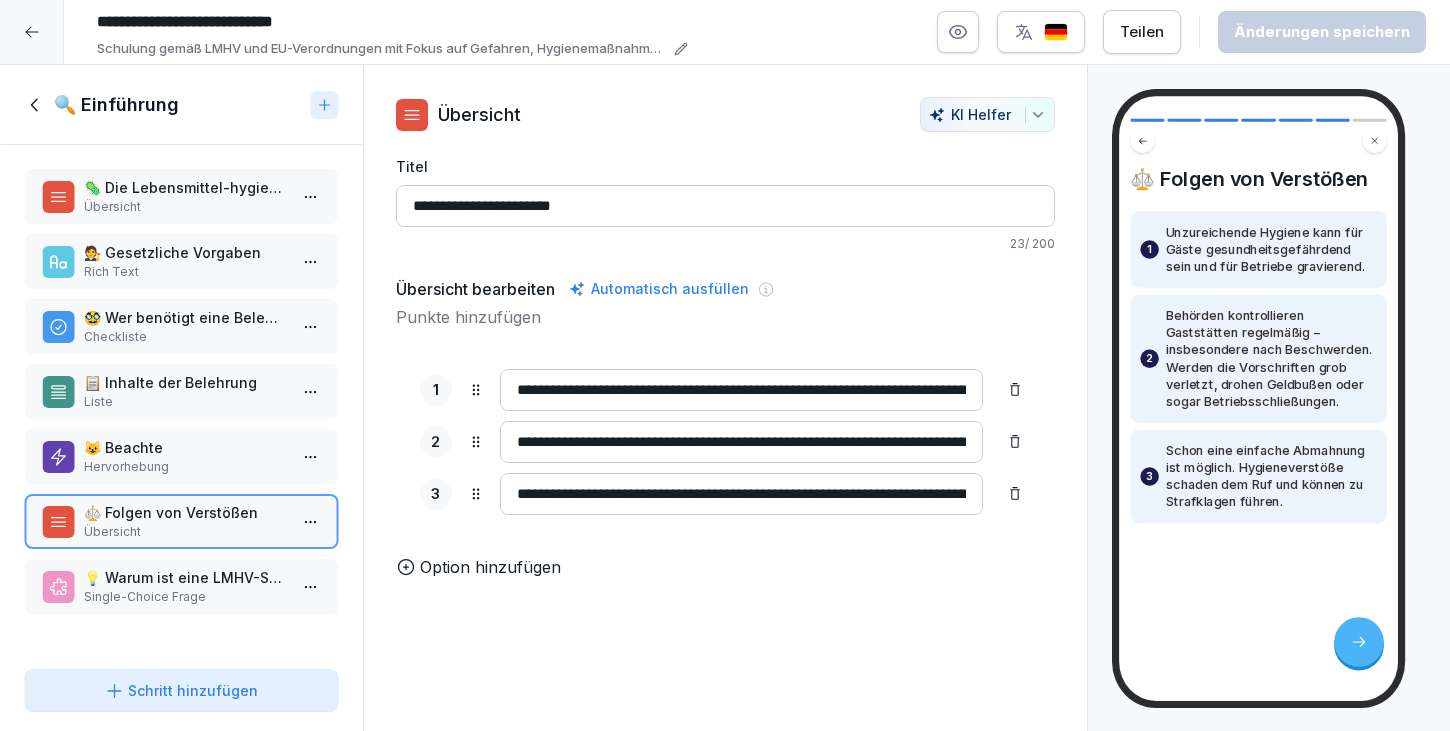 click on "💡 Warum ist eine LMHV-Schulung für Mitarbeitende in der Gastronomie wichtig?" at bounding box center (185, 577) 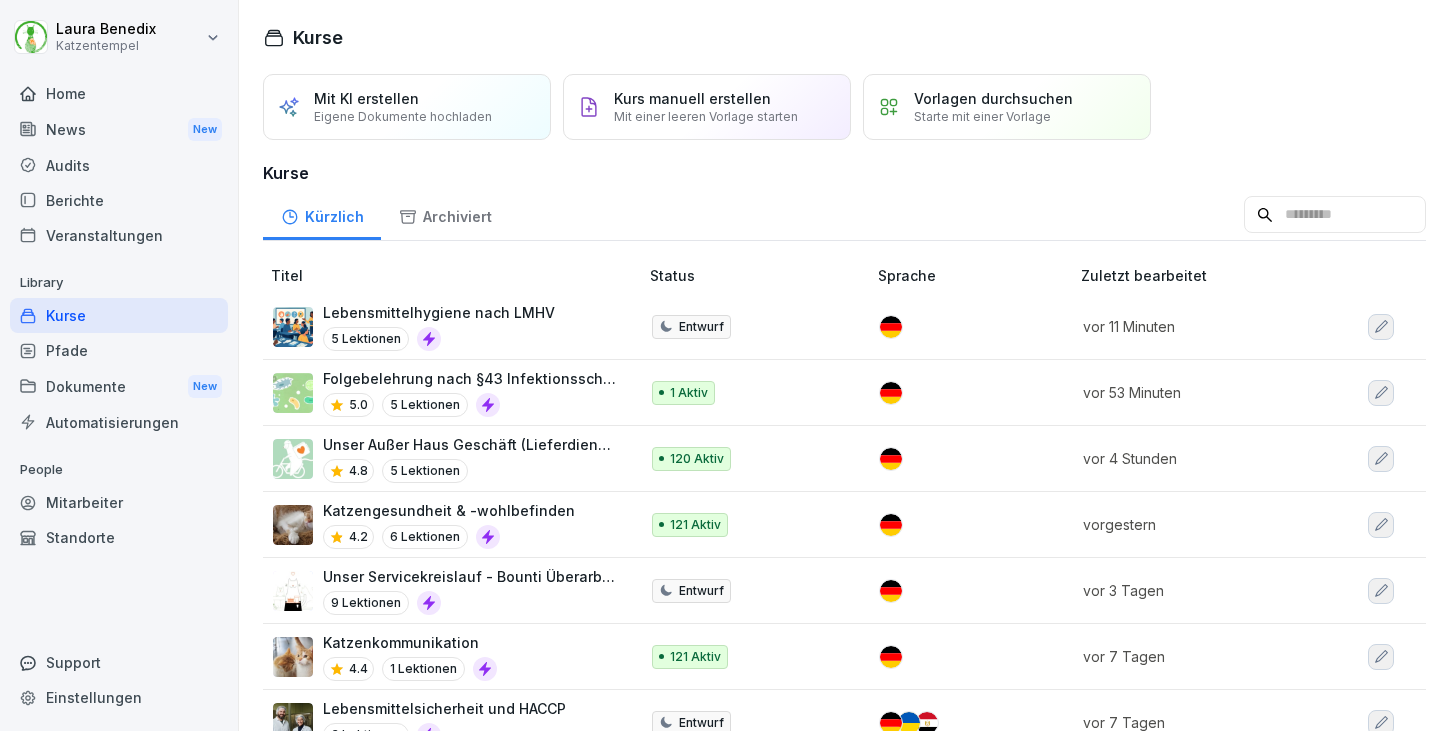 scroll, scrollTop: 0, scrollLeft: 0, axis: both 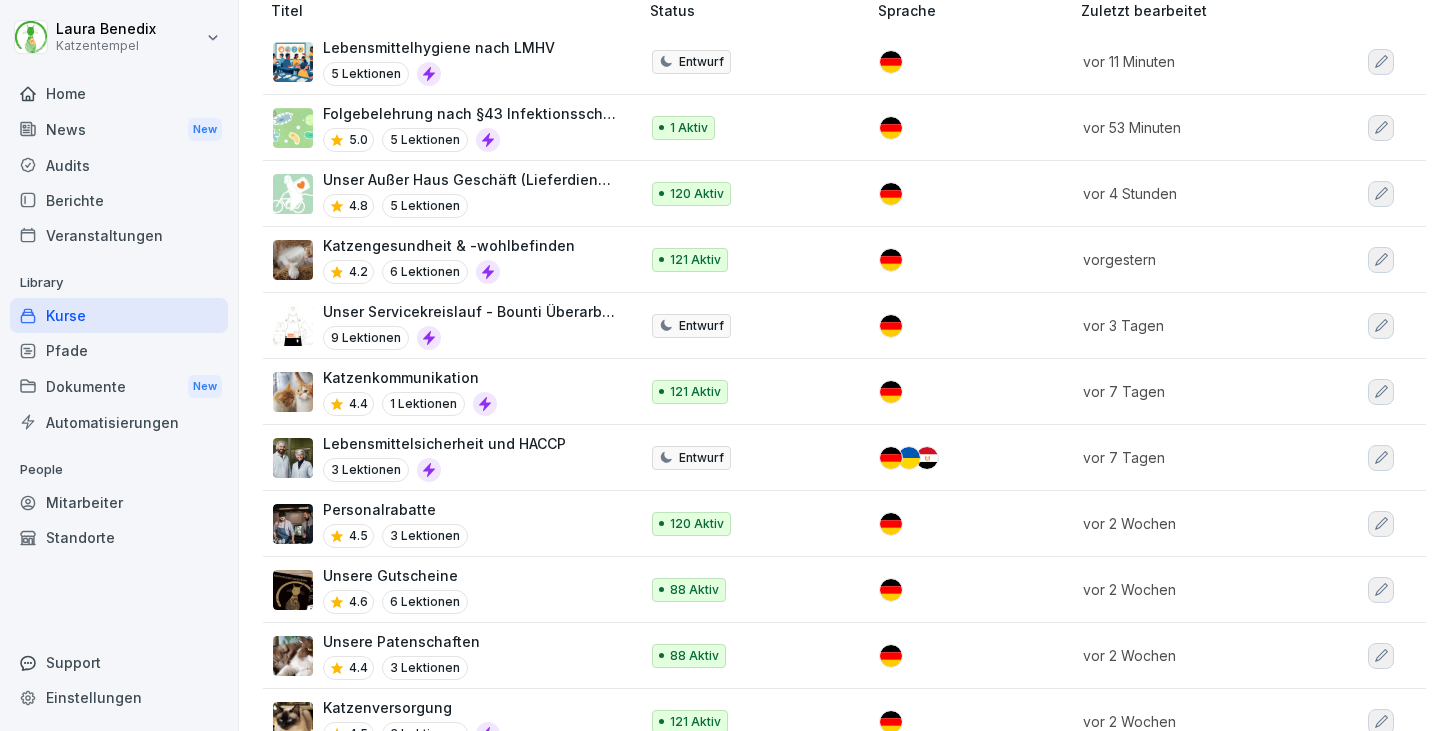click on "3 Lektionen" at bounding box center (444, 470) 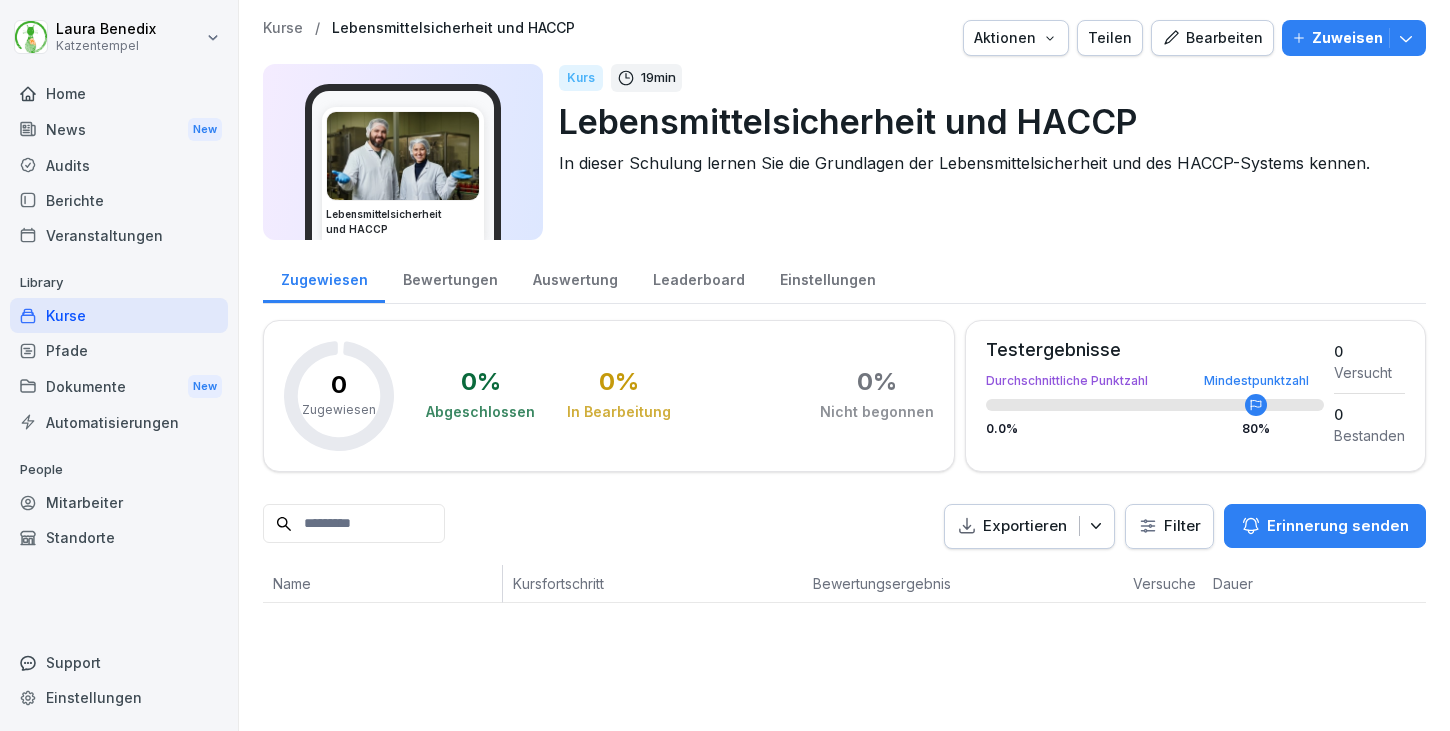scroll, scrollTop: 0, scrollLeft: 0, axis: both 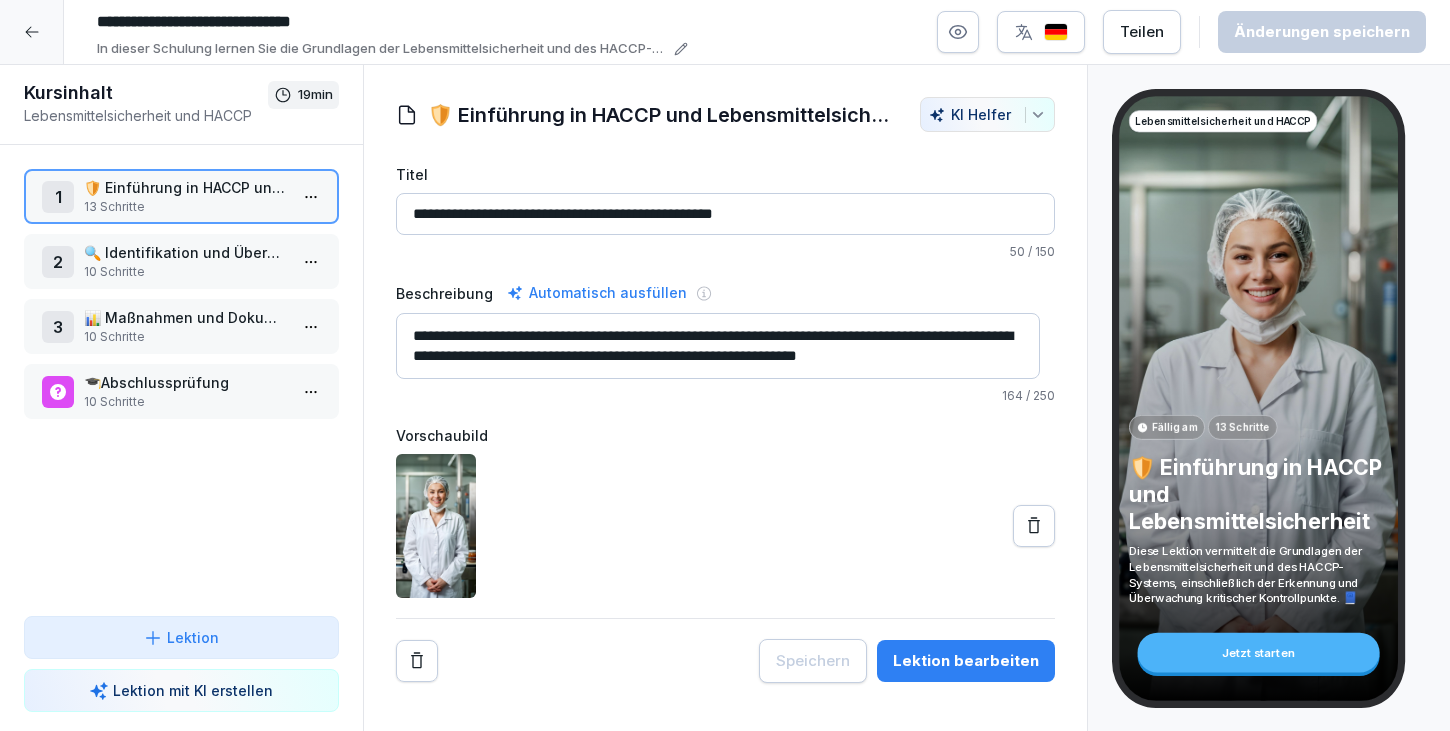 click on "Lektion bearbeiten" at bounding box center [966, 661] 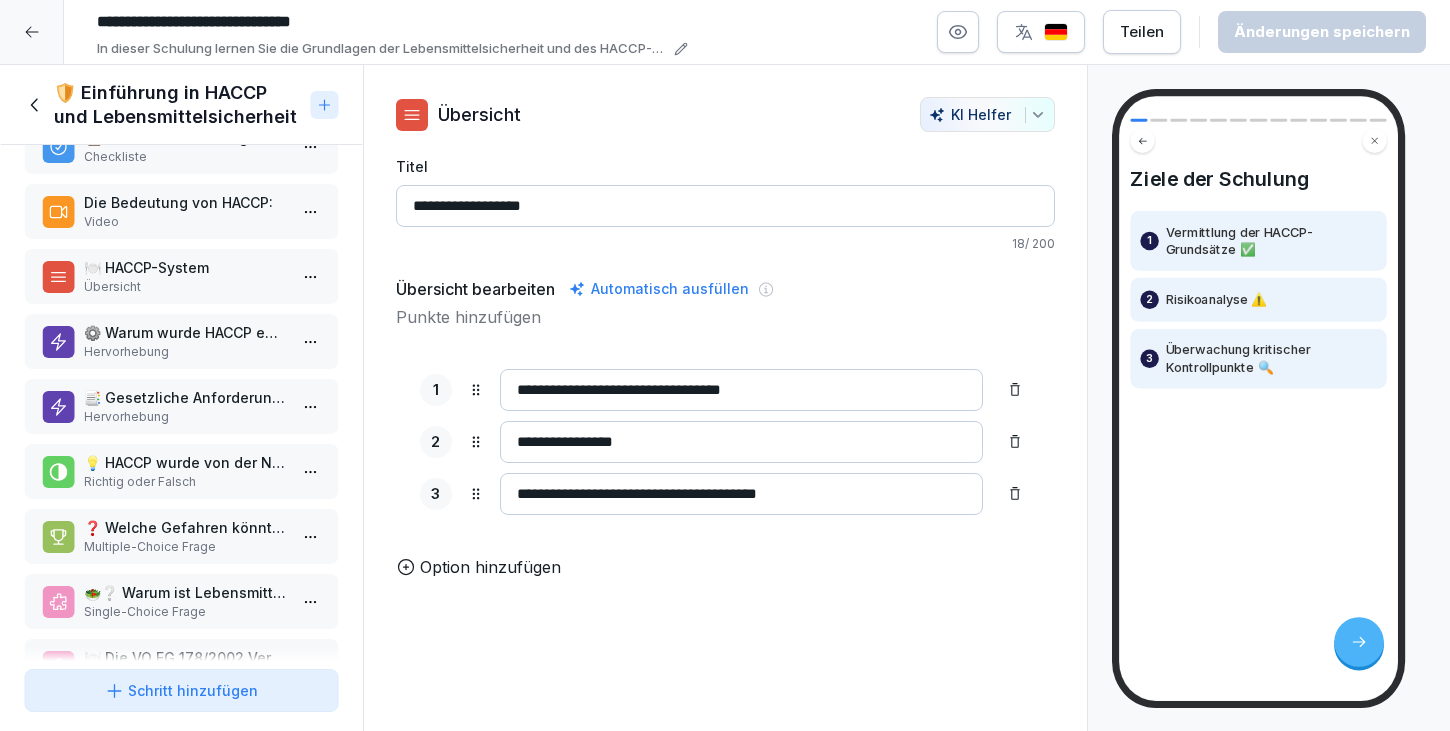 scroll, scrollTop: 382, scrollLeft: 0, axis: vertical 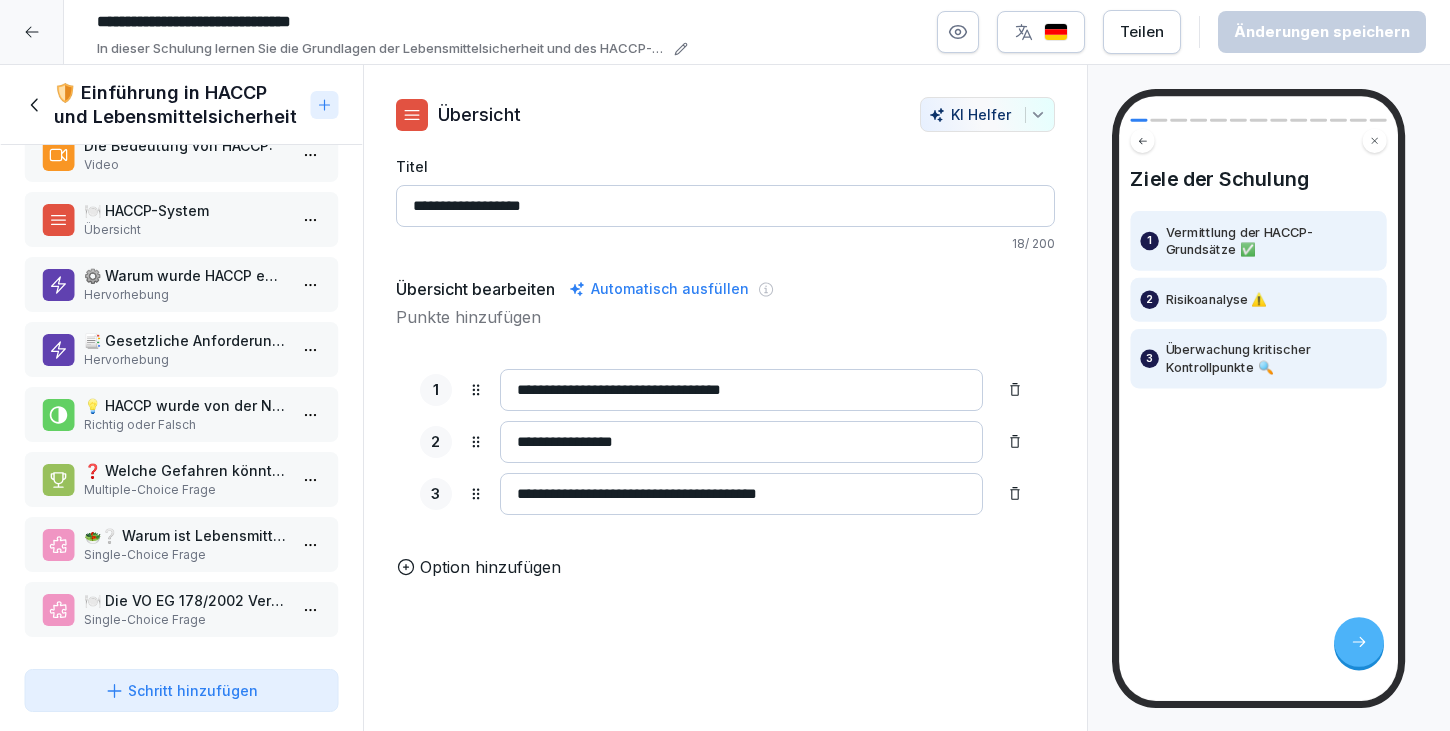 click on "🛡️ Einführung in HACCP und Lebensmittelsicherheit" at bounding box center [163, 105] 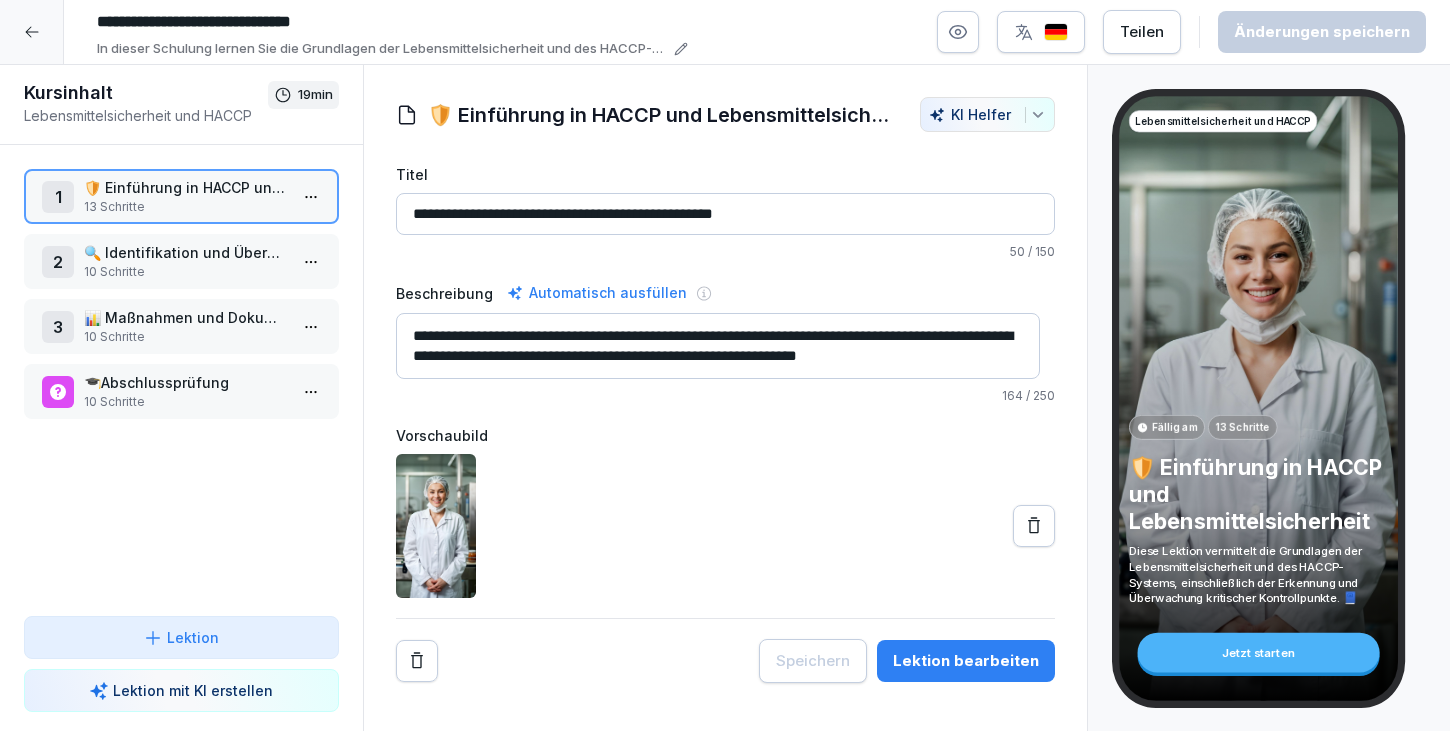 click on "🔍 Identifikation und Überwachung kritischer Kontrollpunkte (CCPs)" at bounding box center [185, 252] 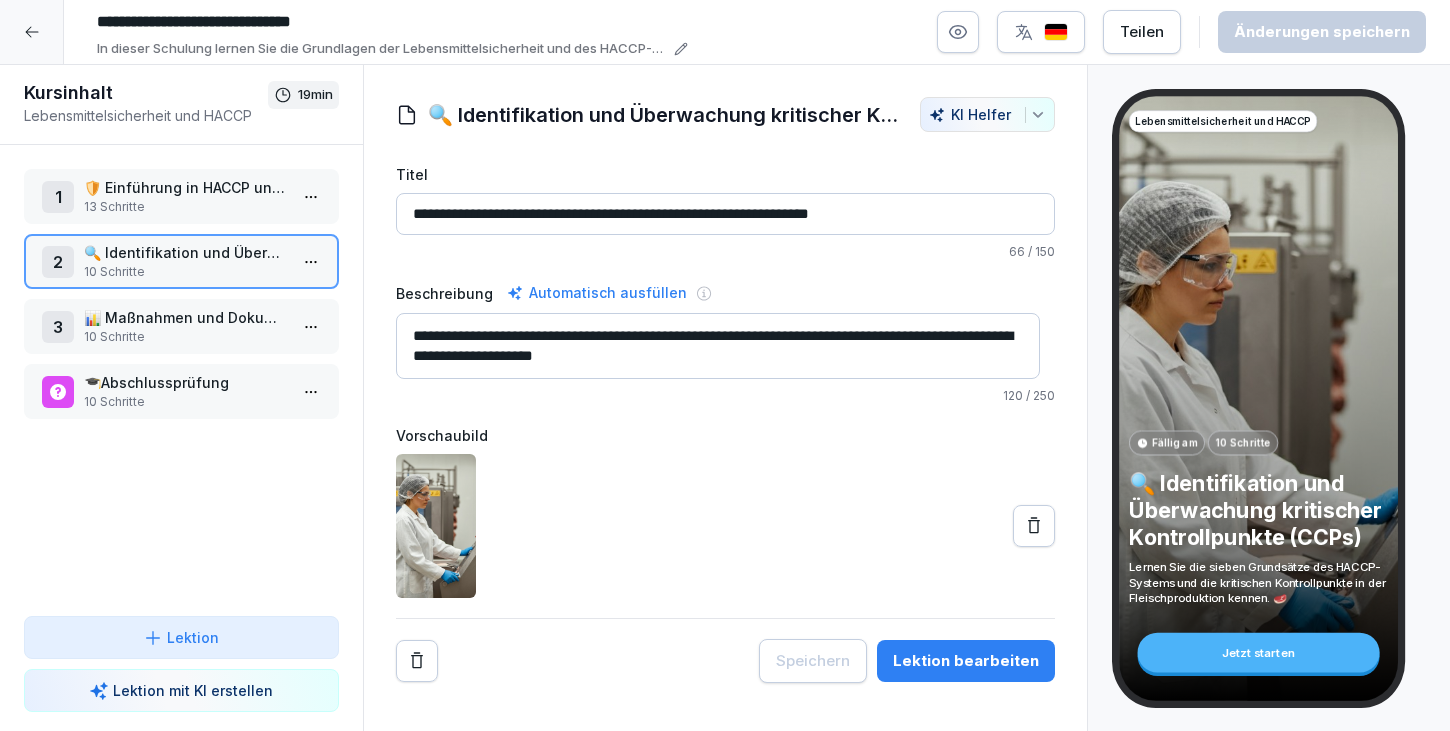 click on "Lektion bearbeiten" at bounding box center (966, 661) 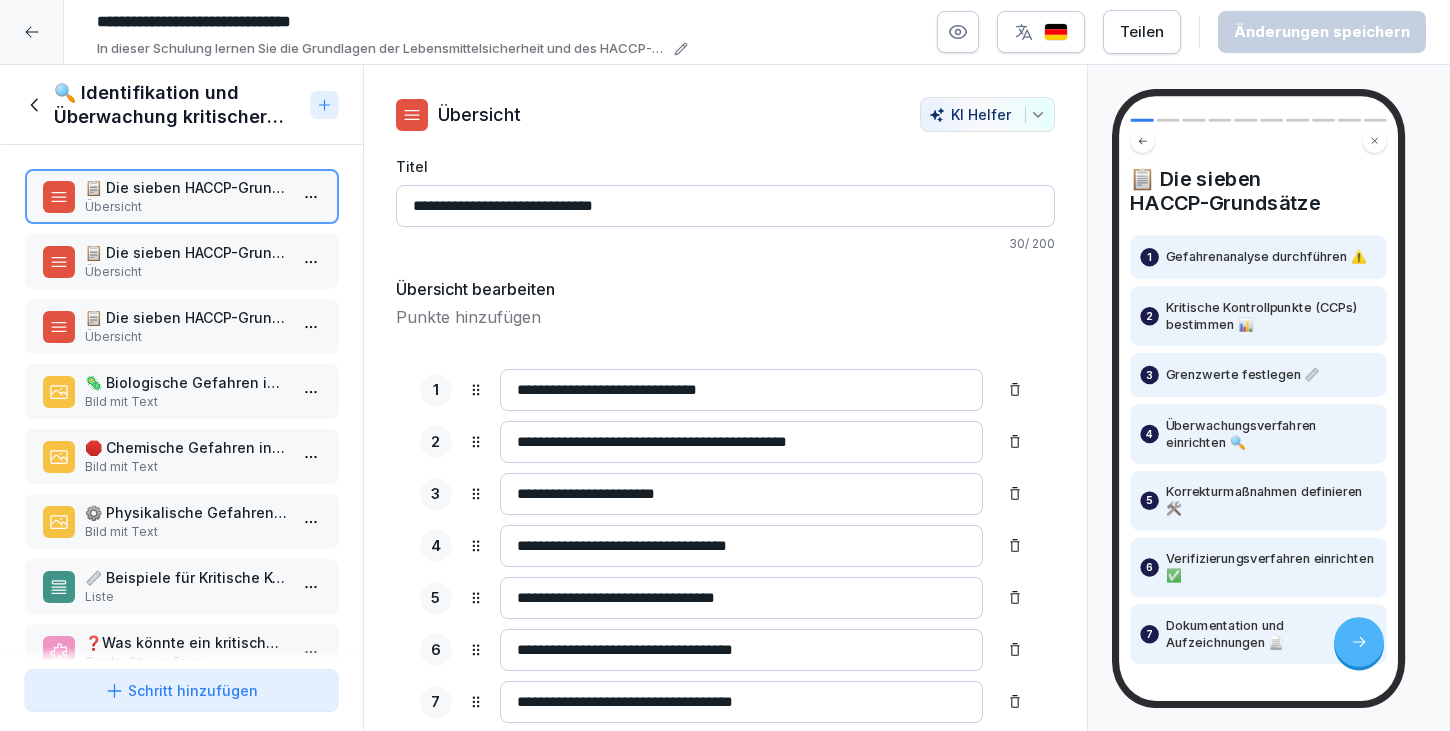 click on "Bild mit Text" at bounding box center [185, 467] 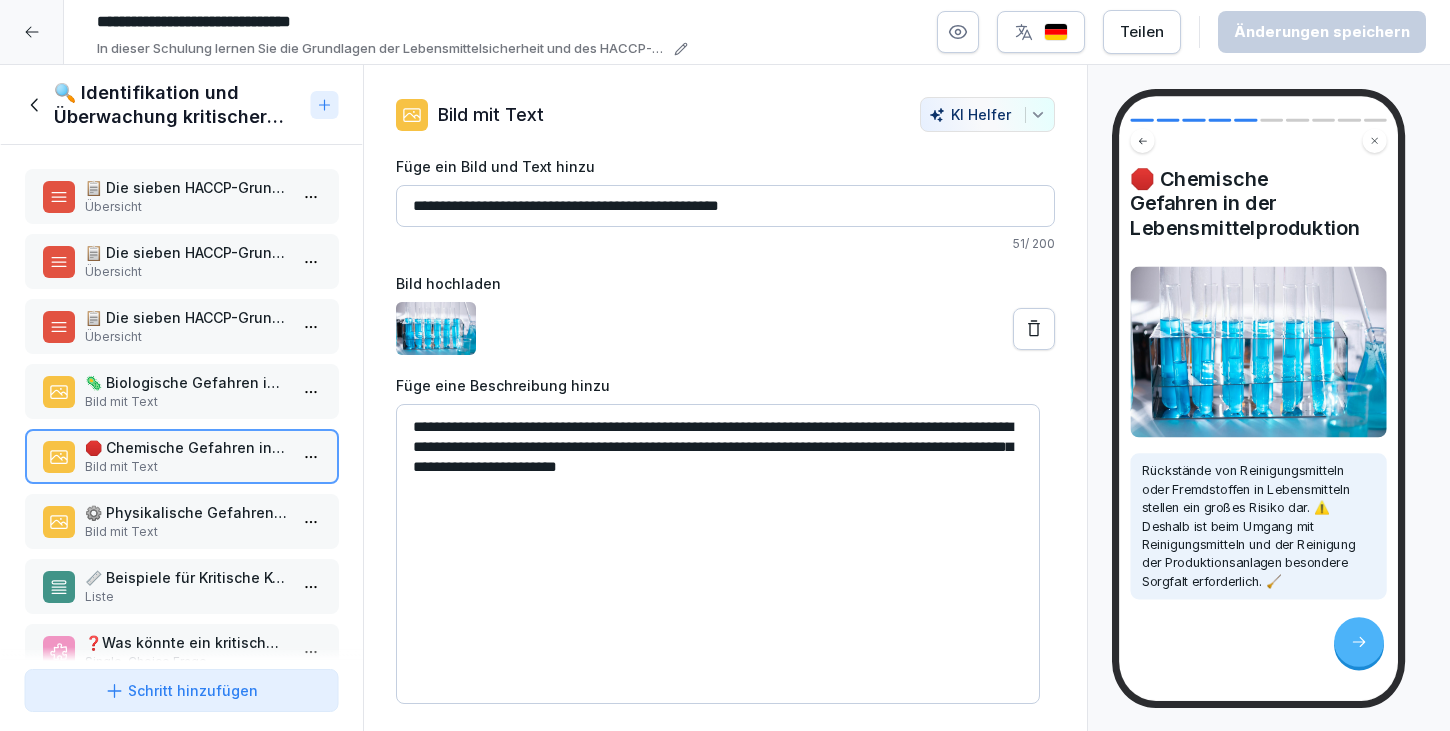 click on "Bild mit Text" at bounding box center (185, 532) 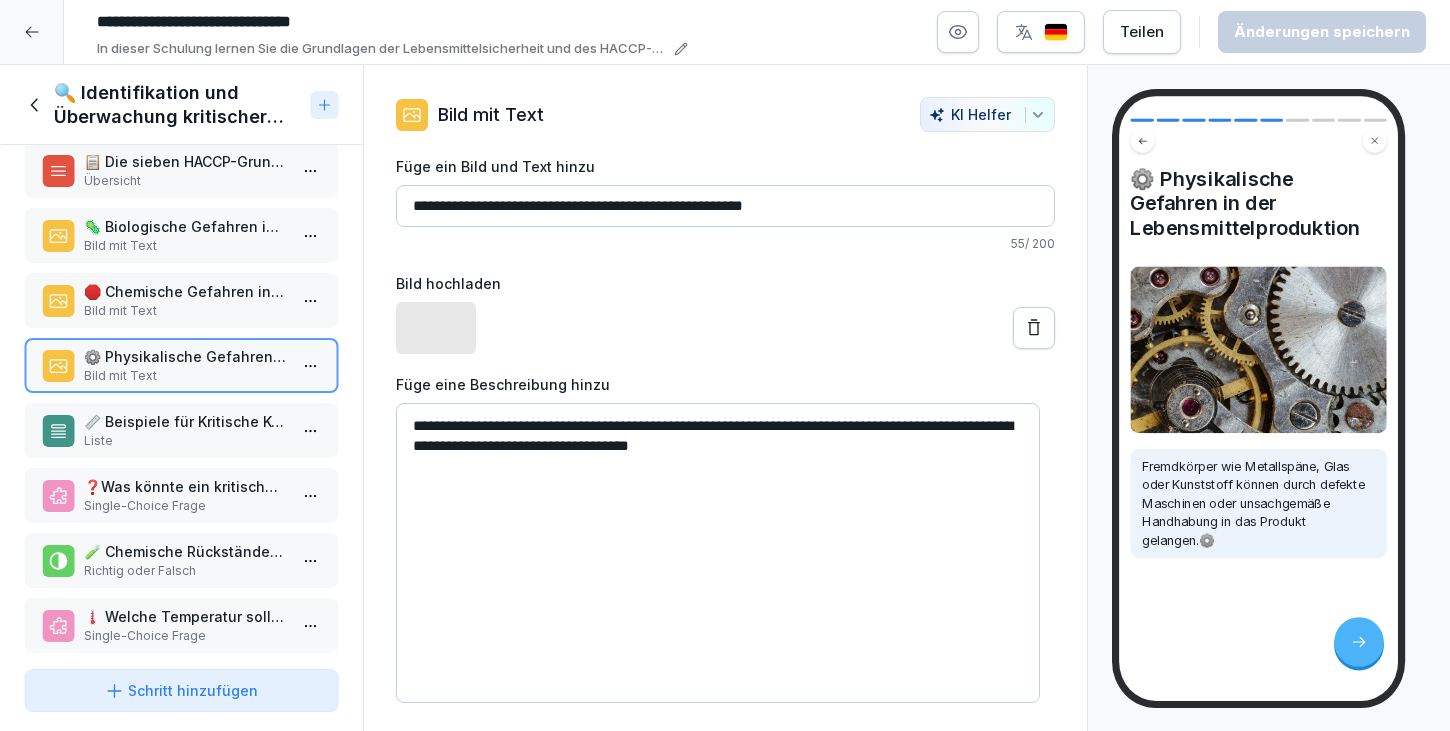 scroll, scrollTop: 187, scrollLeft: 0, axis: vertical 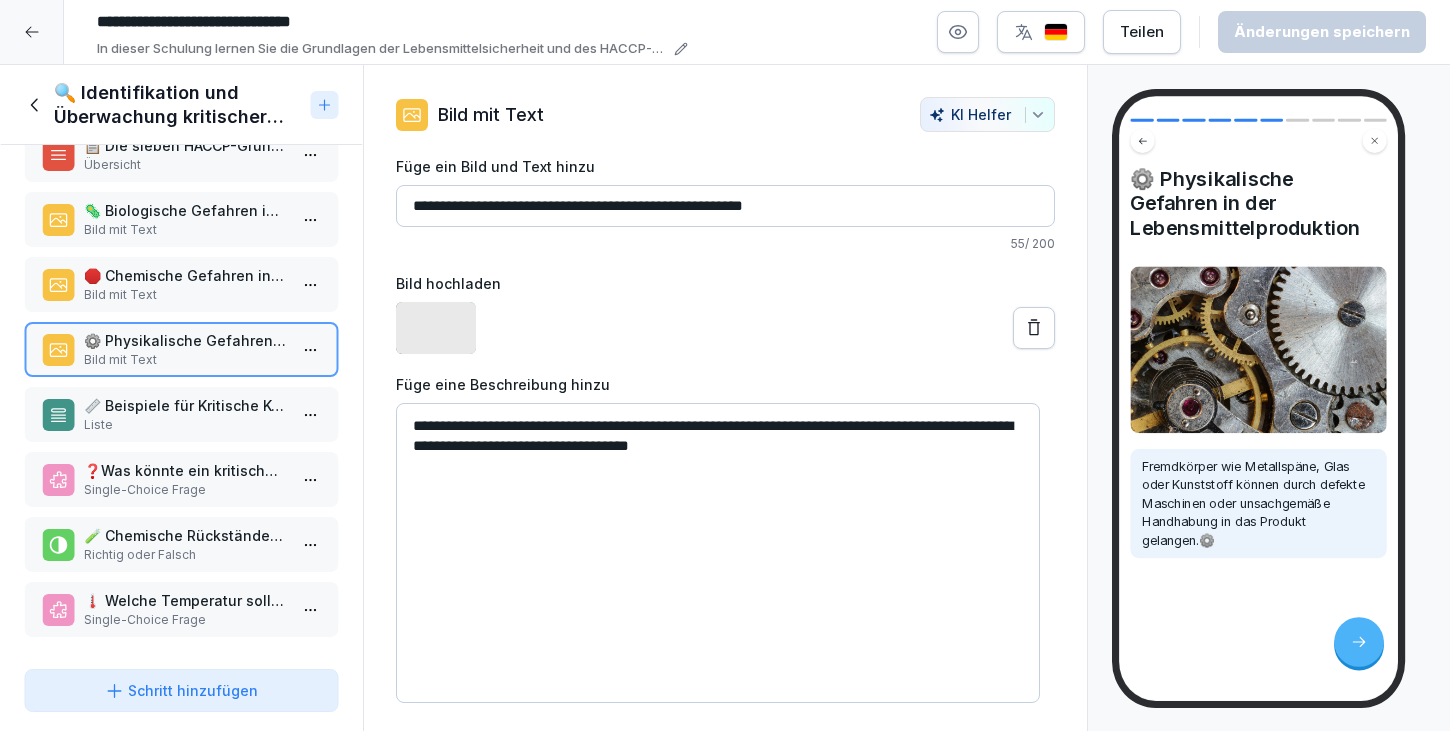 click on "🔍 Identifikation und Überwachung kritischer Kontrollpunkte (CCPs)" at bounding box center [163, 105] 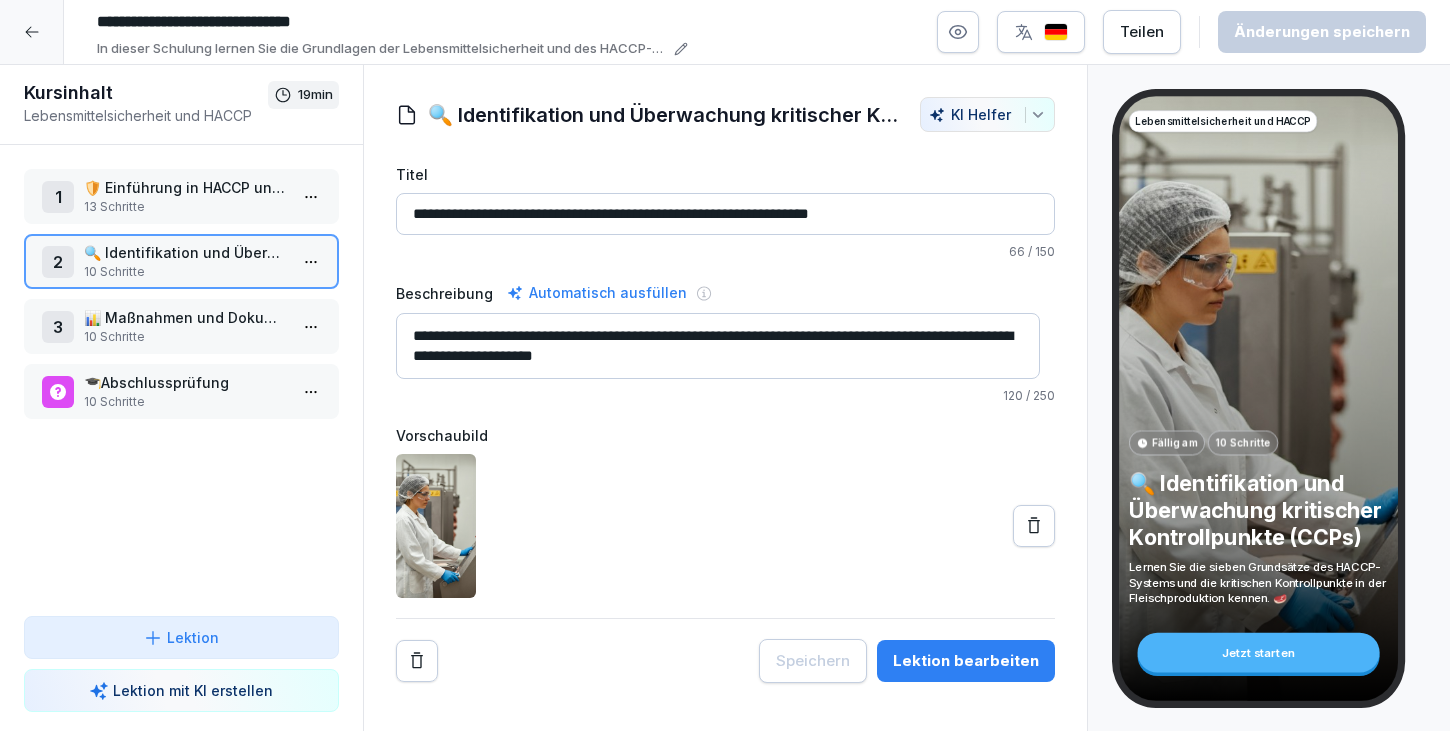 click on "10 Schritte" at bounding box center (185, 337) 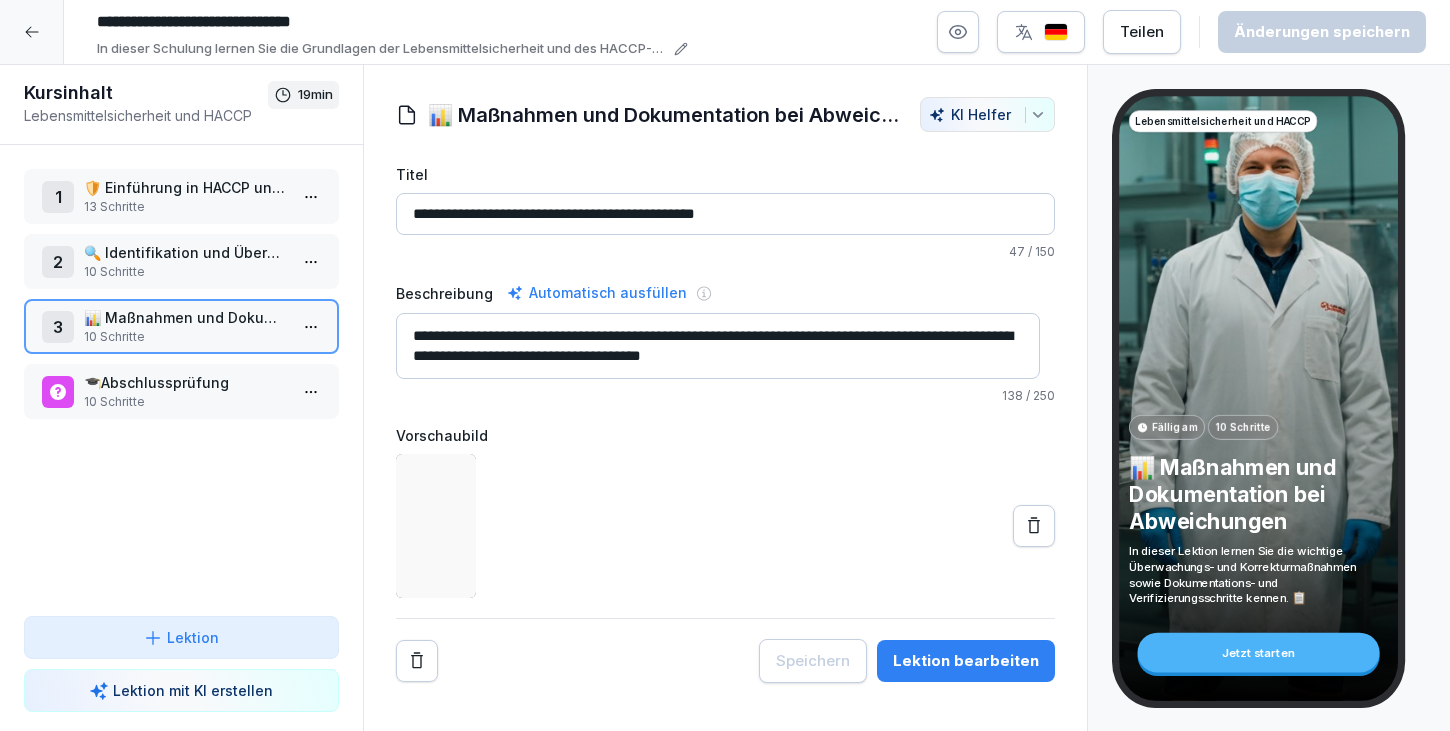 click on "Lektion bearbeiten" at bounding box center (966, 661) 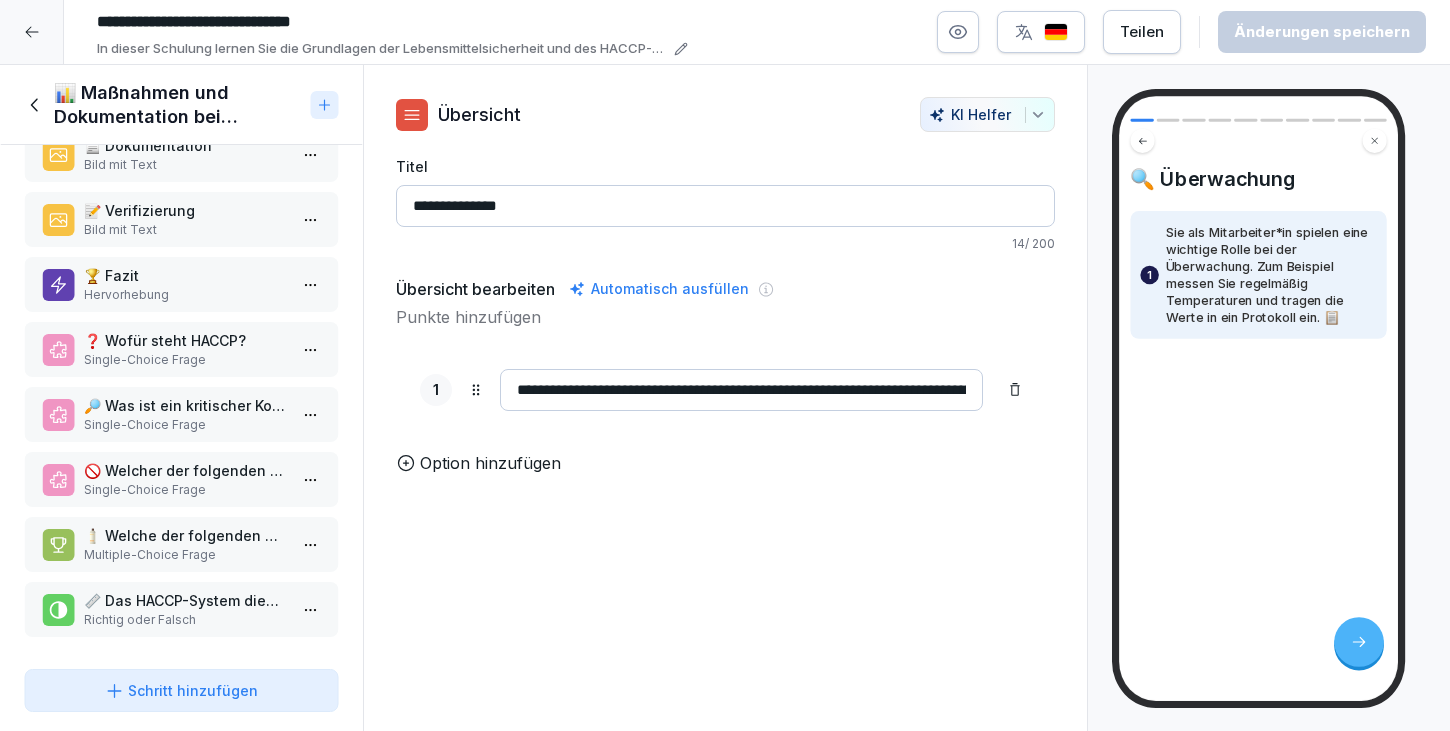 scroll, scrollTop: 0, scrollLeft: 0, axis: both 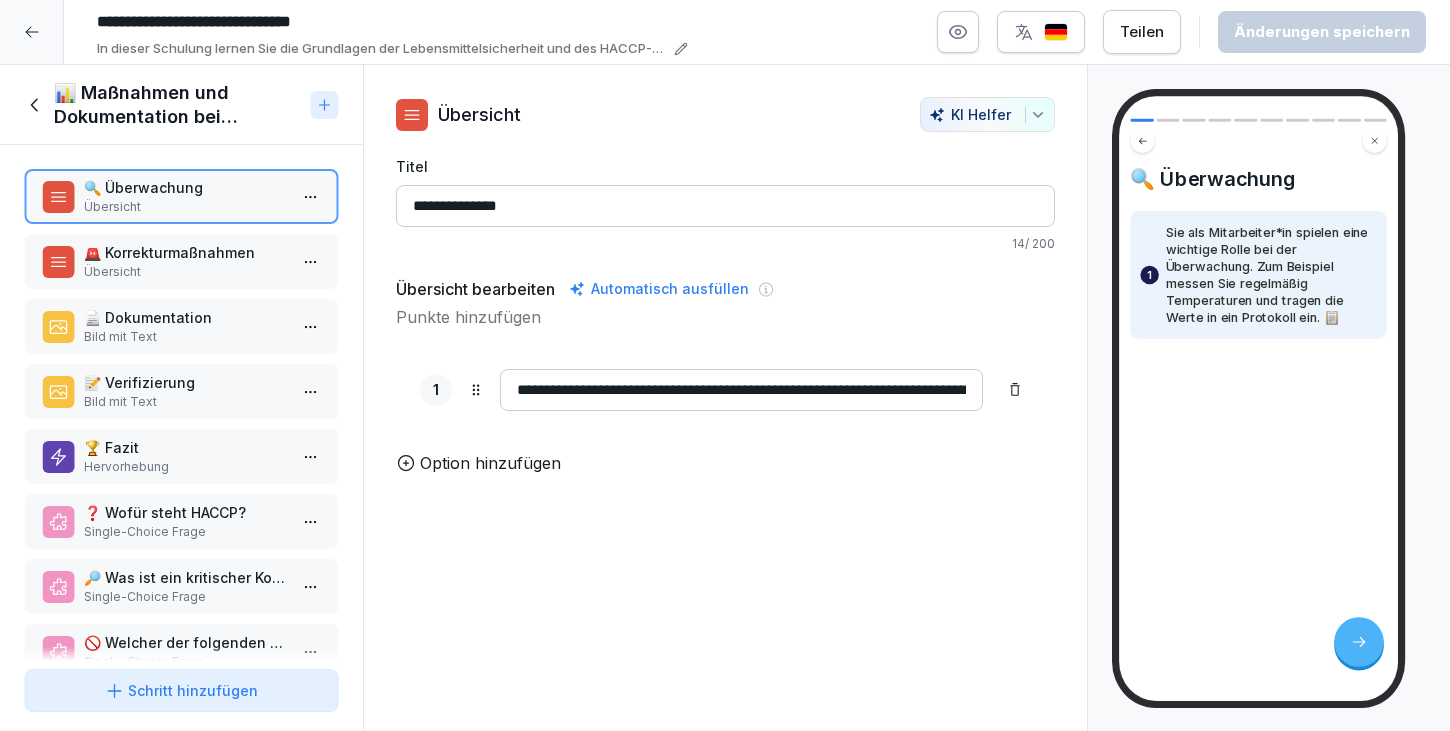 click on "📊 Maßnahmen und Dokumentation bei Abweichungen" at bounding box center [181, 105] 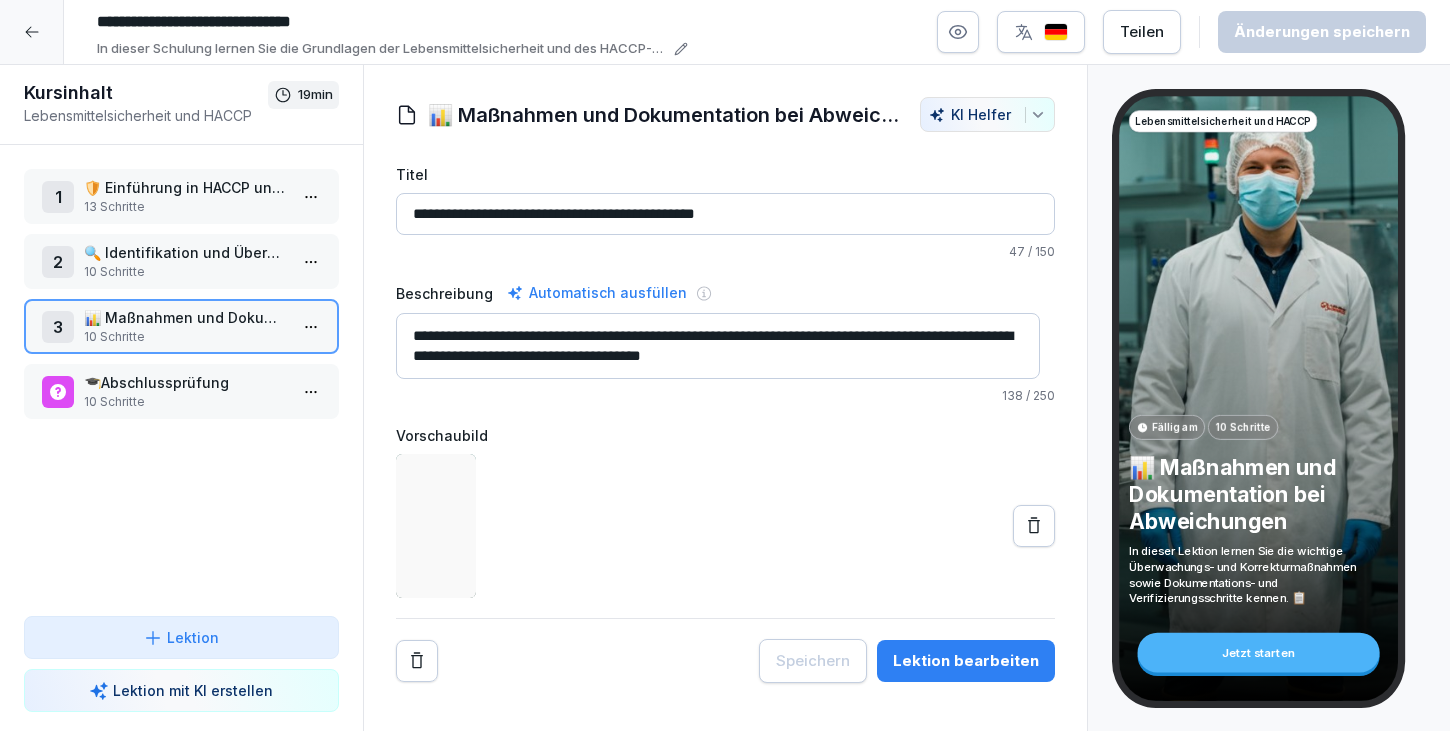 click at bounding box center [32, 32] 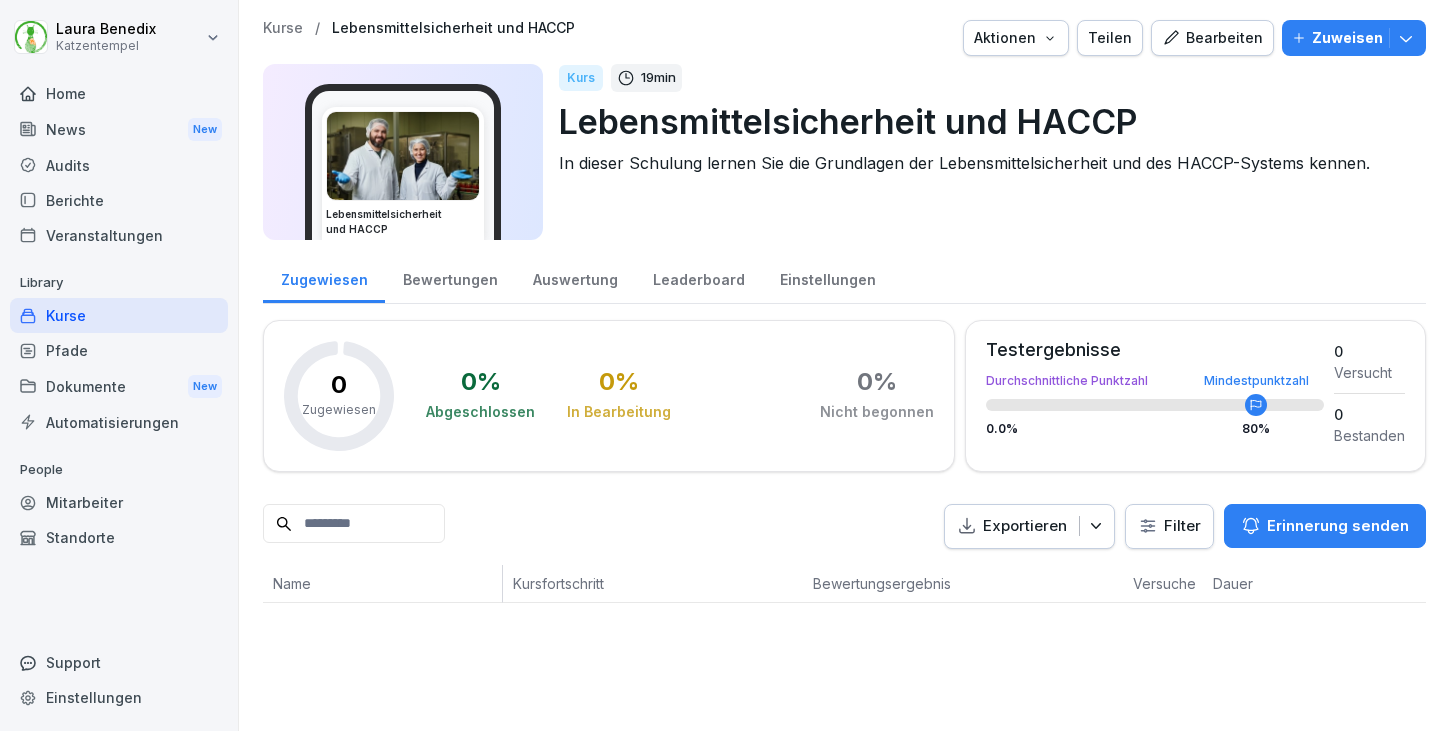 click on "Kurse" at bounding box center [283, 28] 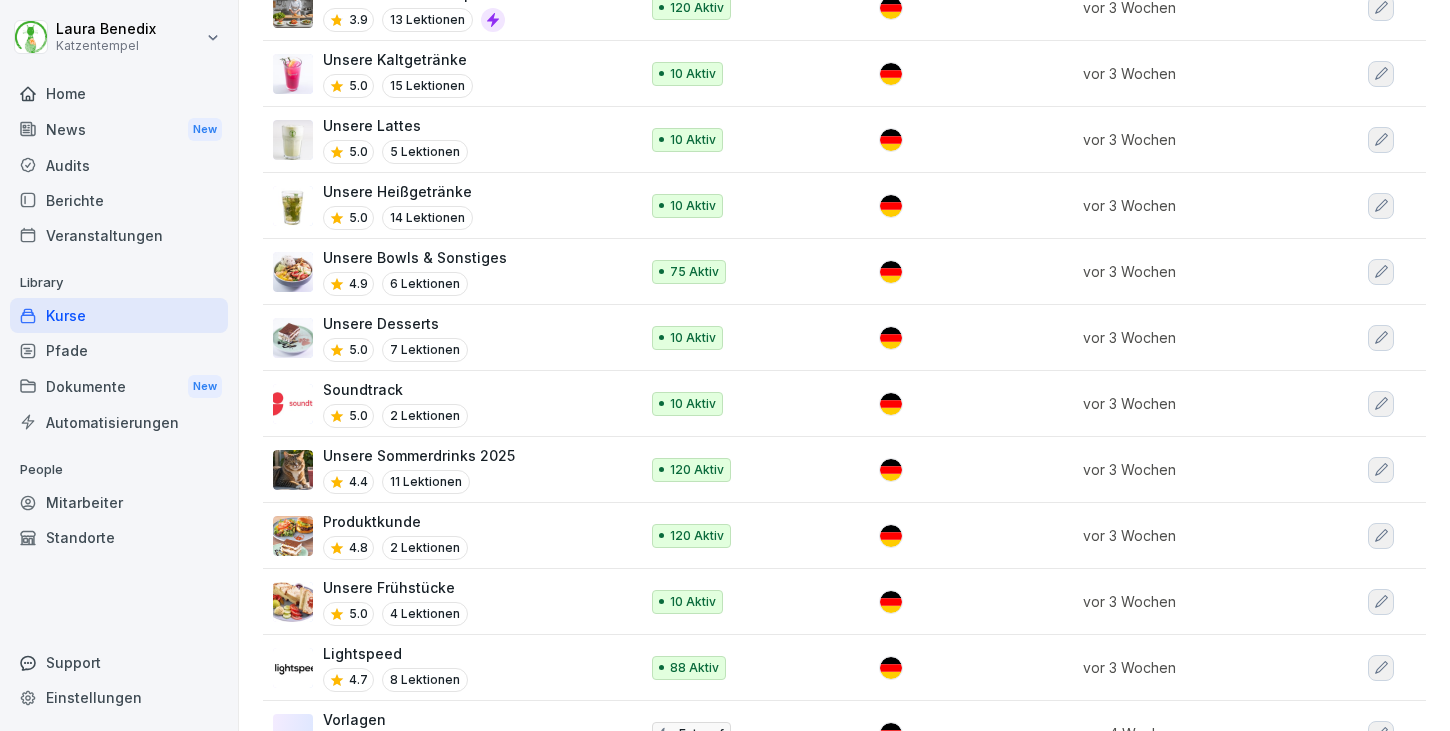 scroll, scrollTop: 0, scrollLeft: 0, axis: both 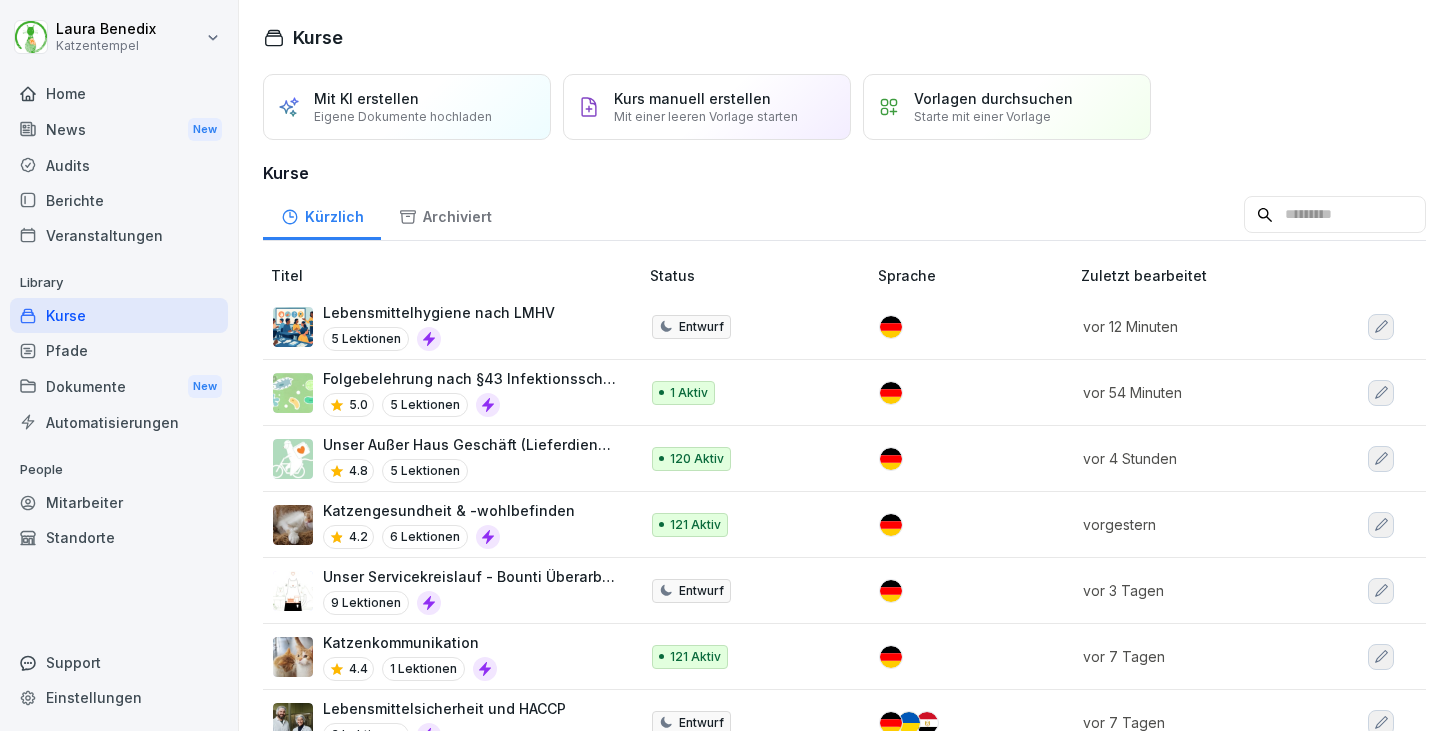click at bounding box center (1335, 215) 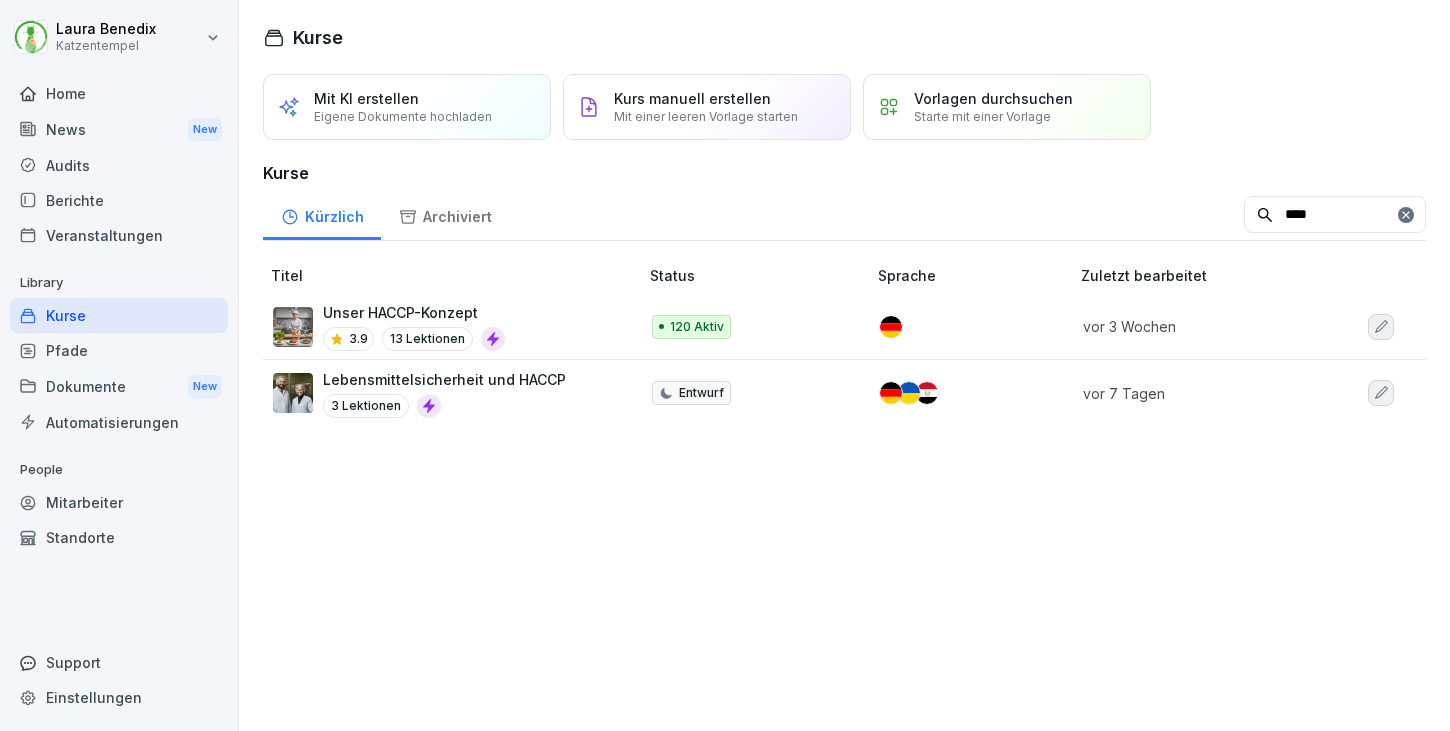 type on "****" 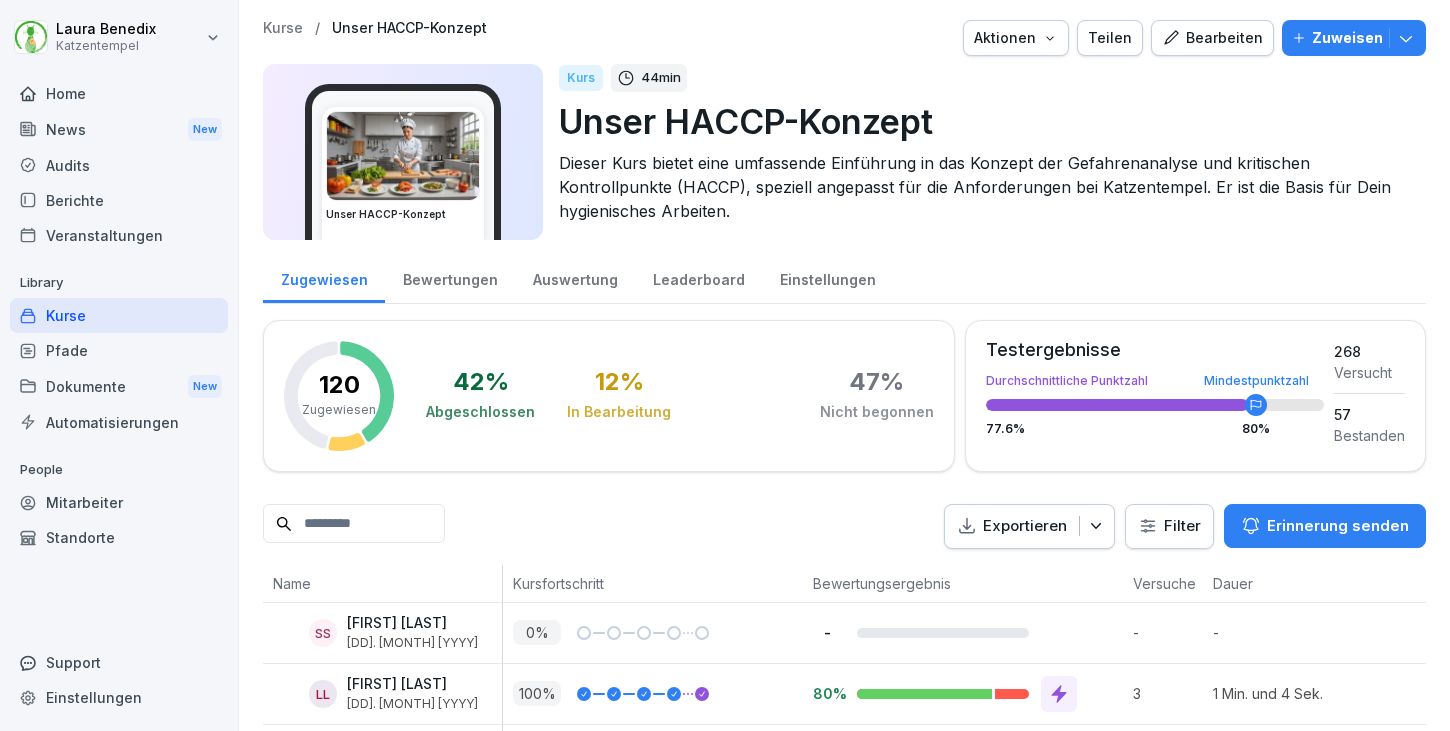 scroll, scrollTop: 0, scrollLeft: 0, axis: both 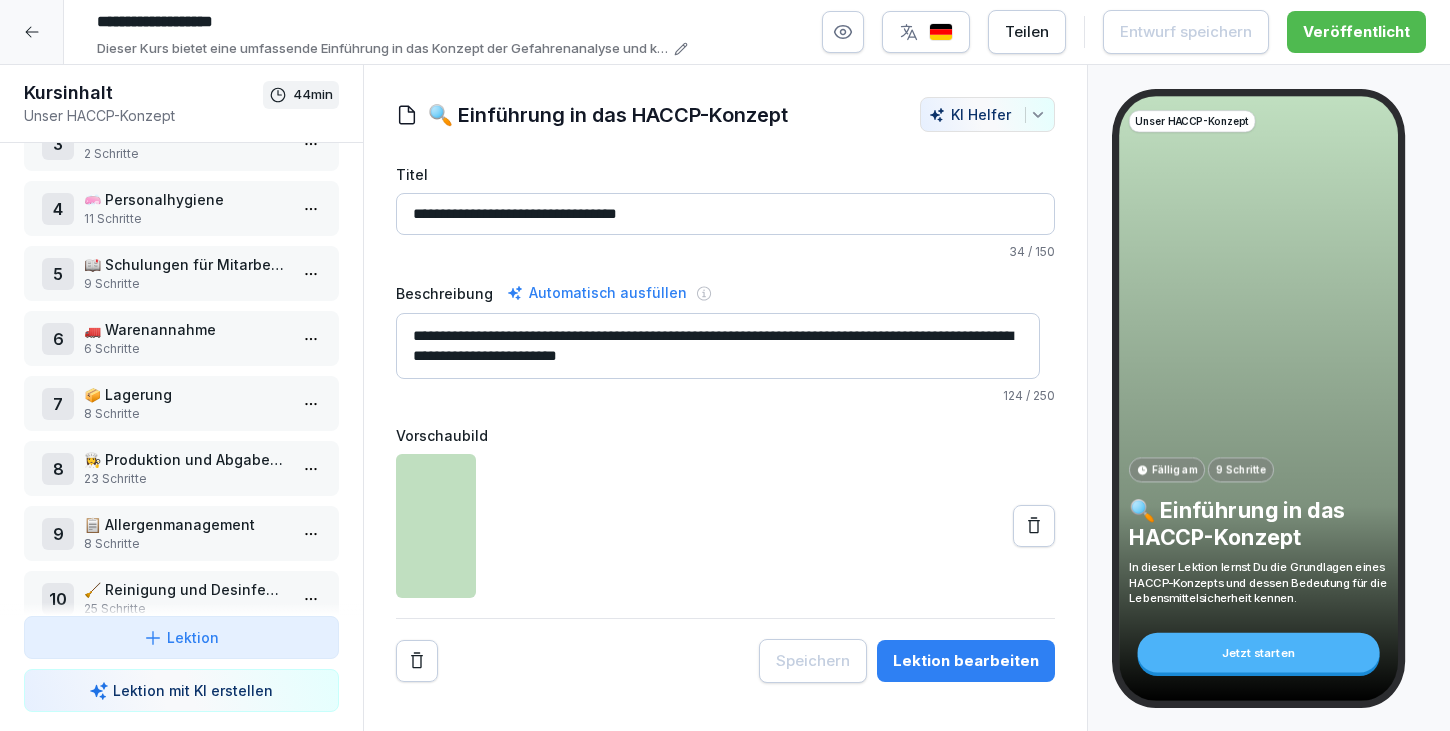 click on "9 📋 Allergenmanagement 8 Schritte" at bounding box center (181, 533) 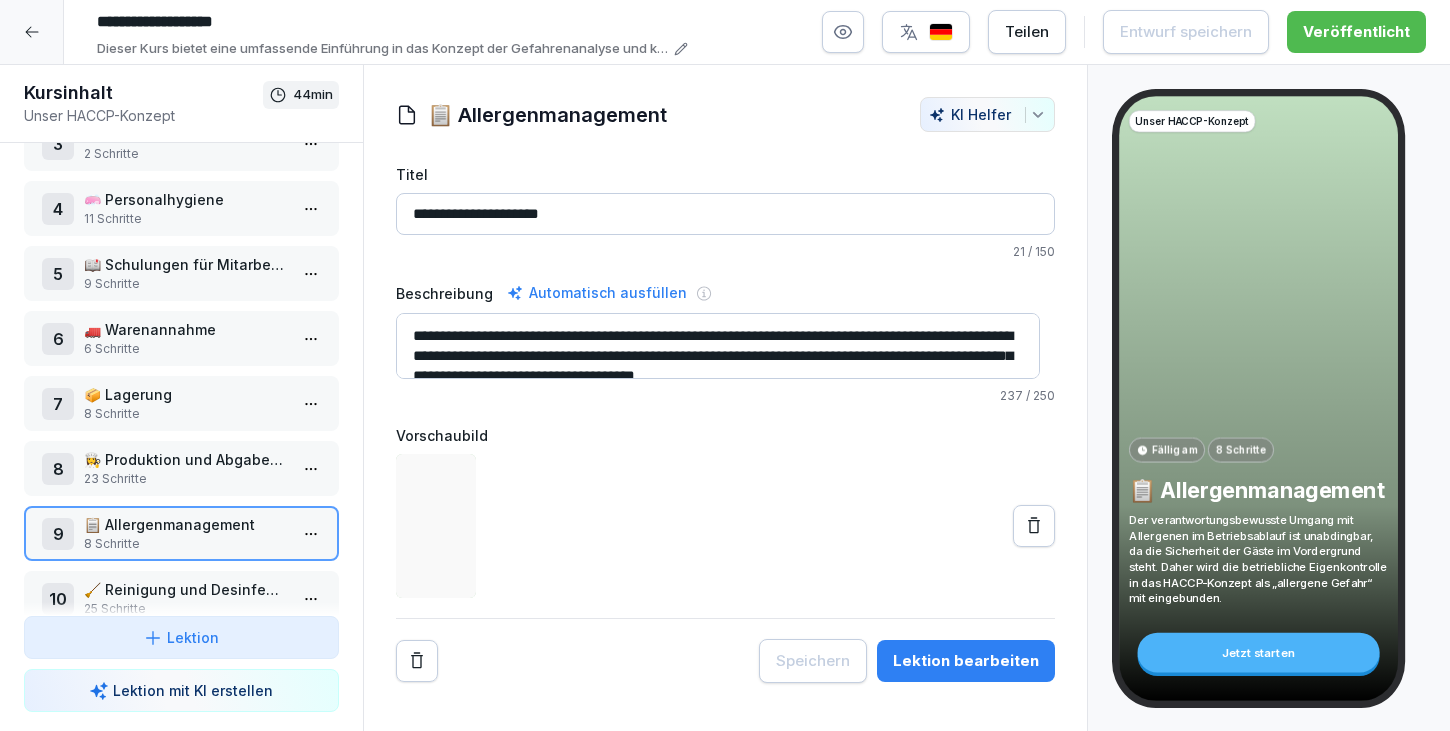 click on "Lektion bearbeiten" at bounding box center (966, 661) 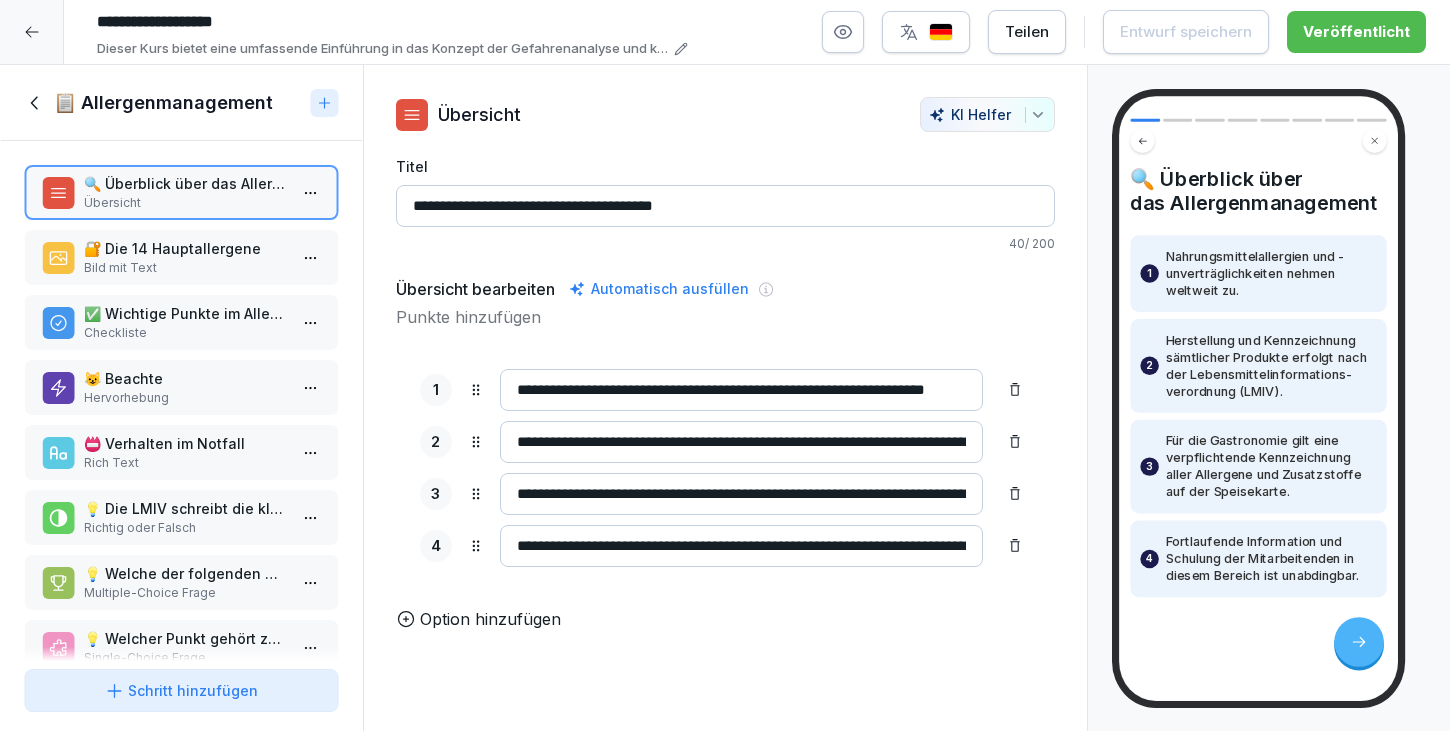 click on "🔐 Die 14 Hauptallergene" at bounding box center (185, 248) 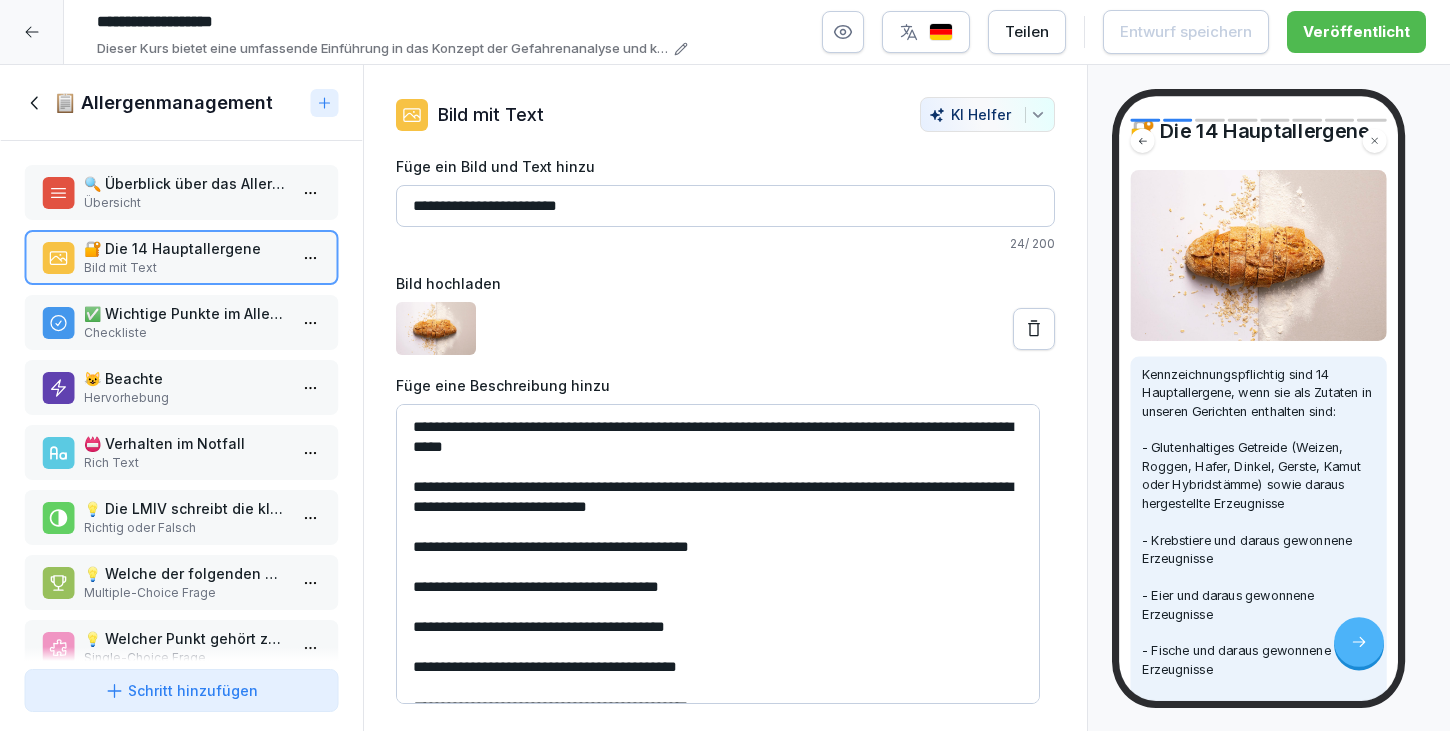 scroll, scrollTop: 0, scrollLeft: 0, axis: both 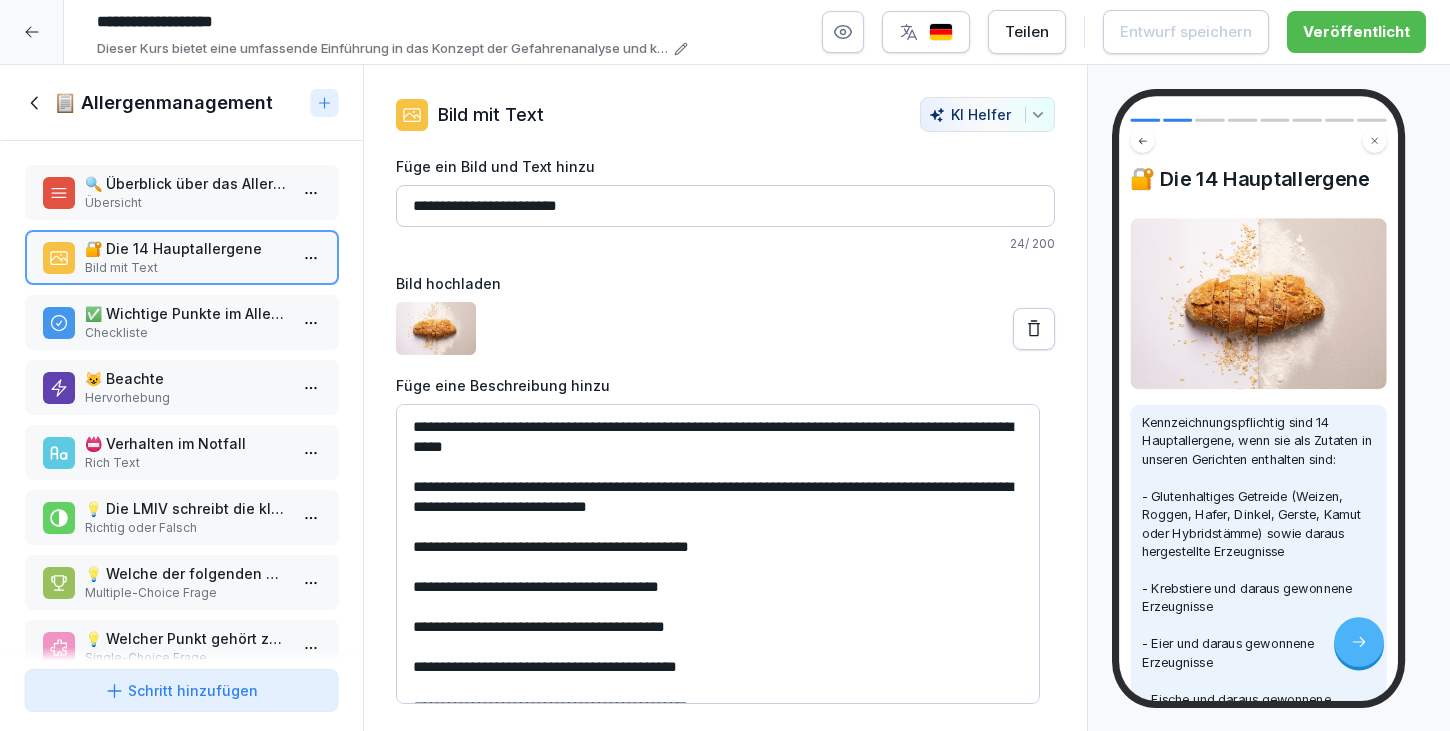 click on "🔍 Überblick über das Allergenmanagement" at bounding box center (185, 183) 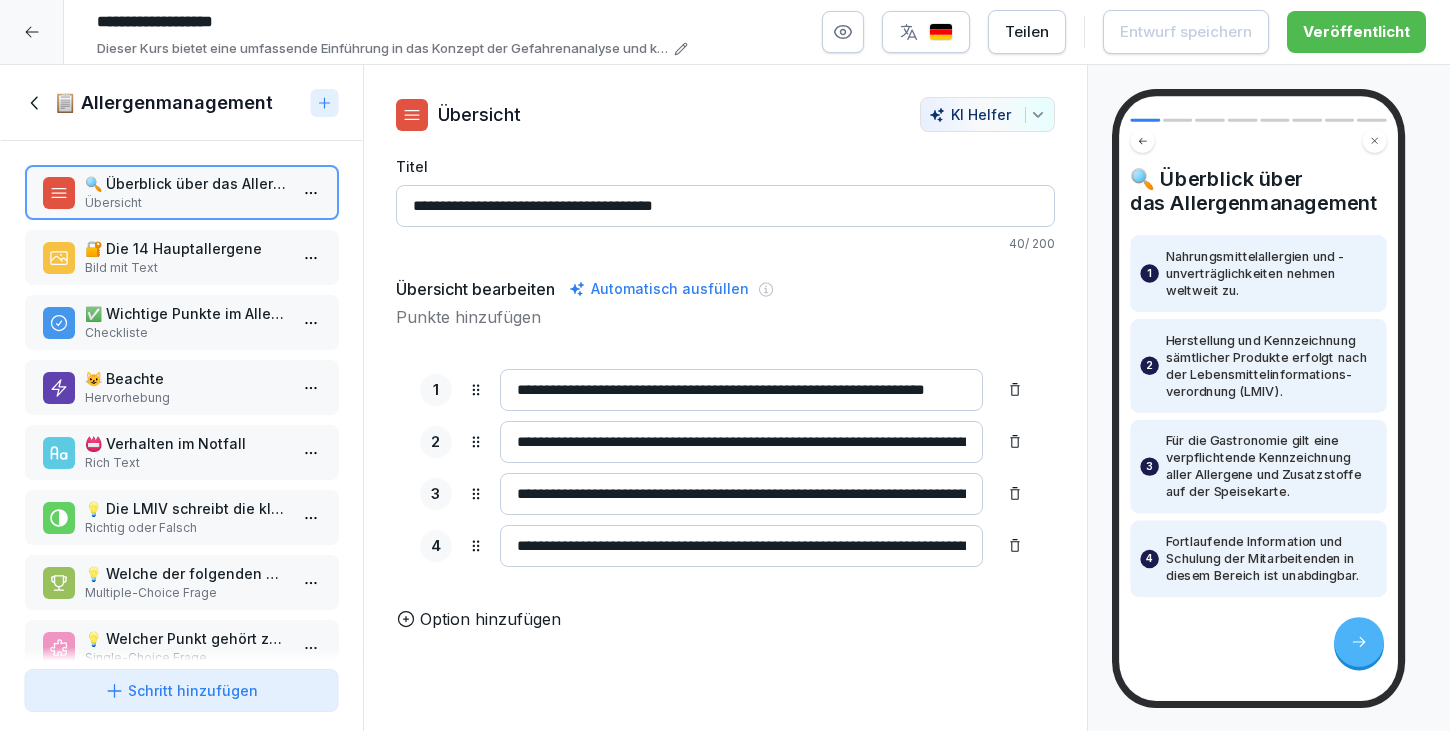 click on "Bild mit Text" at bounding box center (185, 268) 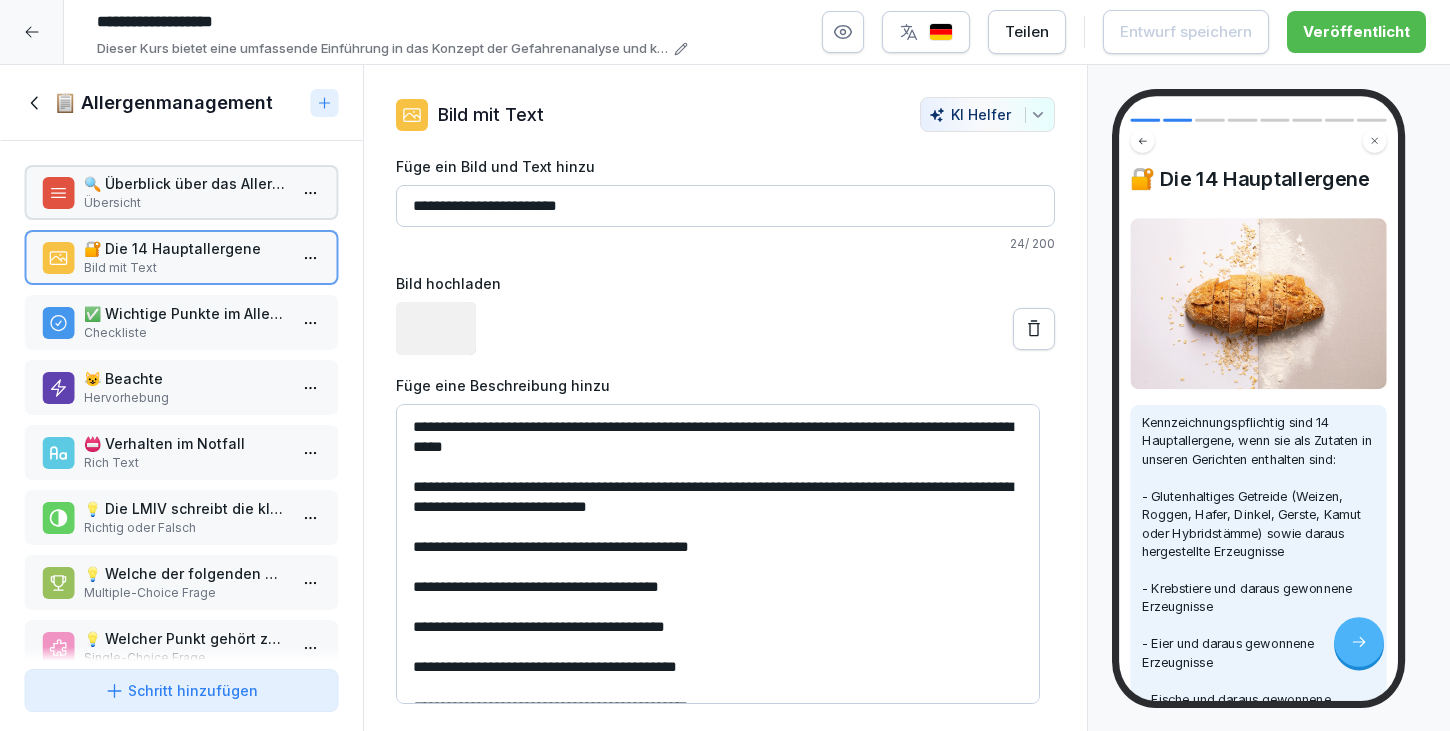 click on "Checkliste" at bounding box center [185, 333] 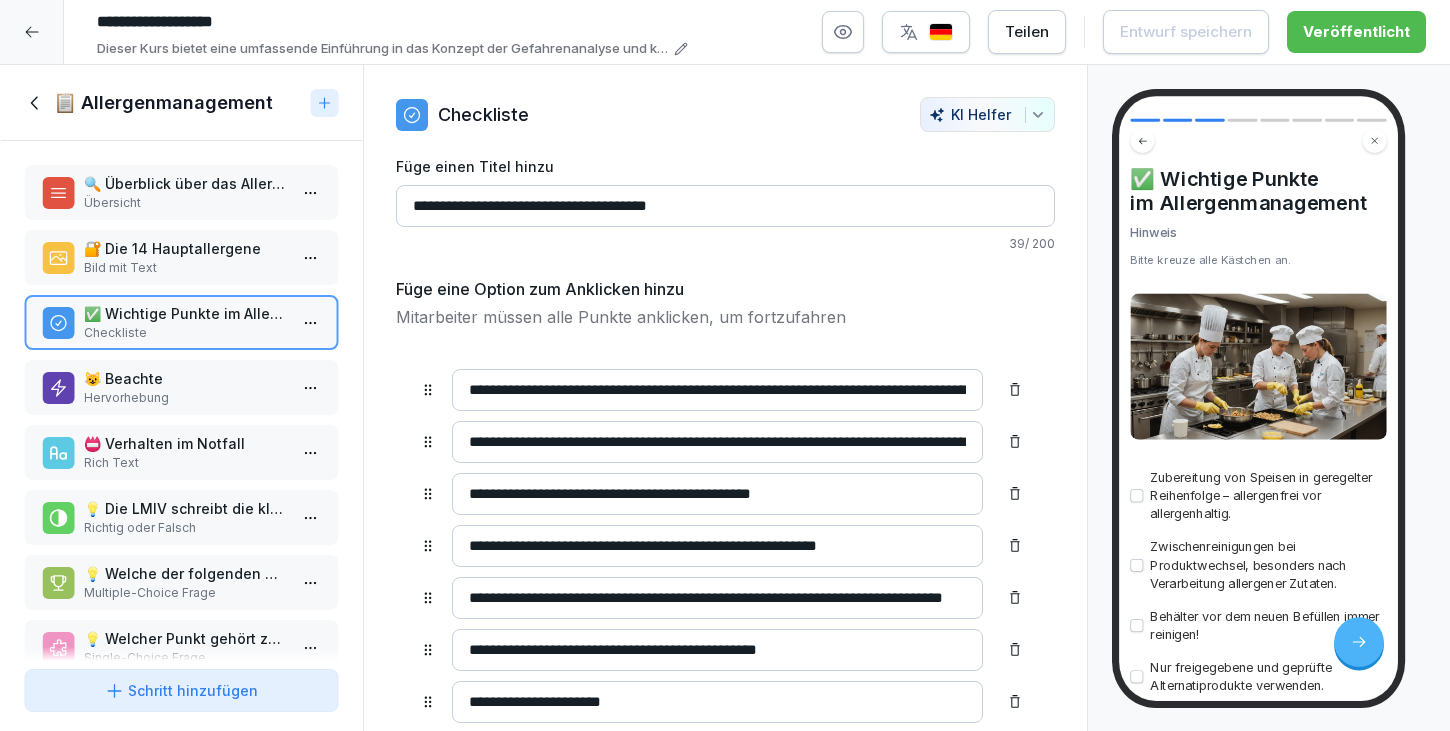 click on "Bild mit Text" at bounding box center [185, 268] 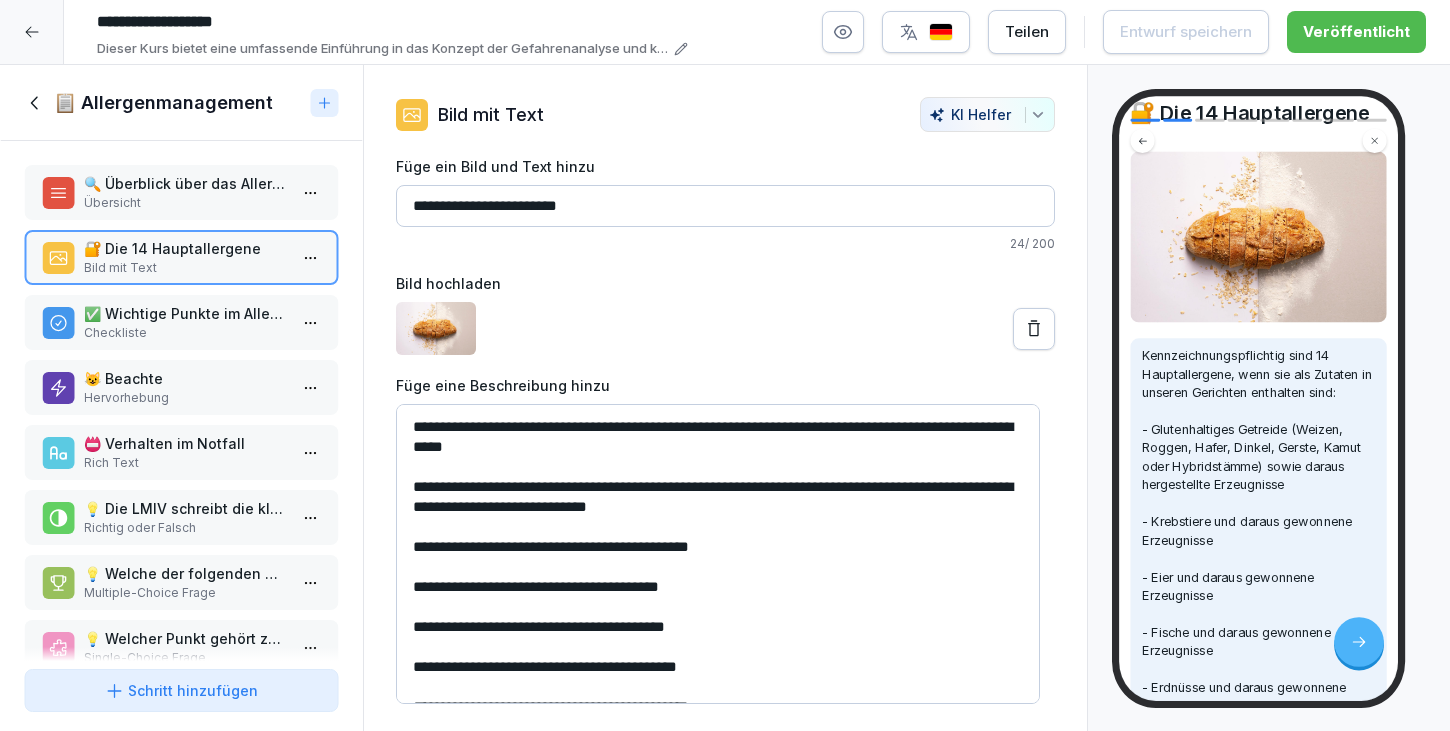 scroll, scrollTop: 0, scrollLeft: 0, axis: both 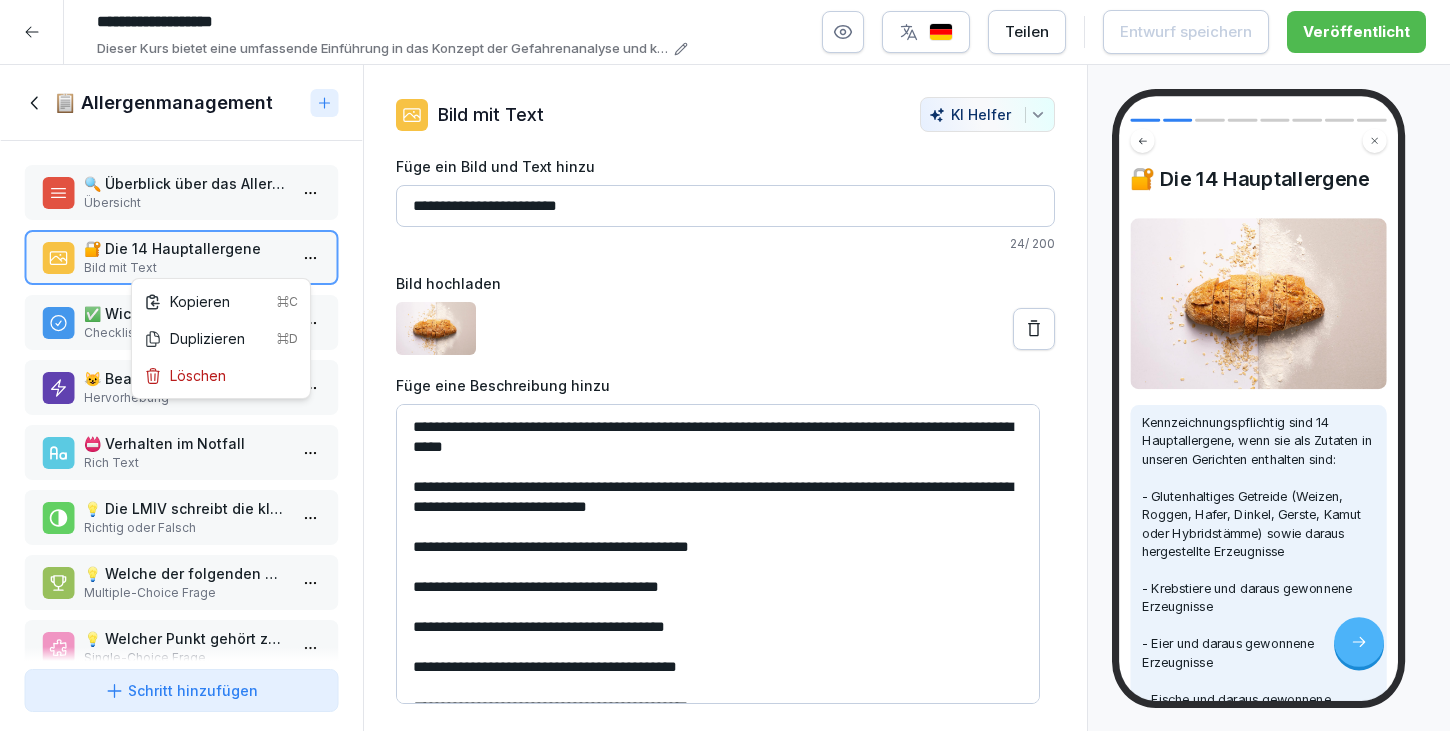 click on "**********" at bounding box center (725, 365) 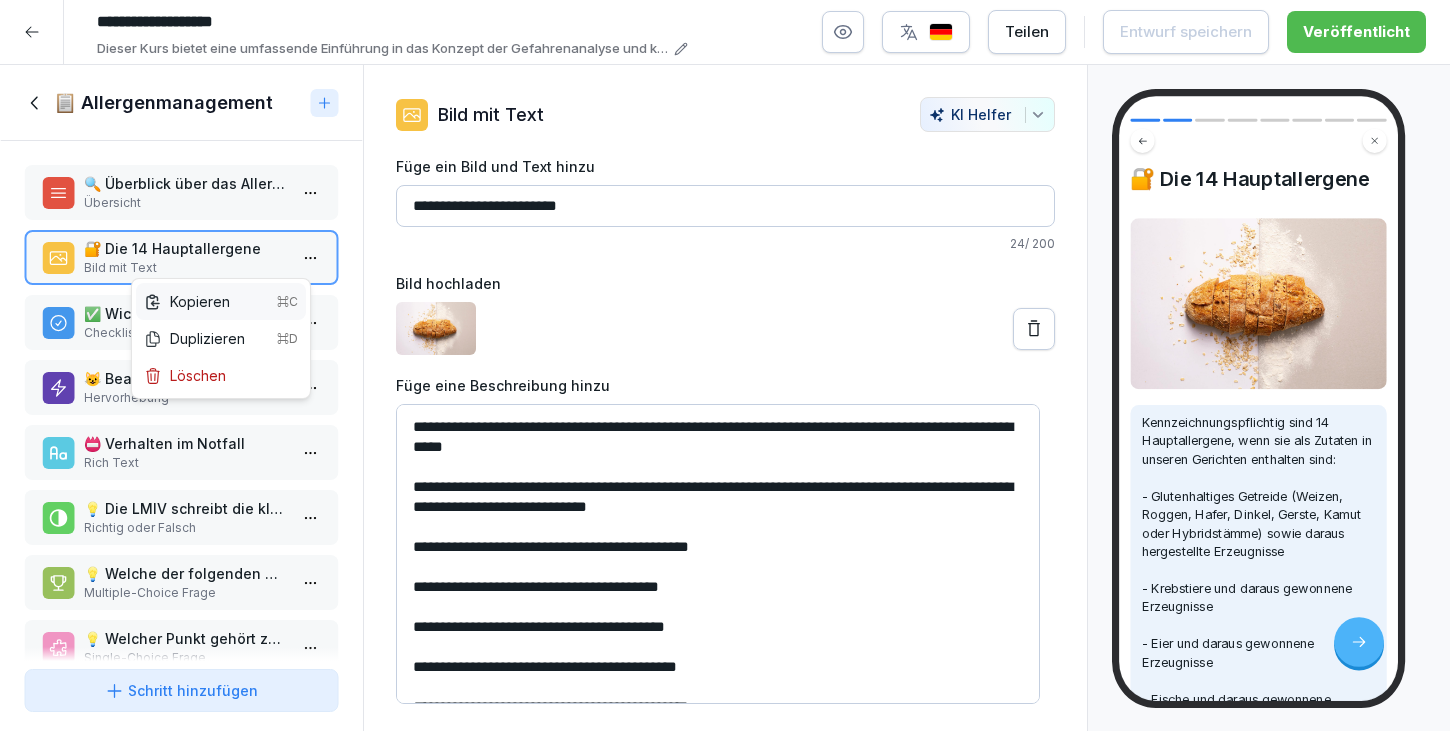 click on "Kopieren ⌘C" at bounding box center (221, 301) 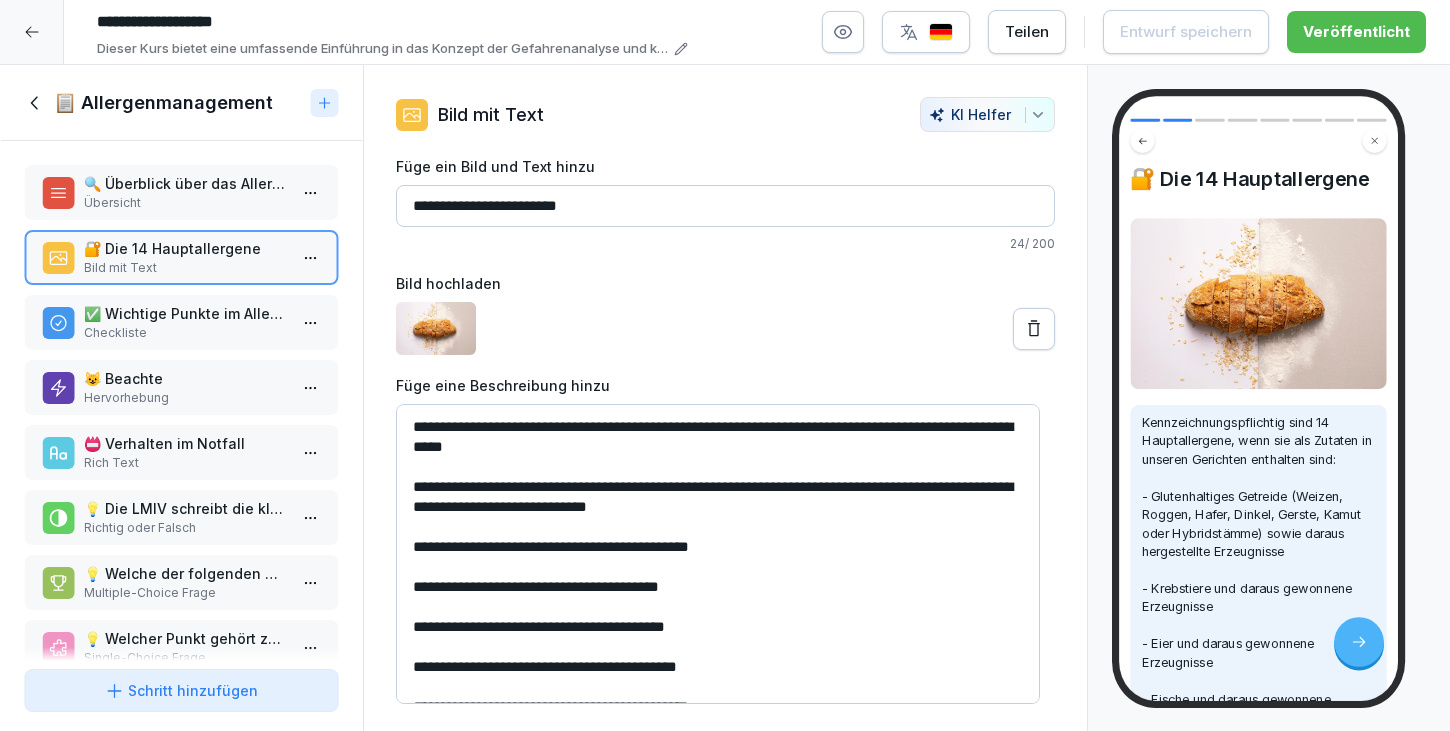 click on "✅ Wichtige Punkte im Allergenmanagement" at bounding box center (185, 313) 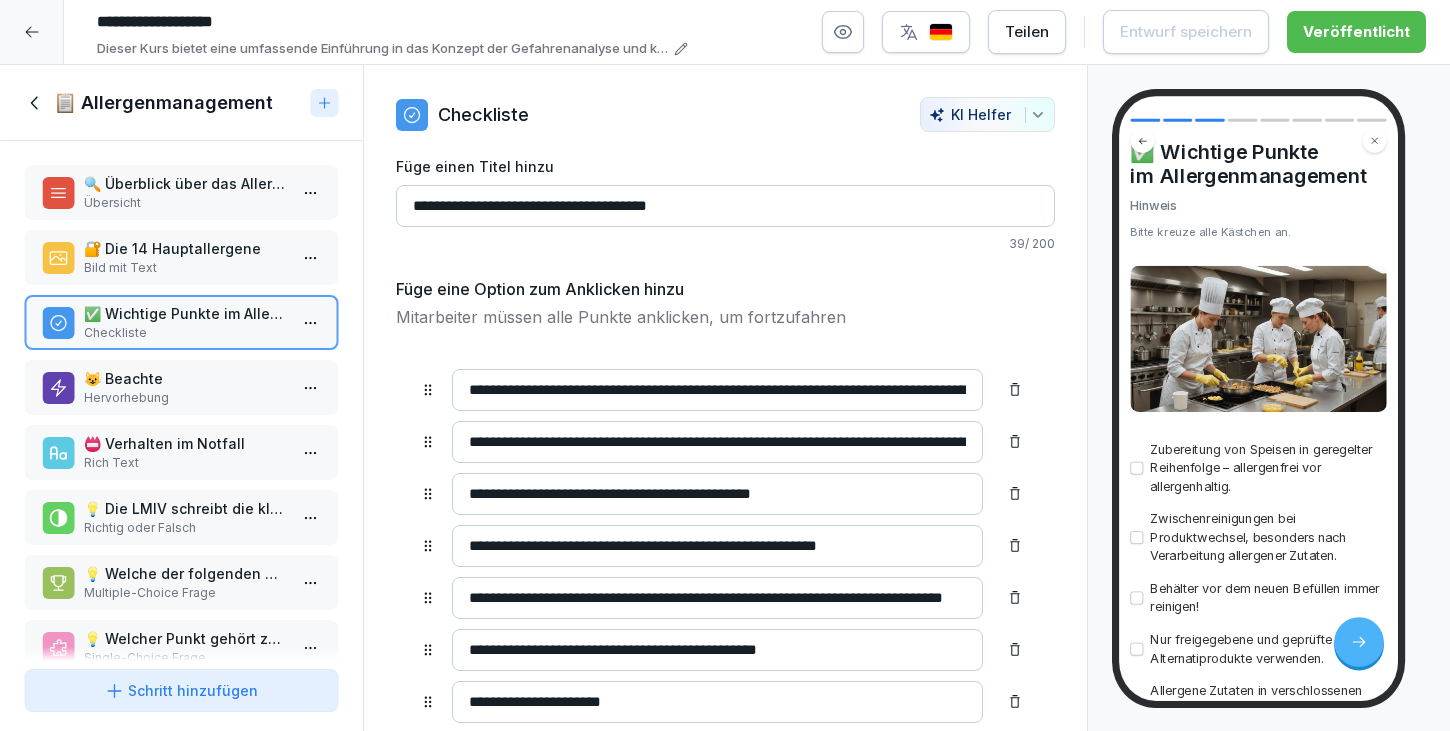 scroll, scrollTop: 0, scrollLeft: 0, axis: both 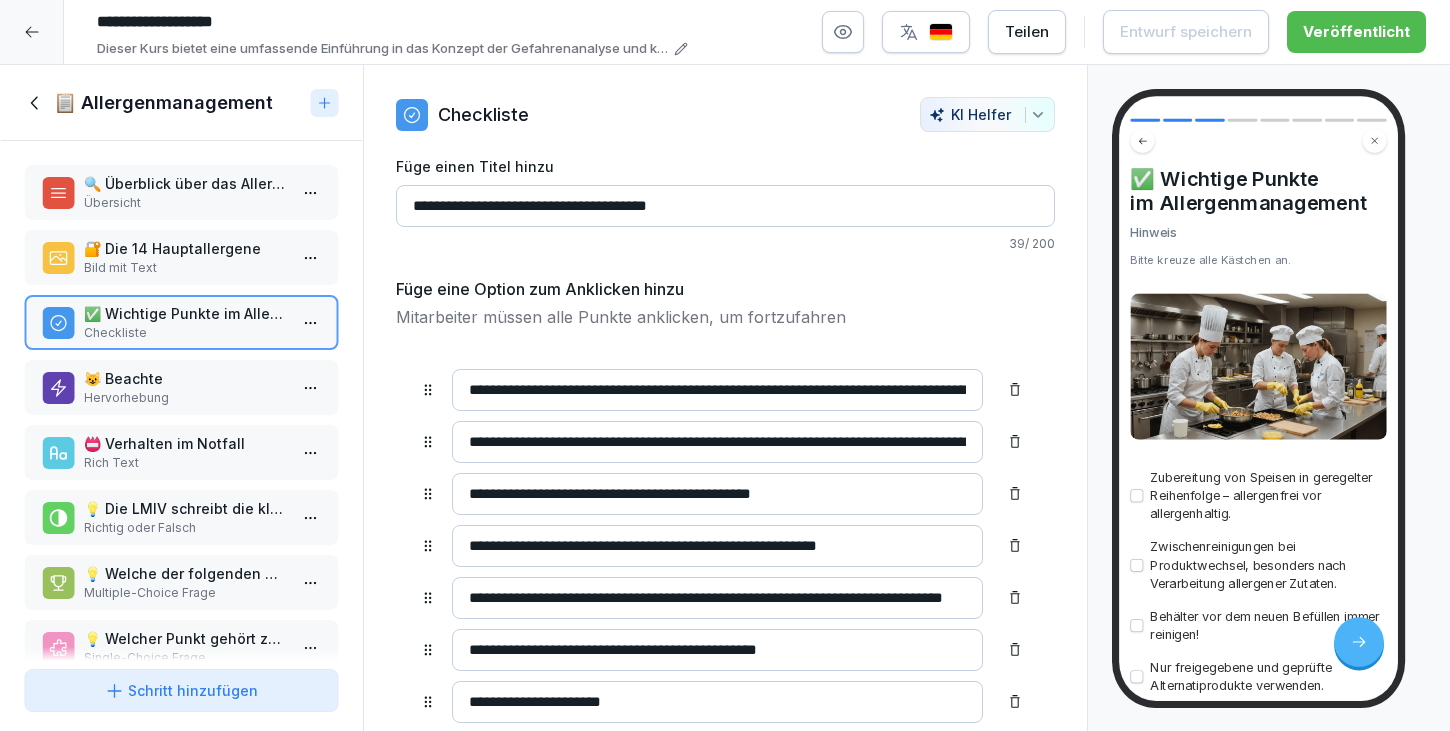 click on "😺 Beachte Hervorhebung" at bounding box center [181, 387] 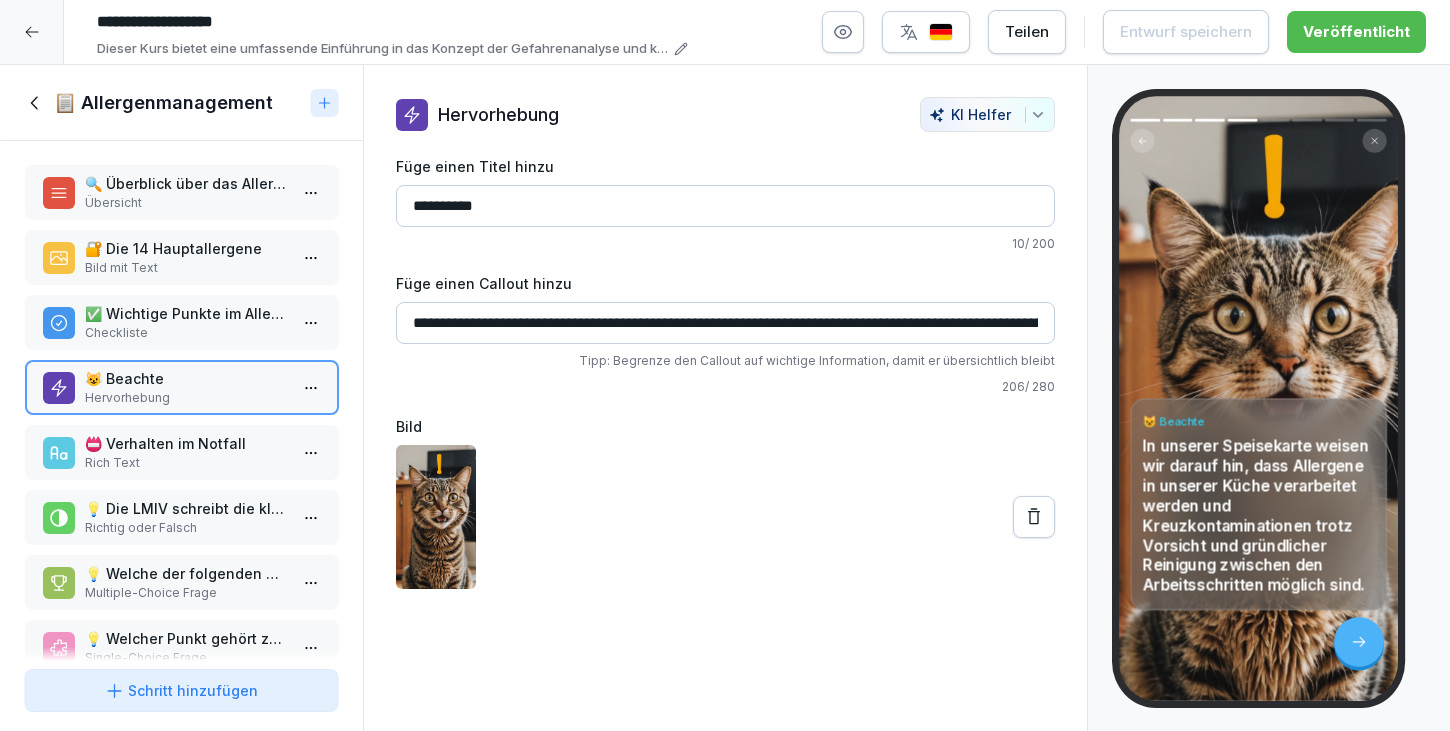 click on "📛 Verhalten im Notfall" at bounding box center [185, 443] 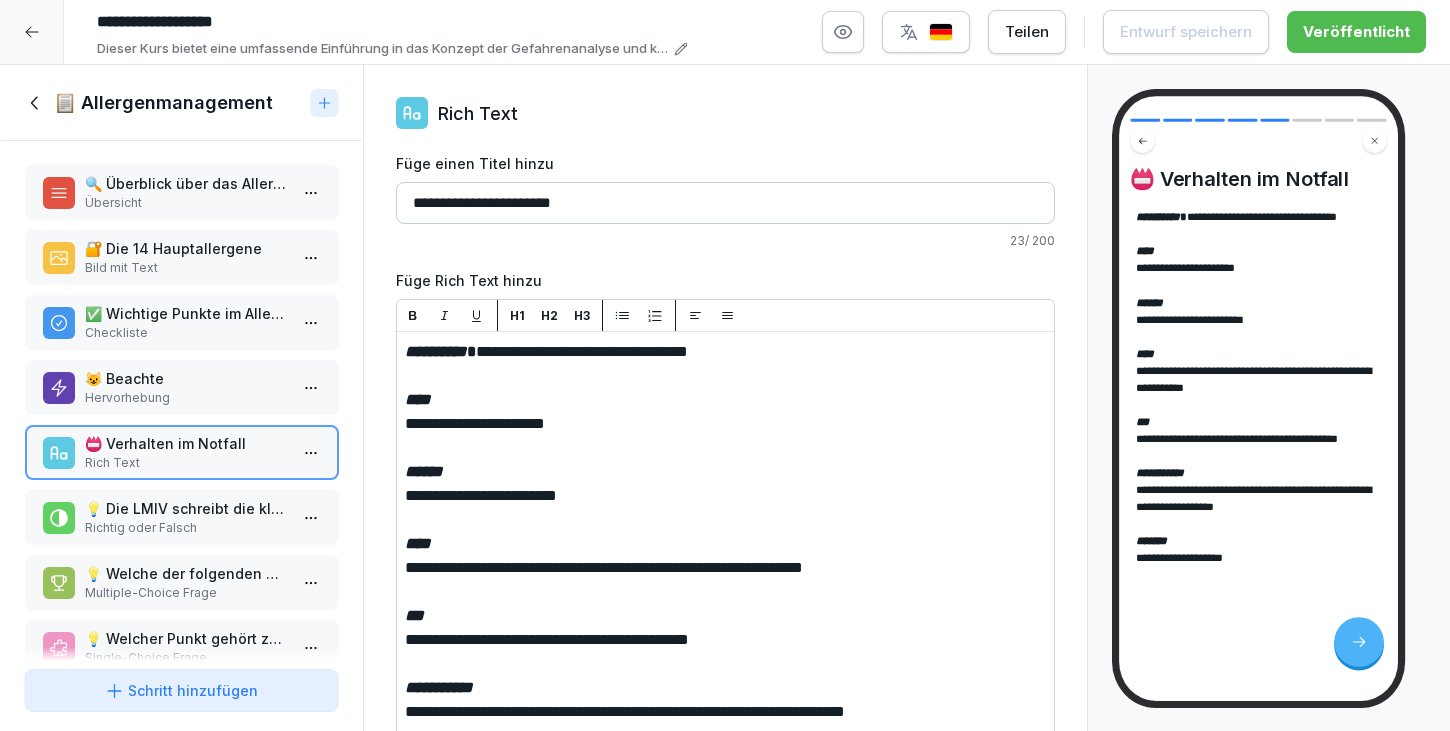 click on "💡 Die LMIV schreibt die klare Benennung aller Allergene im Zutatenverzeichnis vor." at bounding box center [185, 508] 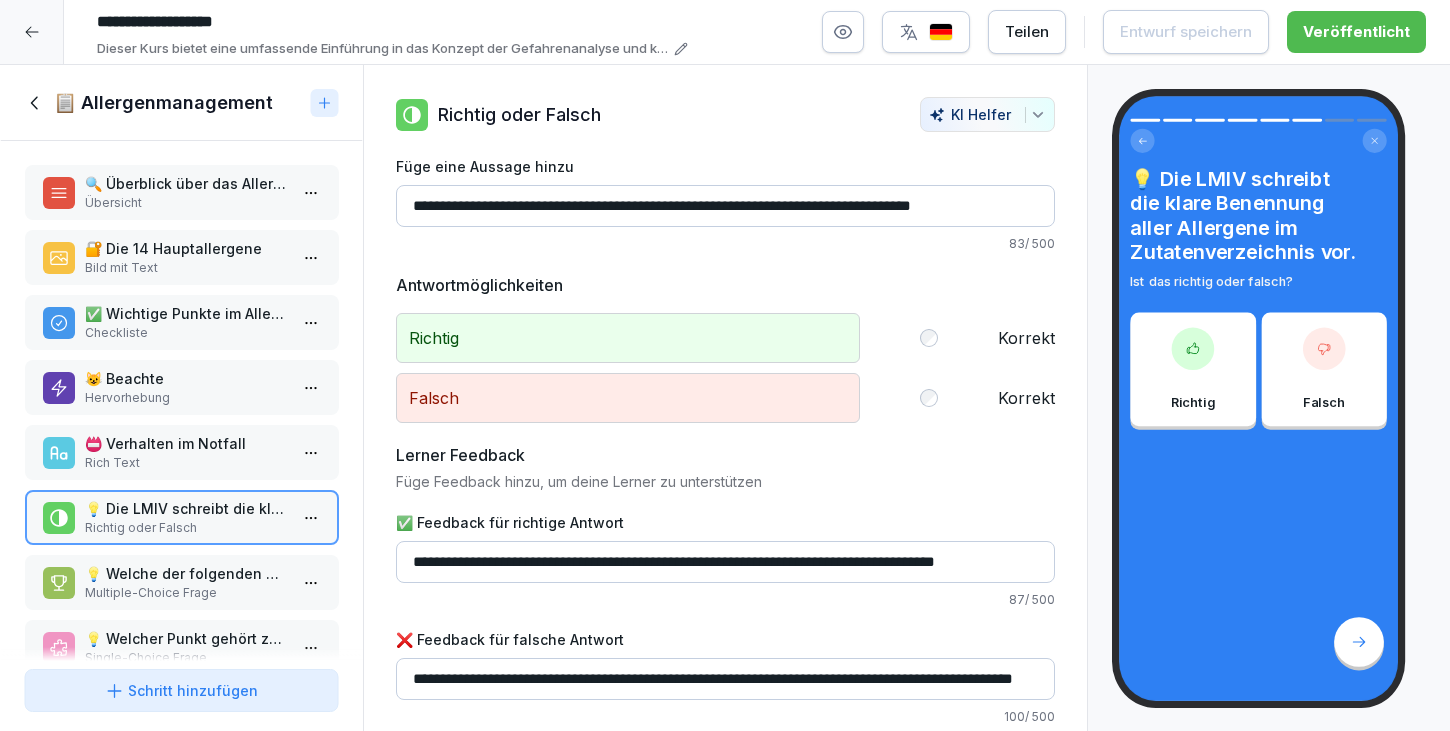click on "🔍 Überblick über das Allergenmanagement" at bounding box center (185, 183) 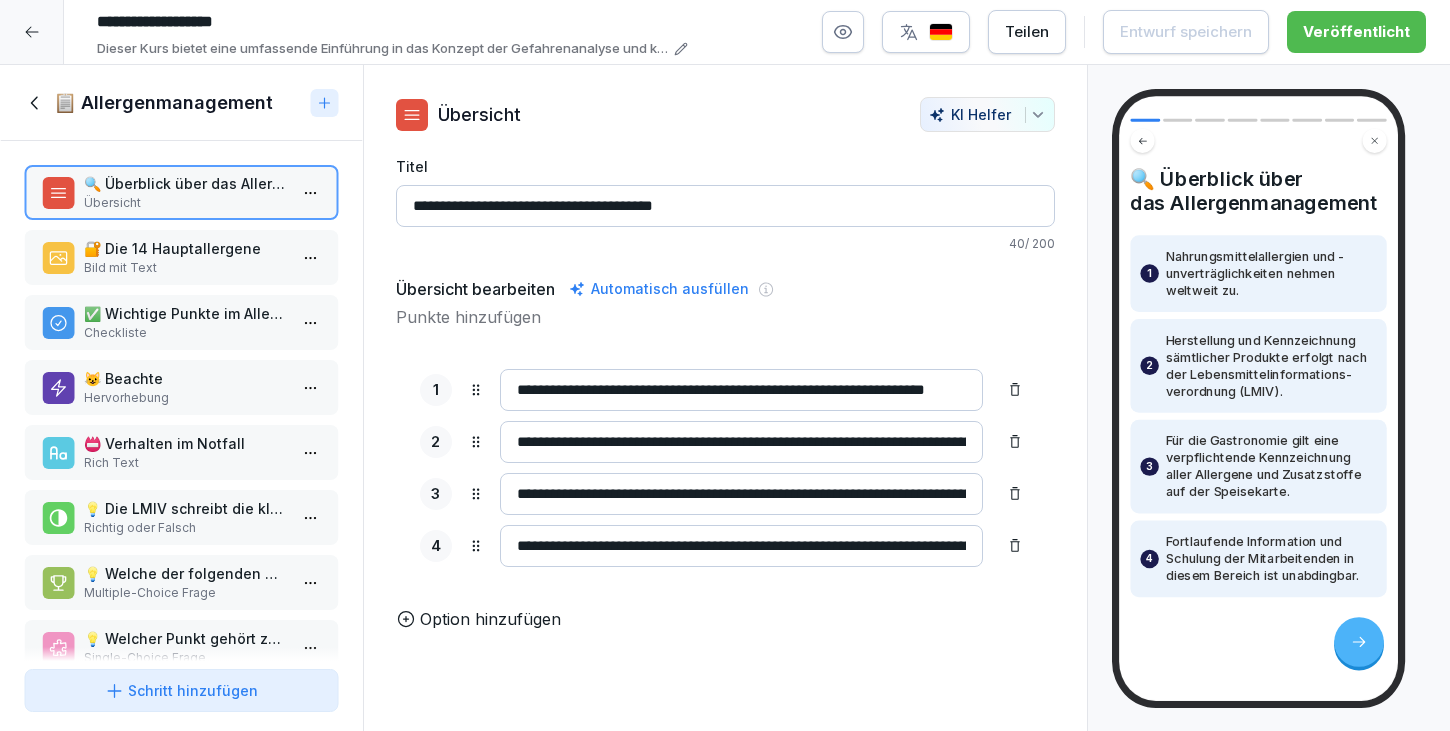 click on "✅ Wichtige Punkte im Allergenmanagement Checkliste" at bounding box center [181, 322] 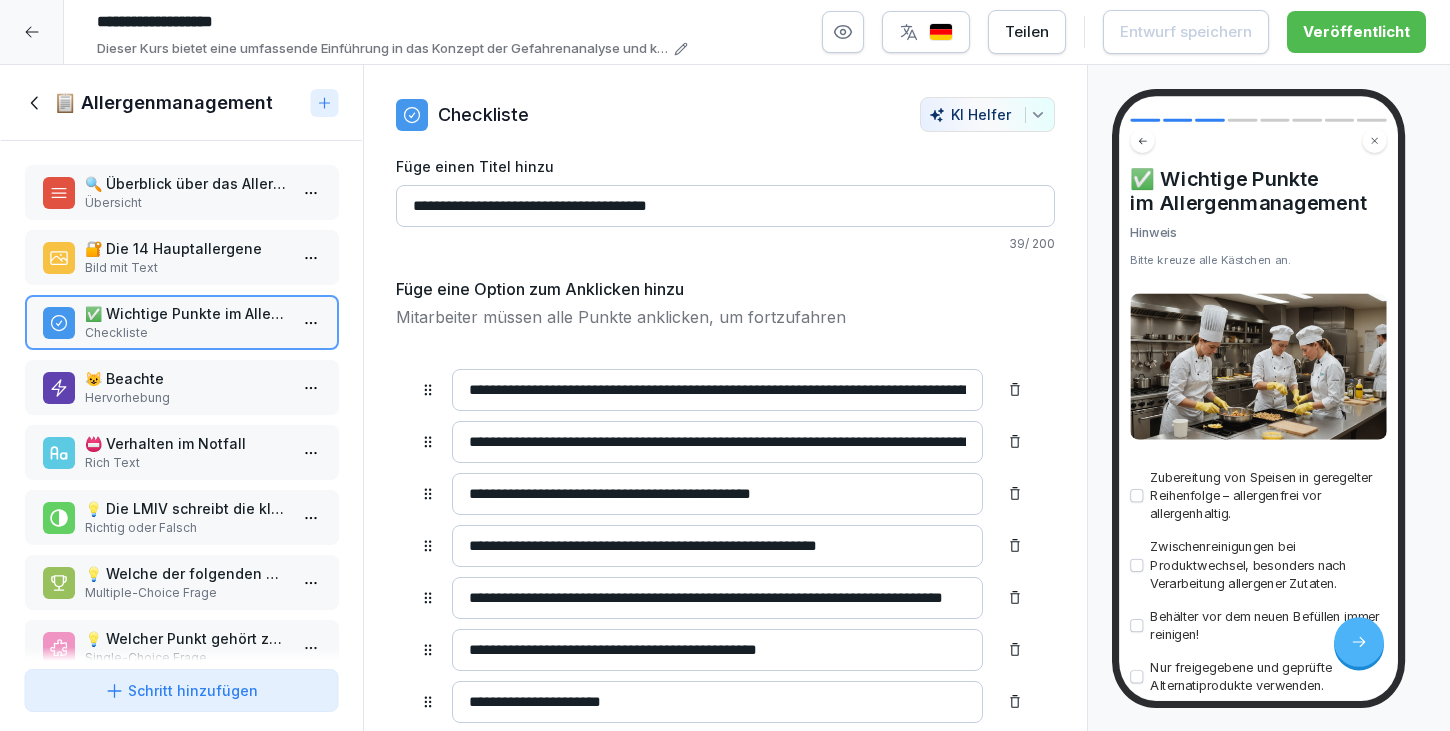 click on "Bild mit Text" at bounding box center [185, 268] 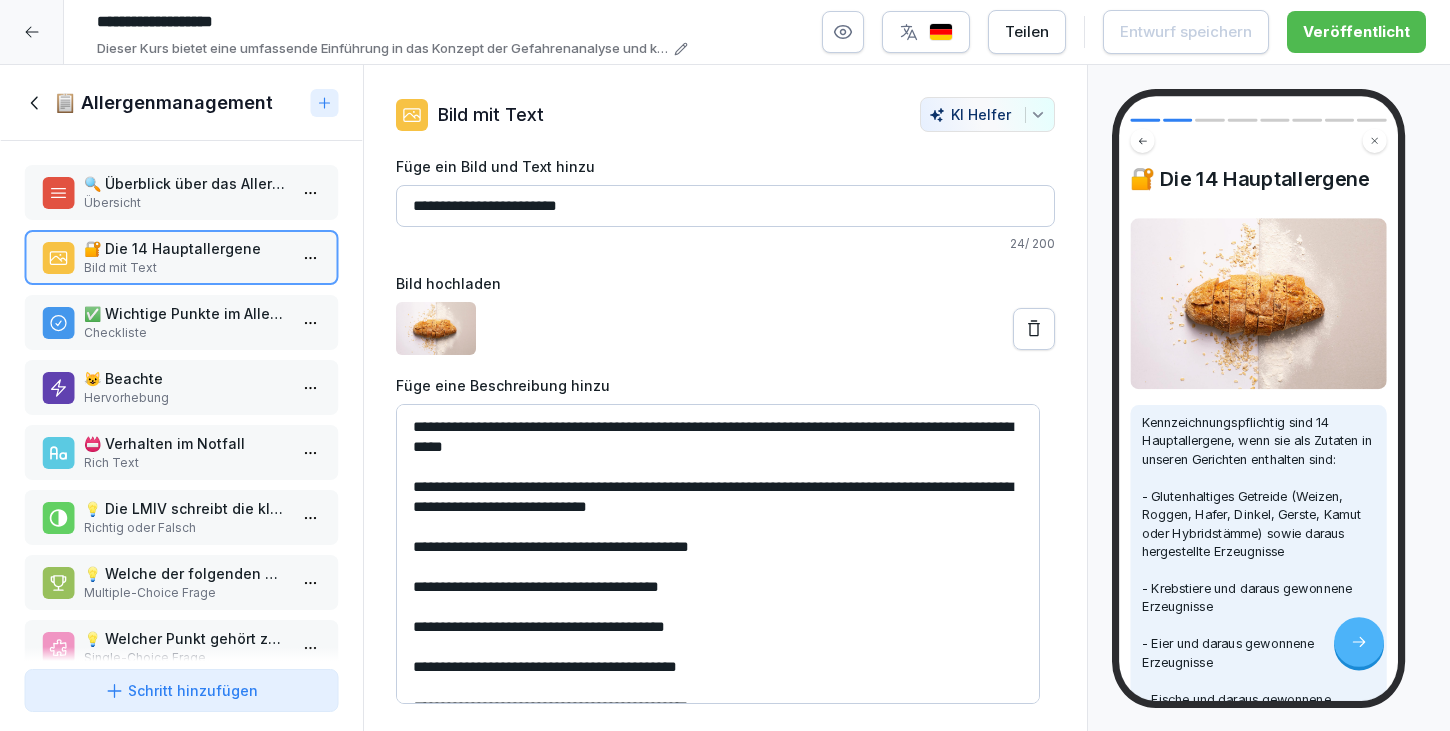 click on "📛 Verhalten im Notfall" at bounding box center [185, 443] 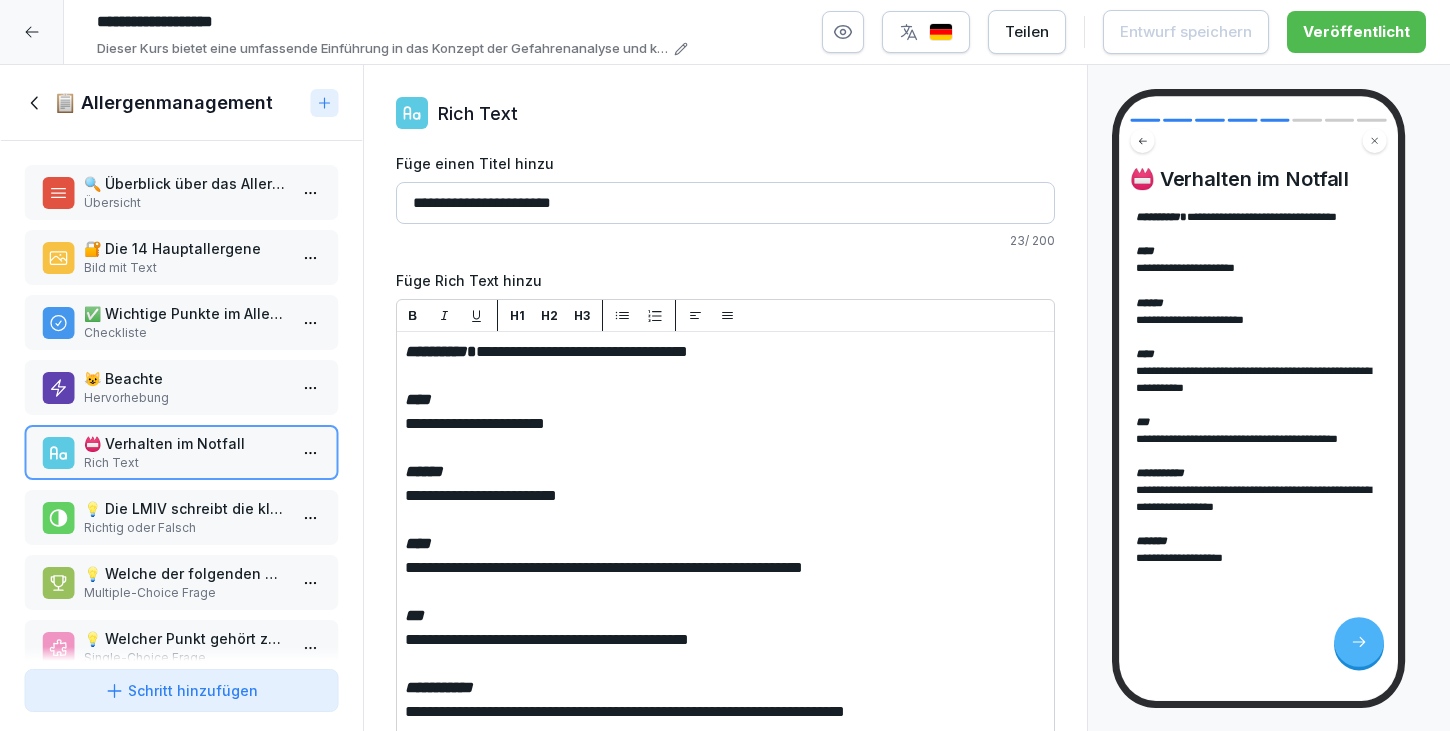 click on "Hervorhebung" at bounding box center [185, 398] 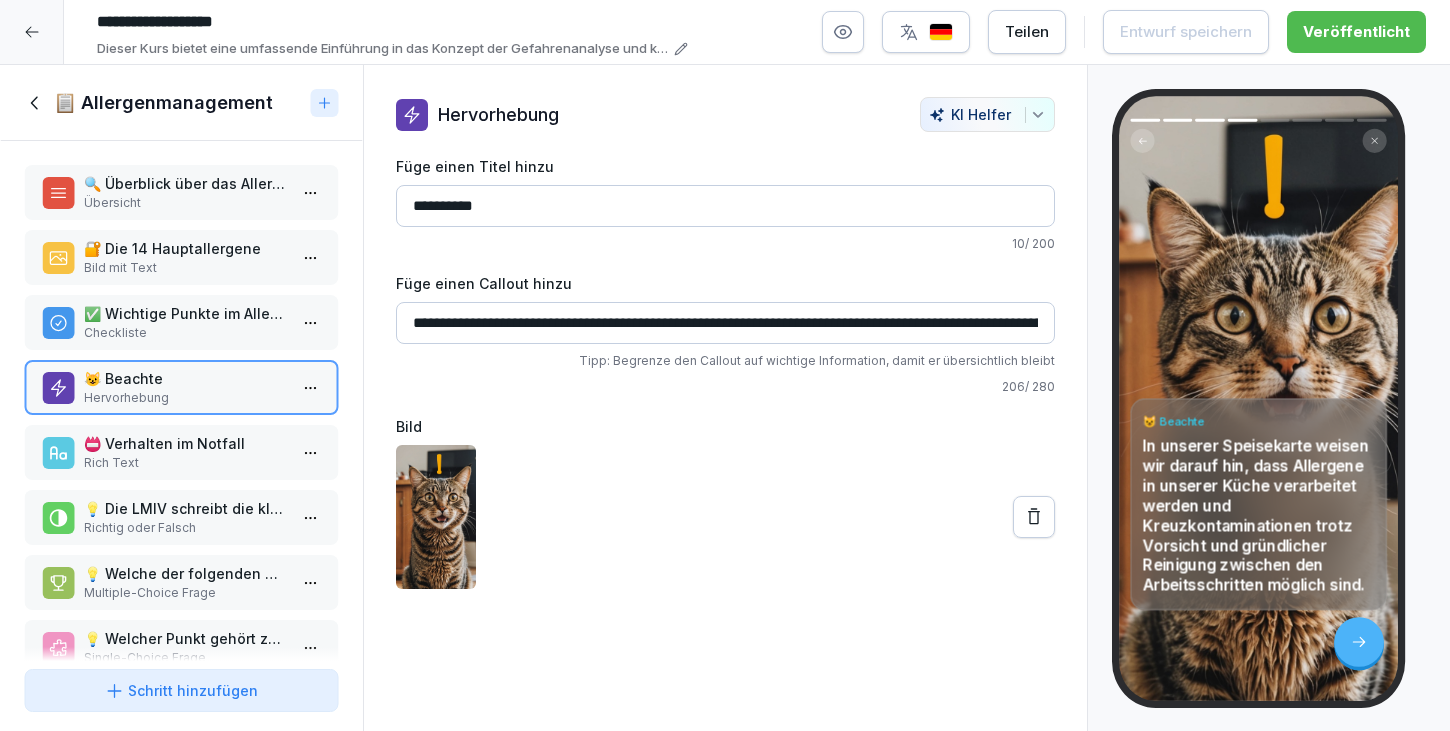 click on "✅ Wichtige Punkte im Allergenmanagement" at bounding box center [185, 313] 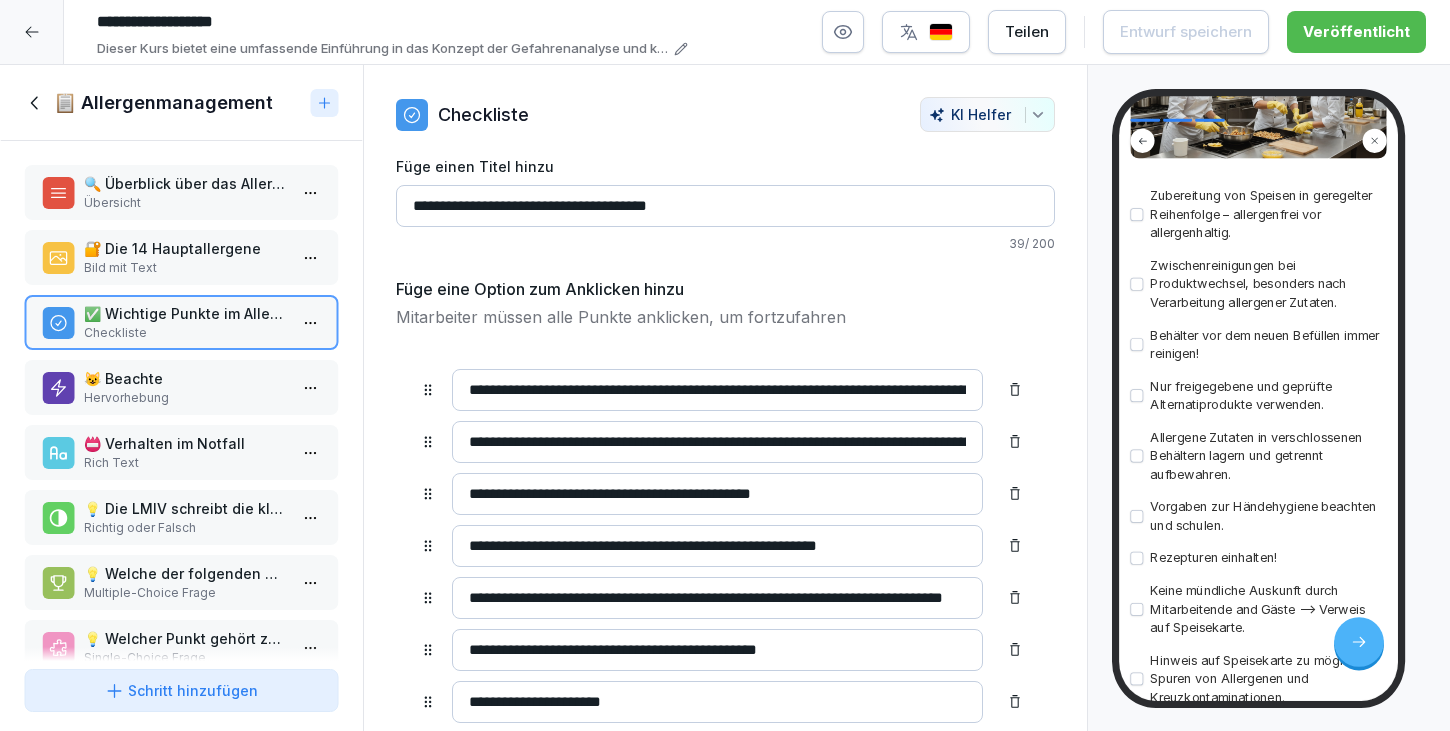 scroll, scrollTop: 491, scrollLeft: 0, axis: vertical 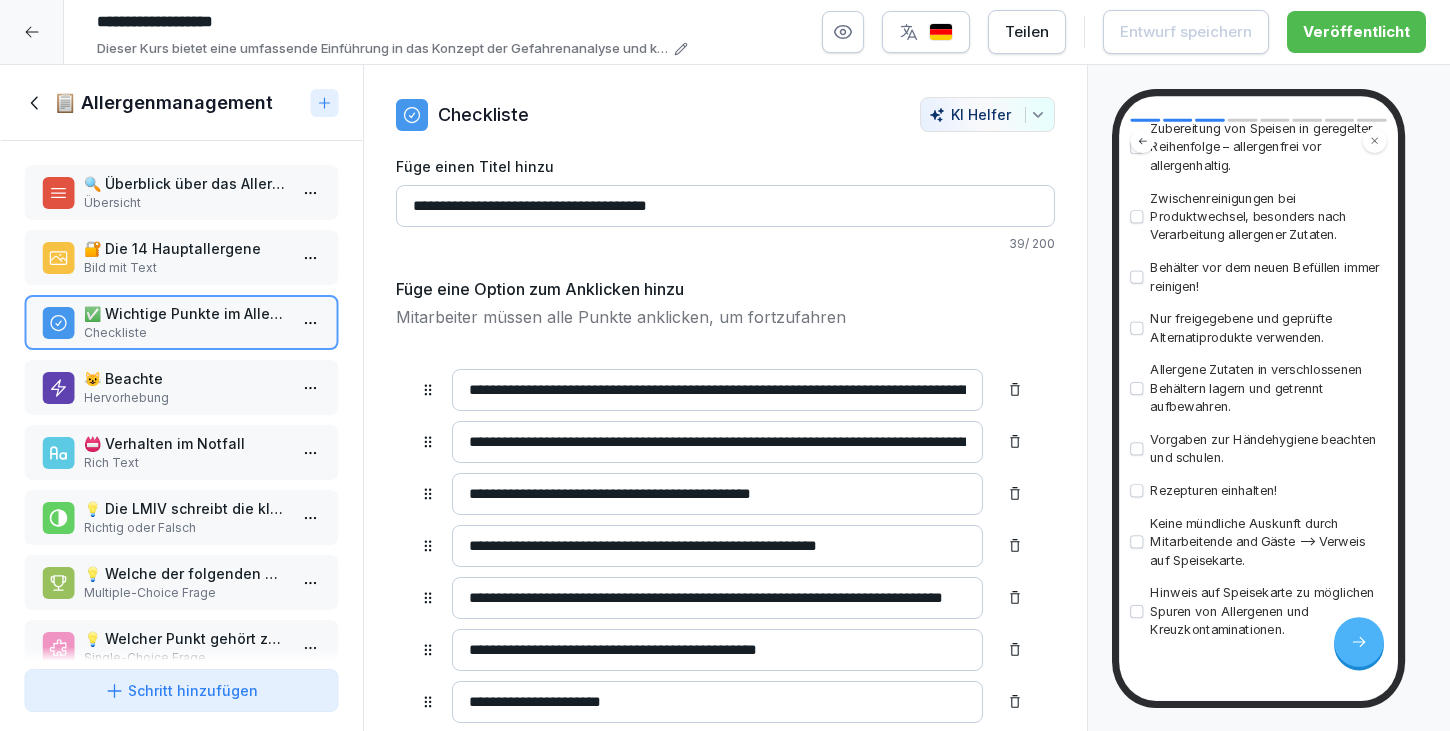 click on "**********" at bounding box center (717, 546) 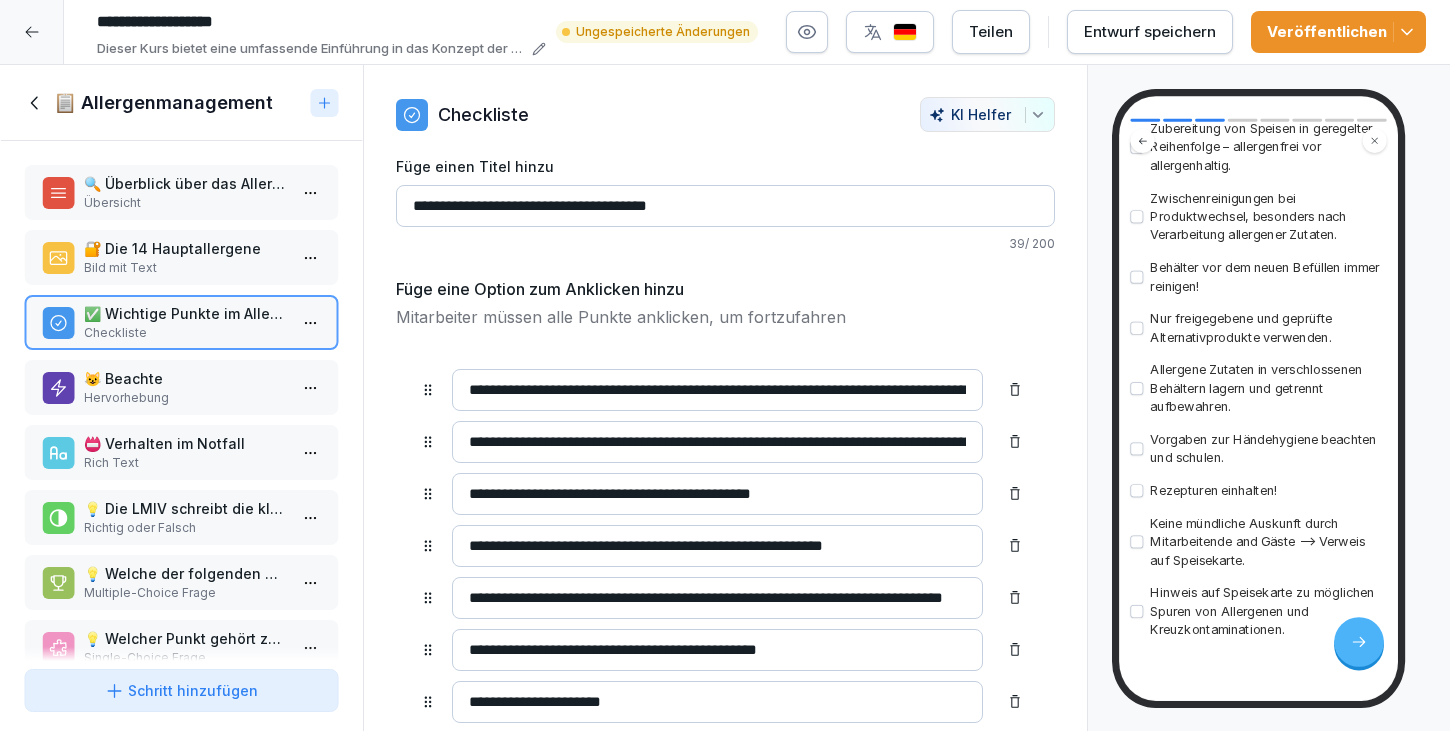 type on "**********" 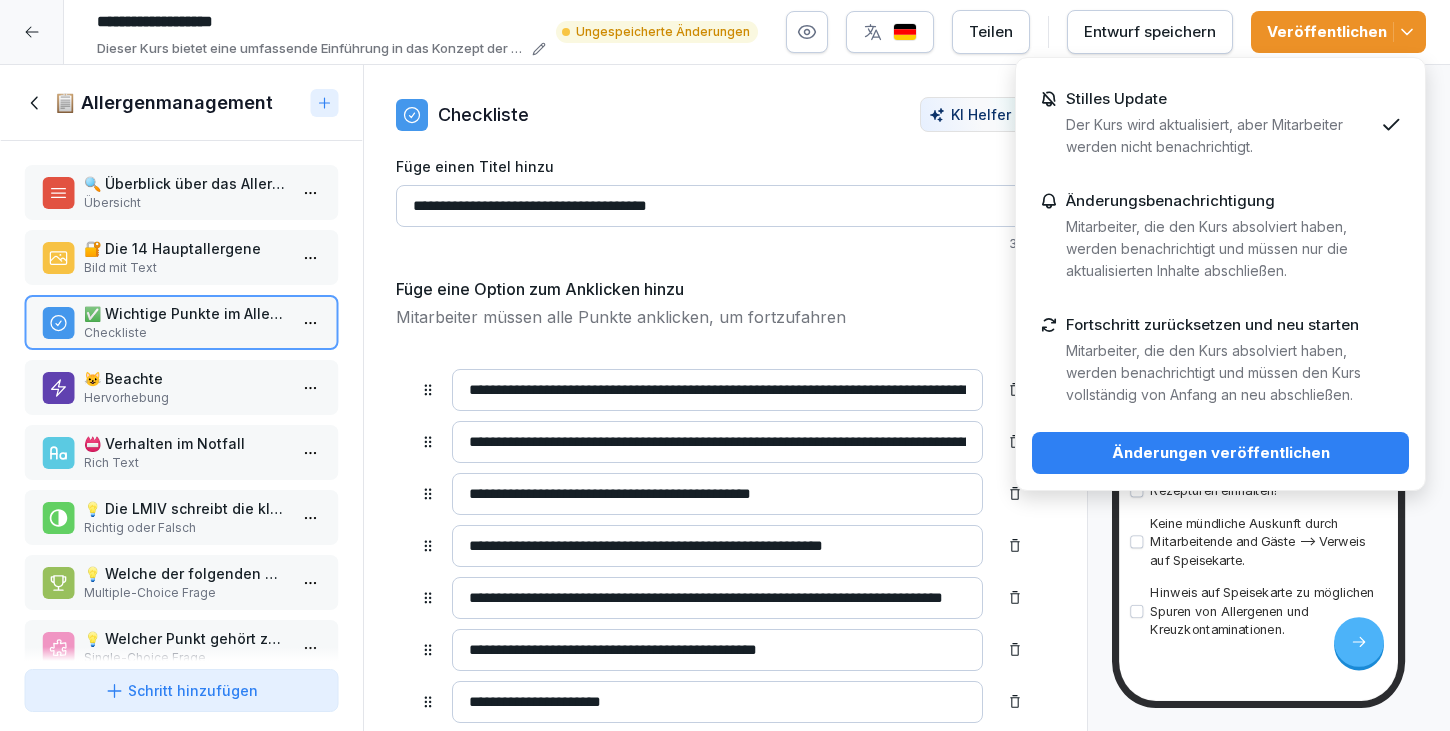 click on "Änderungen veröffentlichen" at bounding box center [1220, 453] 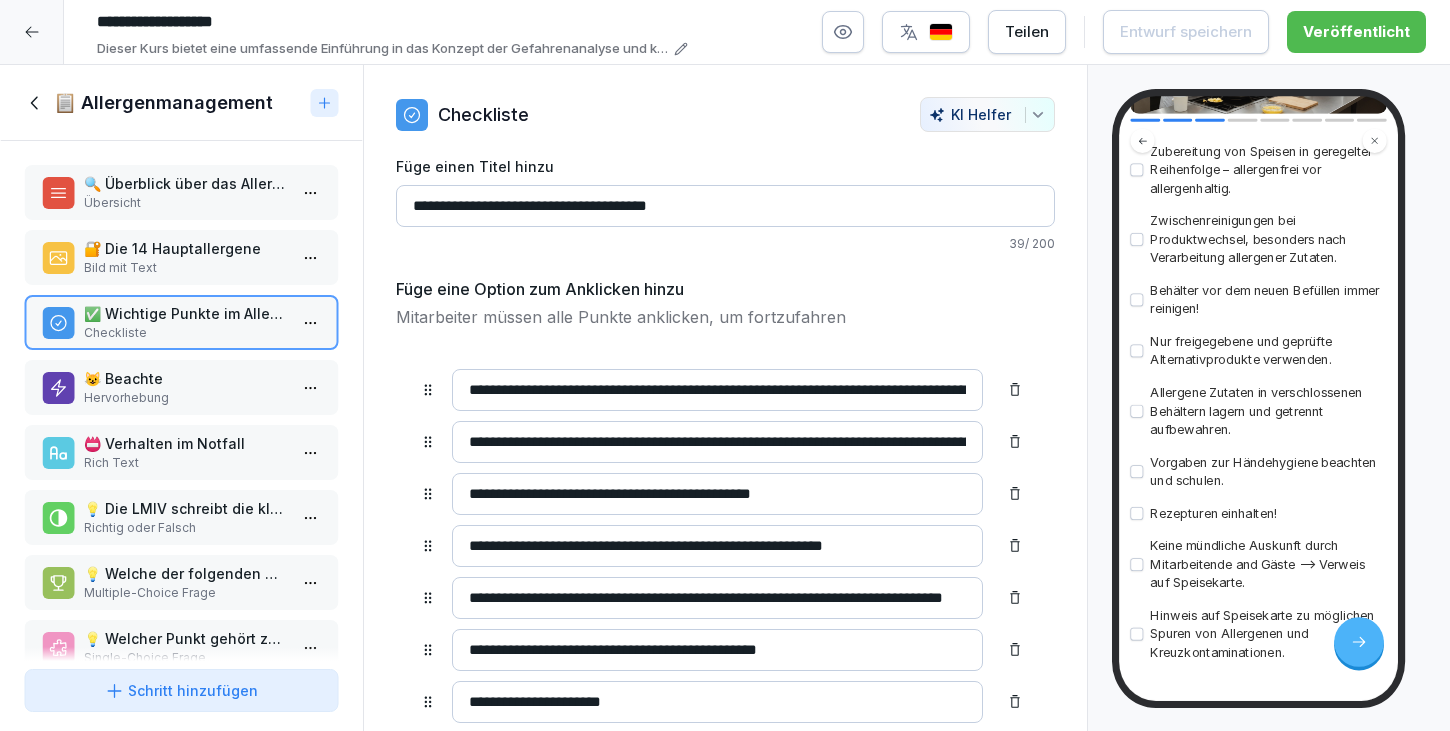 scroll, scrollTop: 455, scrollLeft: 0, axis: vertical 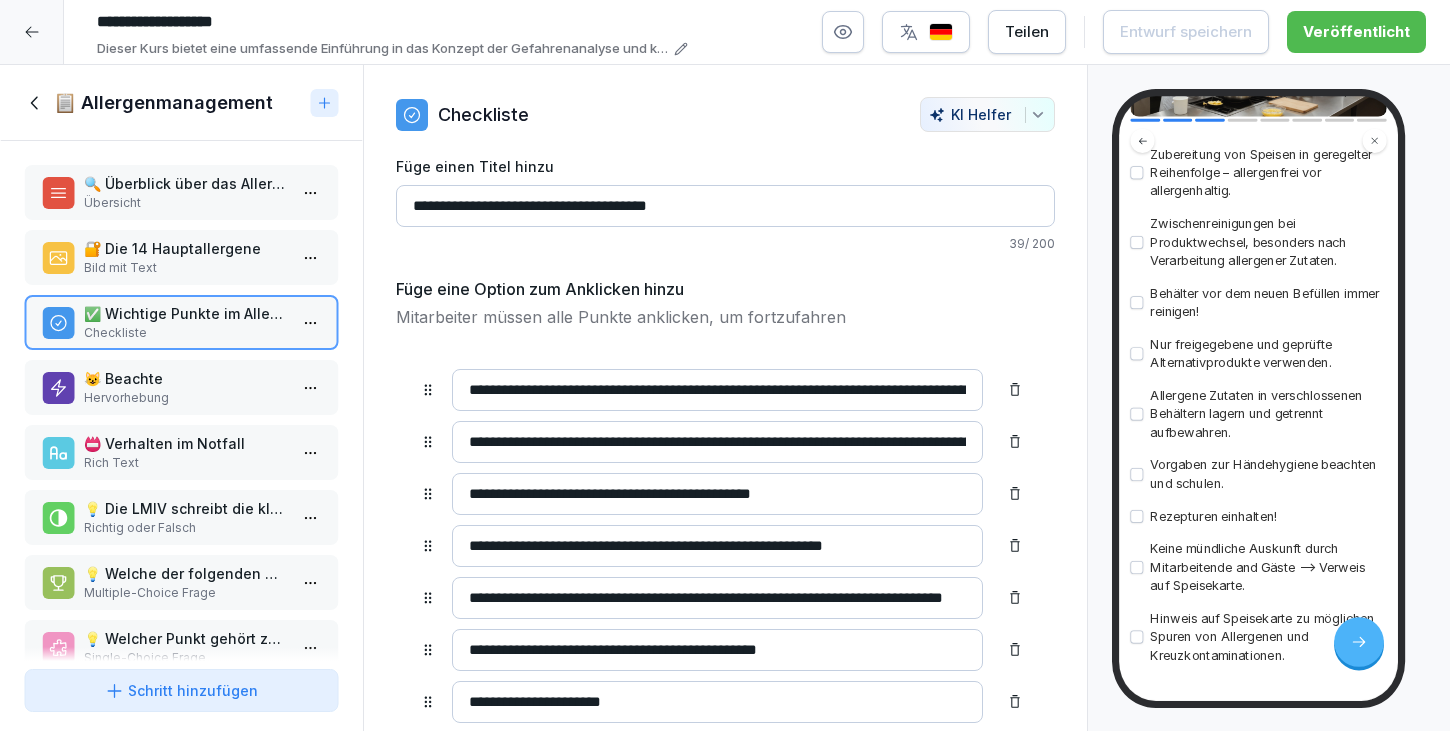 click on "**********" at bounding box center (725, 365) 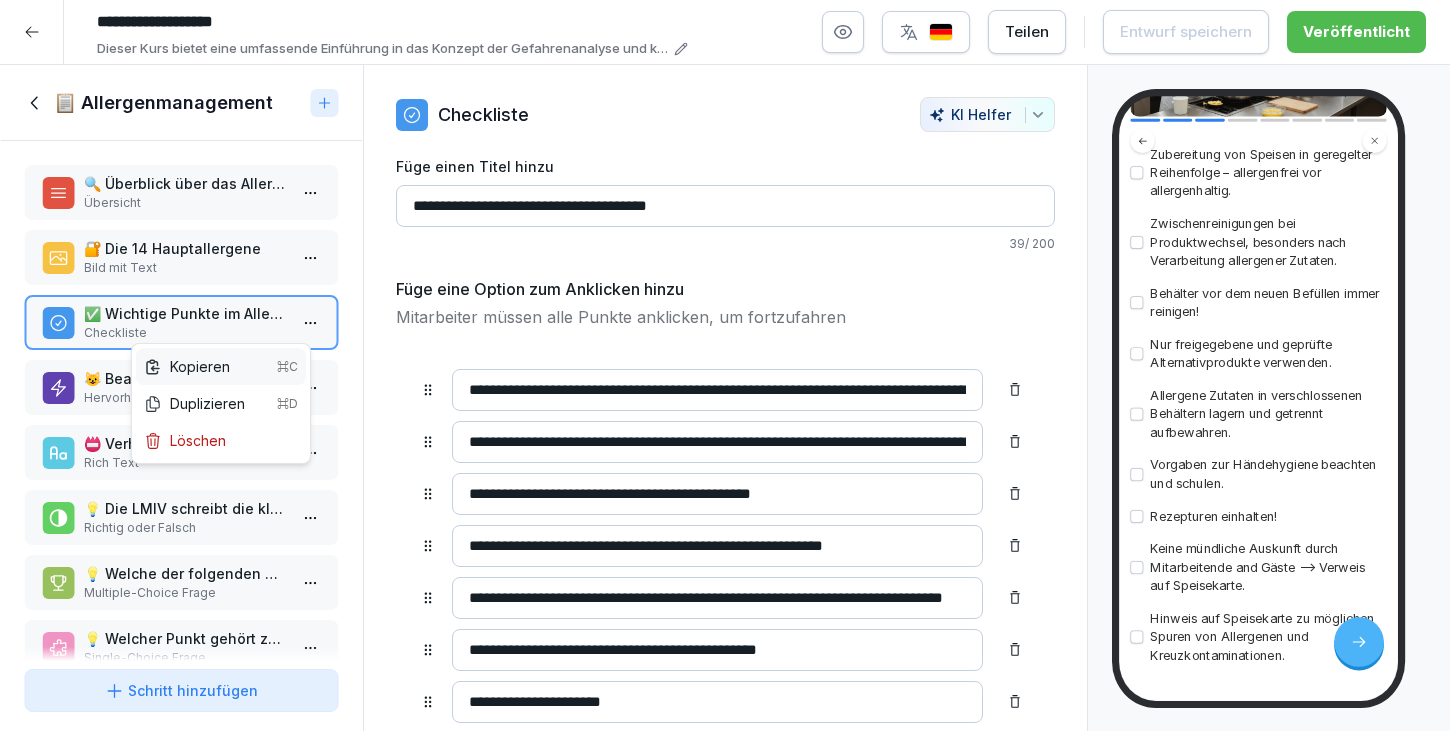 click on "Kopieren ⌘C" at bounding box center (221, 366) 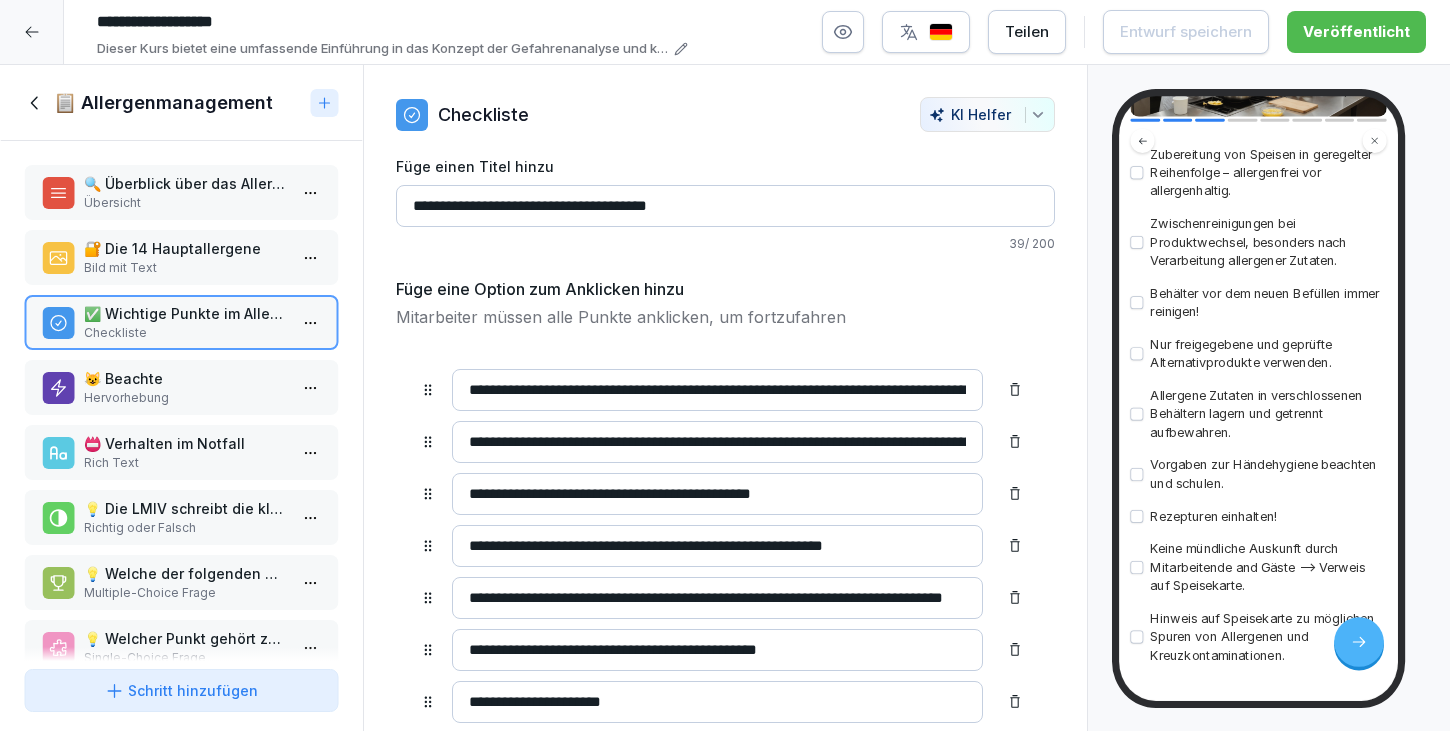 click on "**********" at bounding box center (725, 365) 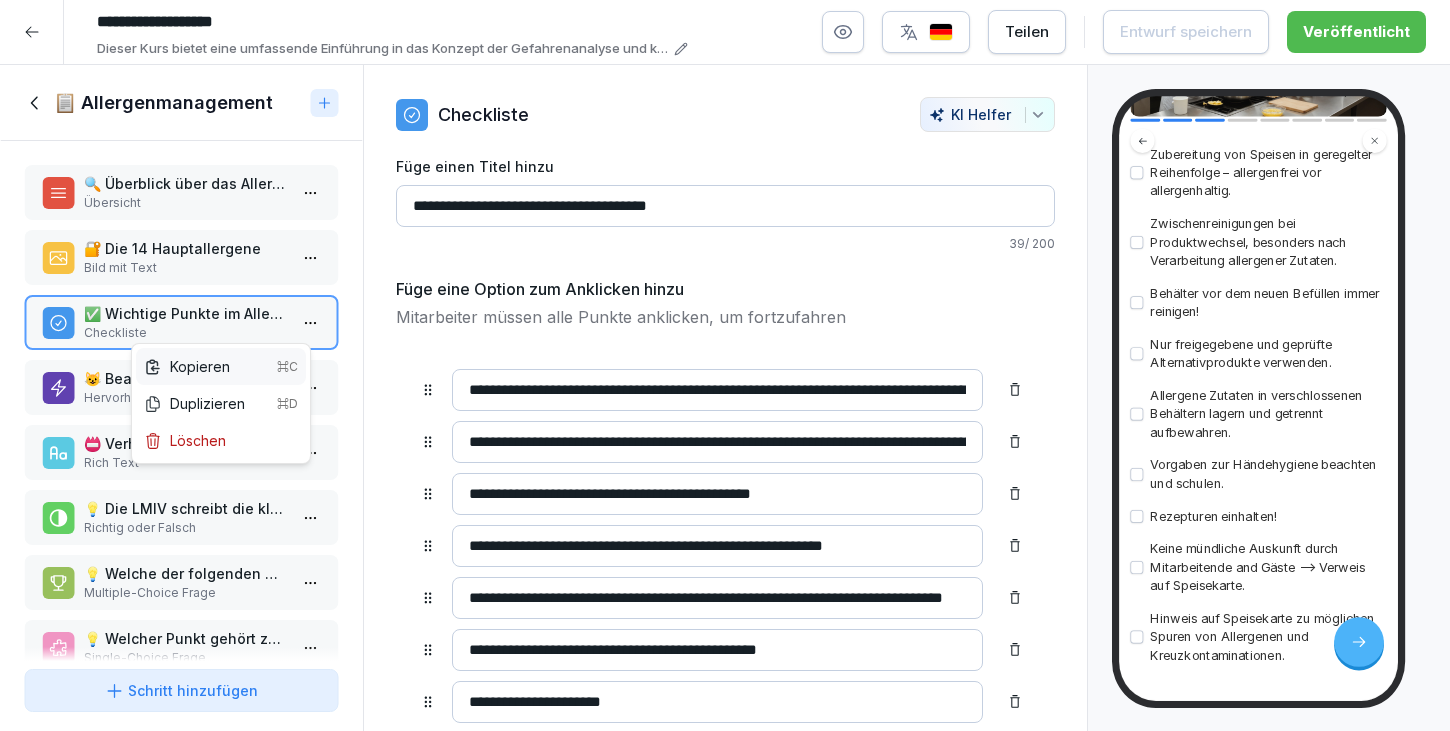 click on "Kopieren ⌘C" at bounding box center (221, 366) 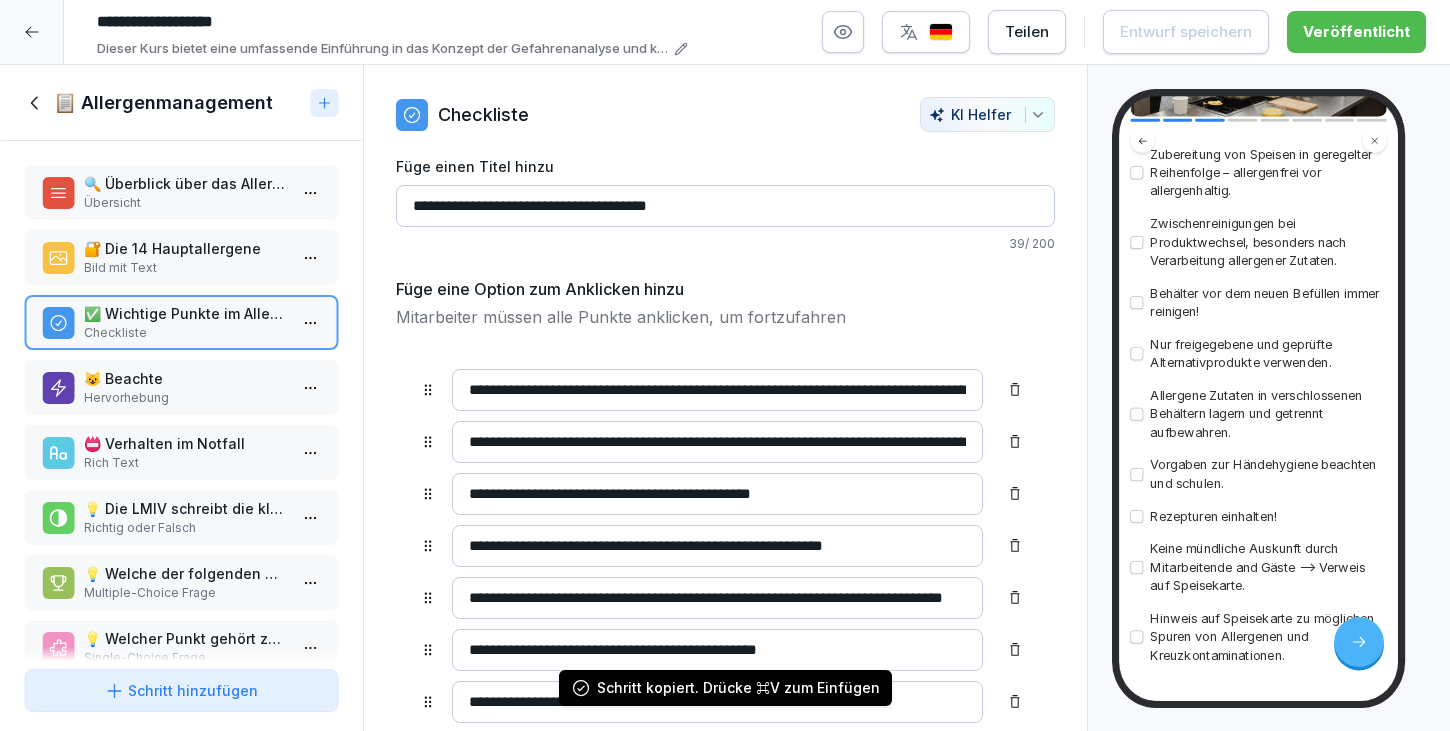 type 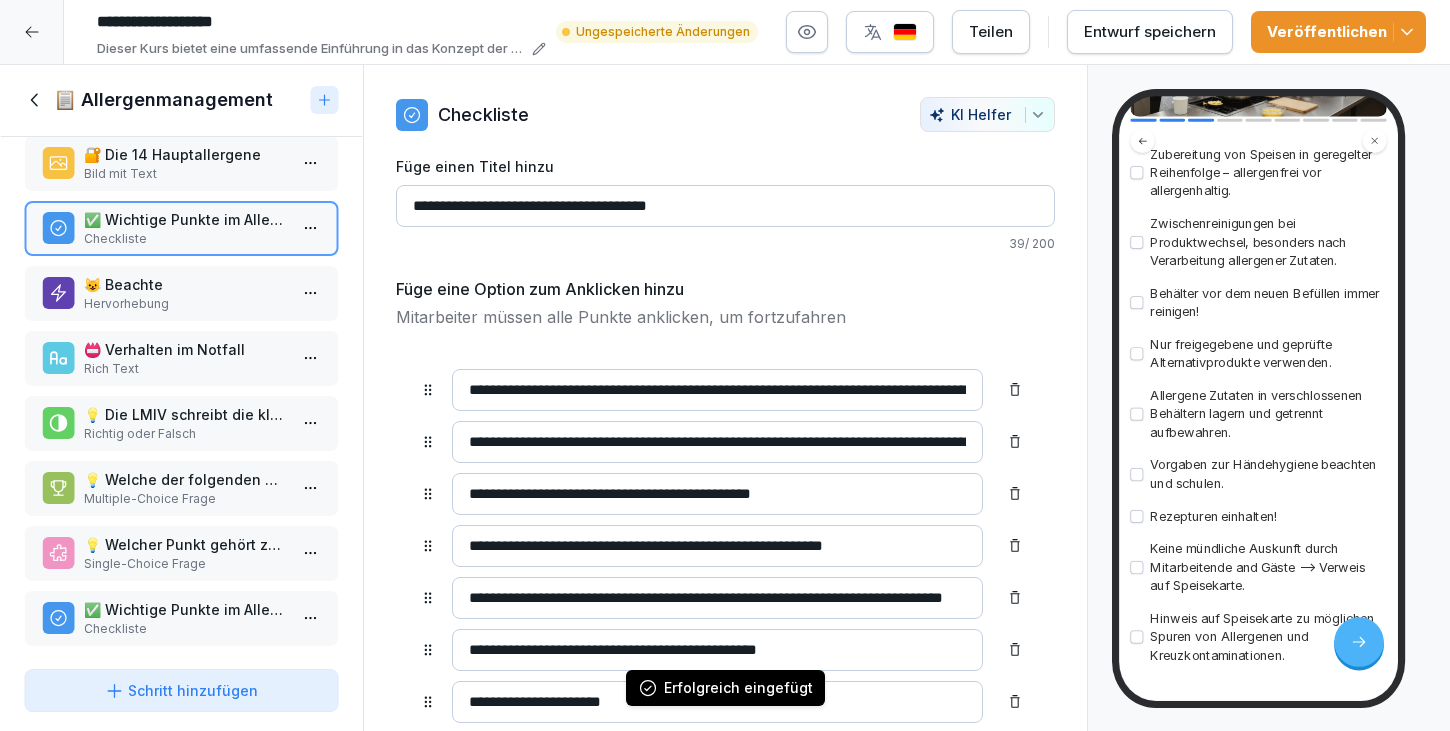 scroll, scrollTop: 122, scrollLeft: 0, axis: vertical 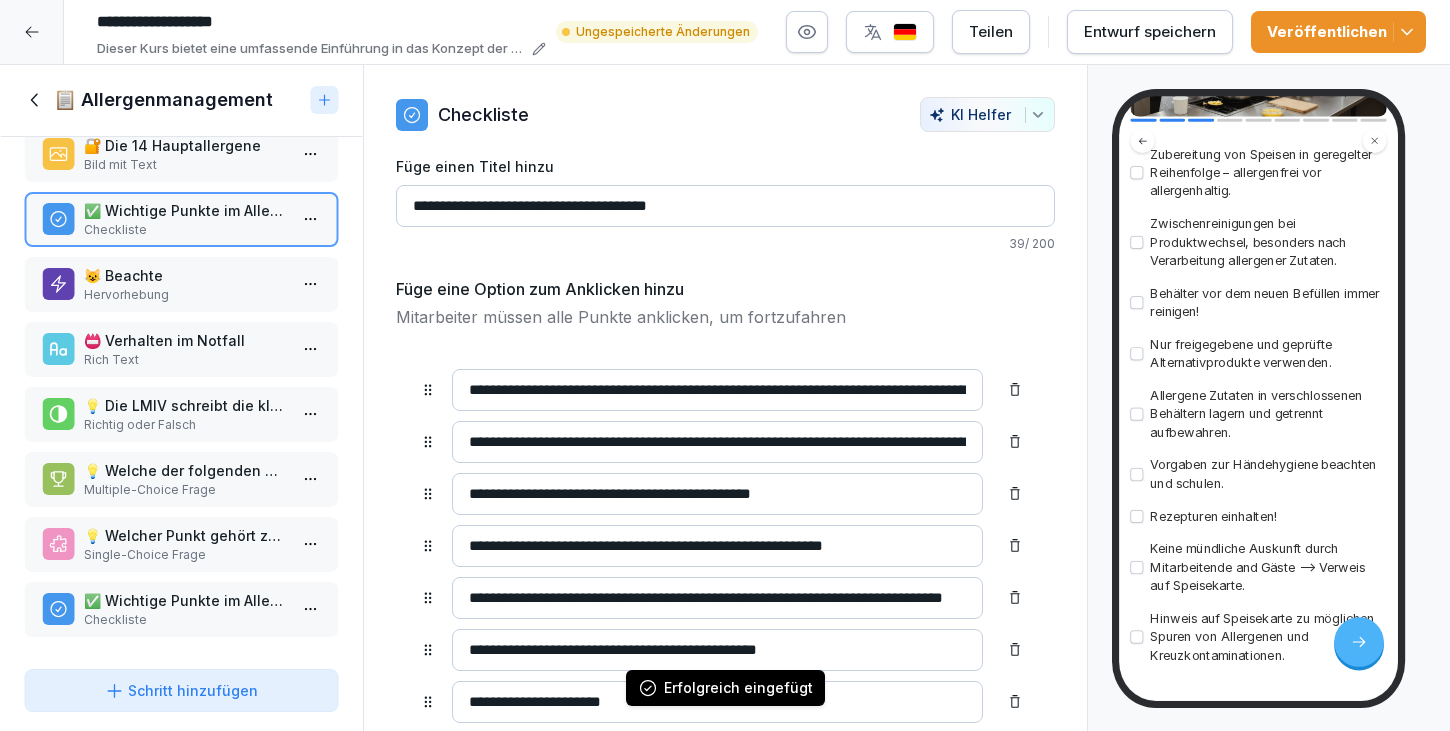 click on "**********" at bounding box center (725, 365) 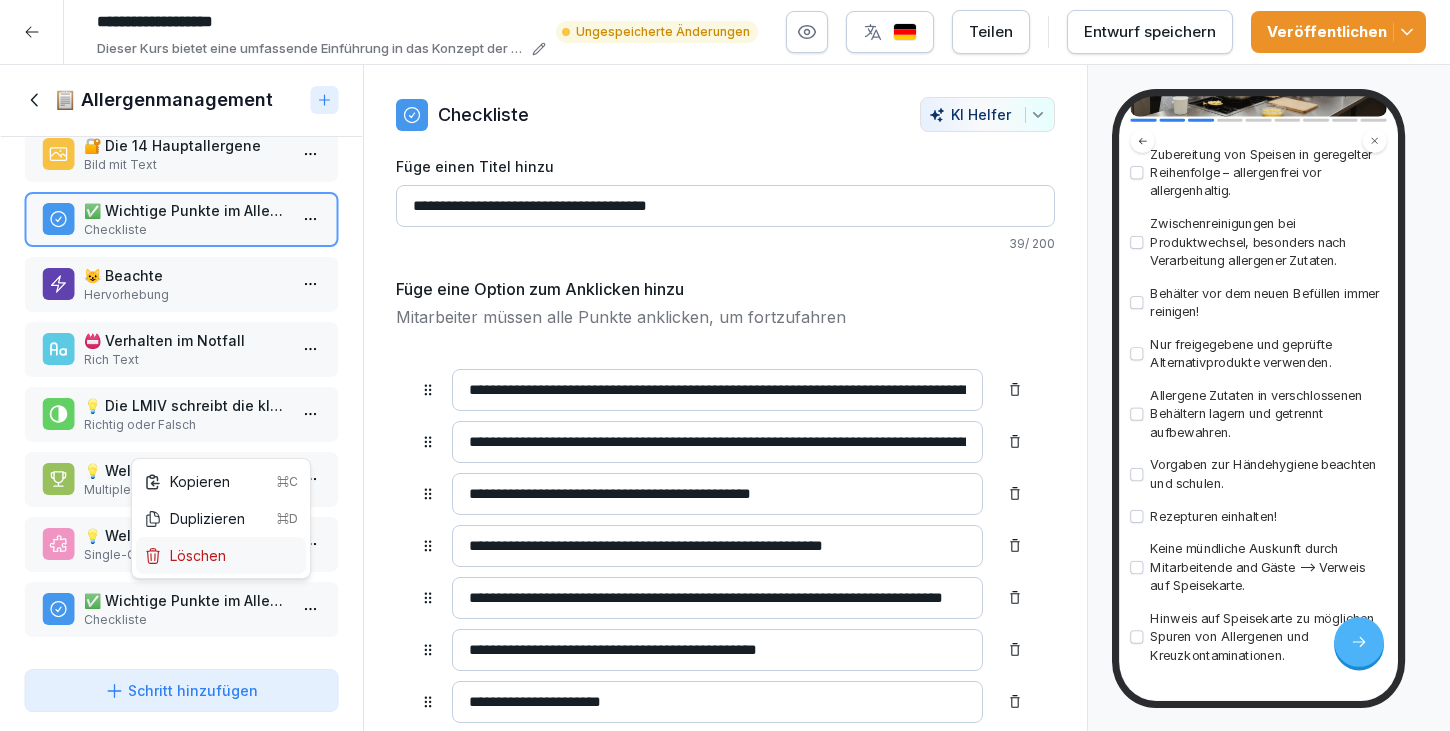 click on "Löschen" at bounding box center (185, 555) 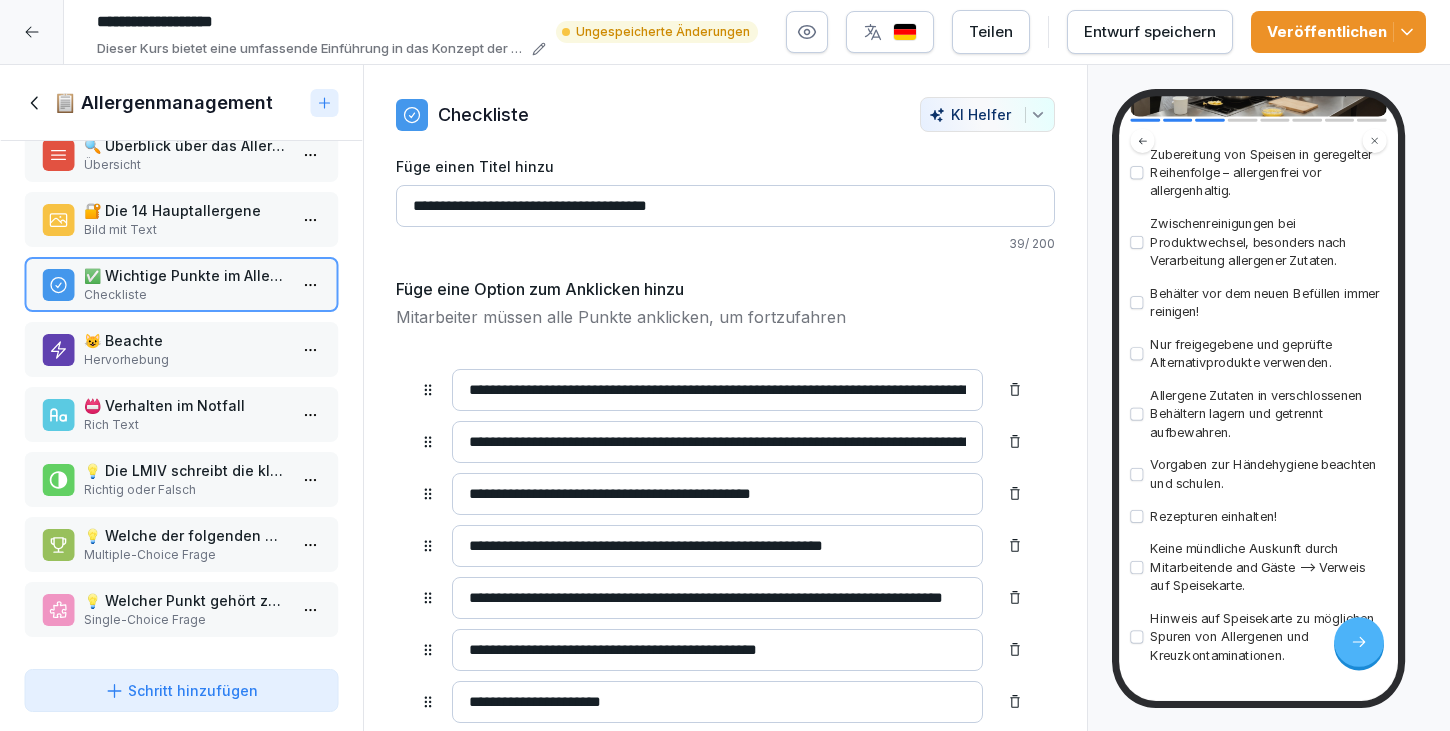 scroll, scrollTop: 0, scrollLeft: 0, axis: both 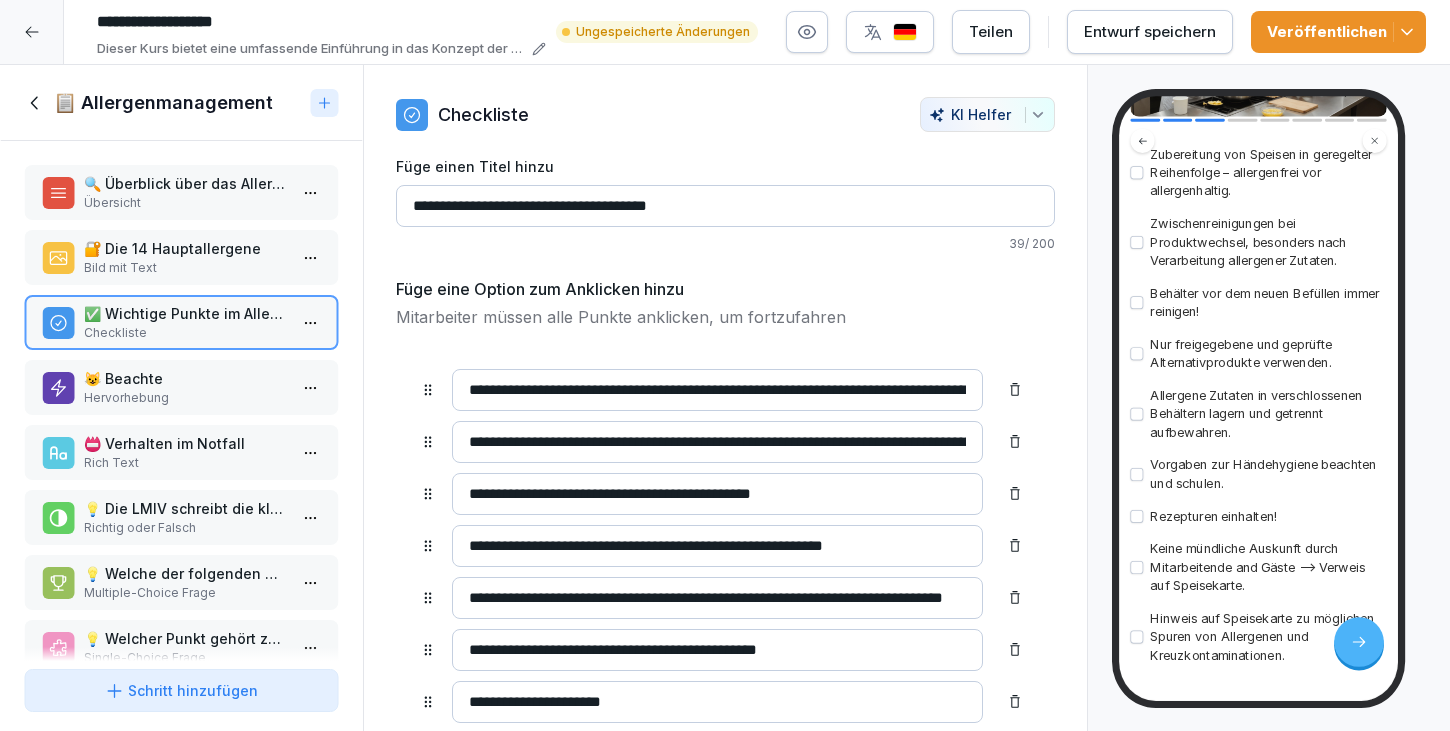 click on "Hervorhebung" at bounding box center [185, 398] 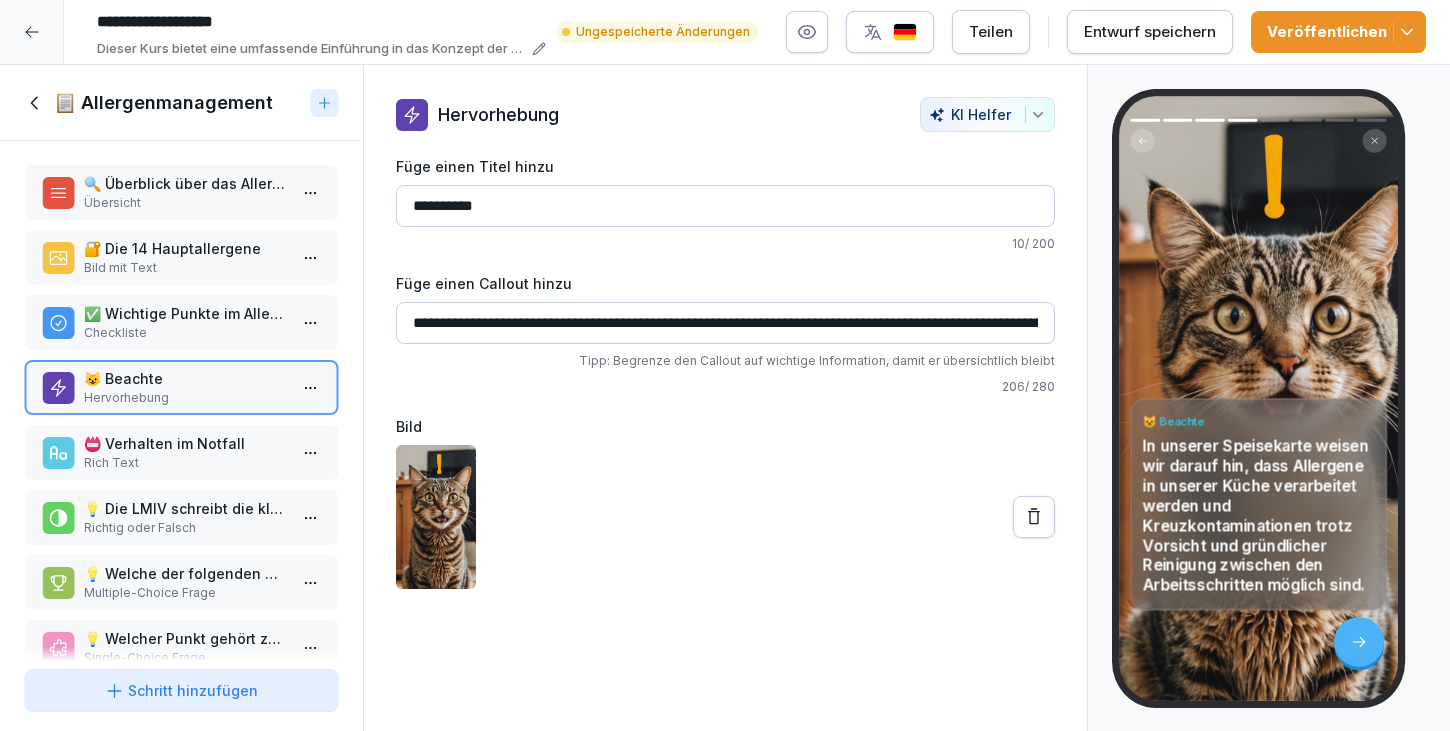 drag, startPoint x: 401, startPoint y: 314, endPoint x: 1148, endPoint y: 341, distance: 747.4878 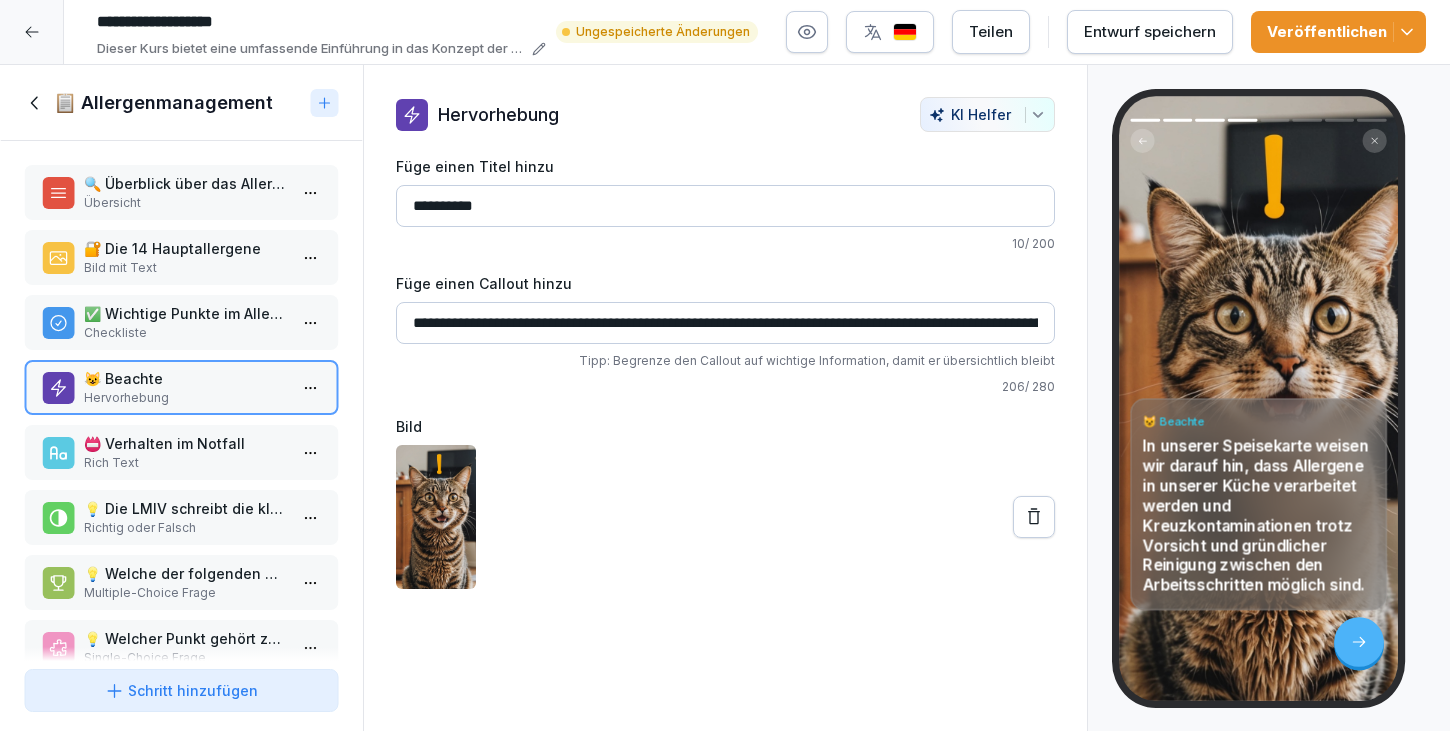 click on "Checkliste" at bounding box center (185, 333) 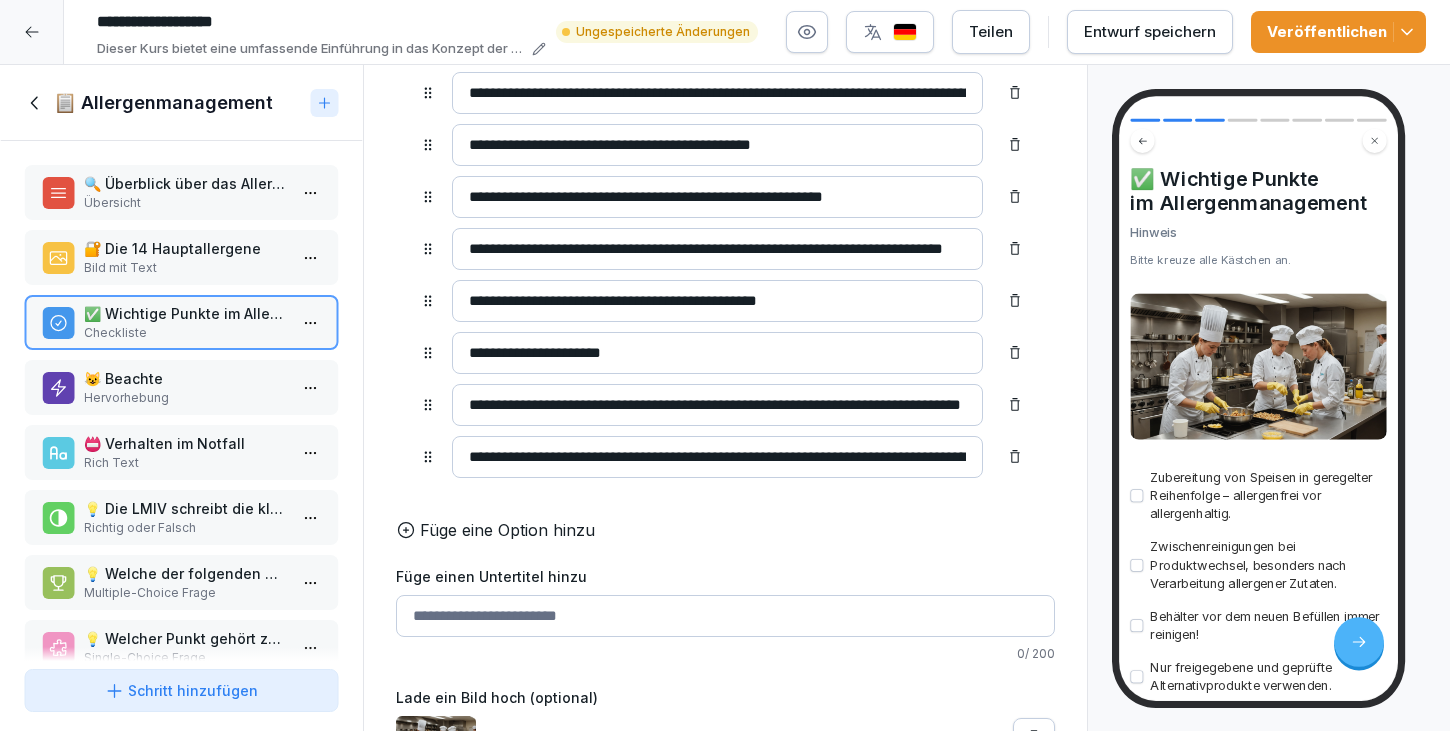 scroll, scrollTop: 409, scrollLeft: 0, axis: vertical 